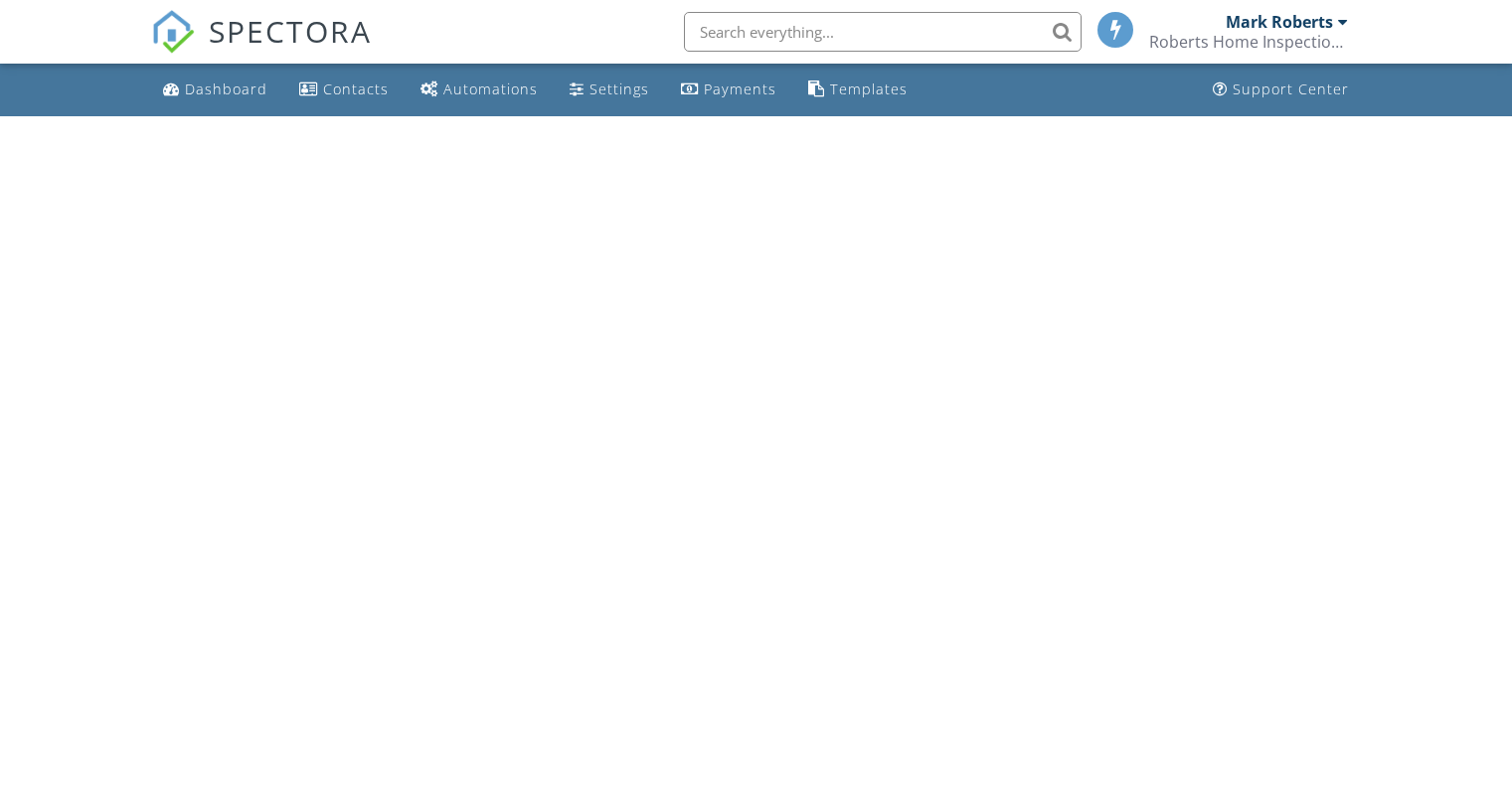 scroll, scrollTop: 0, scrollLeft: 0, axis: both 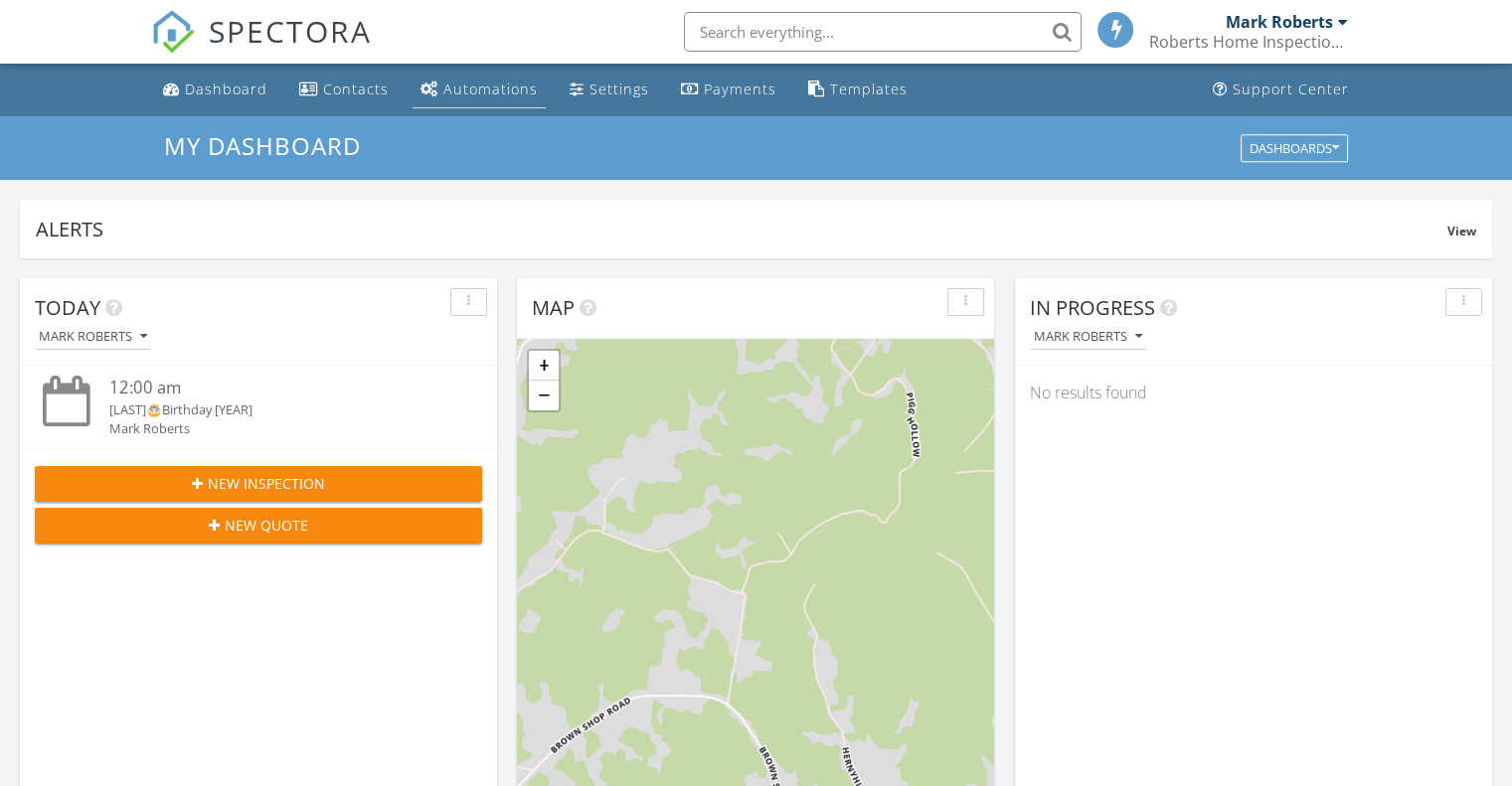 click on "Automations" at bounding box center (490, 88) 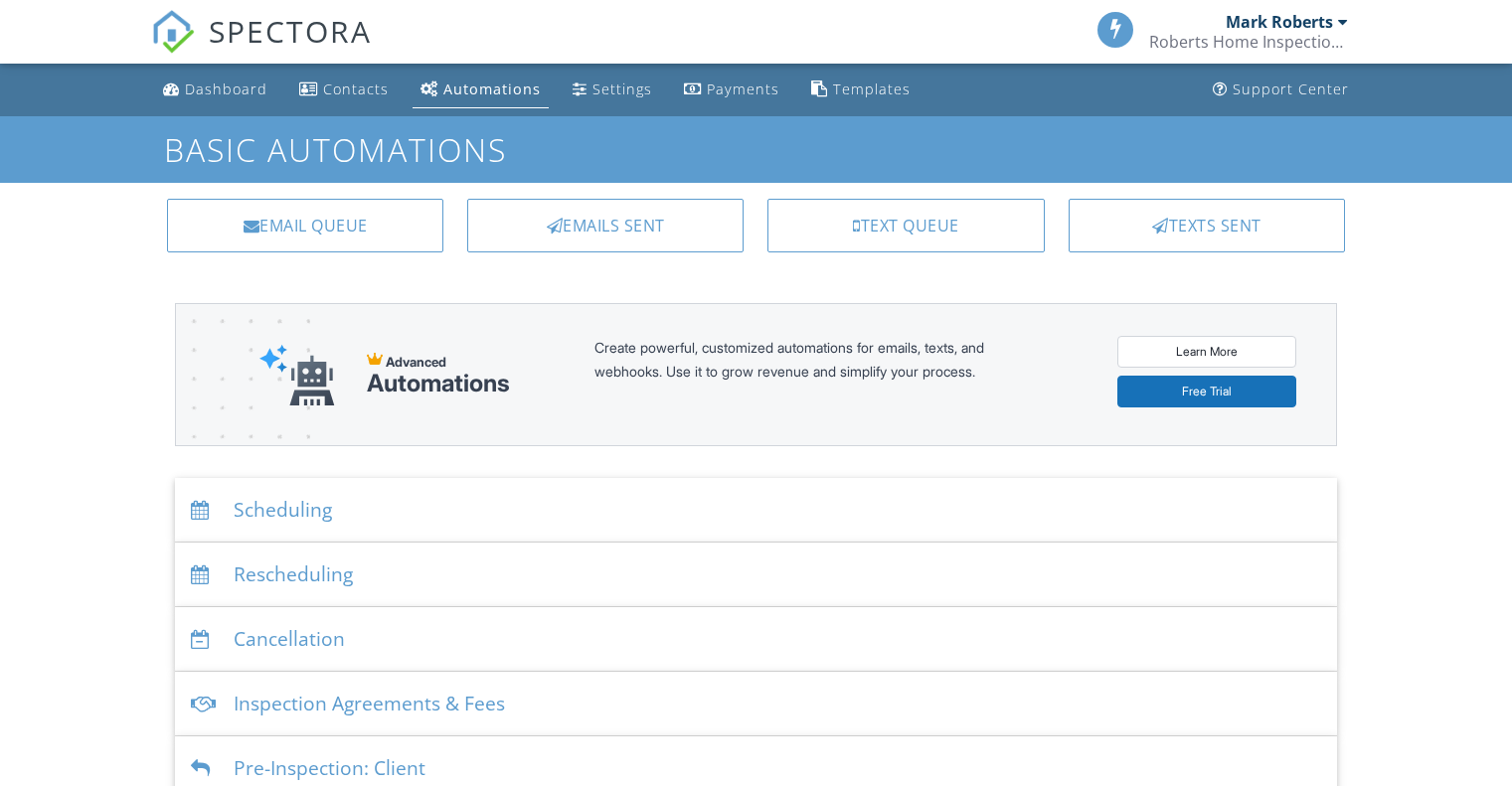 scroll, scrollTop: 0, scrollLeft: 0, axis: both 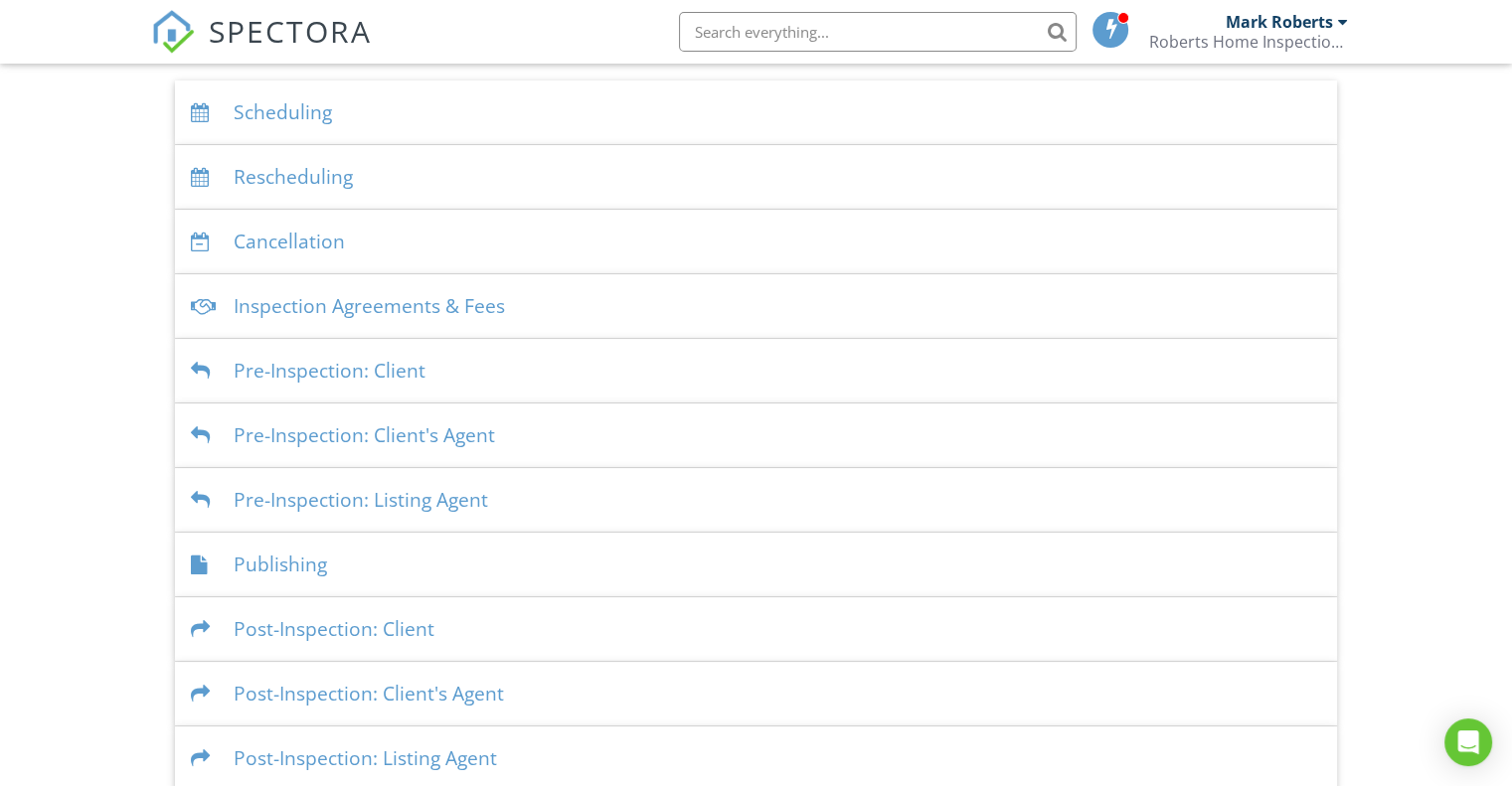 click on "Pre-Inspection: Listing Agent" at bounding box center [756, 500] 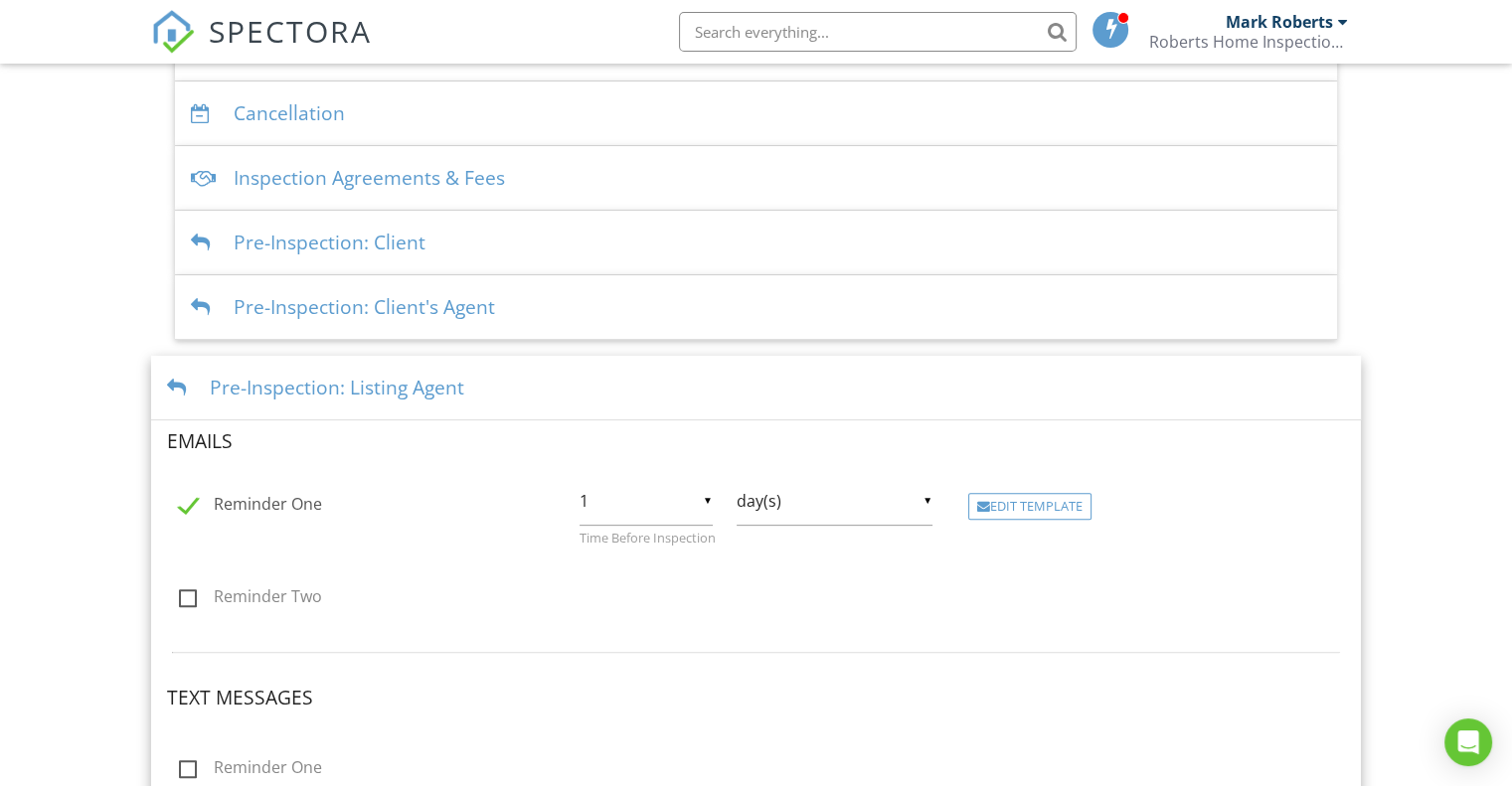 scroll, scrollTop: 696, scrollLeft: 0, axis: vertical 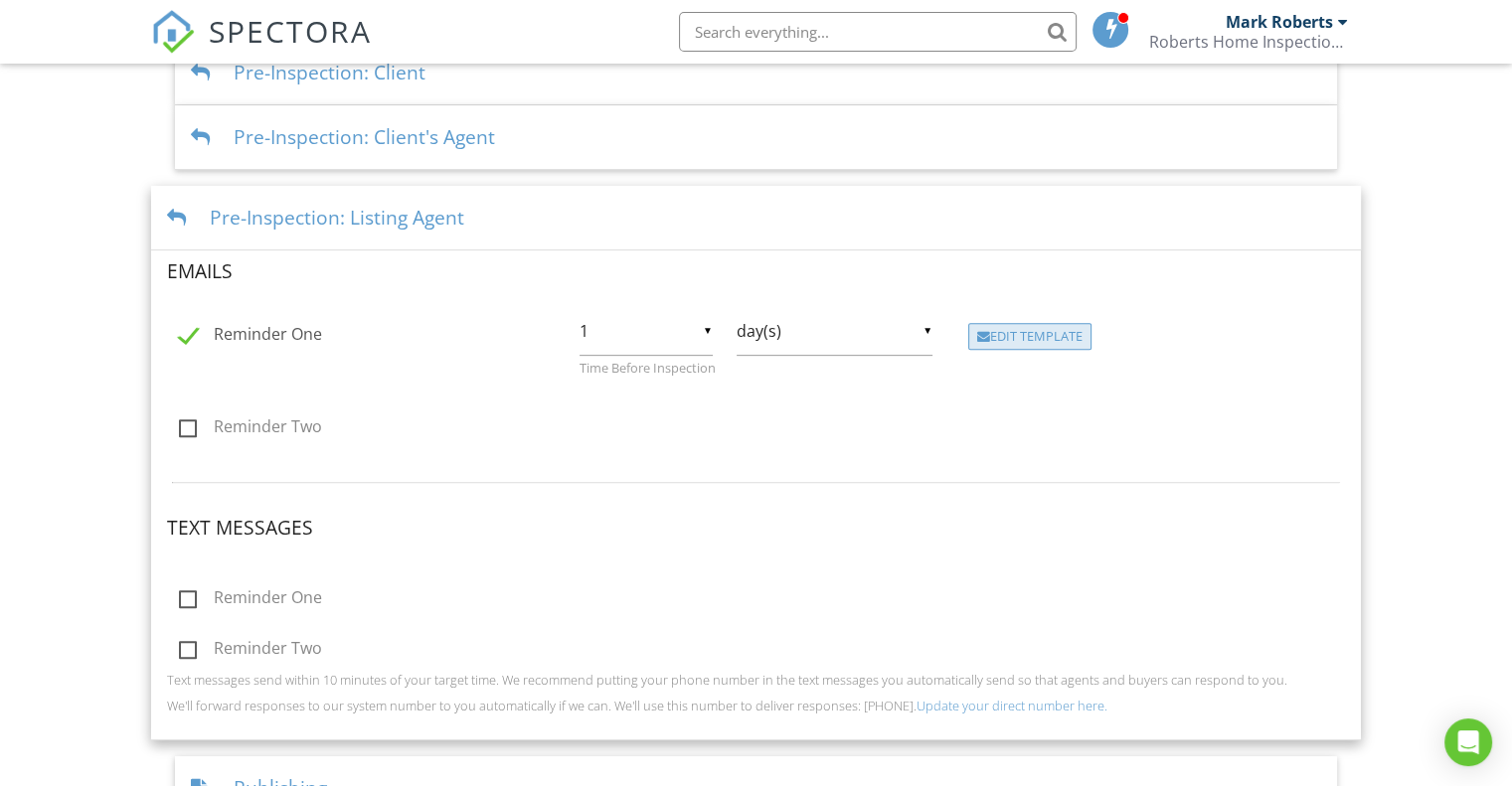 click on "Edit Template" at bounding box center (1030, 337) 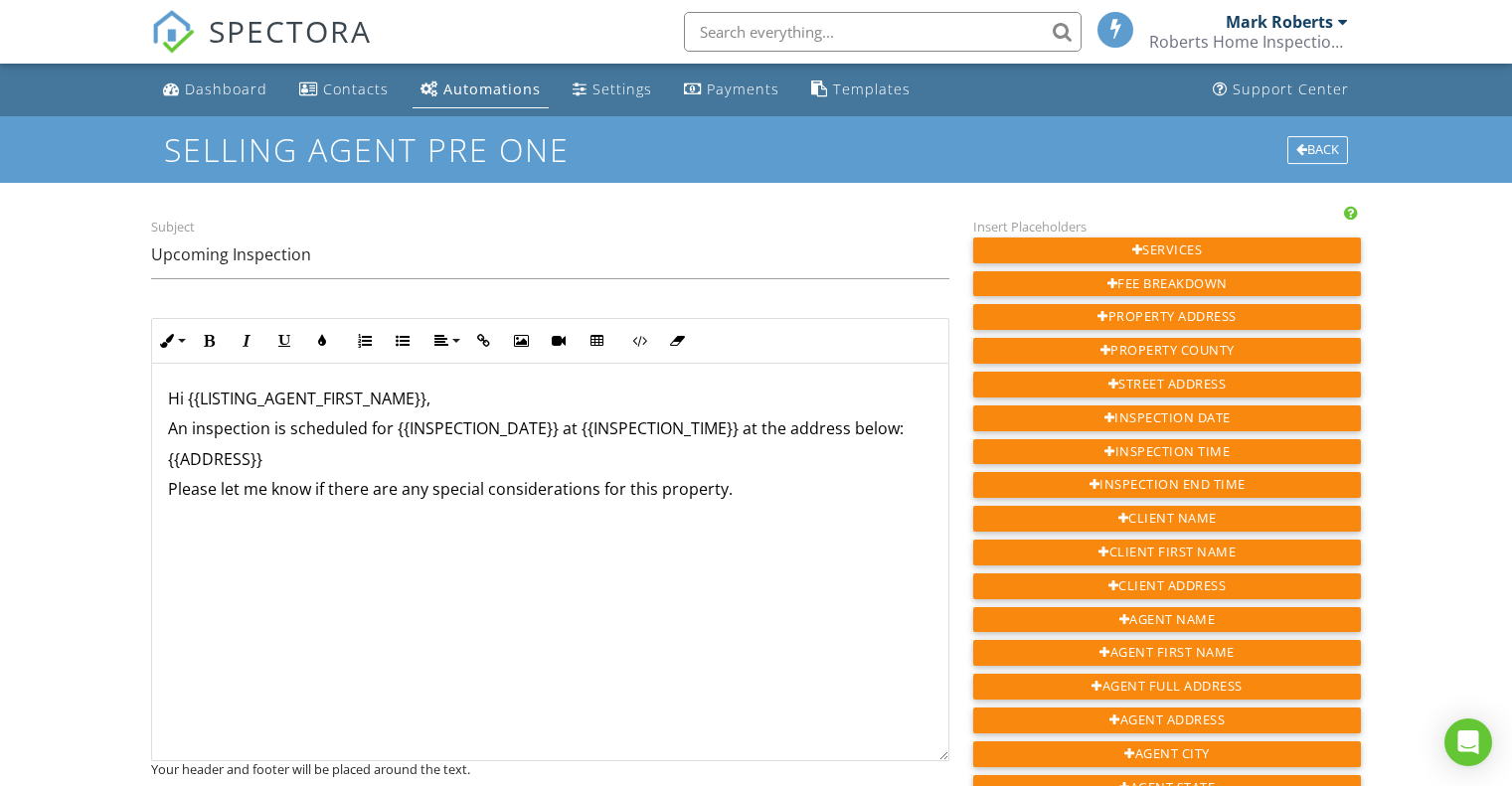scroll, scrollTop: 0, scrollLeft: 0, axis: both 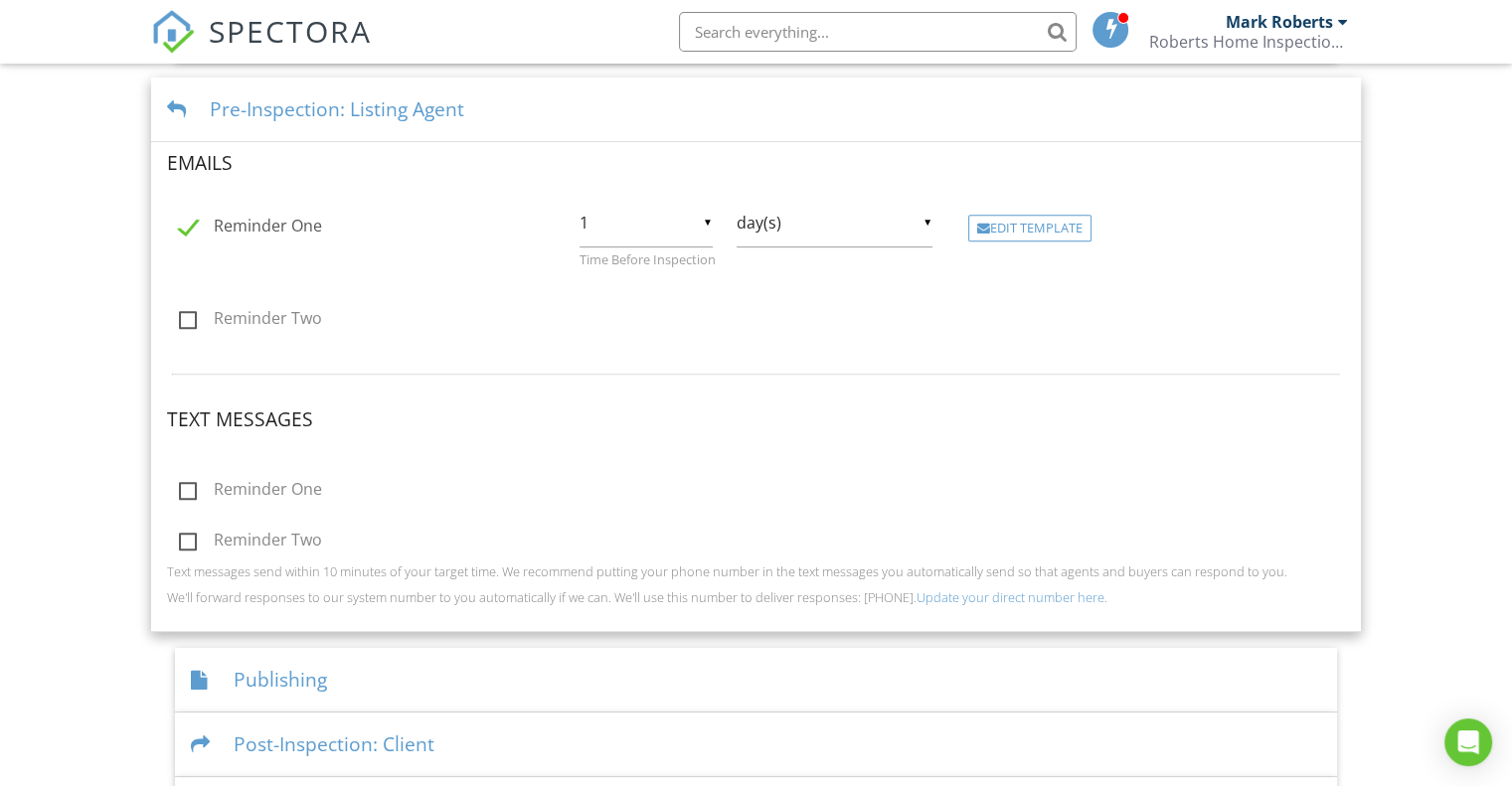 click on "Dashboard
Contacts
Automations
Settings
Payments
Templates
Support Center
Basic Automations
Email Queue
Emails Sent
Text Queue
Texts Sent
Advanced
Automations
Create powerful, customized automations for emails, texts, and webhooks.
Use it to grow revenue and simplify your process.
Learn More
Free Trial
Scheduling
Emails
Inspection confirmation email for clients
Edit Template
Inspection confirmation email for client's agent
Edit Template
Inspection confirmation email for listing agent
Edit Template
Text Messages
Inspection confirmation text for clients
Edit Template
Inspection confirmation text for client's agent
Edit Template
Edit Template" at bounding box center [756, 82] 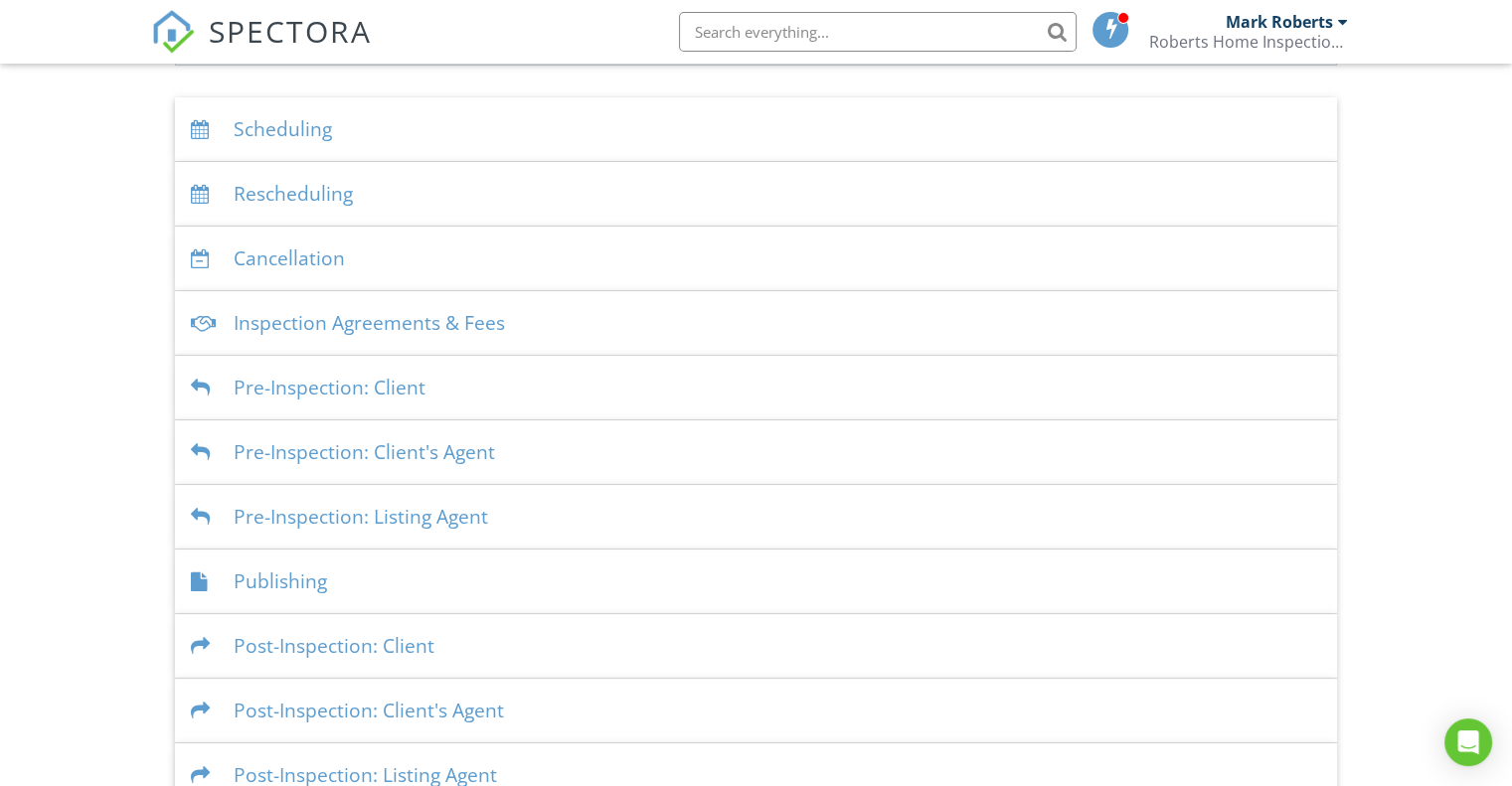 scroll, scrollTop: 415, scrollLeft: 0, axis: vertical 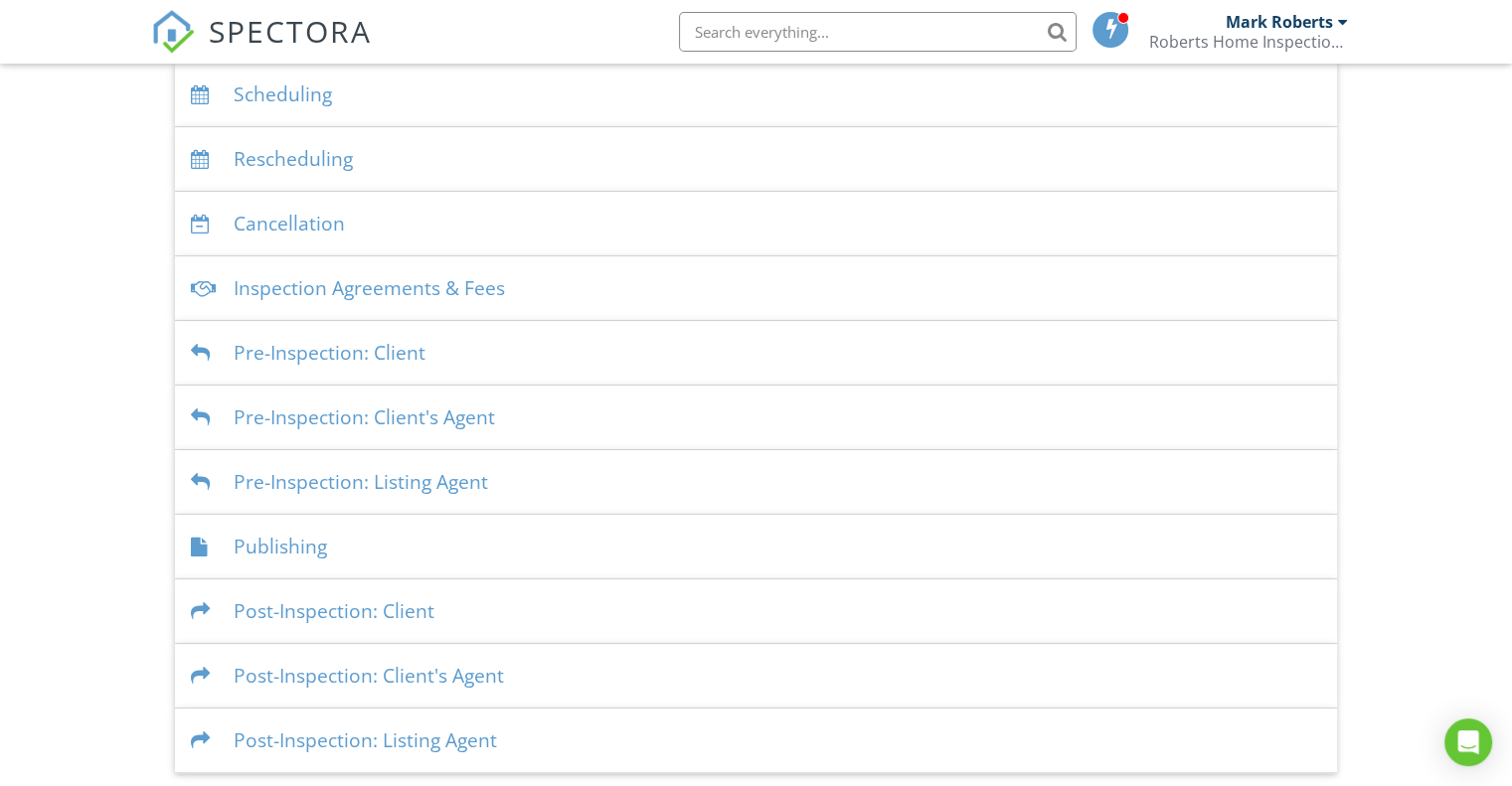 click on "Pre-Inspection: Client's Agent" at bounding box center (756, 417) 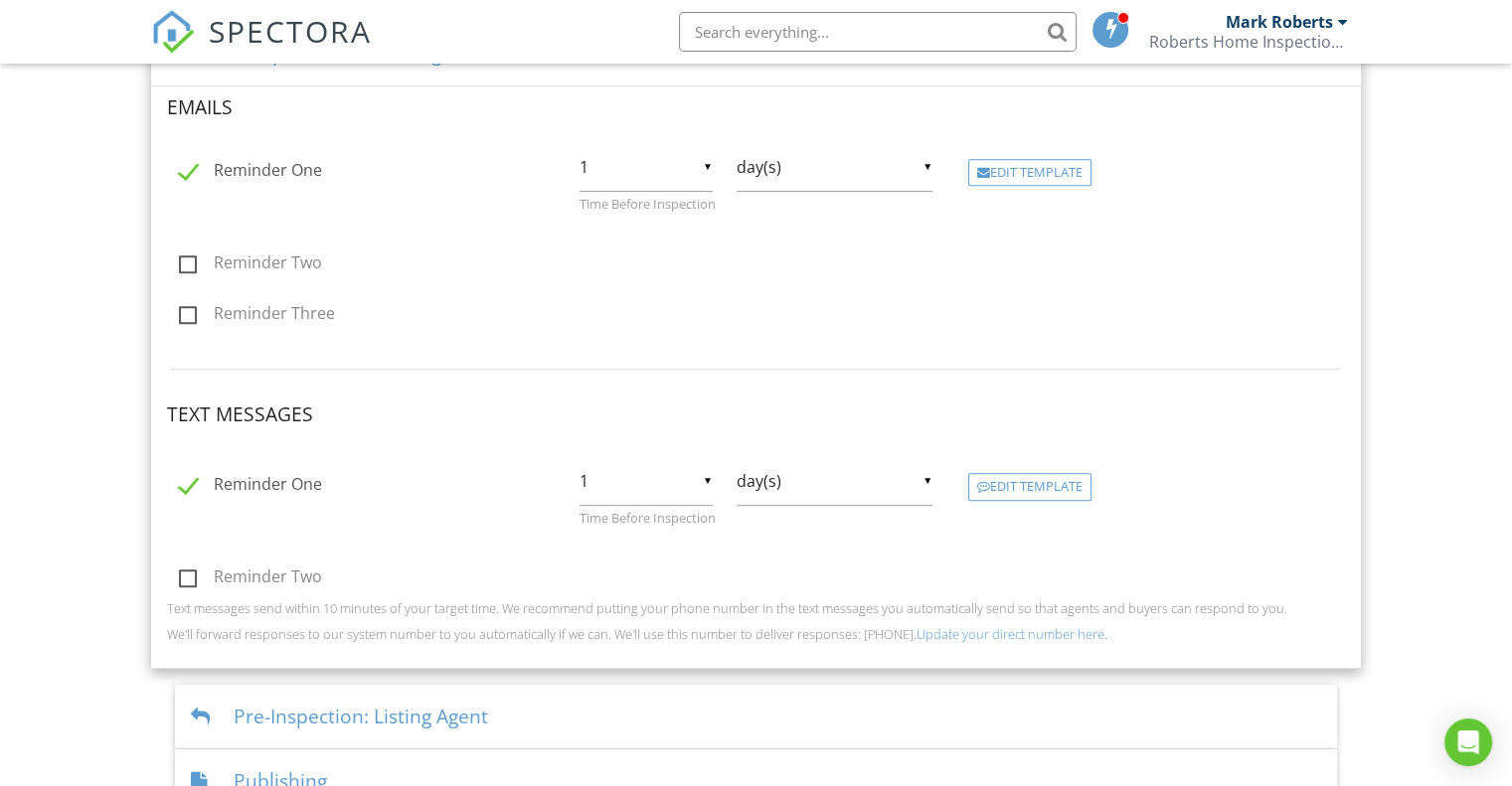 scroll, scrollTop: 813, scrollLeft: 0, axis: vertical 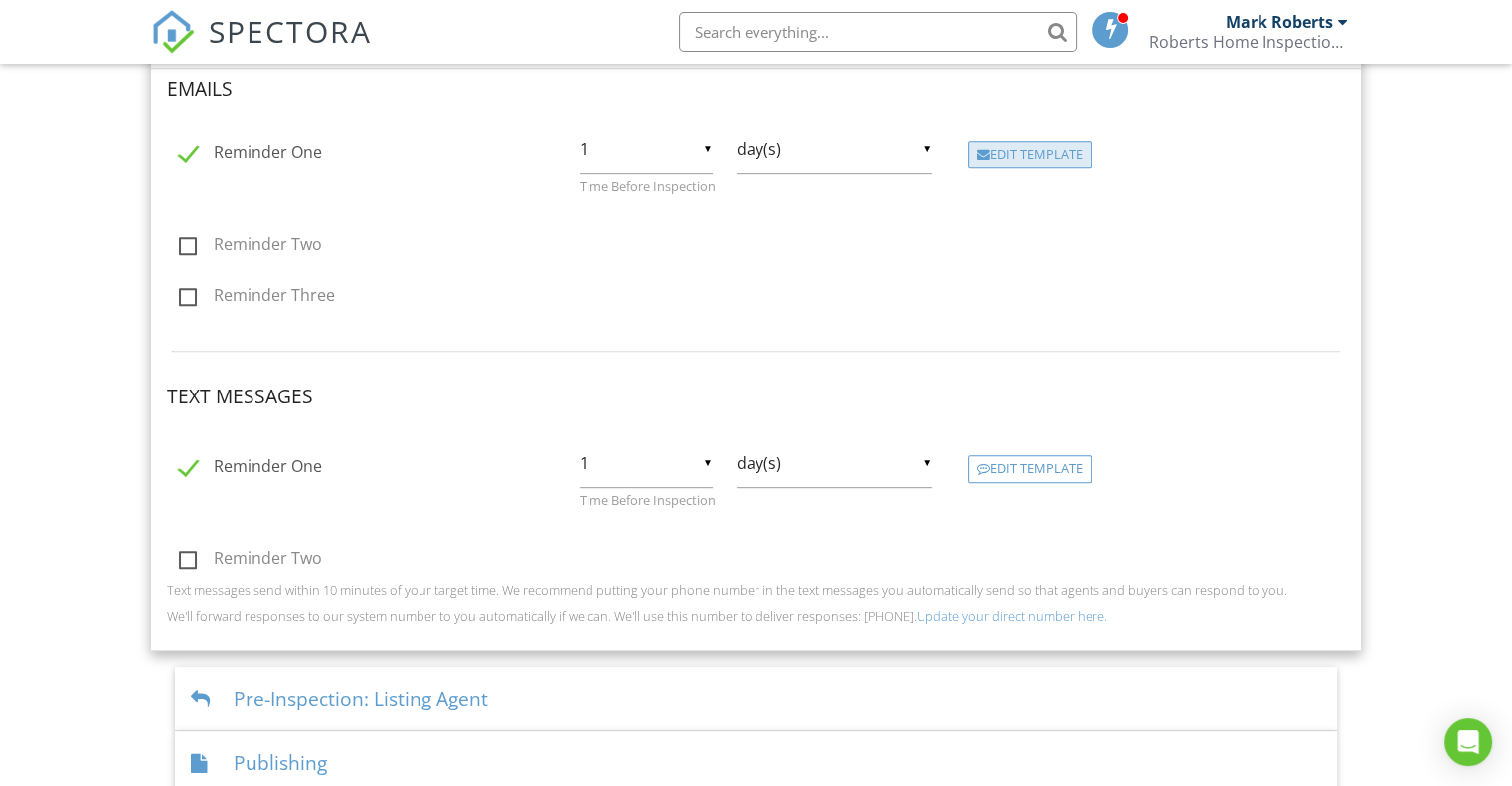 click on "Edit Template" at bounding box center [1030, 155] 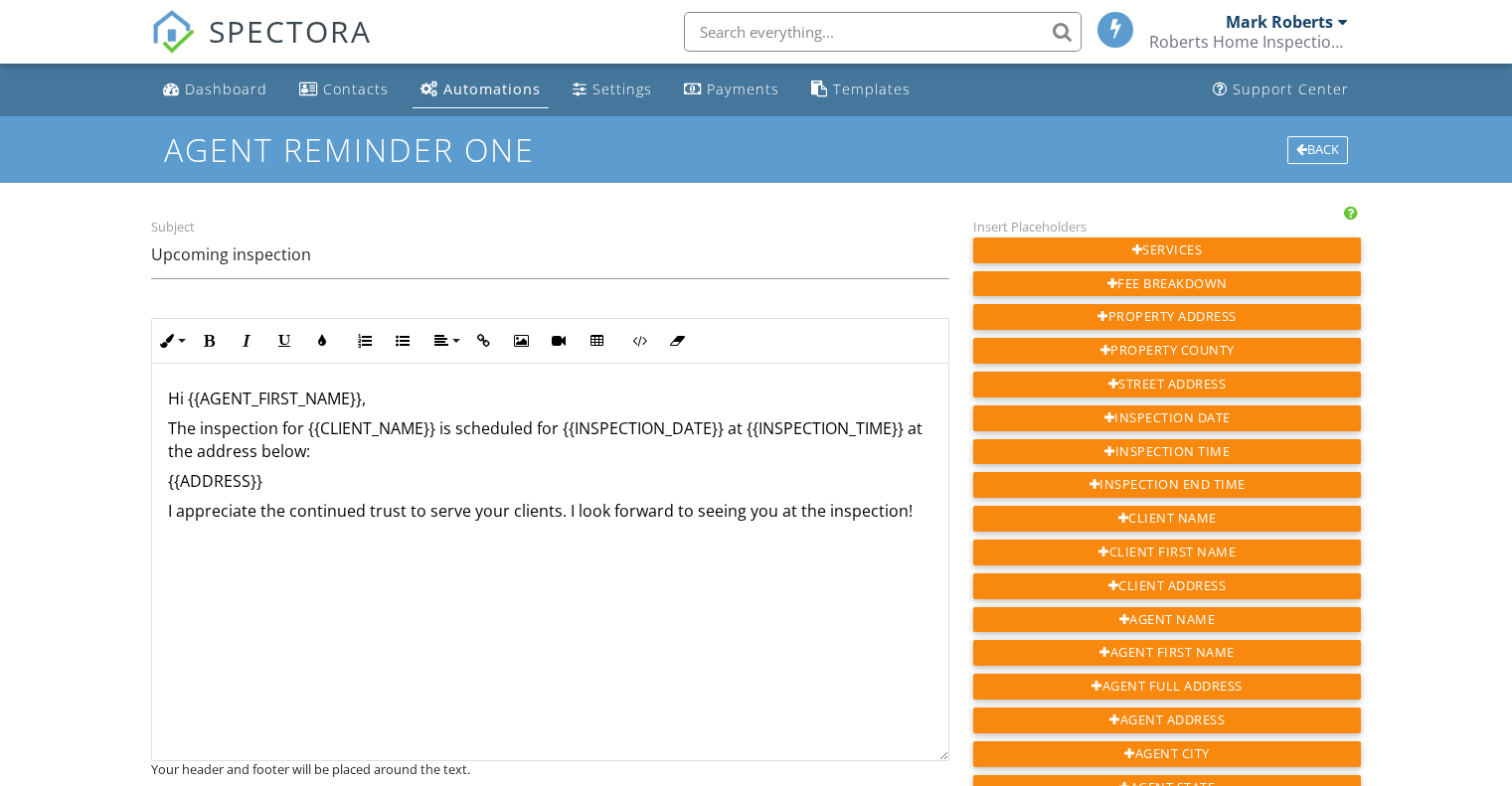scroll, scrollTop: 0, scrollLeft: 0, axis: both 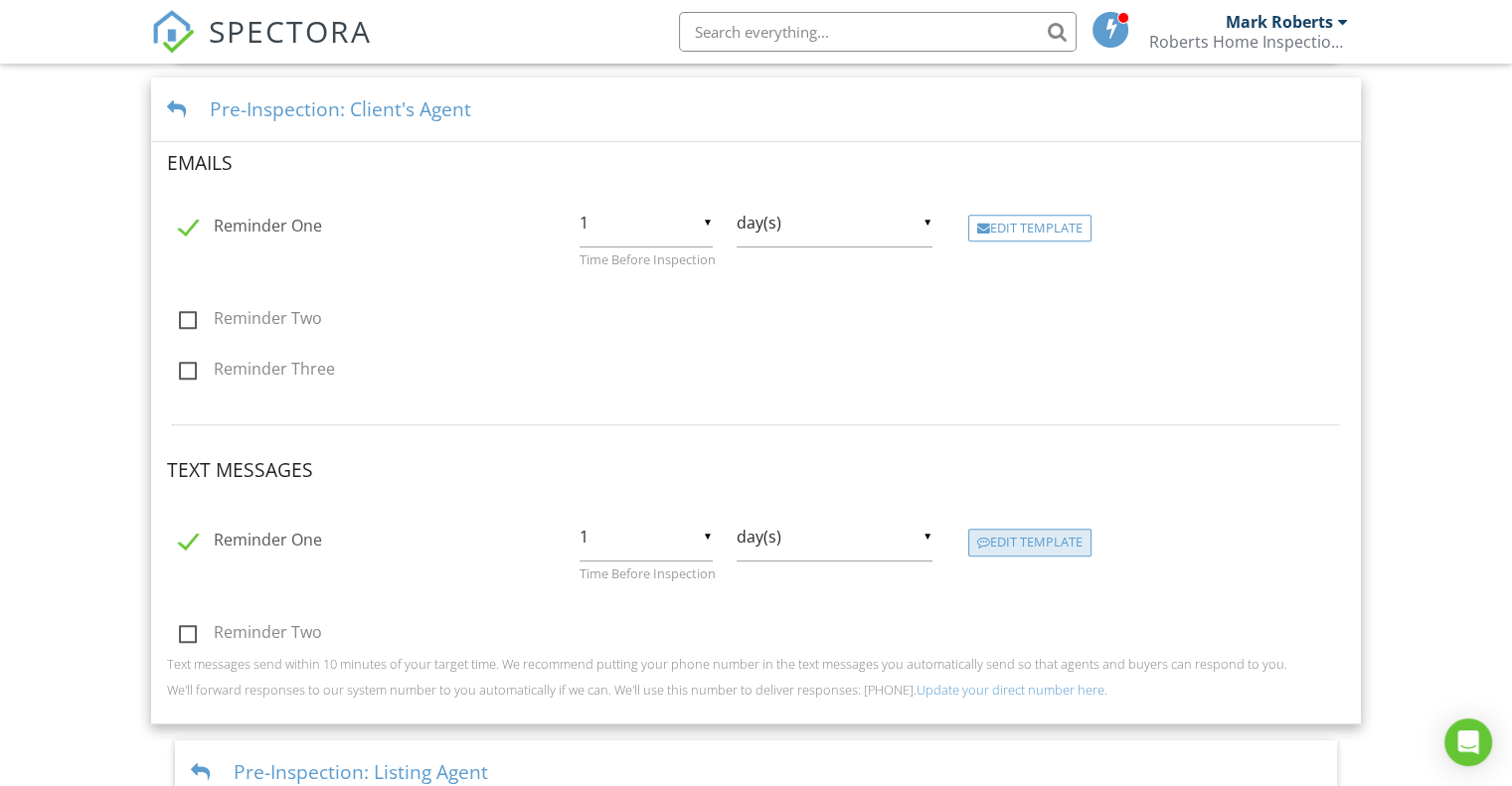click on "Edit Template" at bounding box center (1030, 543) 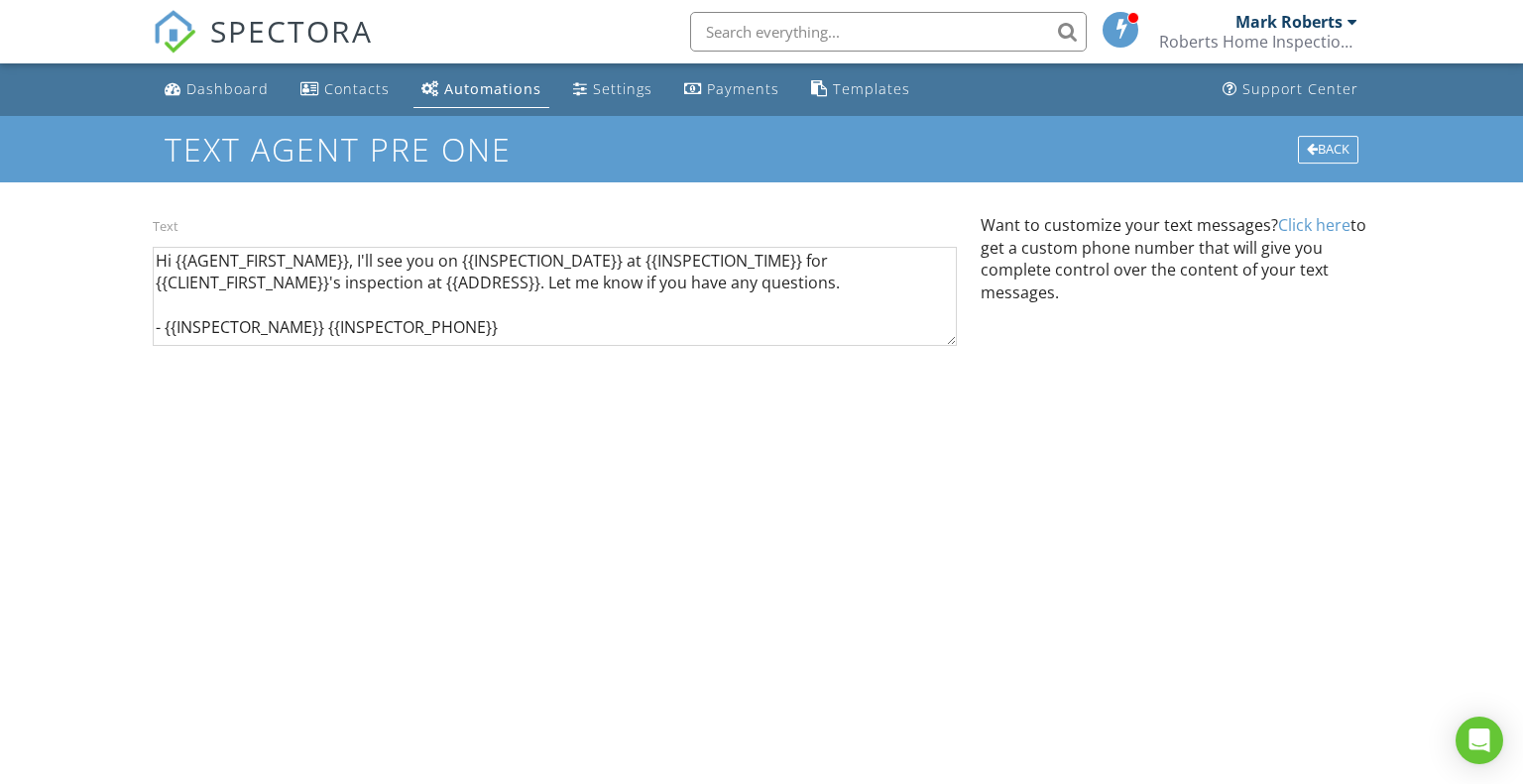 scroll, scrollTop: 0, scrollLeft: 0, axis: both 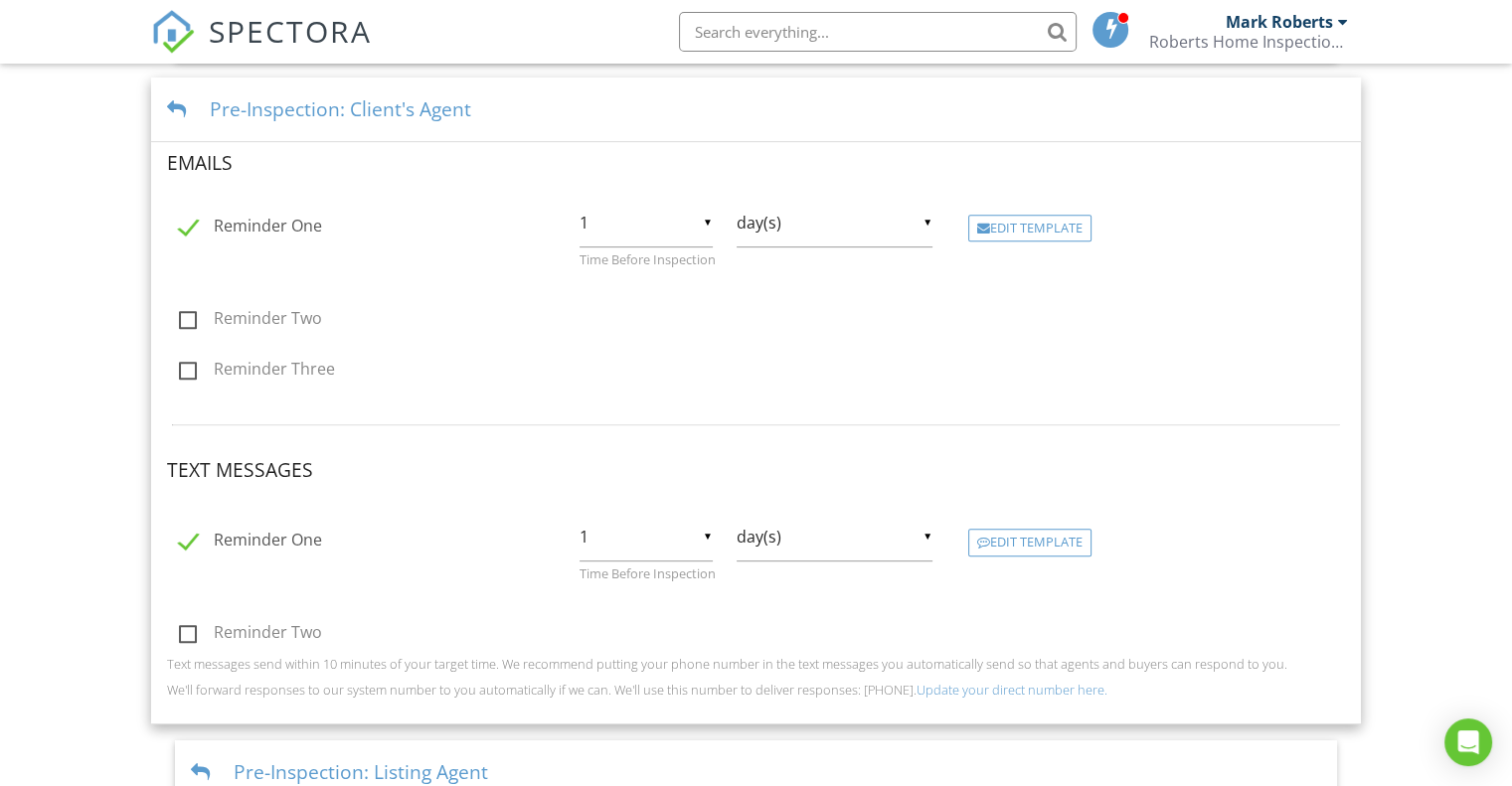 click at bounding box center (180, 109) 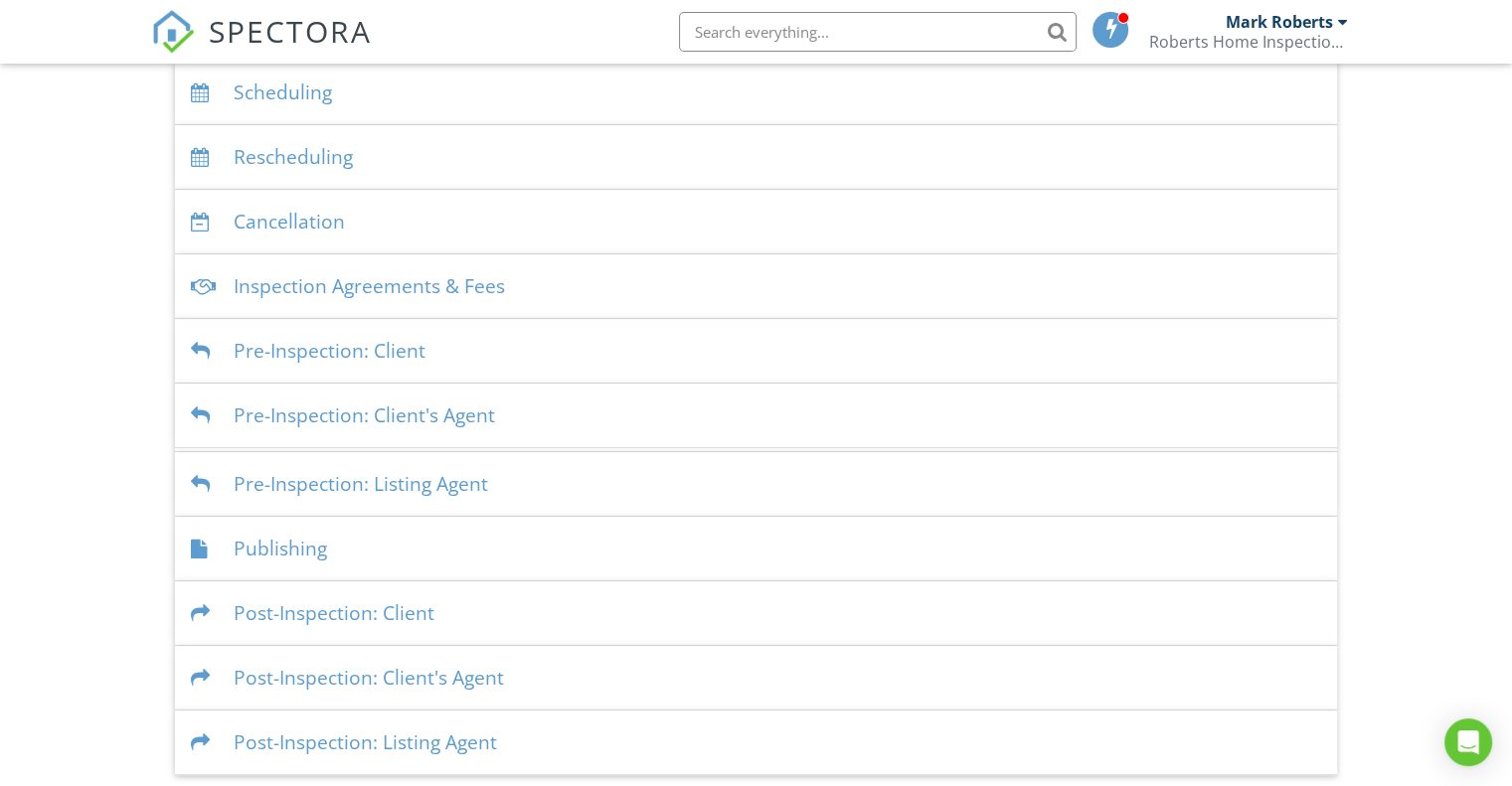 scroll, scrollTop: 415, scrollLeft: 0, axis: vertical 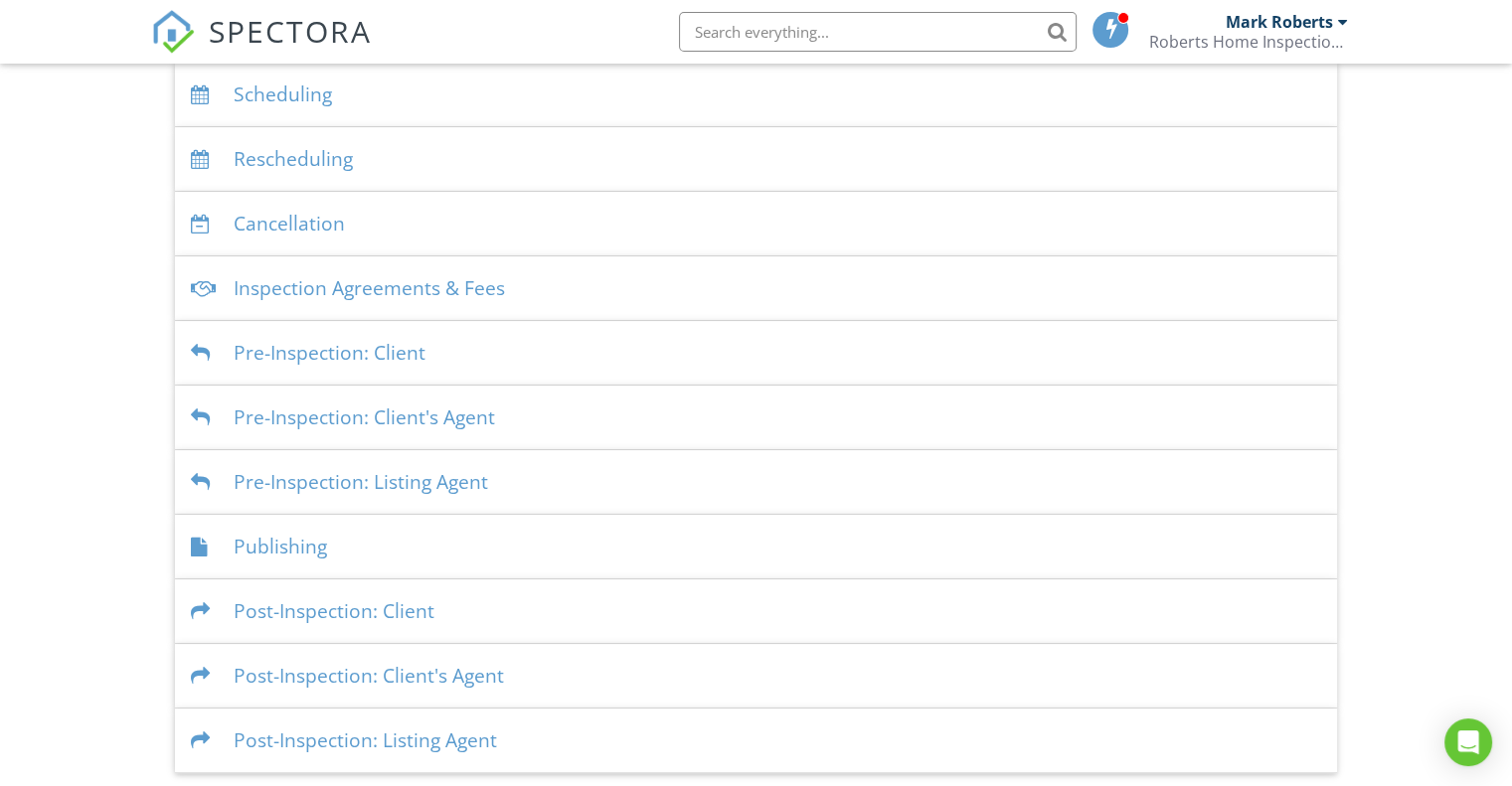 click on "Pre-Inspection: Listing Agent" at bounding box center (756, 482) 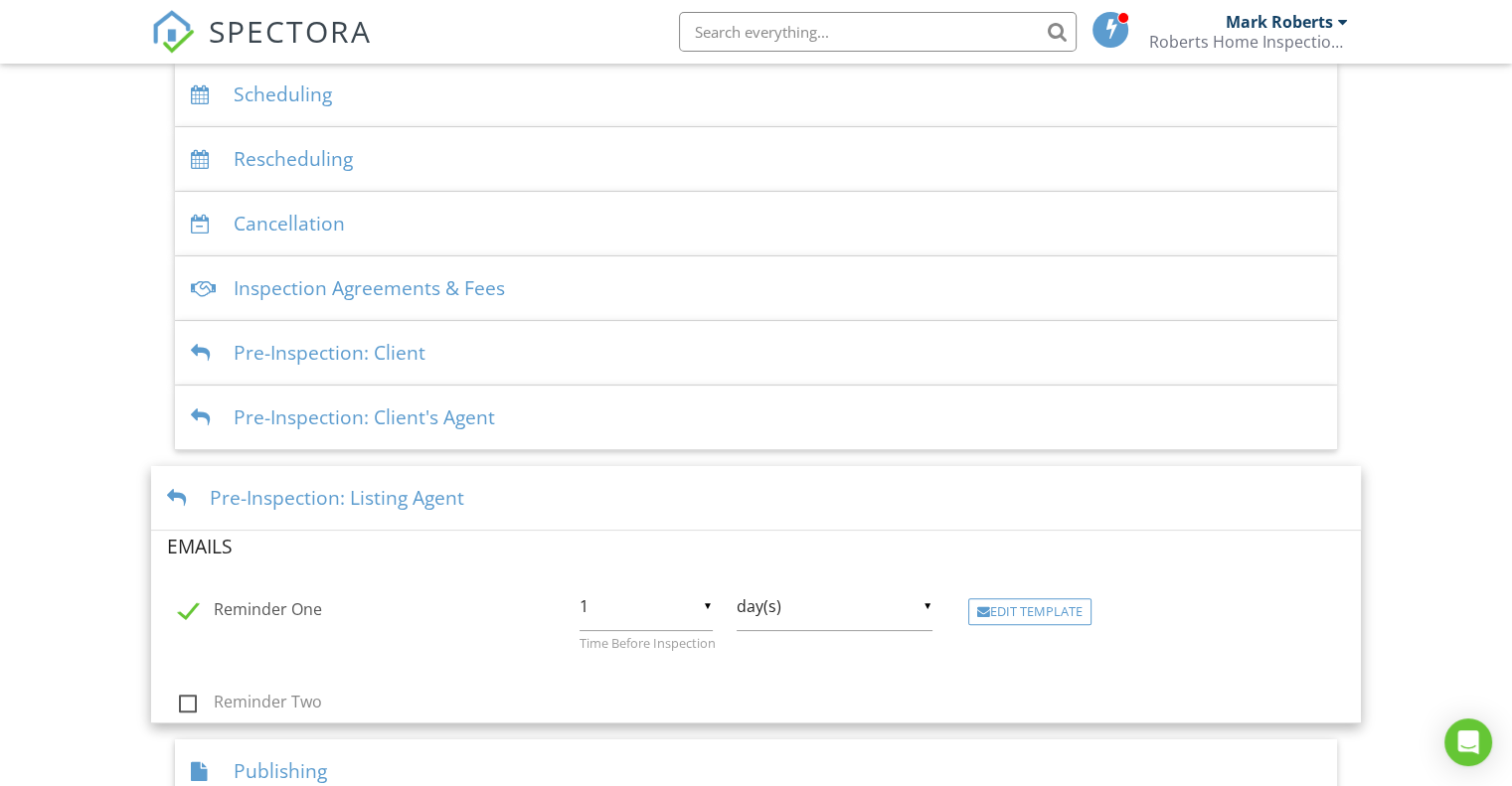 scroll, scrollTop: 739, scrollLeft: 0, axis: vertical 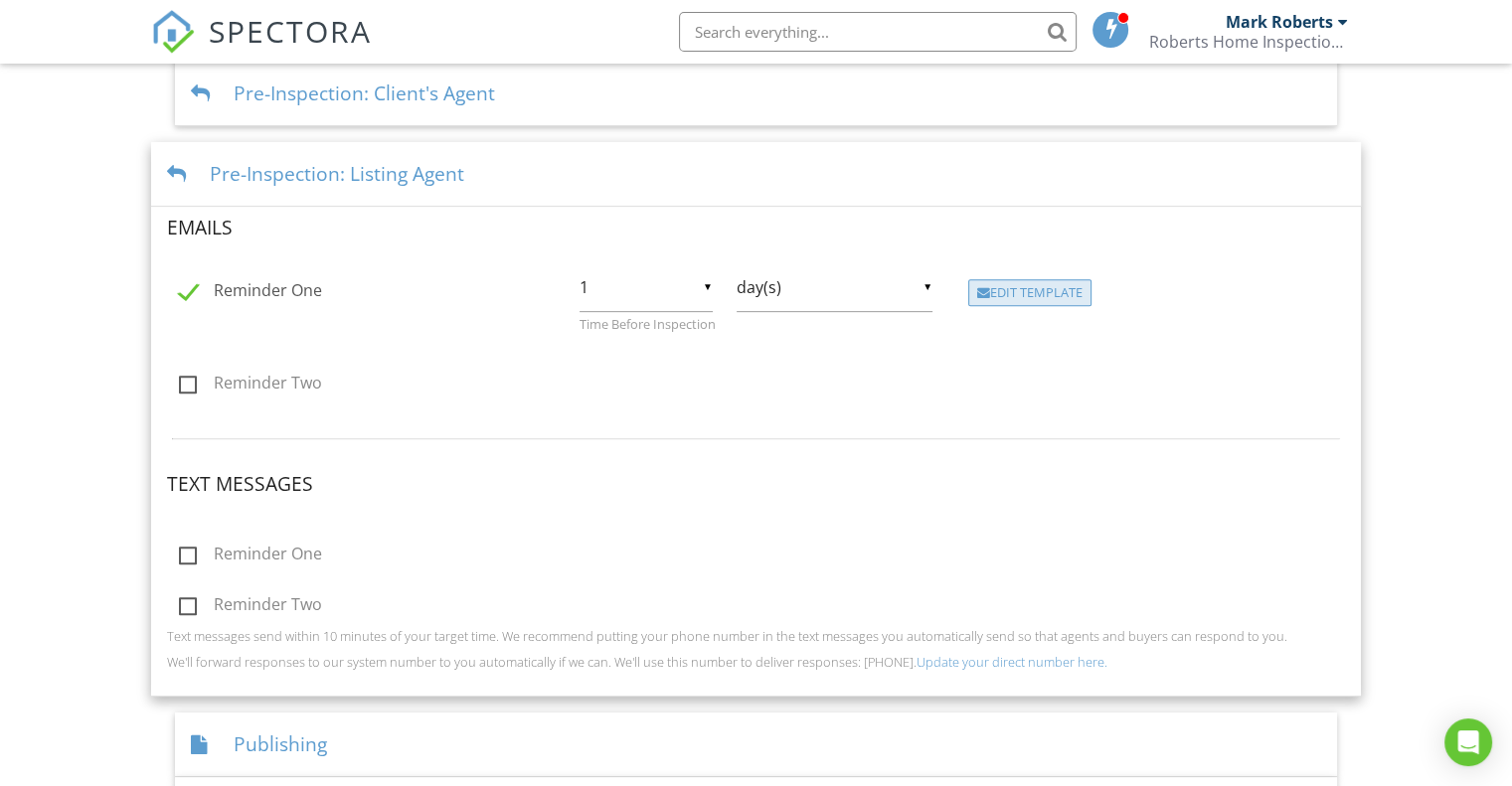 click on "Edit Template" at bounding box center (1030, 293) 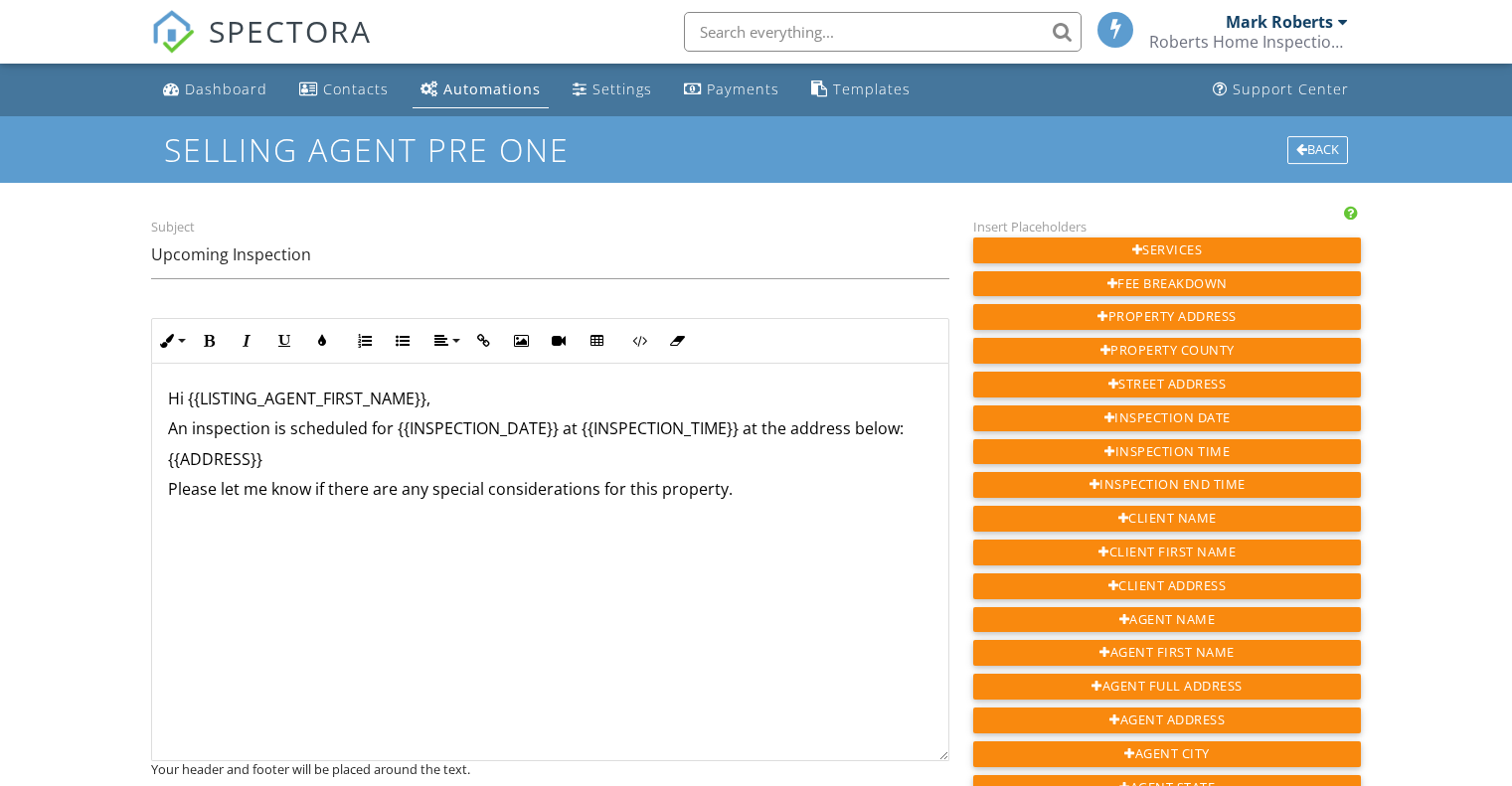 scroll, scrollTop: 0, scrollLeft: 0, axis: both 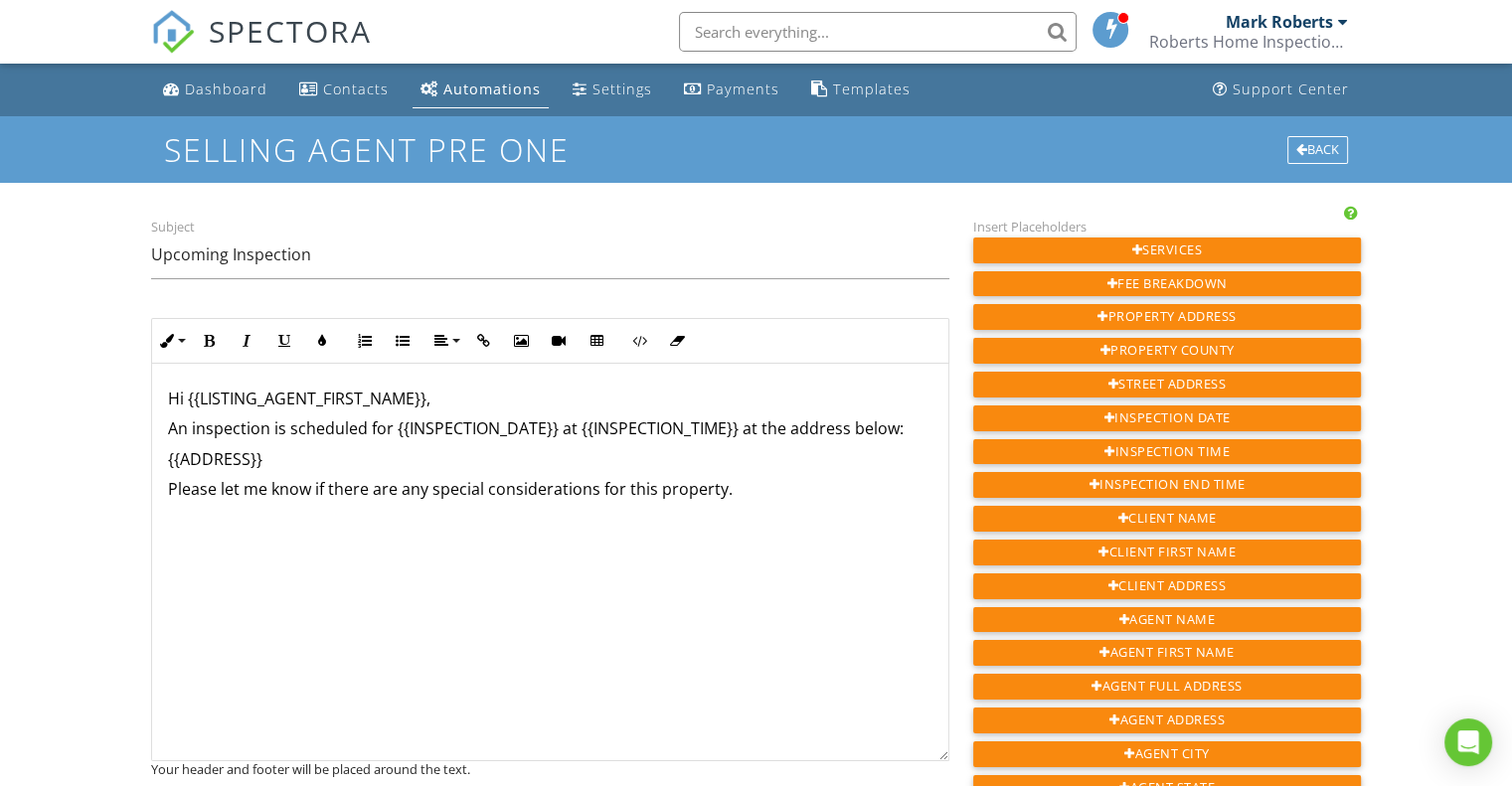 click on "Please let me know if there are any special considerations for this property." 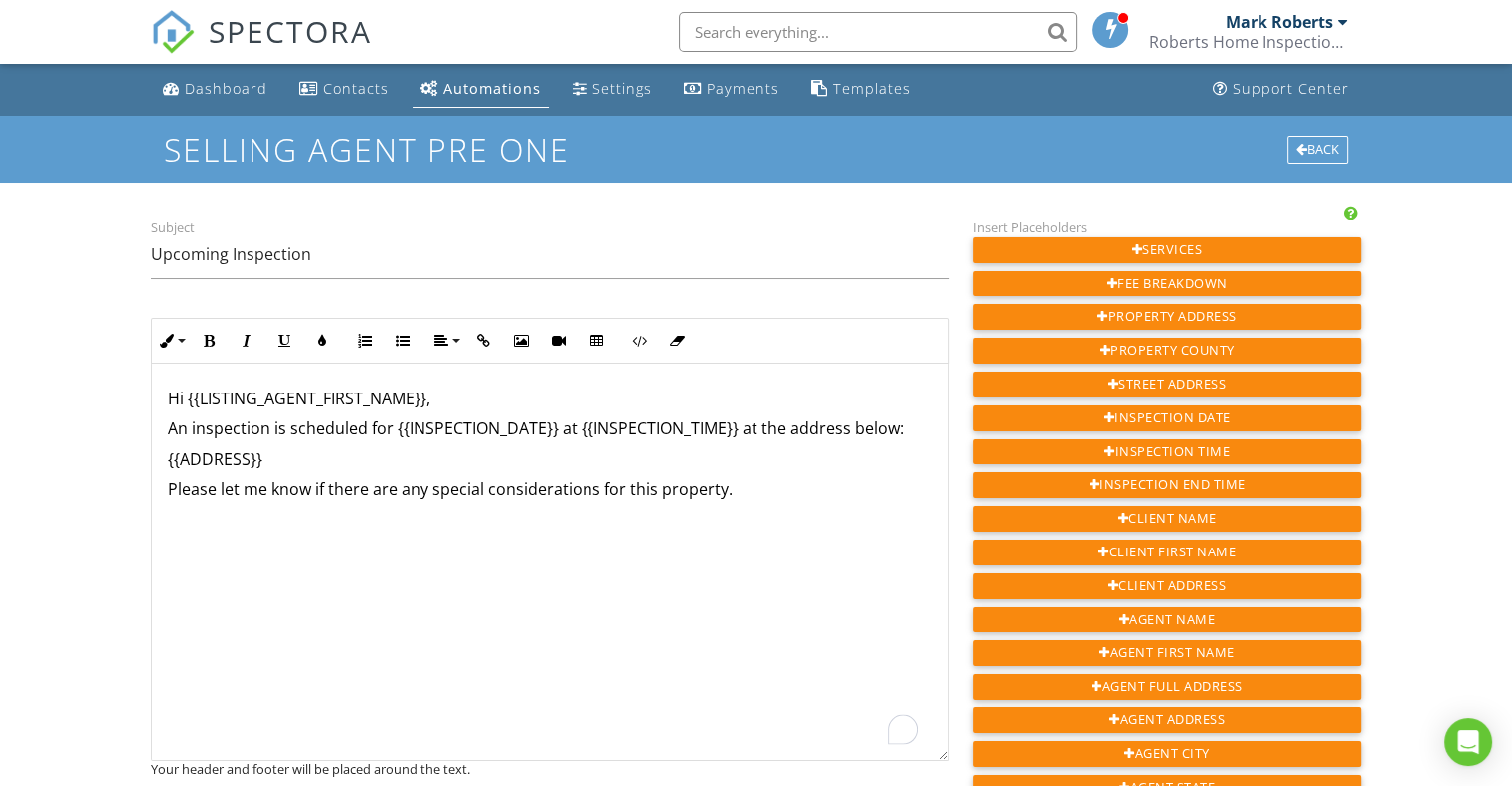 scroll, scrollTop: 0, scrollLeft: 0, axis: both 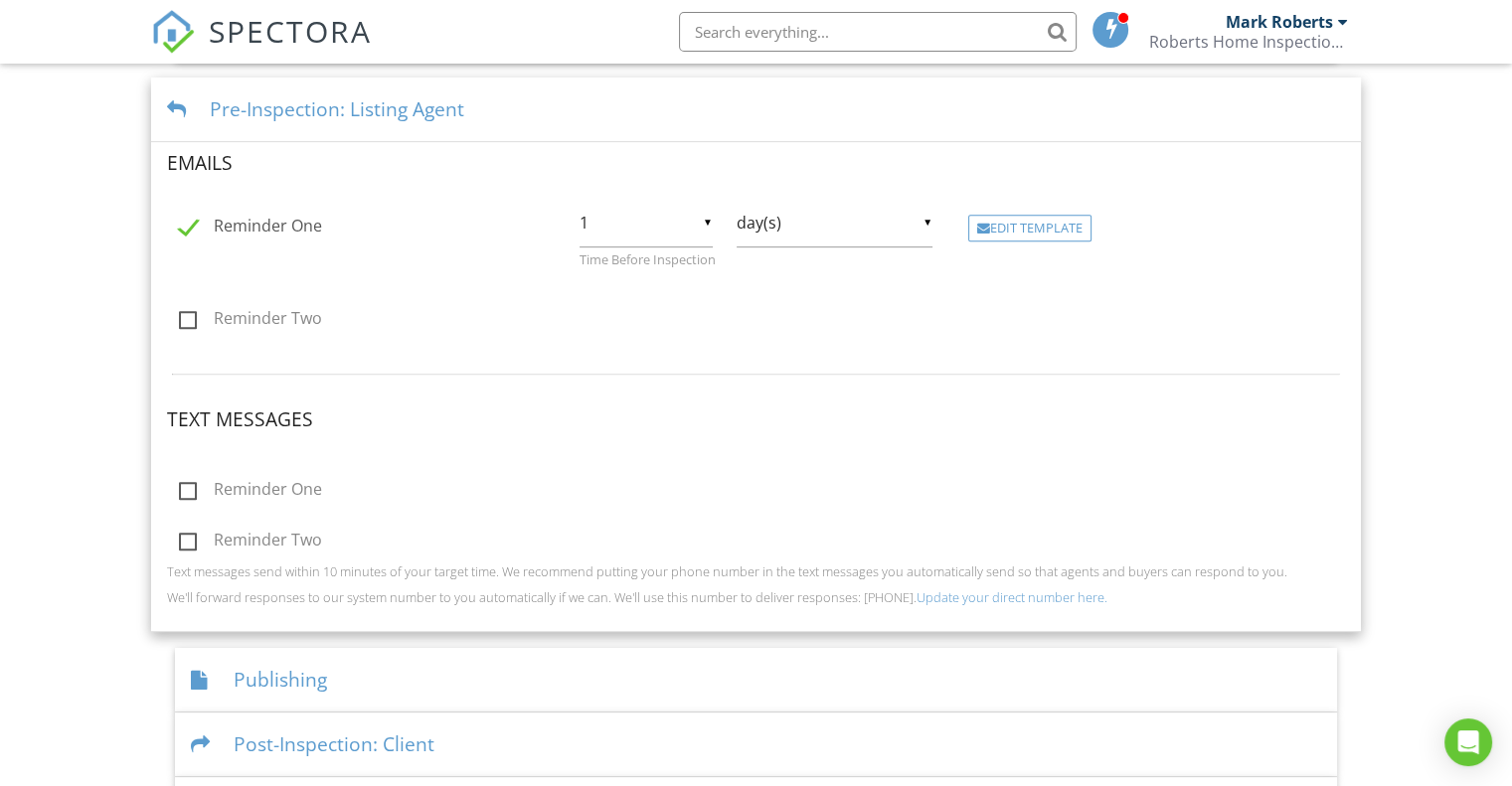 click on "Pre-Inspection: Listing Agent" at bounding box center [756, 109] 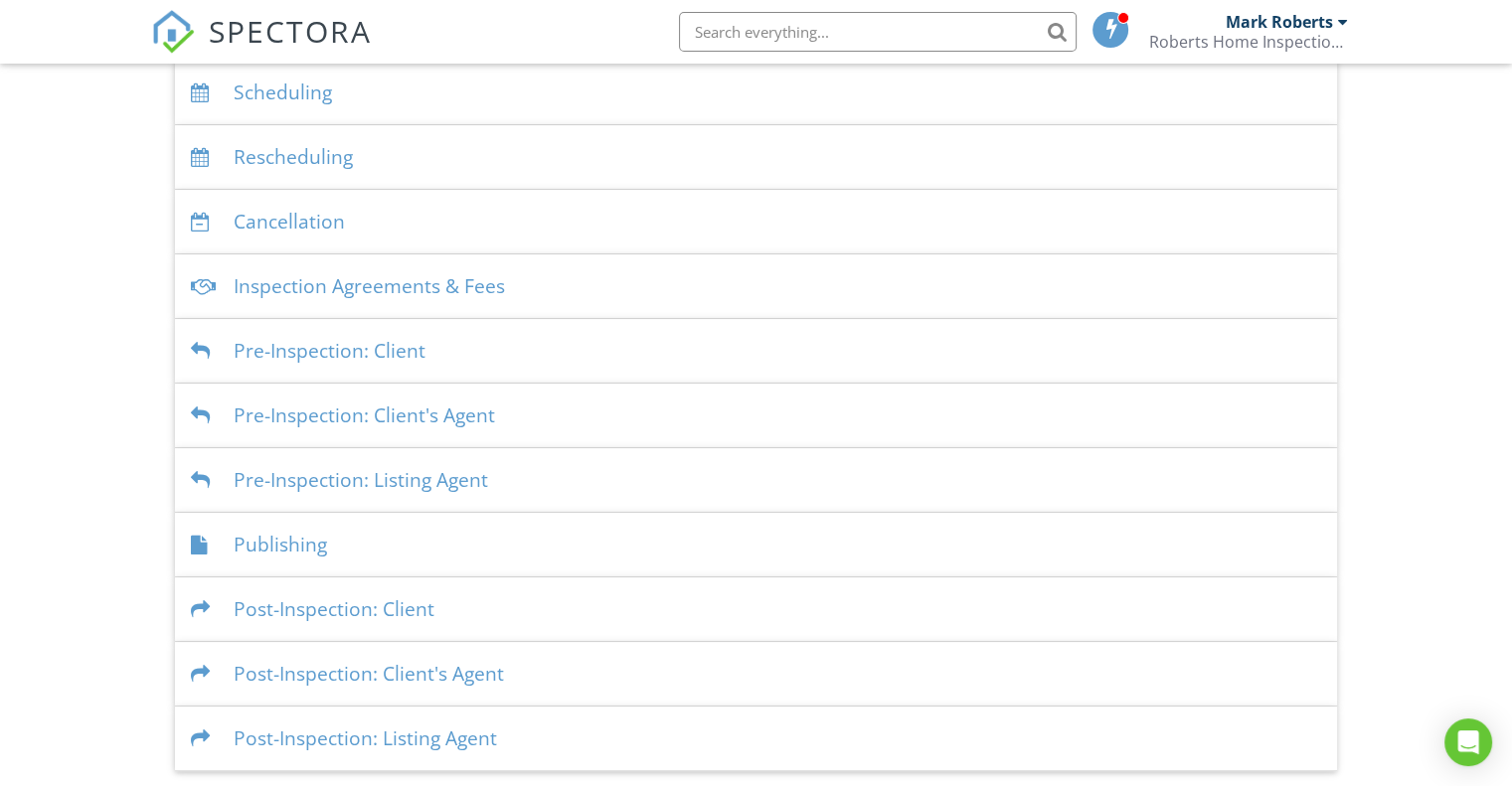 scroll, scrollTop: 415, scrollLeft: 0, axis: vertical 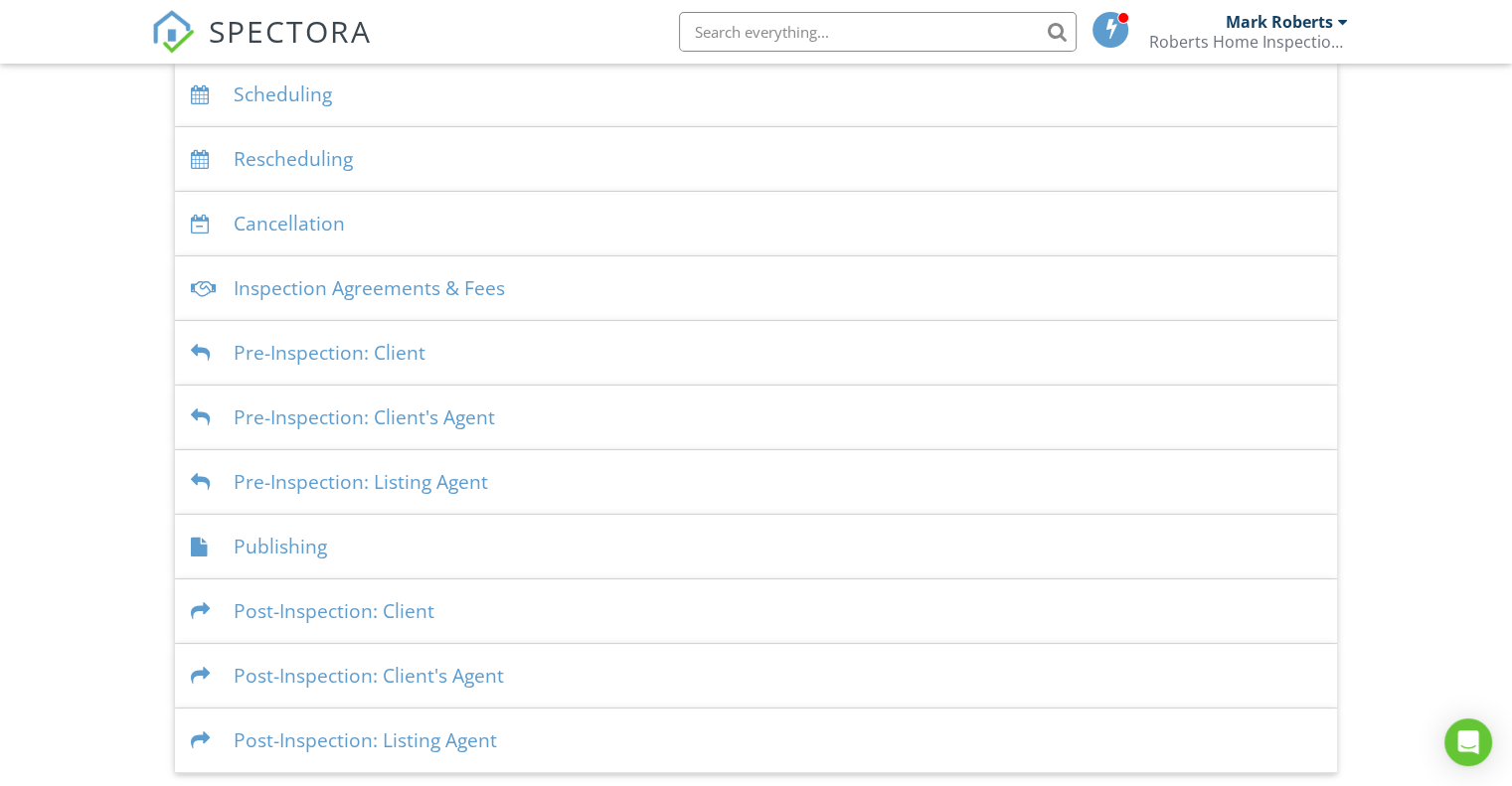 click on "Pre-Inspection: Listing Agent" at bounding box center [756, 482] 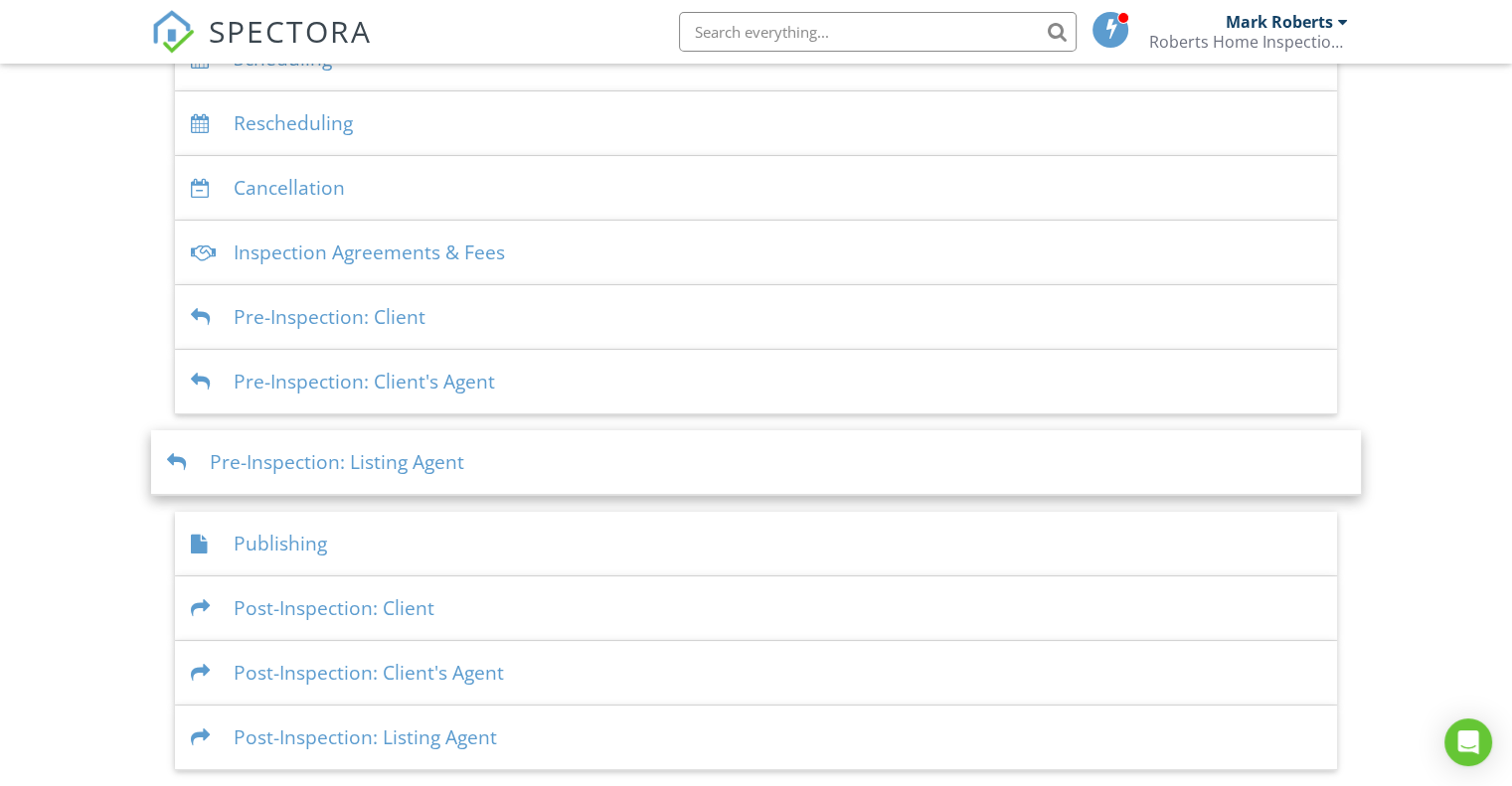 scroll, scrollTop: 804, scrollLeft: 0, axis: vertical 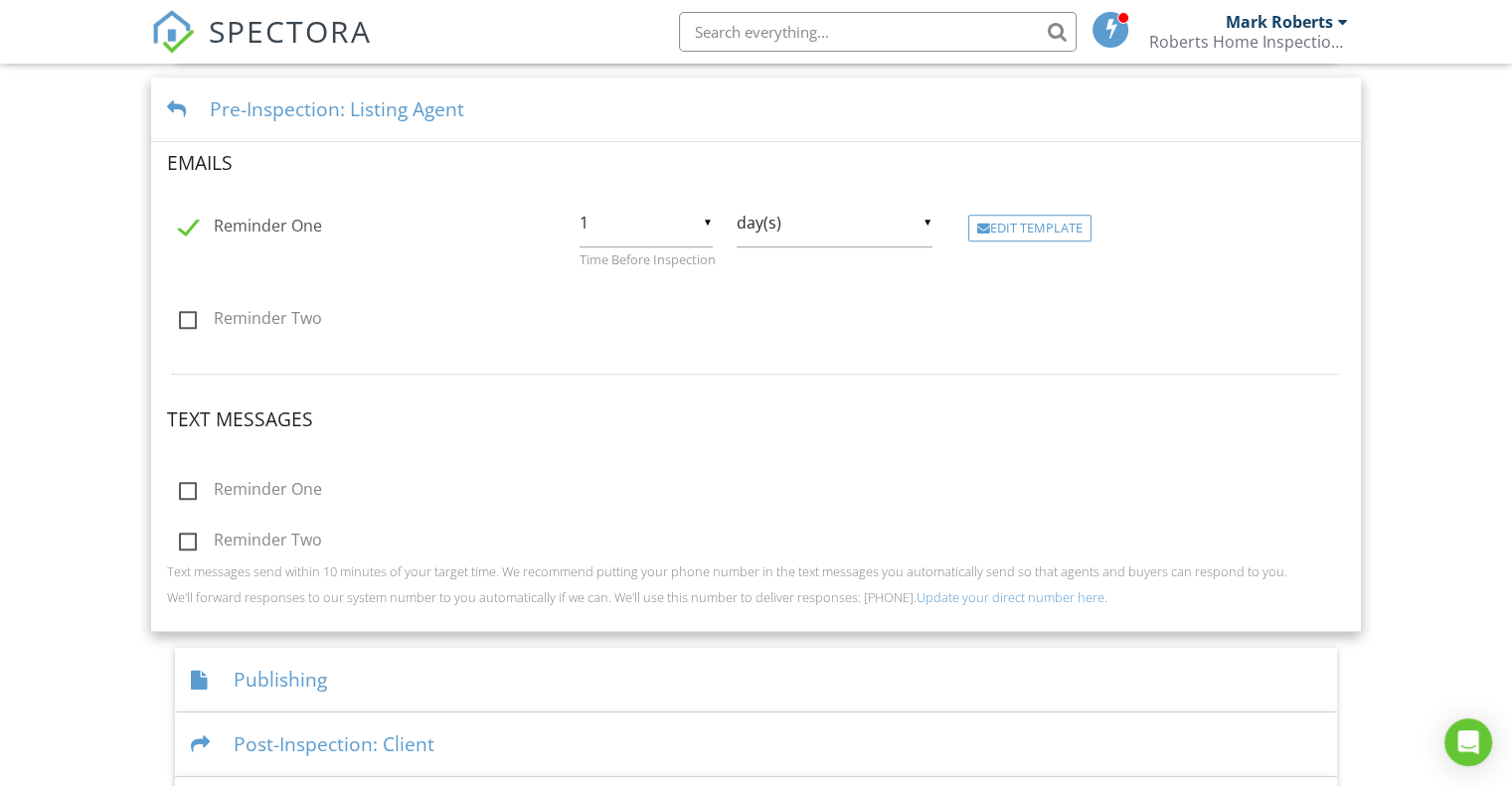 click on "Reminder Two" at bounding box center [355, 320] 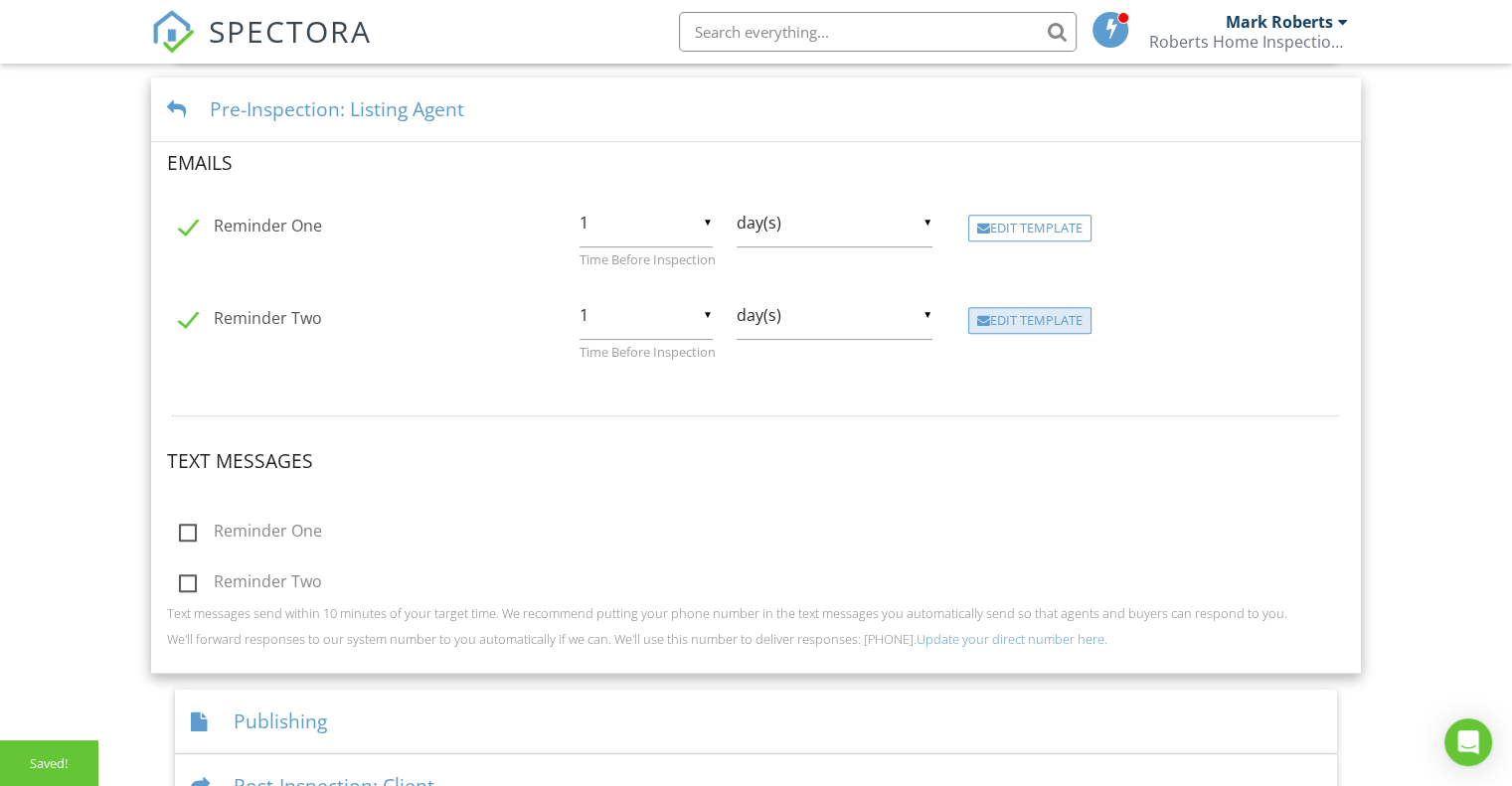 click on "Edit Template" at bounding box center (1030, 321) 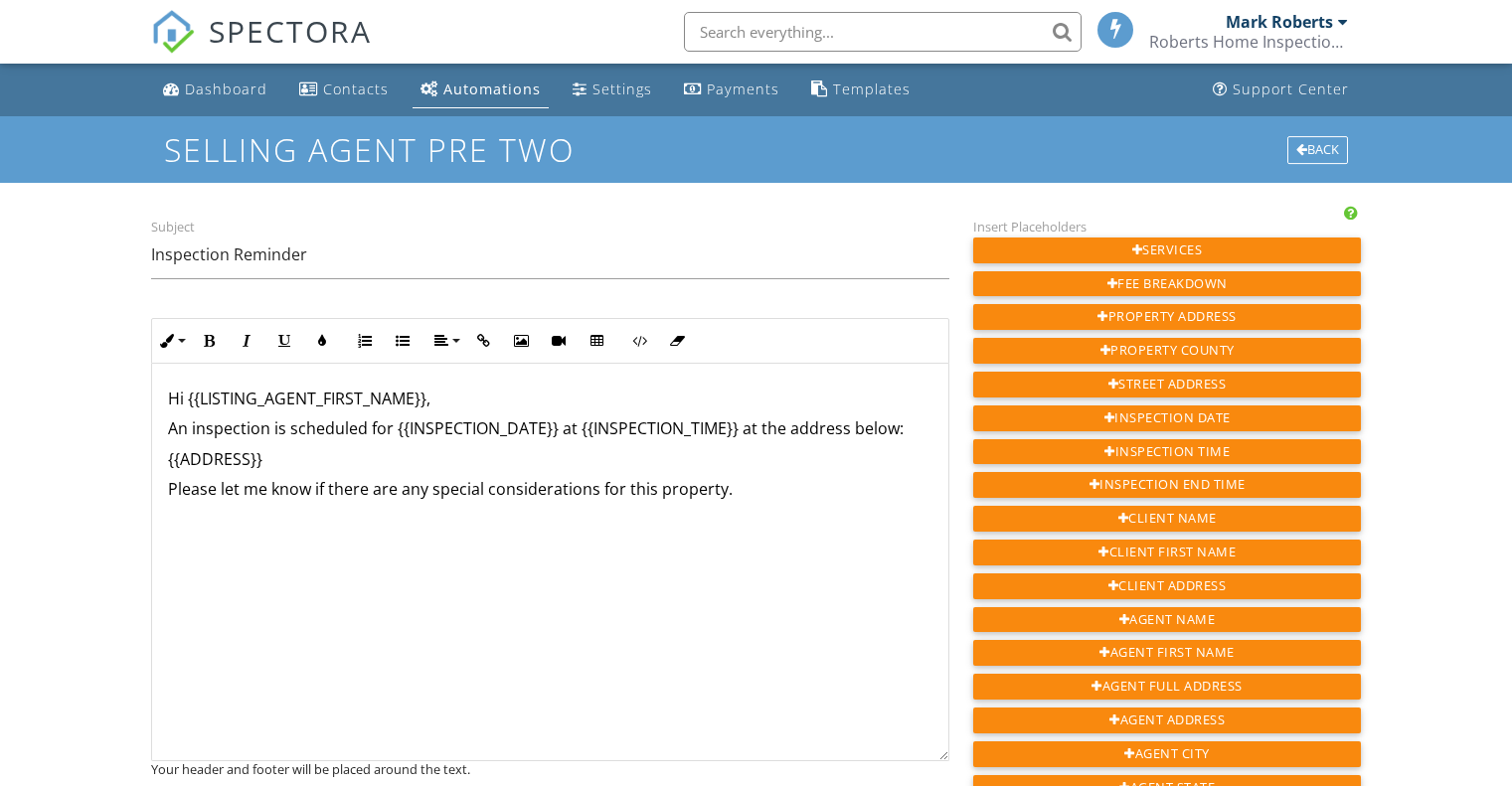 scroll, scrollTop: 0, scrollLeft: 0, axis: both 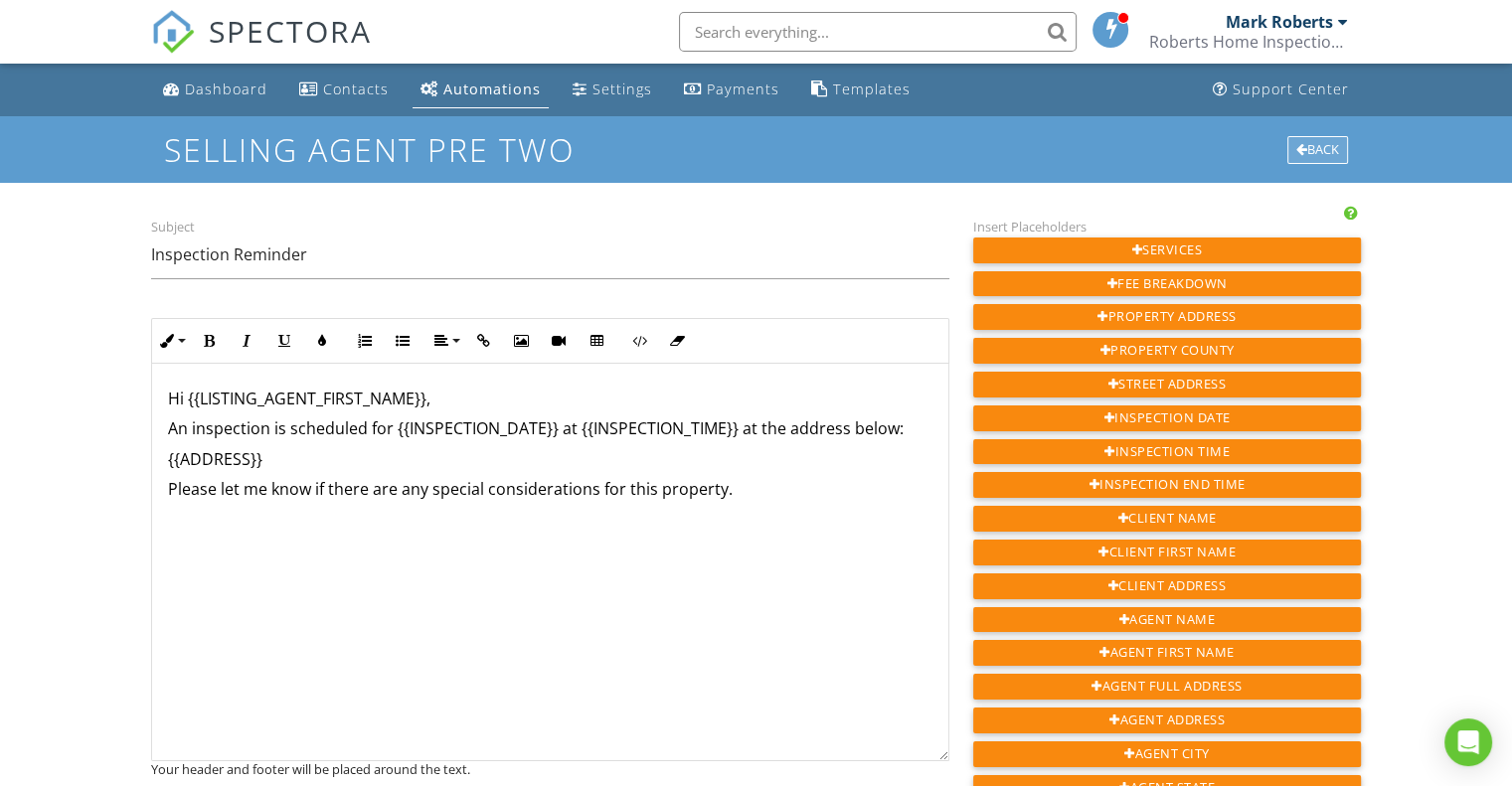 click on "Back" at bounding box center (1317, 150) 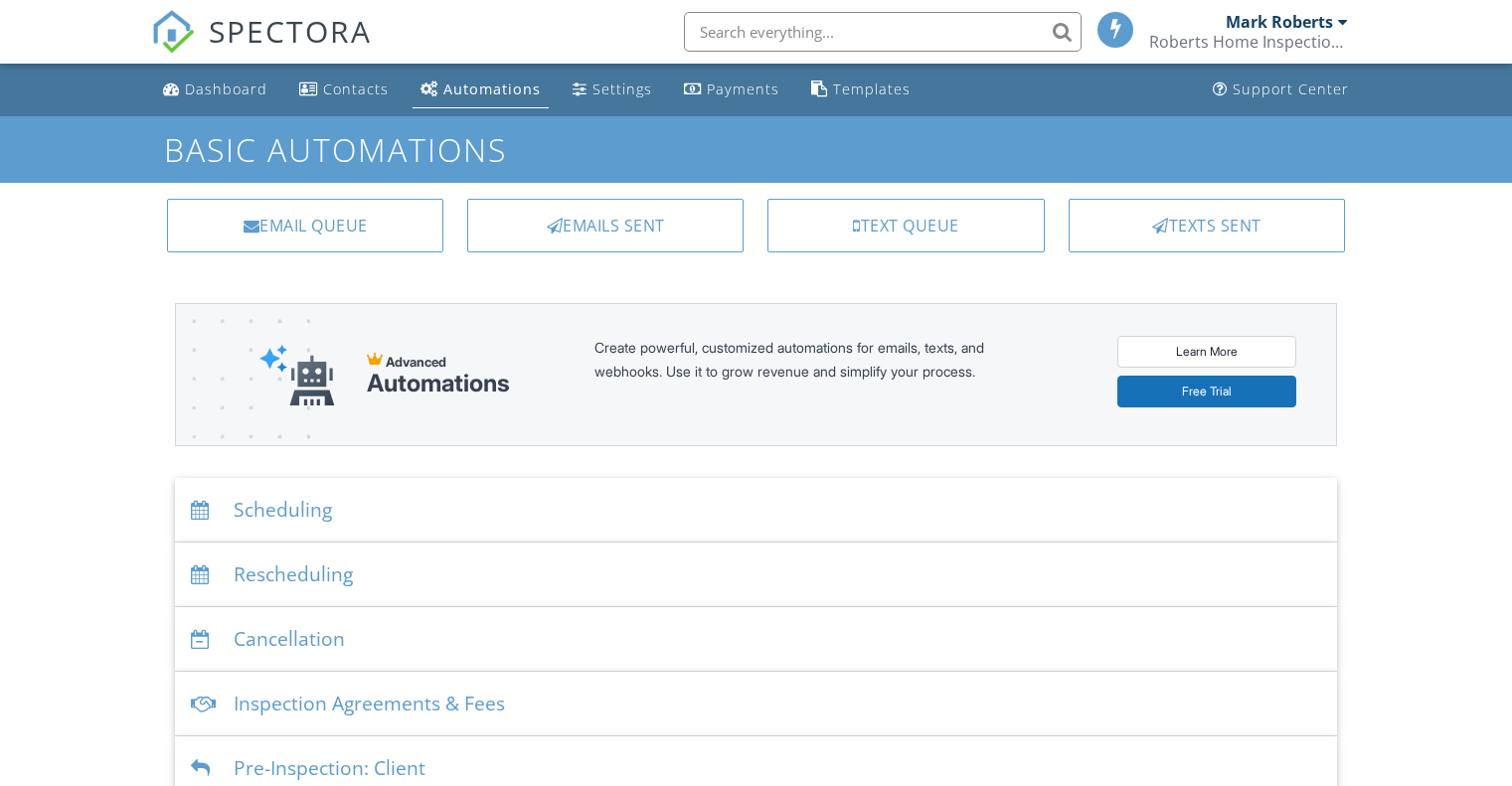 scroll, scrollTop: 0, scrollLeft: 0, axis: both 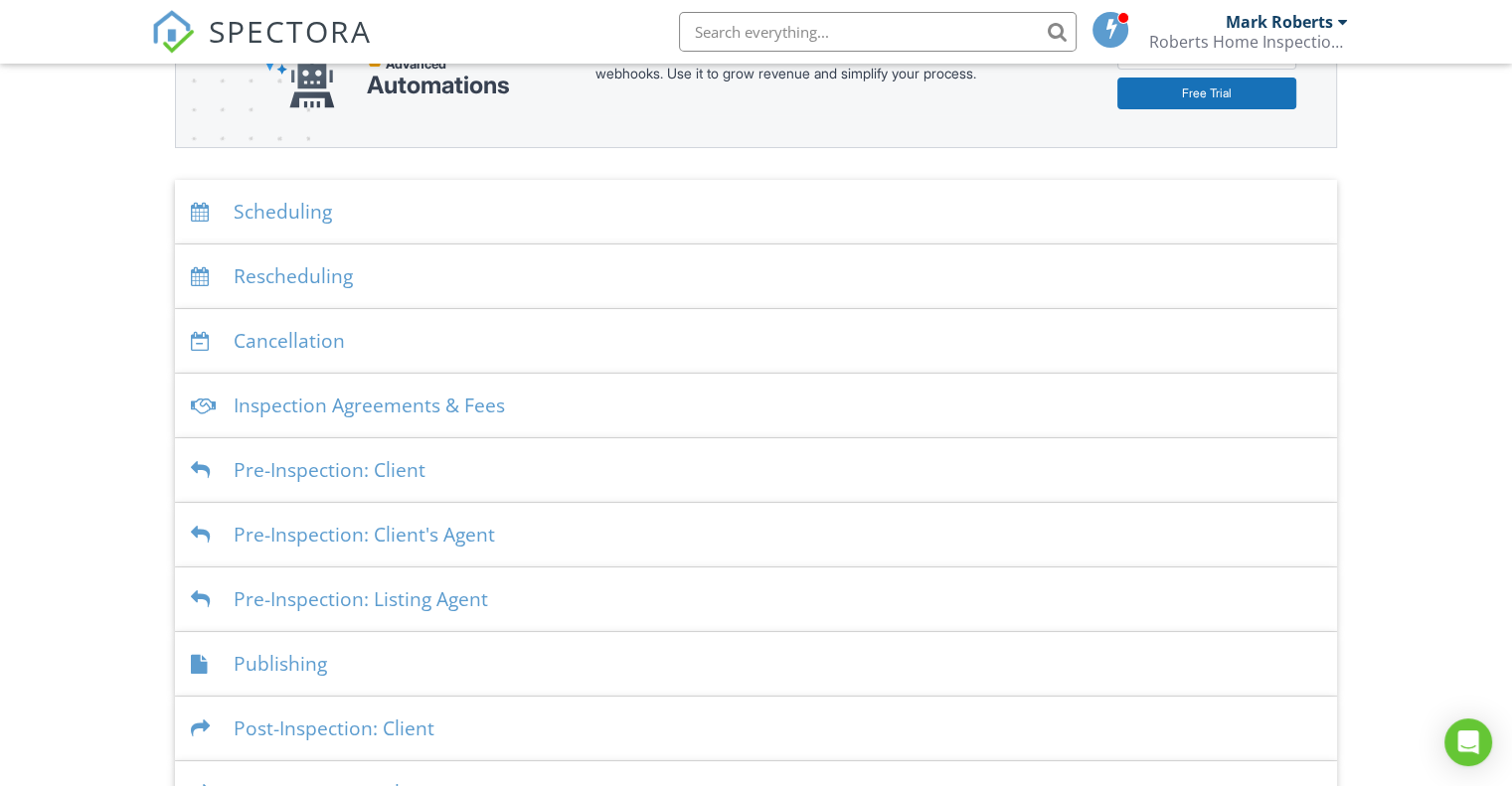 click on "Pre-Inspection: Listing Agent" at bounding box center (756, 599) 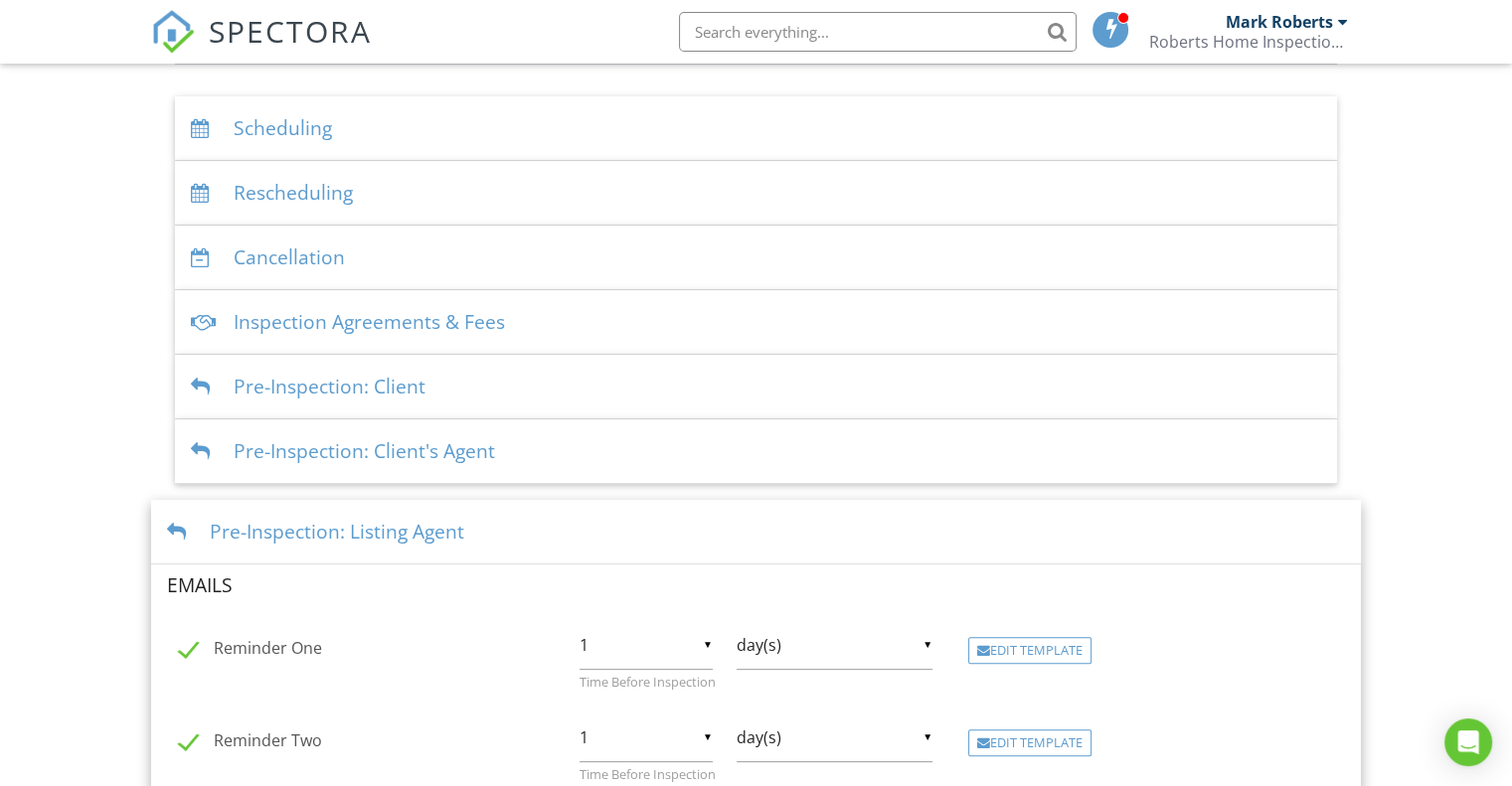 scroll, scrollTop: 596, scrollLeft: 0, axis: vertical 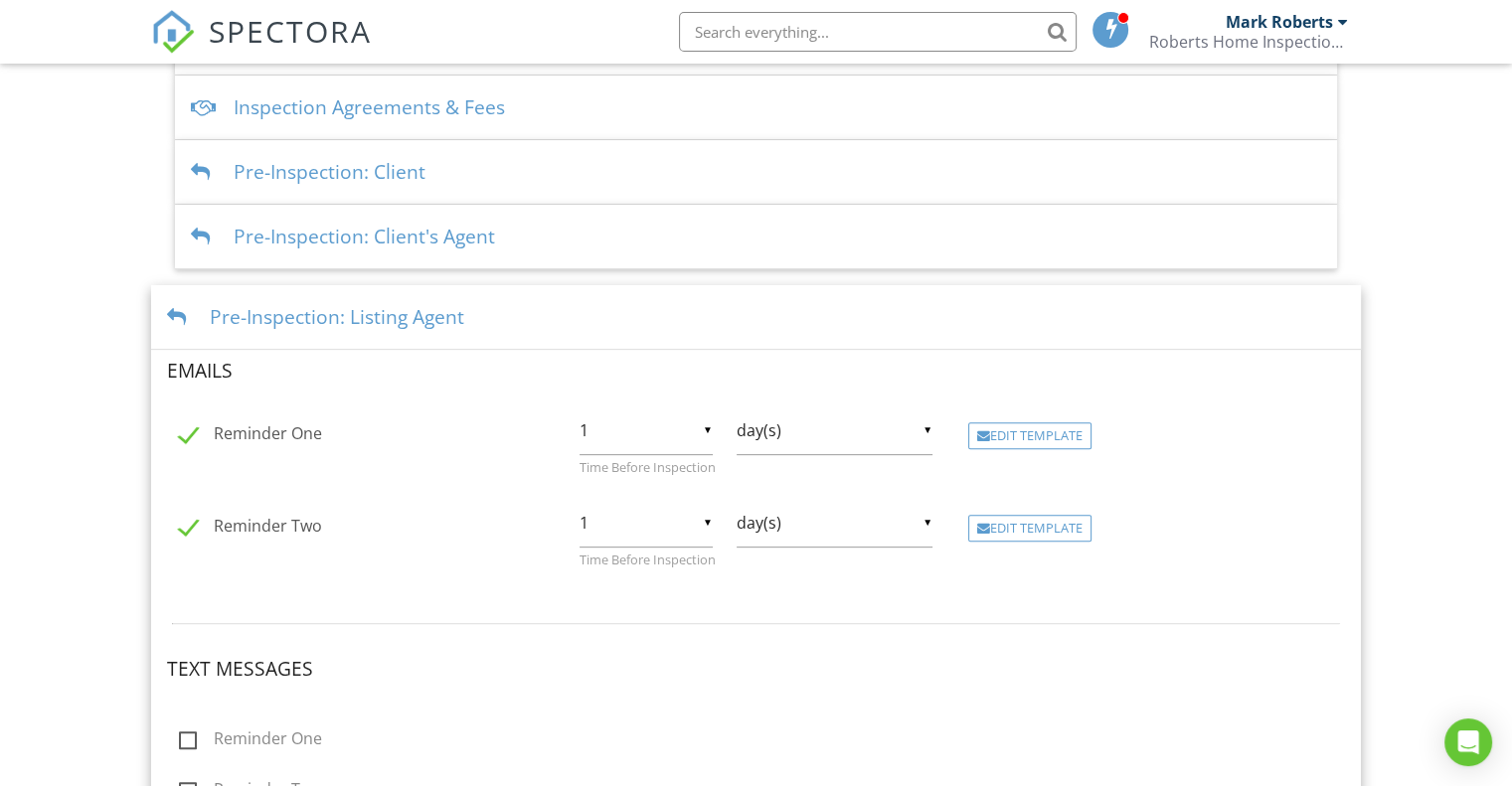 click on "Reminder Two" at bounding box center (251, 529) 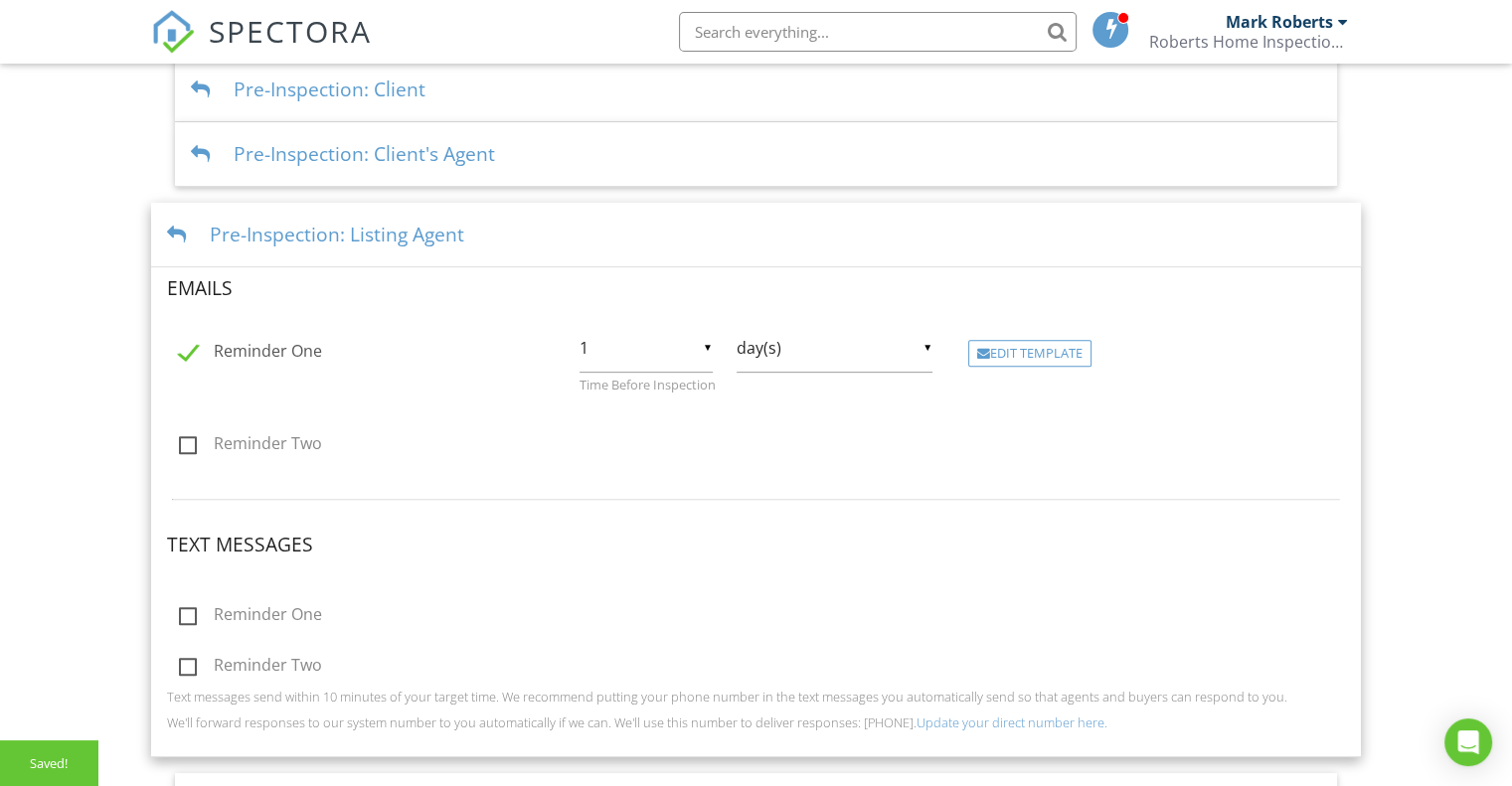 scroll, scrollTop: 795, scrollLeft: 0, axis: vertical 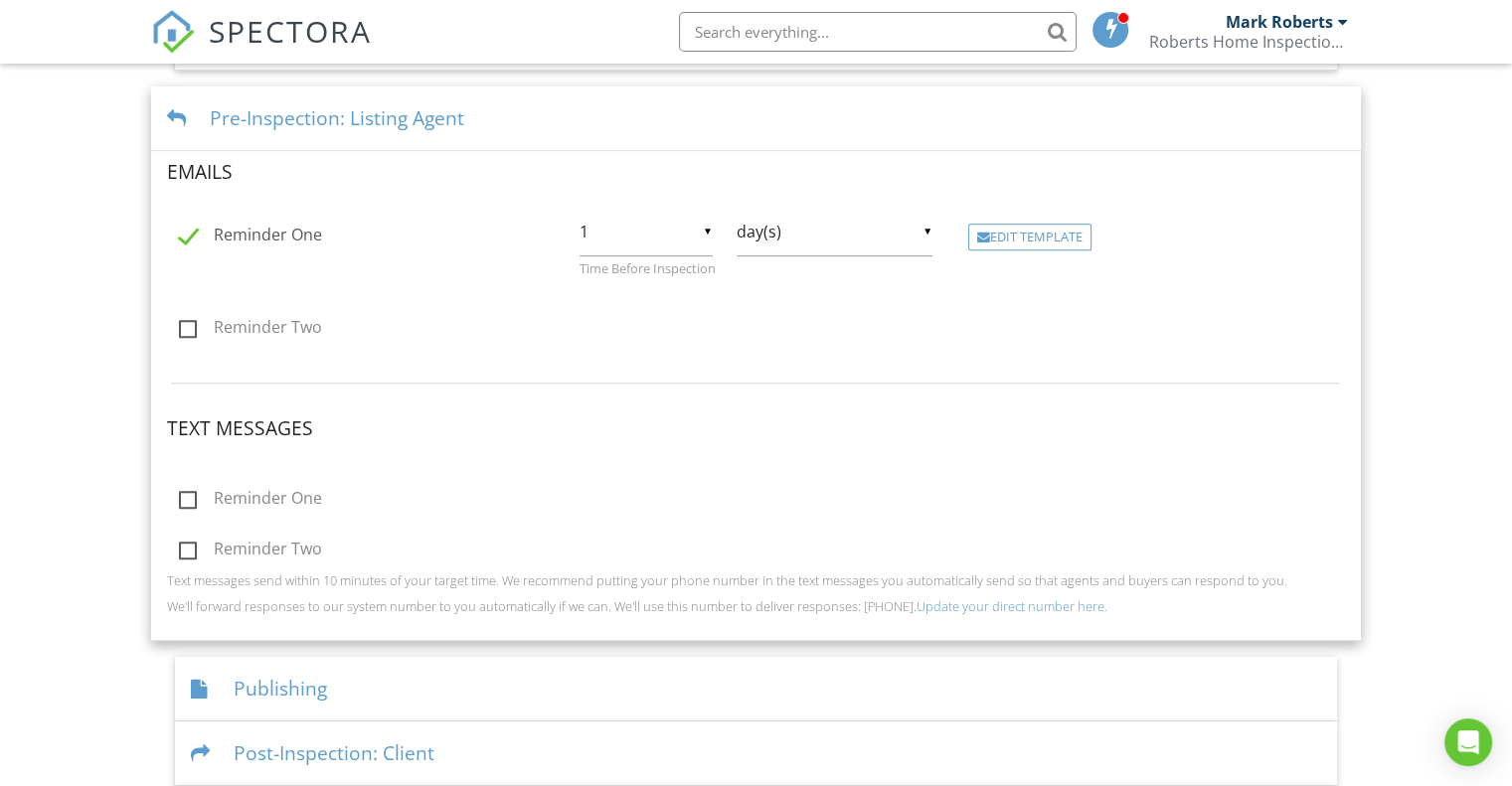 click on "Reminder One" at bounding box center (251, 501) 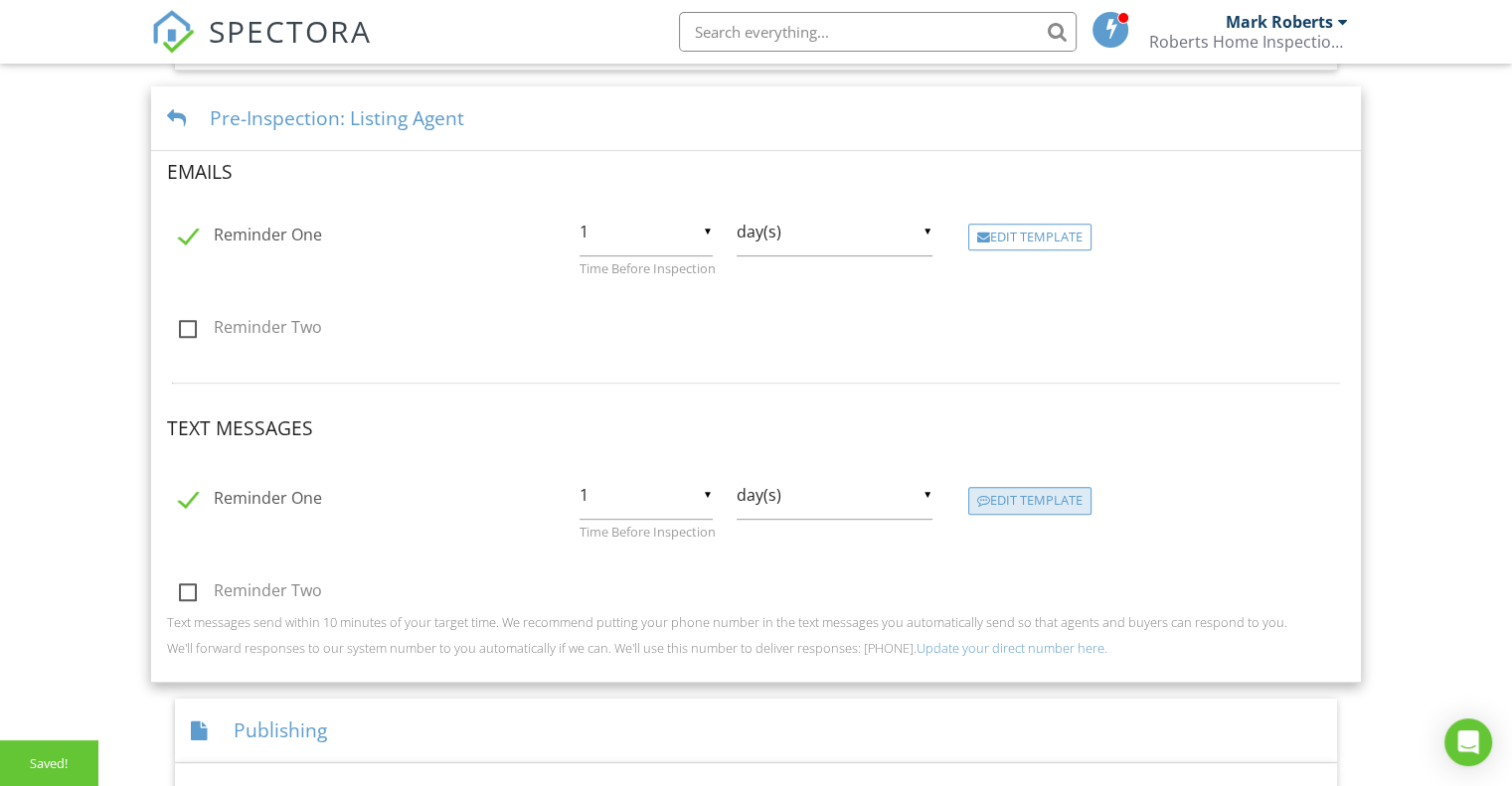 click on "Edit Template" at bounding box center (1030, 501) 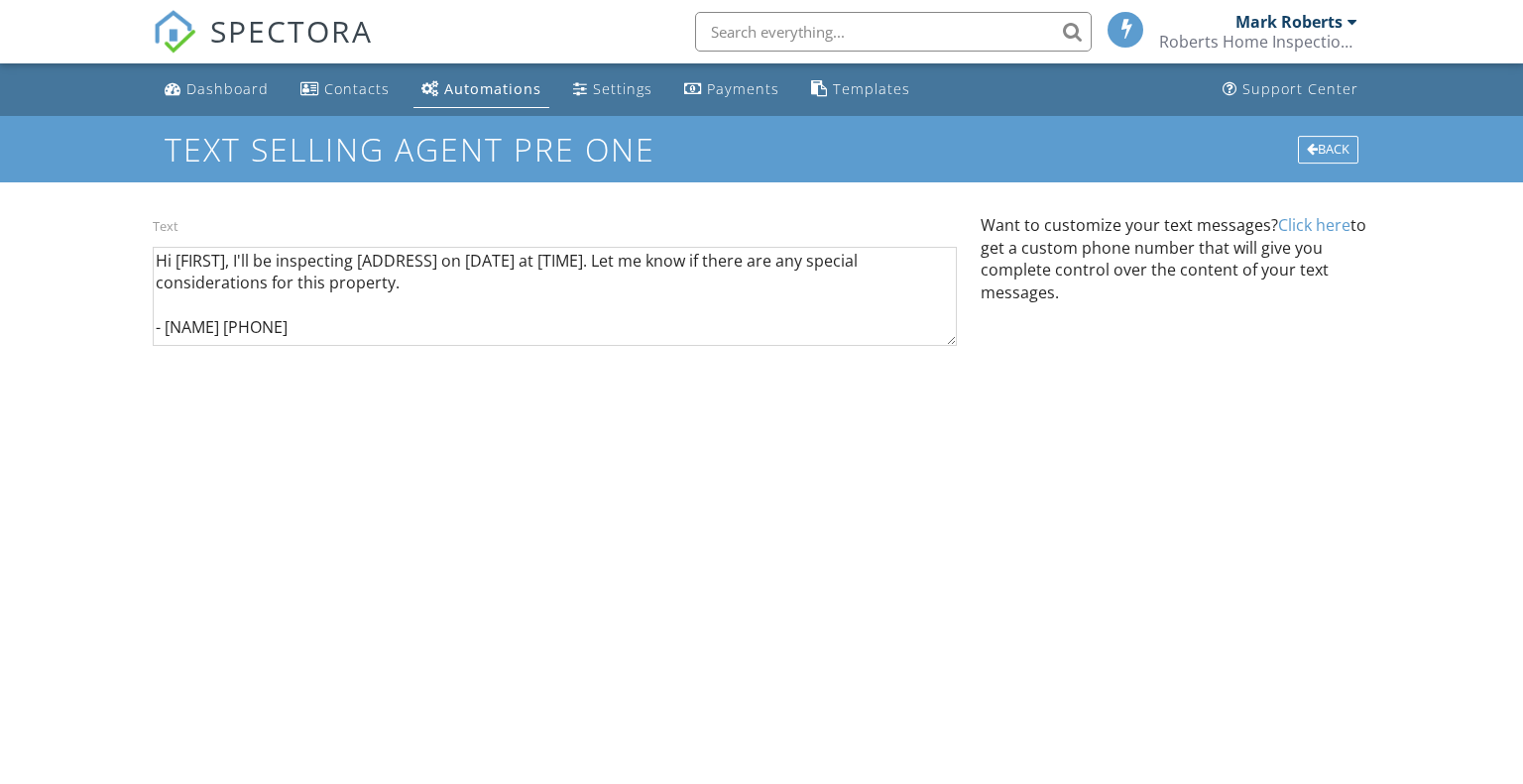 scroll, scrollTop: 0, scrollLeft: 0, axis: both 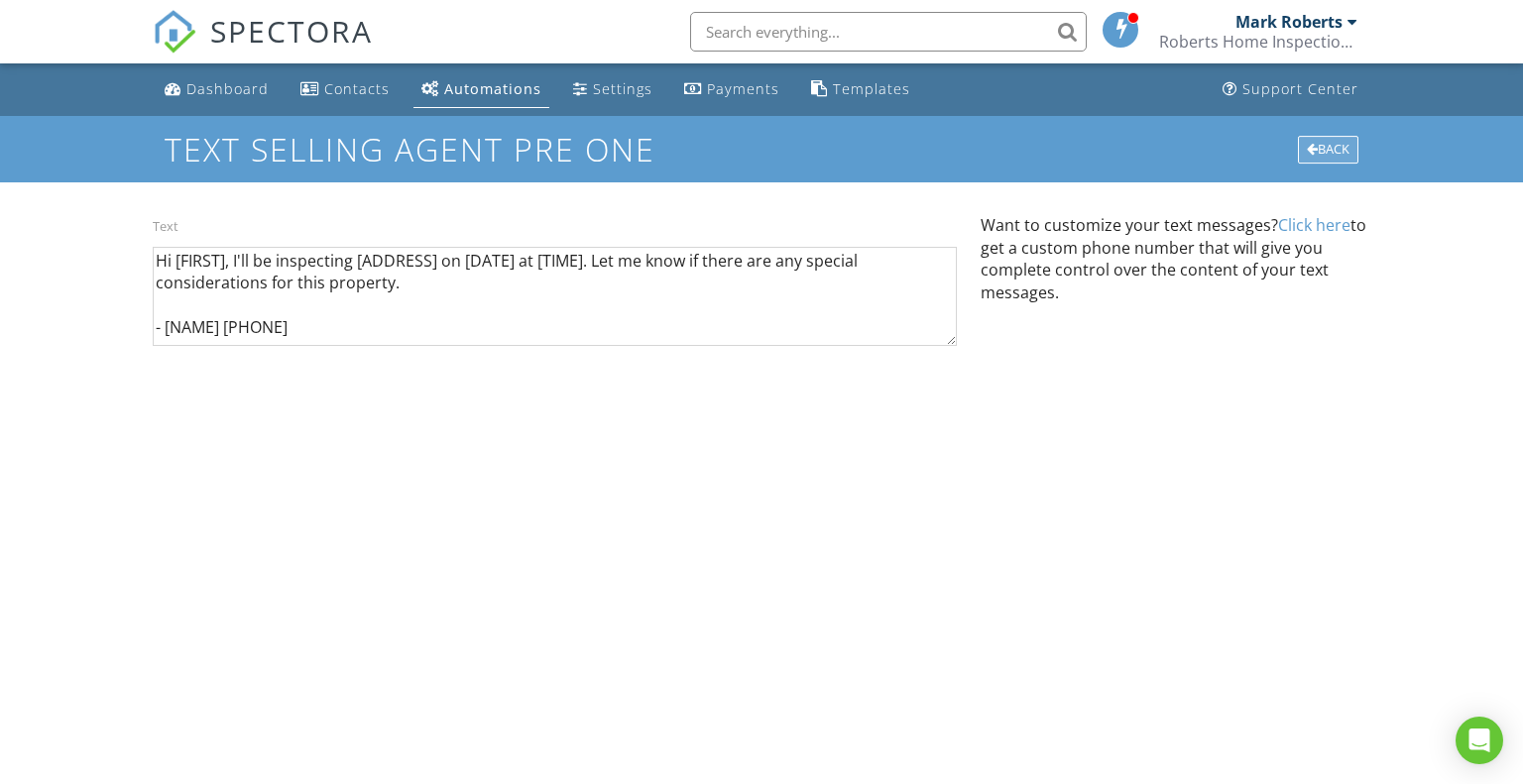 click on "Back" at bounding box center (1328, 150) 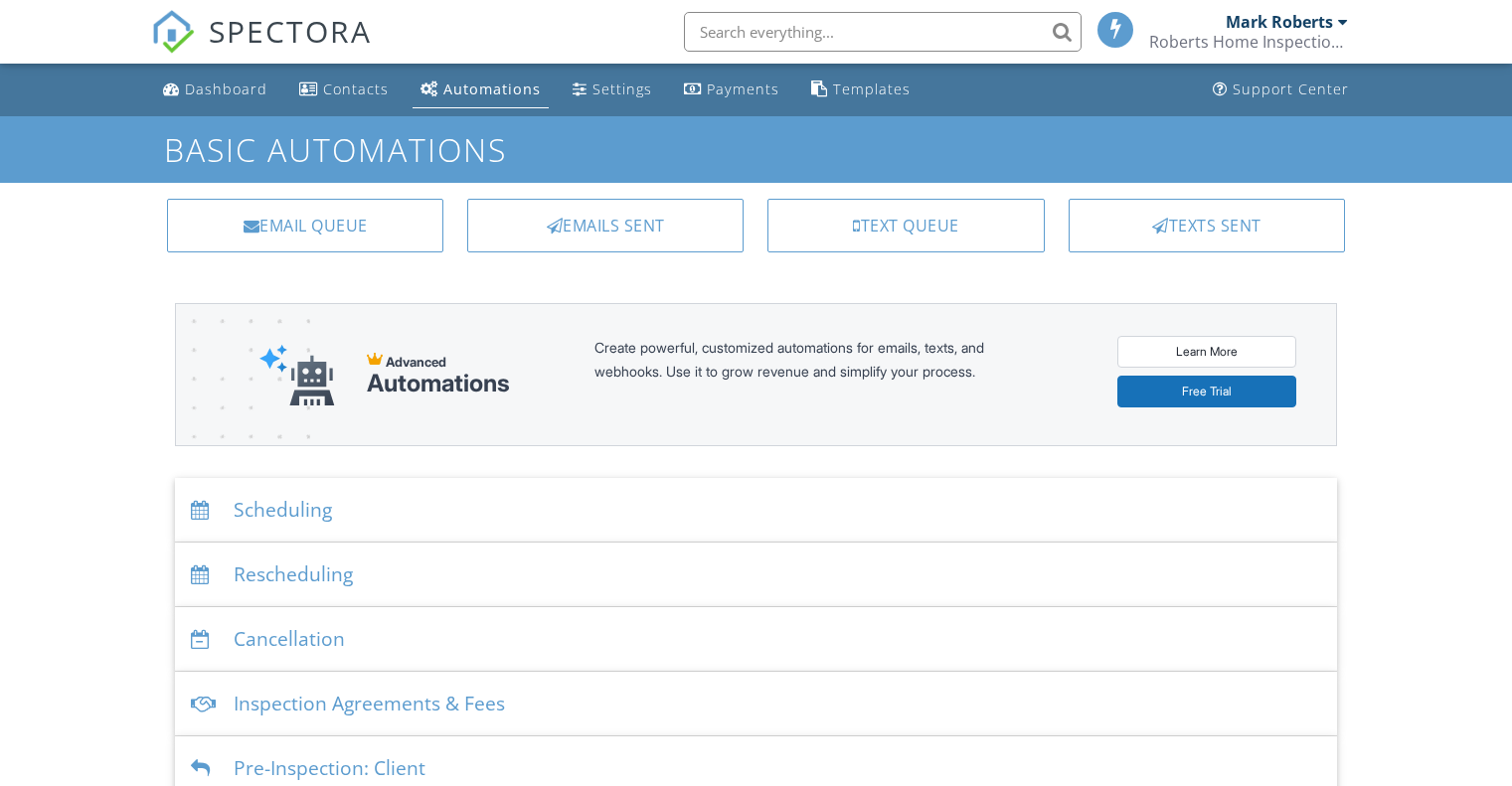 scroll, scrollTop: 0, scrollLeft: 0, axis: both 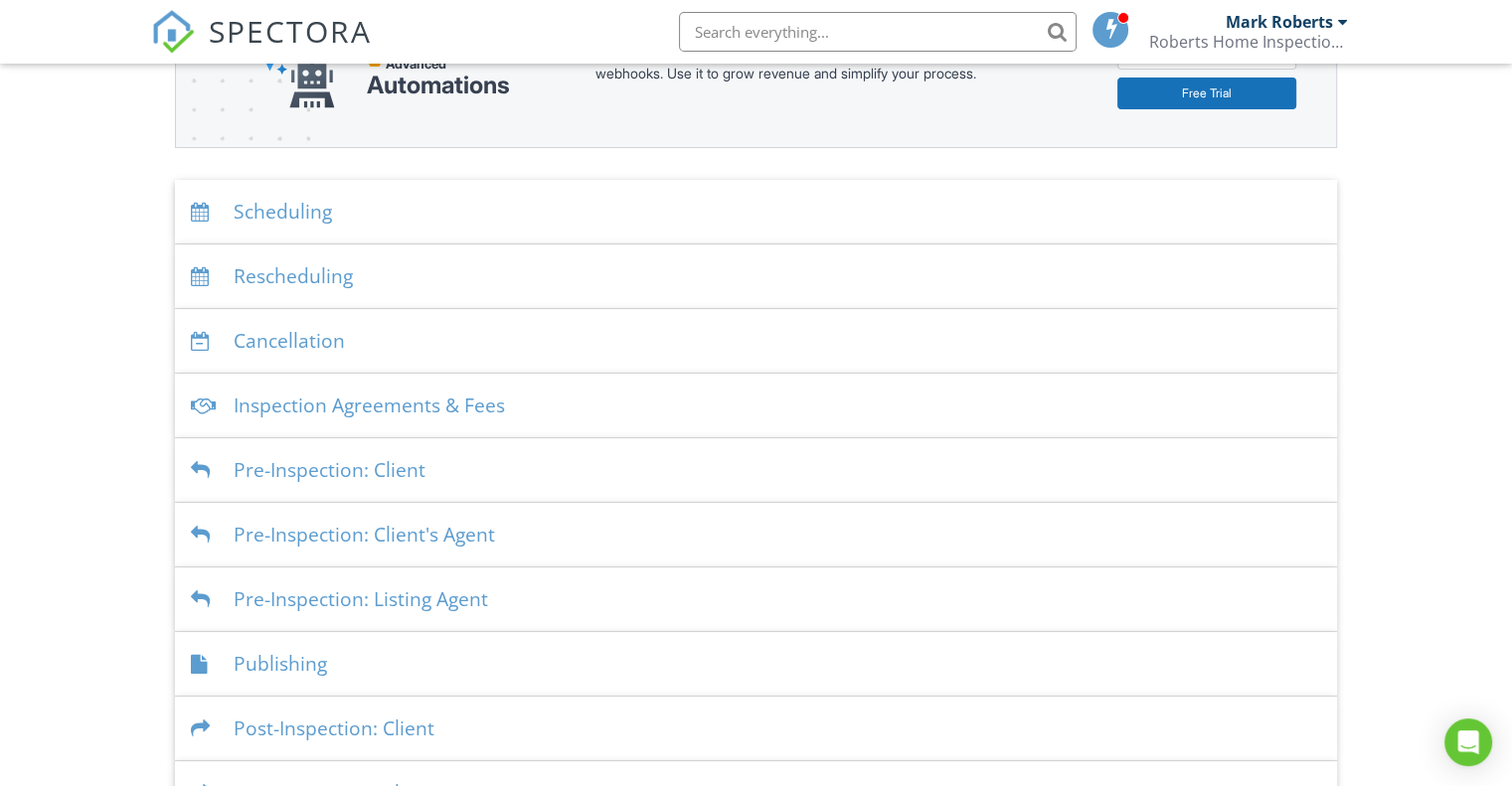 click on "Pre-Inspection: Listing Agent" at bounding box center (756, 599) 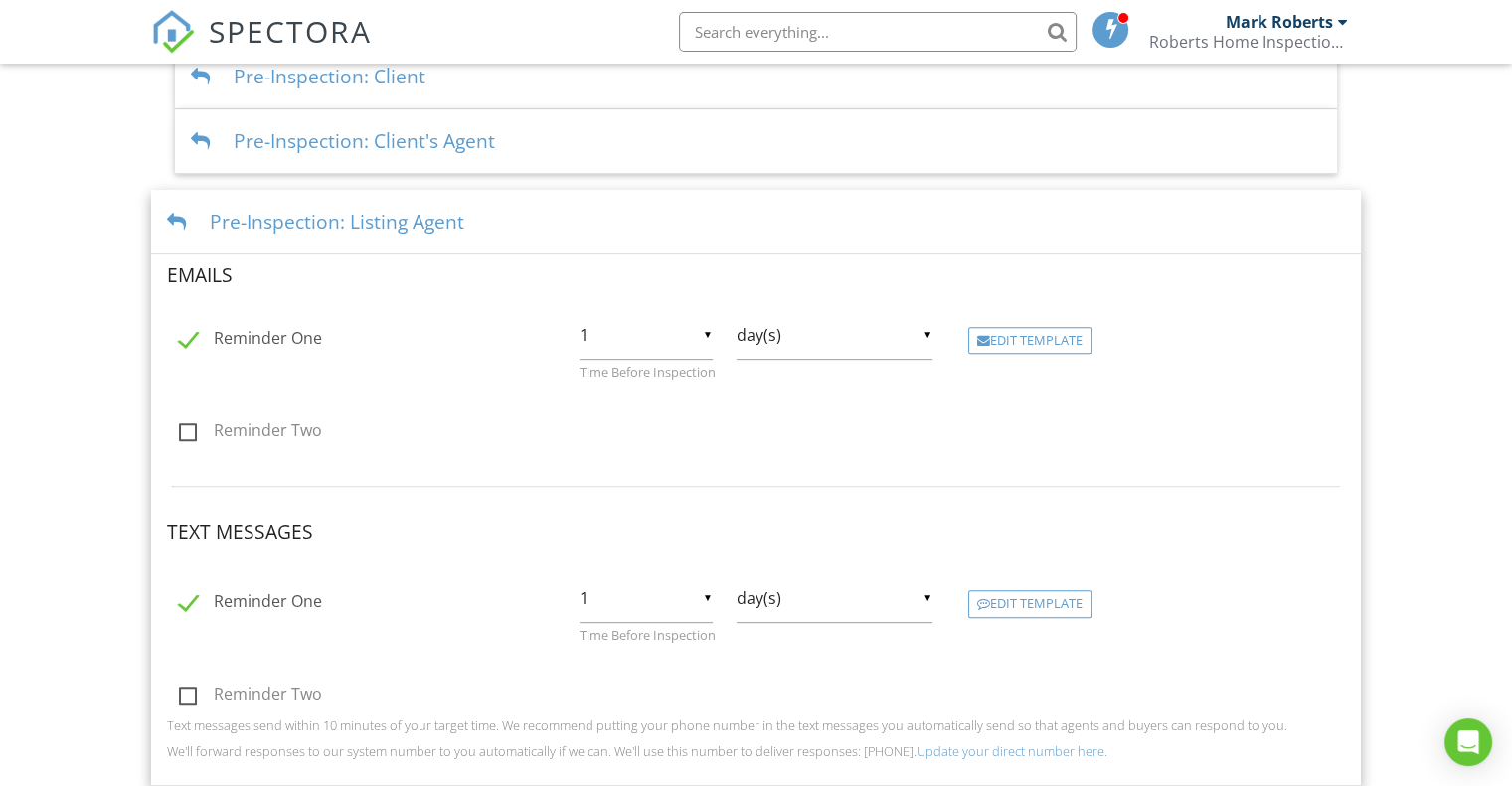 scroll, scrollTop: 696, scrollLeft: 0, axis: vertical 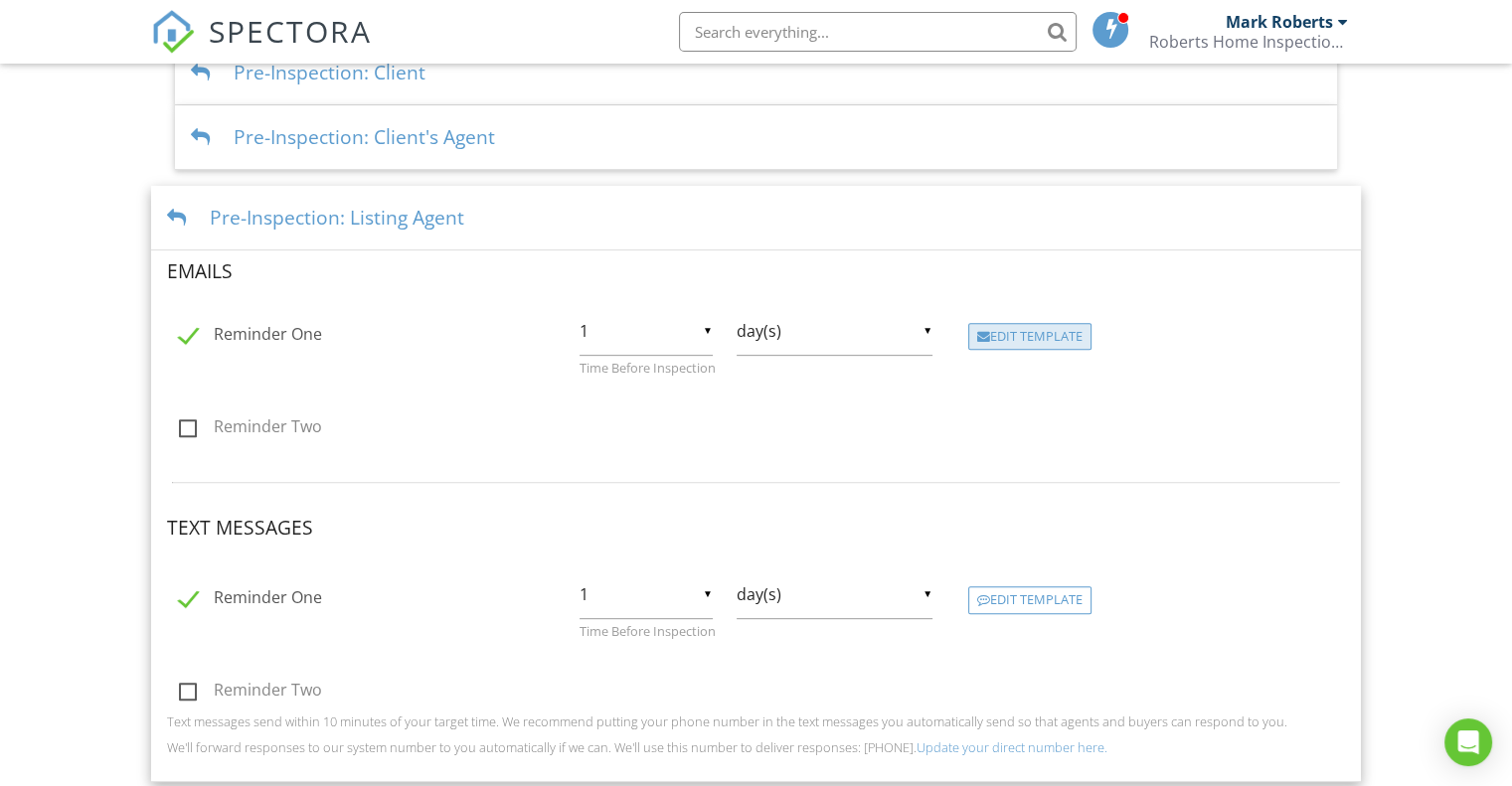click on "Edit Template" at bounding box center (1030, 337) 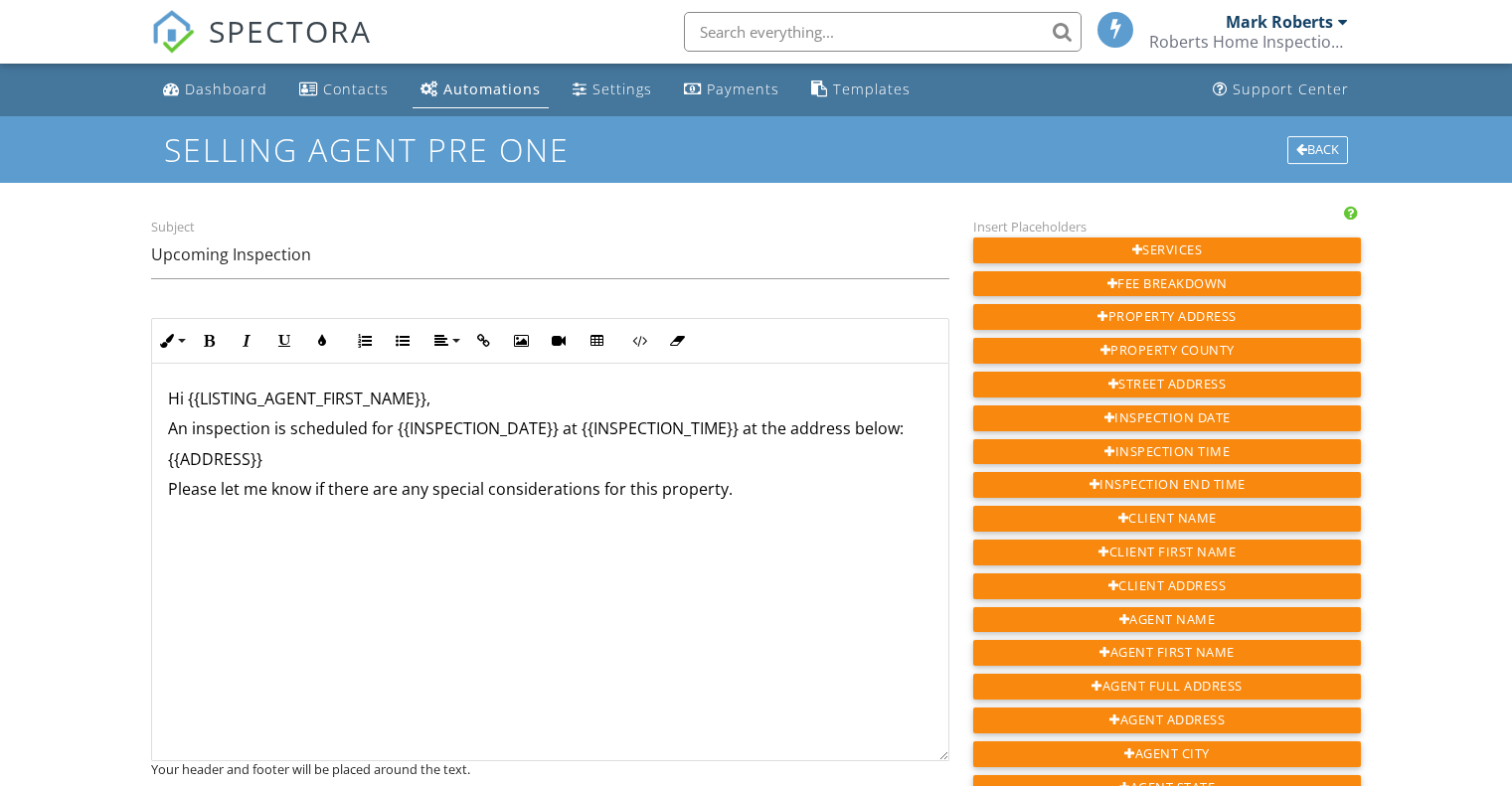 scroll, scrollTop: 0, scrollLeft: 0, axis: both 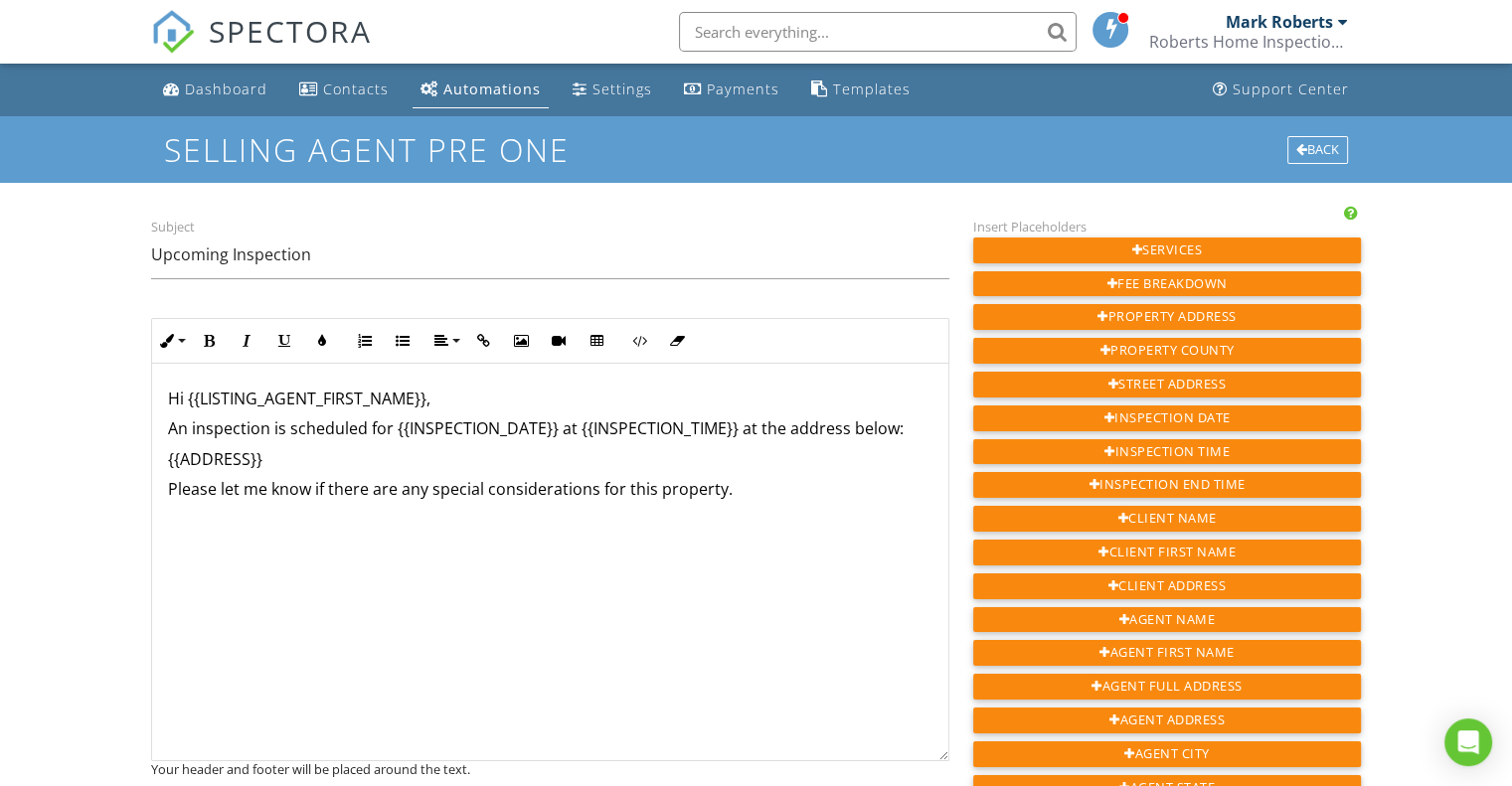 click on "Please let me know if there are any special considerations for this property." 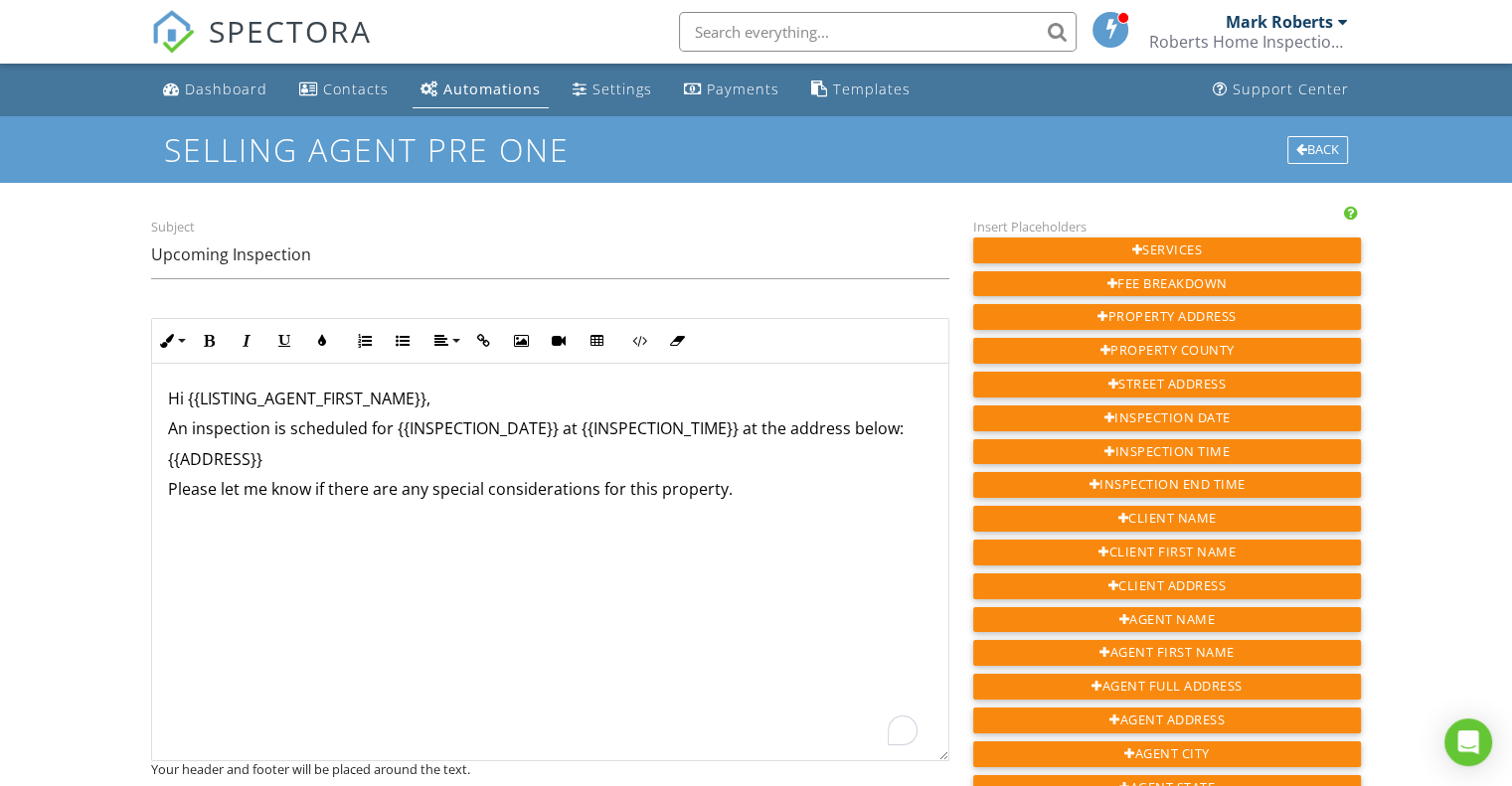 type 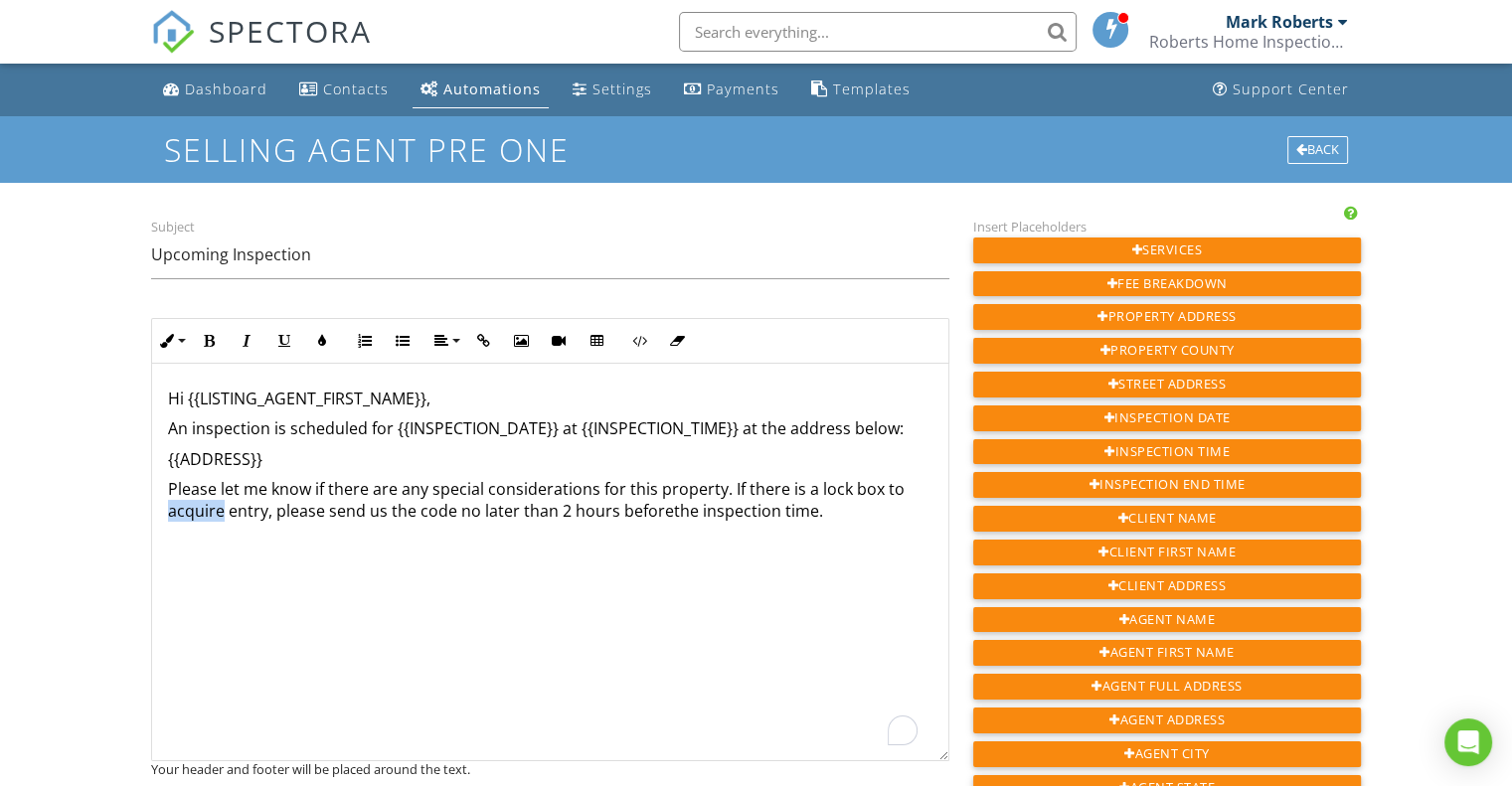 drag, startPoint x: 223, startPoint y: 512, endPoint x: 158, endPoint y: 512, distance: 65 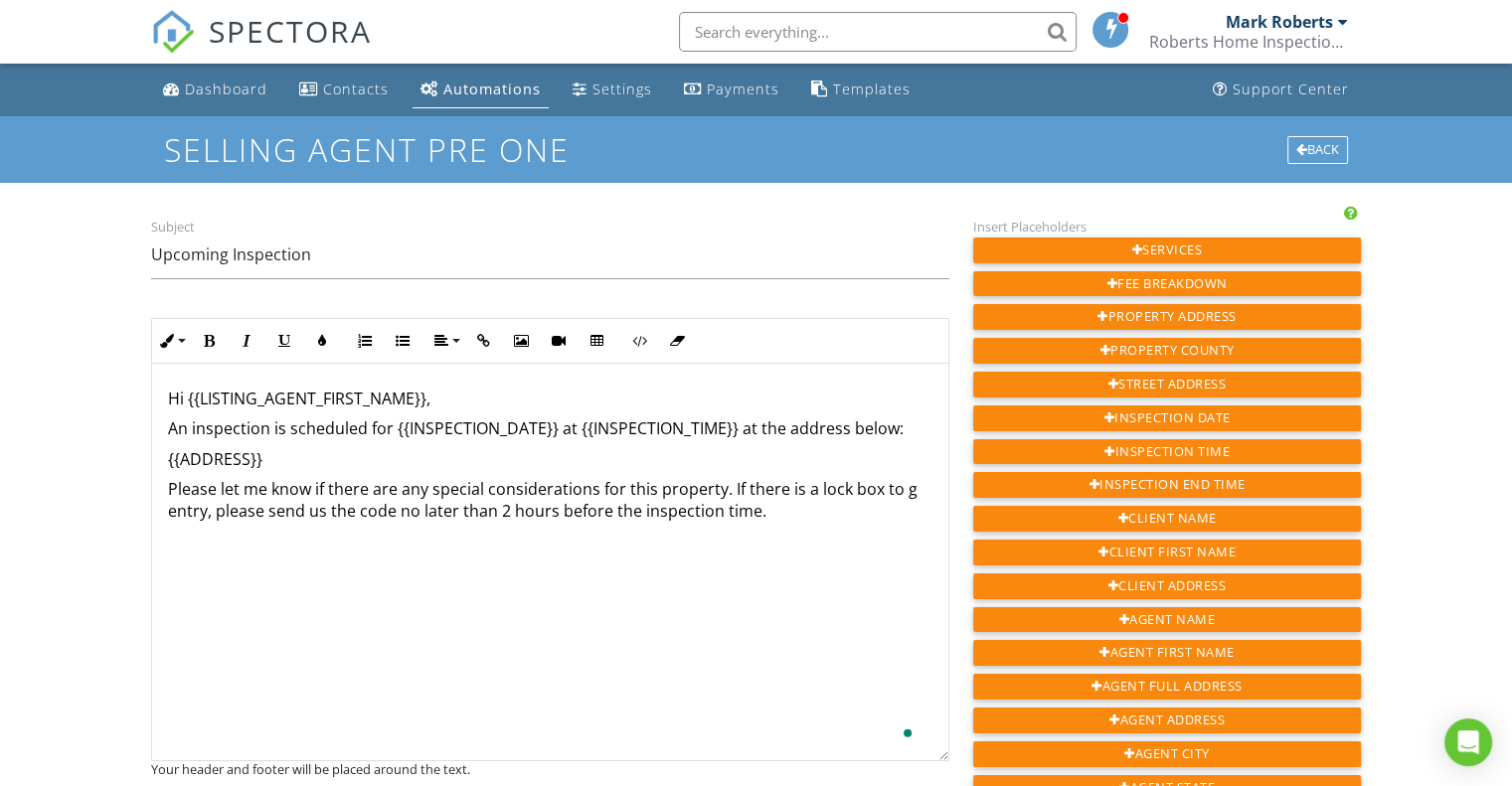 click on "Hi {{LISTING_AGENT_FIRST_NAME}}, An inspection is scheduled for {{INSPECTION_DATE}} at {{INSPECTION_TIME}} at the address below: {{ADDRESS}} Please let me know if there are any special considerations for this property. If there is a lock box to g entry, please send us the code no later than 2 hours before the inspection time." at bounding box center (550, 562) 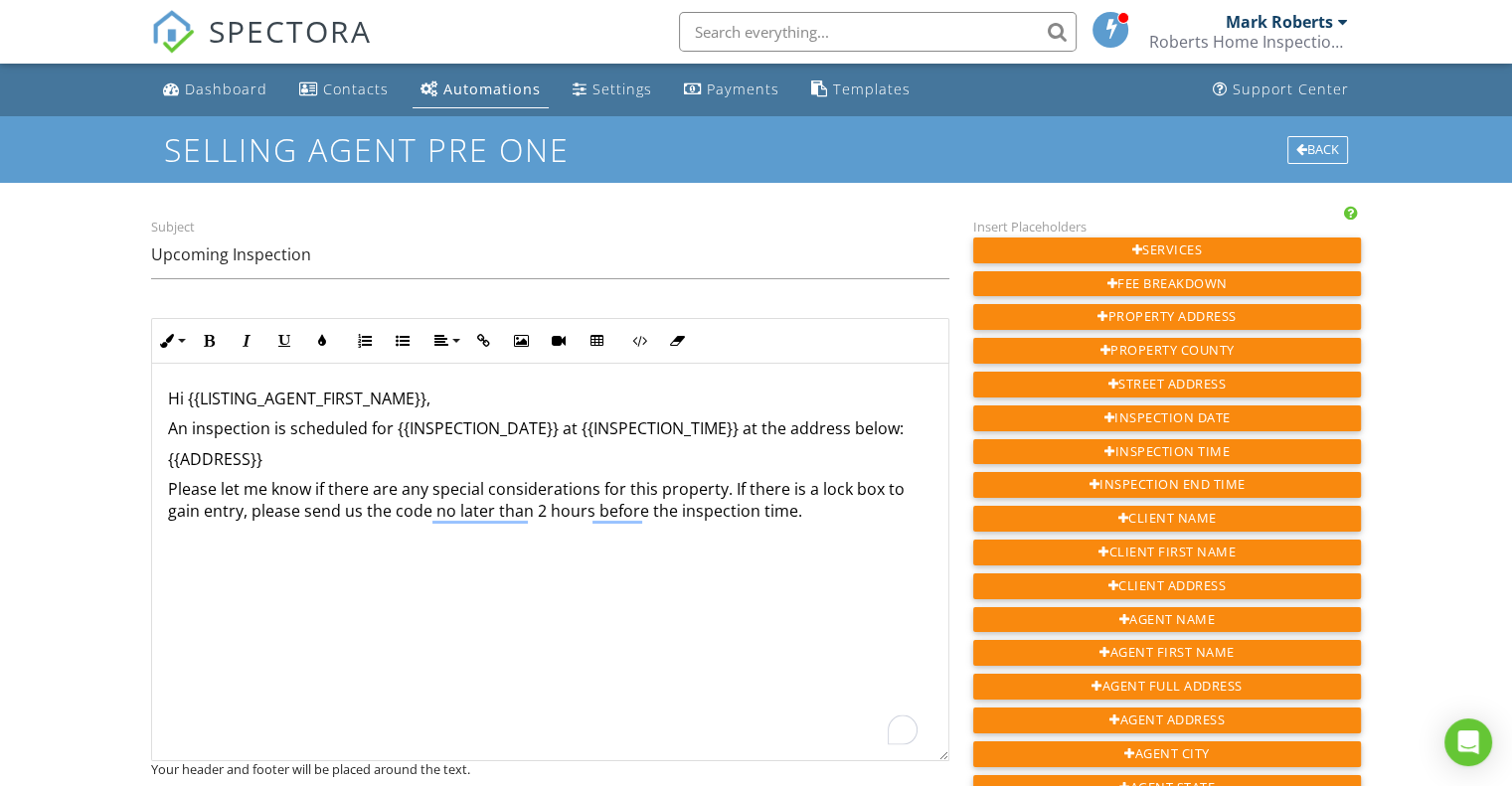 scroll, scrollTop: 0, scrollLeft: 0, axis: both 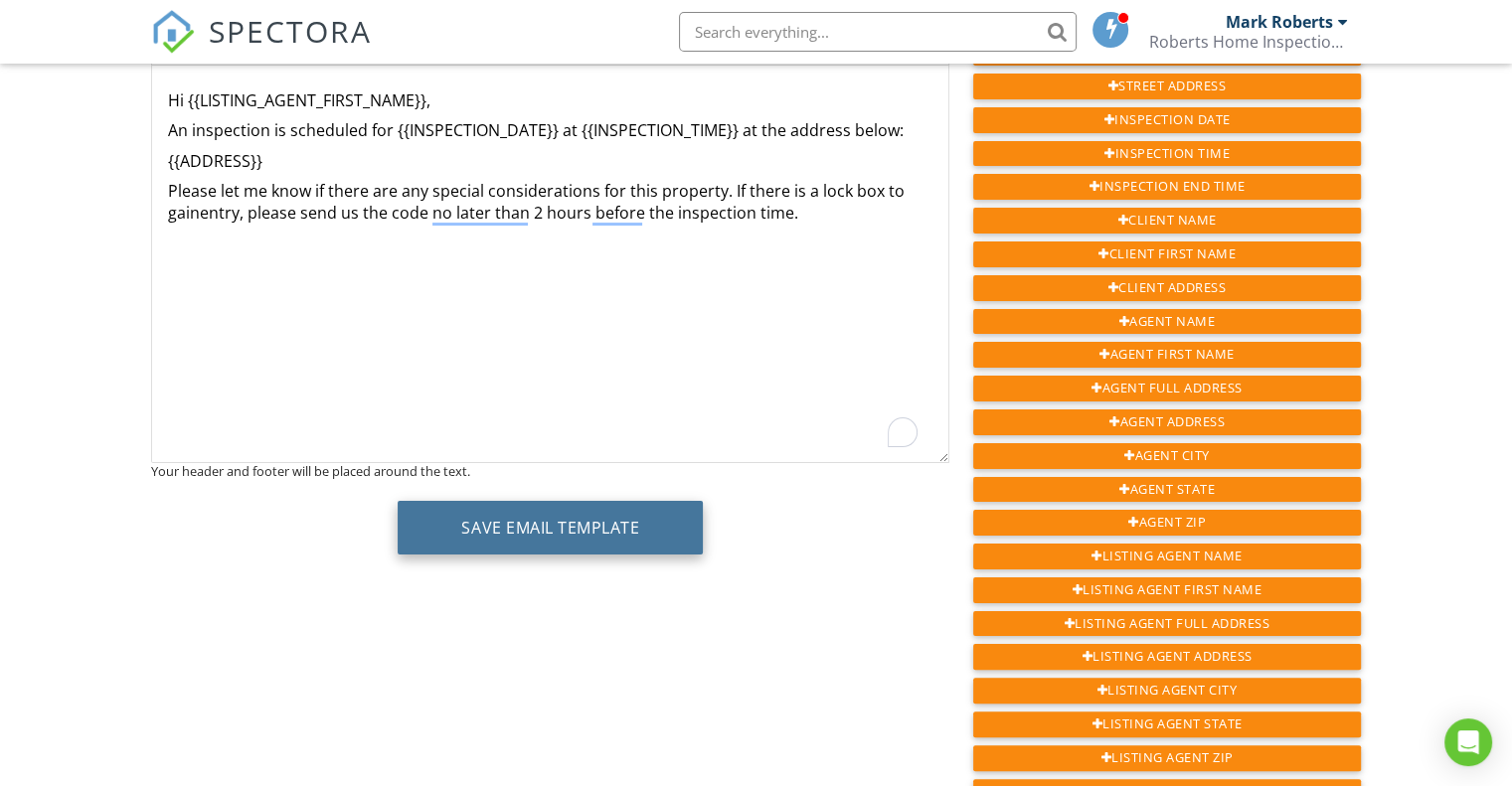 click on "Save Email Template" at bounding box center [550, 528] 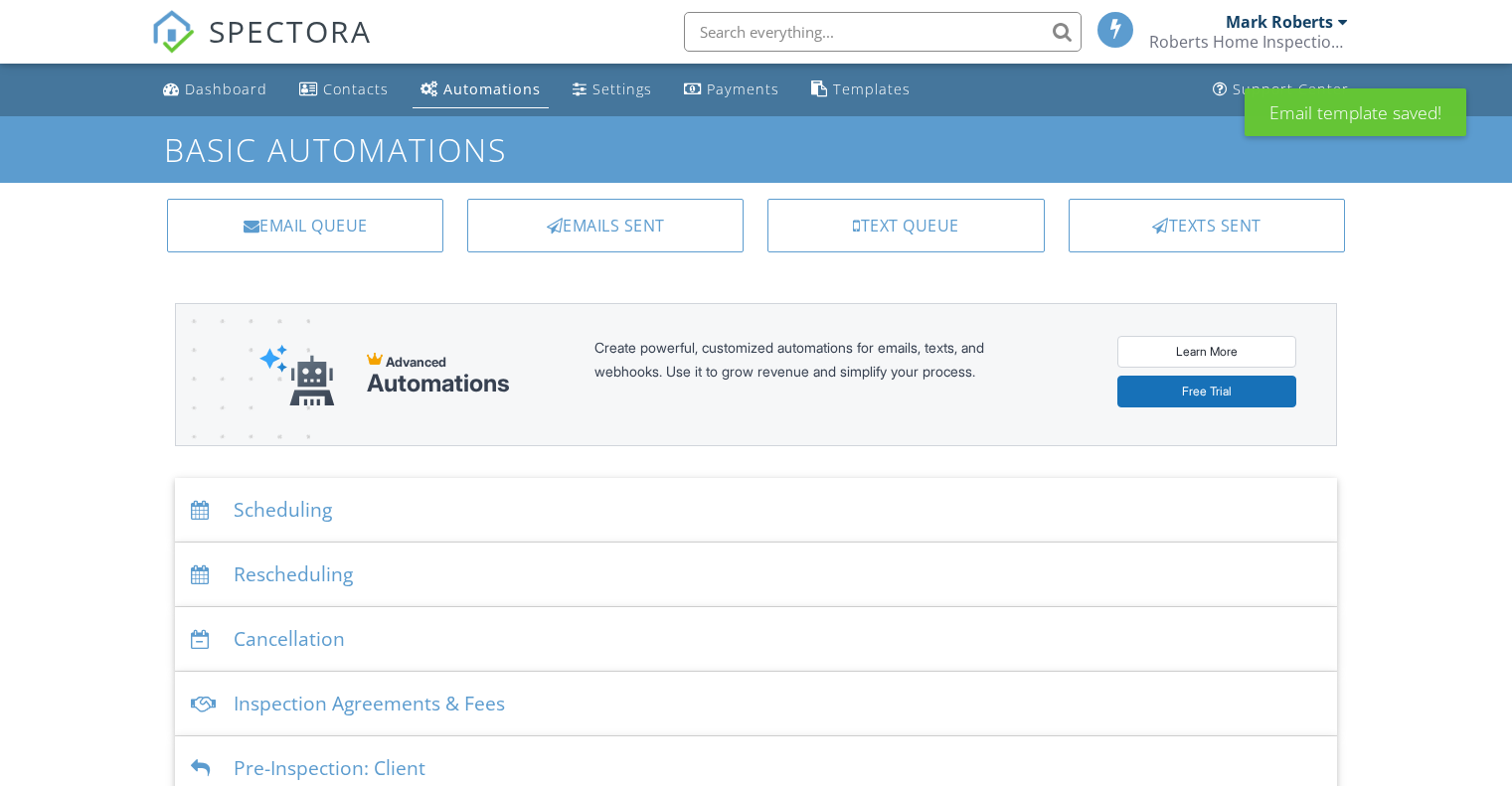scroll, scrollTop: 0, scrollLeft: 0, axis: both 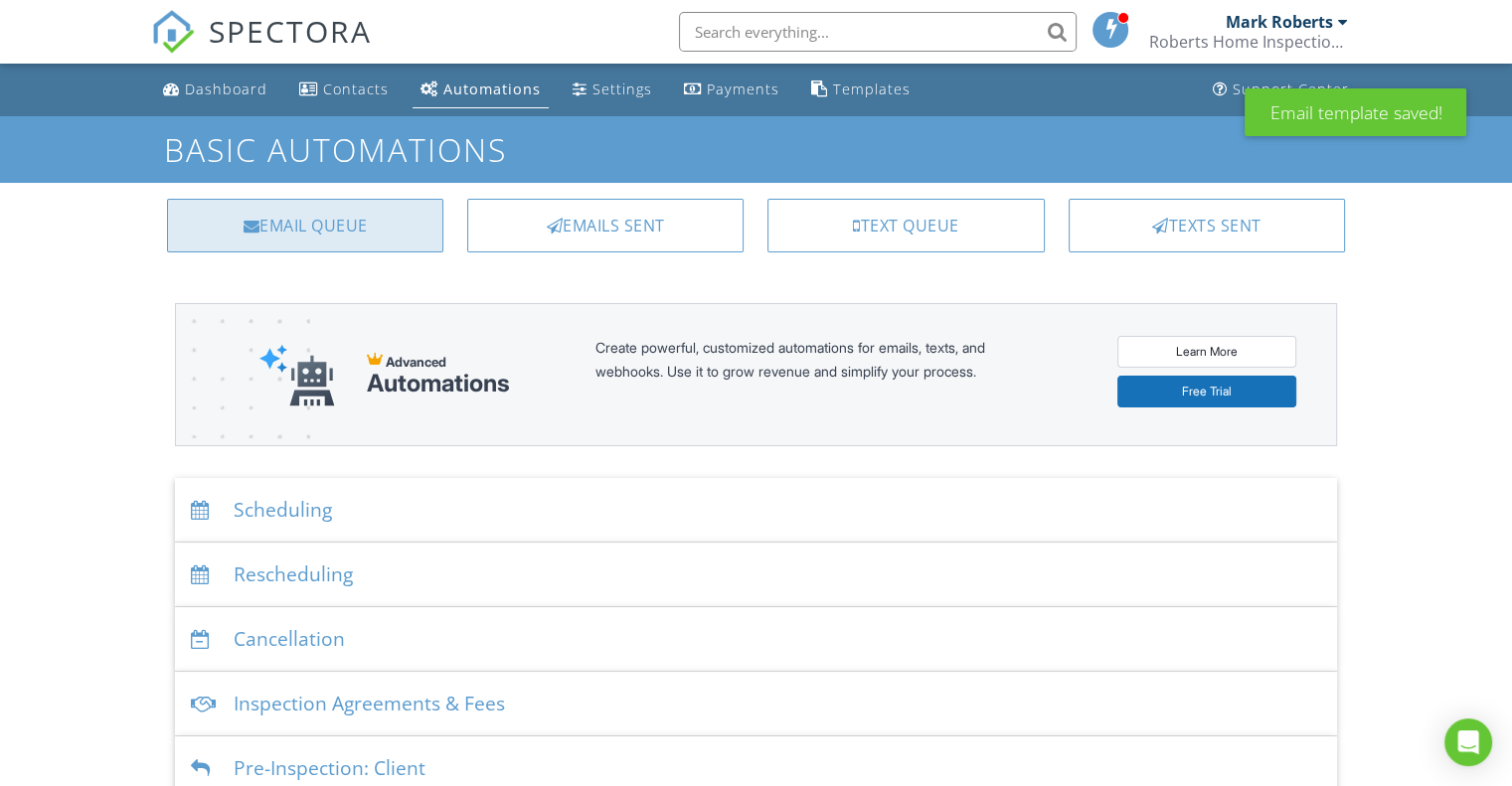 click on "Email Queue" at bounding box center [305, 226] 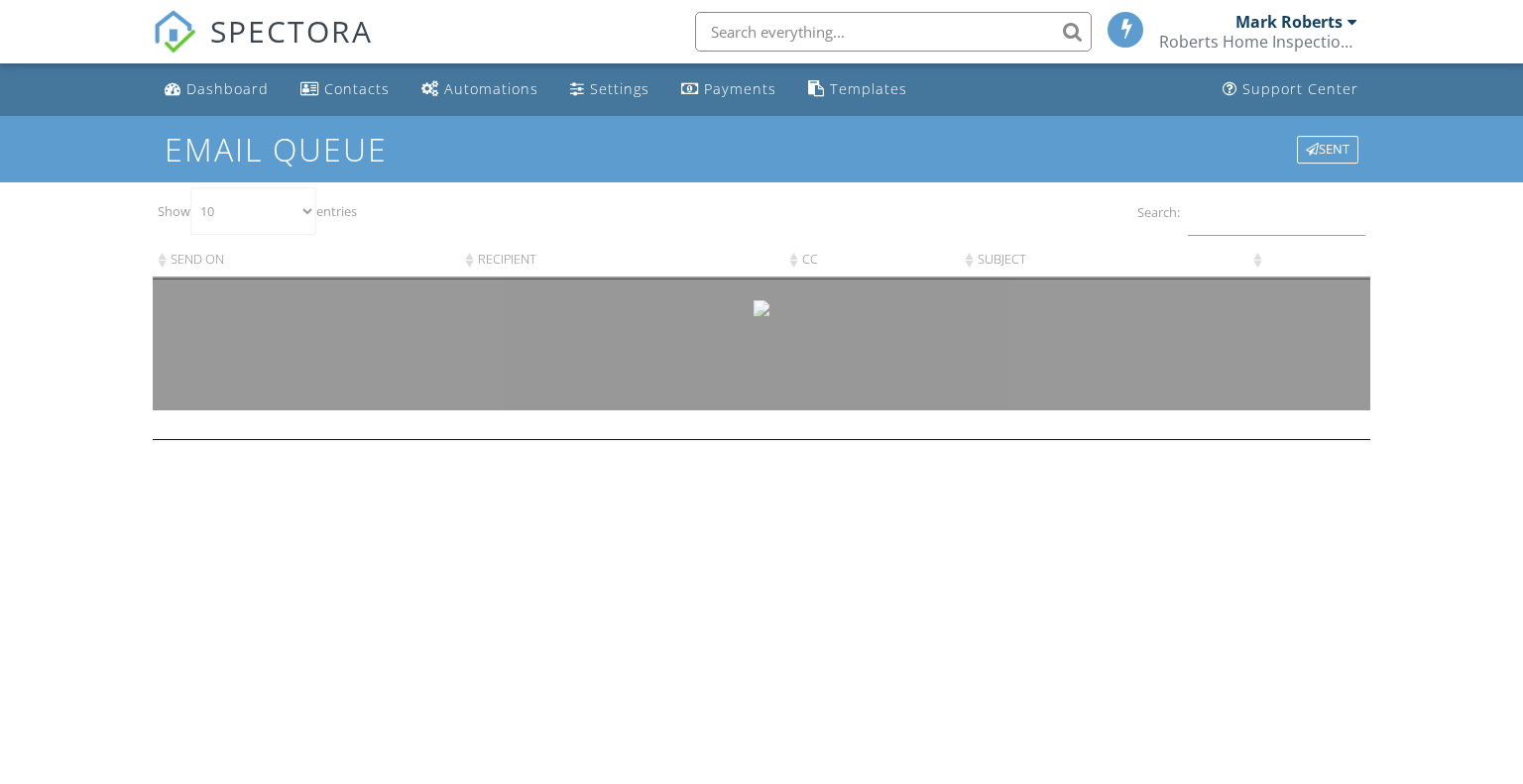 scroll, scrollTop: 0, scrollLeft: 0, axis: both 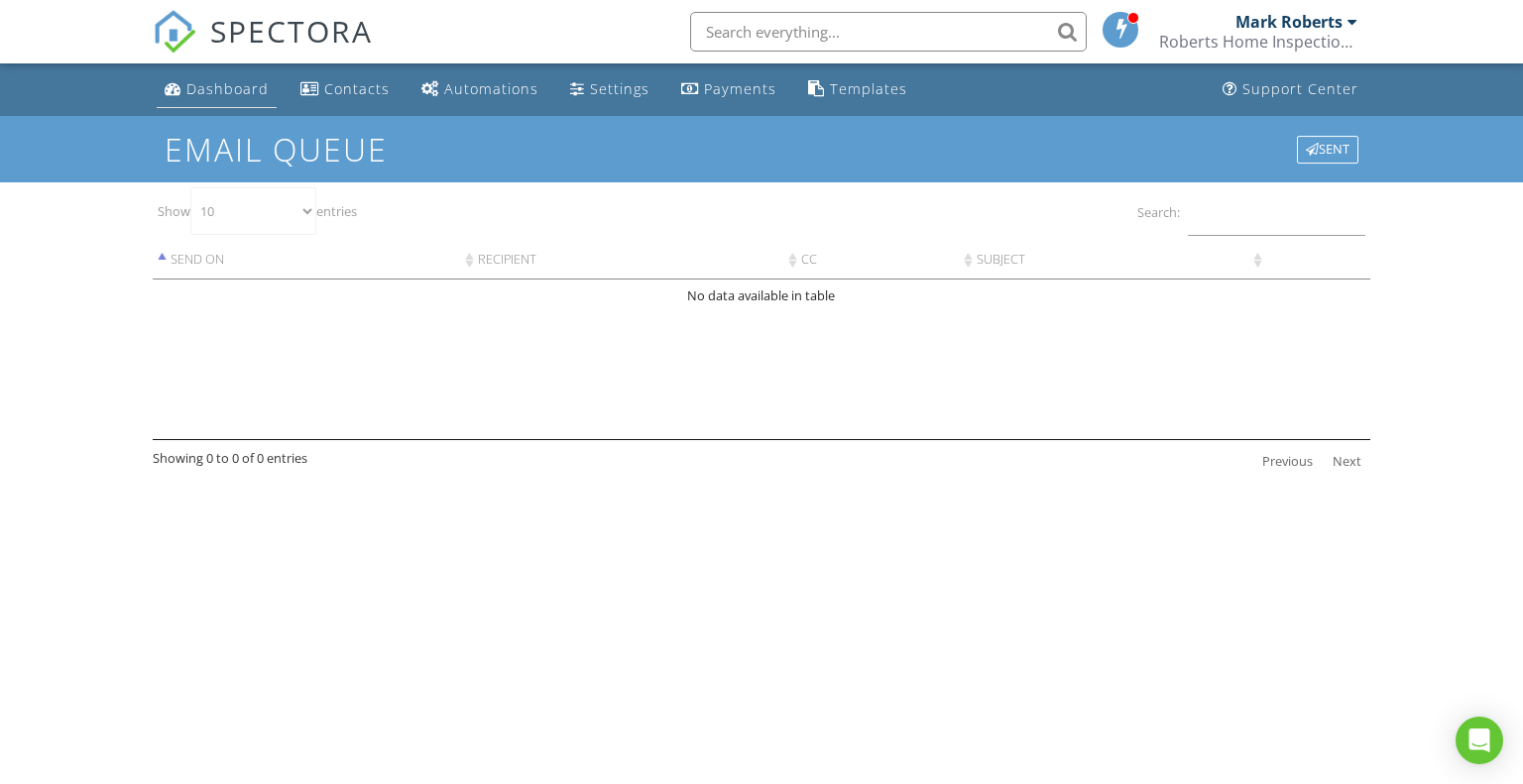 click on "Dashboard" at bounding box center (227, 88) 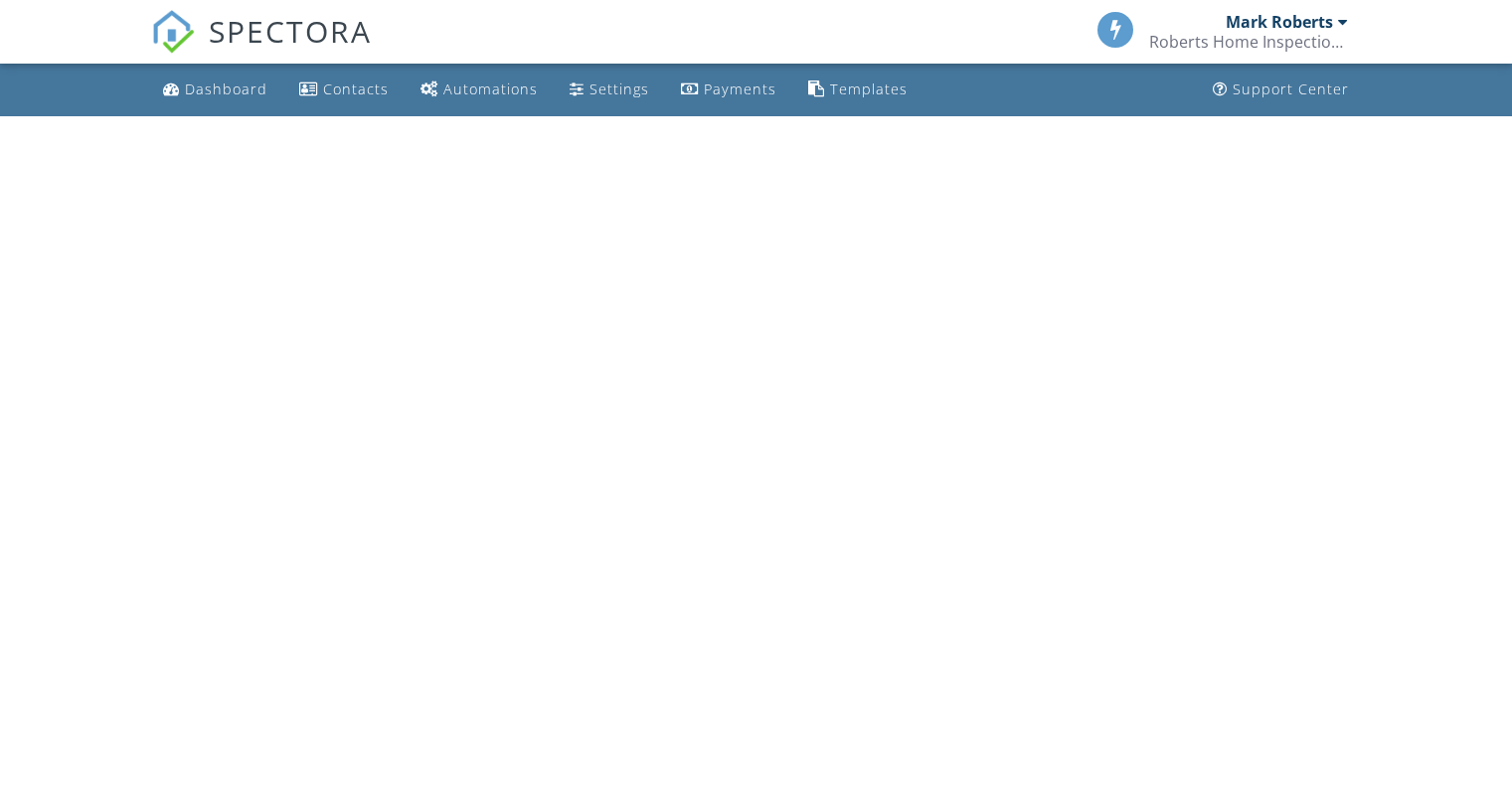 scroll, scrollTop: 0, scrollLeft: 0, axis: both 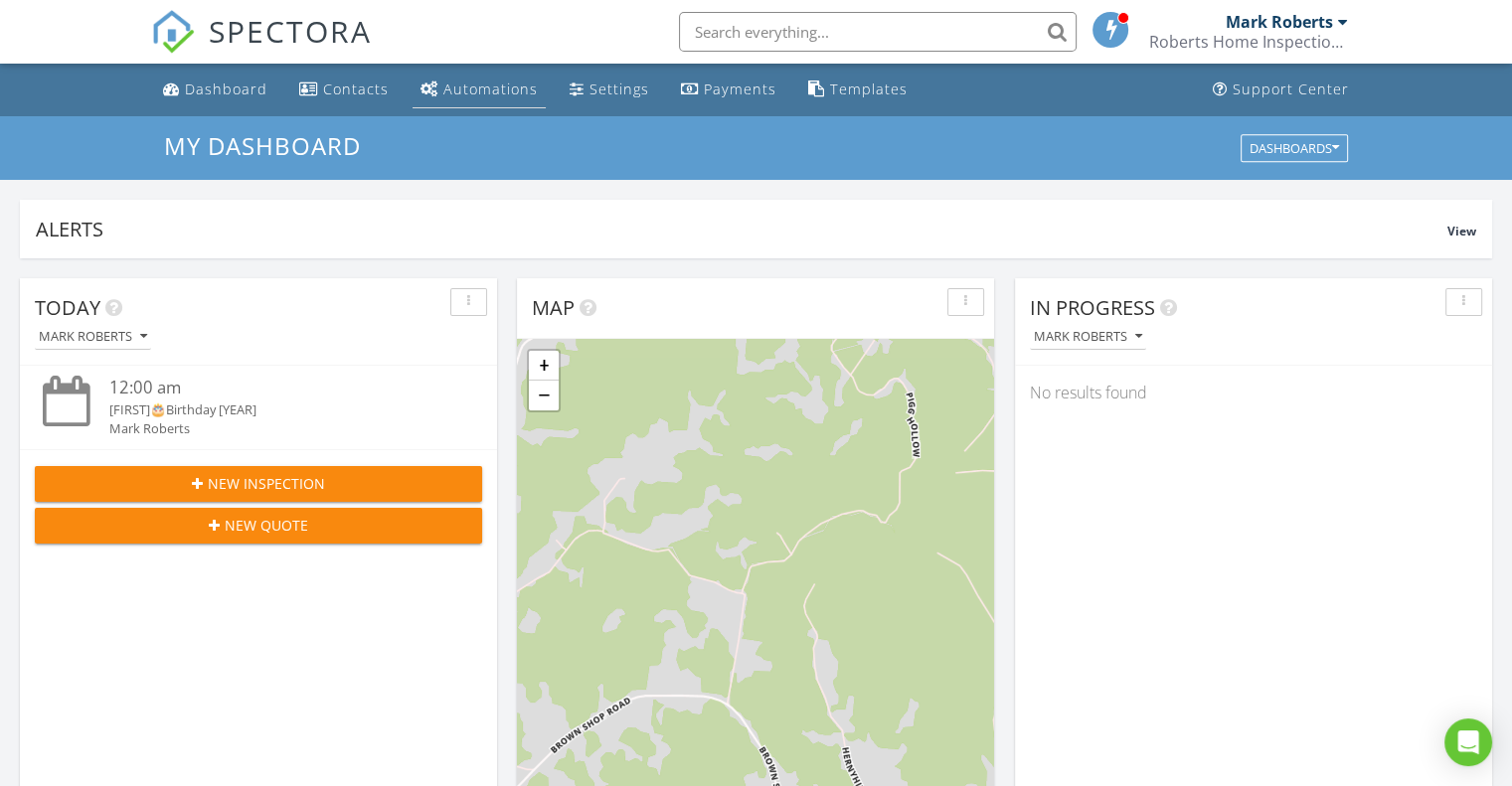 click on "Automations" at bounding box center [490, 88] 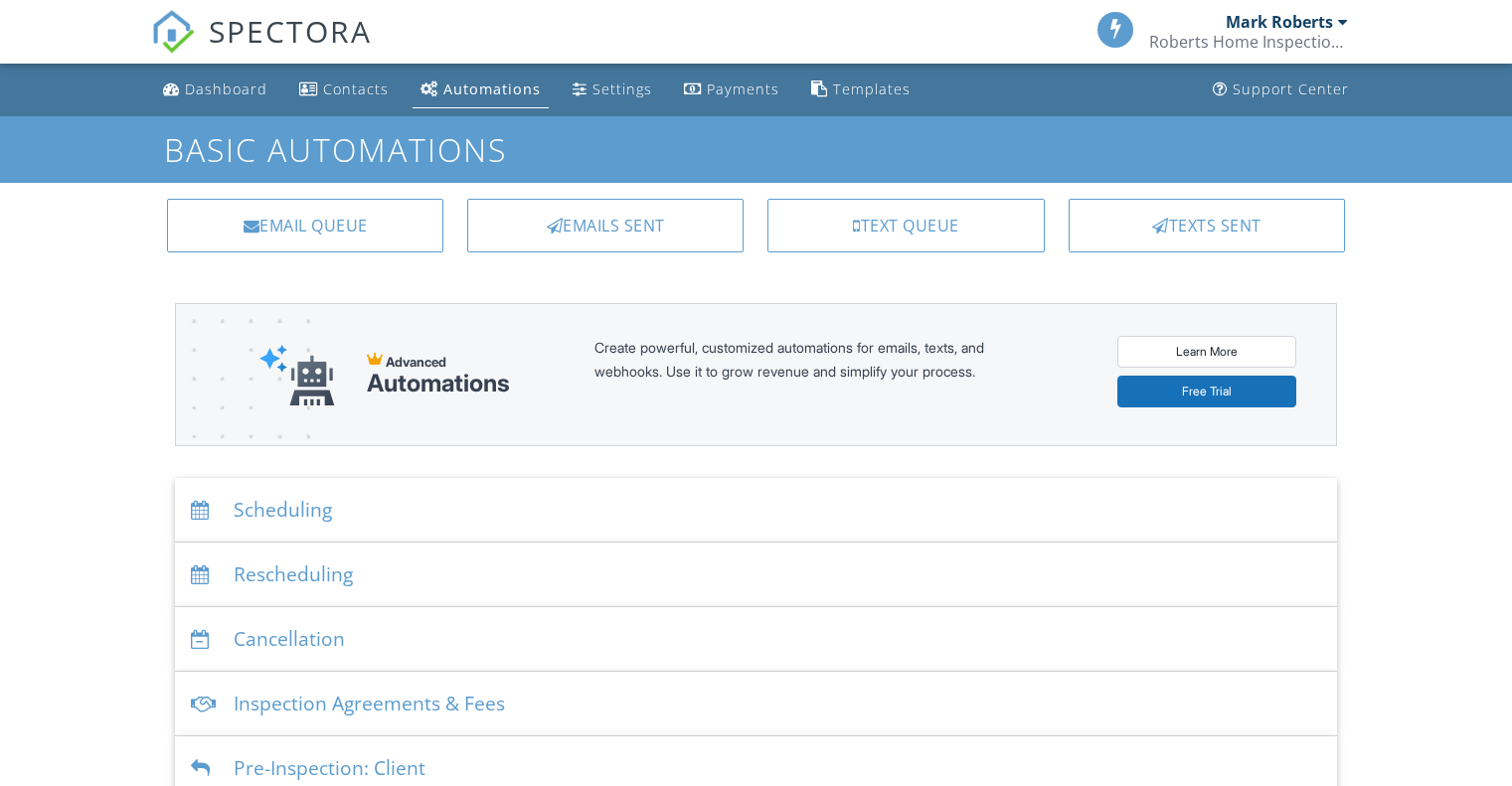scroll, scrollTop: 0, scrollLeft: 0, axis: both 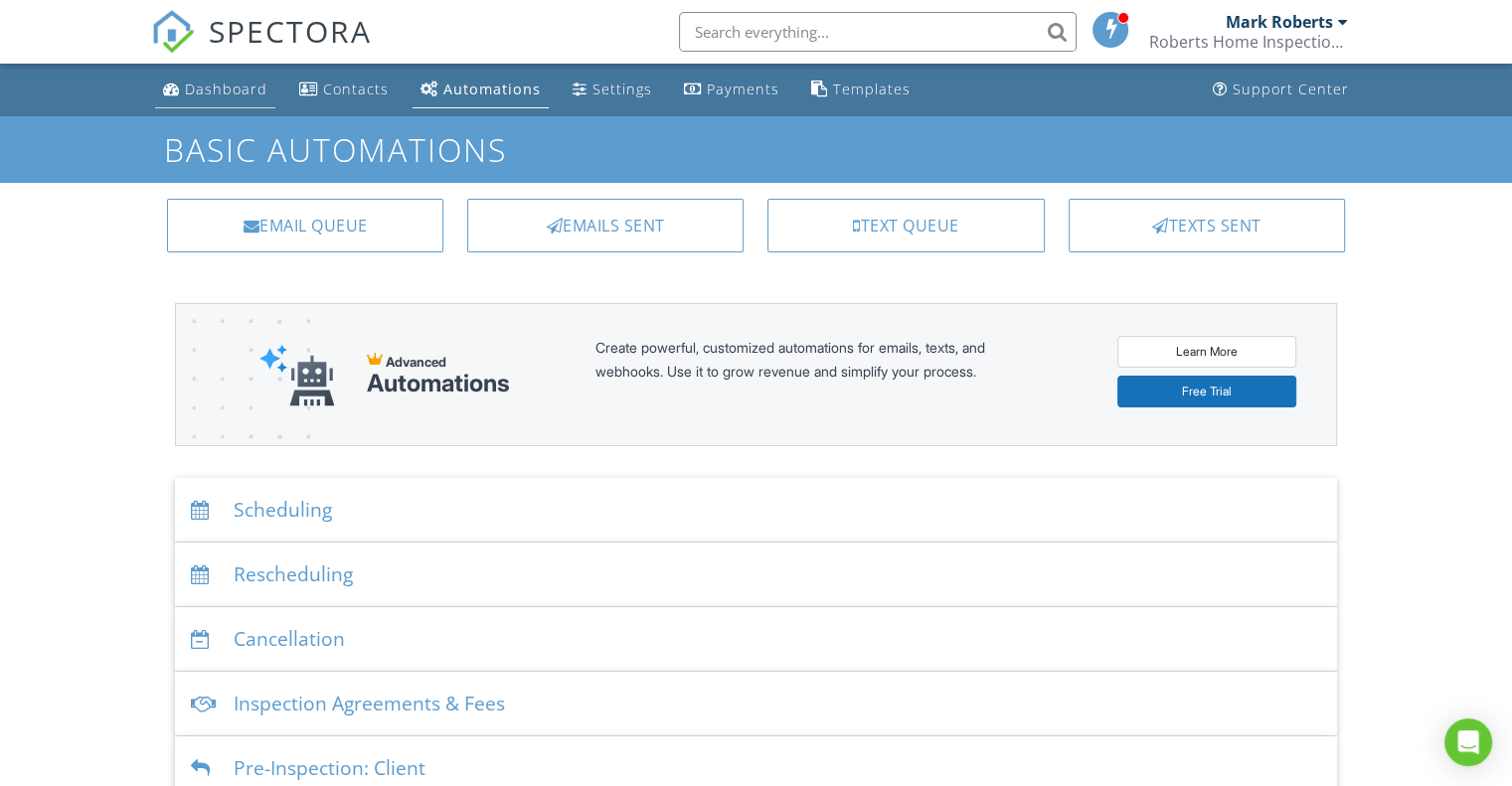 click on "Dashboard" at bounding box center (226, 88) 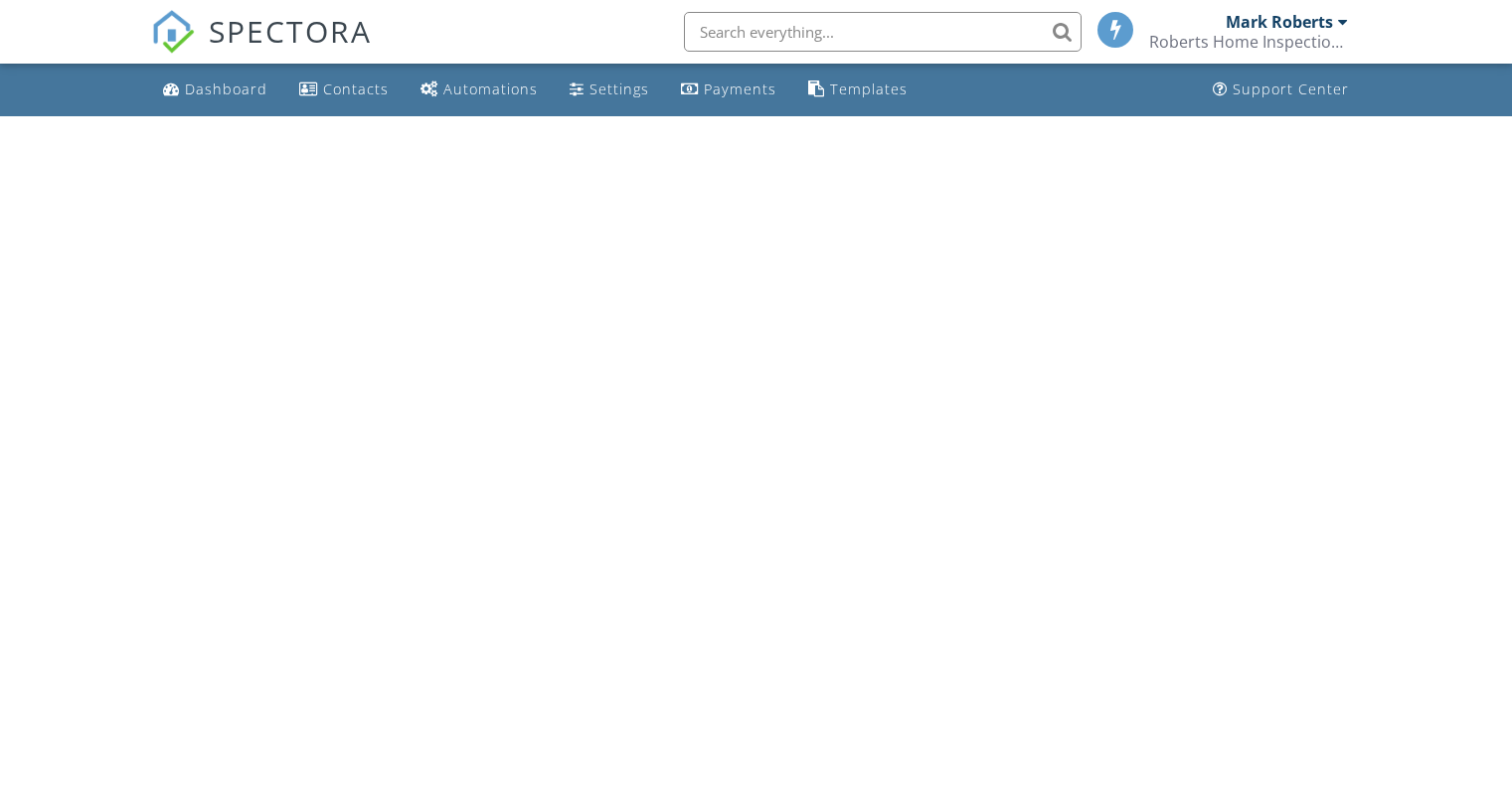 scroll, scrollTop: 0, scrollLeft: 0, axis: both 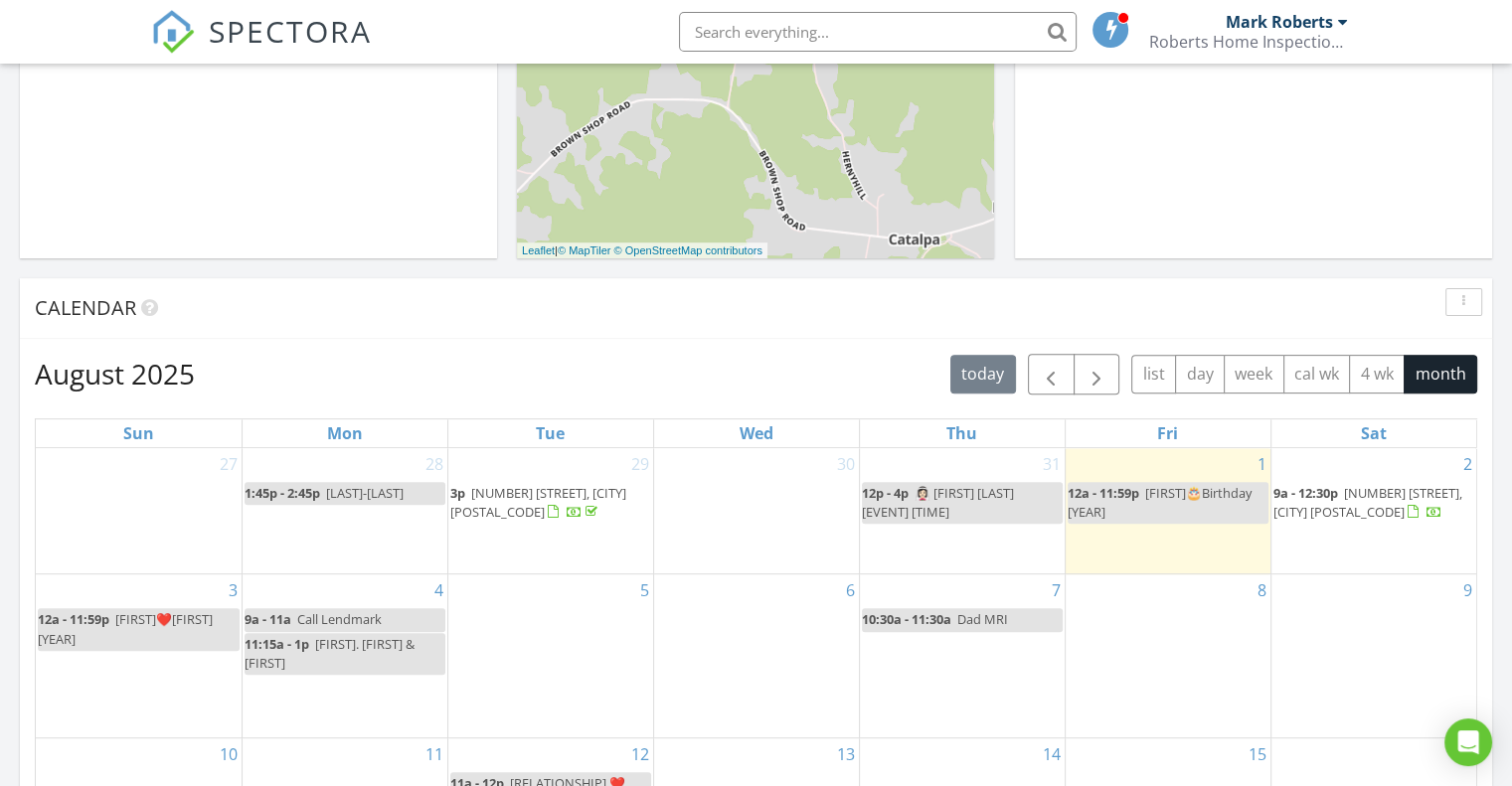 click on "[NUMBER] [STREET], [CITY] [POSTAL_CODE]" at bounding box center (1368, 502) 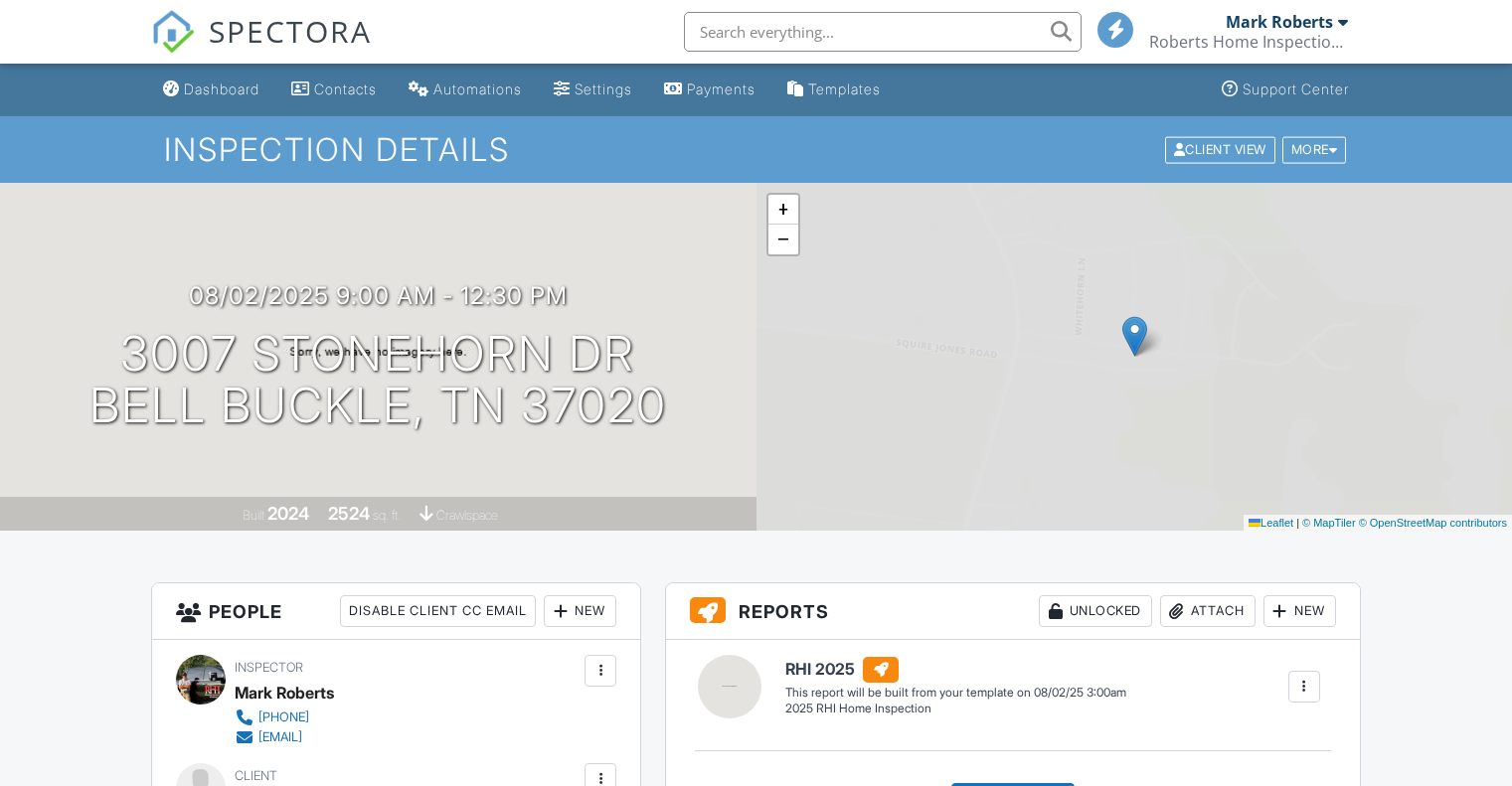 scroll, scrollTop: 0, scrollLeft: 0, axis: both 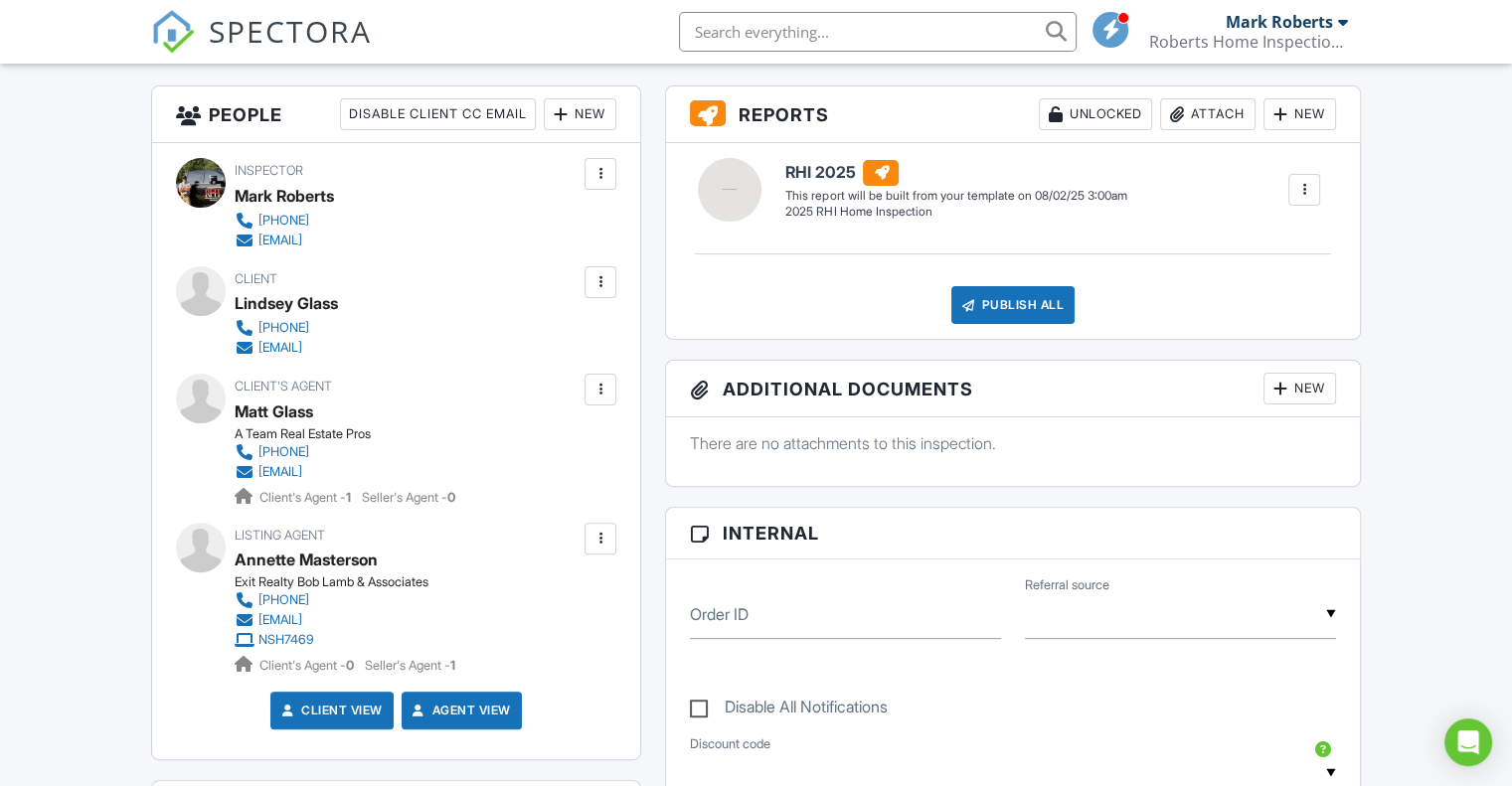 click at bounding box center [600, 390] 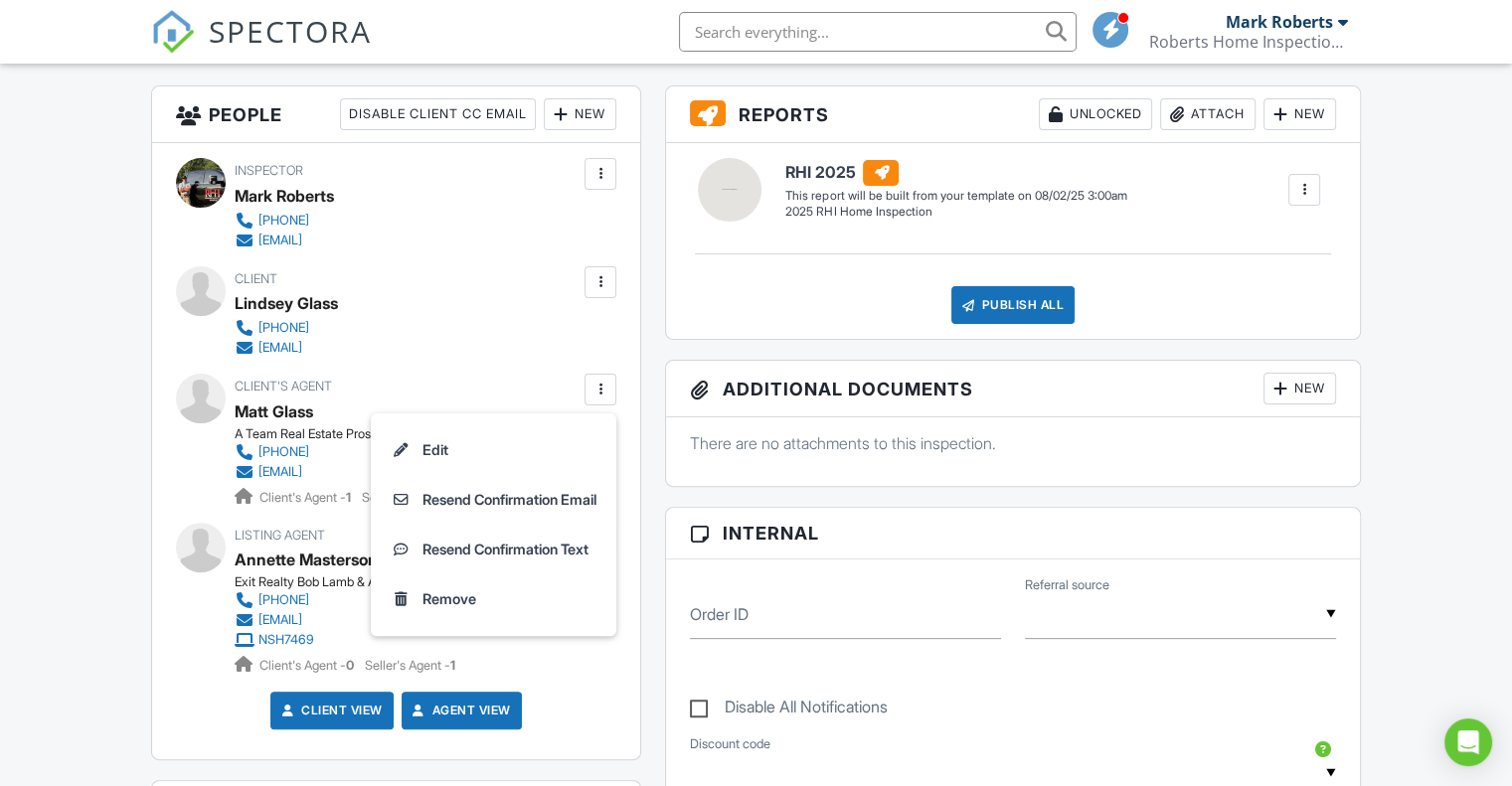 click on "Inspector
[FIRST] [LAST]
[PHONE]
[EMAIL]
Make Invisible
Mark As Requested
Remove
Update Client
First name
[FIRST]
Last name
[LAST]
Email (required)
[EMAIL]
CC Email
Phone
[PHONE]
Address
[NUMBER] [STREET]
City
[CITY]
State
[STATE]
Zip
[POSTAL CODE]
Internal notes visible only to the company
Private notes visible only to company admins
Updating the client email address will resend the confirmation email and update all queued automated emails.
Cancel
Save
Confirm client deletion
This will remove the client from this inspection. All email reminders and follow-ups will be removed as well. Note that this is only an option before publishing a report.
Cancel
Remove Client" at bounding box center [396, 450] 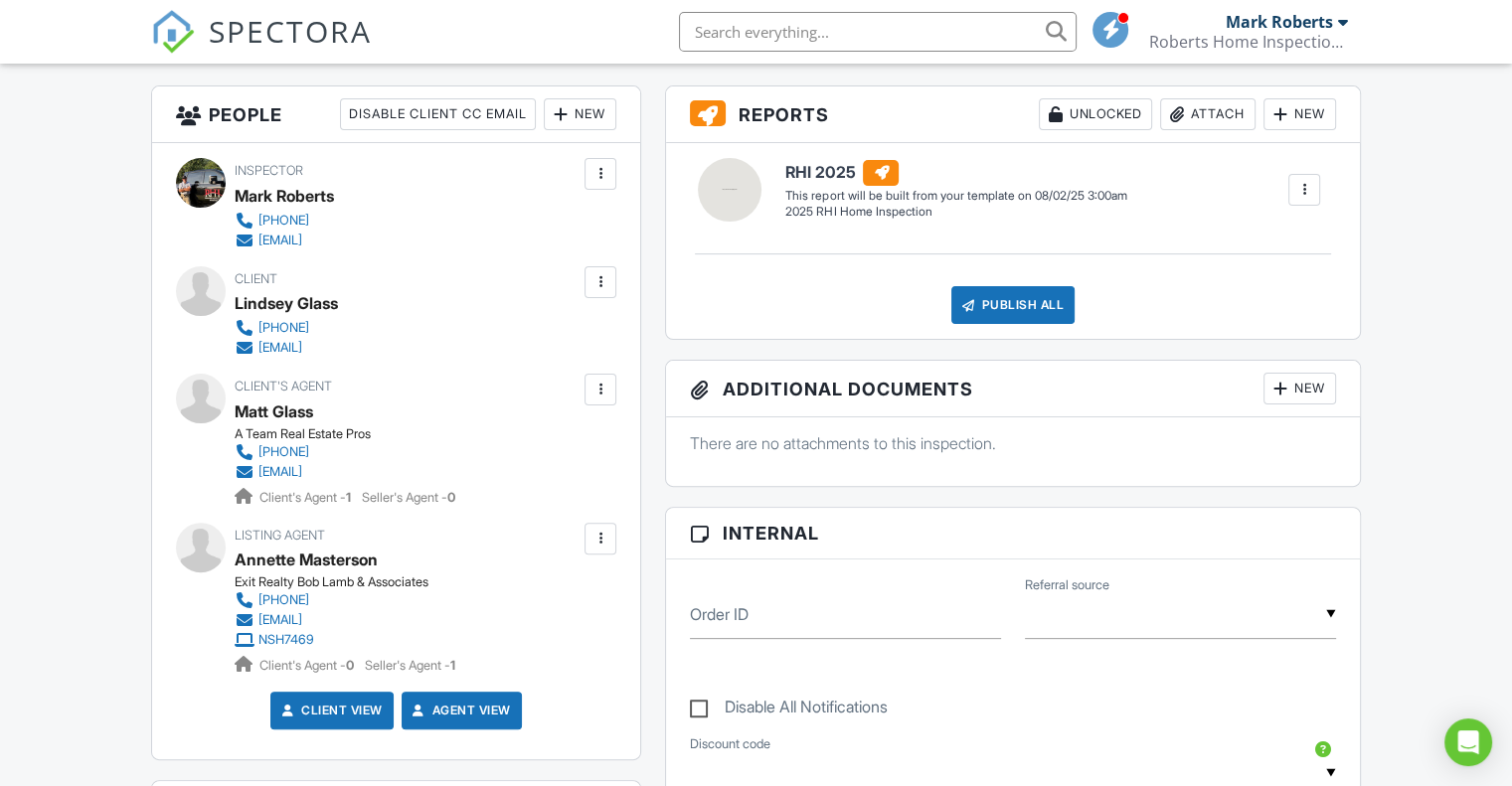 click on "Matt Glass" at bounding box center (273, 411) 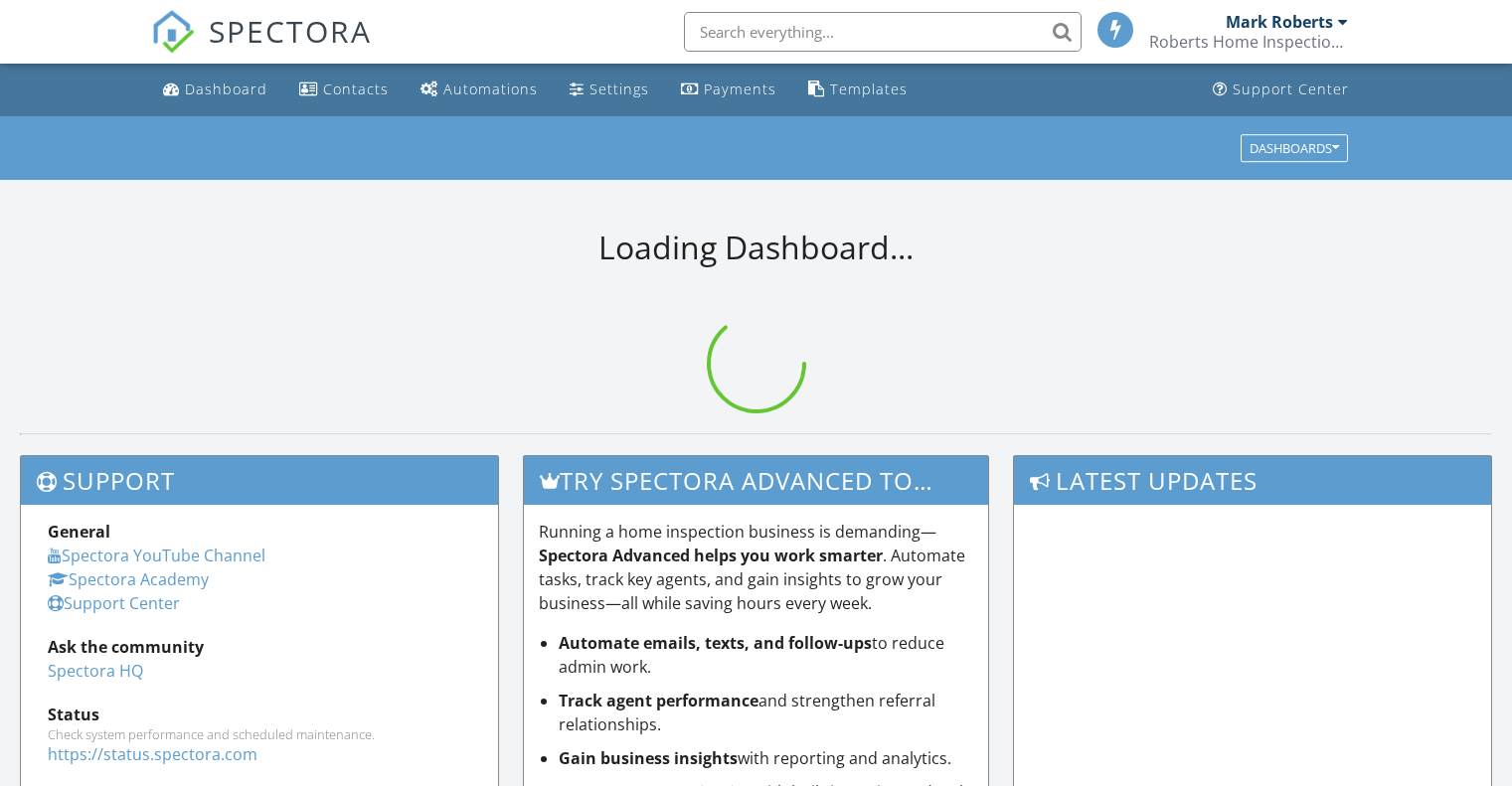 scroll, scrollTop: 0, scrollLeft: 0, axis: both 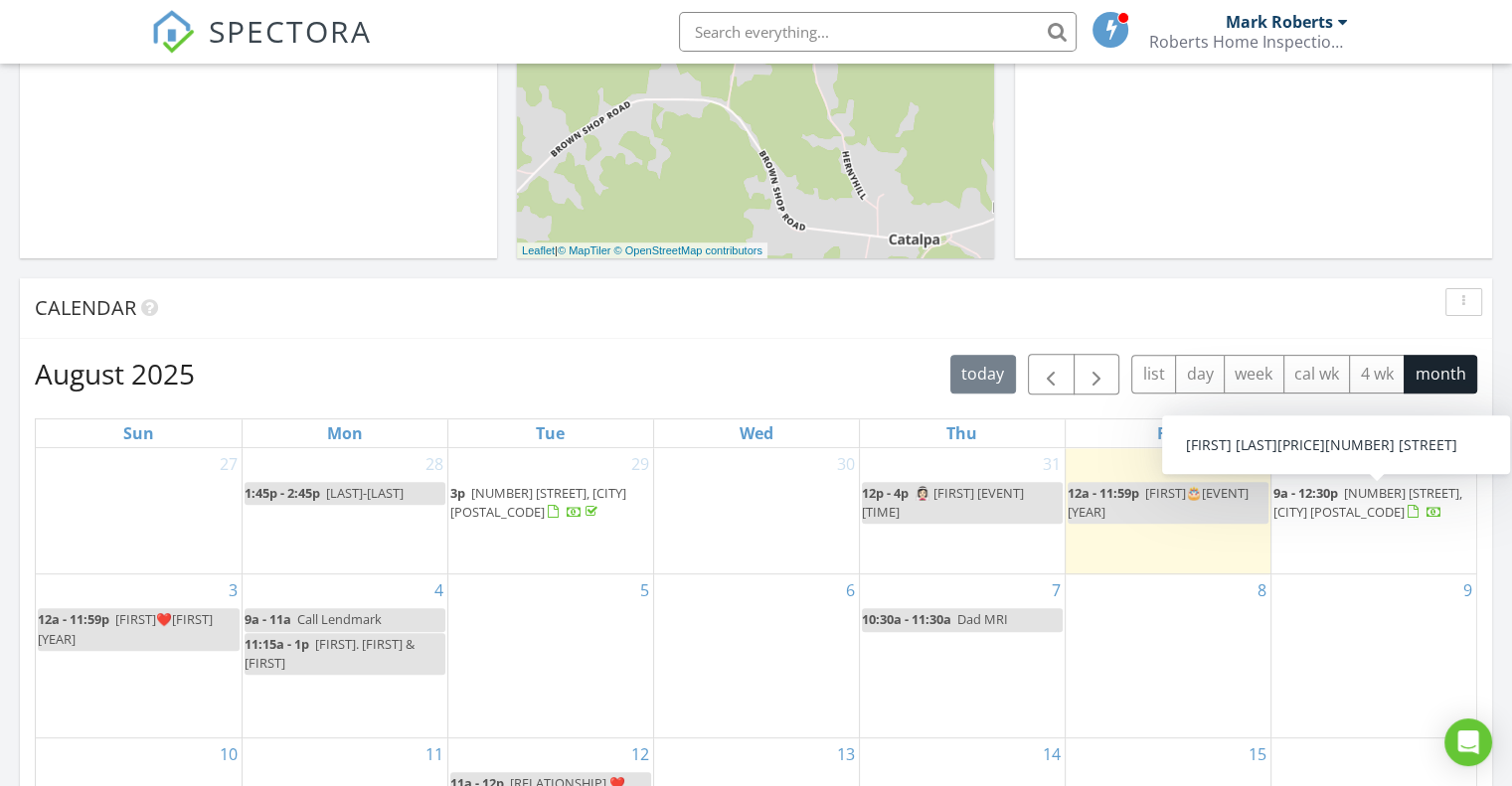 click on "[NUMBER] [STREET], [CITY] [POSTAL_CODE]" at bounding box center (1368, 502) 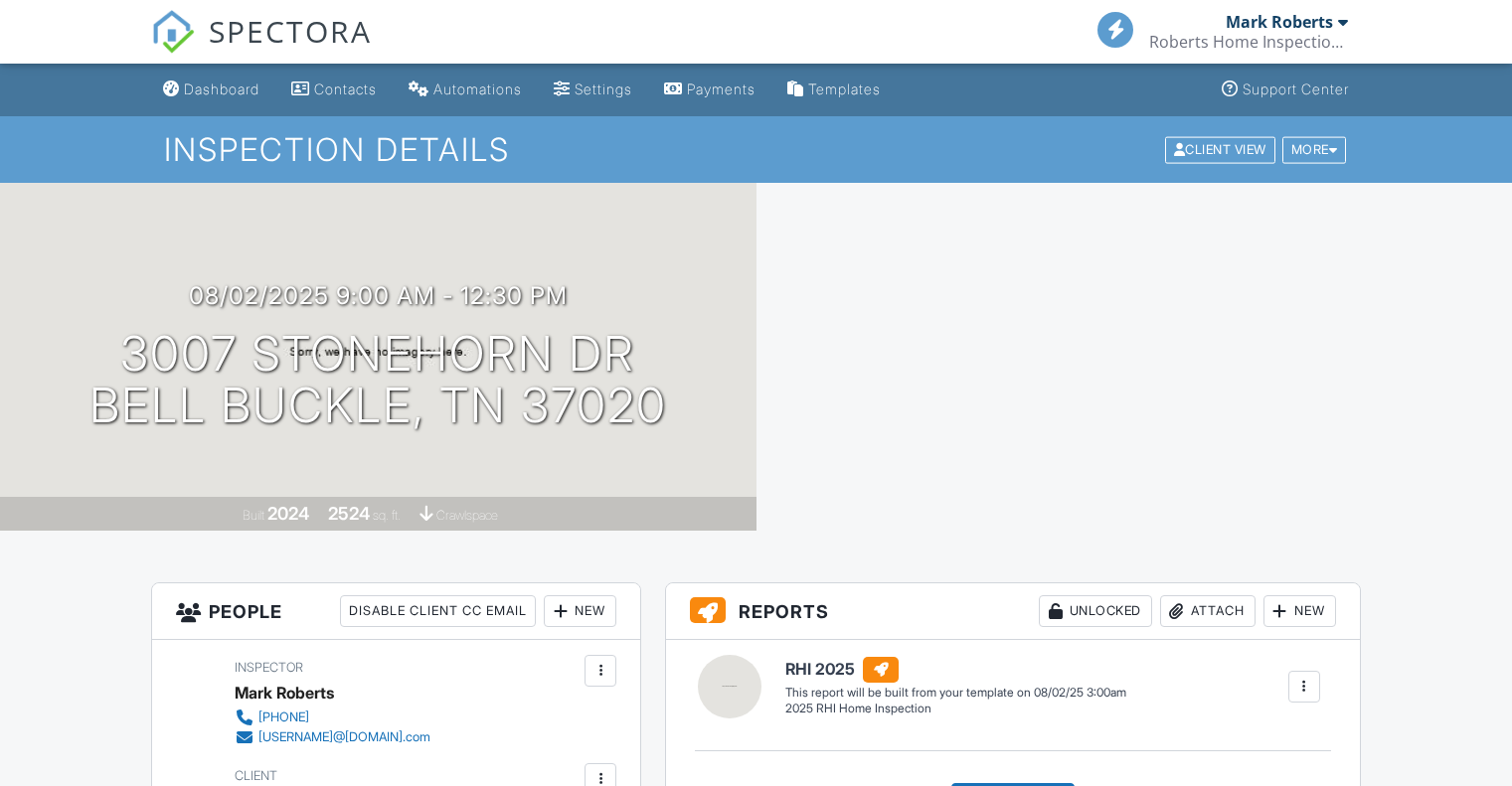 scroll, scrollTop: 0, scrollLeft: 0, axis: both 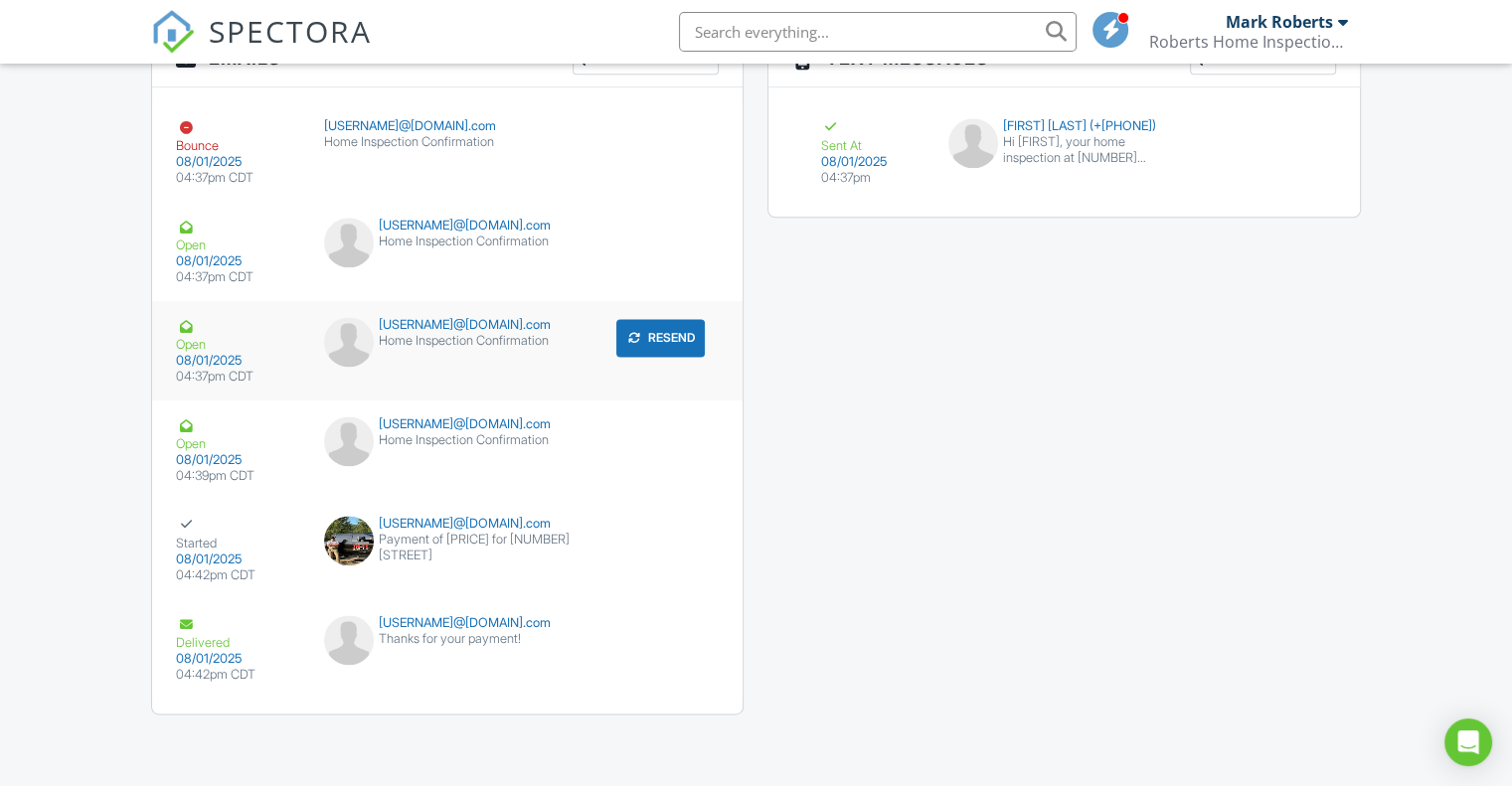 click on "Open" at bounding box center [238, 335] 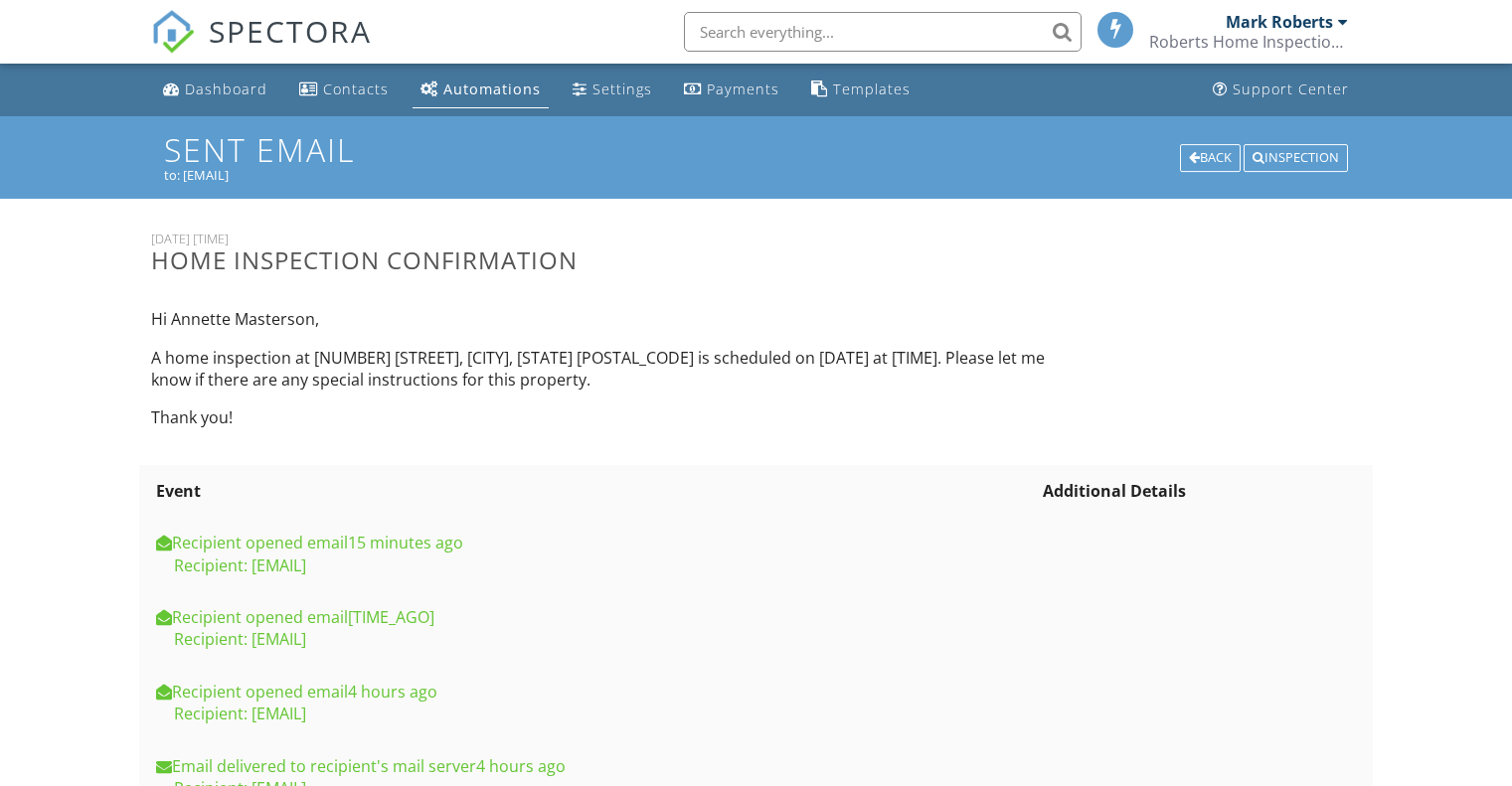 scroll, scrollTop: 0, scrollLeft: 0, axis: both 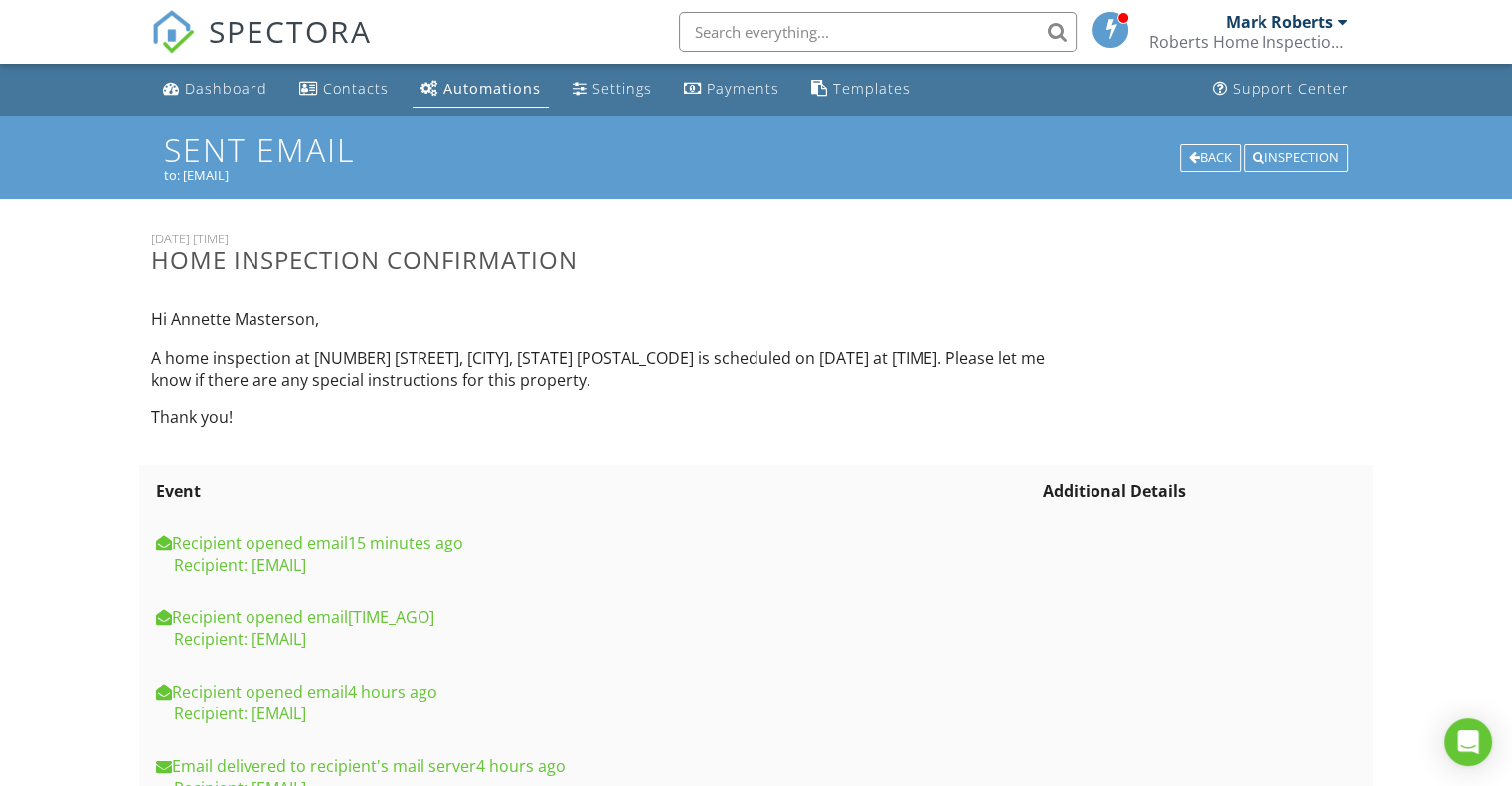 click on "Automations" at bounding box center [492, 88] 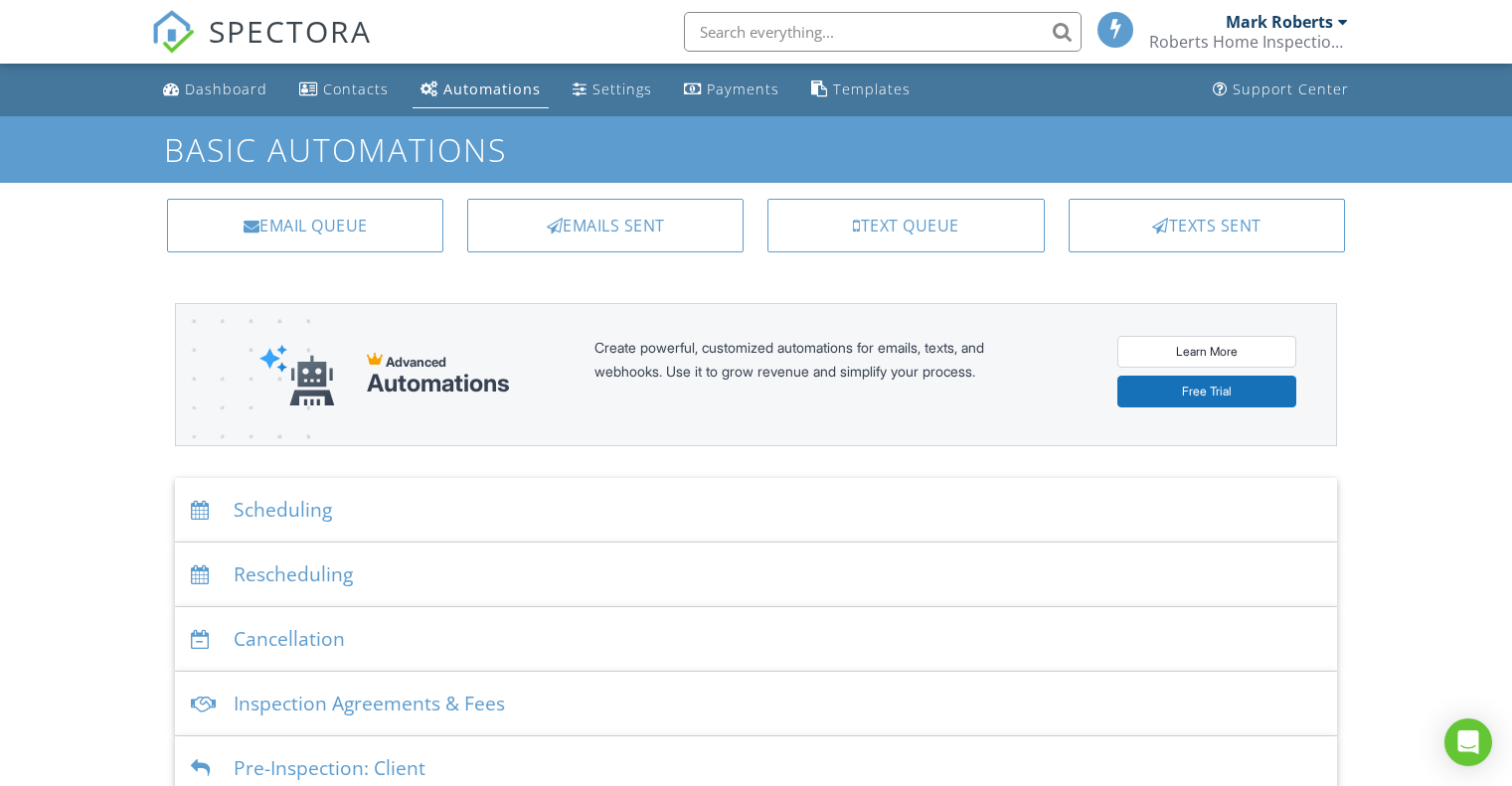 scroll, scrollTop: 0, scrollLeft: 0, axis: both 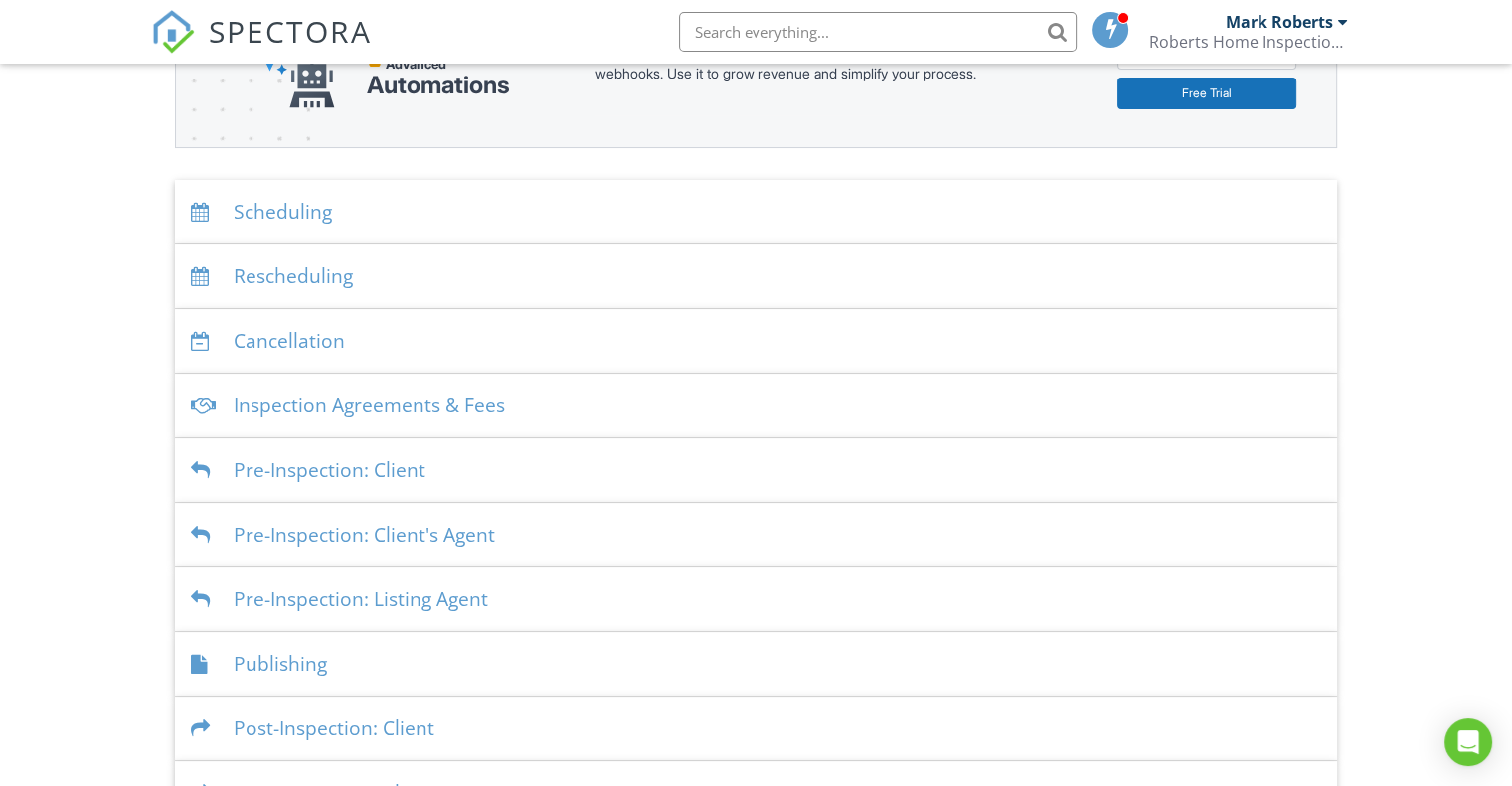 click on "Pre-Inspection: Listing Agent" at bounding box center (756, 599) 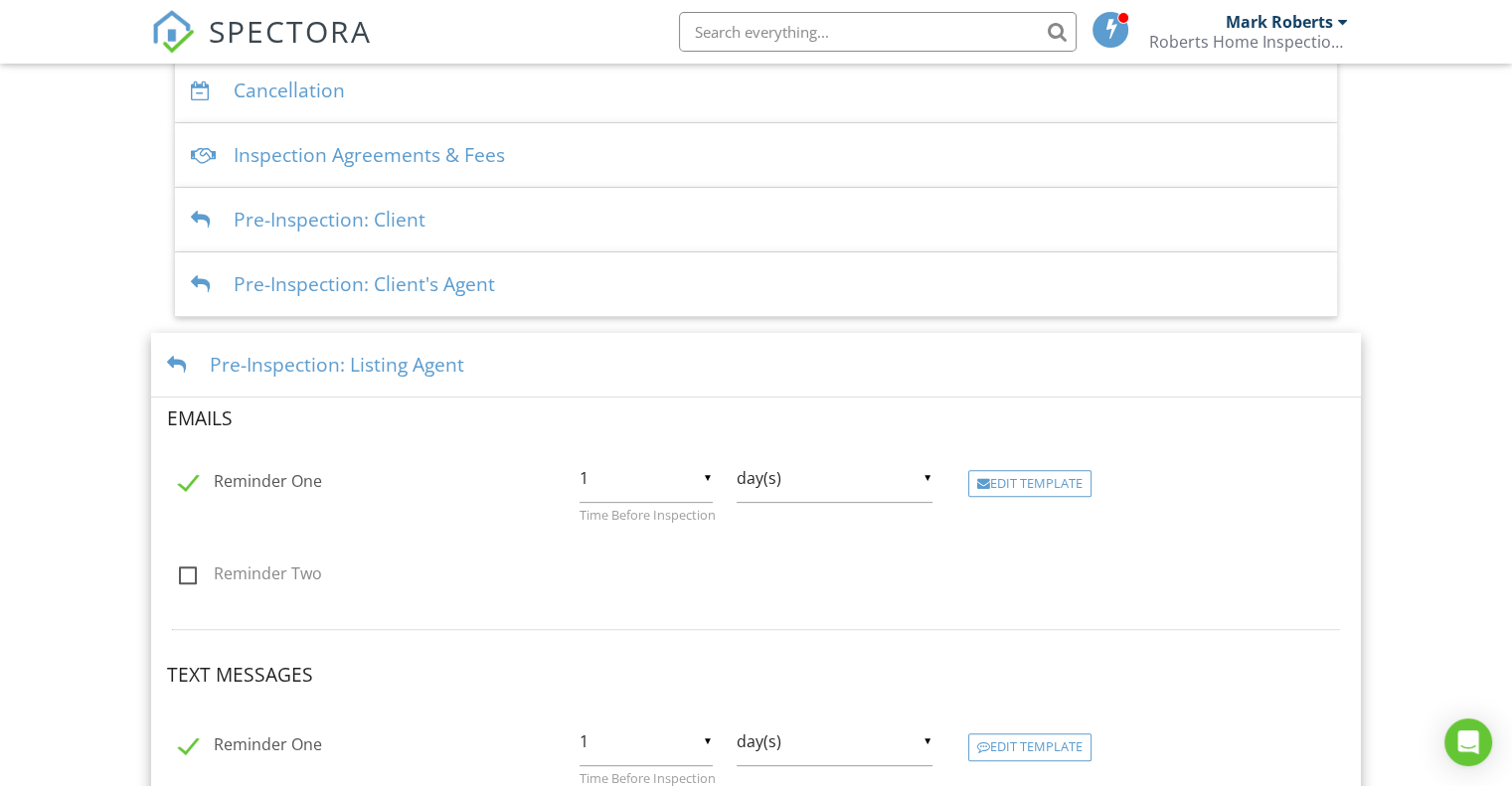 scroll, scrollTop: 596, scrollLeft: 0, axis: vertical 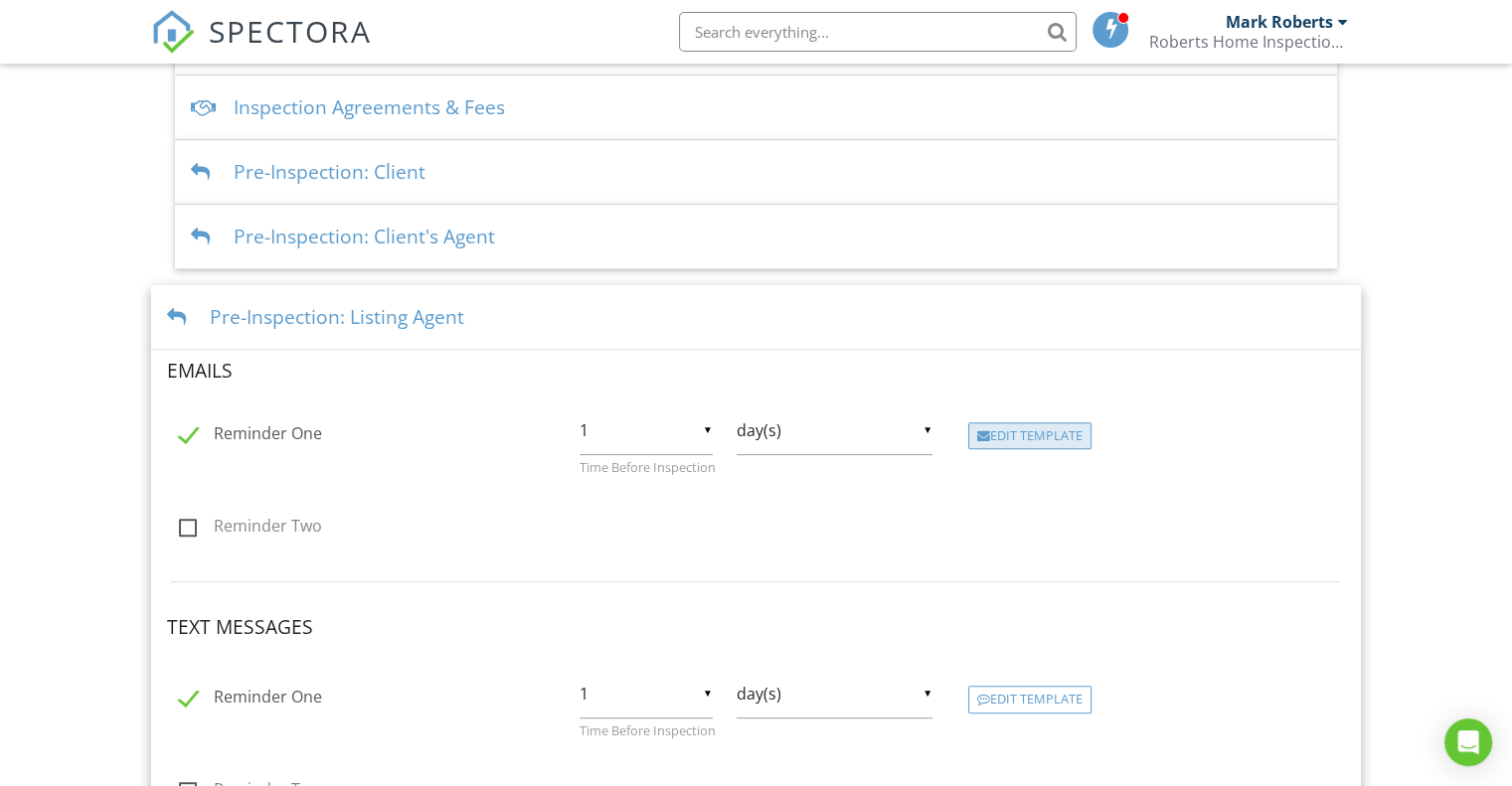 click on "Edit Template" at bounding box center (1030, 436) 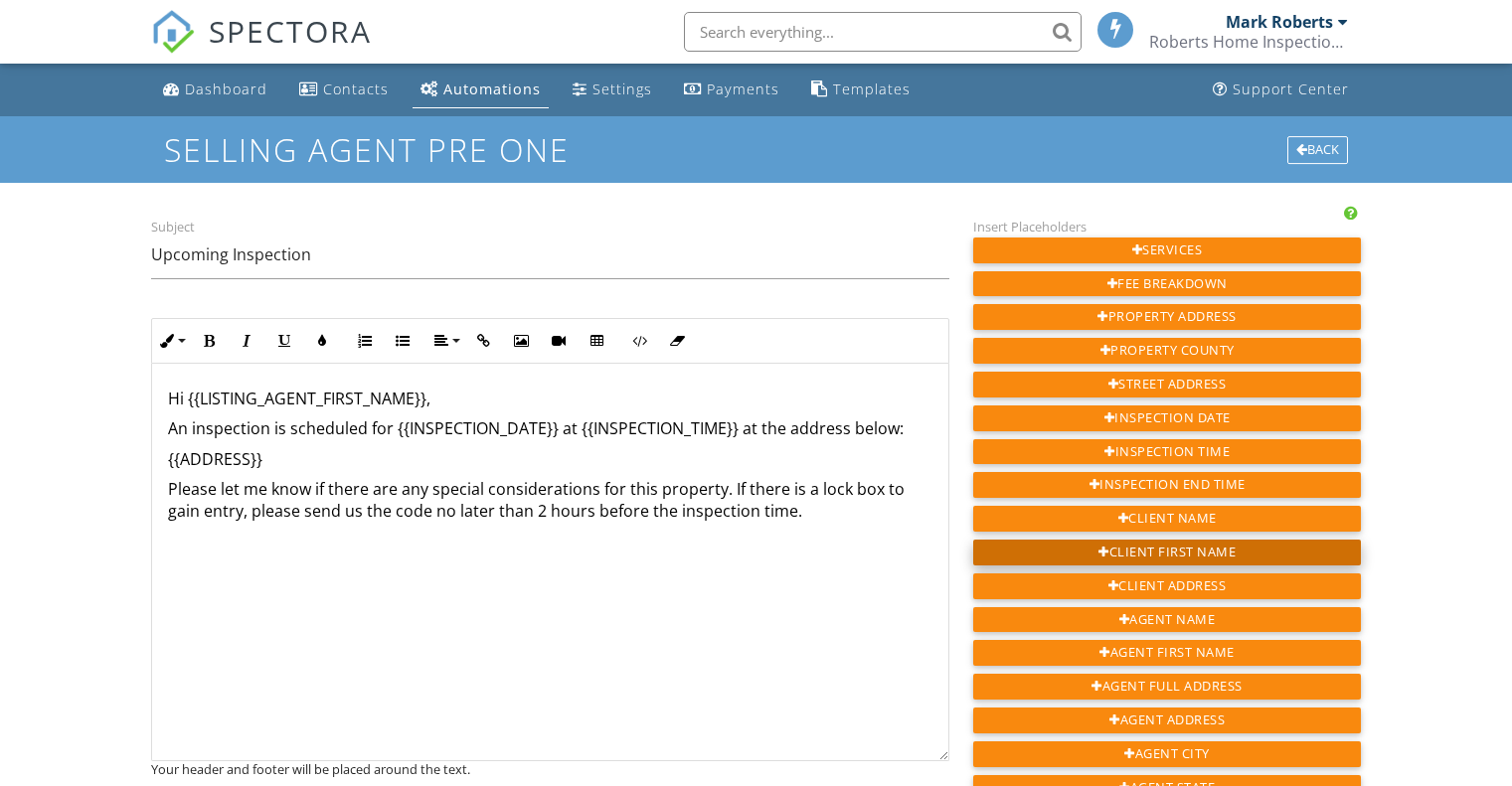 scroll, scrollTop: 0, scrollLeft: 0, axis: both 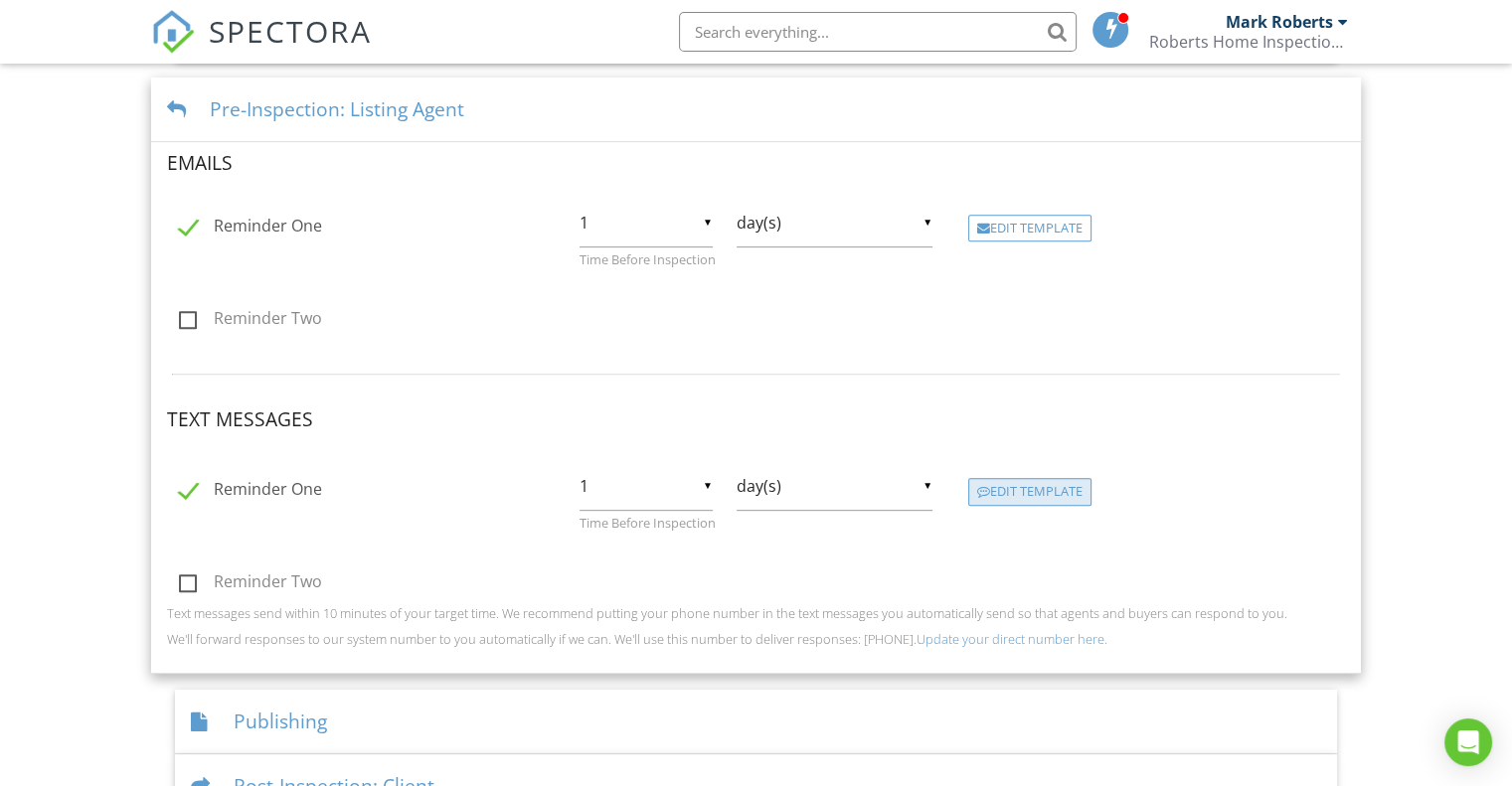 click on "Edit Template" at bounding box center (1030, 492) 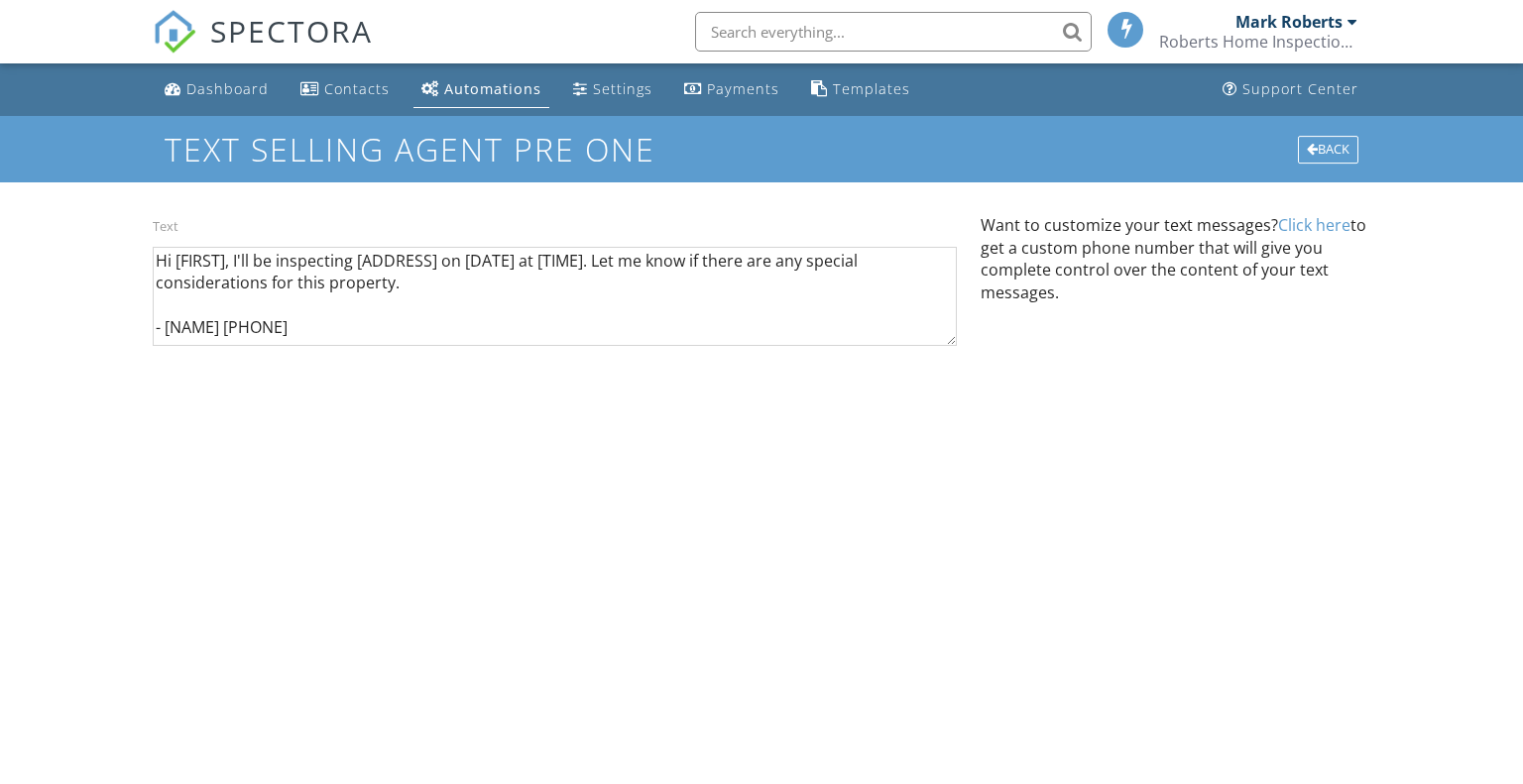 scroll, scrollTop: 0, scrollLeft: 0, axis: both 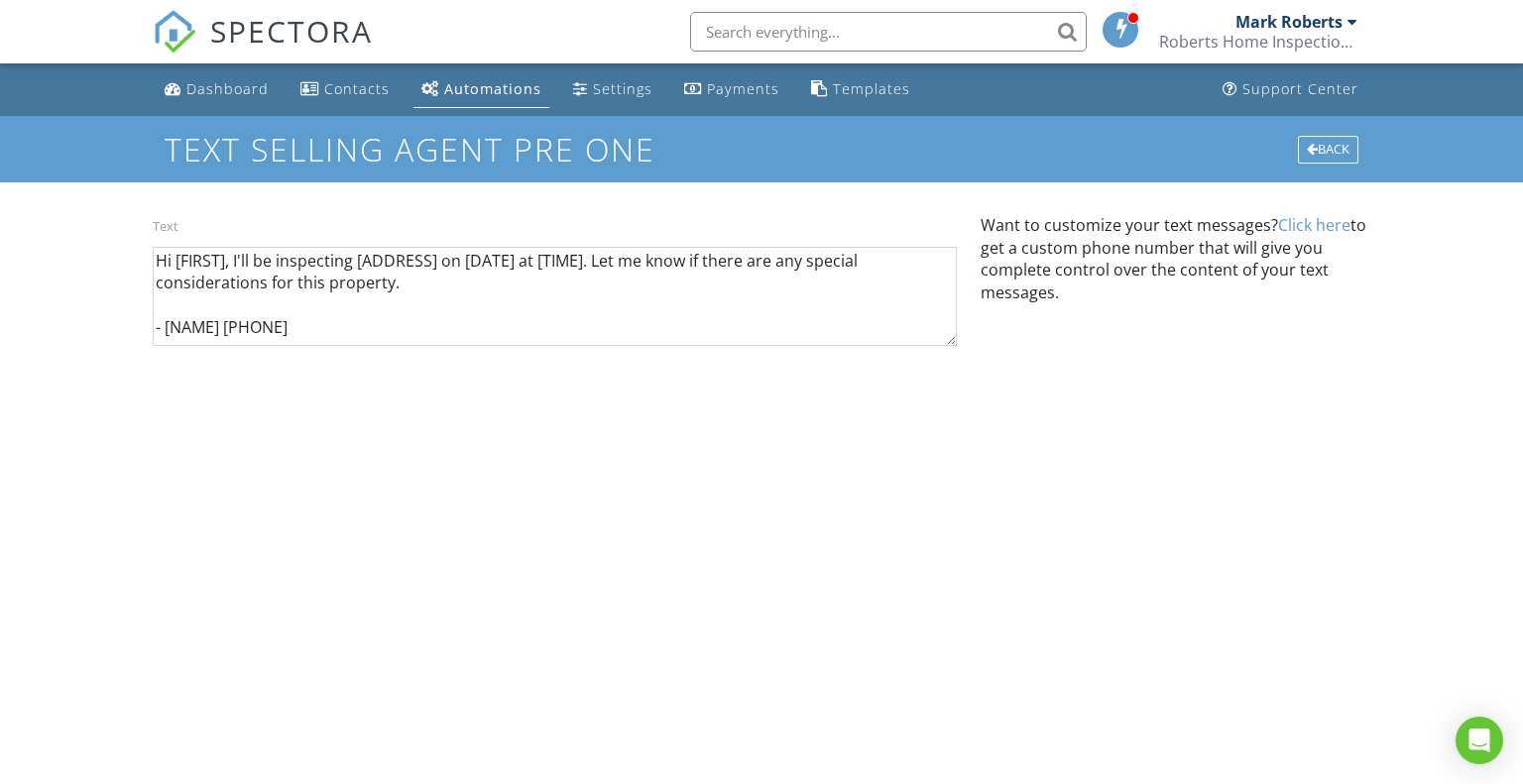 click on "Click here" at bounding box center (1314, 225) 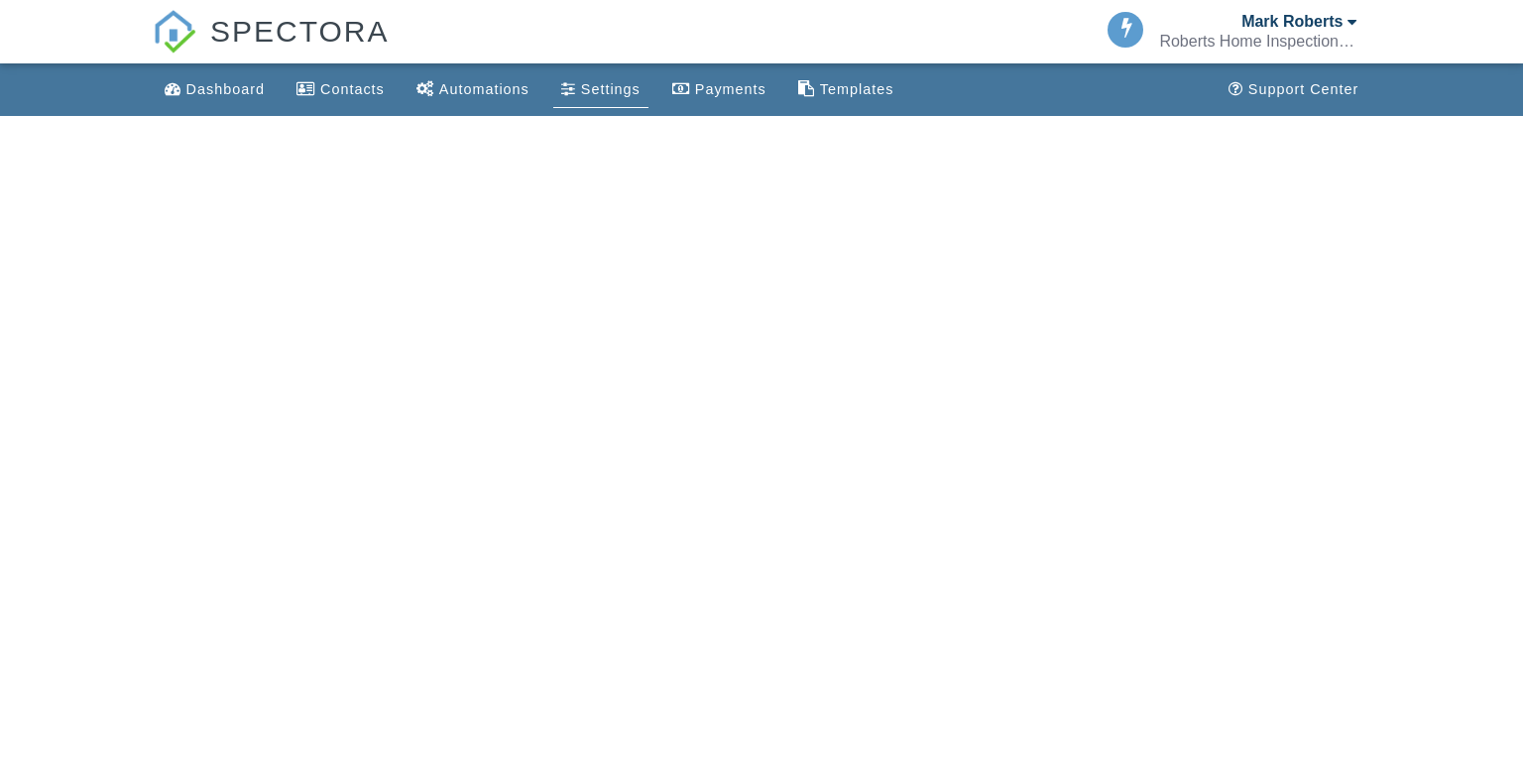 scroll, scrollTop: 0, scrollLeft: 0, axis: both 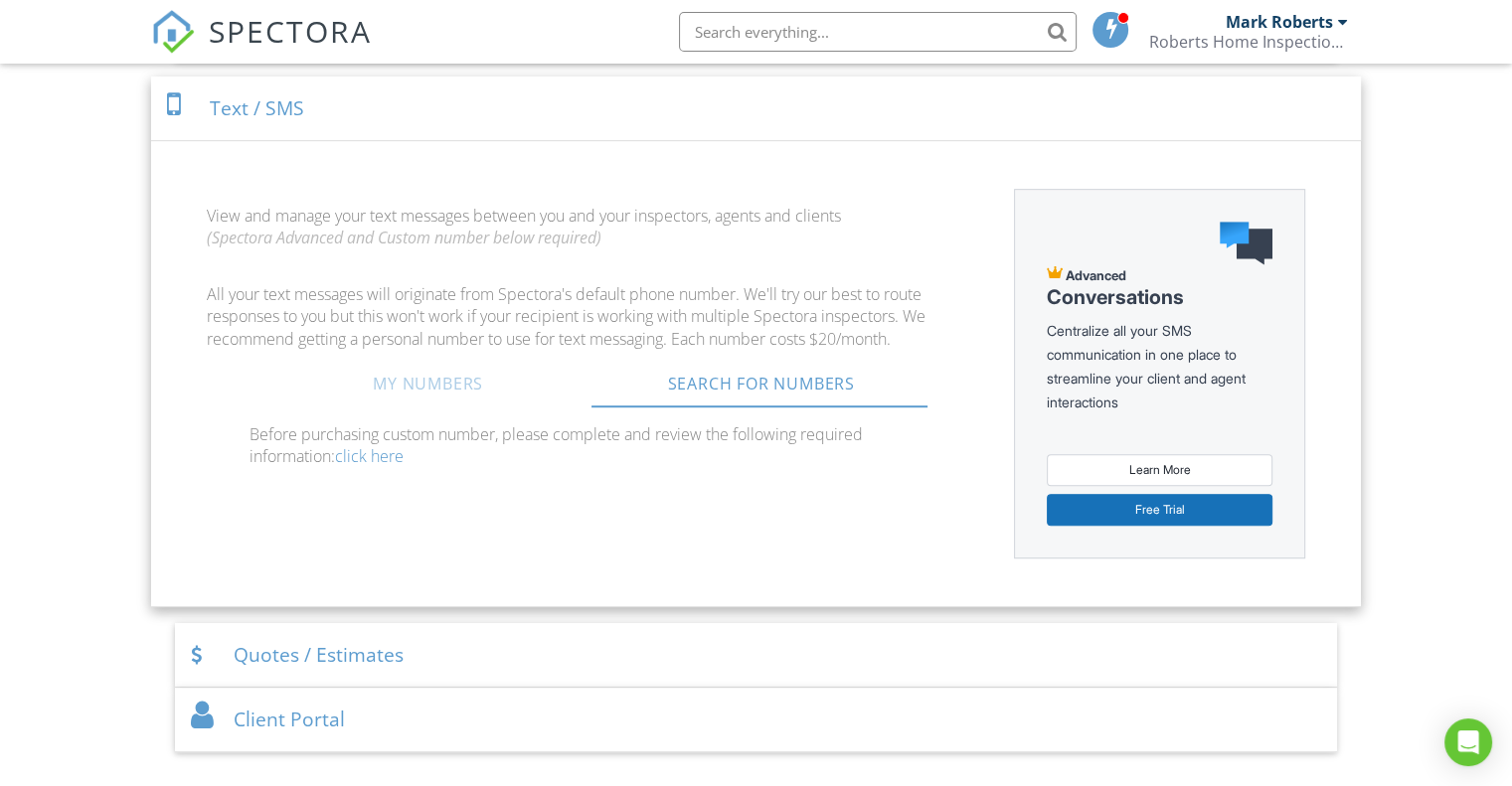 click on "My Numbers" at bounding box center [427, 384] 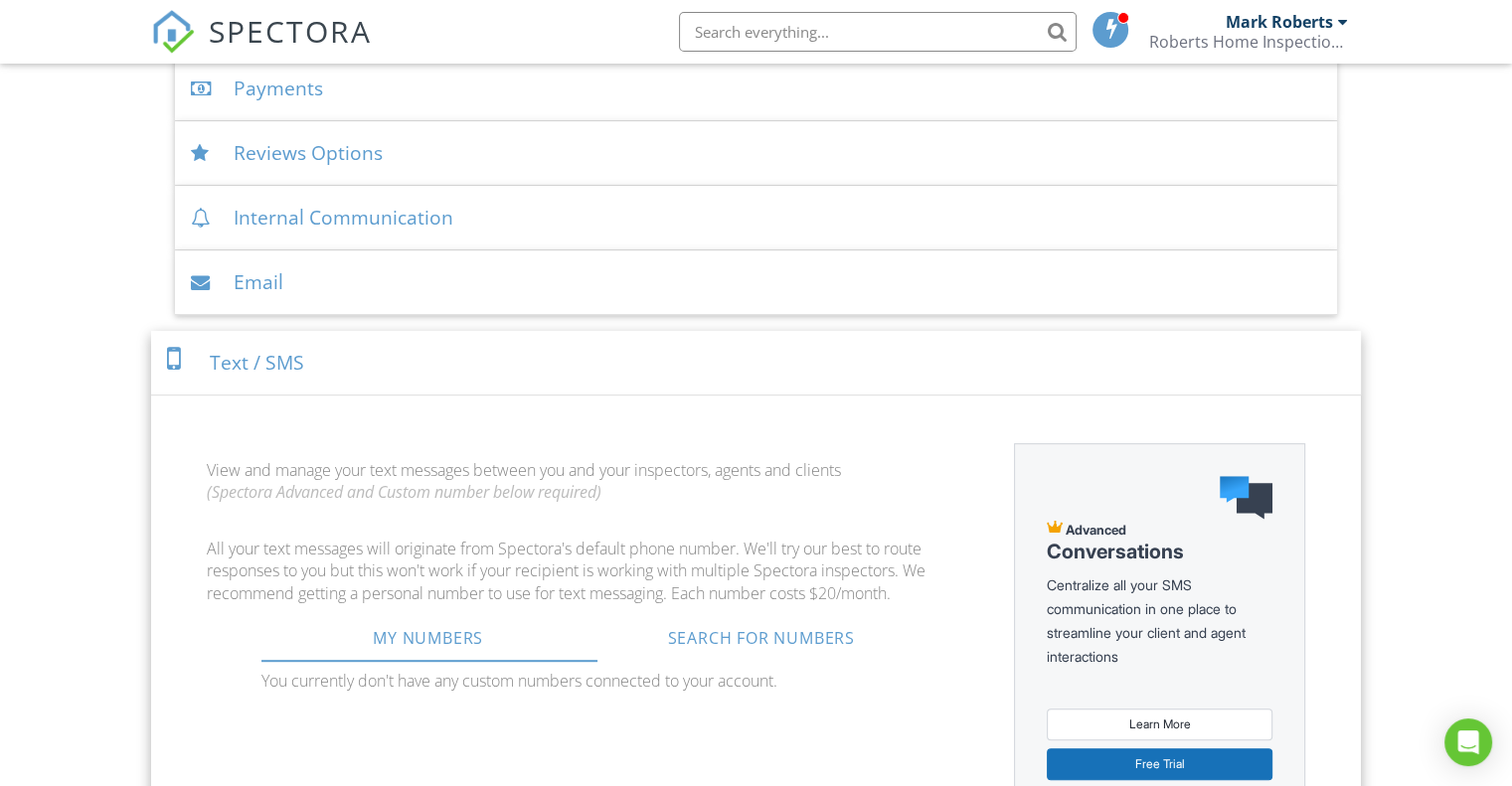 scroll, scrollTop: 763, scrollLeft: 0, axis: vertical 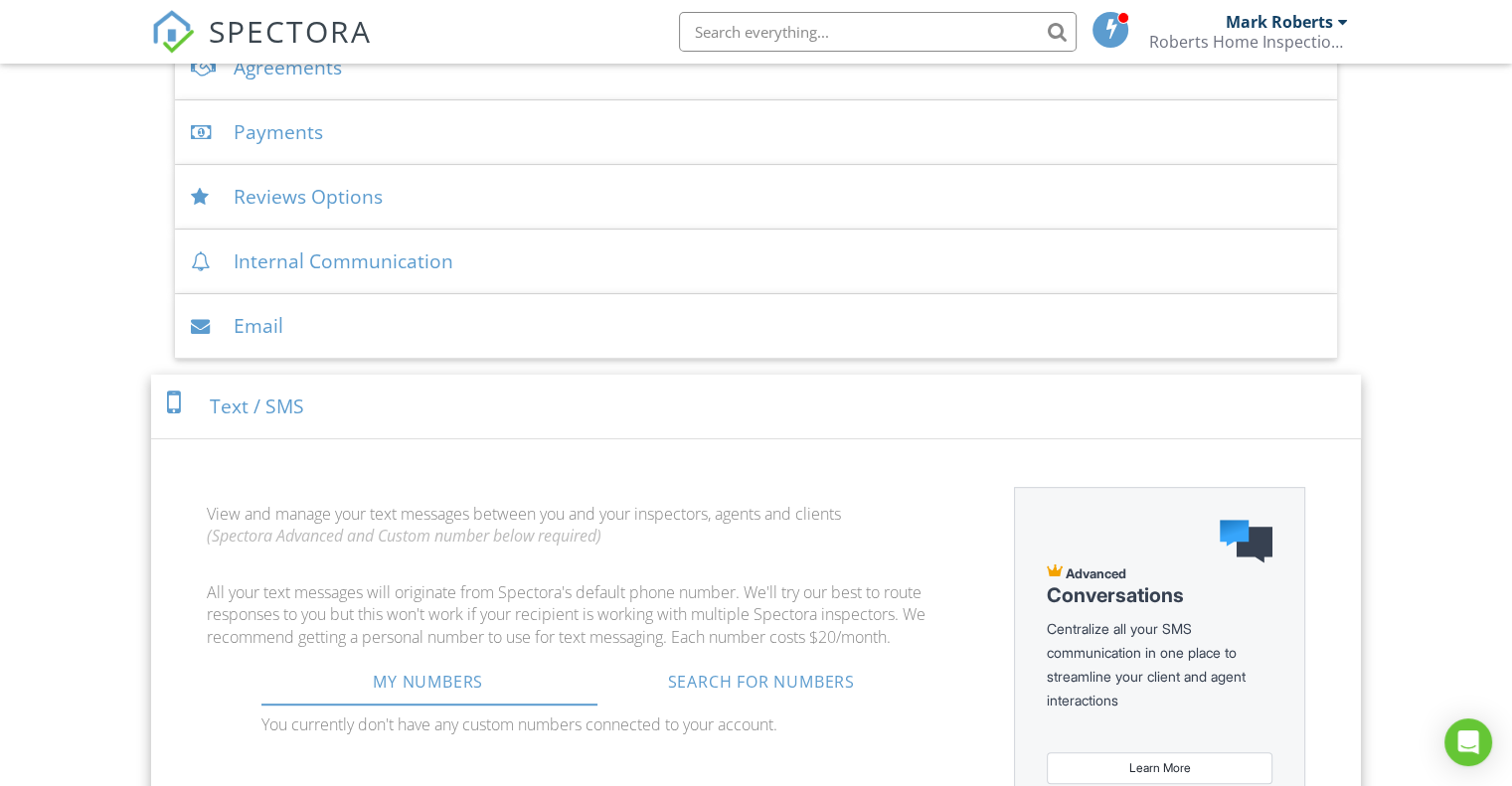 click on "Text / SMS" at bounding box center [756, 406] 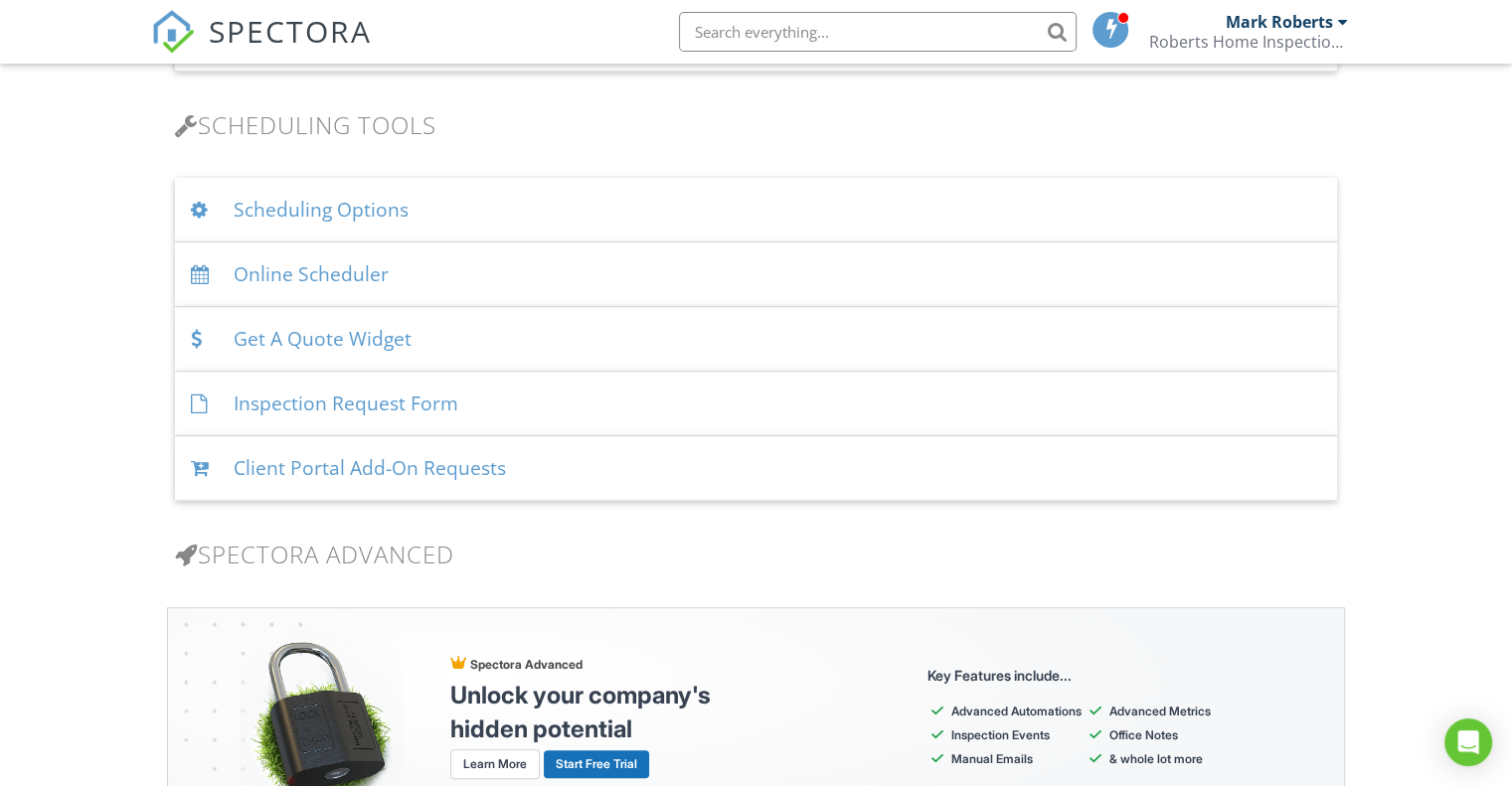 scroll, scrollTop: 1260, scrollLeft: 0, axis: vertical 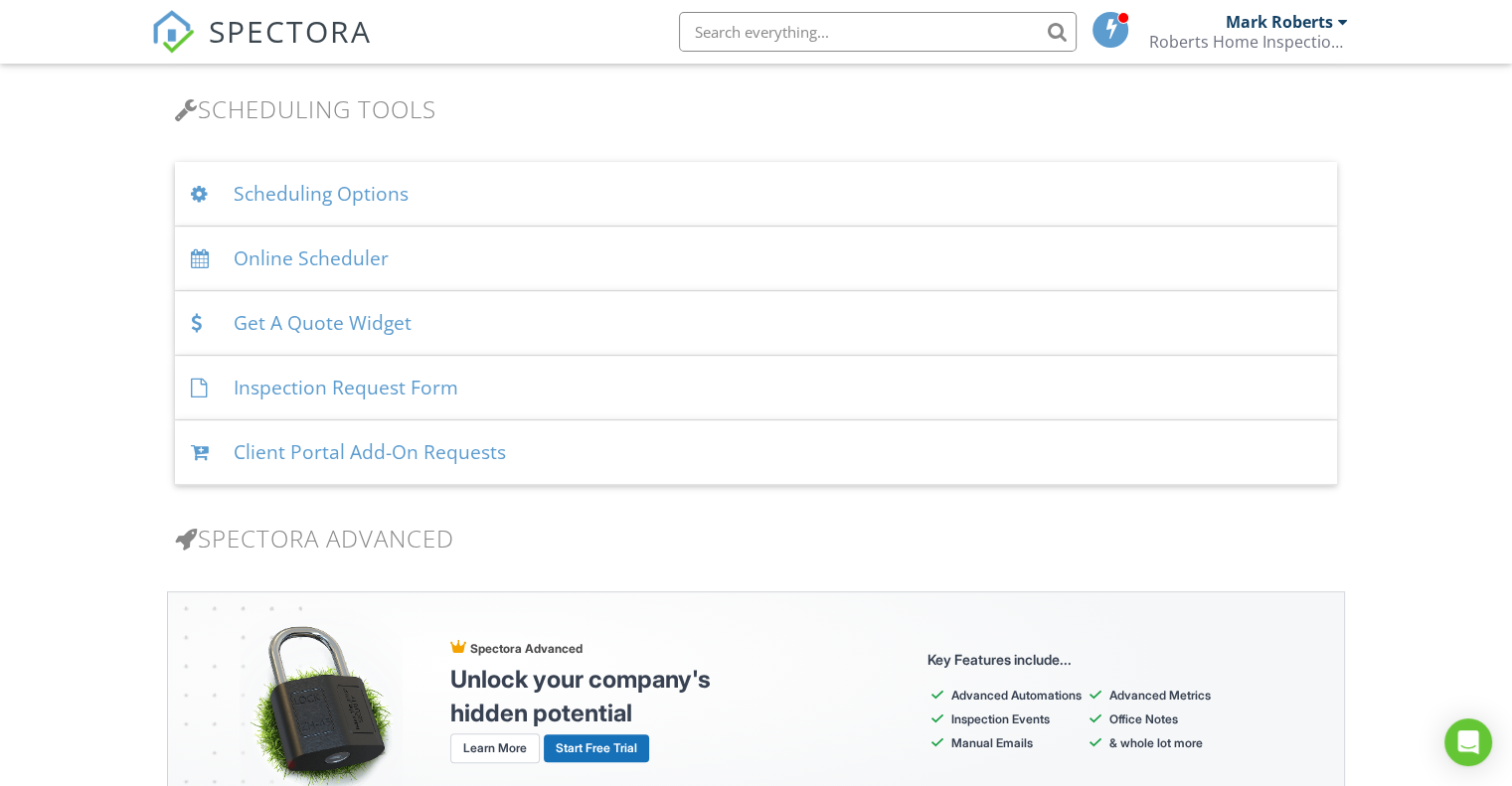 click on "Inspection Request Form" at bounding box center (756, 388) 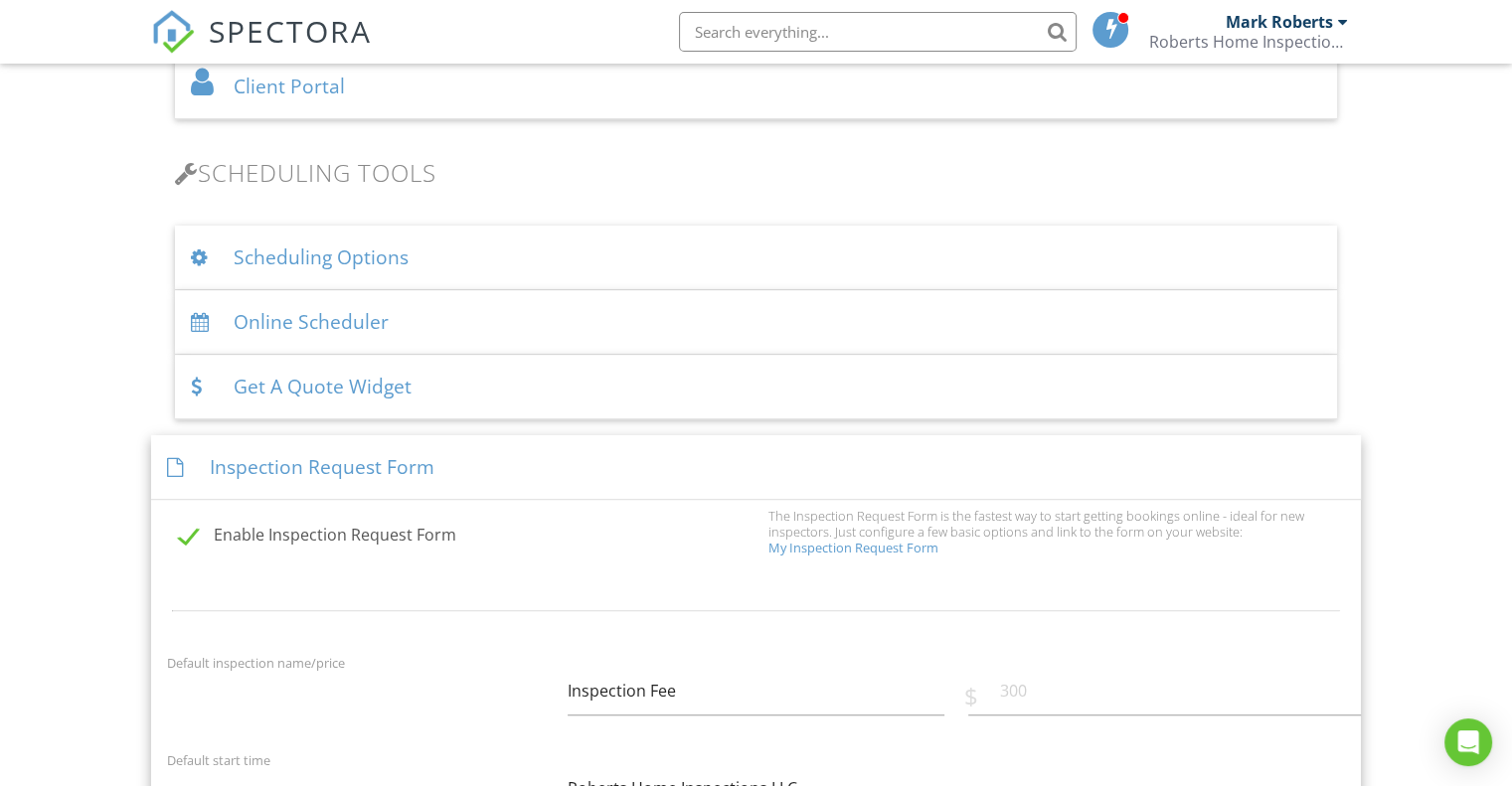 scroll, scrollTop: 1061, scrollLeft: 0, axis: vertical 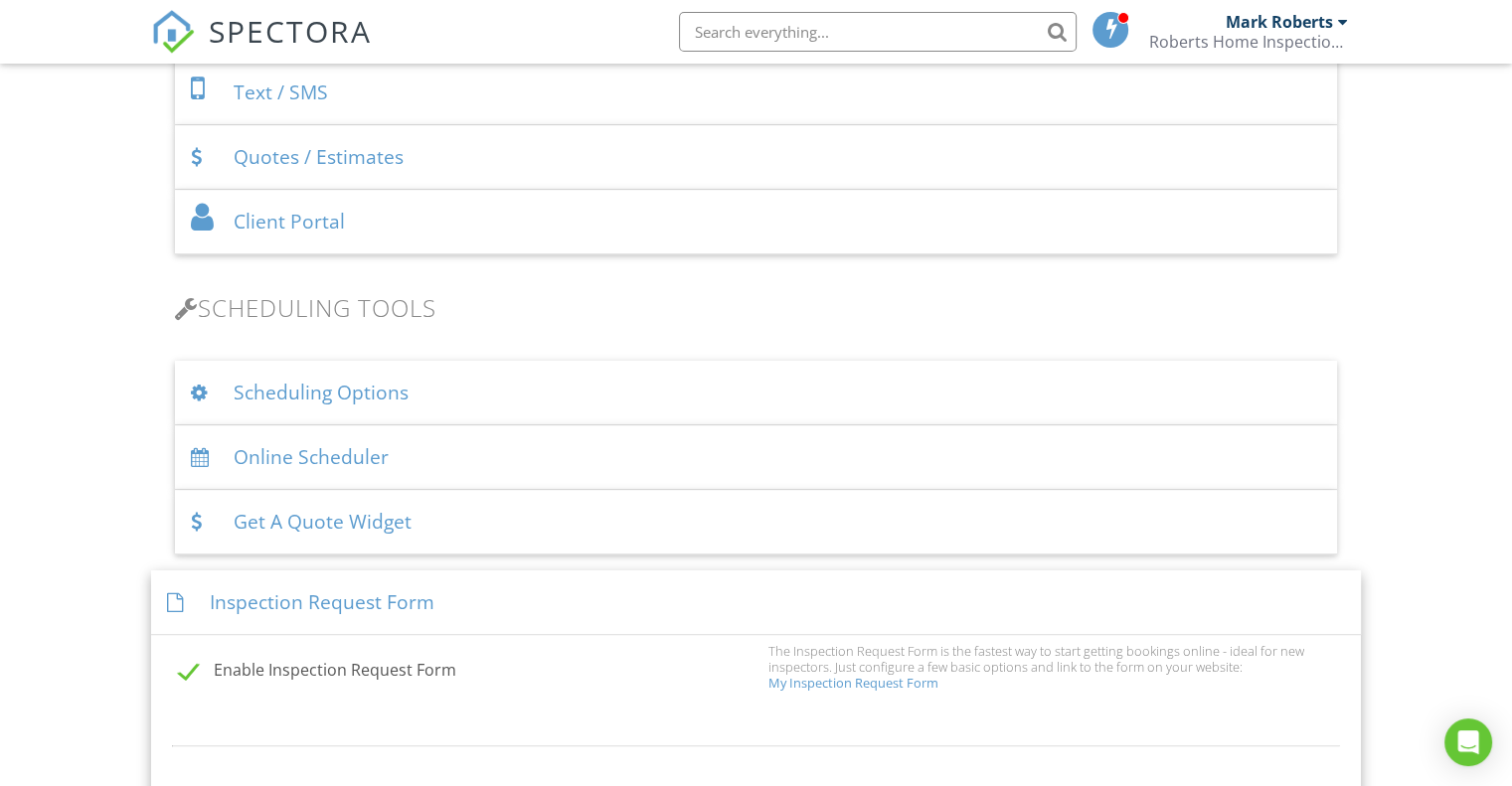 click on "Inspection Request Form" at bounding box center (756, 602) 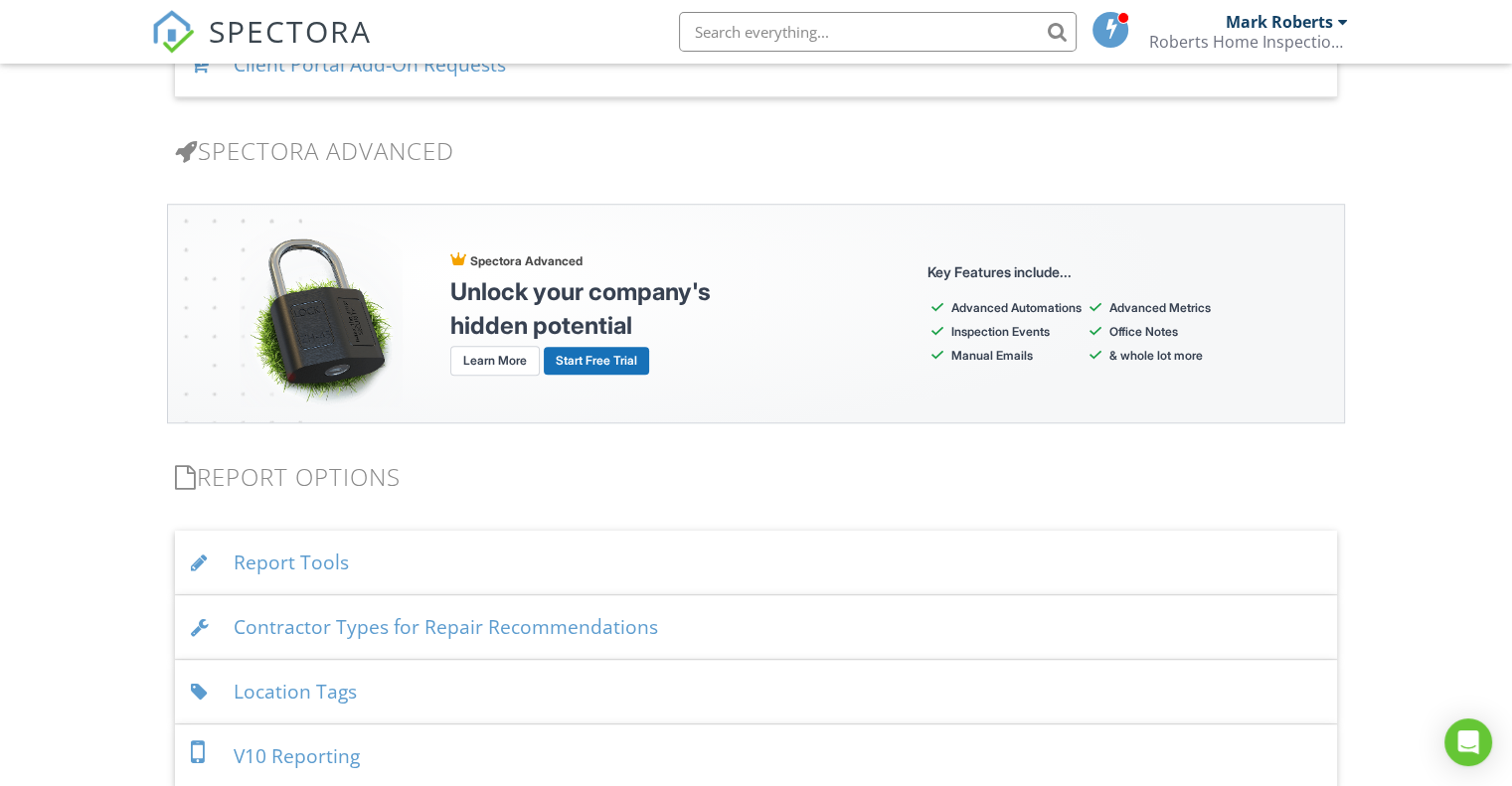 scroll, scrollTop: 1657, scrollLeft: 0, axis: vertical 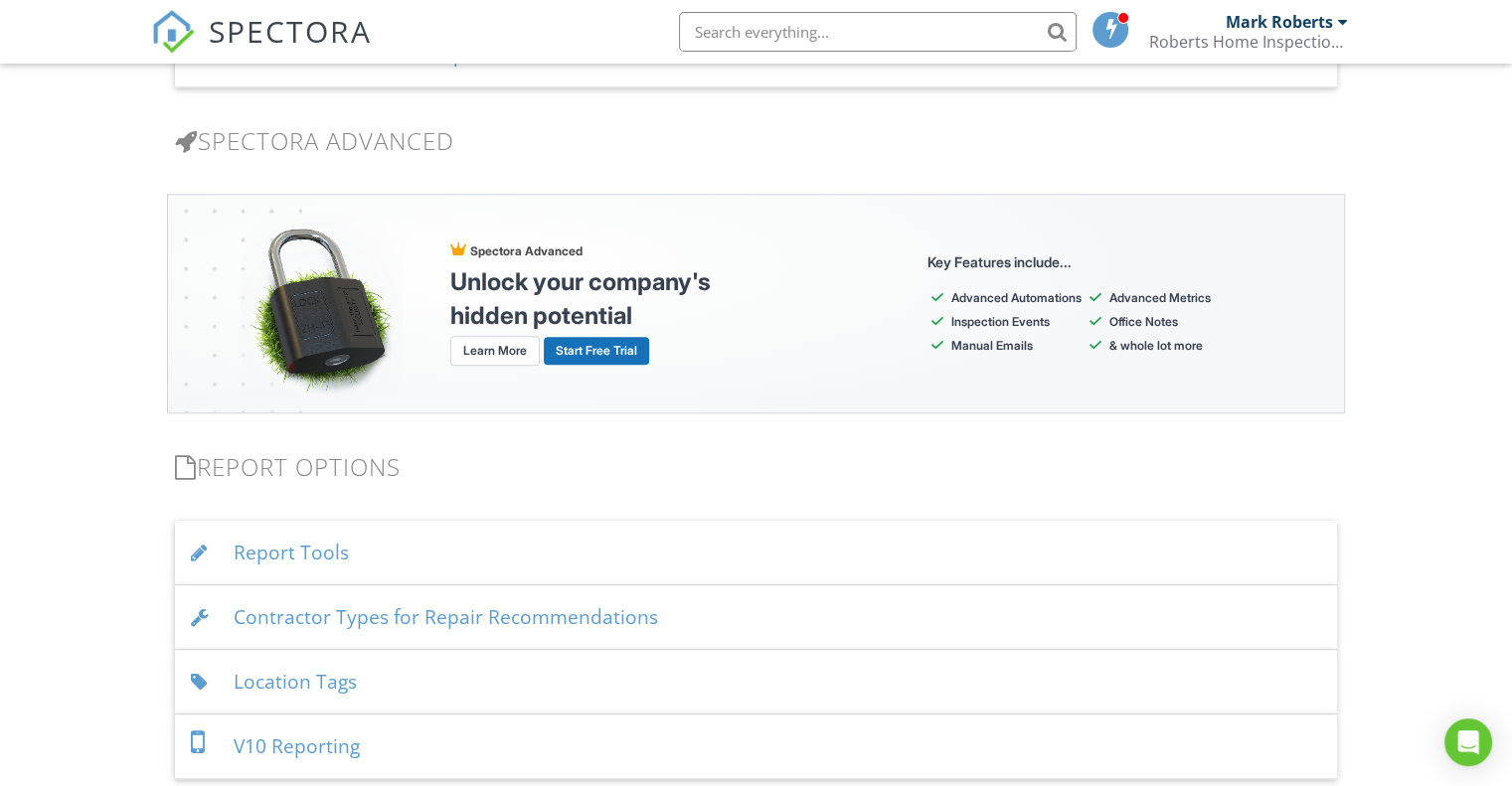 click on "Report Tools" at bounding box center [756, 552] 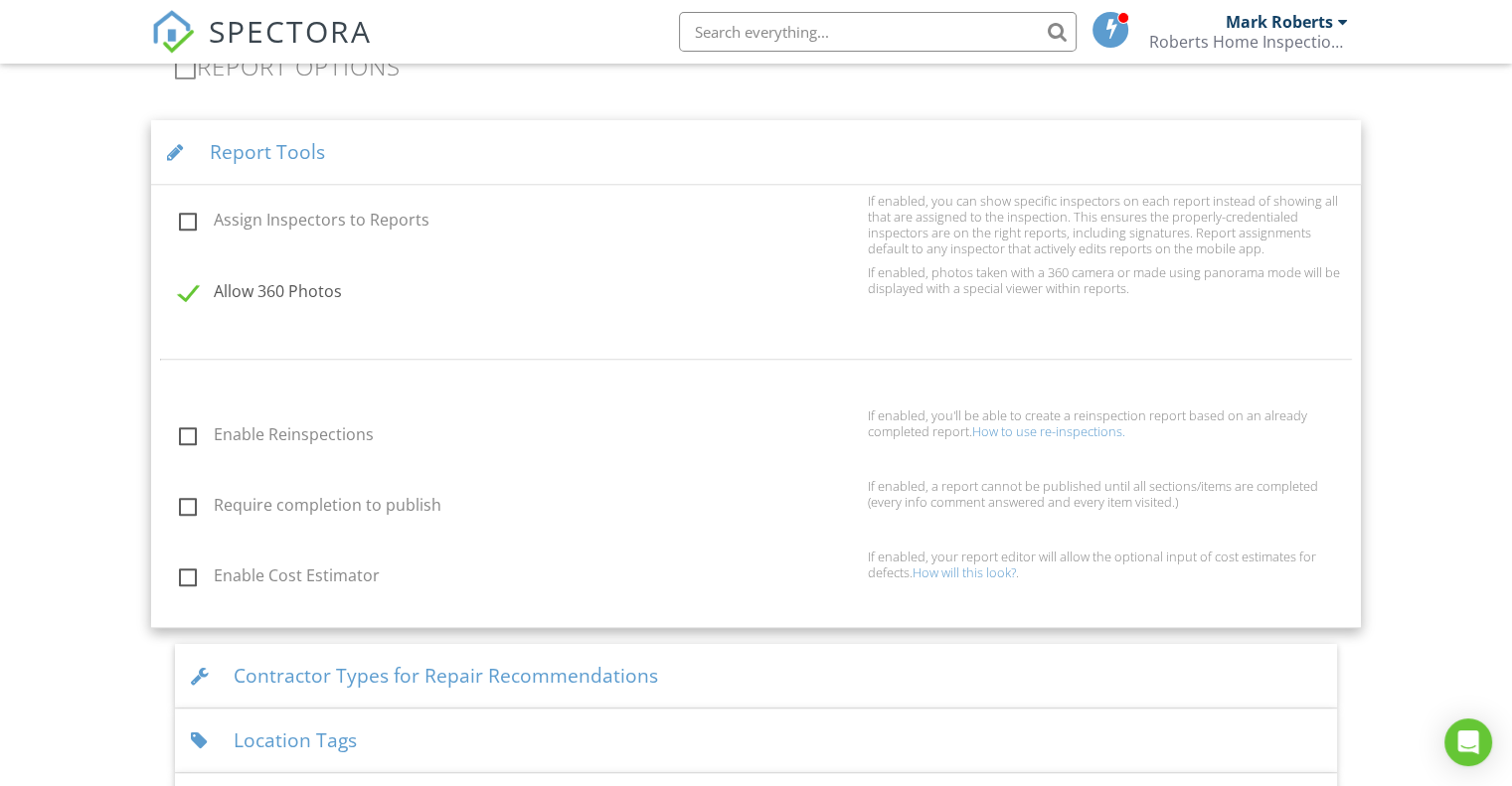 scroll, scrollTop: 2055, scrollLeft: 0, axis: vertical 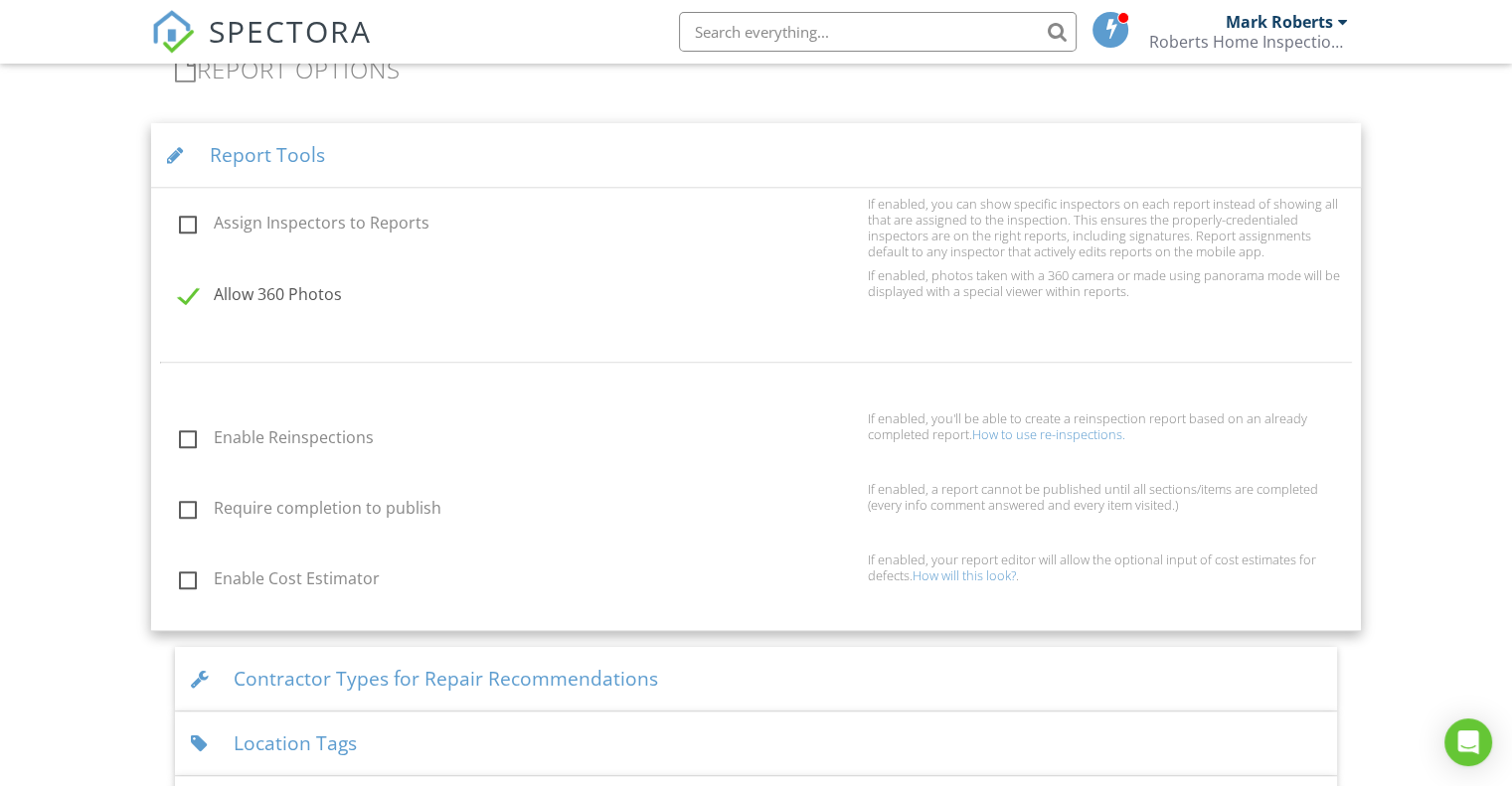 click on "Report Tools" at bounding box center [756, 155] 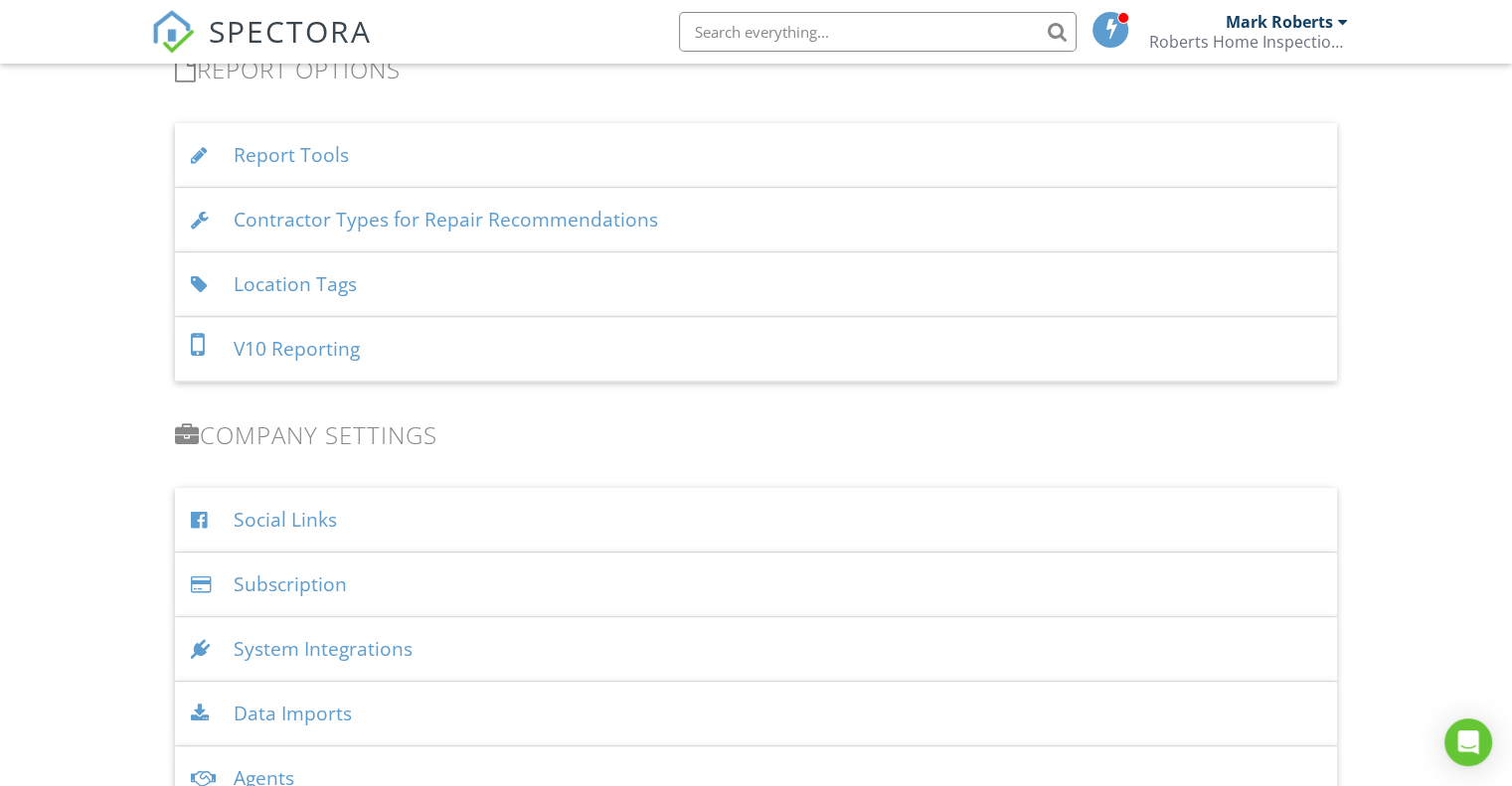 click on "Location Tags" at bounding box center (756, 284) 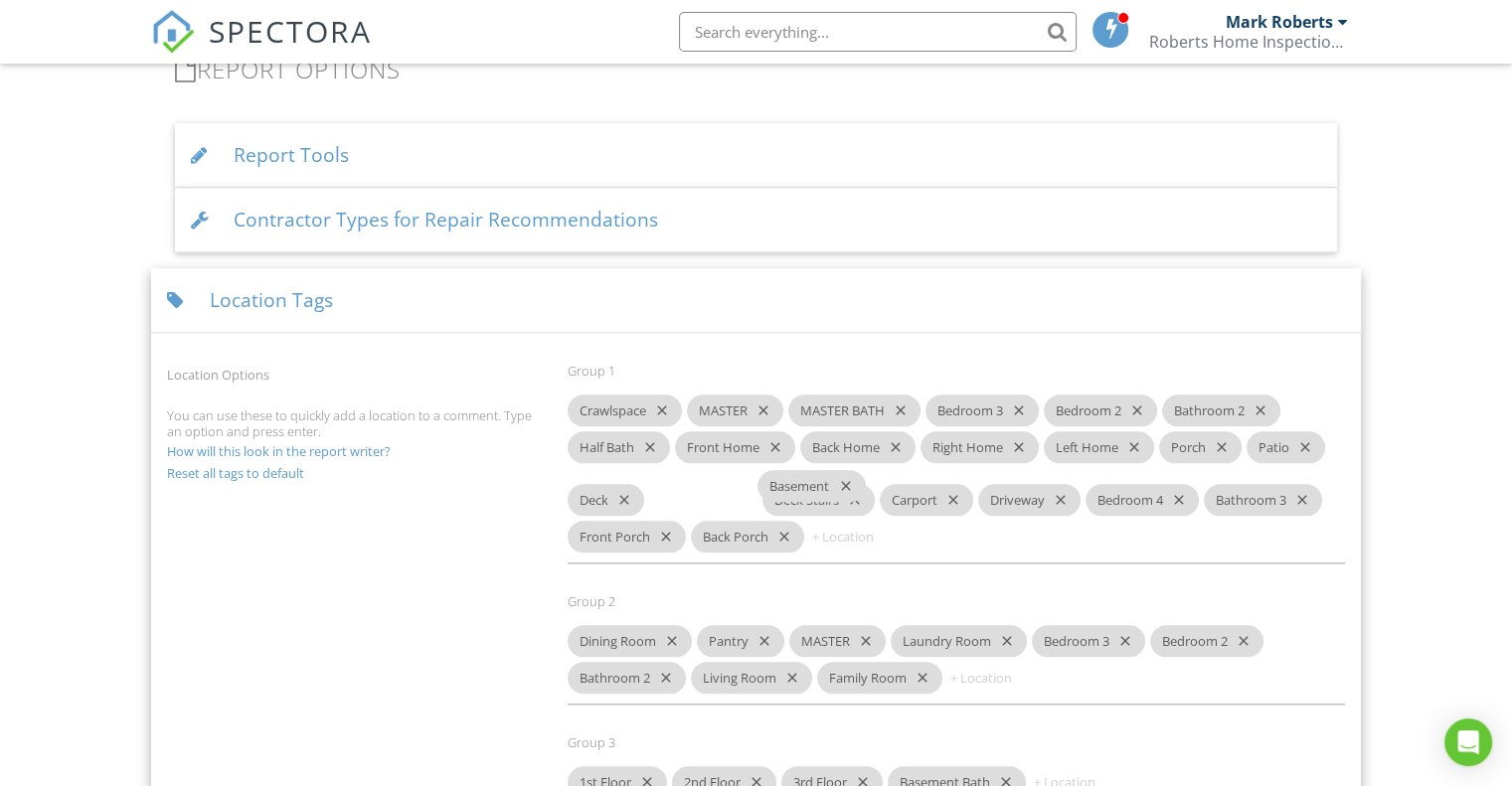 drag, startPoint x: 620, startPoint y: 405, endPoint x: 825, endPoint y: 490, distance: 221.92341 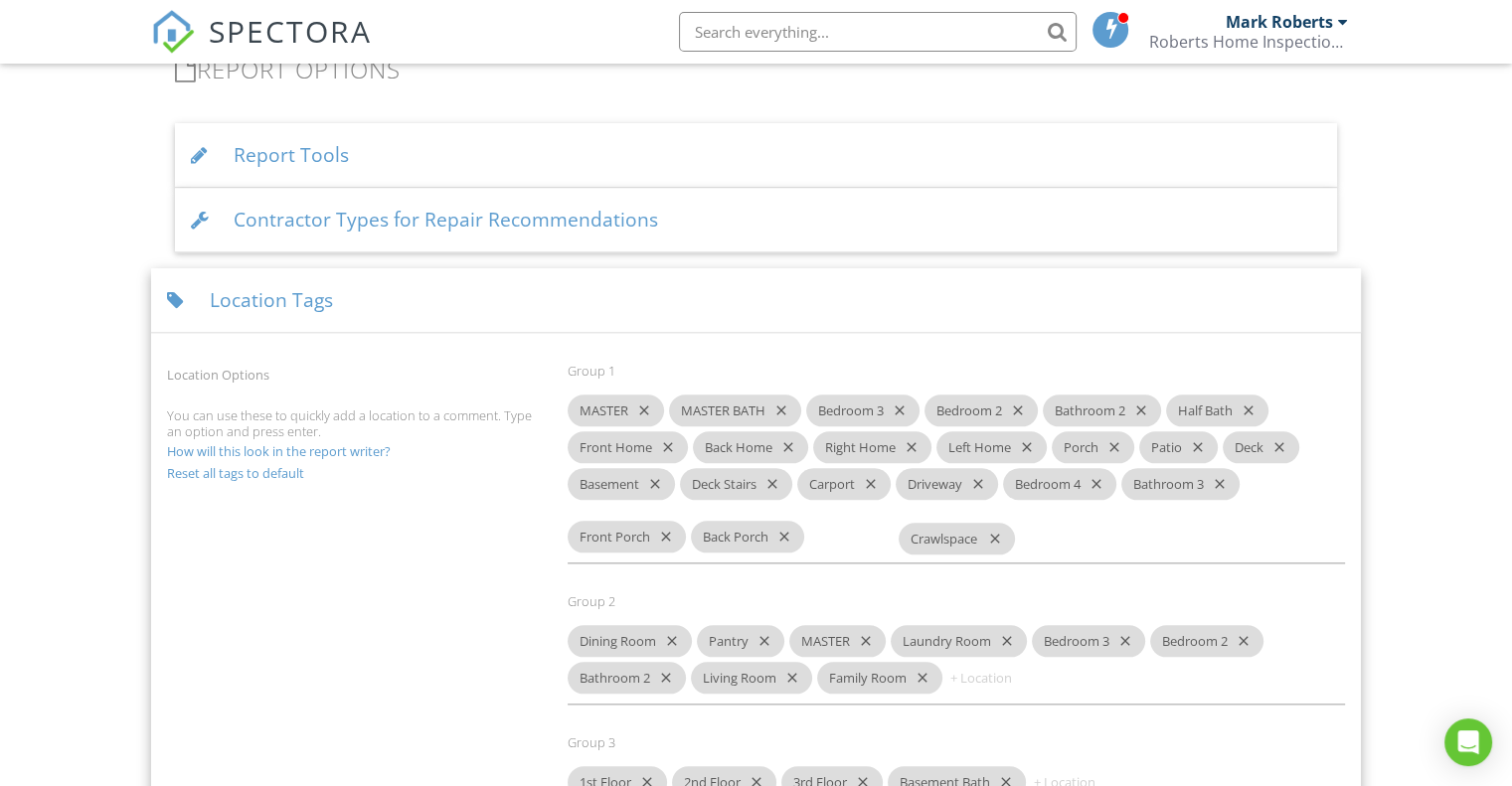 drag, startPoint x: 641, startPoint y: 400, endPoint x: 972, endPoint y: 532, distance: 356.34955 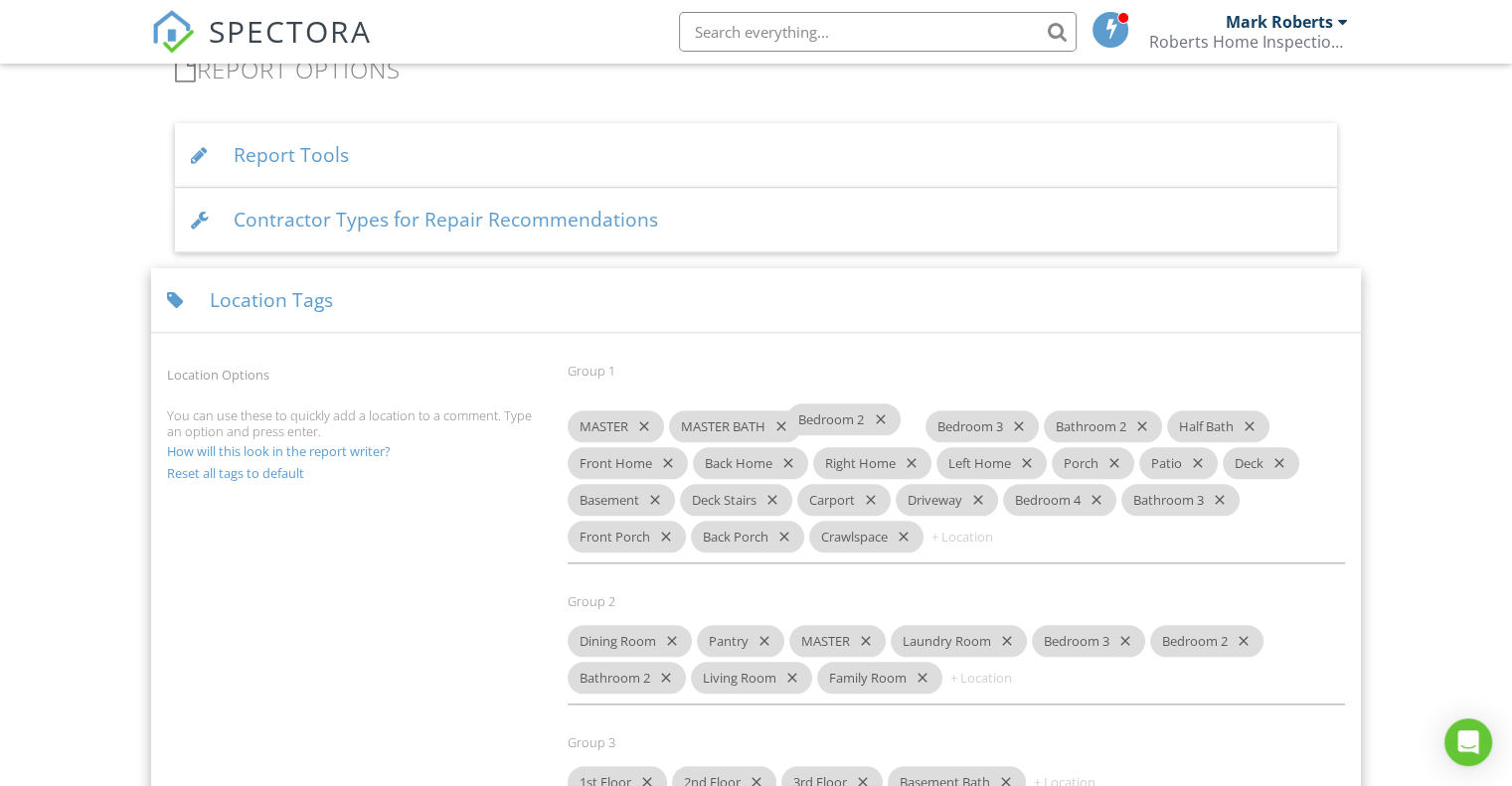 drag, startPoint x: 966, startPoint y: 407, endPoint x: 830, endPoint y: 419, distance: 136.52839 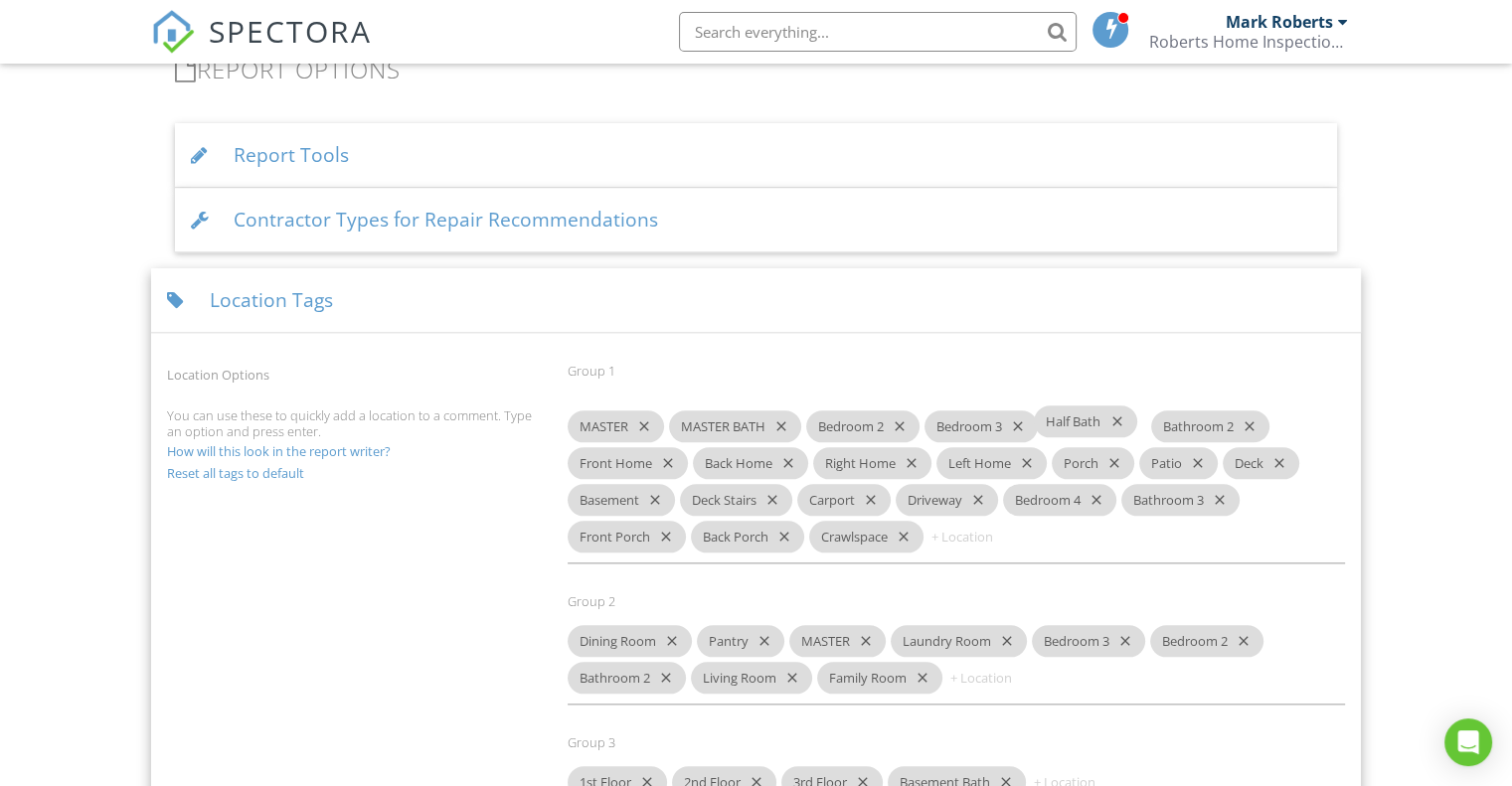 drag, startPoint x: 1207, startPoint y: 411, endPoint x: 1069, endPoint y: 428, distance: 139.0432 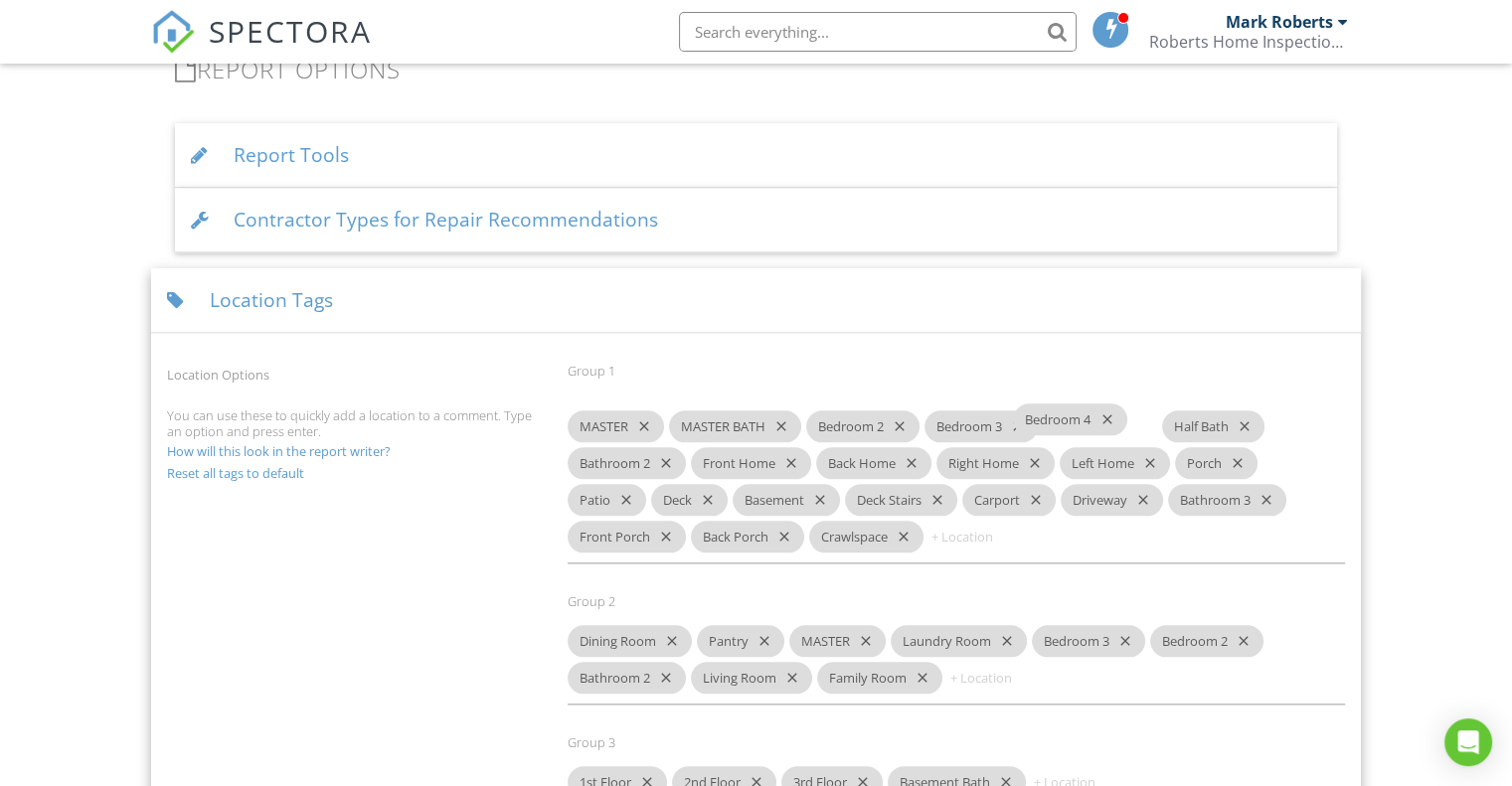 drag, startPoint x: 1050, startPoint y: 490, endPoint x: 1062, endPoint y: 430, distance: 61.188234 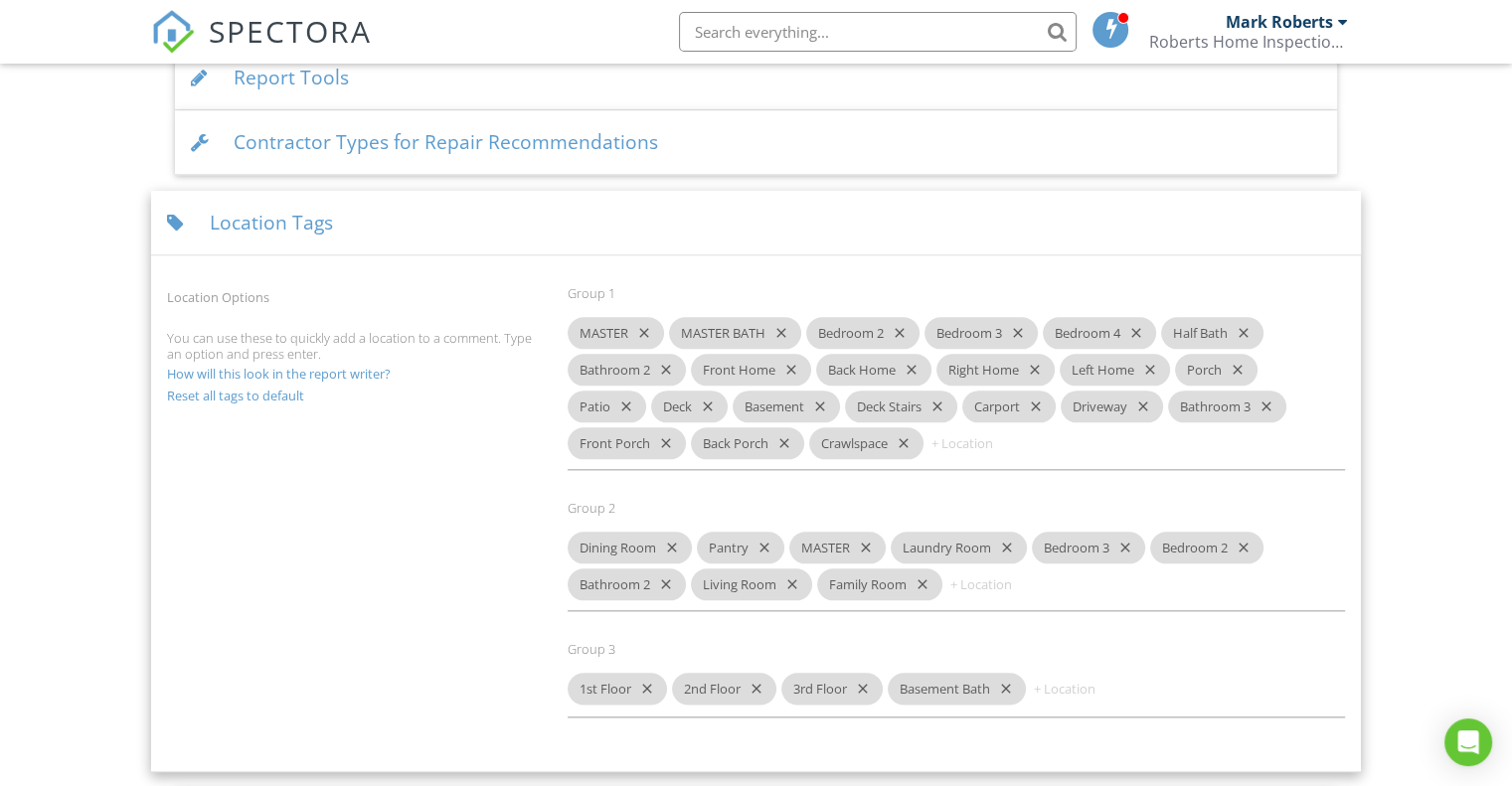 scroll, scrollTop: 2154, scrollLeft: 0, axis: vertical 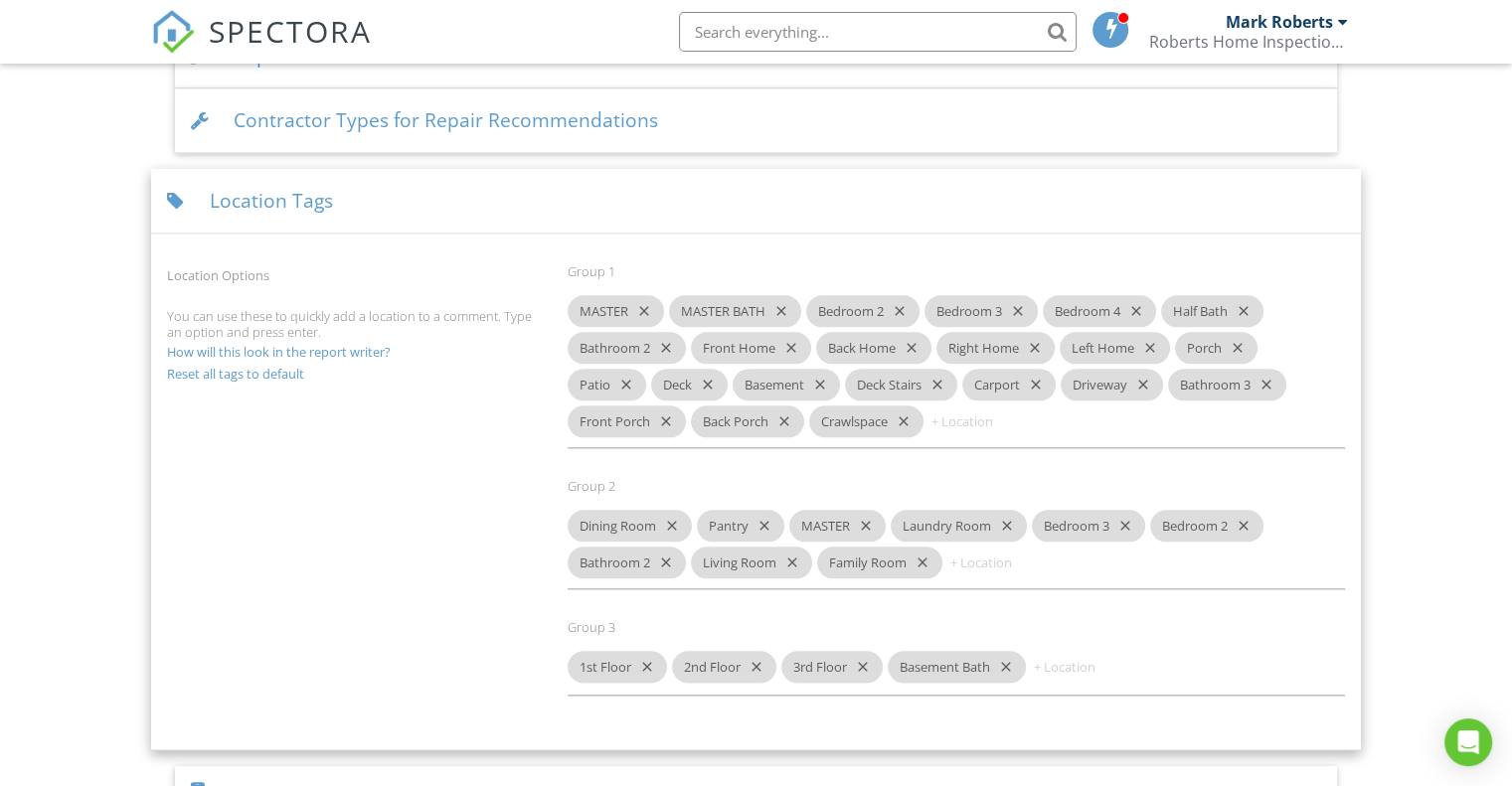 click on "close" at bounding box center (896, 311) 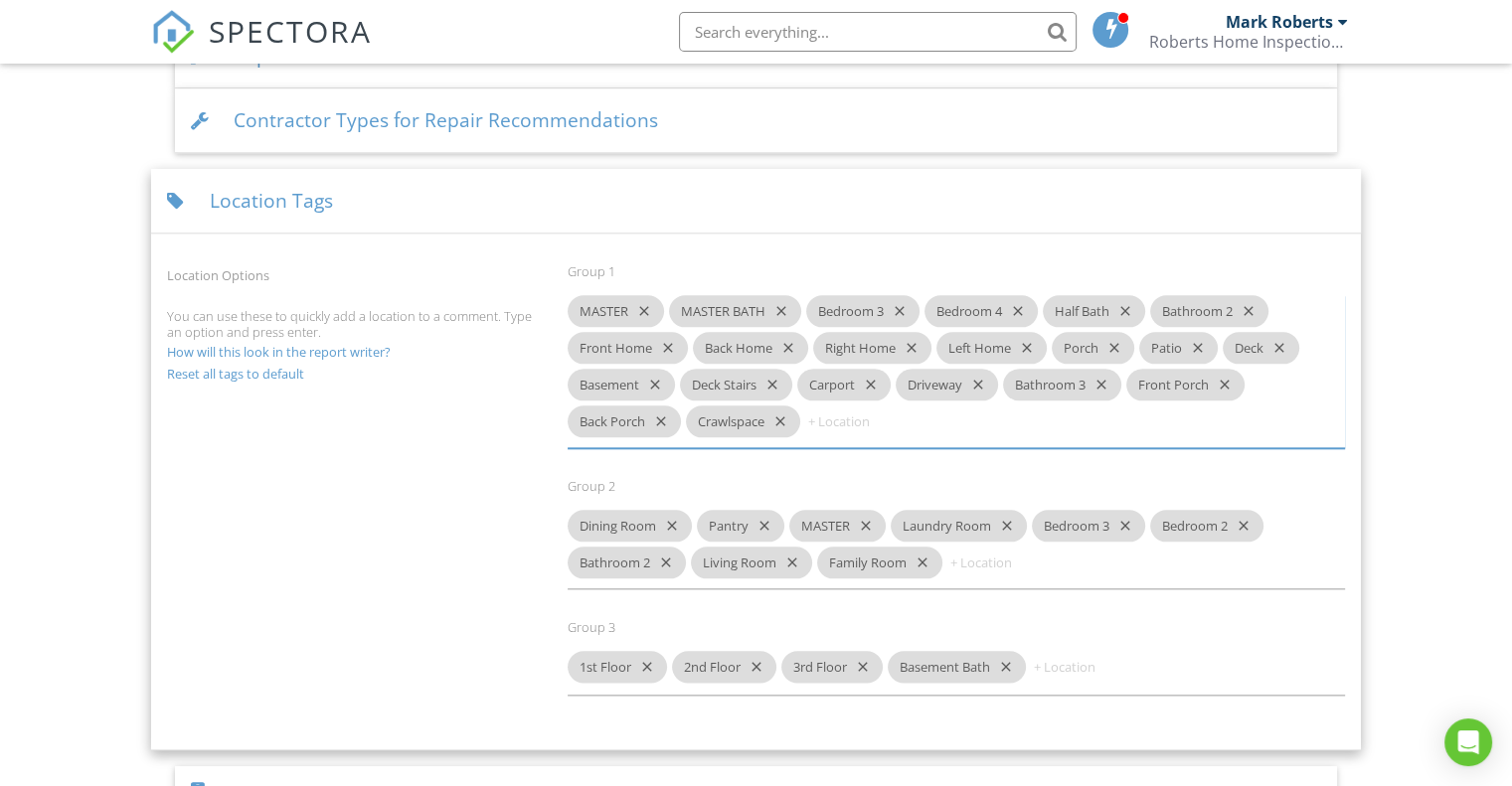 click on "close" at bounding box center (896, 311) 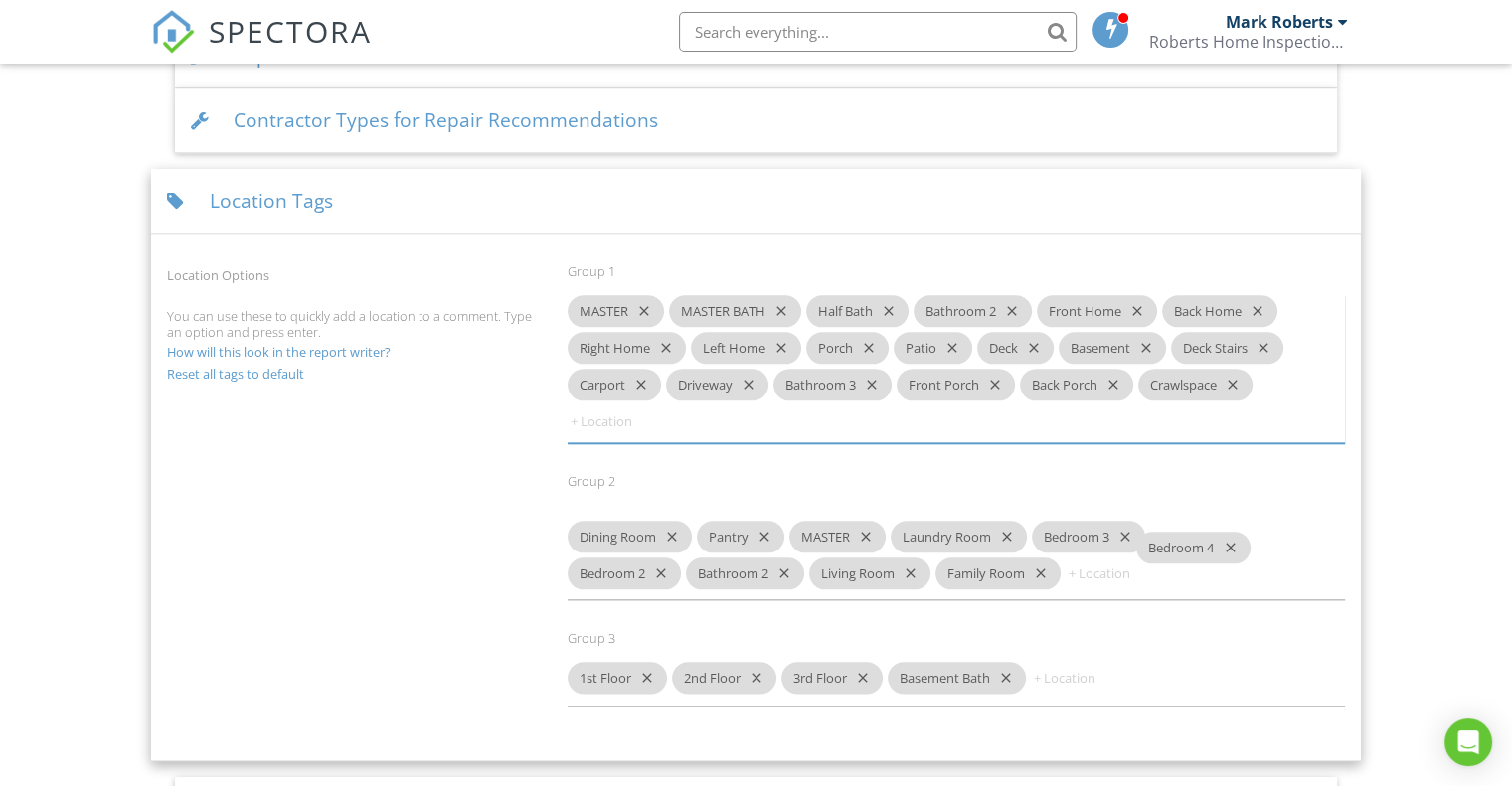 drag, startPoint x: 873, startPoint y: 302, endPoint x: 1202, endPoint y: 542, distance: 407.2358 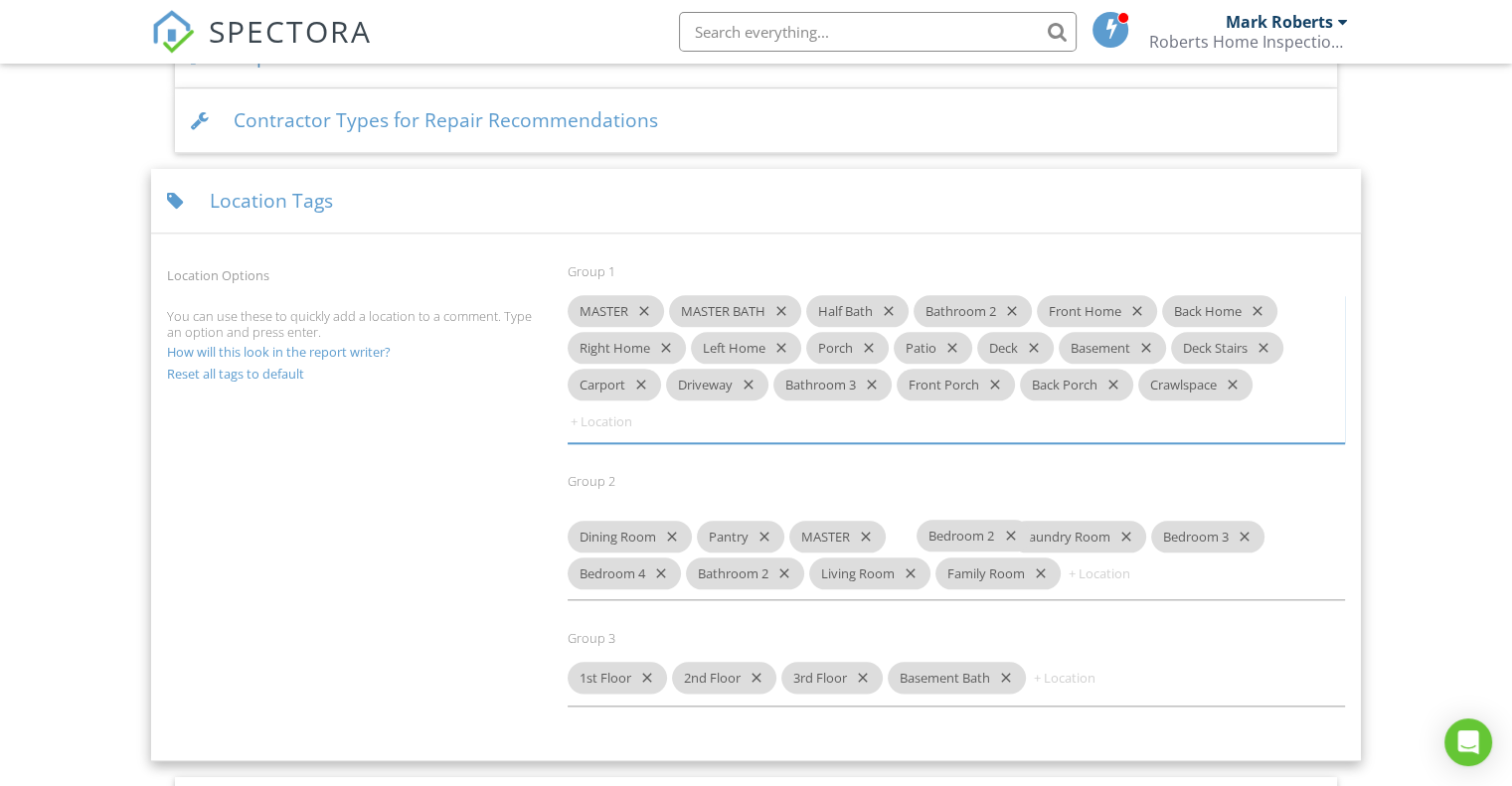 drag, startPoint x: 625, startPoint y: 558, endPoint x: 972, endPoint y: 541, distance: 347.41618 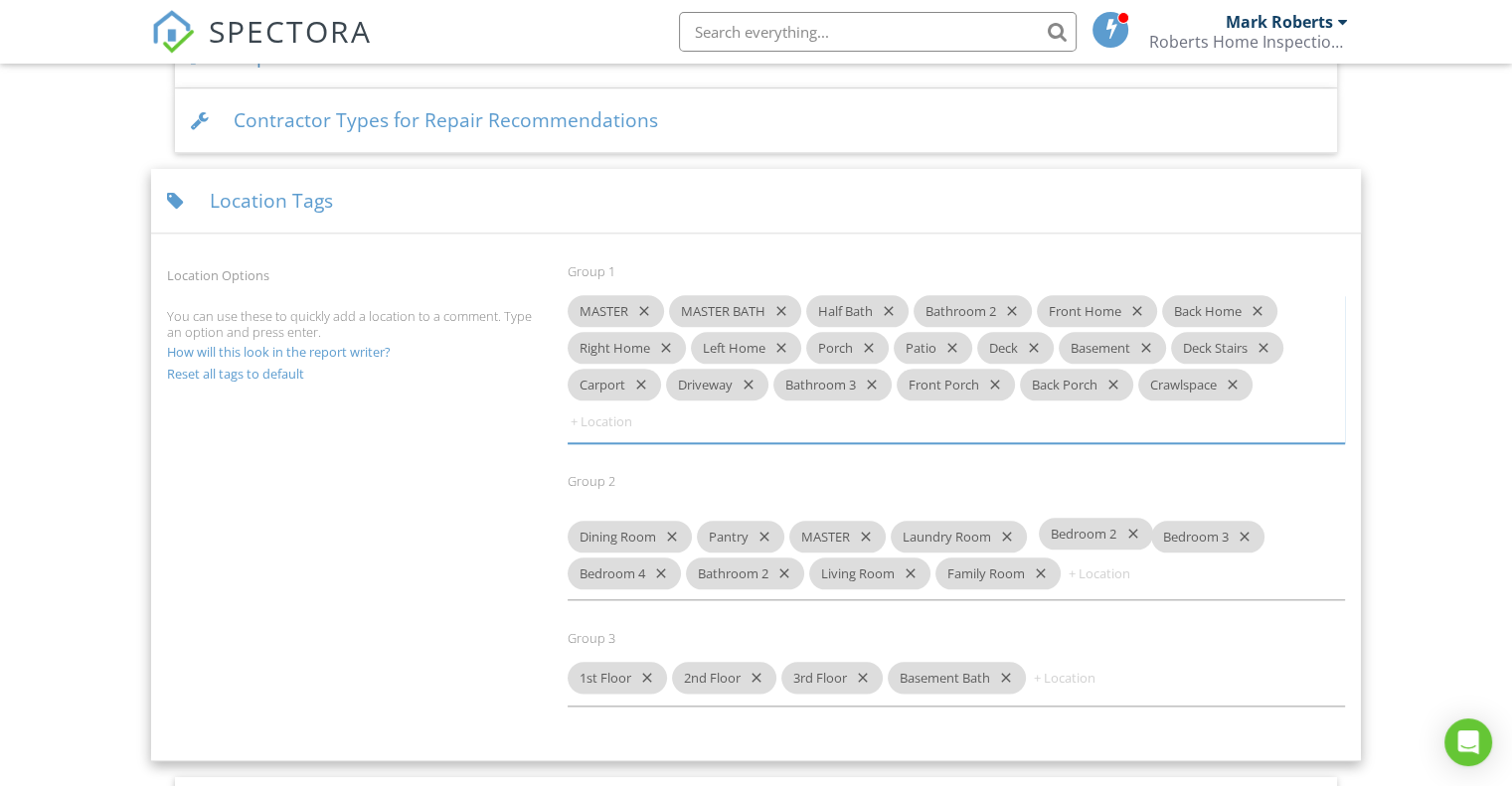 drag, startPoint x: 950, startPoint y: 519, endPoint x: 1097, endPoint y: 536, distance: 147.97973 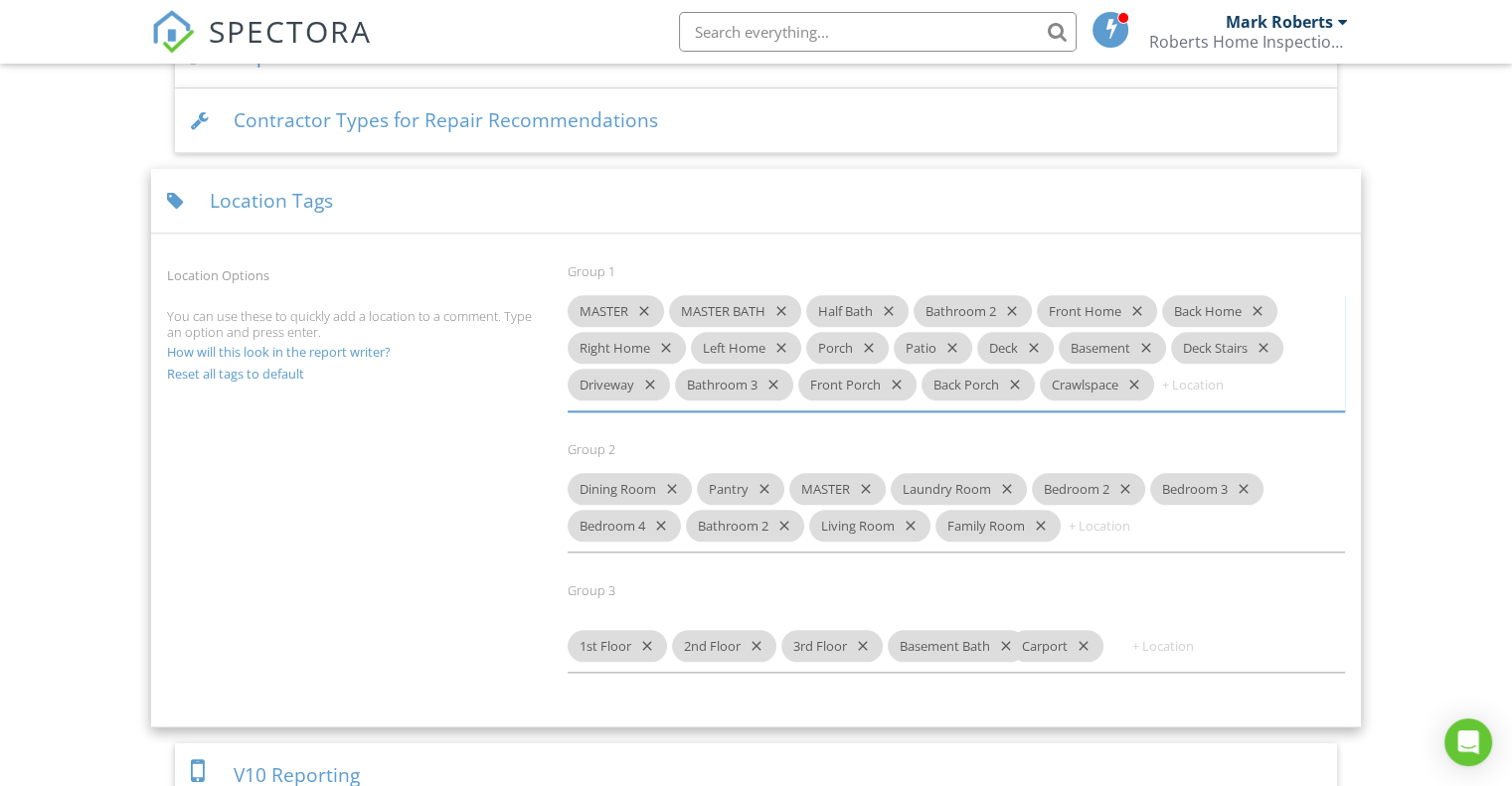 drag, startPoint x: 603, startPoint y: 386, endPoint x: 1046, endPoint y: 650, distance: 515.6986 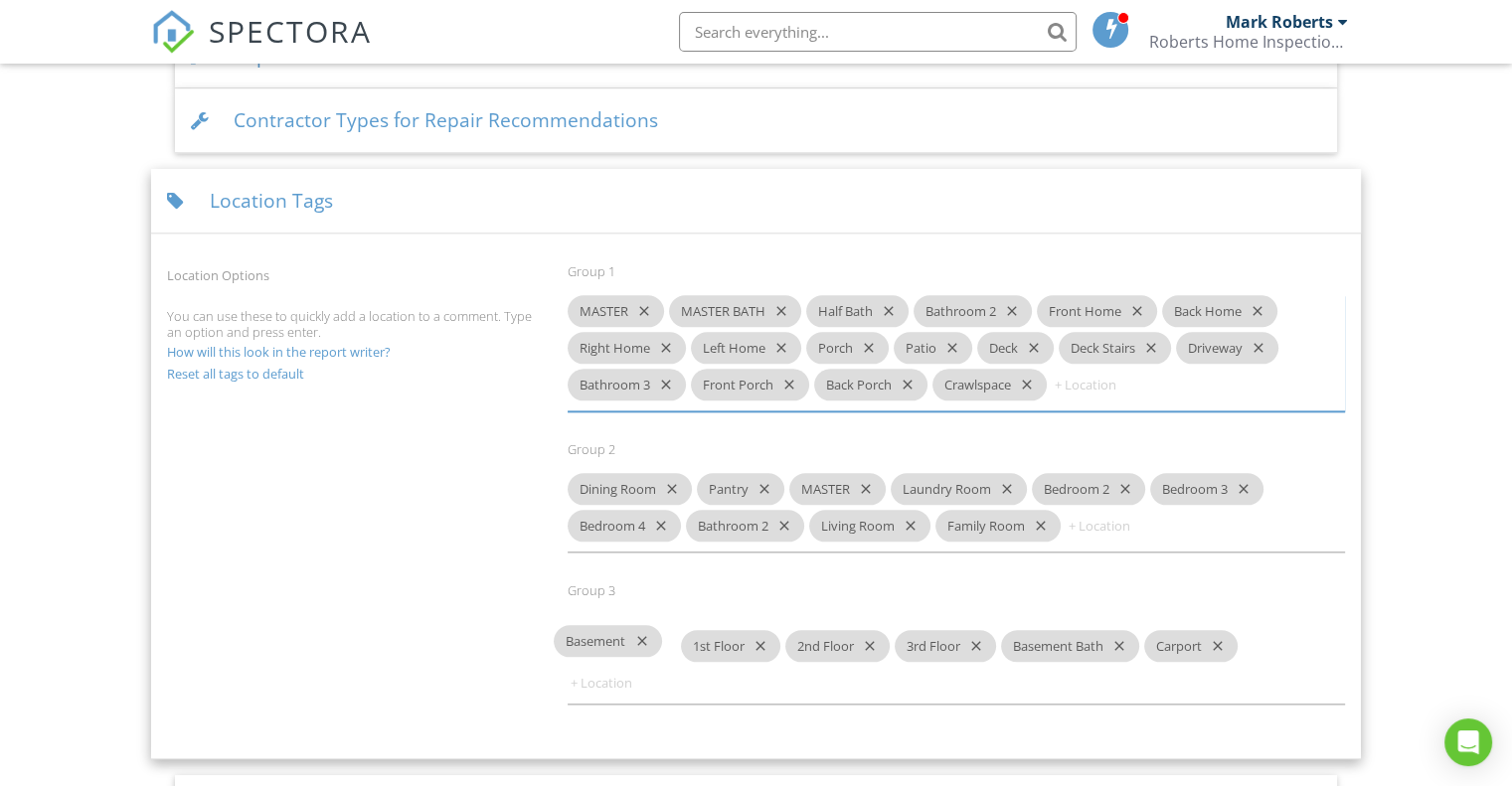 drag, startPoint x: 1102, startPoint y: 343, endPoint x: 596, endPoint y: 637, distance: 585.2111 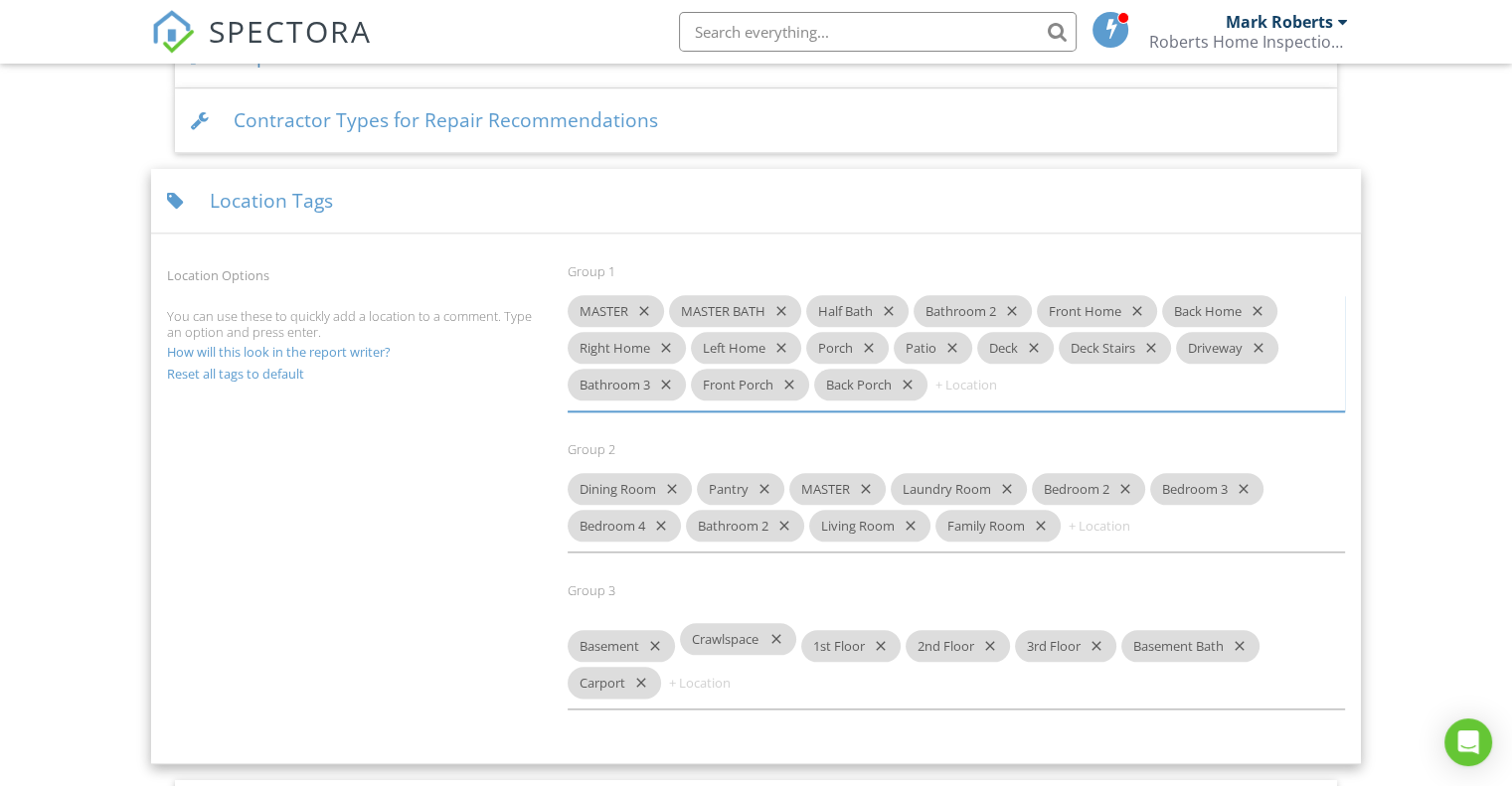 drag, startPoint x: 989, startPoint y: 379, endPoint x: 735, endPoint y: 639, distance: 363.47765 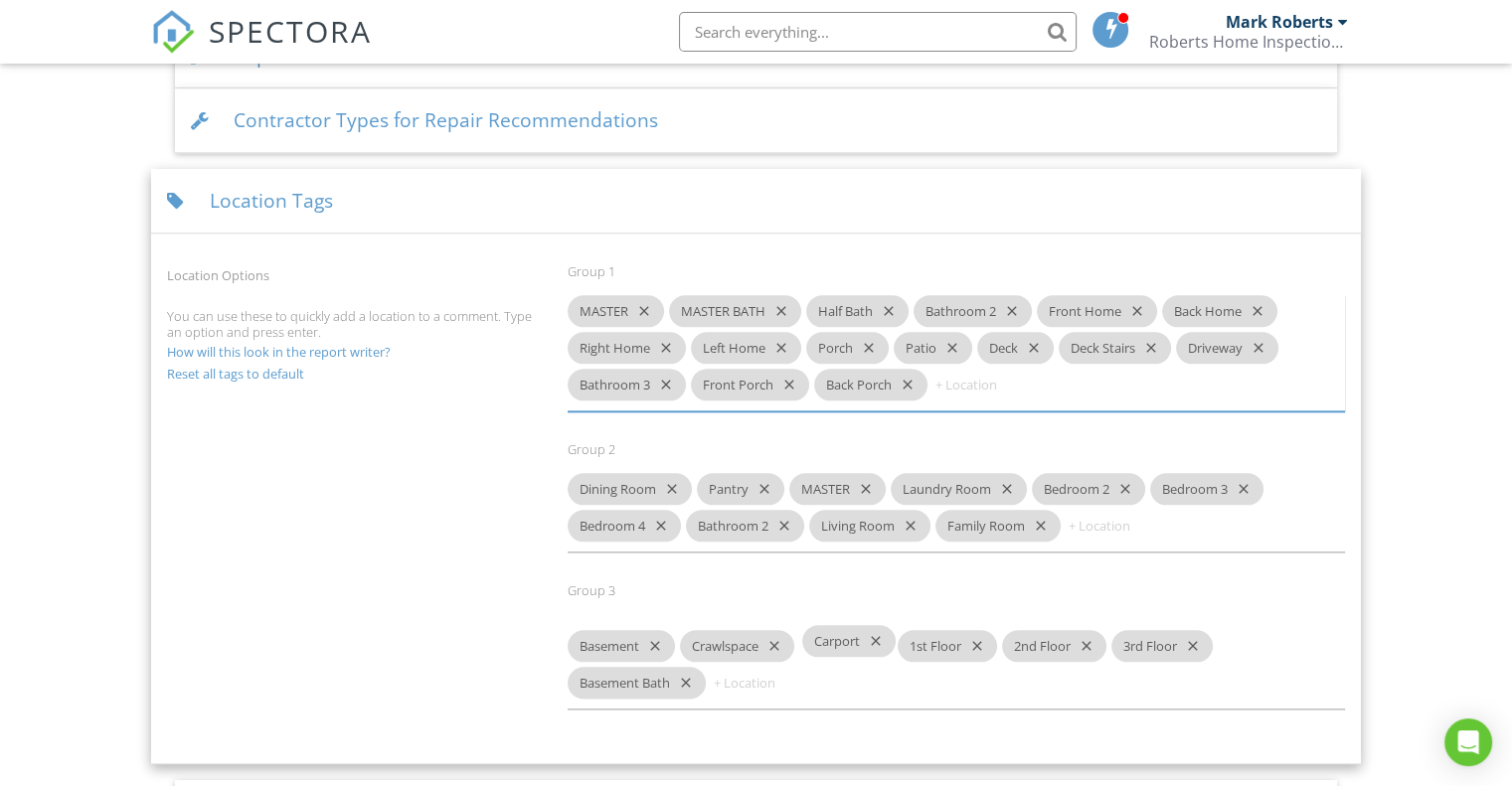 drag, startPoint x: 600, startPoint y: 666, endPoint x: 833, endPoint y: 644, distance: 234.0363 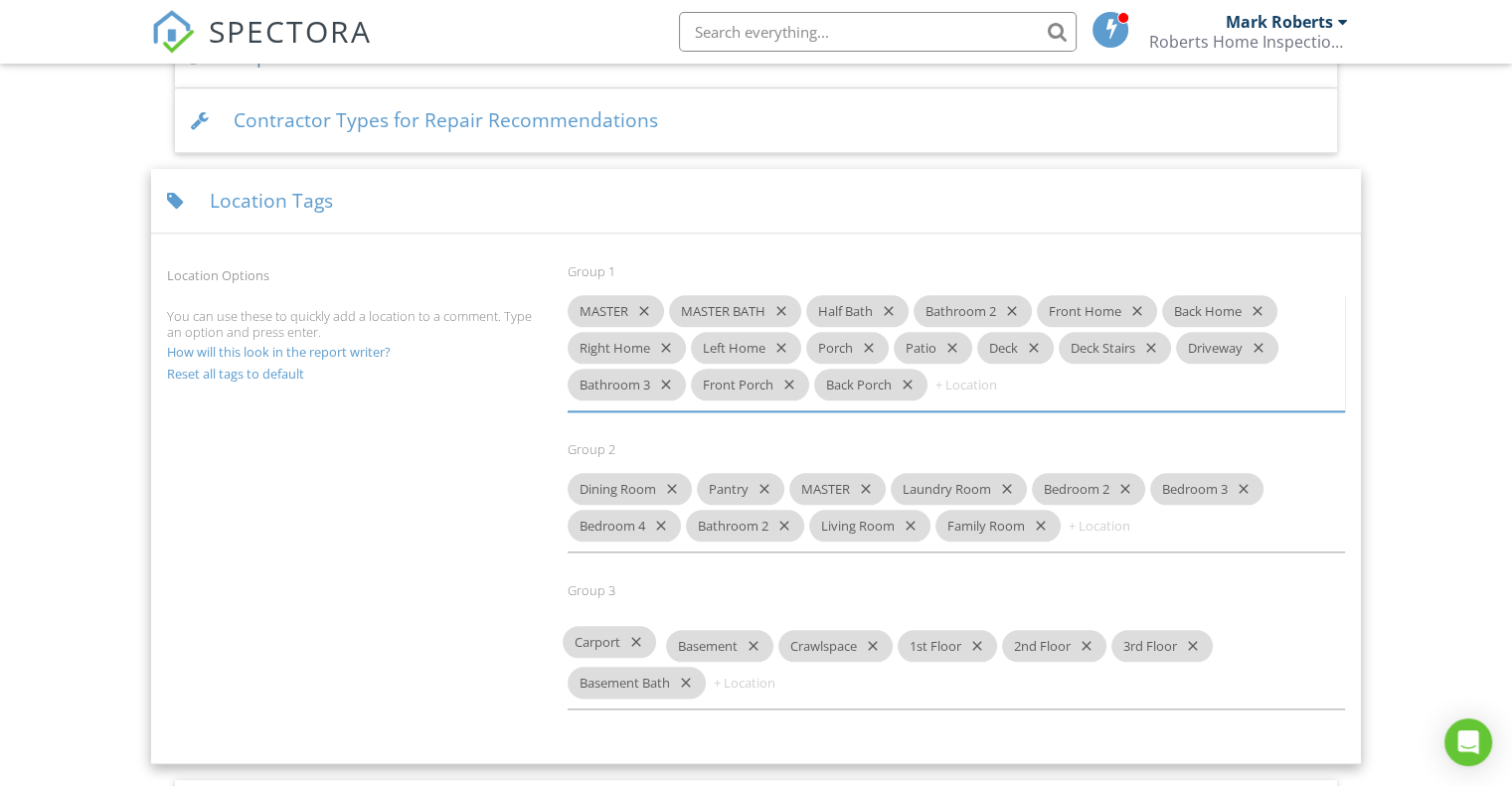 drag, startPoint x: 836, startPoint y: 631, endPoint x: 600, endPoint y: 648, distance: 236.6115 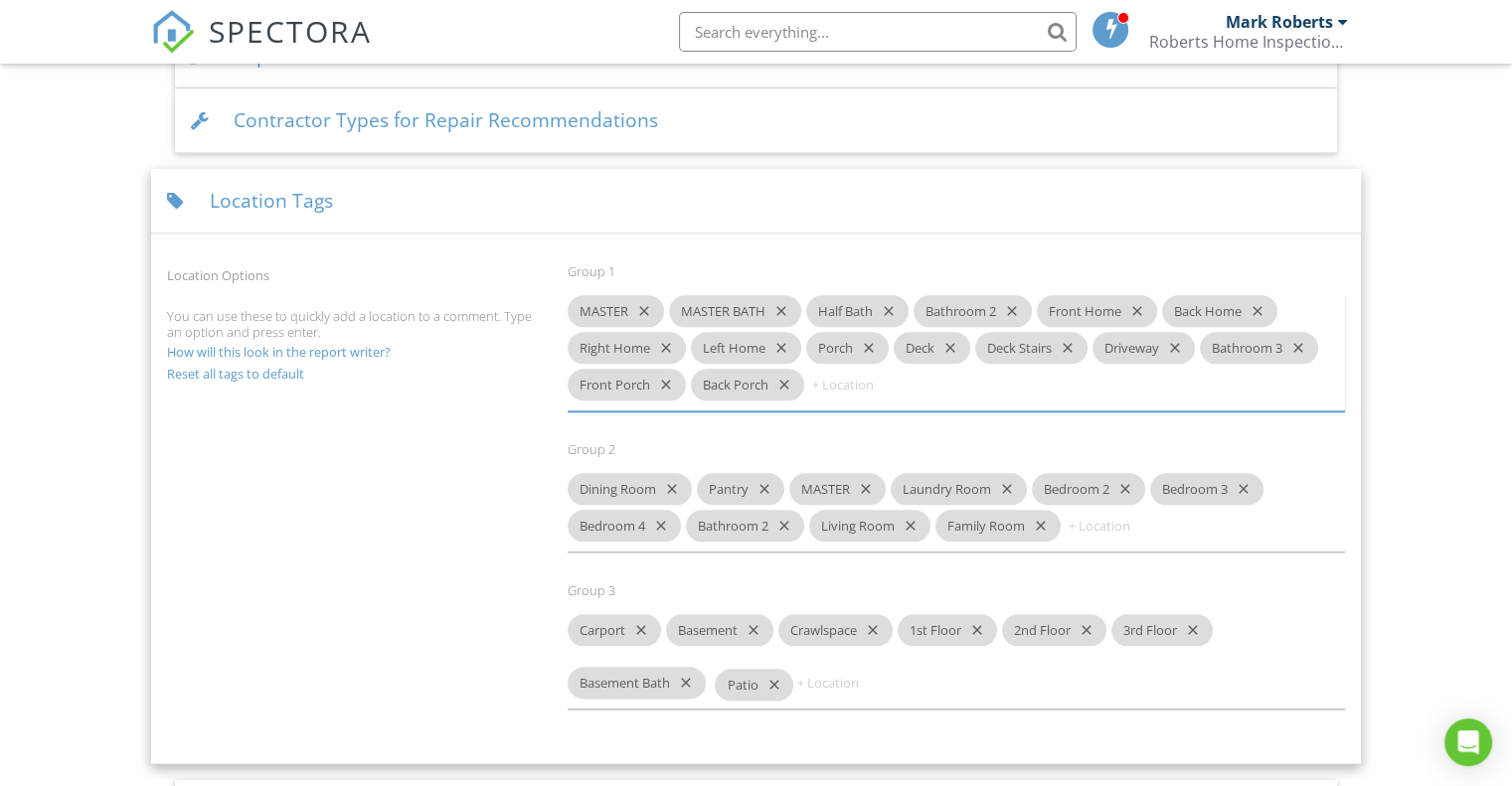 drag, startPoint x: 926, startPoint y: 341, endPoint x: 748, endPoint y: 681, distance: 383.77598 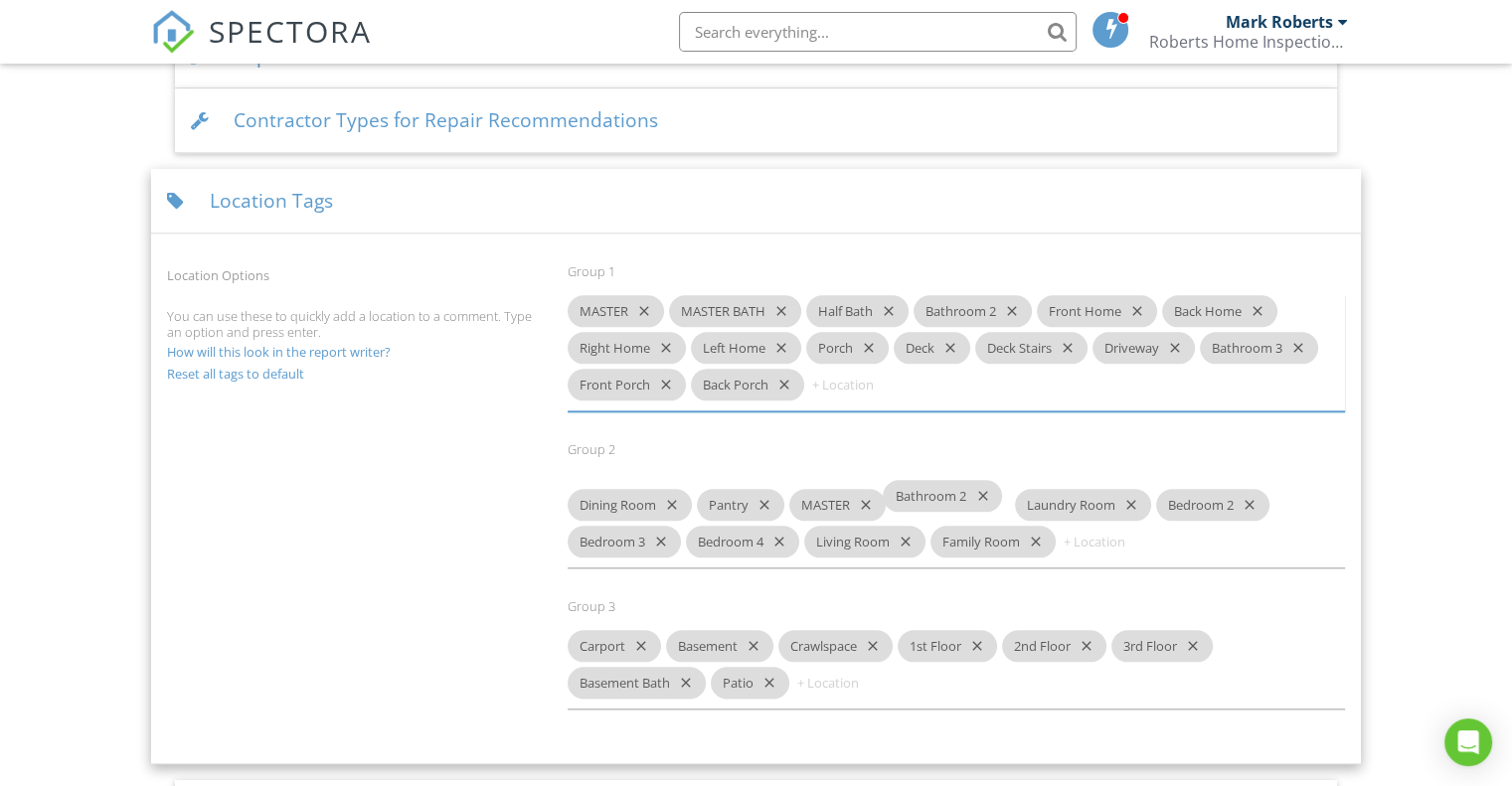 drag, startPoint x: 743, startPoint y: 528, endPoint x: 944, endPoint y: 504, distance: 202.4278 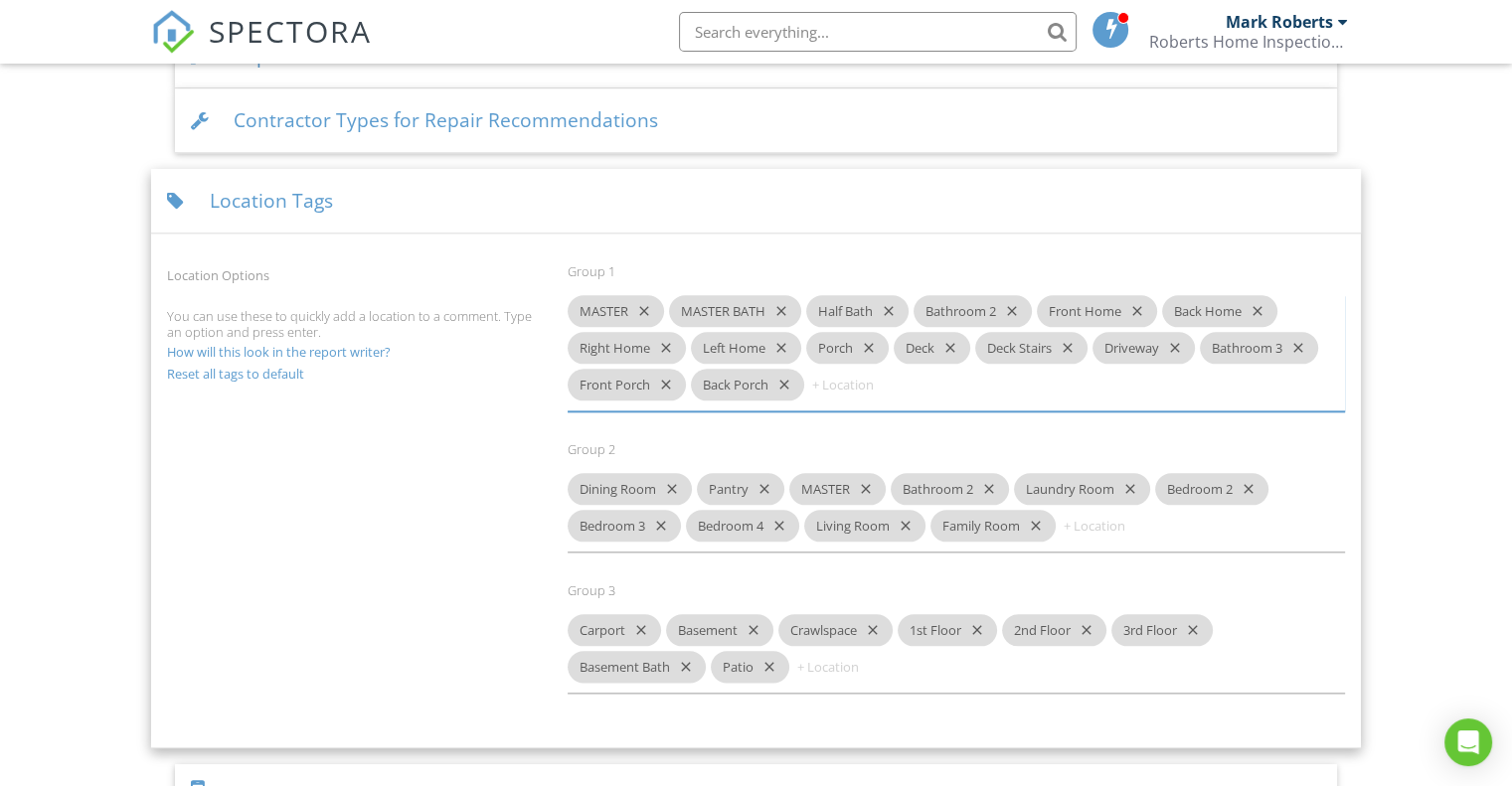 click on "close" at bounding box center (862, 489) 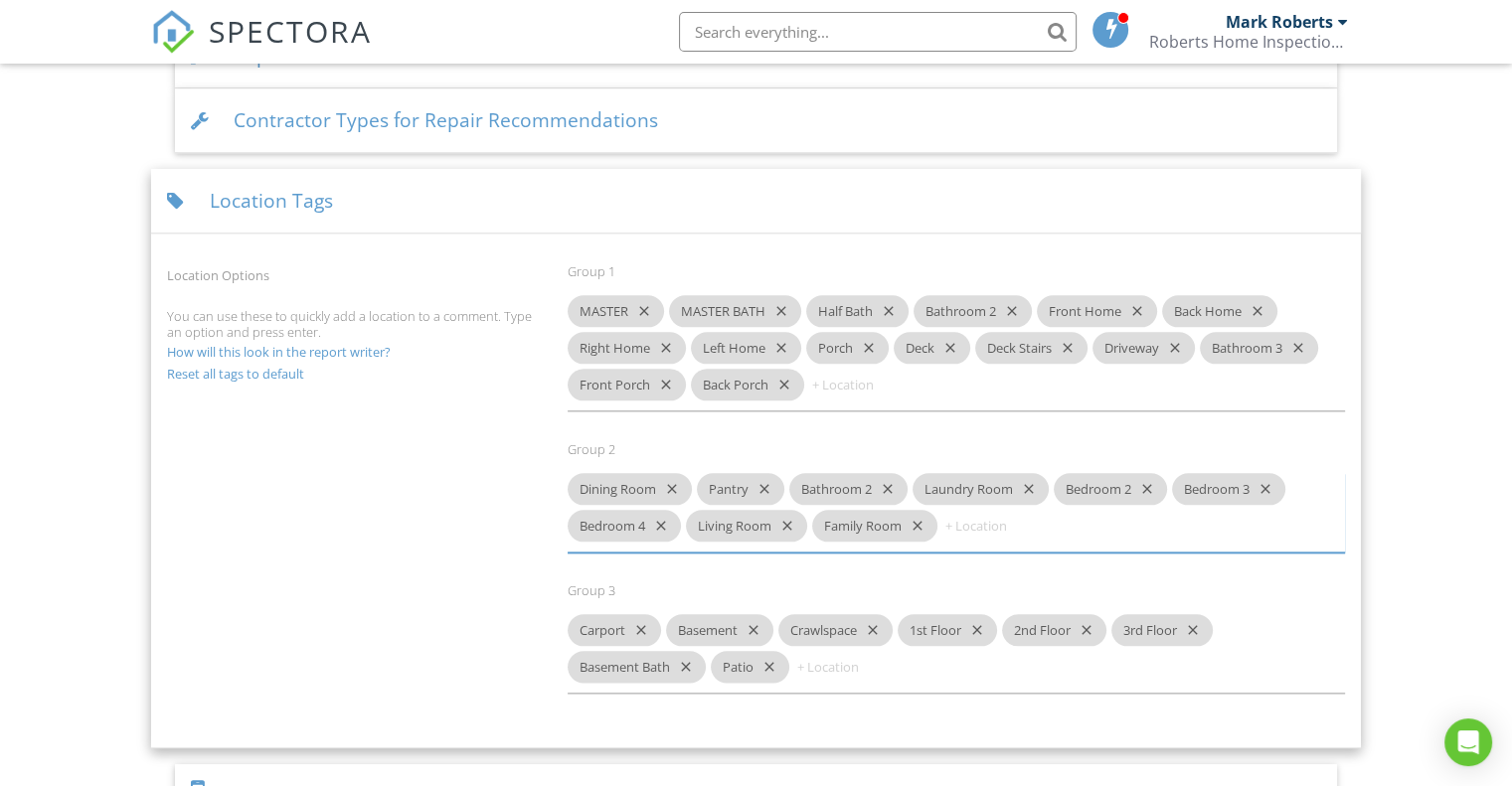 click on "close" at bounding box center (884, 489) 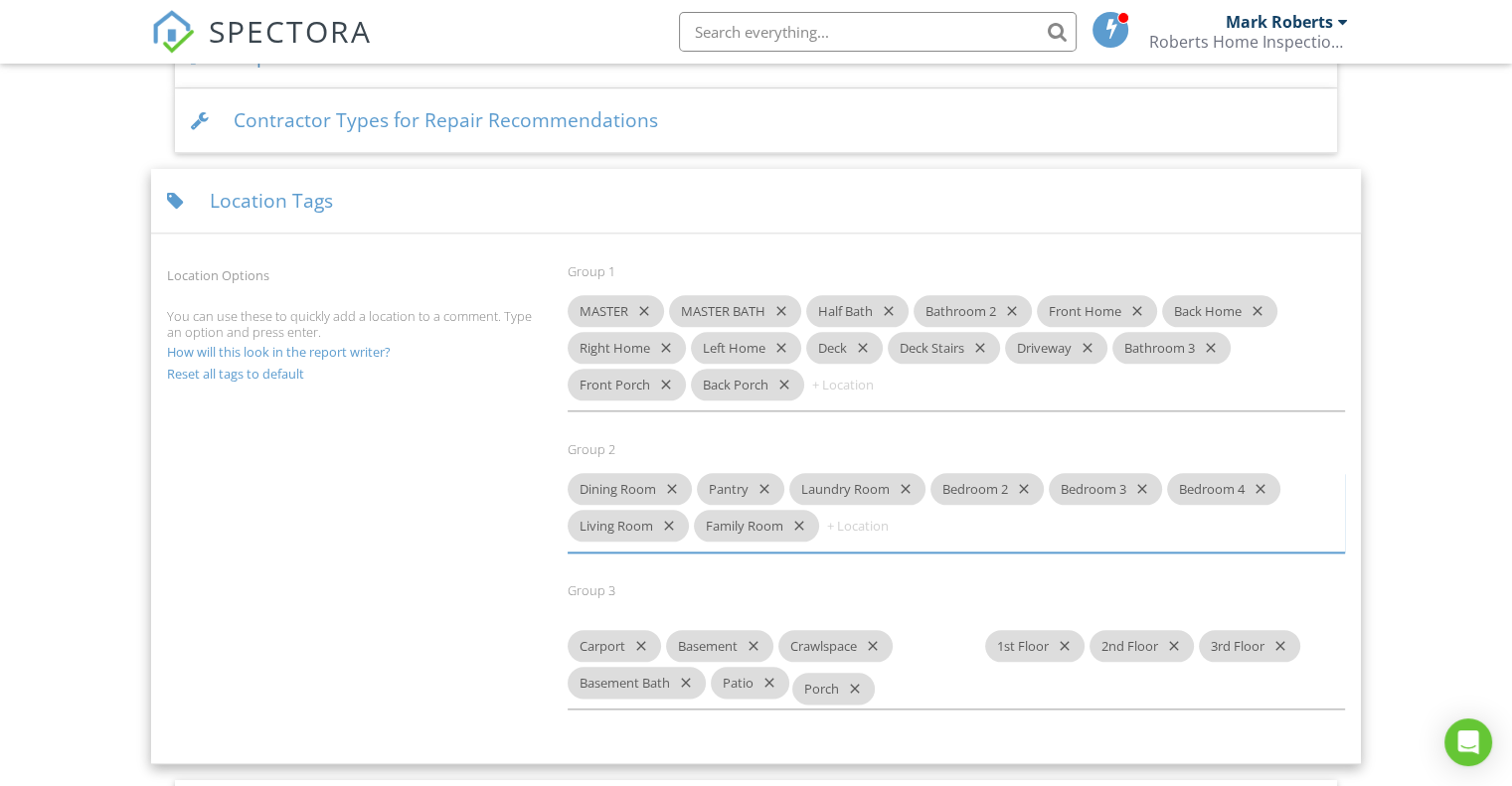 drag, startPoint x: 839, startPoint y: 347, endPoint x: 825, endPoint y: 684, distance: 337.29068 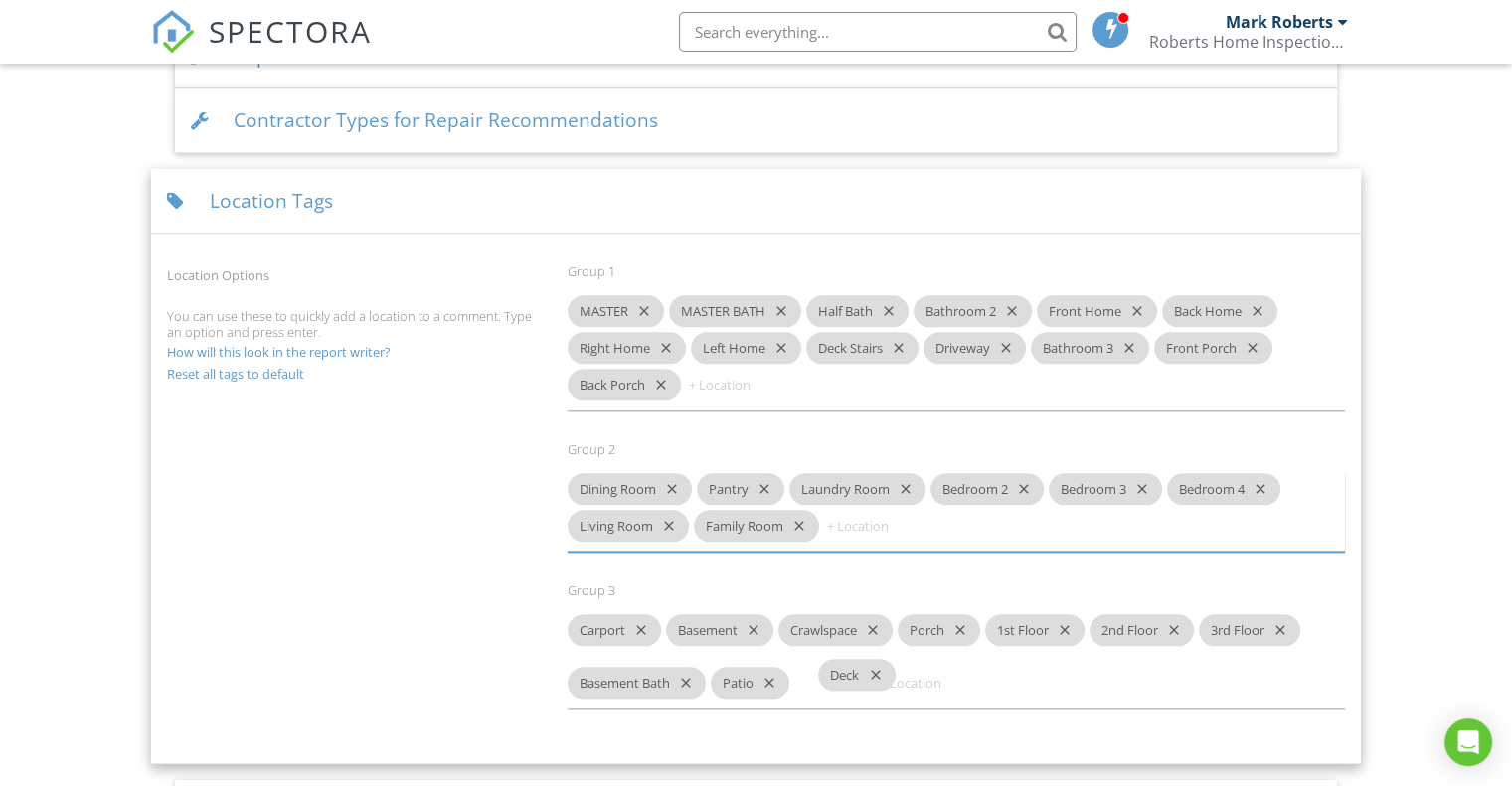 drag, startPoint x: 835, startPoint y: 339, endPoint x: 846, endPoint y: 669, distance: 330.1833 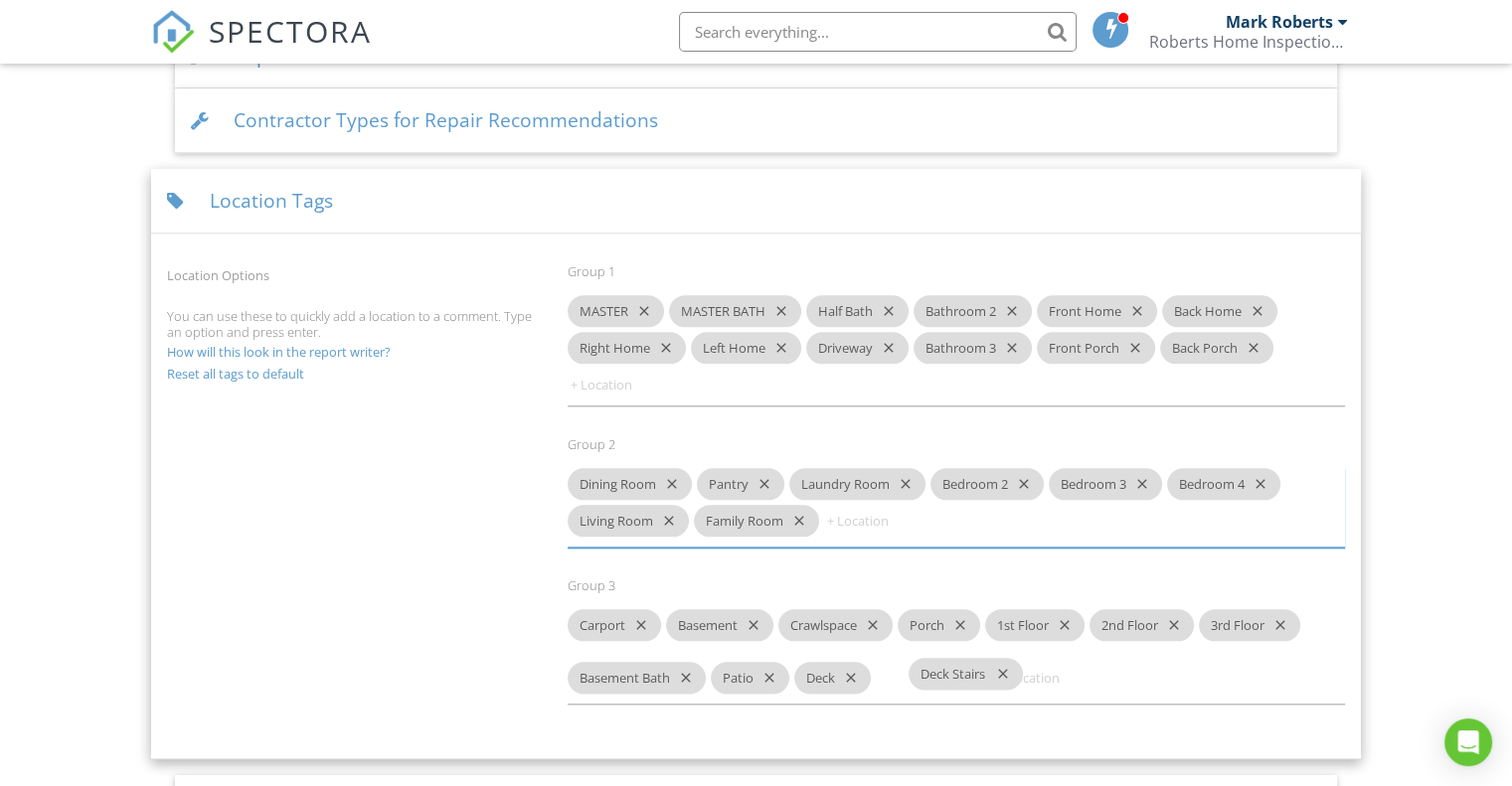 drag, startPoint x: 852, startPoint y: 342, endPoint x: 954, endPoint y: 671, distance: 344.44884 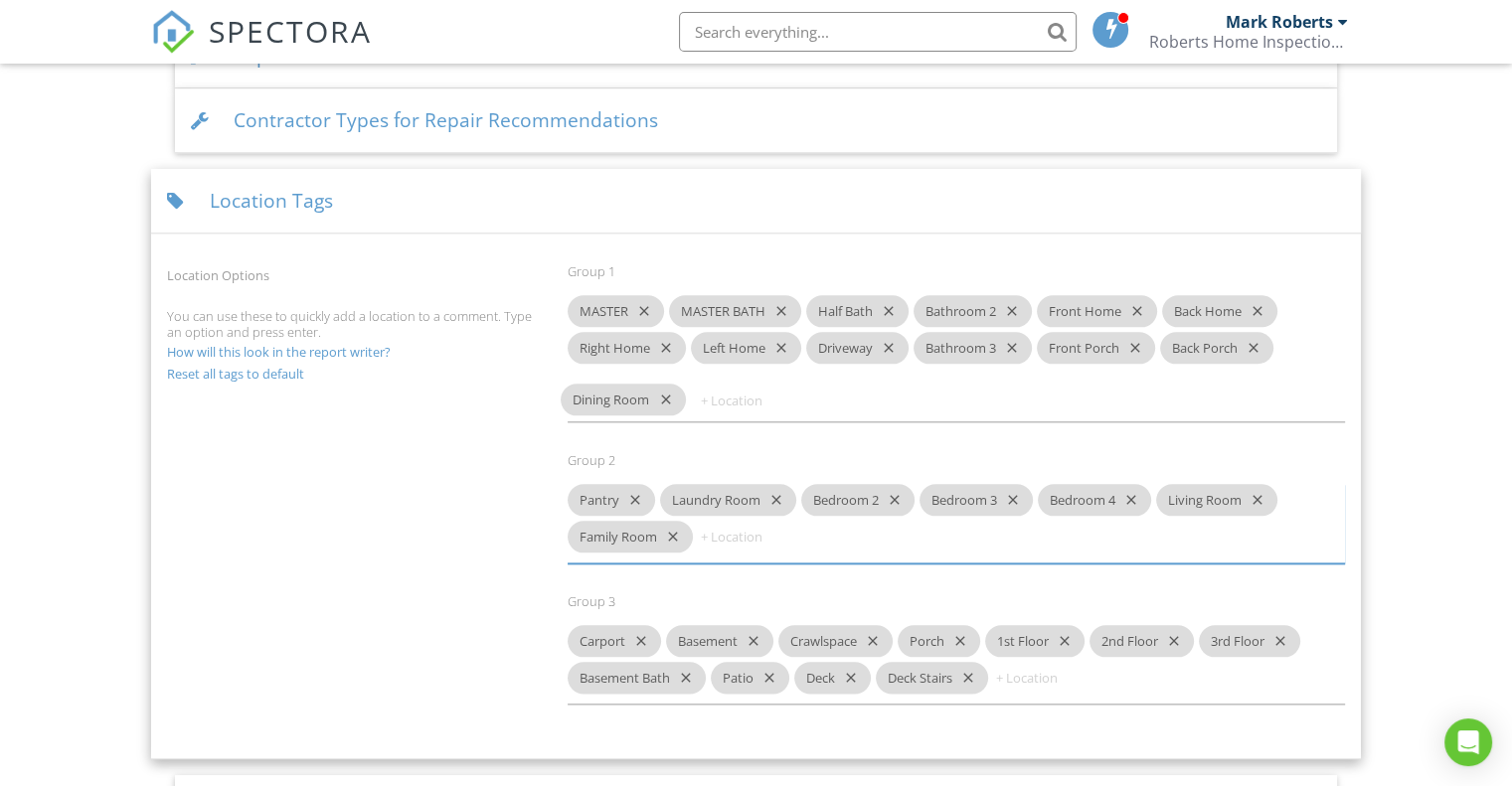 drag, startPoint x: 630, startPoint y: 484, endPoint x: 624, endPoint y: 404, distance: 80.224684 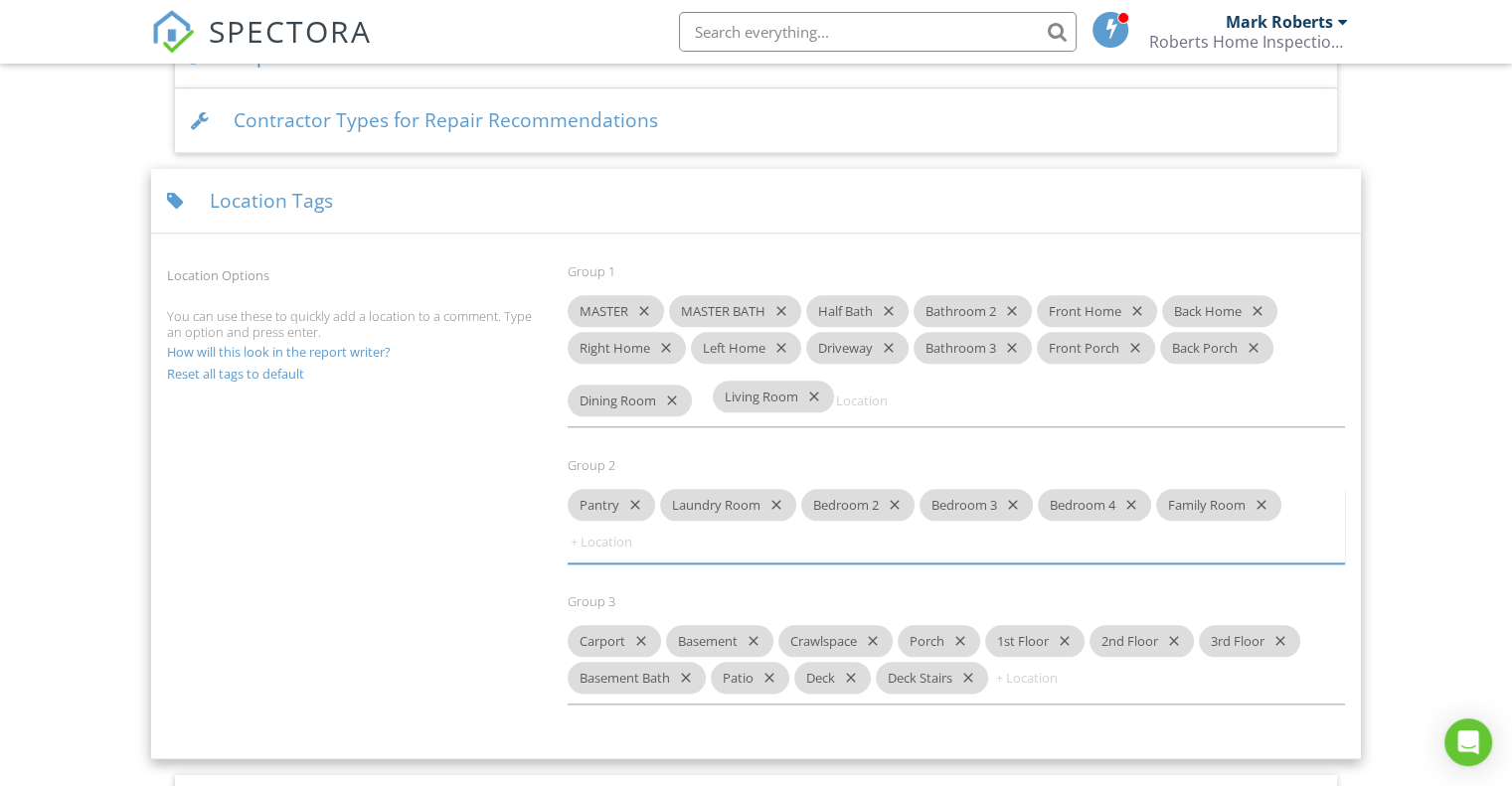 drag, startPoint x: 1187, startPoint y: 492, endPoint x: 739, endPoint y: 406, distance: 456.17979 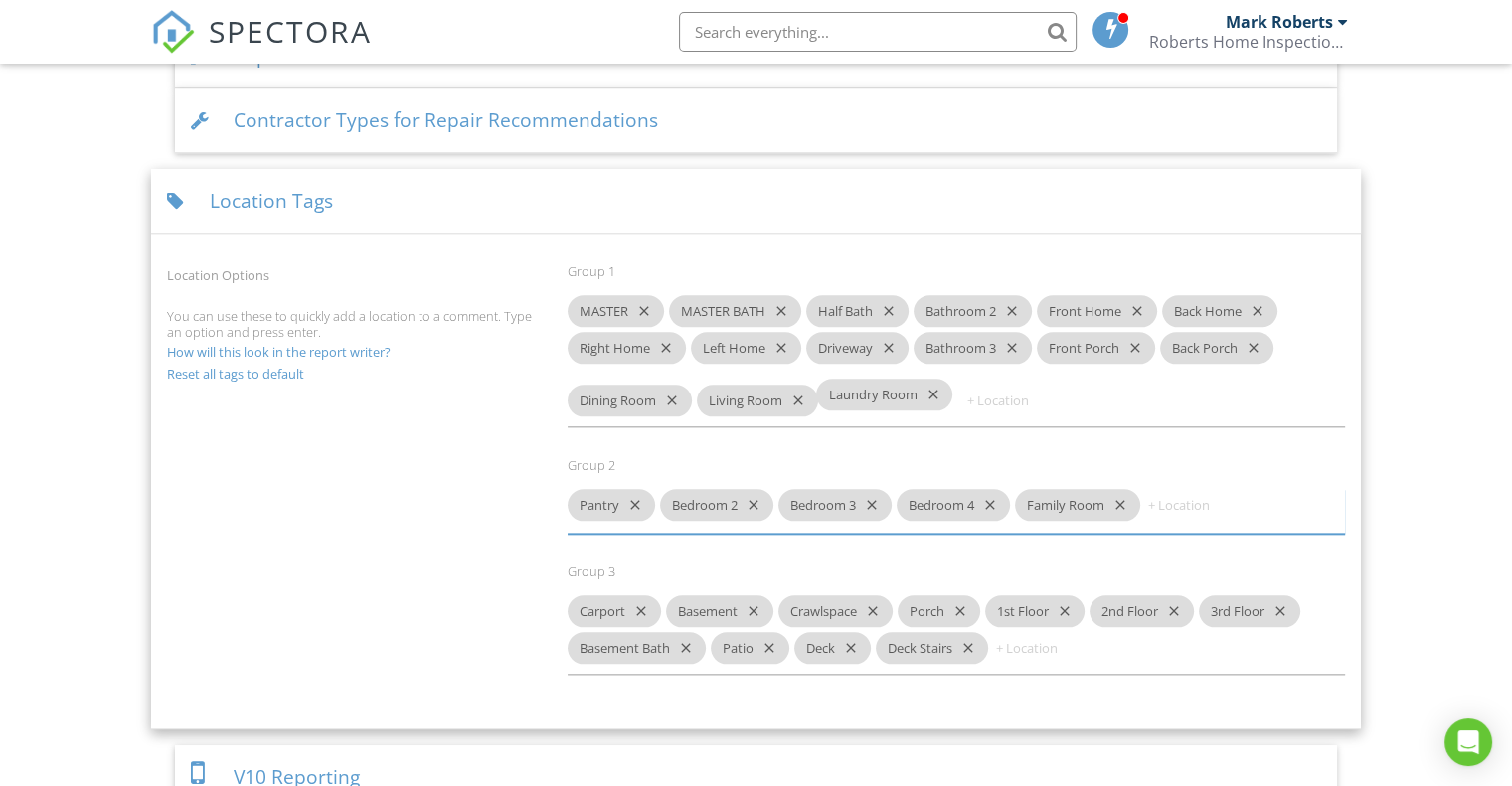 drag, startPoint x: 720, startPoint y: 492, endPoint x: 876, endPoint y: 404, distance: 179.10891 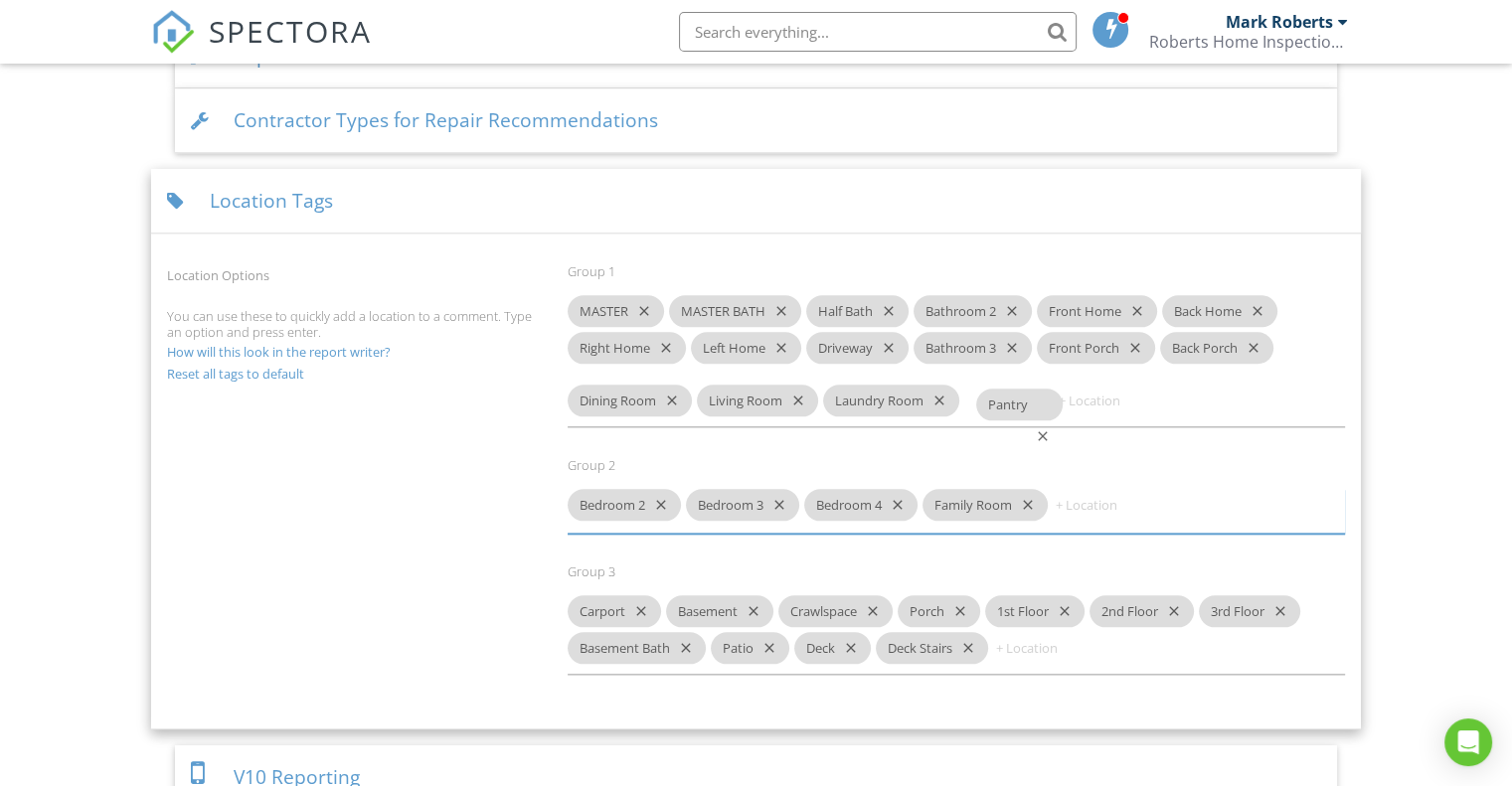 drag, startPoint x: 601, startPoint y: 491, endPoint x: 1010, endPoint y: 407, distance: 417.53682 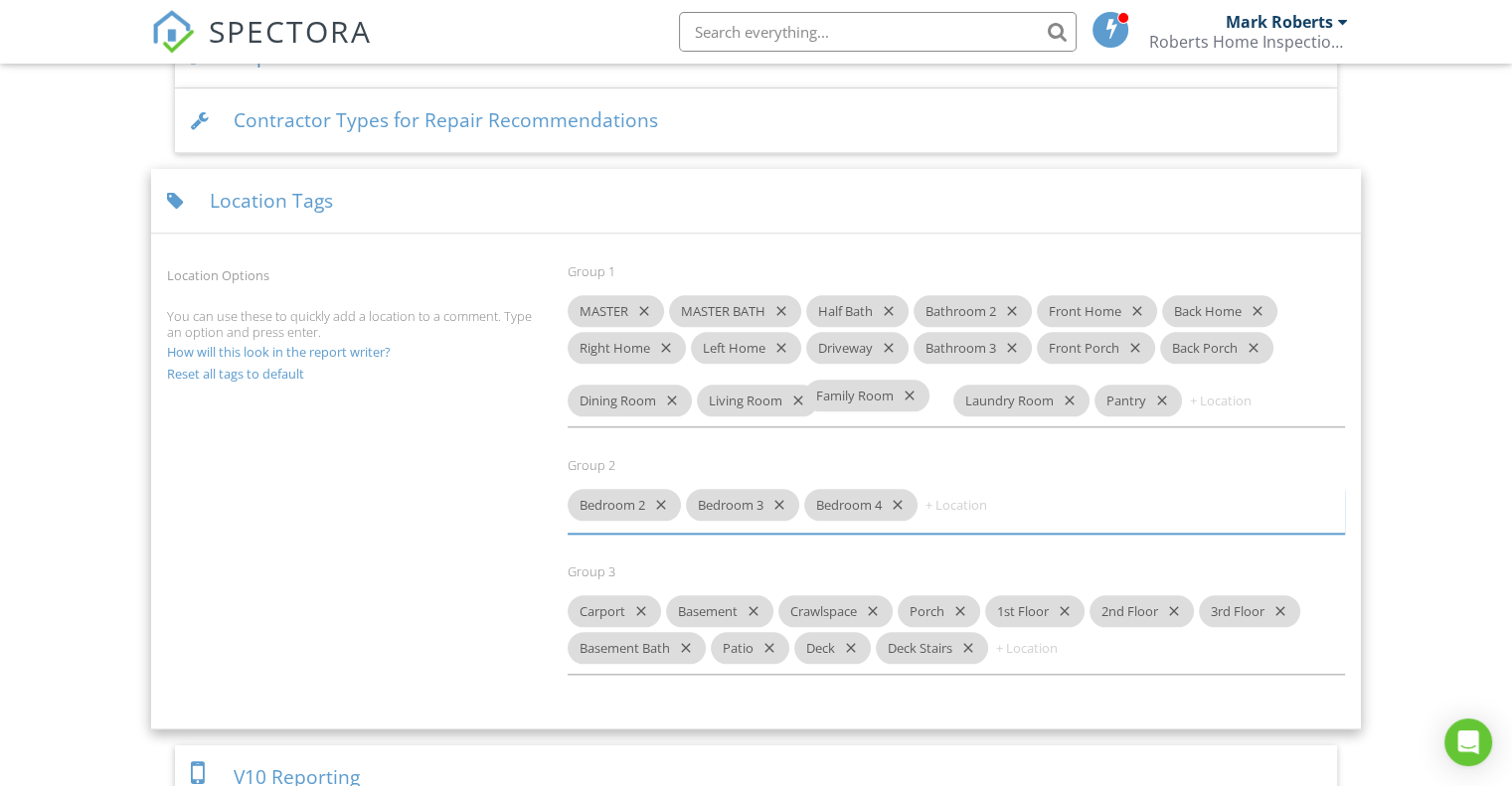 drag, startPoint x: 973, startPoint y: 494, endPoint x: 854, endPoint y: 407, distance: 147.41099 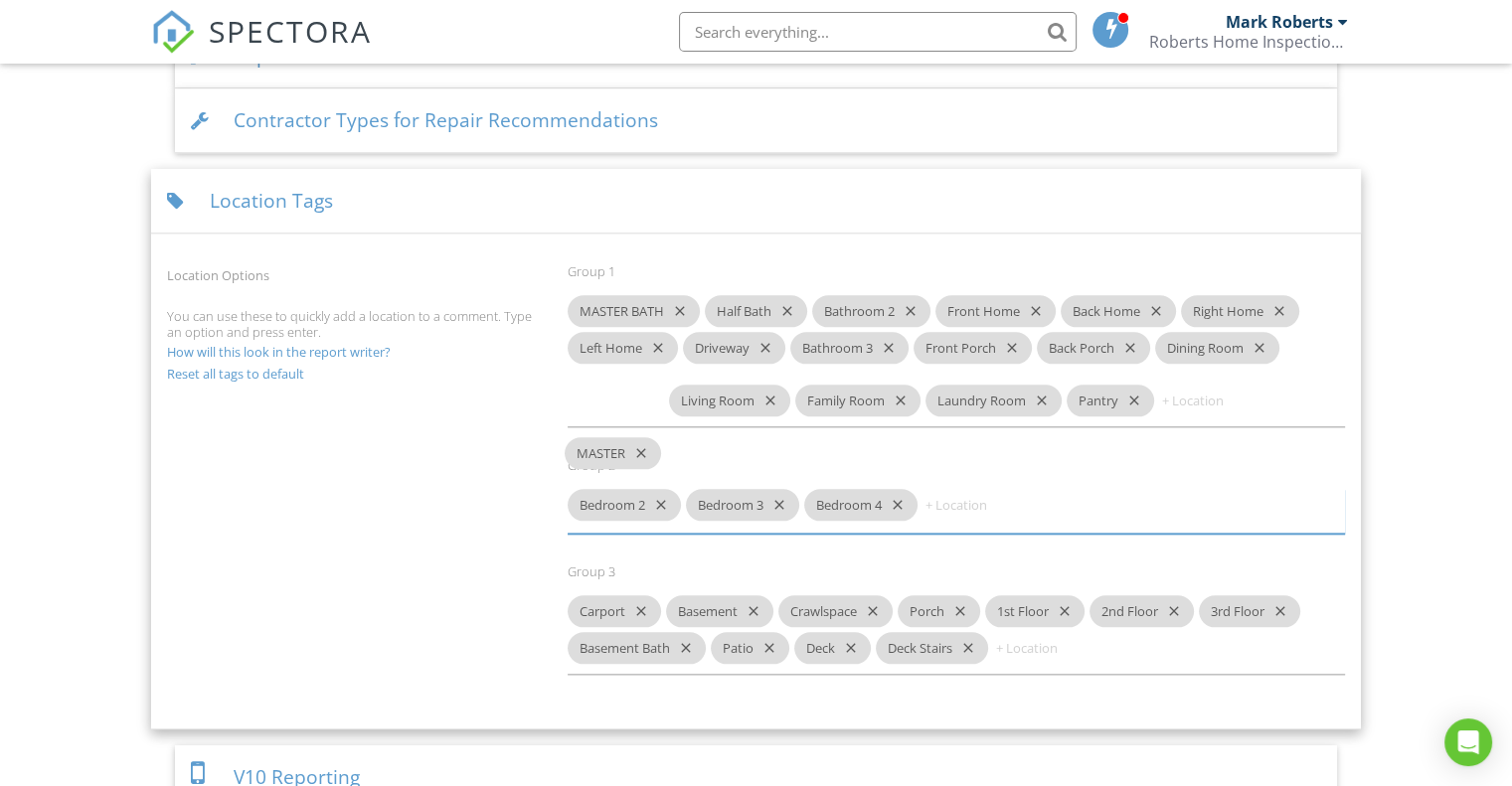 drag, startPoint x: 606, startPoint y: 306, endPoint x: 603, endPoint y: 452, distance: 146.03082 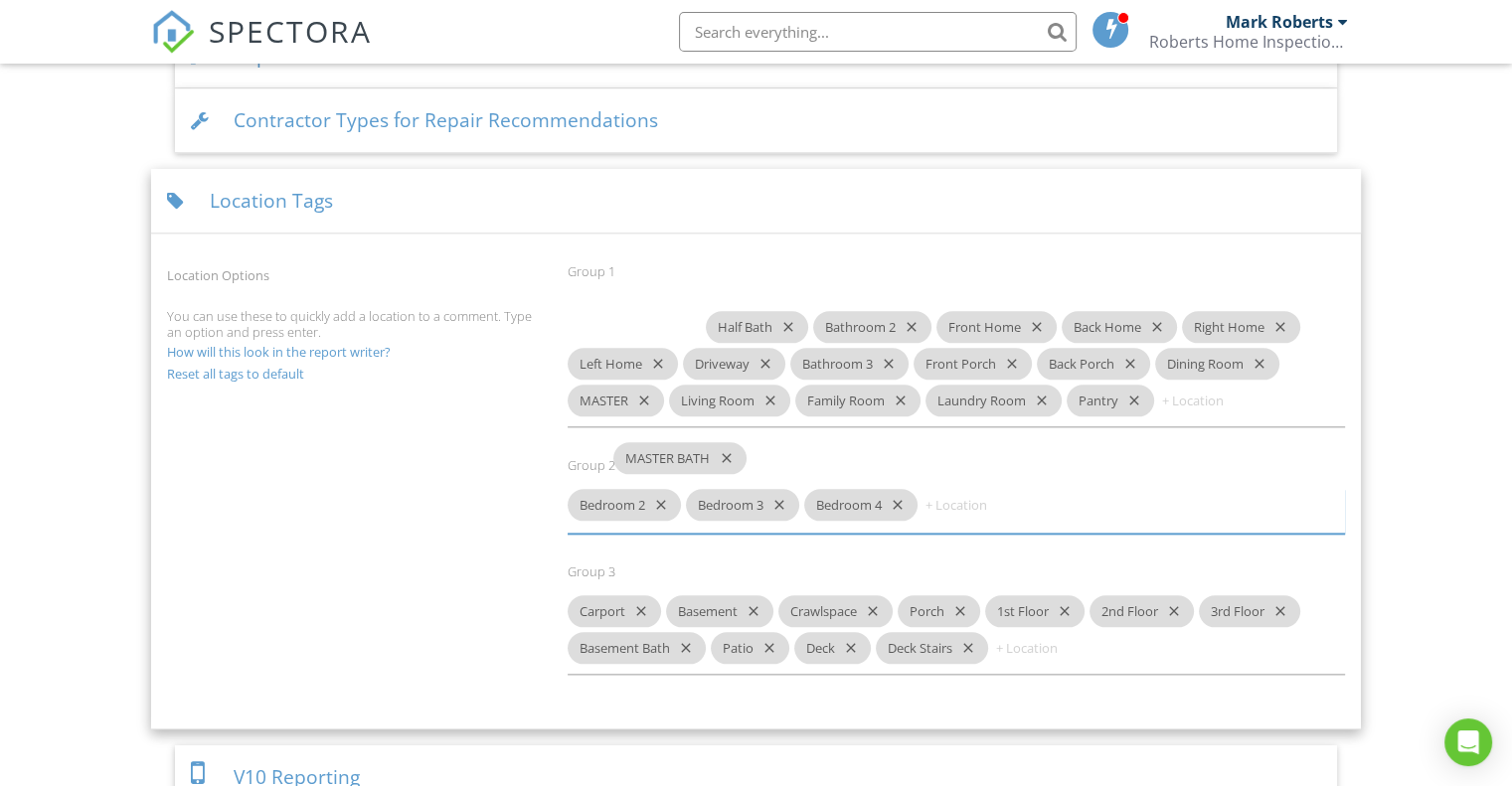drag, startPoint x: 622, startPoint y: 305, endPoint x: 668, endPoint y: 455, distance: 156.8949 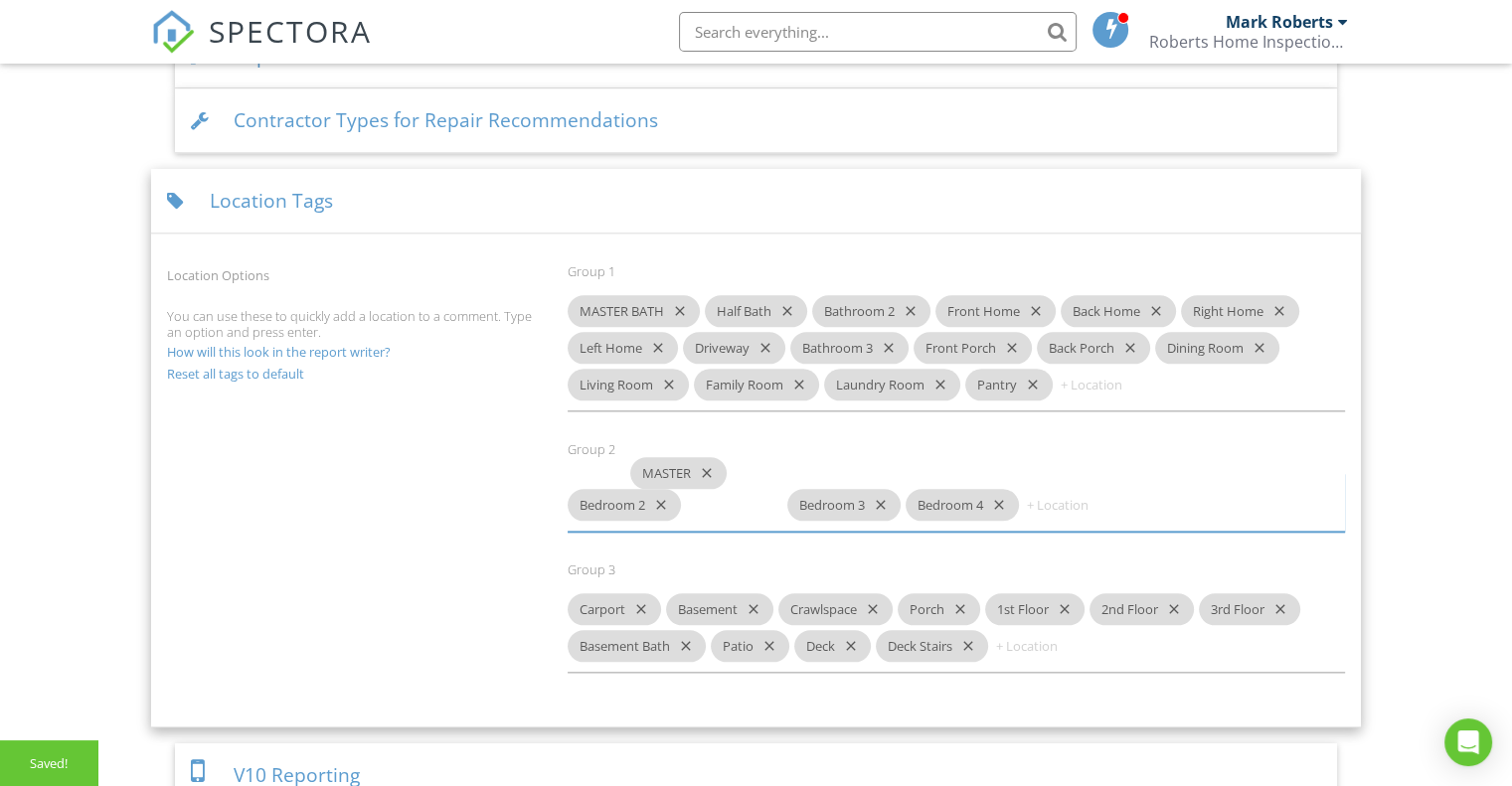 drag, startPoint x: 612, startPoint y: 386, endPoint x: 664, endPoint y: 473, distance: 101.35581 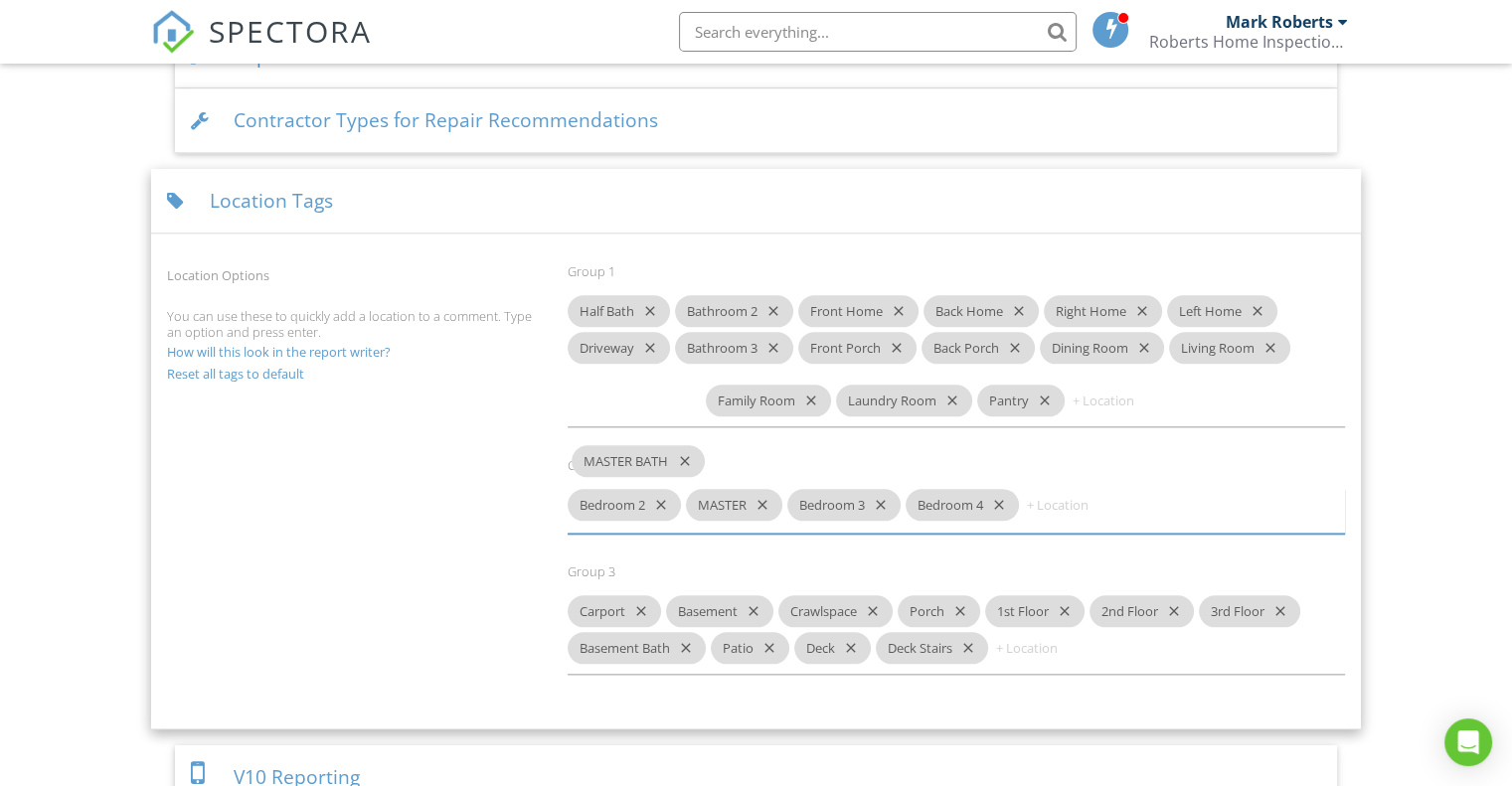 drag, startPoint x: 624, startPoint y: 304, endPoint x: 627, endPoint y: 460, distance: 156.02884 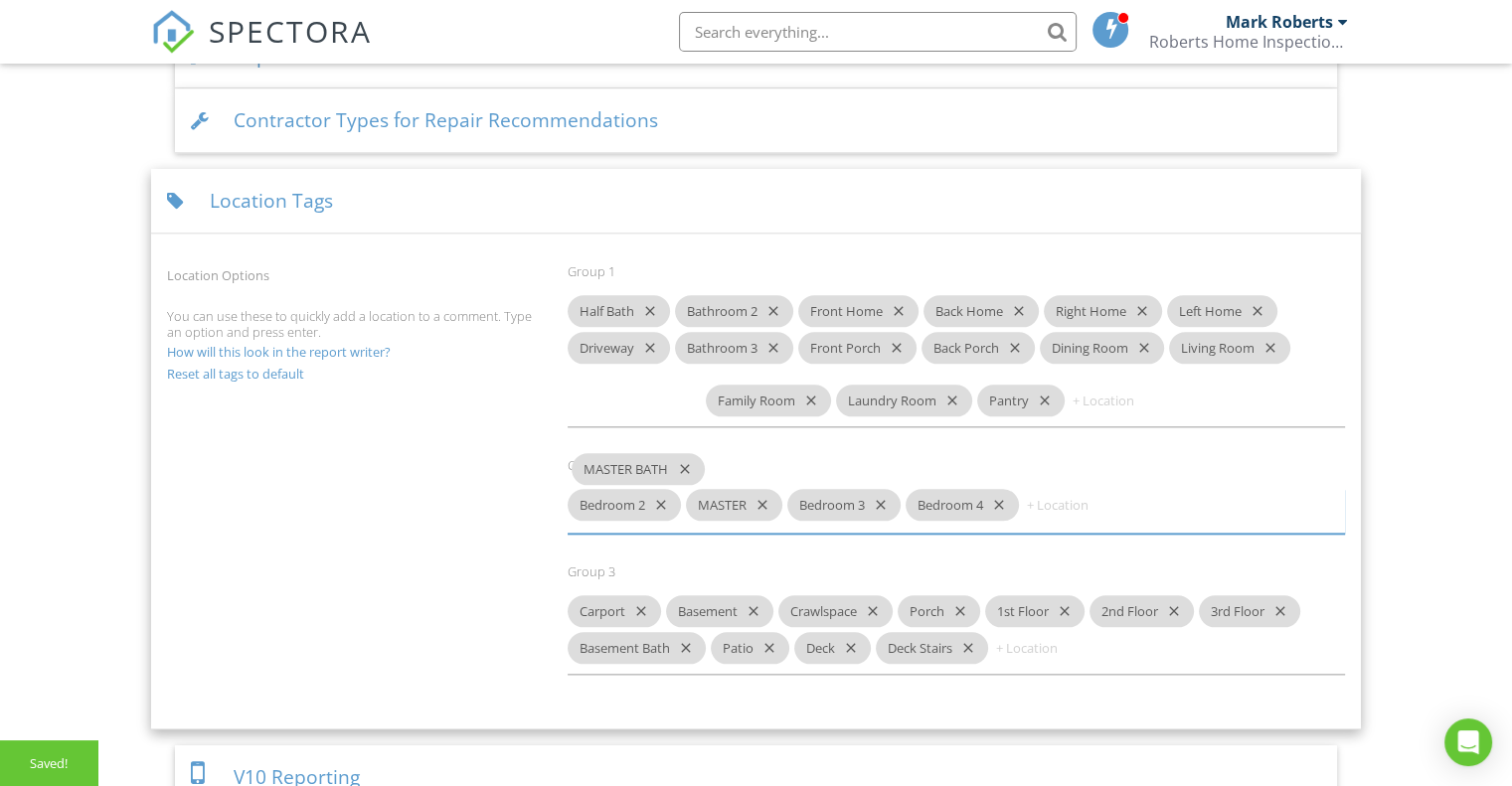 drag, startPoint x: 615, startPoint y: 387, endPoint x: 619, endPoint y: 468, distance: 81.0987 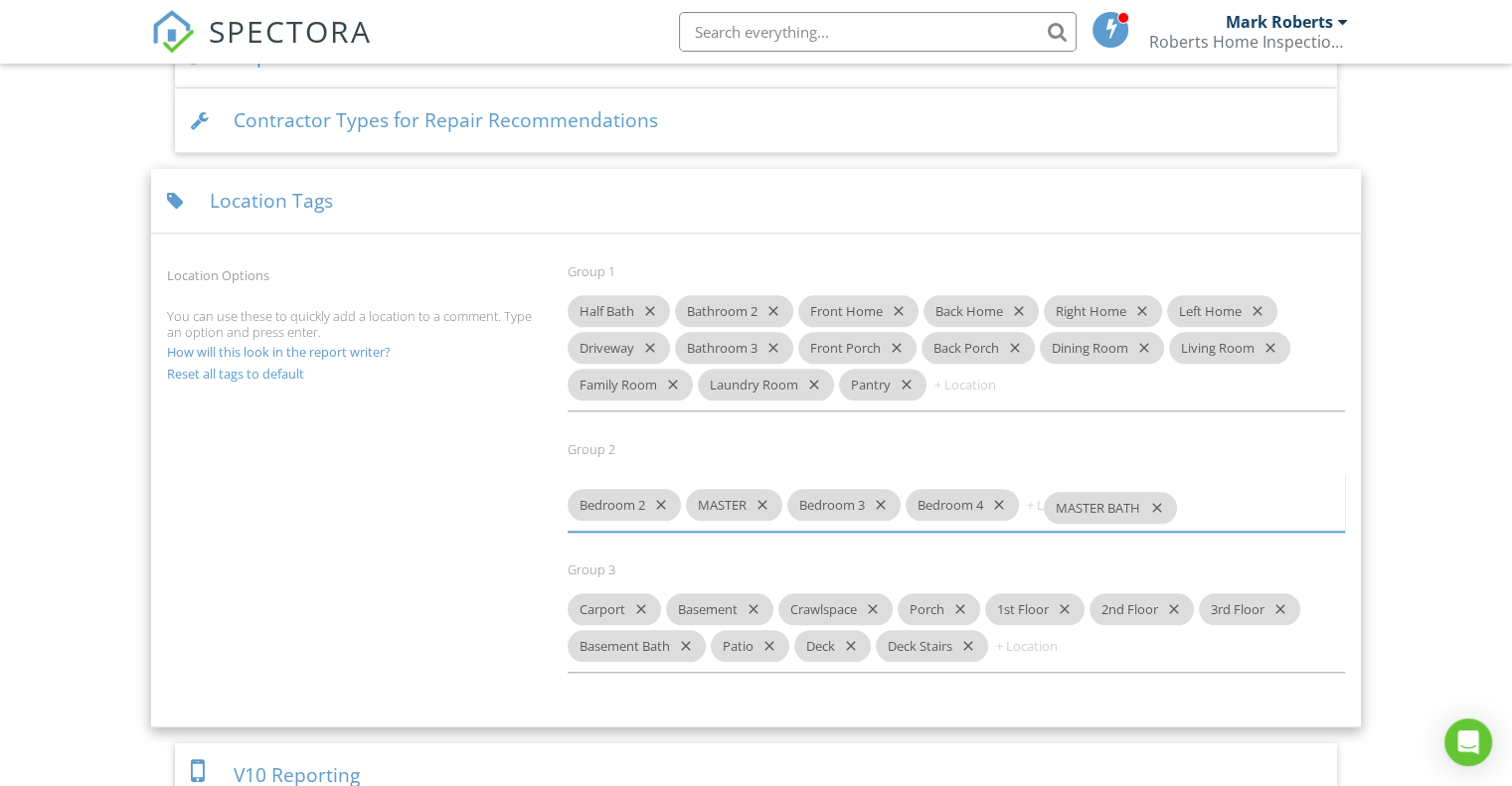 drag, startPoint x: 619, startPoint y: 390, endPoint x: 1094, endPoint y: 517, distance: 491.6849 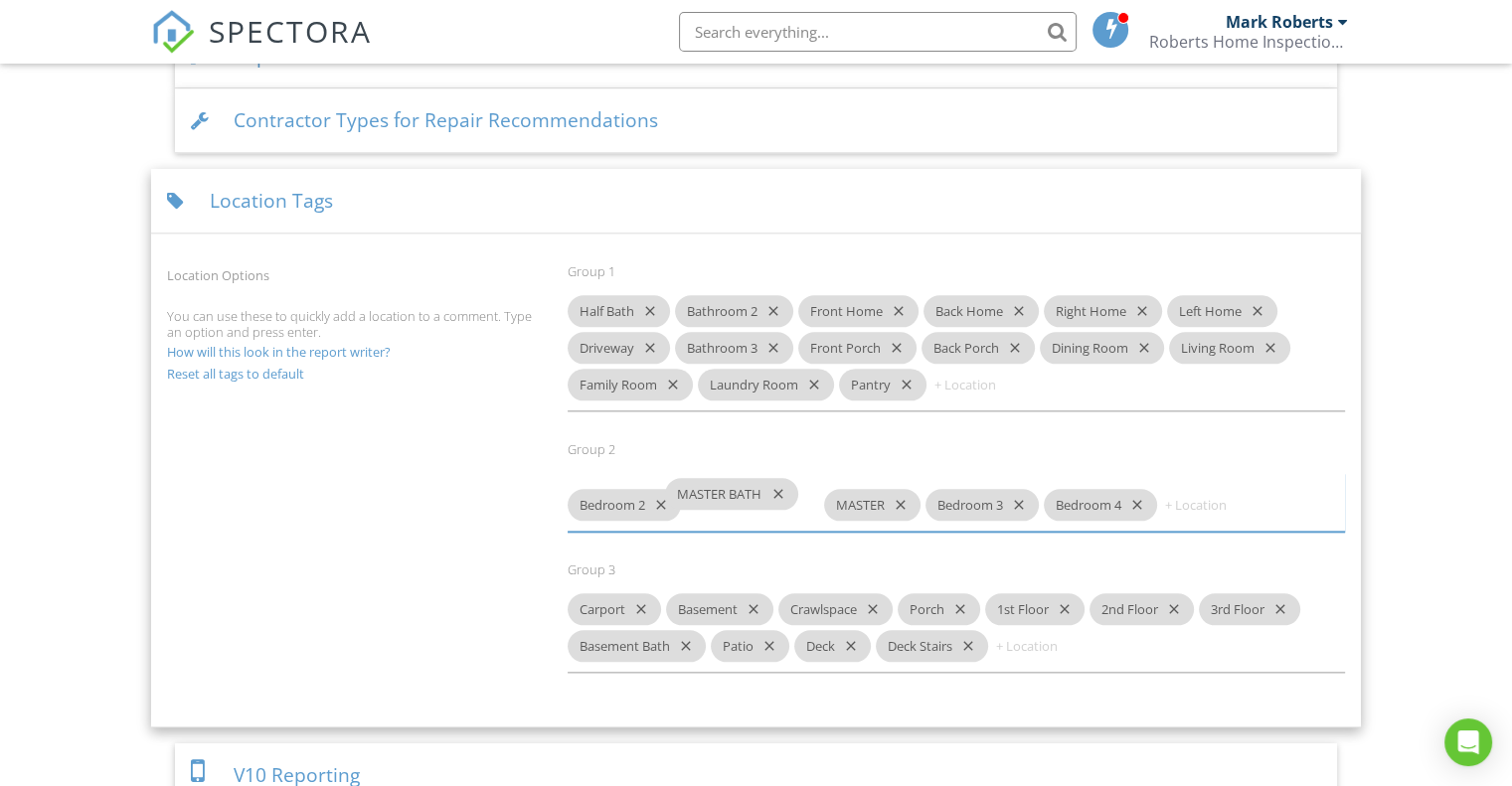 drag, startPoint x: 1214, startPoint y: 491, endPoint x: 711, endPoint y: 500, distance: 503.08051 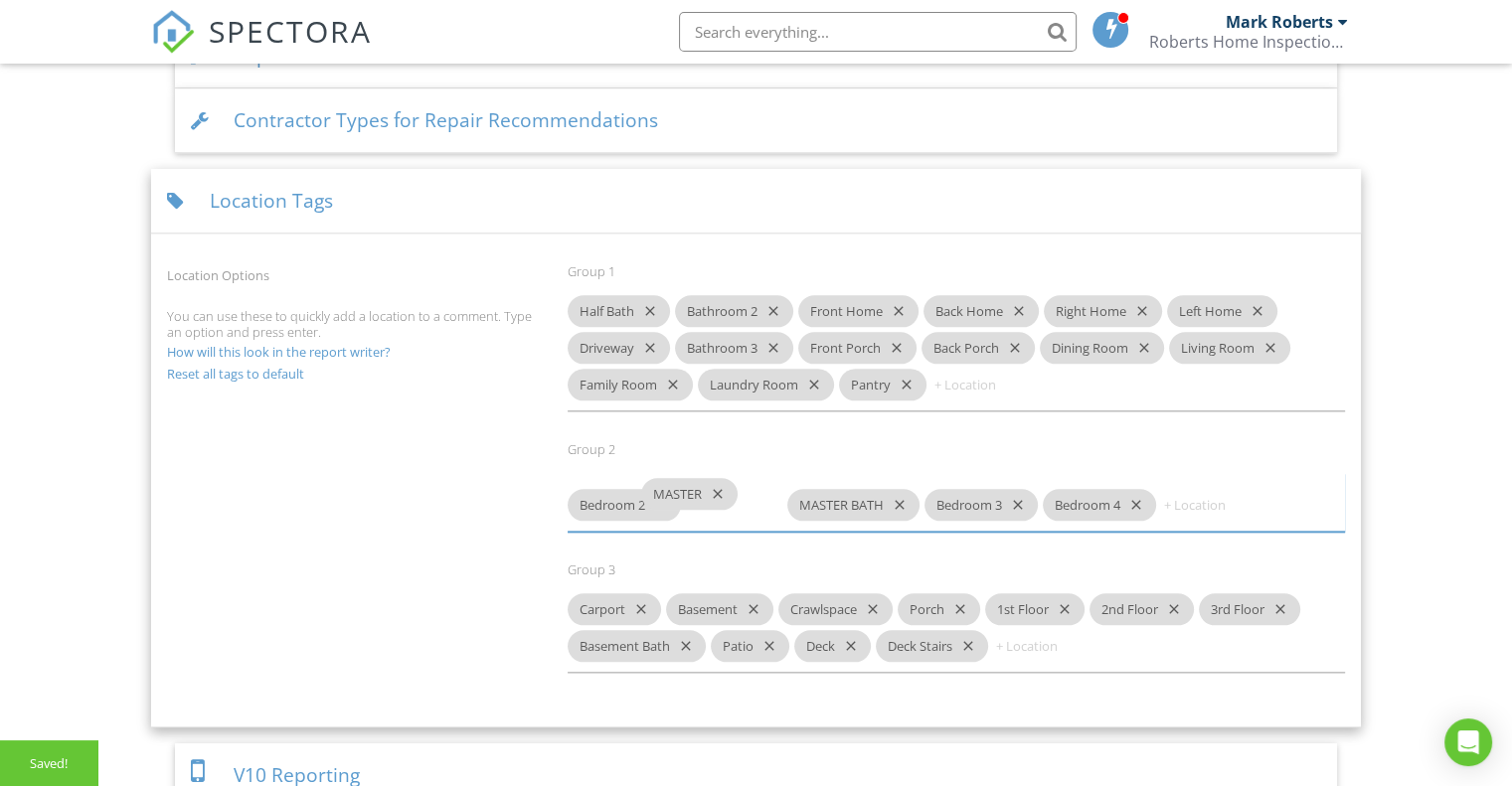 drag, startPoint x: 876, startPoint y: 484, endPoint x: 692, endPoint y: 497, distance: 184.45867 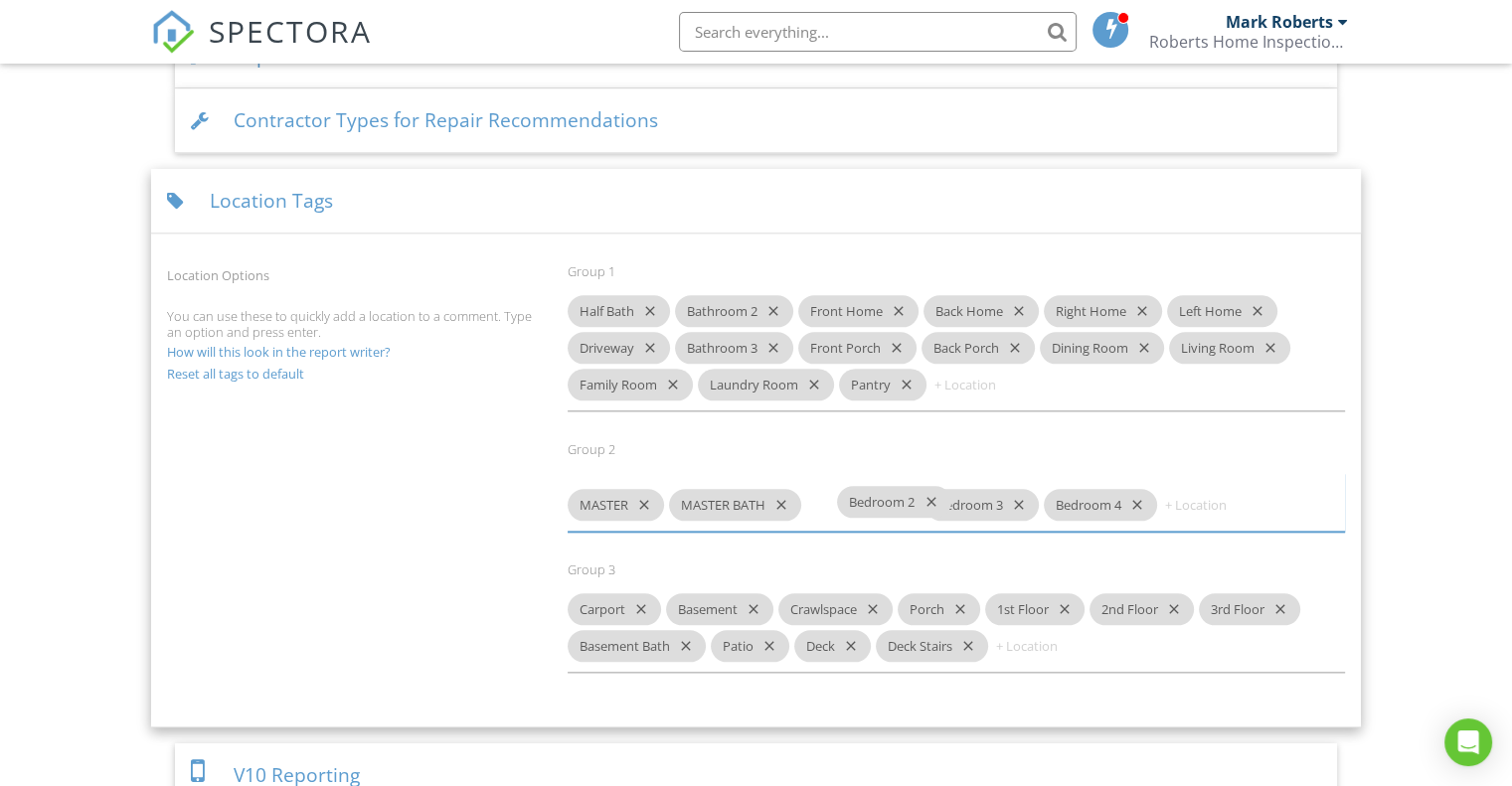drag, startPoint x: 597, startPoint y: 488, endPoint x: 863, endPoint y: 507, distance: 266.67771 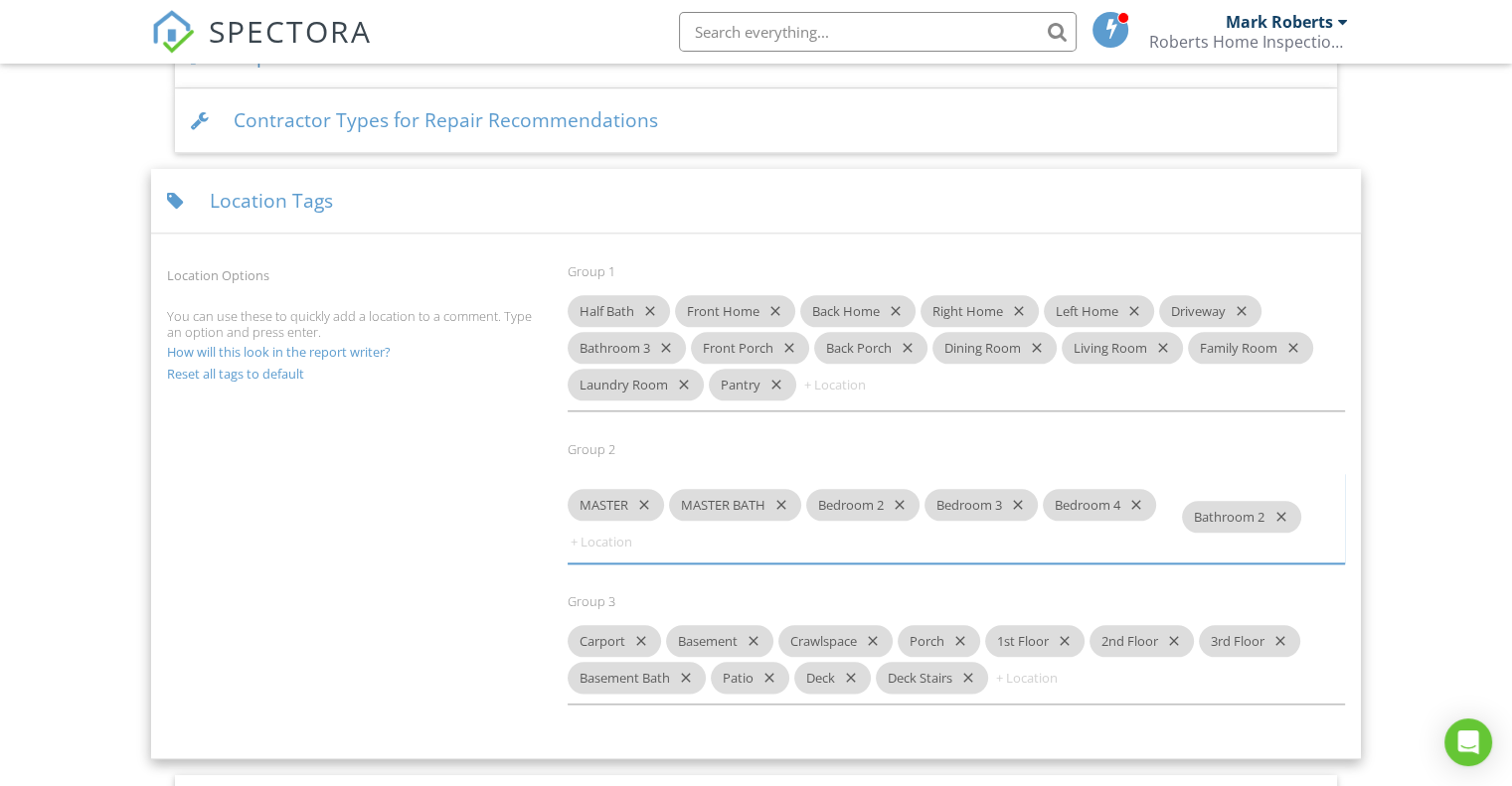 drag, startPoint x: 726, startPoint y: 307, endPoint x: 1232, endPoint y: 516, distance: 547.4642 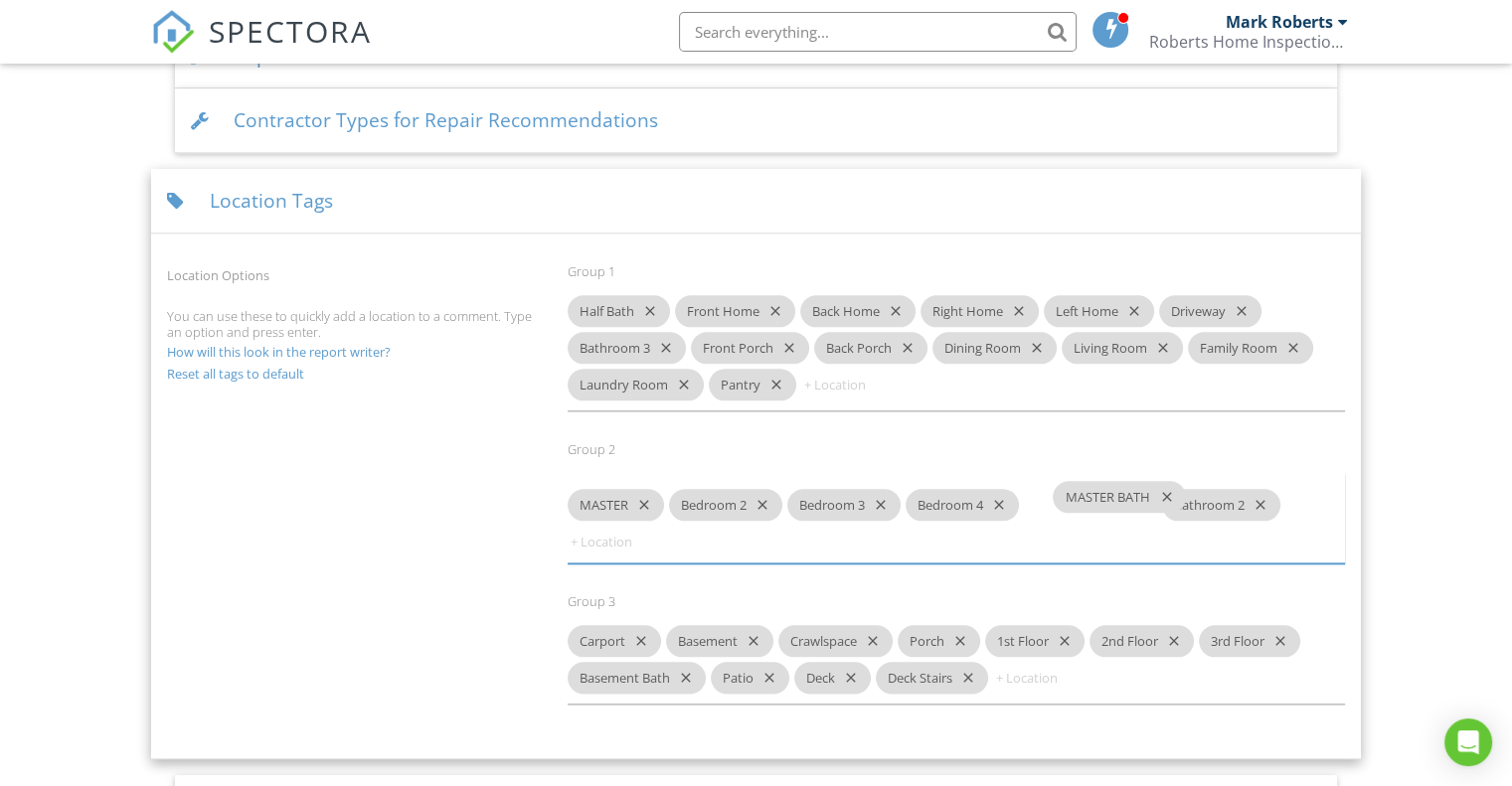 drag, startPoint x: 736, startPoint y: 488, endPoint x: 1117, endPoint y: 500, distance: 381.18893 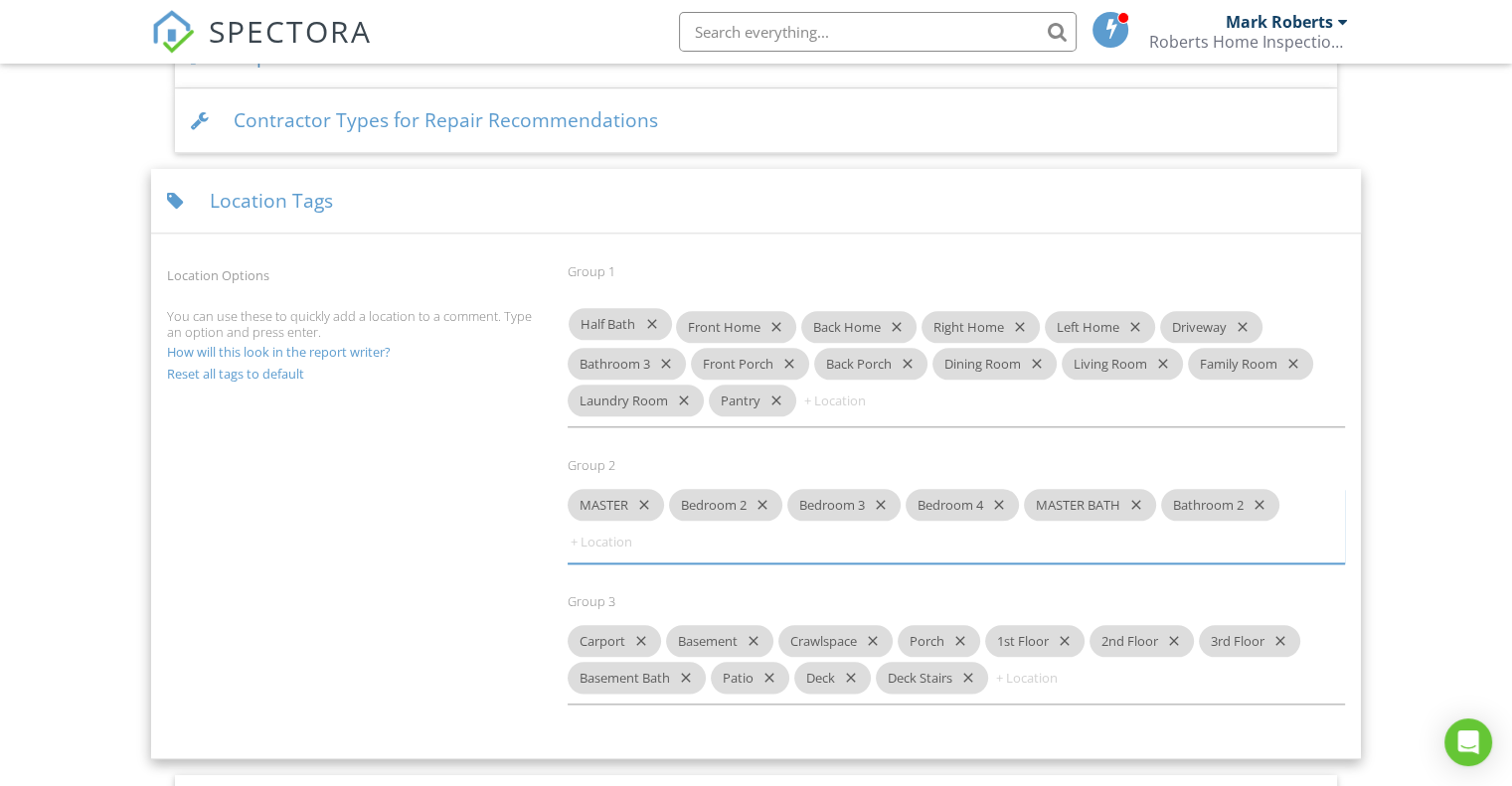 drag, startPoint x: 622, startPoint y: 307, endPoint x: 746, endPoint y: 380, distance: 143.89232 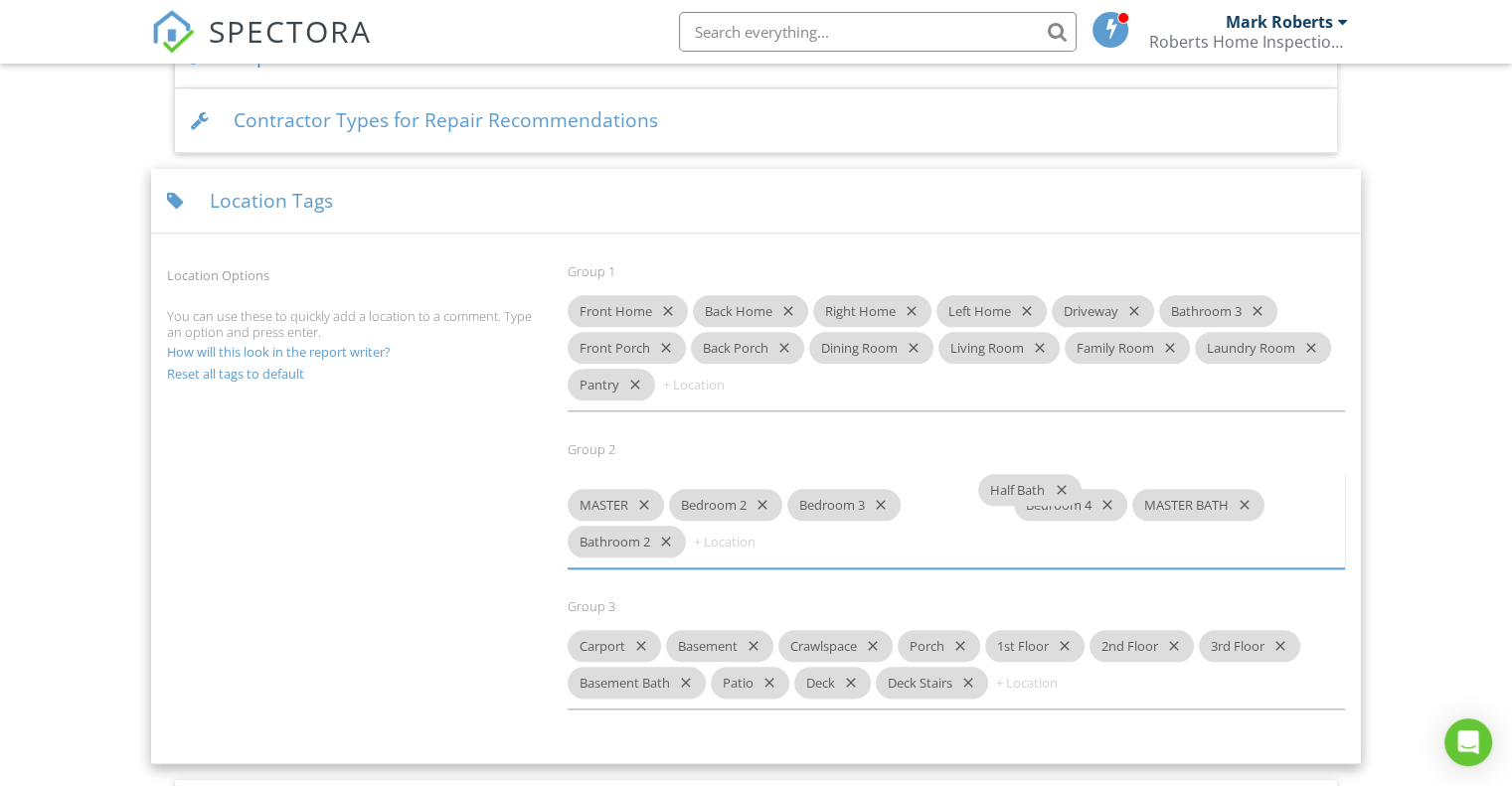 drag, startPoint x: 632, startPoint y: 337, endPoint x: 1071, endPoint y: 494, distance: 466.2296 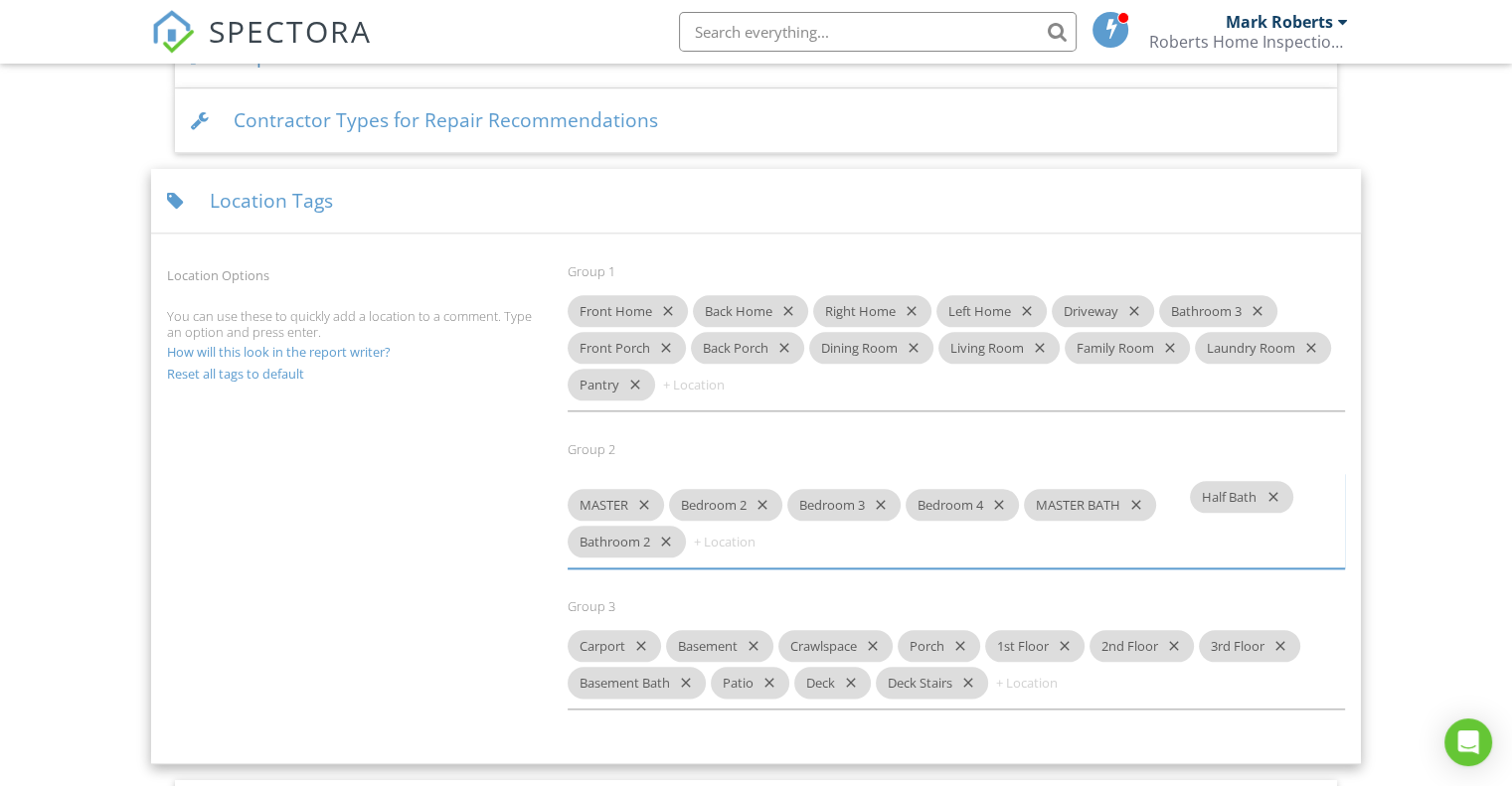 drag, startPoint x: 947, startPoint y: 484, endPoint x: 1216, endPoint y: 496, distance: 269.26752 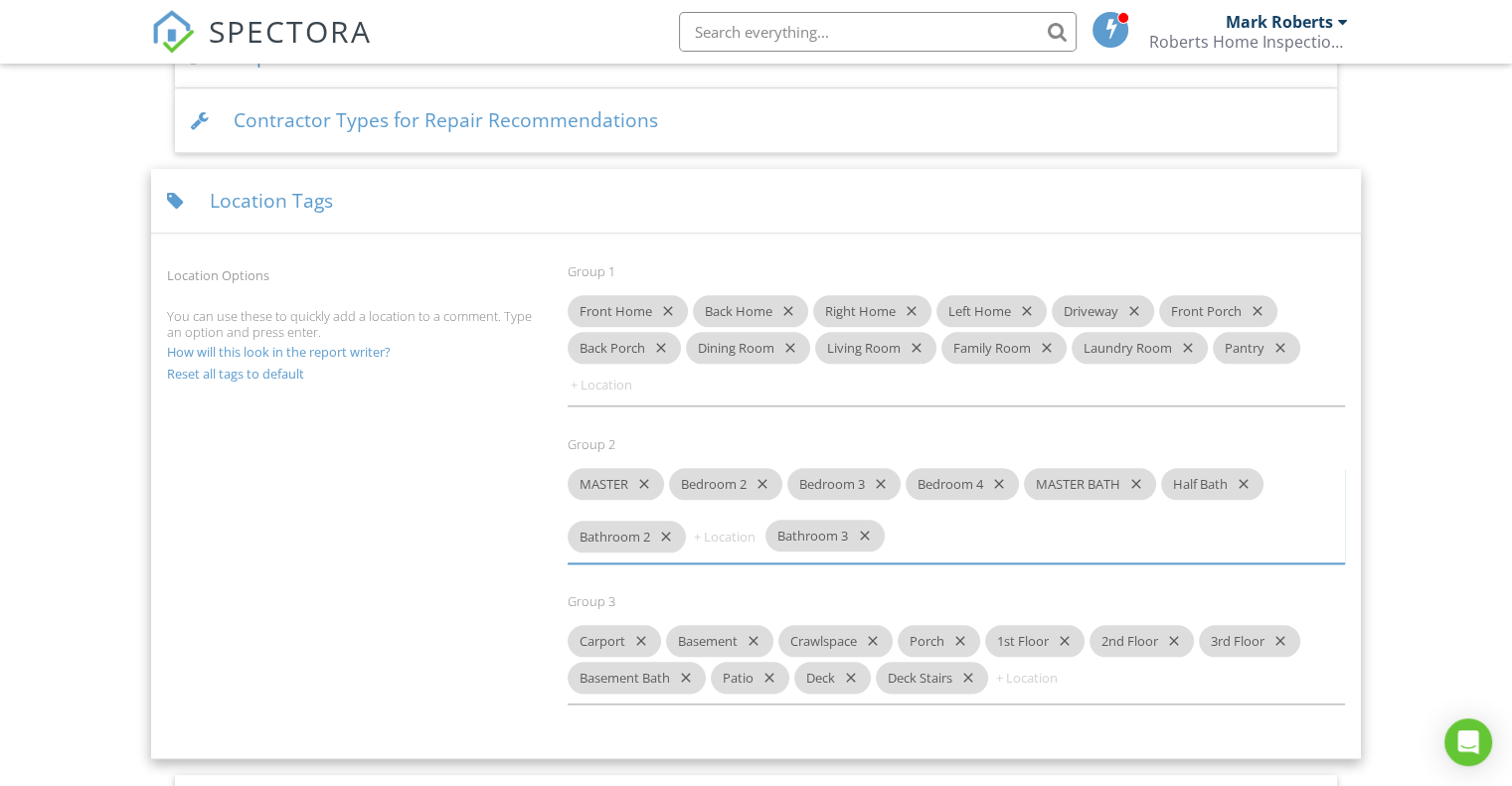 drag, startPoint x: 1217, startPoint y: 304, endPoint x: 822, endPoint y: 532, distance: 456.08004 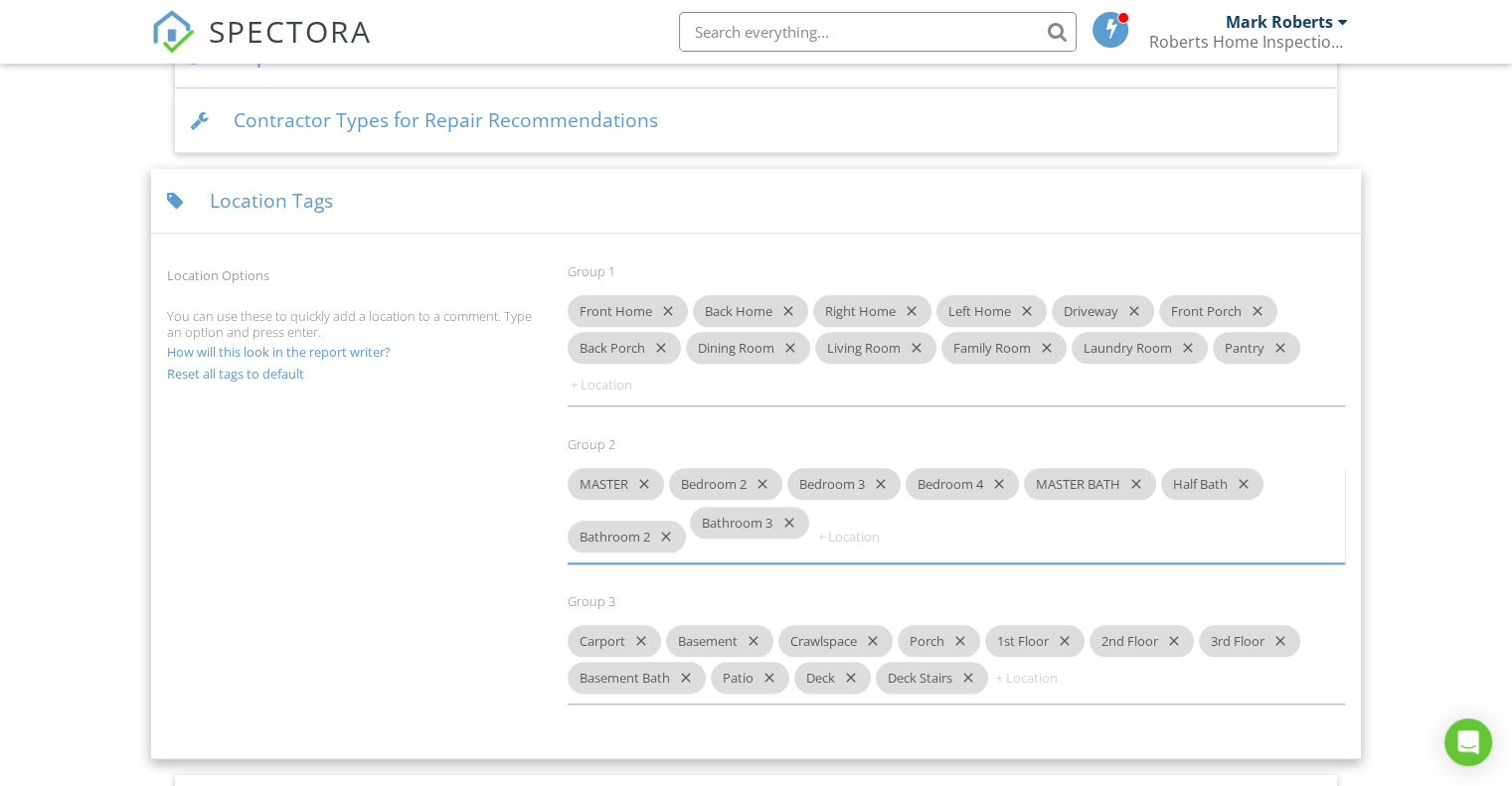 drag, startPoint x: 879, startPoint y: 524, endPoint x: 735, endPoint y: 532, distance: 144.22205 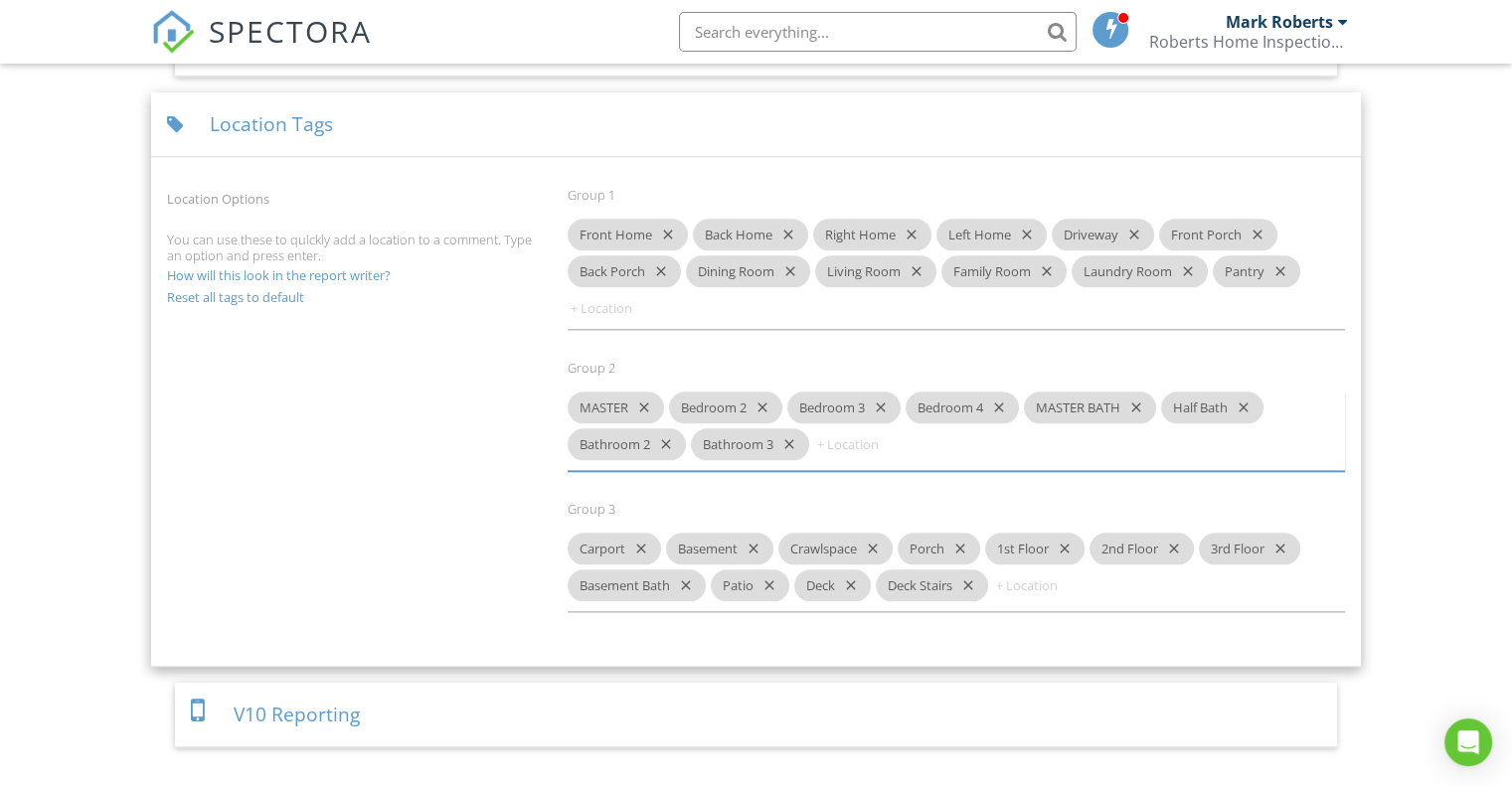 scroll, scrollTop: 2254, scrollLeft: 0, axis: vertical 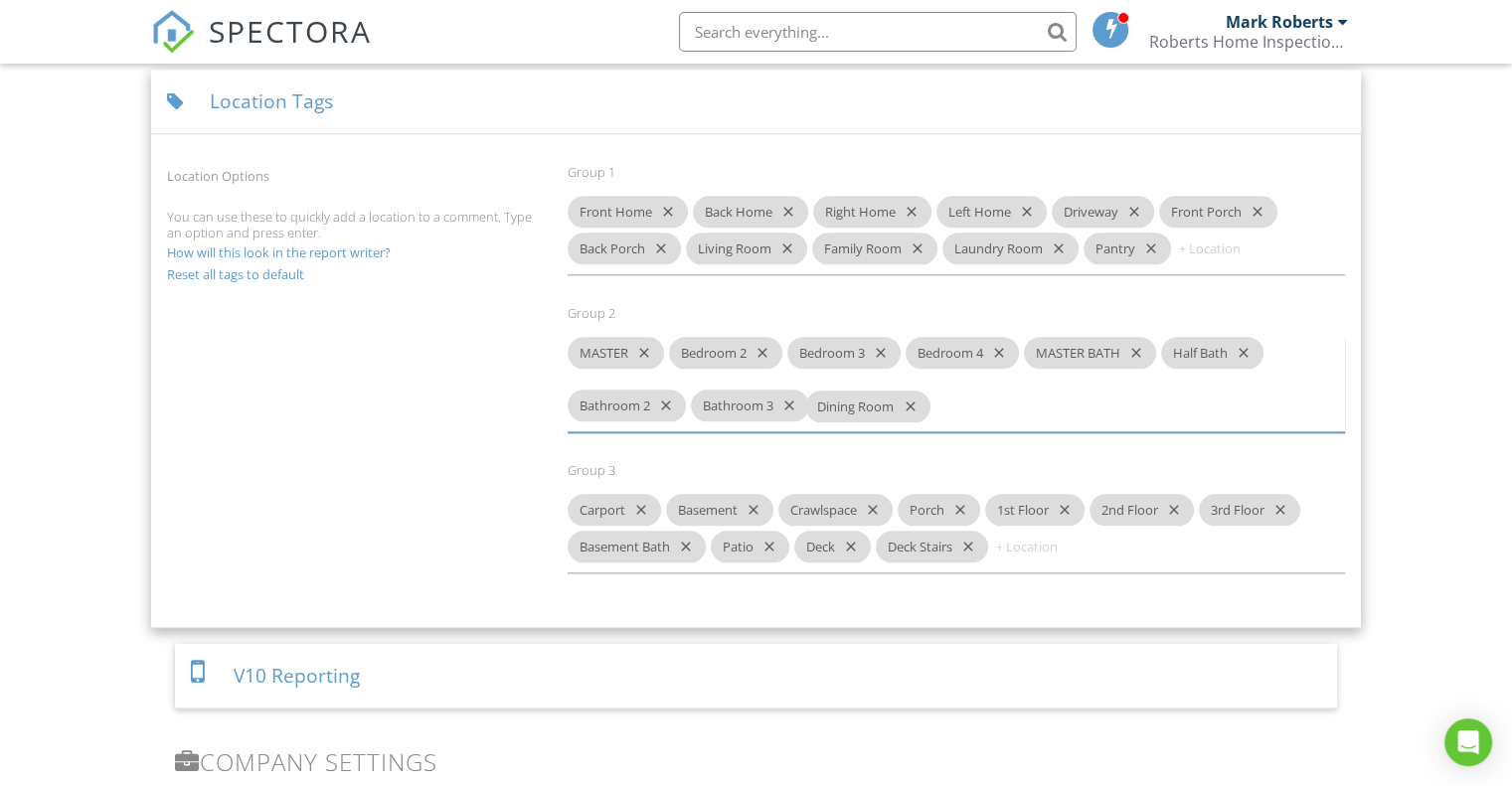 drag, startPoint x: 753, startPoint y: 244, endPoint x: 871, endPoint y: 405, distance: 199.61212 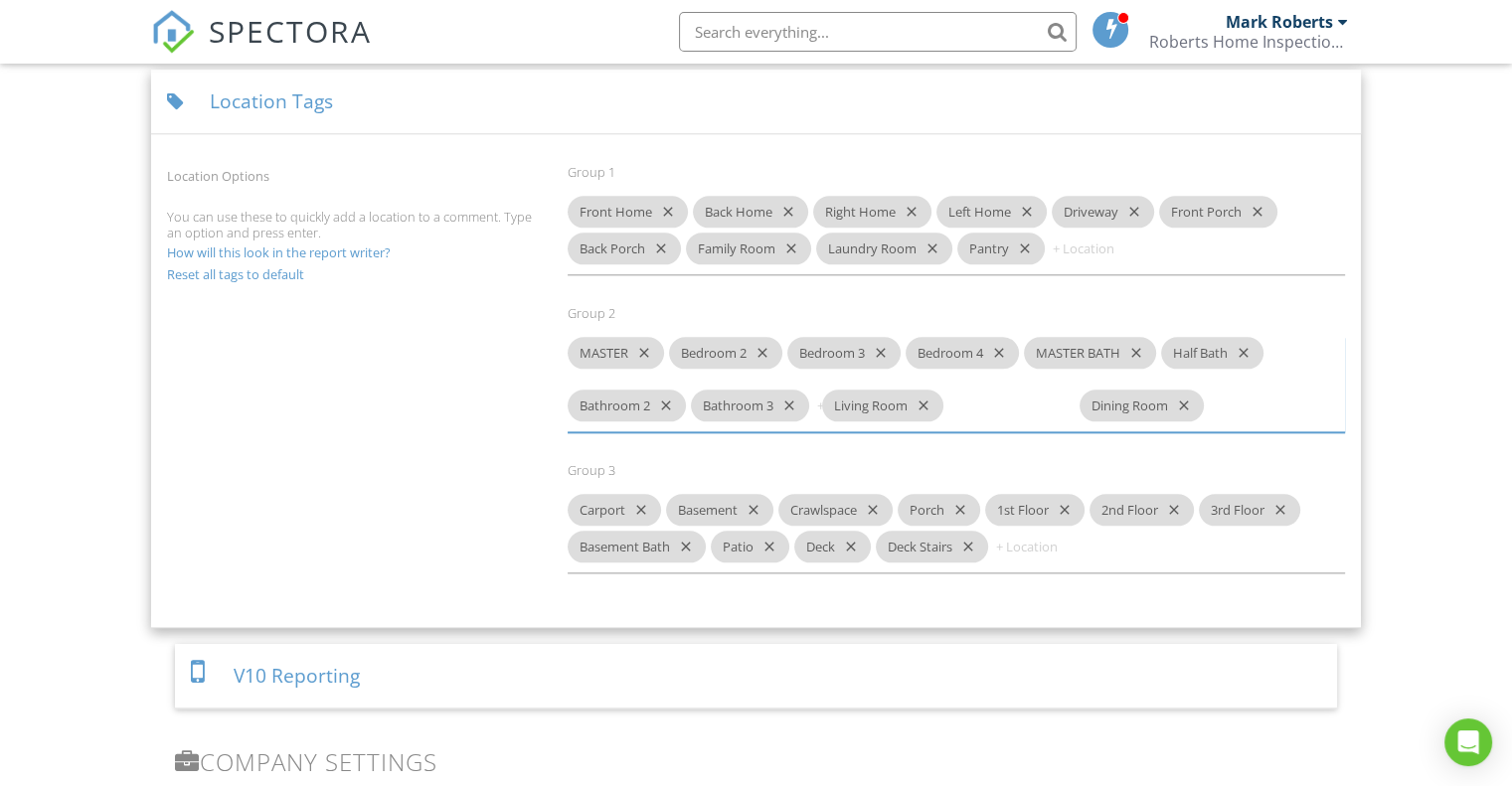 drag, startPoint x: 757, startPoint y: 249, endPoint x: 893, endPoint y: 409, distance: 209.99048 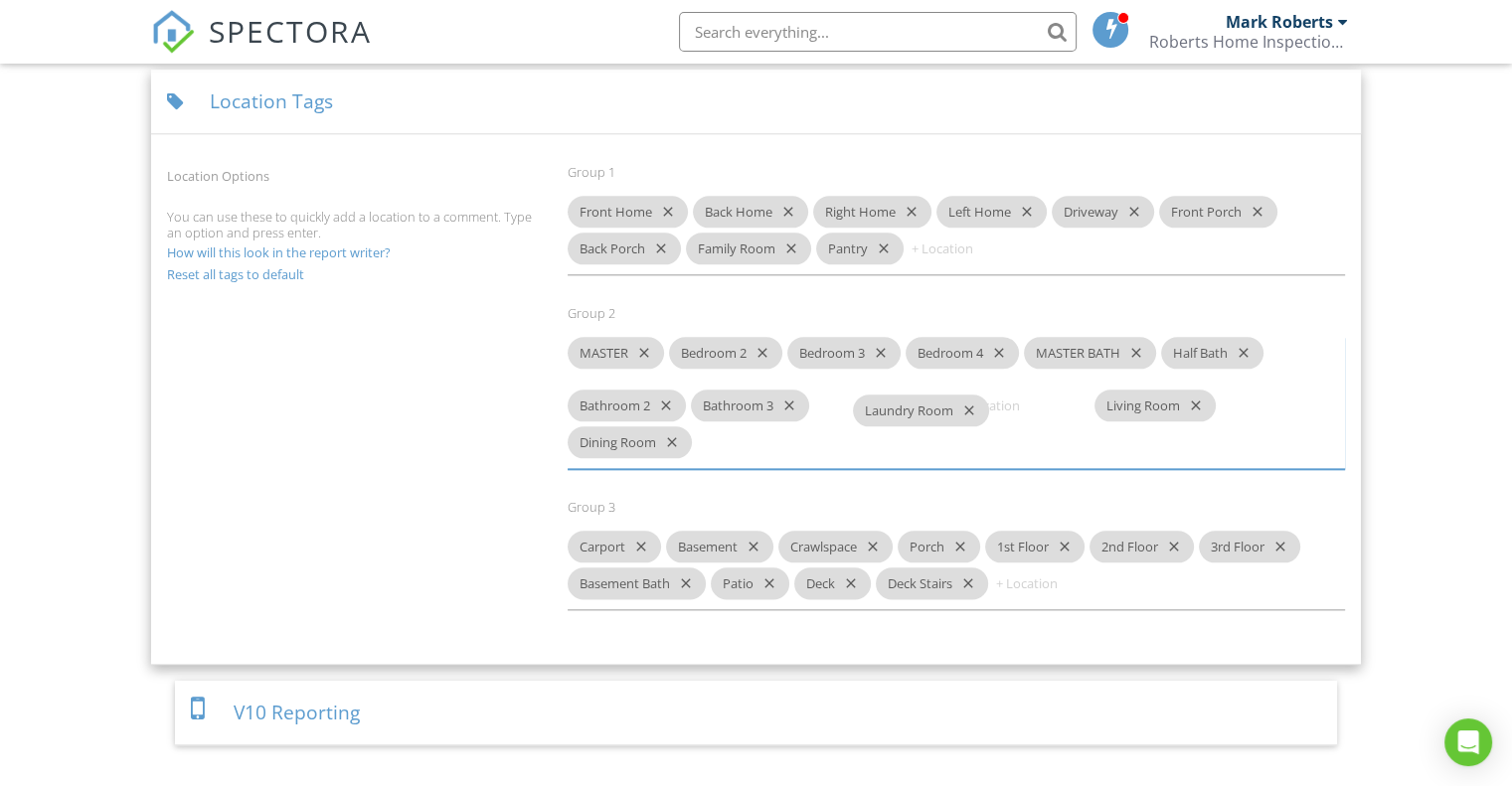 drag, startPoint x: 858, startPoint y: 243, endPoint x: 894, endPoint y: 408, distance: 168.88162 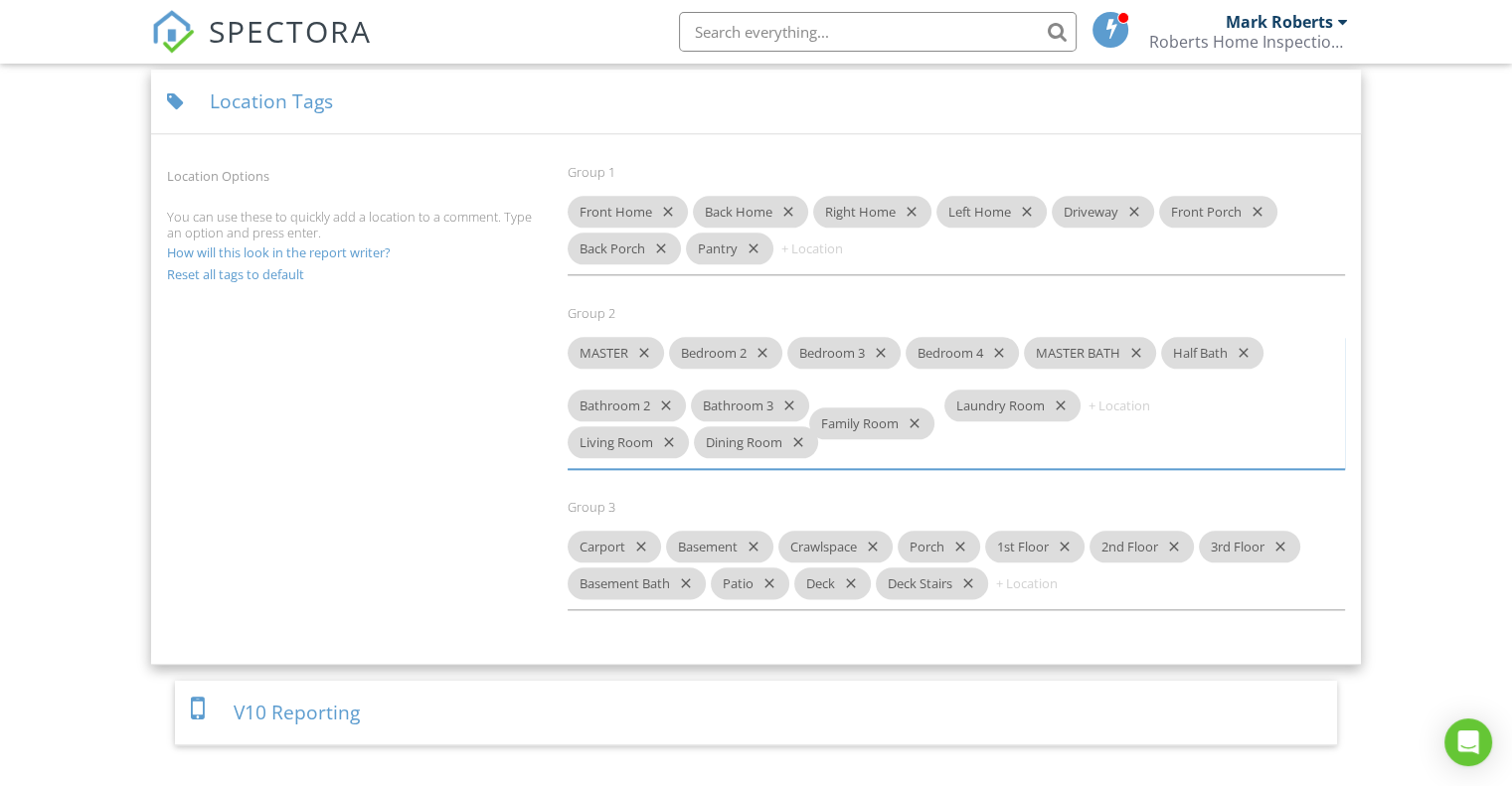 drag, startPoint x: 759, startPoint y: 240, endPoint x: 882, endPoint y: 419, distance: 217.18656 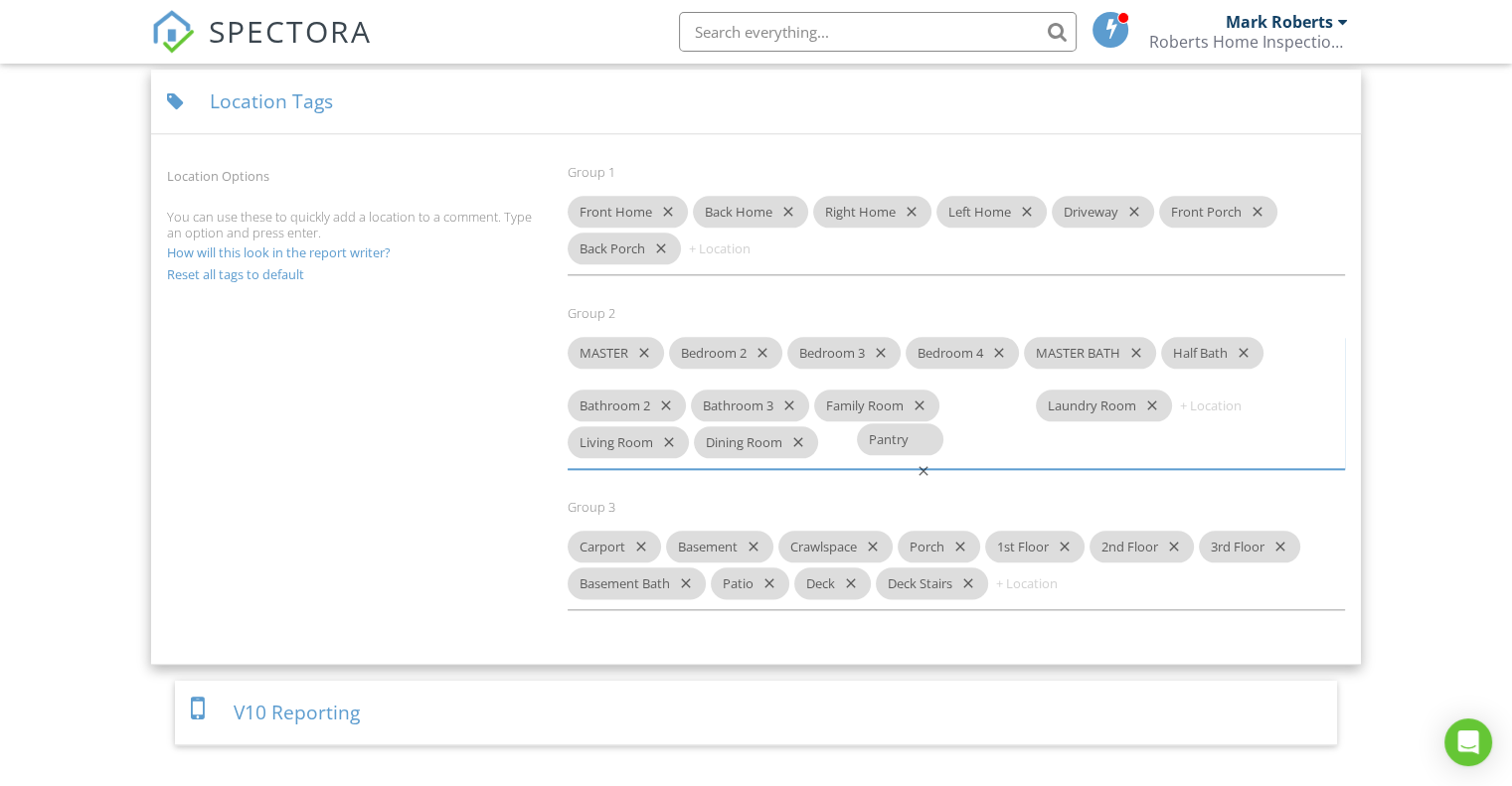 drag, startPoint x: 720, startPoint y: 251, endPoint x: 890, endPoint y: 445, distance: 257.9457 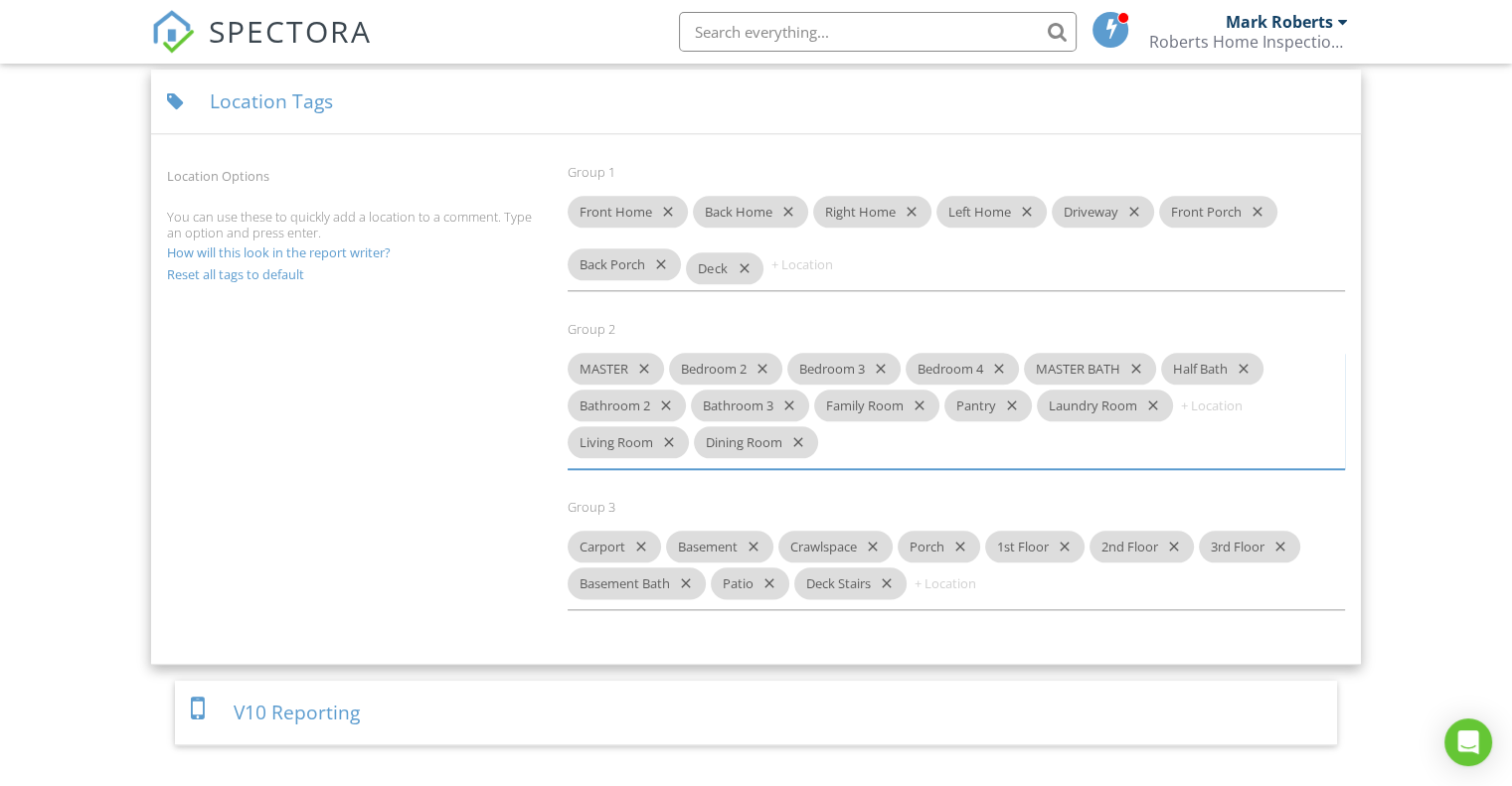 drag, startPoint x: 827, startPoint y: 569, endPoint x: 720, endPoint y: 276, distance: 311.92627 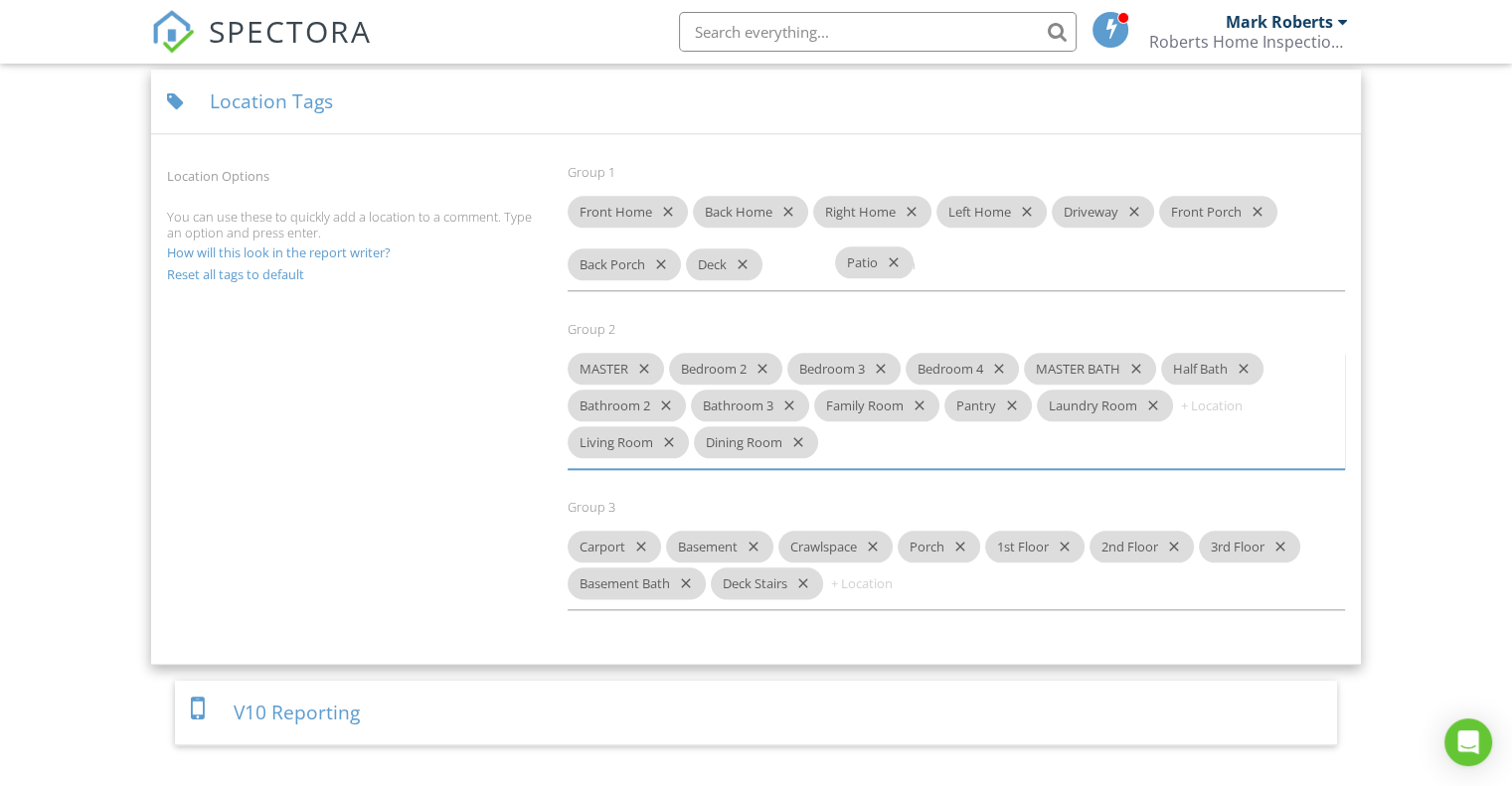 drag, startPoint x: 749, startPoint y: 564, endPoint x: 871, endPoint y: 265, distance: 322.9319 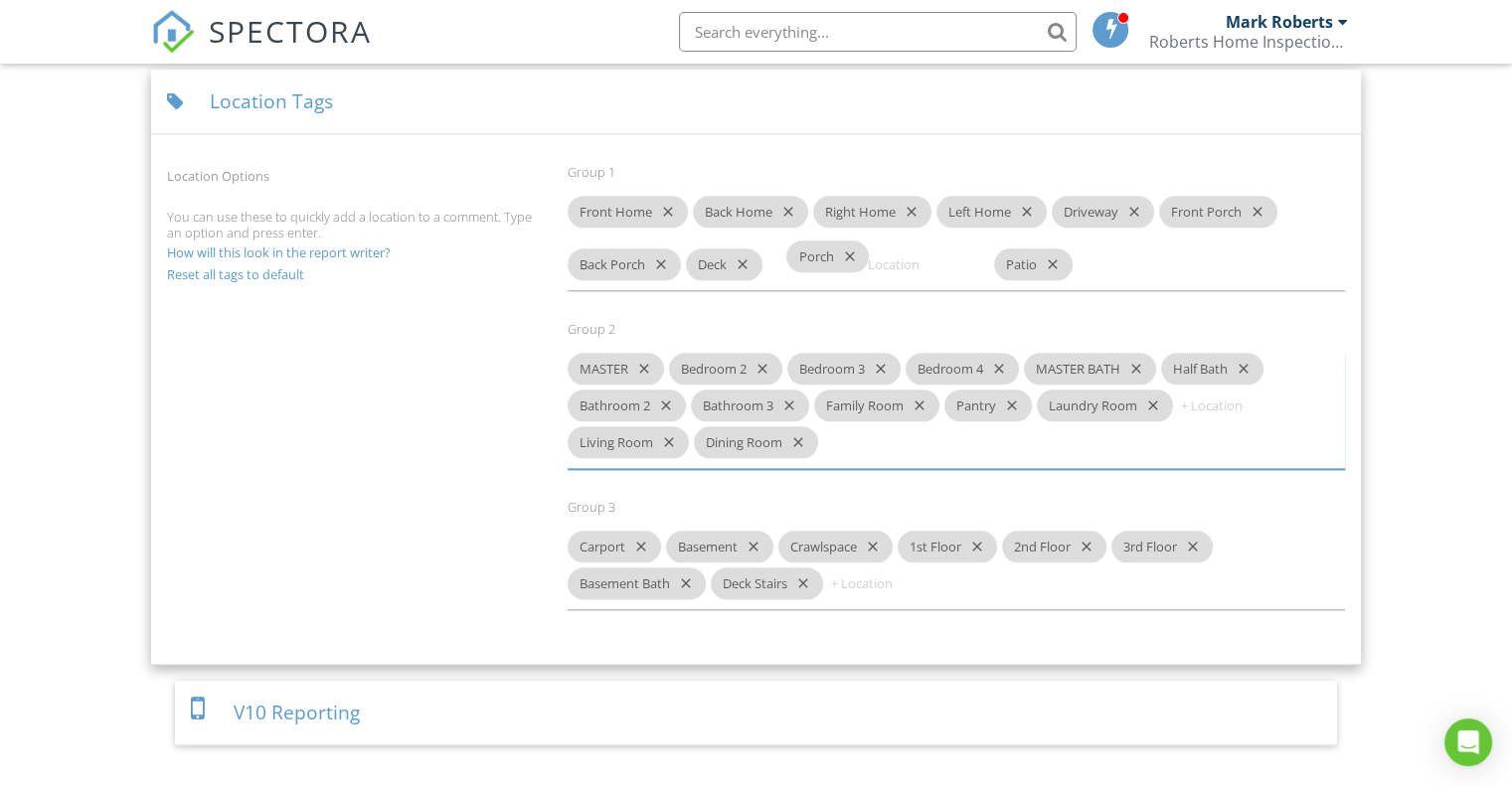 drag, startPoint x: 936, startPoint y: 534, endPoint x: 820, endPoint y: 267, distance: 291.10994 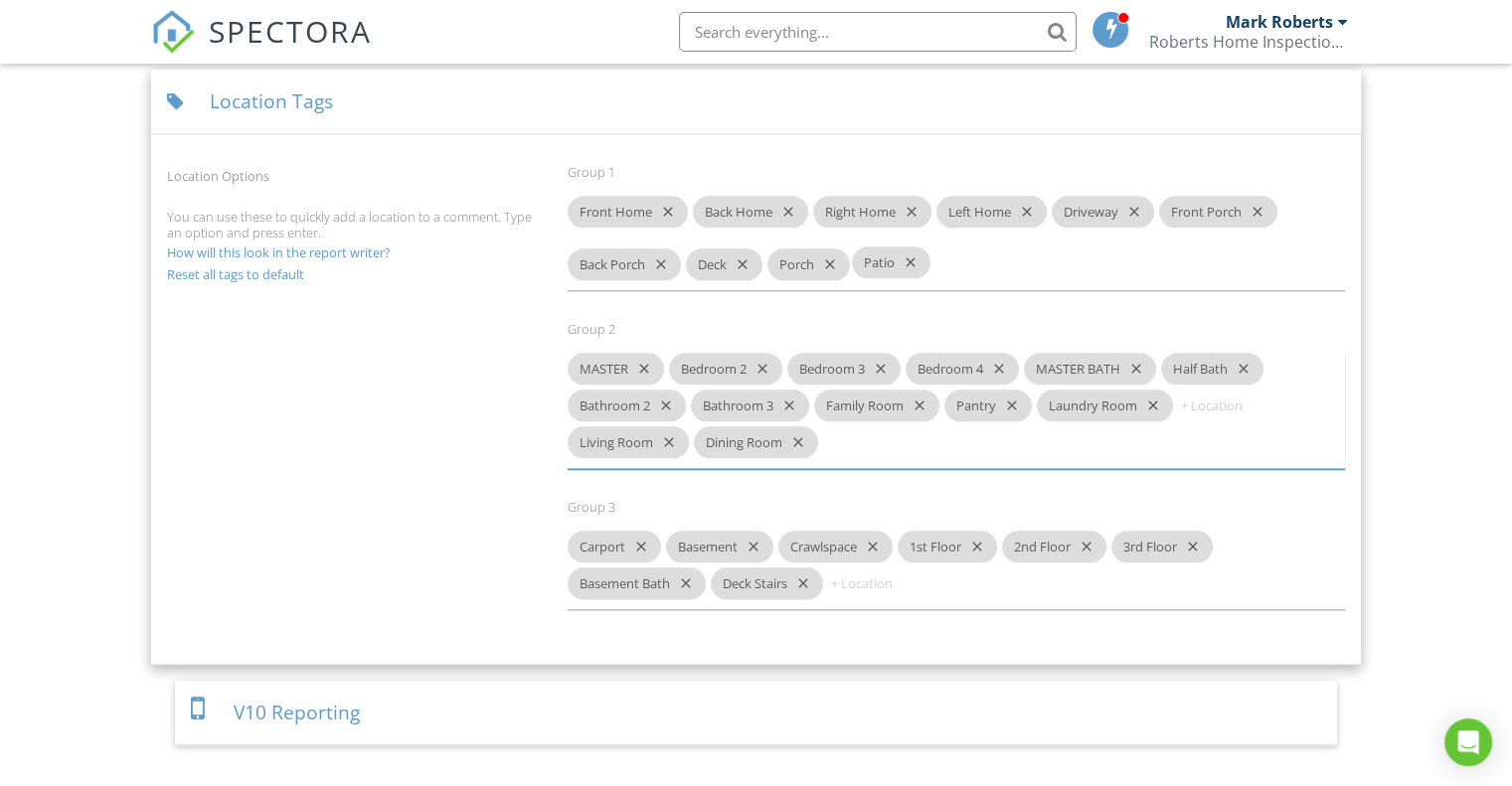 drag, startPoint x: 1030, startPoint y: 250, endPoint x: 891, endPoint y: 269, distance: 140.2926 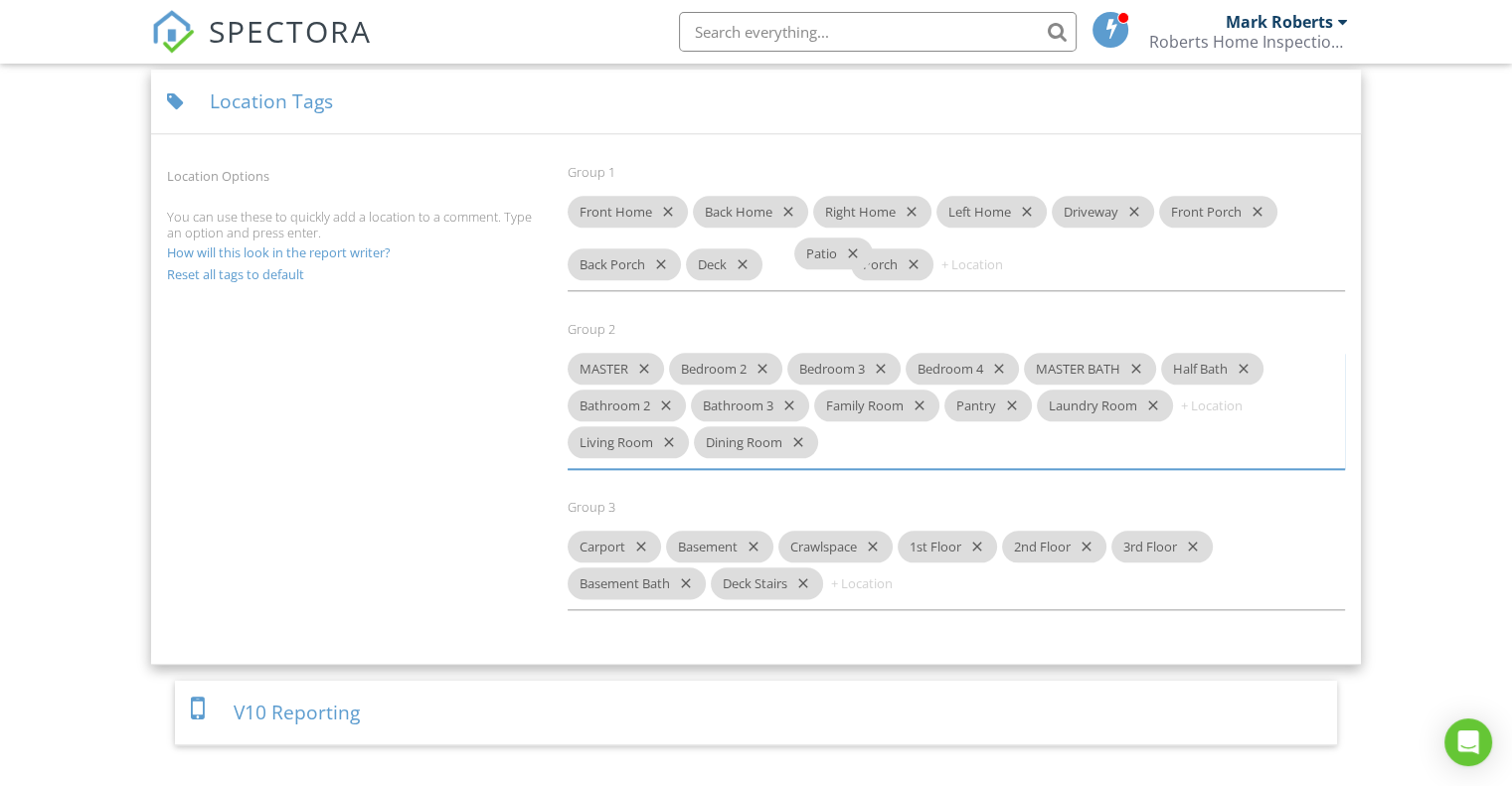 drag, startPoint x: 1023, startPoint y: 247, endPoint x: 815, endPoint y: 261, distance: 208.47062 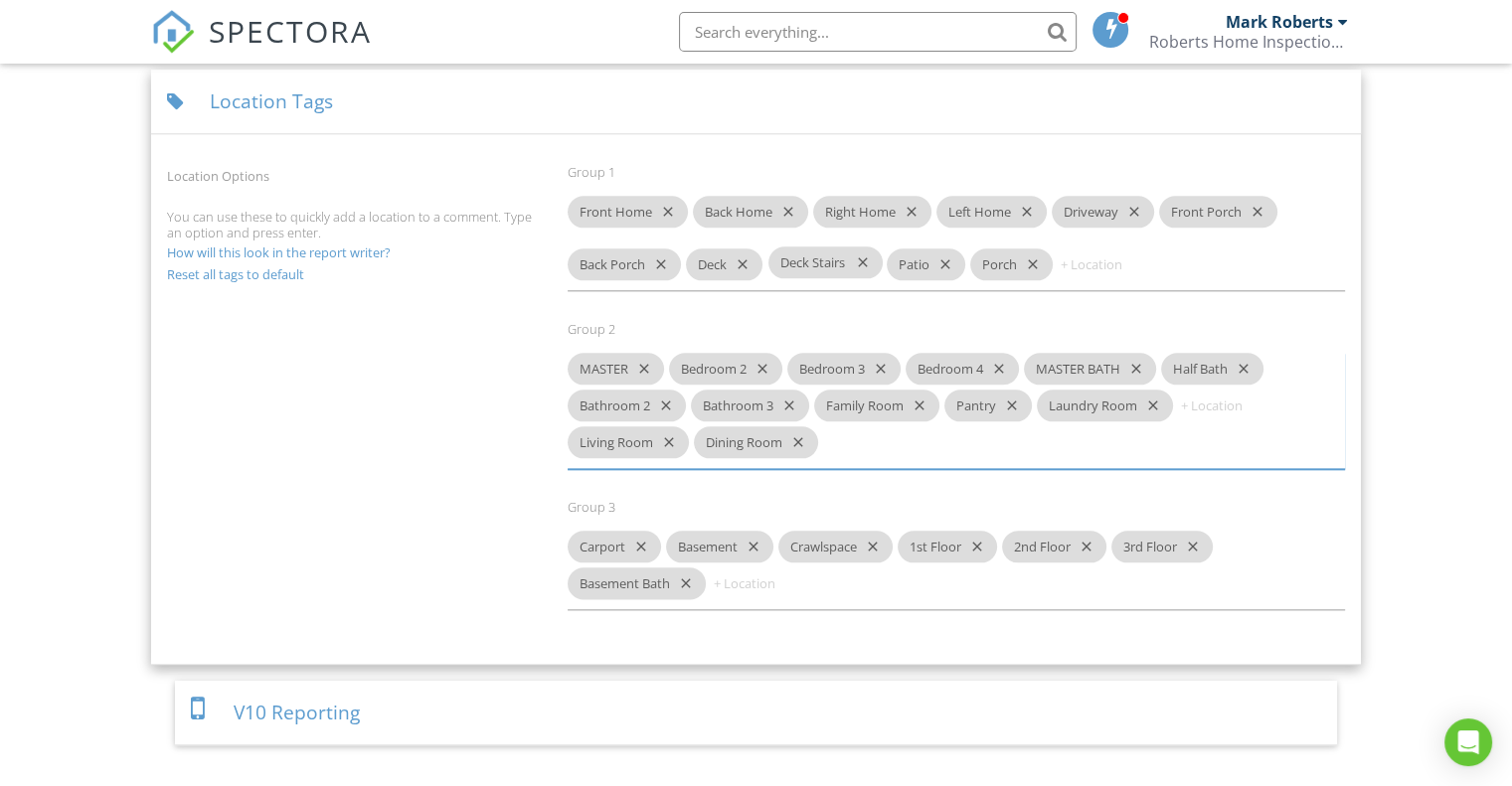 drag, startPoint x: 763, startPoint y: 567, endPoint x: 829, endPoint y: 271, distance: 303.26886 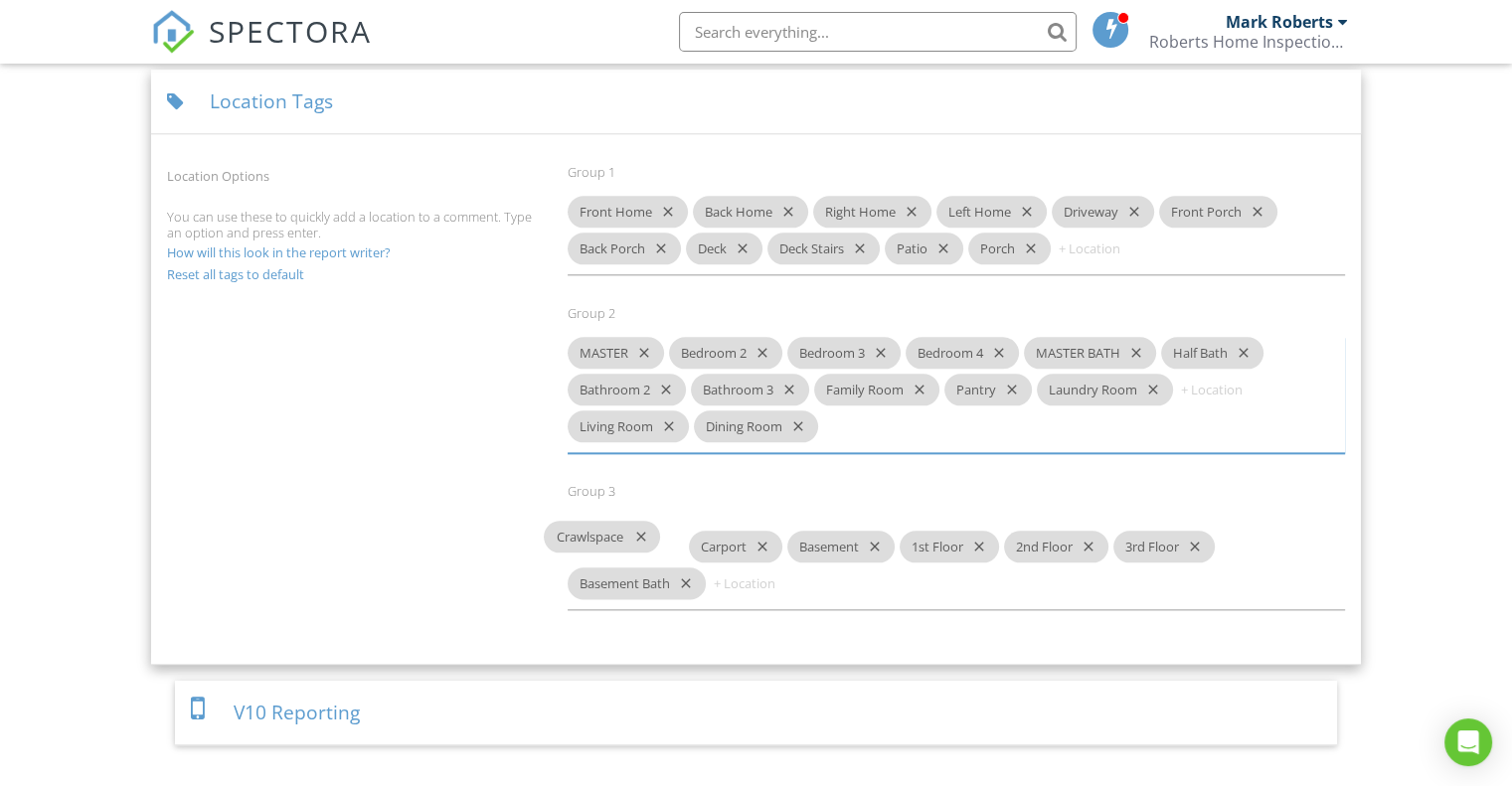 drag, startPoint x: 813, startPoint y: 535, endPoint x: 577, endPoint y: 547, distance: 236.30489 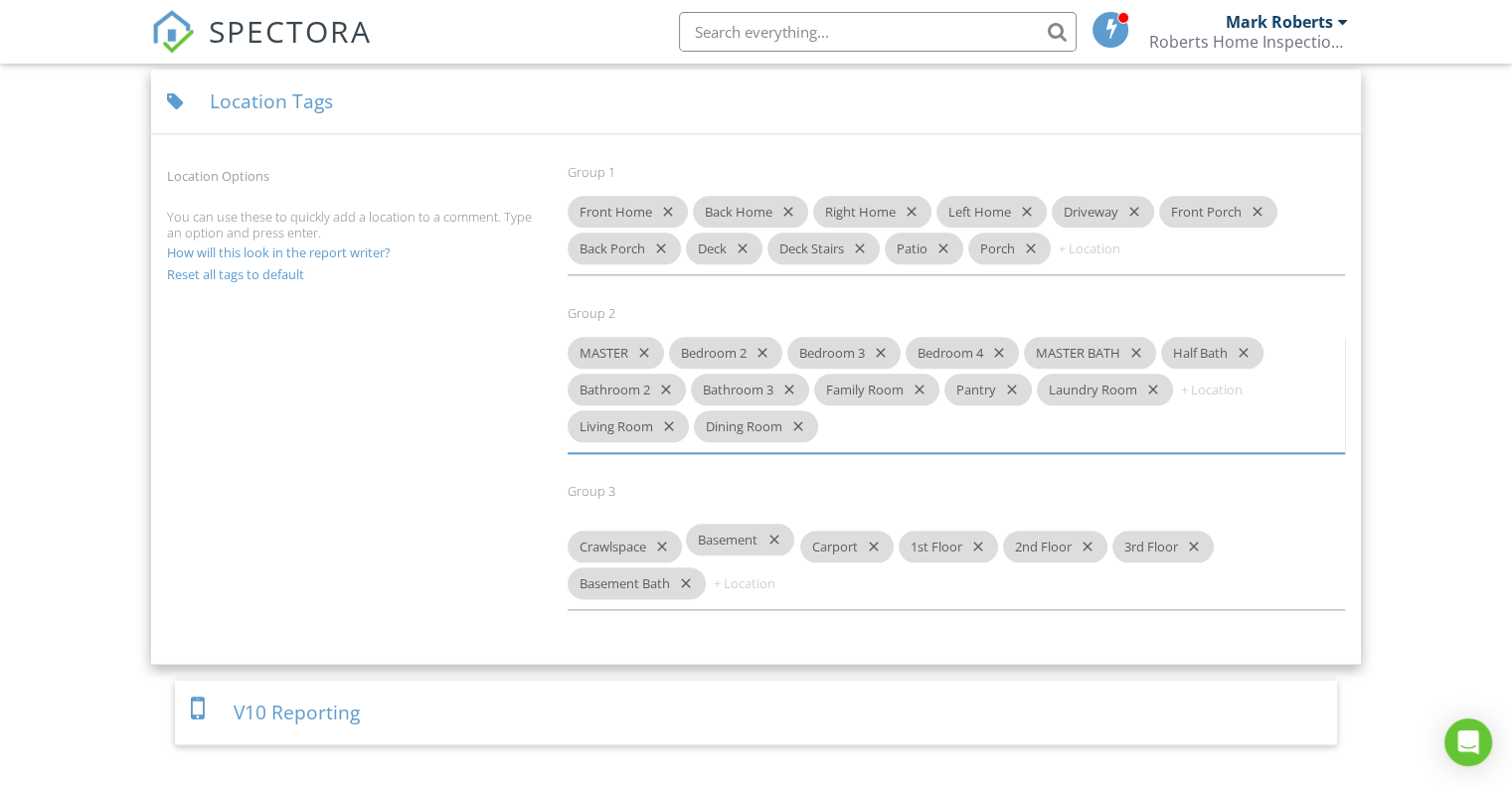 drag, startPoint x: 847, startPoint y: 532, endPoint x: 746, endPoint y: 551, distance: 102.77159 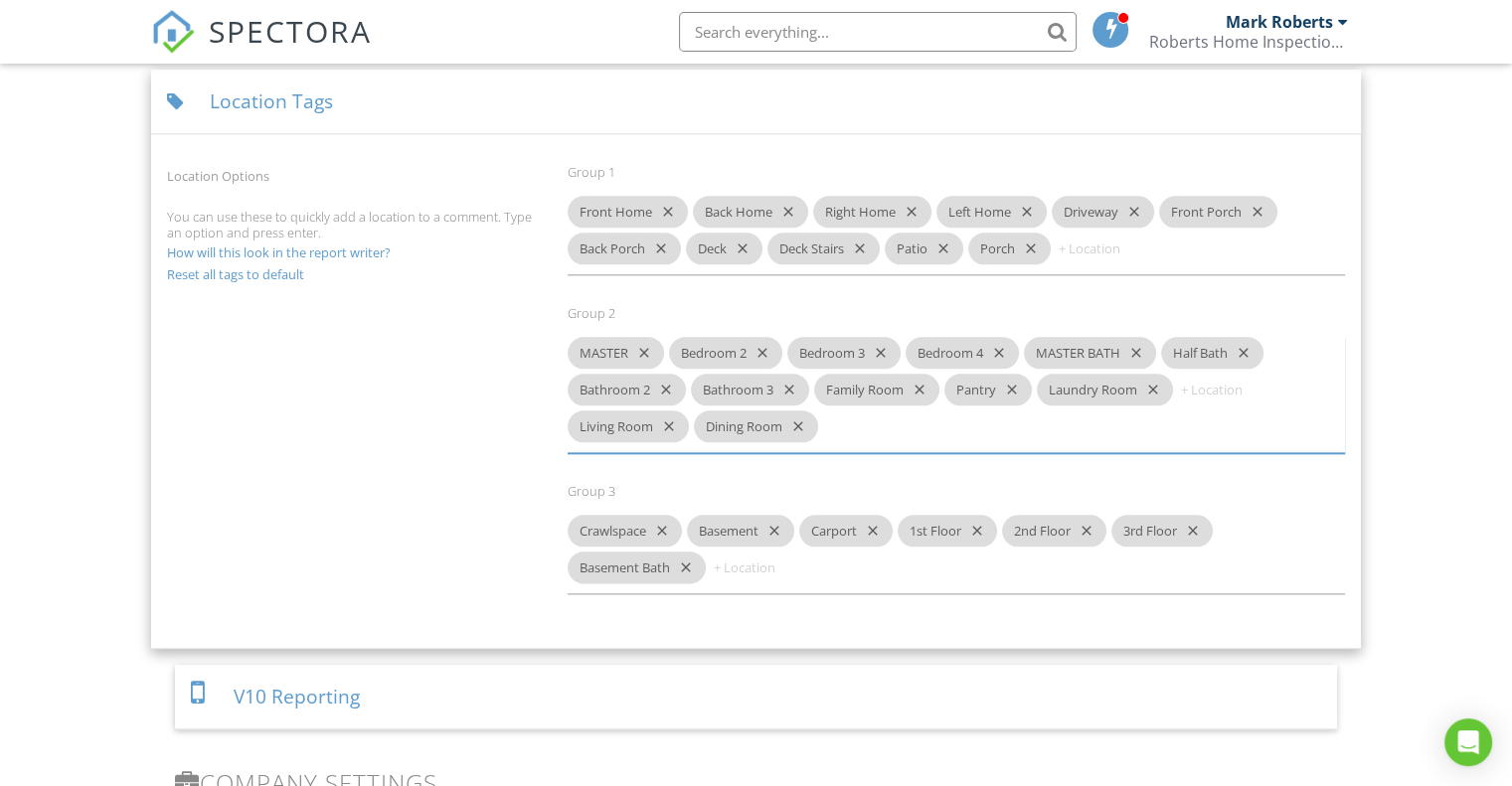 click on "close" at bounding box center (1189, 531) 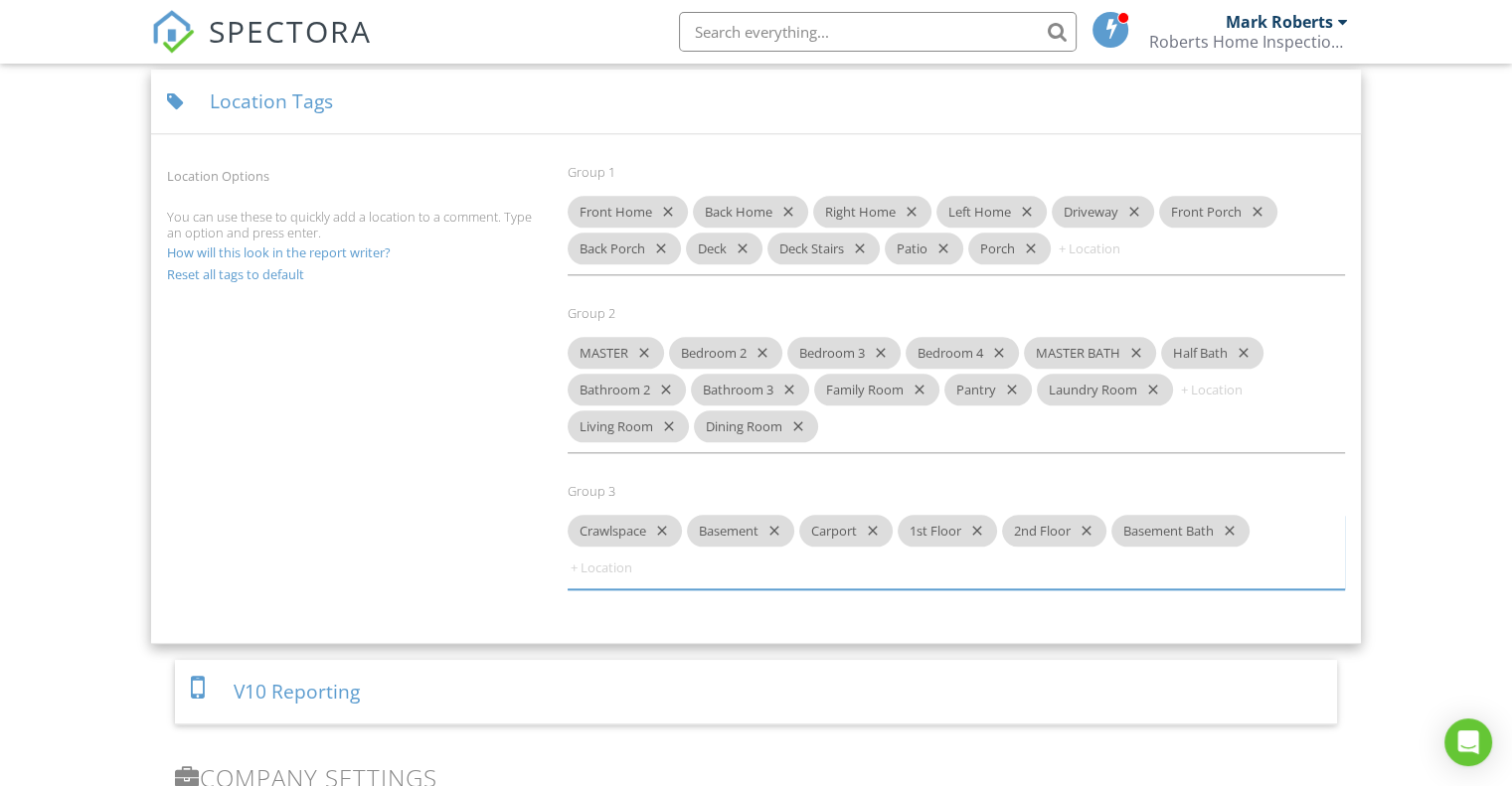 click on "close" at bounding box center (908, 212) 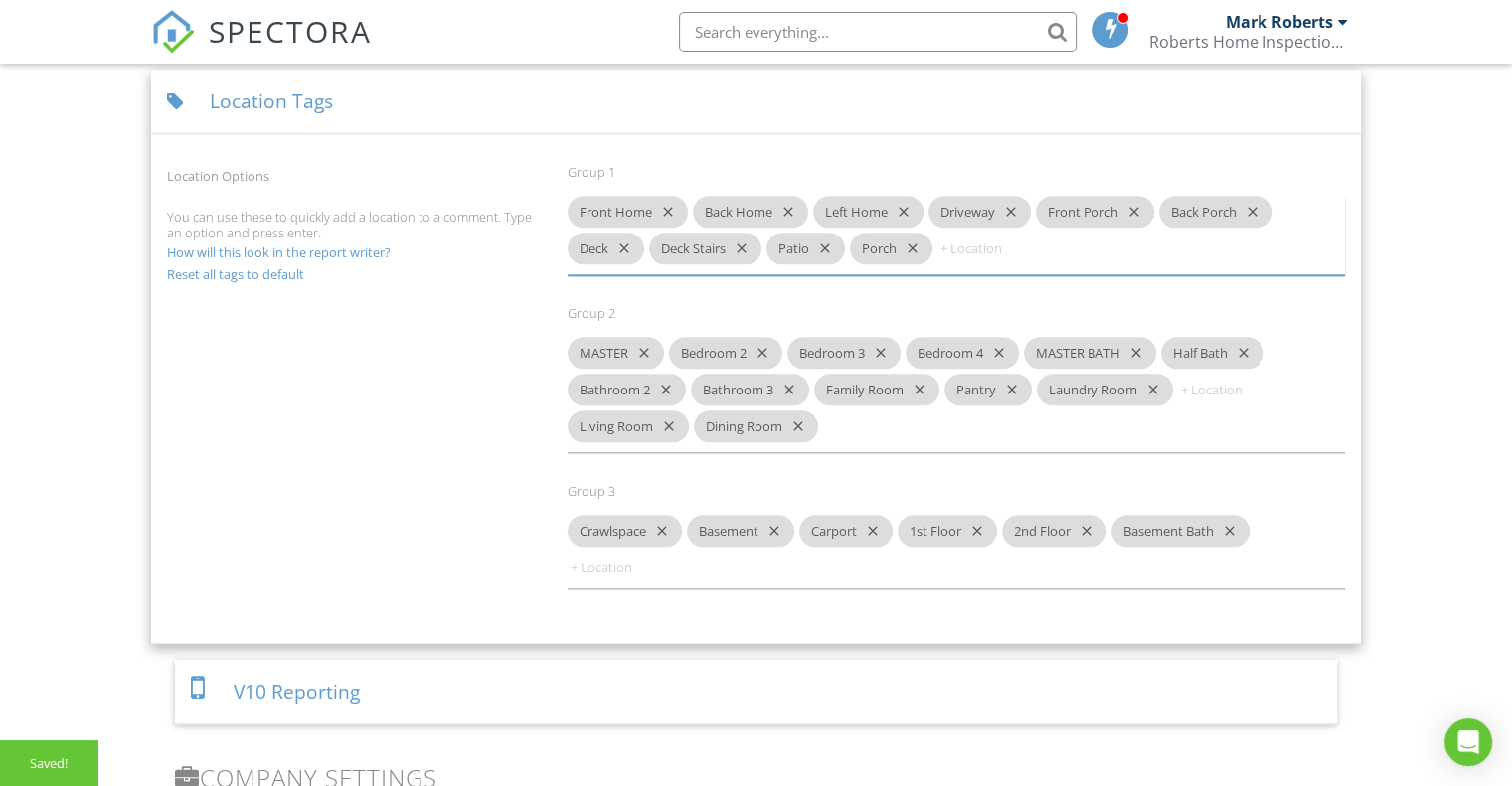 click on "close" at bounding box center (900, 212) 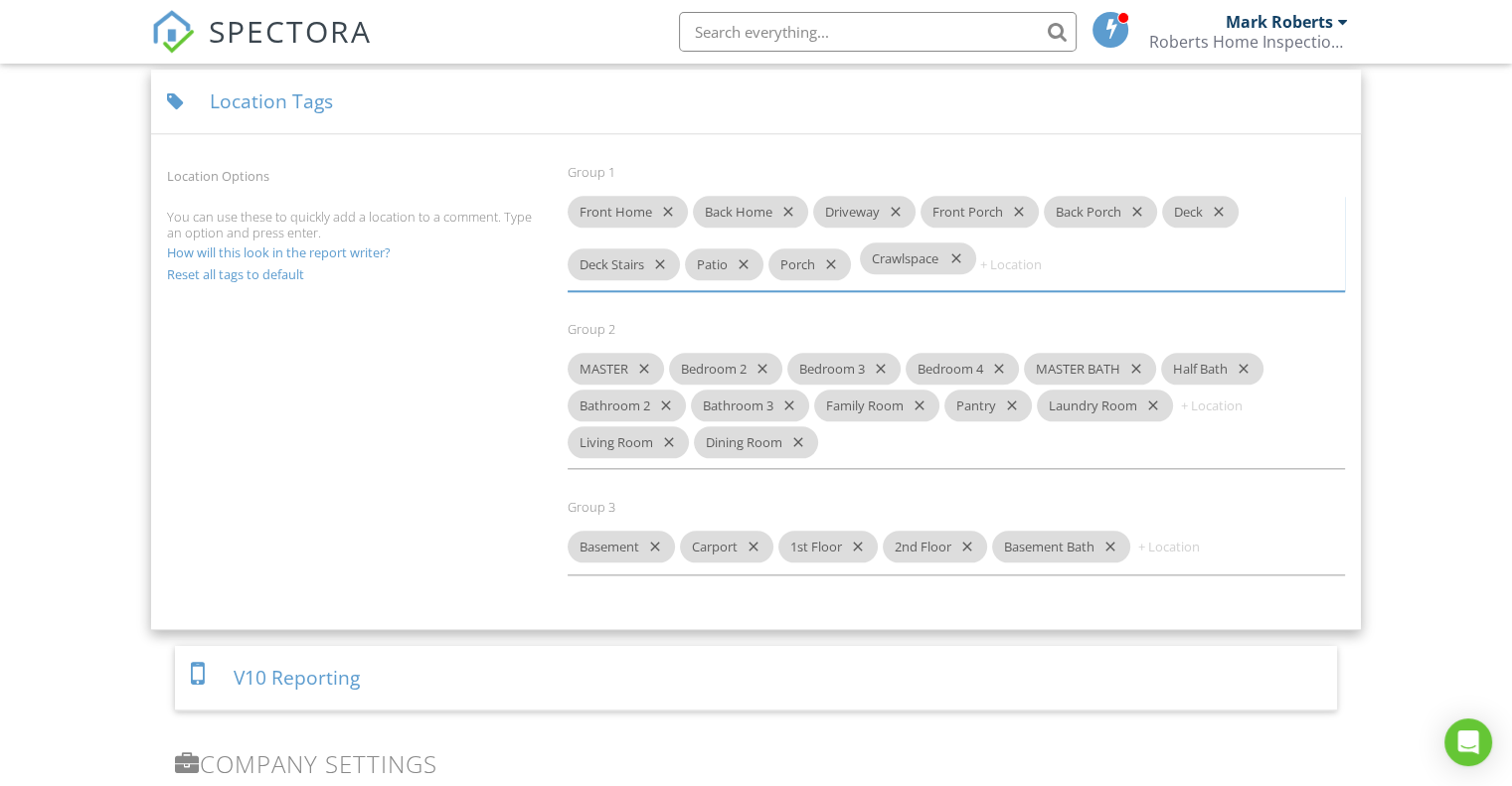 drag, startPoint x: 630, startPoint y: 530, endPoint x: 923, endPoint y: 263, distance: 396.40636 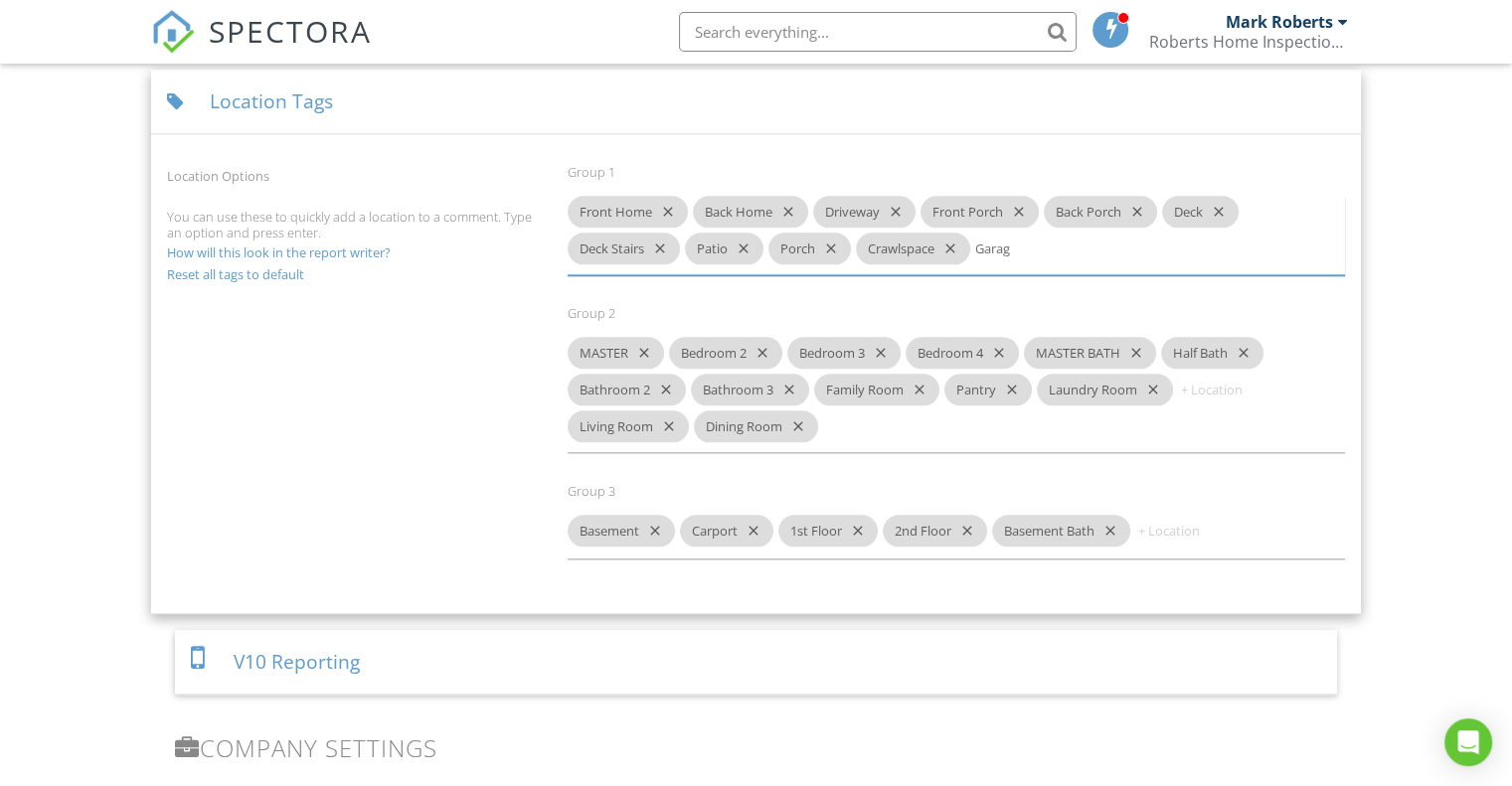 type on "Garage" 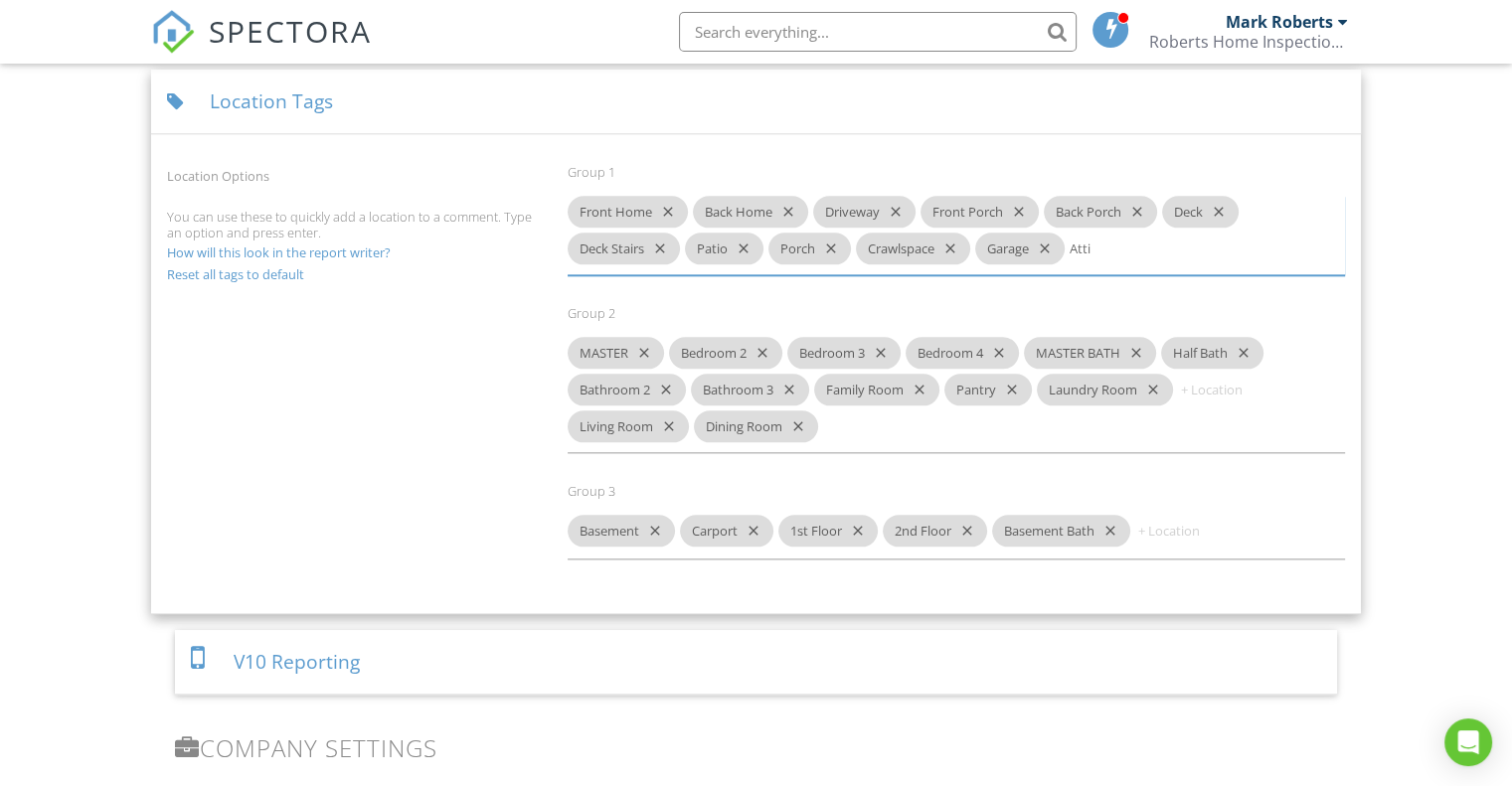 type on "Attic" 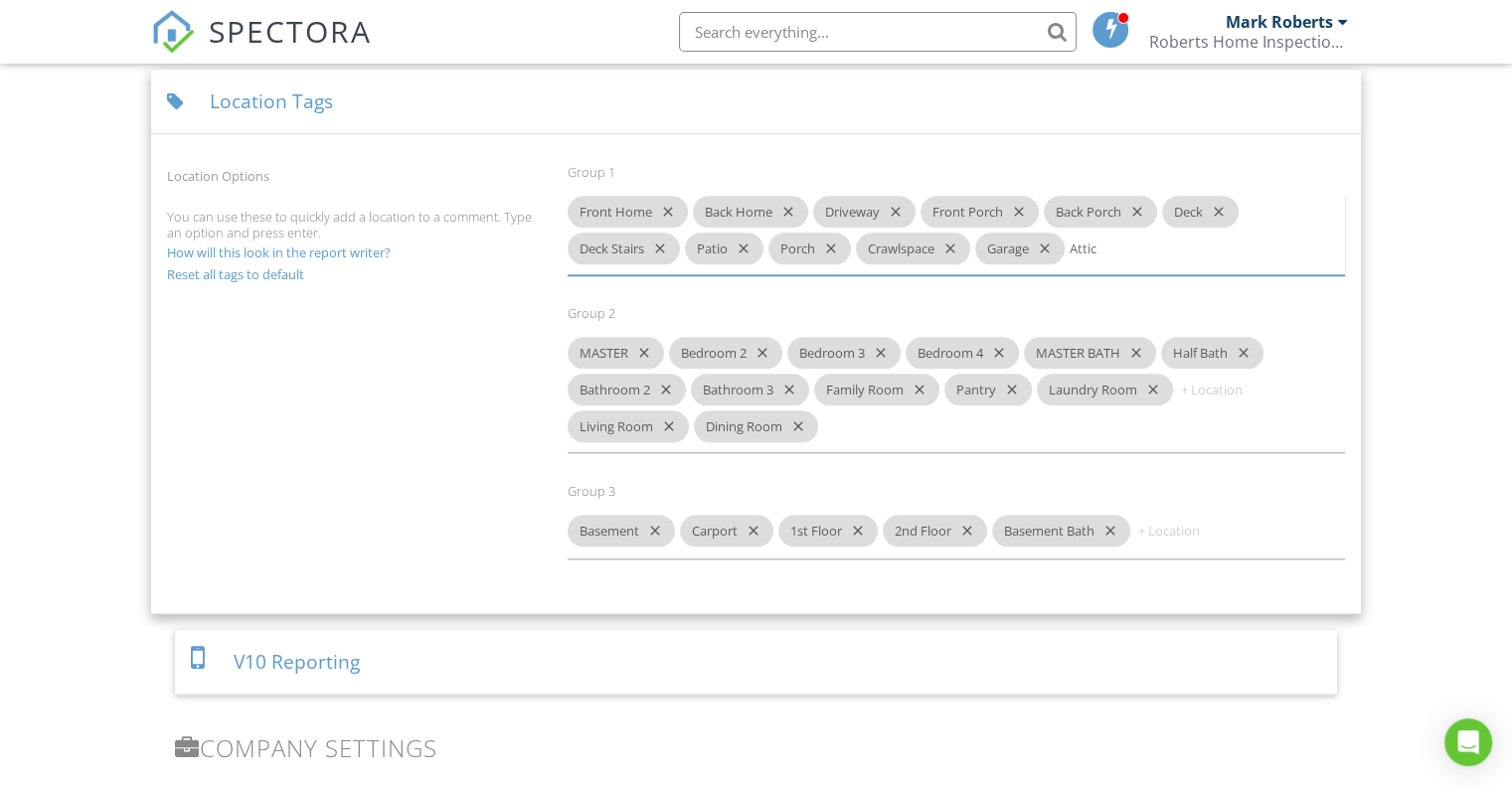 type 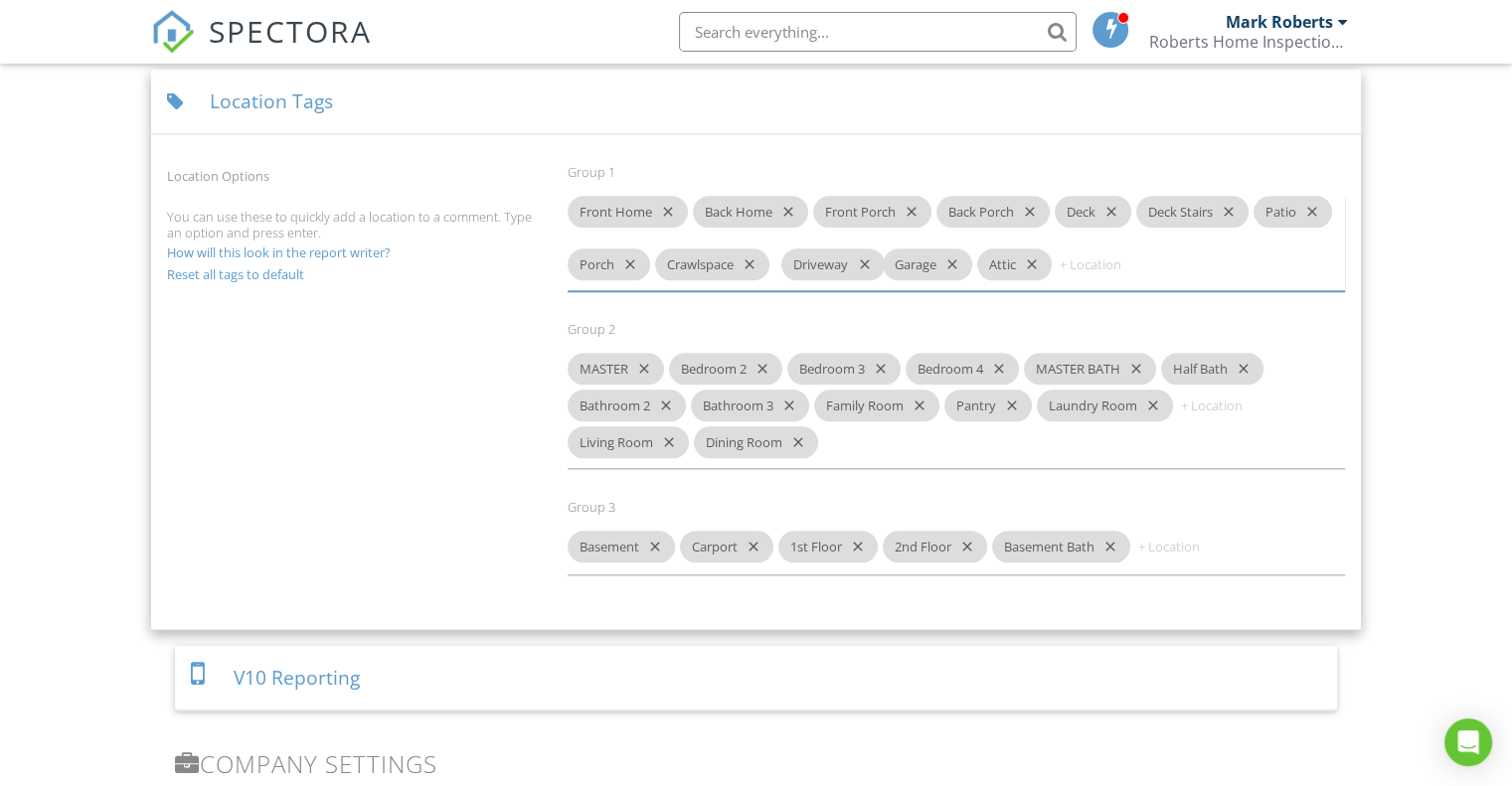 drag, startPoint x: 871, startPoint y: 206, endPoint x: 839, endPoint y: 261, distance: 63.63175 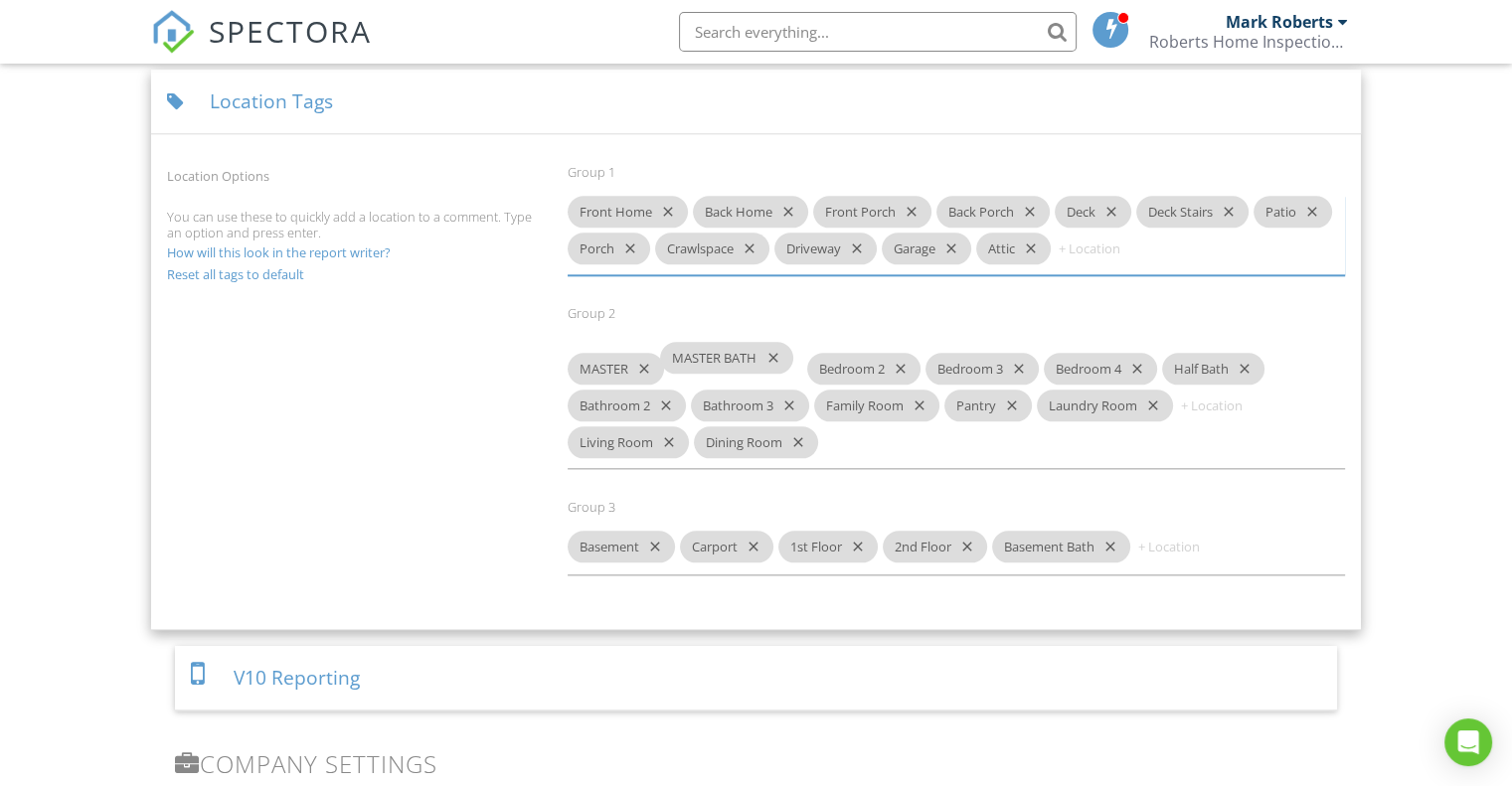 drag, startPoint x: 1081, startPoint y: 353, endPoint x: 715, endPoint y: 362, distance: 366.11064 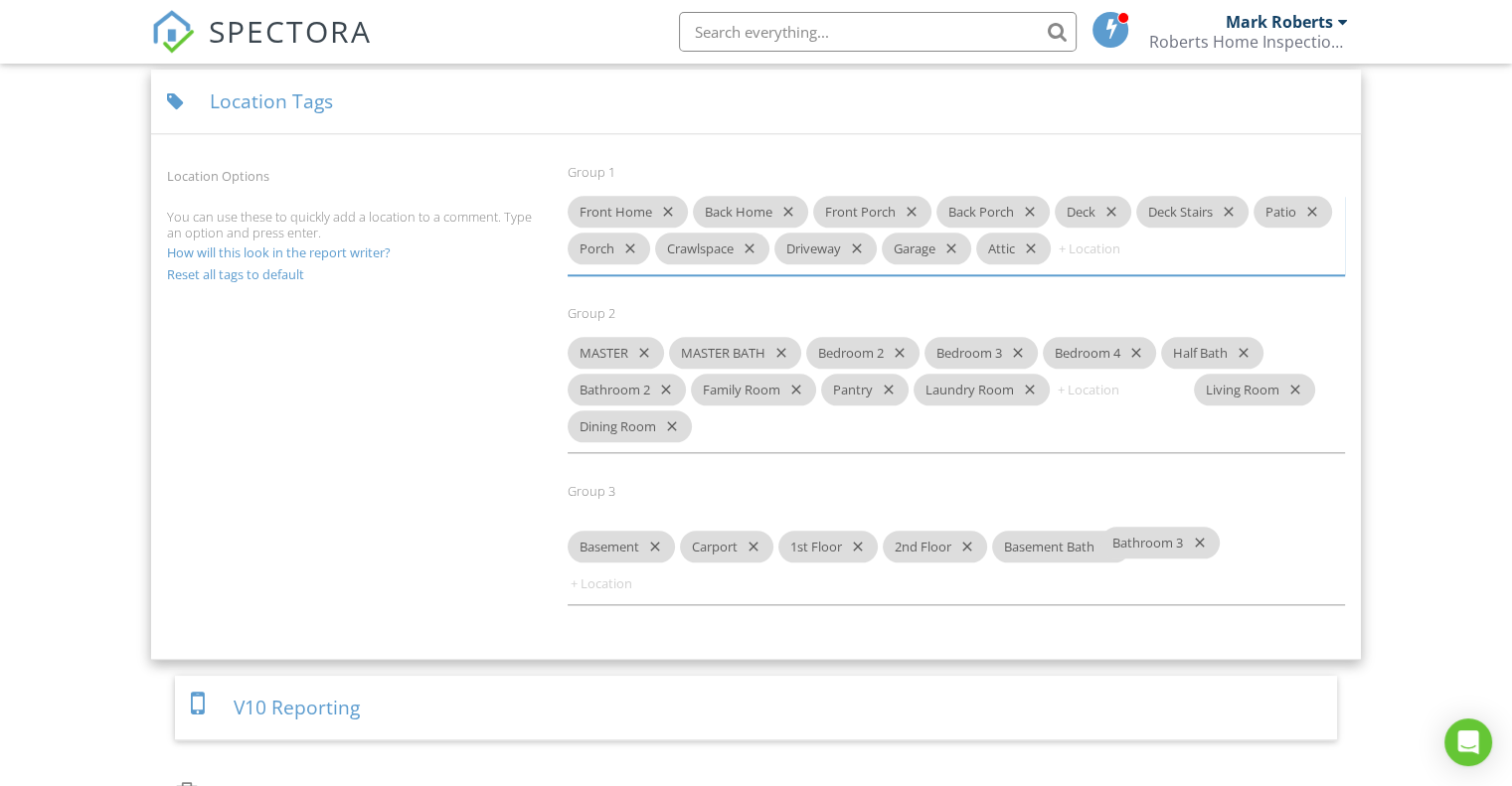 drag, startPoint x: 749, startPoint y: 385, endPoint x: 1163, endPoint y: 544, distance: 443.4828 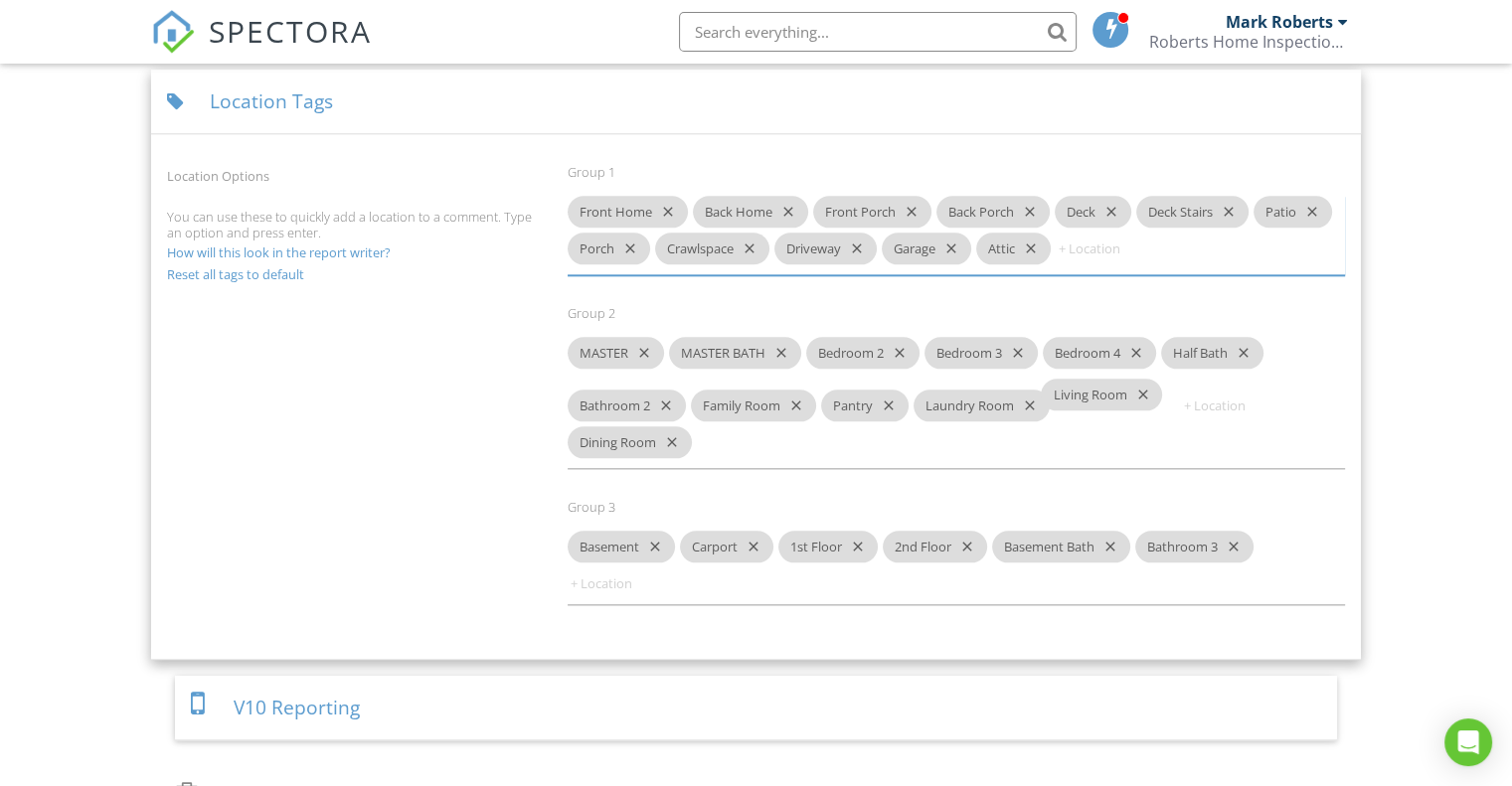 drag, startPoint x: 1257, startPoint y: 389, endPoint x: 1103, endPoint y: 399, distance: 154.32433 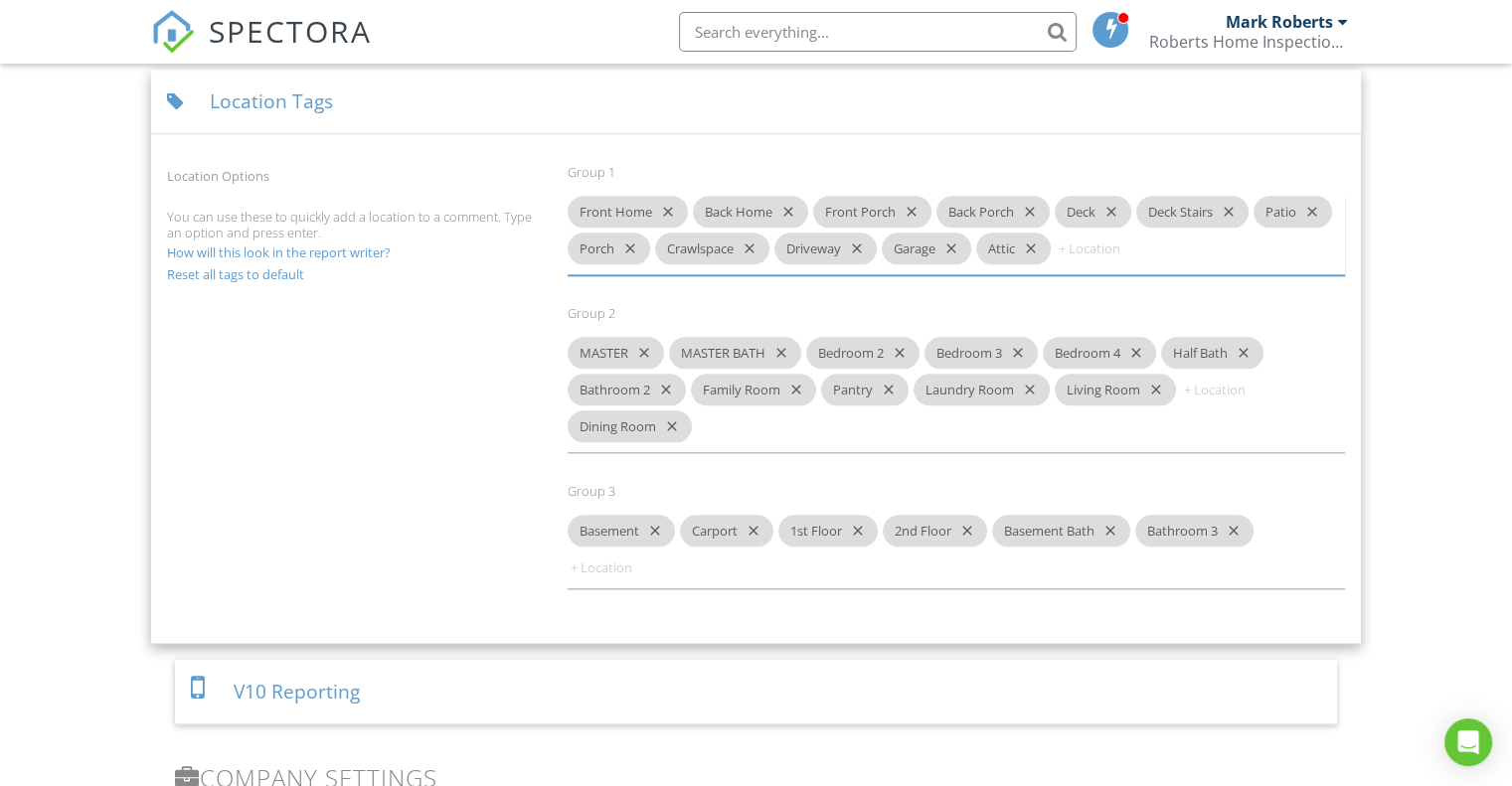 click at bounding box center (1241, 390) 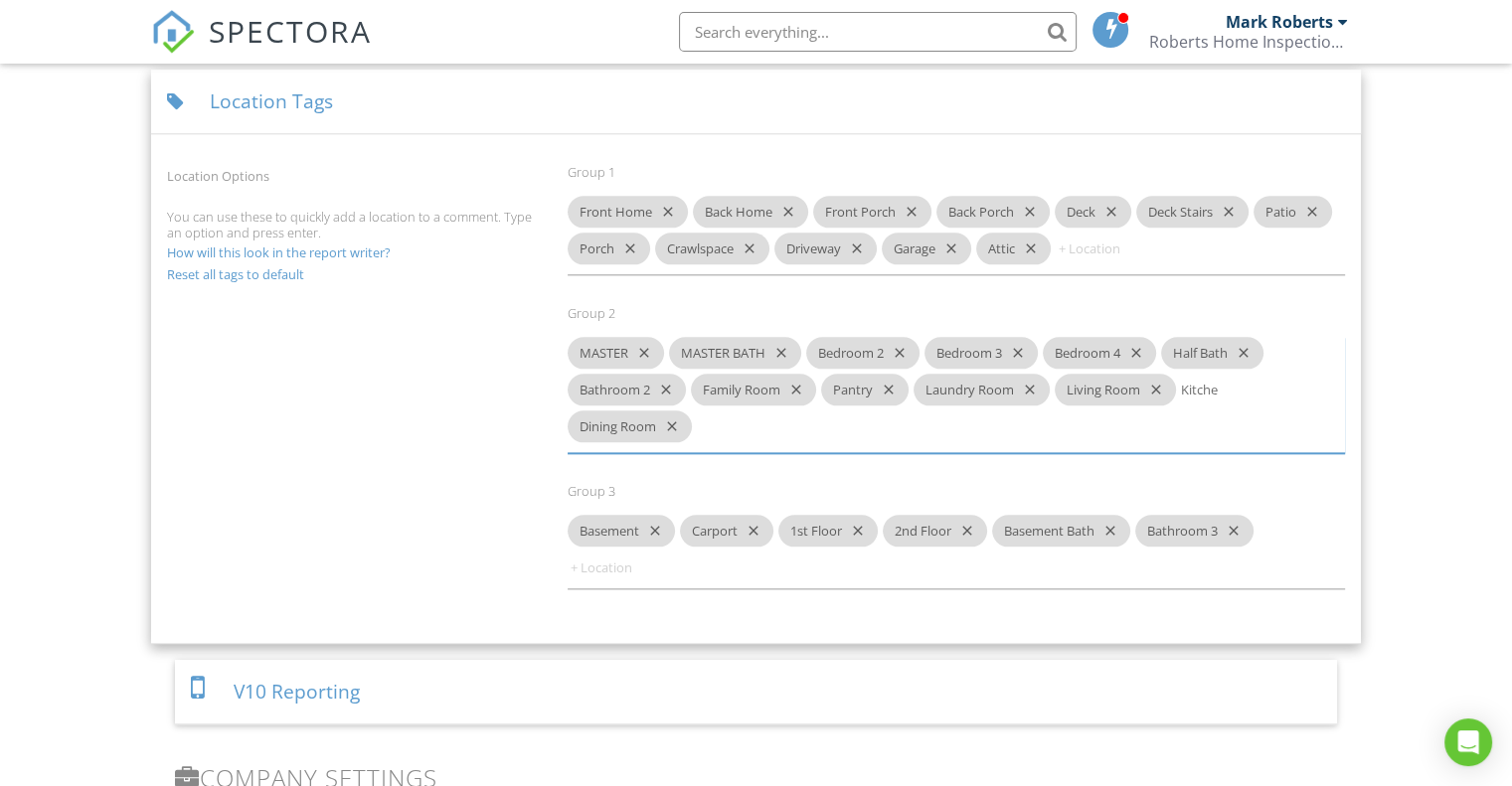 type on "Kitchen" 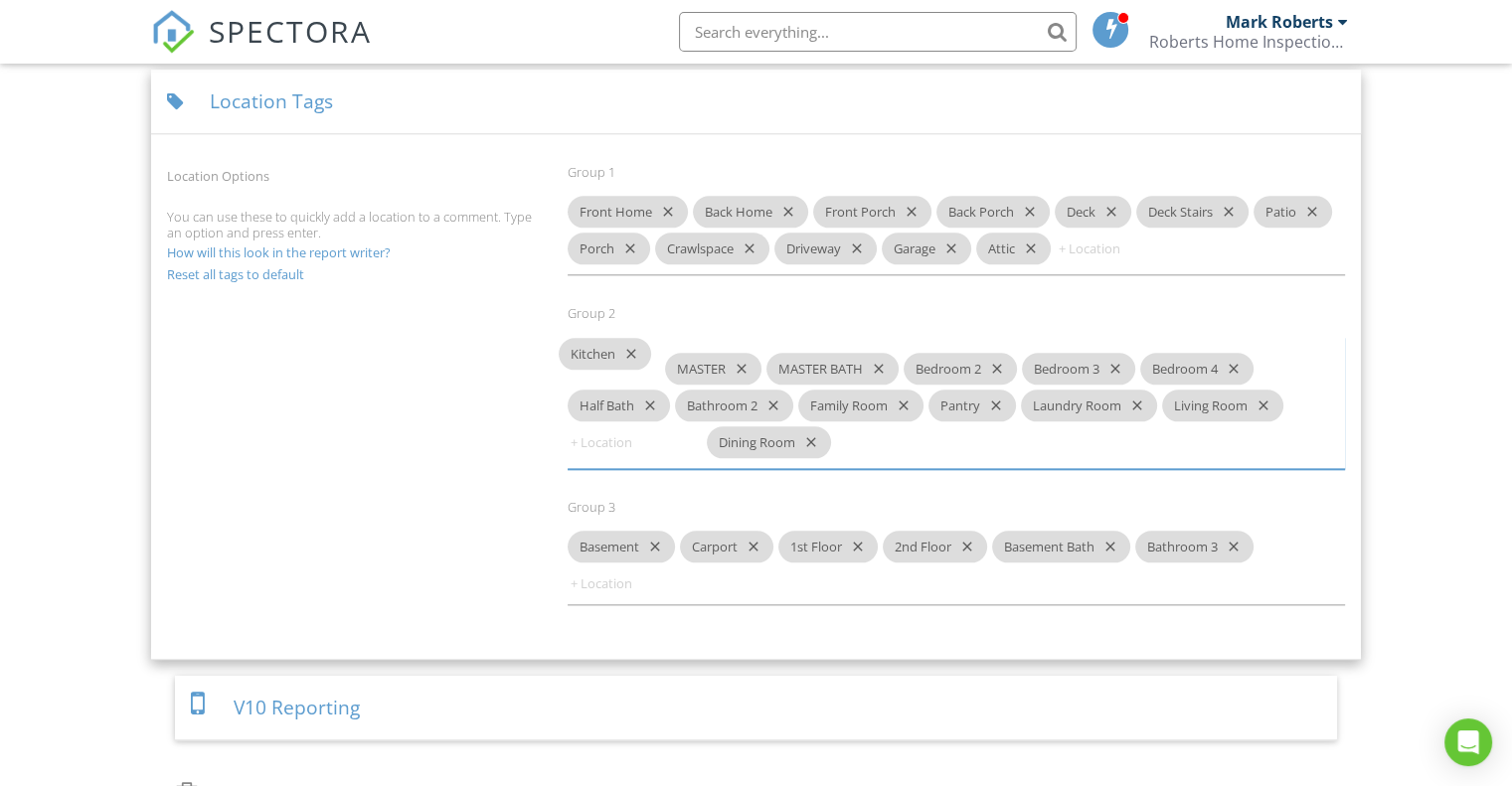 drag, startPoint x: 1213, startPoint y: 385, endPoint x: 591, endPoint y: 355, distance: 622.7231 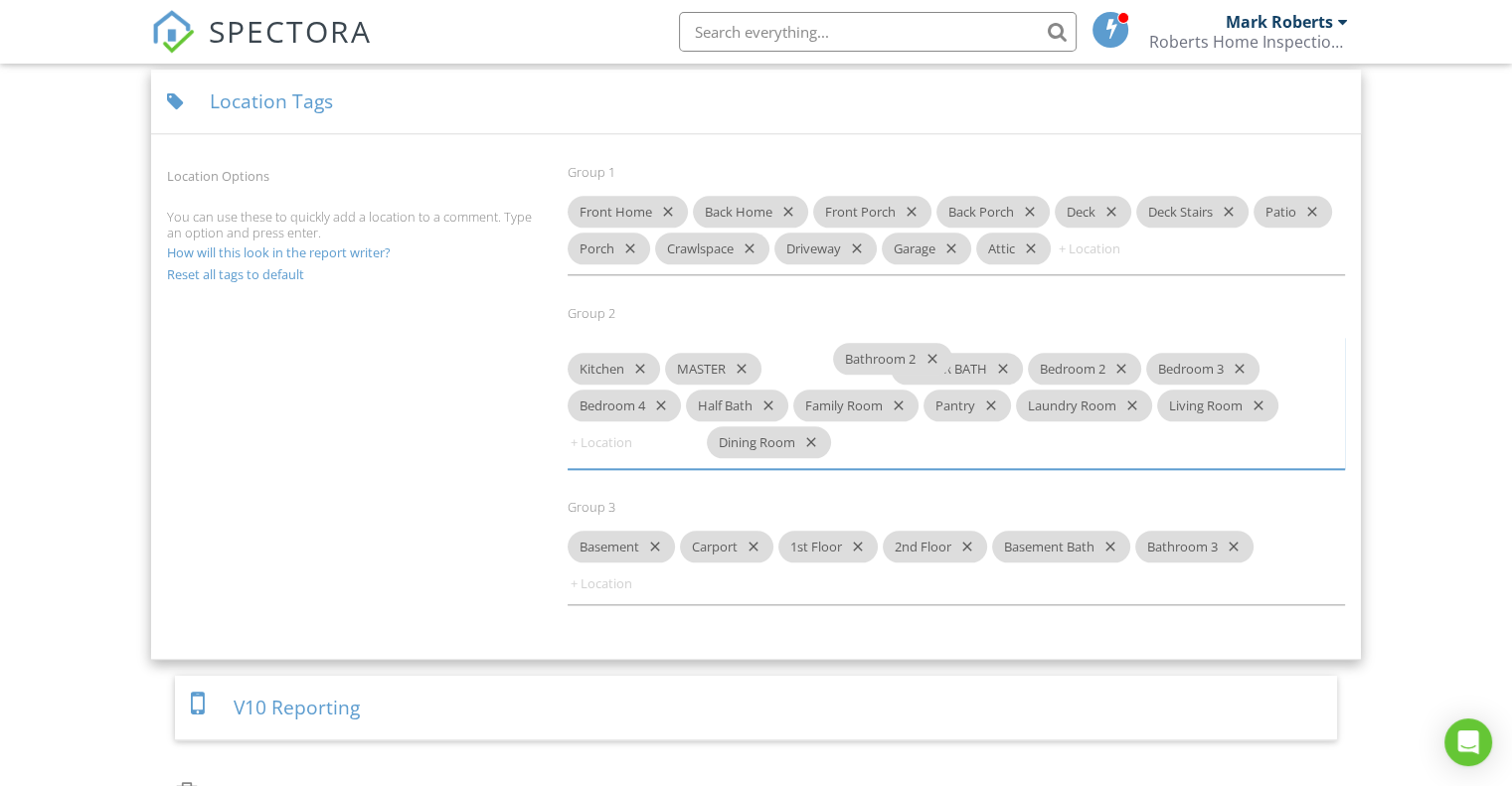 drag, startPoint x: 720, startPoint y: 390, endPoint x: 894, endPoint y: 364, distance: 175.9318 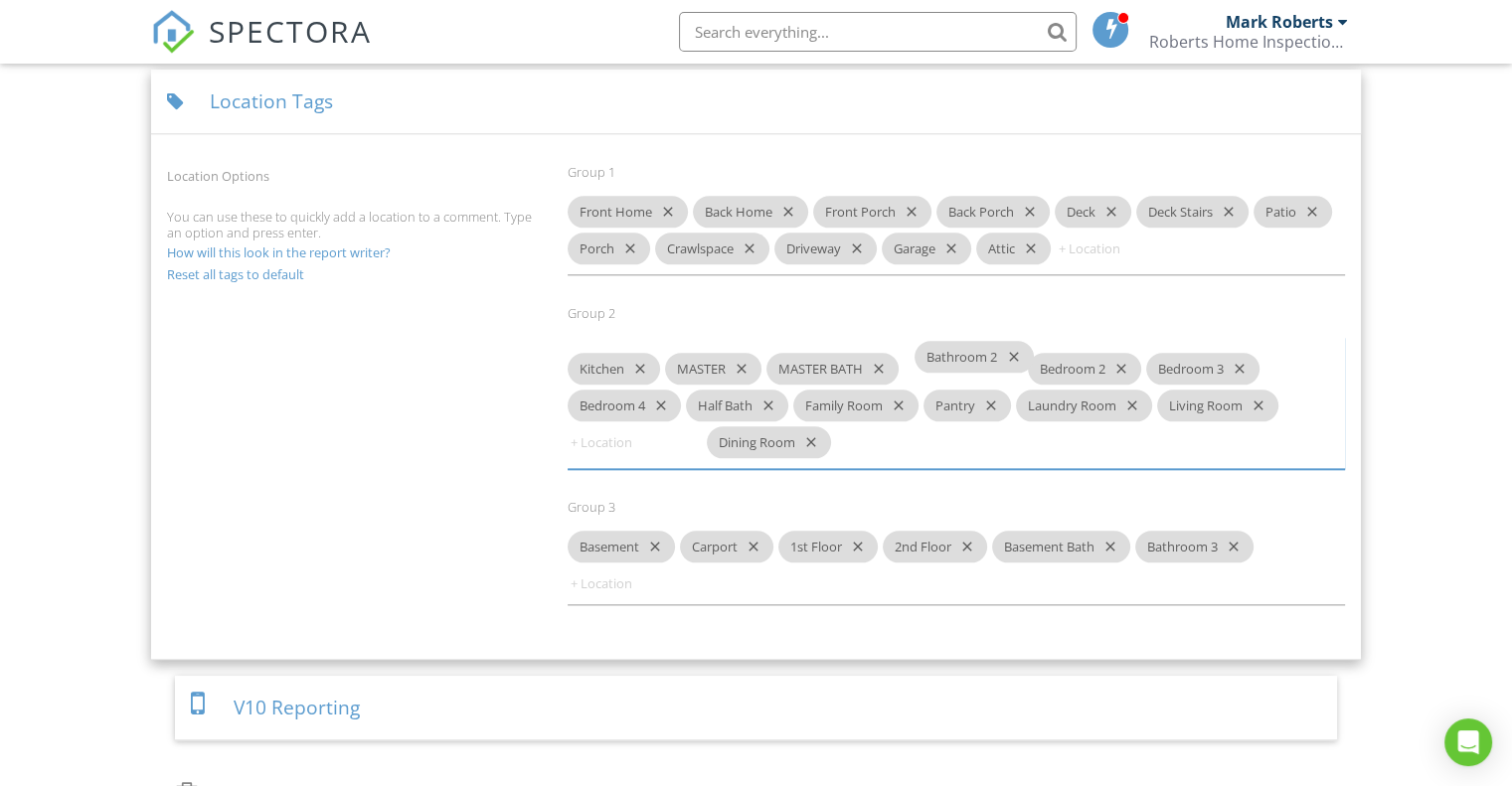 drag, startPoint x: 830, startPoint y: 352, endPoint x: 978, endPoint y: 361, distance: 148.2734 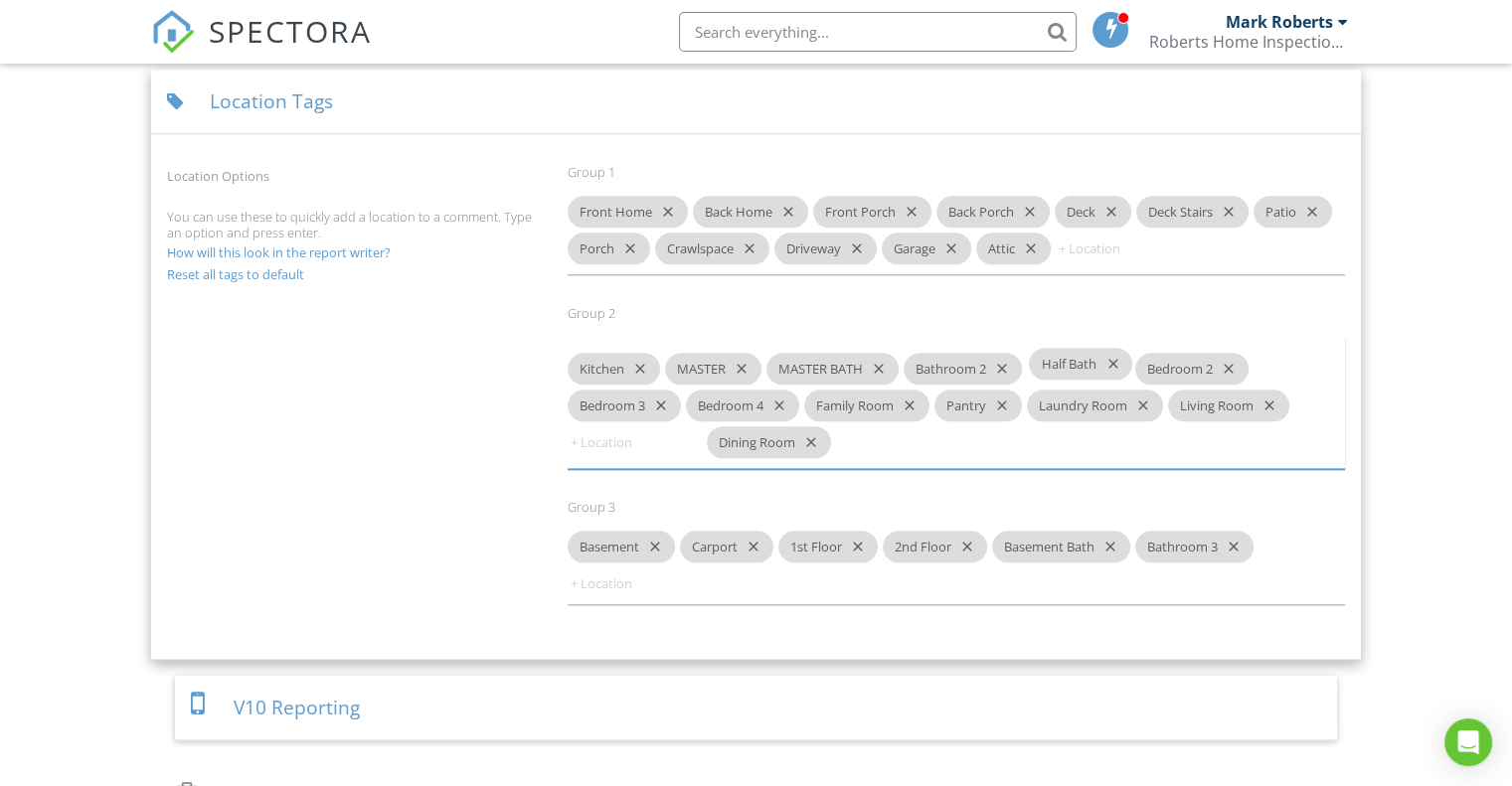 drag, startPoint x: 720, startPoint y: 385, endPoint x: 1062, endPoint y: 363, distance: 342.70687 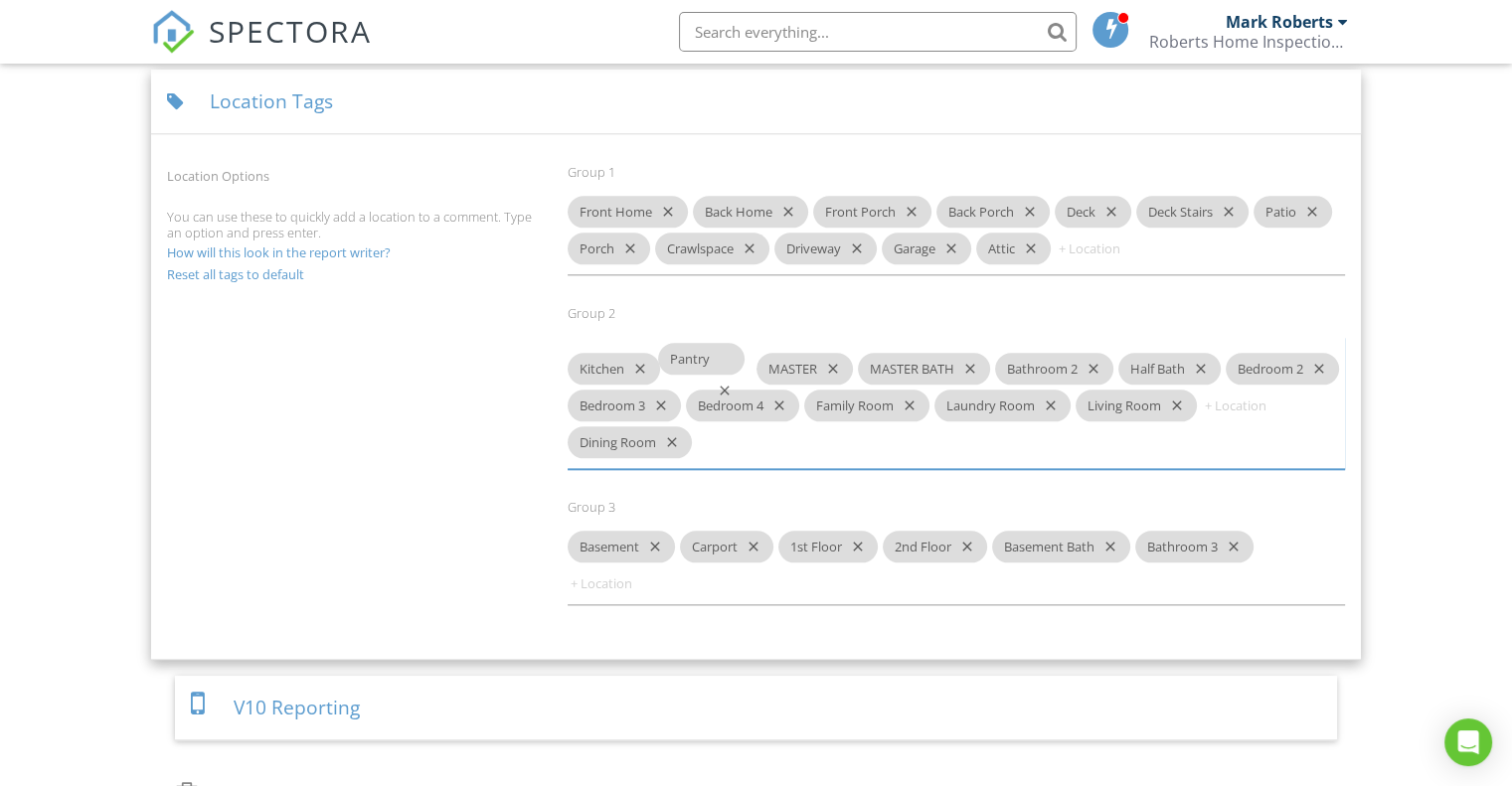 drag, startPoint x: 983, startPoint y: 388, endPoint x: 707, endPoint y: 364, distance: 277.04151 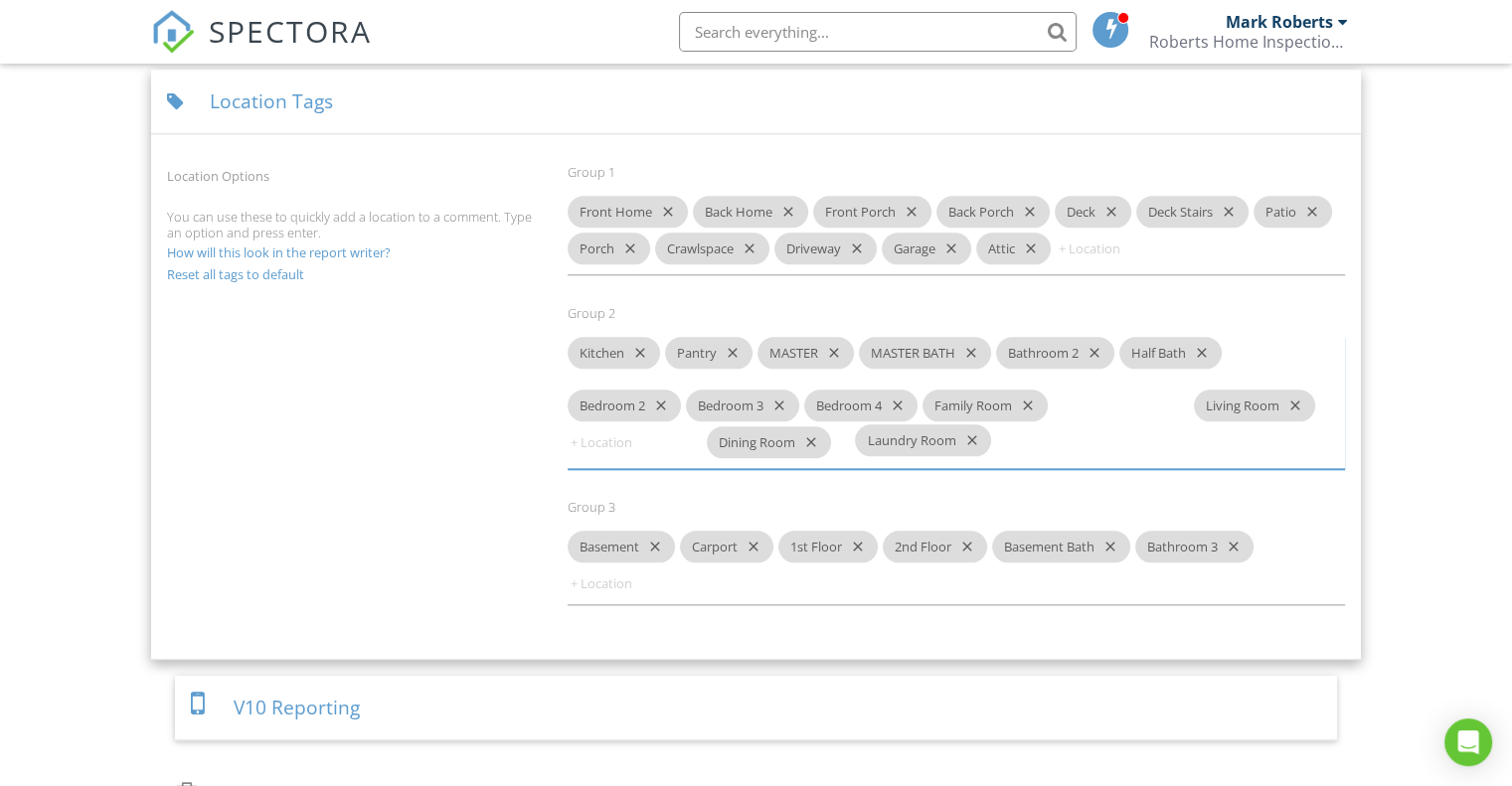 drag, startPoint x: 1096, startPoint y: 390, endPoint x: 895, endPoint y: 444, distance: 208.1274 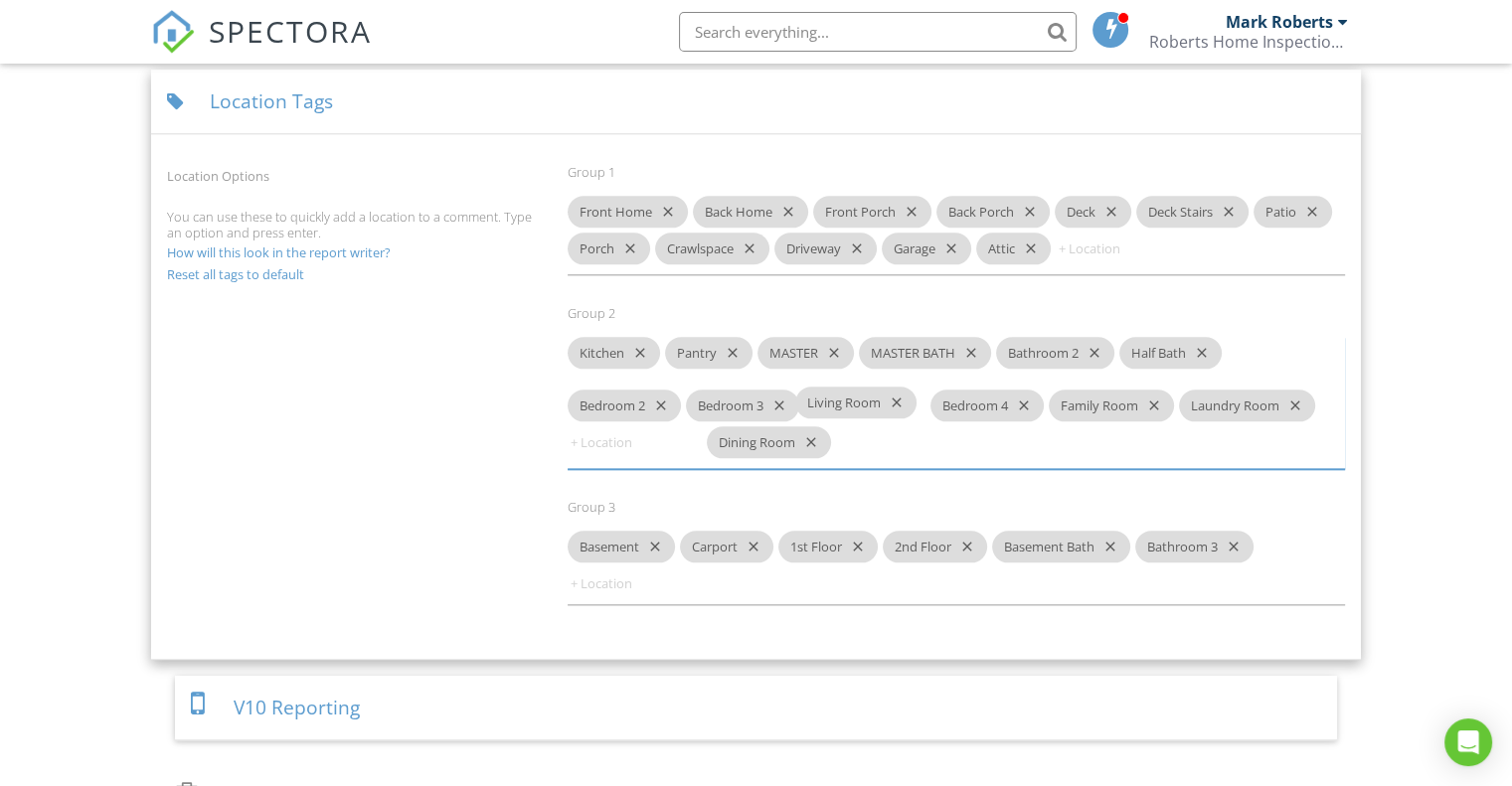 drag, startPoint x: 1233, startPoint y: 384, endPoint x: 830, endPoint y: 402, distance: 403.40178 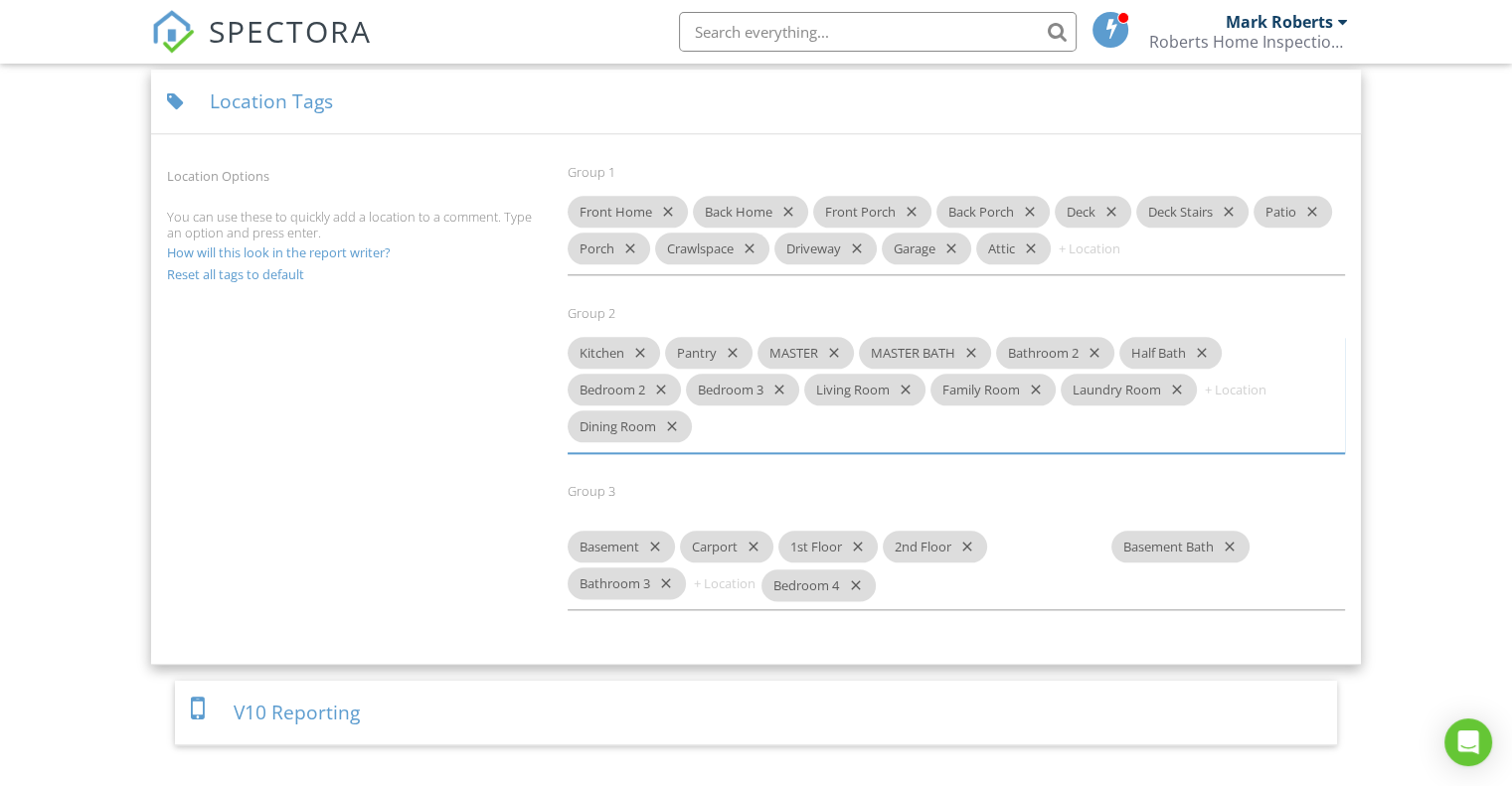 drag, startPoint x: 963, startPoint y: 389, endPoint x: 789, endPoint y: 589, distance: 265.09621 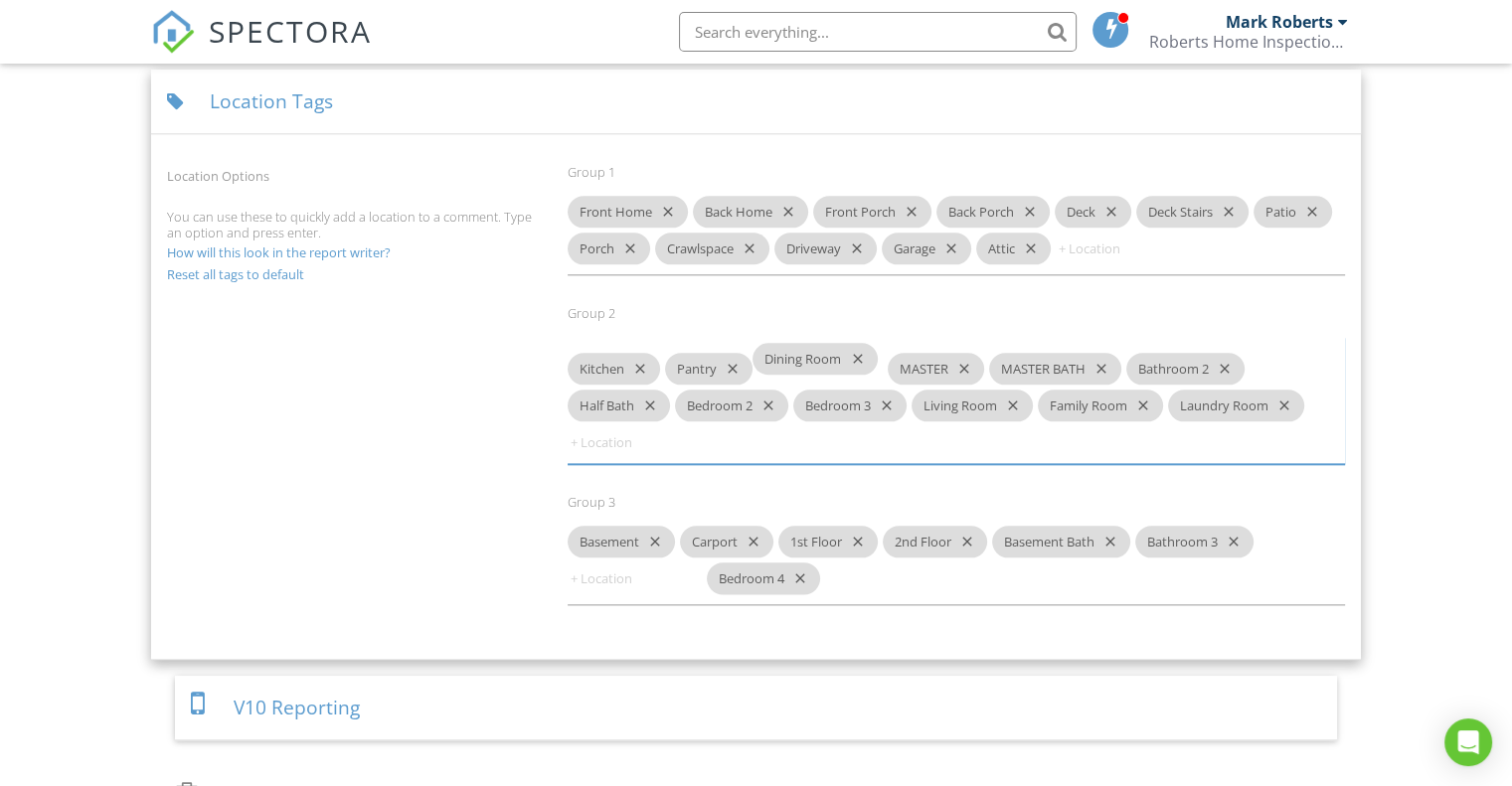 drag, startPoint x: 635, startPoint y: 427, endPoint x: 822, endPoint y: 365, distance: 197.01015 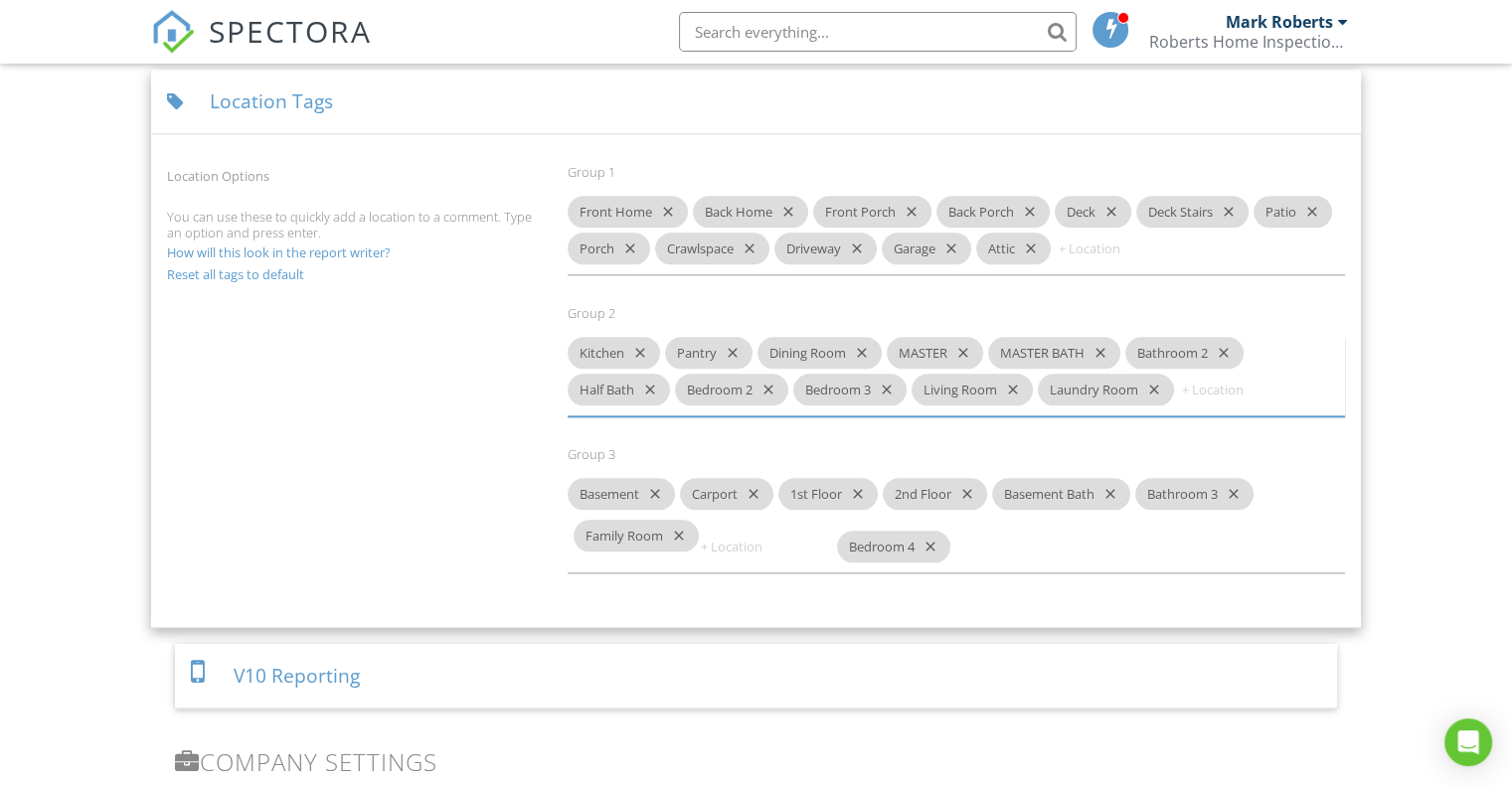 drag, startPoint x: 1088, startPoint y: 385, endPoint x: 619, endPoint y: 535, distance: 492.40329 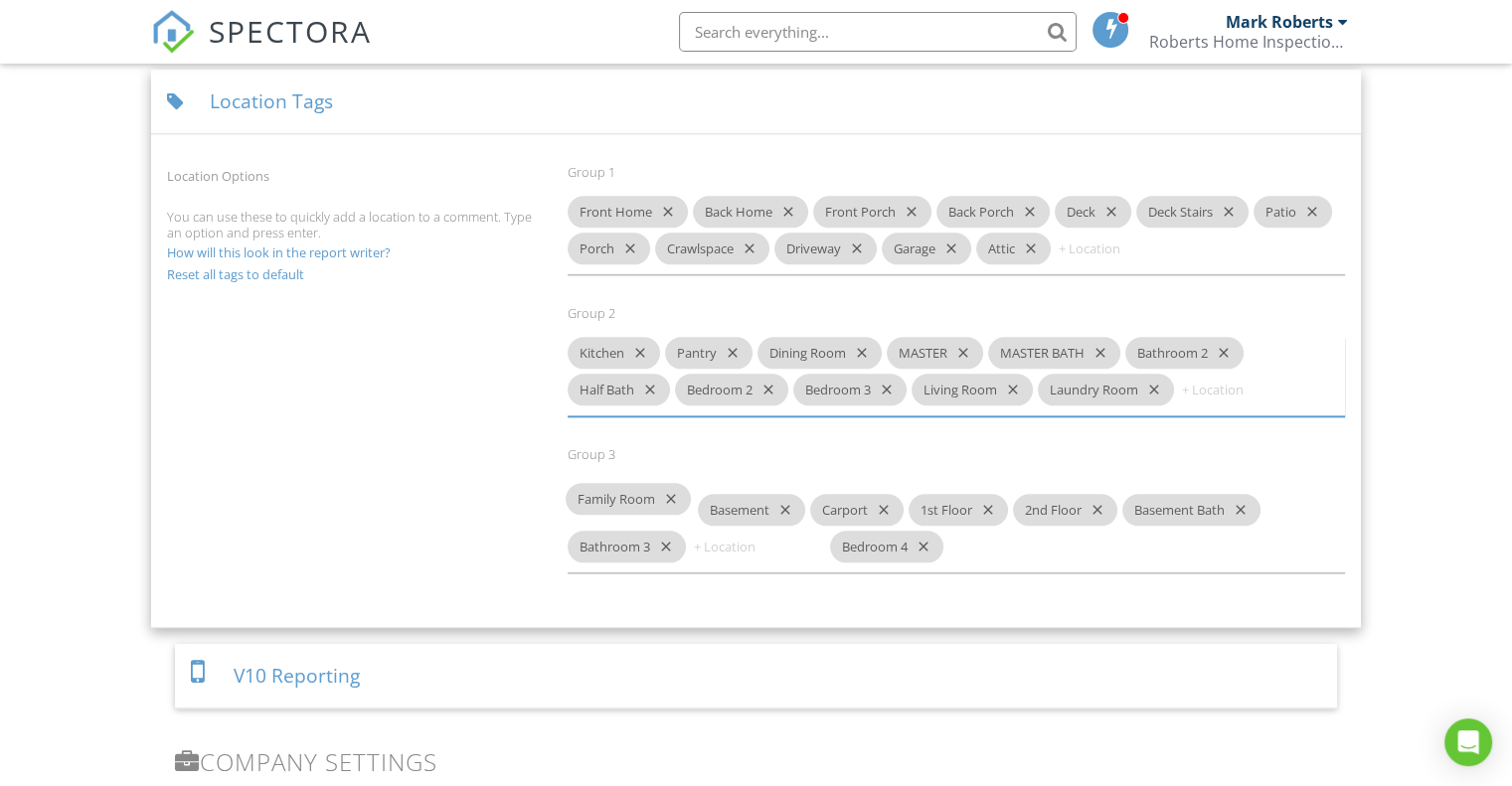 drag, startPoint x: 628, startPoint y: 531, endPoint x: 633, endPoint y: 505, distance: 26.476405 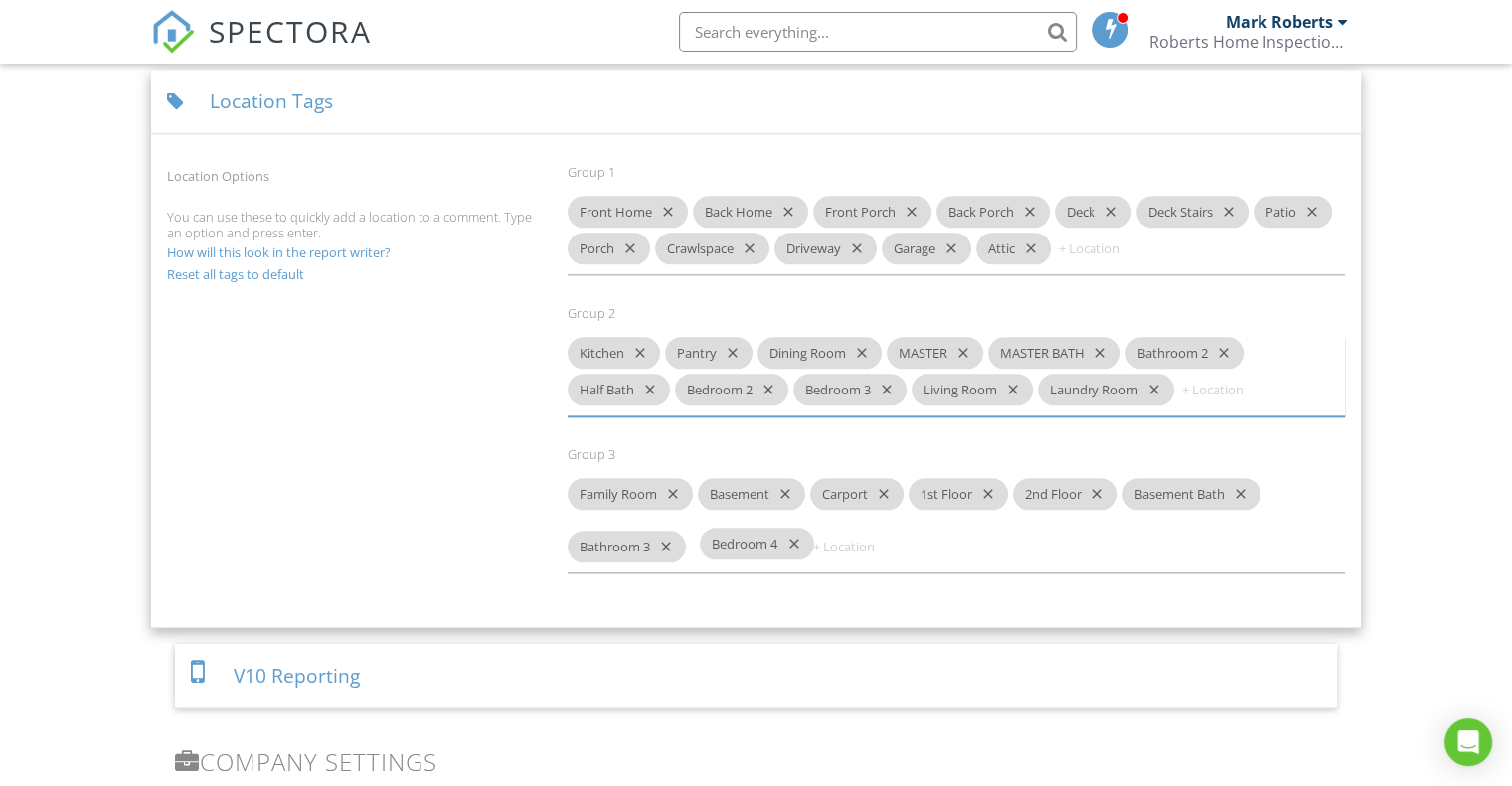 drag, startPoint x: 871, startPoint y: 527, endPoint x: 746, endPoint y: 545, distance: 126.28935 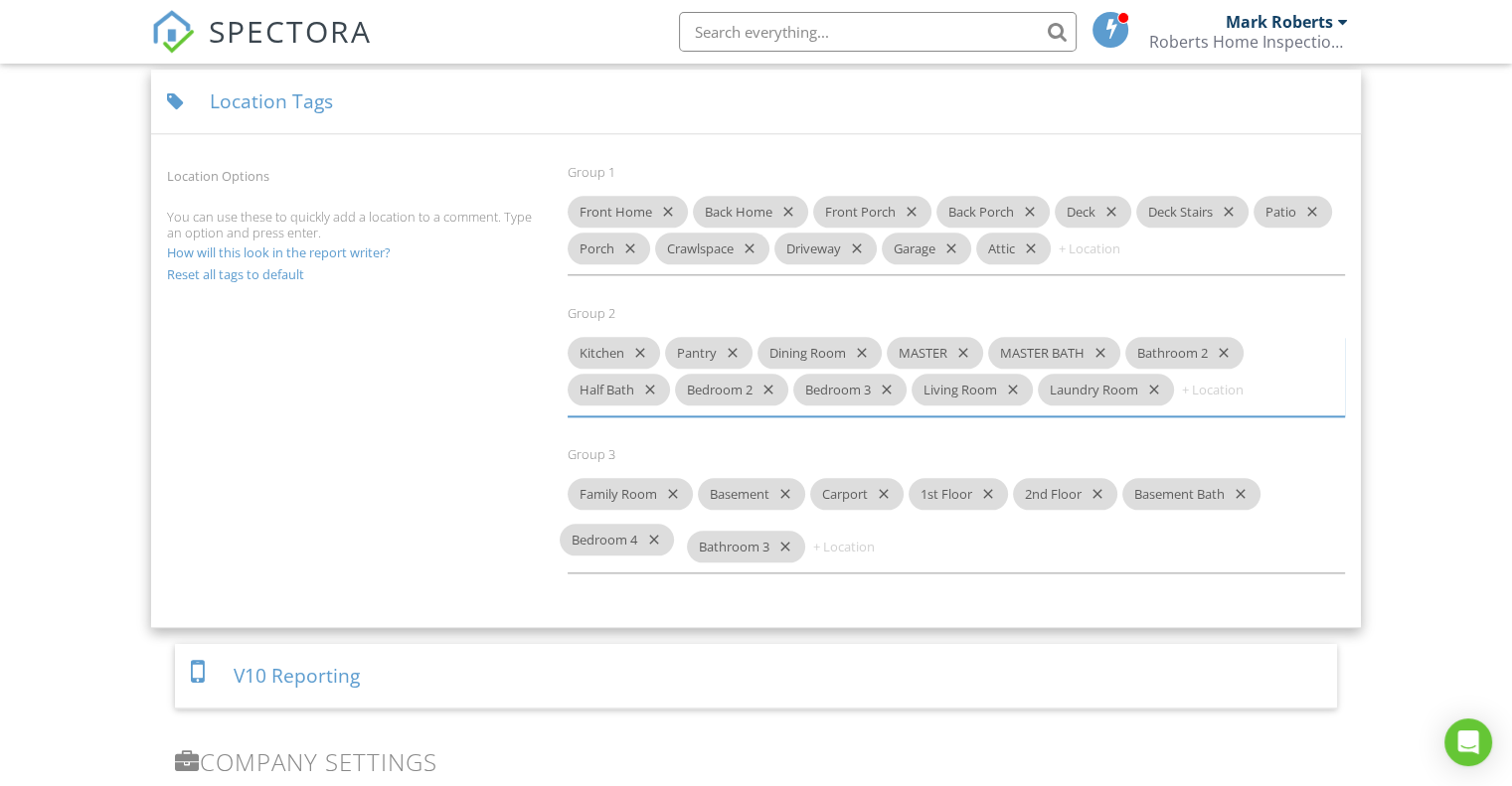 drag, startPoint x: 752, startPoint y: 531, endPoint x: 619, endPoint y: 544, distance: 133.63383 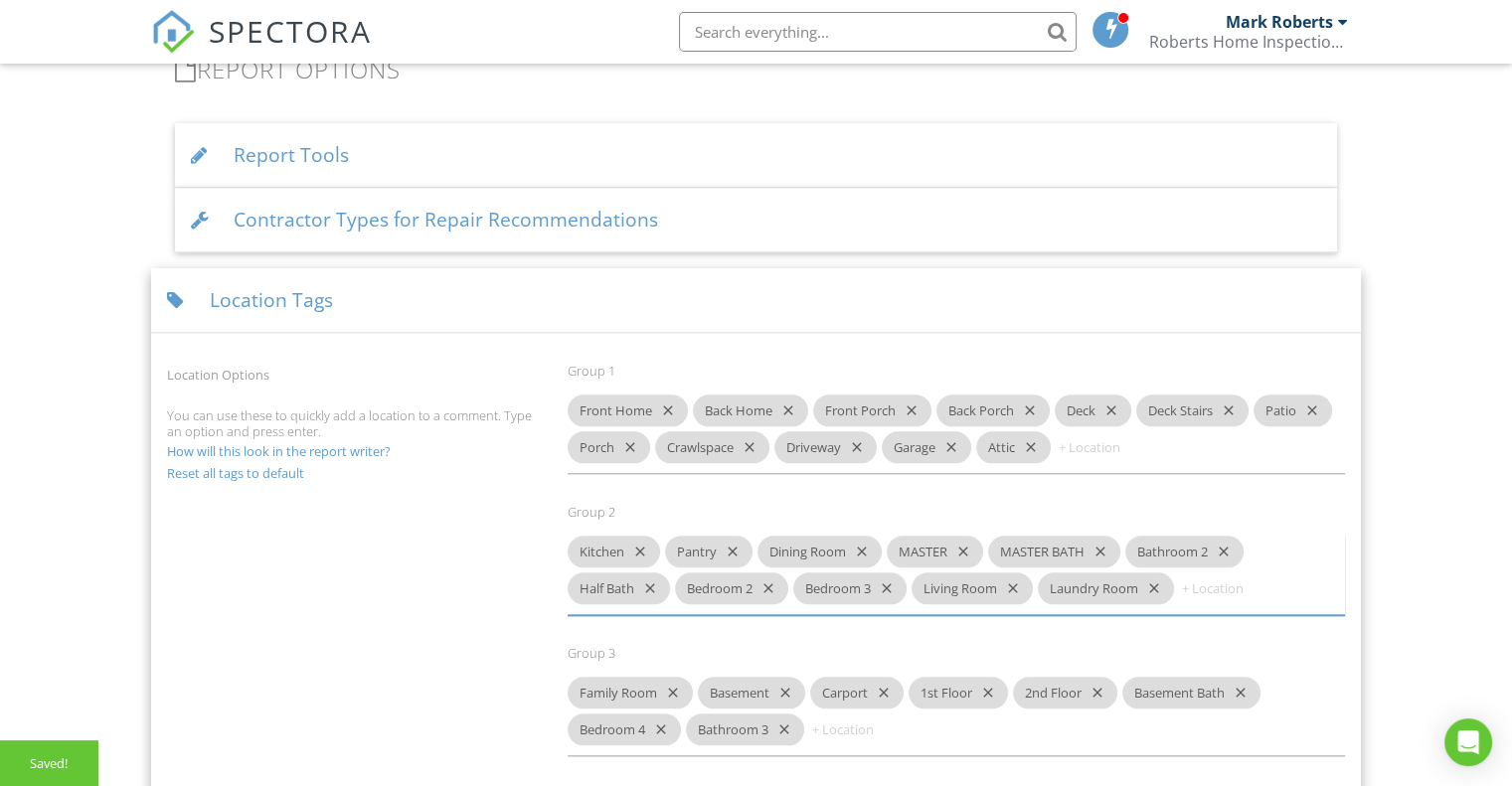 scroll, scrollTop: 2055, scrollLeft: 0, axis: vertical 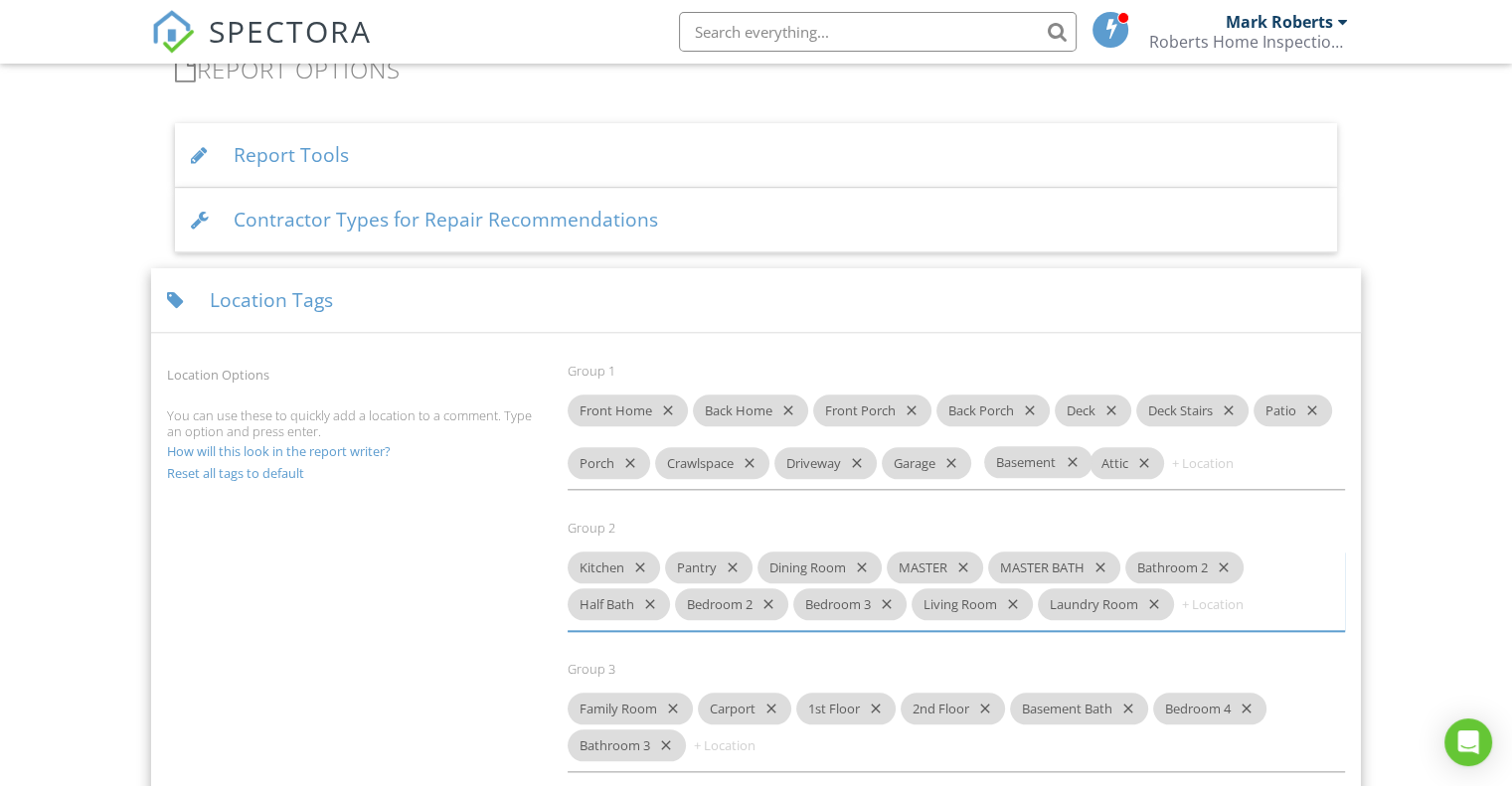 drag, startPoint x: 746, startPoint y: 695, endPoint x: 1032, endPoint y: 467, distance: 365.75948 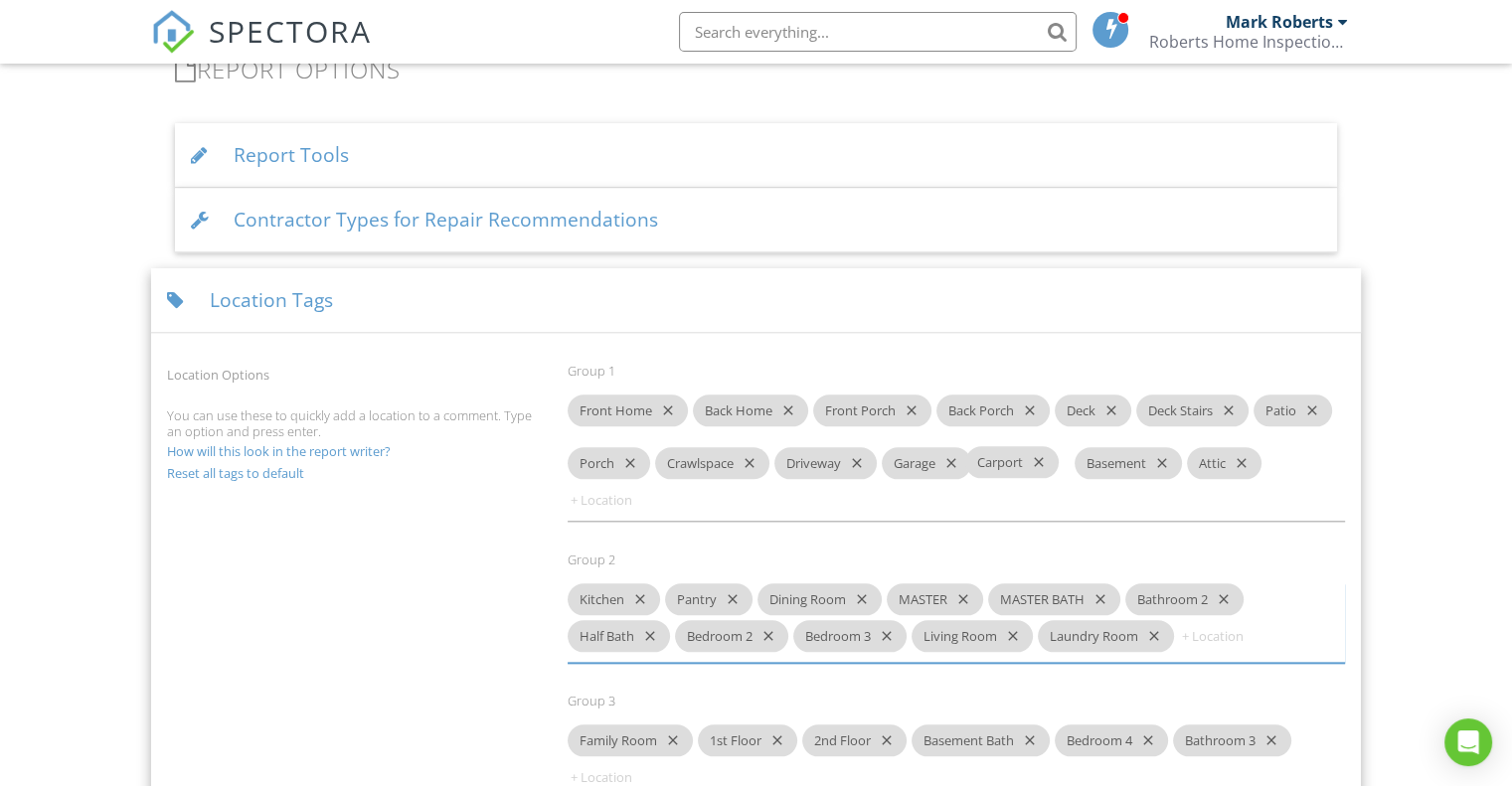 drag, startPoint x: 748, startPoint y: 694, endPoint x: 1017, endPoint y: 467, distance: 351.98011 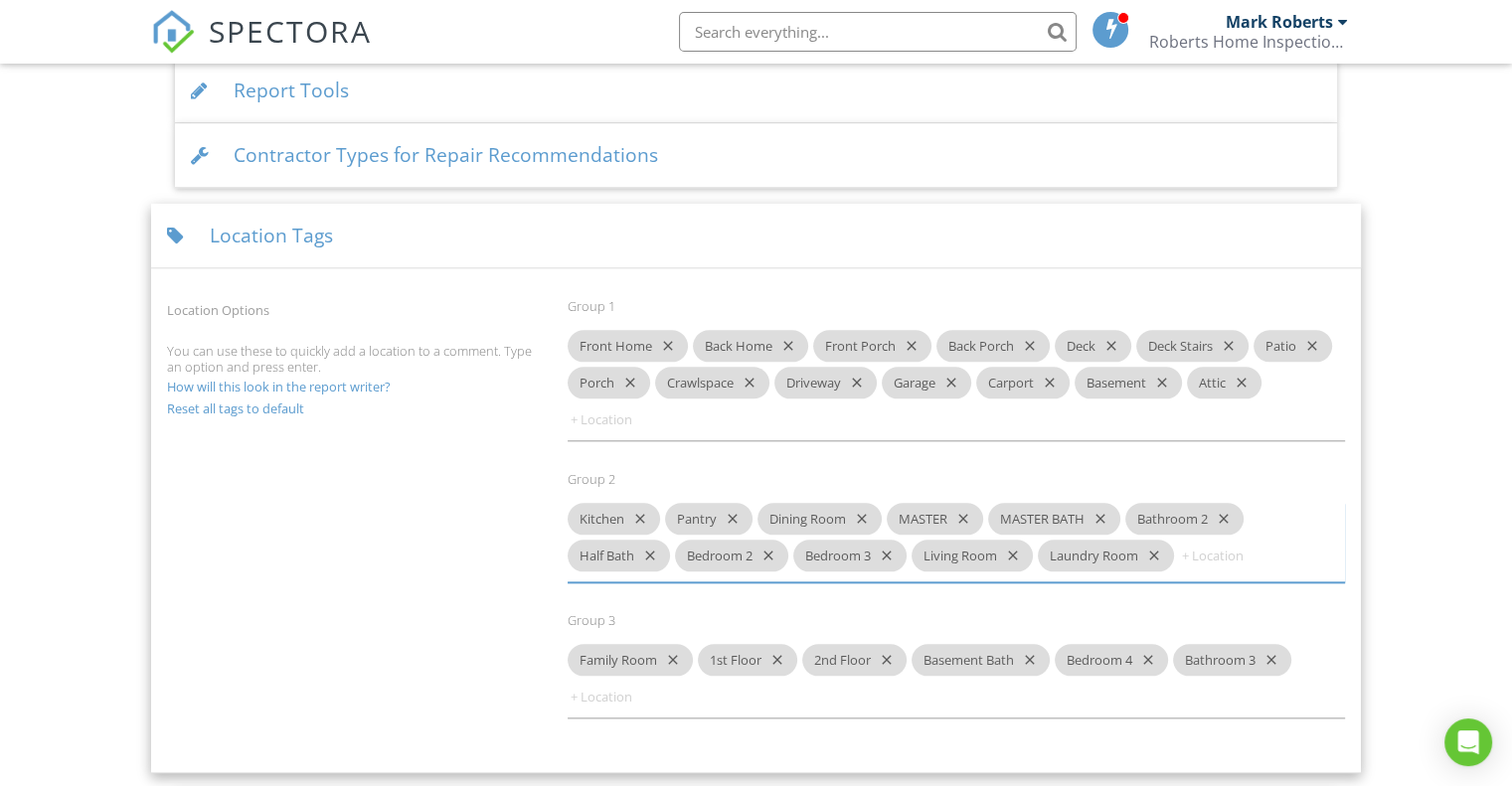scroll, scrollTop: 2154, scrollLeft: 0, axis: vertical 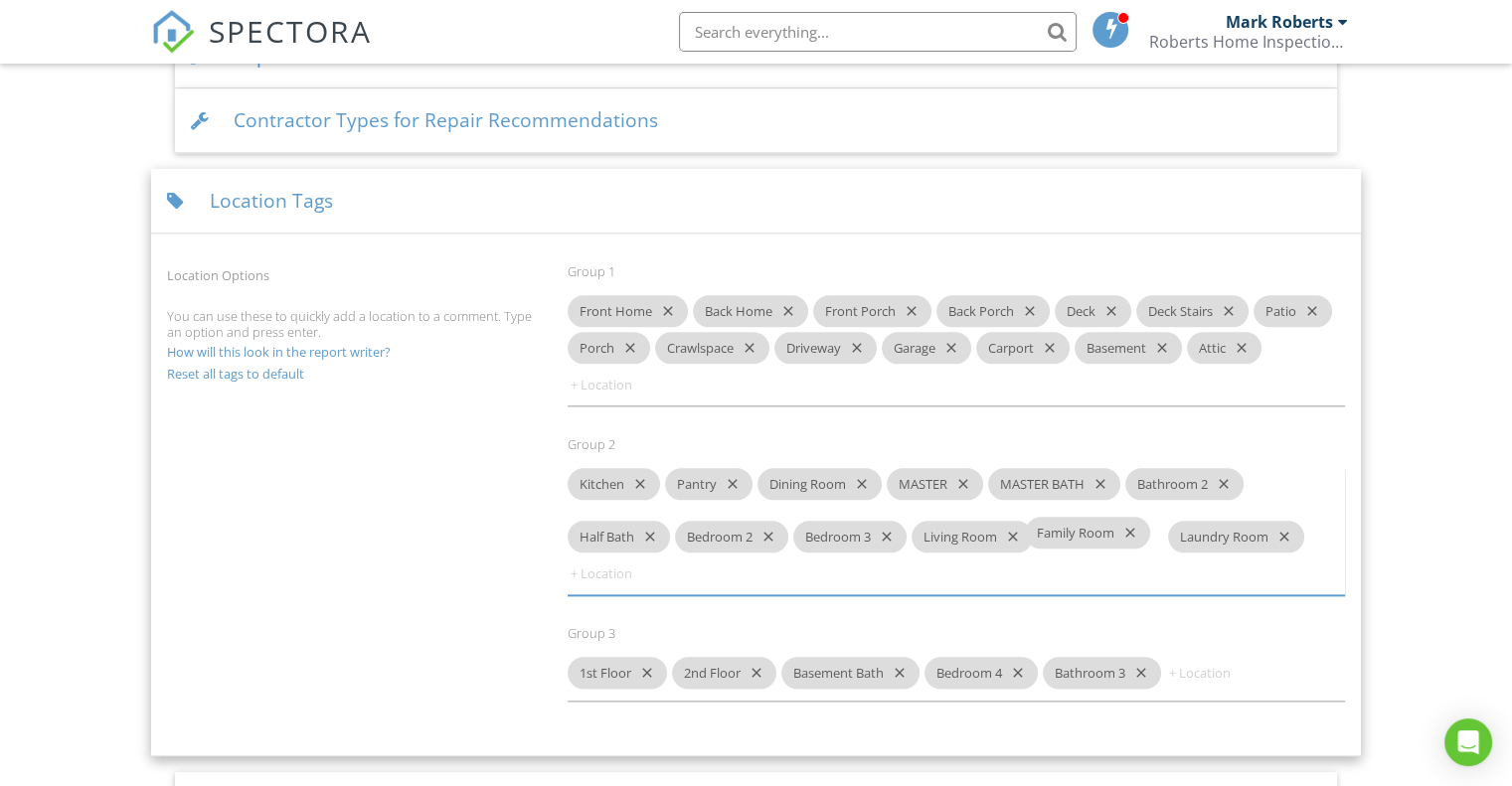 drag, startPoint x: 635, startPoint y: 624, endPoint x: 1098, endPoint y: 536, distance: 471.28866 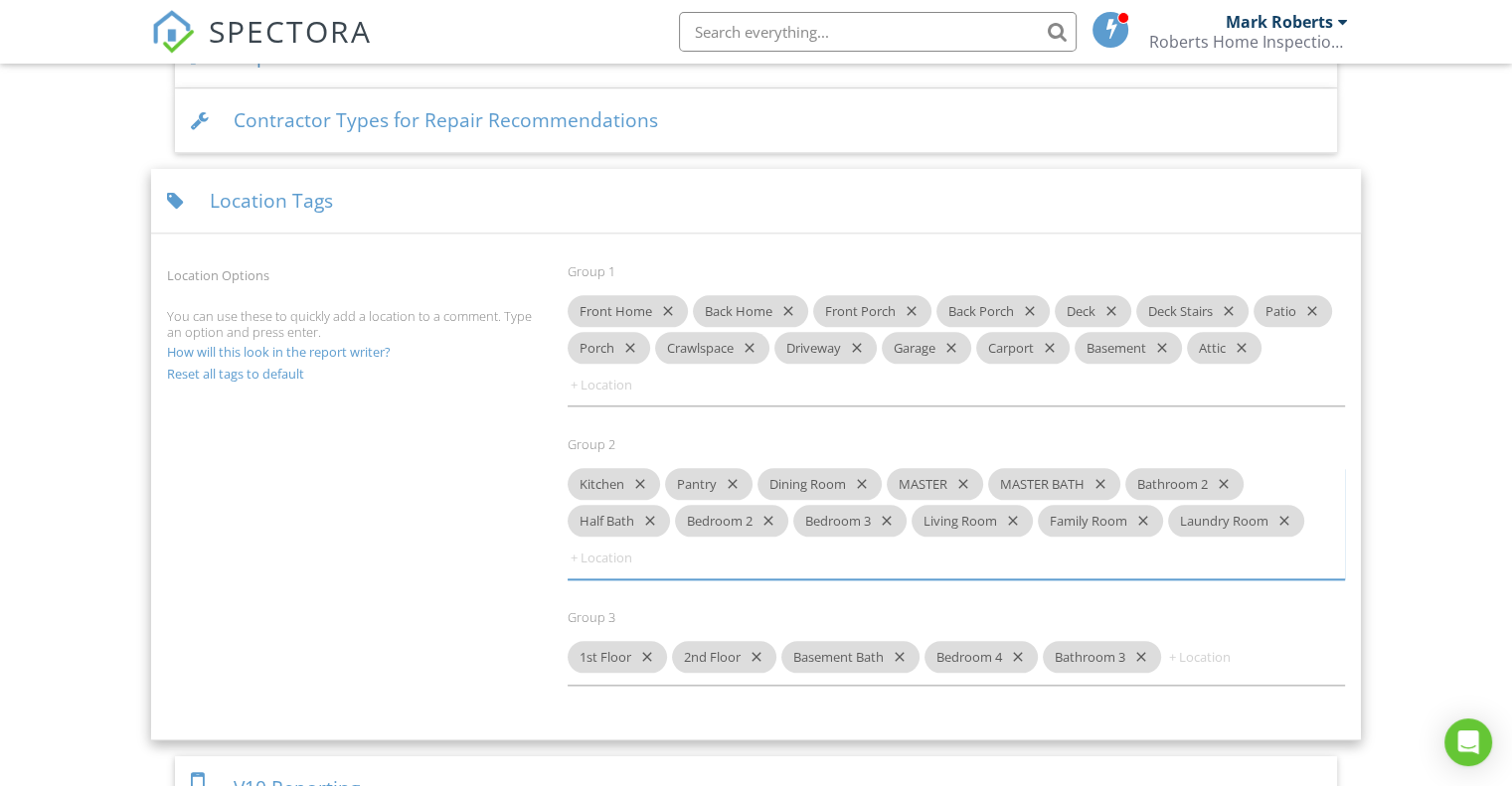 click on "close" at bounding box center (896, 657) 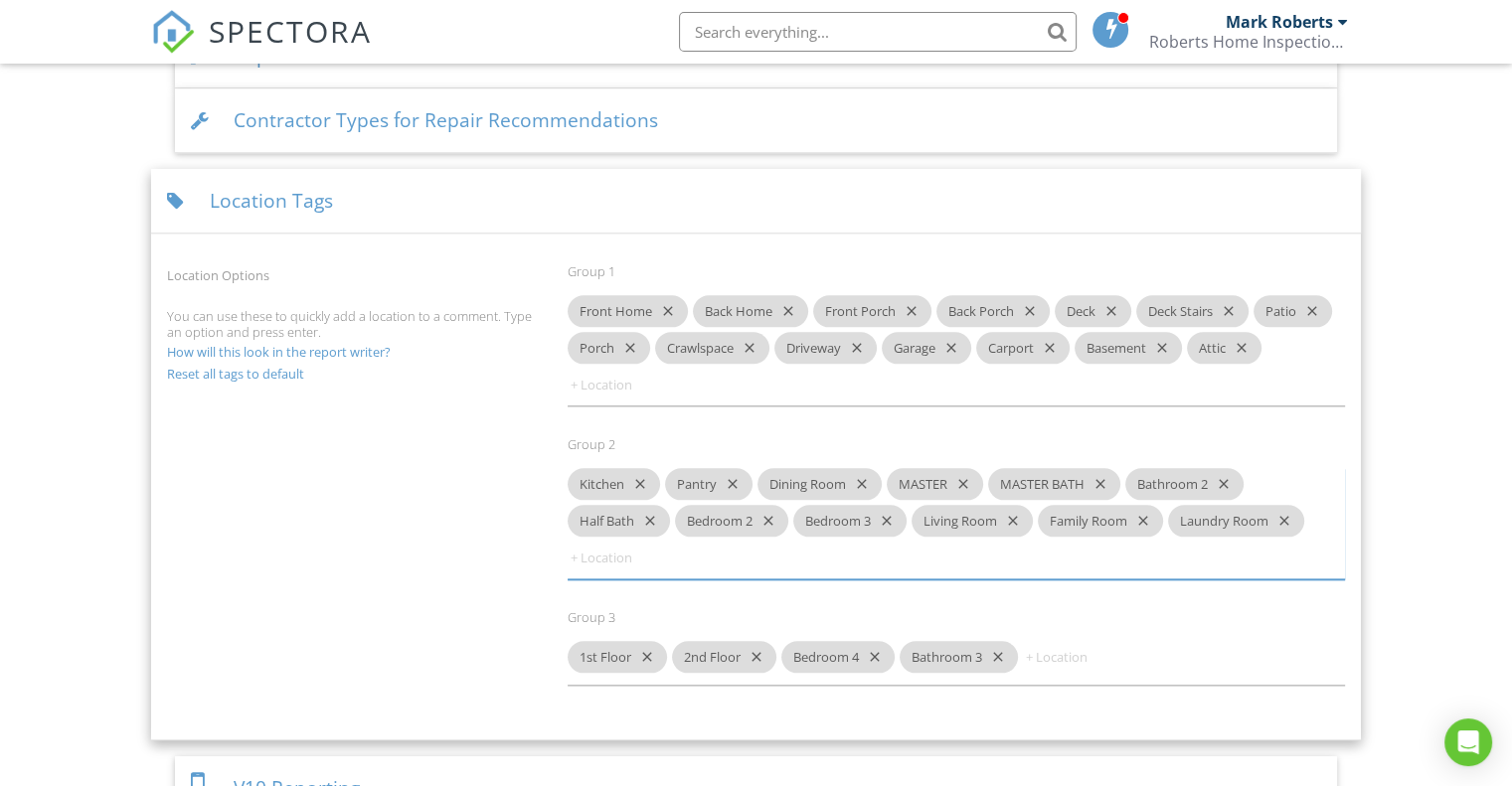 click at bounding box center (627, 557) 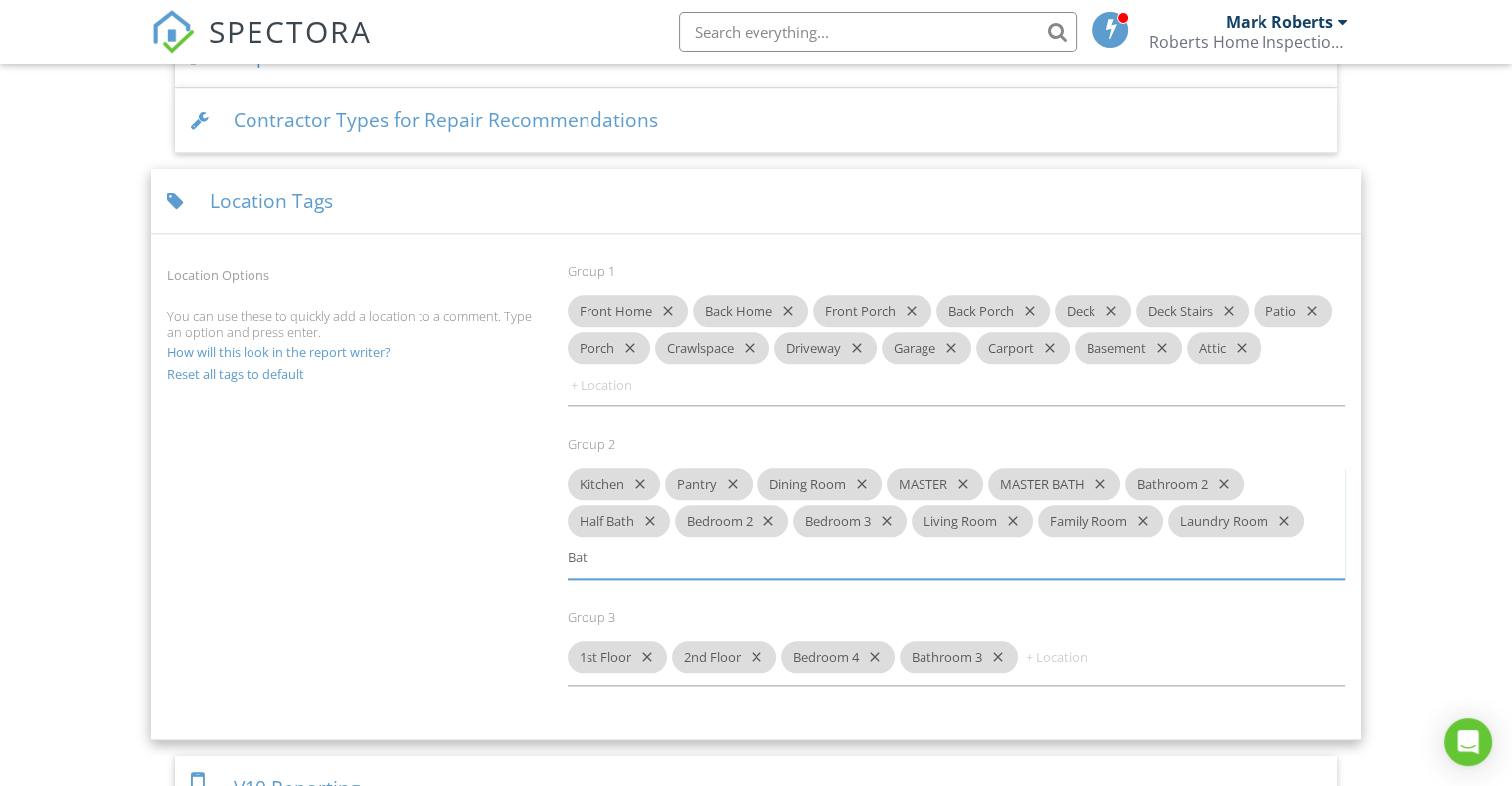 type on "Bath" 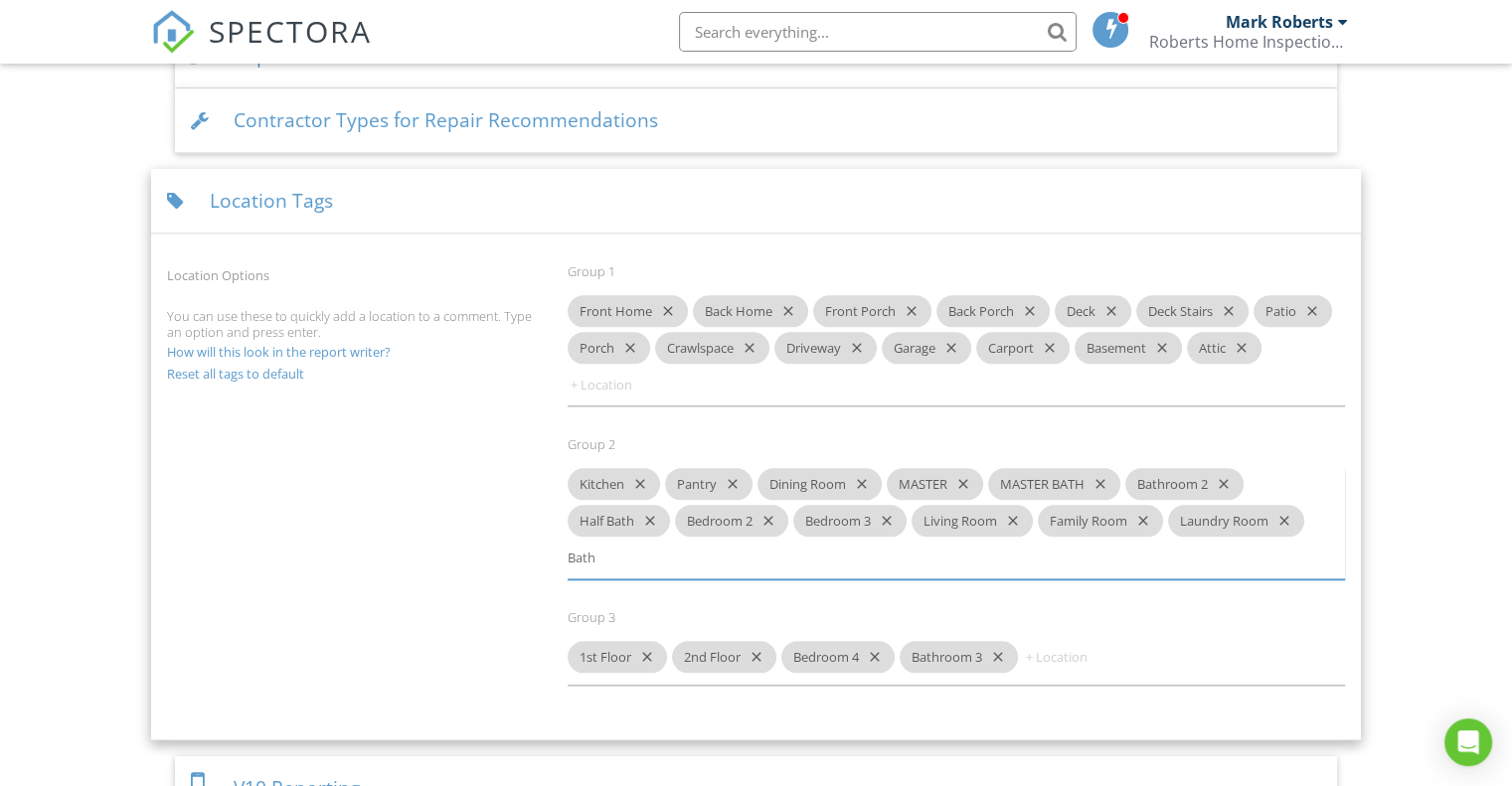 type 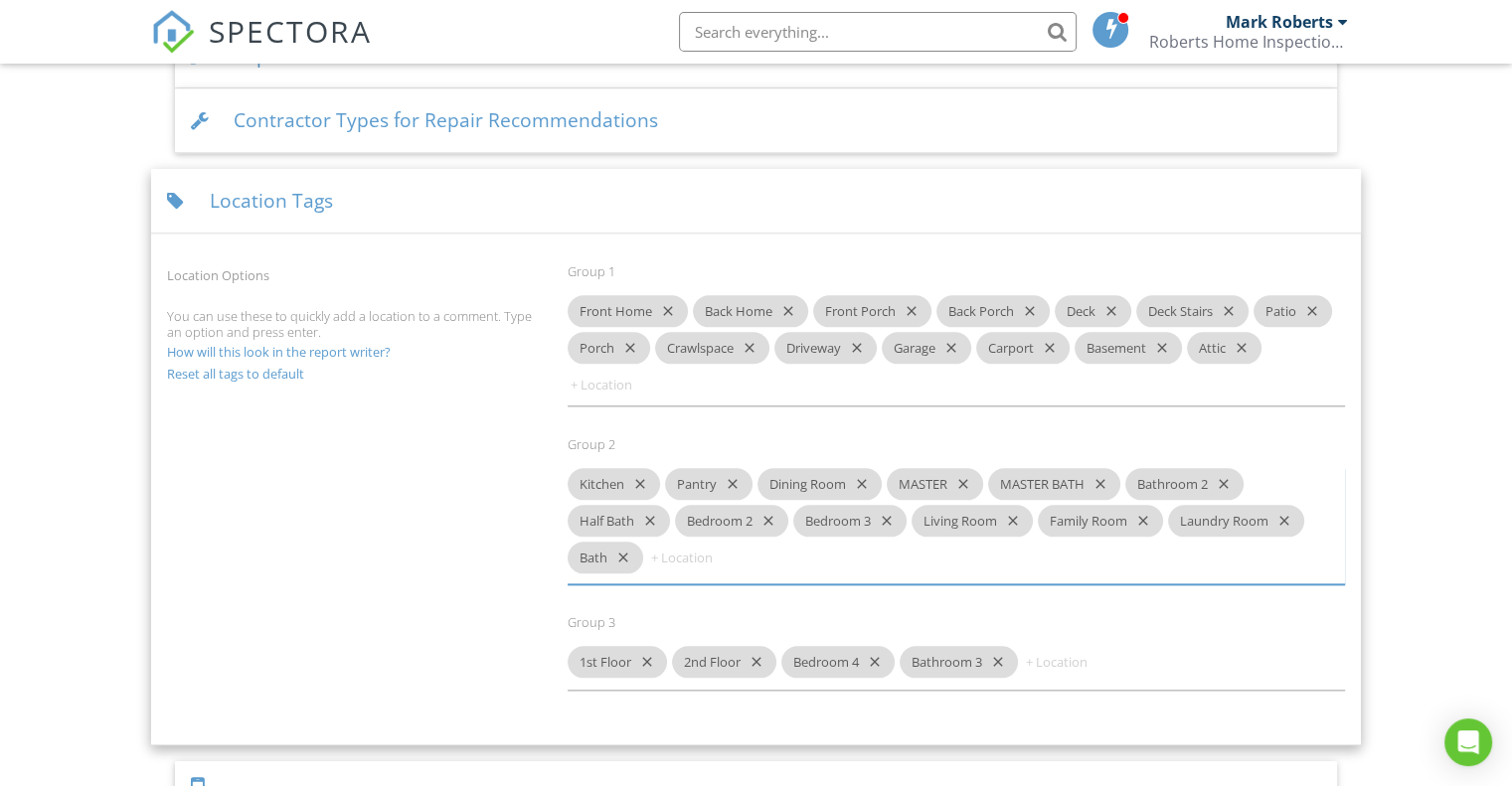 click at bounding box center [1083, 662] 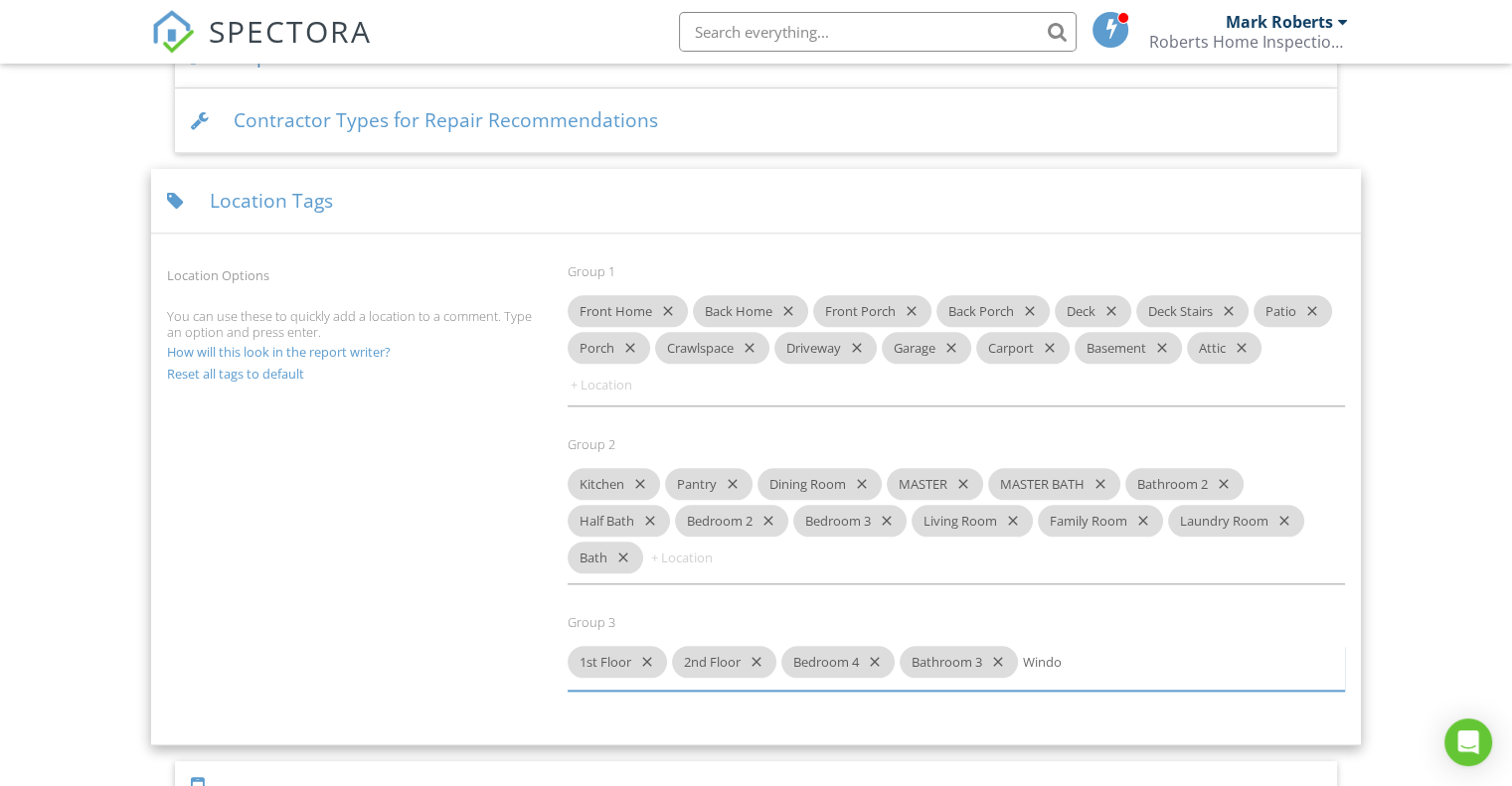 type on "Window" 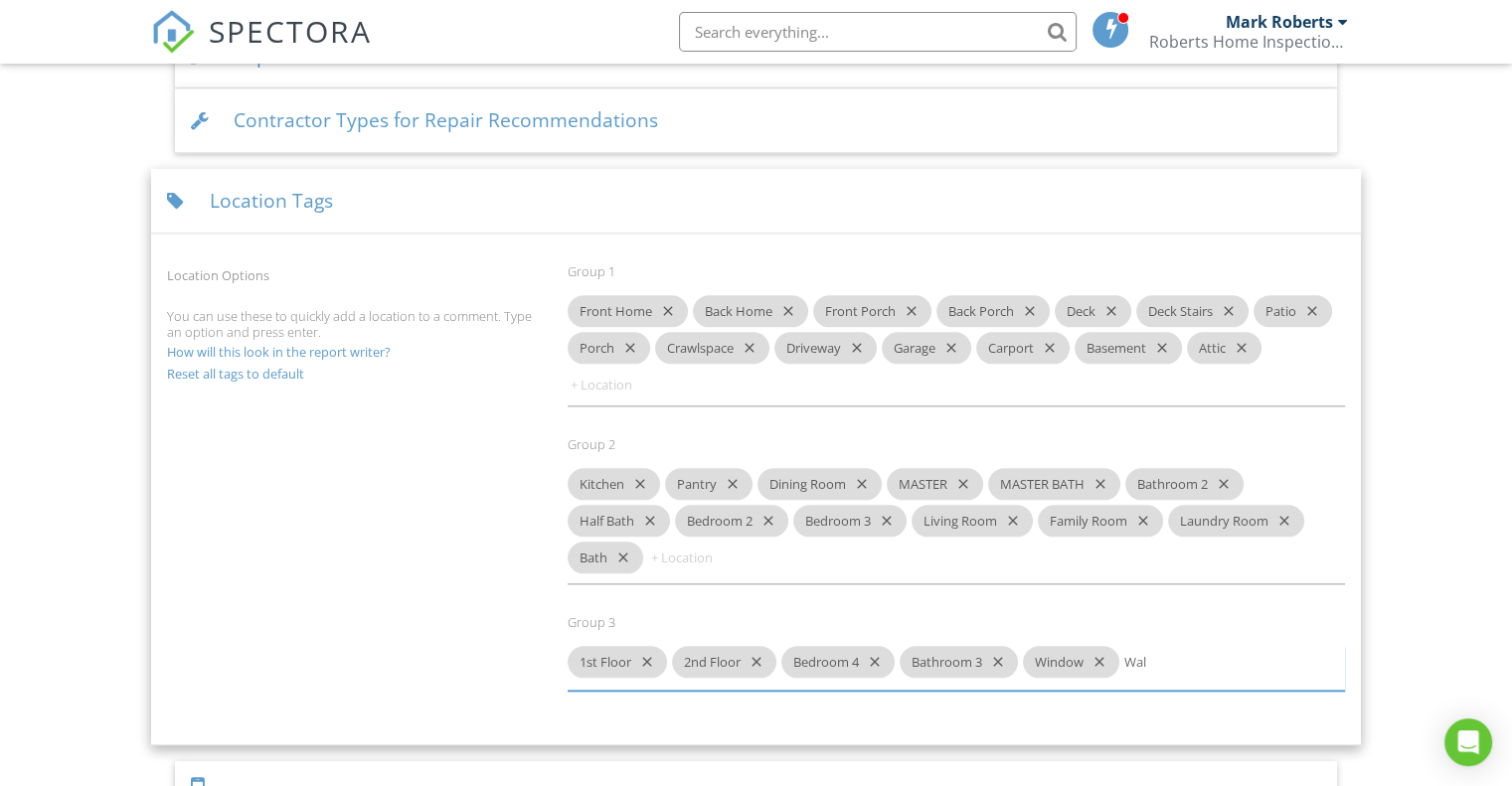 type on "Wall" 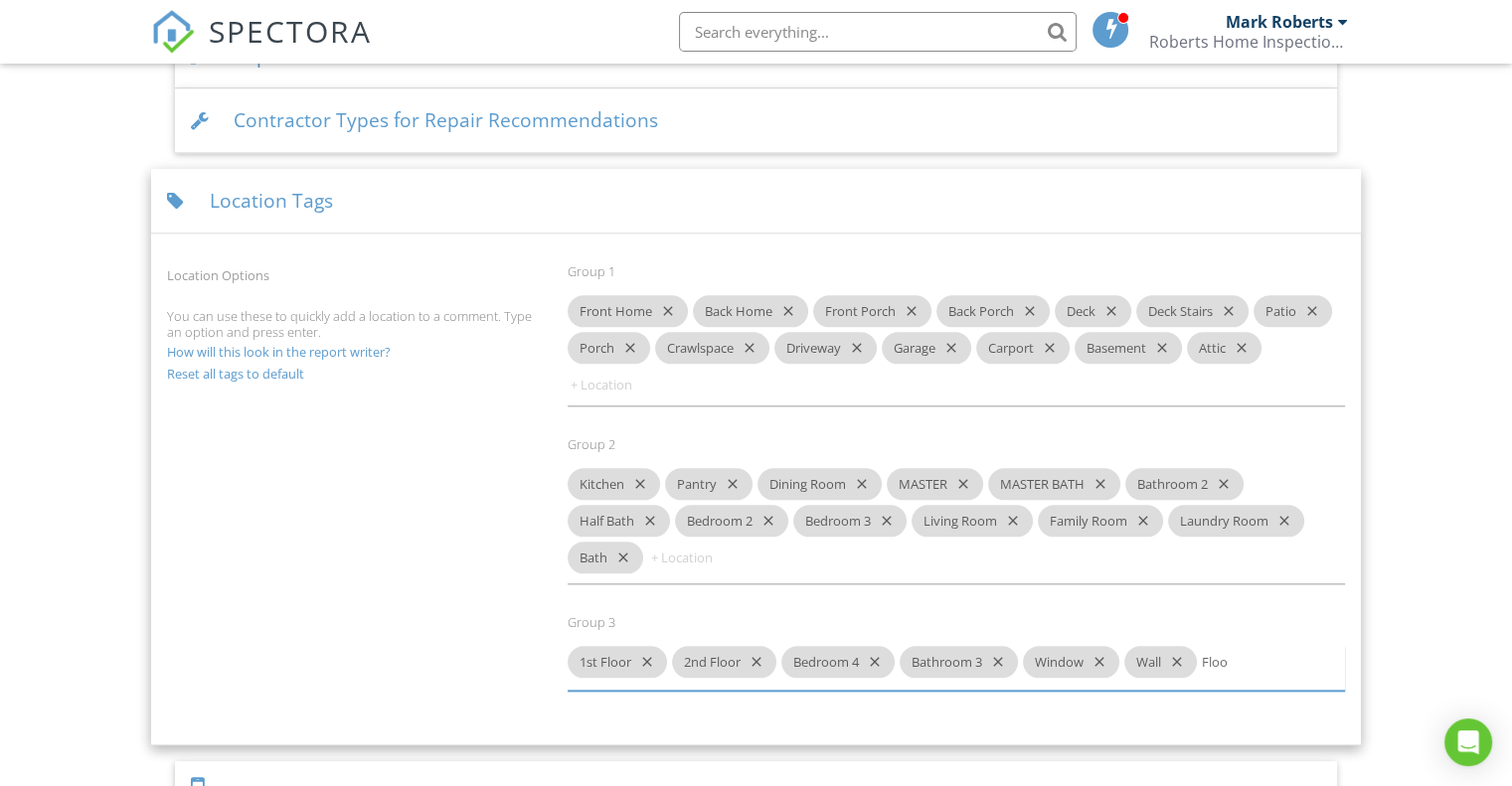 type on "Floor" 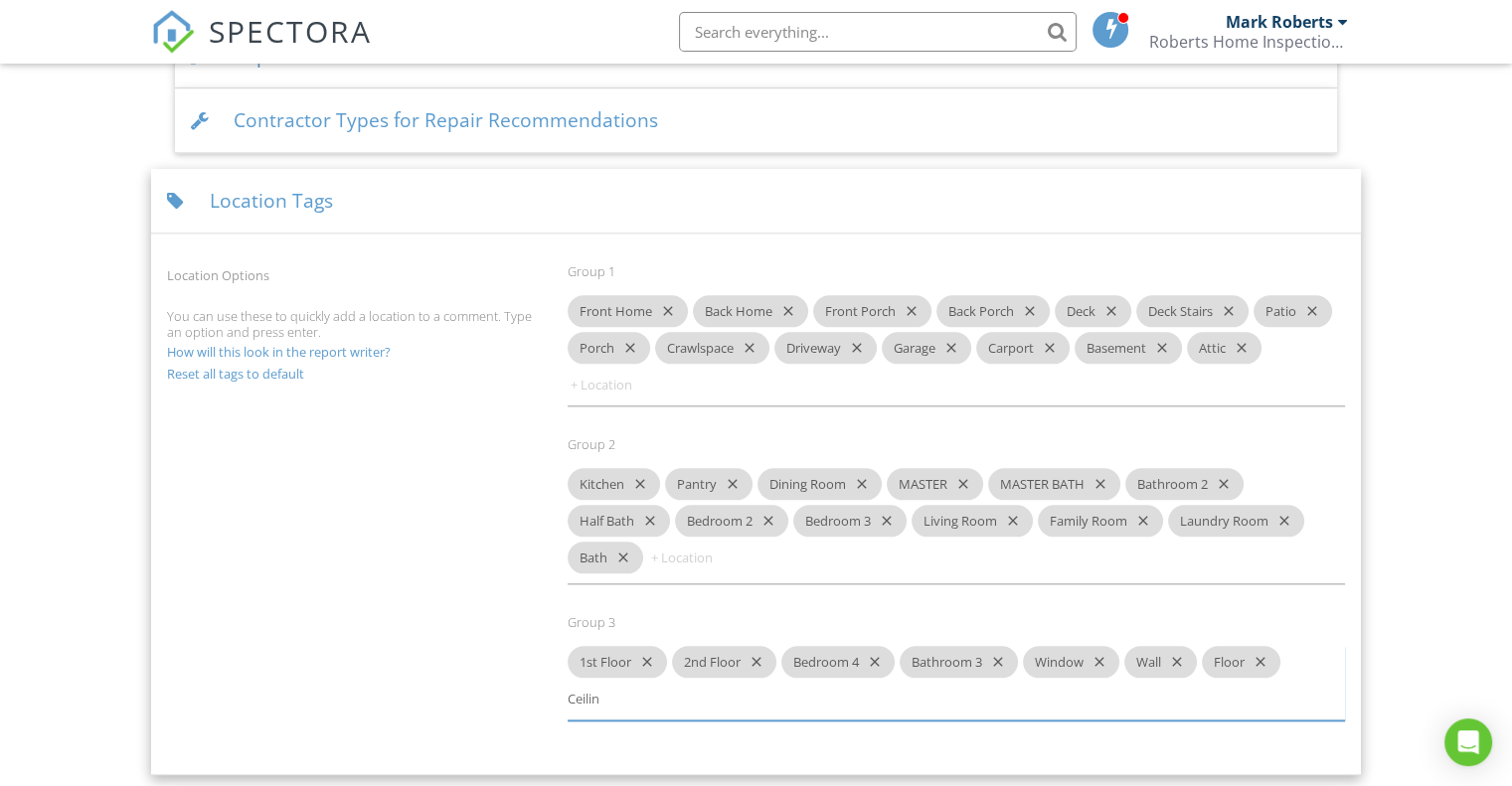 type on "Ceiling" 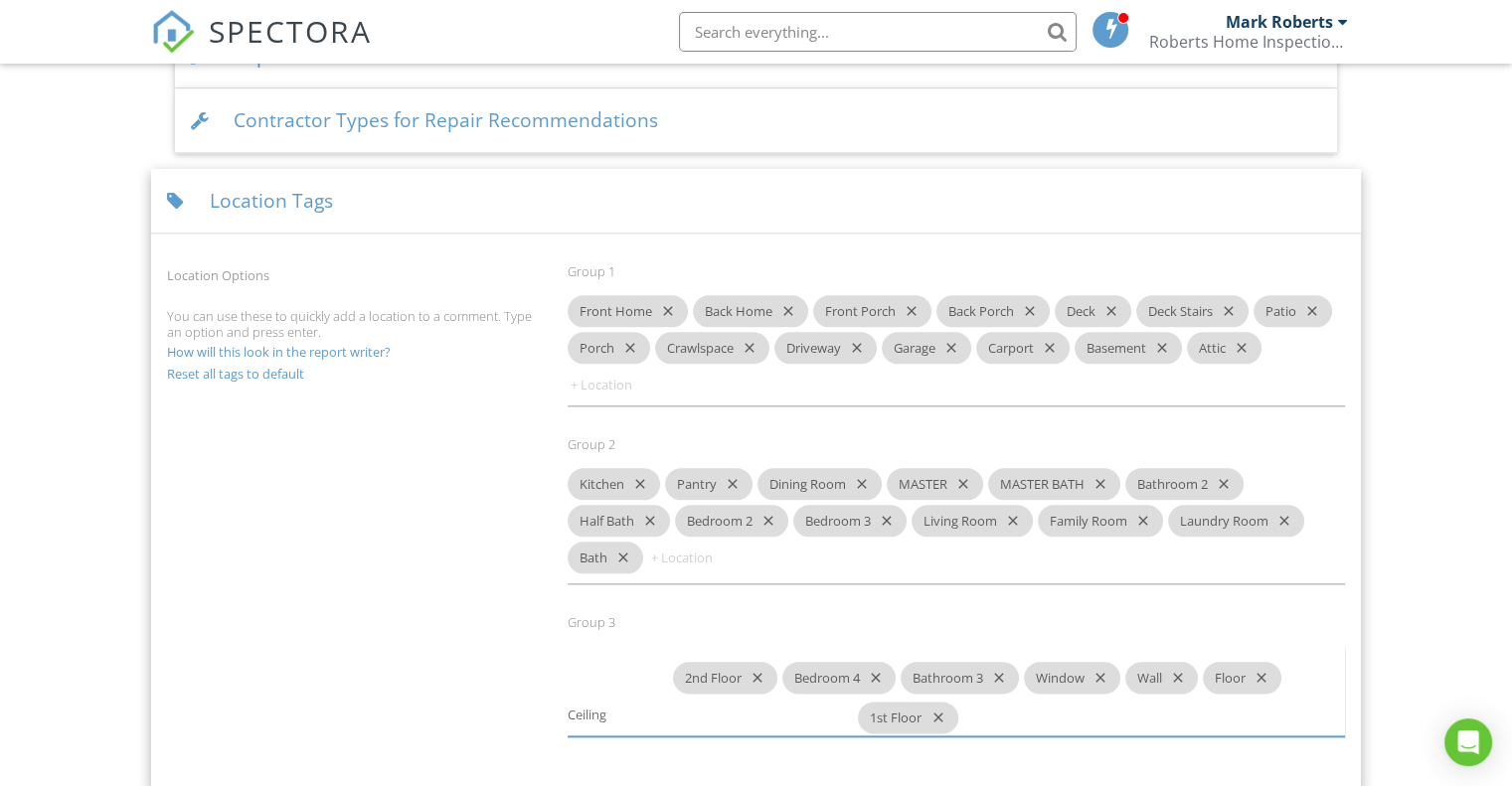 drag, startPoint x: 621, startPoint y: 654, endPoint x: 1113, endPoint y: 713, distance: 495.525 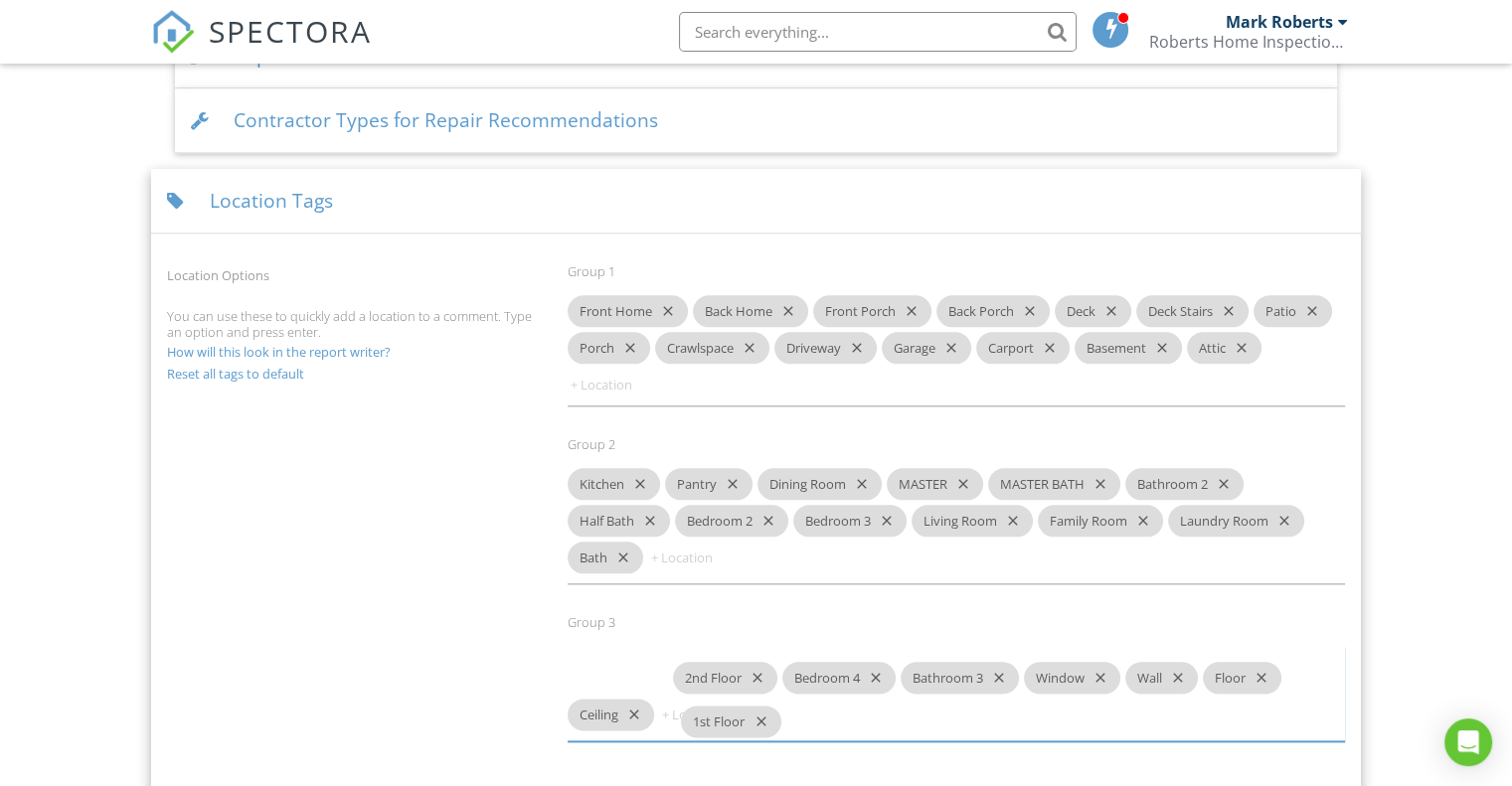 drag, startPoint x: 620, startPoint y: 656, endPoint x: 745, endPoint y: 721, distance: 140.89003 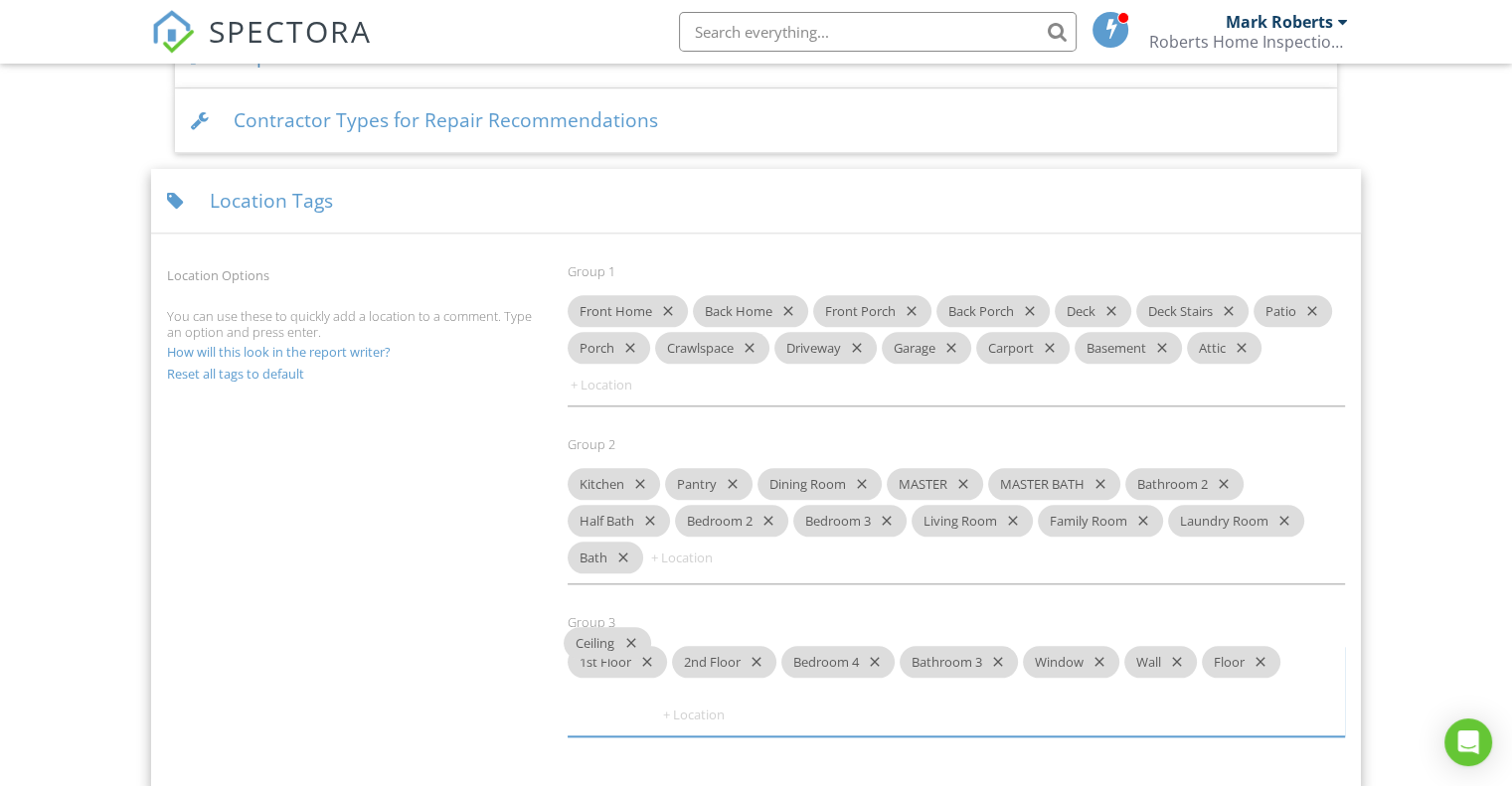 drag, startPoint x: 610, startPoint y: 695, endPoint x: 521, endPoint y: 663, distance: 94.57801 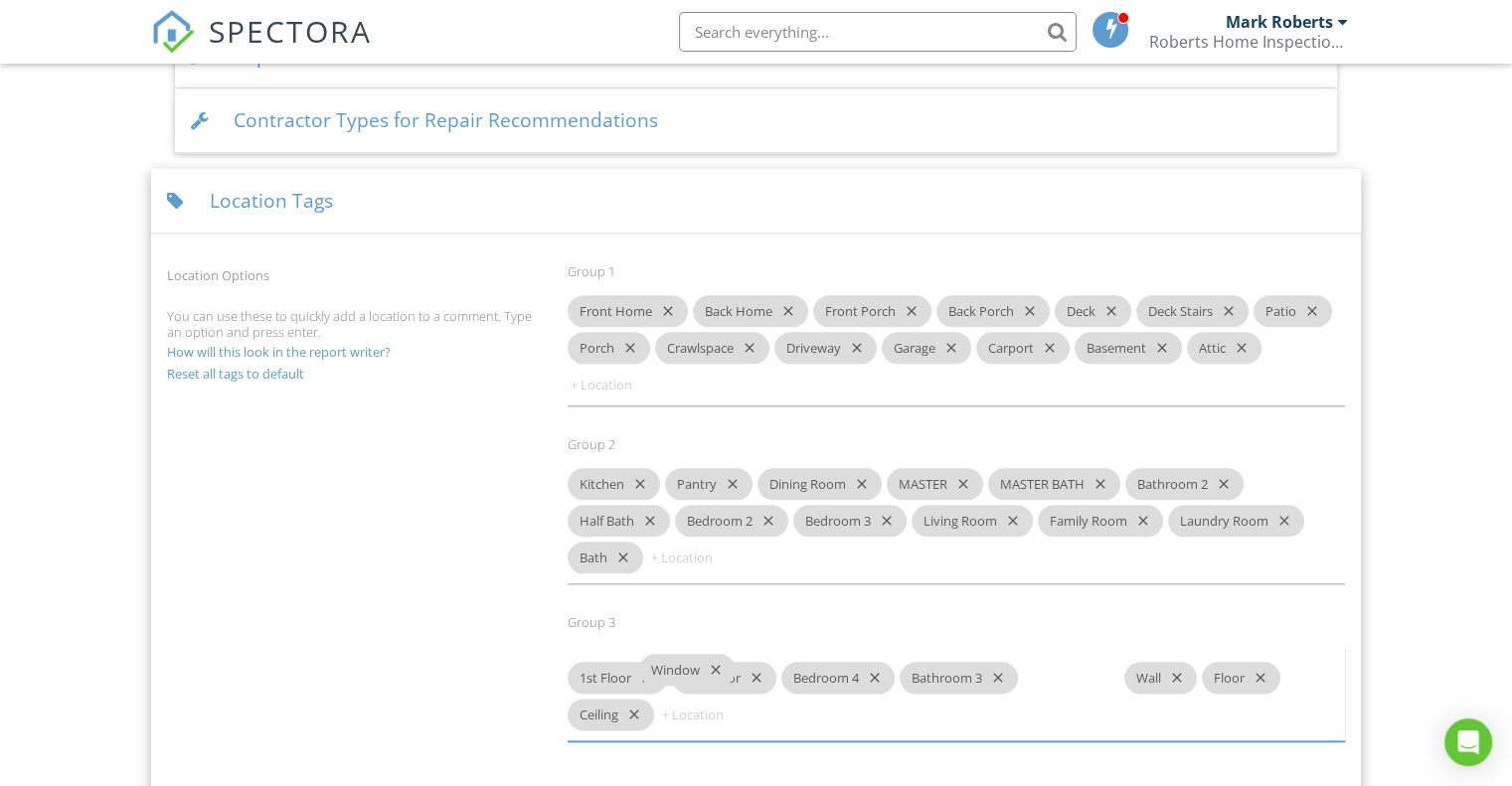 drag, startPoint x: 1078, startPoint y: 659, endPoint x: 690, endPoint y: 670, distance: 388.1559 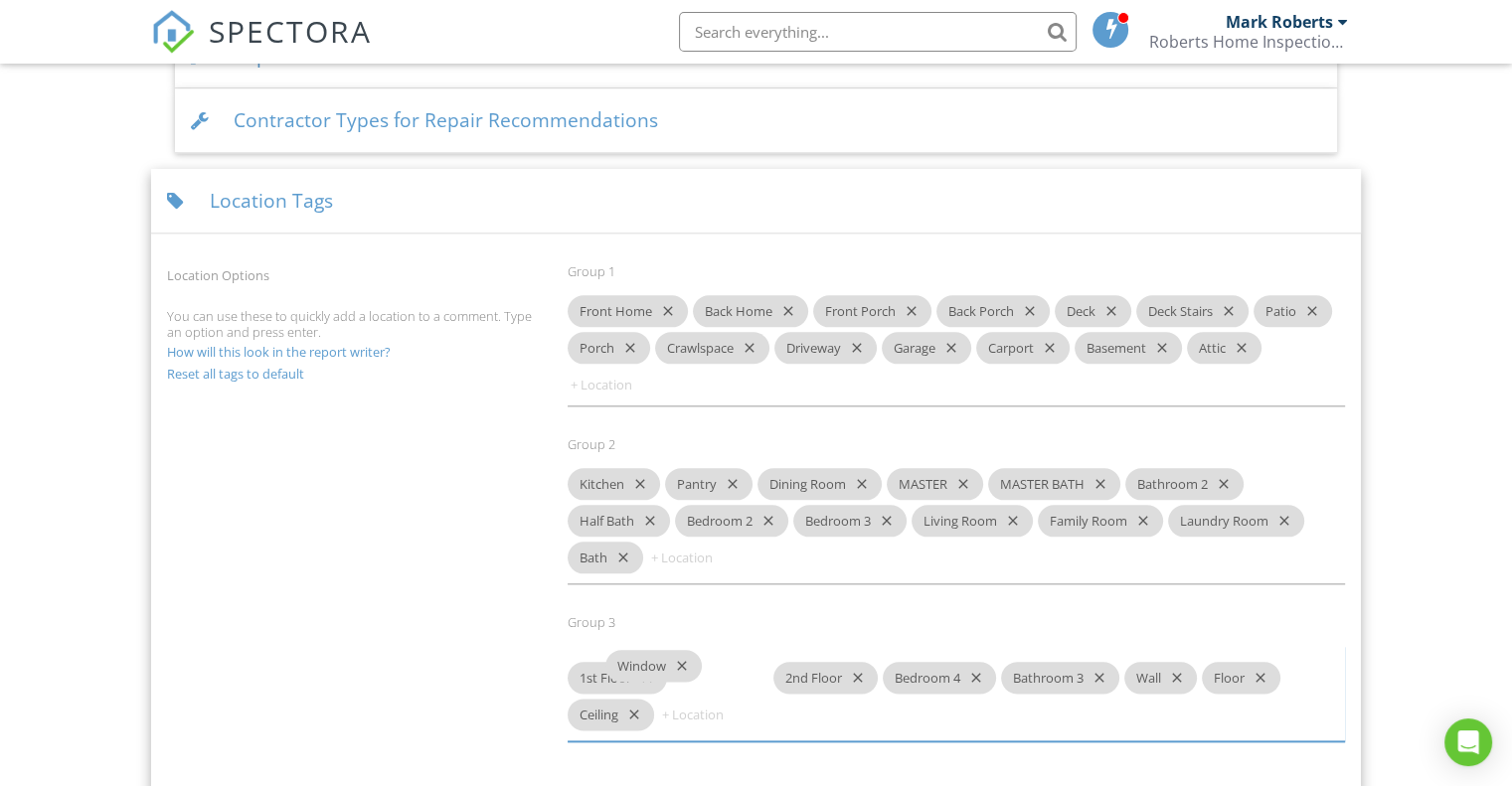 drag, startPoint x: 1062, startPoint y: 667, endPoint x: 640, endPoint y: 675, distance: 422.07582 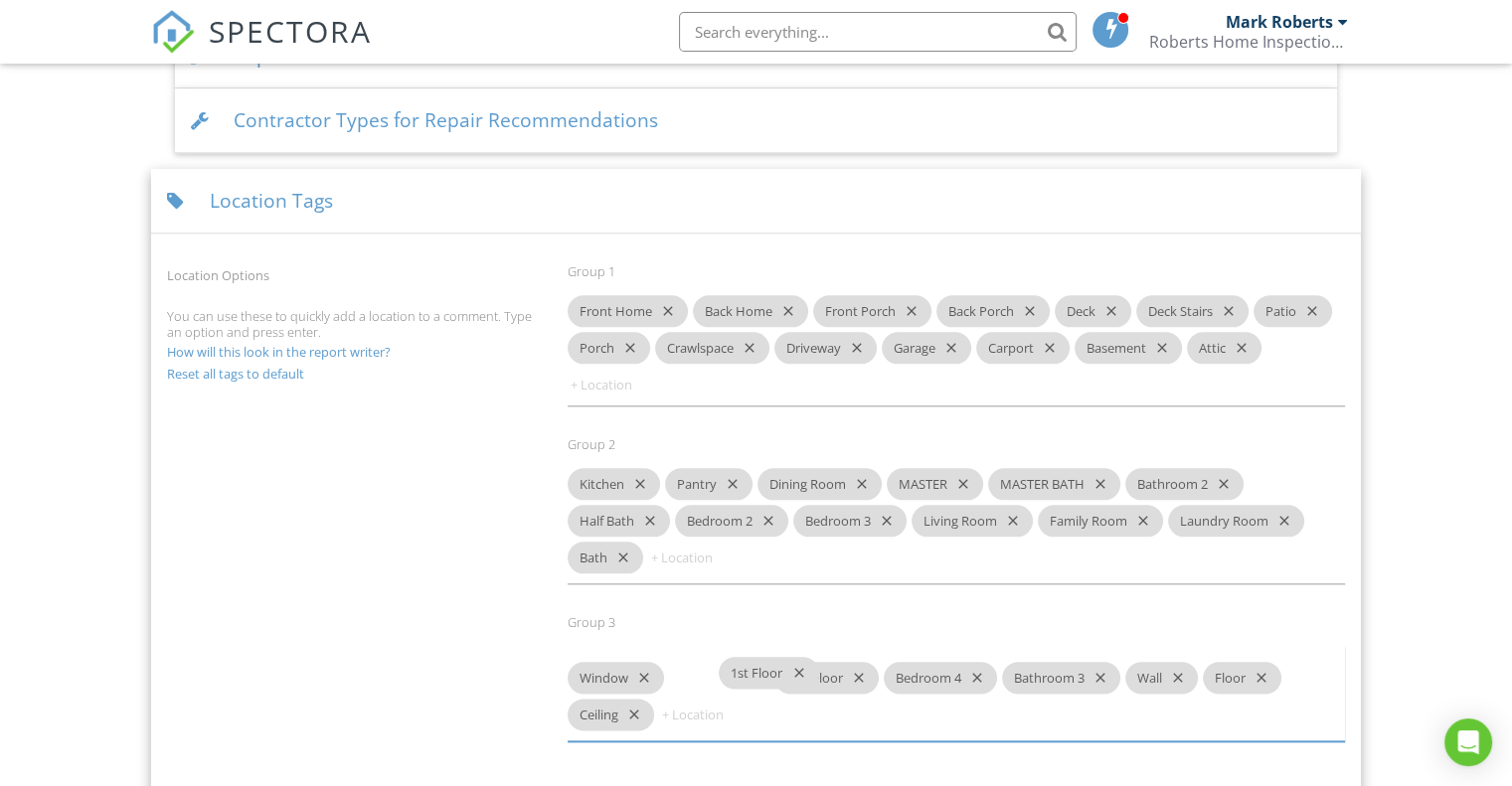 drag, startPoint x: 611, startPoint y: 660, endPoint x: 763, endPoint y: 675, distance: 152.73834 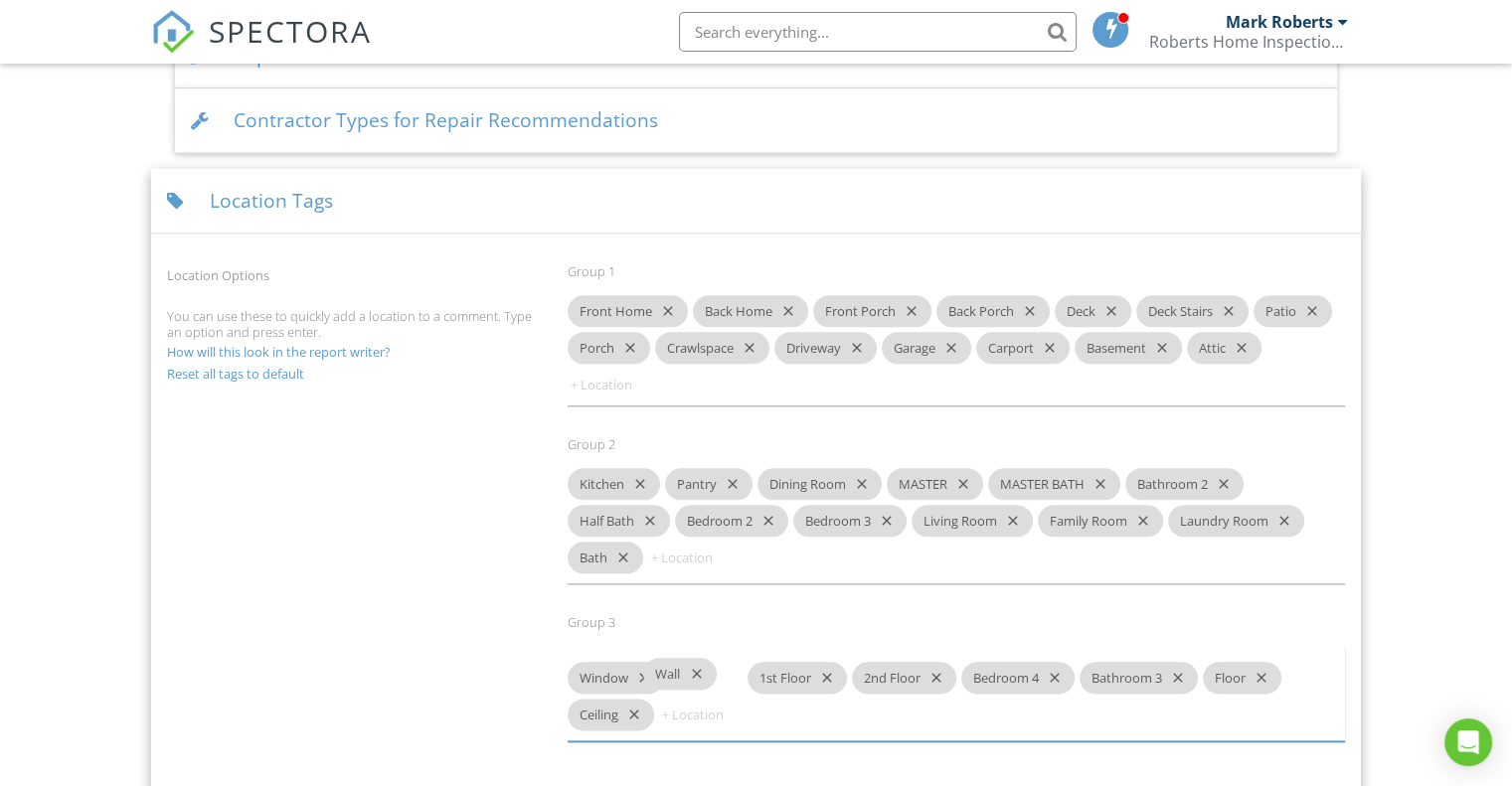 drag, startPoint x: 1148, startPoint y: 659, endPoint x: 667, endPoint y: 676, distance: 481.30032 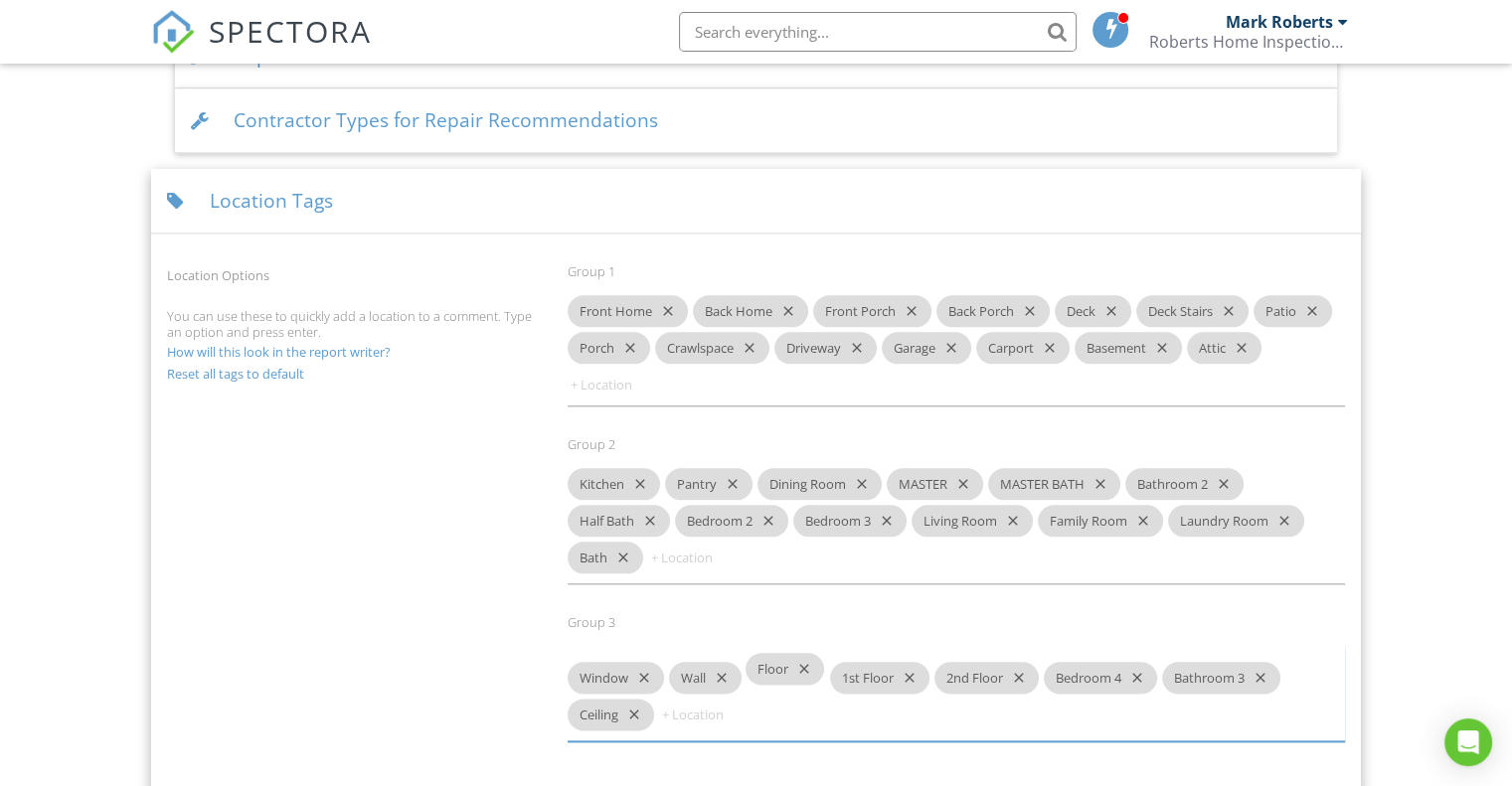 drag, startPoint x: 1236, startPoint y: 665, endPoint x: 771, endPoint y: 677, distance: 465.15481 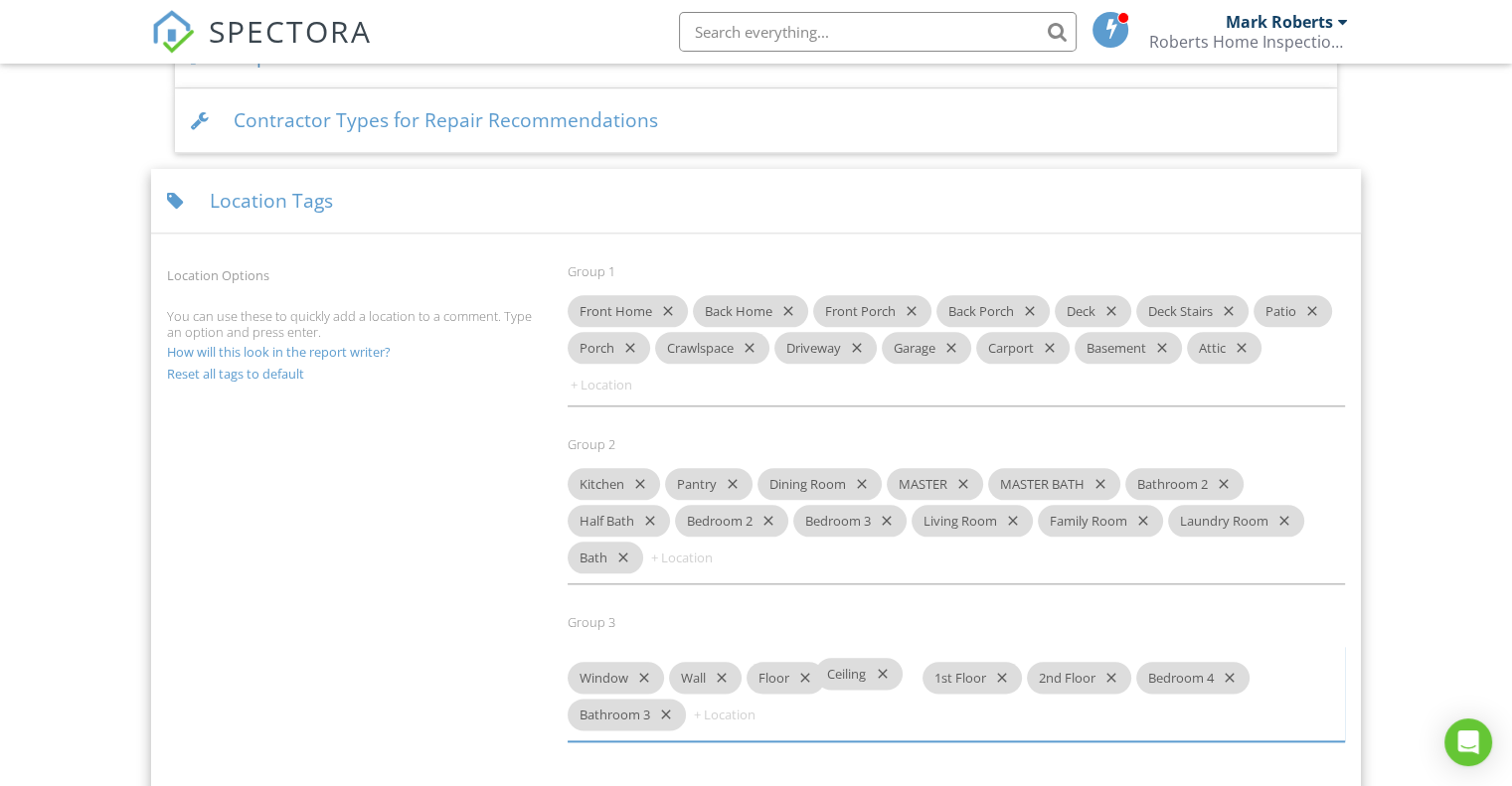 drag, startPoint x: 600, startPoint y: 699, endPoint x: 848, endPoint y: 679, distance: 248.80514 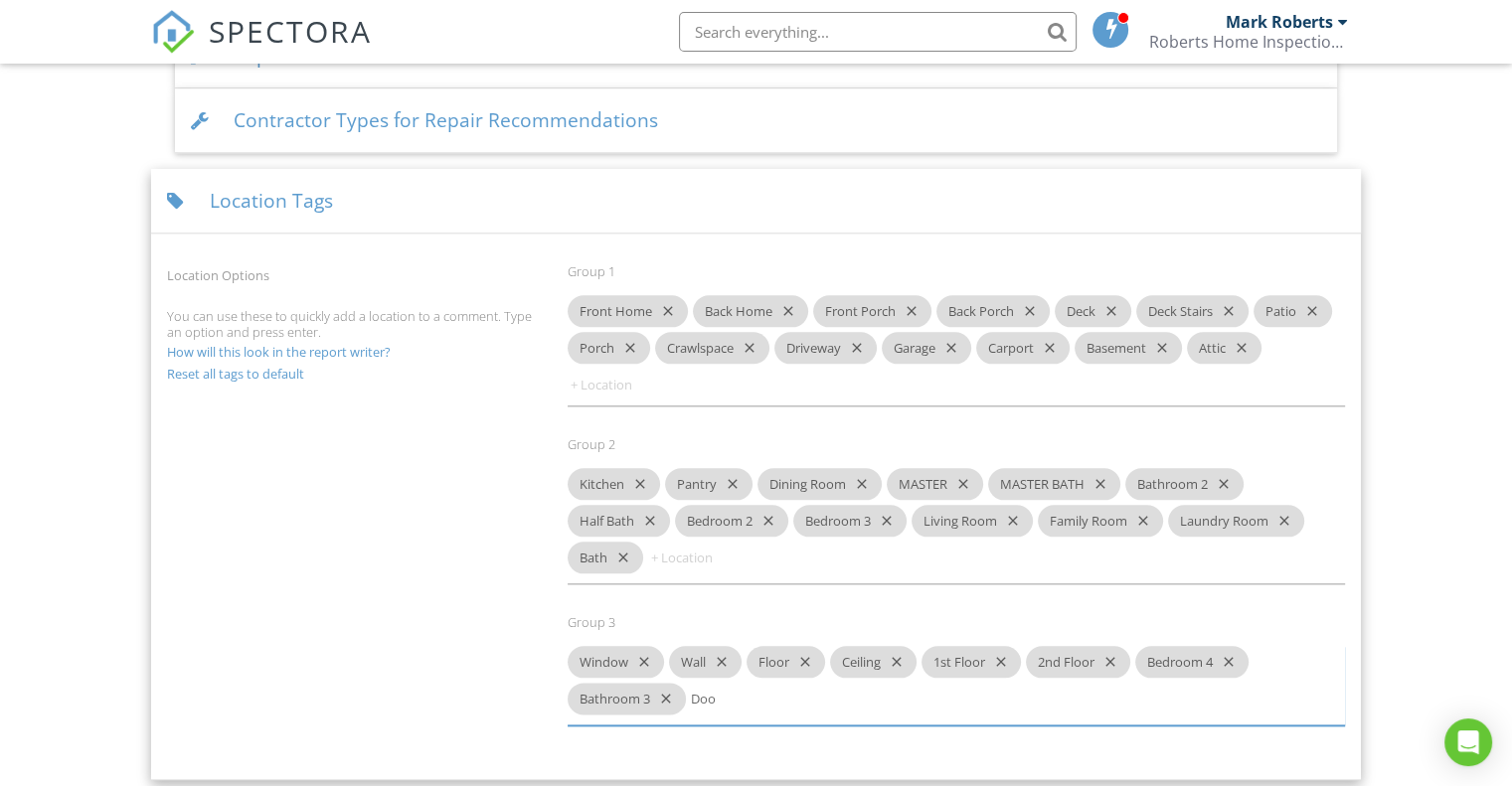 type on "Door" 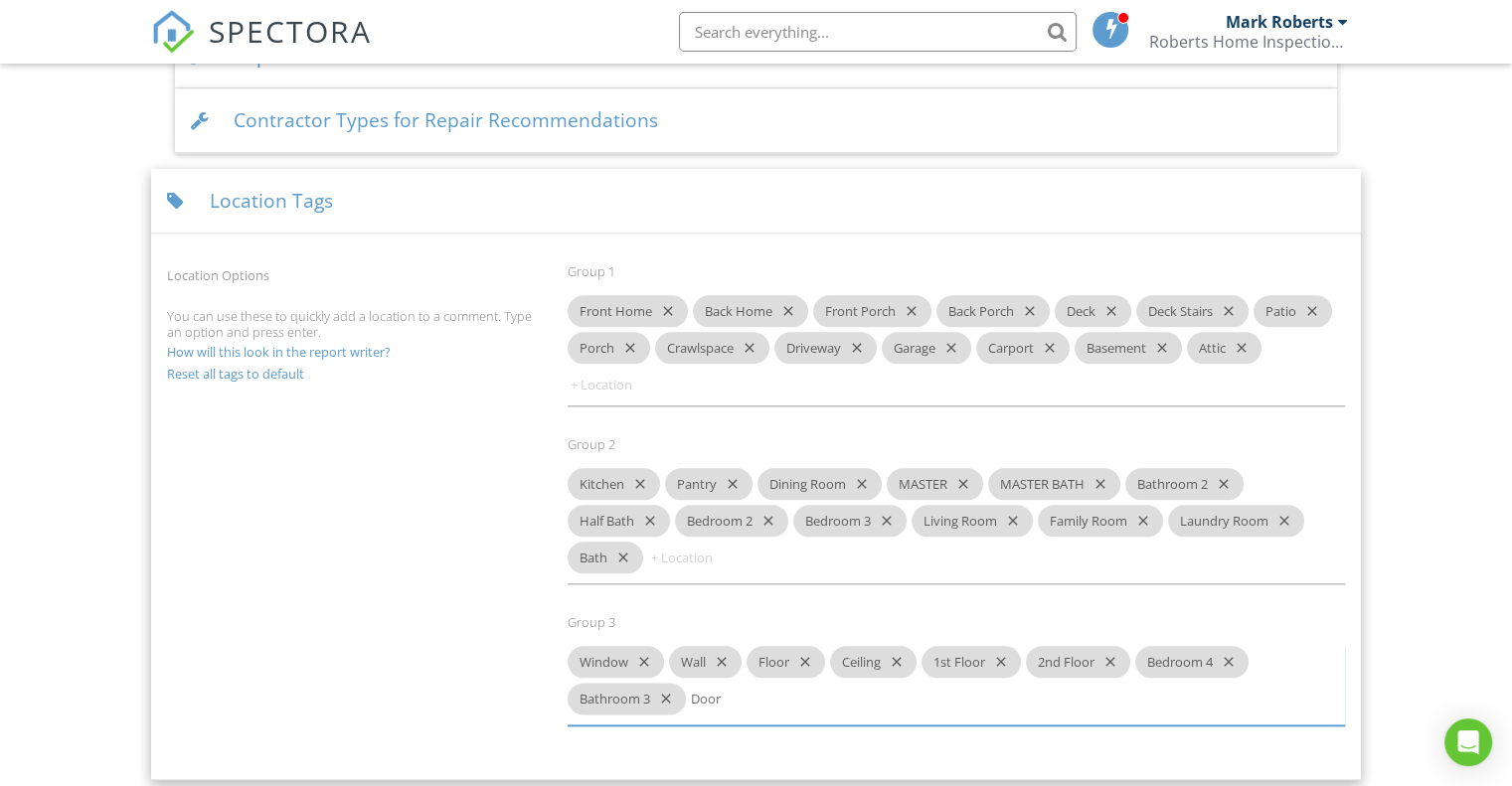 type 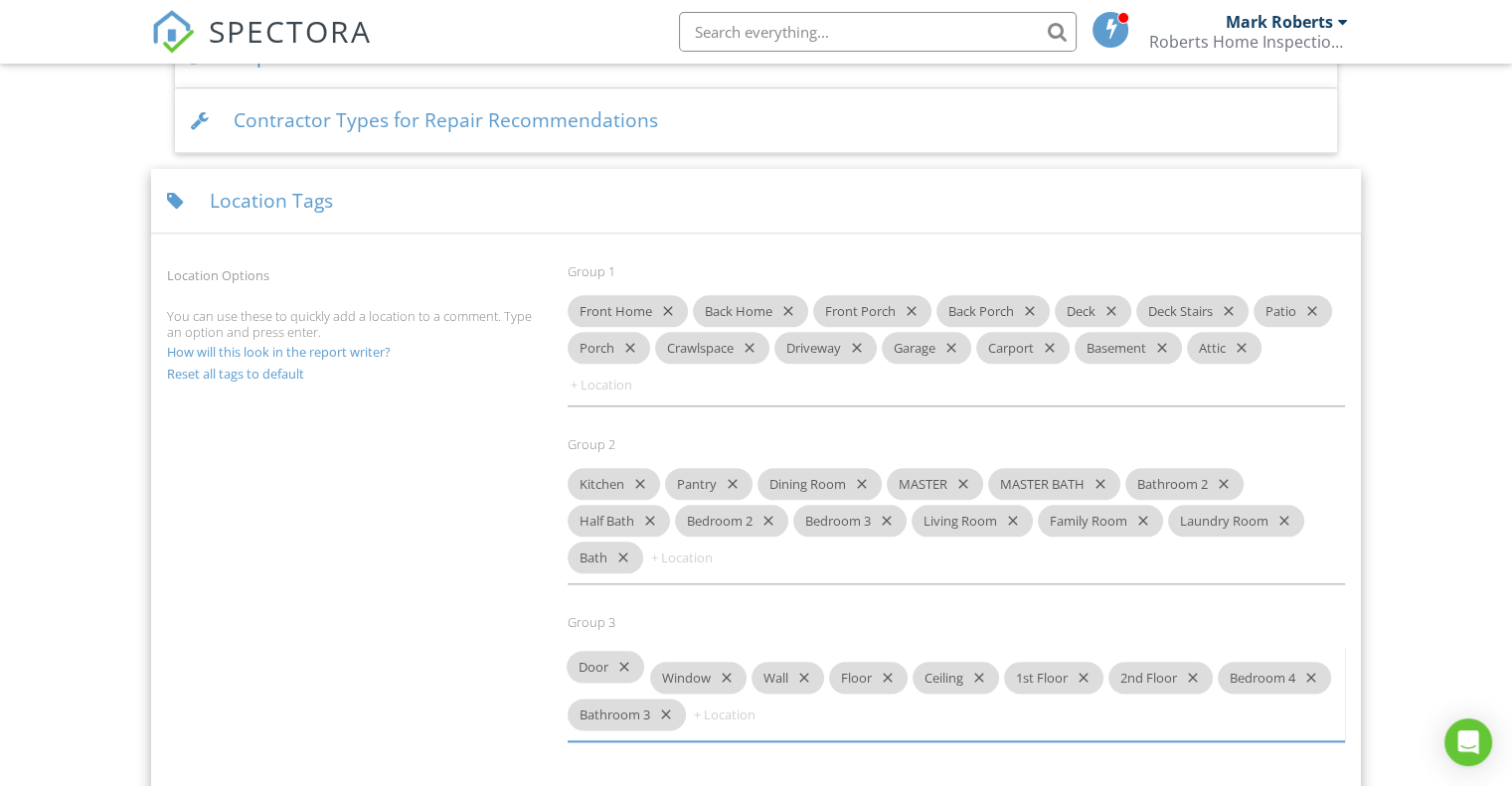 drag, startPoint x: 726, startPoint y: 700, endPoint x: 600, endPoint y: 672, distance: 129.07362 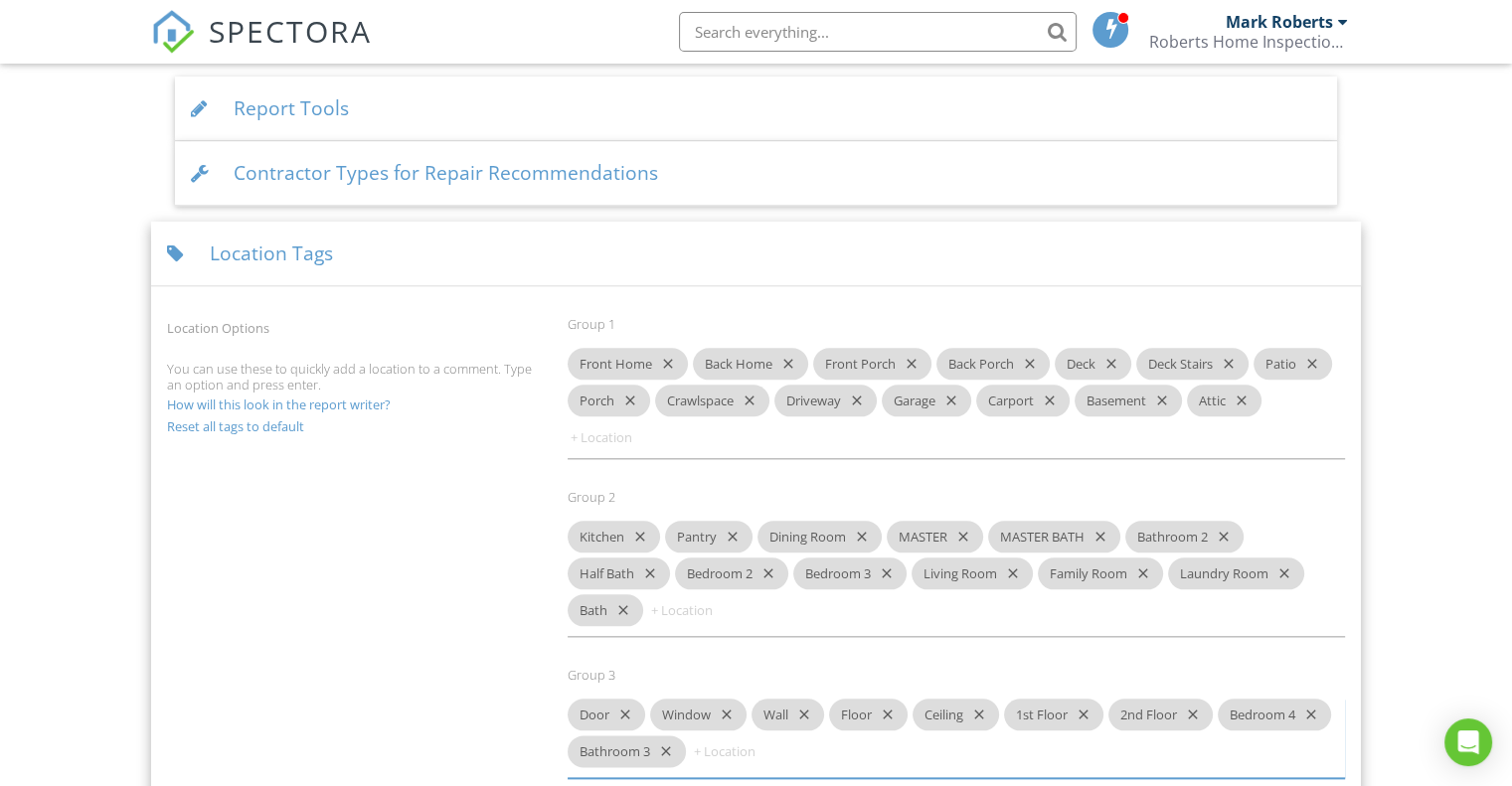 scroll, scrollTop: 2055, scrollLeft: 0, axis: vertical 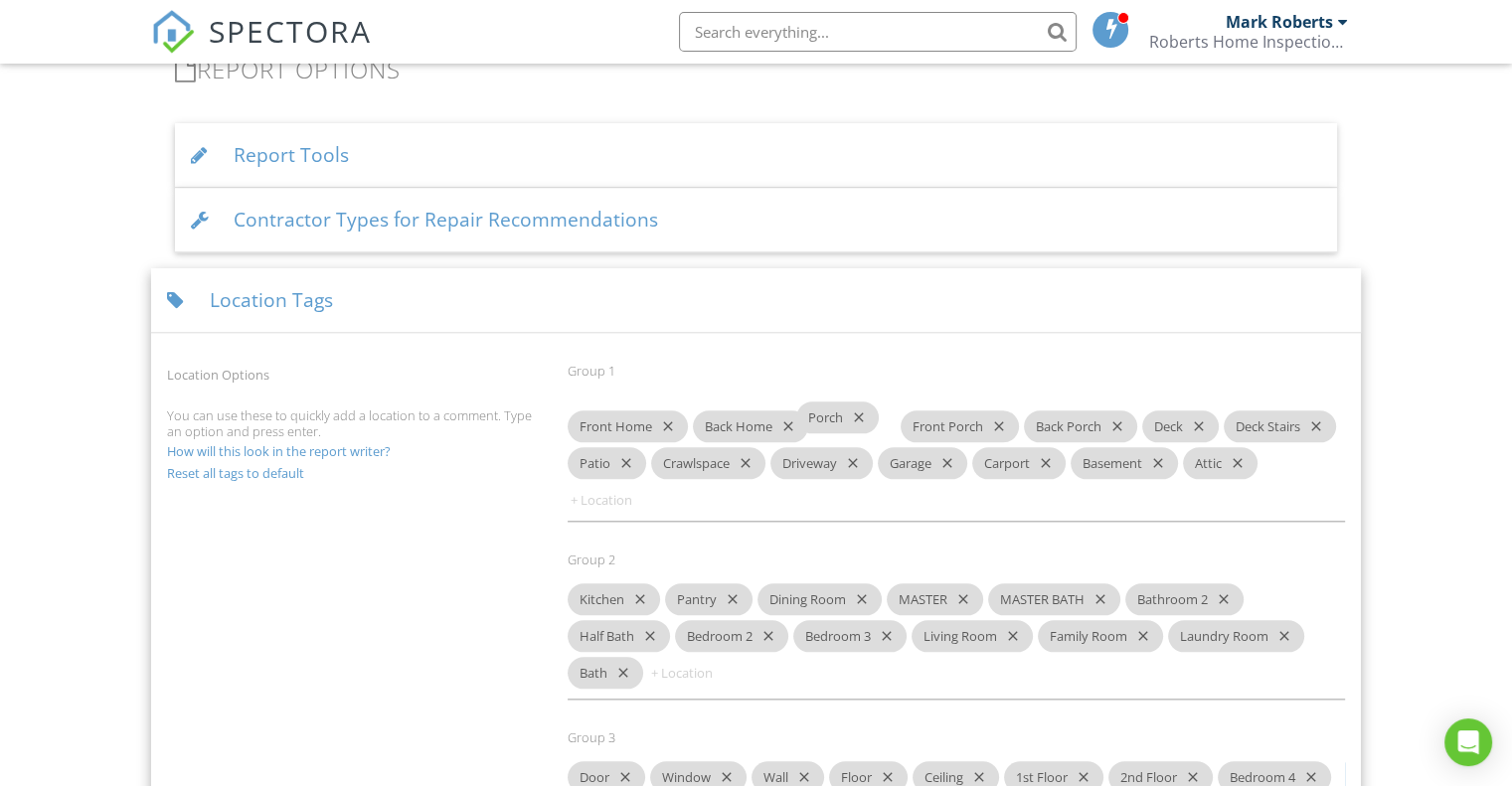 drag, startPoint x: 610, startPoint y: 447, endPoint x: 839, endPoint y: 420, distance: 230.58621 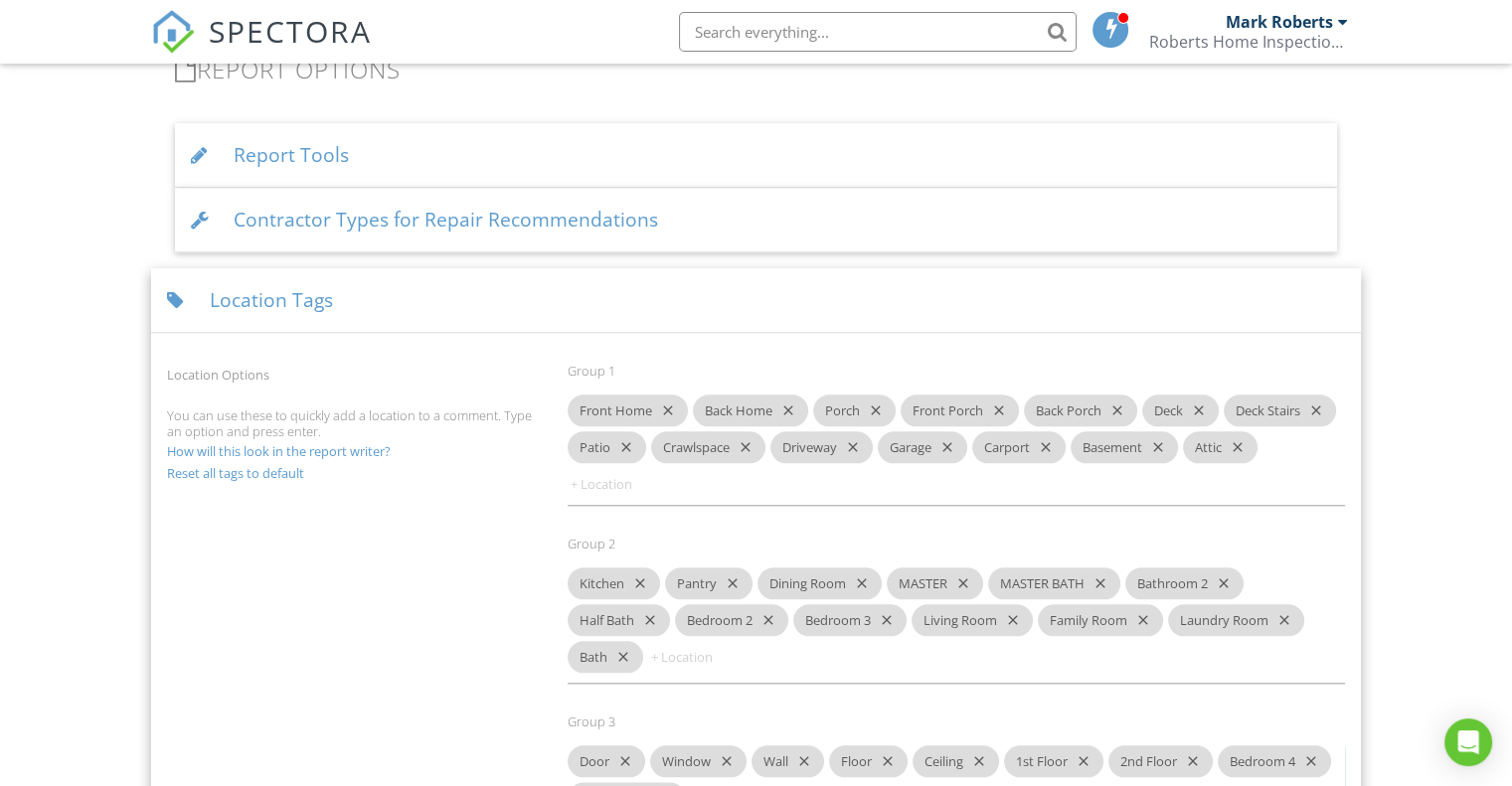 click on "Front Home close" at bounding box center (627, 410) 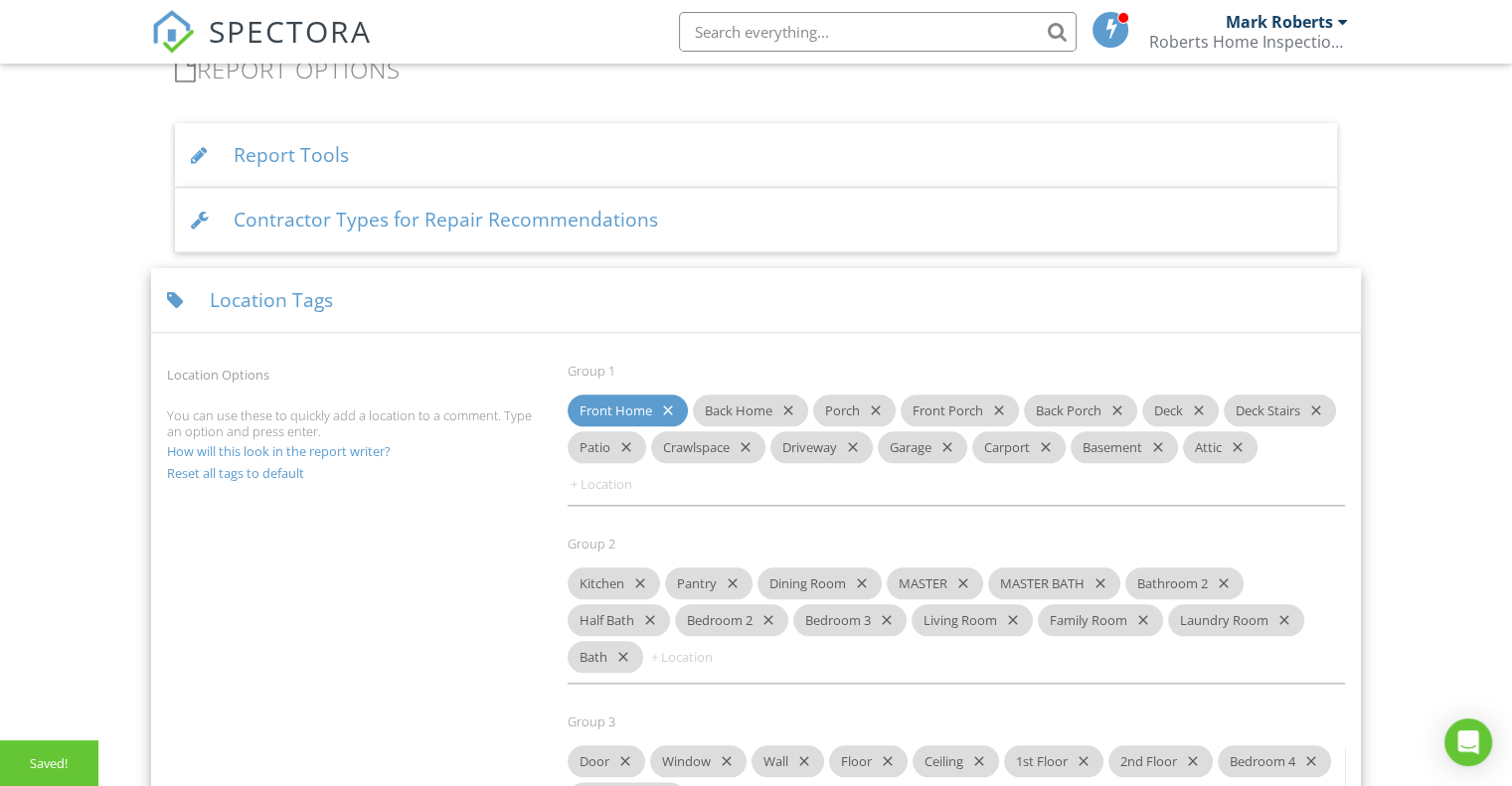 click on "Front Home close" at bounding box center [627, 410] 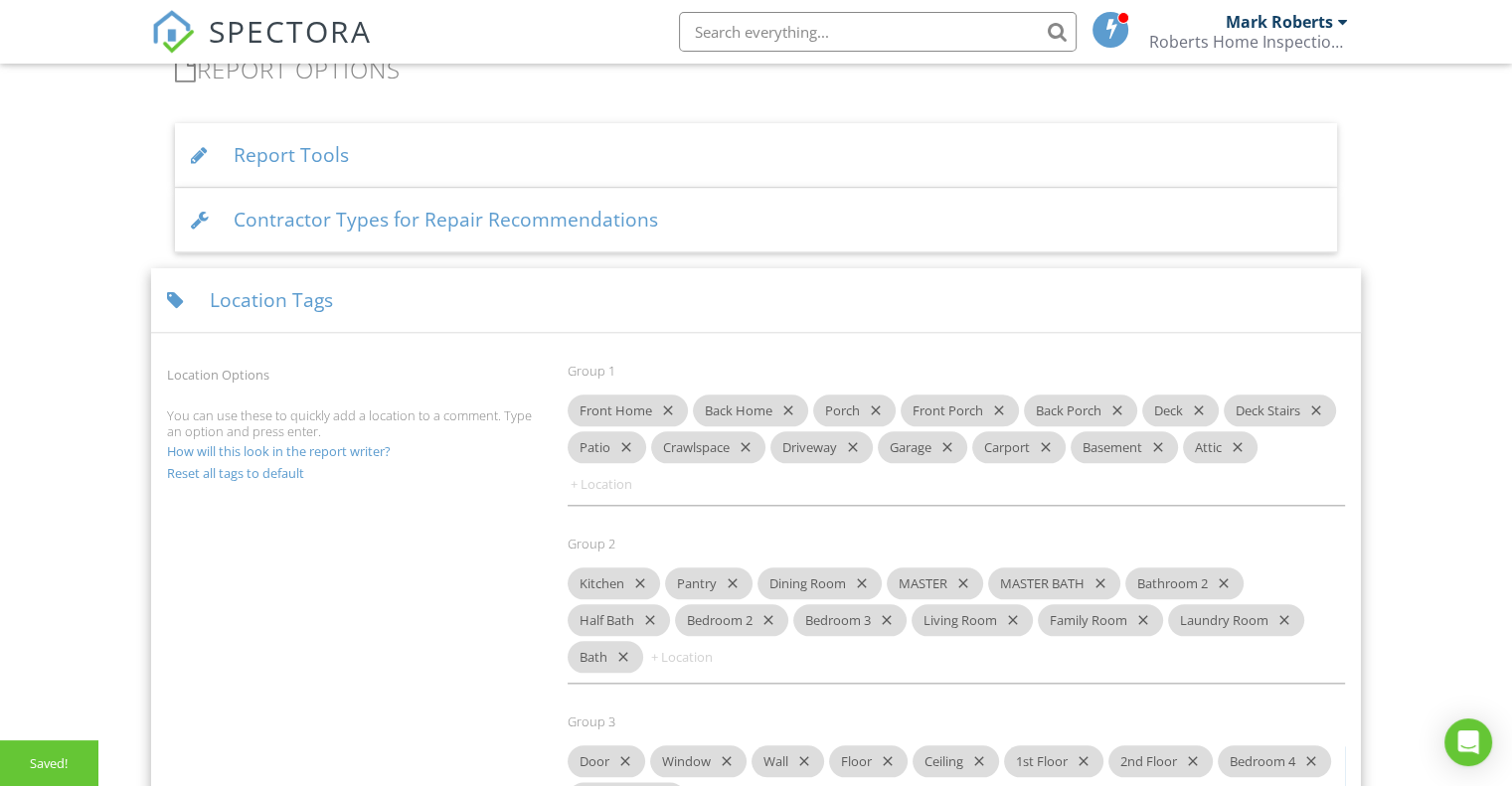 click on "Front Home close" at bounding box center [627, 410] 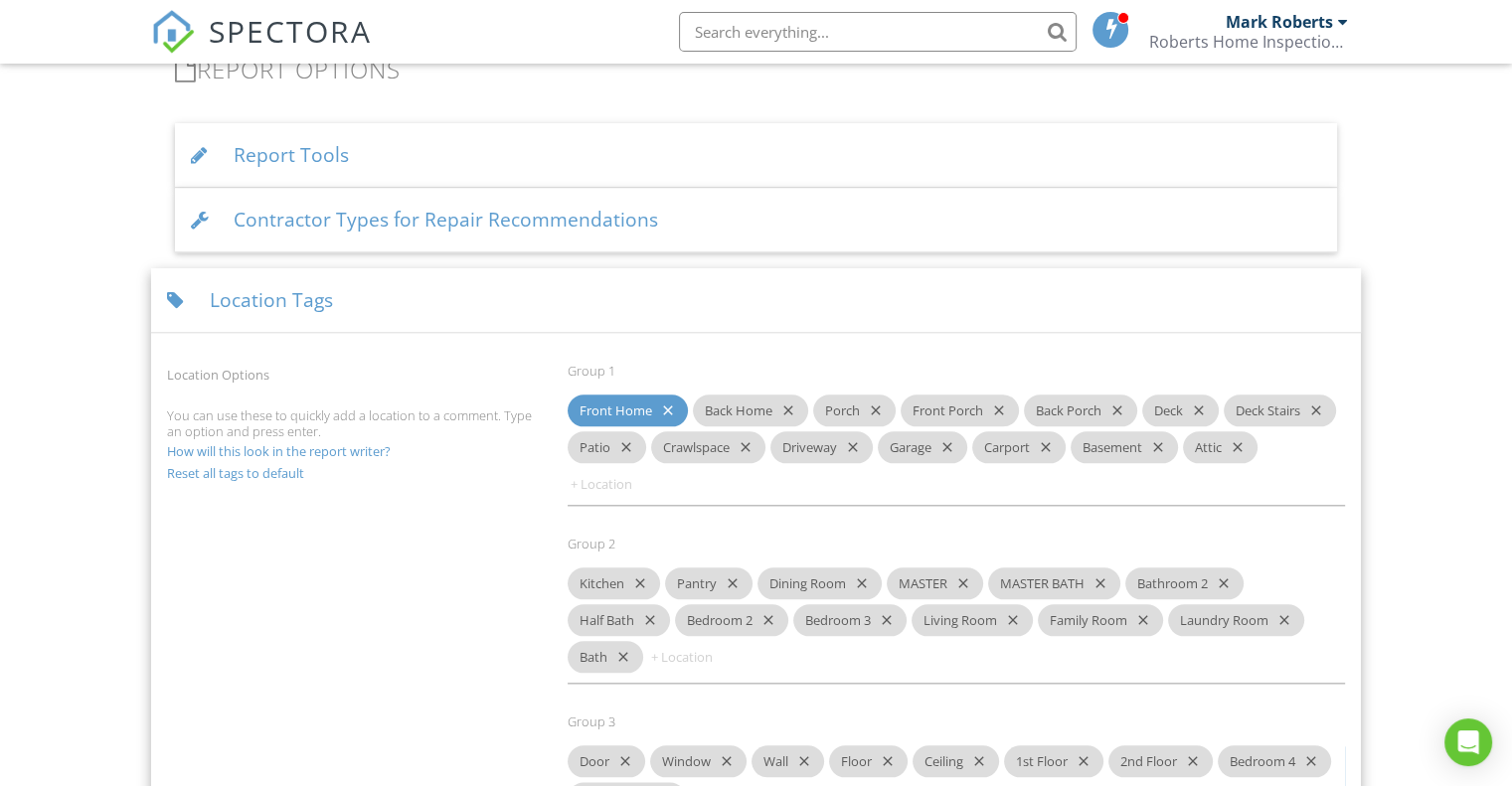 click on "Front Home close Back Home close Porch close Front Porch close Back Porch close Deck close Deck Stairs close Patio close Crawlspace close Driveway close Garage close Carport close Basement close Attic close" at bounding box center [956, 450] 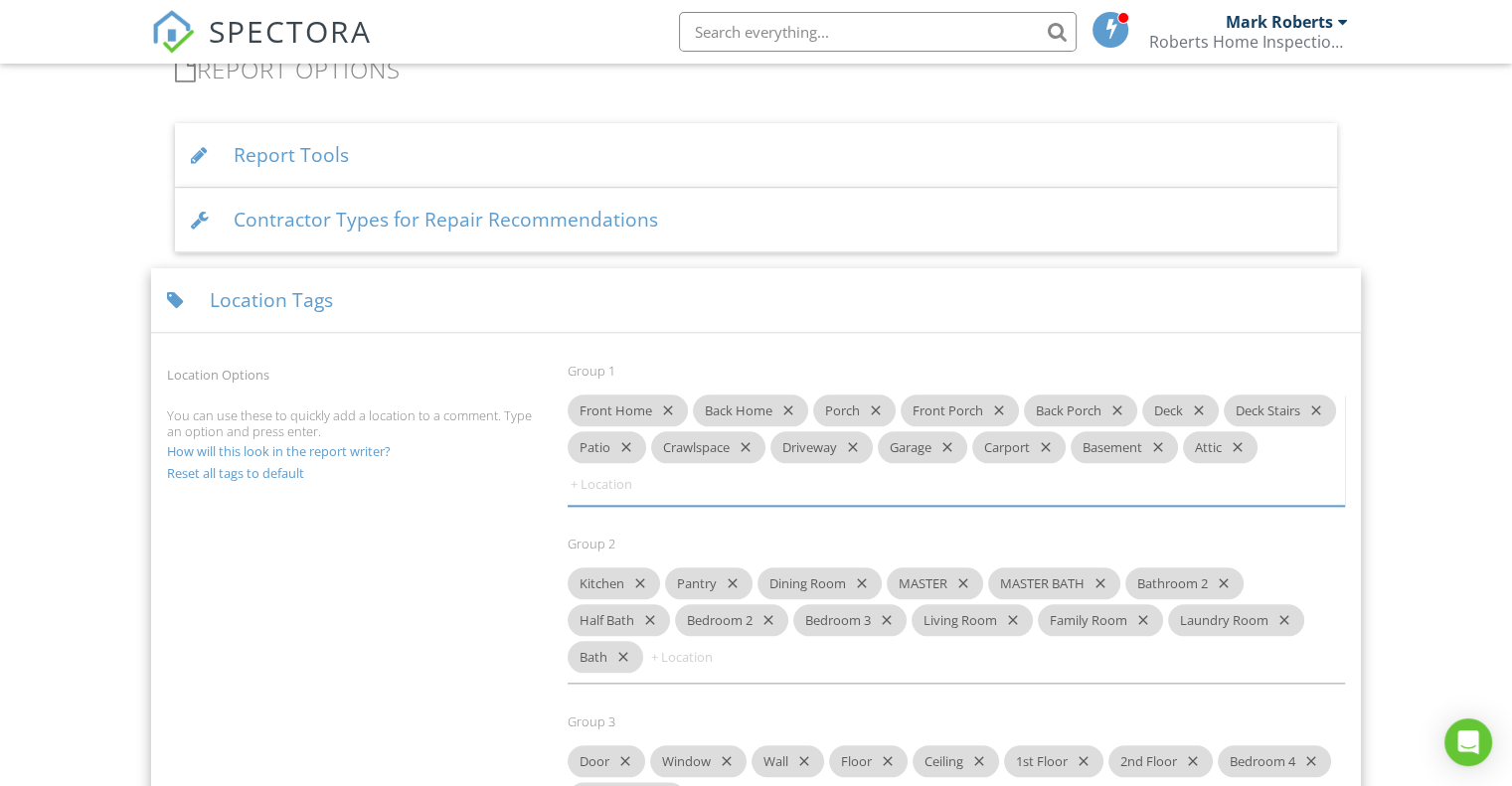click on "close" at bounding box center (664, 410) 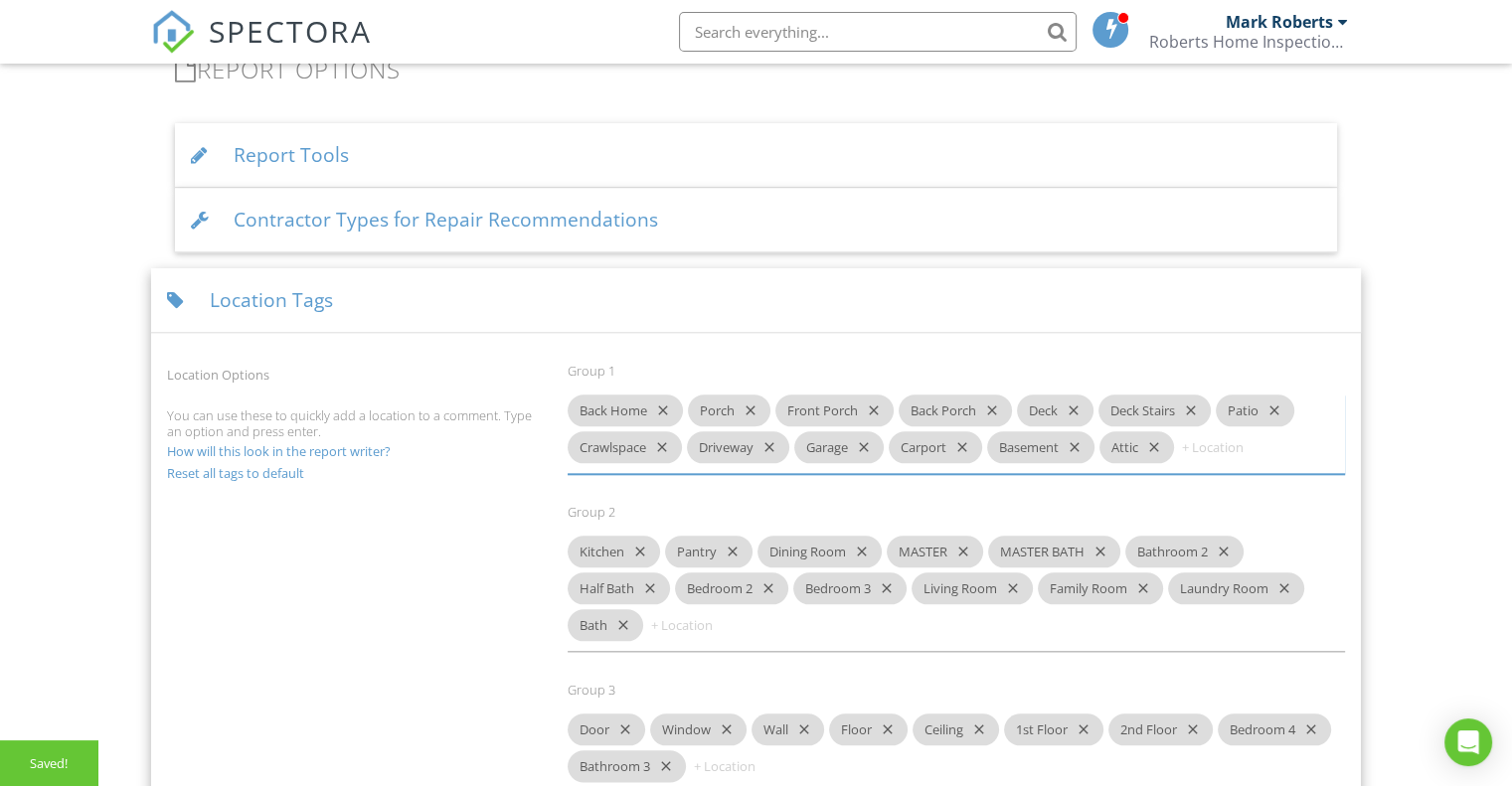click on "close" at bounding box center [659, 410] 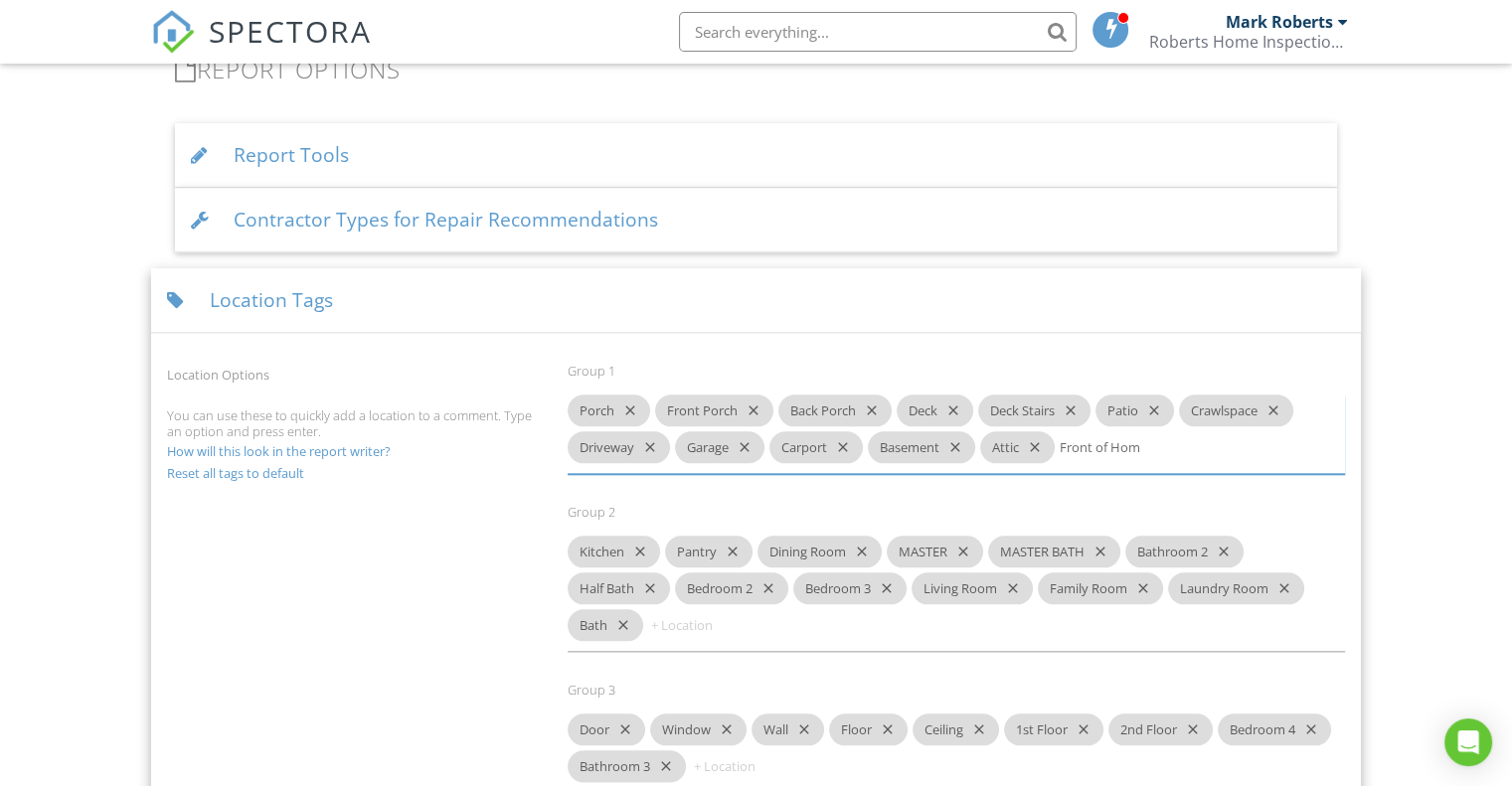 type on "Front of Home" 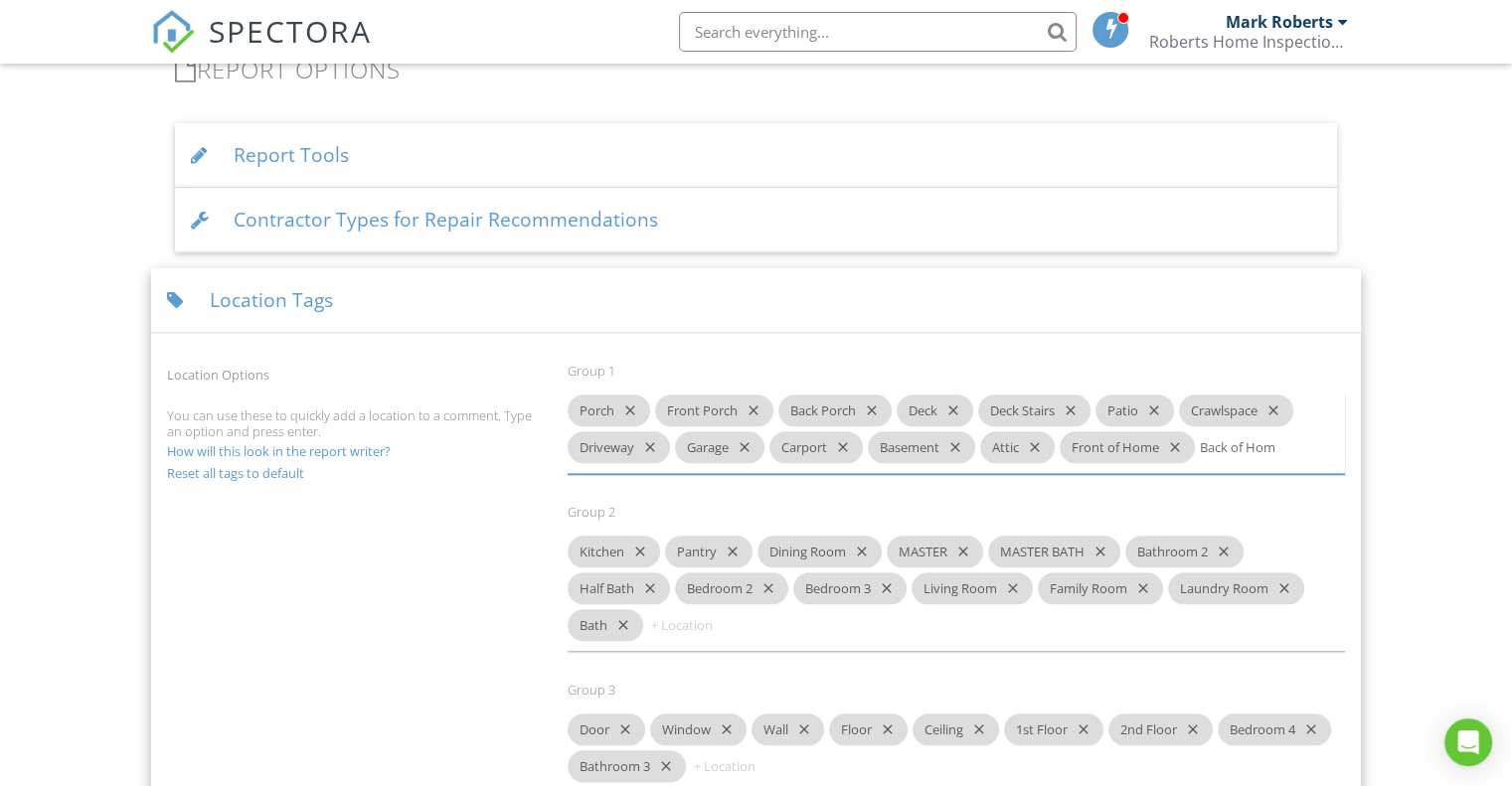 type on "Back of Home" 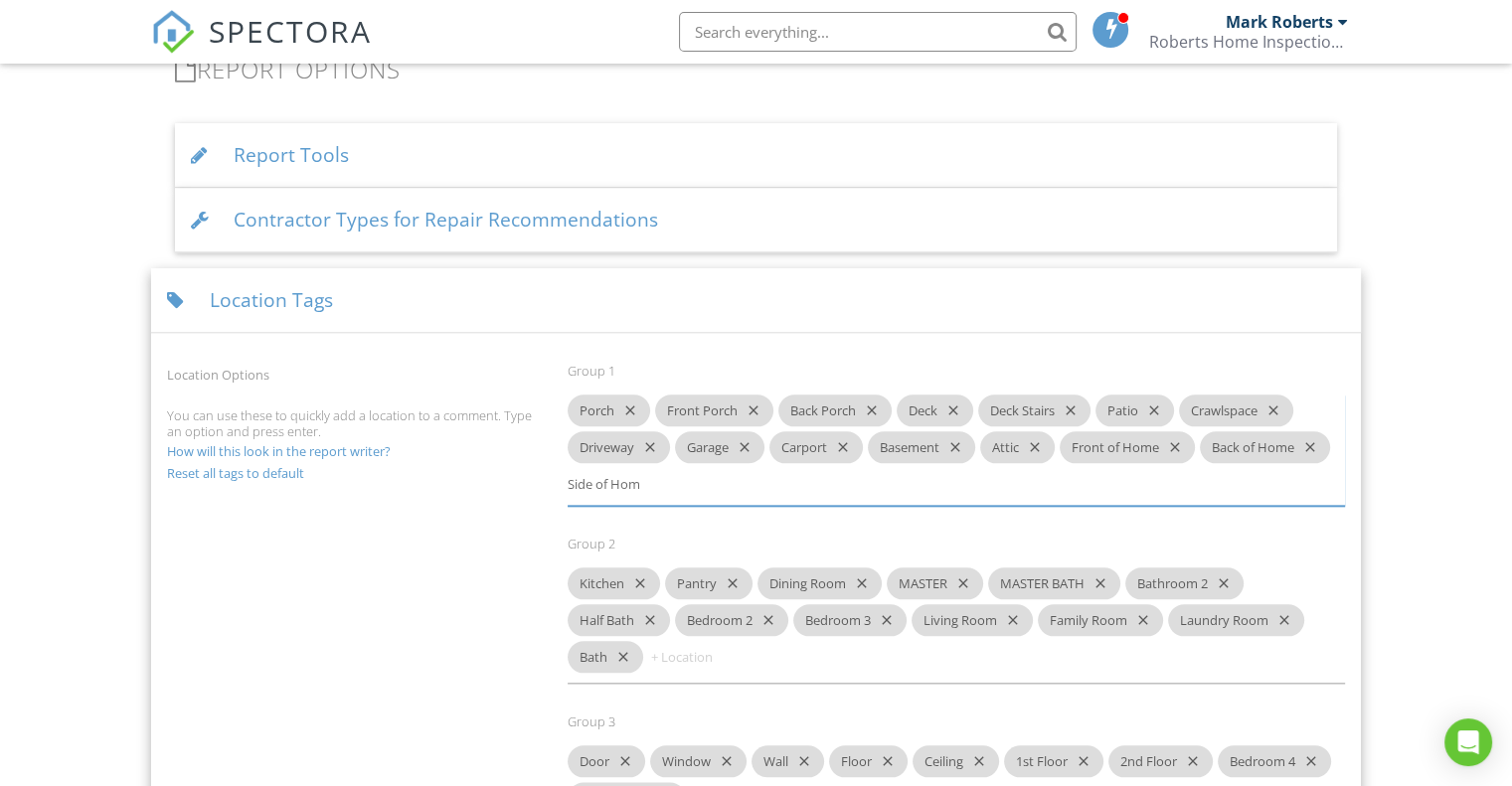 type on "Side of Home" 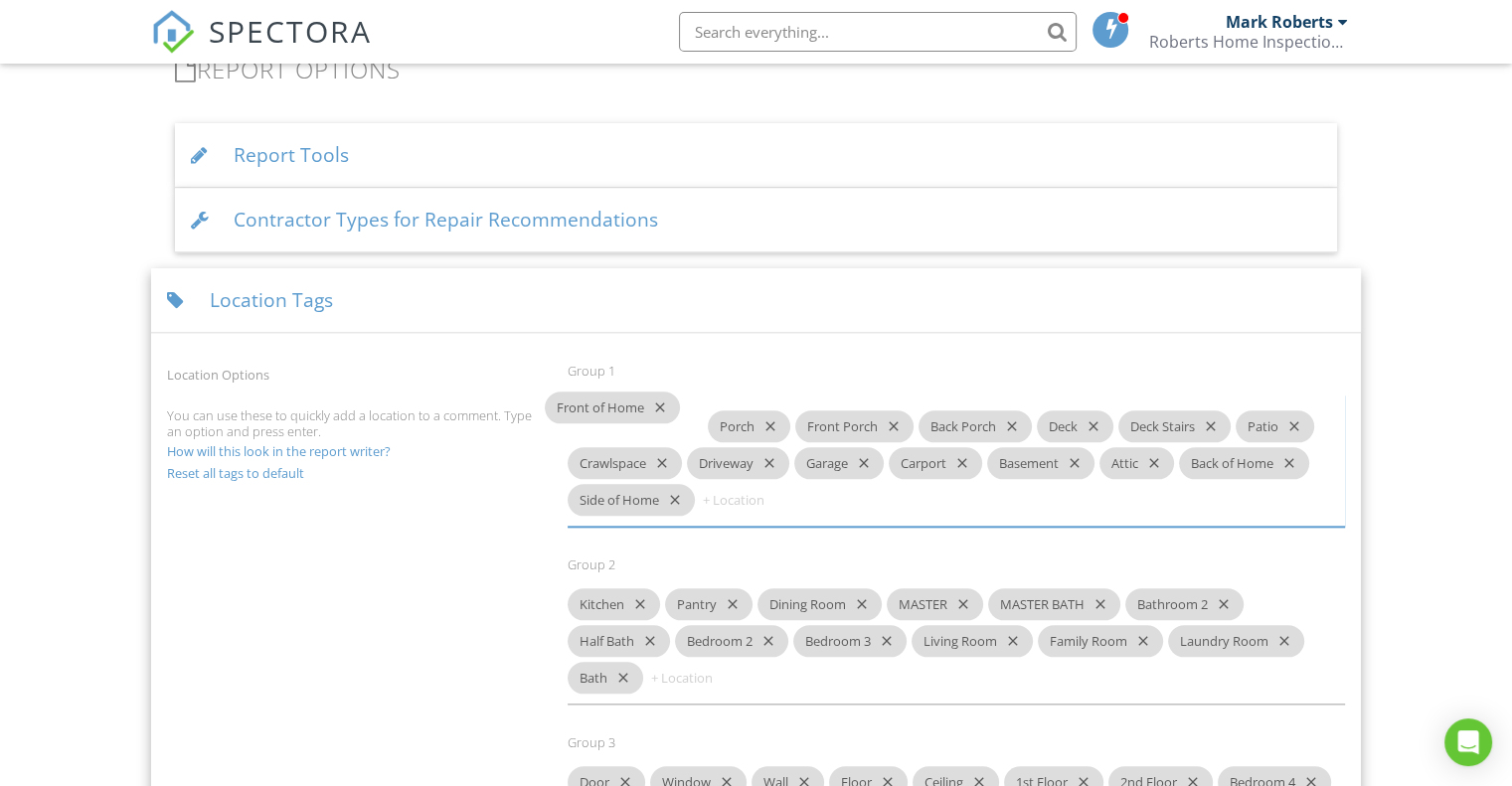 drag, startPoint x: 1108, startPoint y: 448, endPoint x: 598, endPoint y: 423, distance: 510.6124 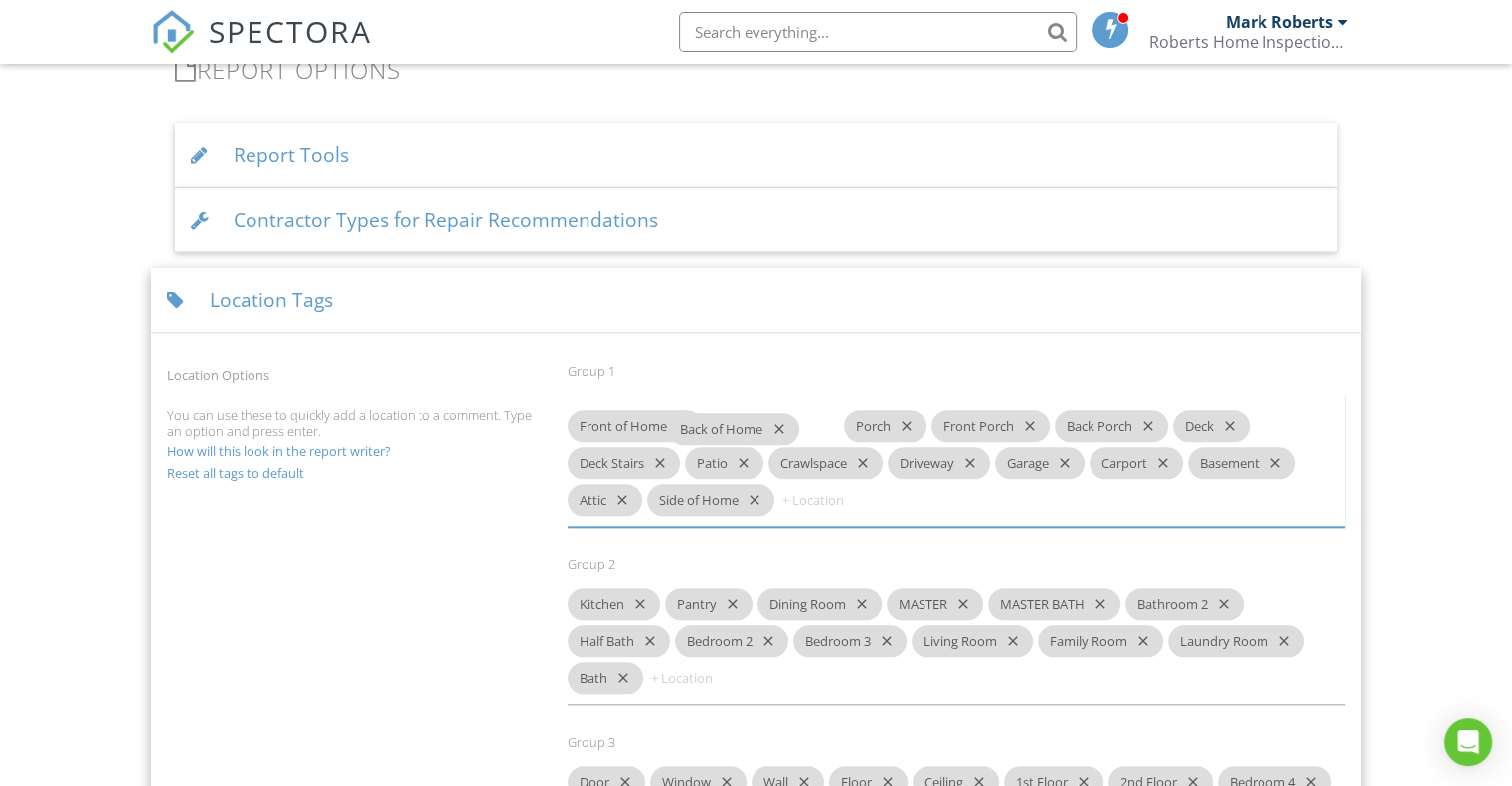 drag, startPoint x: 1225, startPoint y: 448, endPoint x: 708, endPoint y: 433, distance: 517.2176 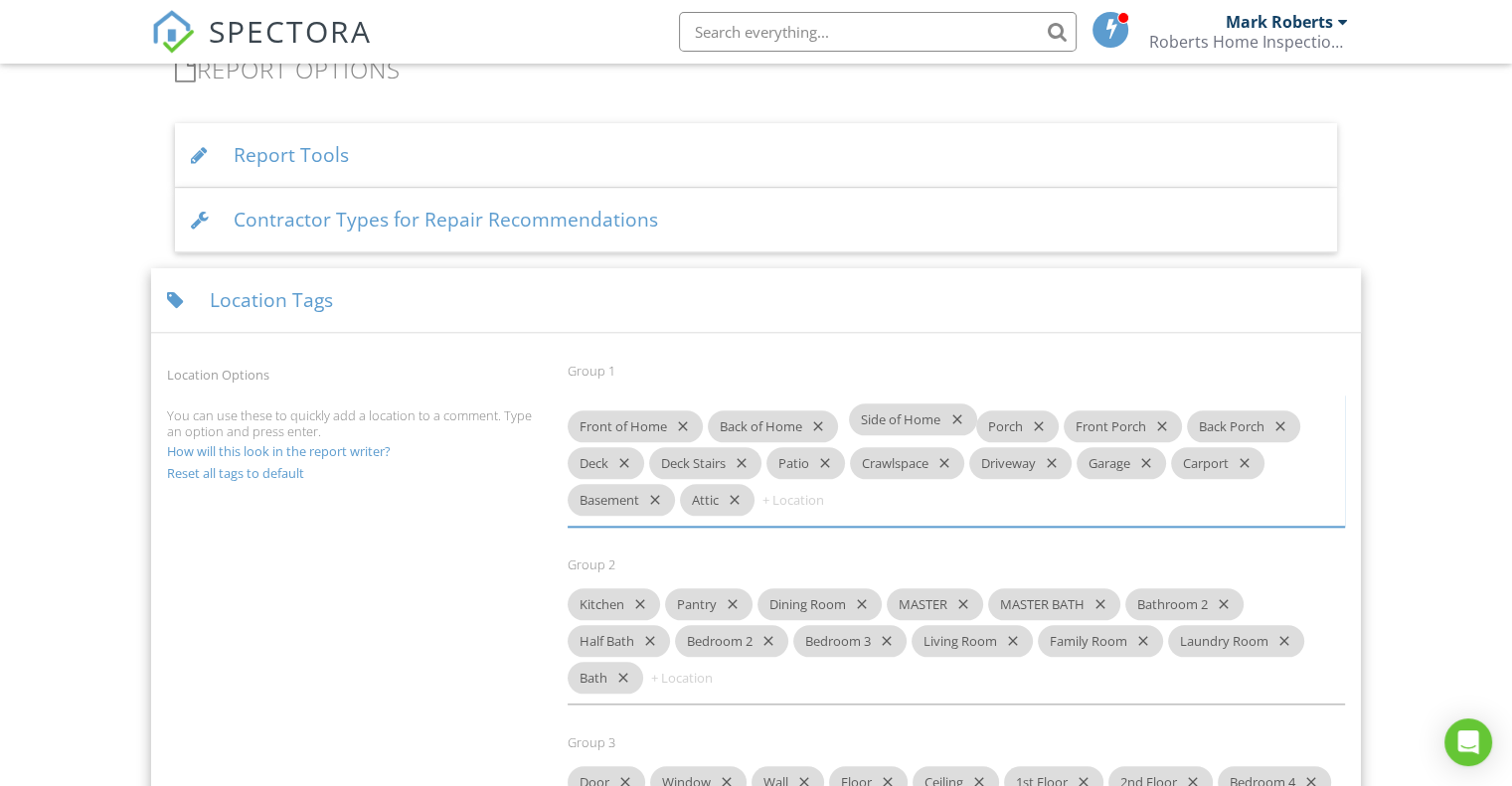 drag, startPoint x: 680, startPoint y: 484, endPoint x: 879, endPoint y: 427, distance: 207.00242 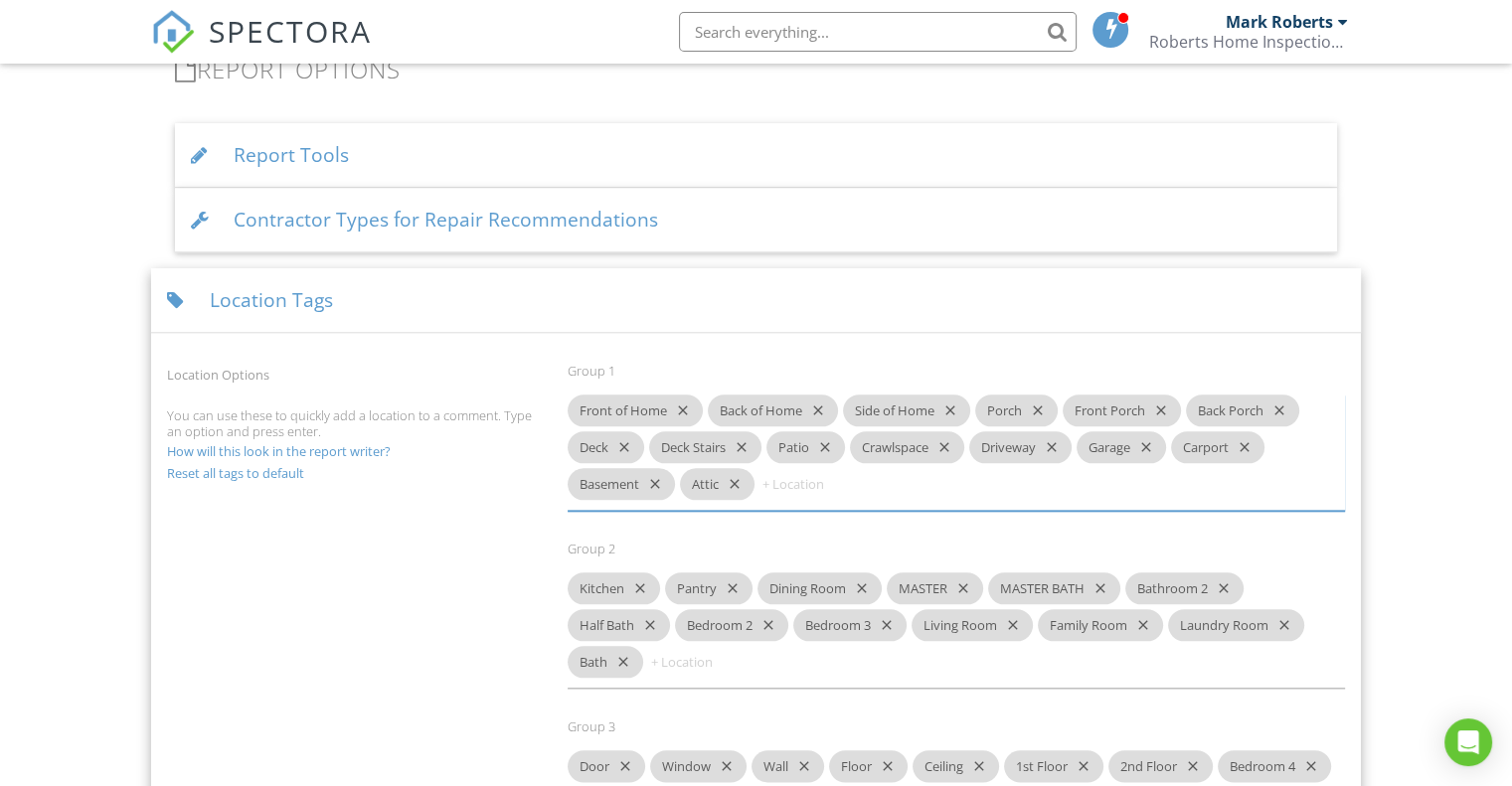 scroll, scrollTop: 2154, scrollLeft: 0, axis: vertical 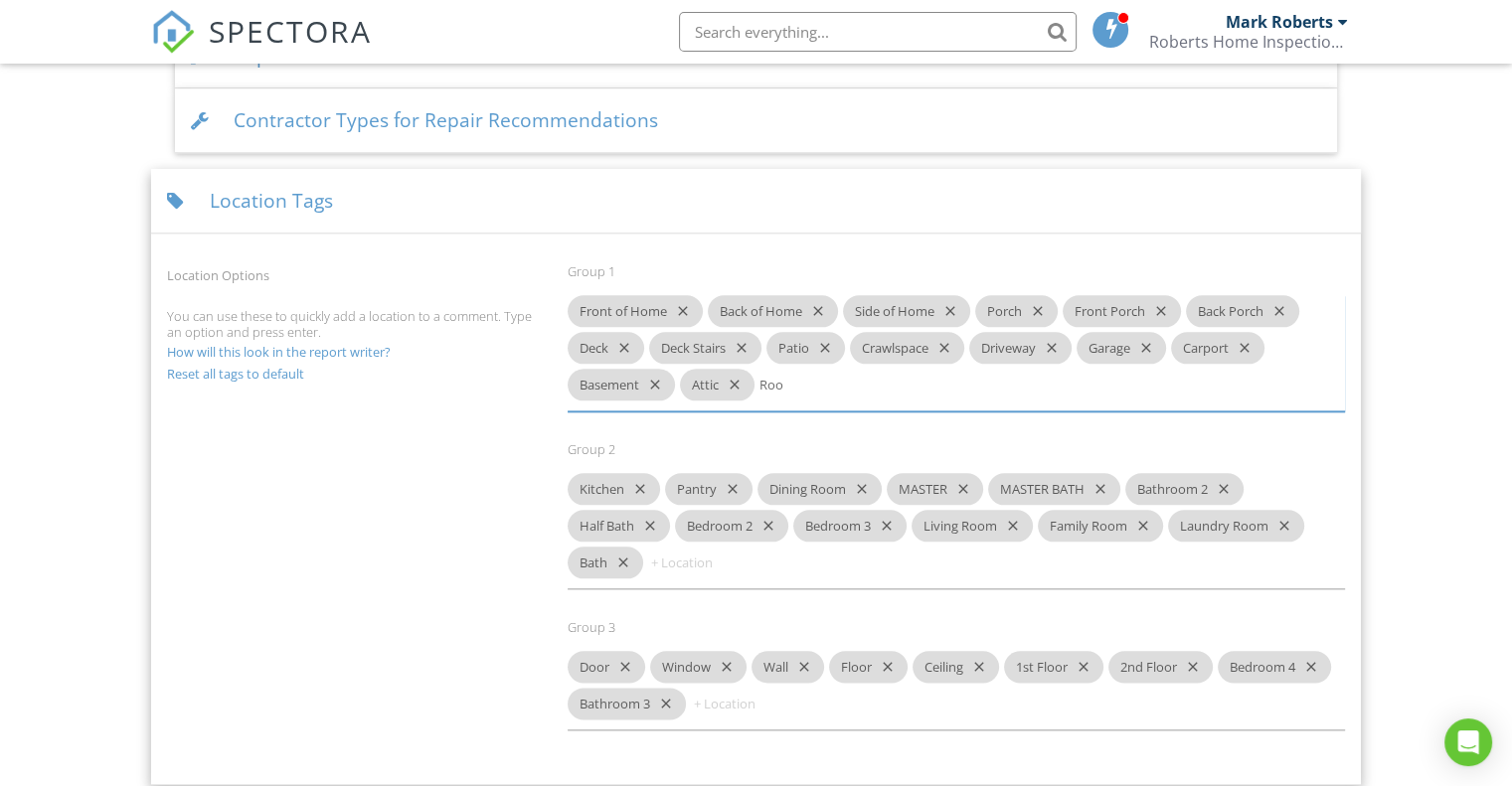 type on "Roof" 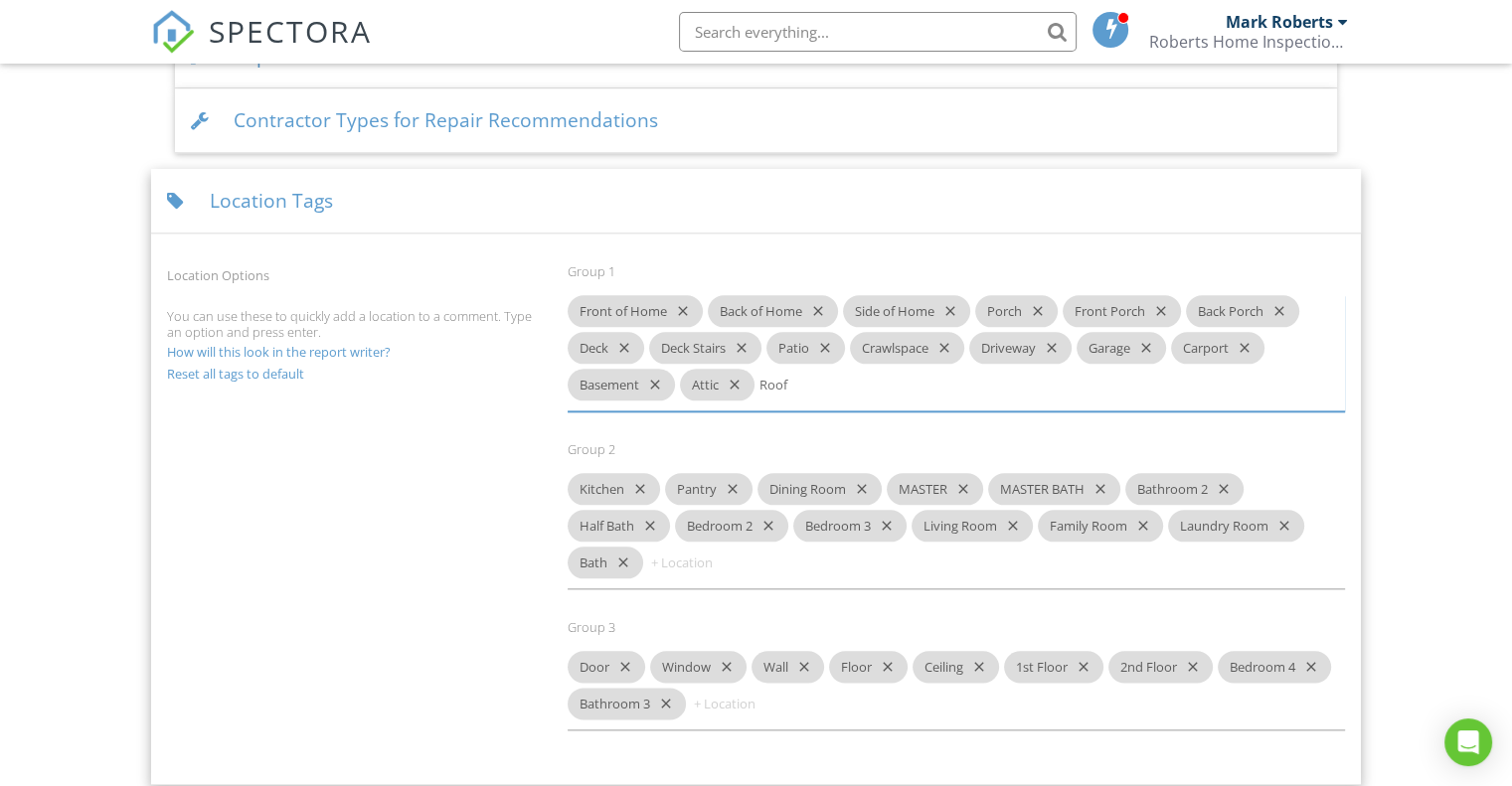 type 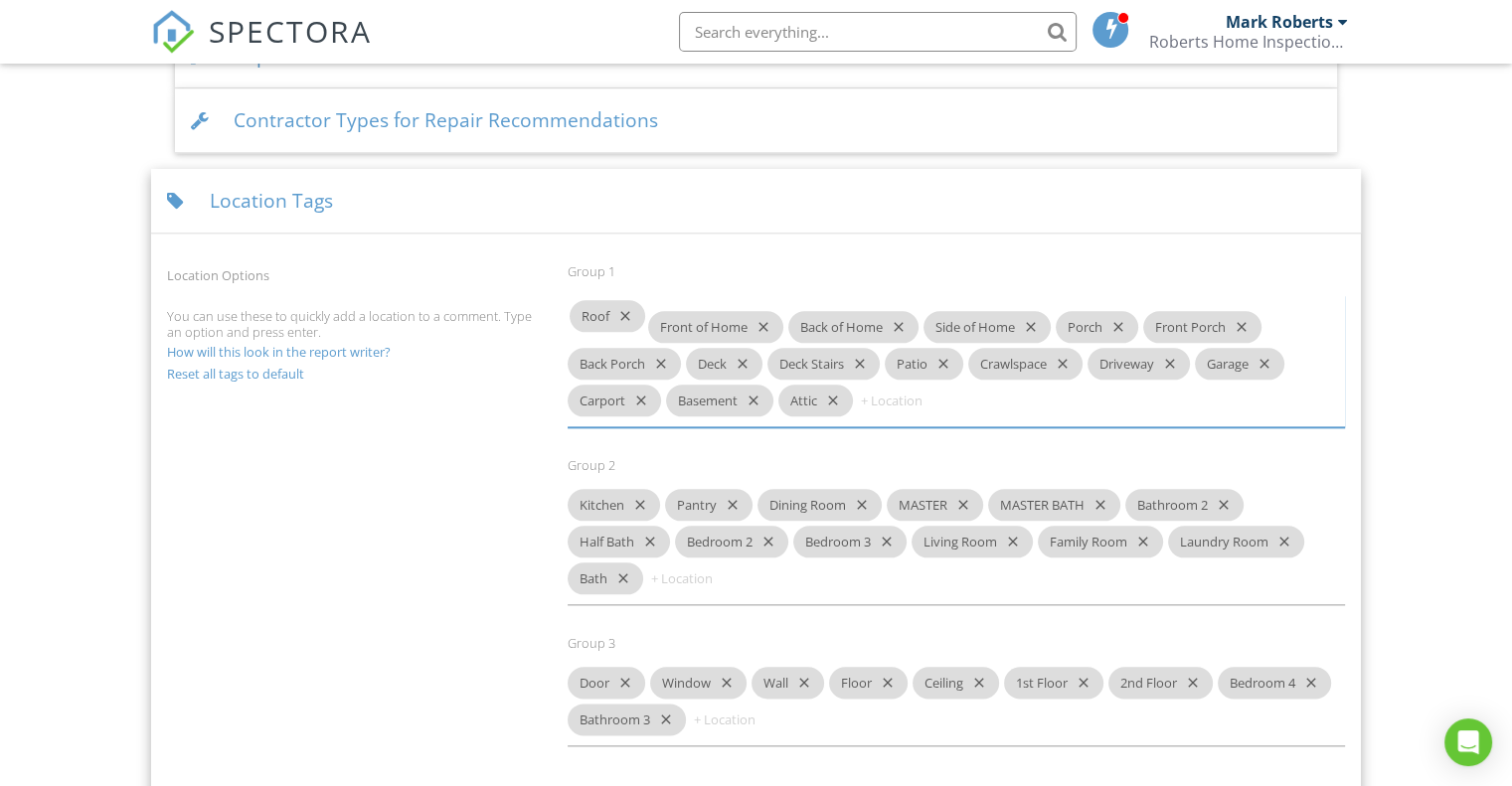 drag, startPoint x: 802, startPoint y: 379, endPoint x: 613, endPoint y: 315, distance: 199.542 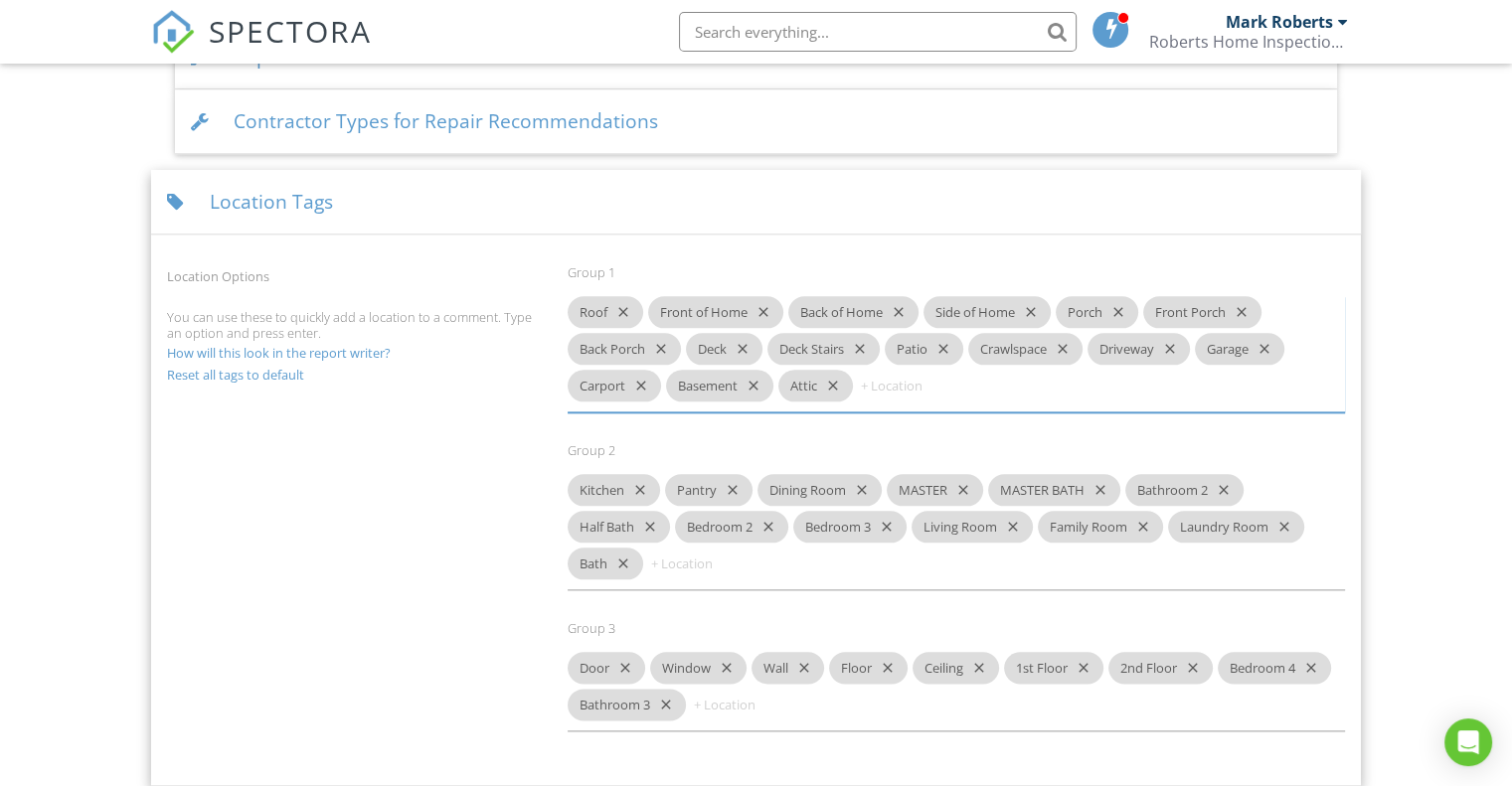 scroll, scrollTop: 2154, scrollLeft: 0, axis: vertical 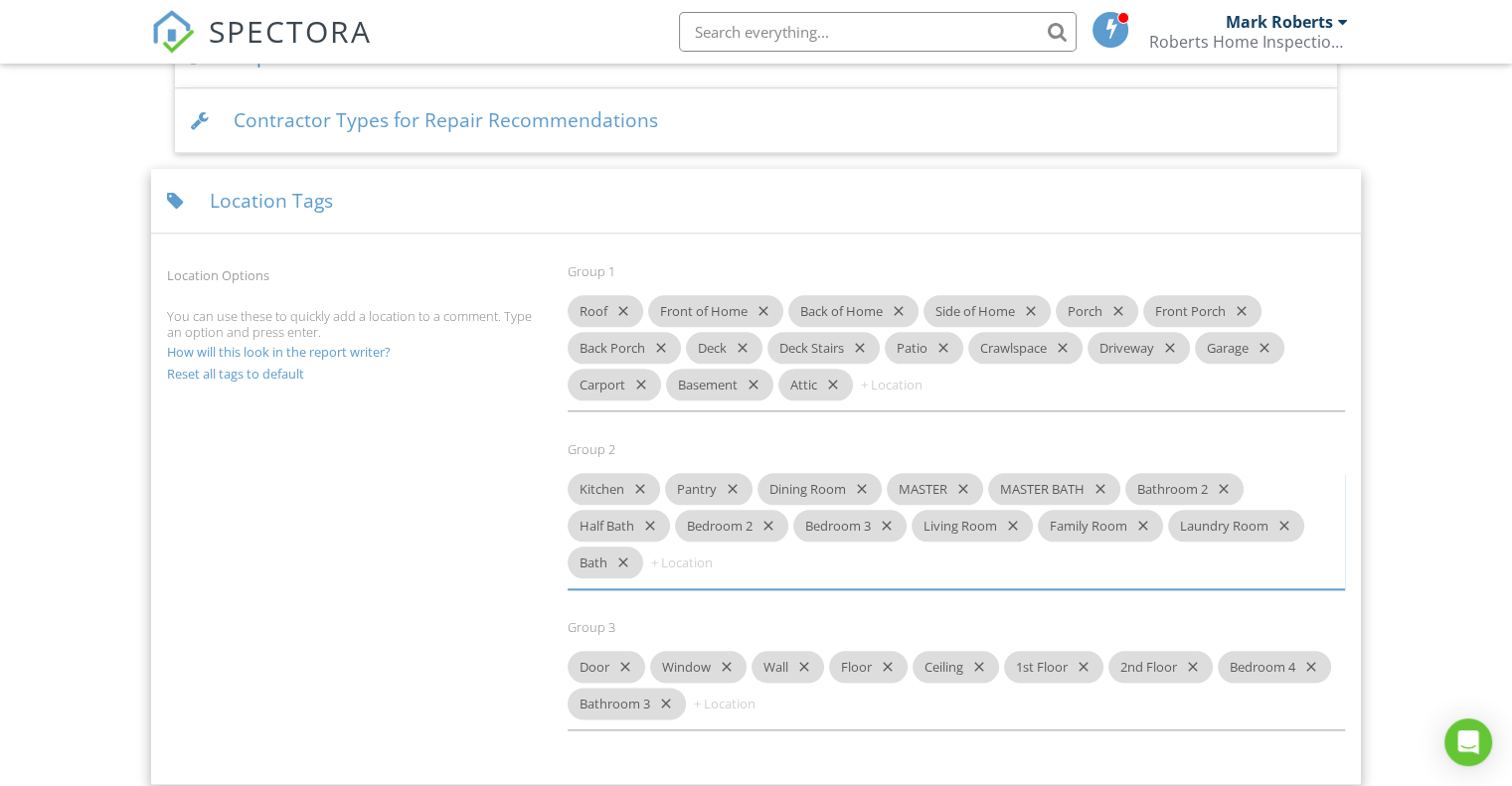 click at bounding box center [708, 562] 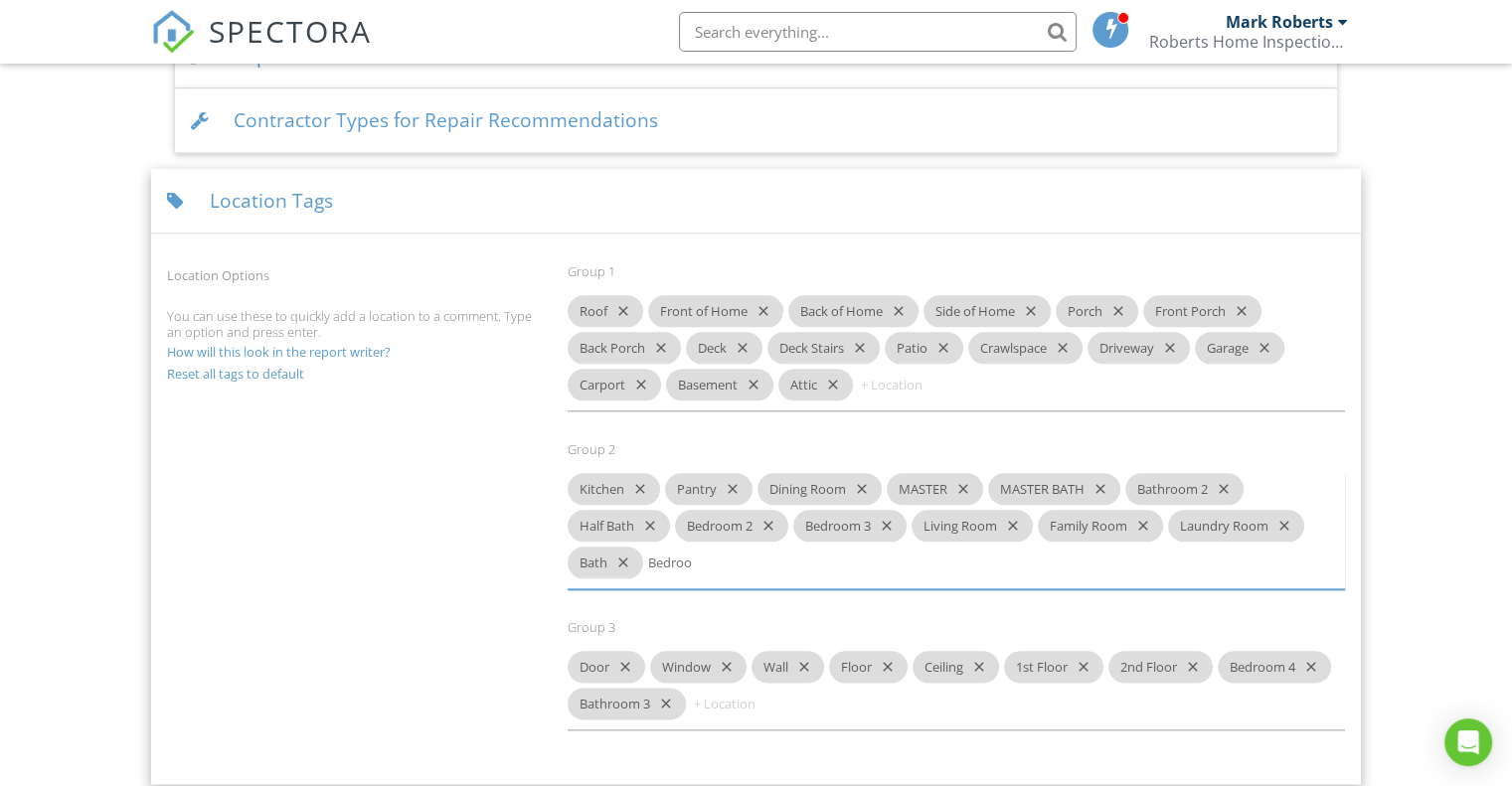 type on "Bedroom" 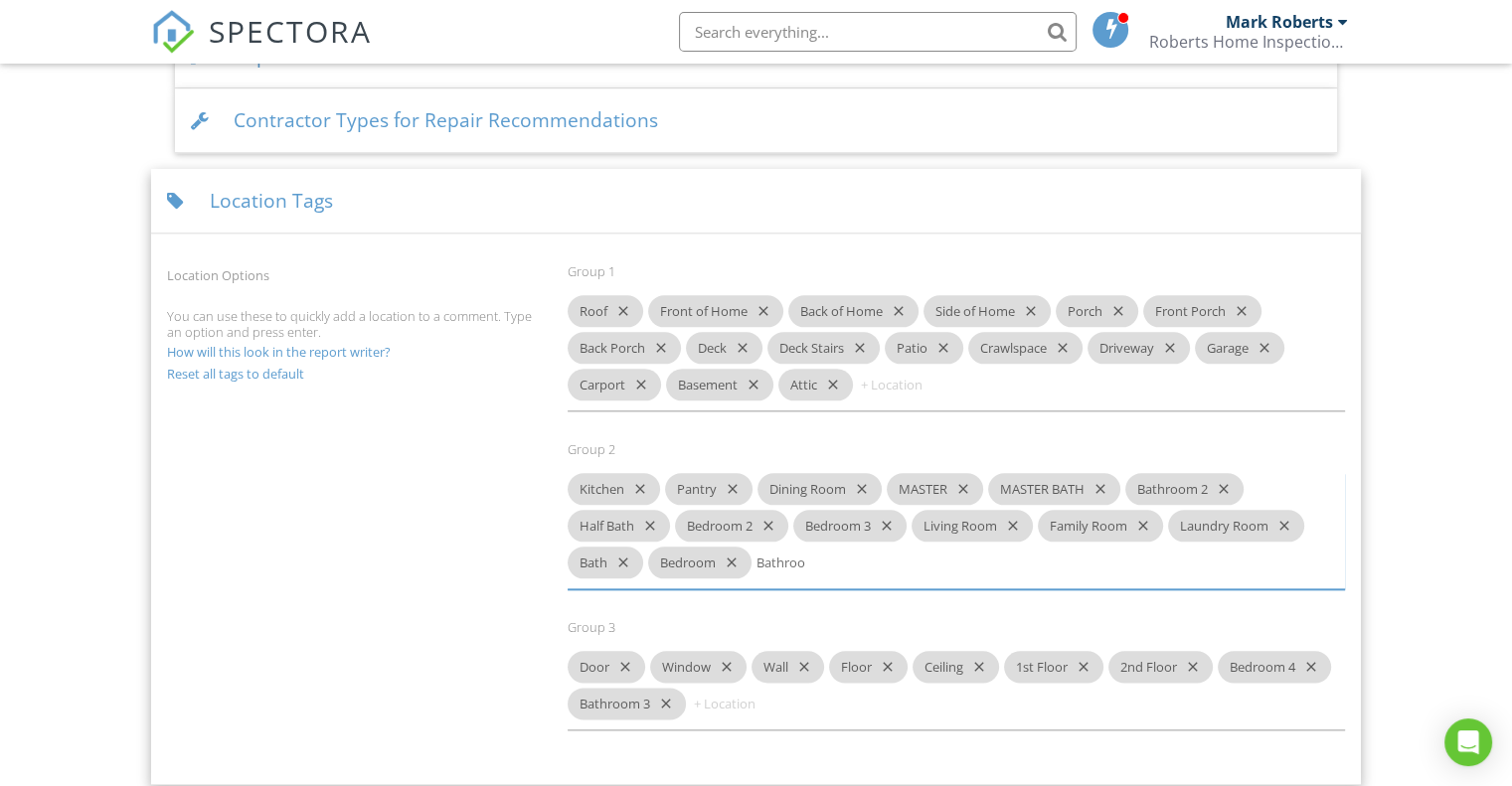 type on "Bathroom" 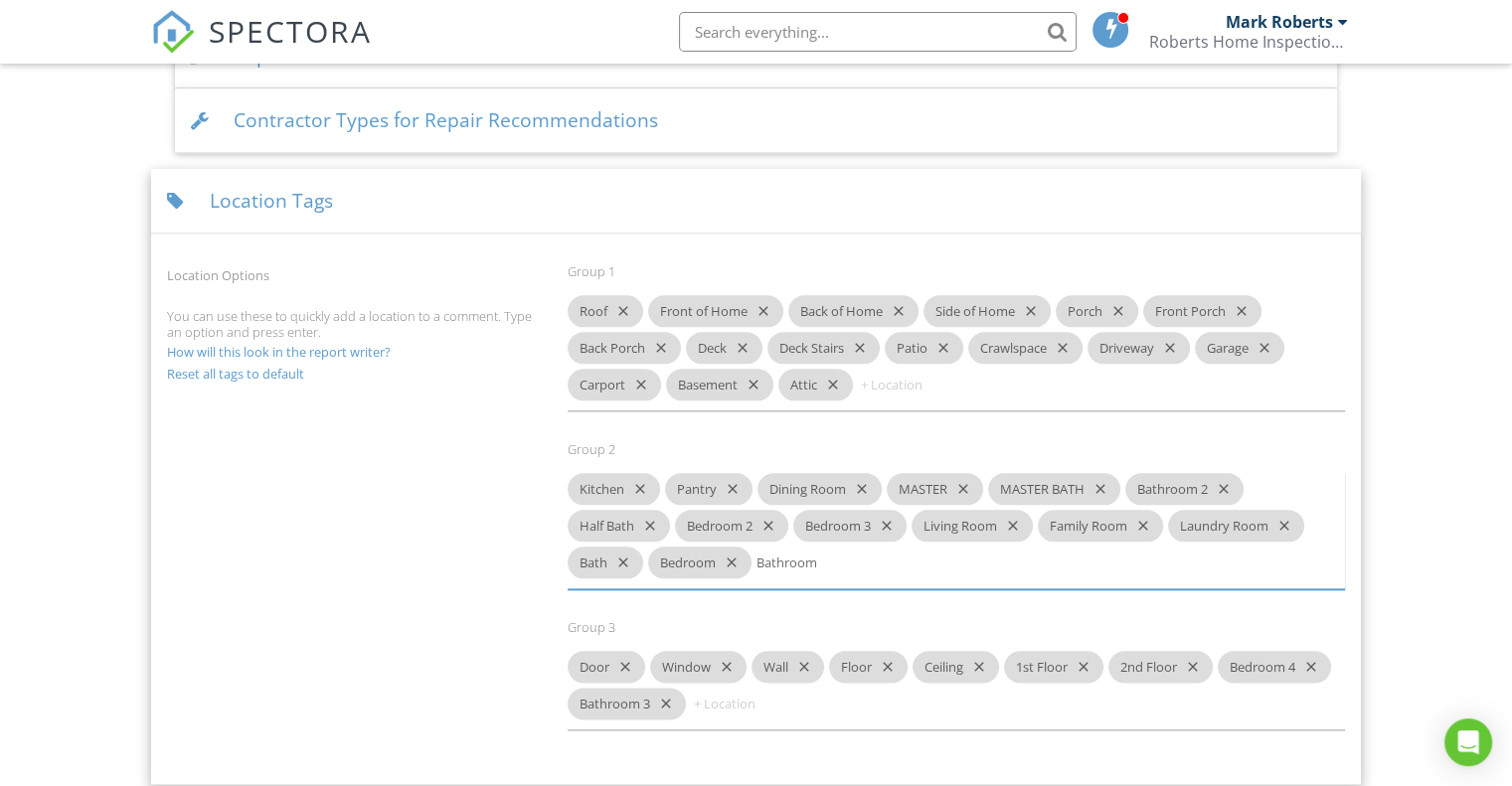 type 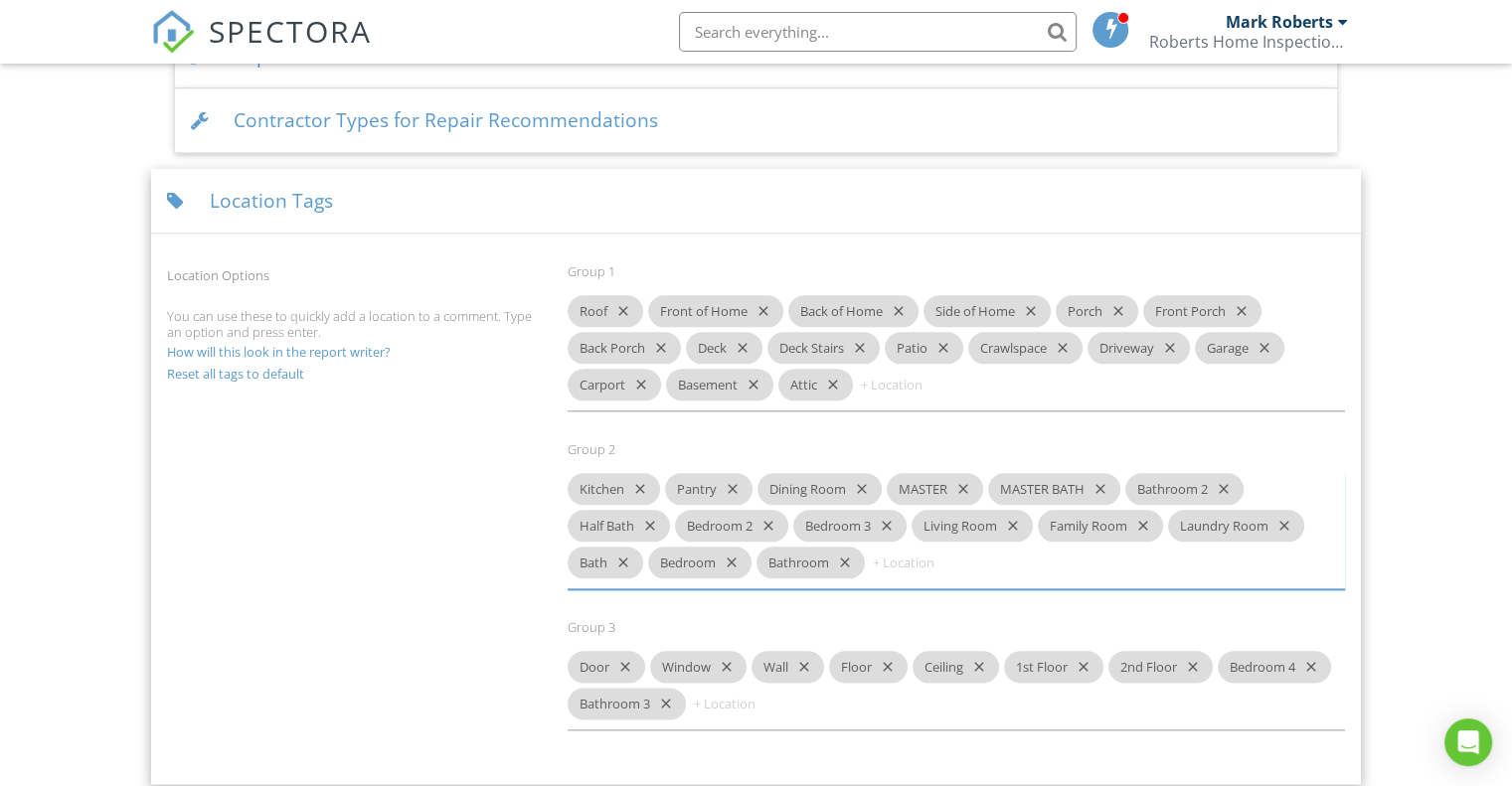 click at bounding box center [751, 704] 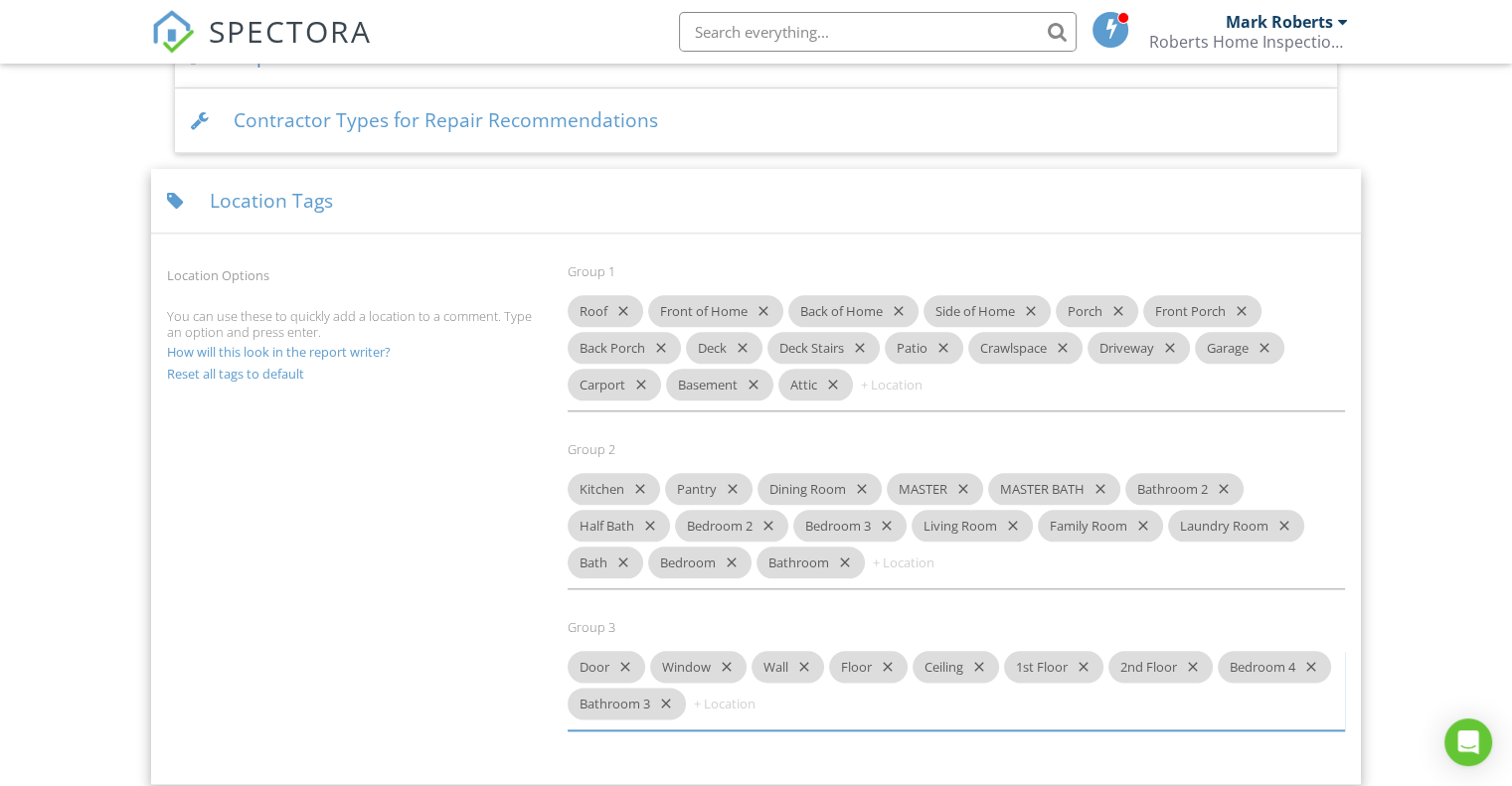 type on "1" 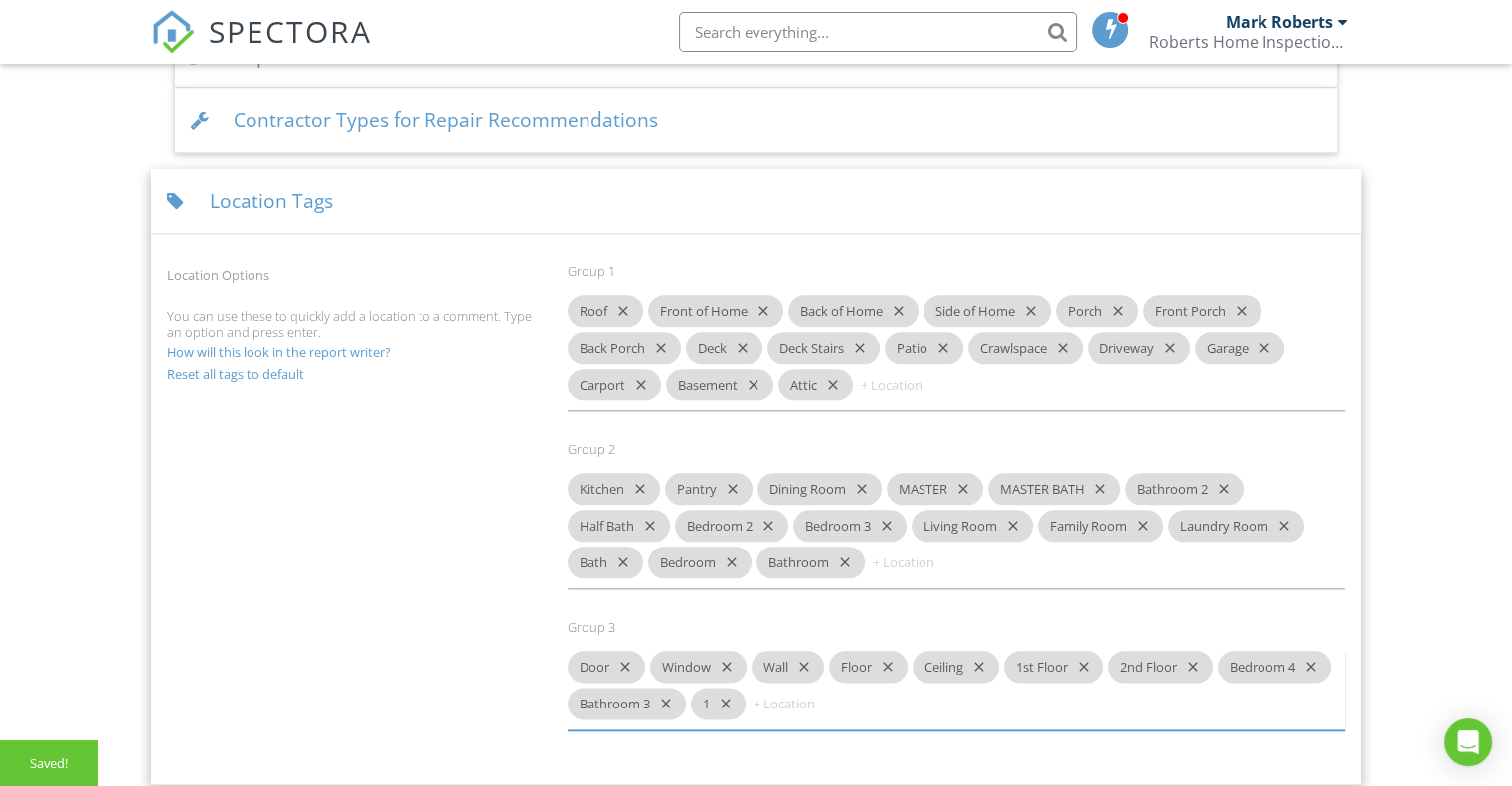 type on "2" 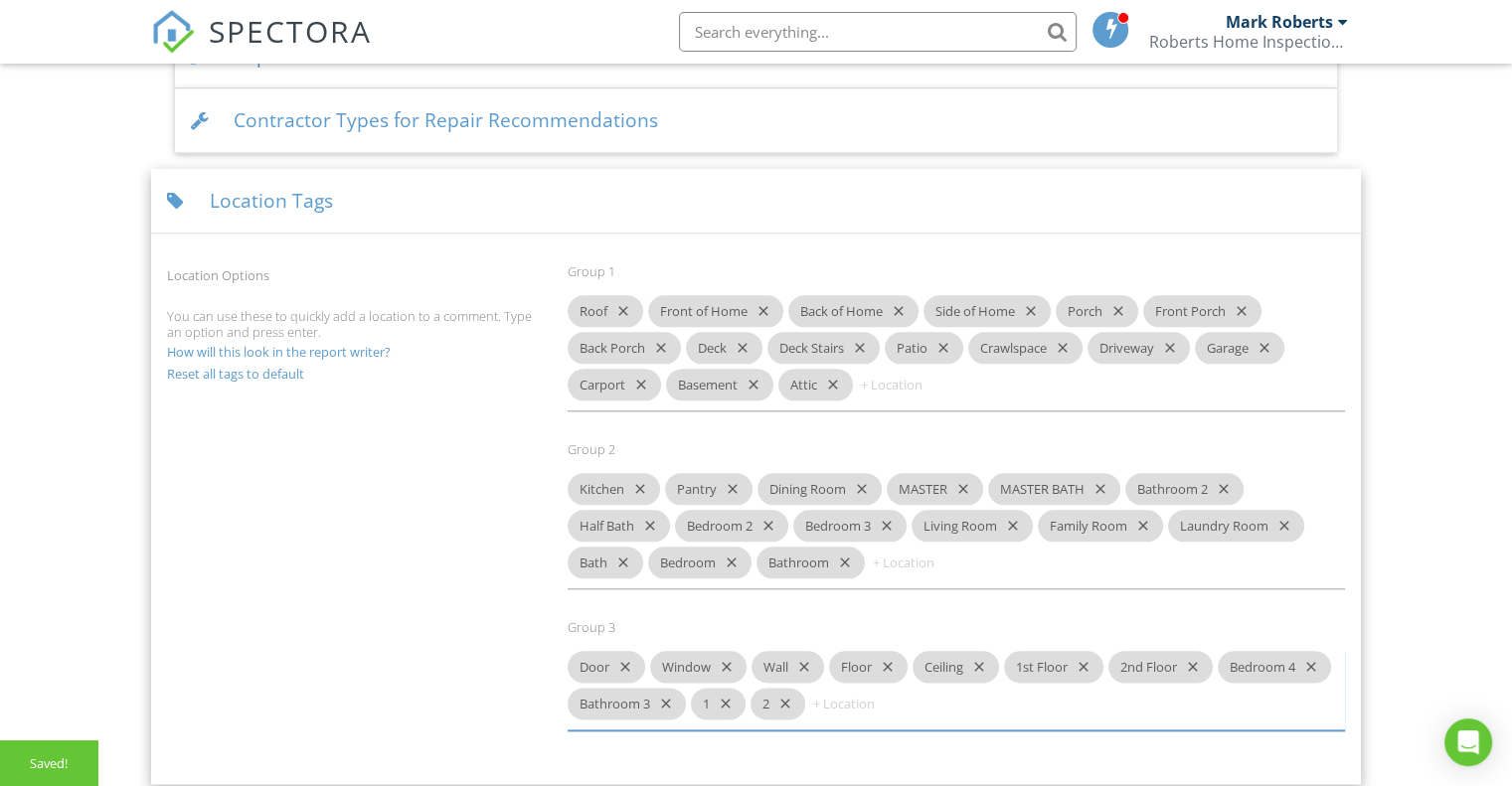 type on "3" 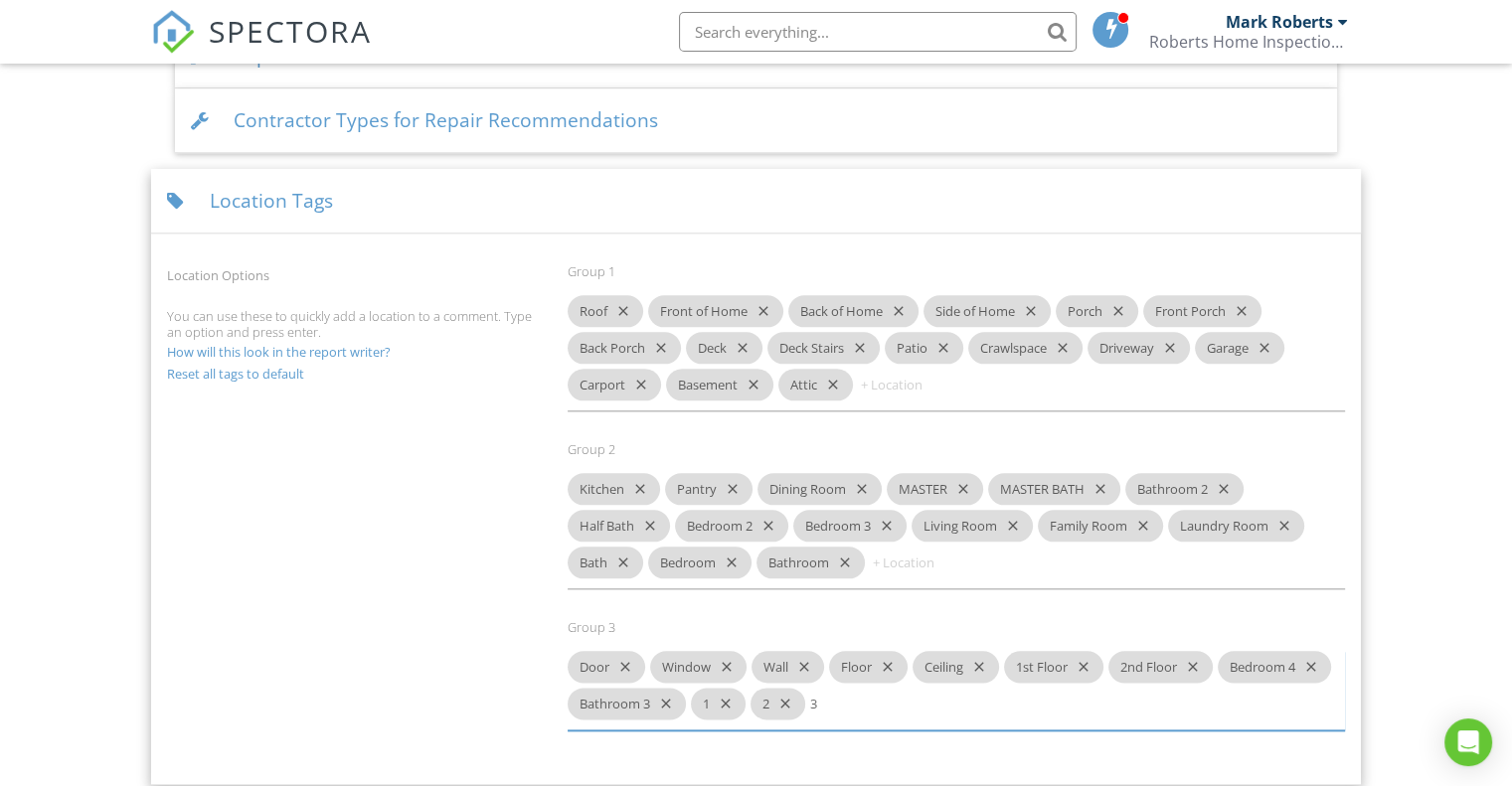 type 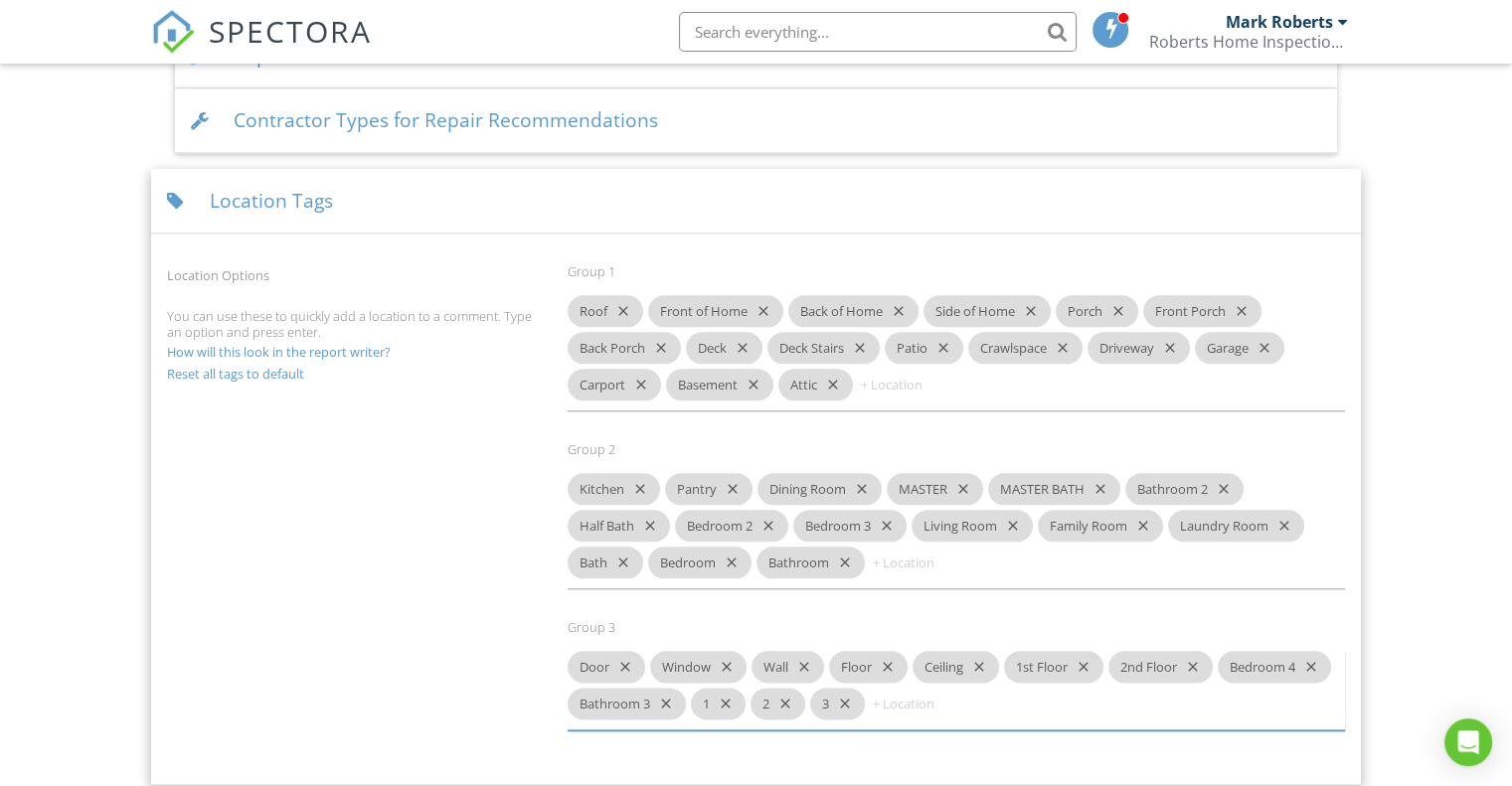 click on "close" at bounding box center (1080, 667) 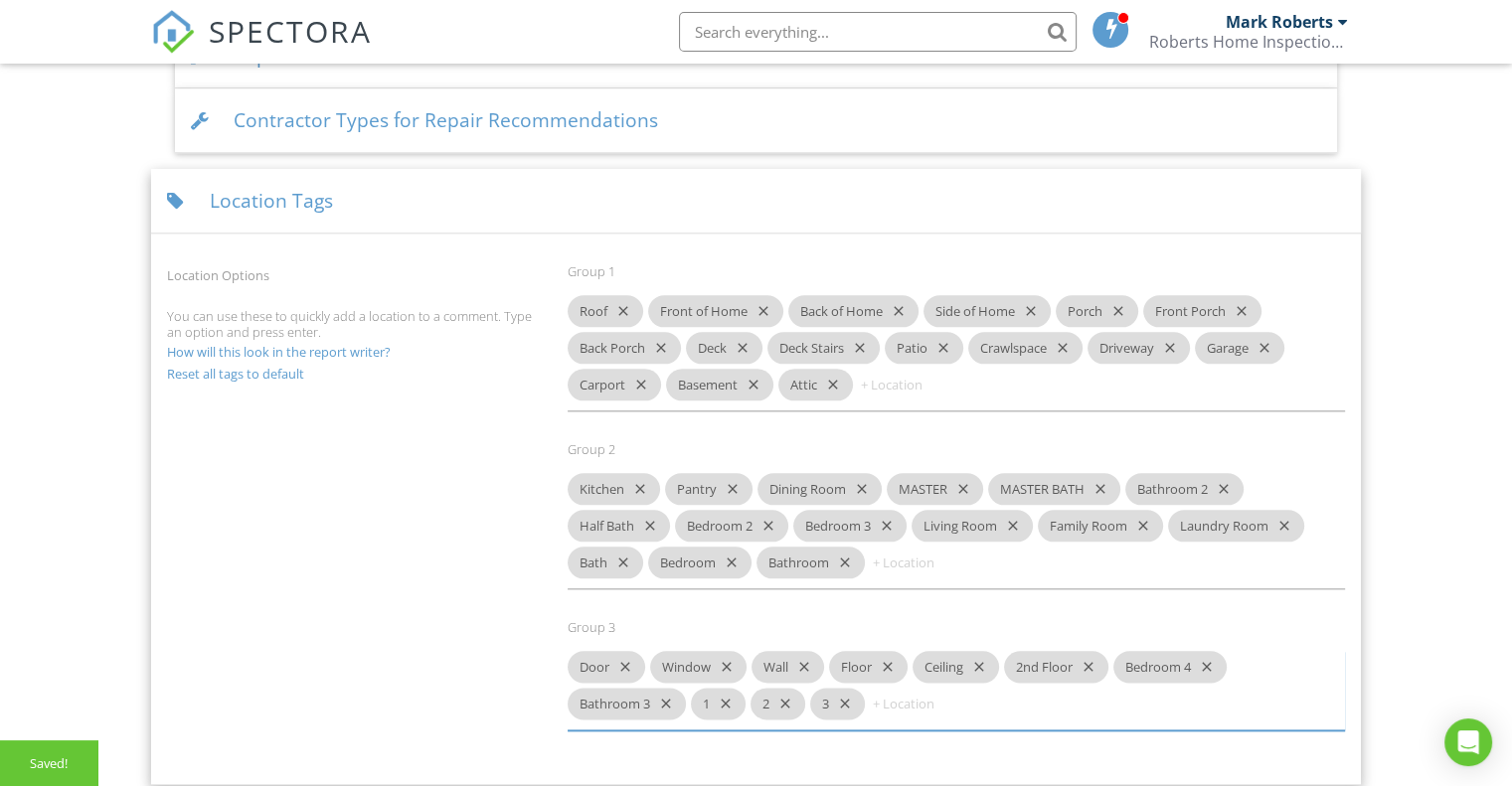 click on "close" at bounding box center [1085, 667] 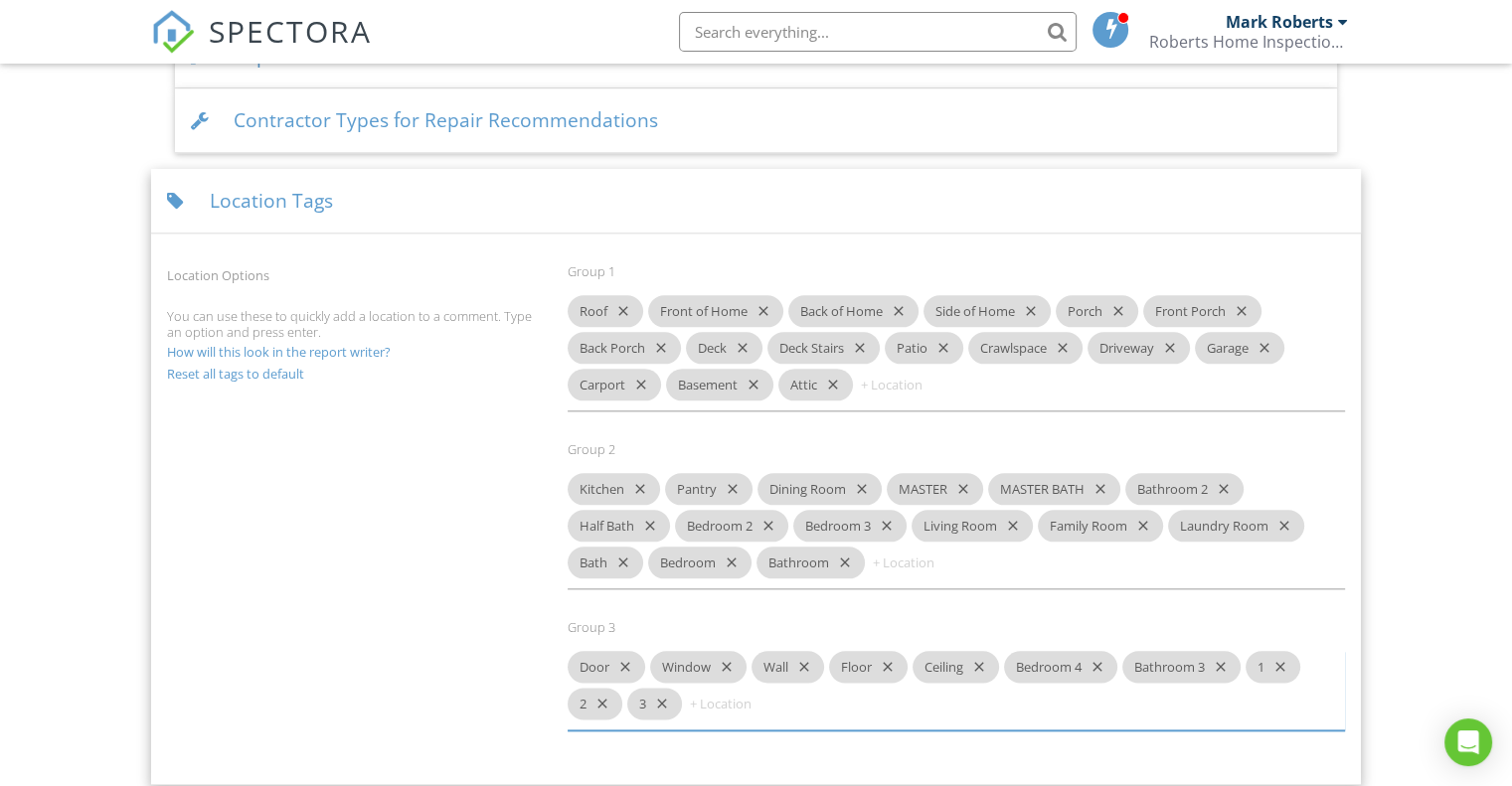 click on "close" at bounding box center [1093, 667] 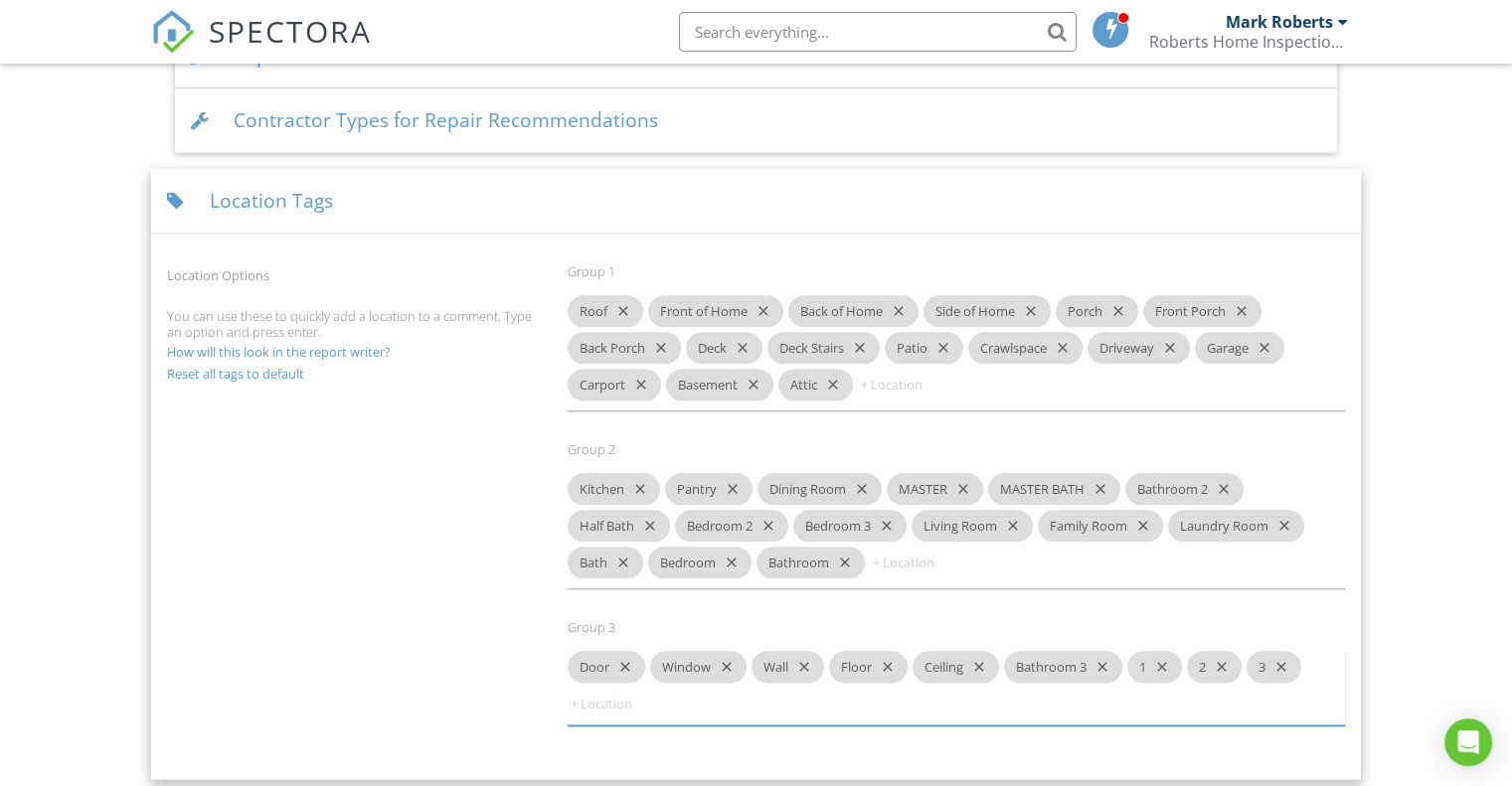 click on "close" at bounding box center (1098, 667) 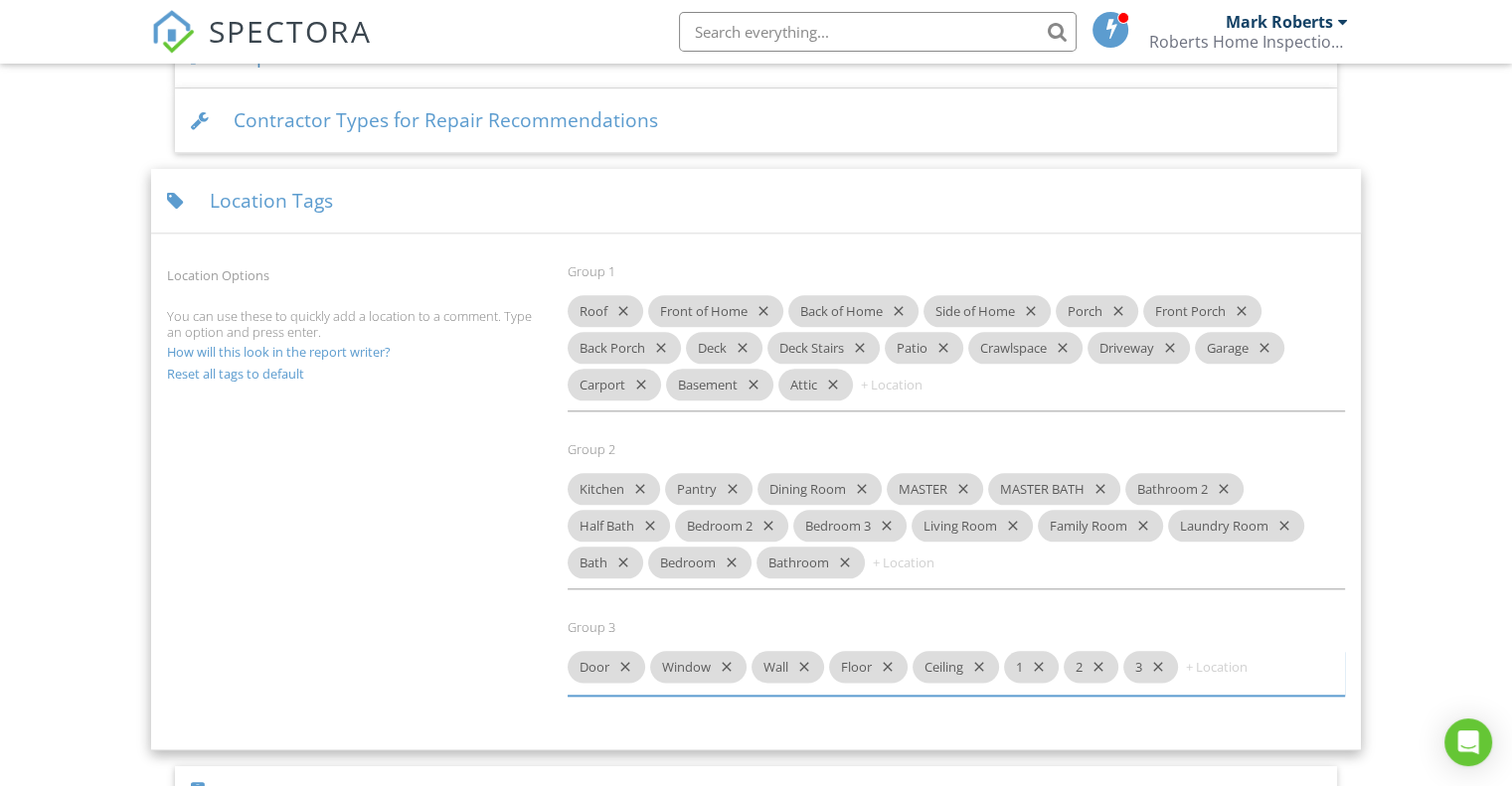 click on "Bathroom 2 close" at bounding box center [1184, 489] 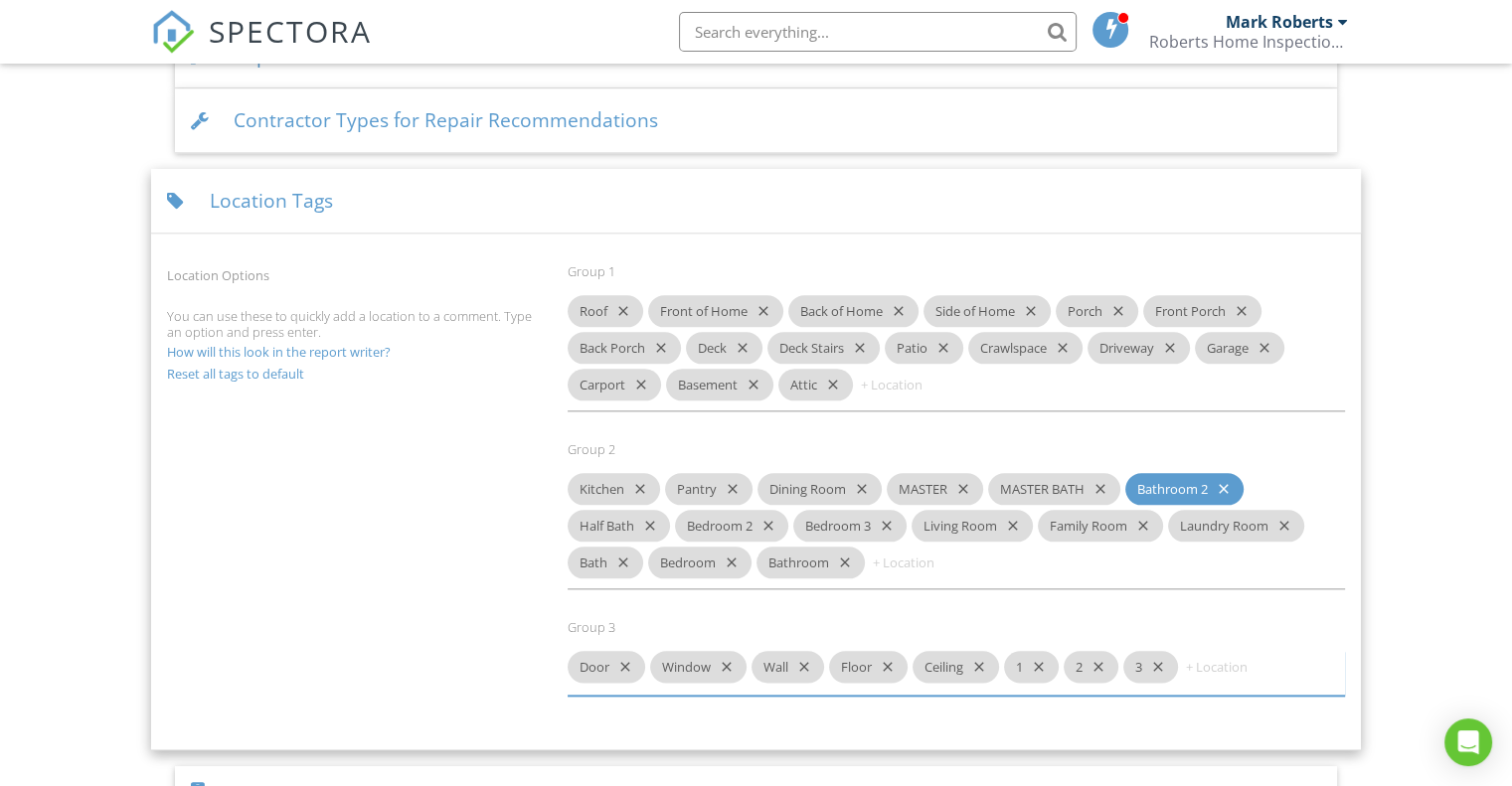 click on "close" at bounding box center [841, 562] 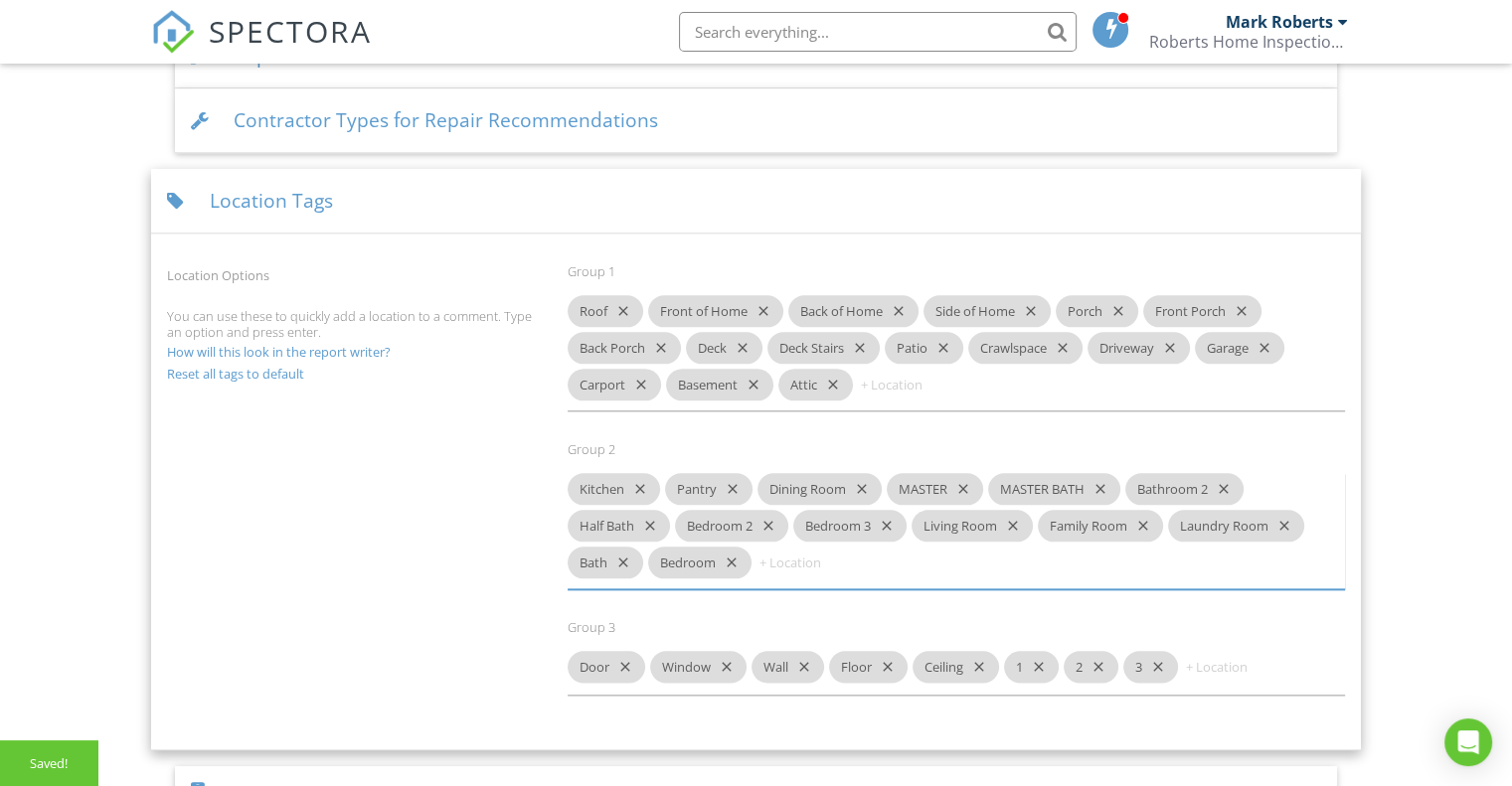 click on "close" at bounding box center [619, 562] 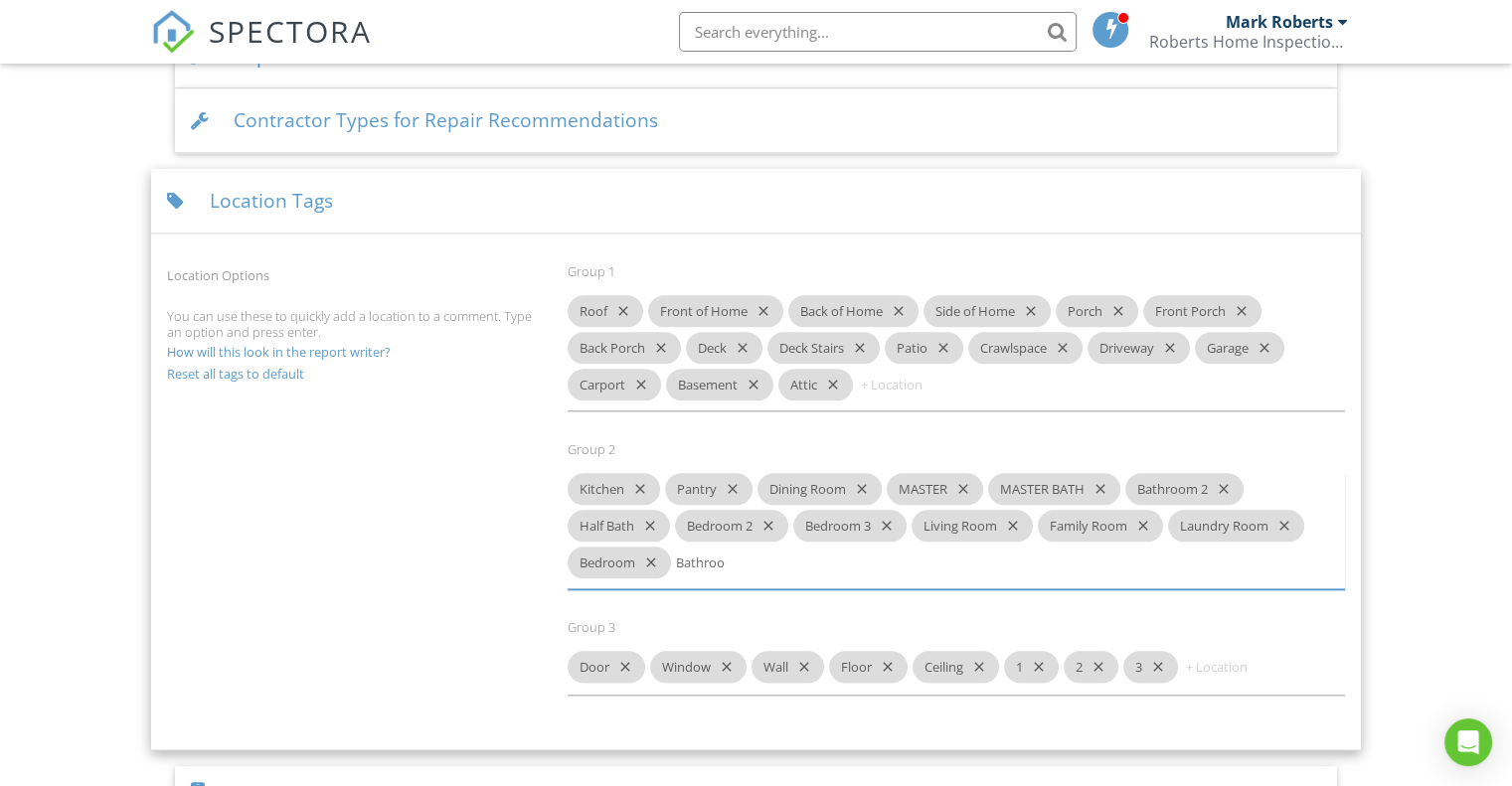 type on "Bathroom" 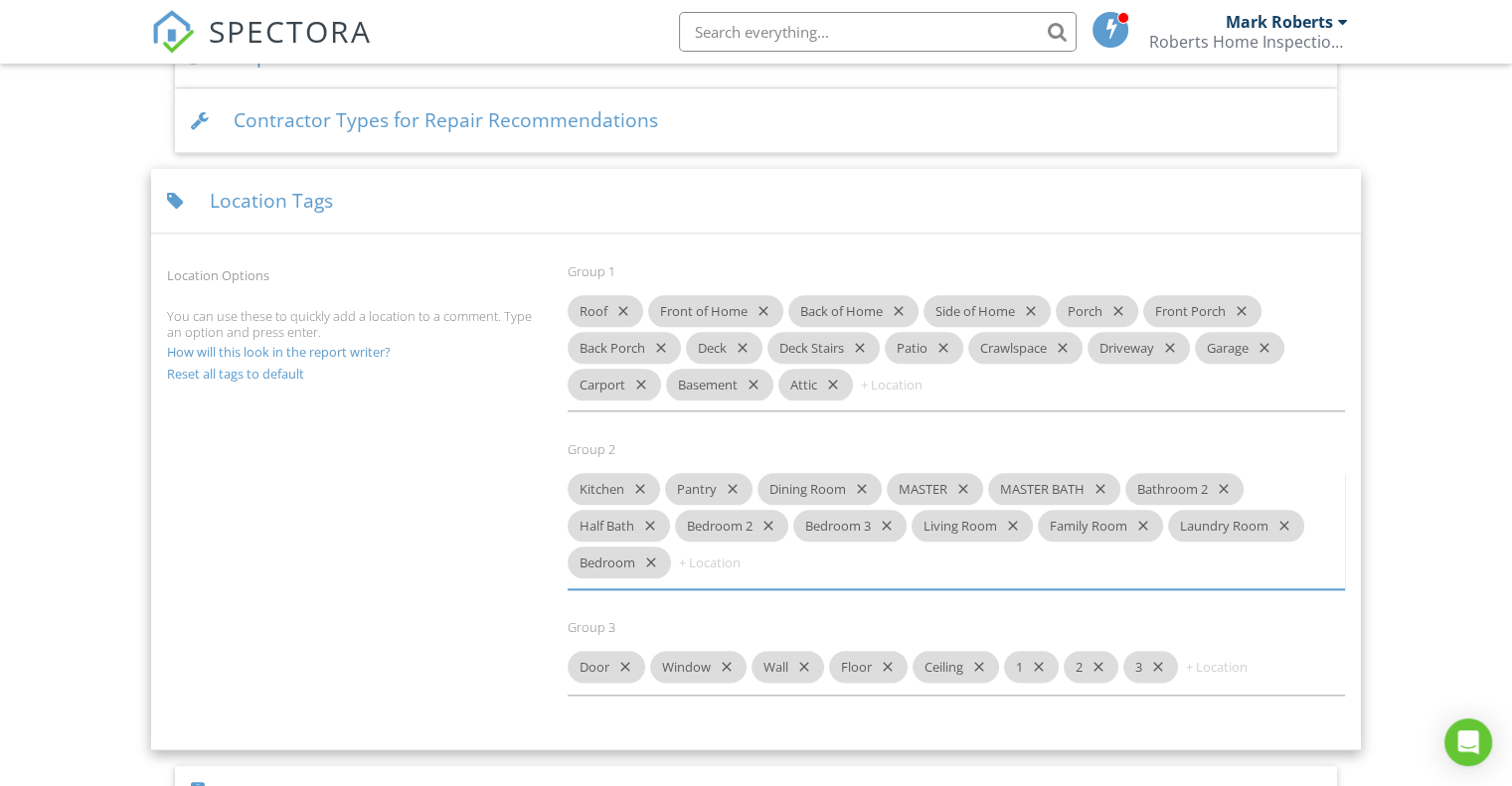 click on "close" at bounding box center (1220, 489) 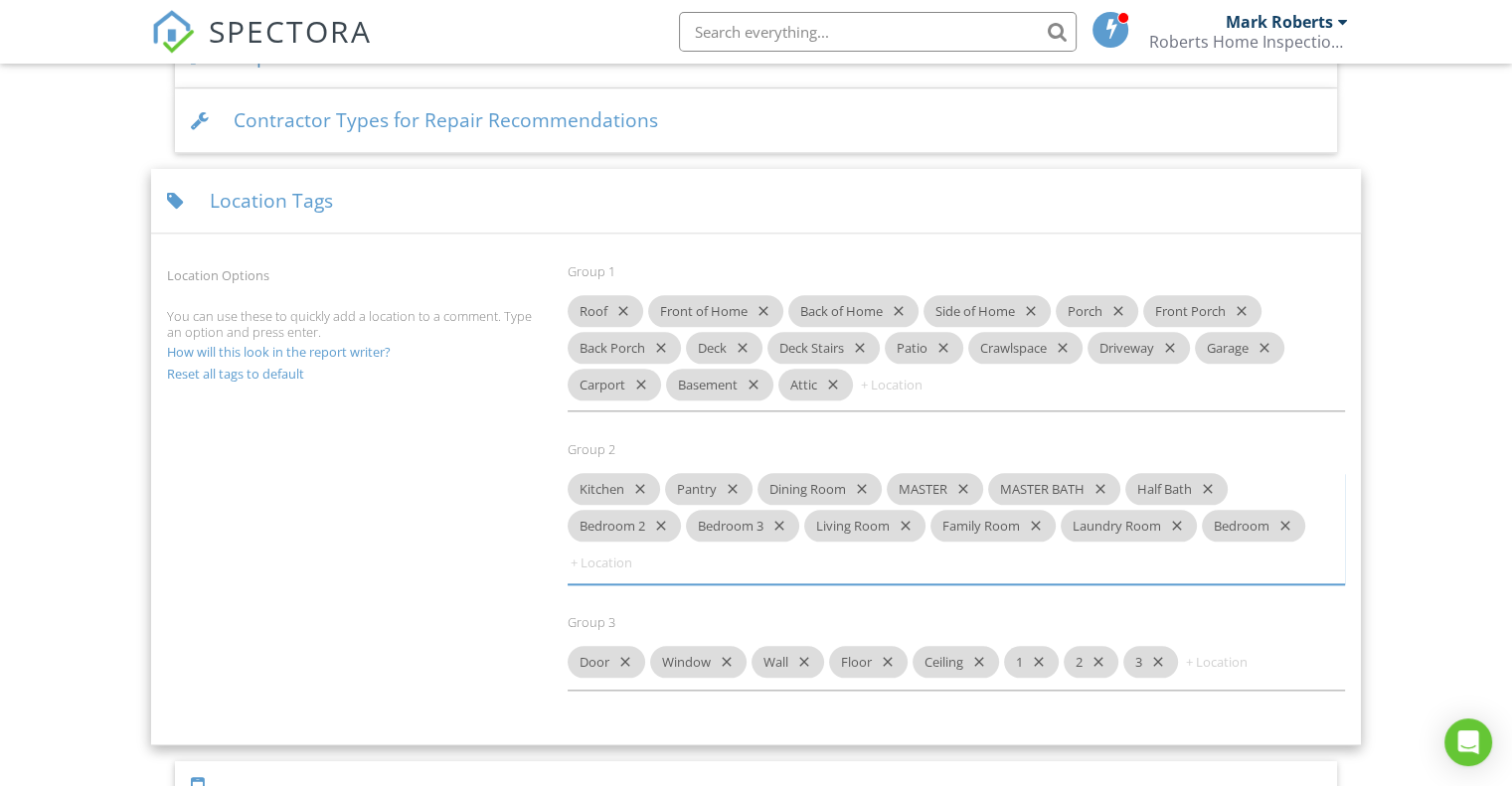click on "close" at bounding box center [657, 526] 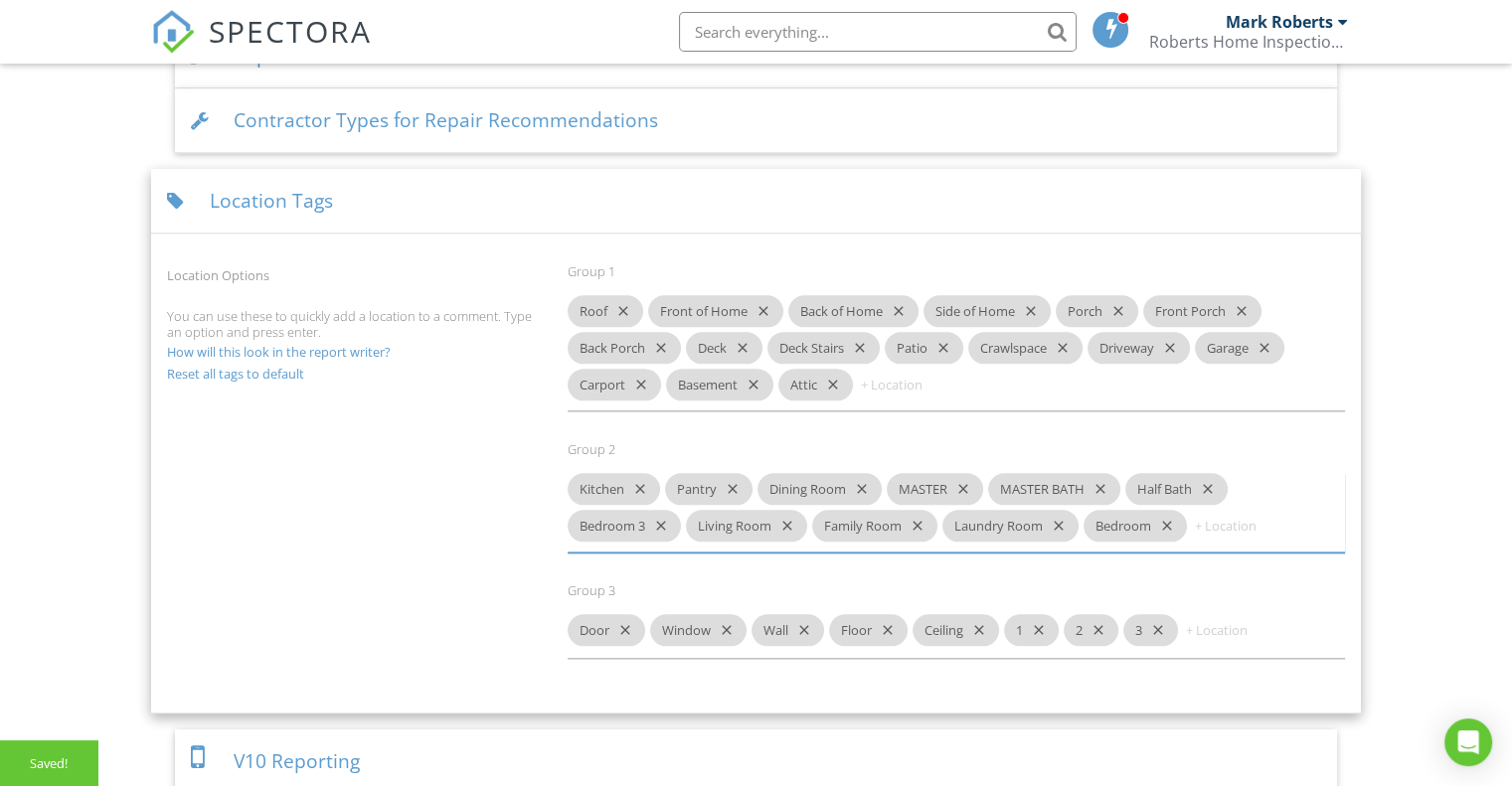 click on "close" at bounding box center (657, 526) 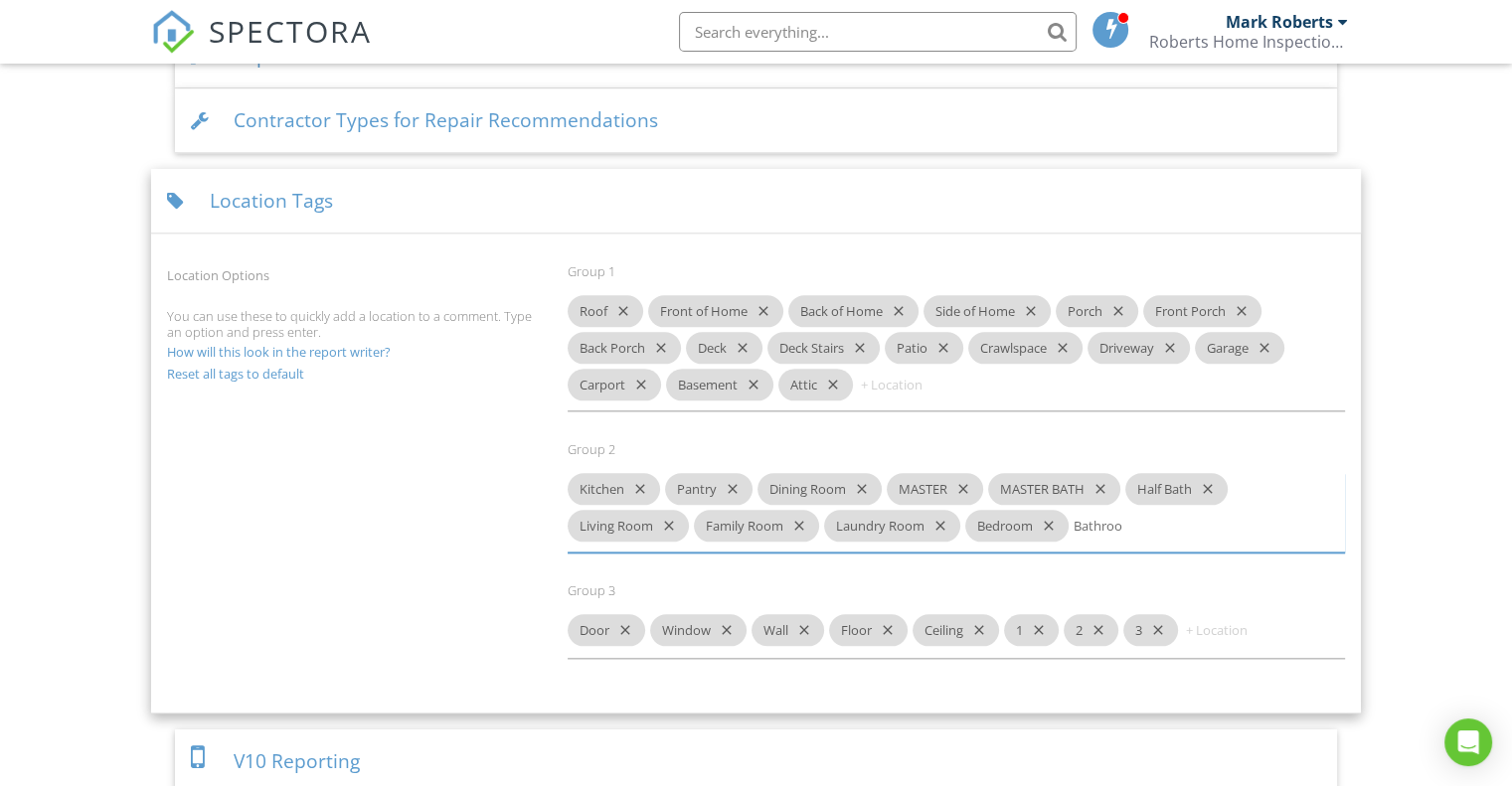 type on "Bathroom" 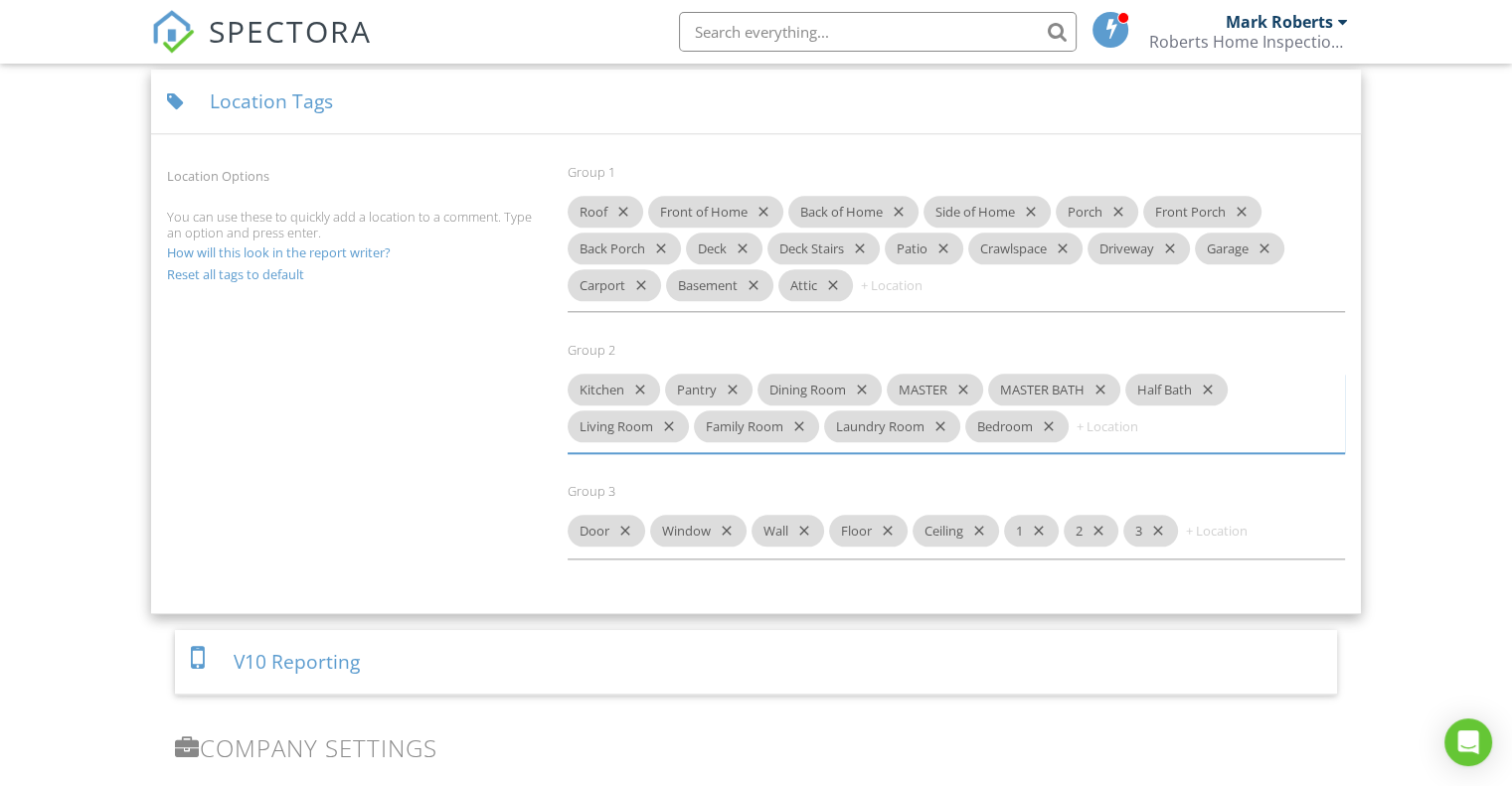 scroll, scrollTop: 2154, scrollLeft: 0, axis: vertical 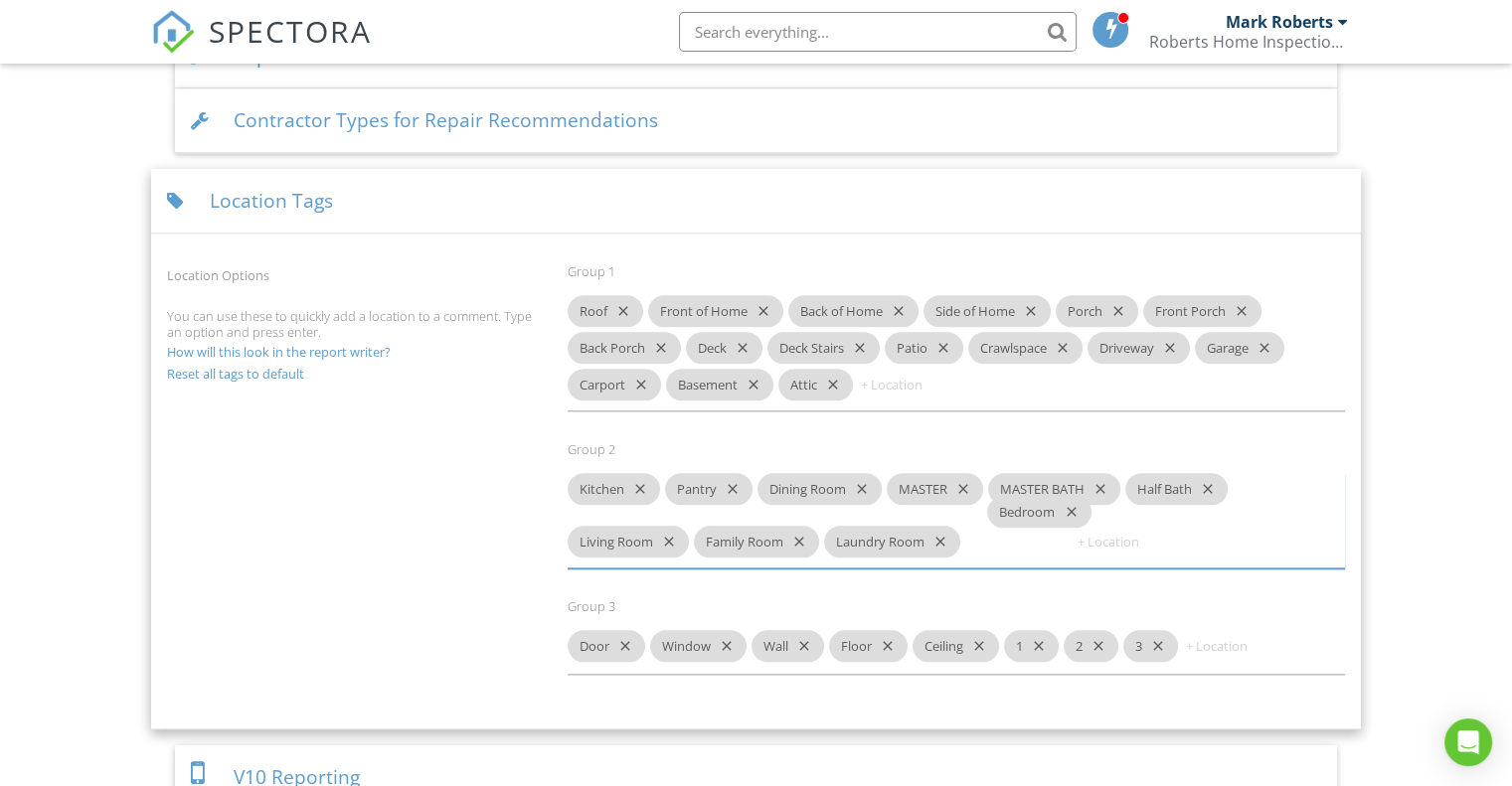 drag, startPoint x: 998, startPoint y: 524, endPoint x: 1090, endPoint y: 517, distance: 92.26592 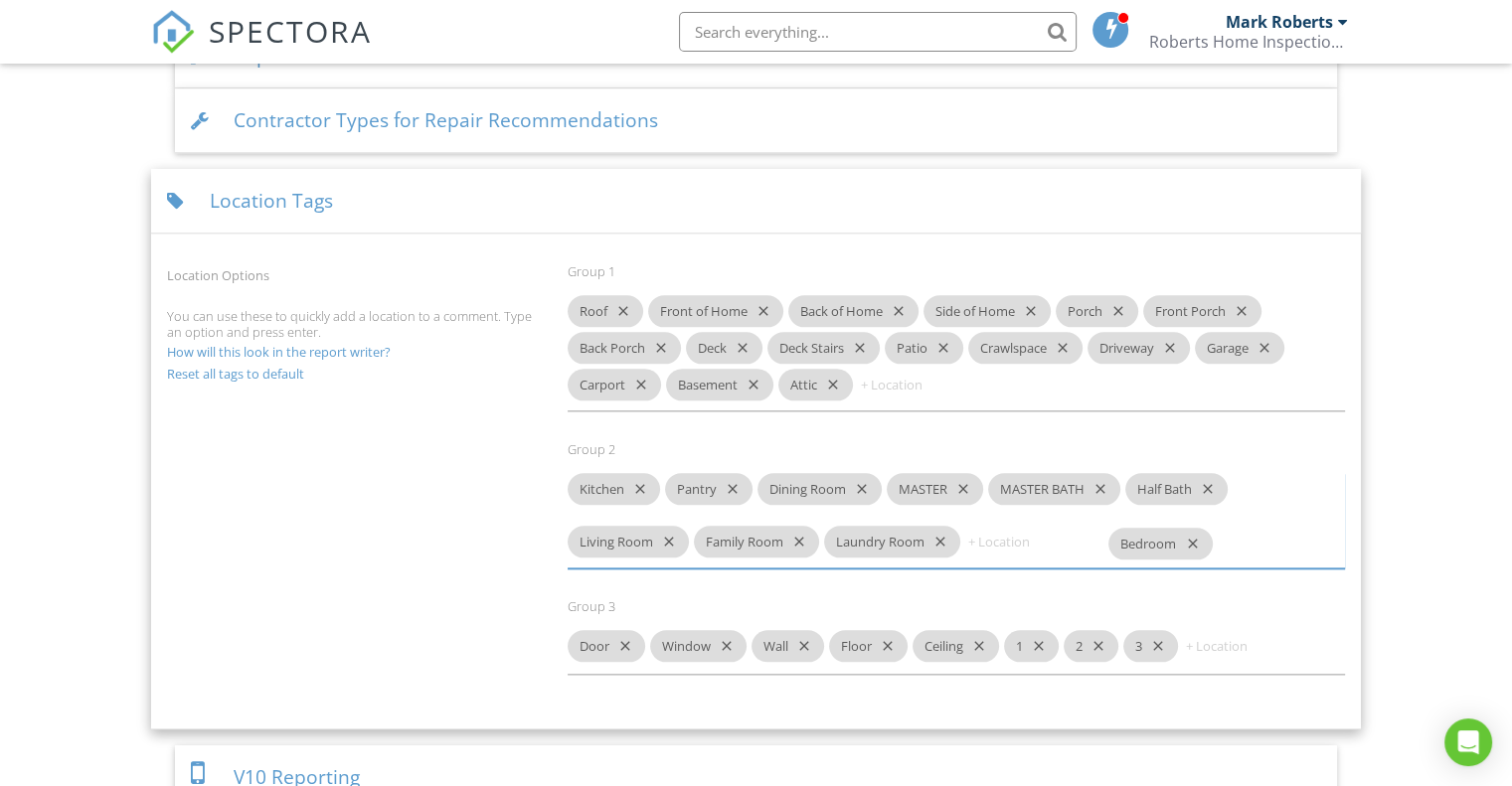 drag, startPoint x: 1009, startPoint y: 524, endPoint x: 1152, endPoint y: 547, distance: 144.83784 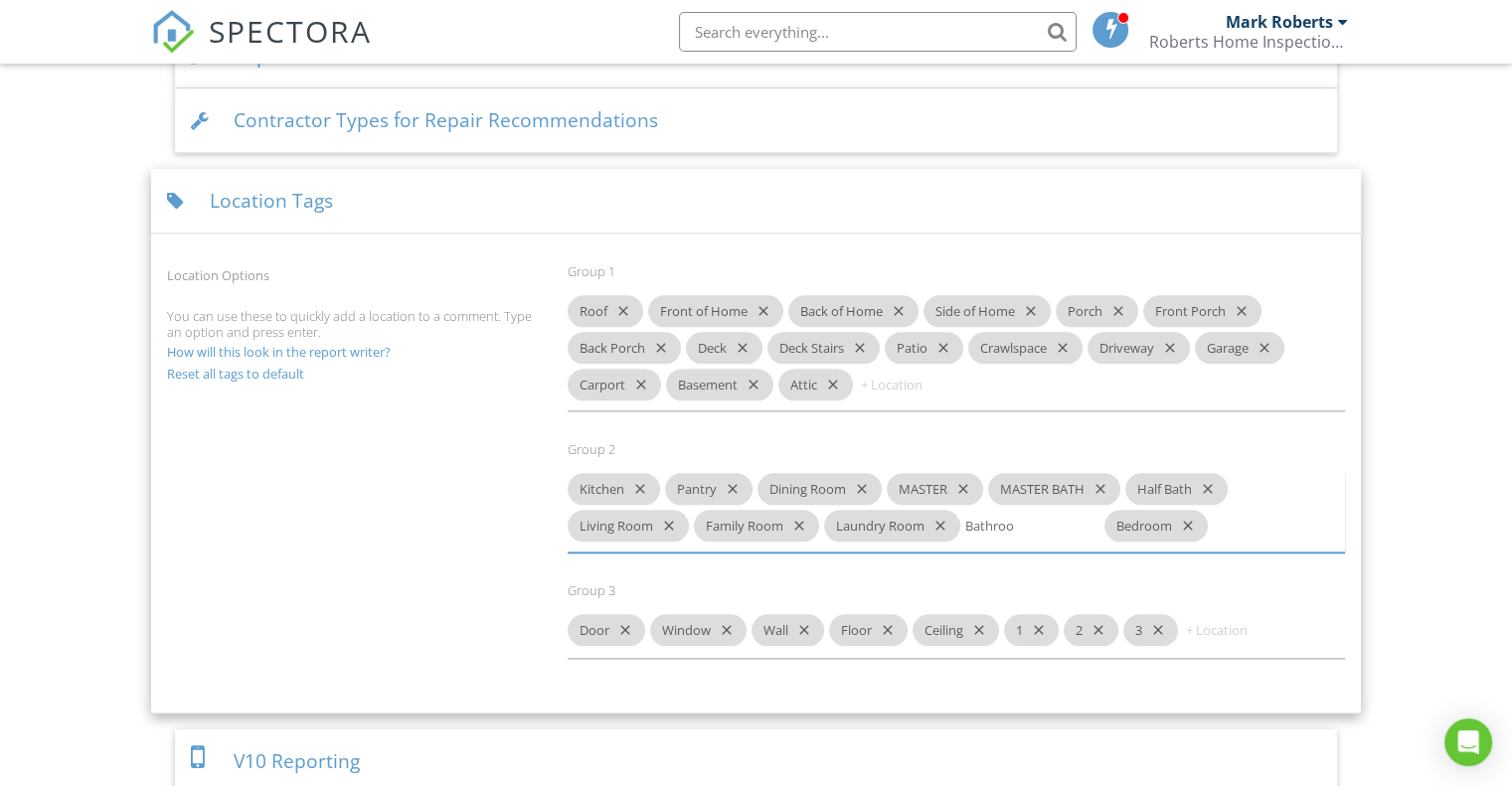 type on "Bathroom" 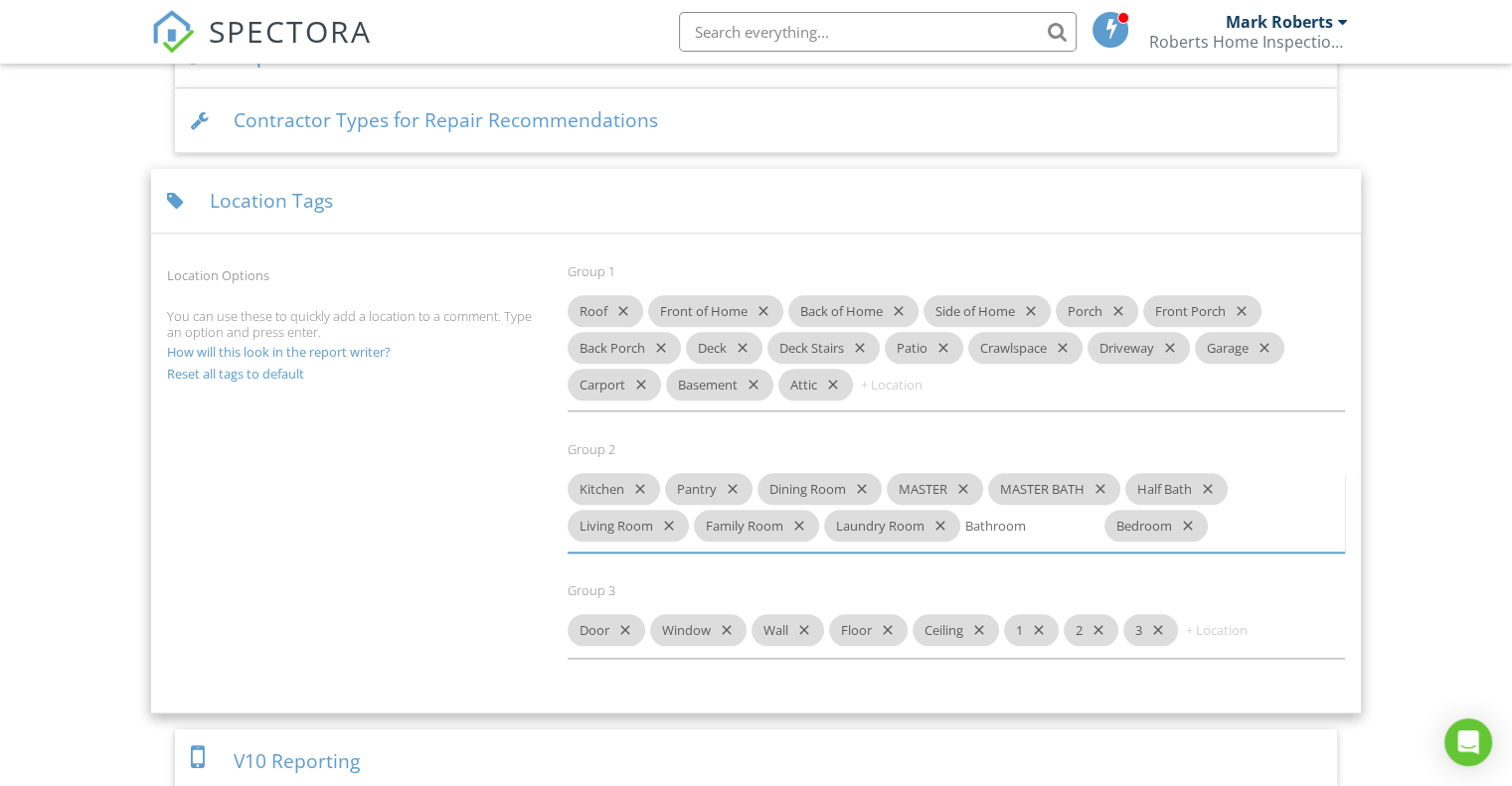 type 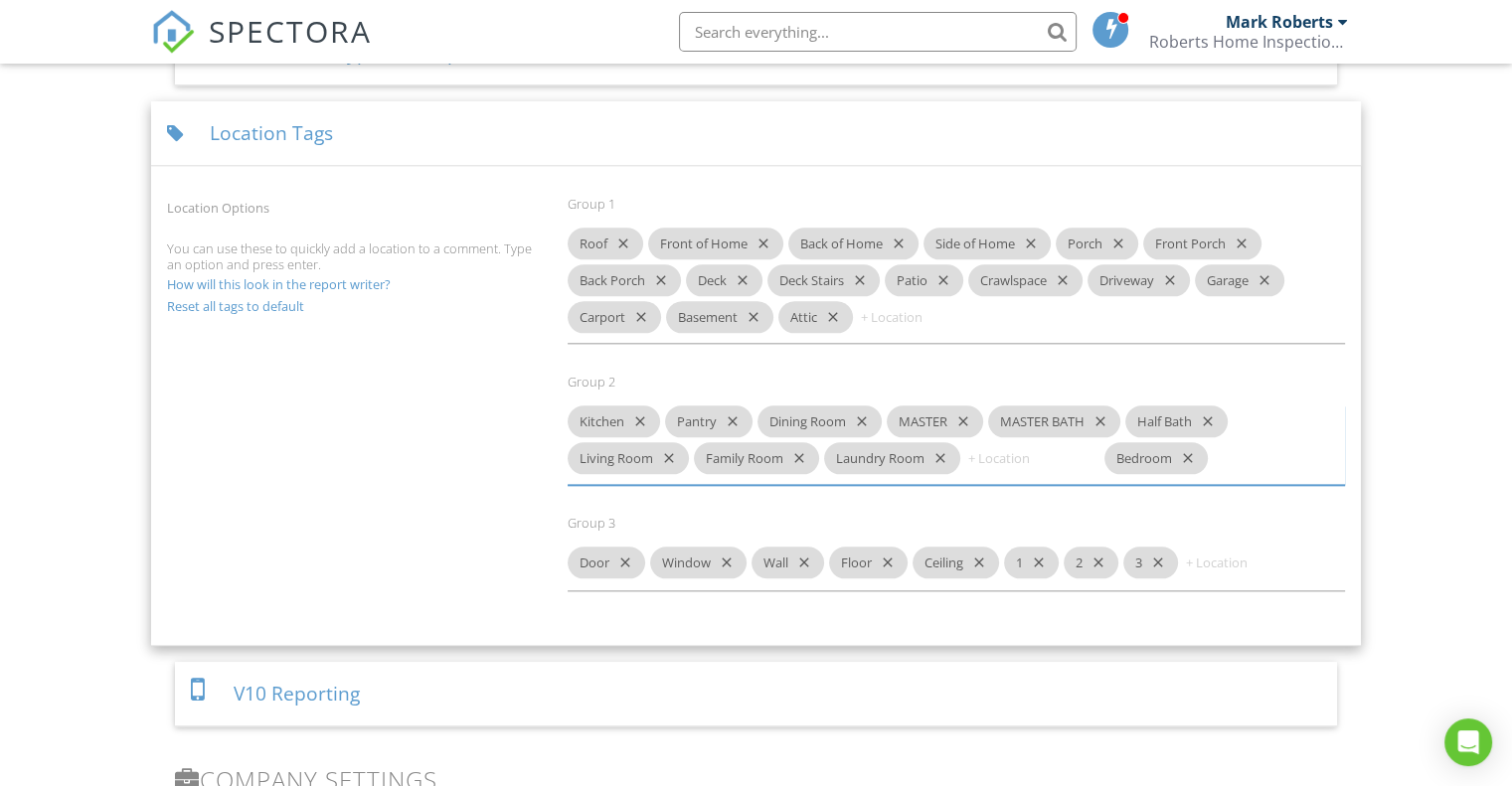 scroll, scrollTop: 2254, scrollLeft: 0, axis: vertical 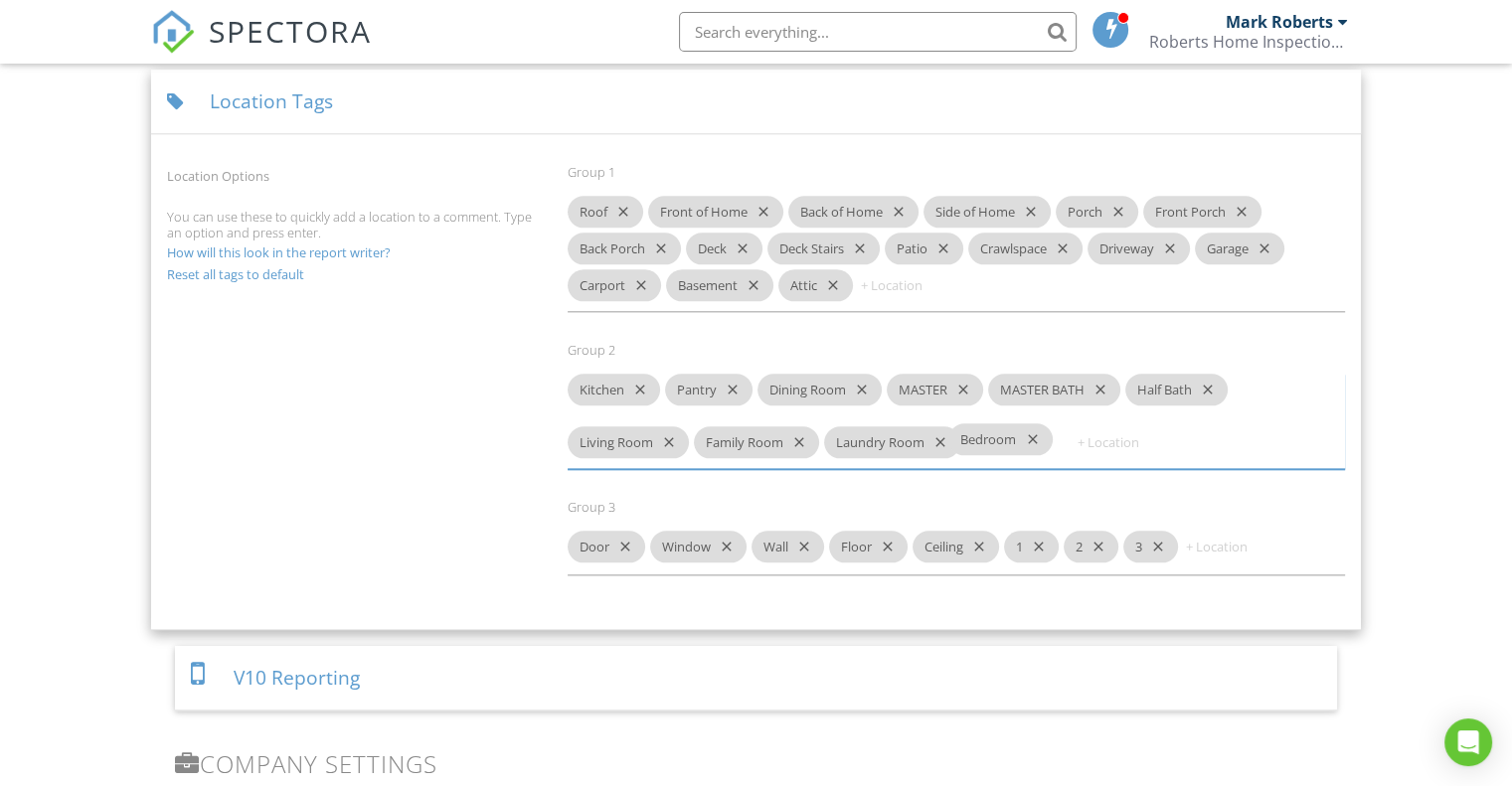 drag, startPoint x: 1147, startPoint y: 425, endPoint x: 991, endPoint y: 443, distance: 157.03503 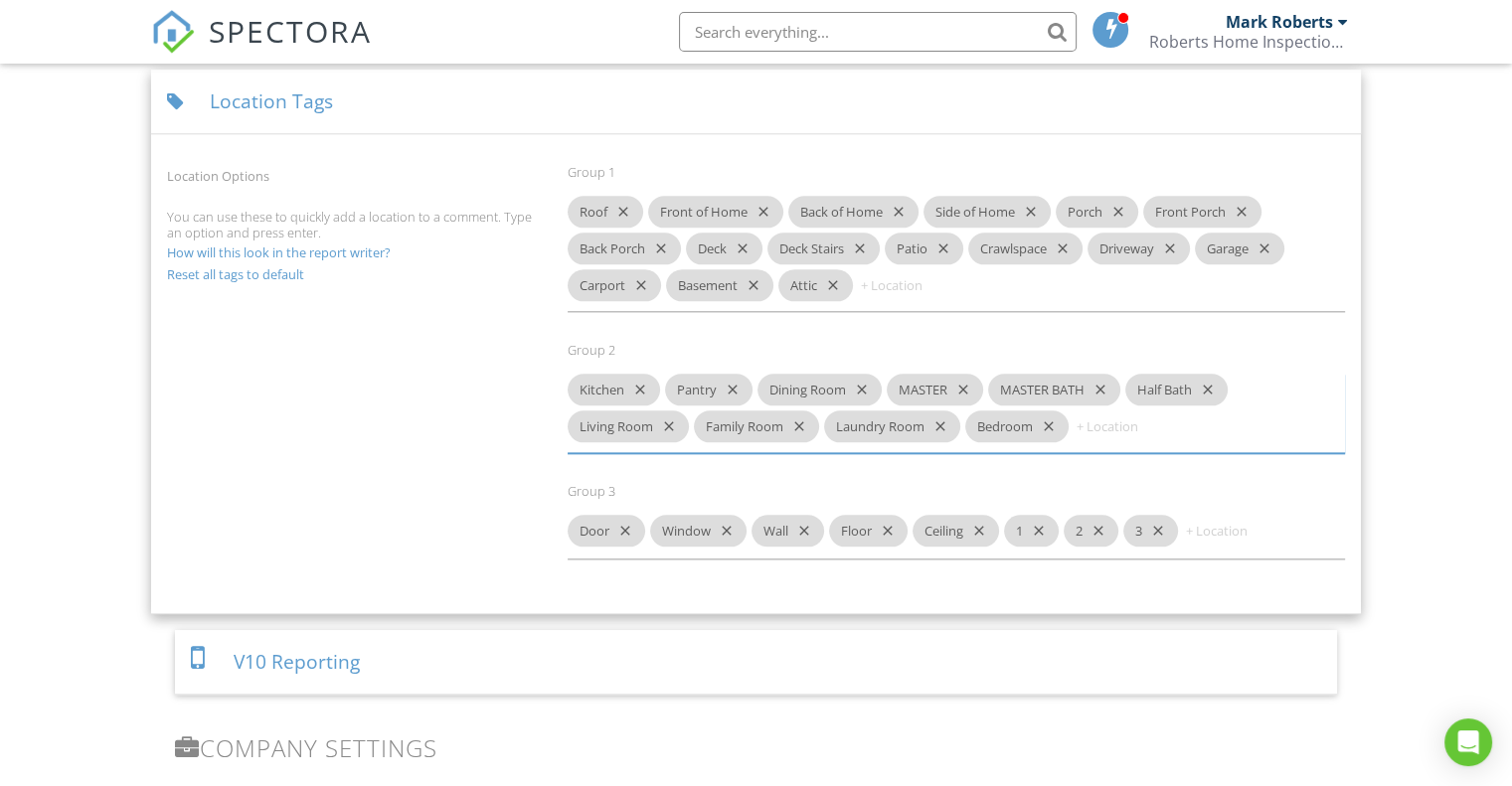 click on "close" at bounding box center [1238, 212] 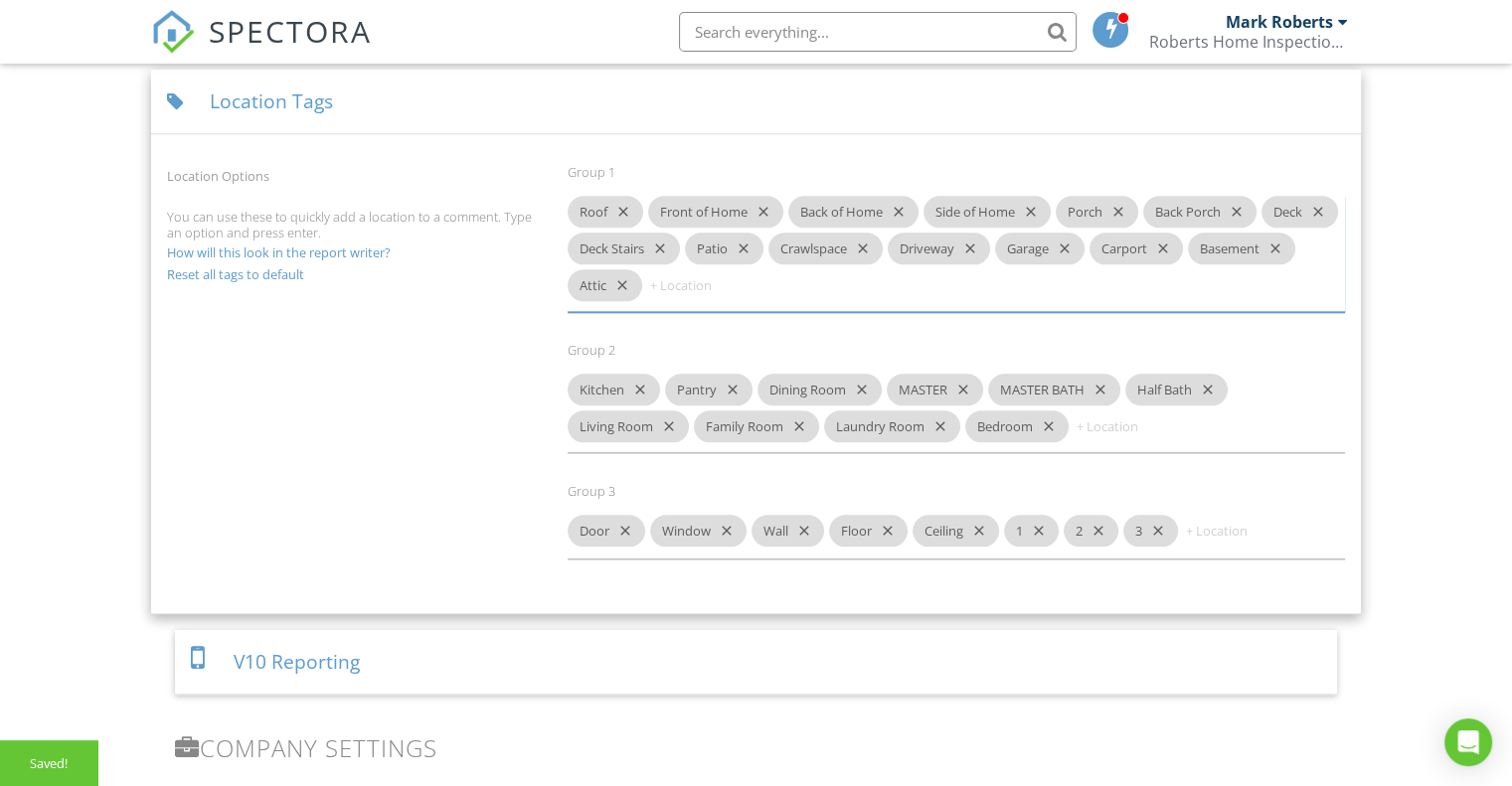 click on "close" at bounding box center [1233, 212] 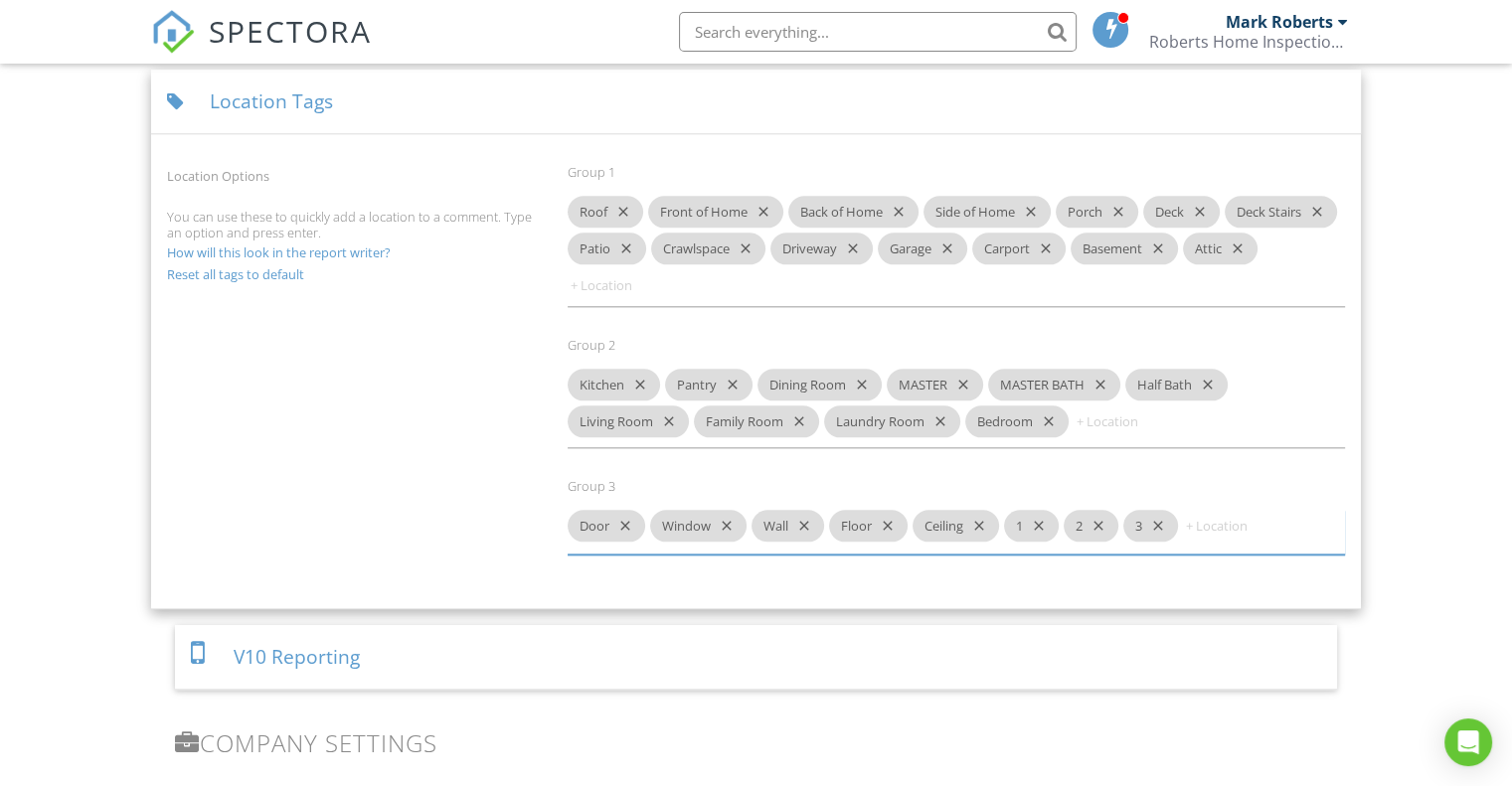 click at bounding box center (1243, 526) 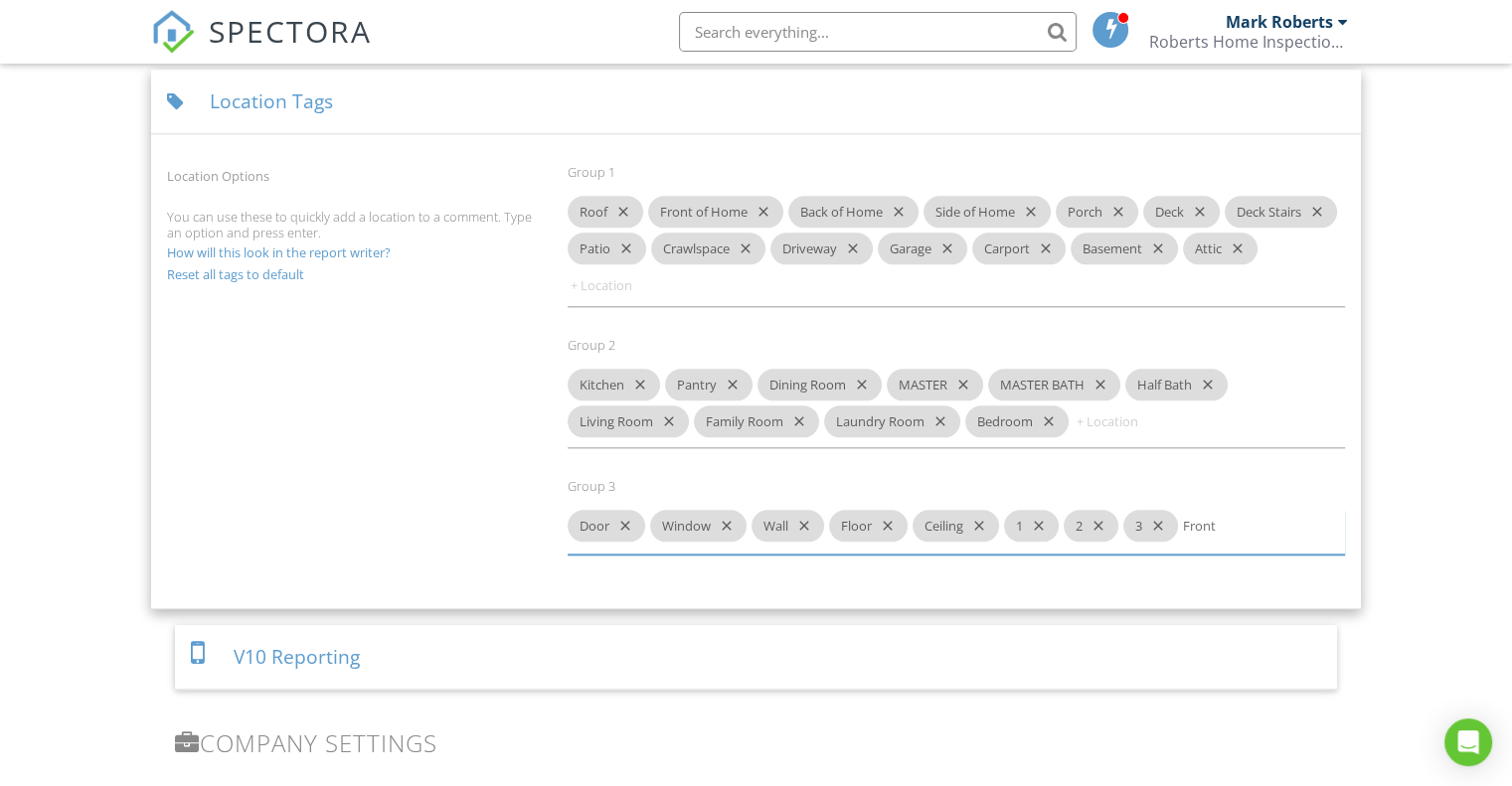 type on "Front" 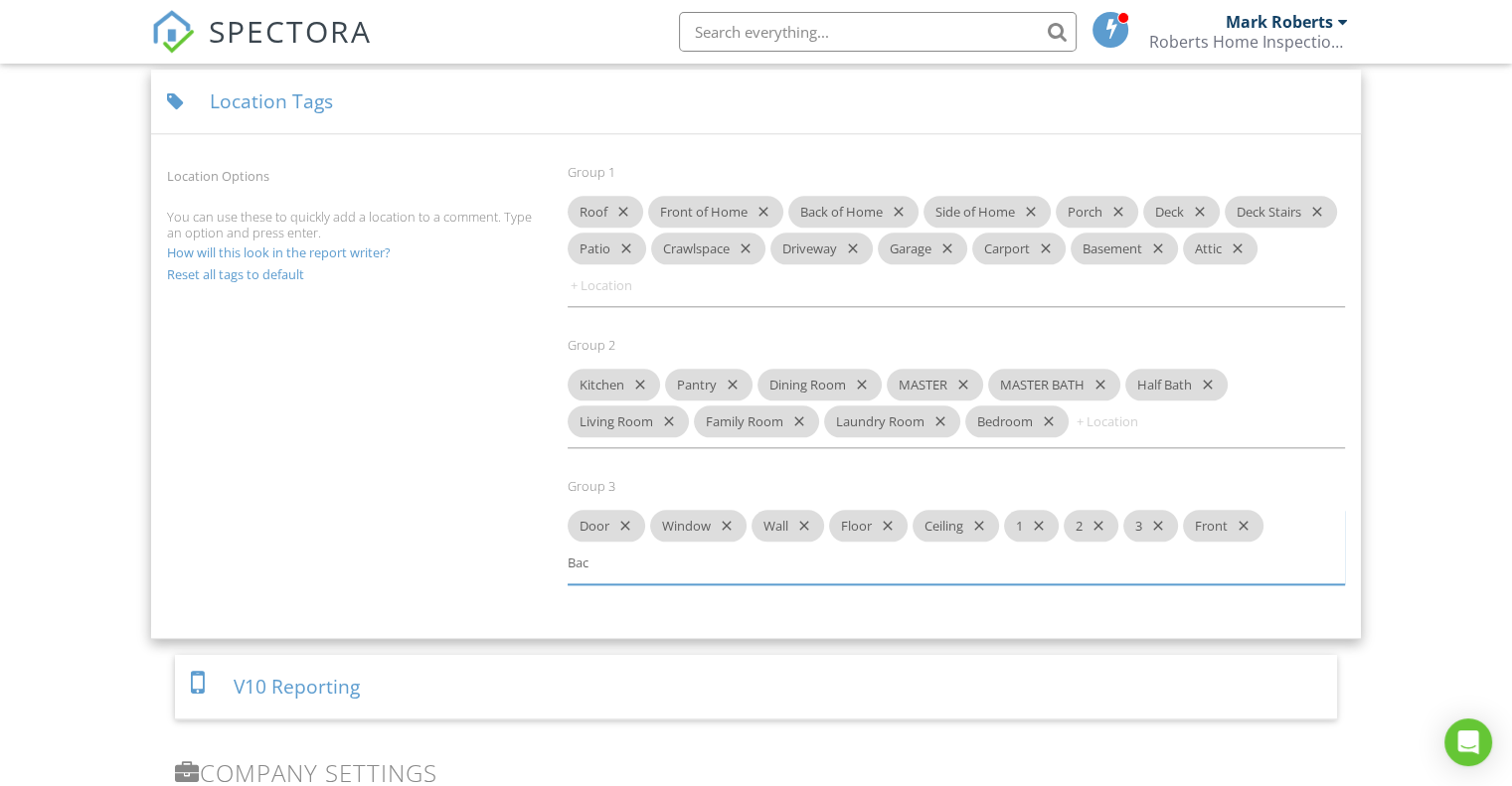type on "Back" 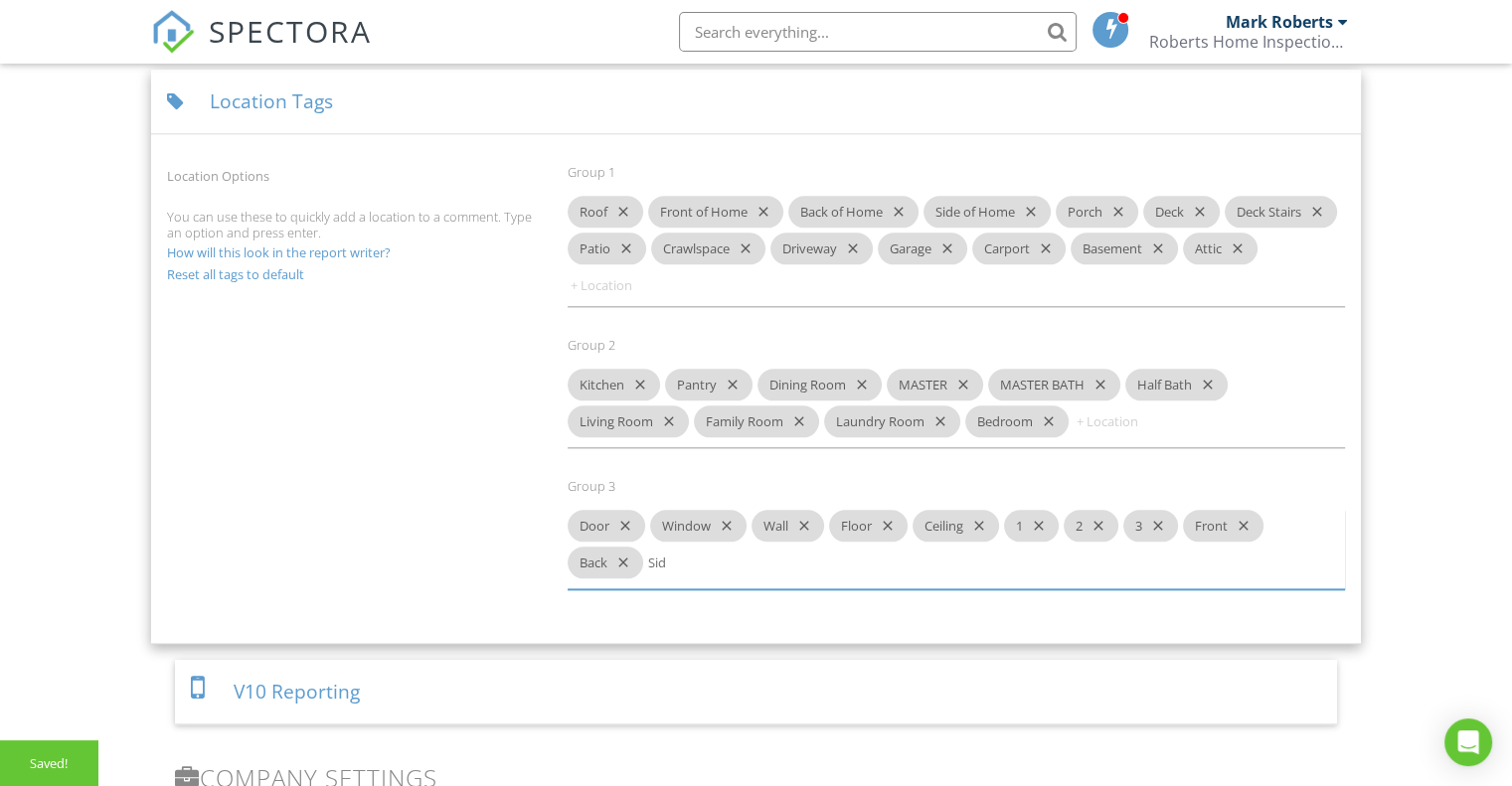 type on "Side" 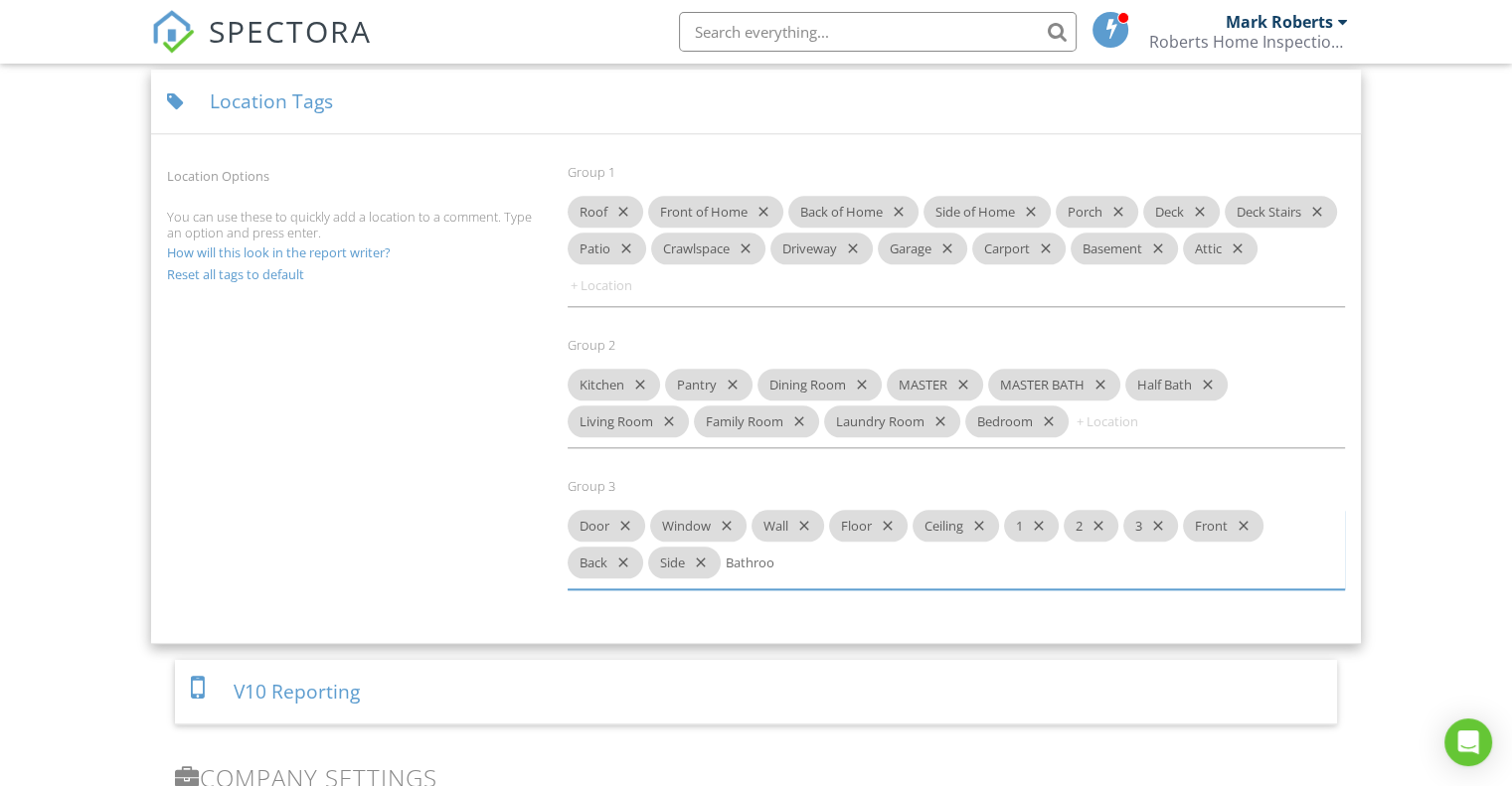 type on "Bathroom" 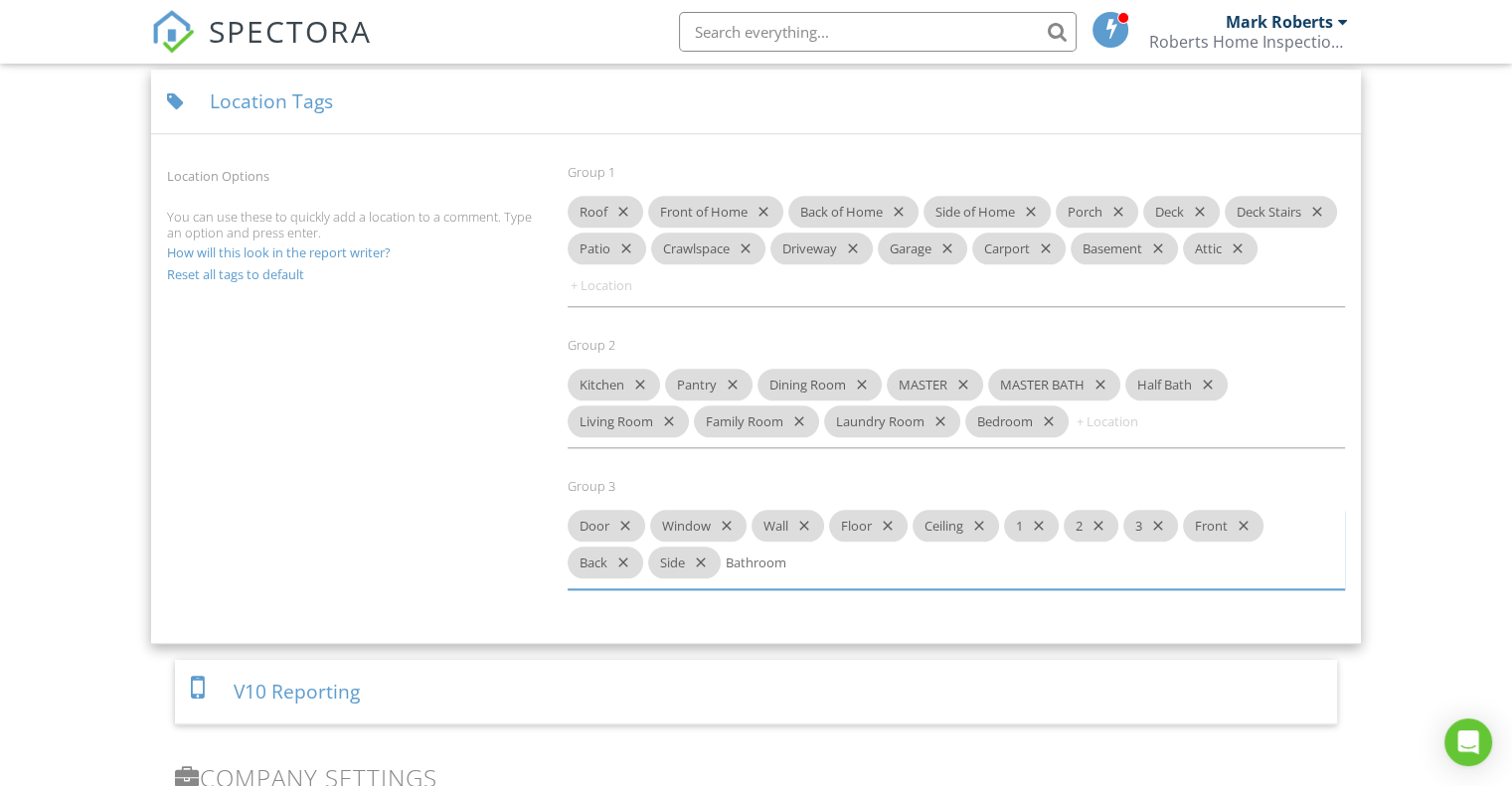 type 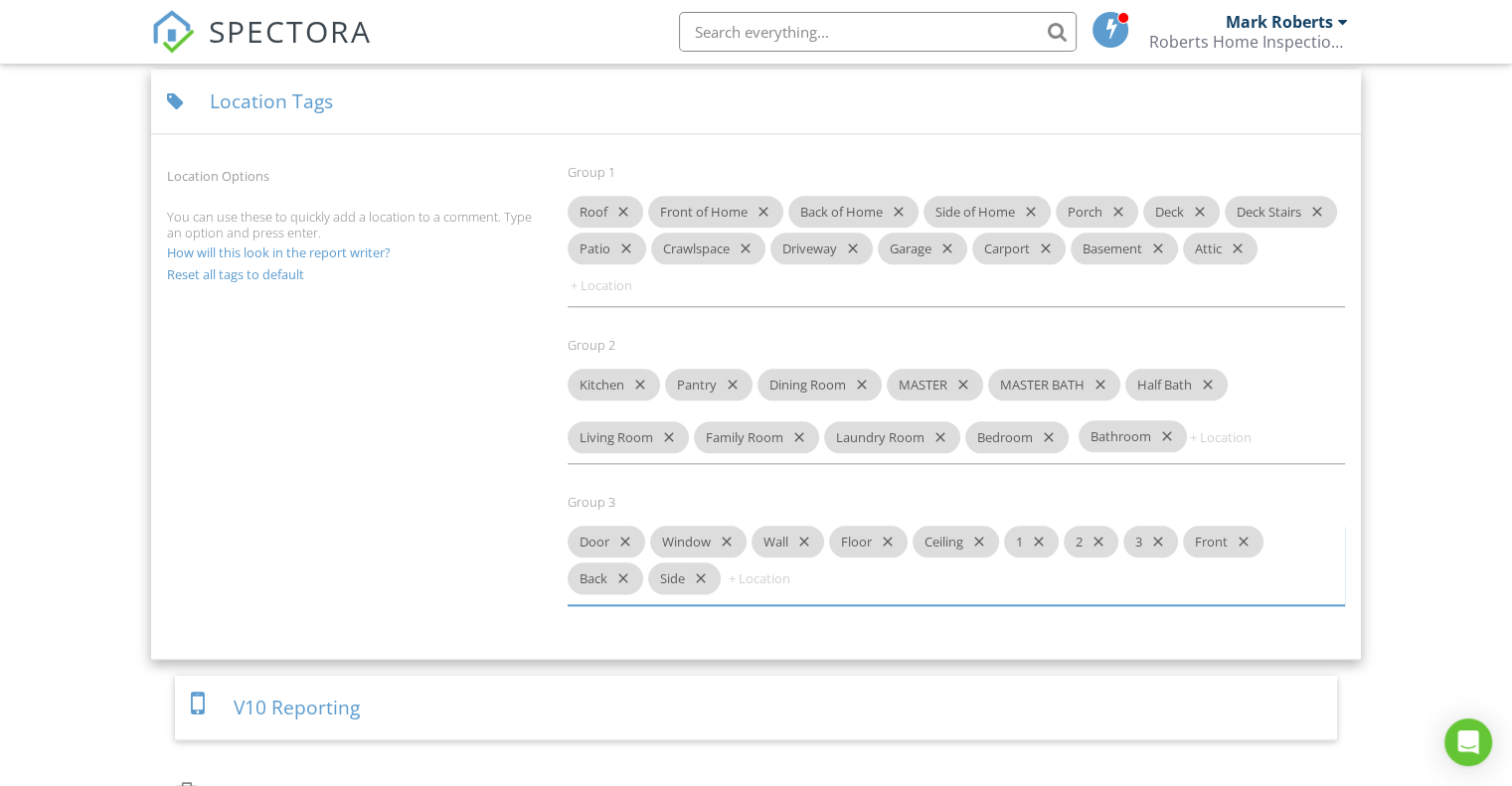 drag, startPoint x: 779, startPoint y: 567, endPoint x: 1131, endPoint y: 441, distance: 373.87164 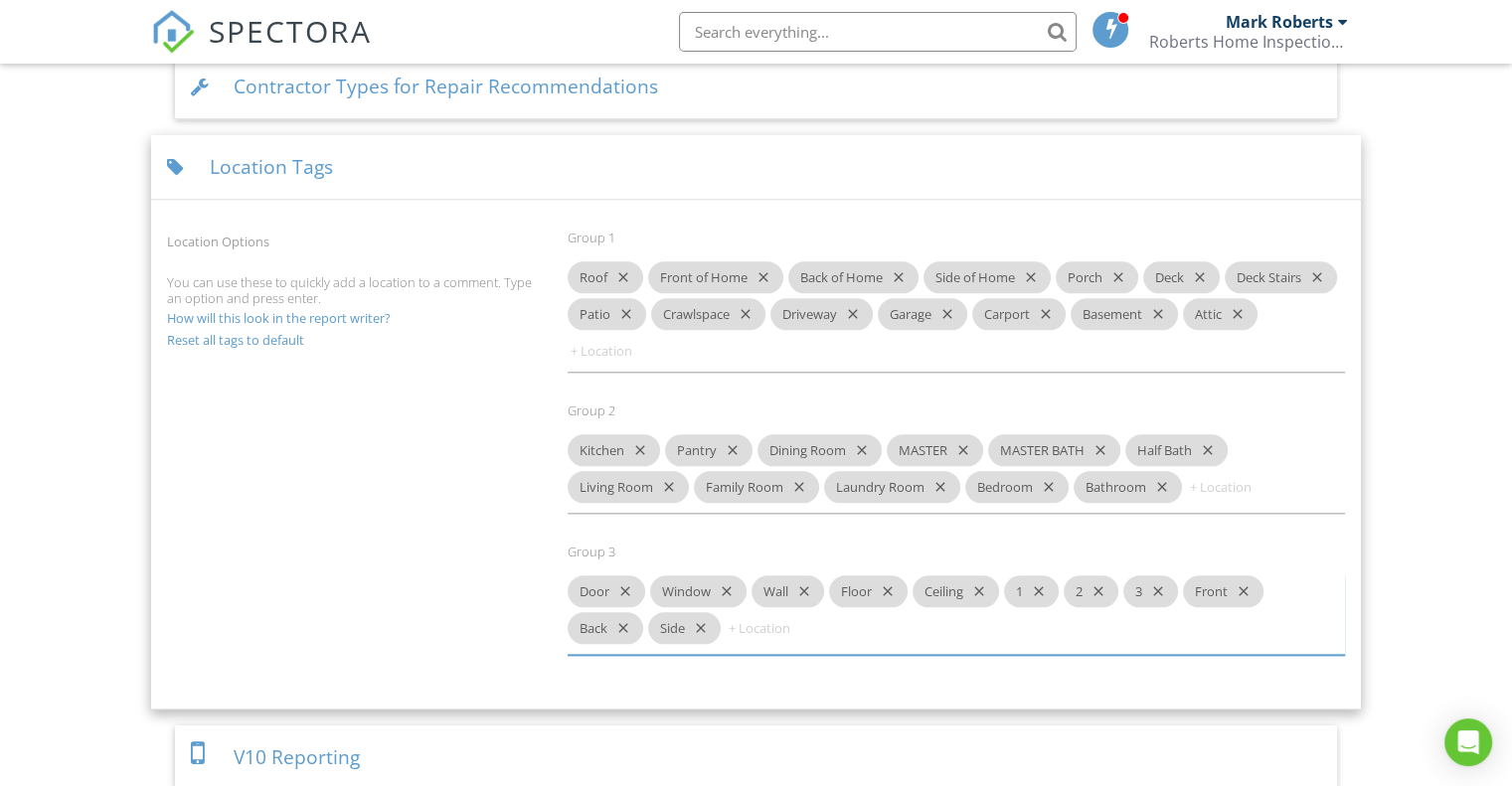 scroll, scrollTop: 2154, scrollLeft: 0, axis: vertical 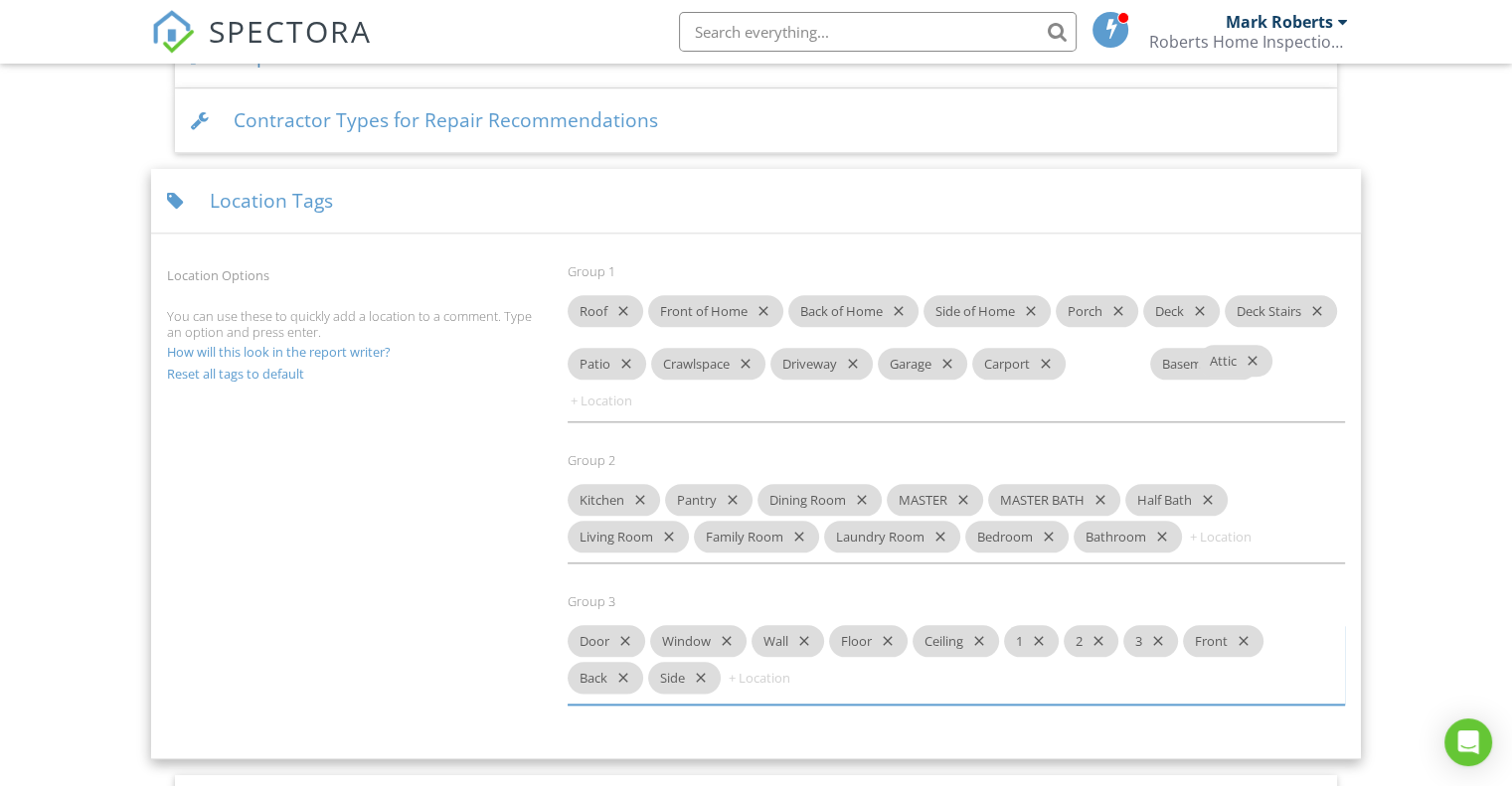 drag, startPoint x: 600, startPoint y: 385, endPoint x: 1231, endPoint y: 364, distance: 631.3493 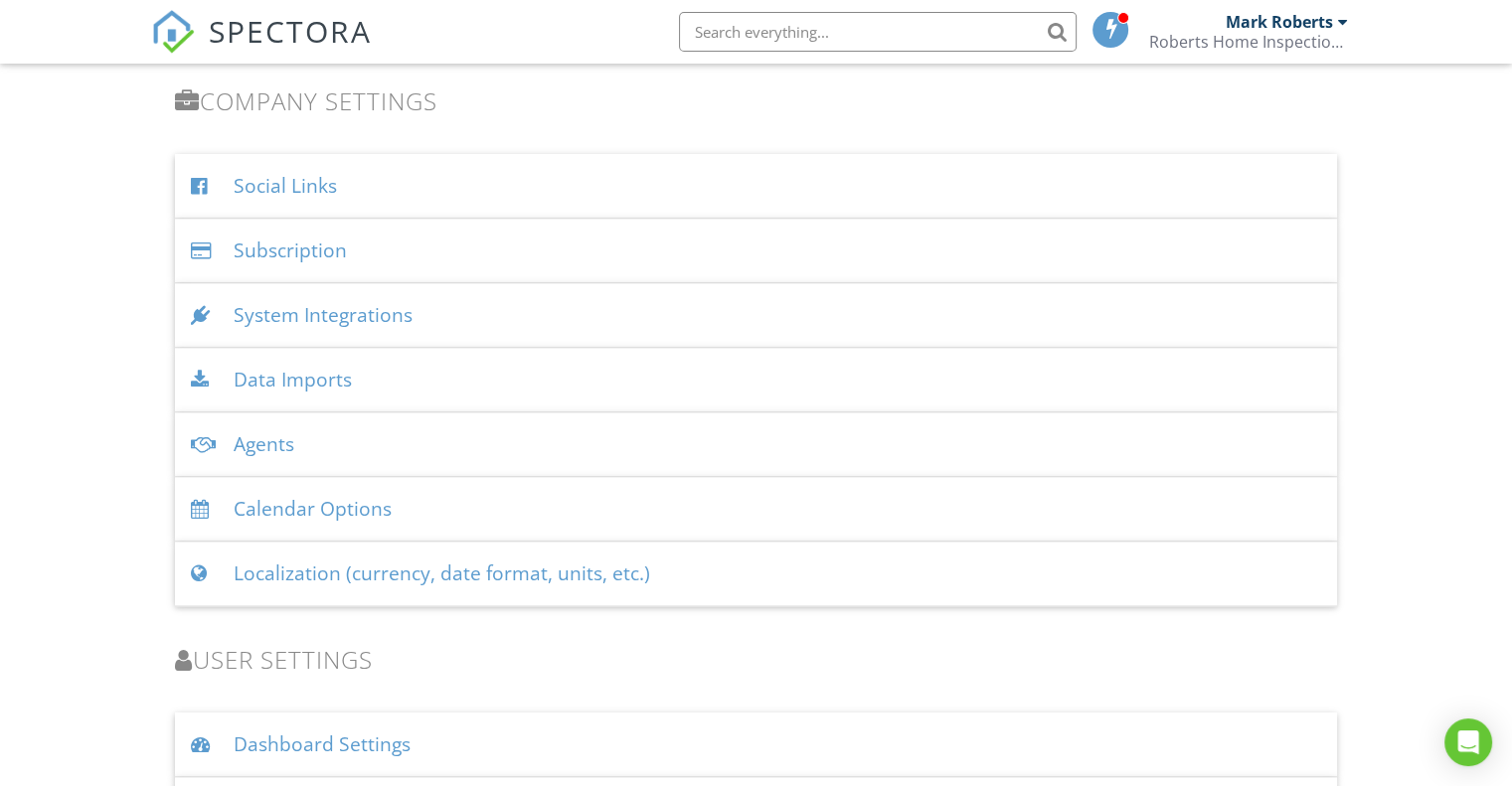 scroll, scrollTop: 2831, scrollLeft: 0, axis: vertical 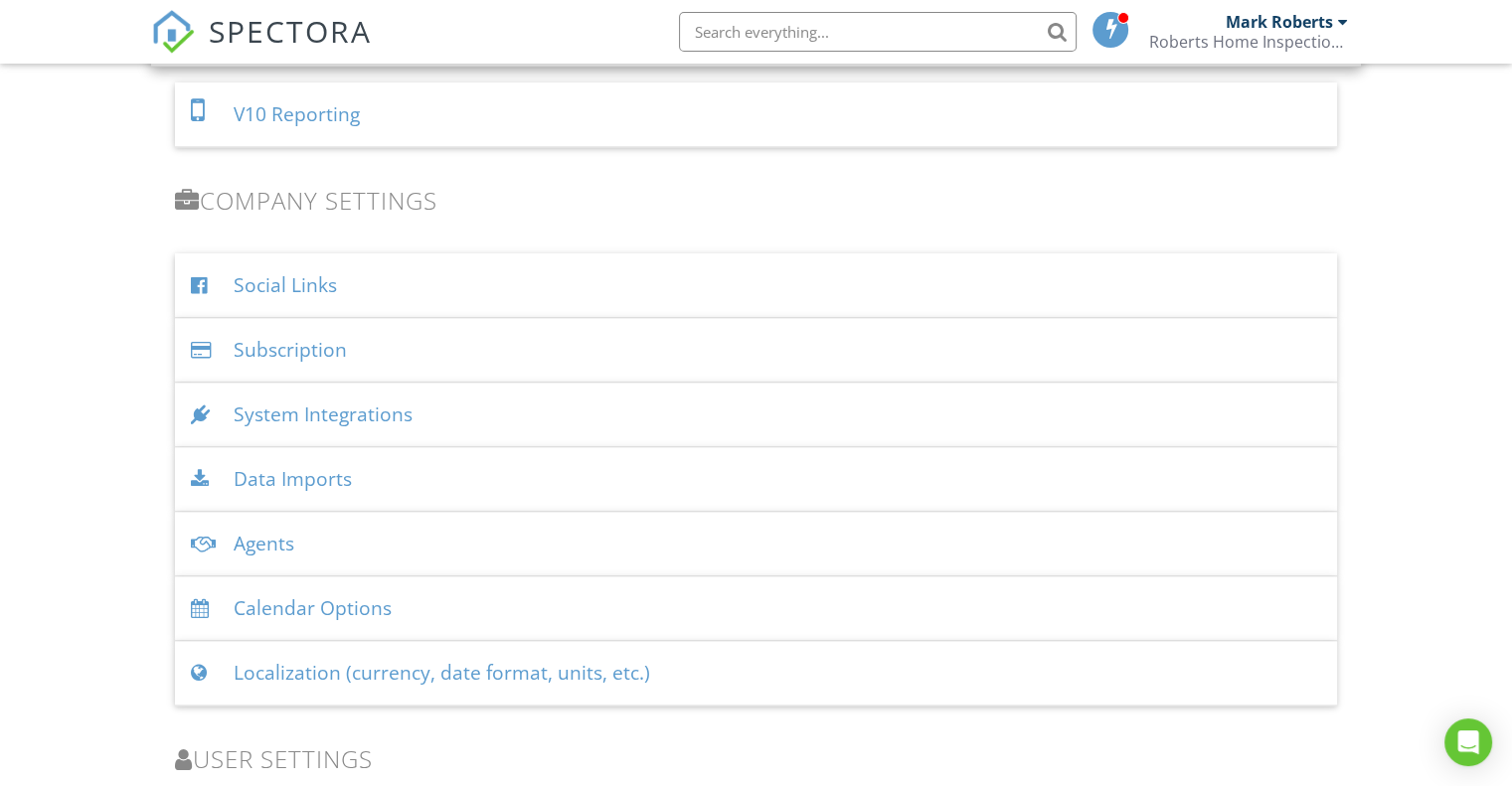 click on "Calendar Options" at bounding box center (756, 608) 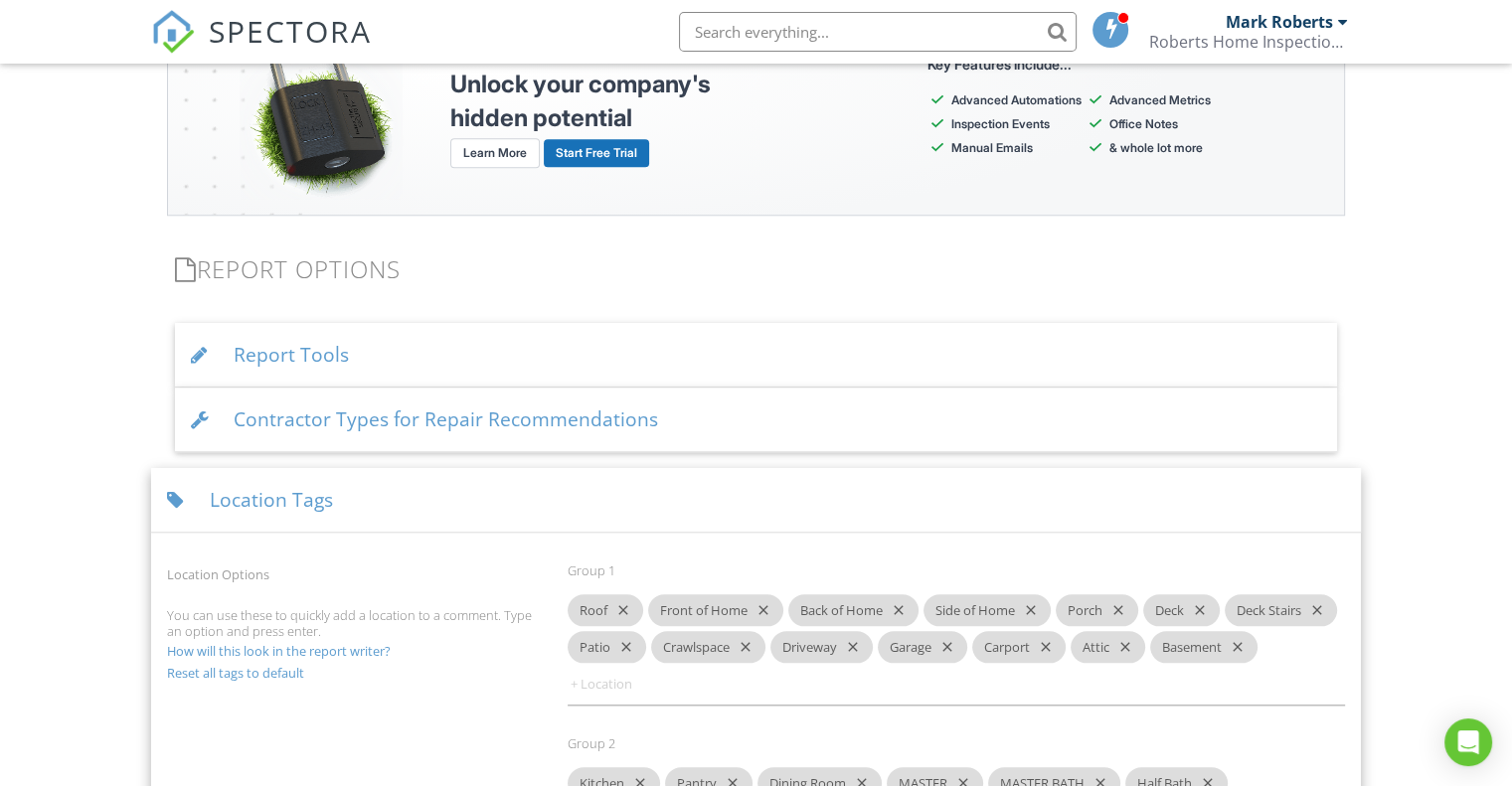 scroll, scrollTop: 1837, scrollLeft: 0, axis: vertical 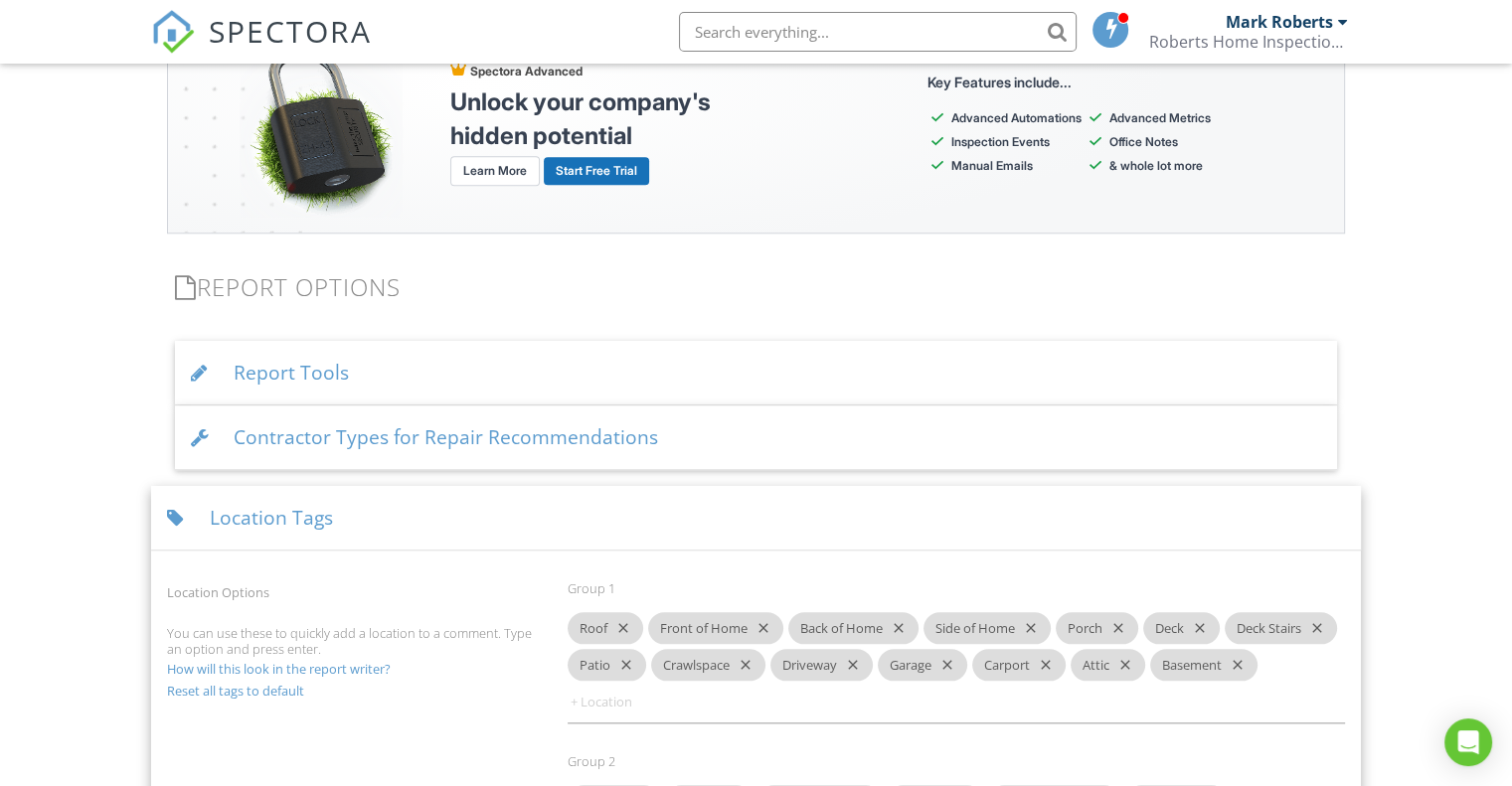 click on "Location Tags" at bounding box center (756, 518) 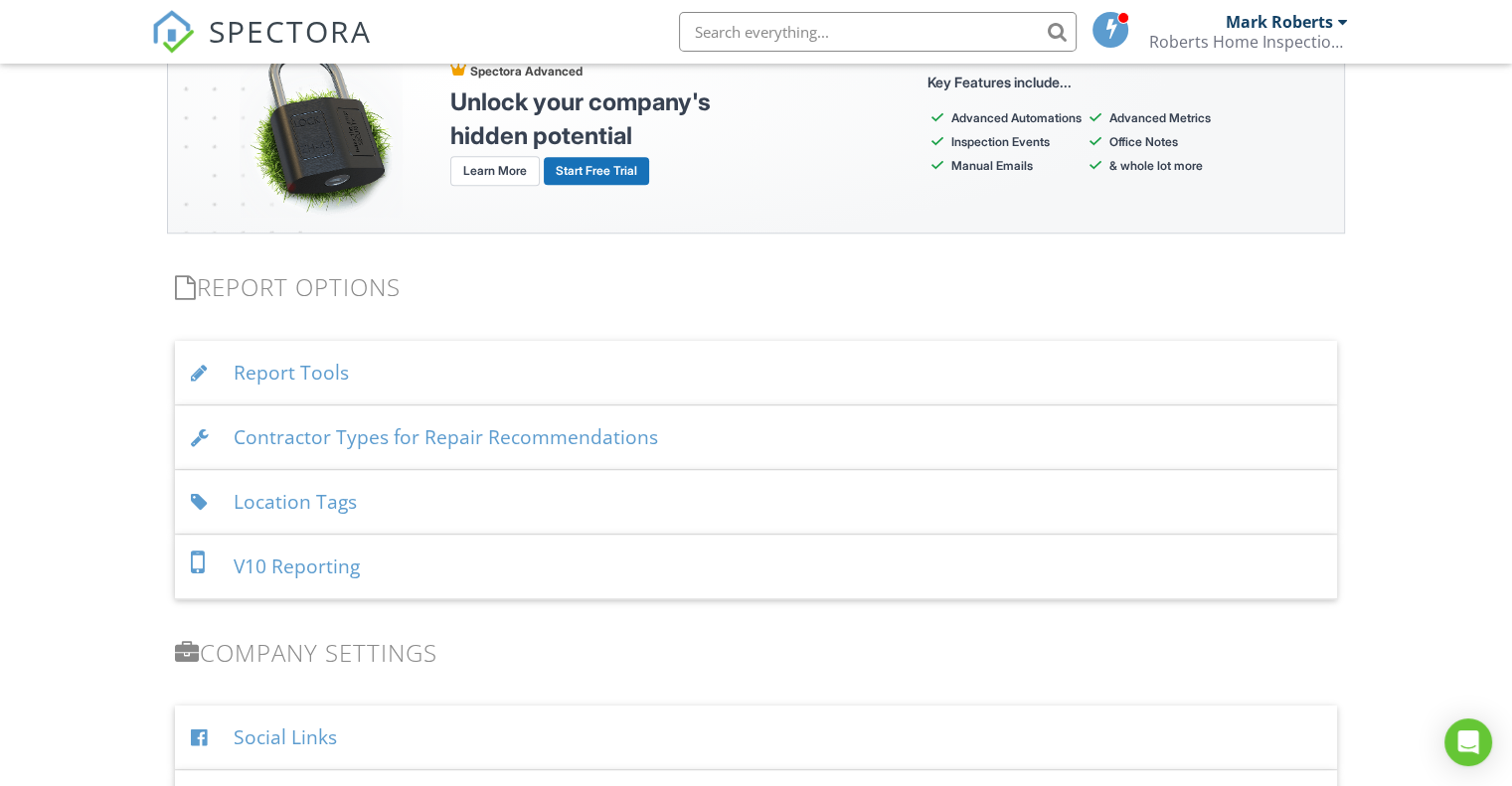 click on "Contractor Types for Repair Recommendations" at bounding box center (756, 437) 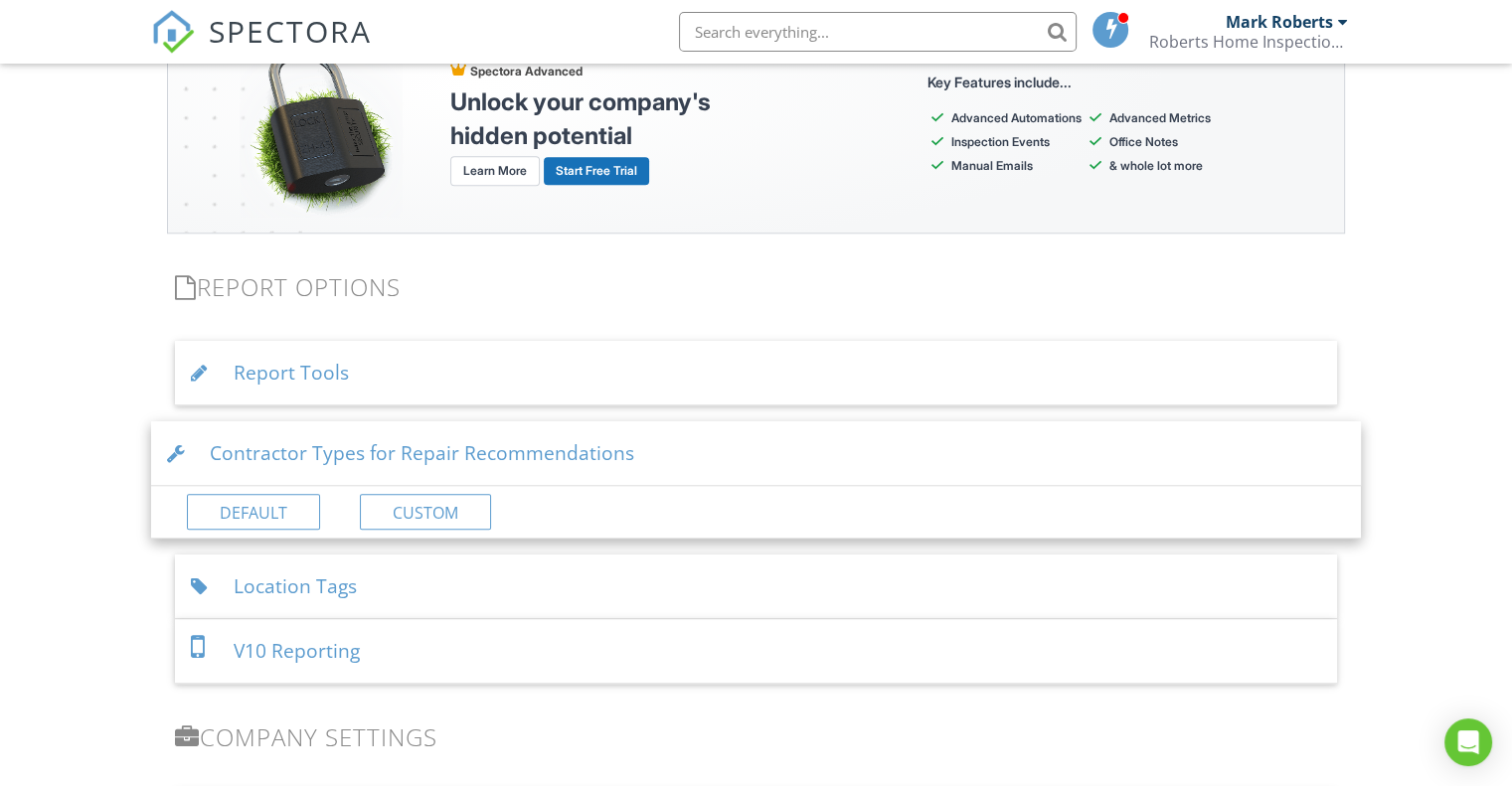 click on "Contractor Types for Repair Recommendations" at bounding box center (756, 453) 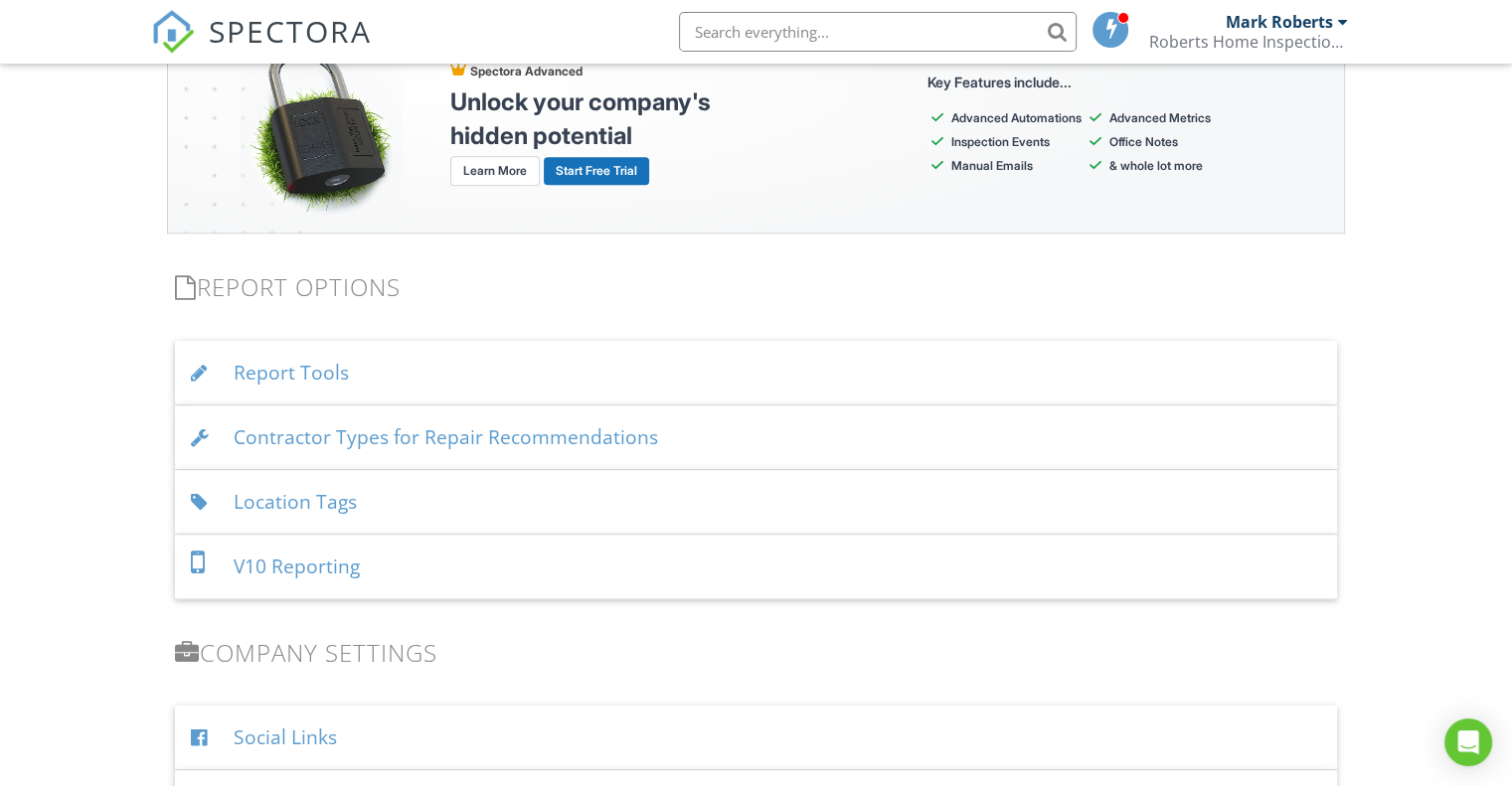 click on "Report Tools" at bounding box center [756, 373] 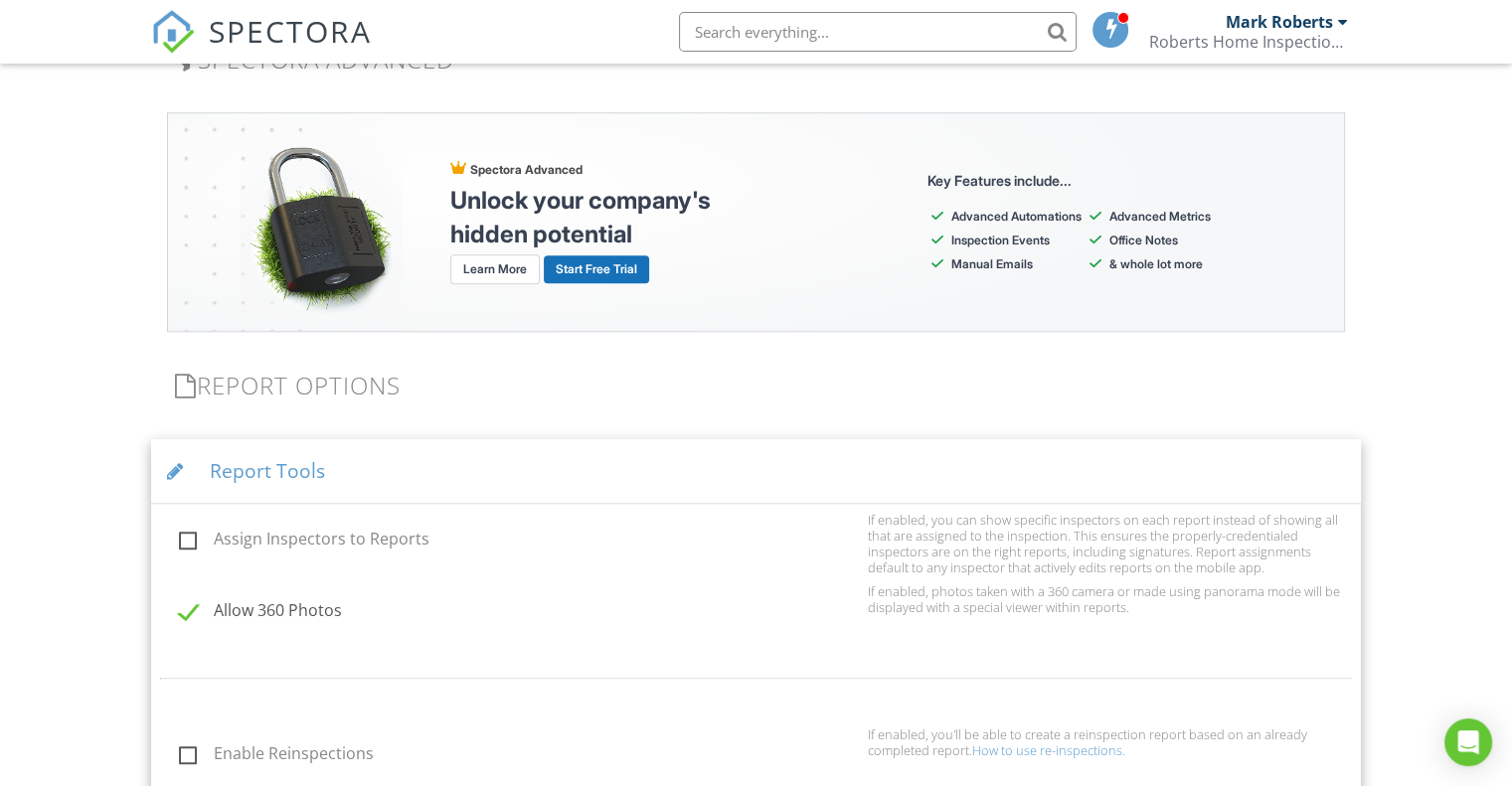 scroll, scrollTop: 1738, scrollLeft: 0, axis: vertical 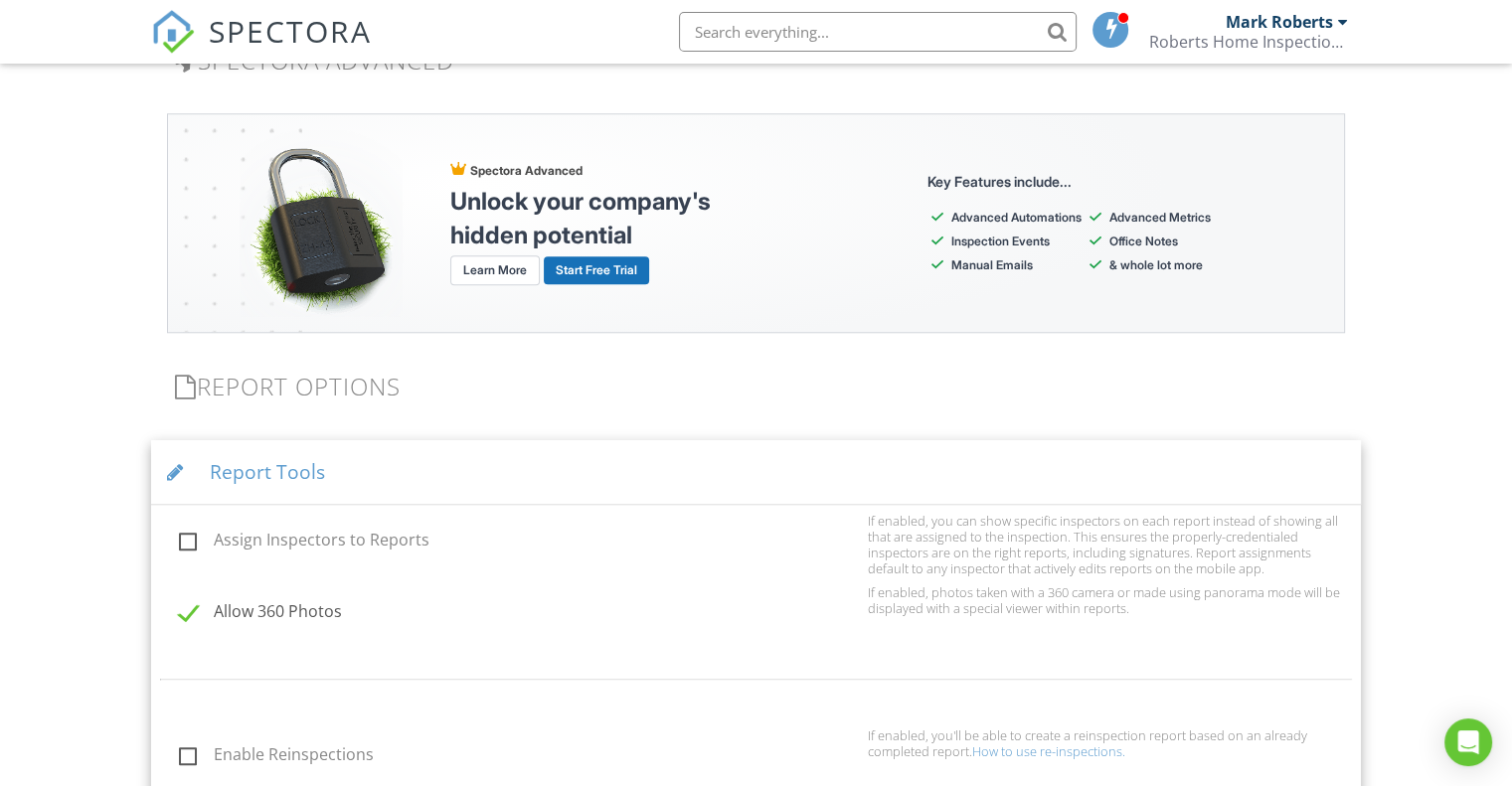 click on "Report Tools" at bounding box center [756, 472] 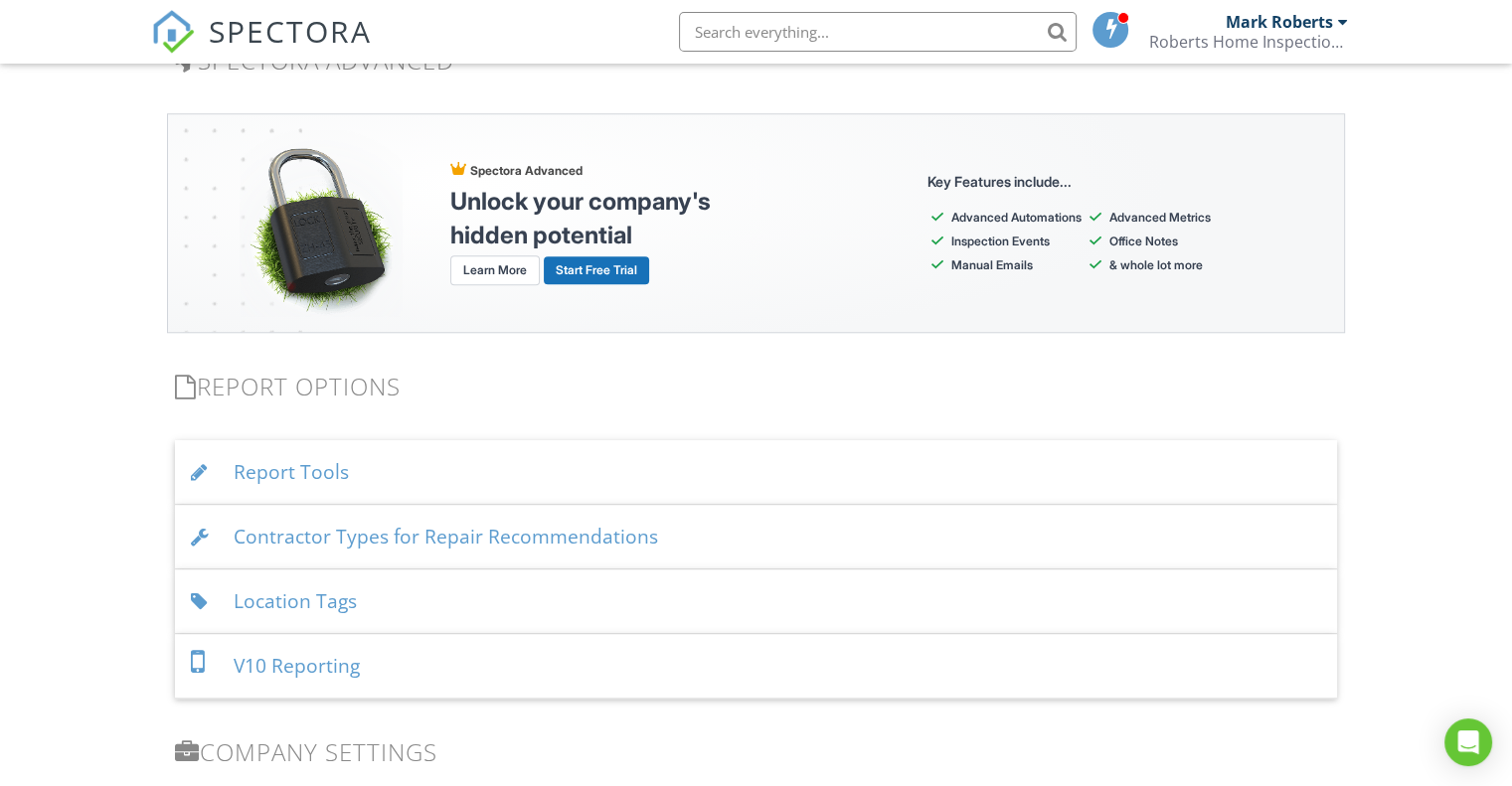 click on "Contractor Types for Repair Recommendations" at bounding box center (756, 537) 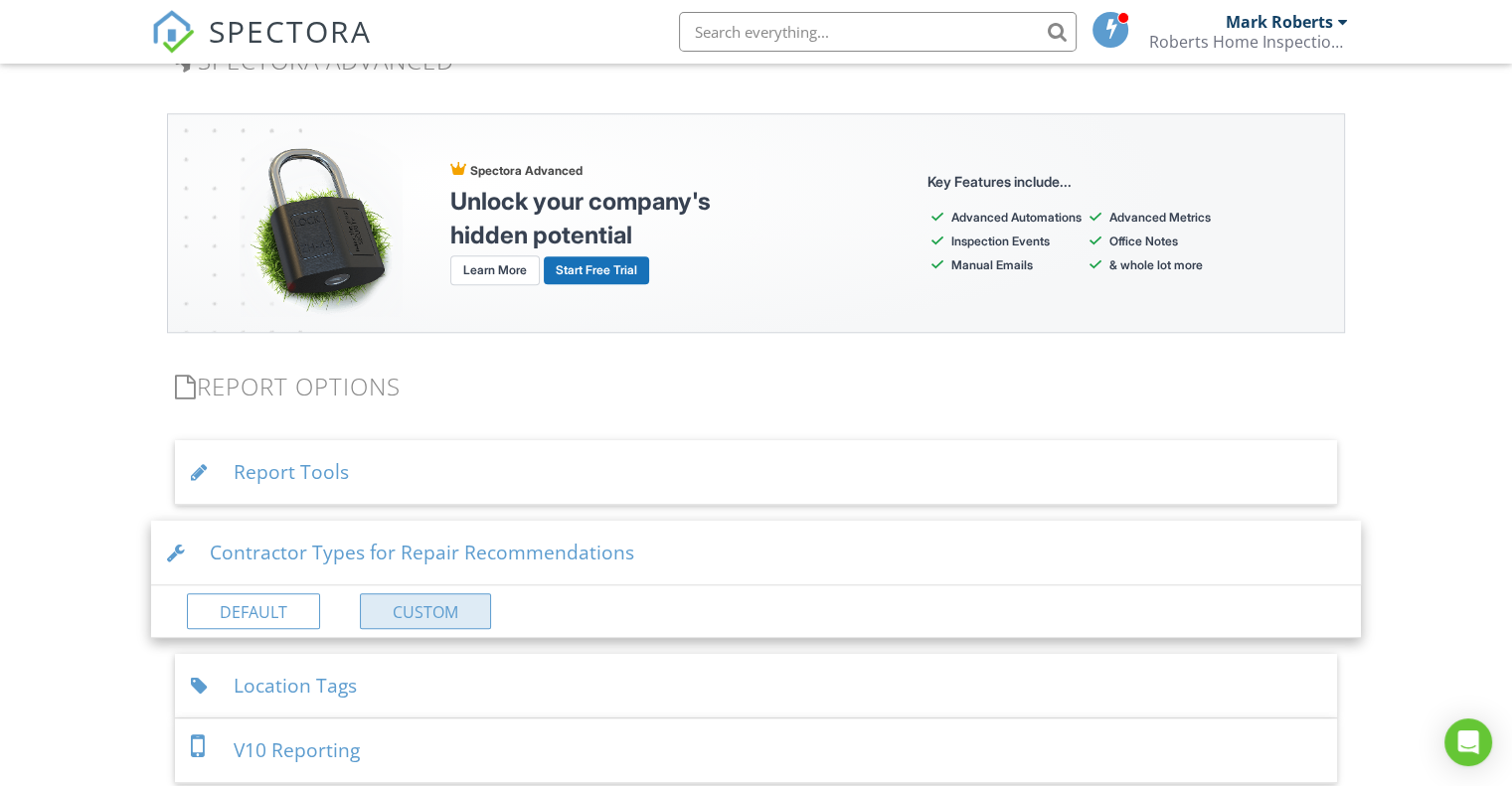 click on "Custom" at bounding box center (425, 611) 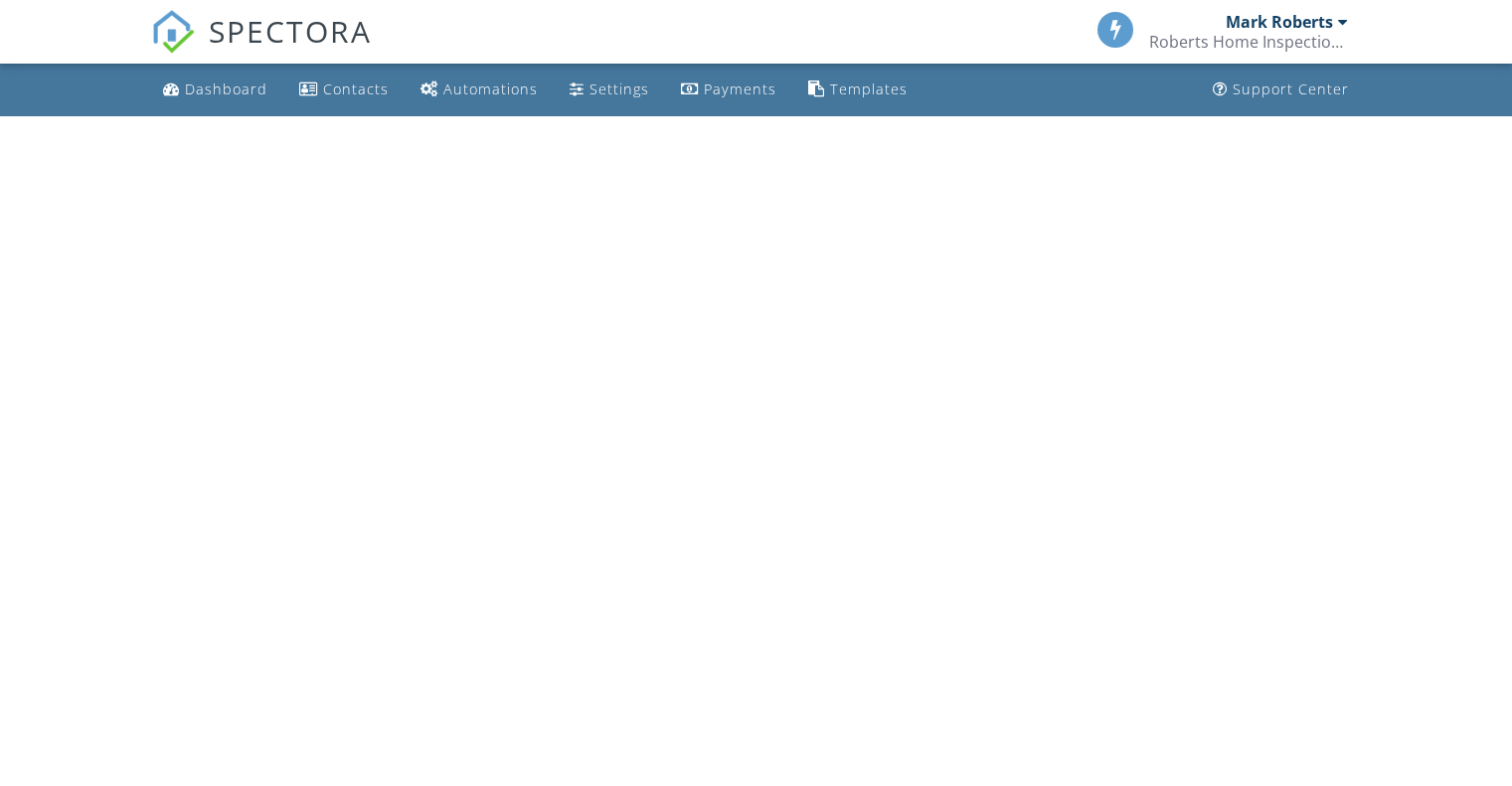scroll, scrollTop: 0, scrollLeft: 0, axis: both 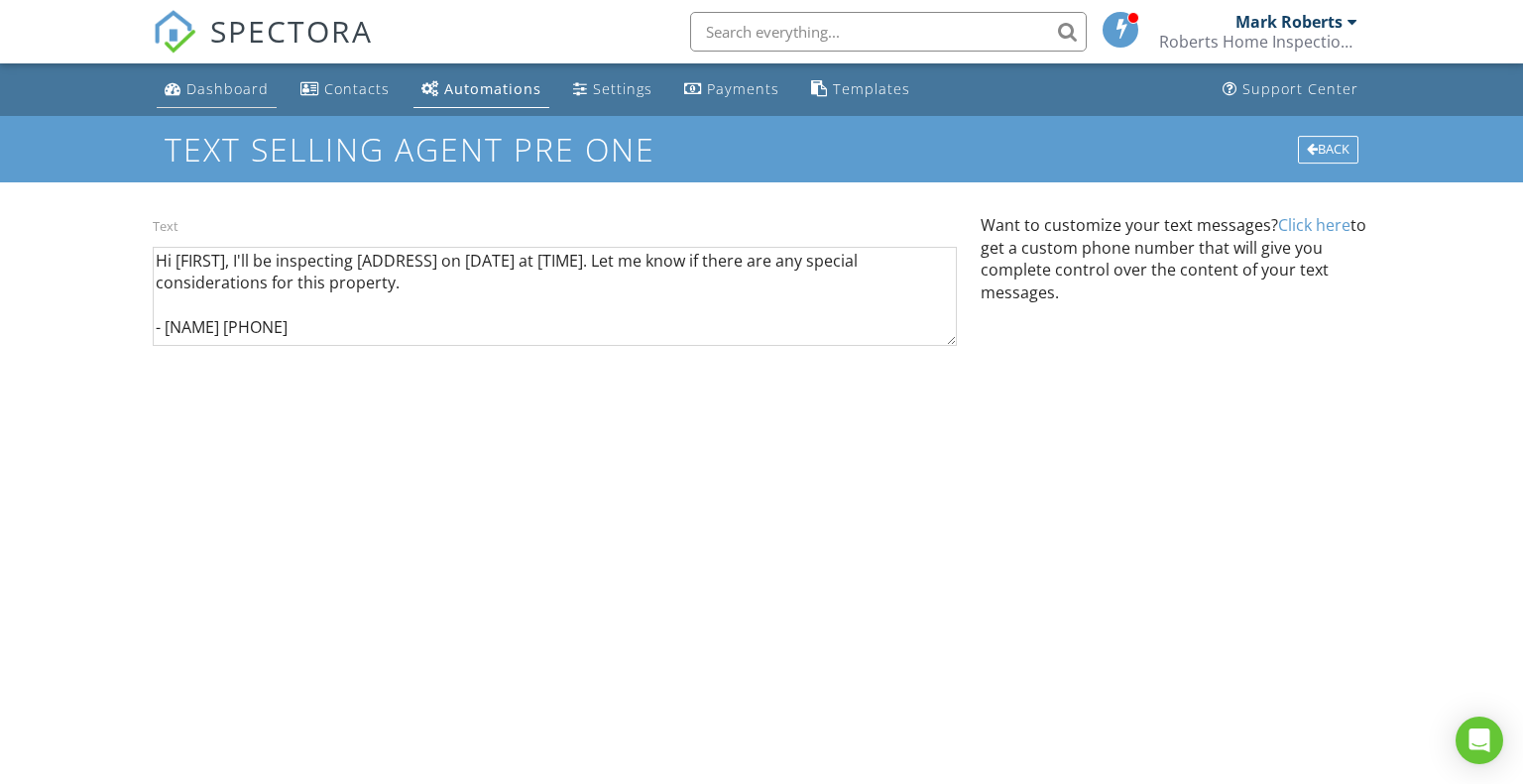 click on "Dashboard" at bounding box center [227, 88] 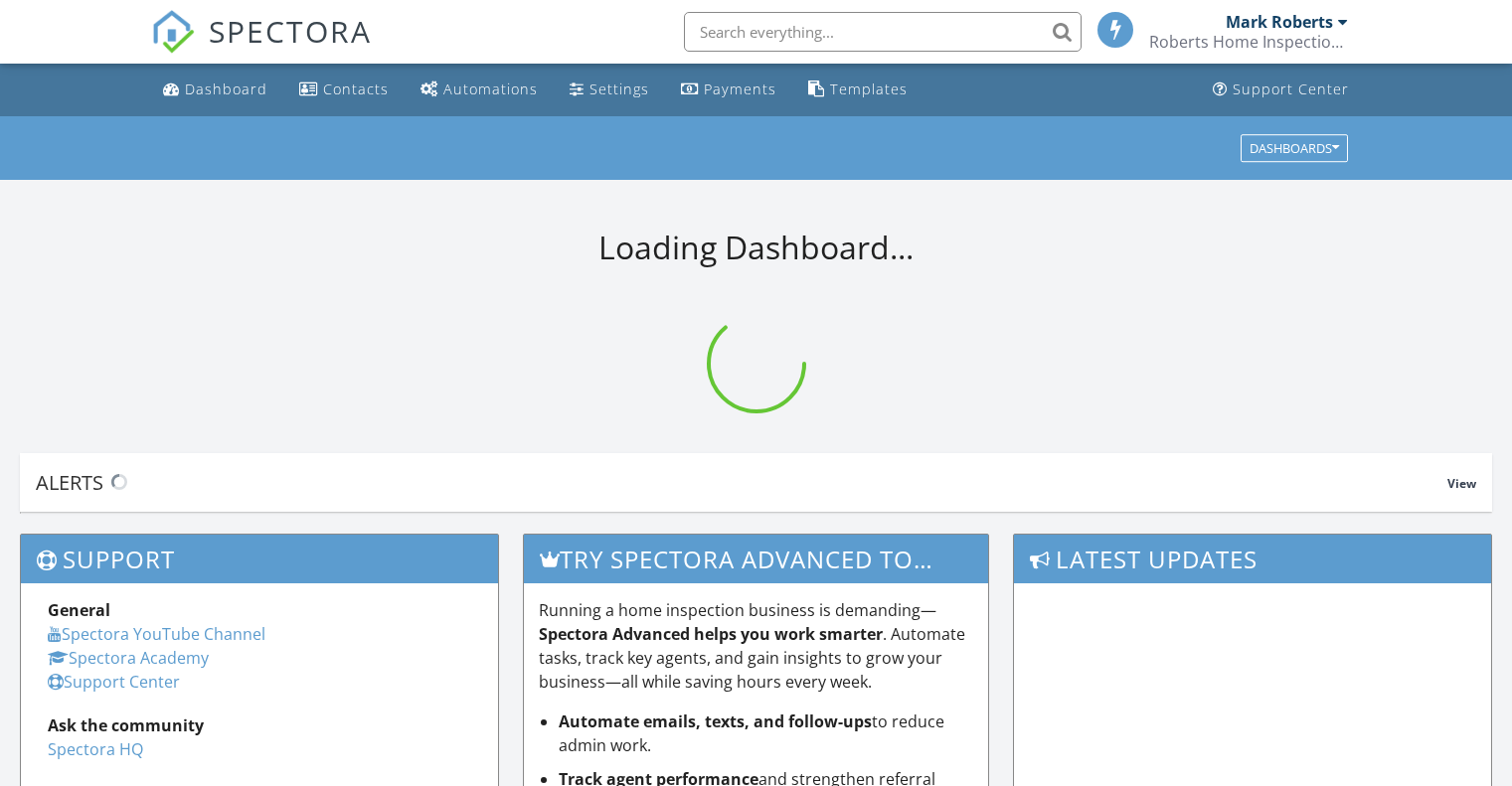 scroll, scrollTop: 0, scrollLeft: 0, axis: both 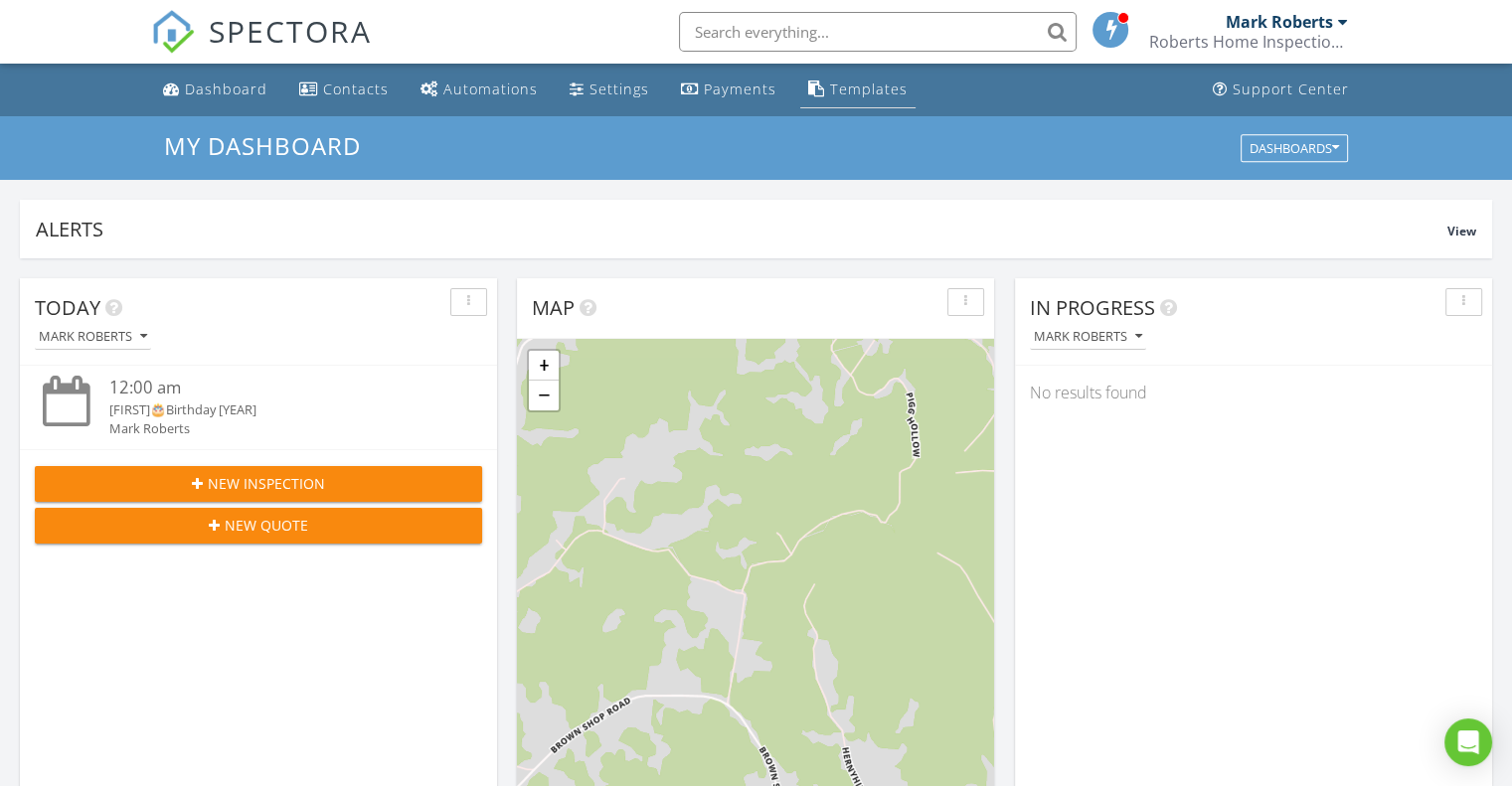 click on "Templates" at bounding box center (869, 88) 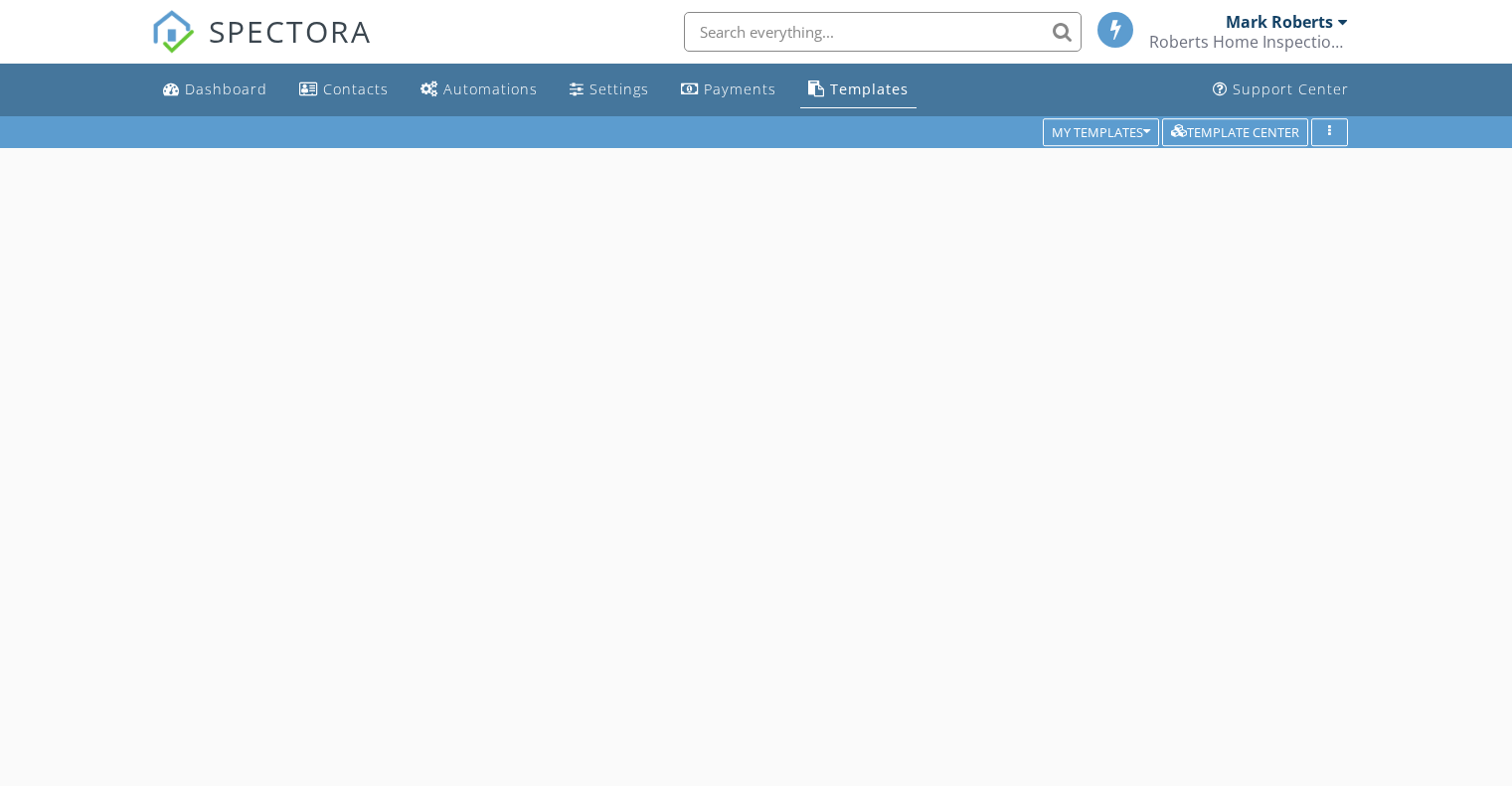 scroll, scrollTop: 0, scrollLeft: 0, axis: both 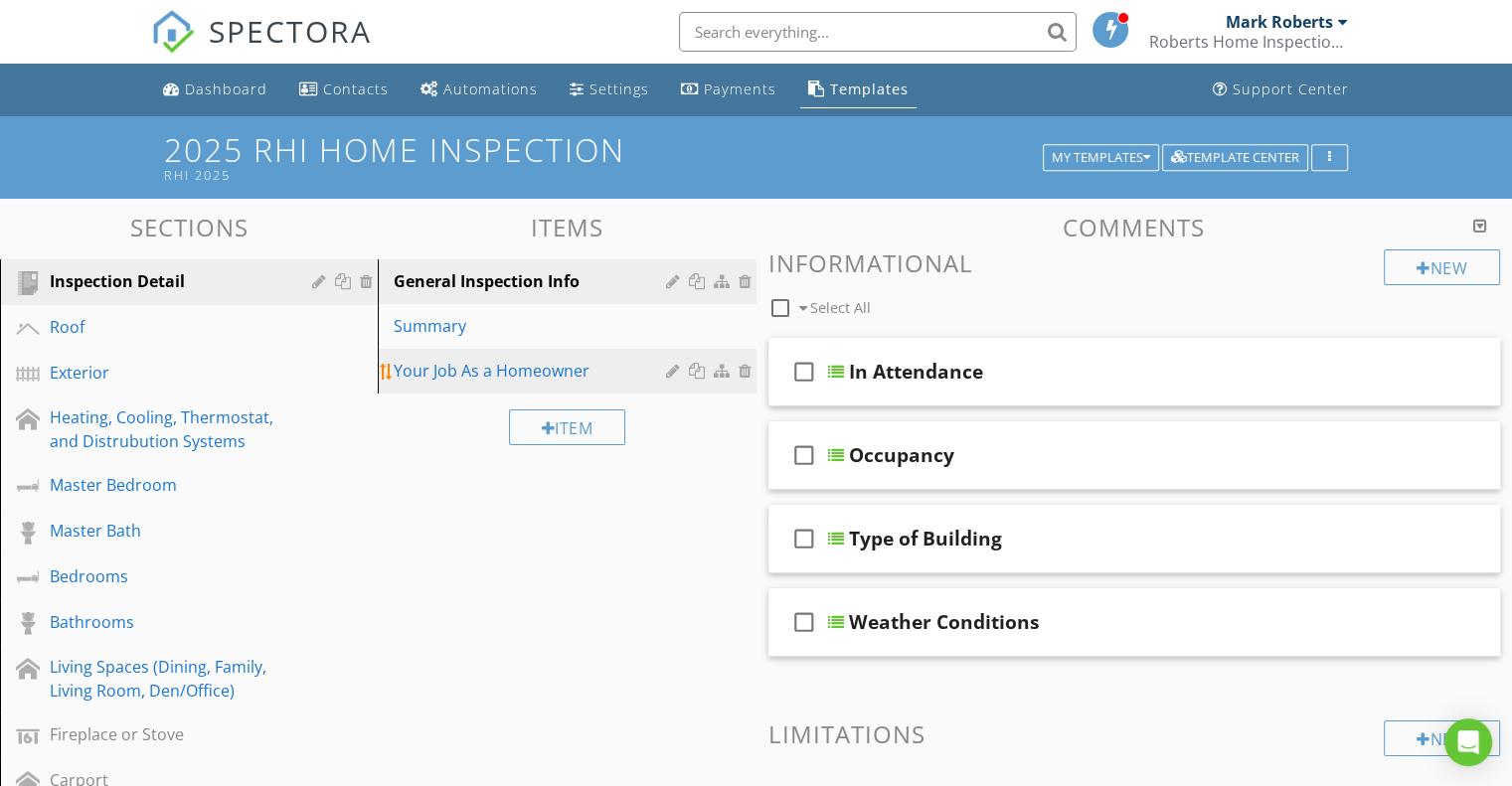 click on "Your Job As a Homeowner" at bounding box center (532, 371) 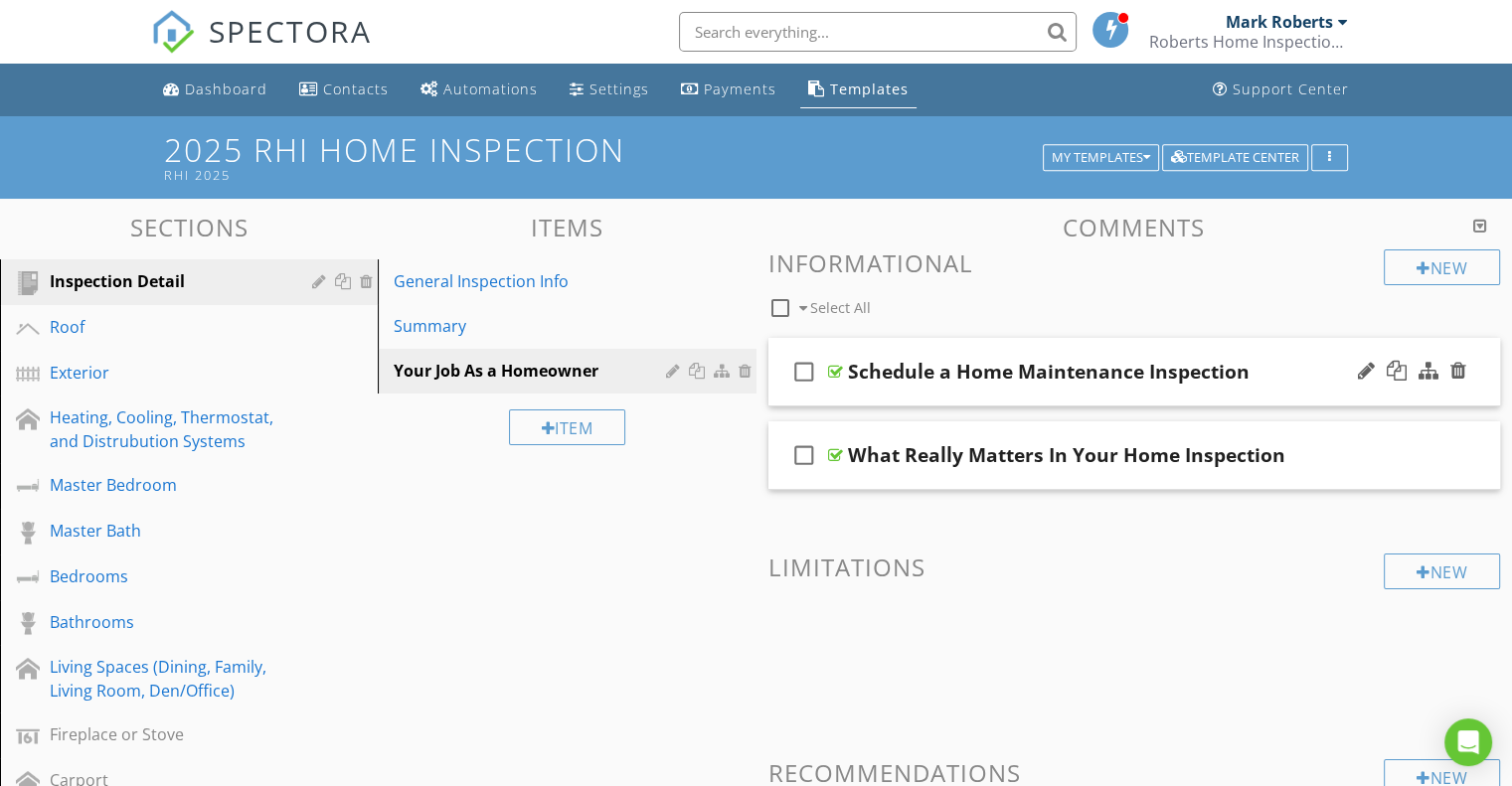 click on "Schedule a Home Maintenance Inspection" at bounding box center (1049, 372) 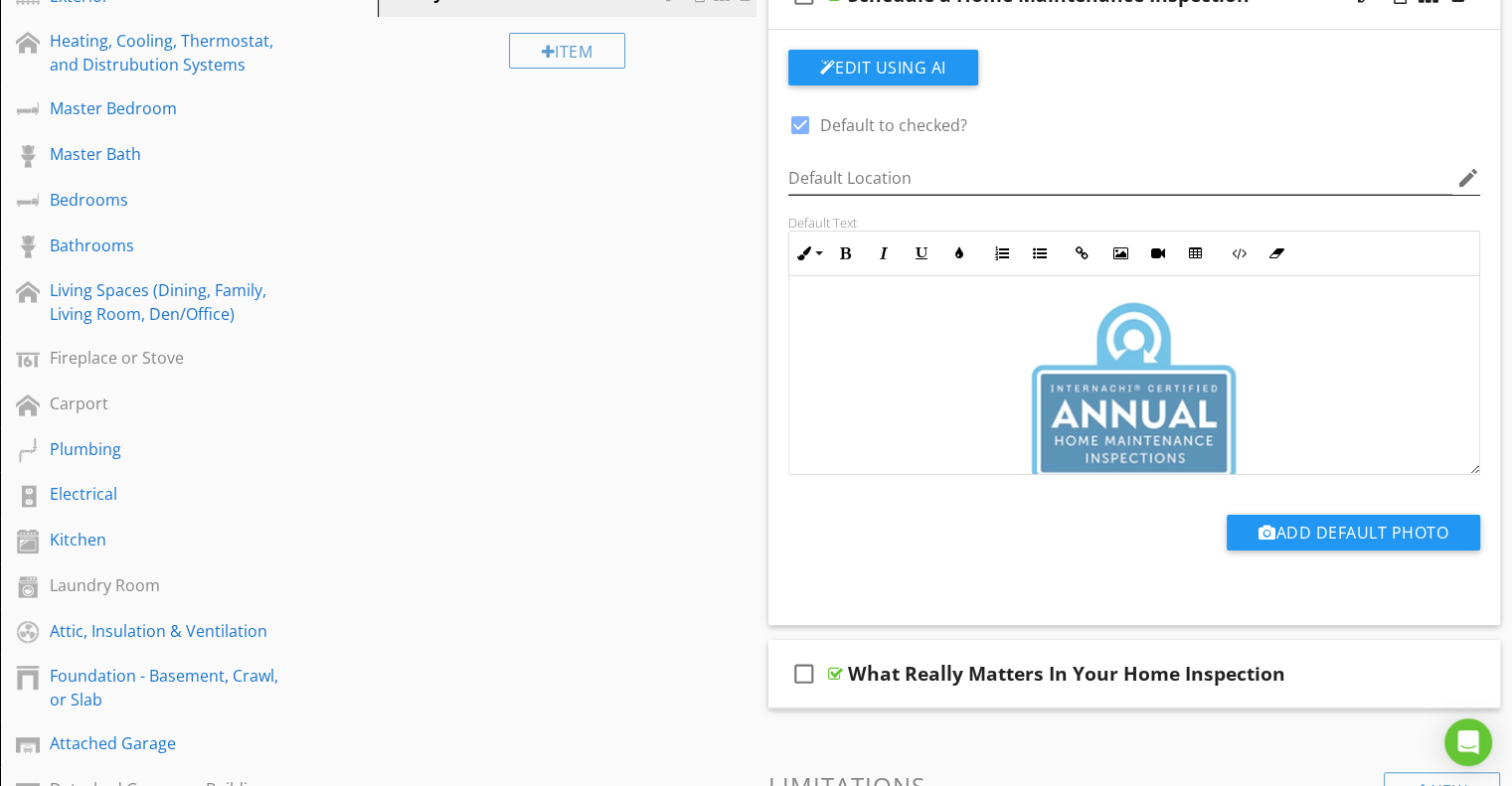scroll, scrollTop: 397, scrollLeft: 0, axis: vertical 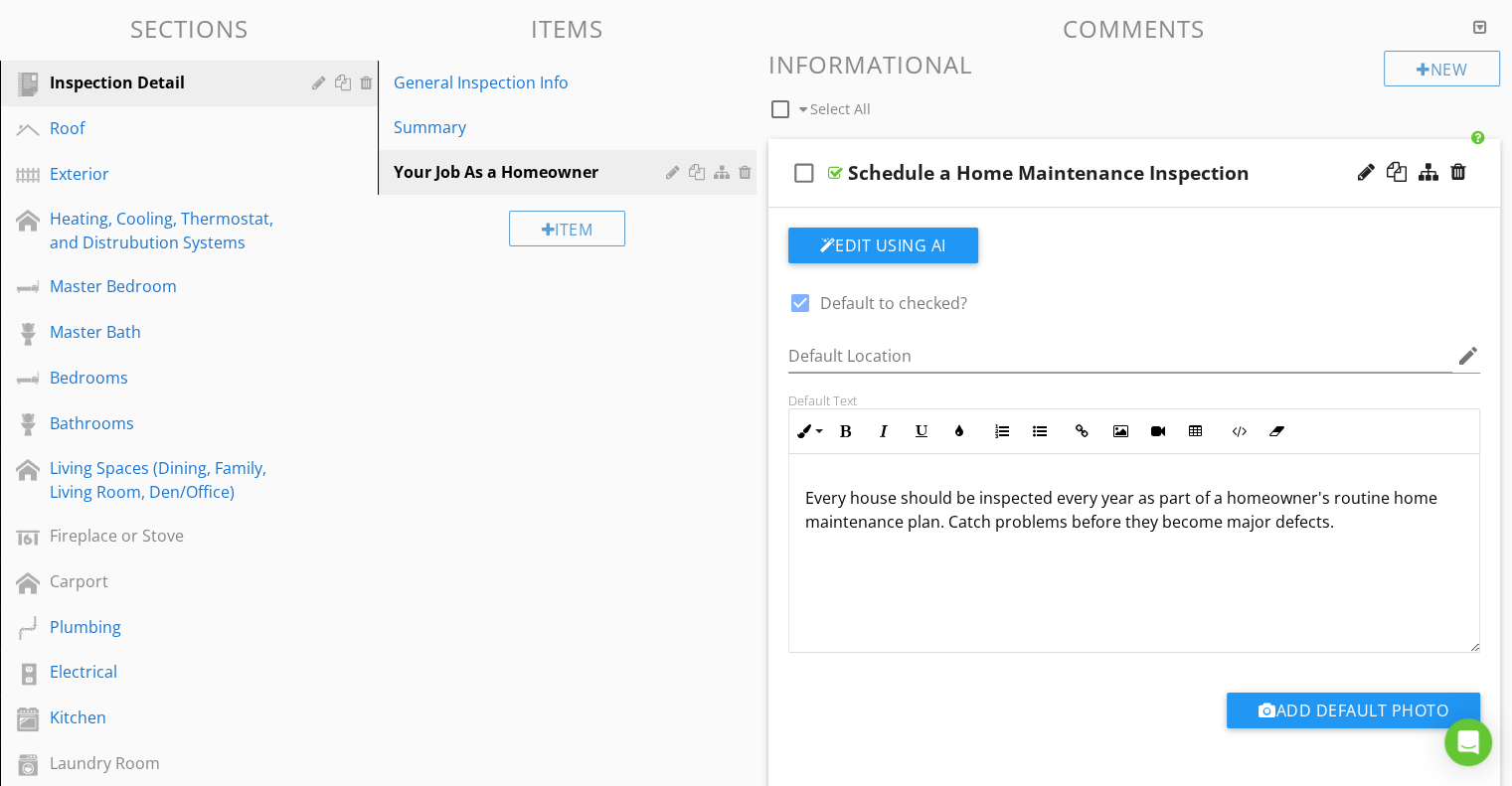 click on "Schedule a Home Maintenance Inspection" at bounding box center [1107, 173] 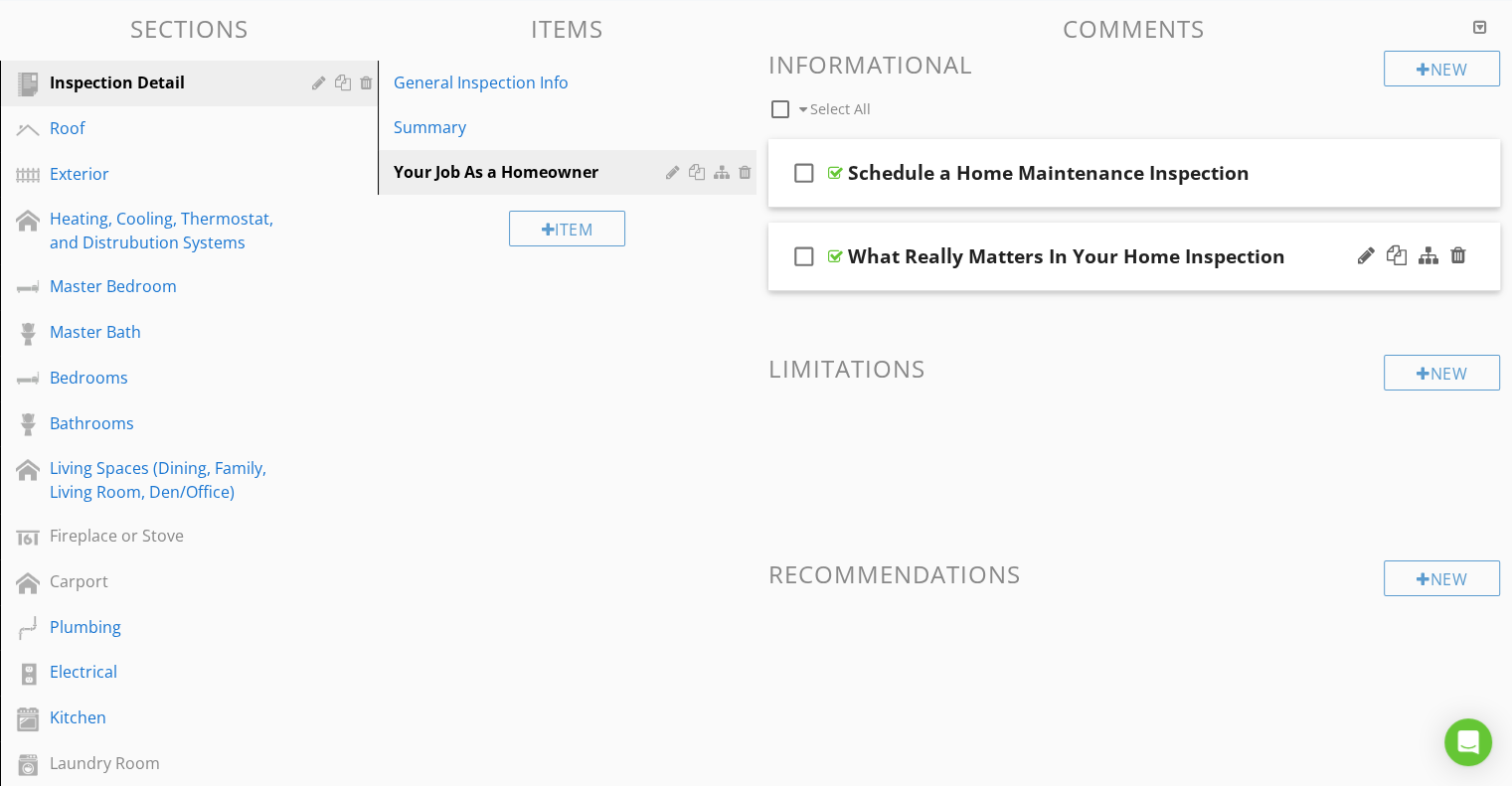 click on "What Really Matters In Your Home Inspection" at bounding box center [1107, 256] 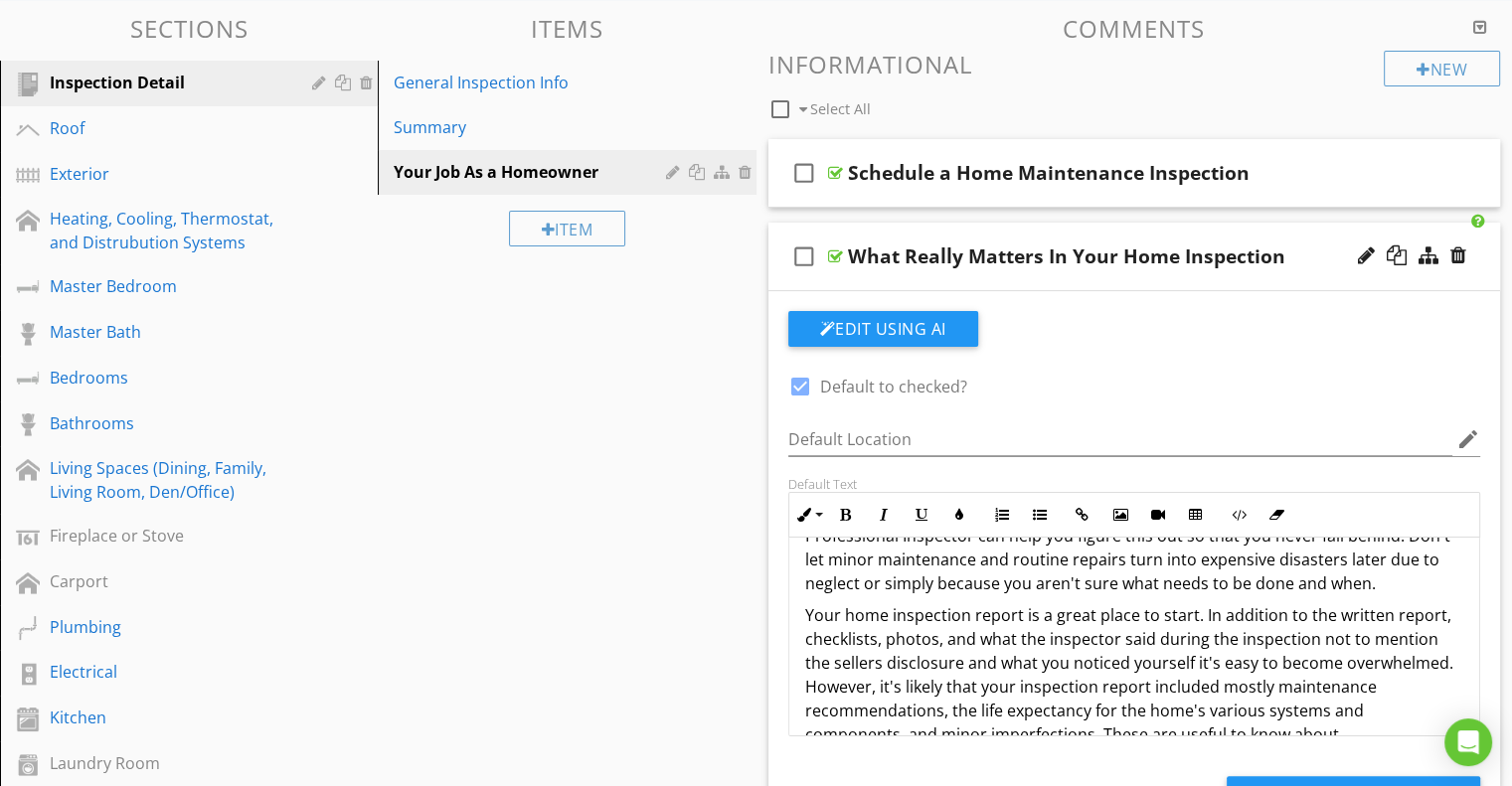 scroll, scrollTop: 199, scrollLeft: 0, axis: vertical 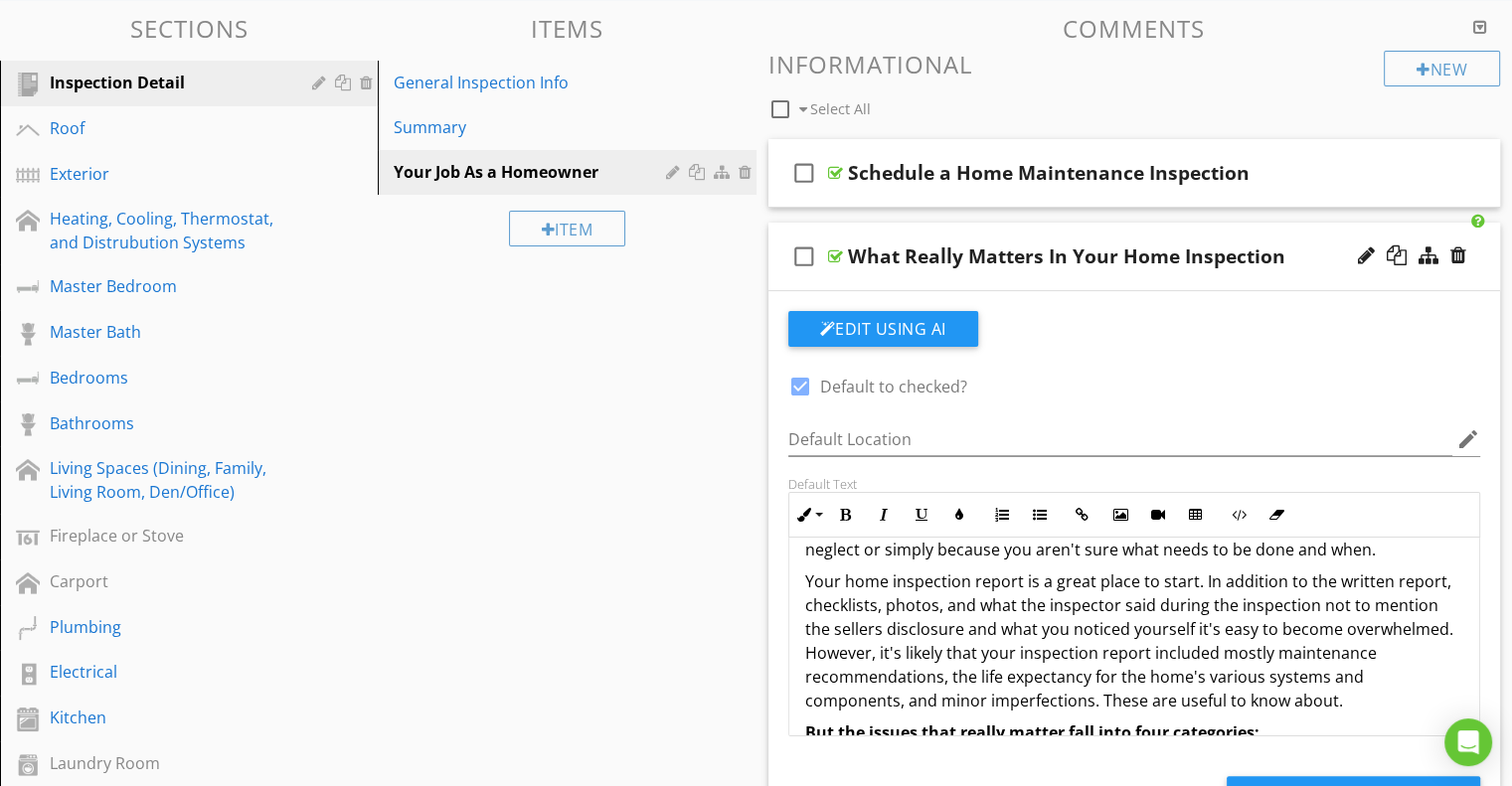 click at bounding box center (800, 387) 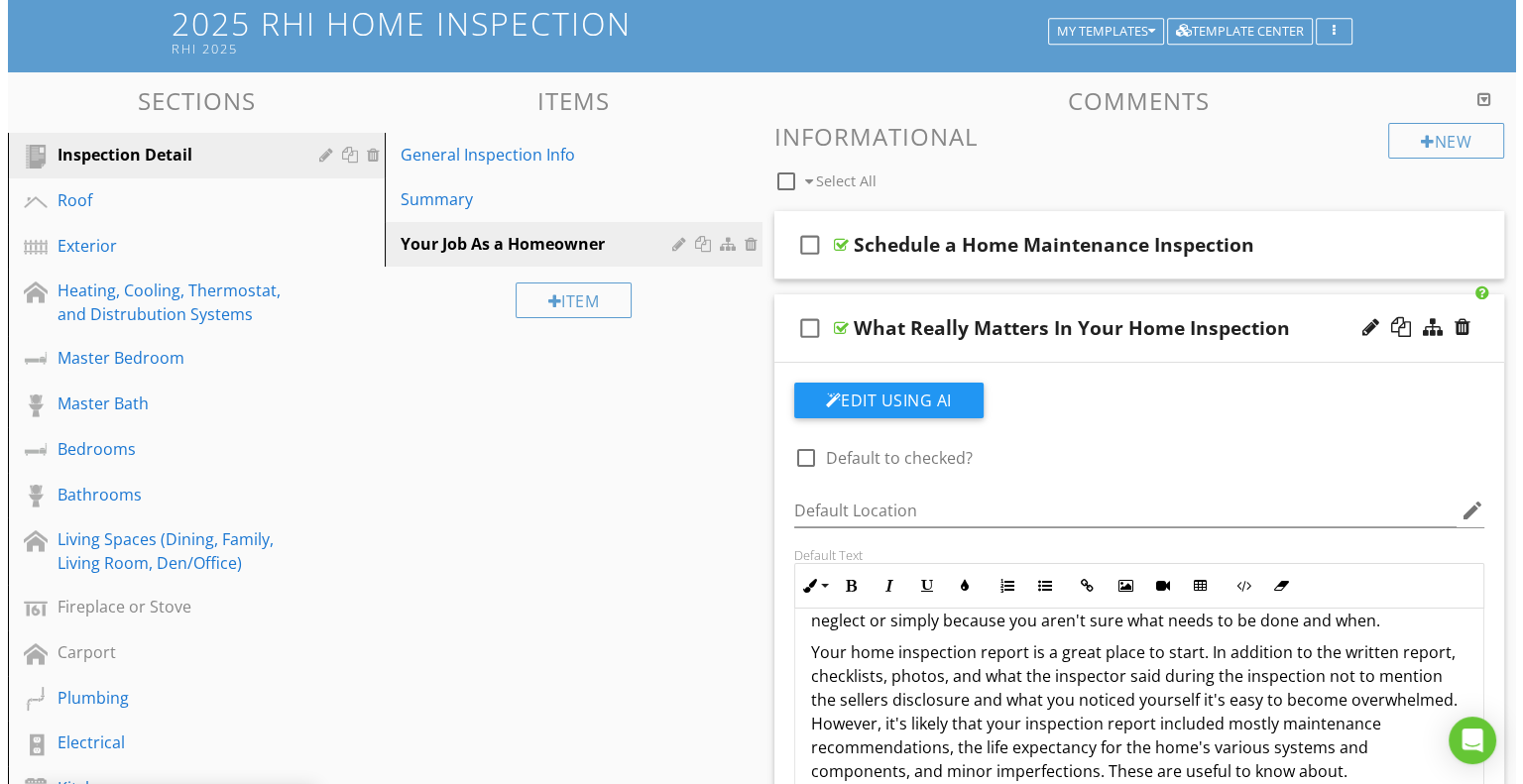 scroll, scrollTop: 0, scrollLeft: 0, axis: both 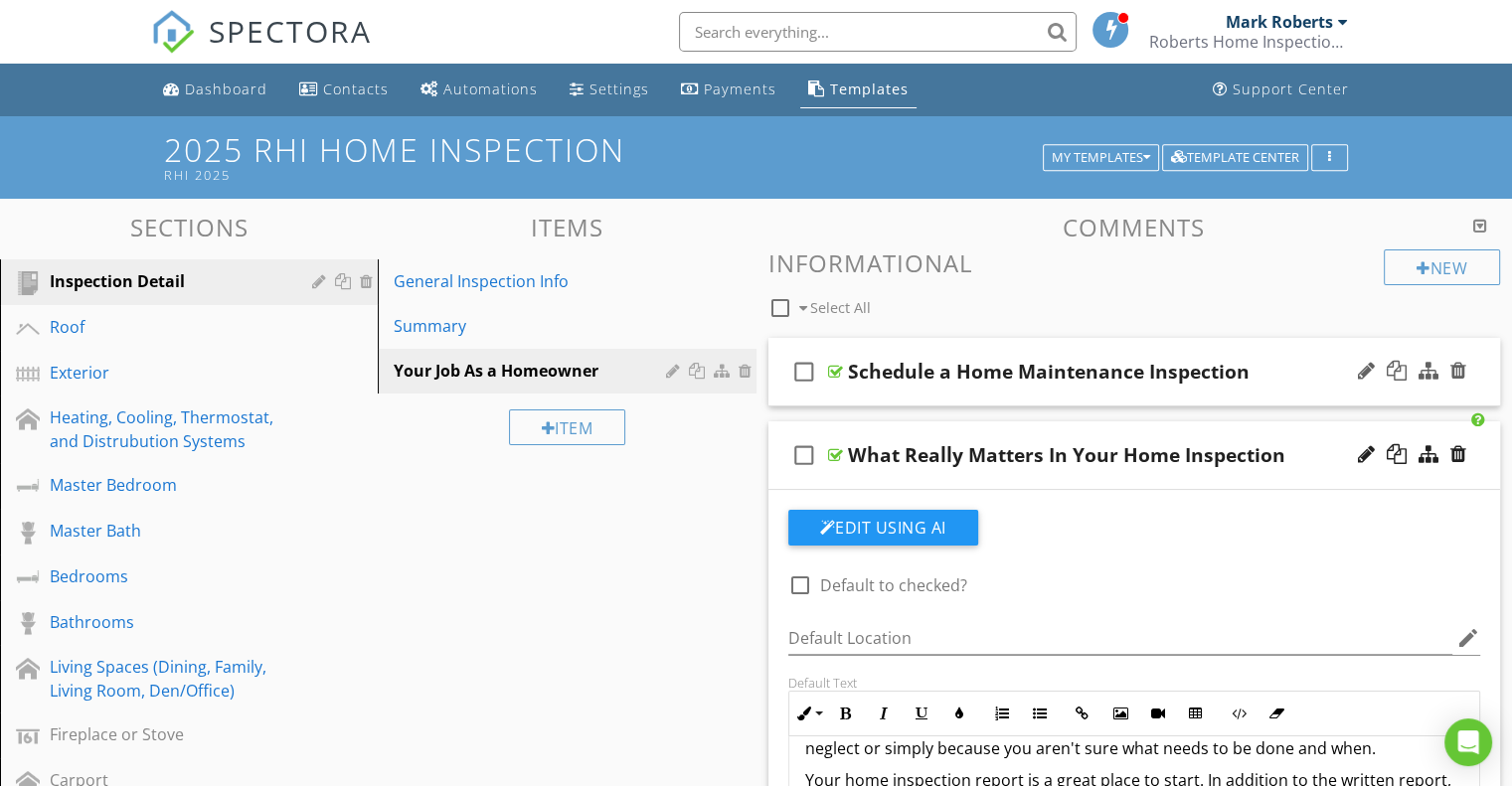 click on "Schedule a Home Maintenance Inspection" at bounding box center (1107, 372) 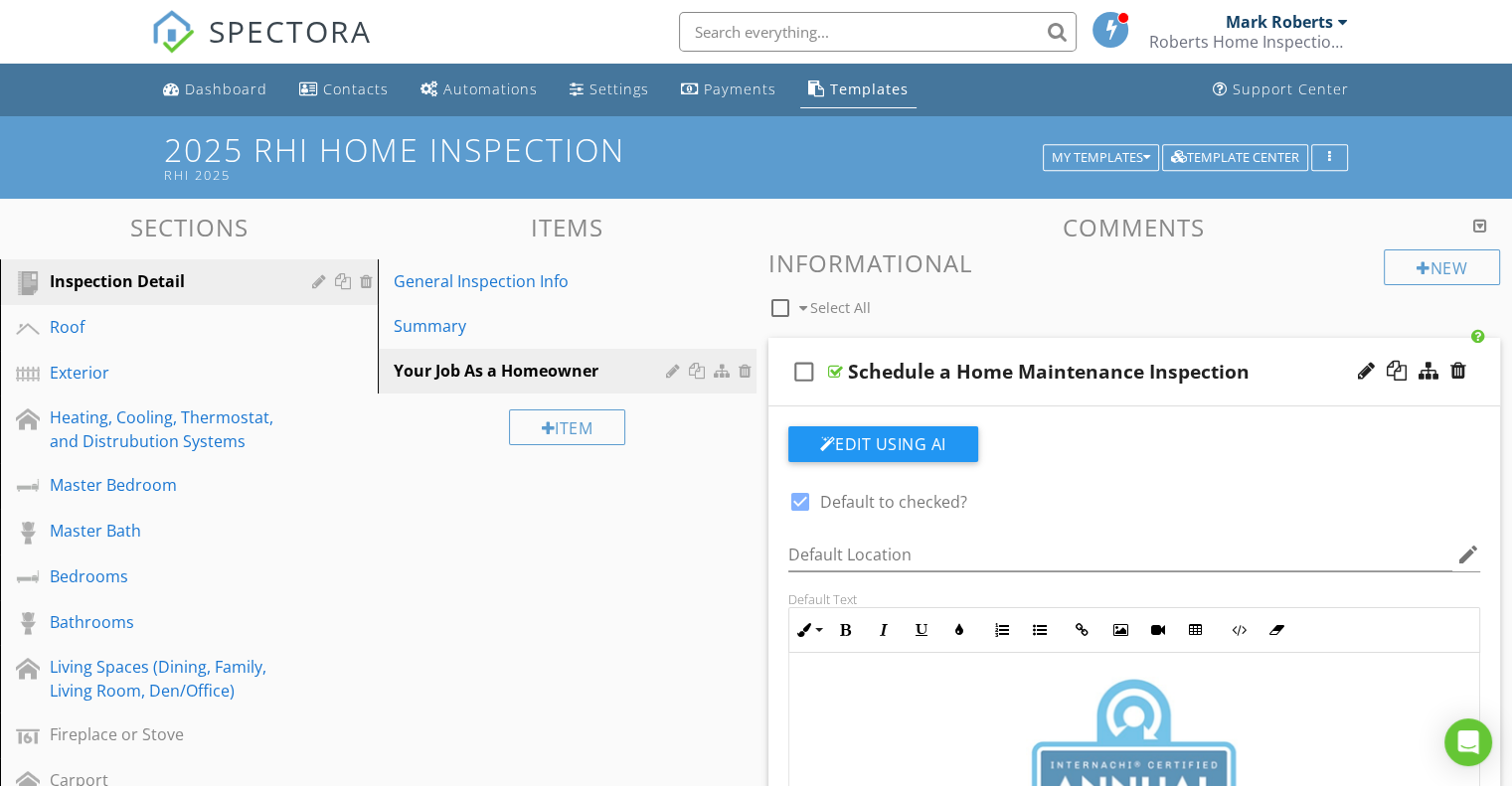 click on "Schedule a Home Maintenance Inspection" at bounding box center (1107, 372) 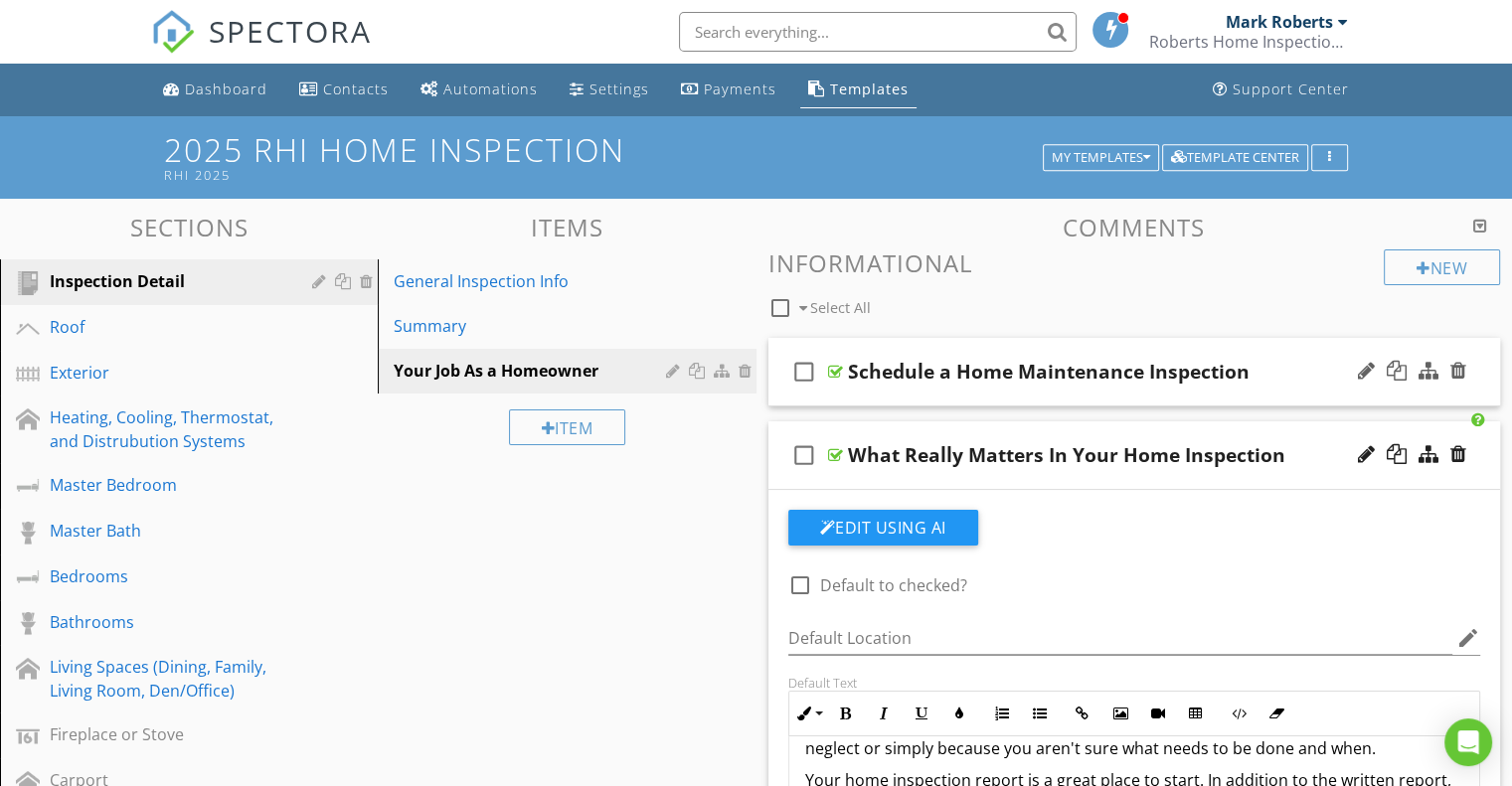 click on "check_box_outline_blank
Schedule a Home Maintenance Inspection" at bounding box center [1134, 372] 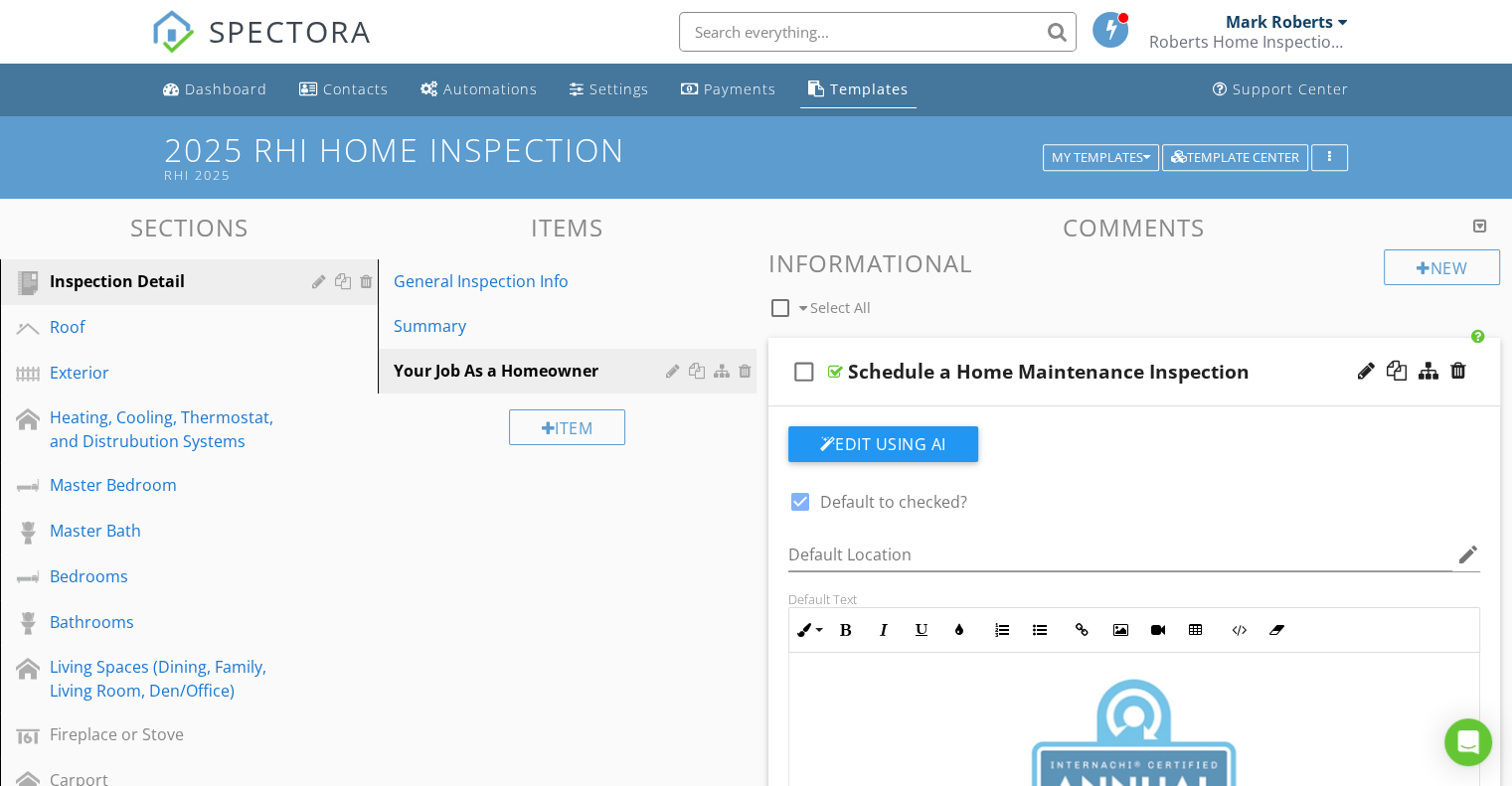 click at bounding box center (800, 502) 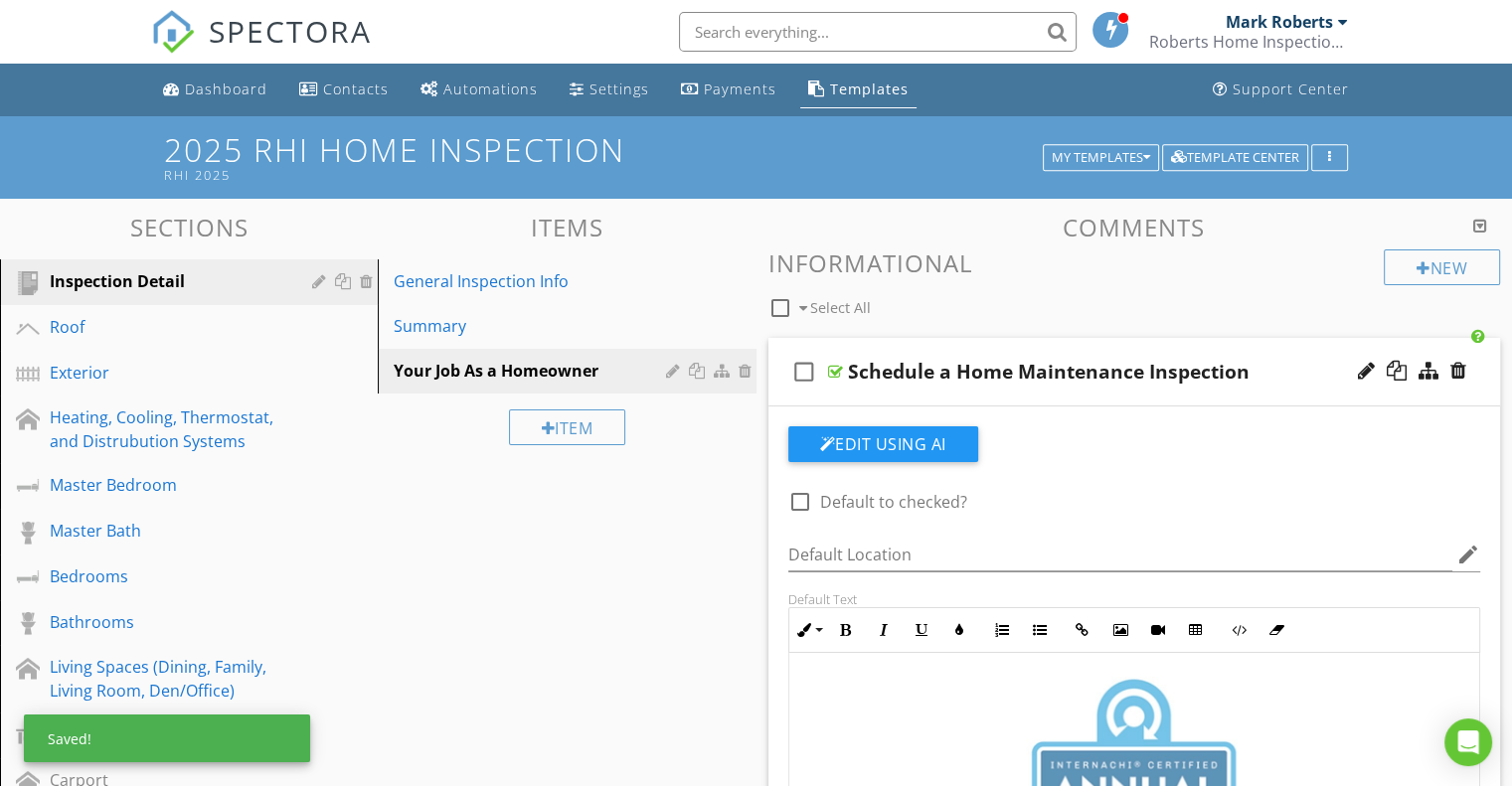 click on "check_box_outline_blank
Schedule a Home Maintenance Inspection" at bounding box center (1134, 372) 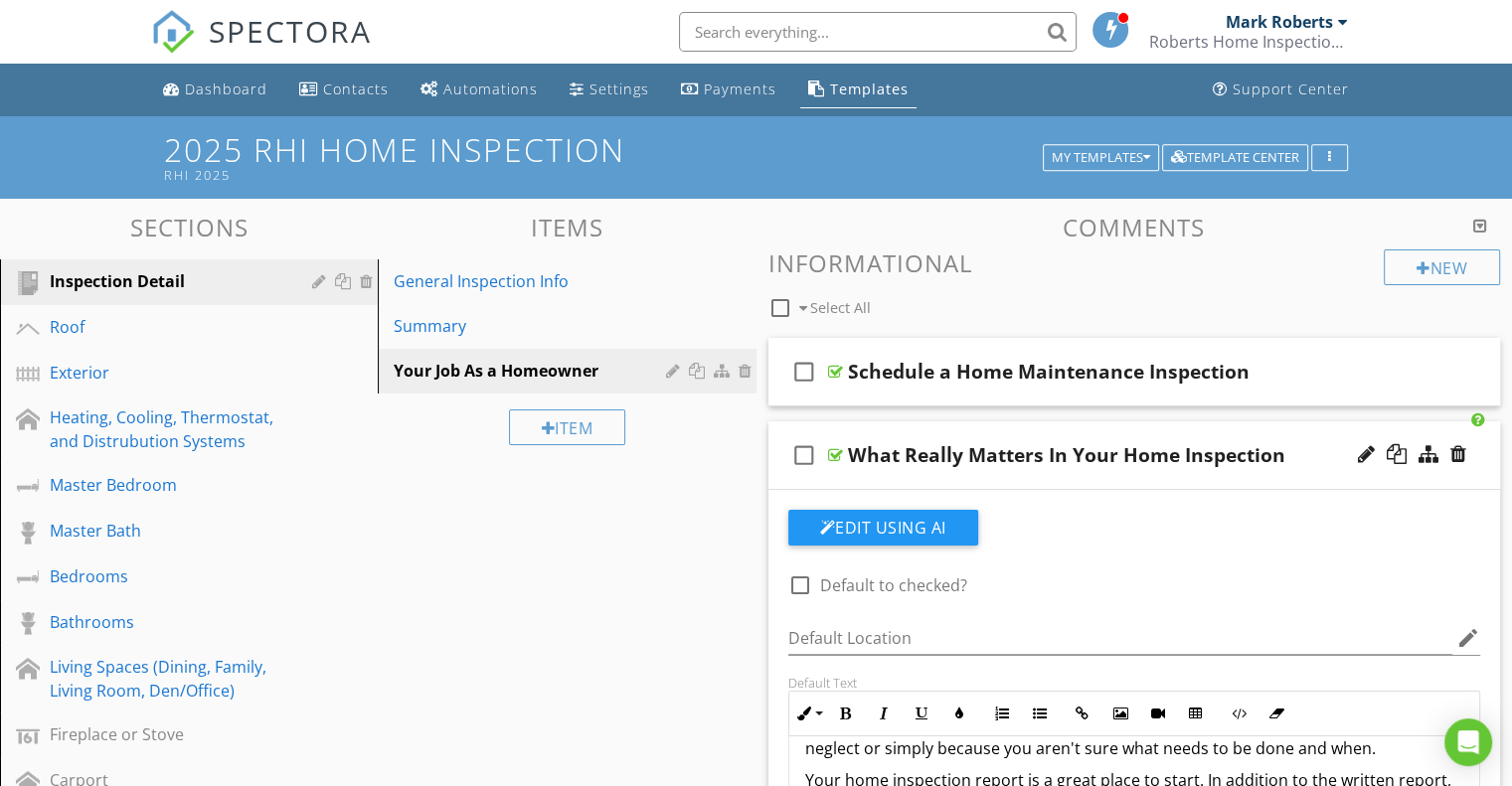 click on "What Really Matters In Your Home Inspection" at bounding box center [1107, 455] 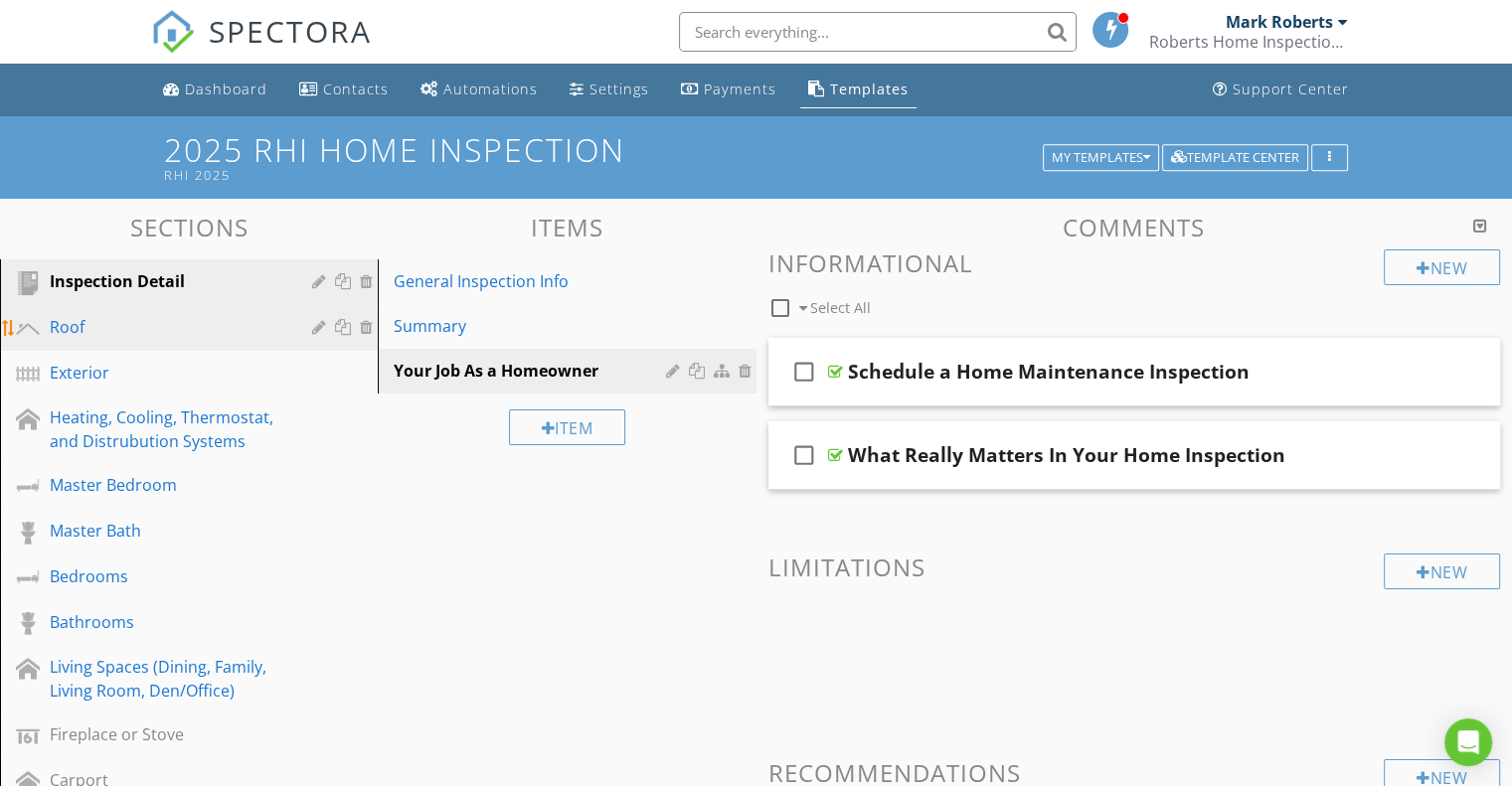 click on "Roof" at bounding box center (166, 327) 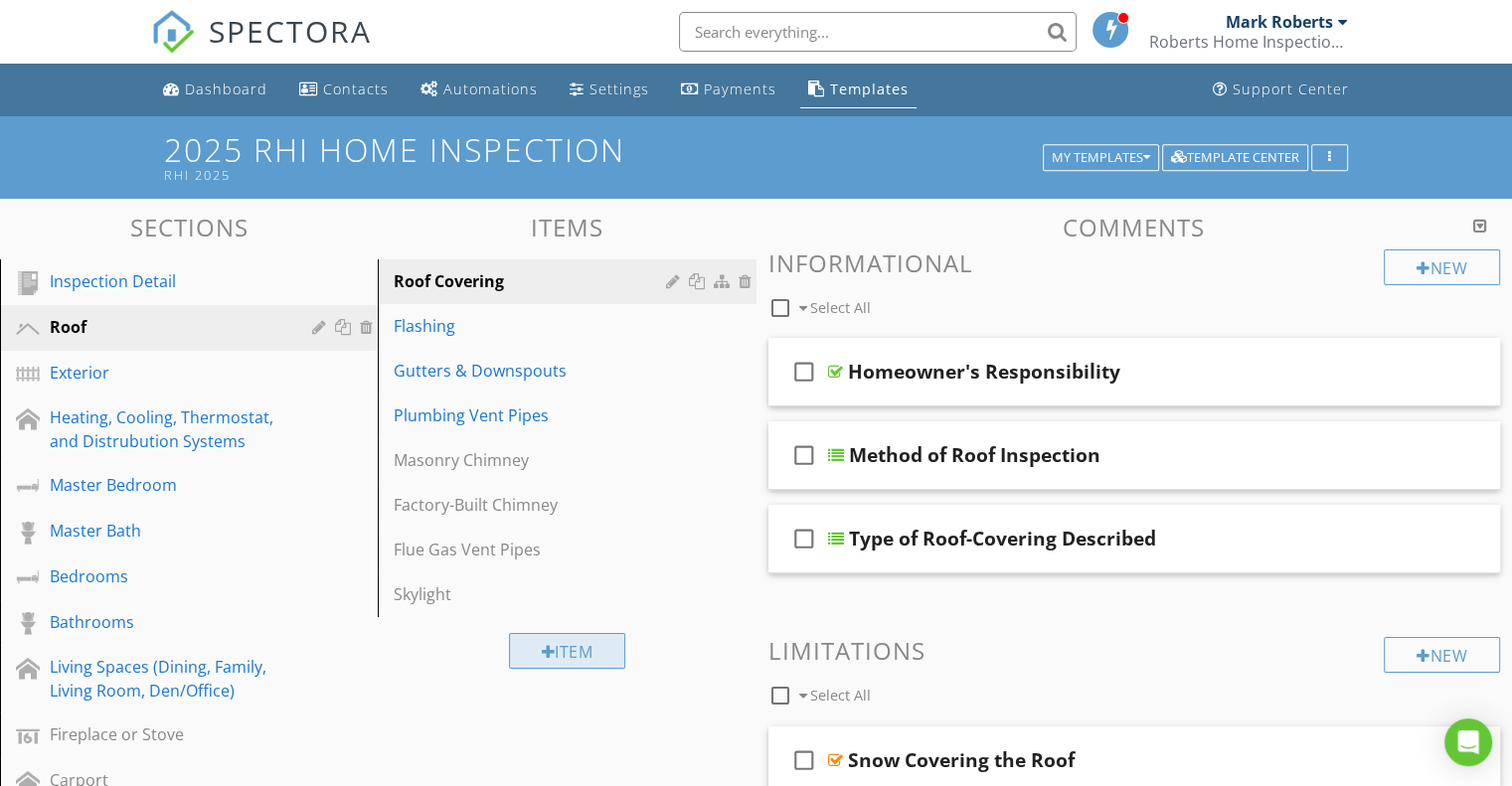 click on "Item" at bounding box center [568, 651] 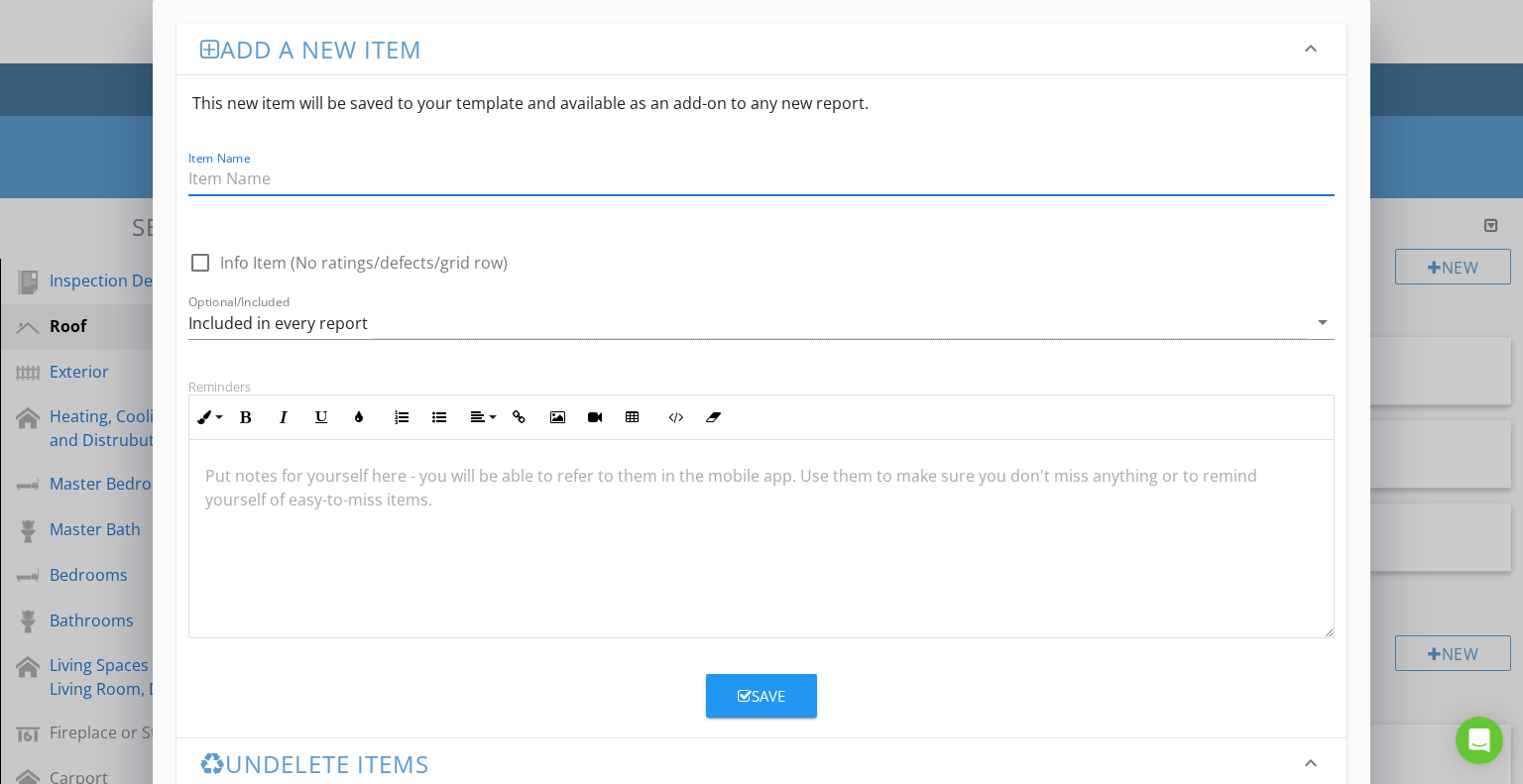 scroll, scrollTop: 0, scrollLeft: 0, axis: both 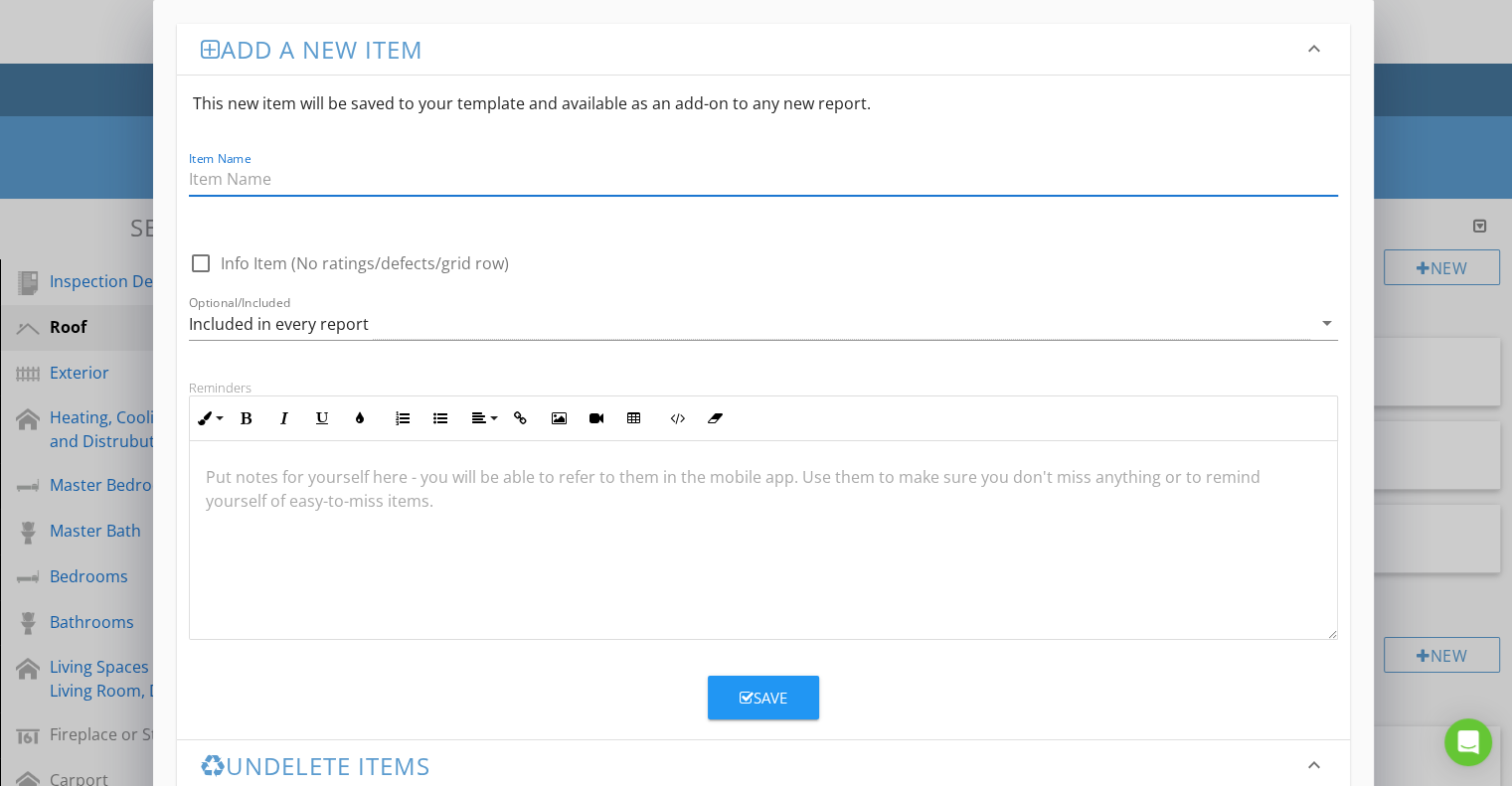 click on "Add a new item
keyboard_arrow_down
This new item will be saved to your template and available as an
add-on to any new report.
Item Name     check_box_outline_blank Info Item (No ratings/defects/grid row)   Optional/Included Included in every report arrow_drop_down     Reminders   Inline Style XLarge Large Normal Small Light Small/Light Bold Italic Underline Colors Ordered List Unordered List Align Align Left Align Center Align Right Align Justify Insert Link Insert Image Insert Video Insert Table Code View Clear Formatting Put notes for yourself here - you will be able to refer to them in the mobile app. Use them to make sure you don't miss anything or to remind yourself of easy-to-miss items.
Save
Undelete items
keyboard_arrow_down       Fetching deleted items..." at bounding box center (756, 479) 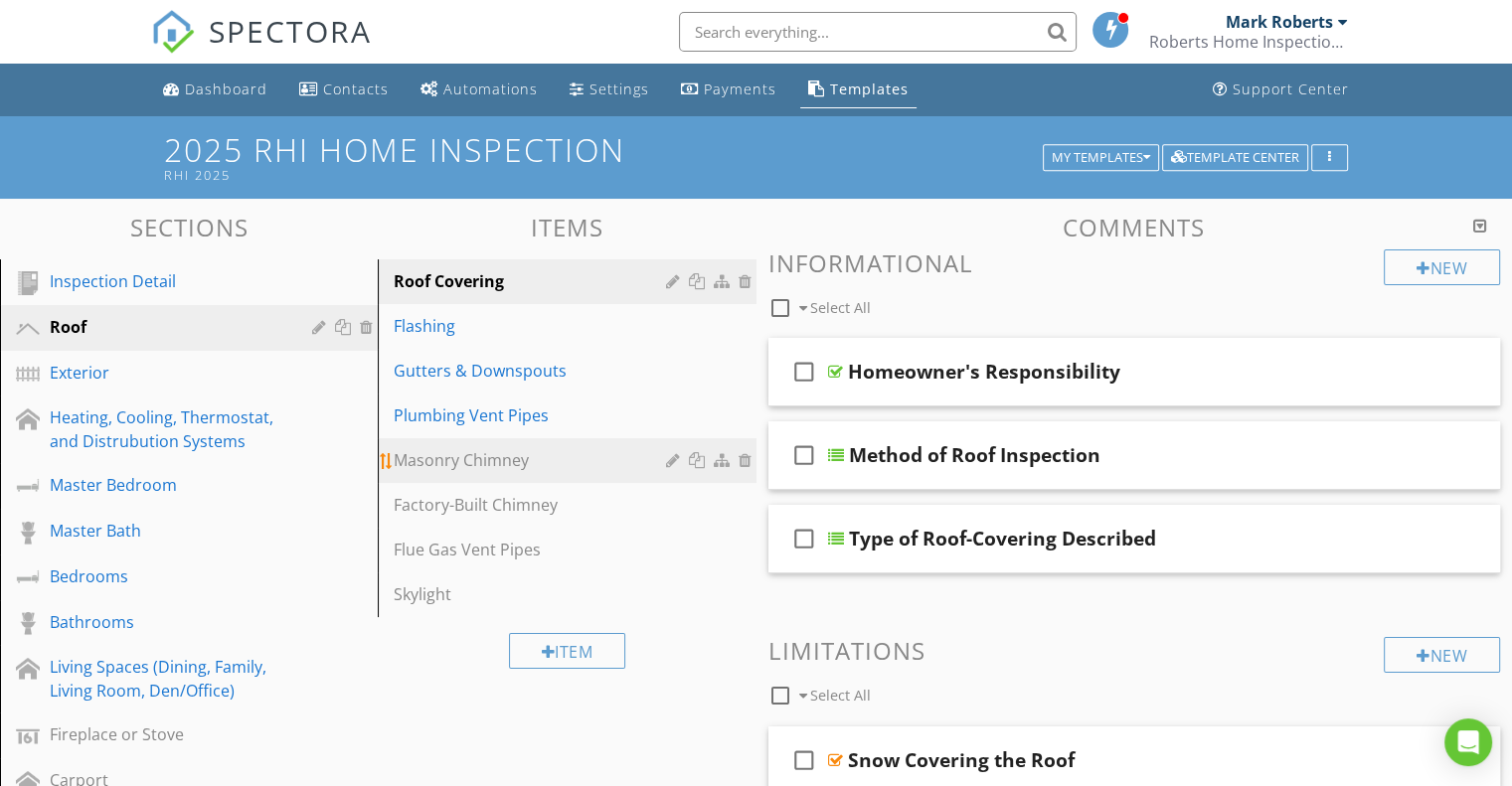 click on "Masonry Chimney" at bounding box center [532, 460] 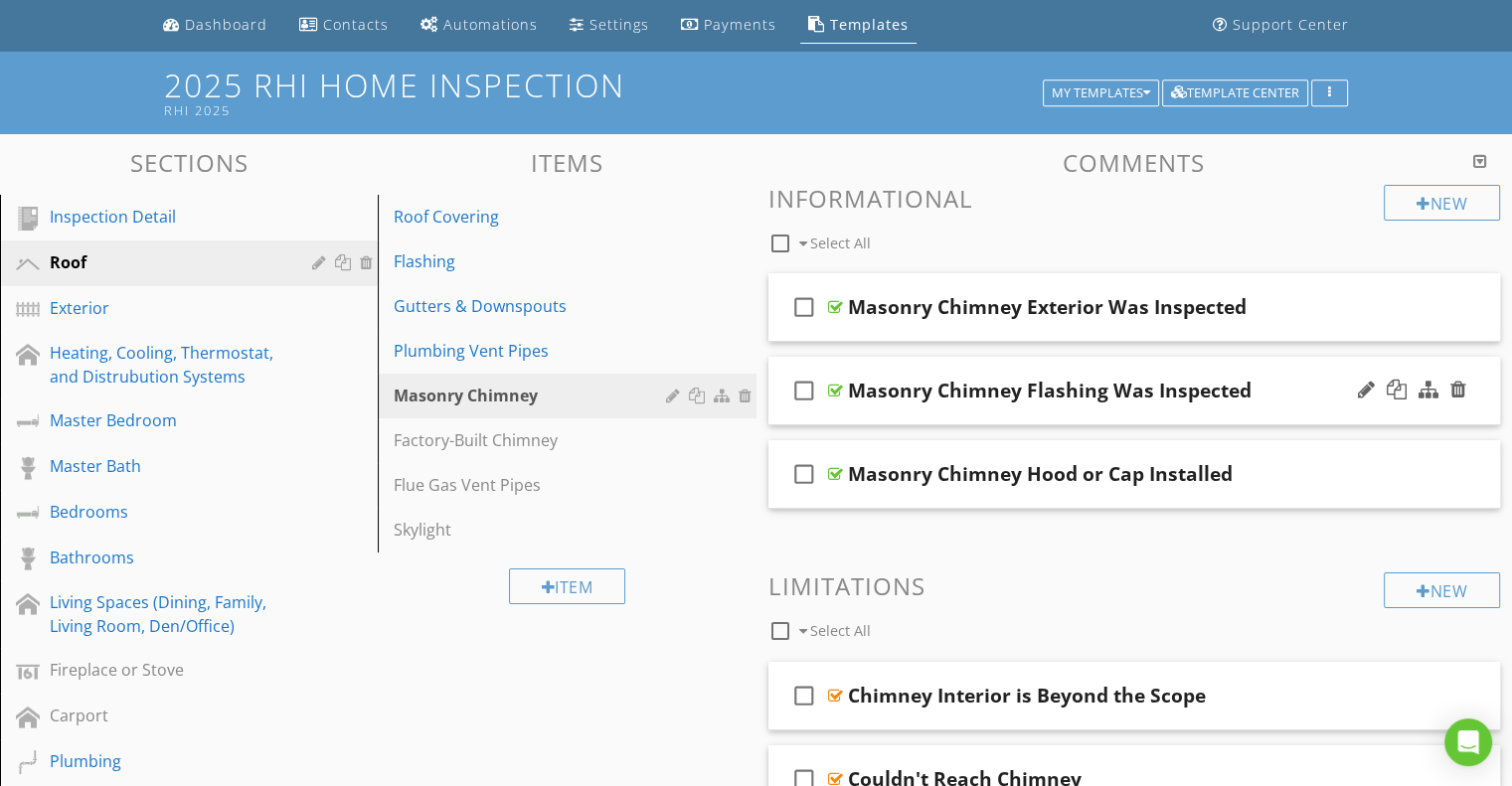 scroll, scrollTop: 99, scrollLeft: 0, axis: vertical 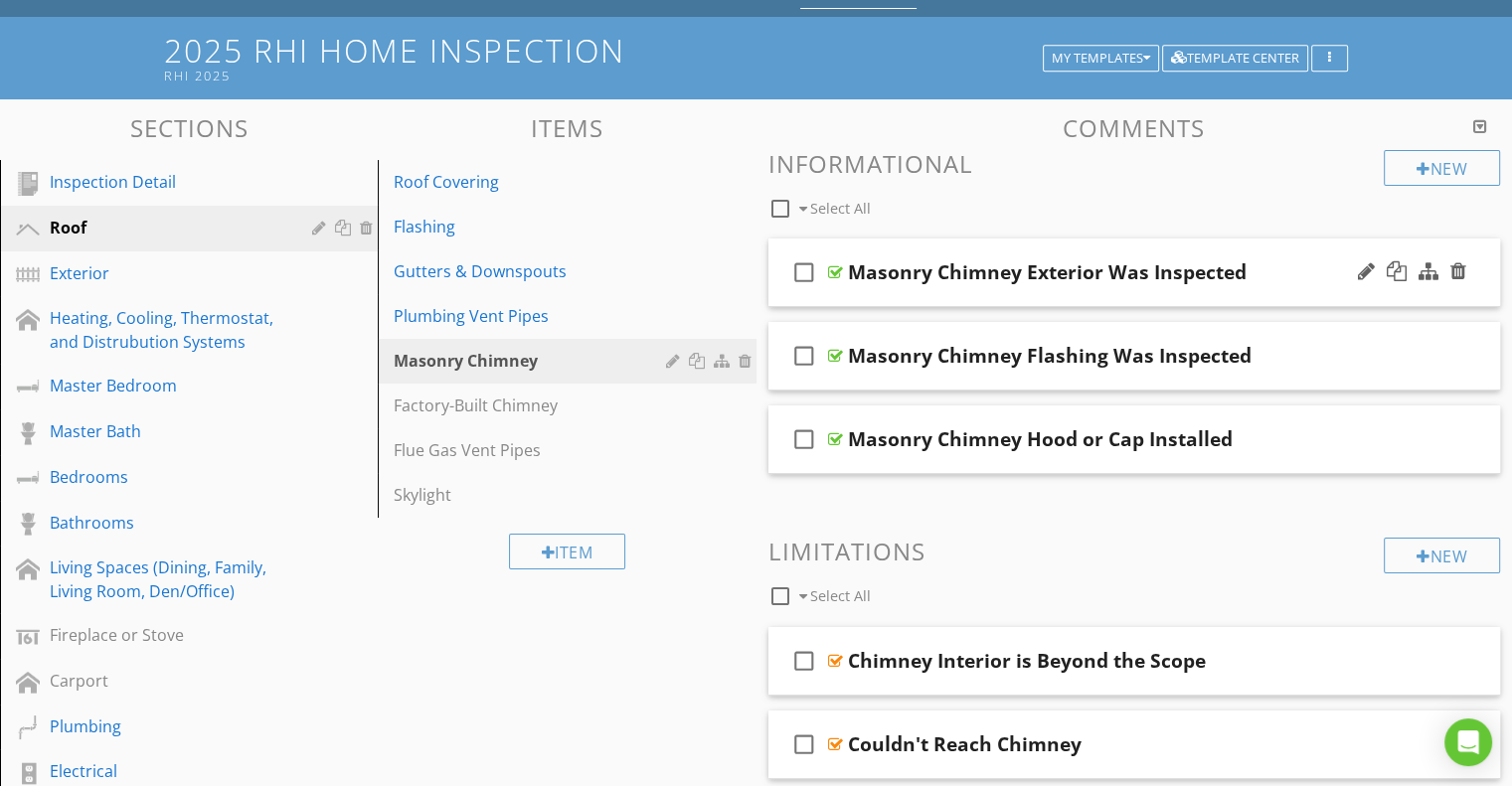 click on "Masonry Chimney Exterior Was Inspected" at bounding box center (1107, 272) 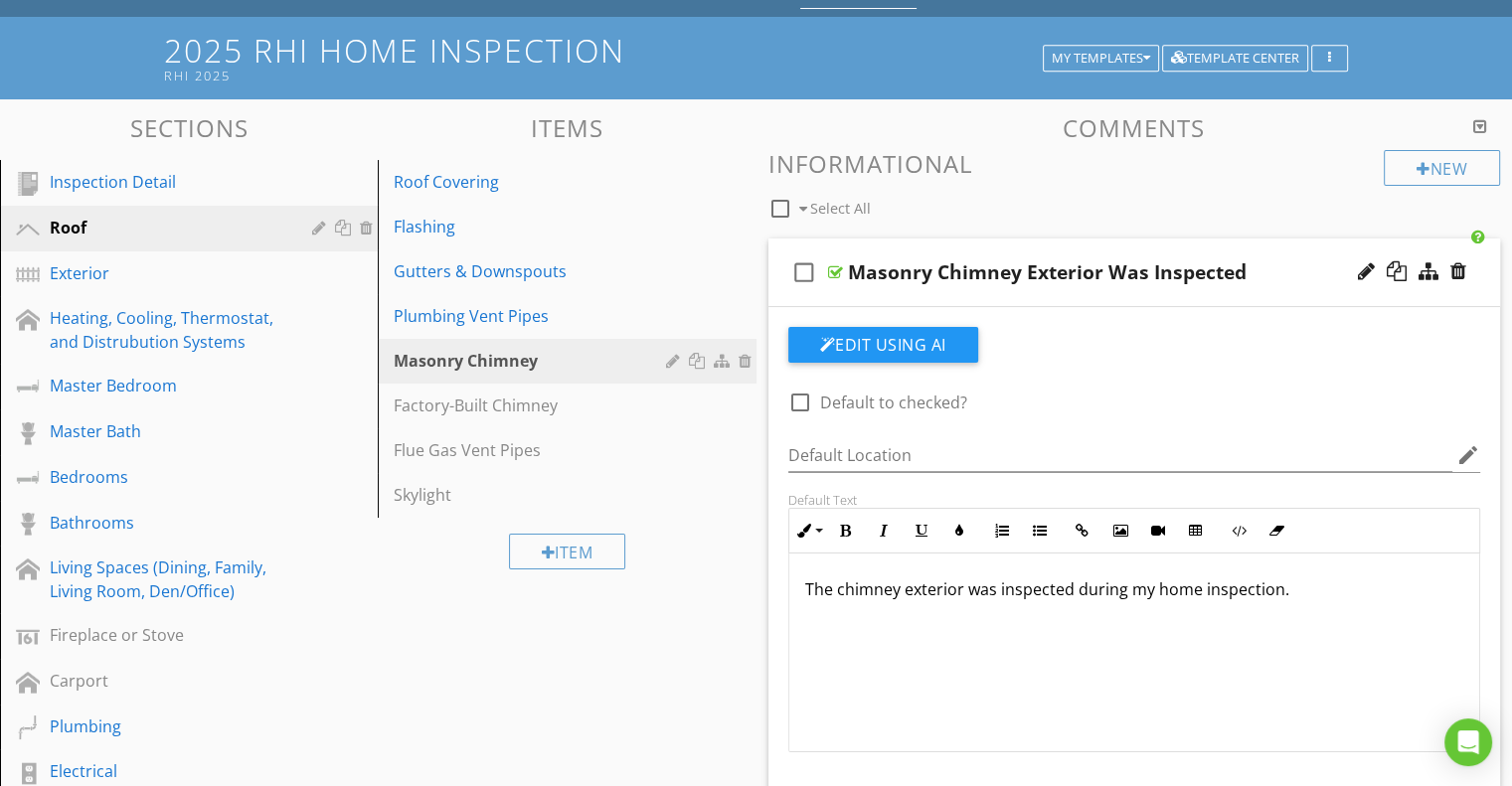 click on "Masonry Chimney Exterior Was Inspected" at bounding box center [1107, 272] 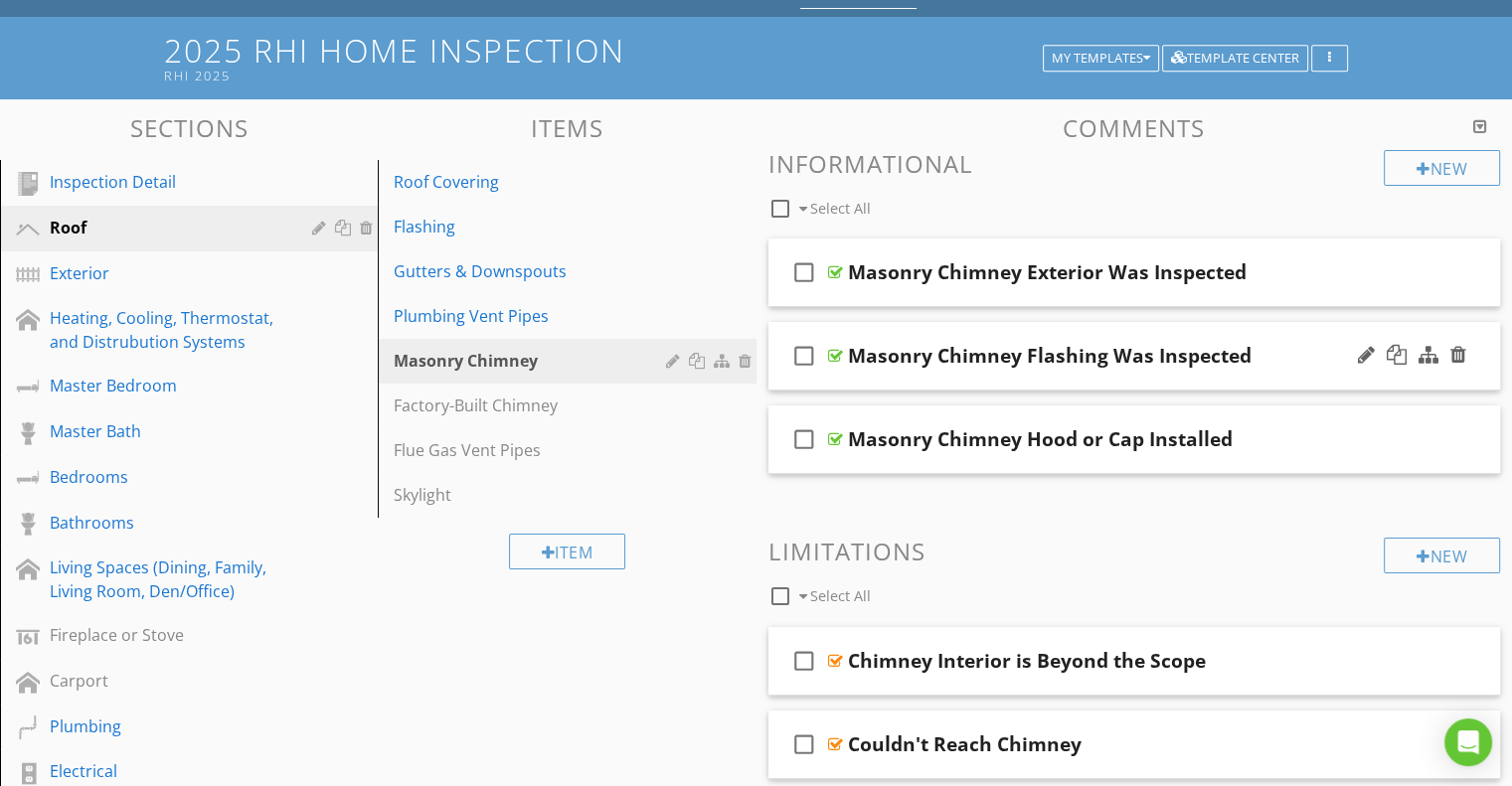 click on "Masonry Chimney Flashing Was Inspected" at bounding box center [1107, 356] 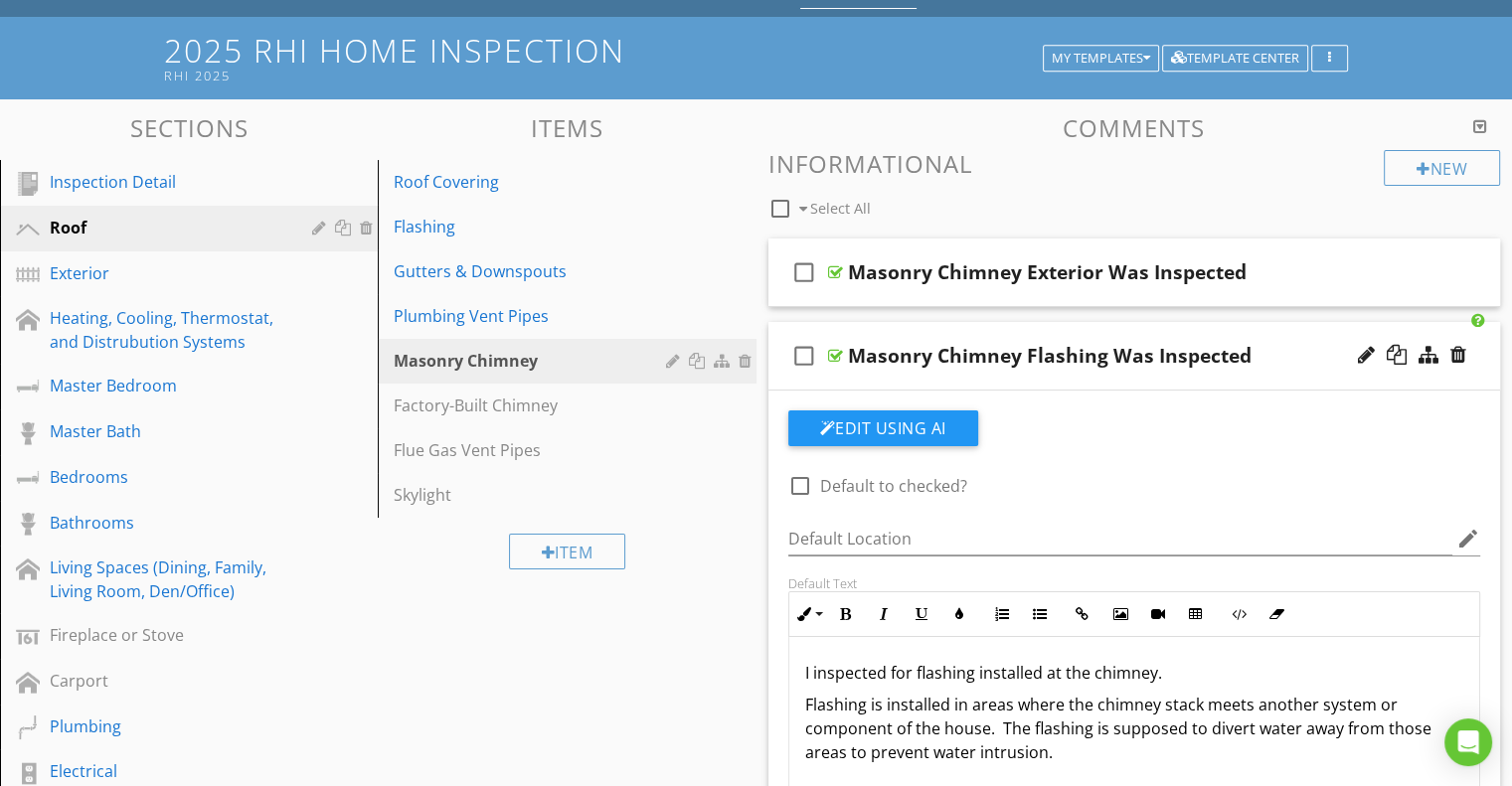 click on "Masonry Chimney Flashing Was Inspected" at bounding box center (1107, 356) 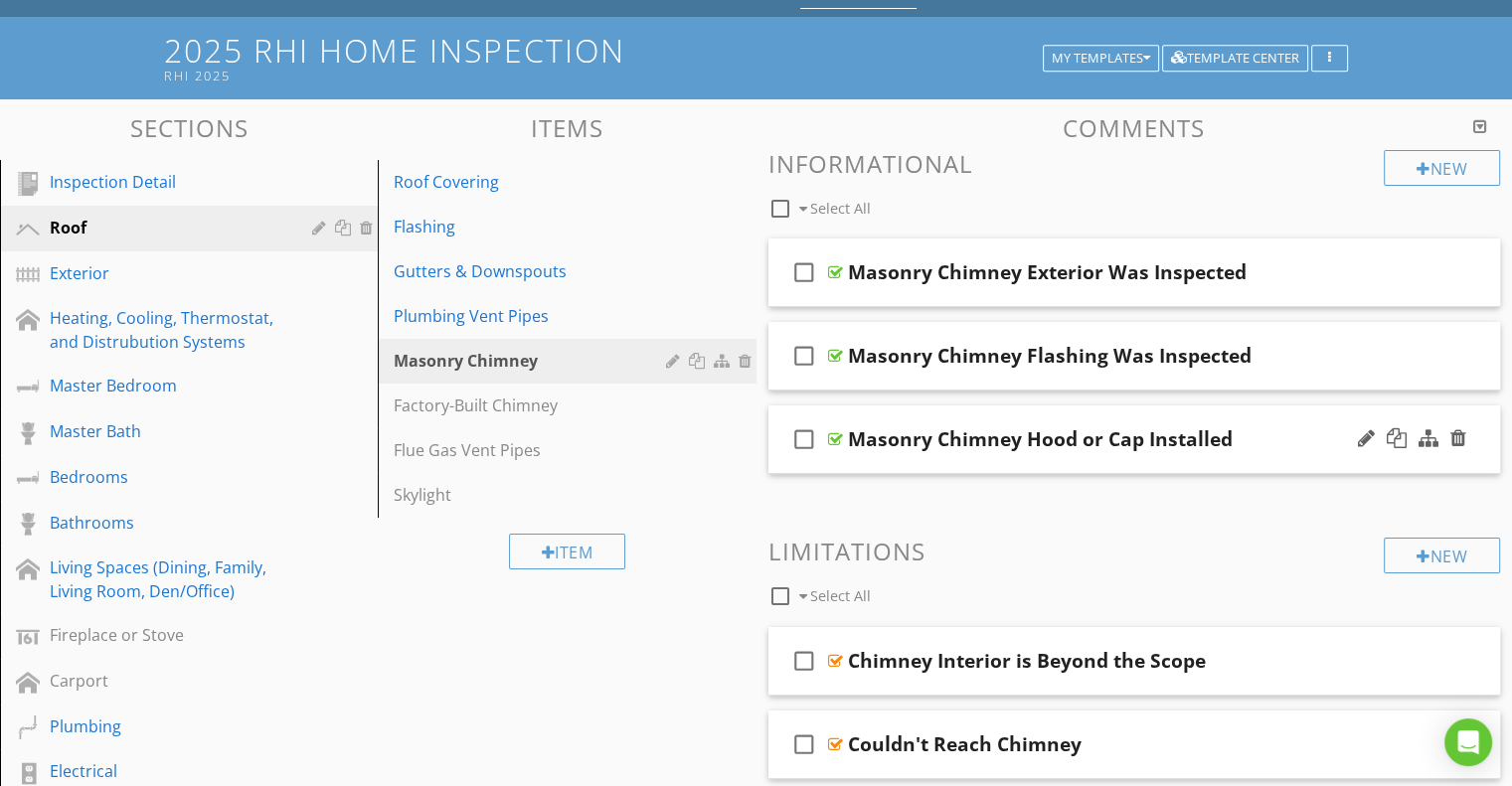 click on "Masonry Chimney Hood or Cap Installed" at bounding box center [1107, 439] 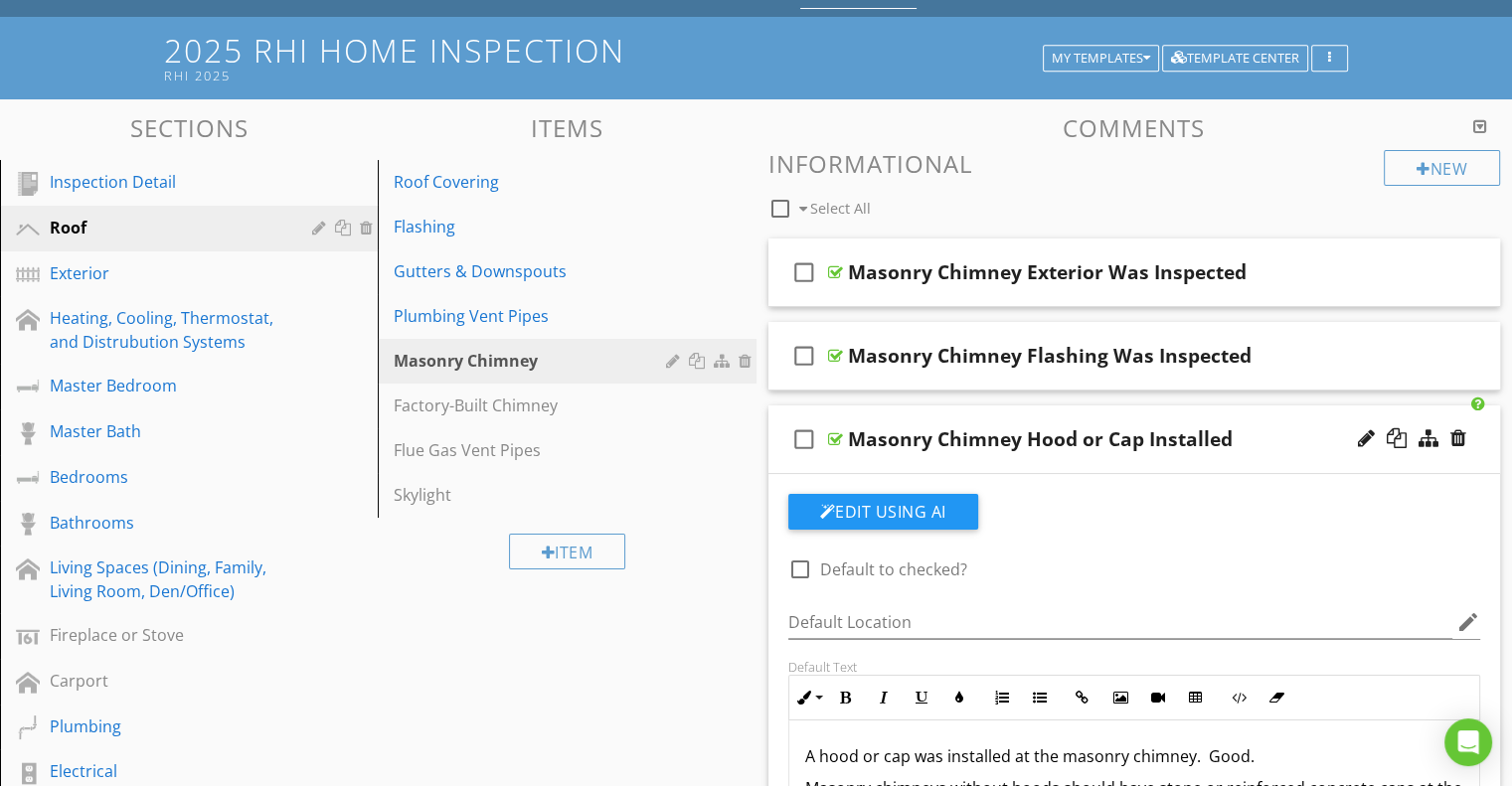 click on "Masonry Chimney Hood or Cap Installed" at bounding box center (1107, 439) 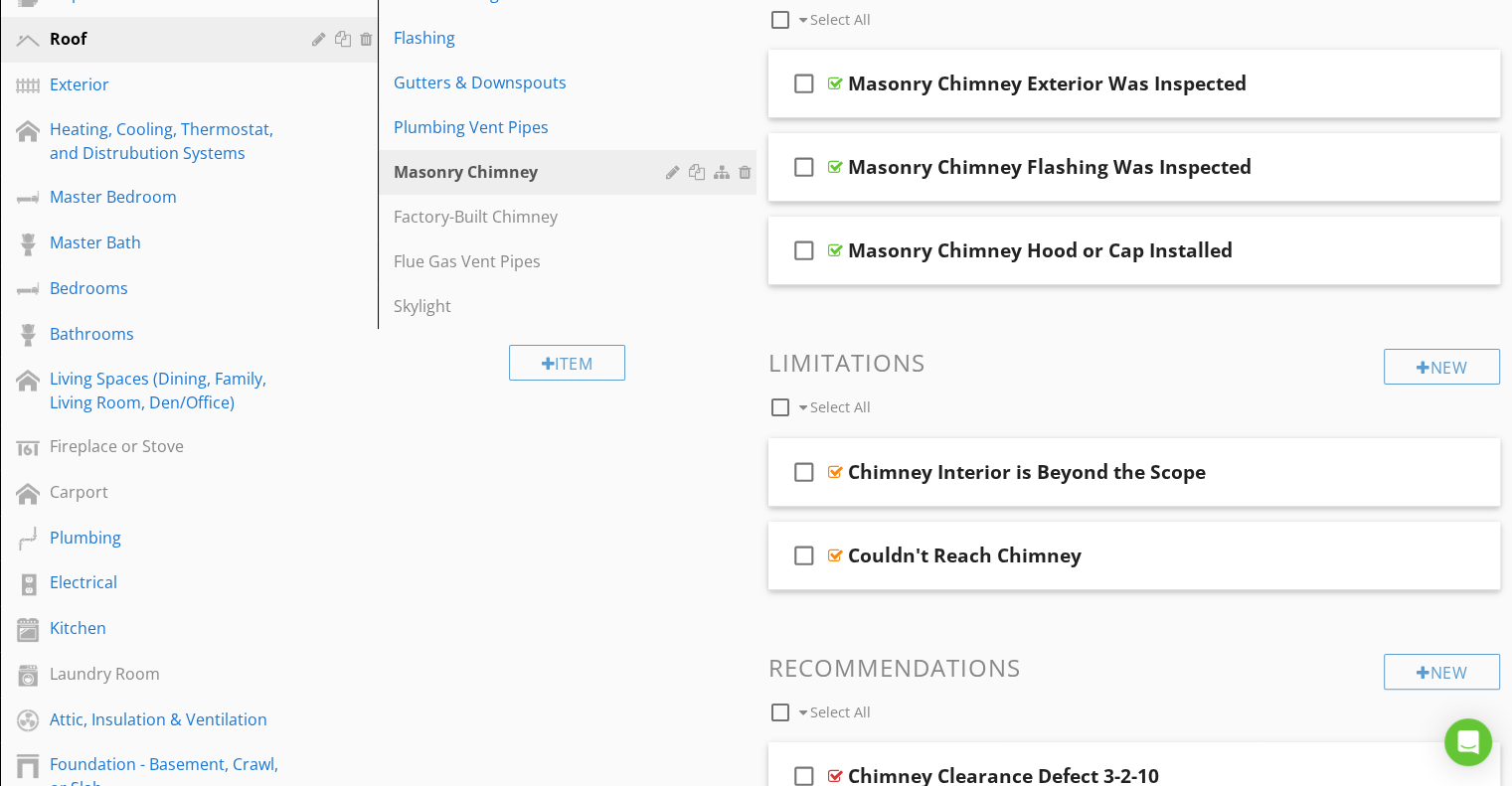 scroll, scrollTop: 298, scrollLeft: 0, axis: vertical 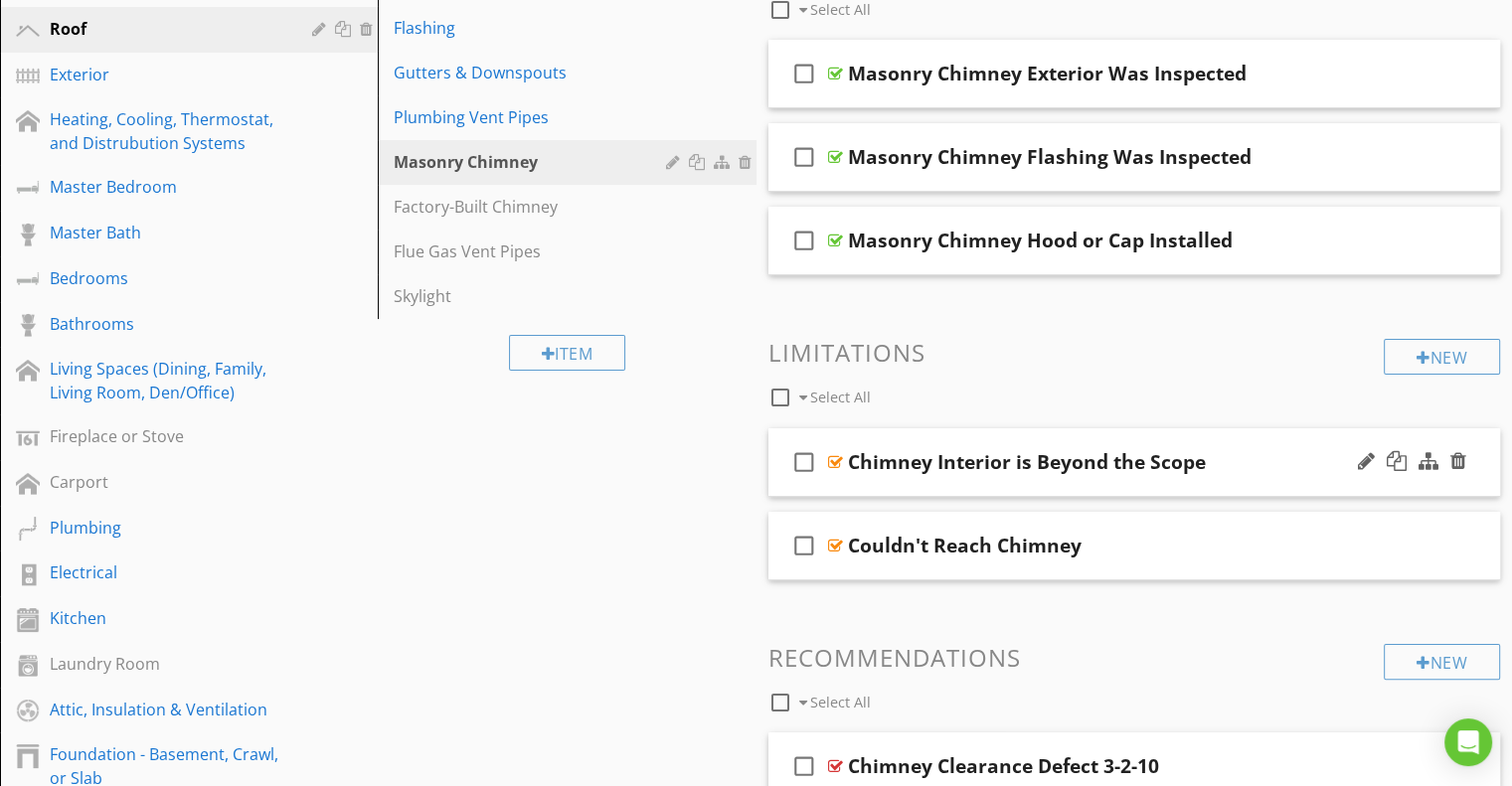 click on "Chimney Interior is Beyond the Scope" at bounding box center (1107, 462) 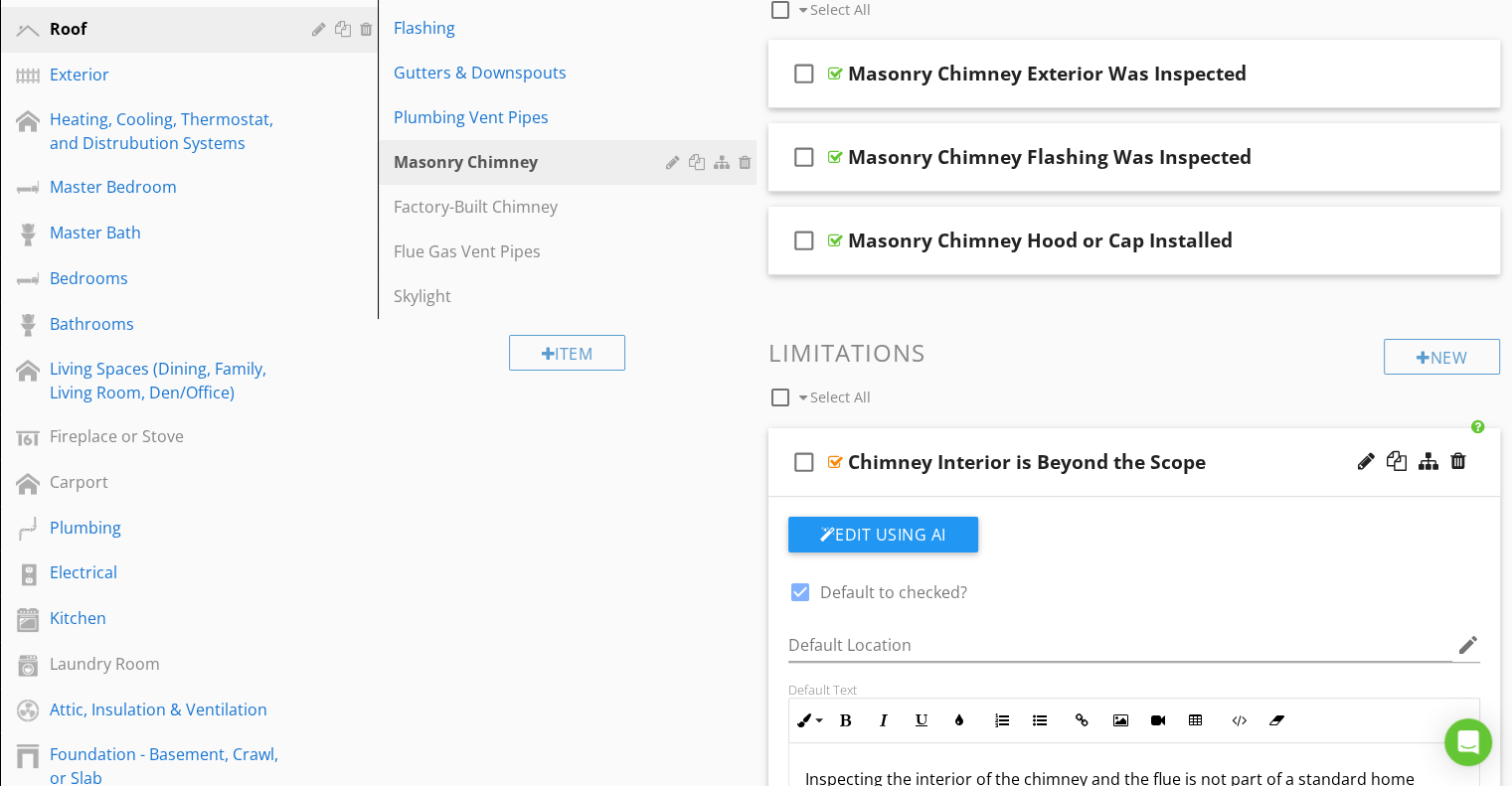 click at bounding box center [800, 592] 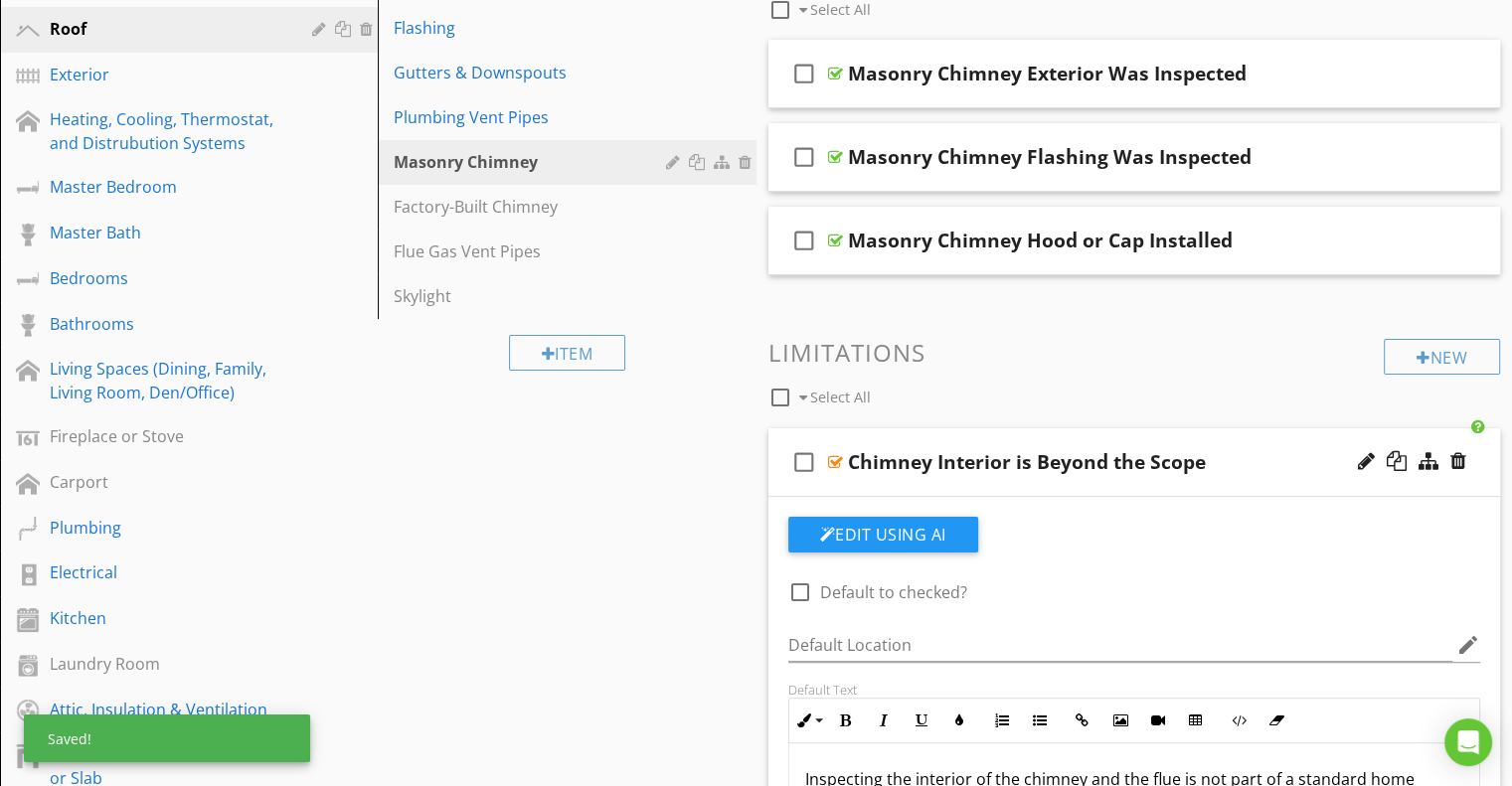 click on "Chimney Interior is Beyond the Scope" at bounding box center [1107, 462] 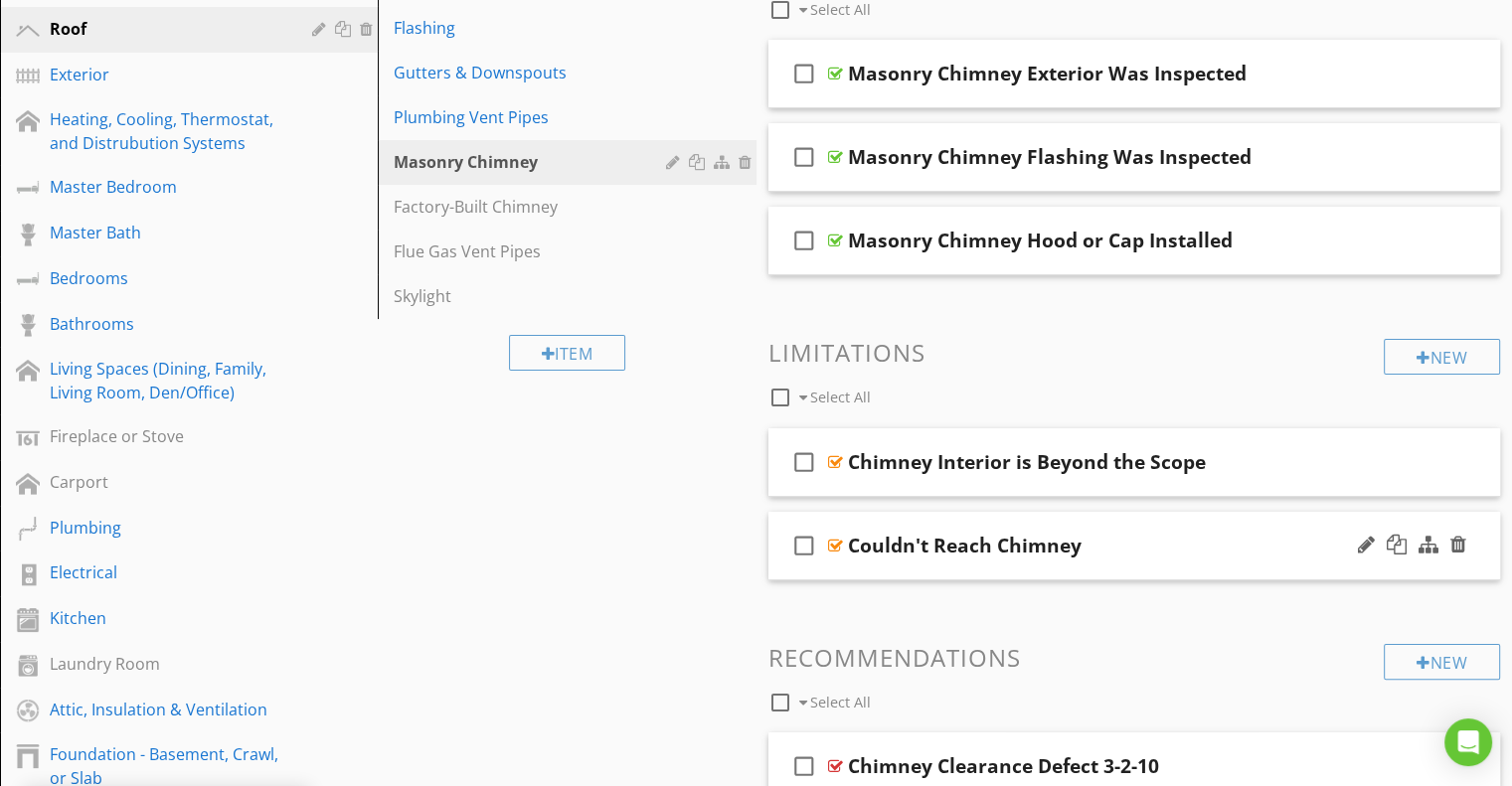 click on "Couldn't Reach Chimney" at bounding box center [1107, 546] 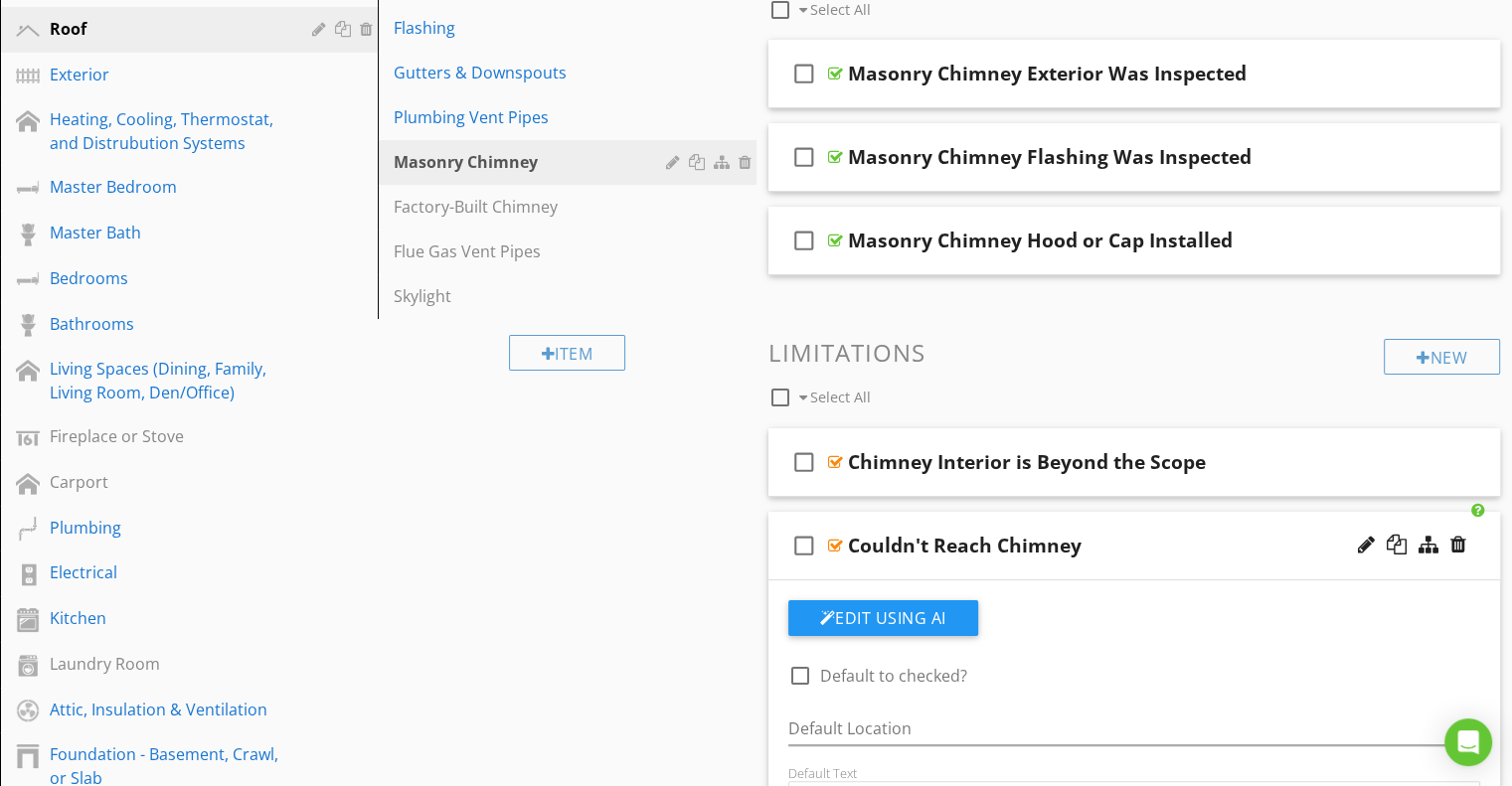 click on "Couldn't Reach Chimney" at bounding box center (1107, 546) 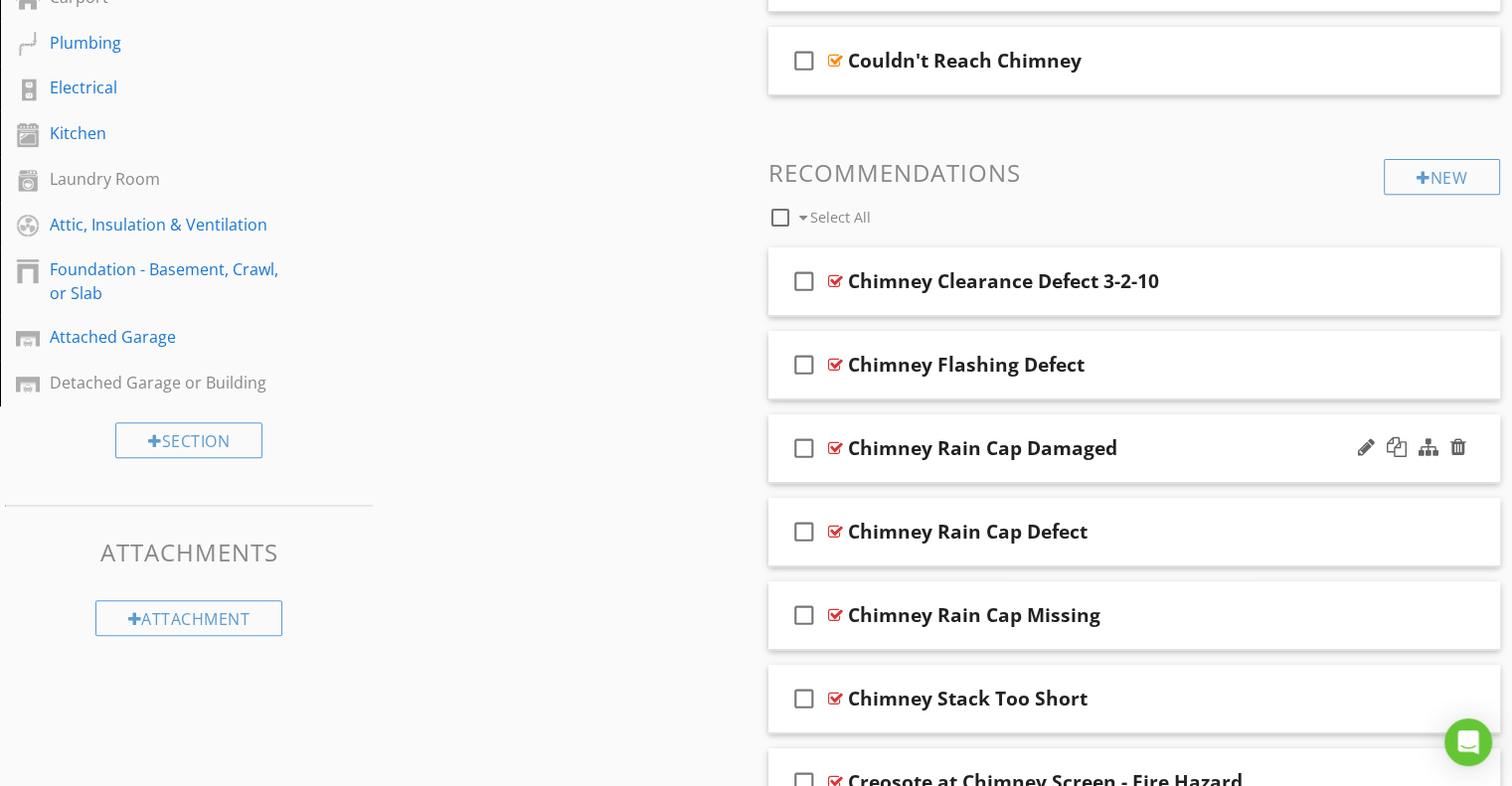 scroll, scrollTop: 795, scrollLeft: 0, axis: vertical 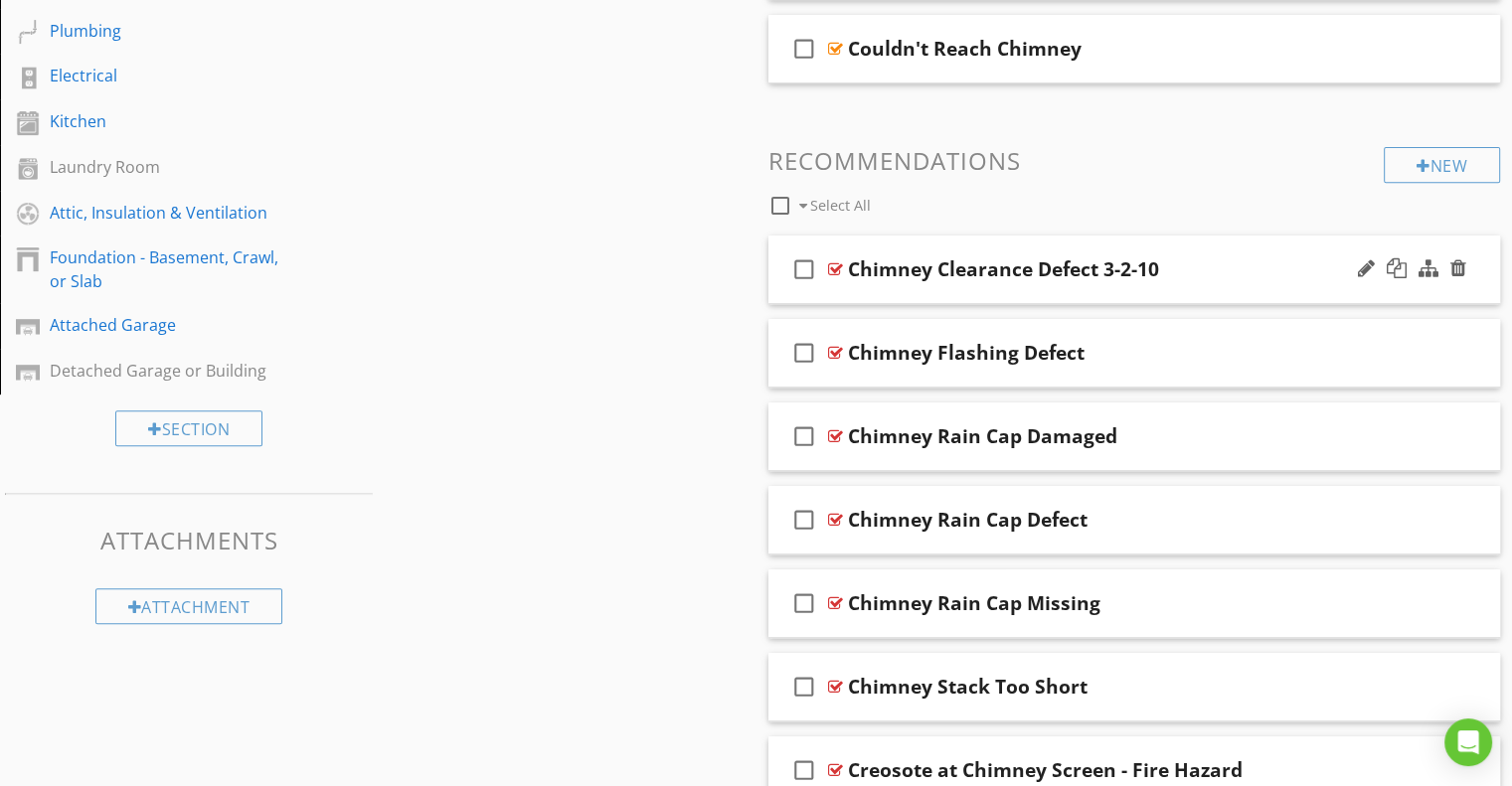 click on "Chimney Clearance Defect 3-2-10" at bounding box center [1107, 269] 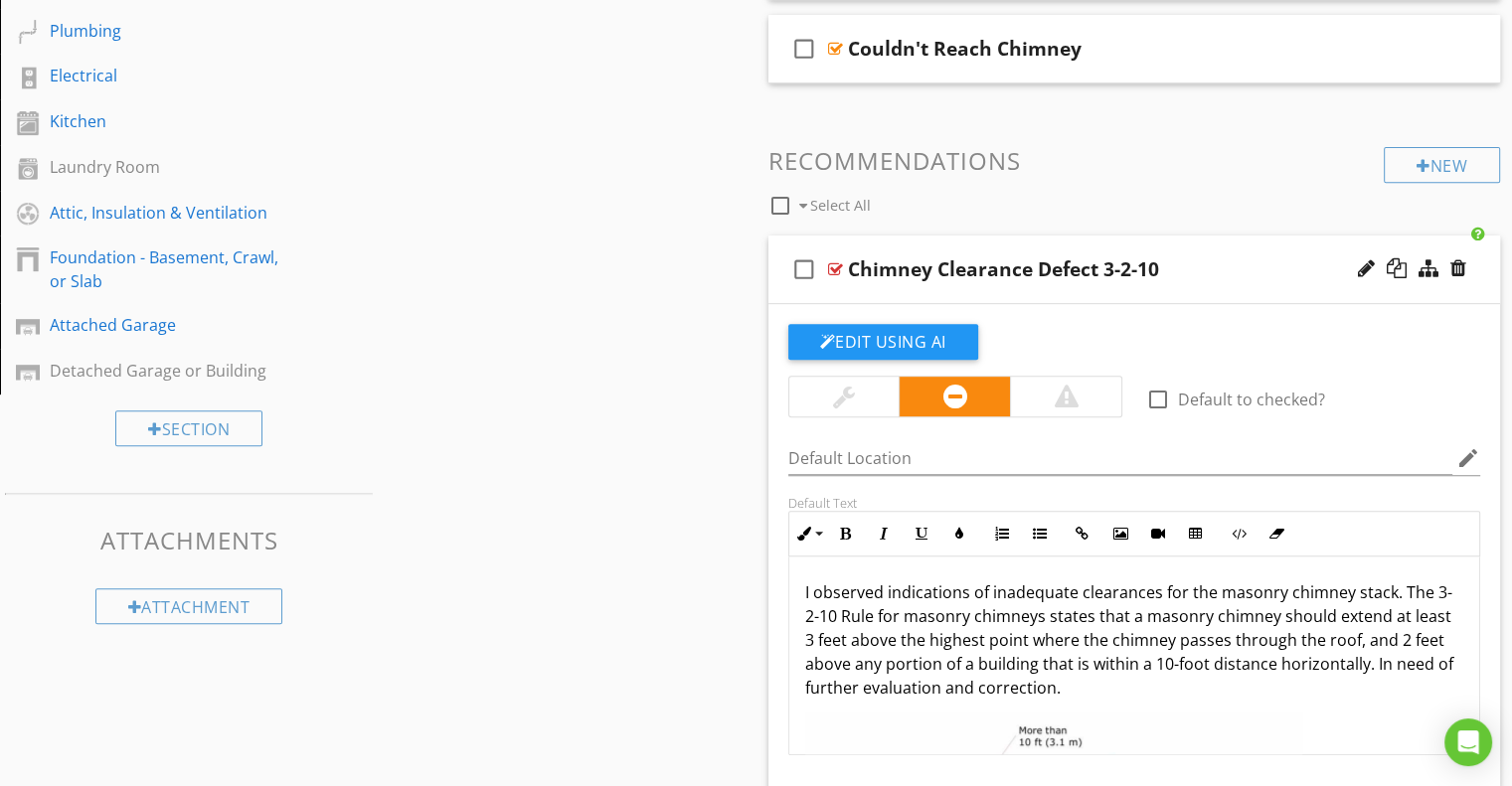 click on "Chimney Clearance Defect 3-2-10" at bounding box center (1107, 269) 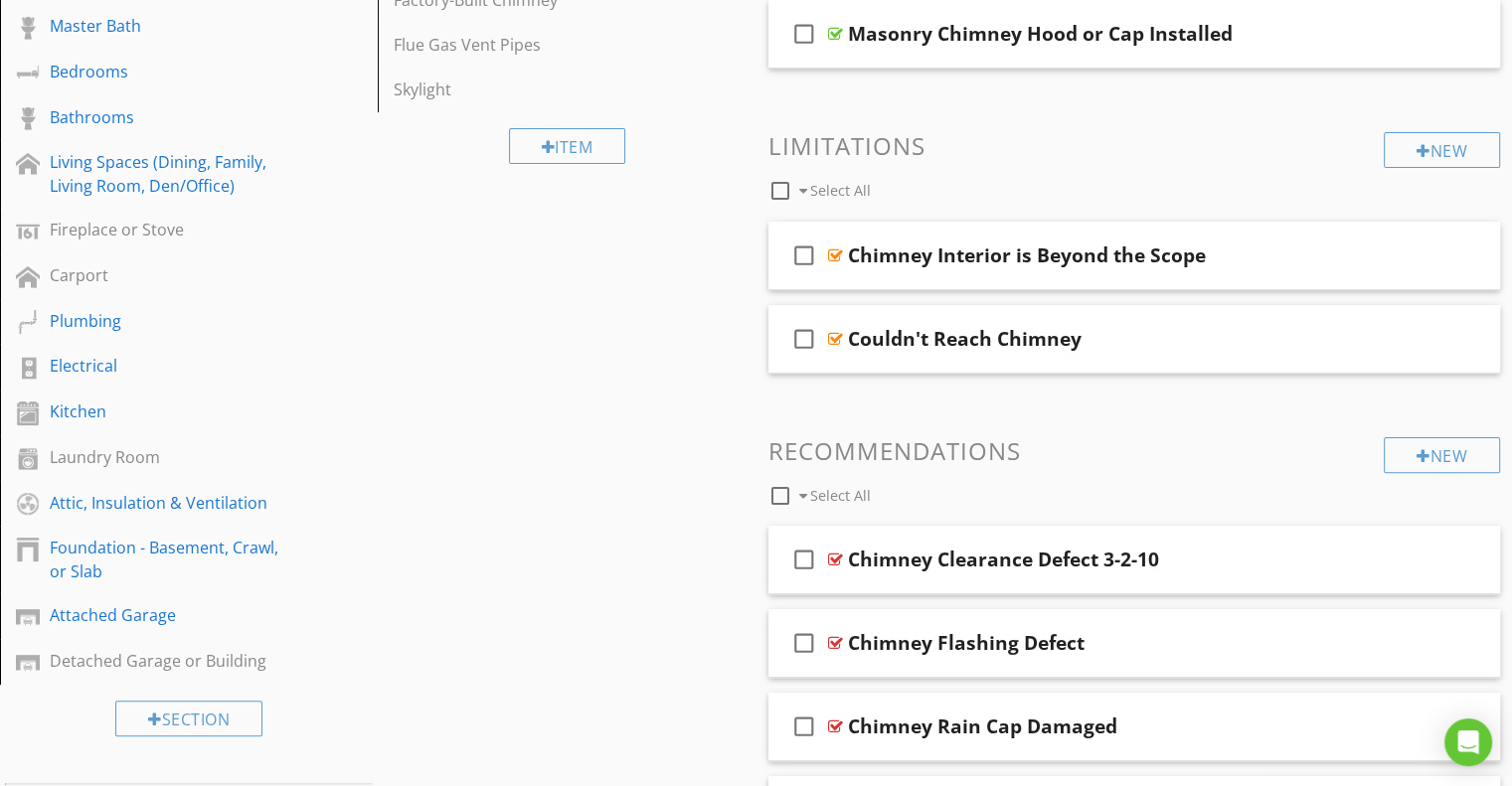 scroll, scrollTop: 497, scrollLeft: 0, axis: vertical 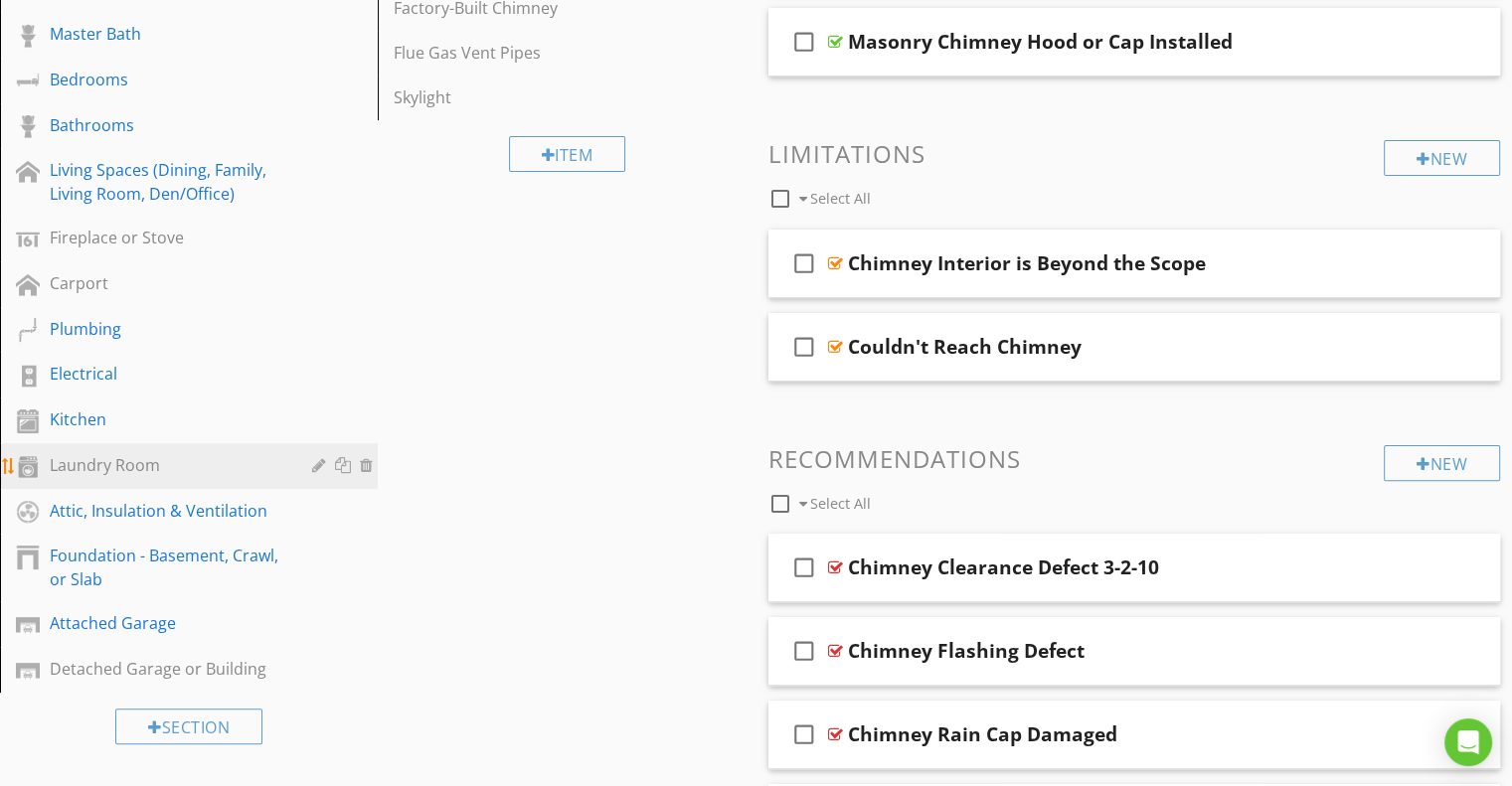 click on "Laundry Room" at bounding box center (166, 465) 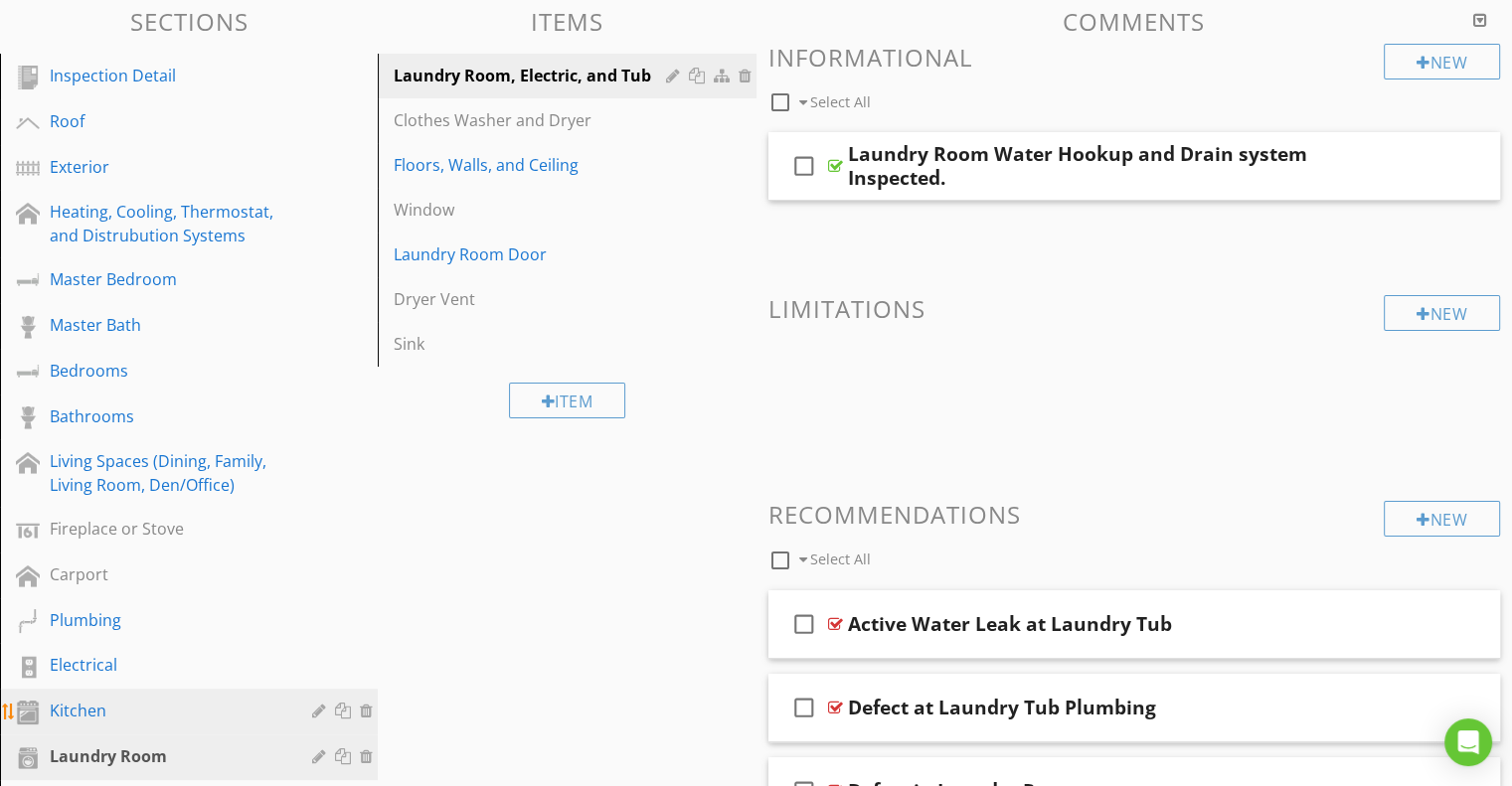 scroll, scrollTop: 199, scrollLeft: 0, axis: vertical 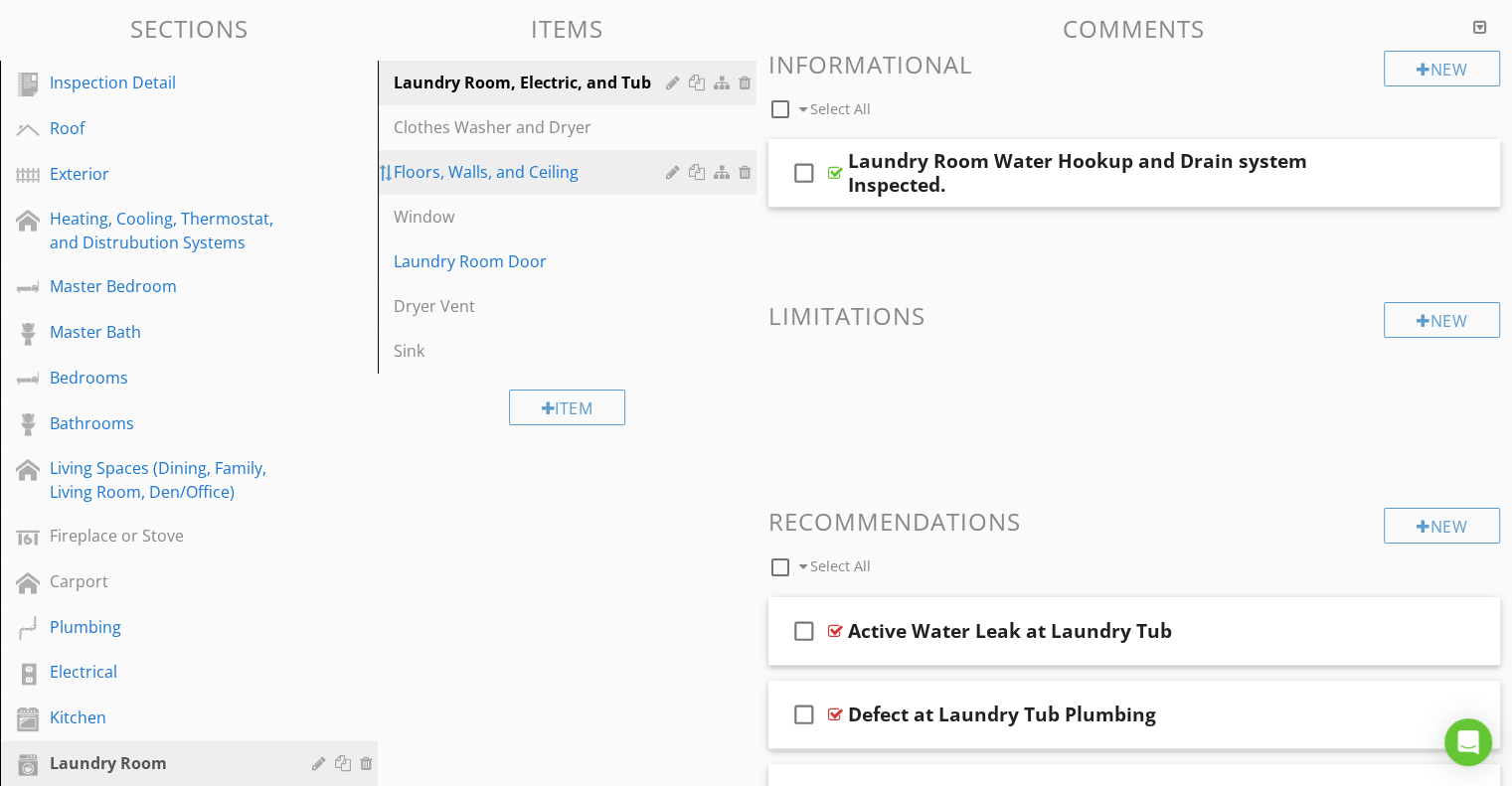 type 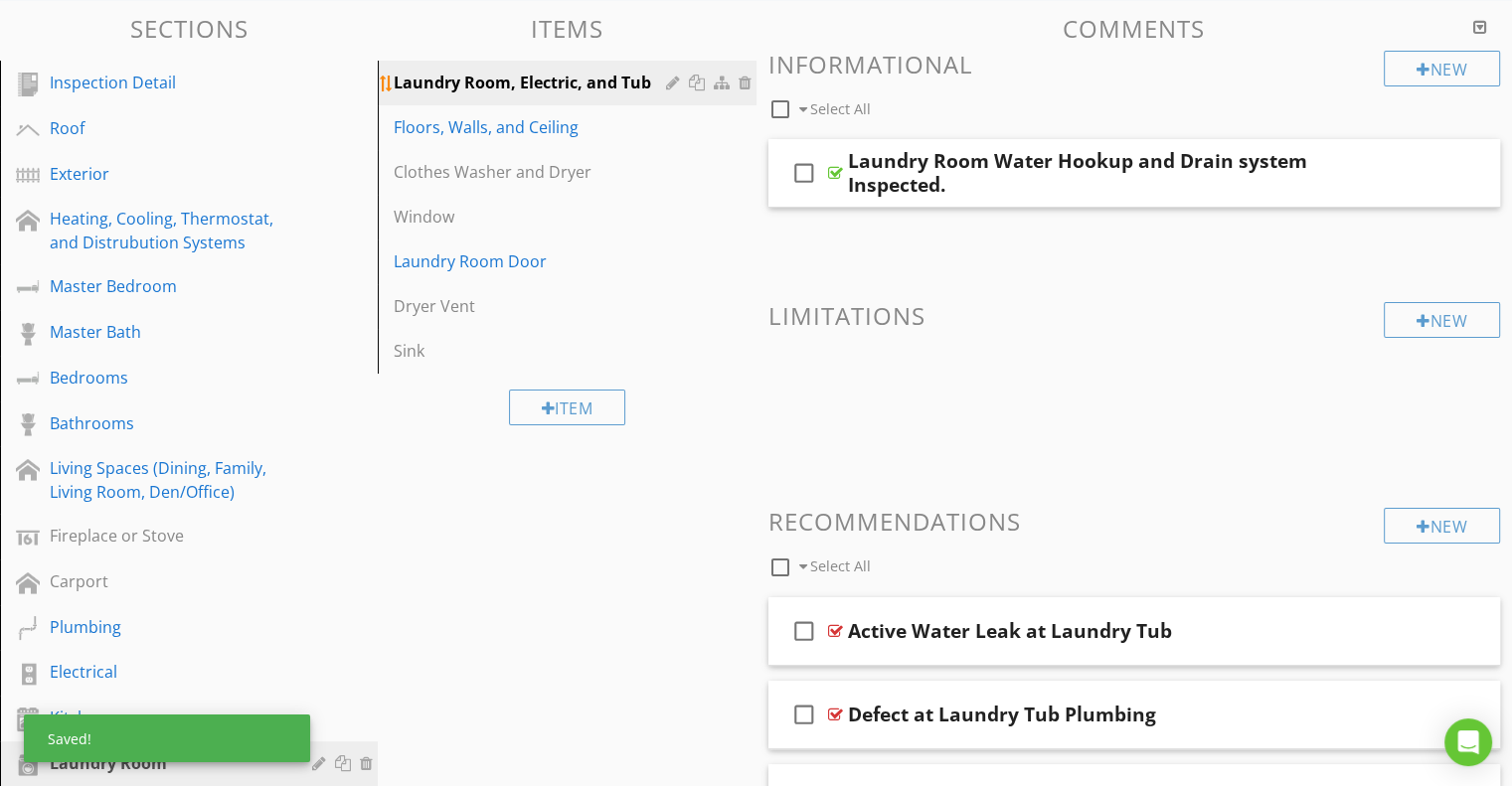 click on "Laundry Room, Electric, and Tub" at bounding box center (532, 82) 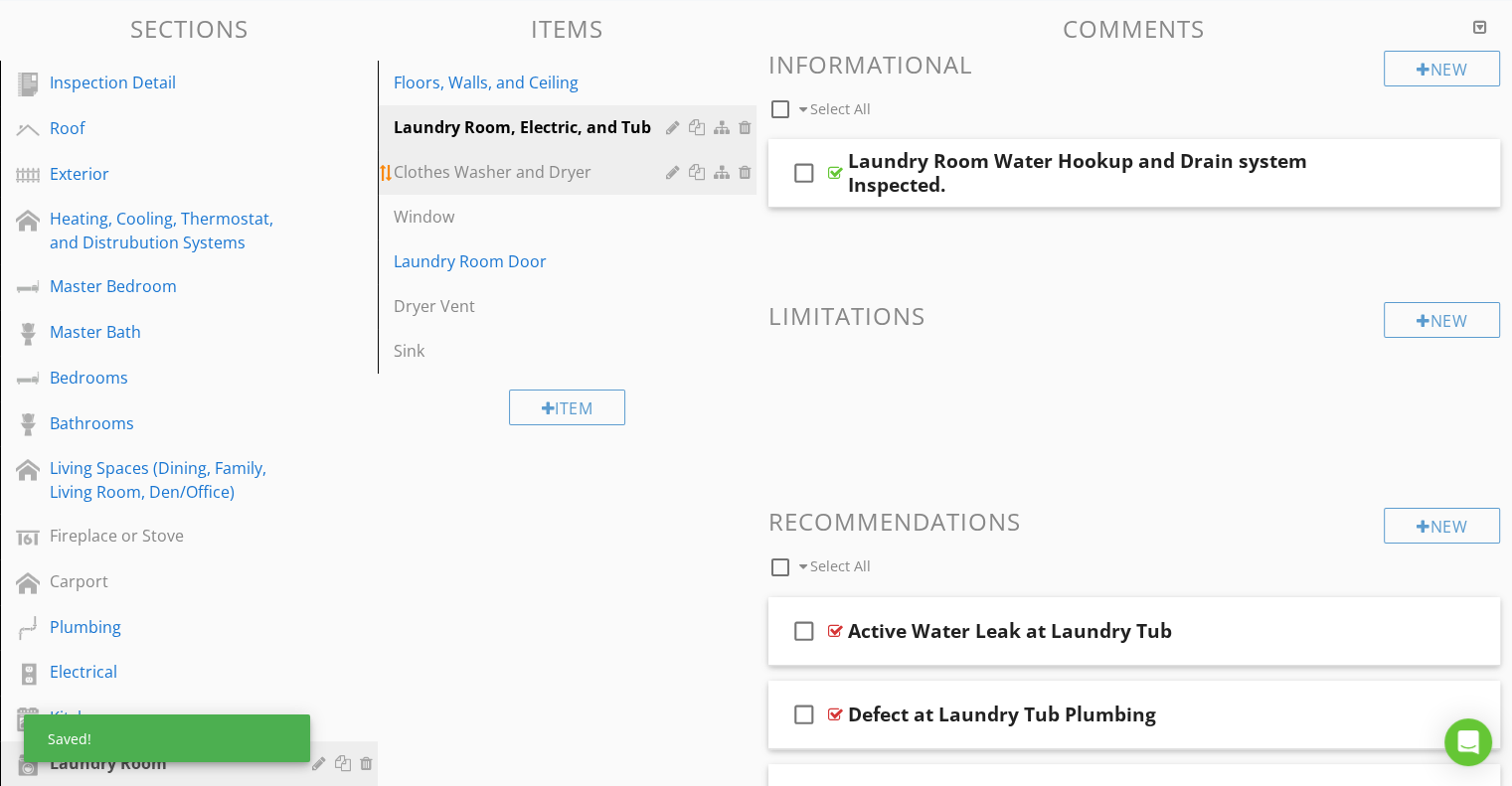 click on "Clothes Washer and Dryer" at bounding box center (532, 172) 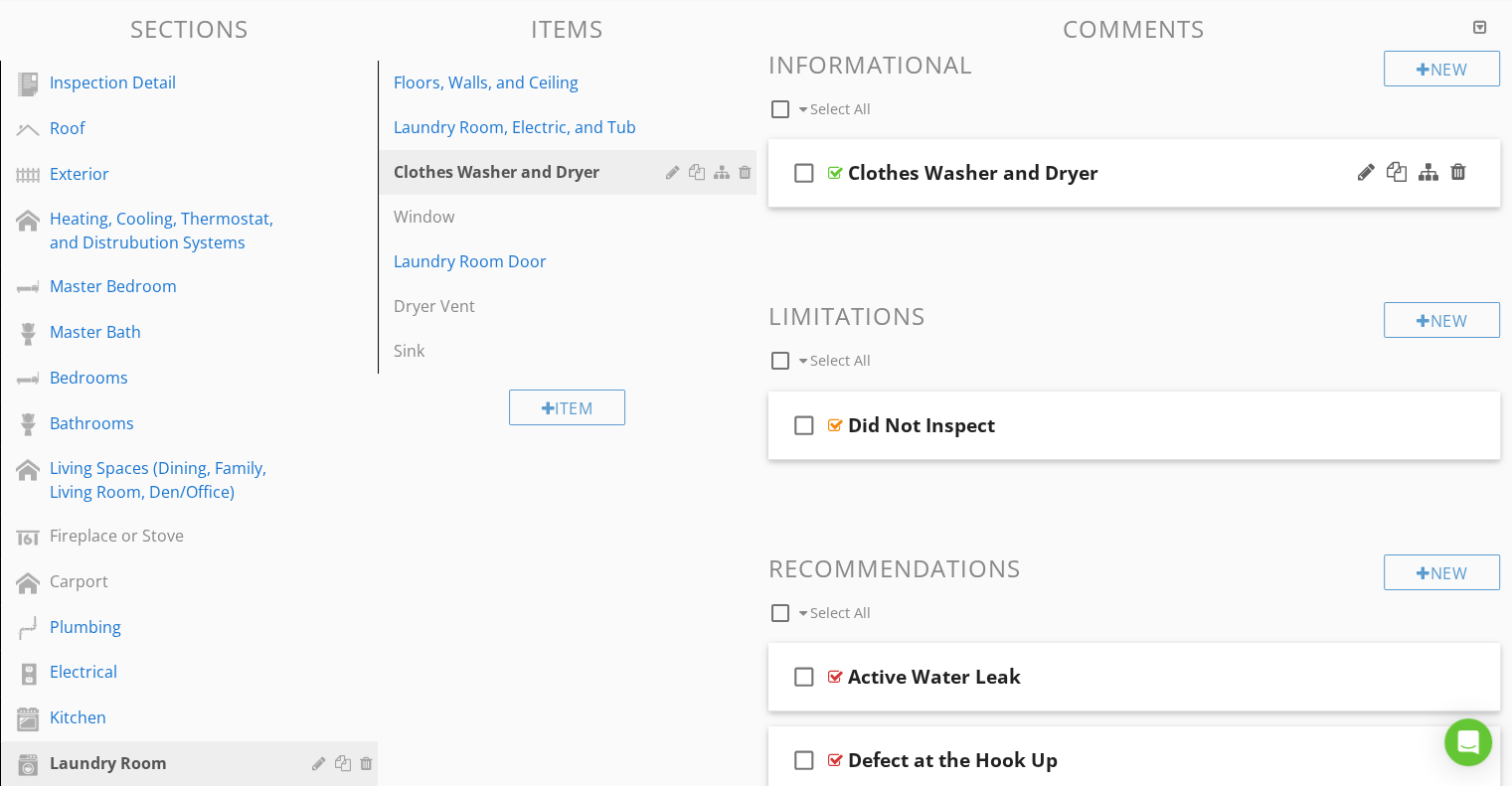click on "Clothes Washer and Dryer" at bounding box center [1107, 173] 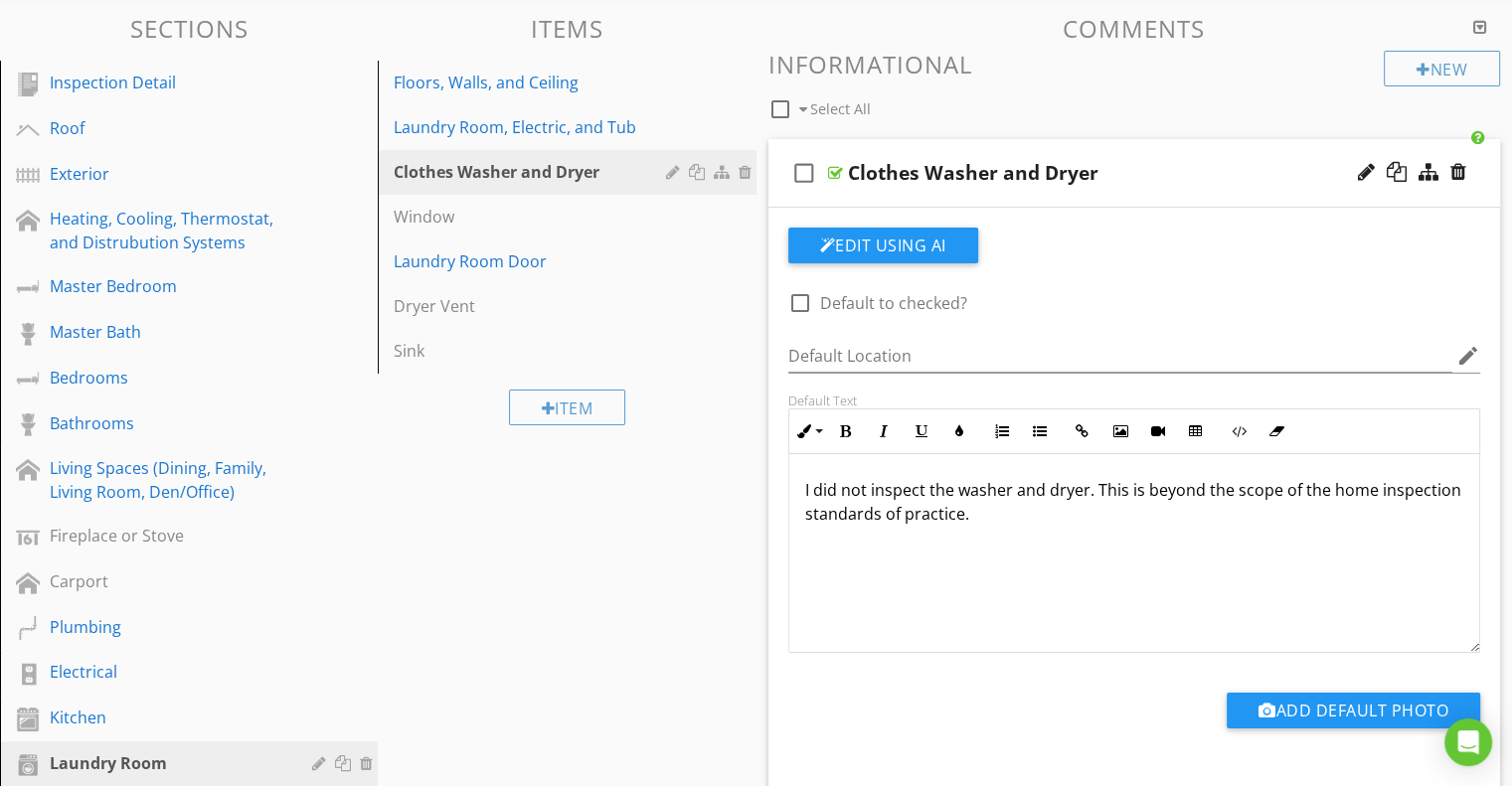 click on "I did not inspect the washer and dryer. This is beyond the scope of the home inspection standards of practice." at bounding box center (1134, 502) 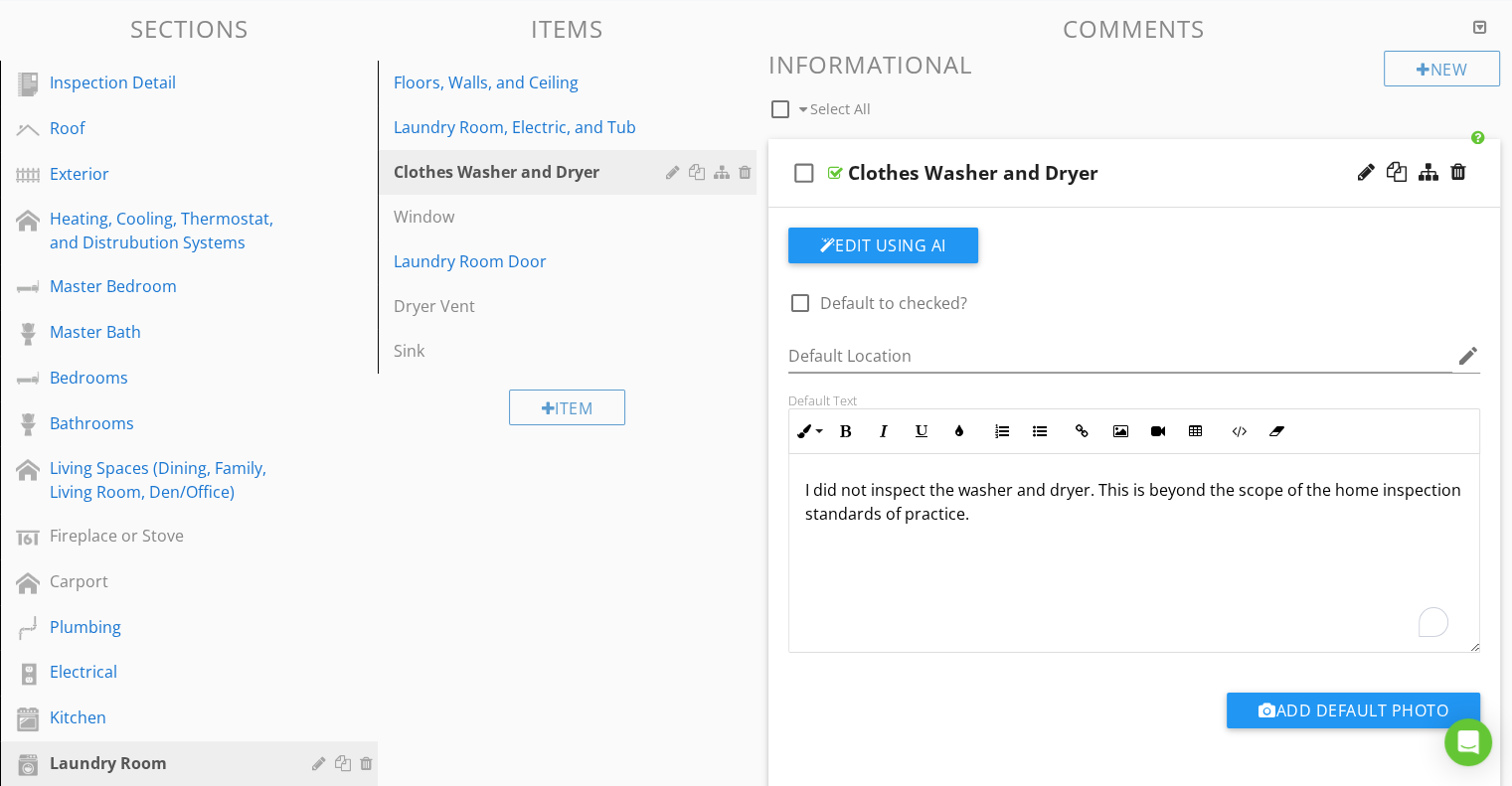 type 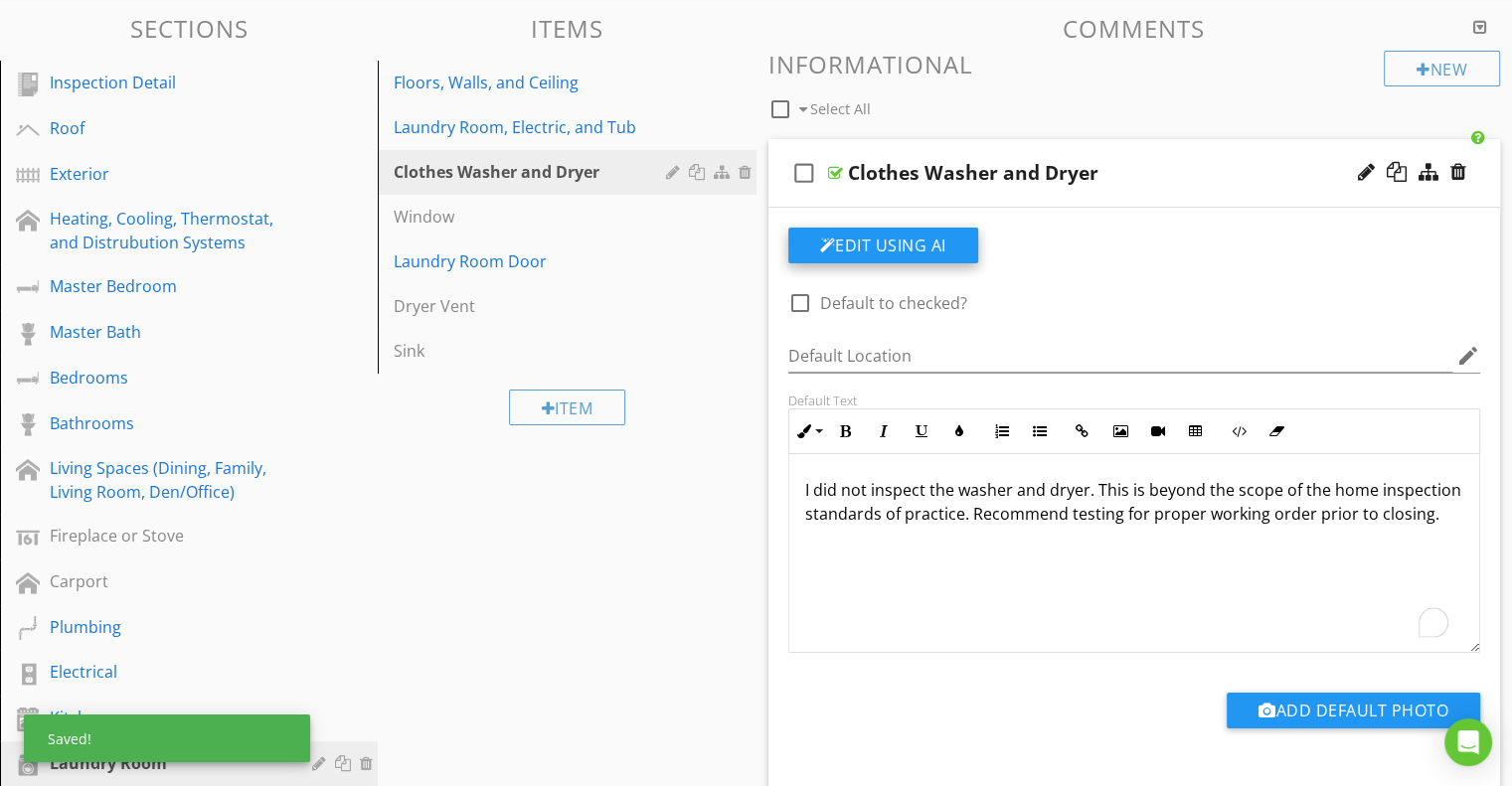click on "Edit Using AI" at bounding box center [883, 245] 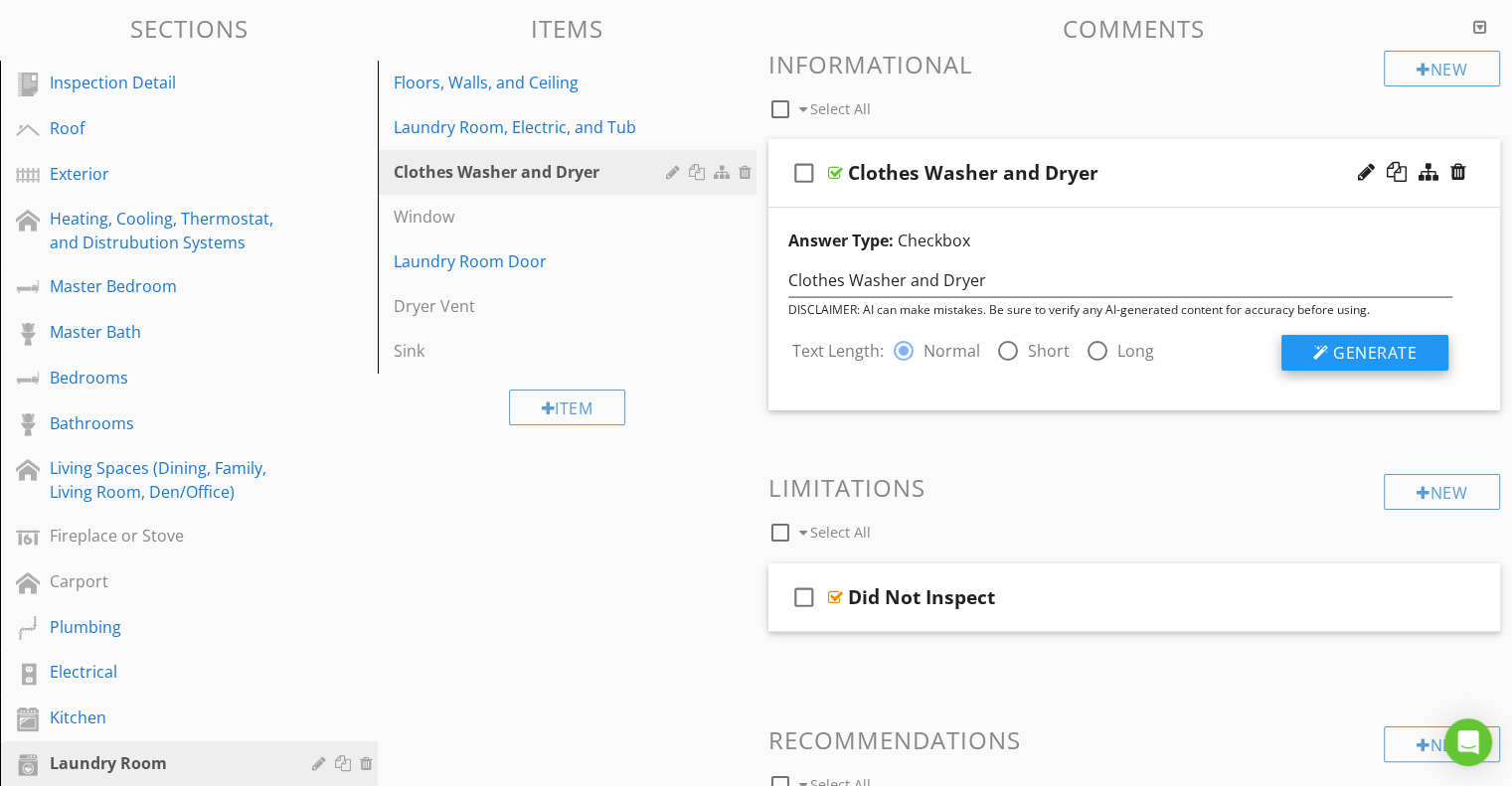 click on "Generate" at bounding box center [1375, 353] 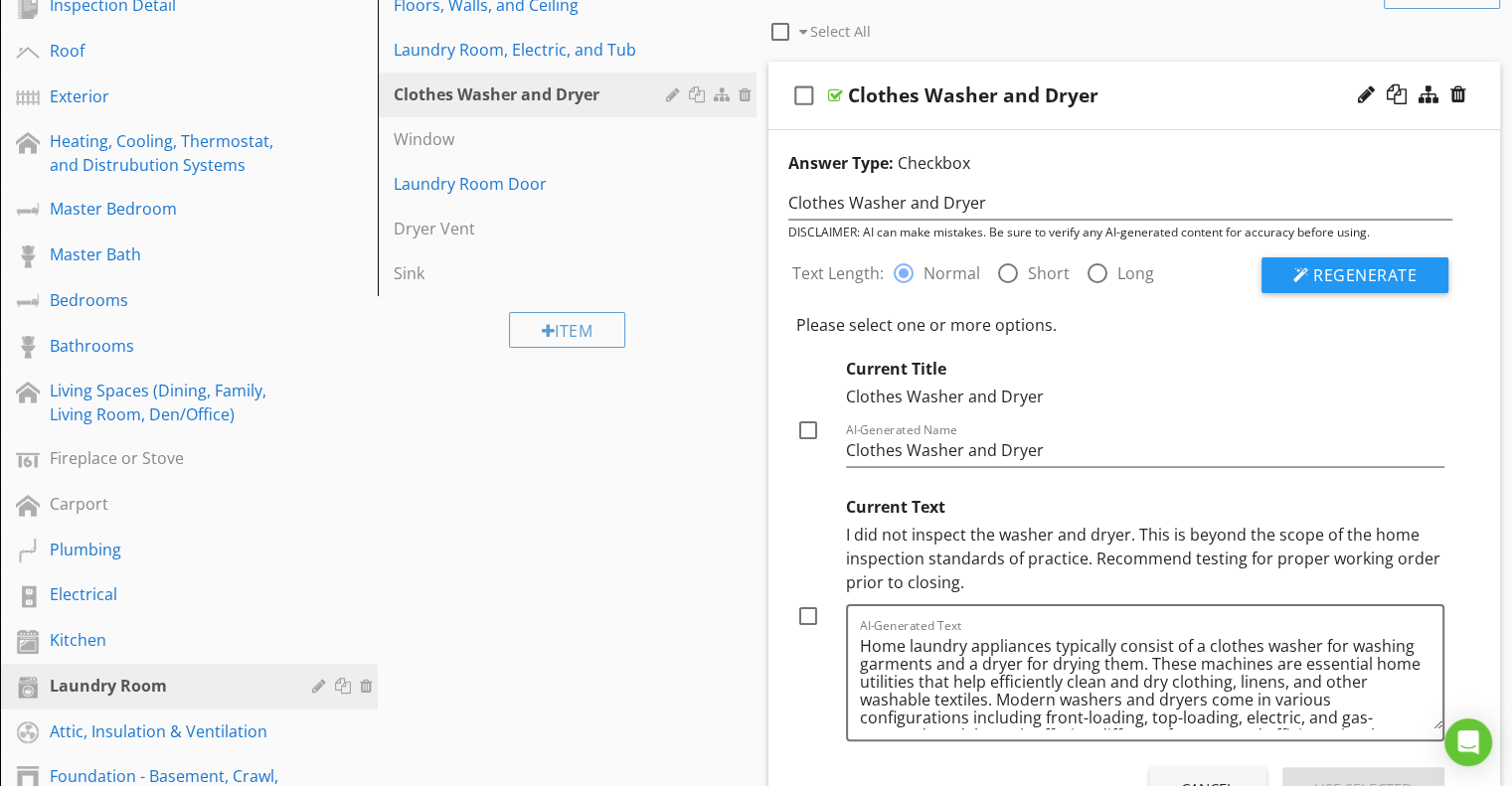 scroll, scrollTop: 397, scrollLeft: 0, axis: vertical 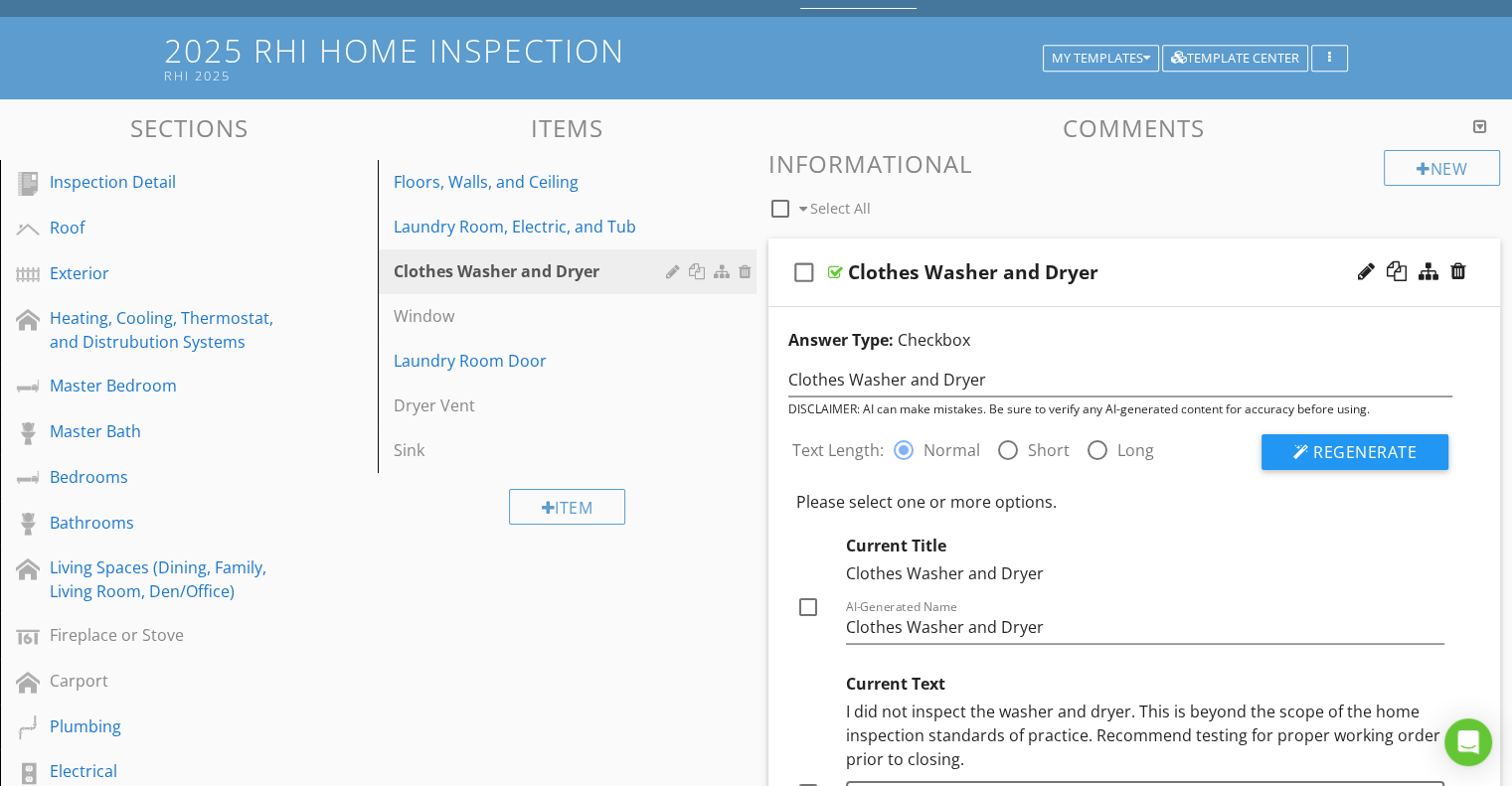 click on "check_box_outline_blank
Clothes Washer and Dryer" at bounding box center [1134, 272] 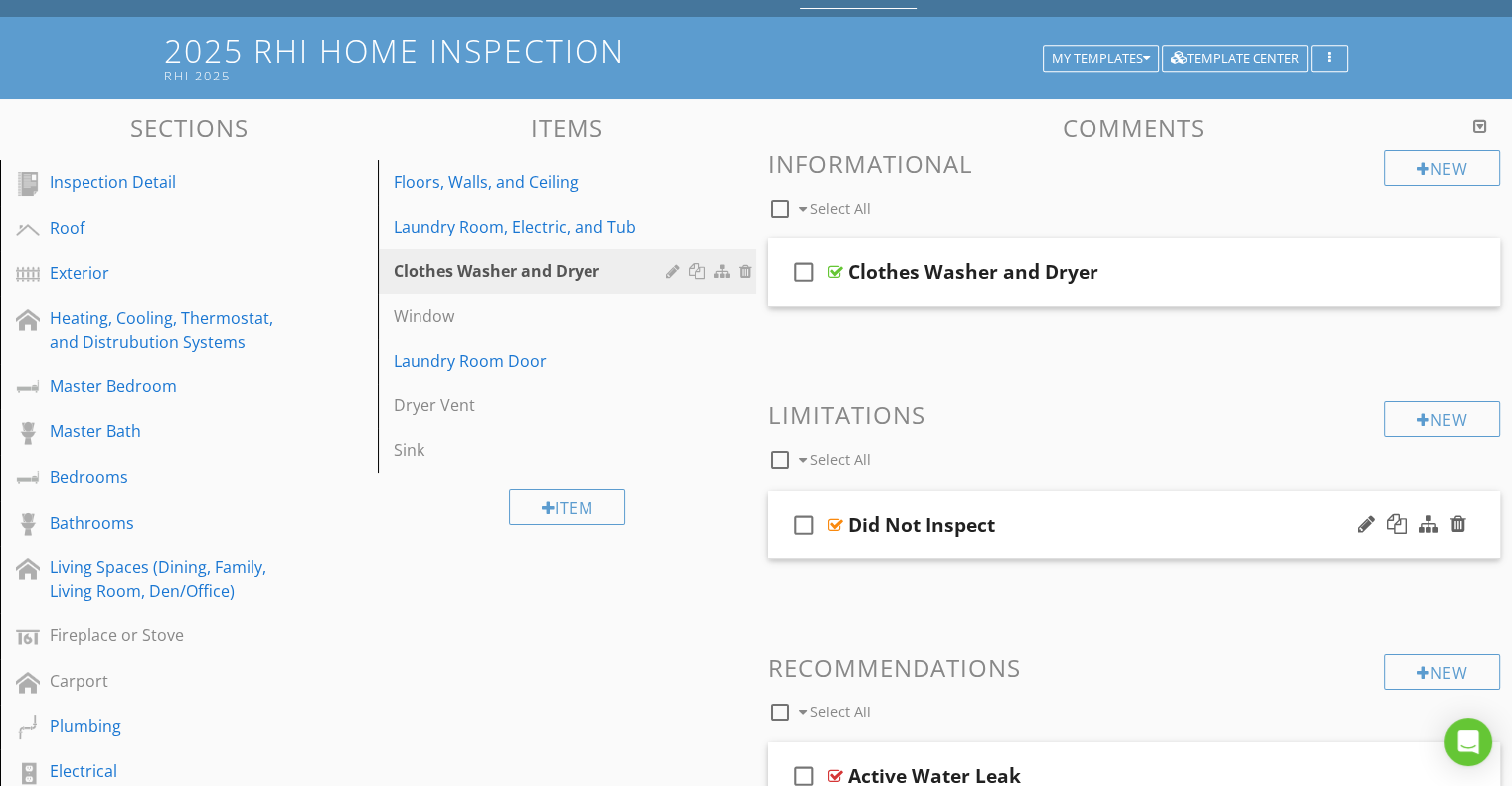 click on "Did Not Inspect" at bounding box center (1107, 525) 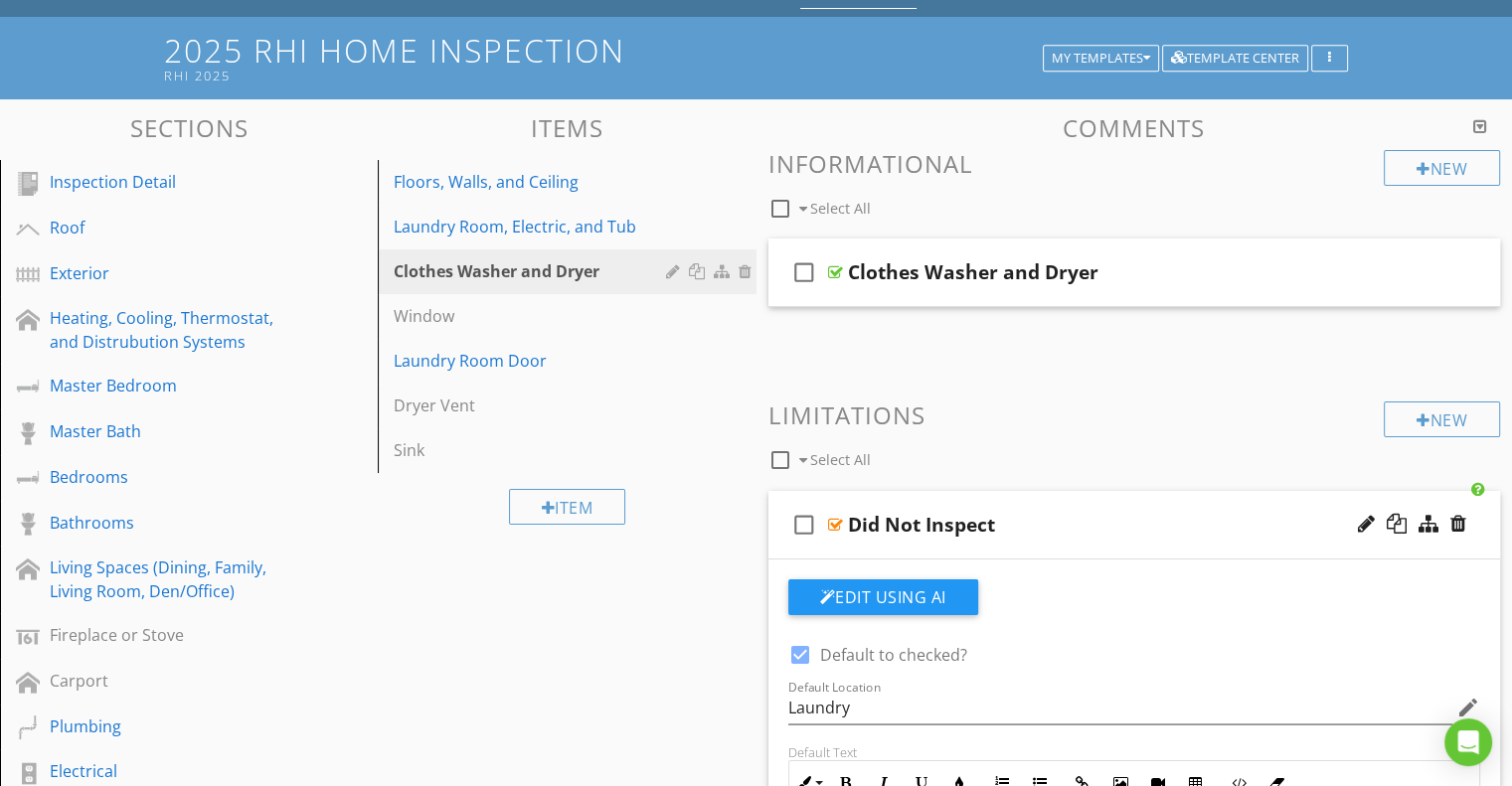 click on "Did Not Inspect" at bounding box center (1107, 525) 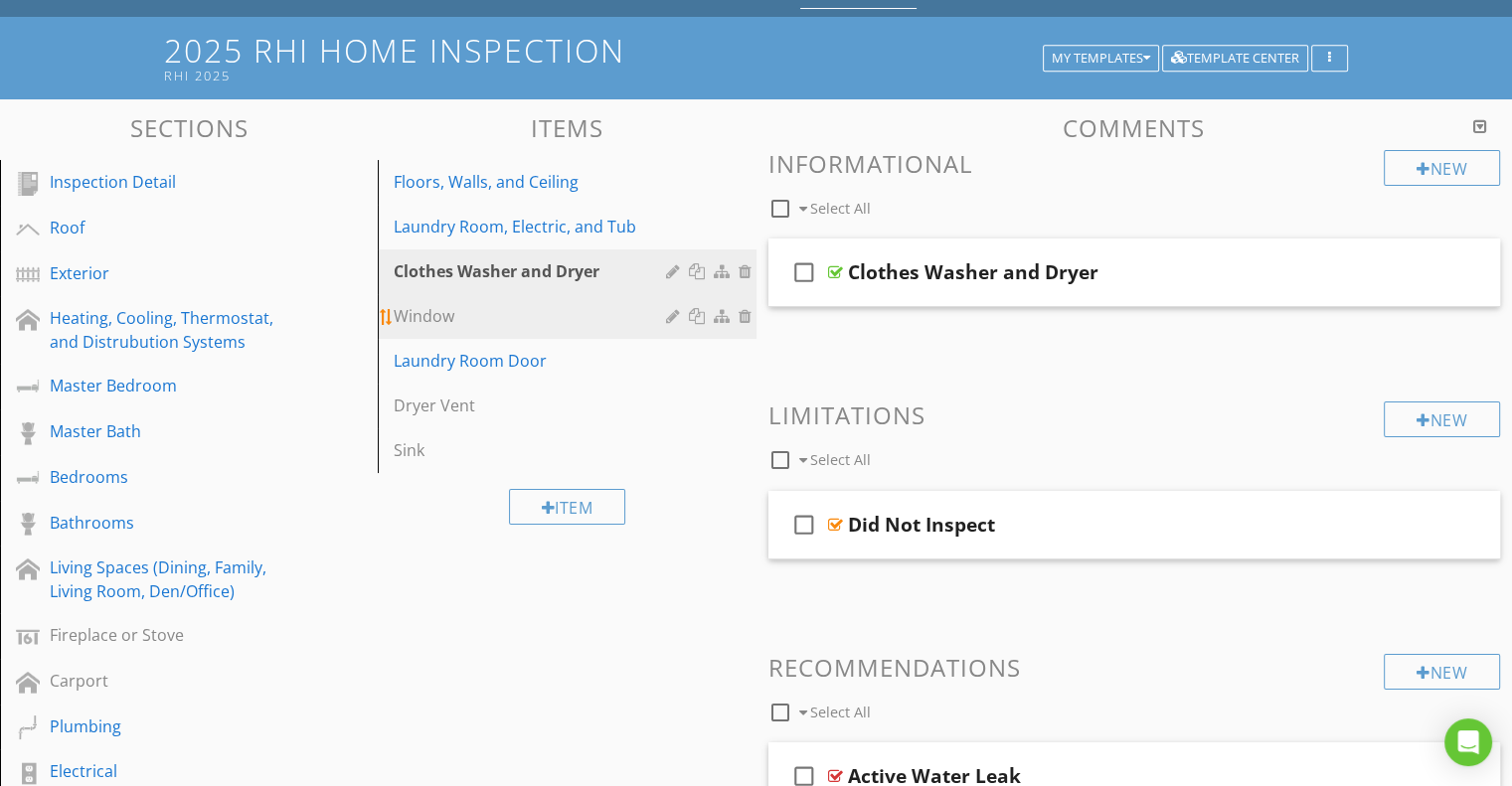 click on "Window" at bounding box center (532, 316) 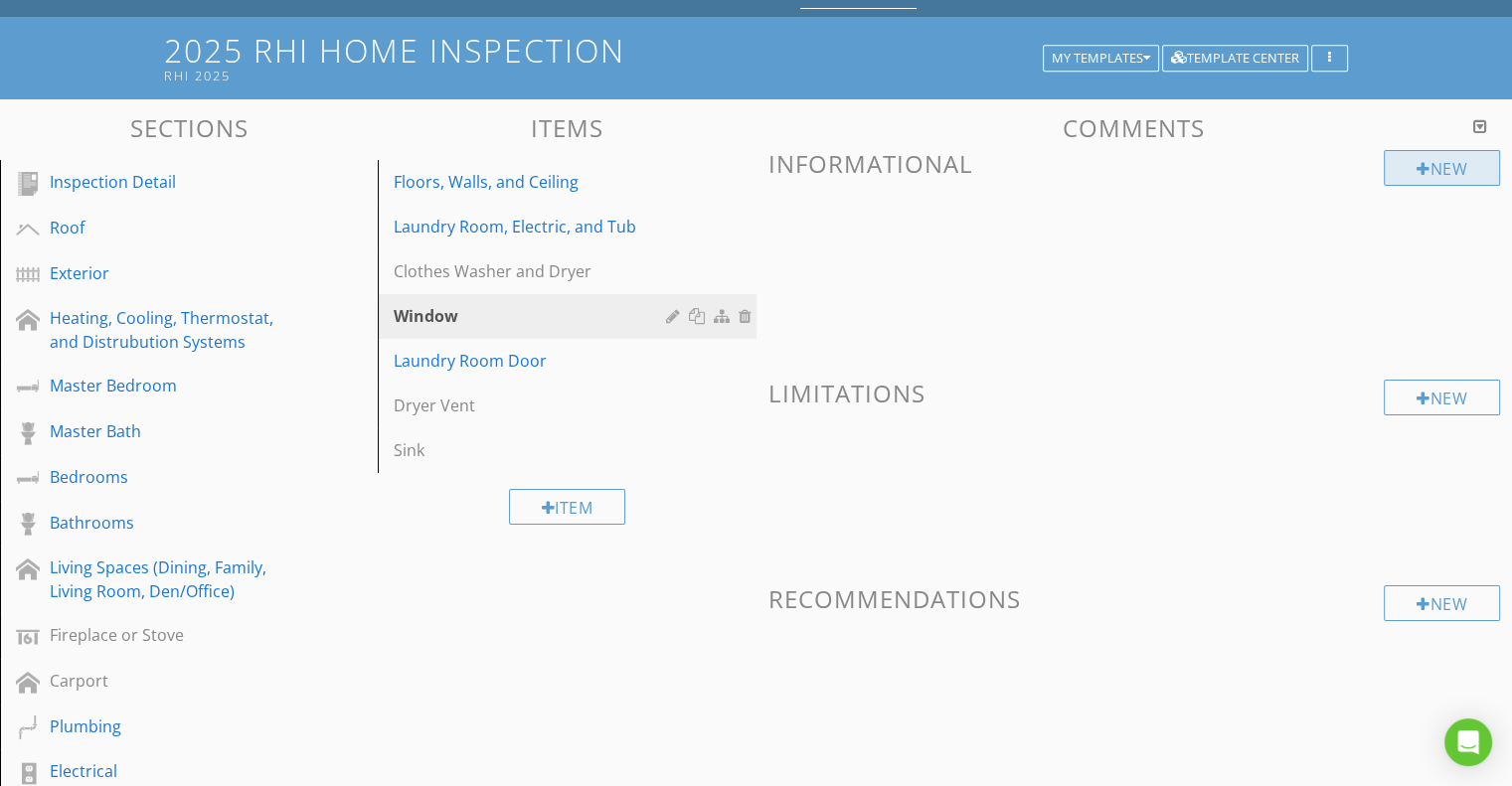 click at bounding box center (1424, 169) 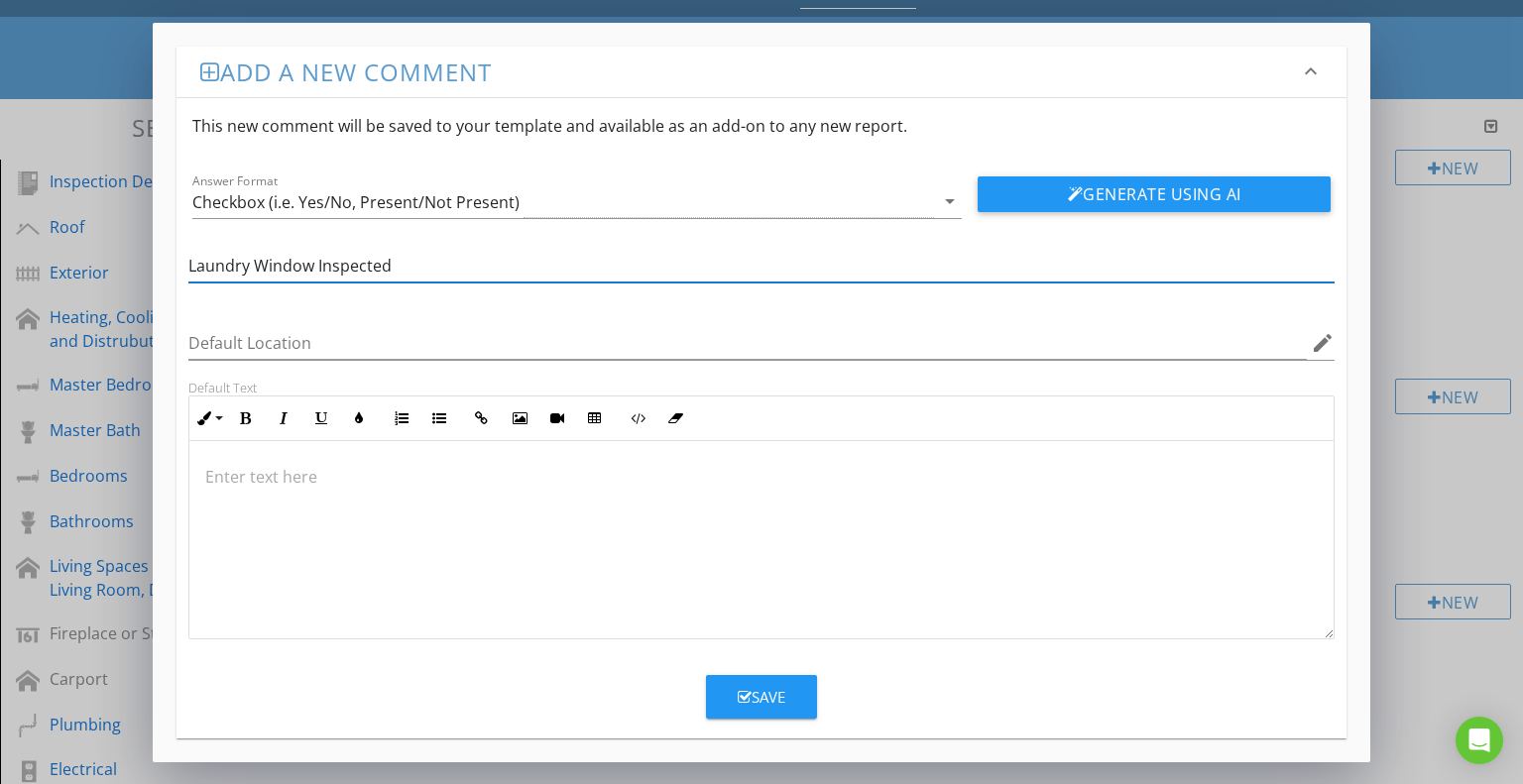 type on "Laundry Window Inspected" 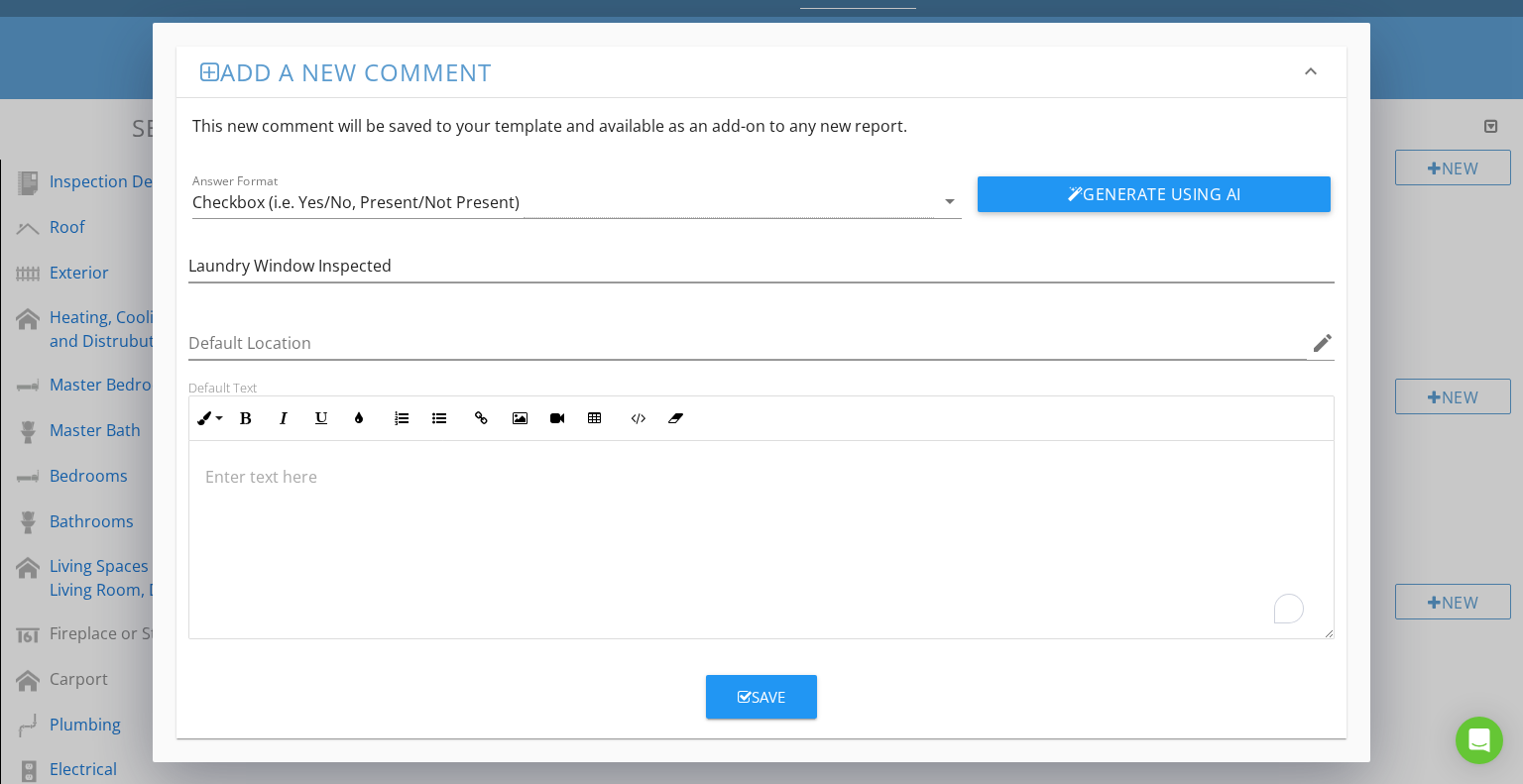 click at bounding box center (762, 477) 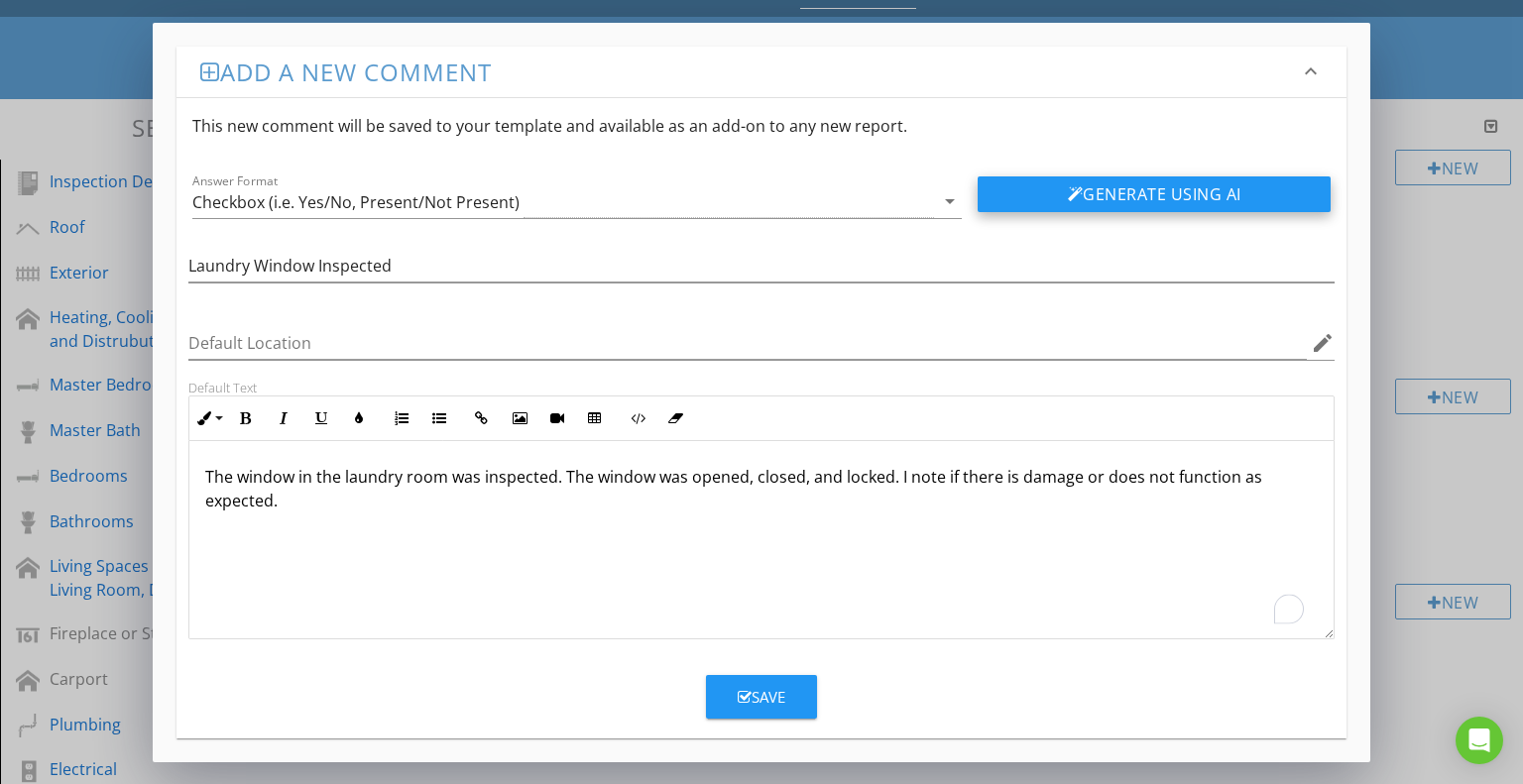 click at bounding box center (1076, 194) 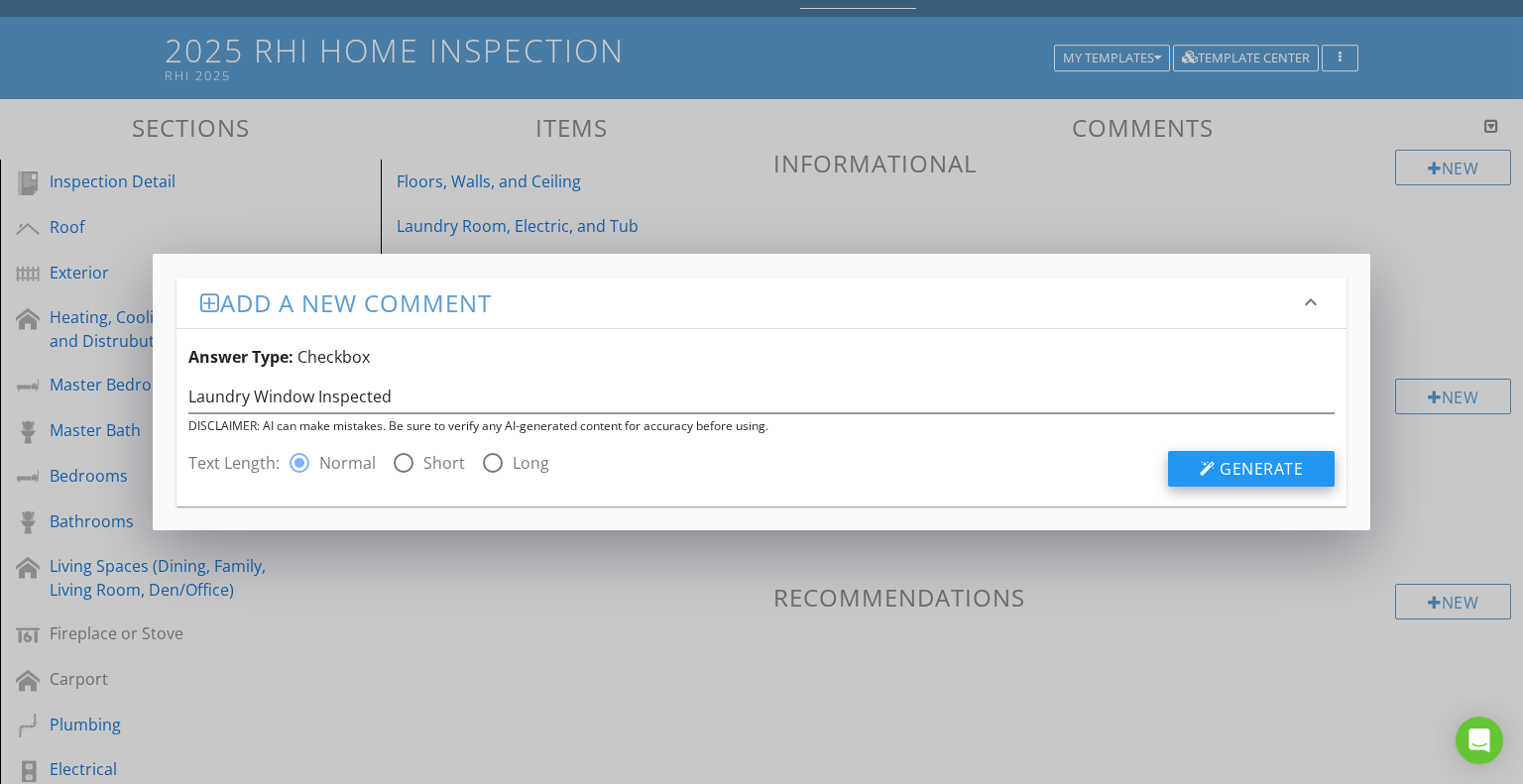 click on "Generate" at bounding box center (1261, 469) 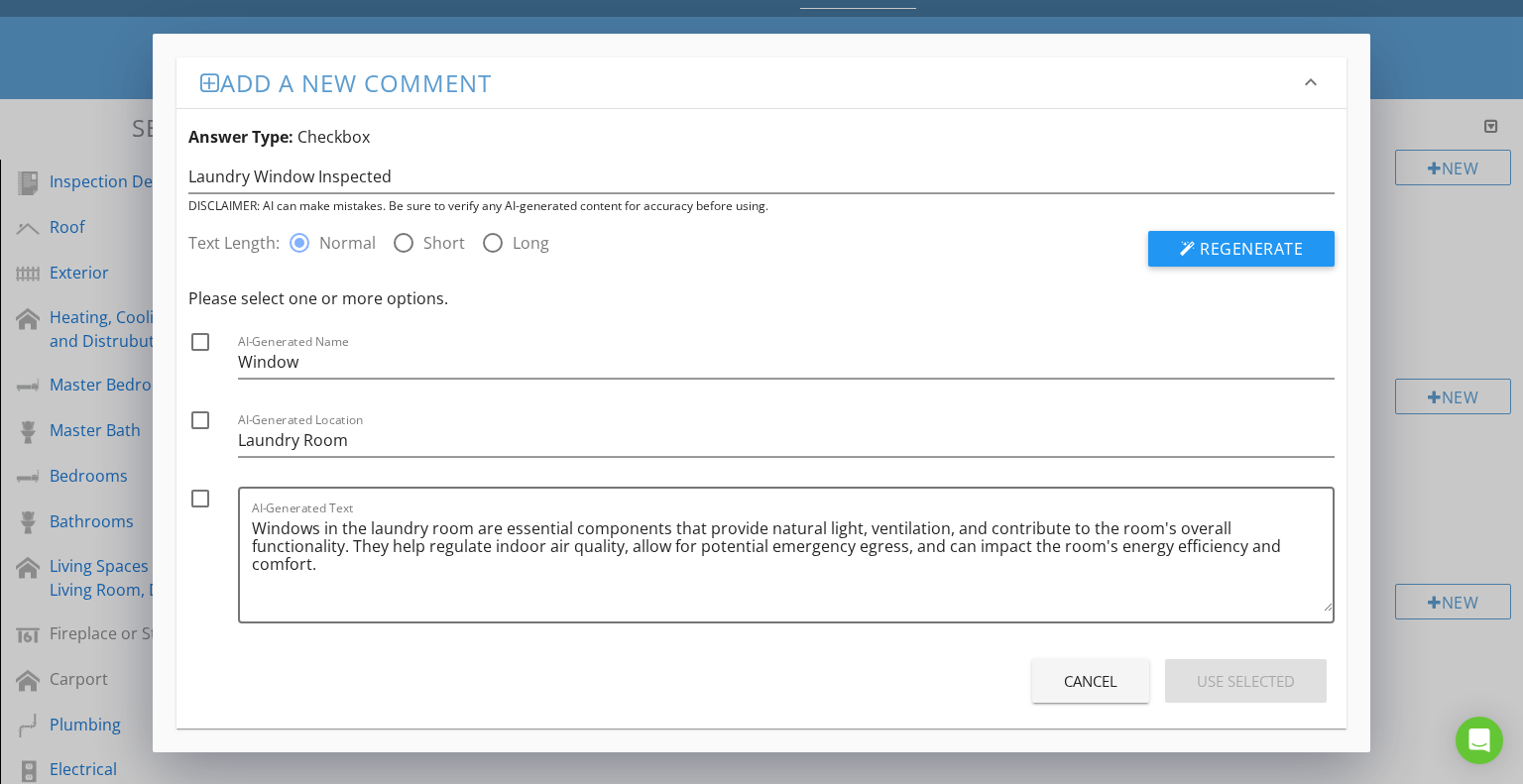 click on "Cancel" at bounding box center (1091, 681) 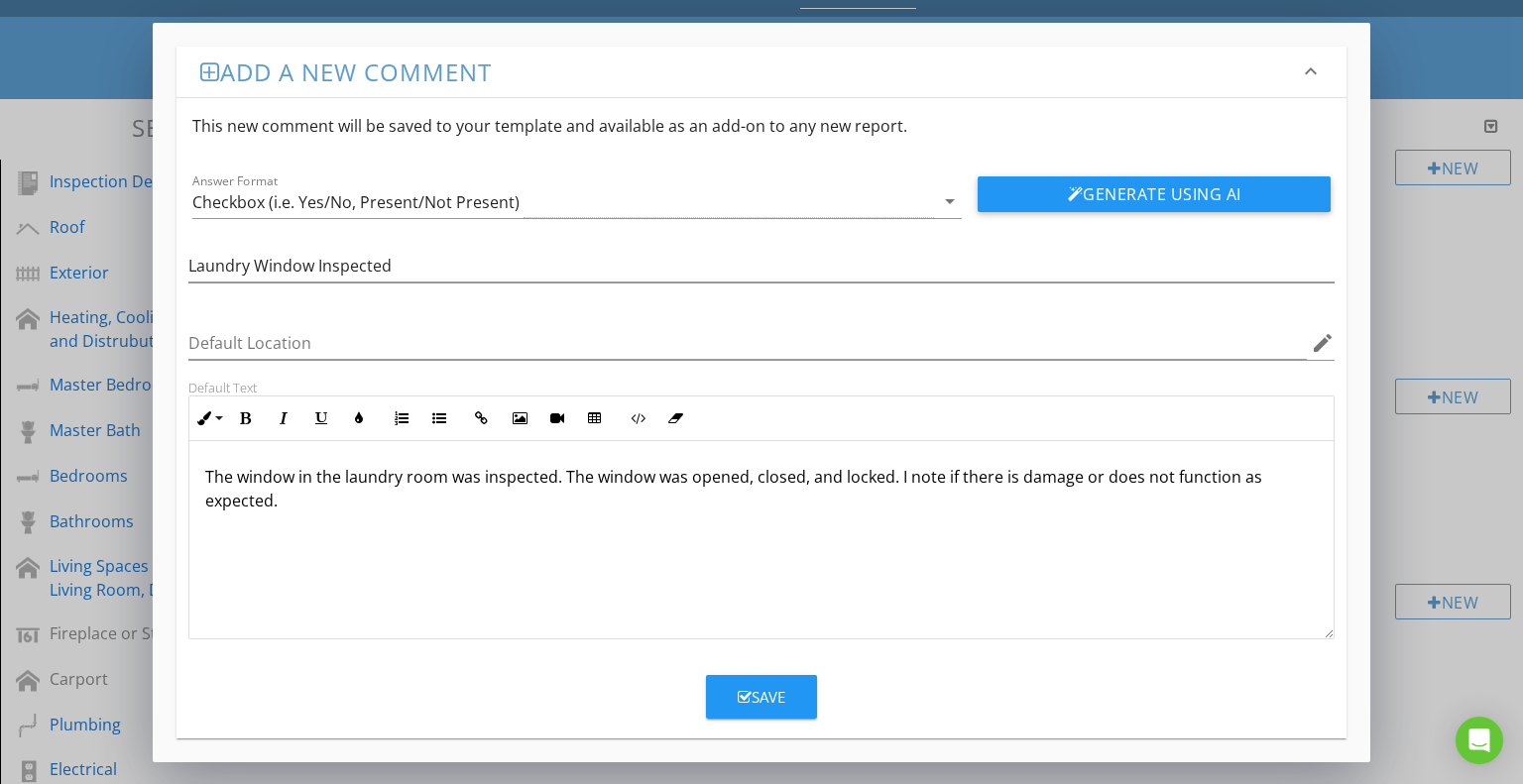 click on "The window in the laundry room was inspected. The window was opened, closed, and locked. I note if there is damage or does not function as expected." at bounding box center (762, 489) 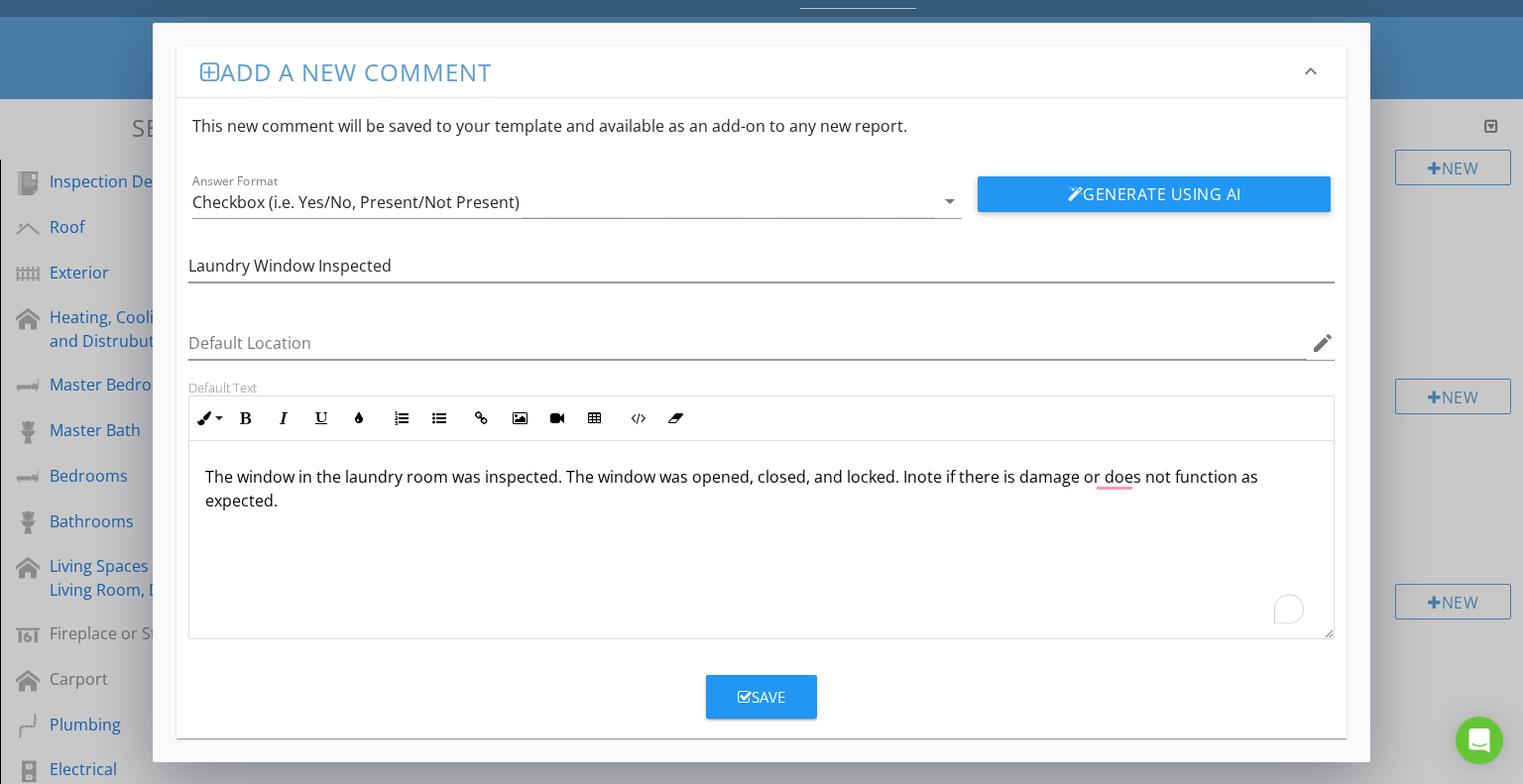 type 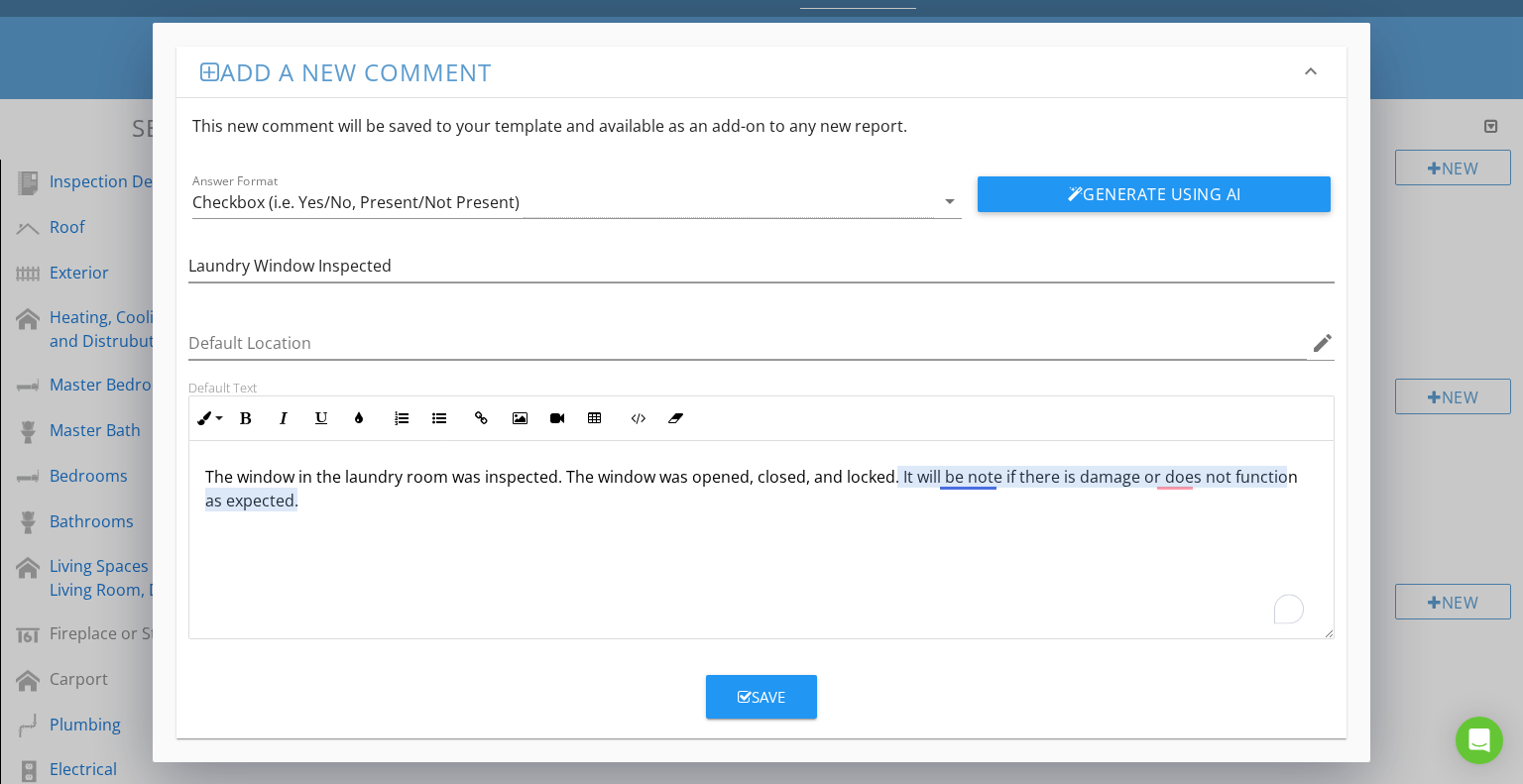 click on "The window in the laundry room was inspected. The window was opened, closed, and locked. It will be note if there is damage or does not function as expected." at bounding box center (762, 489) 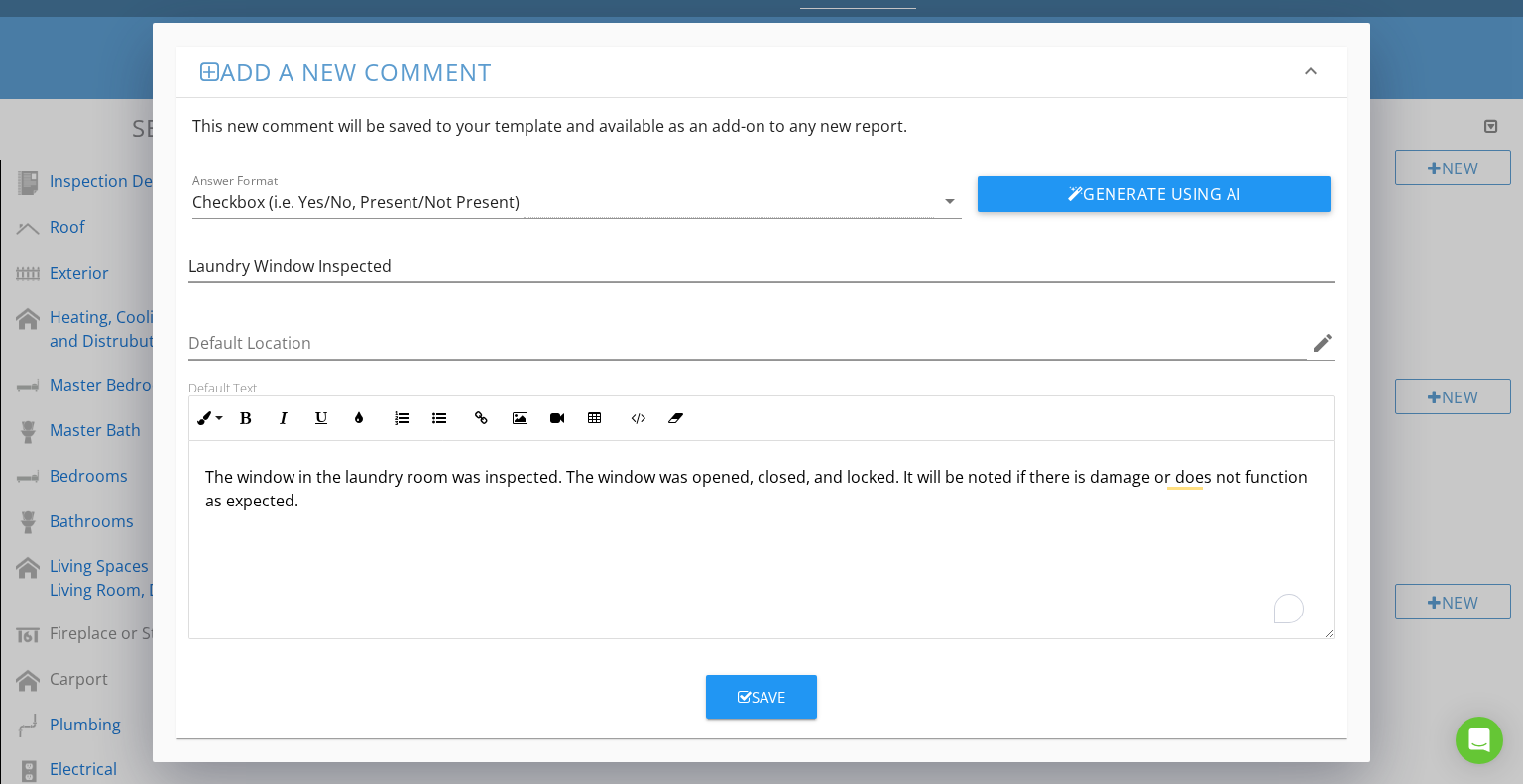 click on "The window in the laundry room was inspected. The window was opened, closed, and locked. It will be noted if there is damage or does not function as expected." at bounding box center [762, 489] 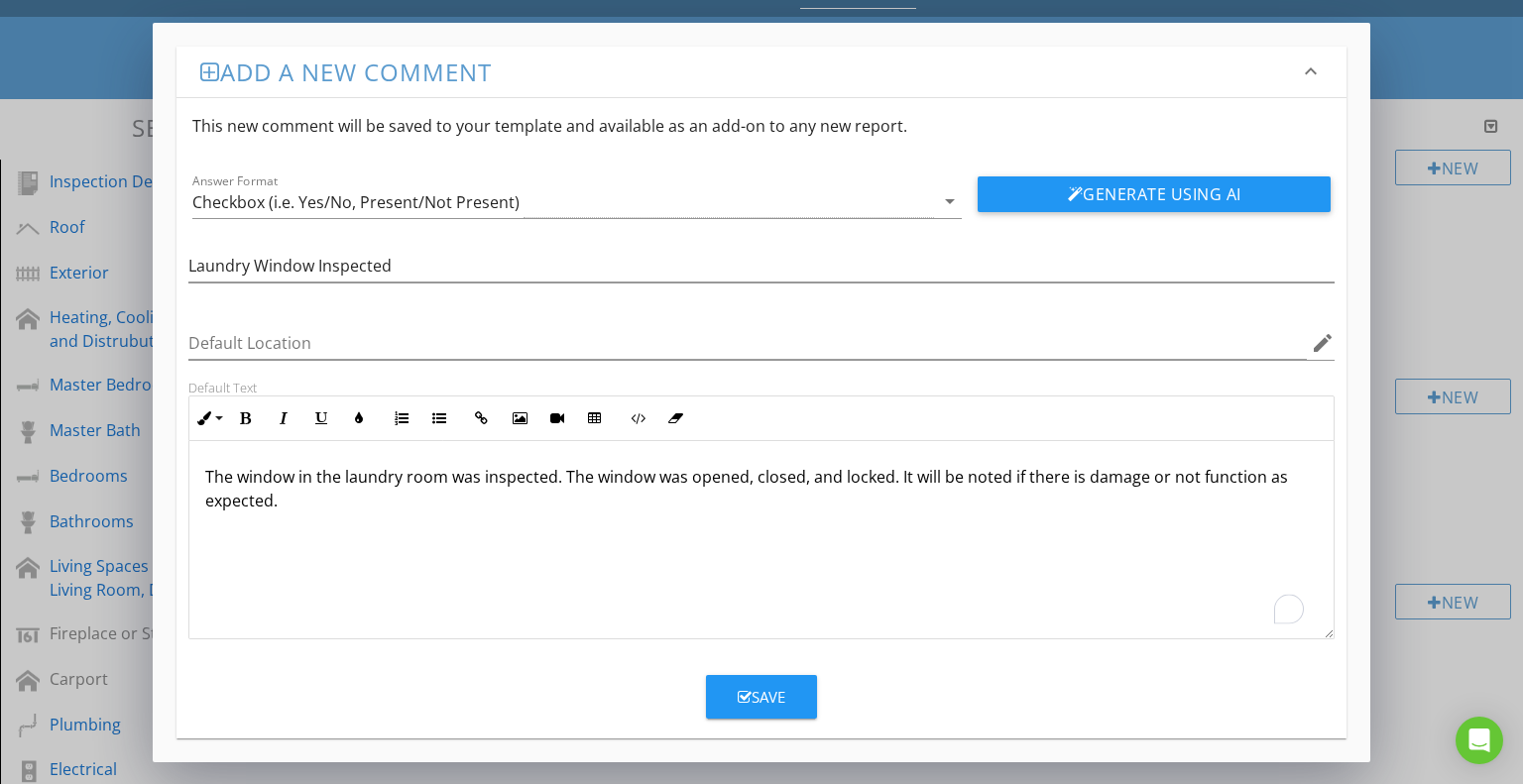 click on "The window in the laundry room was inspected. The window was opened, closed, and locked. It will be noted if there is damage or not function as expected." at bounding box center (762, 489) 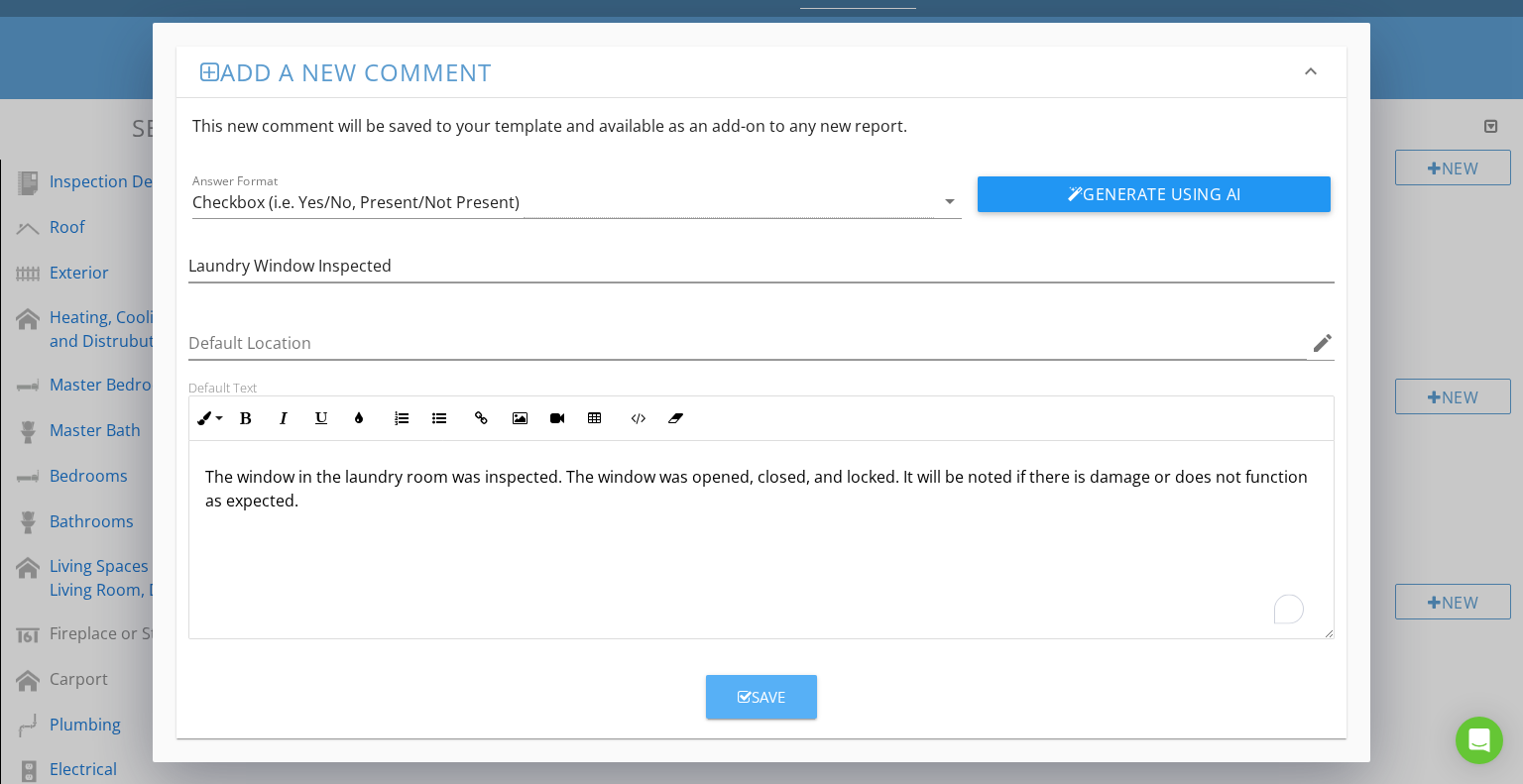 click on "Save" at bounding box center [762, 697] 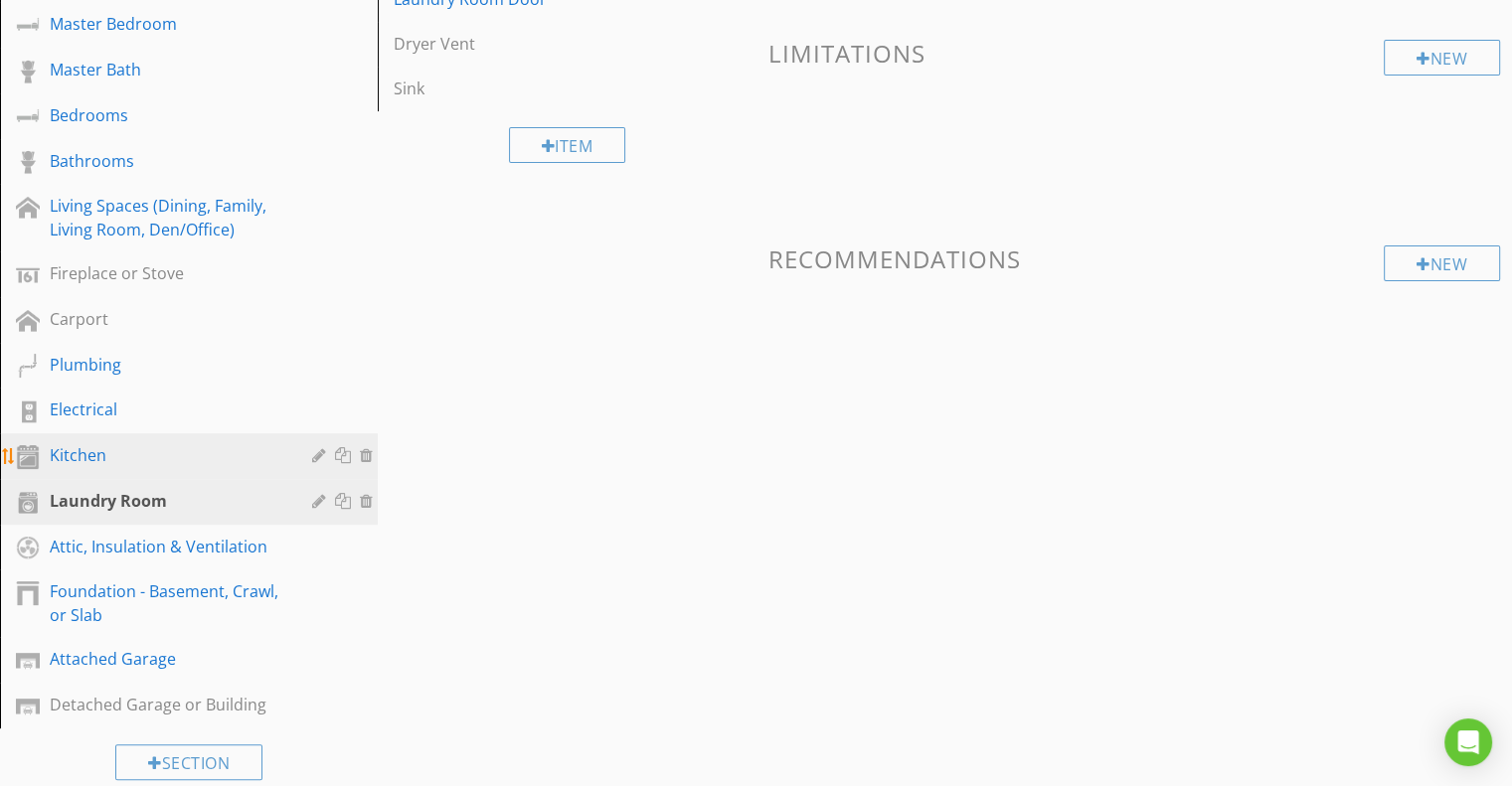 scroll, scrollTop: 497, scrollLeft: 0, axis: vertical 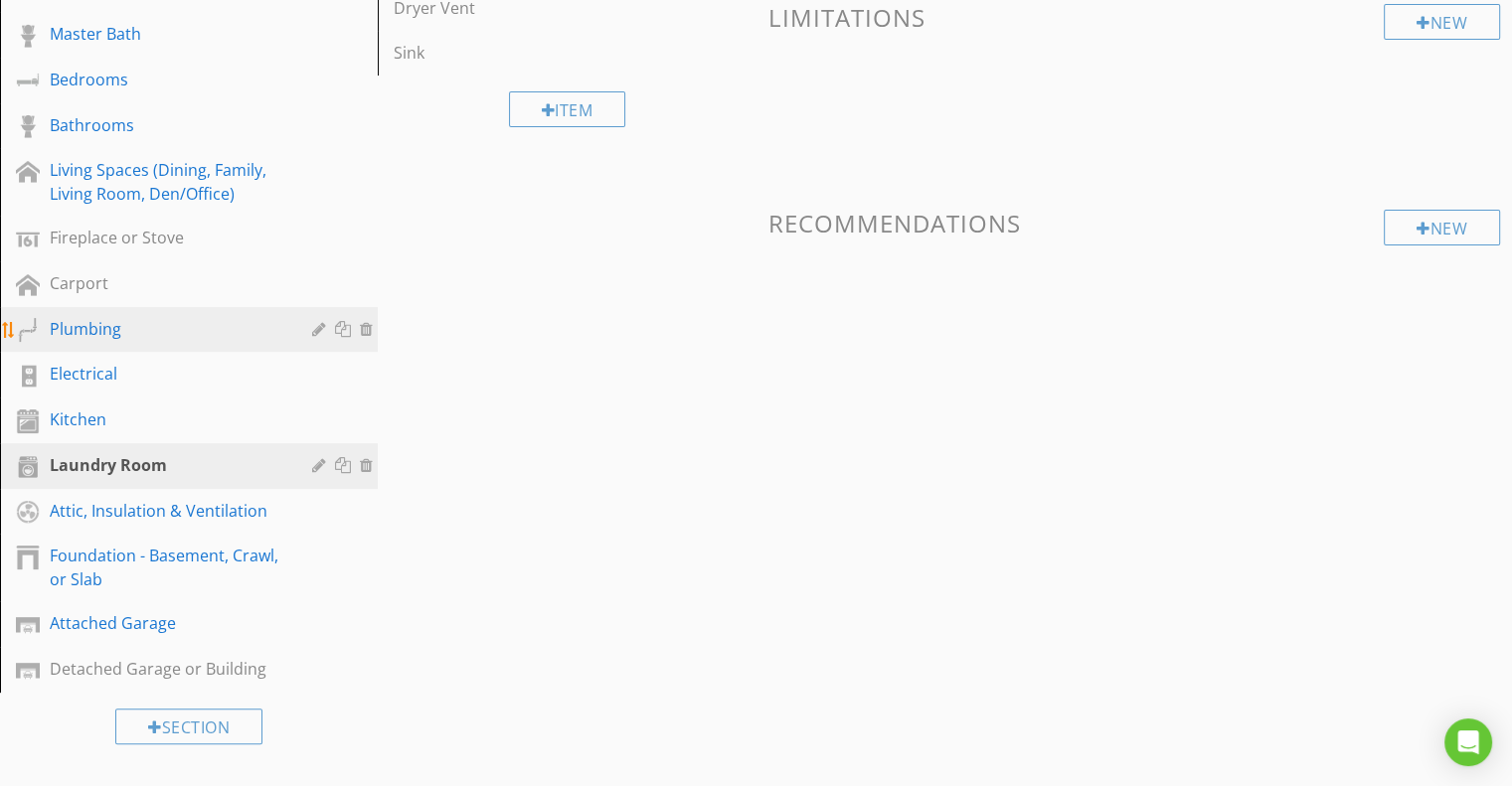 click on "Plumbing" at bounding box center [204, 330] 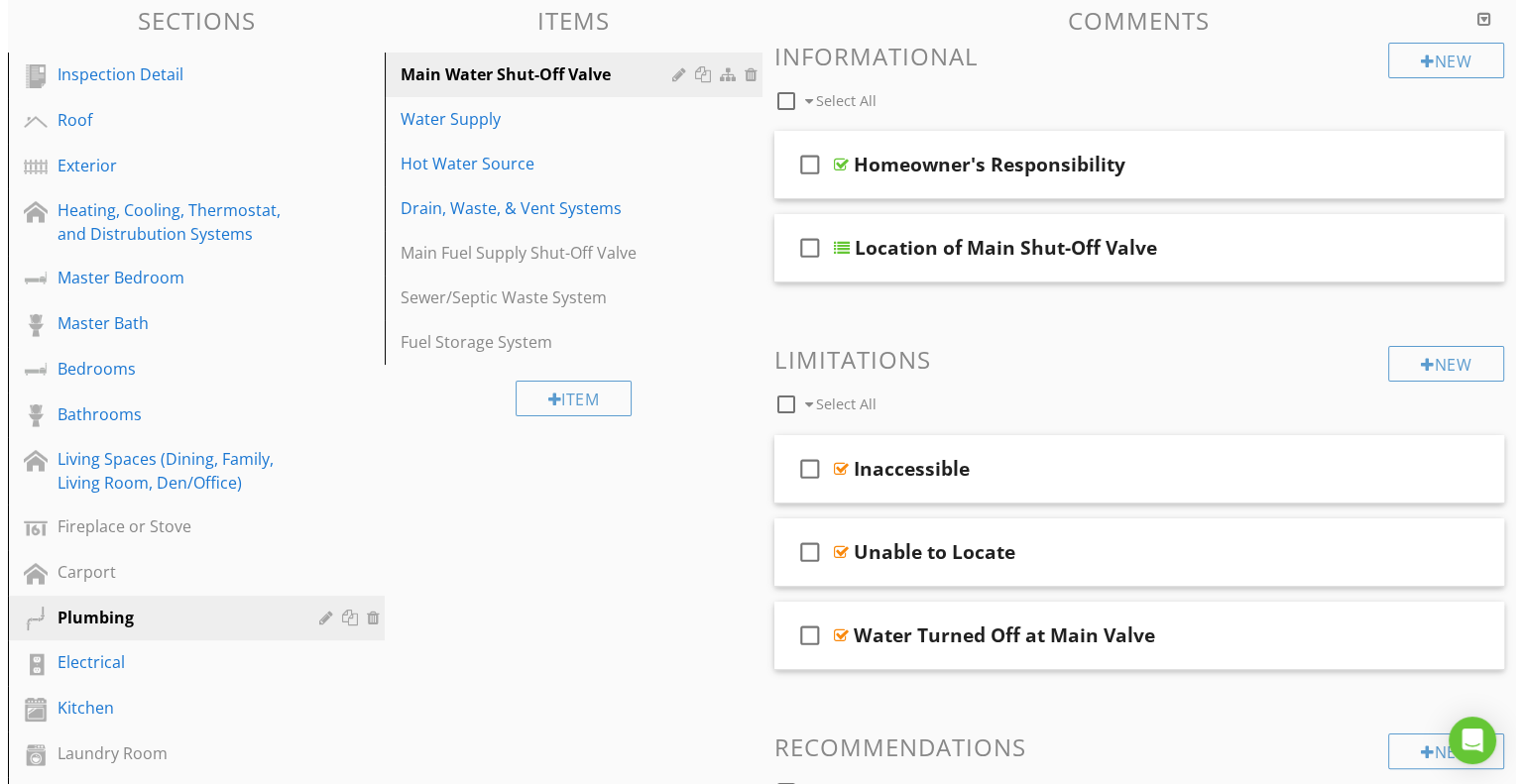 scroll, scrollTop: 198, scrollLeft: 0, axis: vertical 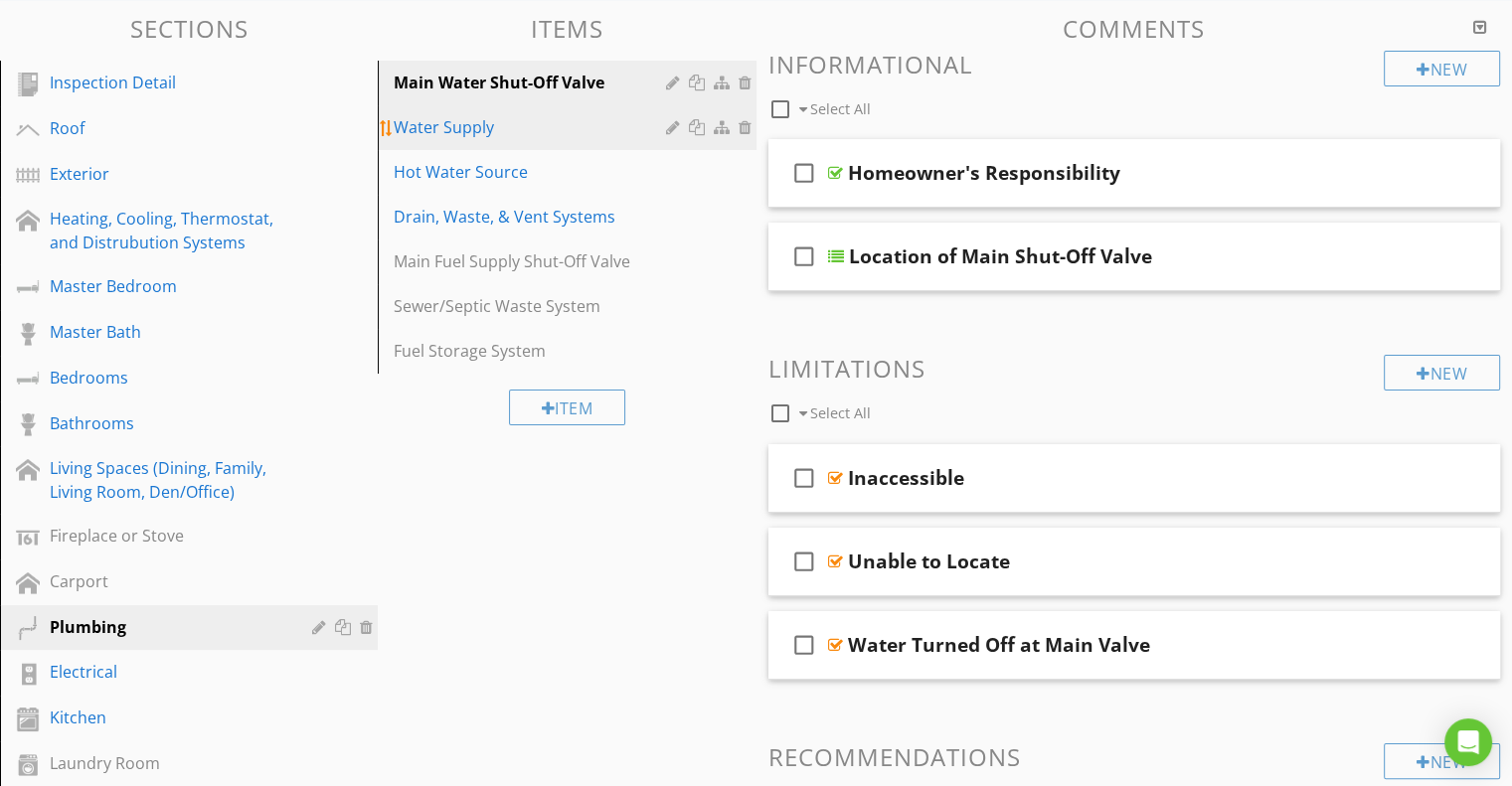 click on "Water Supply" at bounding box center [532, 127] 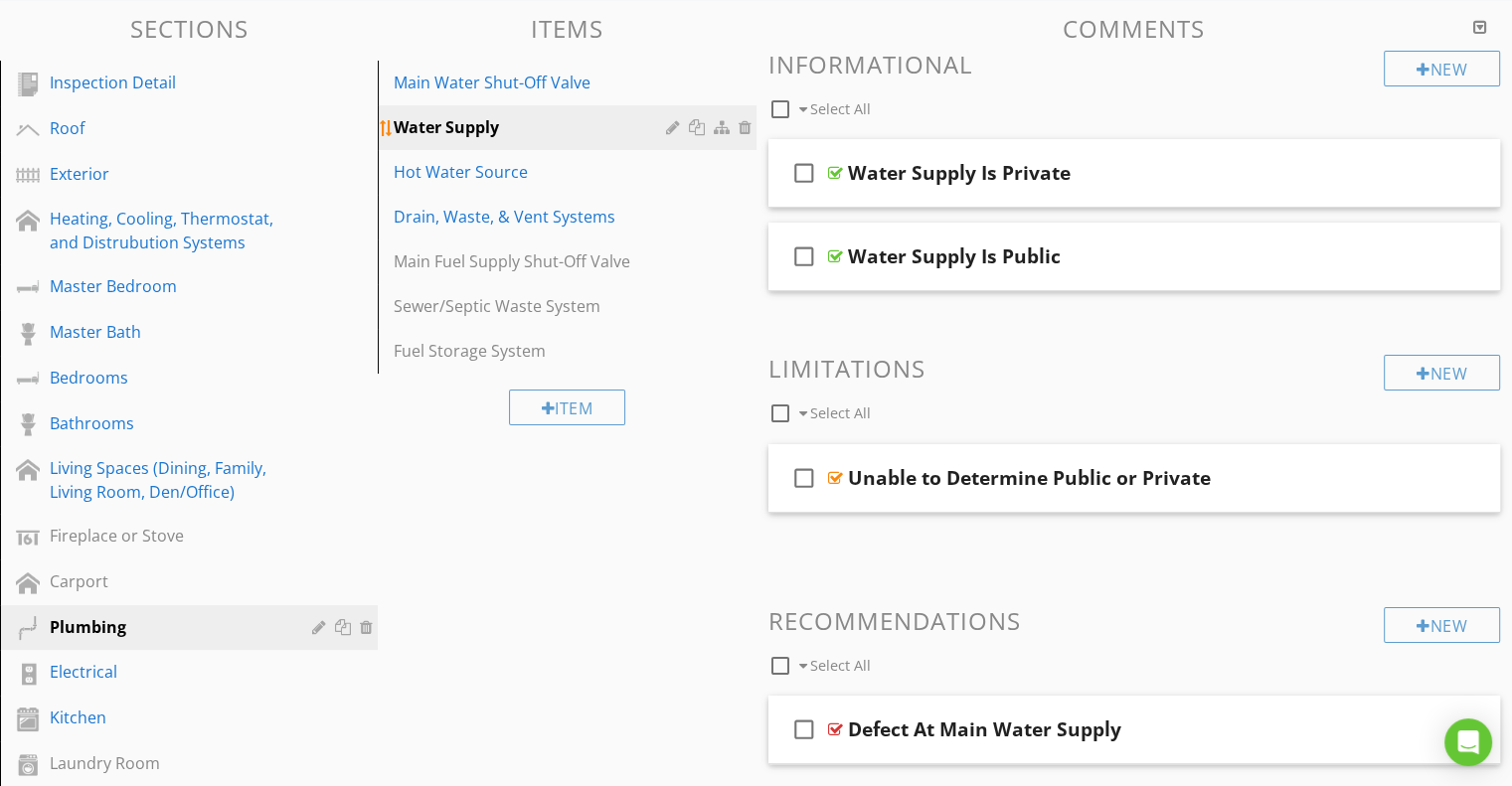 click at bounding box center (724, 127) 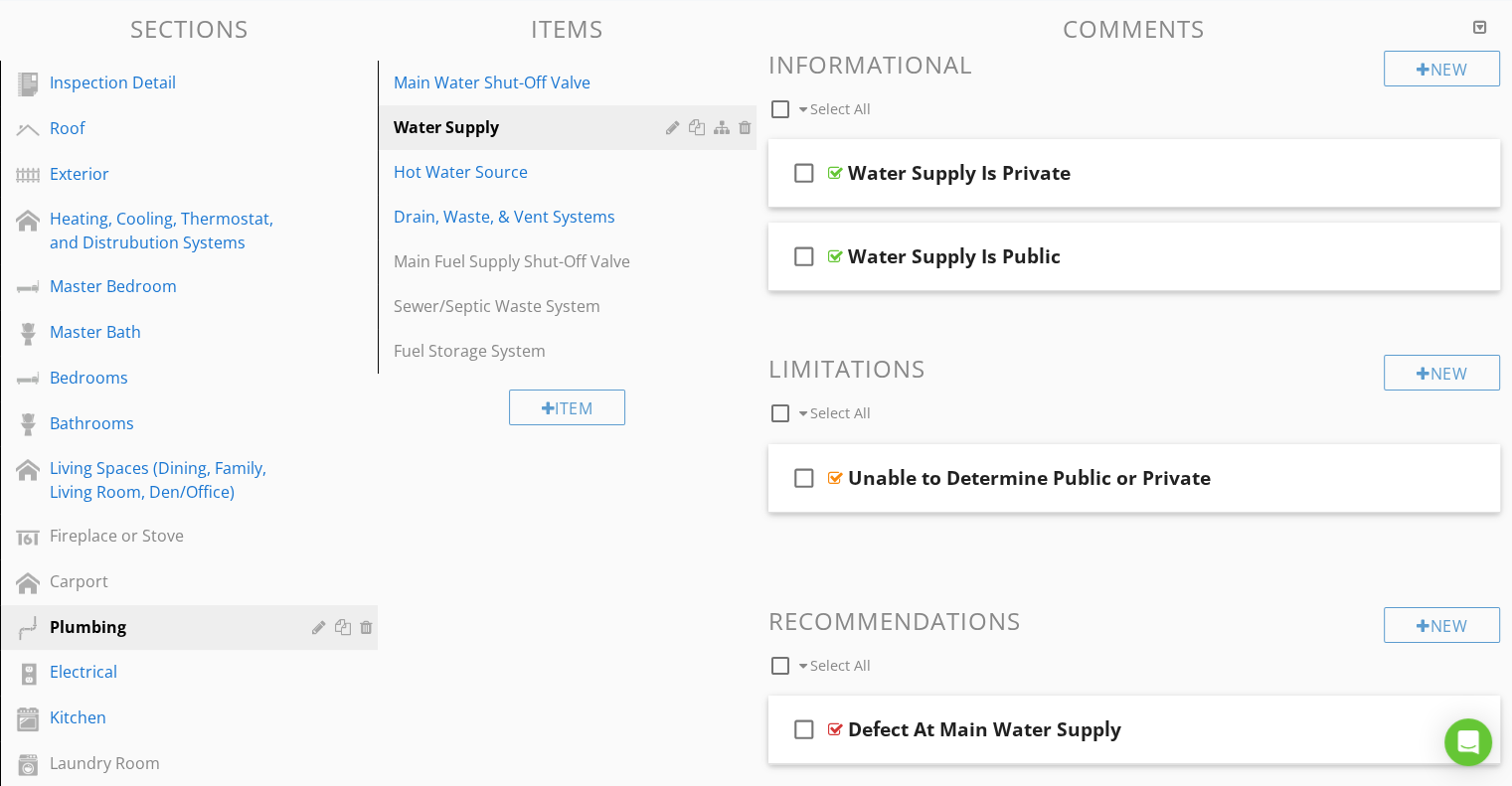 click at bounding box center (756, 393) 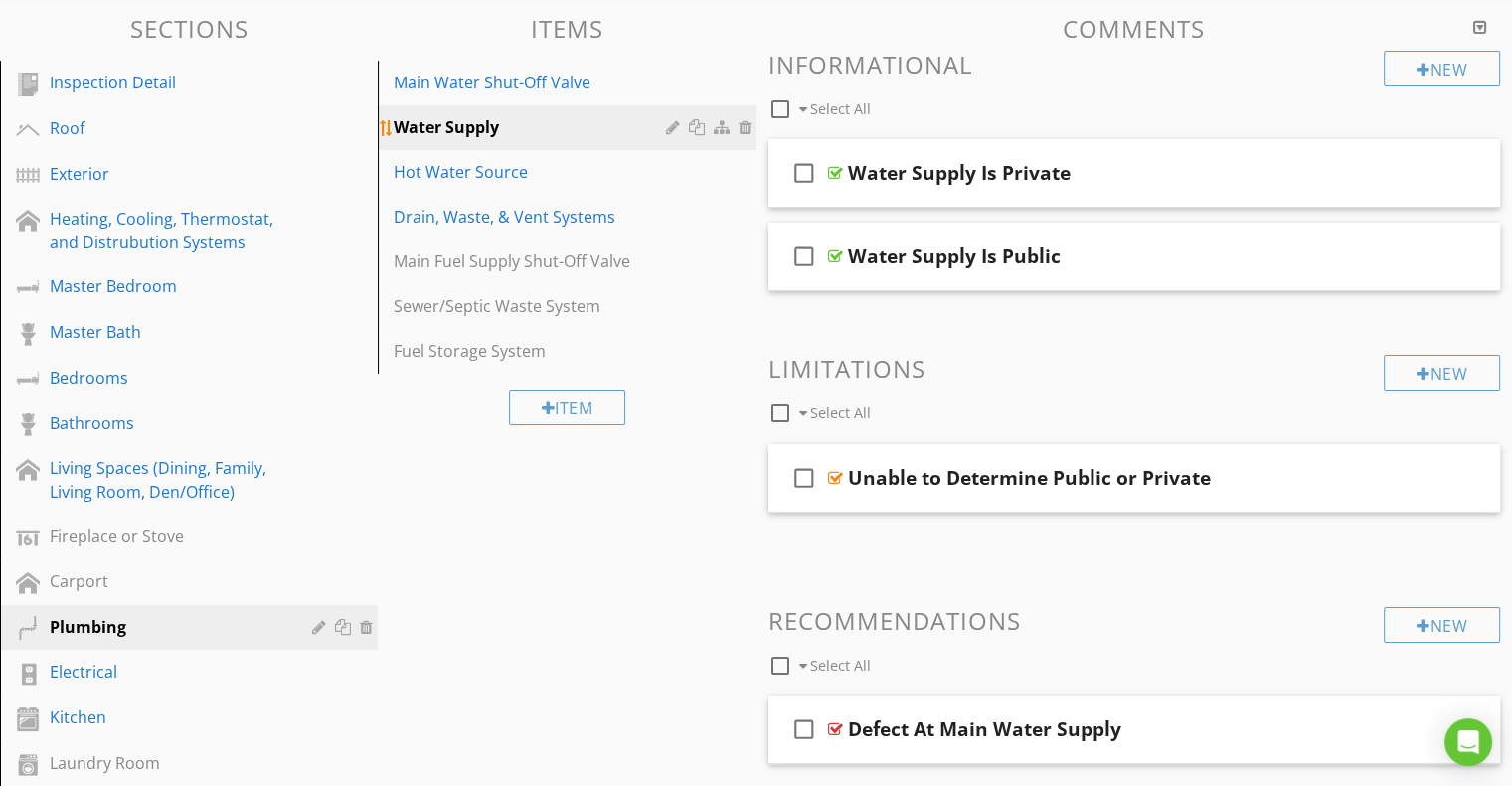 click at bounding box center (699, 127) 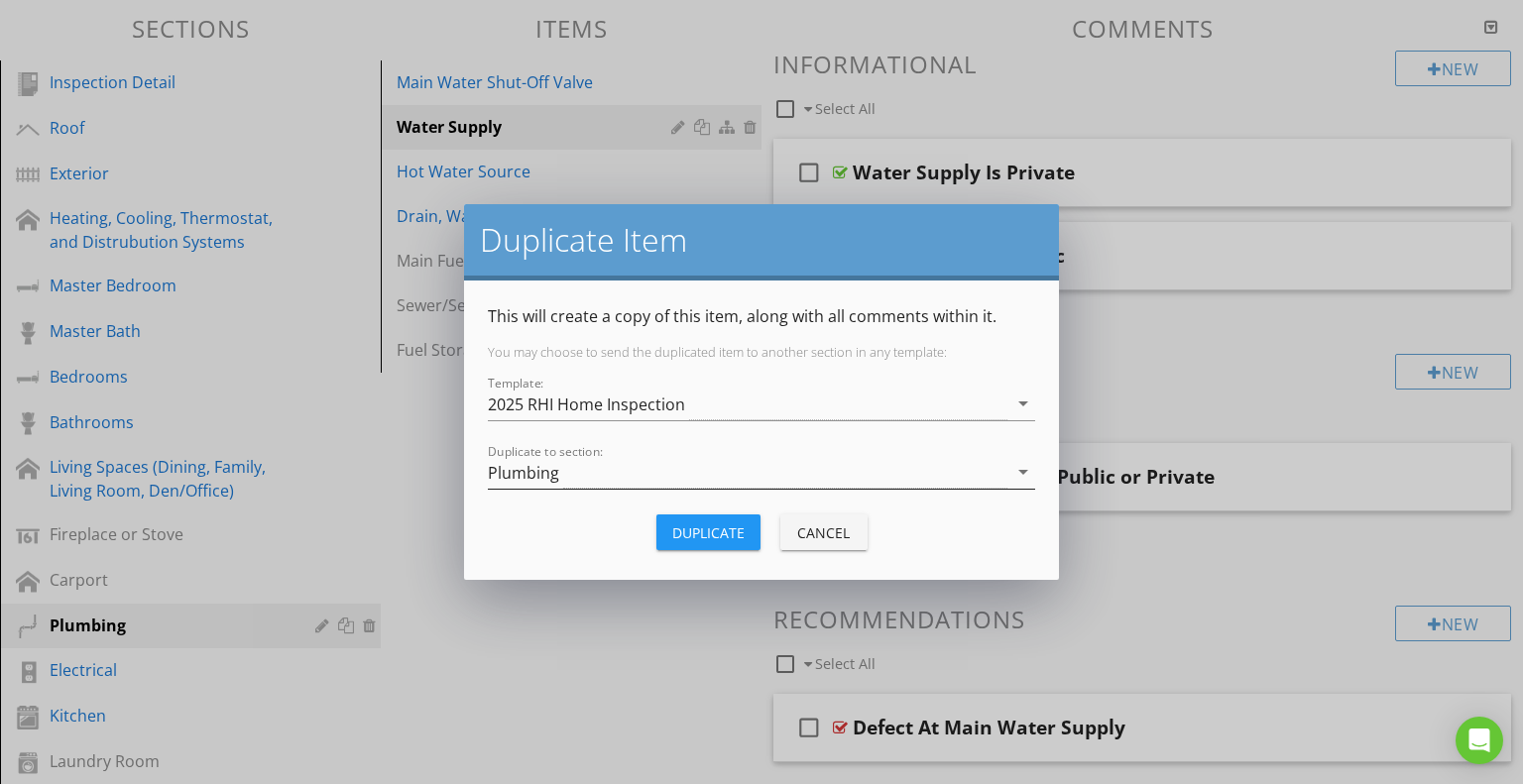 click on "Plumbing" at bounding box center [748, 472] 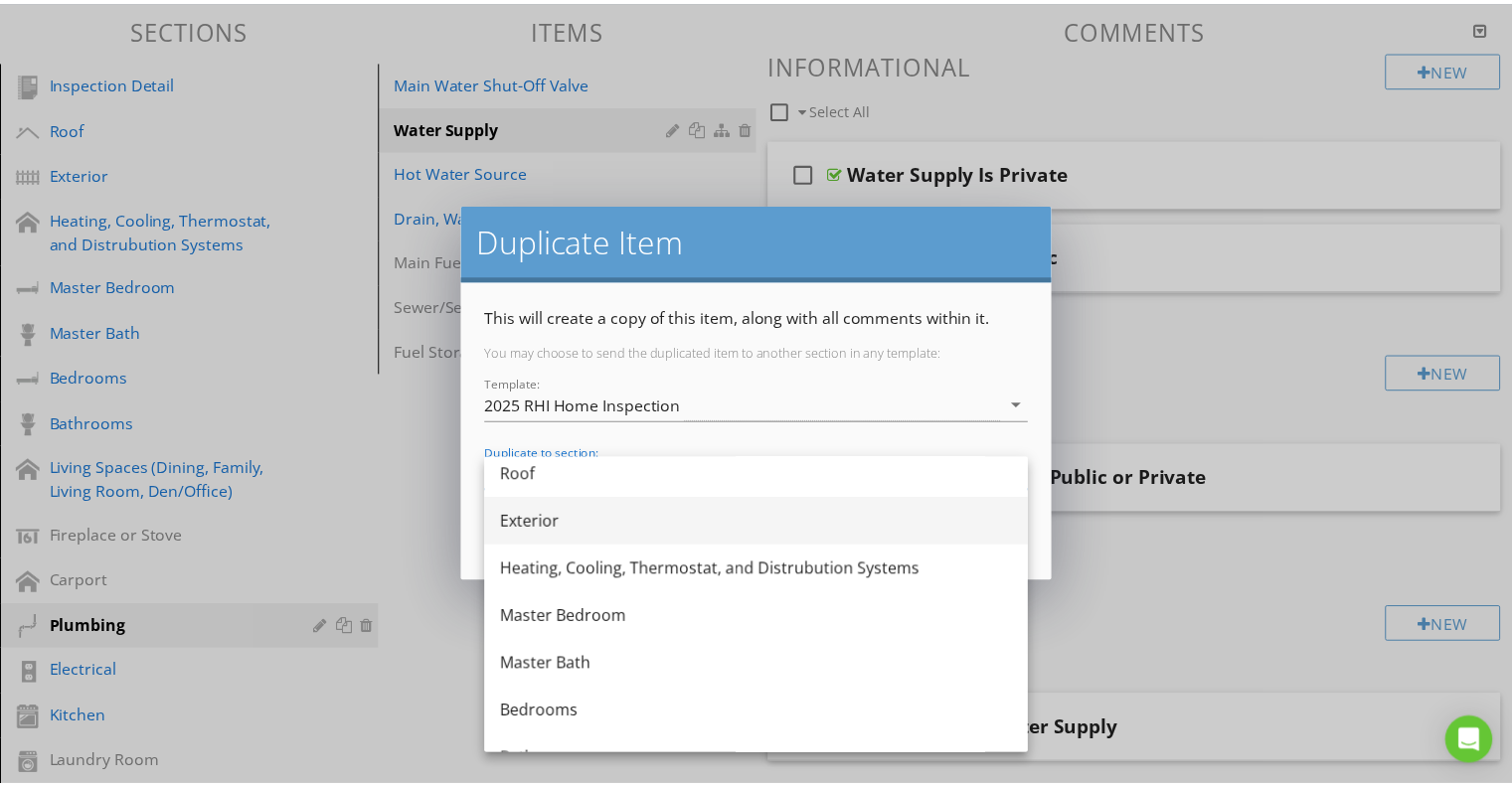 scroll, scrollTop: 99, scrollLeft: 0, axis: vertical 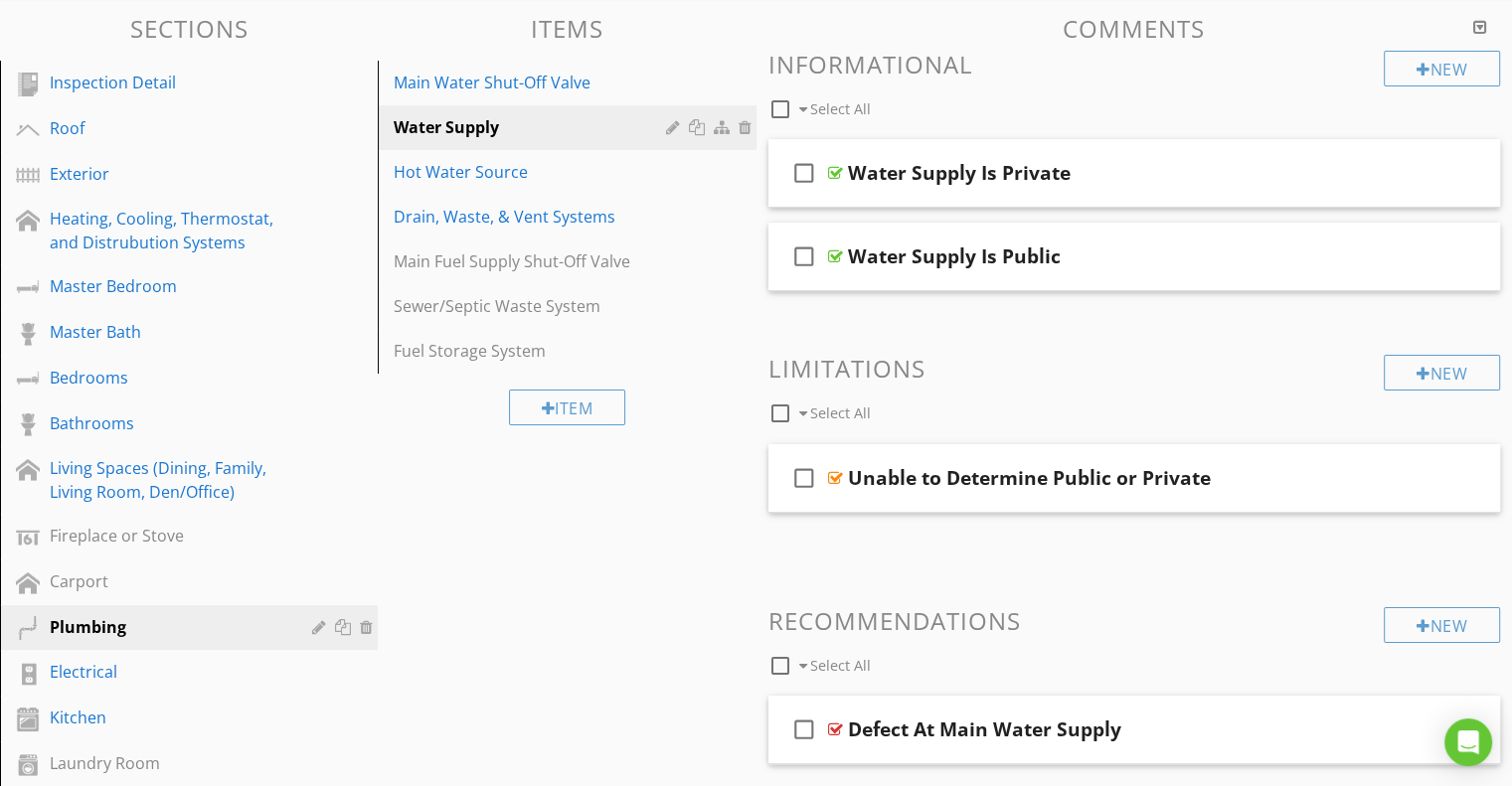 click at bounding box center [756, 393] 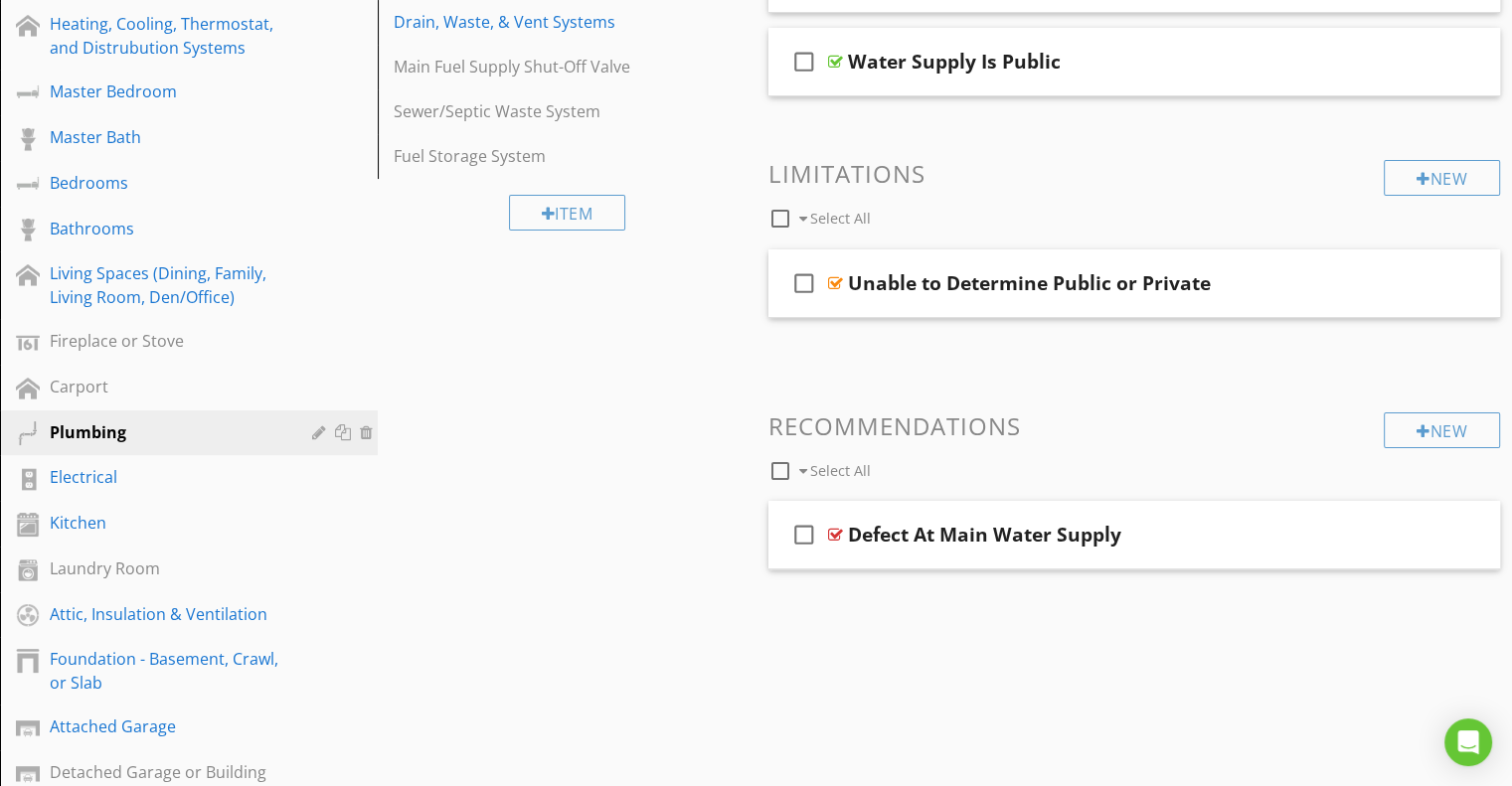 scroll, scrollTop: 397, scrollLeft: 0, axis: vertical 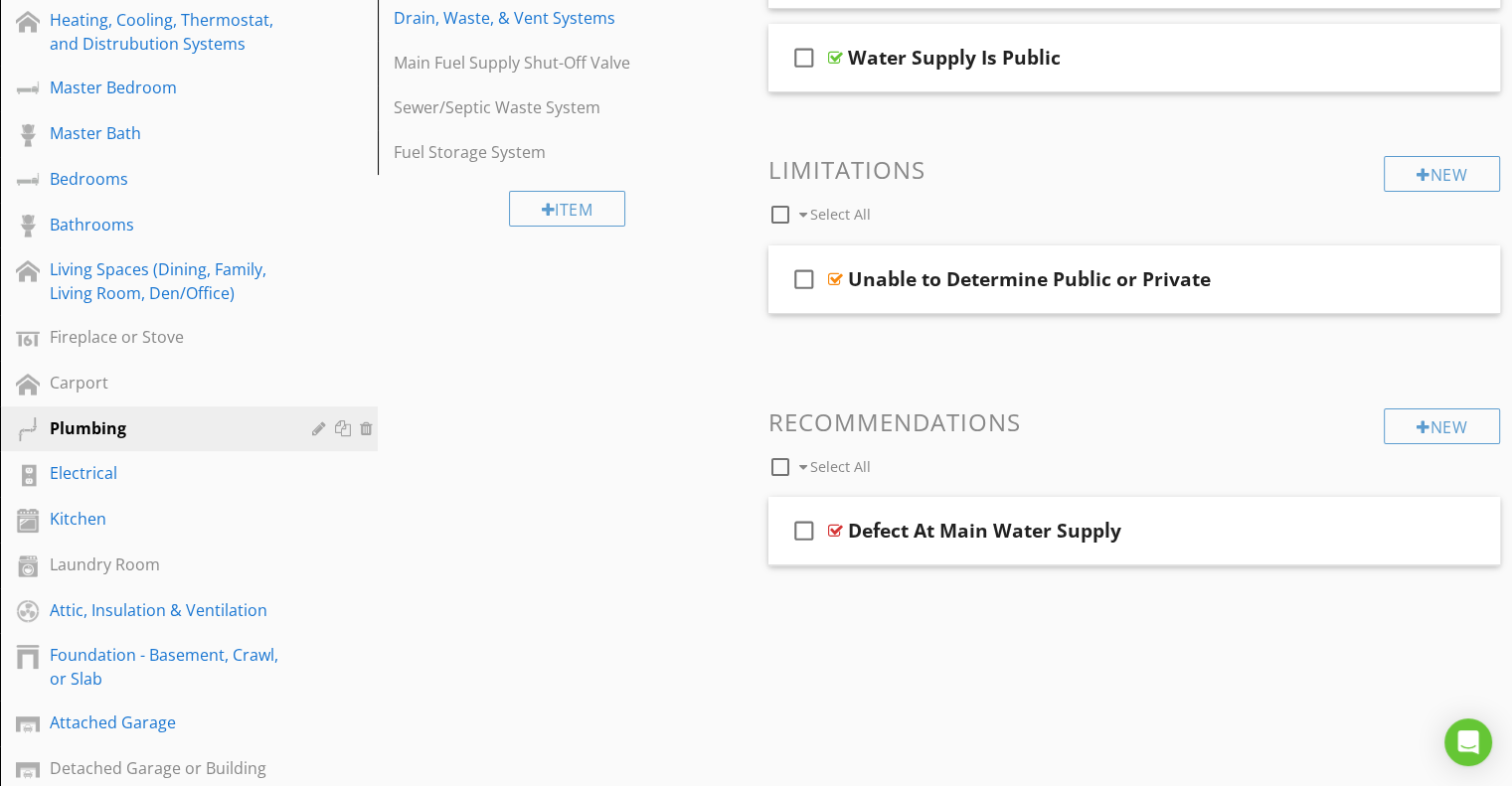 click on "Sections
Inspection Detail           Roof           Exterior           Heating, Cooling, Thermostat, and Distrubution Systems           Master Bedroom           Master Bath           Bedrooms            Bathrooms           Living Spaces (Dining, Family, Living Room, Den/Office)           Fireplace or Stove           Carport           Plumbing           Electrical           Kitchen           Laundry Room           Attic, Insulation & Ventilation           Foundation - Basement, Crawl, or Slab           Attached Garage           Detached Garage or Building
Section
Attachments
Attachment
Items
Main Water Shut-Off Valve           Water Supply            Hot Water Source           Drain, Waste, & Vent Systems           Main Fuel Supply Shut-Off Valve           Sewer/Septic Waste System           Fuel Storage System
Item" at bounding box center [756, 418] 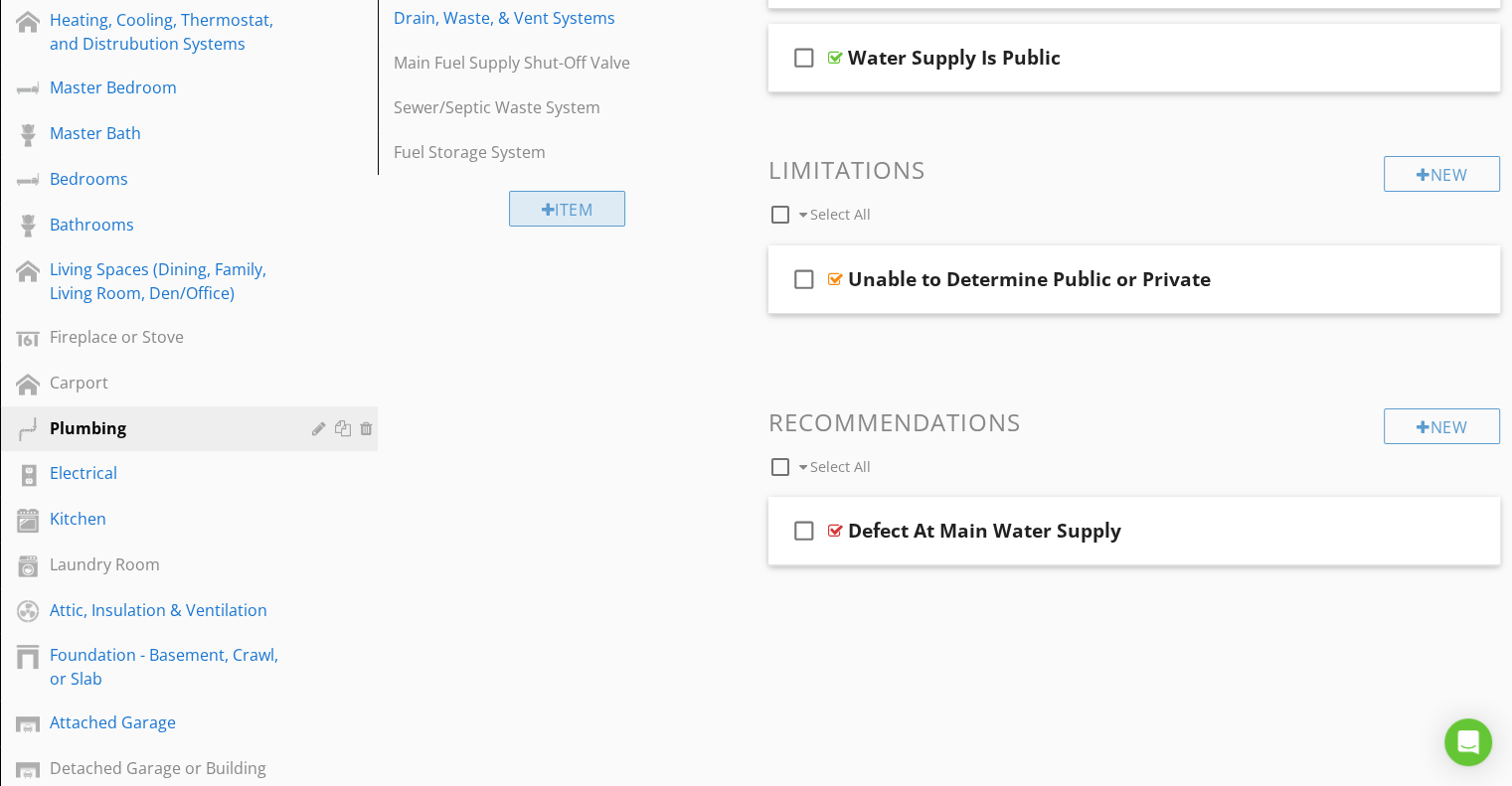 click on "Item" at bounding box center [568, 209] 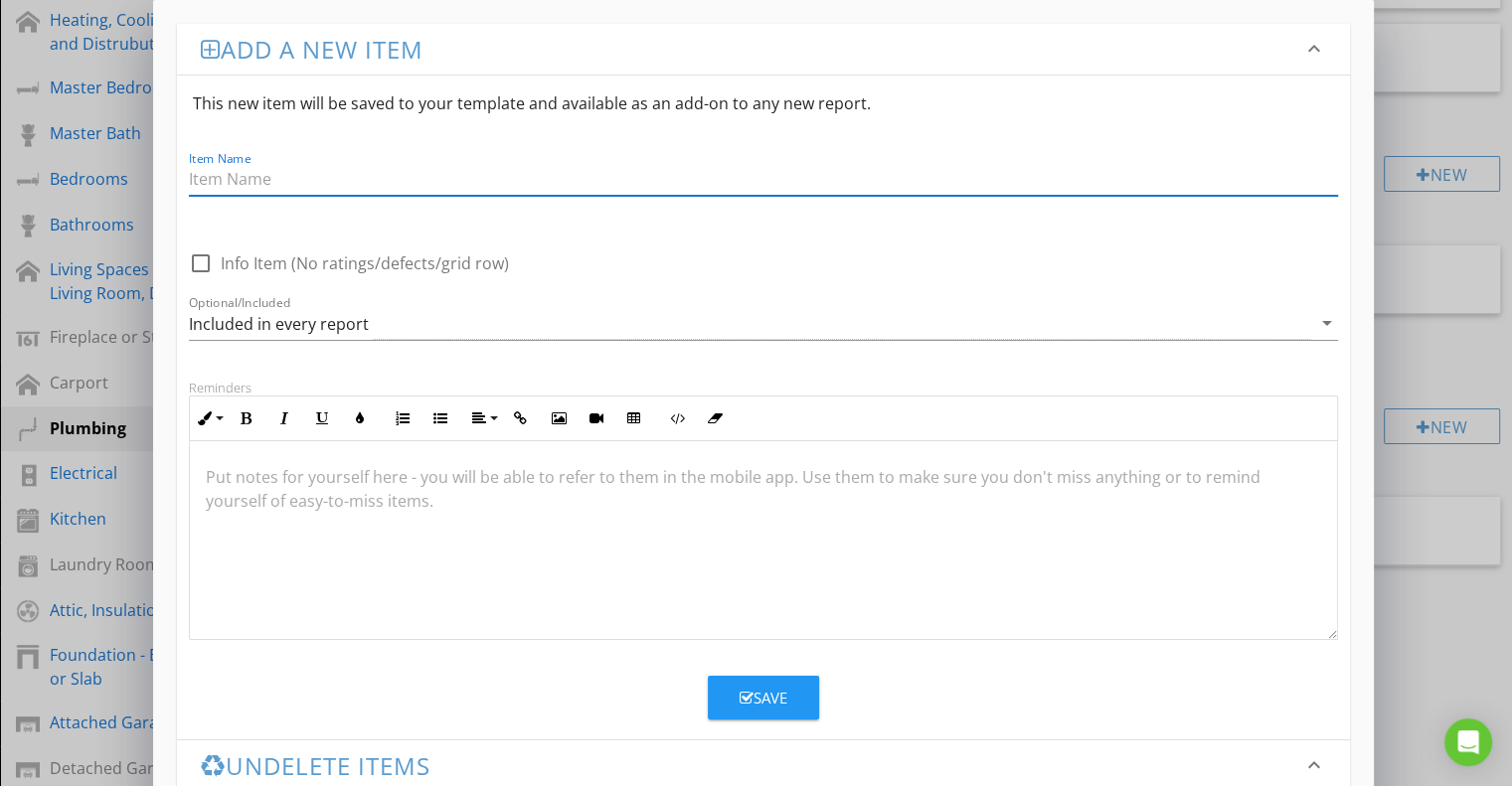 click on "Add a new item
keyboard_arrow_down
This new item will be saved to your template and available as an
add-on to any new report.
Item Name     check_box_outline_blank Info Item (No ratings/defects/grid row)   Optional/Included Included in every report arrow_drop_down     Reminders   Inline Style XLarge Large Normal Small Light Small/Light Bold Italic Underline Colors Ordered List Unordered List Align Align Left Align Center Align Right Align Justify Insert Link Insert Image Insert Video Insert Table Code View Clear Formatting Put notes for yourself here - you will be able to refer to them in the mobile app. Use them to make sure you don't miss anything or to remind yourself of easy-to-miss items.
Save
Undelete items
keyboard_arrow_down       Fetching deleted items..." at bounding box center (756, 479) 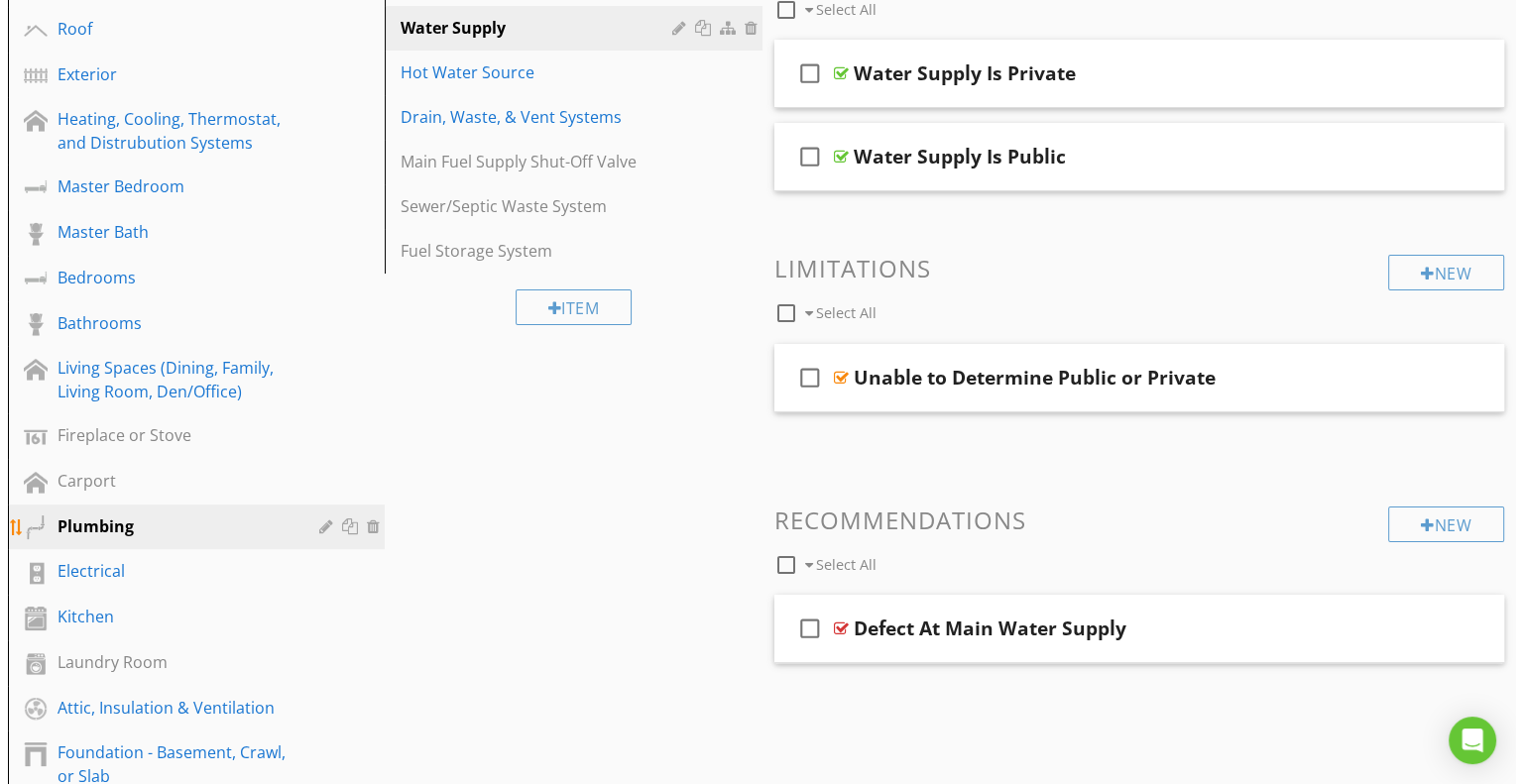 scroll, scrollTop: 198, scrollLeft: 0, axis: vertical 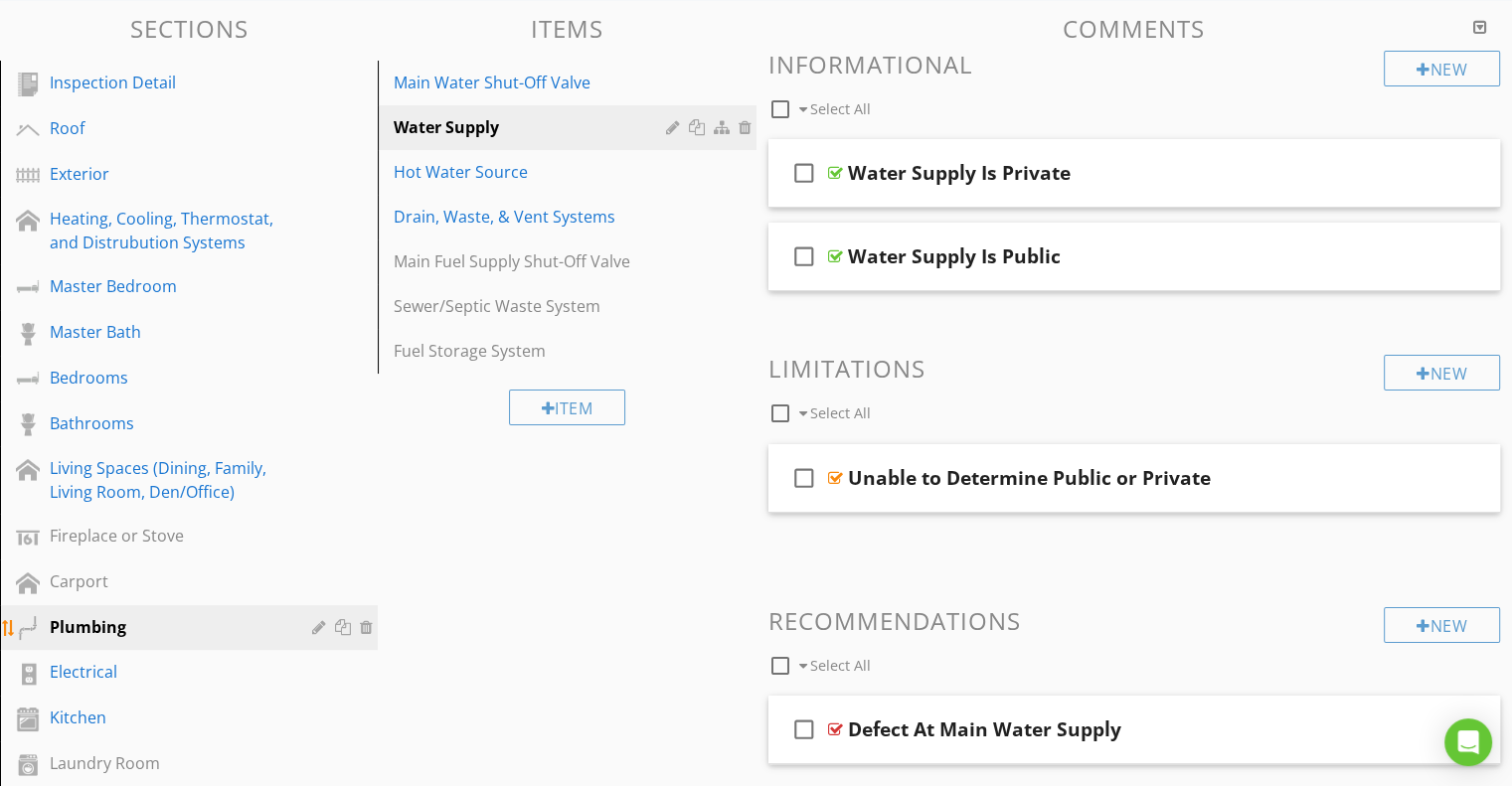 click on "Plumbing" at bounding box center [166, 627] 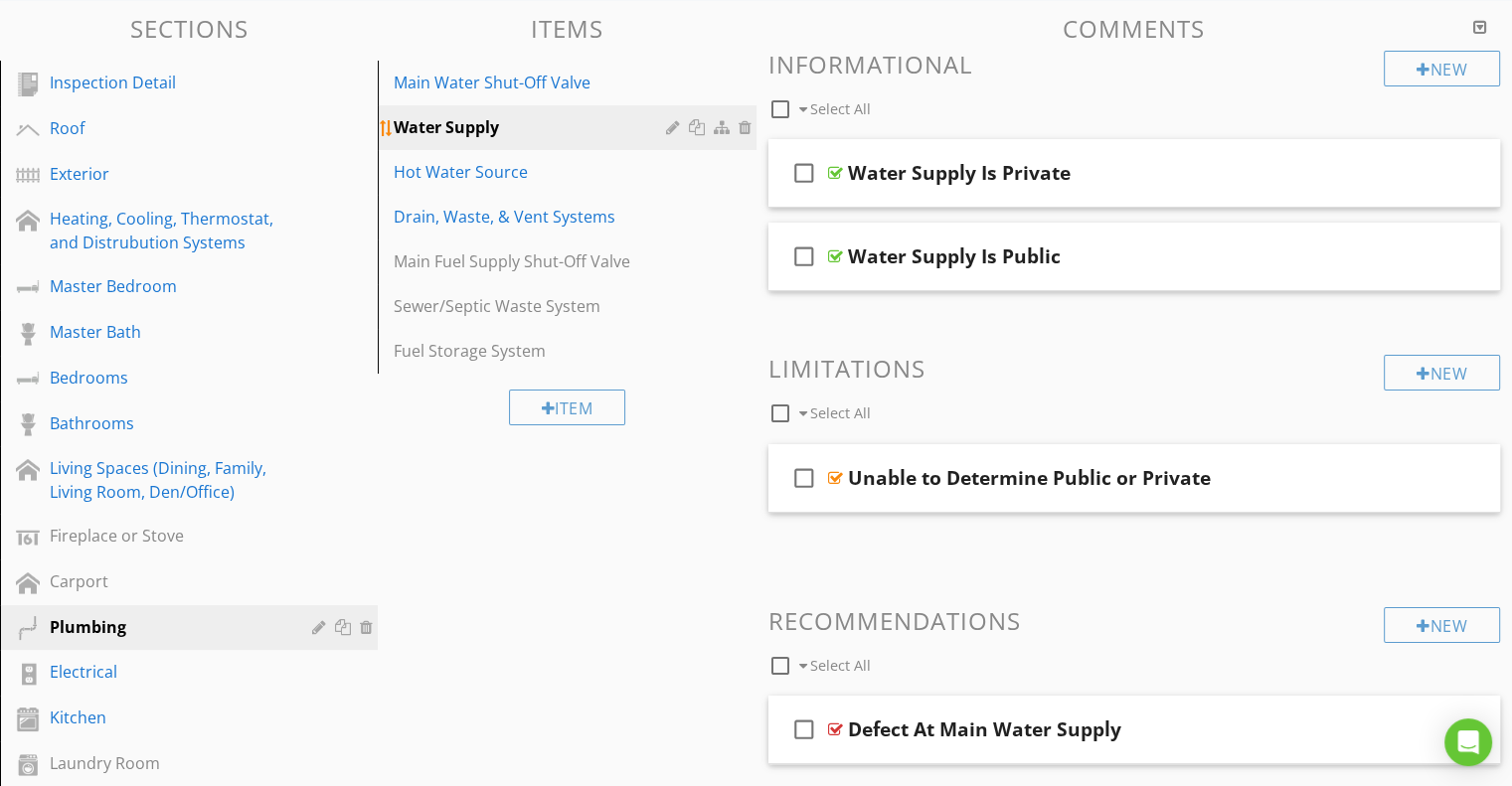 click on "Water Supply" at bounding box center (532, 127) 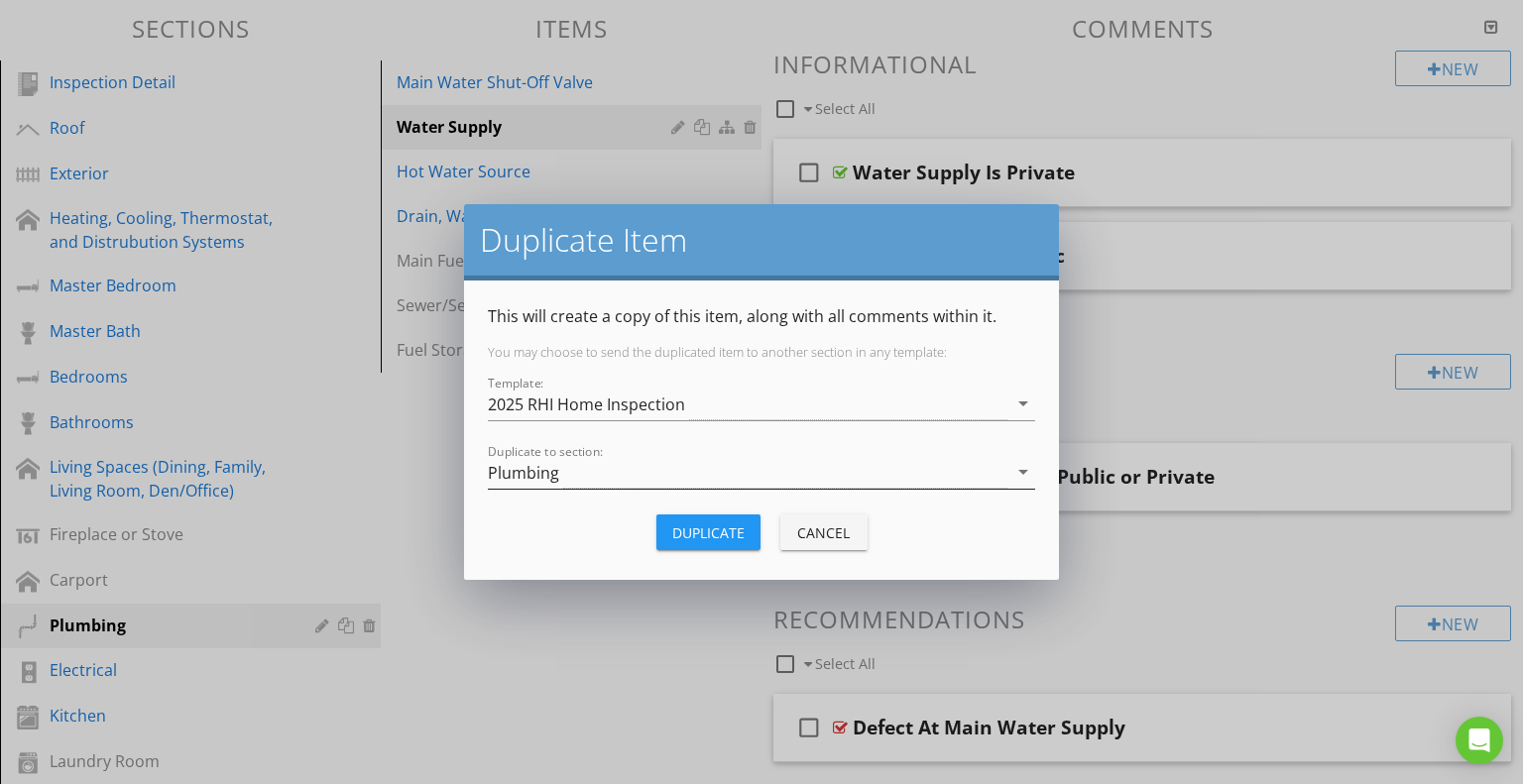 click on "Plumbing" at bounding box center (748, 472) 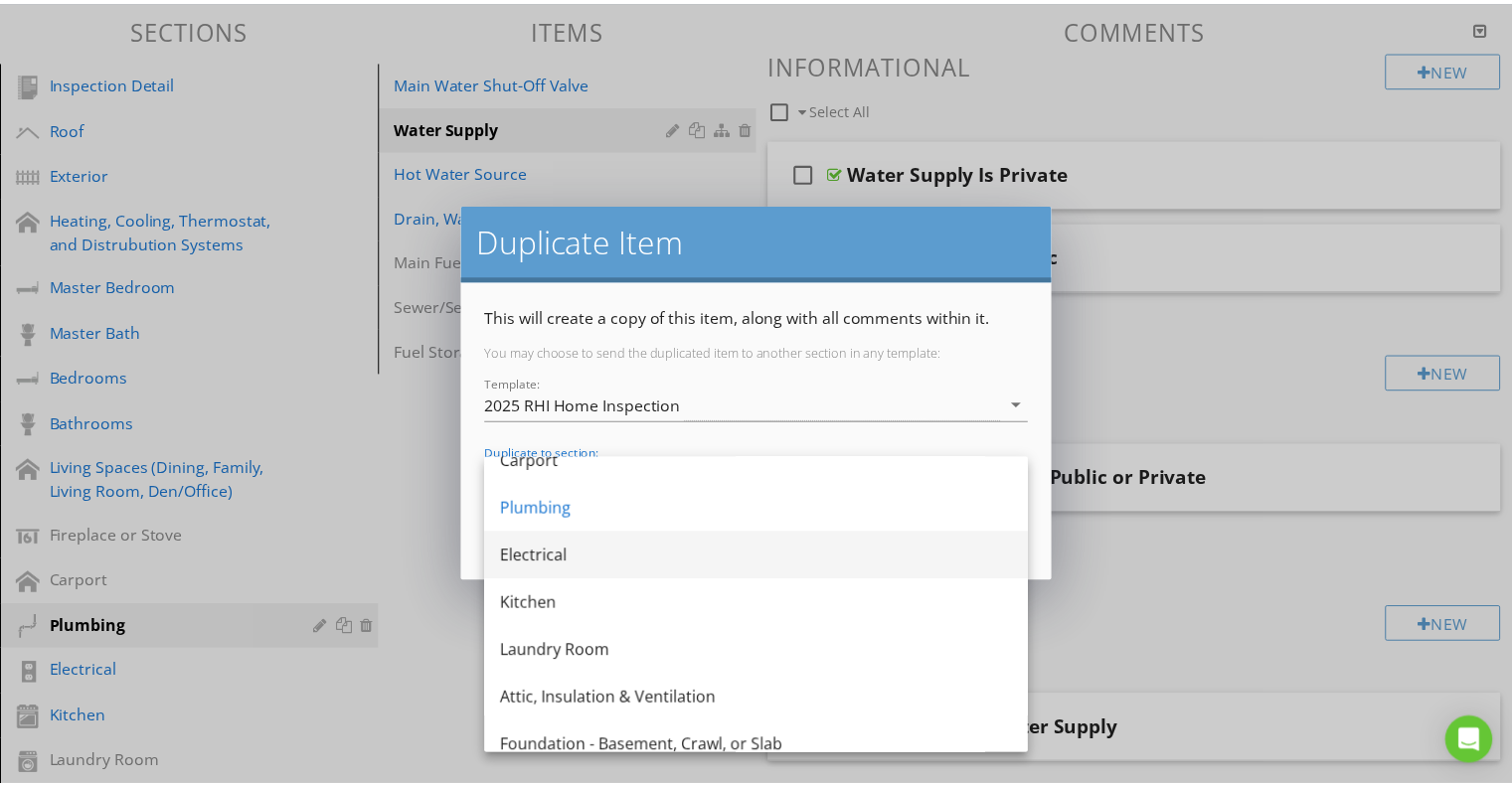 scroll, scrollTop: 596, scrollLeft: 0, axis: vertical 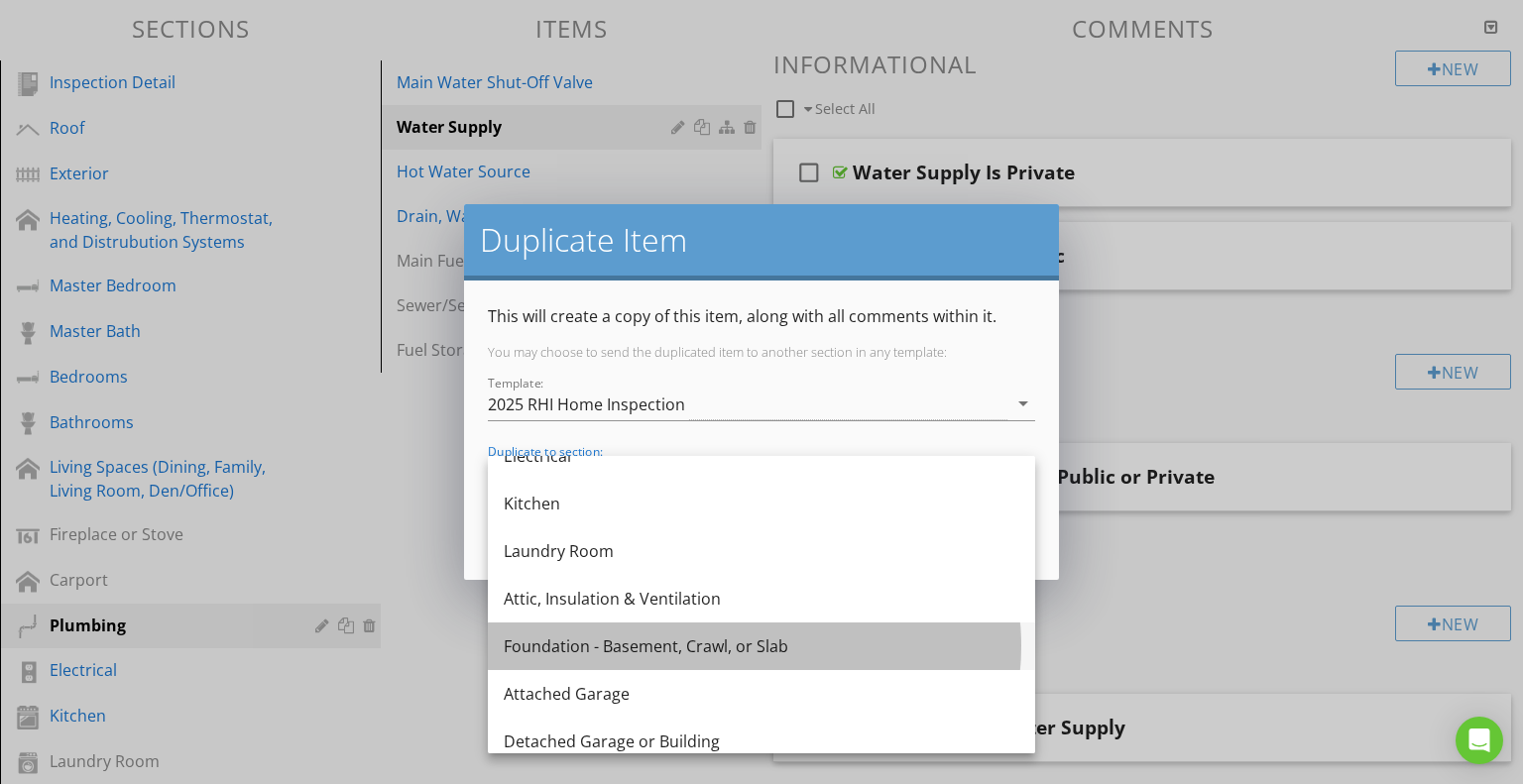 click on "Foundation - Basement, Crawl, or Slab" at bounding box center (762, 646) 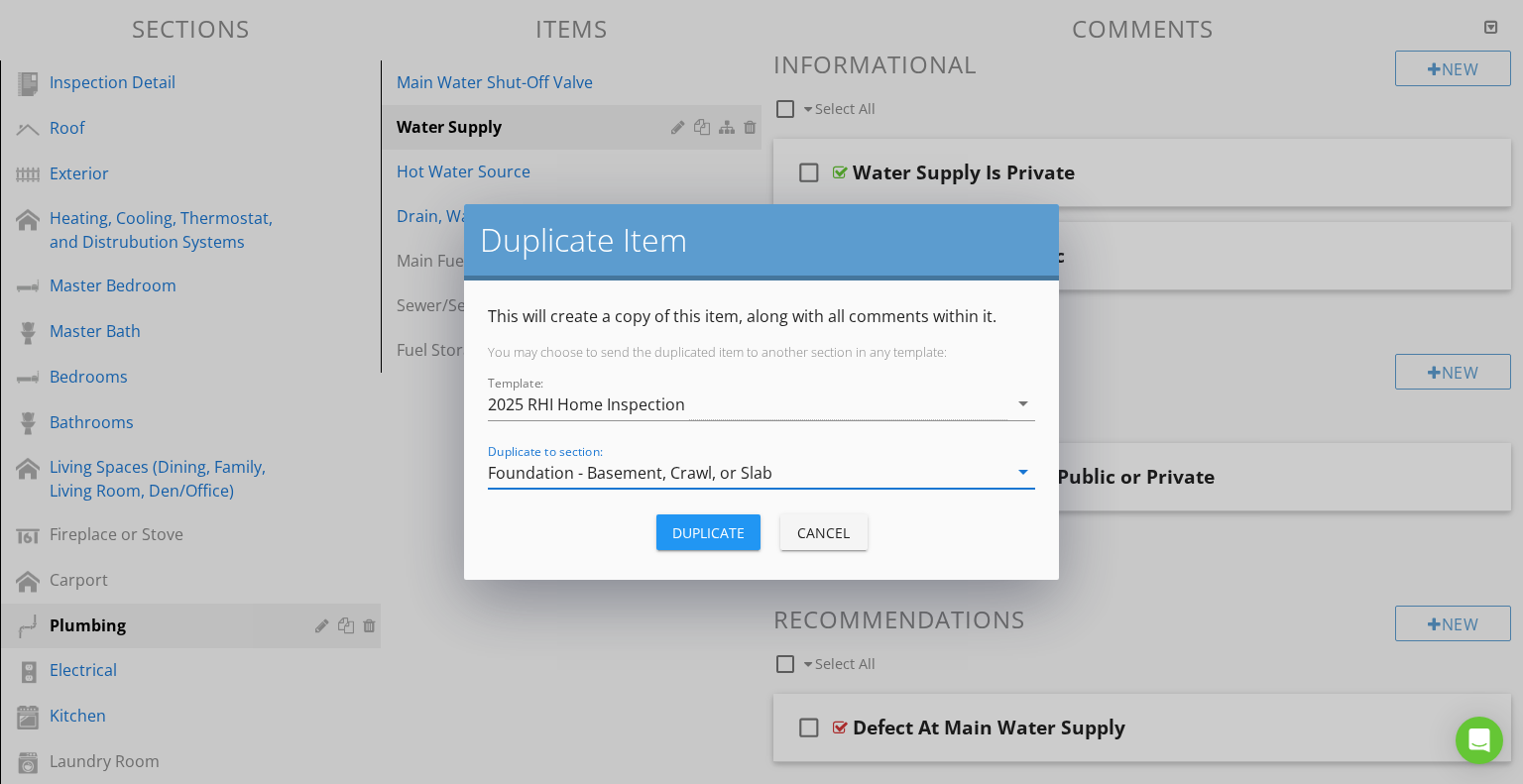 click on "Duplicate" at bounding box center (708, 532) 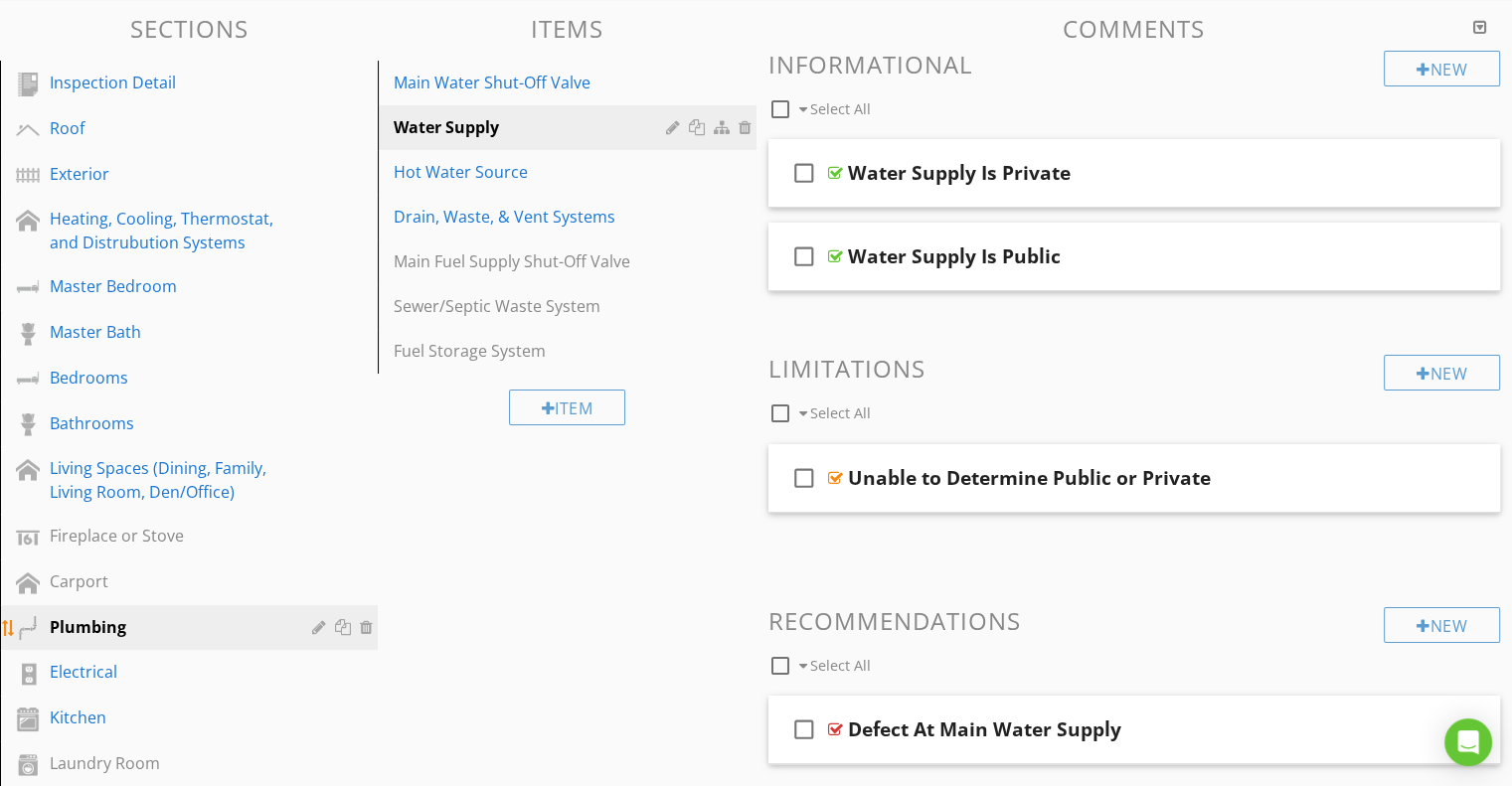 click on "Plumbing" at bounding box center (166, 627) 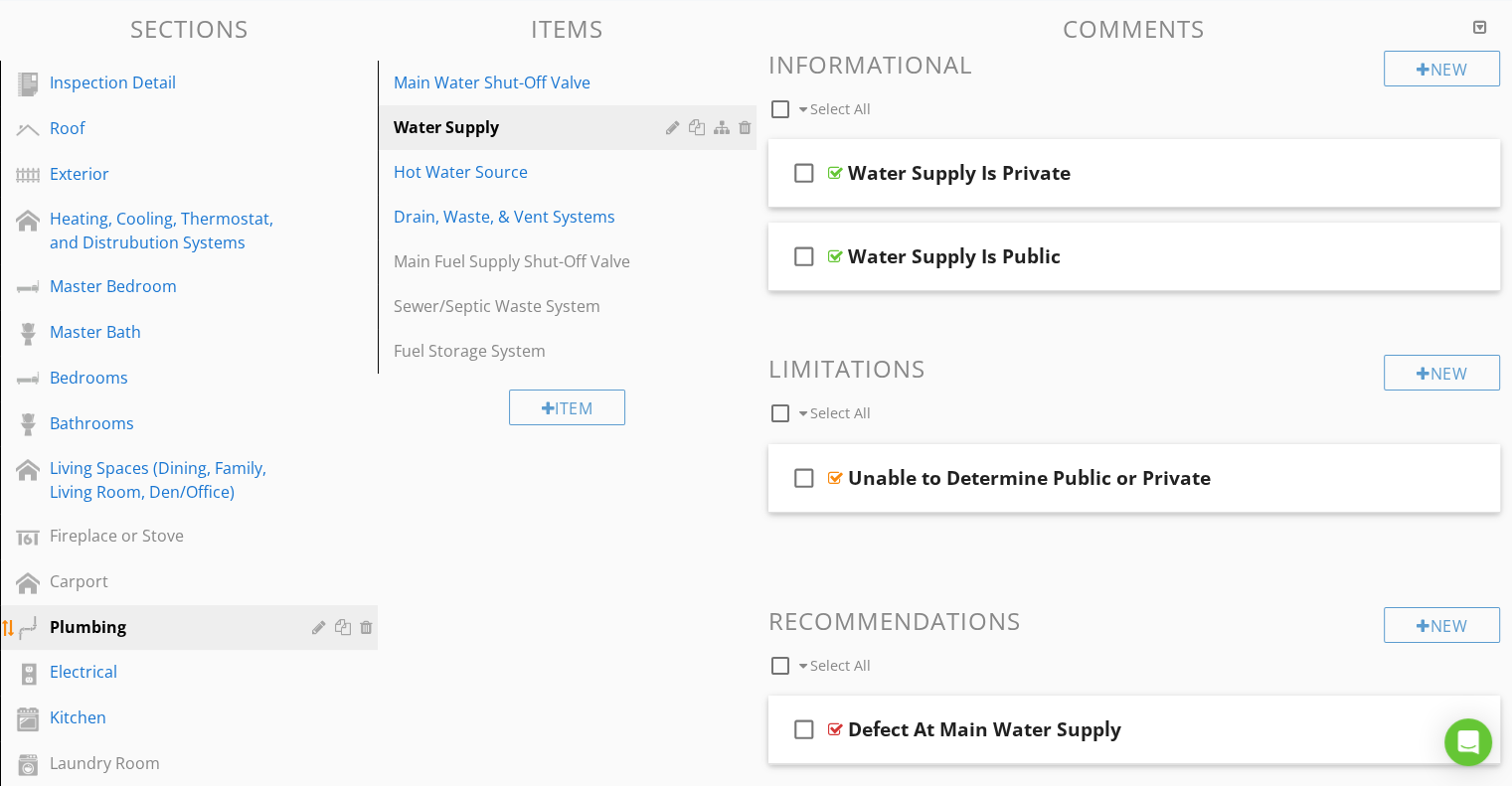 click on "Plumbing" at bounding box center (166, 627) 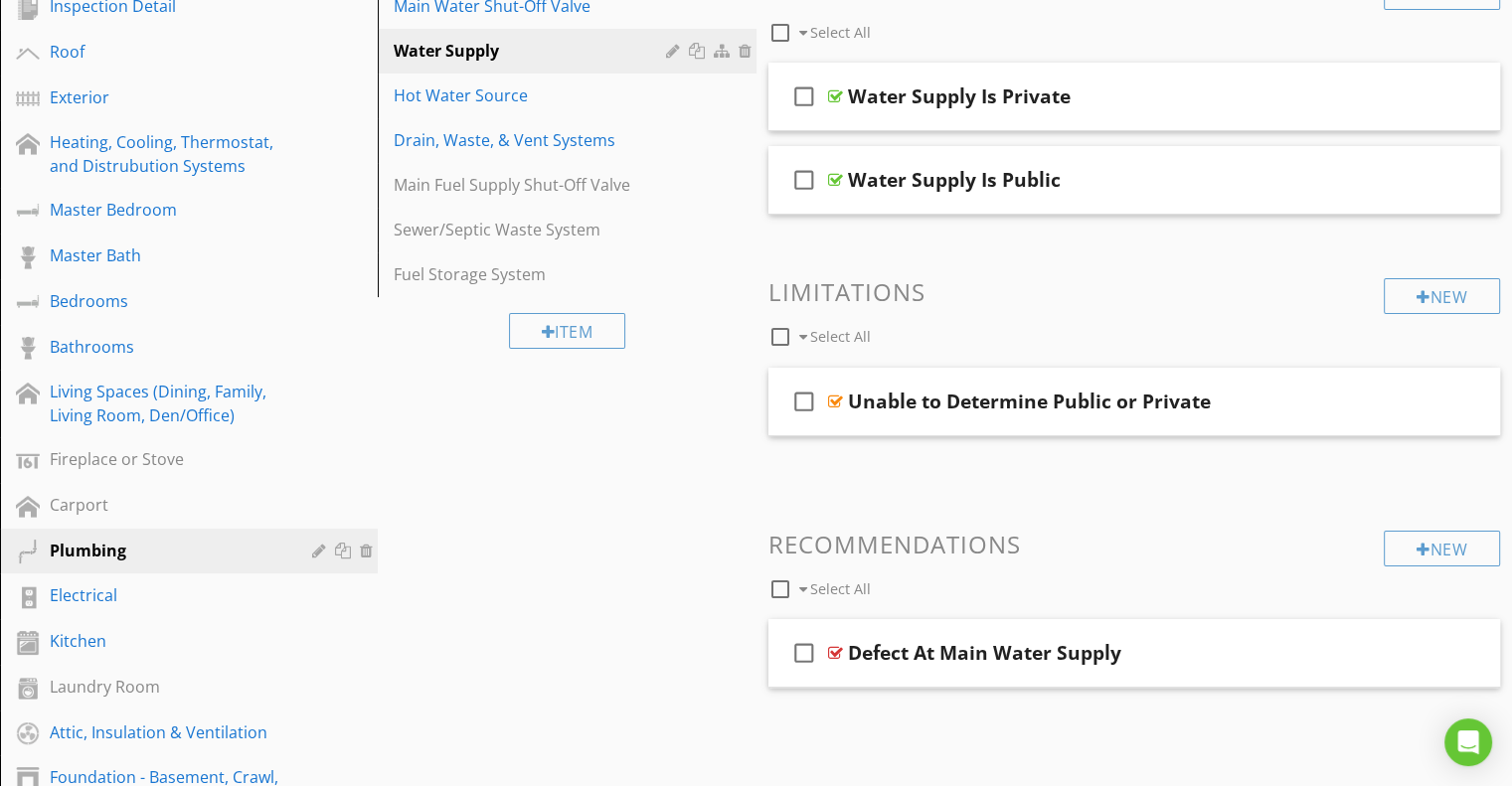 scroll, scrollTop: 497, scrollLeft: 0, axis: vertical 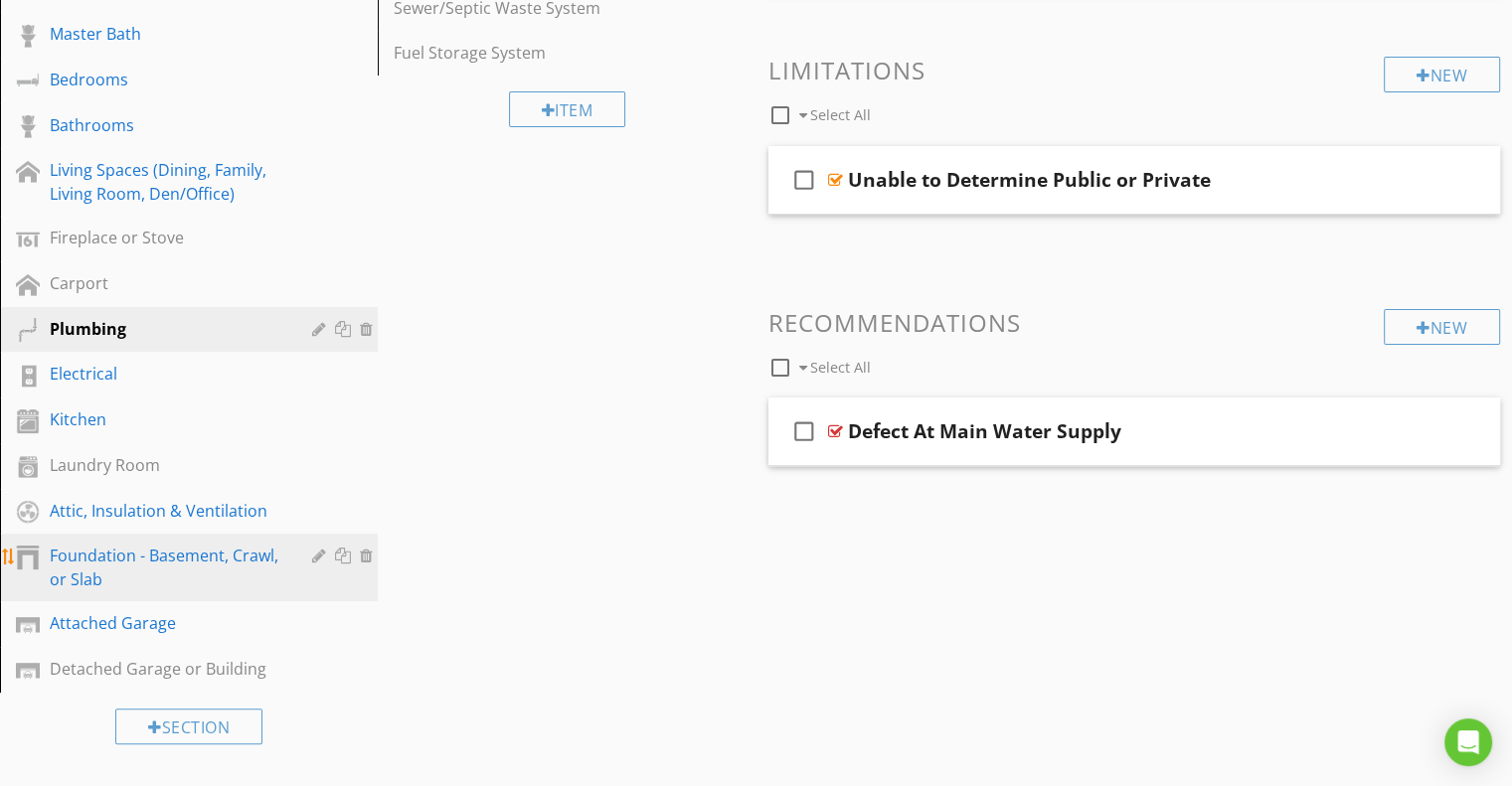 click on "Foundation - Basement, Crawl, or Slab" at bounding box center (166, 567) 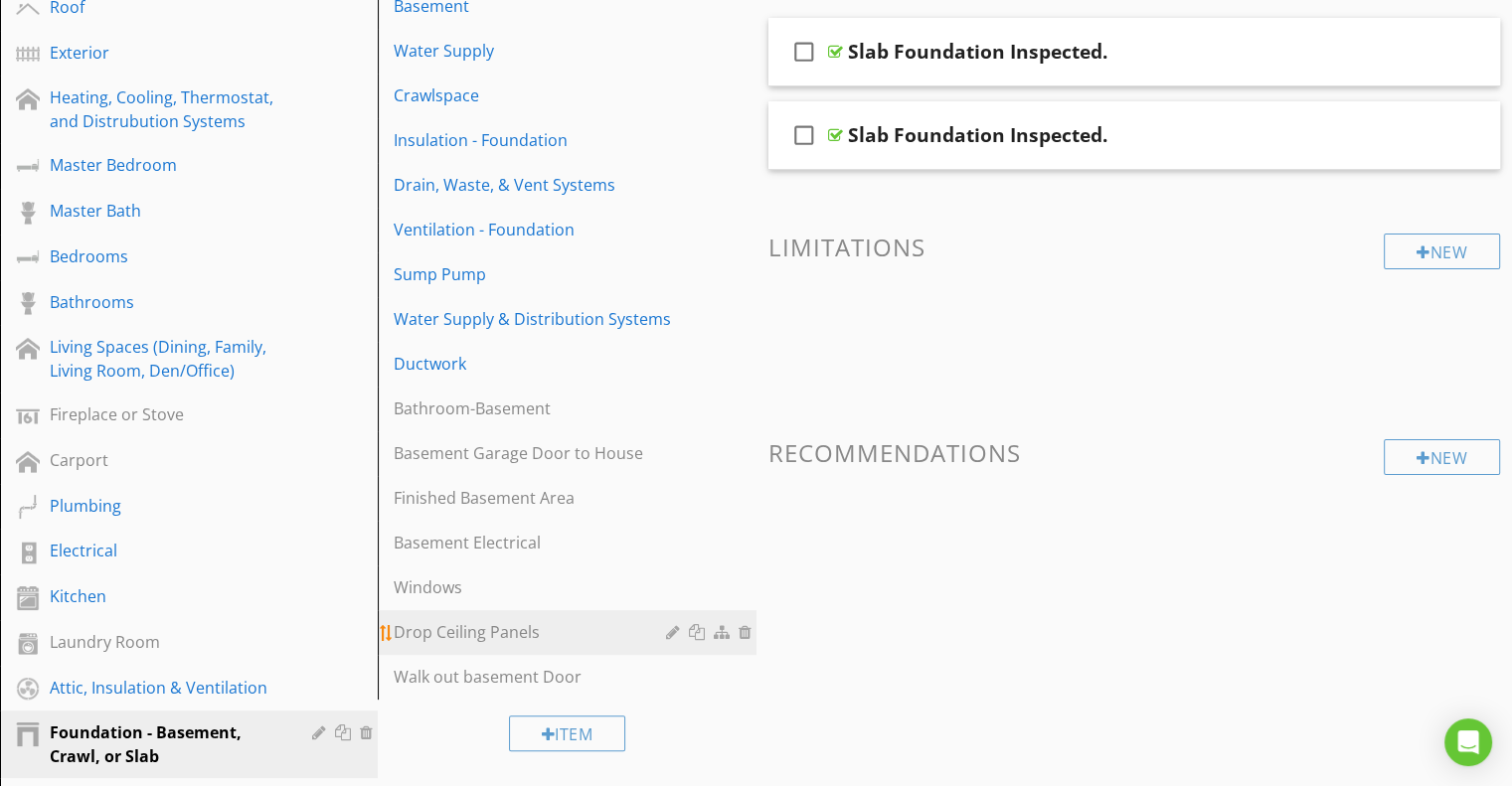 scroll, scrollTop: 298, scrollLeft: 0, axis: vertical 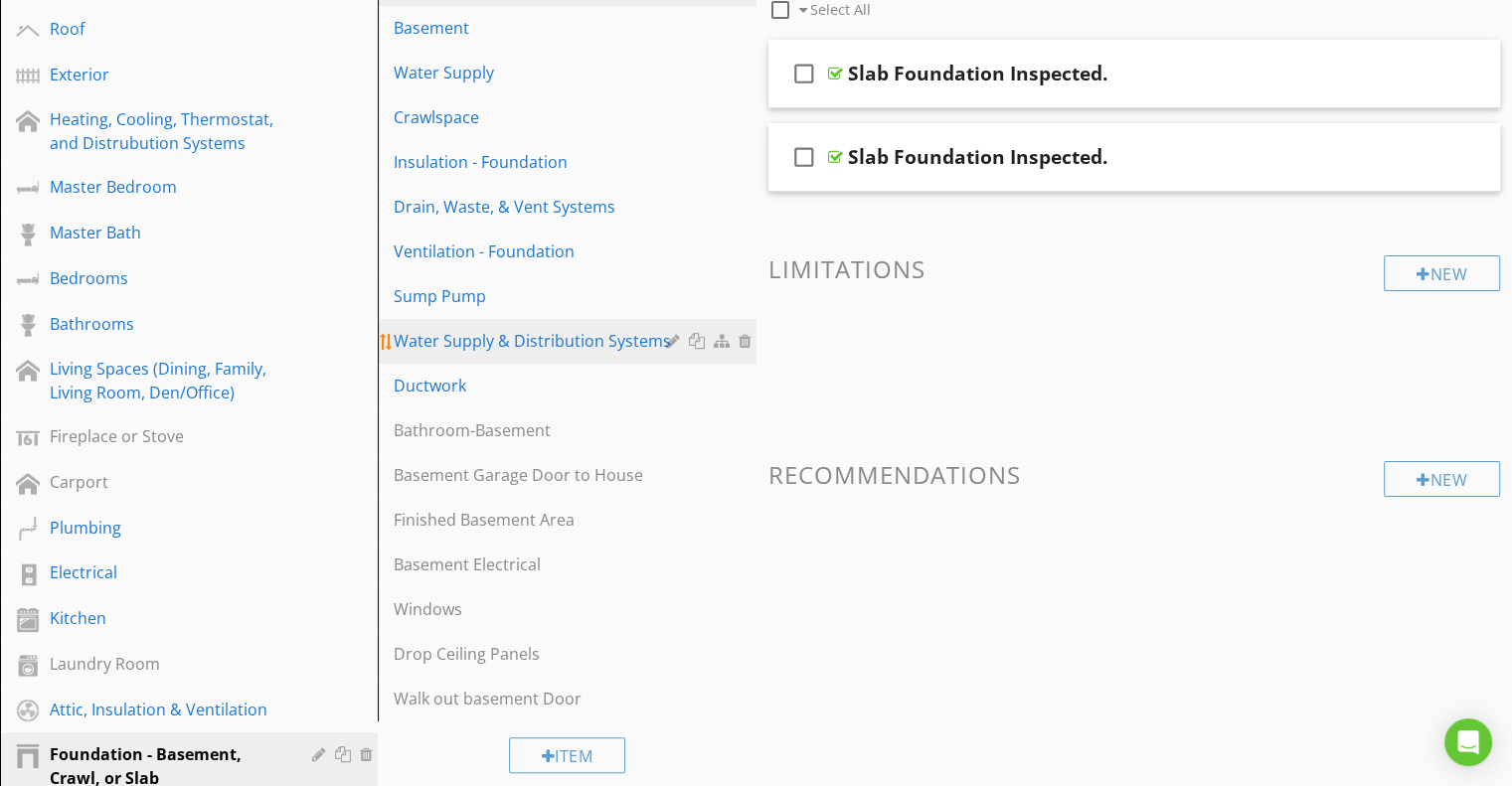 click on "Water Supply & Distribution Systems" at bounding box center (532, 341) 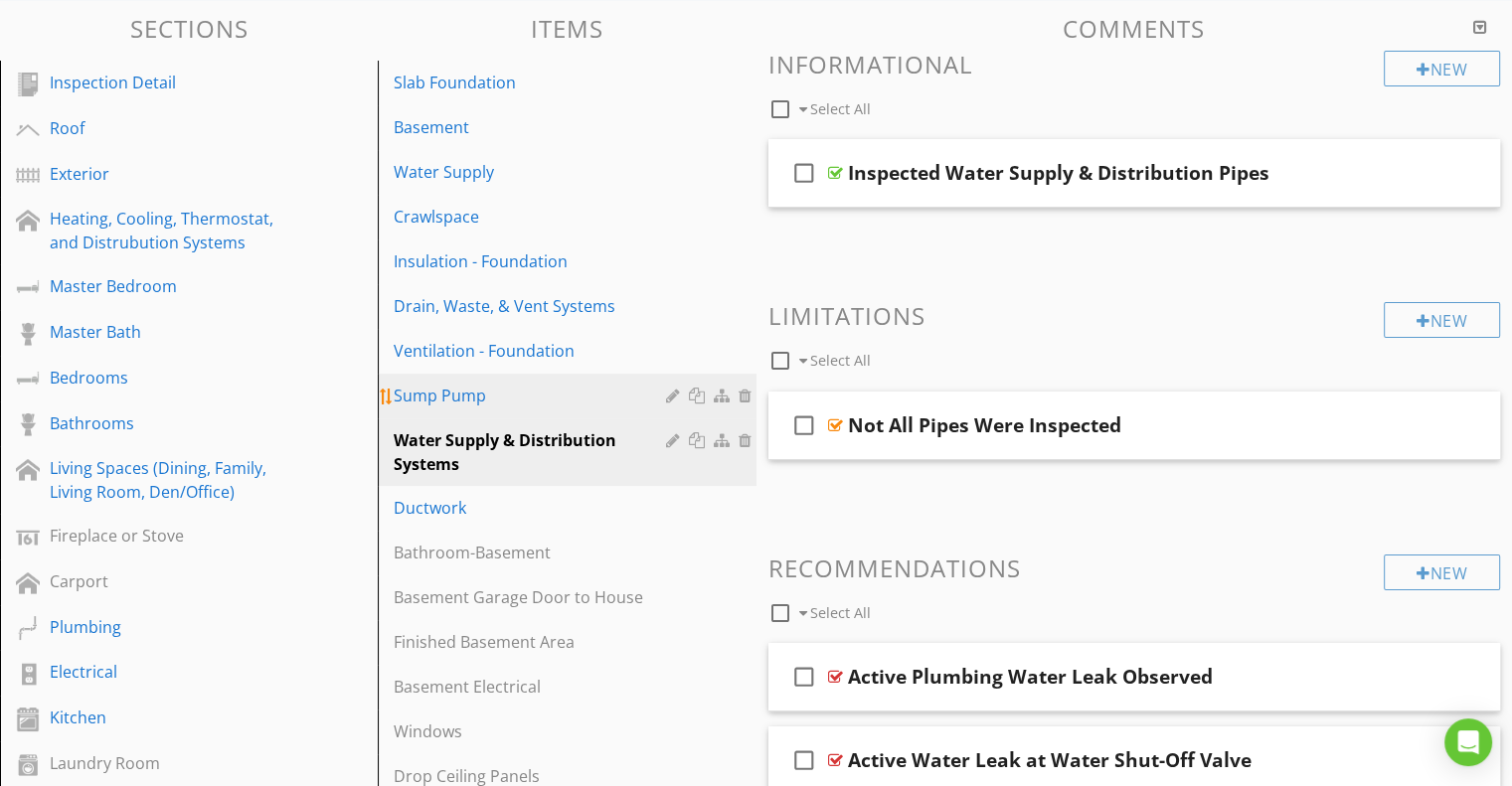 scroll, scrollTop: 298, scrollLeft: 0, axis: vertical 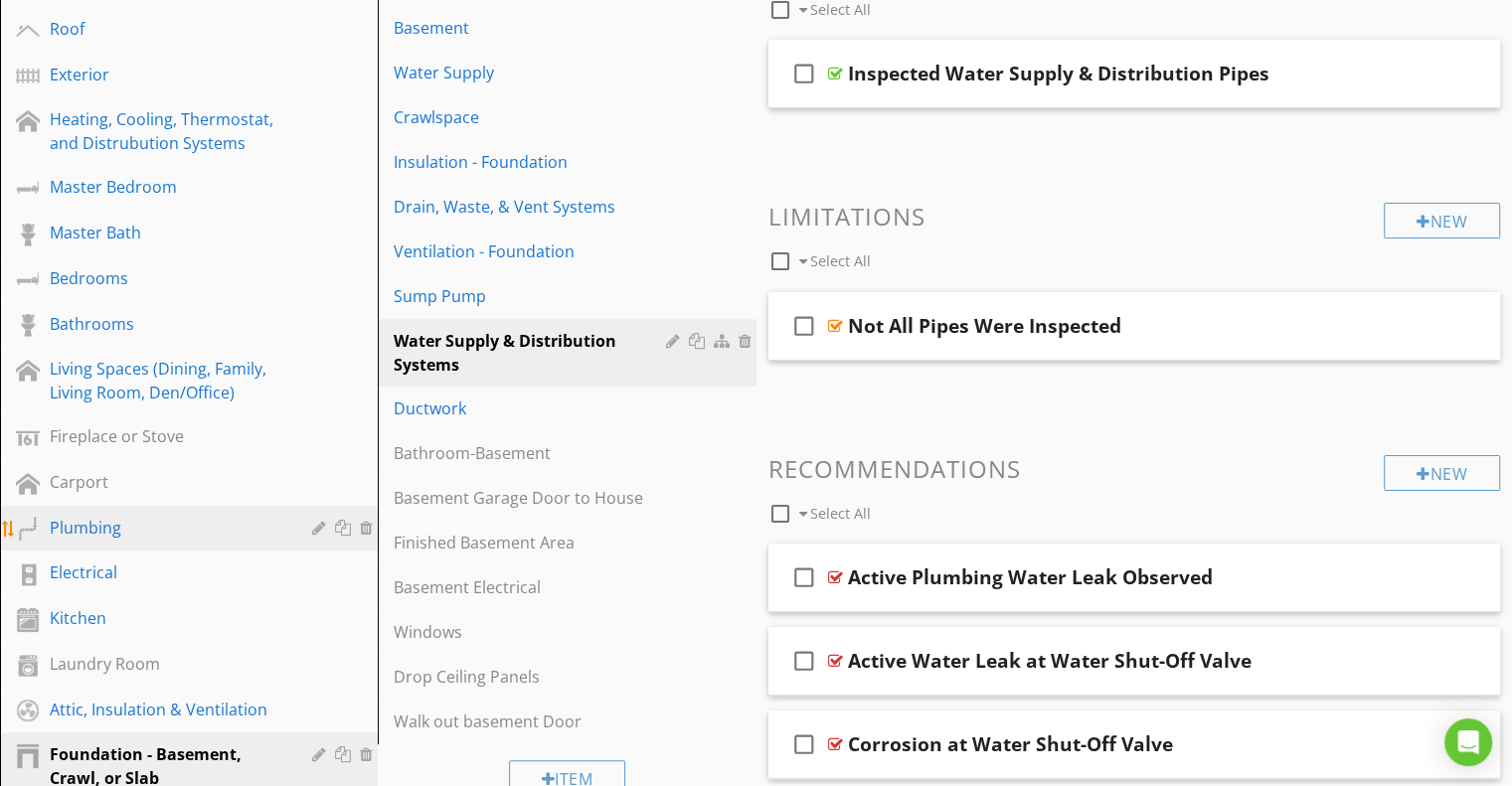 click on "Plumbing" at bounding box center [166, 528] 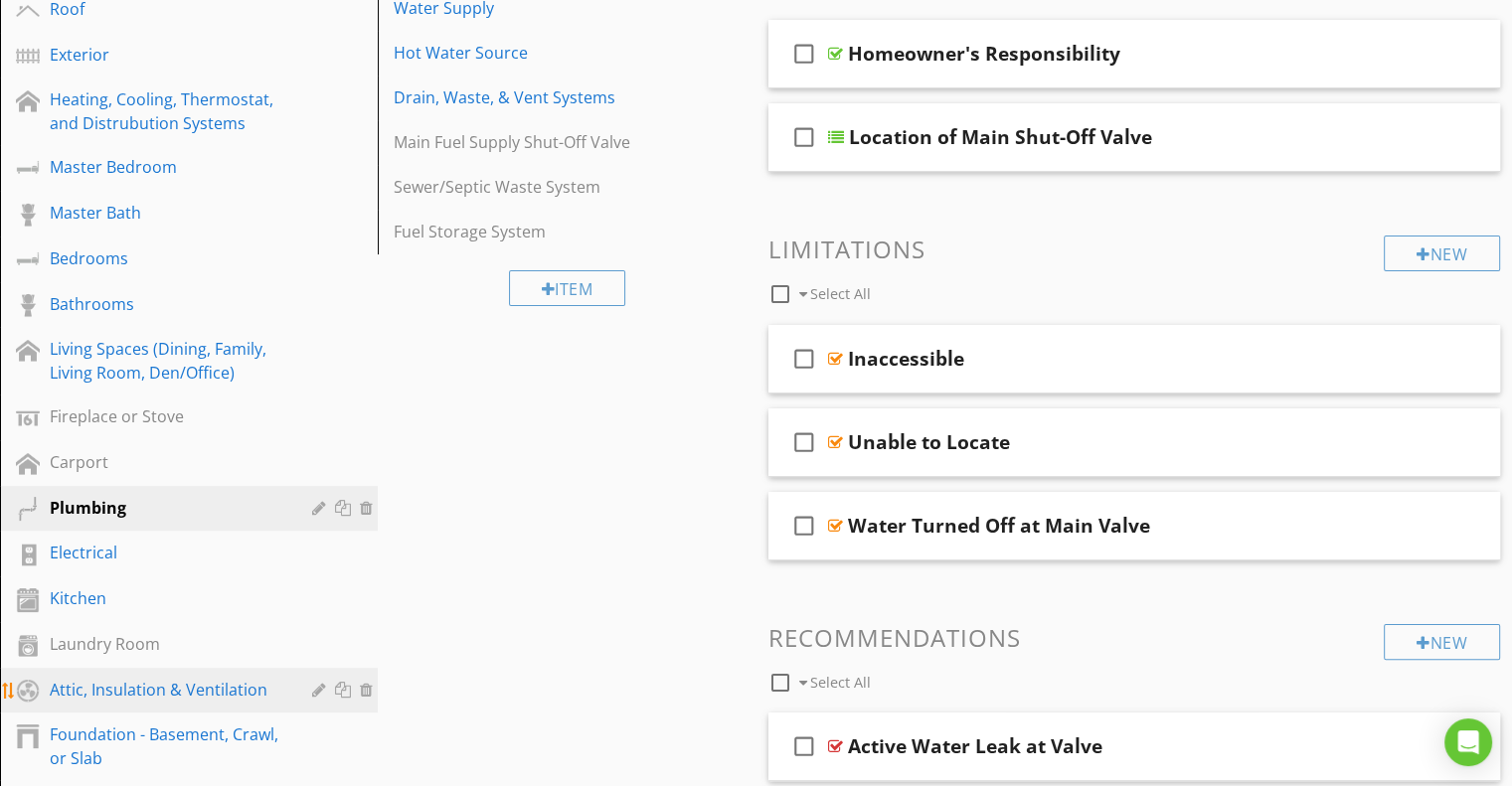 scroll, scrollTop: 199, scrollLeft: 0, axis: vertical 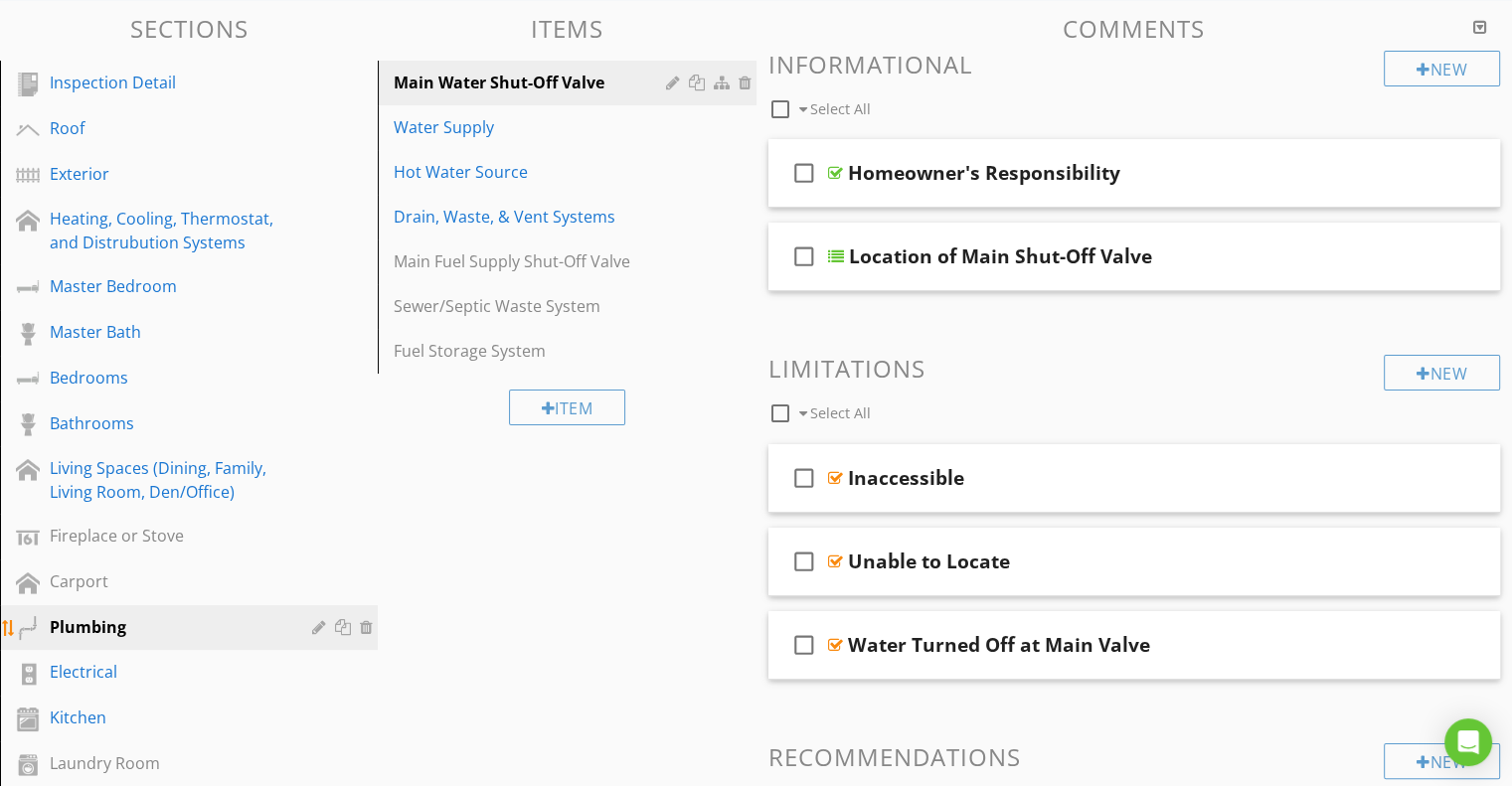 click on "Plumbing" at bounding box center [166, 627] 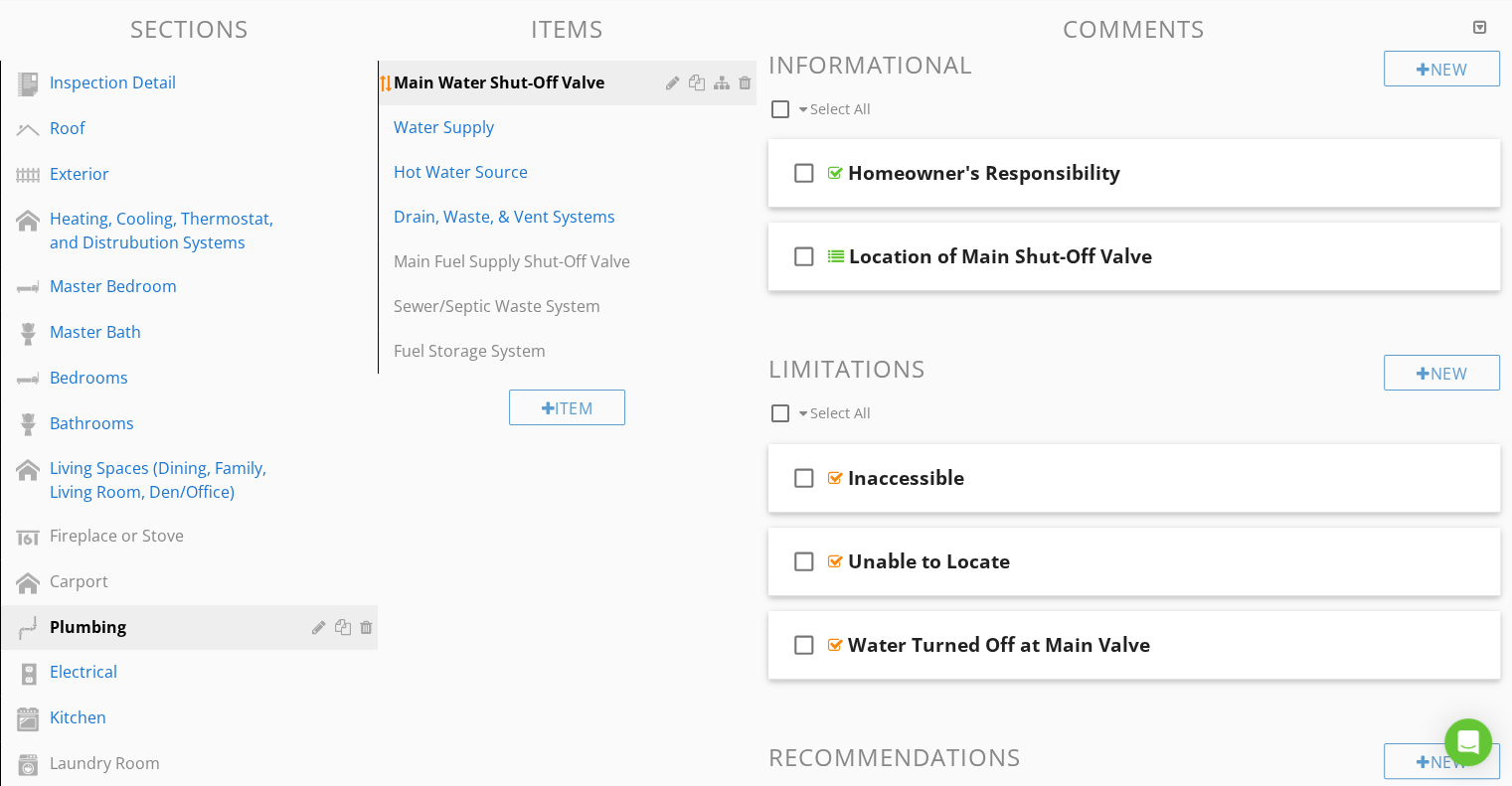 click on "Main Water Shut-Off Valve" at bounding box center [532, 82] 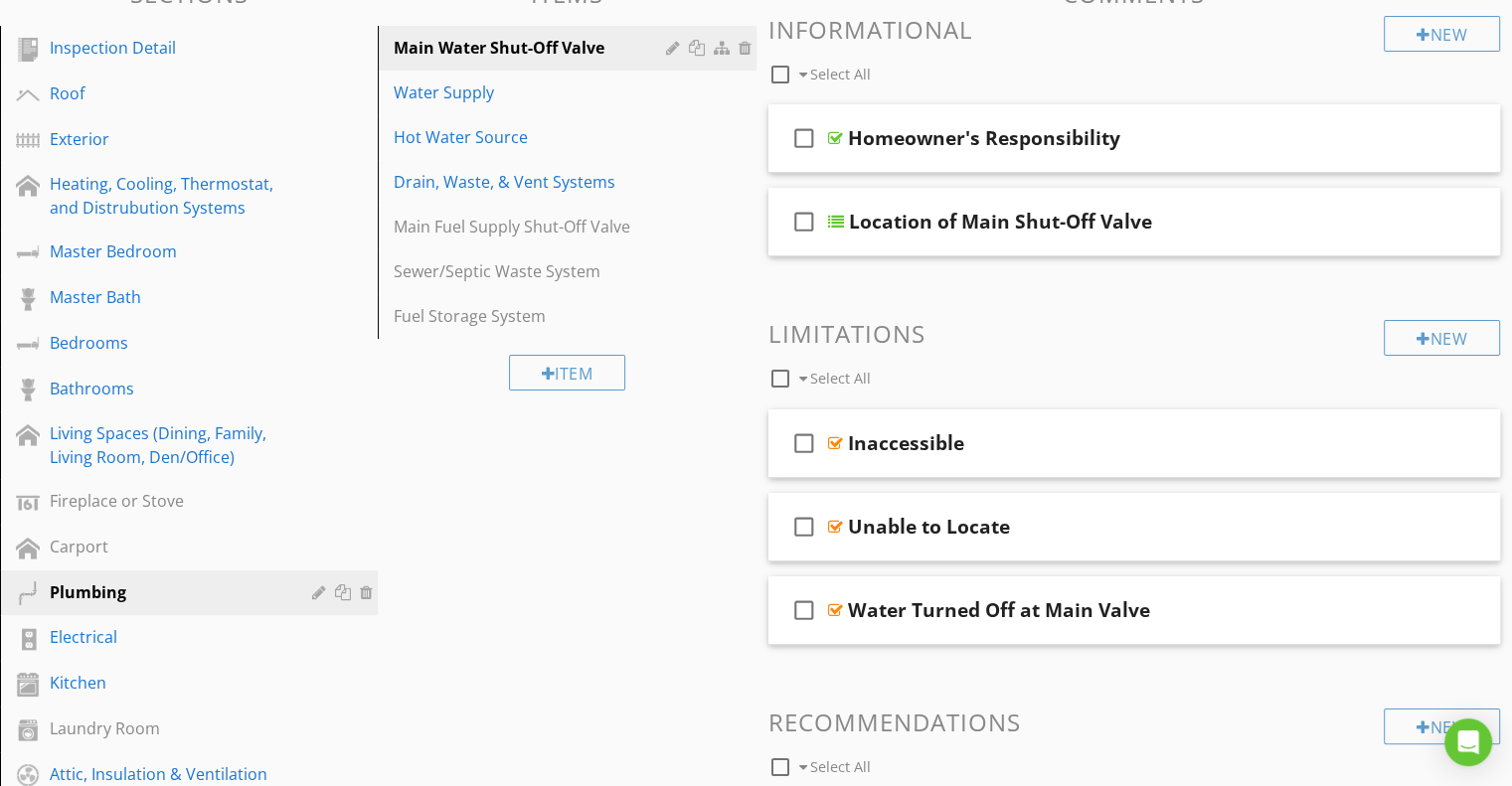 scroll, scrollTop: 199, scrollLeft: 0, axis: vertical 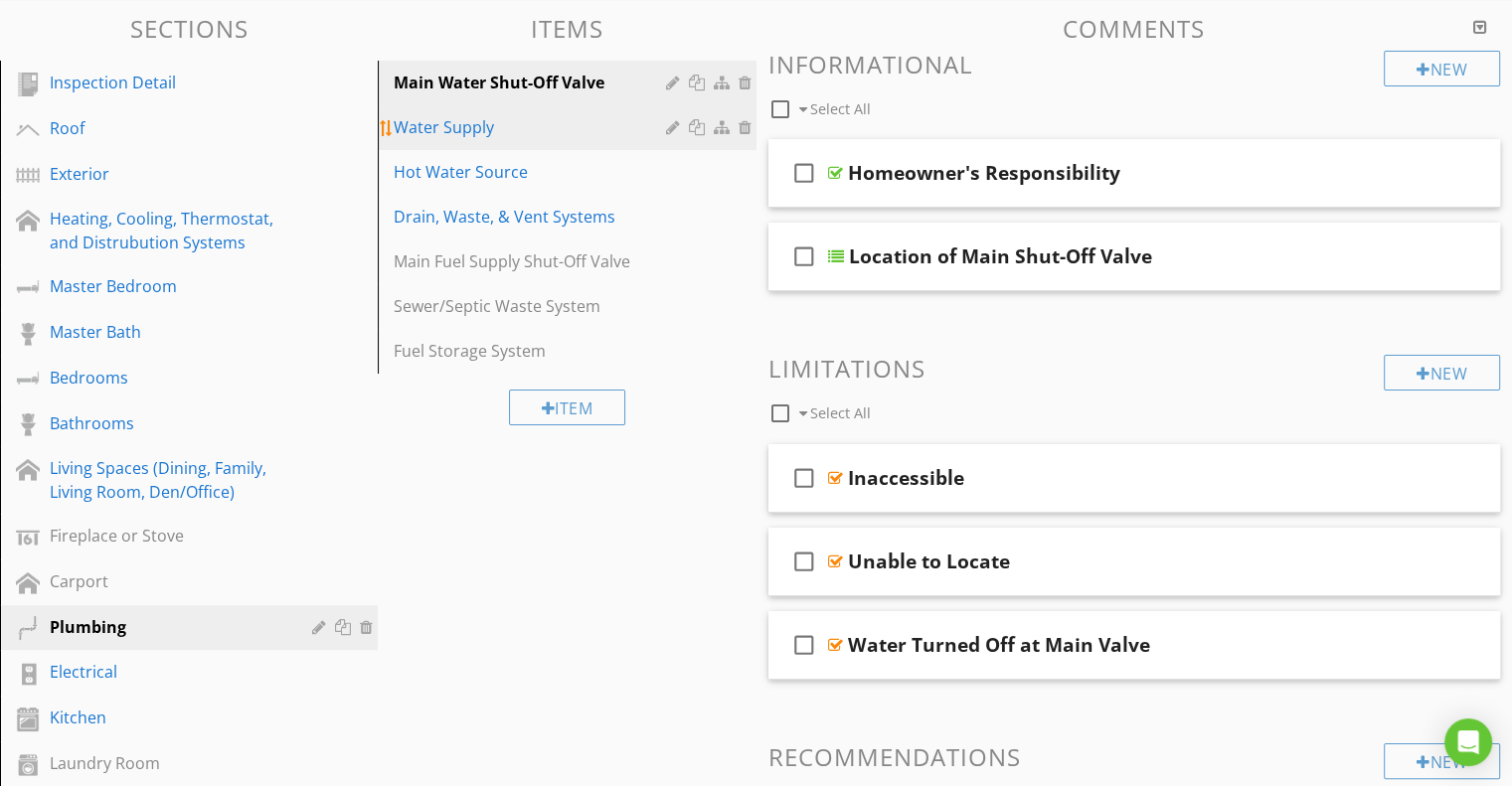 click on "Water Supply" at bounding box center [532, 127] 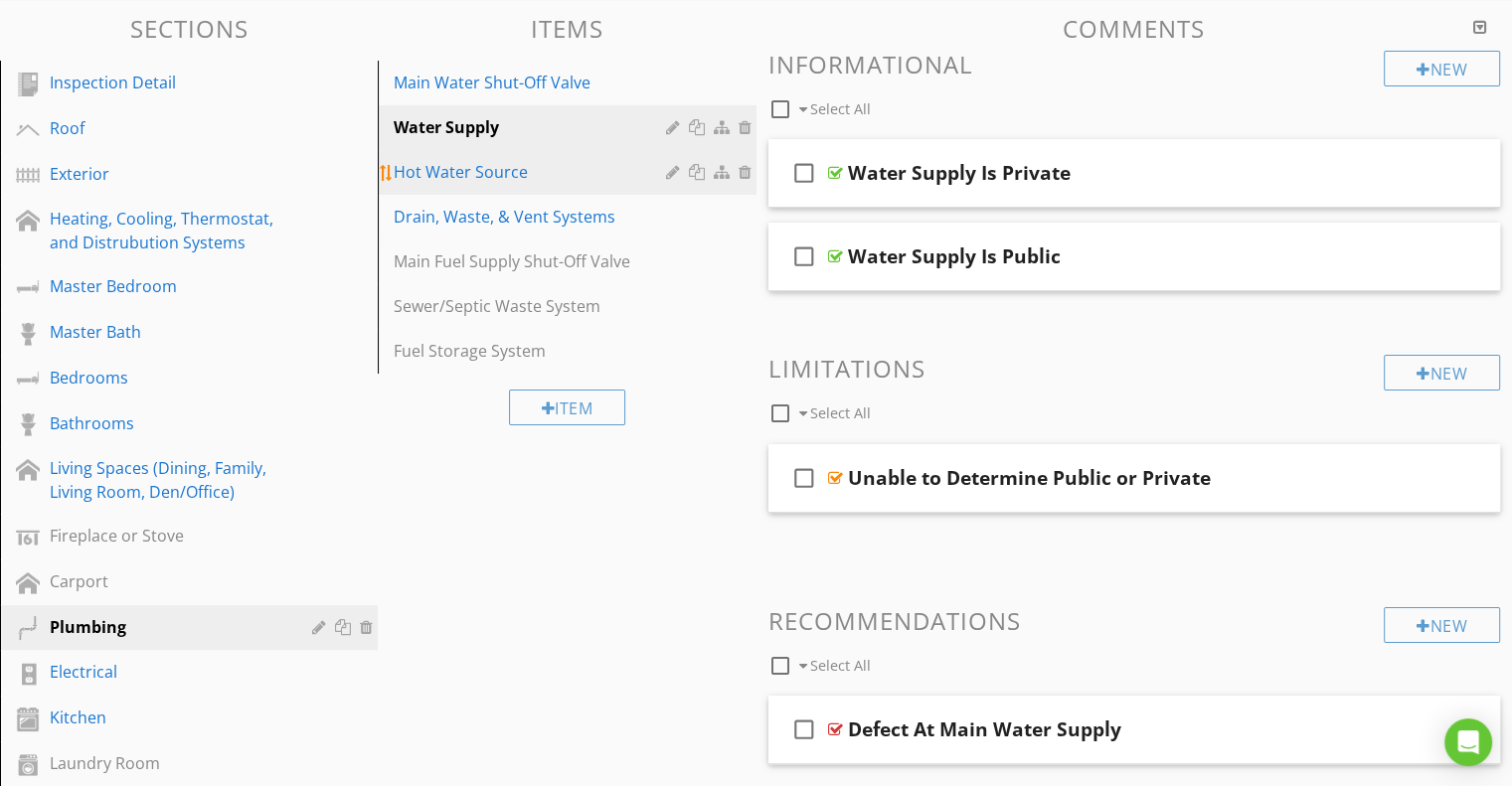 click on "Hot Water Source" at bounding box center [532, 172] 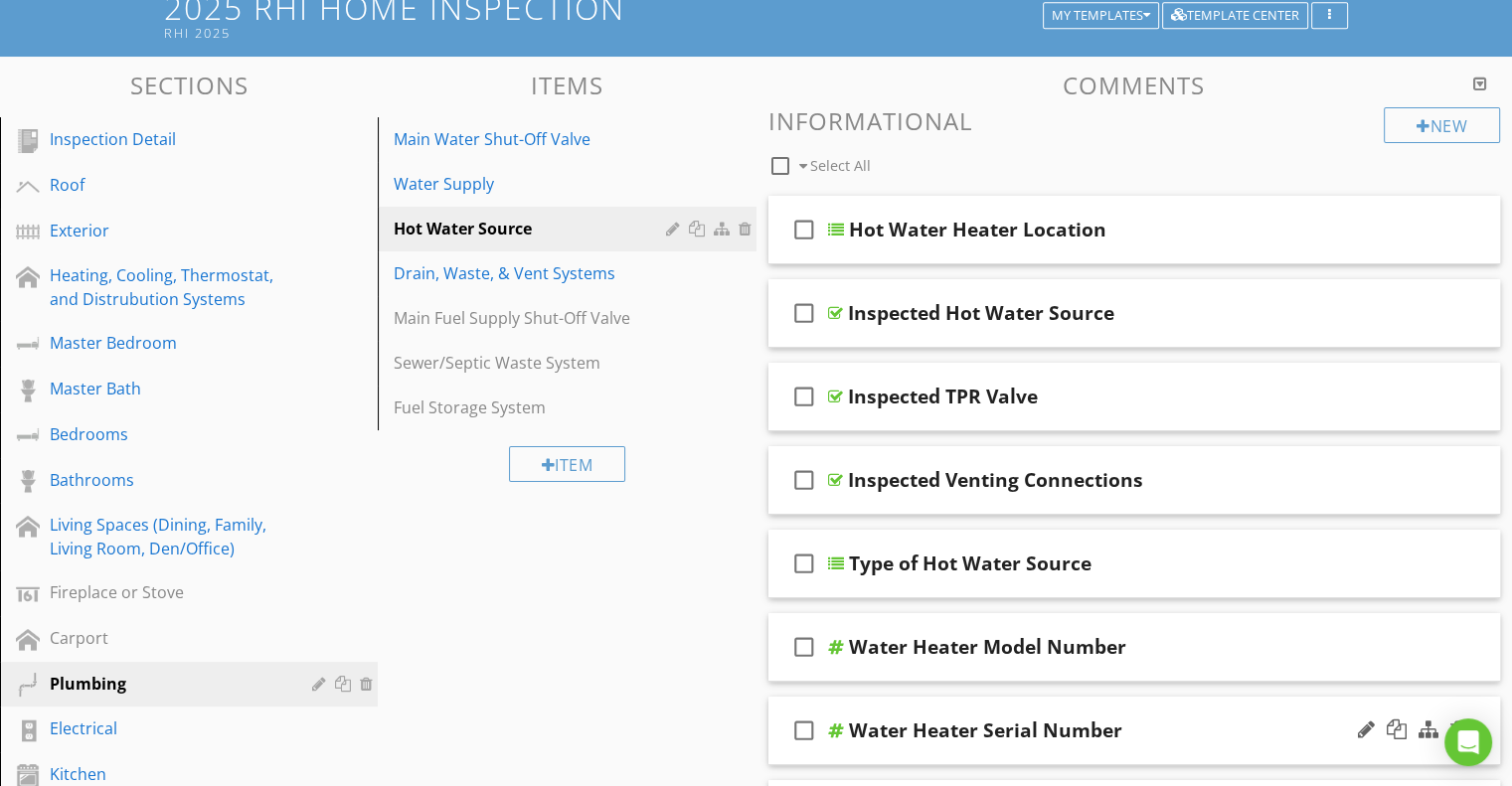 scroll, scrollTop: 133, scrollLeft: 0, axis: vertical 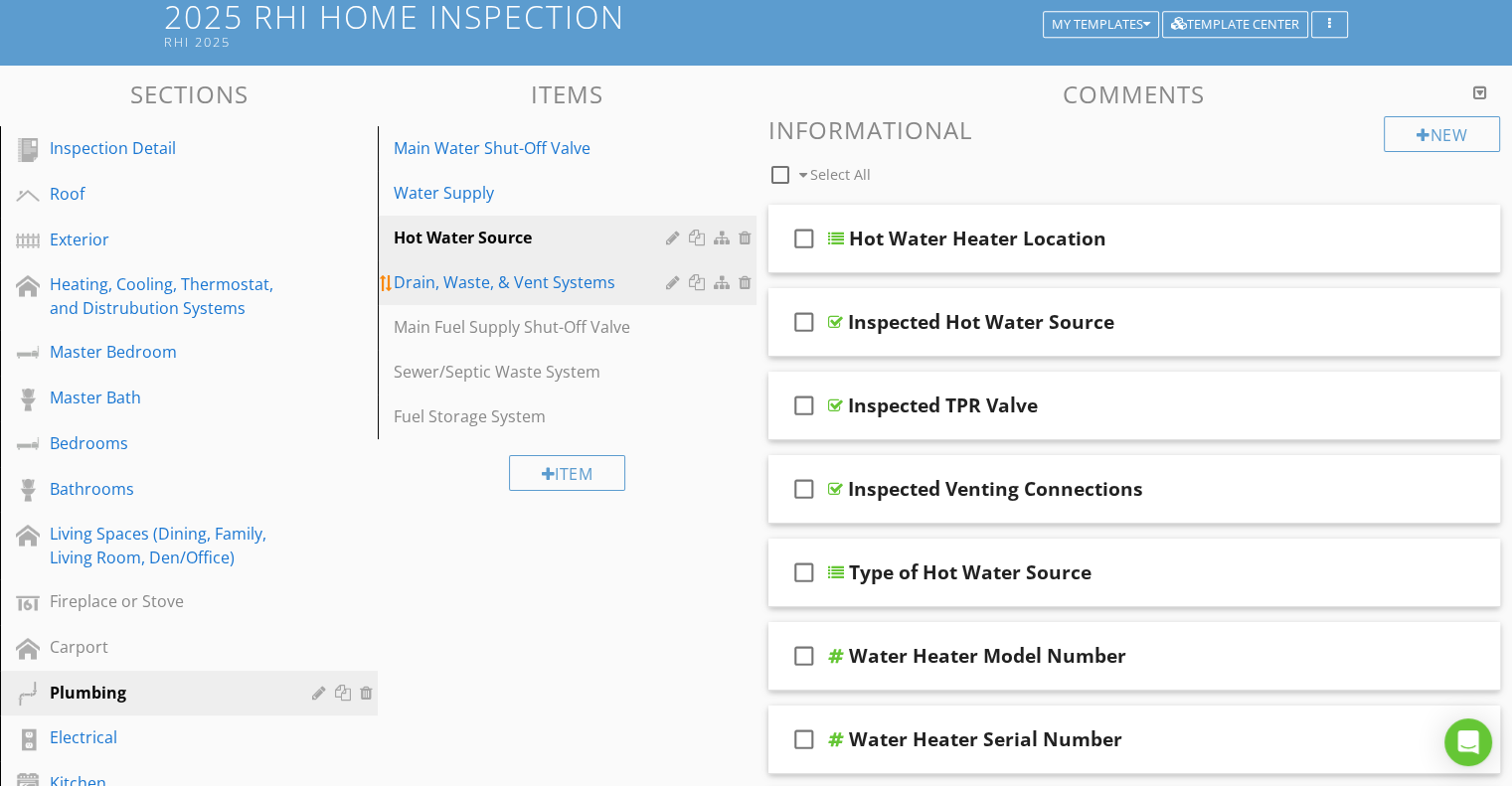 click on "Drain, Waste, & Vent Systems" at bounding box center (532, 282) 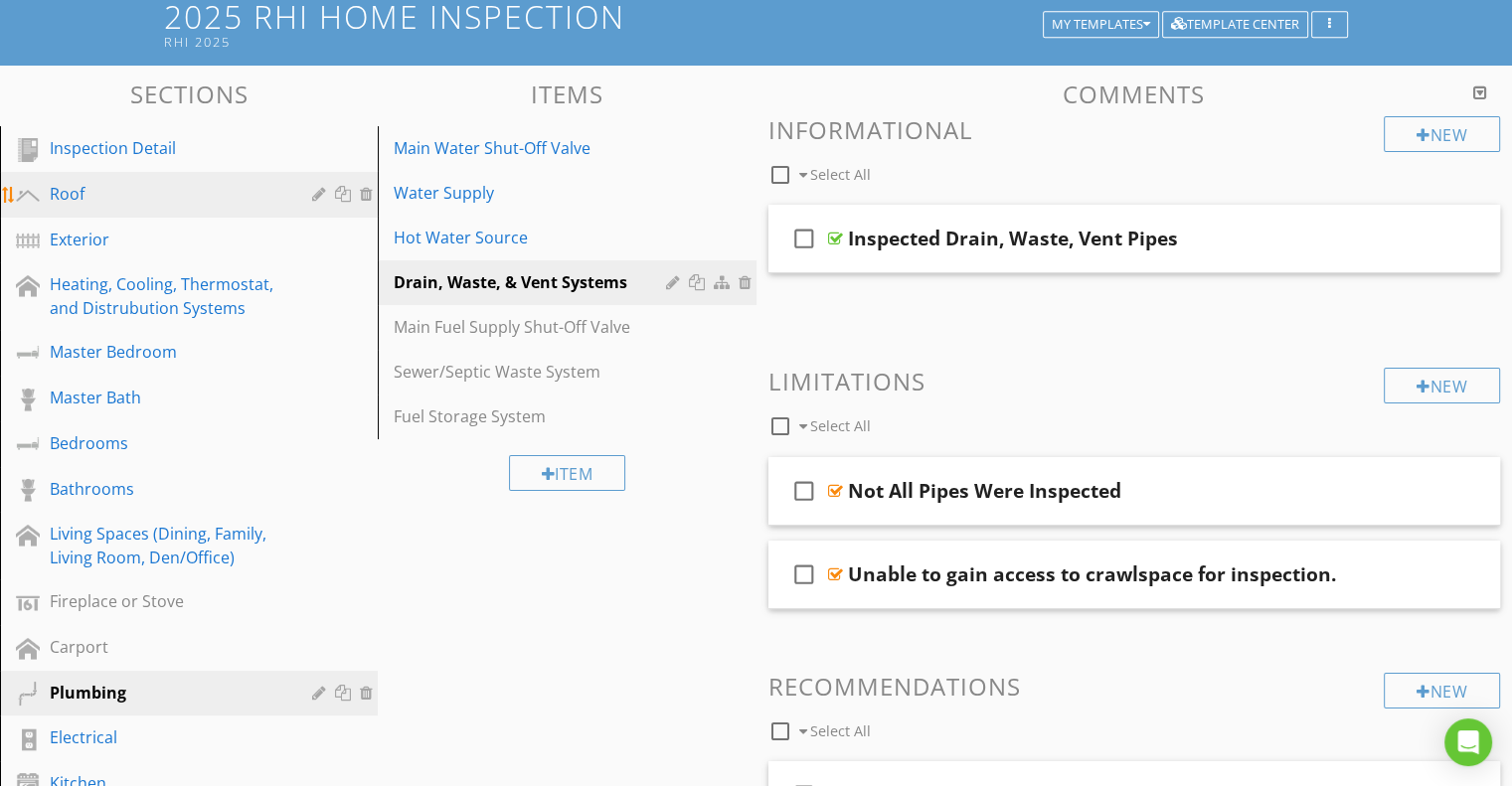 click on "Roof" at bounding box center [166, 194] 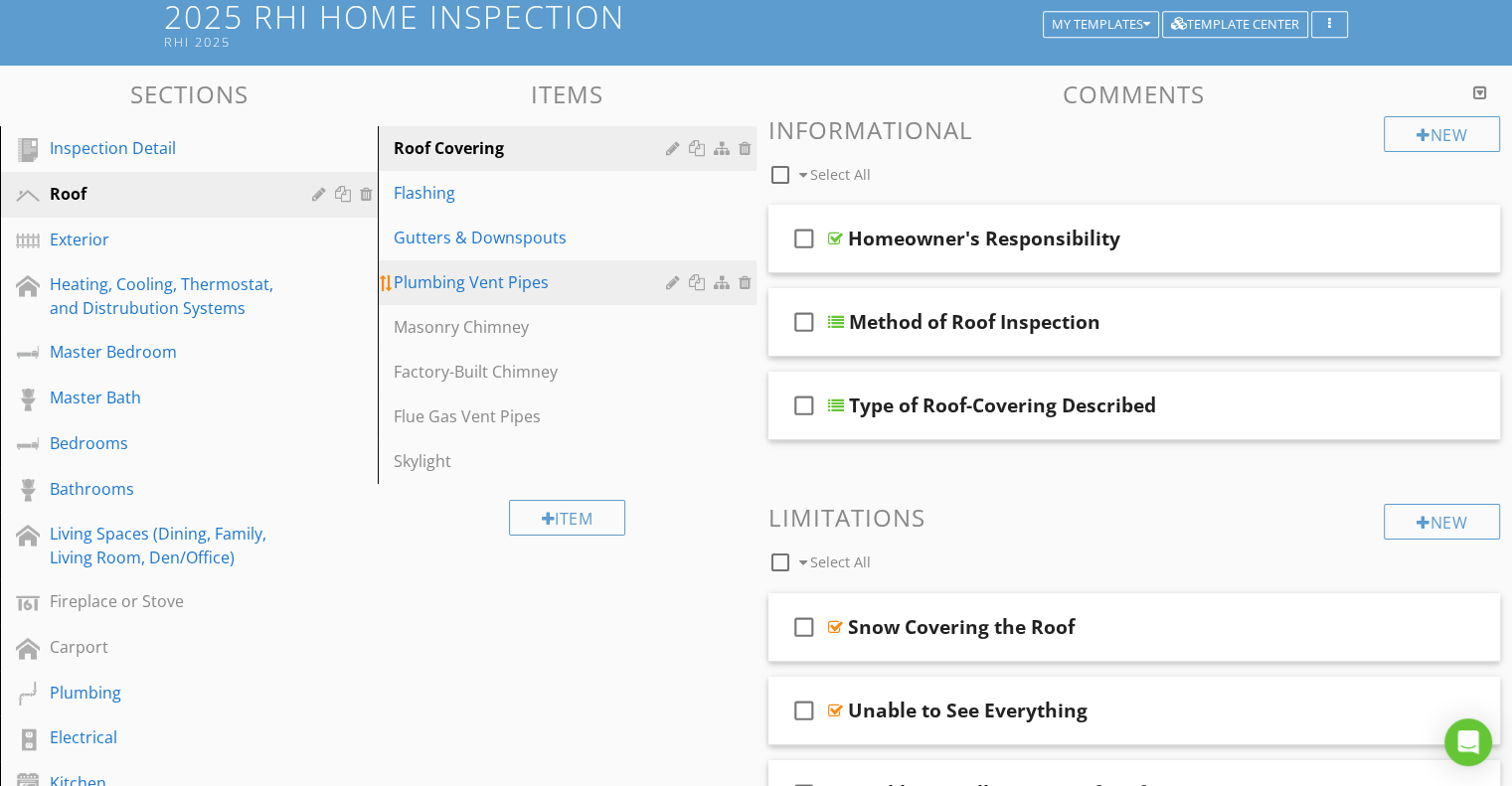 click on "Plumbing Vent Pipes" at bounding box center [532, 282] 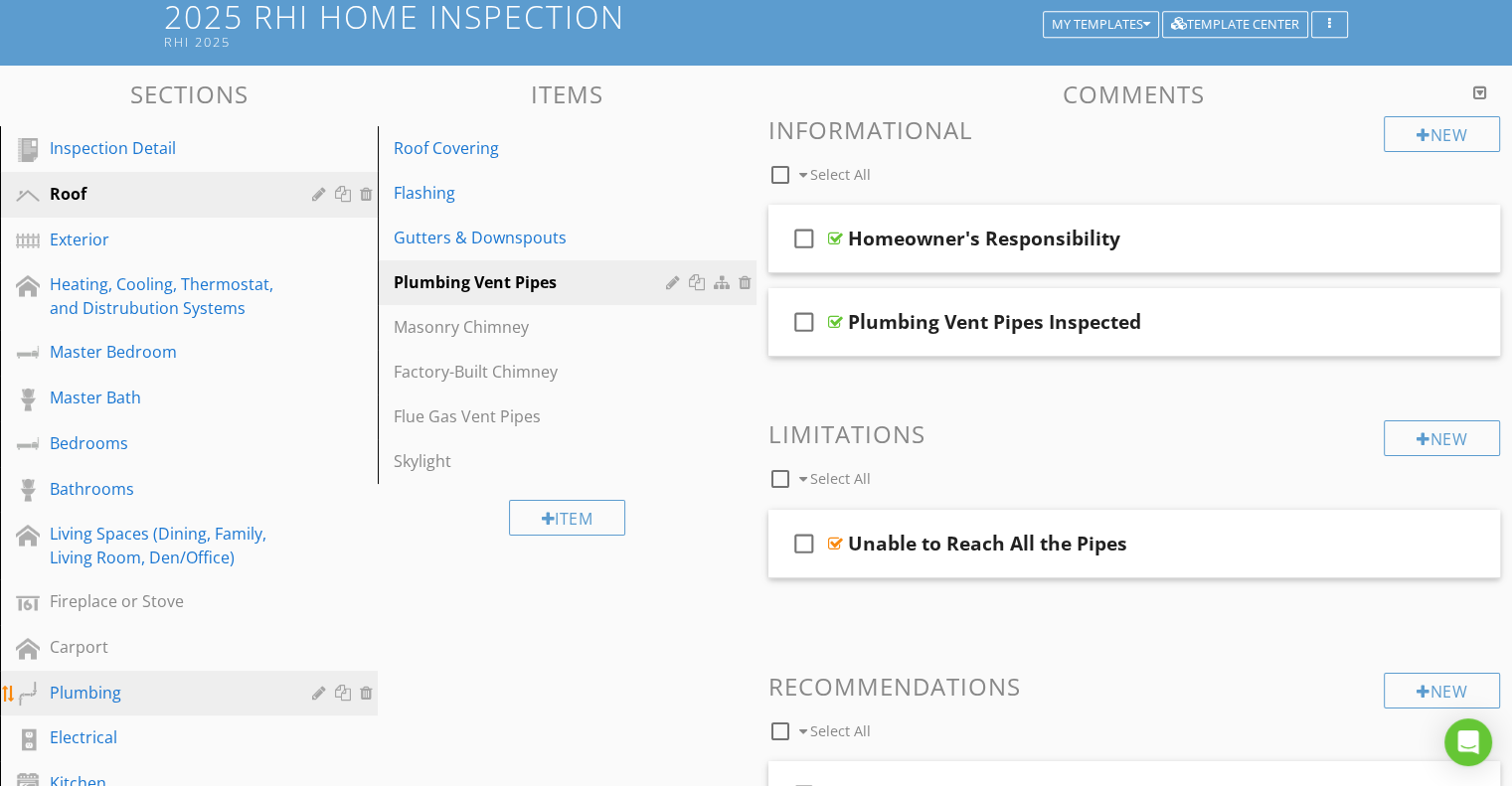 click on "Plumbing" at bounding box center [166, 693] 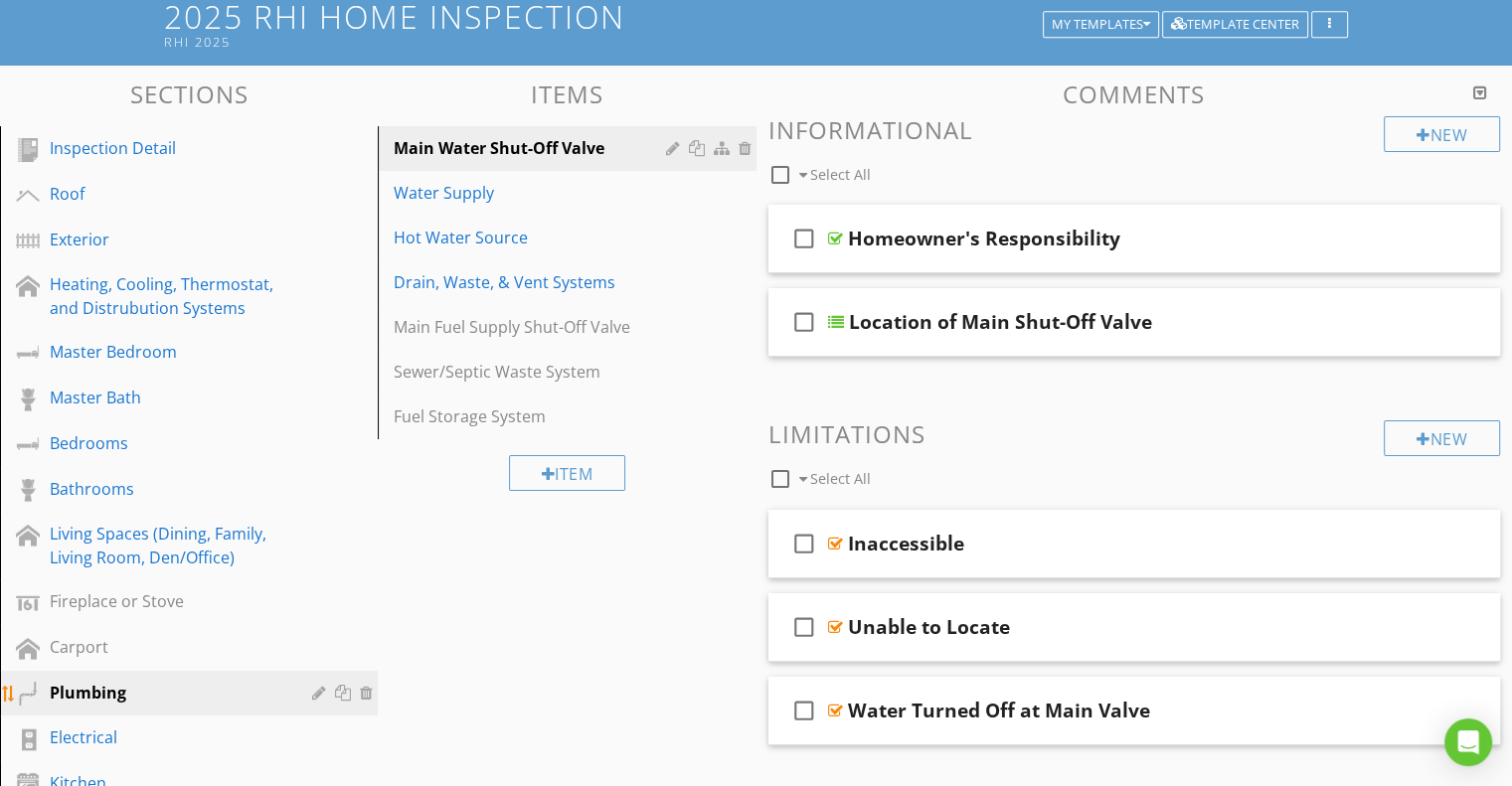click on "Plumbing" at bounding box center (166, 693) 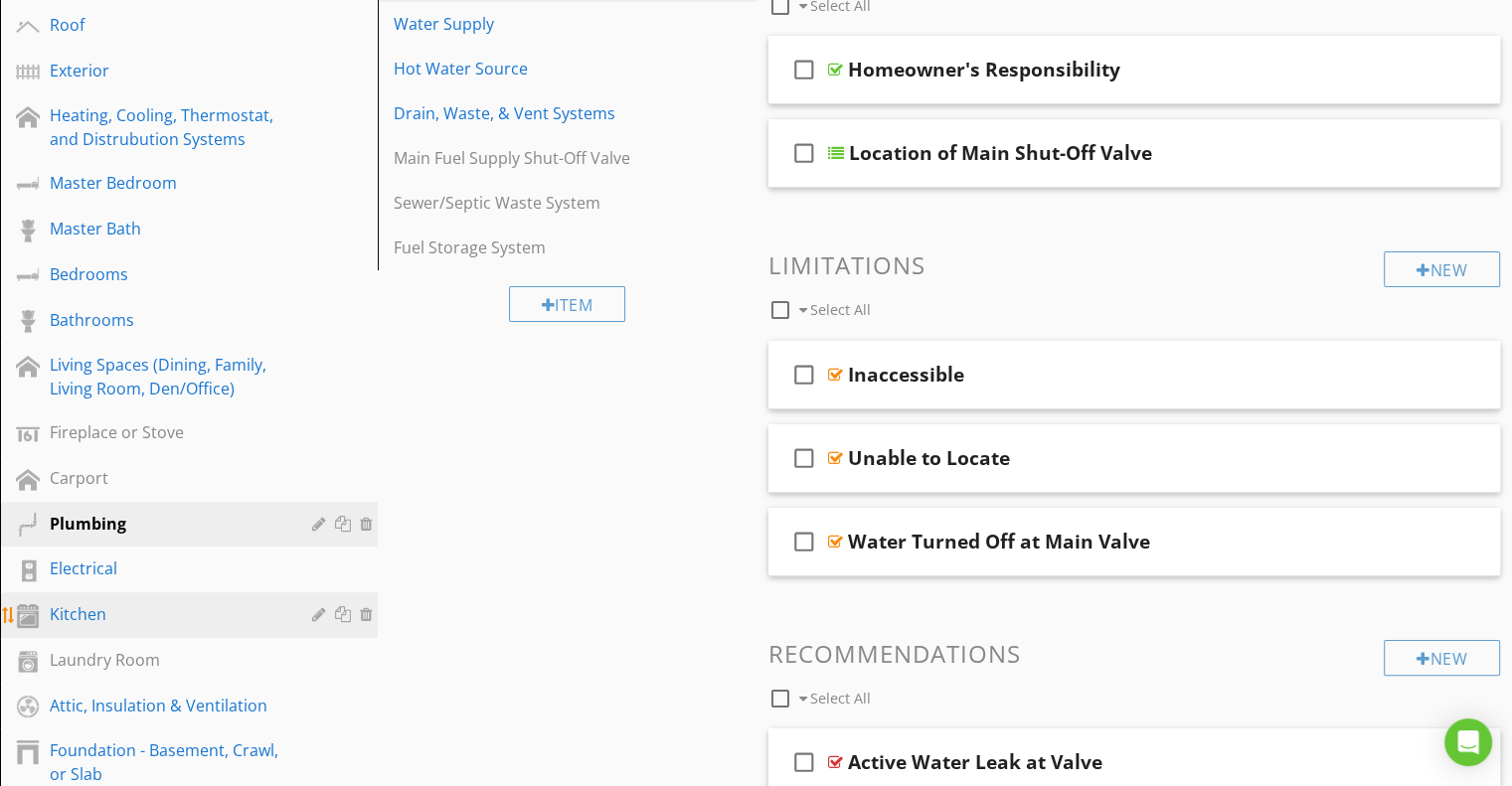 scroll, scrollTop: 431, scrollLeft: 0, axis: vertical 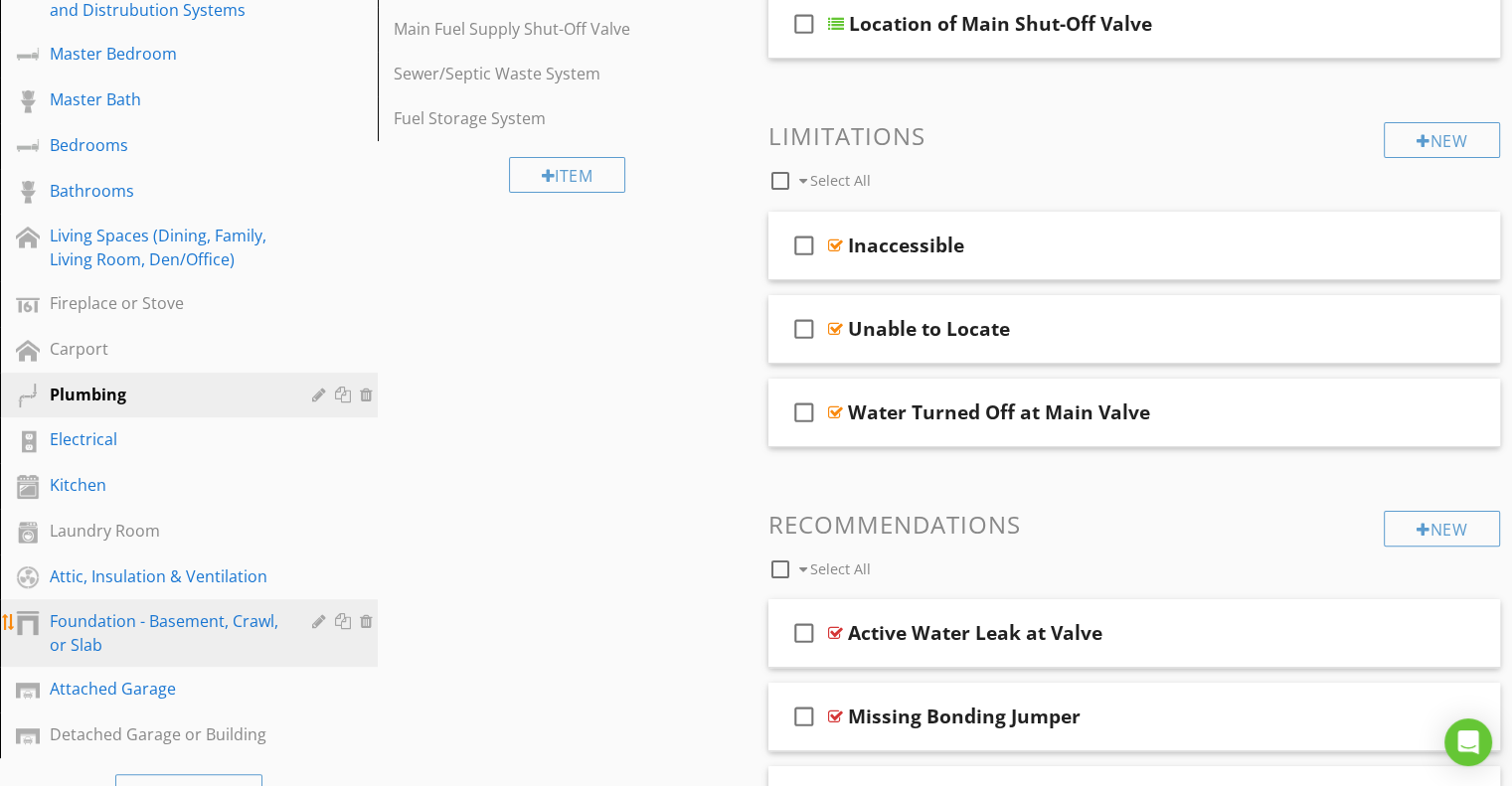 click on "Foundation - Basement, Crawl, or Slab" at bounding box center (166, 633) 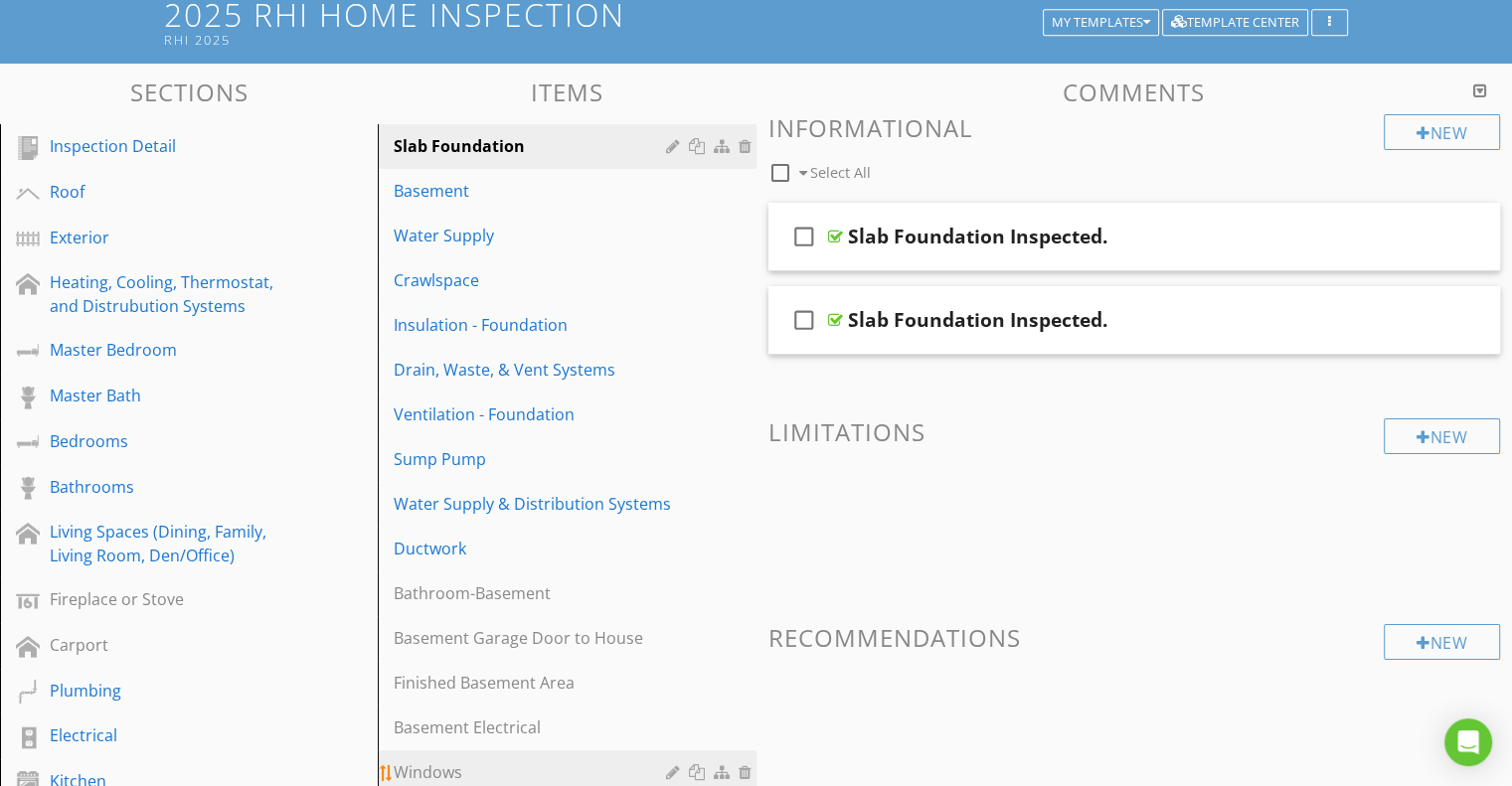 scroll, scrollTop: 133, scrollLeft: 0, axis: vertical 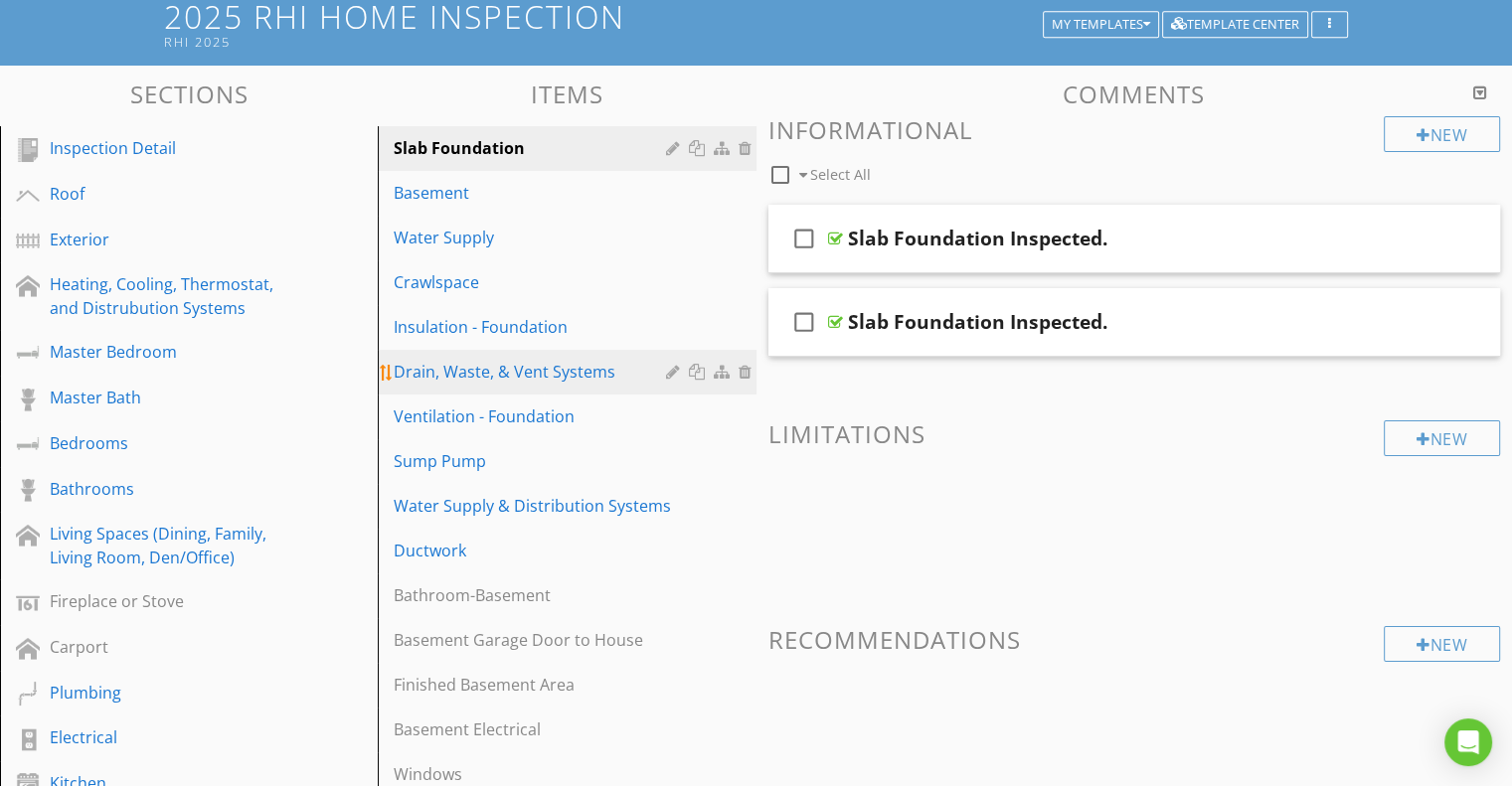 click on "Drain, Waste, & Vent Systems" at bounding box center (532, 372) 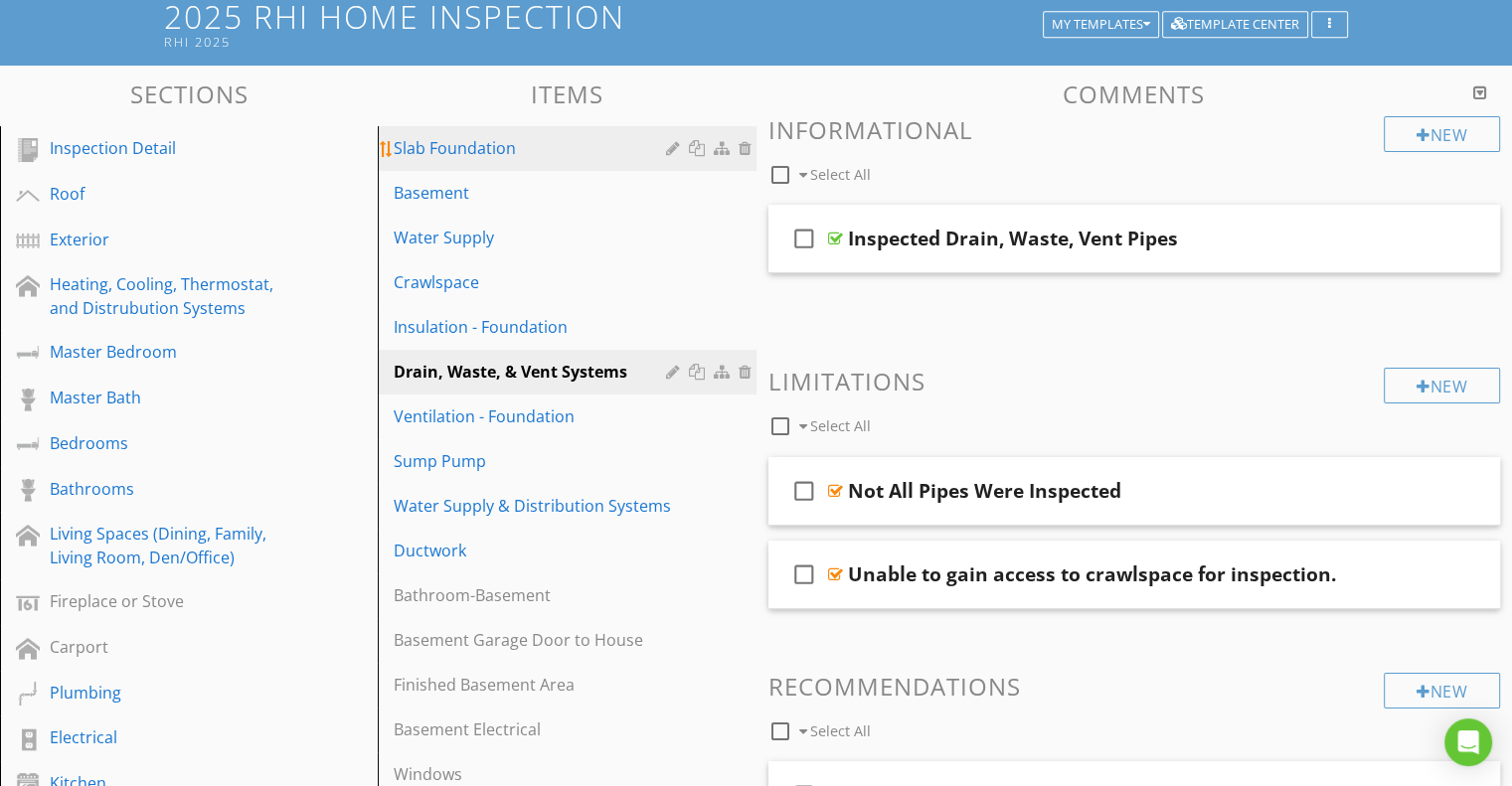 click at bounding box center (748, 148) 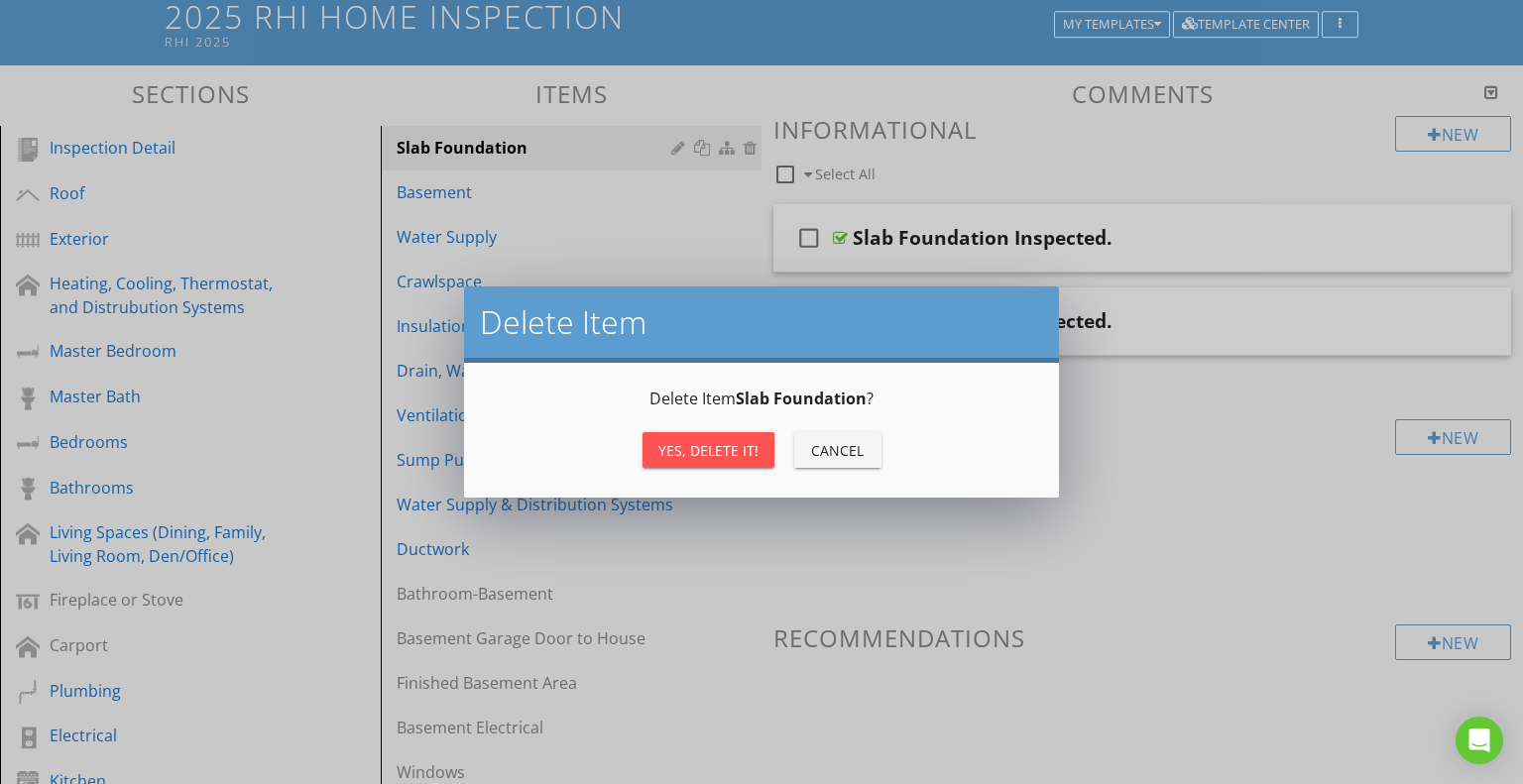 click on "Cancel" at bounding box center (838, 450) 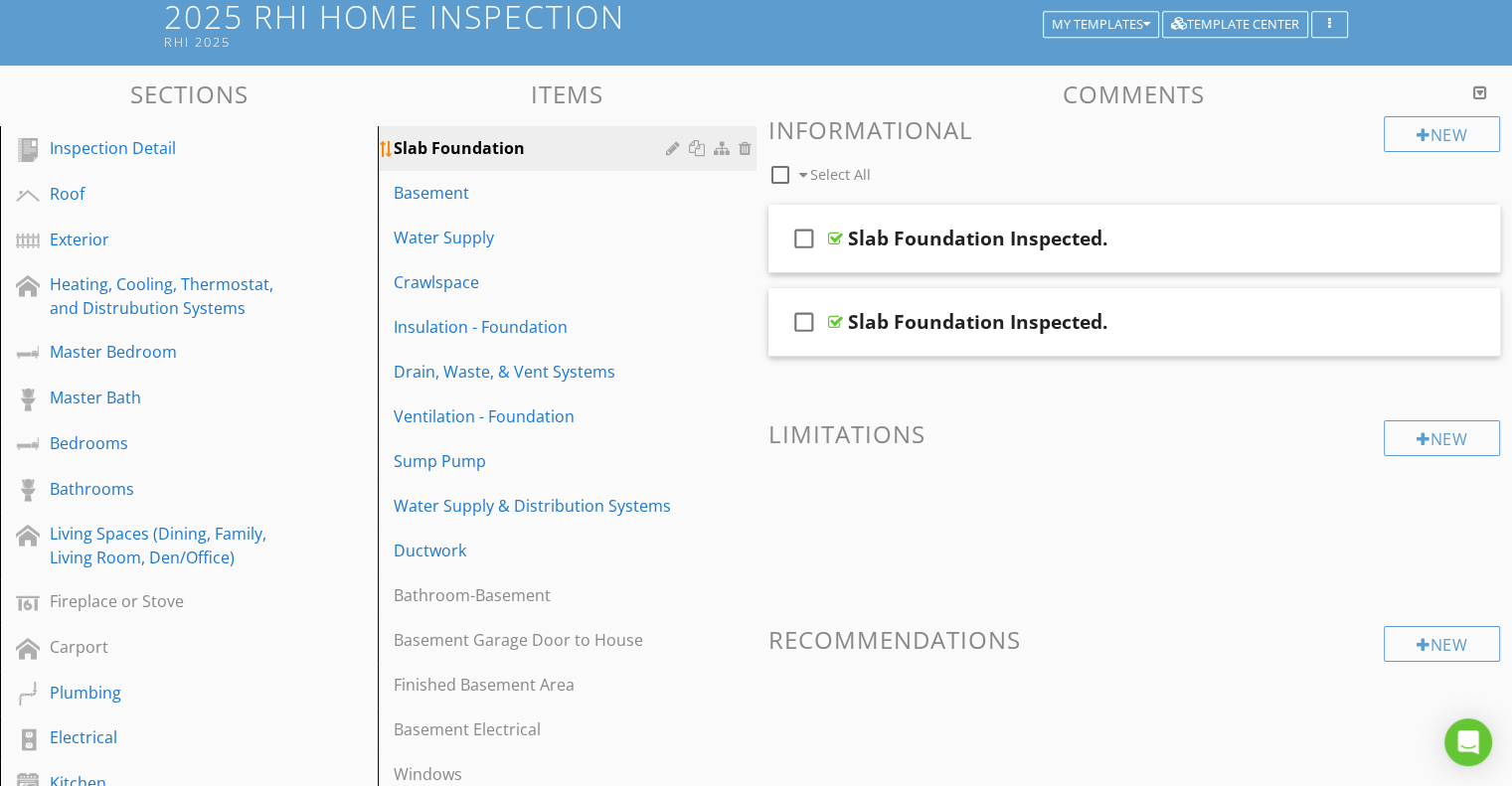 click on "Slab Foundation" at bounding box center (532, 148) 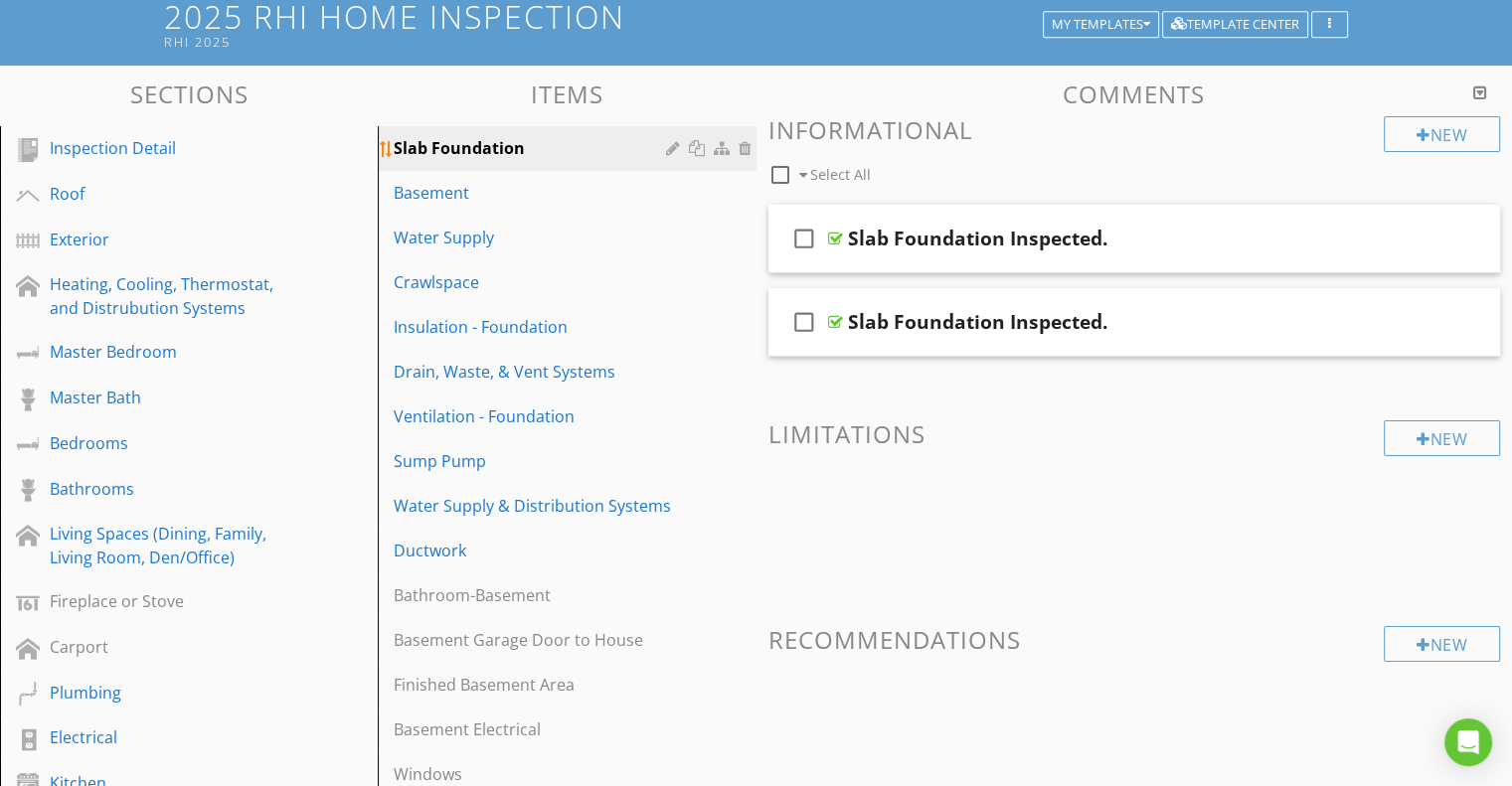 click at bounding box center (675, 148) 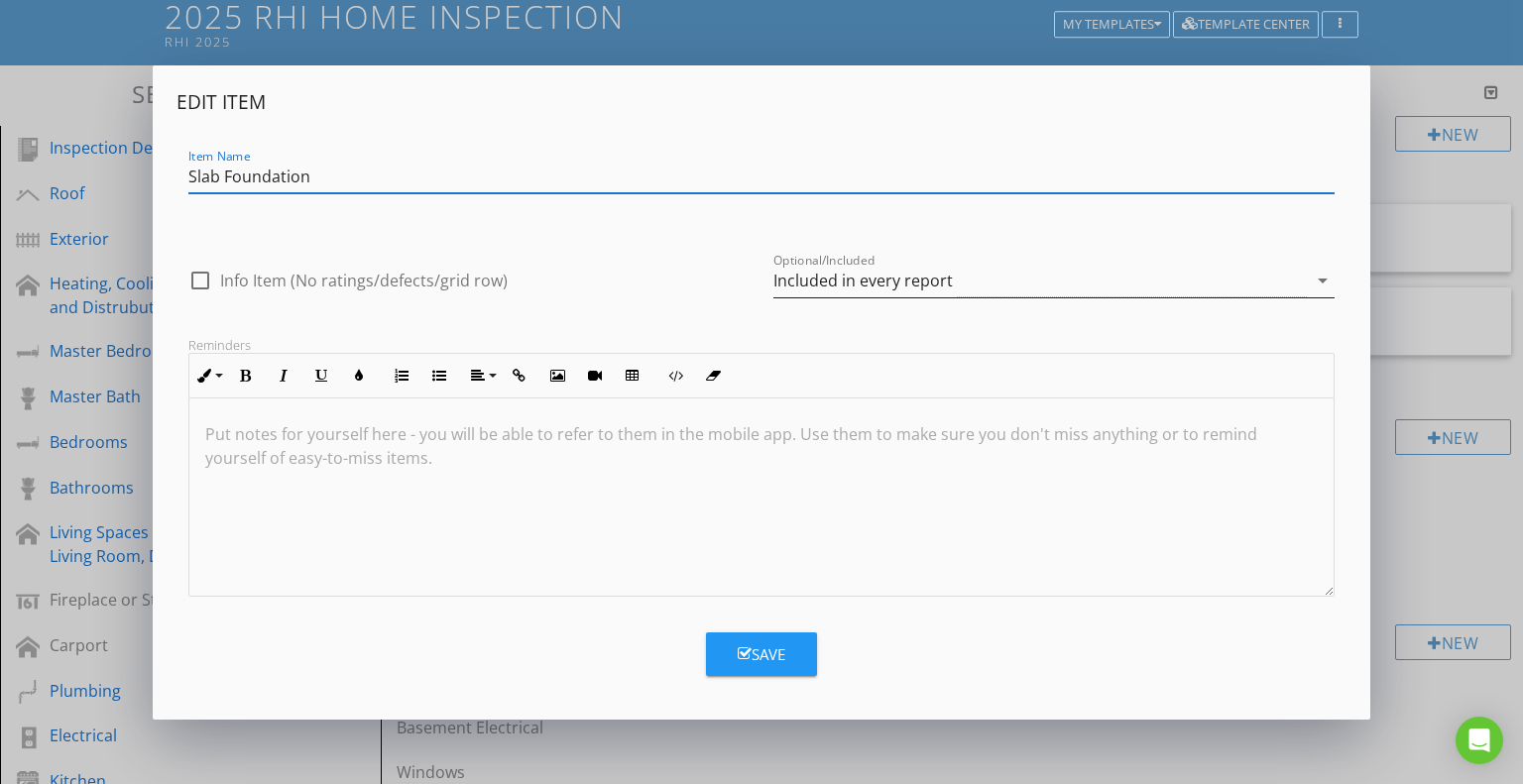 click on "Included in every report" at bounding box center (863, 280) 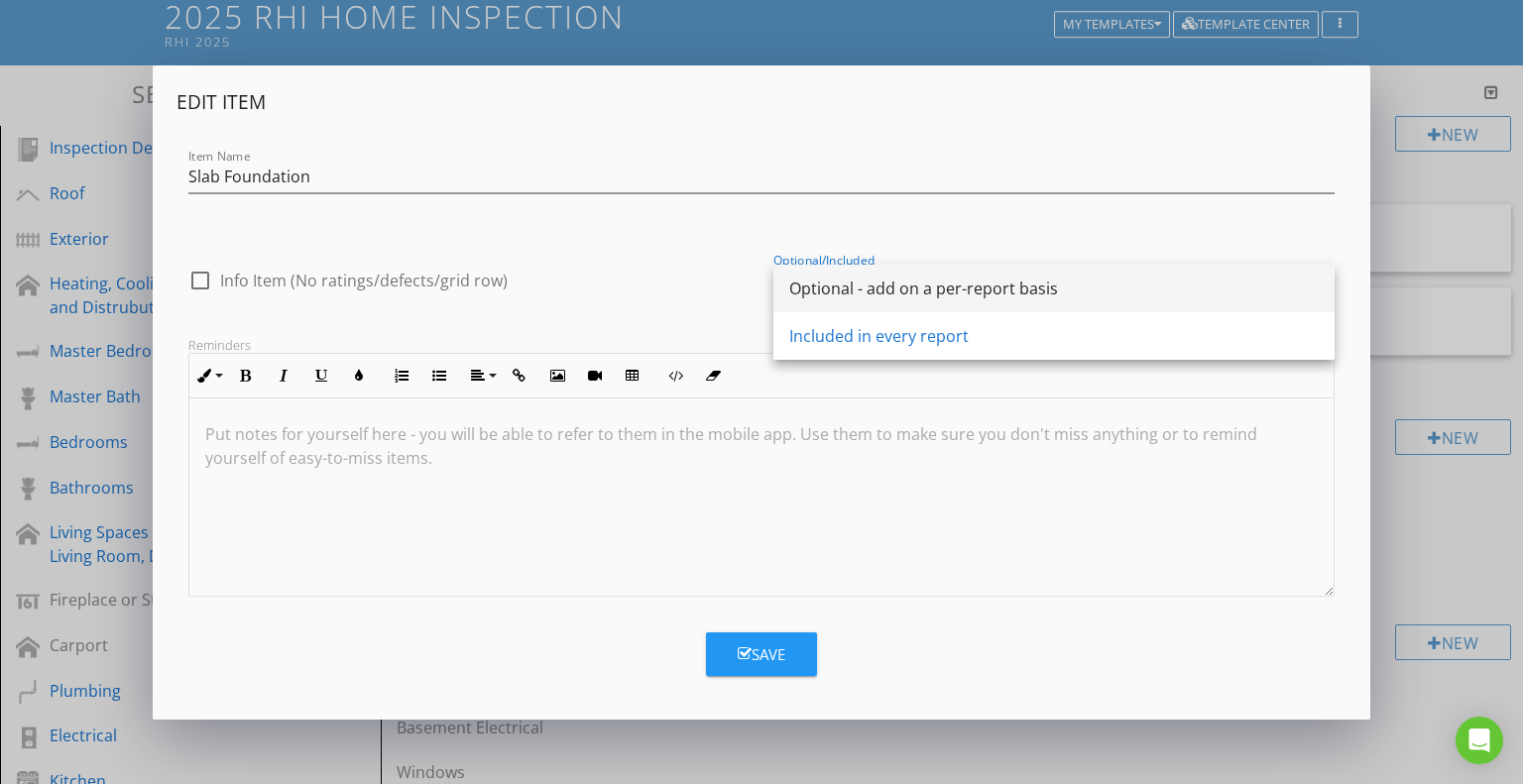 click on "Optional - add on a per-report basis" at bounding box center [1054, 288] 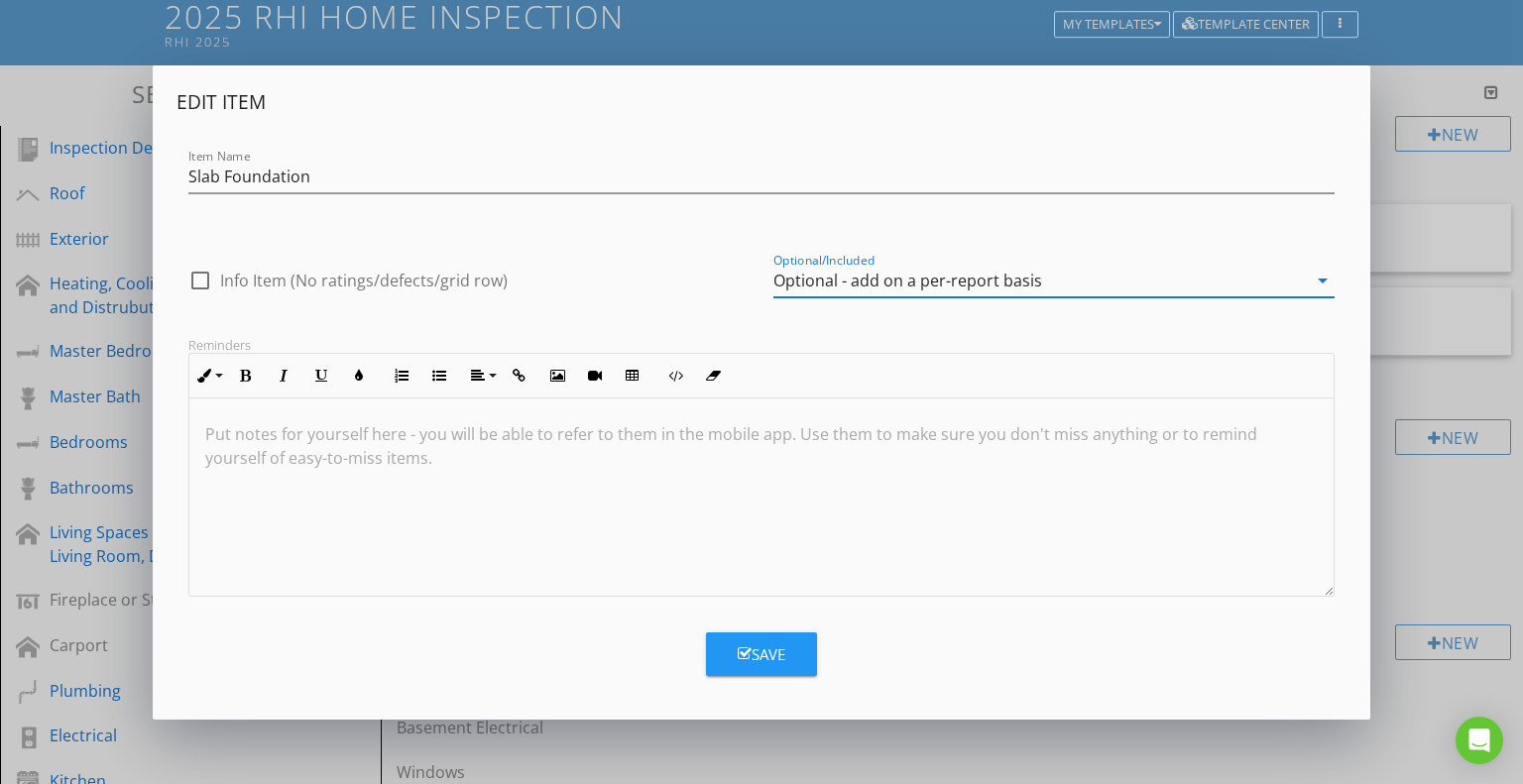 click on "Save" at bounding box center [762, 654] 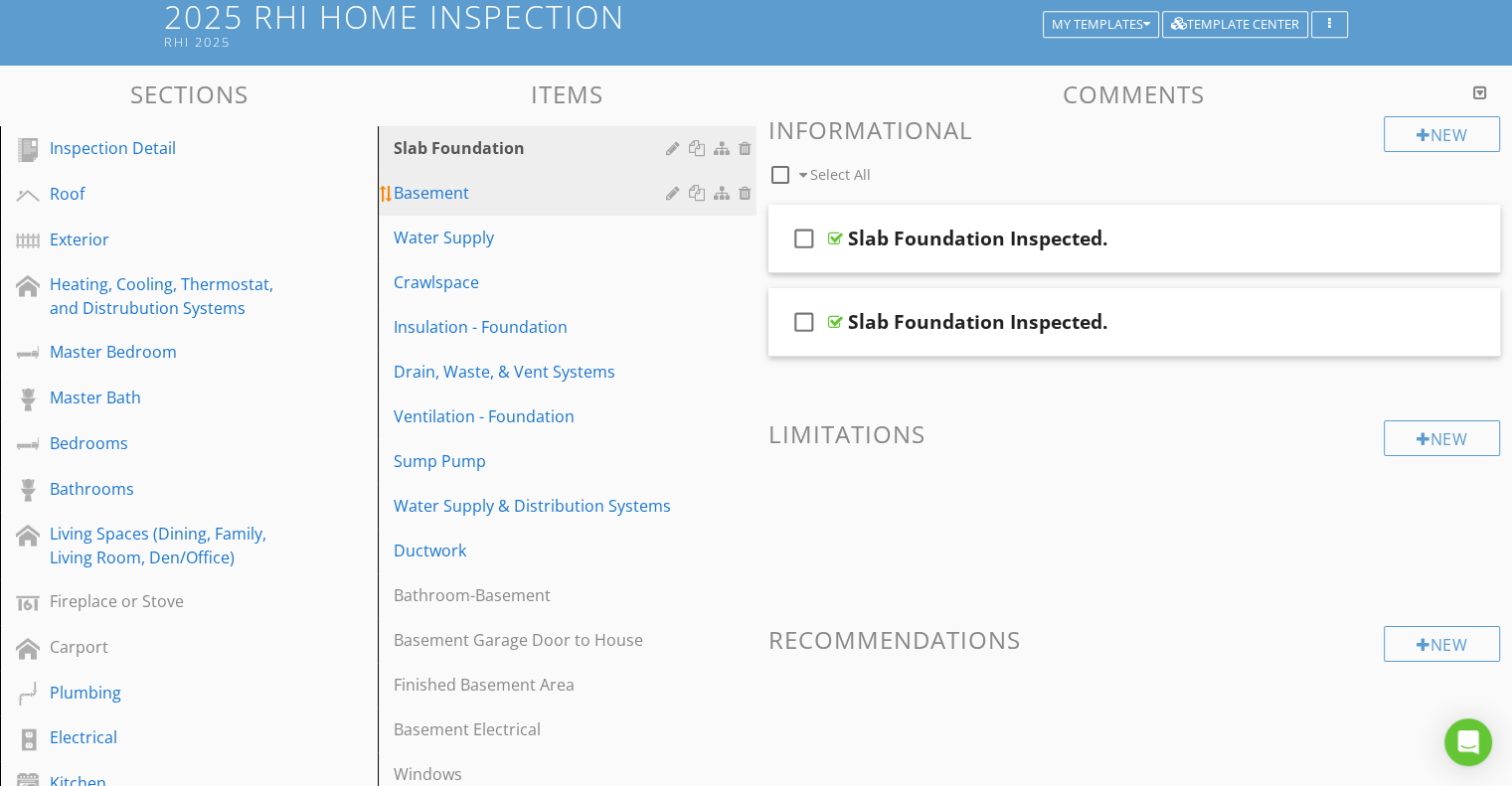 click on "Basement" at bounding box center (532, 193) 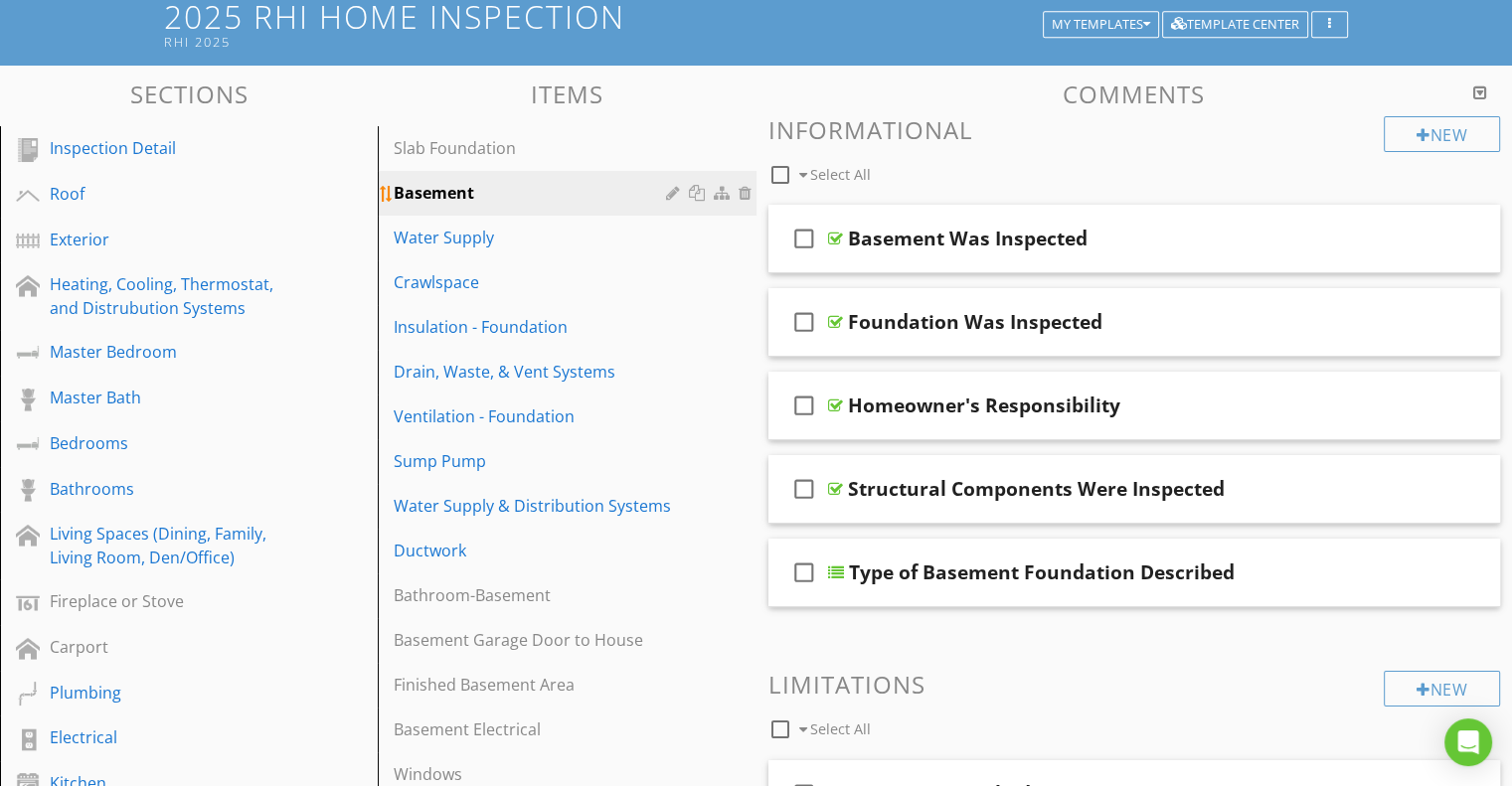 click at bounding box center [675, 193] 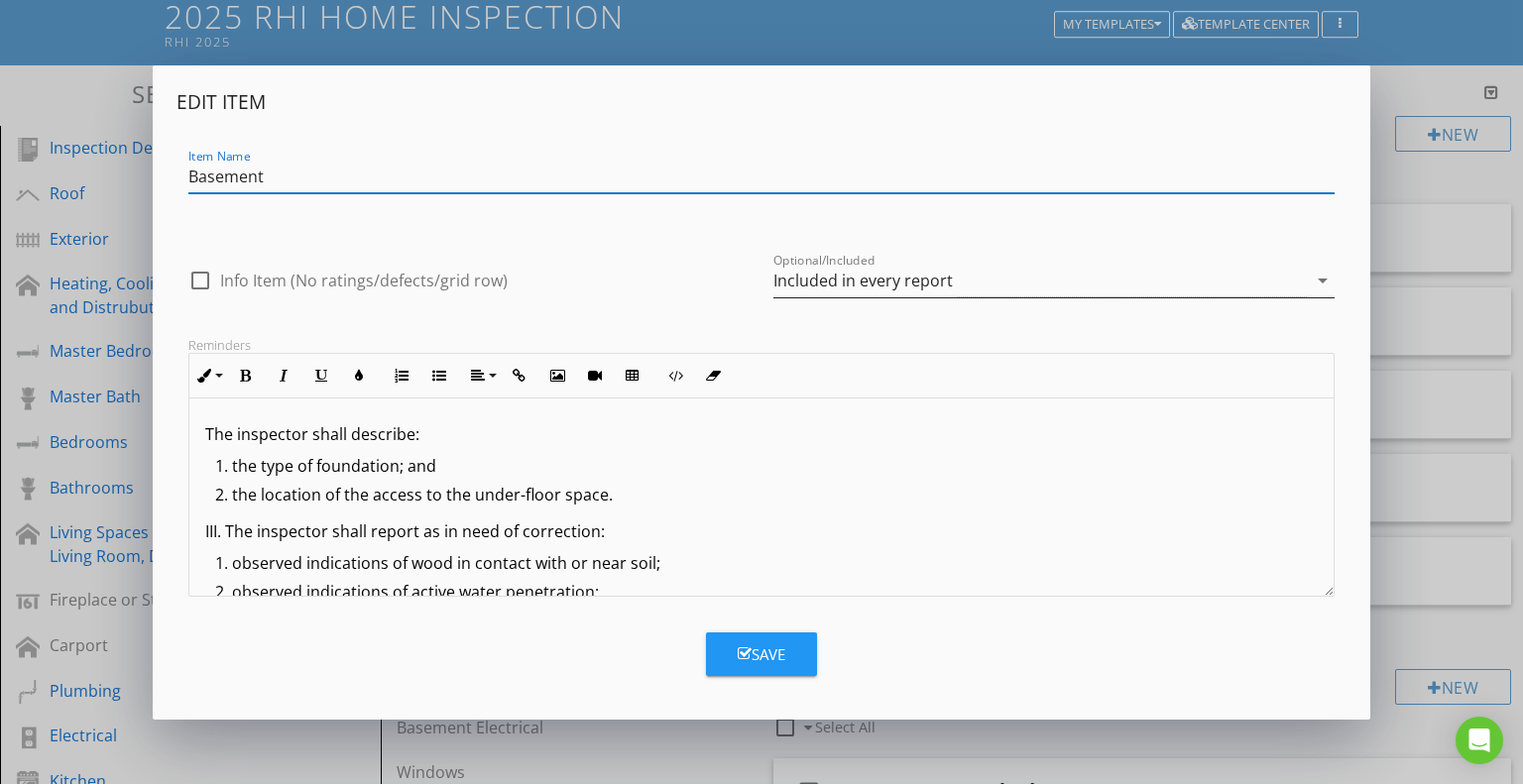 click on "Included in every report" at bounding box center (863, 280) 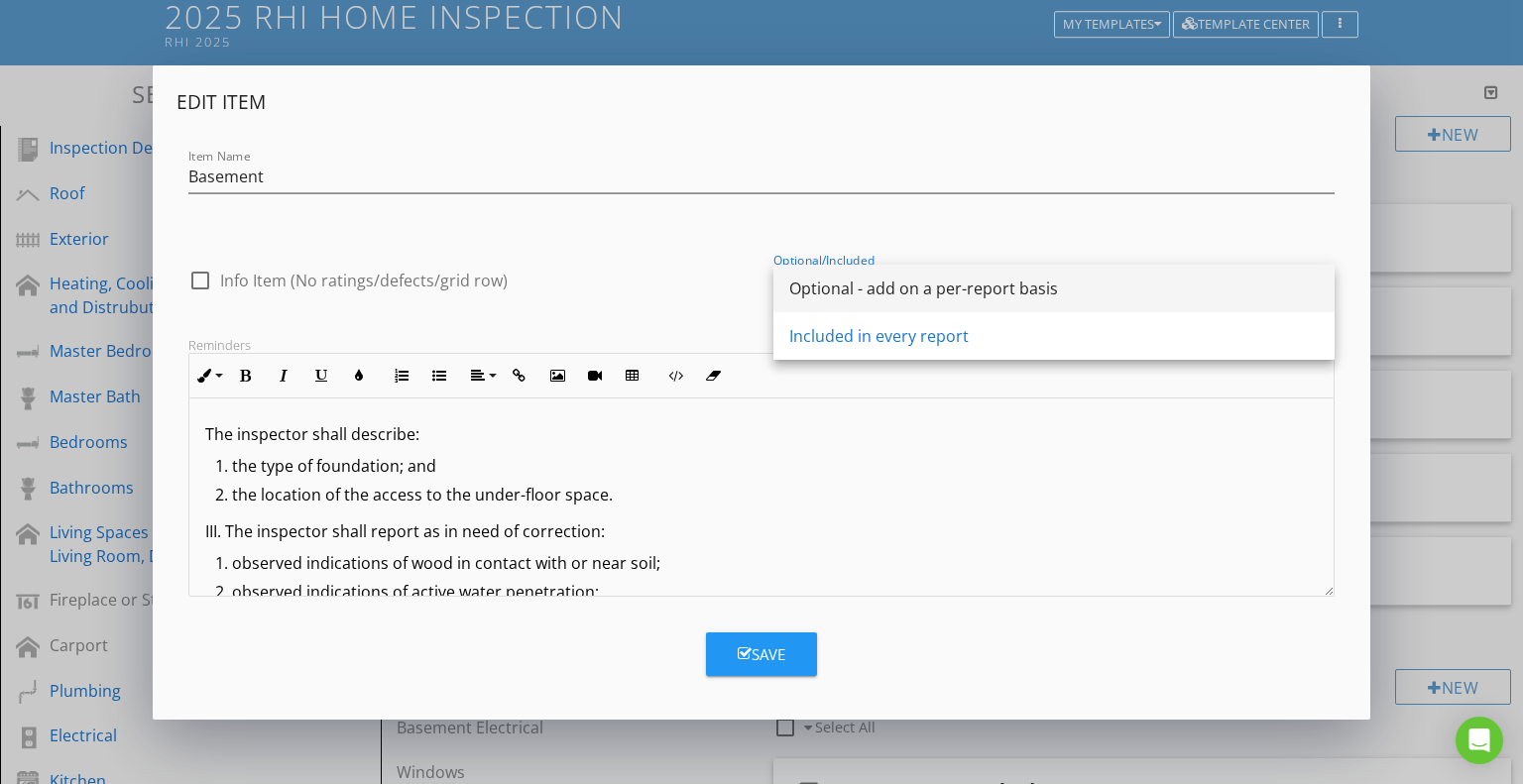 click on "Optional - add on a per-report basis" at bounding box center (1054, 288) 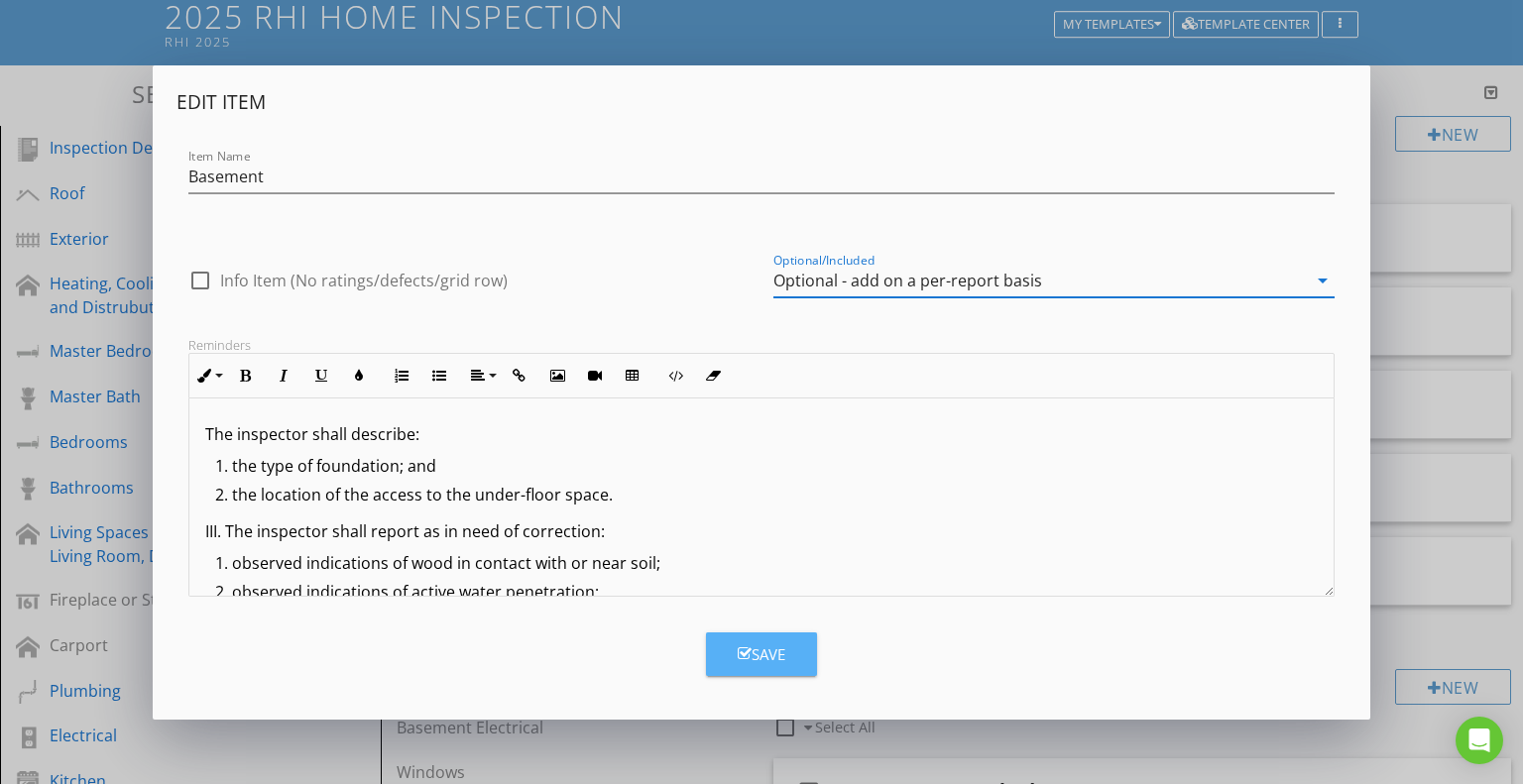 click on "Save" at bounding box center [762, 654] 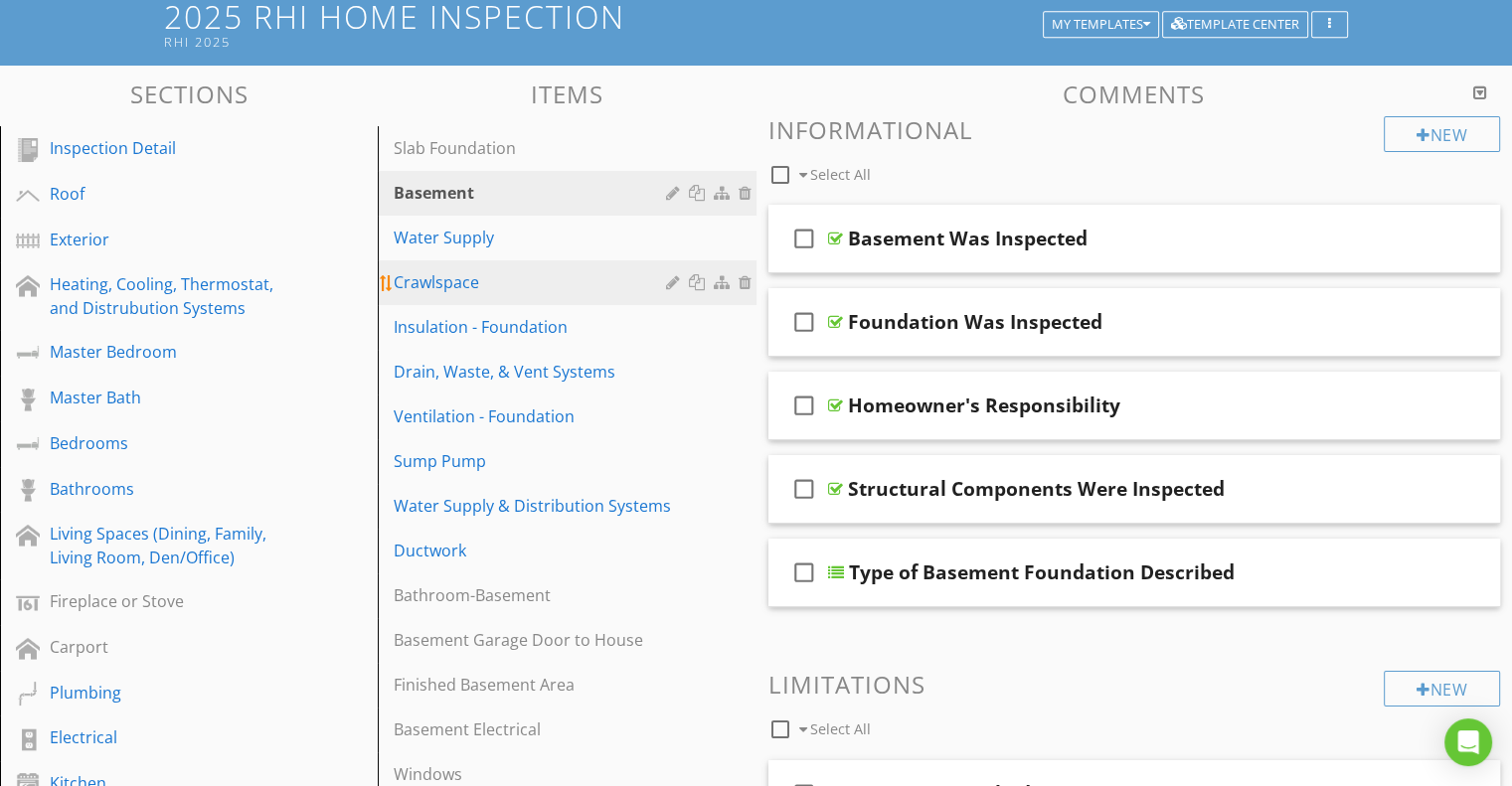 click on "Crawlspace" at bounding box center (532, 282) 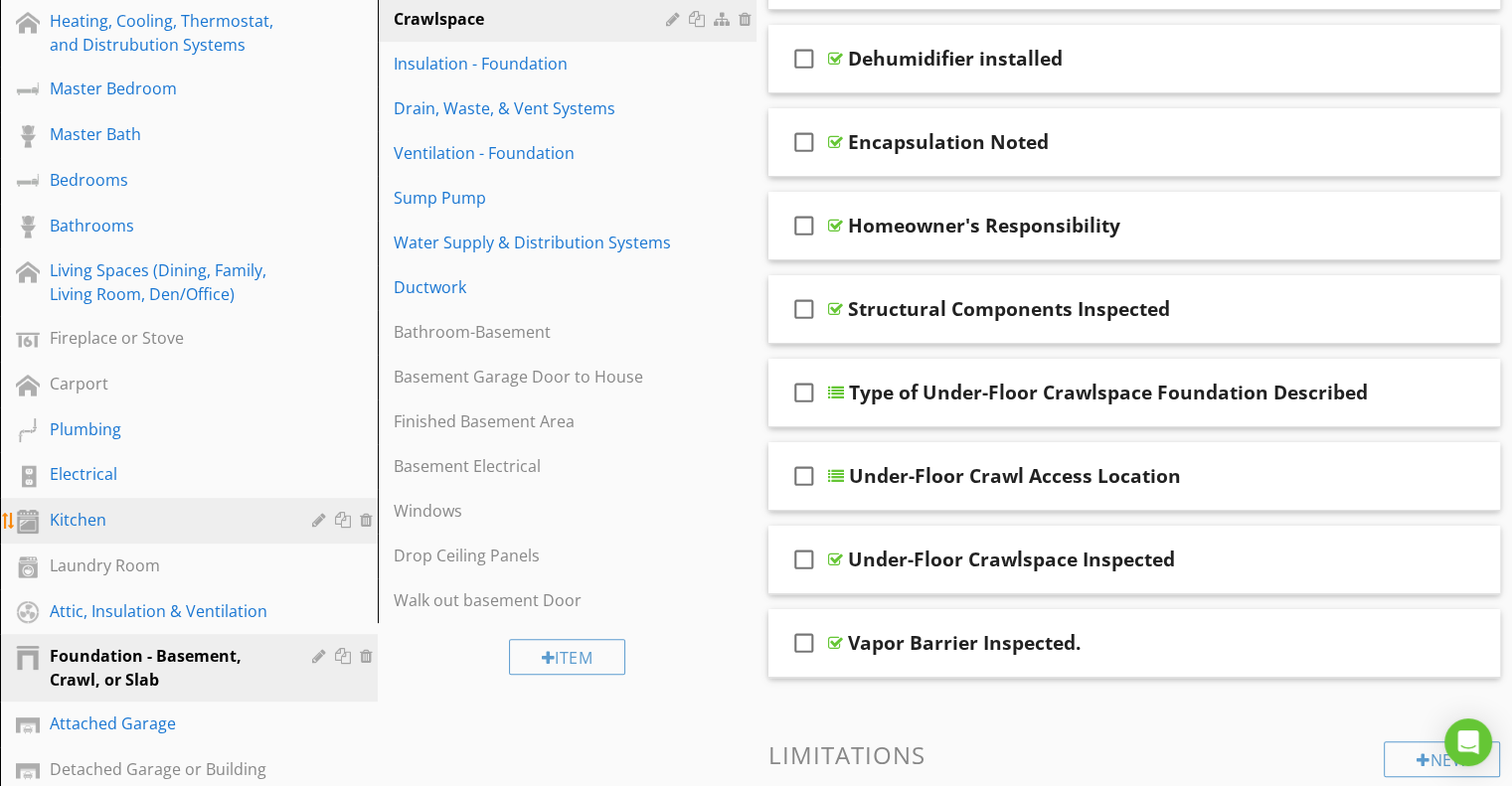 scroll, scrollTop: 431, scrollLeft: 0, axis: vertical 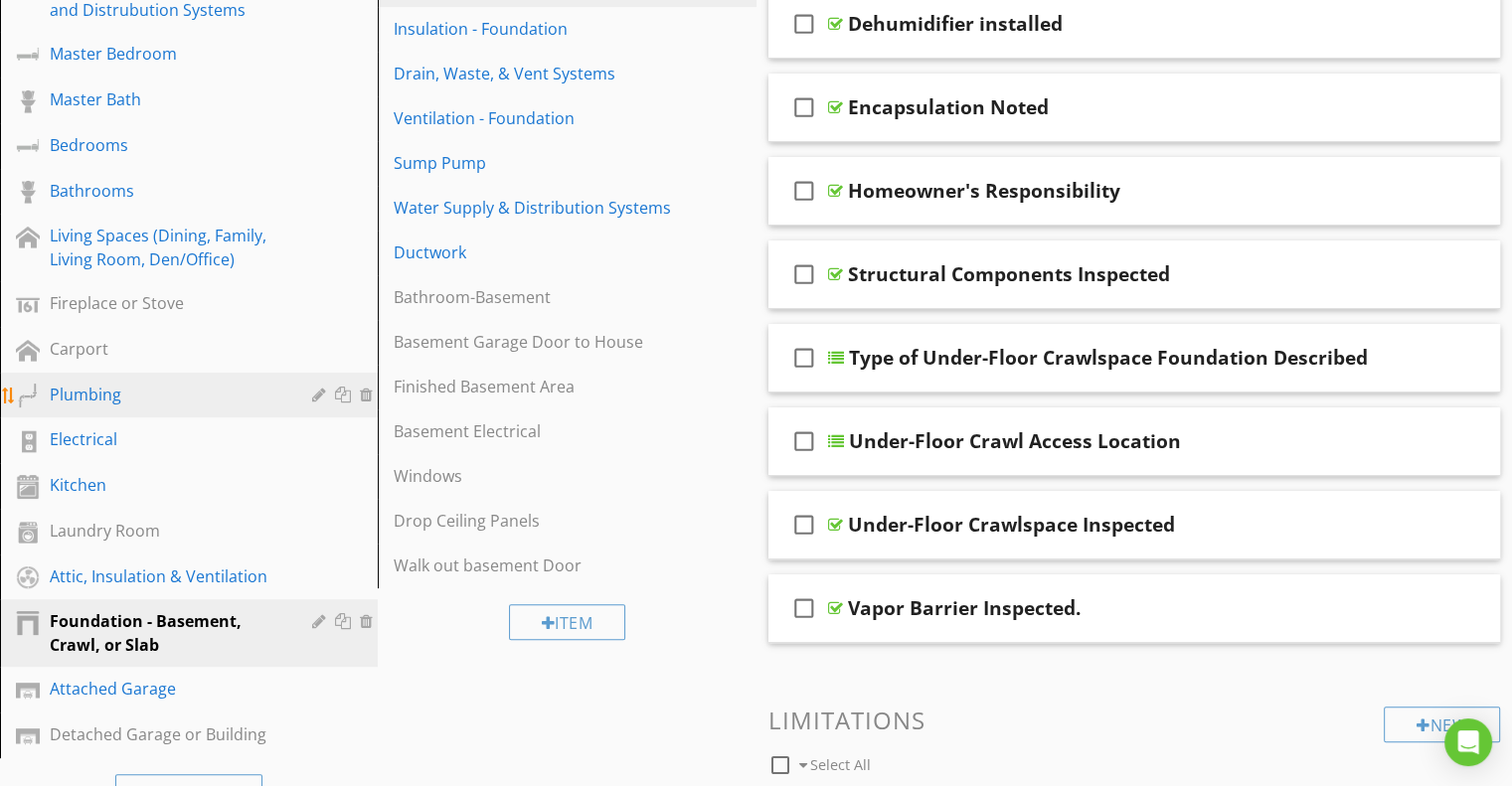 click on "Plumbing" at bounding box center [166, 394] 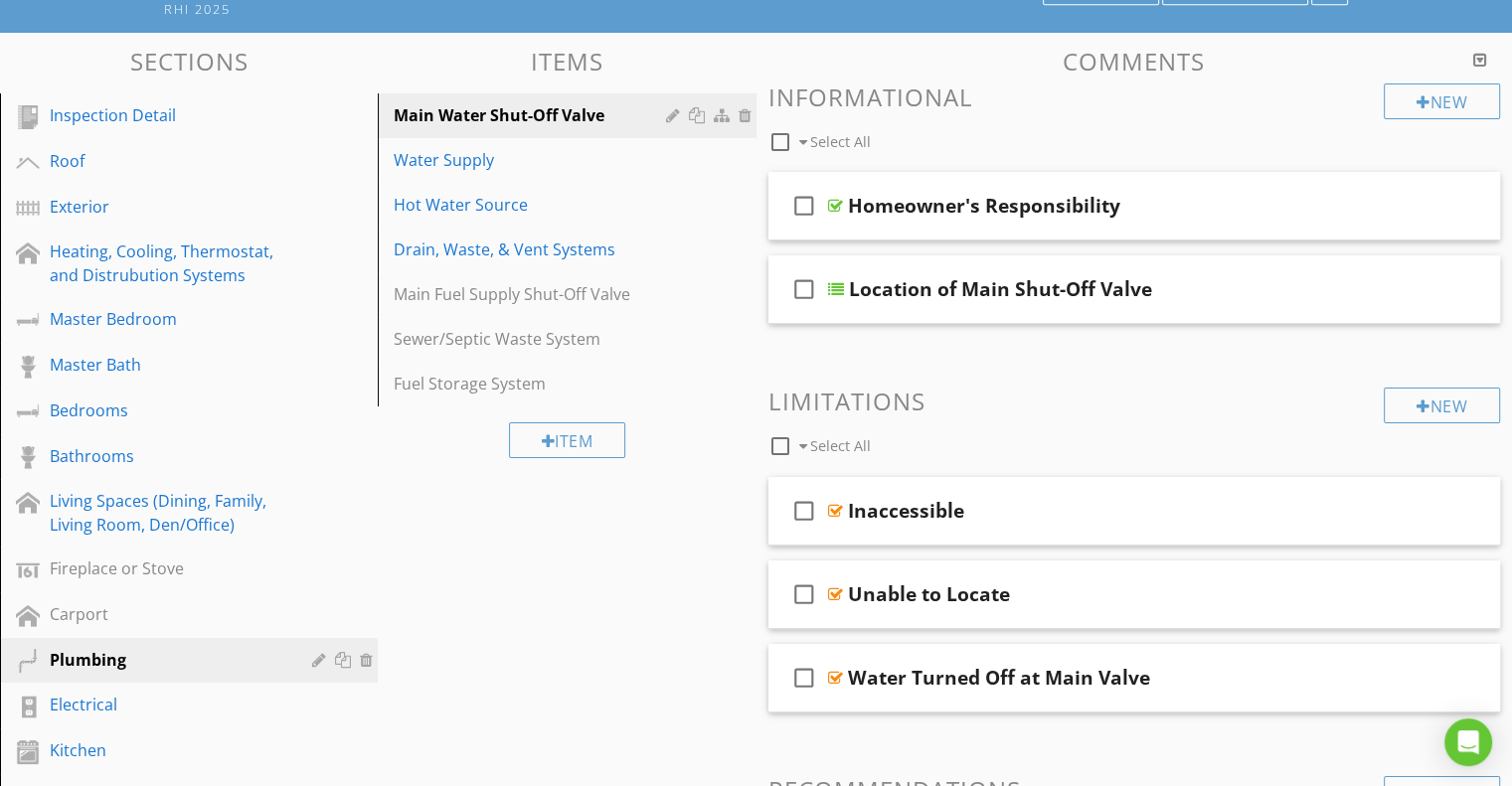 scroll, scrollTop: 133, scrollLeft: 0, axis: vertical 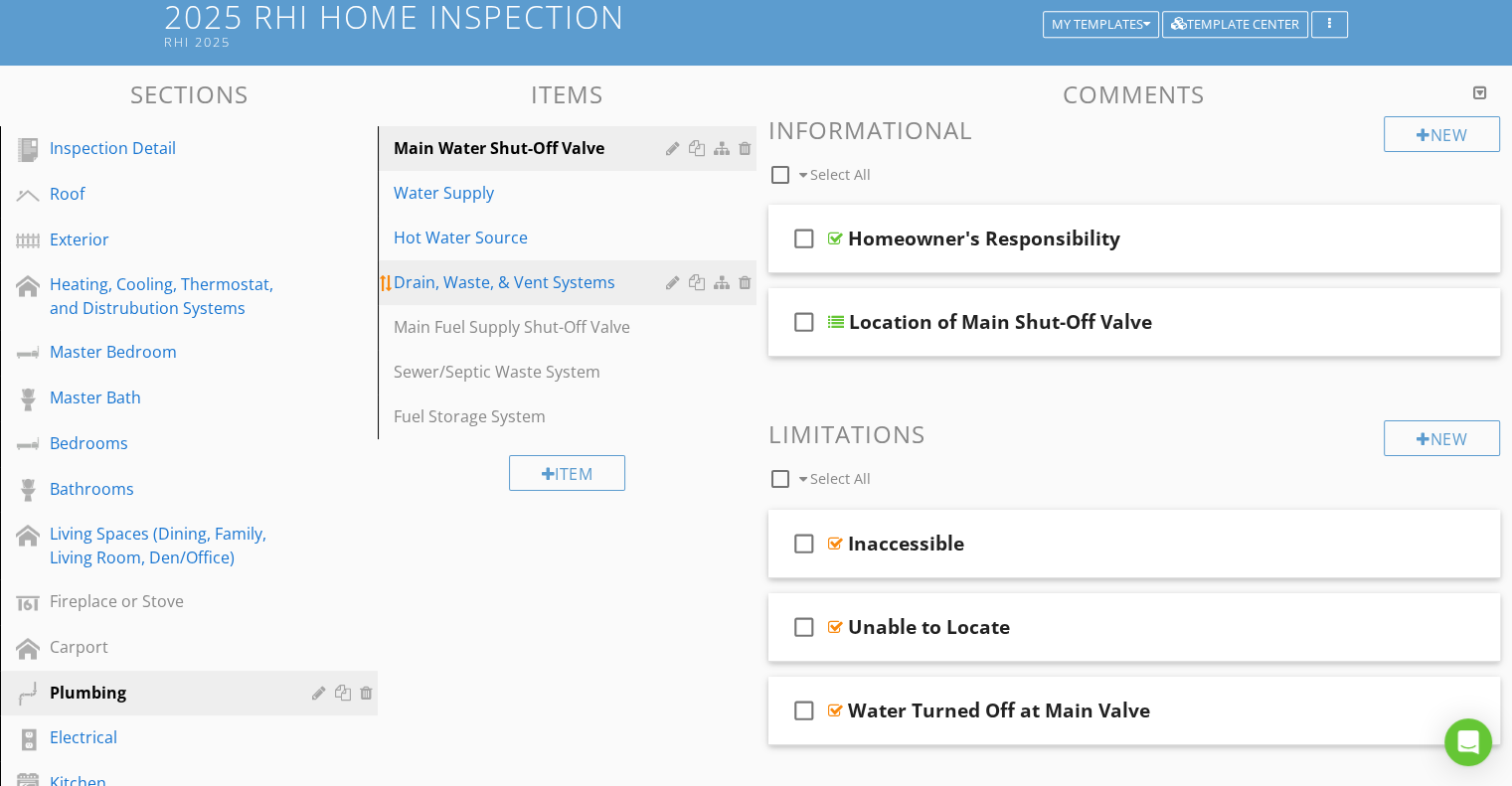 click on "Drain, Waste, & Vent Systems" at bounding box center (532, 282) 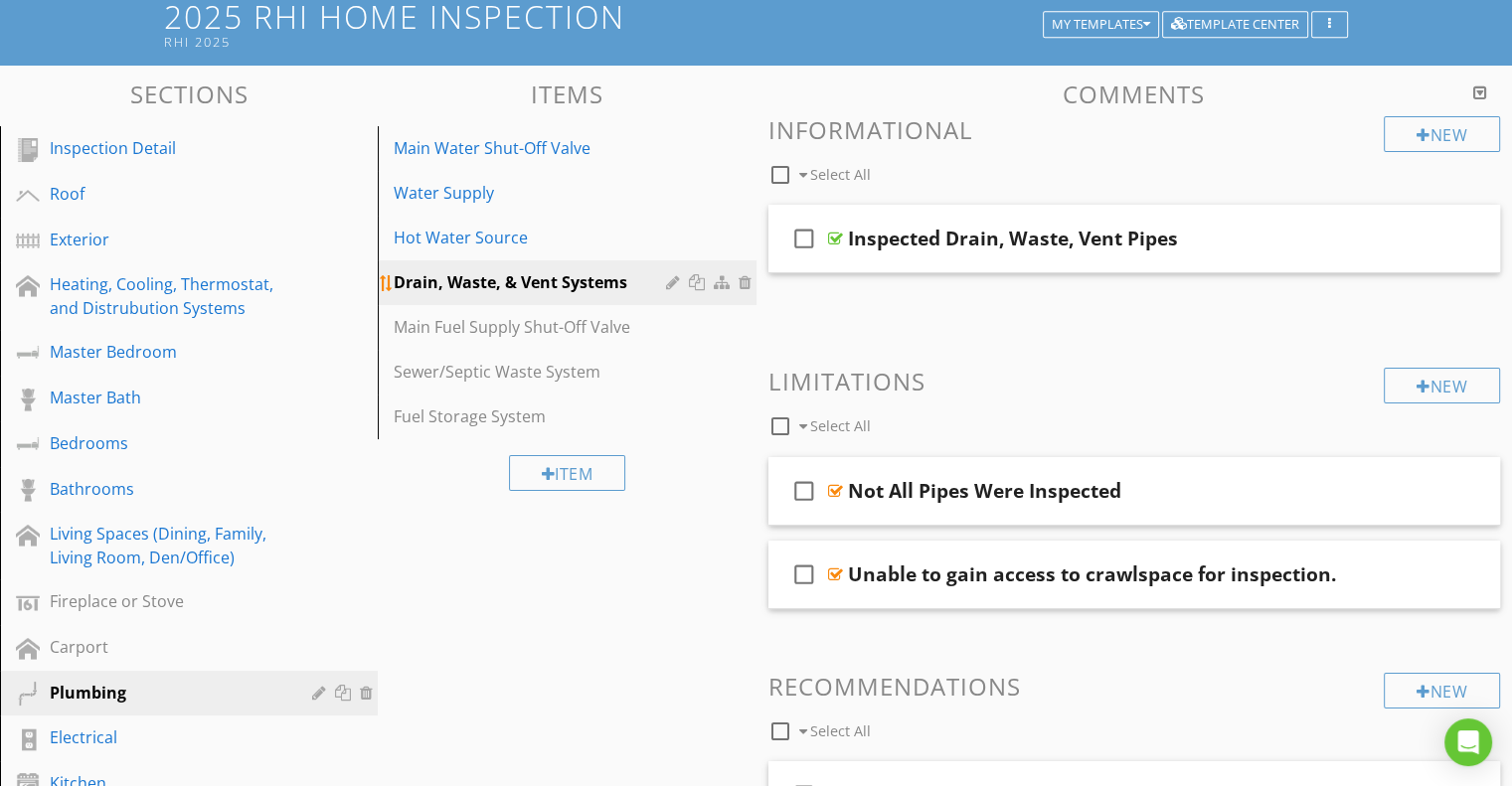 click at bounding box center (748, 282) 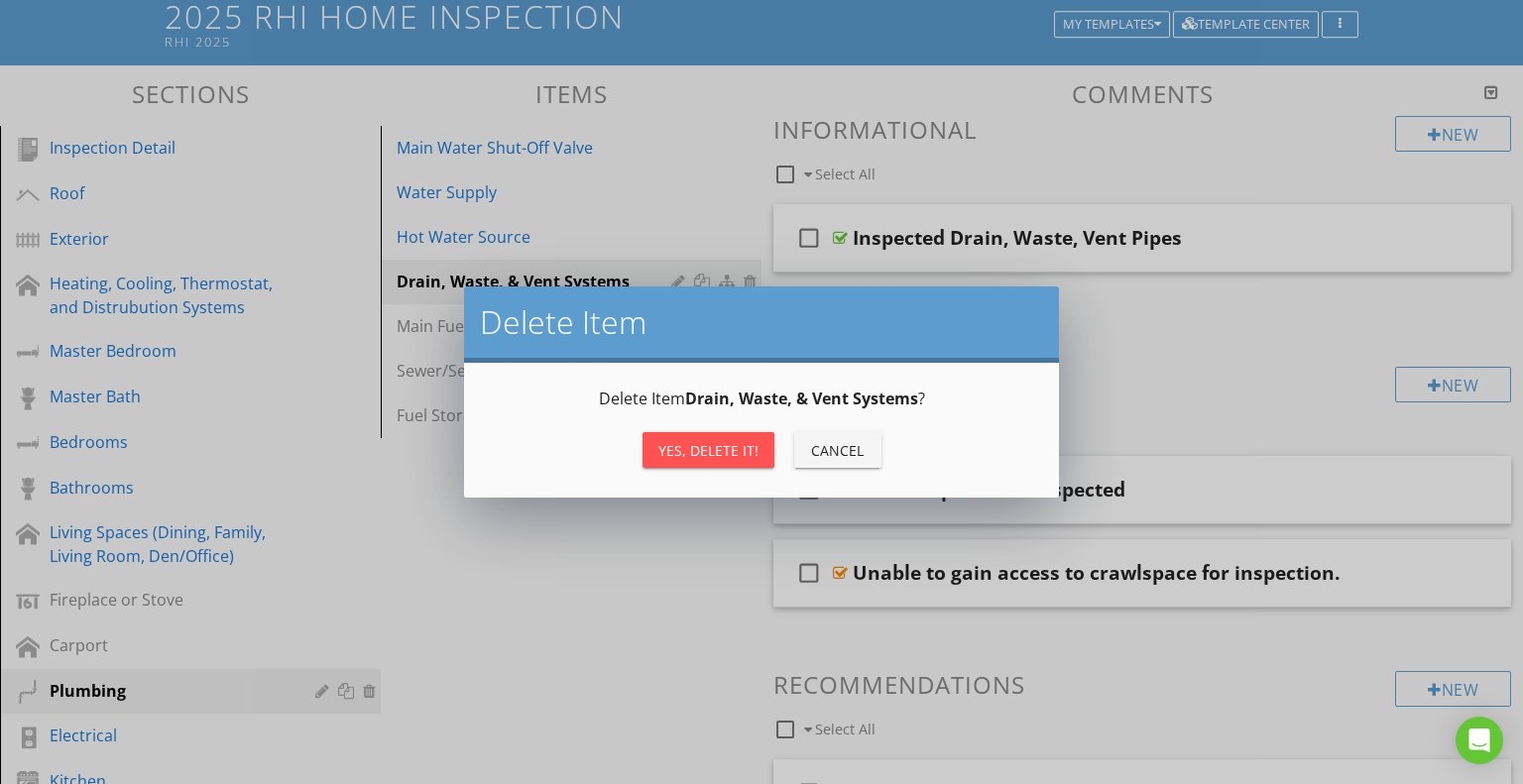 click on "Yes, Delete it!" at bounding box center [708, 450] 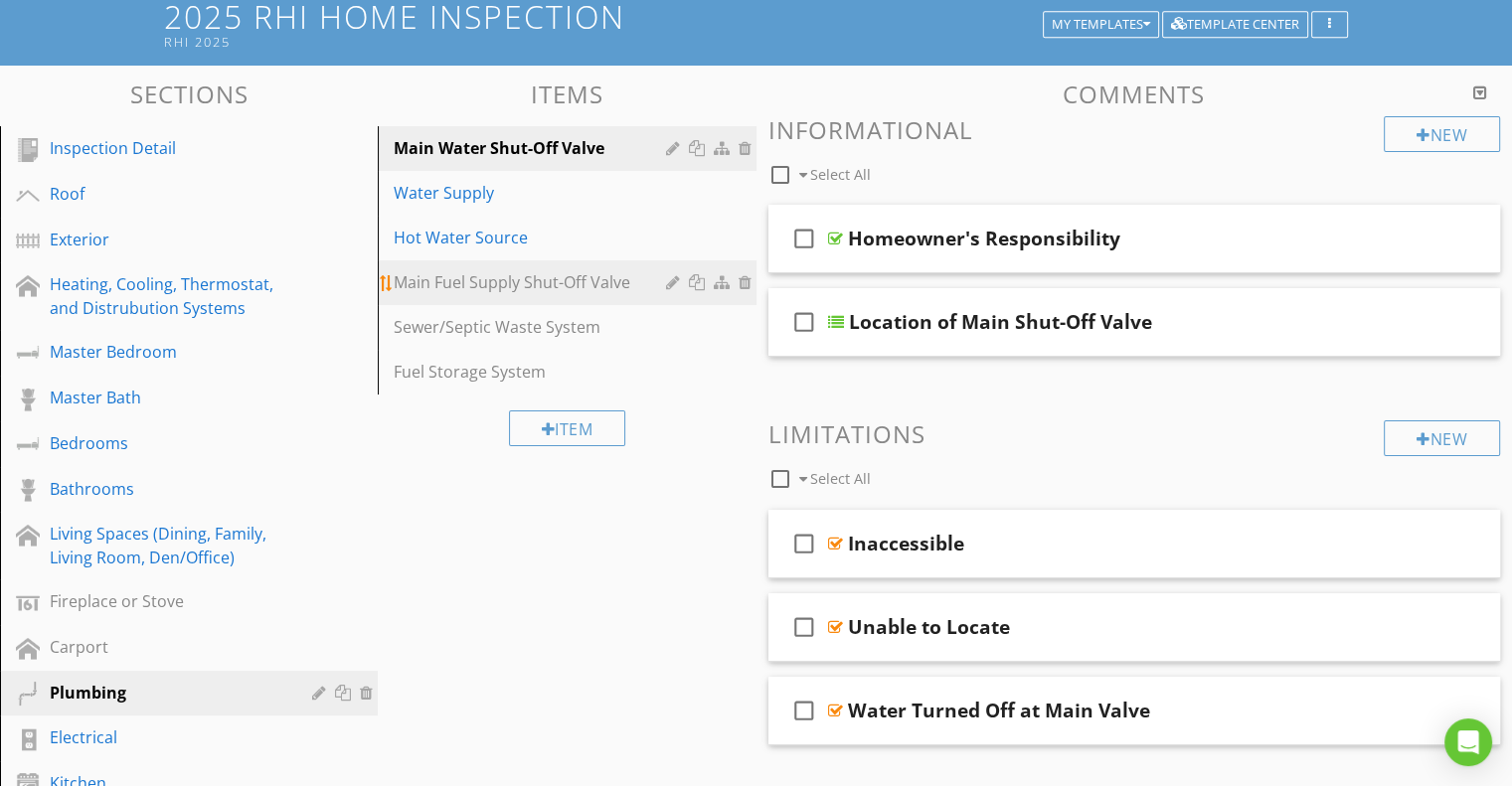 click on "Main Fuel Supply Shut-Off Valve" at bounding box center (532, 282) 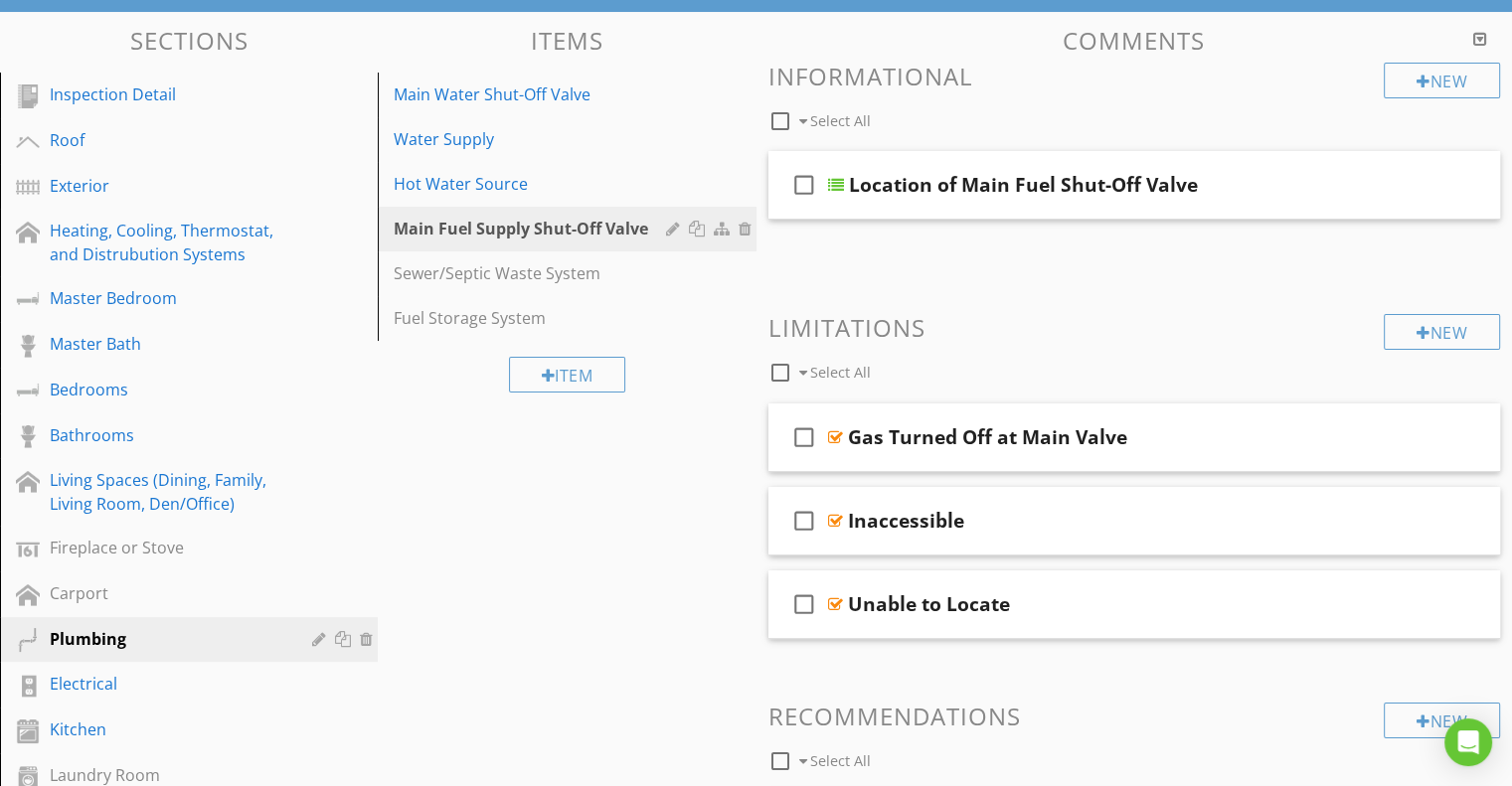 scroll, scrollTop: 233, scrollLeft: 0, axis: vertical 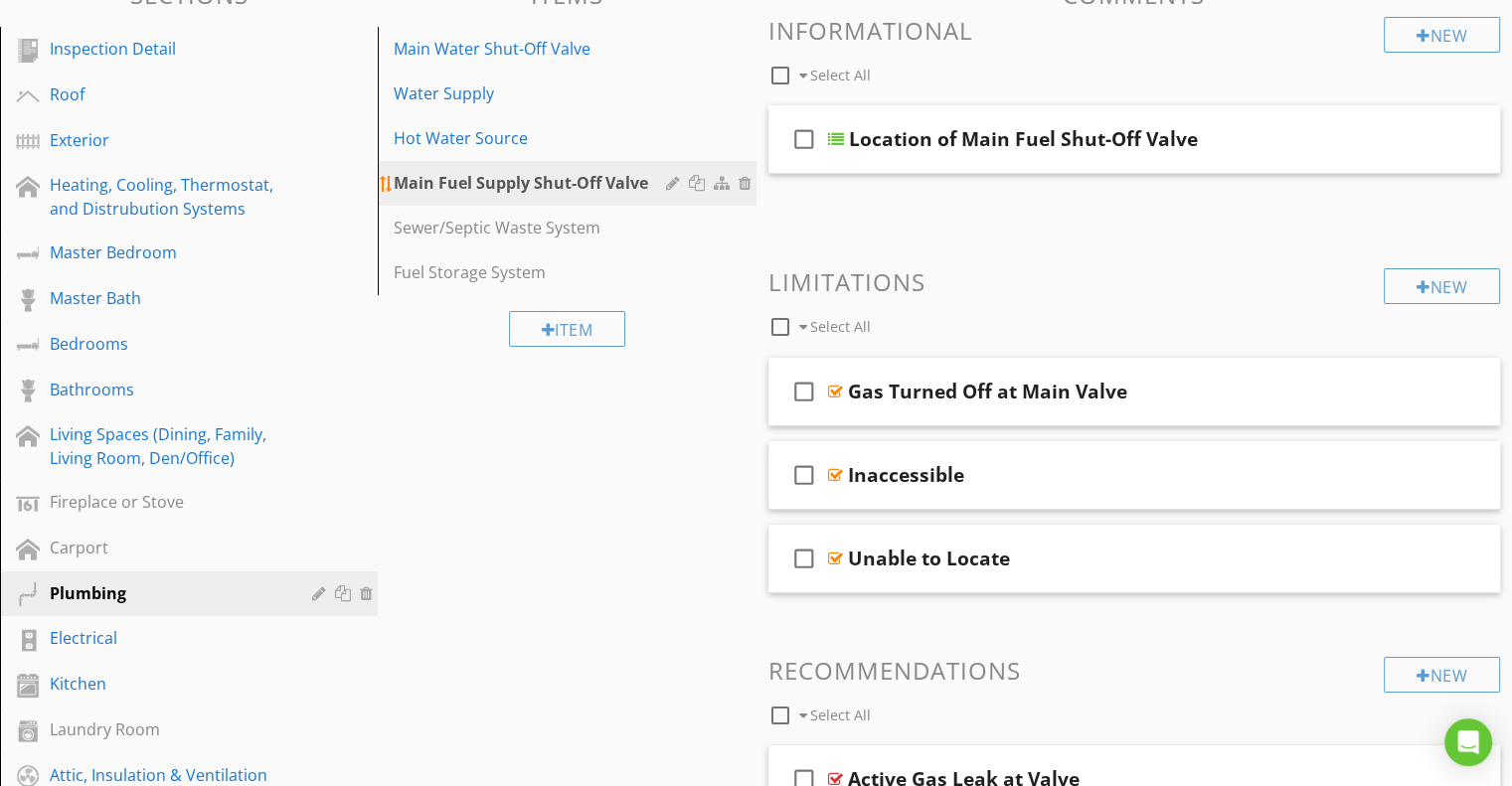 click on "Main Fuel Supply Shut-Off Valve" at bounding box center [532, 183] 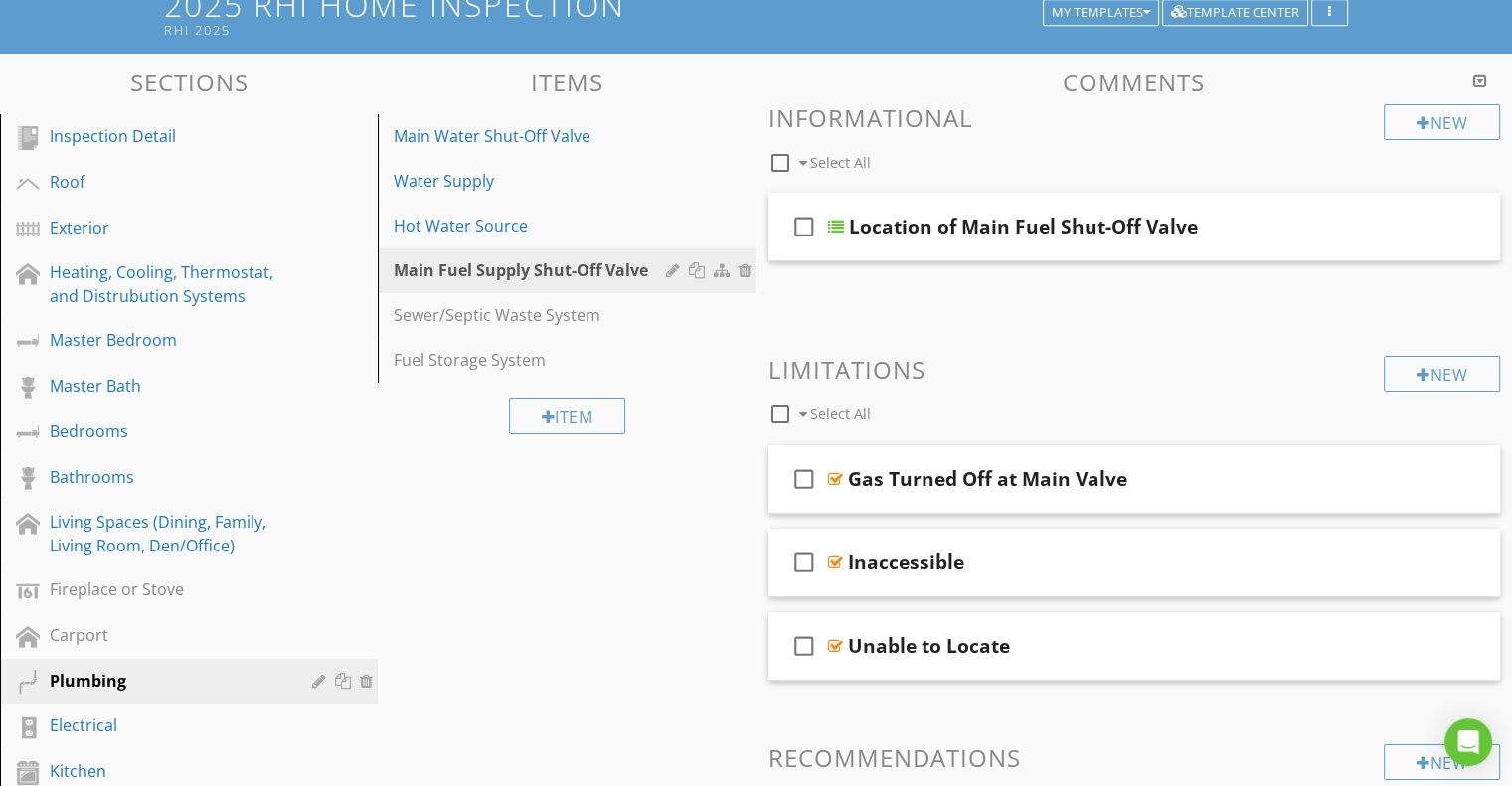 scroll, scrollTop: 133, scrollLeft: 0, axis: vertical 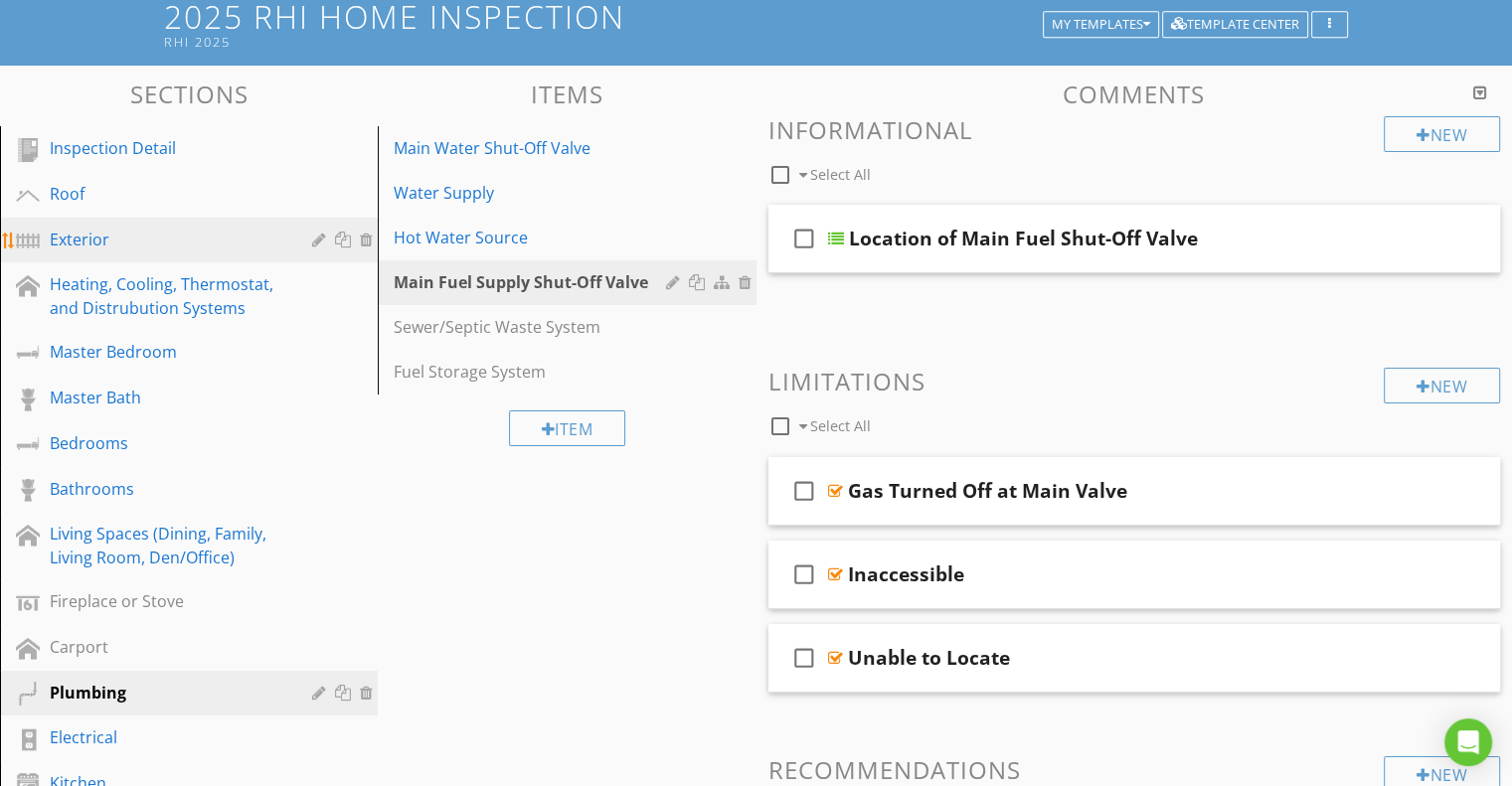 click on "Exterior" at bounding box center [166, 239] 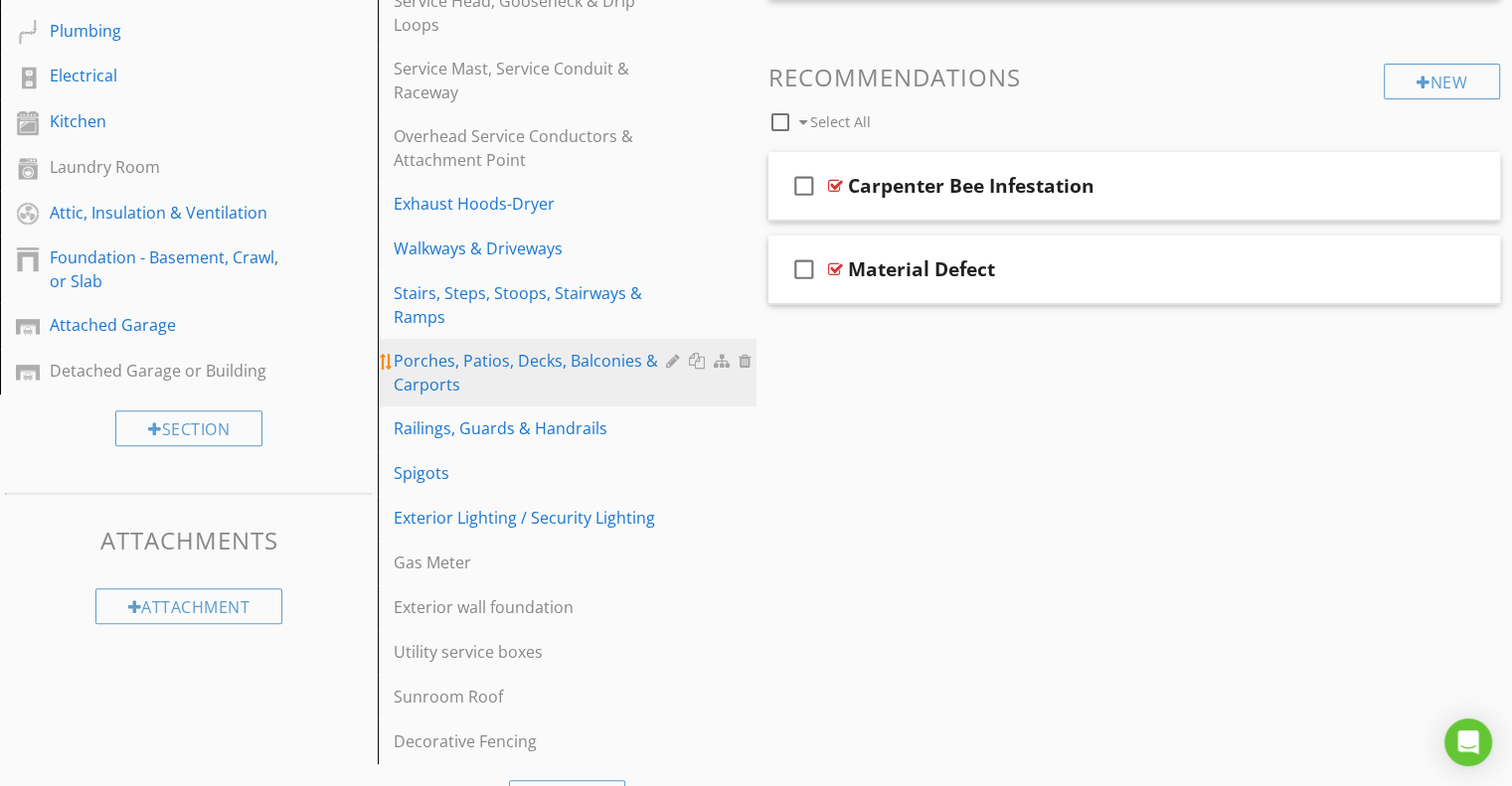 scroll, scrollTop: 829, scrollLeft: 0, axis: vertical 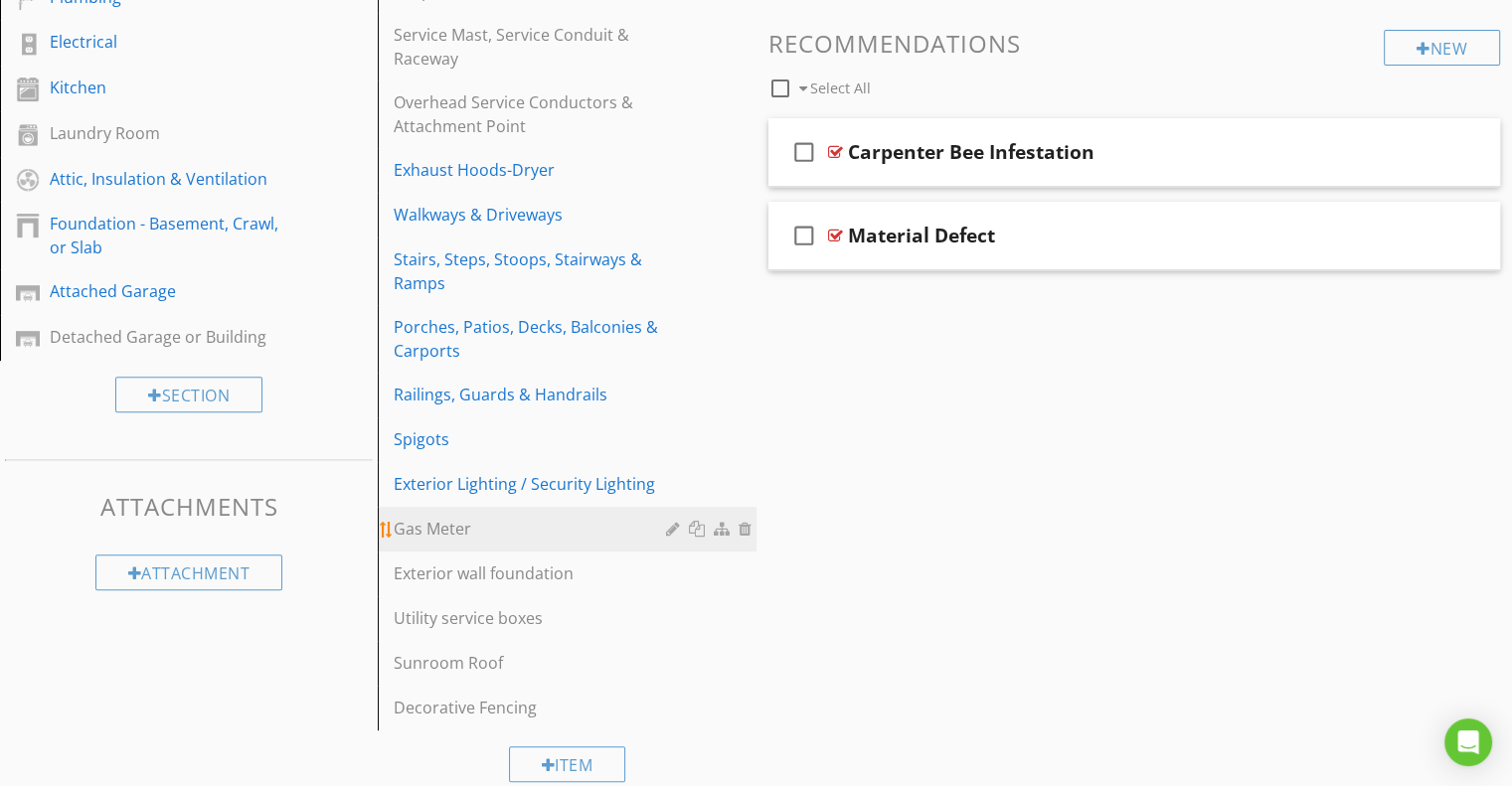 click on "Gas Meter" at bounding box center [532, 529] 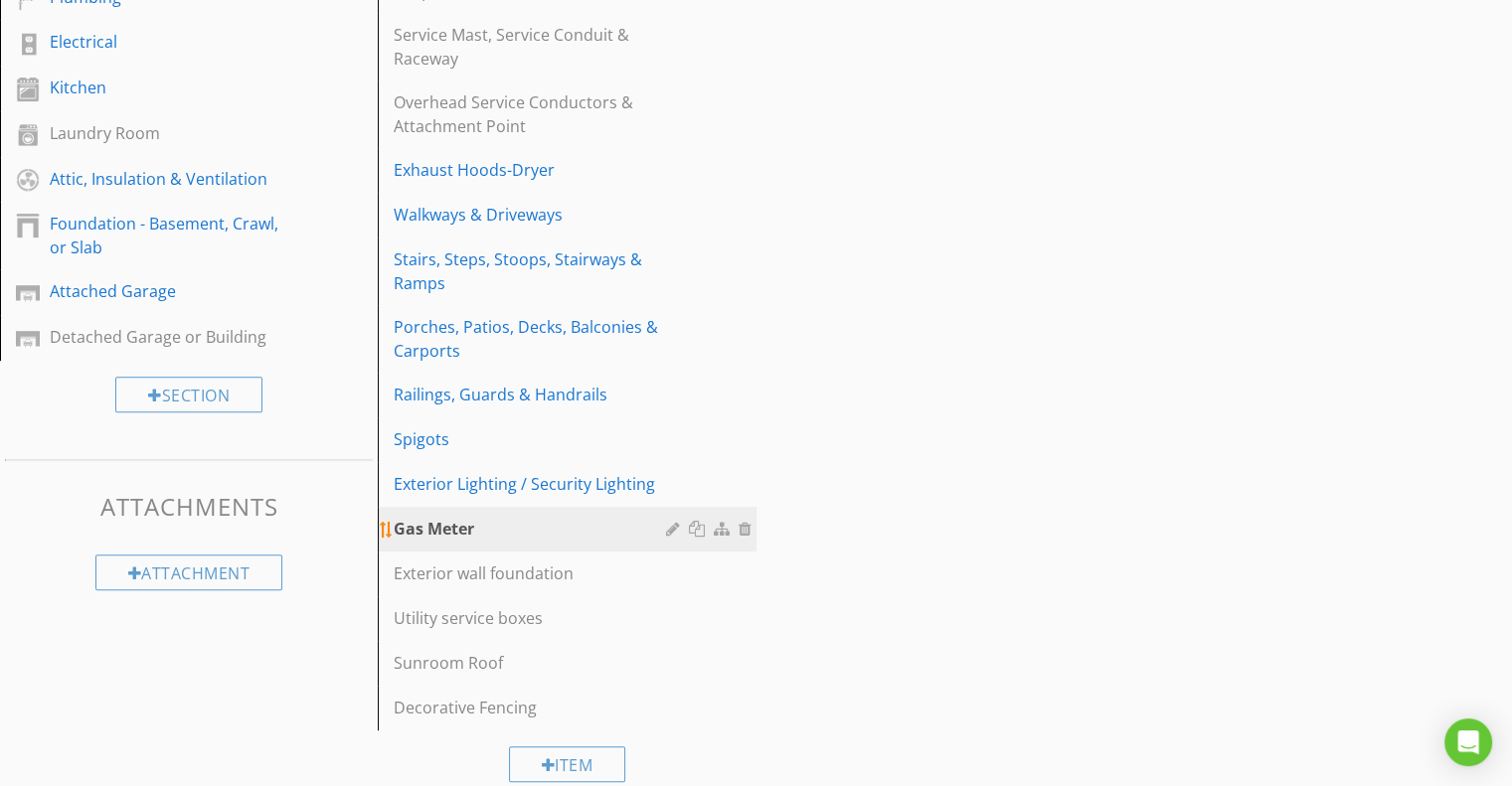 click on "Gas Meter" at bounding box center [532, 529] 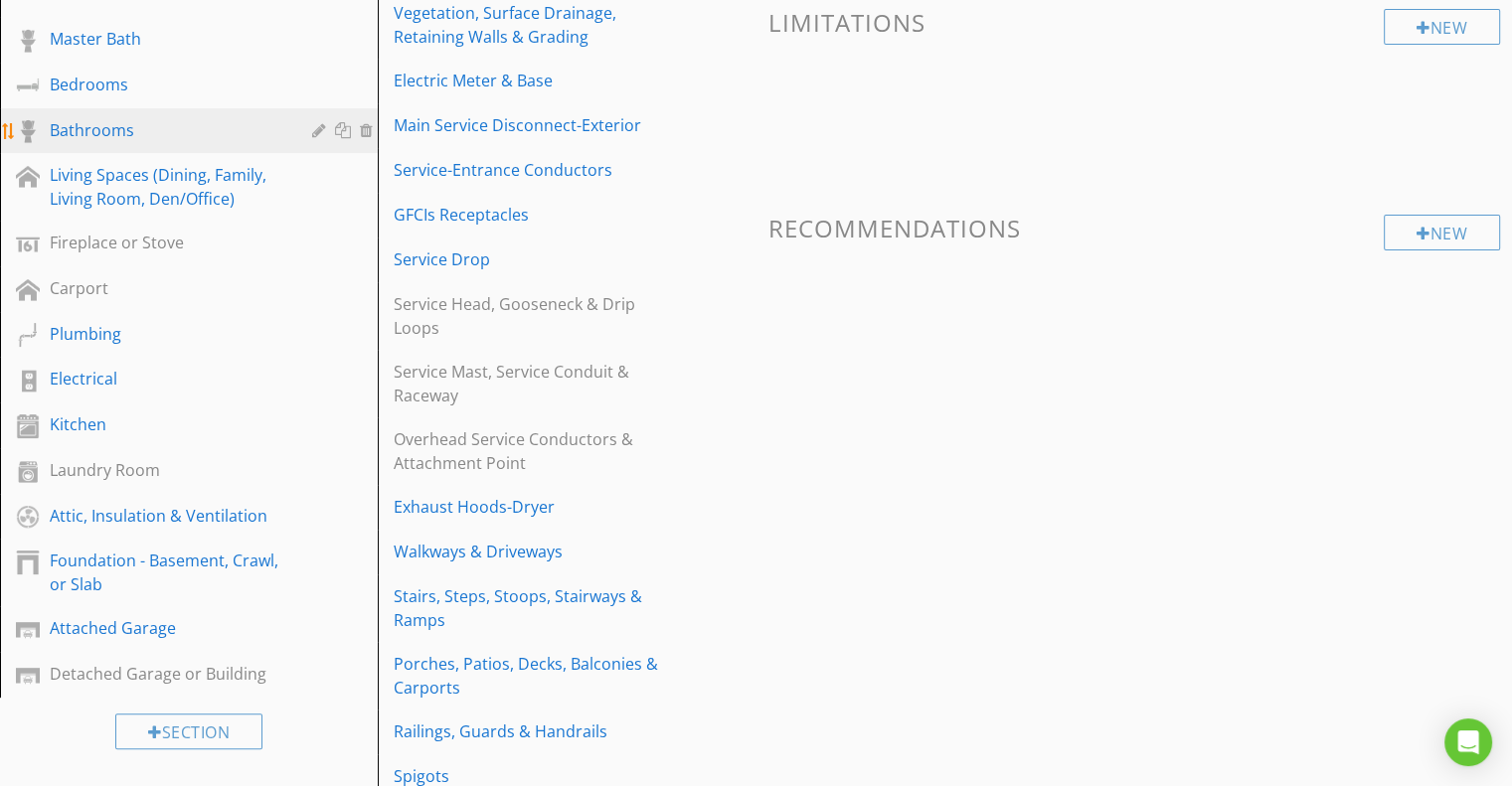 scroll, scrollTop: 497, scrollLeft: 0, axis: vertical 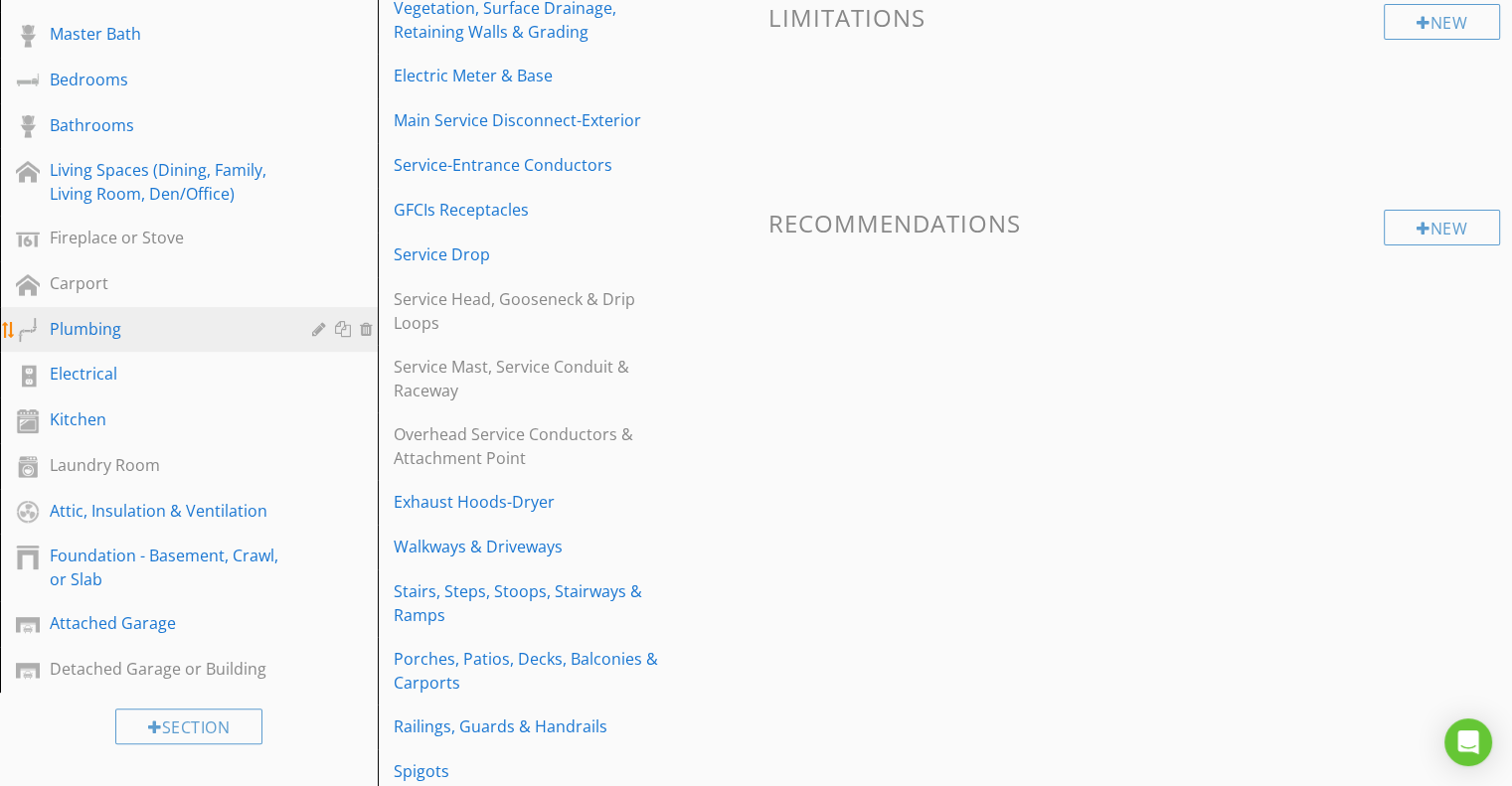 click on "Plumbing" at bounding box center [166, 329] 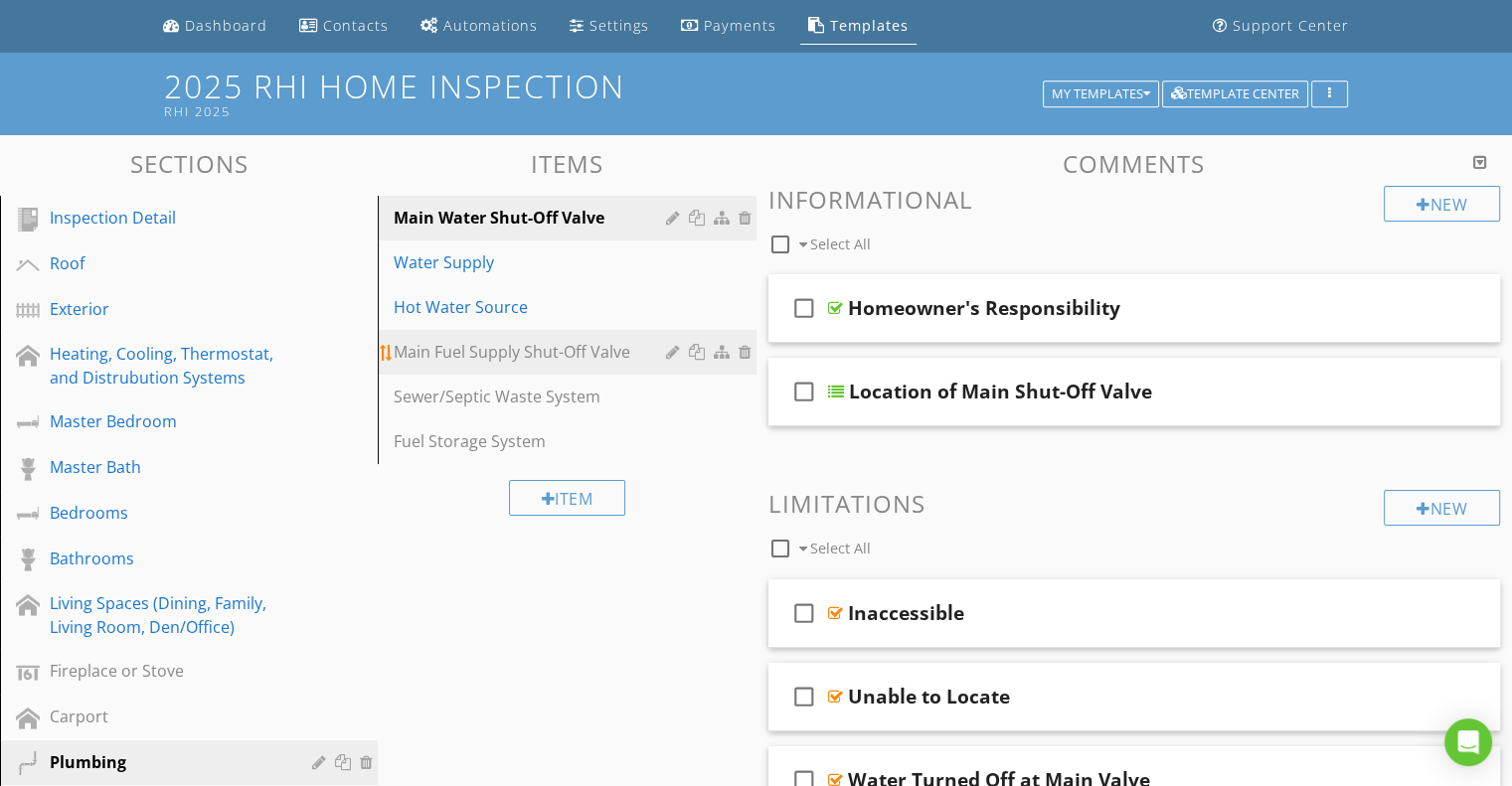 scroll, scrollTop: 99, scrollLeft: 0, axis: vertical 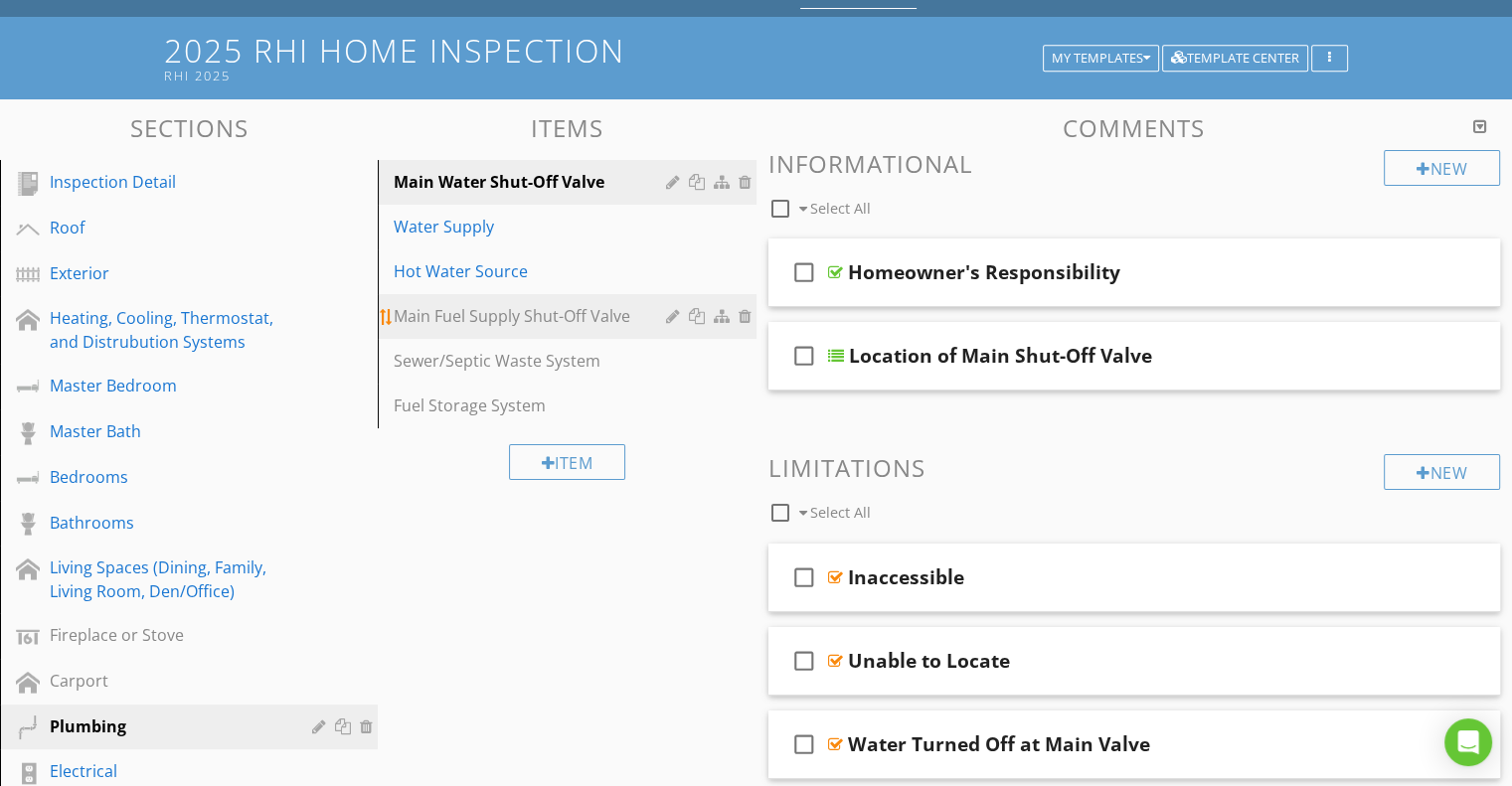 click on "Main Fuel Supply Shut-Off Valve" at bounding box center (532, 316) 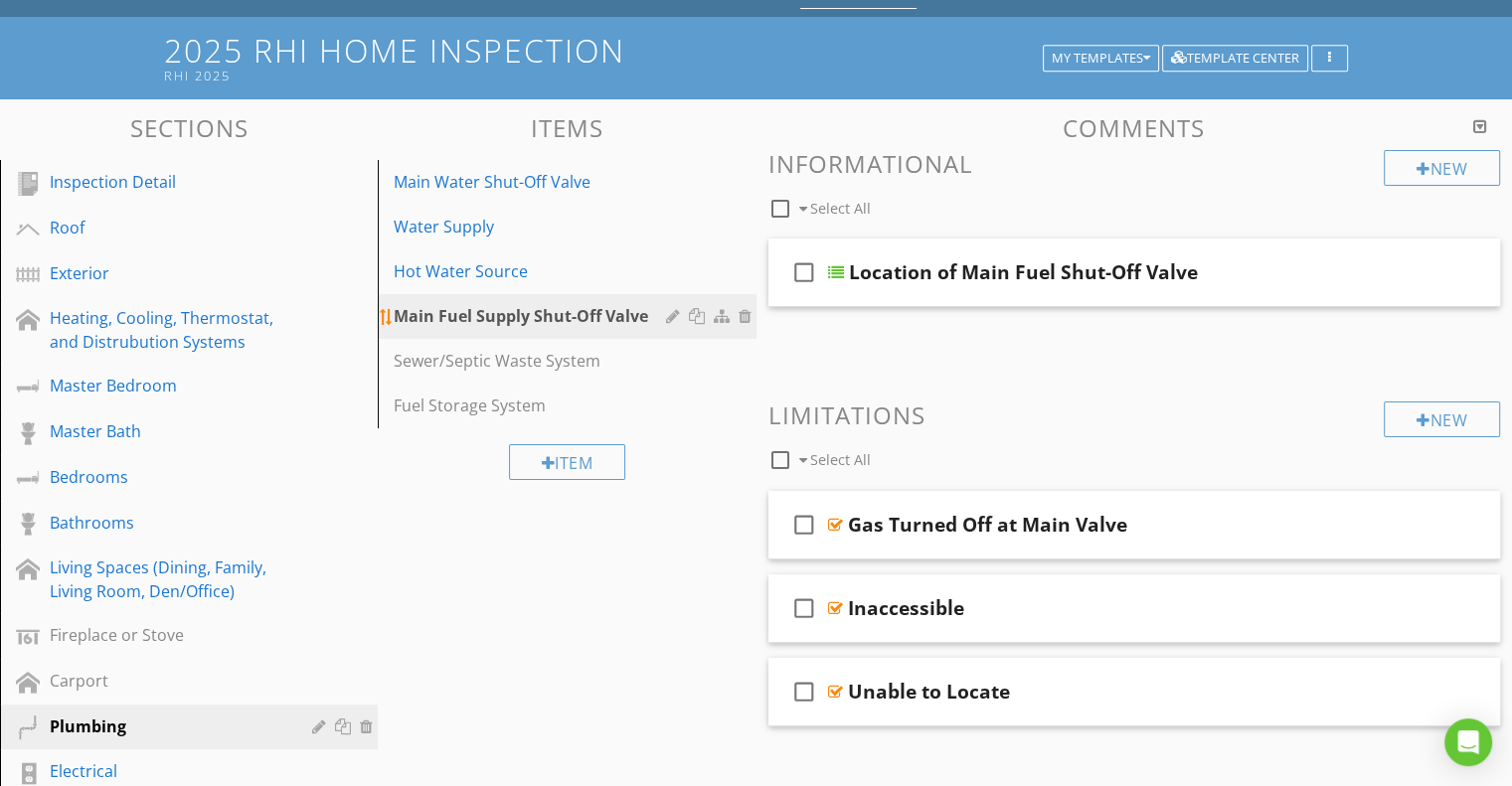click at bounding box center [724, 316] 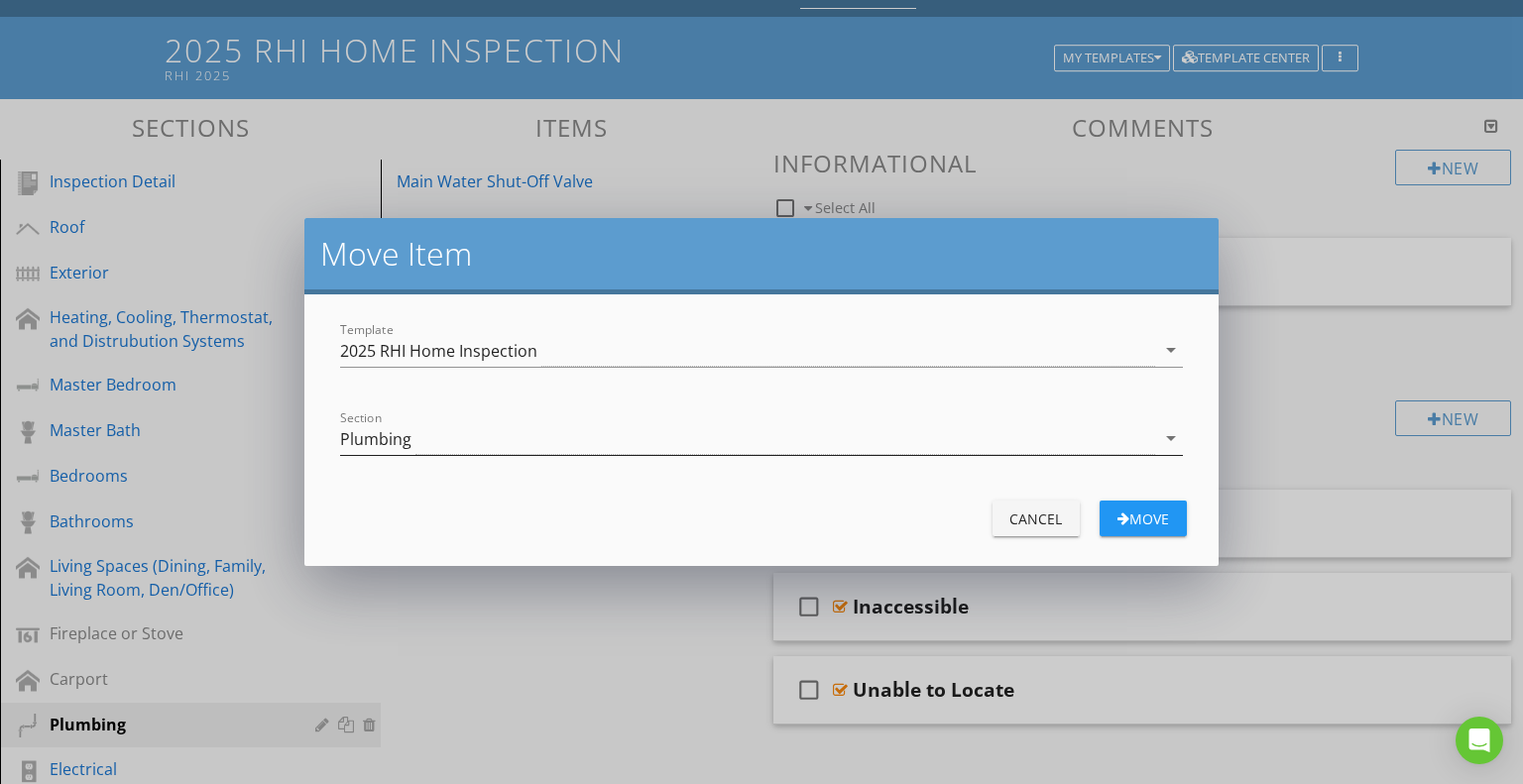 click on "Plumbing" at bounding box center [748, 438] 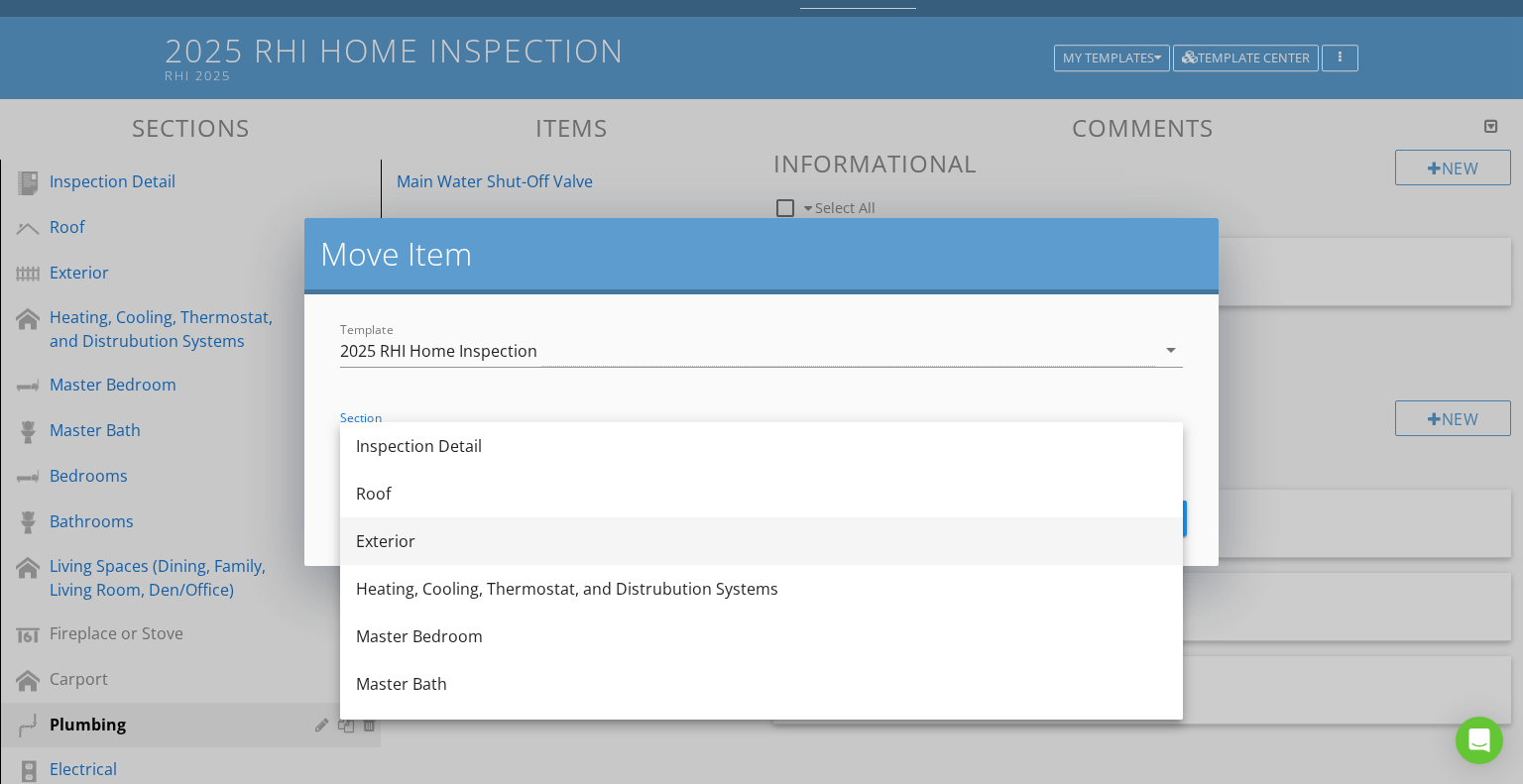 click on "Exterior" at bounding box center (762, 541) 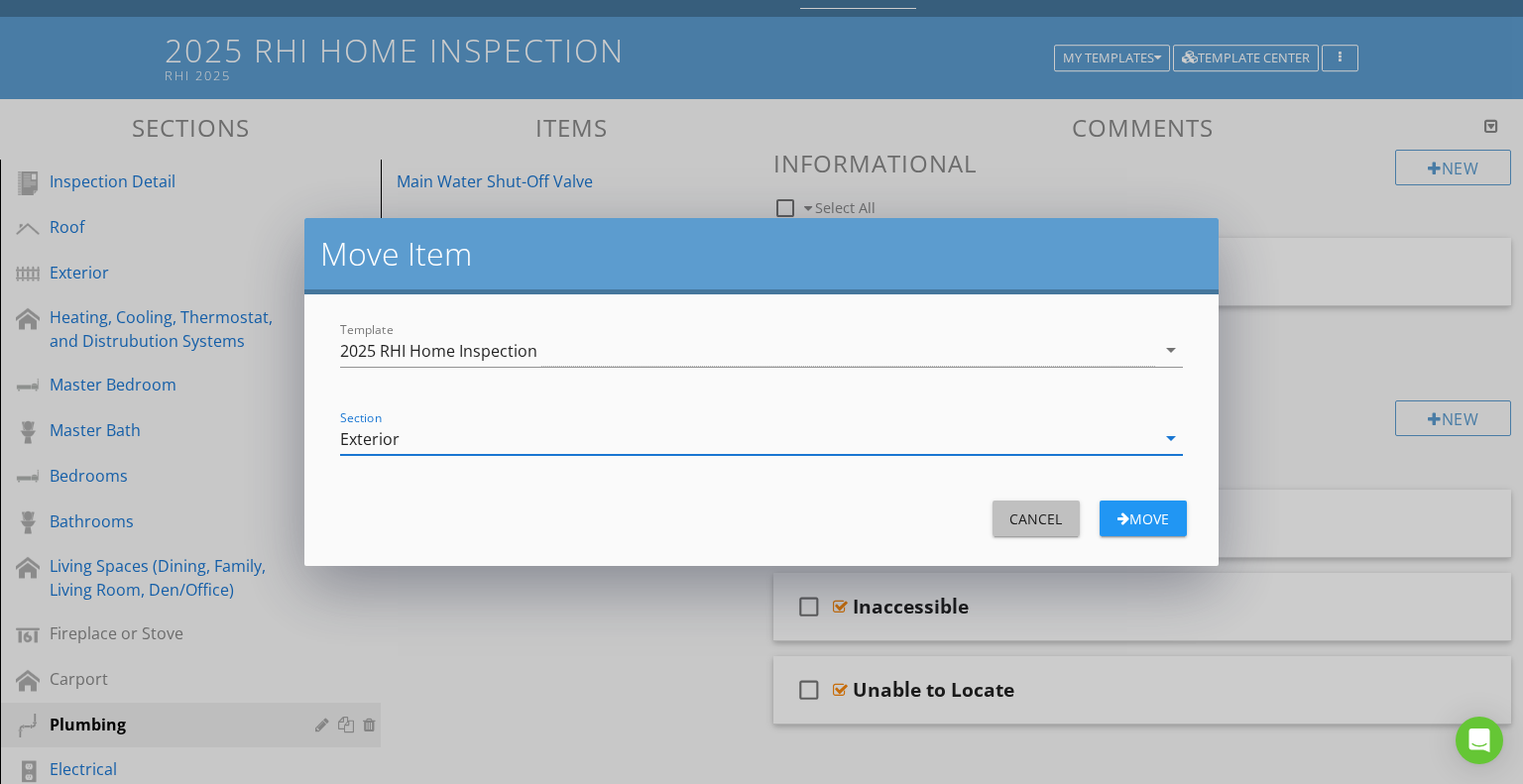 click on "Cancel" at bounding box center [1036, 518] 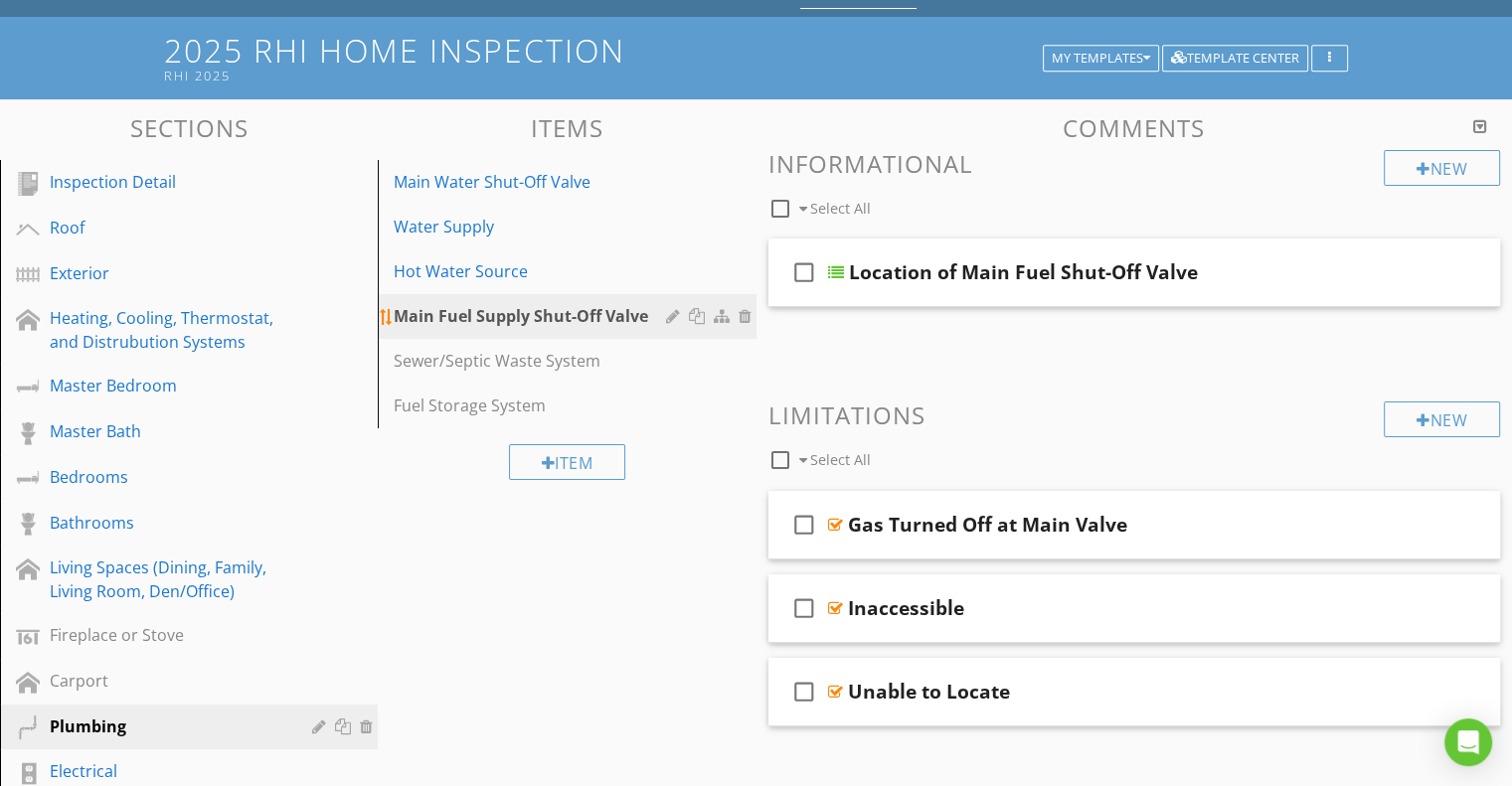 click on "Main Fuel Supply Shut-Off Valve" at bounding box center [532, 316] 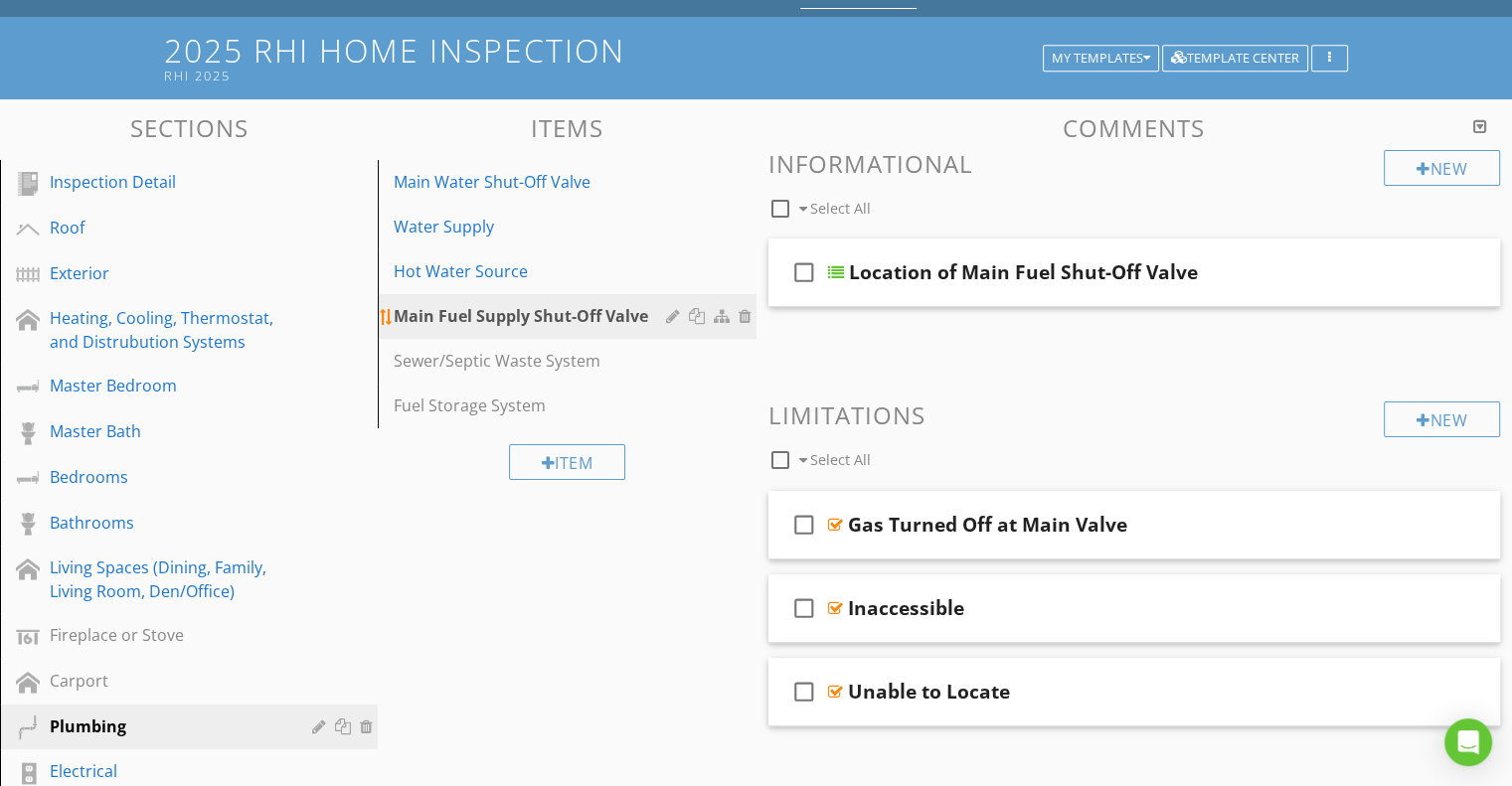 click on "Main Fuel Supply Shut-Off Valve" at bounding box center (532, 316) 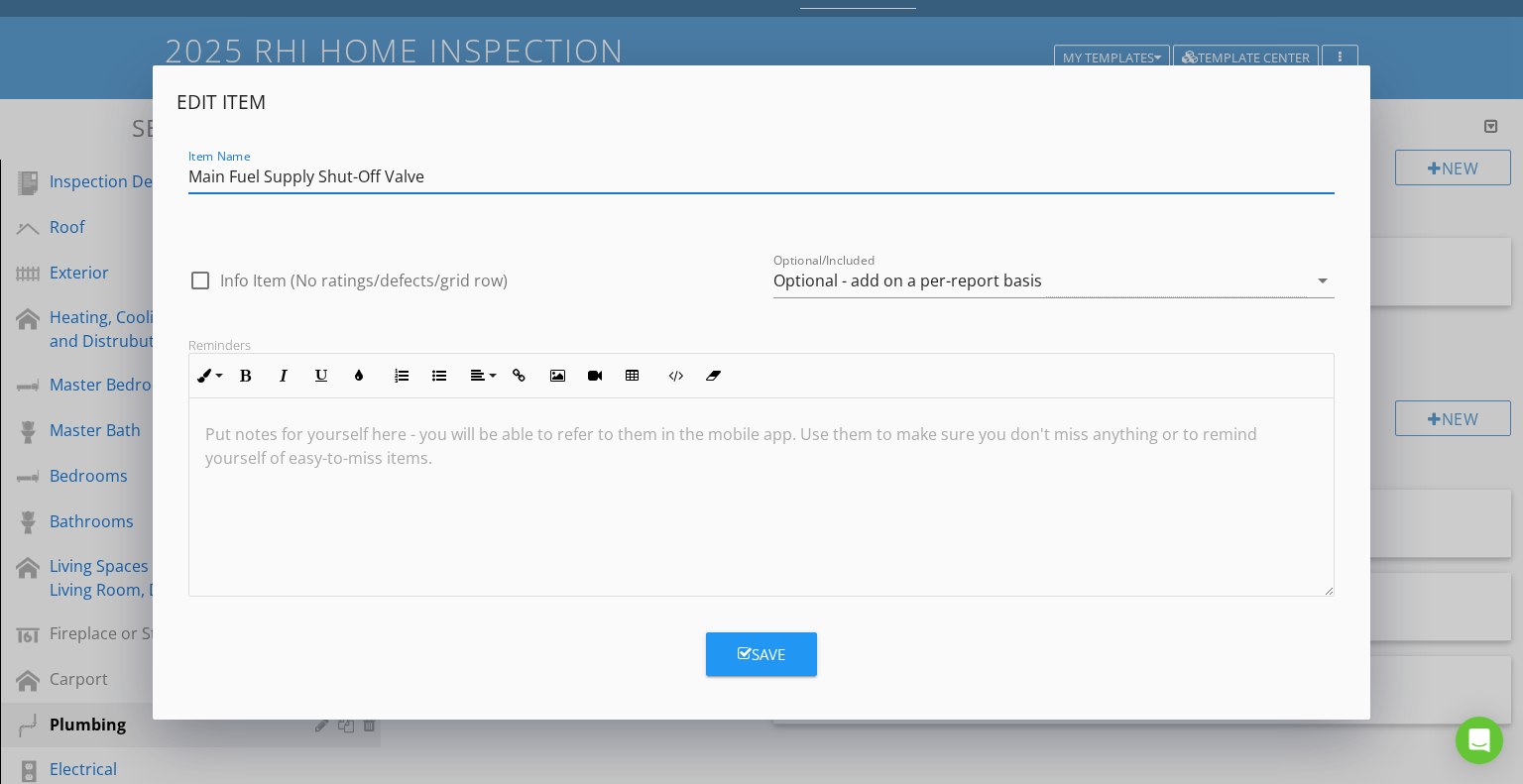 click on "Save" at bounding box center (762, 646) 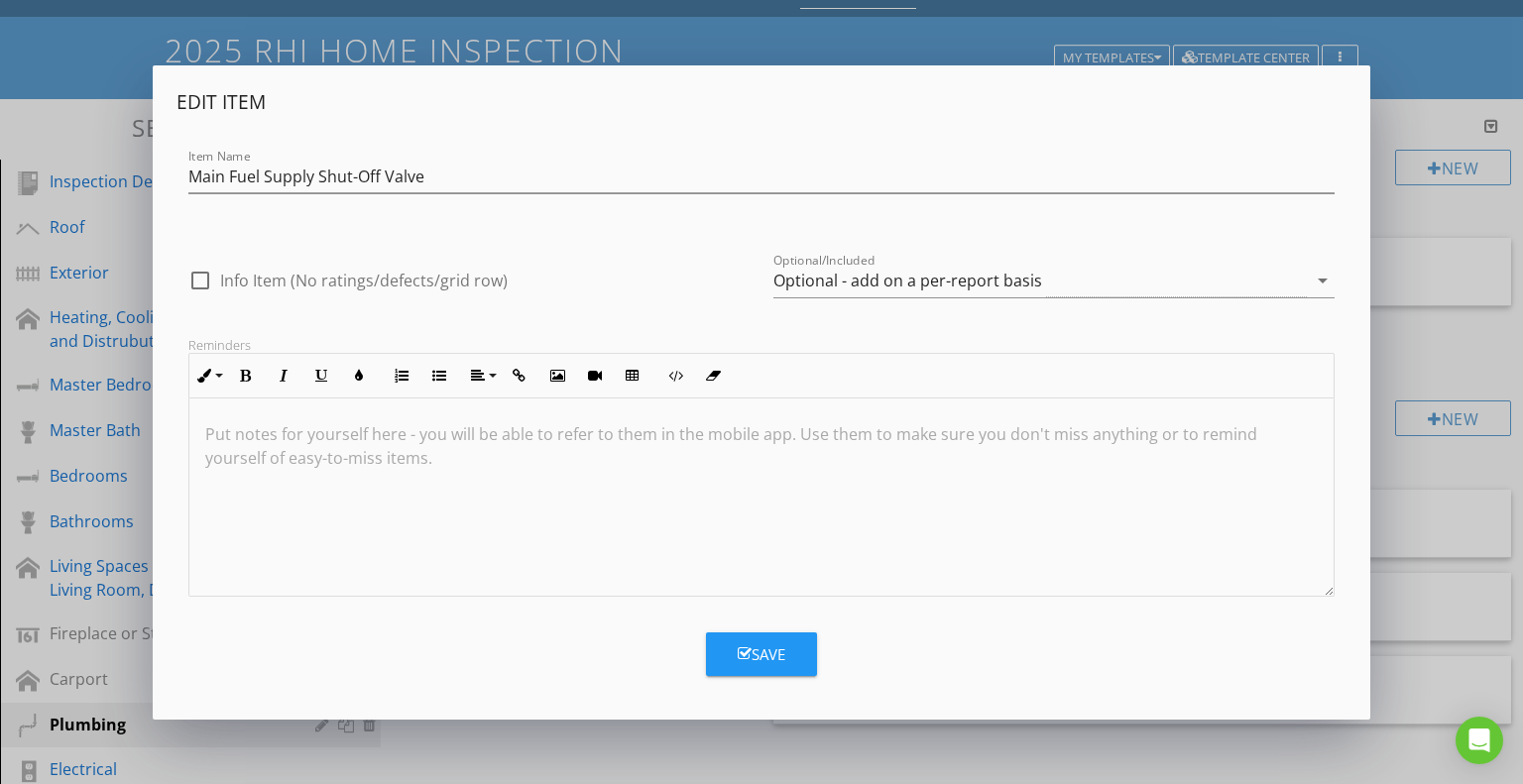 click on "Edit Item   Item Name Main Fuel Supply Shut-Off Valve     check_box_outline_blank Info Item (No ratings/defects/grid row)   Optional/Included Optional - add on a per-report basis arrow_drop_down     Reminders   Inline Style XLarge Large Normal Small Light Small/Light Bold Italic Underline Colors Ordered List Unordered List Align Align Left Align Center Align Right Align Justify Insert Link Insert Image Insert Video Insert Table Code View Clear Formatting Put notes for yourself here - you will be able to refer to them in the mobile app. Use them to make sure you don't miss anything or to remind yourself of easy-to-miss items.
Save" at bounding box center [762, 392] 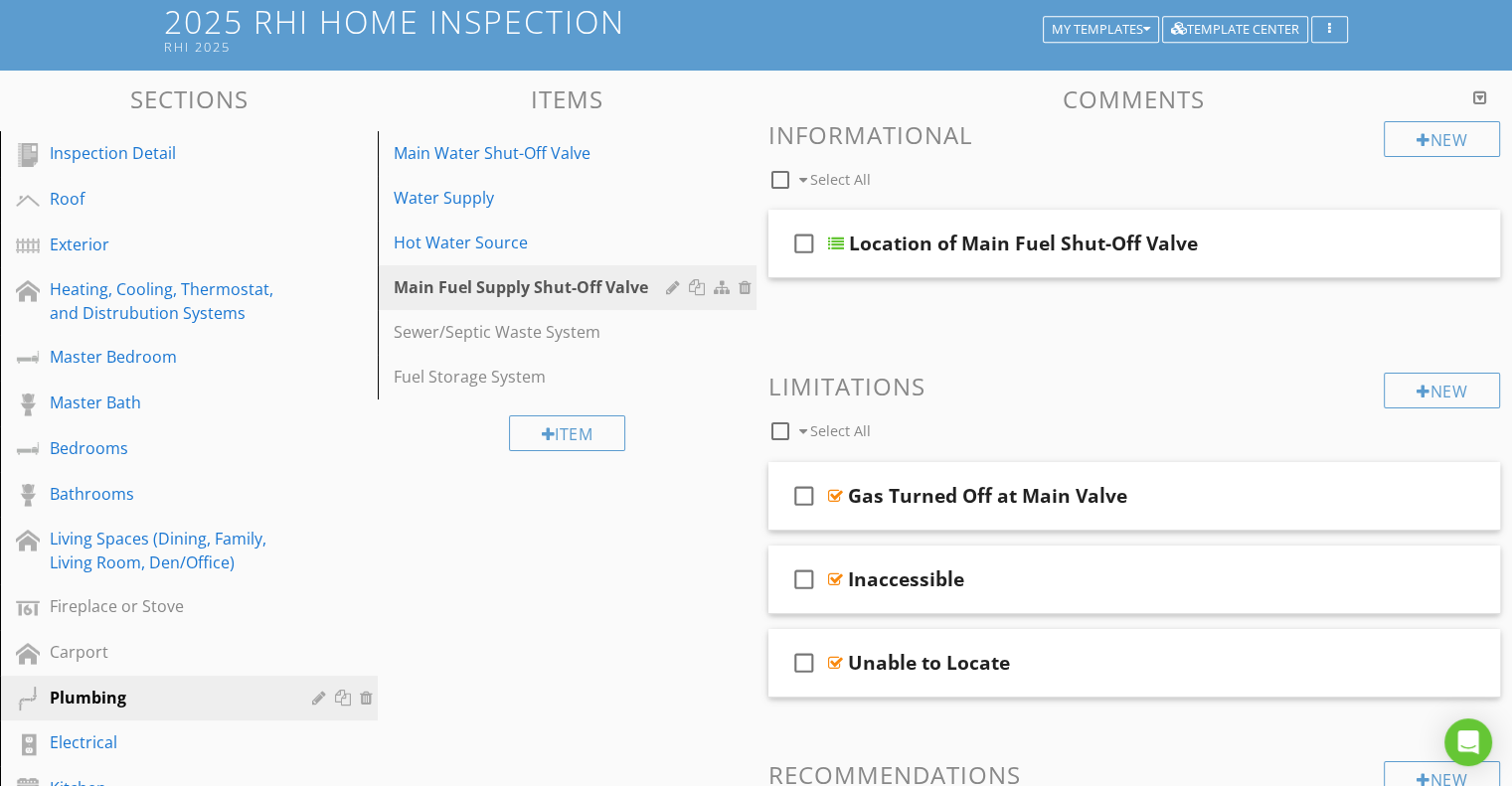 scroll, scrollTop: 0, scrollLeft: 0, axis: both 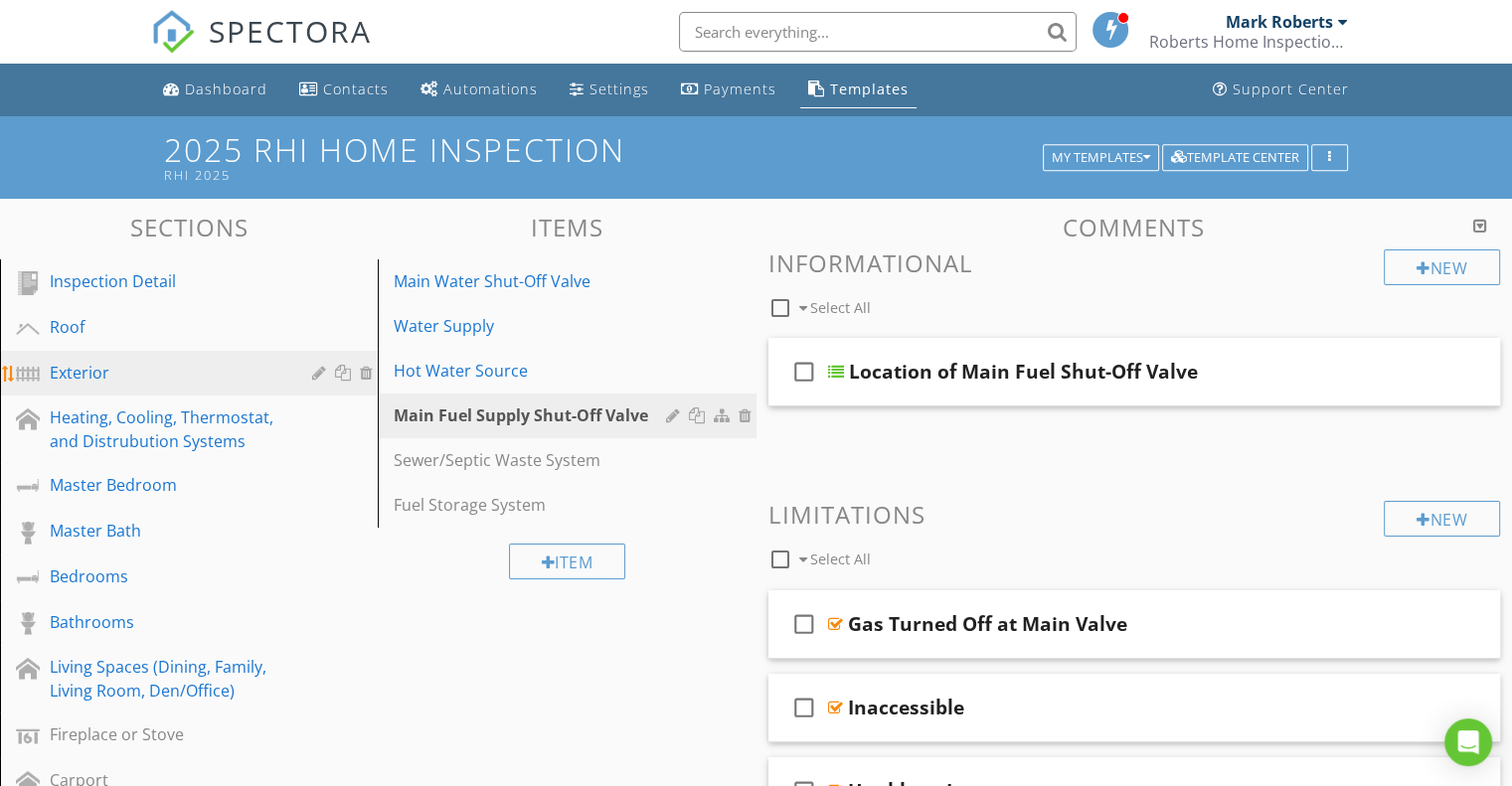 click on "Exterior" at bounding box center (166, 373) 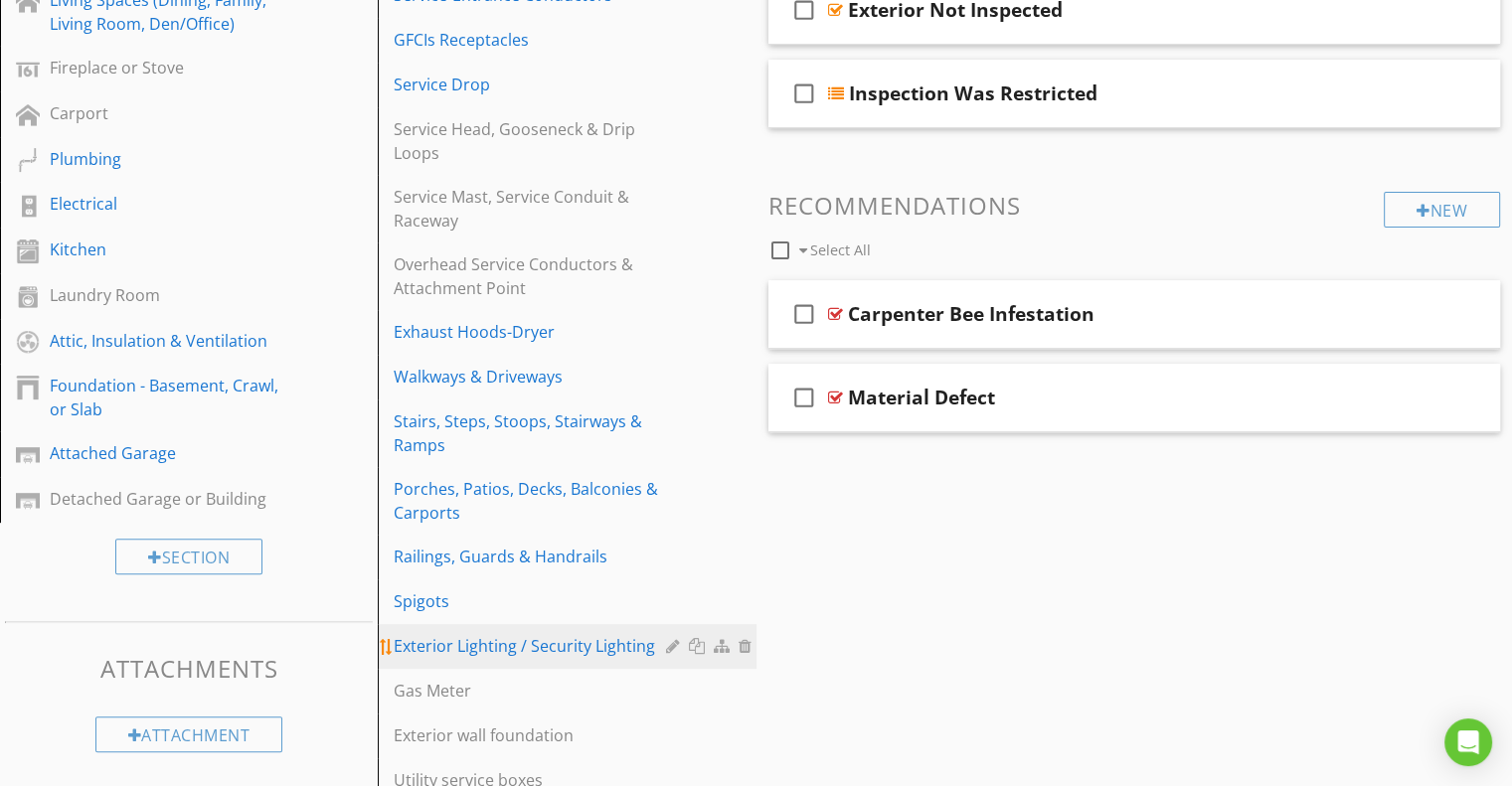 scroll, scrollTop: 696, scrollLeft: 0, axis: vertical 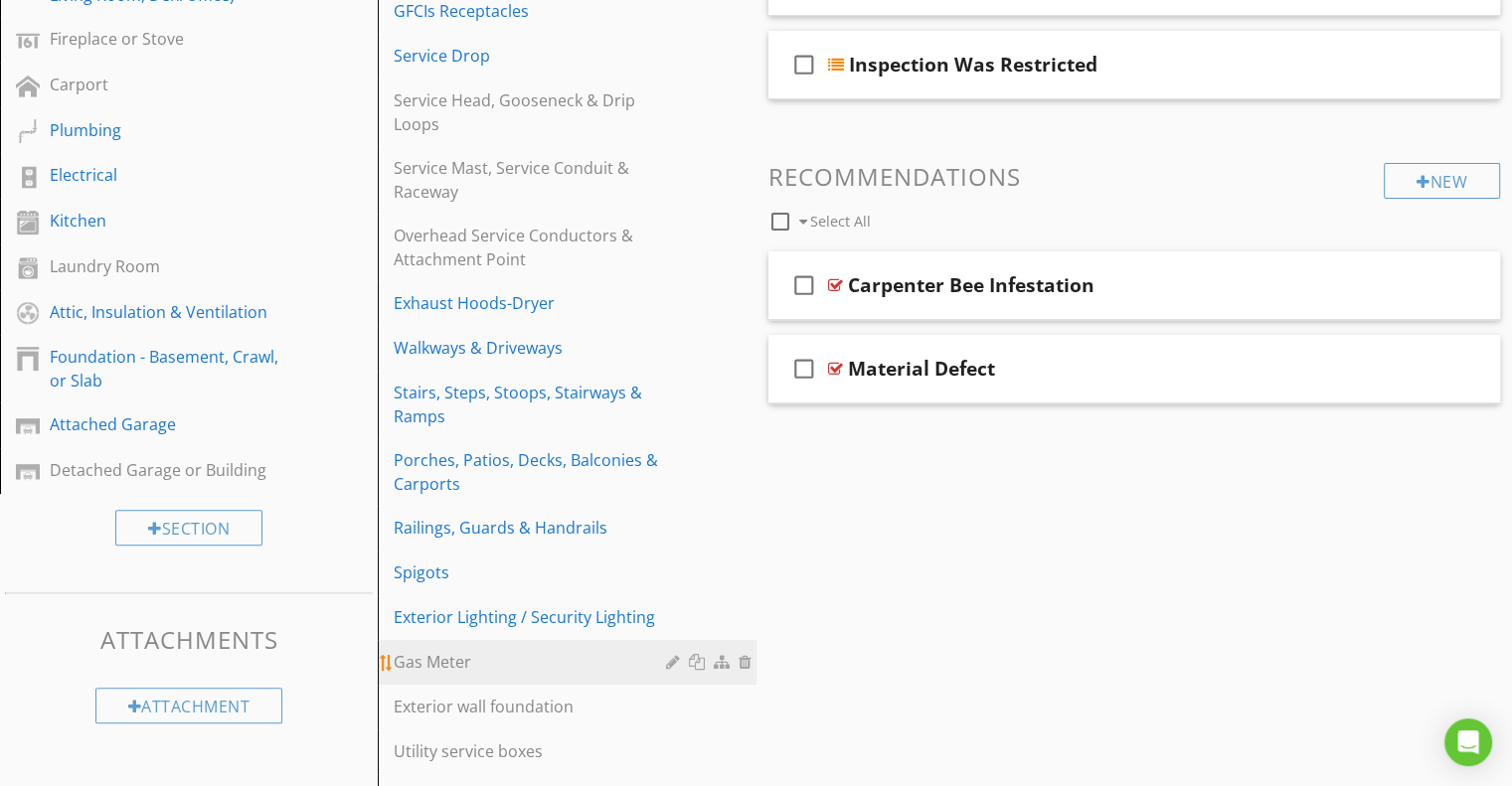 click on "Gas Meter" at bounding box center [532, 662] 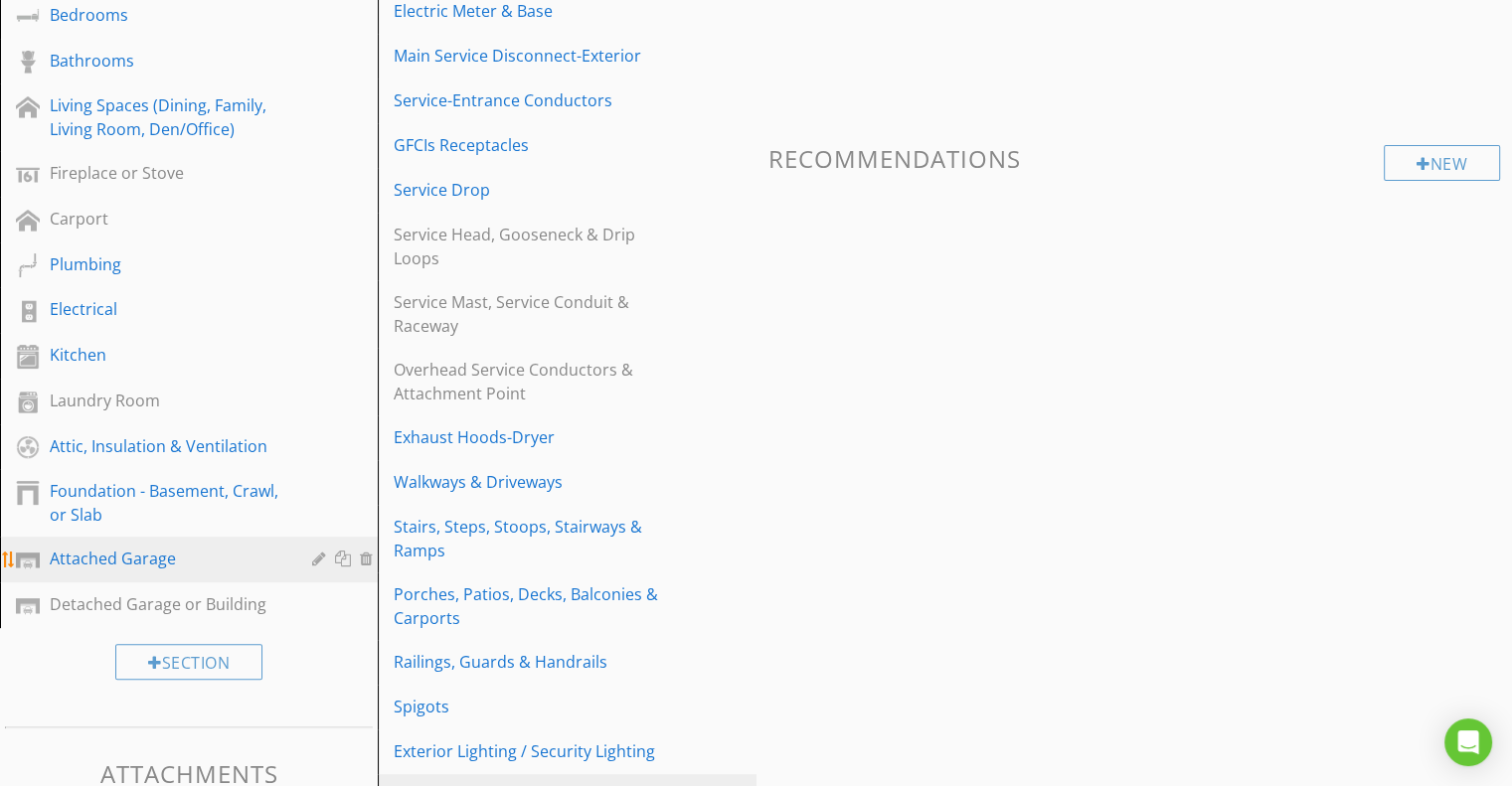 scroll, scrollTop: 596, scrollLeft: 0, axis: vertical 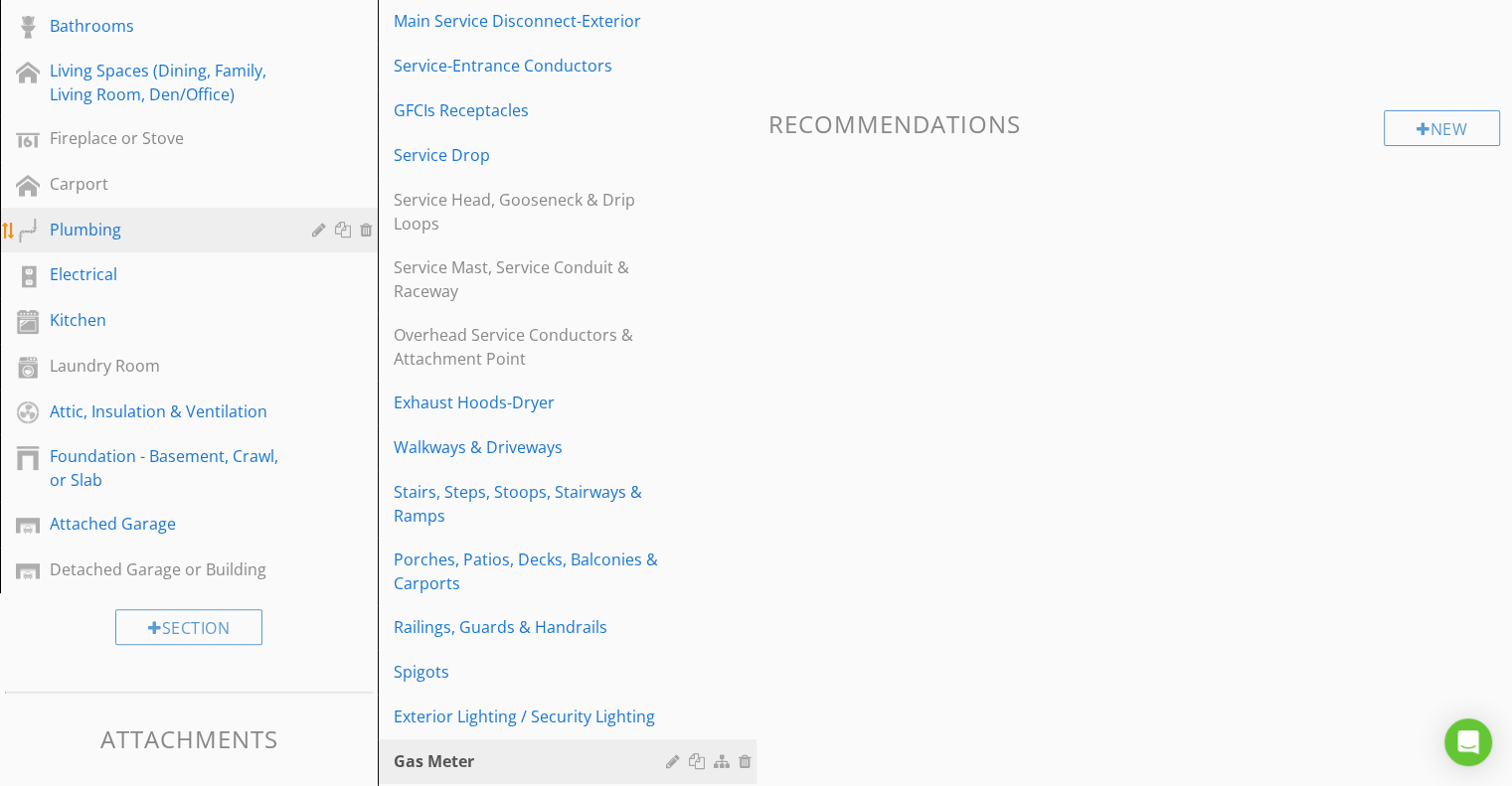 click on "Plumbing" at bounding box center [166, 230] 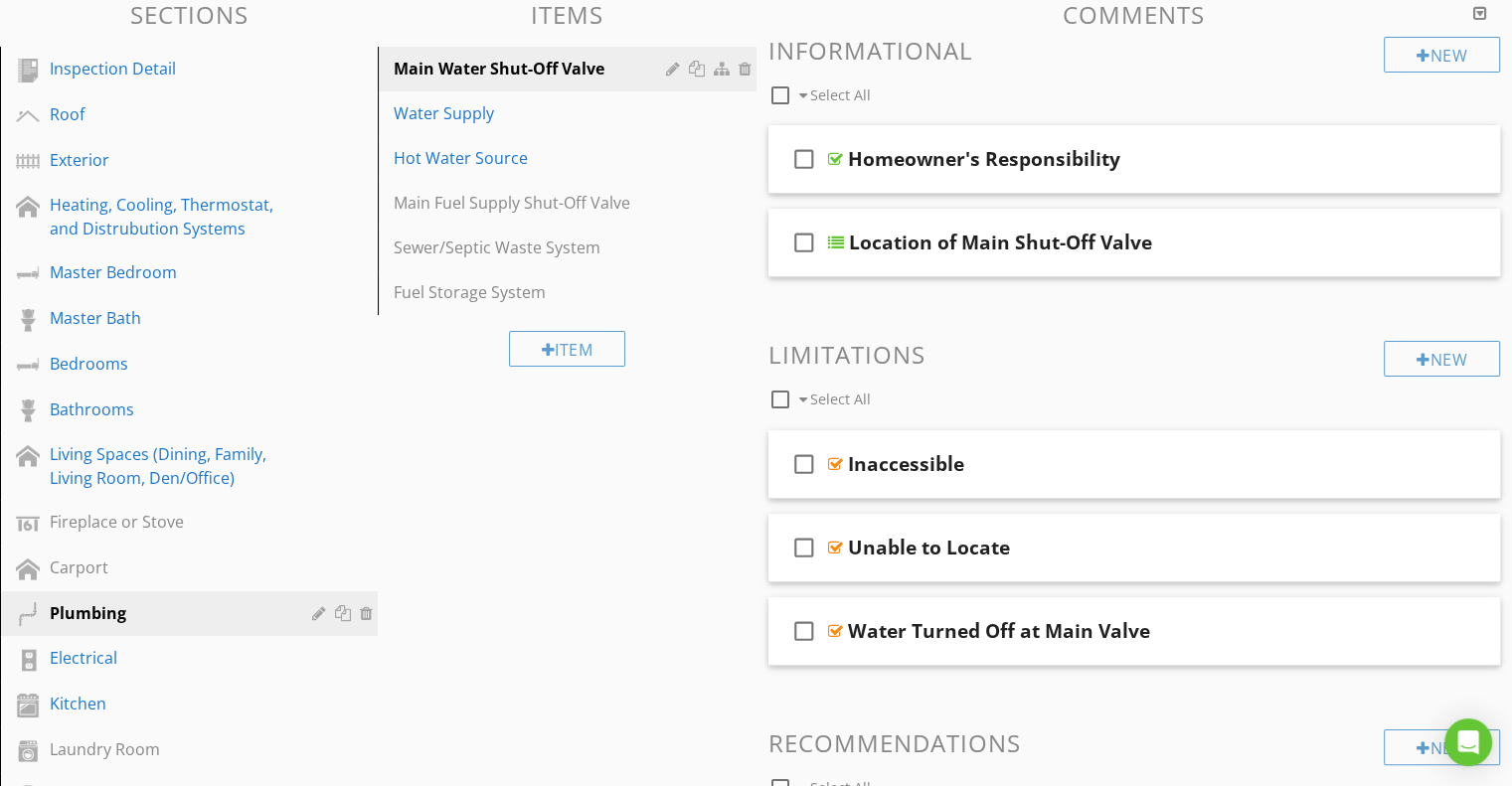 scroll, scrollTop: 0, scrollLeft: 0, axis: both 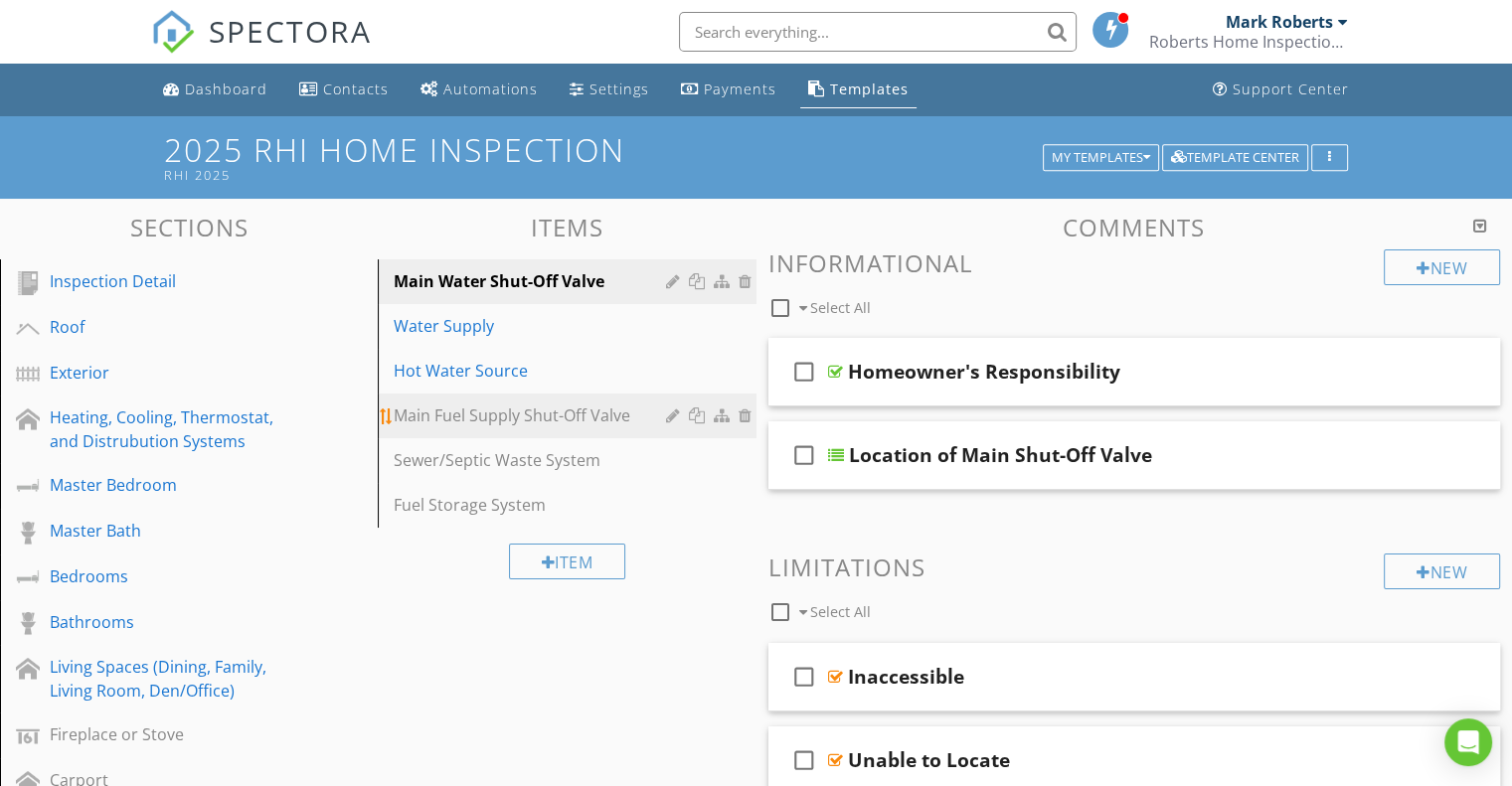 click at bounding box center [699, 415] 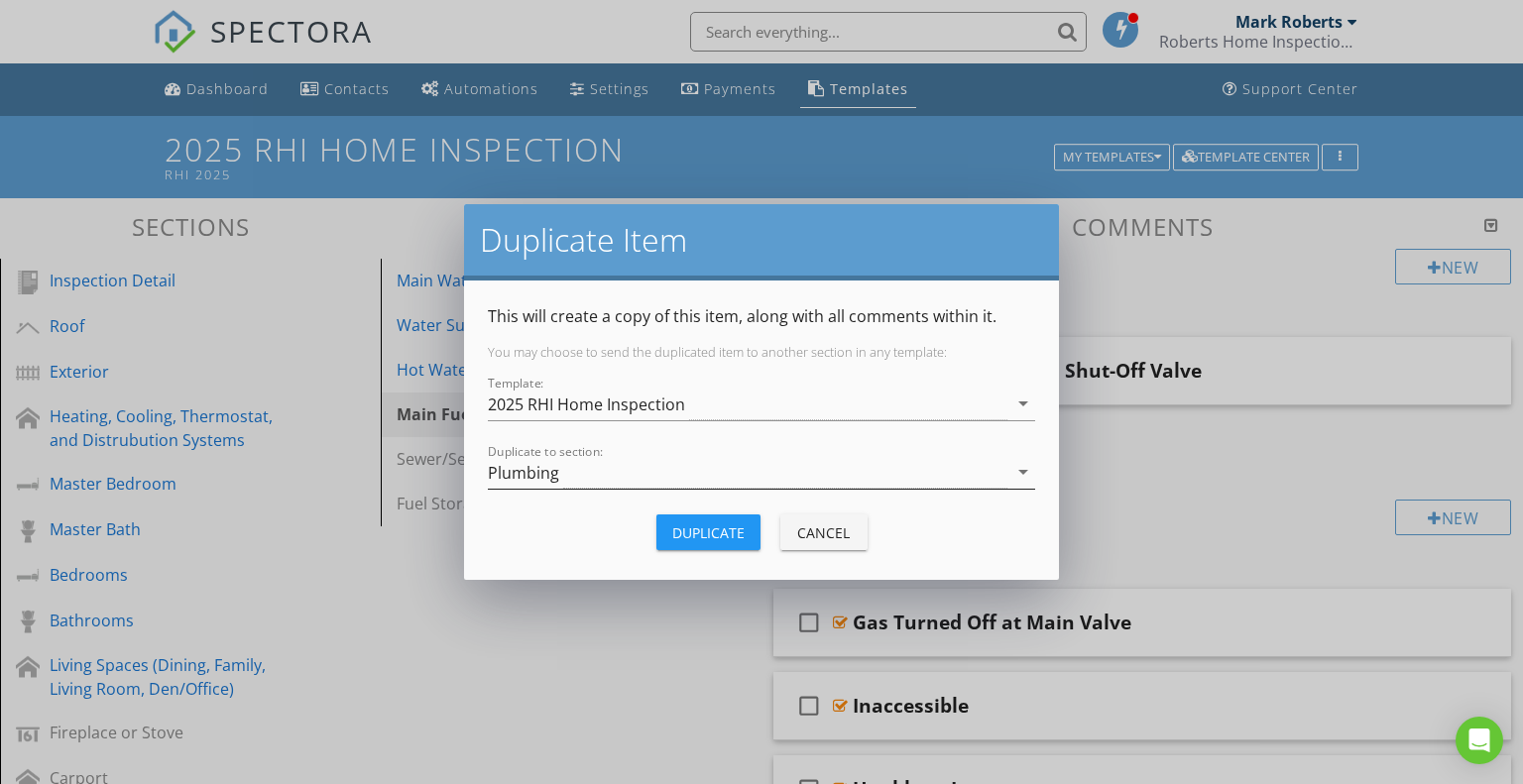 click on "Plumbing" at bounding box center (748, 472) 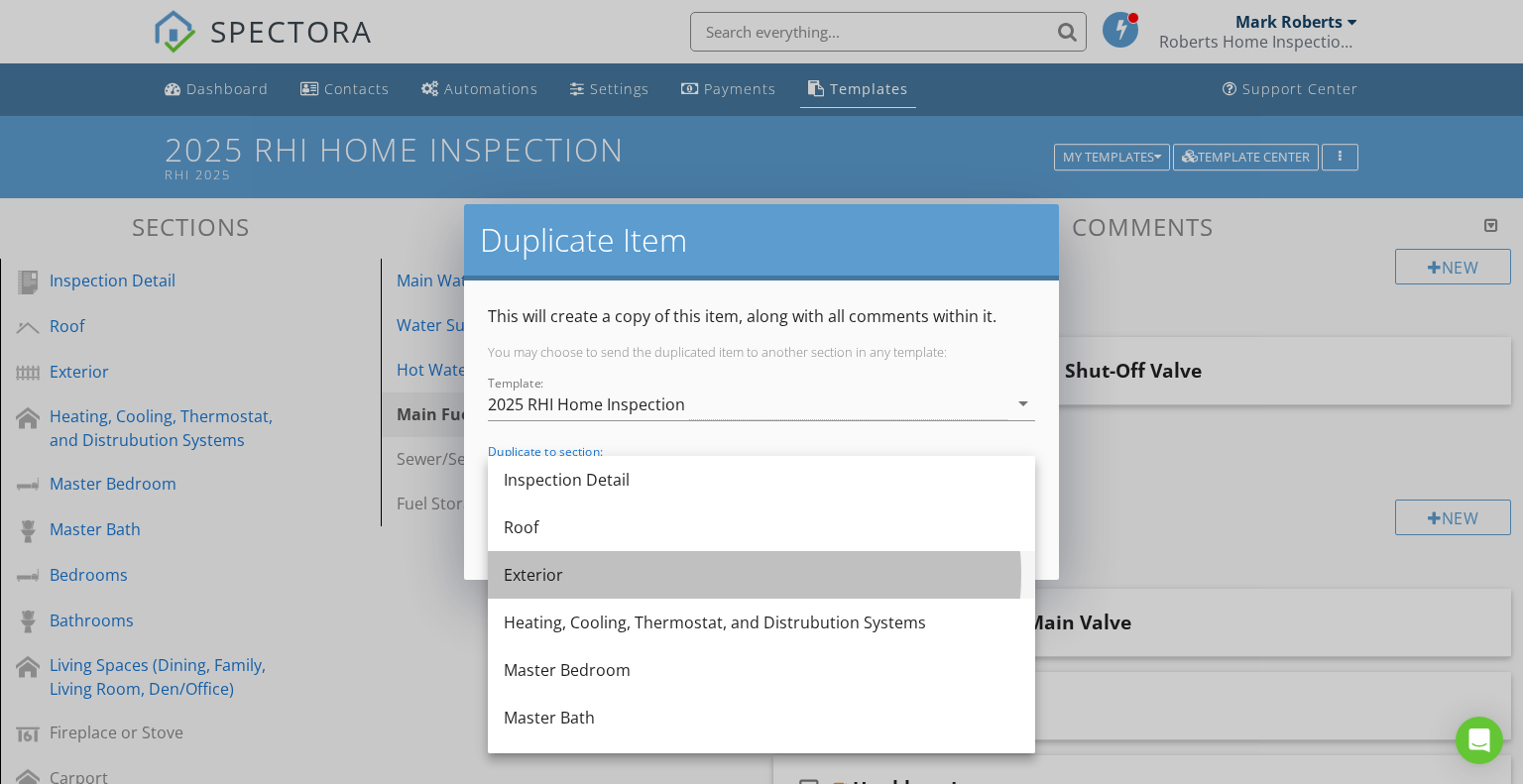 click on "Exterior" at bounding box center [762, 575] 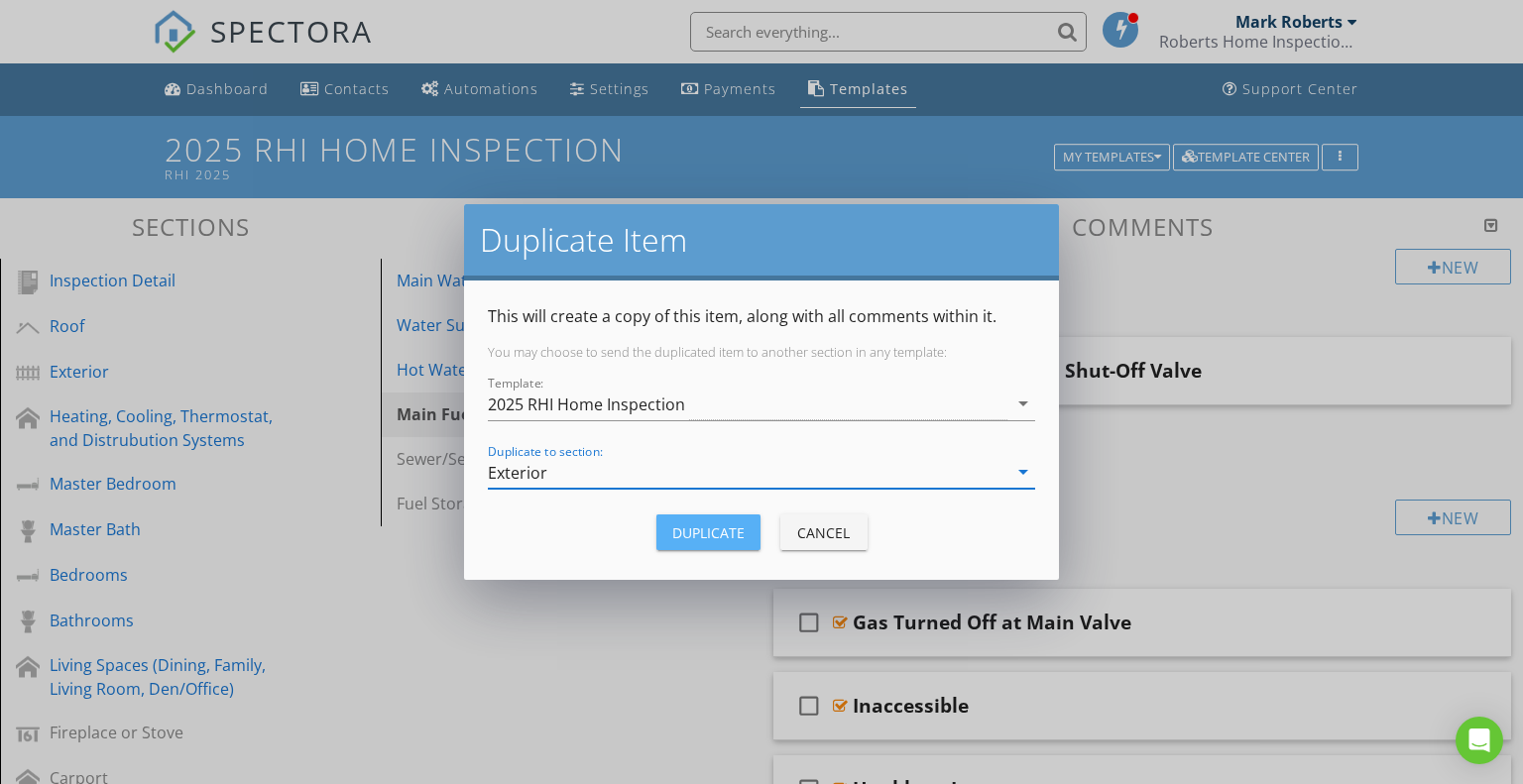 click on "Duplicate" at bounding box center (708, 532) 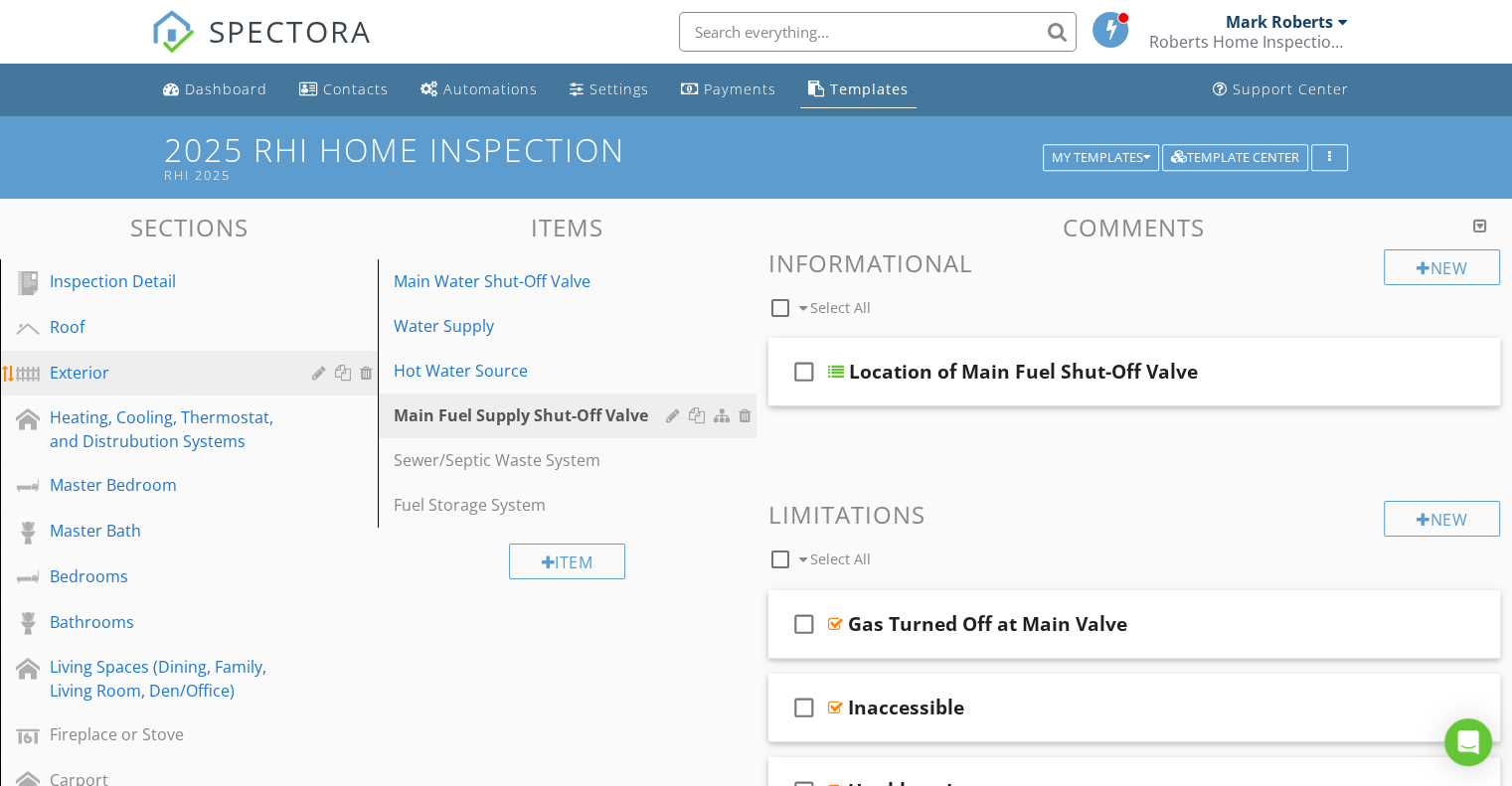 click on "Exterior" at bounding box center (166, 373) 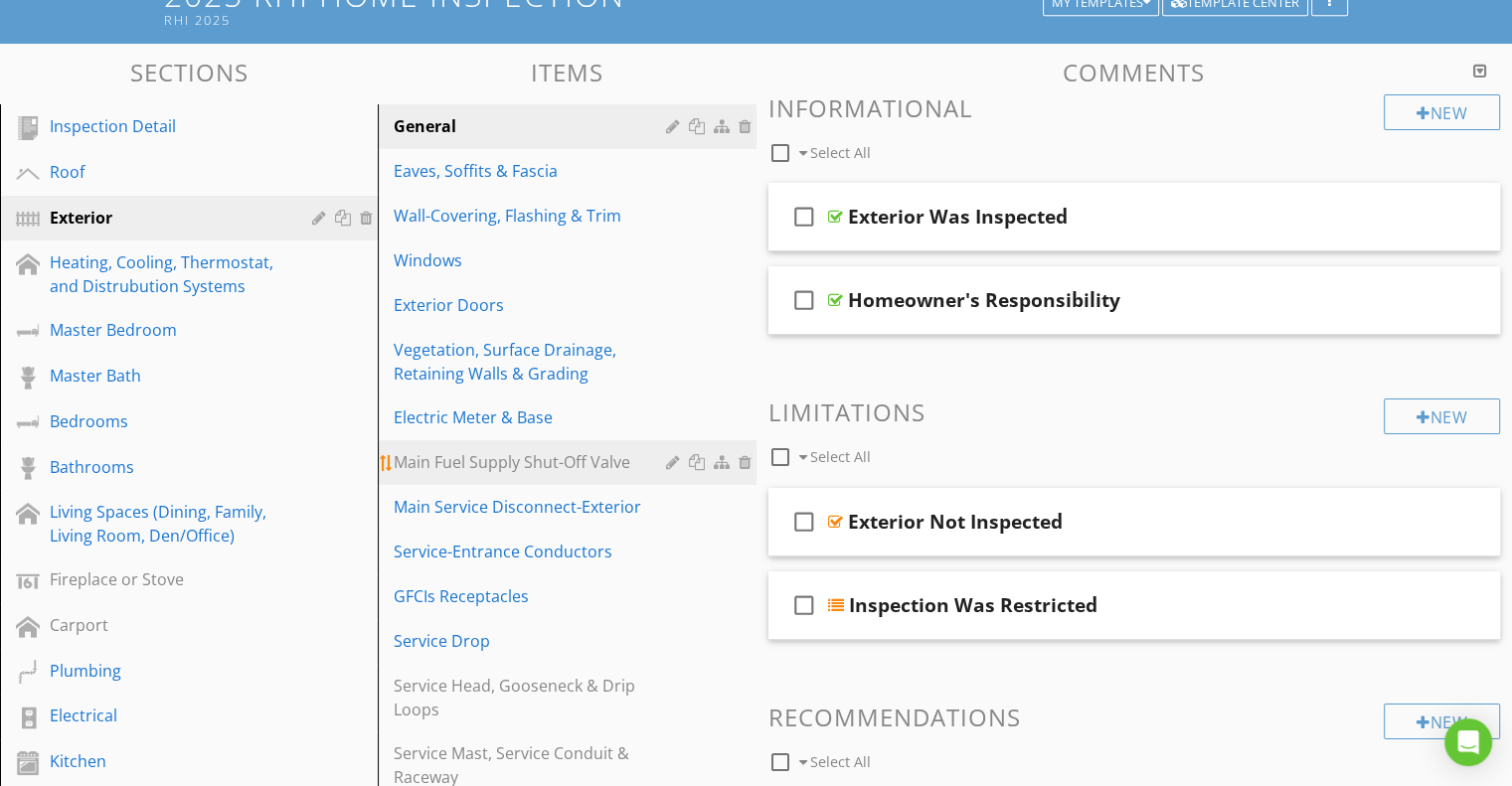 scroll, scrollTop: 199, scrollLeft: 0, axis: vertical 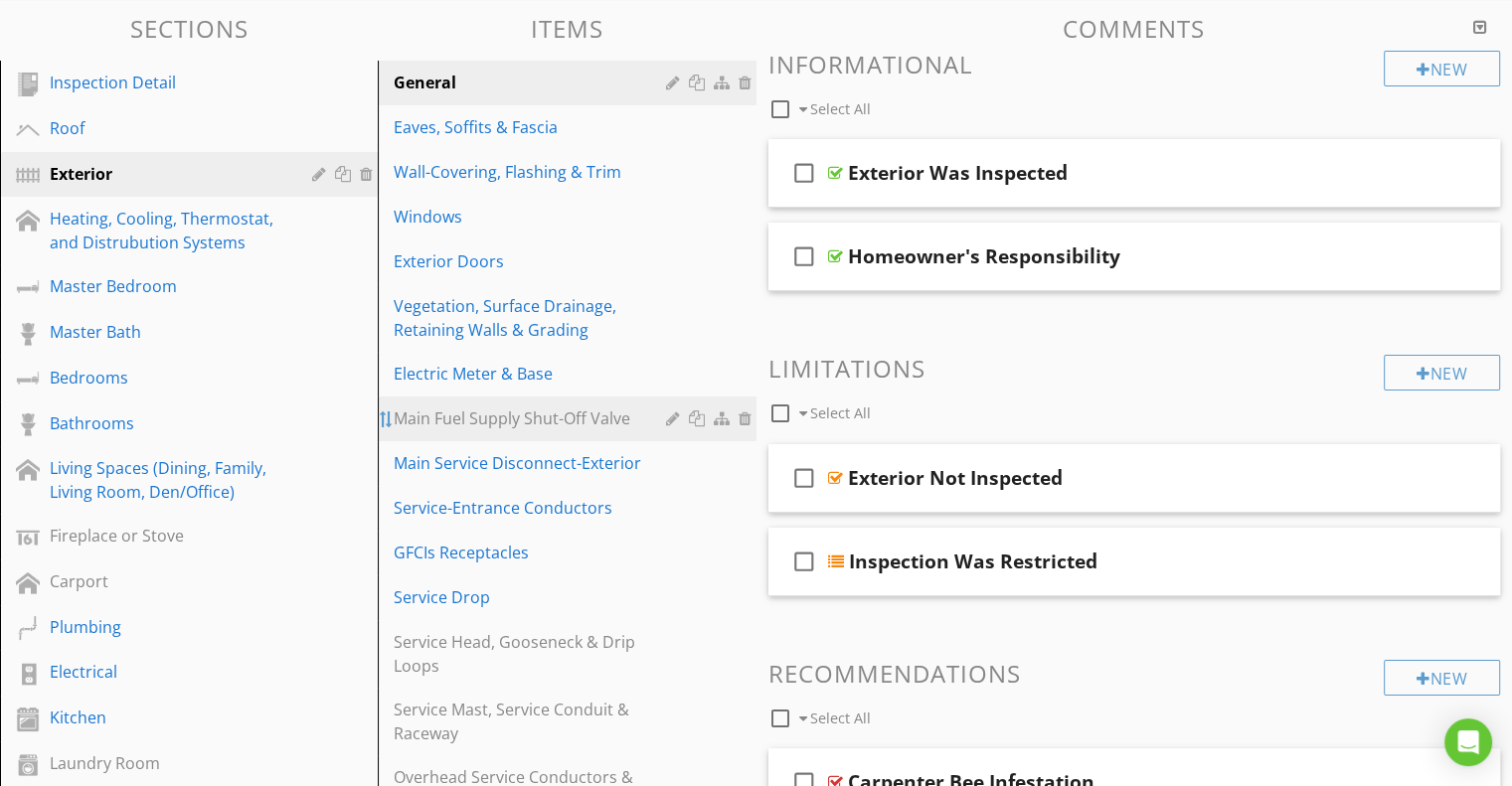 type 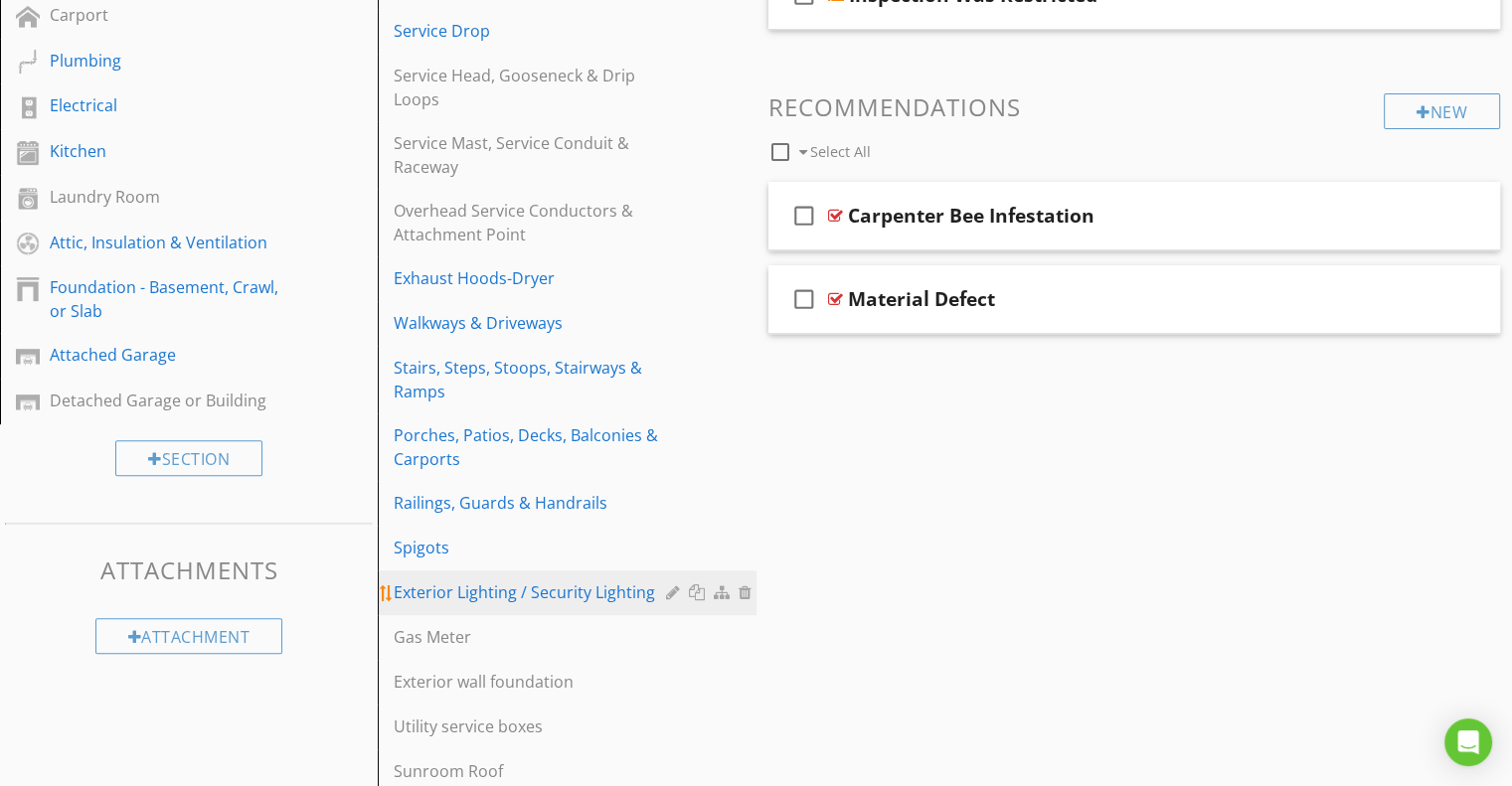 scroll, scrollTop: 795, scrollLeft: 0, axis: vertical 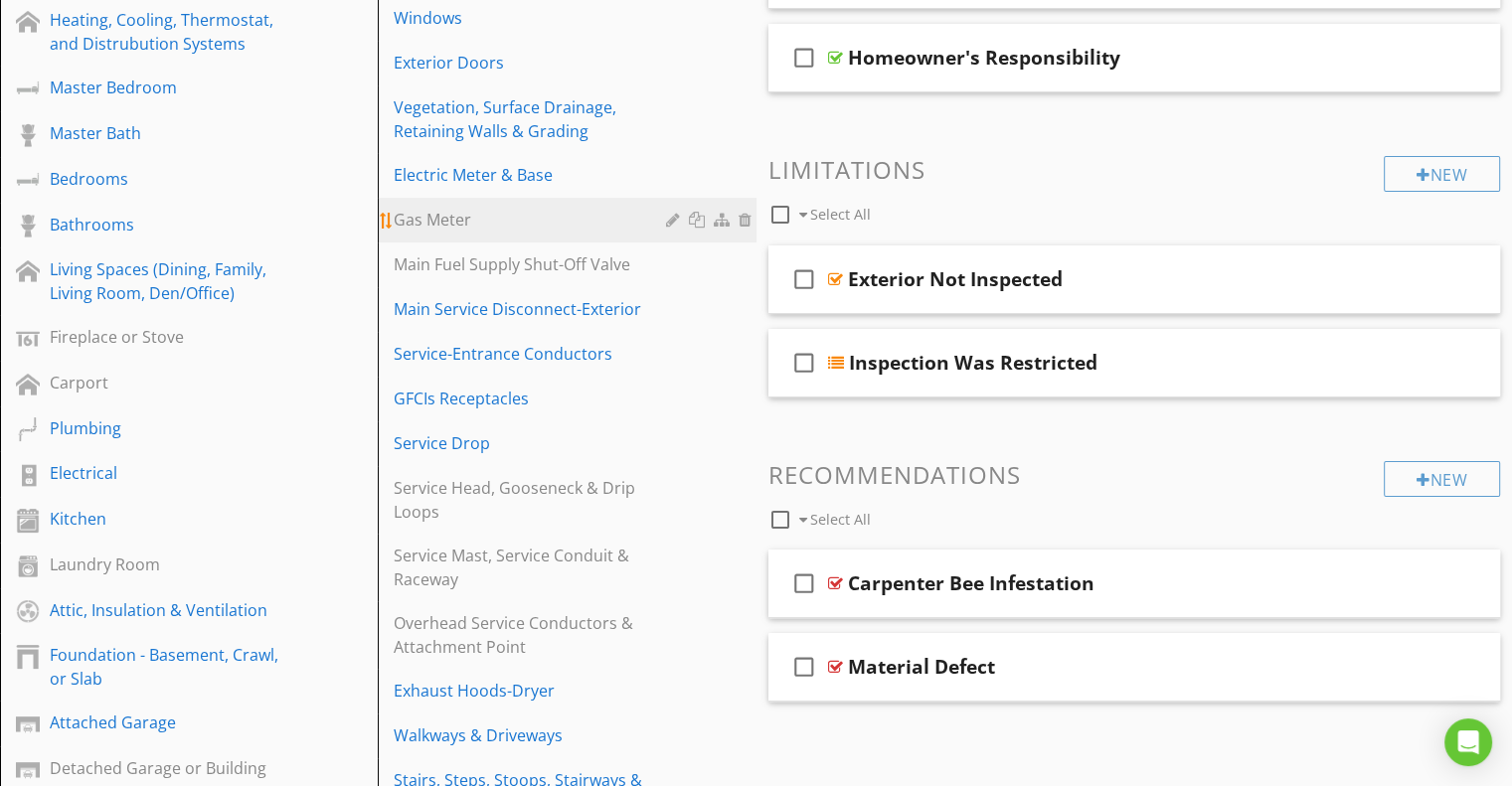 click on "Gas Meter" at bounding box center (532, 220) 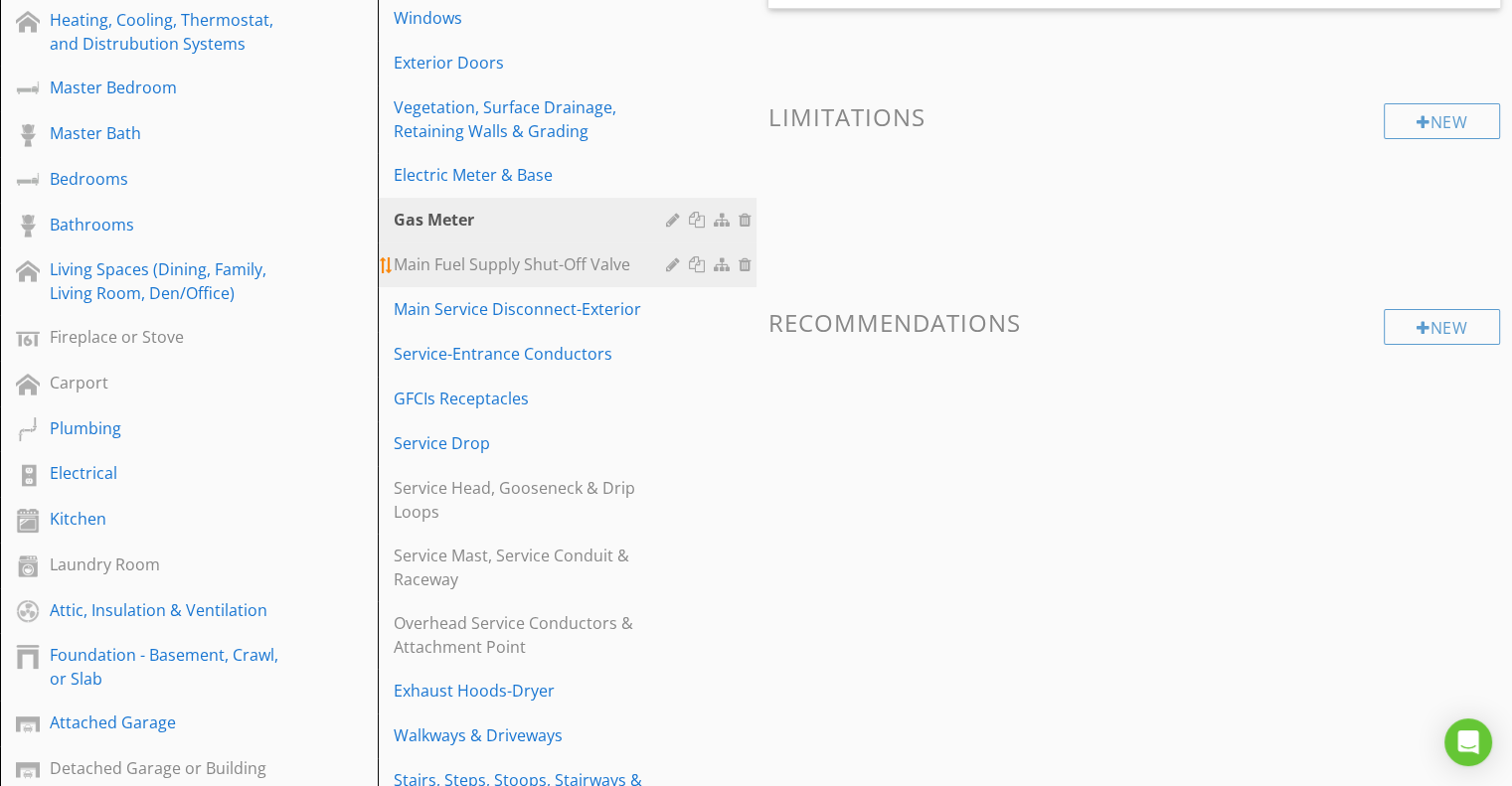 click on "Main Fuel Supply Shut-Off Valve" at bounding box center (532, 264) 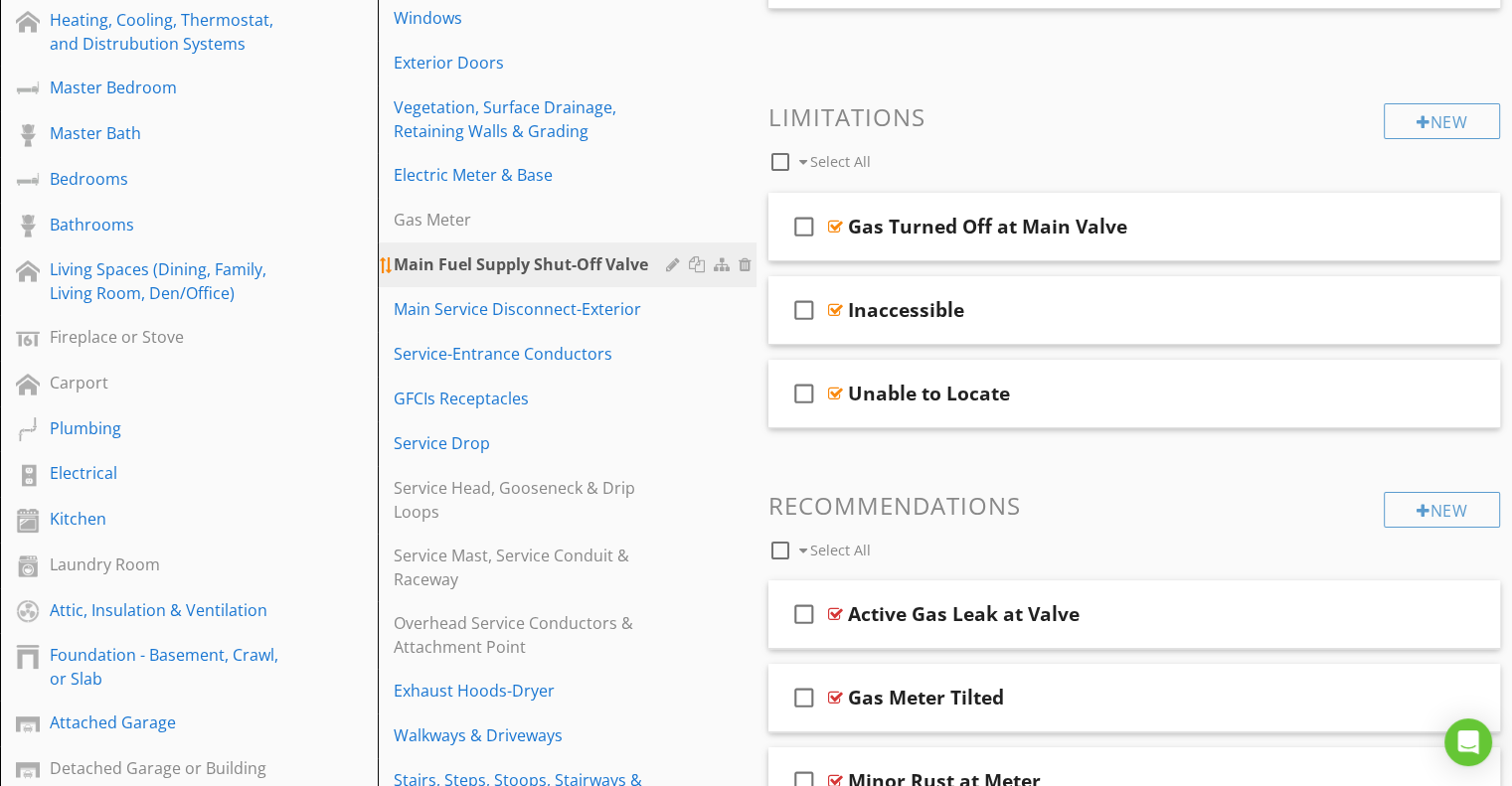 click at bounding box center (699, 264) 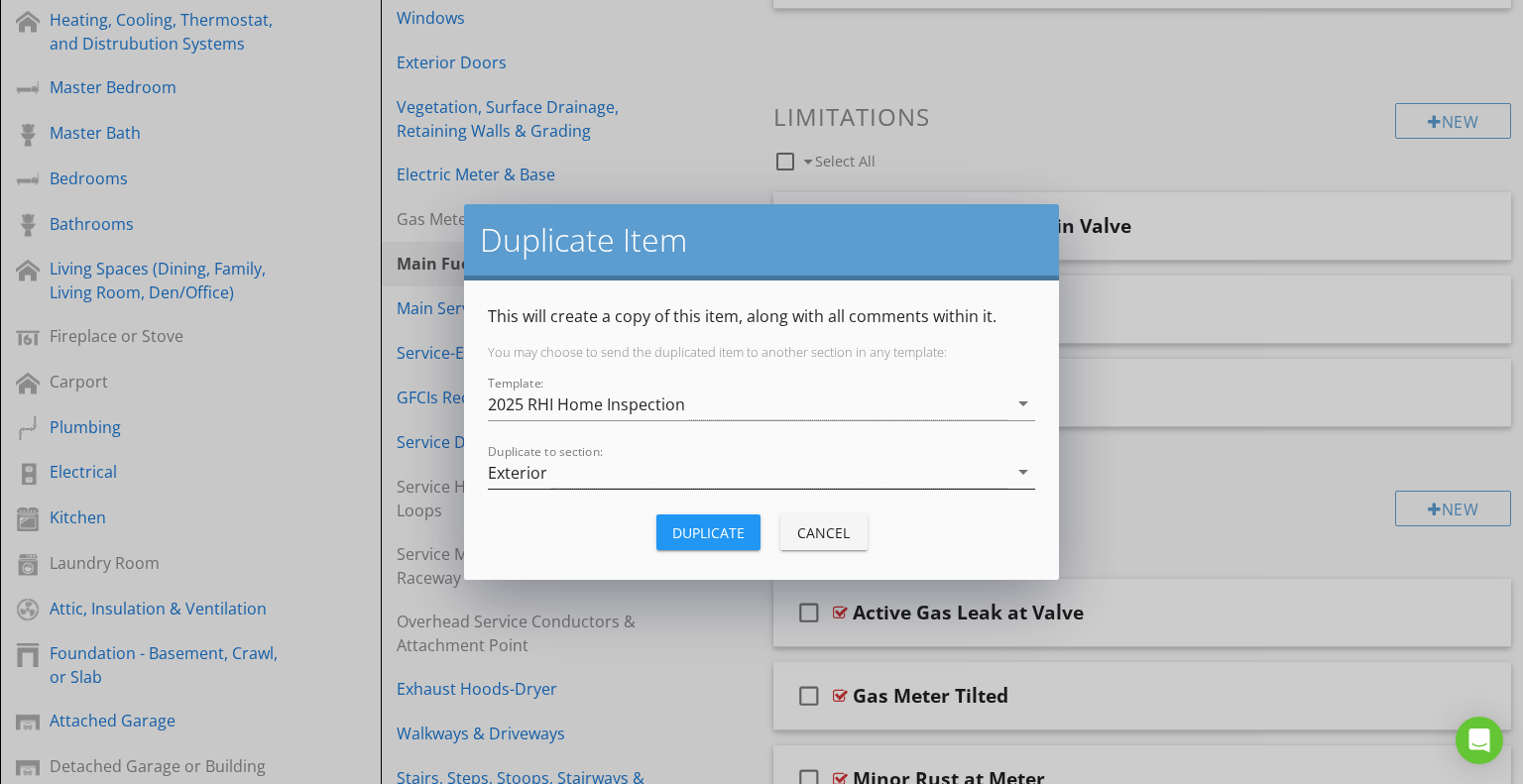 click on "Exterior" at bounding box center (748, 472) 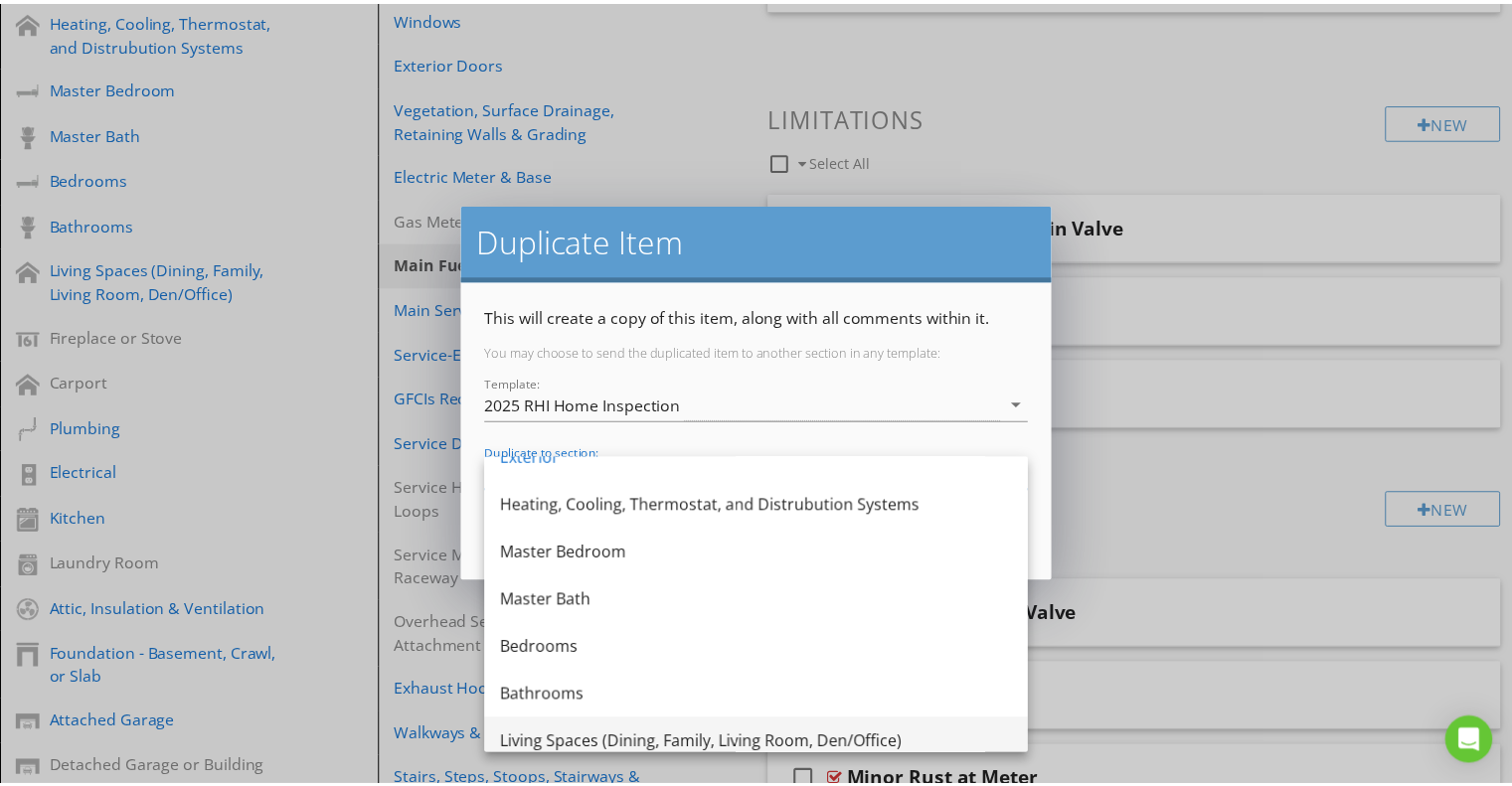 scroll, scrollTop: 111, scrollLeft: 0, axis: vertical 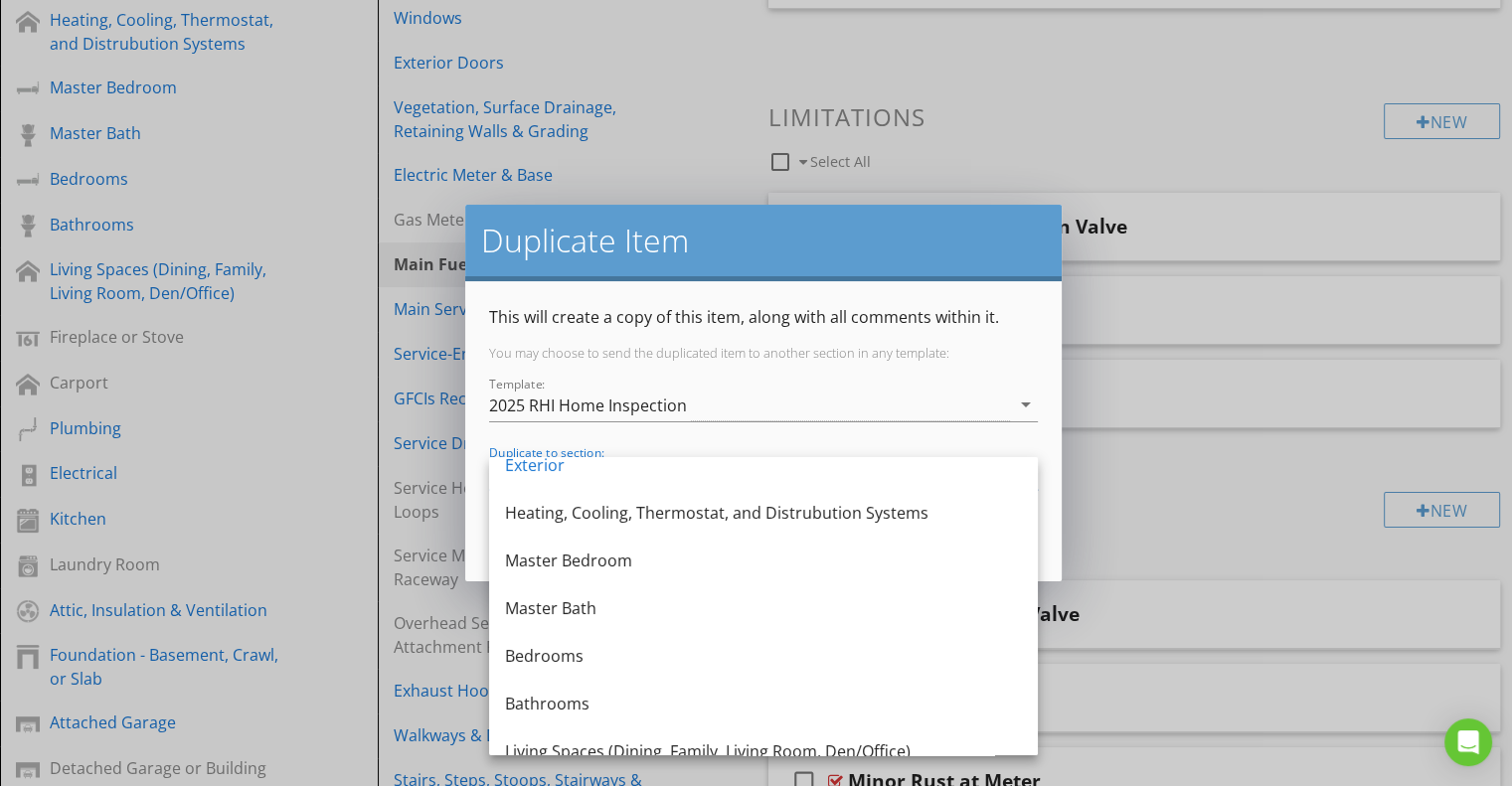 click on "Duplicate Item   This will create a copy of this item, along with all comments
within it.   You may choose to send the duplicated item to another section in
any template:   Template: 2025 RHI Home Inspection arrow_drop_down   Duplicate to section: Exterior arrow_drop_down       Duplicate   Cancel" at bounding box center [756, 393] 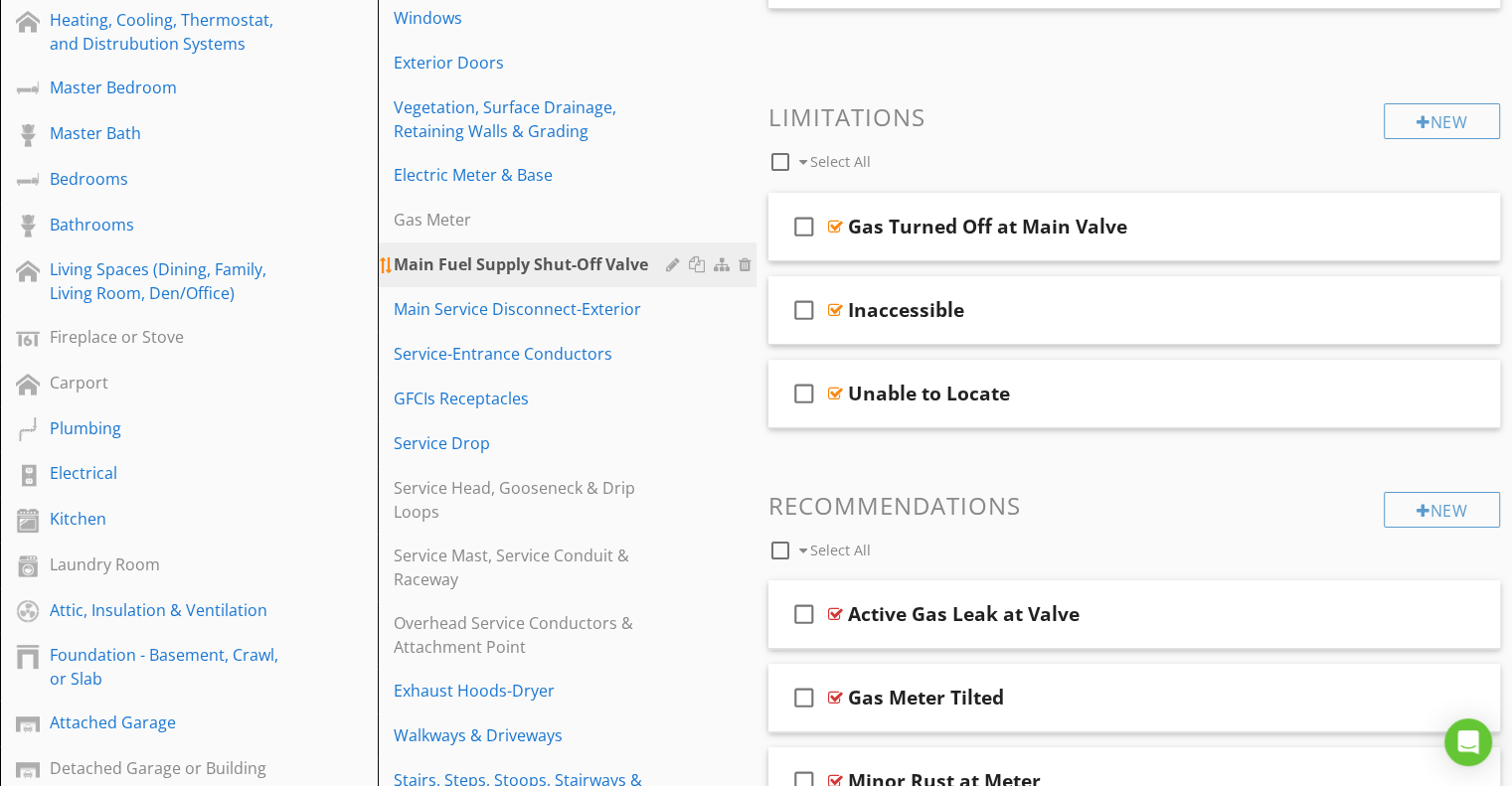click on "Main Fuel Supply Shut-Off Valve" at bounding box center (532, 264) 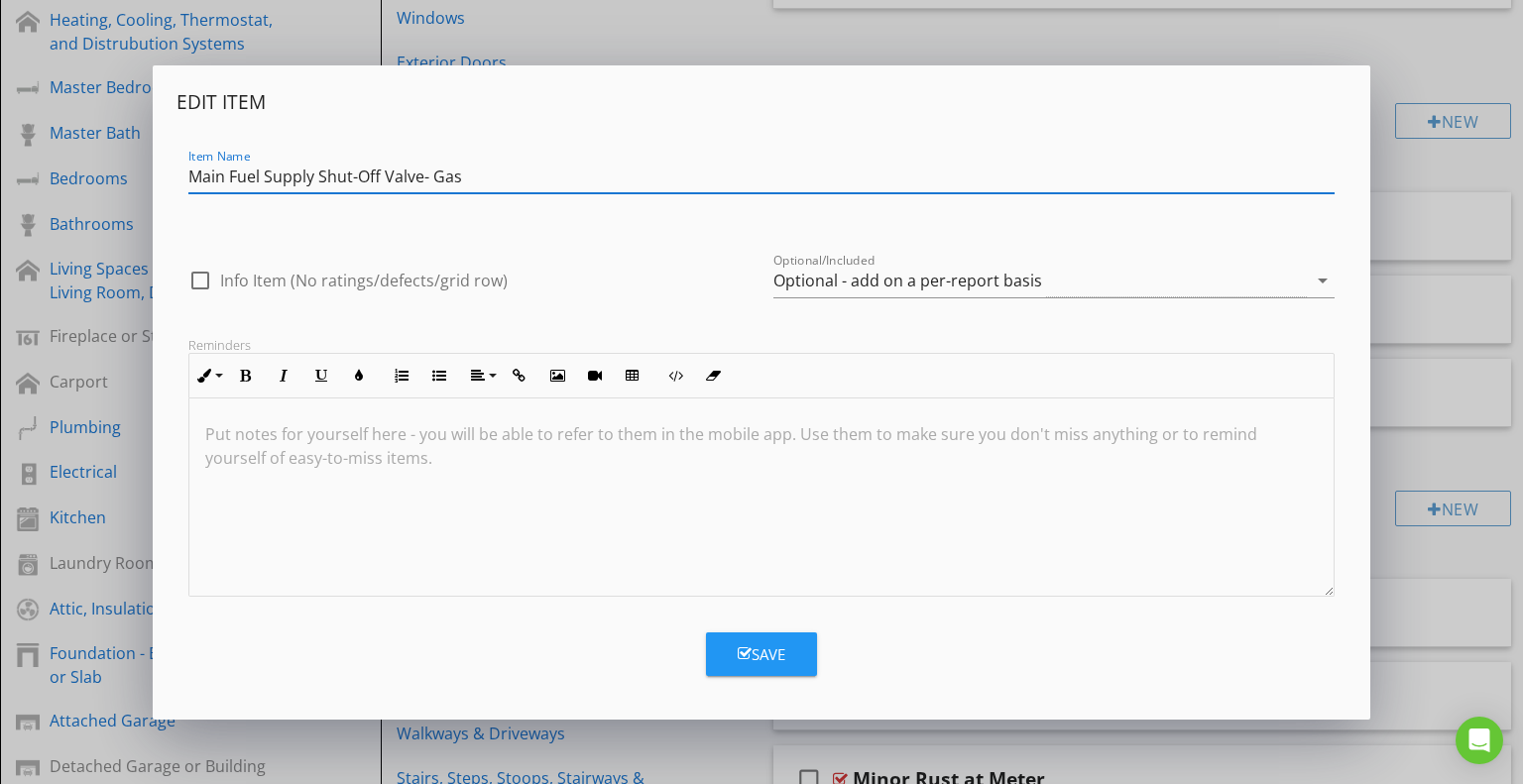 type on "Main Fuel Supply Shut-Off Valve- Gas" 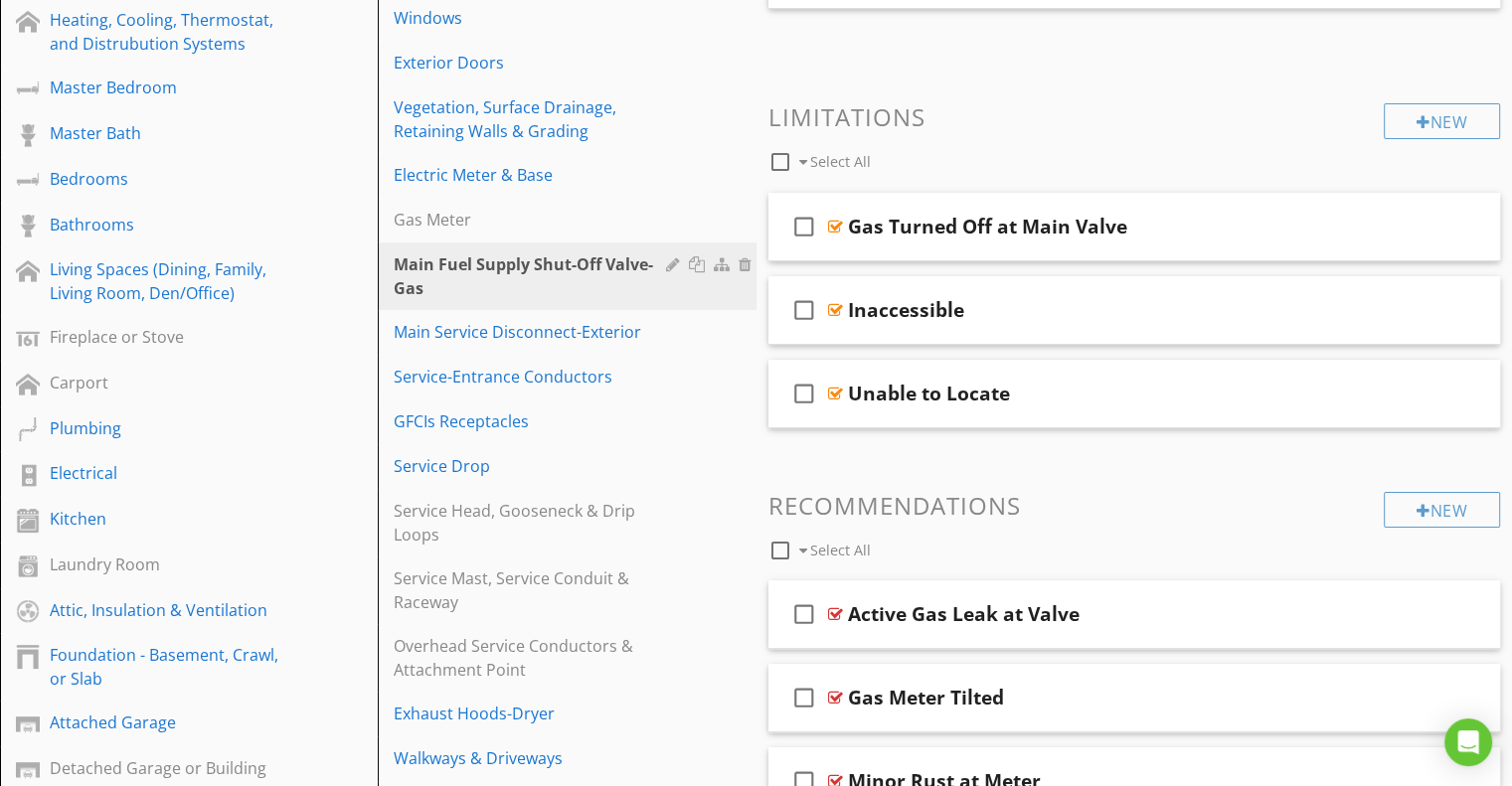 click on "Recommendations" at bounding box center (1134, 505) 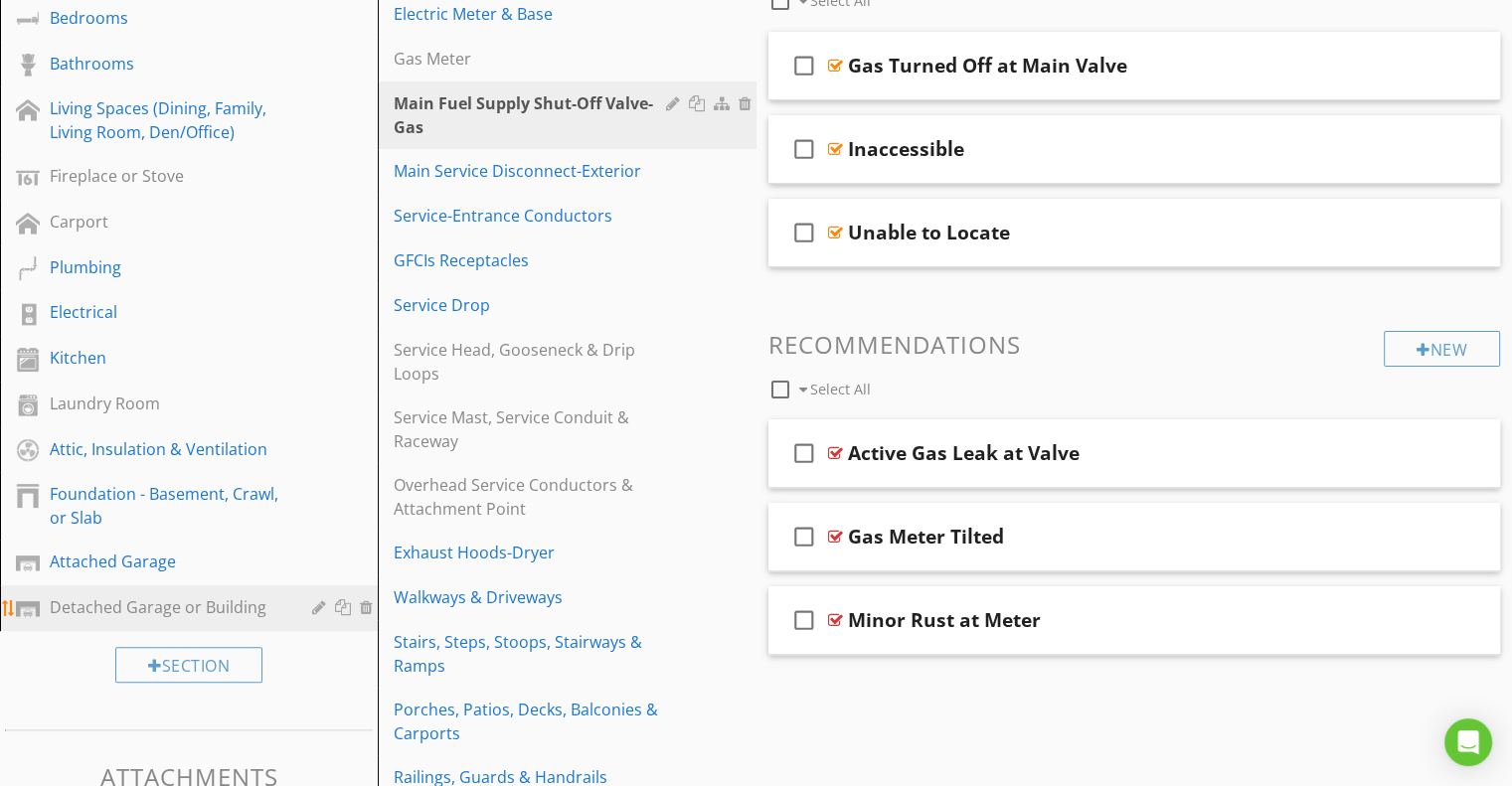 scroll, scrollTop: 596, scrollLeft: 0, axis: vertical 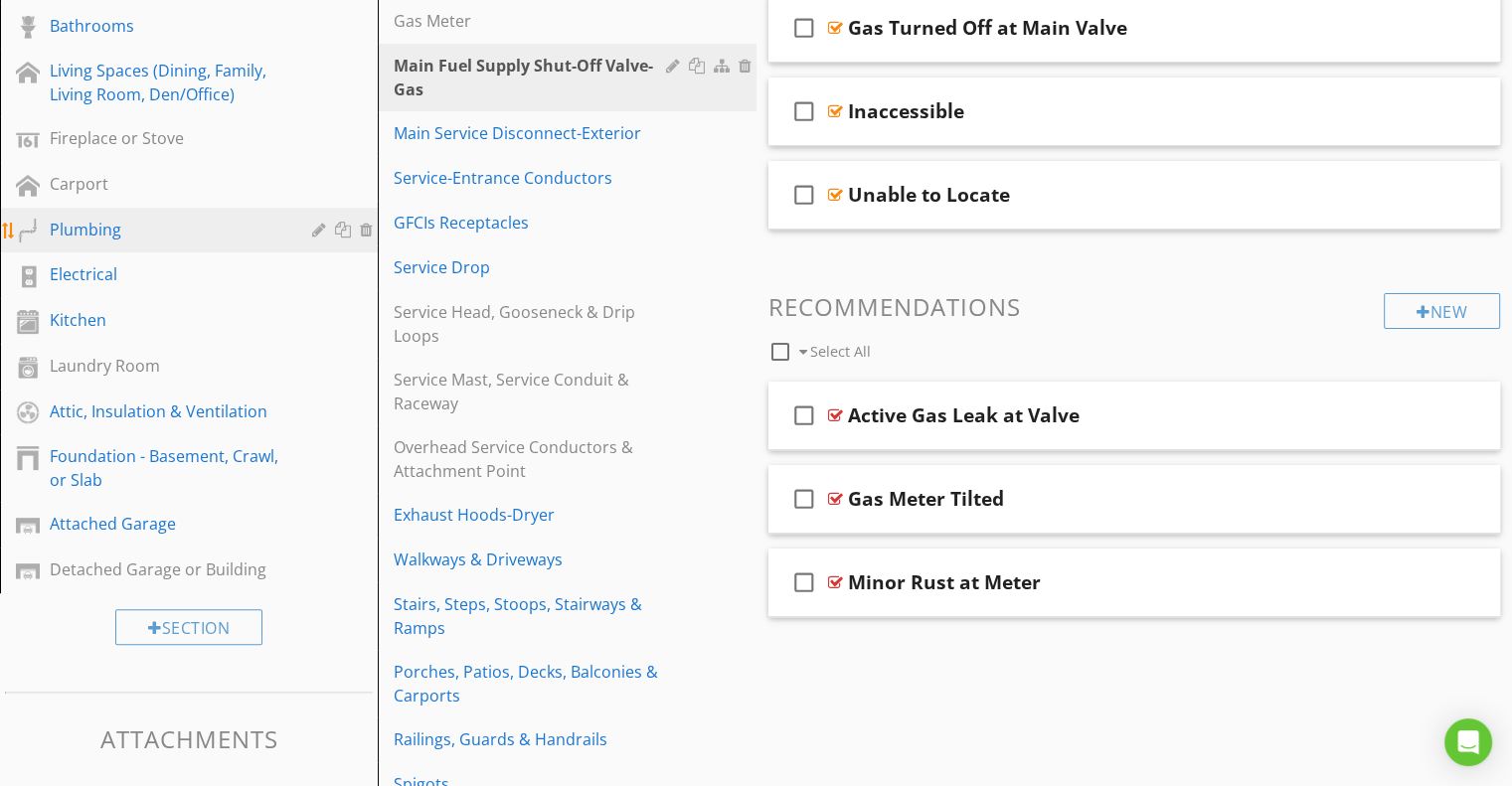 click on "Plumbing" at bounding box center [166, 230] 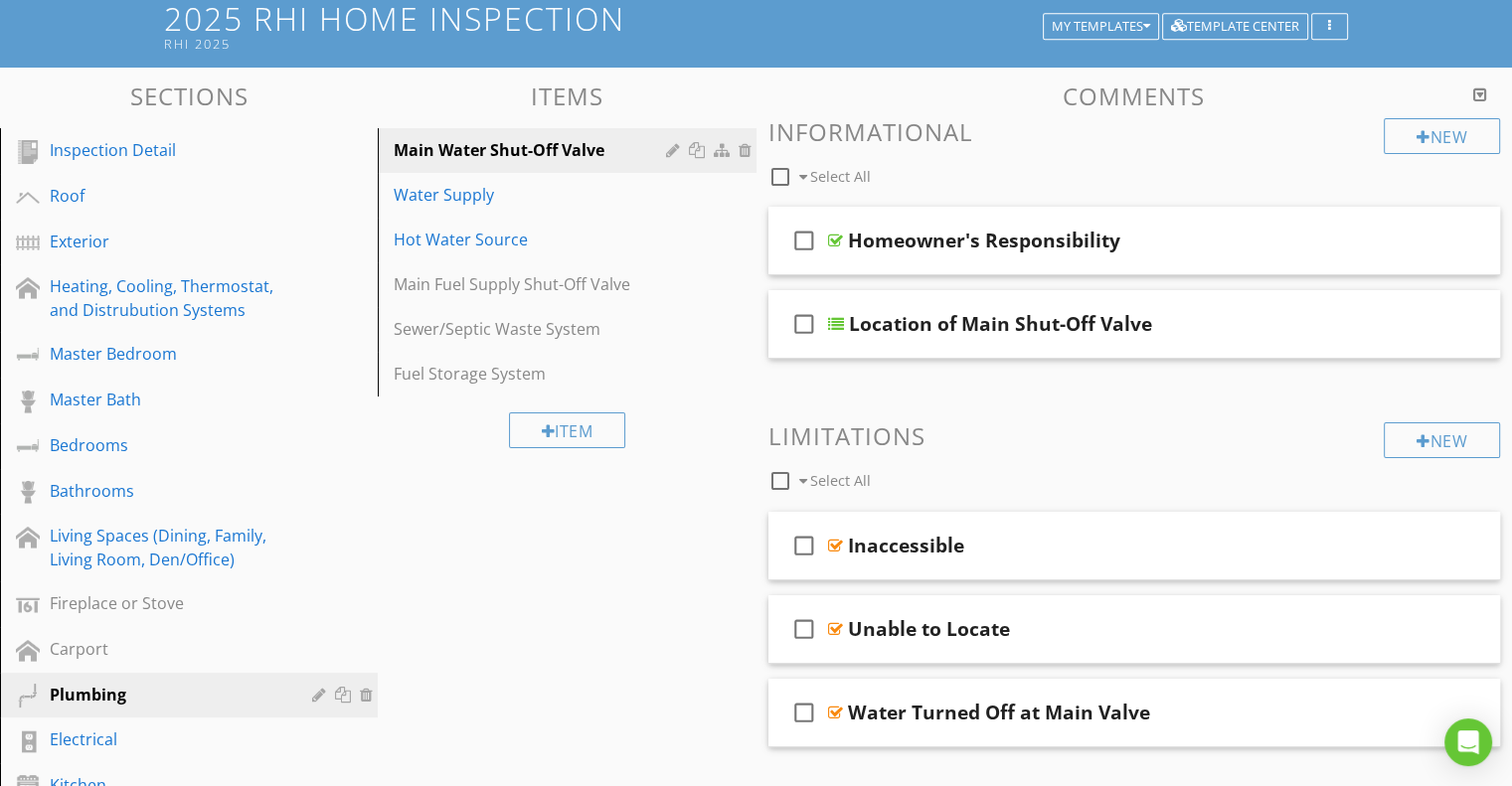 scroll, scrollTop: 99, scrollLeft: 0, axis: vertical 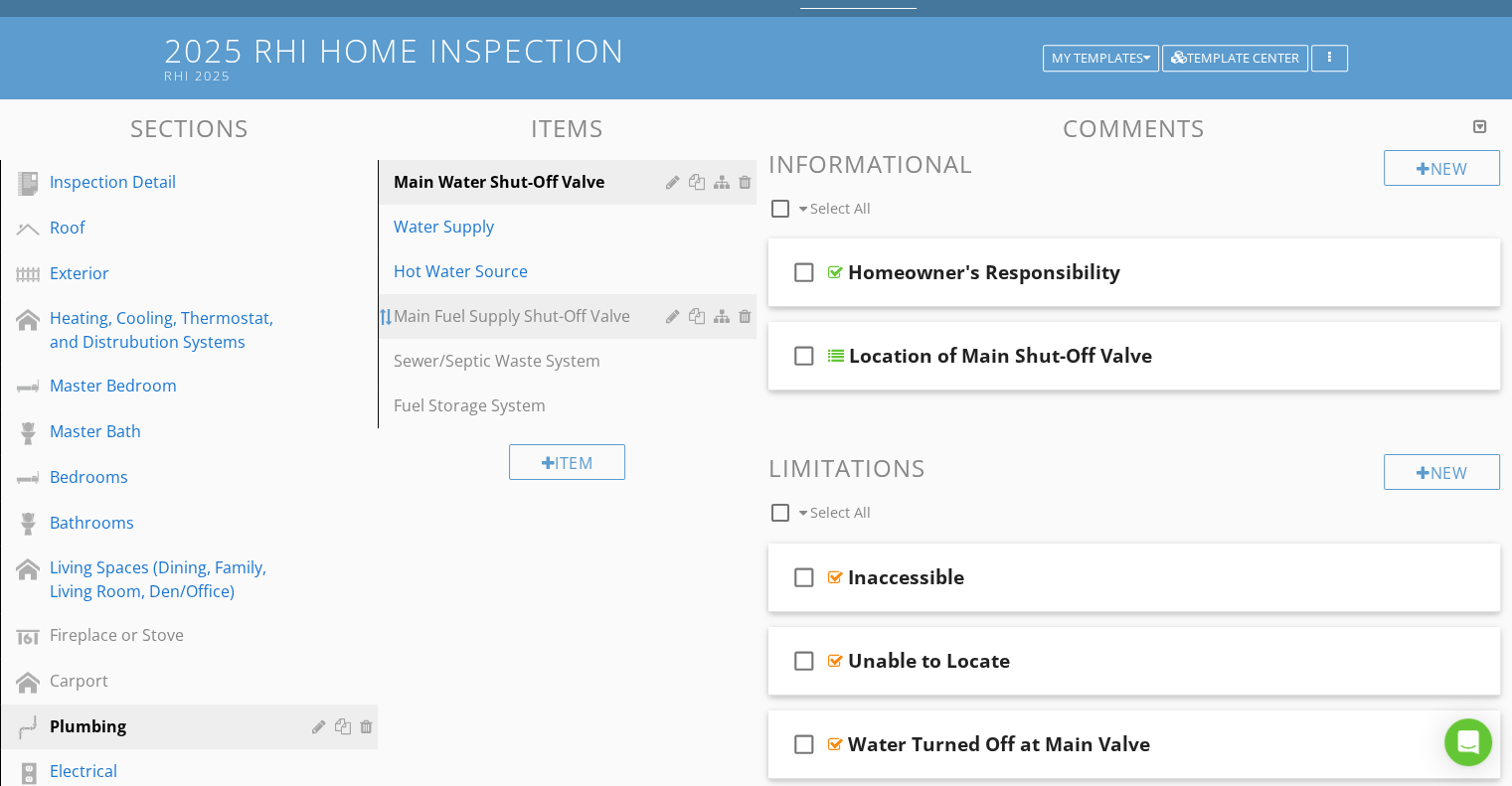 type 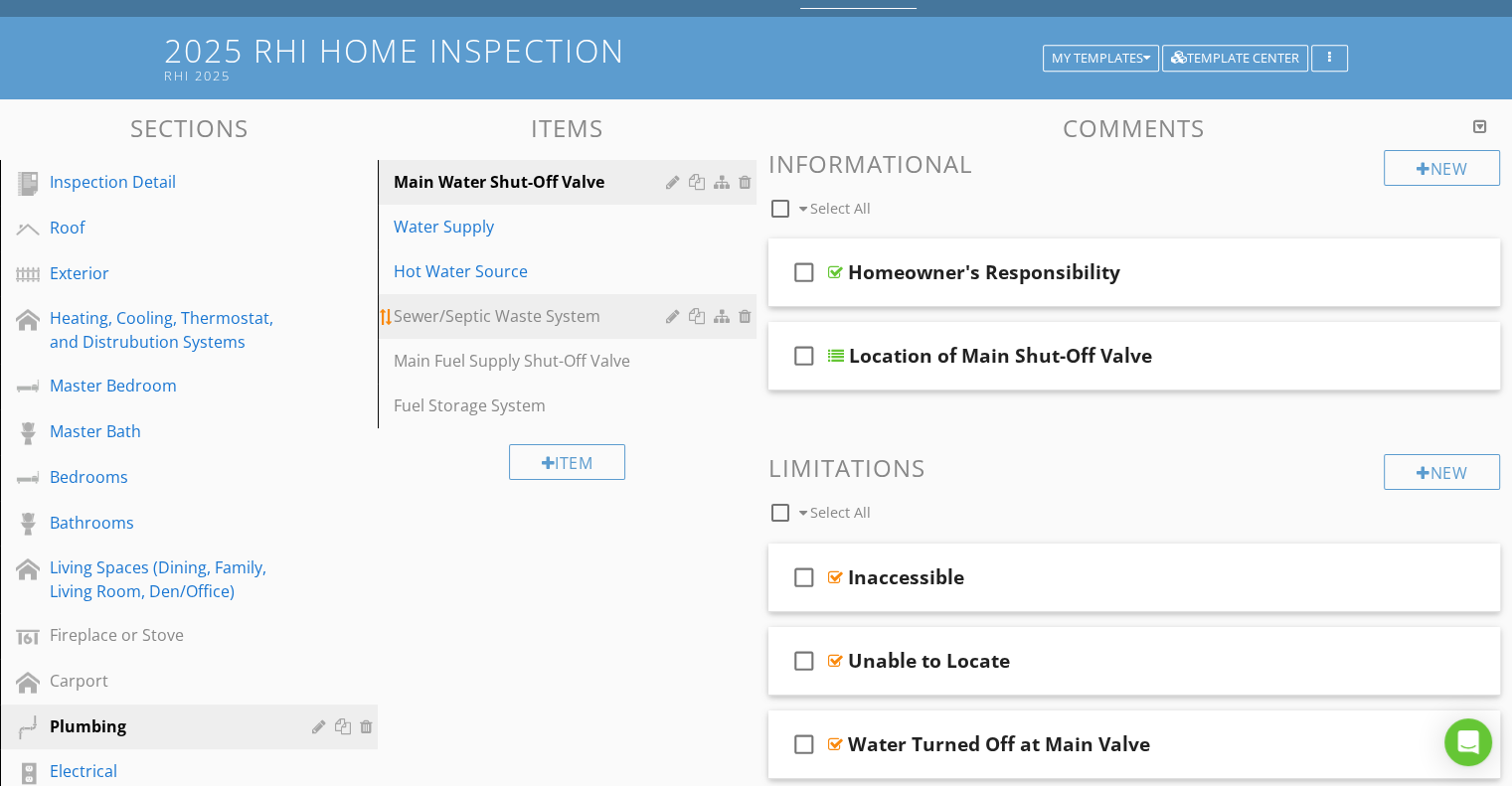 click on "Sewer/Septic Waste System" at bounding box center (532, 316) 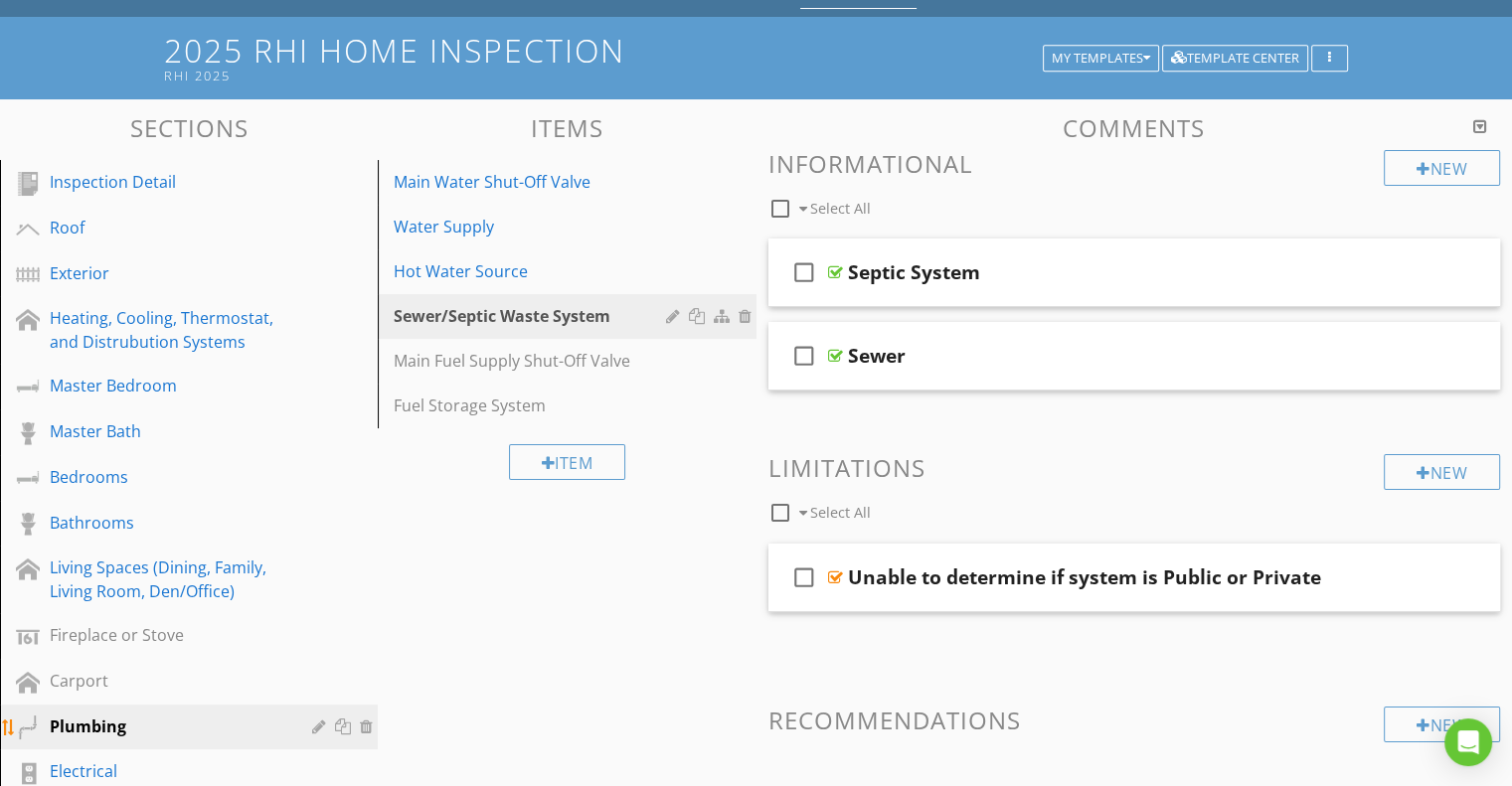 click on "Plumbing" at bounding box center [166, 726] 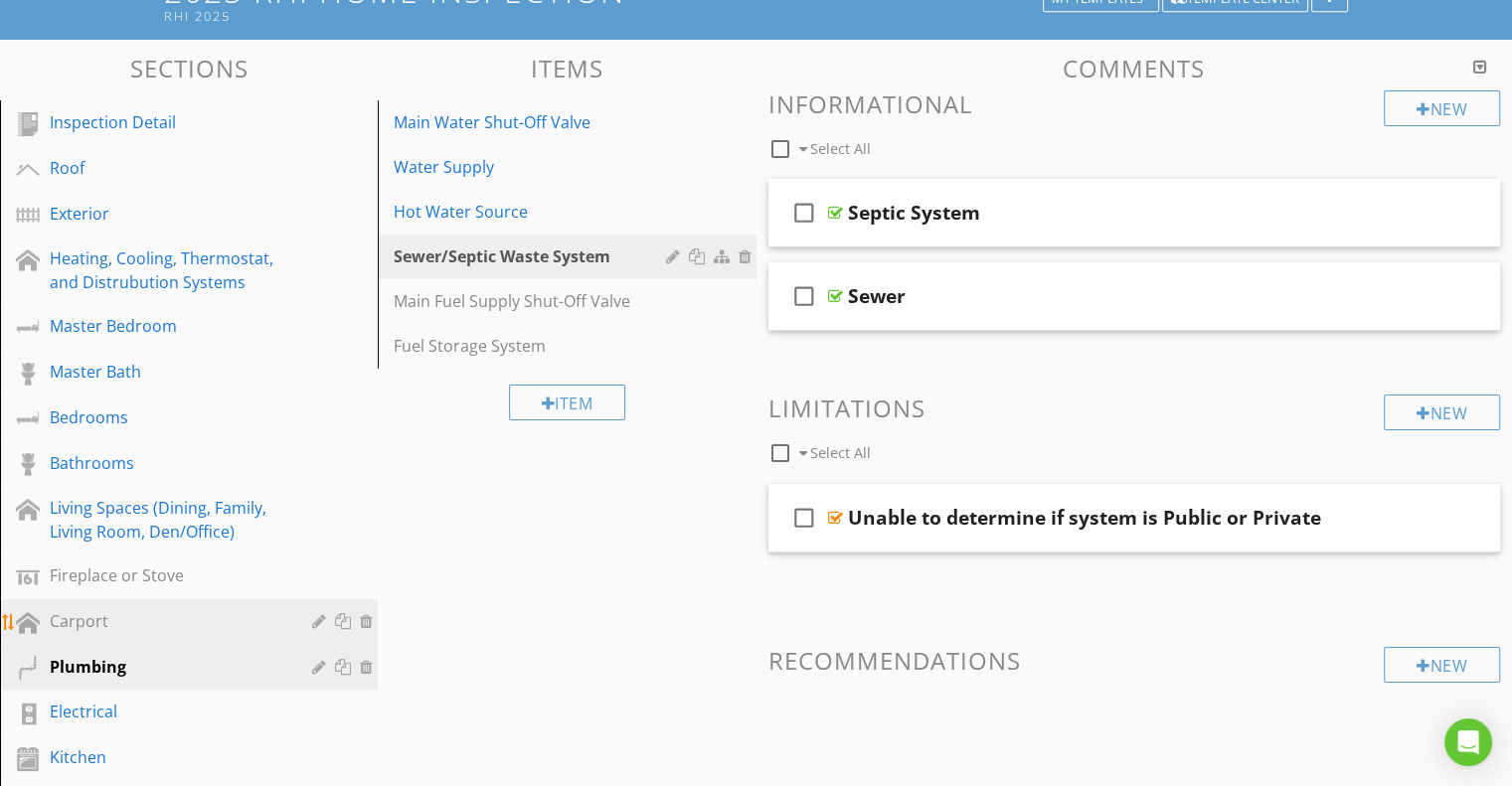 scroll, scrollTop: 99, scrollLeft: 0, axis: vertical 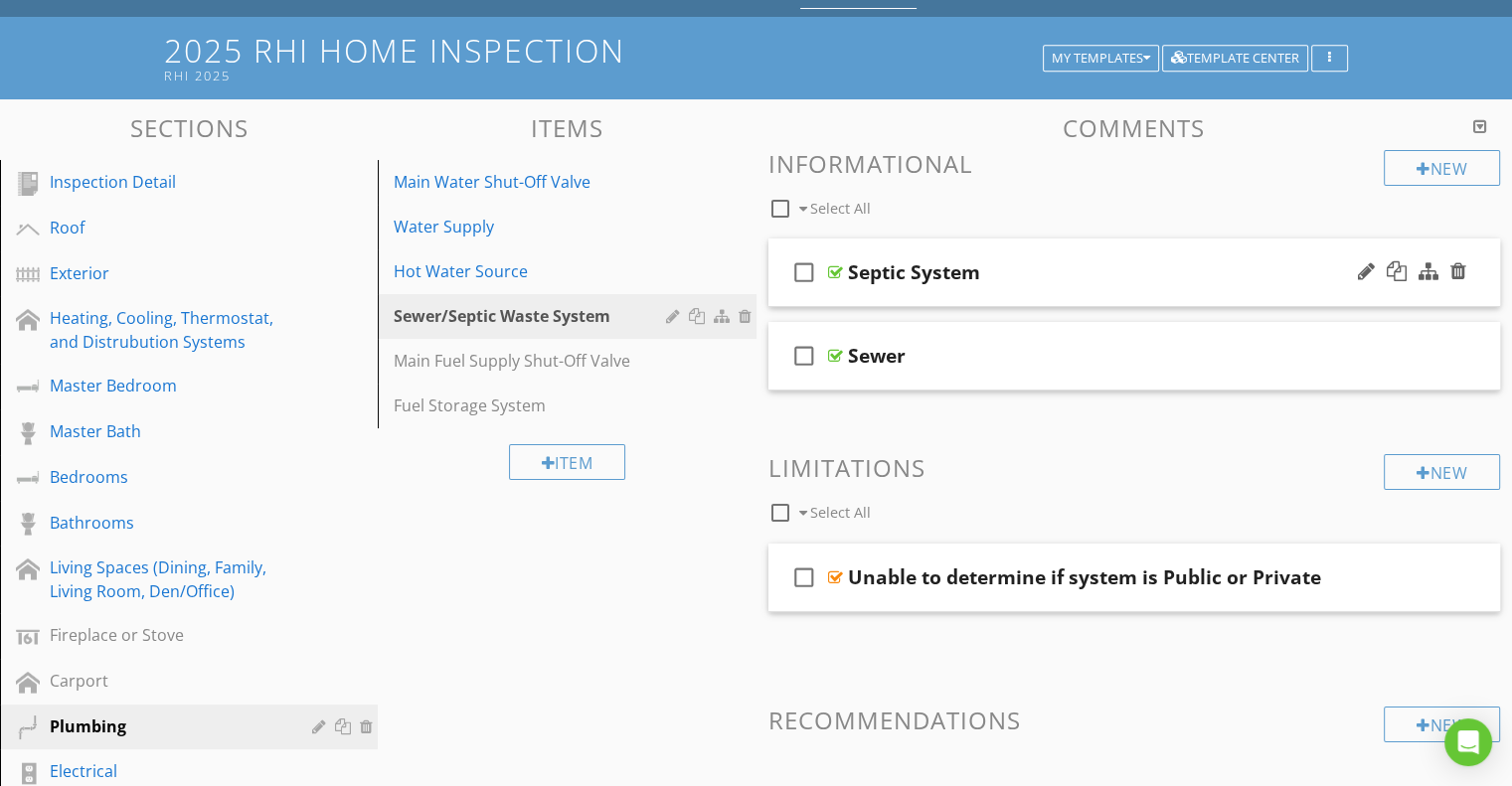 click on "check_box_outline_blank
Septic System" at bounding box center (1134, 272) 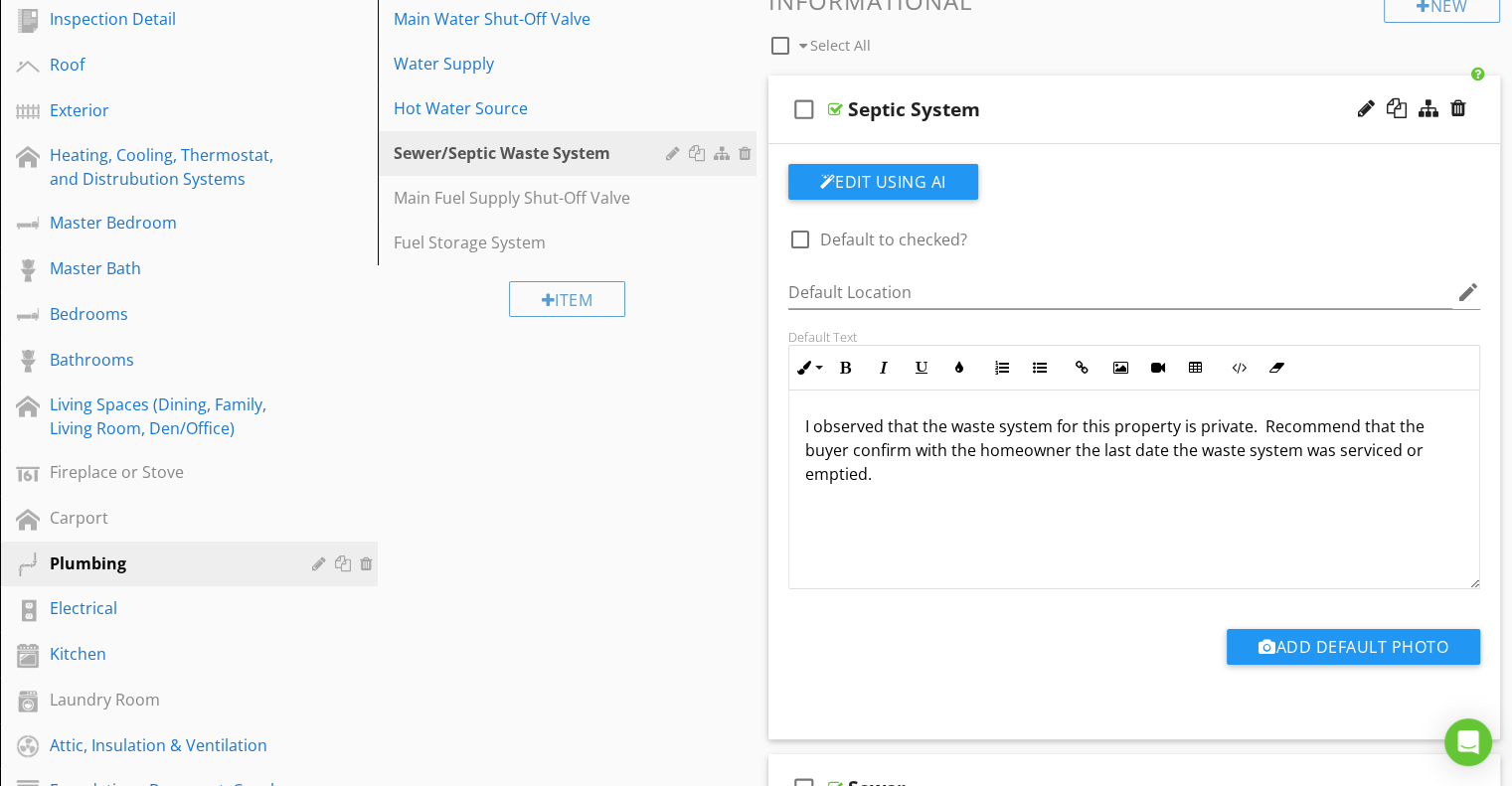 scroll, scrollTop: 298, scrollLeft: 0, axis: vertical 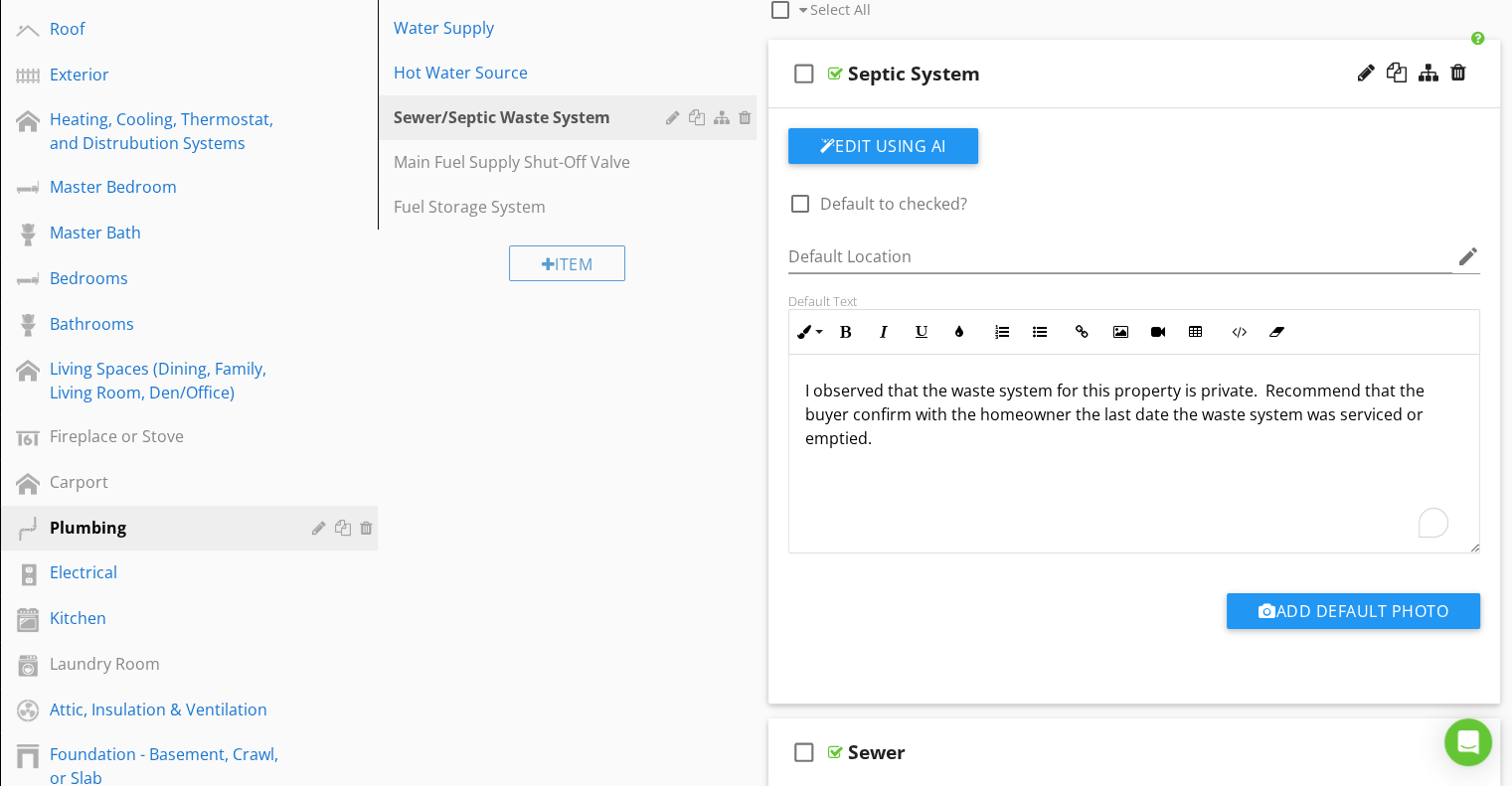 click on "I observed that the waste system for this property is private.  Recommend that the buyer confirm with the homeowner the last date the waste system was serviced or emptied." at bounding box center [1134, 414] 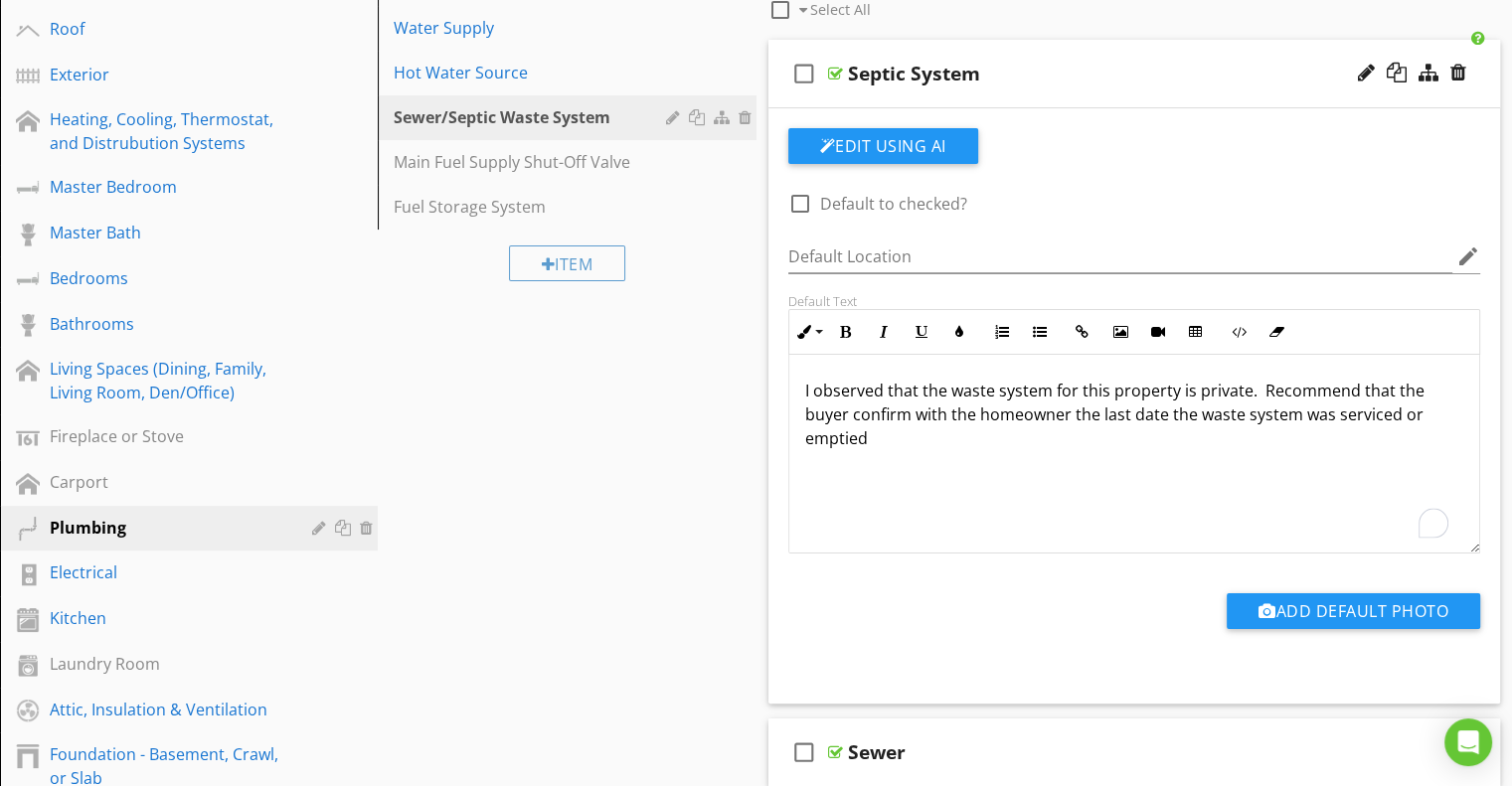 scroll, scrollTop: 0, scrollLeft: 0, axis: both 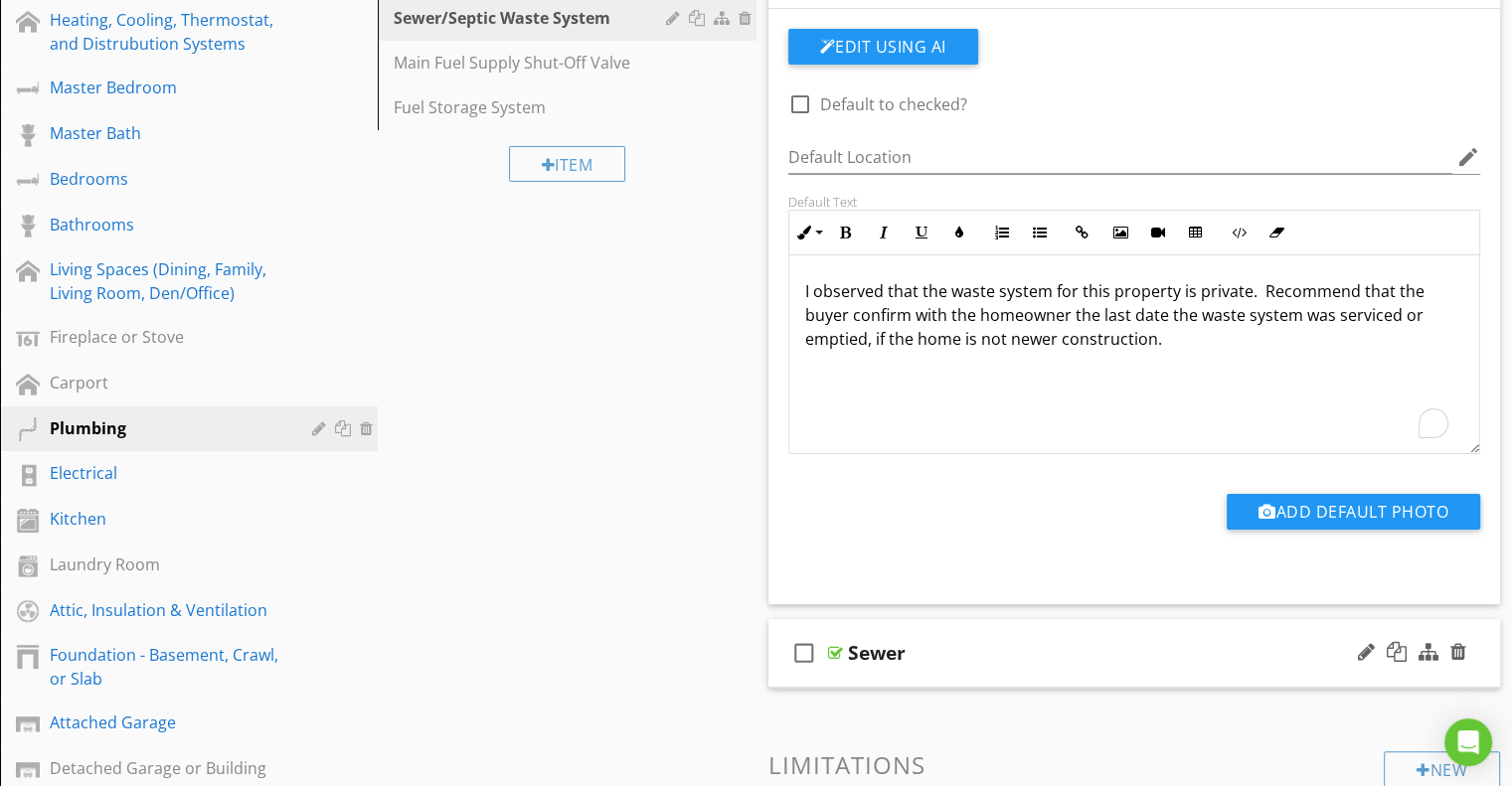 click on "Sewer" at bounding box center (1107, 653) 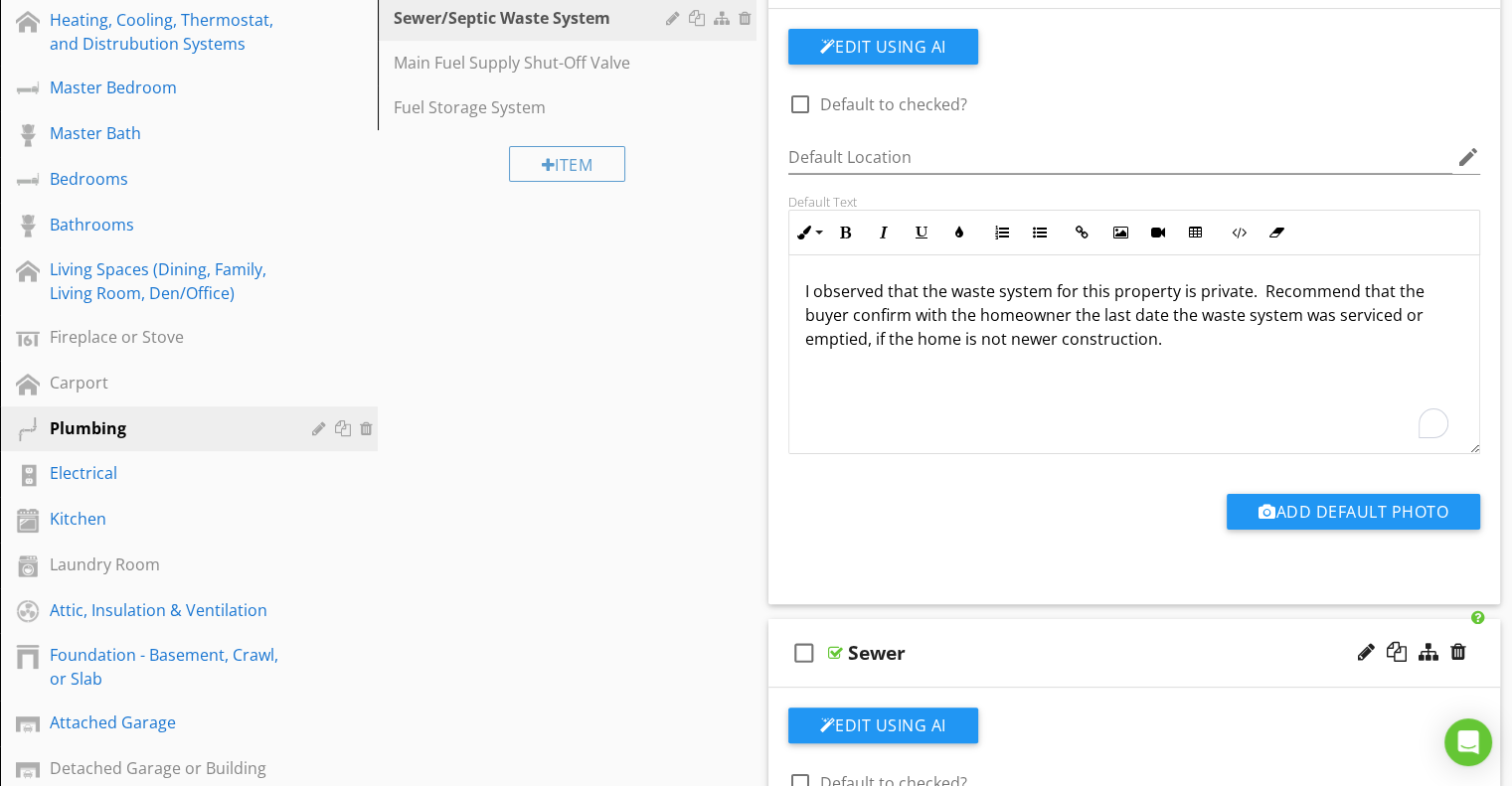 click on "Sewer" at bounding box center [1107, 653] 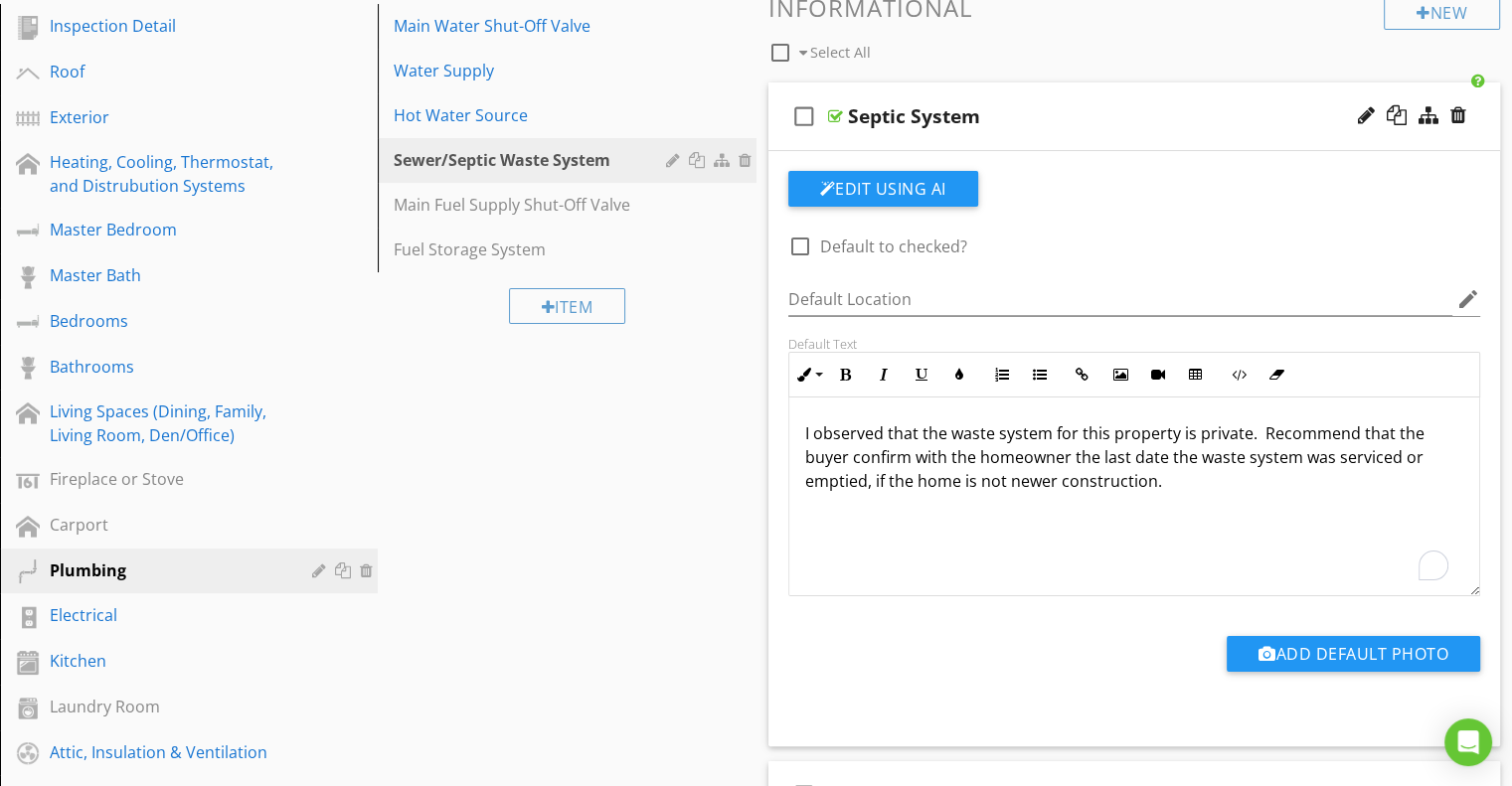 scroll, scrollTop: 199, scrollLeft: 0, axis: vertical 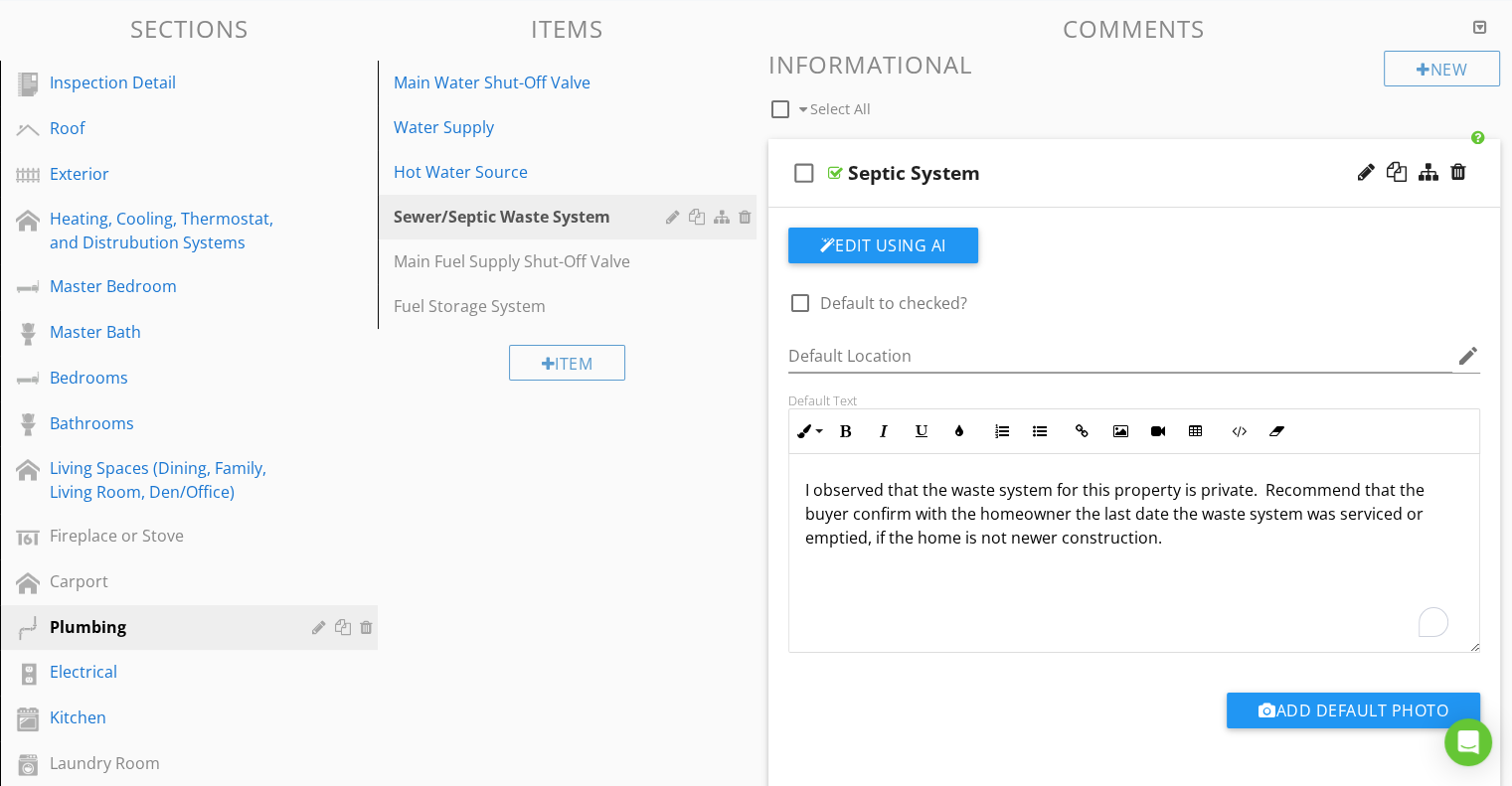 click on "Septic System" at bounding box center [1107, 173] 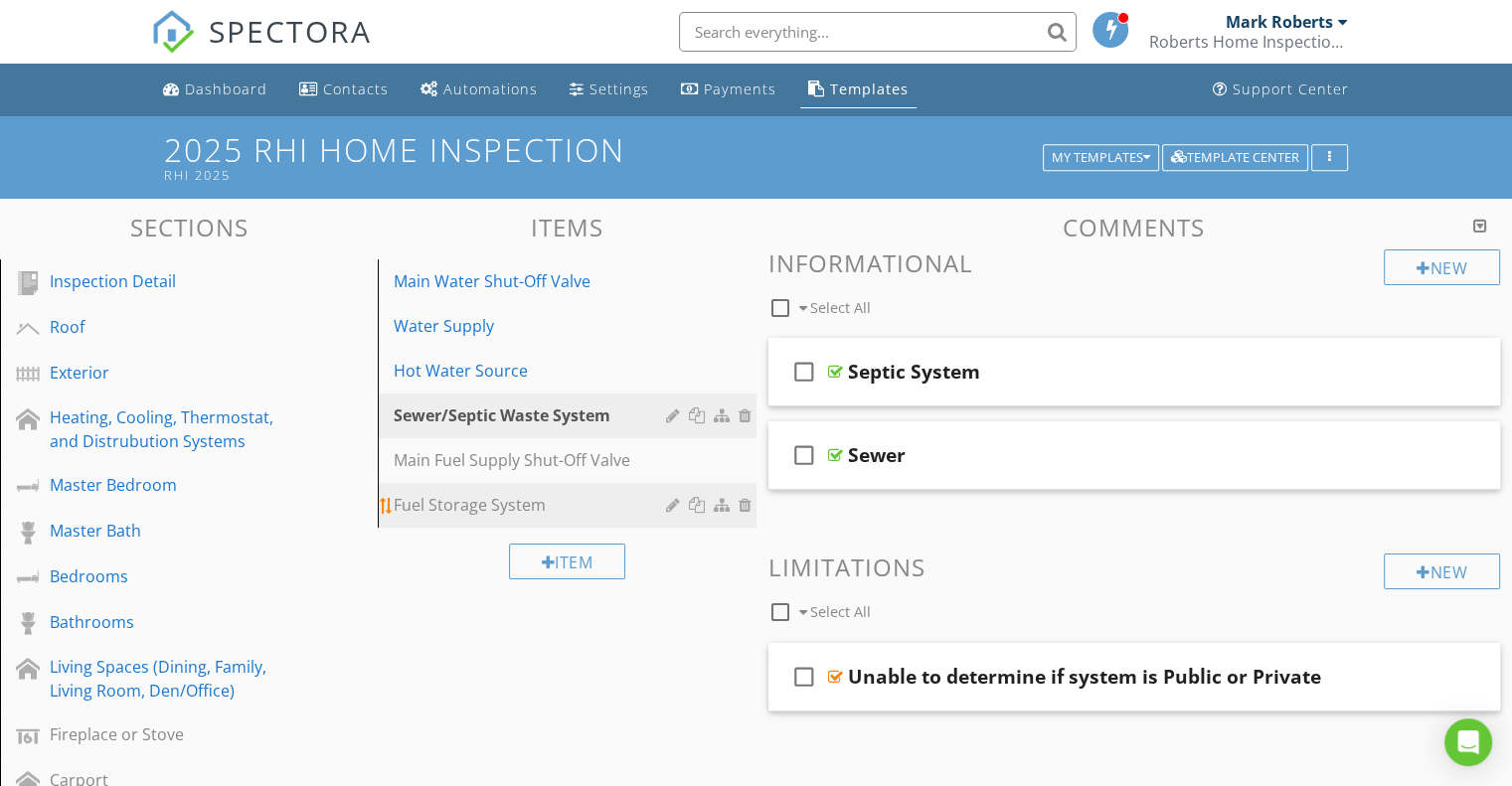scroll, scrollTop: 99, scrollLeft: 0, axis: vertical 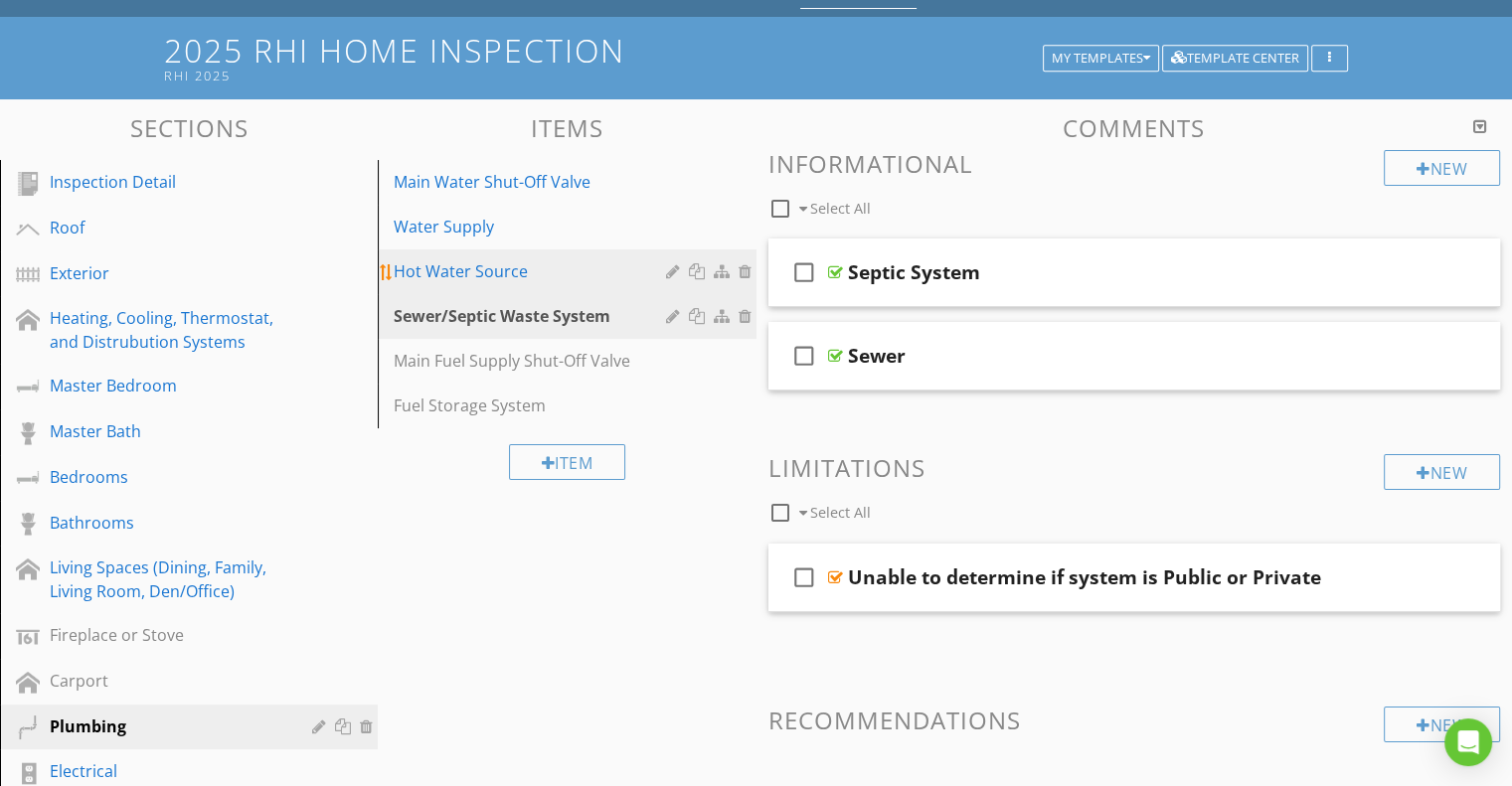 click on "Hot Water Source" at bounding box center [532, 271] 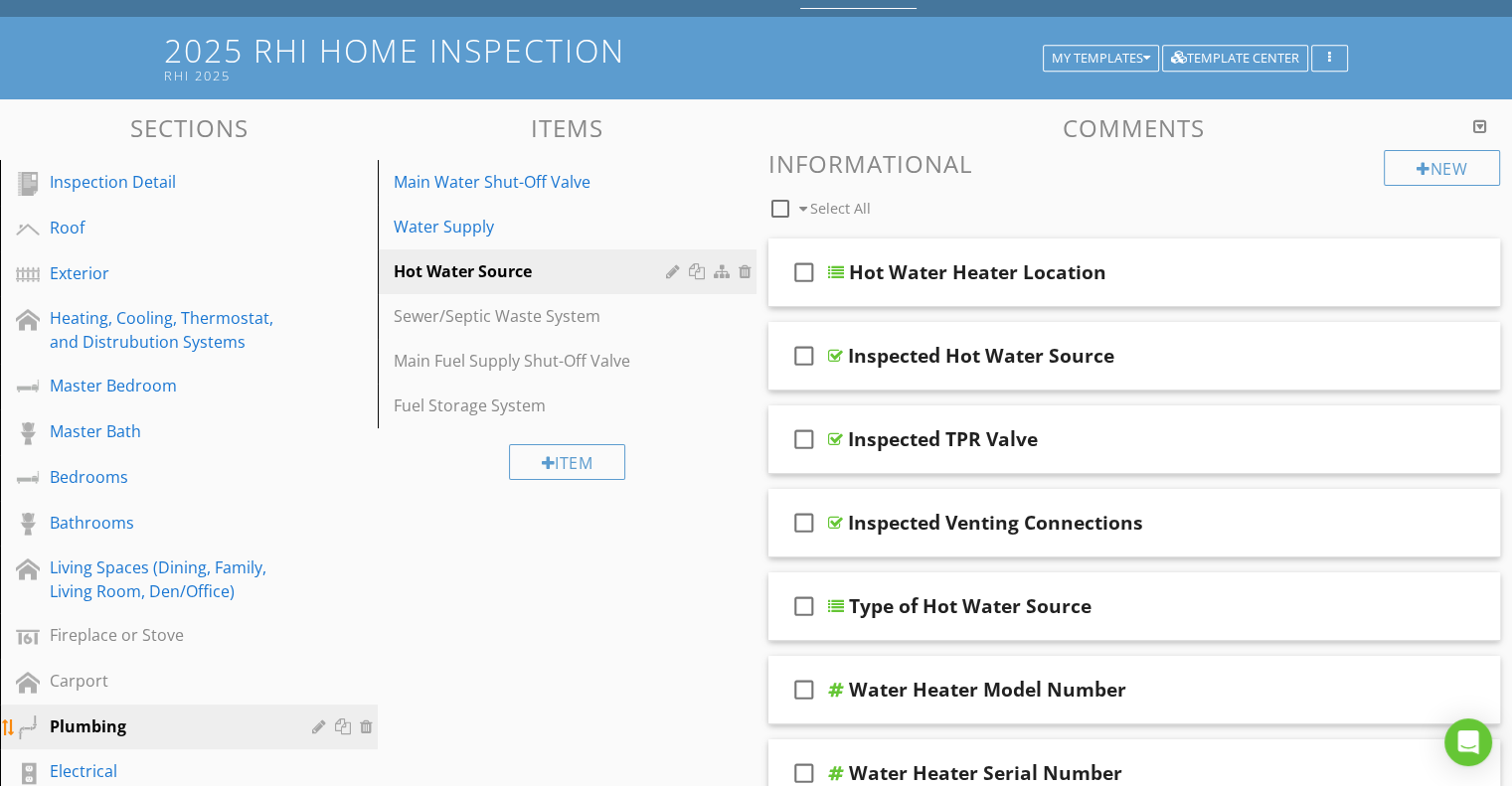 click on "Plumbing" at bounding box center (166, 726) 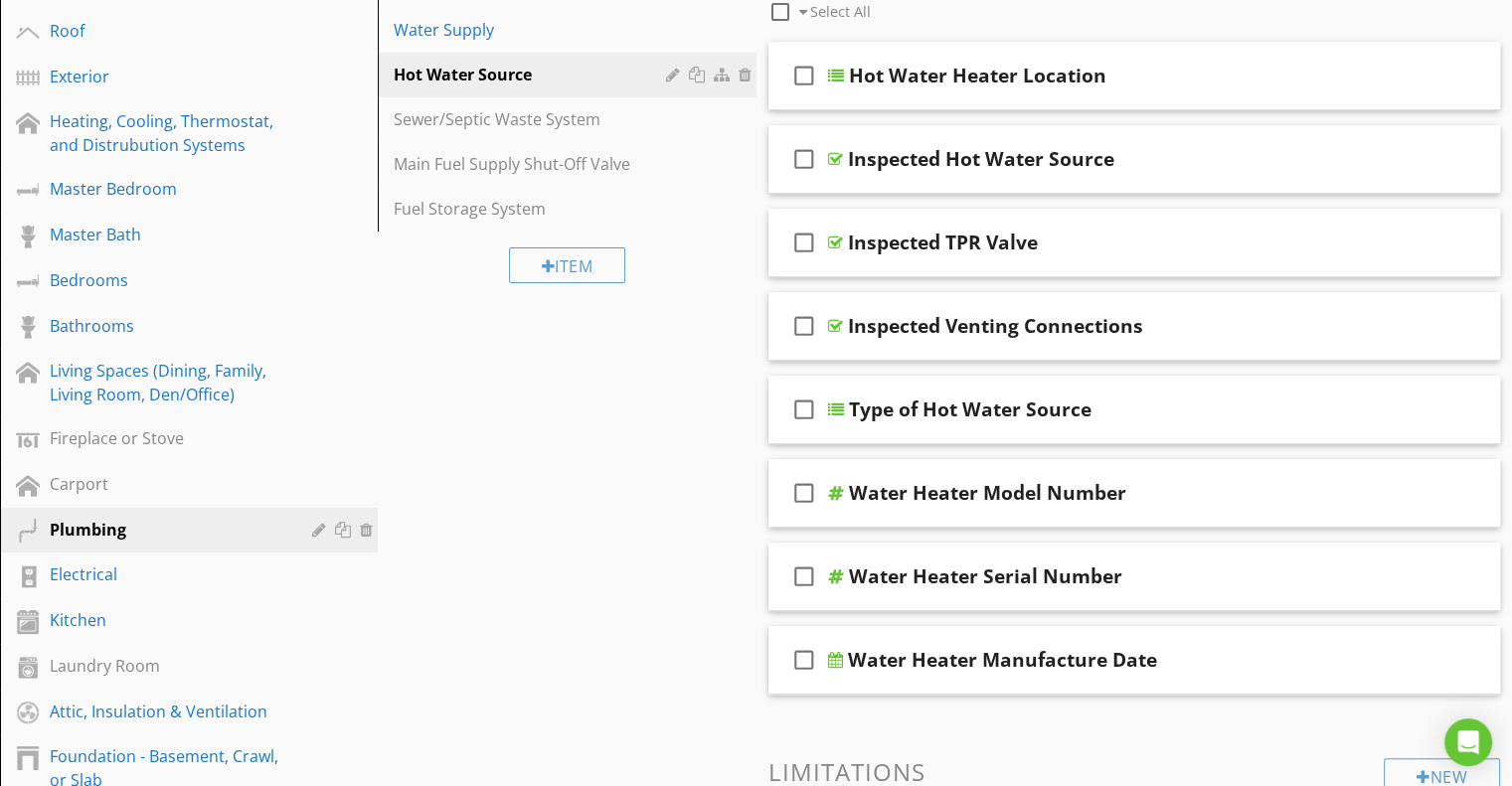 scroll, scrollTop: 298, scrollLeft: 0, axis: vertical 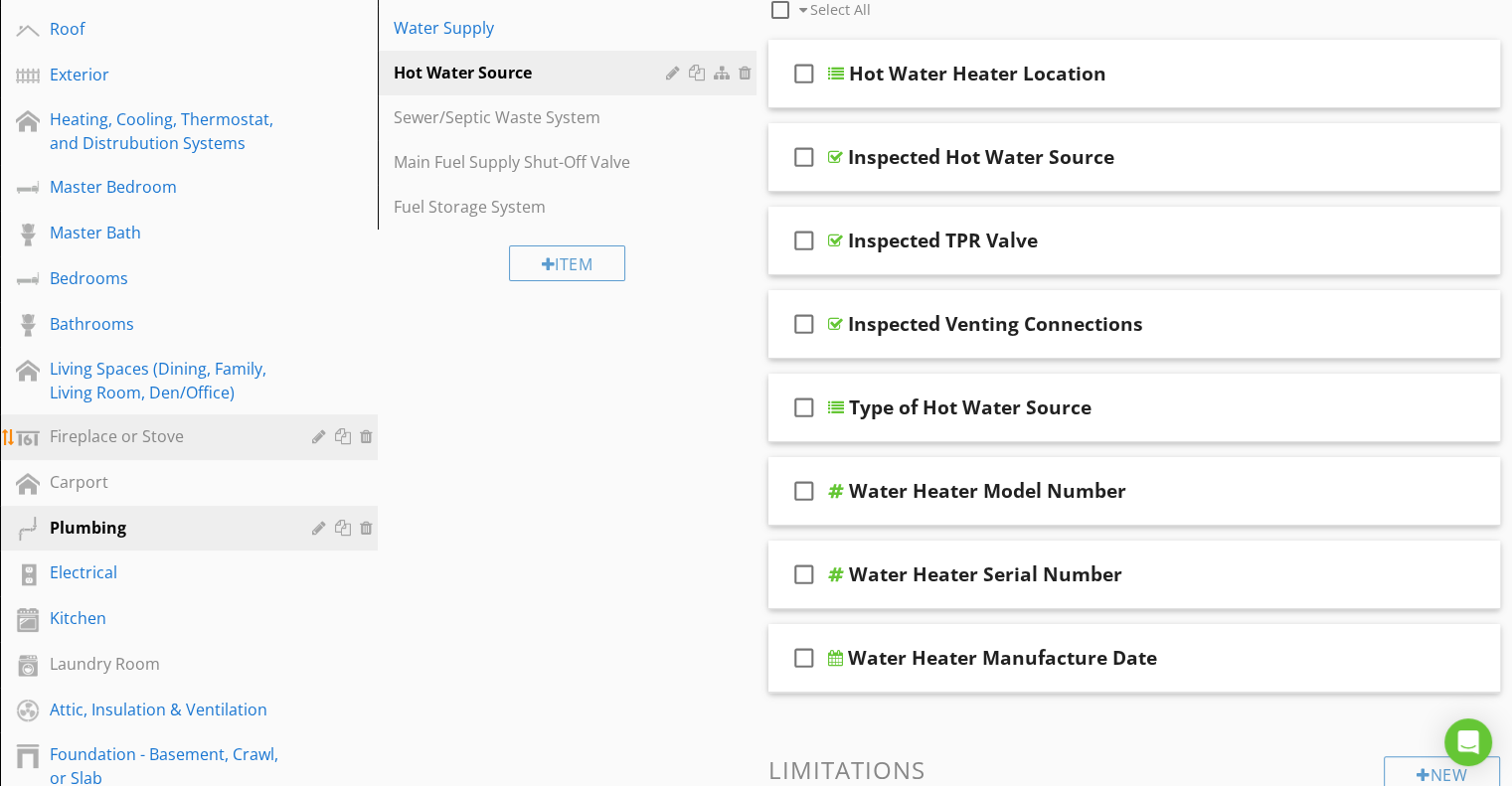 click on "Fireplace or Stove" at bounding box center [166, 436] 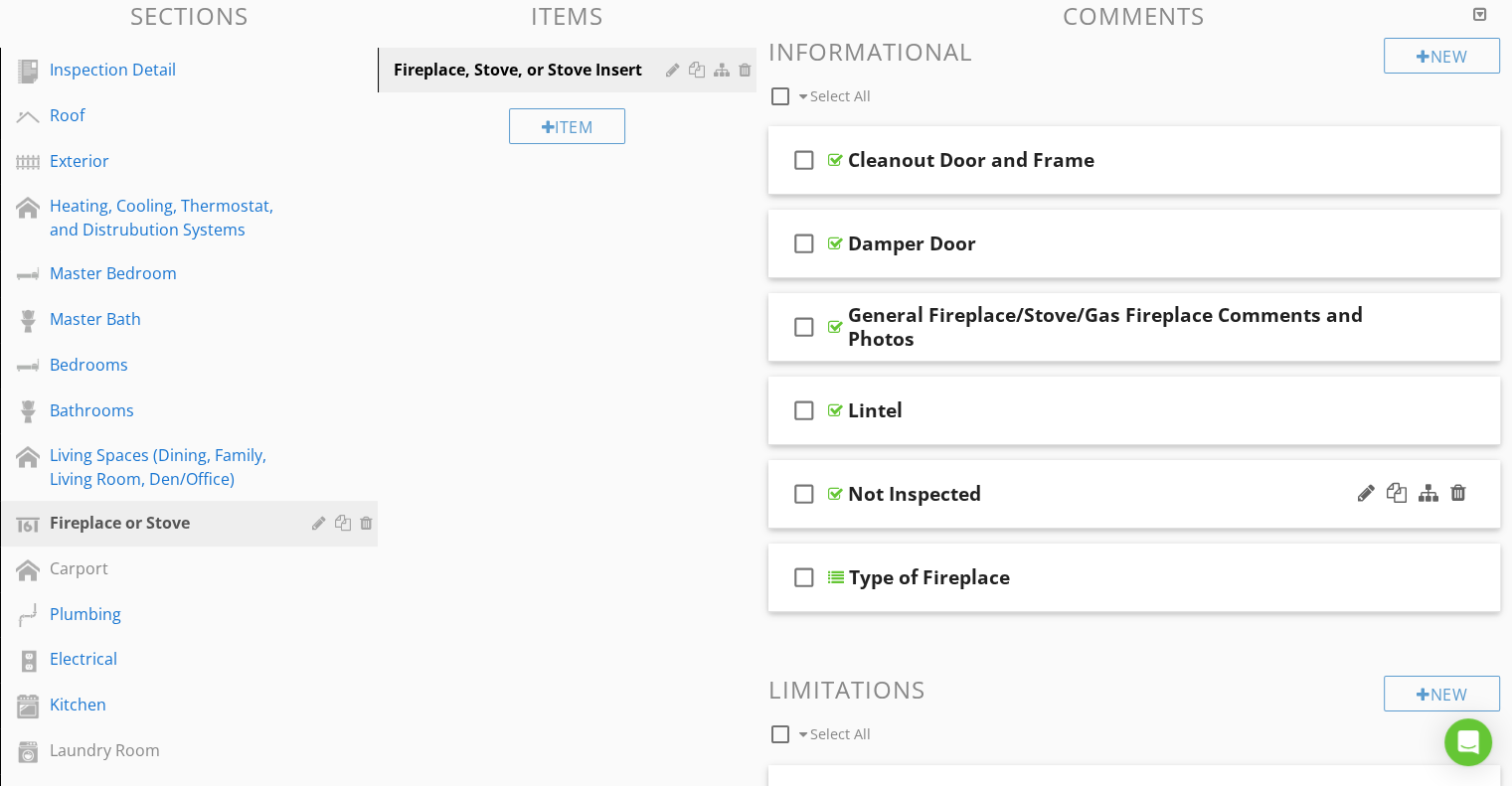 scroll, scrollTop: 298, scrollLeft: 0, axis: vertical 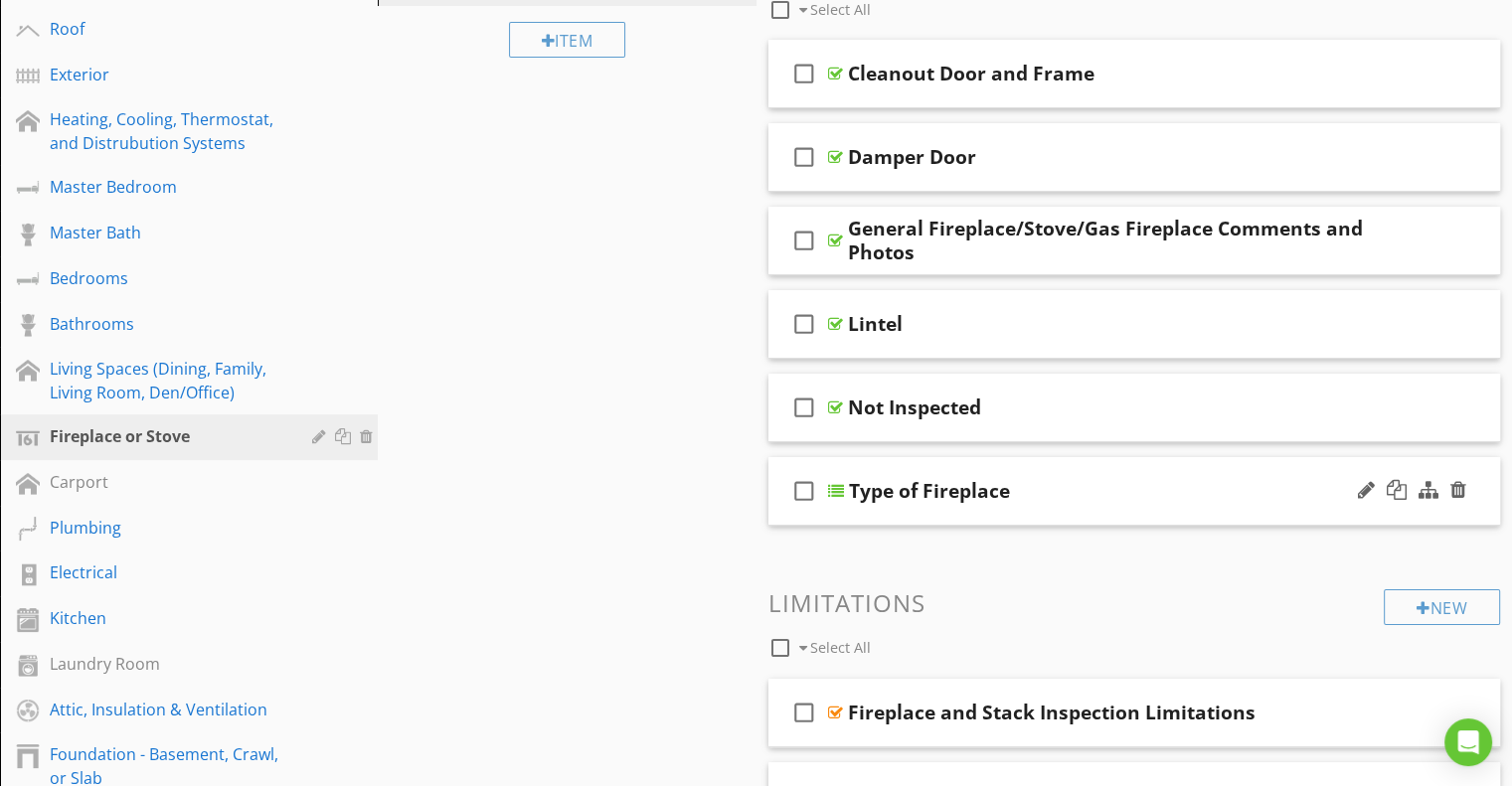 click on "Type of Fireplace" at bounding box center (1108, 491) 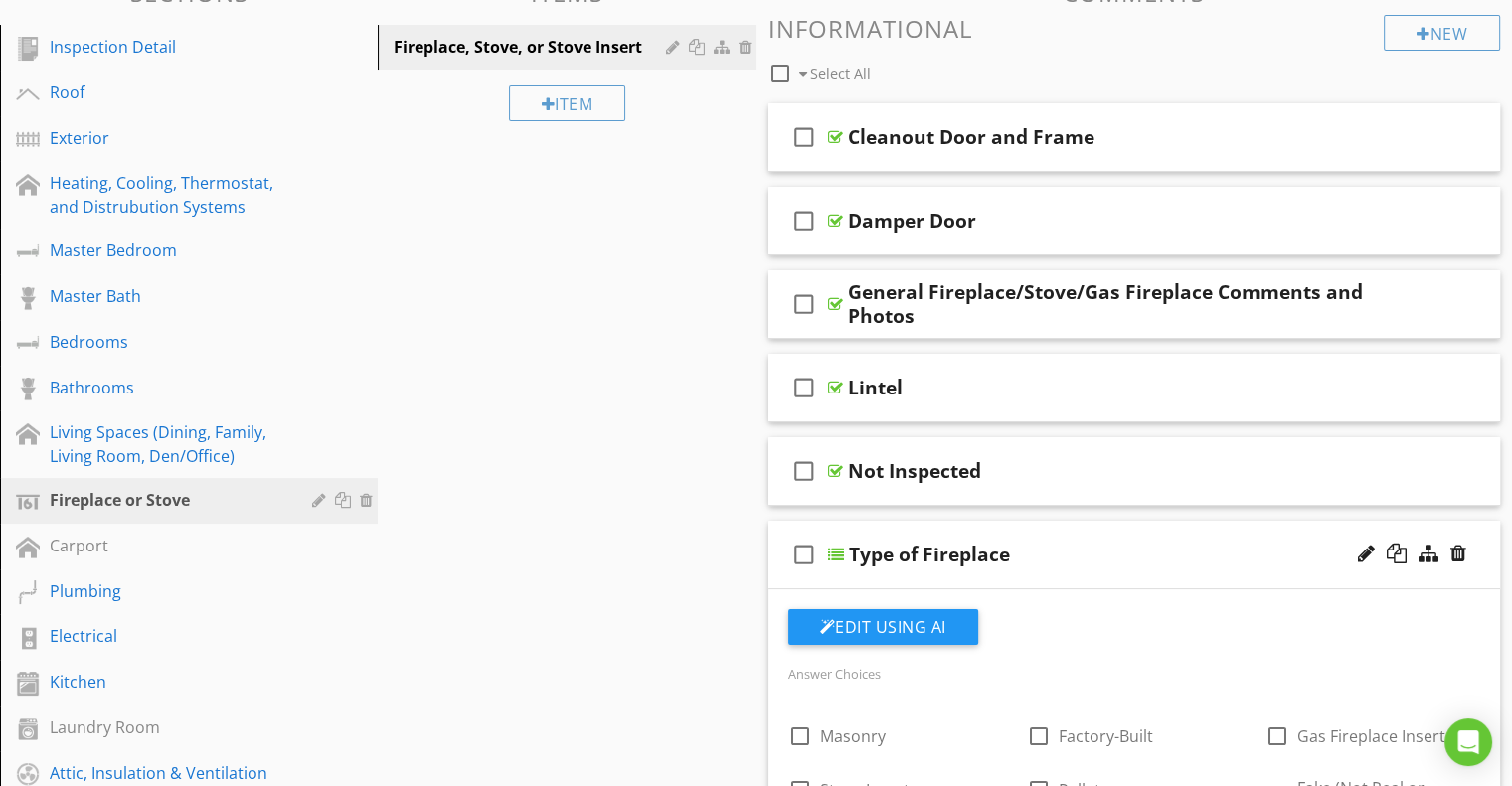 scroll, scrollTop: 199, scrollLeft: 0, axis: vertical 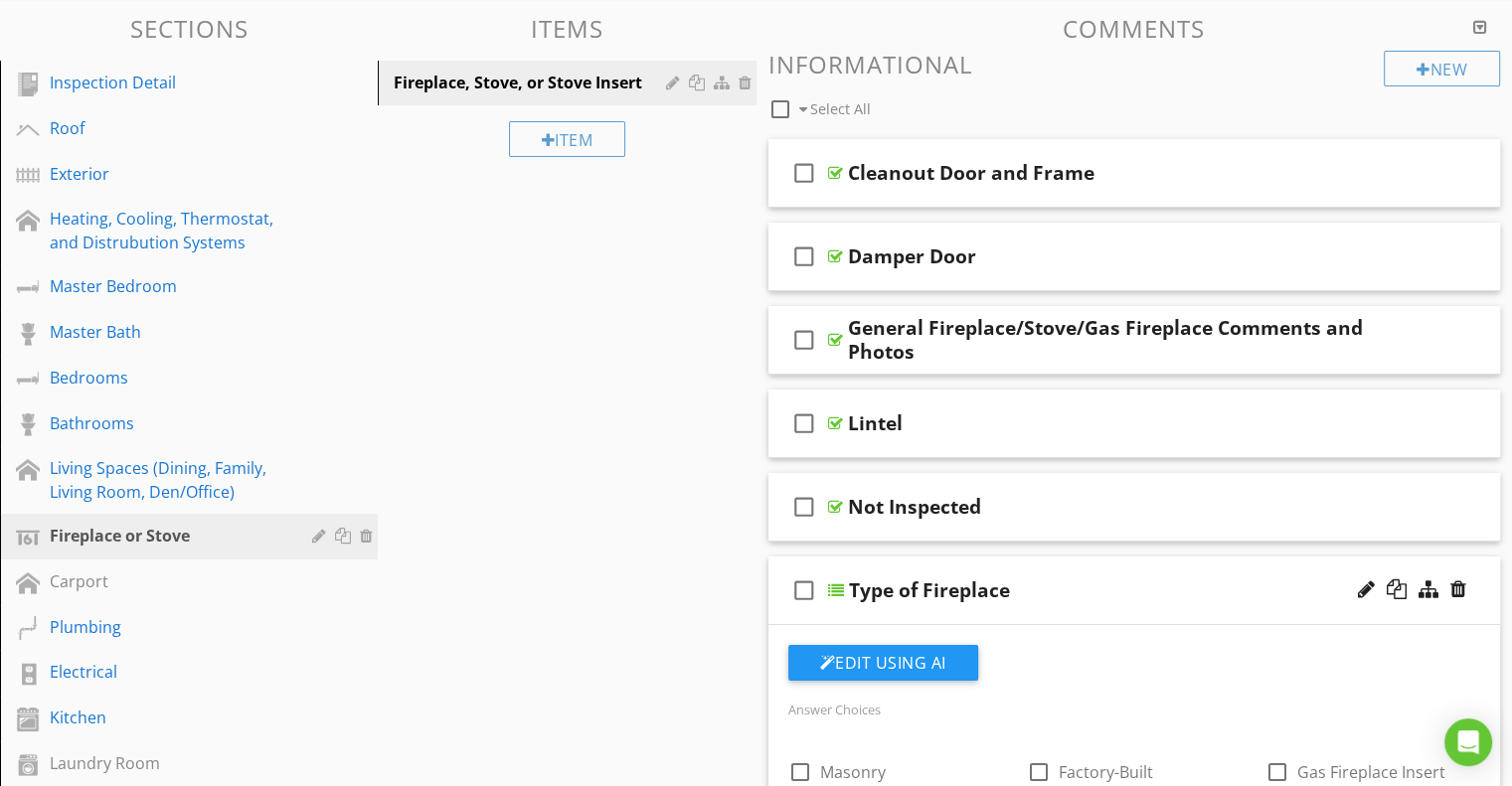 click on "Items" at bounding box center [567, 28] 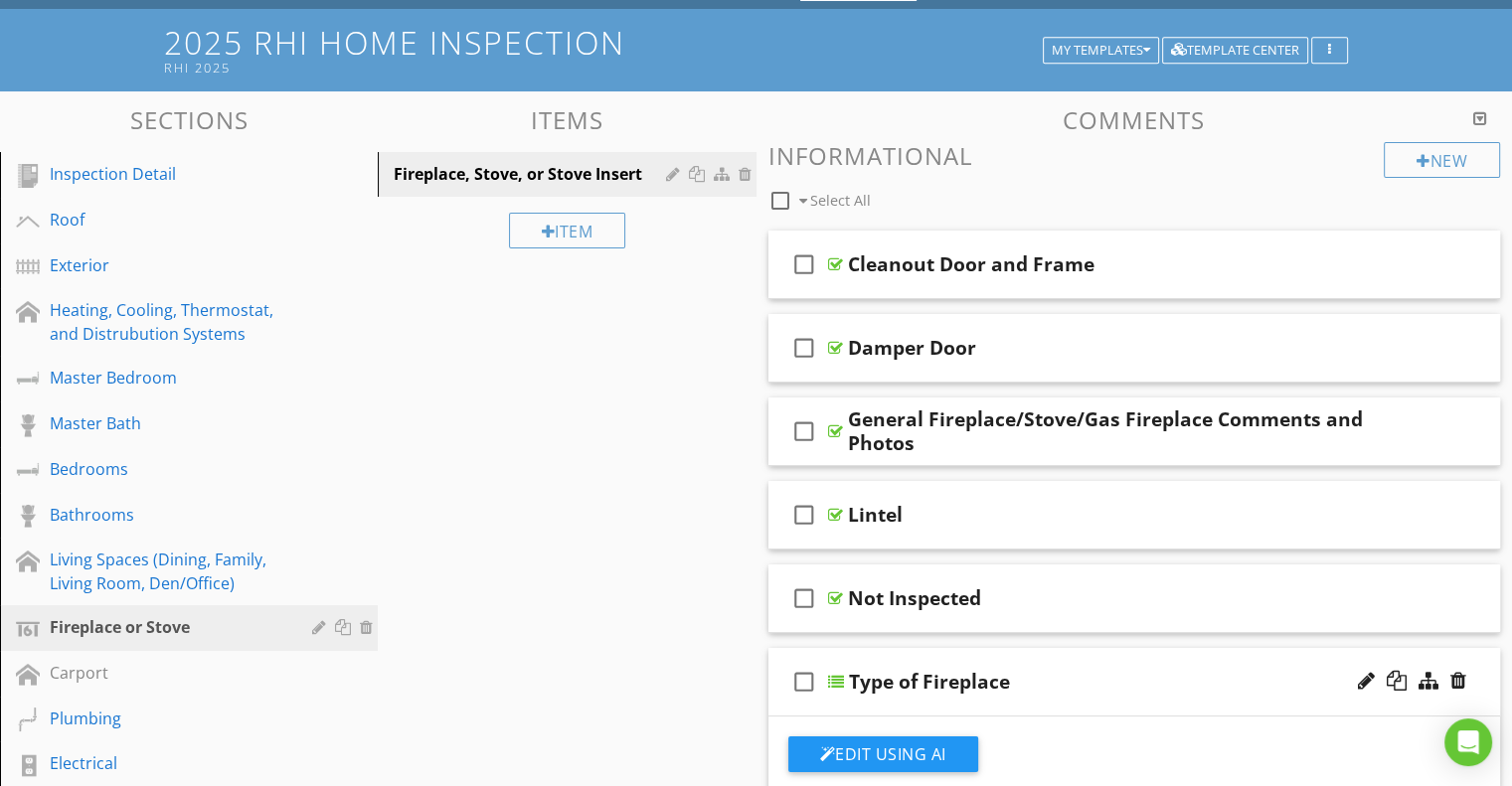 scroll, scrollTop: 0, scrollLeft: 0, axis: both 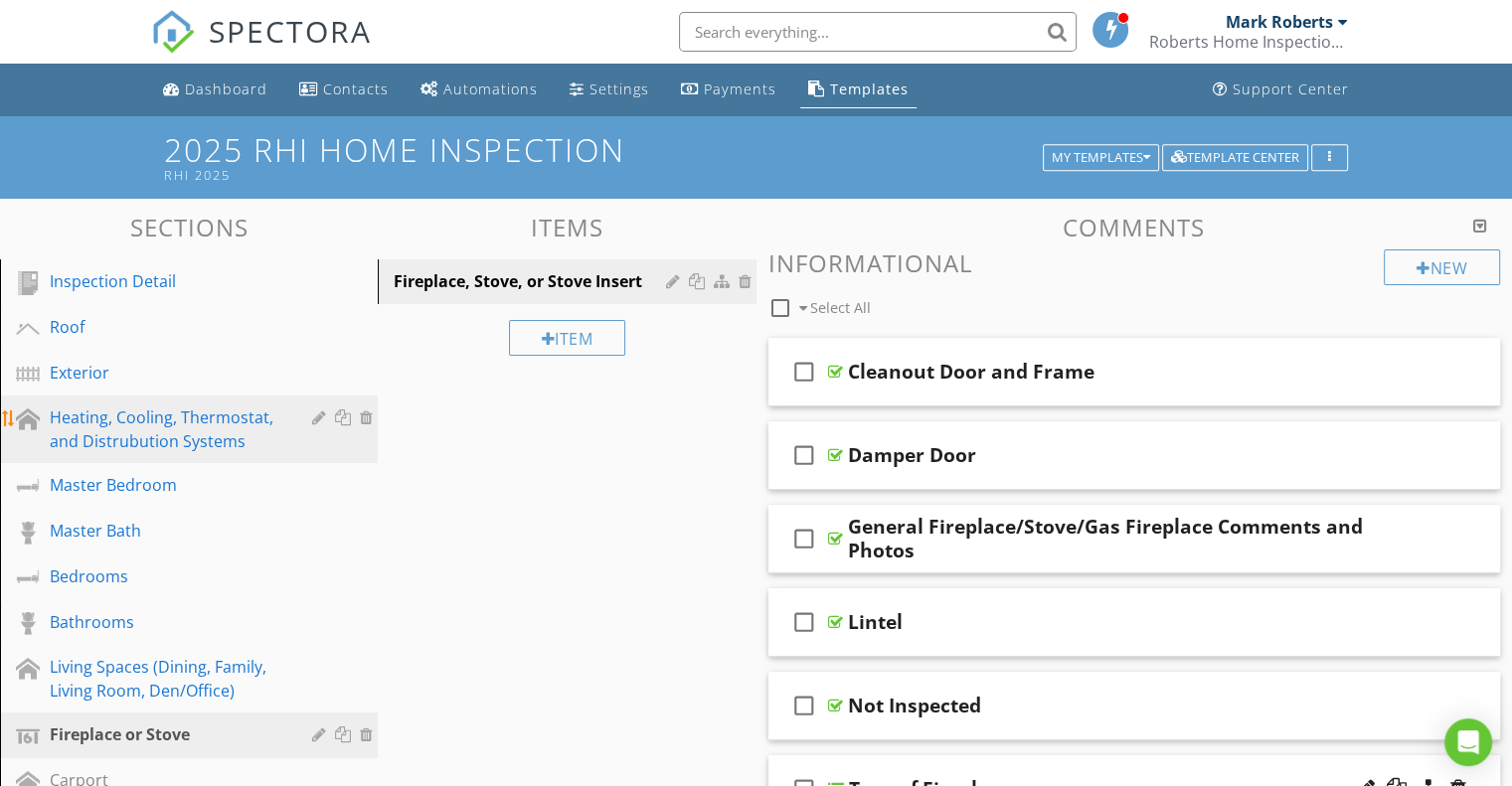 click on "Heating, Cooling, Thermostat, and Distrubution Systems" at bounding box center (166, 429) 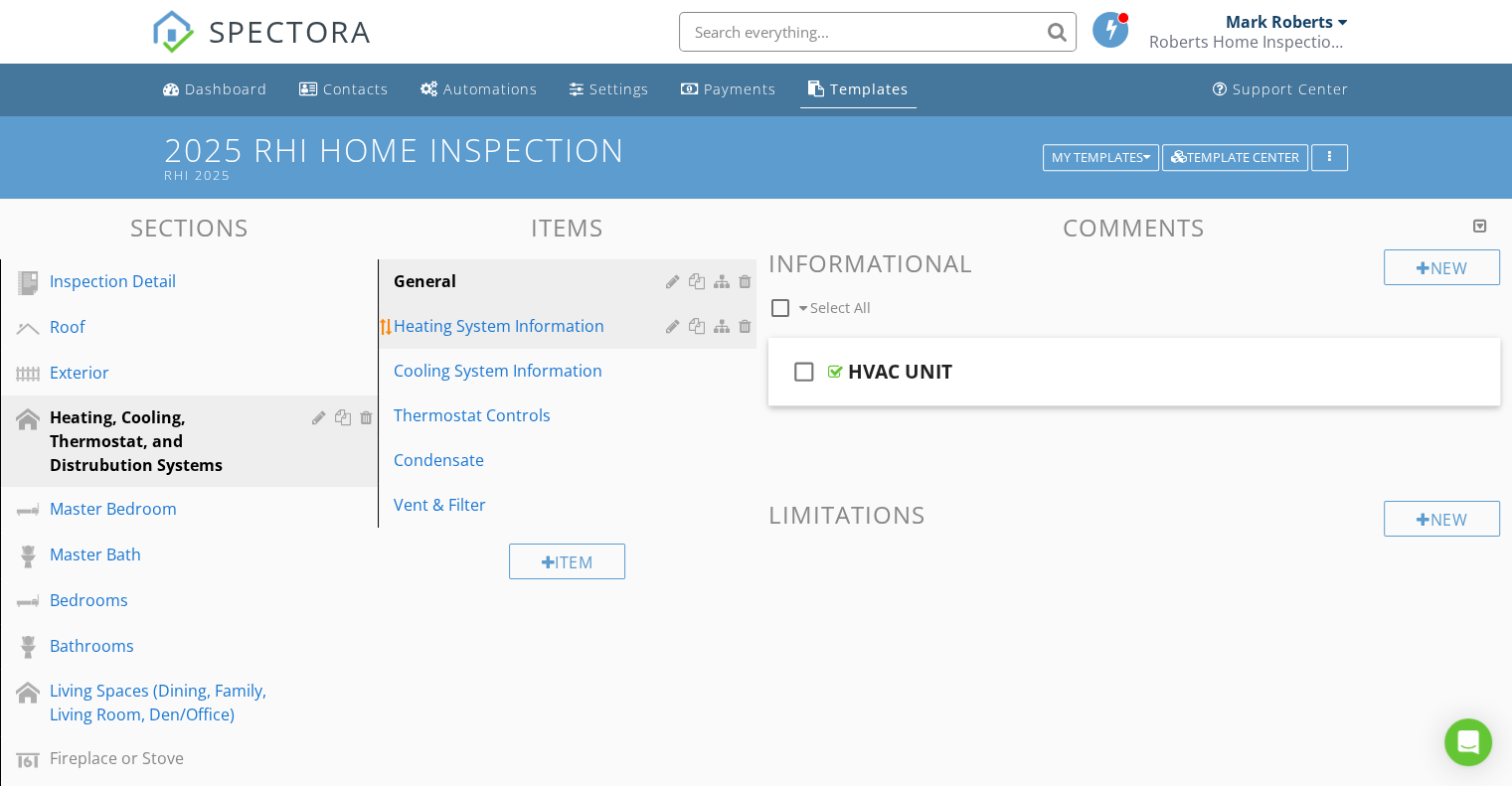 click on "Heating System Information" at bounding box center [532, 326] 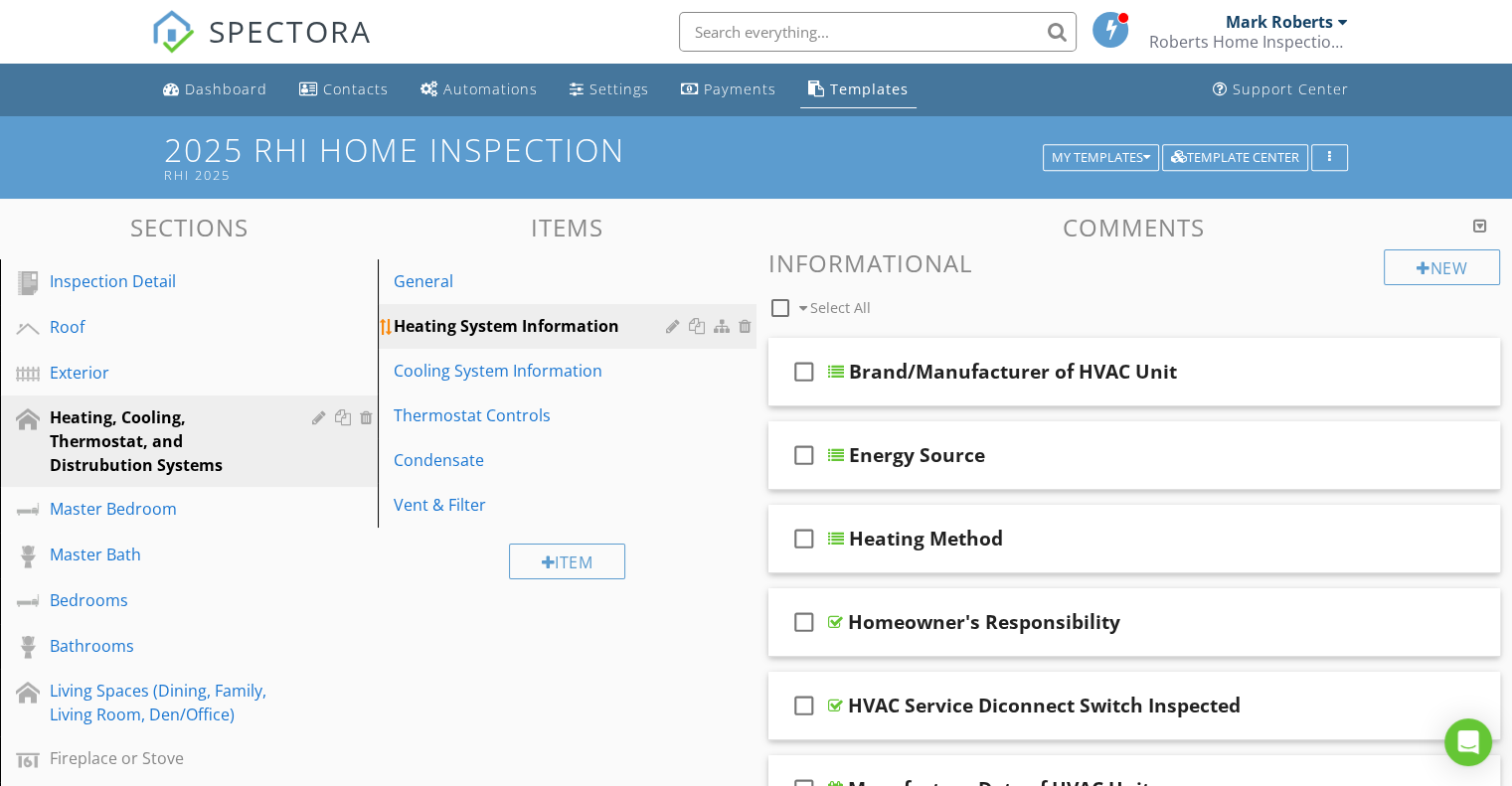 click on "Heating System Information" at bounding box center (532, 326) 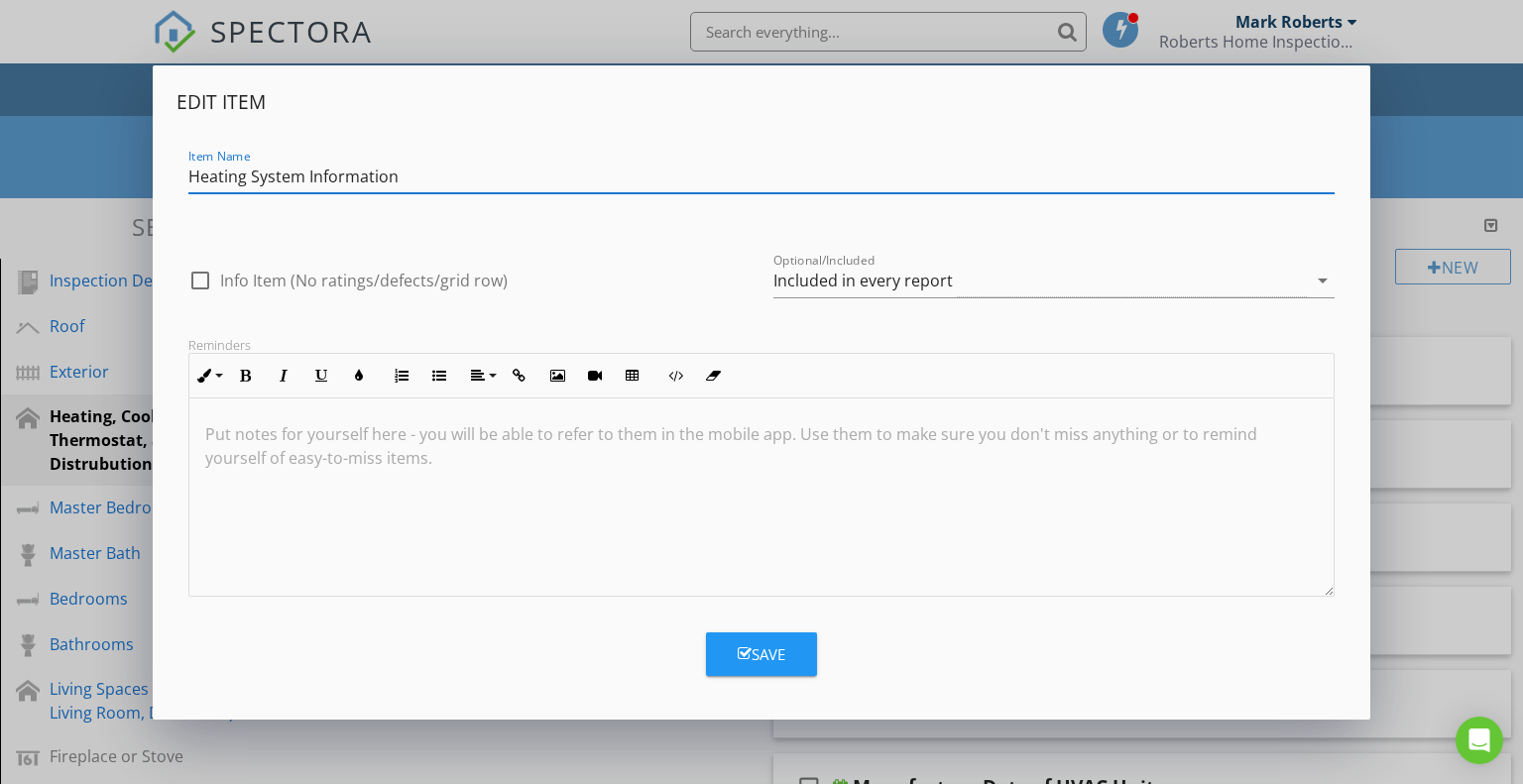 click on "Heating System Information" at bounding box center (762, 176) 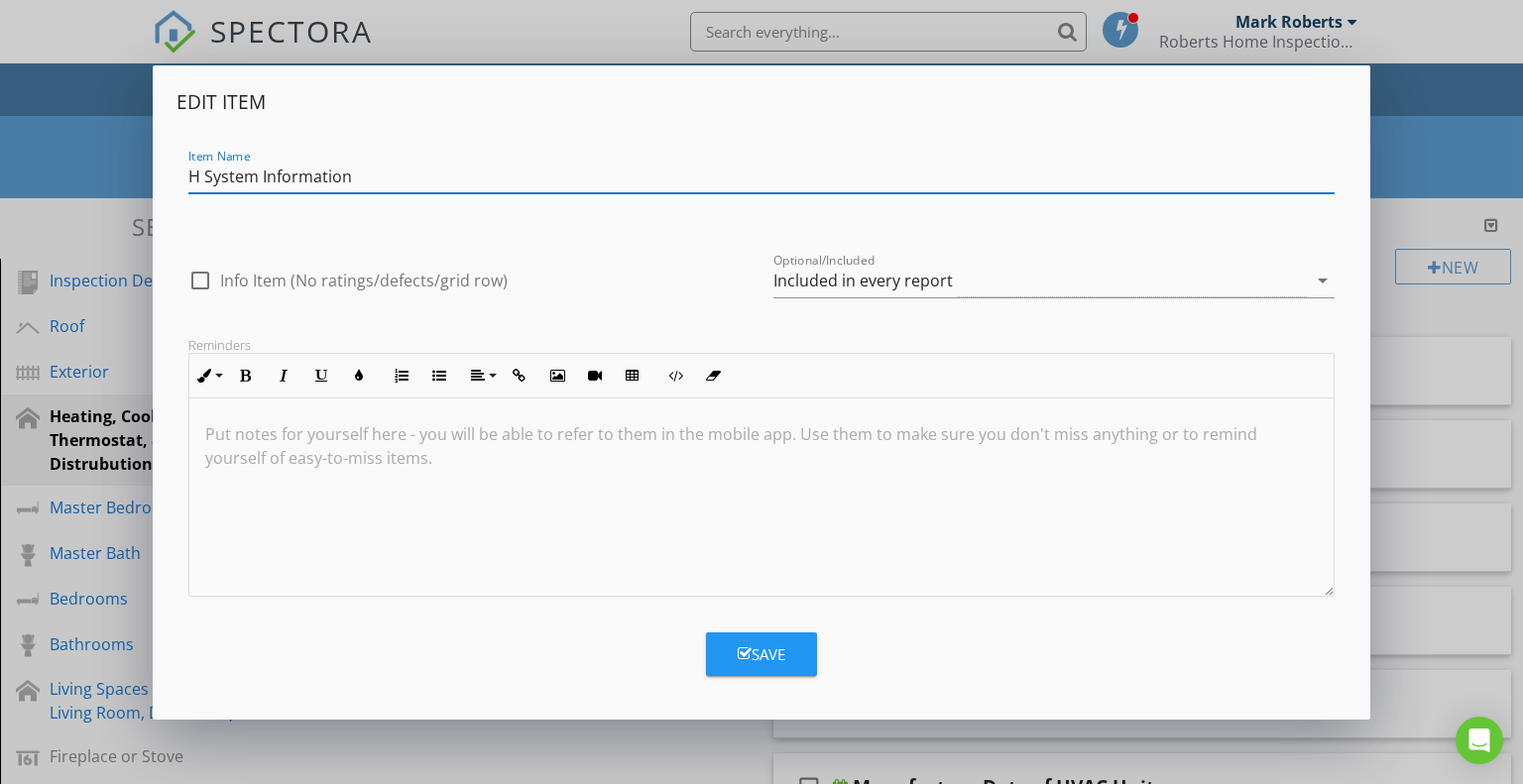click on "H System Information" at bounding box center [762, 176] 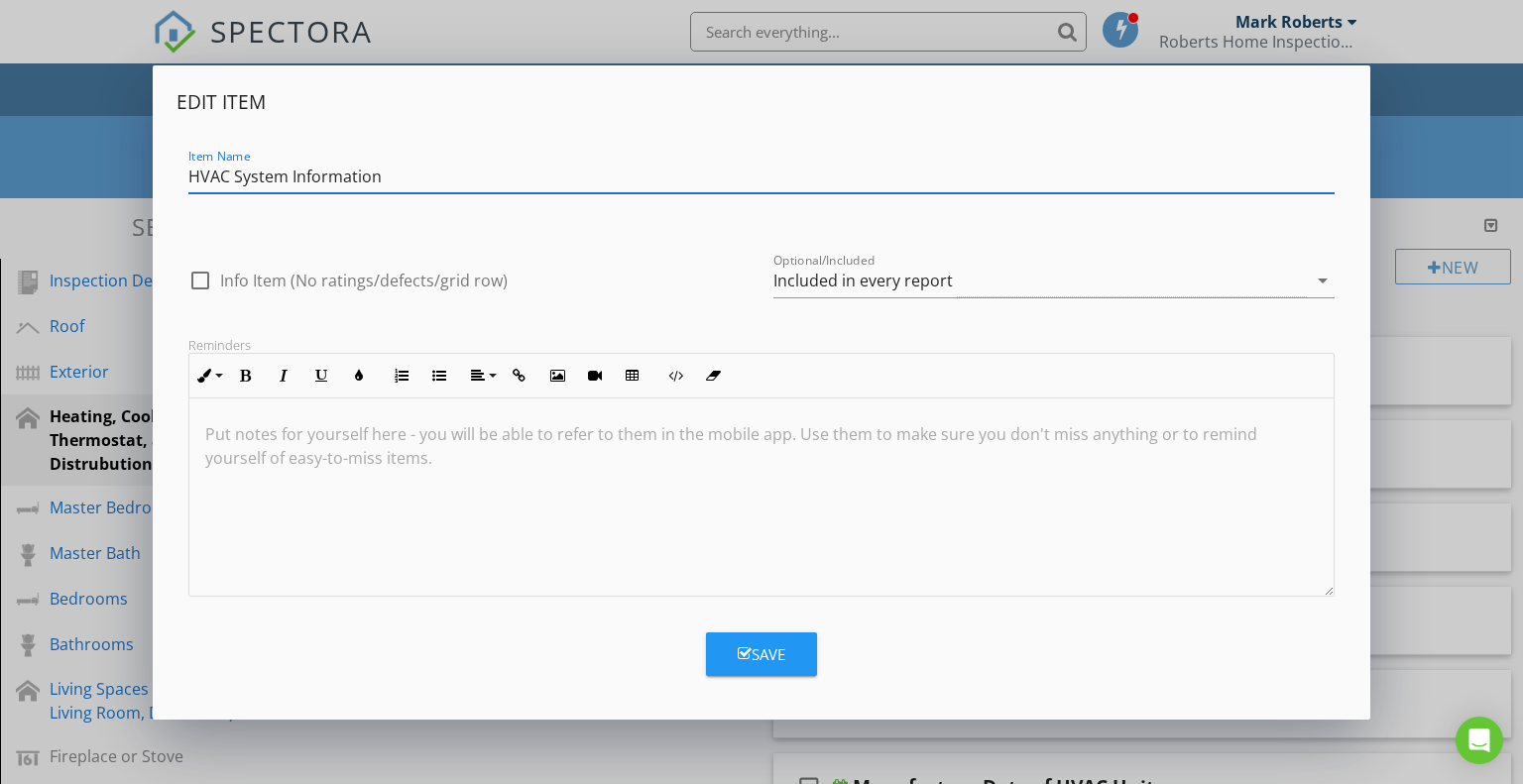 type on "HVAC System Information" 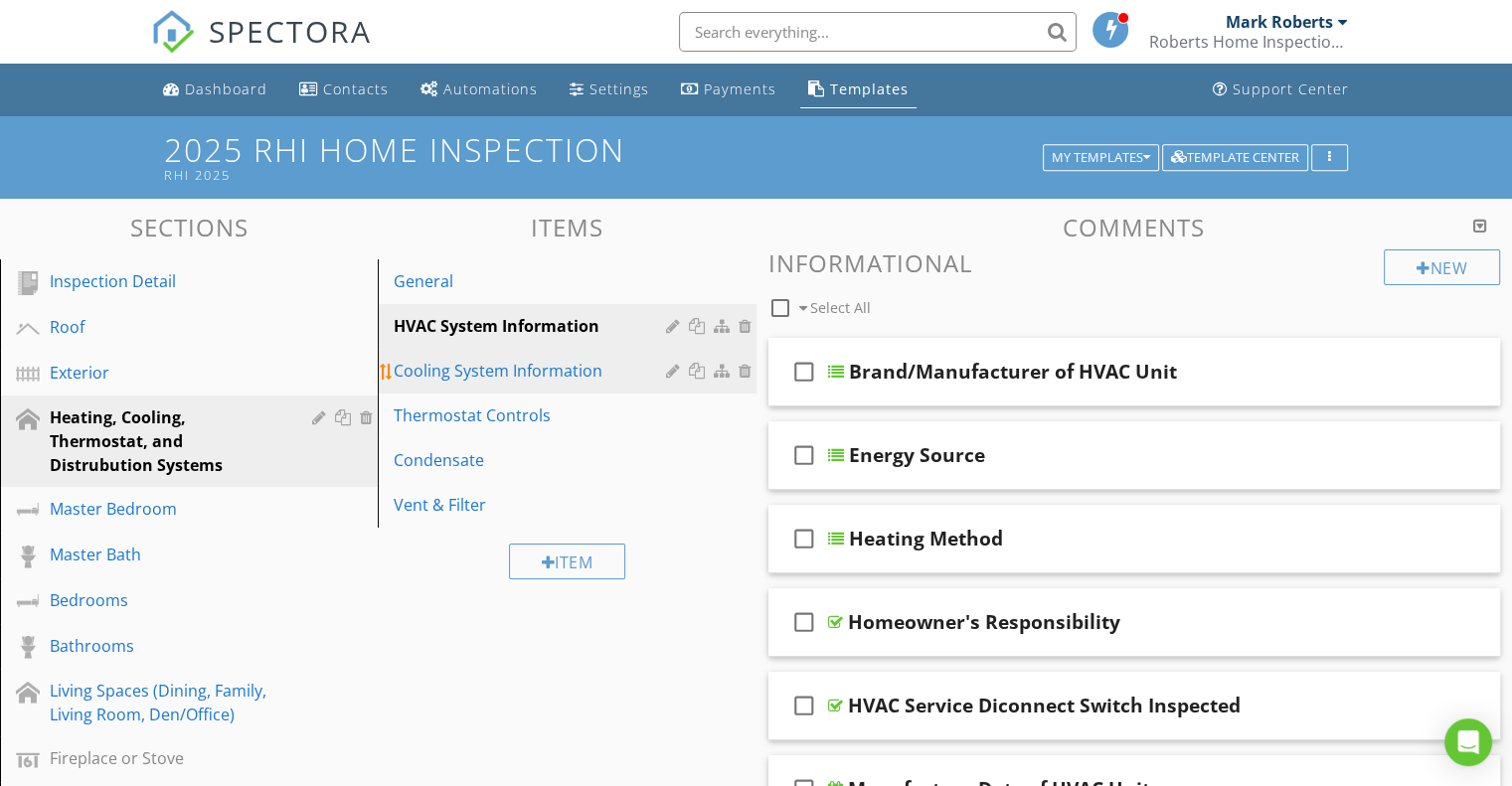 click on "Cooling System Information" at bounding box center [532, 371] 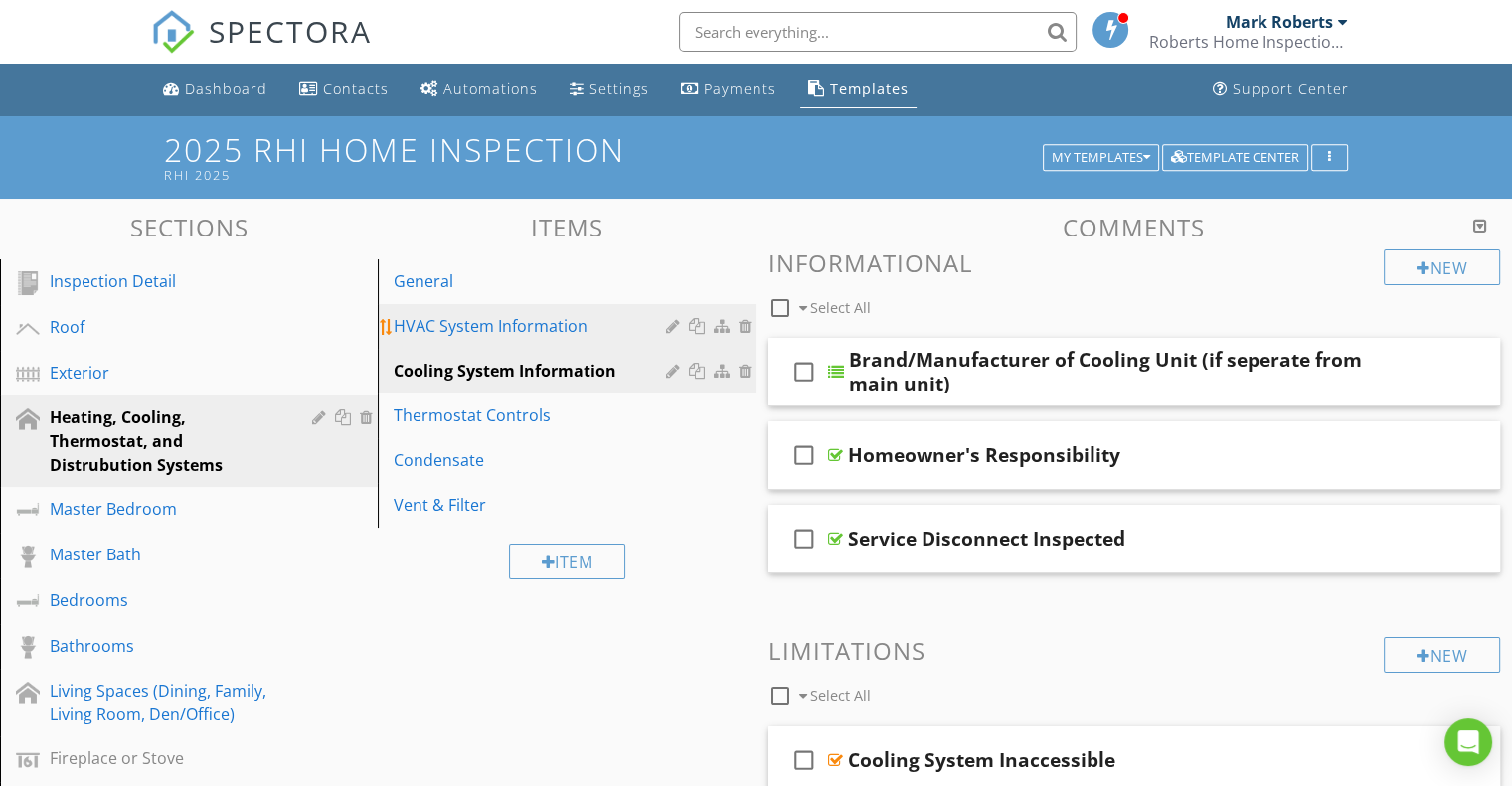 click on "HVAC System Information" at bounding box center (532, 326) 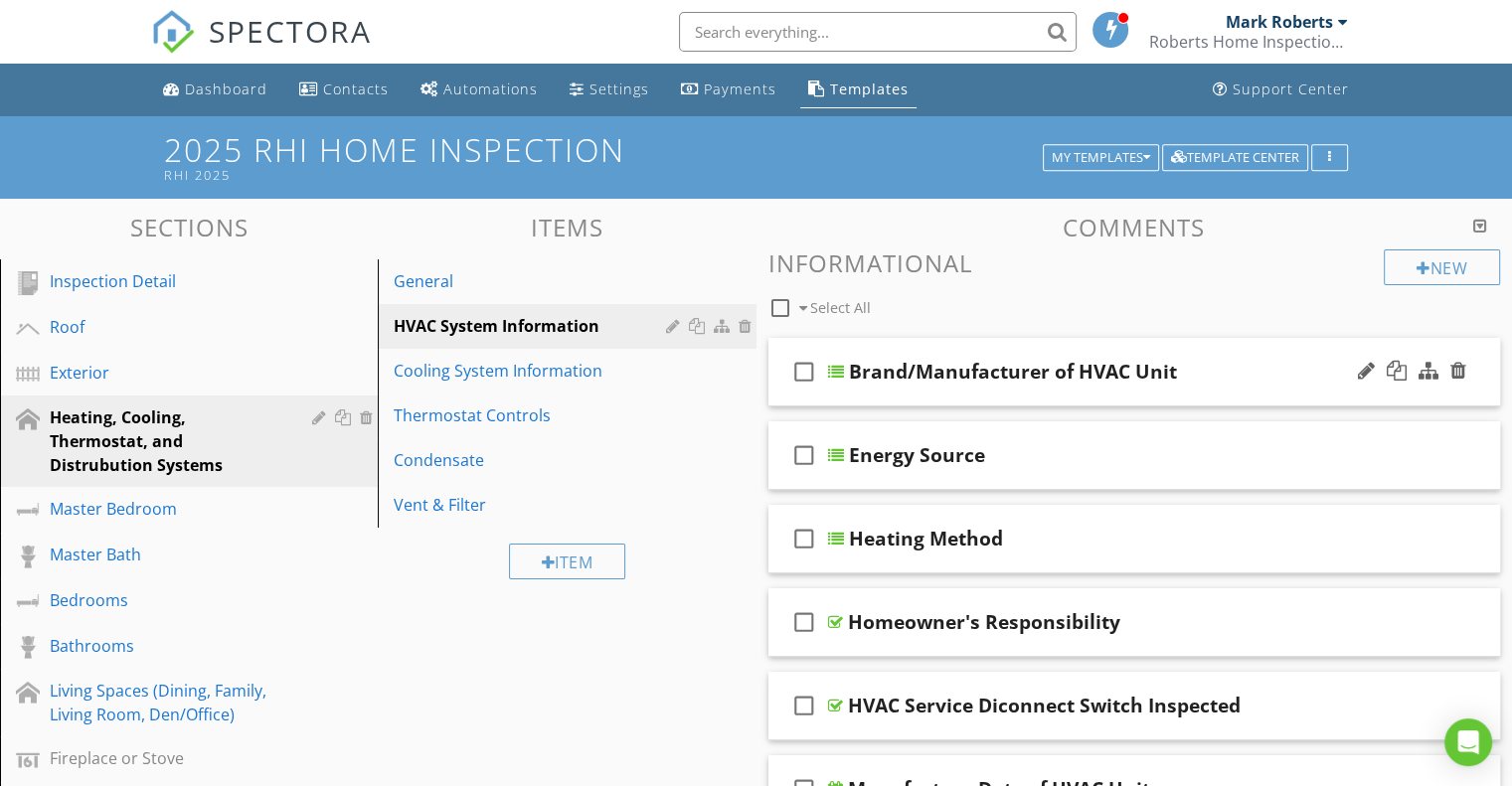 click on "Brand/Manufacturer of HVAC Unit" at bounding box center [1108, 372] 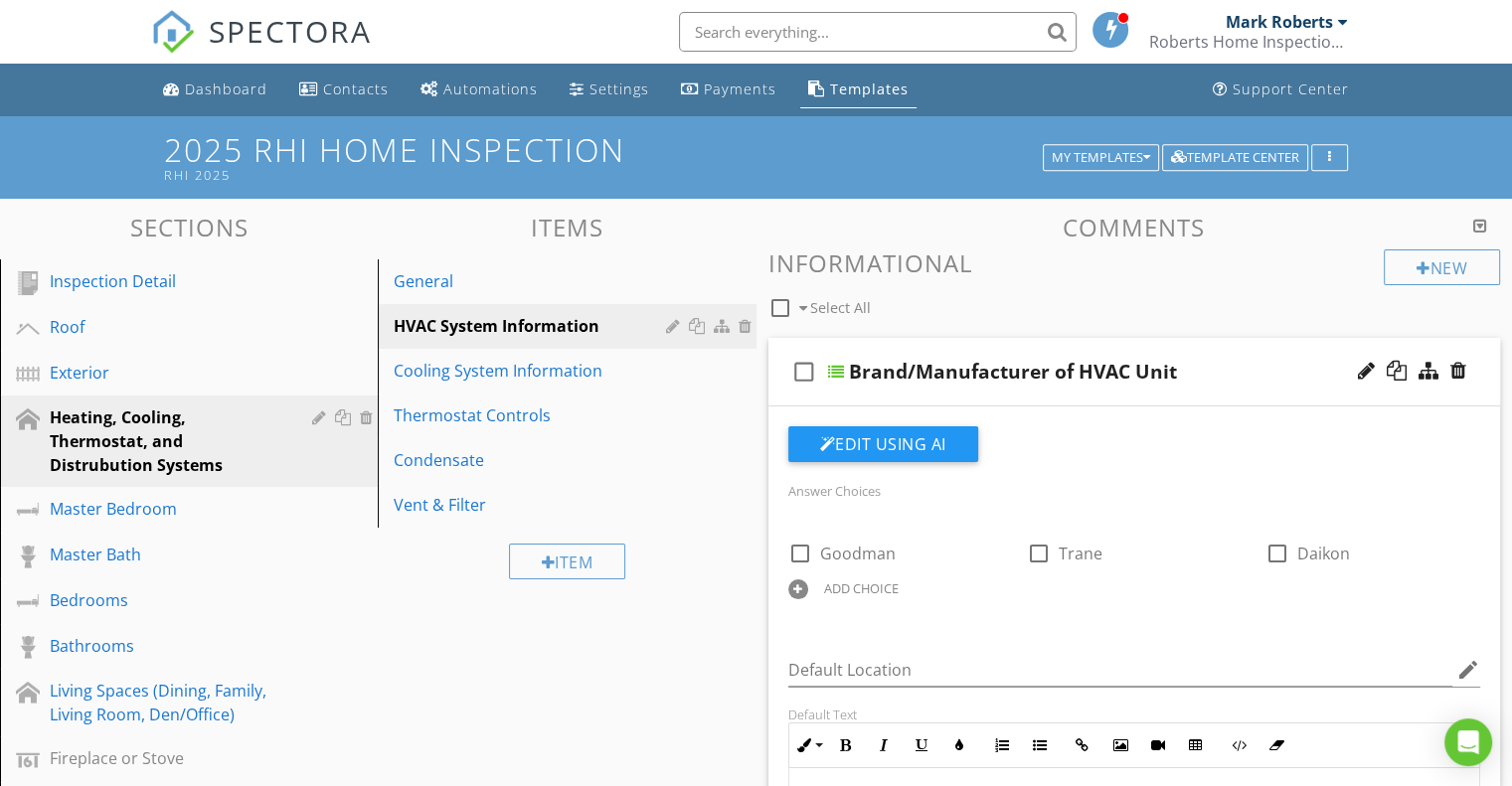 click on "Brand/Manufacturer of HVAC Unit" at bounding box center (1108, 372) 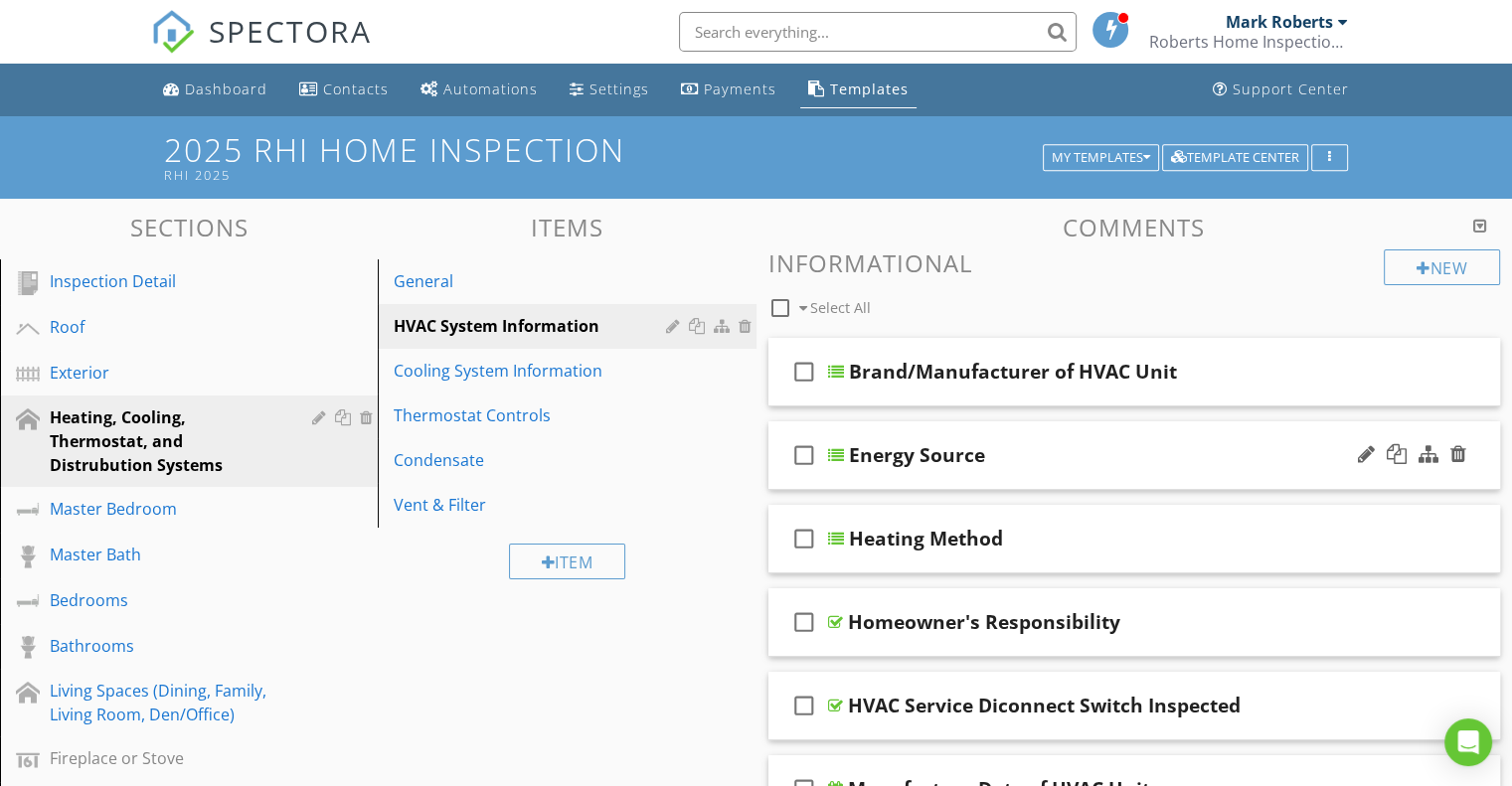 click on "check_box_outline_blank
Energy Source" at bounding box center [1134, 455] 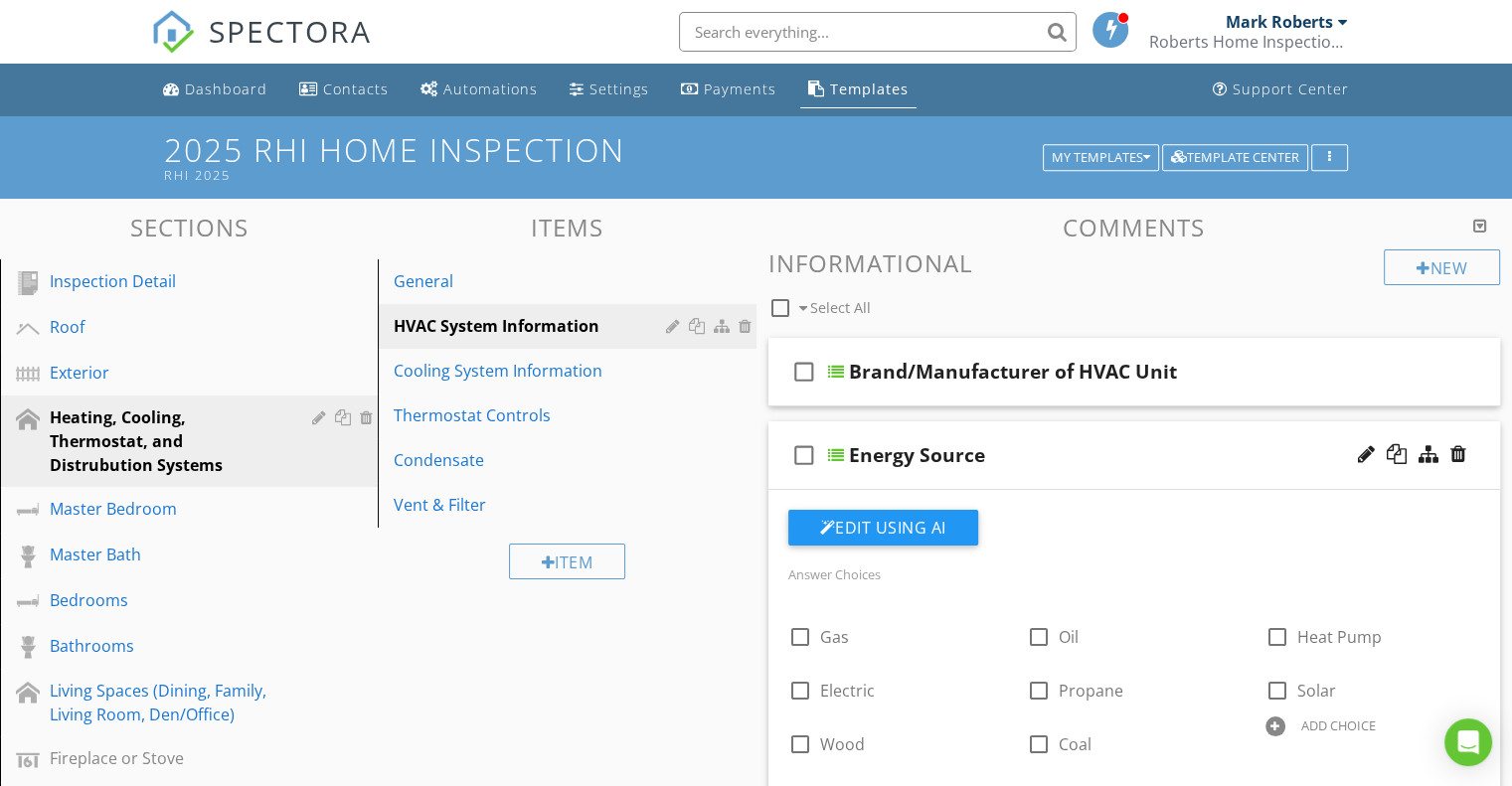 click on "check_box_outline_blank
Energy Source" at bounding box center [1134, 455] 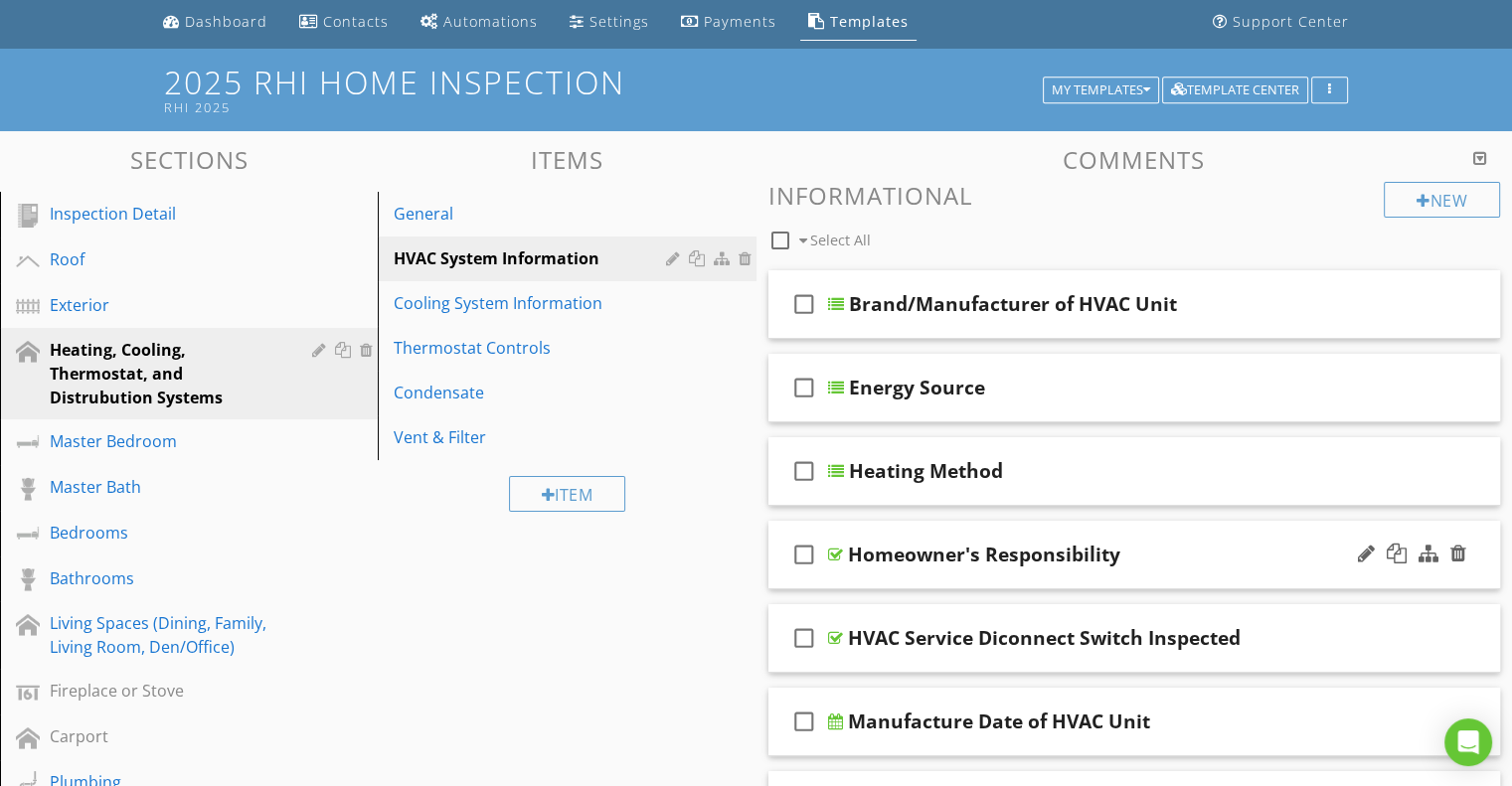 scroll, scrollTop: 99, scrollLeft: 0, axis: vertical 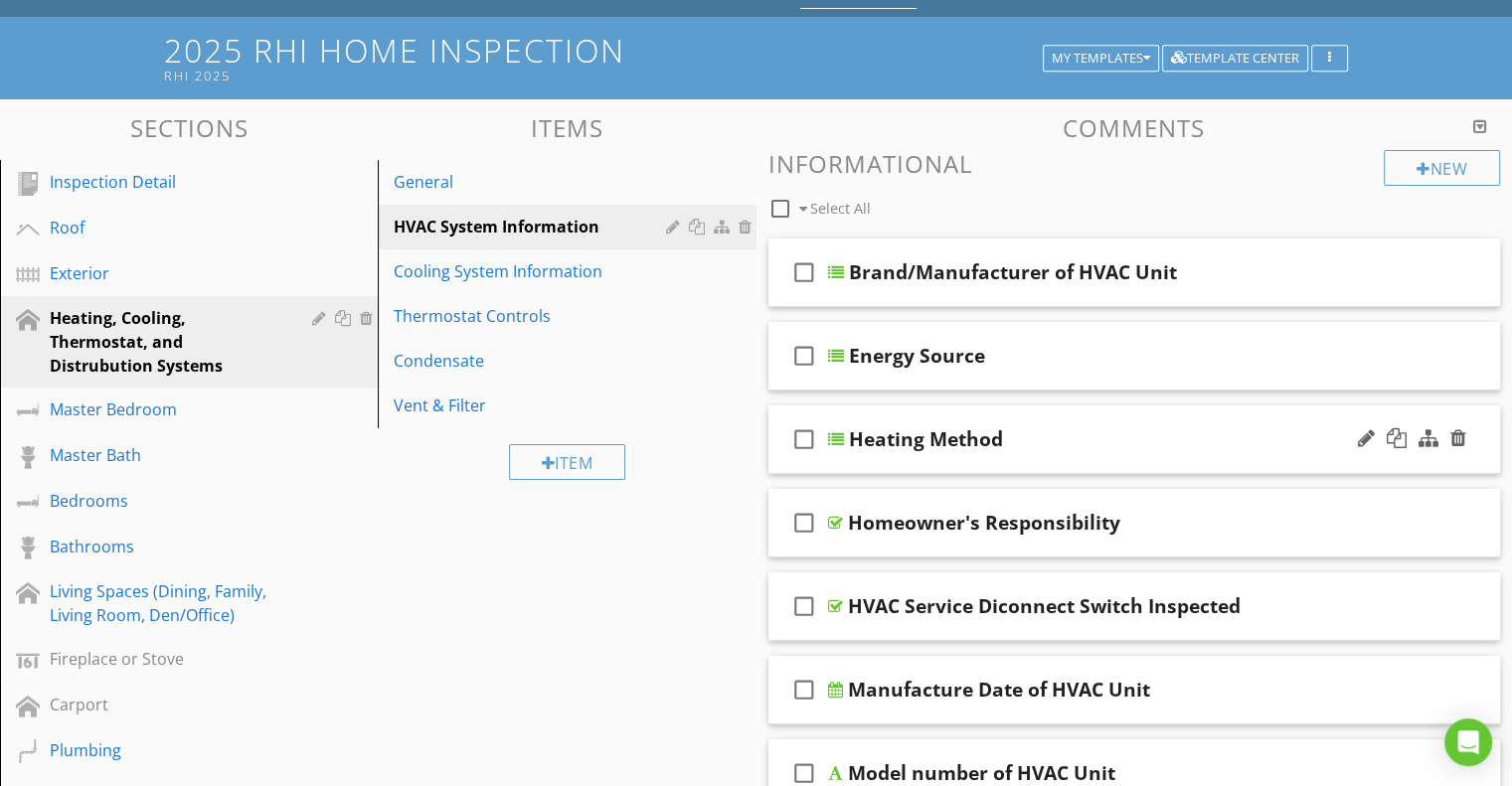 click on "check_box_outline_blank
Heating Method" at bounding box center (1134, 439) 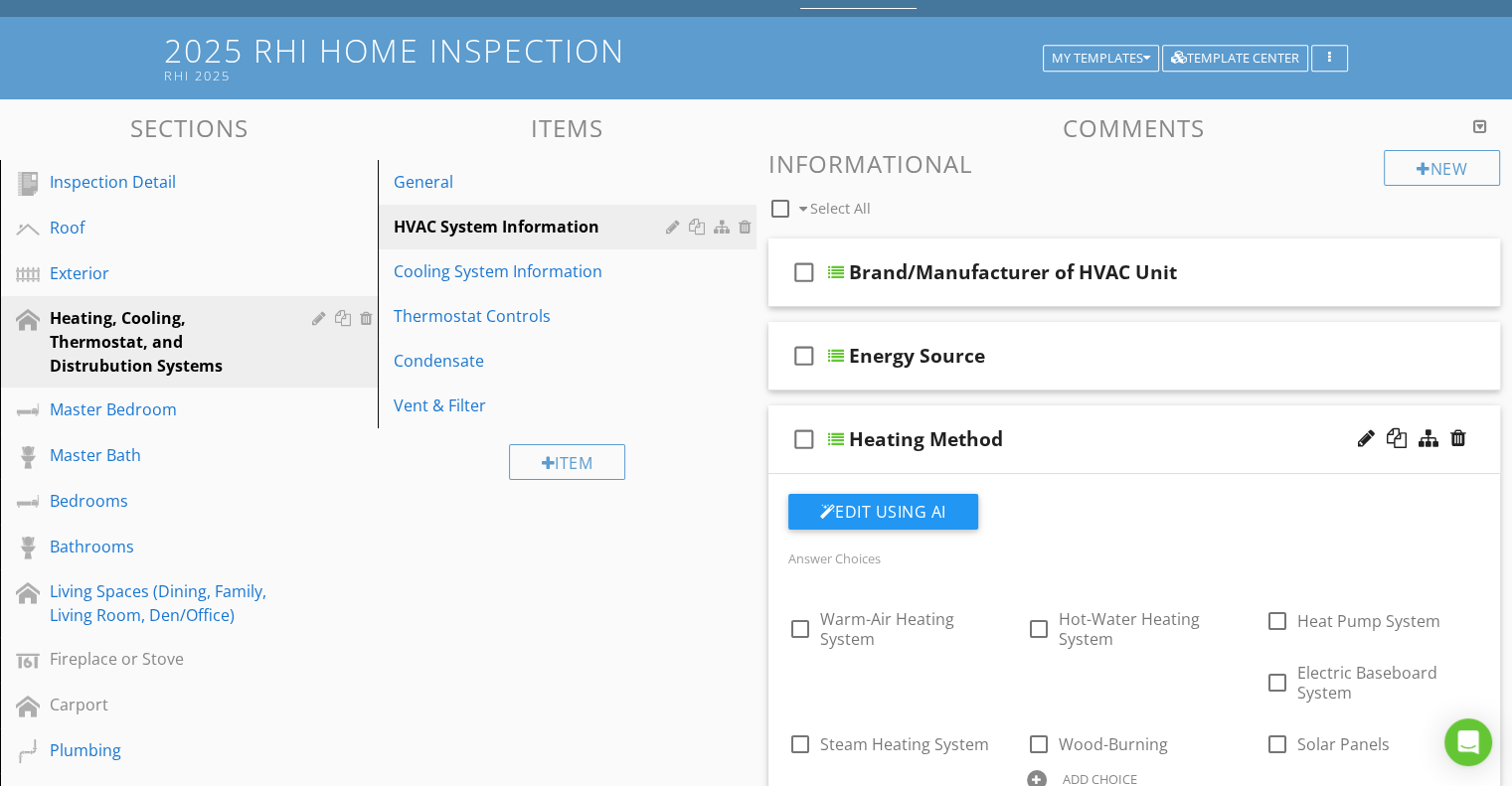 click on "check_box_outline_blank
Heating Method" at bounding box center [1134, 439] 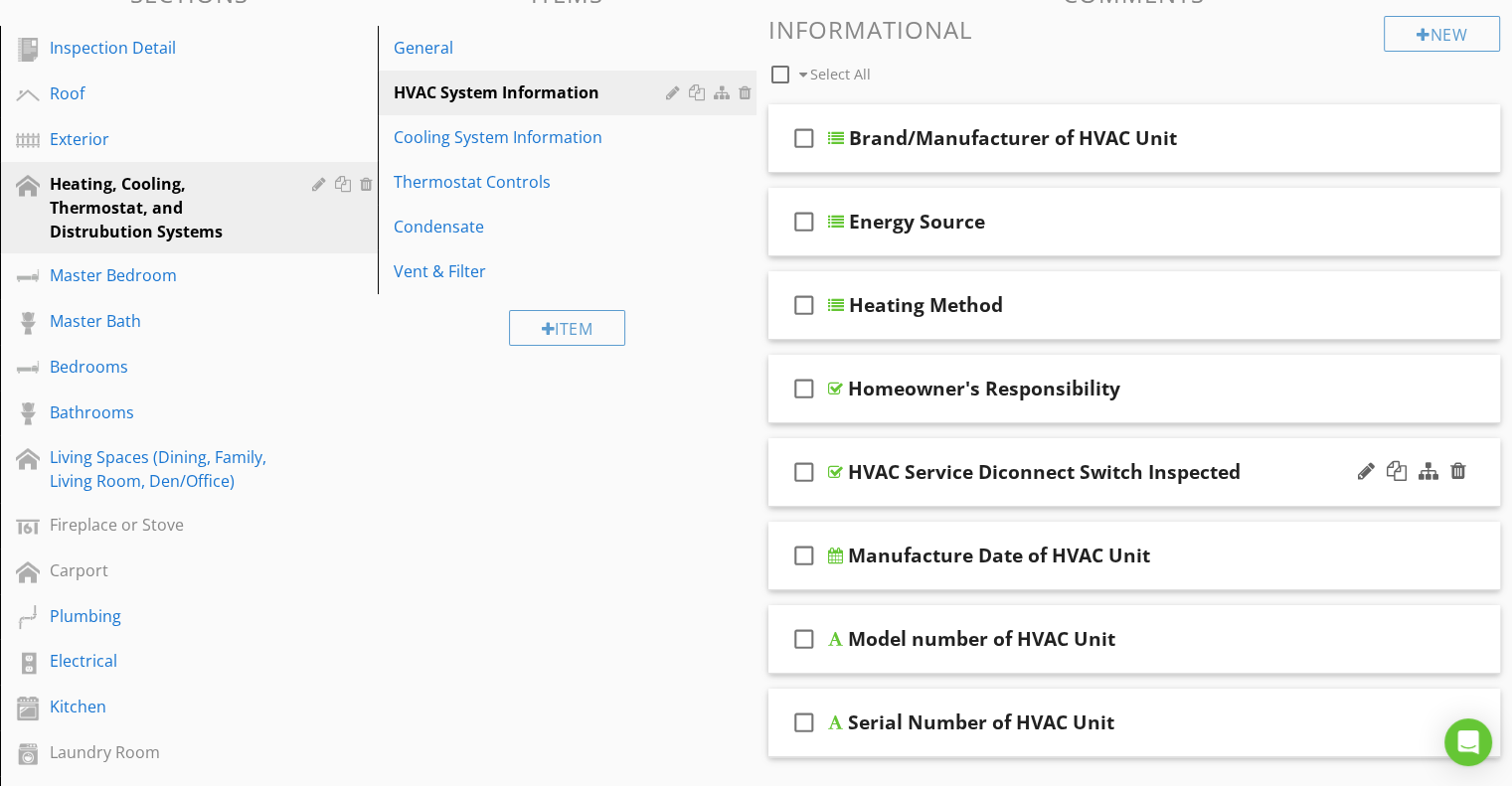 scroll, scrollTop: 99, scrollLeft: 0, axis: vertical 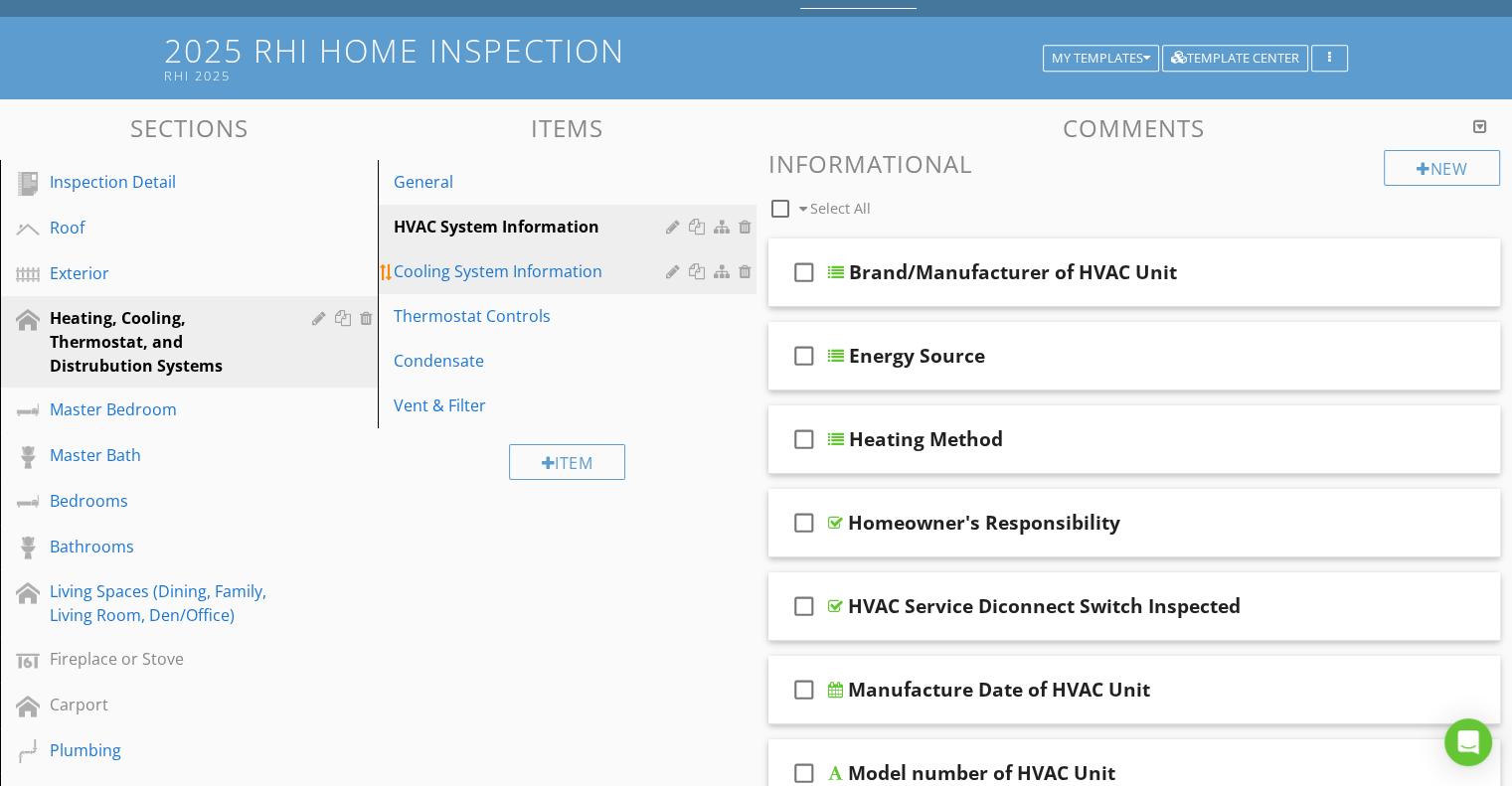 click on "Cooling System Information" at bounding box center [532, 271] 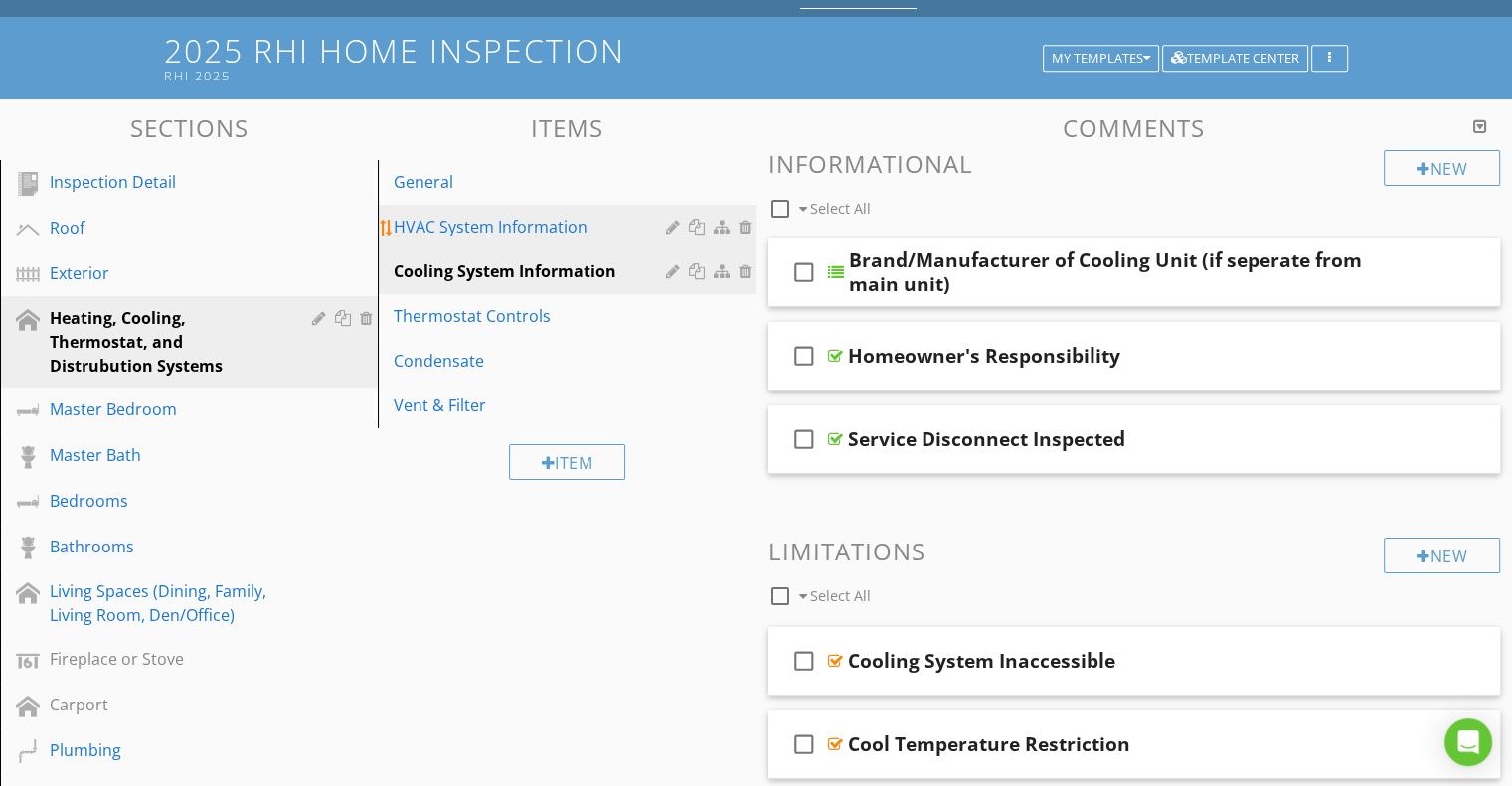 click on "HVAC System Information" at bounding box center (532, 227) 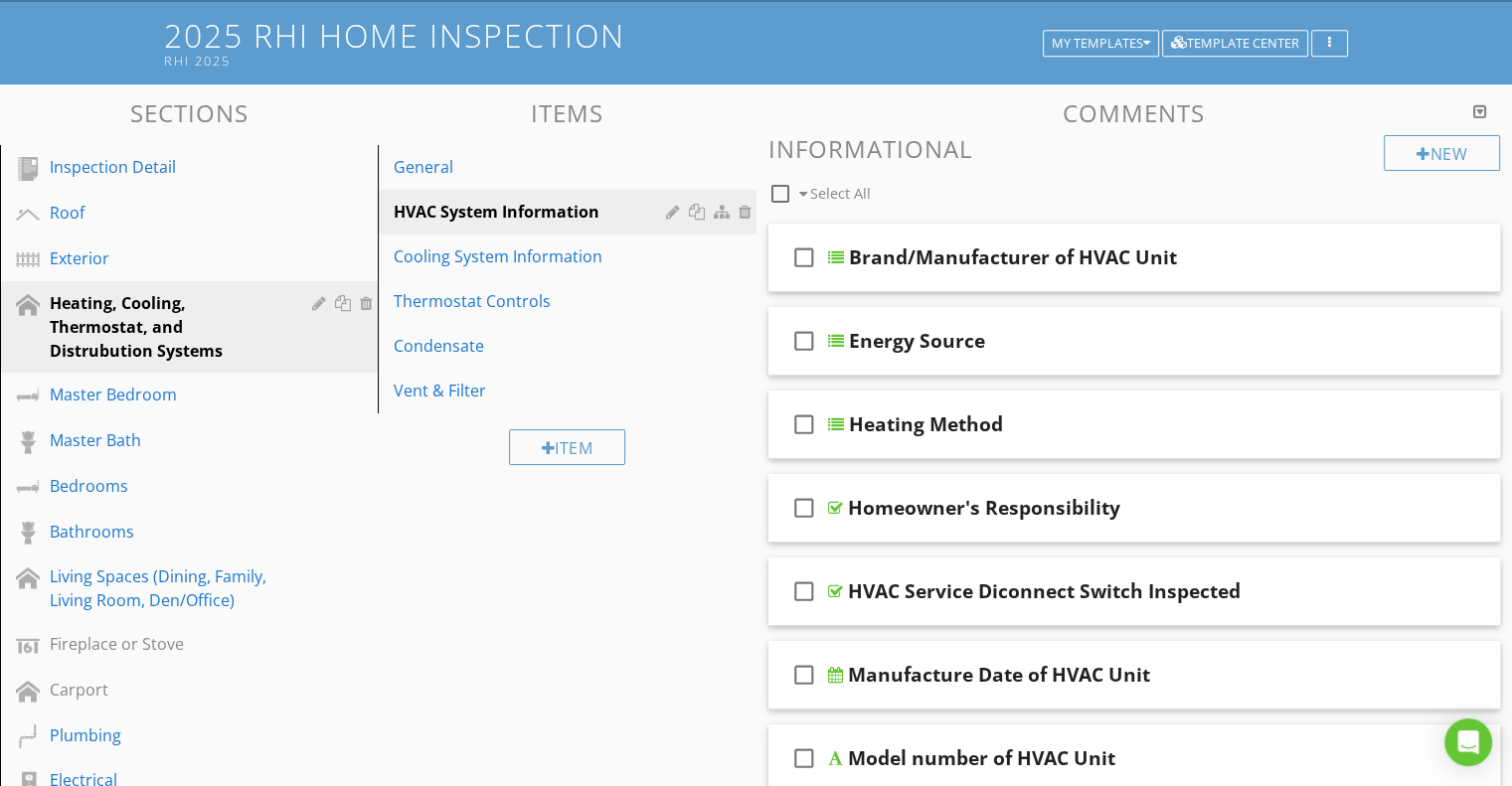 scroll, scrollTop: 99, scrollLeft: 0, axis: vertical 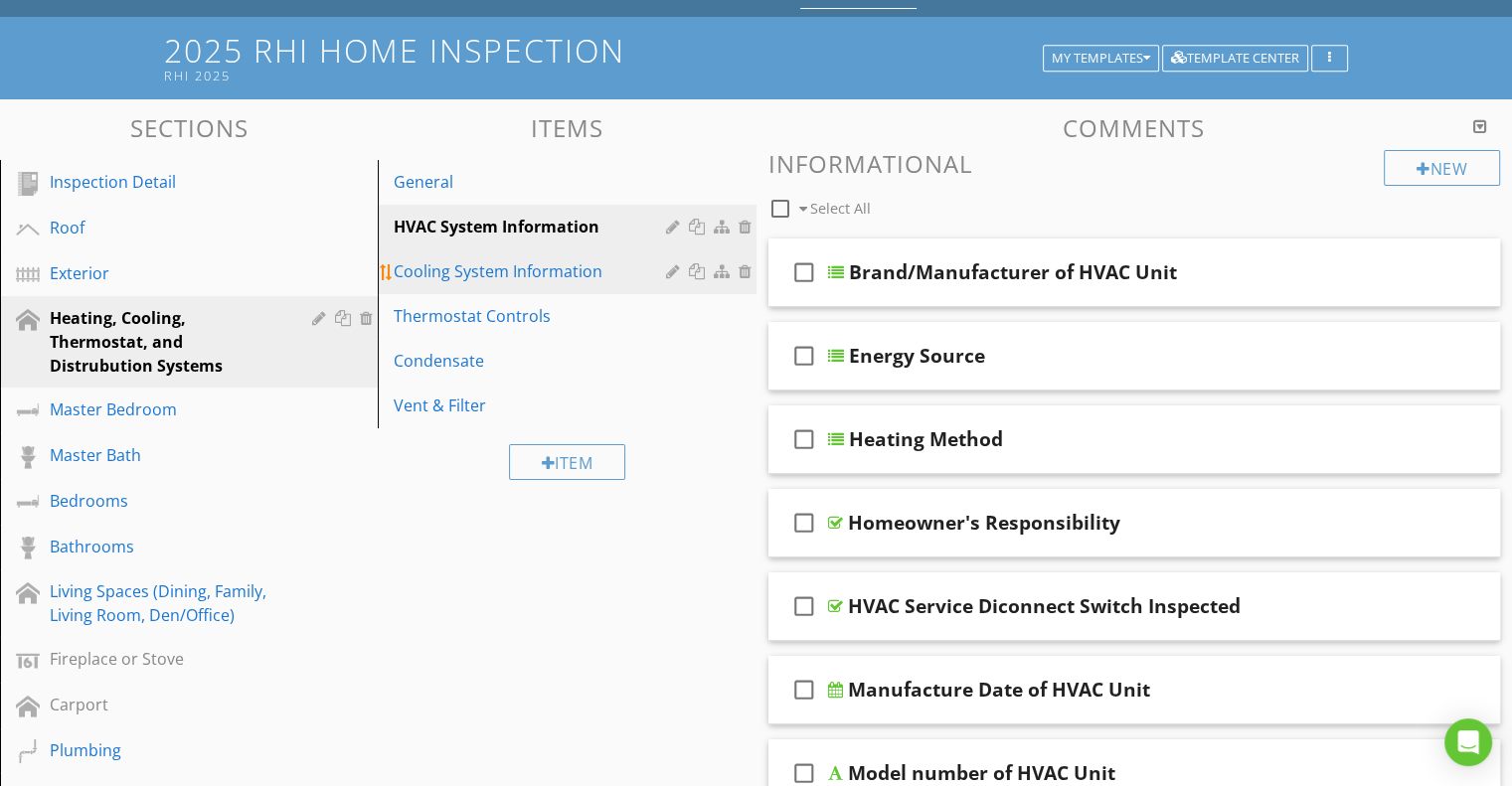 click on "Cooling System Information" at bounding box center [532, 271] 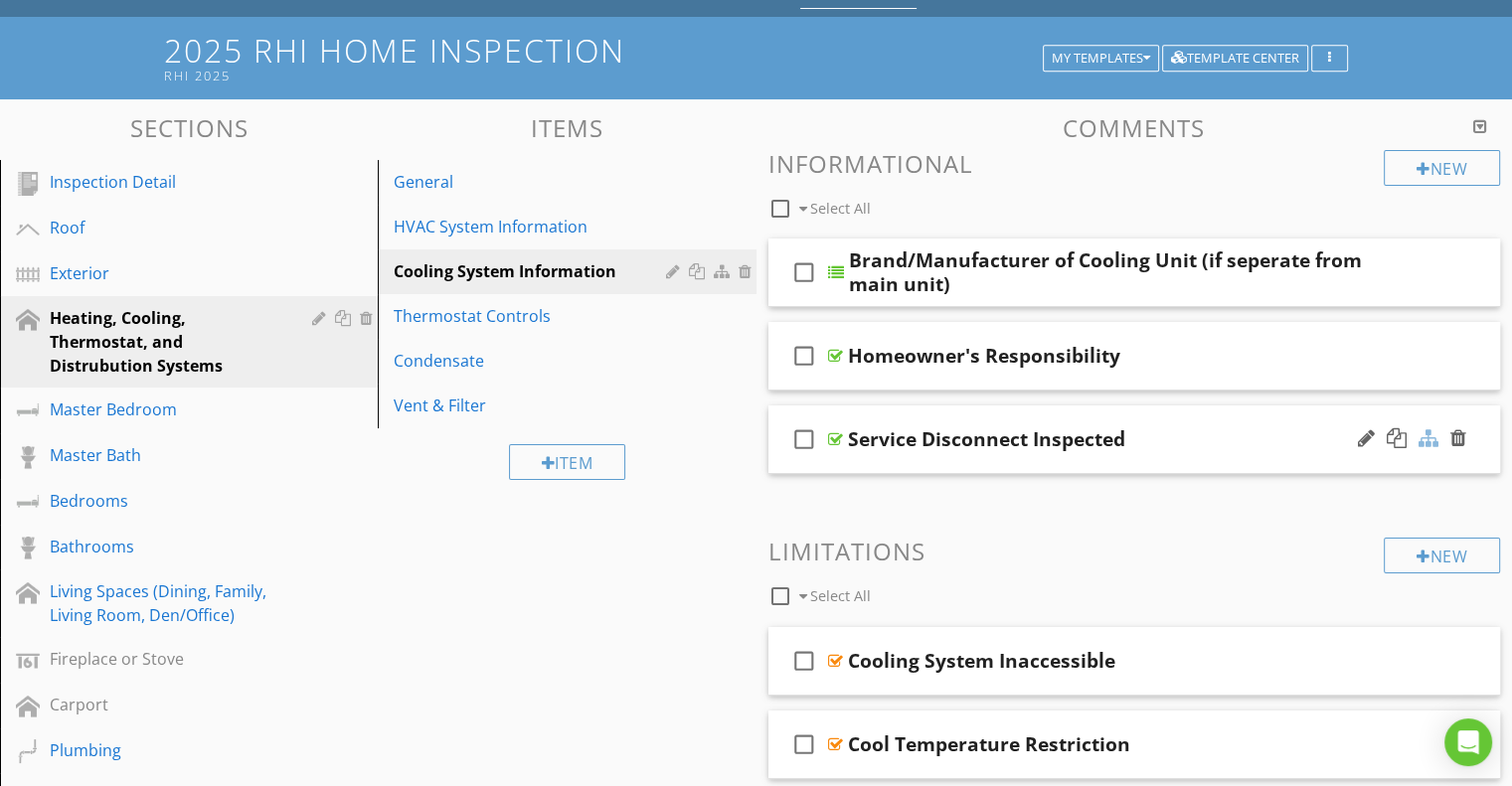 click at bounding box center (1428, 438) 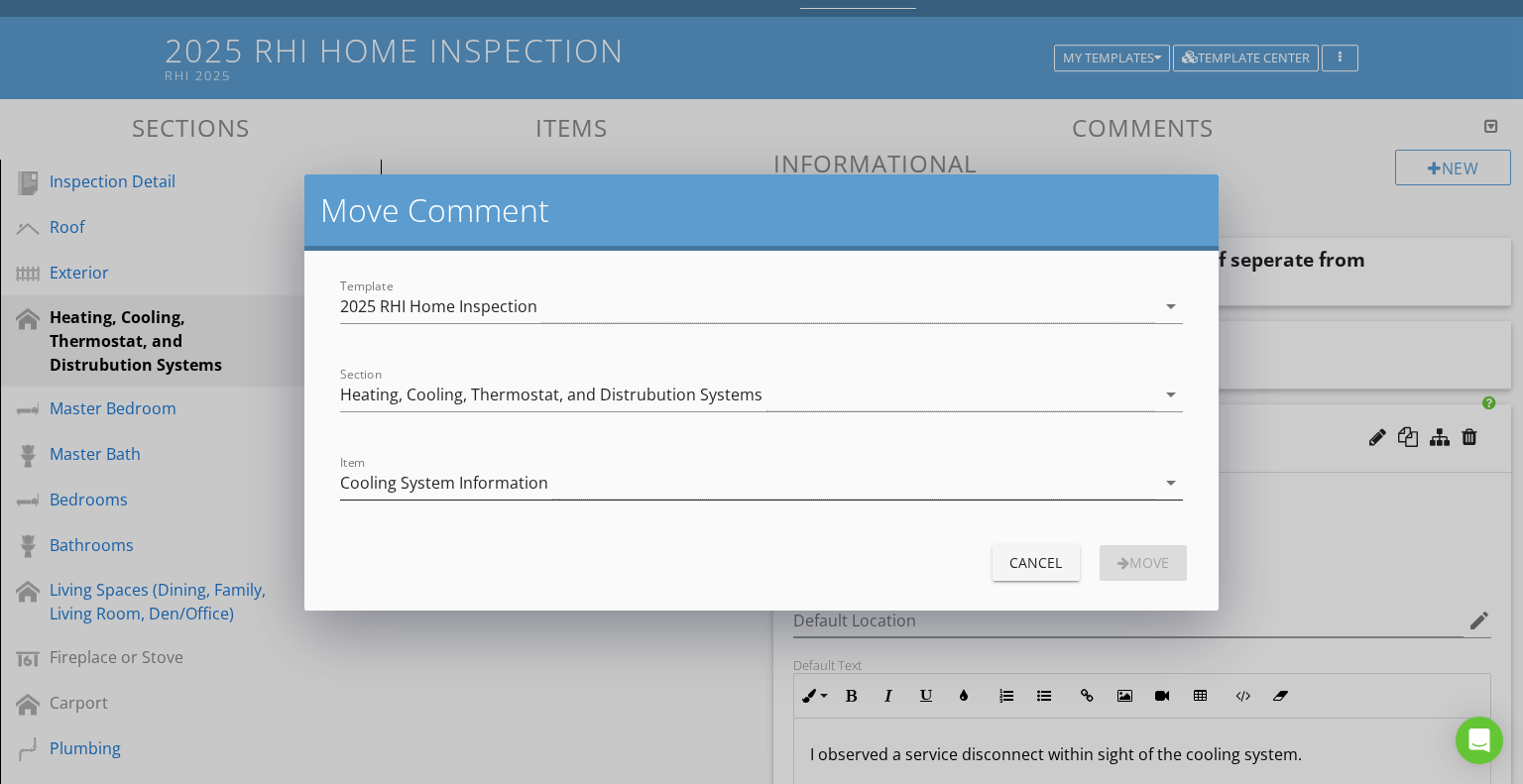 click on "Cooling System Information" at bounding box center (444, 483) 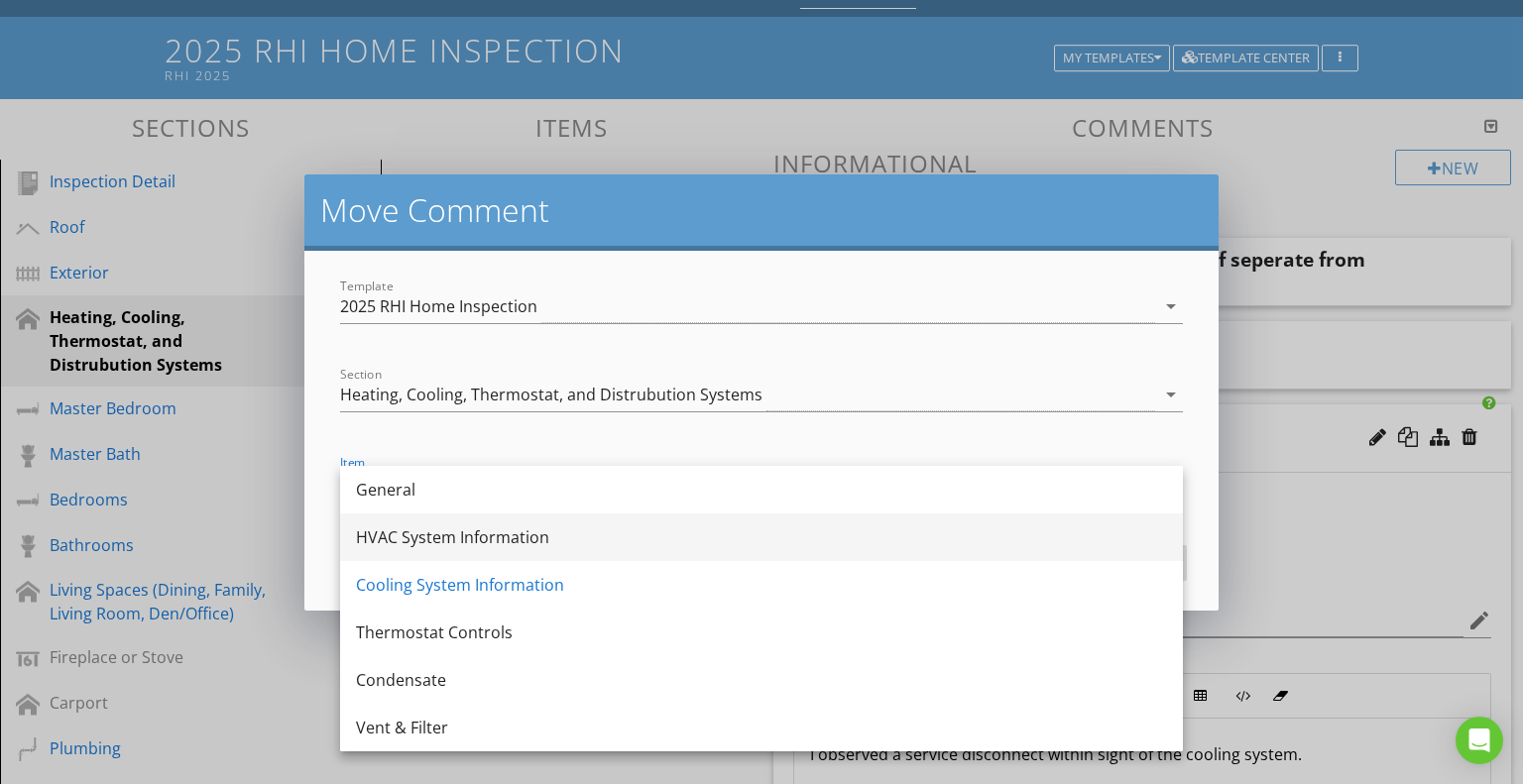 click on "HVAC System Information" at bounding box center [762, 537] 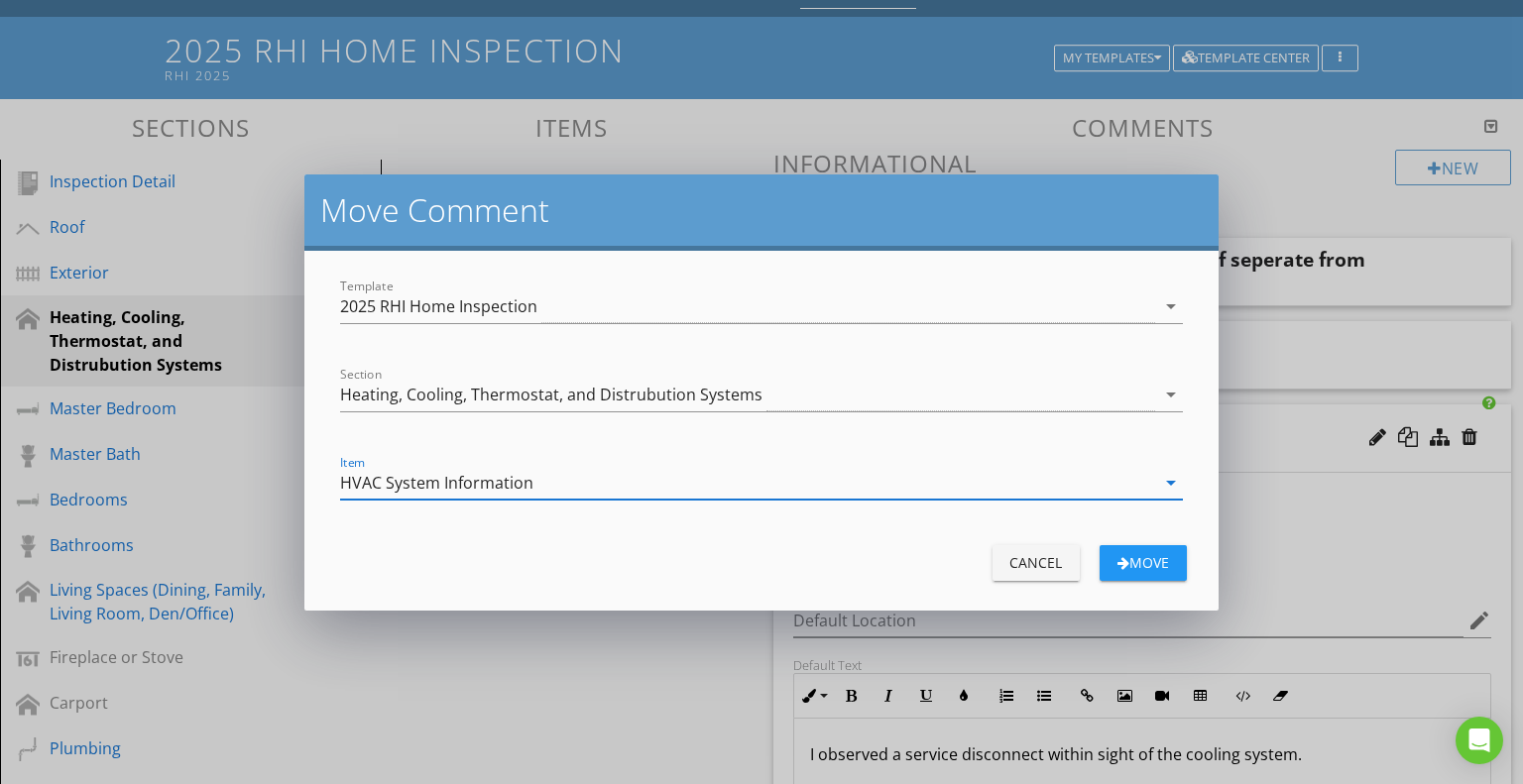 click on "Move" at bounding box center [1143, 562] 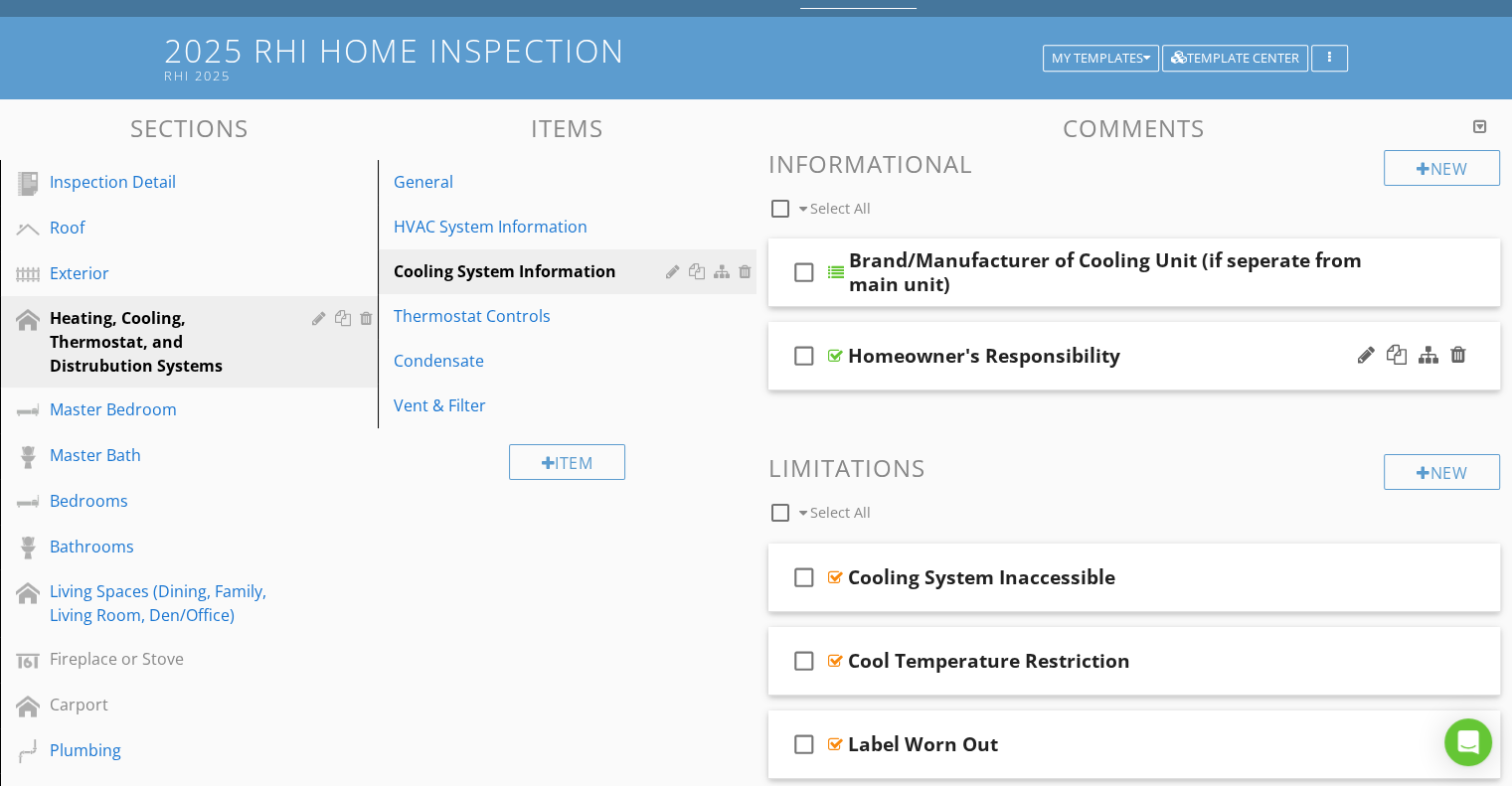 click on "Homeowner's Responsibility" at bounding box center (1107, 356) 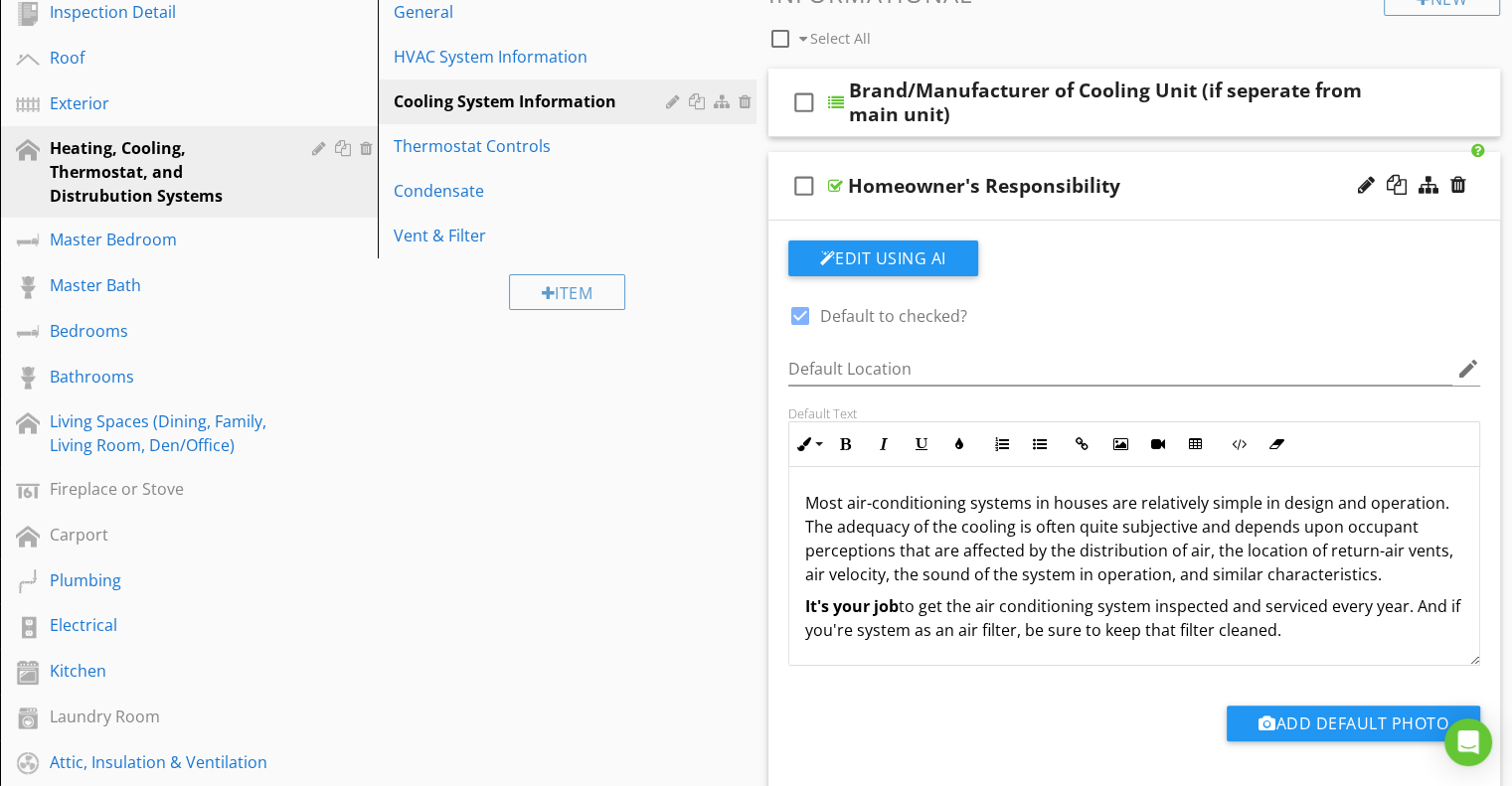 scroll, scrollTop: 298, scrollLeft: 0, axis: vertical 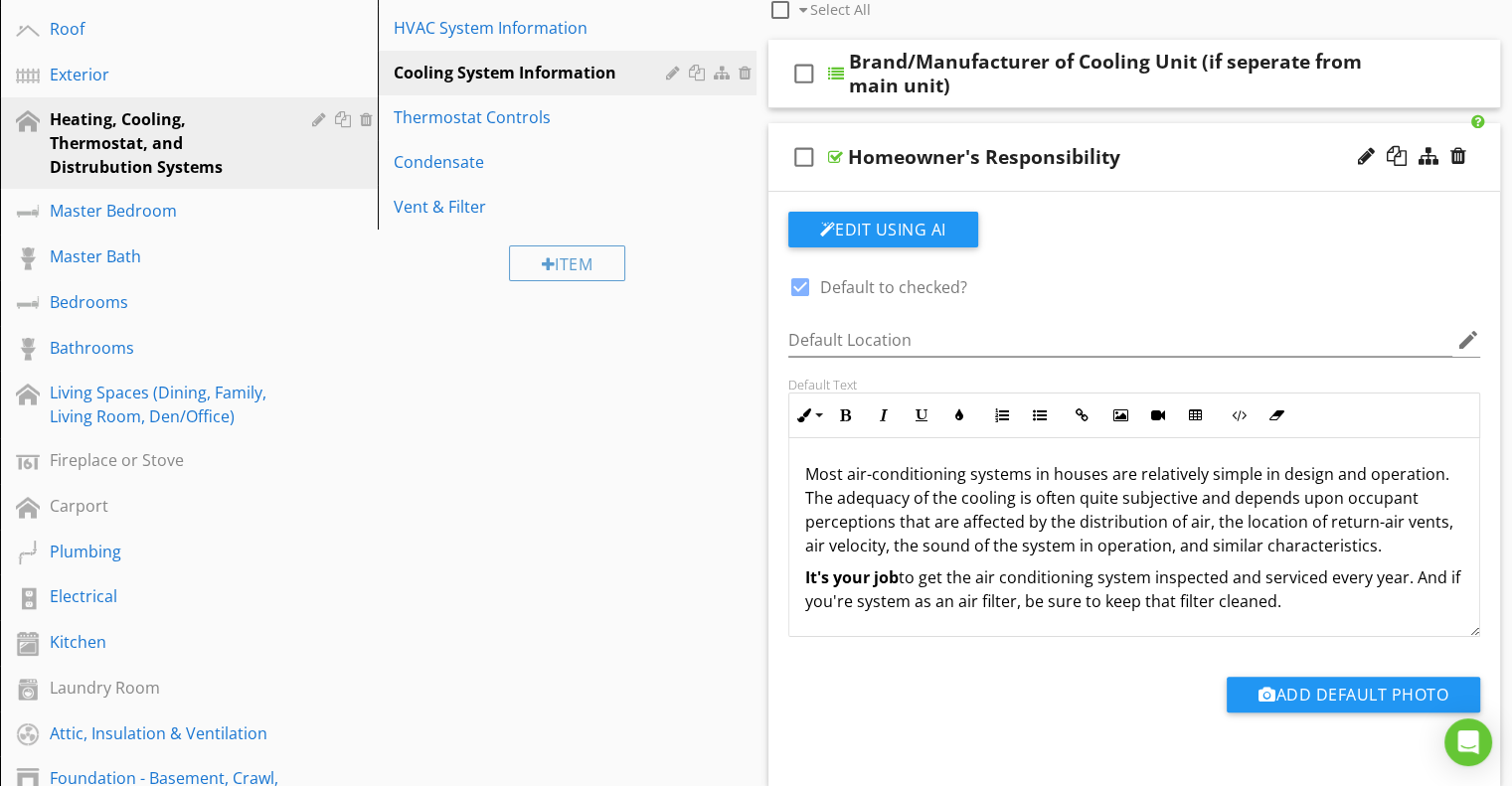 click on "Homeowner's Responsibility" at bounding box center [1107, 157] 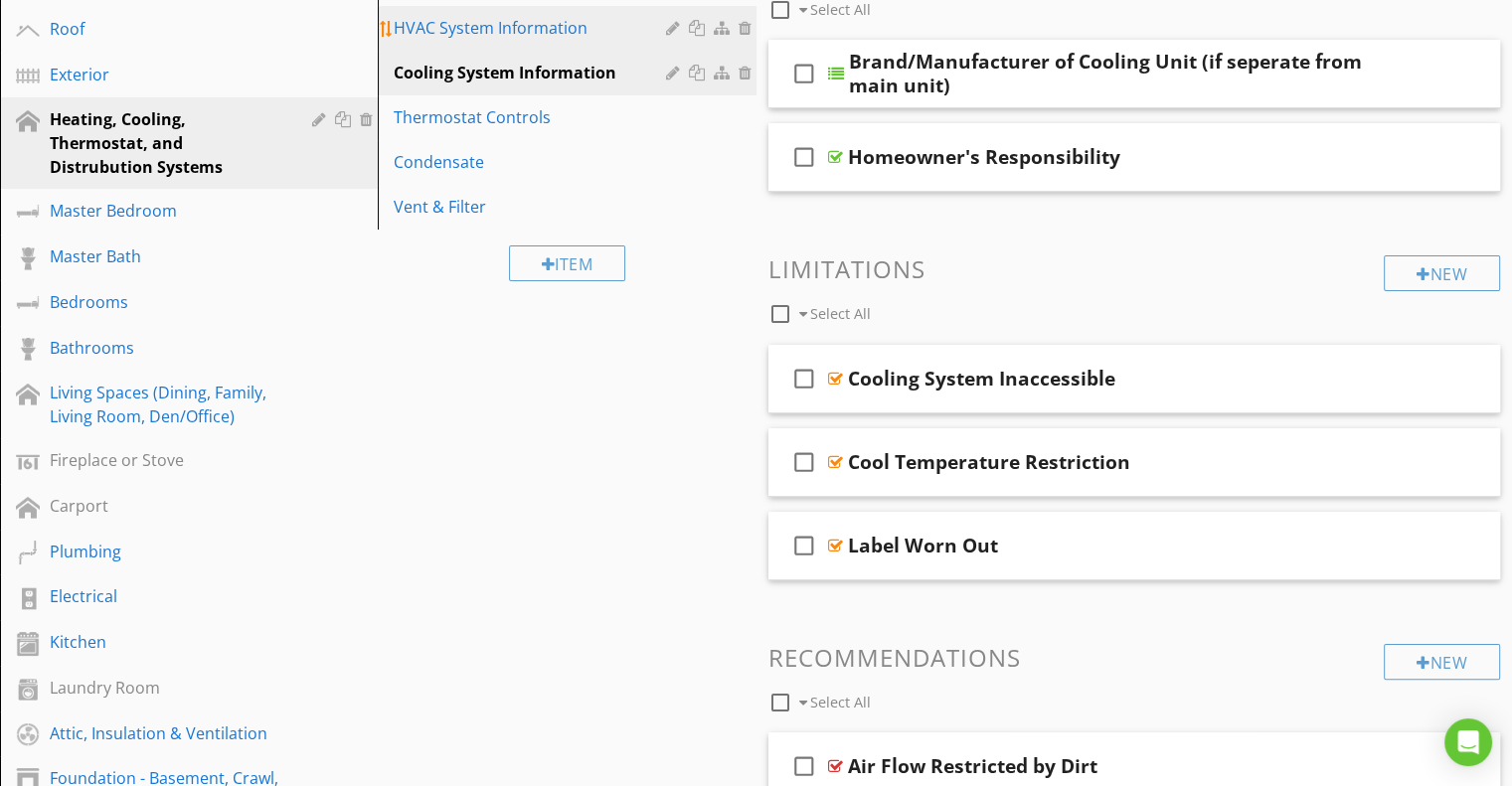 click on "HVAC System Information" at bounding box center (532, 28) 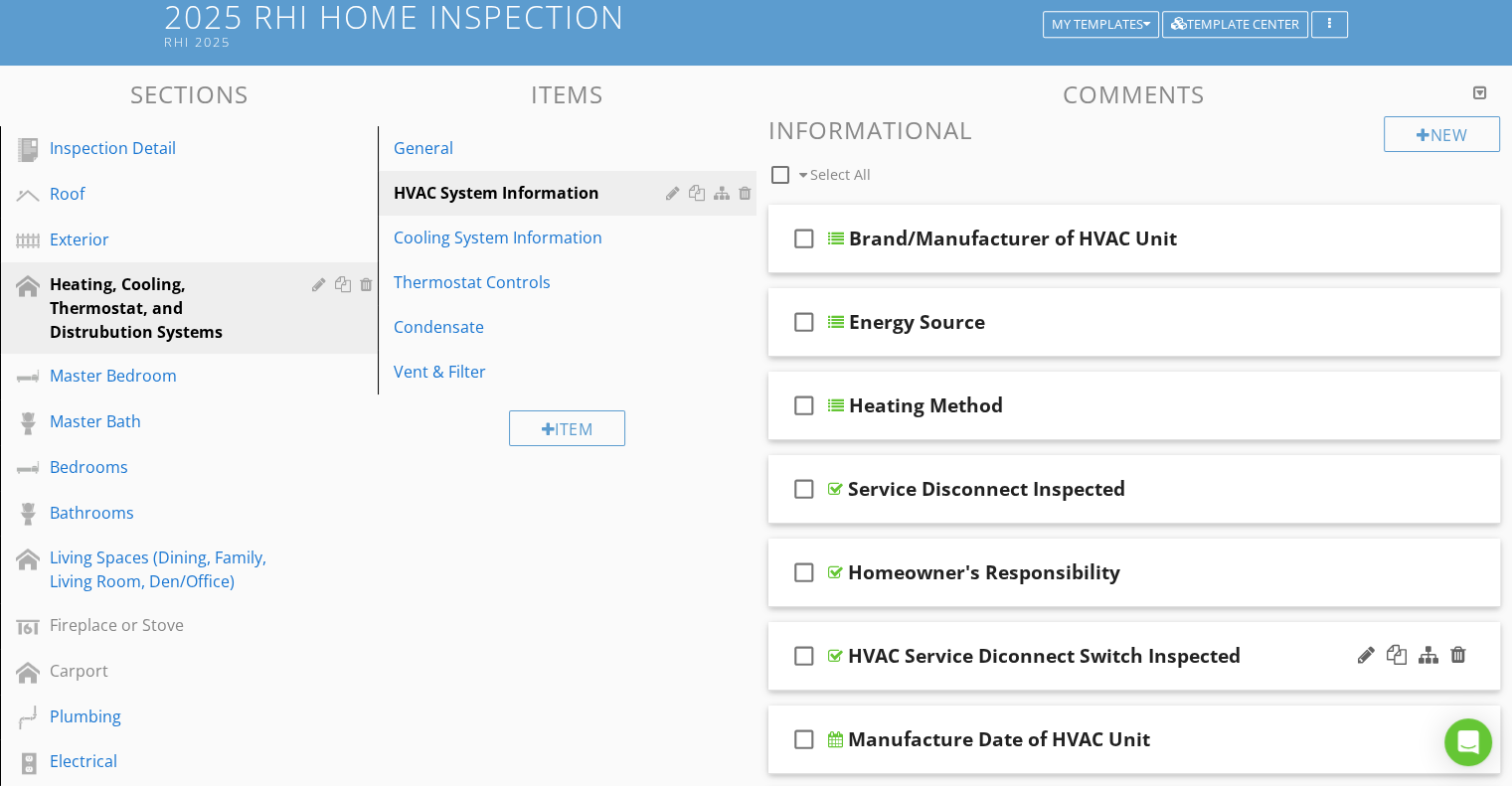scroll, scrollTop: 99, scrollLeft: 0, axis: vertical 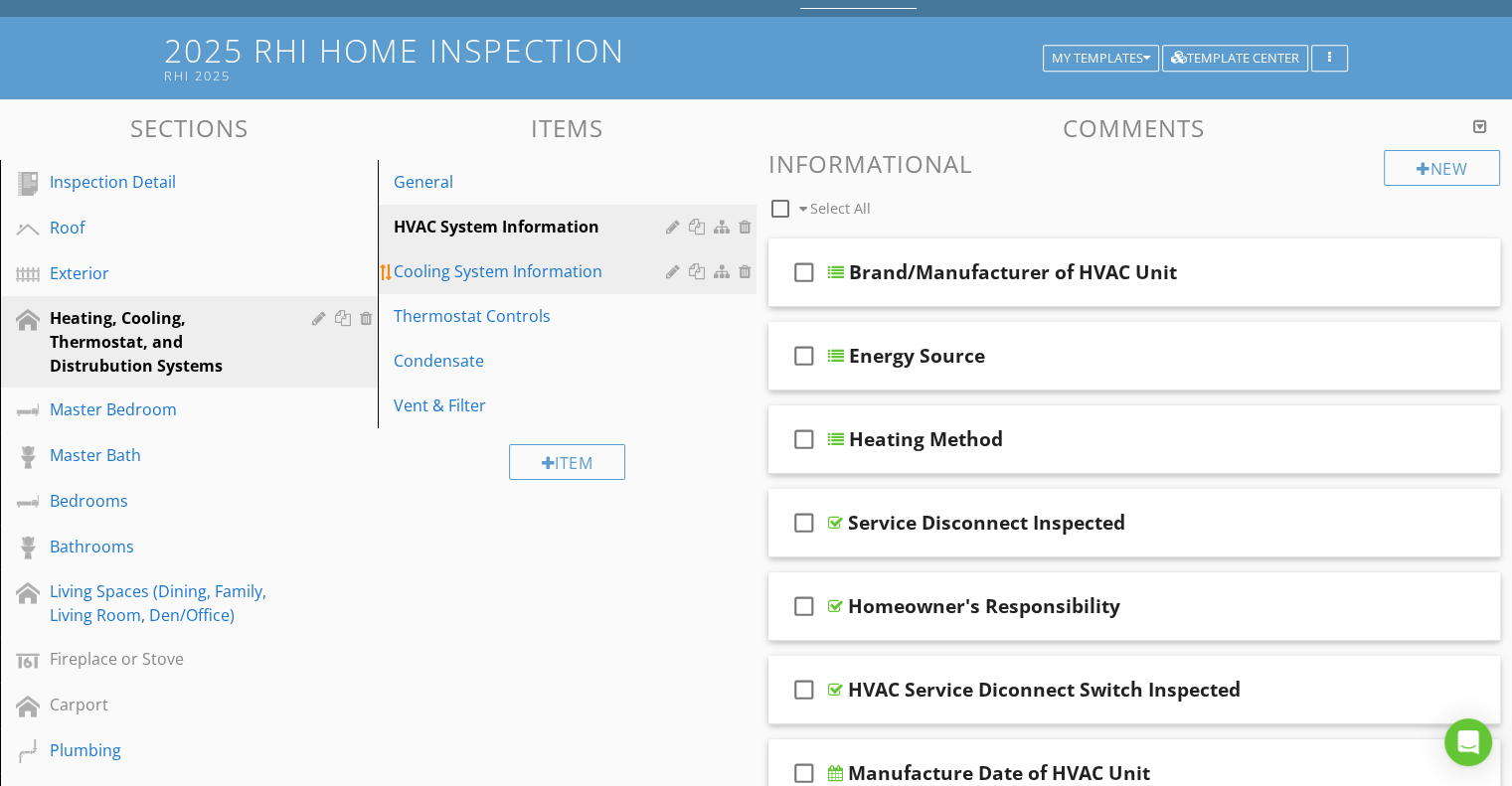 click on "Cooling System Information" at bounding box center [570, 271] 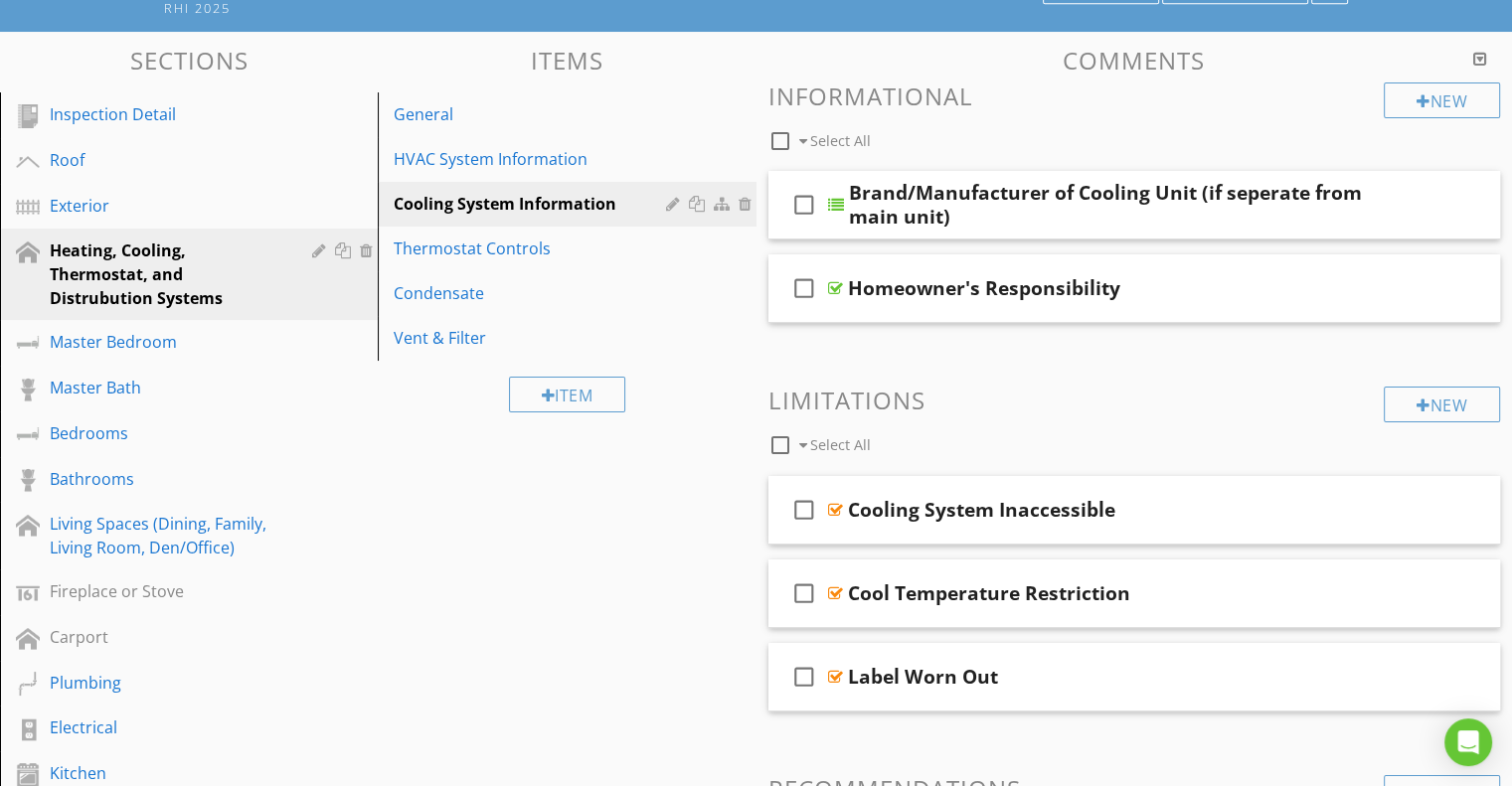 scroll, scrollTop: 199, scrollLeft: 0, axis: vertical 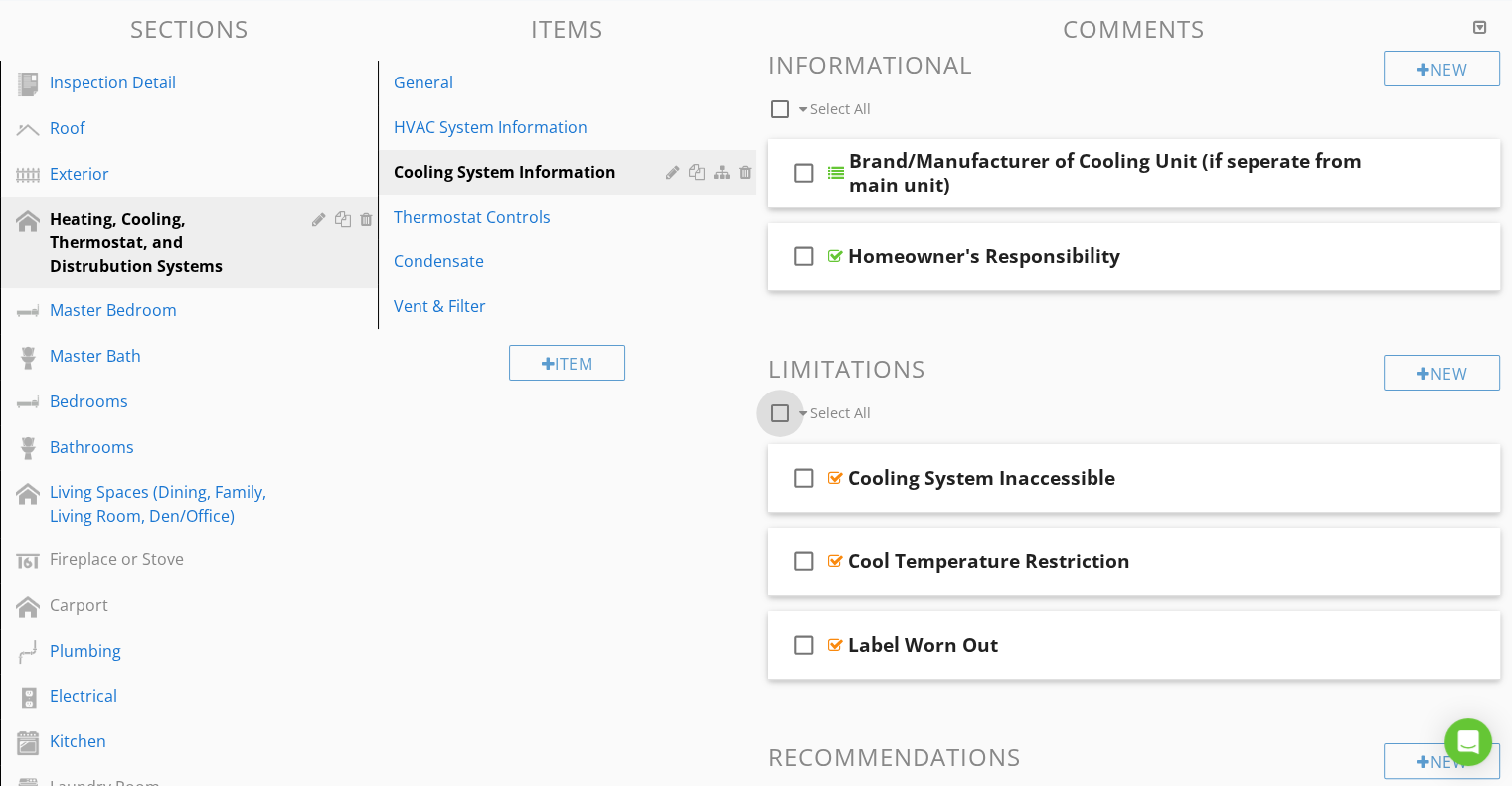 click at bounding box center (780, 413) 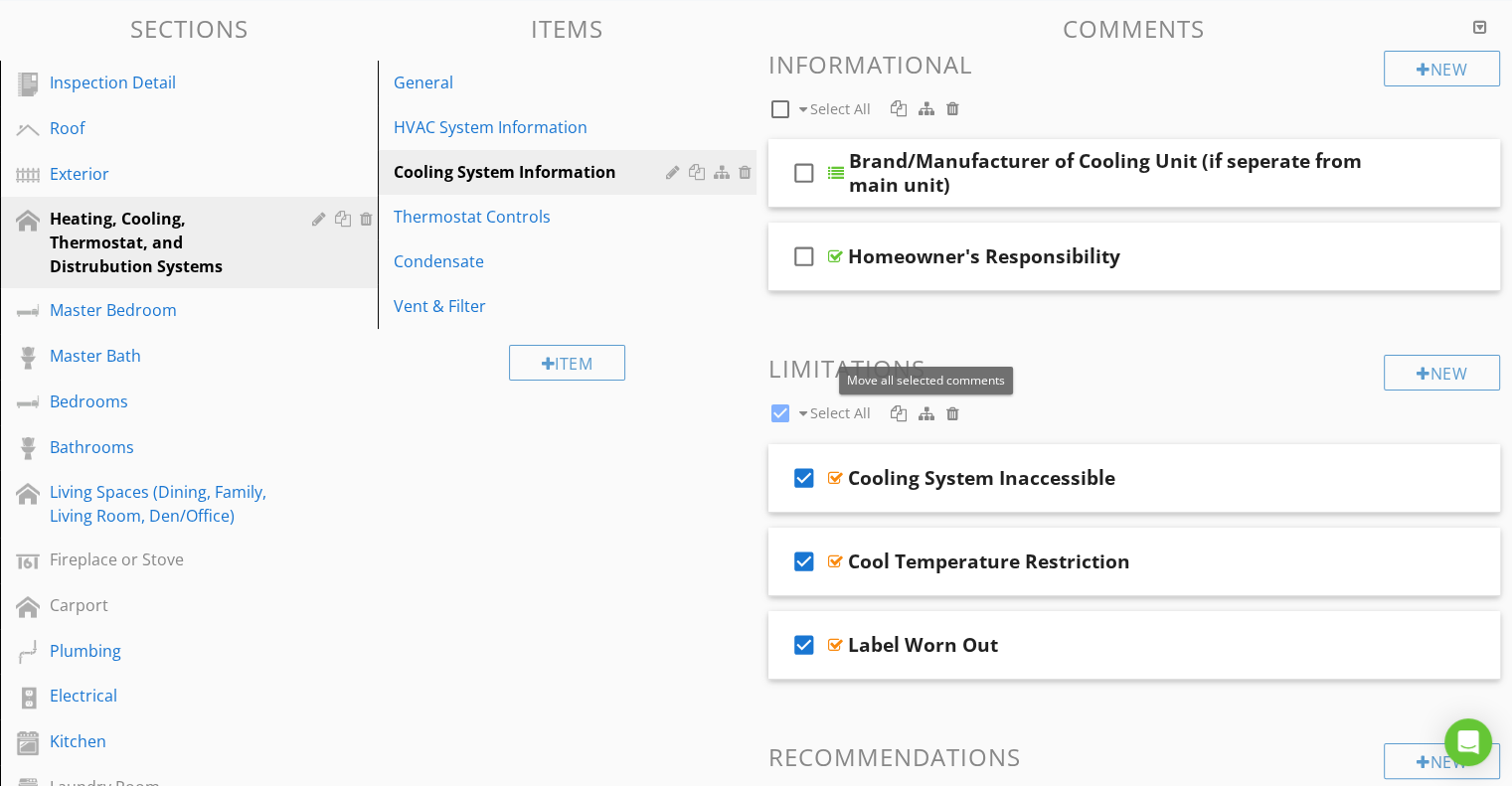 click at bounding box center (926, 413) 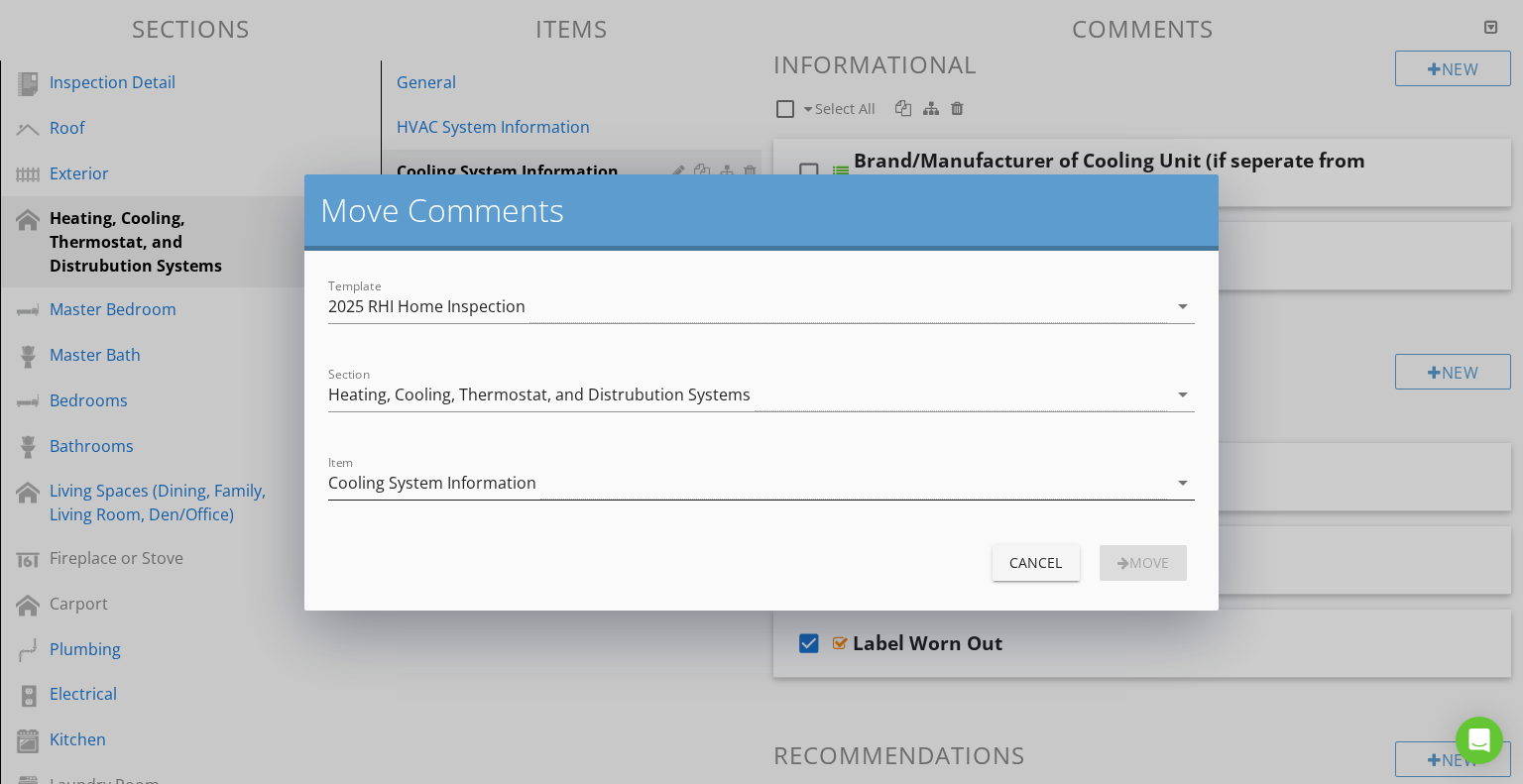 click on "Cooling System Information" at bounding box center [748, 483] 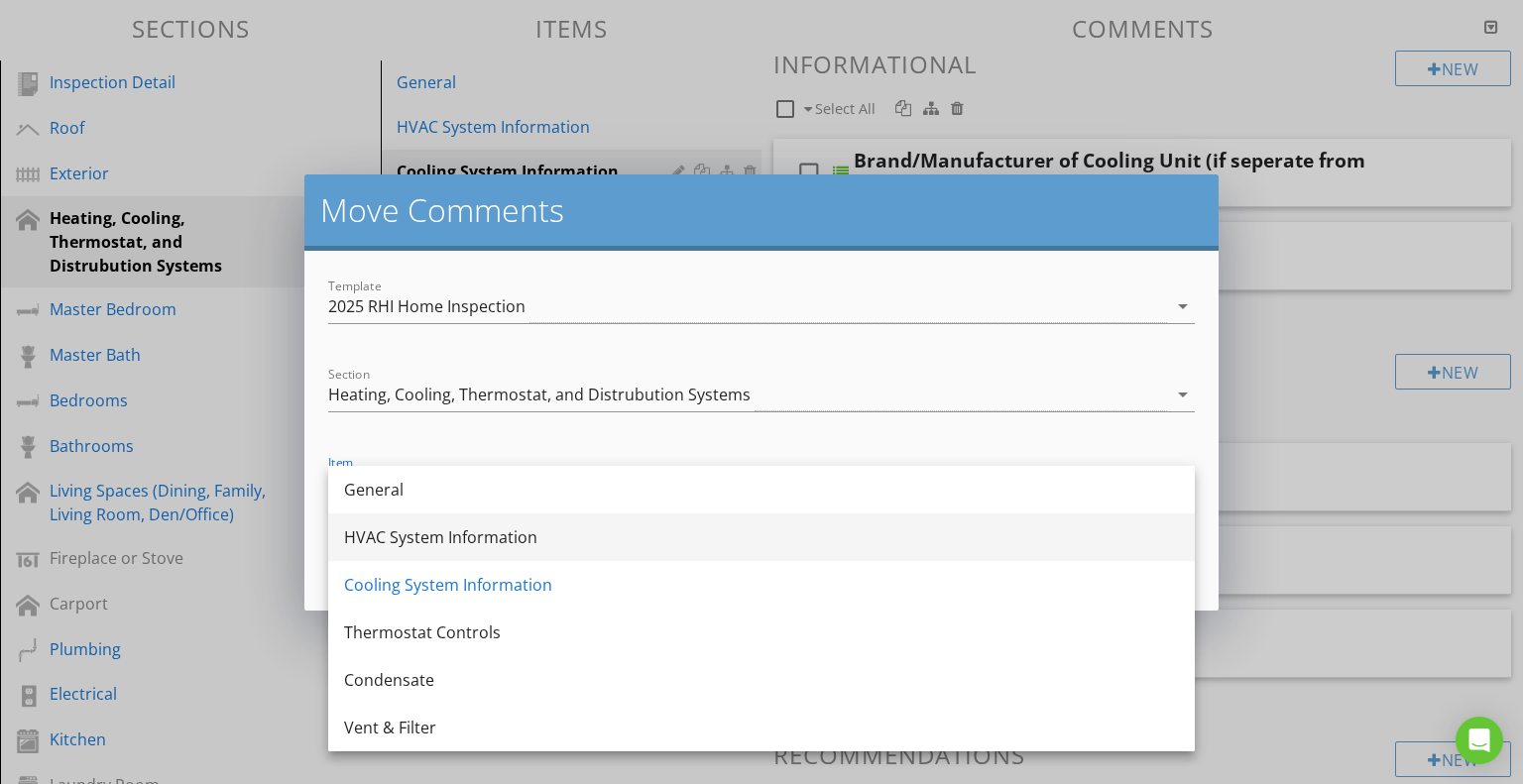click on "HVAC System Information" at bounding box center [762, 537] 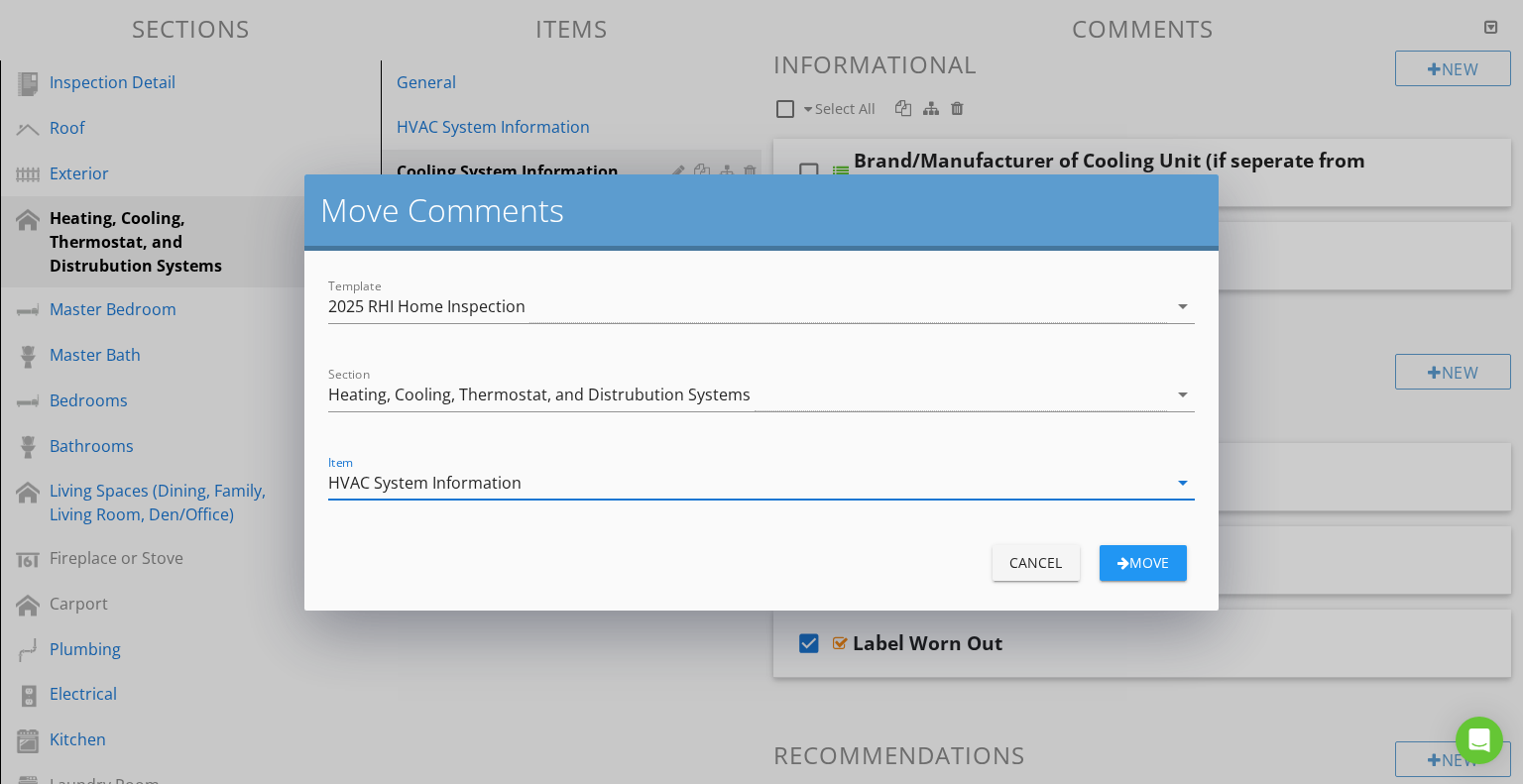 click on "move" at bounding box center (1143, 562) 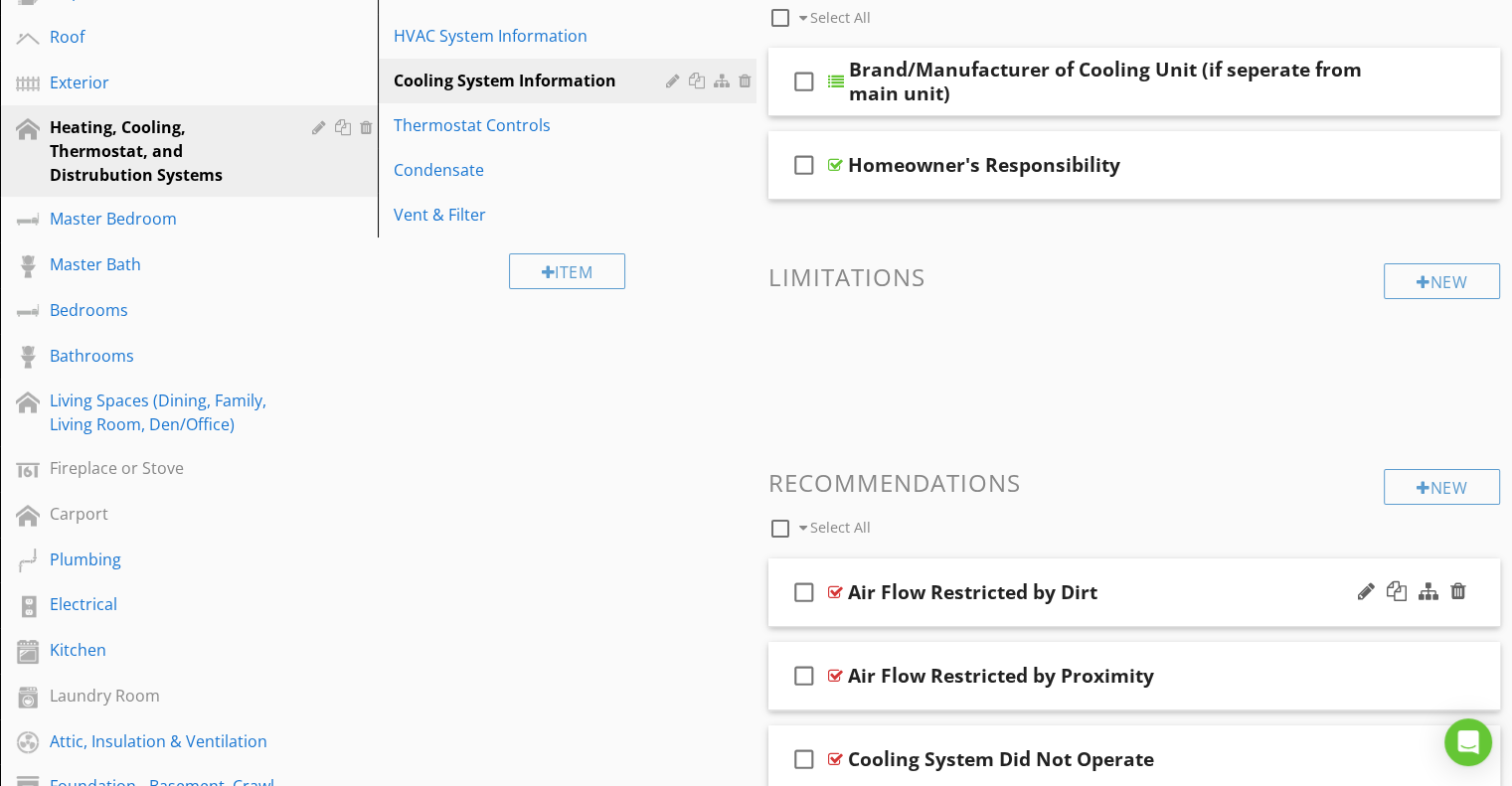 scroll, scrollTop: 302, scrollLeft: 0, axis: vertical 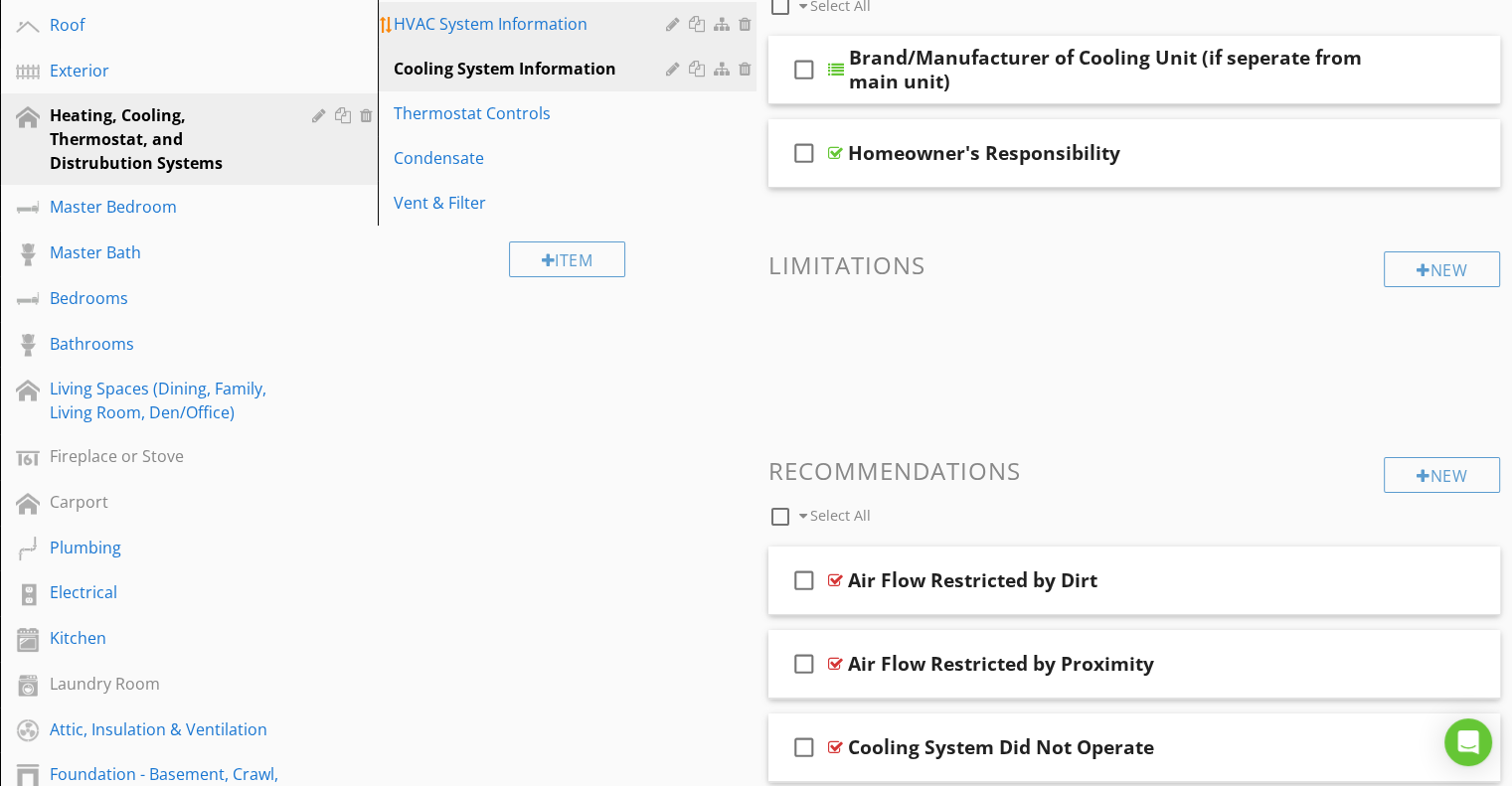 click on "HVAC System Information" at bounding box center (532, 24) 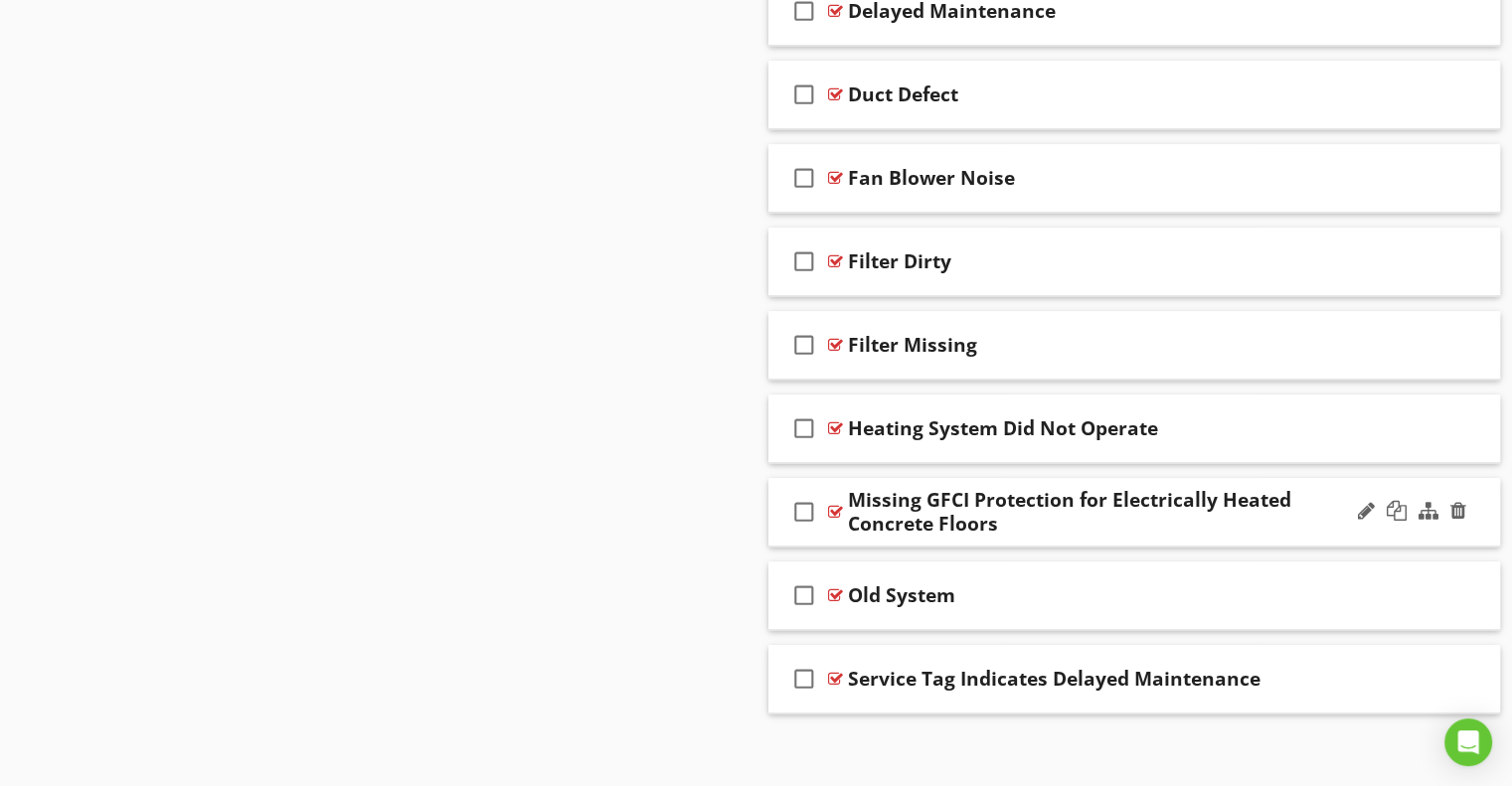 scroll, scrollTop: 1976, scrollLeft: 0, axis: vertical 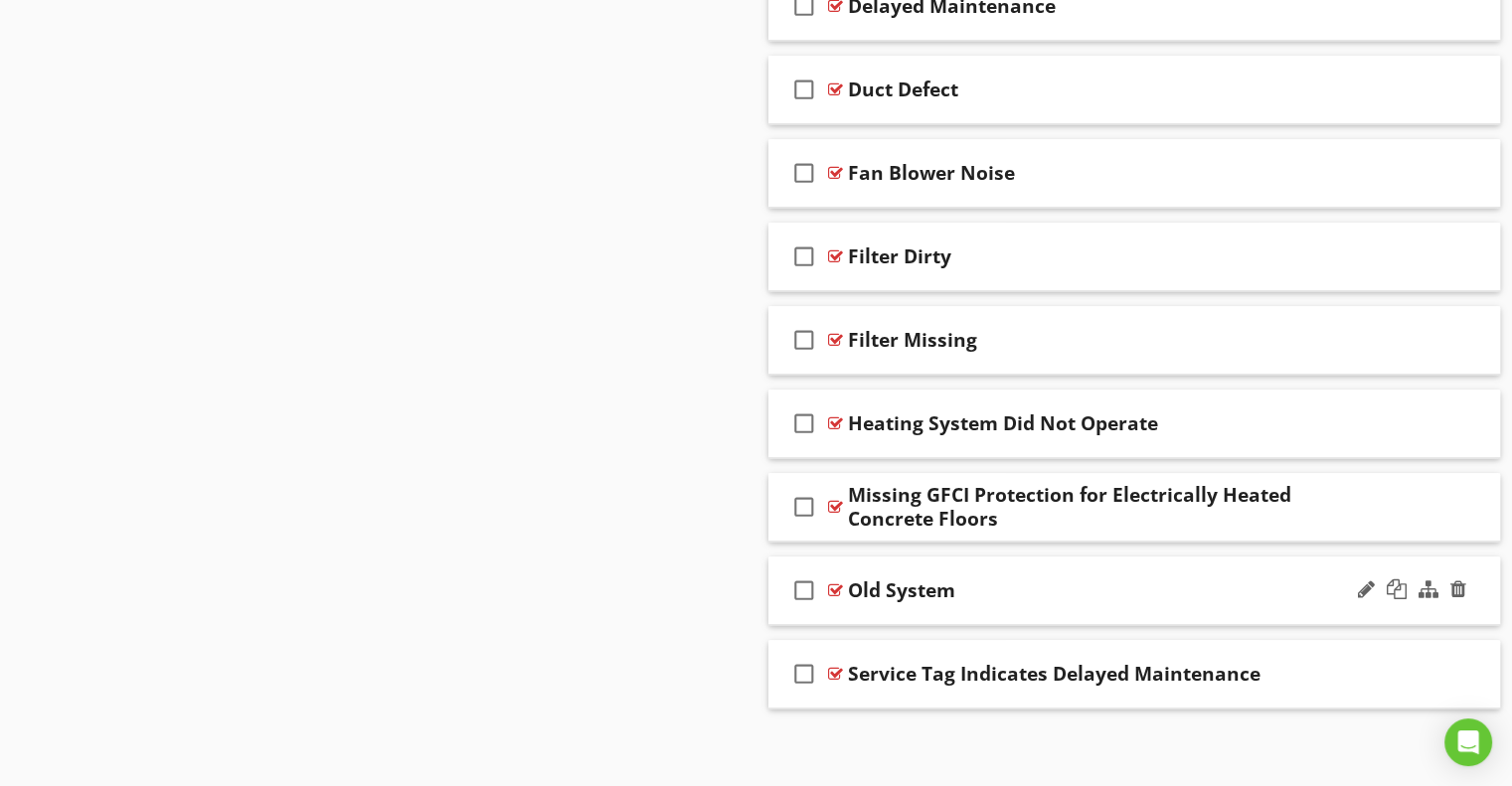 click on "Old System" at bounding box center (1107, 590) 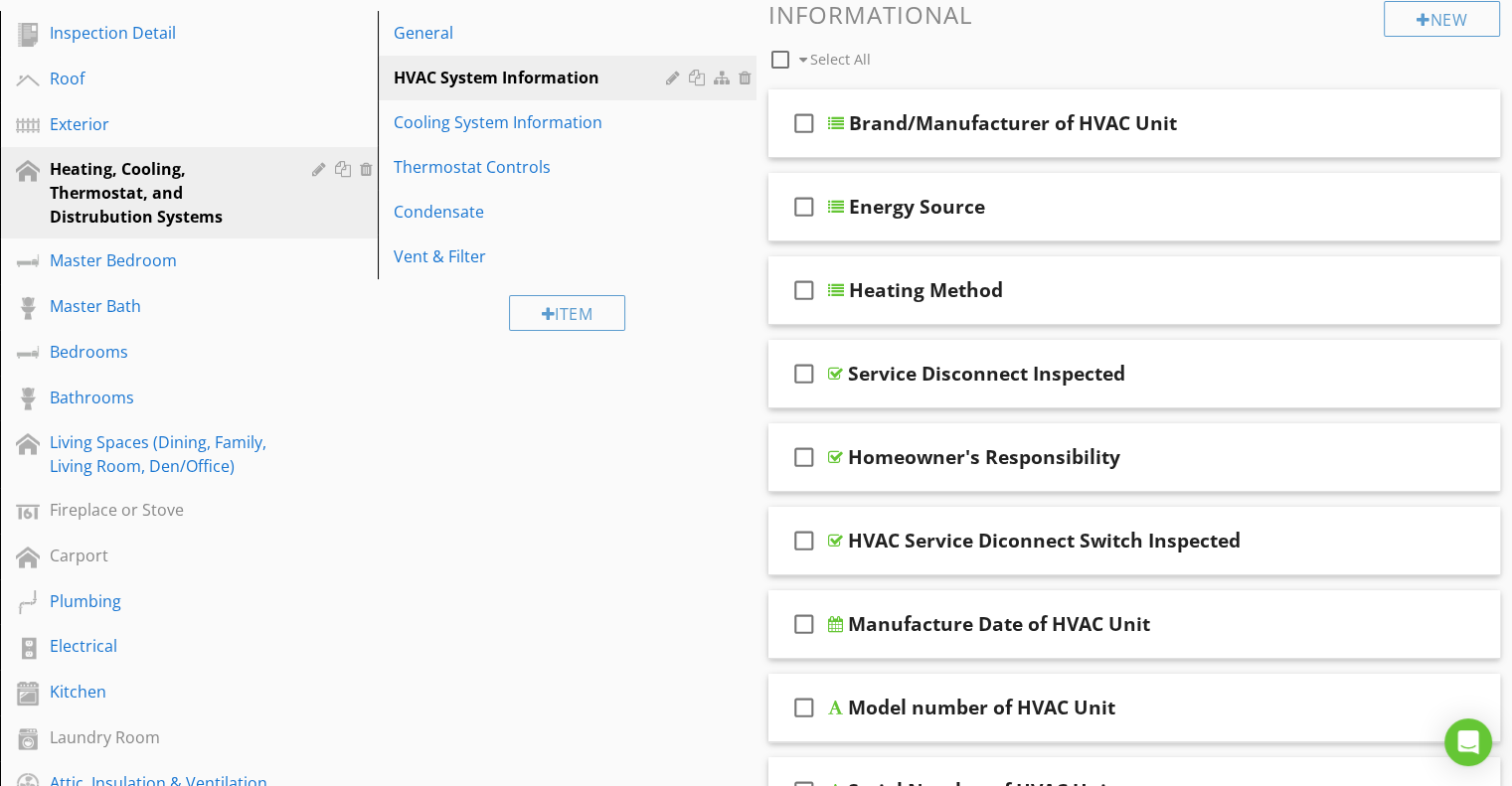 scroll, scrollTop: 188, scrollLeft: 0, axis: vertical 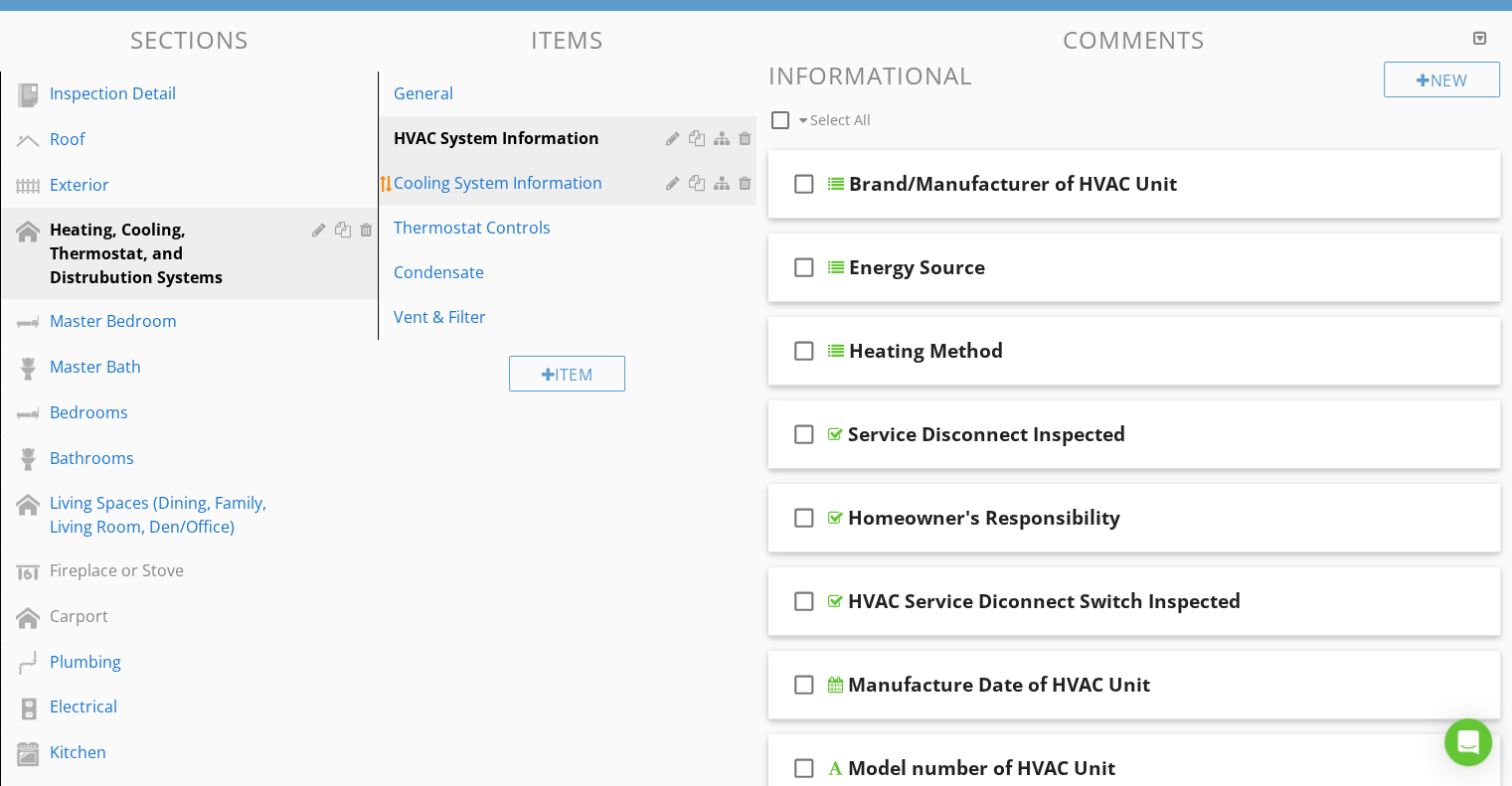 click on "Cooling System Information" at bounding box center [532, 183] 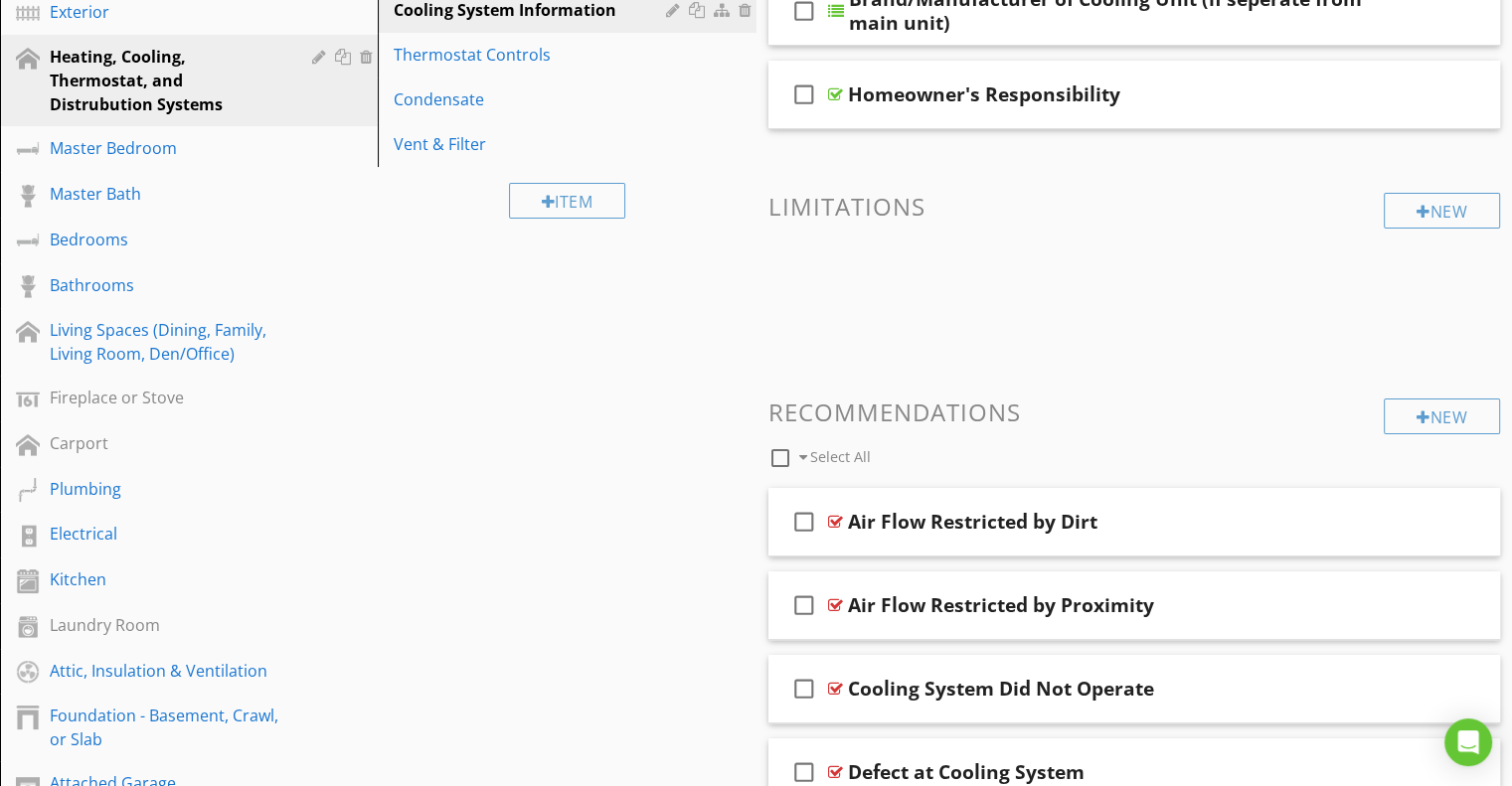 scroll, scrollTop: 486, scrollLeft: 0, axis: vertical 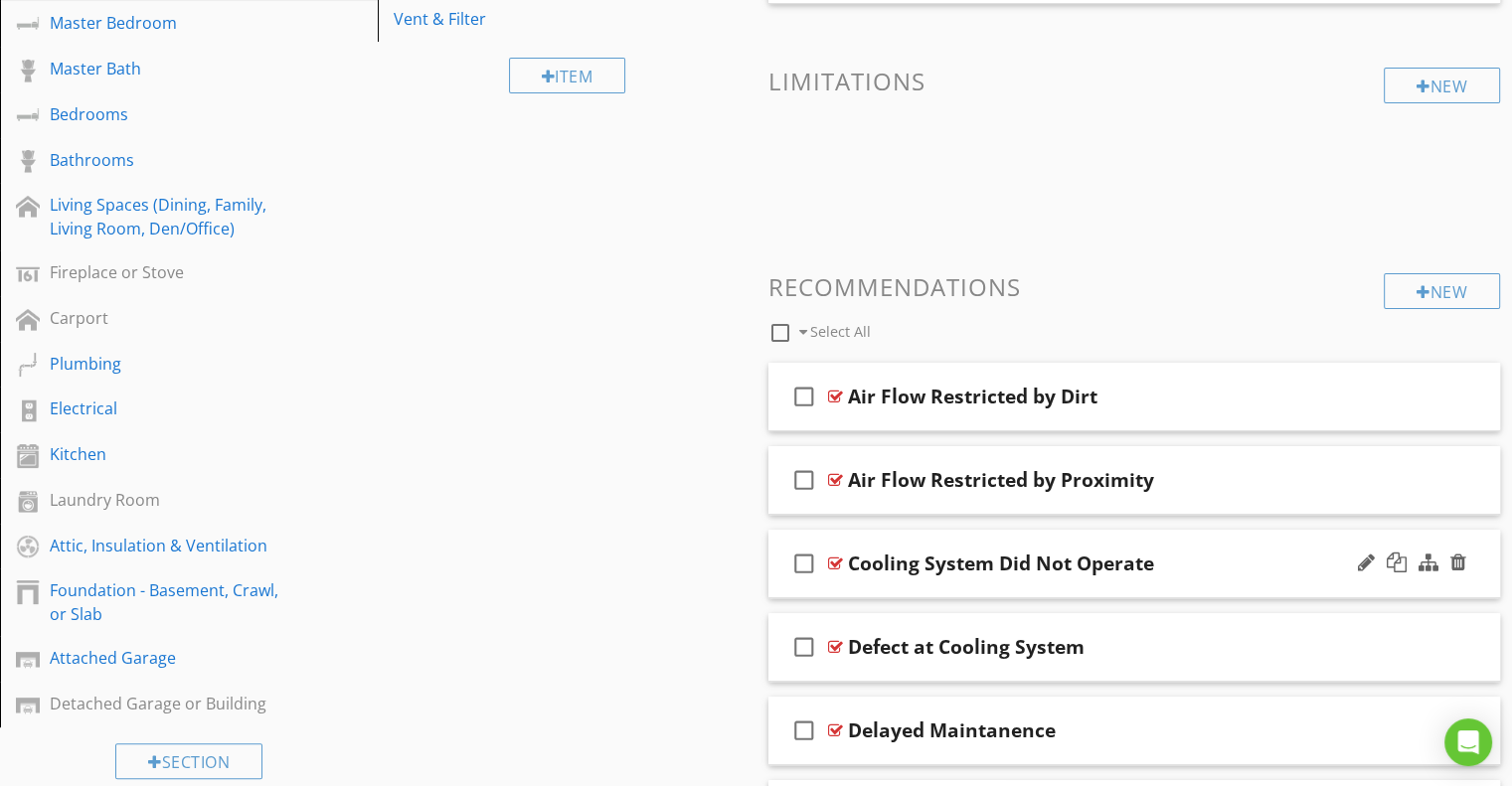 click on "Cooling System Did Not Operate" at bounding box center [1107, 563] 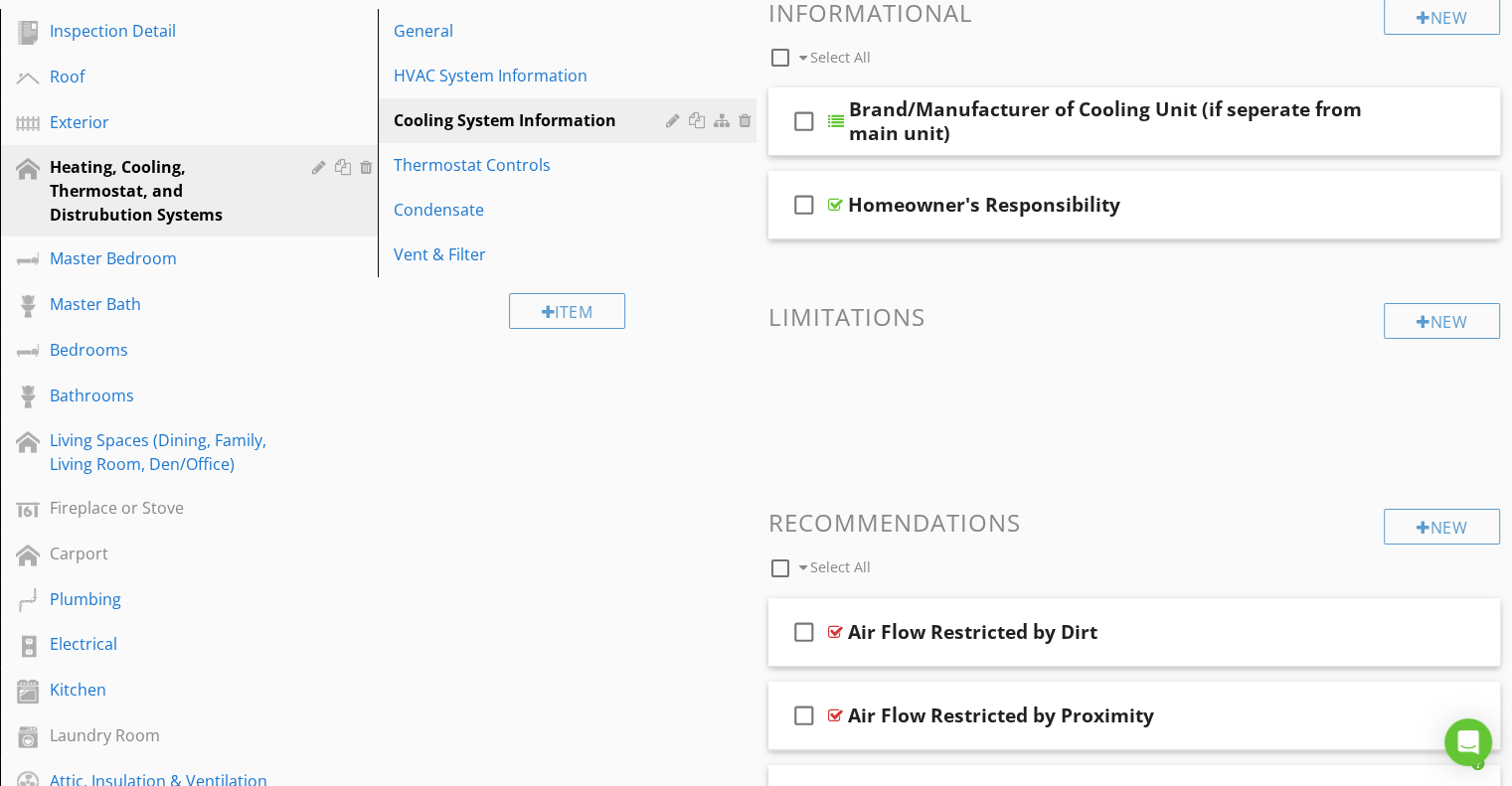 scroll, scrollTop: 0, scrollLeft: 0, axis: both 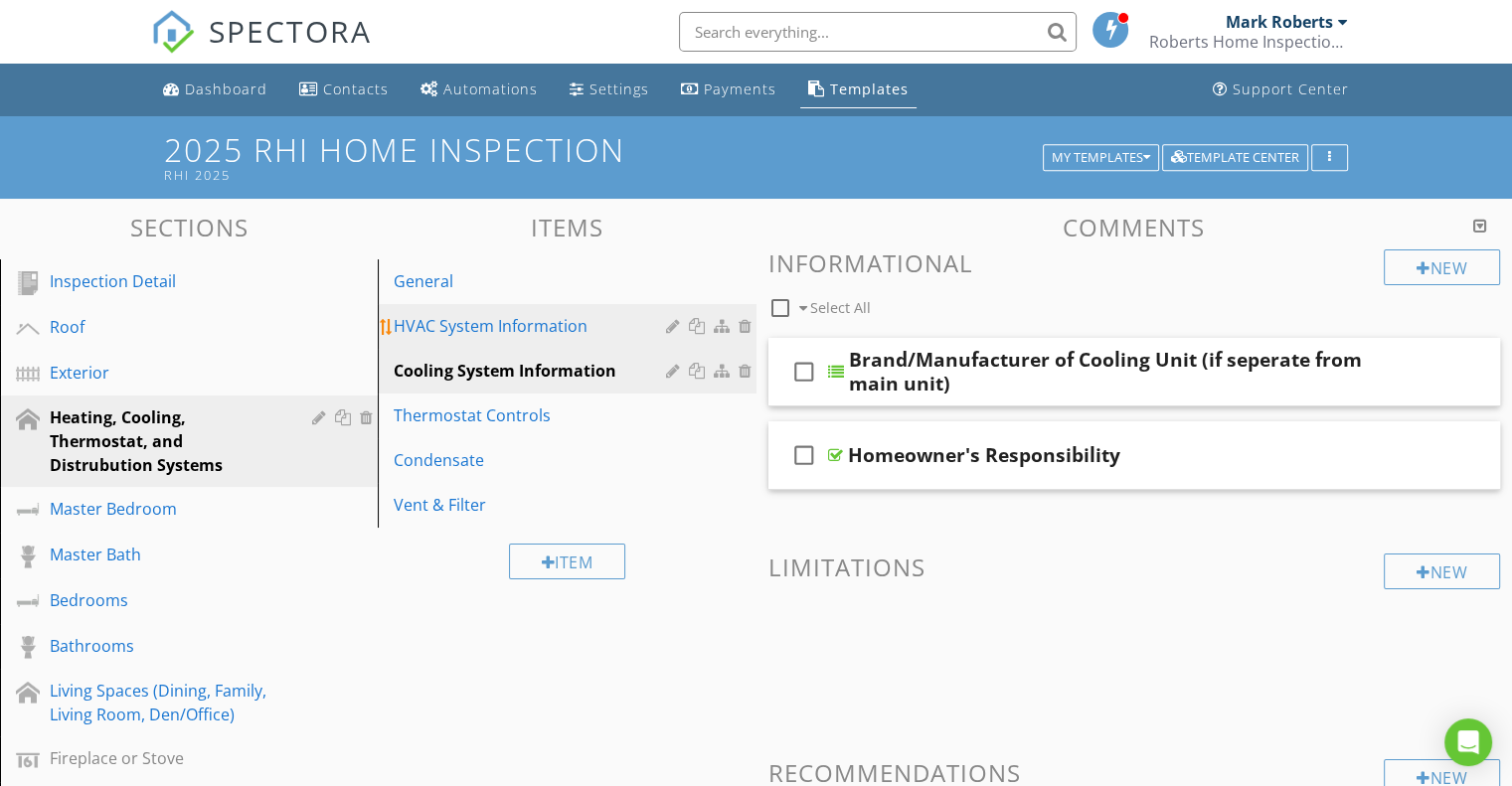 click on "HVAC System Information" at bounding box center [532, 326] 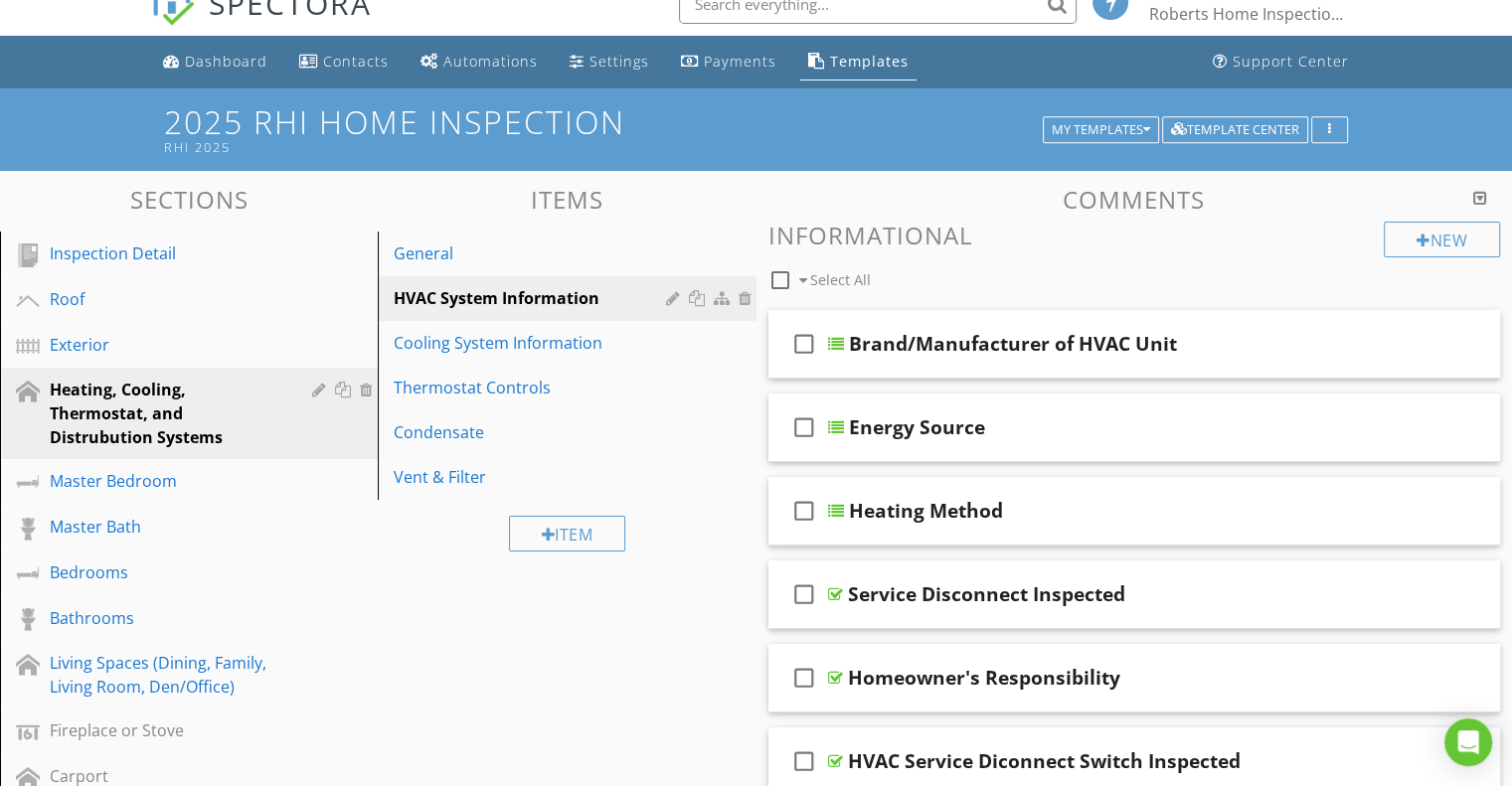 scroll, scrollTop: 0, scrollLeft: 0, axis: both 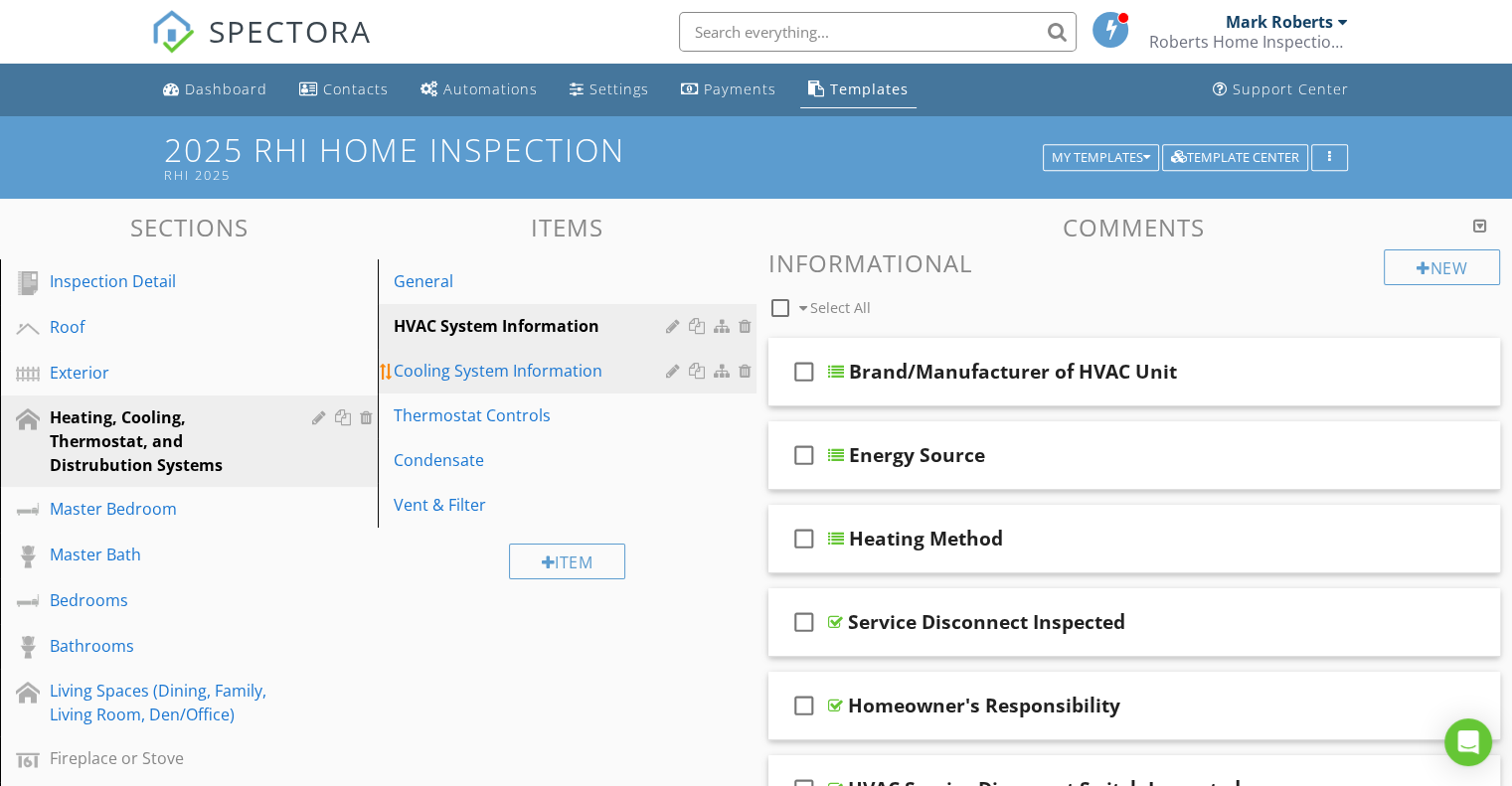 click at bounding box center [699, 371] 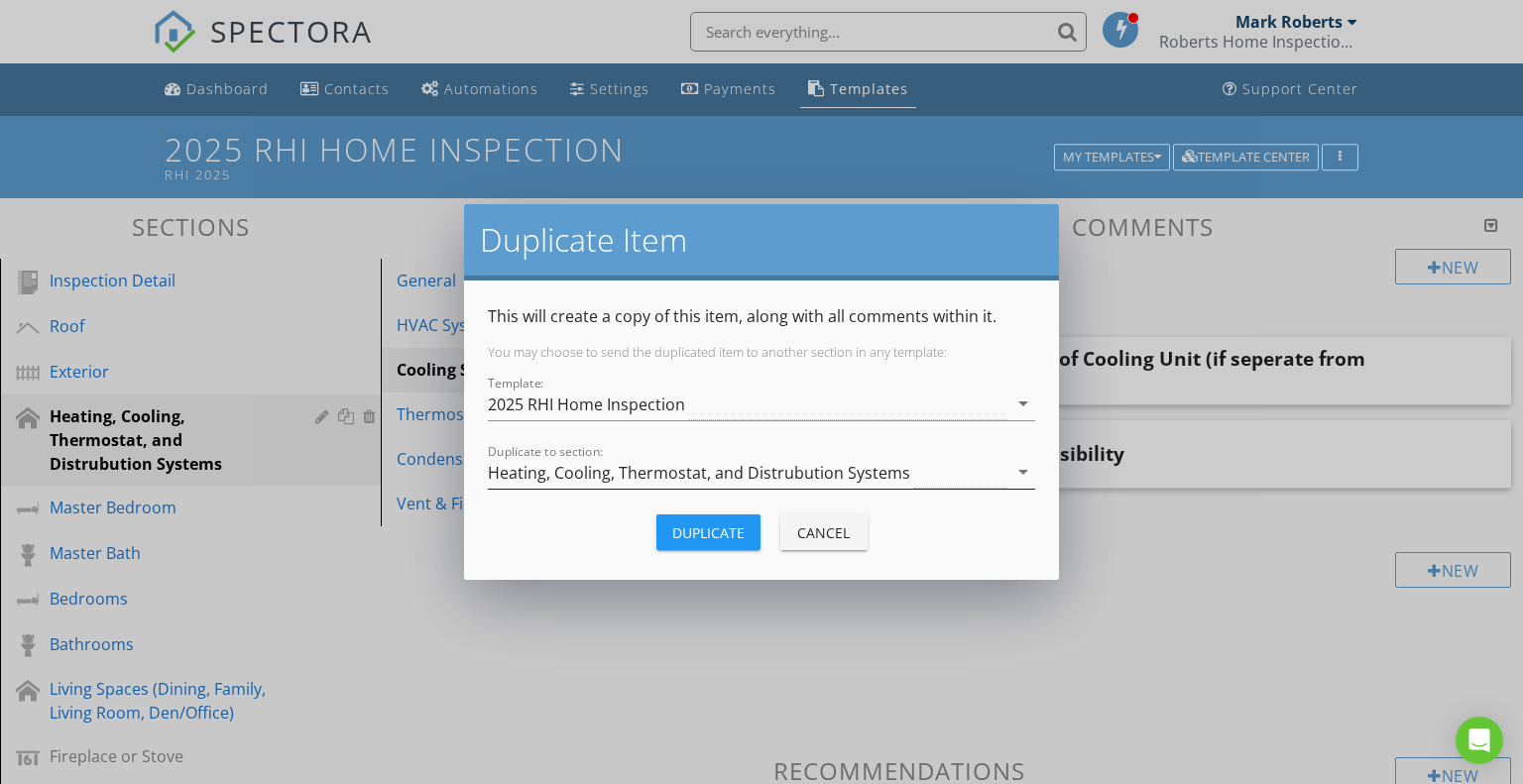 click on "Heating, Cooling, Thermostat, and Distrubution Systems" at bounding box center (699, 473) 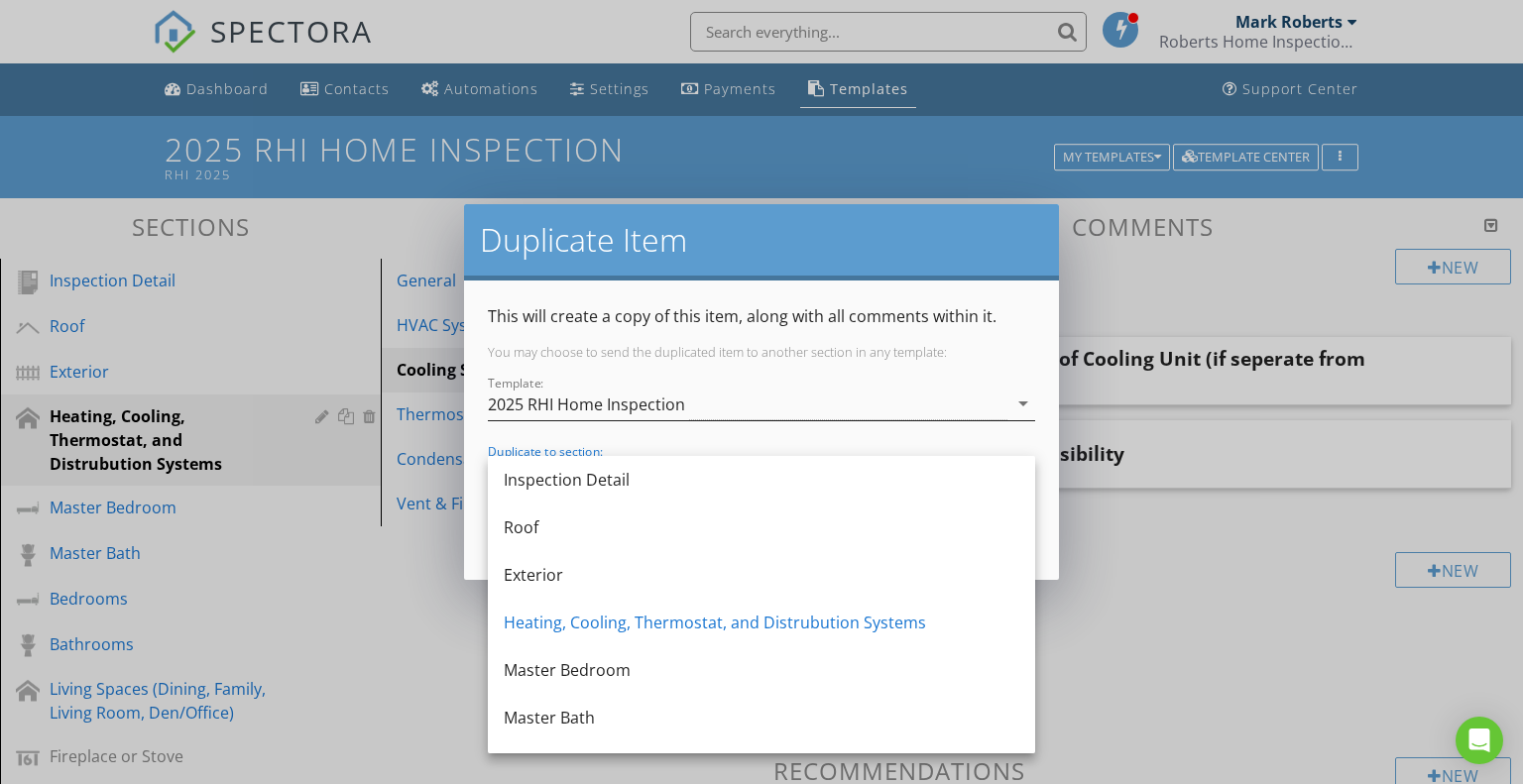 click on "2025 RHI Home Inspection" at bounding box center [748, 403] 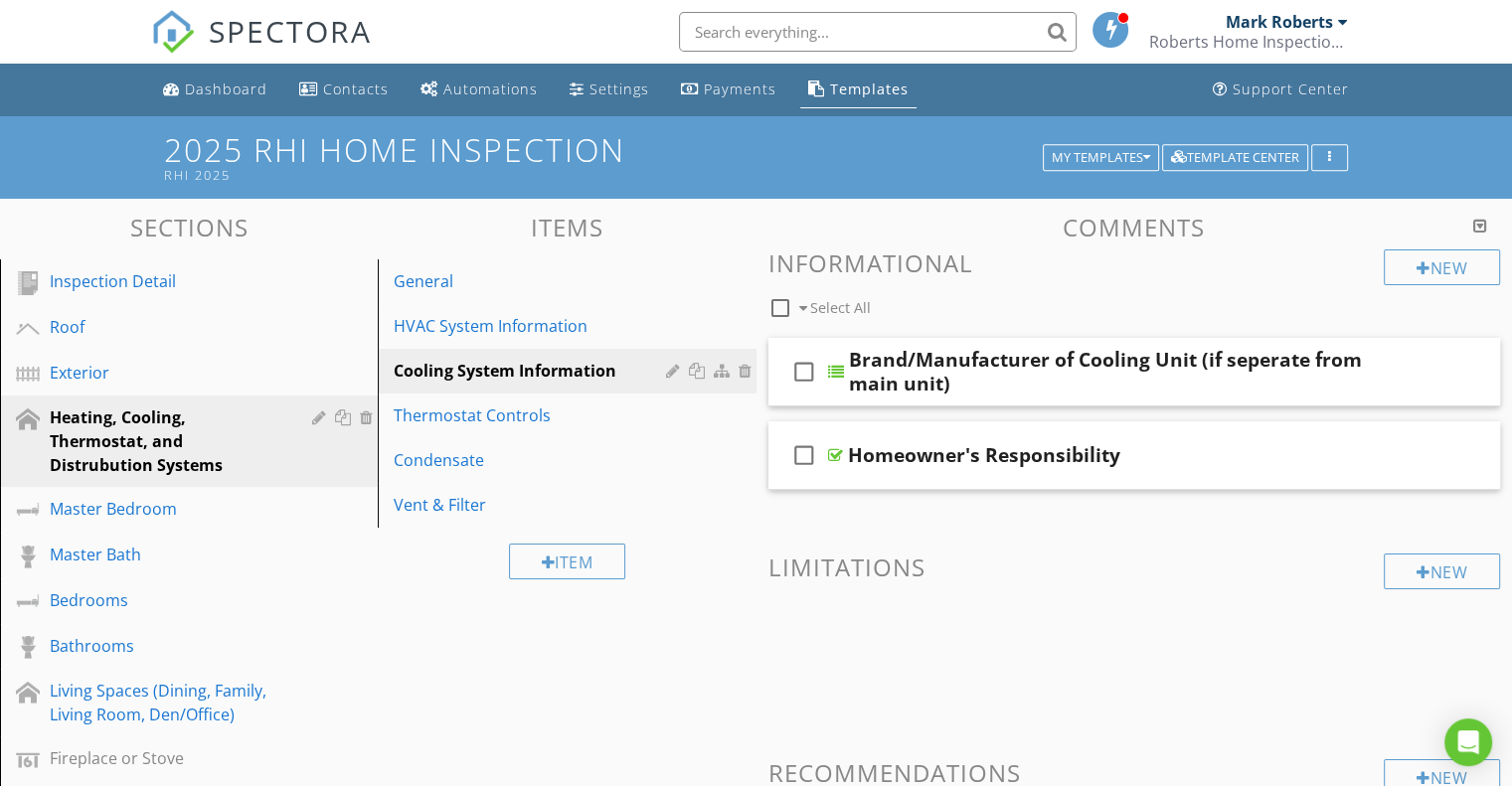 click at bounding box center (756, 393) 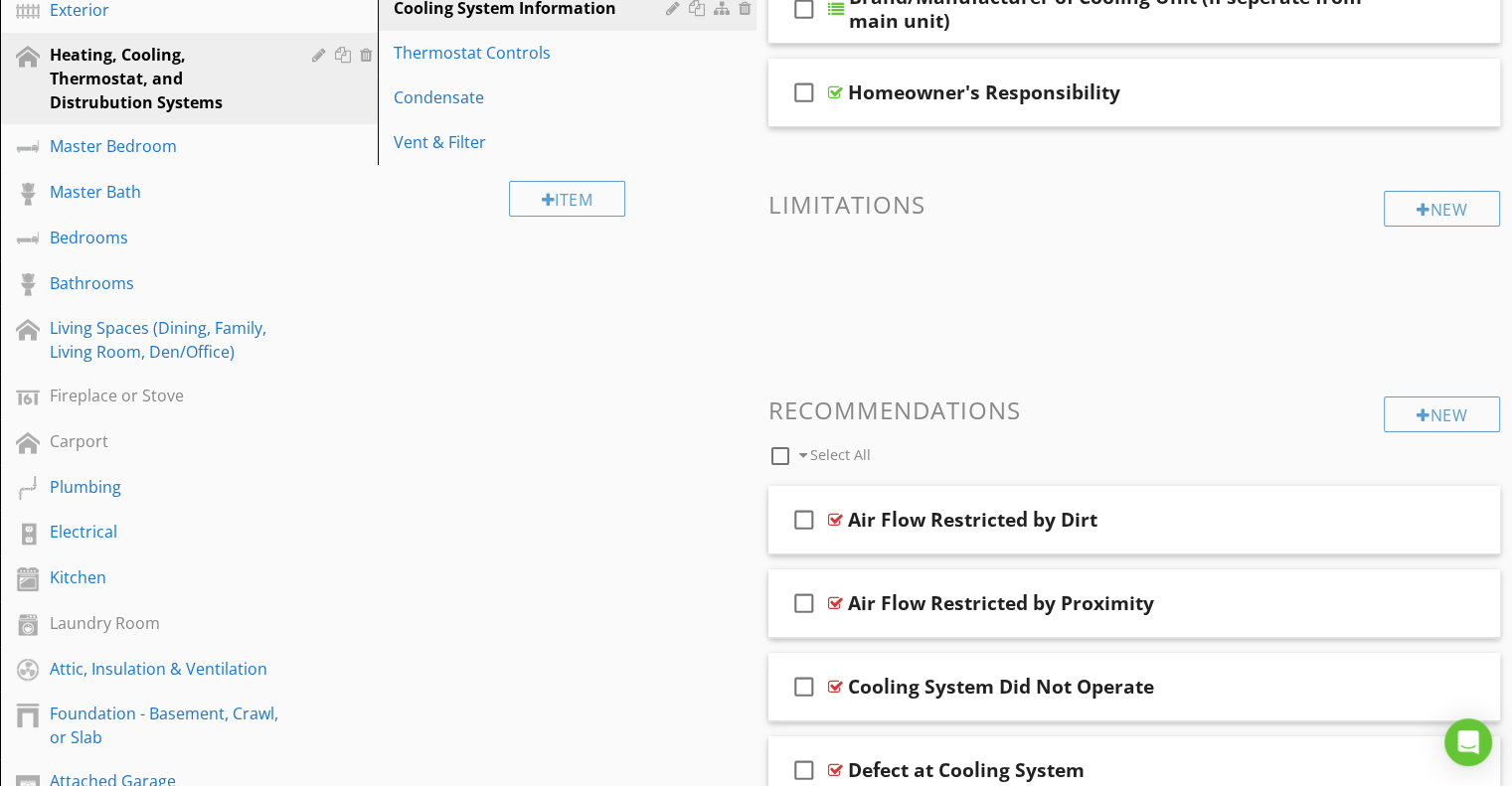 scroll, scrollTop: 397, scrollLeft: 0, axis: vertical 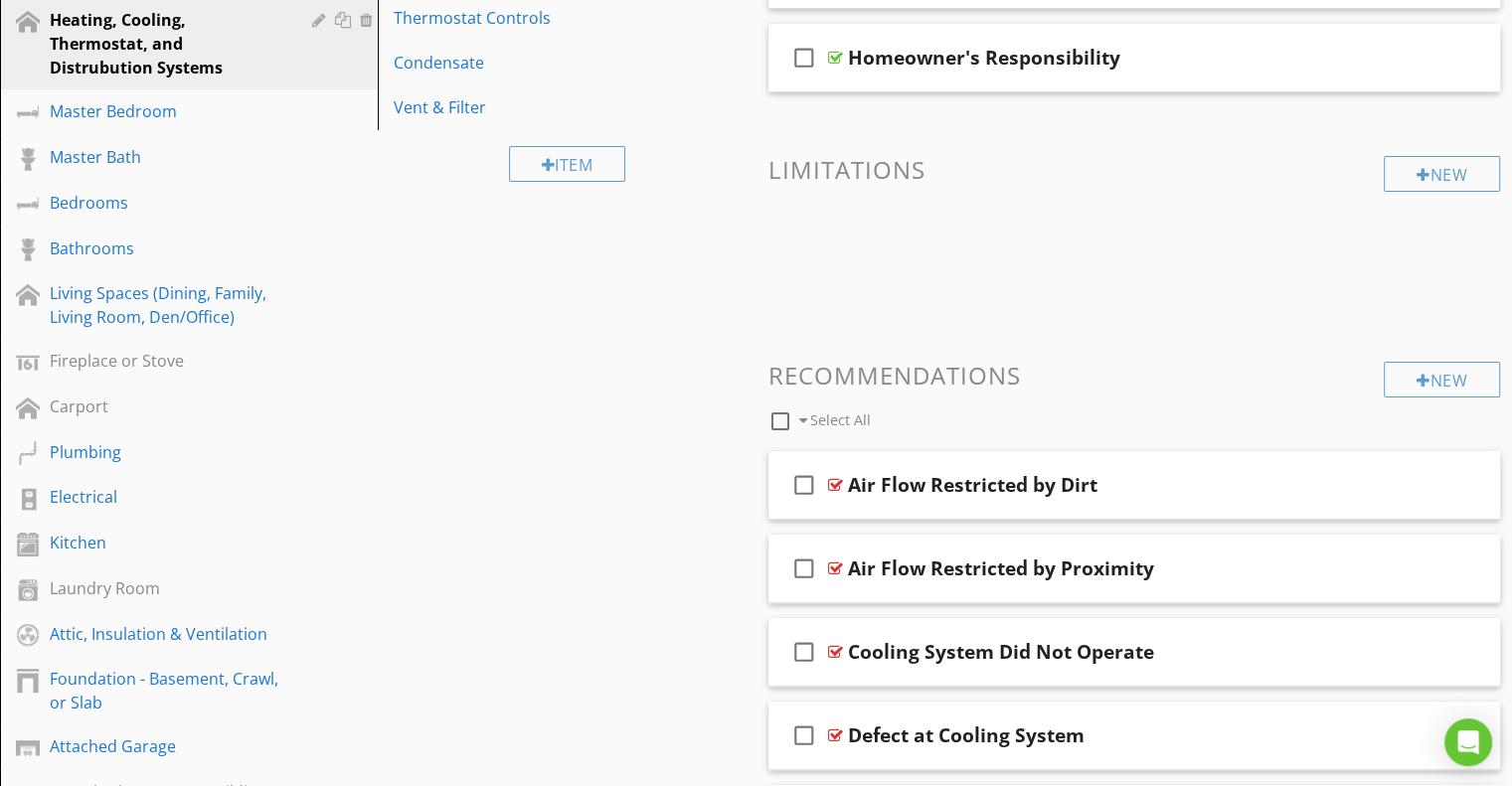 click at bounding box center (780, 421) 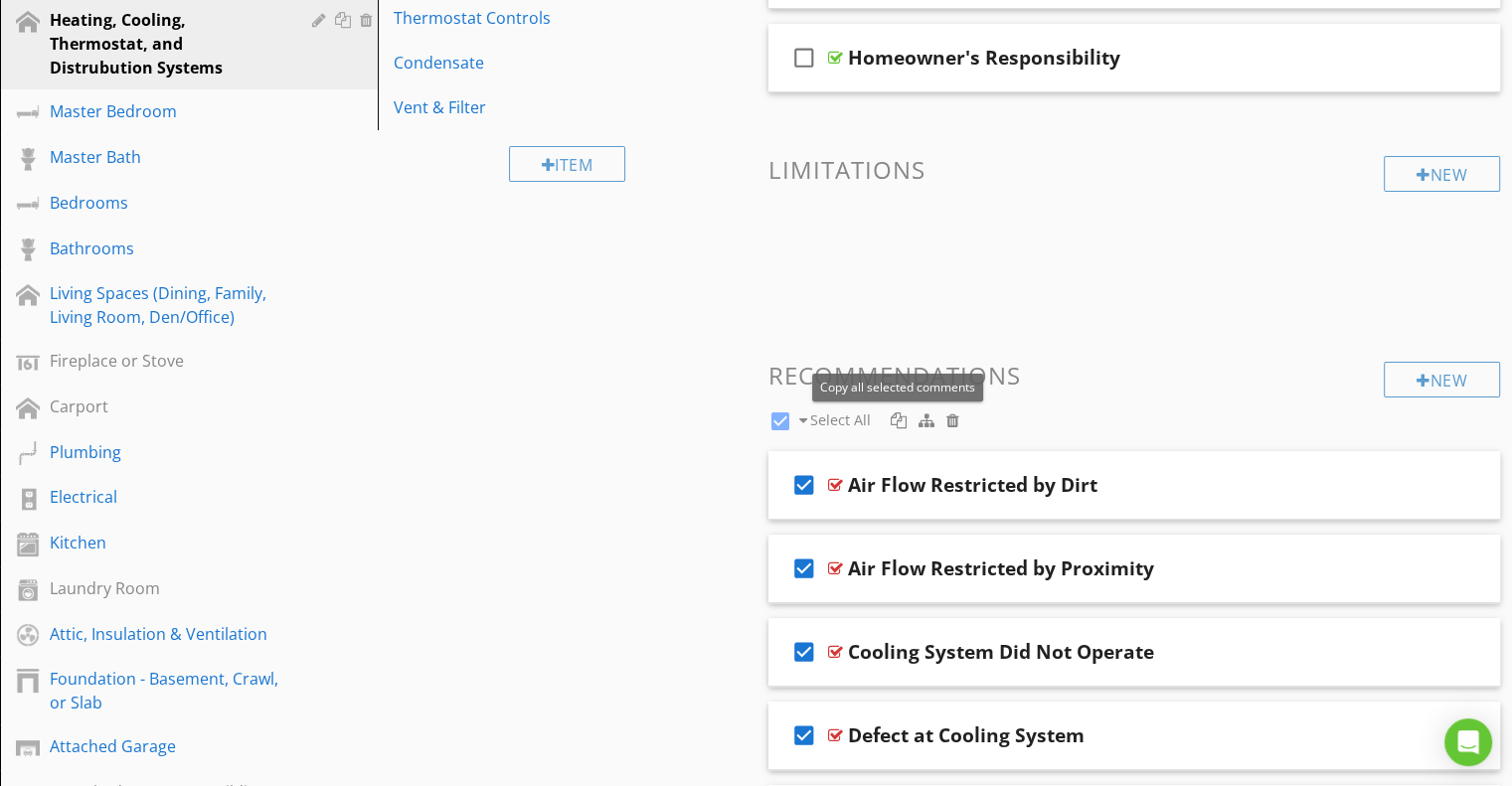 click at bounding box center [899, 420] 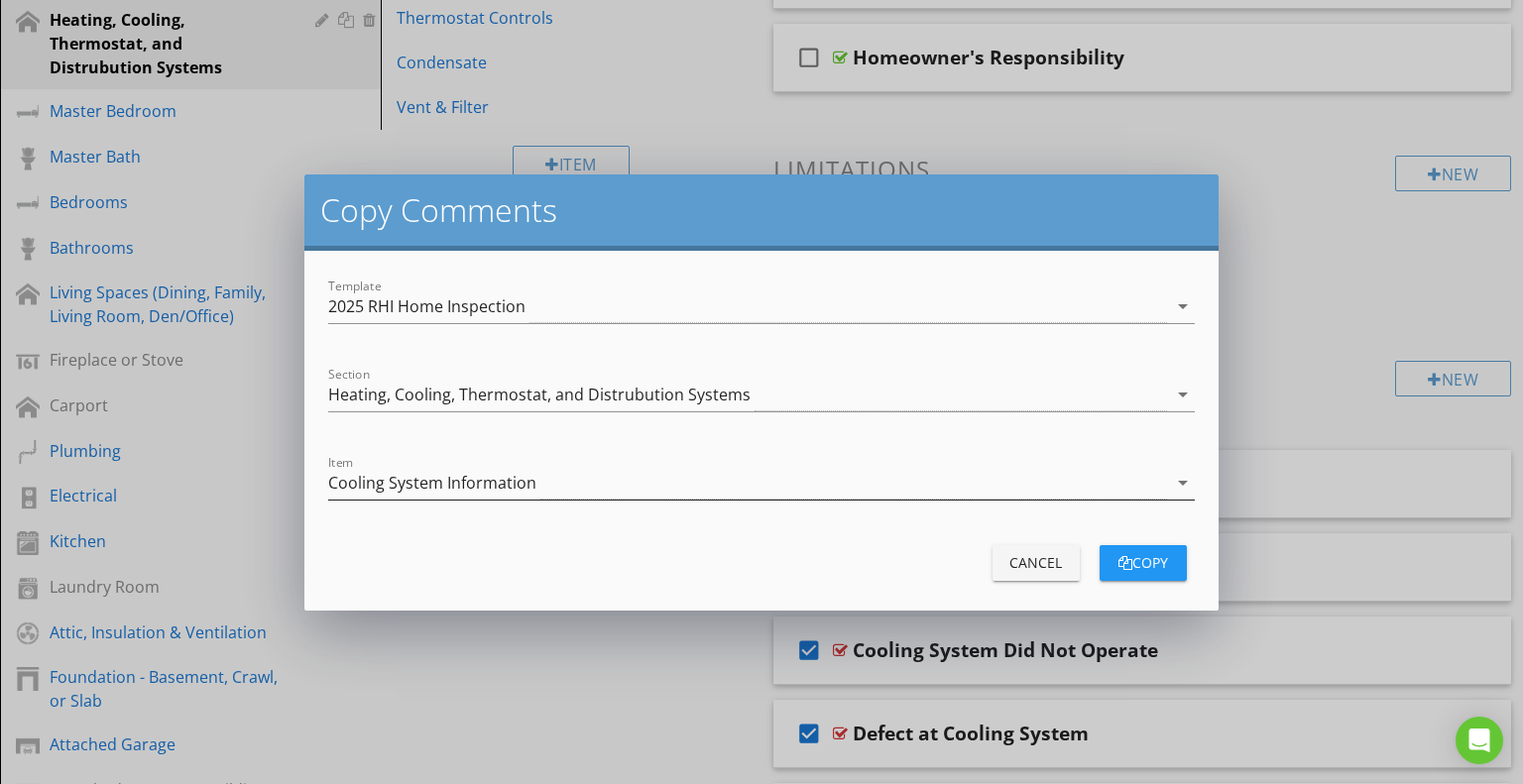 click on "Cooling System Information" at bounding box center (748, 483) 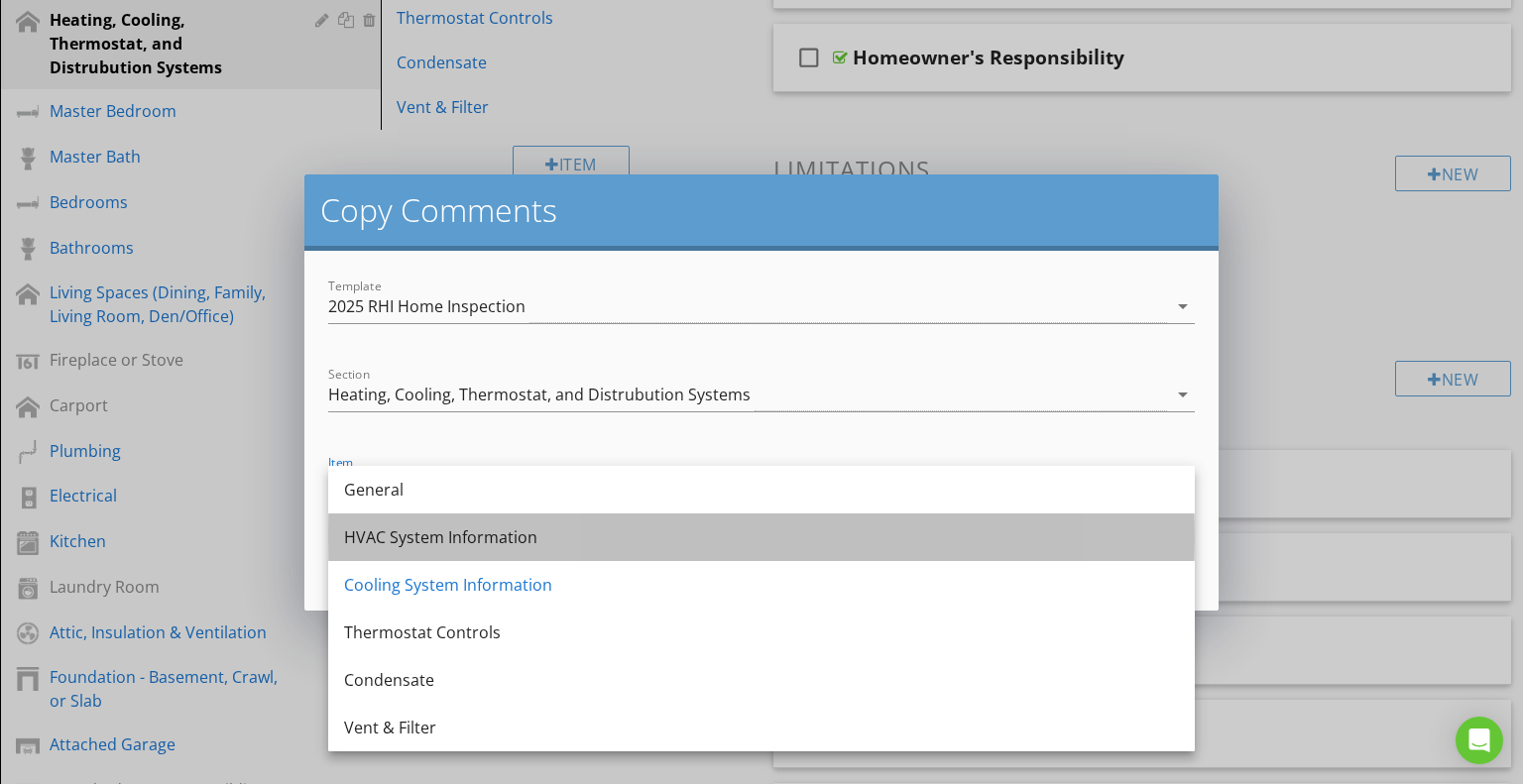 click on "HVAC System Information" at bounding box center (762, 537) 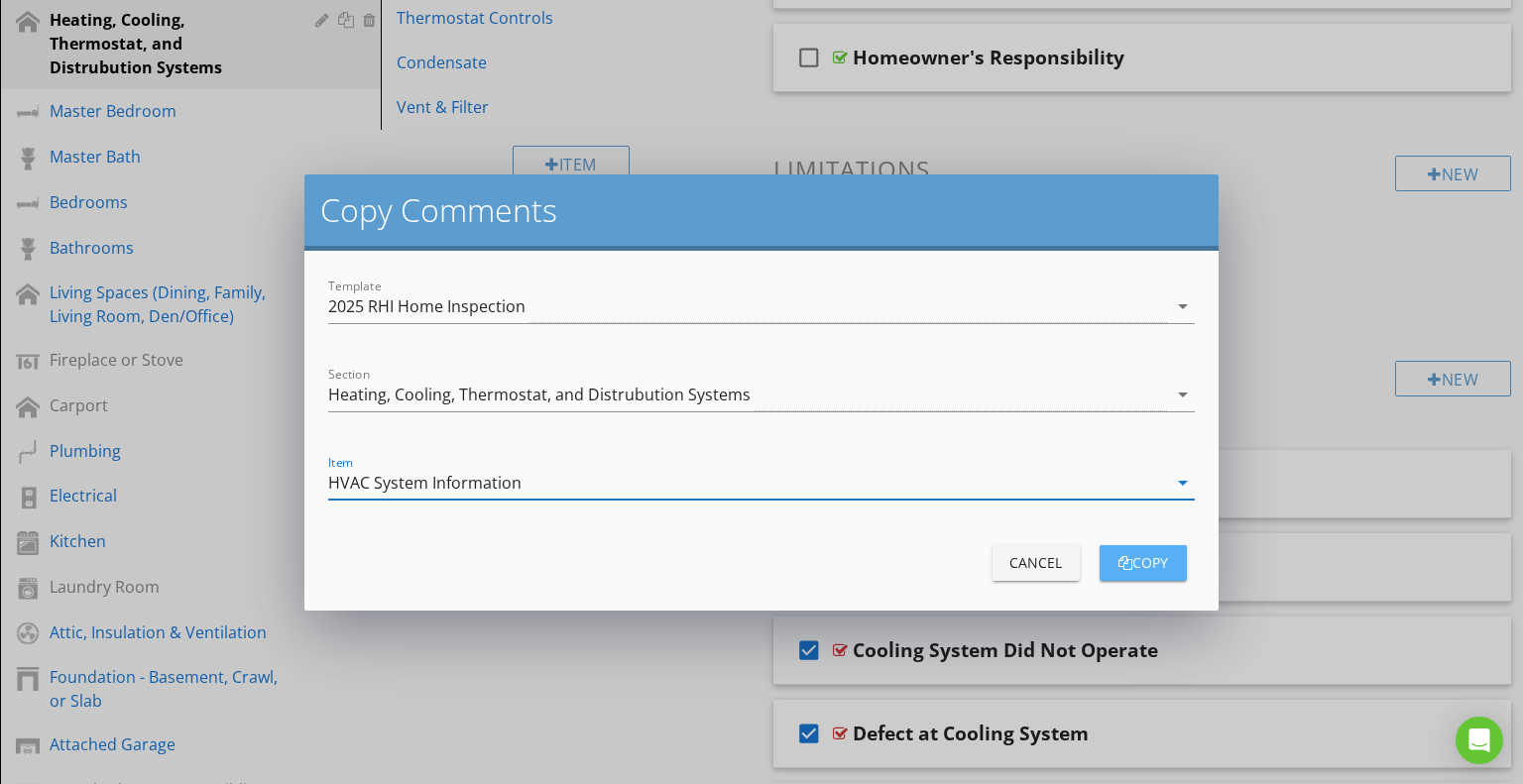 click on "copy" at bounding box center [1143, 562] 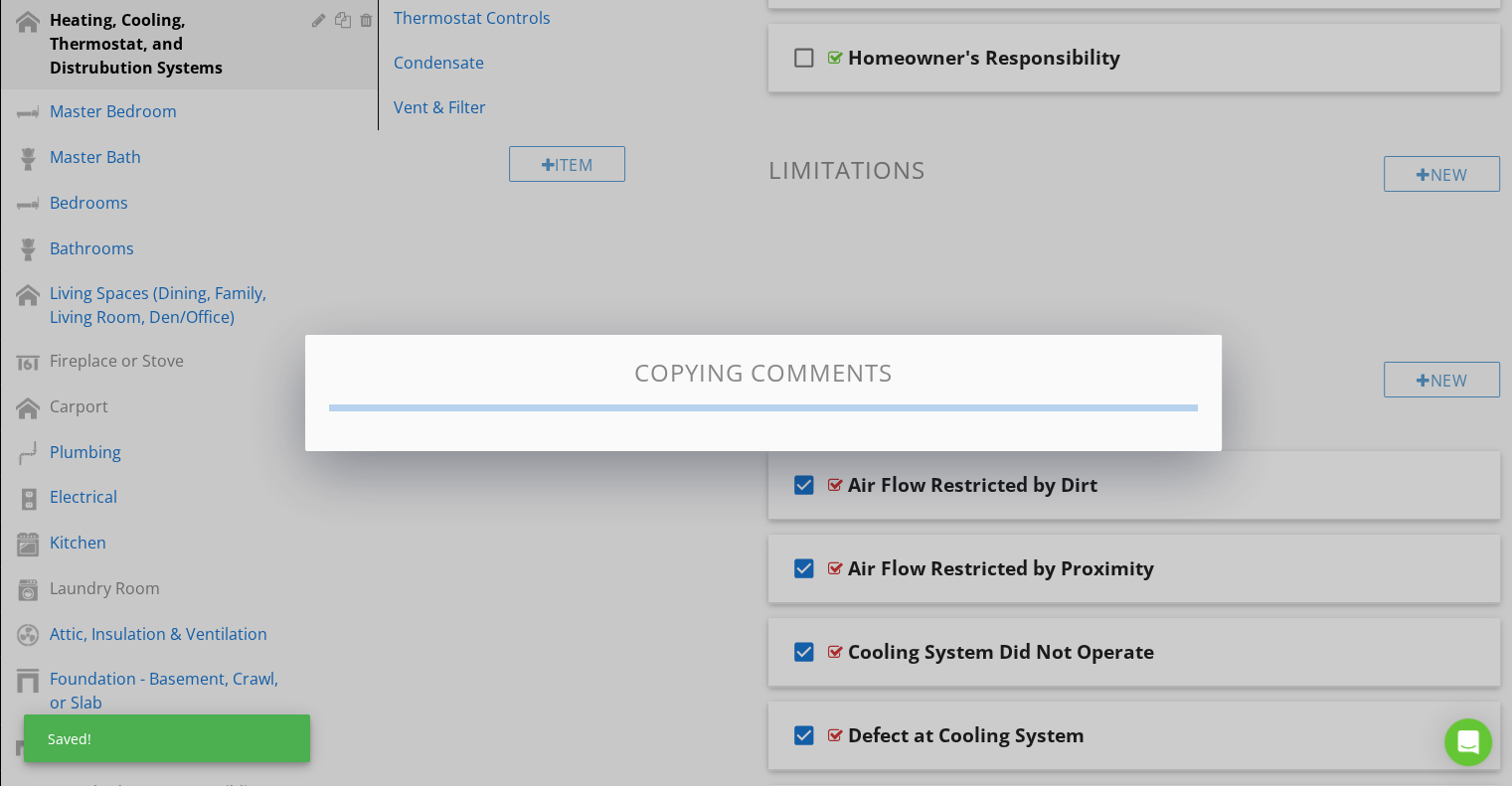 checkbox on "false" 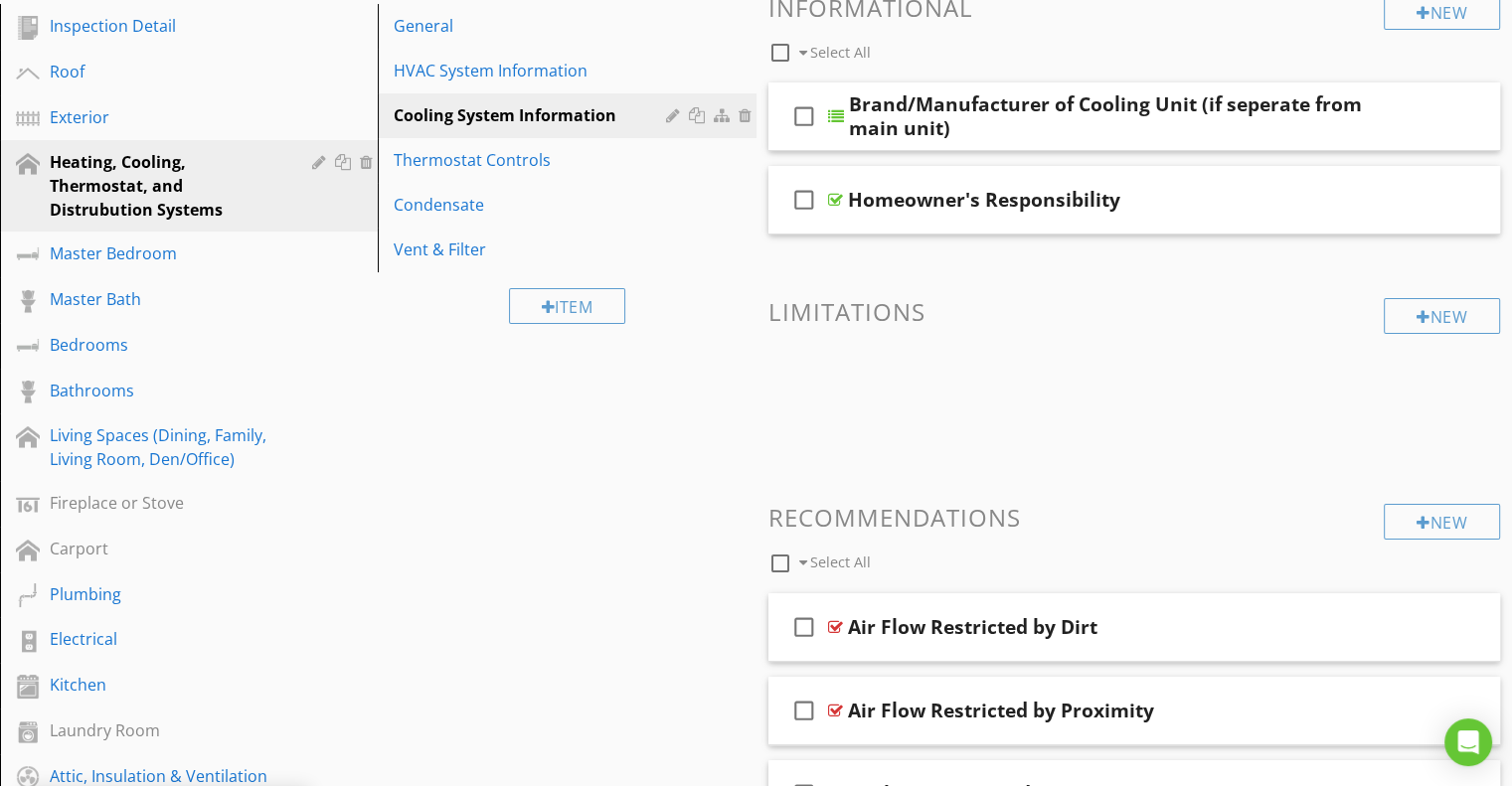 scroll, scrollTop: 99, scrollLeft: 0, axis: vertical 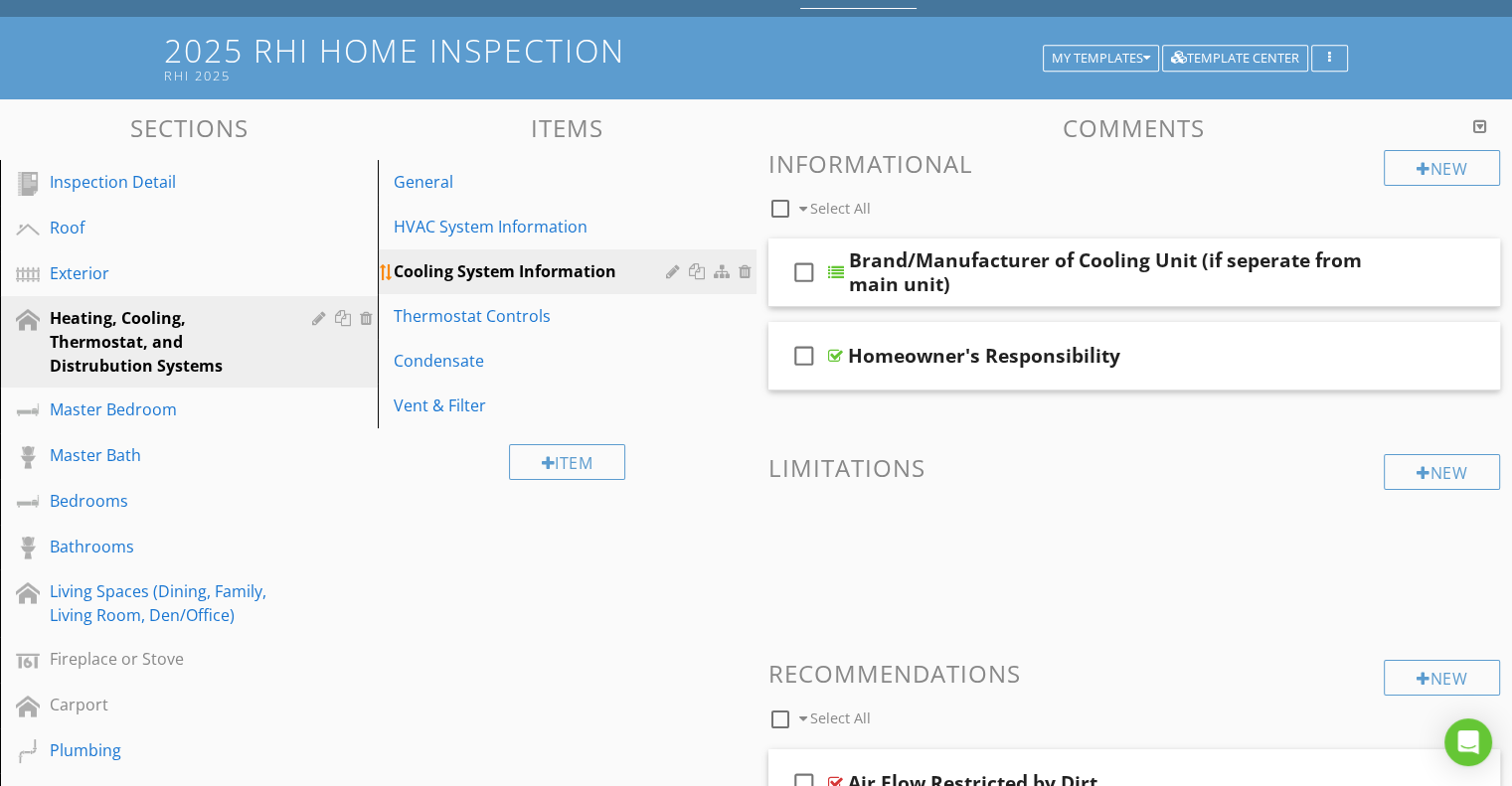 click at bounding box center [675, 271] 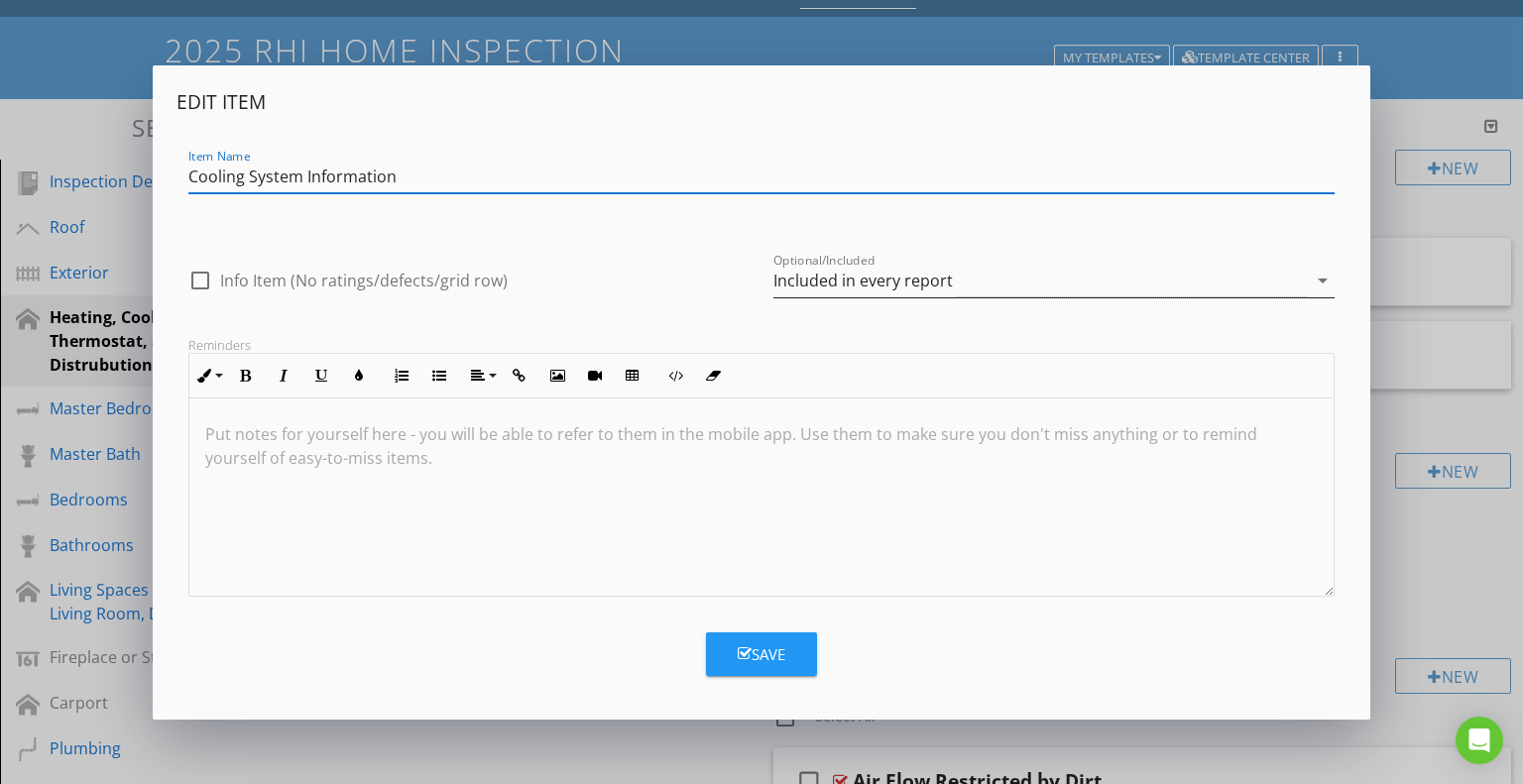 click on "Included in every report" at bounding box center (863, 280) 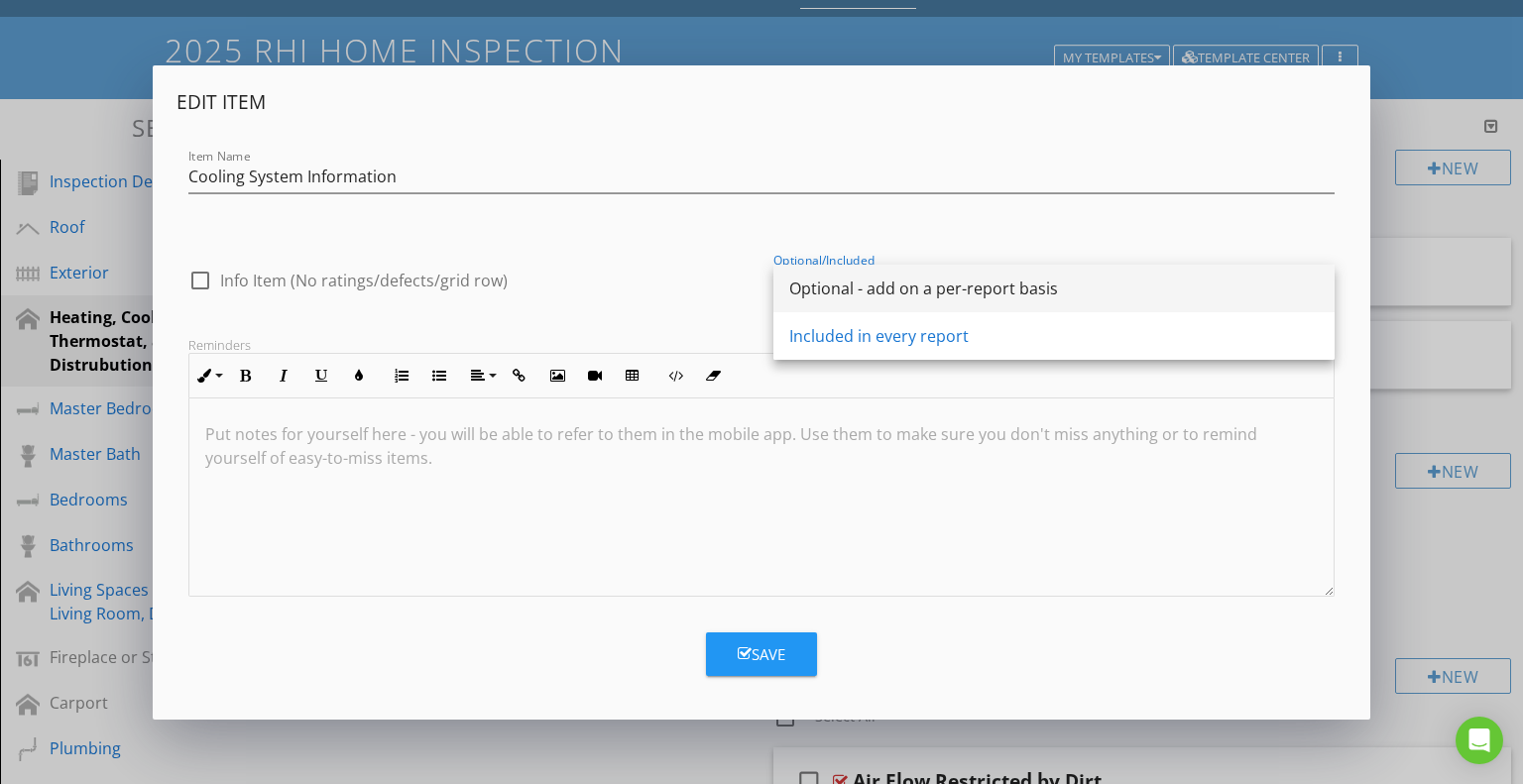 click on "Optional - add on a per-report basis" at bounding box center [1054, 288] 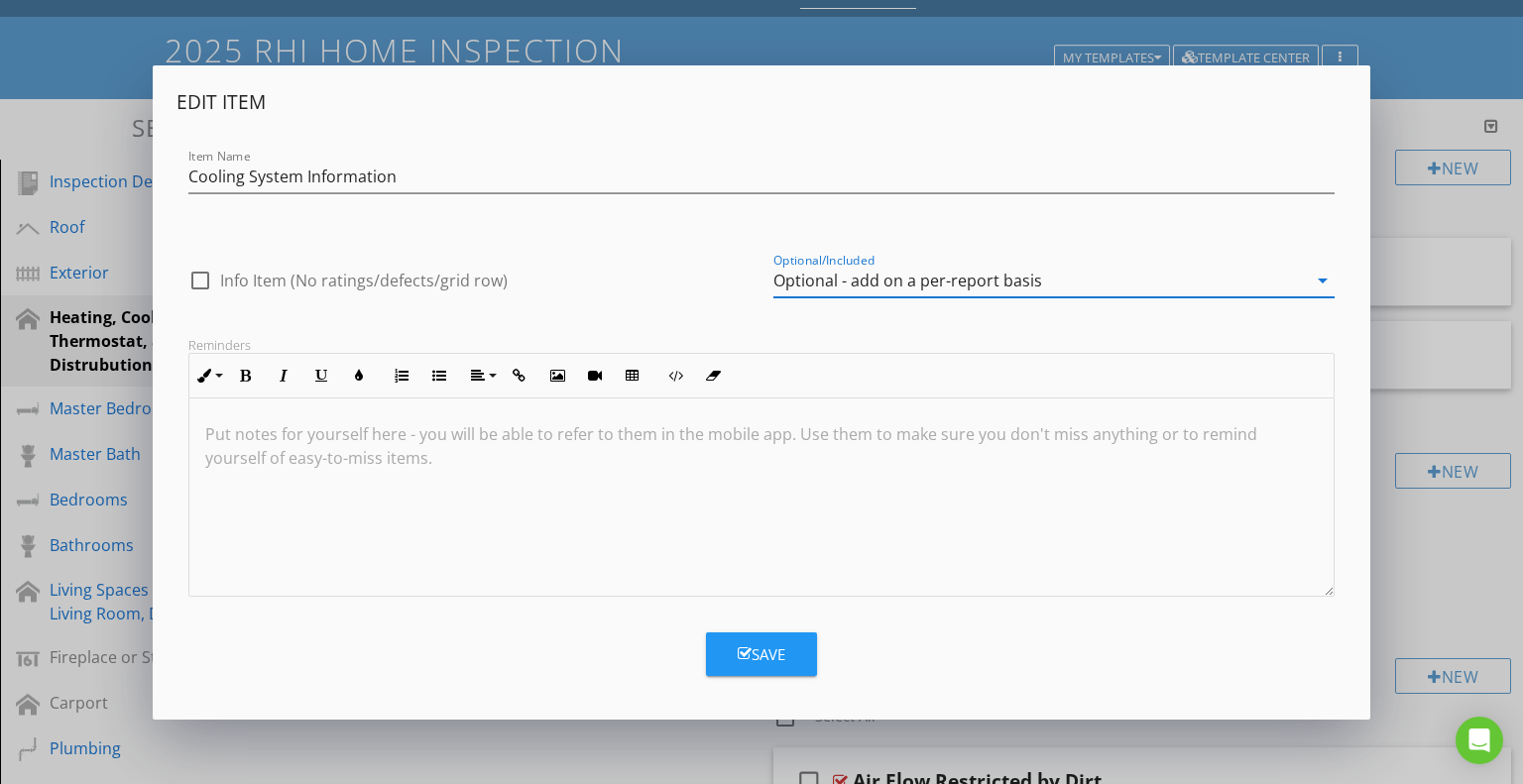 click on "Save" at bounding box center (762, 654) 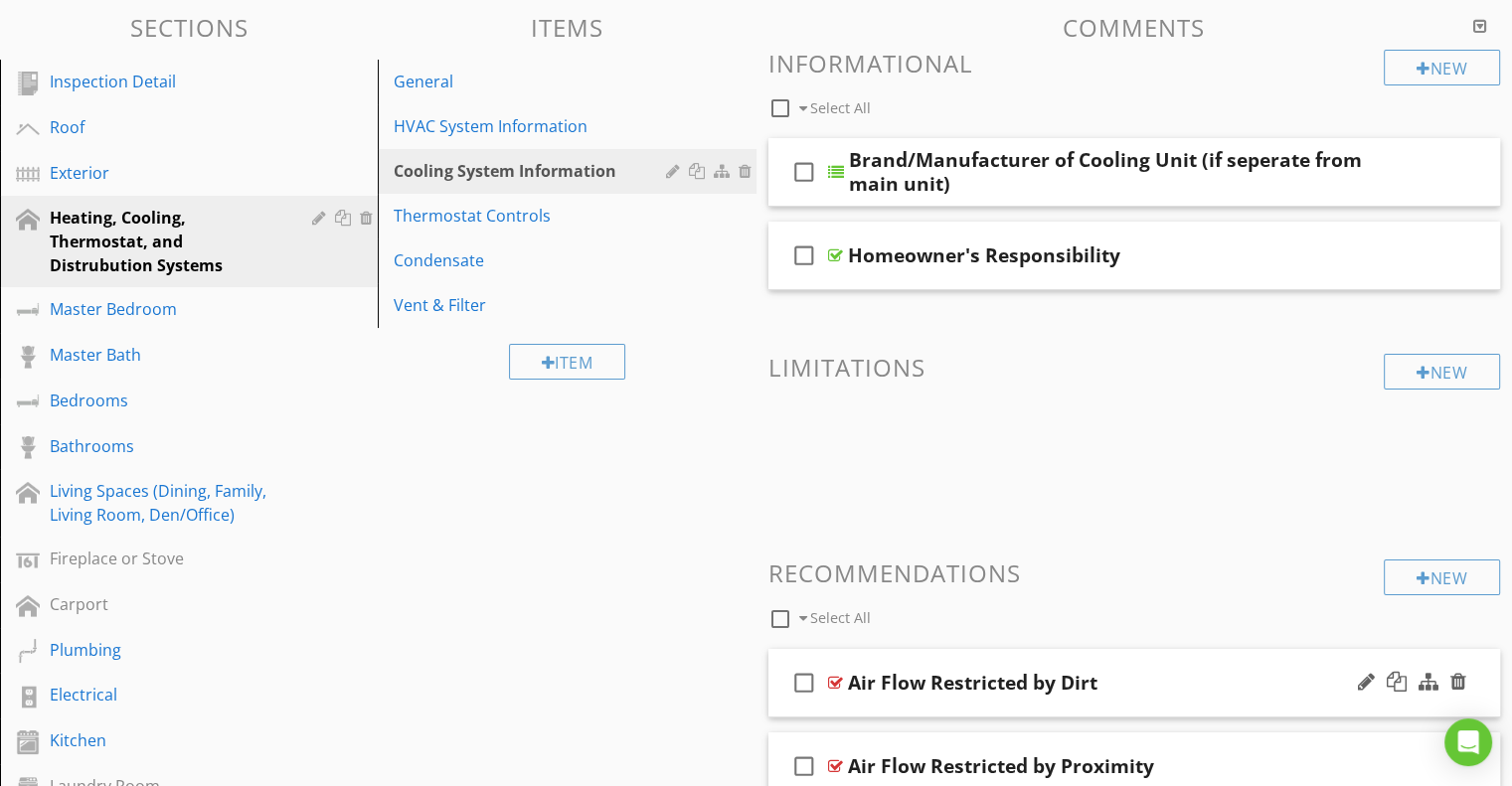 scroll, scrollTop: 199, scrollLeft: 0, axis: vertical 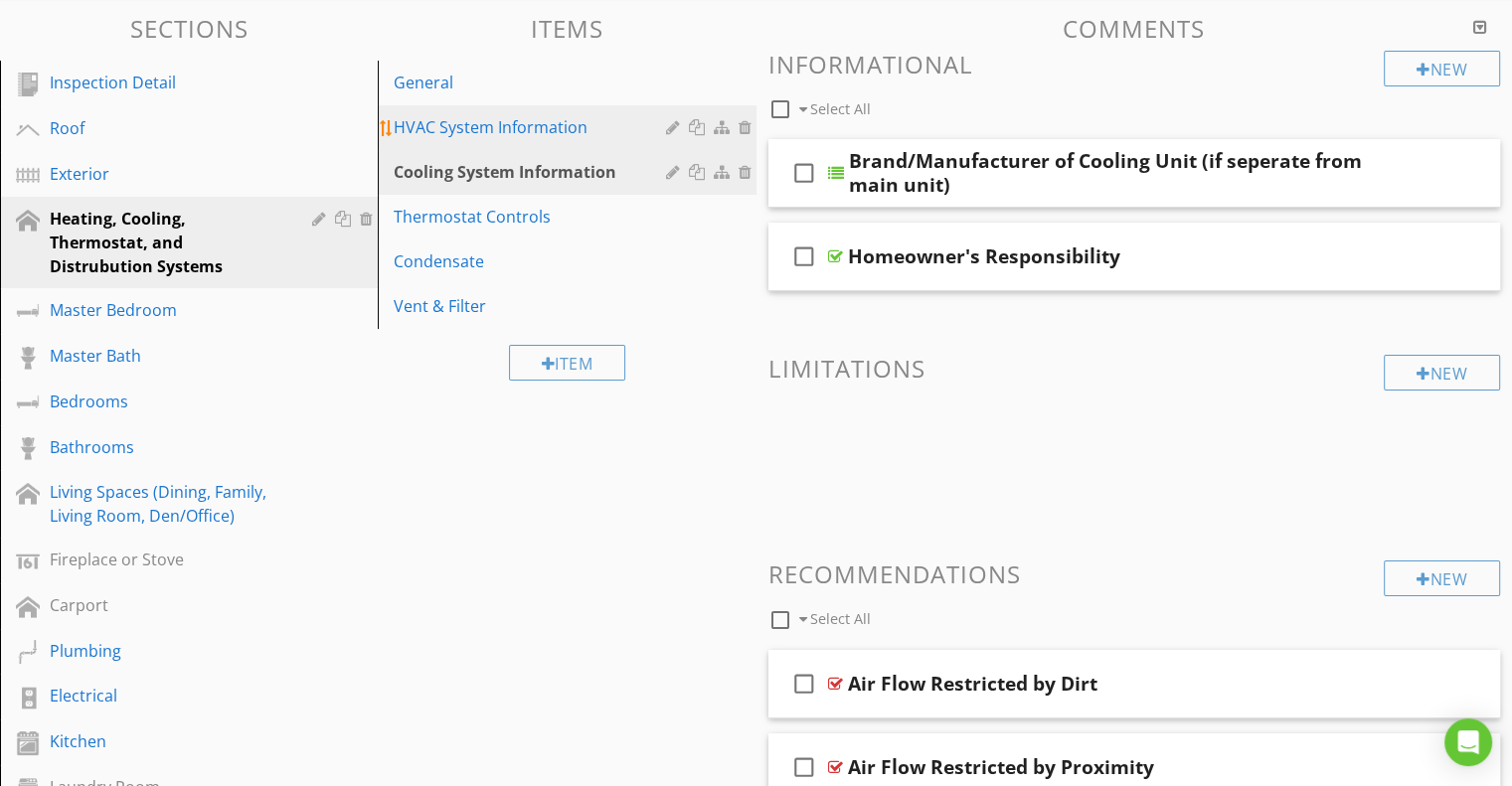 click on "HVAC System Information" at bounding box center (532, 127) 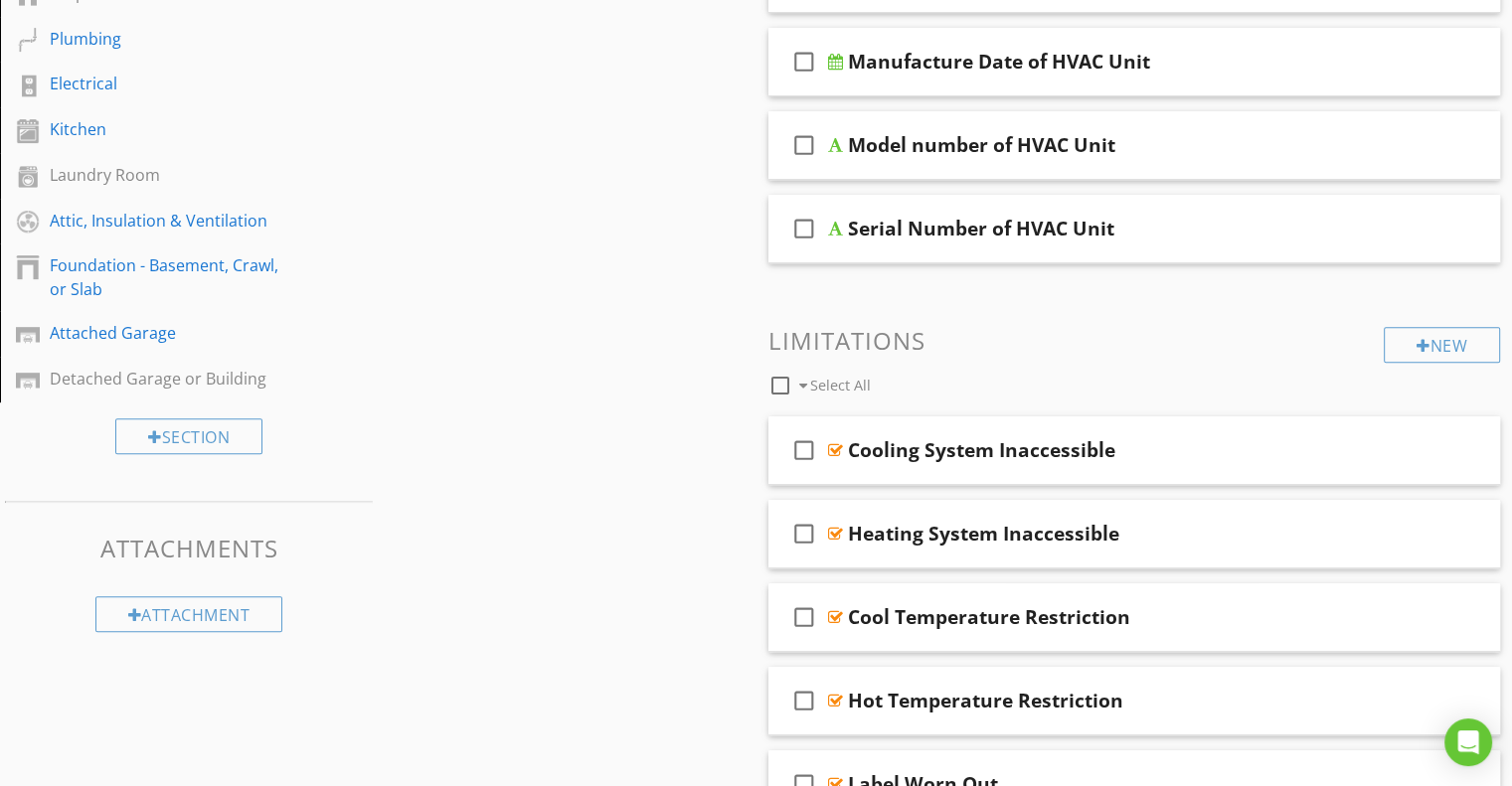scroll, scrollTop: 994, scrollLeft: 0, axis: vertical 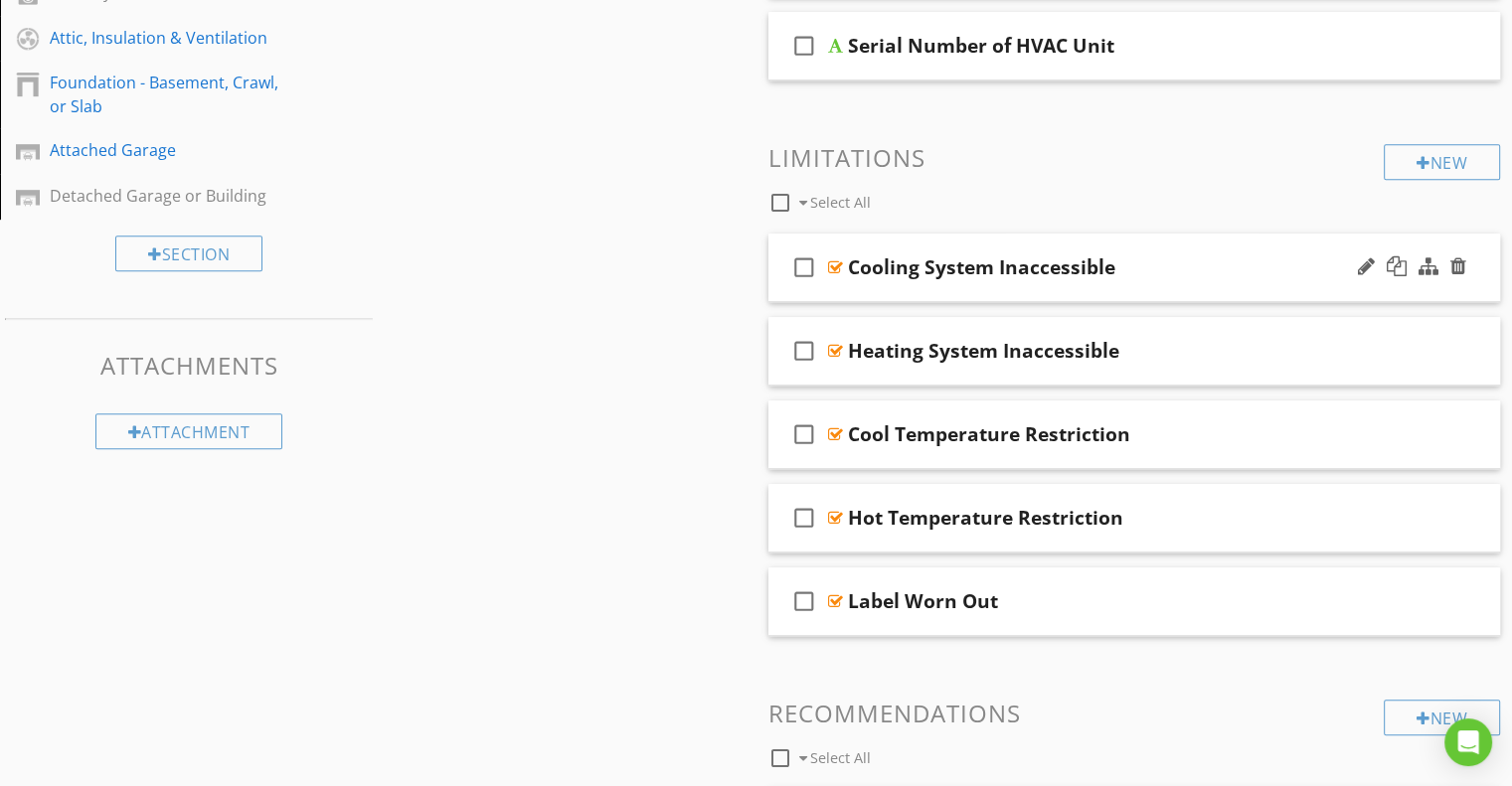 click on "check_box_outline_blank" at bounding box center (804, 267) 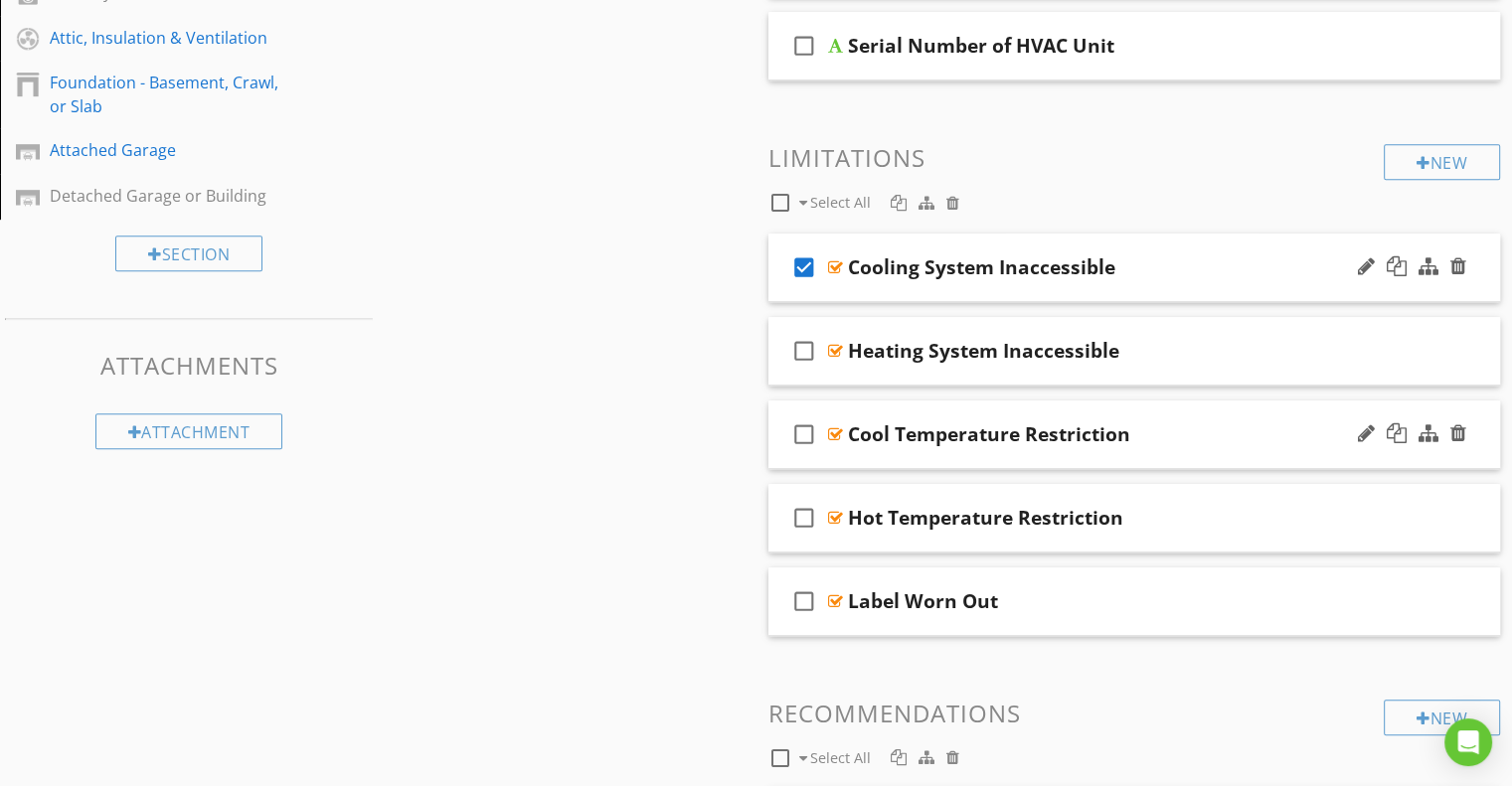 click on "check_box_outline_blank" at bounding box center (804, 434) 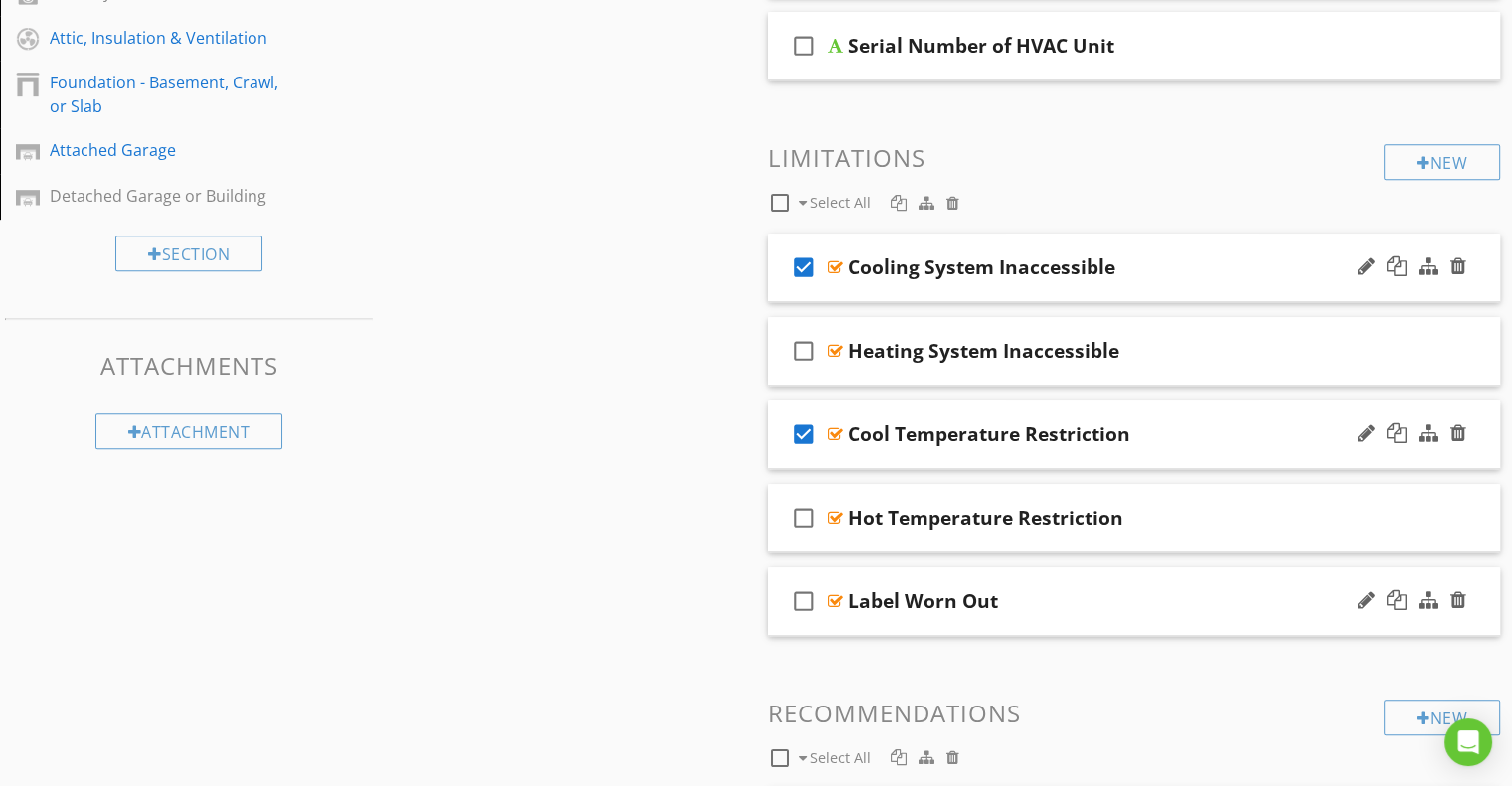 click on "check_box_outline_blank" at bounding box center [804, 601] 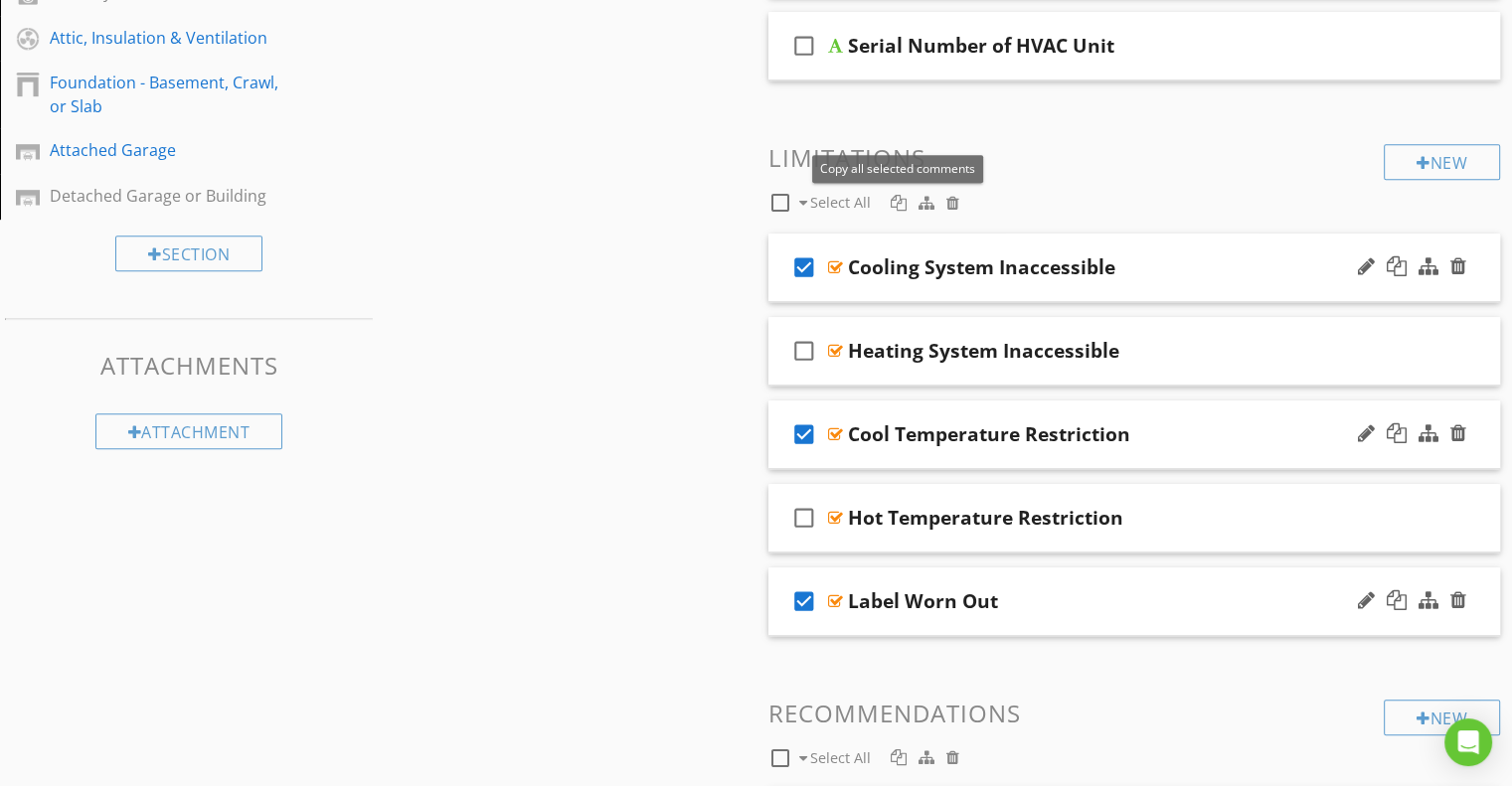 click at bounding box center [899, 203] 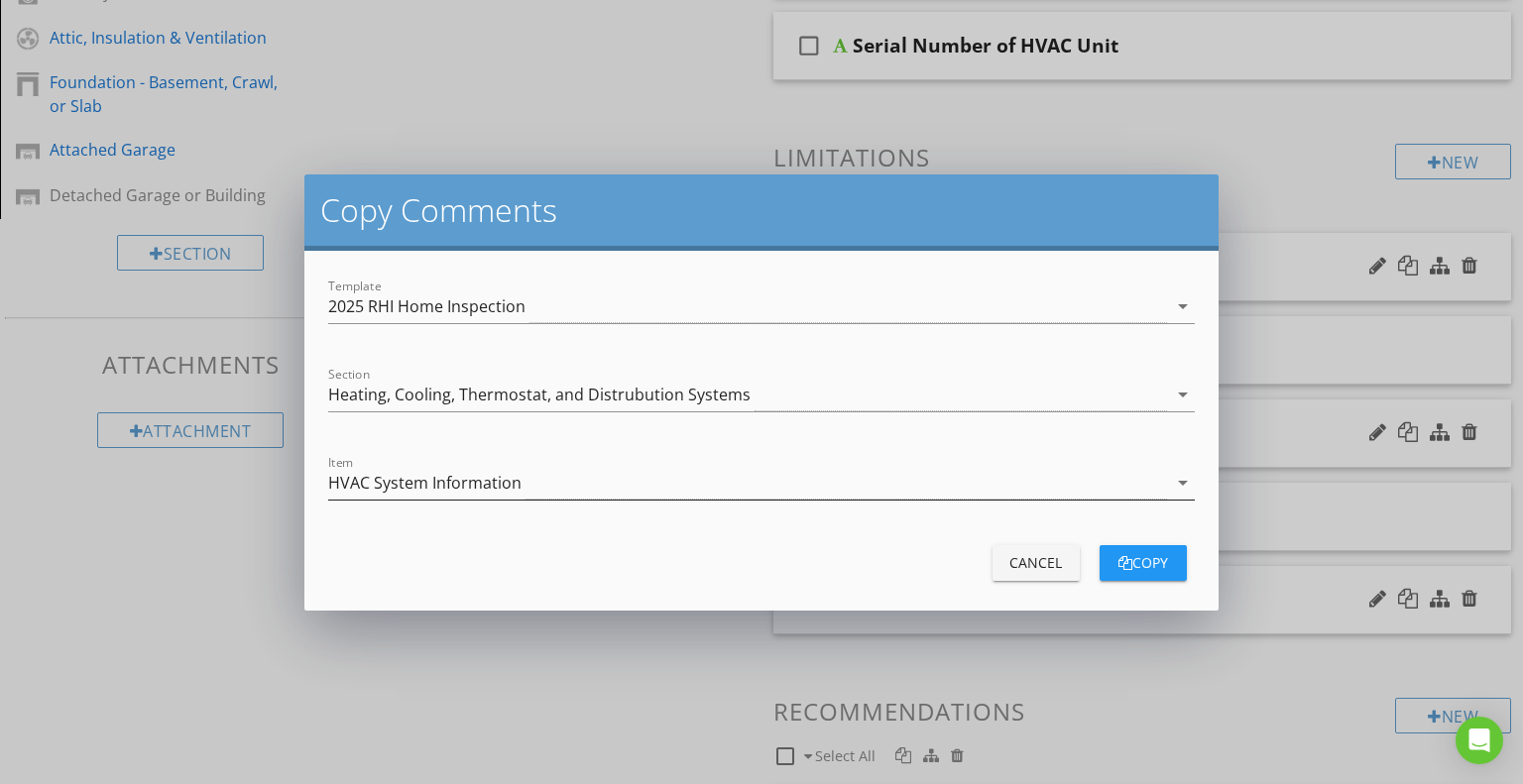 click on "HVAC System Information" at bounding box center [748, 483] 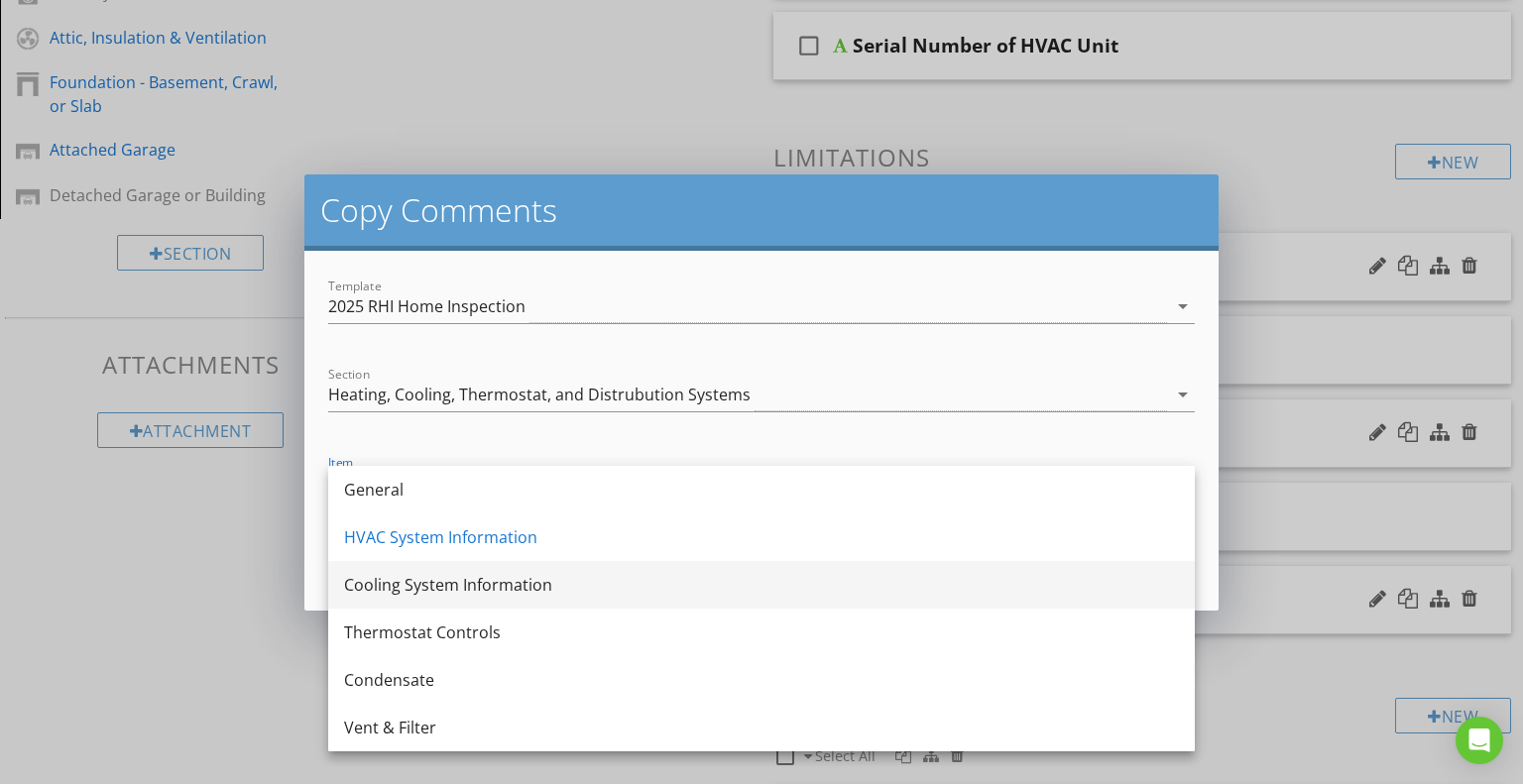 click on "Cooling System Information" at bounding box center (762, 585) 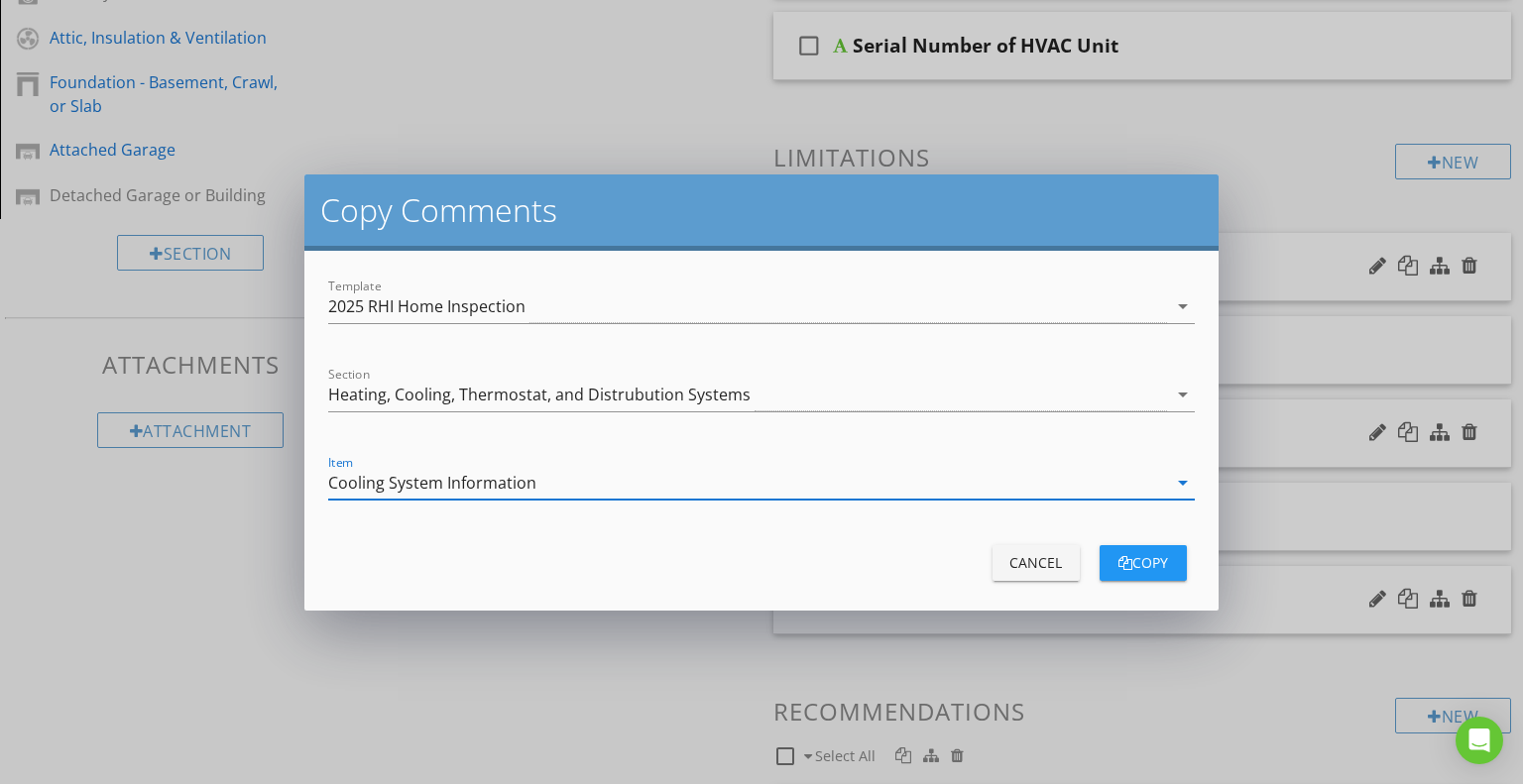 click on "copy" at bounding box center [1143, 562] 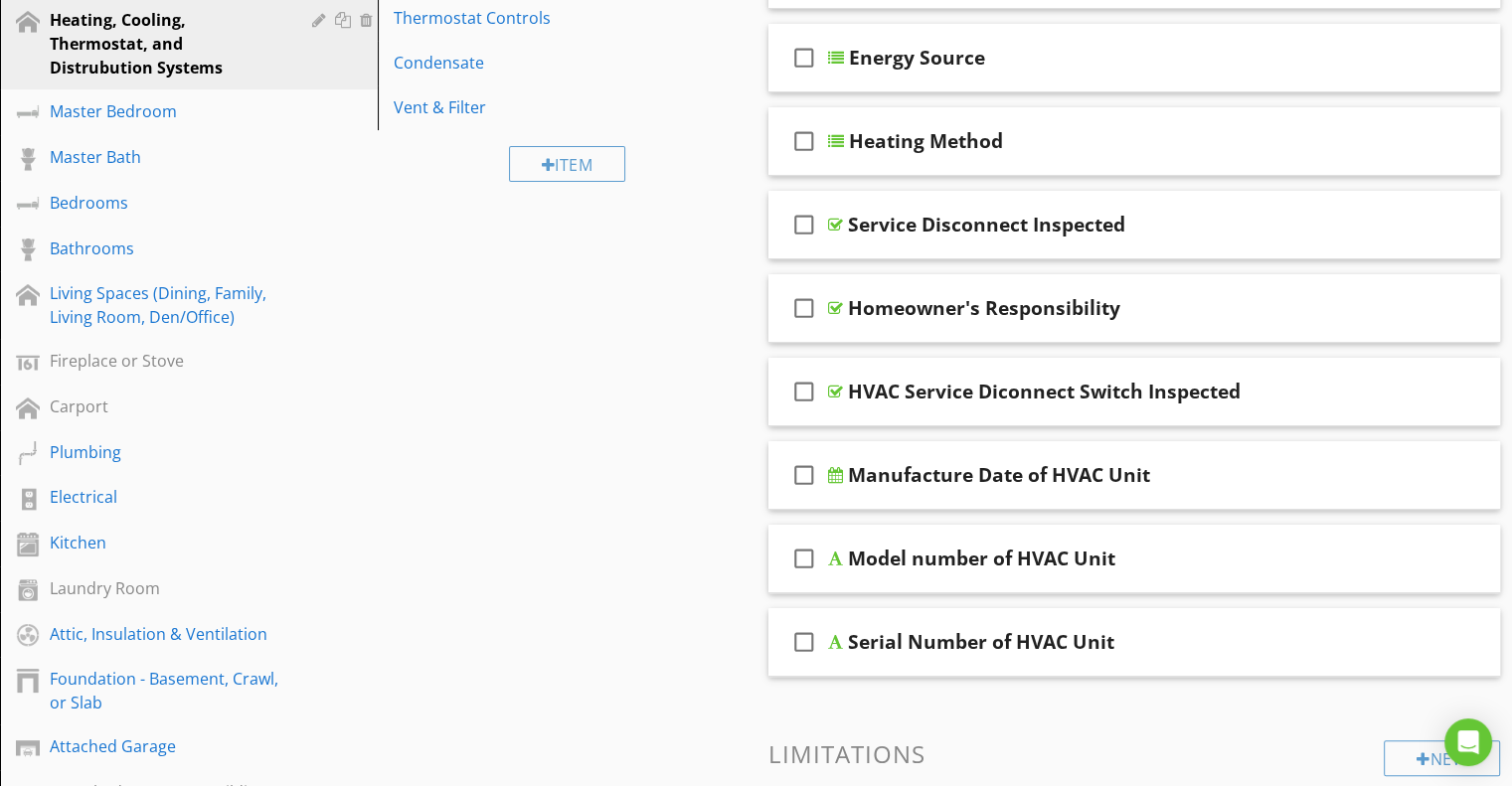 scroll, scrollTop: 0, scrollLeft: 0, axis: both 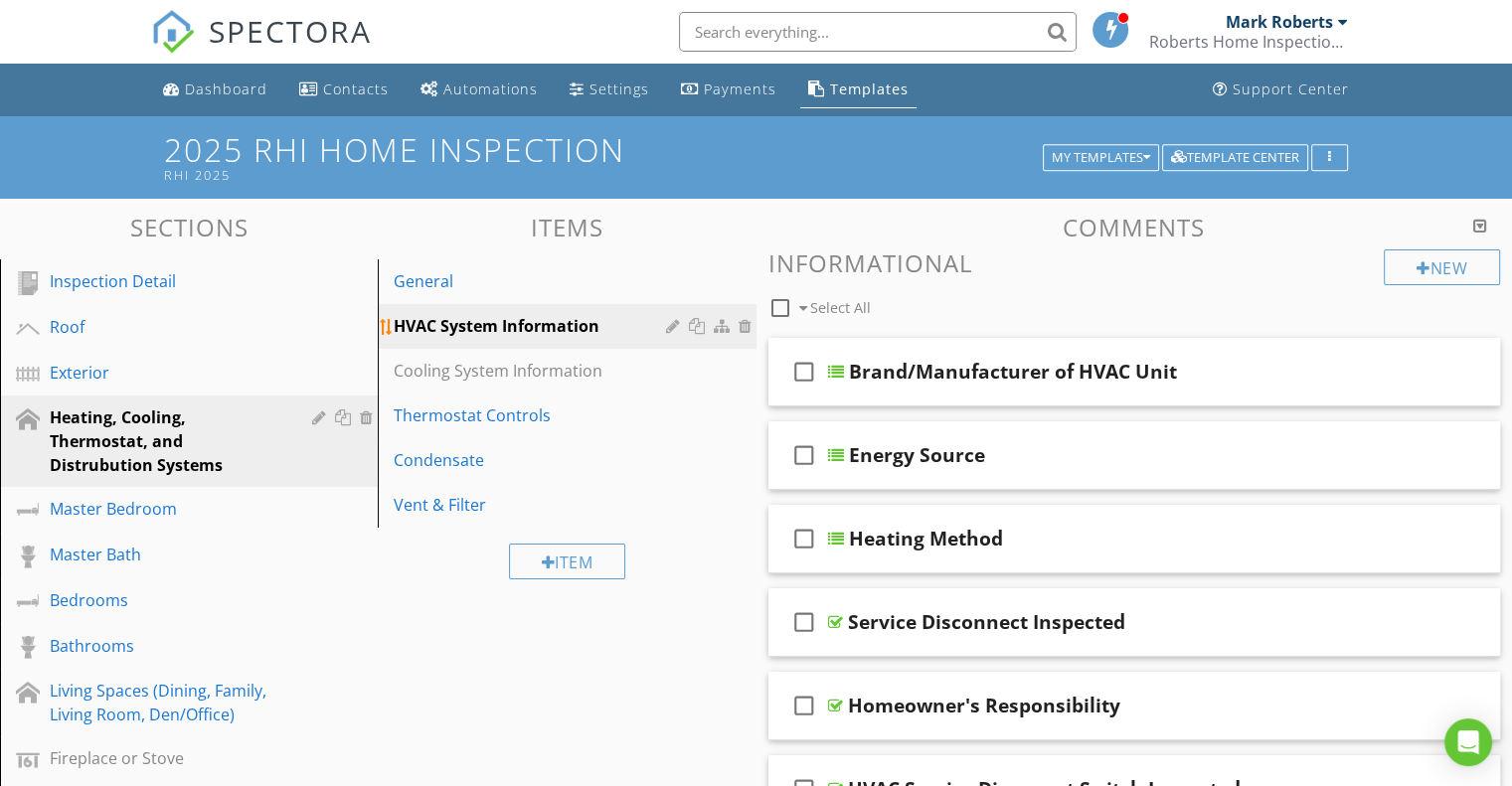 click on "HVAC System Information" at bounding box center [532, 326] 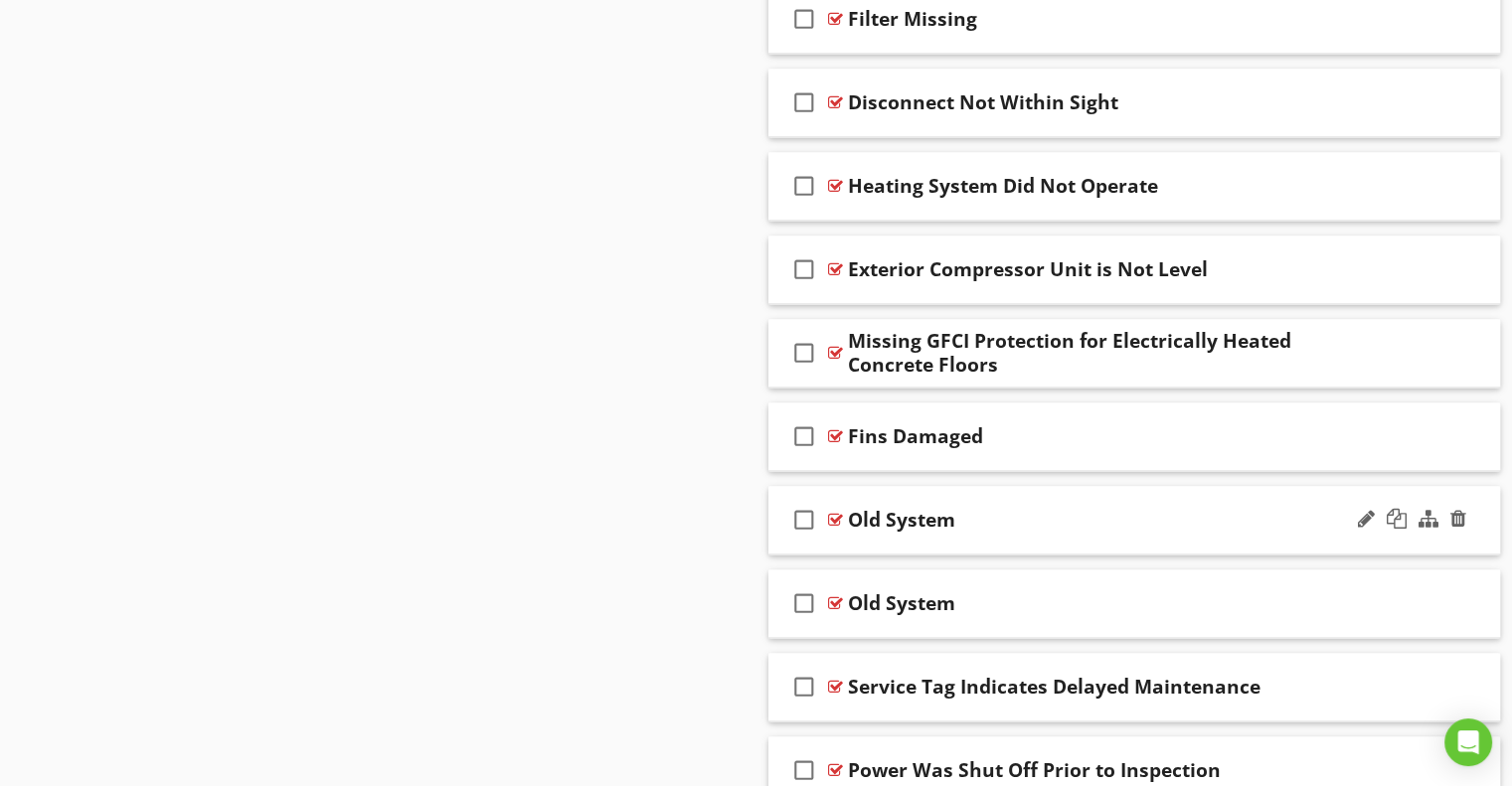 scroll, scrollTop: 3143, scrollLeft: 0, axis: vertical 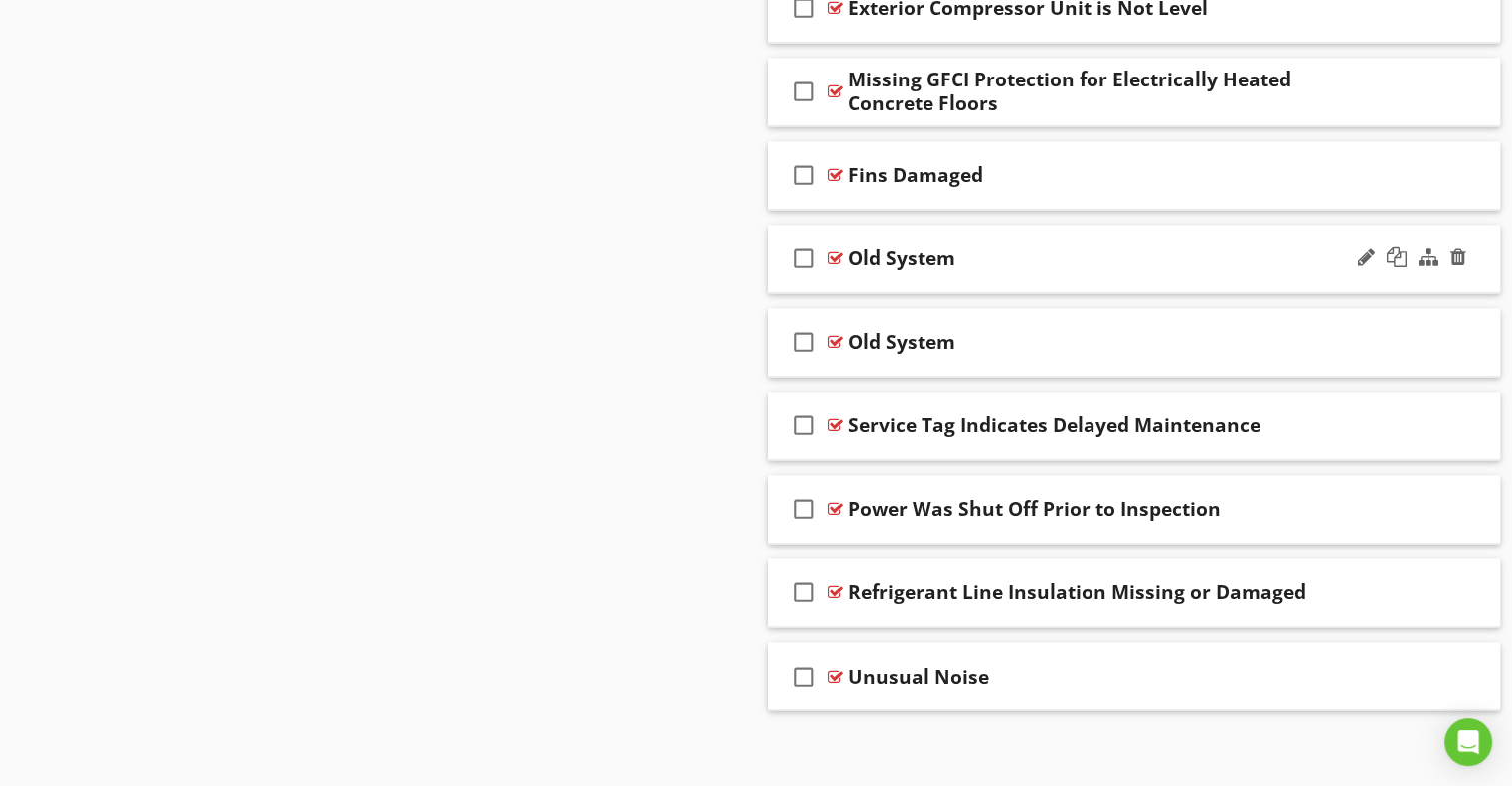 click on "check_box_outline_blank
Old System" at bounding box center (1134, 258) 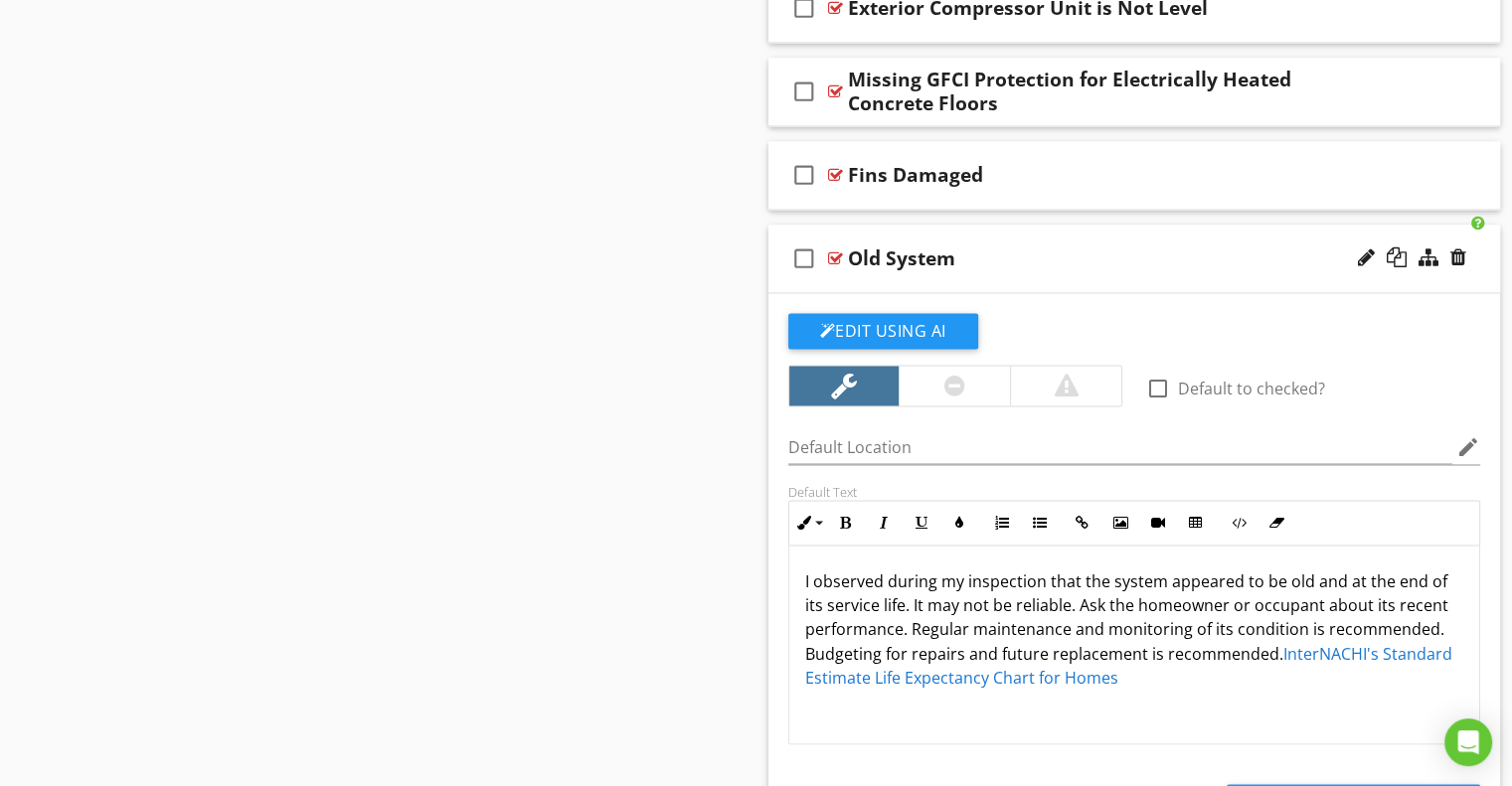 click on "Old System" at bounding box center (1107, 258) 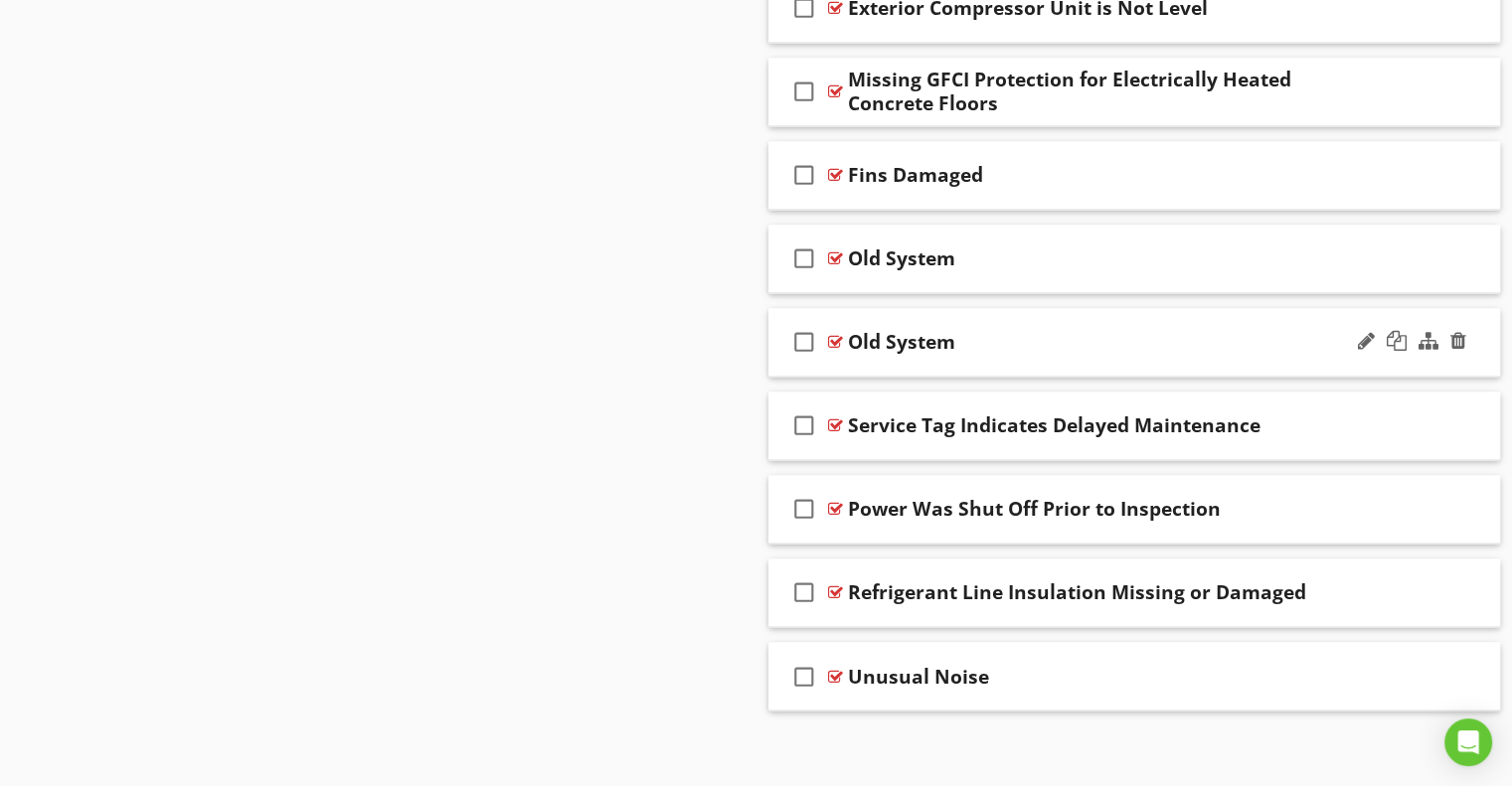 click on "Old System" at bounding box center [1107, 342] 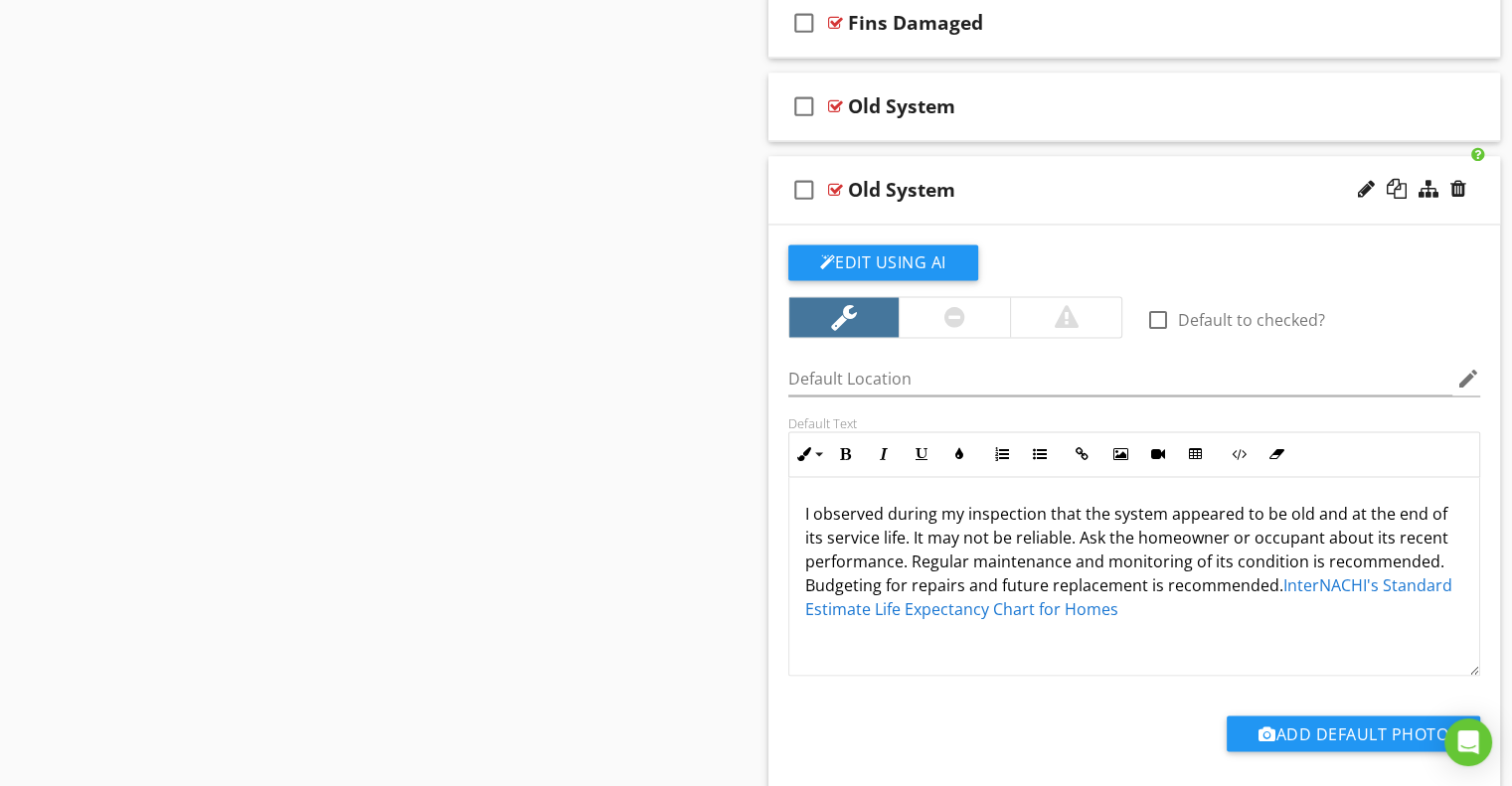scroll, scrollTop: 3143, scrollLeft: 0, axis: vertical 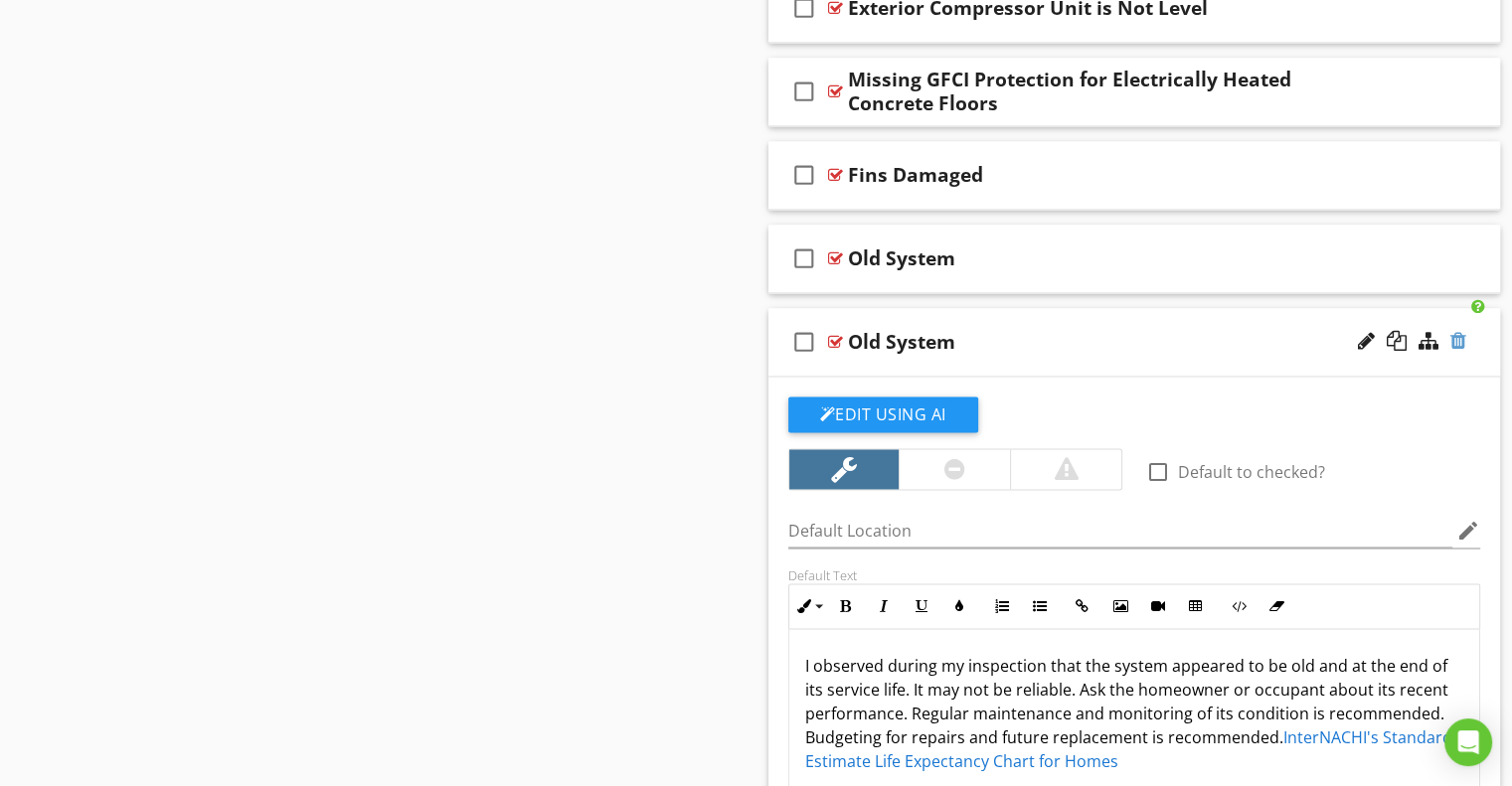 click at bounding box center (1458, 341) 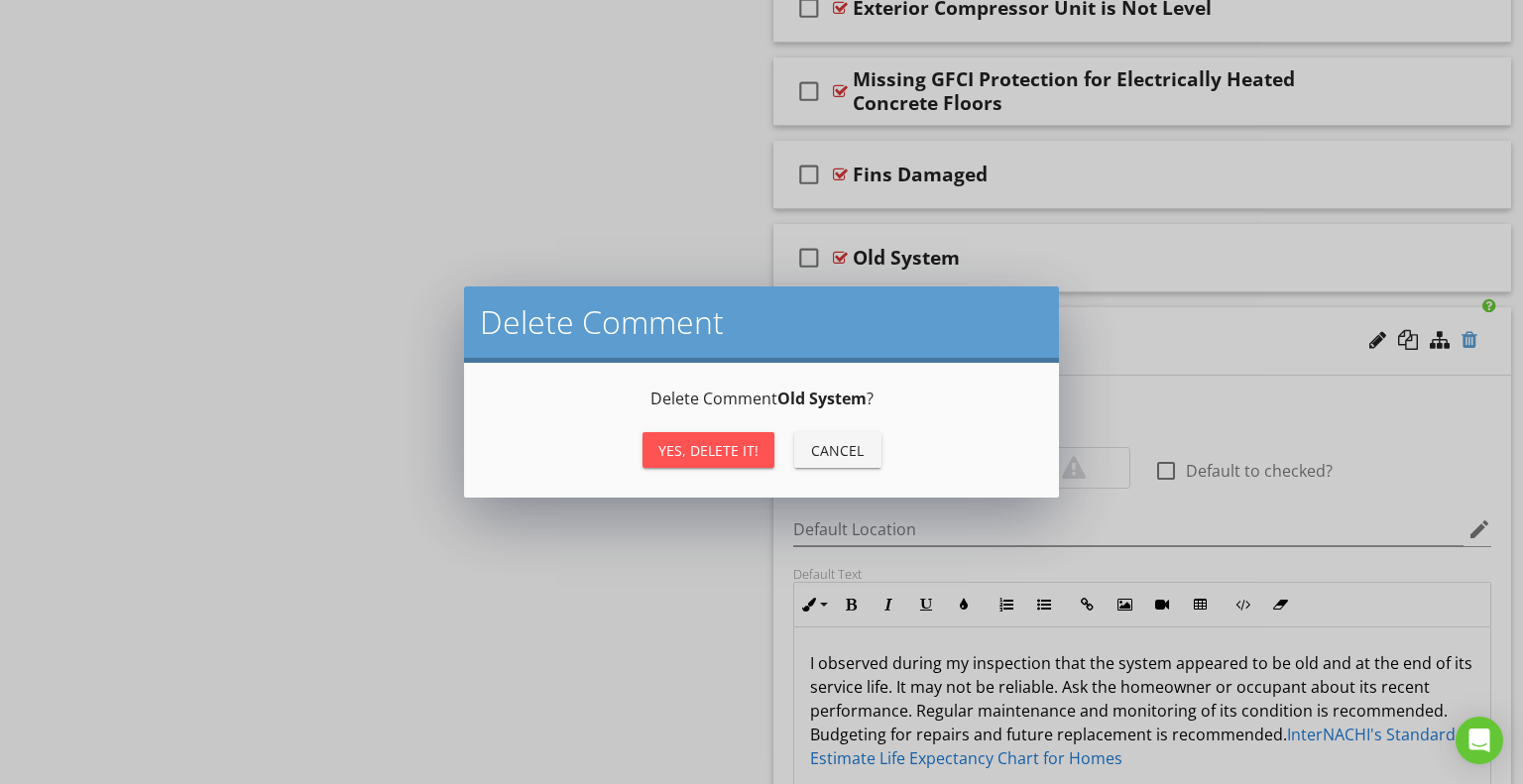 type on "<p>I observed during my inspection that the system appeared to be old and at the end of its service life. It may not be reliable. Ask the homeowner or occupant about its recent performance. Regular maintenance and monitoring of its condition is recommended. Budgeting for repairs and future replacement is recommended. <a draggable="false" fr-original-style="" href="https://www.nachi.org/life-expectancy.htm" rel="noopener noreferrer" style="color: rgb(25, 118, 210);" target="_blank">InterNACHI's Standard Estimate Life Expectancy Chart for Homes</a></p>" 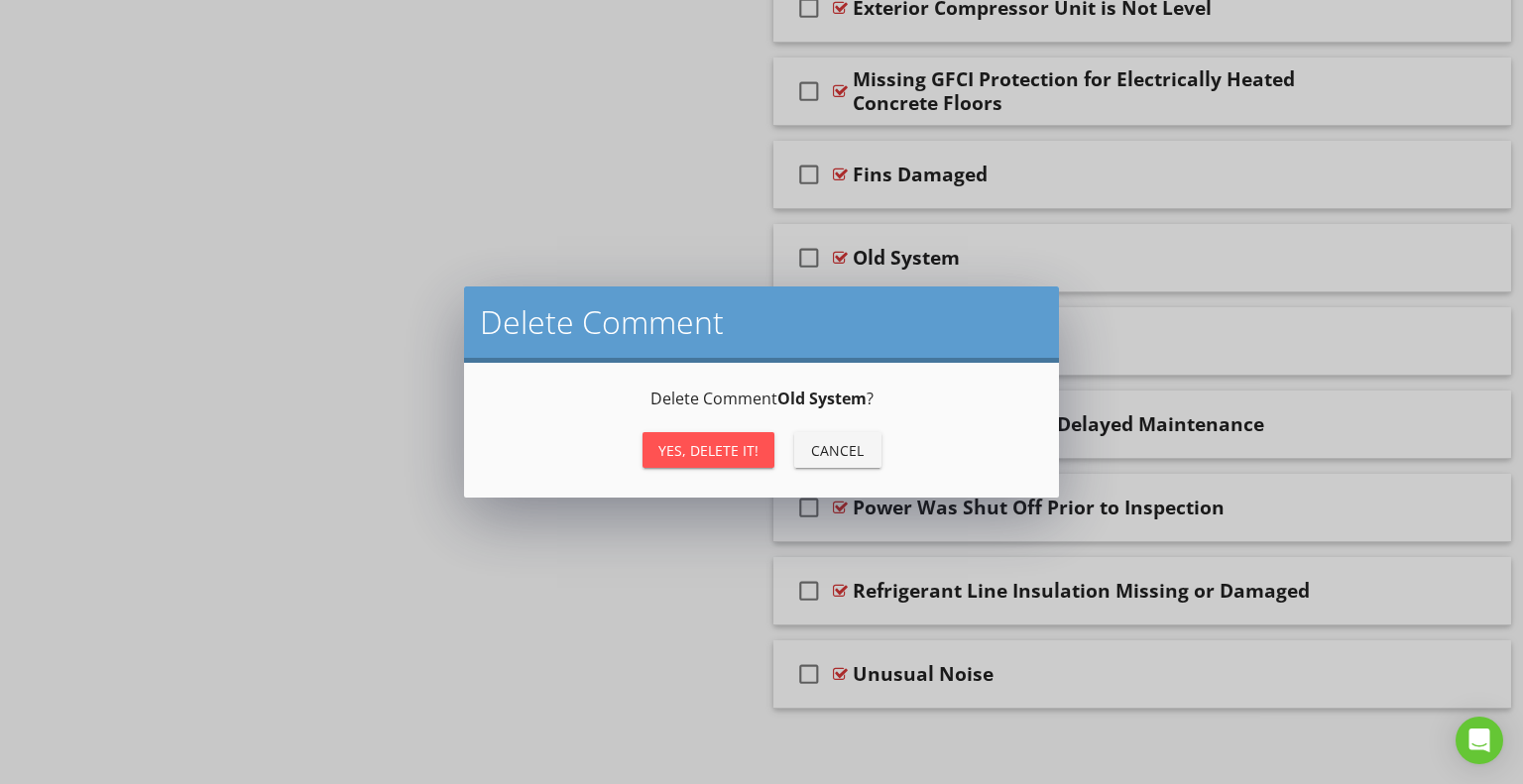 click on "Yes, Delete it!" at bounding box center [708, 450] 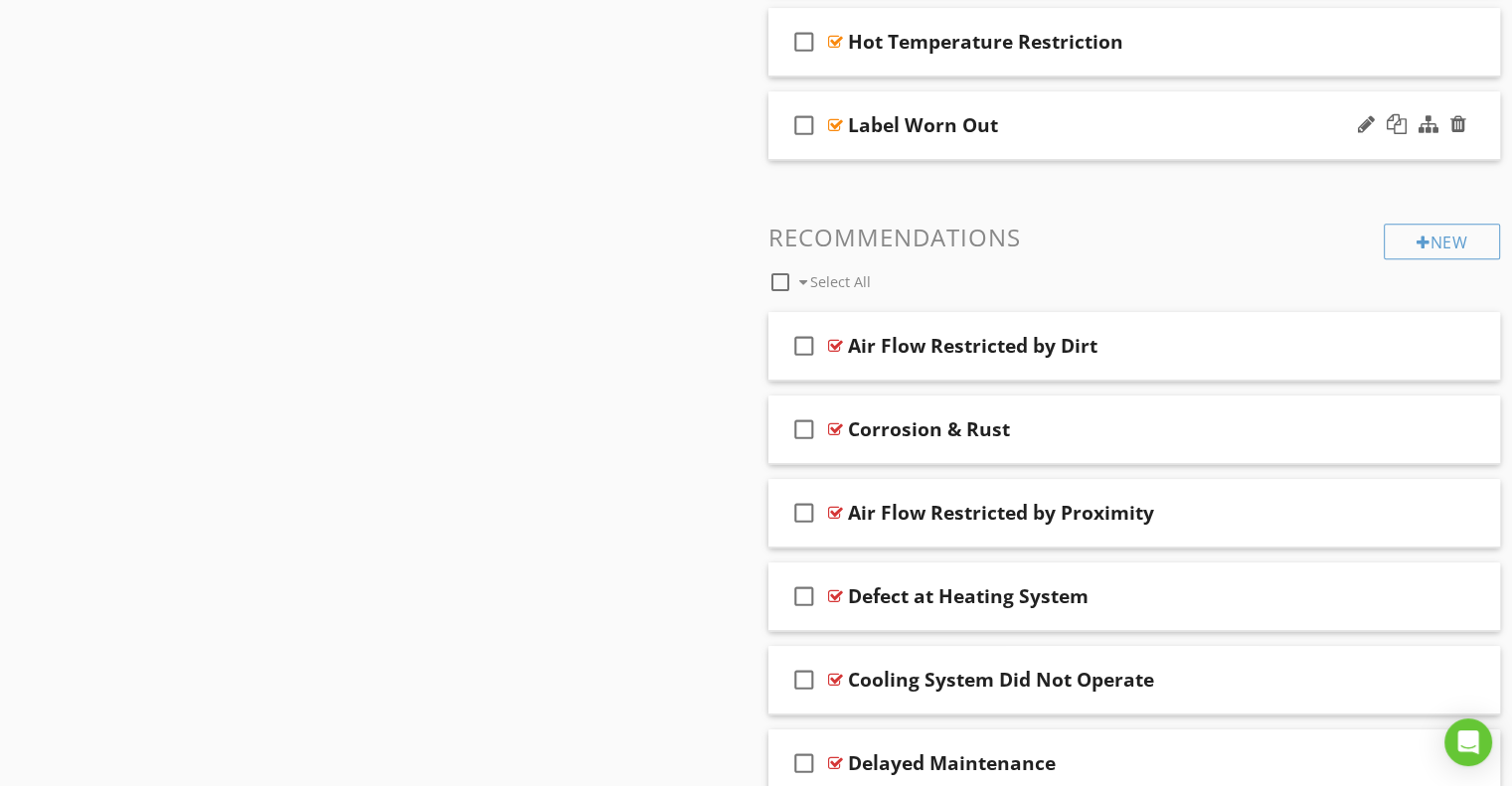 scroll, scrollTop: 1370, scrollLeft: 0, axis: vertical 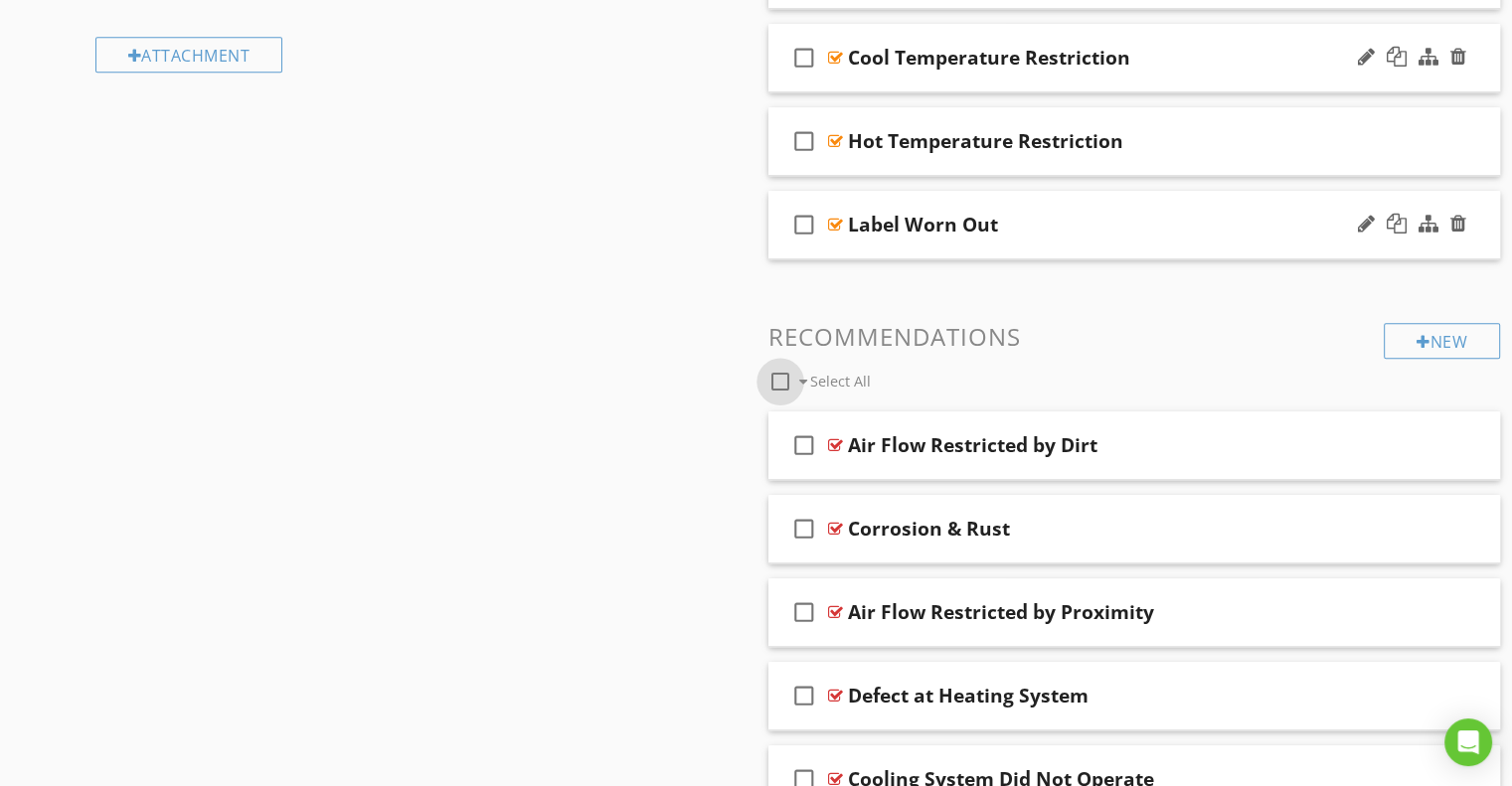 click at bounding box center (780, 382) 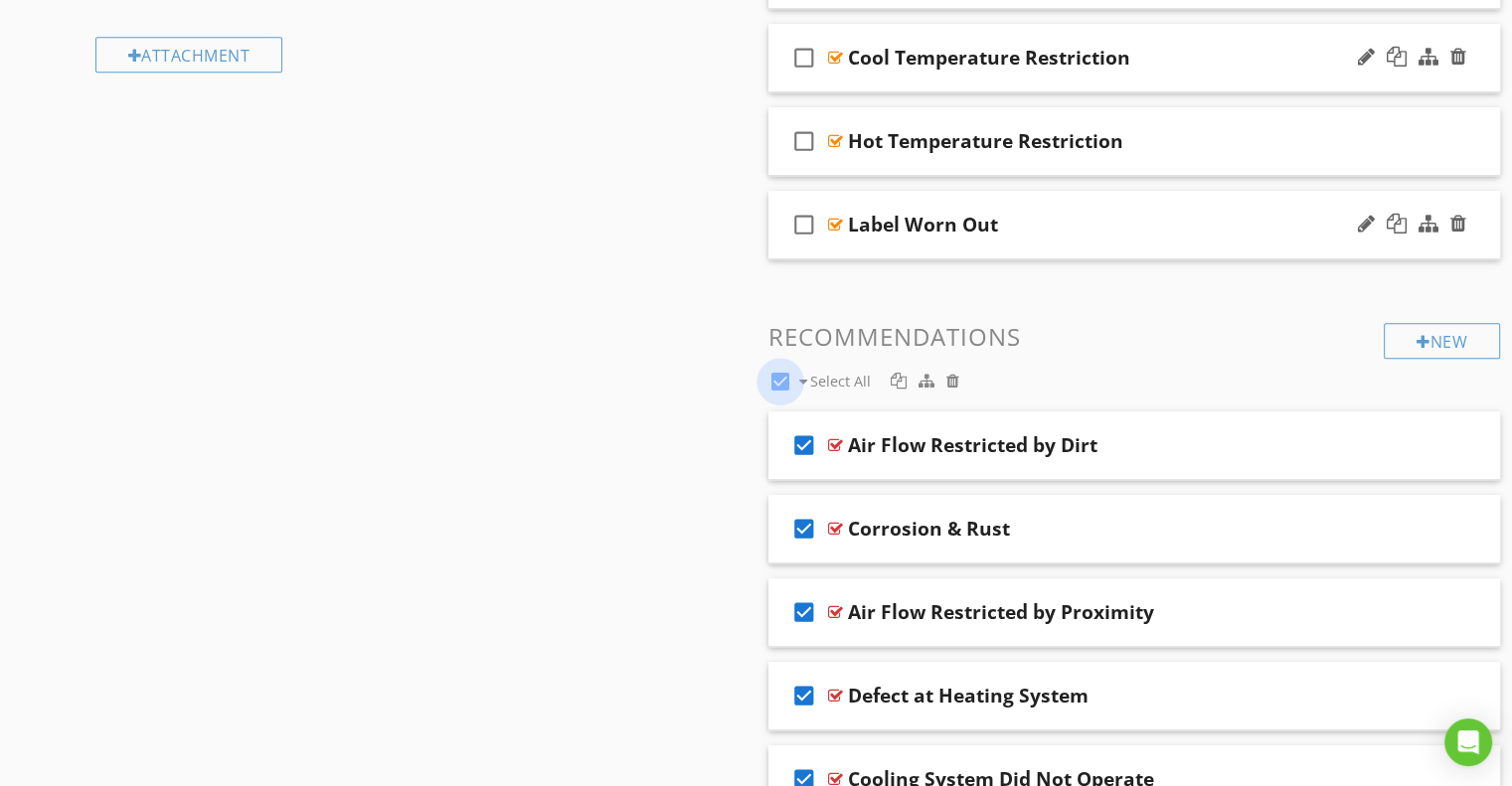 click at bounding box center [780, 382] 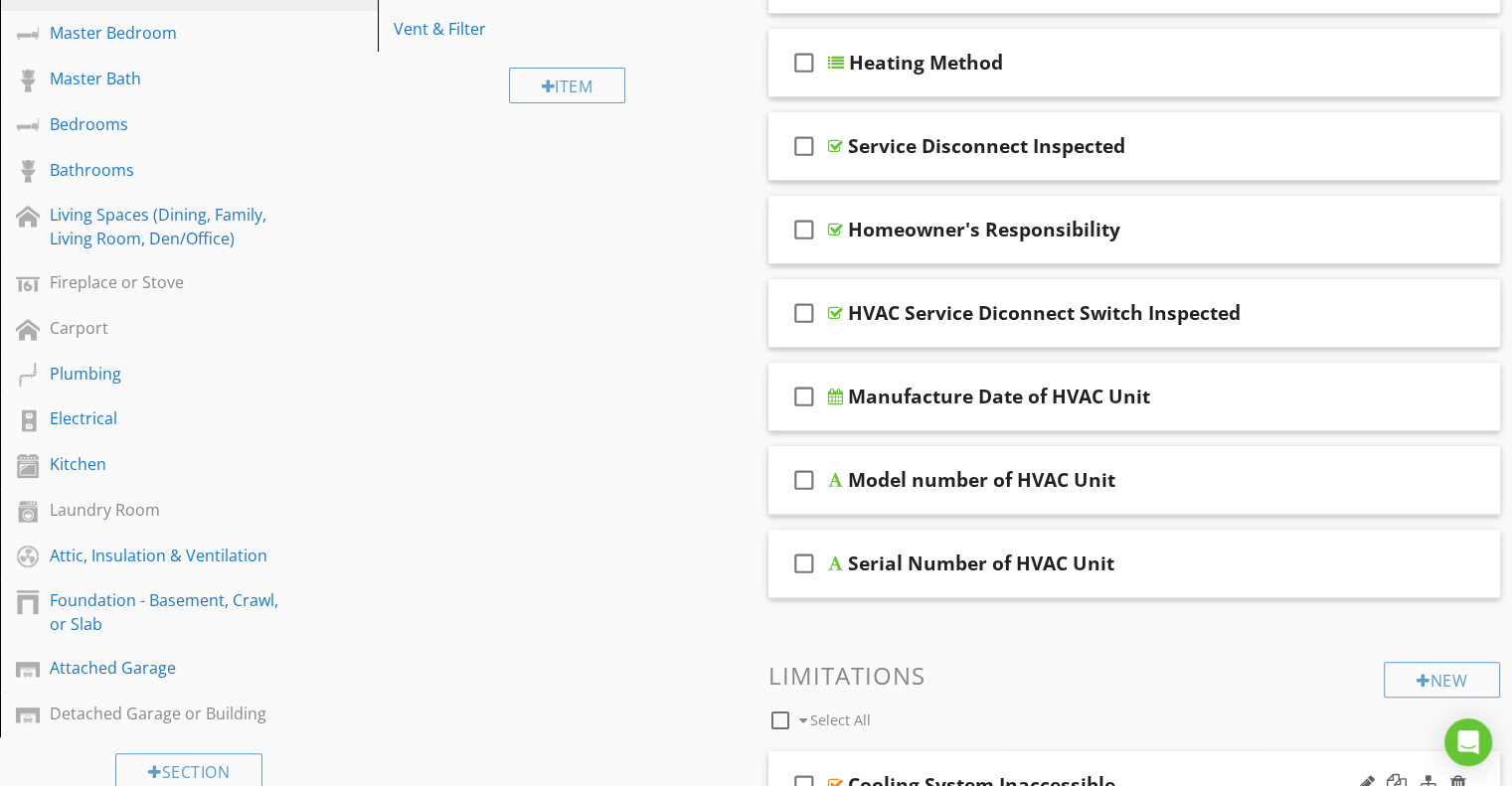 scroll, scrollTop: 79, scrollLeft: 0, axis: vertical 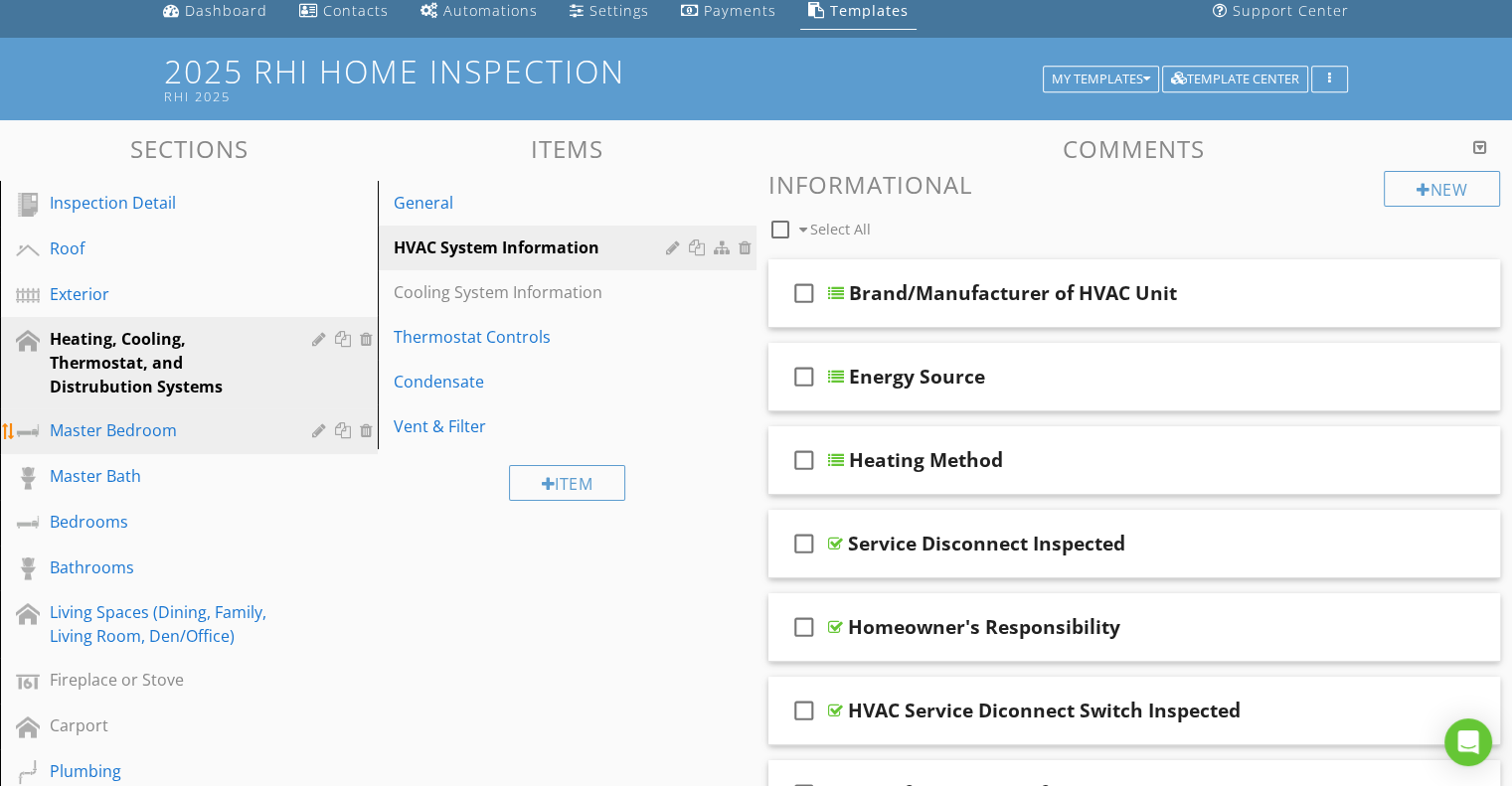 click on "Master Bedroom" at bounding box center [166, 430] 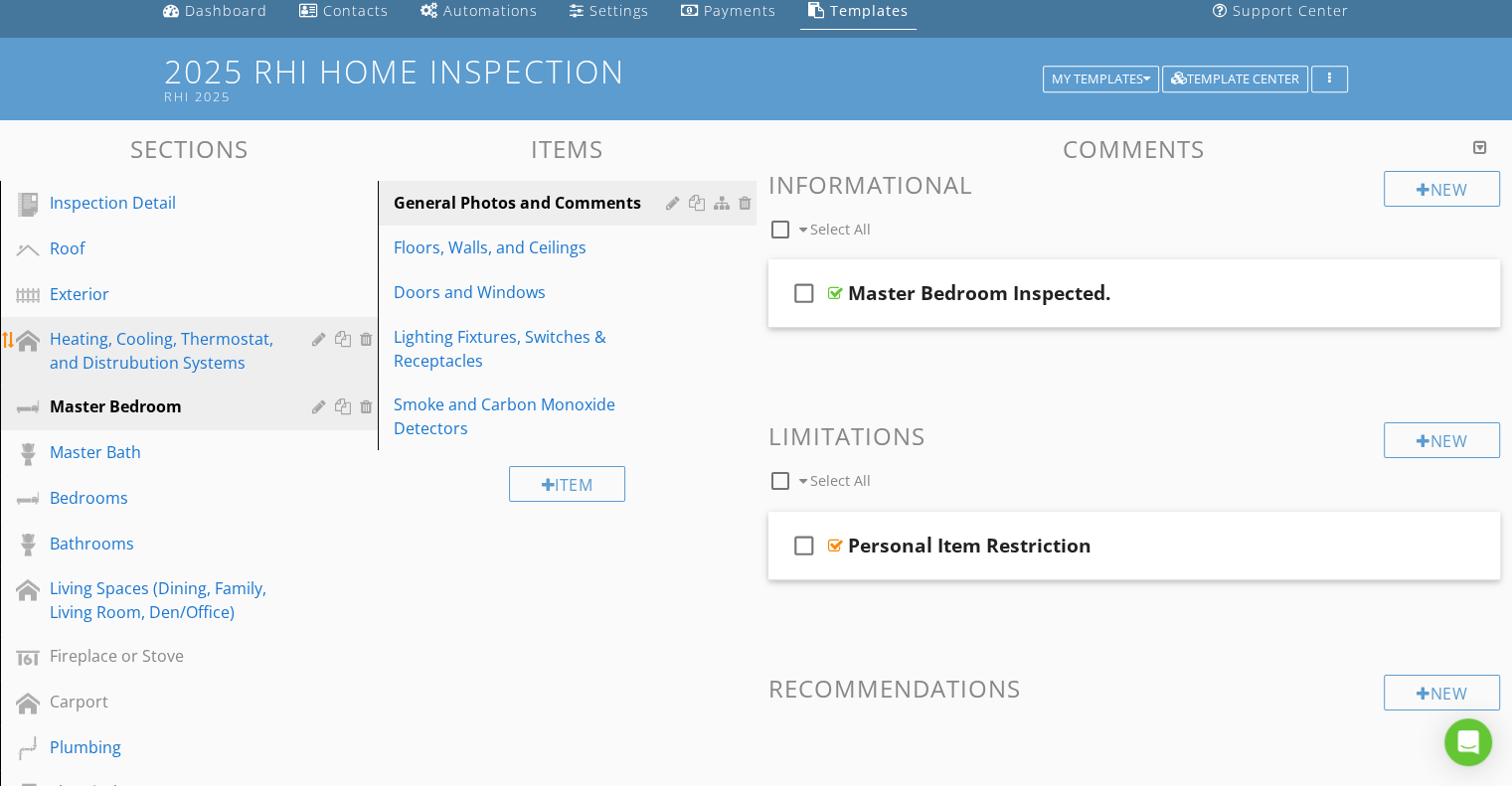 click on "Heating, Cooling, Thermostat, and Distrubution Systems" at bounding box center (166, 351) 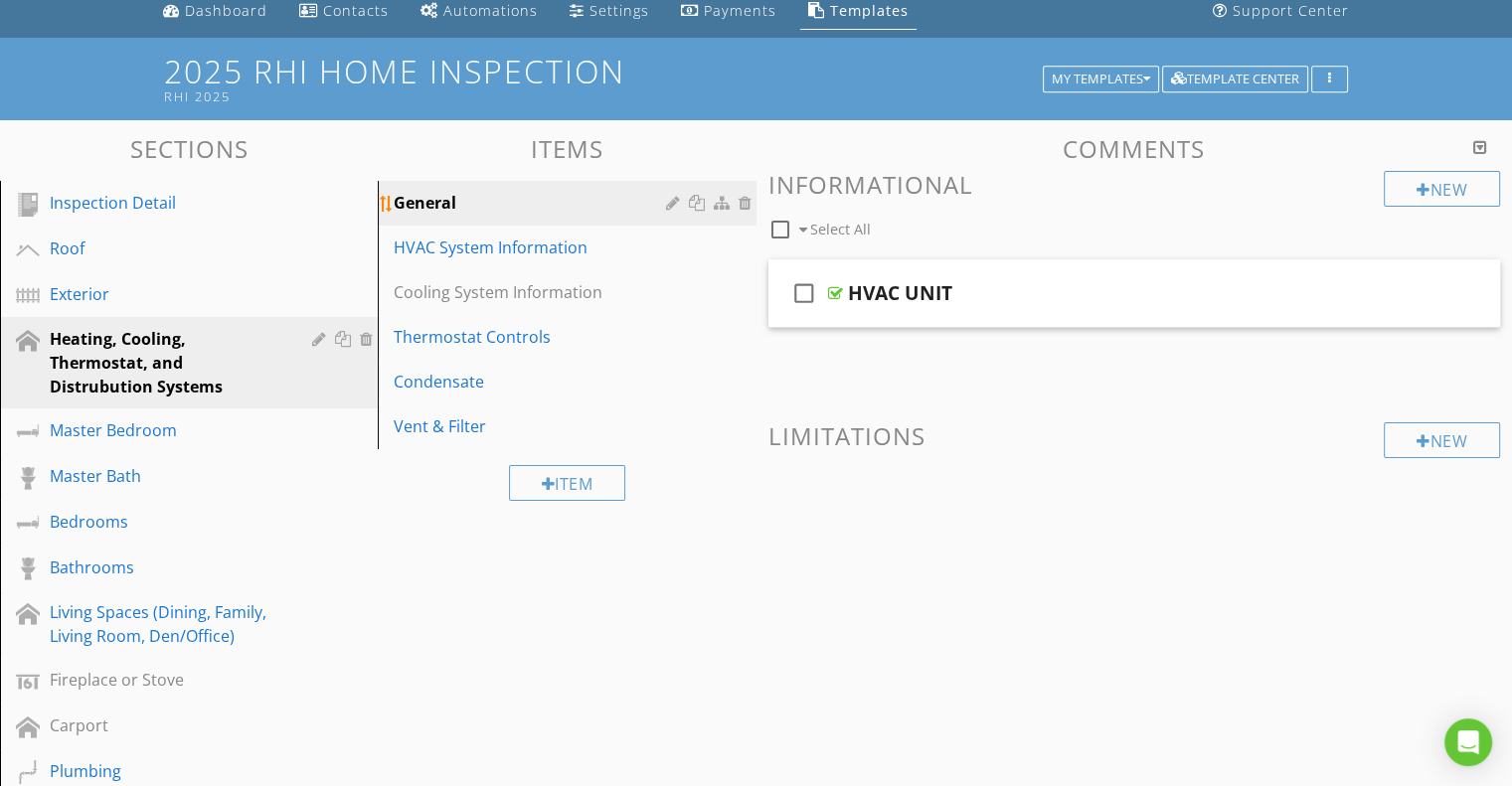 click on "General" at bounding box center [532, 203] 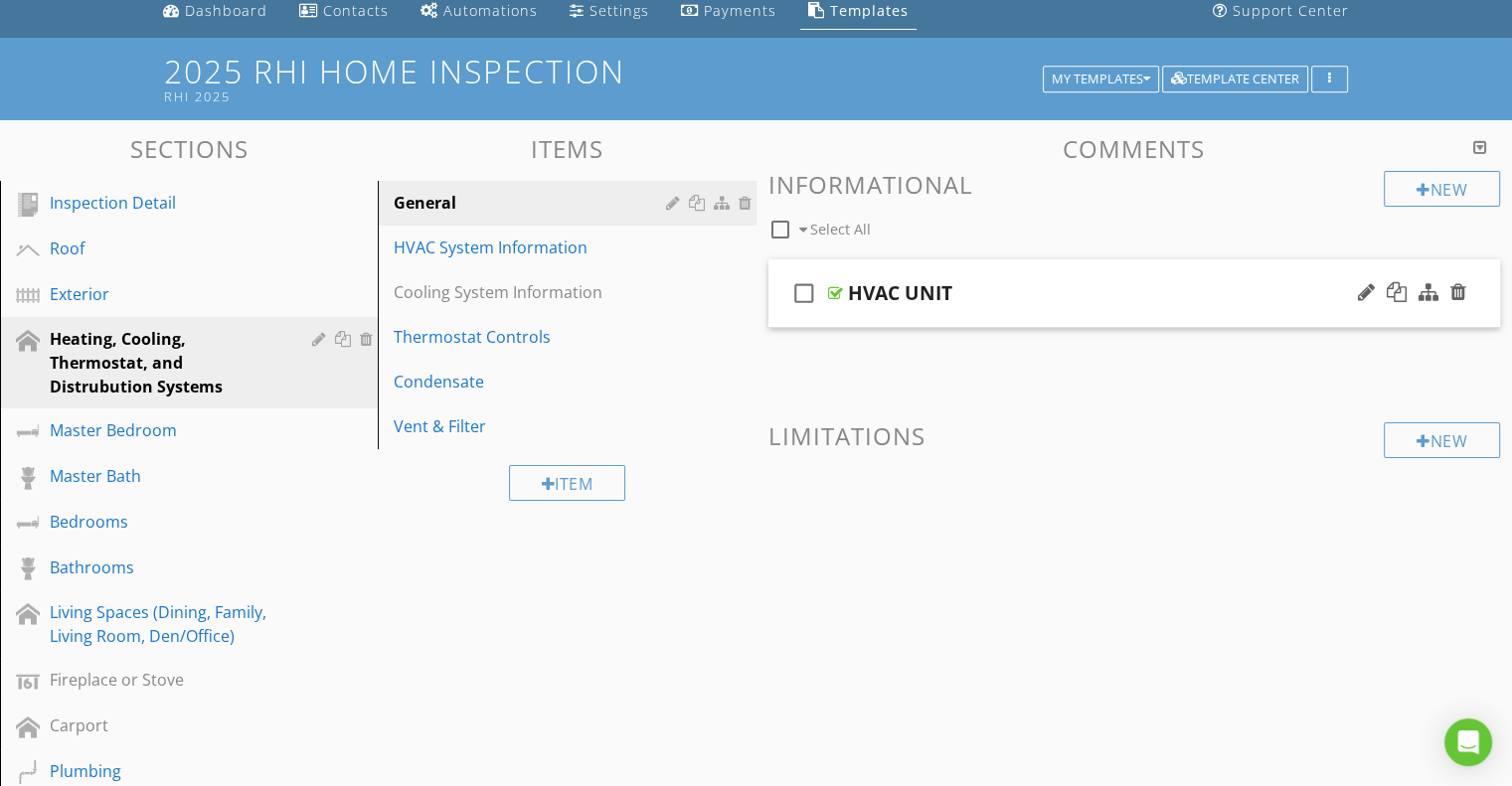 click on "HVAC UNIT" at bounding box center [1107, 293] 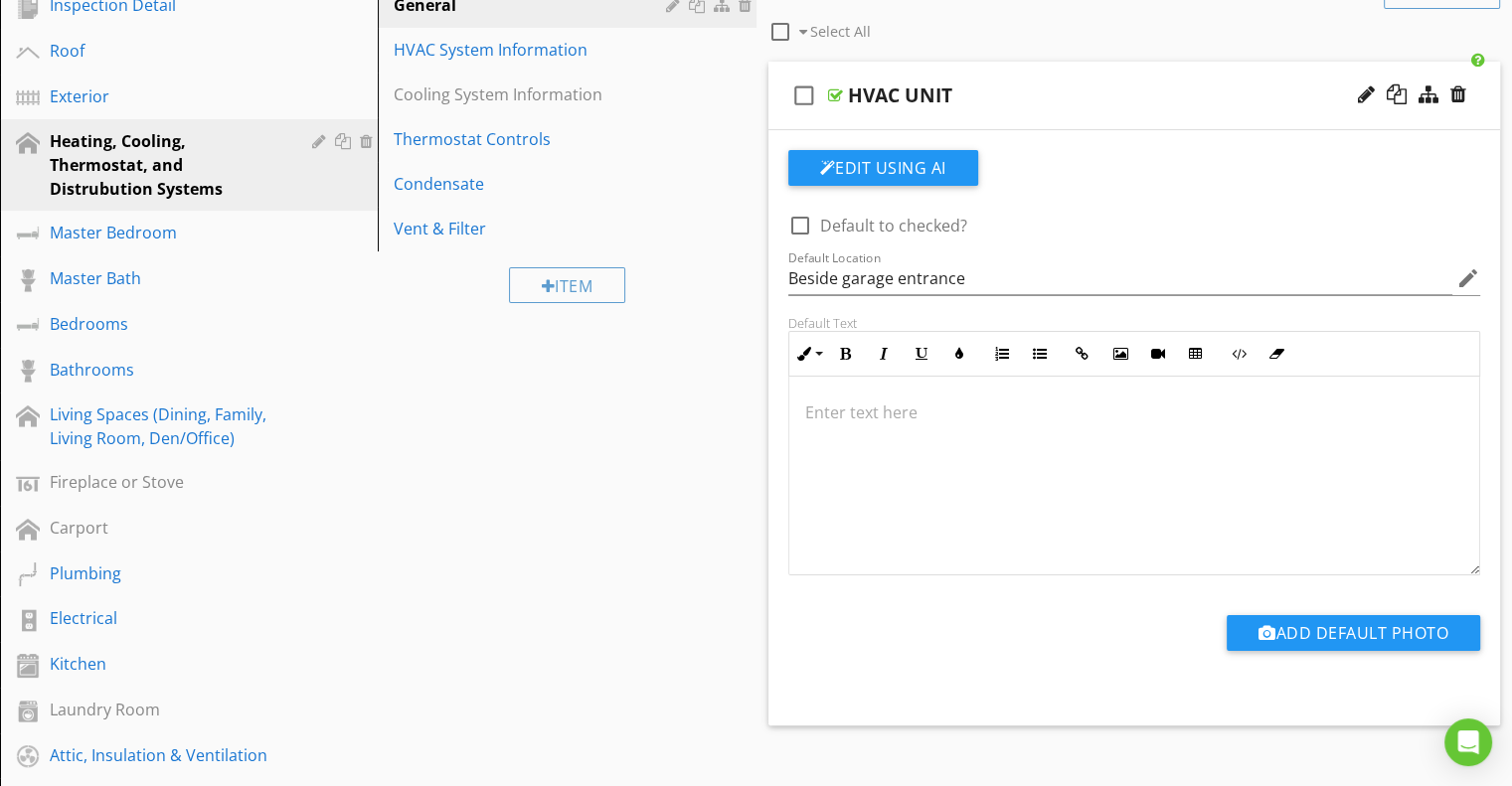 scroll, scrollTop: 79, scrollLeft: 0, axis: vertical 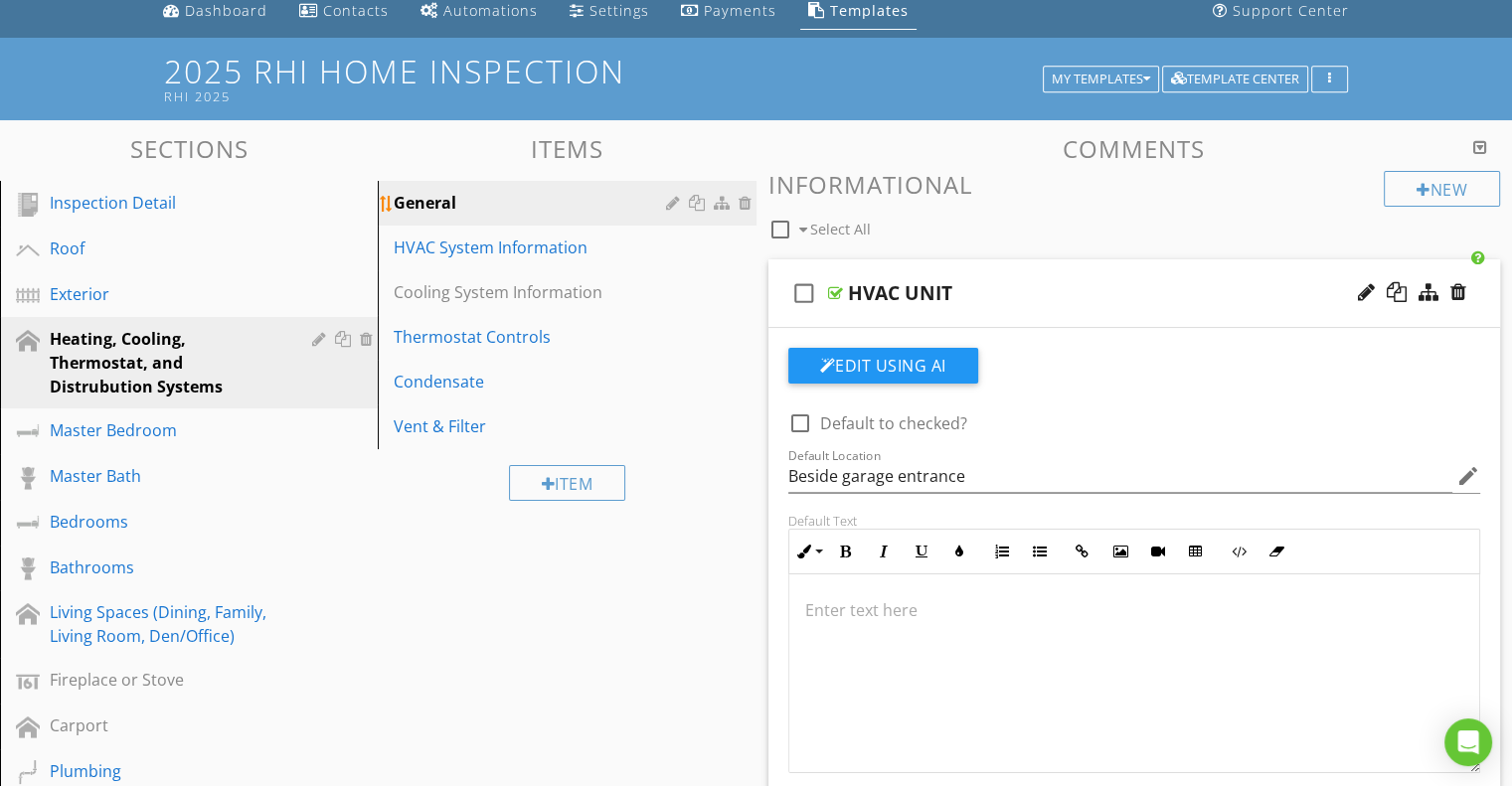 click at bounding box center (748, 203) 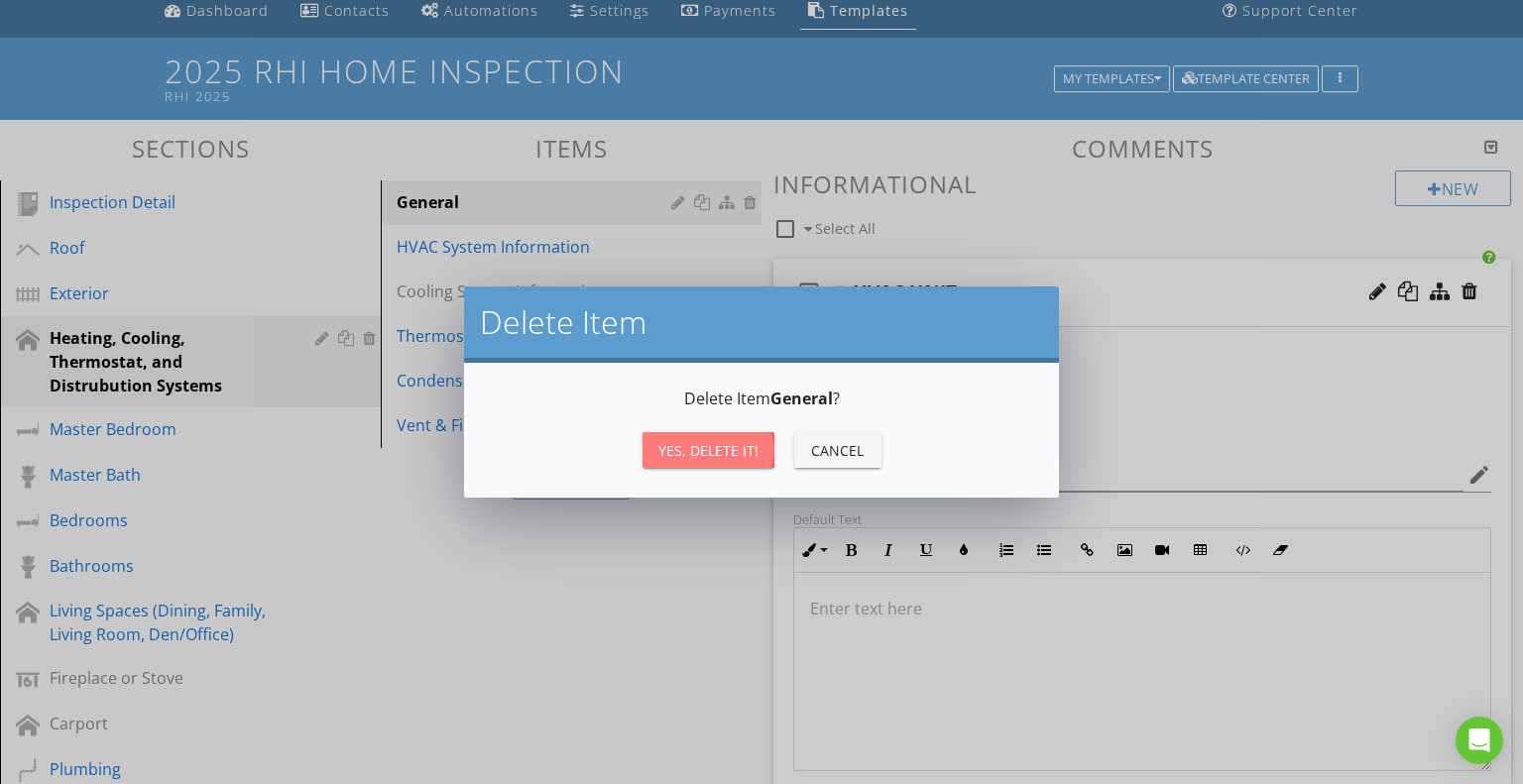 click on "Yes, Delete it!" at bounding box center [708, 450] 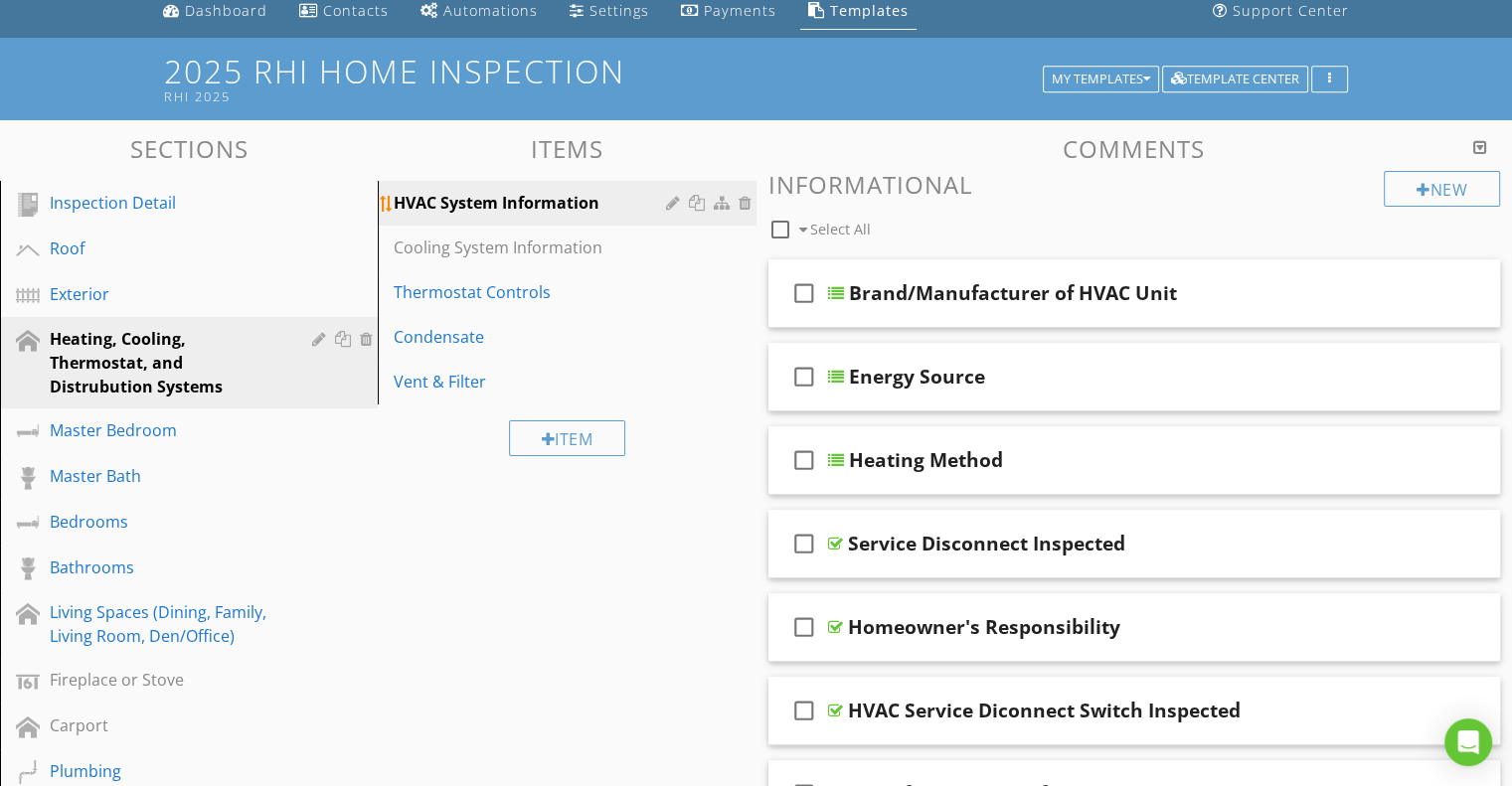 click on "HVAC System Information" at bounding box center [532, 203] 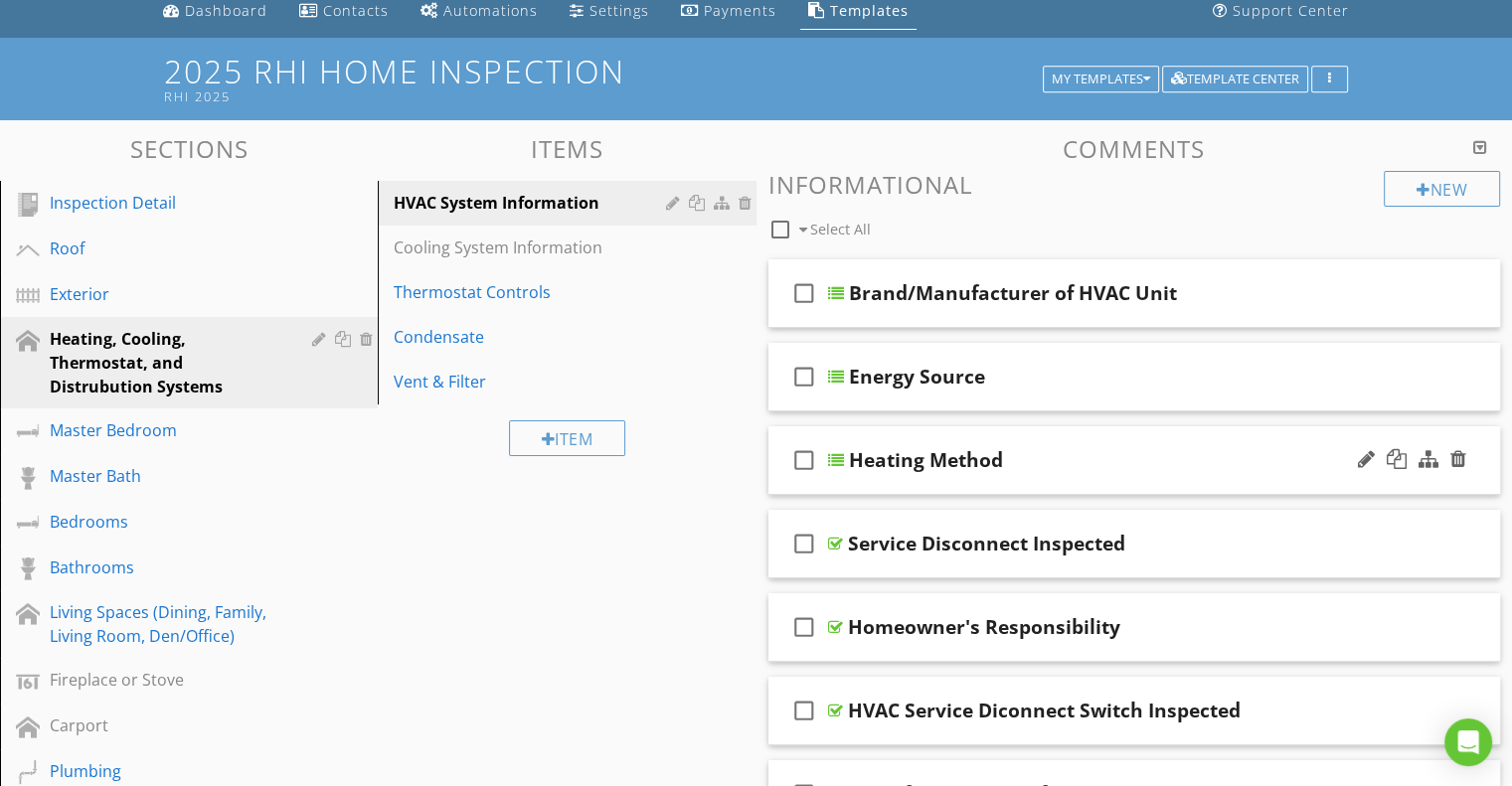 click on "check_box_outline_blank
Heating Method" at bounding box center (1134, 460) 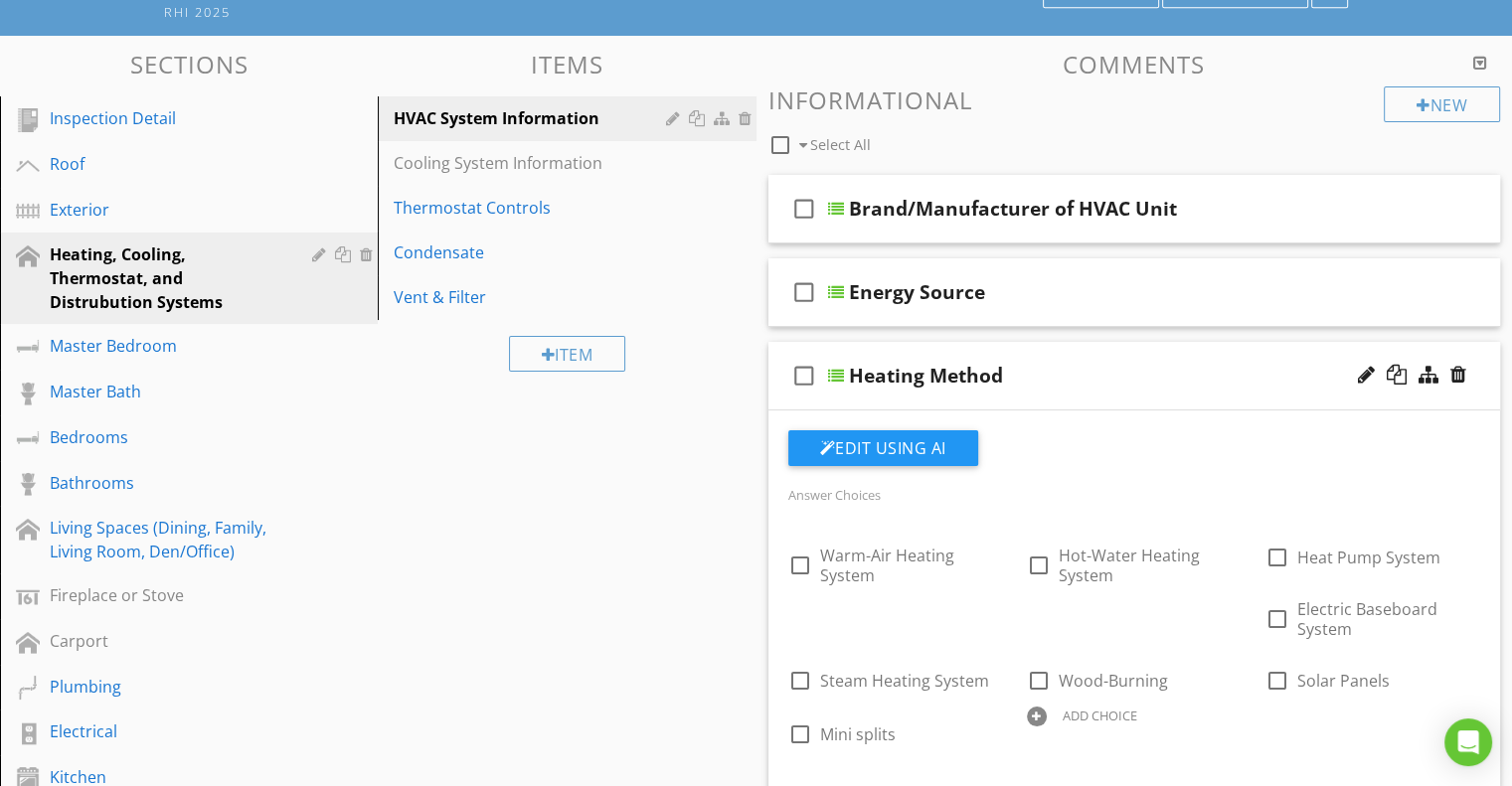 scroll, scrollTop: 277, scrollLeft: 0, axis: vertical 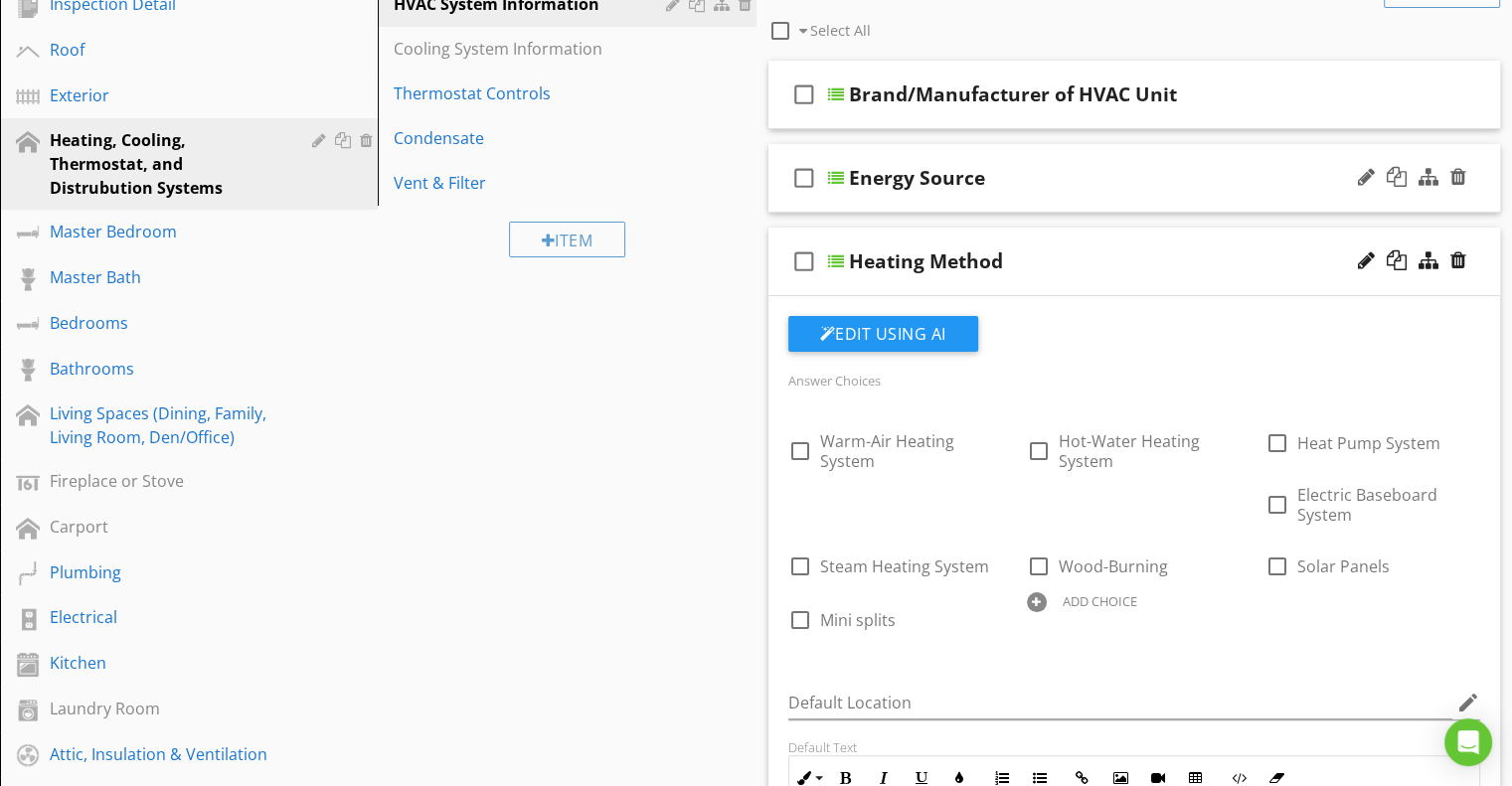 click on "Energy Source" at bounding box center (1108, 178) 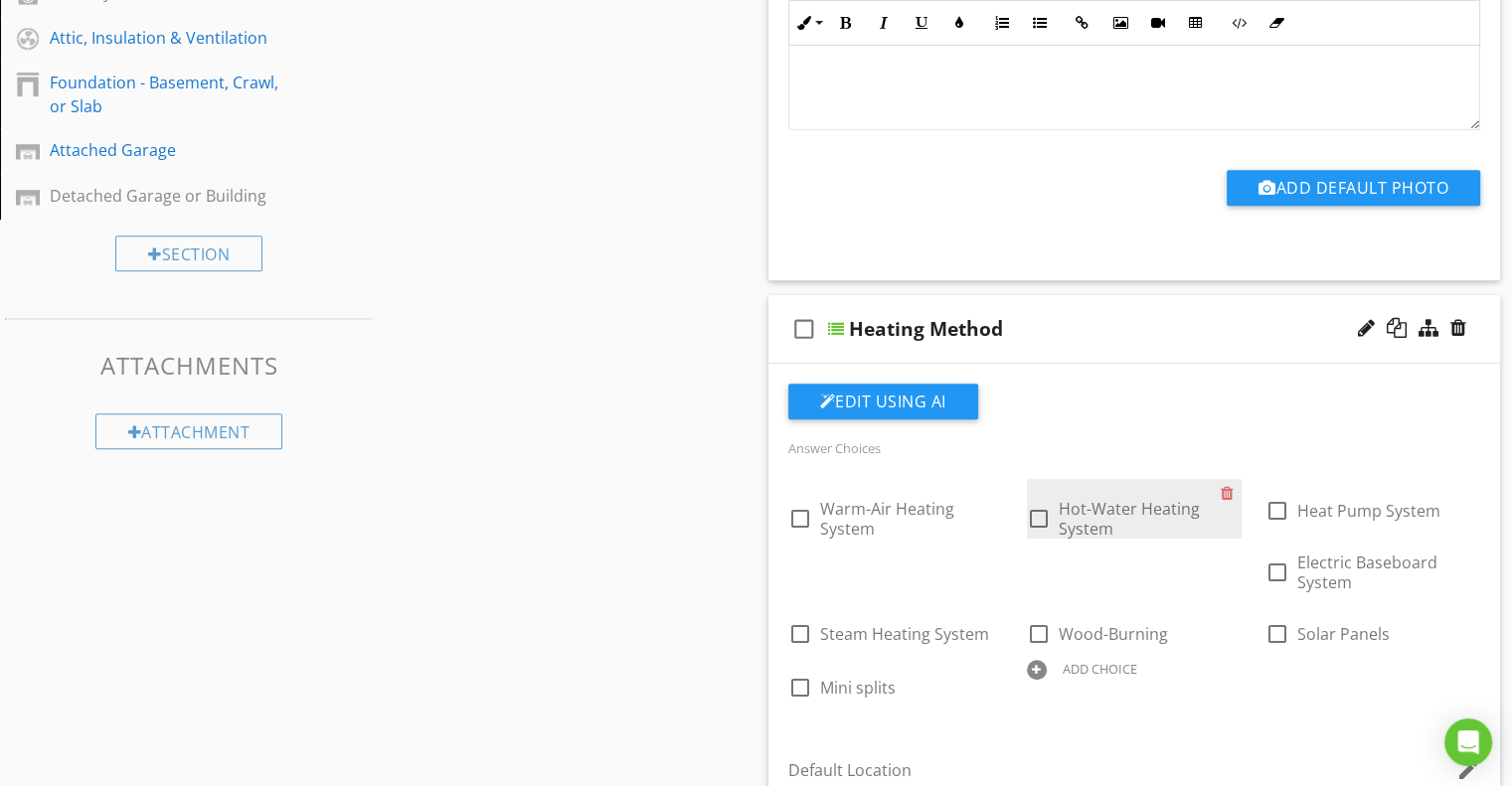 scroll, scrollTop: 1093, scrollLeft: 0, axis: vertical 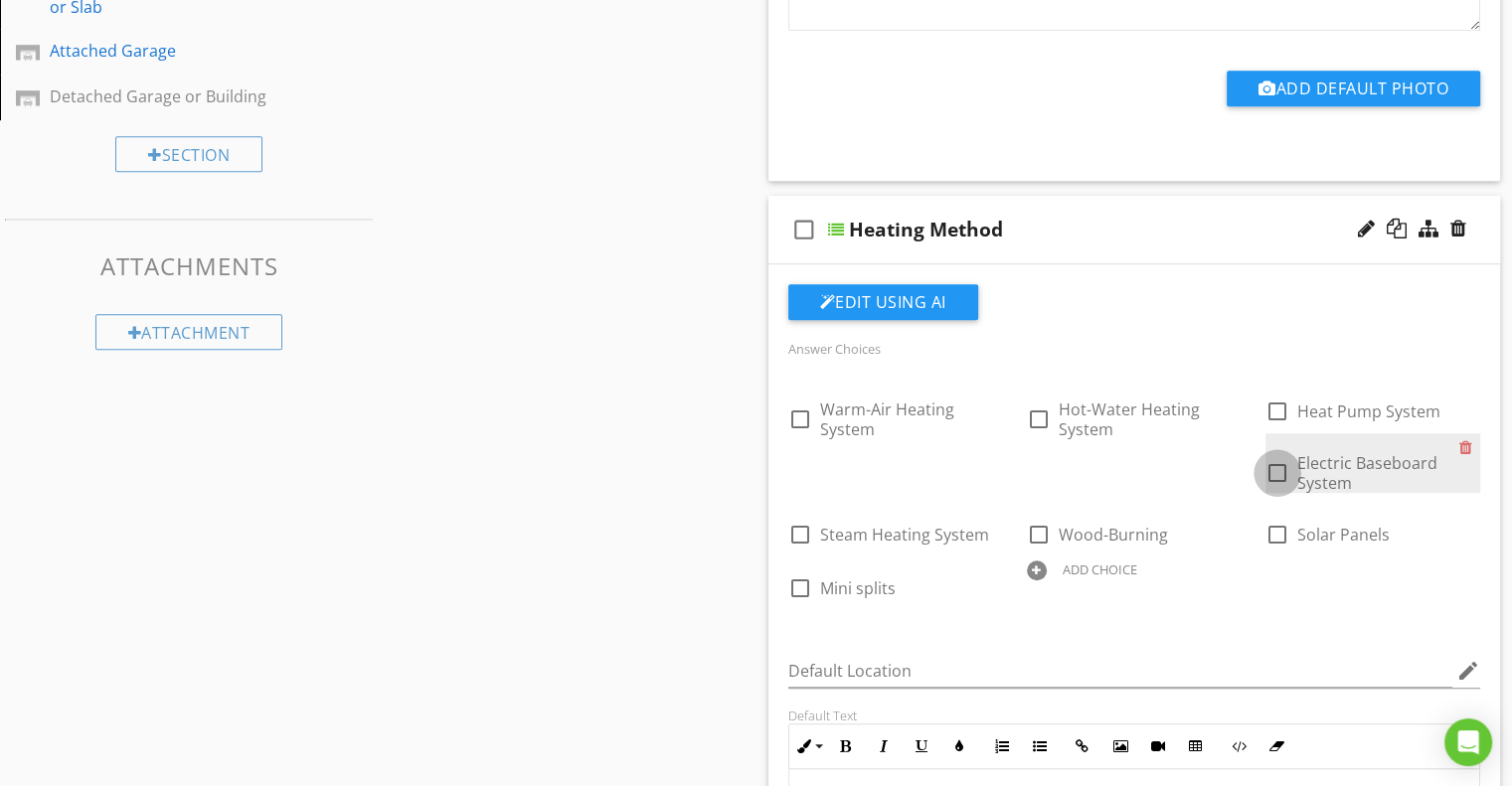 click at bounding box center [1277, 473] 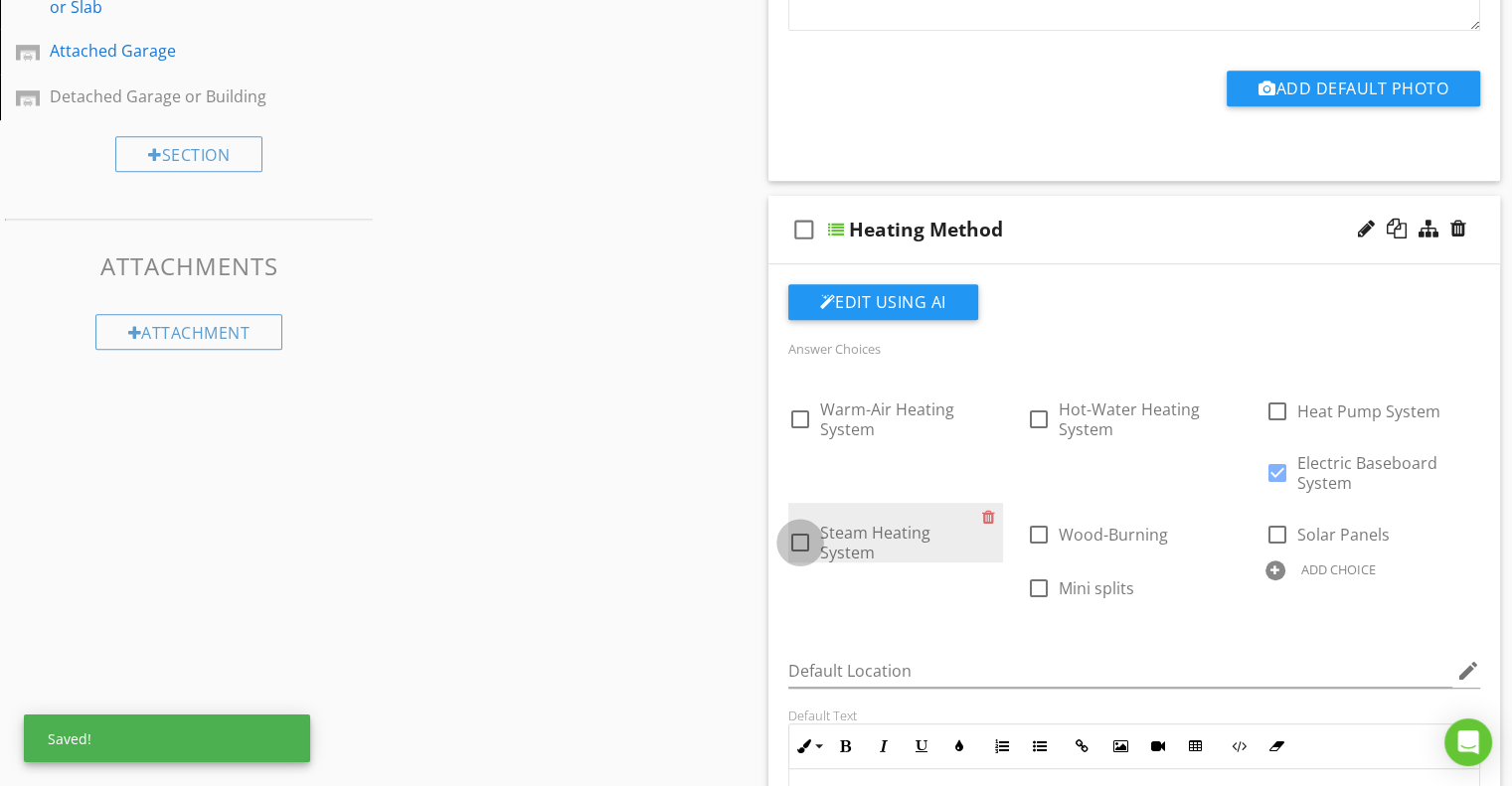 click at bounding box center [800, 543] 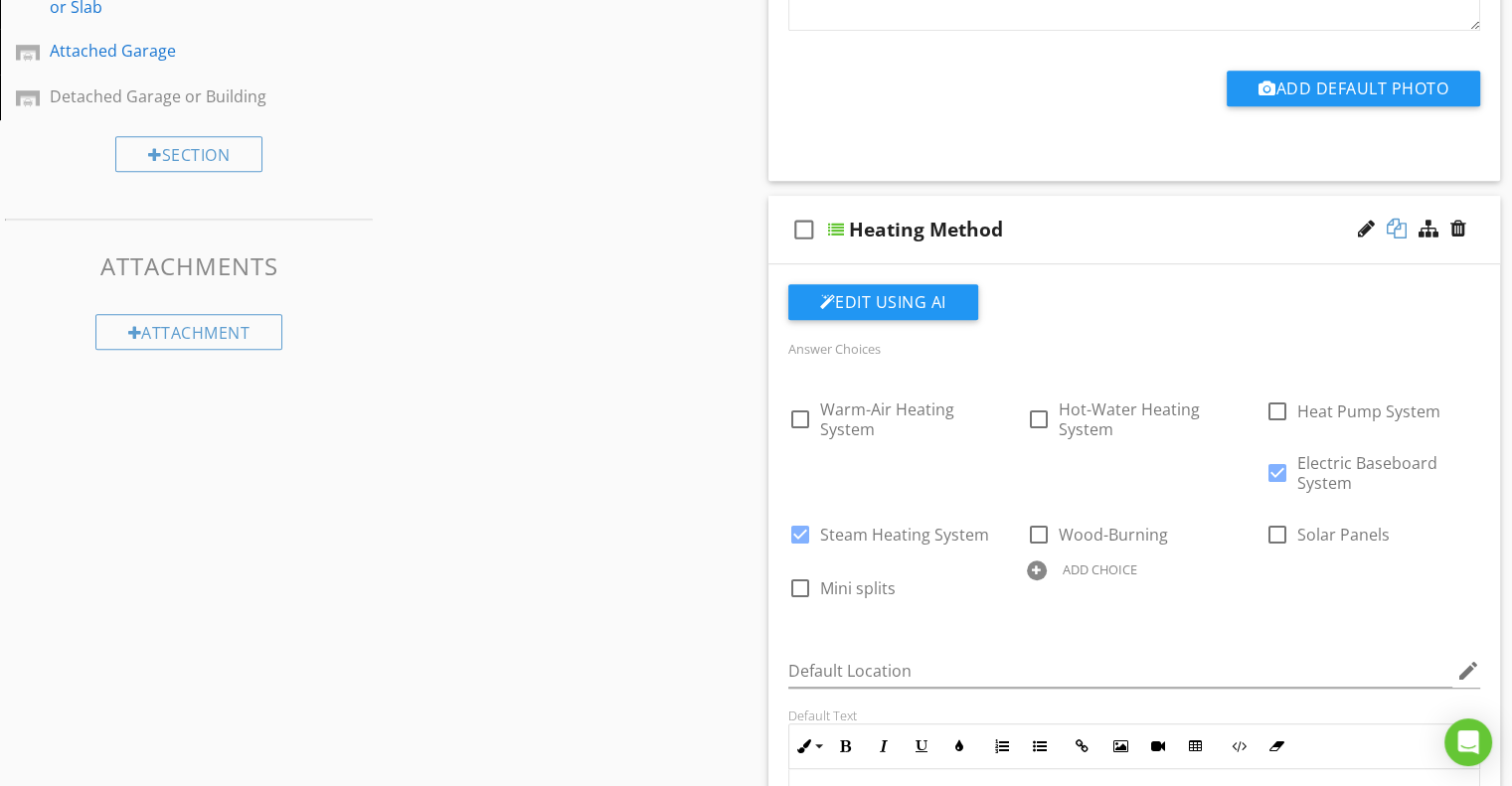 click at bounding box center (1397, 229) 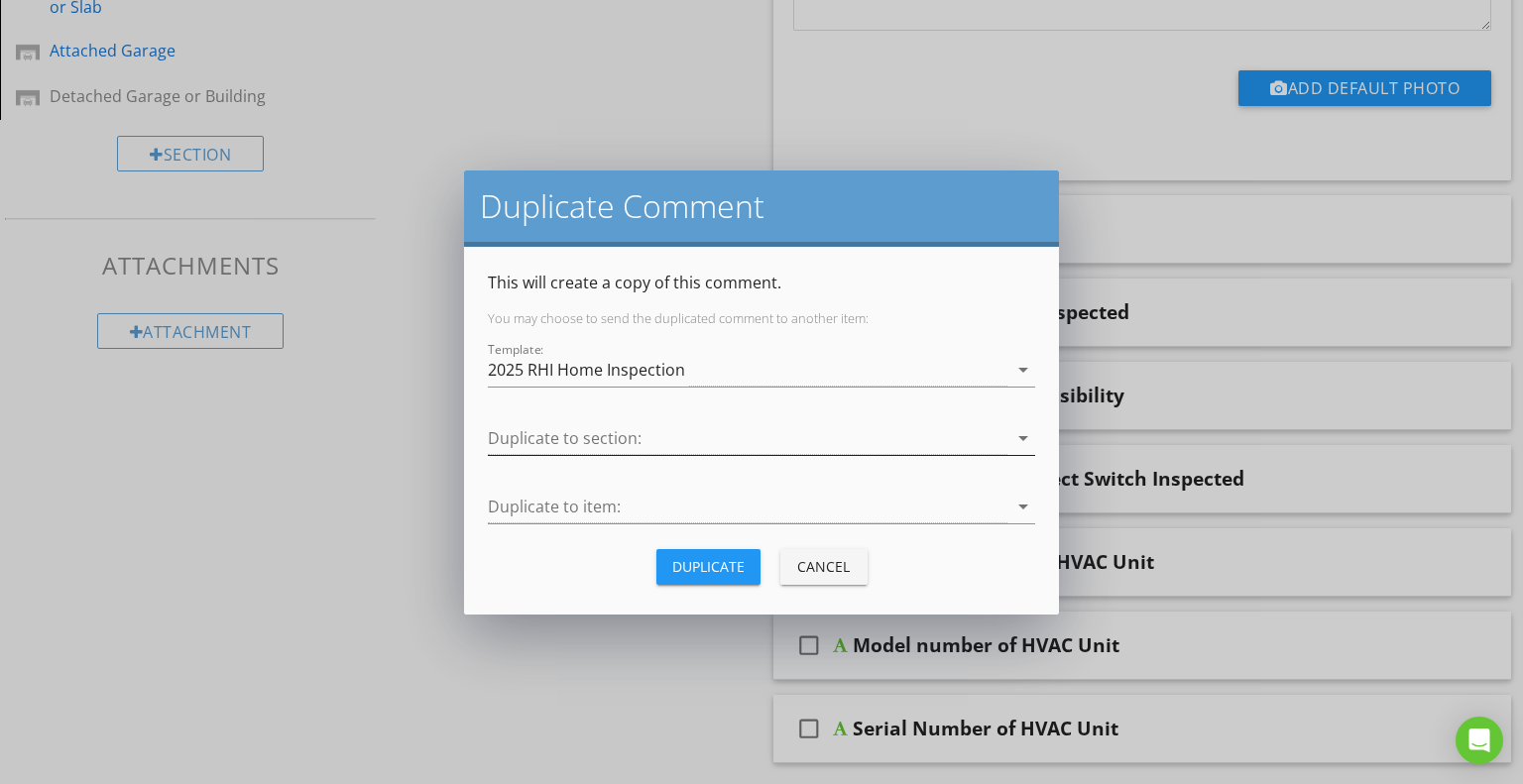 click at bounding box center (748, 438) 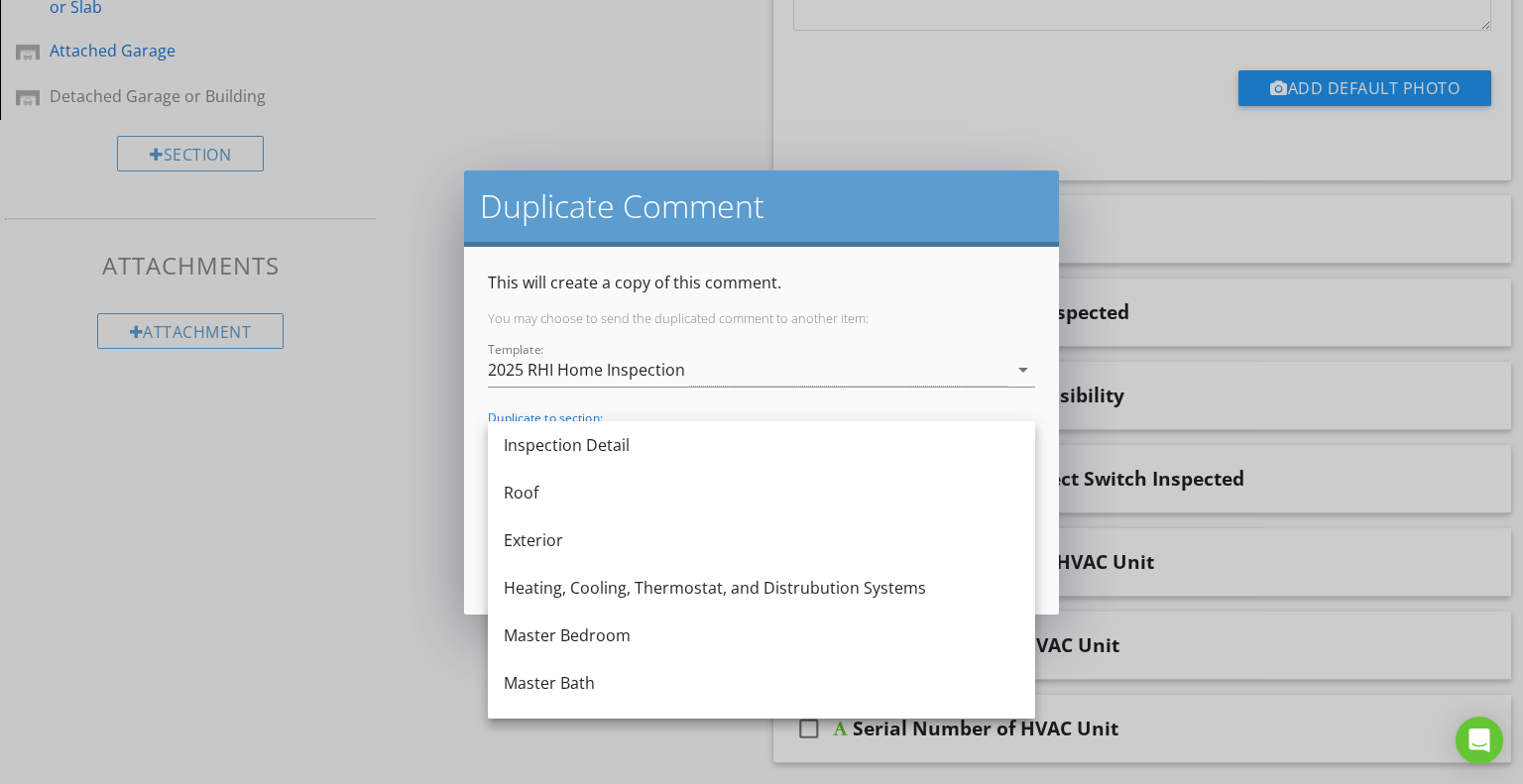click on "Heating, Cooling, Thermostat, and Distrubution Systems" at bounding box center [762, 588] 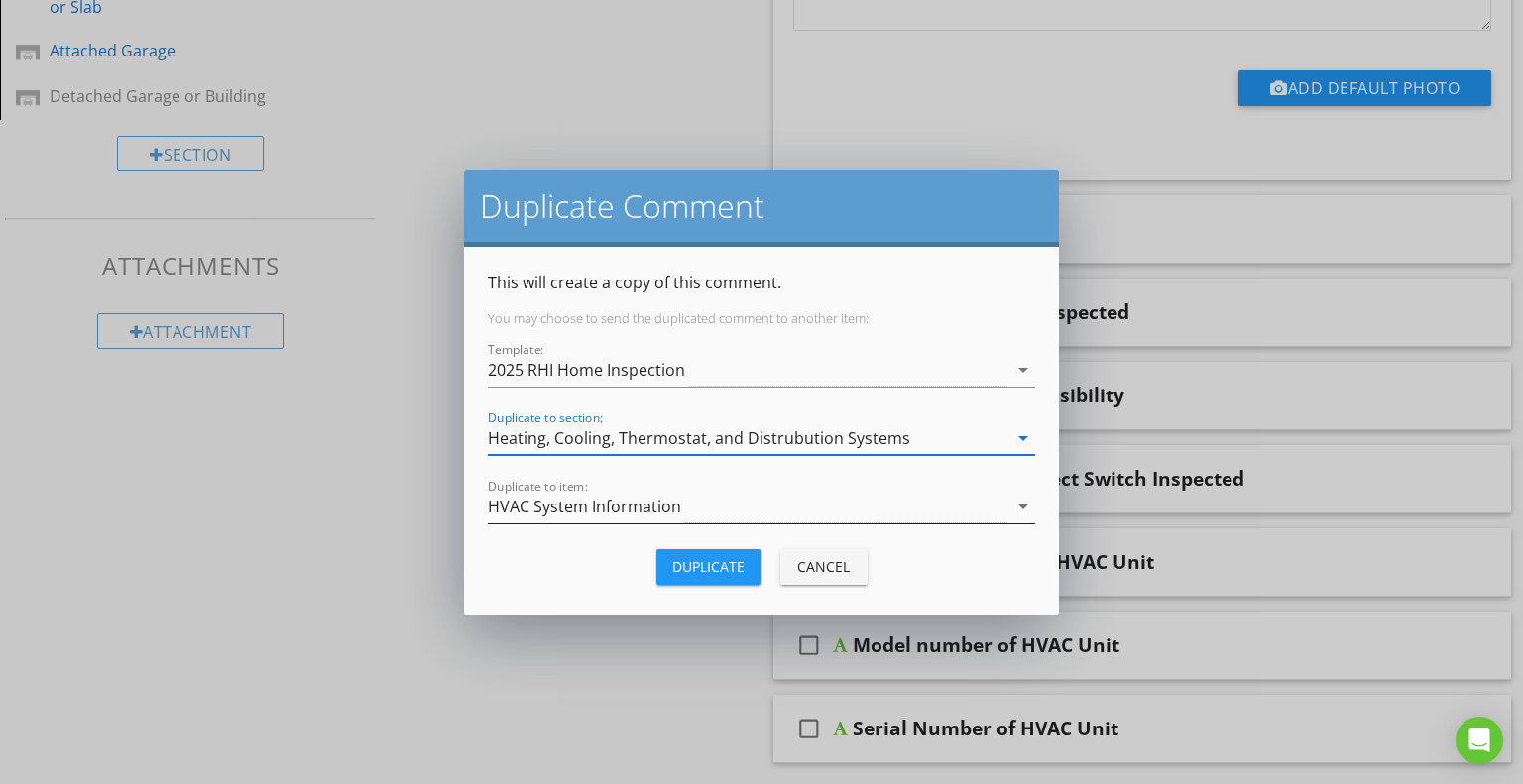 click on "HVAC System Information" at bounding box center (748, 506) 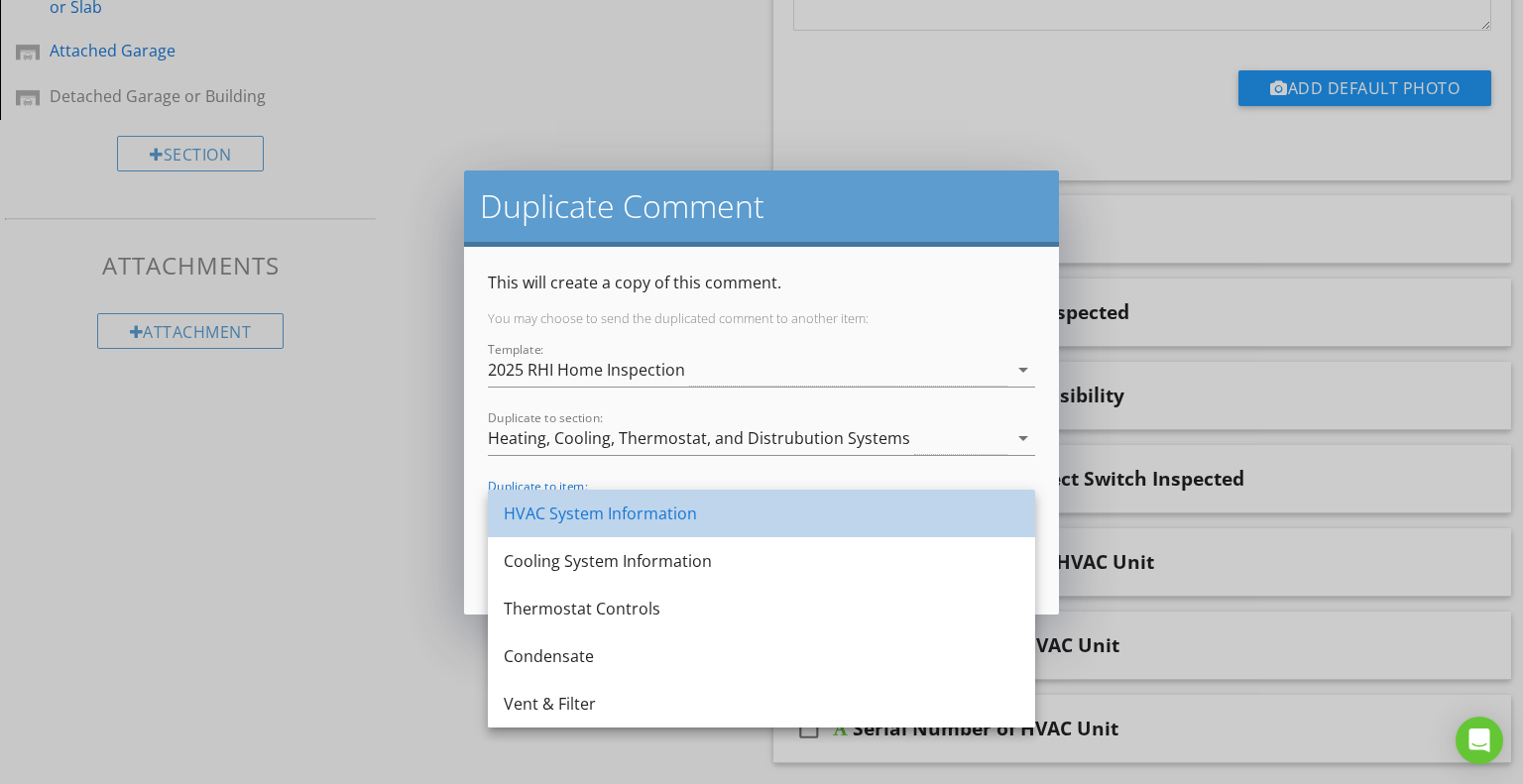 click on "HVAC System Information" at bounding box center [762, 513] 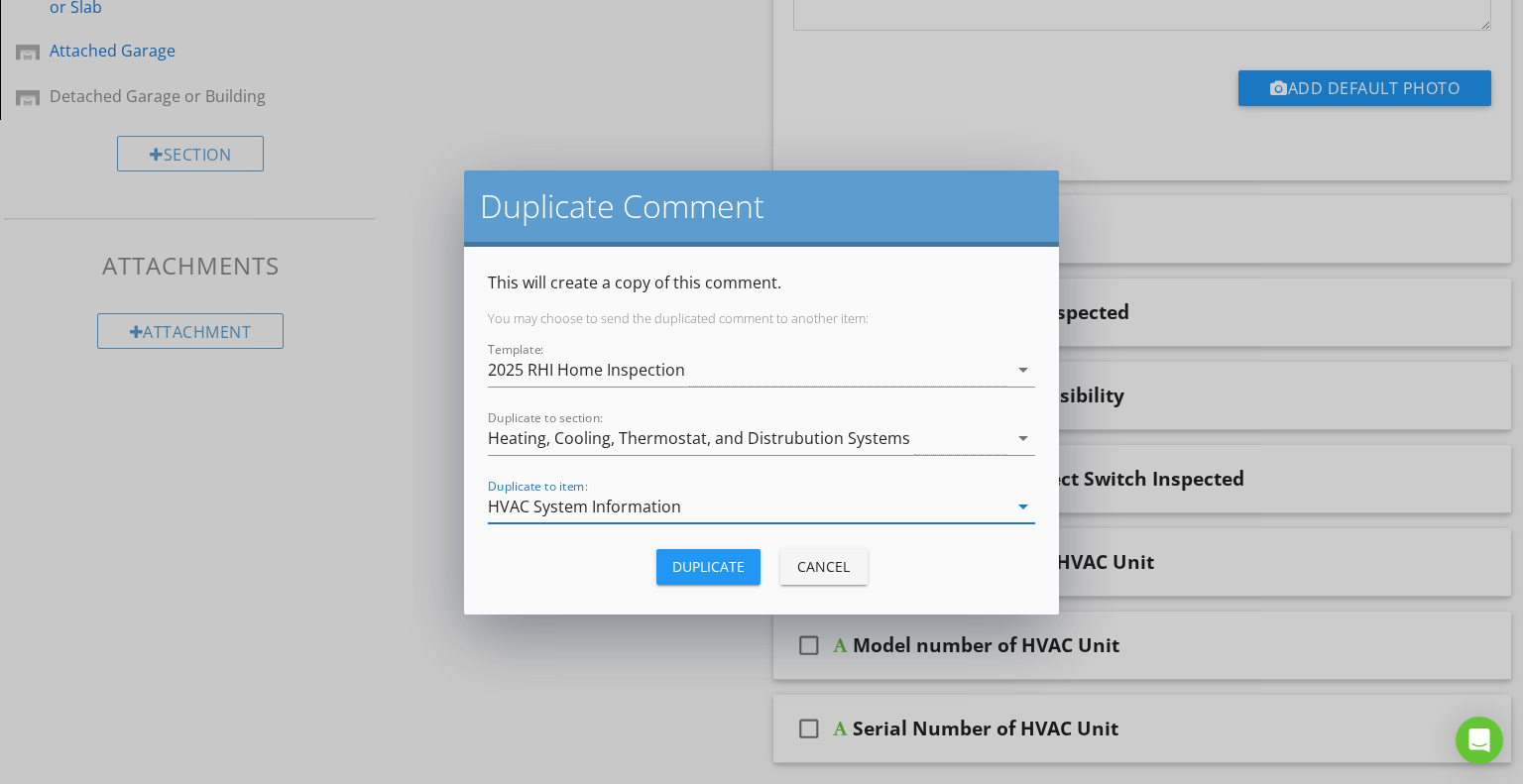 click on "Duplicate" at bounding box center (708, 566) 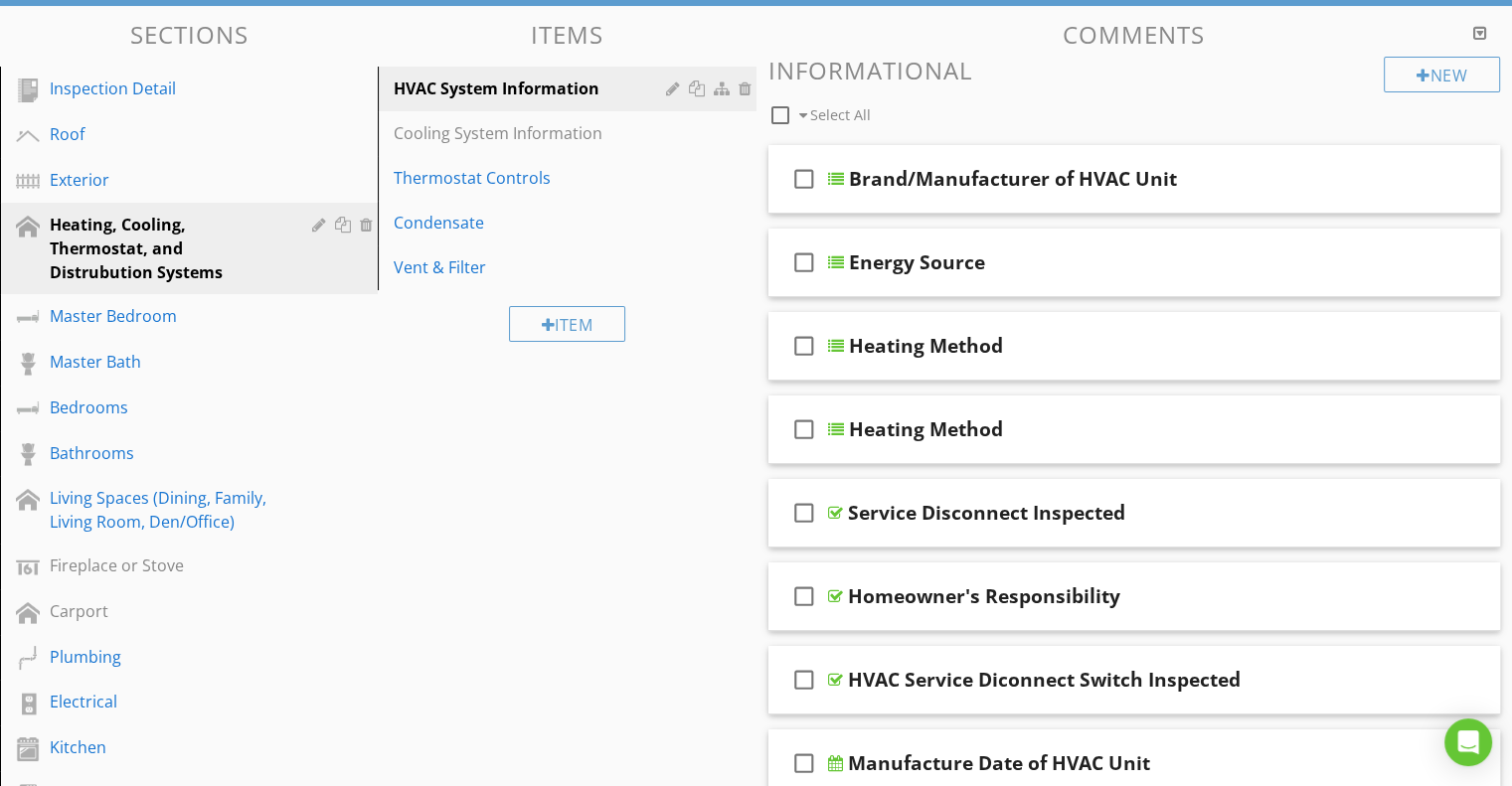 scroll, scrollTop: 0, scrollLeft: 0, axis: both 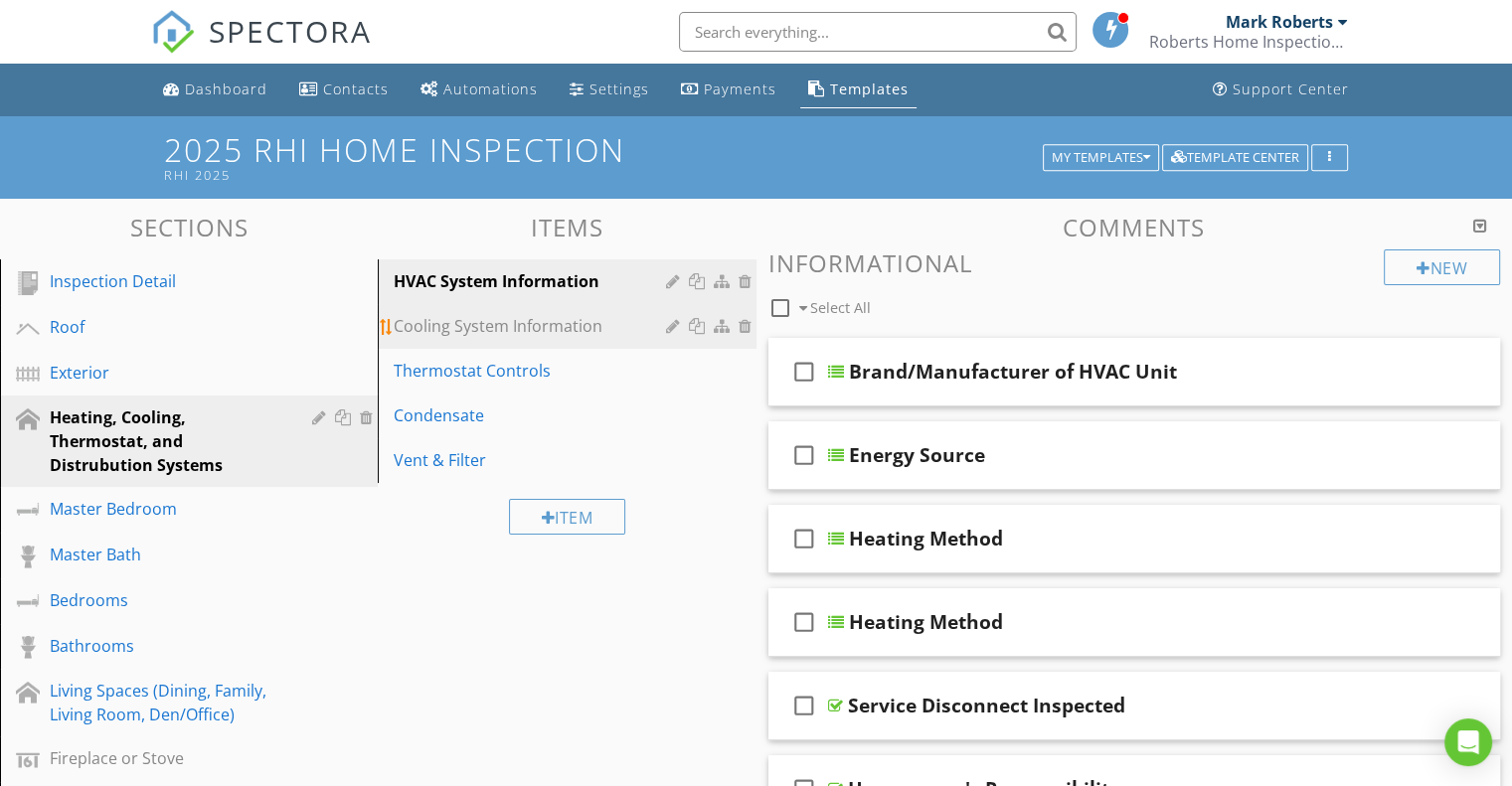click on "Cooling System Information" at bounding box center (532, 326) 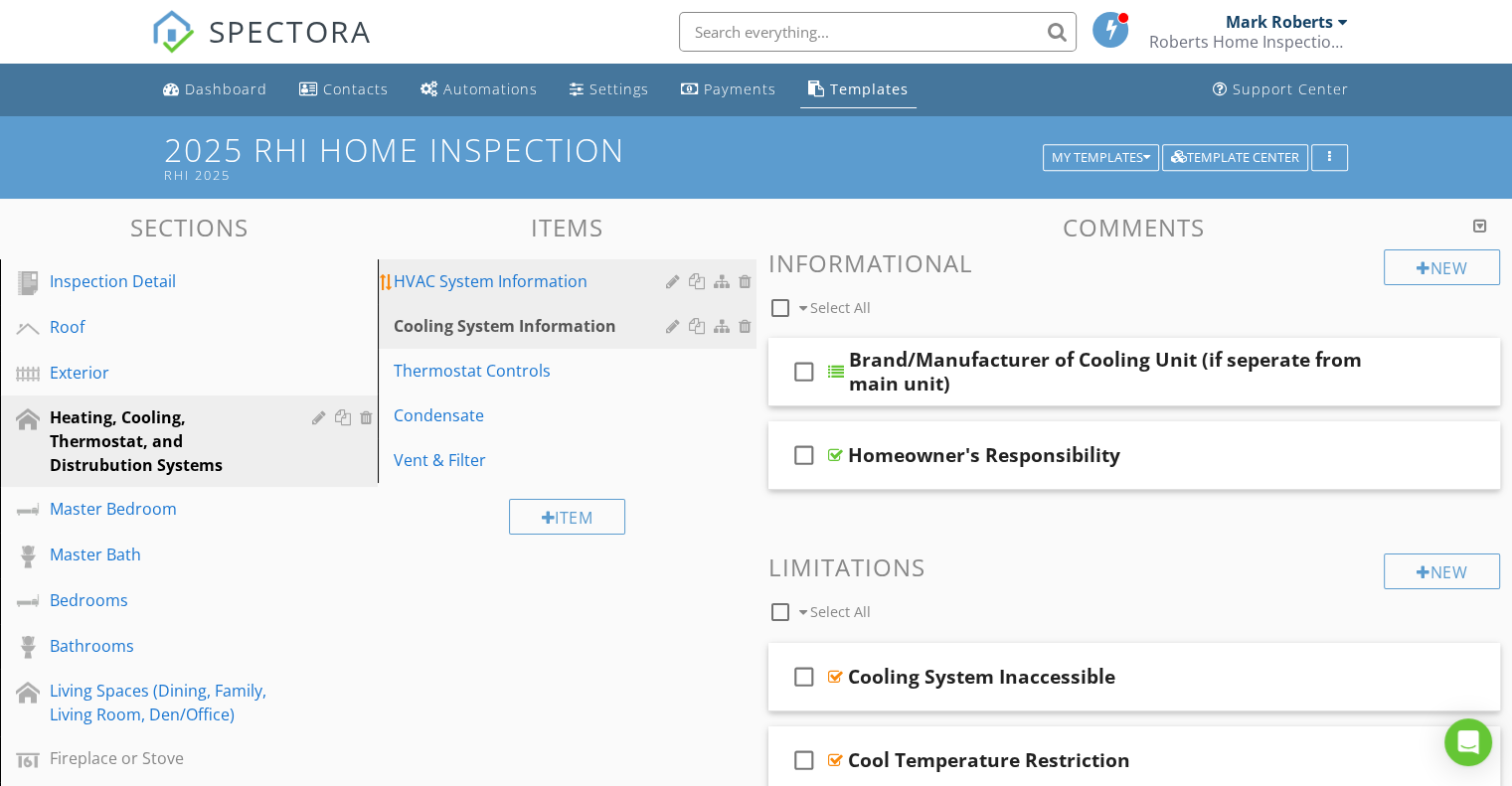 click on "HVAC System Information" at bounding box center [532, 281] 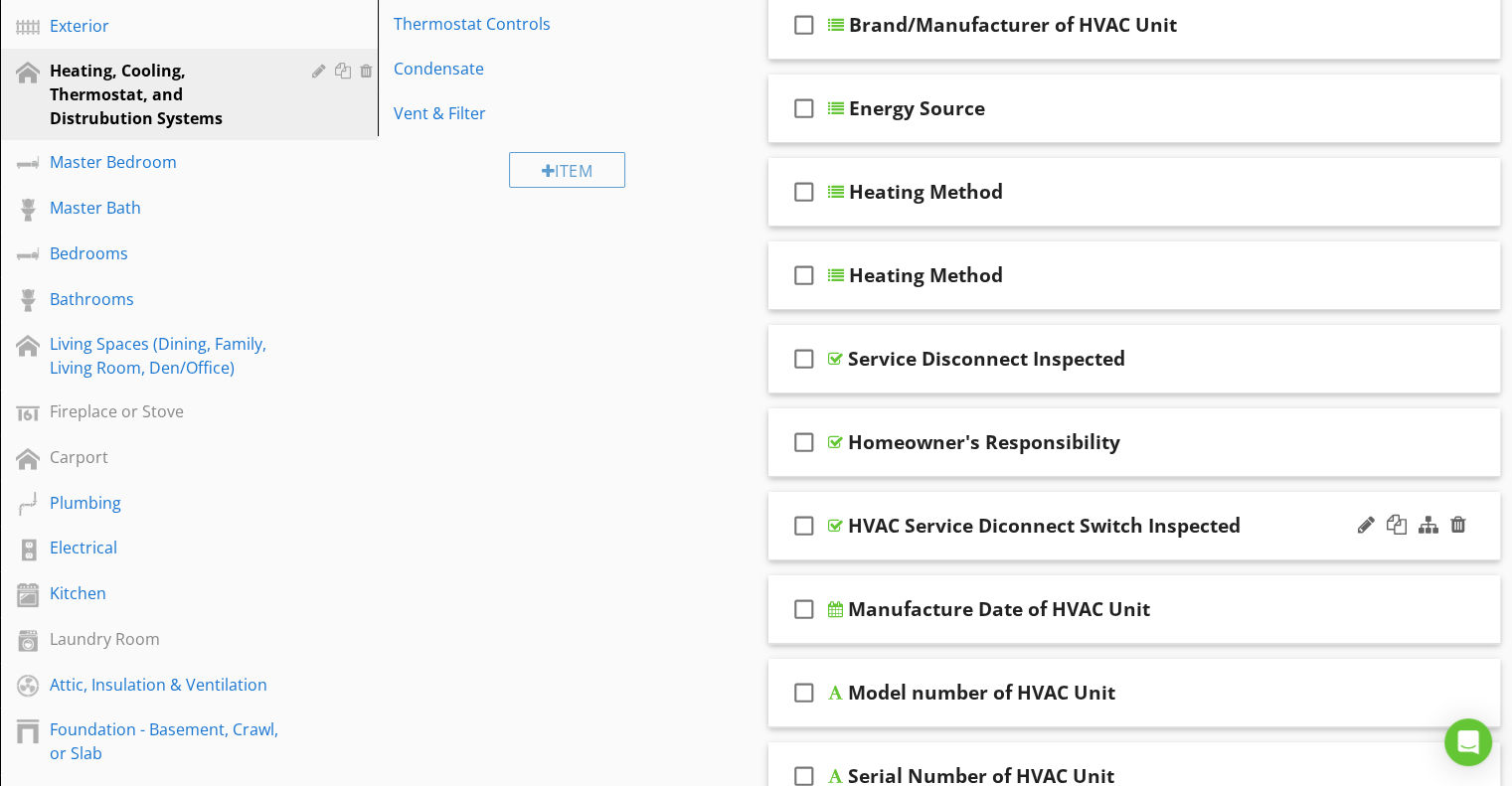 scroll, scrollTop: 298, scrollLeft: 0, axis: vertical 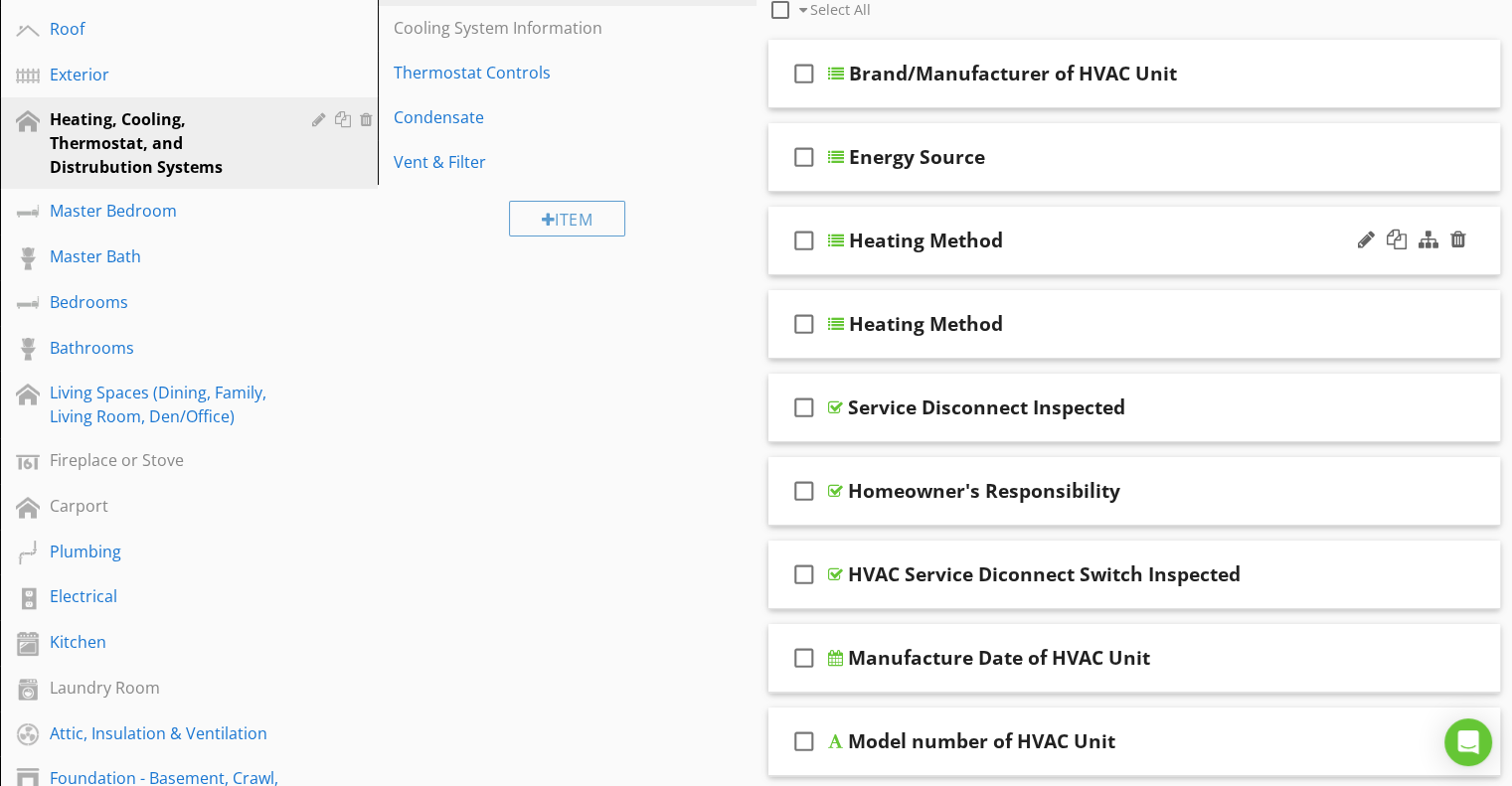 click on "check_box_outline_blank
Heating Method" at bounding box center [1134, 240] 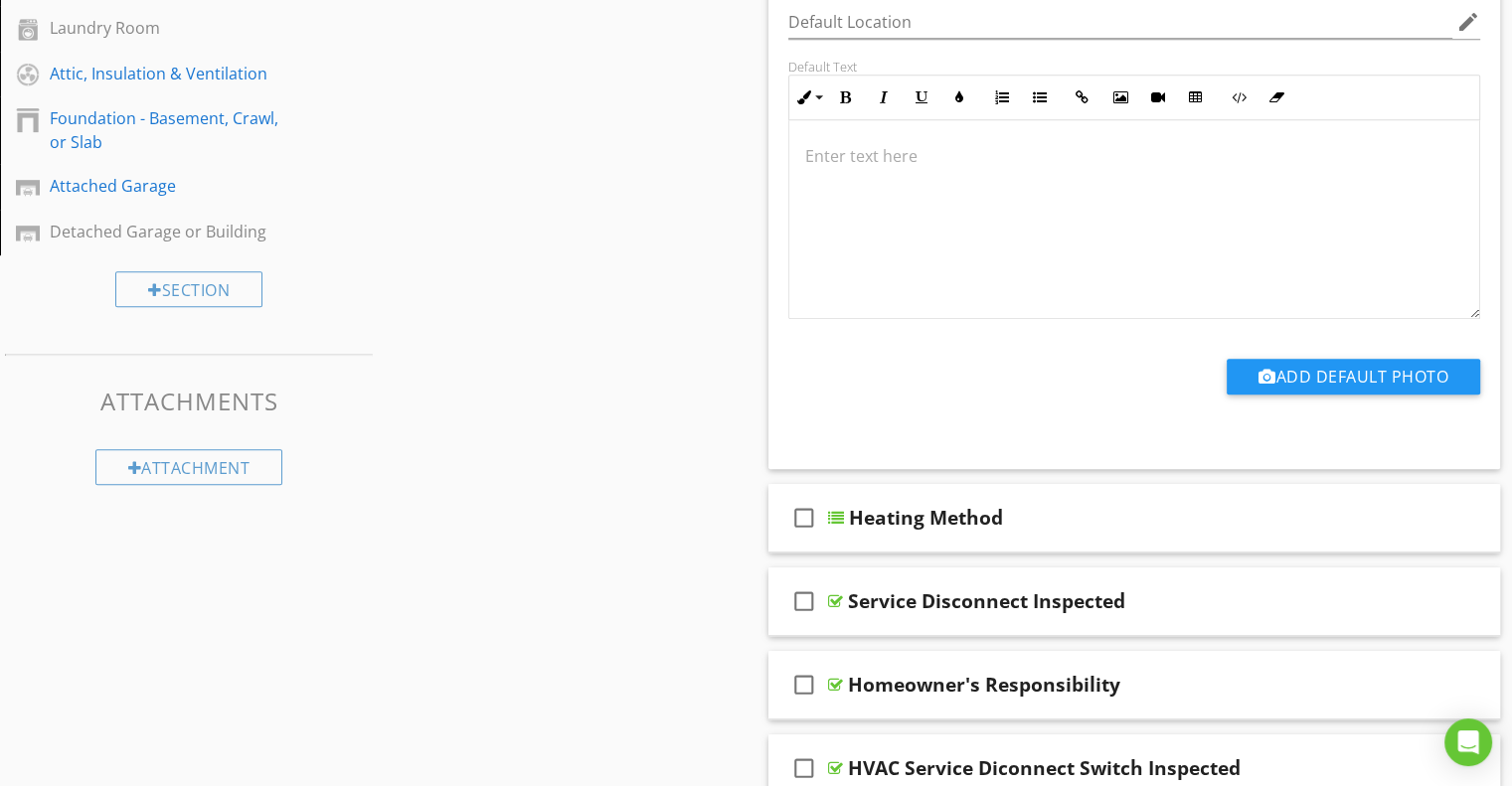 scroll, scrollTop: 994, scrollLeft: 0, axis: vertical 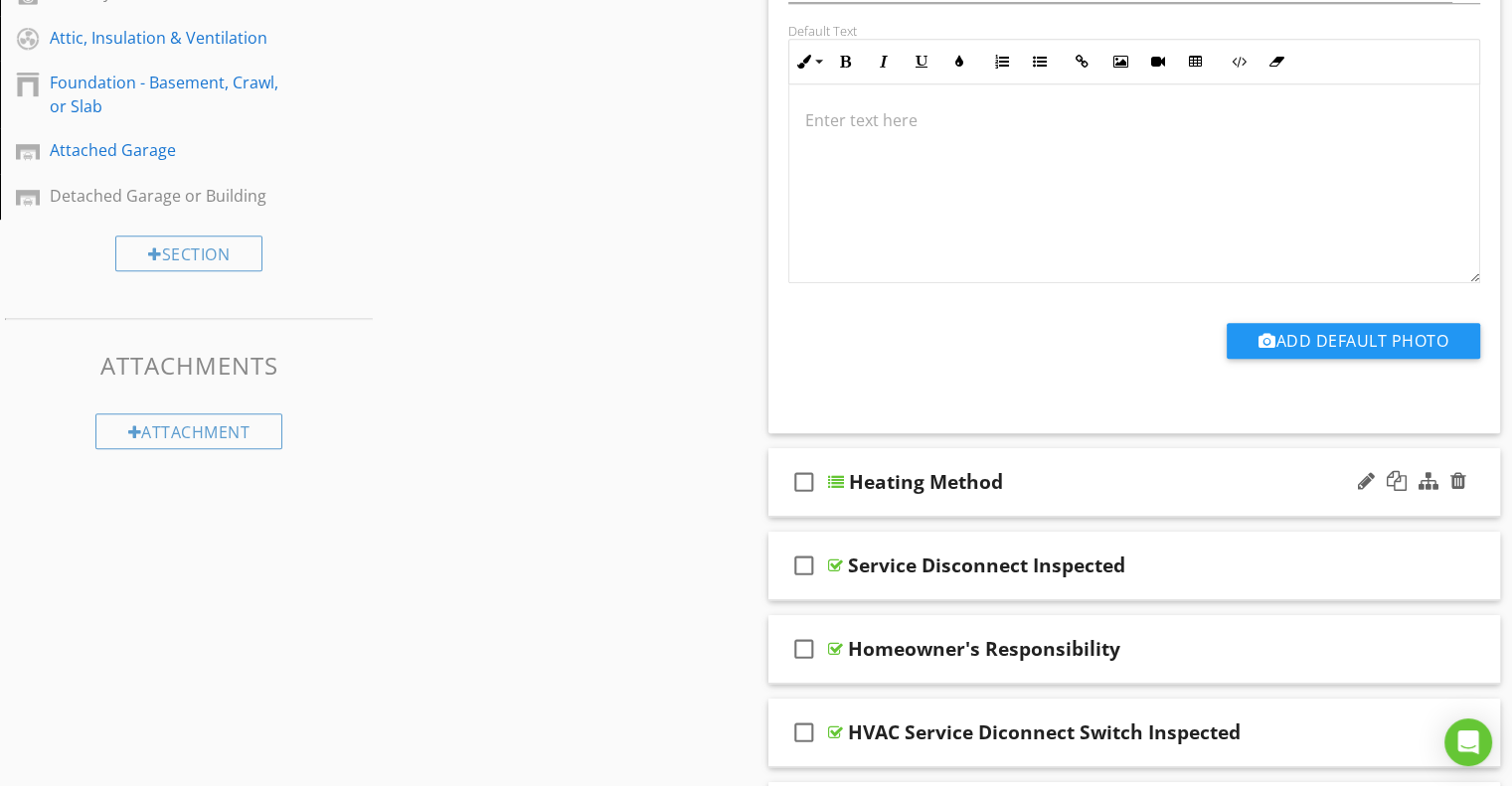 click on "Heating Method" at bounding box center [1108, 482] 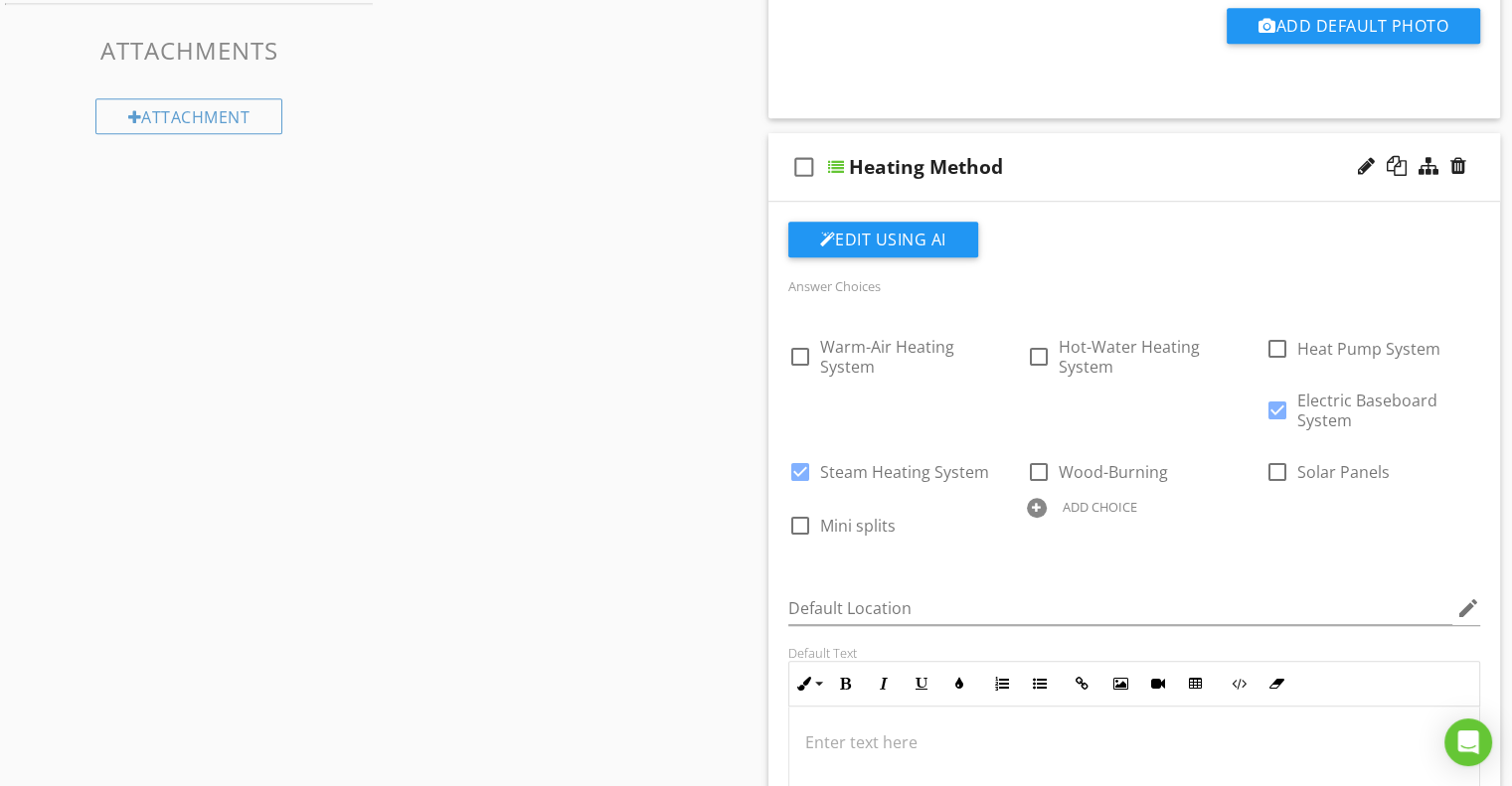 scroll, scrollTop: 1192, scrollLeft: 0, axis: vertical 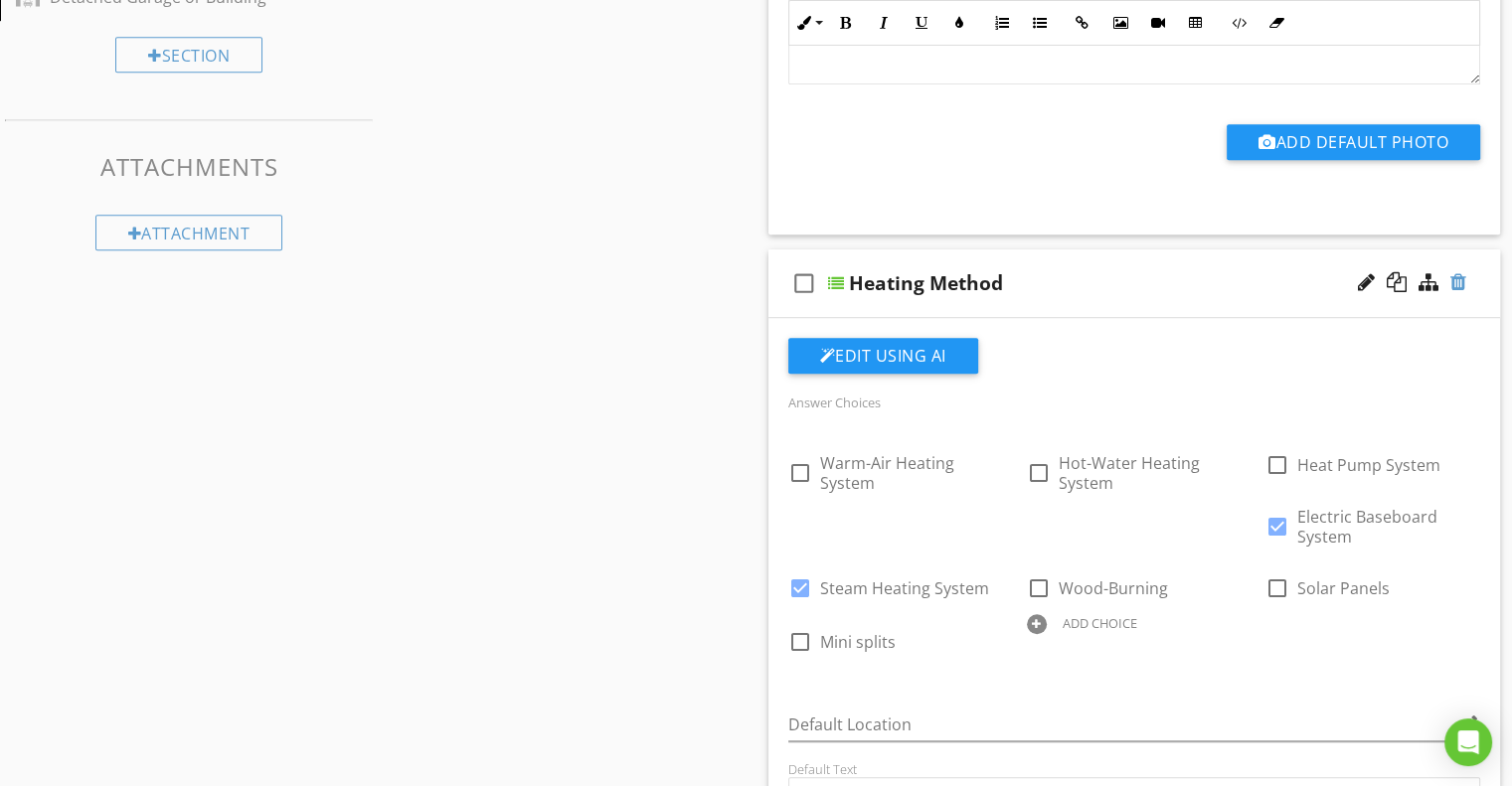 click at bounding box center [1458, 282] 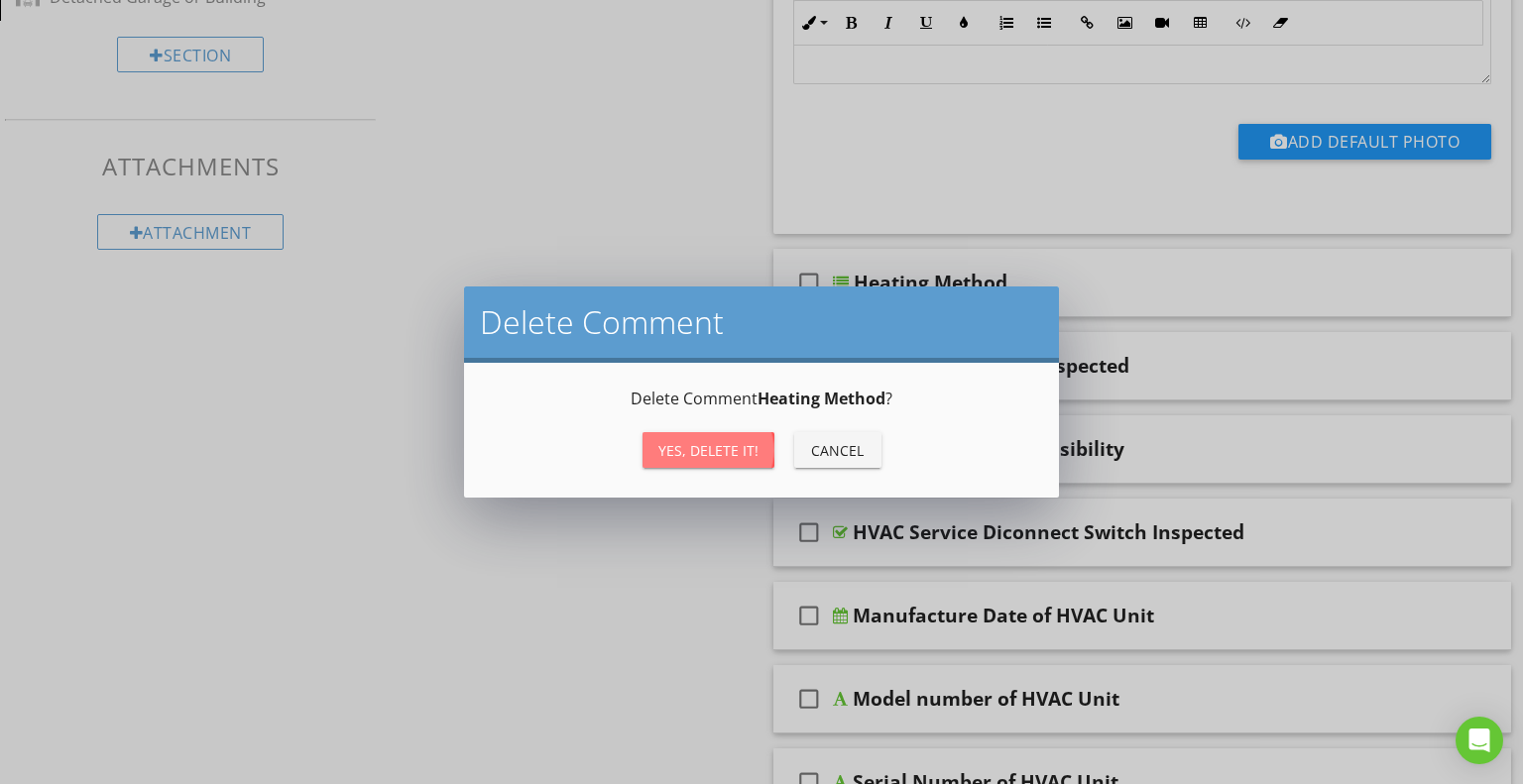 click on "Yes, Delete it!" at bounding box center (708, 450) 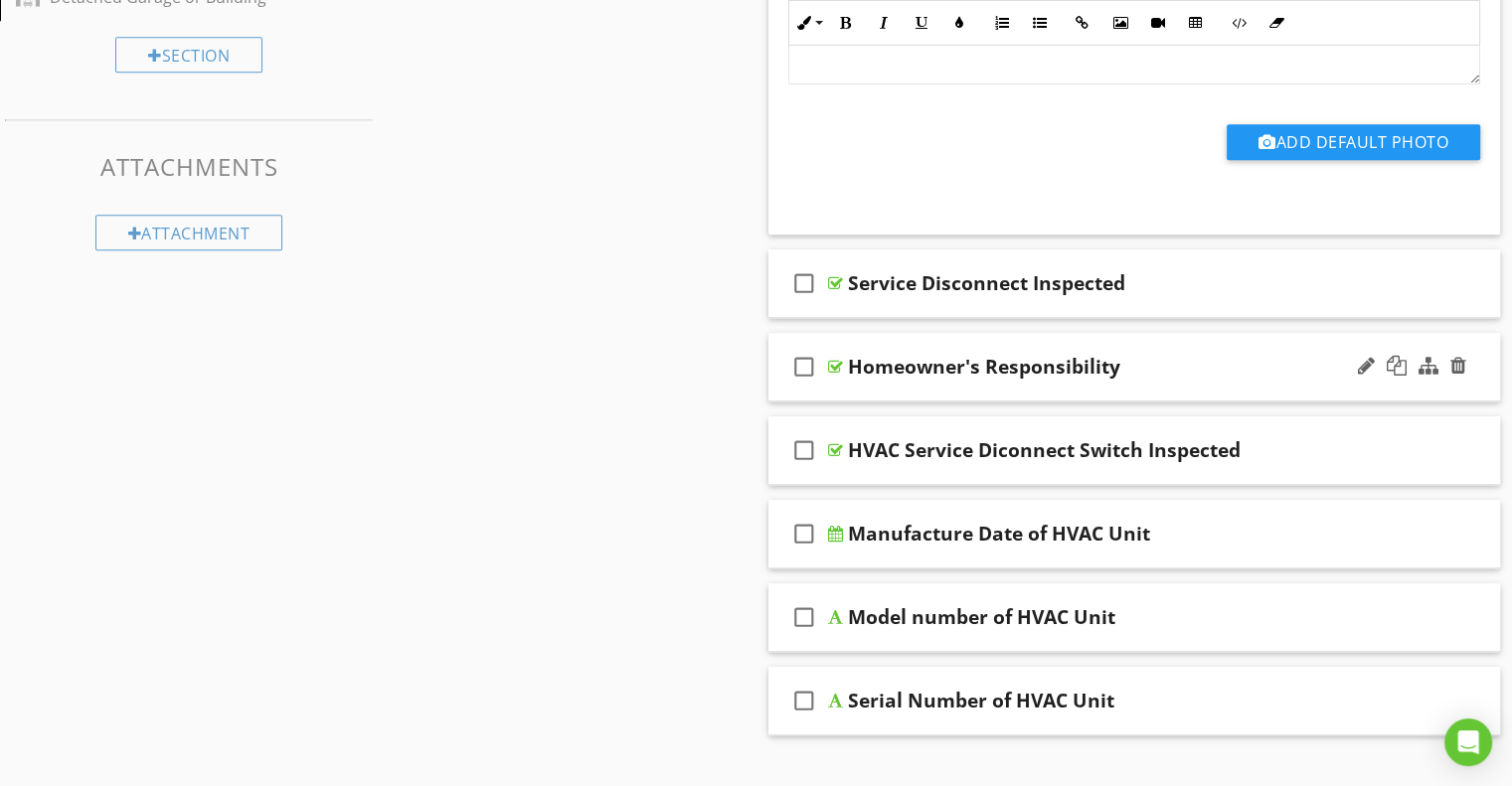 click on "Homeowner's Responsibility" at bounding box center [1107, 367] 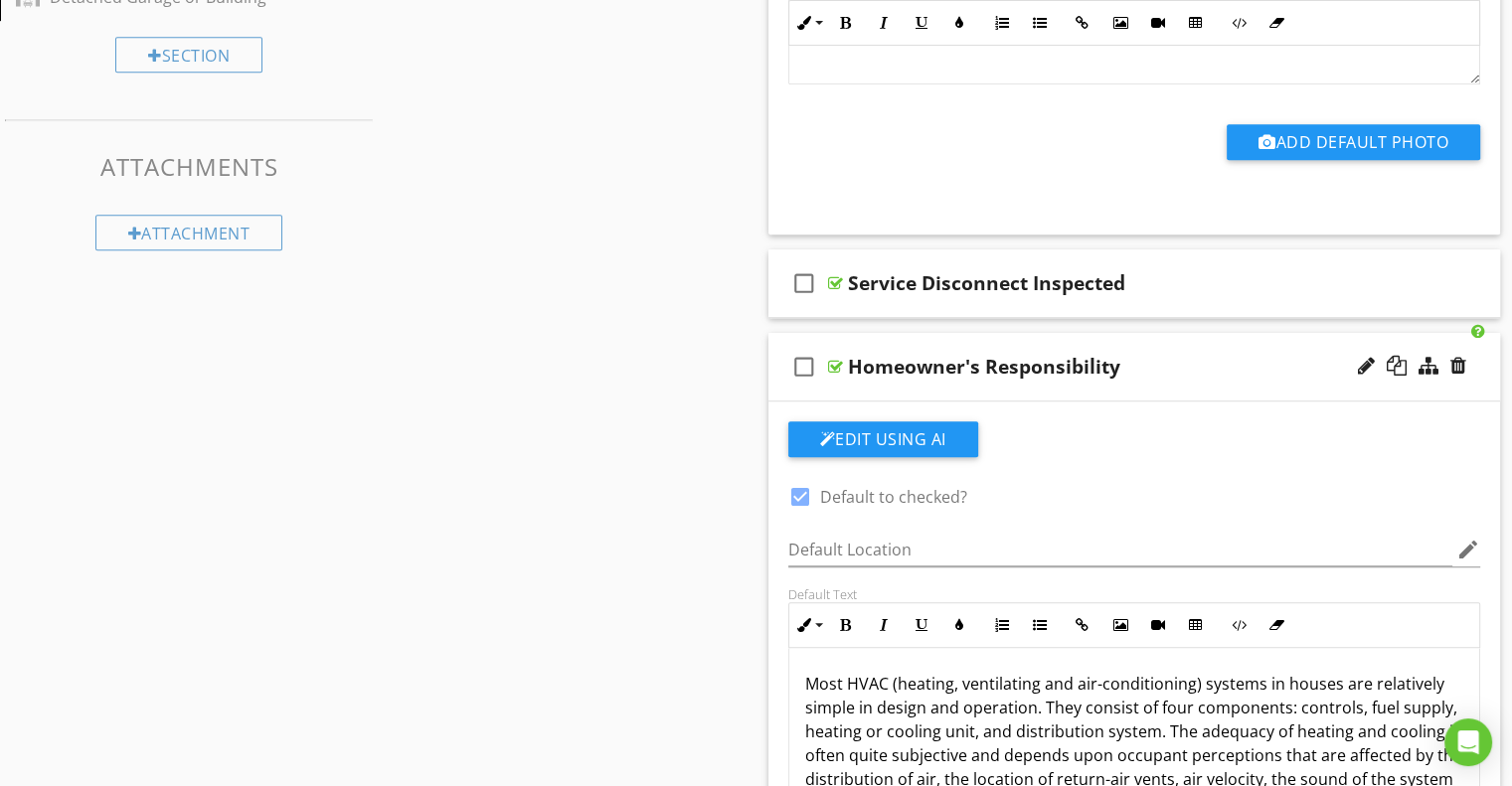 scroll, scrollTop: 1491, scrollLeft: 0, axis: vertical 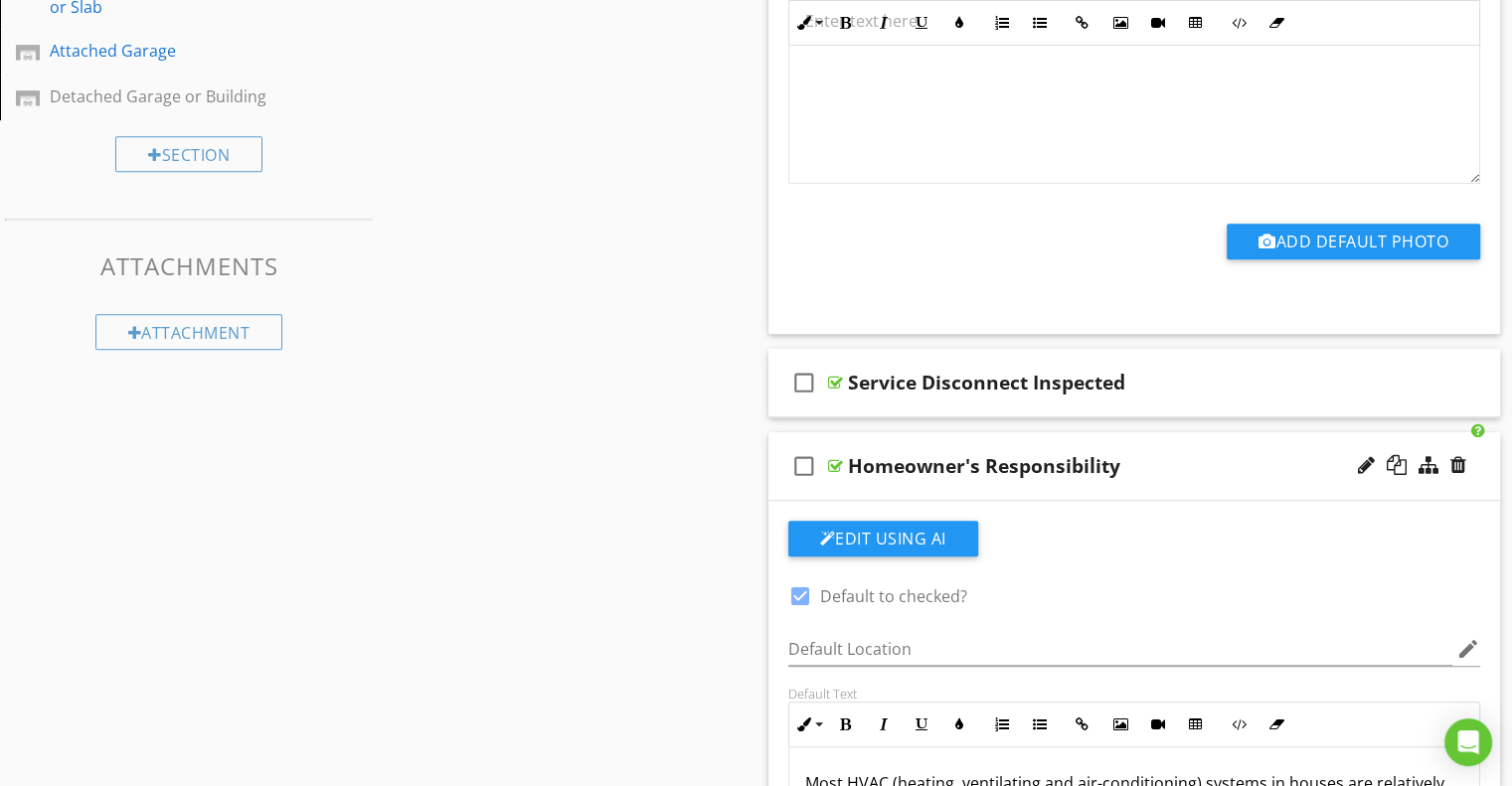 type 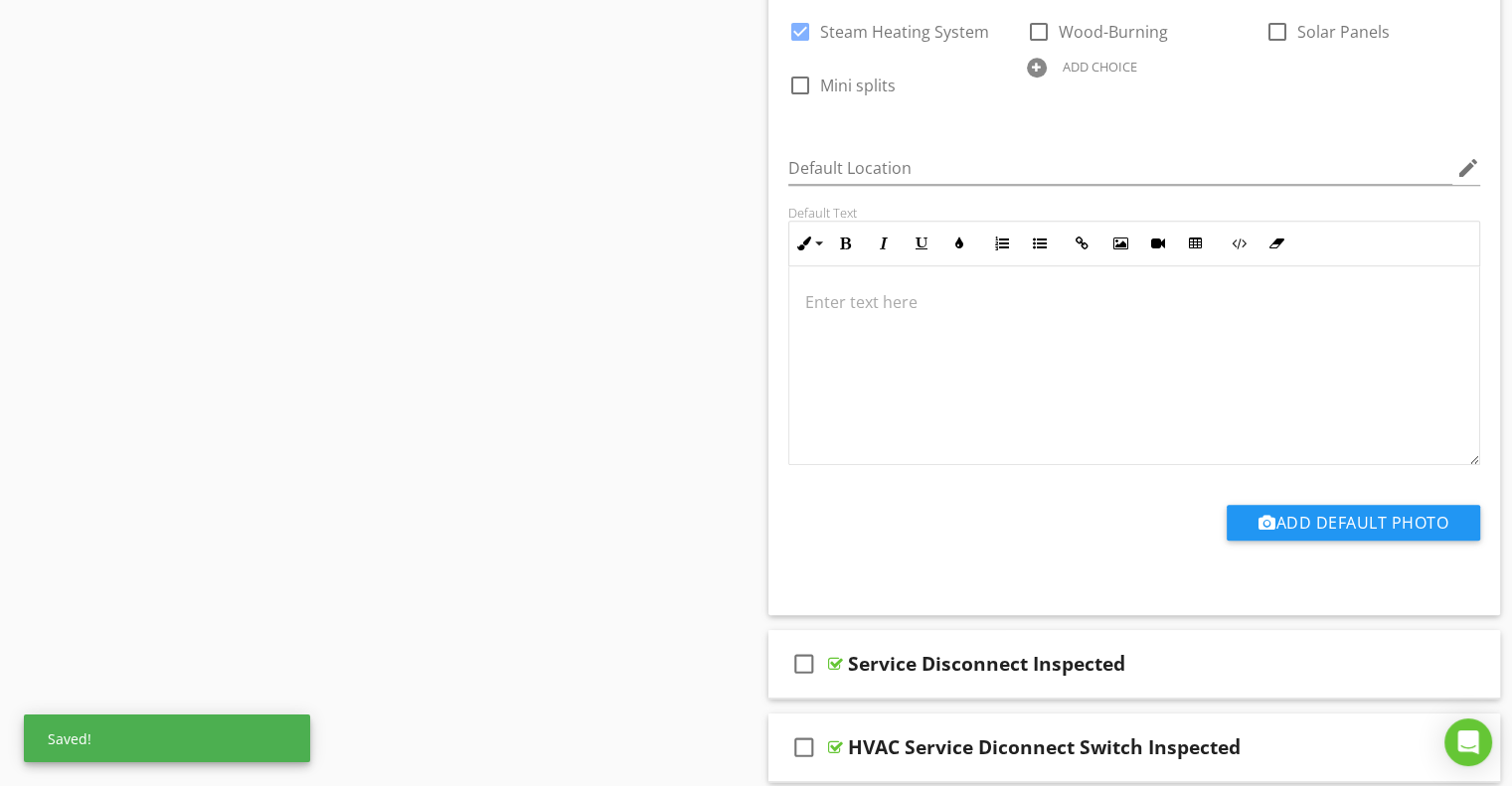 scroll, scrollTop: 1093, scrollLeft: 0, axis: vertical 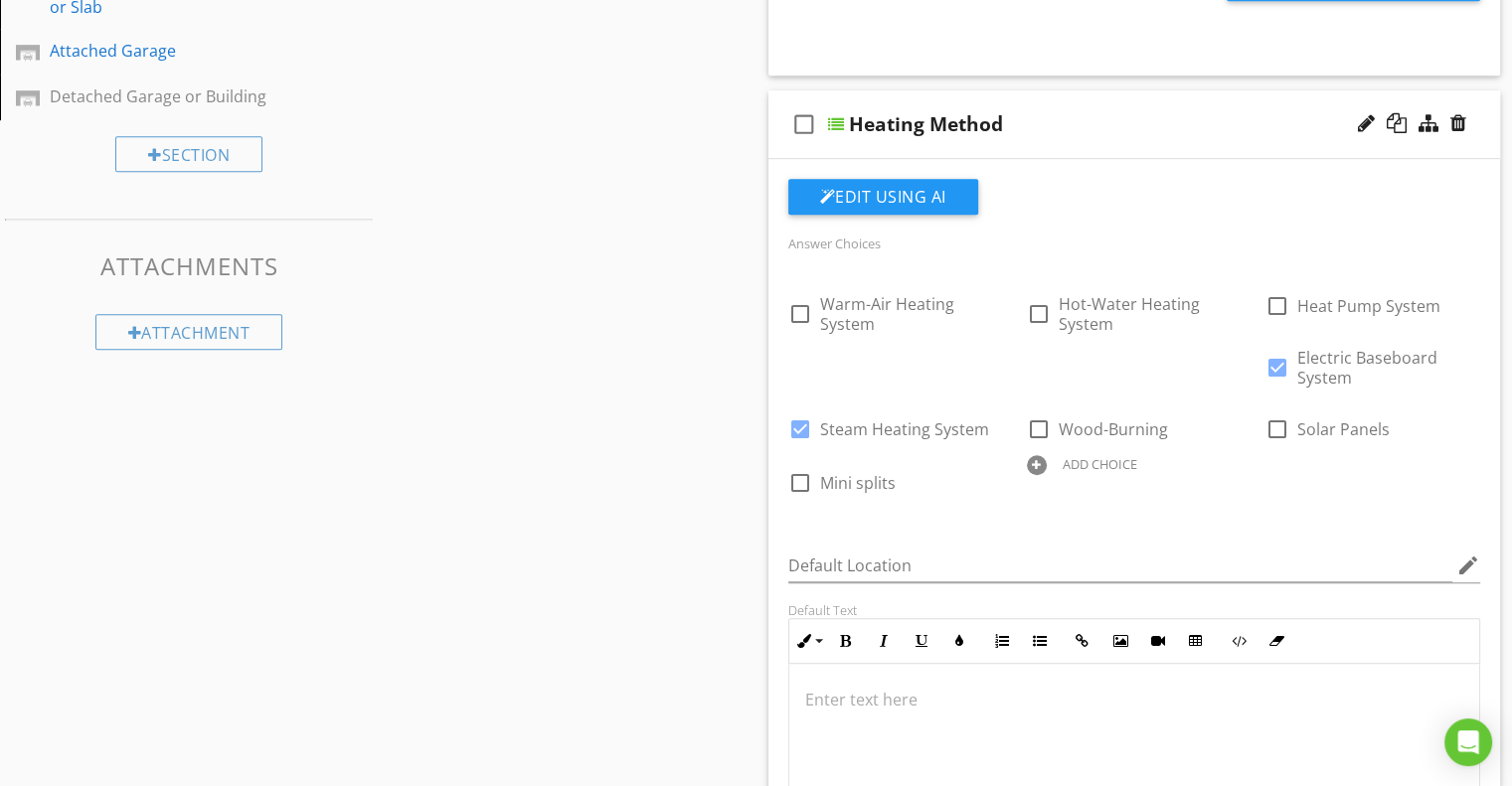 click on "Heating Method" at bounding box center (1108, 124) 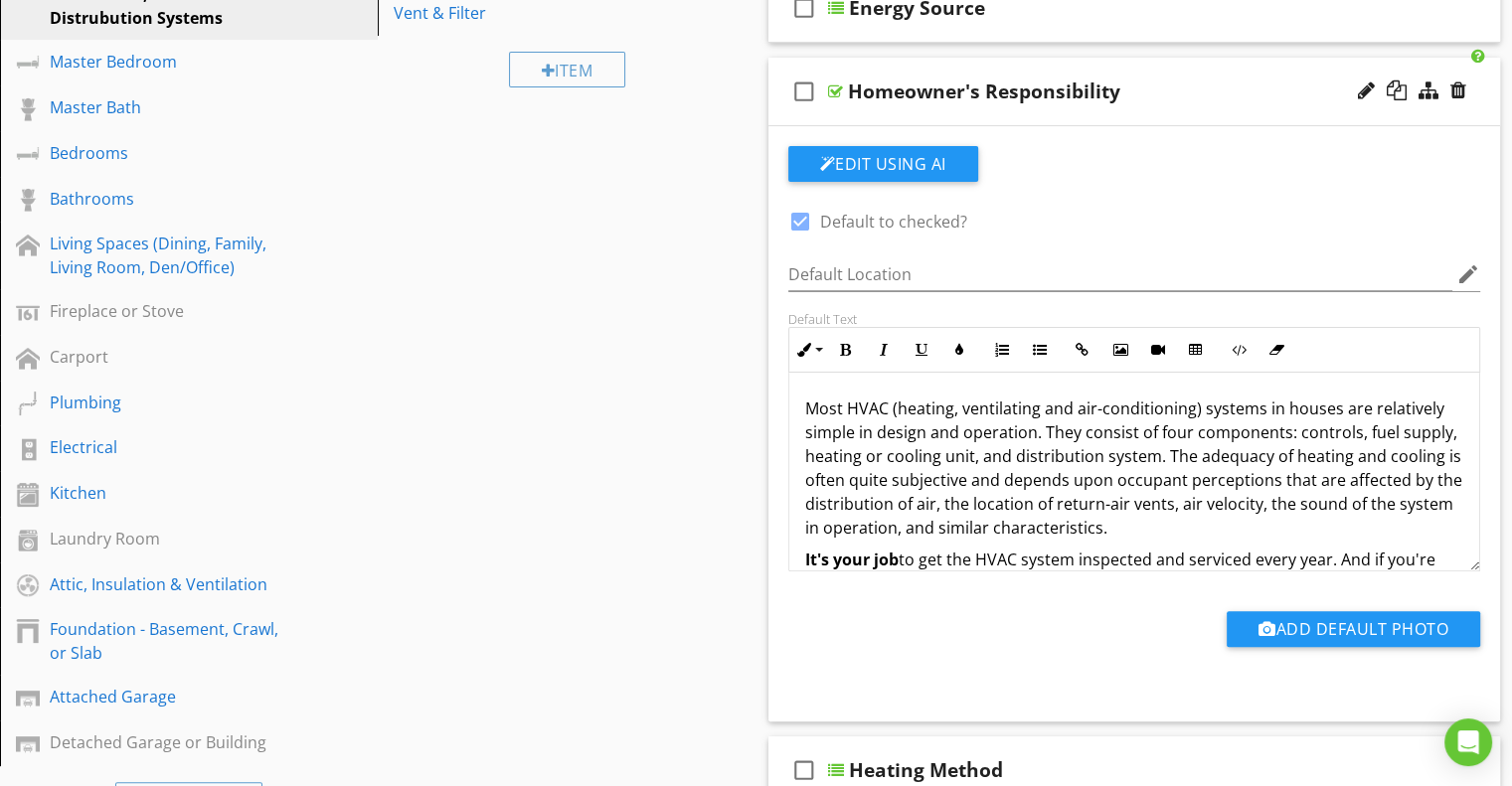 scroll, scrollTop: 397, scrollLeft: 0, axis: vertical 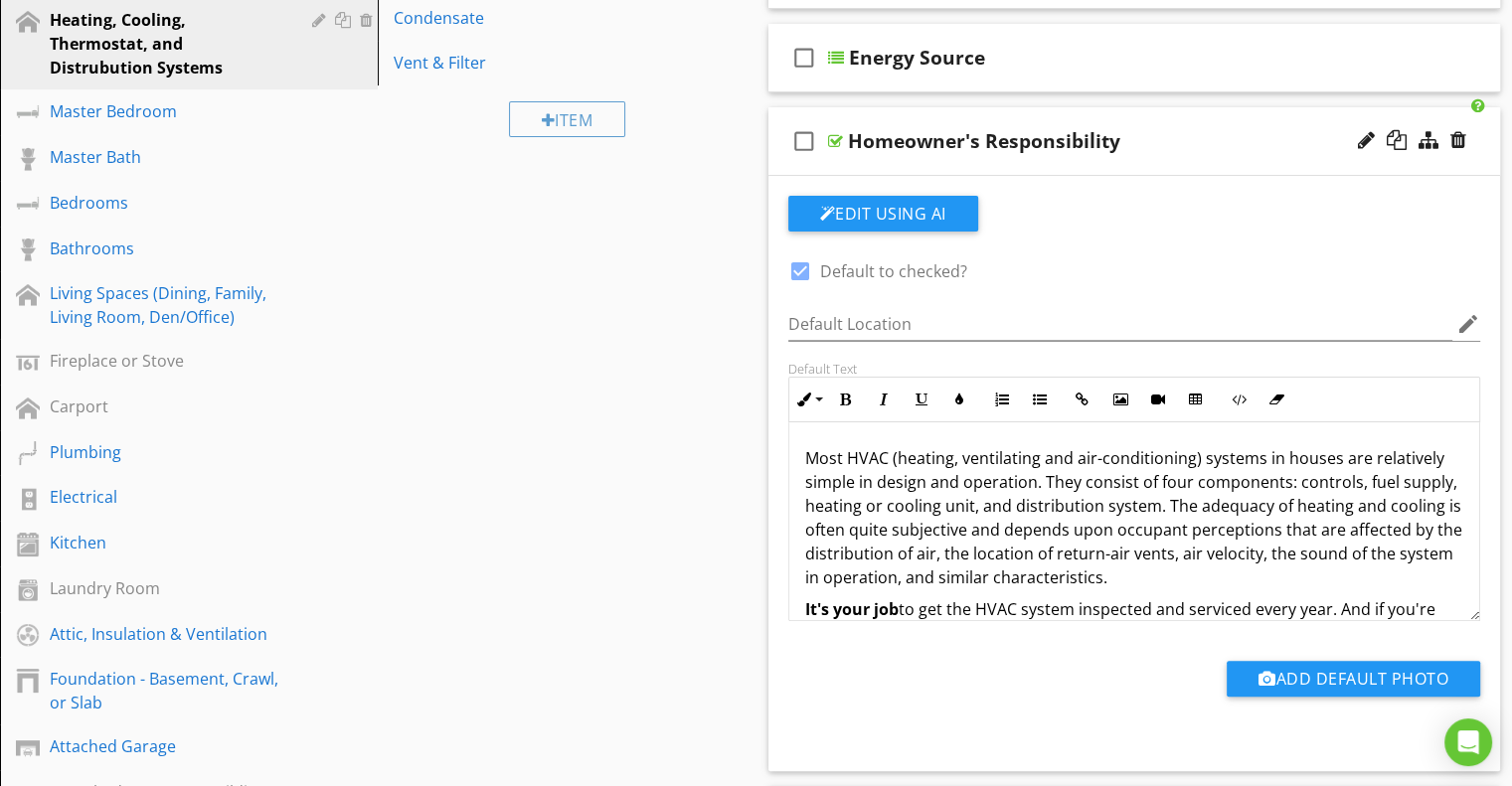 click on "Homeowner's Responsibility" at bounding box center [1107, 141] 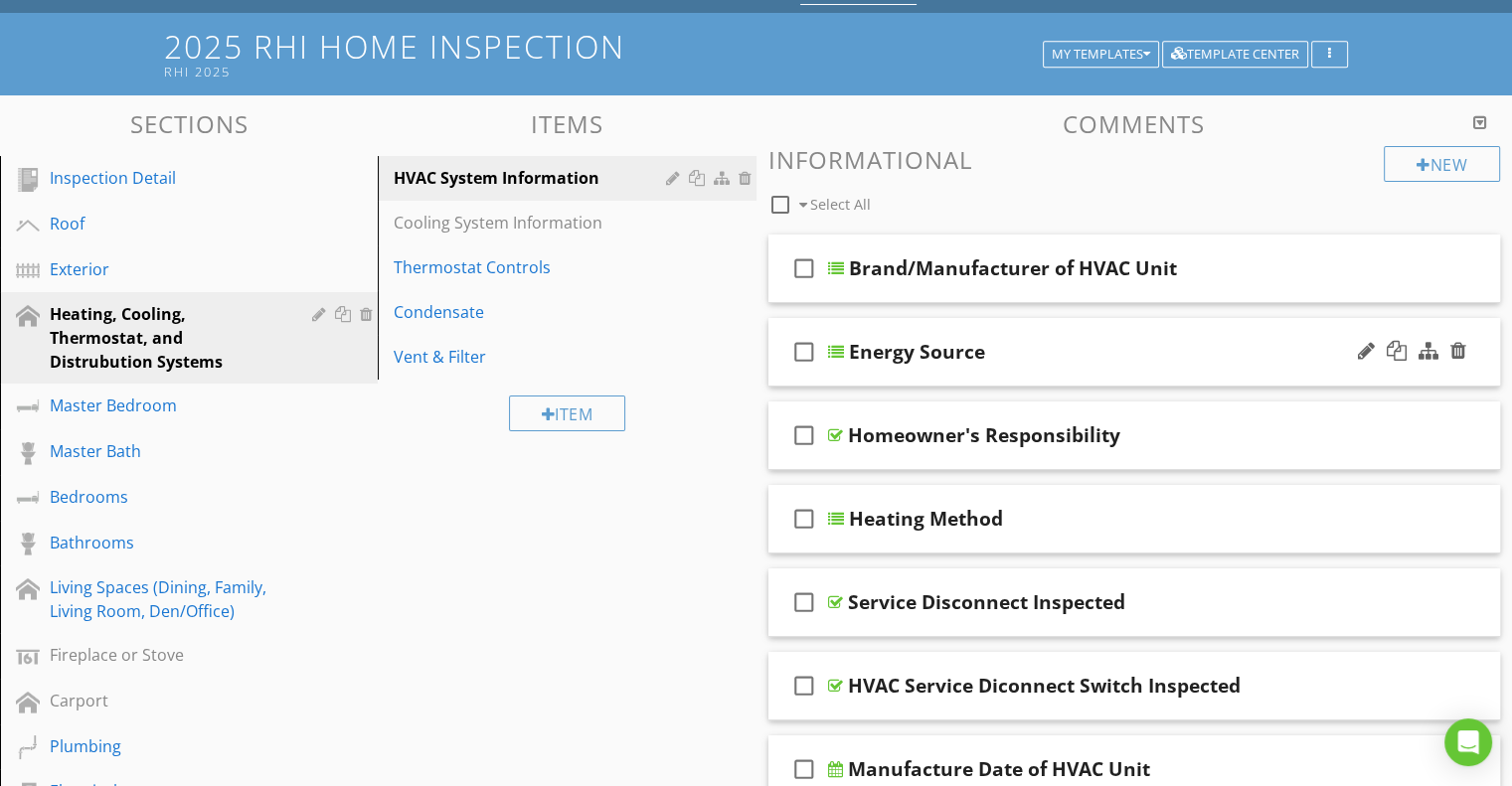 scroll, scrollTop: 99, scrollLeft: 0, axis: vertical 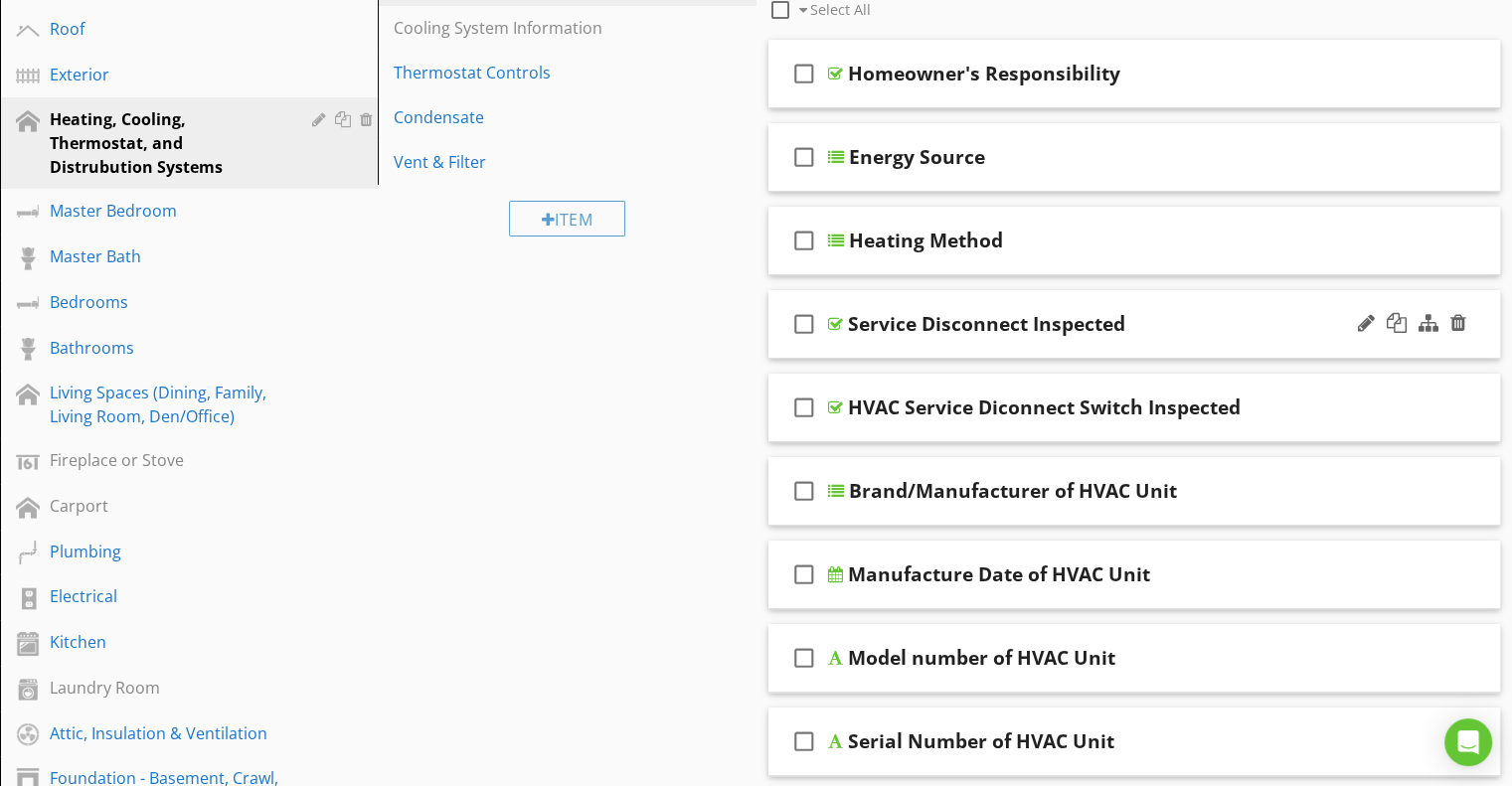 click on "Service Disconnect Inspected" at bounding box center (986, 324) 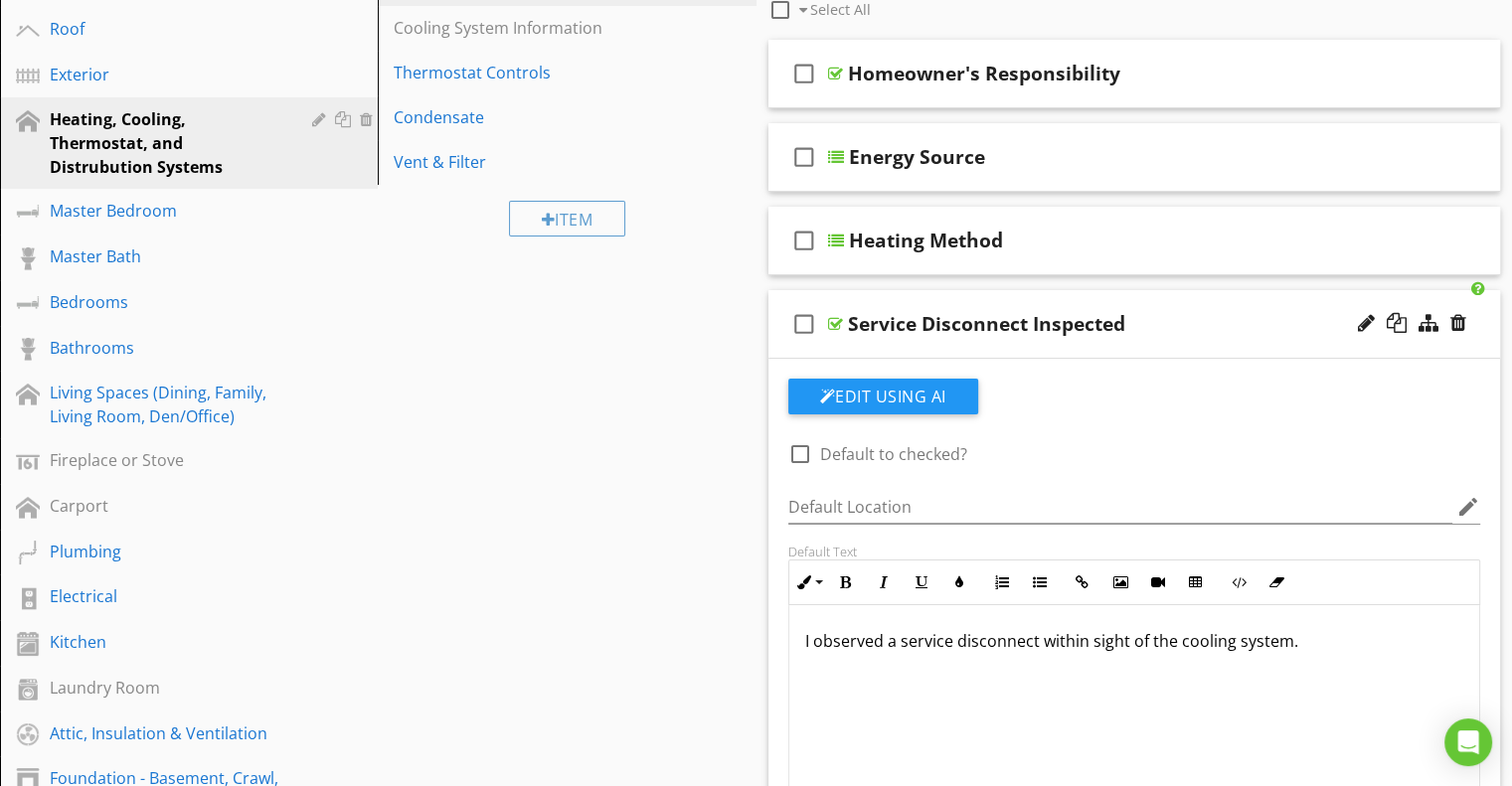click on "check_box_outline_blank
Service Disconnect Inspected" at bounding box center [1134, 324] 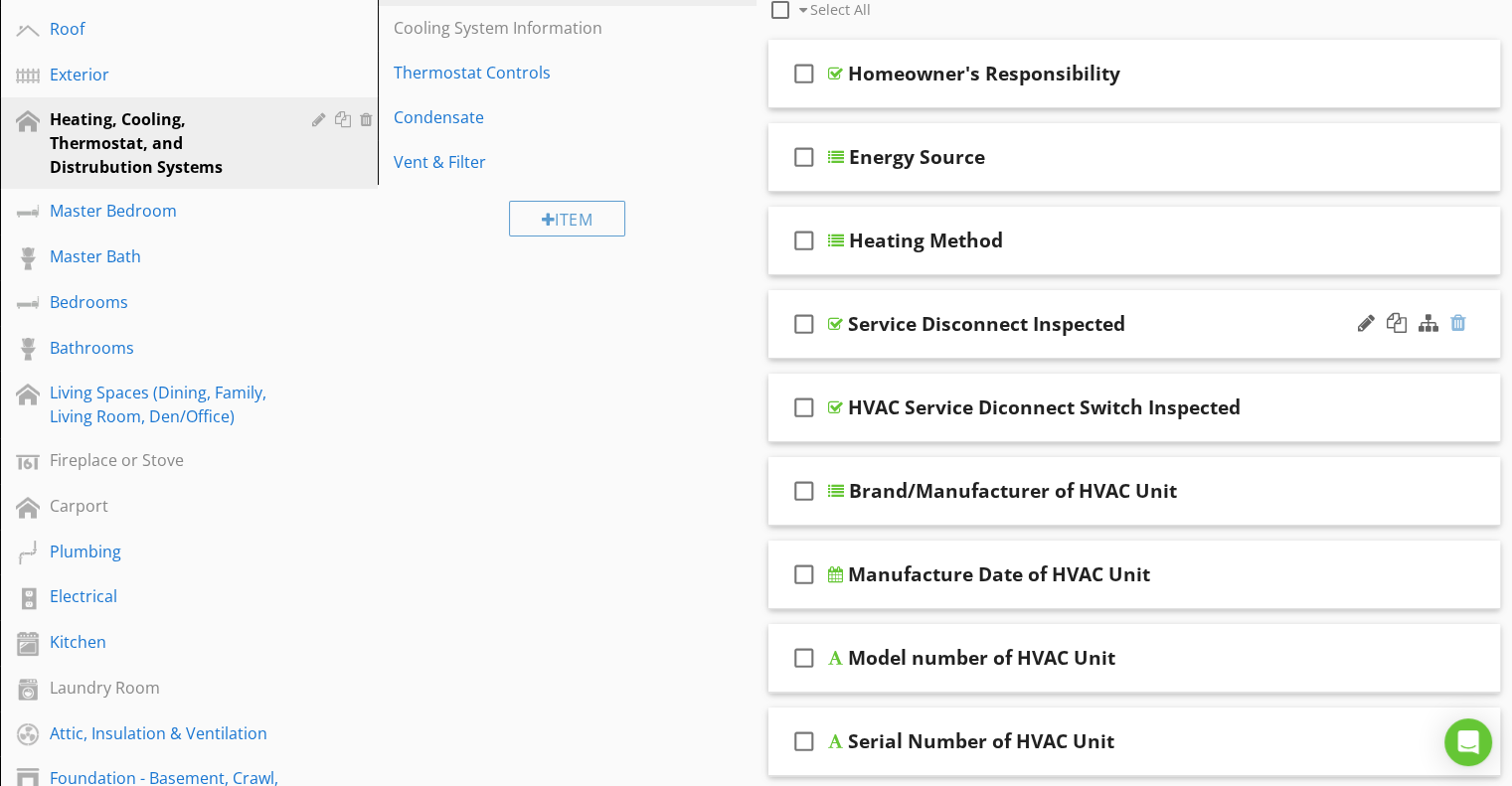 click at bounding box center [1458, 323] 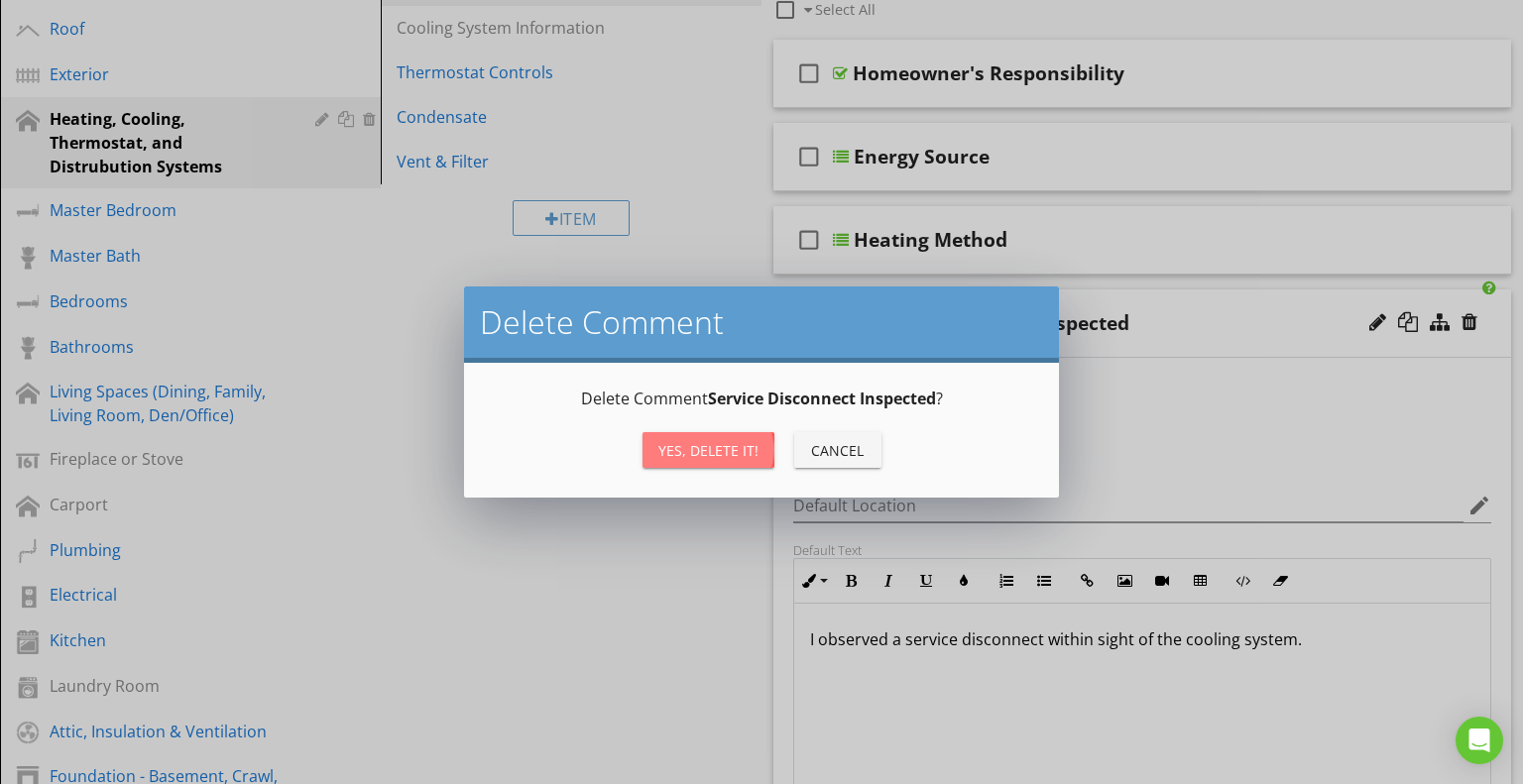 click on "Yes, Delete it!" at bounding box center [708, 450] 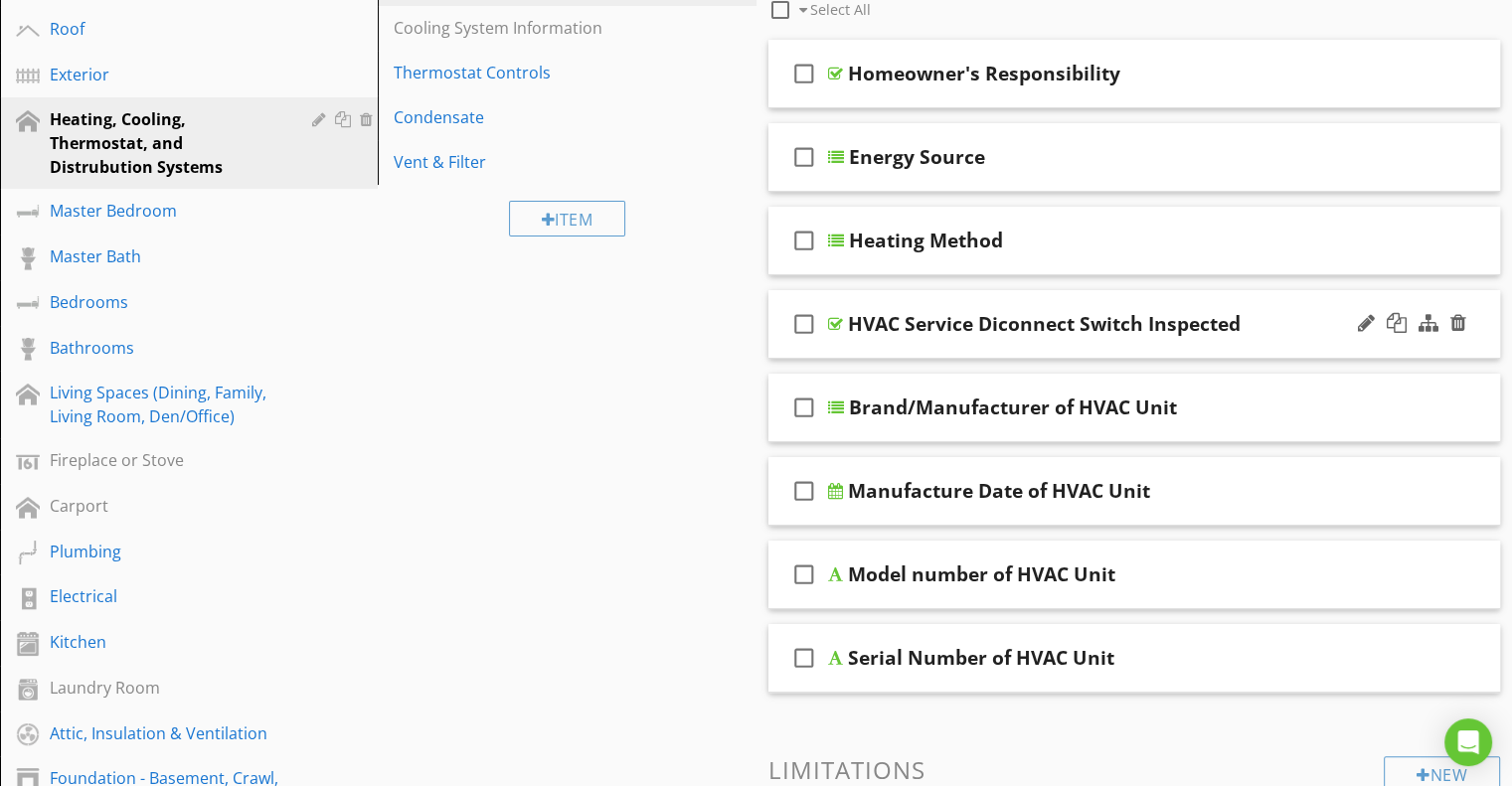 click on "HVAC Service Diconnect Switch Inspected" at bounding box center (1107, 324) 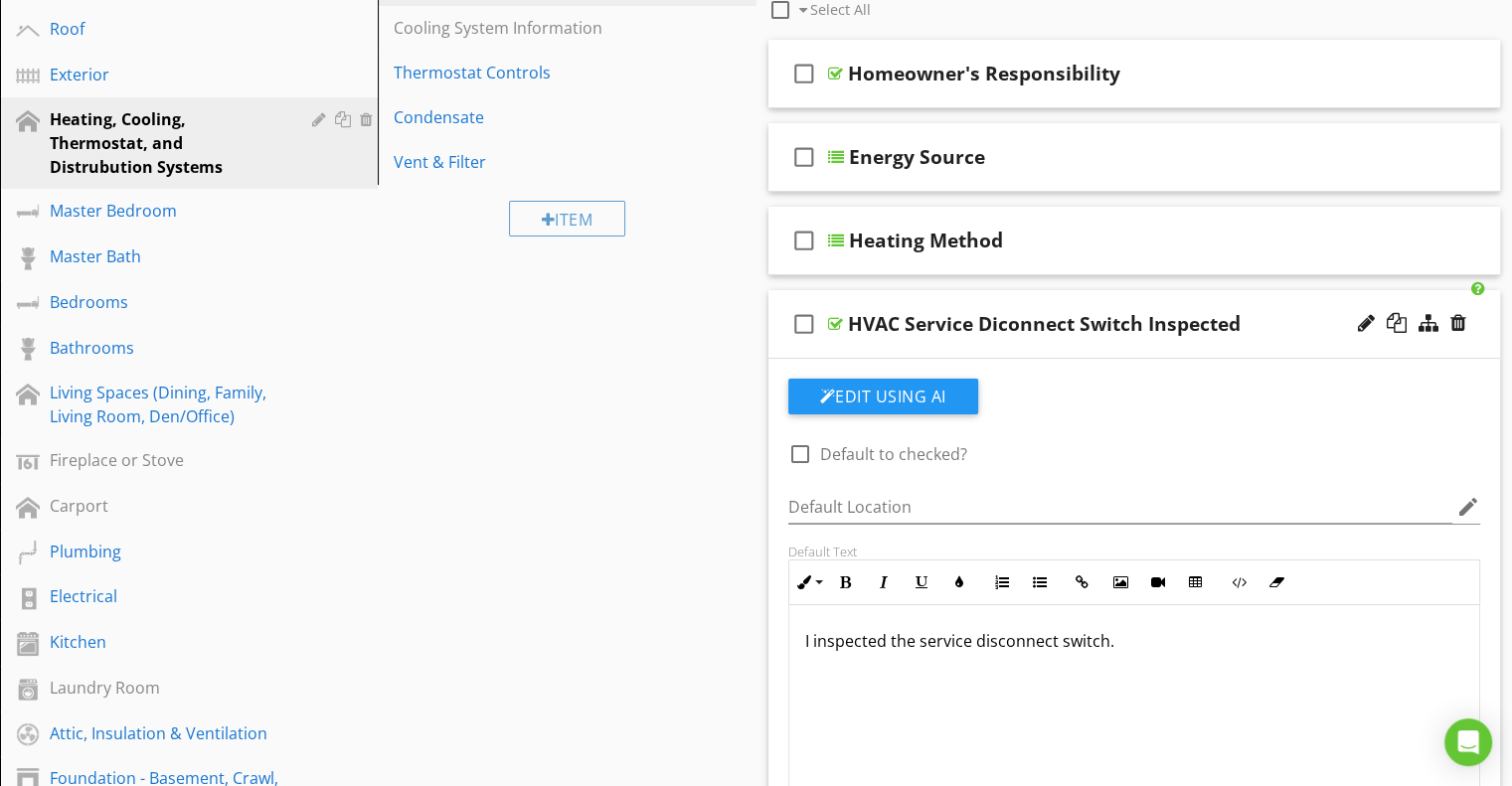 click on "HVAC Service Diconnect Switch Inspected" at bounding box center [1107, 324] 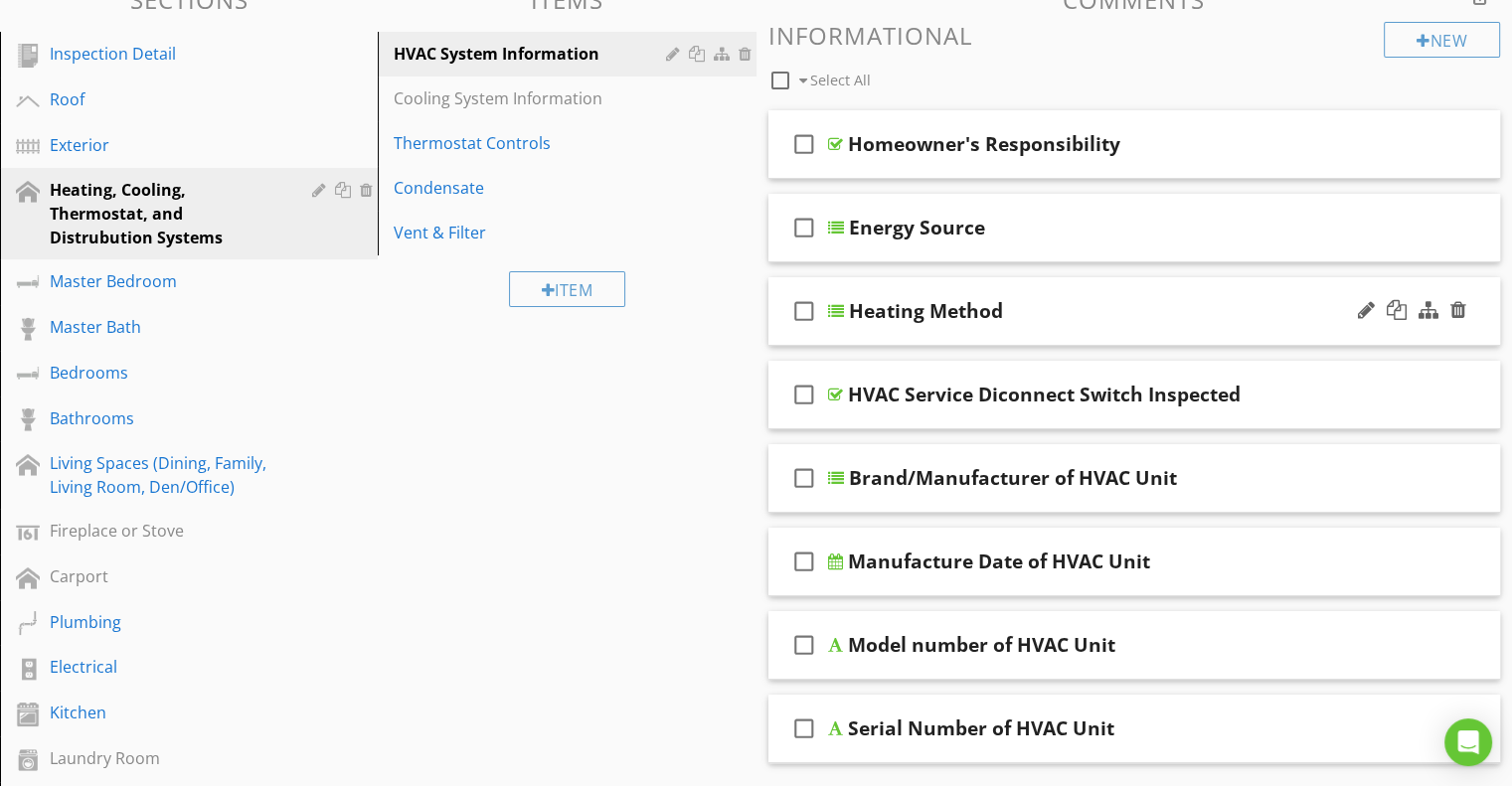 scroll, scrollTop: 199, scrollLeft: 0, axis: vertical 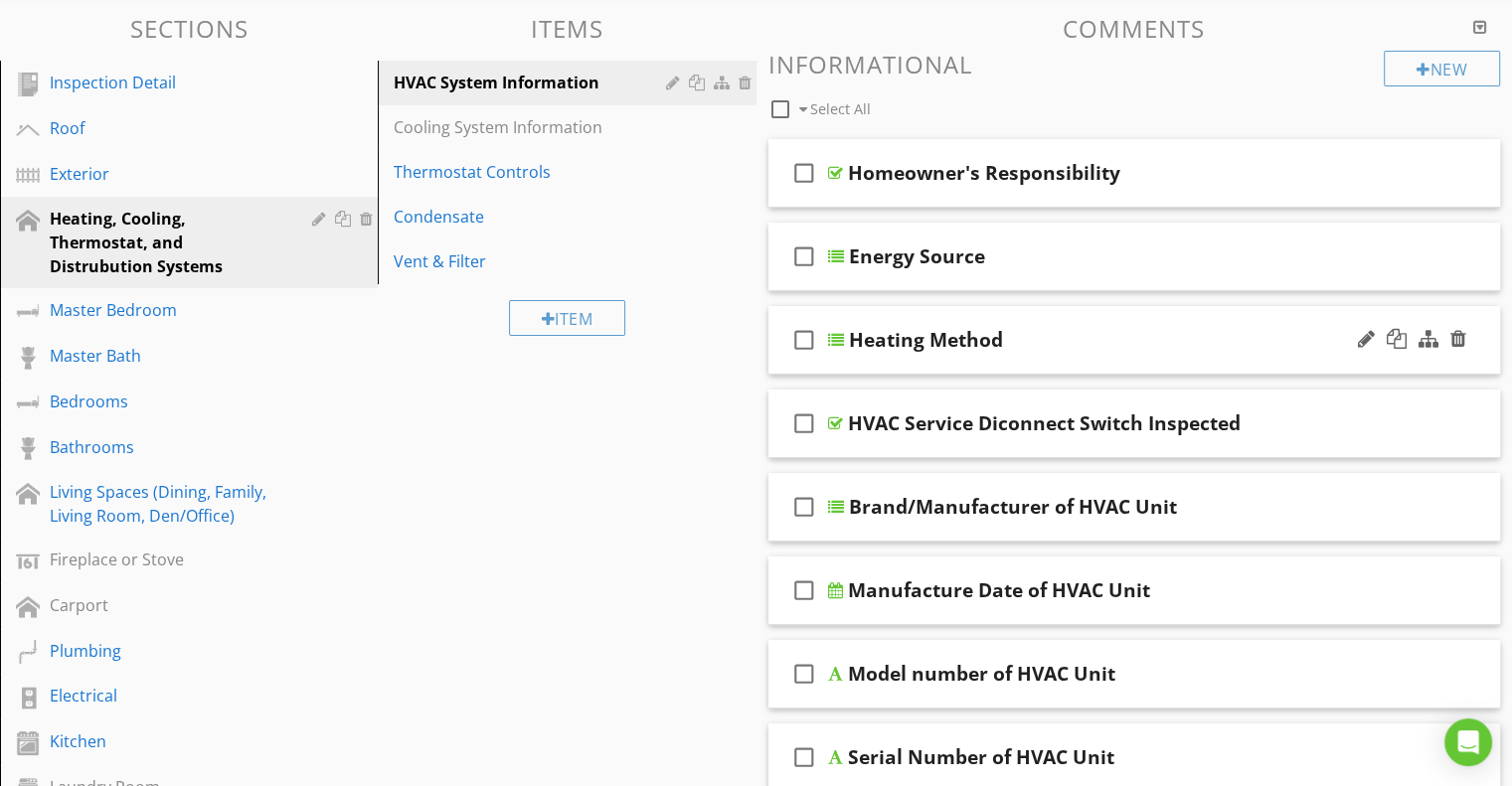 click on "Heating Method" at bounding box center [1108, 340] 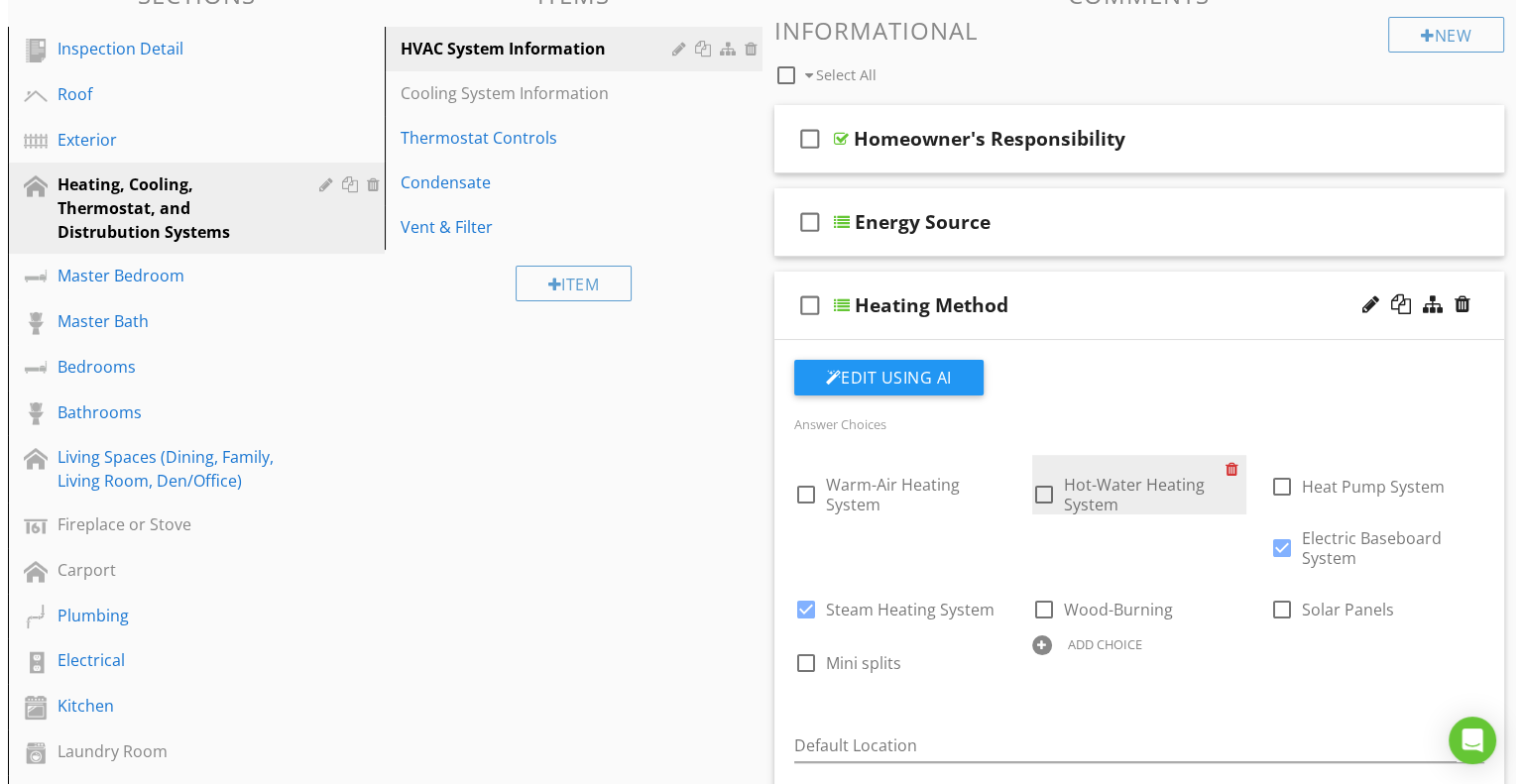 scroll, scrollTop: 198, scrollLeft: 0, axis: vertical 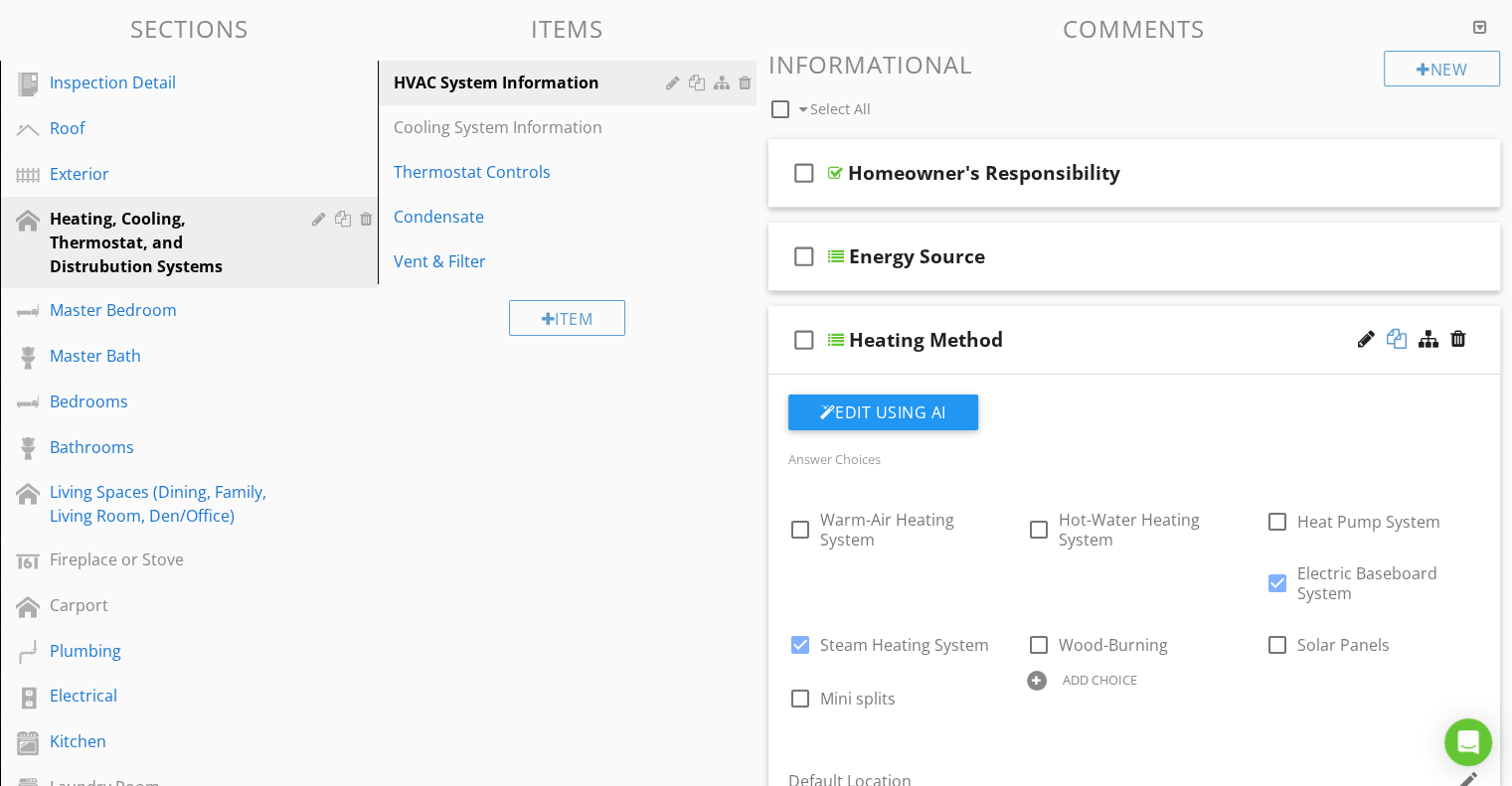 click at bounding box center (1397, 339) 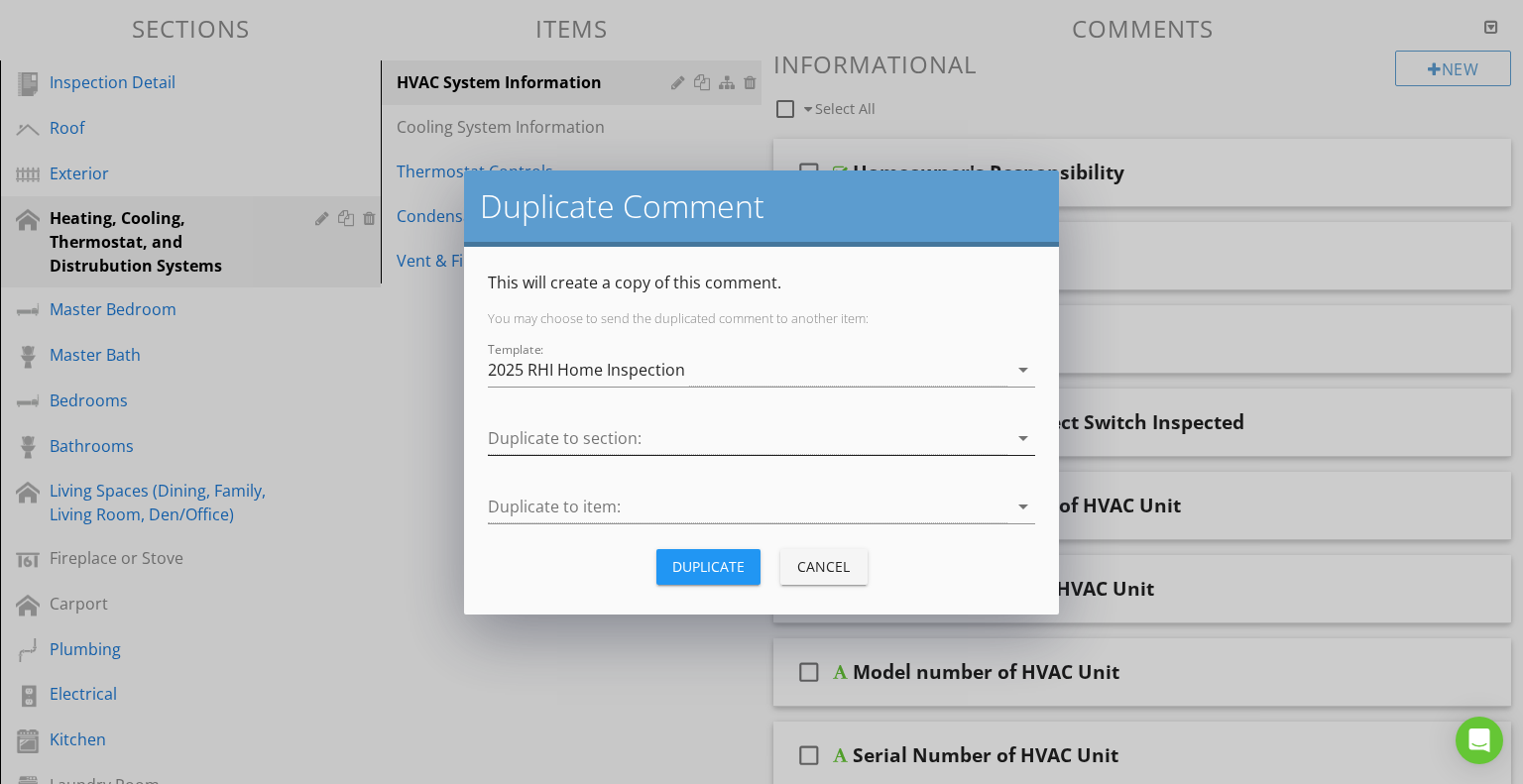 click at bounding box center [748, 438] 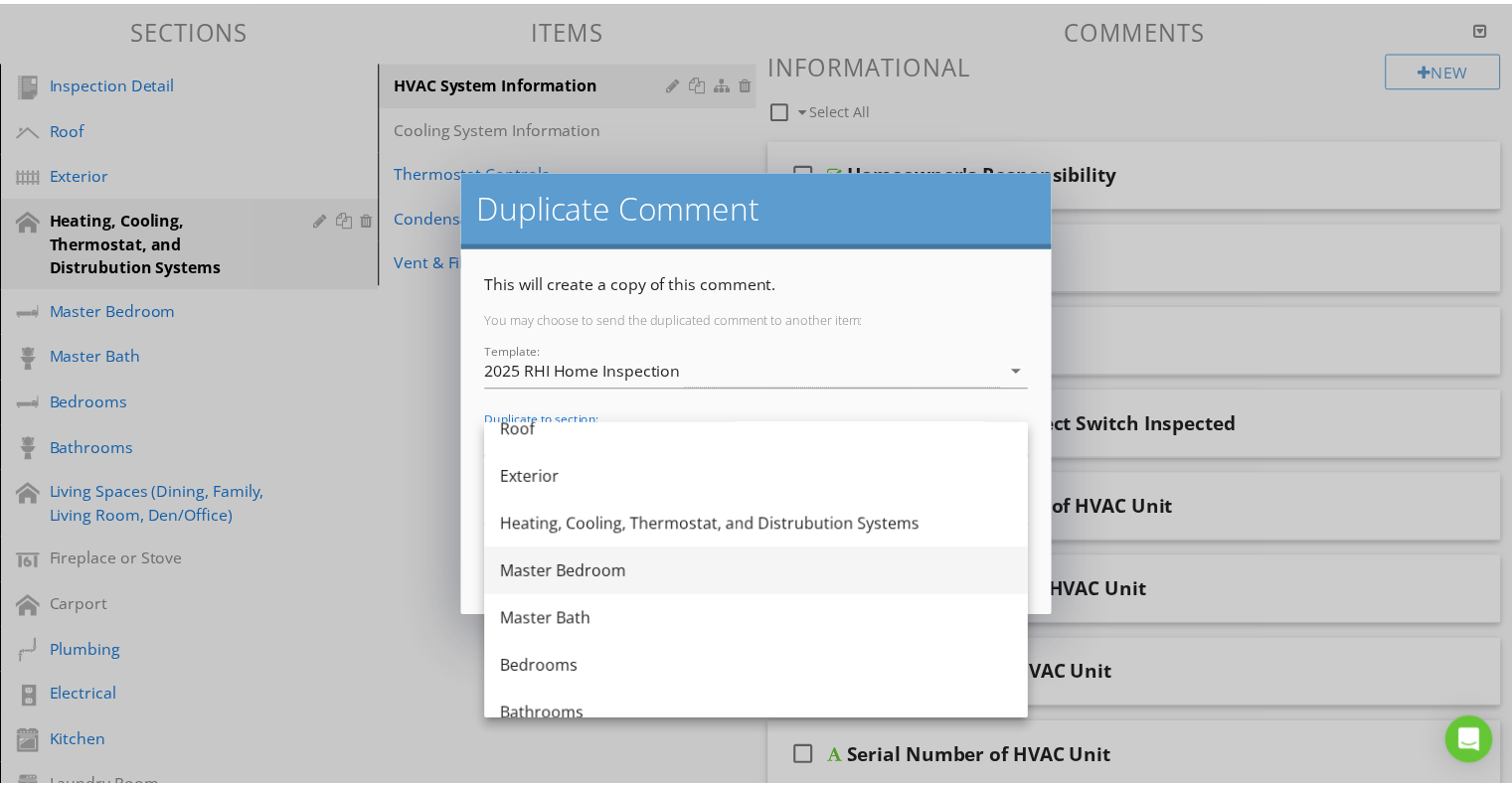 scroll, scrollTop: 99, scrollLeft: 0, axis: vertical 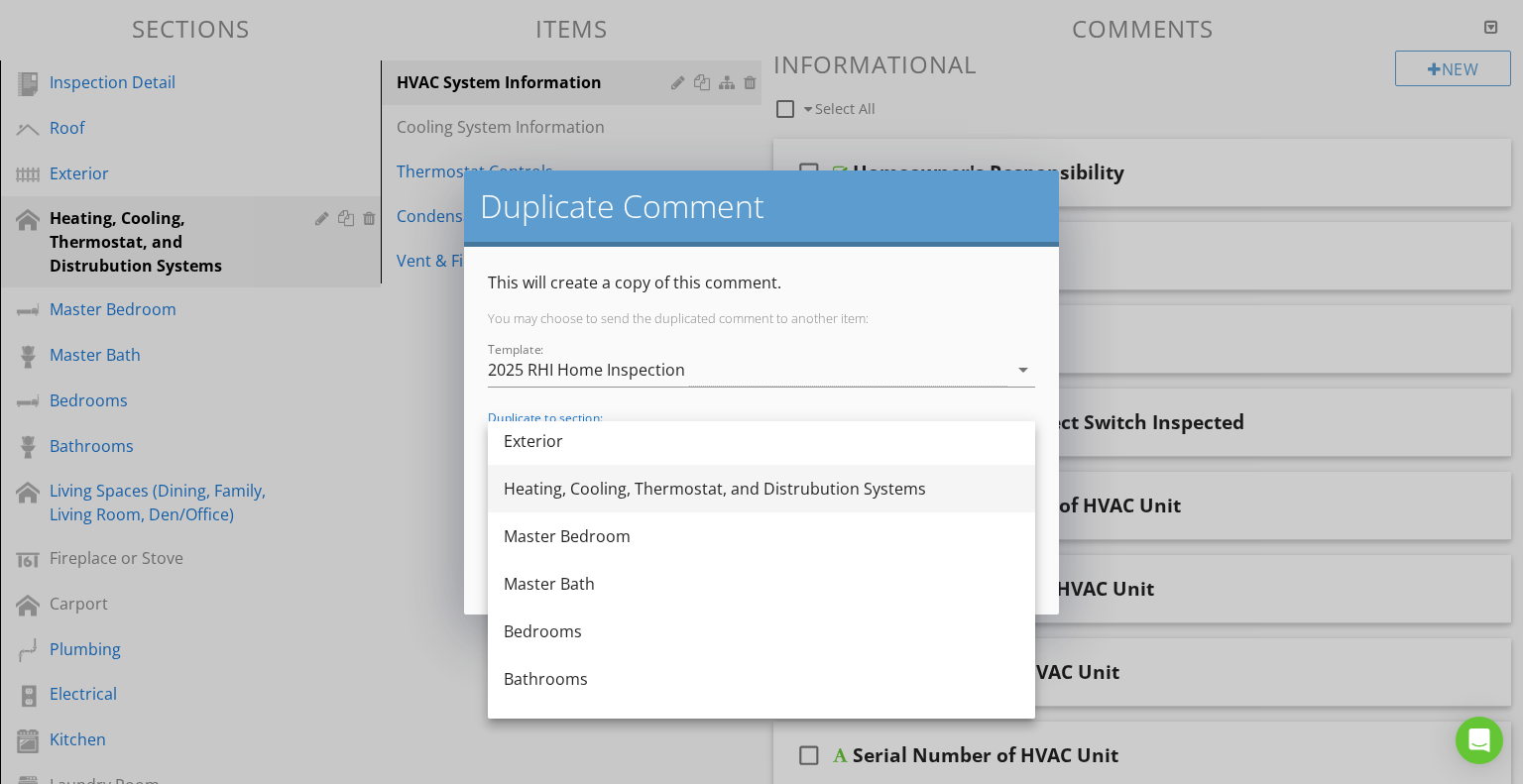 click on "Heating, Cooling, Thermostat, and Distrubution Systems" at bounding box center (762, 489) 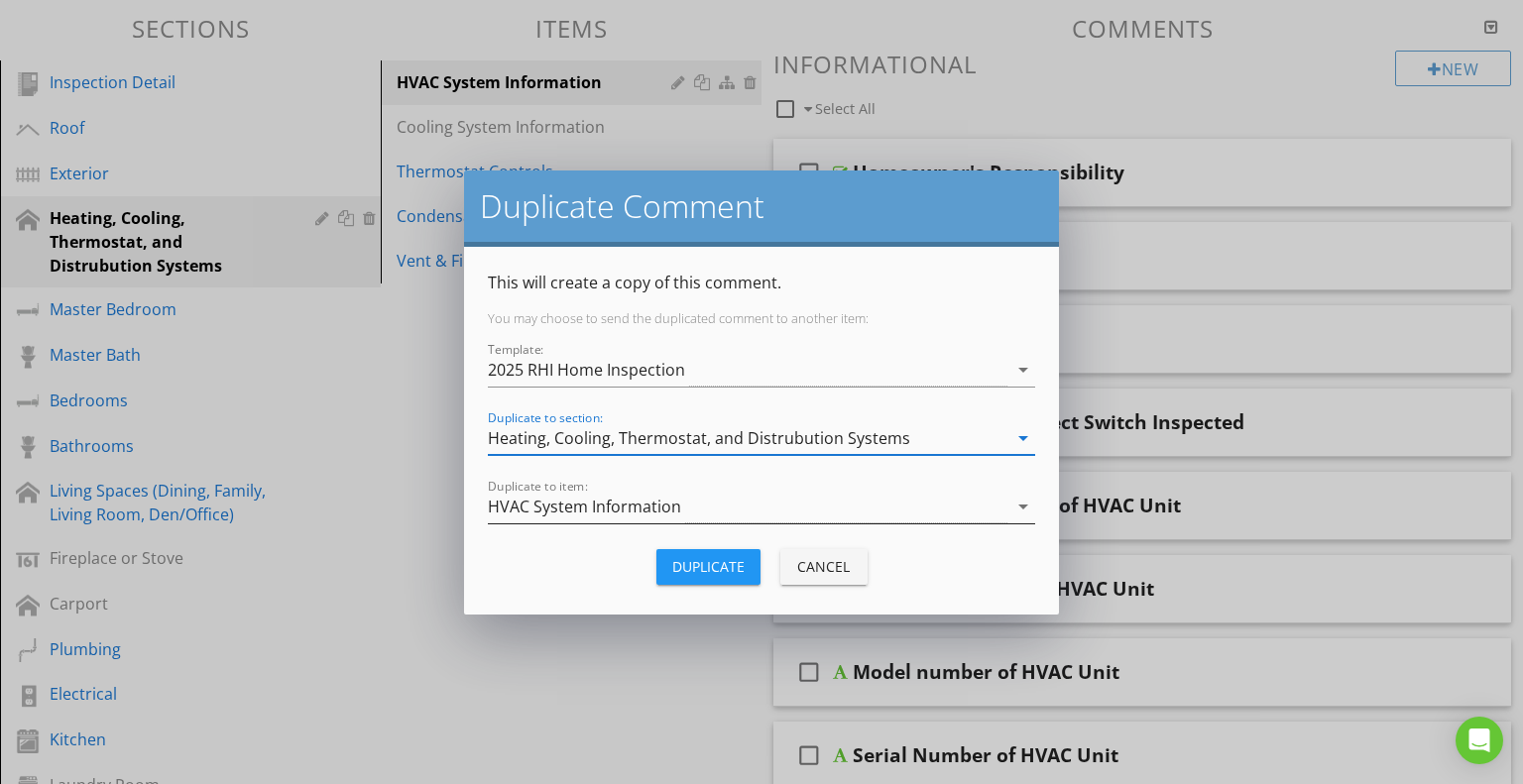 click on "HVAC System Information" at bounding box center (748, 506) 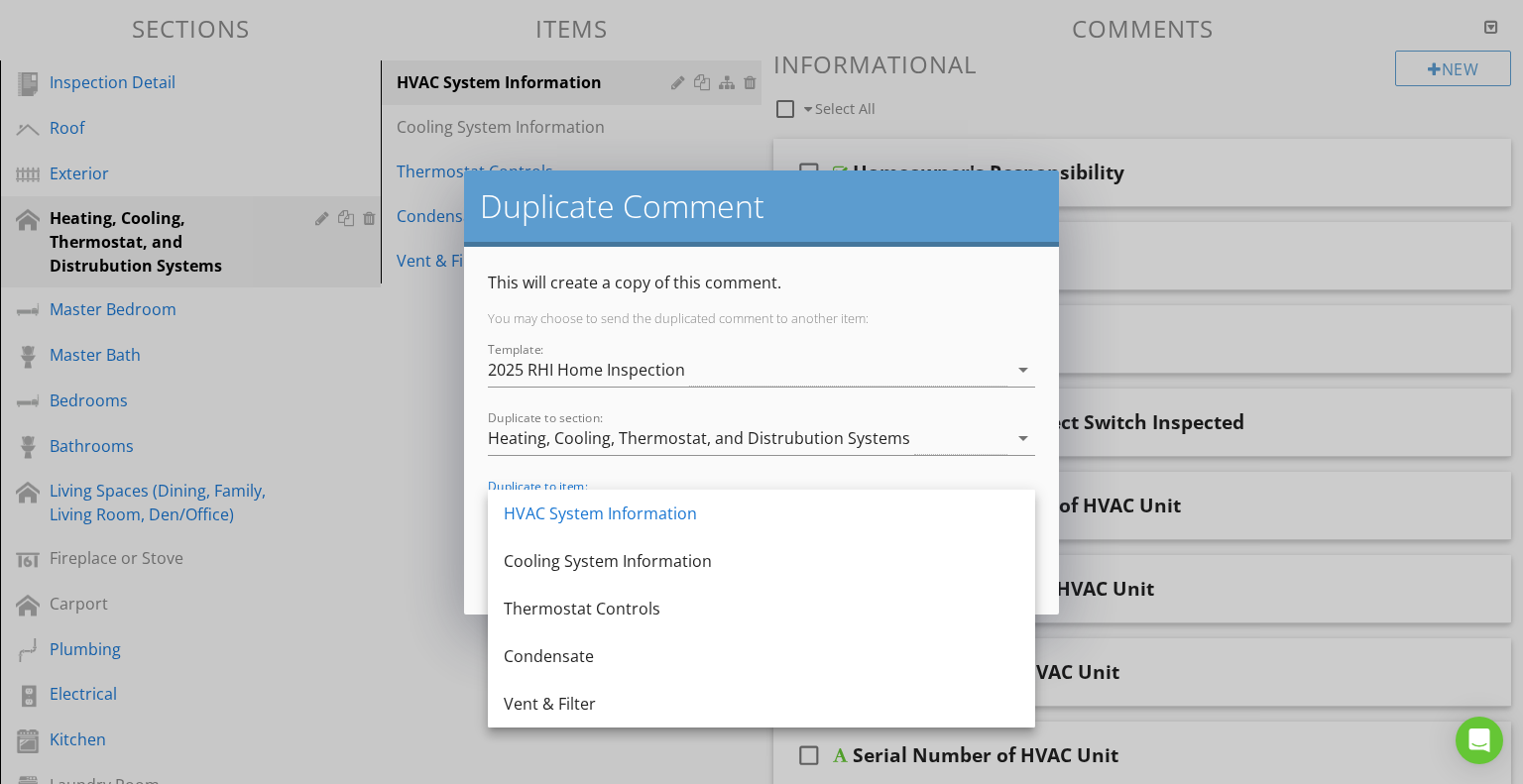 click on "Duplicate to item: HVAC System Information arrow_drop_down" at bounding box center (762, 510) 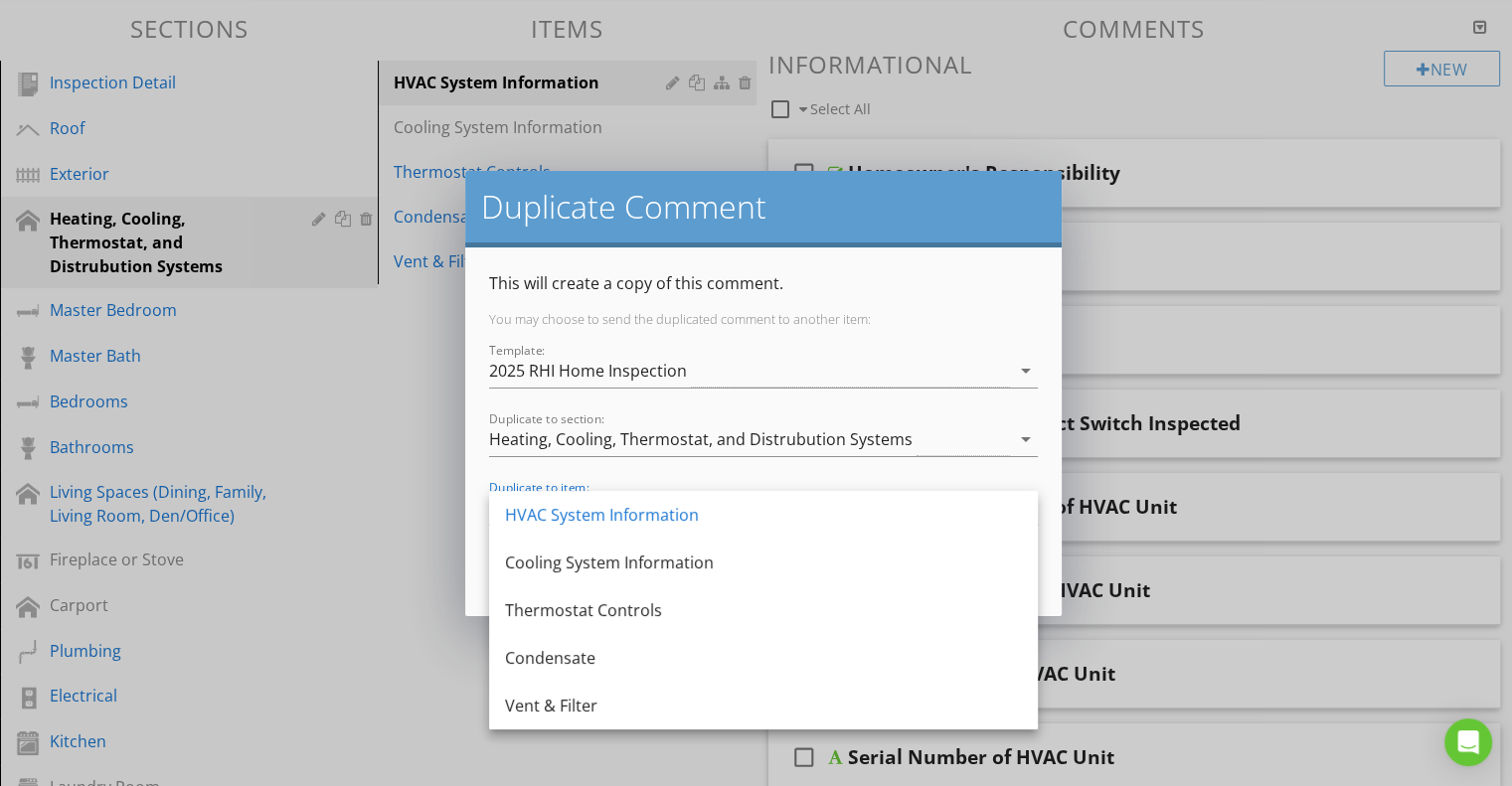 click on "Duplicate Comment     This will create a copy of this comment.   You may choose to send the duplicated comment to another item:   Template: 2025 RHI Home Inspection arrow_drop_down   Duplicate to section: Heating, Cooling, Thermostat, and Distrubution Systems arrow_drop_down   Duplicate to item: HVAC System Information arrow_drop_down     Duplicate   Cancel" at bounding box center [756, 393] 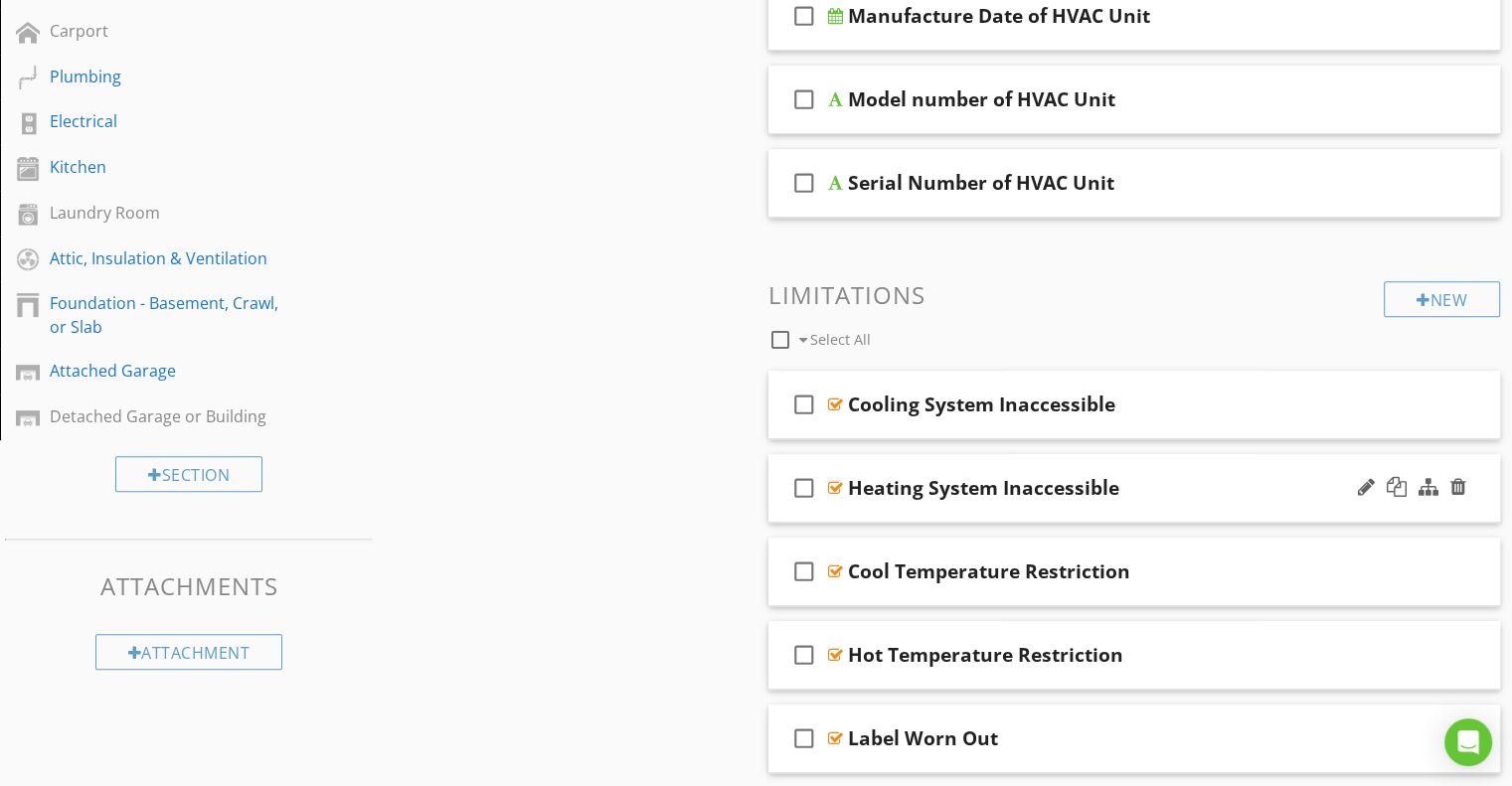 scroll, scrollTop: 795, scrollLeft: 0, axis: vertical 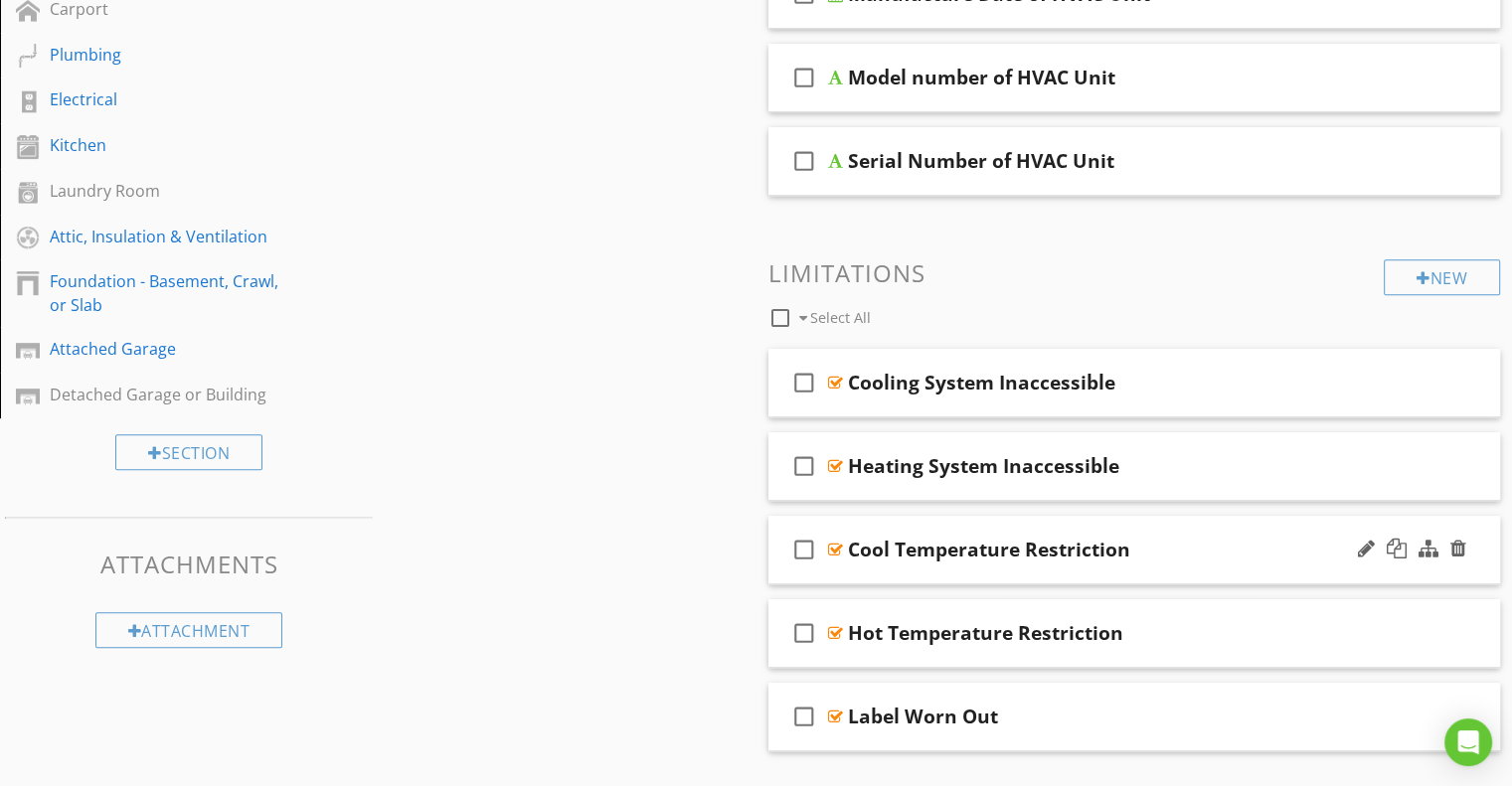 click on "Cool Temperature Restriction" at bounding box center (1107, 550) 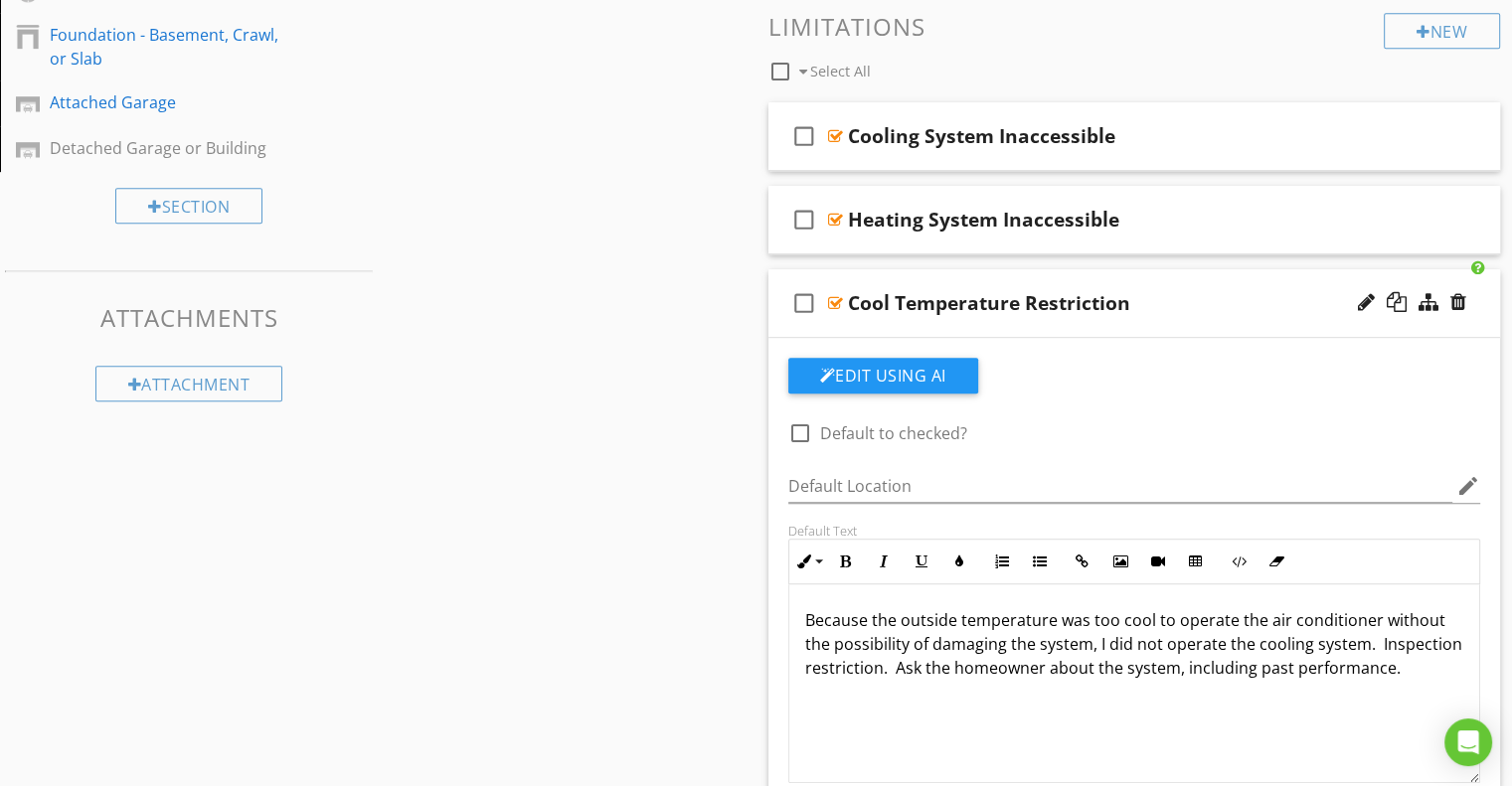scroll, scrollTop: 1093, scrollLeft: 0, axis: vertical 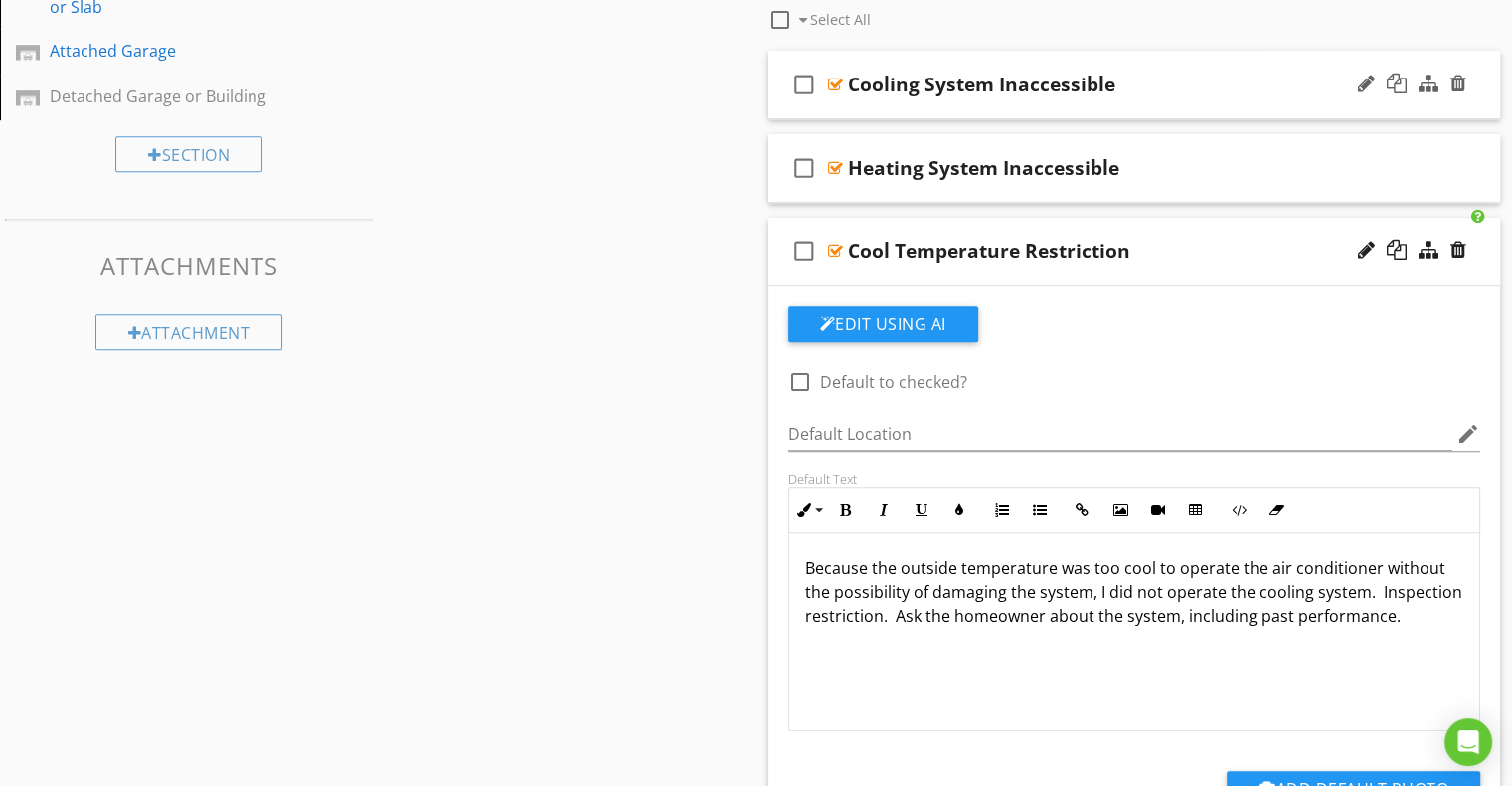 click on "Cooling System Inaccessible" at bounding box center [1107, 84] 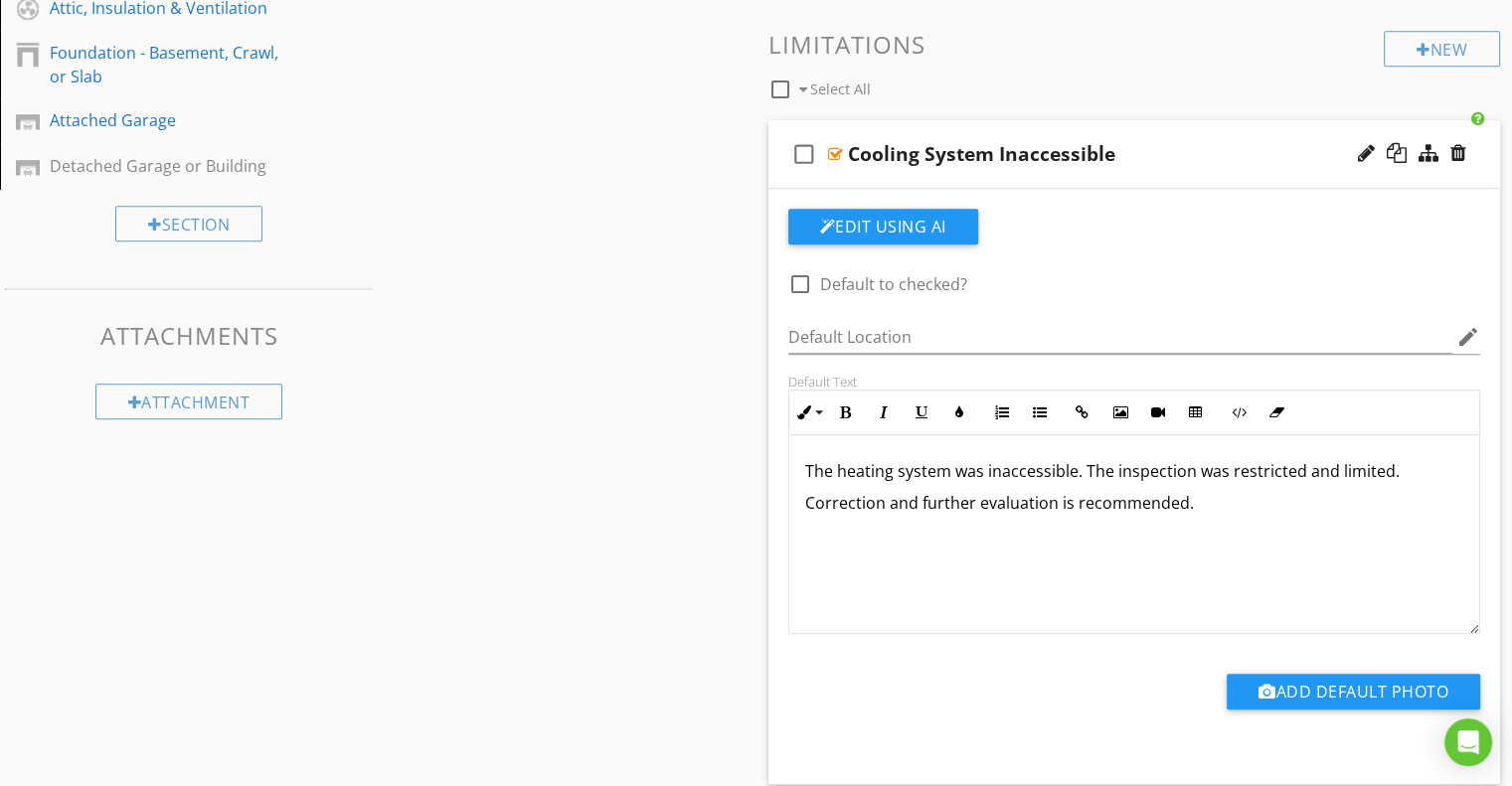 scroll, scrollTop: 994, scrollLeft: 0, axis: vertical 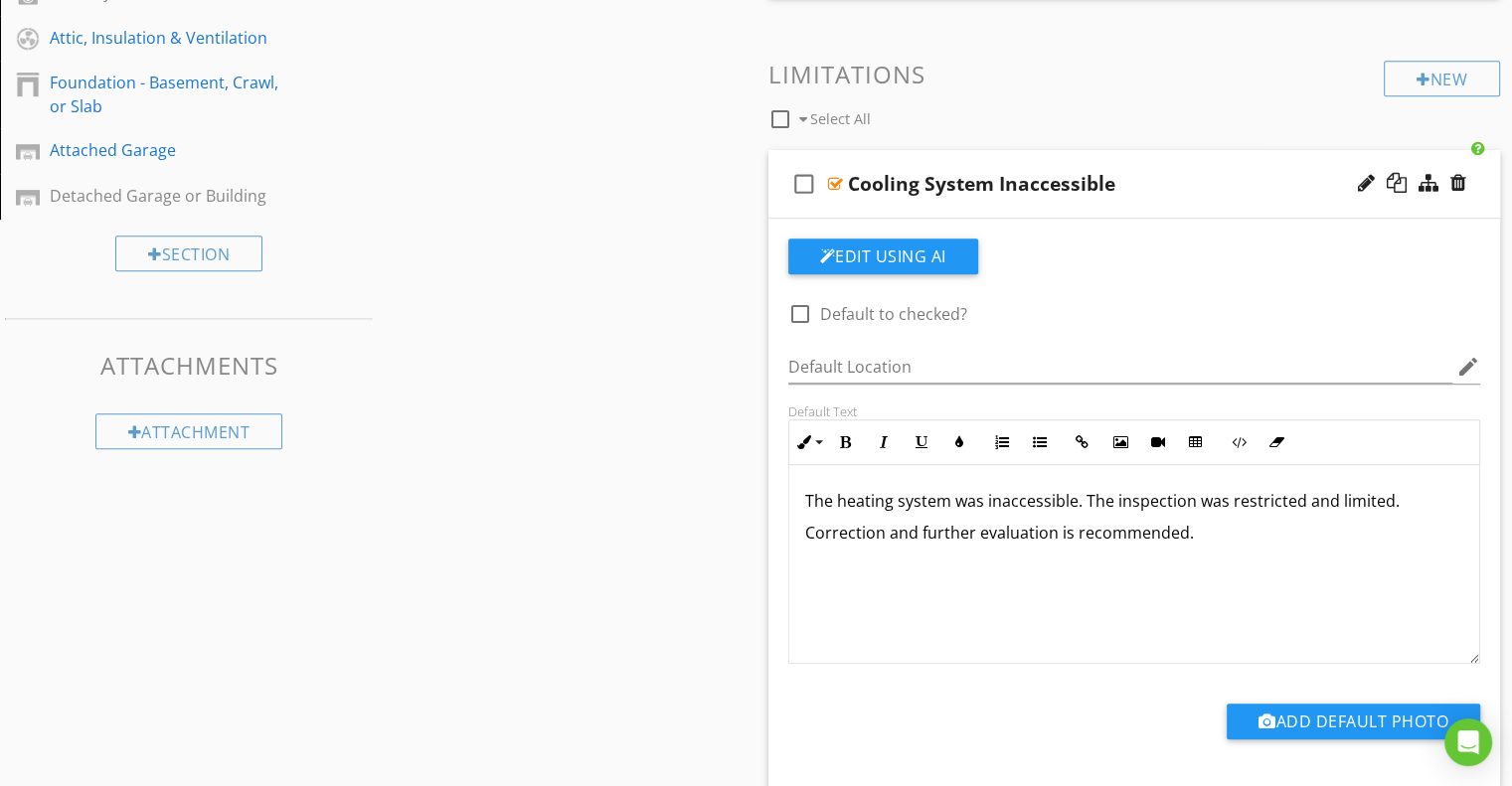 click on "Cooling System Inaccessible" at bounding box center [1107, 184] 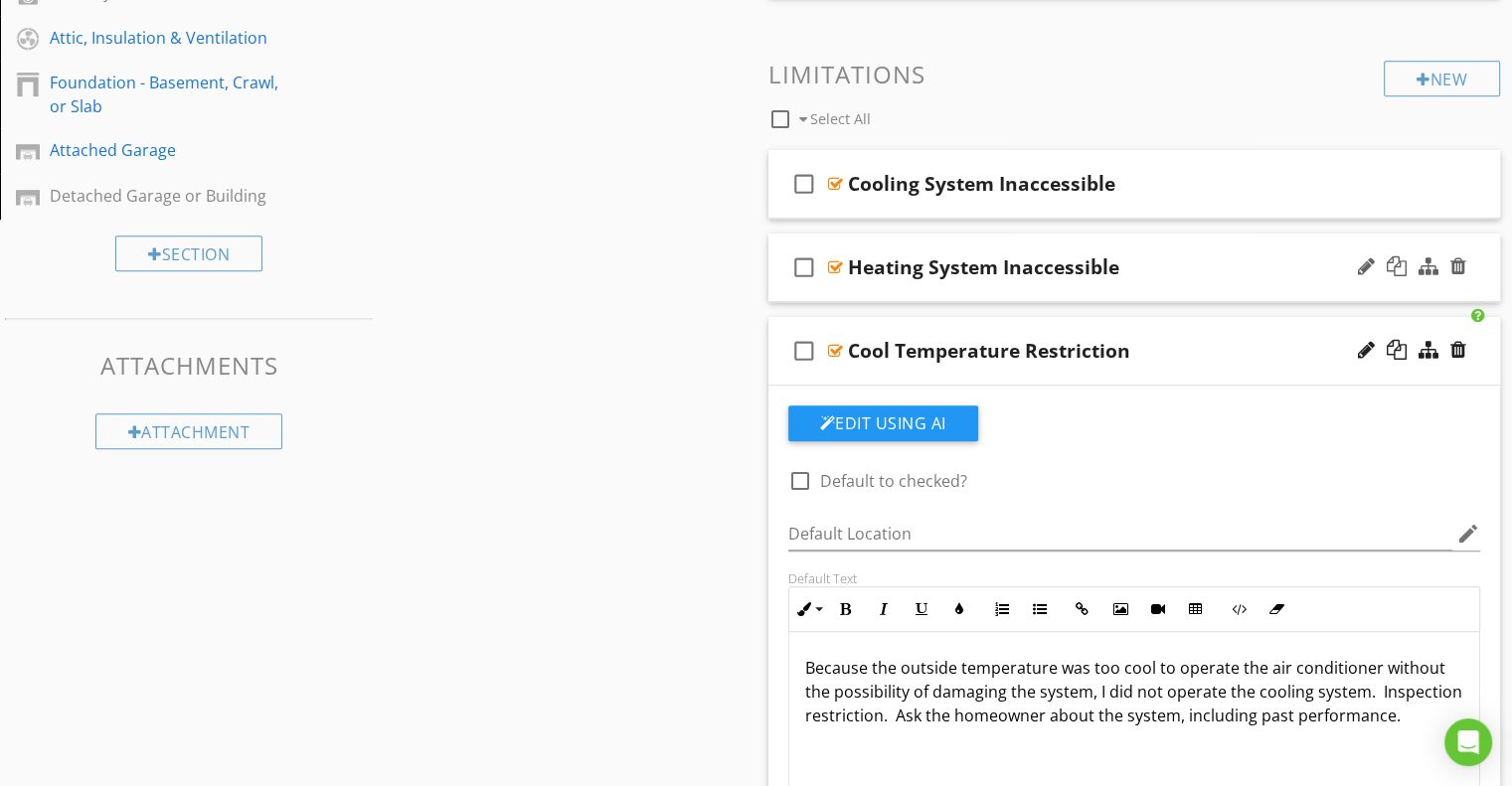 click on "check_box_outline_blank
Heating System Inaccessible" at bounding box center [1134, 267] 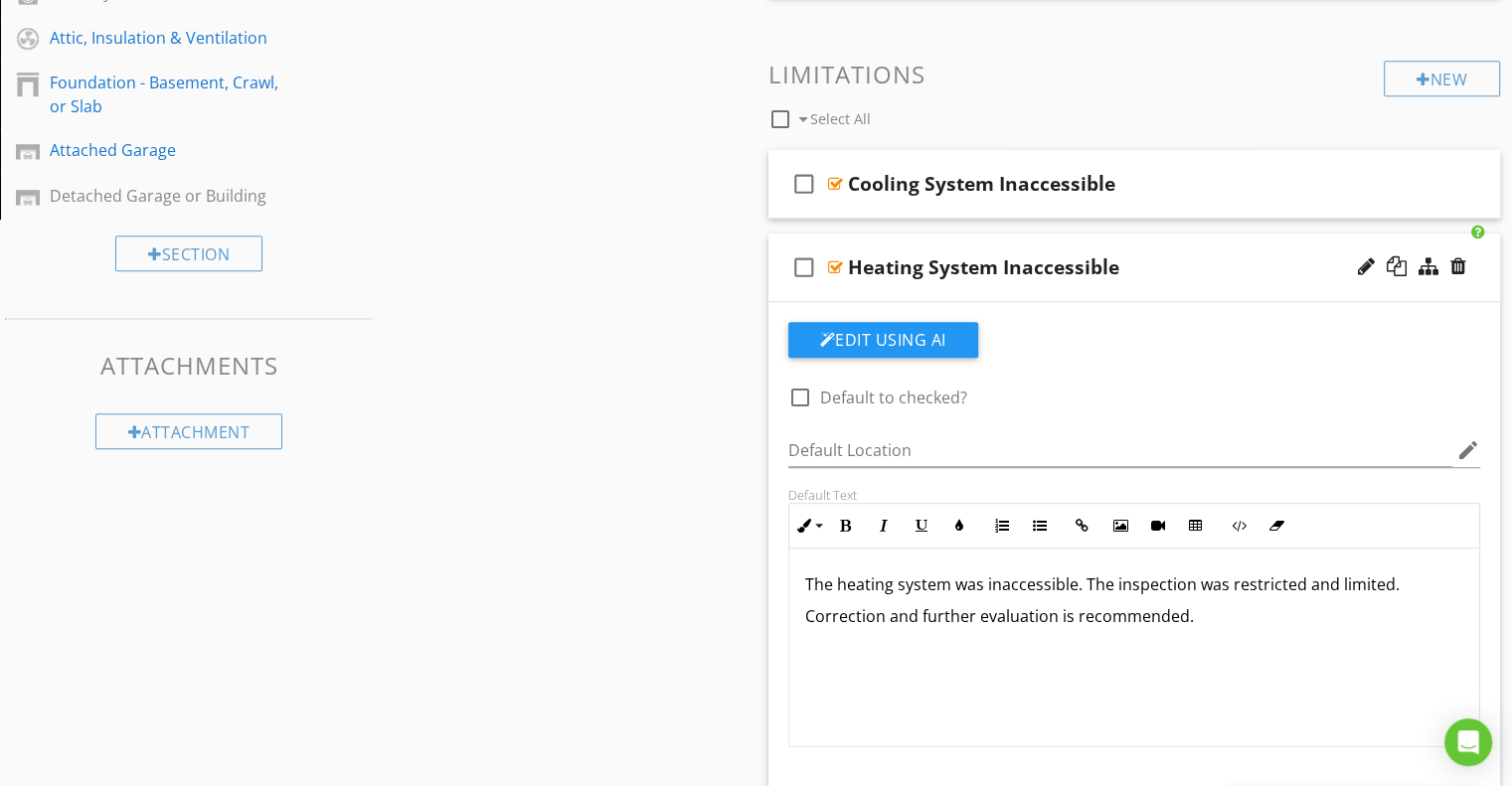 click on "check_box_outline_blank
Heating System Inaccessible" at bounding box center (1134, 267) 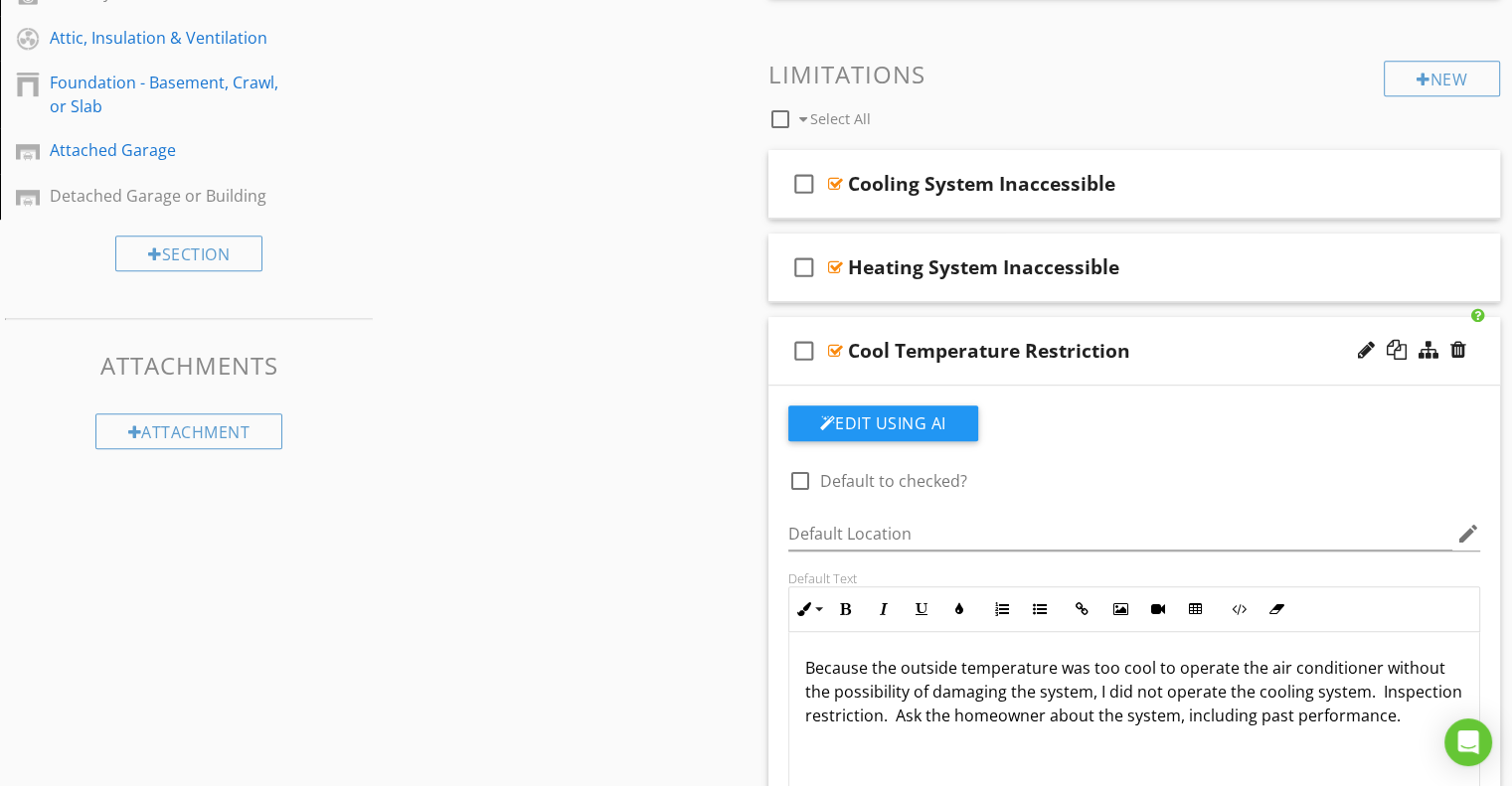 scroll, scrollTop: 894, scrollLeft: 0, axis: vertical 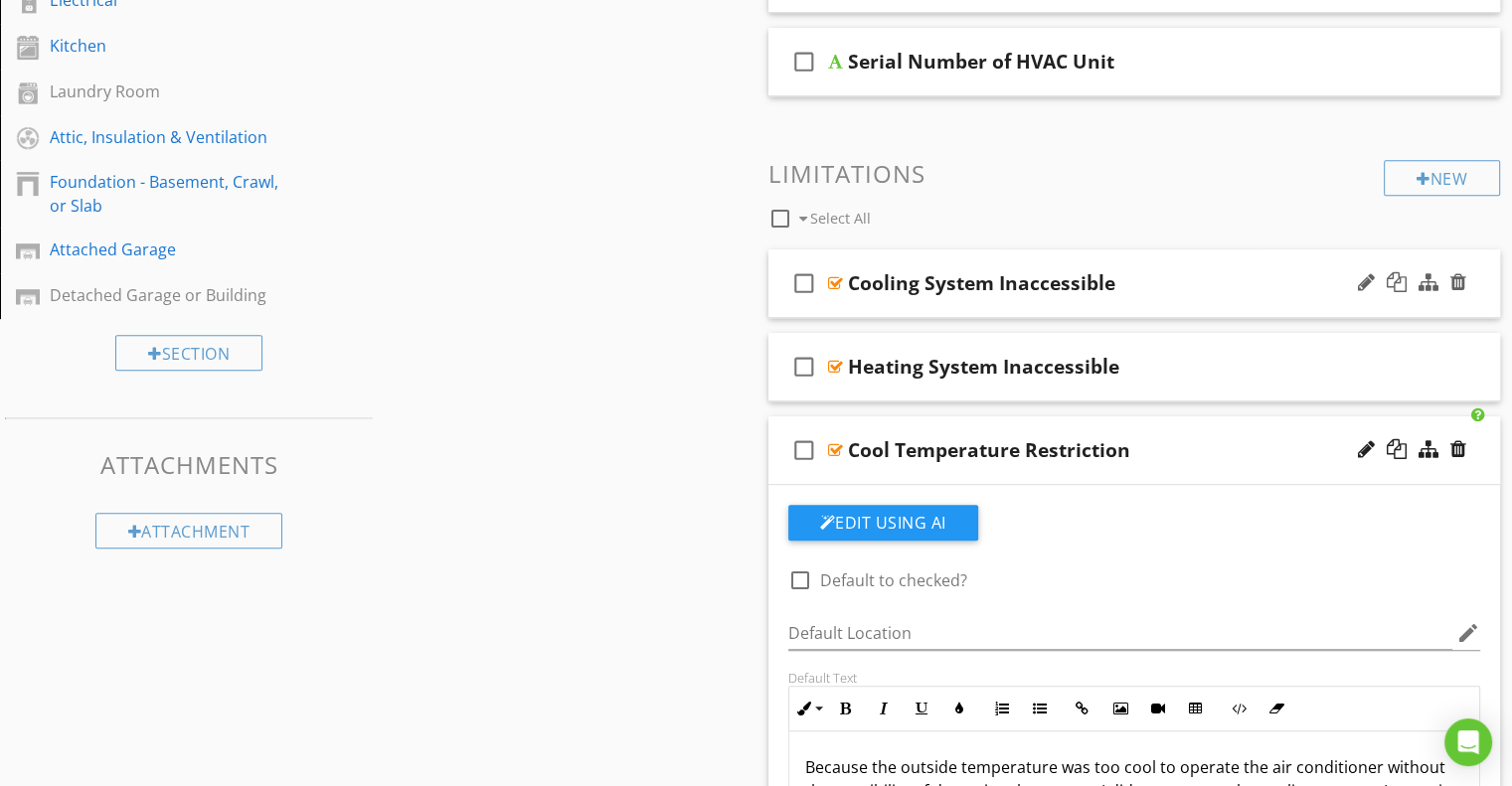 click on "Cooling System Inaccessible" at bounding box center [981, 283] 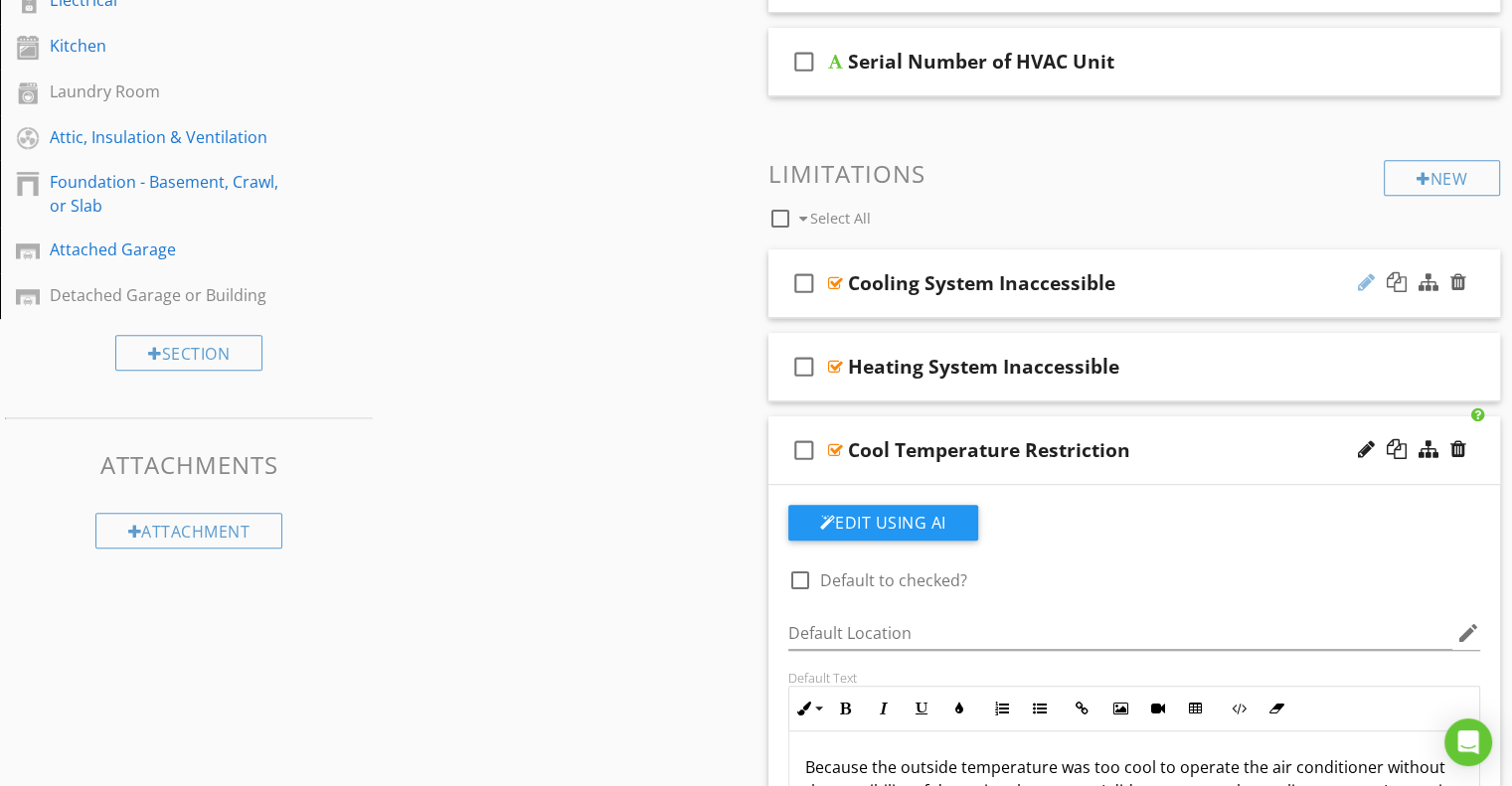 click at bounding box center (1366, 282) 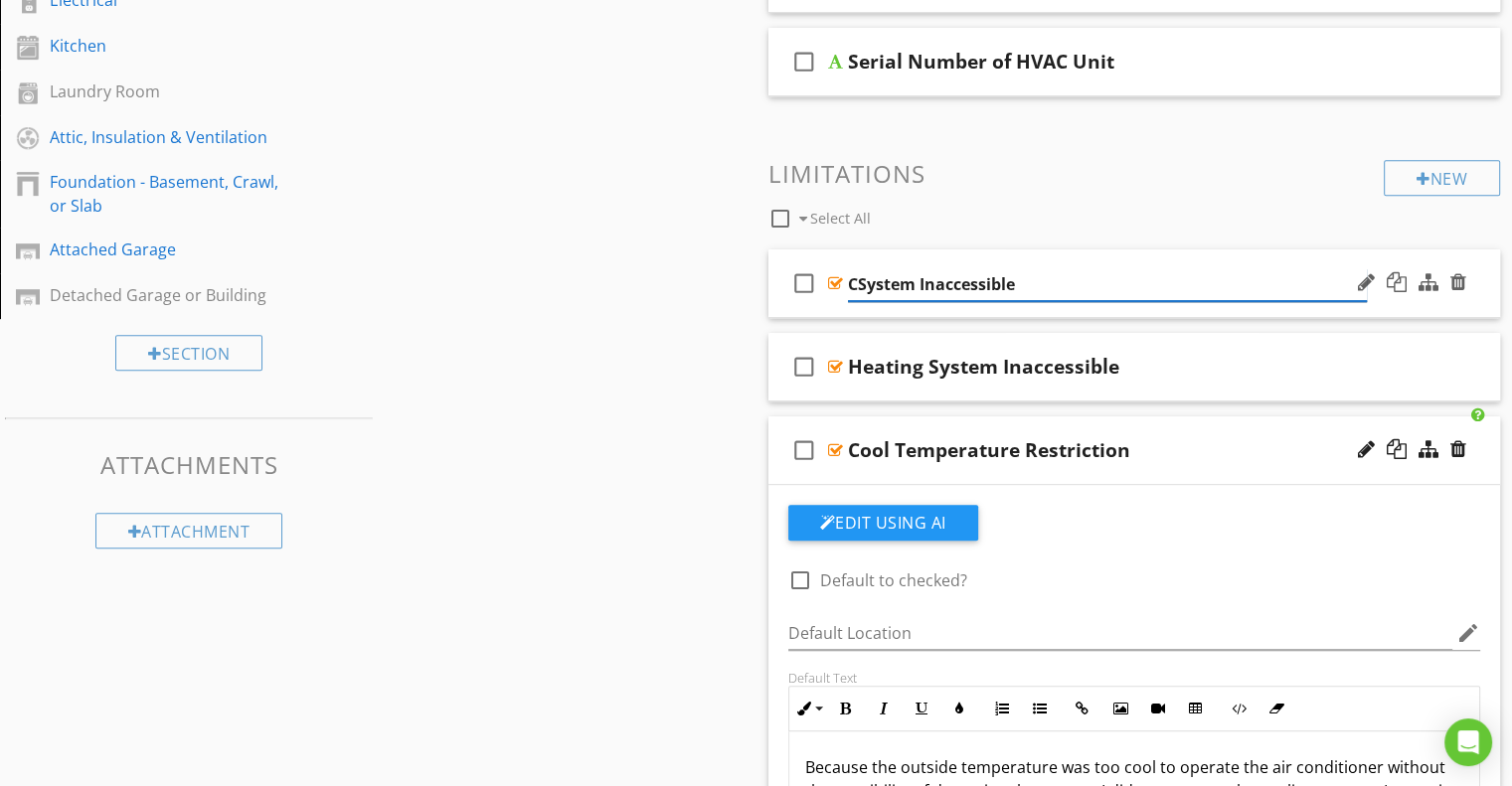 type on "System Inaccessible" 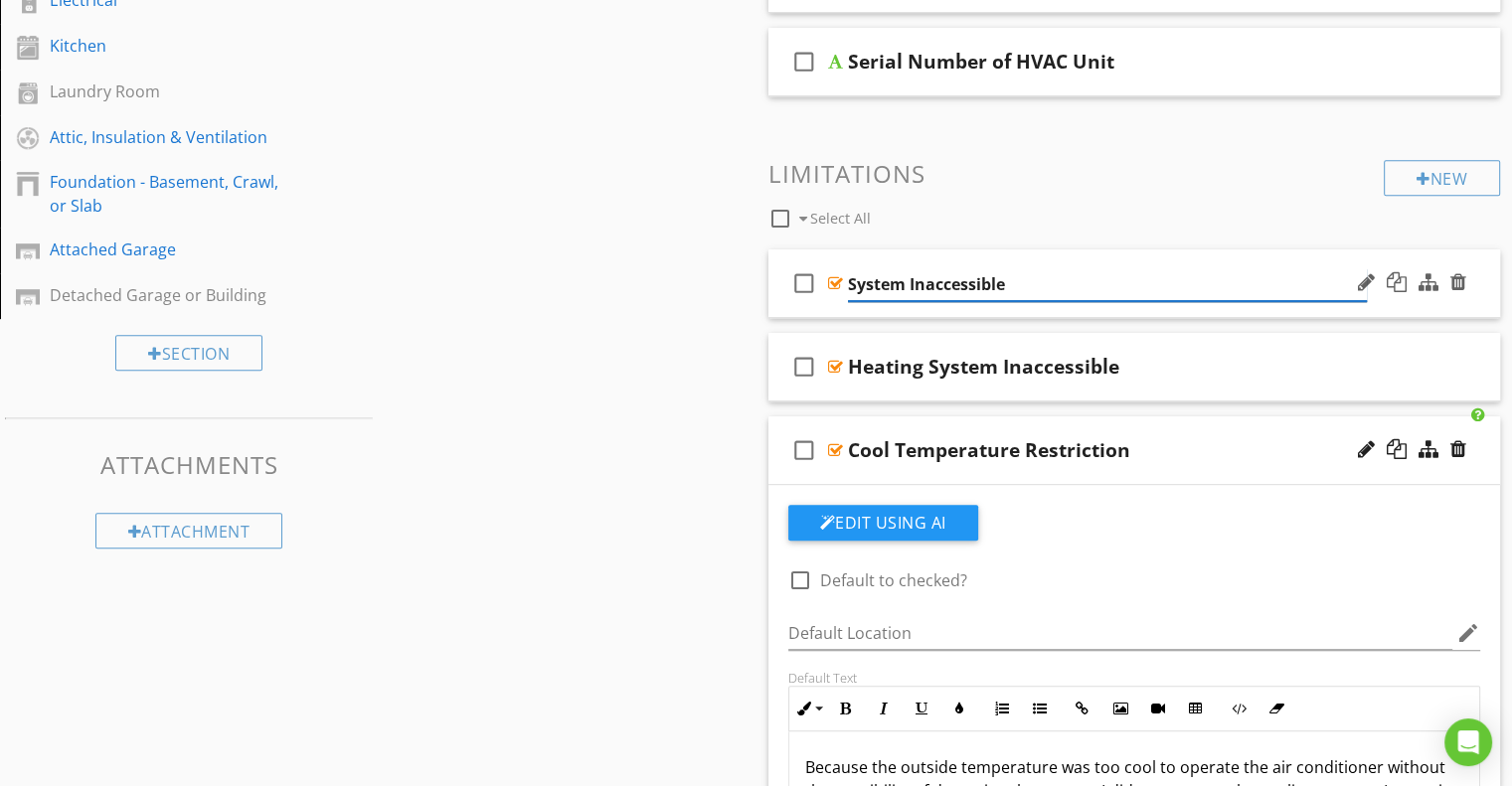 click on "System Inaccessible" at bounding box center [1107, 284] 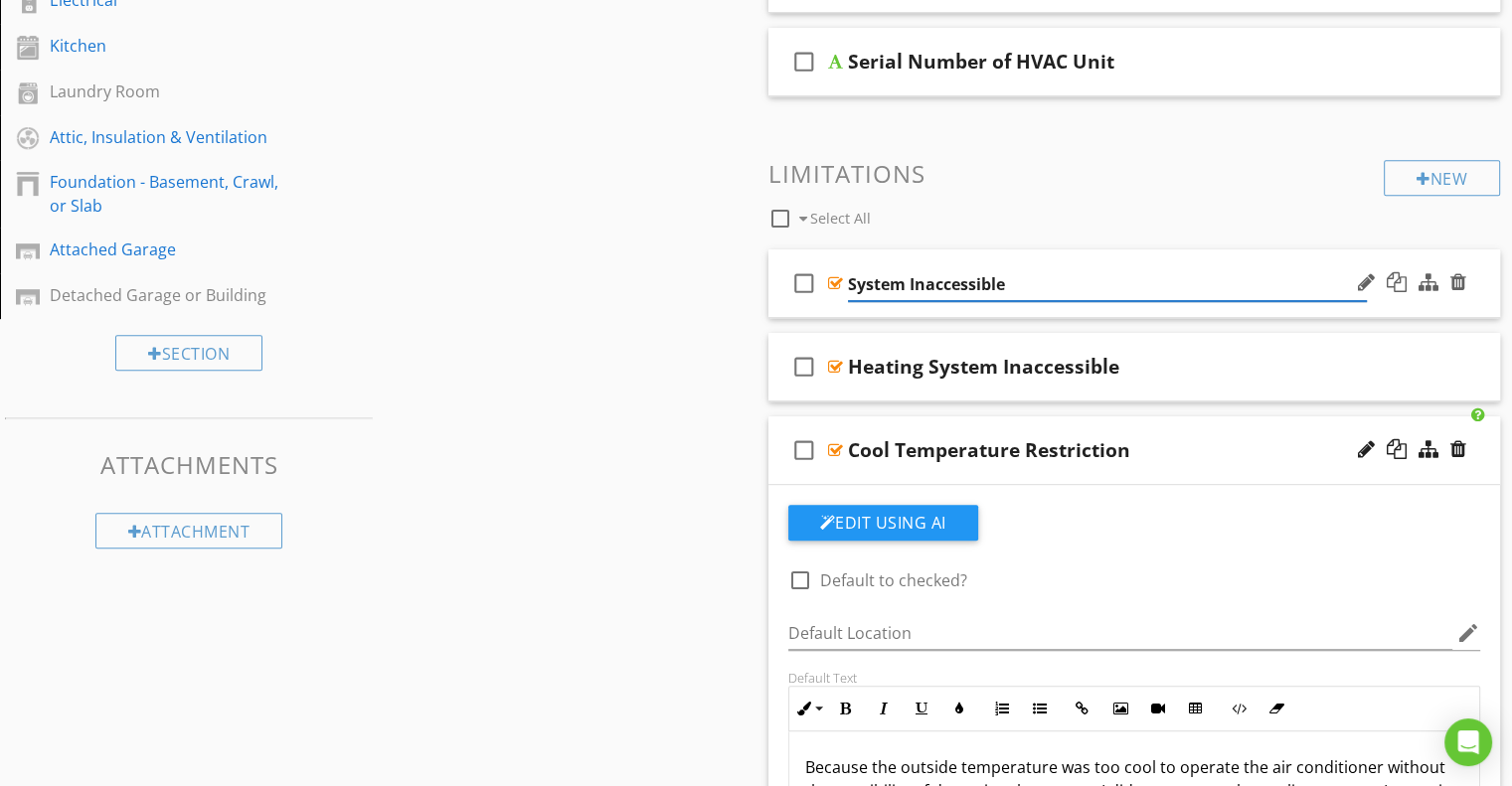 click on "check_box_outline_blank         System Inaccessible" at bounding box center (1134, 283) 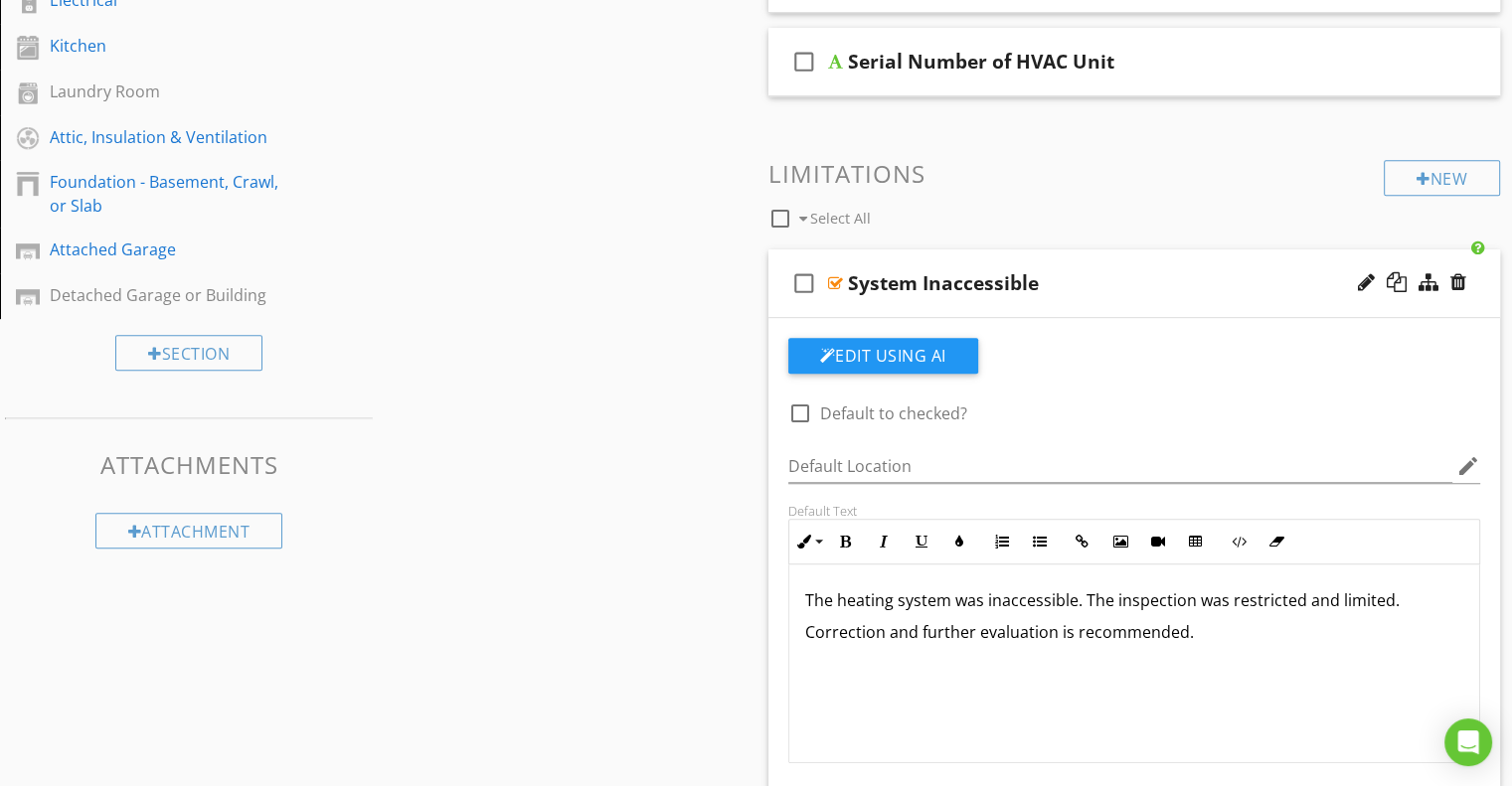 click on "The heating system was inaccessible. The inspection was restricted and limited." at bounding box center (1134, 600) 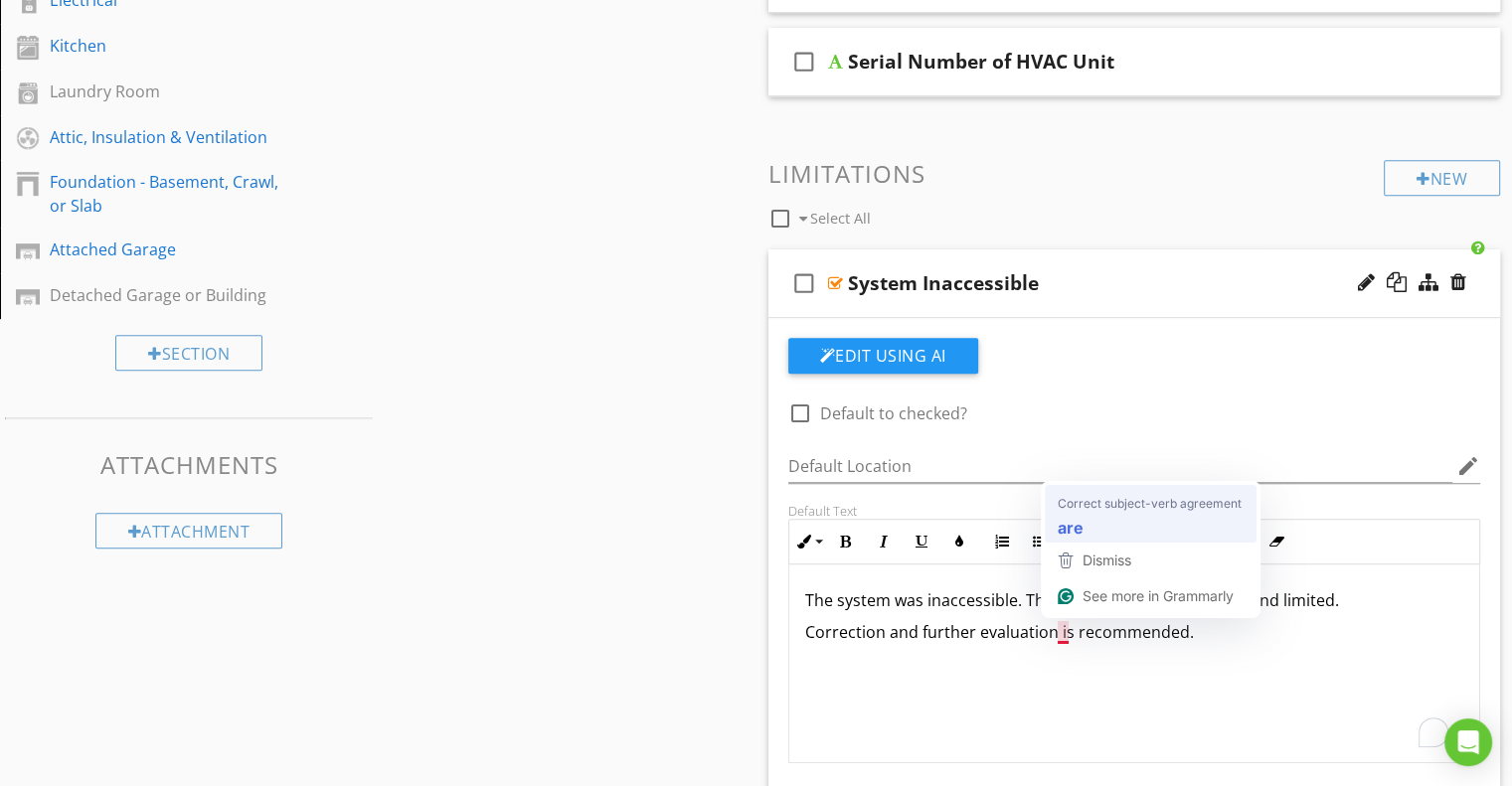 type 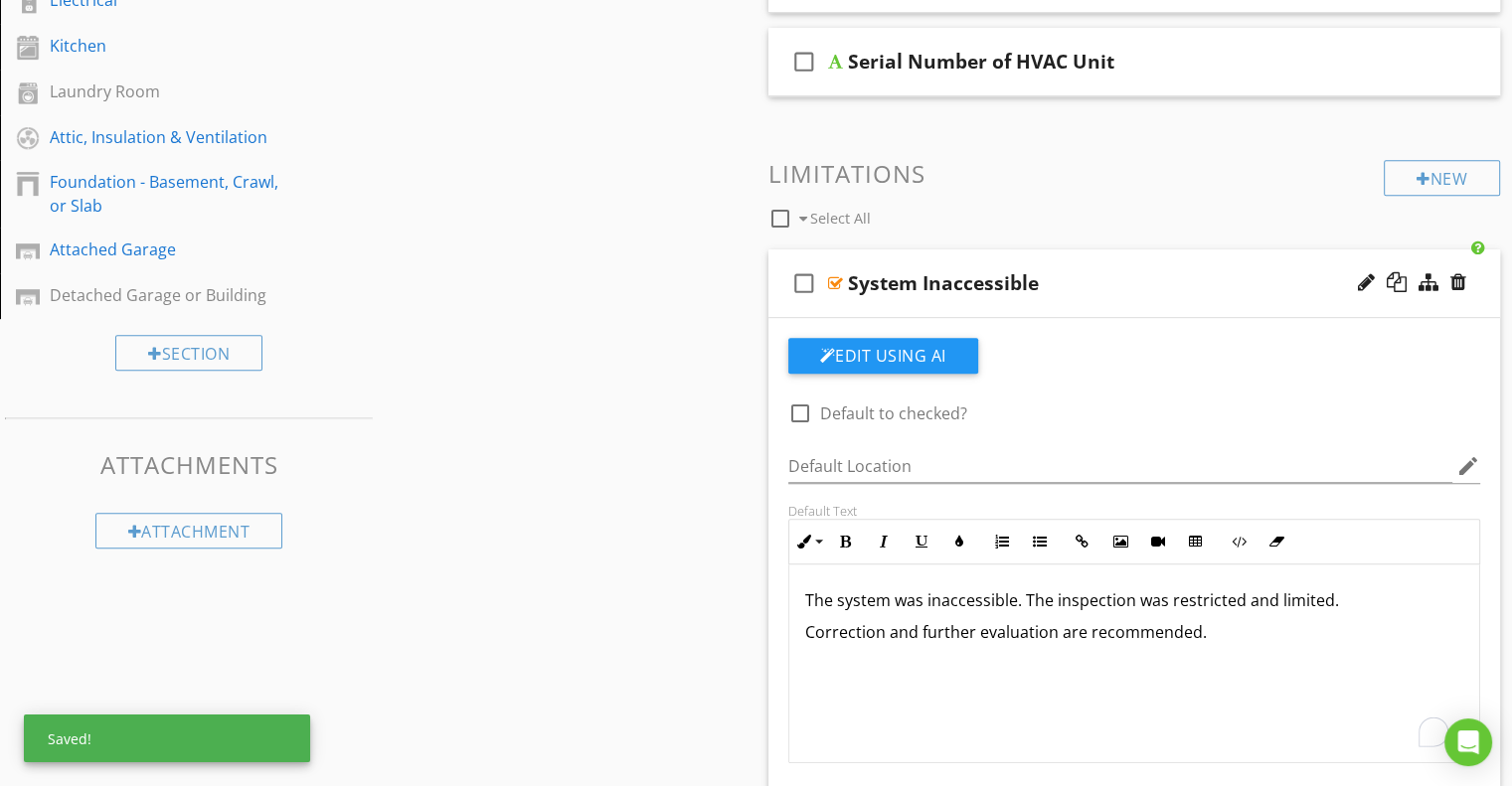 click on "System Inaccessible" at bounding box center [1107, 283] 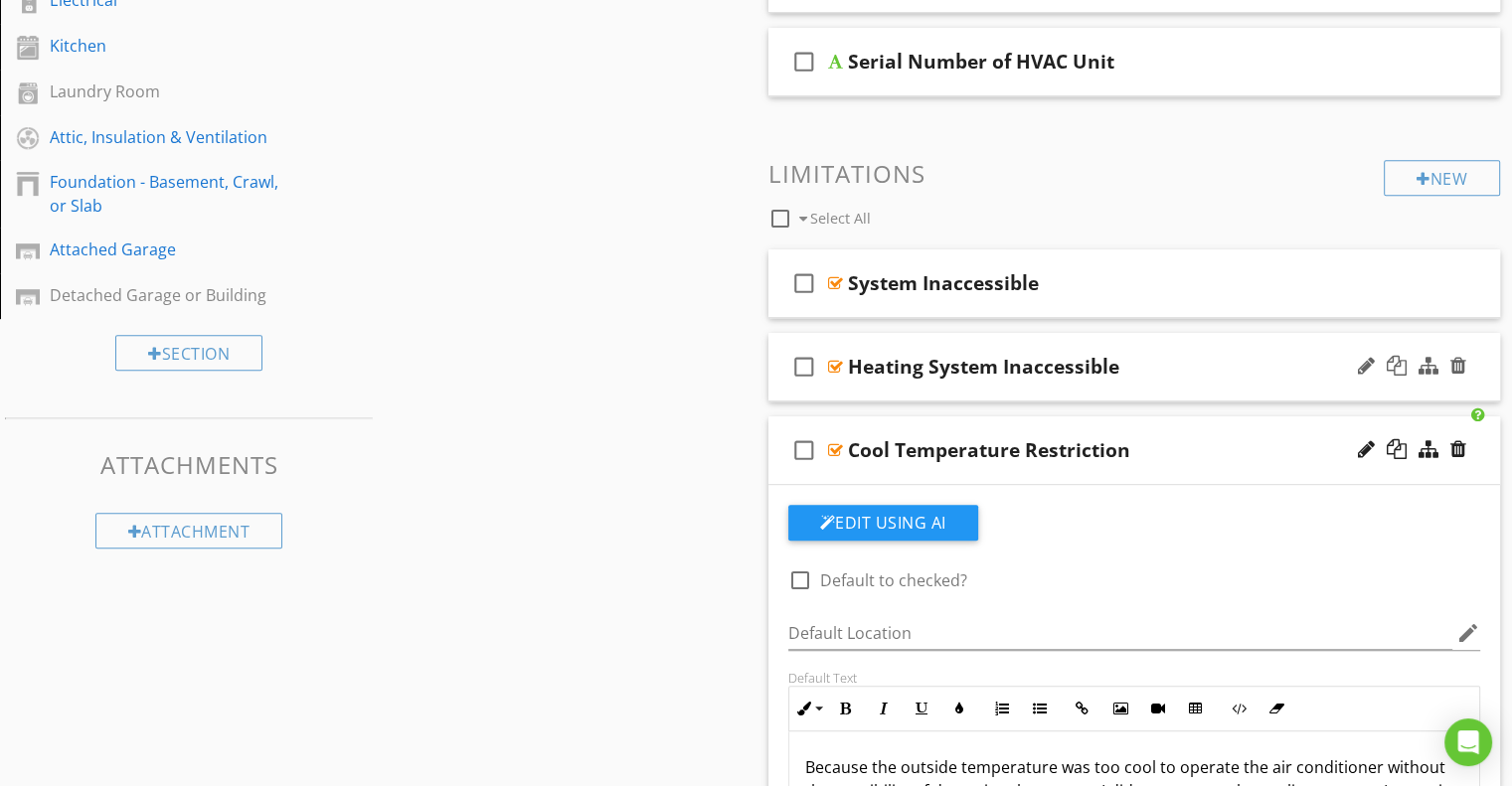 click on "Heating System Inaccessible" at bounding box center [1107, 367] 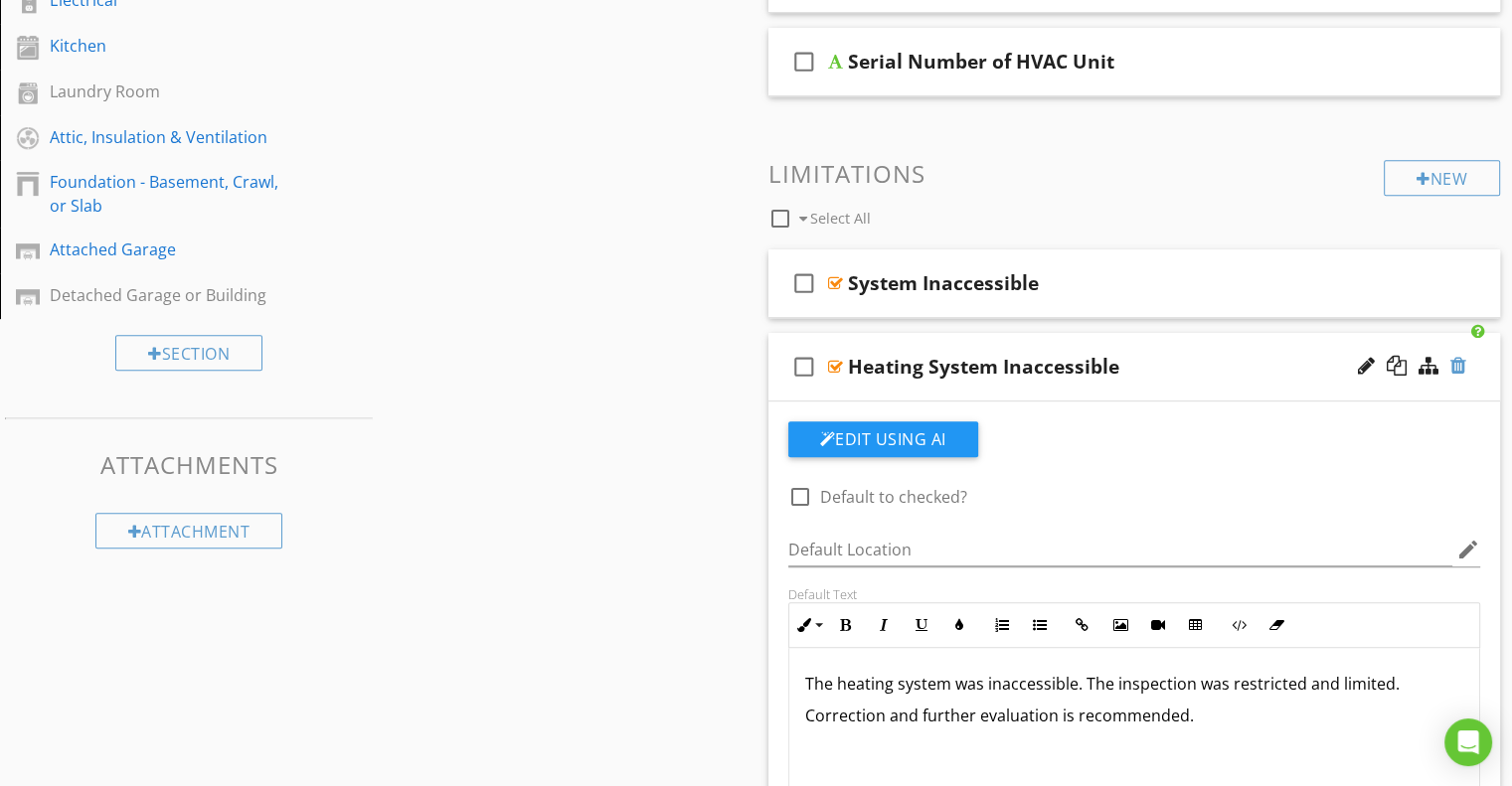 click at bounding box center (1458, 366) 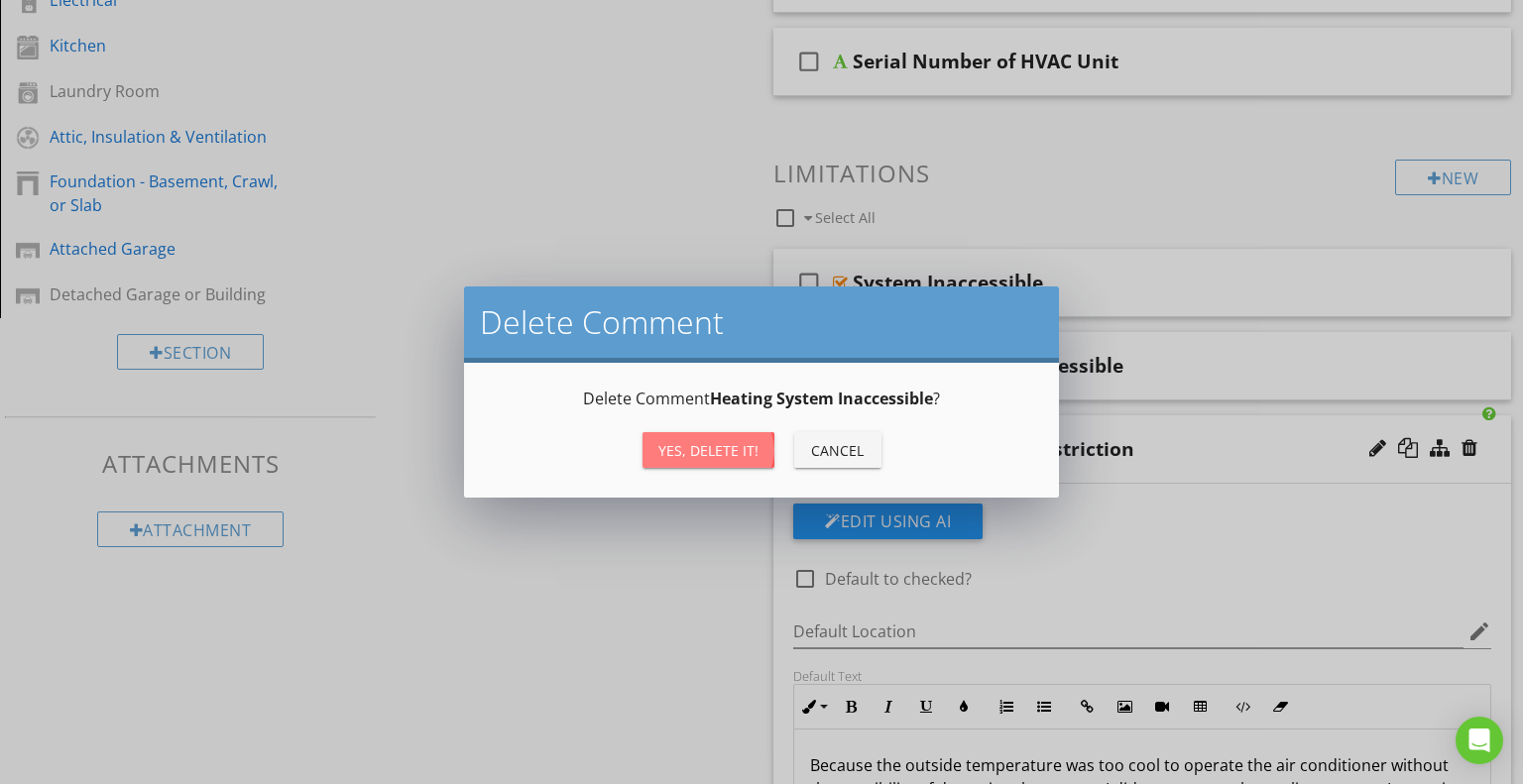 click on "Yes, Delete it!" at bounding box center (708, 450) 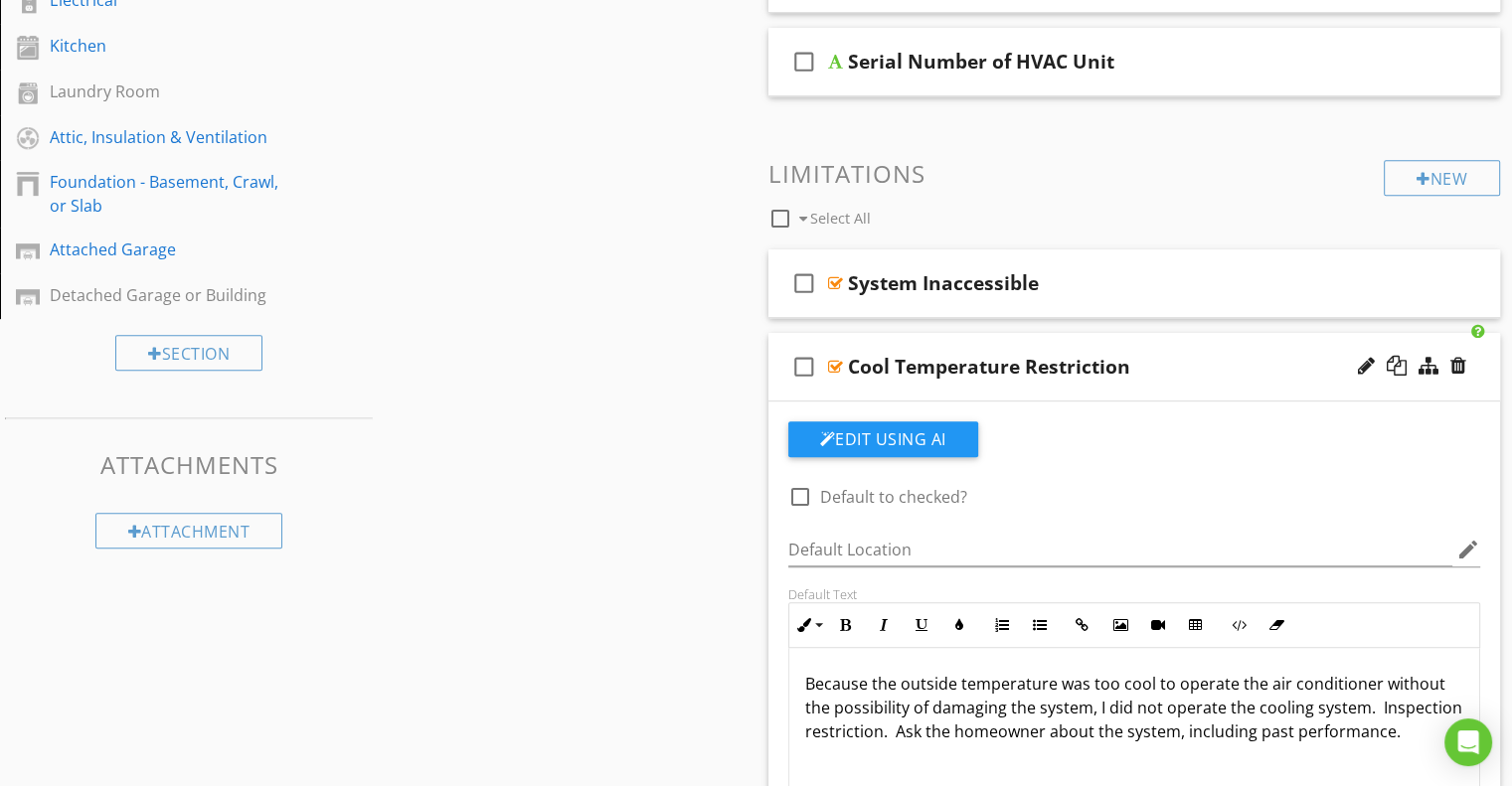 click on "Cool Temperature Restriction" at bounding box center (1107, 367) 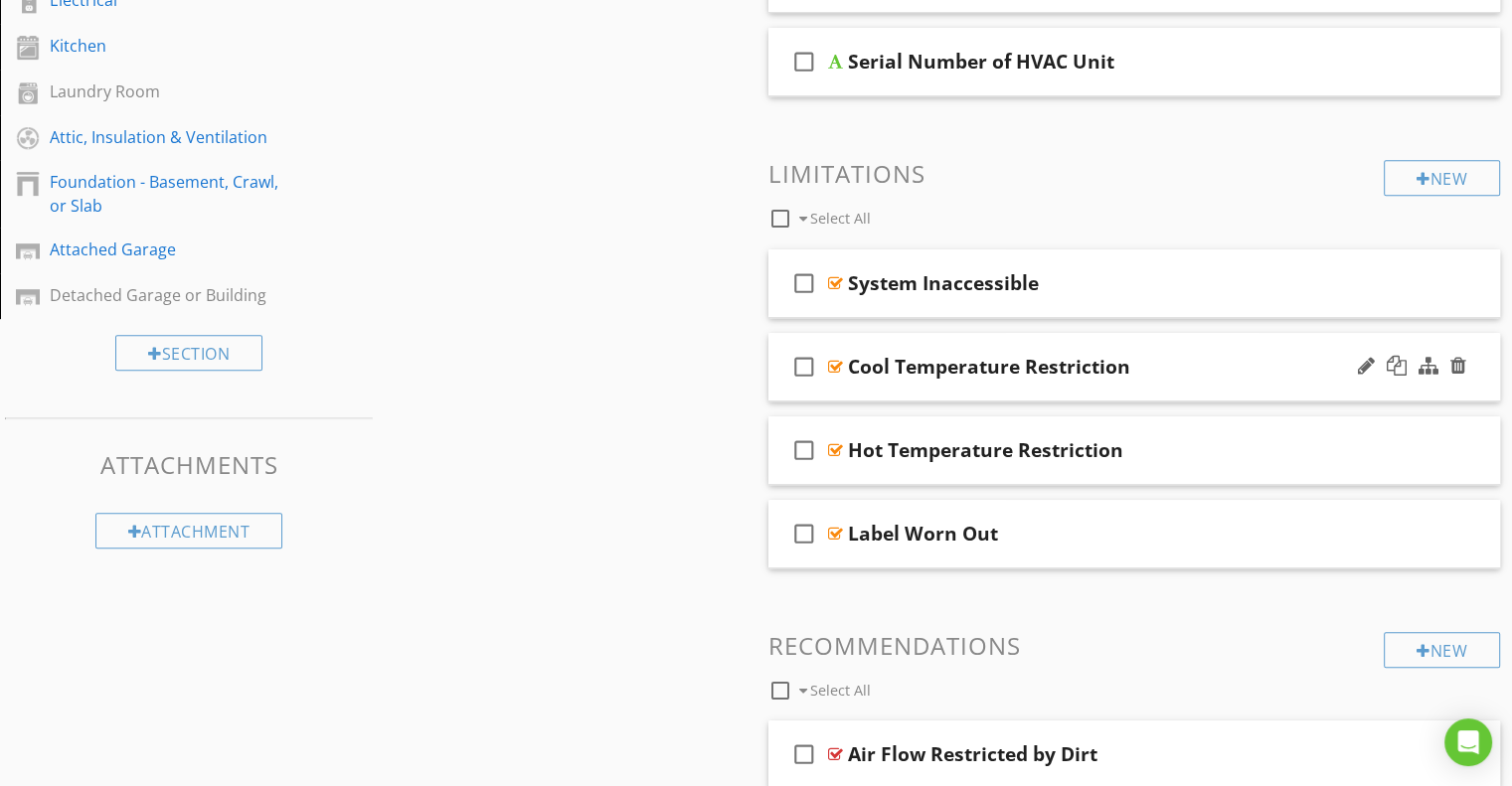 click on "Cool Temperature Restriction" at bounding box center (989, 367) 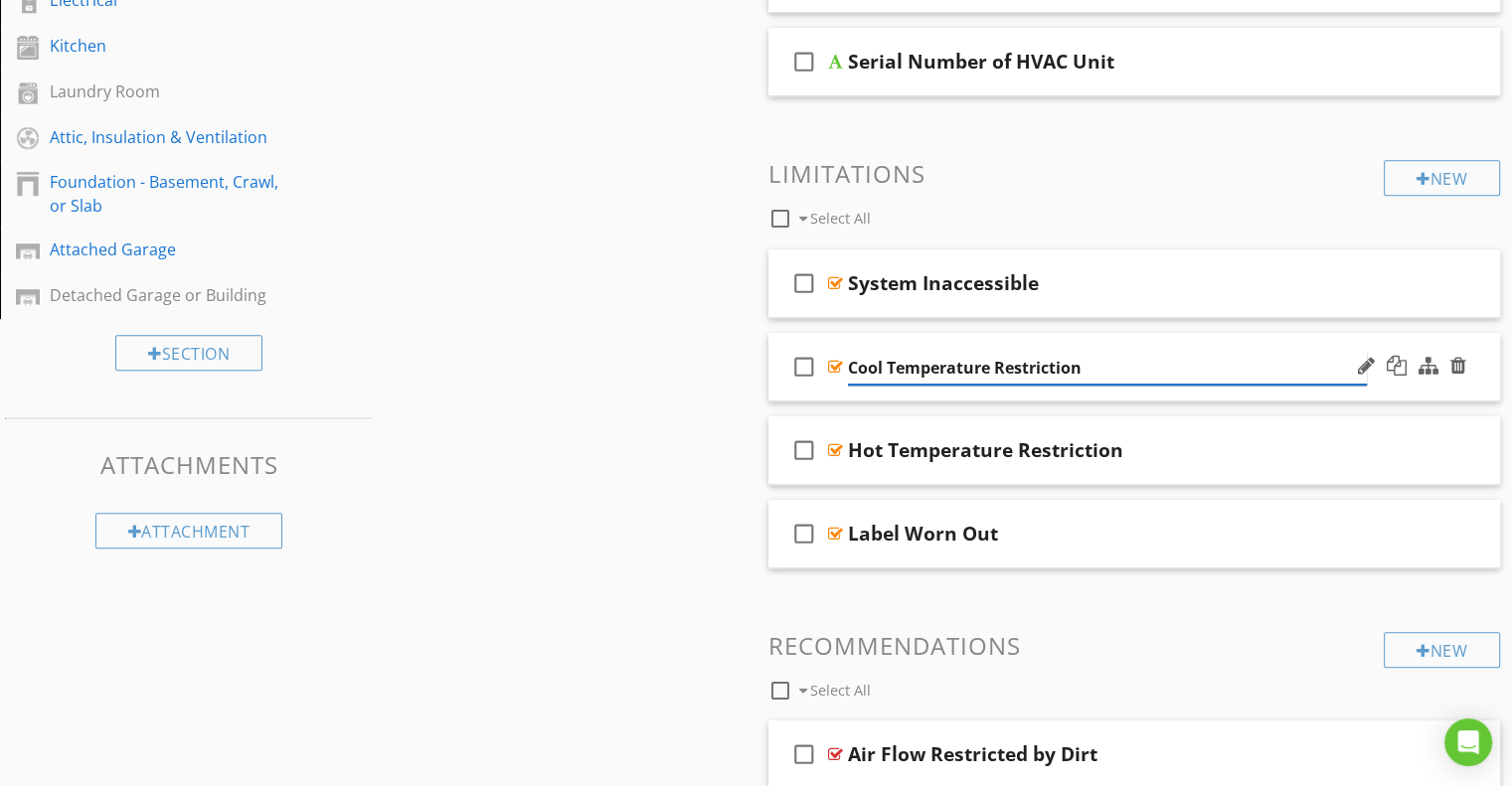 click on "Cool Temperature Restriction" at bounding box center (1107, 368) 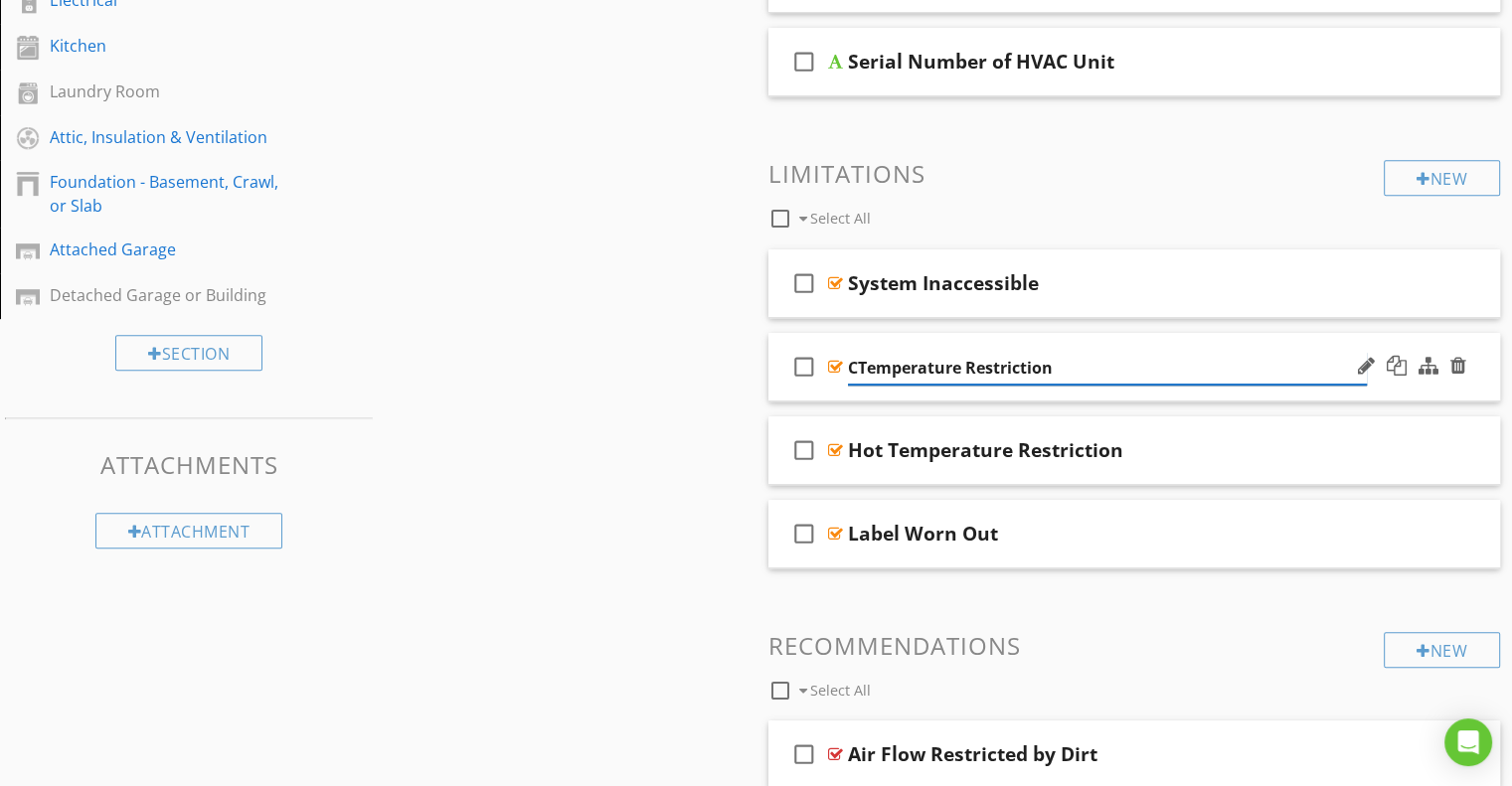 type on "Temperature Restriction" 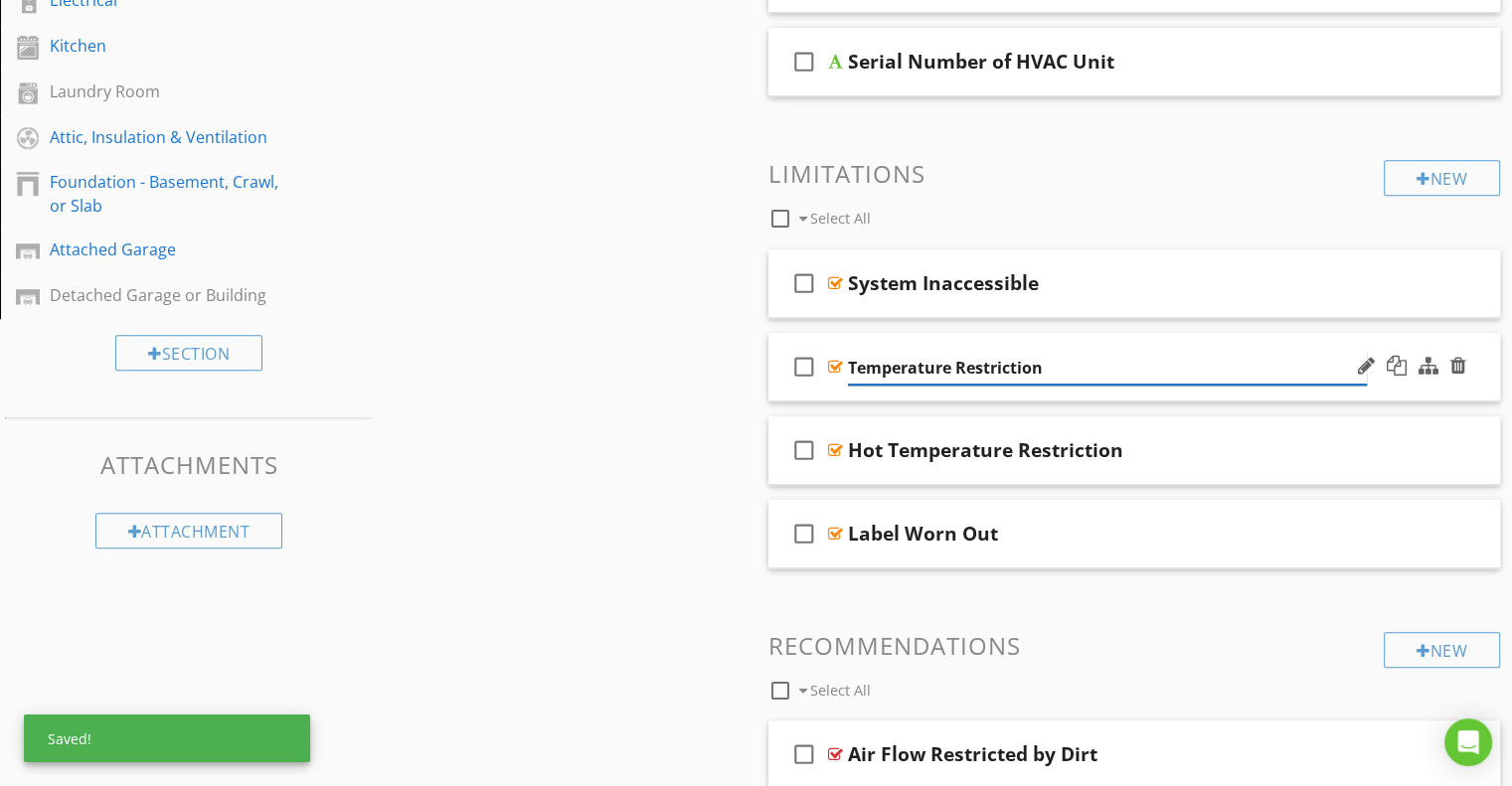 click on "Temperature Restriction" at bounding box center [1107, 368] 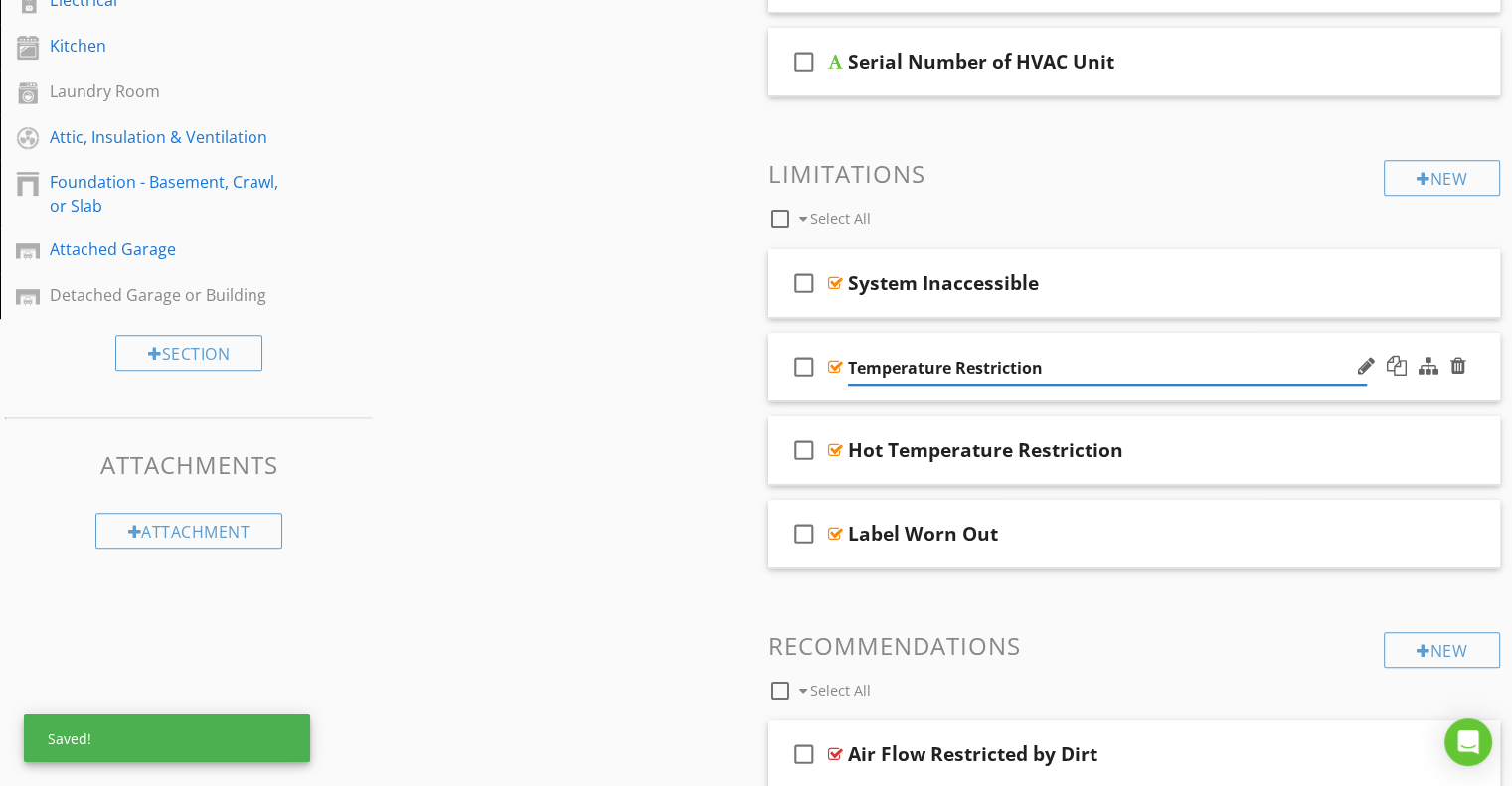 click on "check_box_outline_blank         Temperature Restriction" at bounding box center [1134, 367] 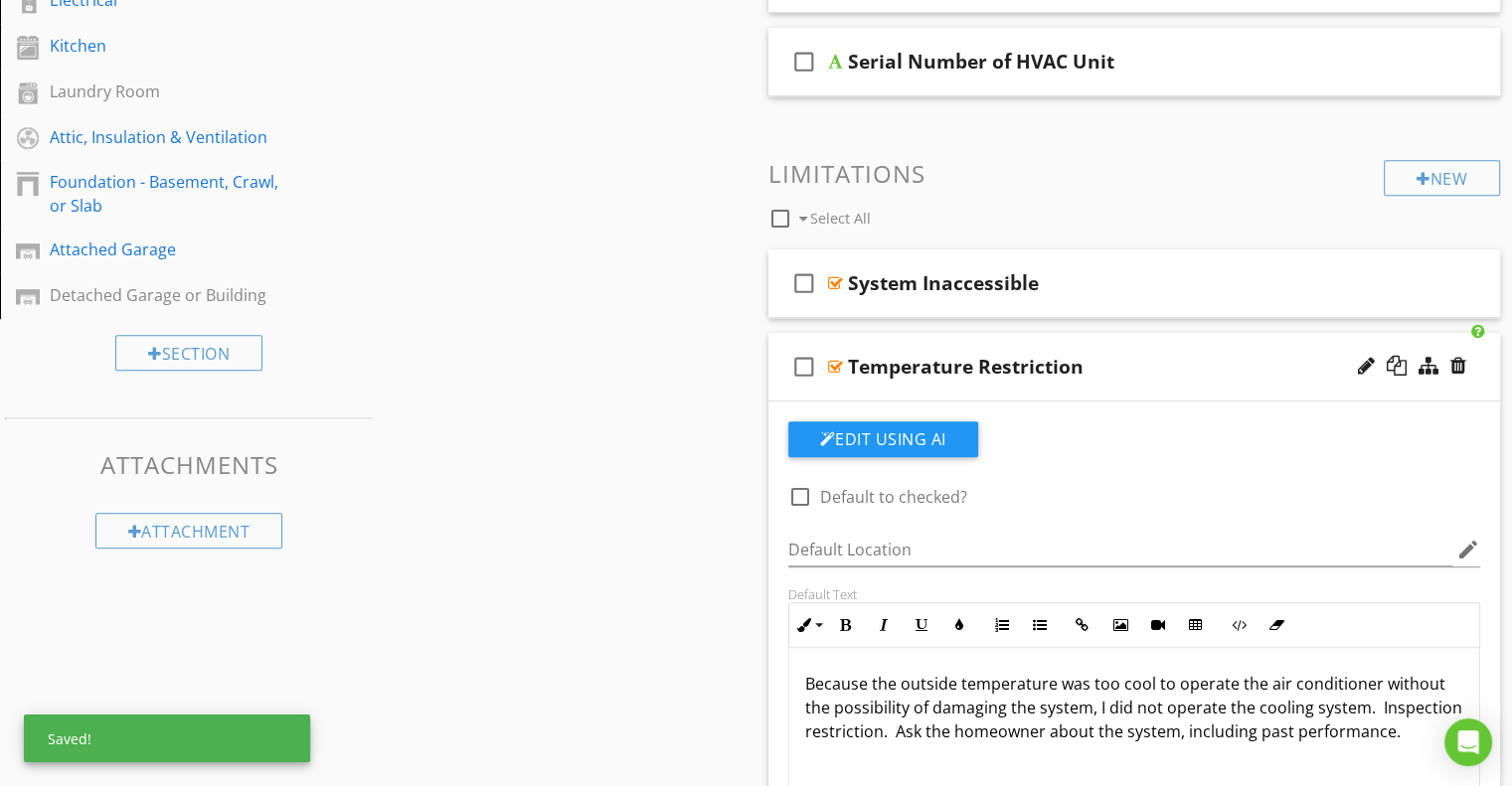 scroll, scrollTop: 994, scrollLeft: 0, axis: vertical 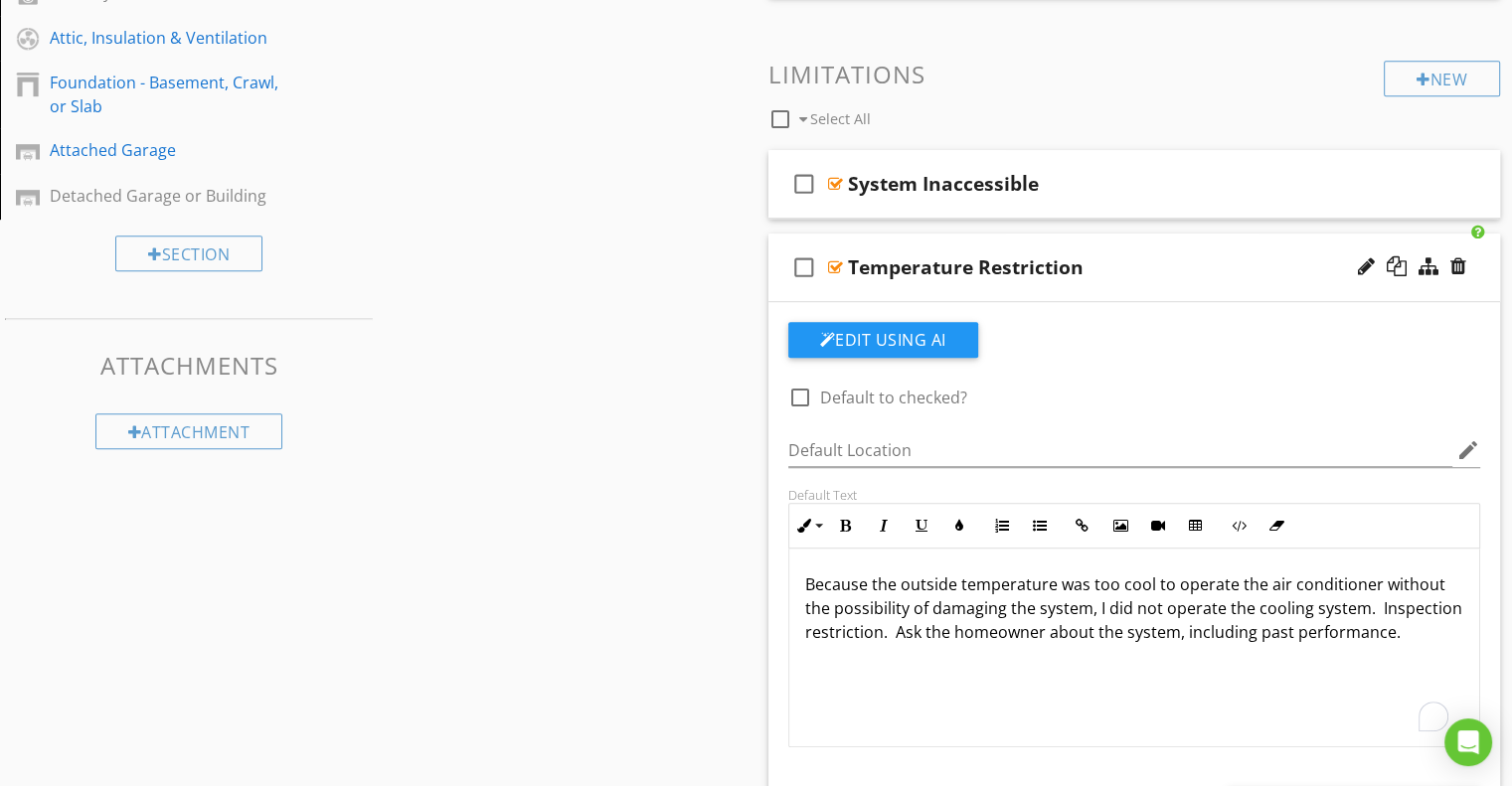click on "Because the outside temperature was too cool to operate the air conditioner without the possibility of damaging the system, I did not operate the cooling system.  Inspection restriction.  Ask the homeowner about the system, including past performance." at bounding box center (1134, 608) 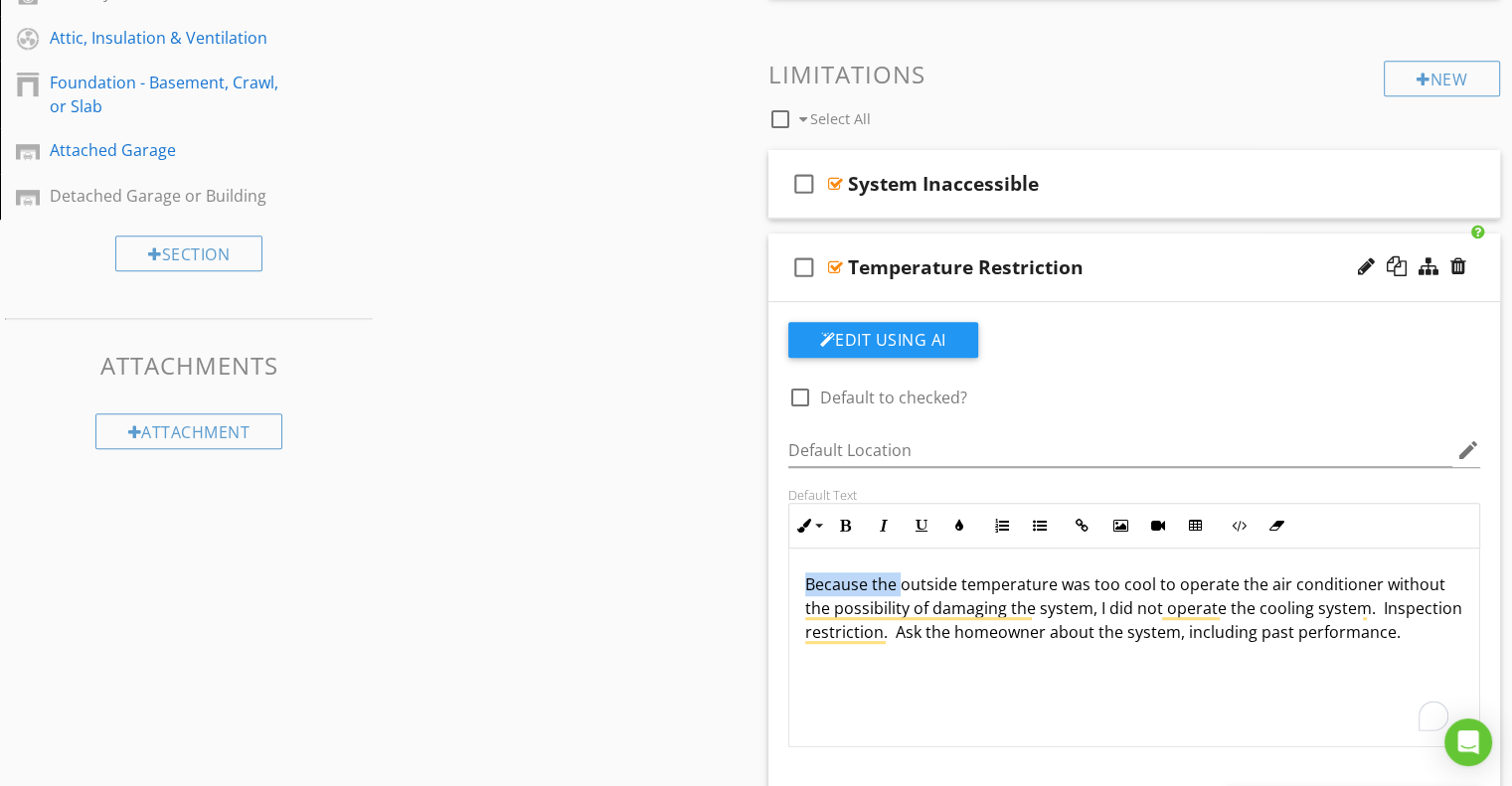 drag, startPoint x: 899, startPoint y: 581, endPoint x: 799, endPoint y: 581, distance: 100 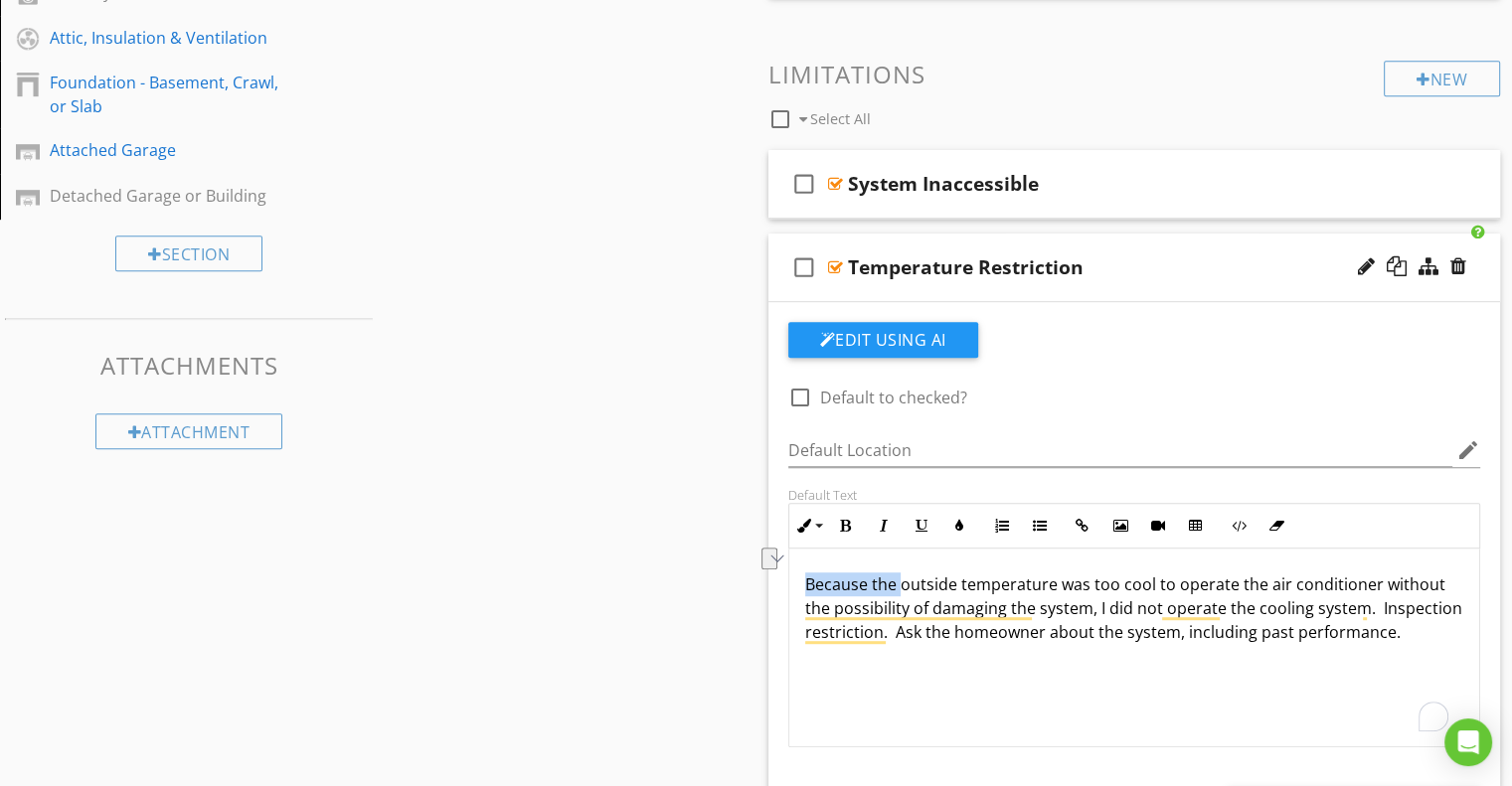 type 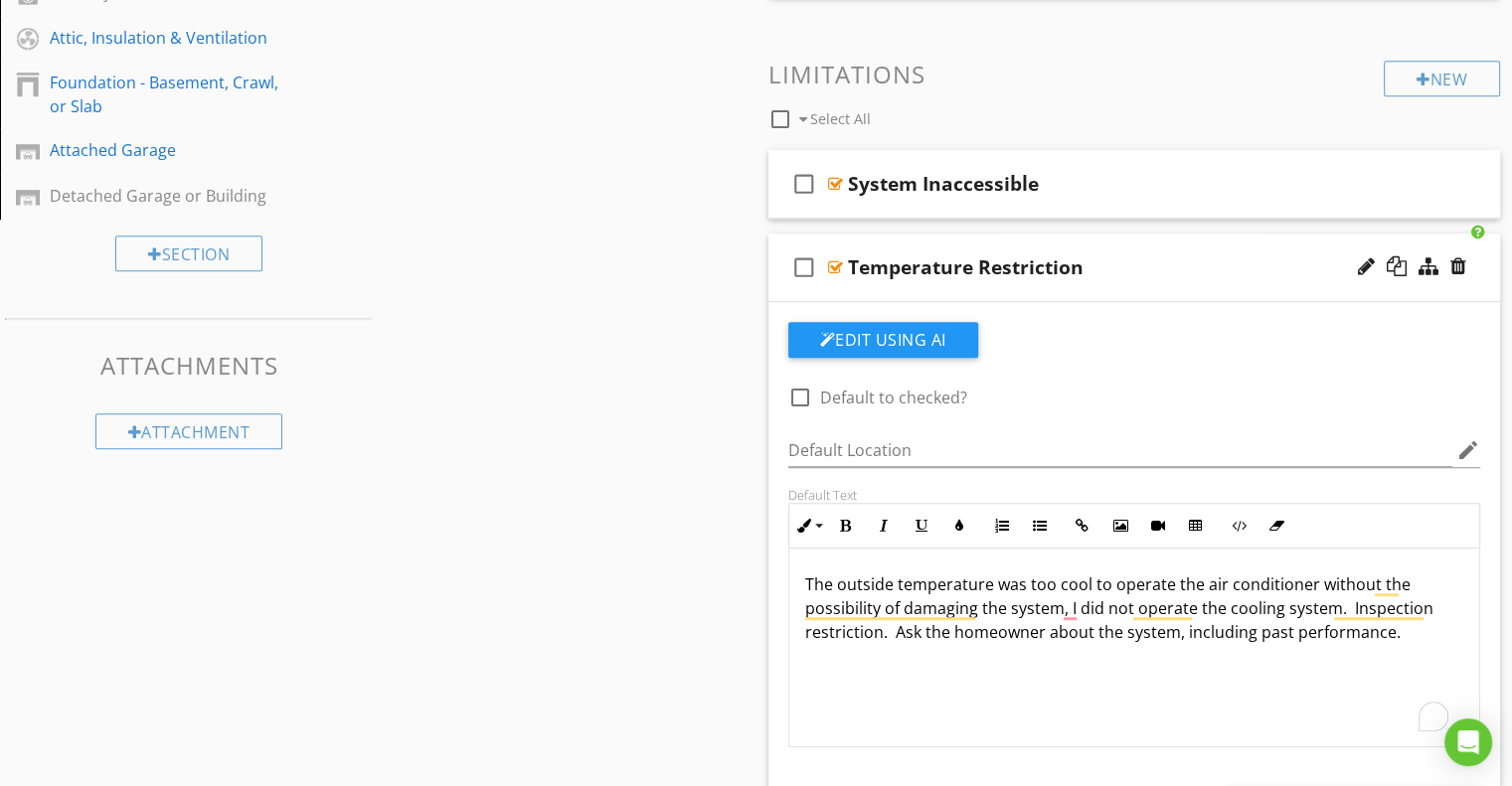 drag, startPoint x: 995, startPoint y: 580, endPoint x: 1001, endPoint y: 590, distance: 11.661904 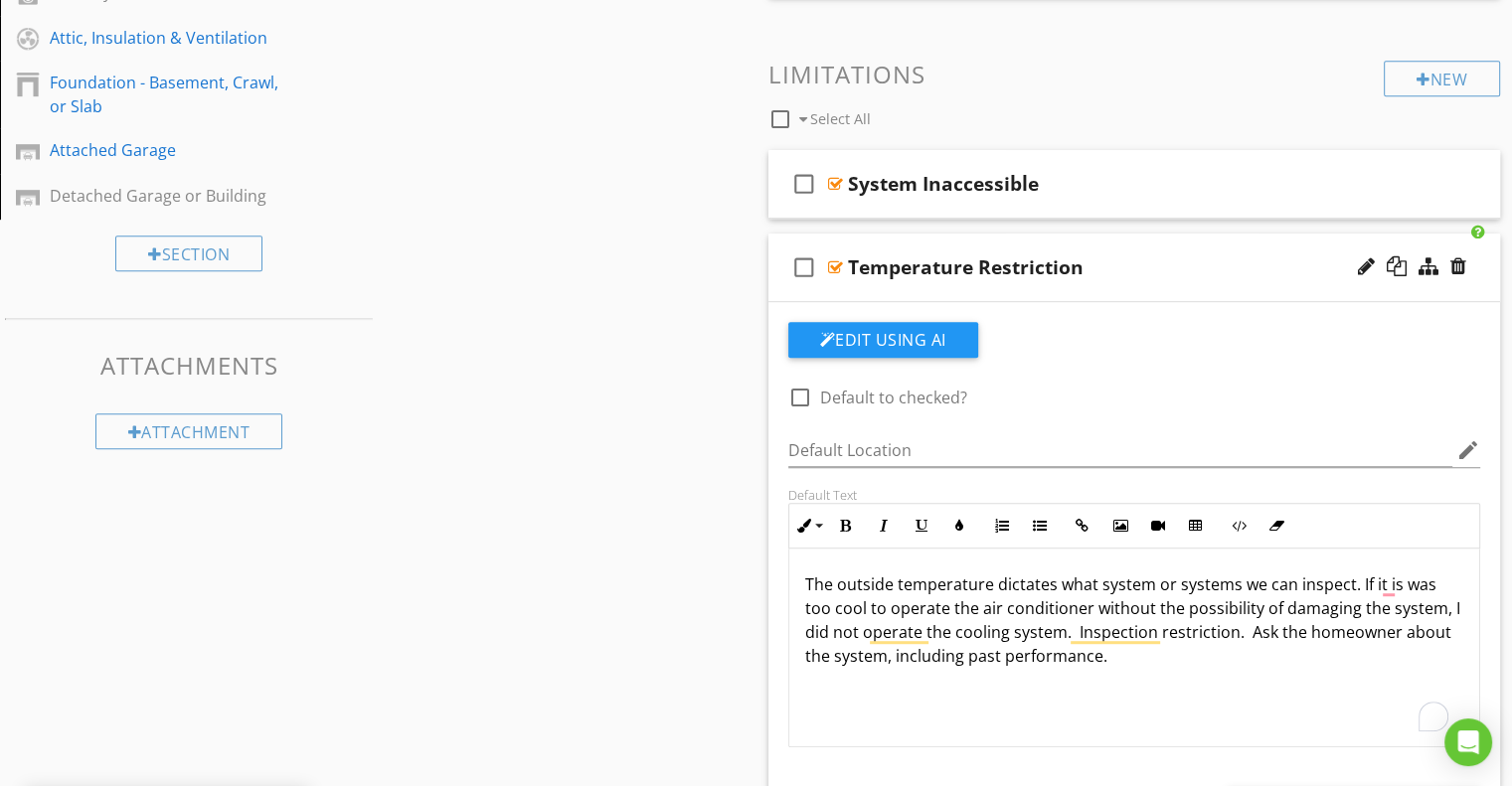 click on "The outside temperature dictates what system or systems we can inspect. If it is was too cool to operate the air conditioner without the possibility of damaging the system, I did not operate the cooling system.  Inspection restriction.  Ask the homeowner about the system, including past performance." at bounding box center [1134, 620] 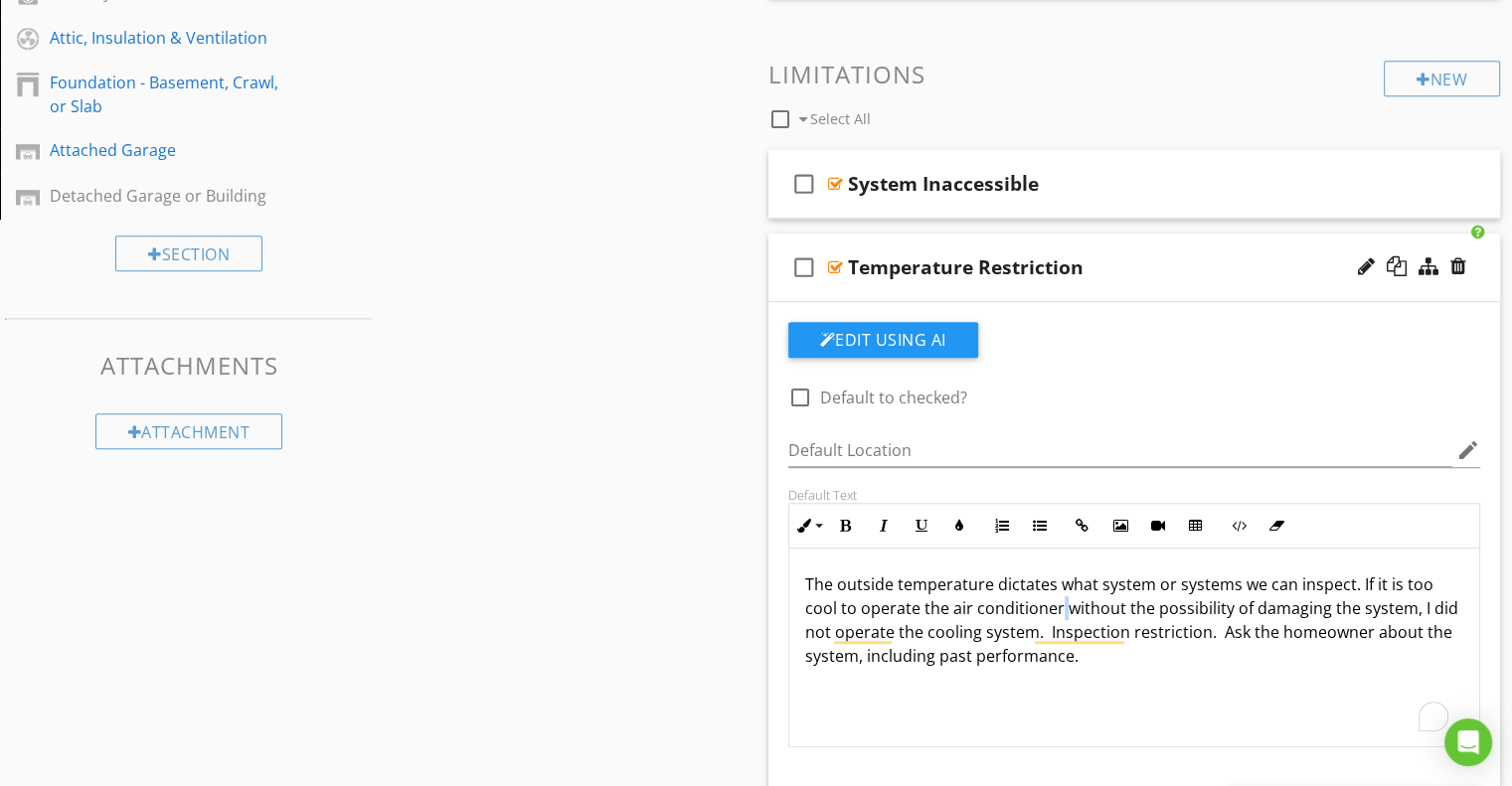 click on "The outside temperature dictates what system or systems we can inspect. If it is too cool to operate the air conditioner without the possibility of damaging the system, I did not operate the cooling system.  Inspection restriction.  Ask the homeowner about the system, including past performance." at bounding box center (1134, 620) 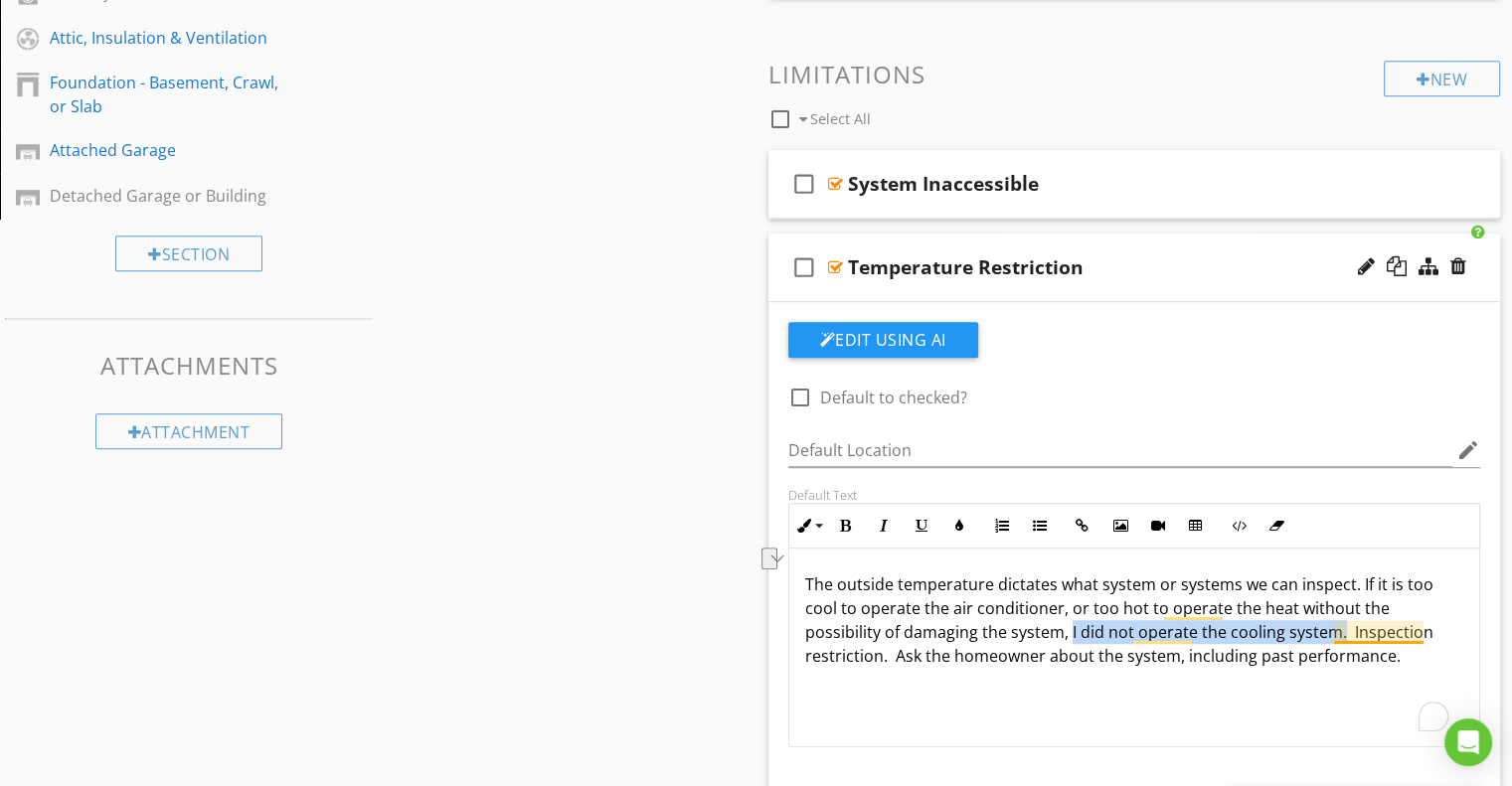 drag, startPoint x: 1066, startPoint y: 627, endPoint x: 1337, endPoint y: 639, distance: 271.2656 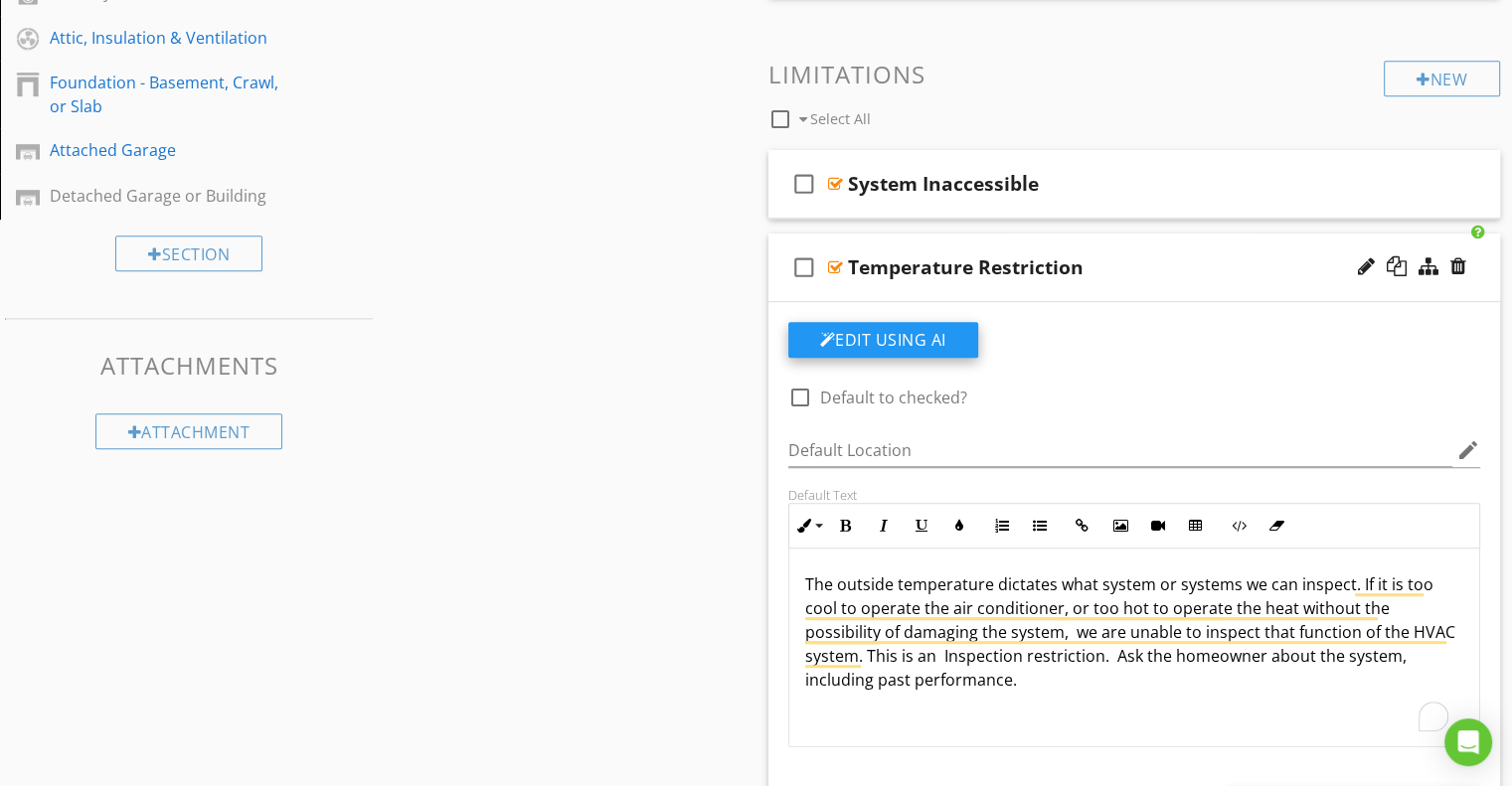 click on "Edit Using AI" at bounding box center [883, 340] 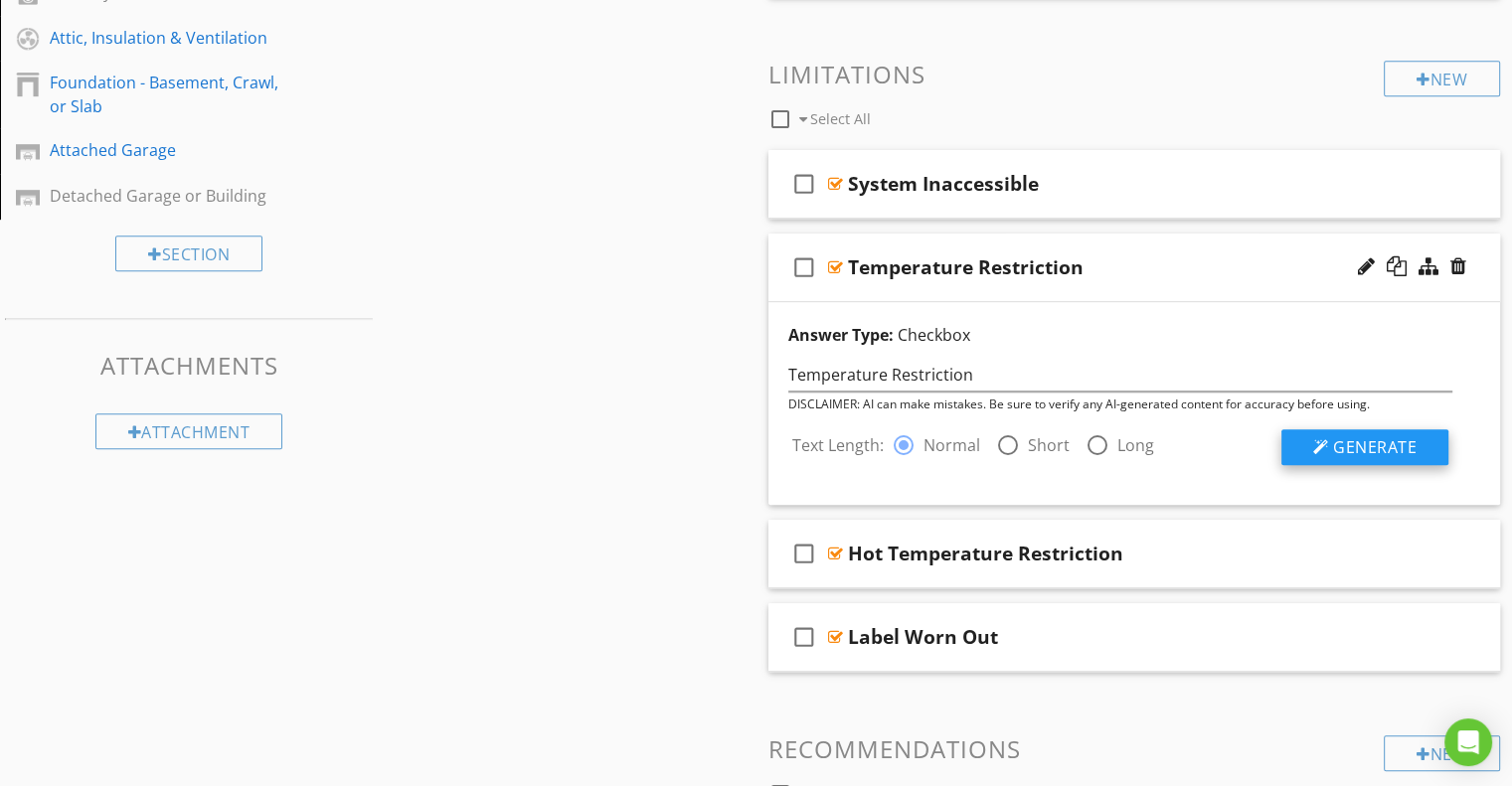 click on "Generate" at bounding box center (1375, 447) 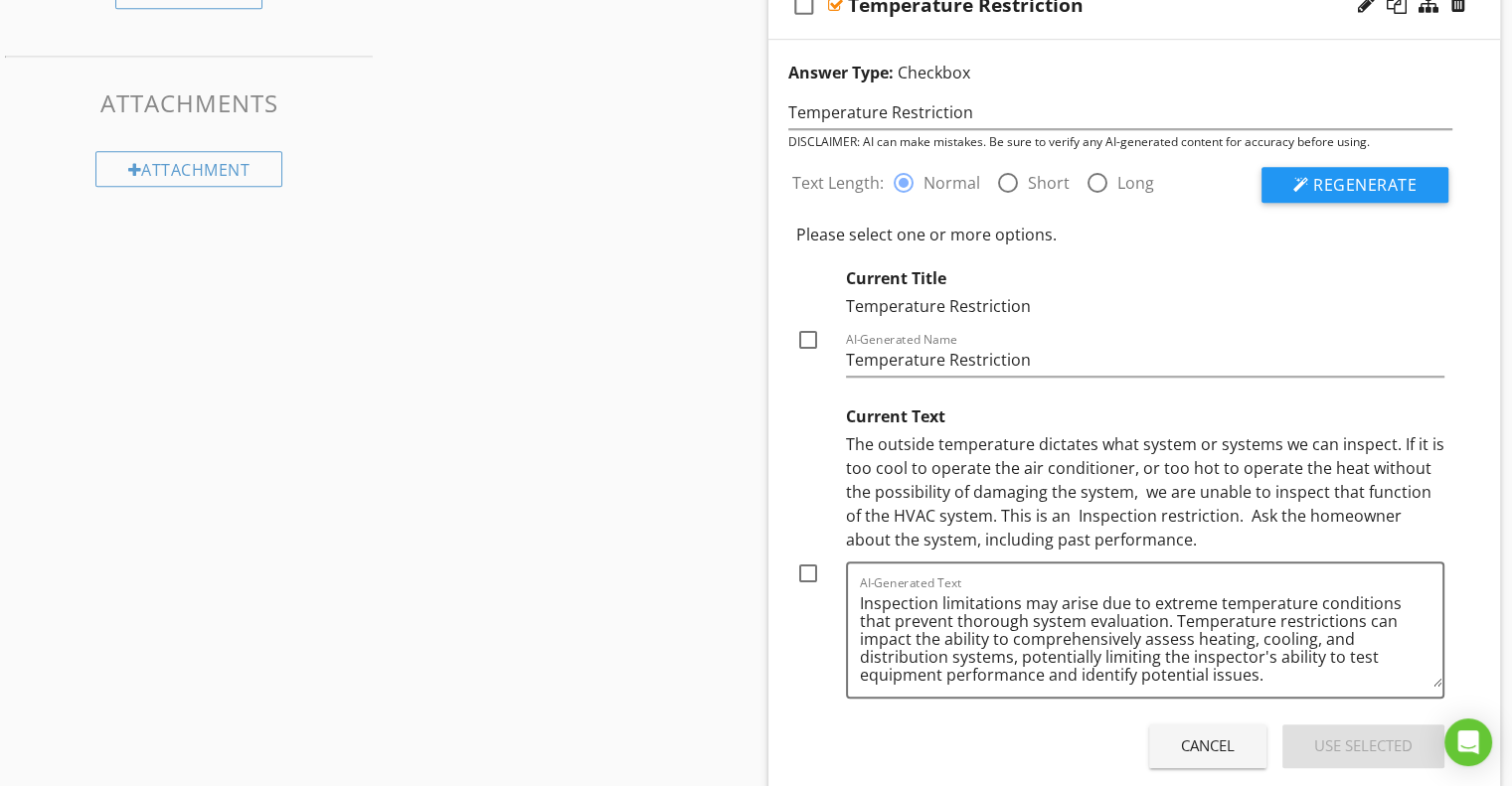 scroll, scrollTop: 1292, scrollLeft: 0, axis: vertical 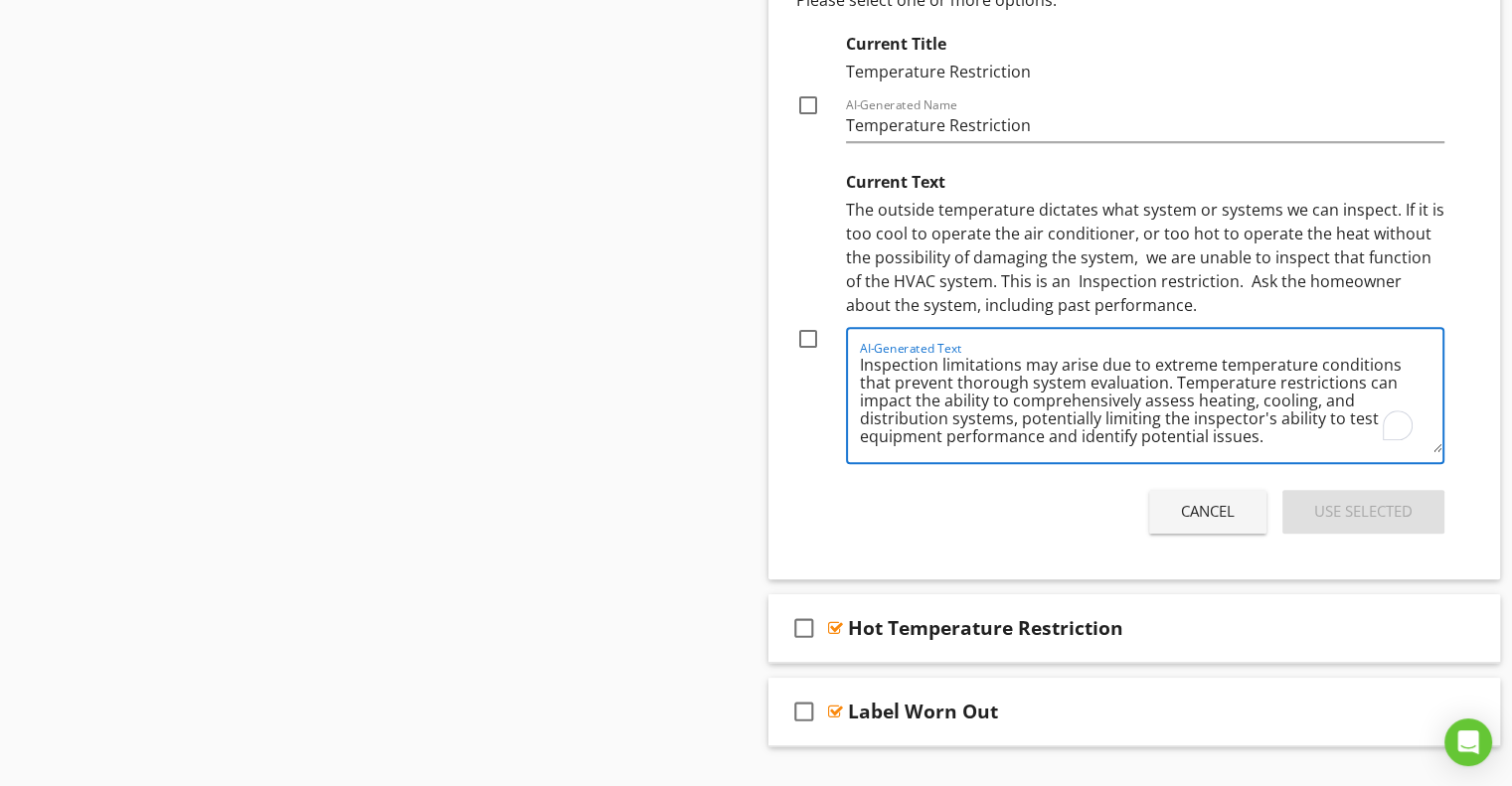 click on "Inspection limitations may arise due to extreme temperature conditions that prevent thorough system evaluation. Temperature restrictions can impact the ability to comprehensively assess heating, cooling, and distribution systems, potentially limiting the inspector's ability to test equipment performance and identify potential issues." at bounding box center (1151, 402) 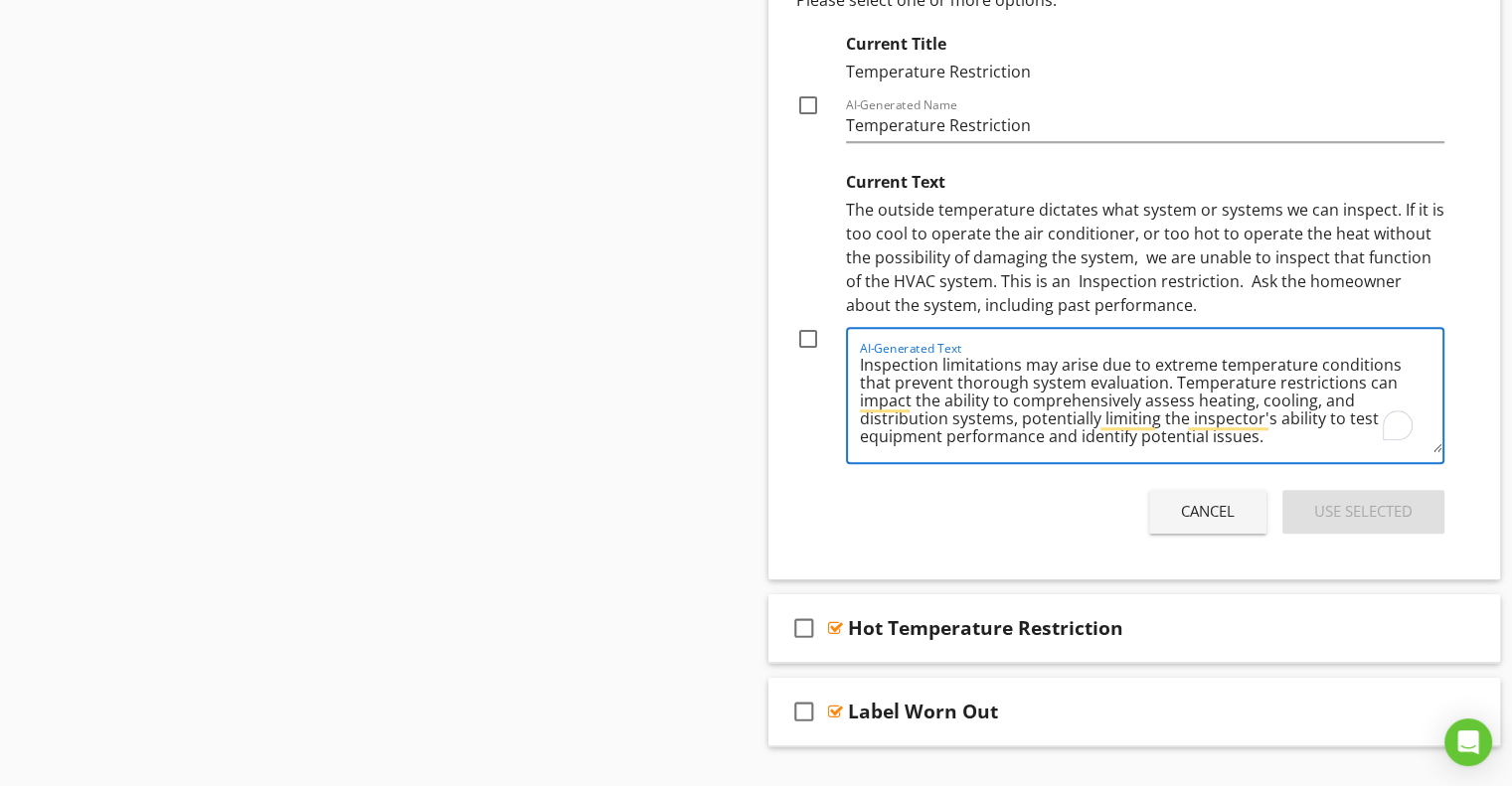 scroll, scrollTop: 4, scrollLeft: 0, axis: vertical 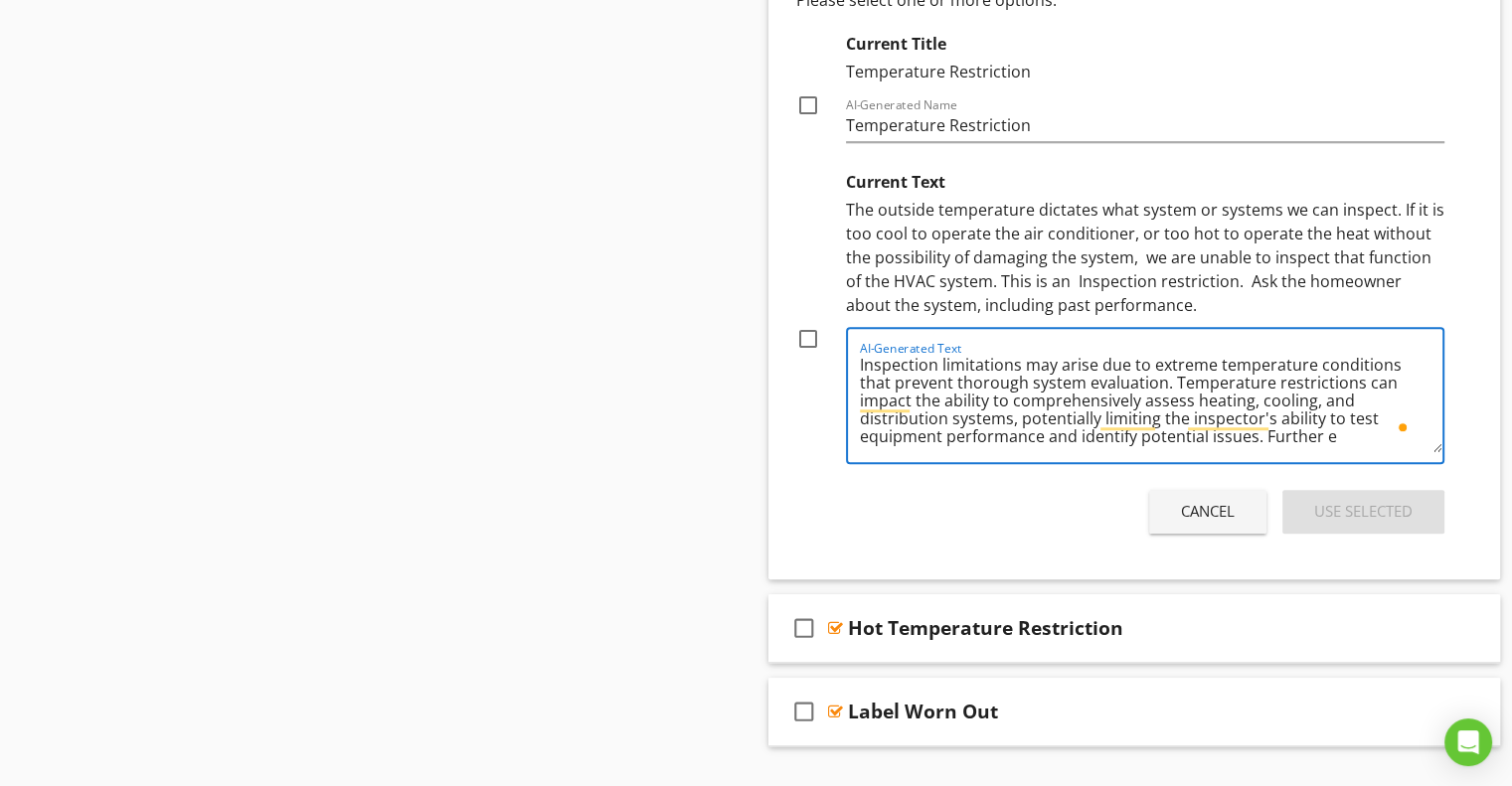 type on "Inspection limitations may arise due to extreme temperature conditions that prevent thorough system evaluation. Temperature restrictions can impact the ability to comprehensively assess heating, cooling, and distribution systems, potentially limiting the inspector's ability to test equipment performance and identify potential issues. Further ev" 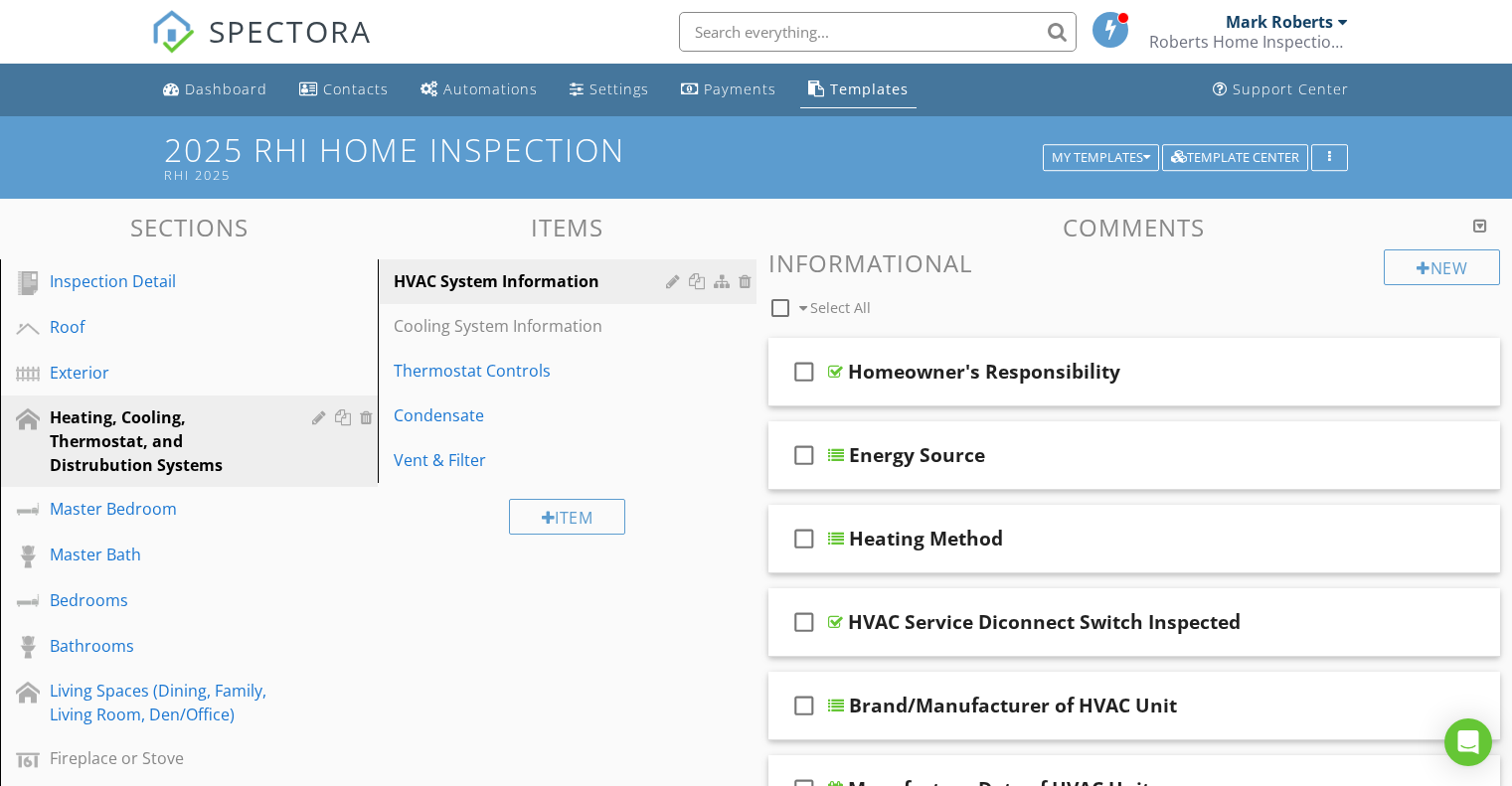 scroll, scrollTop: 1491, scrollLeft: 0, axis: vertical 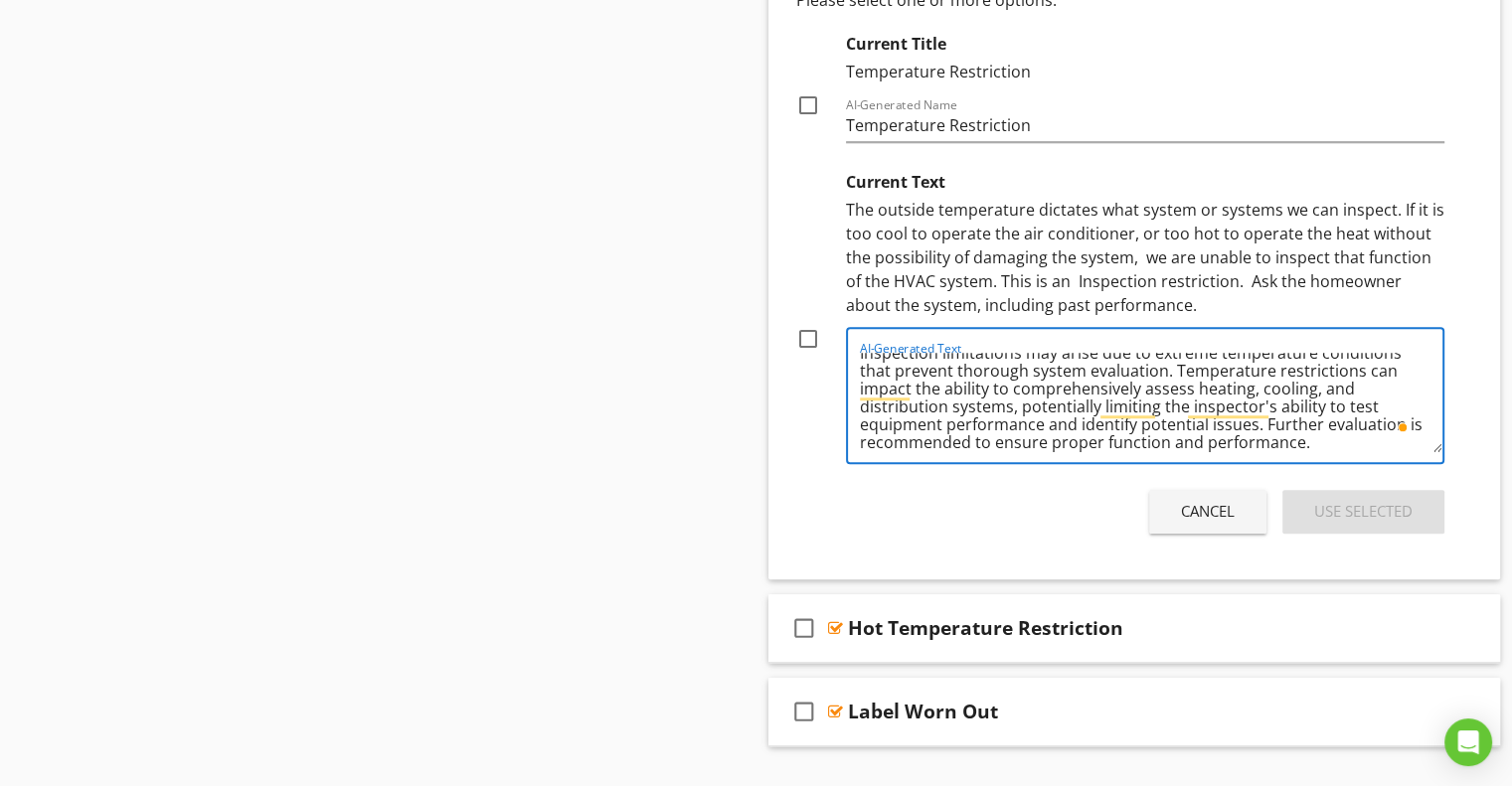 type on "Inspection limitations may arise due to extreme temperature conditions that prevent thorough system evaluation. Temperature restrictions can impact the ability to comprehensively assess heating, cooling, and distribution systems, potentially limiting the inspector's ability to test equipment performance and identify potential issues. Further evaluation is recommended to ensure proper function and performance." 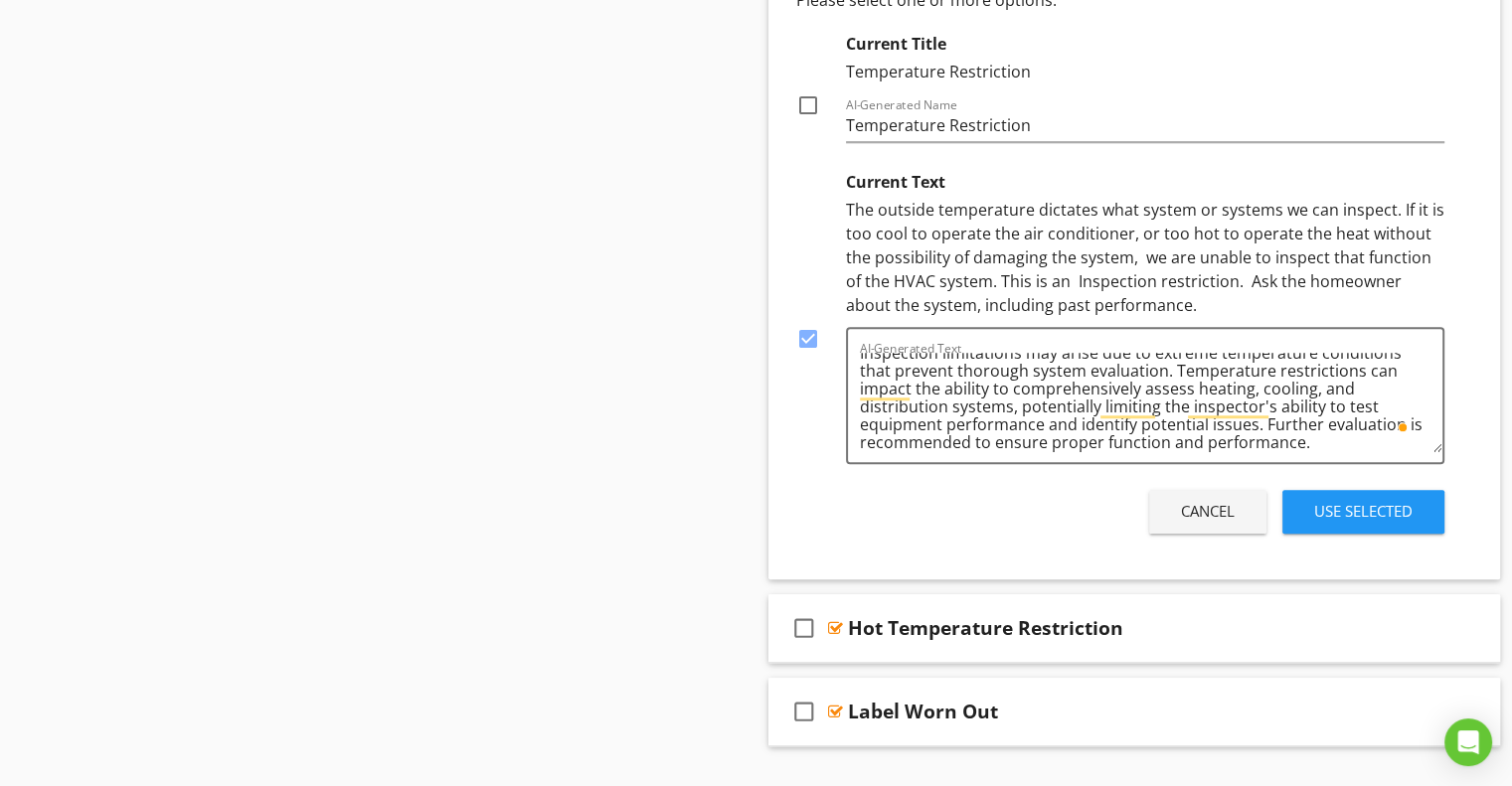 click on "Use Selected" at bounding box center [1363, 511] 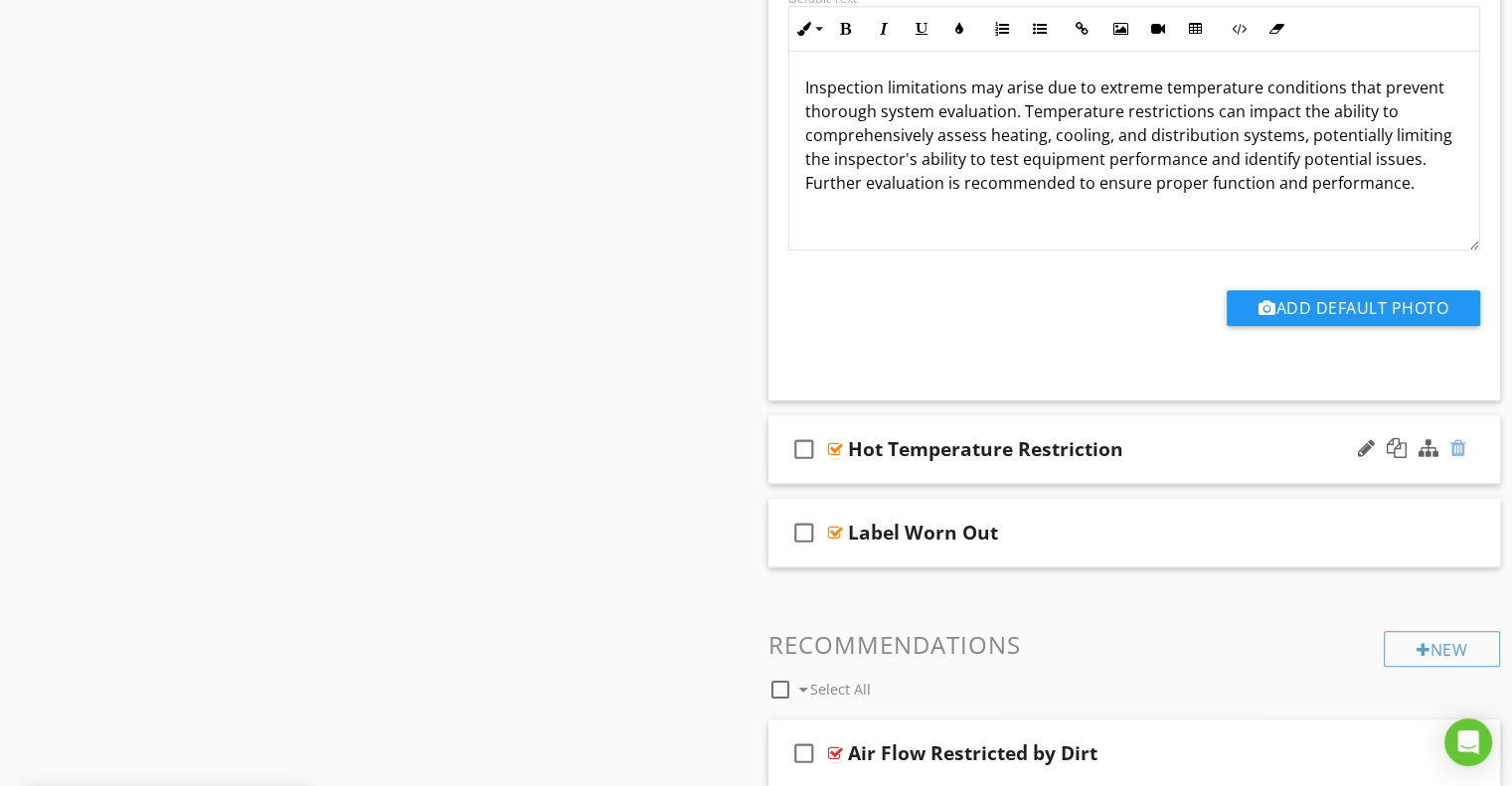click at bounding box center [1458, 448] 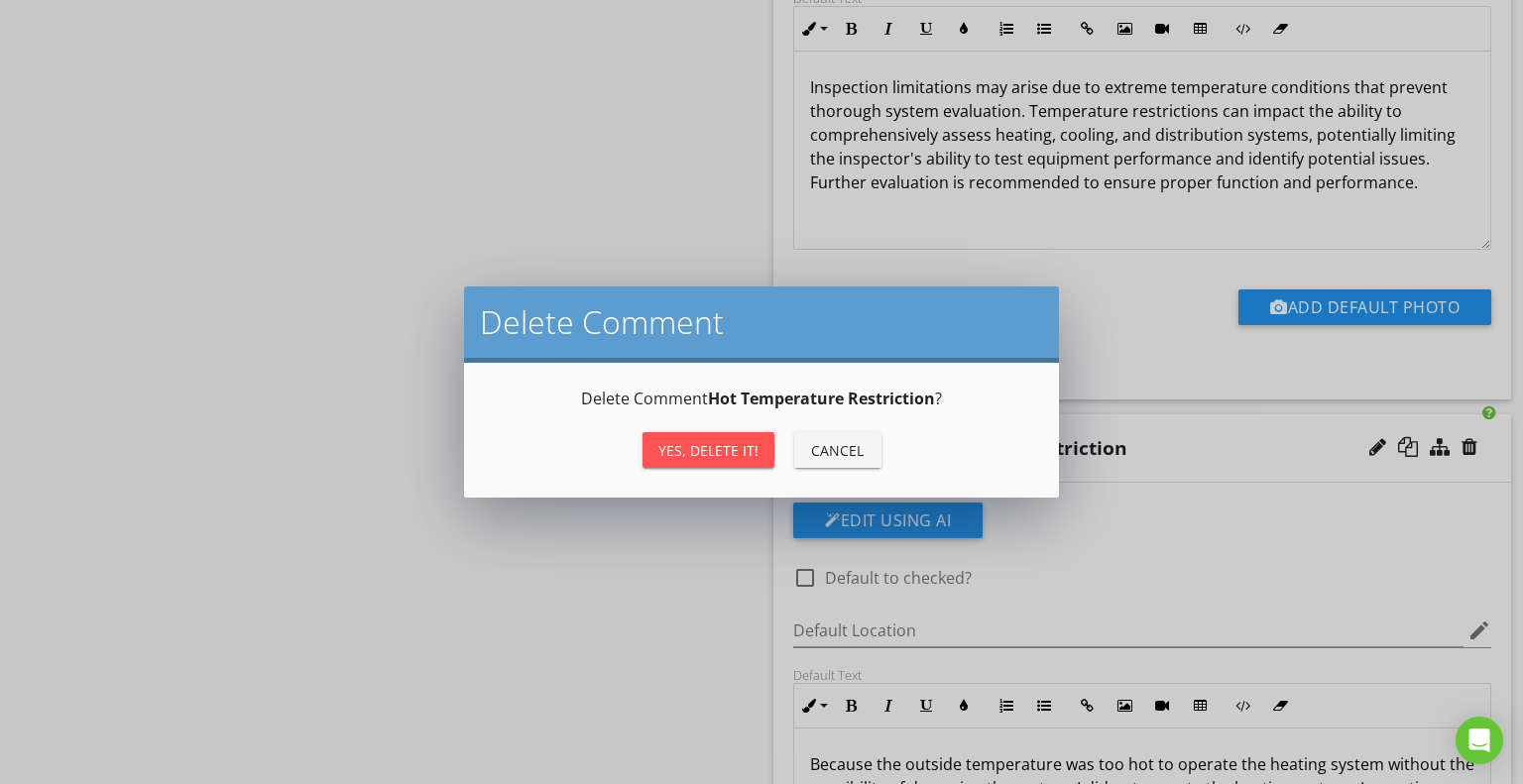 click on "Yes, Delete it!" at bounding box center (708, 450) 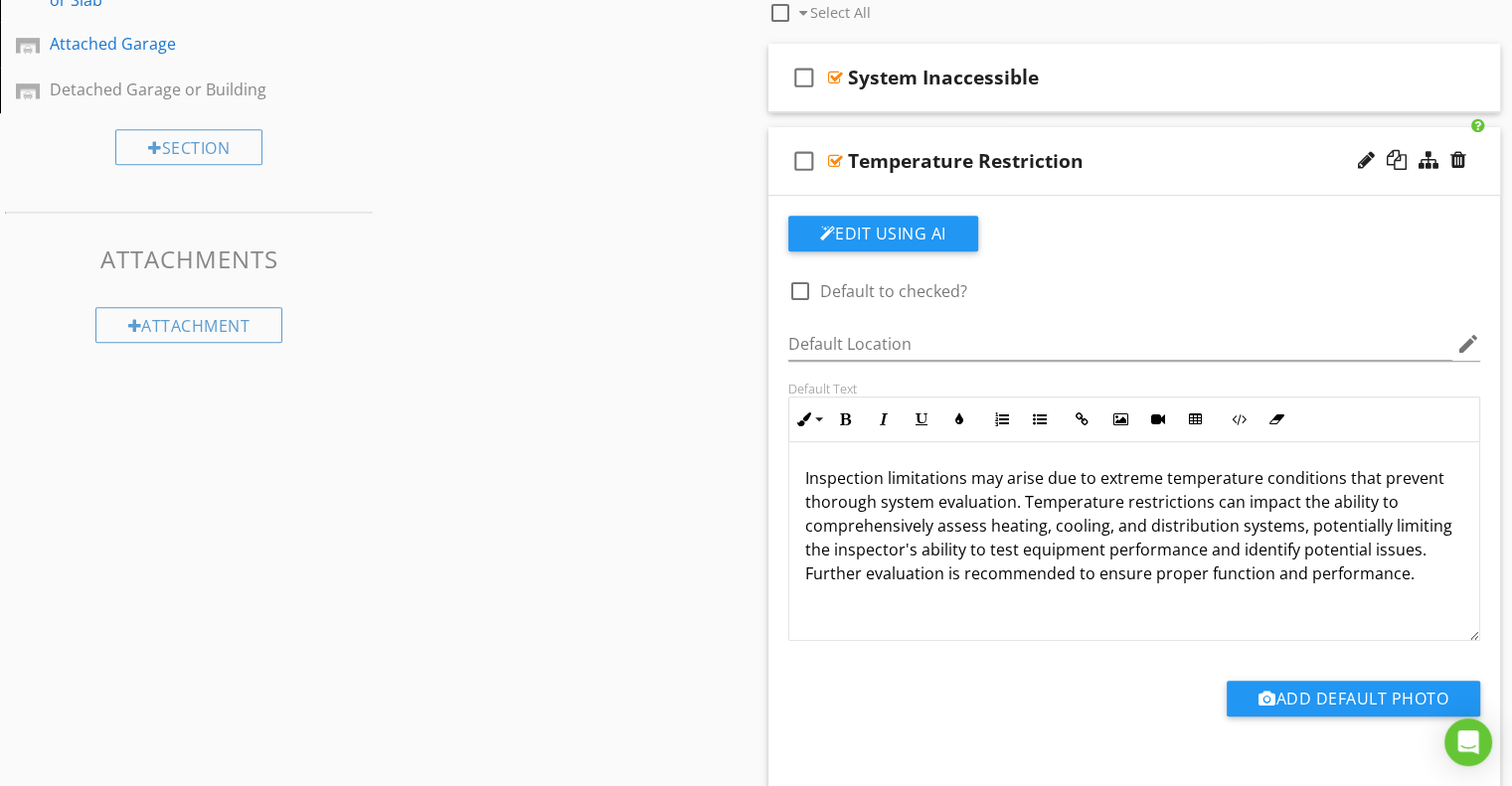 scroll, scrollTop: 1093, scrollLeft: 0, axis: vertical 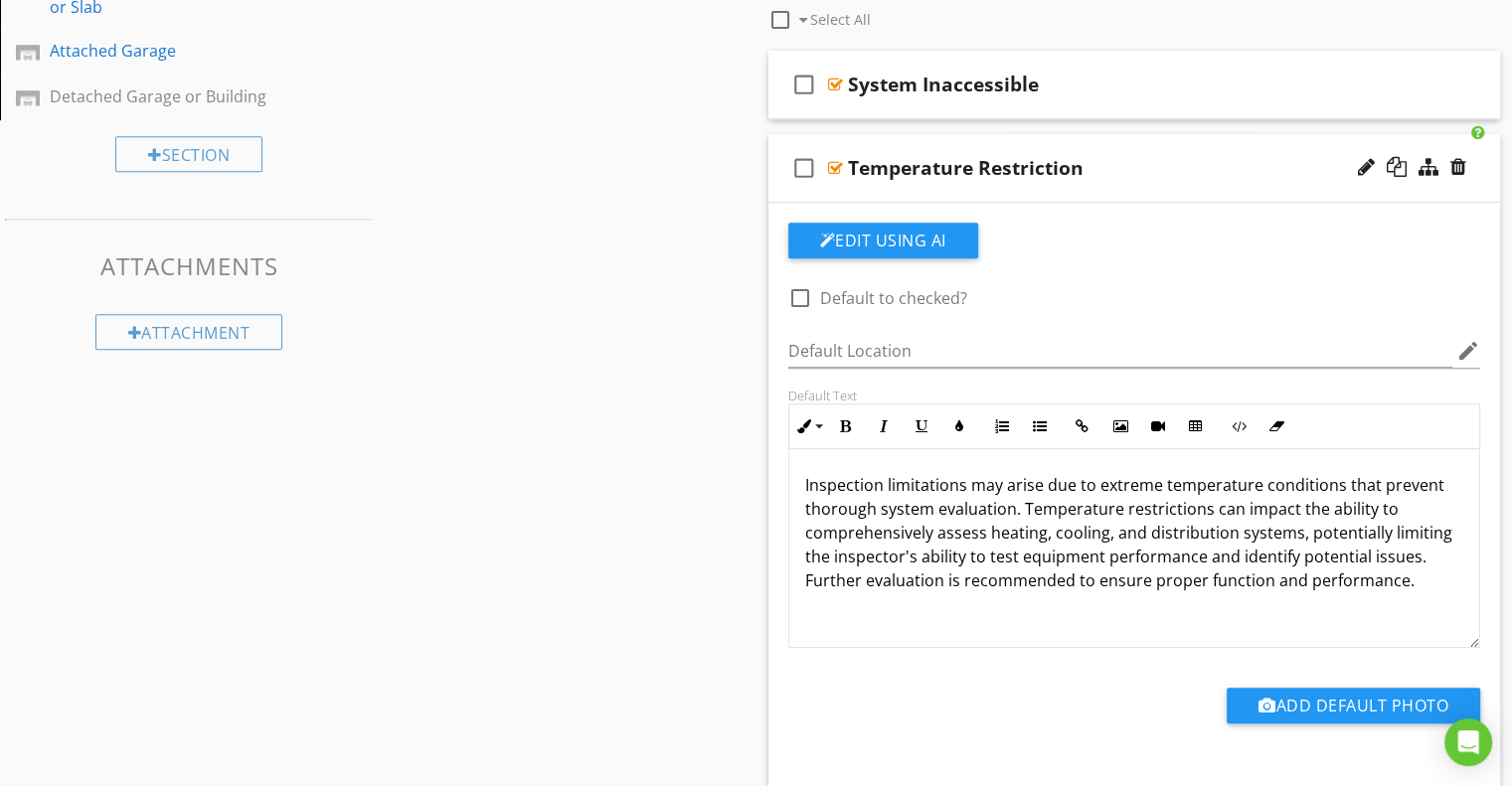 click at bounding box center (800, 298) 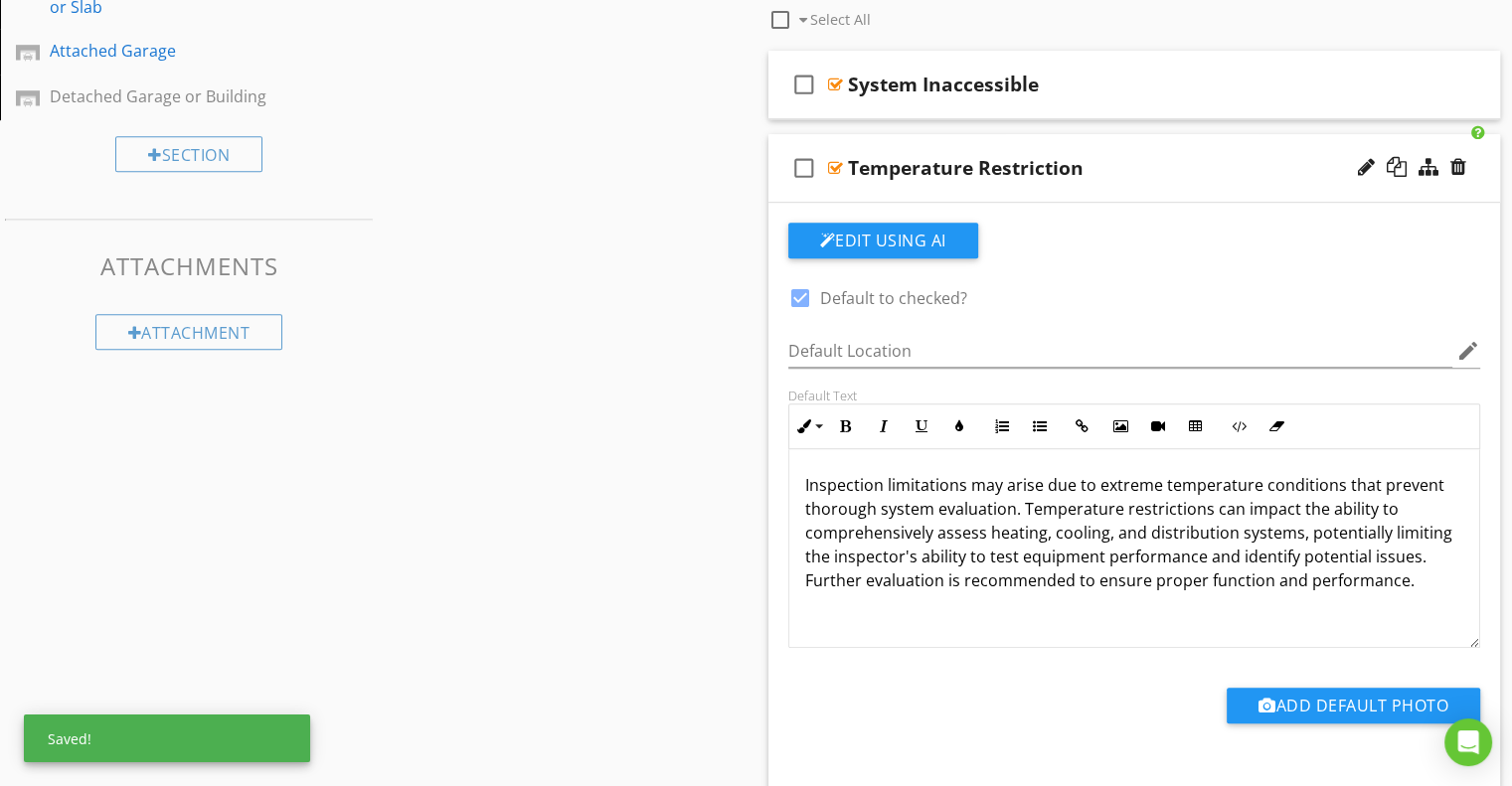 click on "Temperature Restriction" at bounding box center (1107, 168) 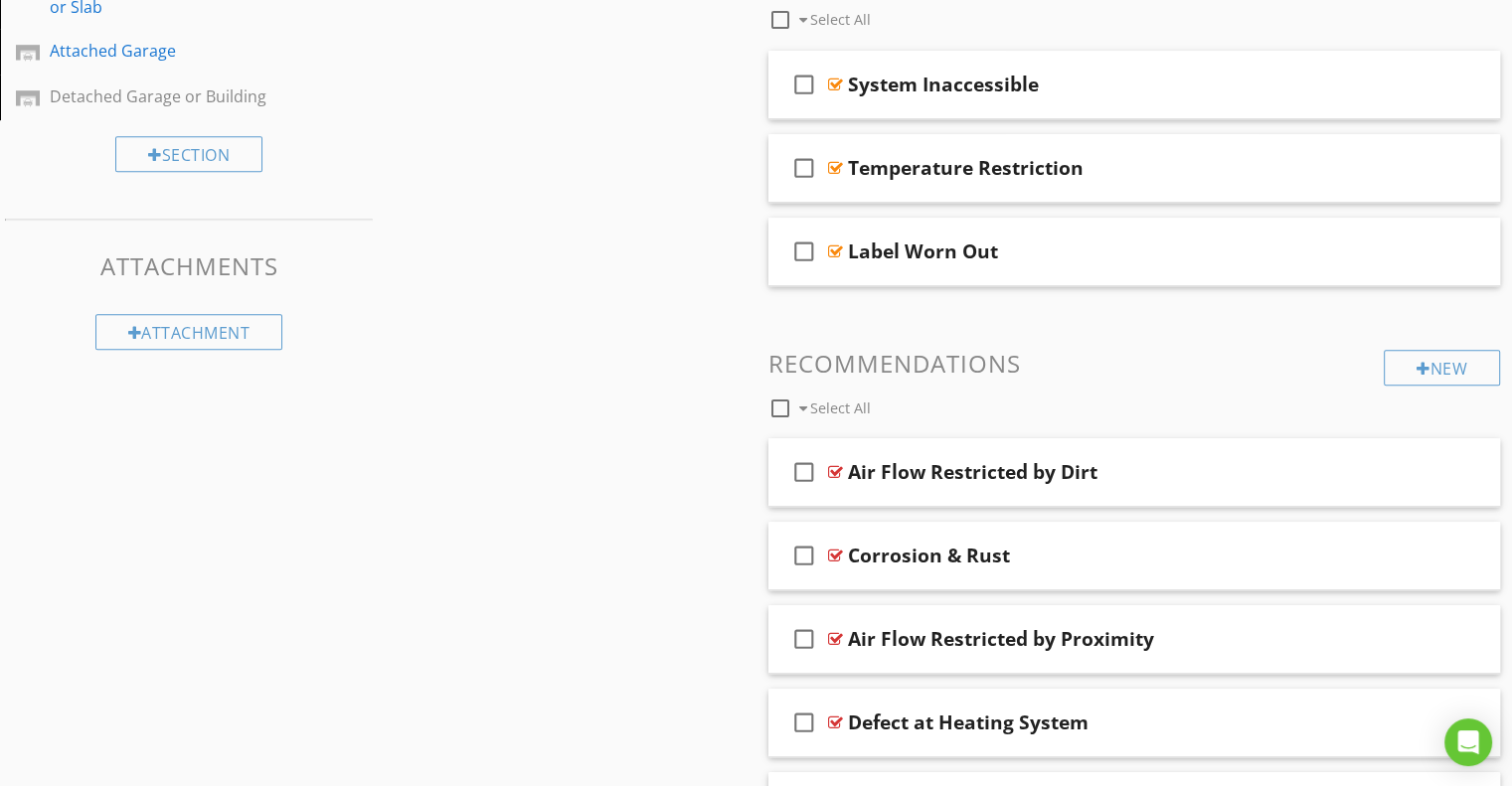 click on "check_box_outline_blank
Temperature Restriction" at bounding box center (1134, 168) 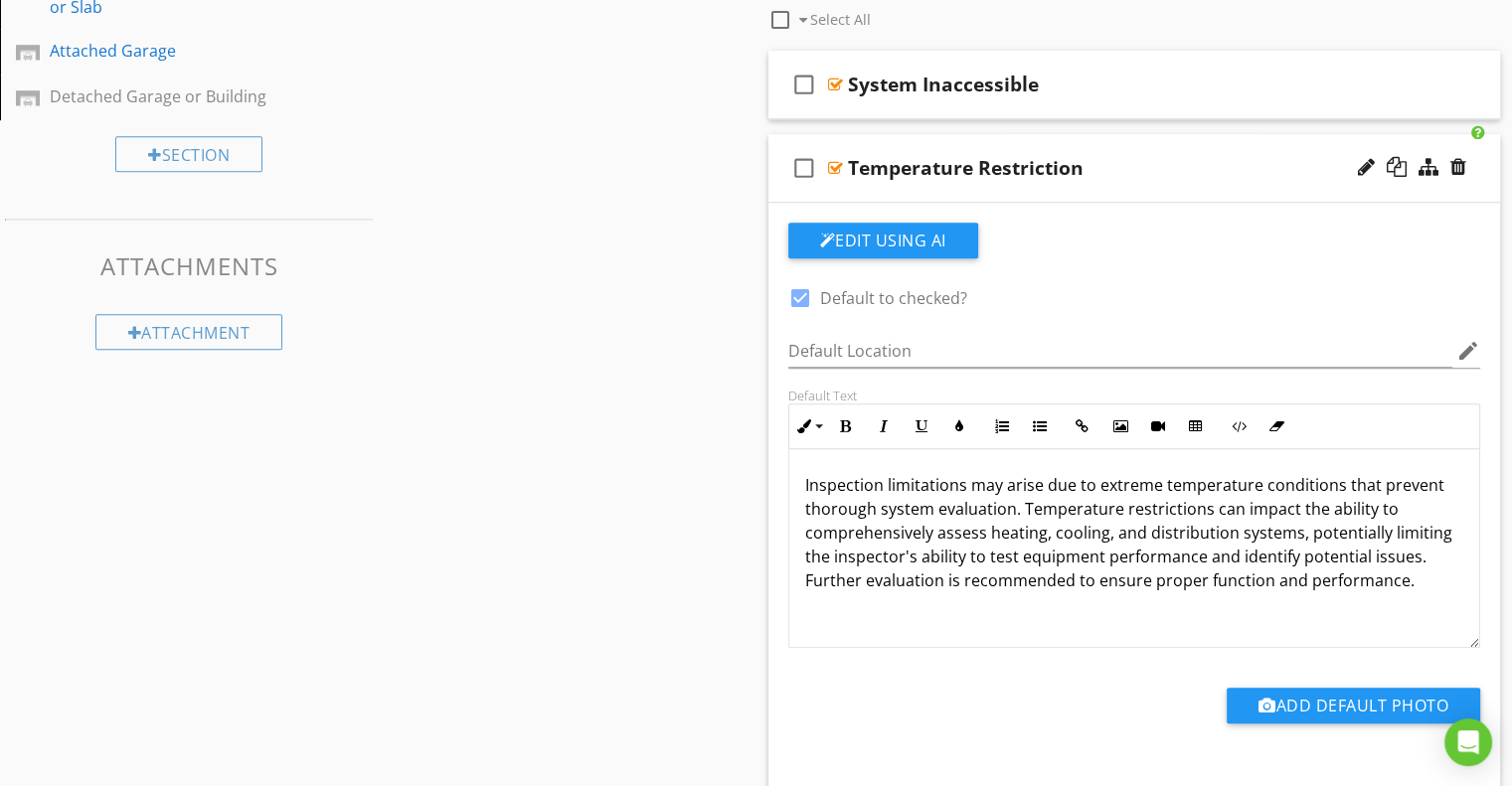 click at bounding box center (1366, 167) 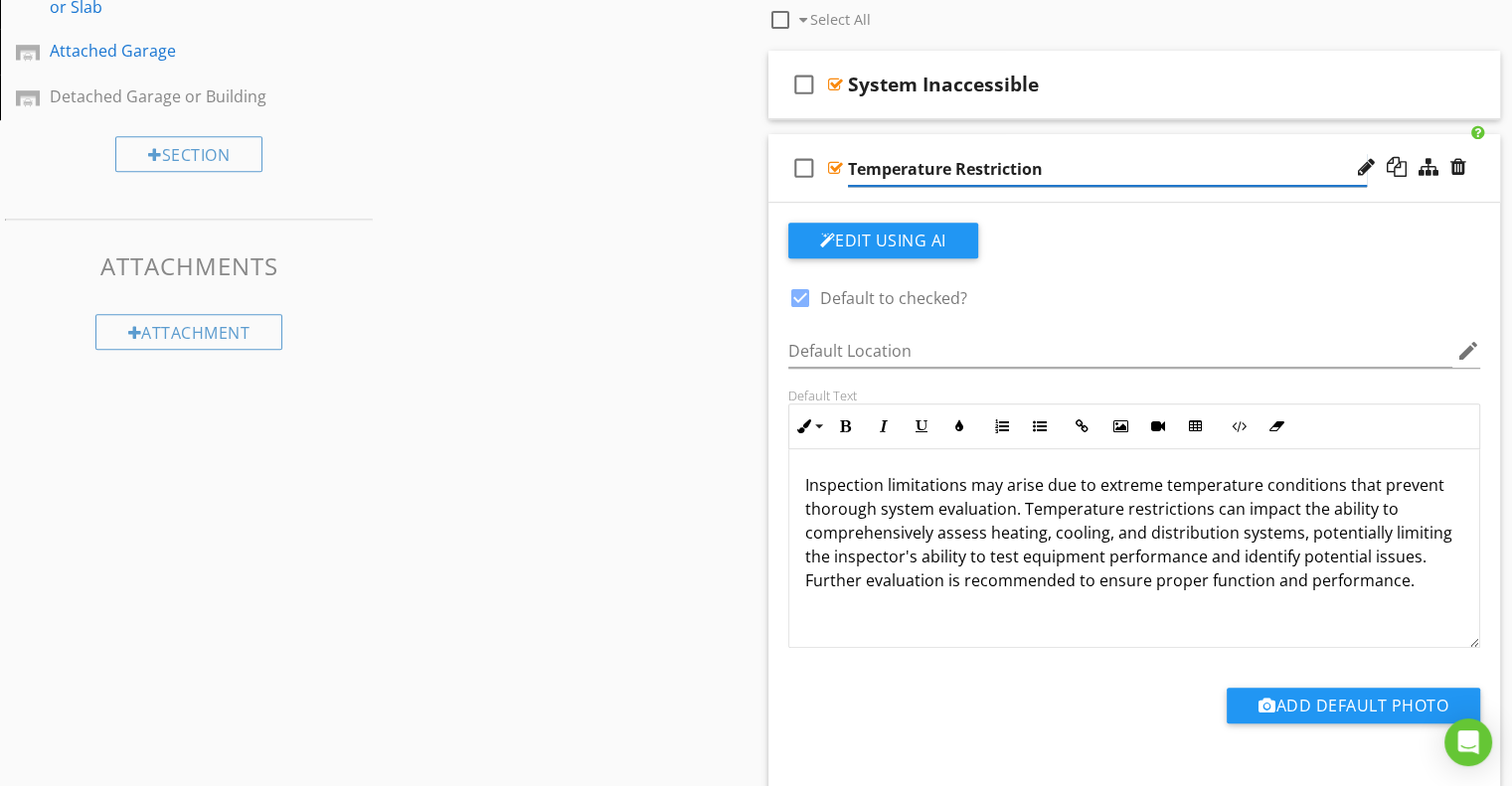 click on "Temperature Restriction" at bounding box center [1107, 169] 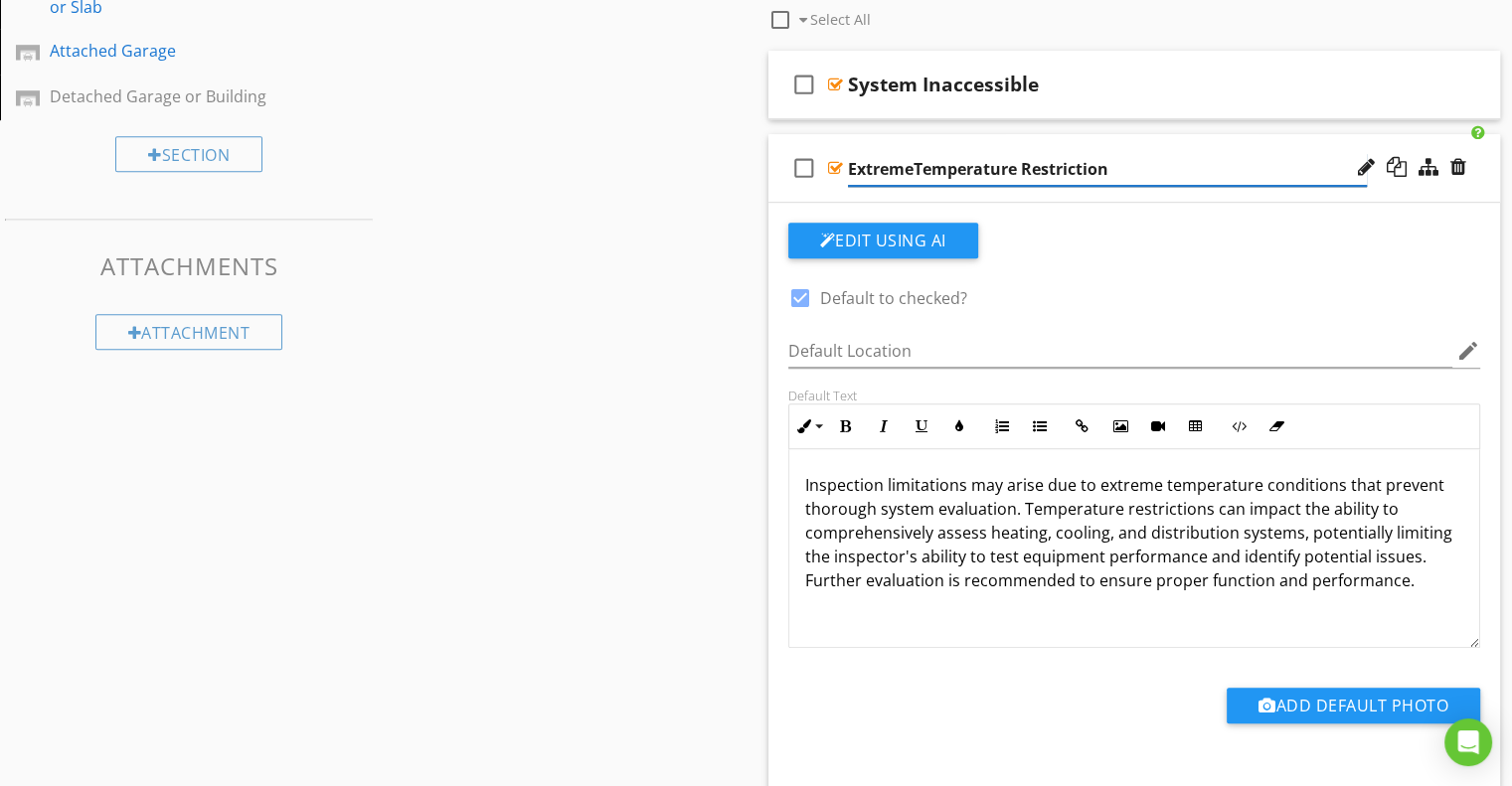 type on "Extreme Temperature Restriction" 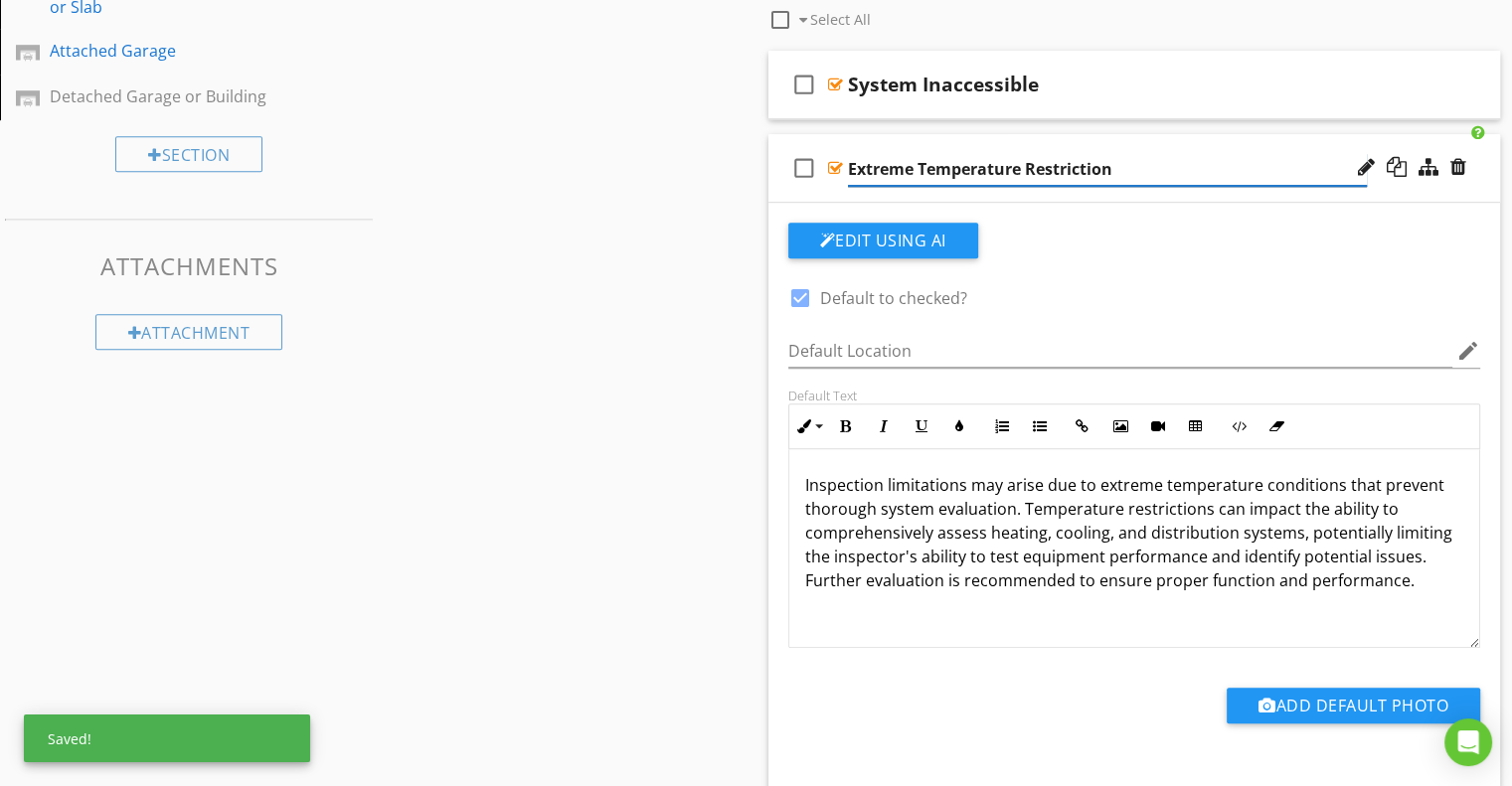 click on "Extreme Temperature Restriction" at bounding box center (1107, 169) 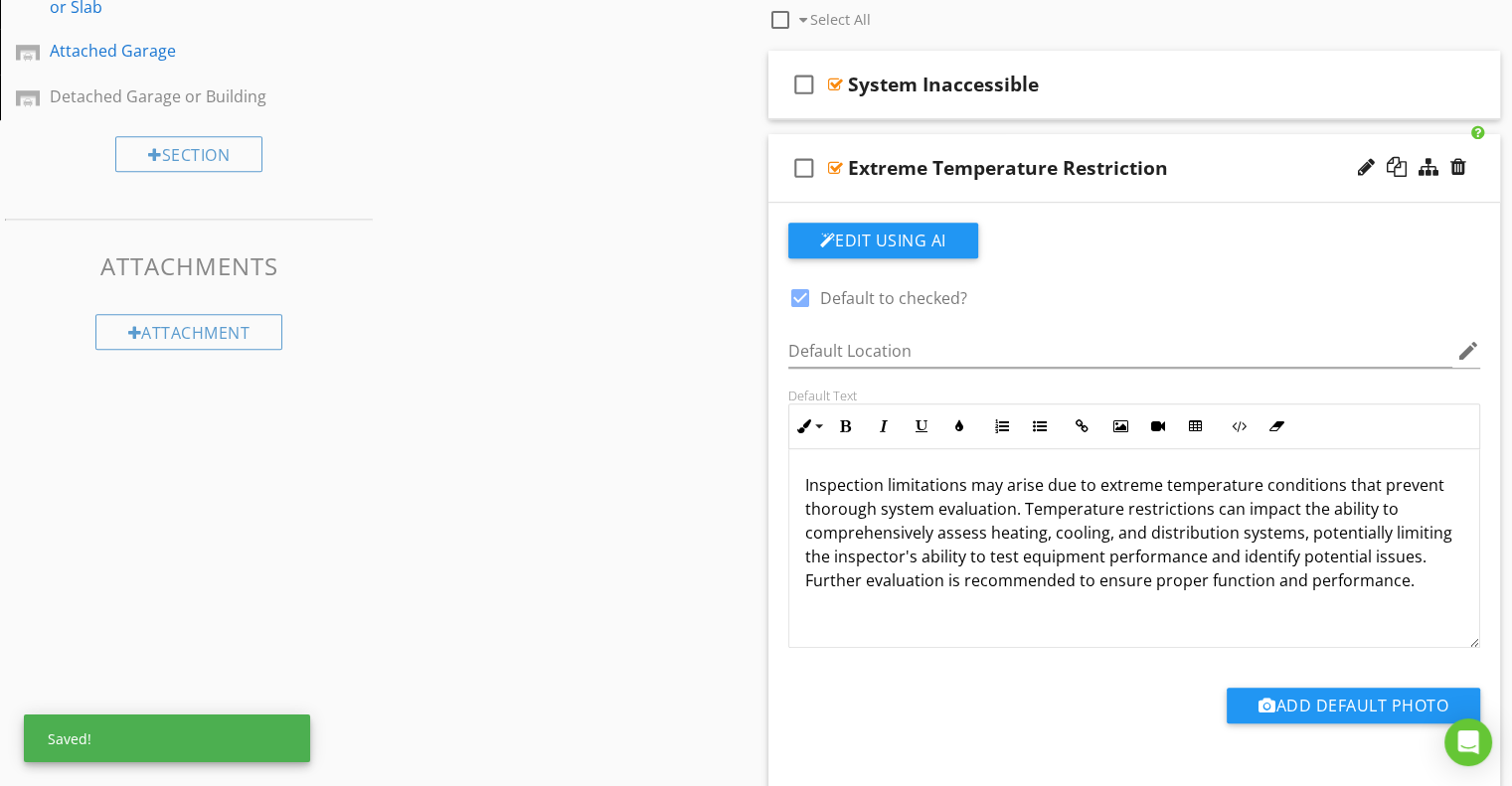 click on "Edit Using AI" at bounding box center [1134, 248] 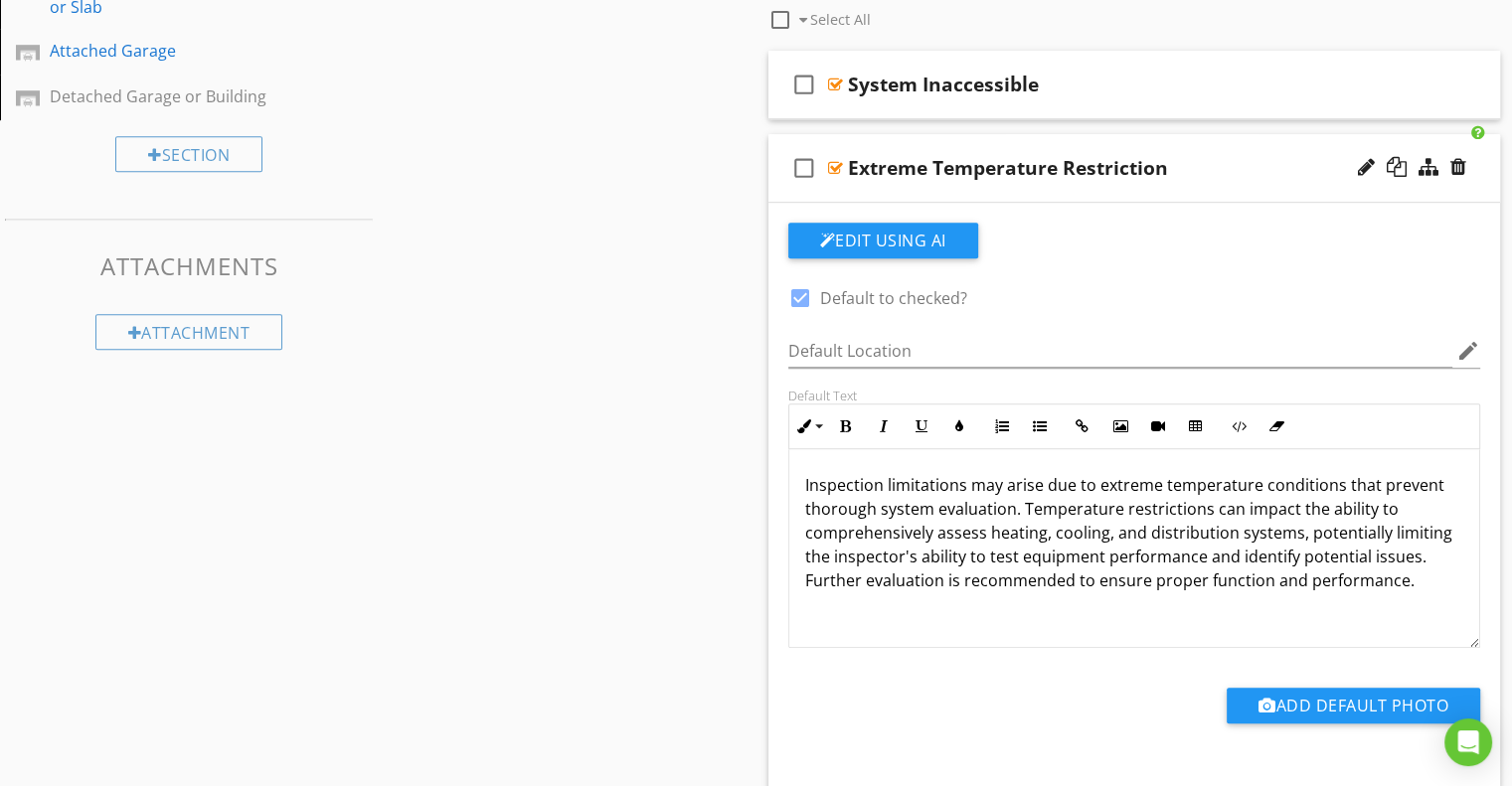 click on "Extreme Temperature Restriction" at bounding box center [1107, 168] 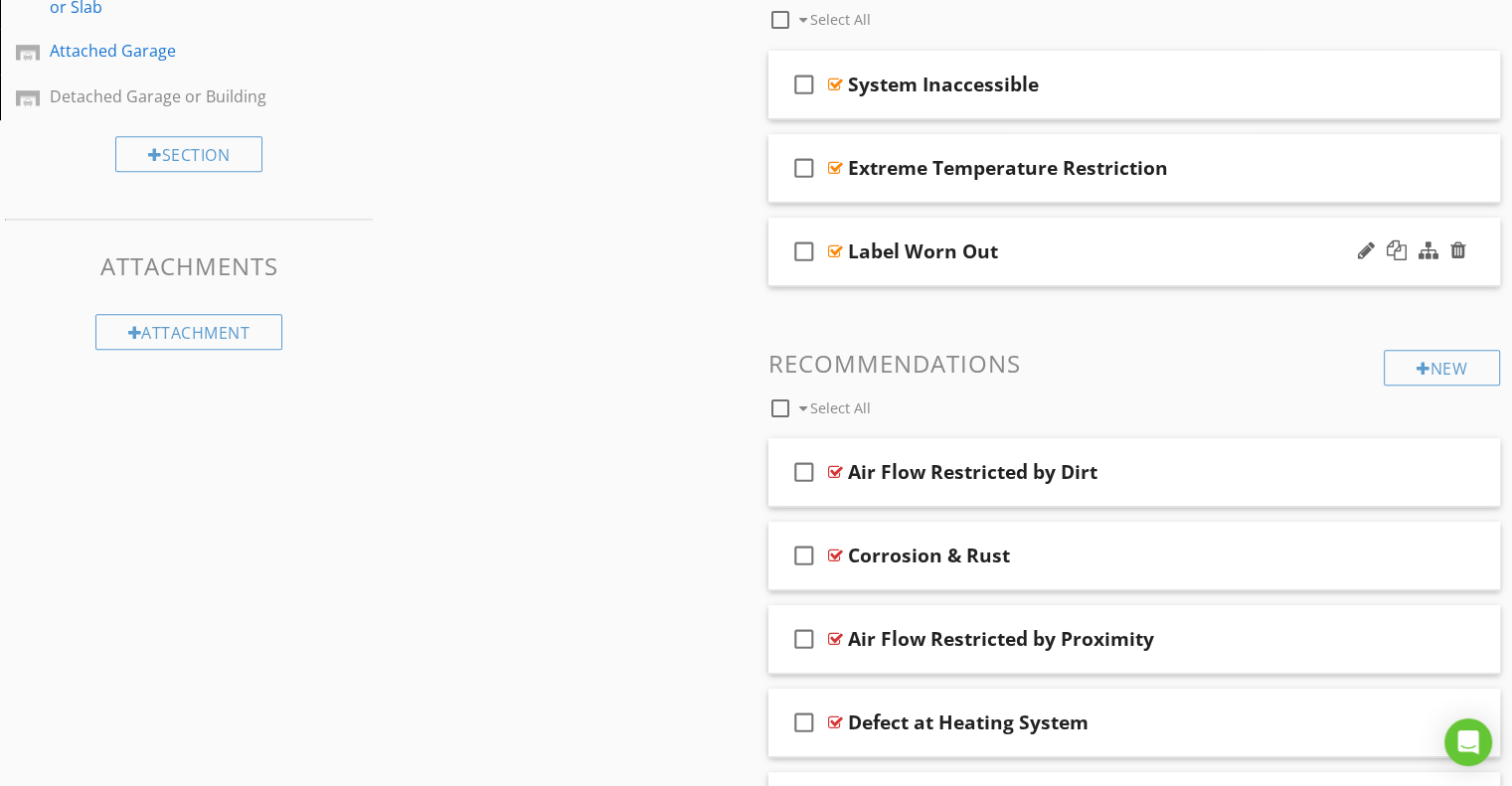 click on "Label Worn Out" at bounding box center [1107, 251] 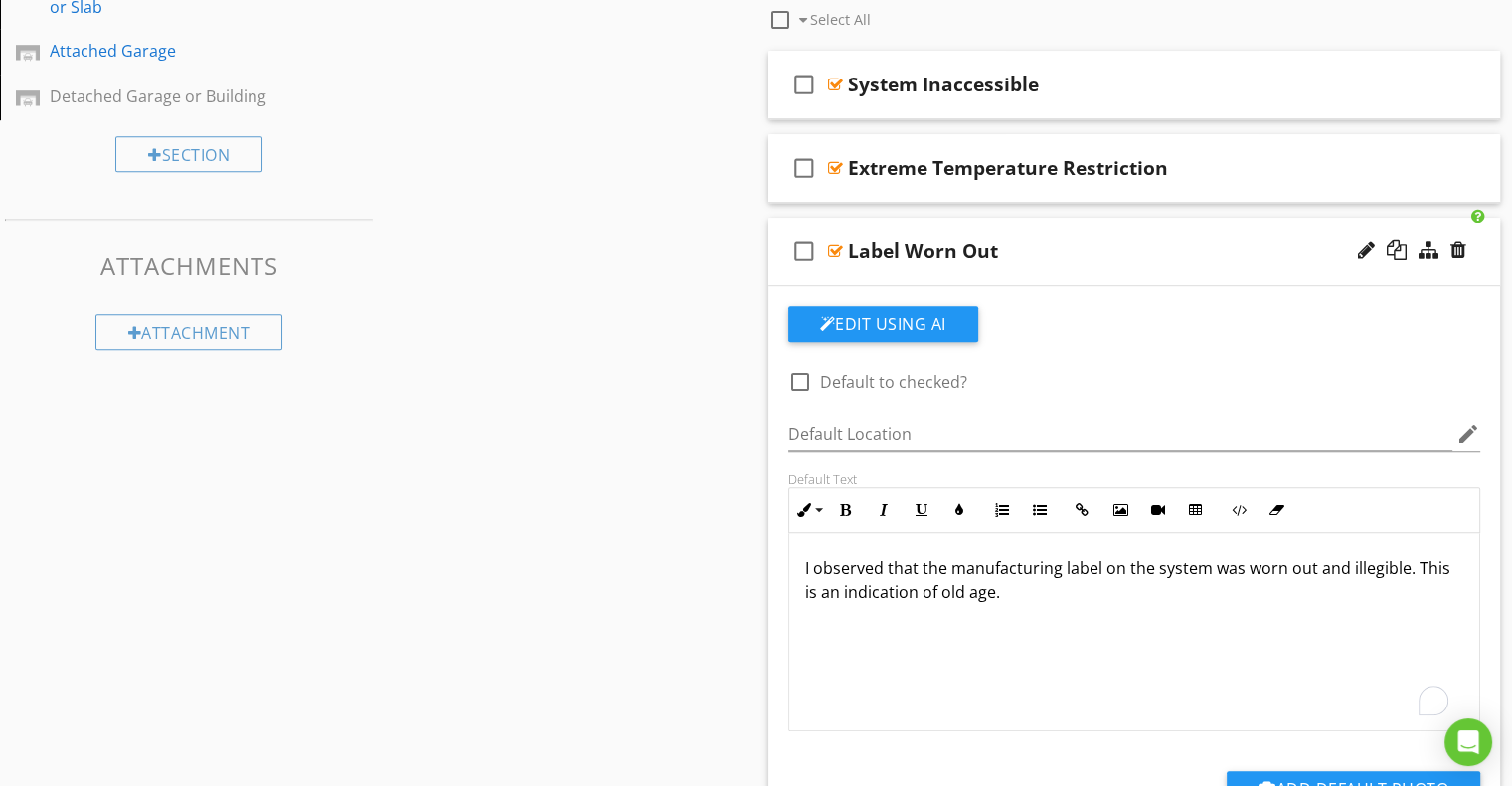 click on "I observed that the manufacturing label on the system was worn out and illegible. This is an indication of old age." at bounding box center (1134, 580) 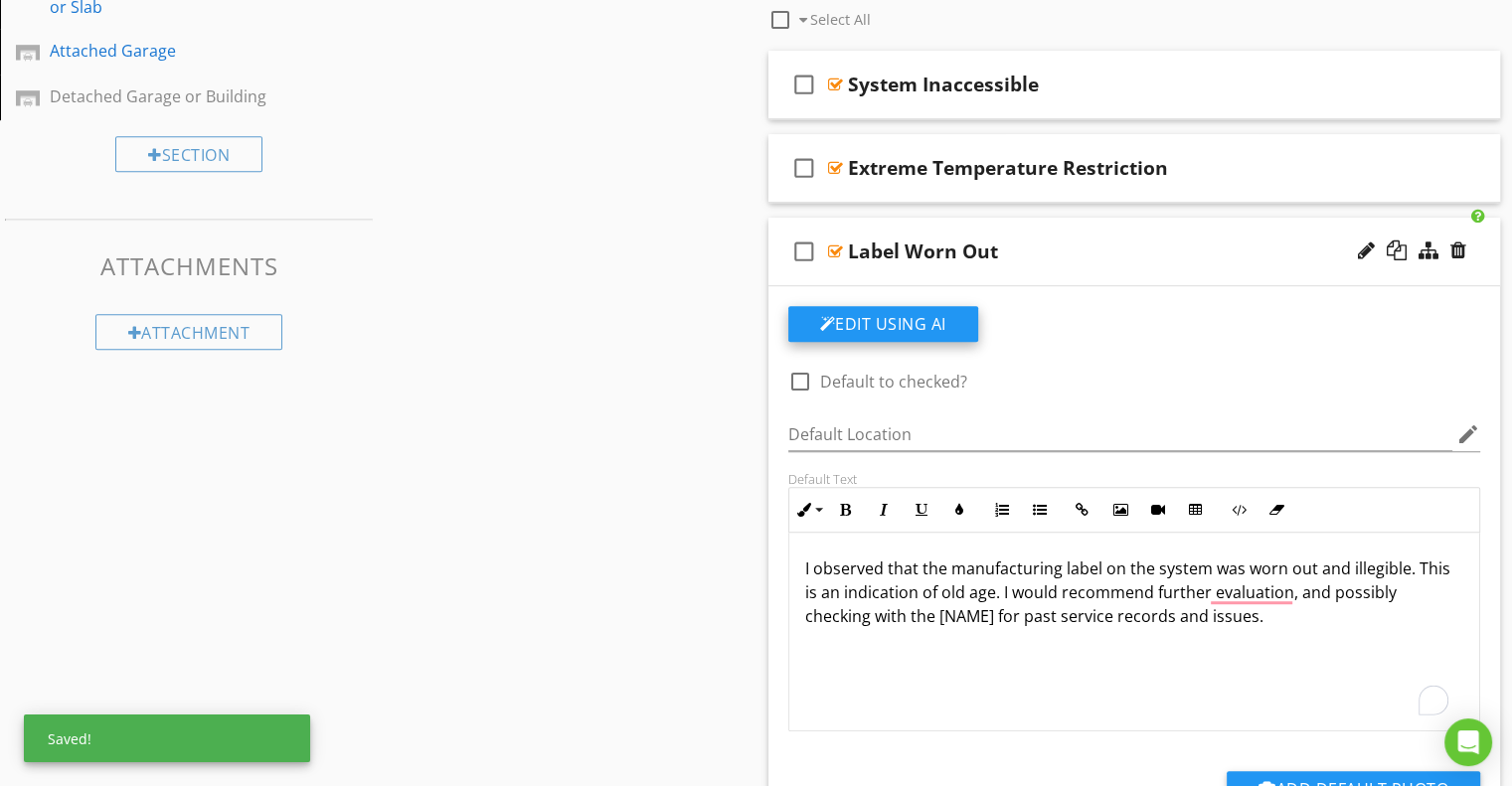 click on "Edit Using AI" at bounding box center (883, 324) 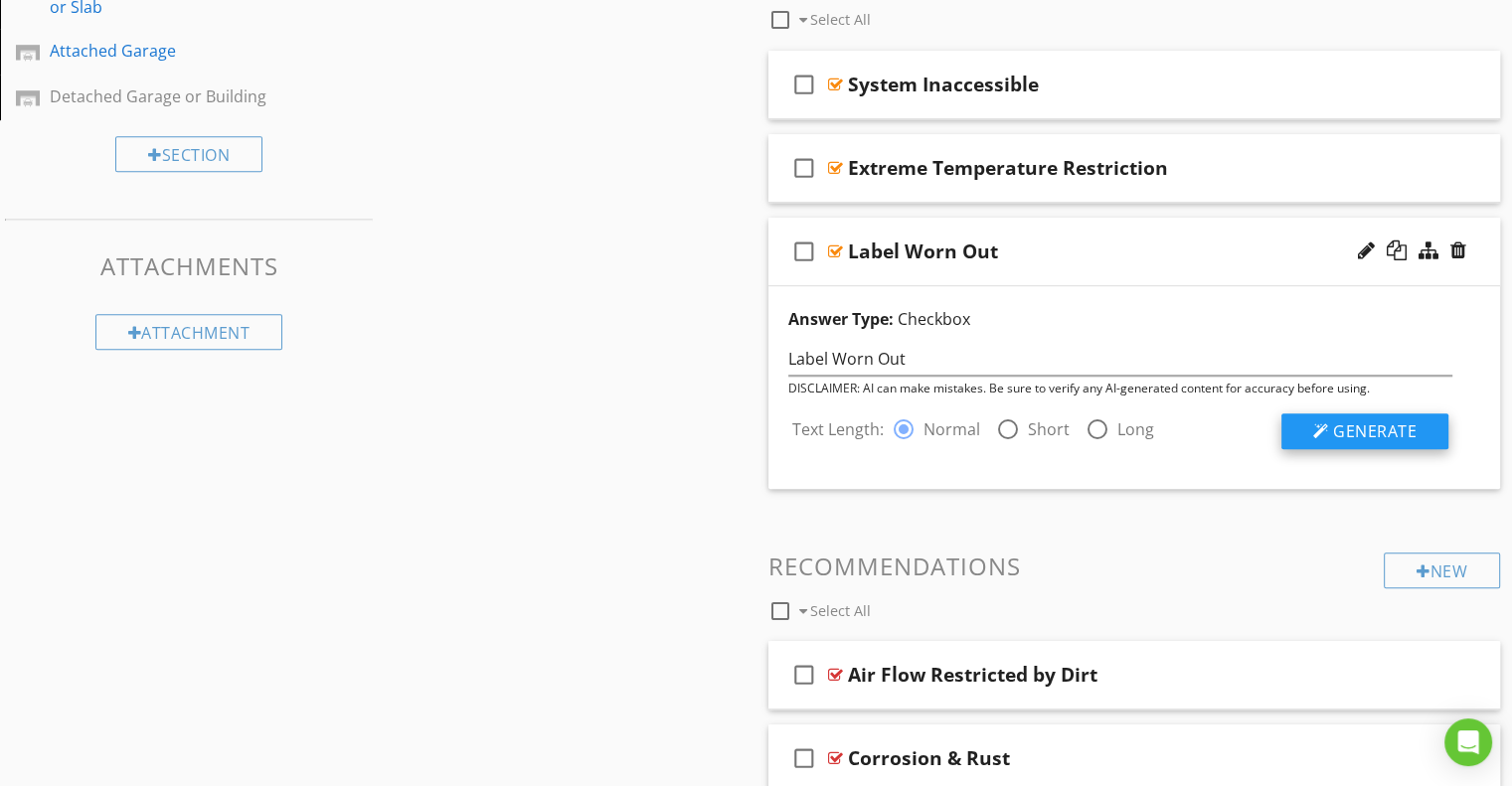 click on "Generate" at bounding box center (1375, 431) 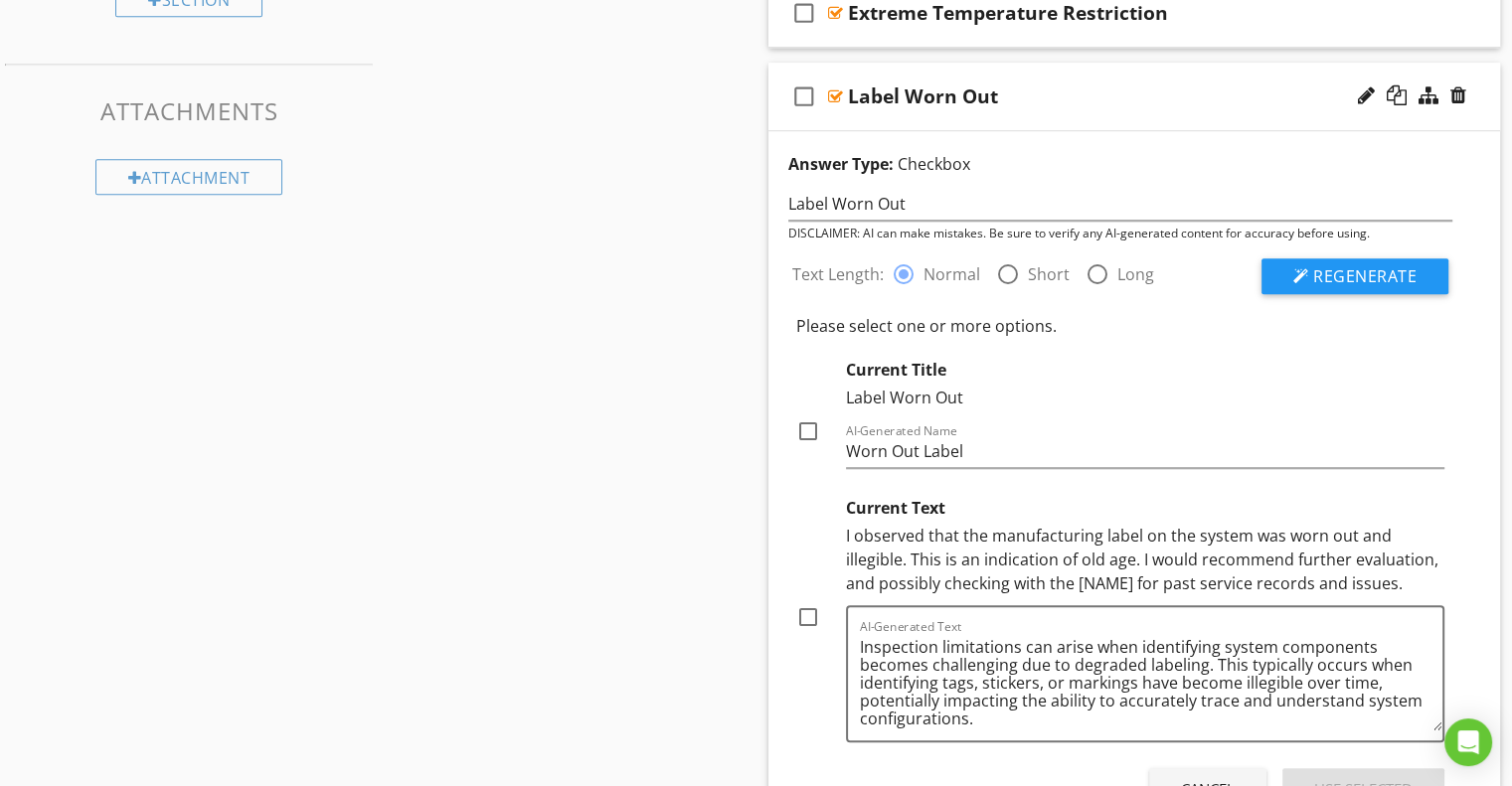 scroll, scrollTop: 1292, scrollLeft: 0, axis: vertical 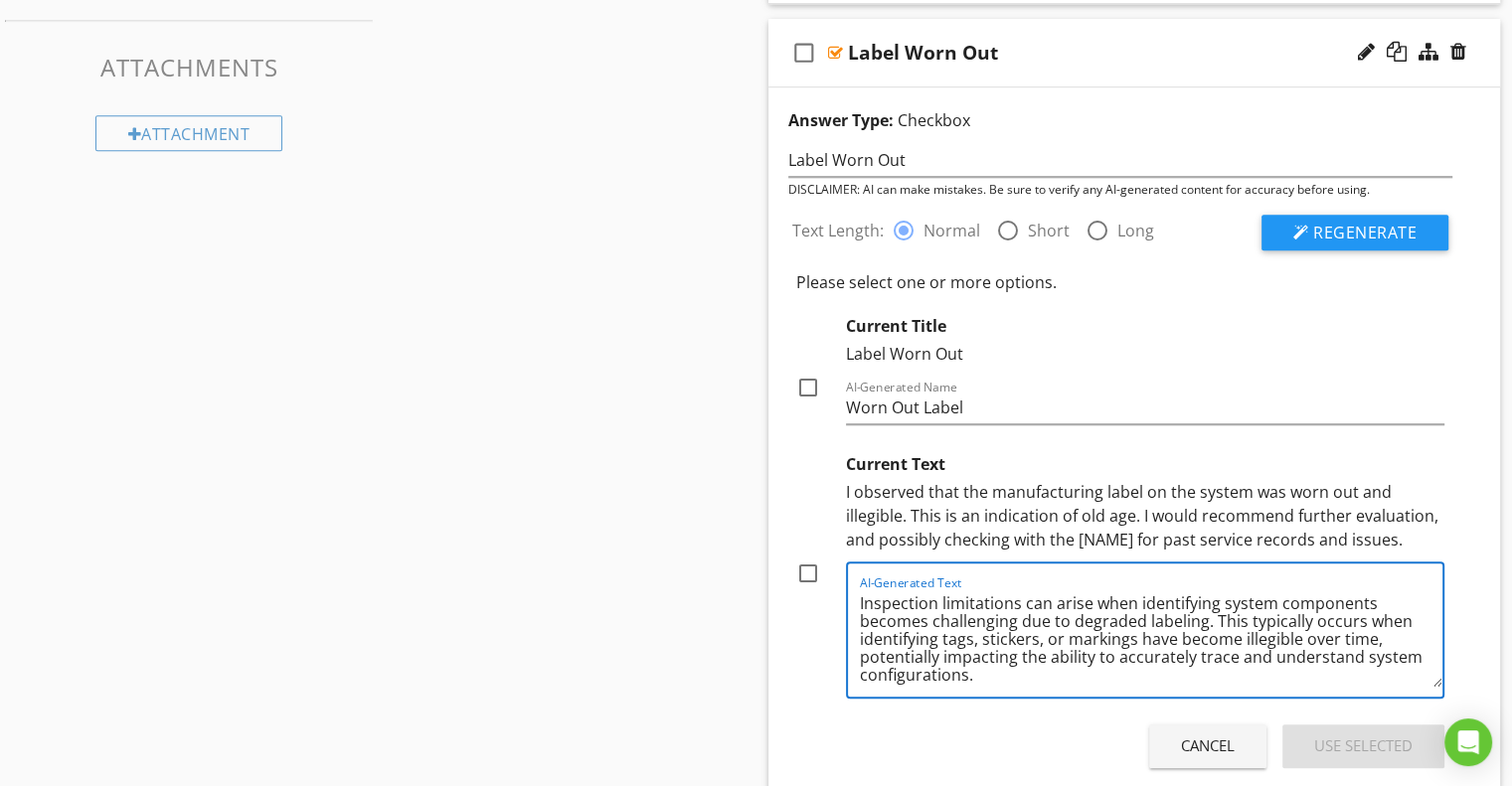 click on "Inspection limitations can arise when identifying system components becomes challenging due to degraded labeling. This typically occurs when identifying tags, stickers, or markings have become illegible over time, potentially impacting the ability to accurately trace and understand system configurations." at bounding box center [1151, 637] 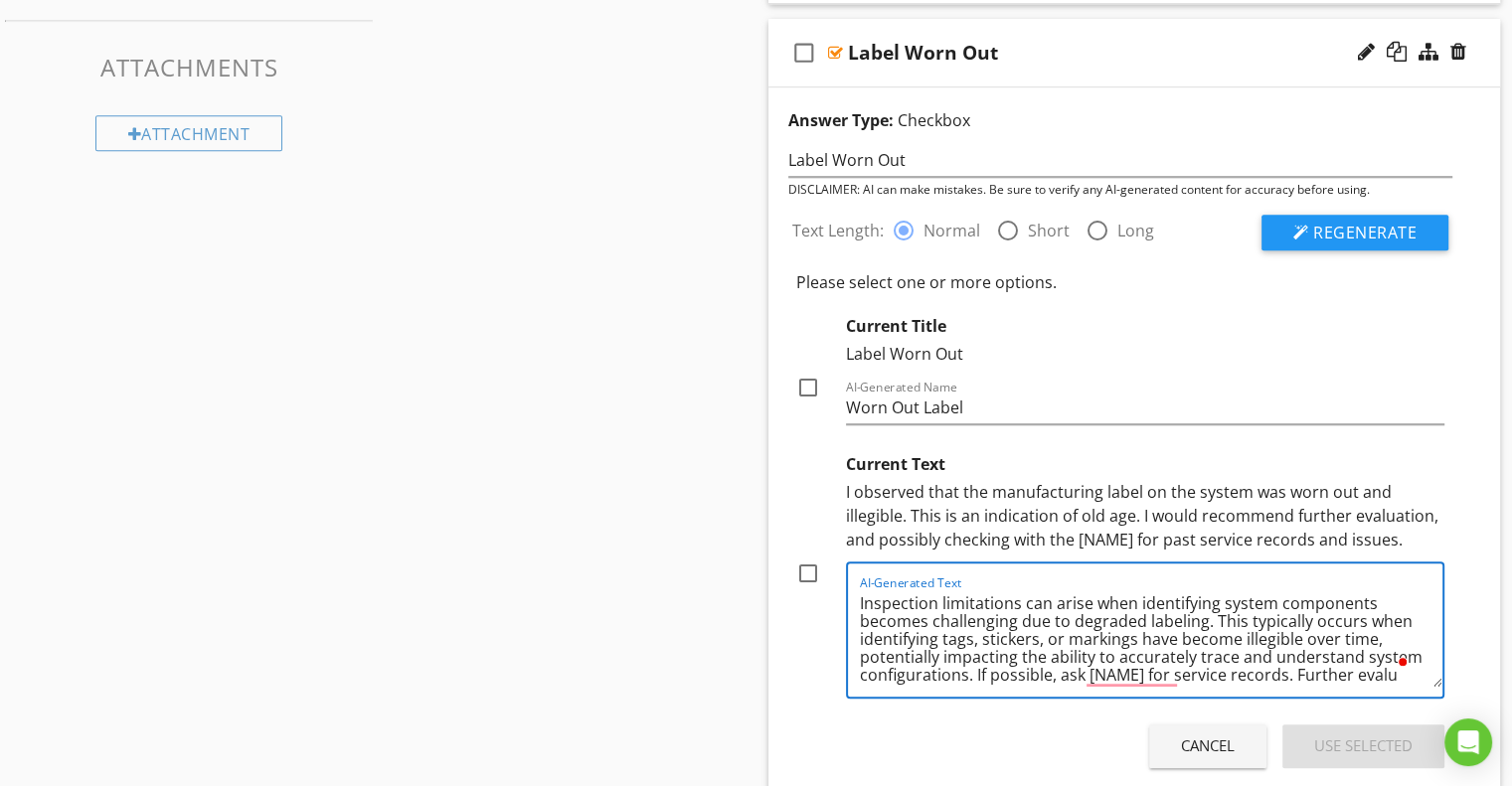 scroll, scrollTop: 16, scrollLeft: 0, axis: vertical 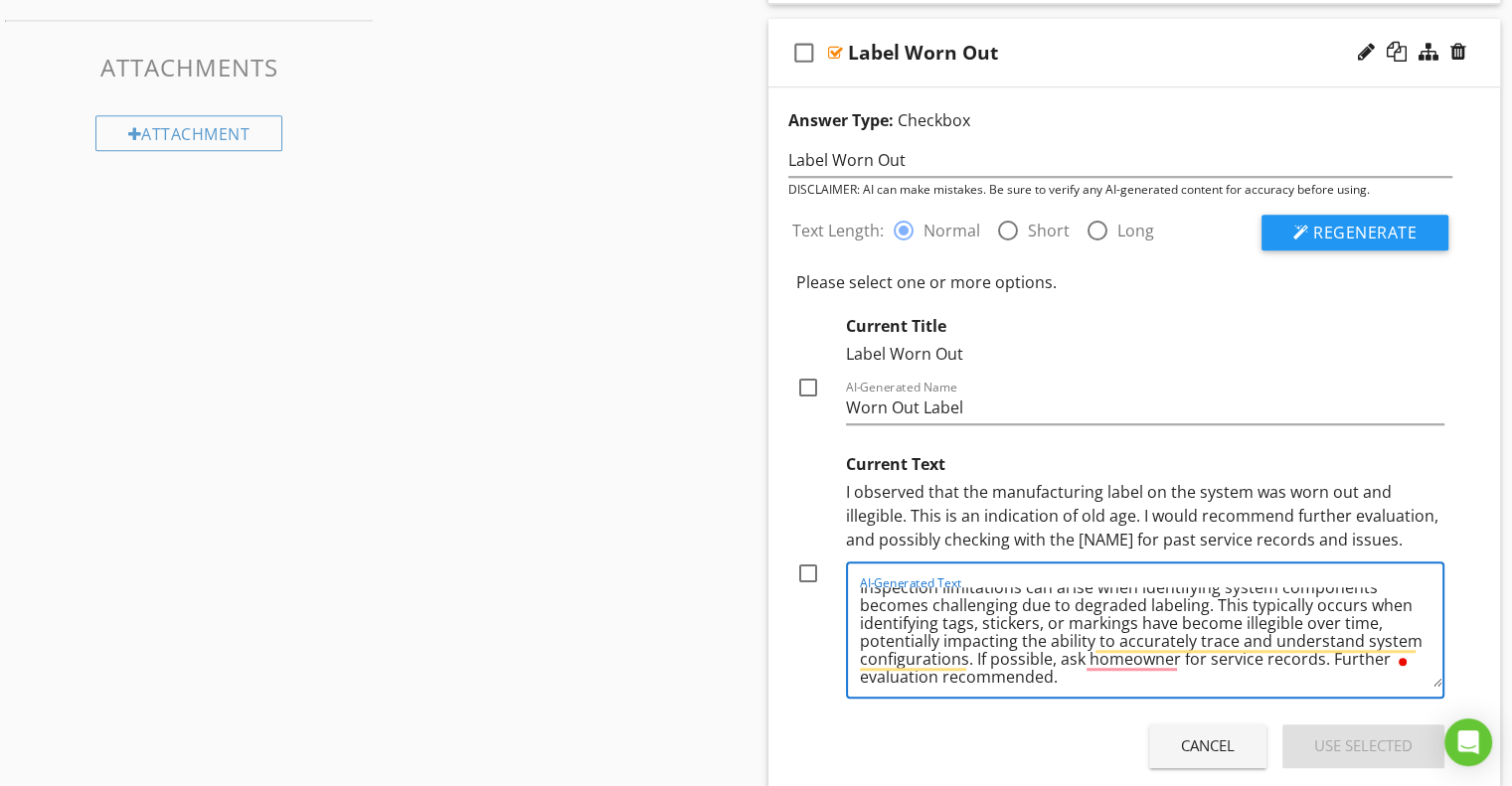 type on "Inspection limitations can arise when identifying system components becomes challenging due to degraded labeling. This typically occurs when identifying tags, stickers, or markings have become illegible over time, potentially impacting the ability to accurately trace and understand system configurations. If possible, ask homeowner for service records. Further evaluation recommended." 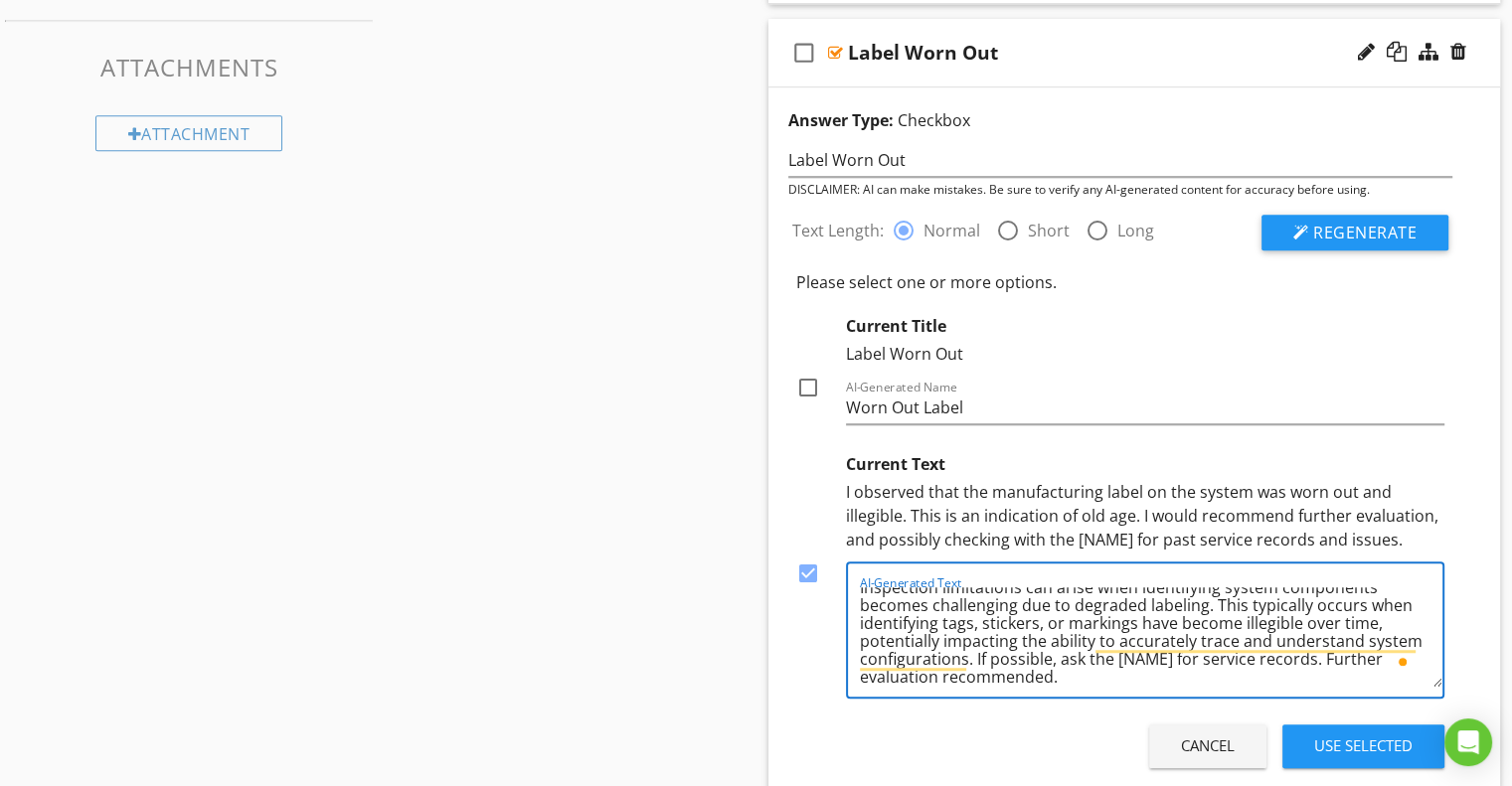 type on "Inspection limitations can arise when identifying system components becomes challenging due to degraded labeling. This typically occurs when identifying tags, stickers, or markings have become illegible over time, potentially impacting the ability to accurately trace and understand system configurations. If possible, ask the [NAME] for service records. Further evaluation recommended." 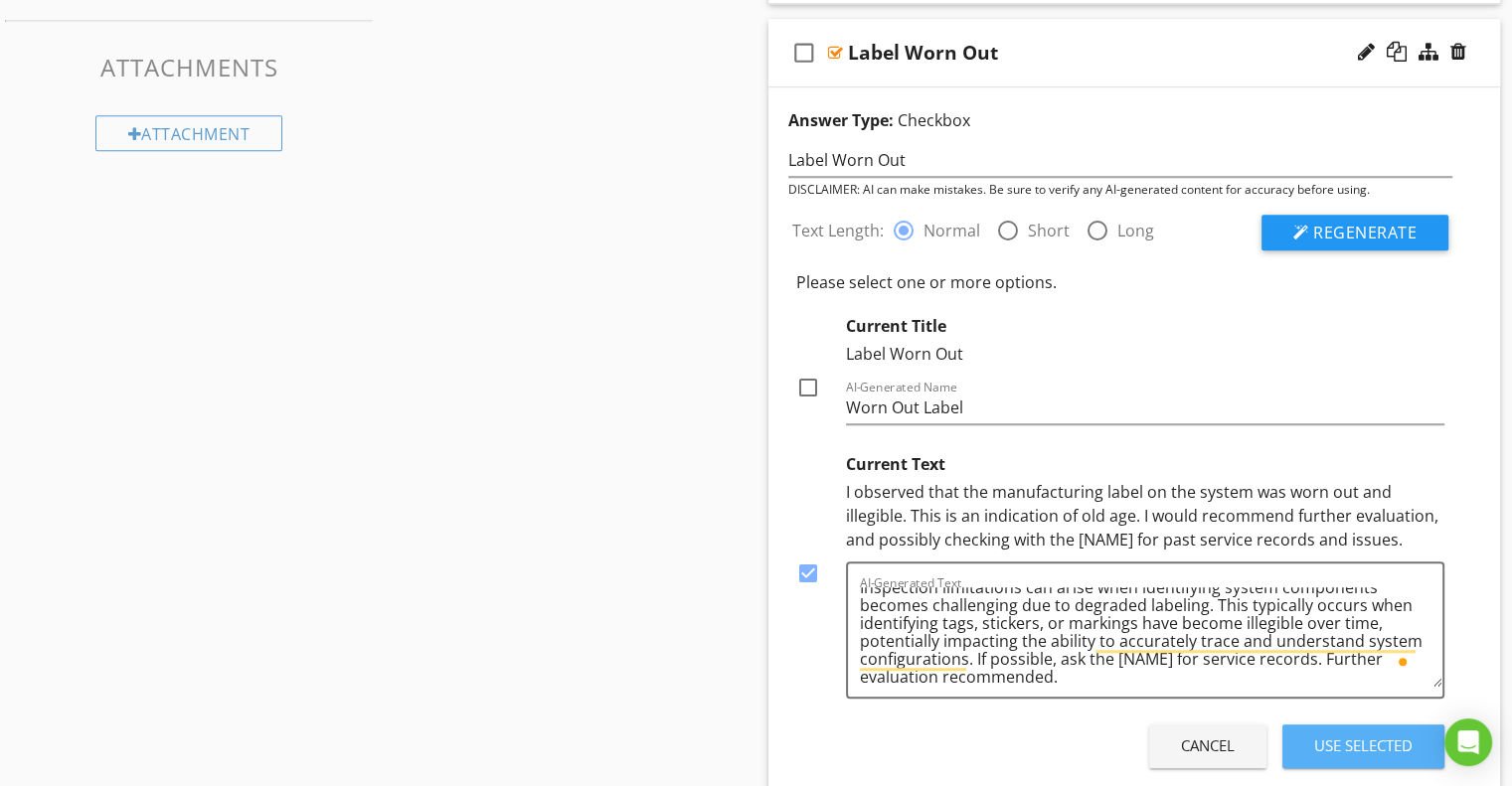click on "Use Selected" at bounding box center [1363, 745] 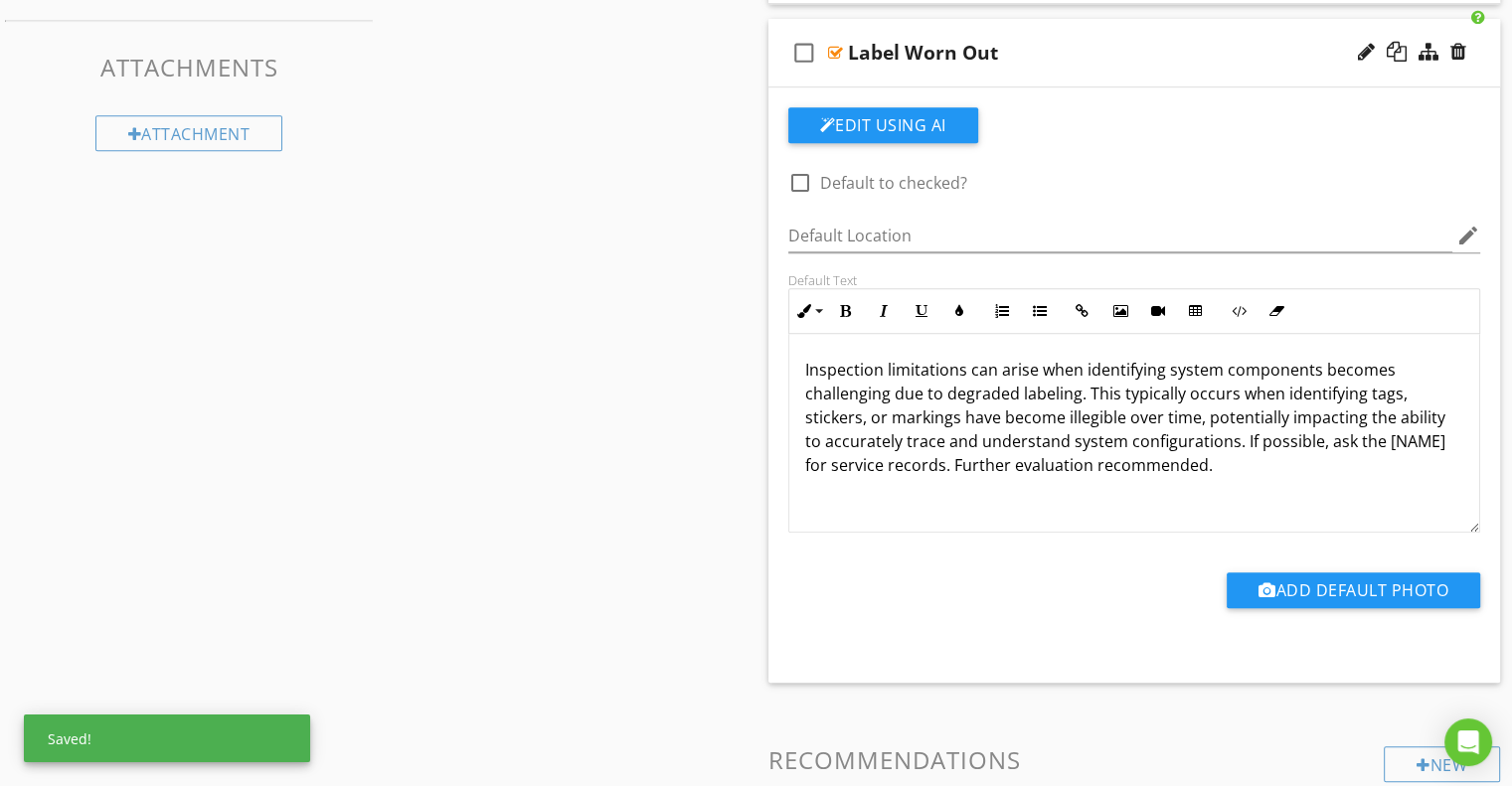 scroll, scrollTop: 1093, scrollLeft: 0, axis: vertical 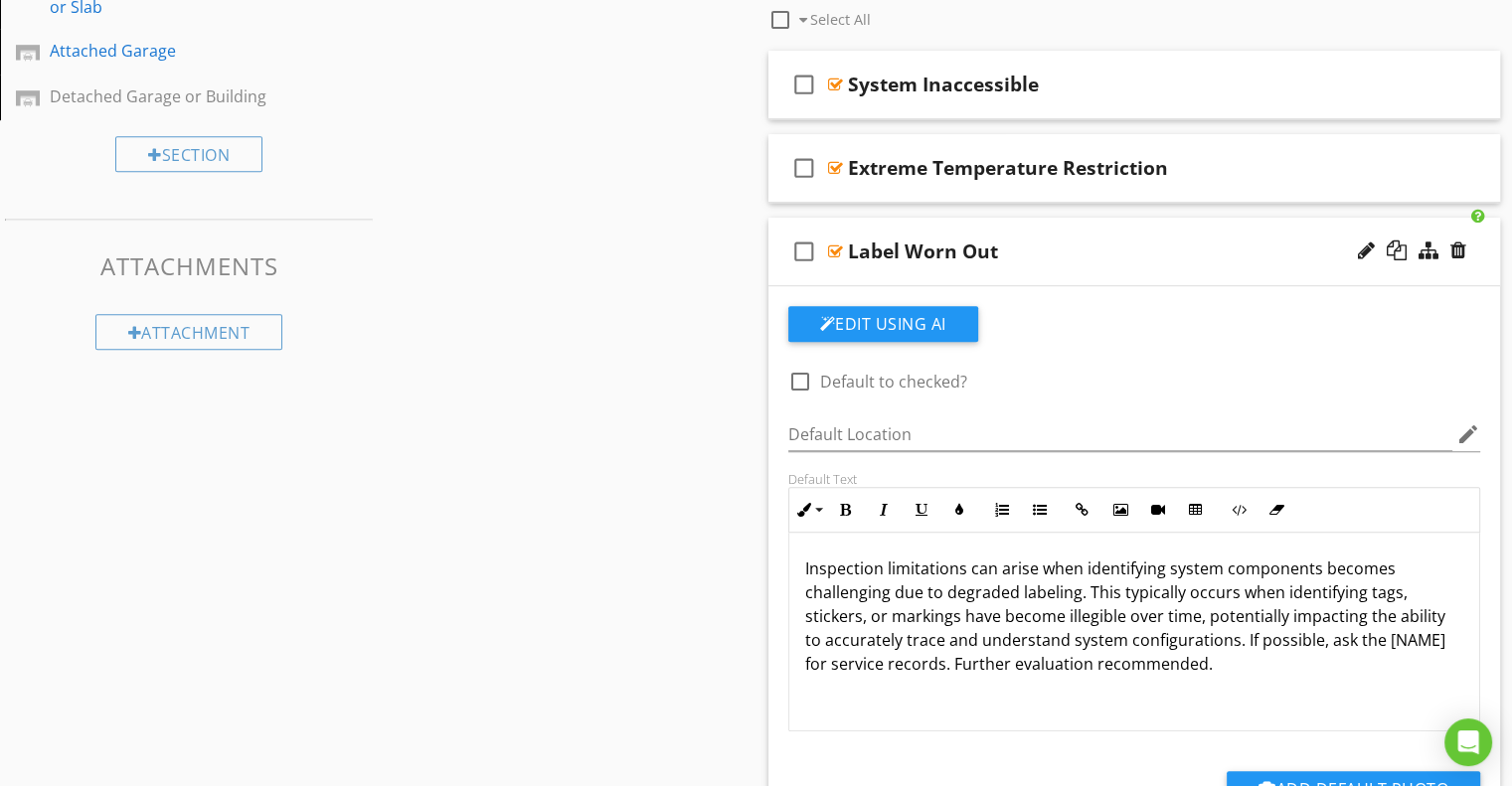 click on "check_box_outline_blank
Label Worn Out" at bounding box center [1134, 251] 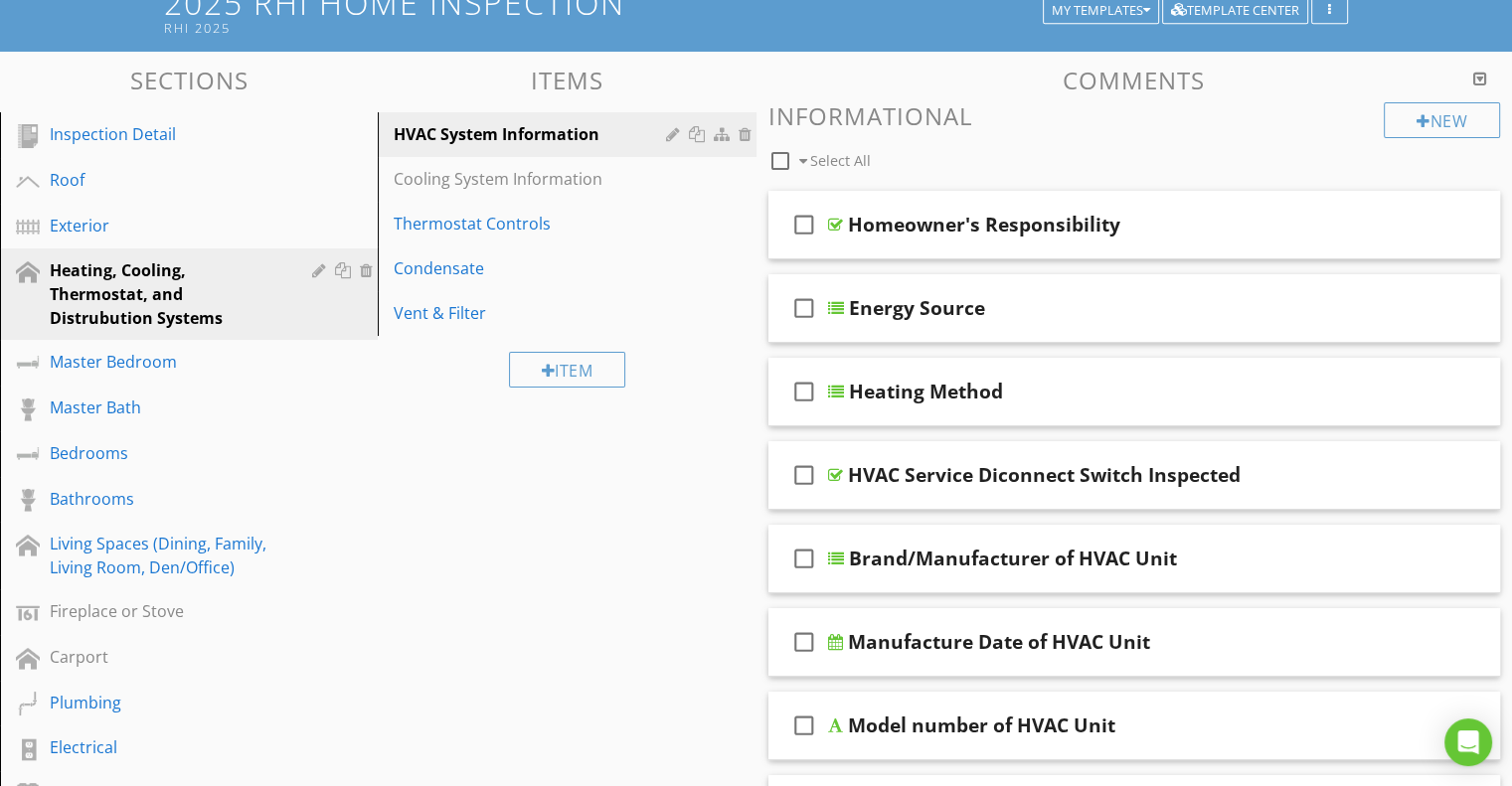 scroll, scrollTop: 0, scrollLeft: 0, axis: both 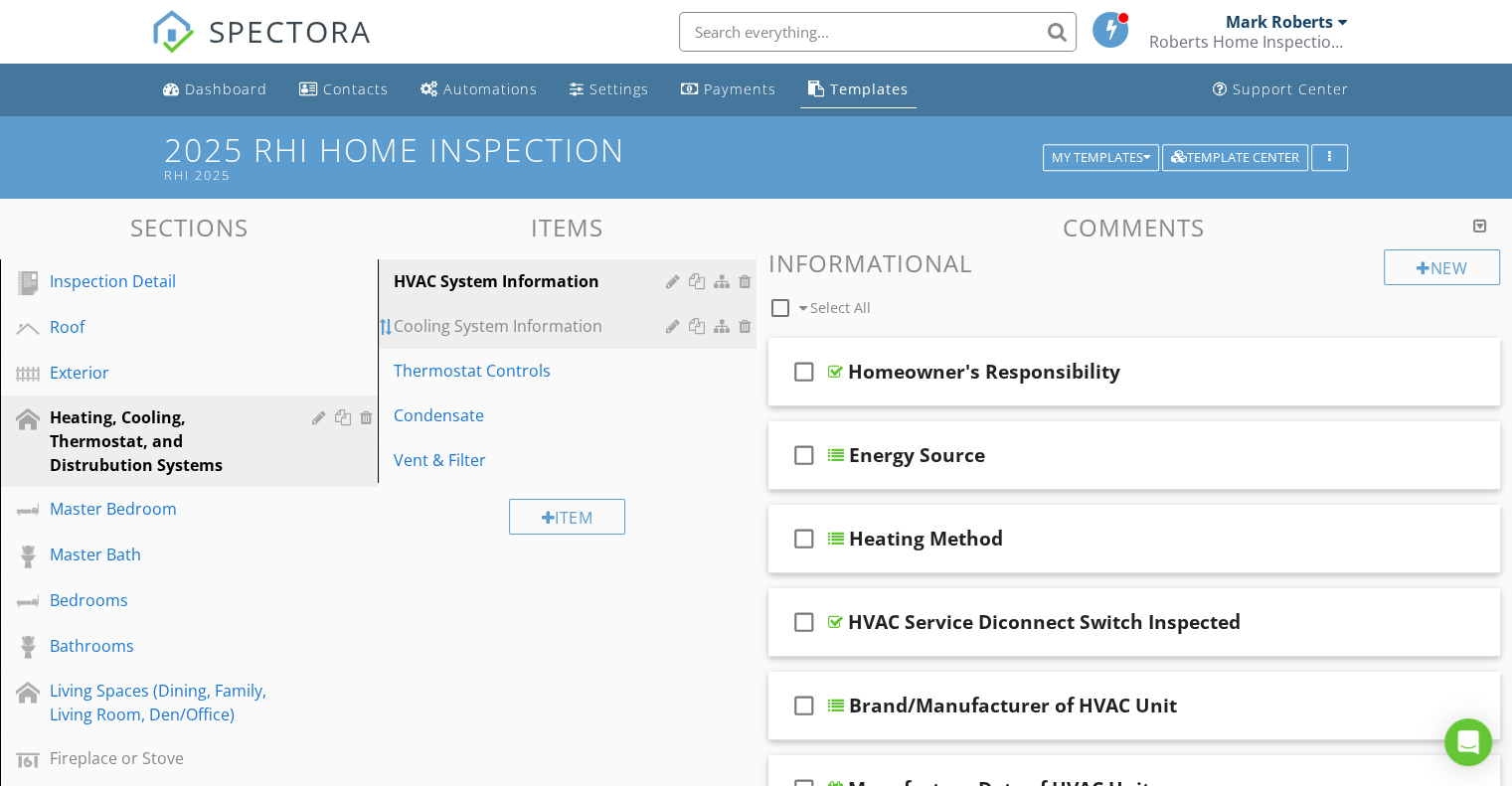 type 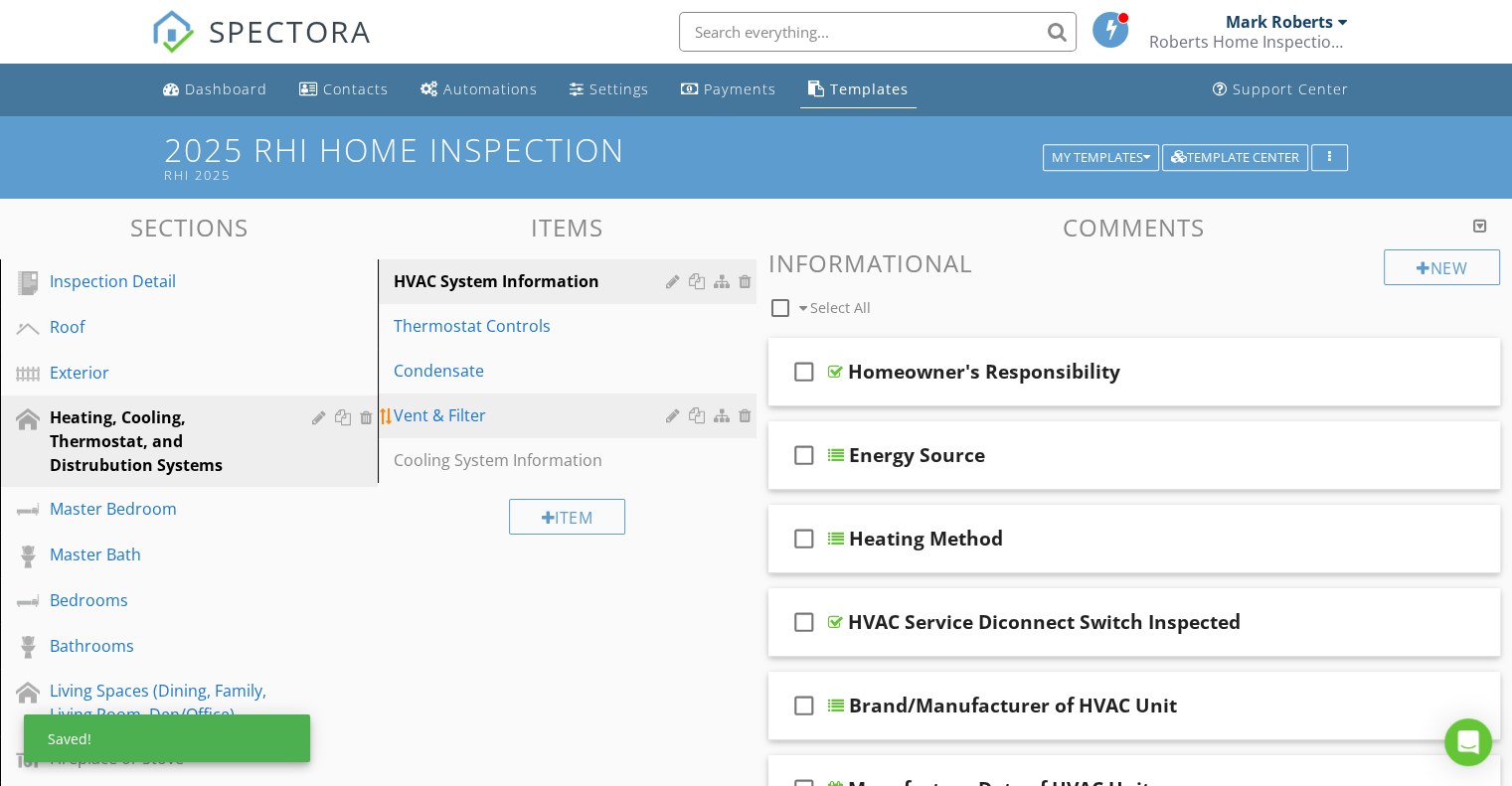 click on "Vent & Filter" at bounding box center [532, 415] 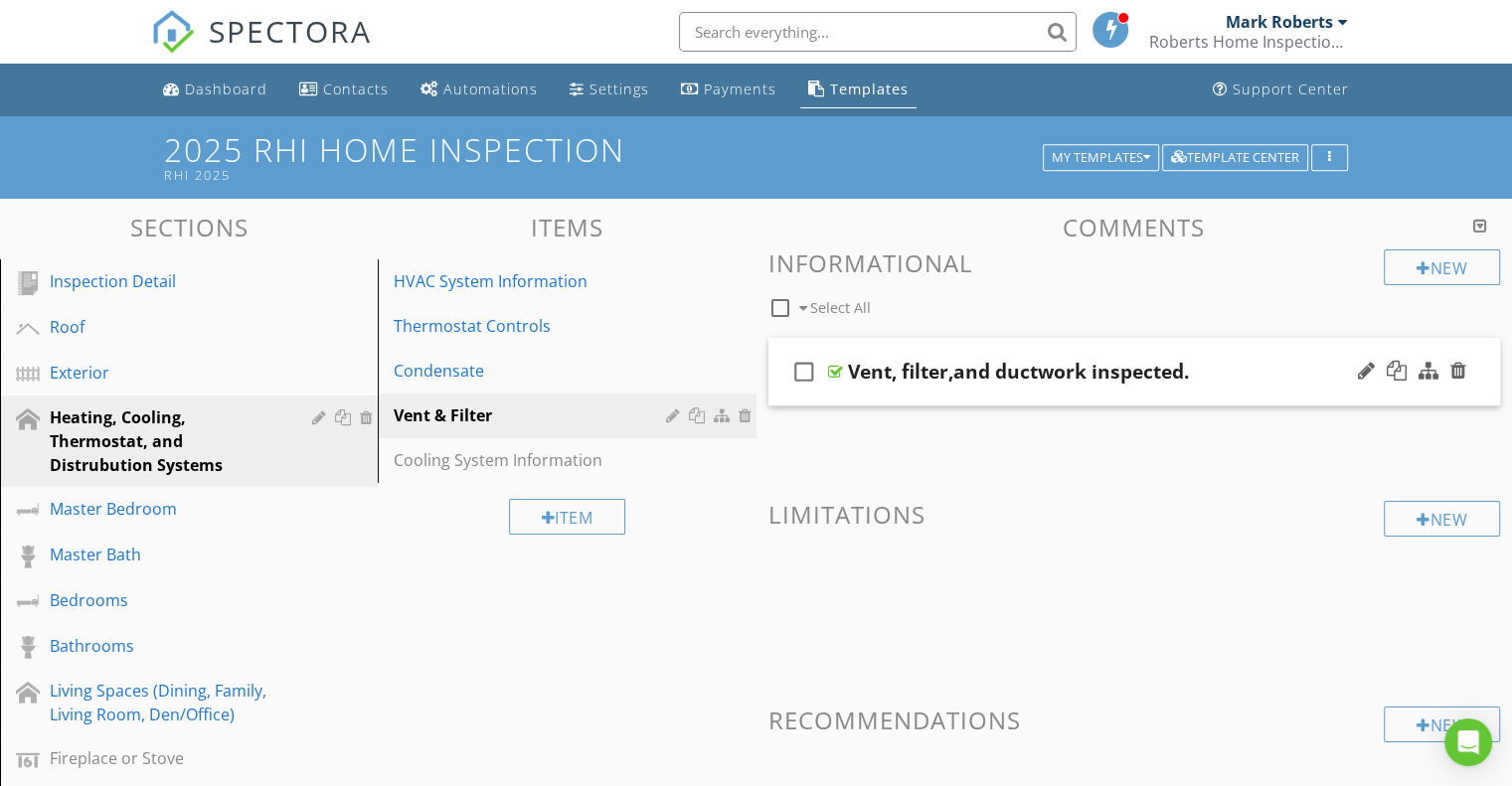 click on "check_box_outline_blank
Vent, filter,and ductwork inspected." at bounding box center [1134, 372] 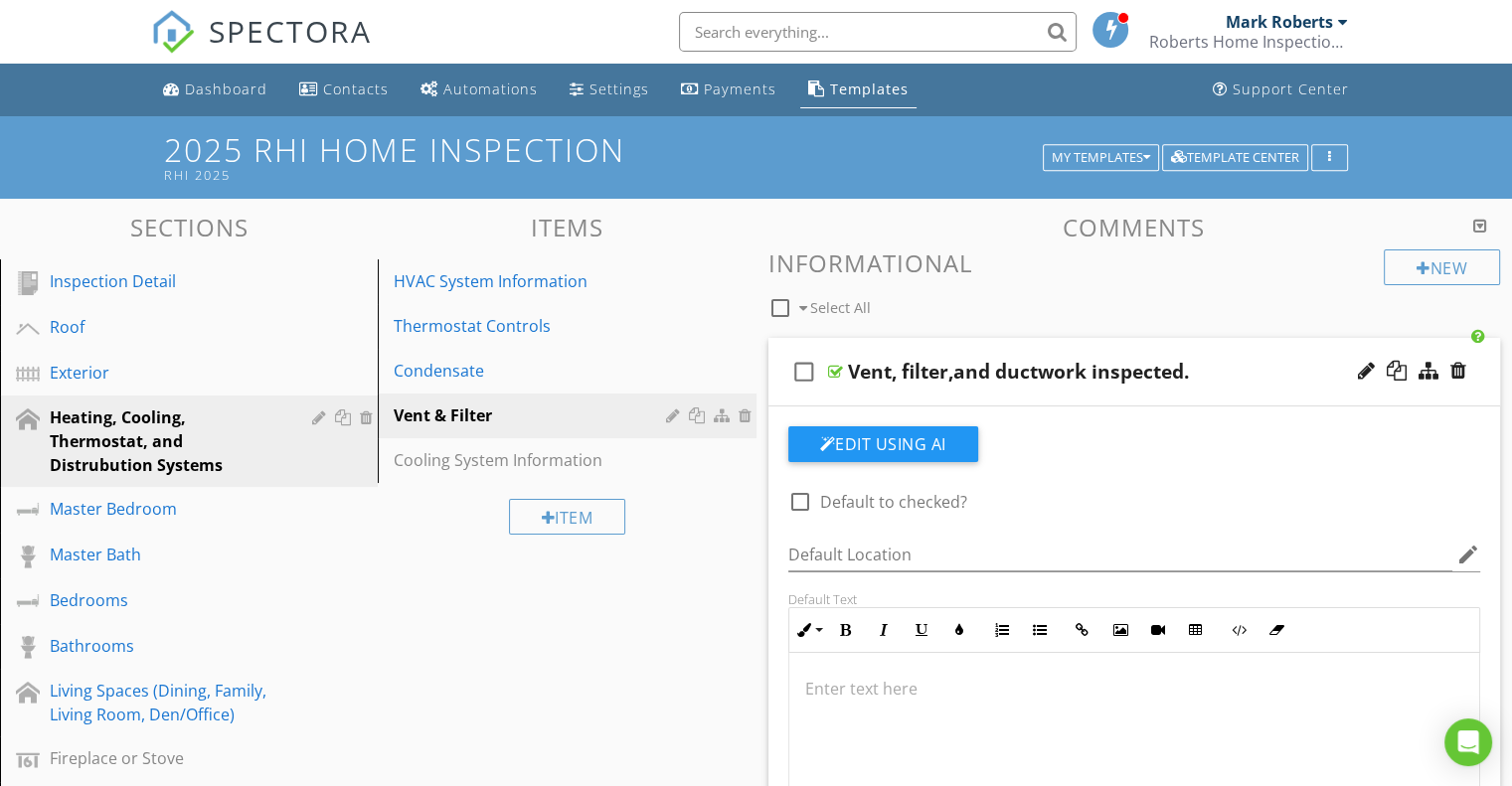 scroll, scrollTop: 99, scrollLeft: 0, axis: vertical 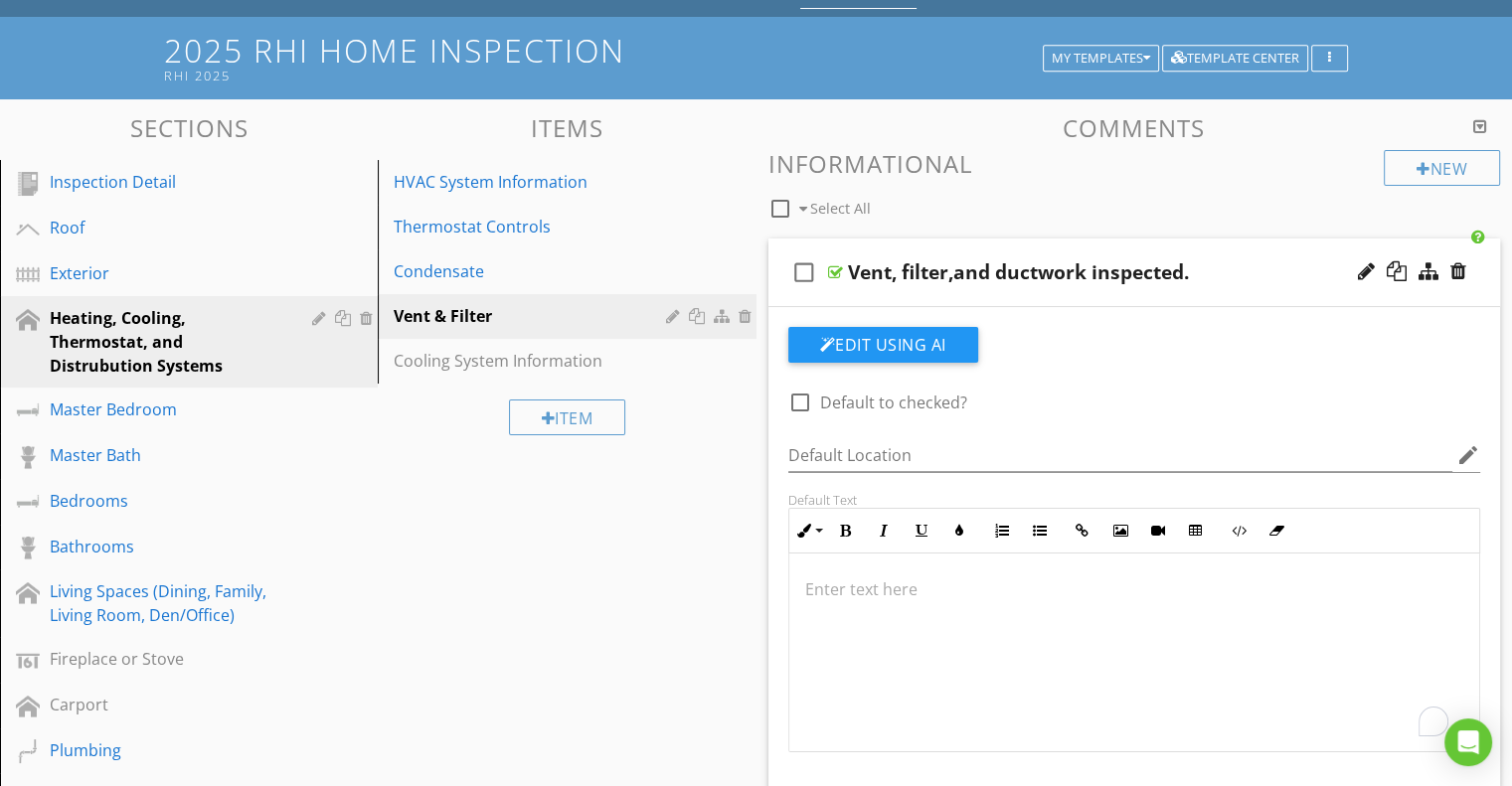 click at bounding box center [1134, 589] 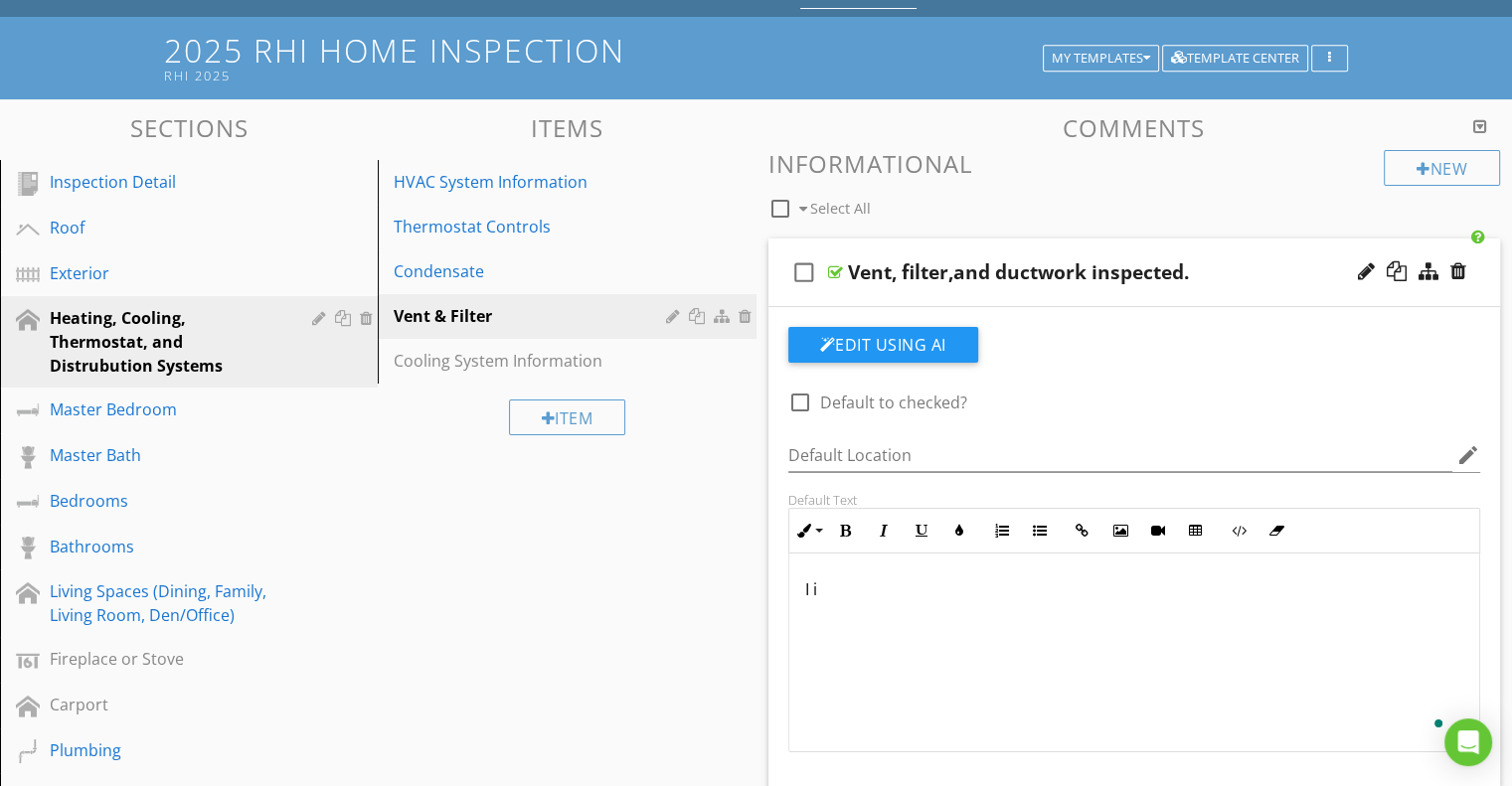 scroll, scrollTop: 0, scrollLeft: 0, axis: both 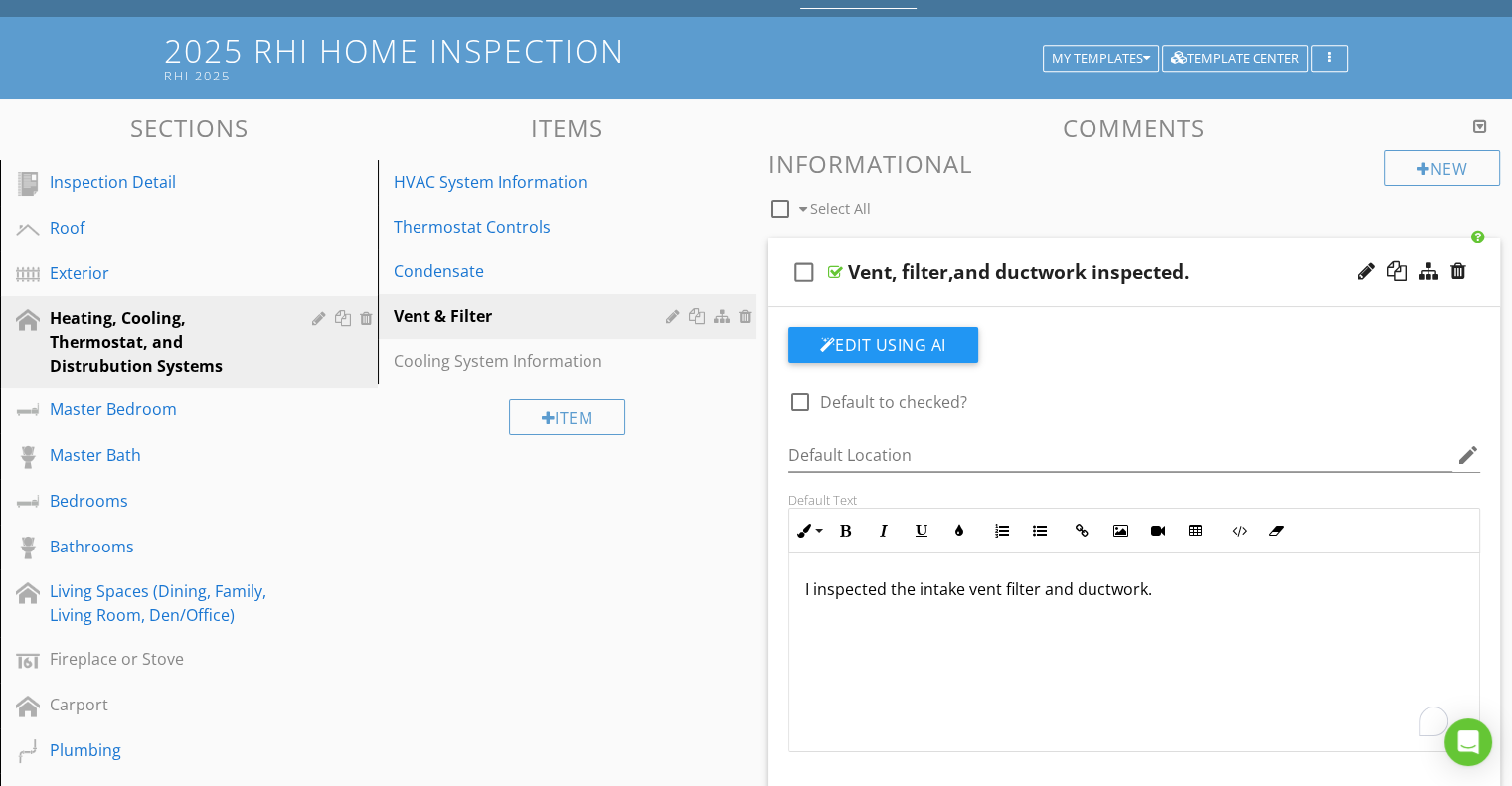 click on "I inspected the intake vent filter and ductwork." at bounding box center [1134, 589] 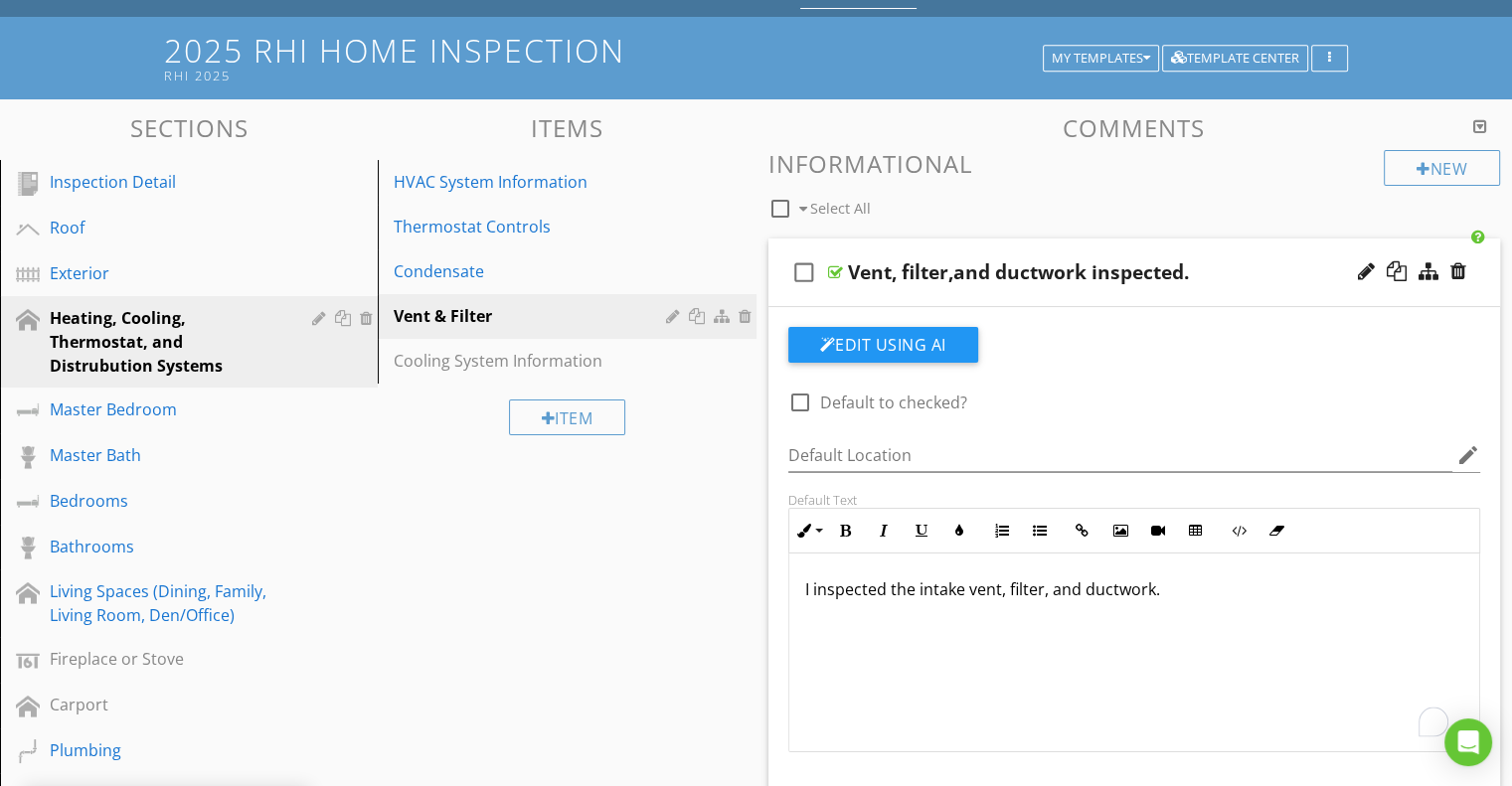click on "I inspected the intake vent, filter, and ductwork." at bounding box center [1134, 589] 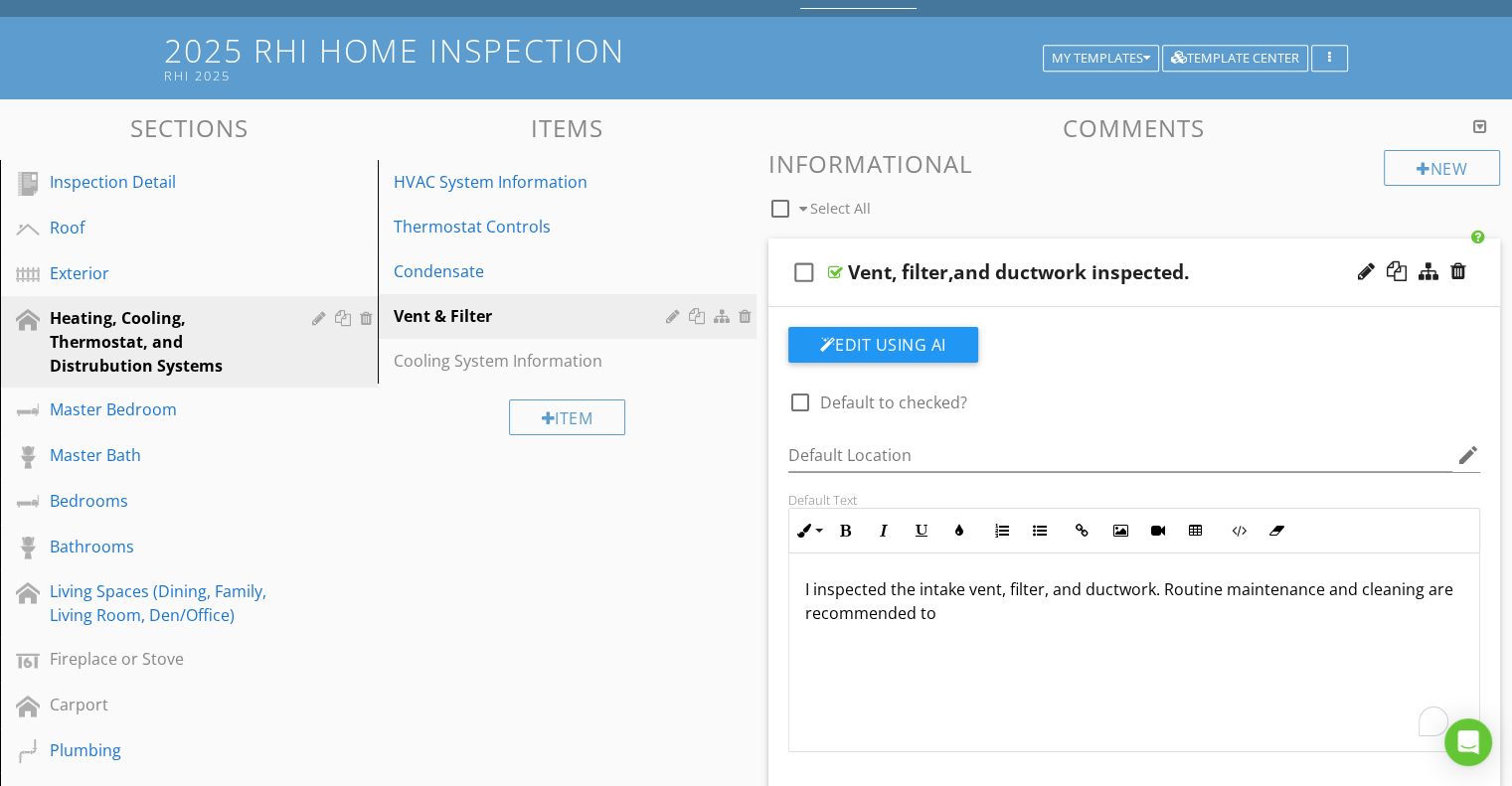 click on "I inspected the intake vent, filter, and ductwork. Routine maintenance and cleaning are recommended to" at bounding box center [1134, 601] 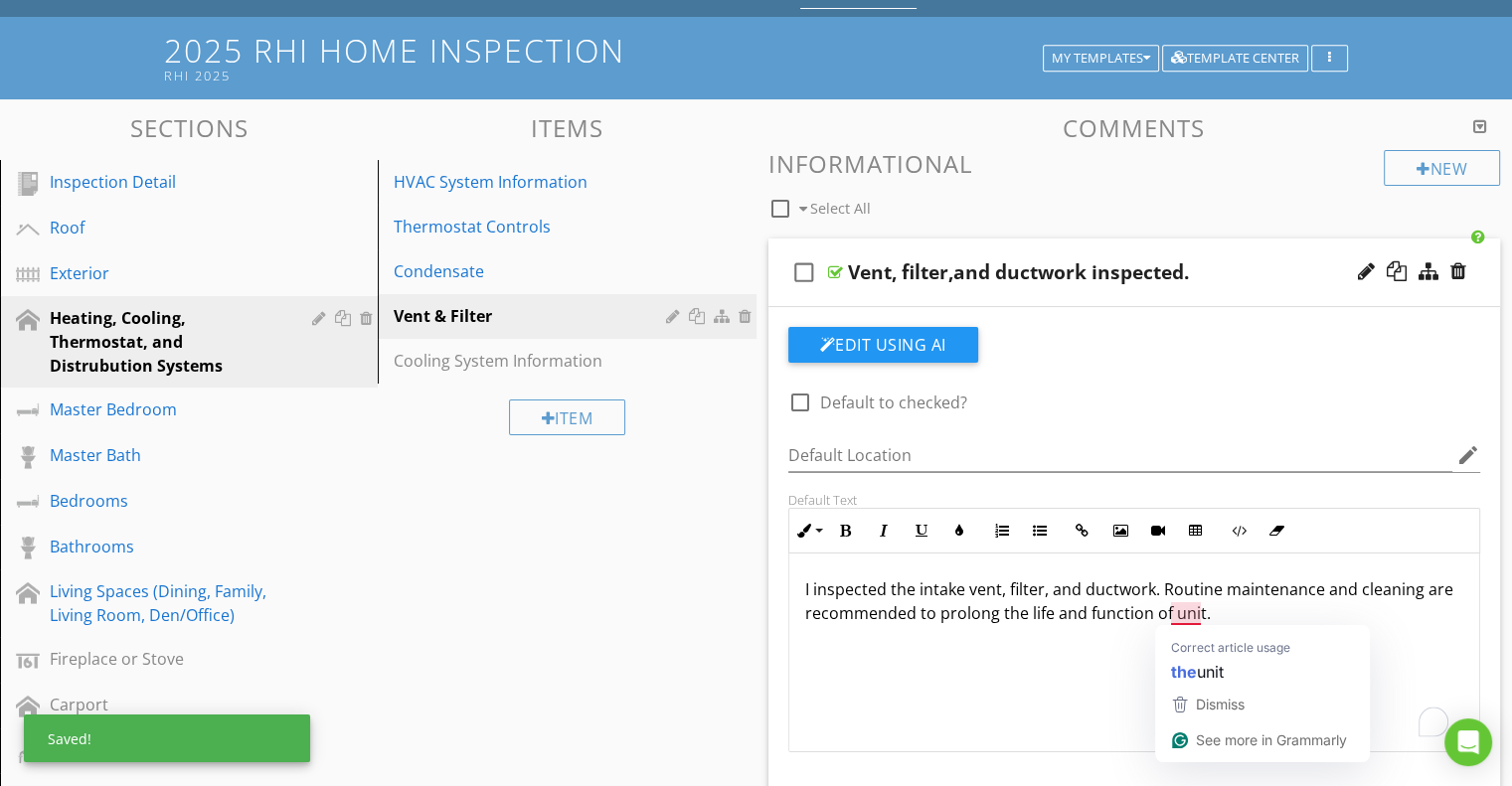 click on "I inspected the intake vent, filter, and ductwork. Routine maintenance and cleaning are recommended to prolong the life and function of unit." at bounding box center (1134, 601) 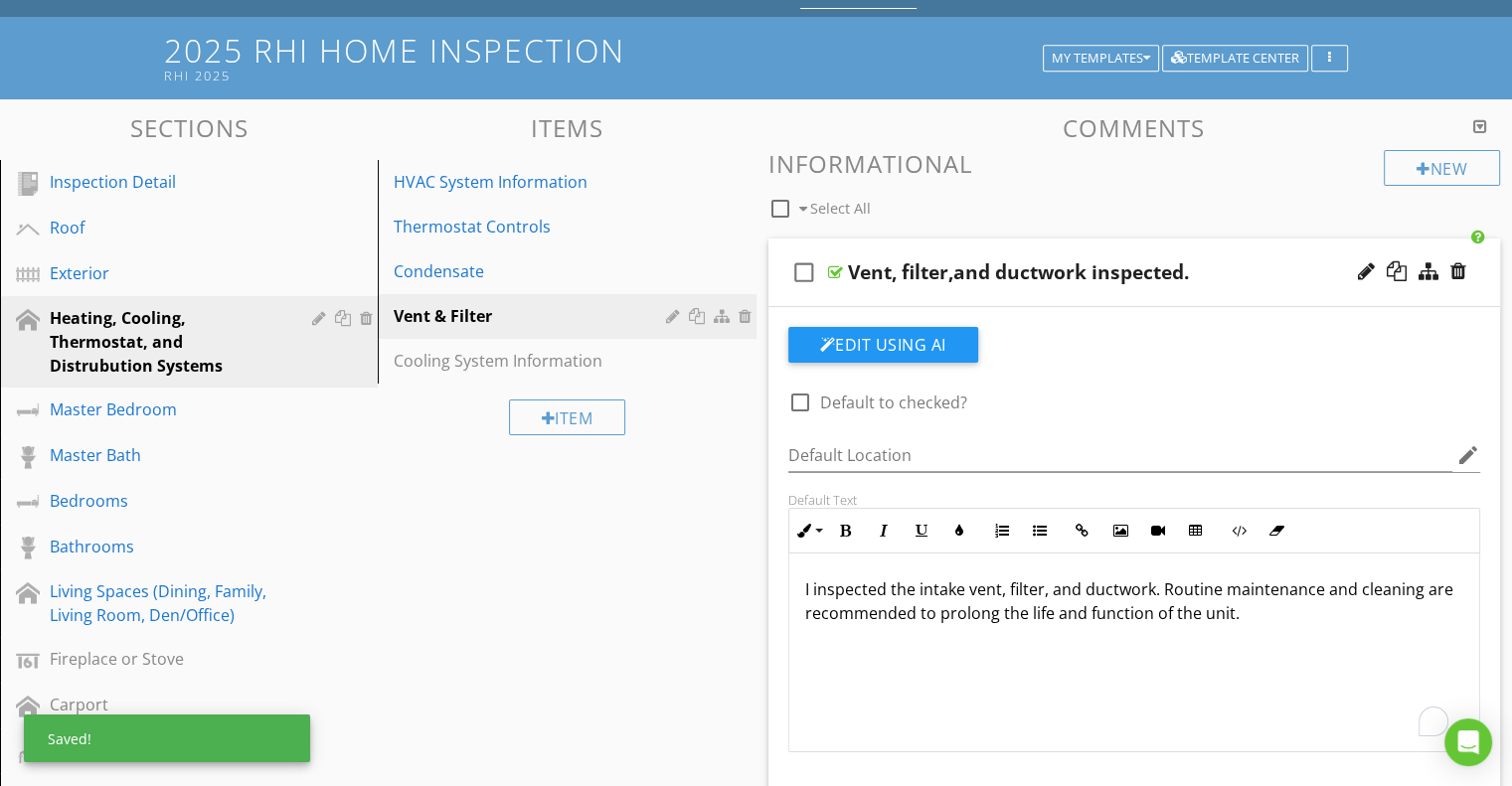 click on "Vent, filter,and ductwork inspected." at bounding box center (1107, 272) 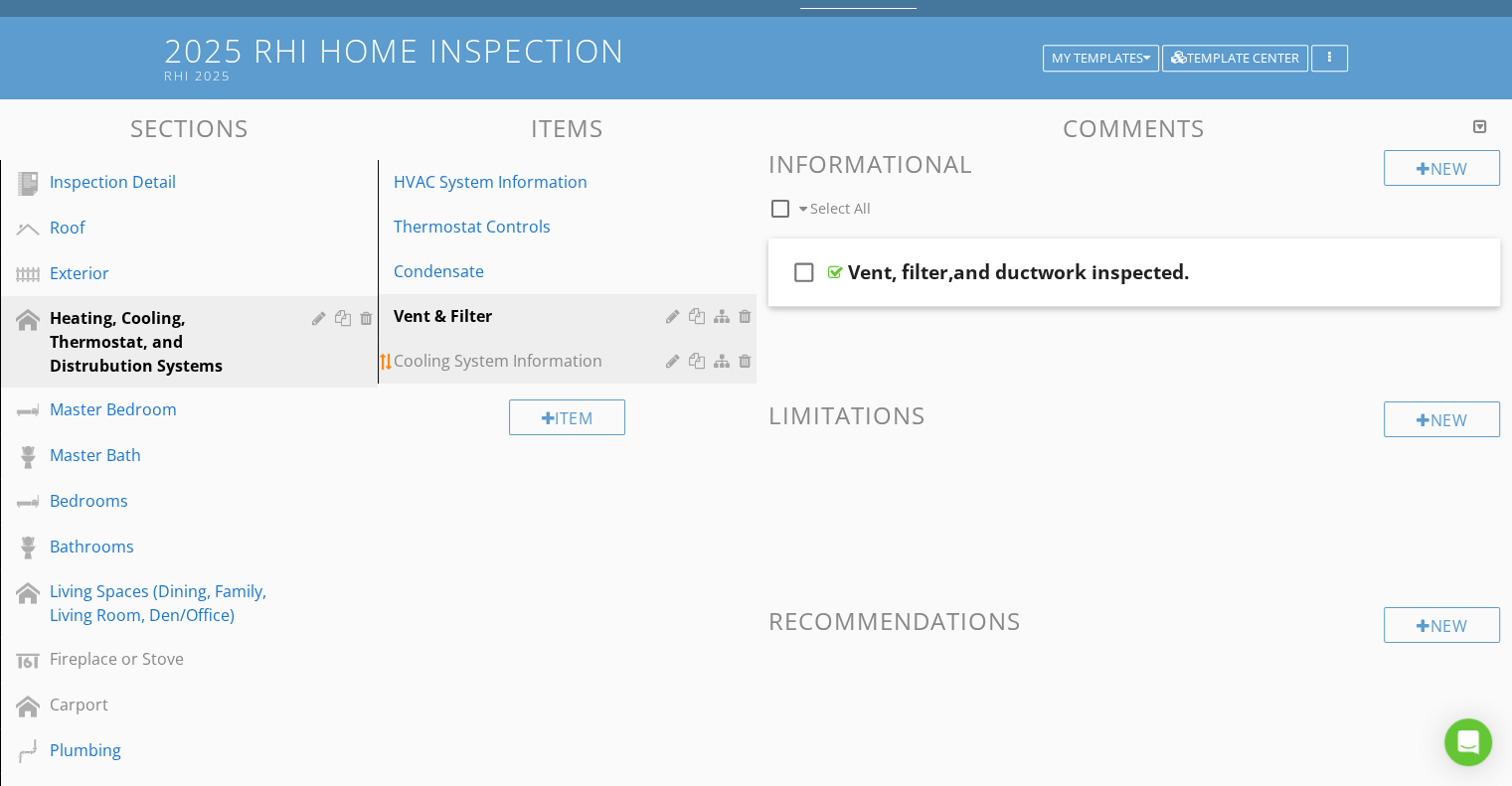 click on "Cooling System Information" at bounding box center (532, 361) 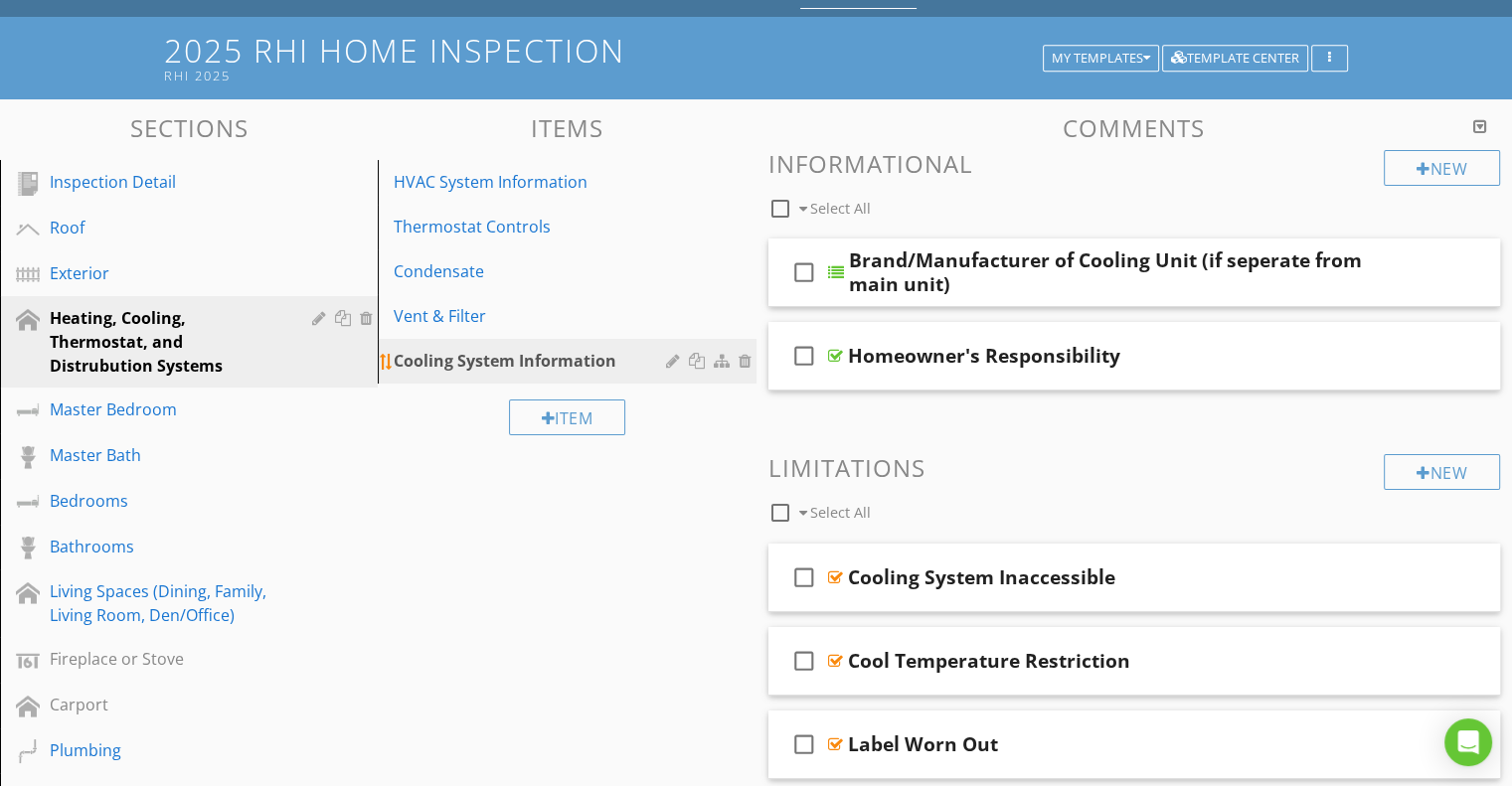 click at bounding box center (711, 361) 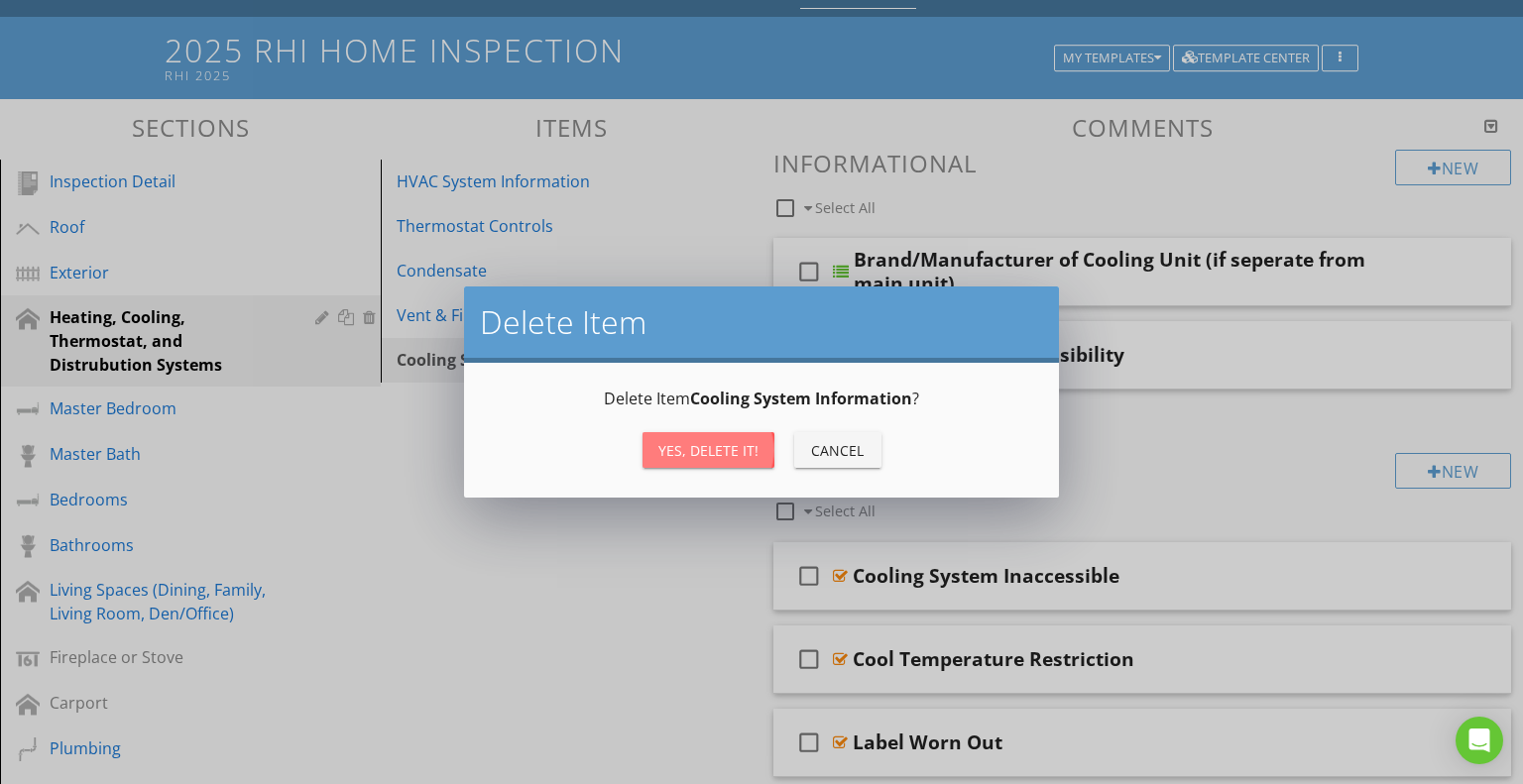 click on "Yes, Delete it!" at bounding box center [708, 450] 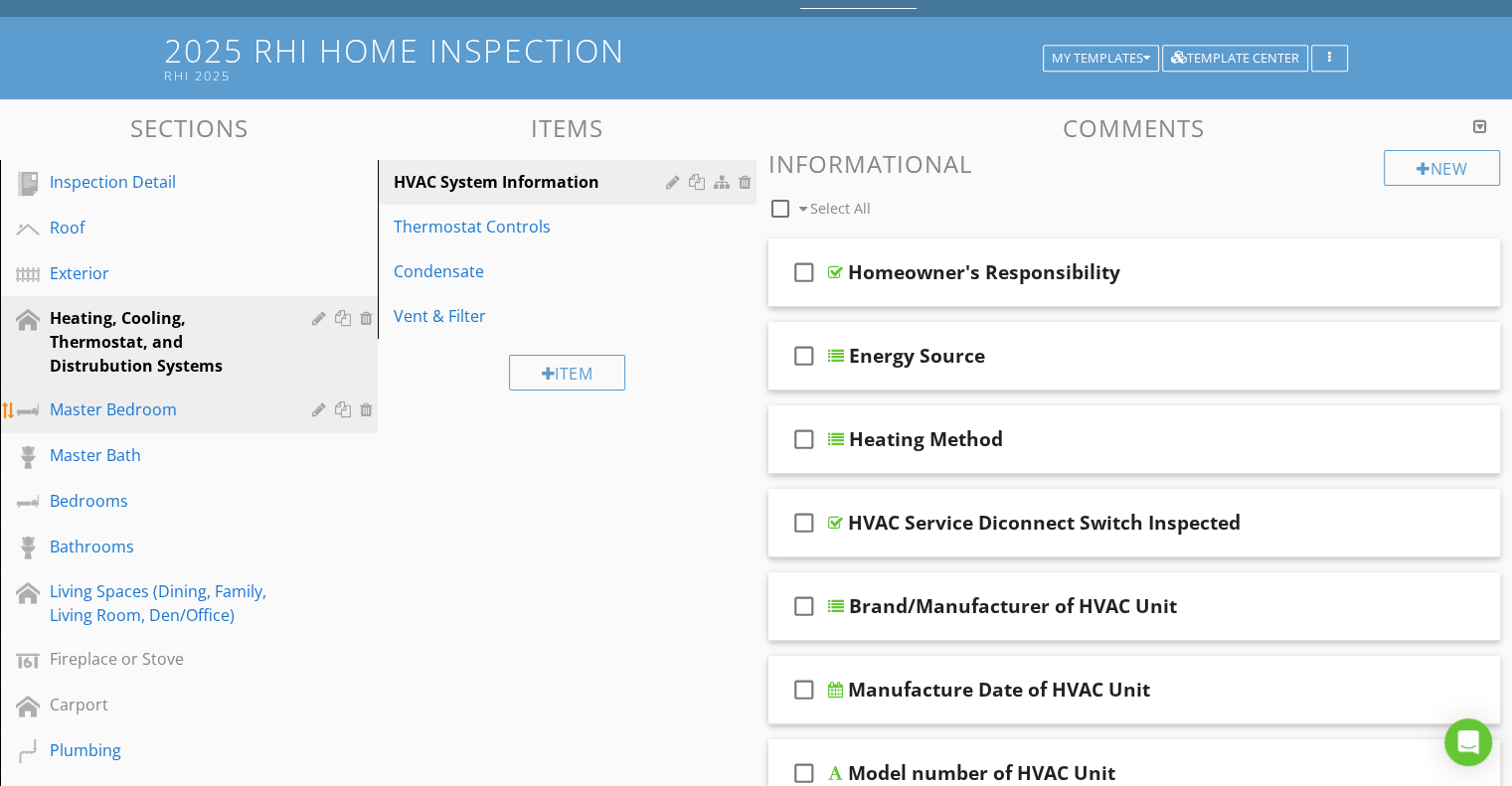 click on "Master Bedroom" at bounding box center [166, 409] 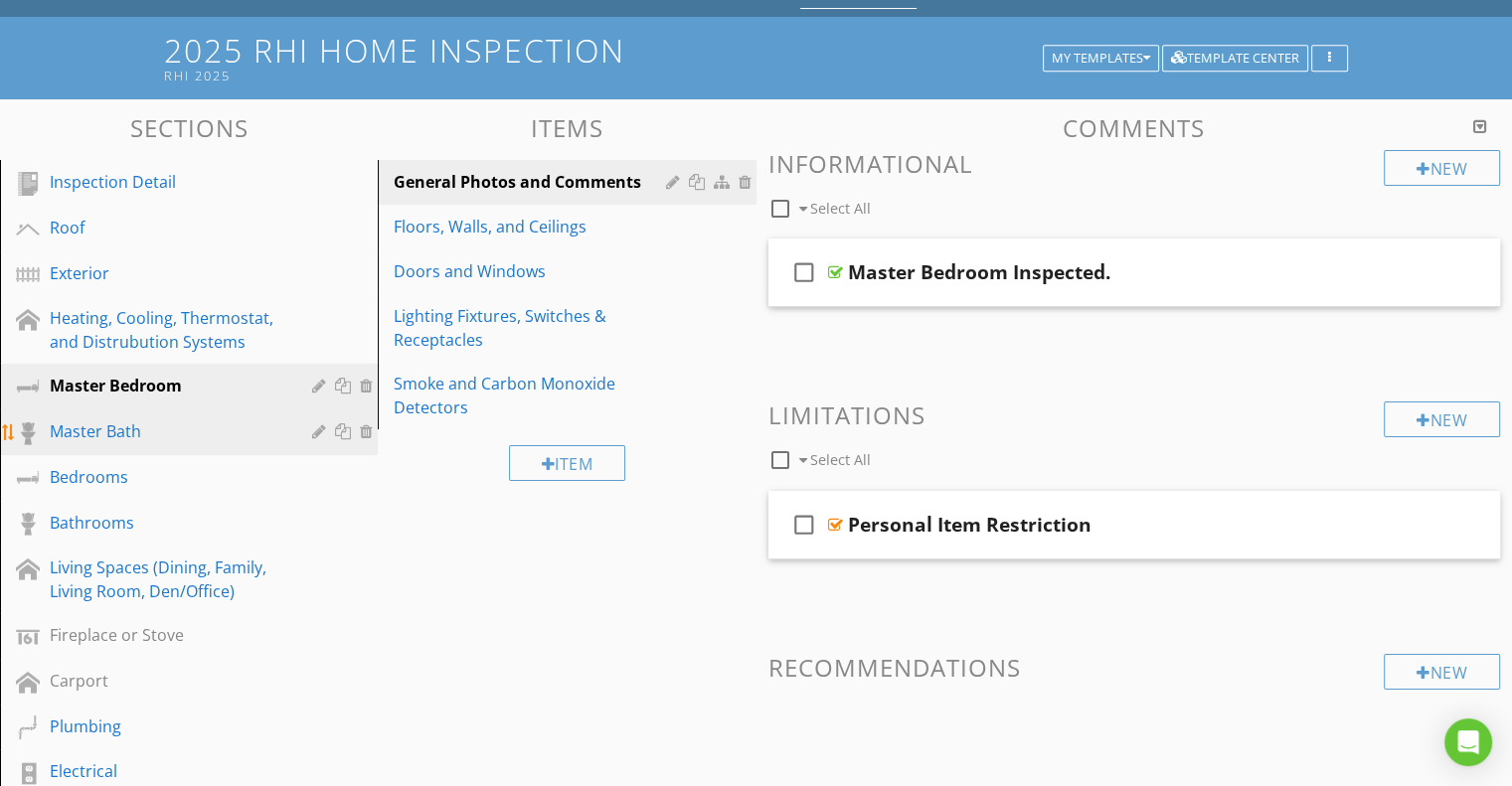 click on "Master Bath" at bounding box center [166, 431] 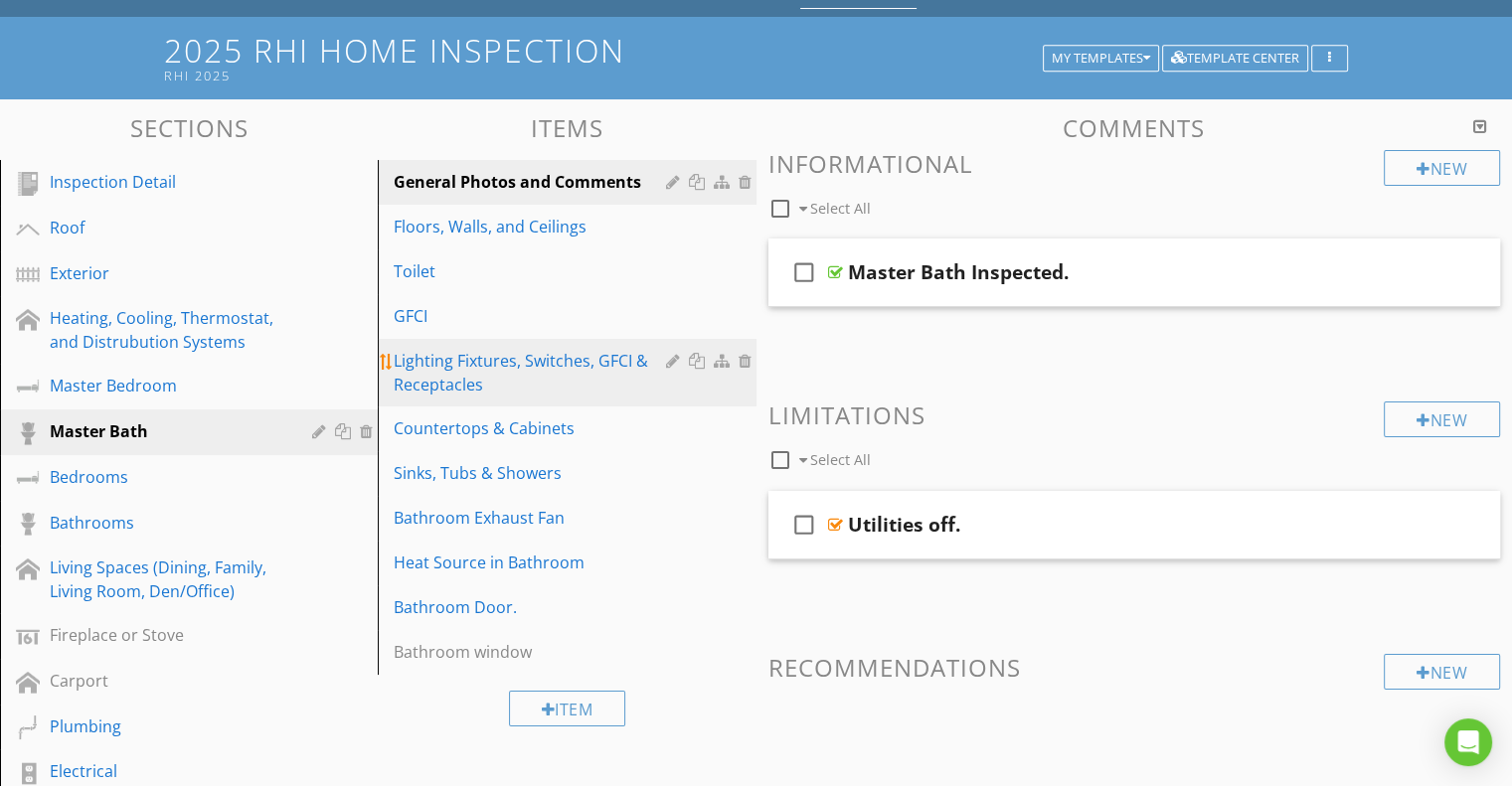 click on "Lighting Fixtures, Switches, GFCI & Receptacles" at bounding box center [532, 373] 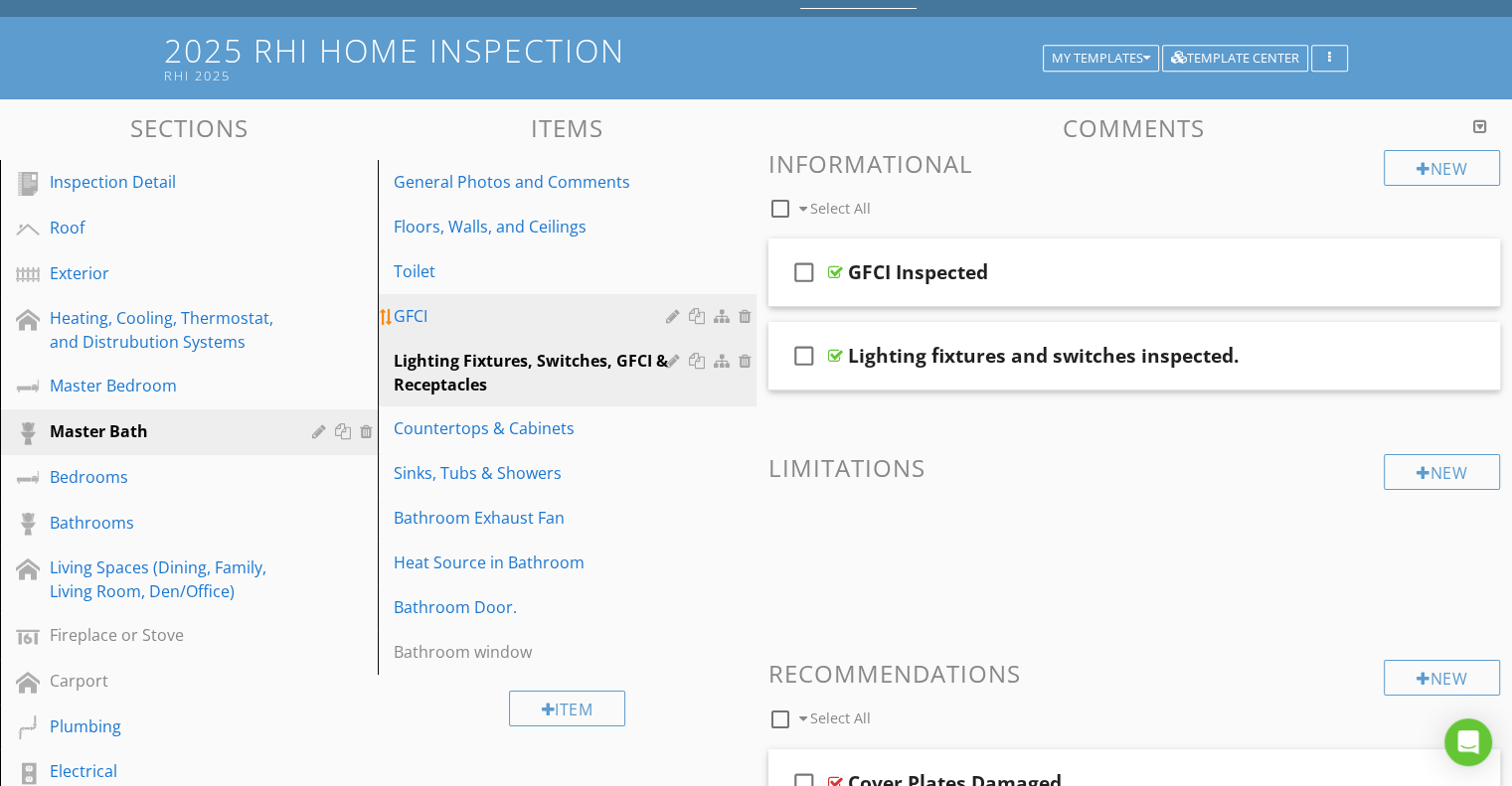click on "GFCI" at bounding box center [532, 316] 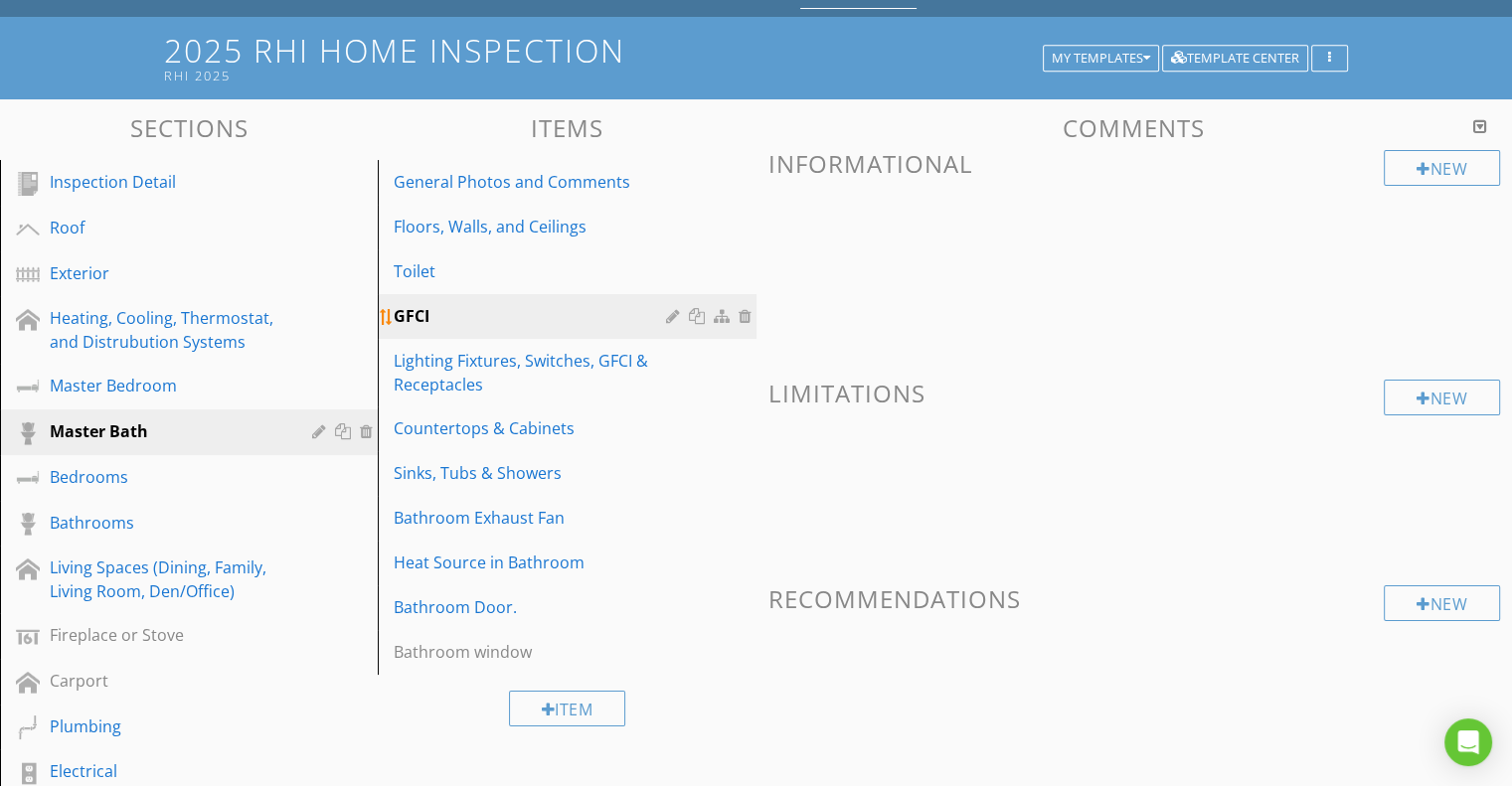 click at bounding box center [748, 316] 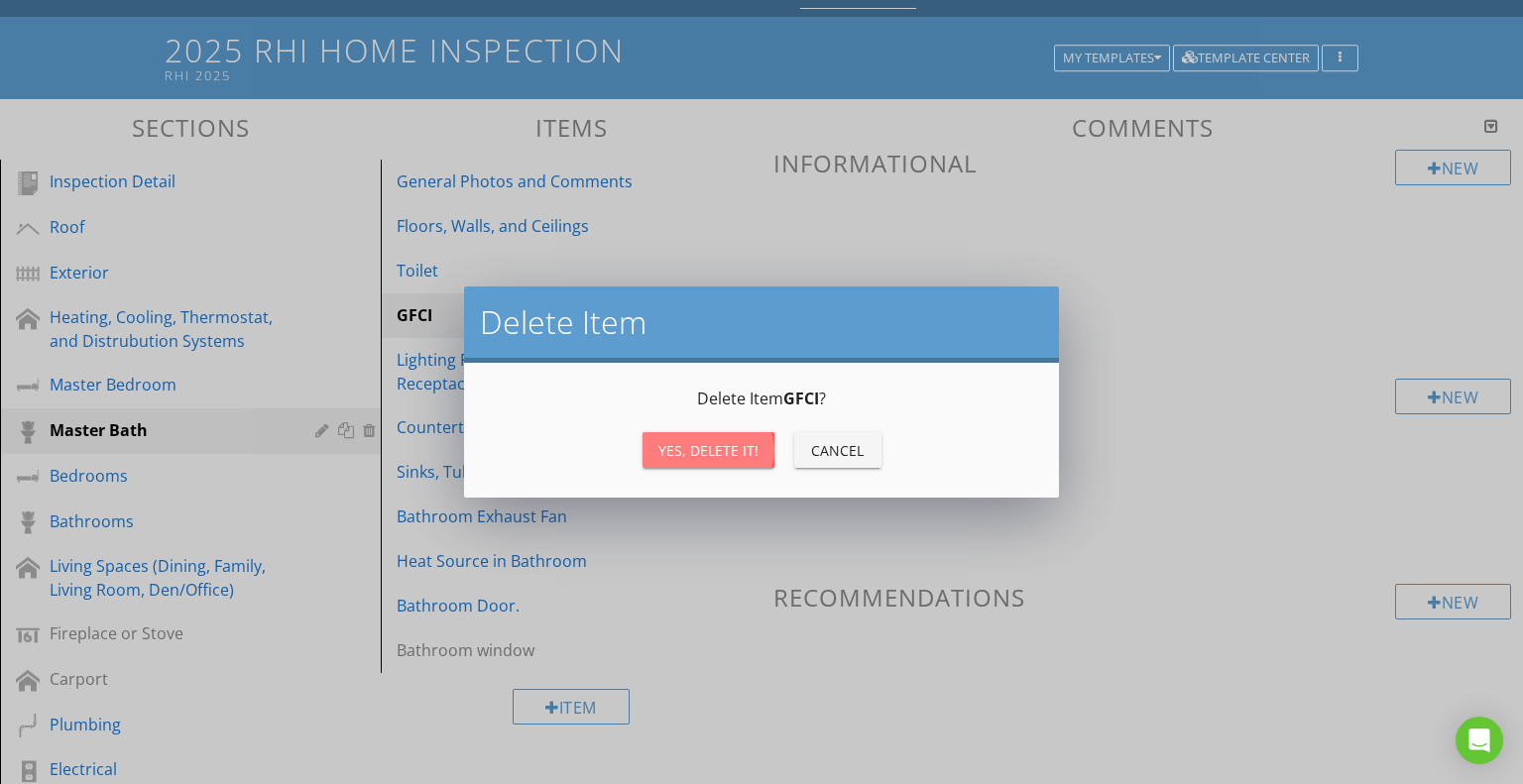 click on "Yes, Delete it!" at bounding box center [708, 450] 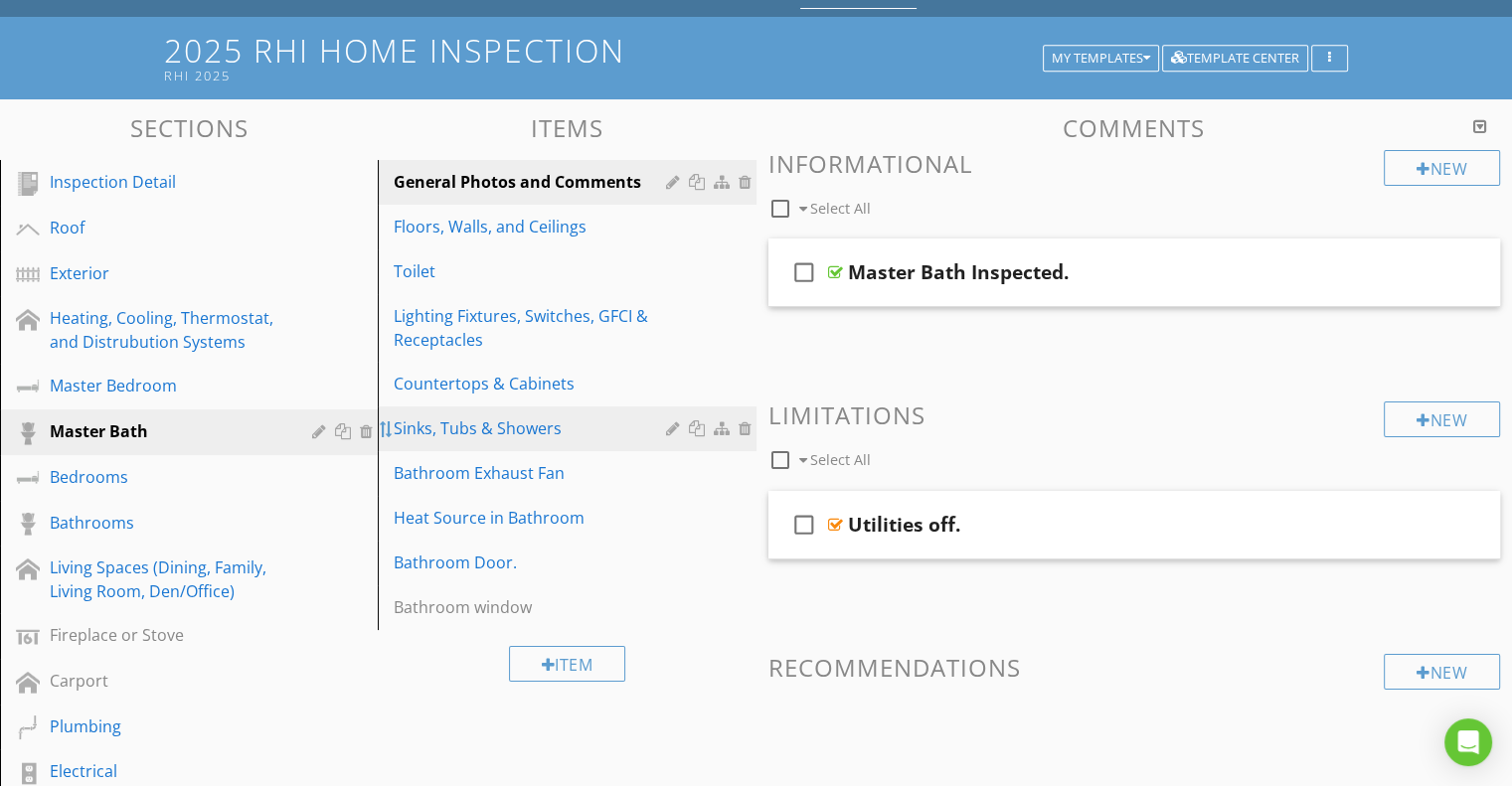 type 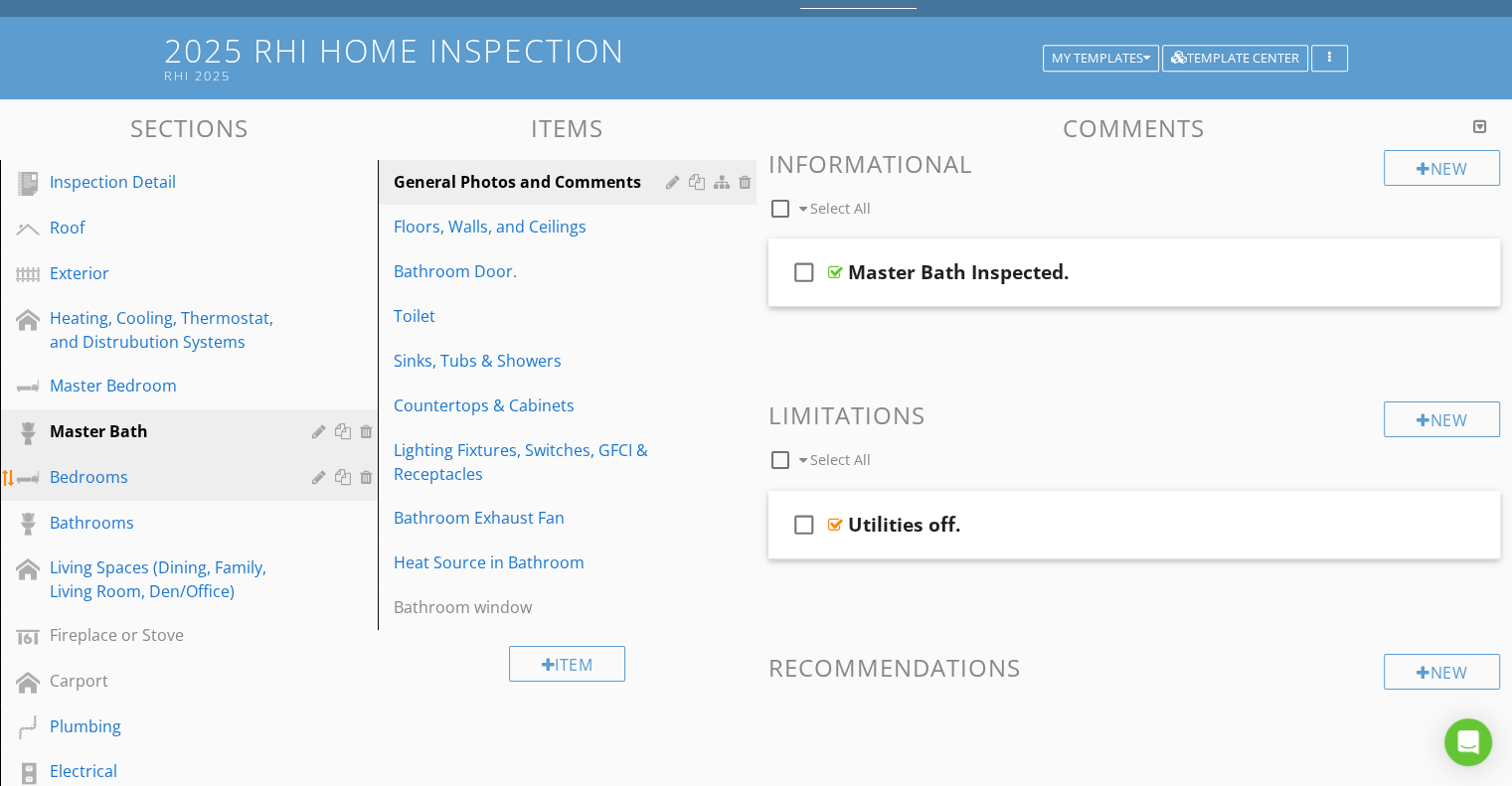 click on "Bedrooms" at bounding box center [166, 477] 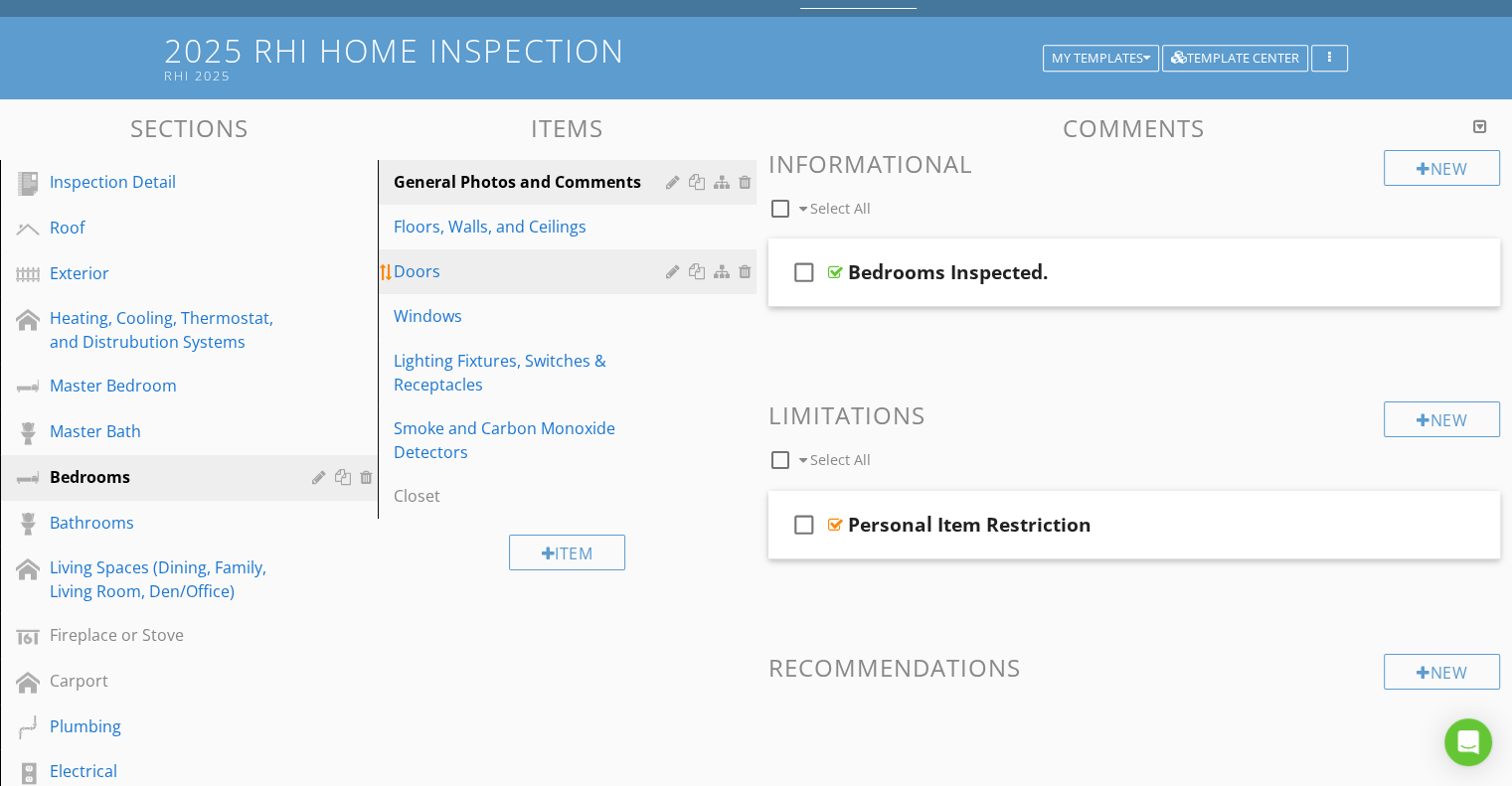 click on "Doors" at bounding box center (532, 271) 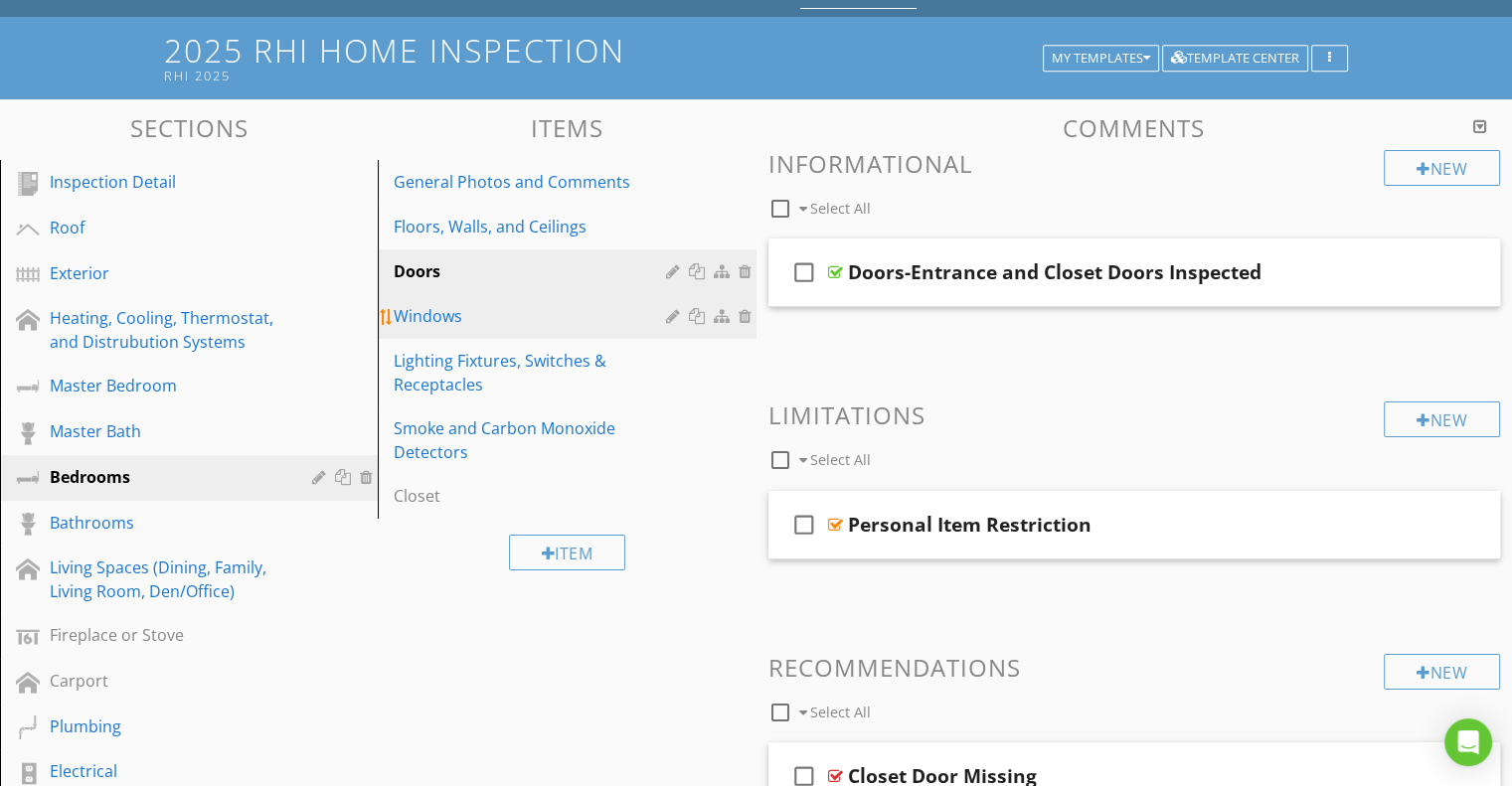 click on "Windows" at bounding box center (532, 316) 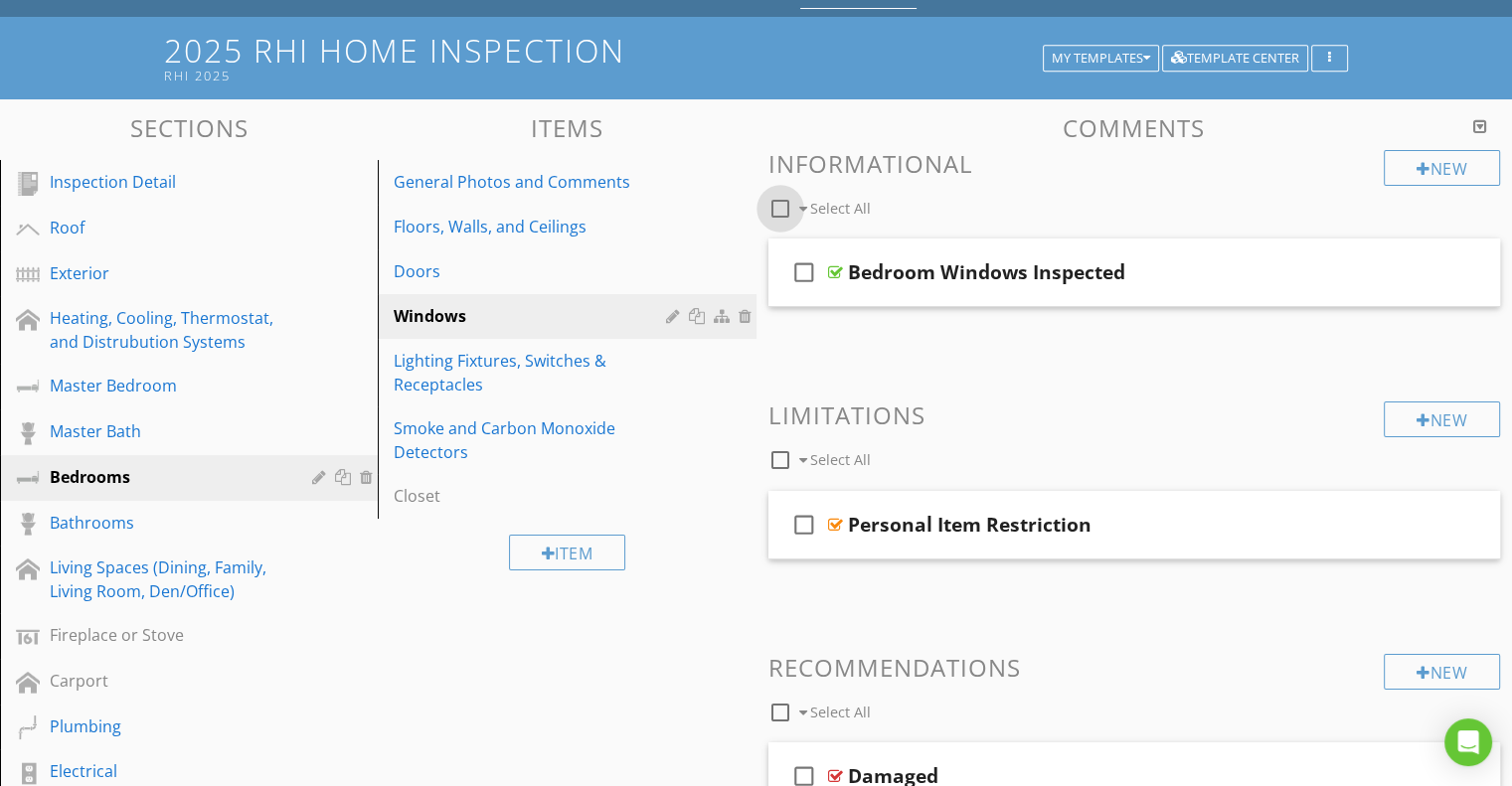 click at bounding box center (780, 209) 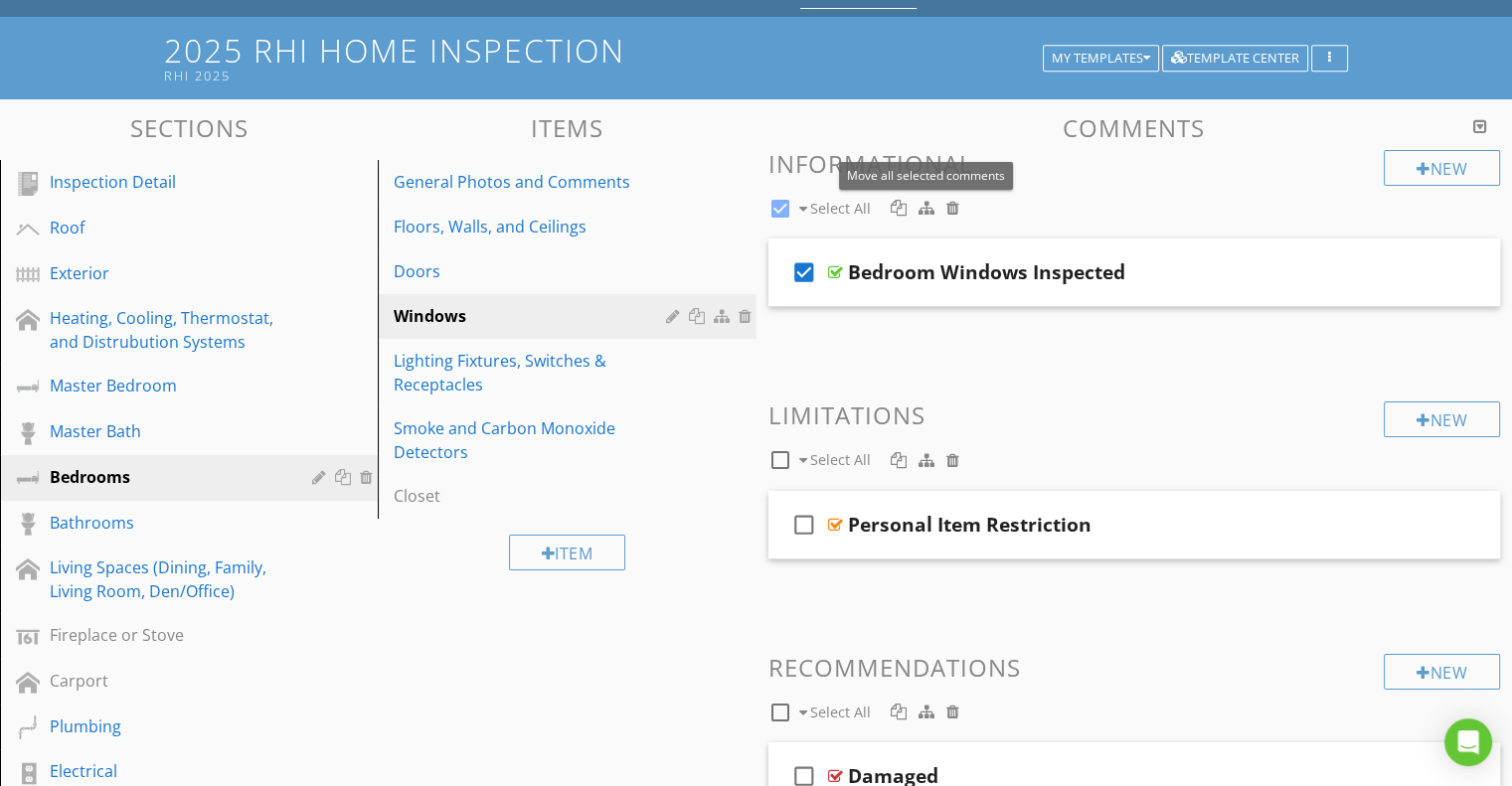 click at bounding box center (926, 208) 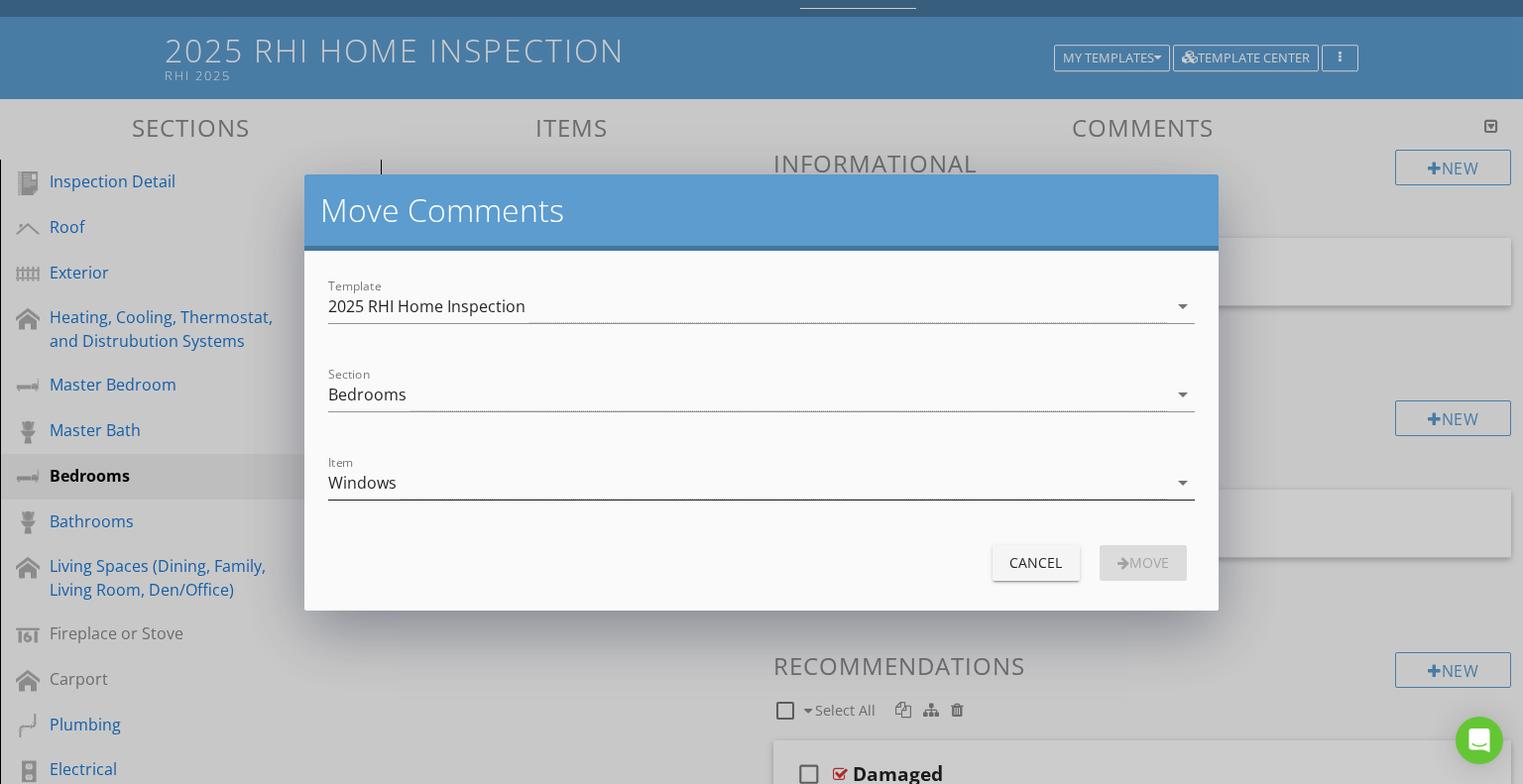 click on "Windows" at bounding box center [748, 483] 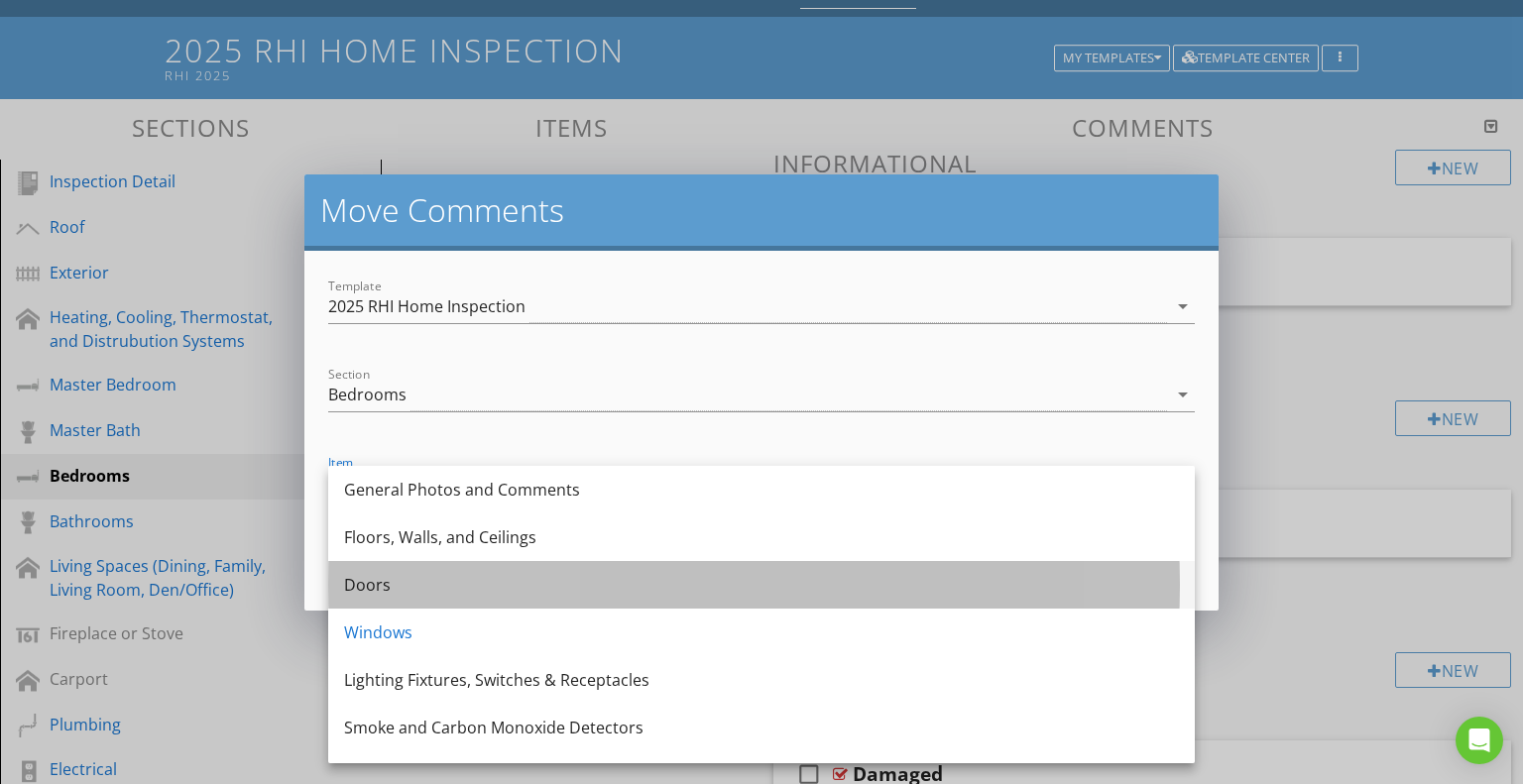 click on "Doors" at bounding box center (762, 585) 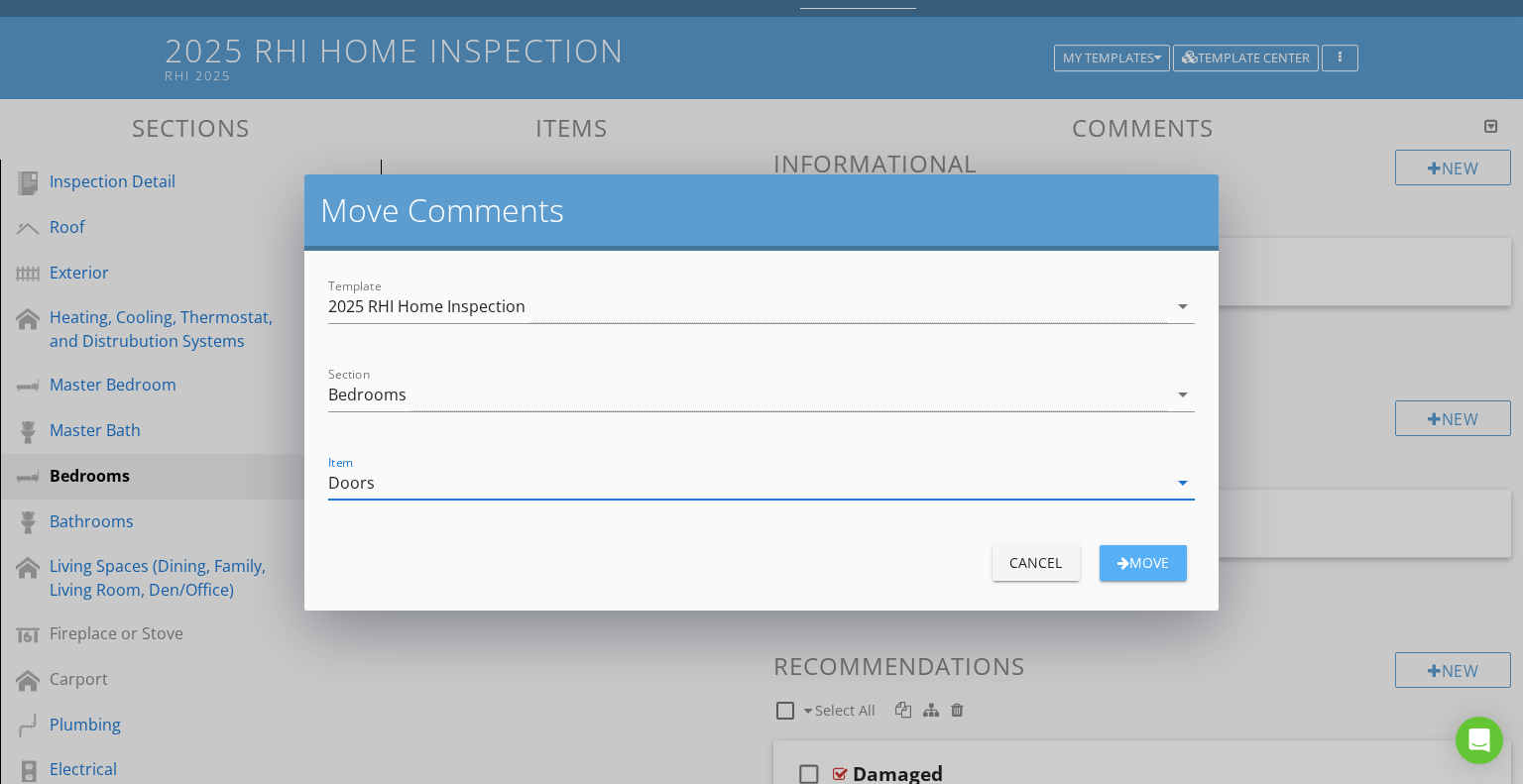 click on "move" at bounding box center [1143, 562] 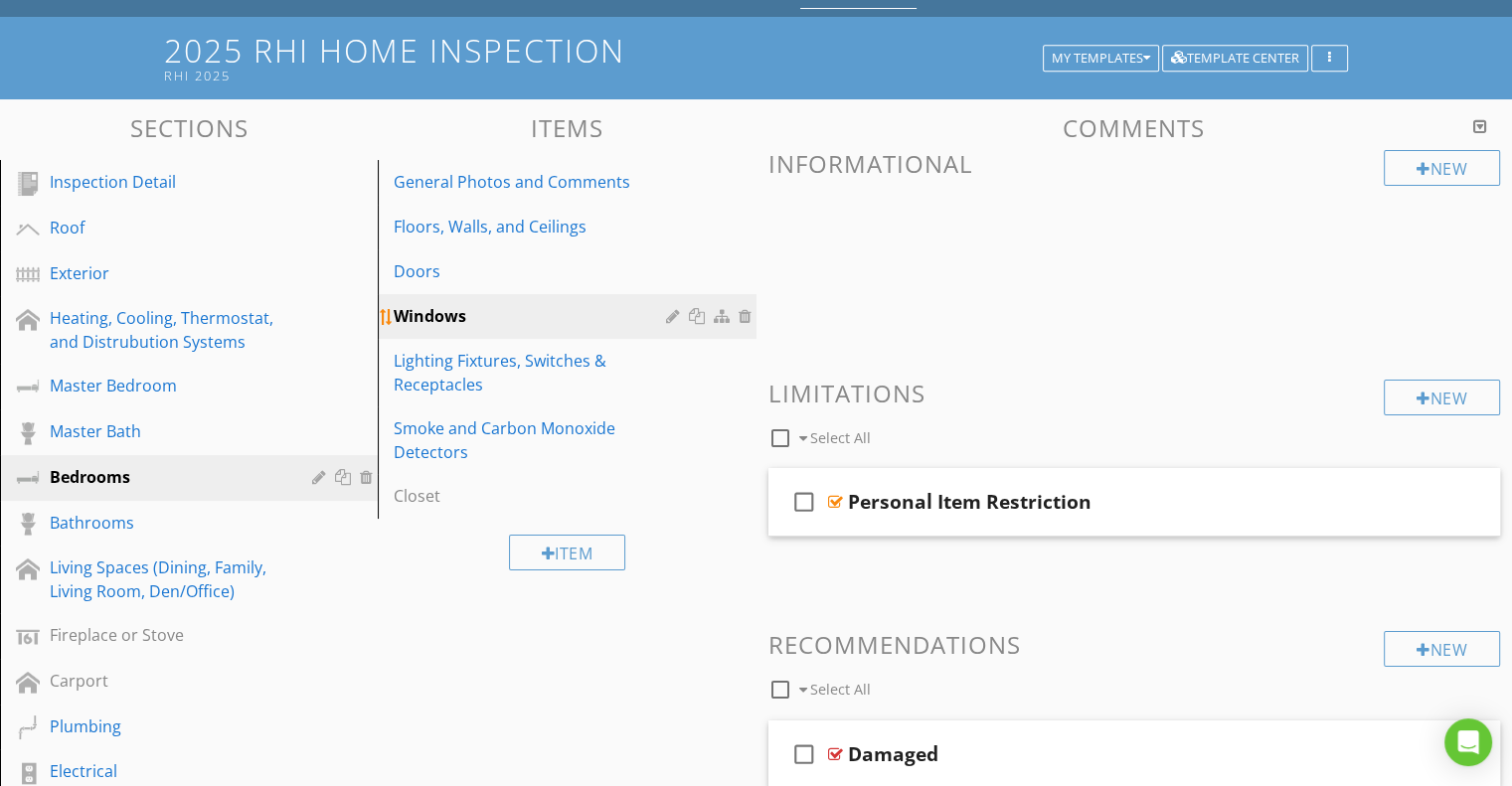 click on "Windows" at bounding box center [532, 316] 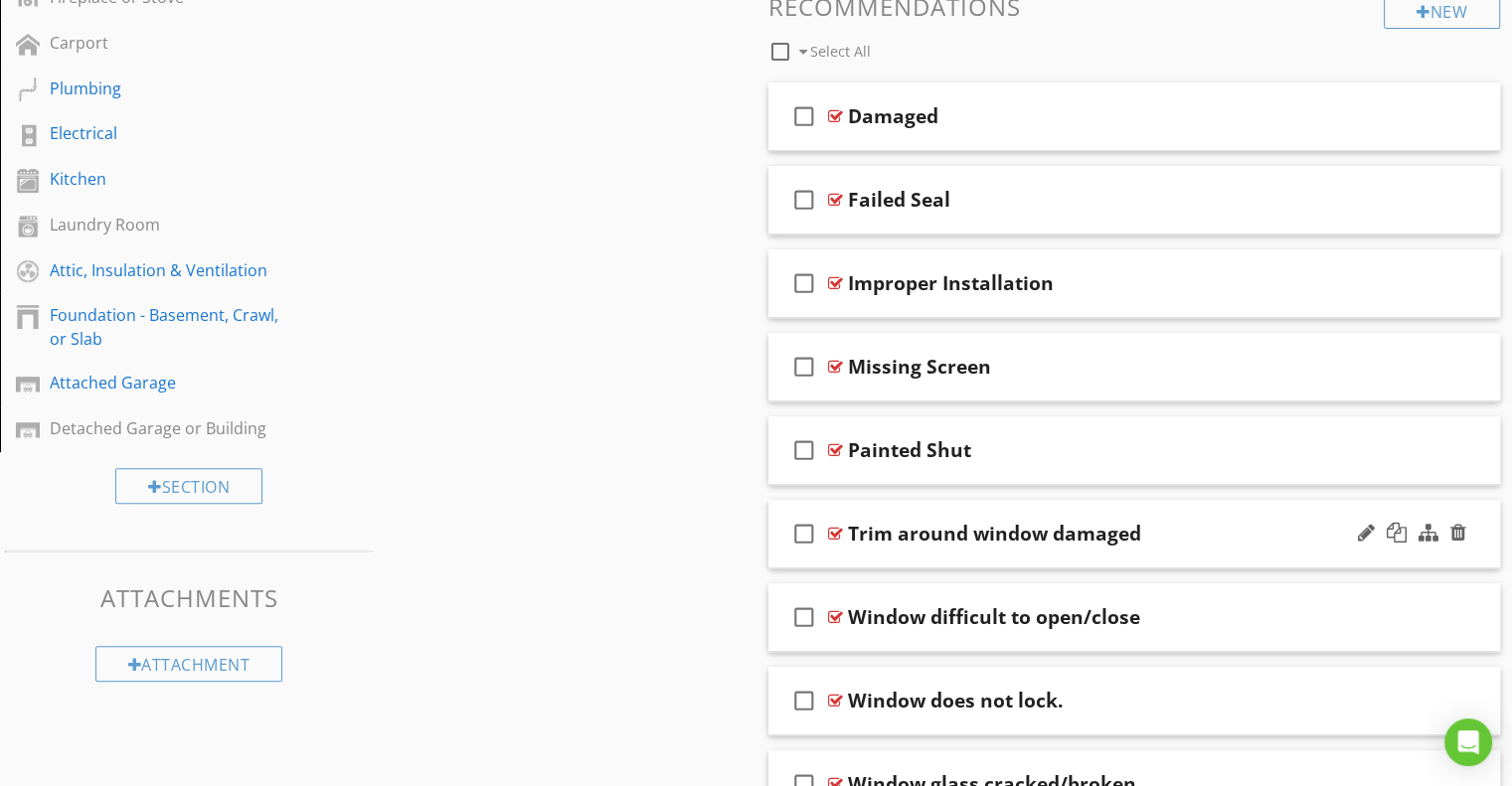 scroll, scrollTop: 552, scrollLeft: 0, axis: vertical 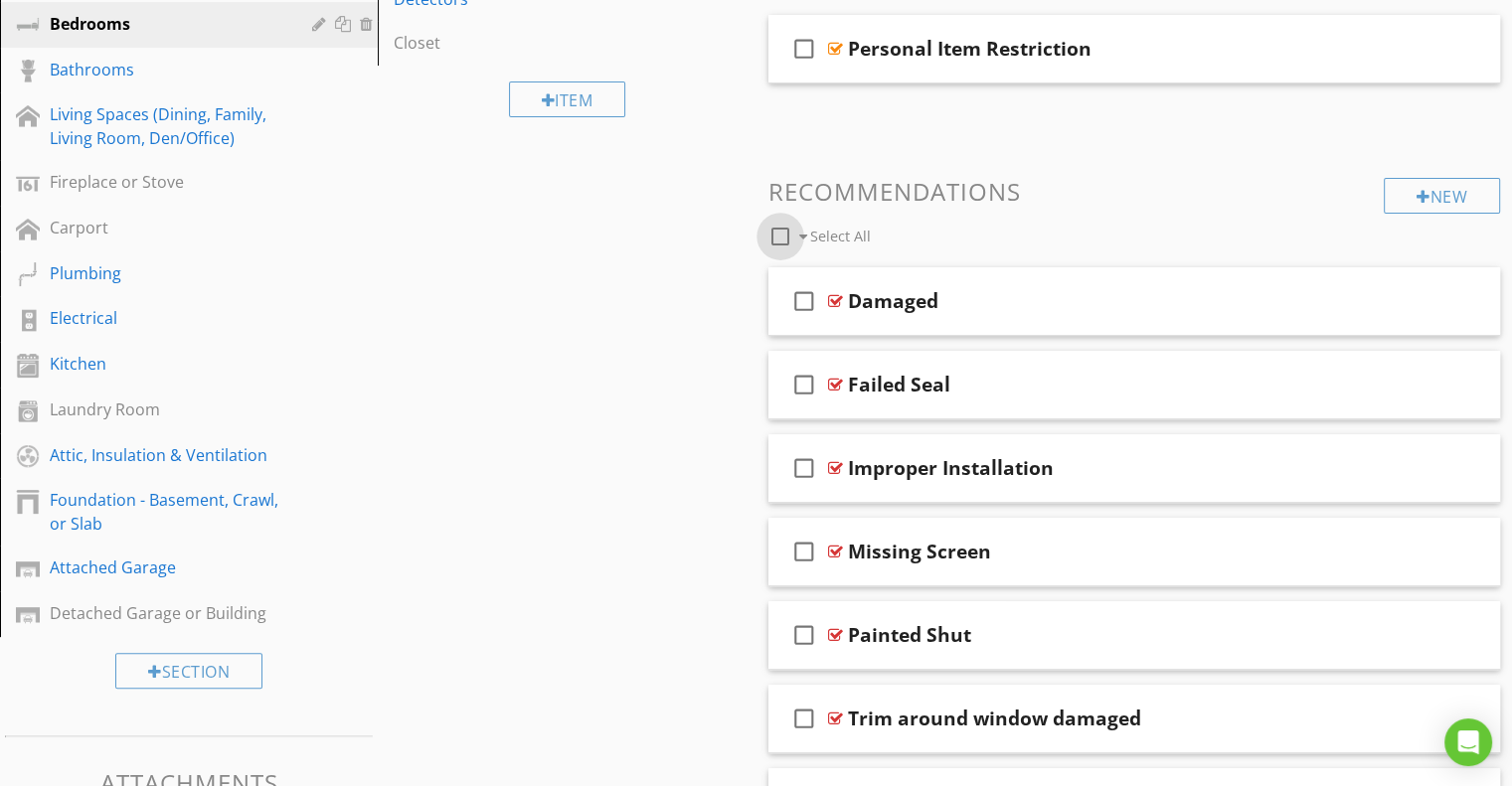 click at bounding box center [780, 236] 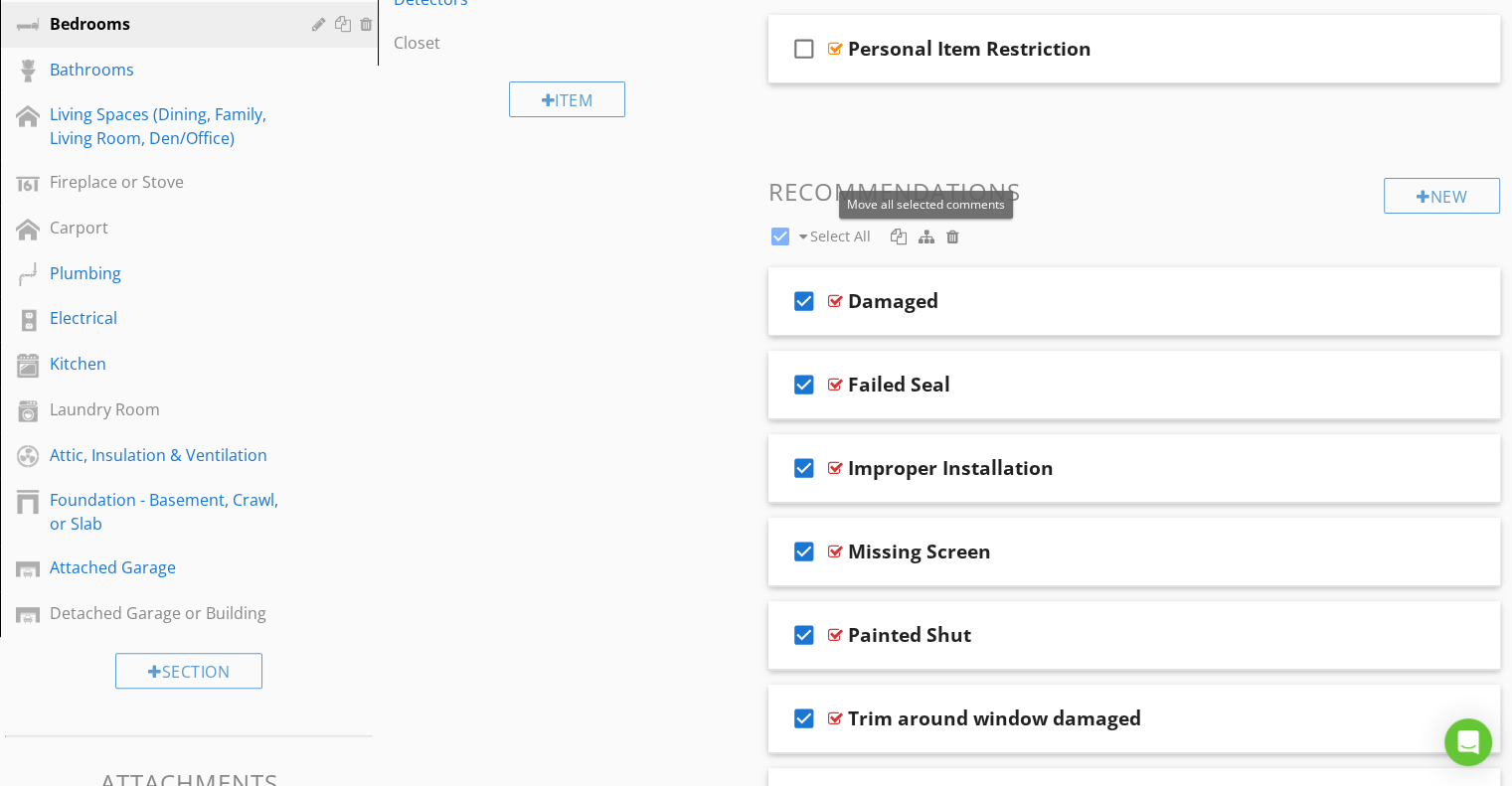 click at bounding box center [926, 236] 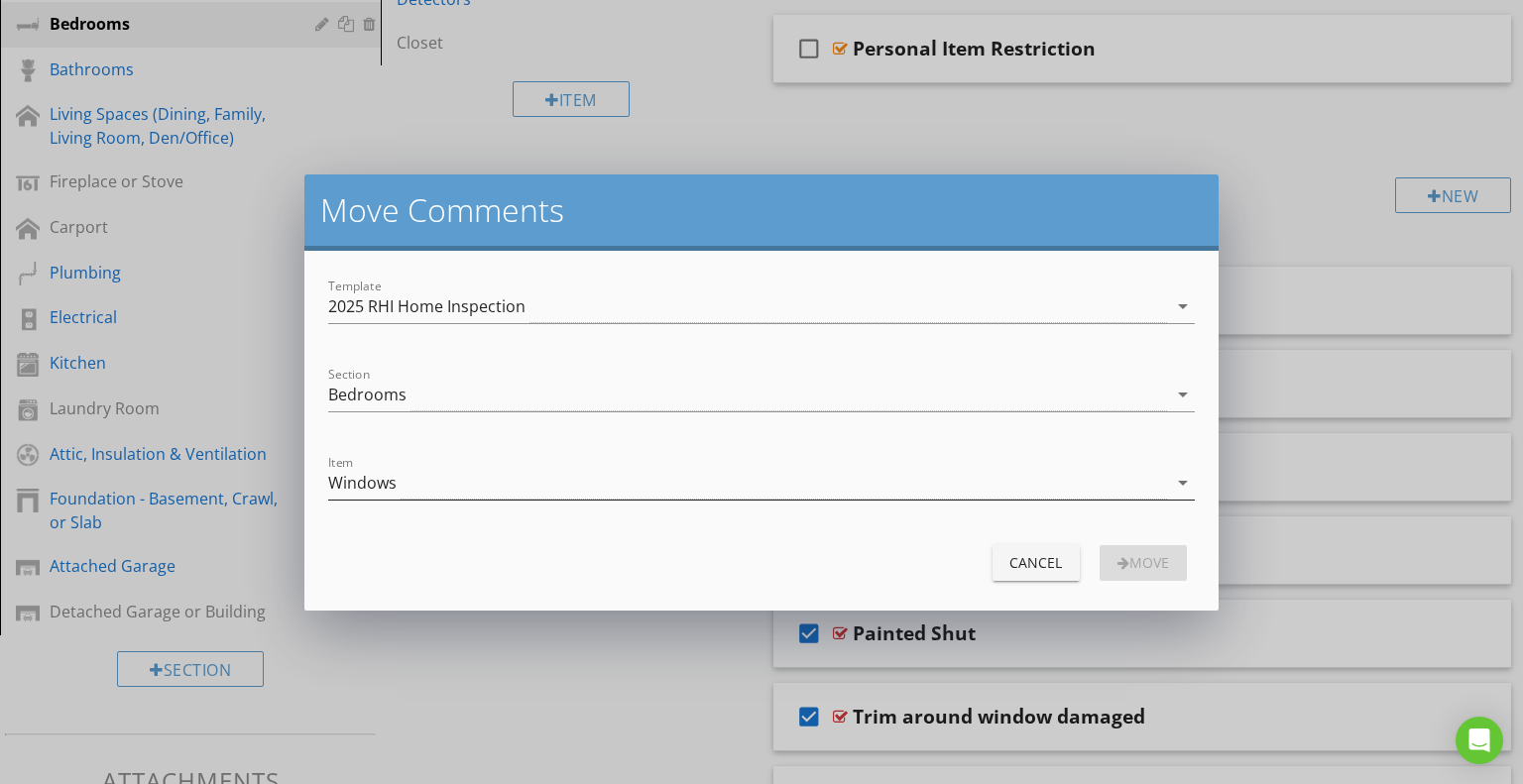 click on "Windows" at bounding box center (748, 483) 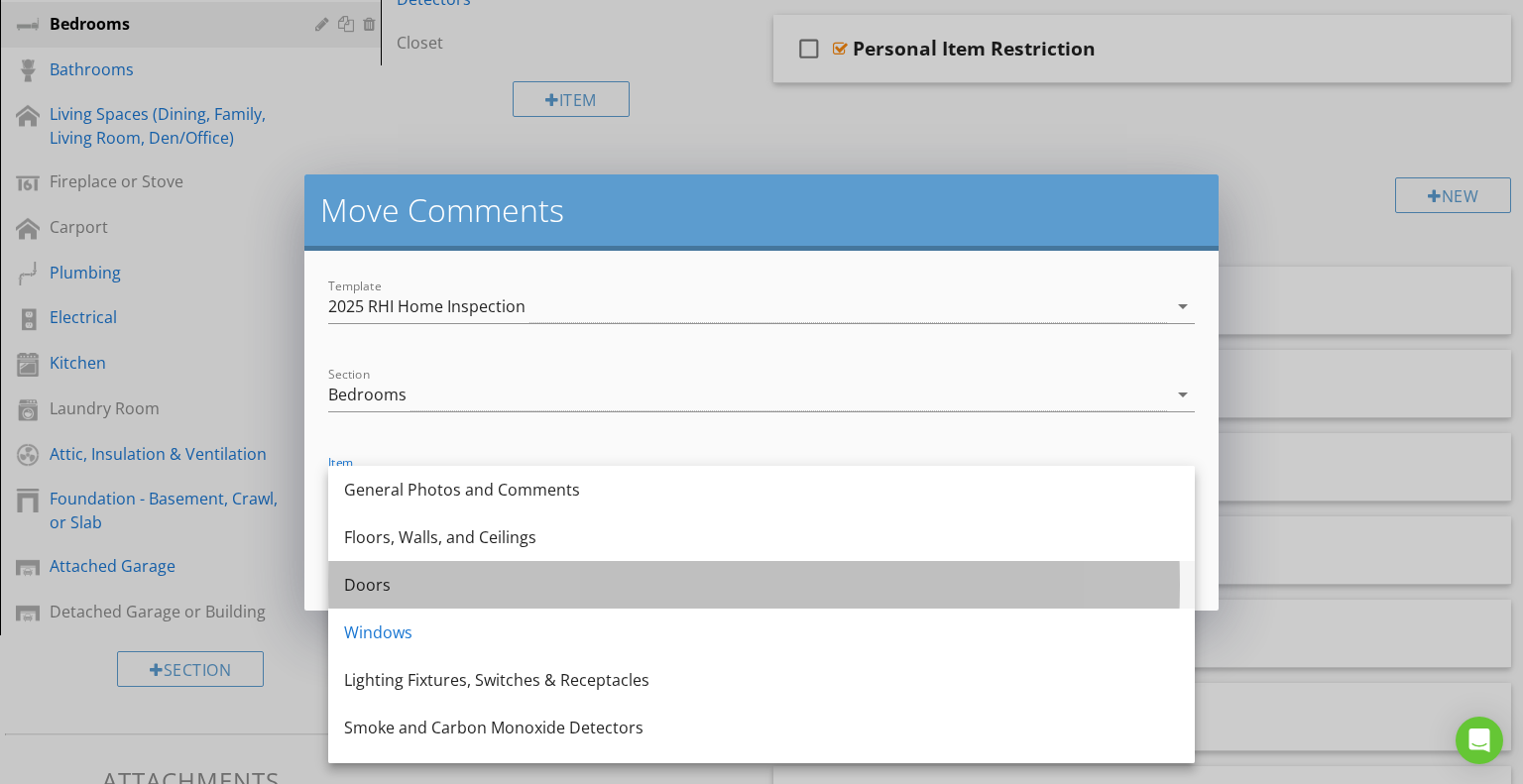 click on "Doors" at bounding box center (762, 585) 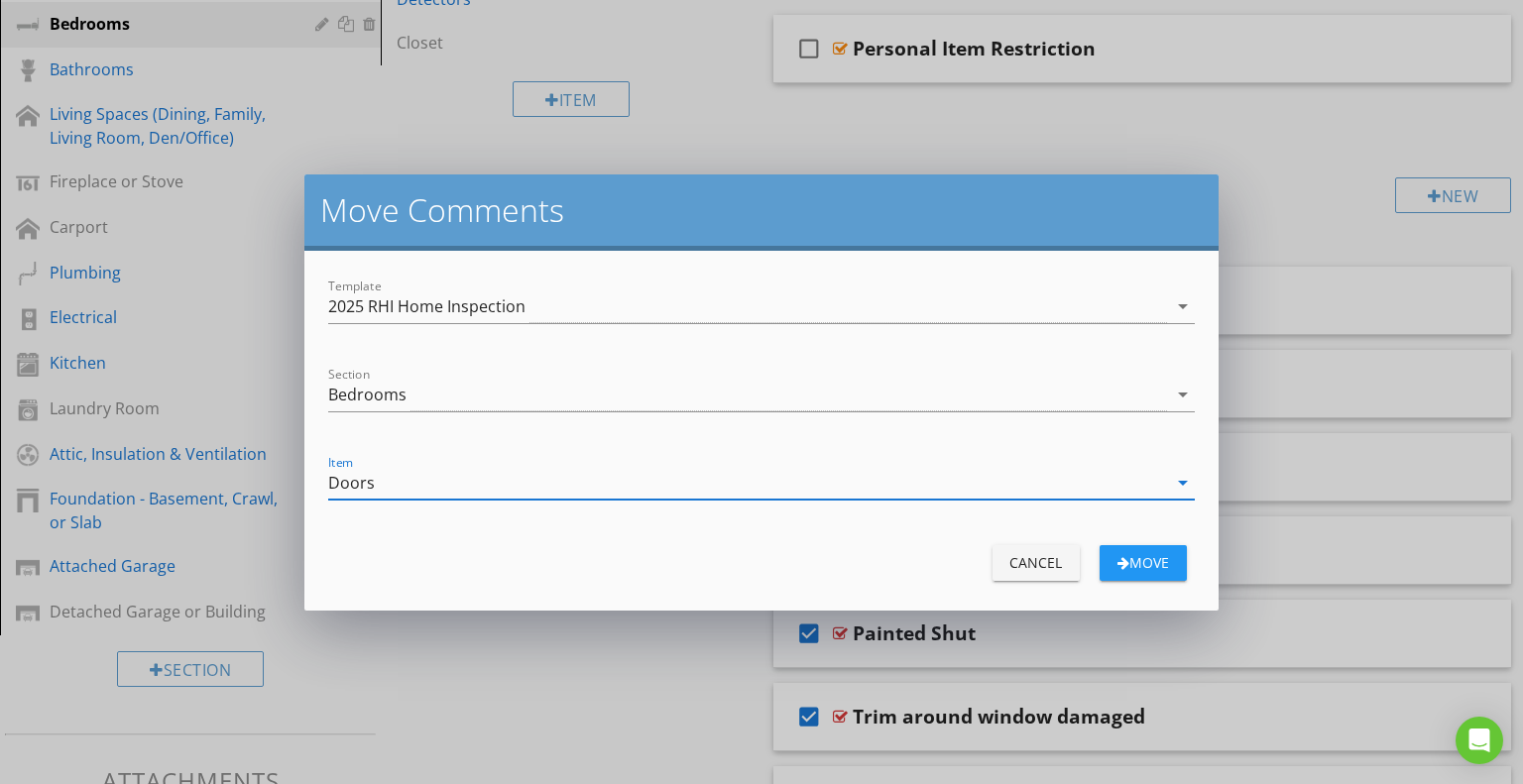 click on "move" at bounding box center [1143, 562] 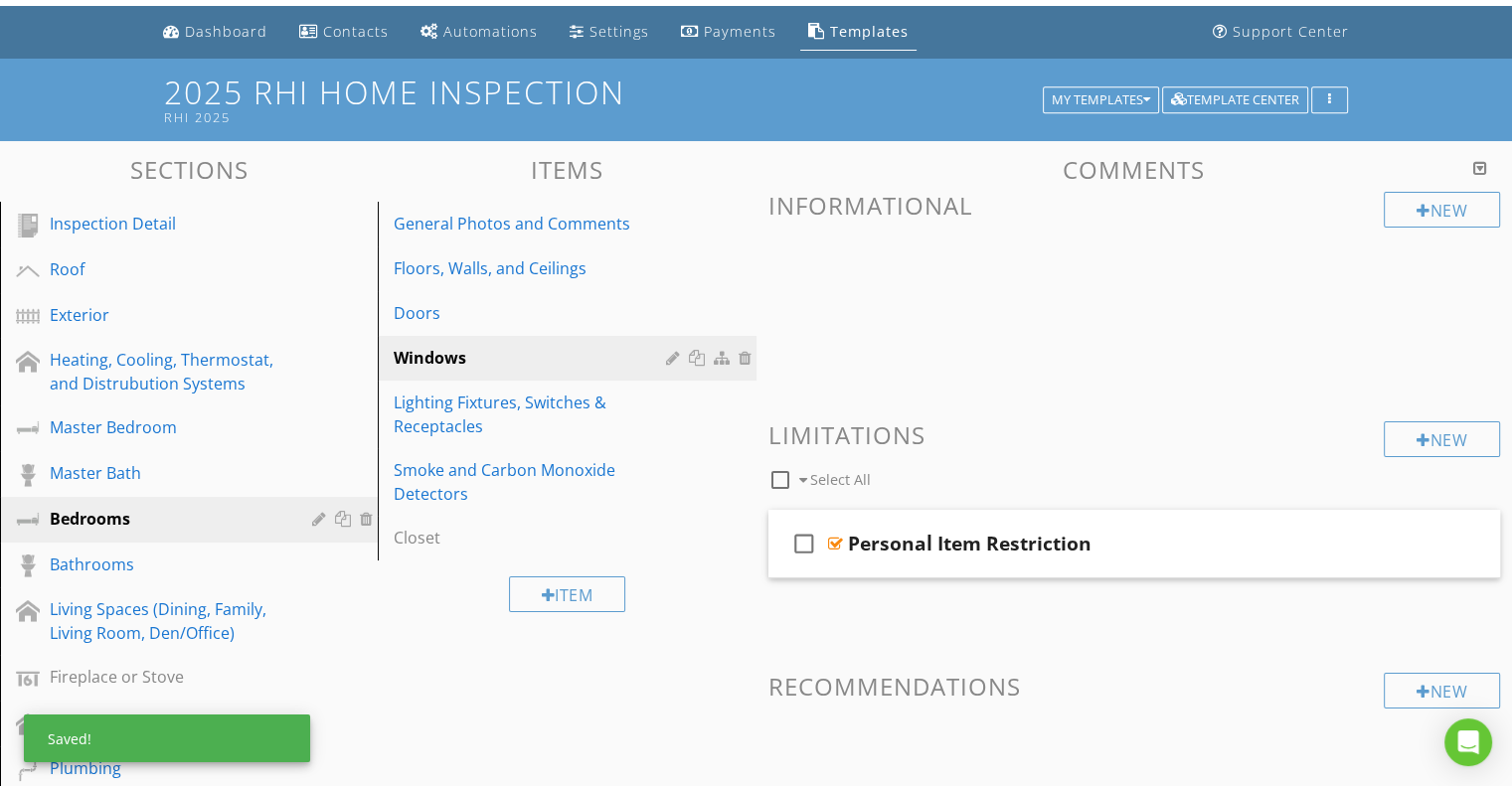 scroll, scrollTop: 56, scrollLeft: 0, axis: vertical 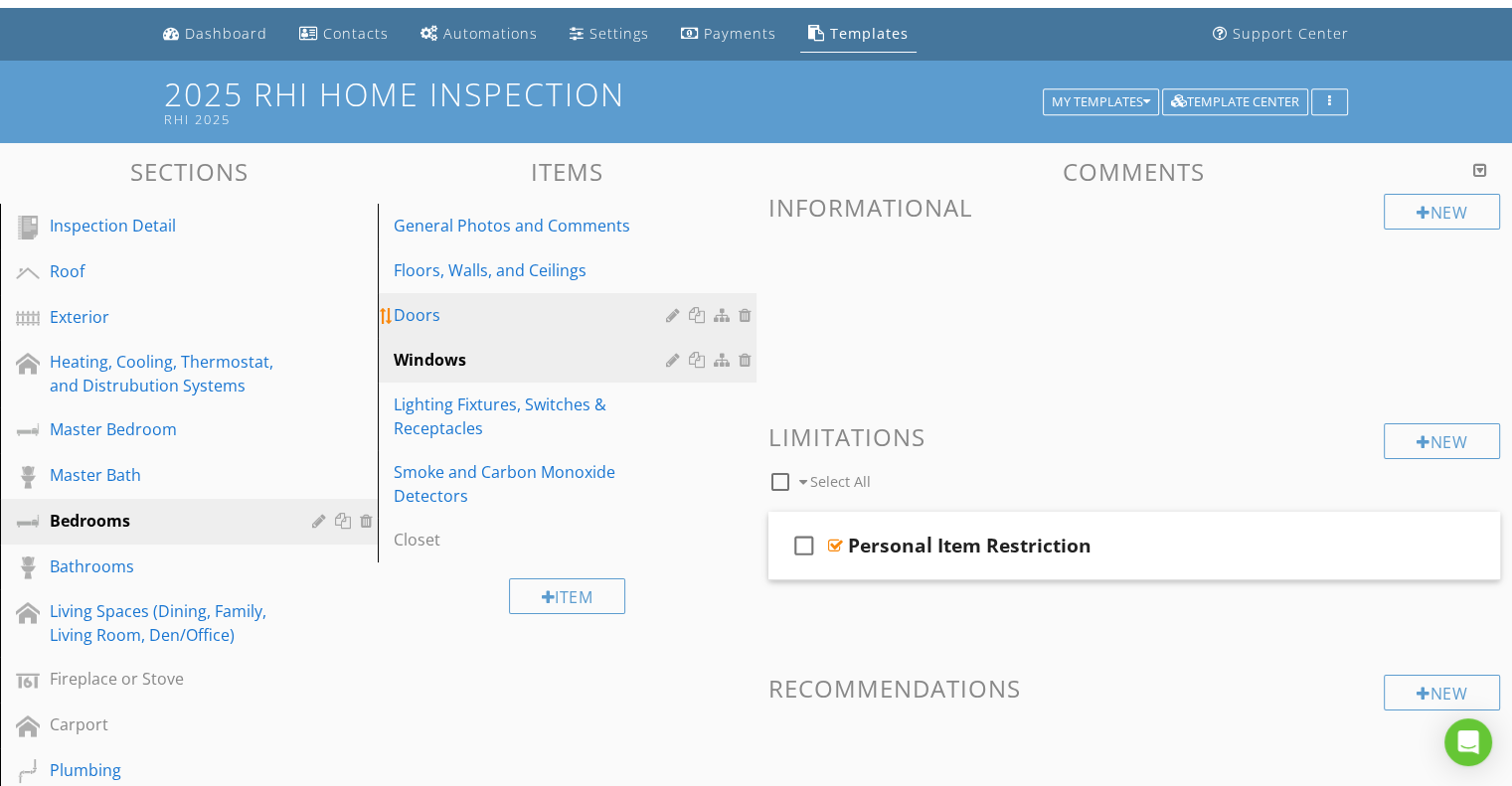 click on "Doors" at bounding box center [532, 315] 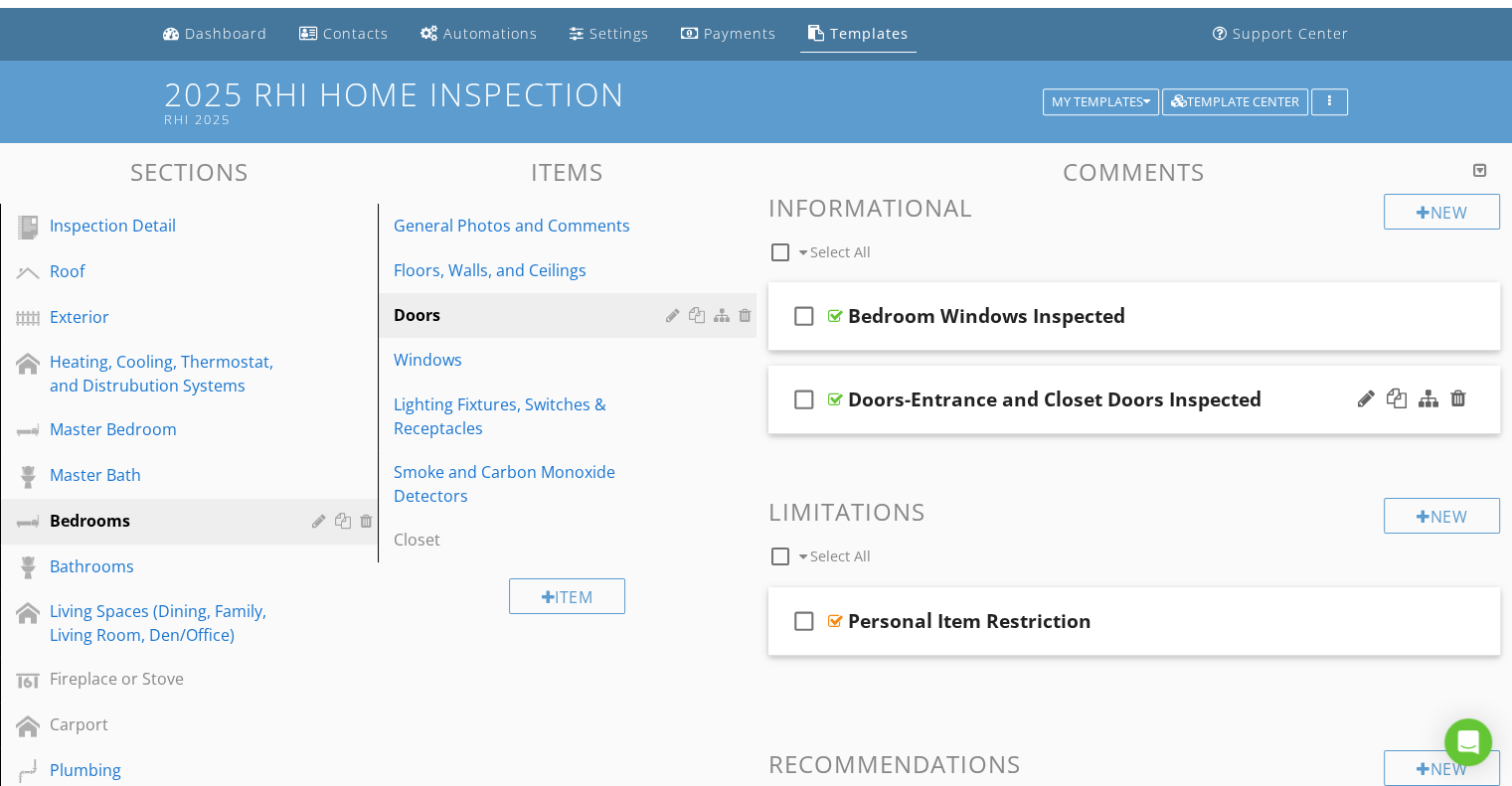 type 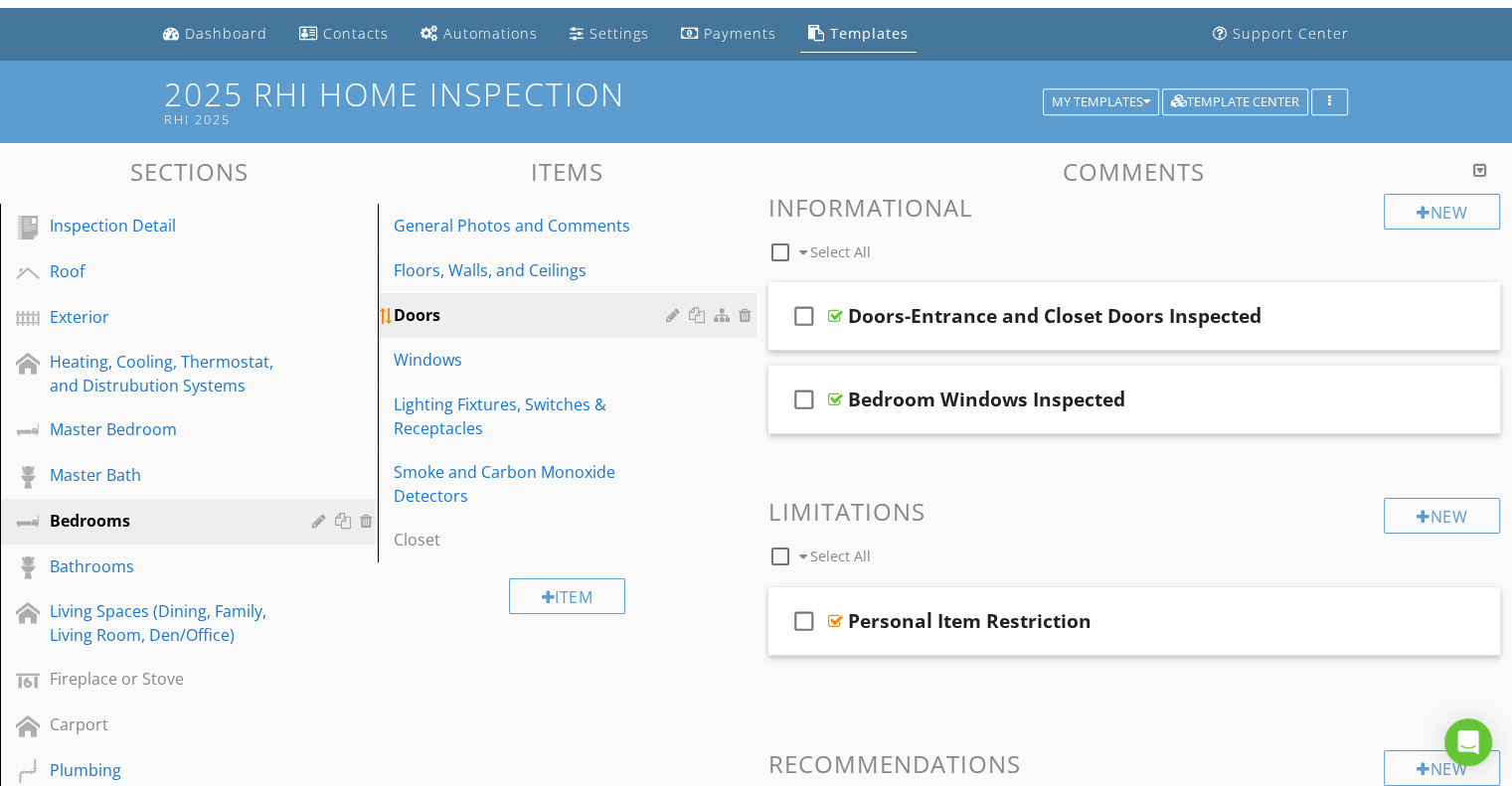click at bounding box center [675, 315] 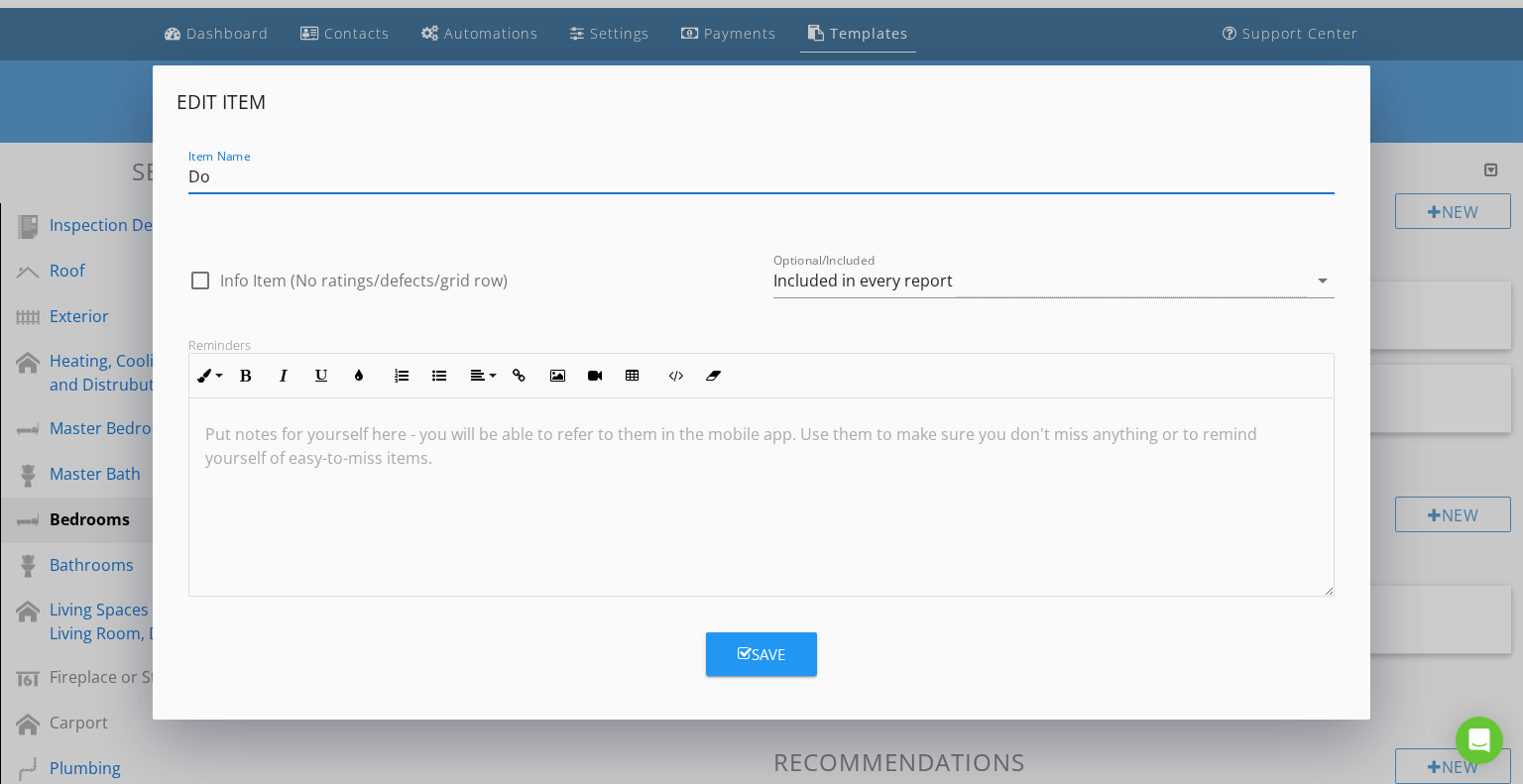 type on "D" 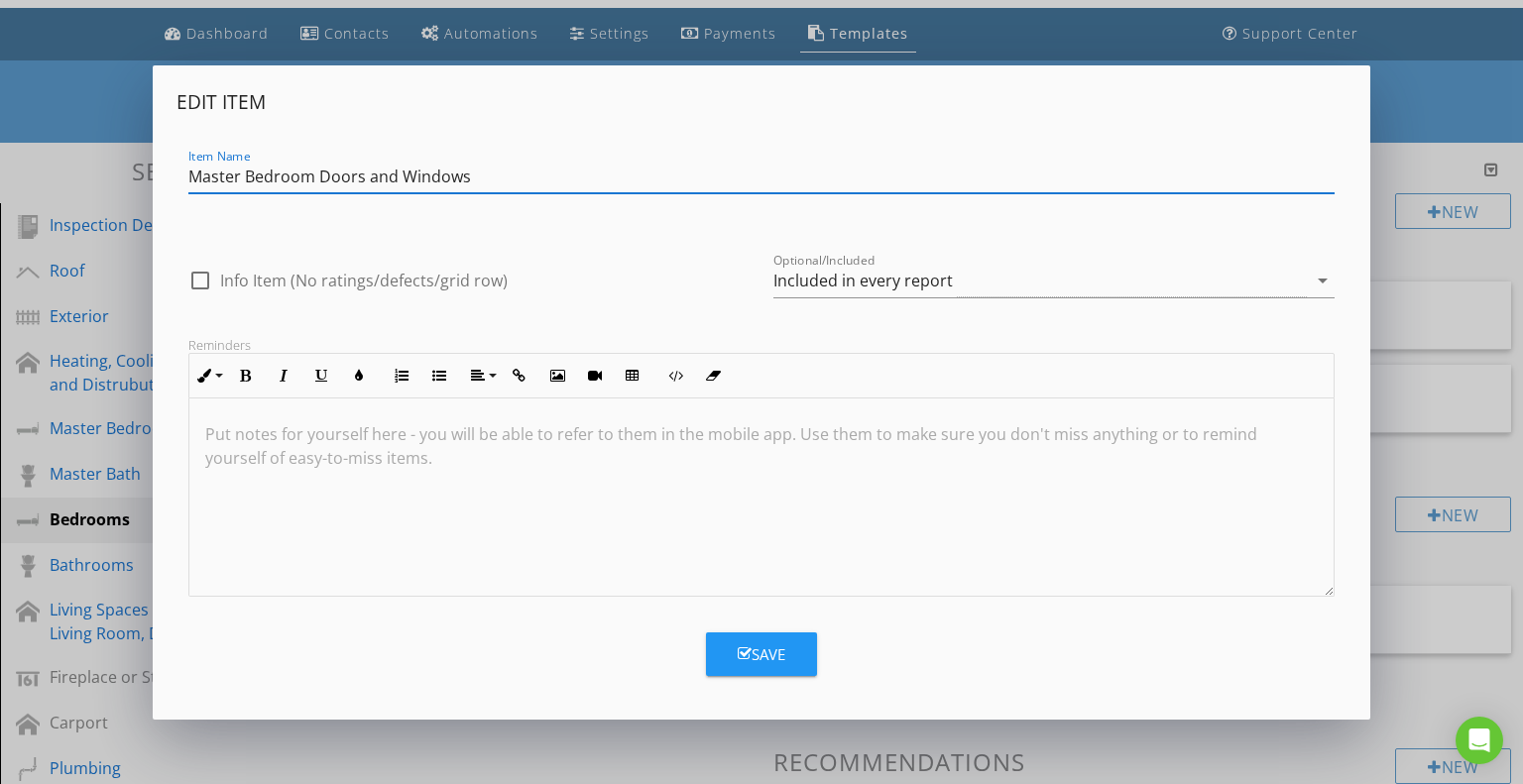 type on "Master Bedroom Doors and Windows" 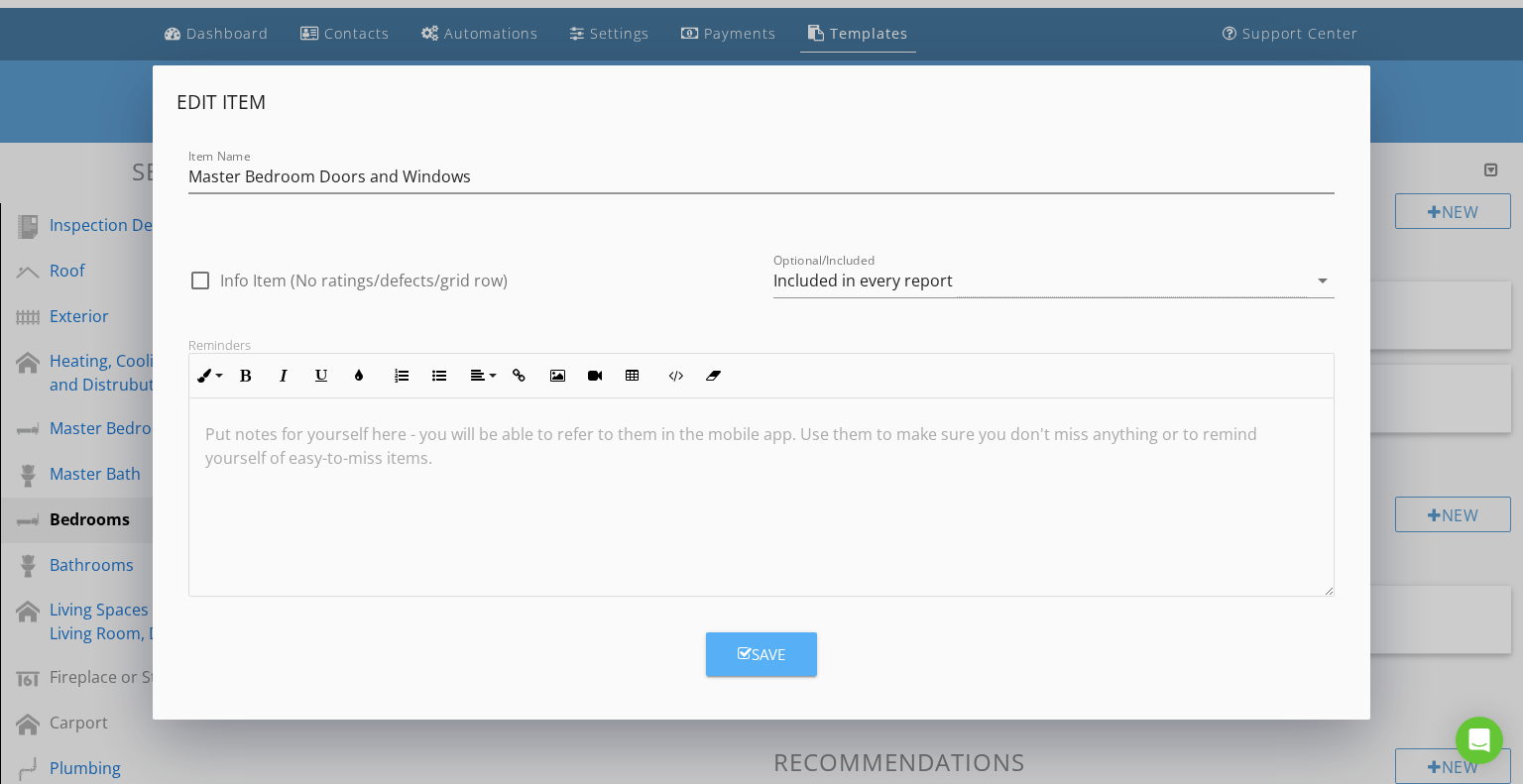 click at bounding box center [745, 653] 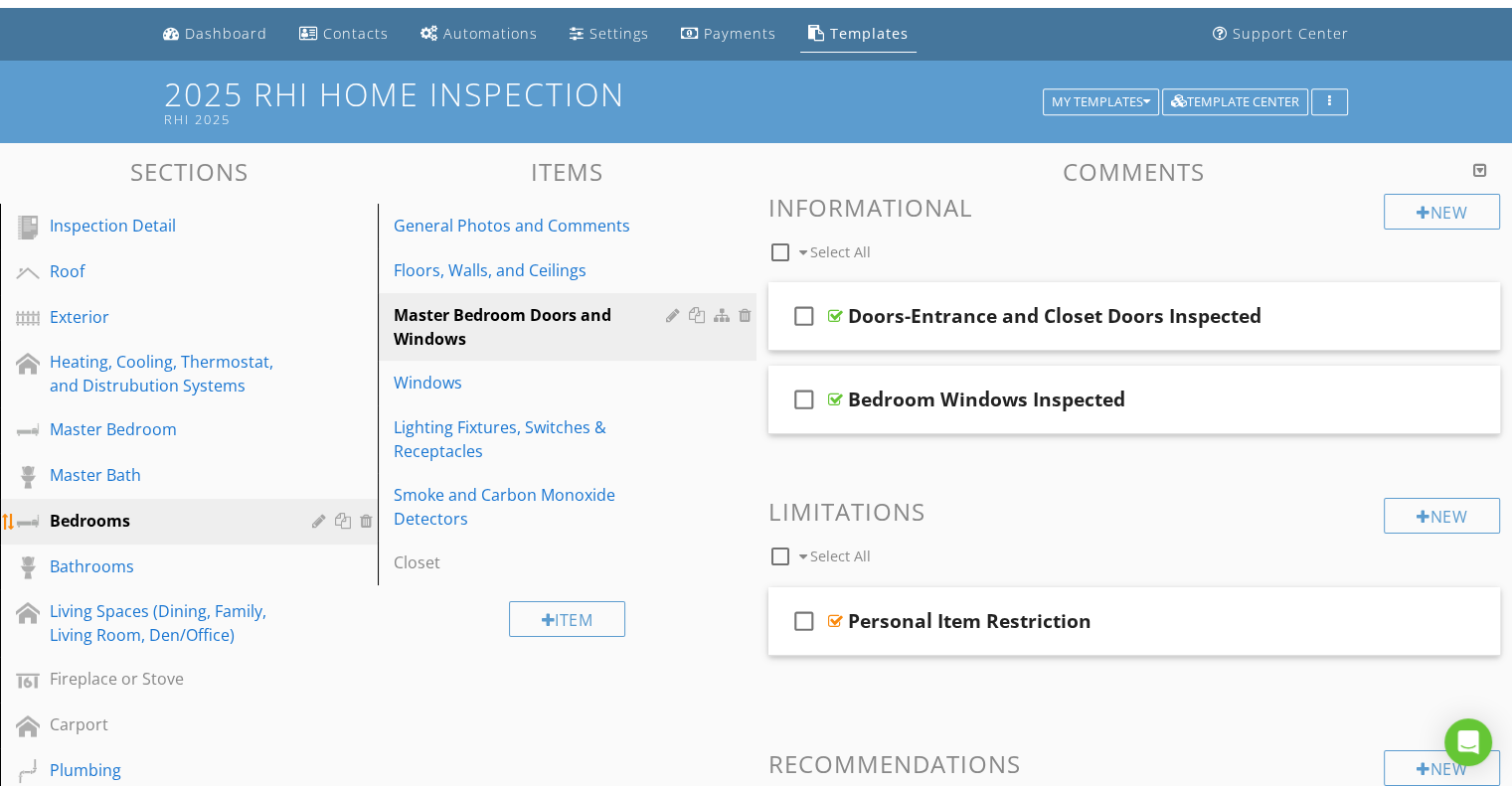 click on "Bedrooms" at bounding box center (166, 521) 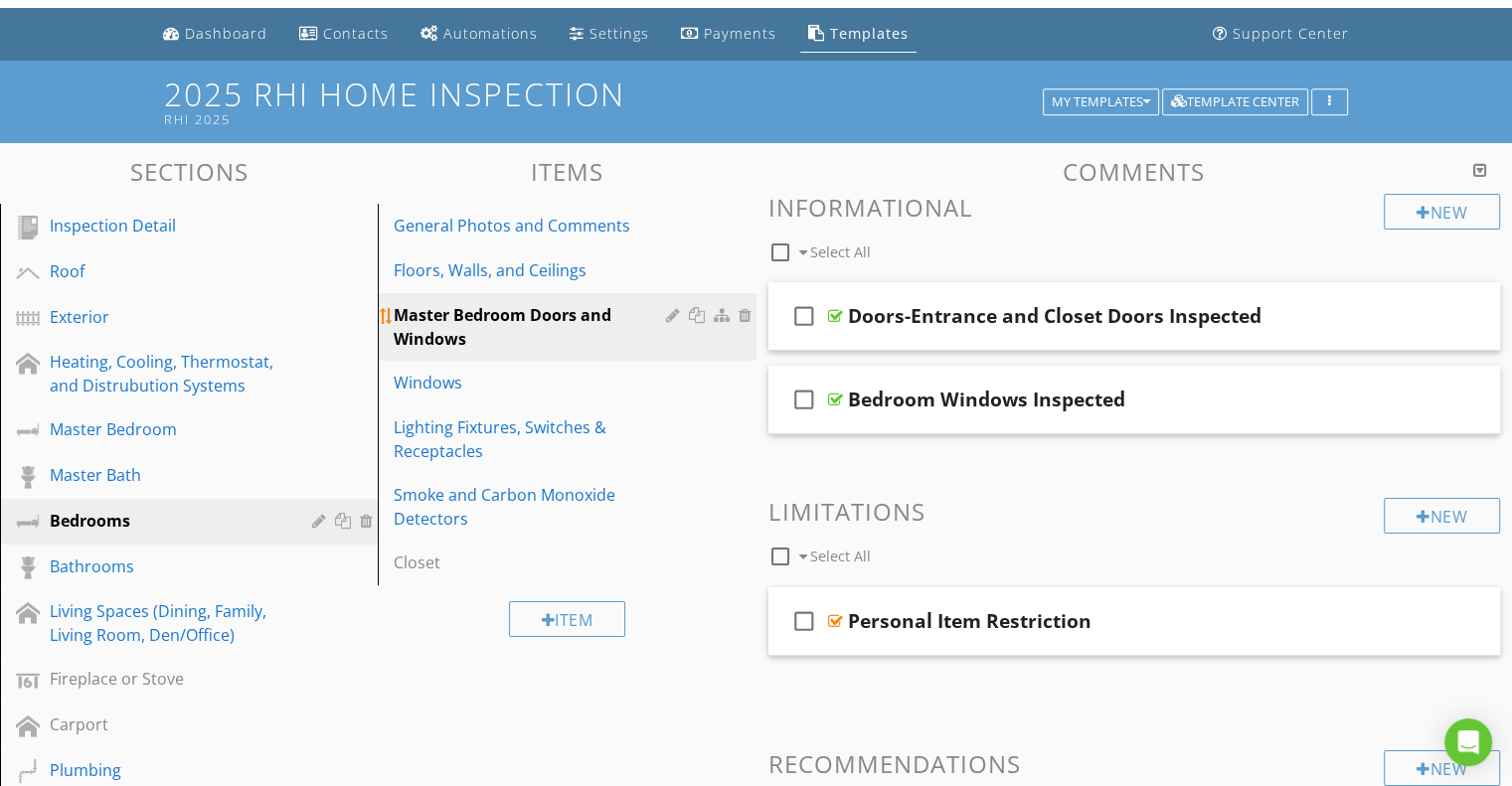 click at bounding box center [675, 315] 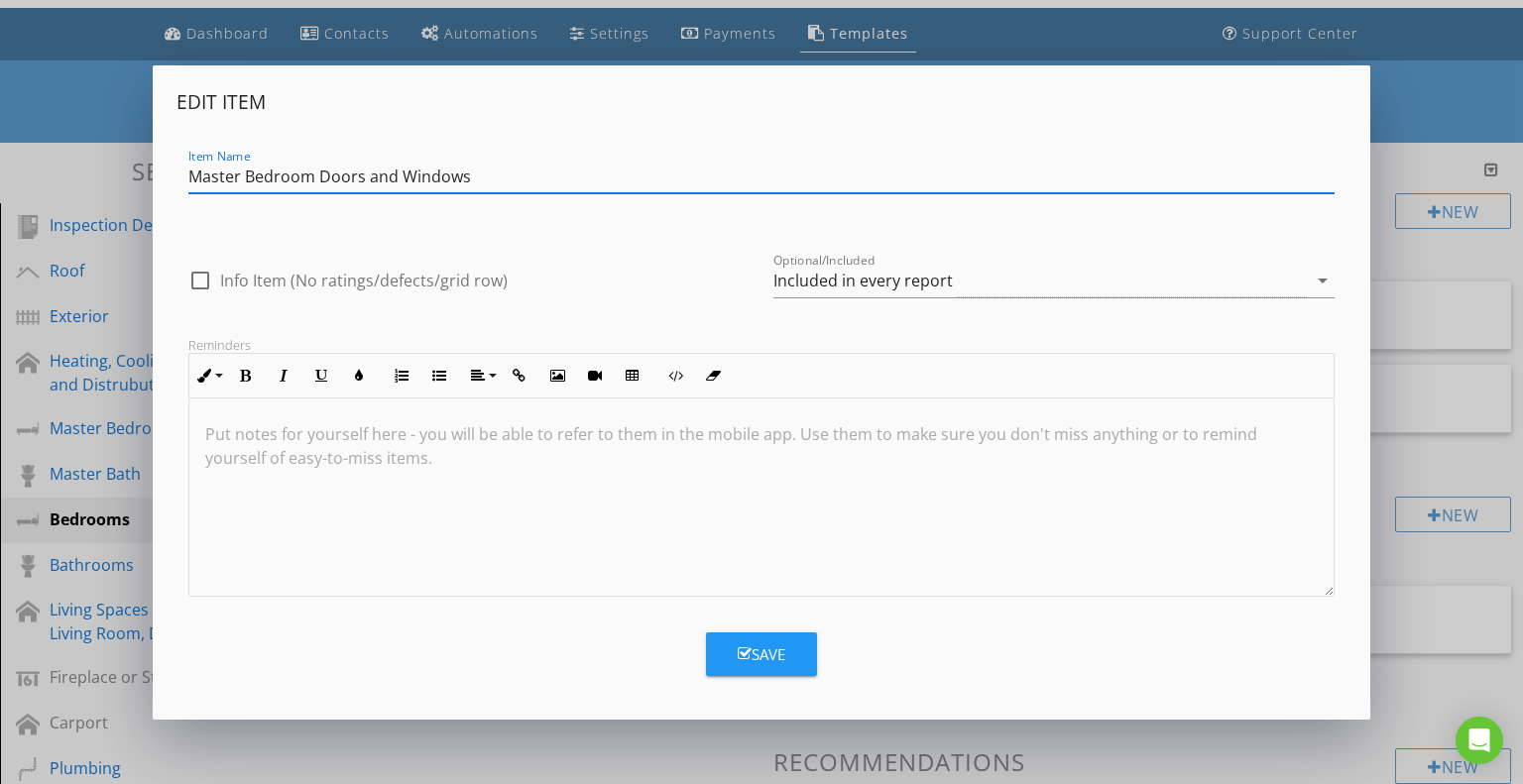 drag, startPoint x: 243, startPoint y: 173, endPoint x: 156, endPoint y: 179, distance: 87.20665 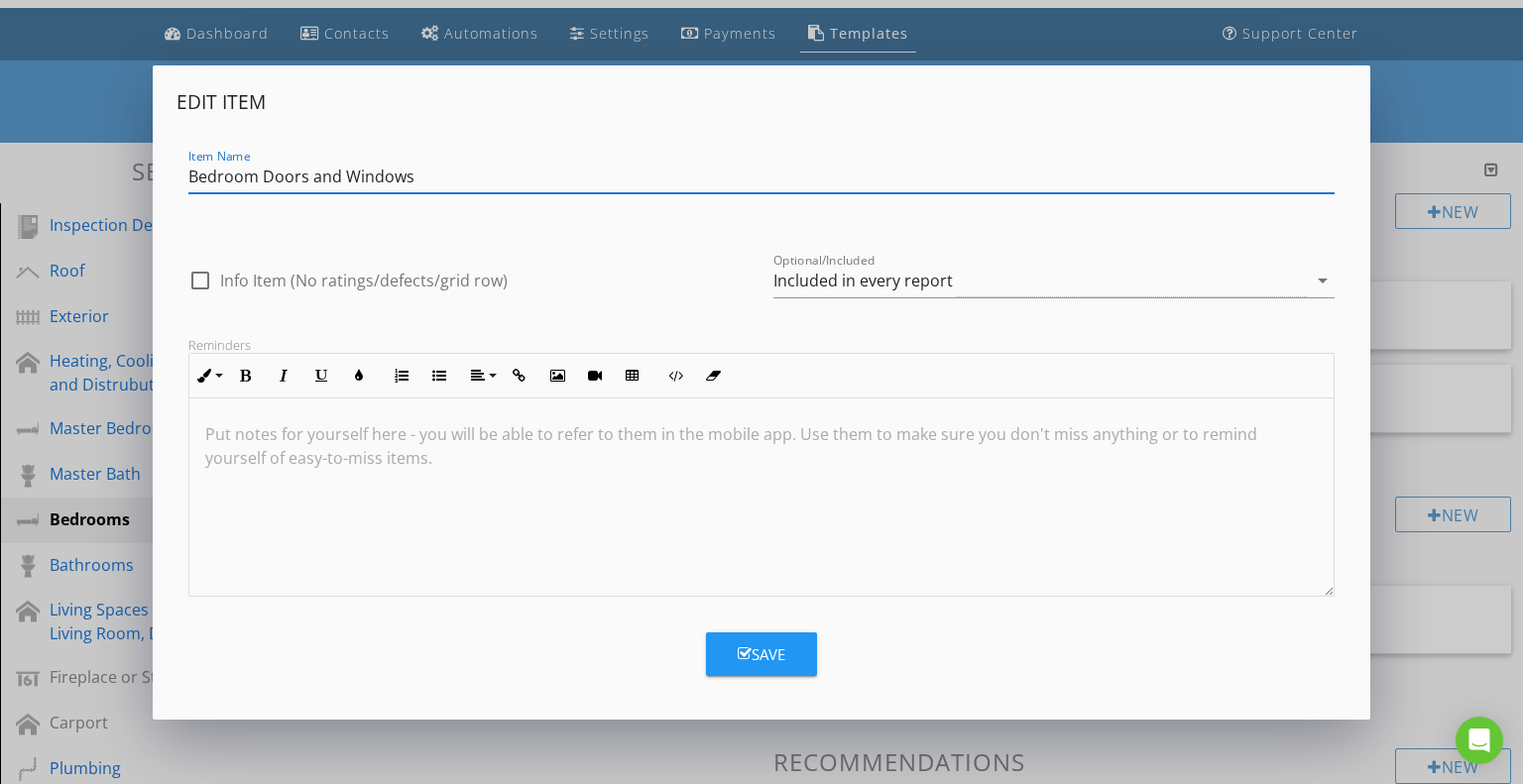 type on "Bedroom Doors and Windows" 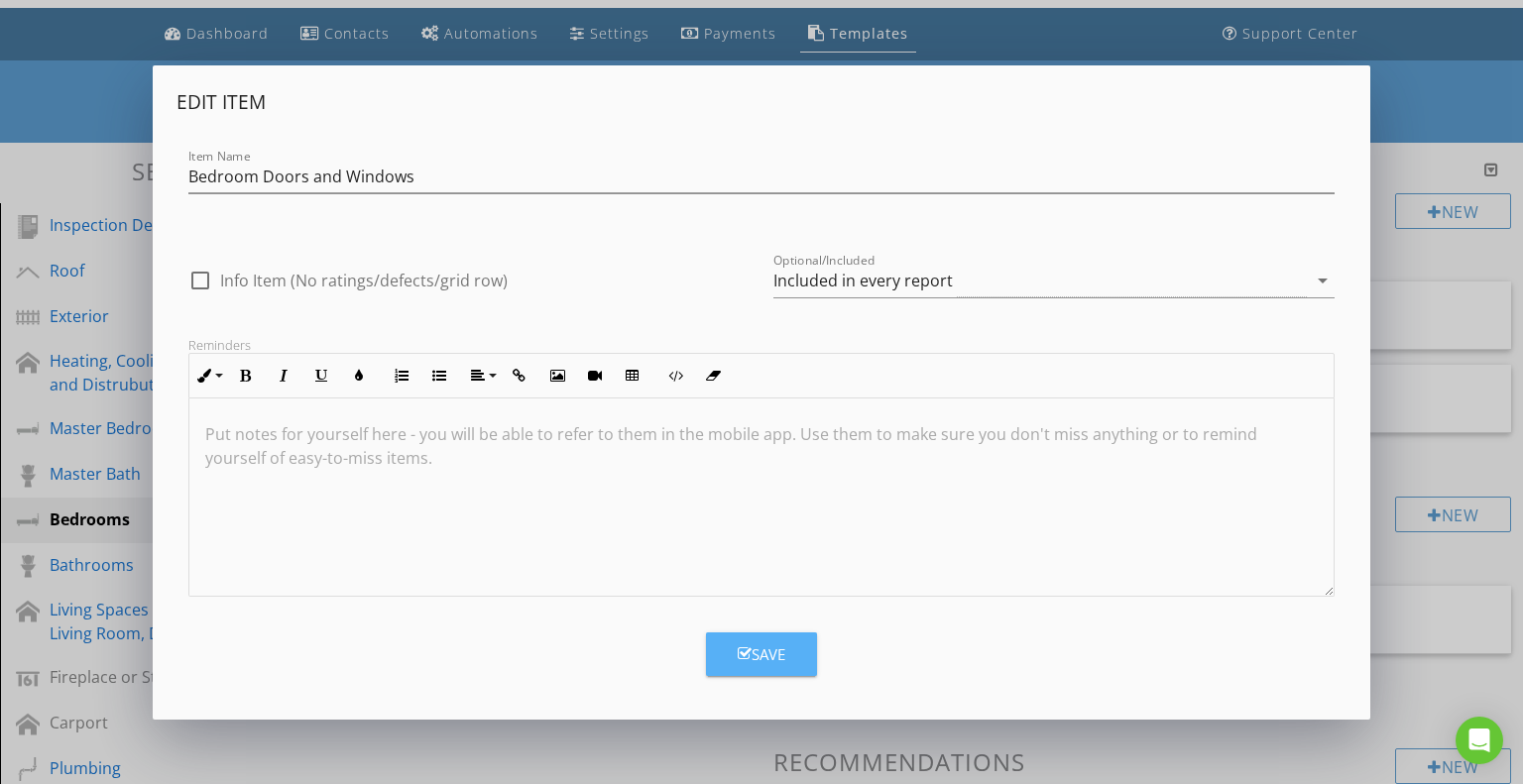 click on "Save" at bounding box center [762, 654] 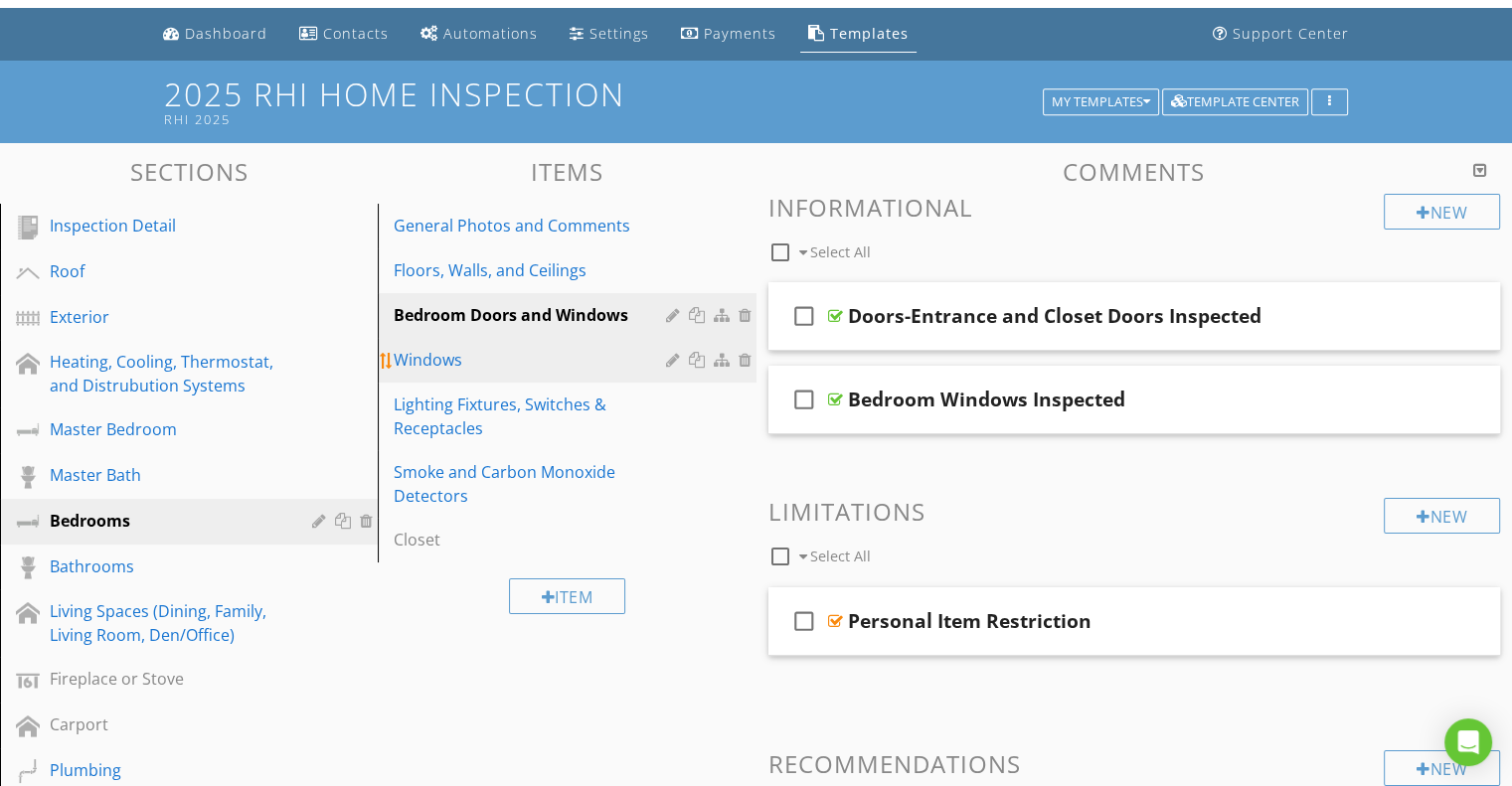 click at bounding box center [675, 360] 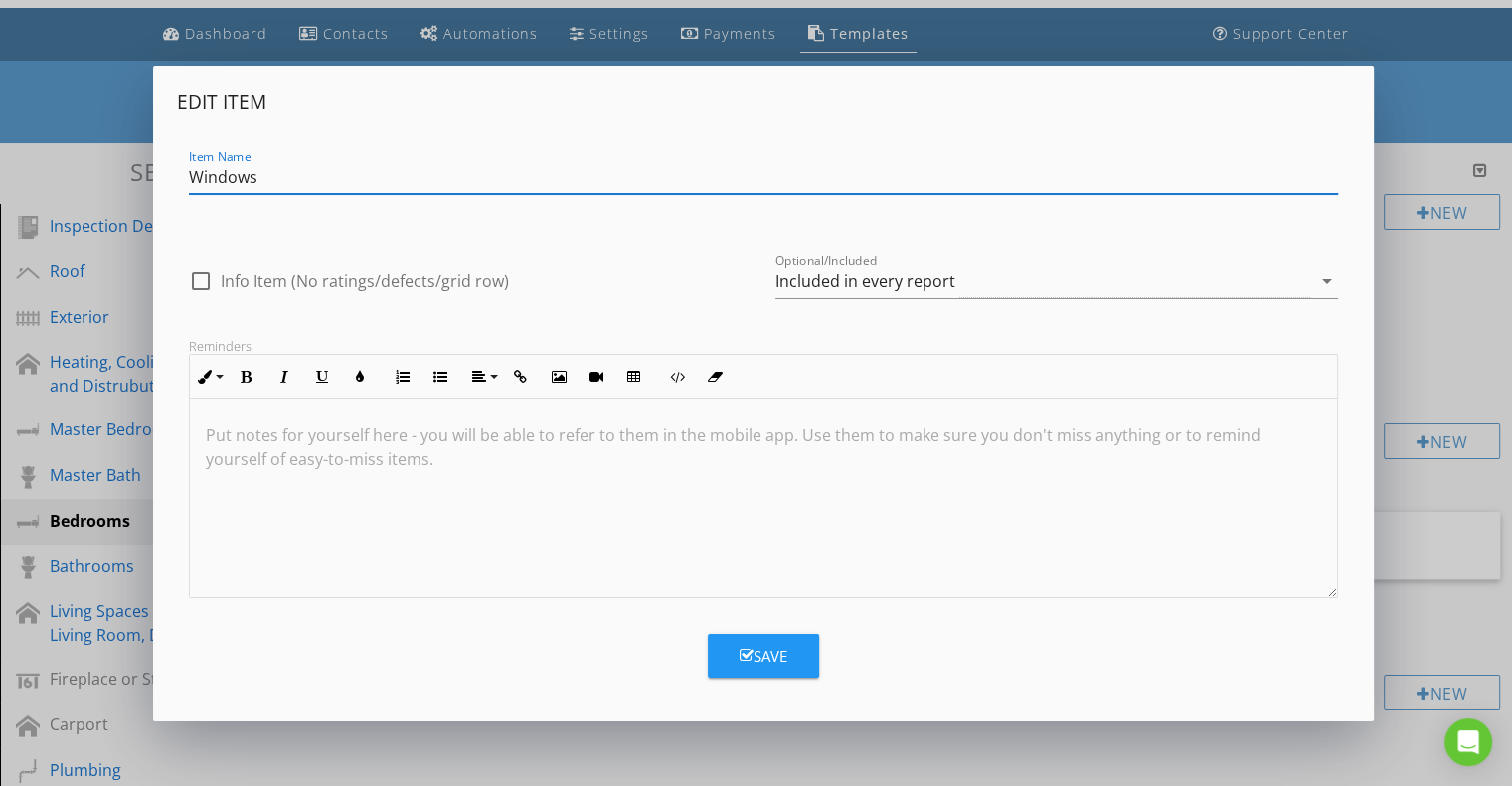 click on "Edit Item   Item Name Windows     check_box_outline_blank Info Item (No ratings/defects/grid row)   Optional/Included Included in every report arrow_drop_down     Reminders   Inline Style XLarge Large Normal Small Light Small/Light Bold Italic Underline Colors Ordered List Unordered List Align Align Left Align Center Align Right Align Justify Insert Link Insert Image Insert Video Insert Table Code View Clear Formatting Put notes for yourself here - you will be able to refer to them in the mobile app. Use them to make sure you don't miss anything or to remind yourself of easy-to-miss items.
Save" at bounding box center [756, 393] 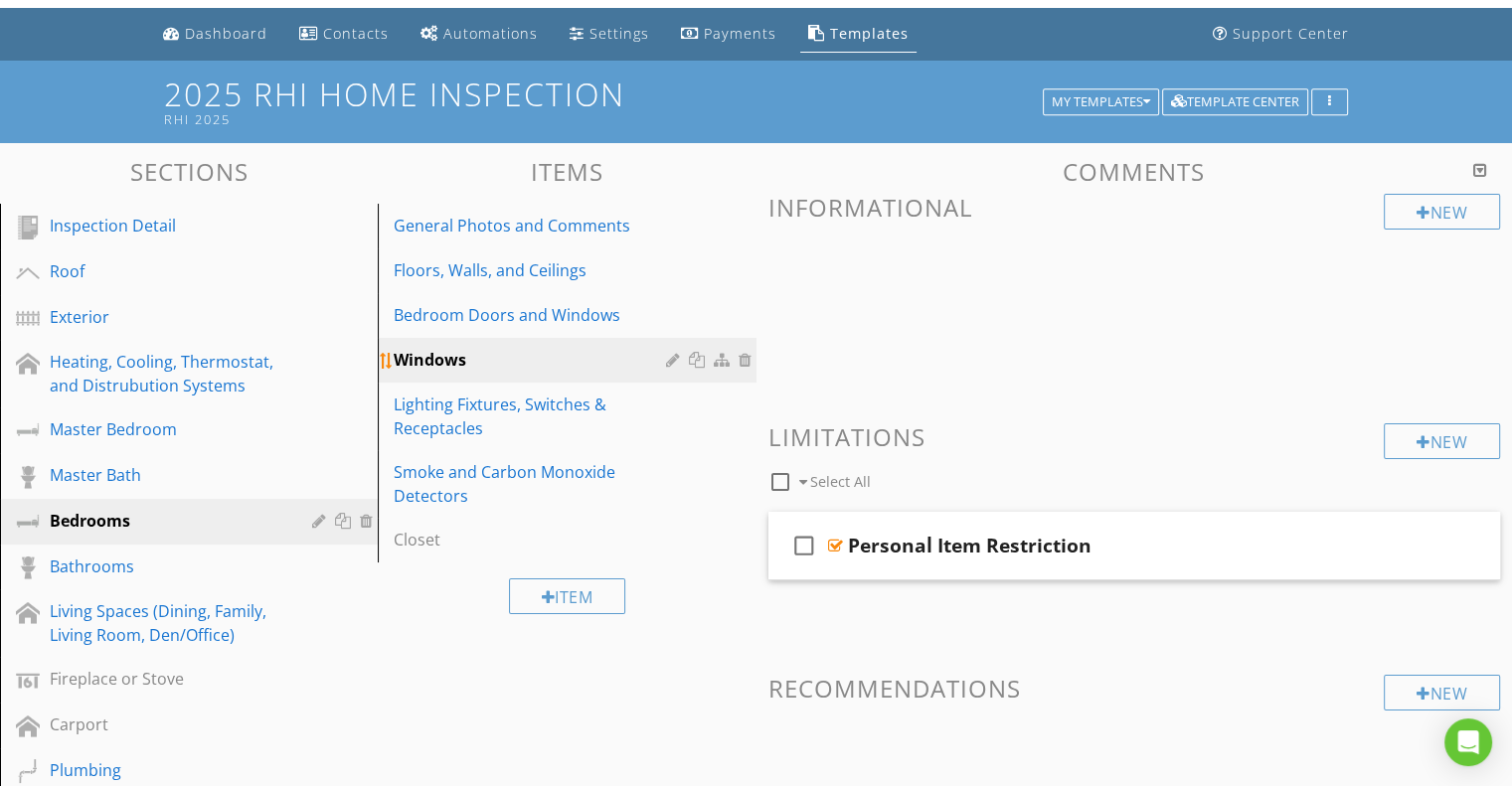 click at bounding box center [748, 360] 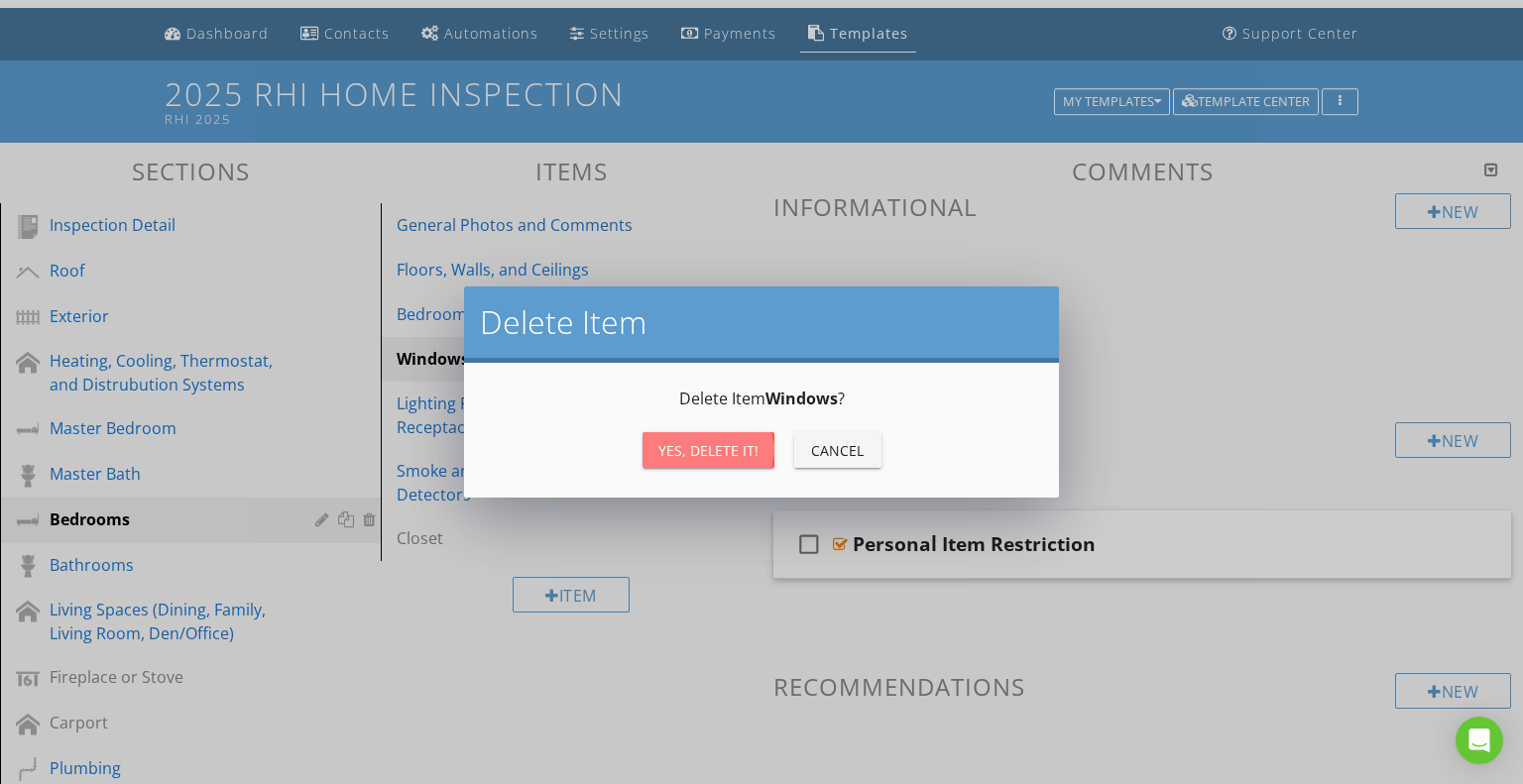 click on "Yes, Delete it!" at bounding box center [708, 450] 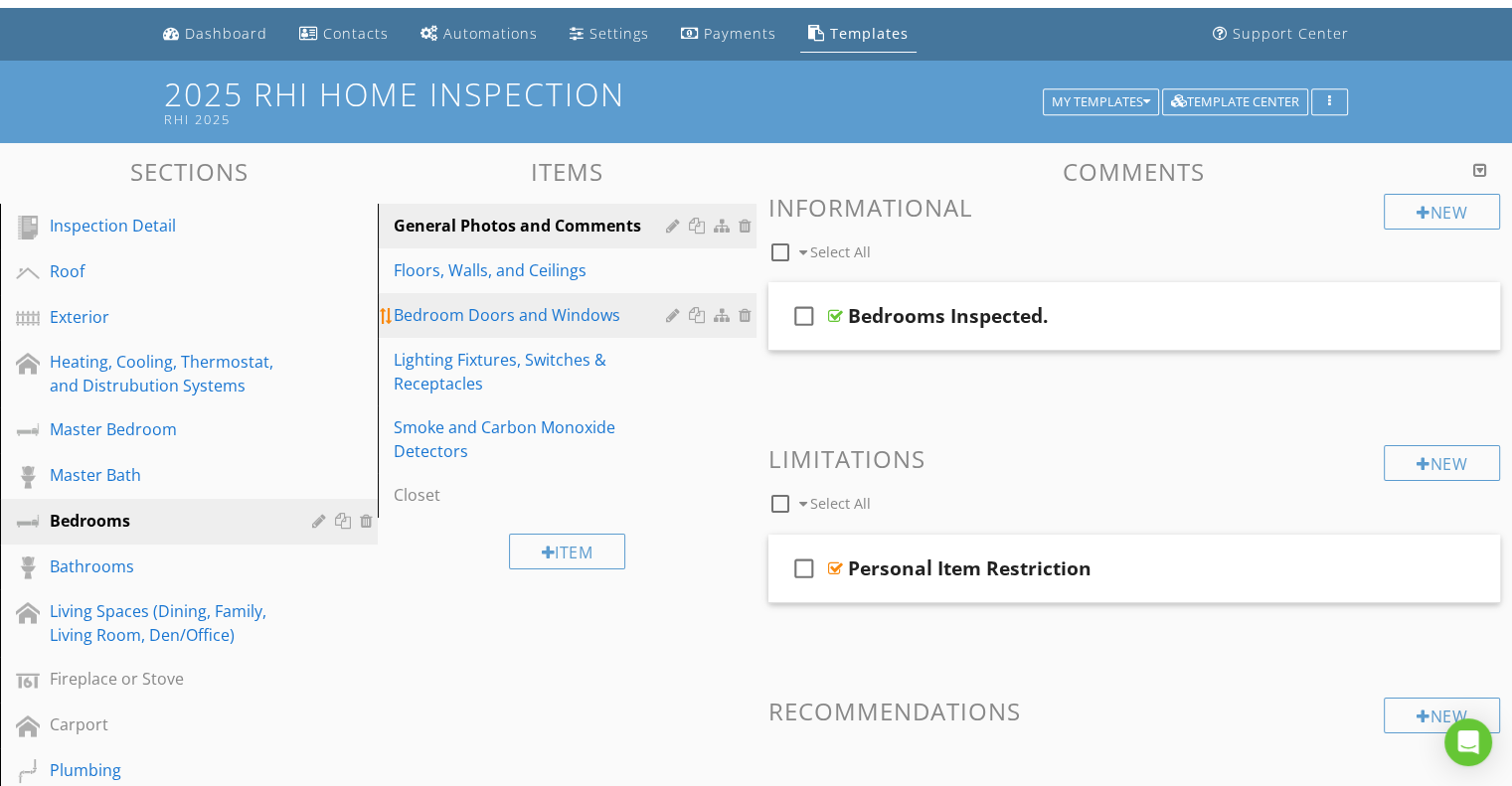 click on "Bedroom Doors and Windows" at bounding box center (532, 315) 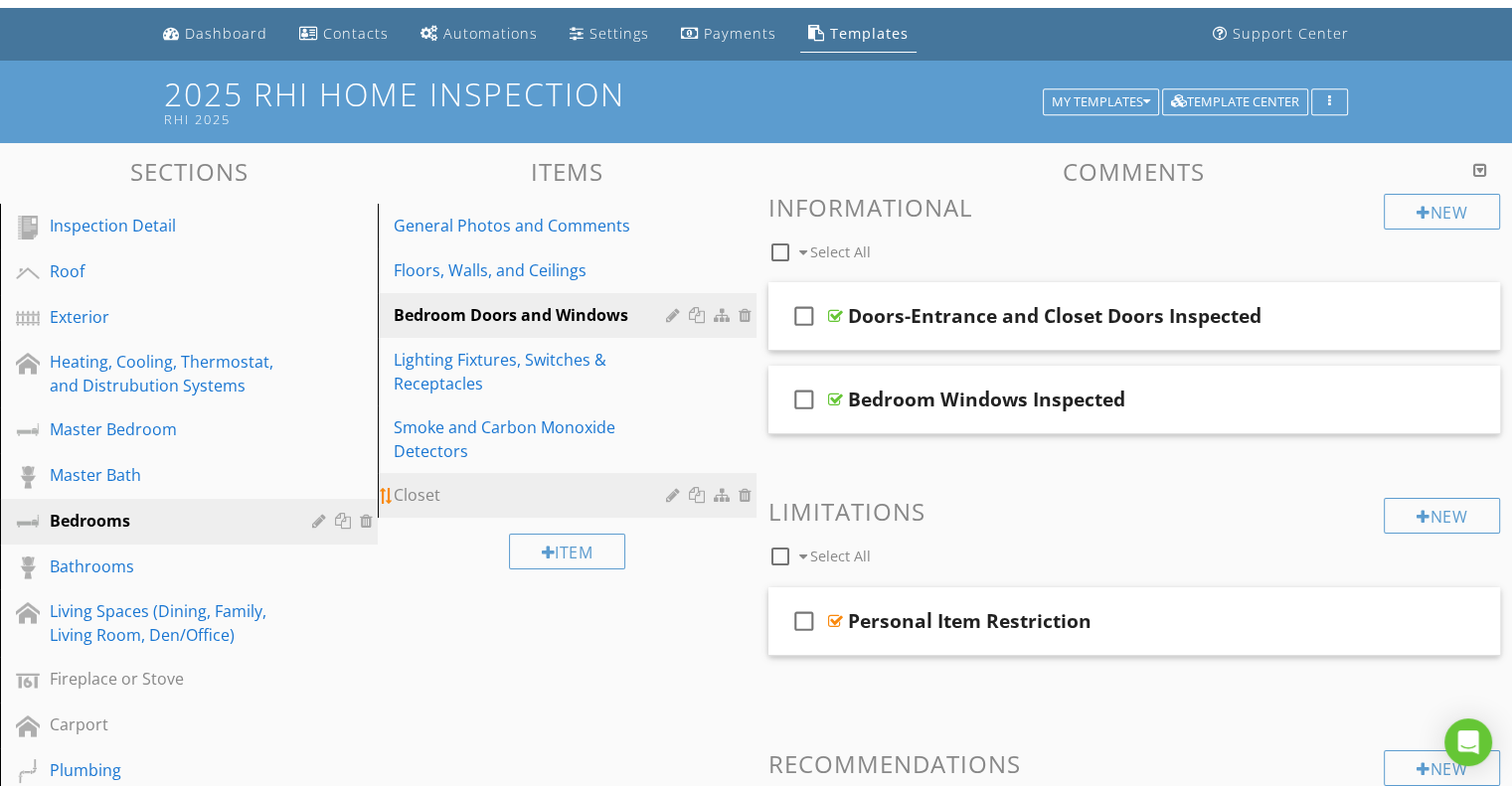 click on "Closet" at bounding box center (532, 495) 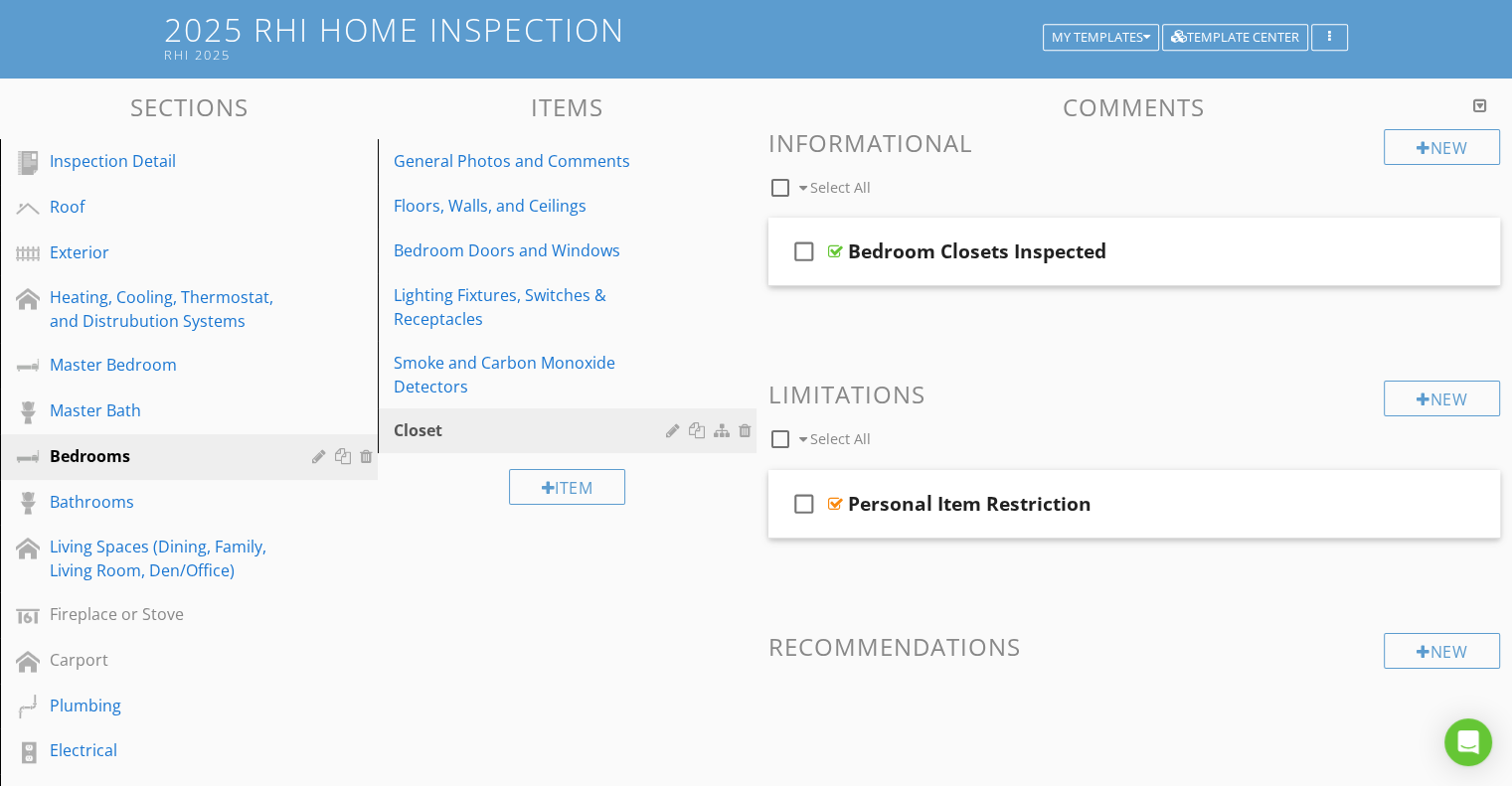 scroll, scrollTop: 155, scrollLeft: 0, axis: vertical 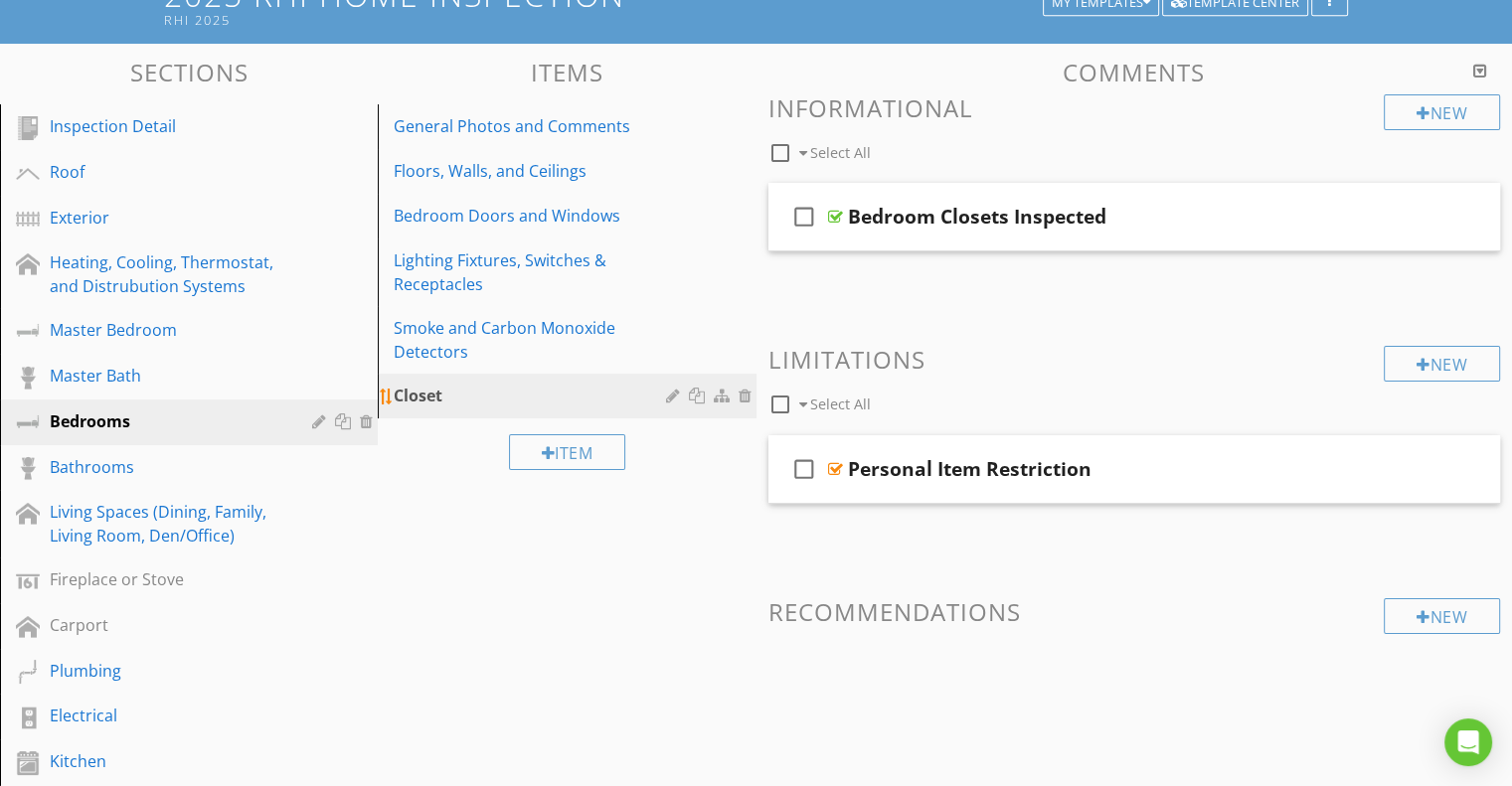 click at bounding box center [748, 395] 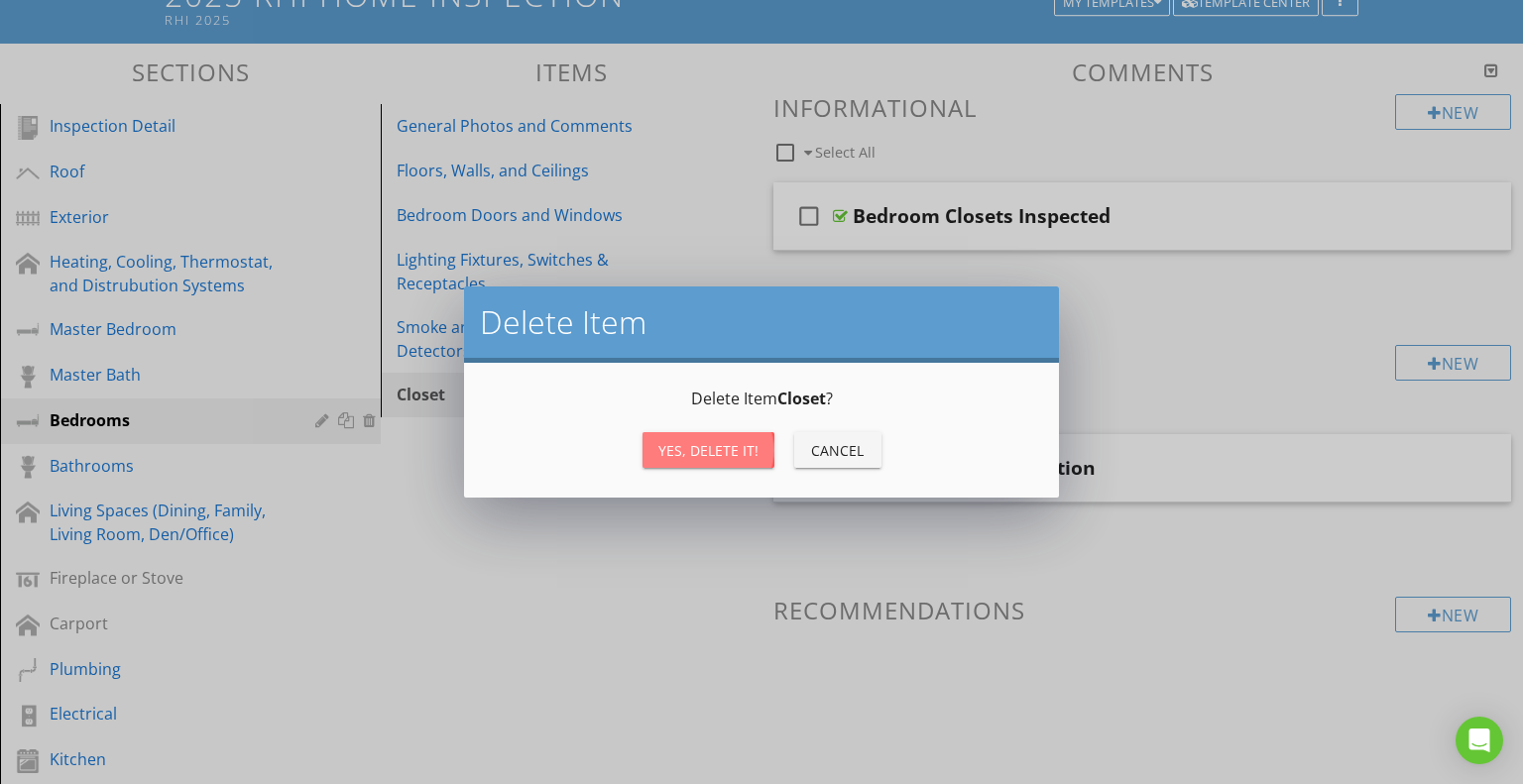 click on "Yes, Delete it!" at bounding box center (708, 450) 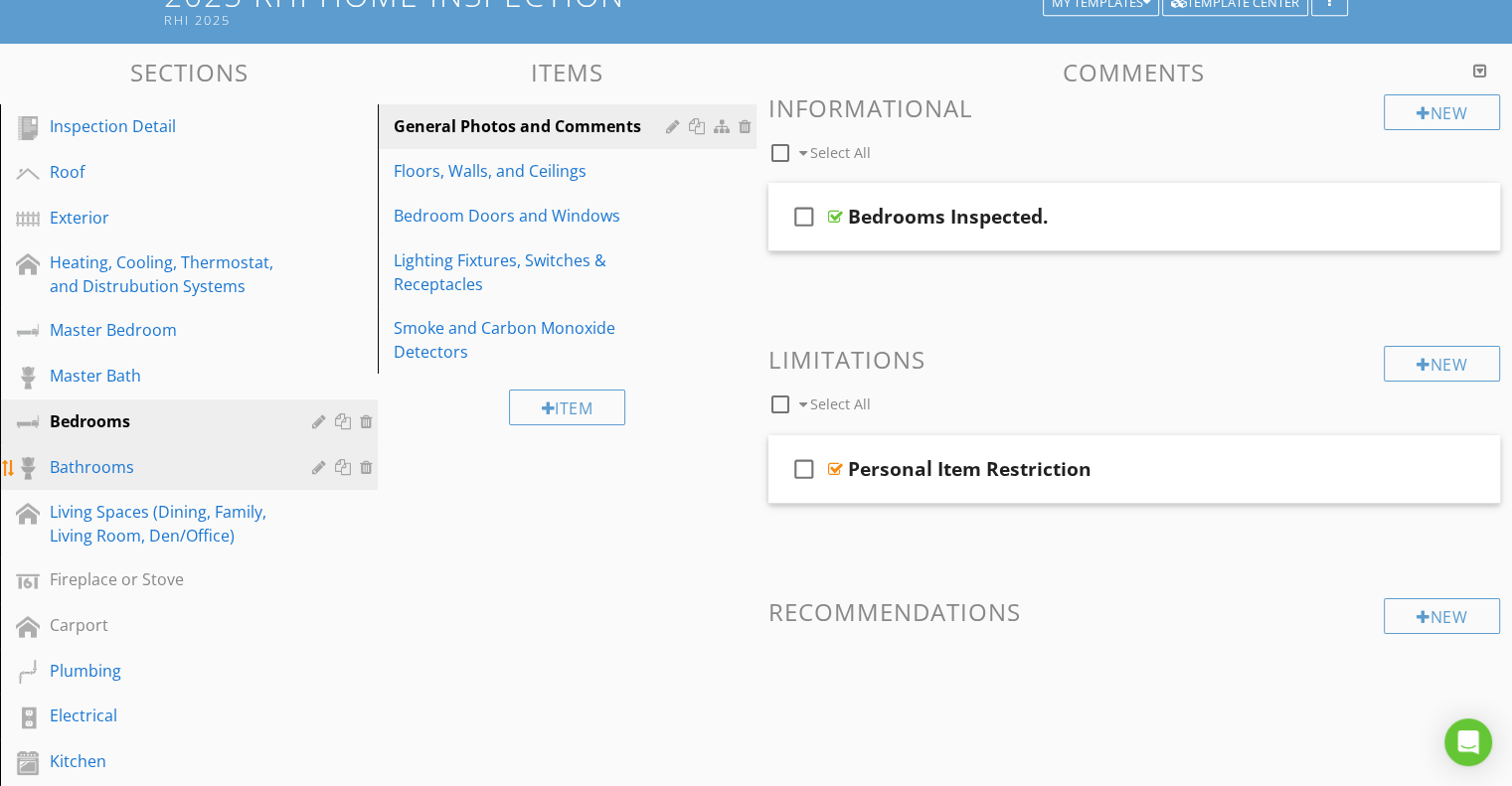 click on "Bathrooms" at bounding box center (166, 467) 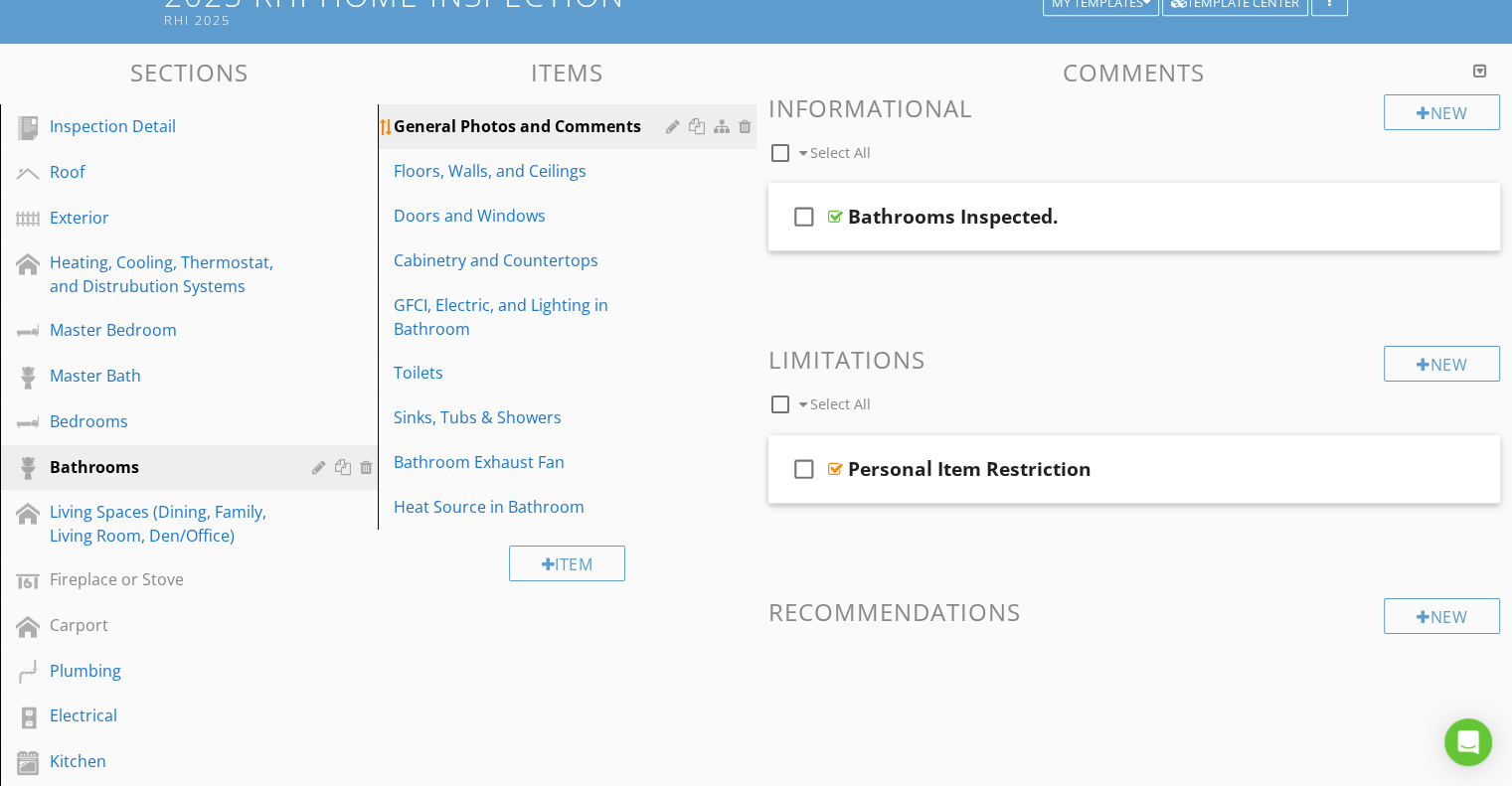 click on "General Photos and Comments" at bounding box center (532, 126) 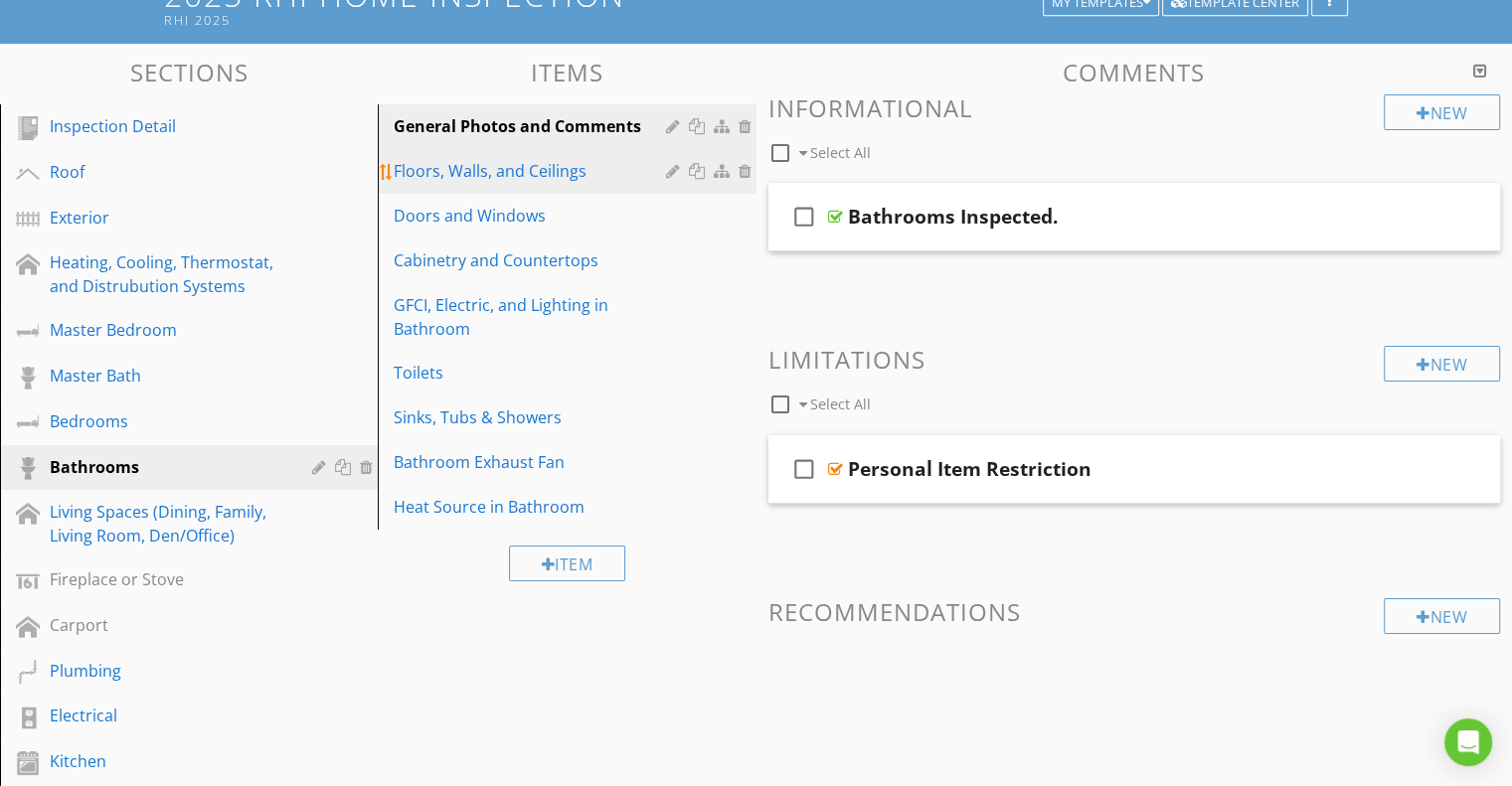 click on "Floors, Walls, and Ceilings" at bounding box center (532, 171) 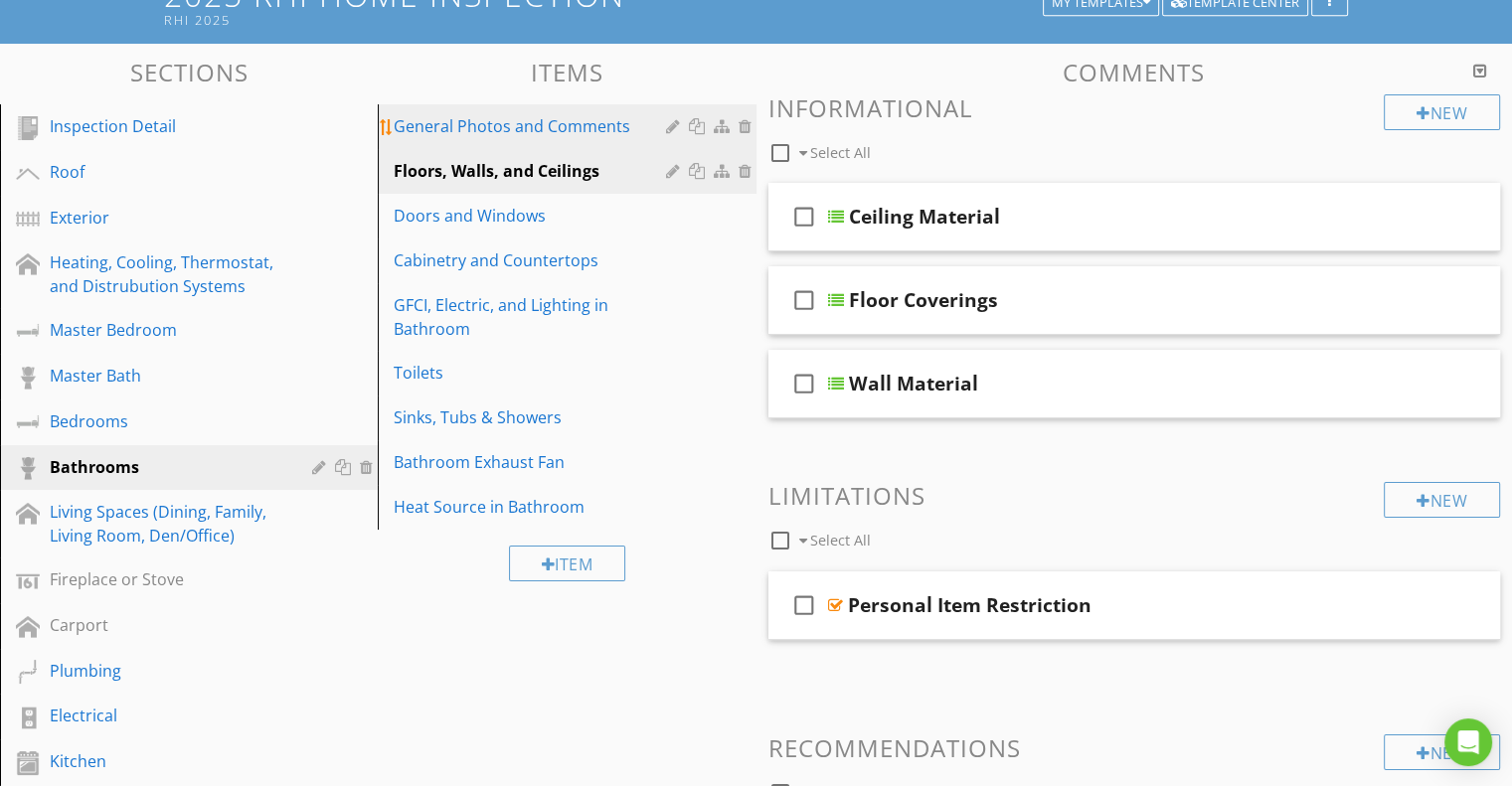 click on "General Photos and Comments" at bounding box center [532, 126] 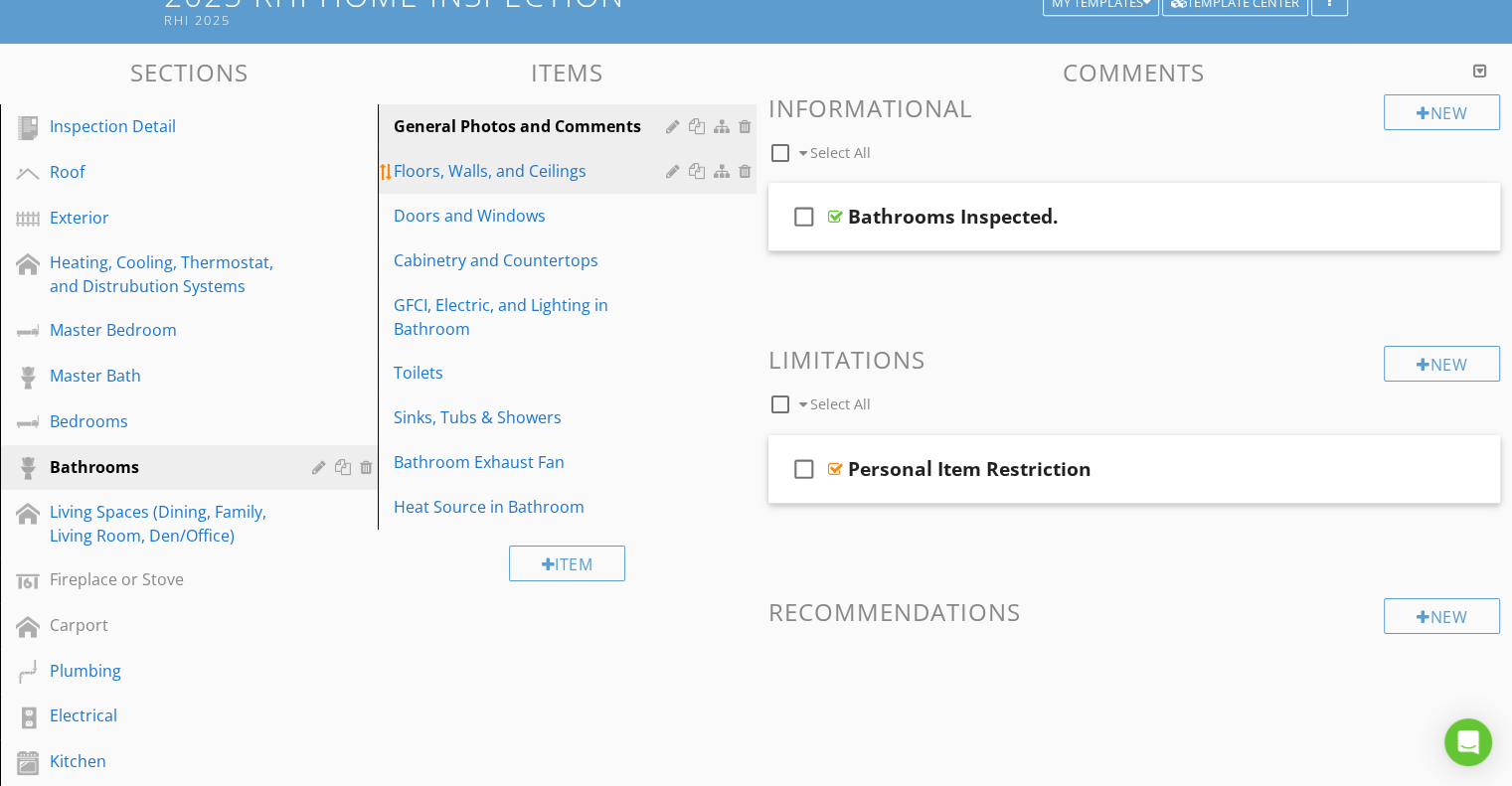 click on "Floors, Walls, and Ceilings" at bounding box center (532, 171) 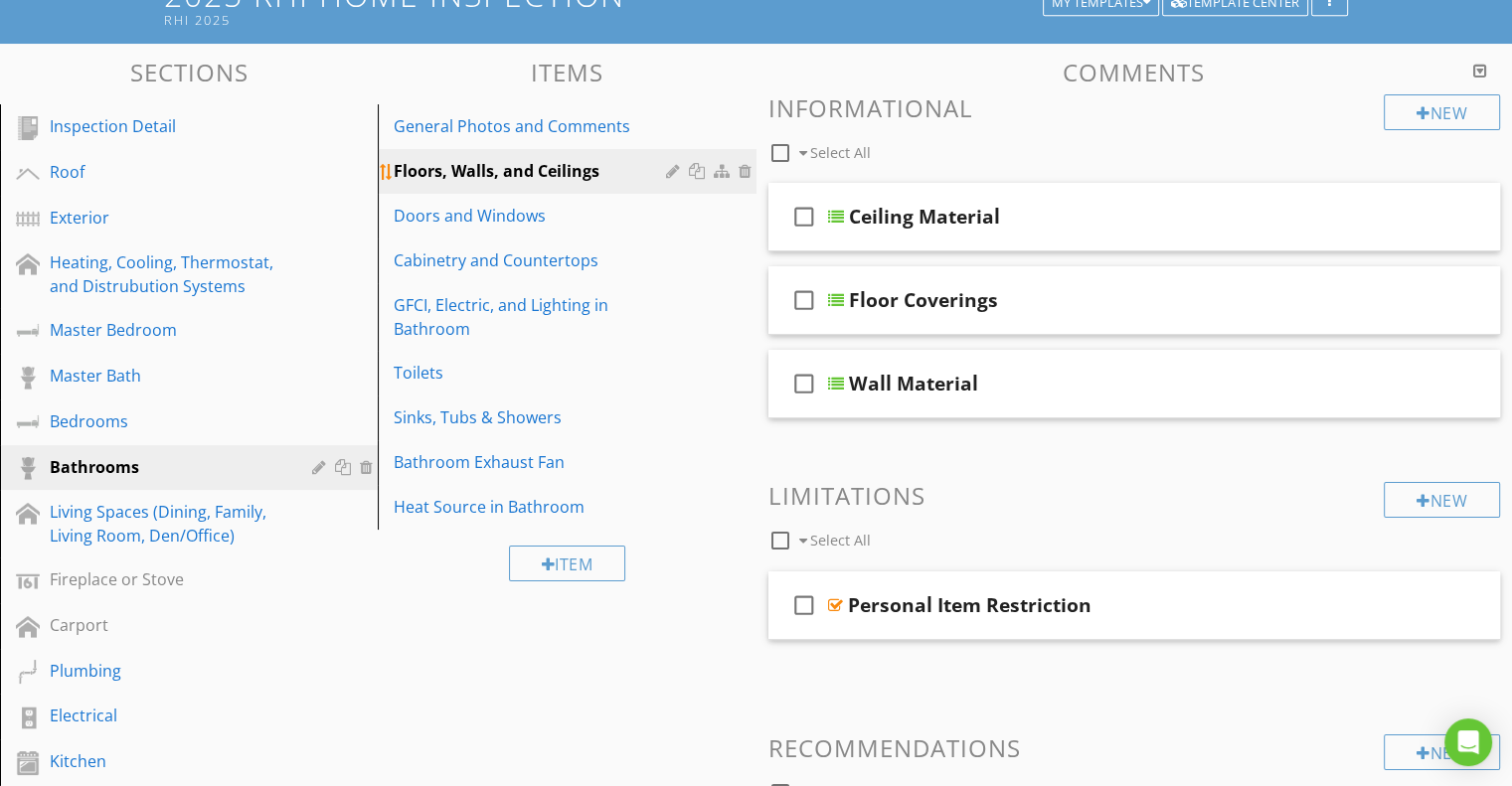 click on "Floors, Walls, and Ceilings" at bounding box center [532, 171] 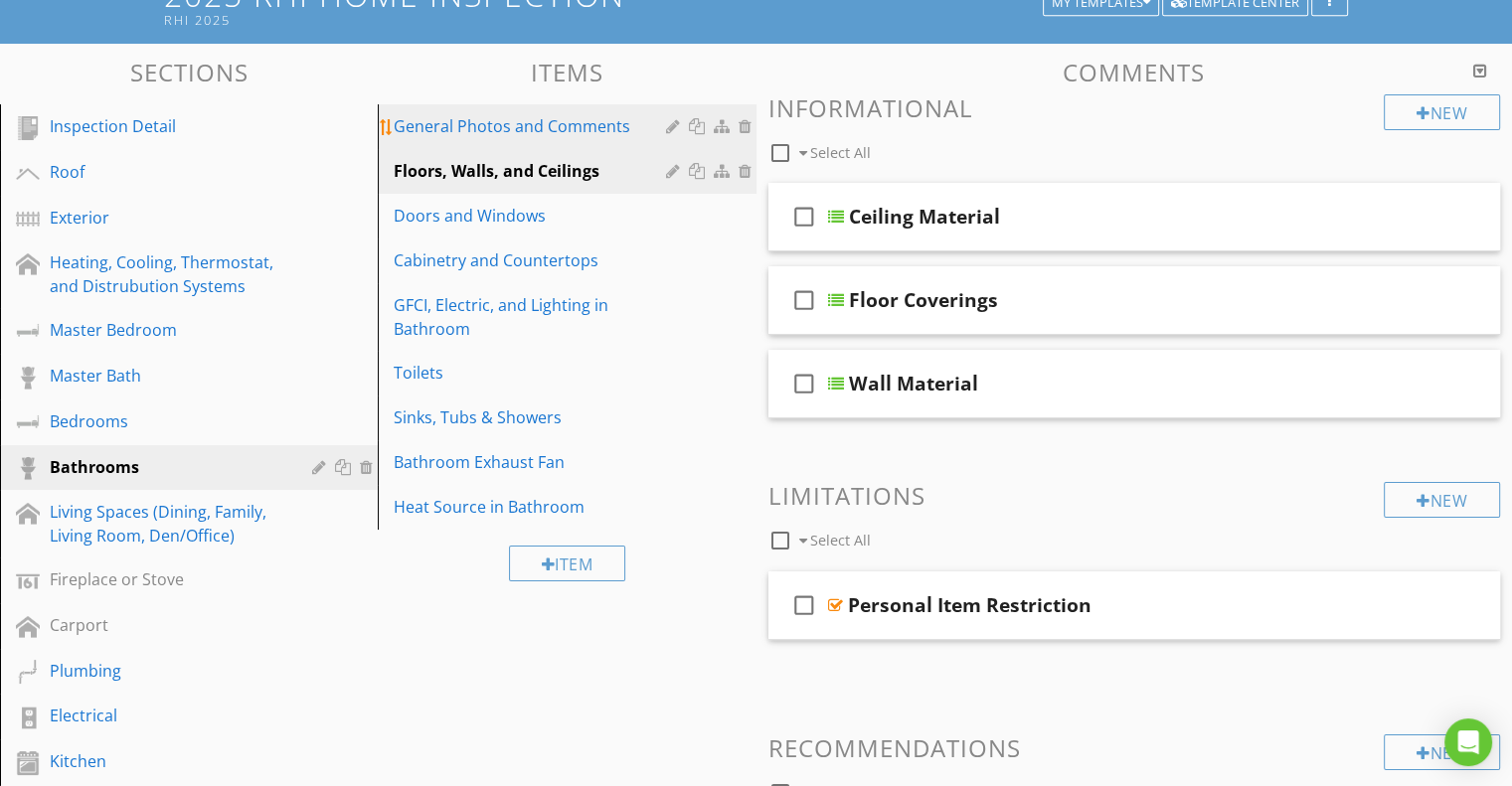 click on "General Photos and Comments" at bounding box center (532, 126) 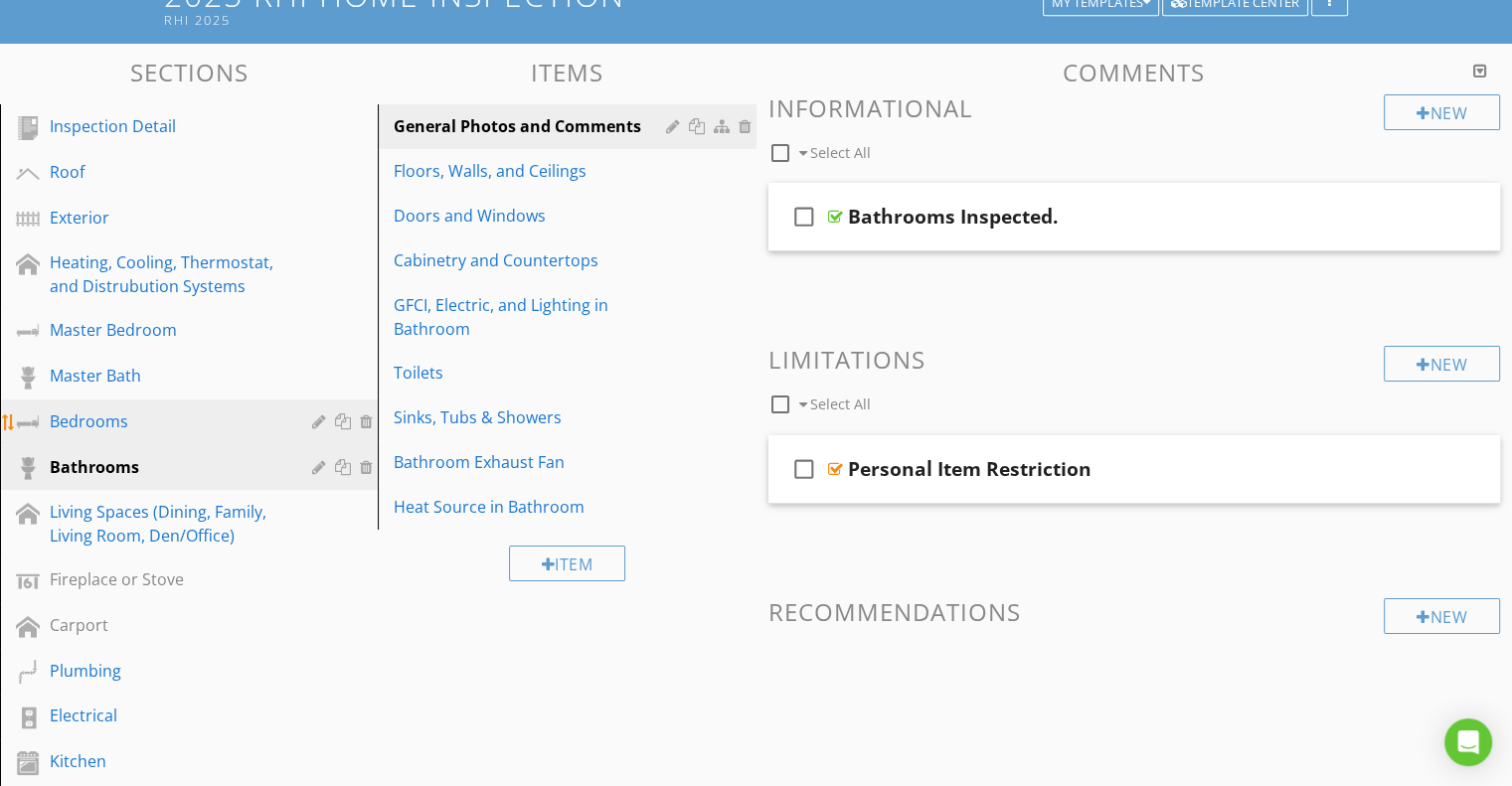 click on "Bedrooms" at bounding box center (166, 421) 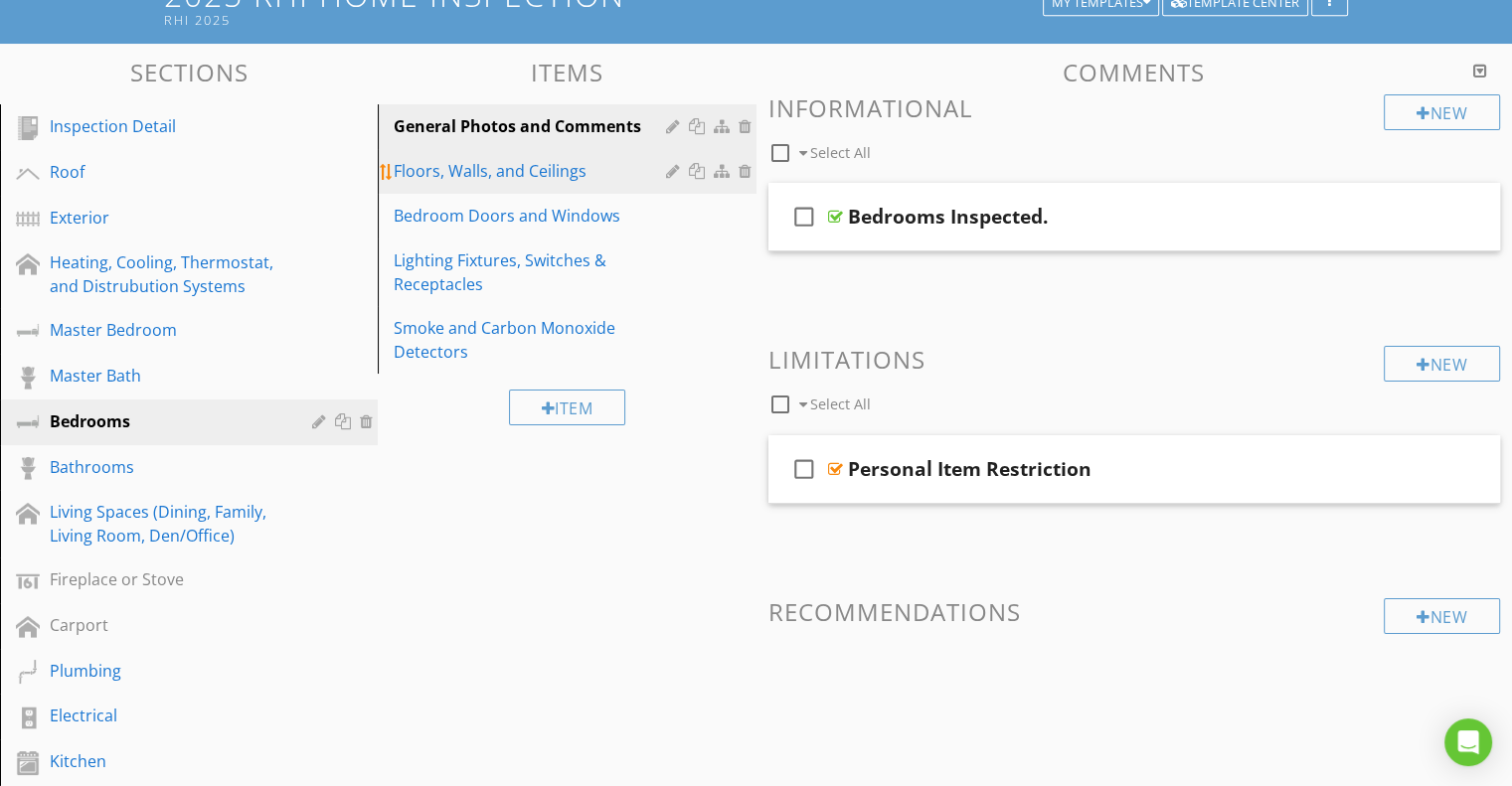 click on "Floors, Walls, and Ceilings" at bounding box center (532, 171) 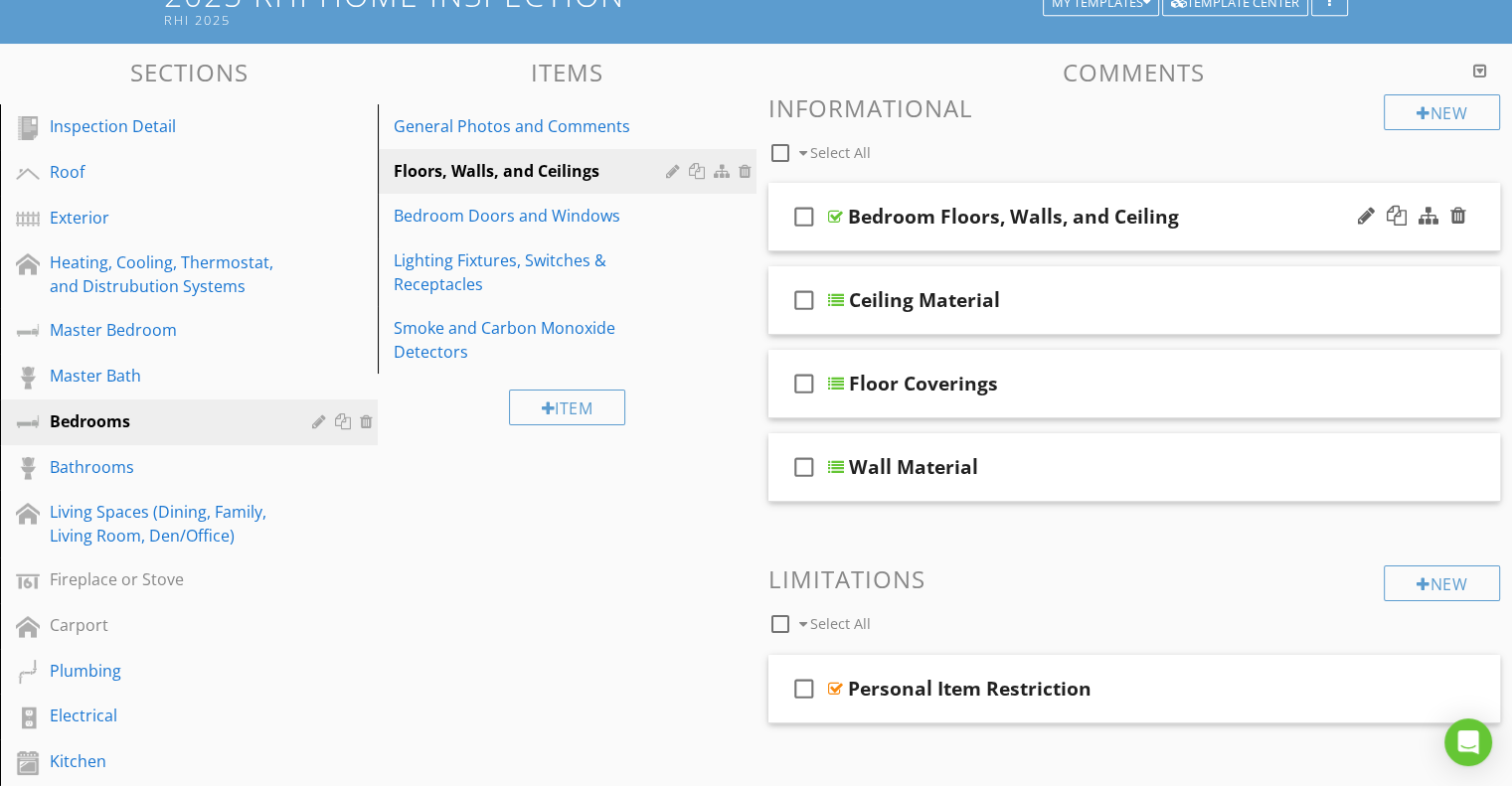 click on "Bedroom Floors, Walls, and Ceiling" at bounding box center (1107, 217) 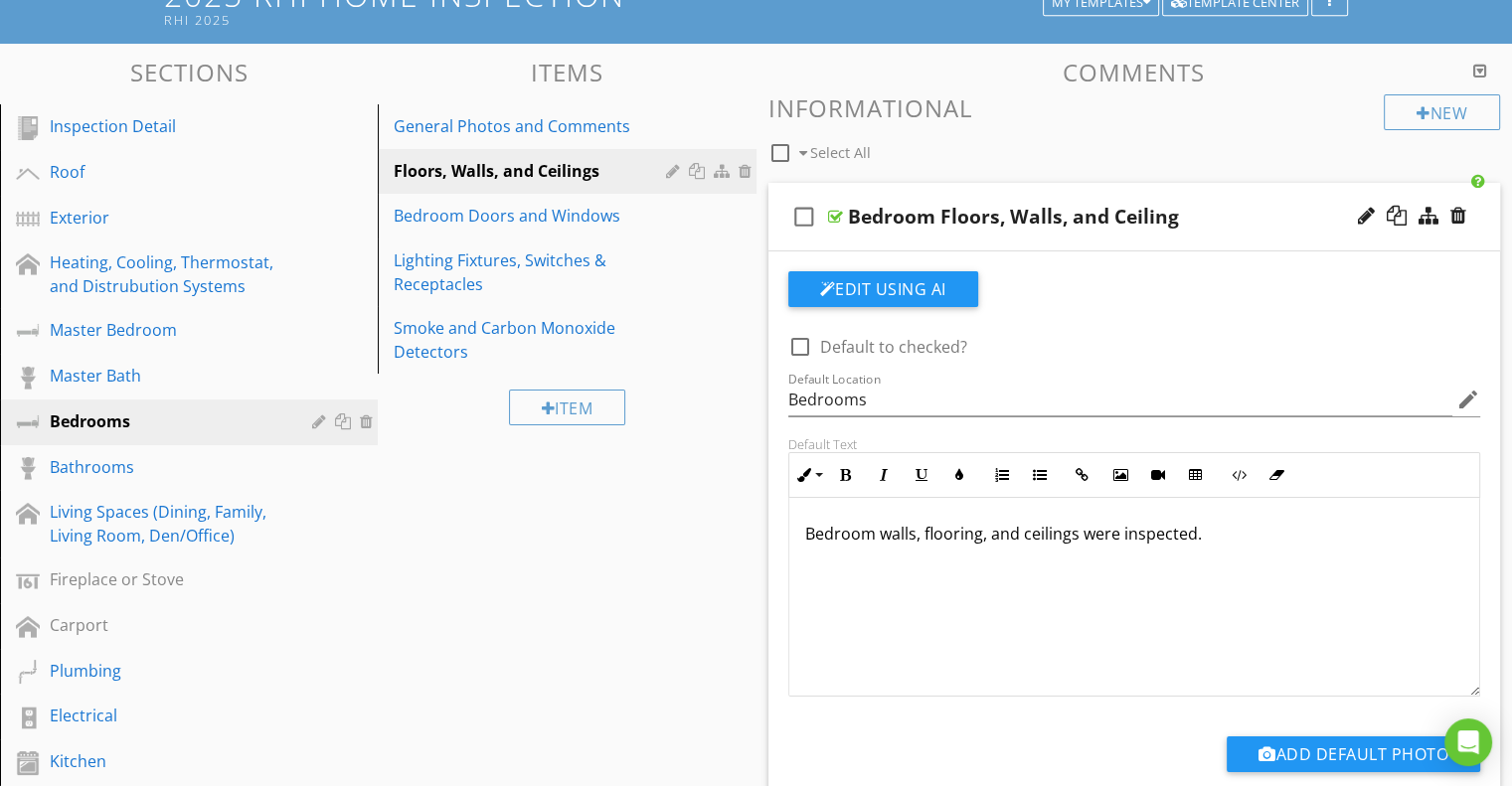 click on "Bedroom Floors, Walls, and Ceiling" at bounding box center (1107, 217) 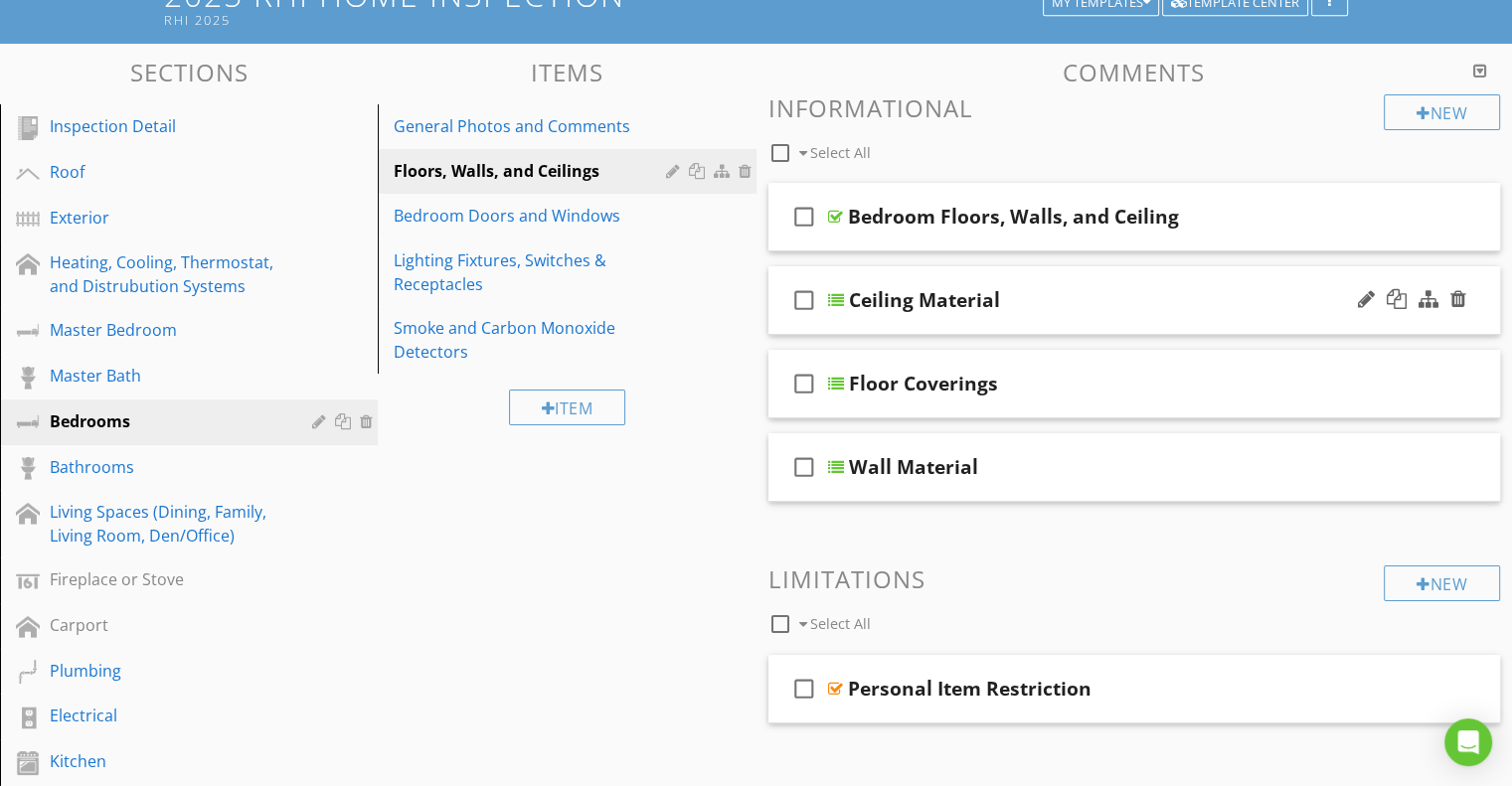 click on "Ceiling Material" at bounding box center (1108, 300) 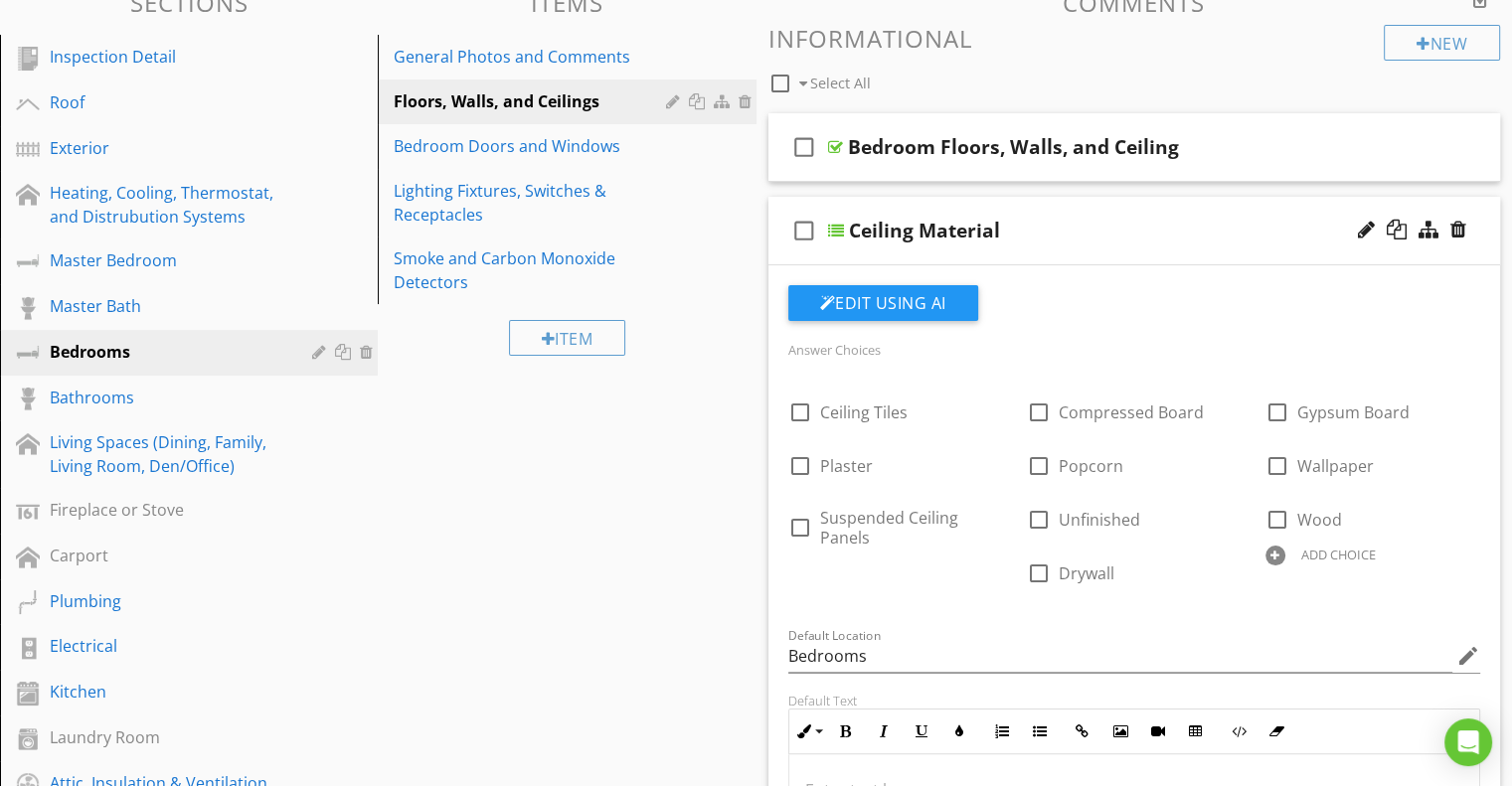 scroll, scrollTop: 354, scrollLeft: 0, axis: vertical 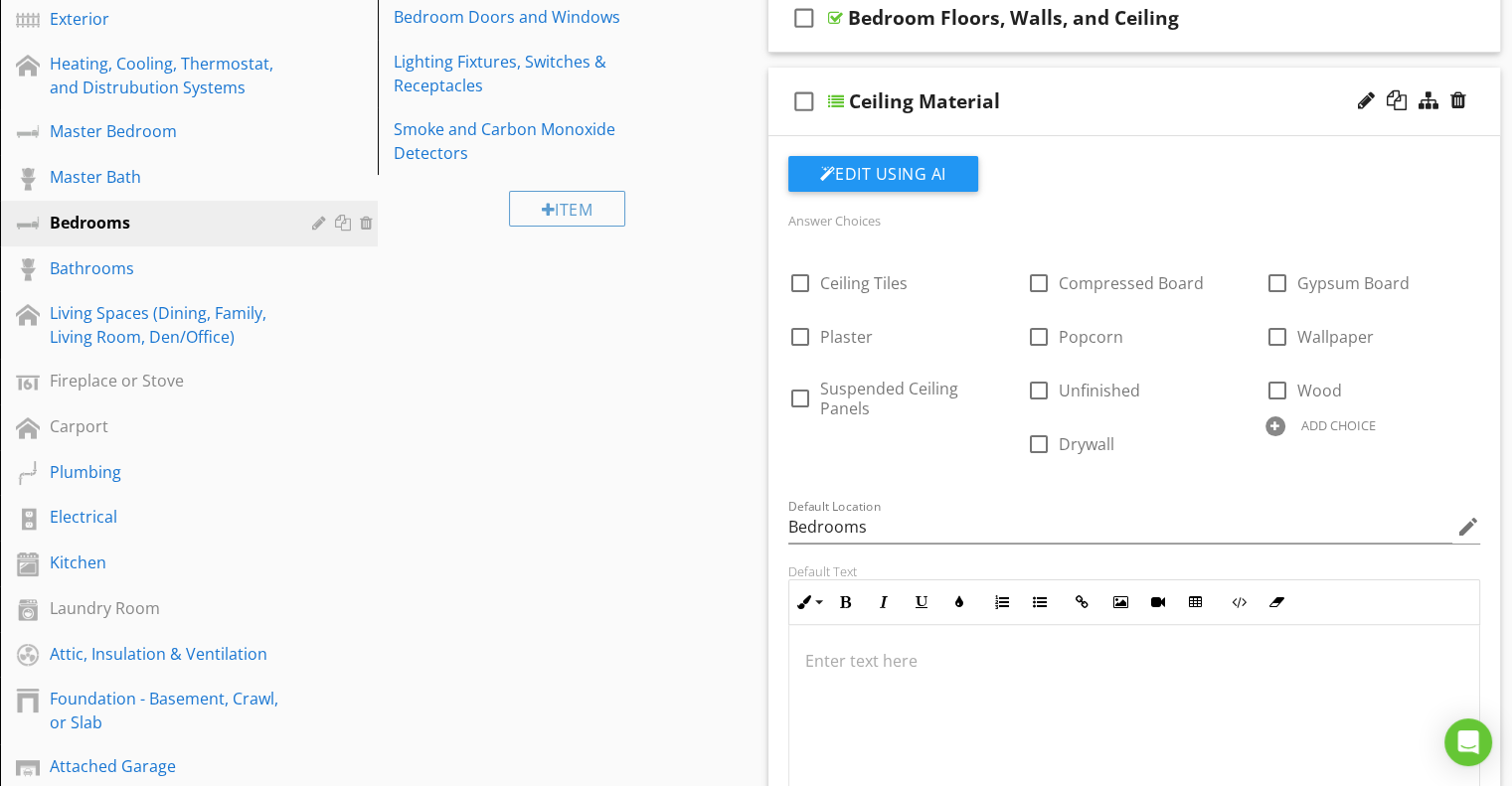 click on "Ceiling Material" at bounding box center [1108, 101] 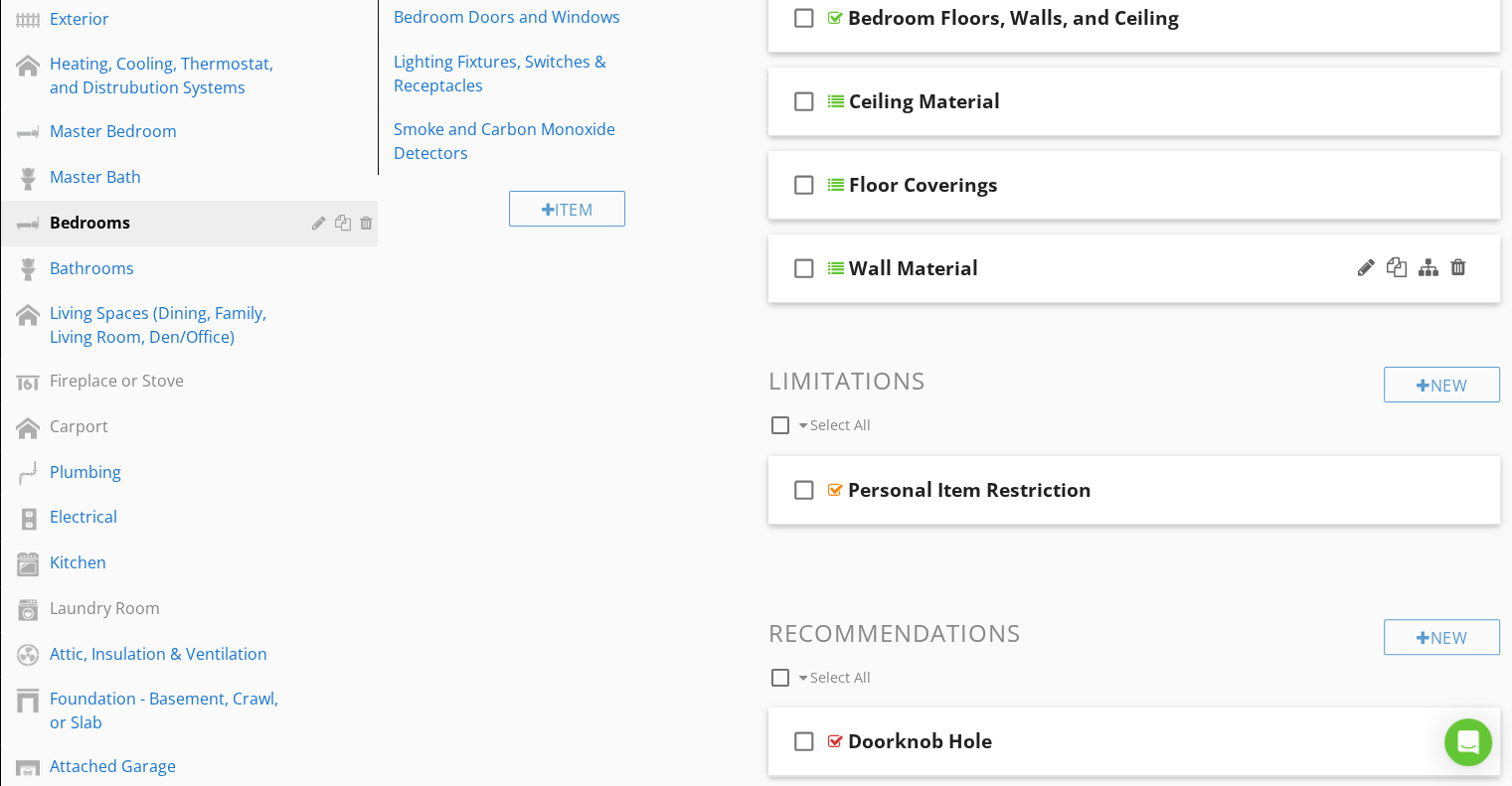 click on "Wall Material" at bounding box center [1108, 268] 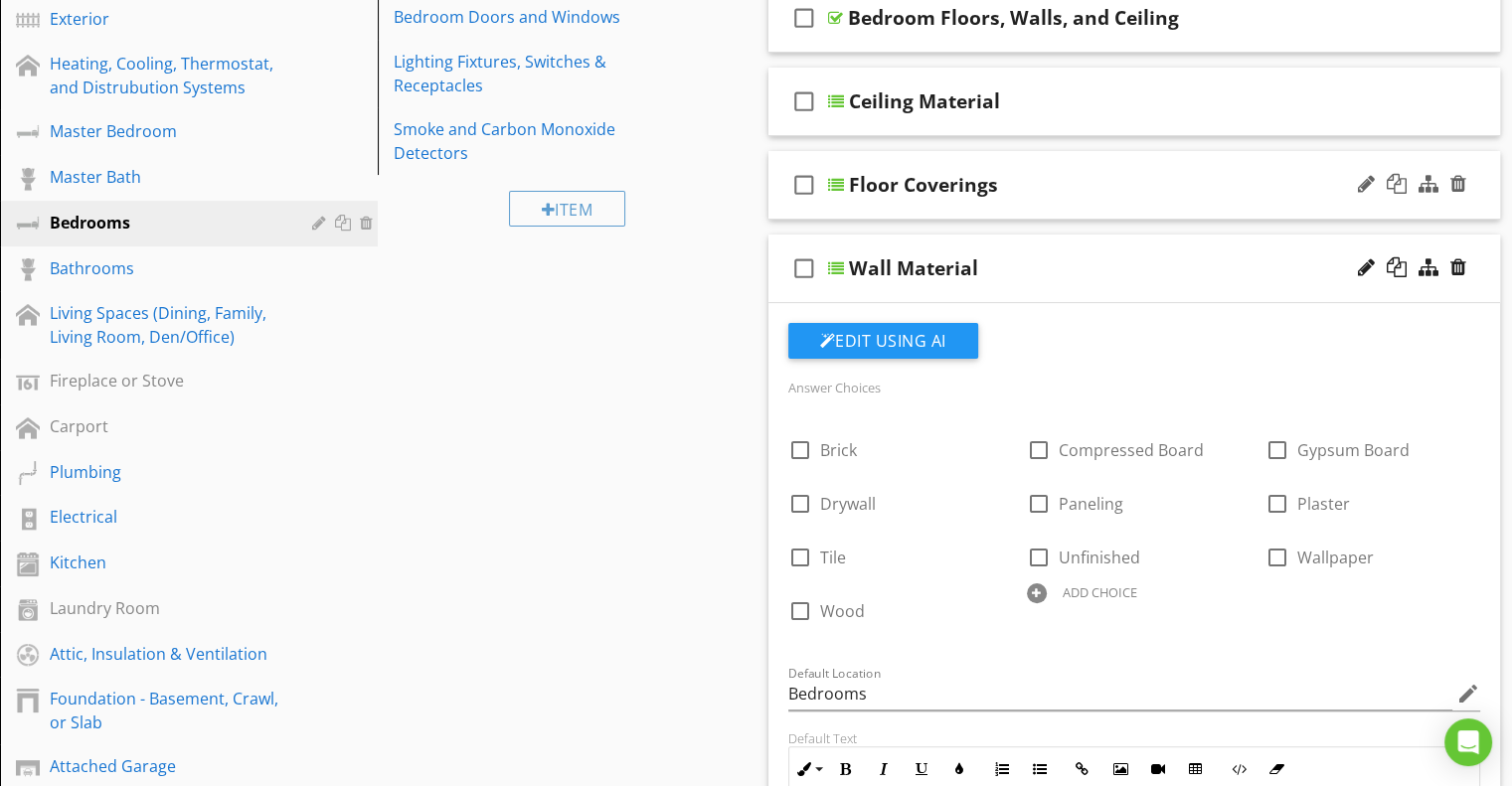 click on "Floor Coverings" at bounding box center (1108, 185) 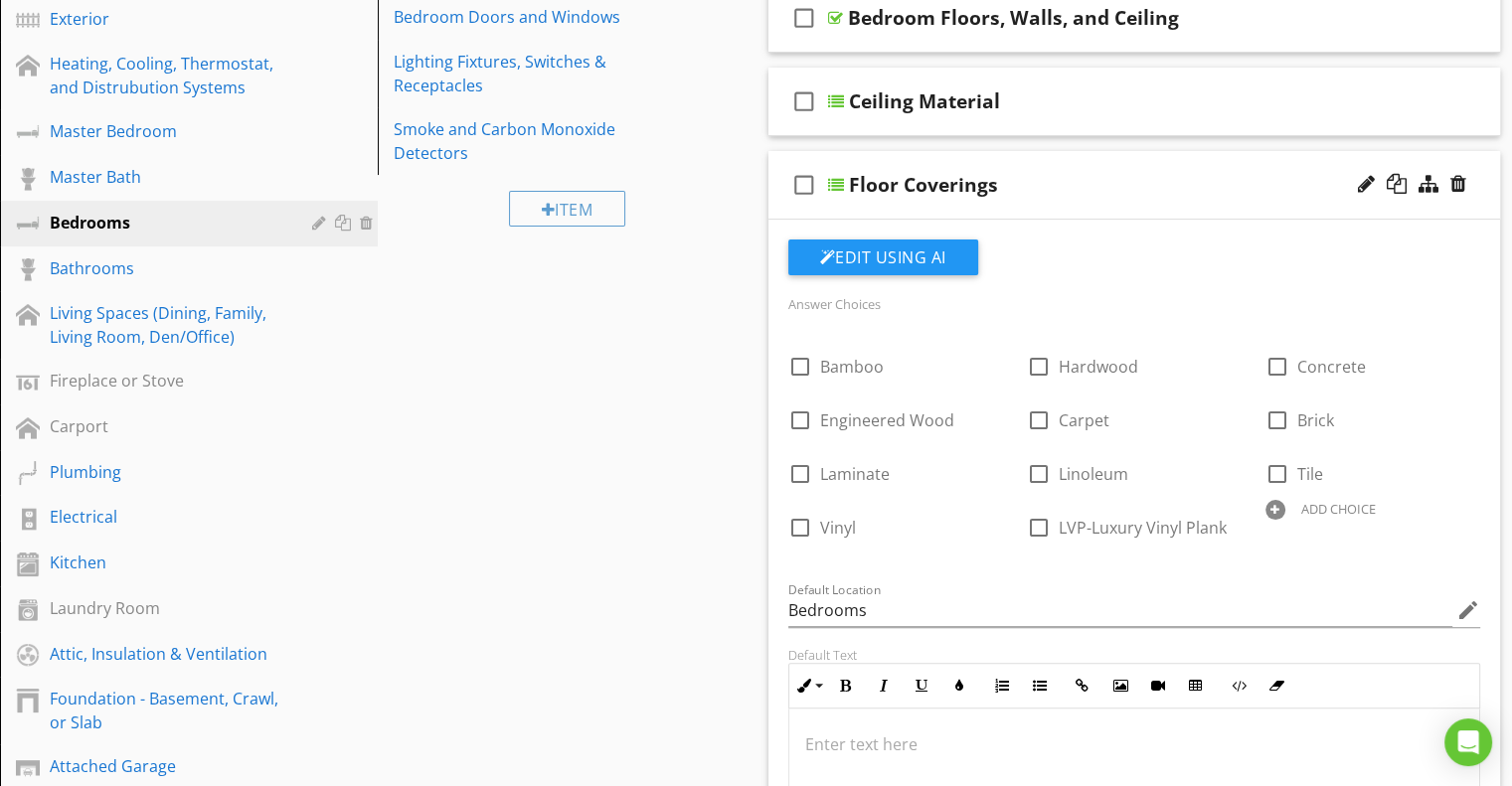 click on "Floor Coverings" at bounding box center (1108, 185) 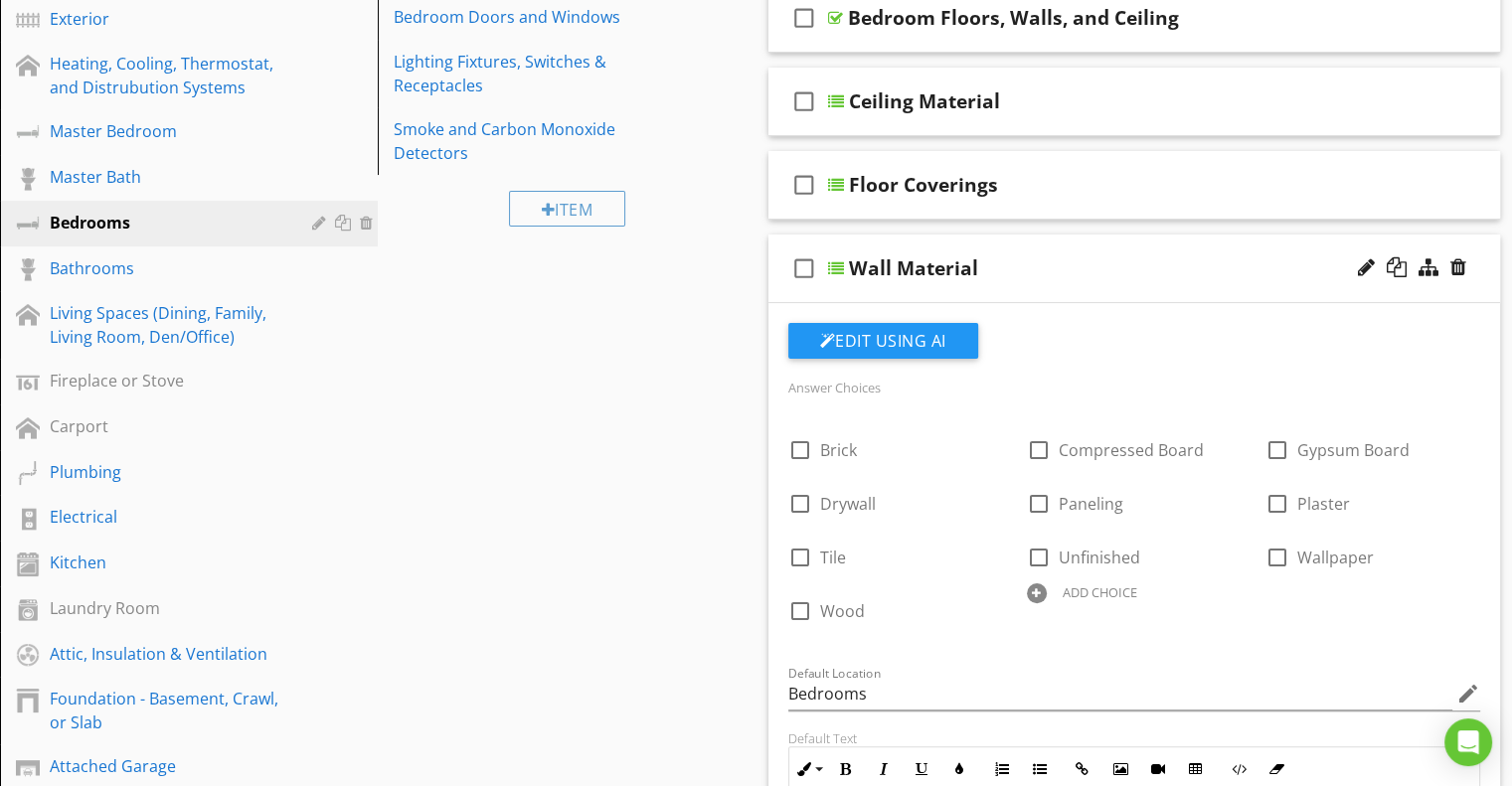 click on "check_box_outline_blank
Wall Material" at bounding box center (1134, 268) 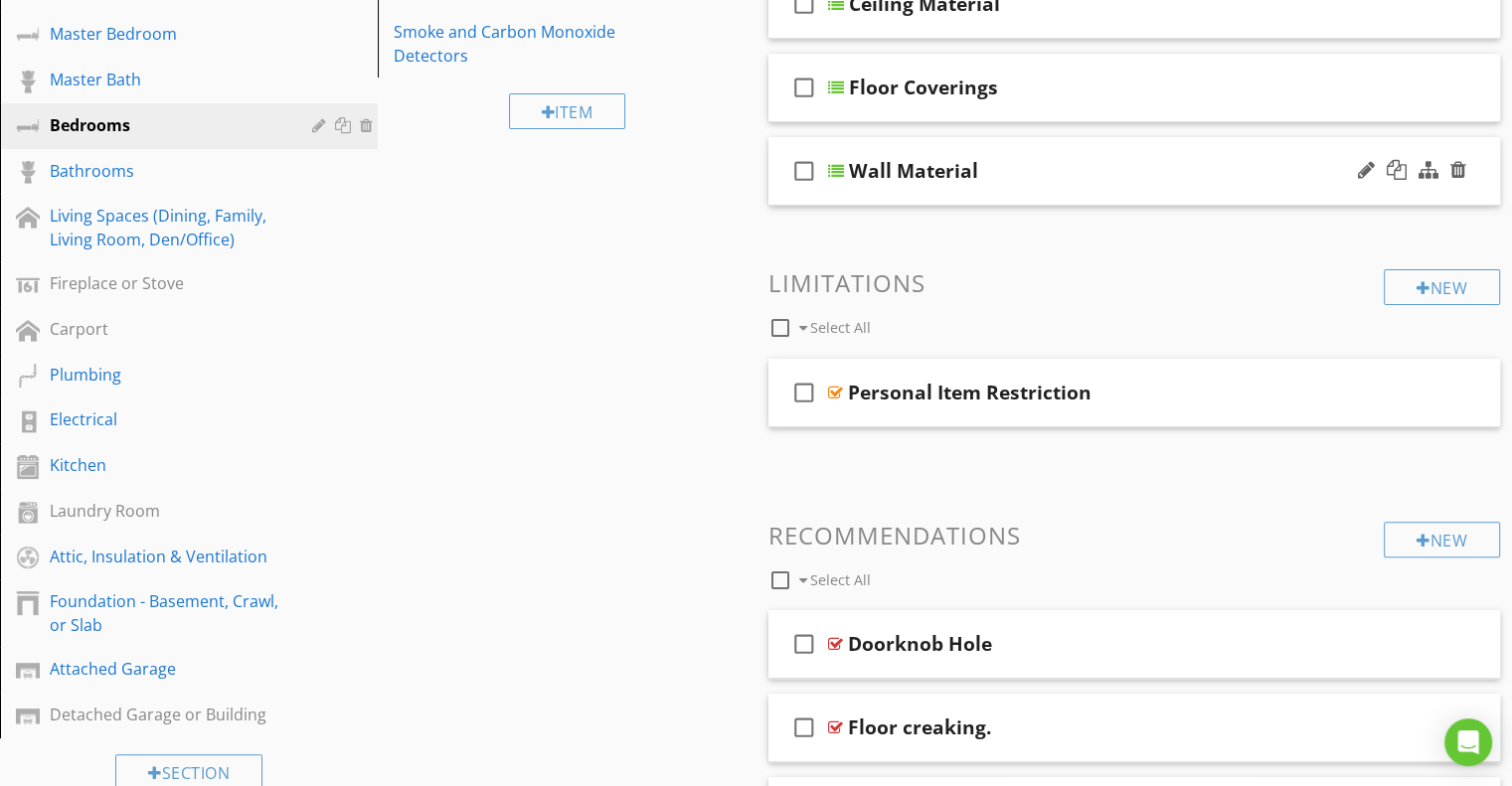 scroll, scrollTop: 552, scrollLeft: 0, axis: vertical 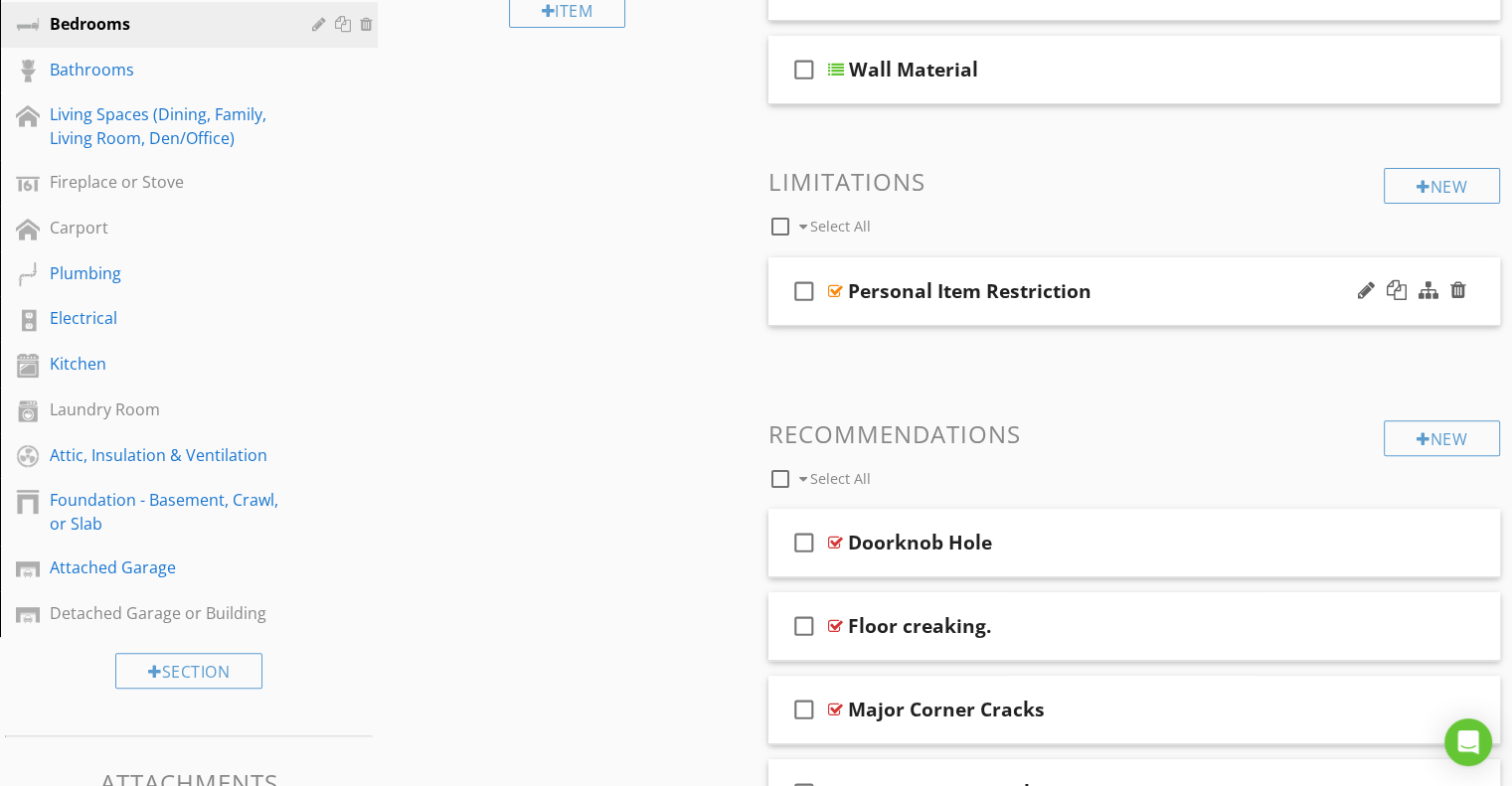 click on "Personal Item Restriction" at bounding box center [1107, 291] 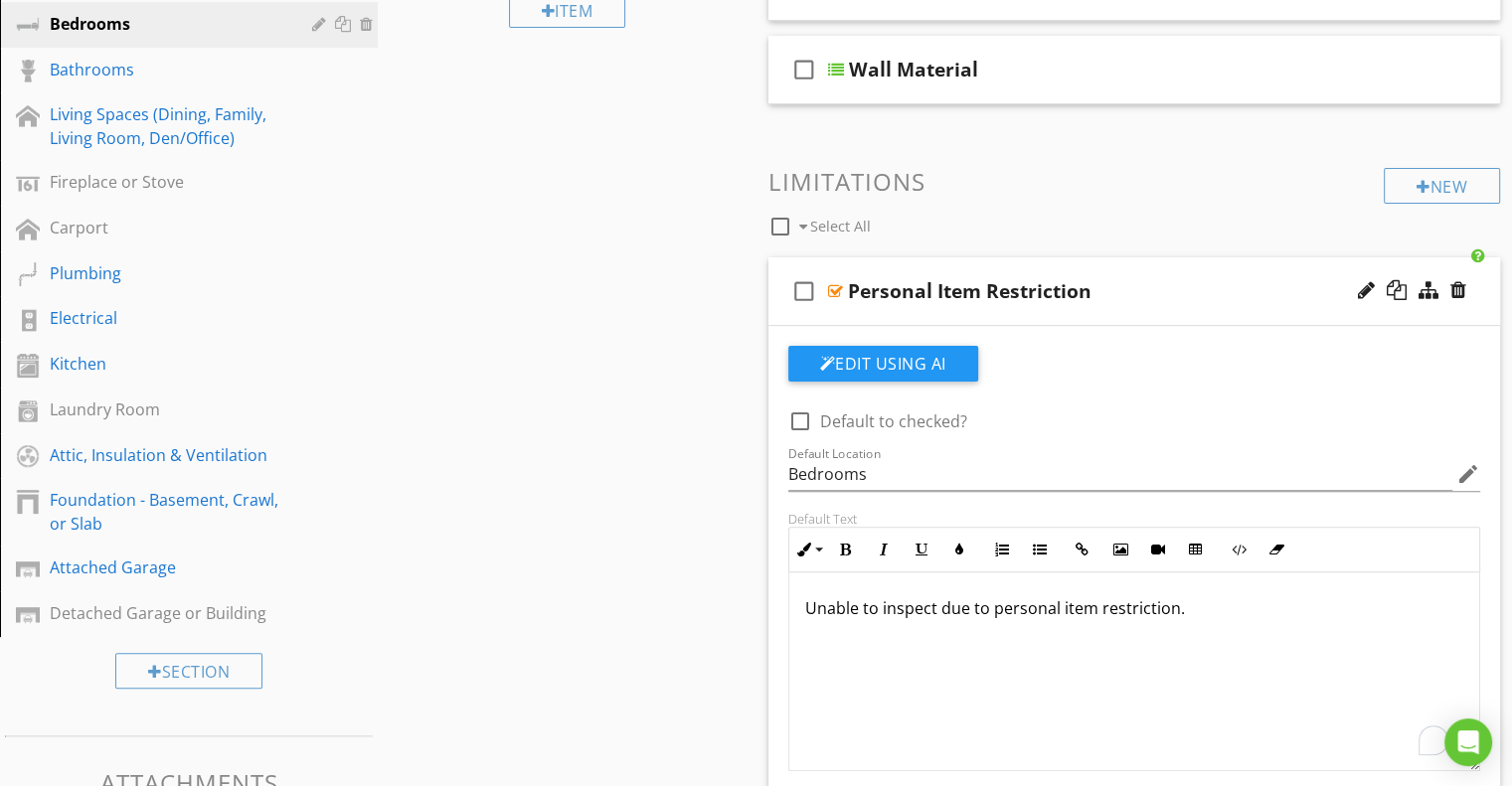 click on "Unable to inspect due to personal item restriction." at bounding box center (1134, 608) 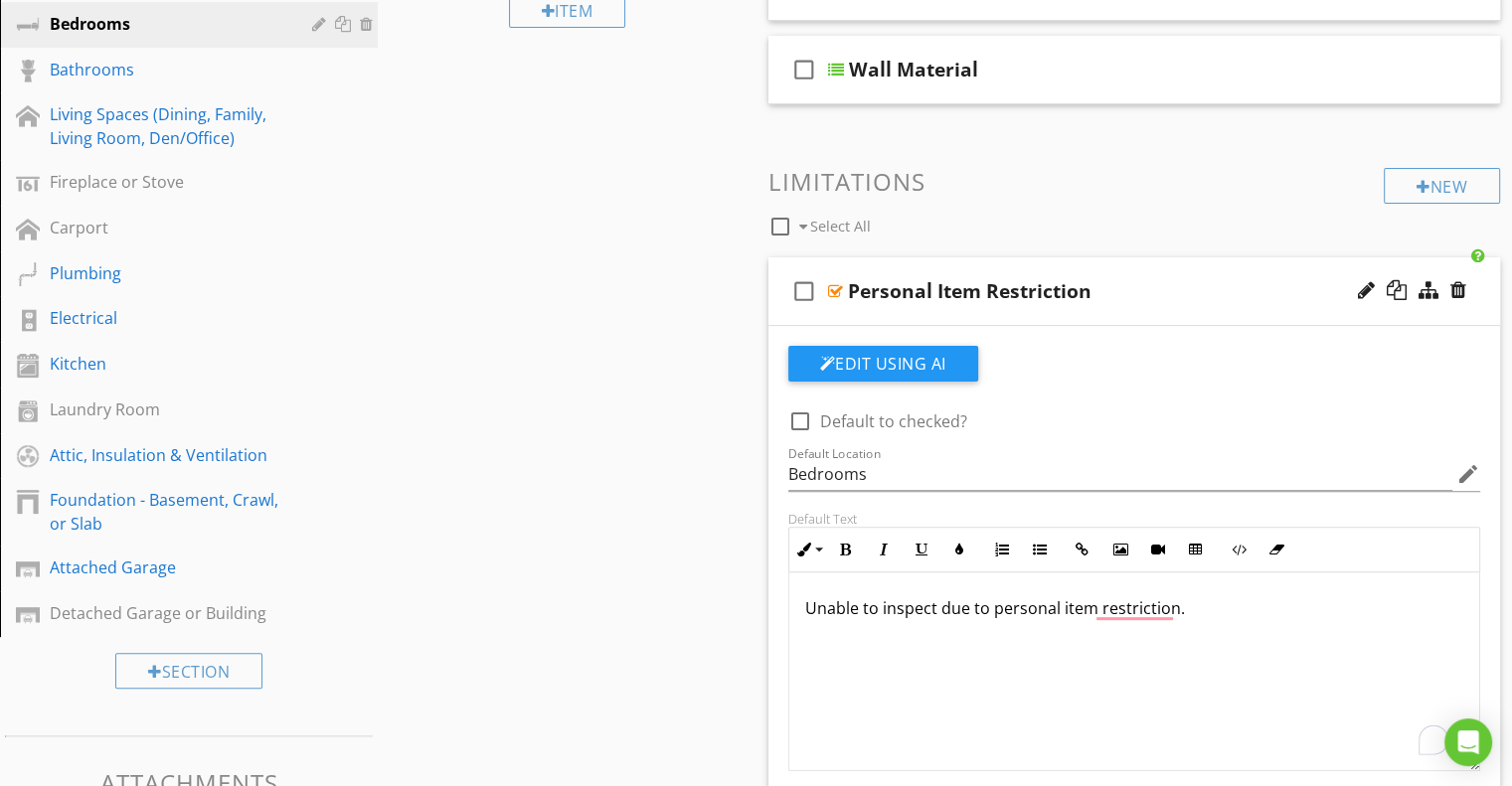 type 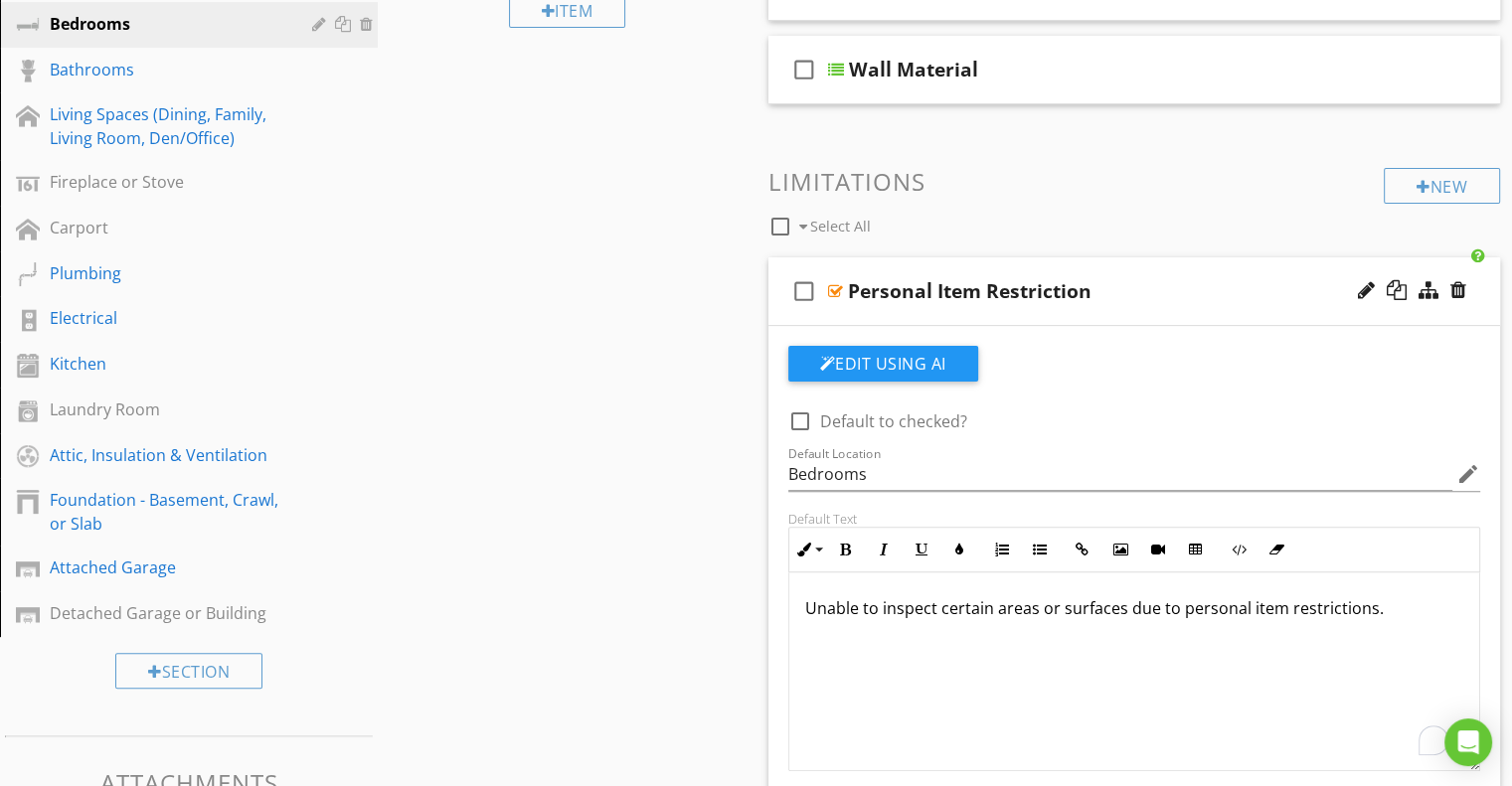 click on "Personal Item Restriction" at bounding box center [1107, 291] 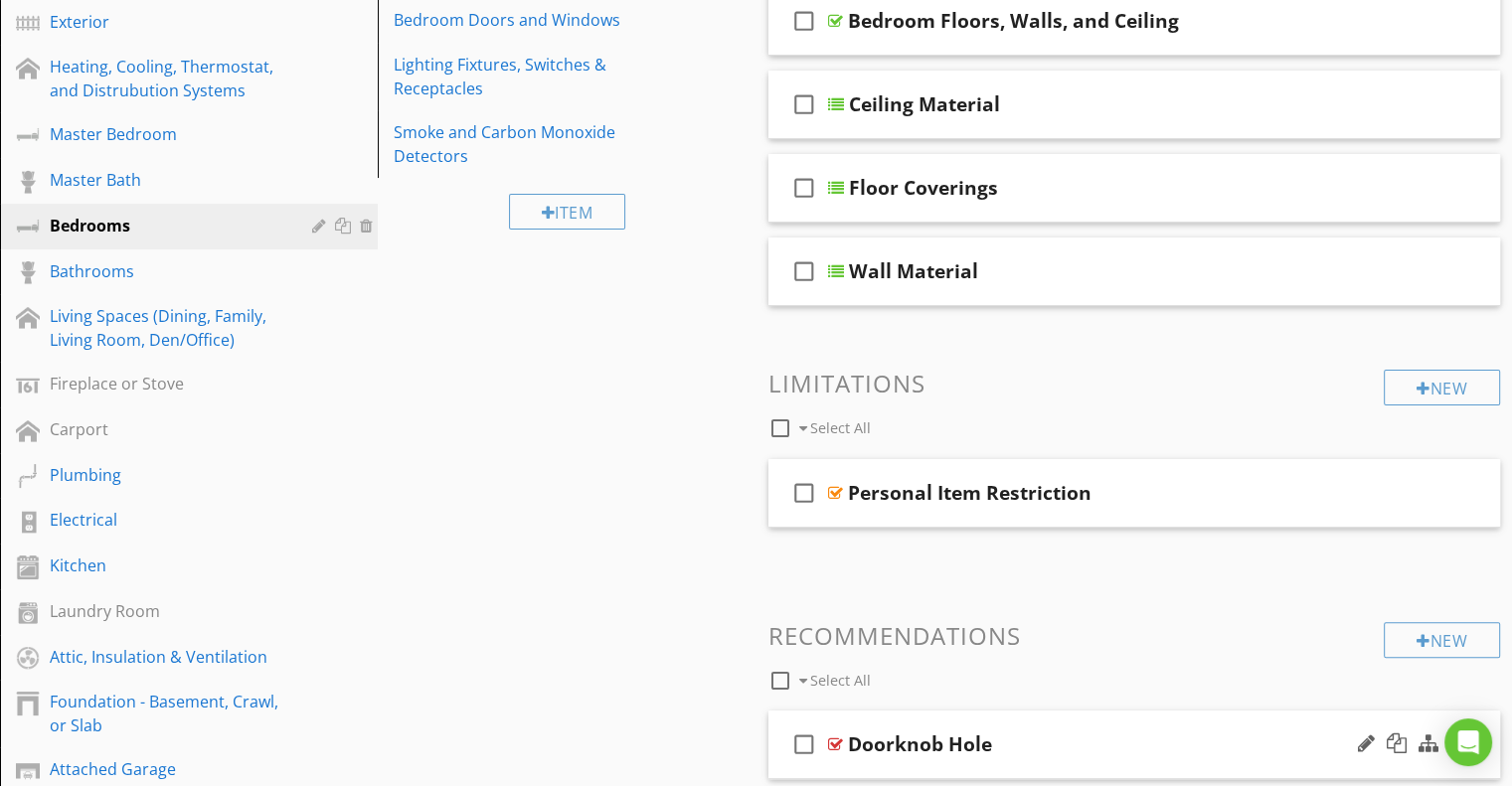 scroll, scrollTop: 0, scrollLeft: 0, axis: both 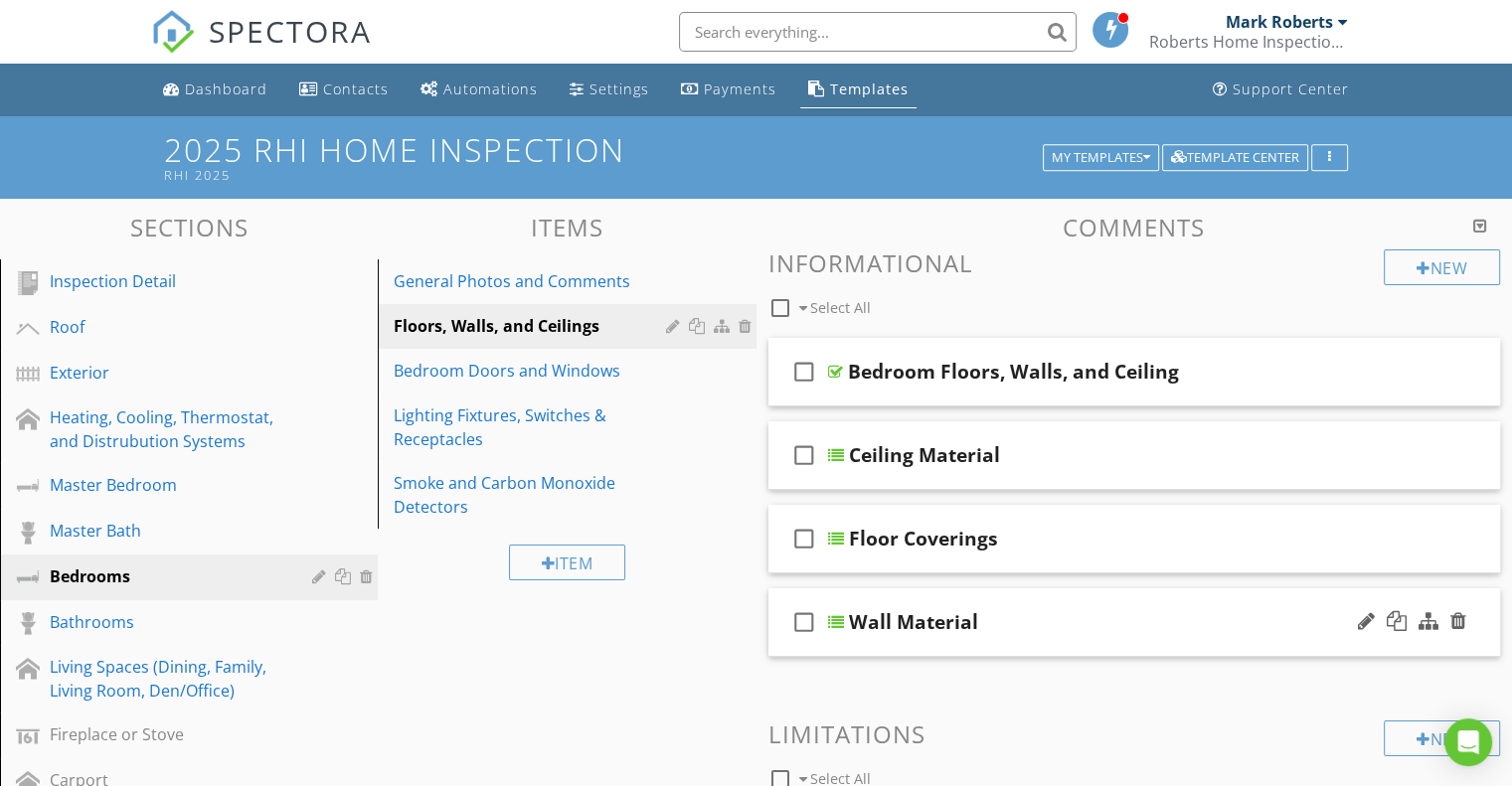 click on "Wall Material" at bounding box center (1108, 622) 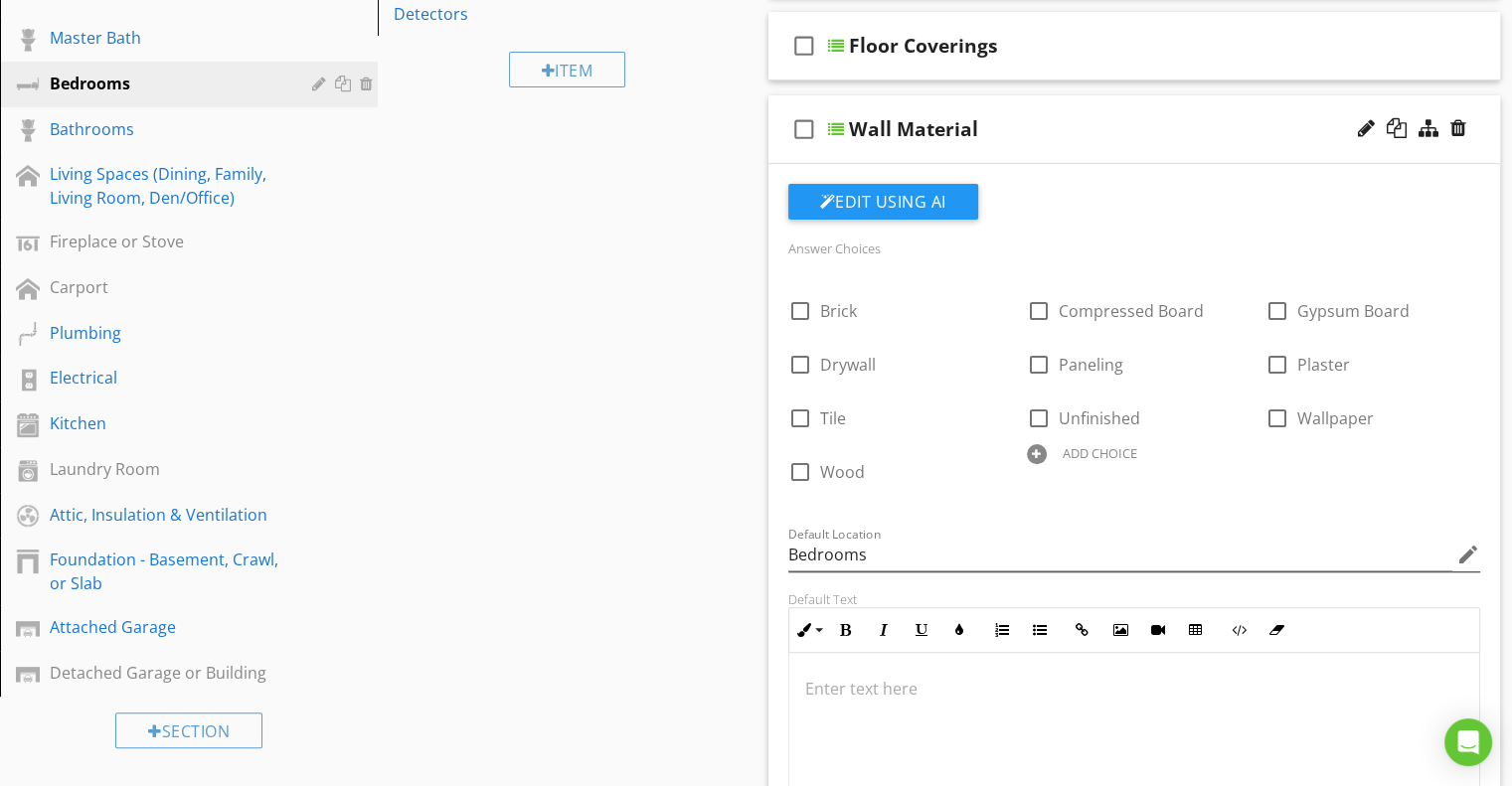 scroll, scrollTop: 497, scrollLeft: 0, axis: vertical 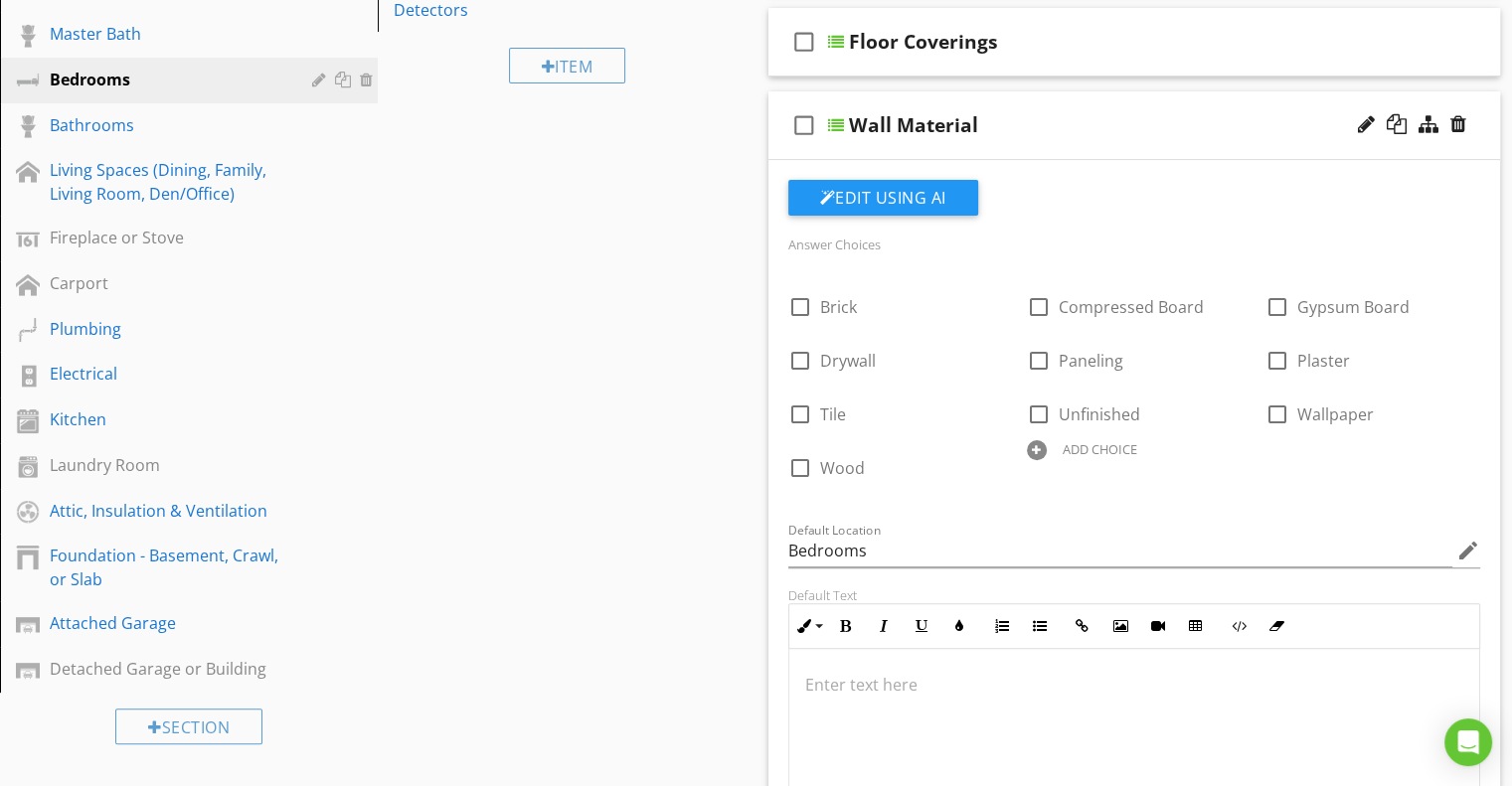click on "Wall Material" at bounding box center [1108, 125] 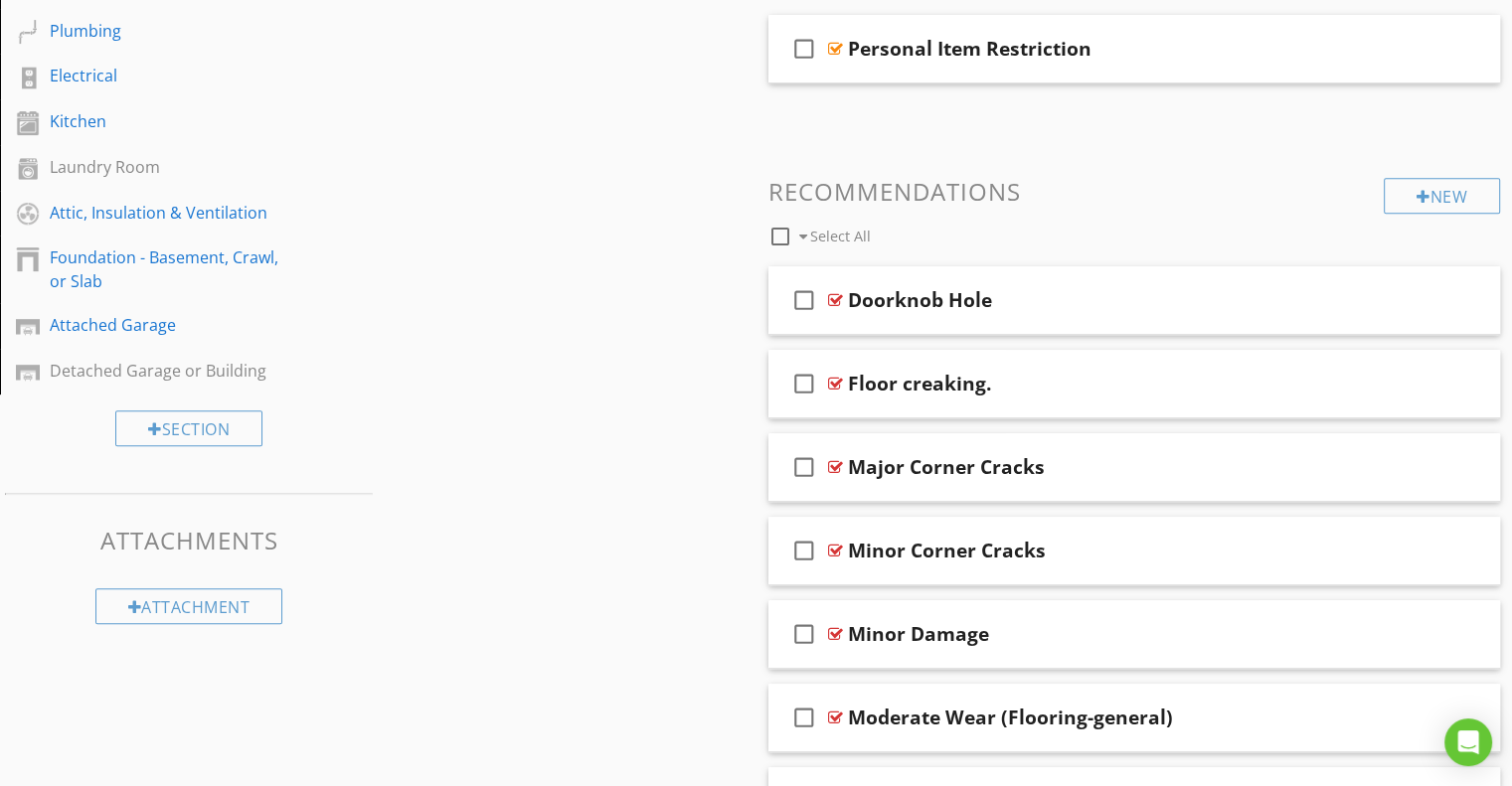 scroll, scrollTop: 894, scrollLeft: 0, axis: vertical 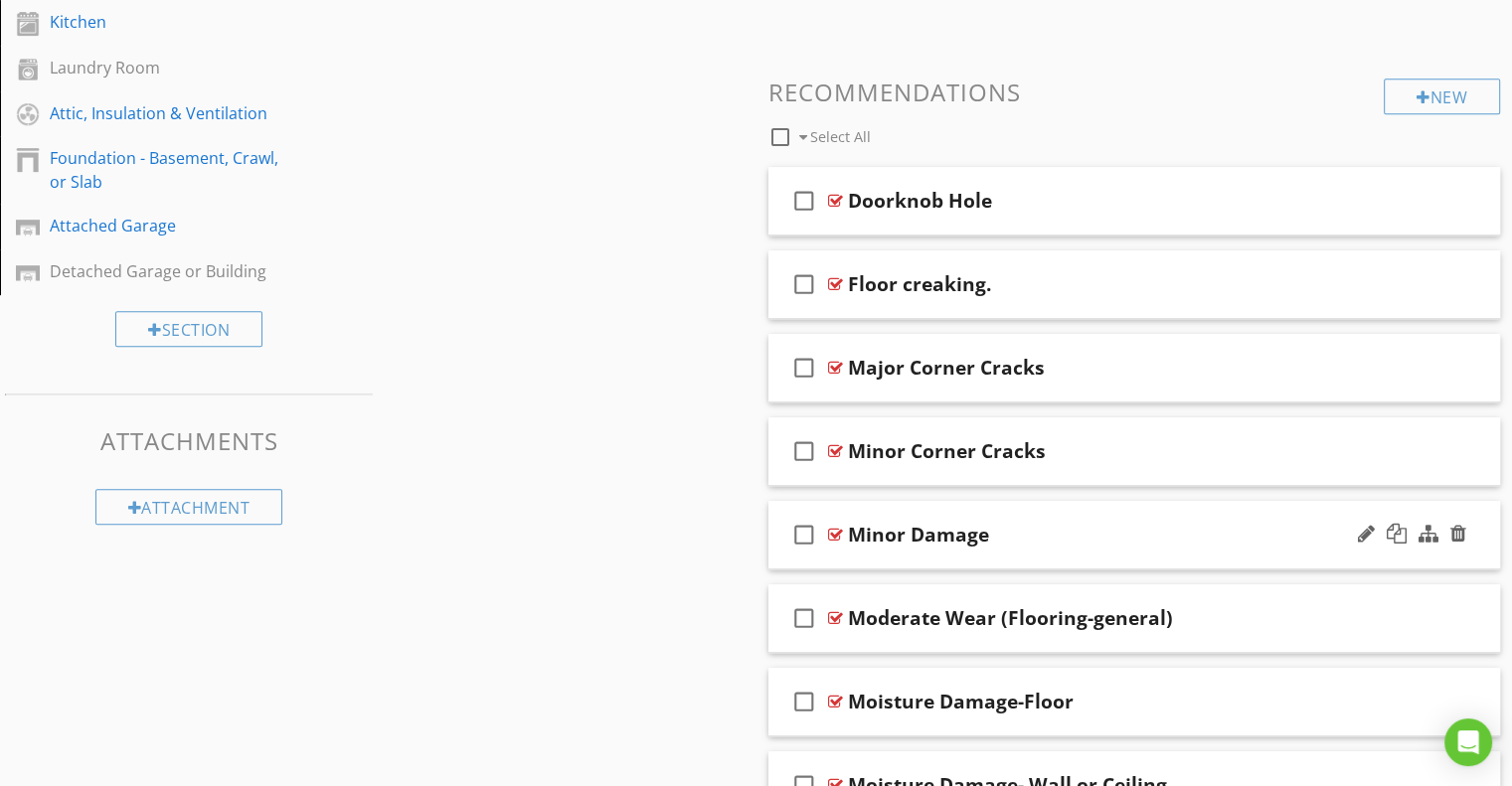 click on "Minor Damage" at bounding box center (1107, 535) 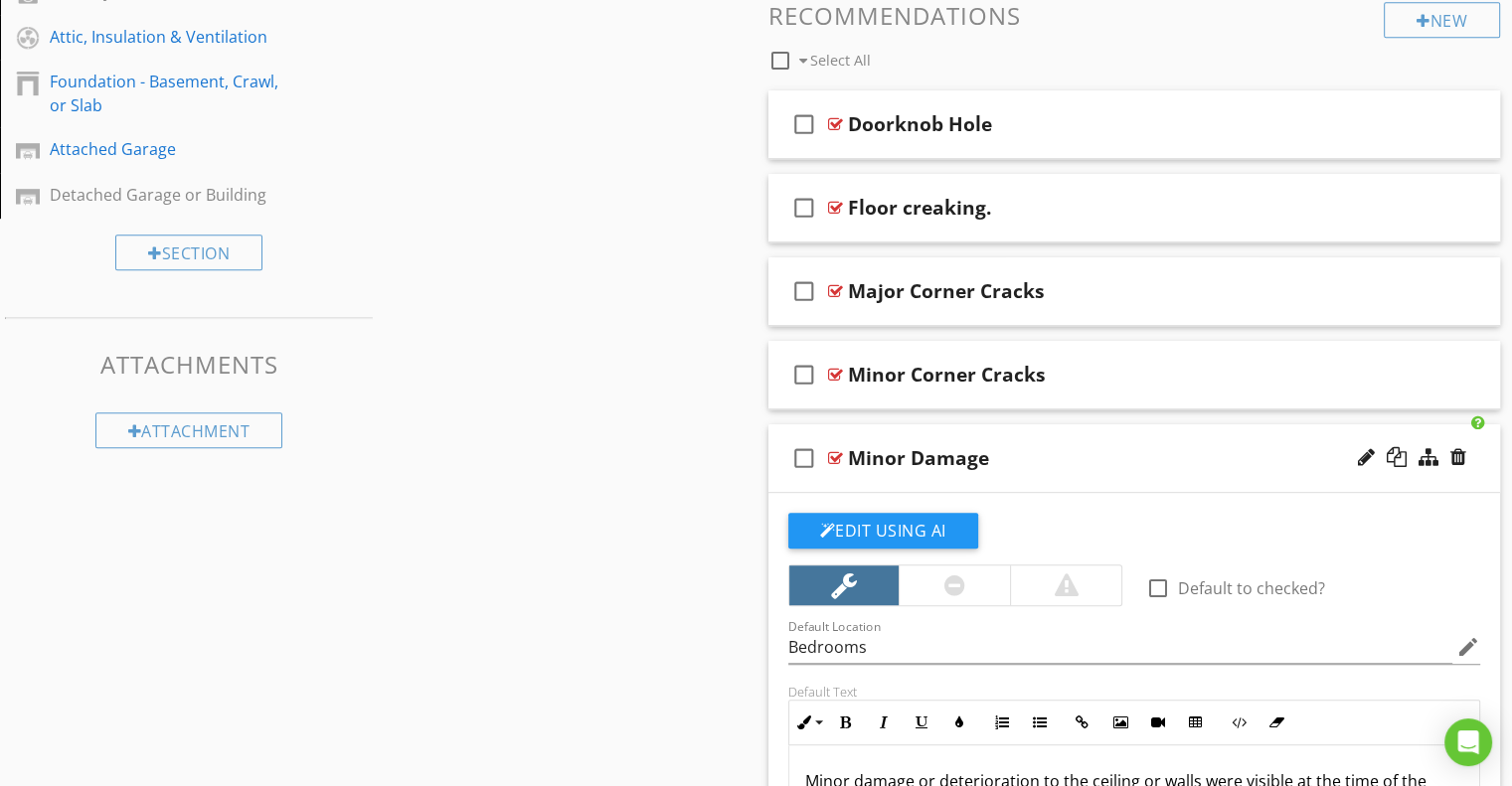 scroll, scrollTop: 1093, scrollLeft: 0, axis: vertical 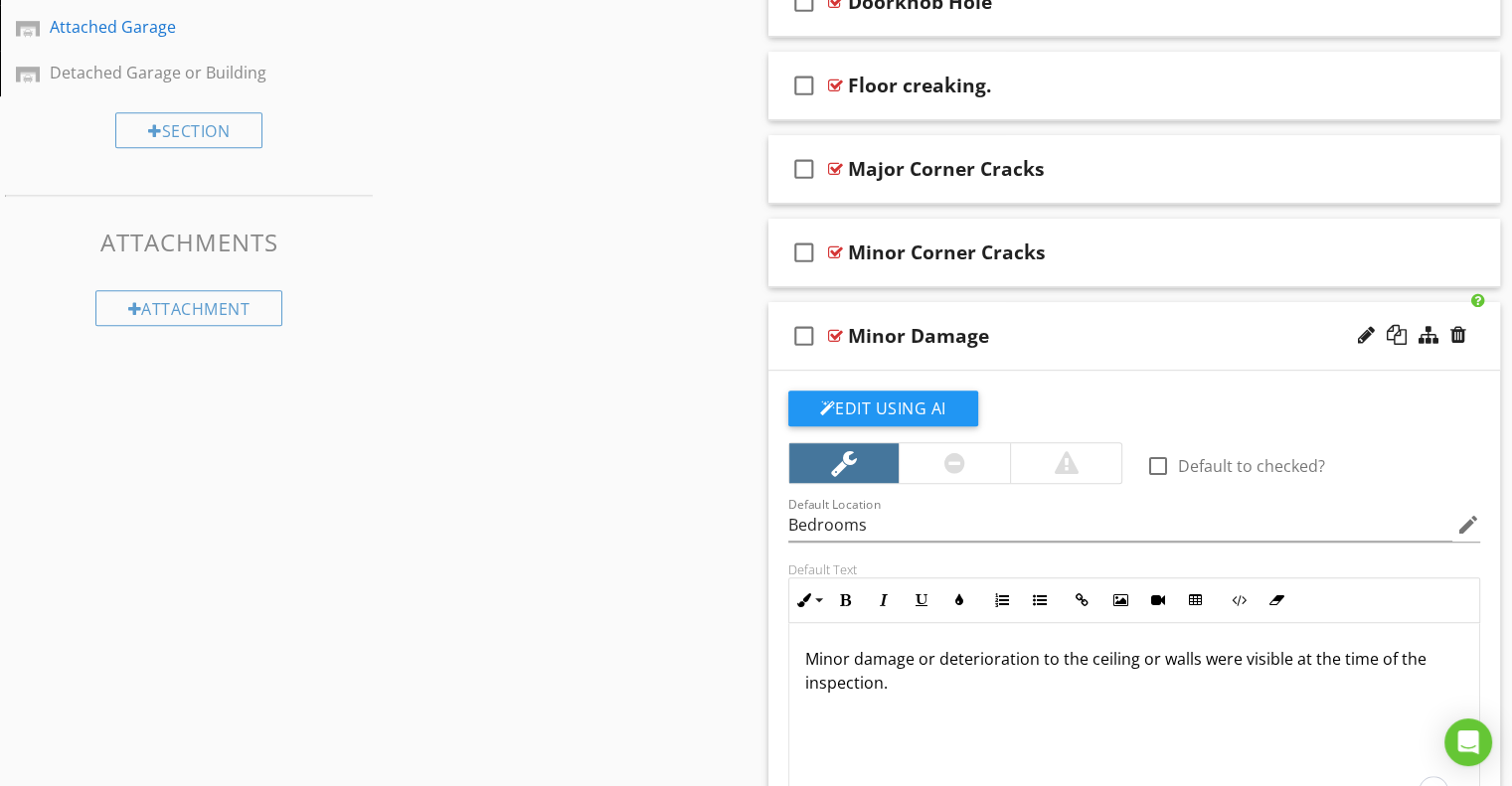 click on "Minor damage or deterioration to the ceiling or walls were visible at the time of the inspection." at bounding box center [1134, 671] 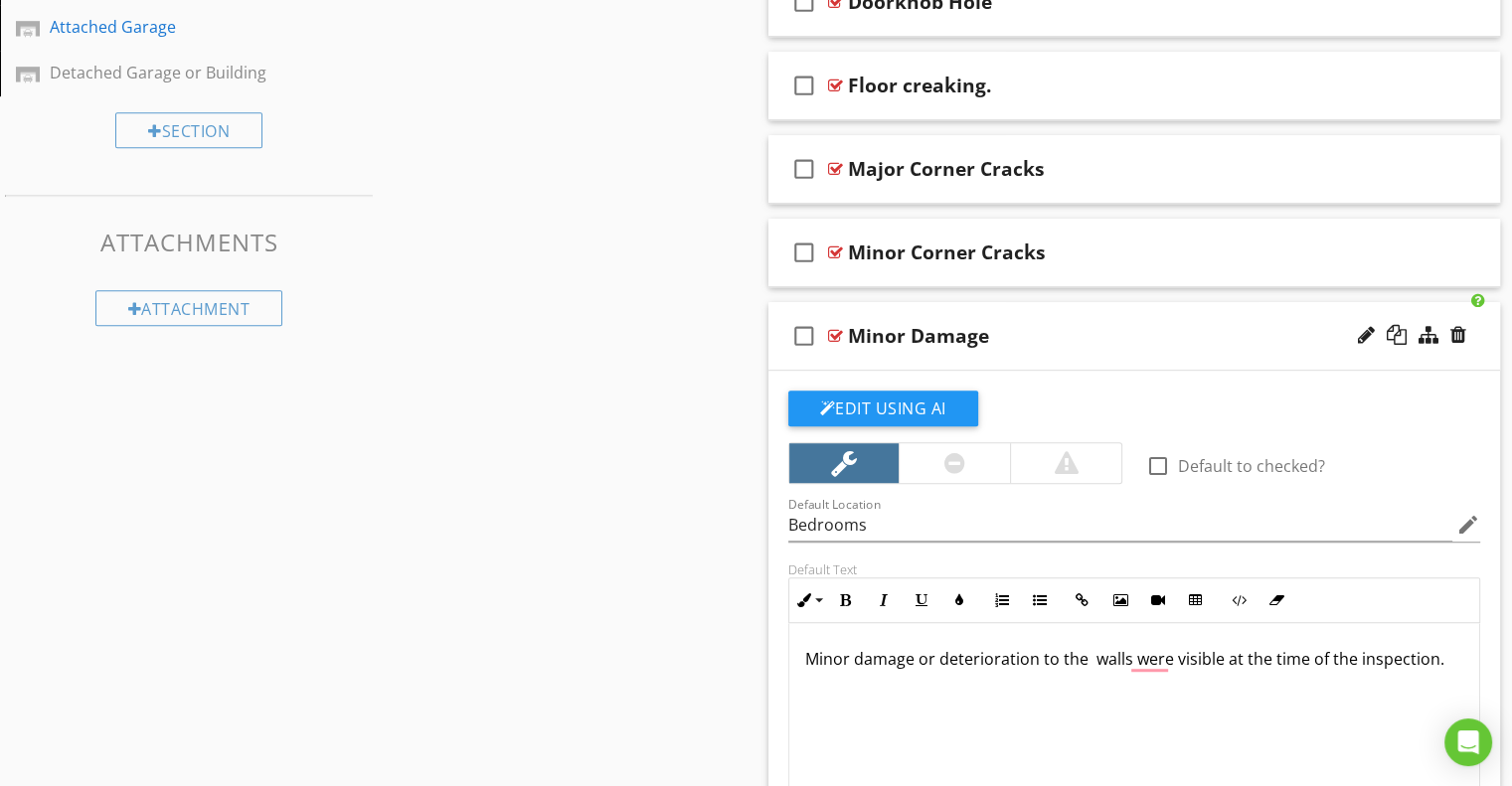 type 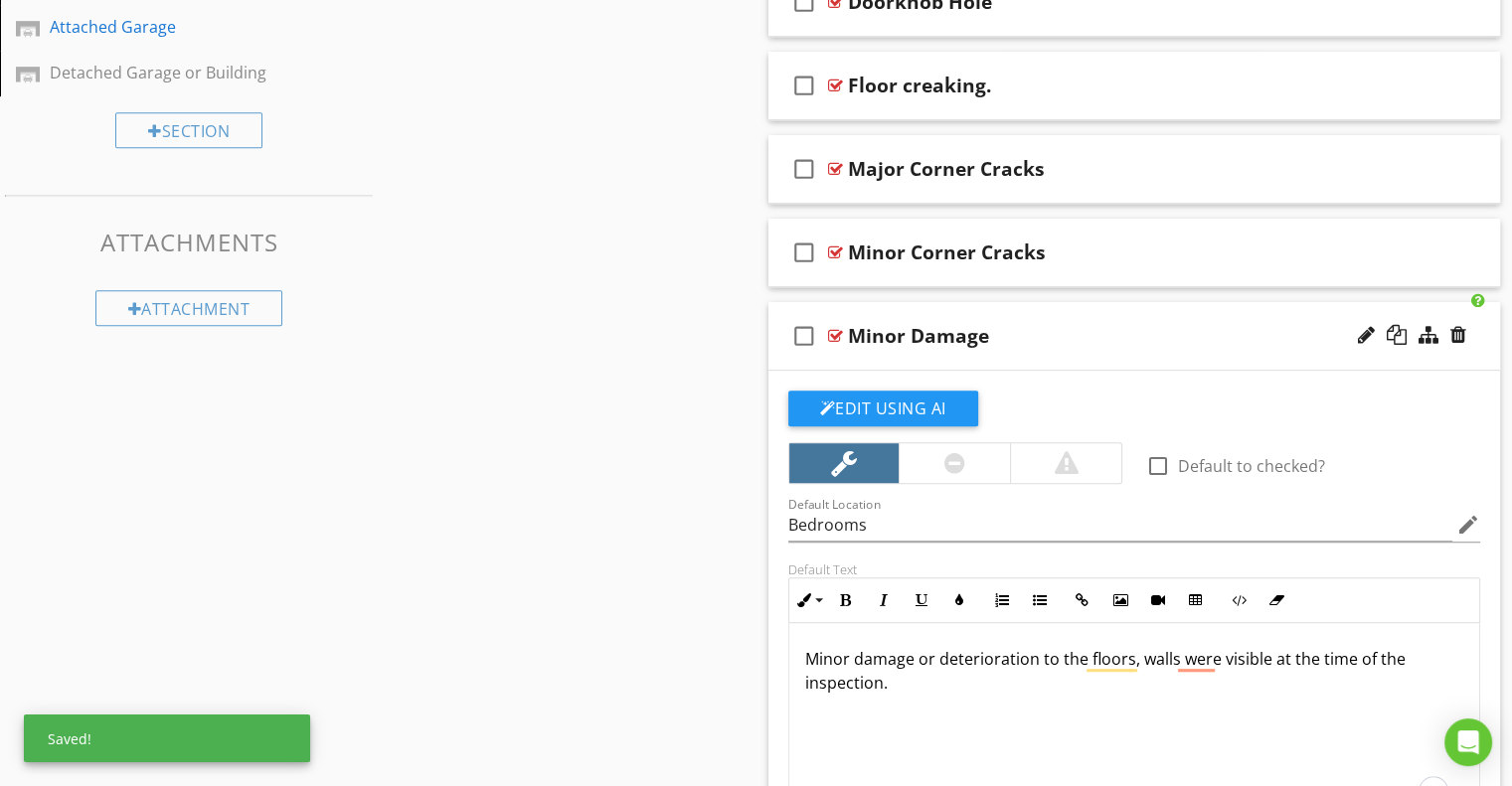 click on "Minor damage or deterioration to the floors, walls were visible at the time of the inspection." at bounding box center (1134, 671) 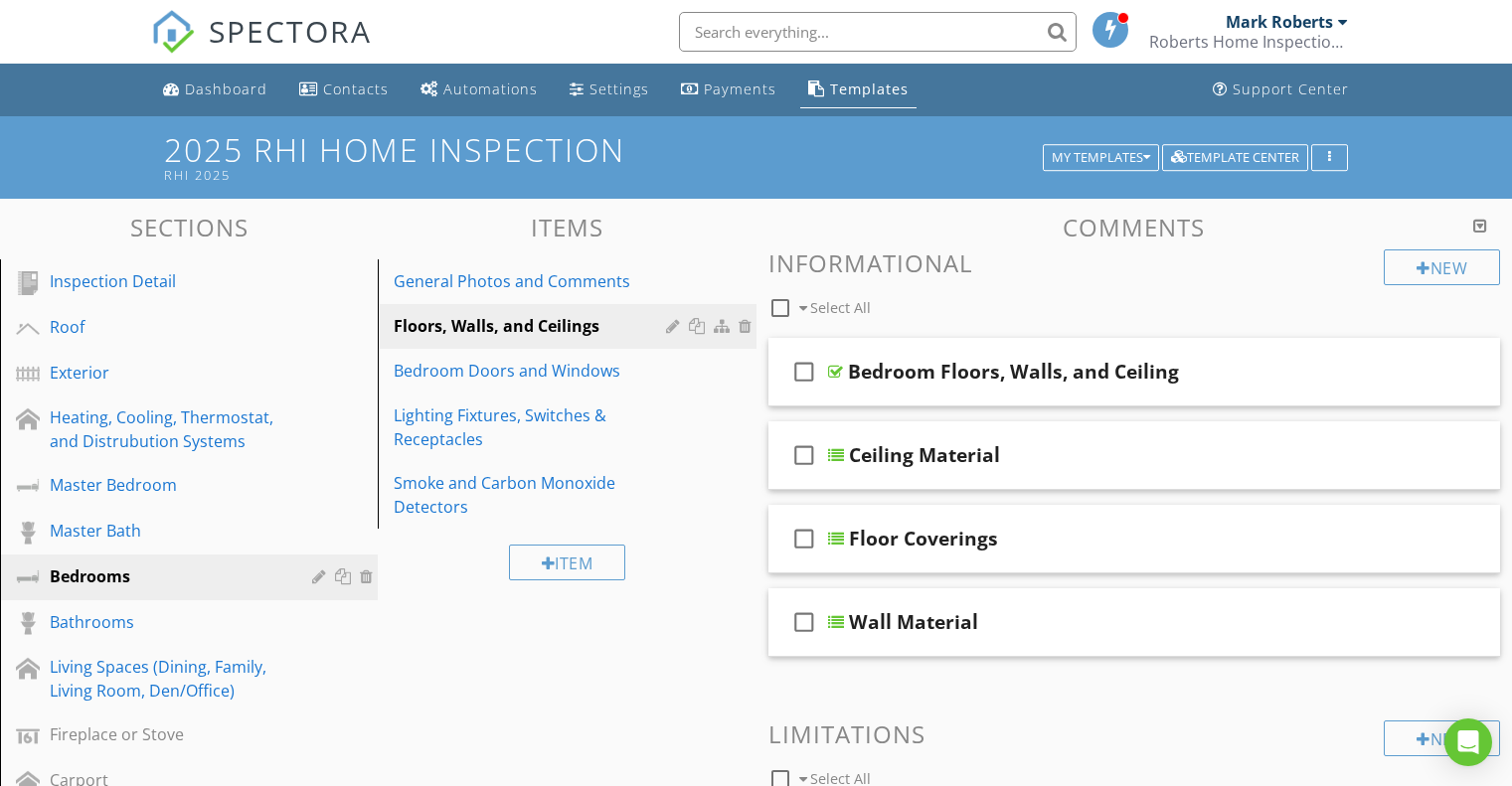 scroll, scrollTop: 1093, scrollLeft: 0, axis: vertical 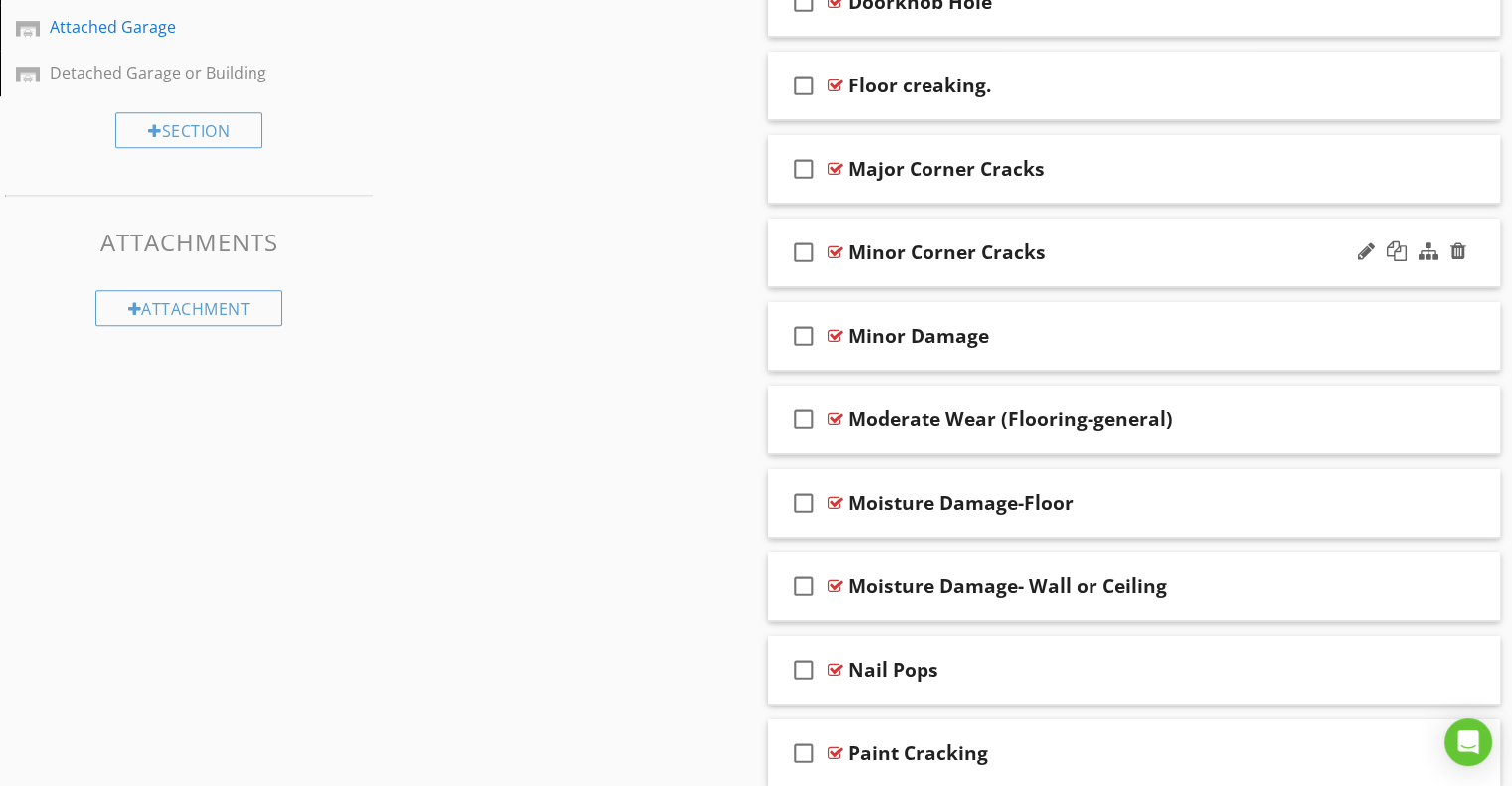 click on "check_box_outline_blank
Minor Corner Cracks" at bounding box center [1134, 252] 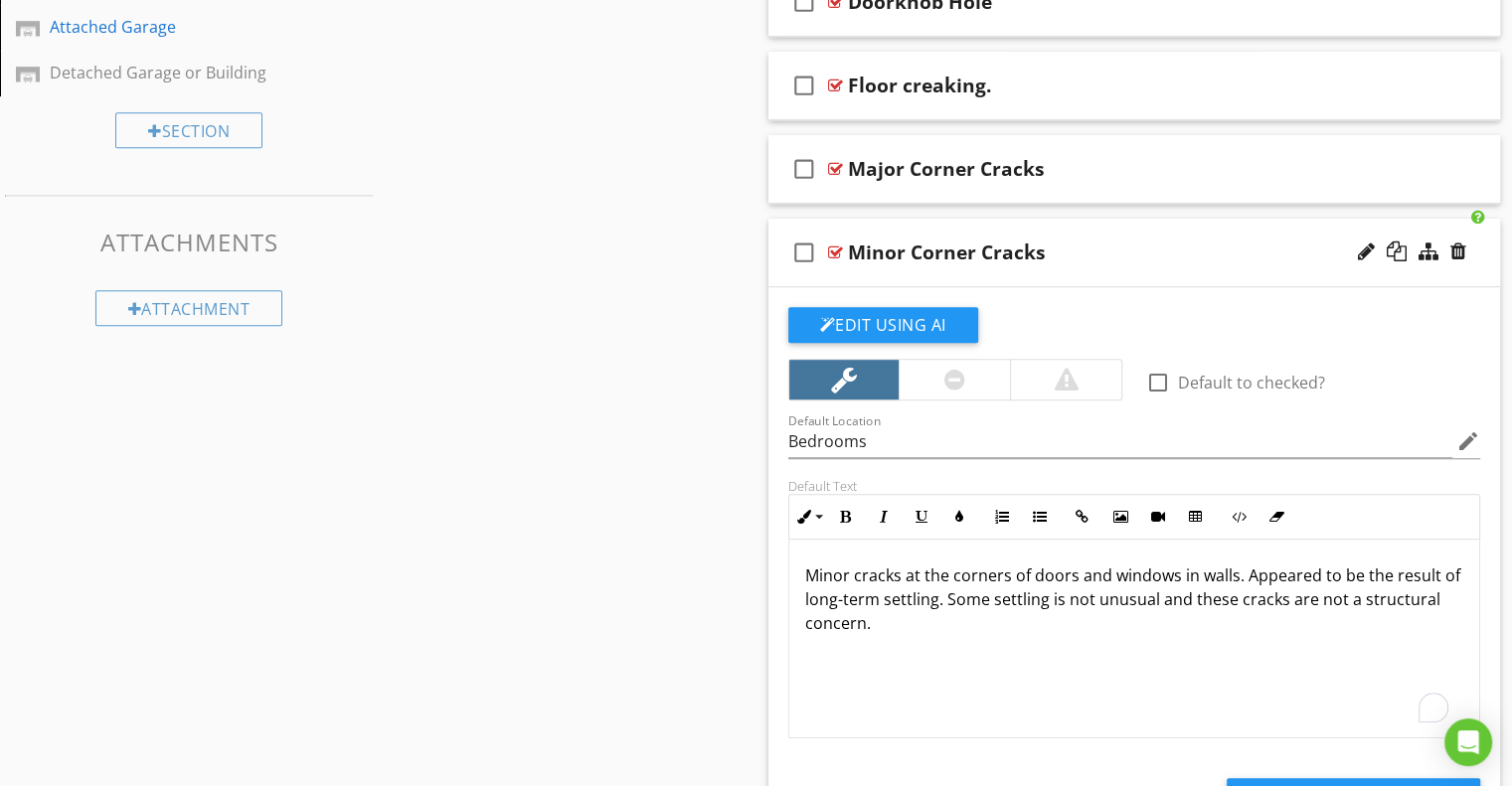 click on "Minor cracks at the corners of doors and windows in walls. Appeared to be the result of long-term settling. Some settling is not unusual and these cracks are not a structural concern." at bounding box center (1134, 599) 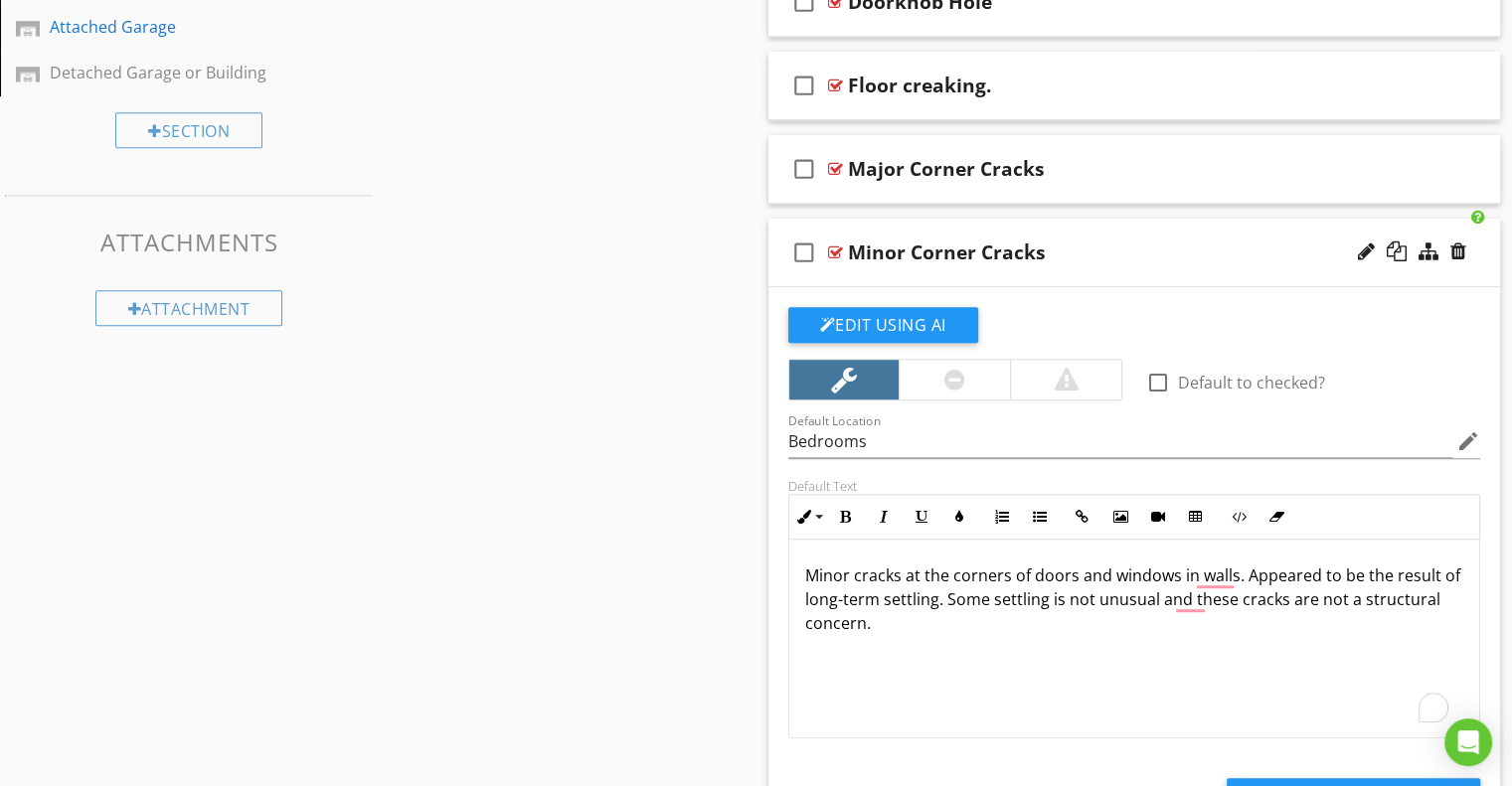 click on "Minor Corner Cracks" at bounding box center (1107, 252) 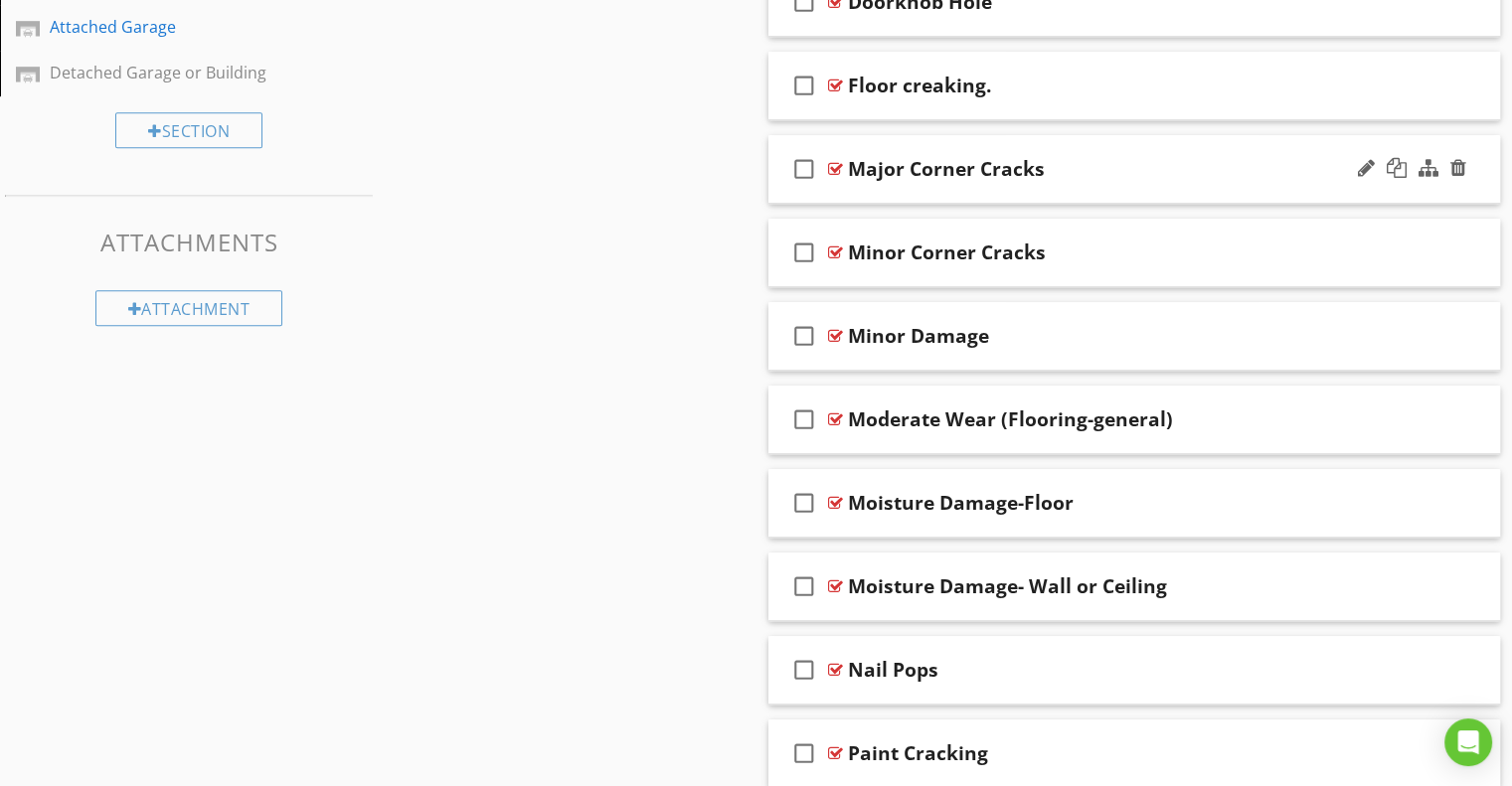 click on "Major Corner Cracks" at bounding box center (1107, 169) 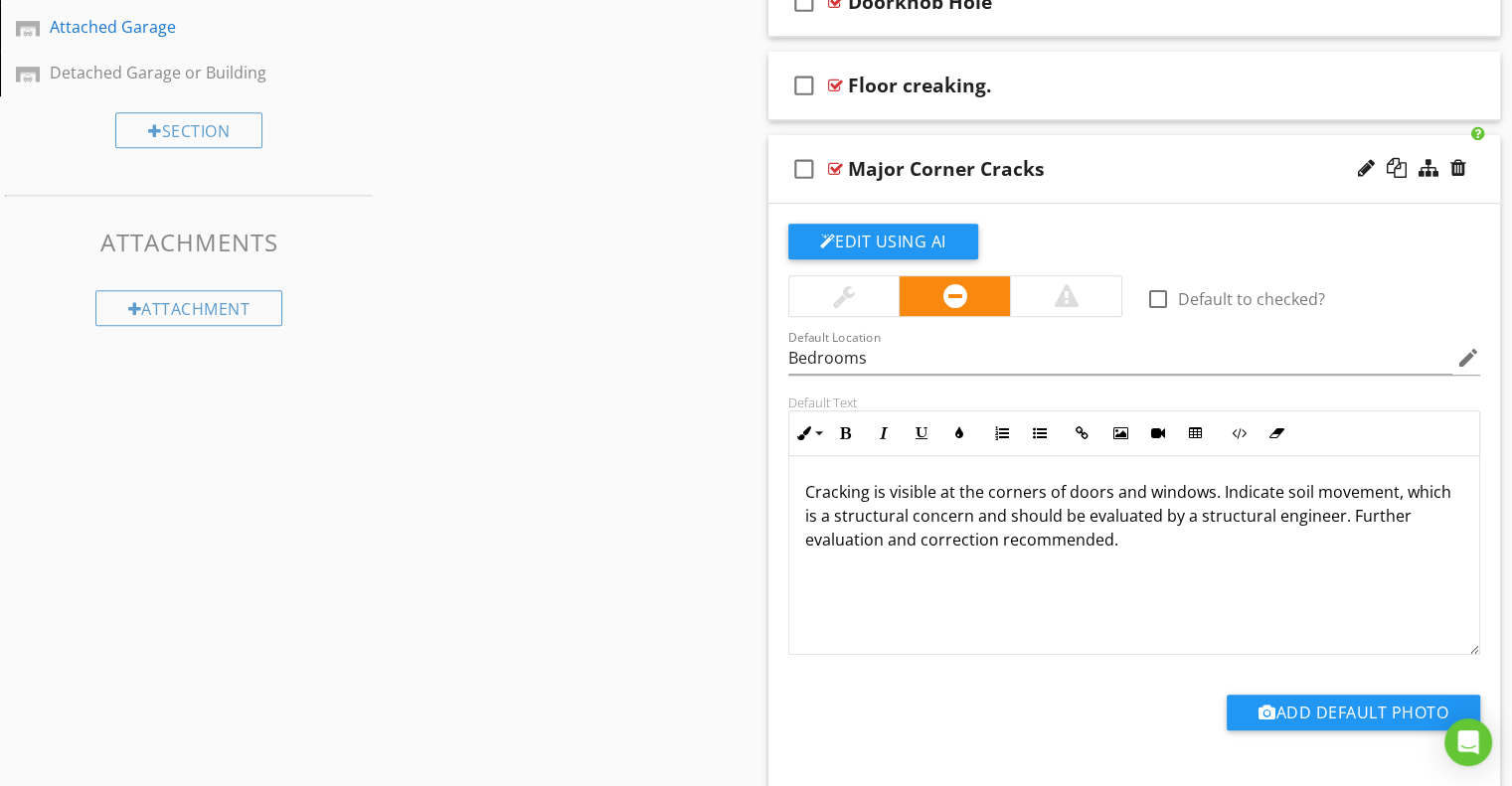 click on "Major Corner Cracks" at bounding box center [1107, 169] 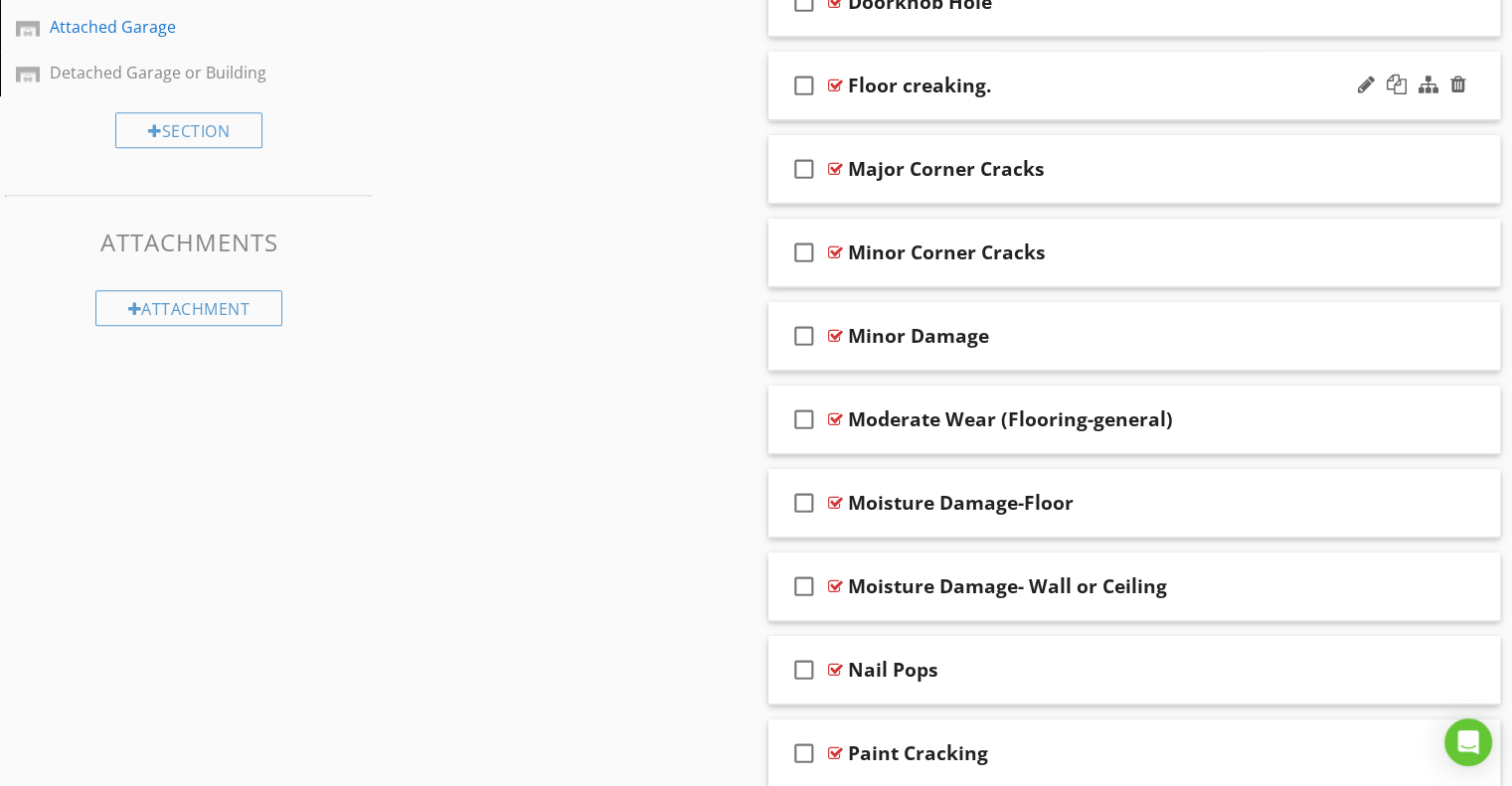 click on "check_box_outline_blank
Floor creaking." at bounding box center (1134, 85) 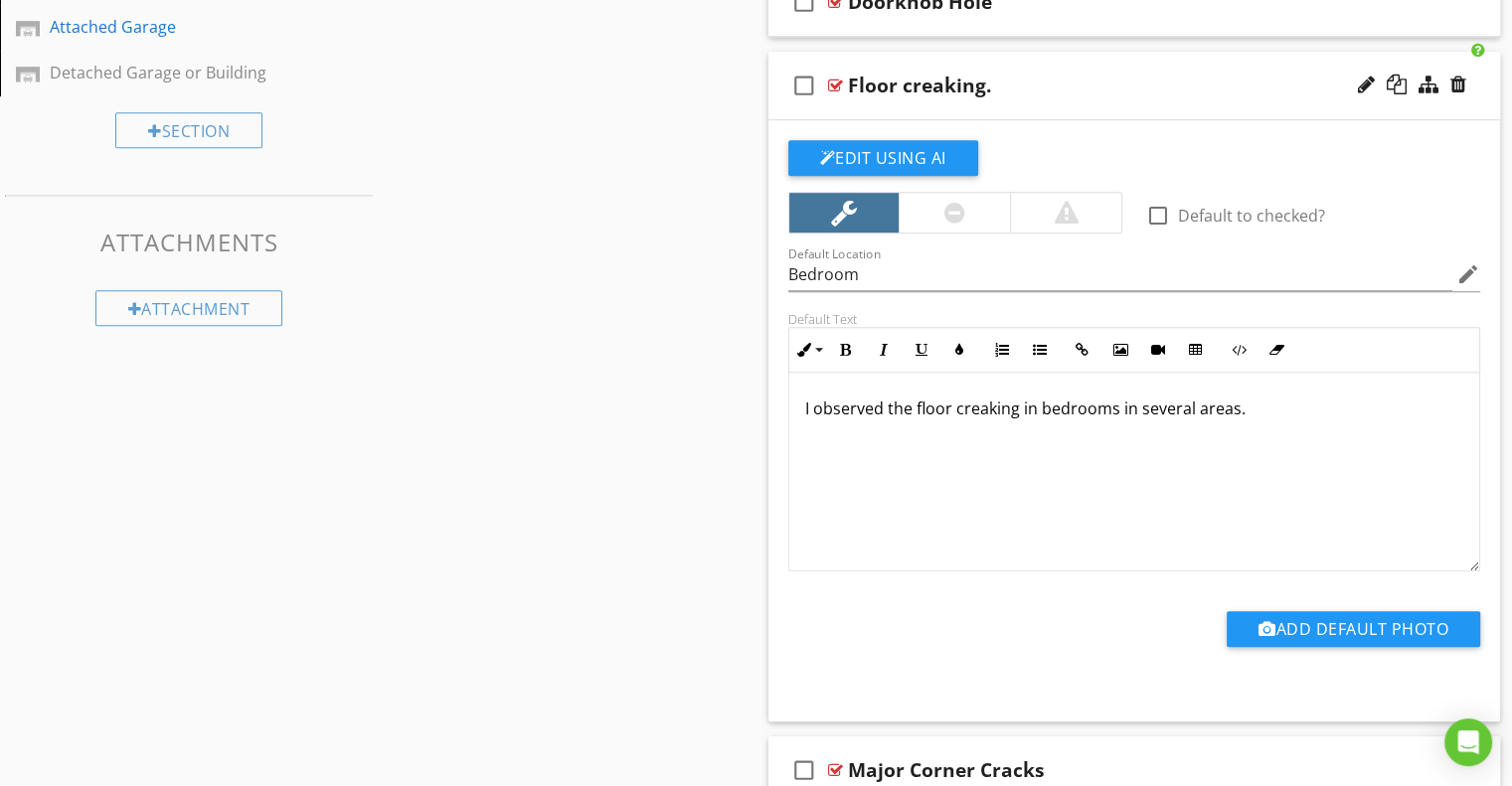click on "Floor creaking." at bounding box center (1107, 85) 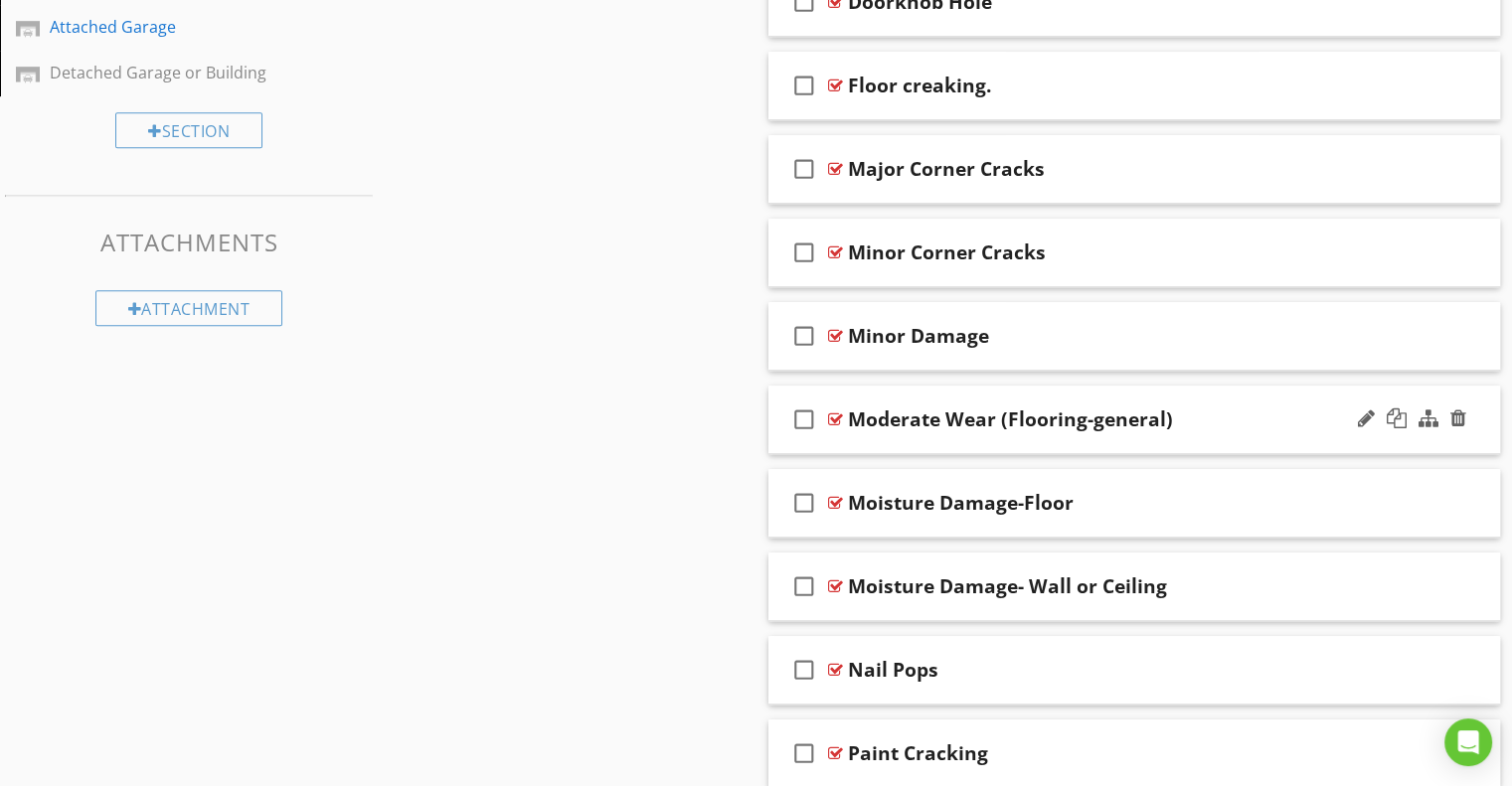 click on "Moderate Wear (Flooring-general)" at bounding box center (1107, 419) 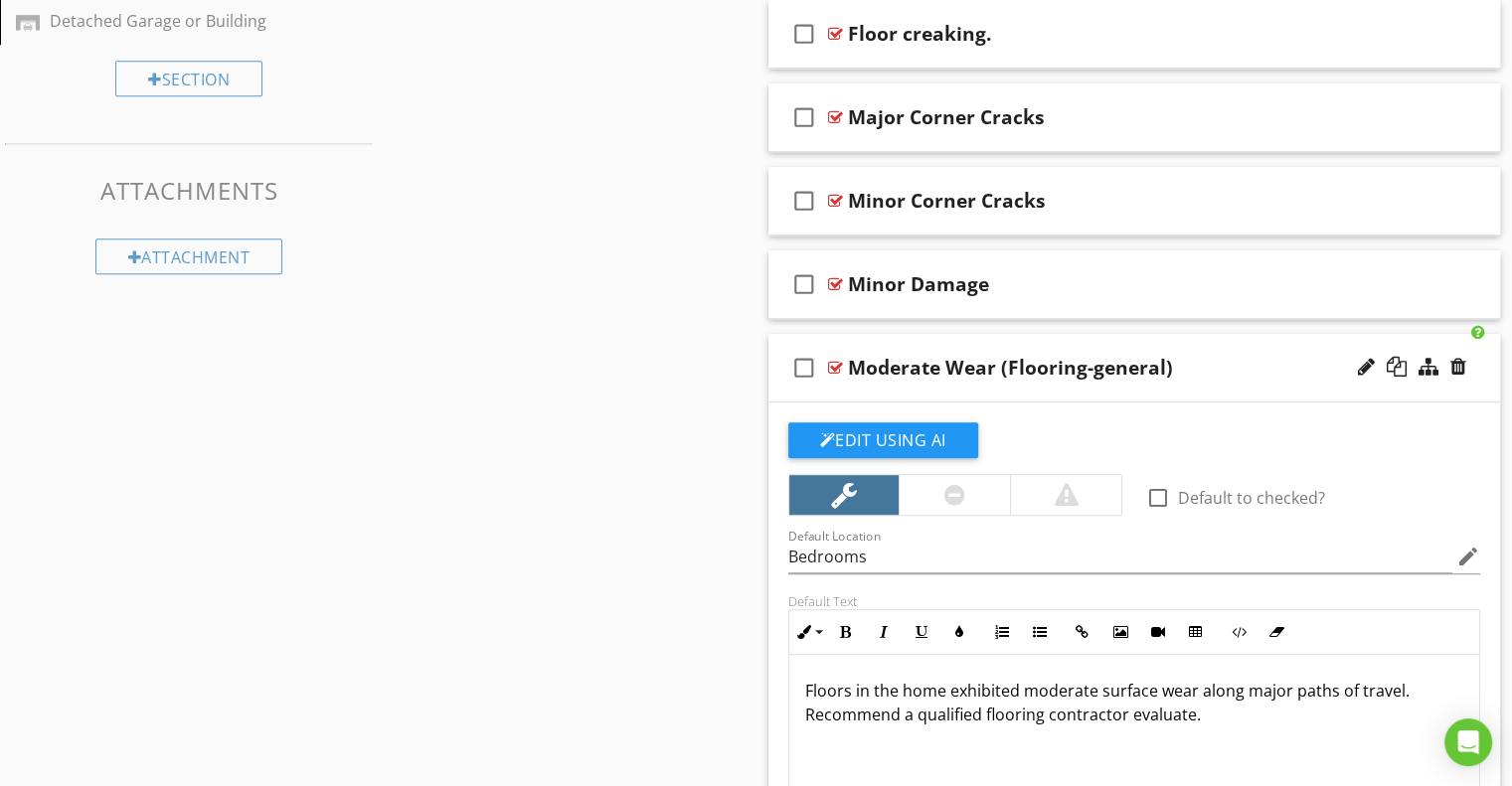 scroll, scrollTop: 1192, scrollLeft: 0, axis: vertical 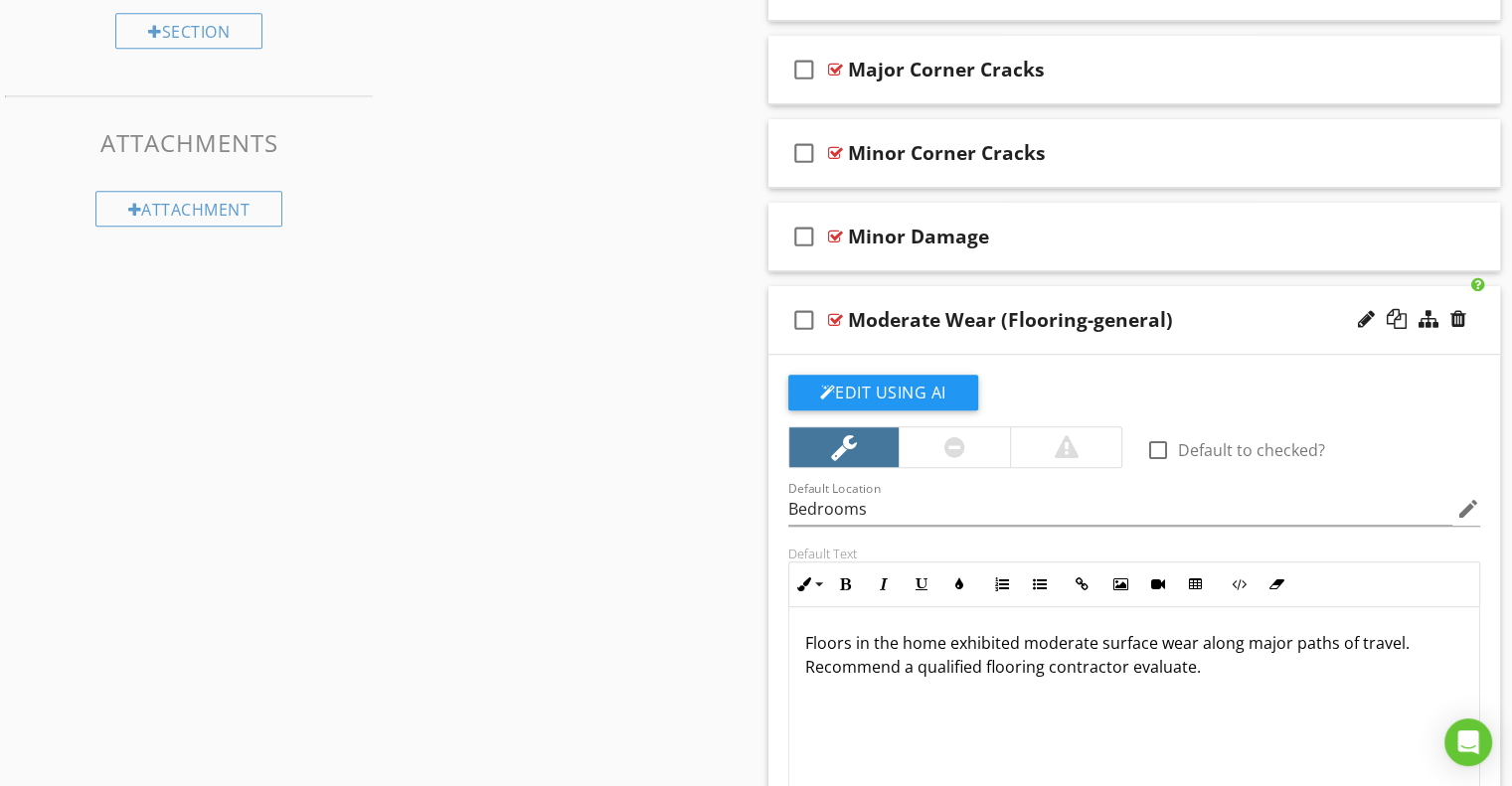 click on "Floors in the home exhibited moderate surface wear along major paths of travel. Recommend a qualified flooring contractor evaluate." at bounding box center (1134, 655) 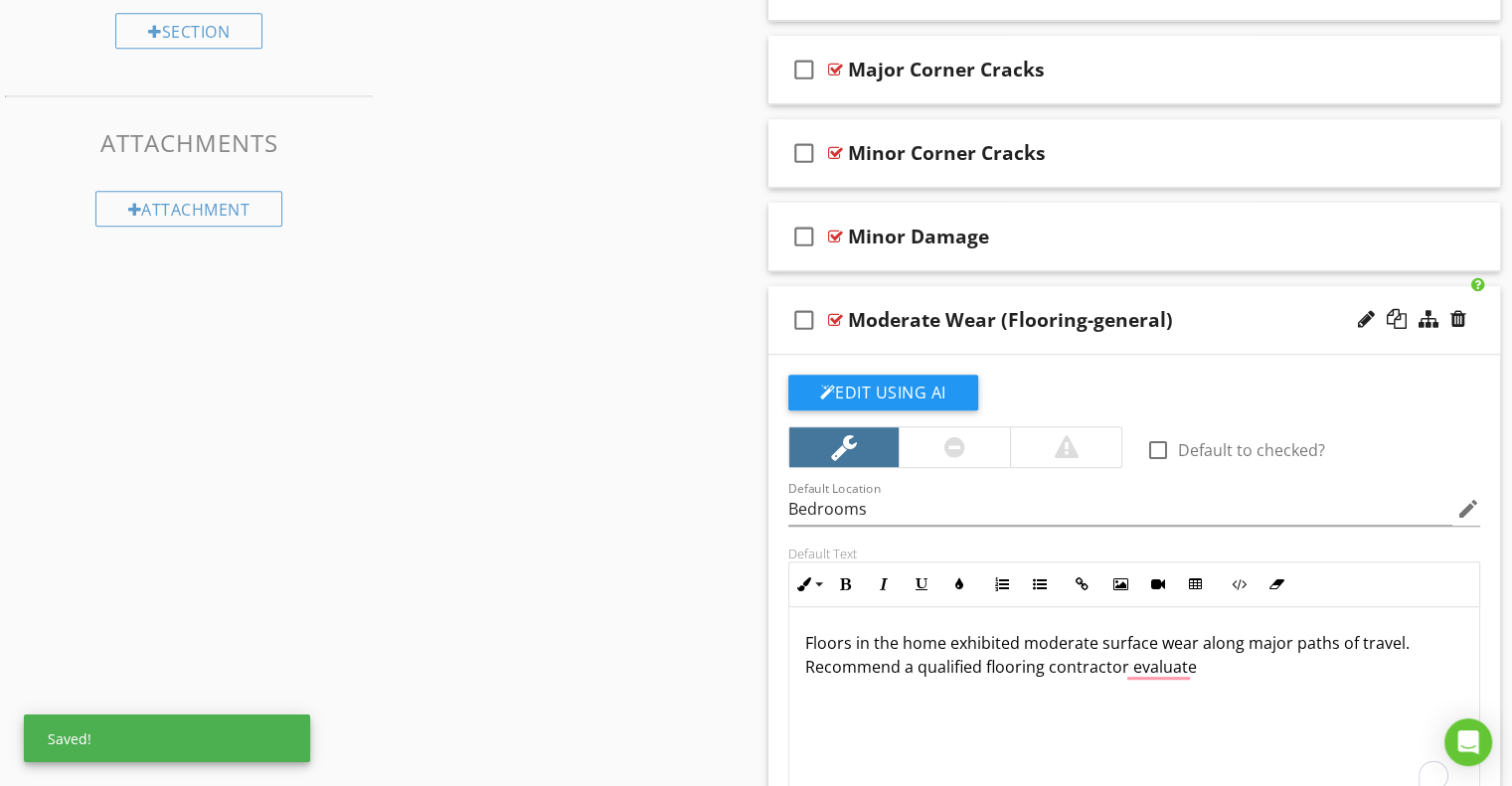 type 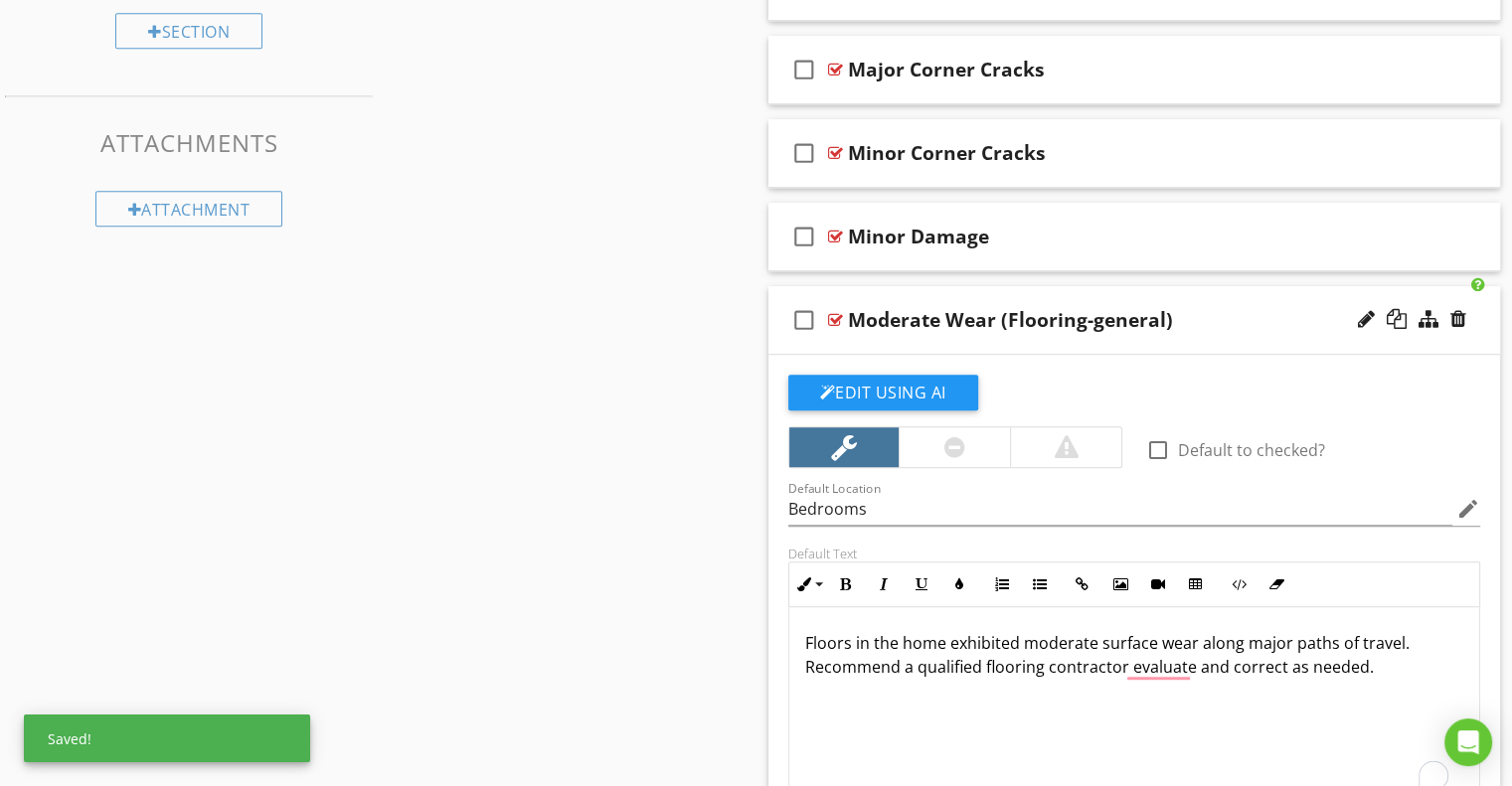 click on "Moderate Wear (Flooring-general)" at bounding box center (1107, 320) 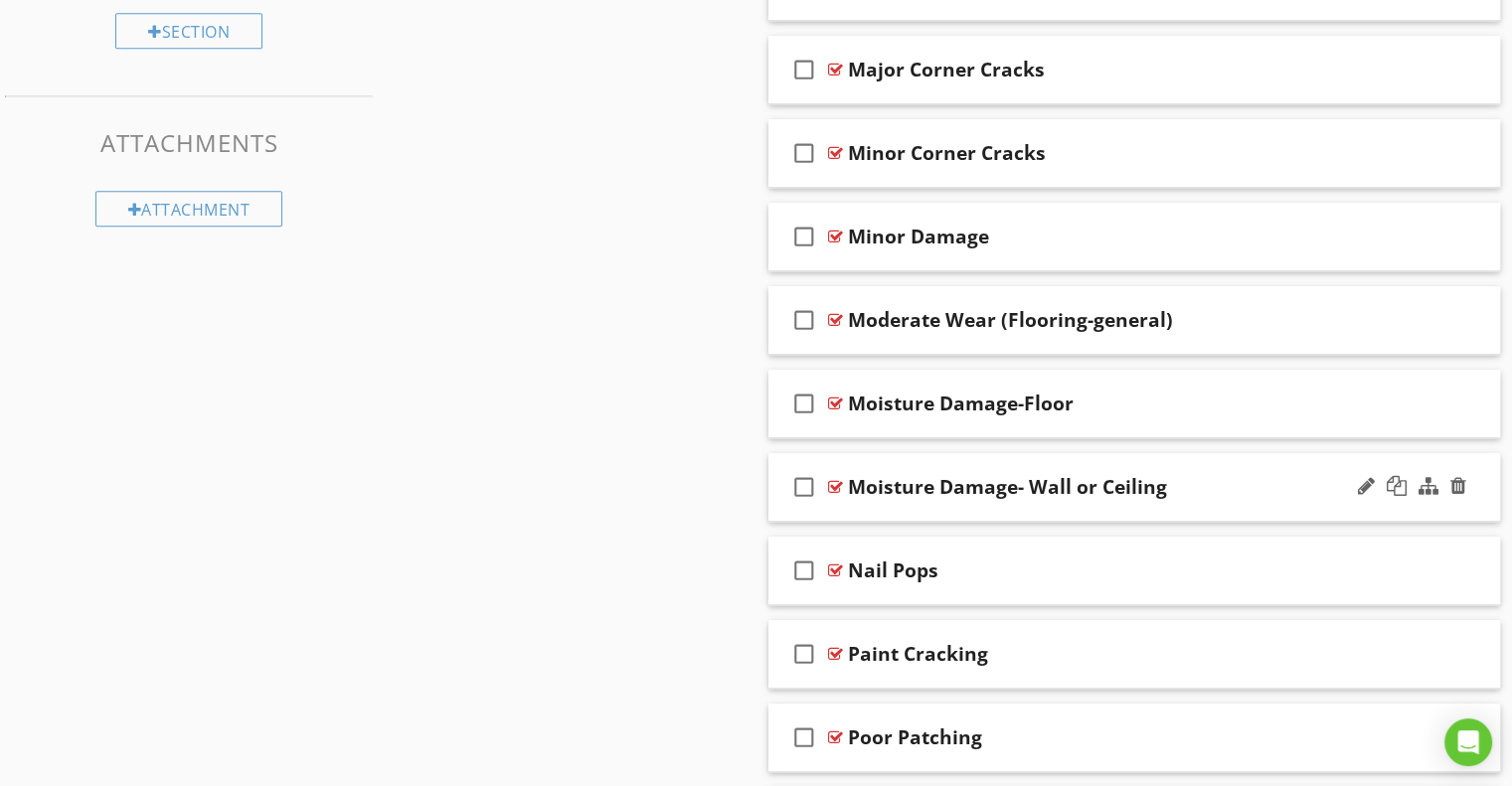 click on "Moisture Damage- Wall or Ceiling" at bounding box center (1107, 487) 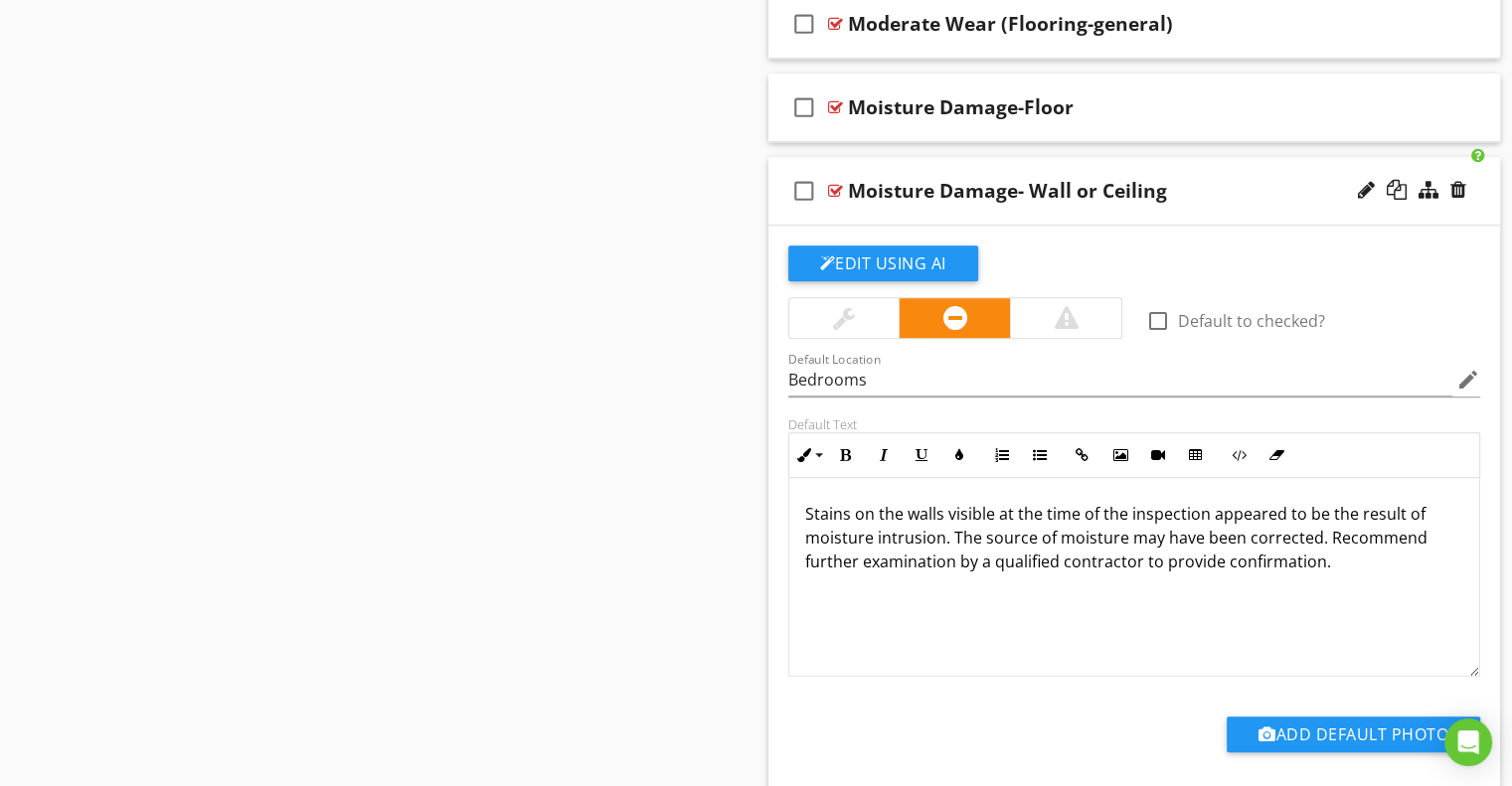 scroll, scrollTop: 1491, scrollLeft: 0, axis: vertical 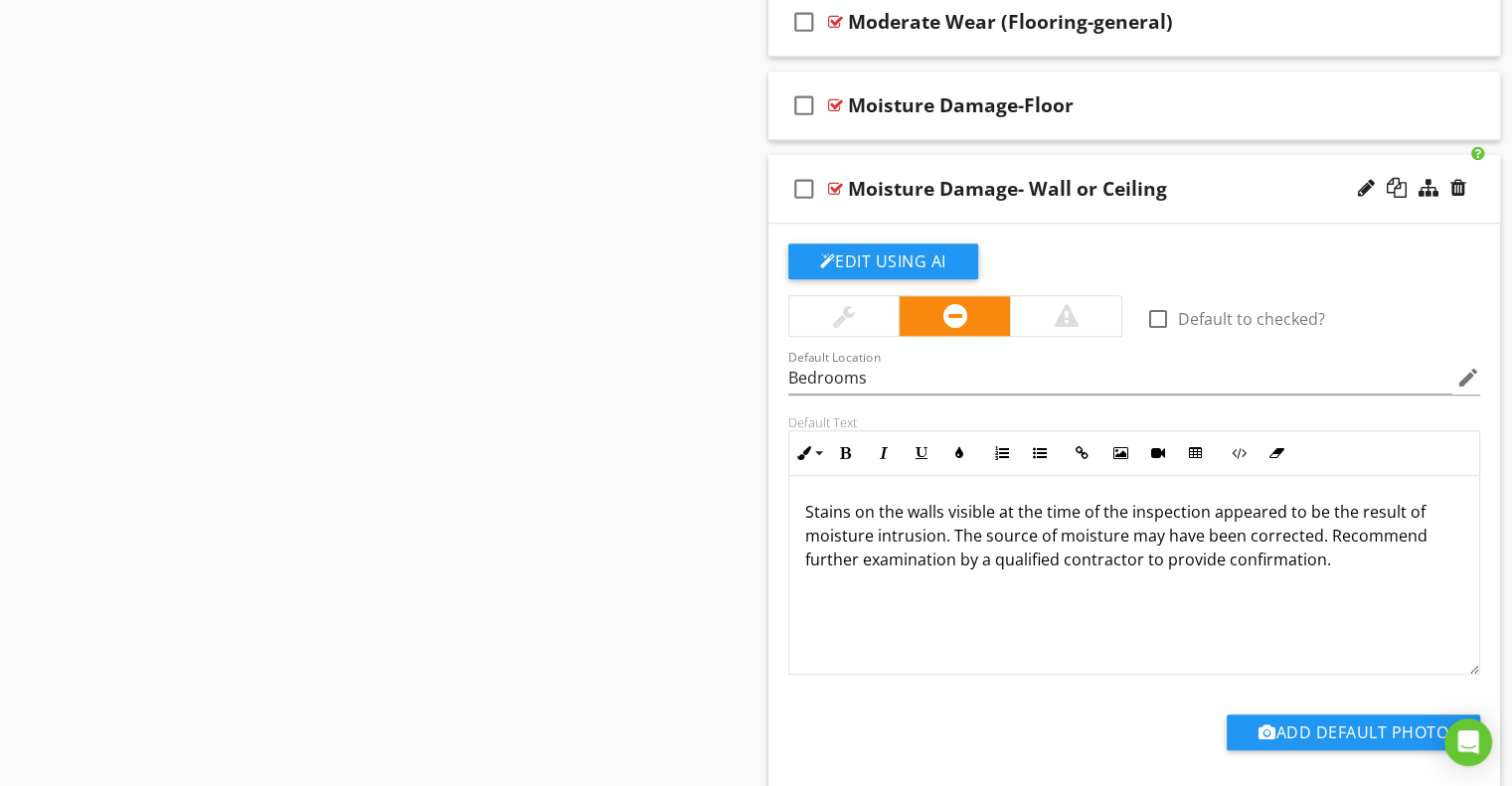 click on "Moisture Damage- Wall or Ceiling" at bounding box center (1107, 189) 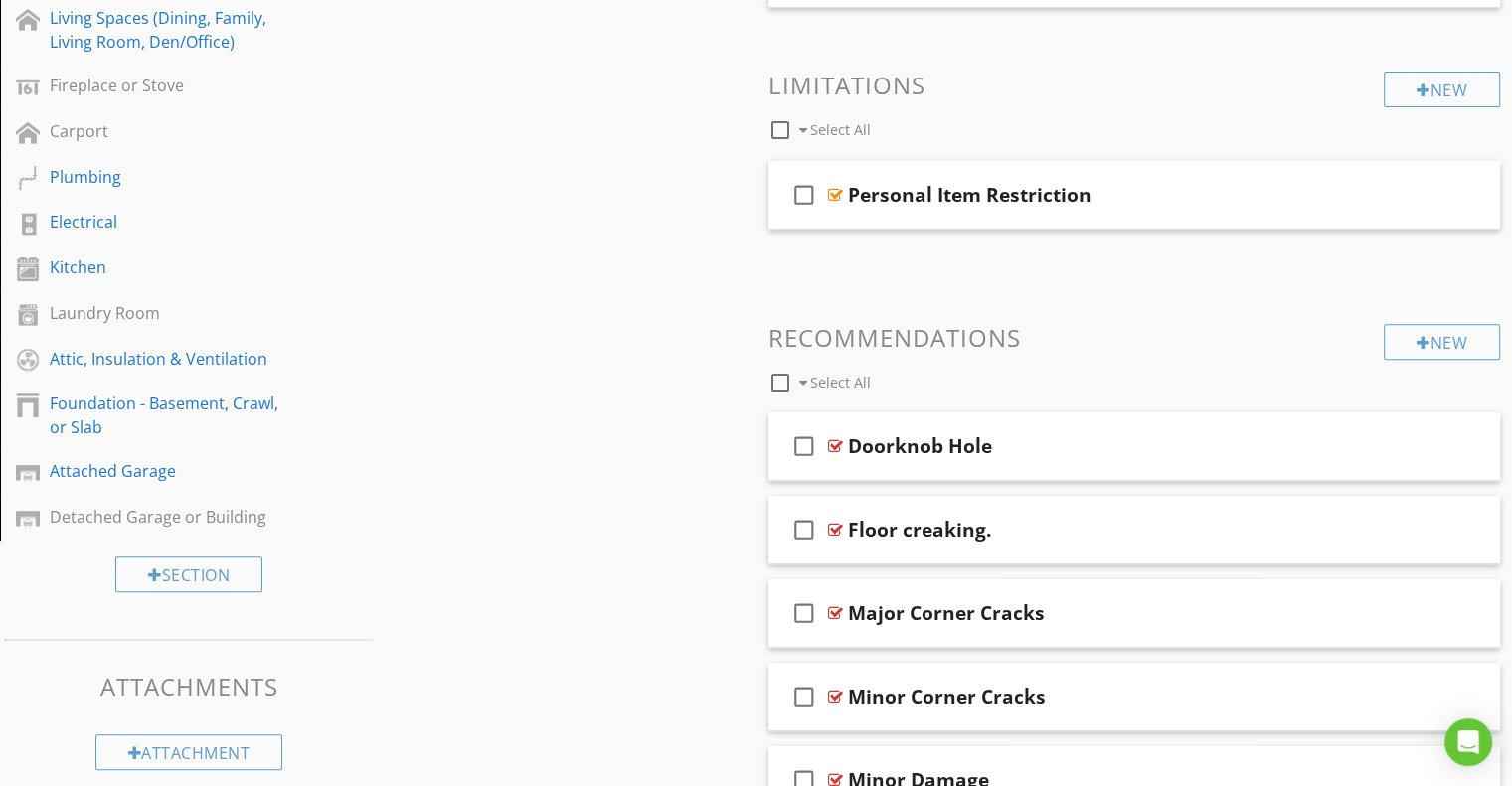 scroll, scrollTop: 251, scrollLeft: 0, axis: vertical 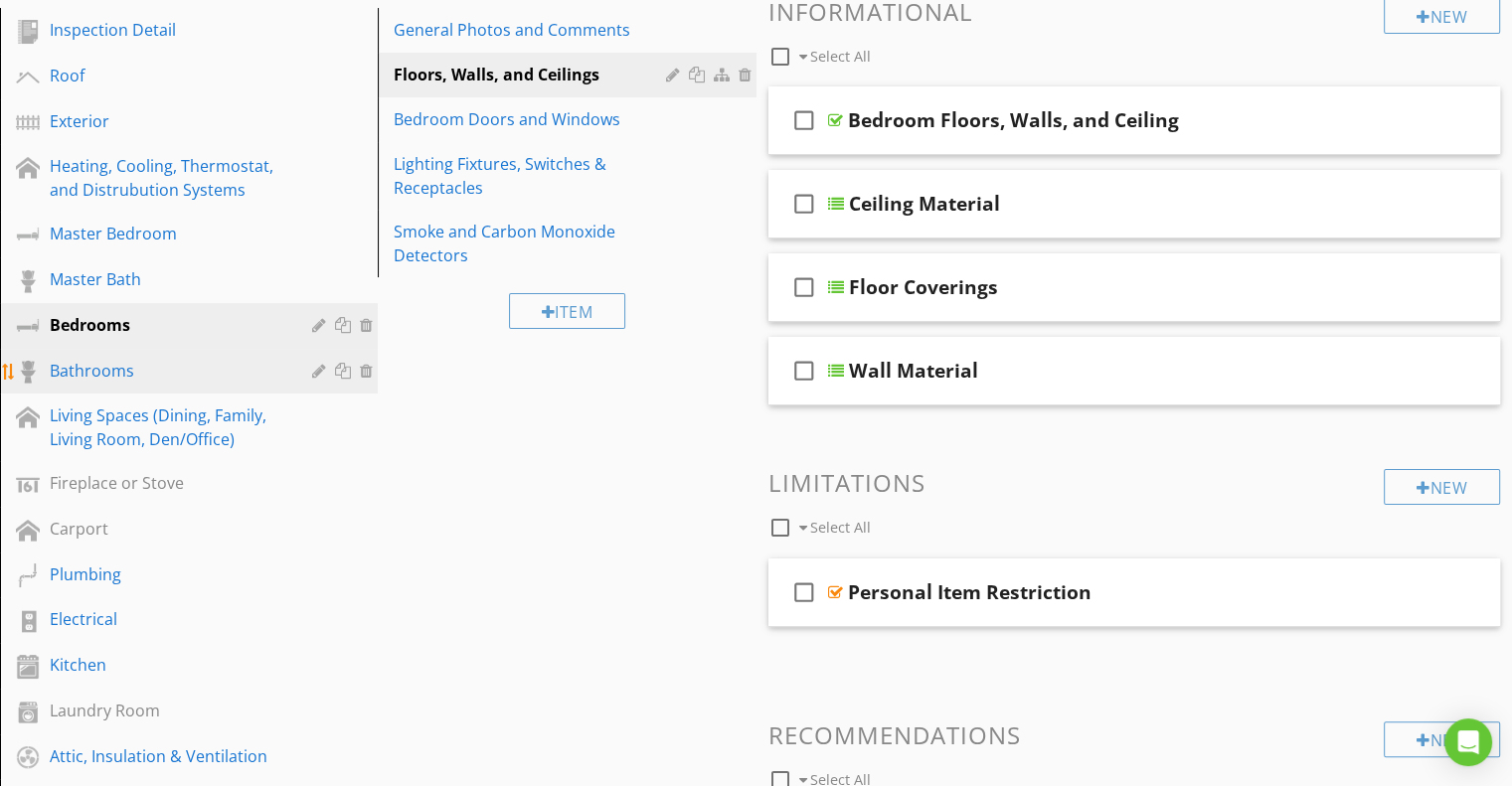 click on "Bathrooms" at bounding box center (166, 371) 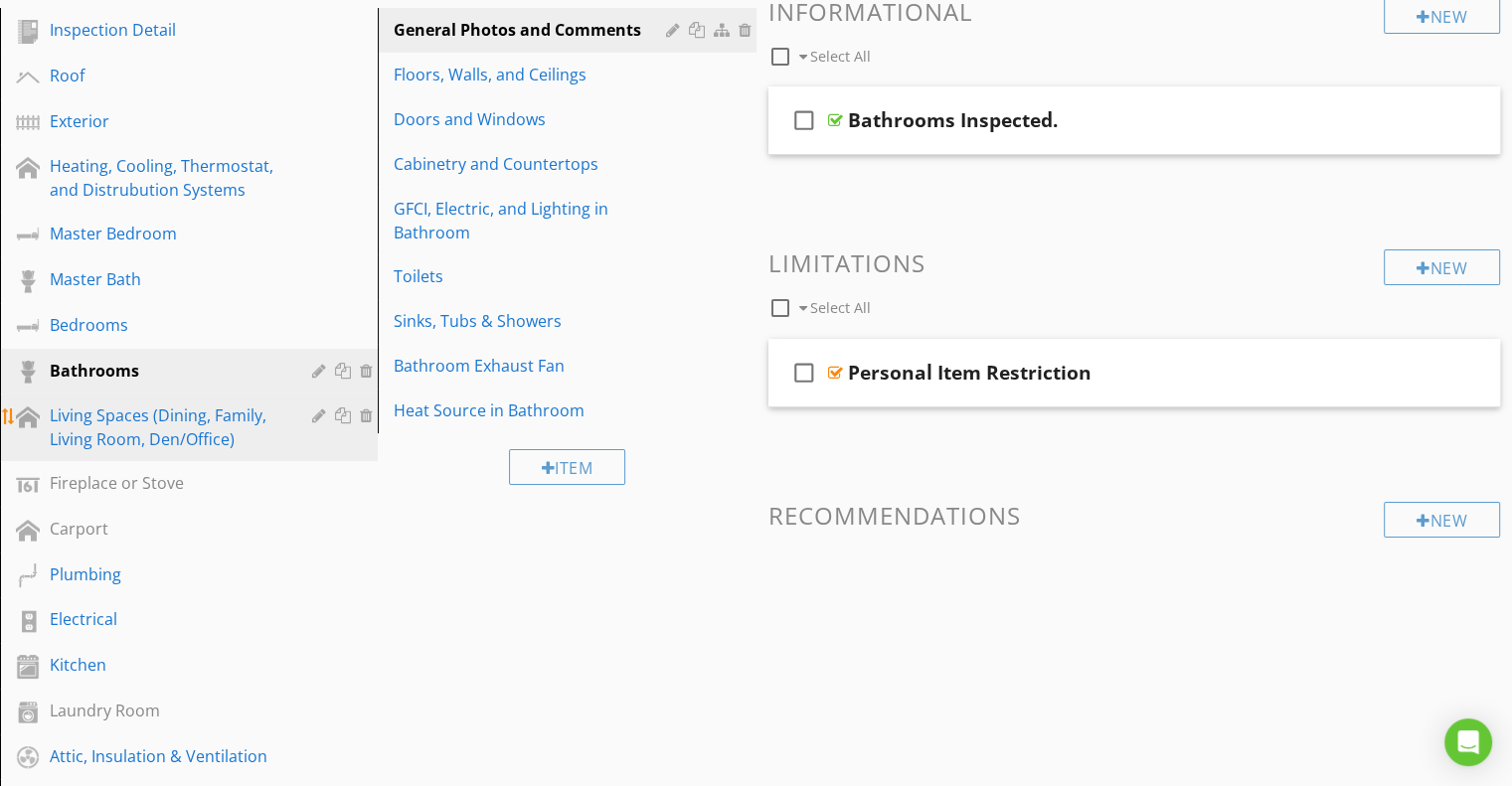 click on "Living Spaces (Dining, Family, Living Room, Den/Office)" at bounding box center (166, 427) 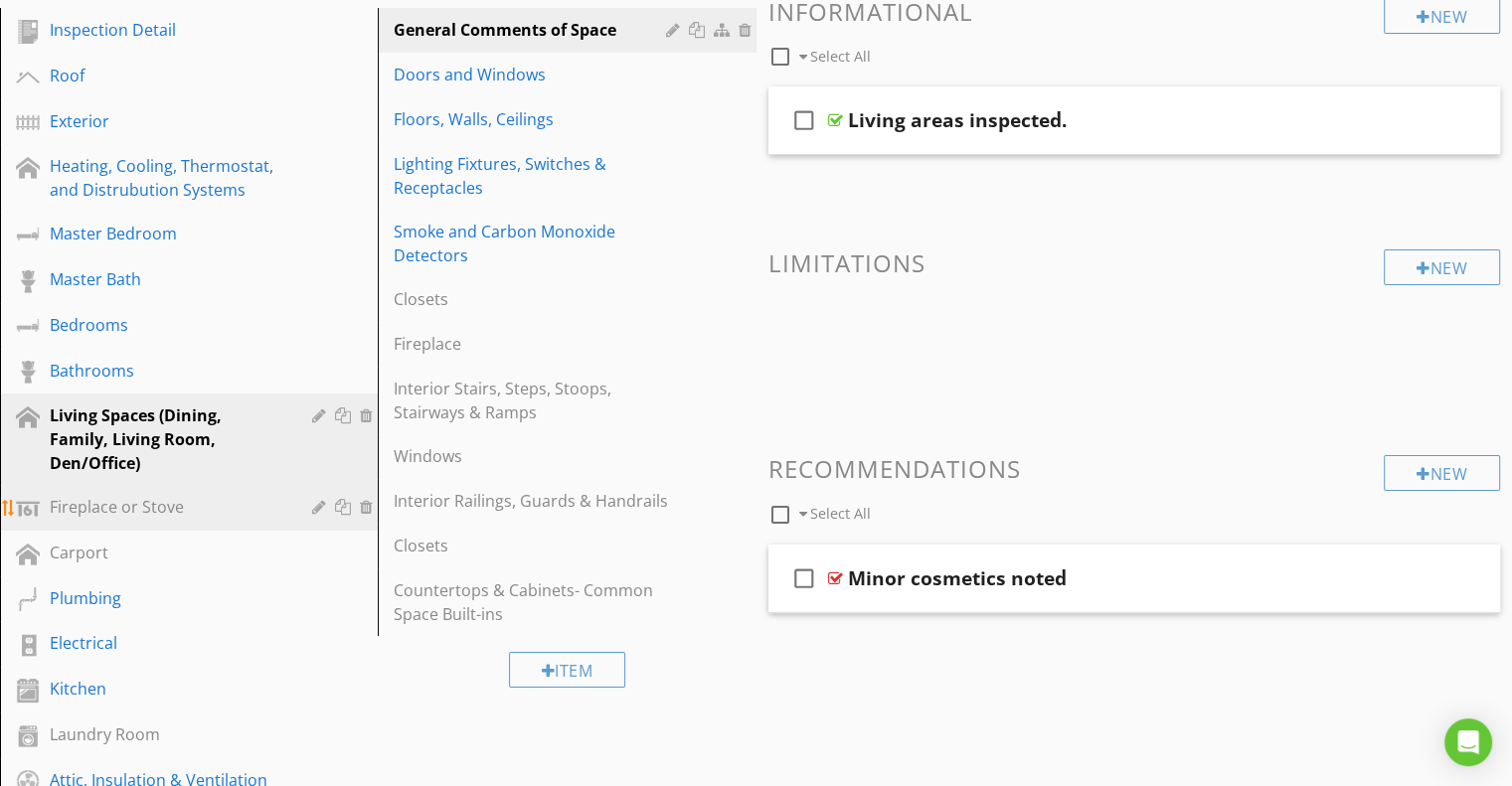 click on "Fireplace or Stove" at bounding box center [166, 507] 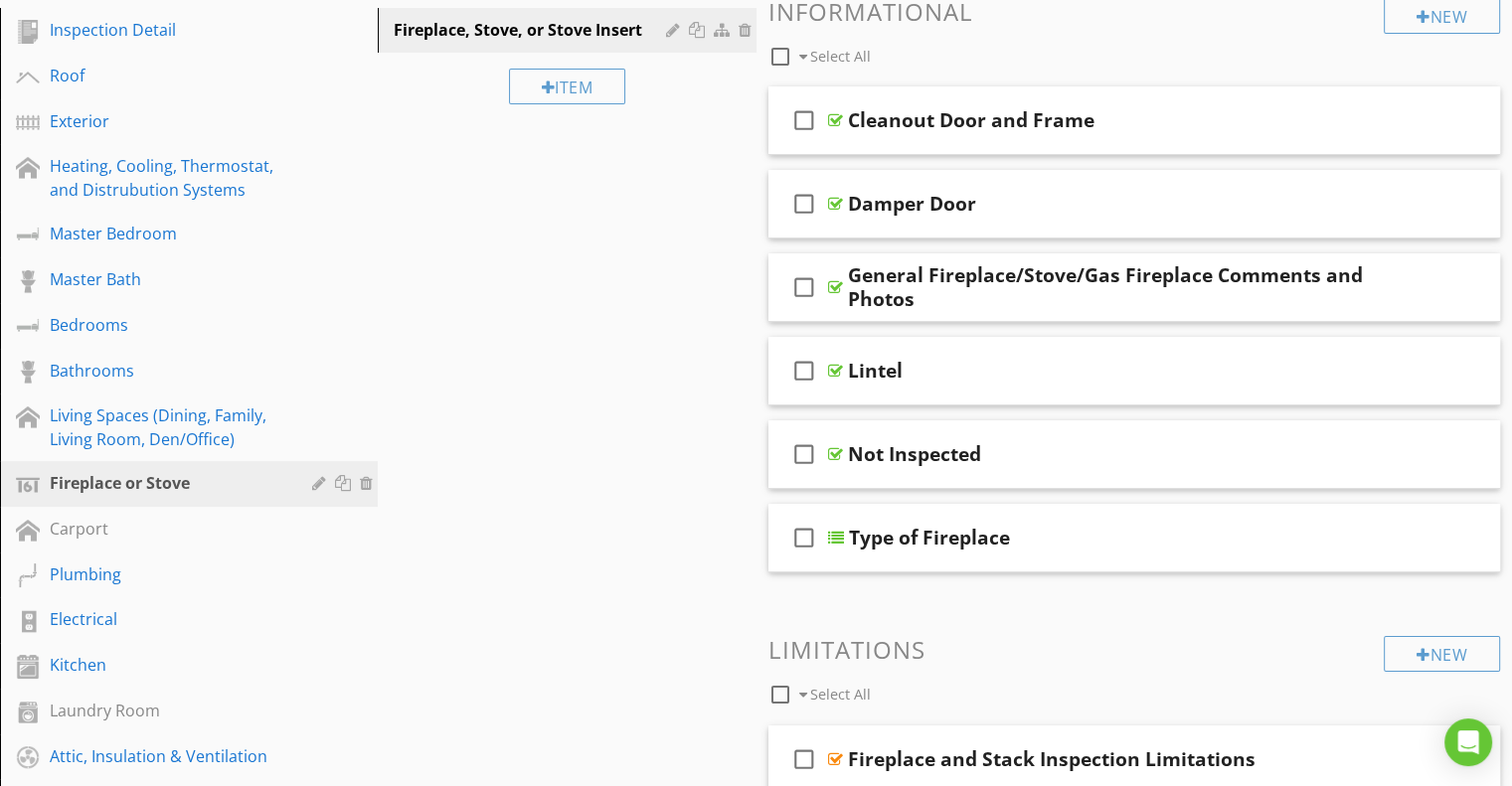 scroll, scrollTop: 152, scrollLeft: 0, axis: vertical 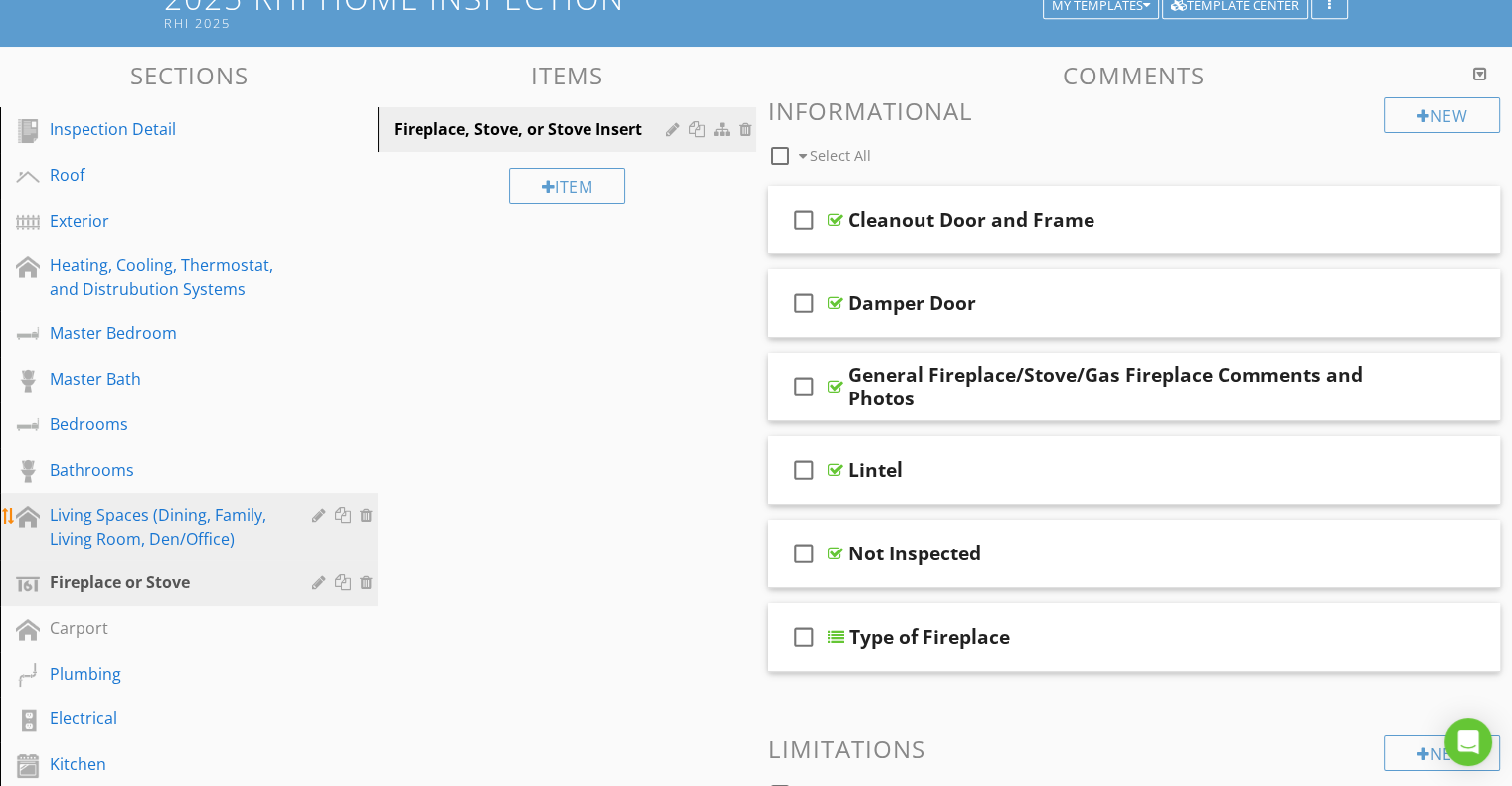 click on "Living Spaces (Dining, Family, Living Room, Den/Office)" at bounding box center [166, 527] 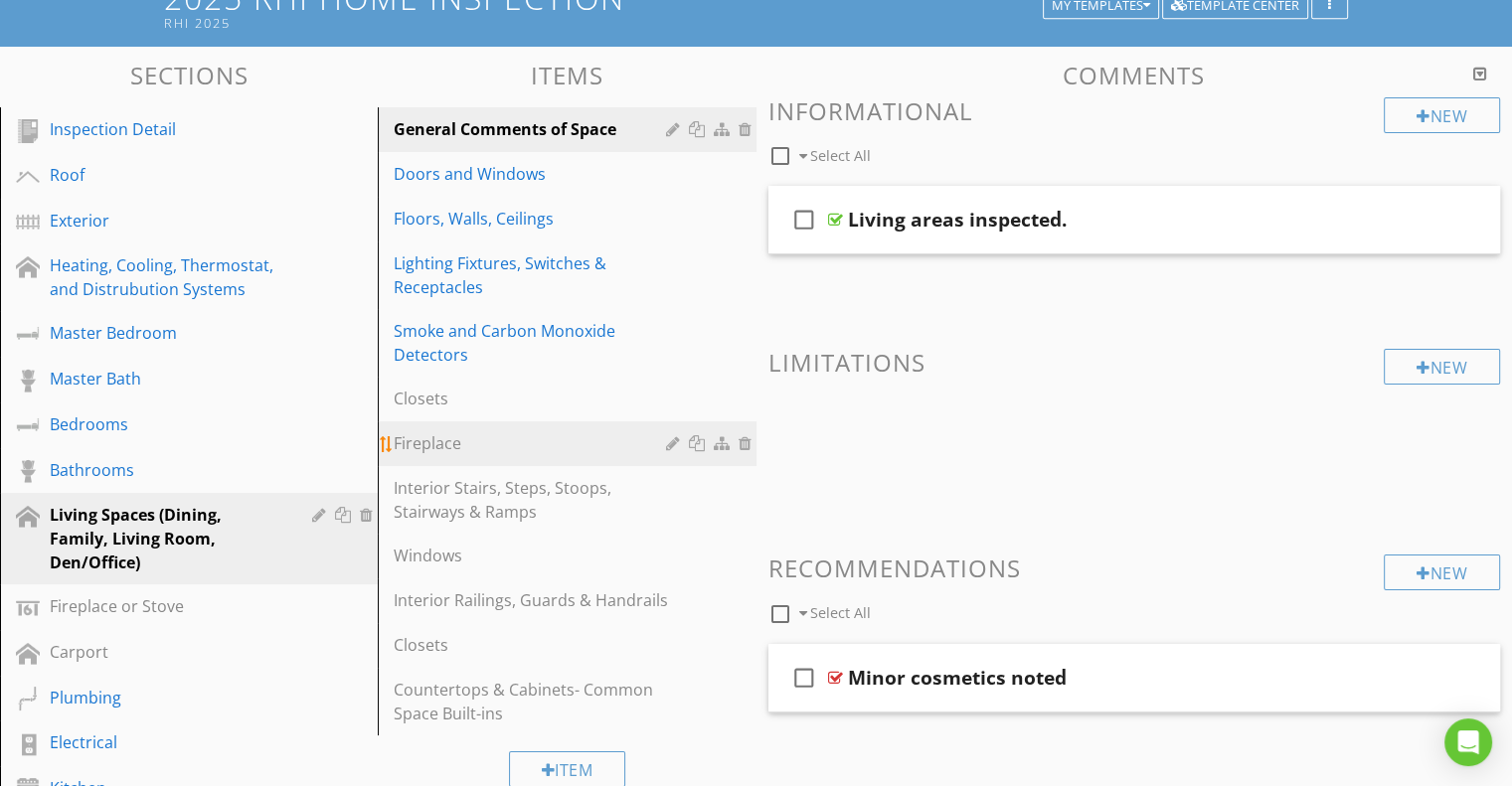 click on "Fireplace" at bounding box center [532, 443] 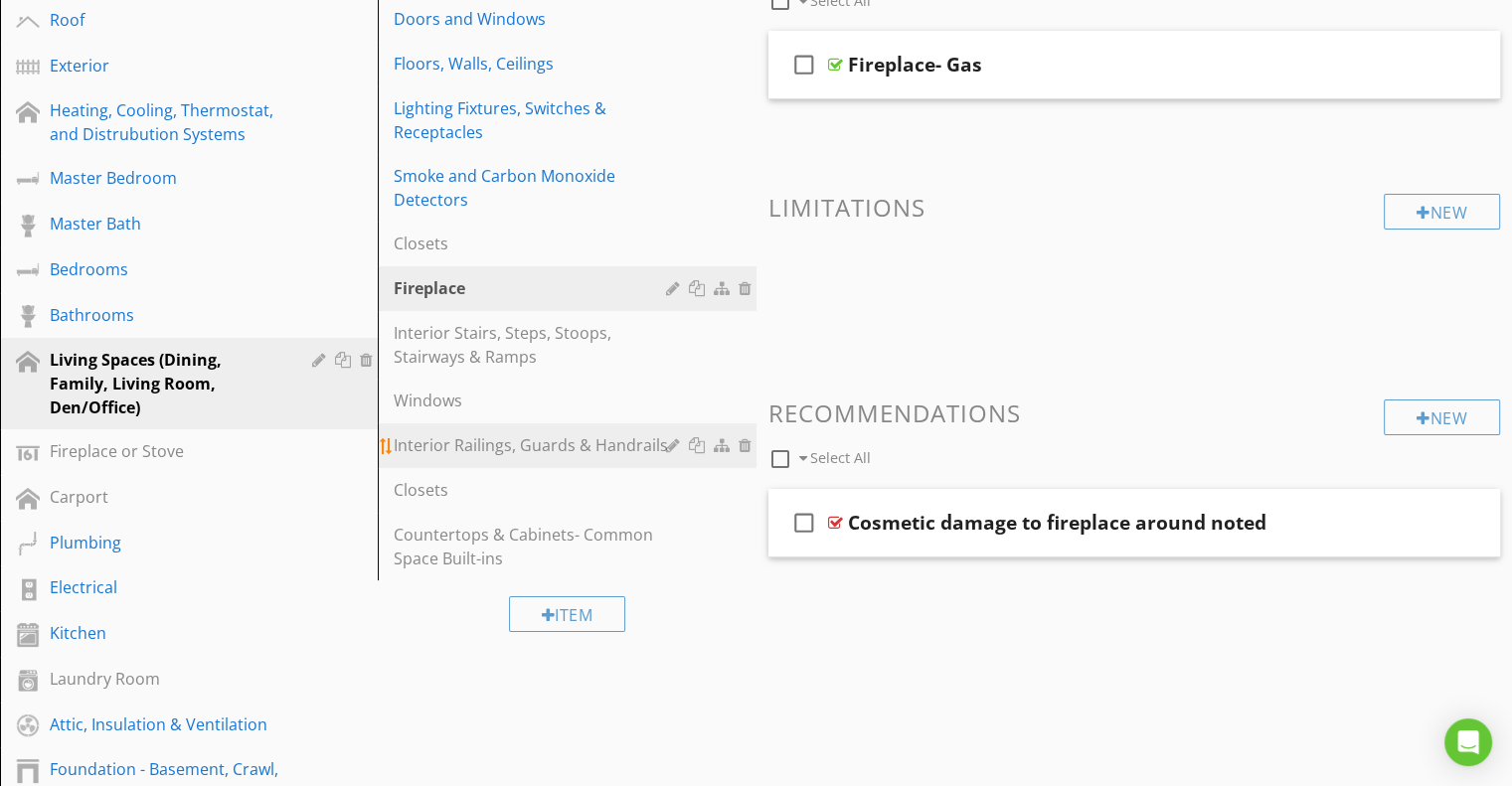 scroll, scrollTop: 351, scrollLeft: 0, axis: vertical 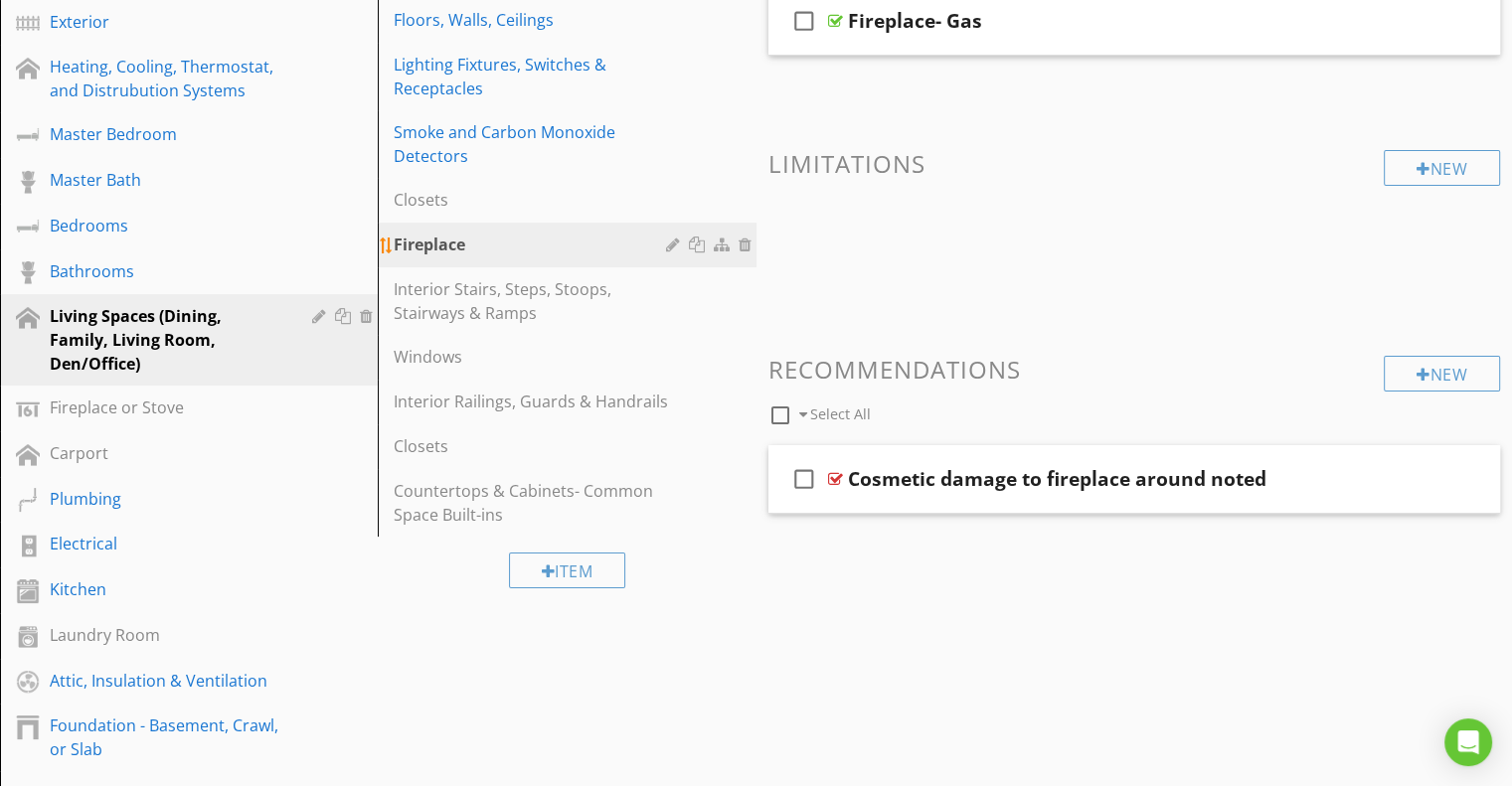 click at bounding box center (748, 244) 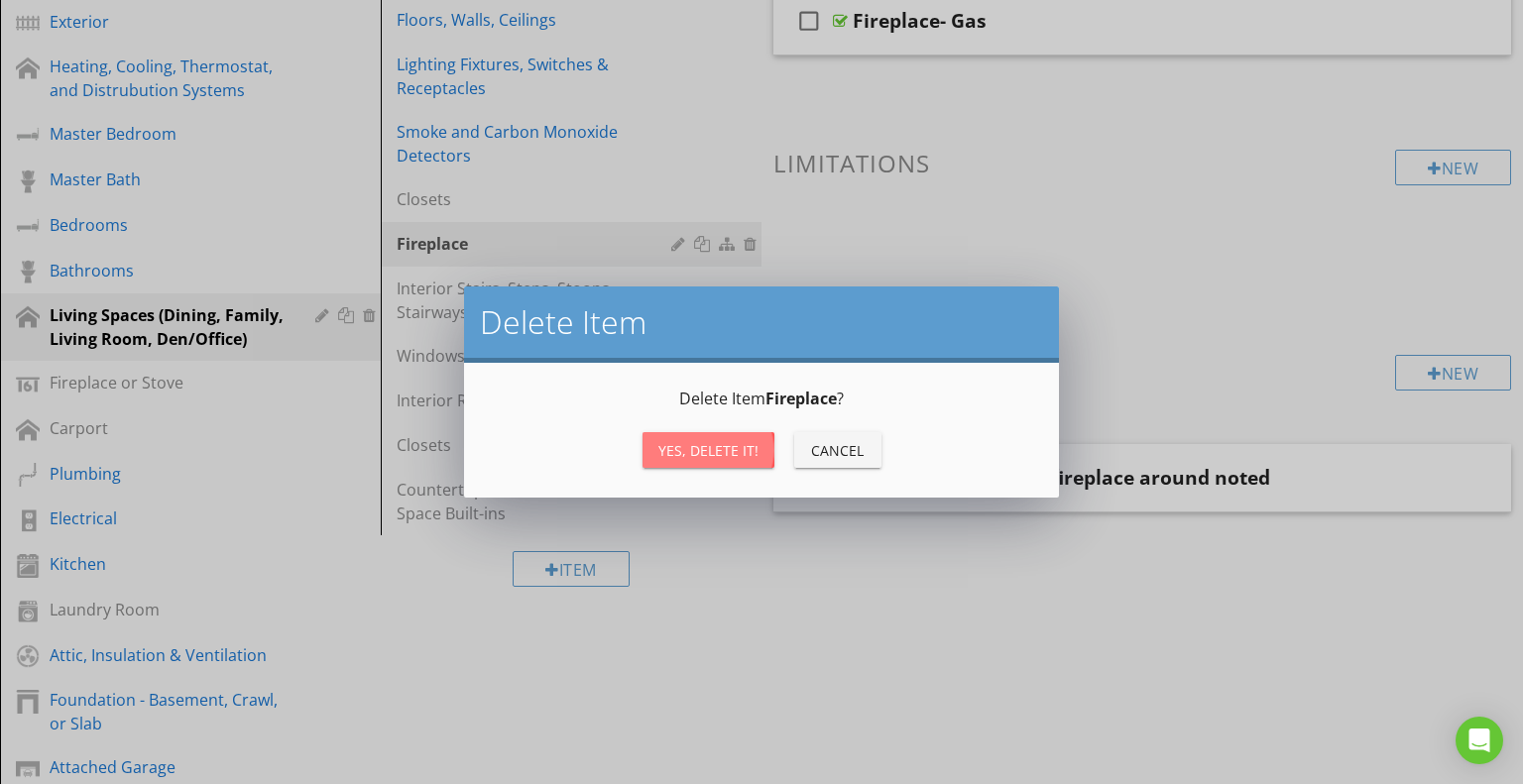click on "Yes, Delete it!" at bounding box center (708, 450) 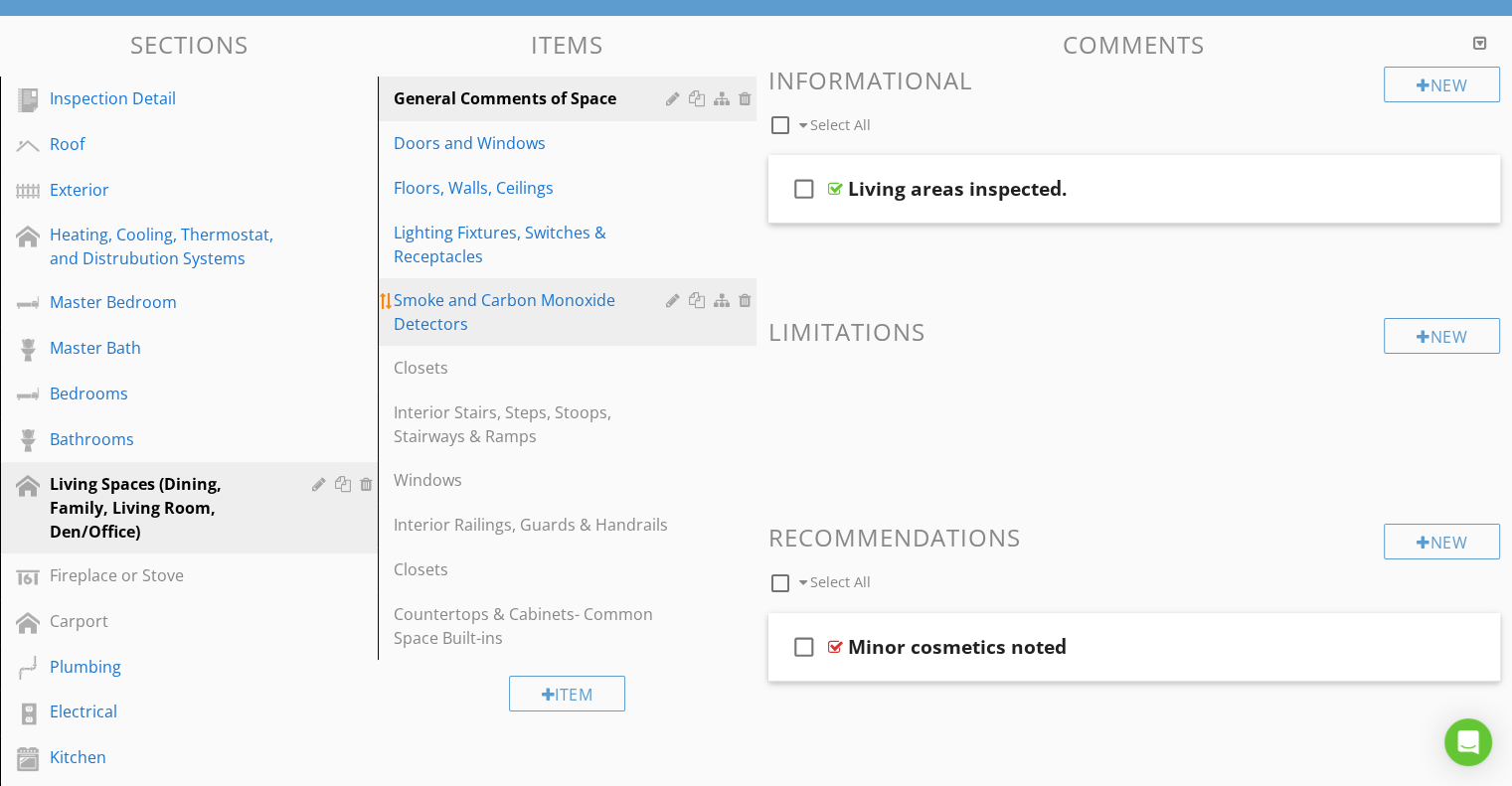 scroll, scrollTop: 152, scrollLeft: 0, axis: vertical 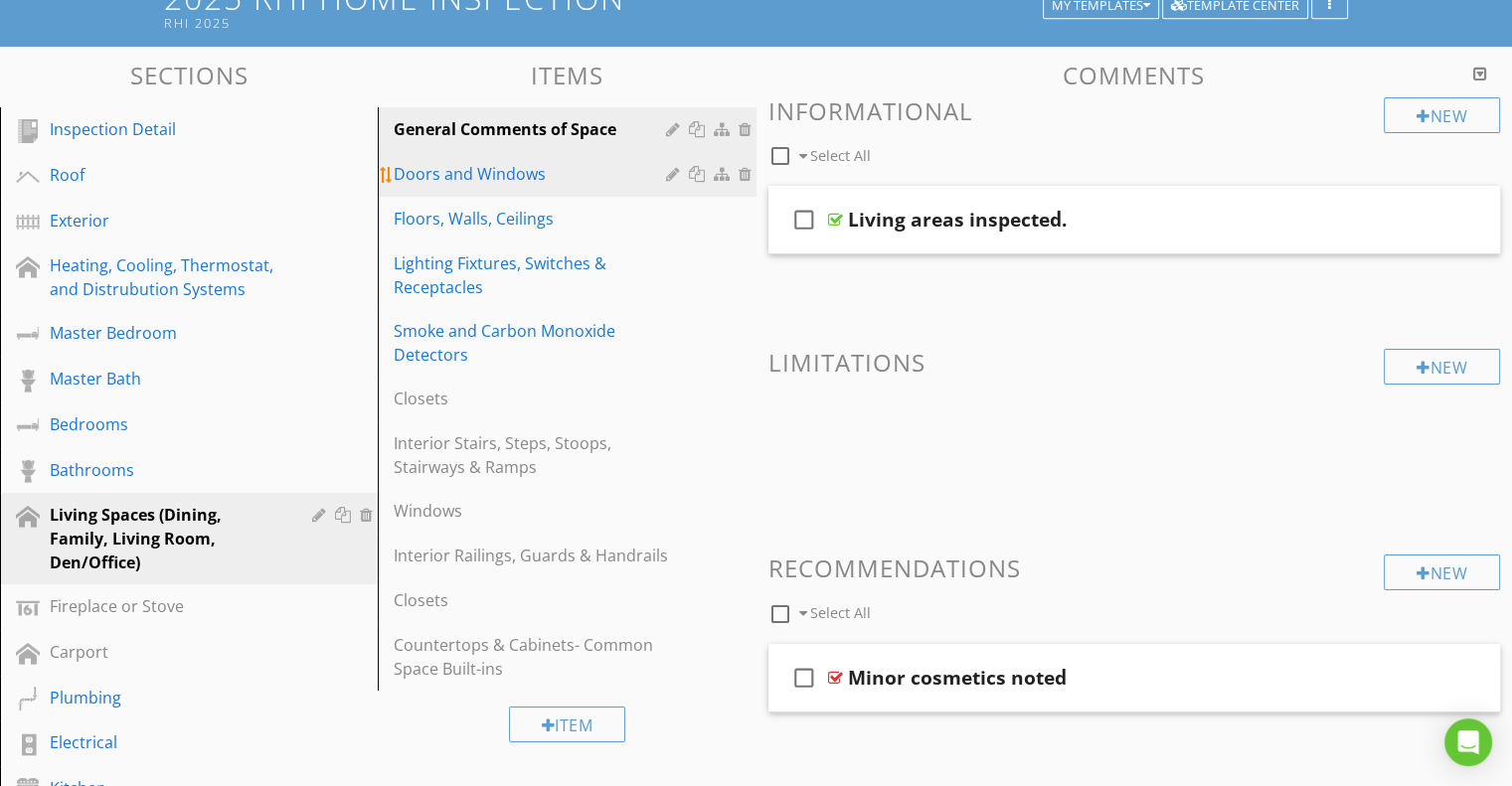 click on "Doors and Windows" at bounding box center [532, 174] 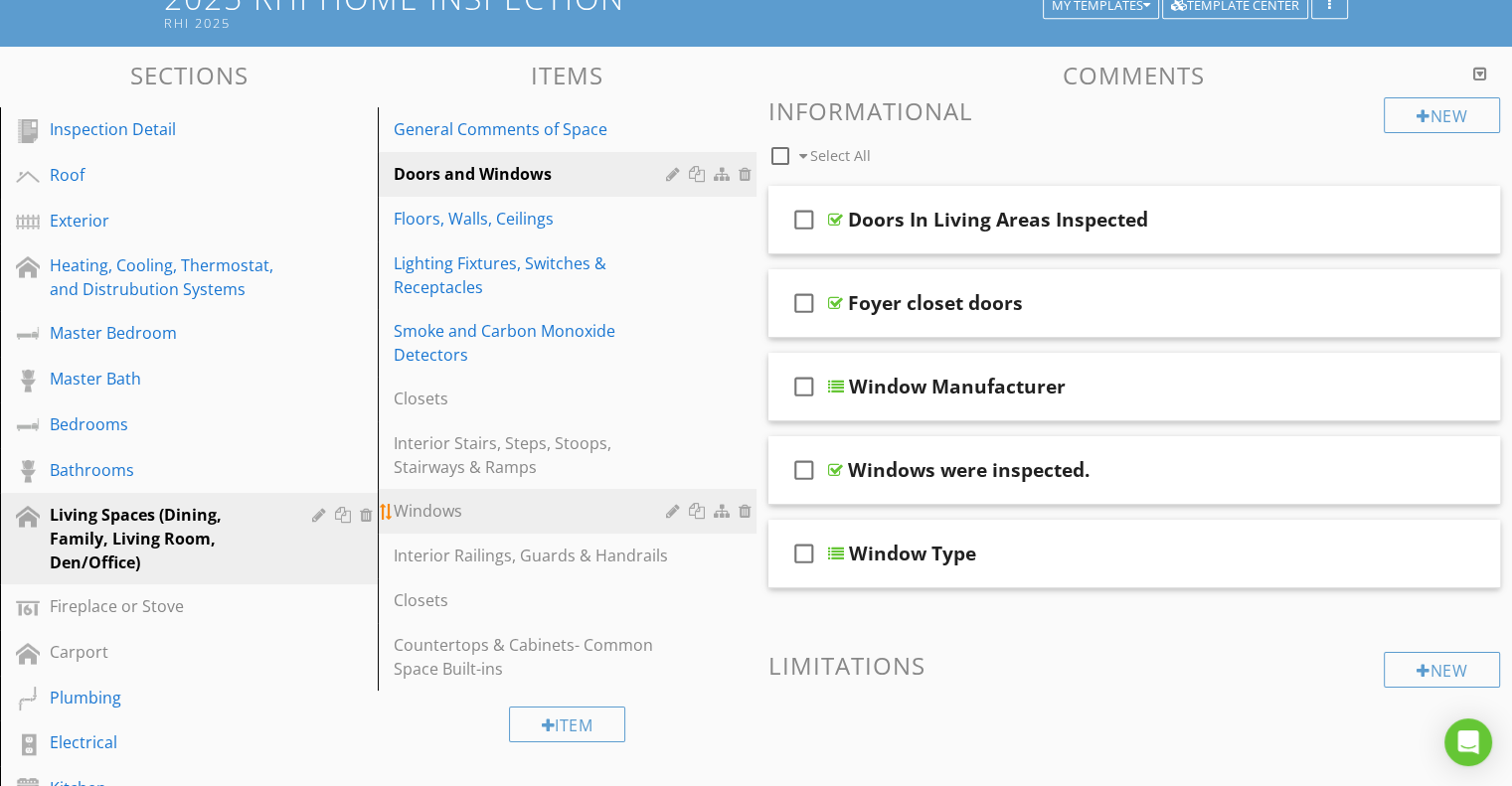 click on "Windows" at bounding box center (532, 511) 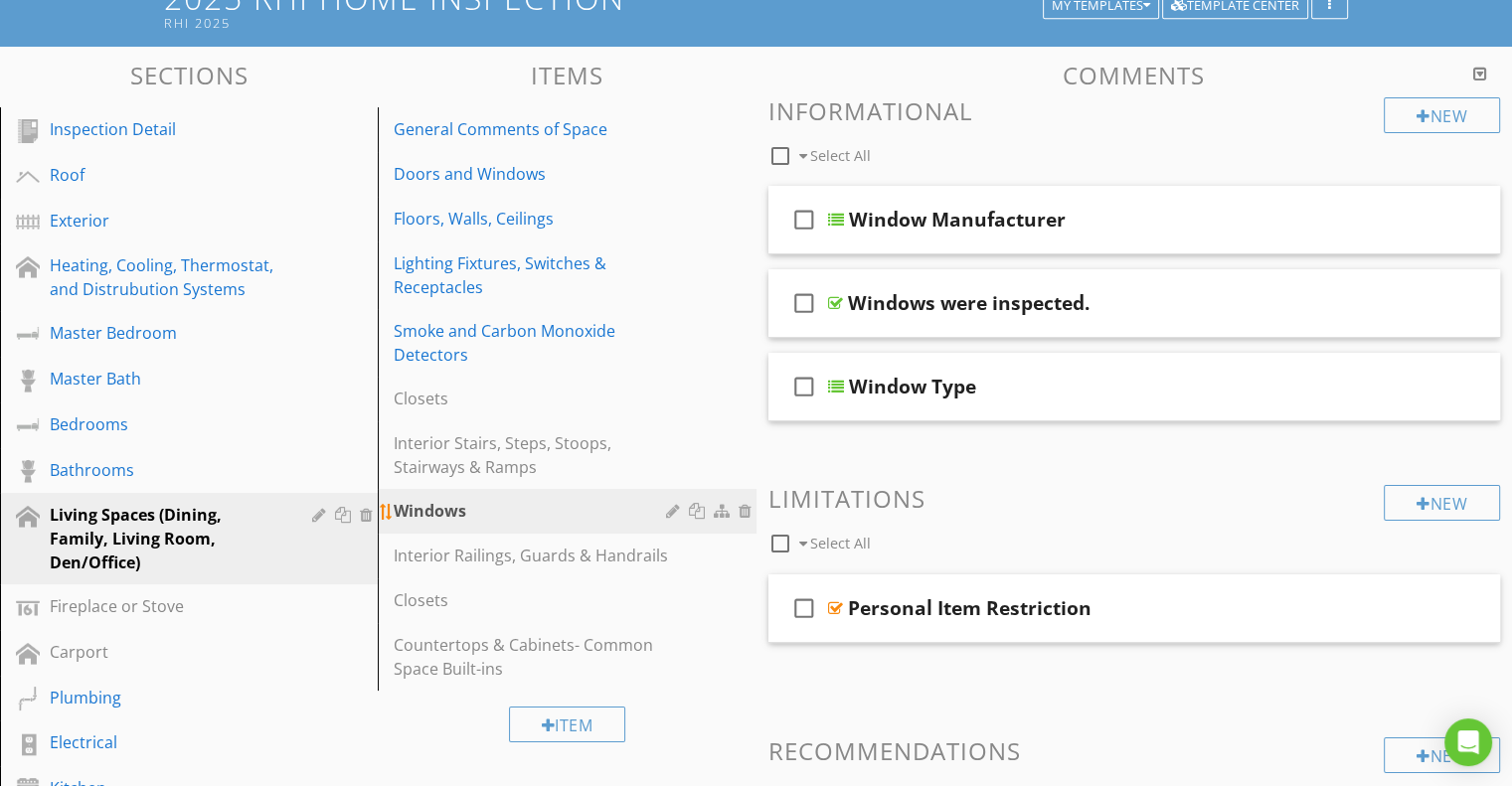 click at bounding box center (748, 511) 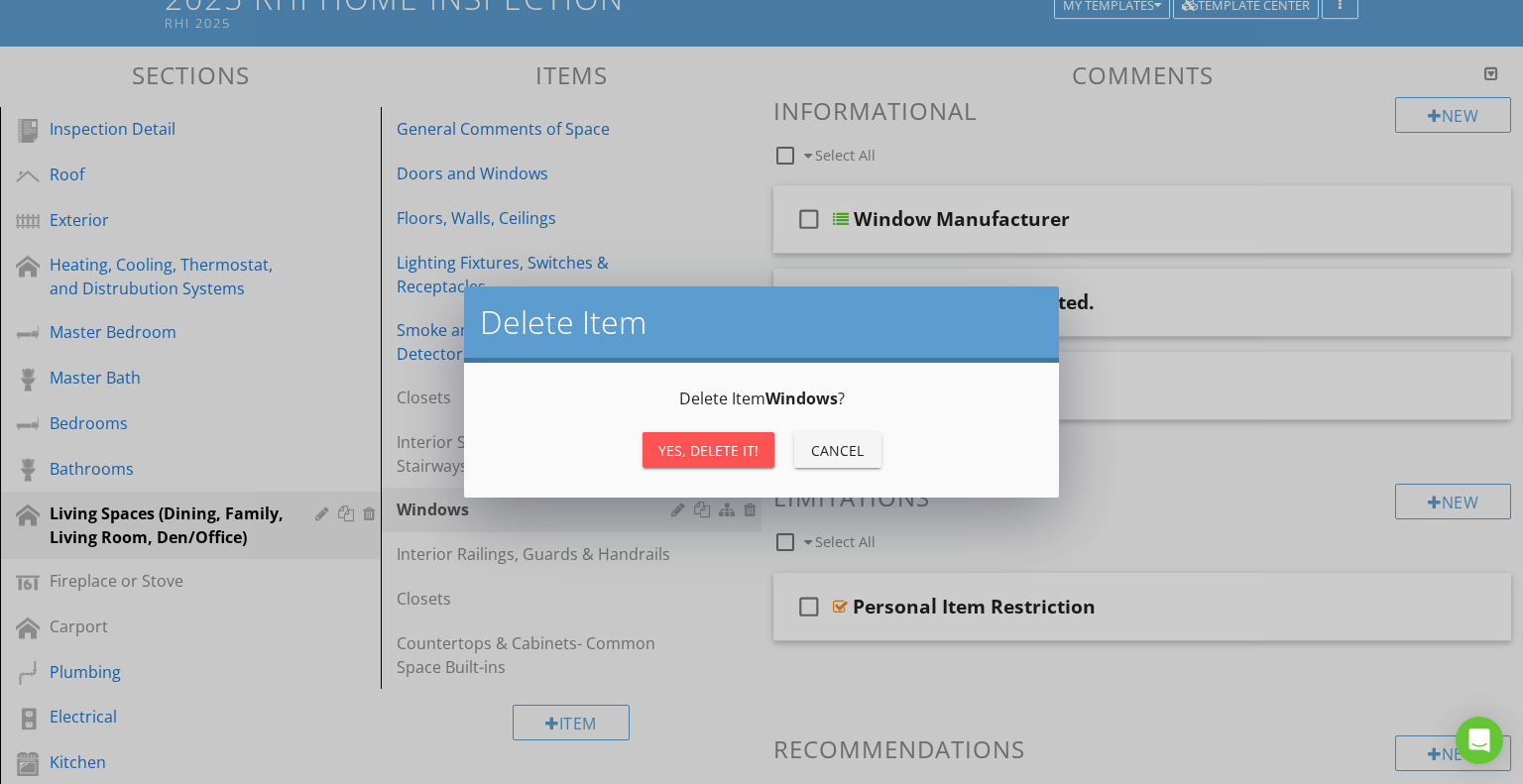 click on "Yes, Delete it!" at bounding box center (708, 450) 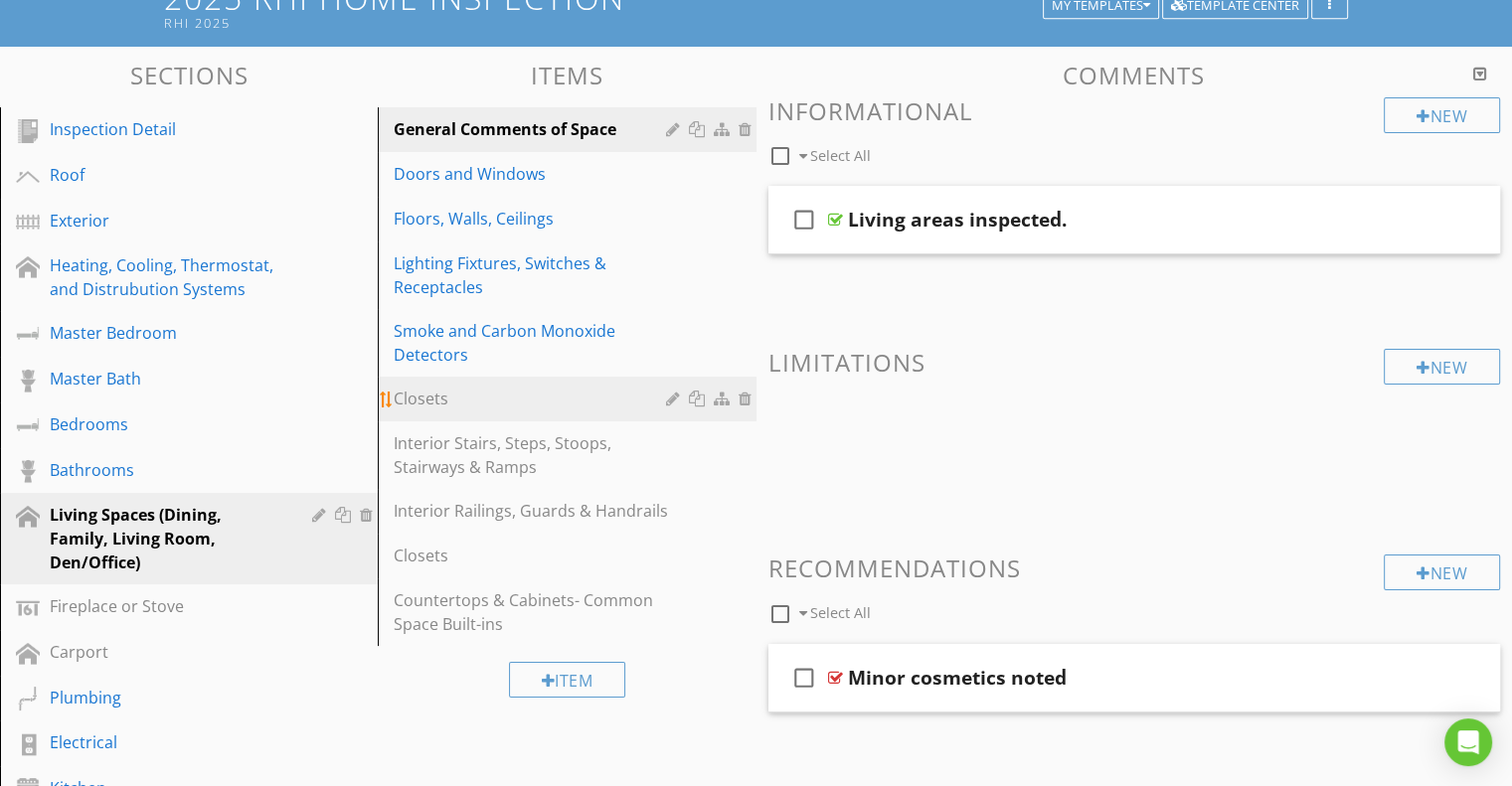 click on "Closets" at bounding box center [532, 398] 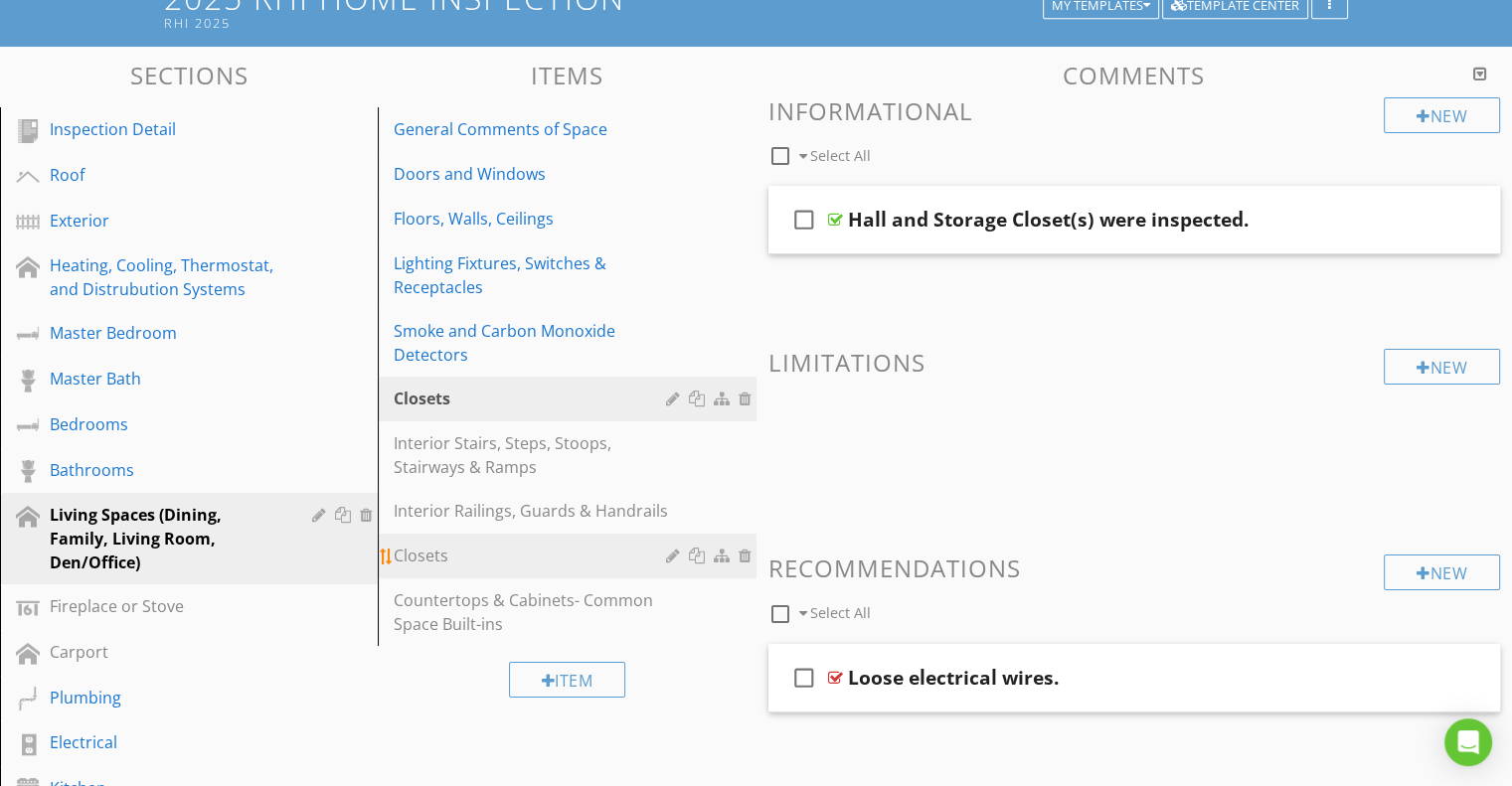 click on "Closets" at bounding box center [532, 555] 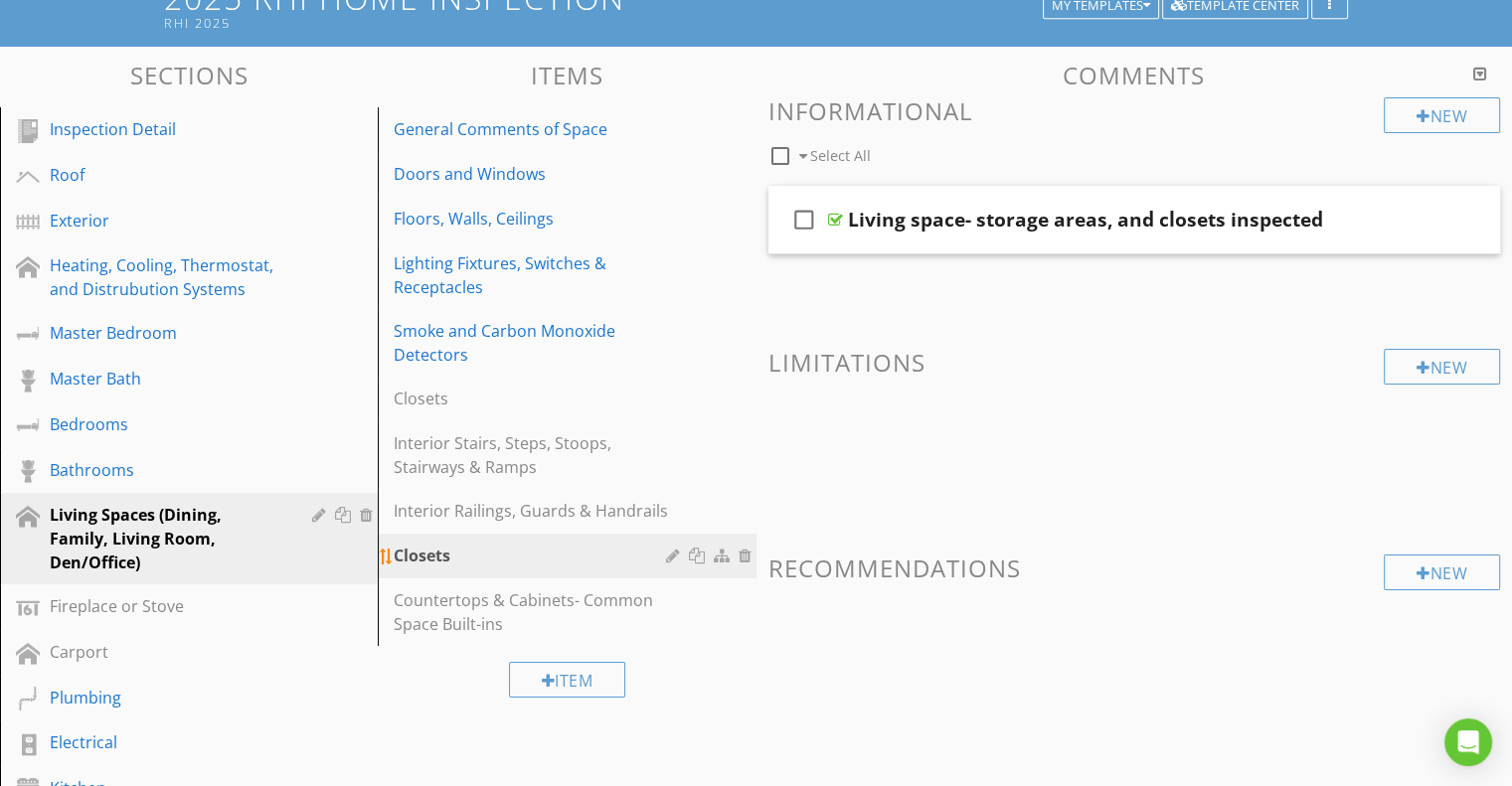 click on "Closets" at bounding box center [532, 555] 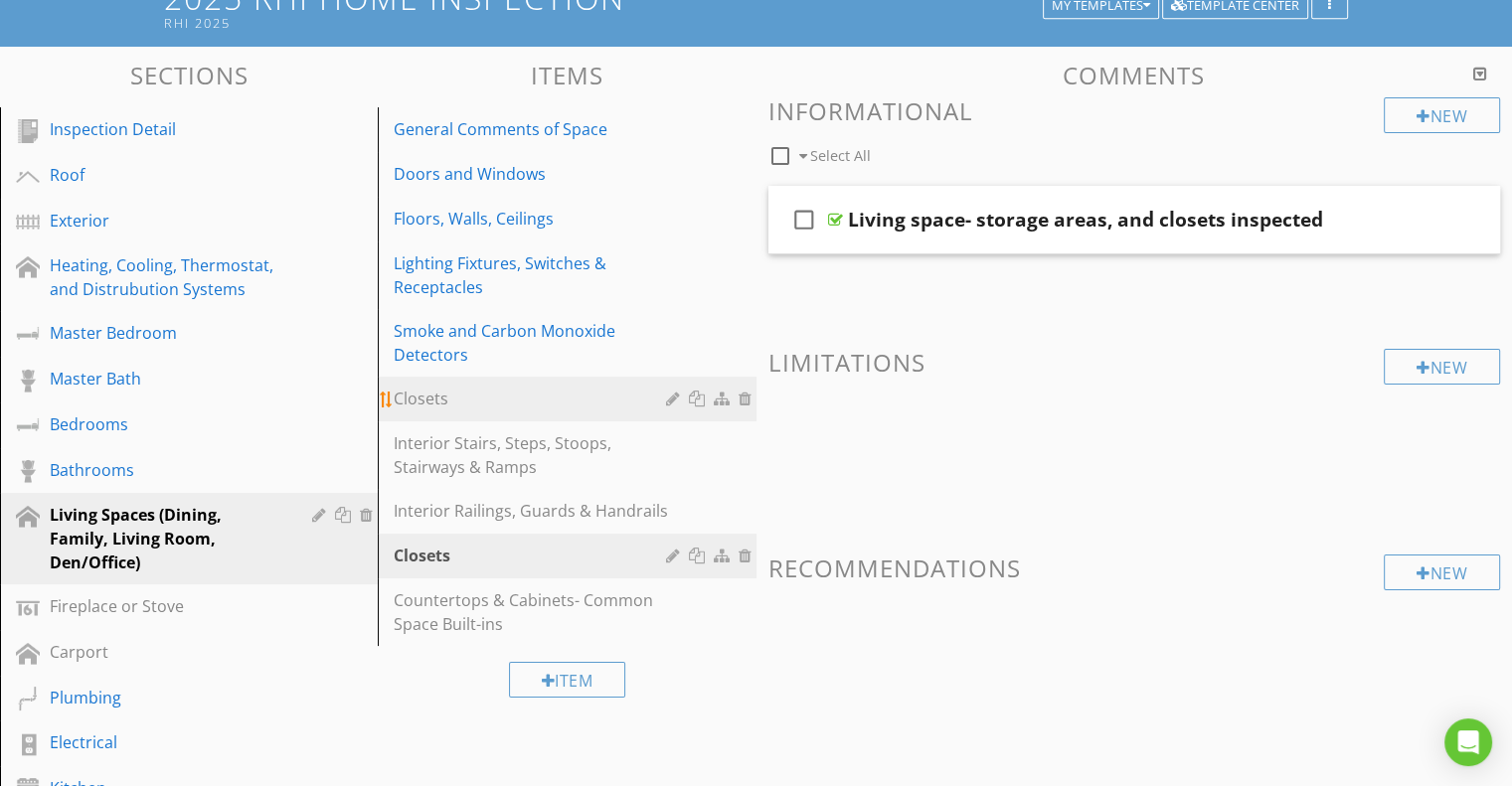 click on "Closets" at bounding box center [532, 398] 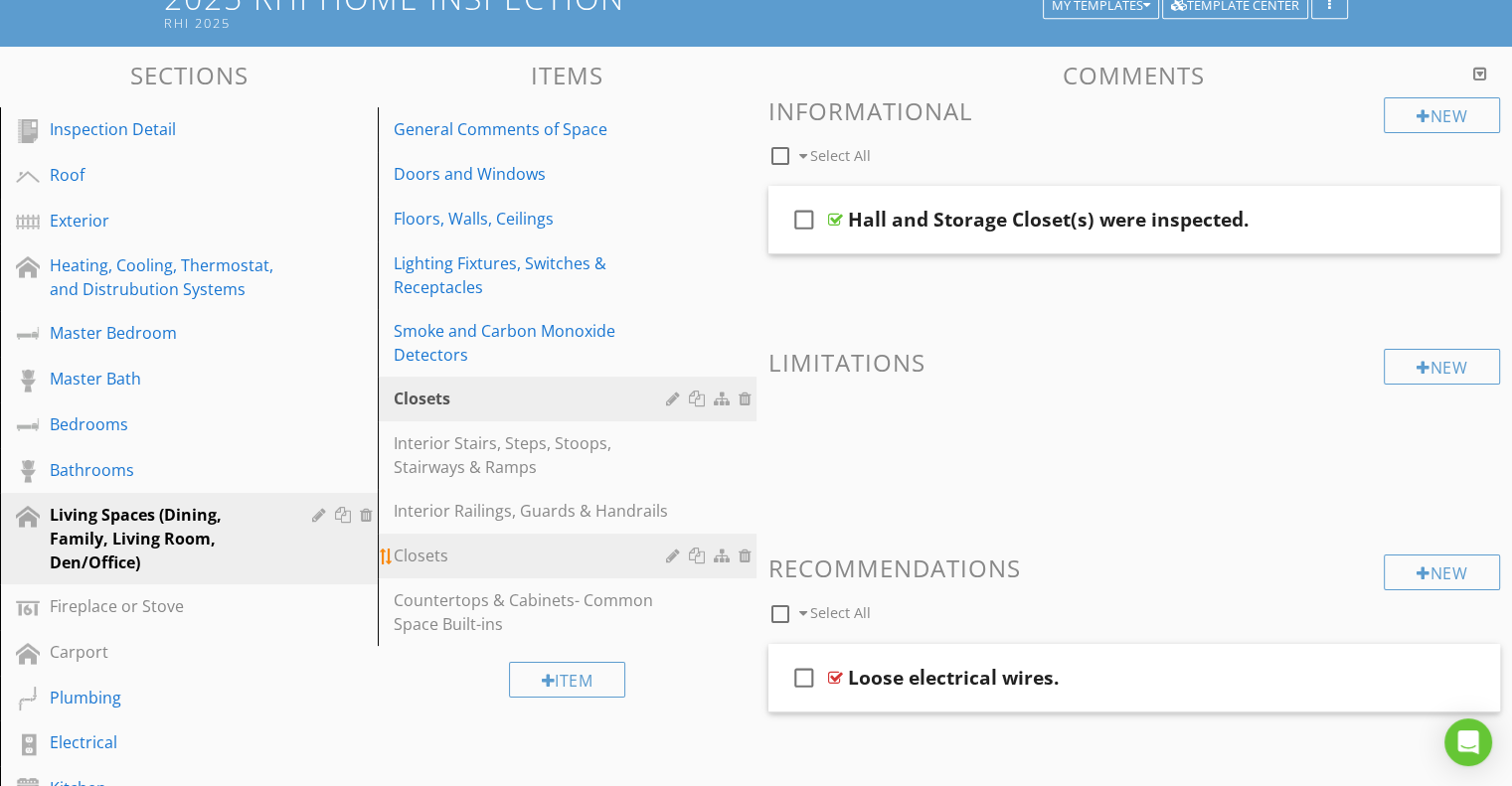 click on "Closets" at bounding box center [532, 555] 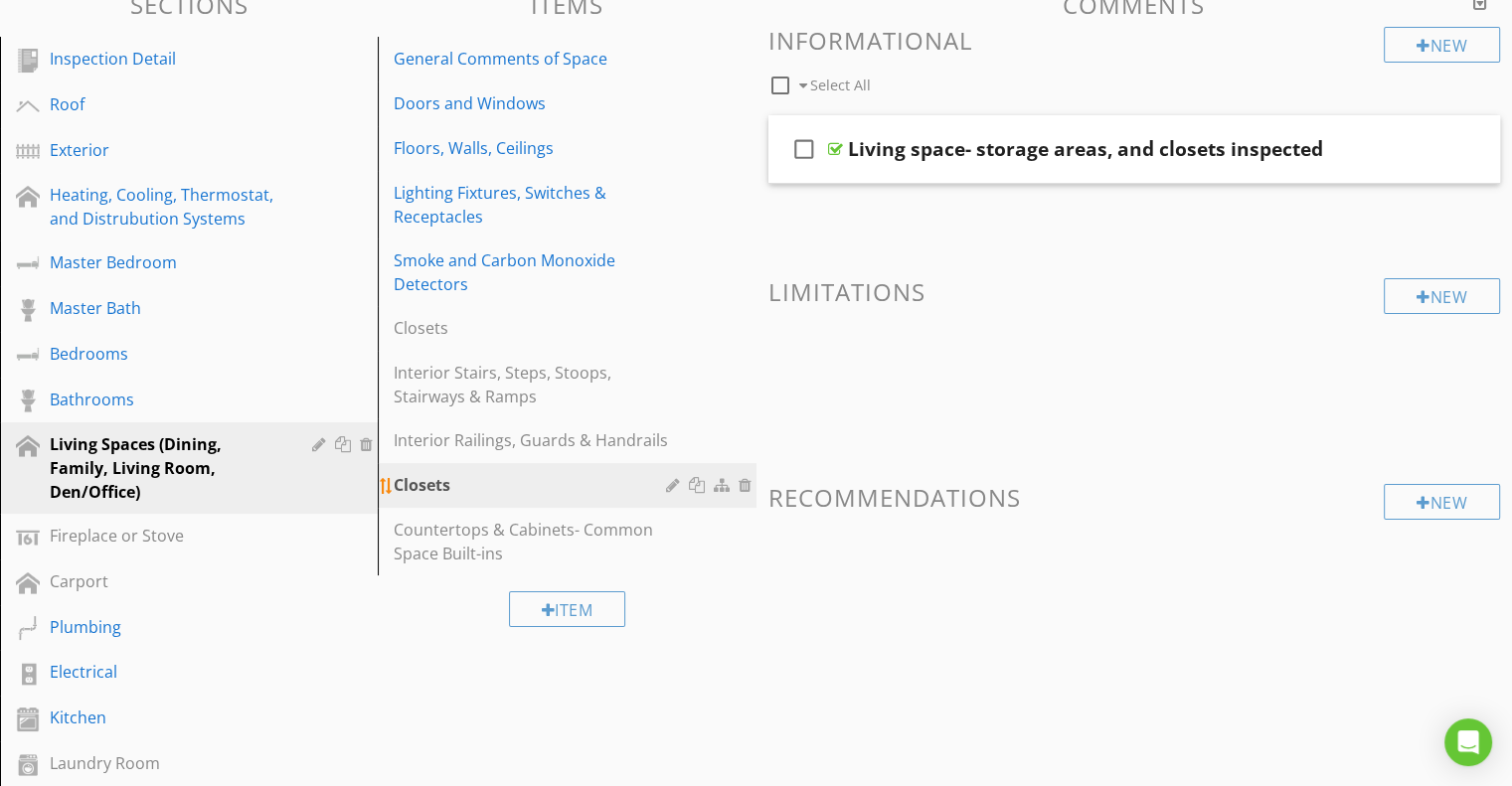 scroll, scrollTop: 251, scrollLeft: 0, axis: vertical 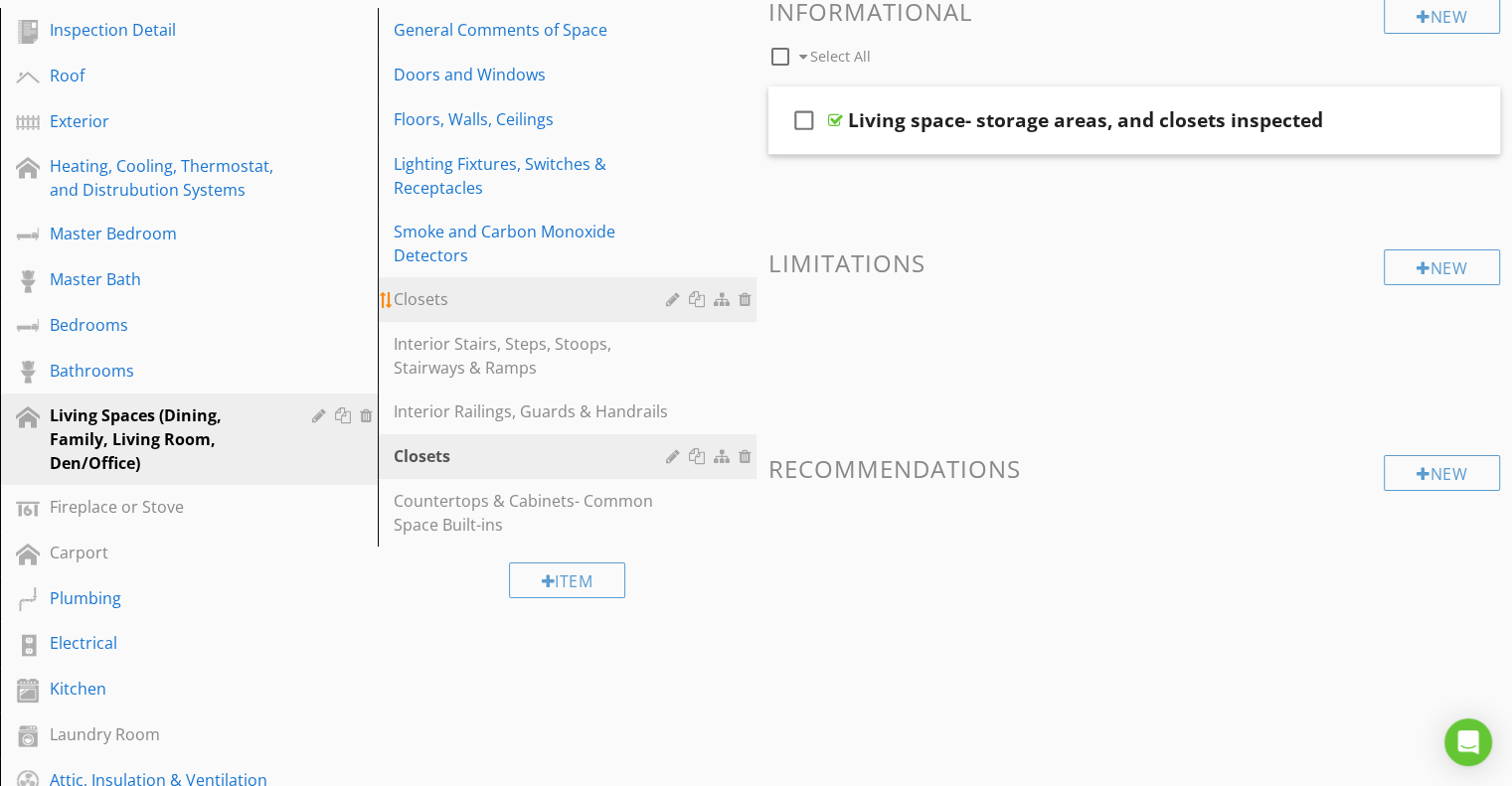 click at bounding box center [748, 299] 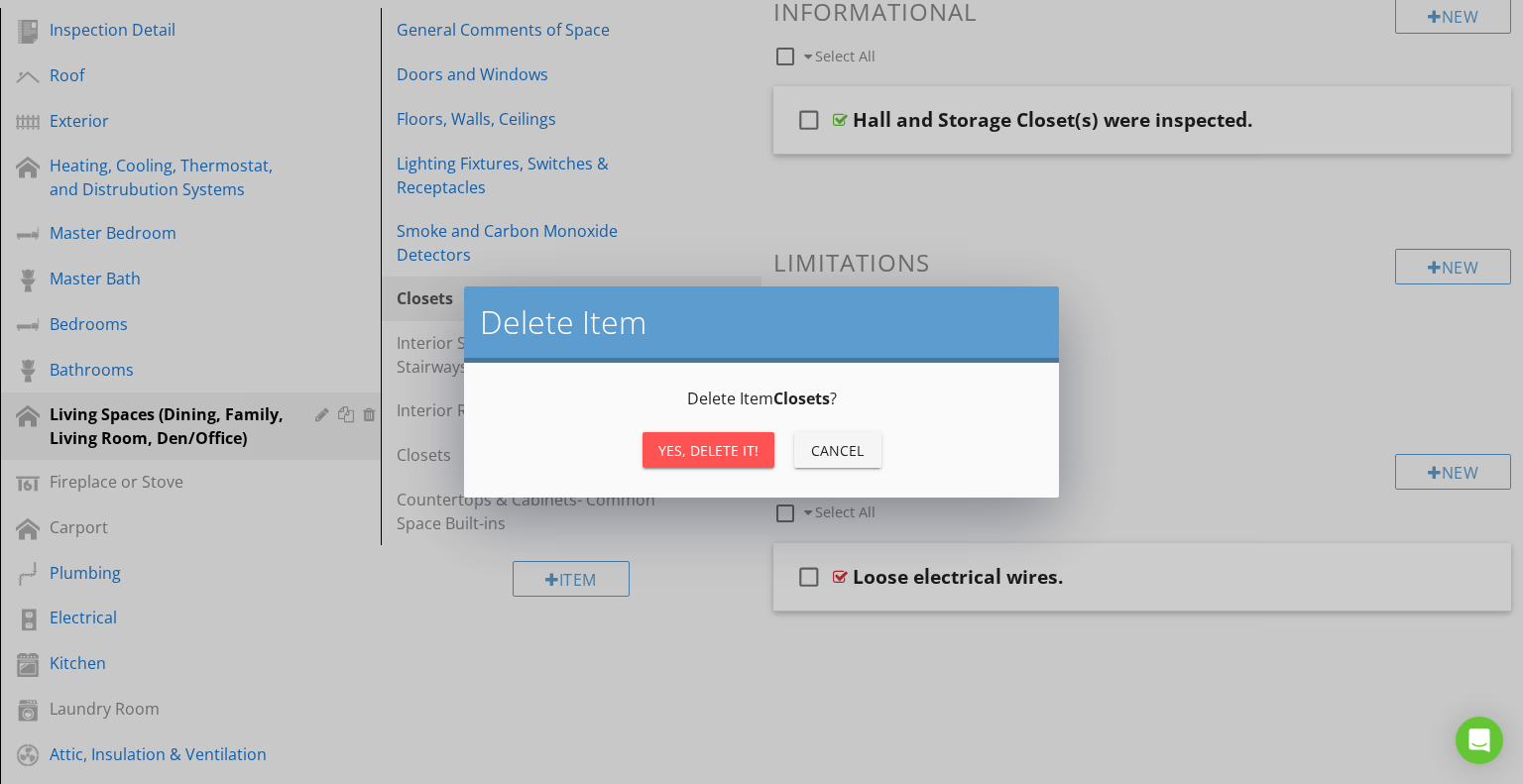 click on "Yes, Delete it!" at bounding box center [708, 450] 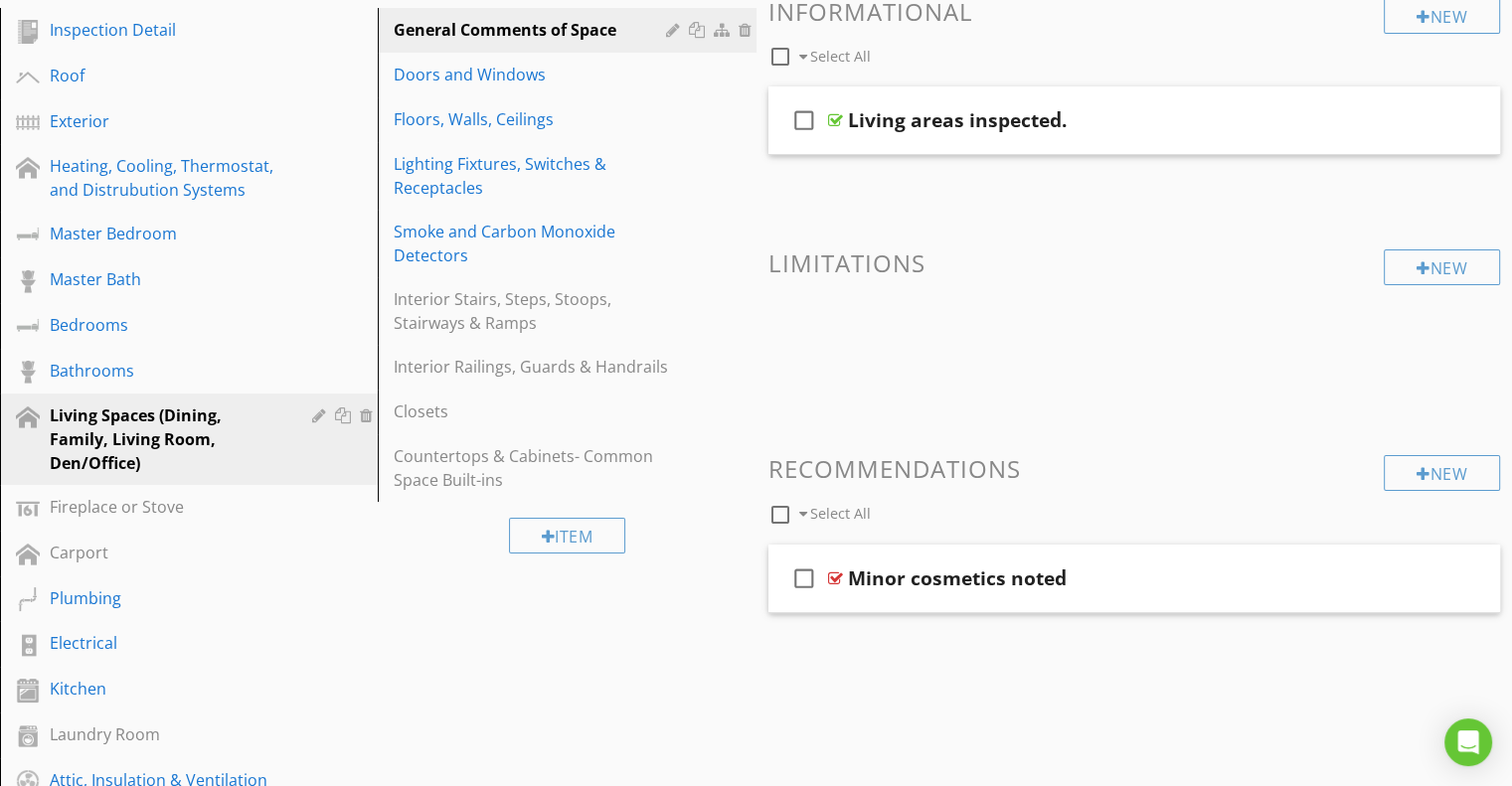 scroll, scrollTop: 53, scrollLeft: 0, axis: vertical 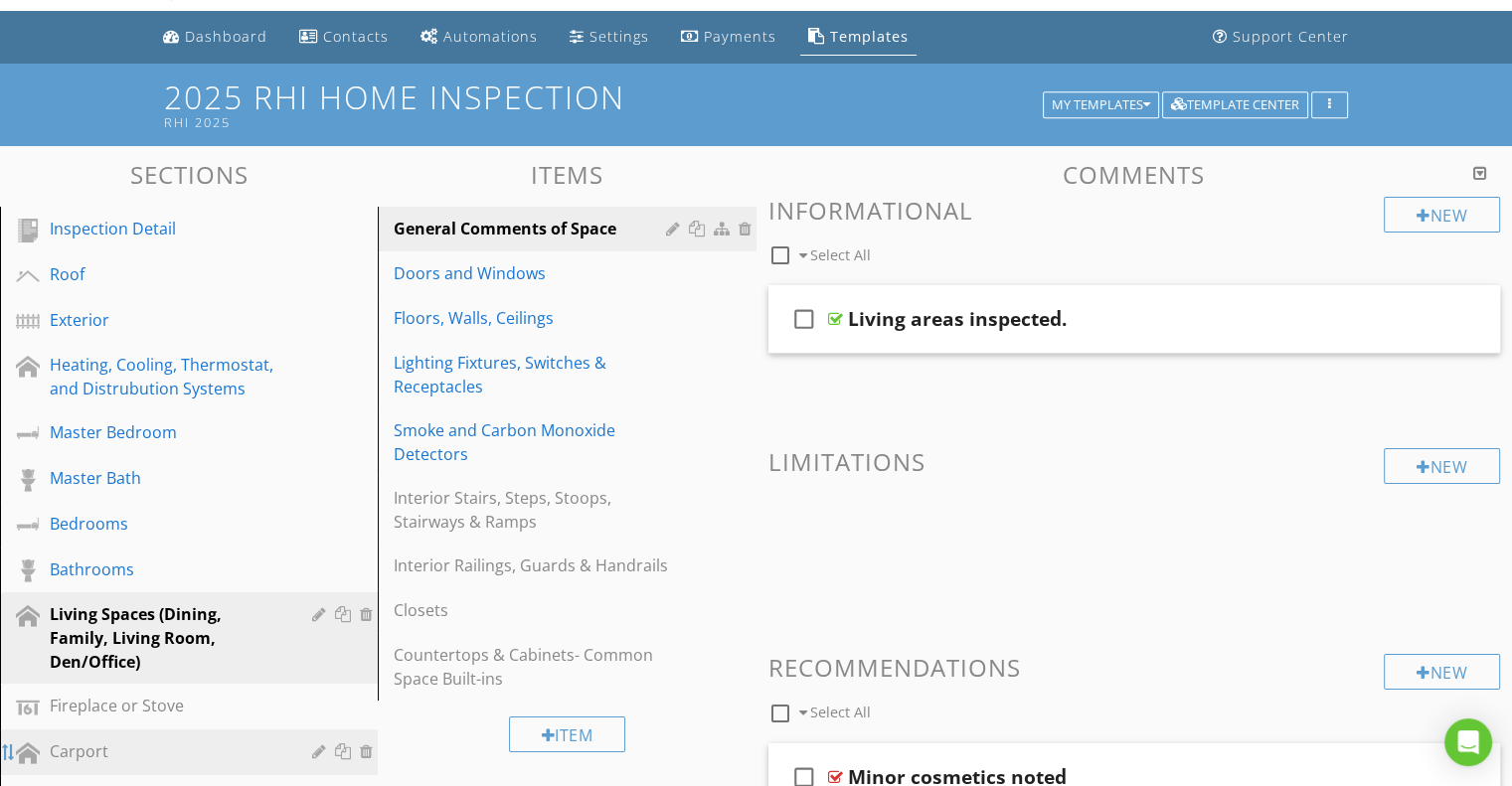 type 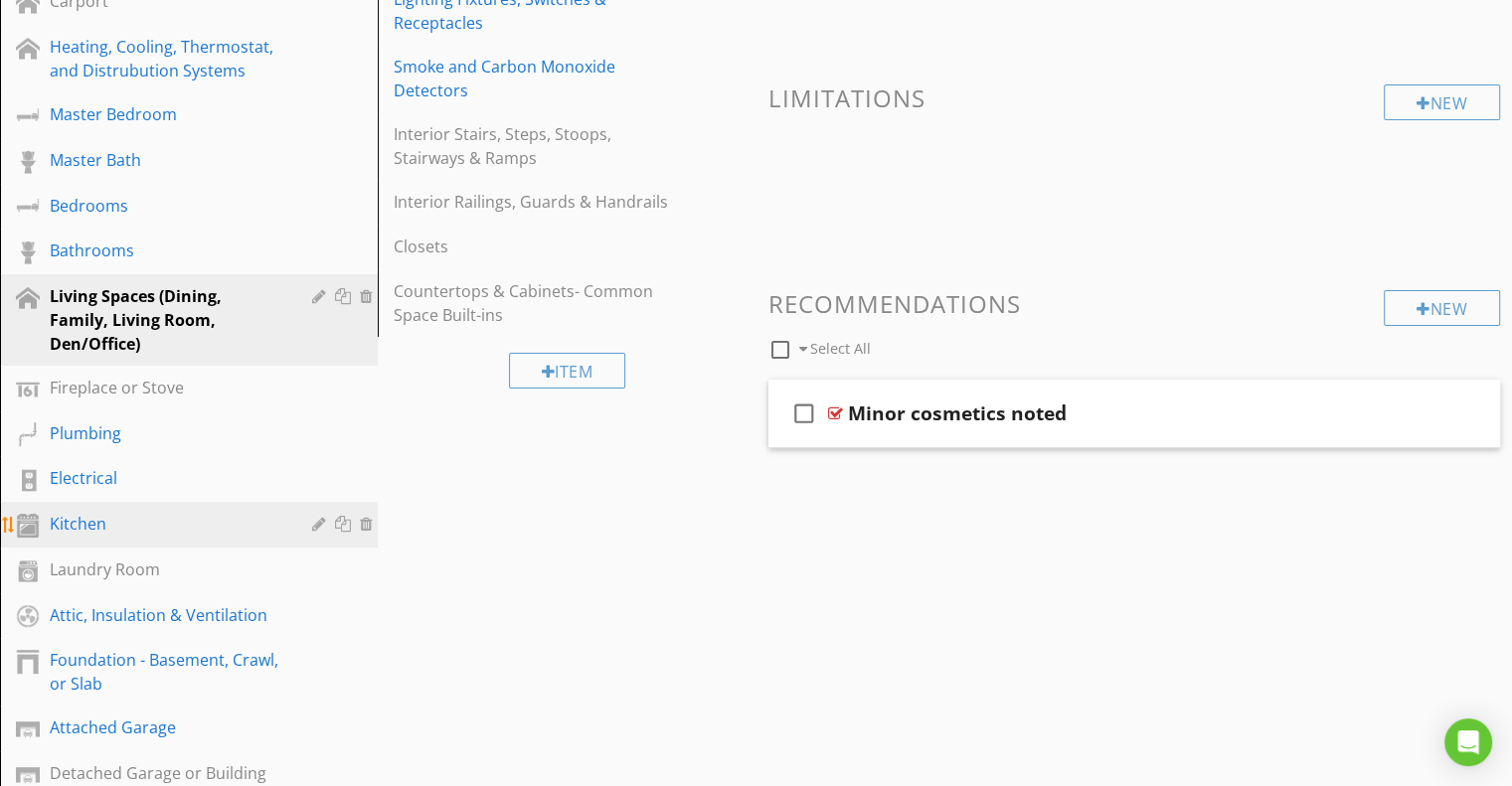 scroll, scrollTop: 450, scrollLeft: 0, axis: vertical 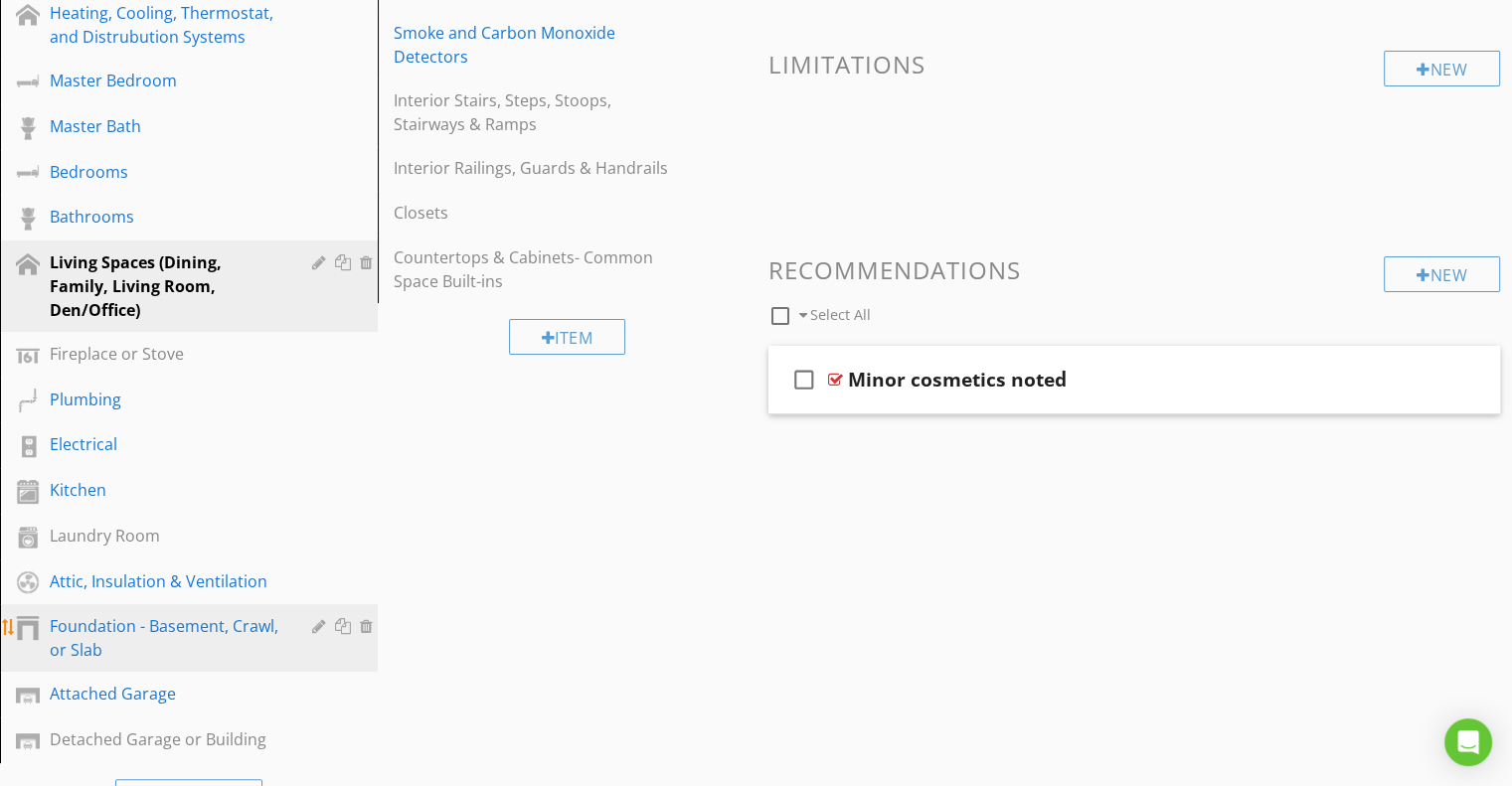click on "Foundation - Basement, Crawl, or Slab" at bounding box center [166, 638] 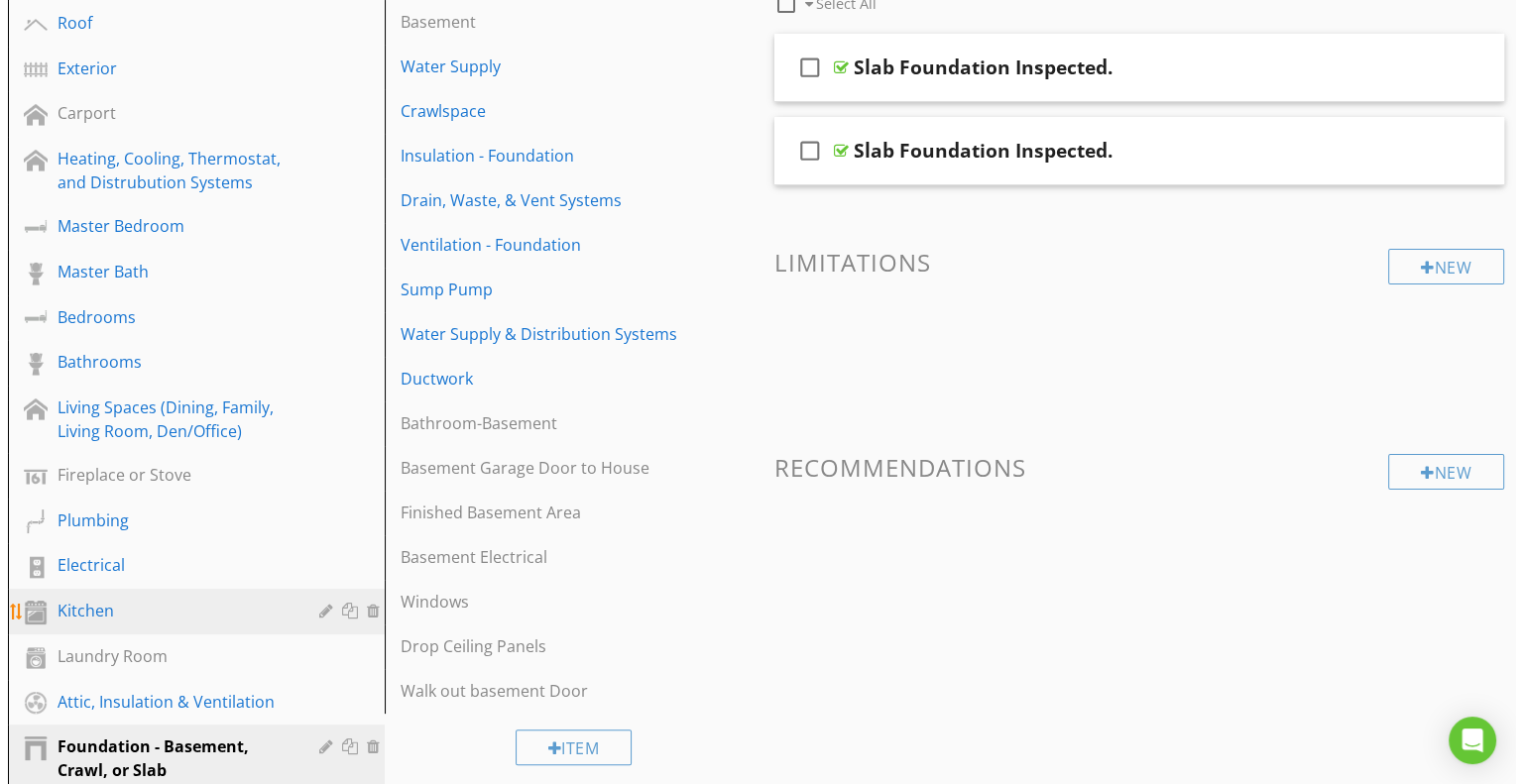 scroll, scrollTop: 350, scrollLeft: 0, axis: vertical 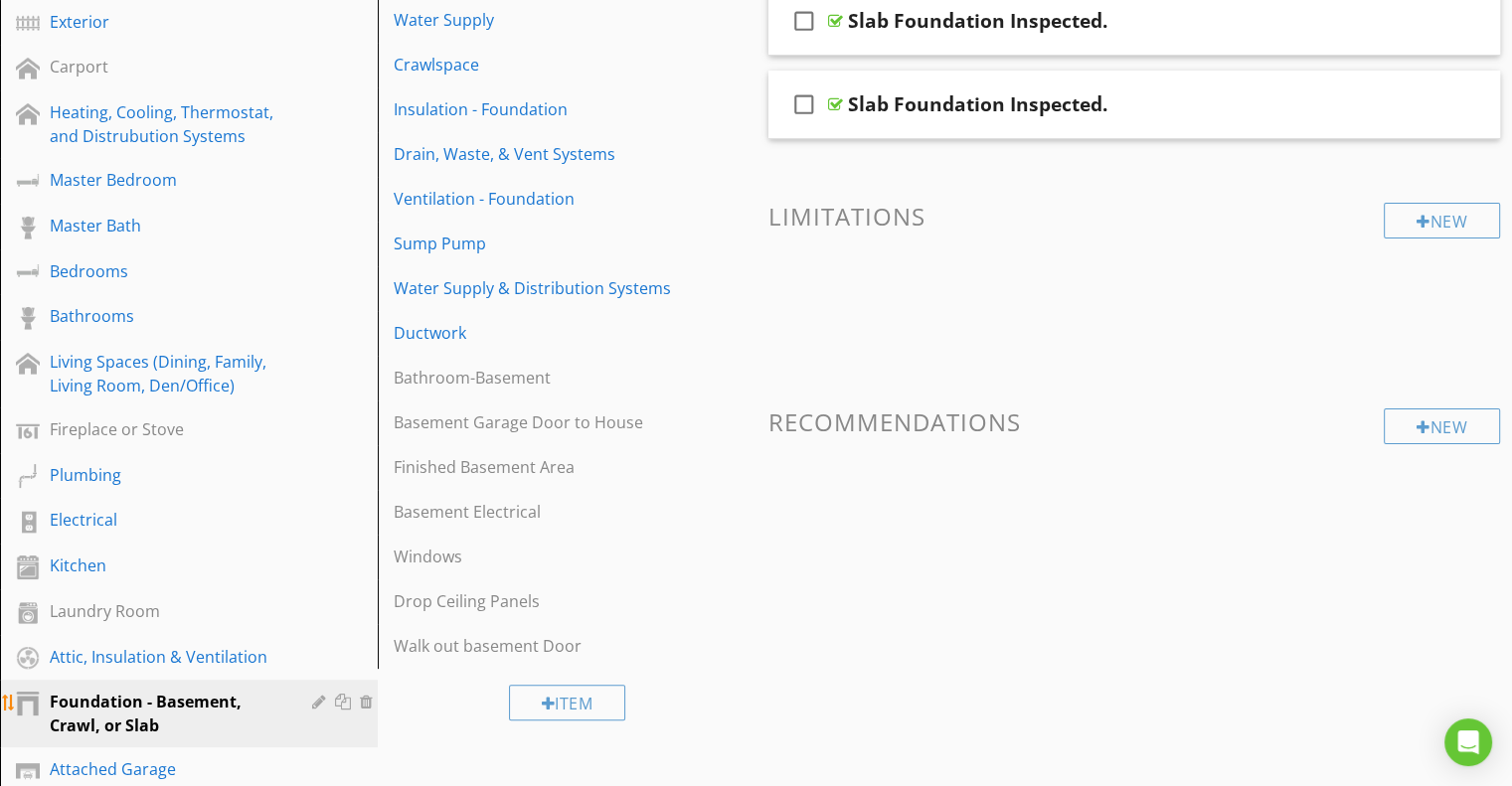 click at bounding box center (321, 702) 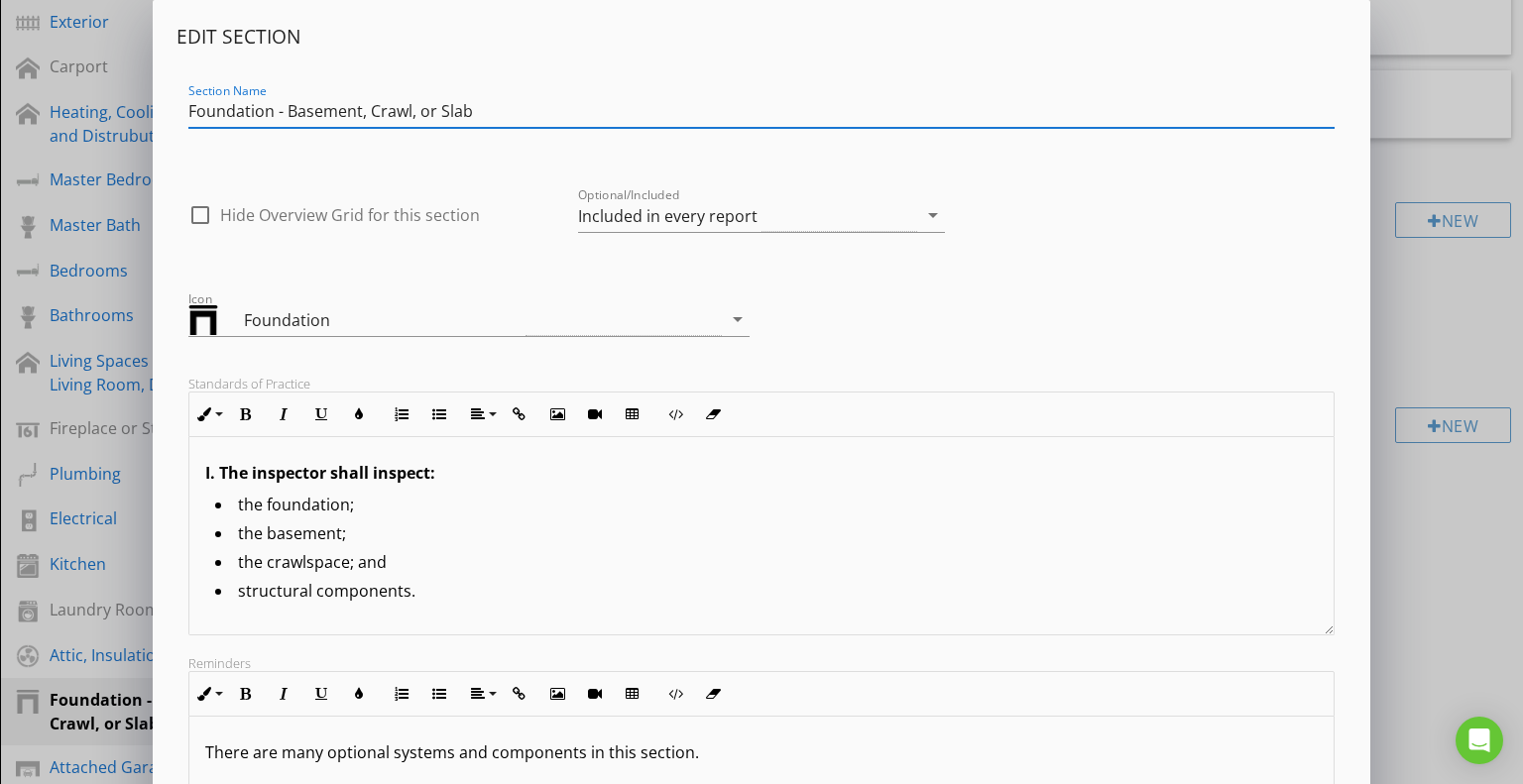 drag, startPoint x: 275, startPoint y: 111, endPoint x: 478, endPoint y: 117, distance: 203.08865 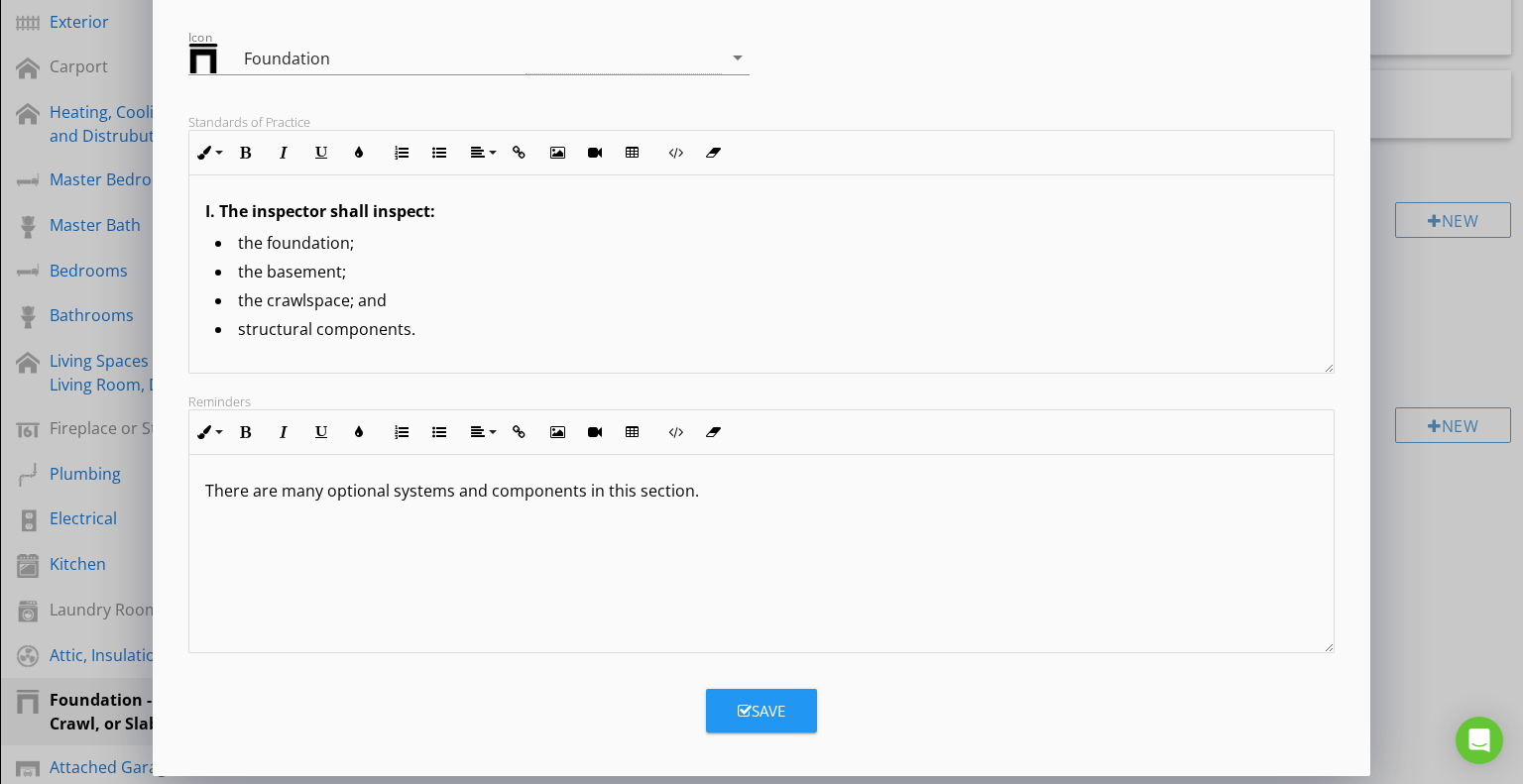 scroll, scrollTop: 264, scrollLeft: 0, axis: vertical 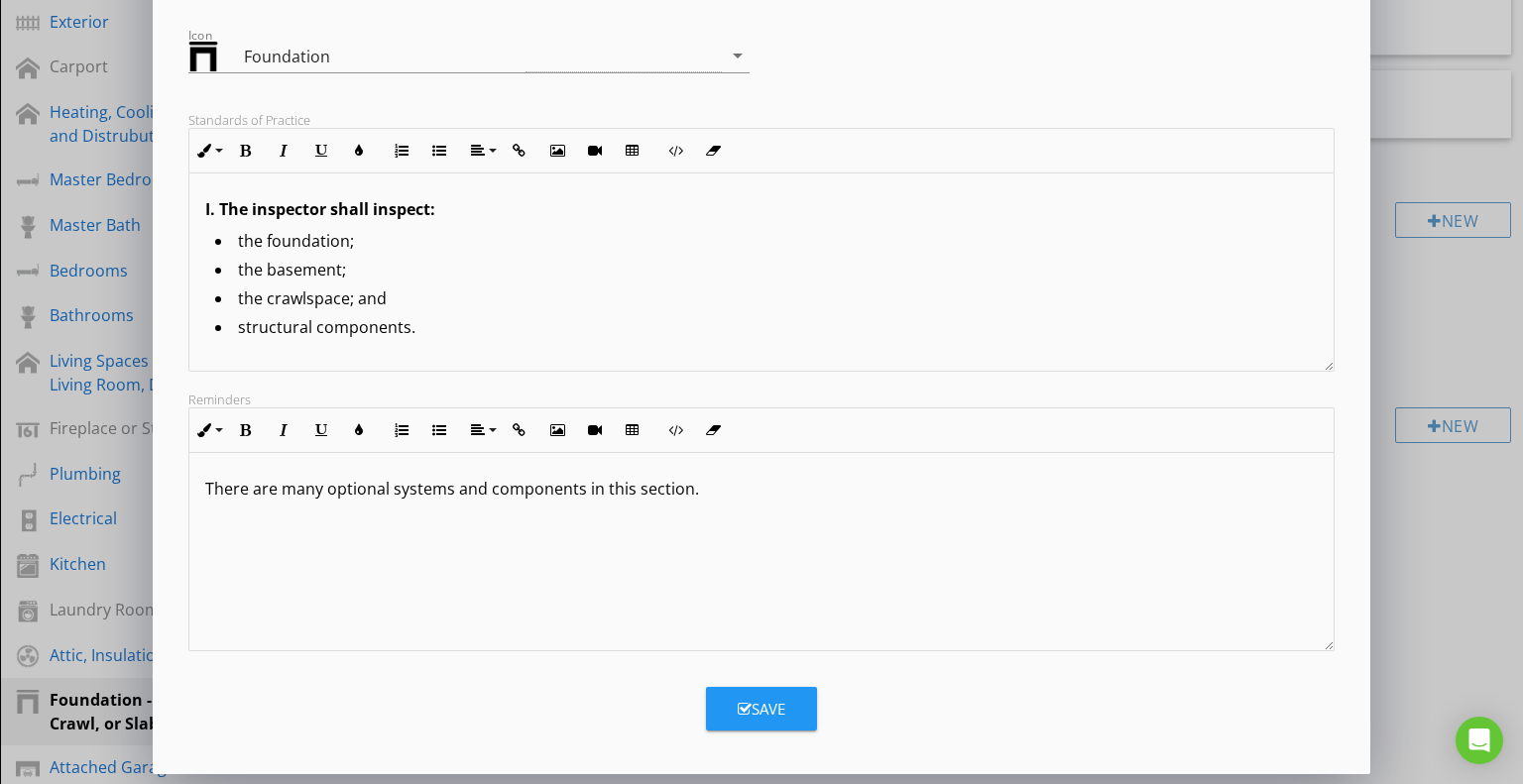 type on "Foundation" 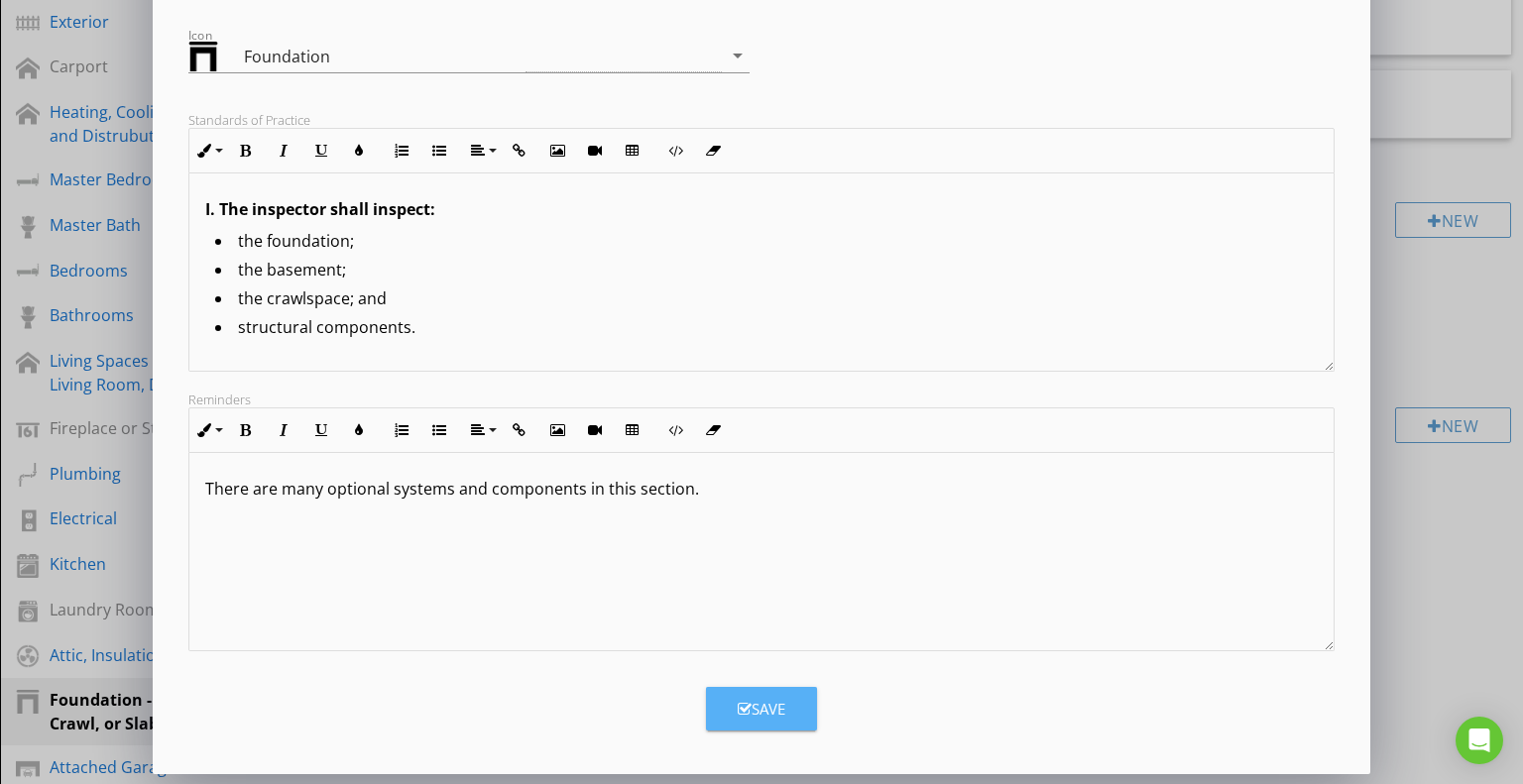 click on "Save" at bounding box center [762, 709] 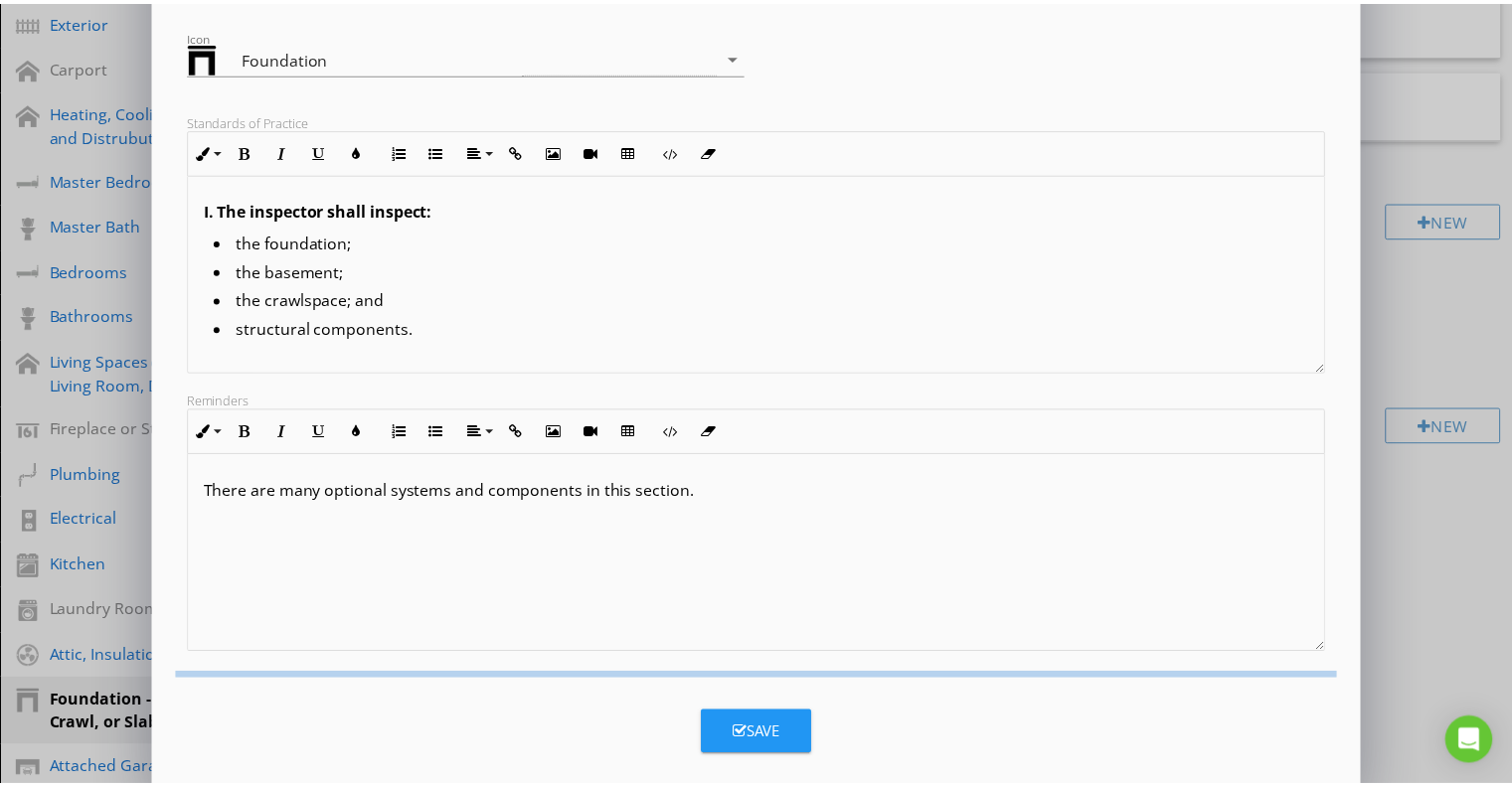 scroll, scrollTop: 51, scrollLeft: 0, axis: vertical 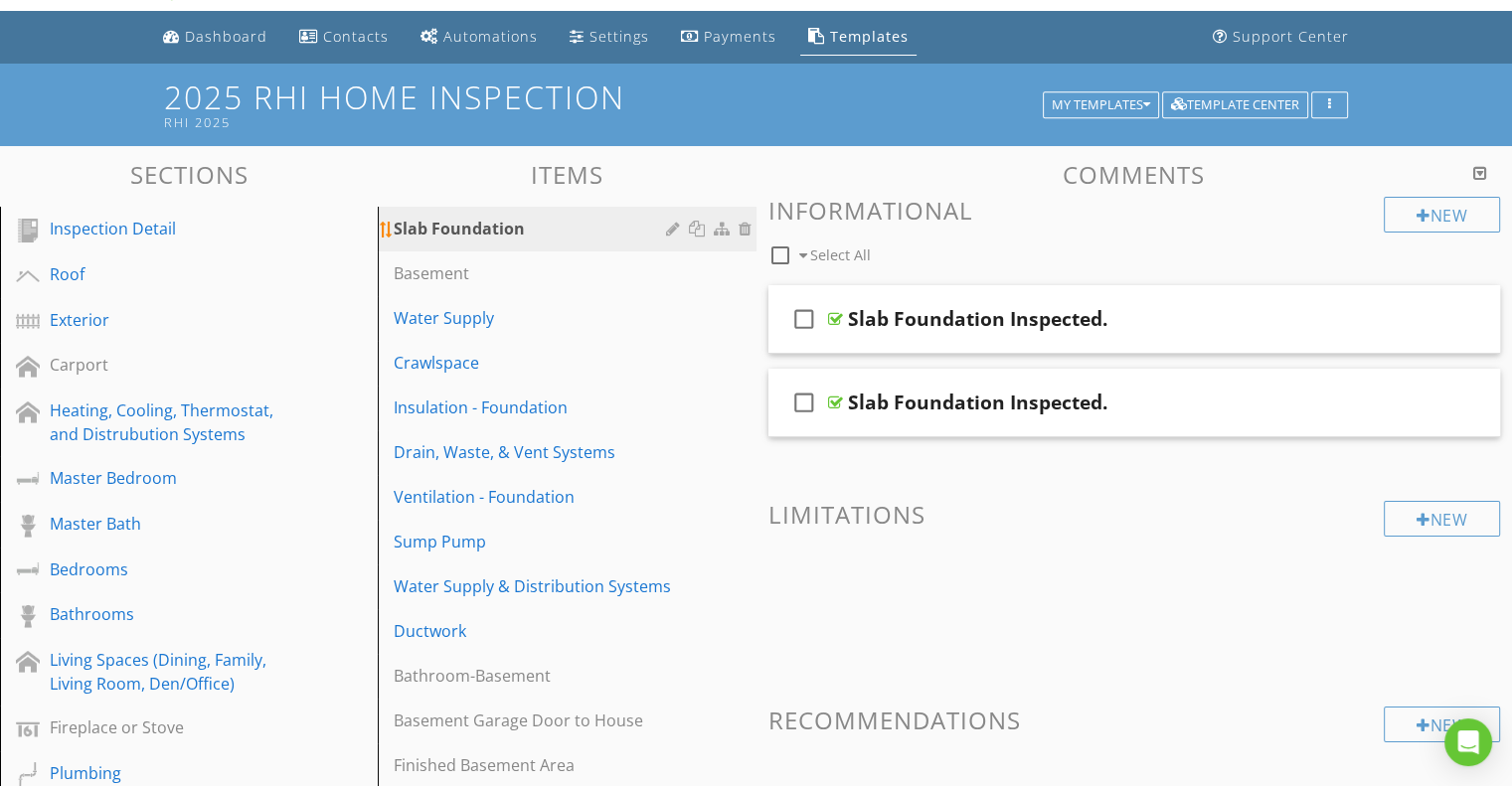 click on "Slab Foundation" at bounding box center [532, 229] 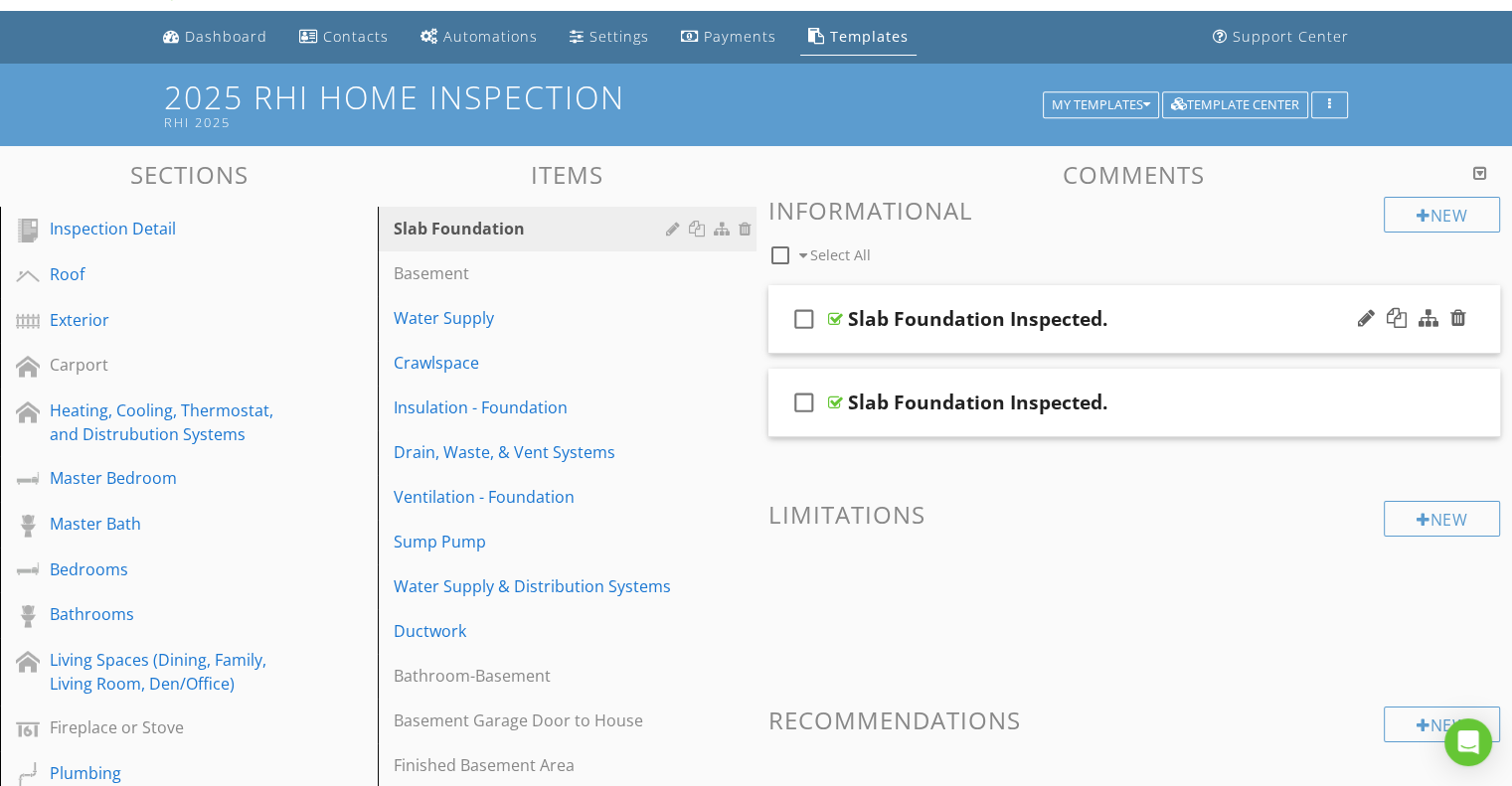 click on "Slab Foundation Inspected." at bounding box center [1107, 319] 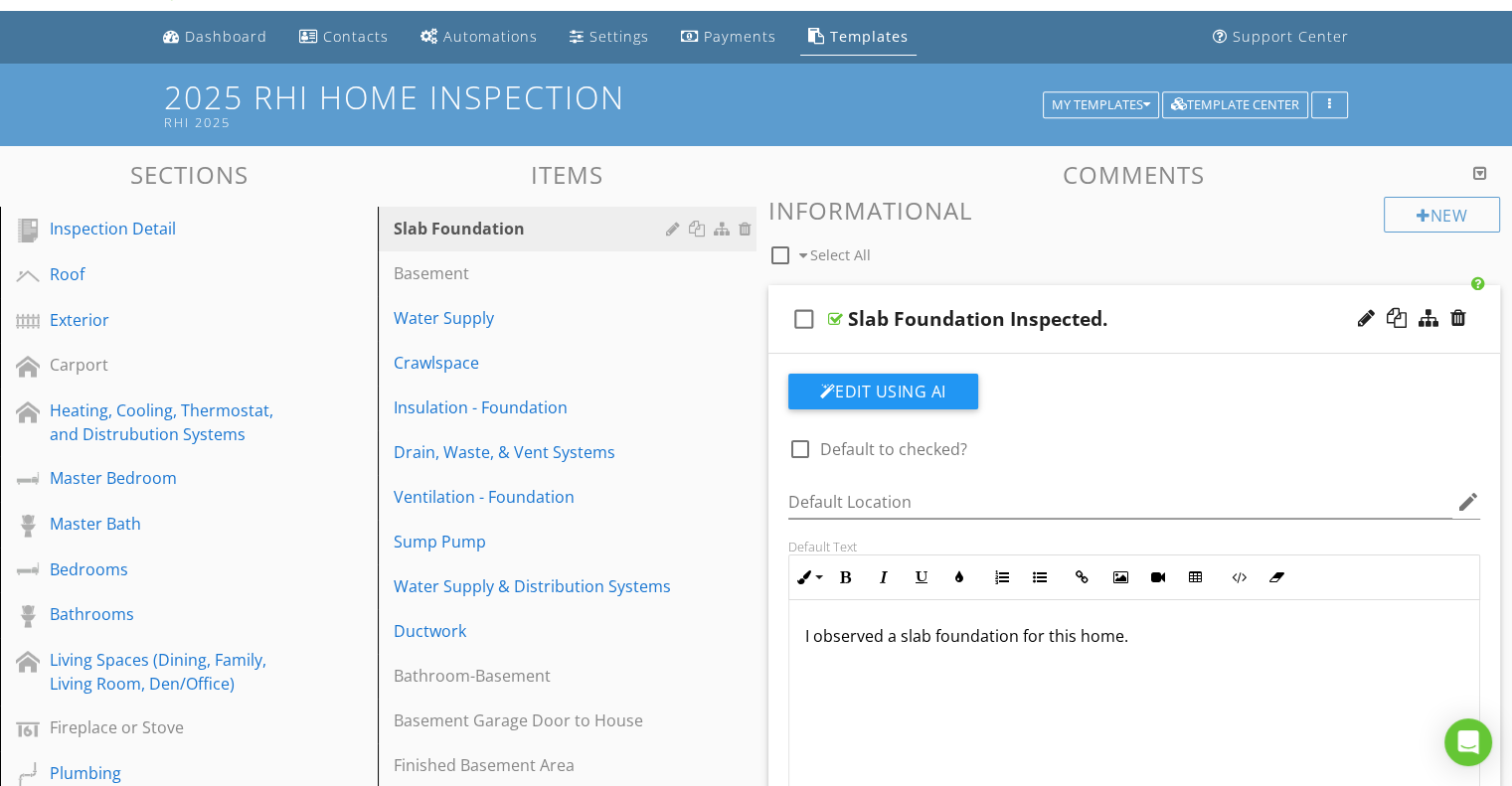 click on "Slab Foundation Inspected." at bounding box center [1107, 319] 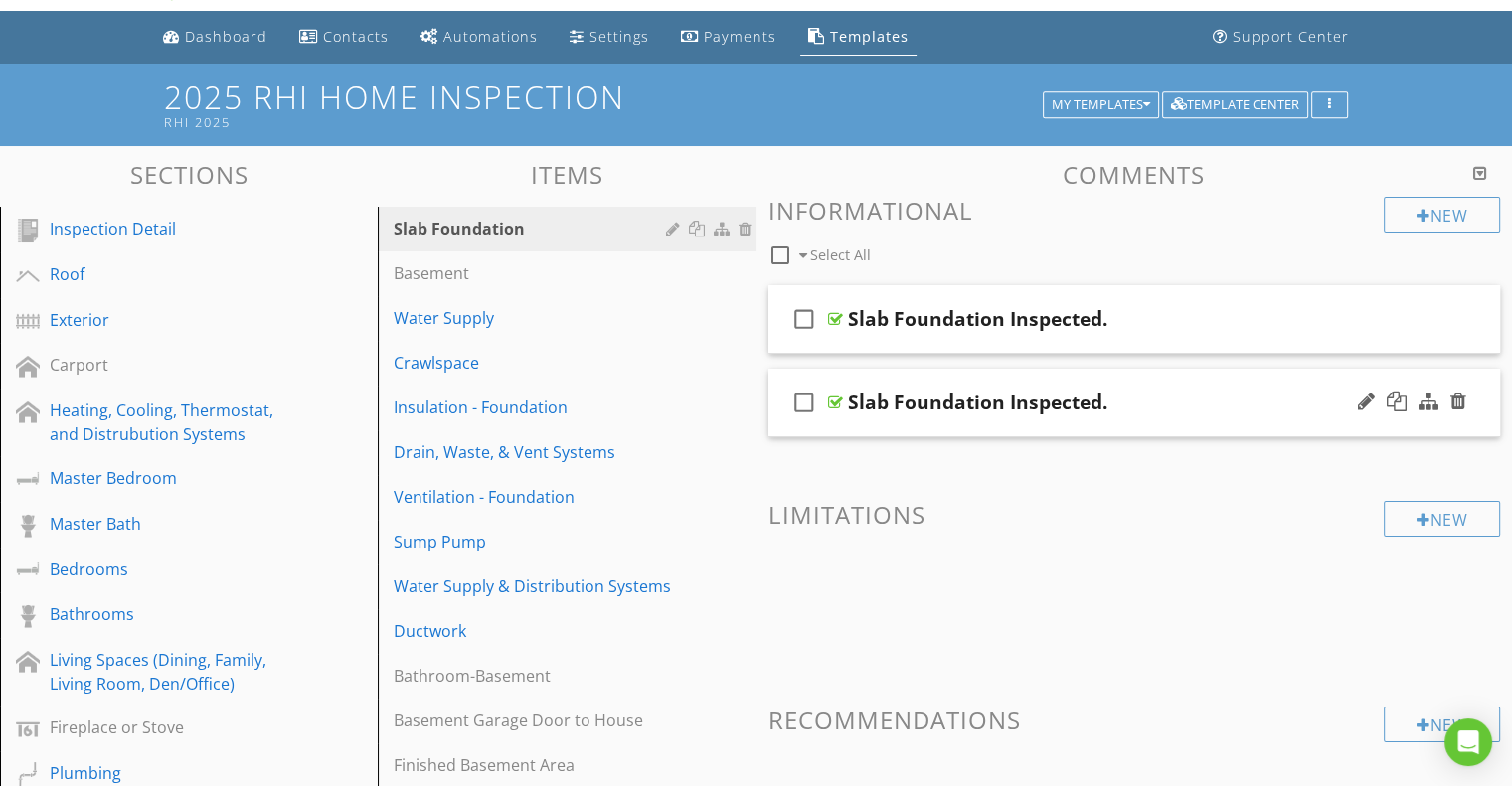 click on "Slab Foundation Inspected." at bounding box center (1107, 402) 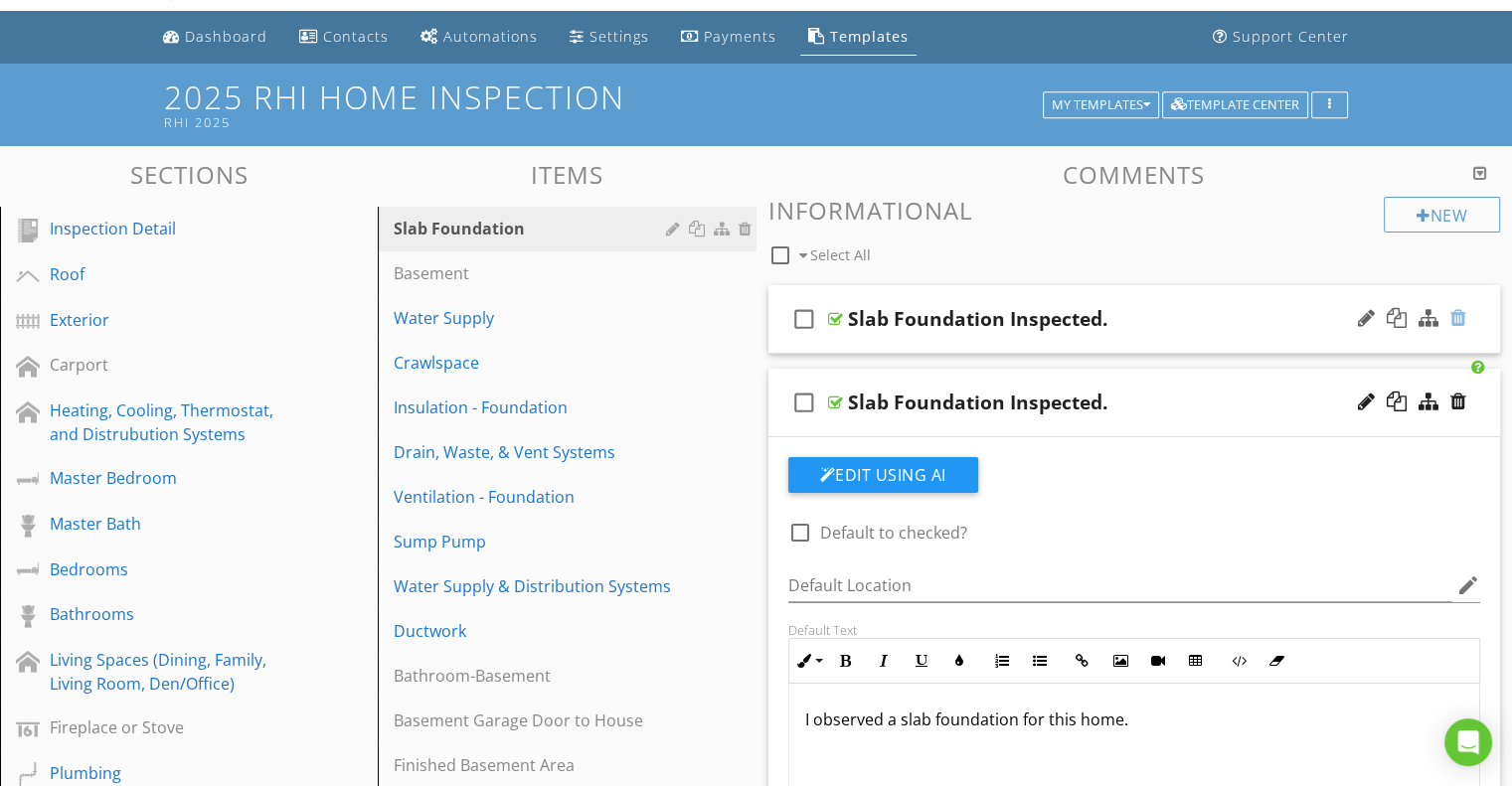 click at bounding box center (1458, 318) 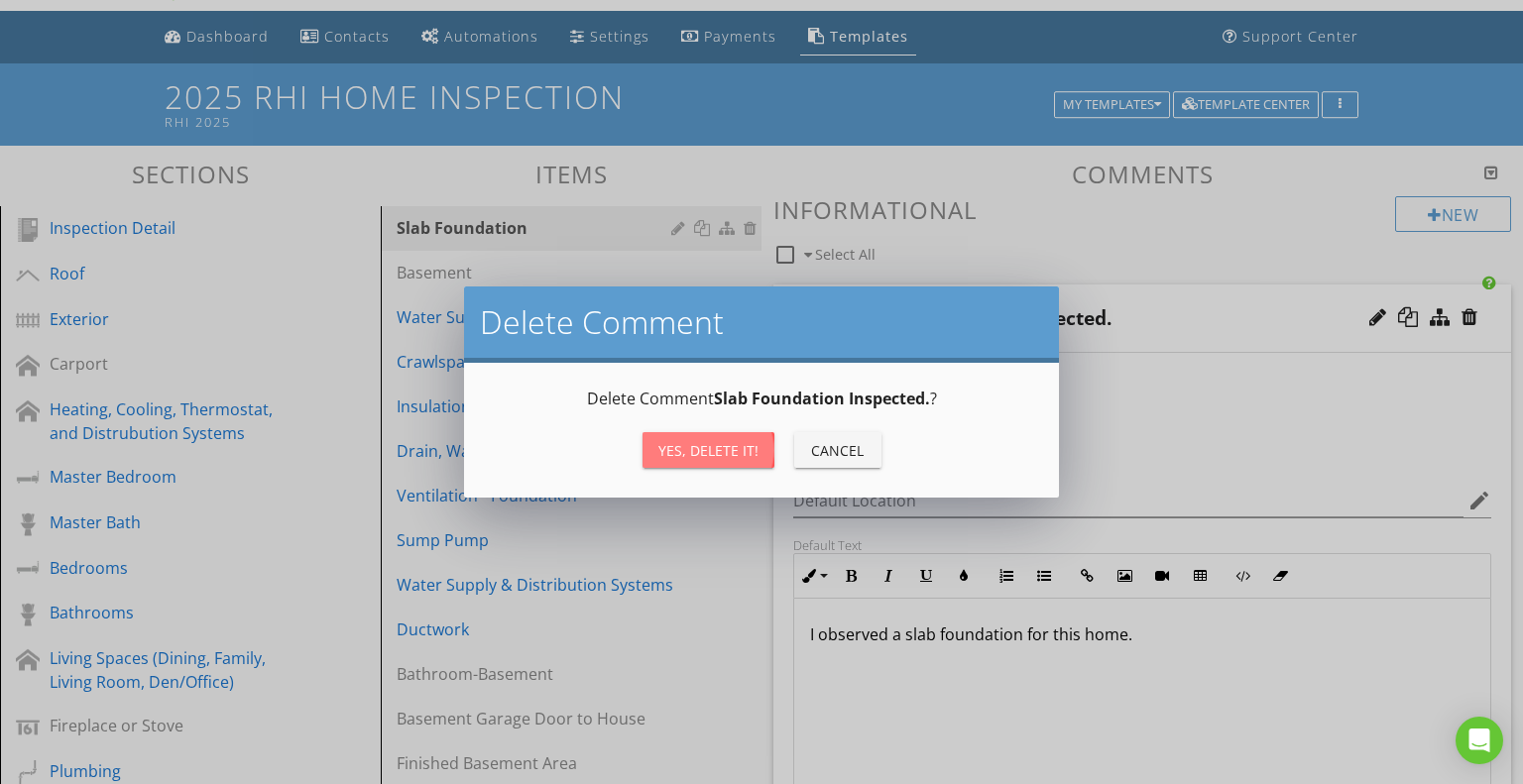 click on "Yes, Delete it!" at bounding box center (708, 450) 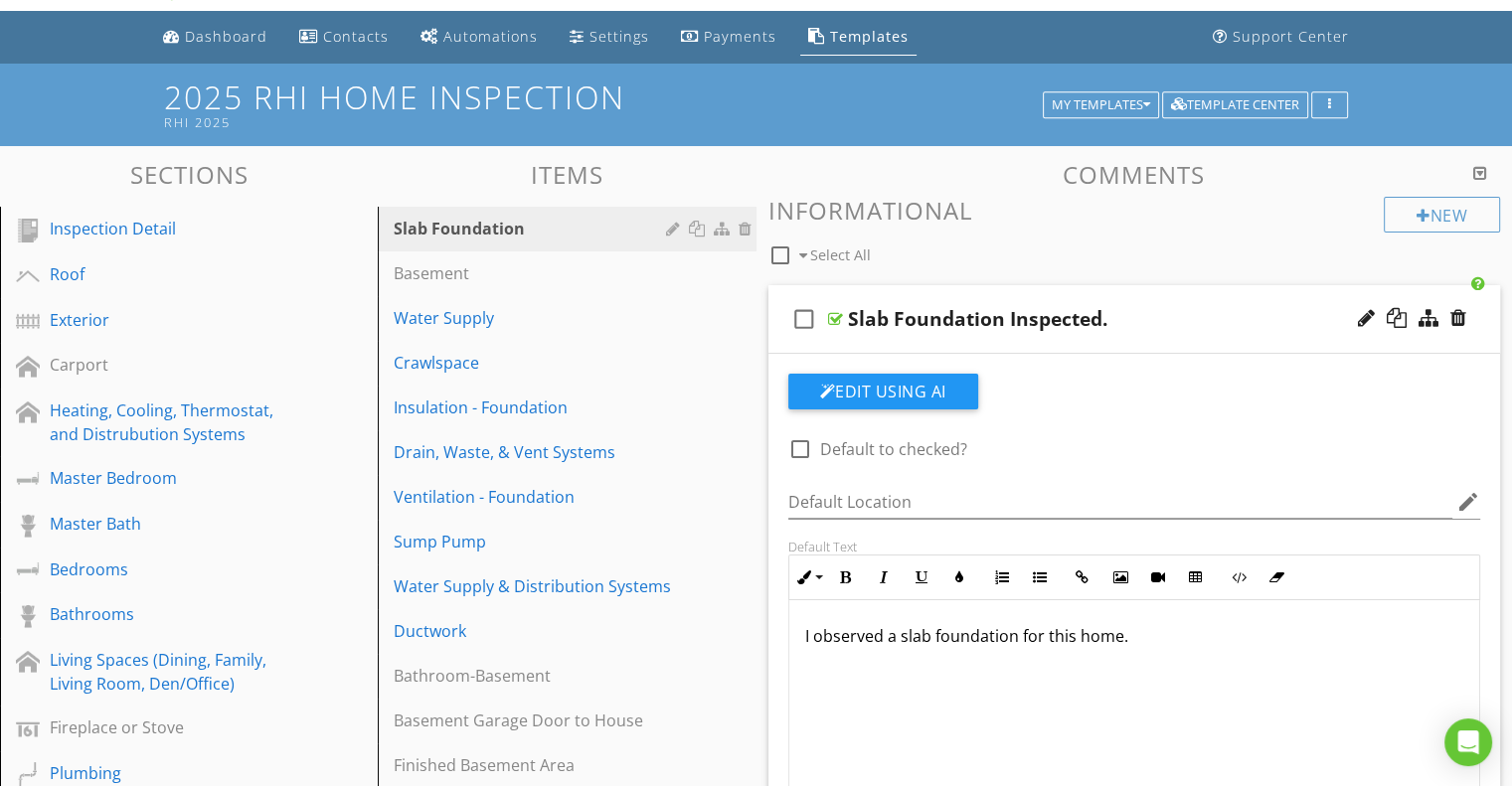 click on "Slab Foundation Inspected." at bounding box center [1107, 319] 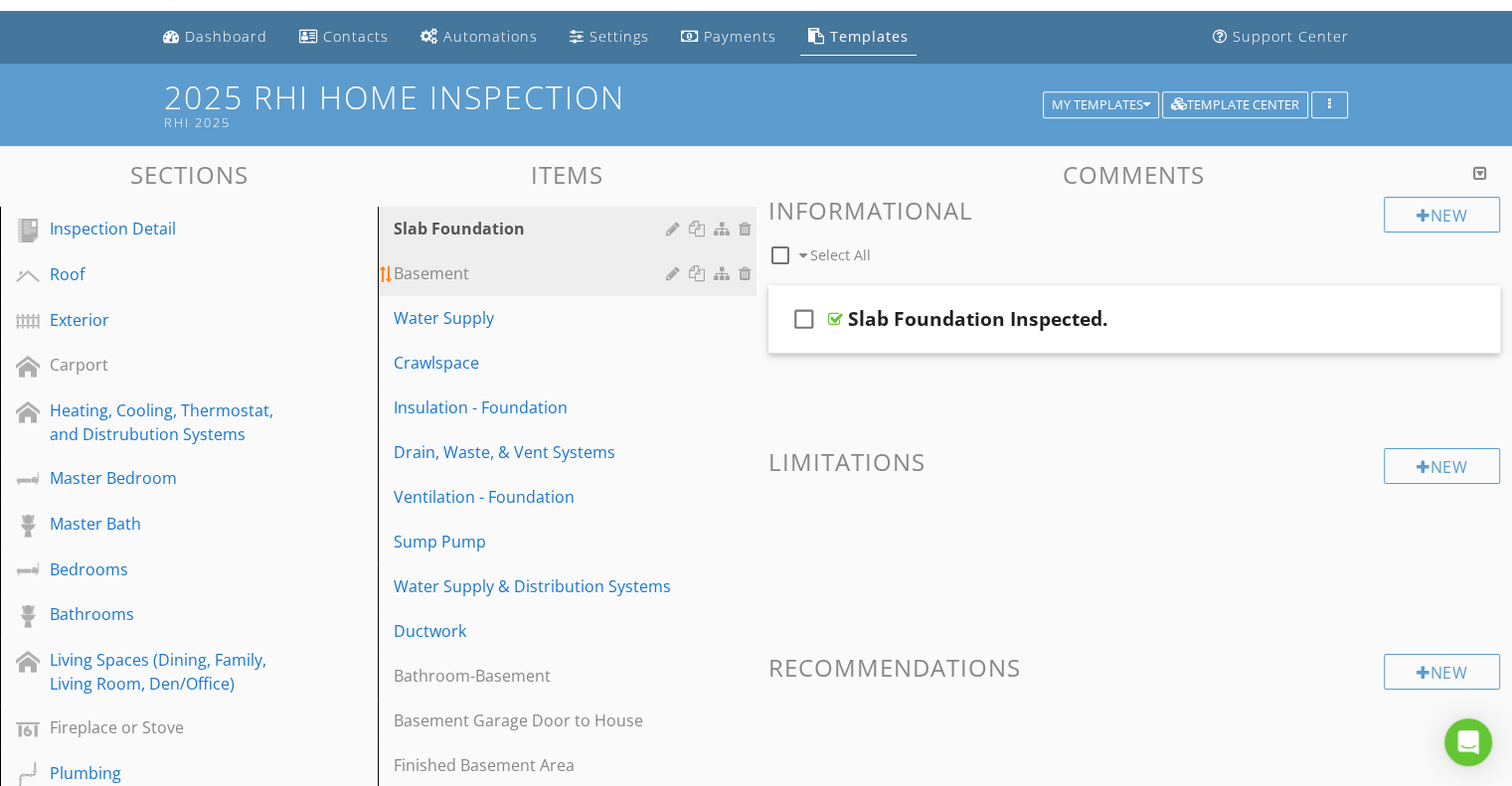 click on "Basement" at bounding box center (532, 273) 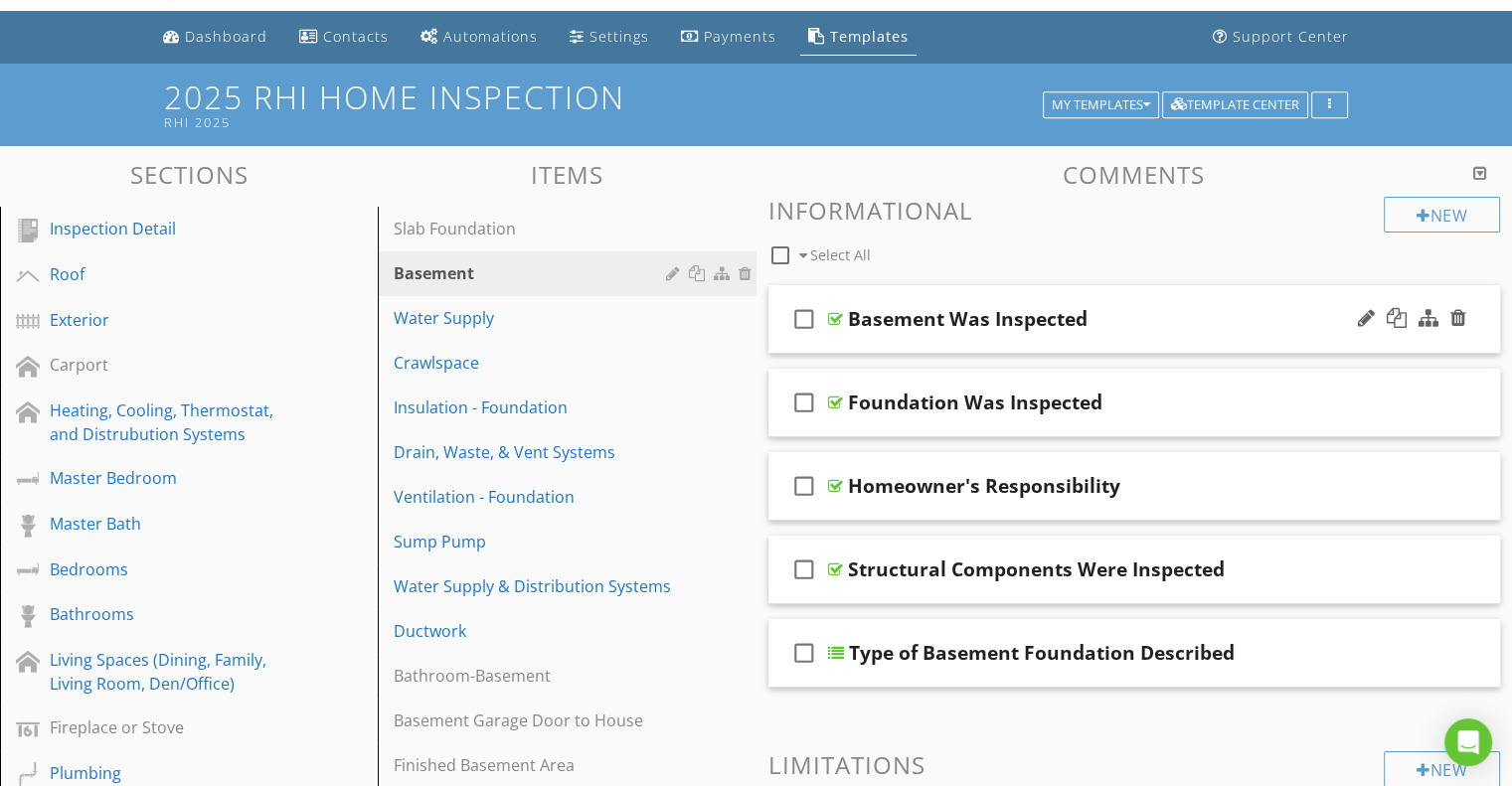 click on "Basement Was Inspected" at bounding box center (1107, 319) 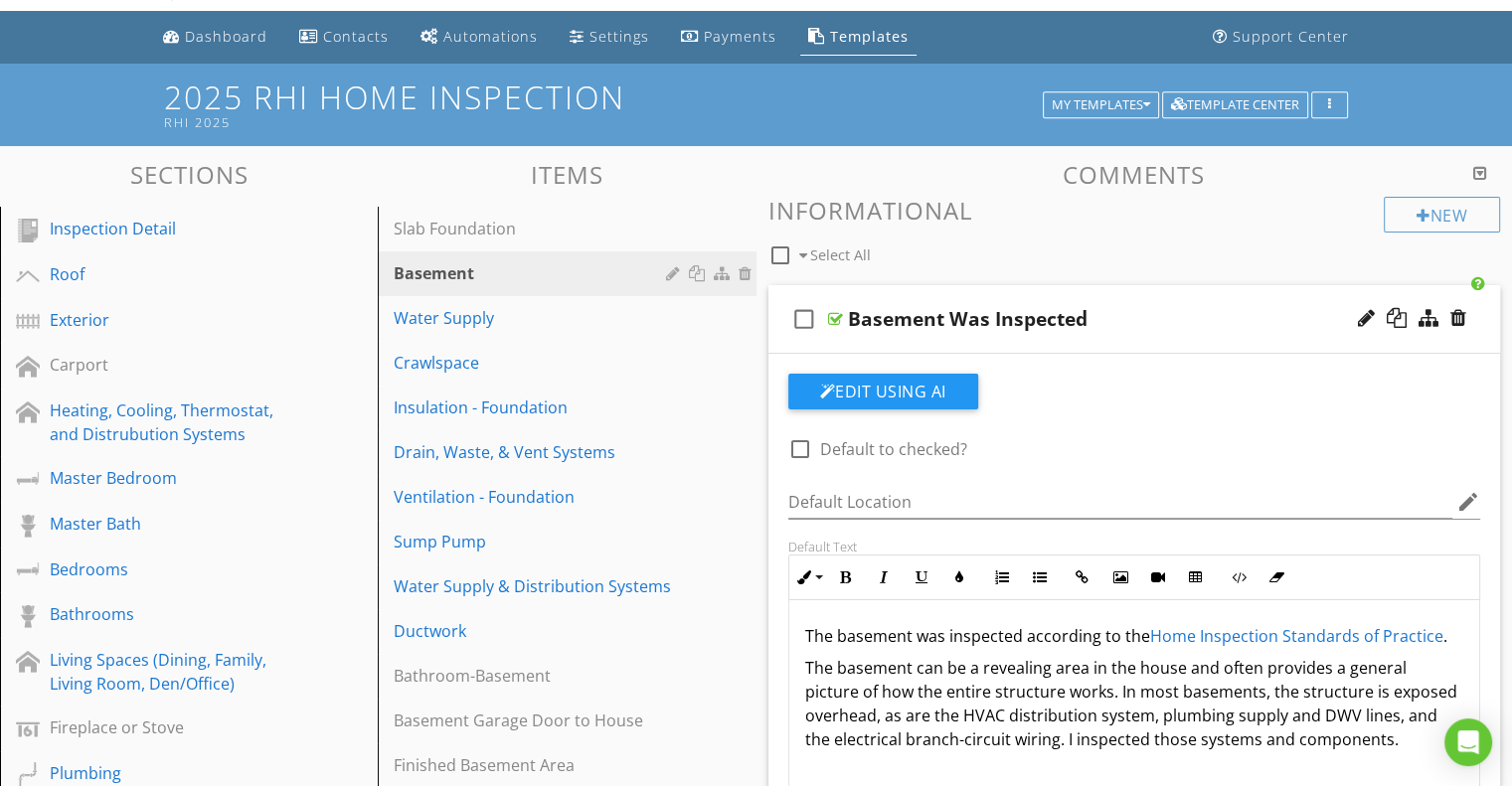 click on "Basement Was Inspected" at bounding box center (1107, 319) 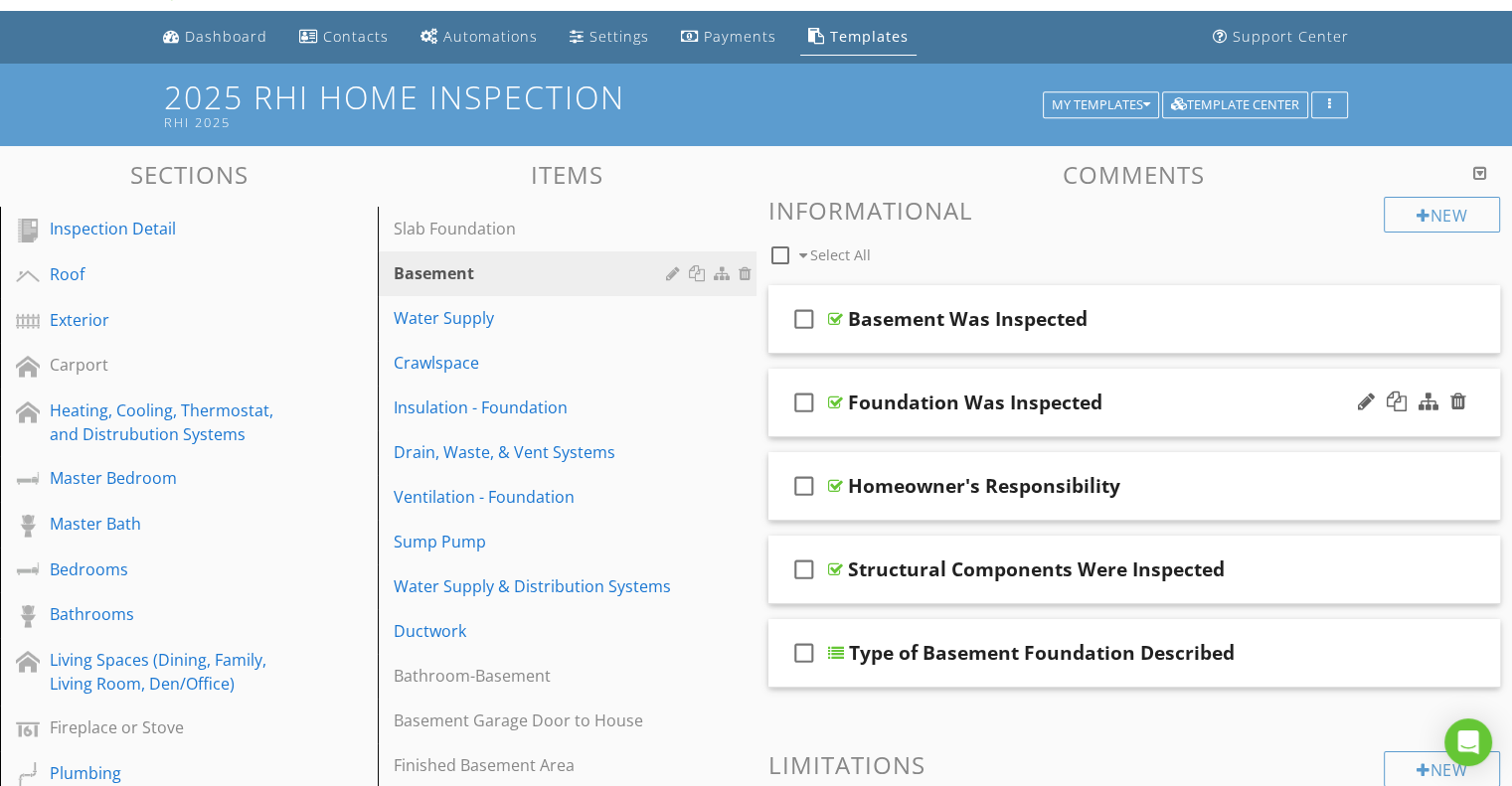 click on "Foundation Was Inspected" at bounding box center [1107, 402] 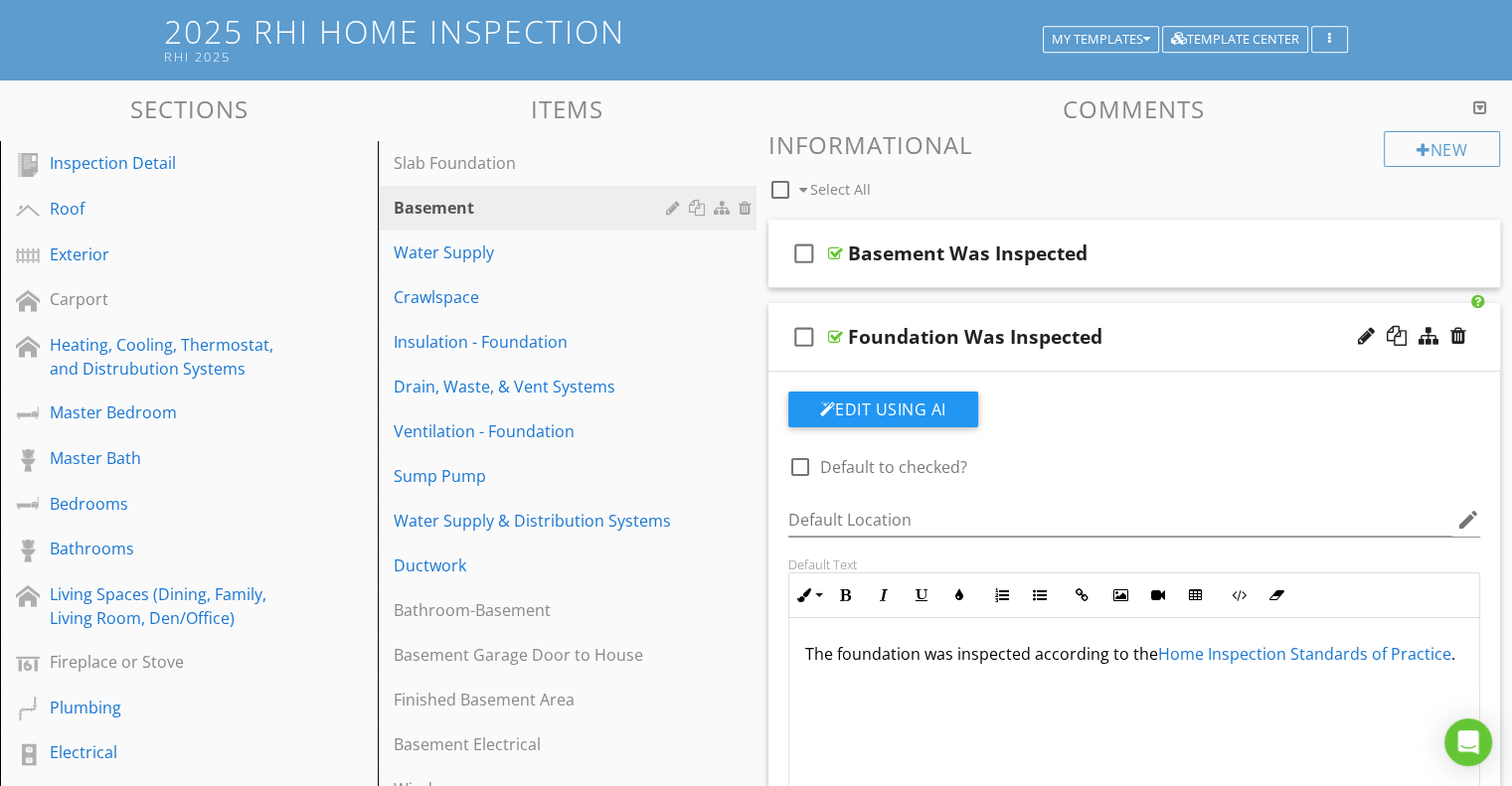 scroll, scrollTop: 152, scrollLeft: 0, axis: vertical 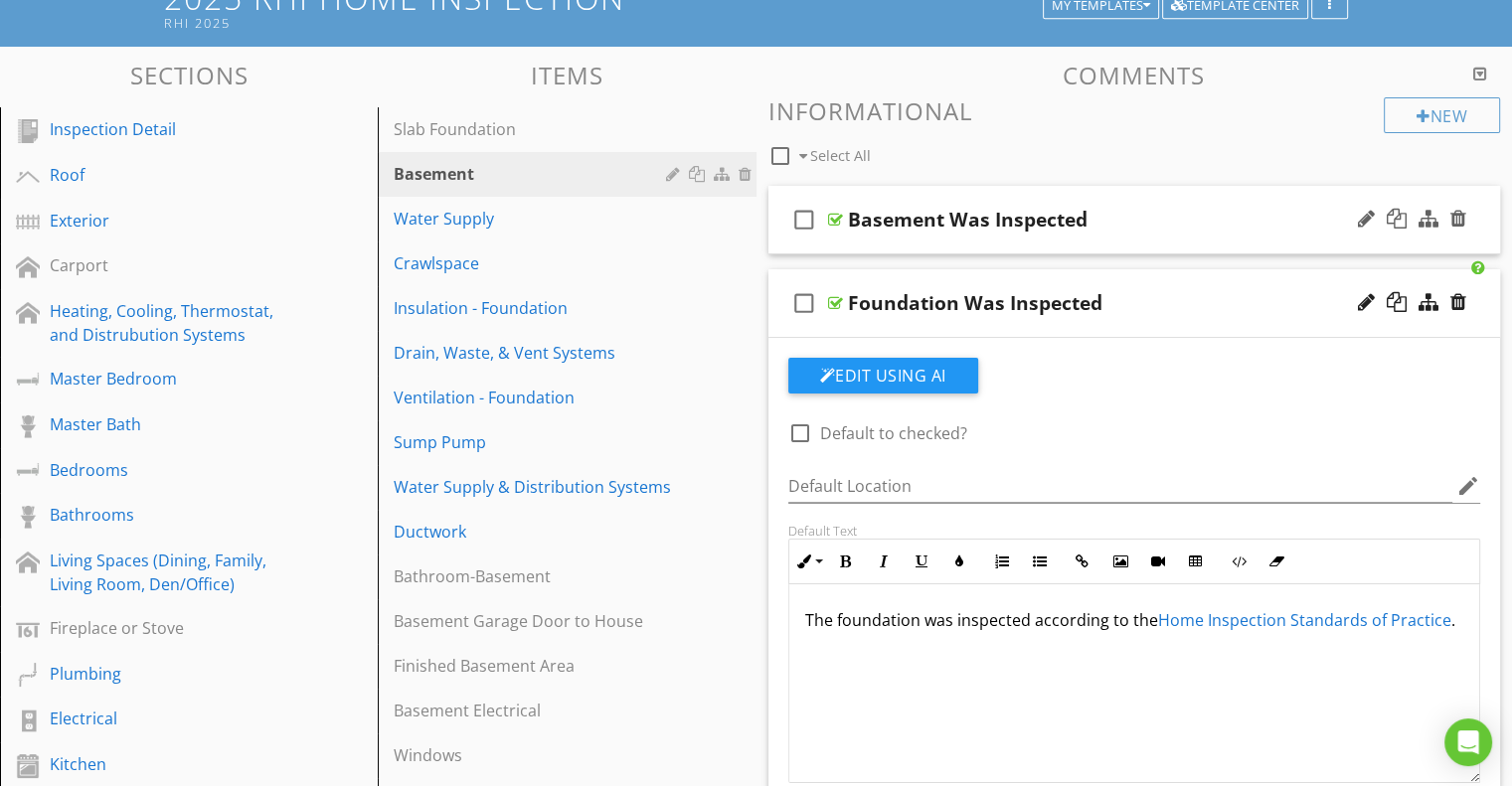 click on "check_box_outline_blank
Basement Was Inspected" at bounding box center (1134, 220) 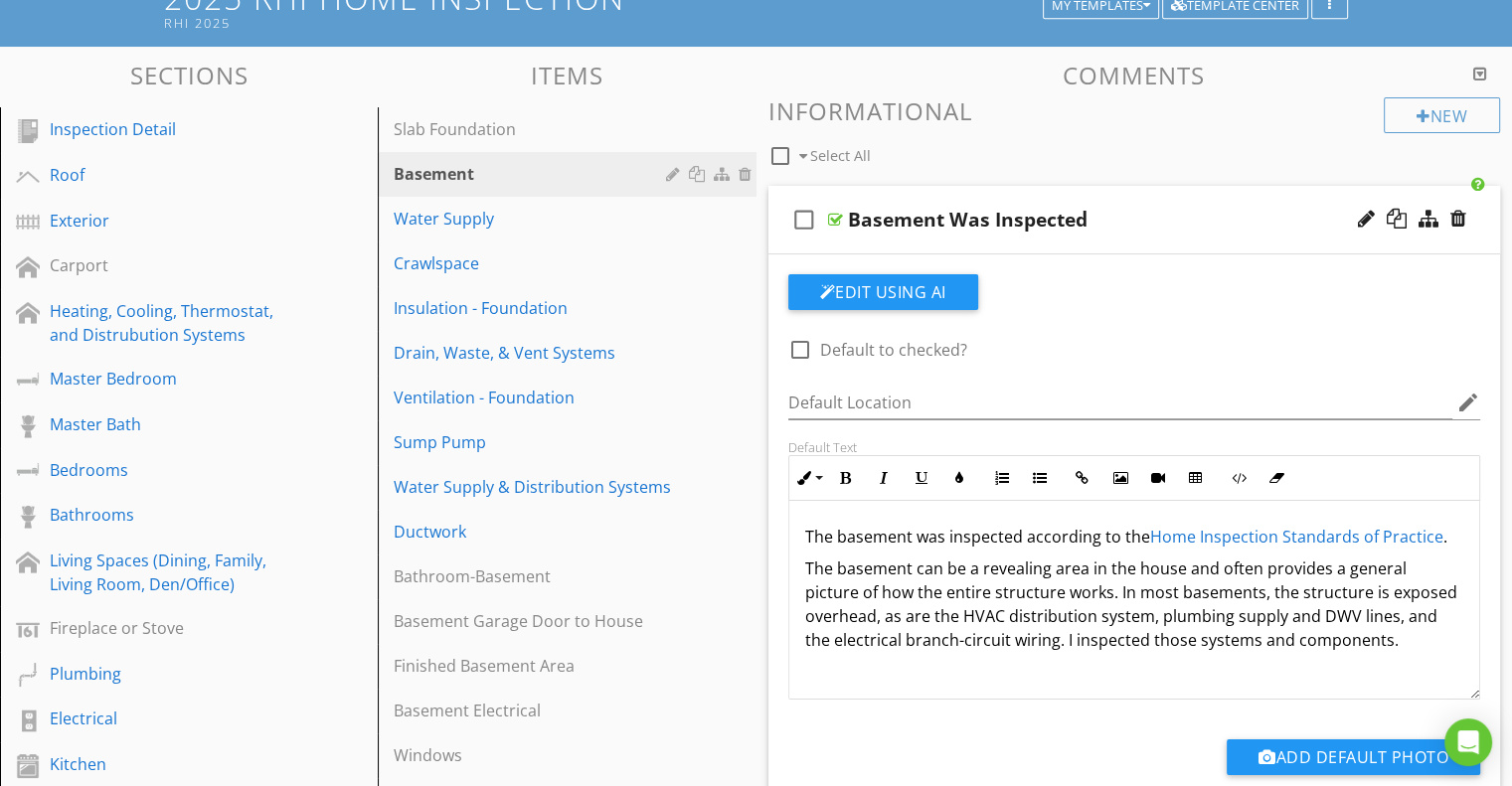 click on "check_box_outline_blank
Basement Was Inspected" at bounding box center (1134, 220) 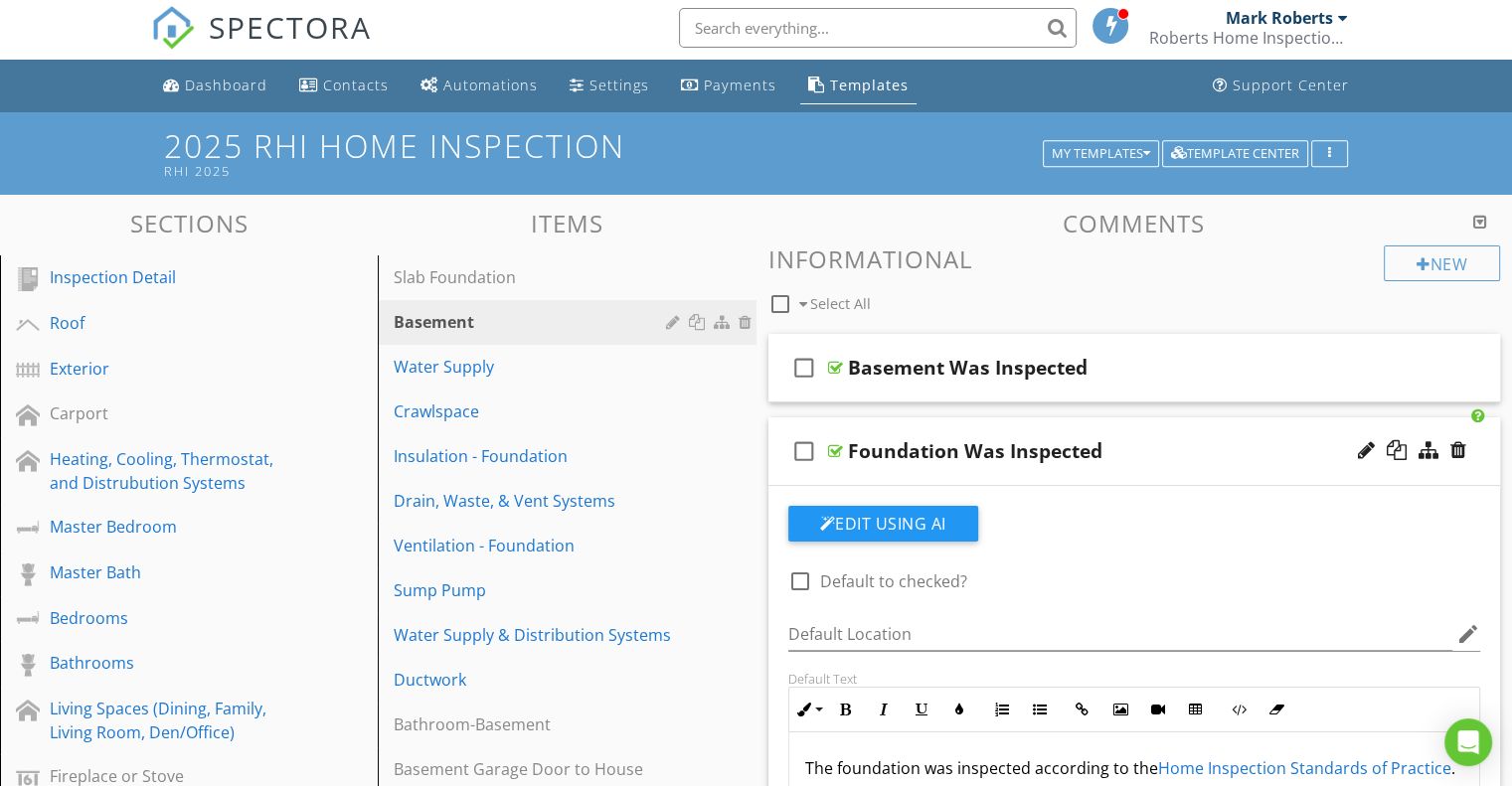scroll, scrollTop: 0, scrollLeft: 0, axis: both 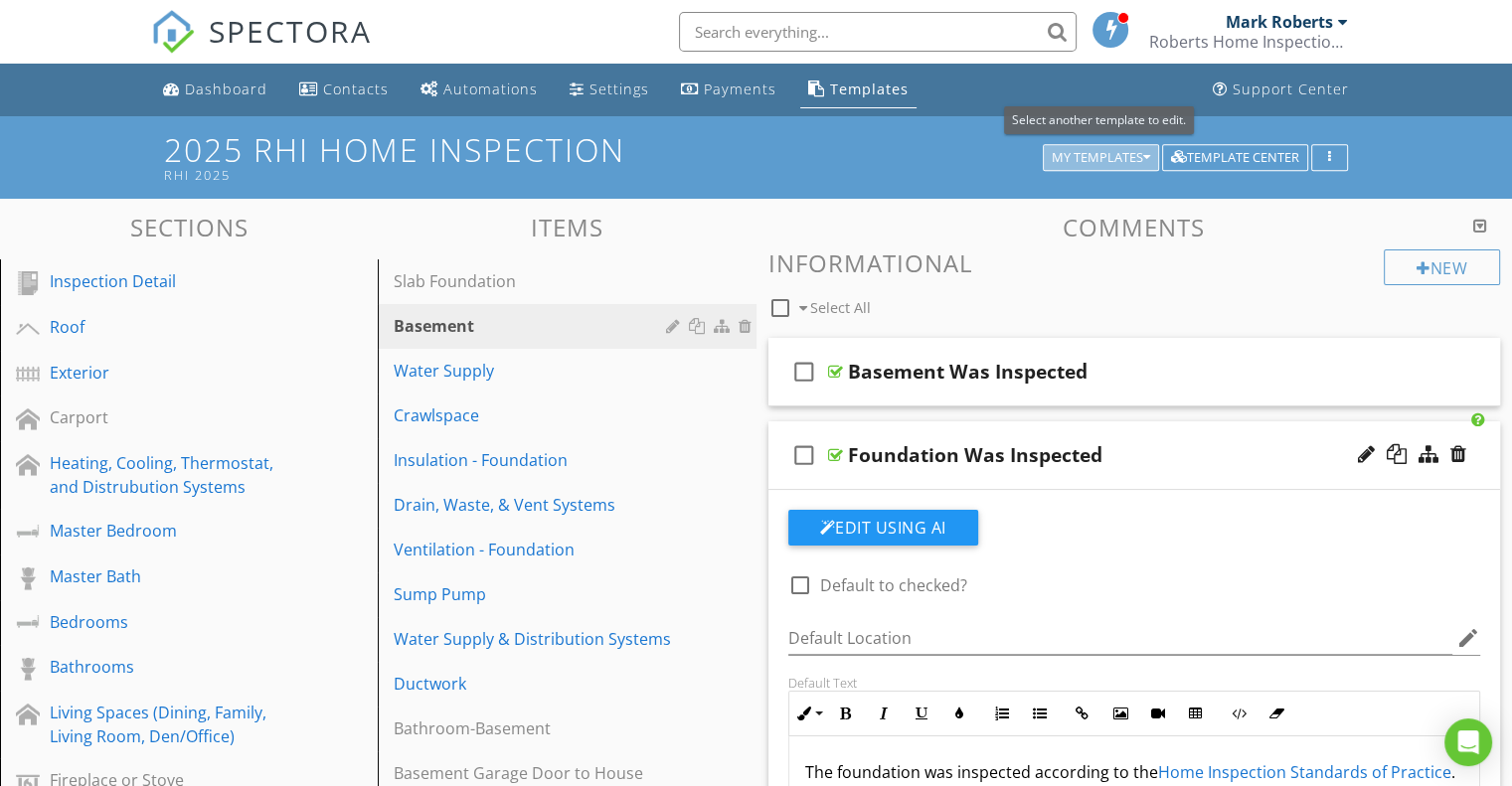 click on "My Templates" at bounding box center (1100, 158) 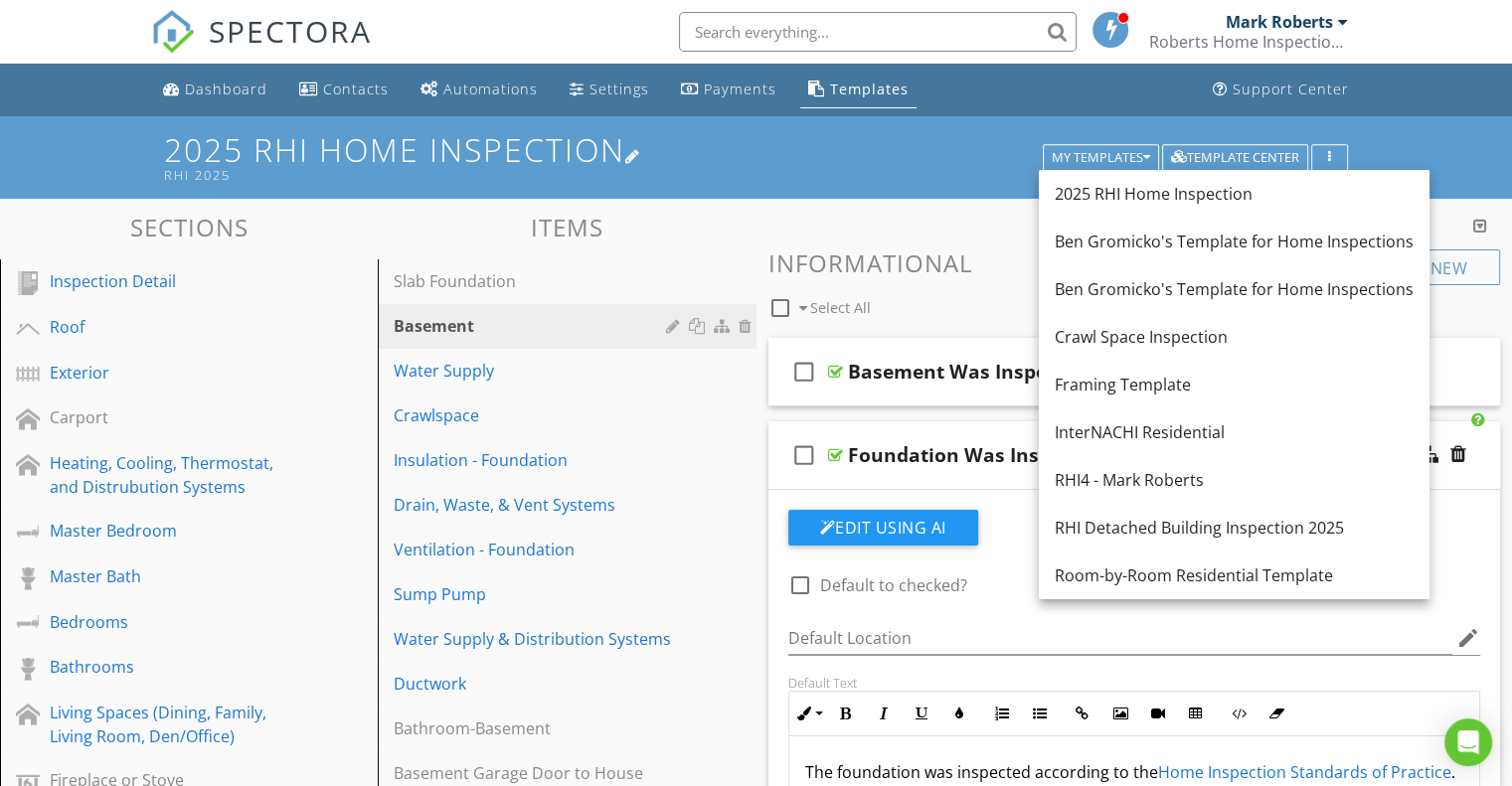 click on "RHI 2025" at bounding box center (606, 175) 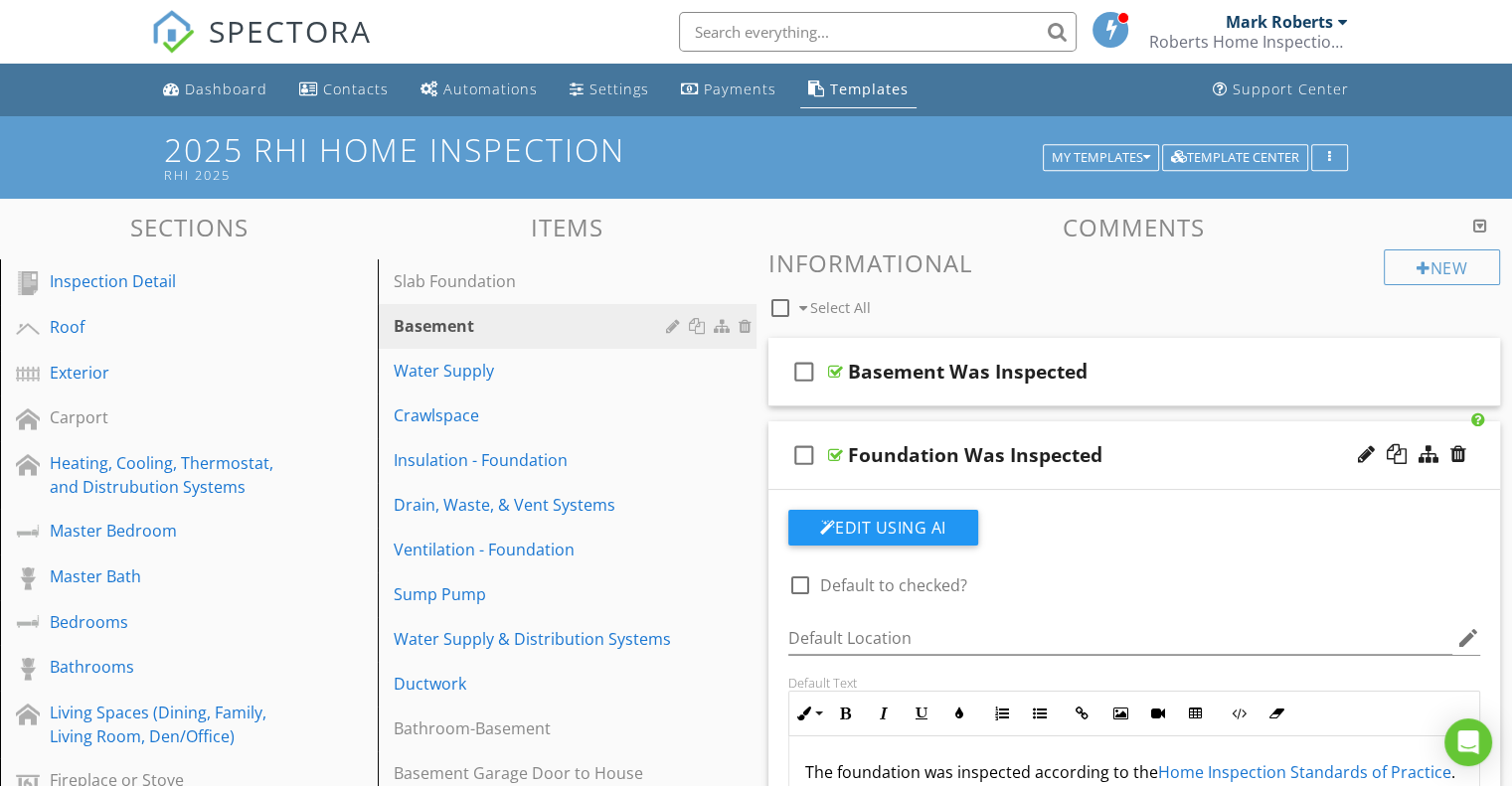 click at bounding box center (756, 393) 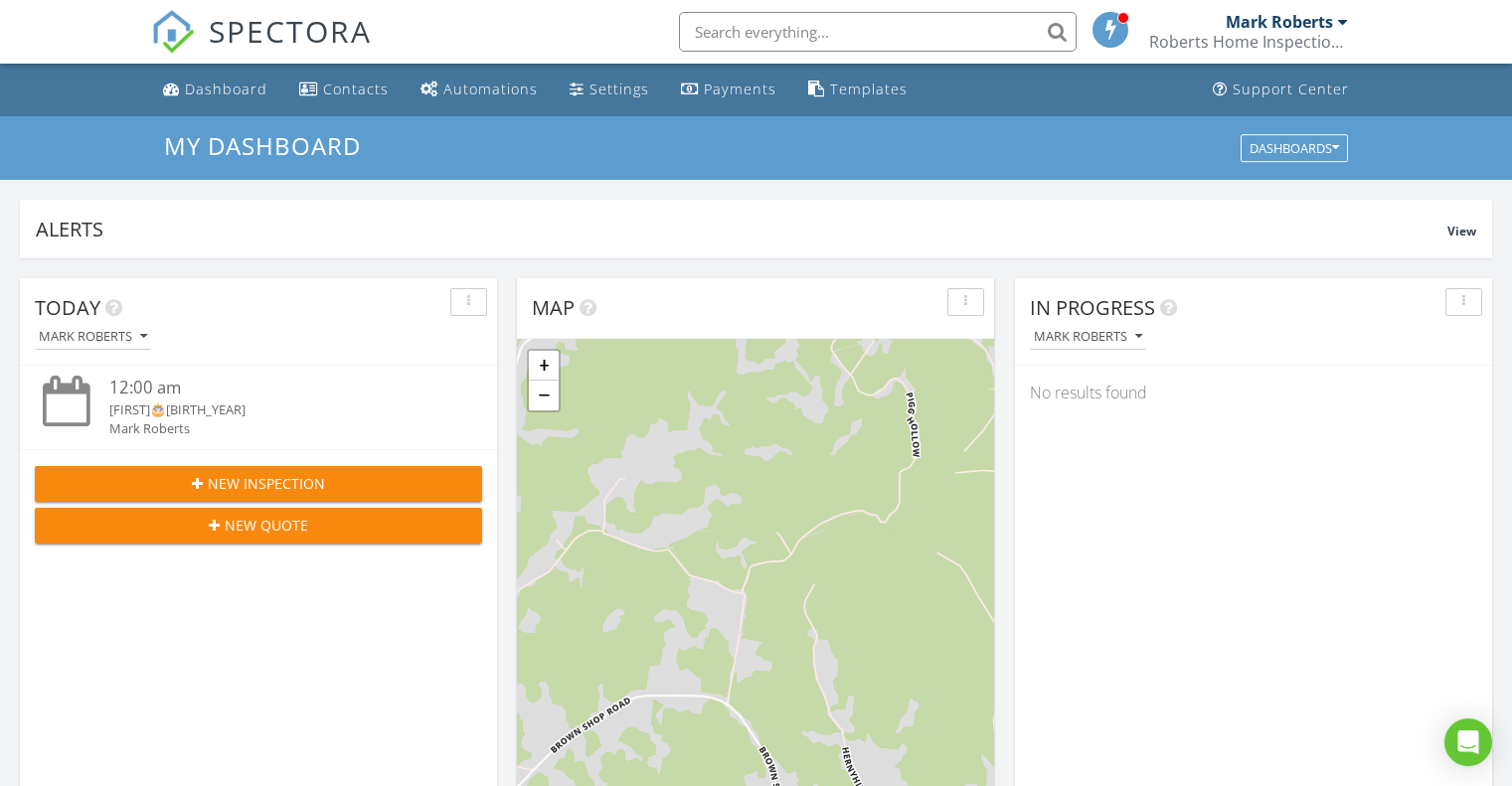 scroll, scrollTop: 0, scrollLeft: 0, axis: both 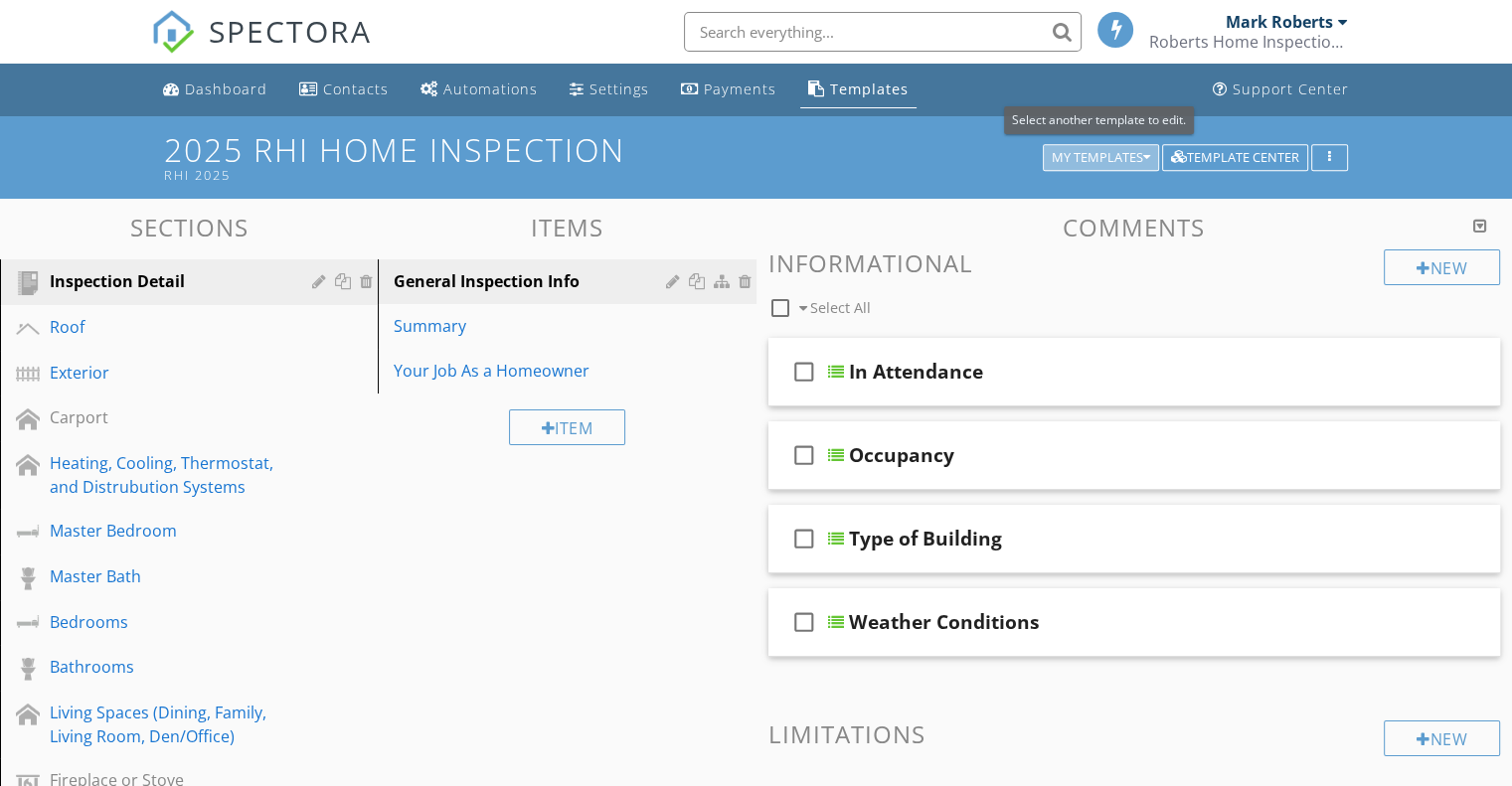 click on "My Templates" at bounding box center [1100, 158] 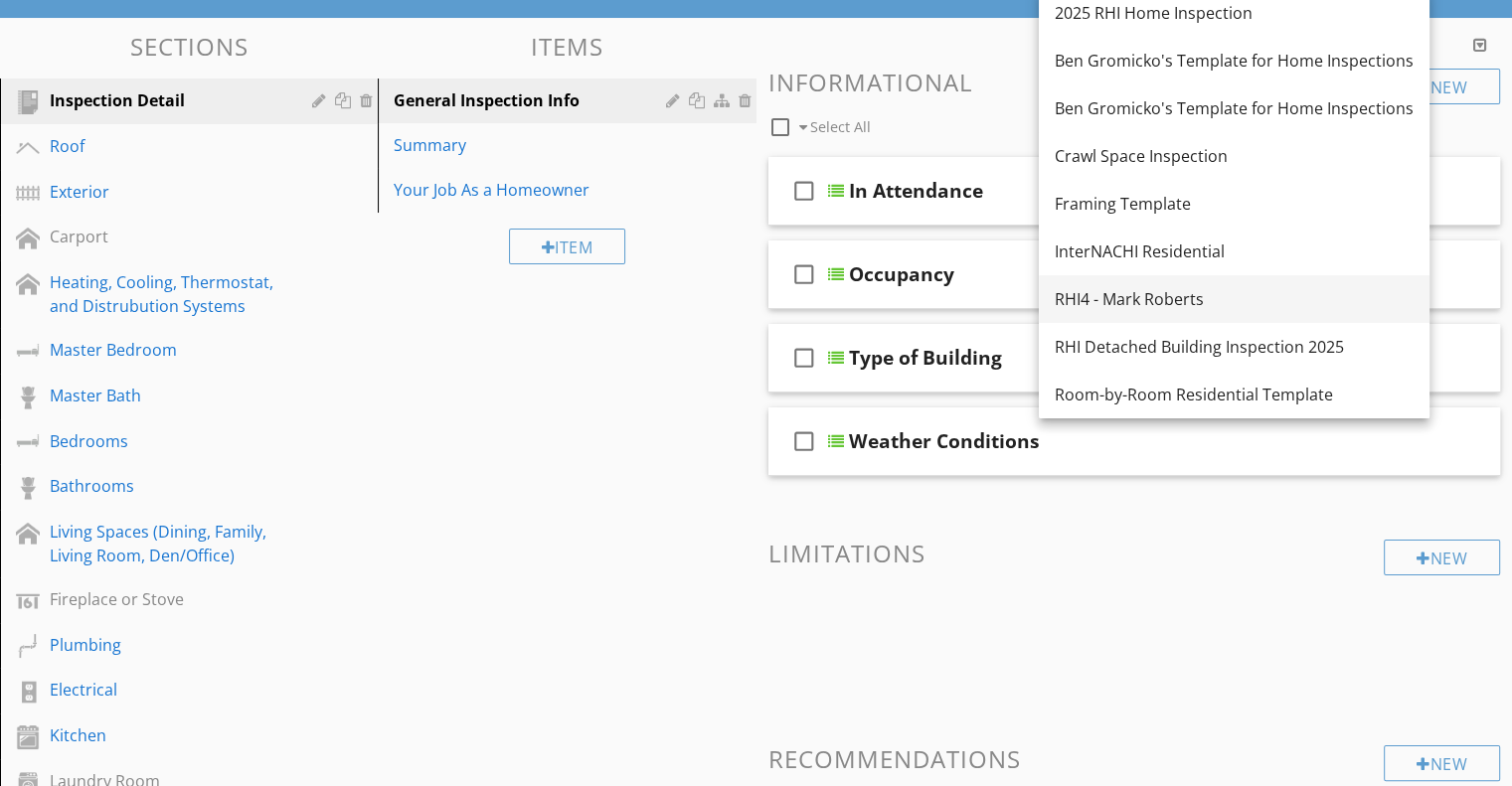 scroll, scrollTop: 199, scrollLeft: 0, axis: vertical 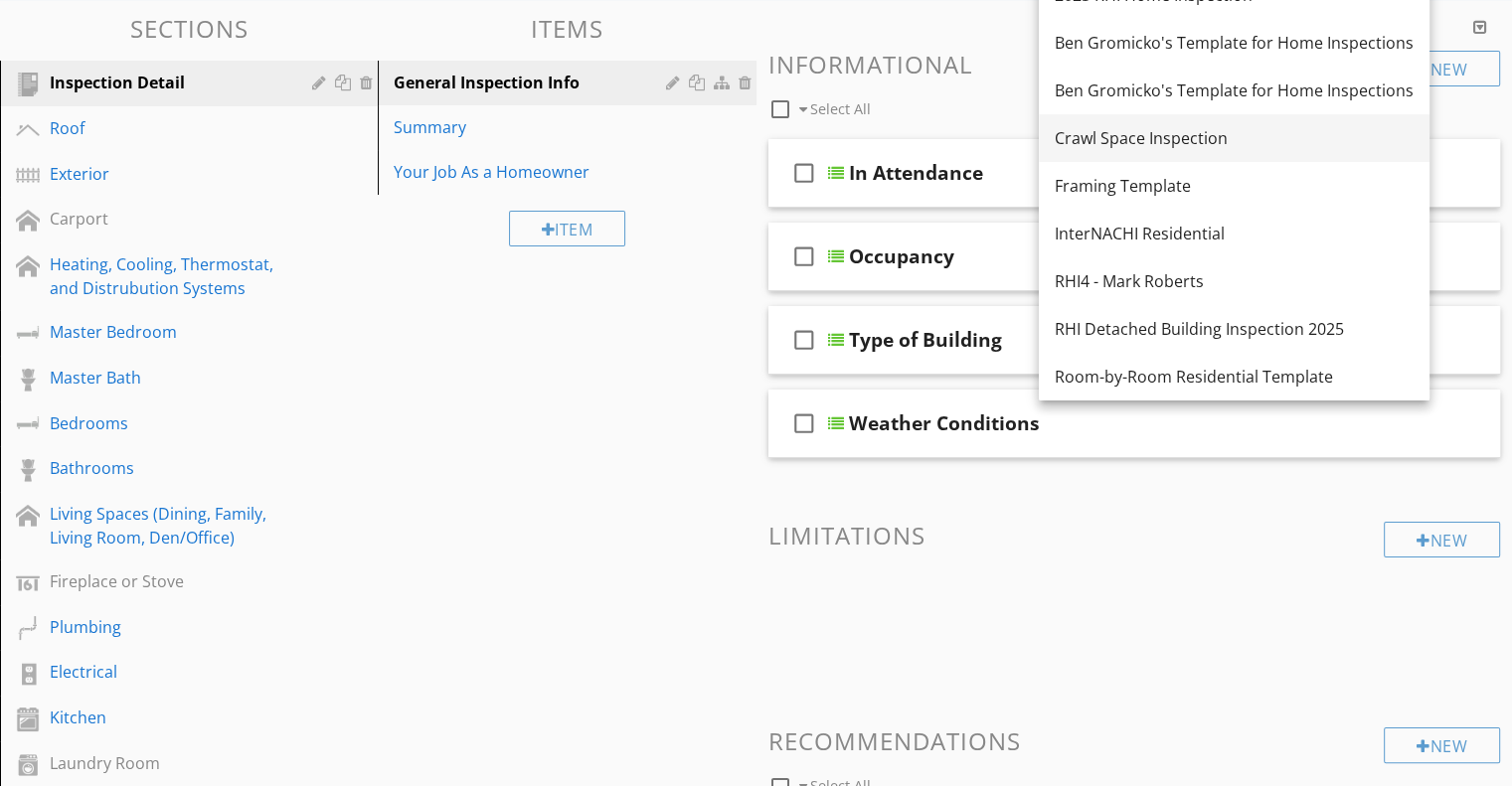 click on "Crawl Space Inspection" at bounding box center (1234, 138) 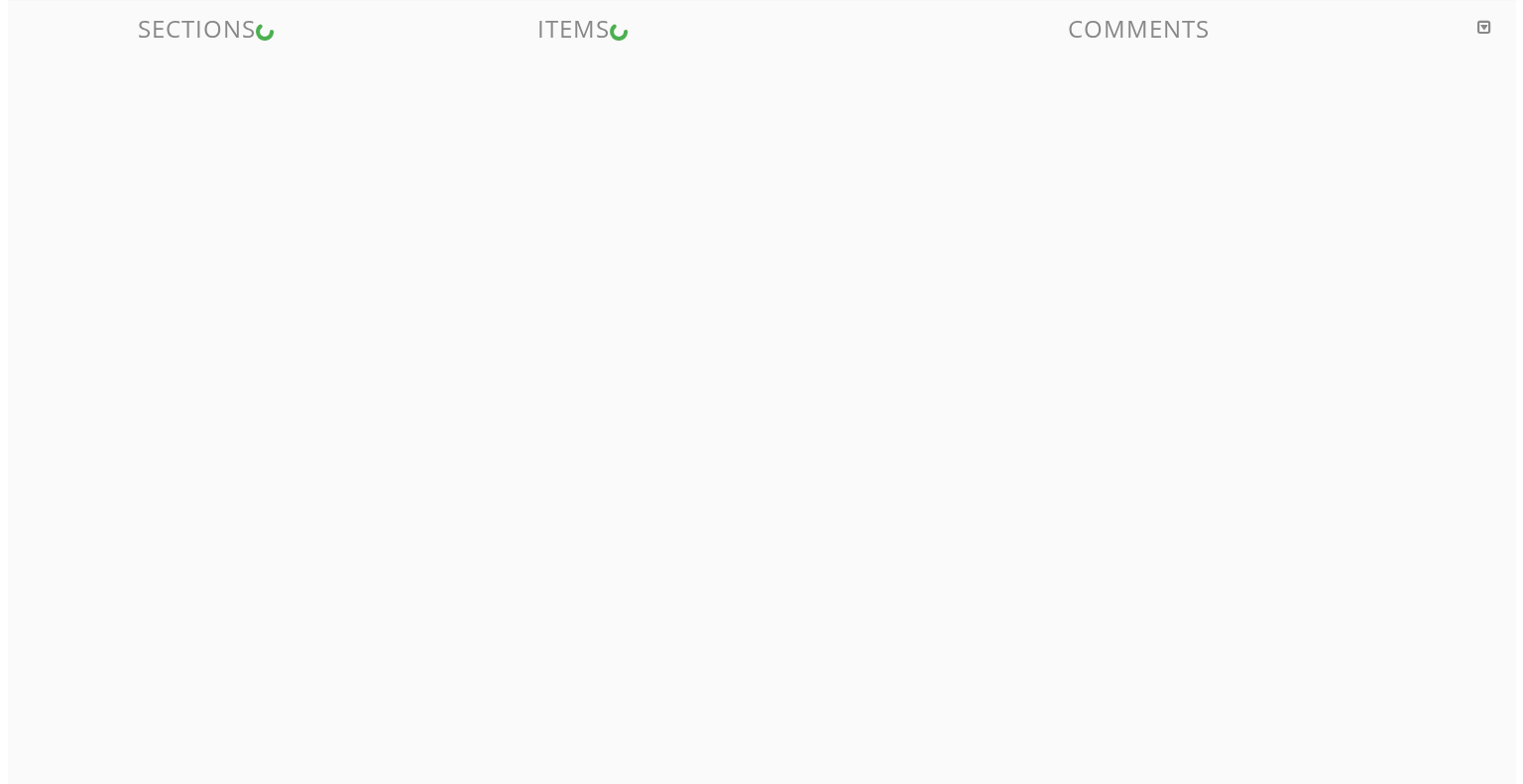scroll, scrollTop: 115, scrollLeft: 0, axis: vertical 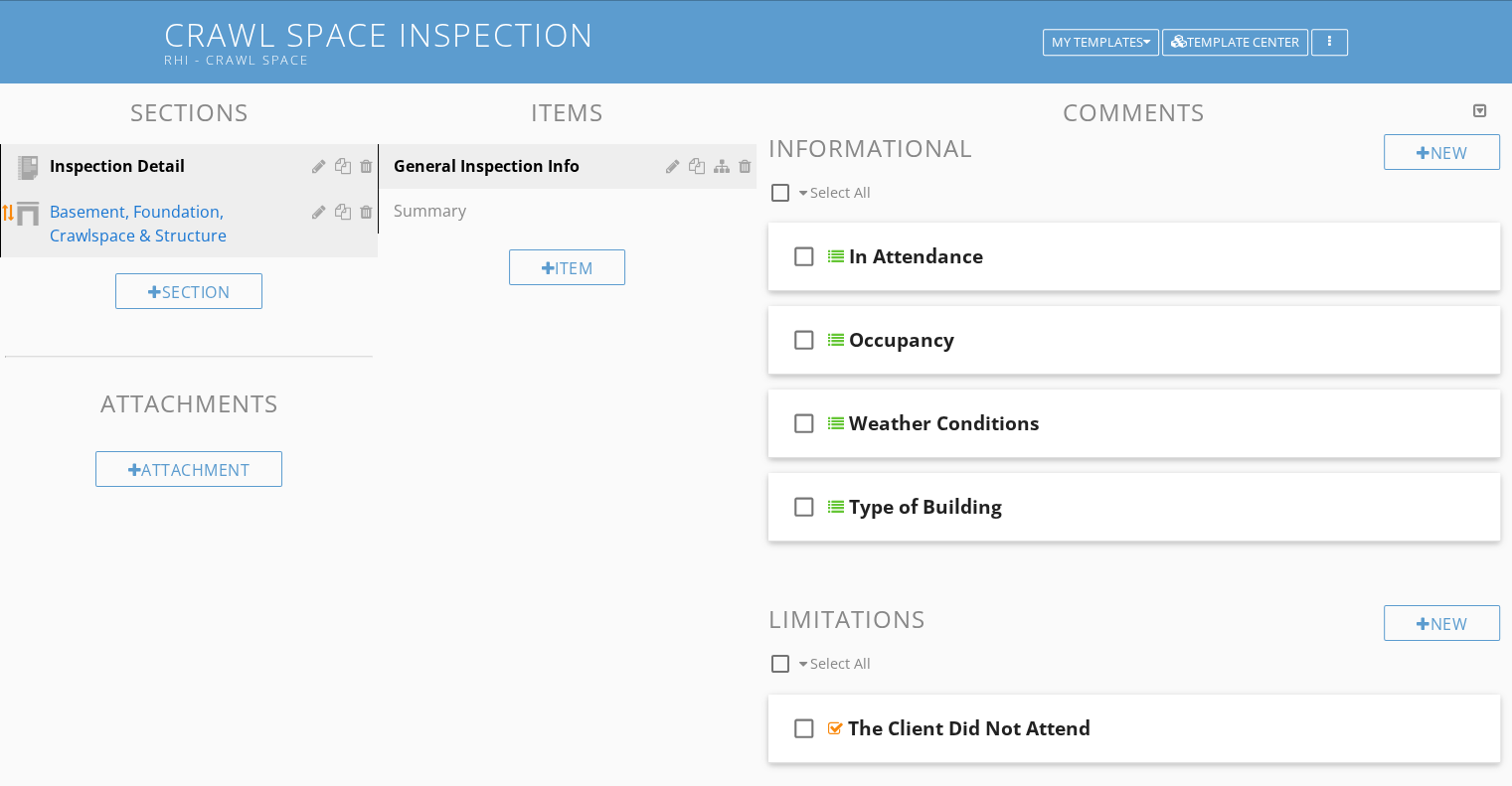 click on "Basement, Foundation, Crawlspace & Structure" at bounding box center [166, 224] 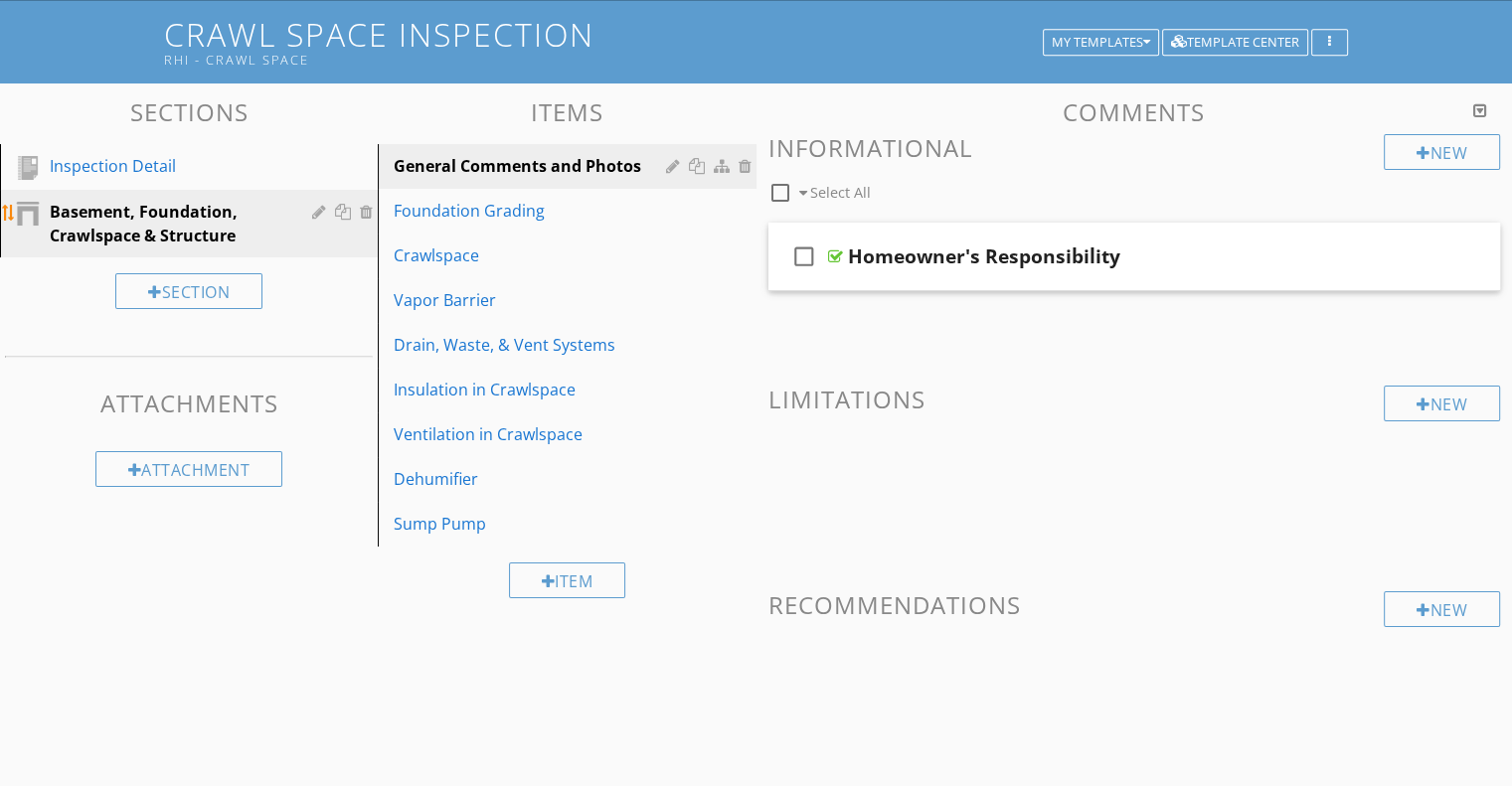 click at bounding box center (321, 212) 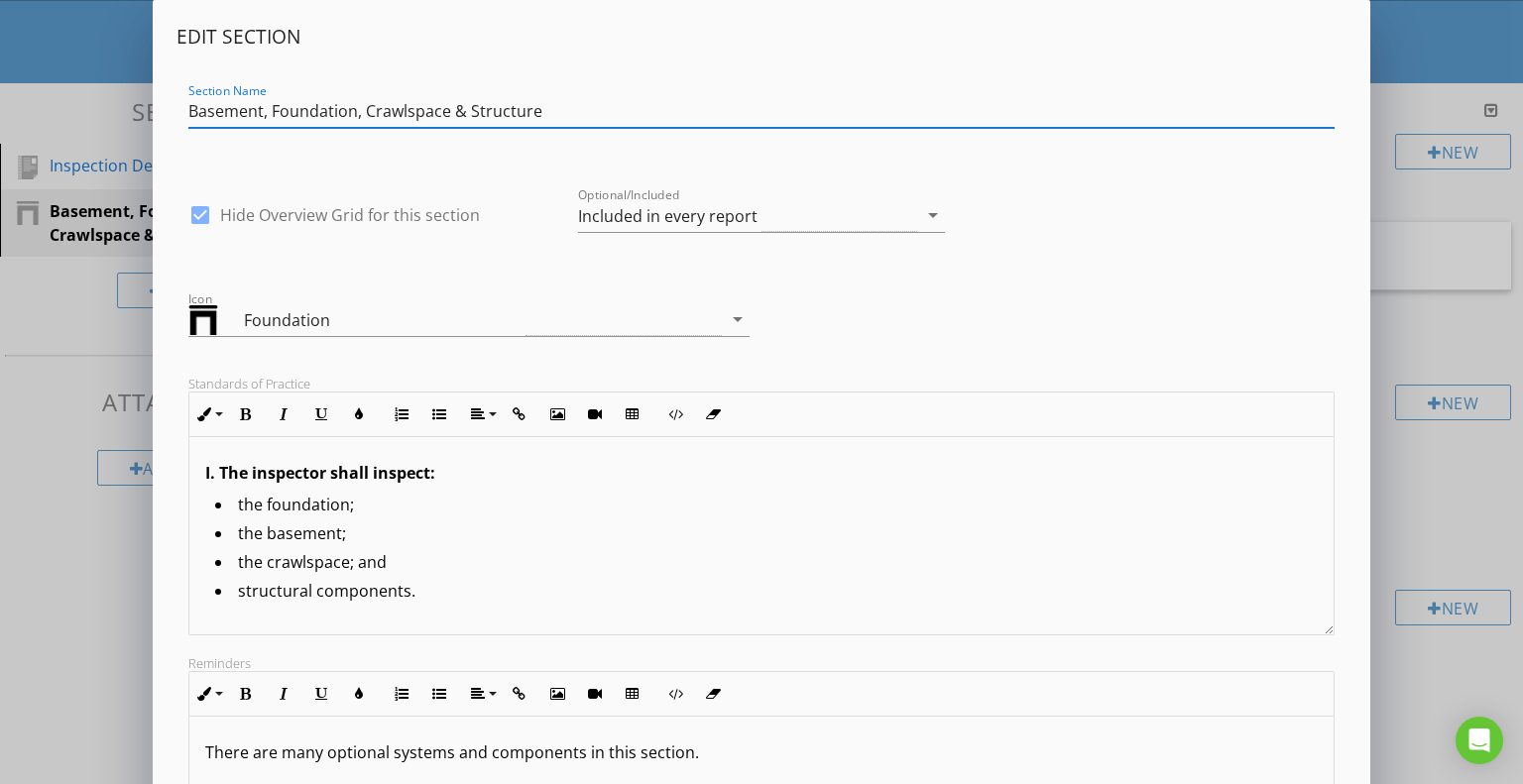 drag, startPoint x: 363, startPoint y: 110, endPoint x: 154, endPoint y: 114, distance: 209.03827 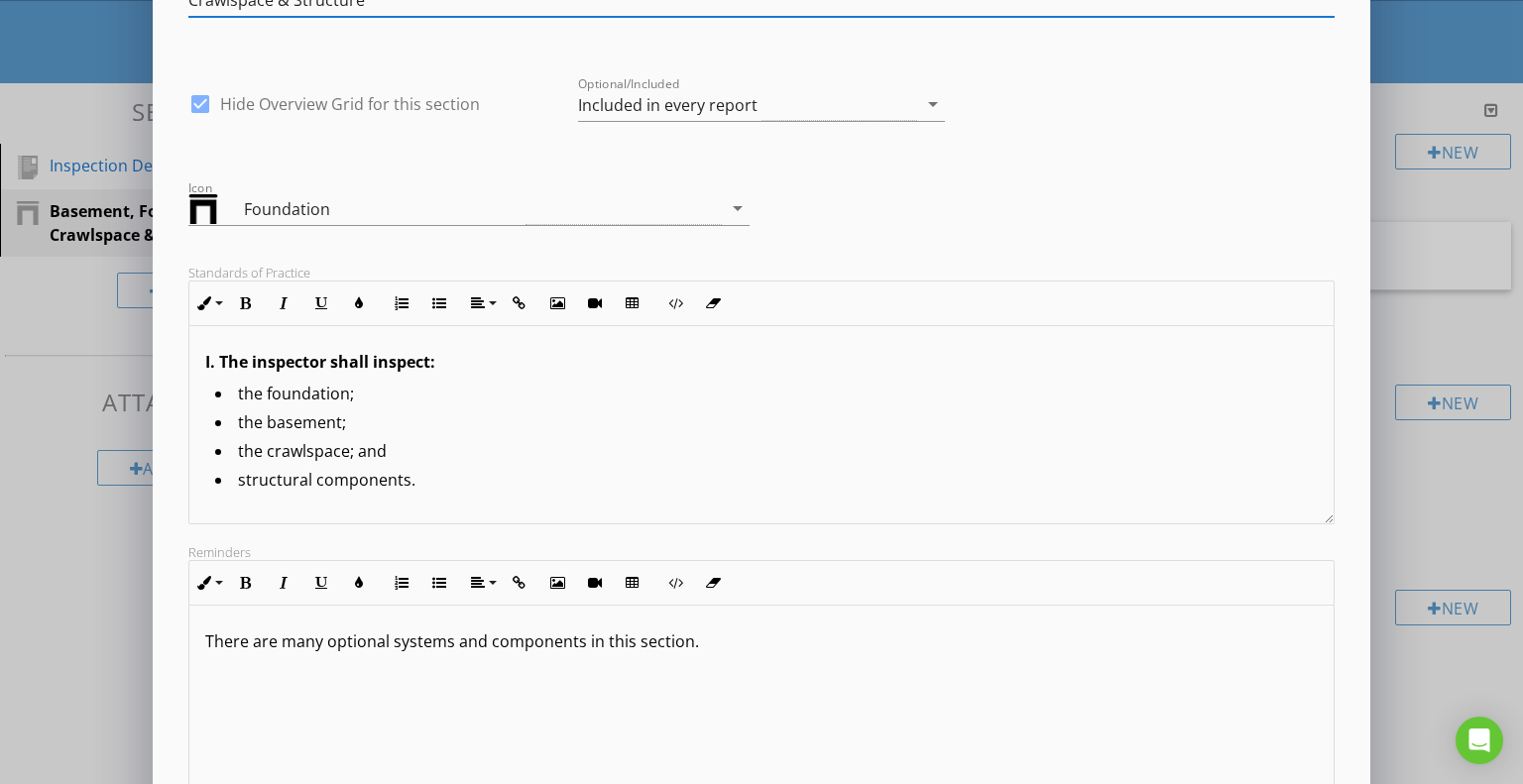 scroll, scrollTop: 264, scrollLeft: 0, axis: vertical 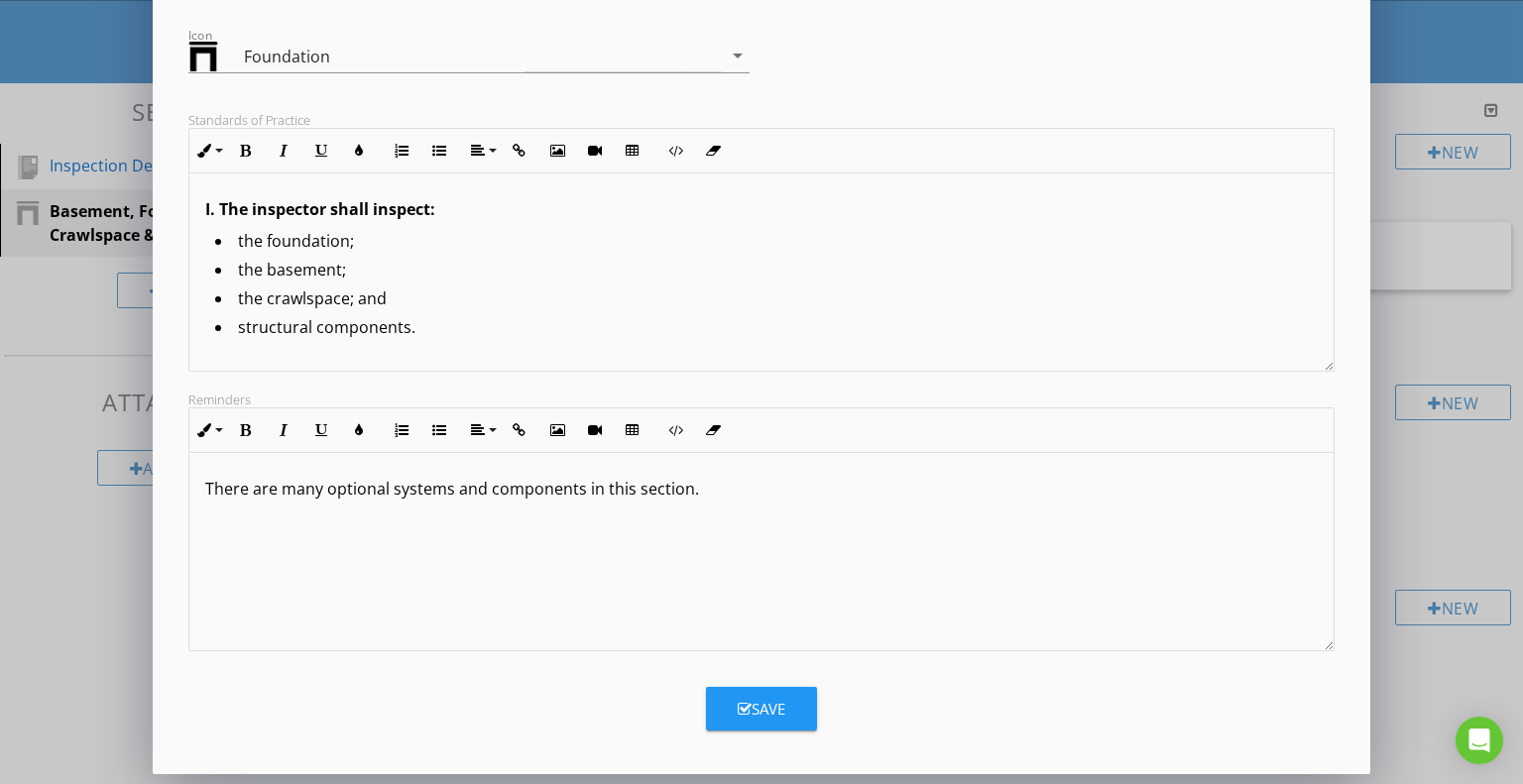 type on "Crawlspace & Structure" 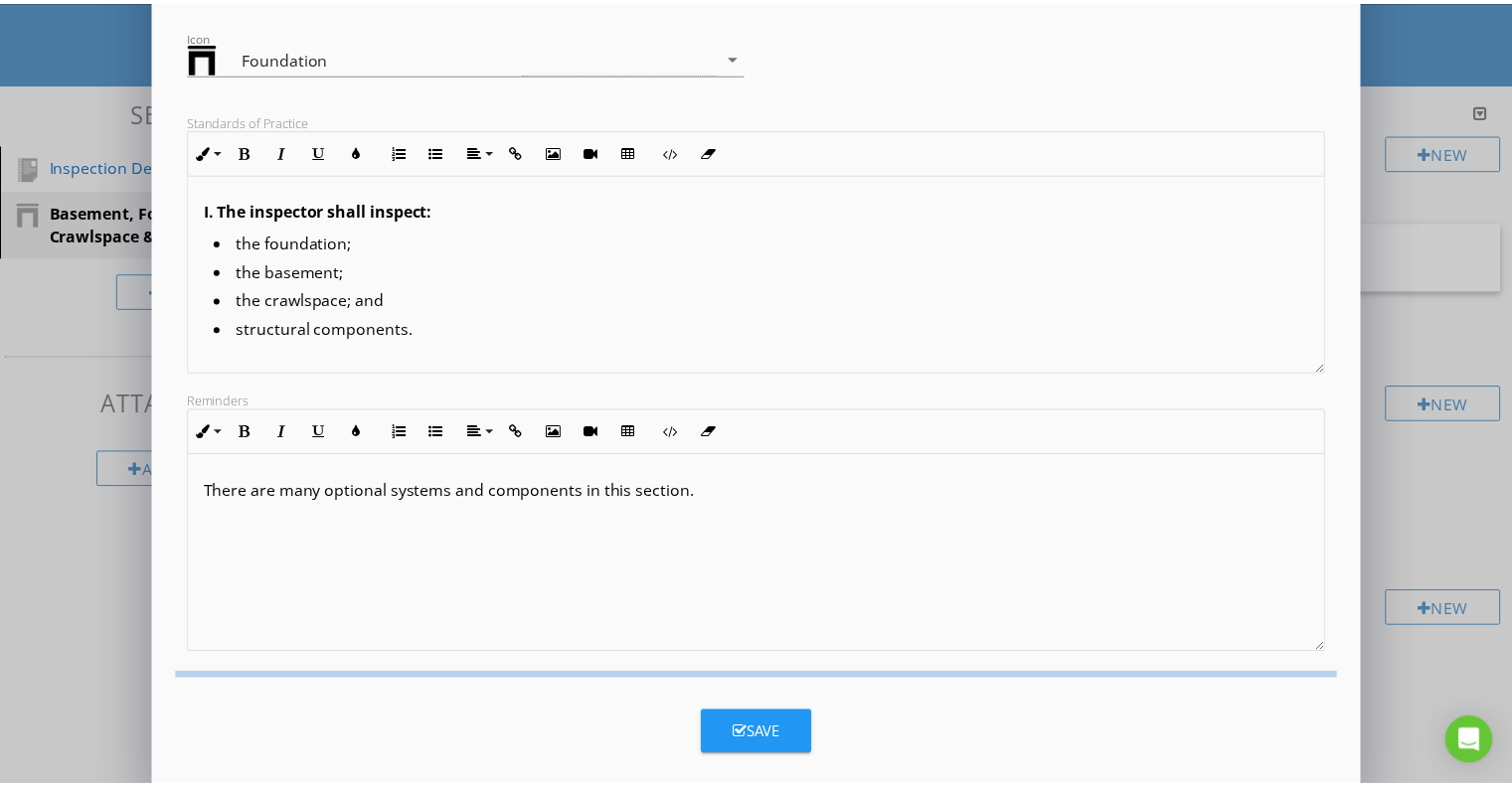 scroll, scrollTop: 51, scrollLeft: 0, axis: vertical 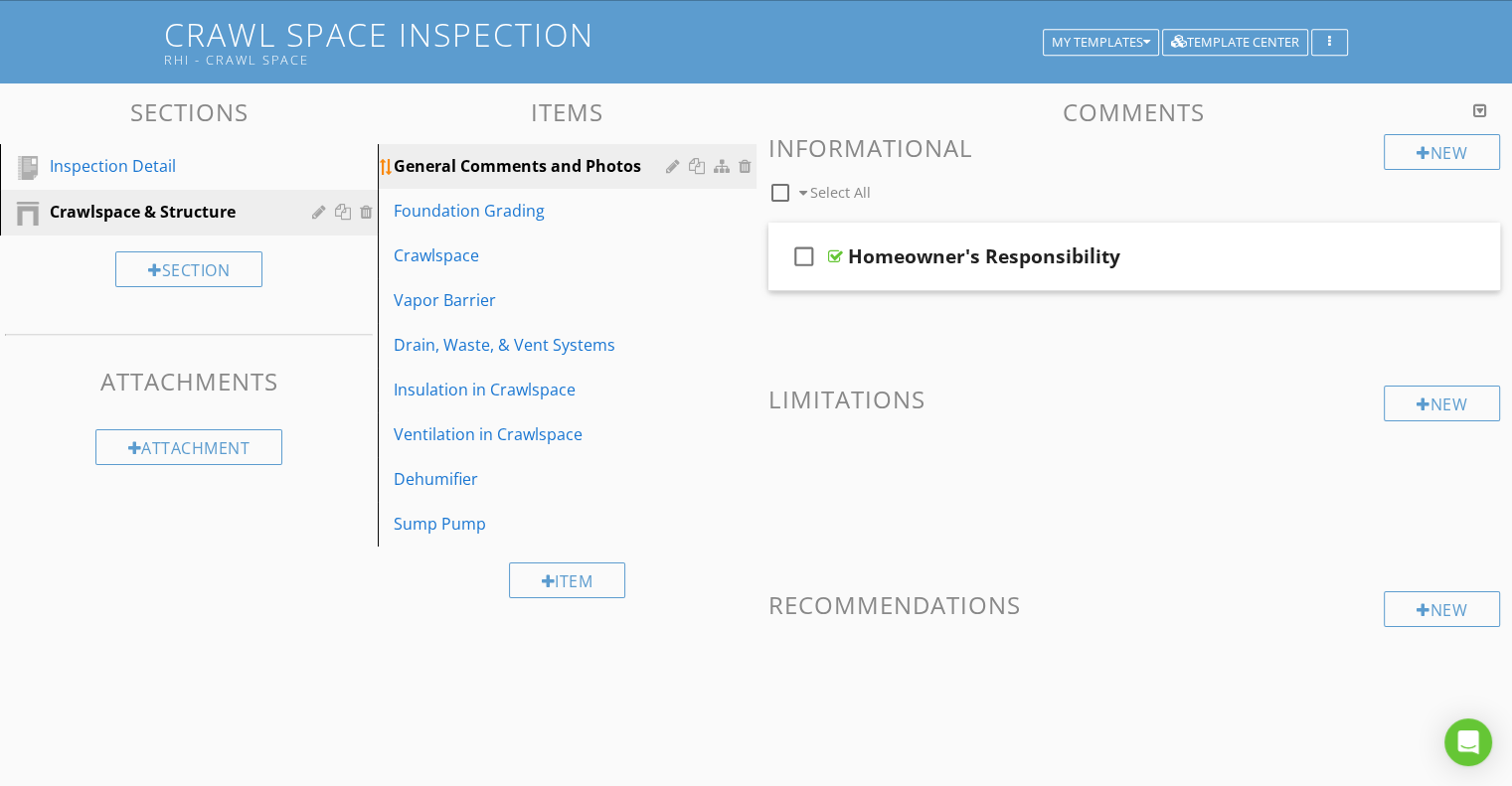 click on "General Comments and Photos" at bounding box center [532, 166] 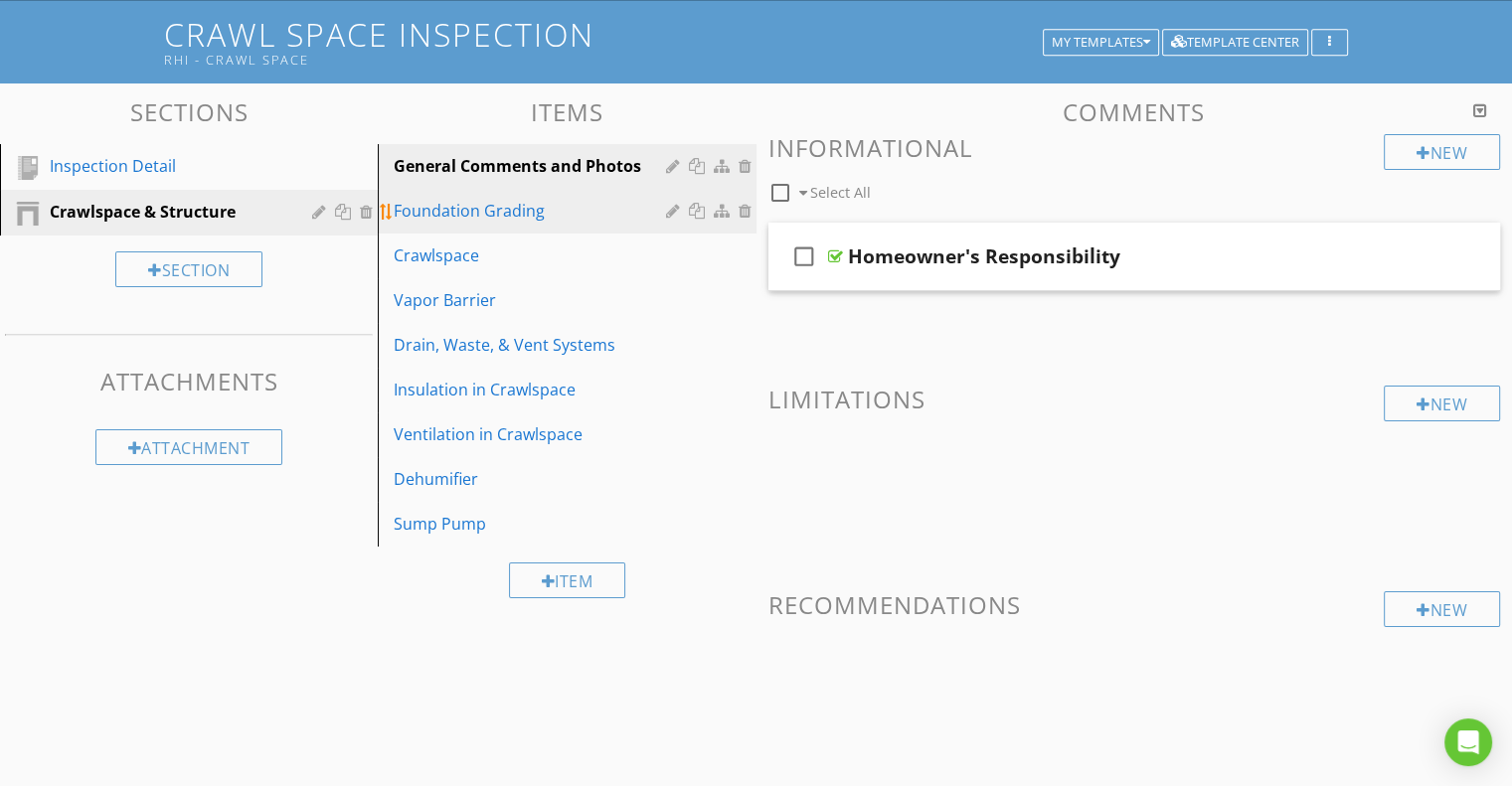 click on "Foundation Grading" at bounding box center (532, 211) 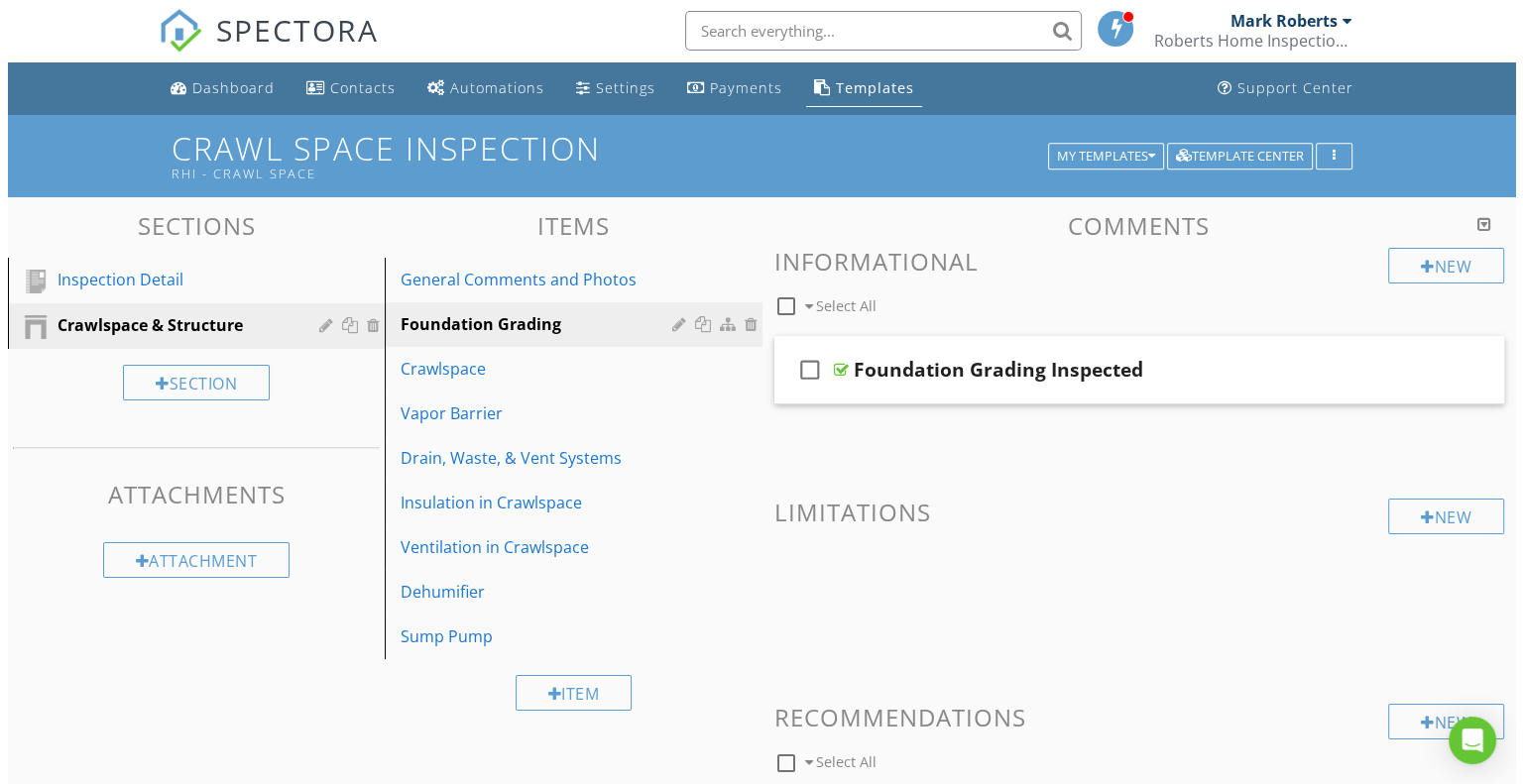 scroll, scrollTop: 0, scrollLeft: 0, axis: both 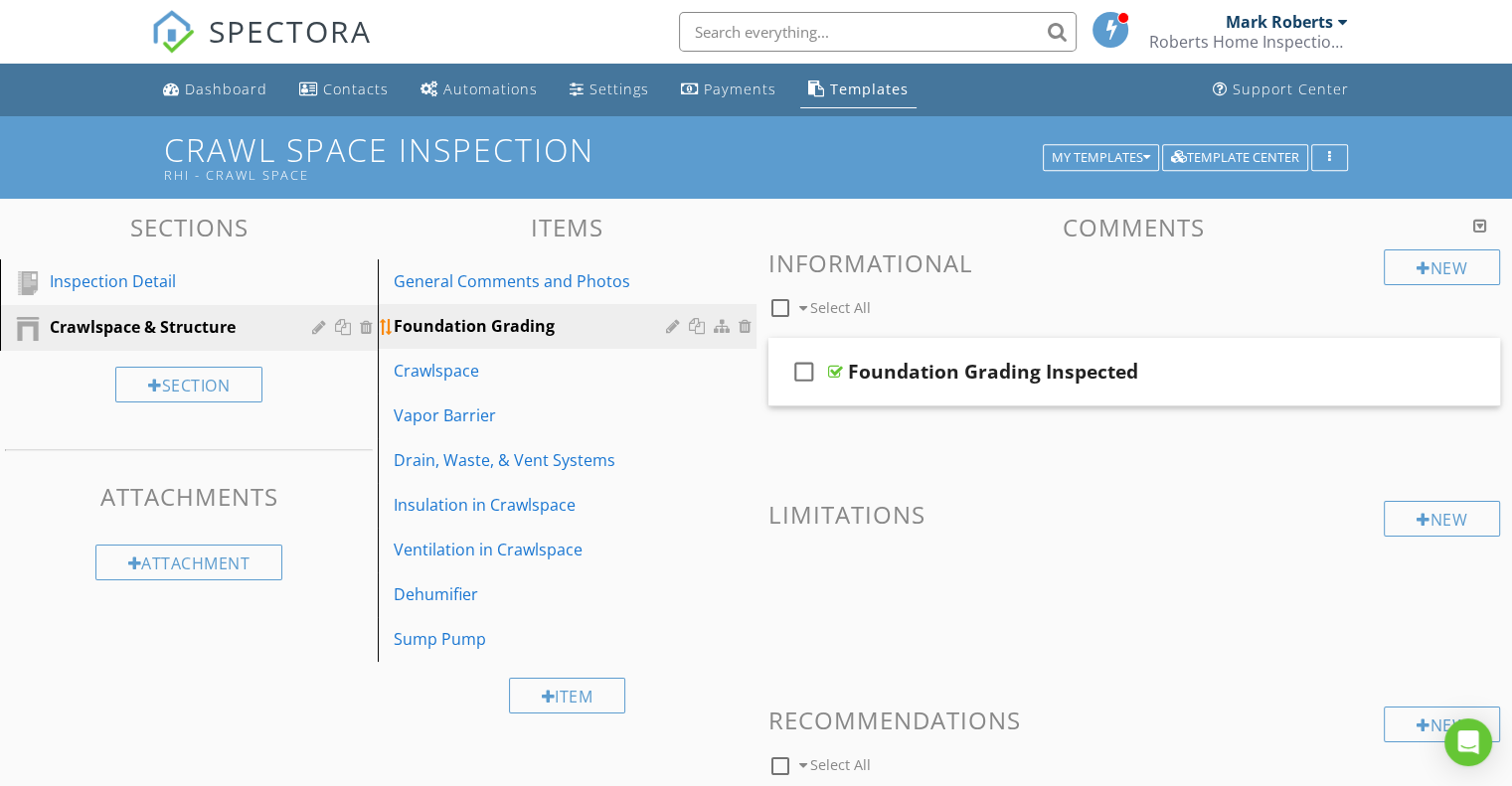 click at bounding box center (699, 326) 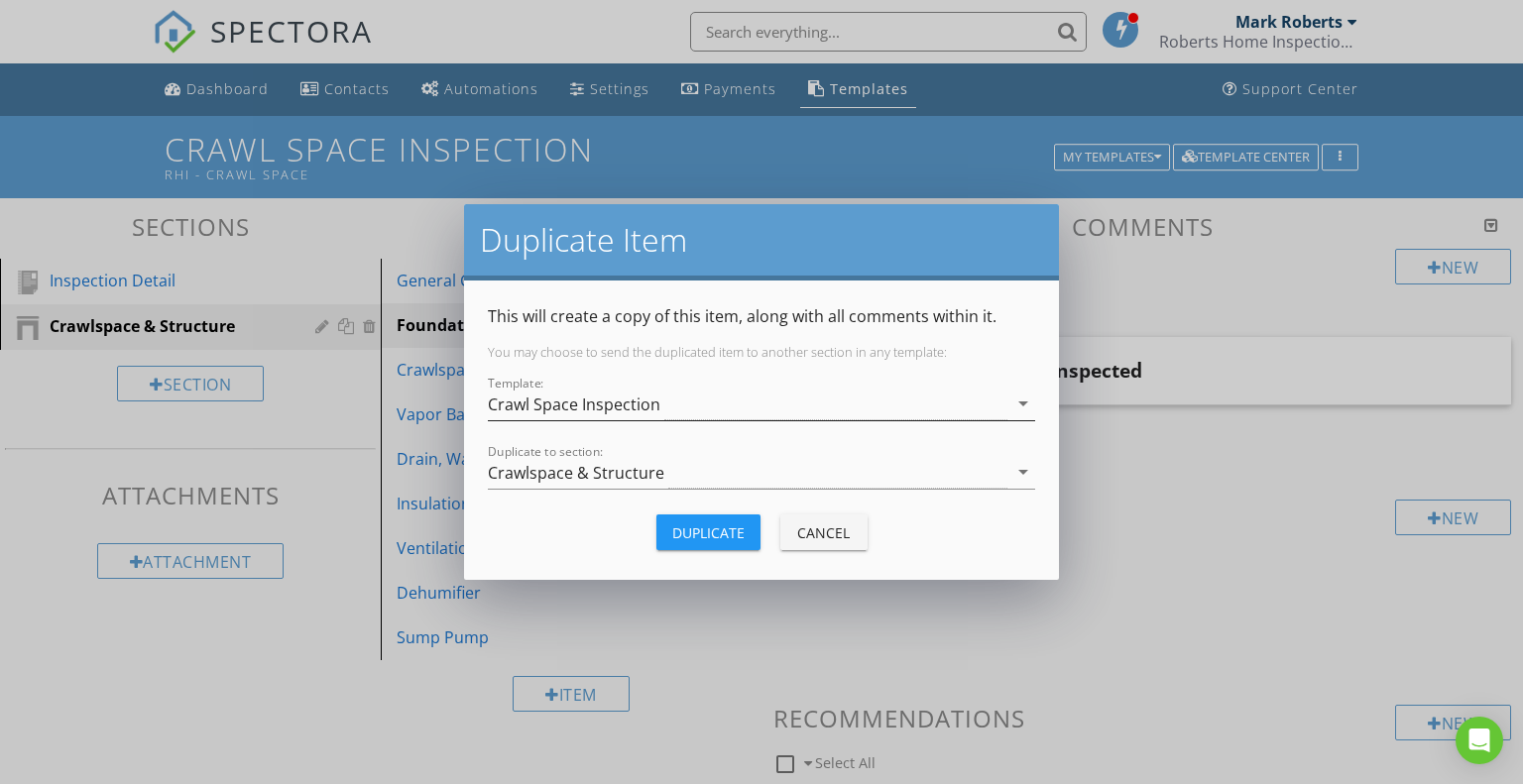 click on "Crawl Space Inspection" at bounding box center (748, 403) 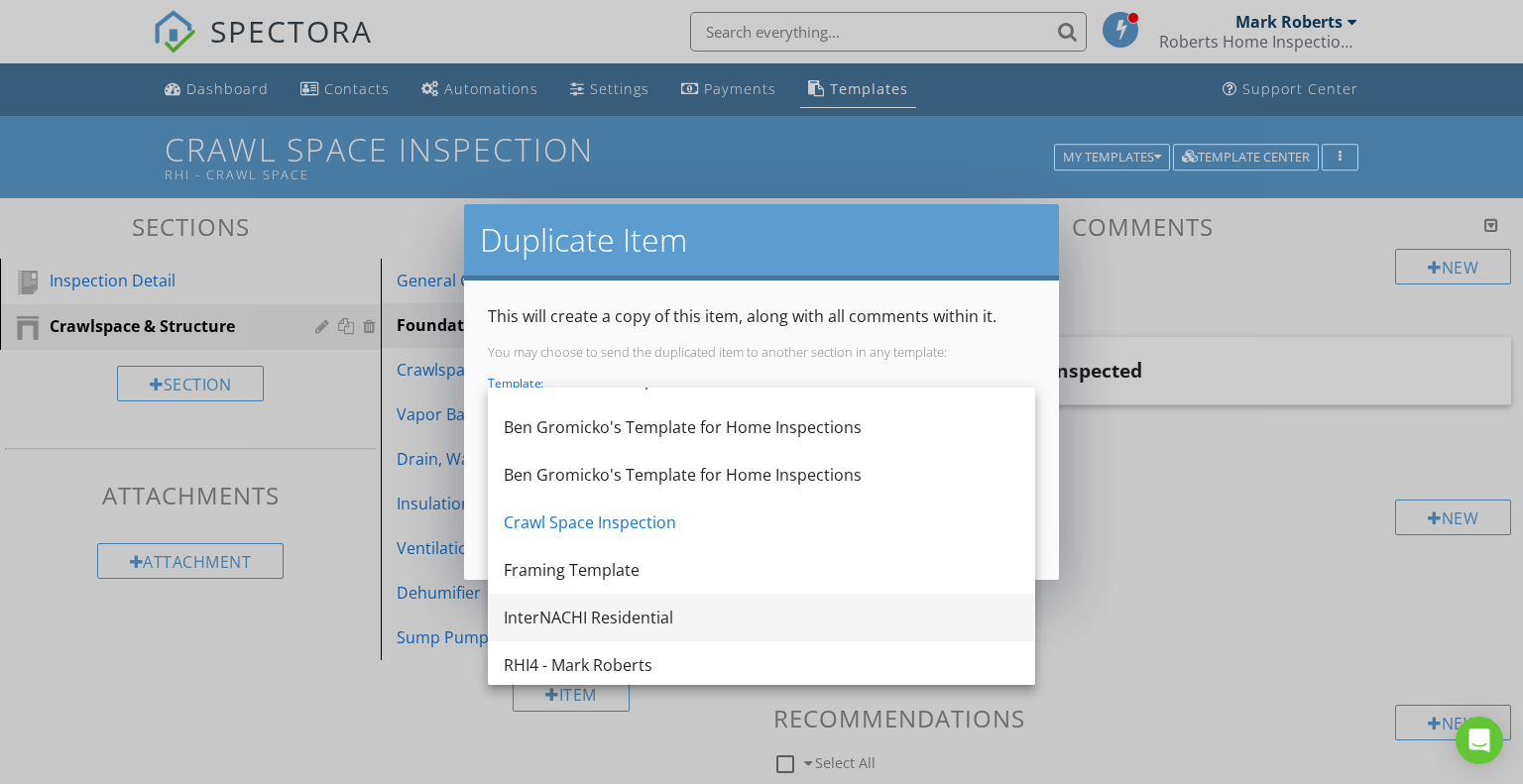 scroll, scrollTop: 0, scrollLeft: 0, axis: both 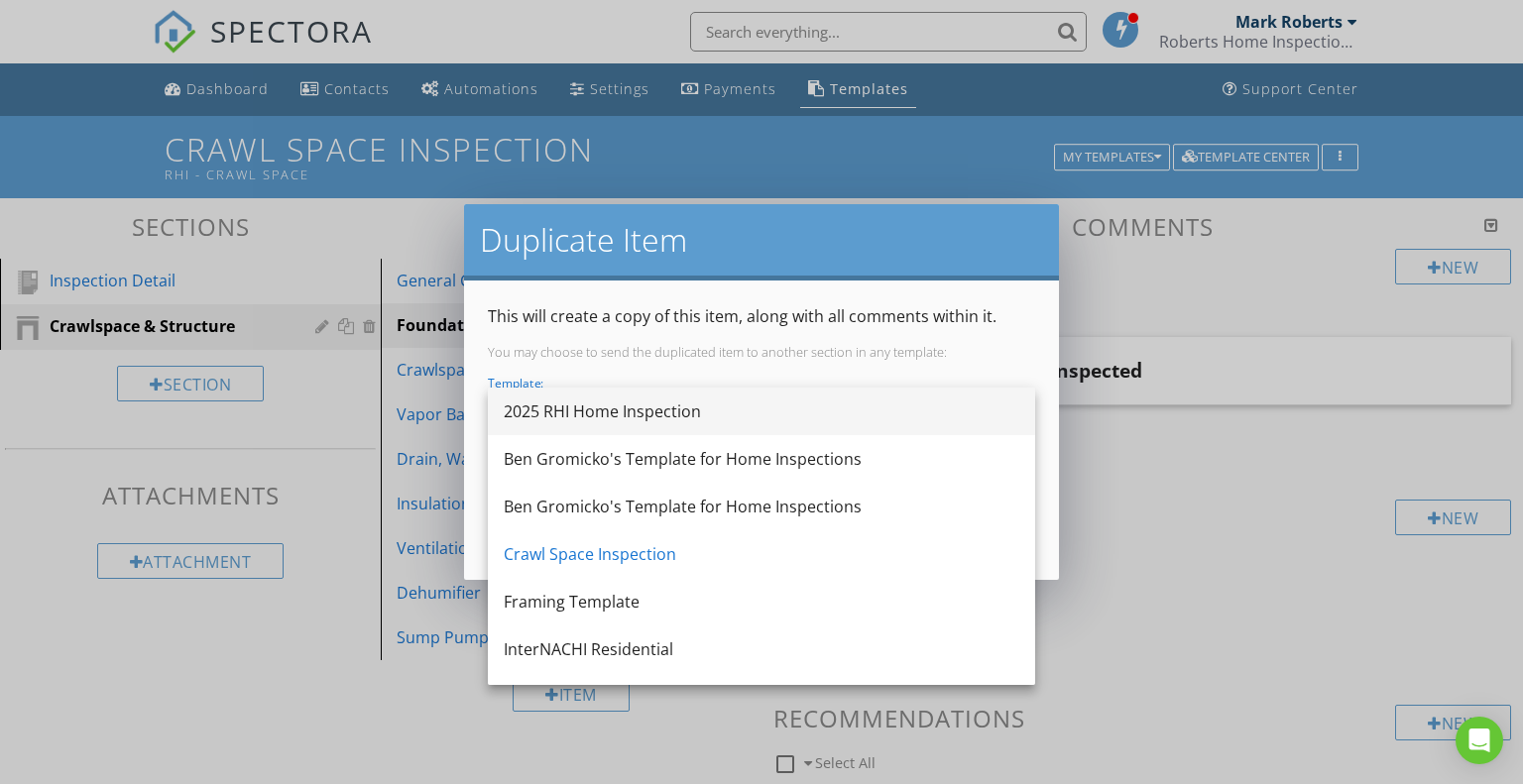 click on "2025 RHI Home Inspection" at bounding box center (762, 411) 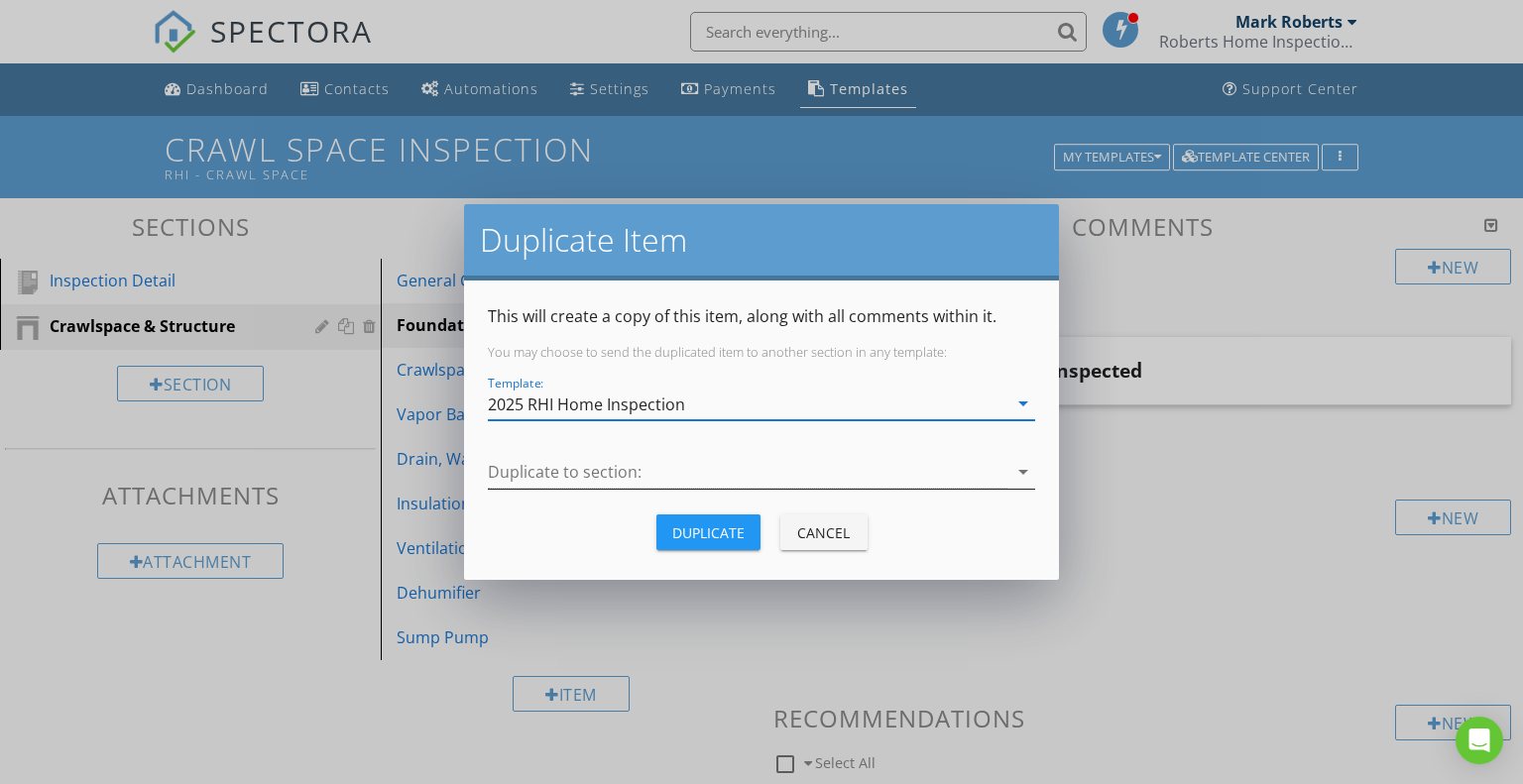 click at bounding box center (748, 472) 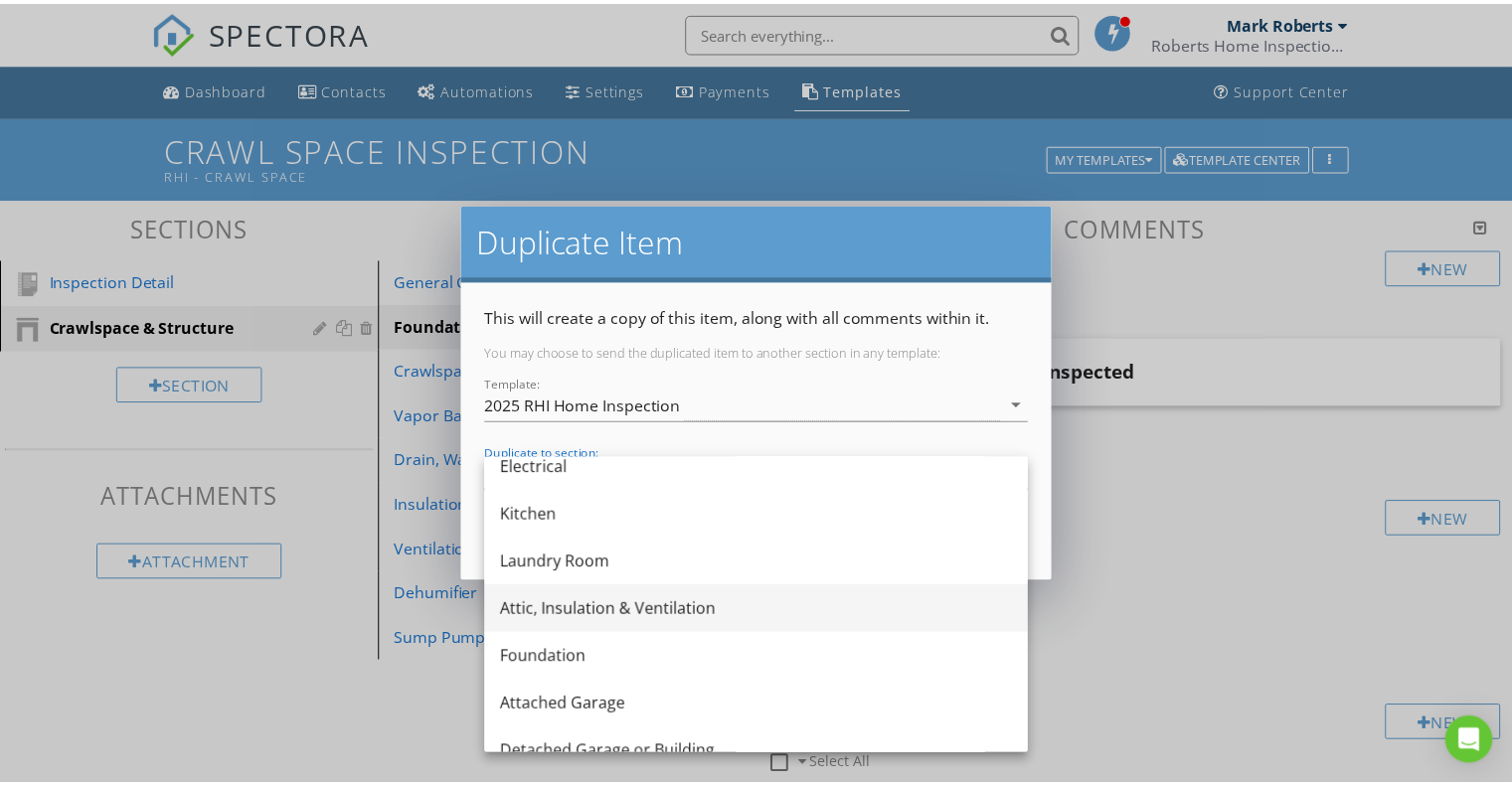 scroll, scrollTop: 596, scrollLeft: 0, axis: vertical 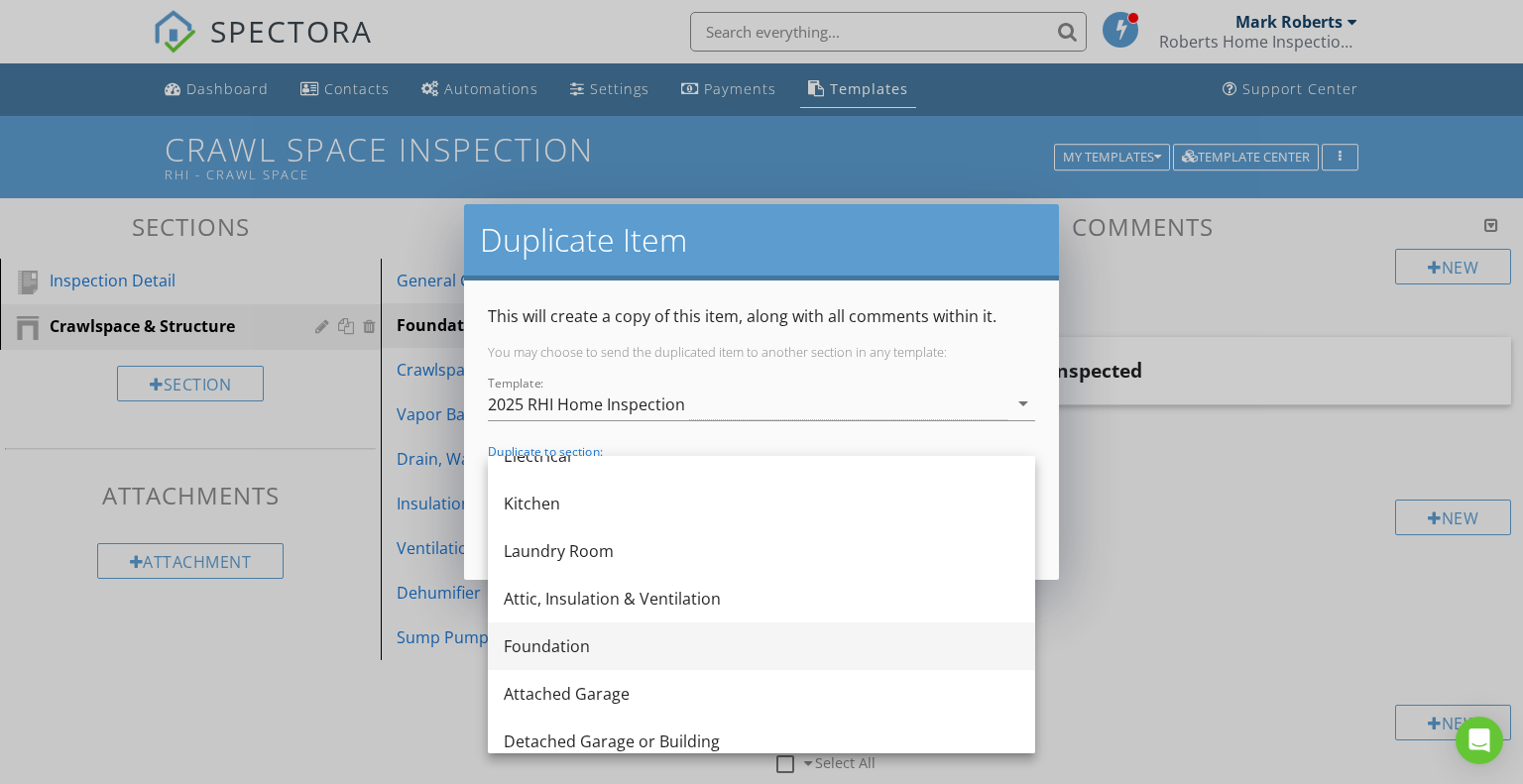 click on "Foundation" at bounding box center (762, 646) 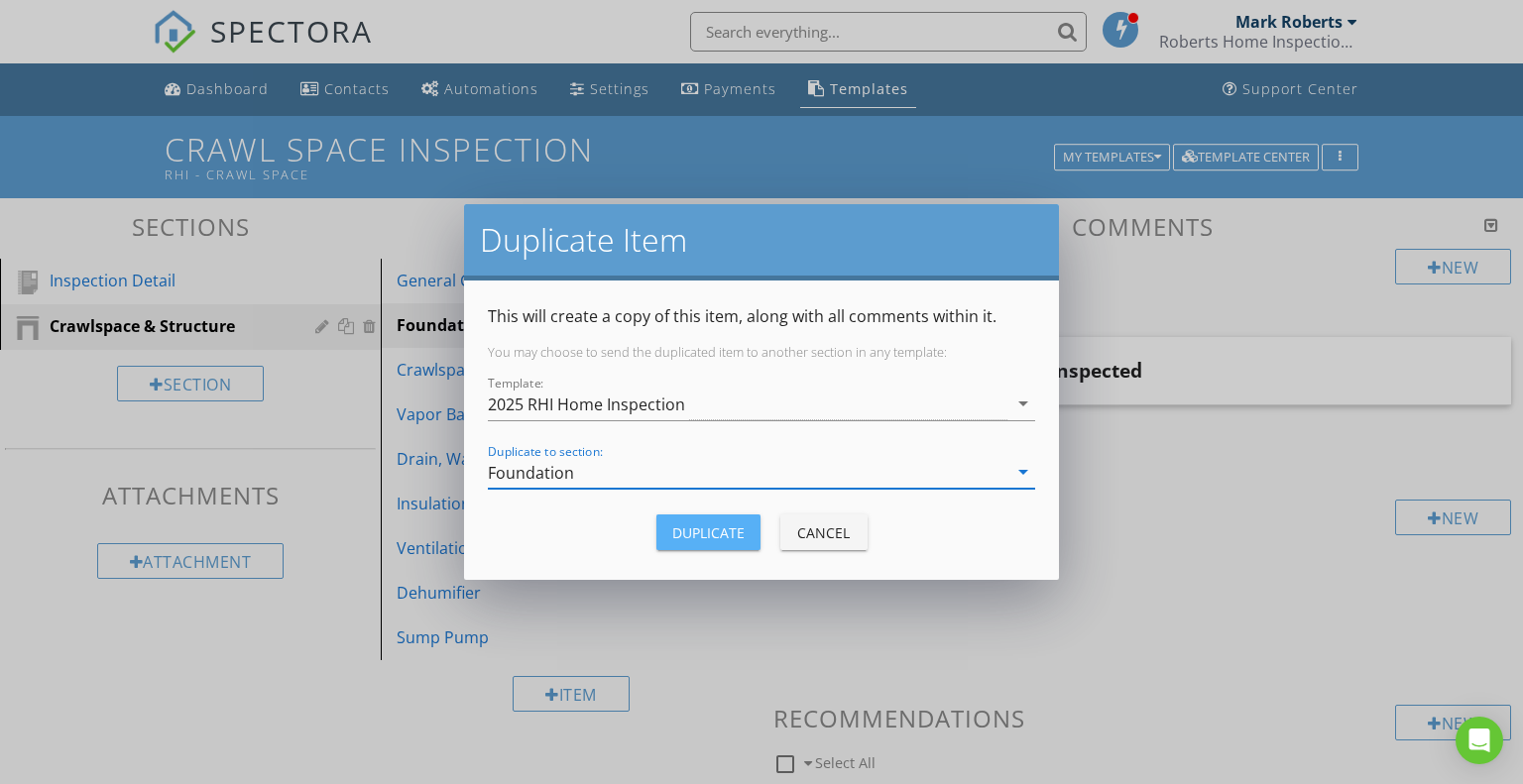 click on "Duplicate" at bounding box center (708, 532) 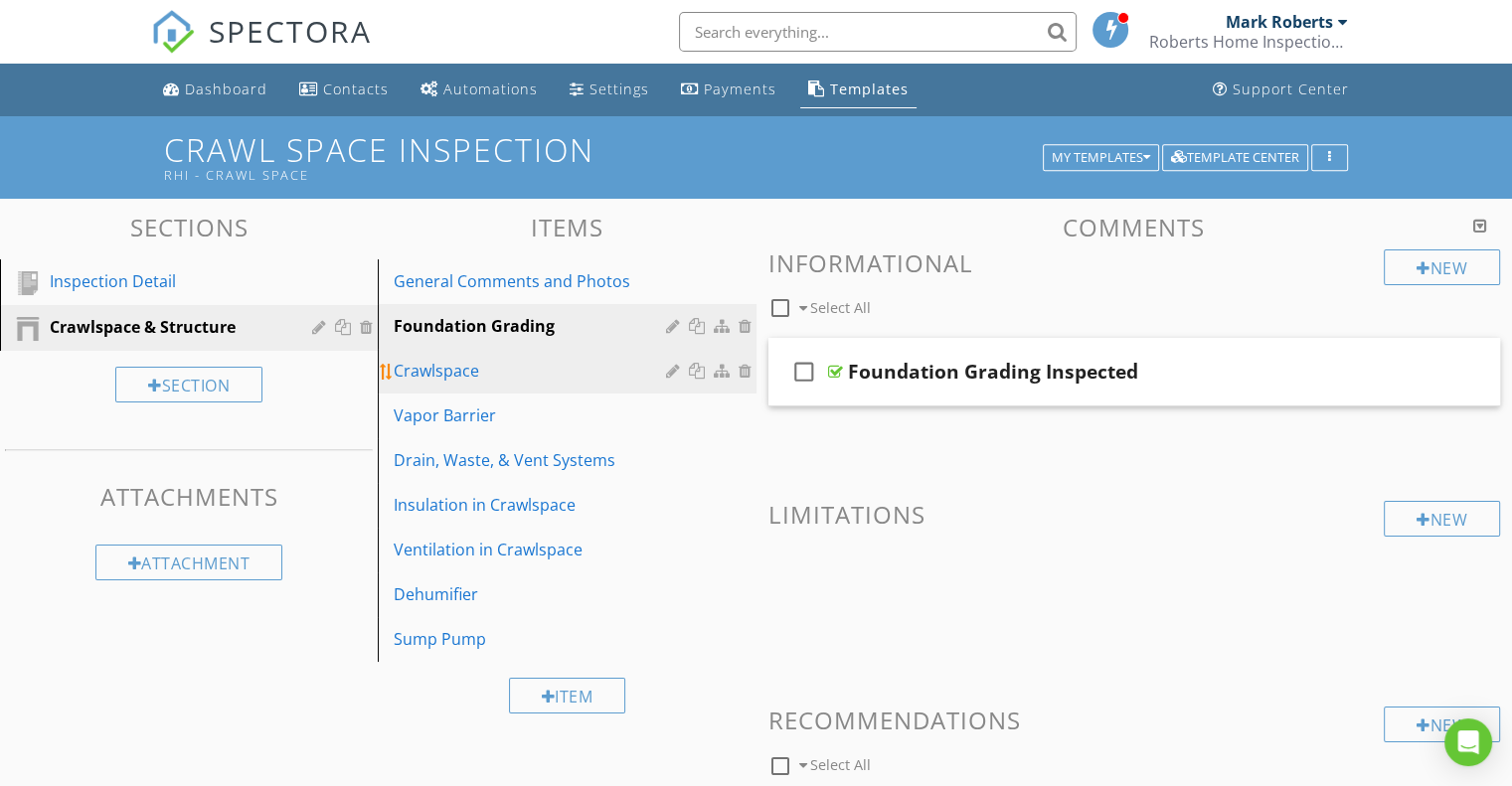 click on "Crawlspace" at bounding box center [532, 371] 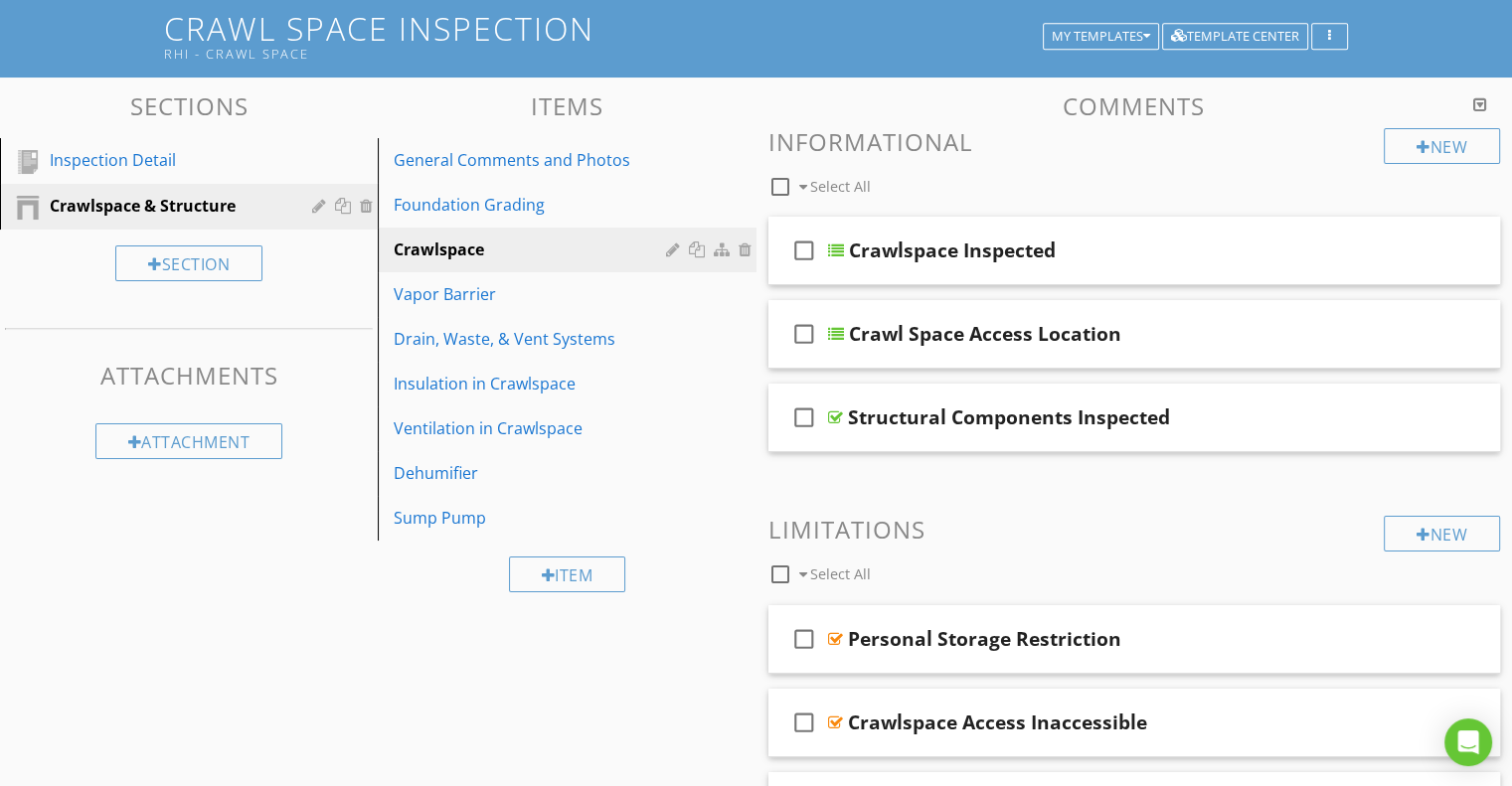 scroll, scrollTop: 0, scrollLeft: 0, axis: both 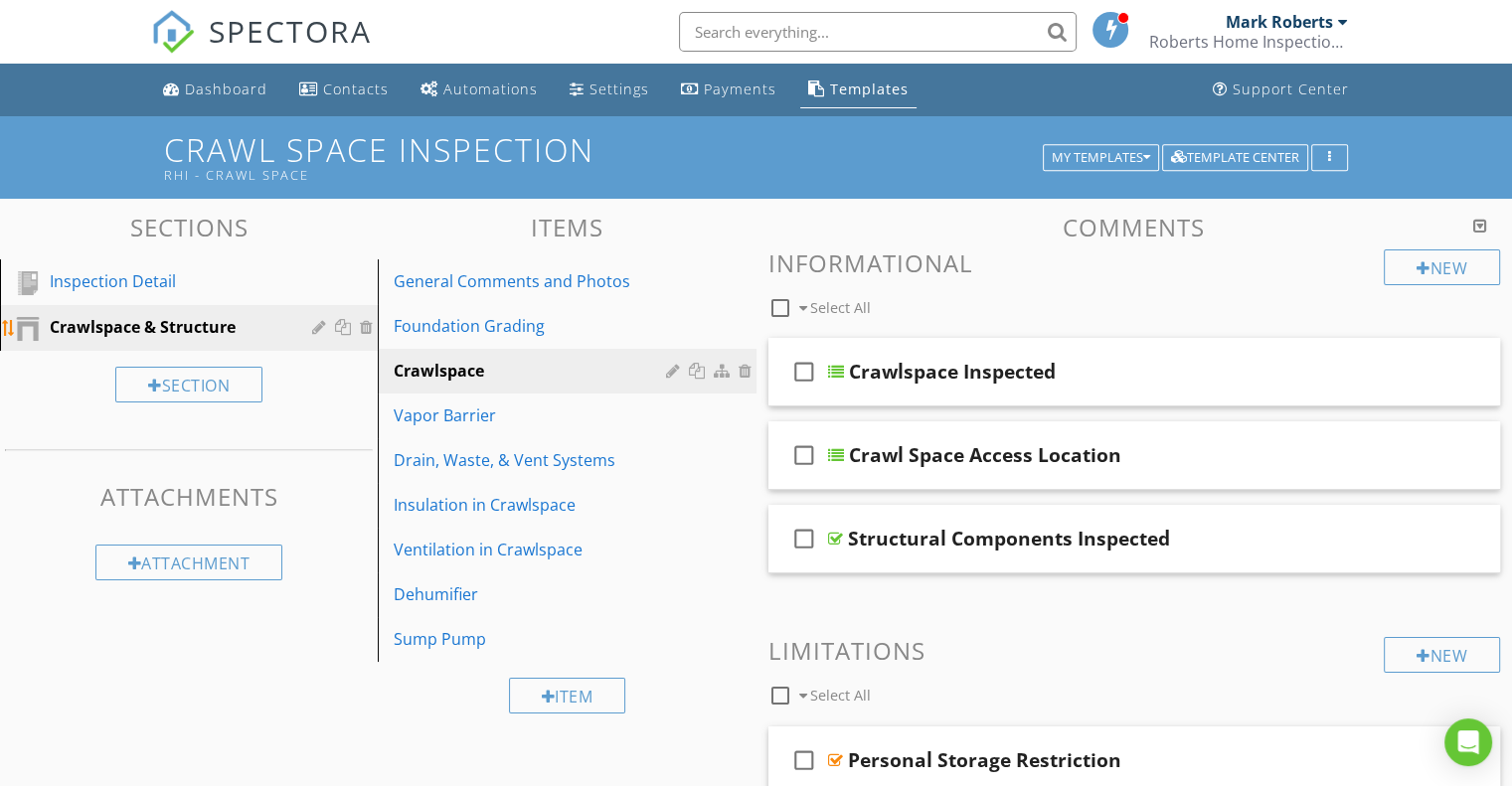 click at bounding box center (345, 327) 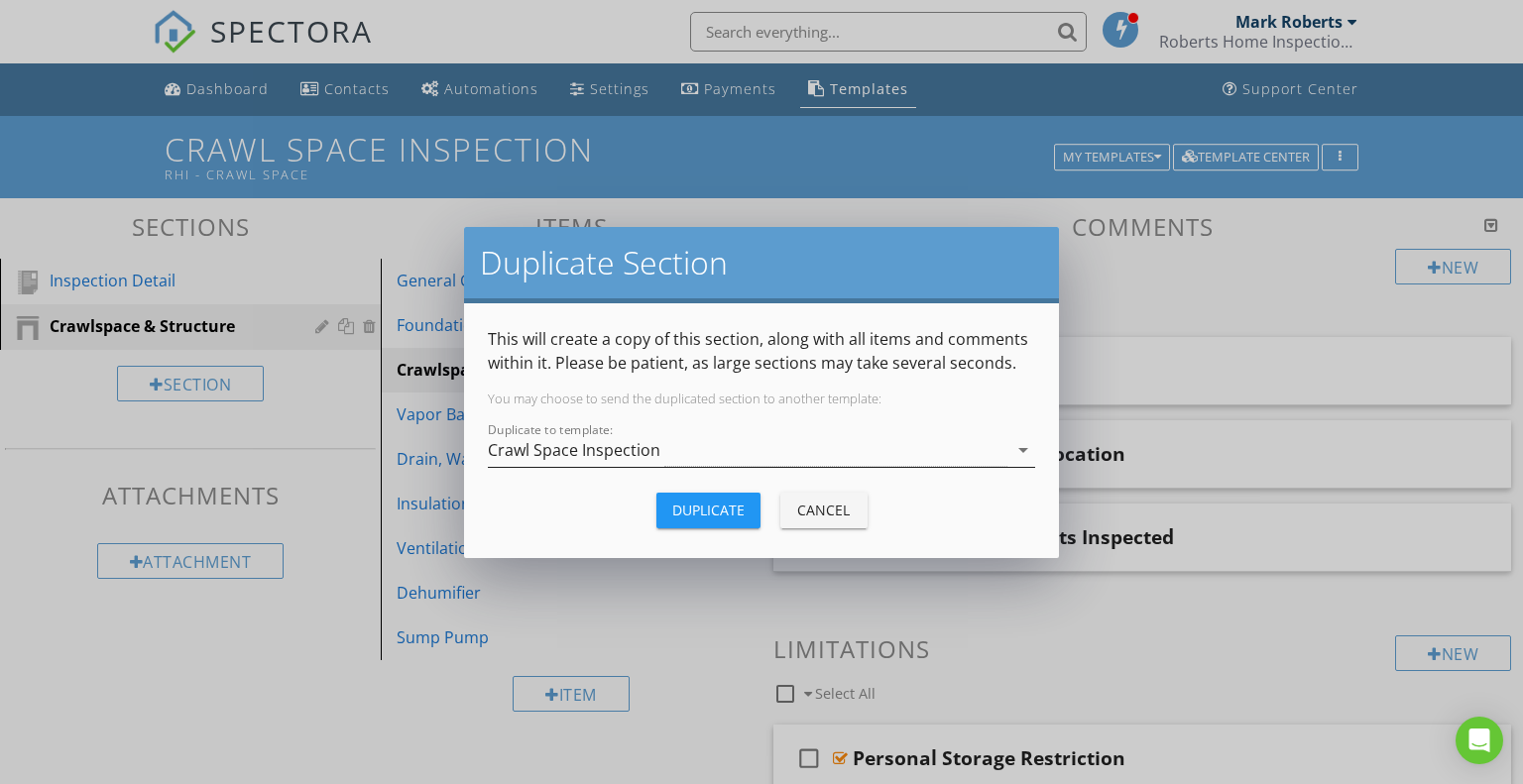 click on "Crawl Space Inspection" at bounding box center (574, 450) 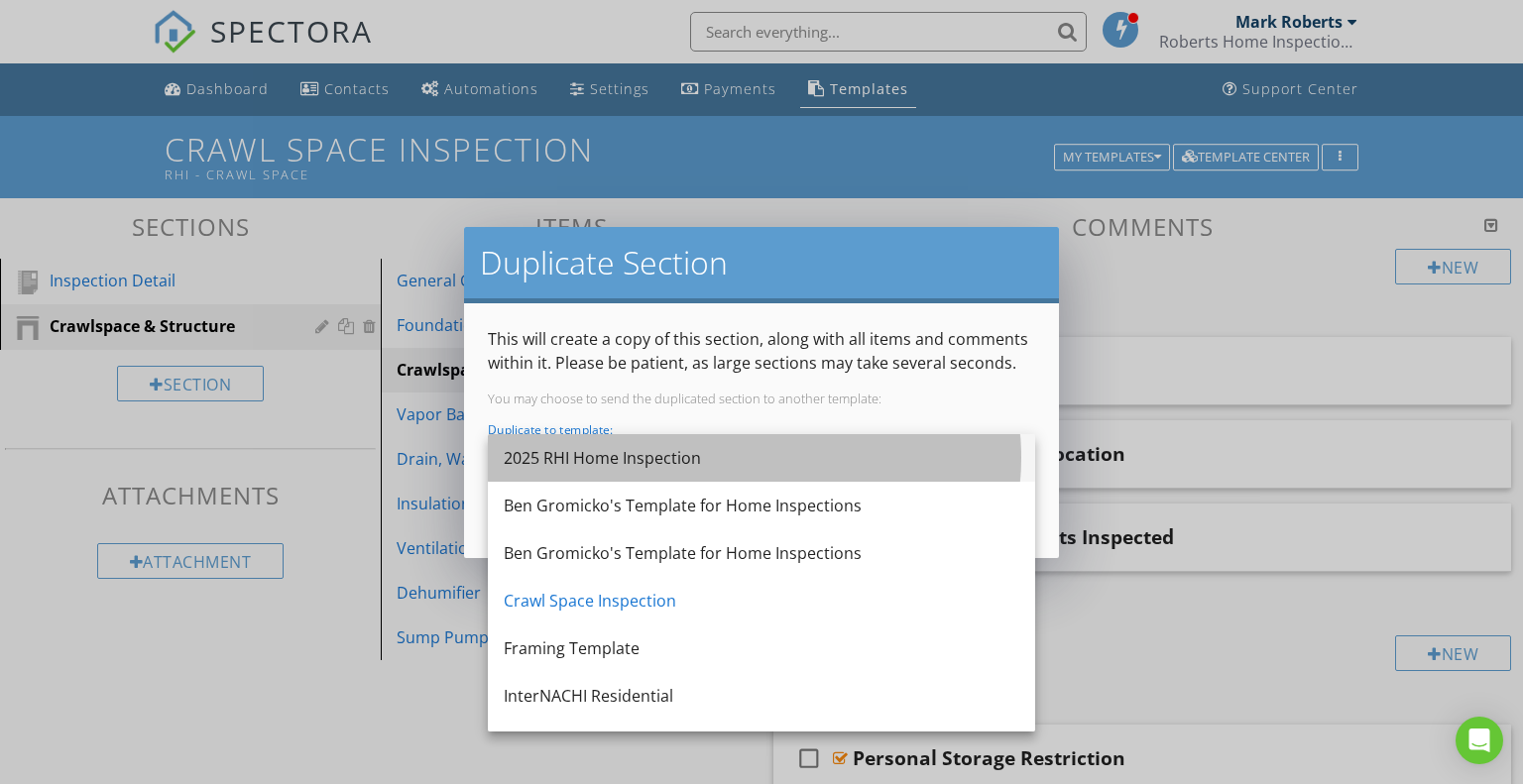 click on "2025 RHI Home Inspection" at bounding box center (762, 458) 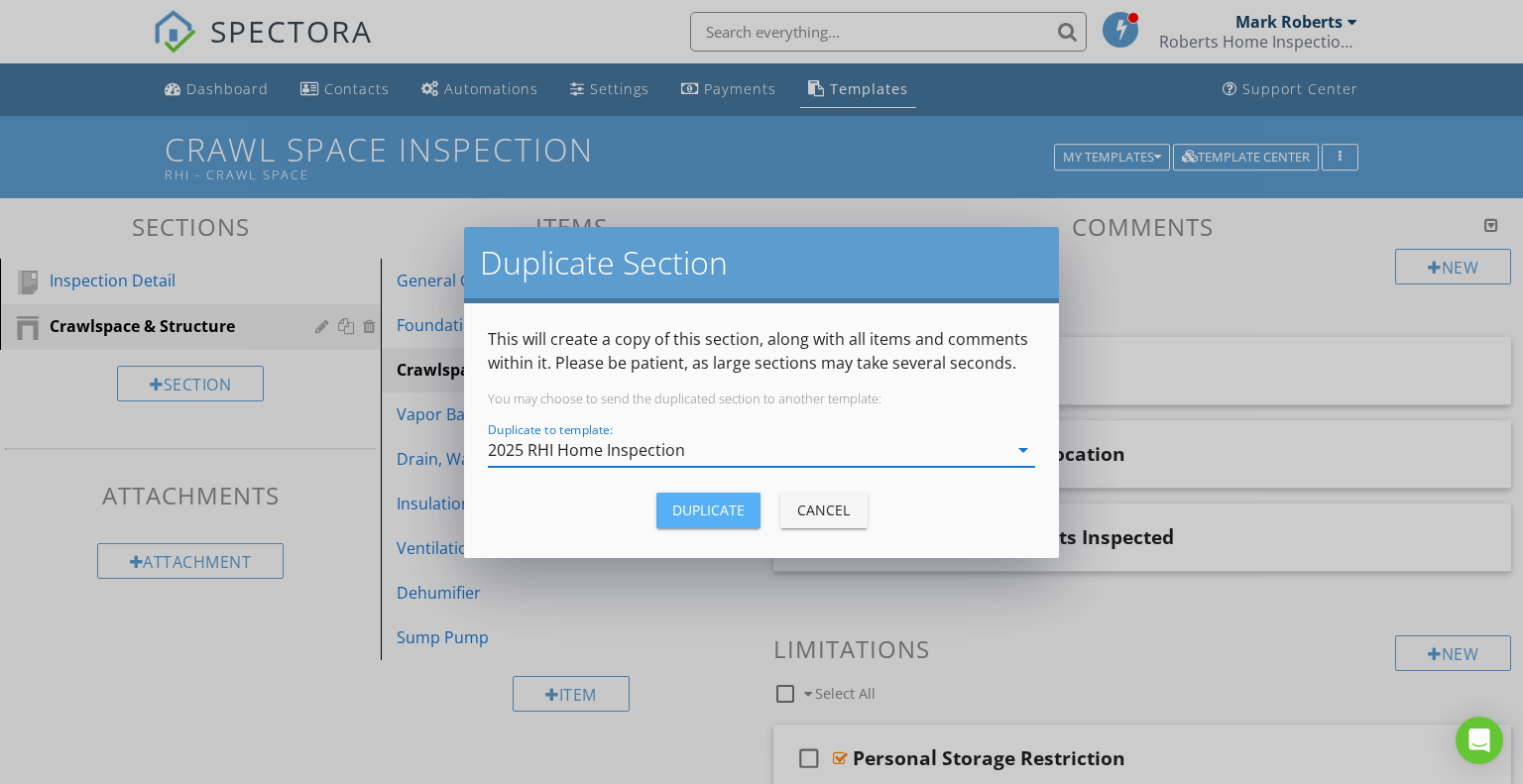 click on "Duplicate" at bounding box center [708, 509] 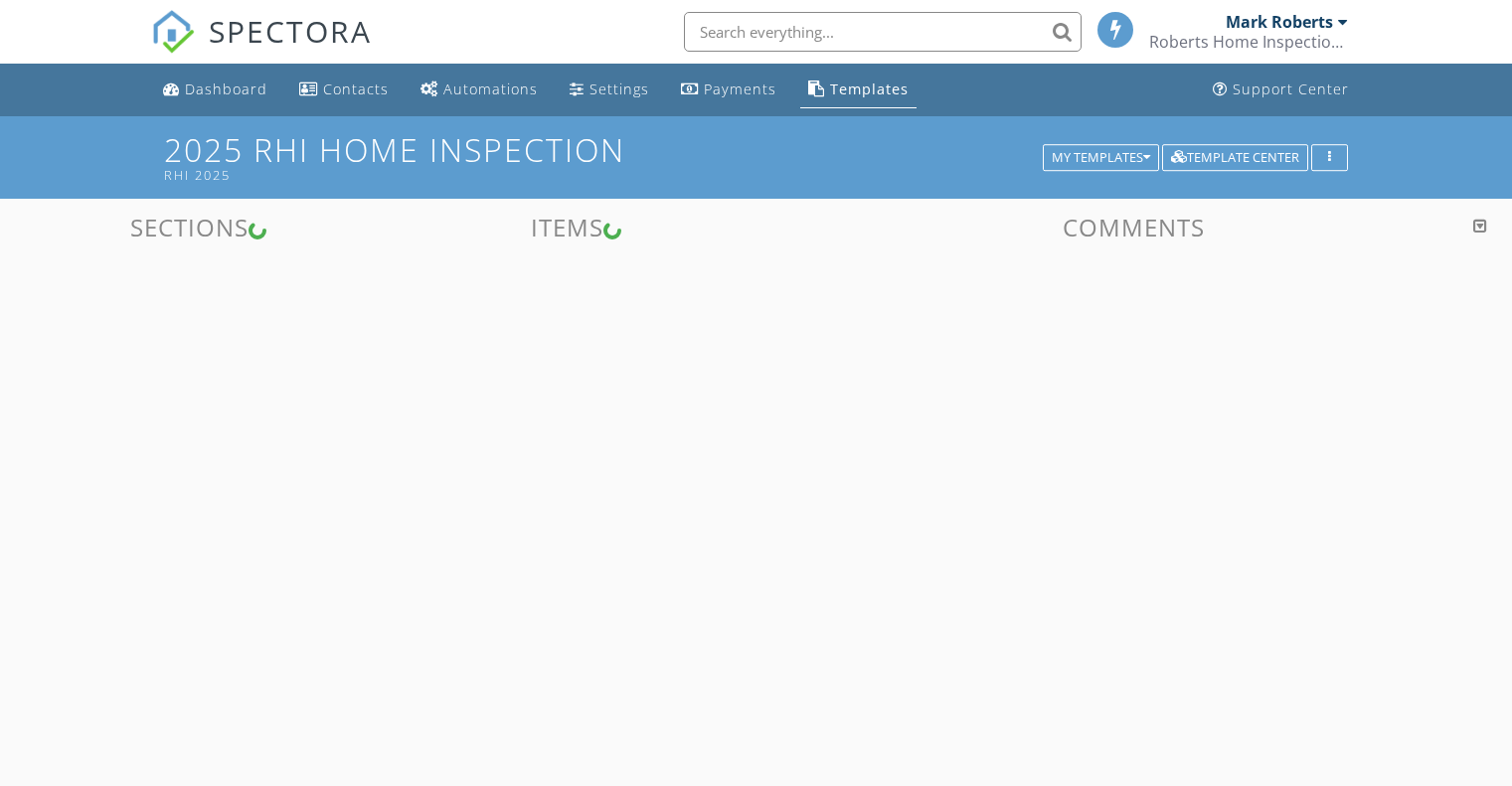 scroll, scrollTop: 0, scrollLeft: 0, axis: both 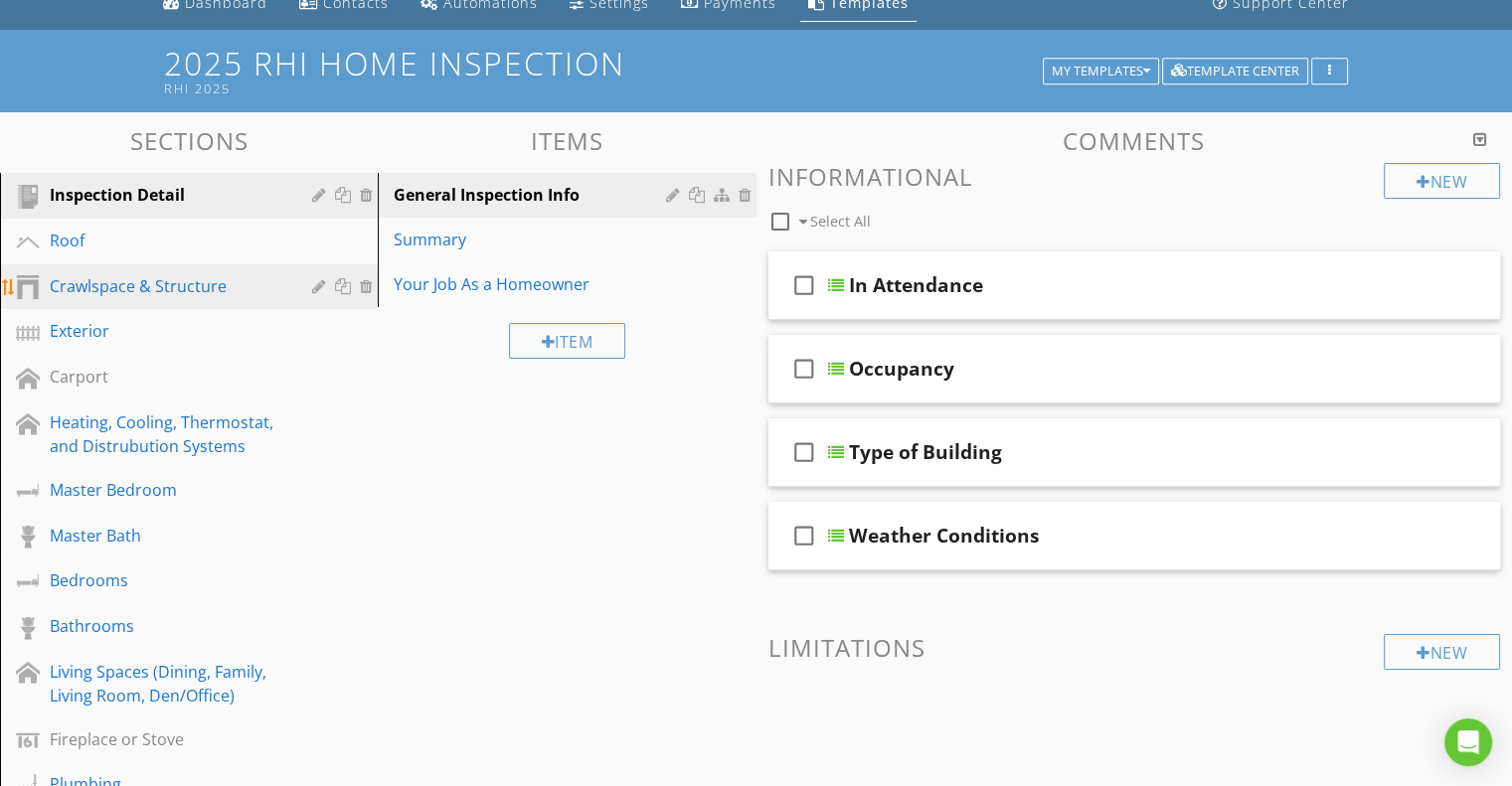 click on "Crawlspace & Structure" at bounding box center [166, 286] 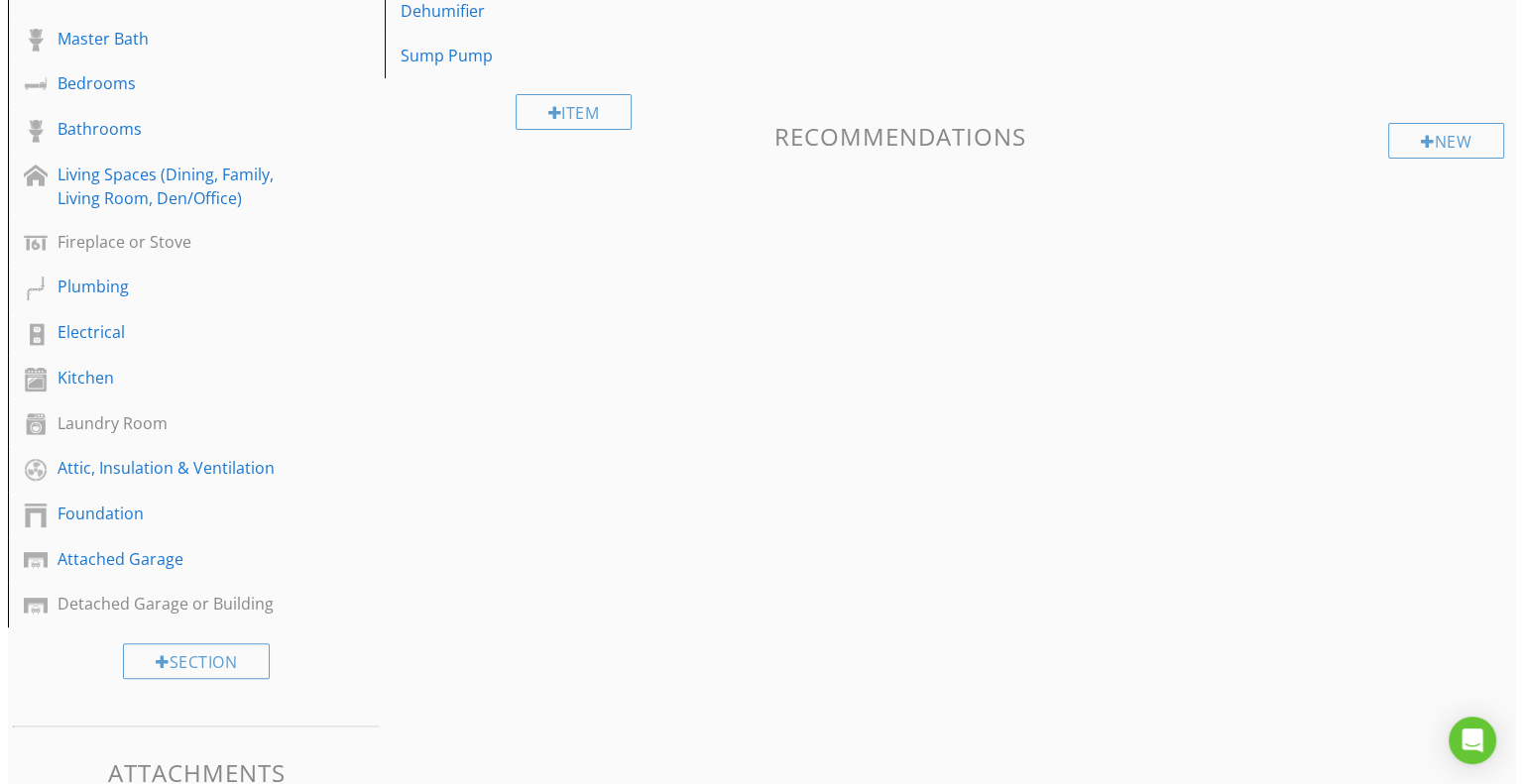 scroll, scrollTop: 483, scrollLeft: 0, axis: vertical 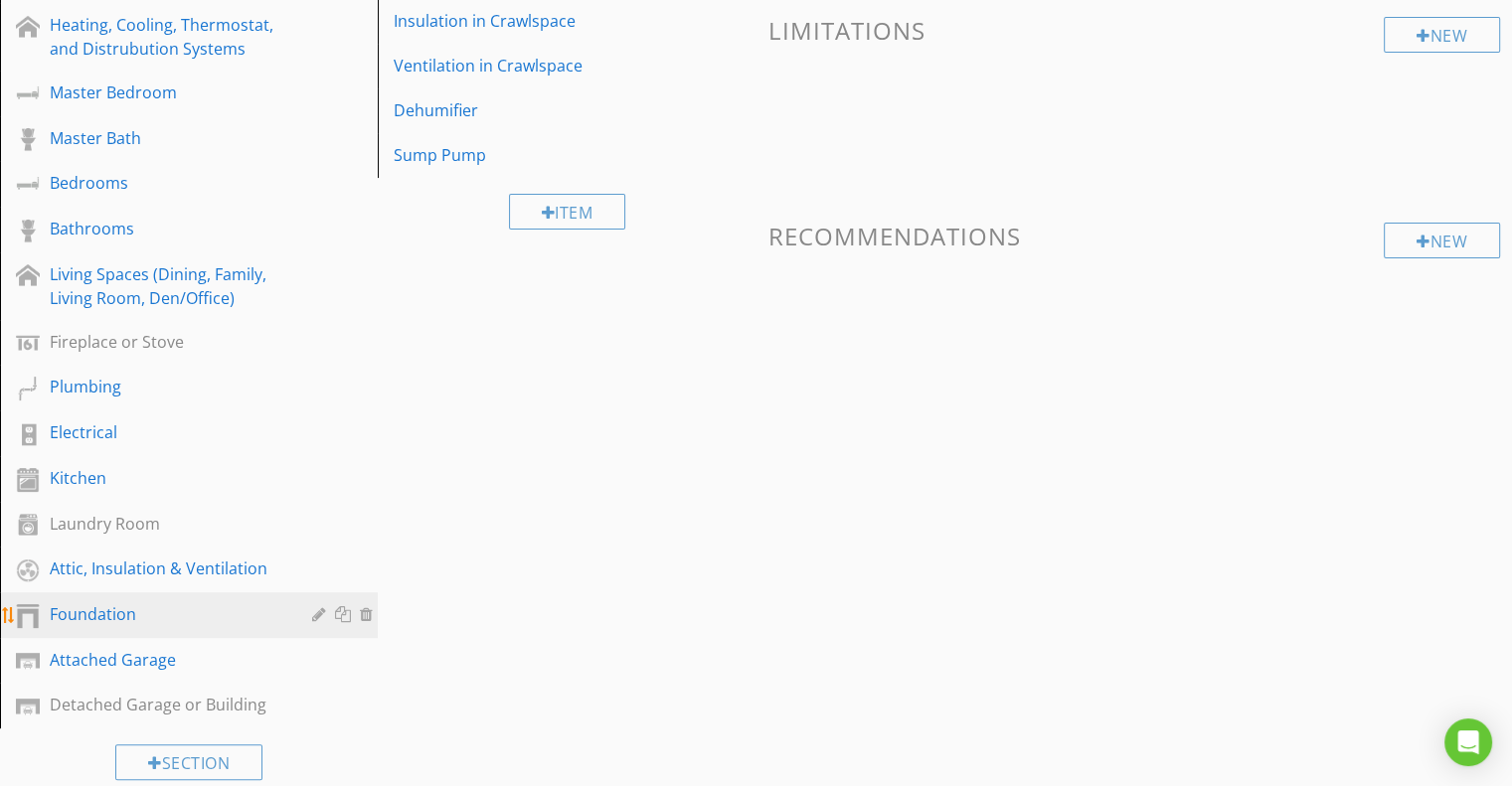 click at bounding box center (321, 614) 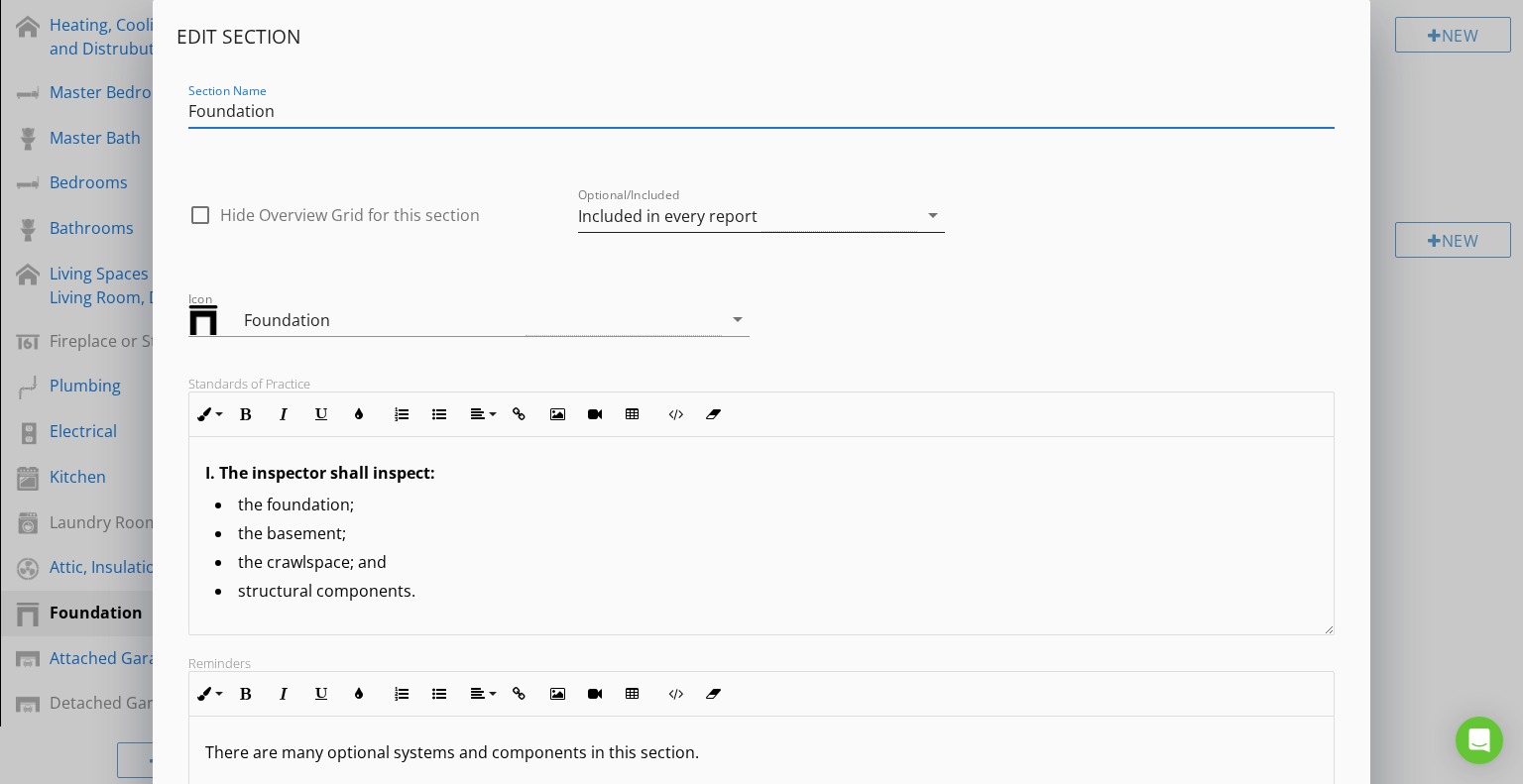 click on "Included in every report" at bounding box center (667, 216) 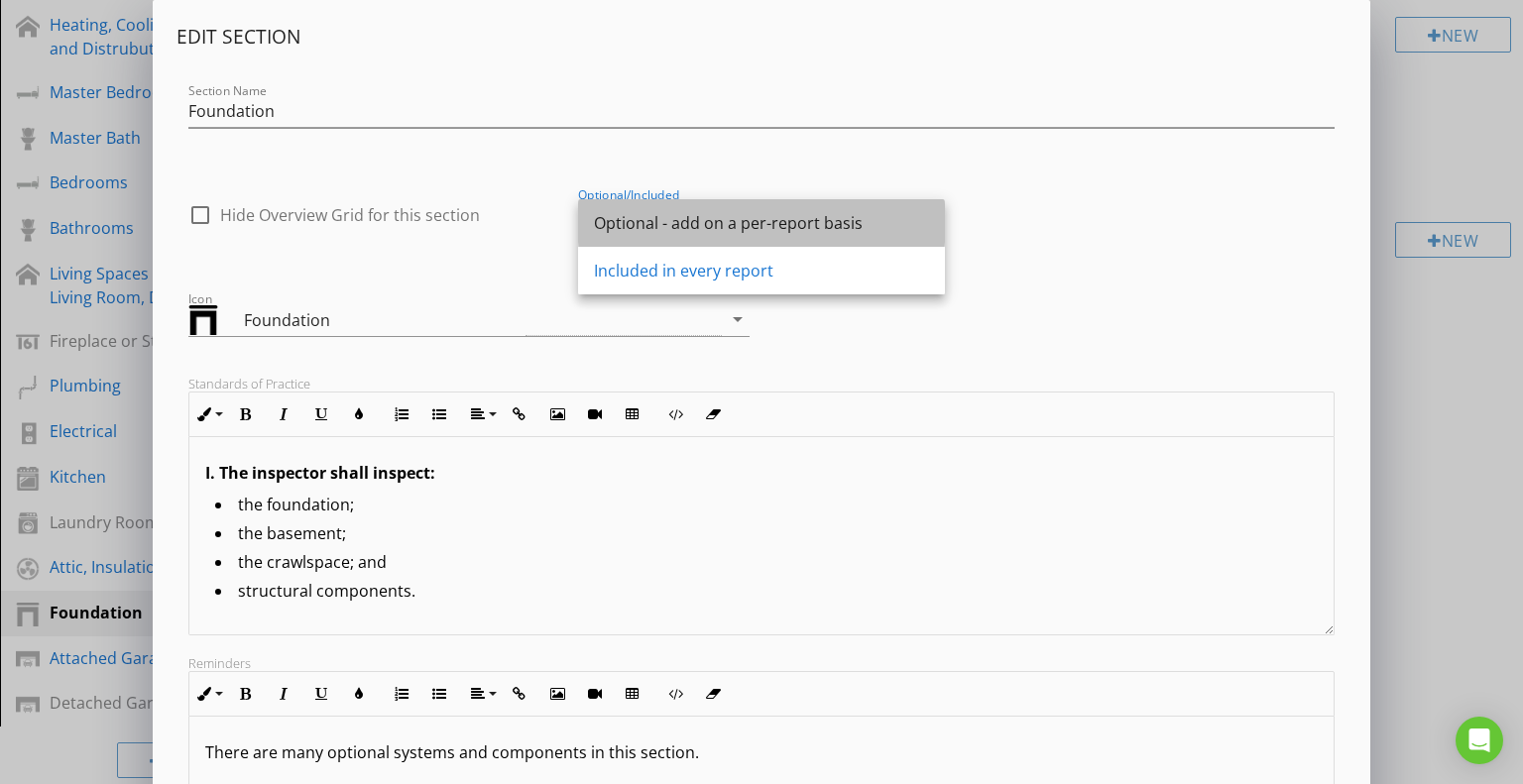 click on "Optional - add on a per-report basis" at bounding box center [762, 223] 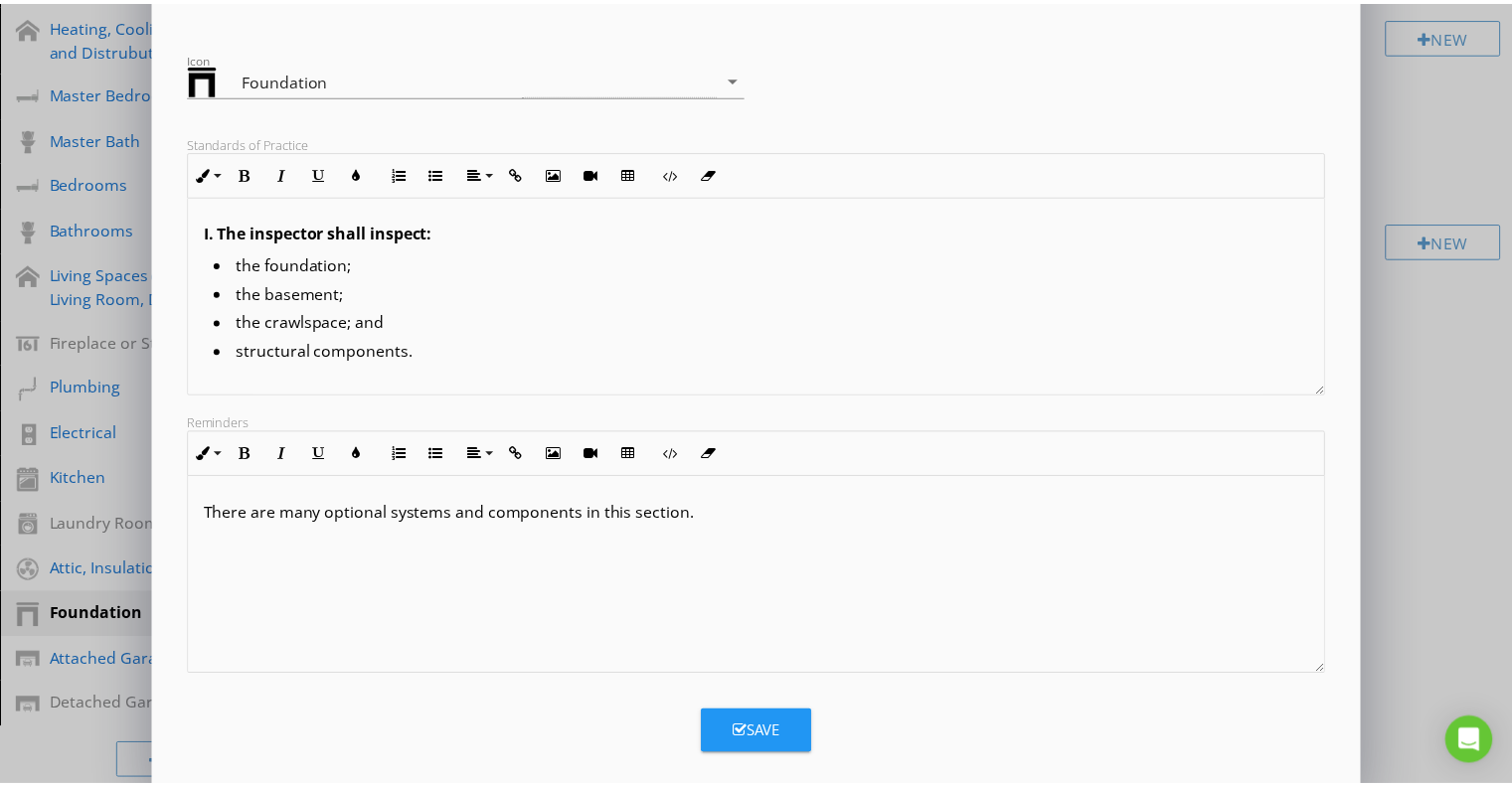 scroll, scrollTop: 264, scrollLeft: 0, axis: vertical 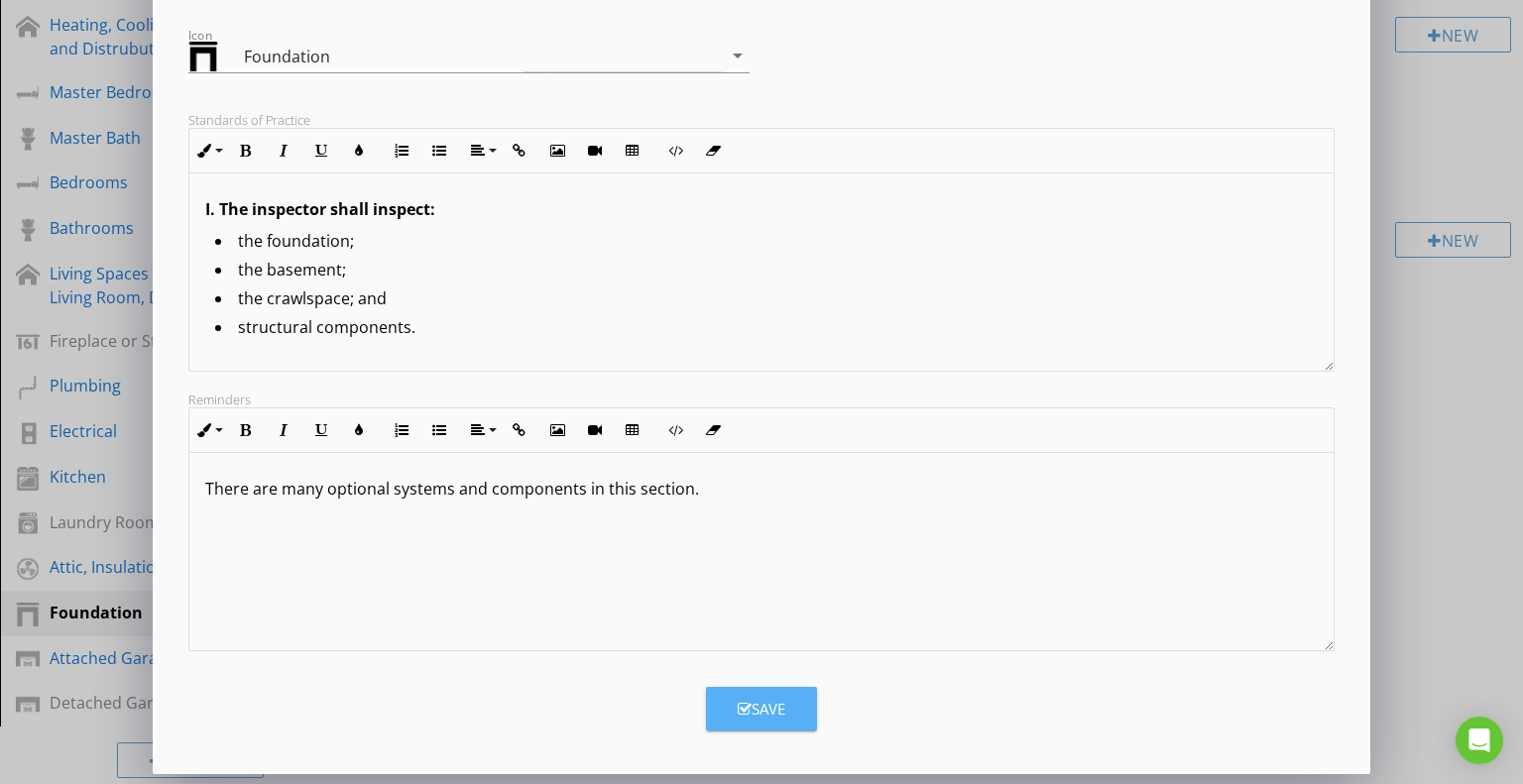 click on "Save" at bounding box center [762, 709] 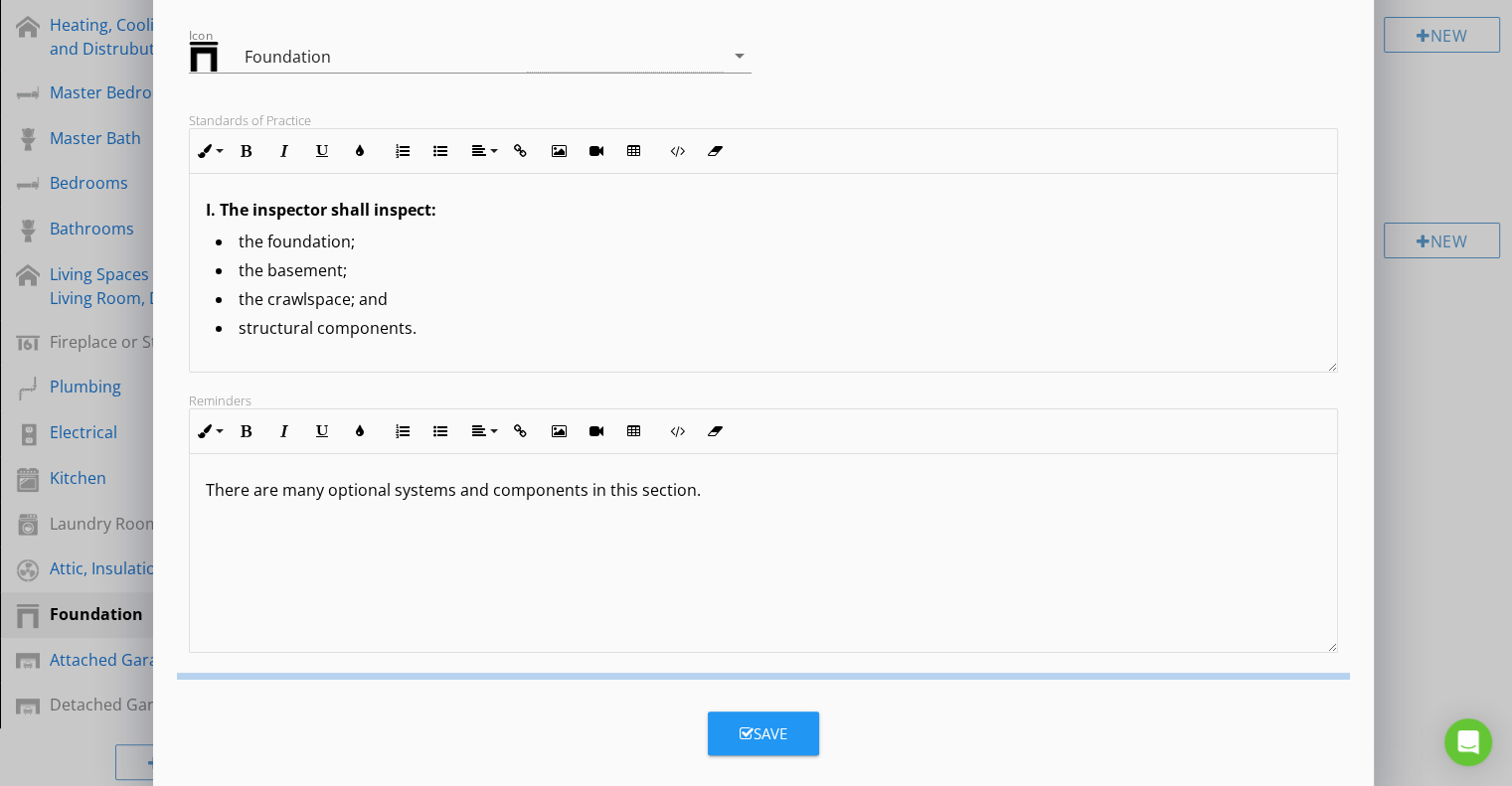scroll, scrollTop: 51, scrollLeft: 0, axis: vertical 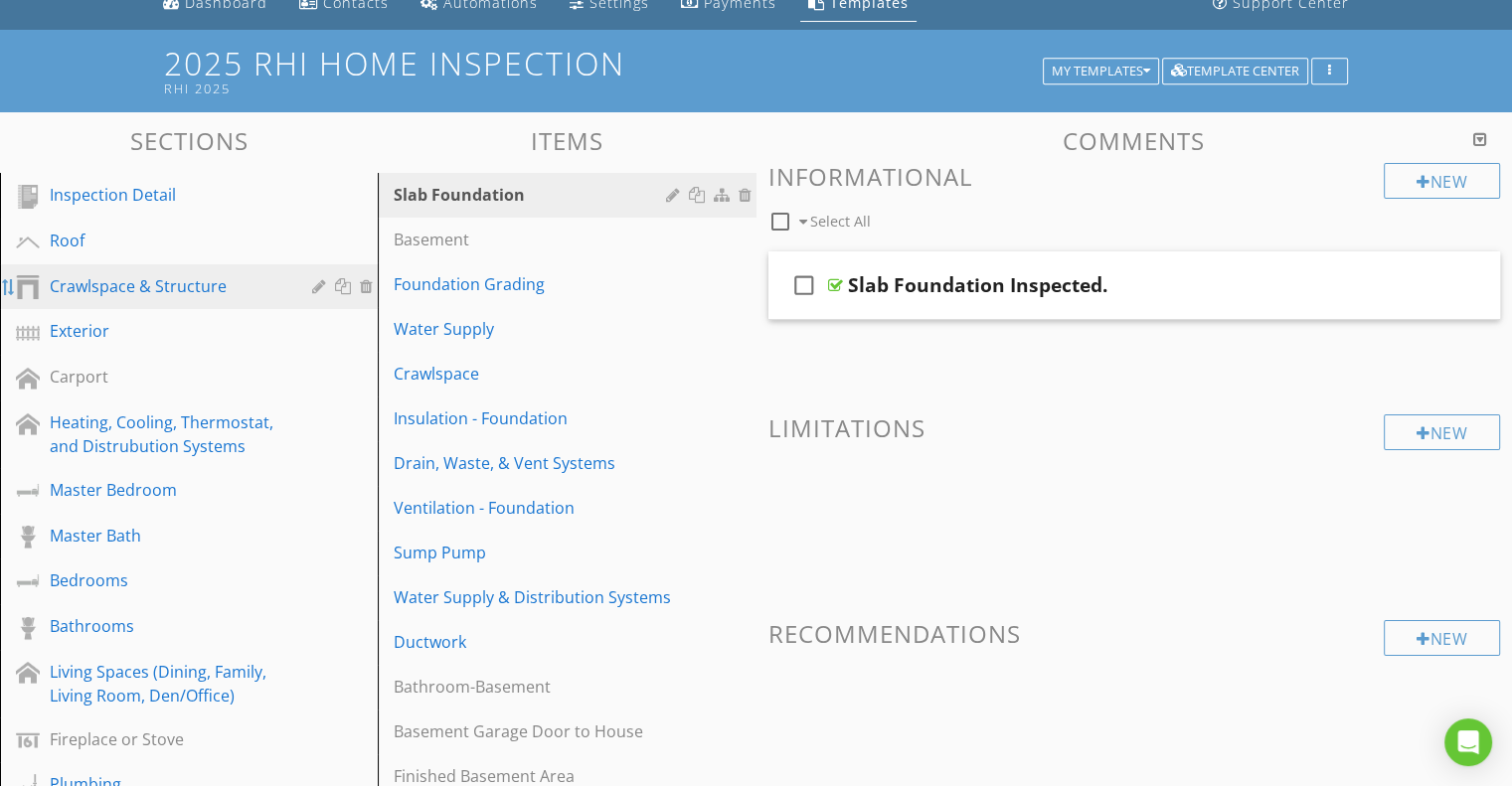 type 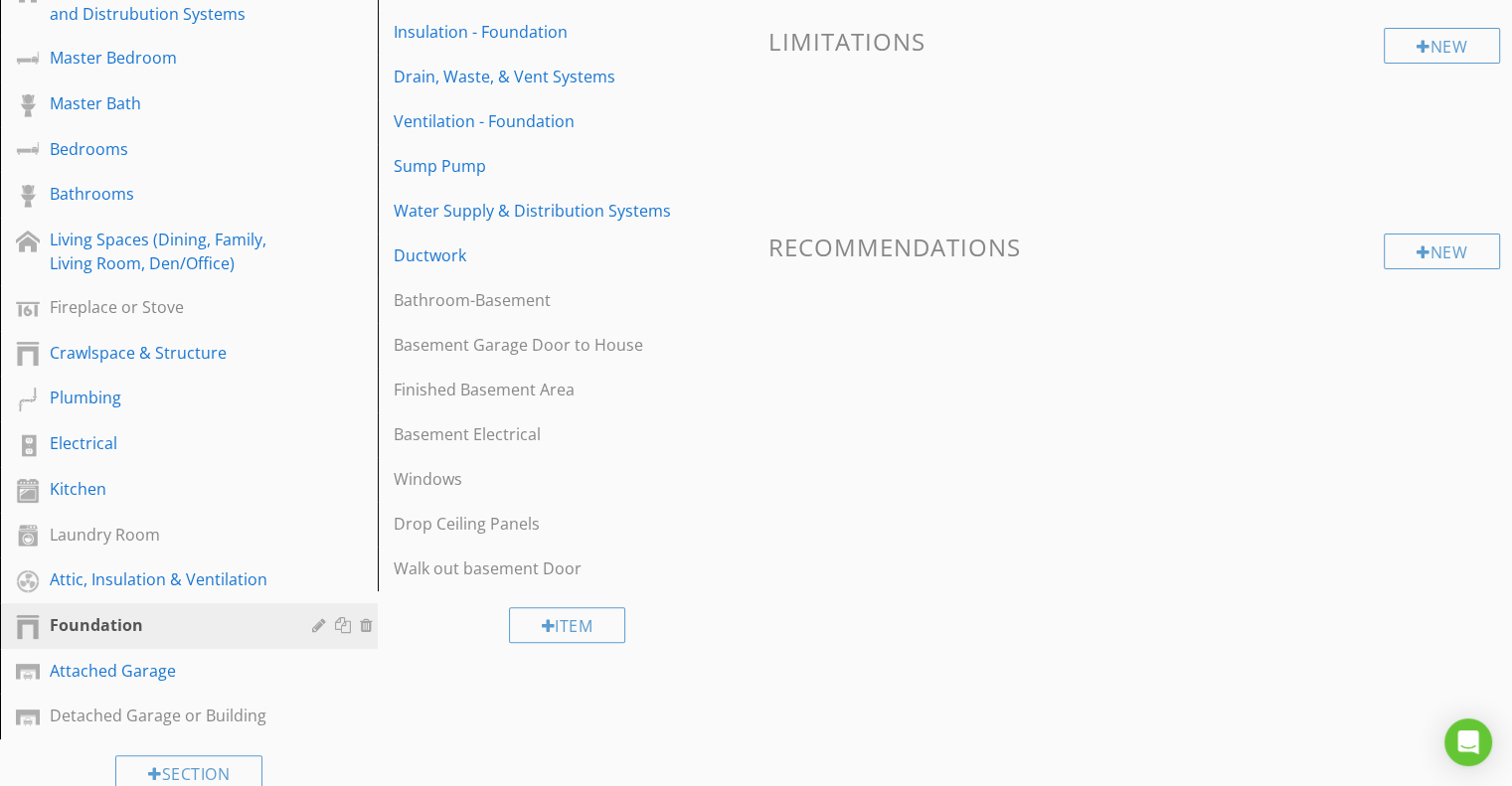 scroll, scrollTop: 484, scrollLeft: 0, axis: vertical 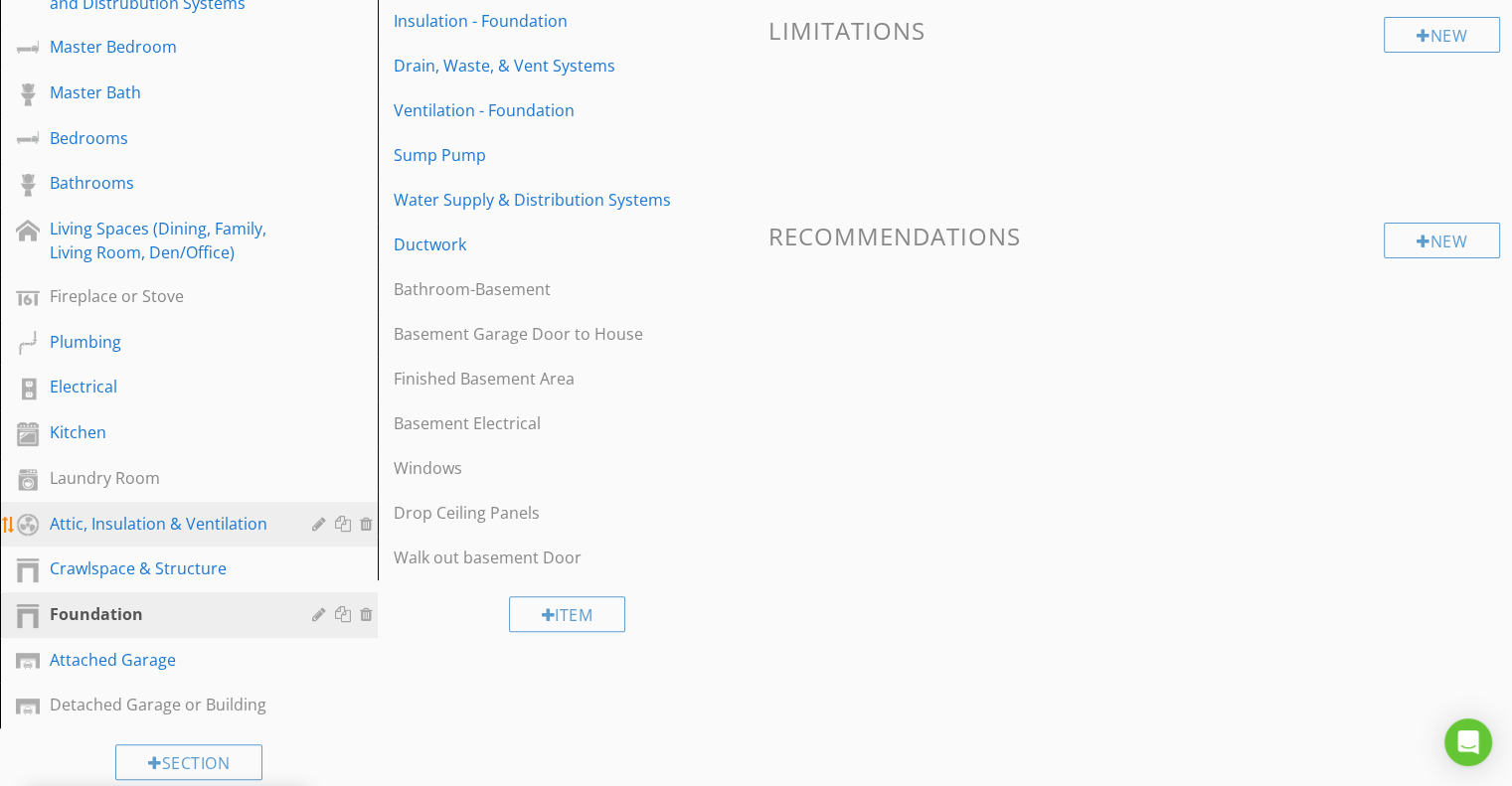 click on "Attic, Insulation & Ventilation" at bounding box center (166, 524) 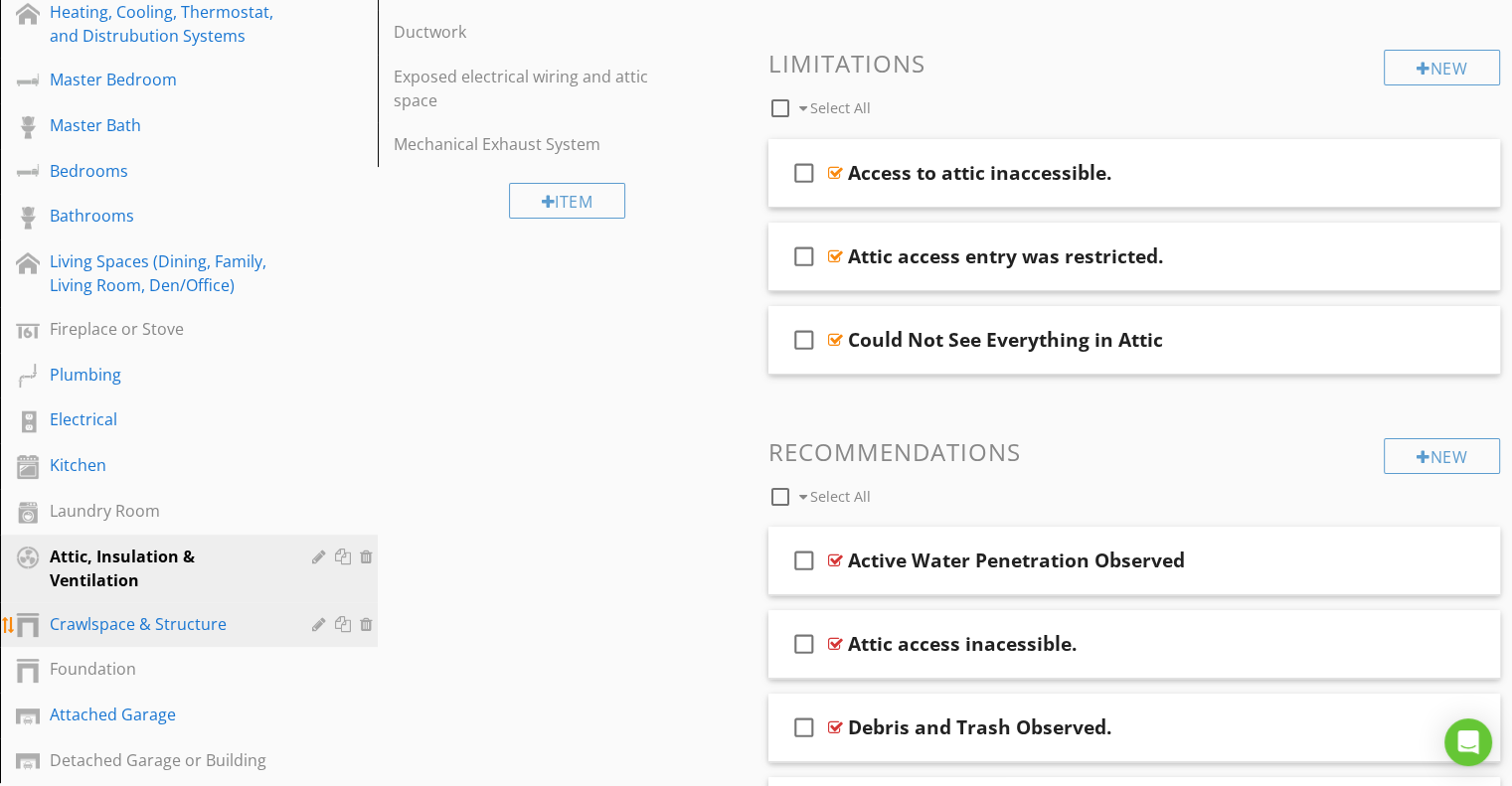scroll, scrollTop: 484, scrollLeft: 0, axis: vertical 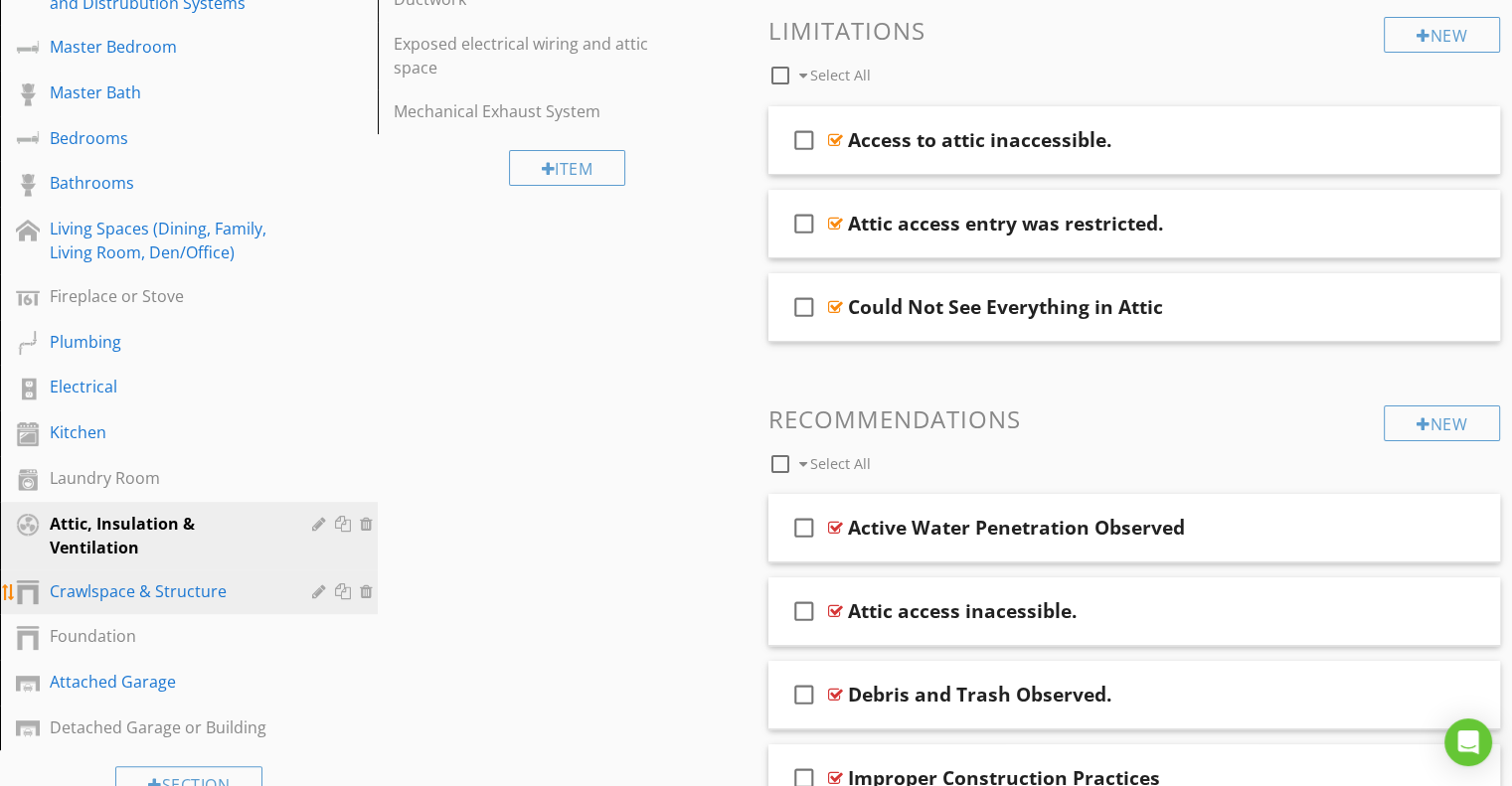 click on "Crawlspace & Structure" at bounding box center (166, 591) 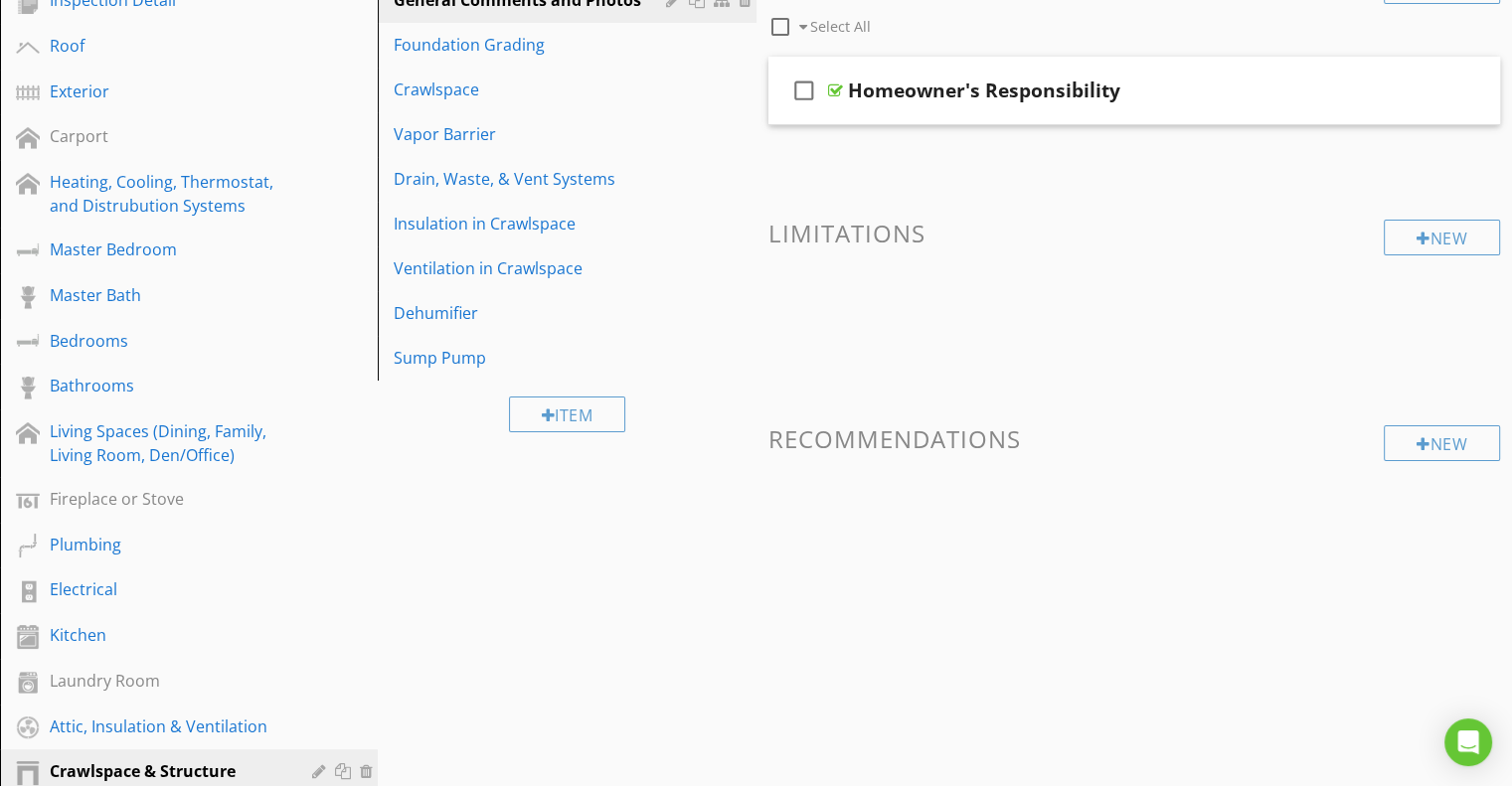 scroll, scrollTop: 186, scrollLeft: 0, axis: vertical 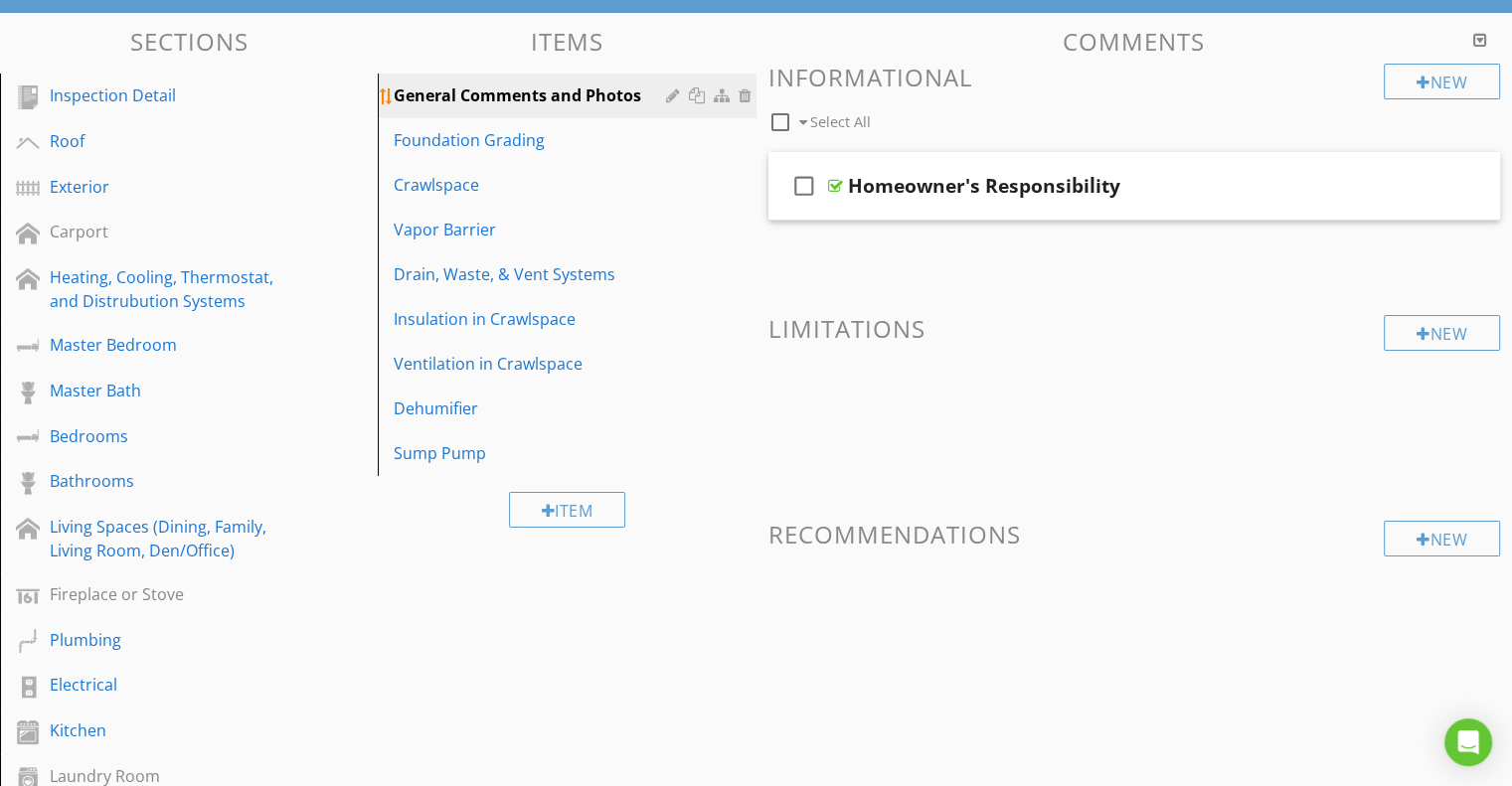 click on "General Comments and Photos" at bounding box center [532, 95] 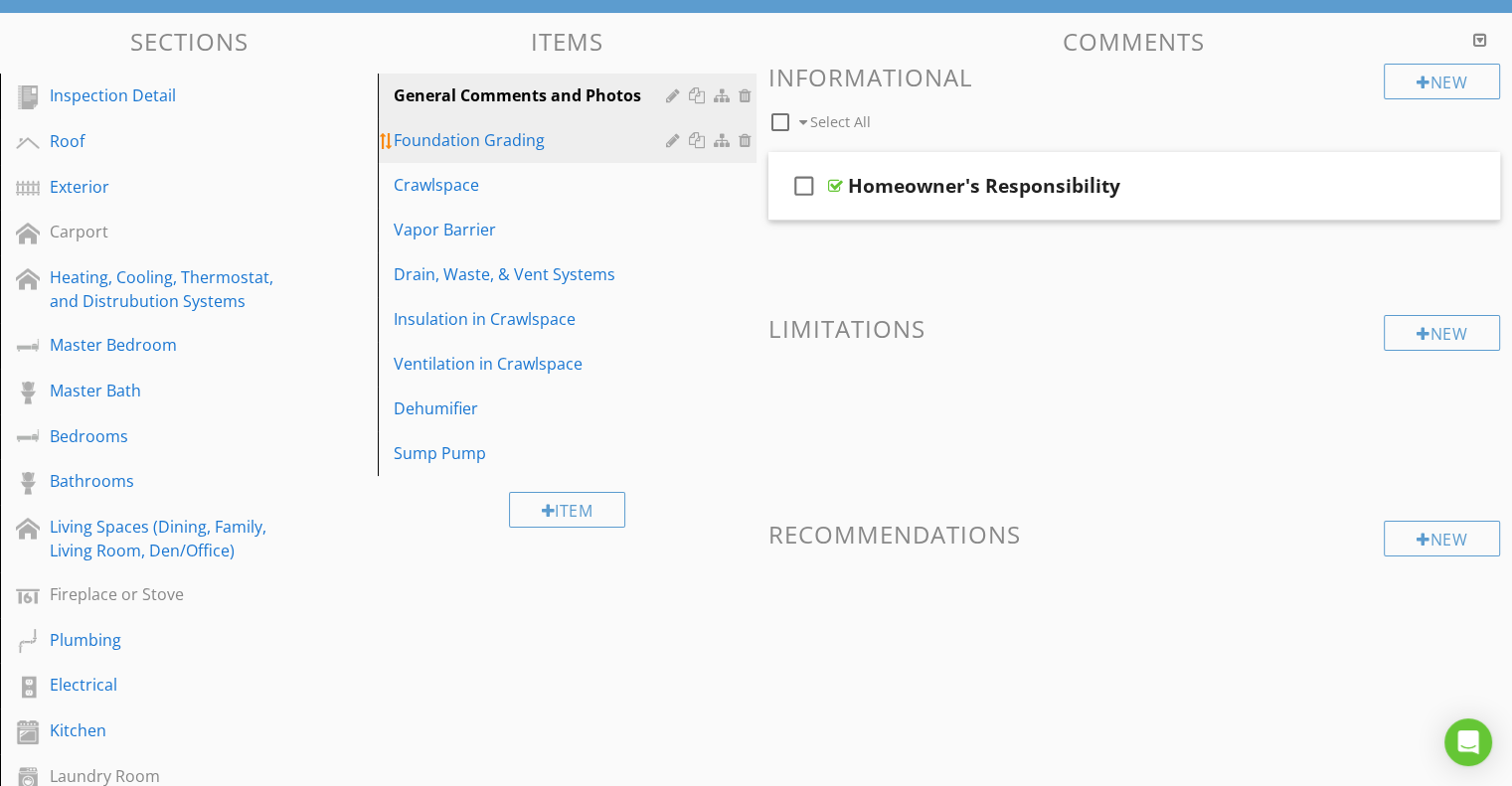 click on "Foundation Grading" at bounding box center [532, 140] 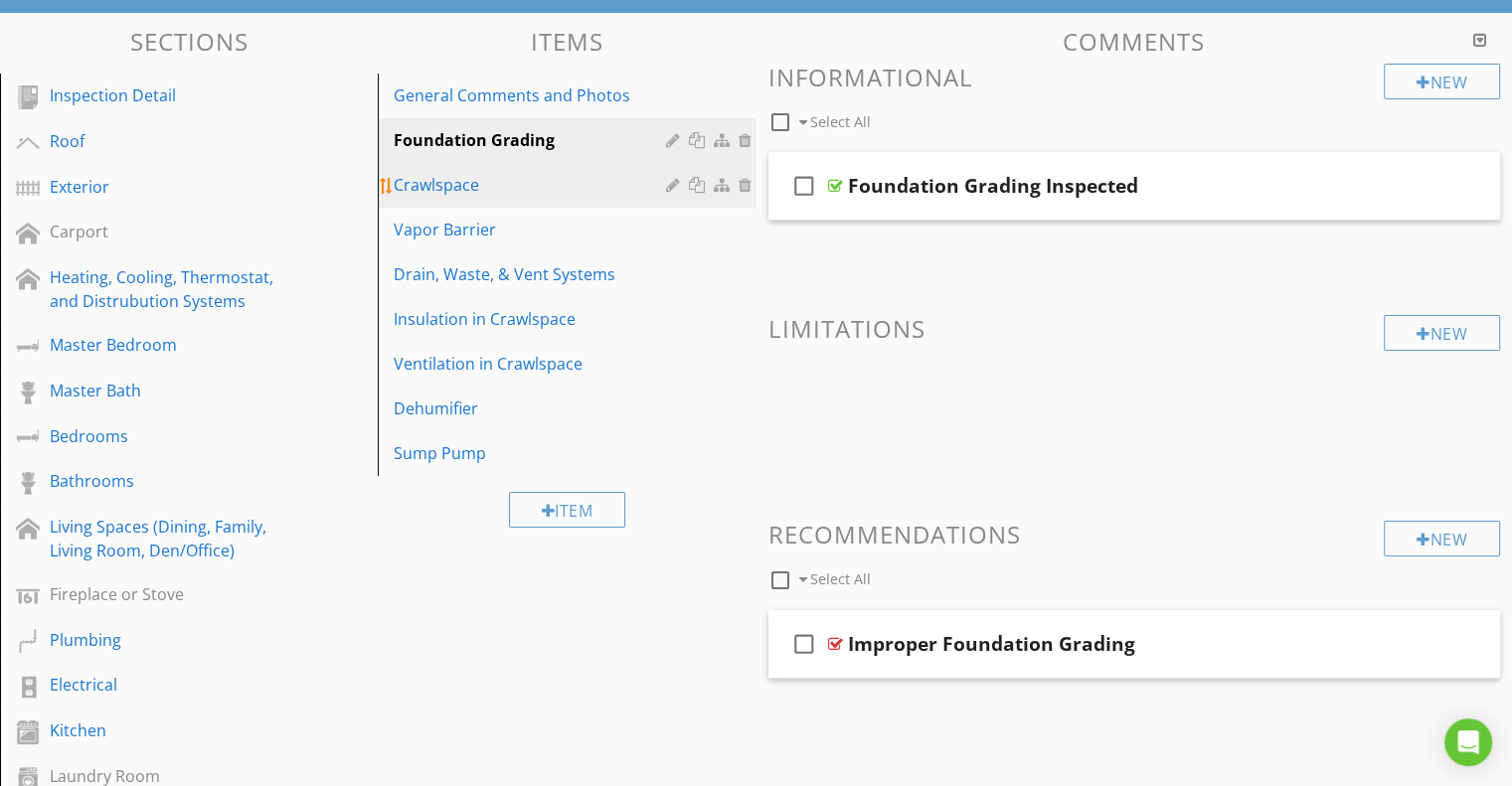 click on "Crawlspace" at bounding box center [532, 185] 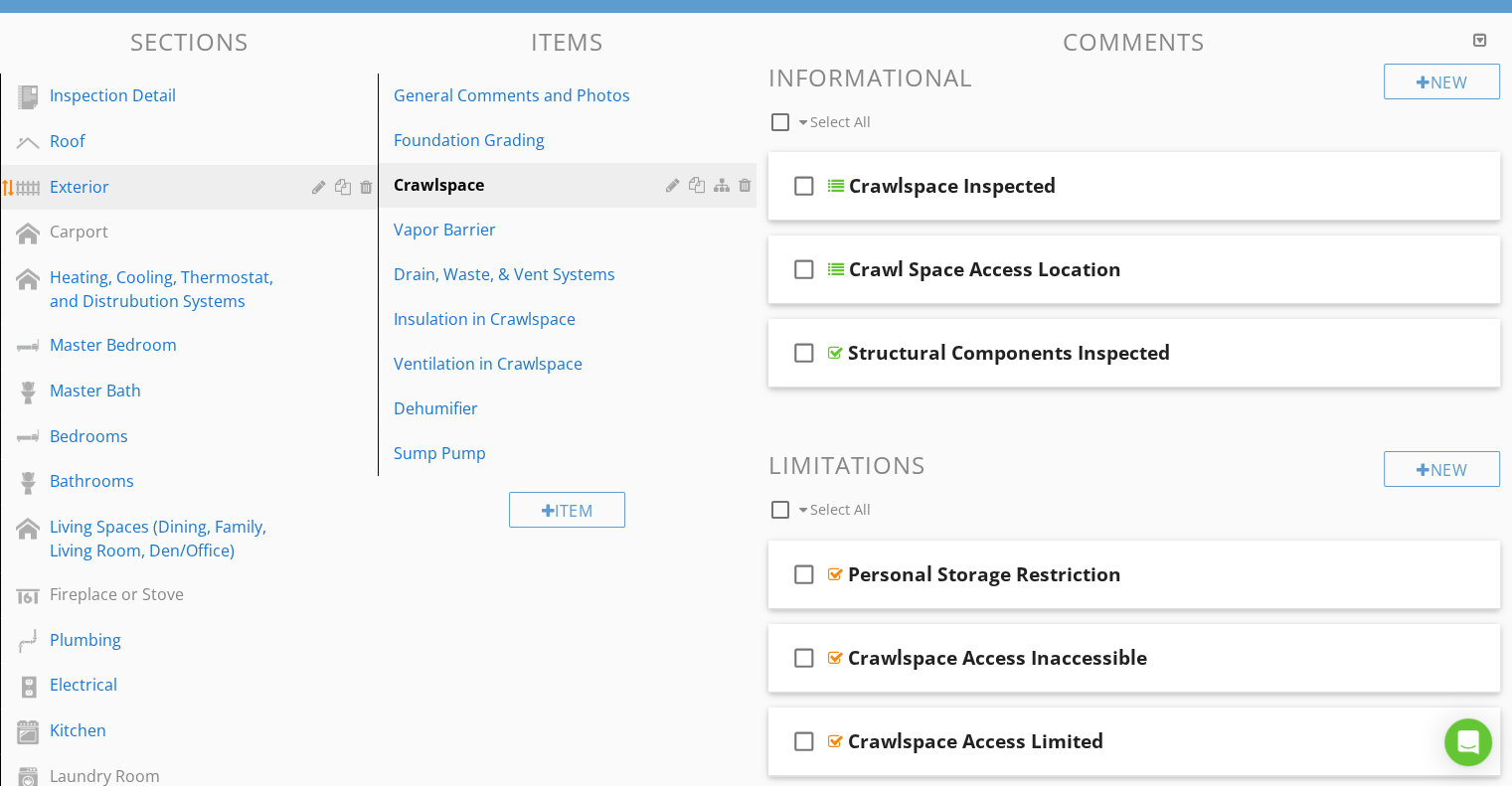 click on "Exterior" at bounding box center (166, 187) 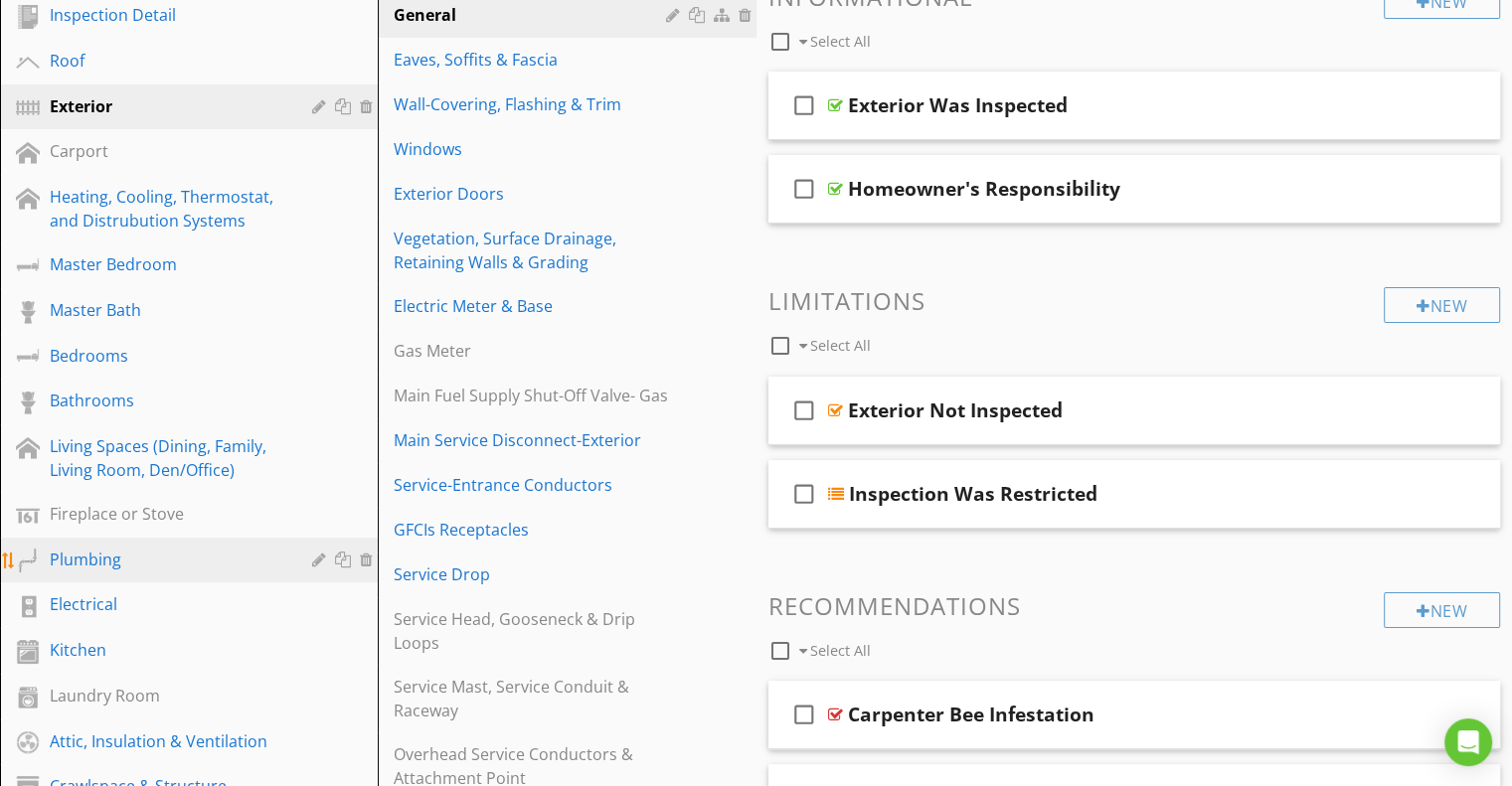 scroll, scrollTop: 385, scrollLeft: 0, axis: vertical 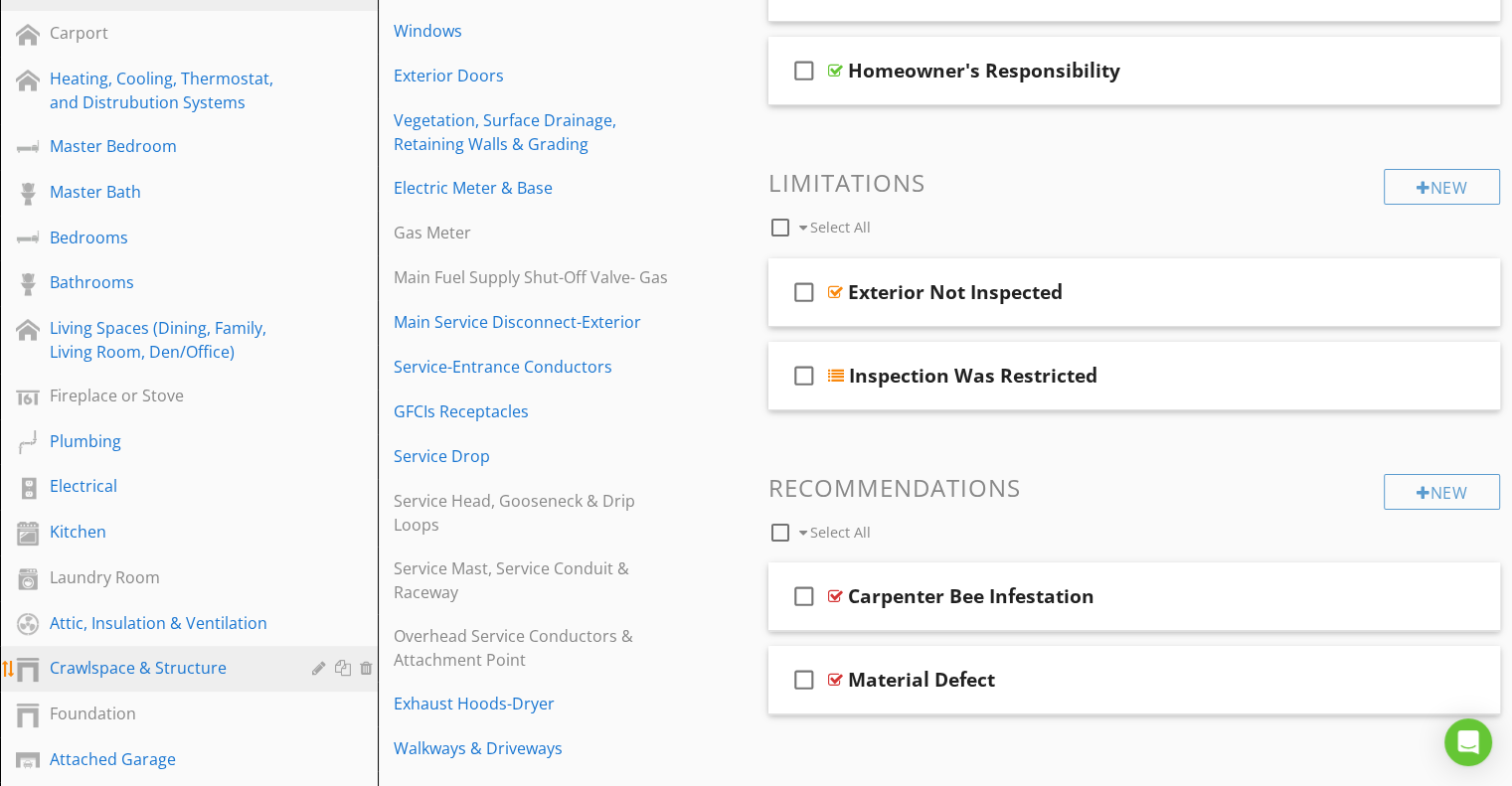 click on "Crawlspace & Structure" at bounding box center (166, 668) 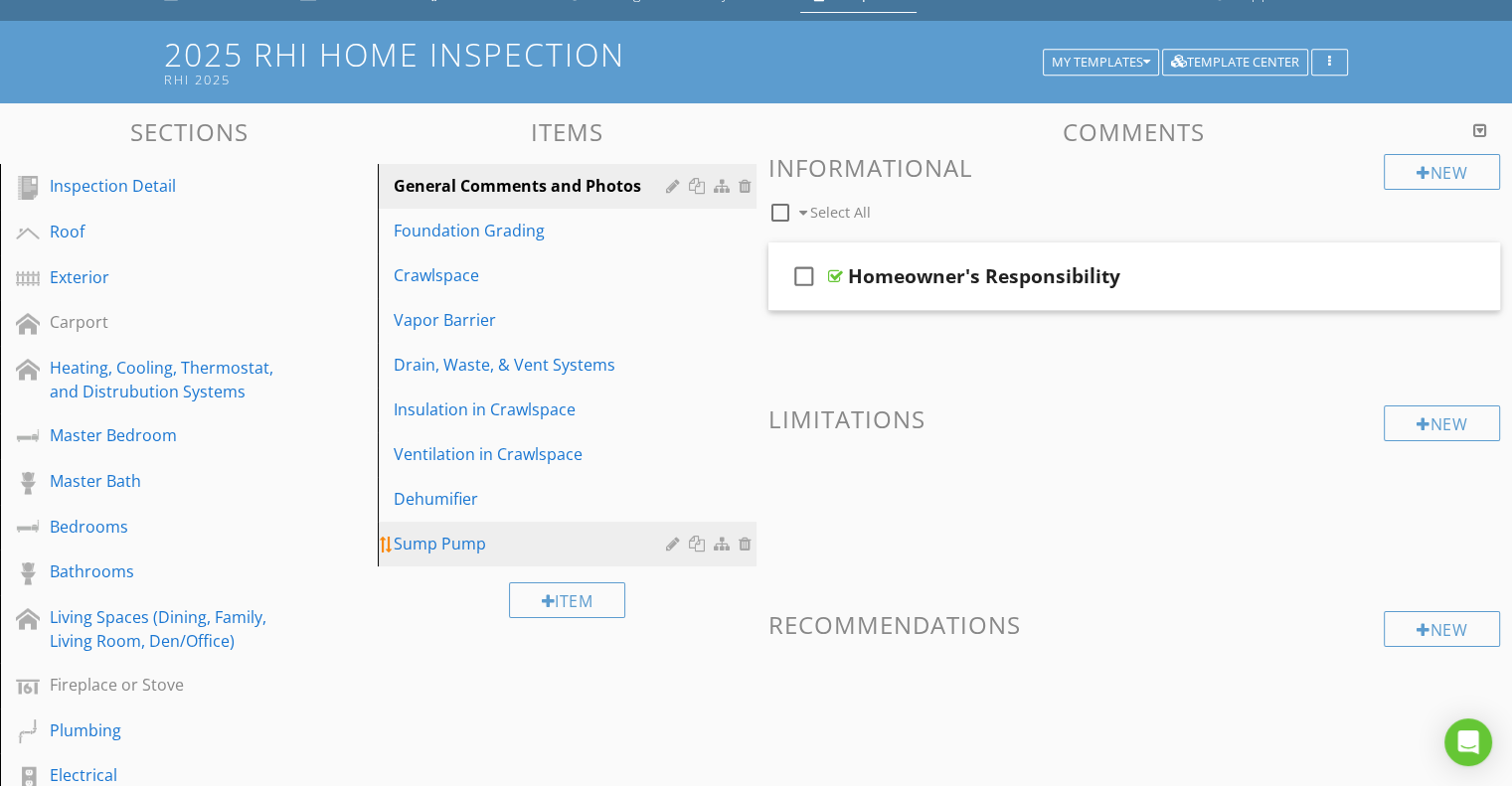 scroll, scrollTop: 86, scrollLeft: 0, axis: vertical 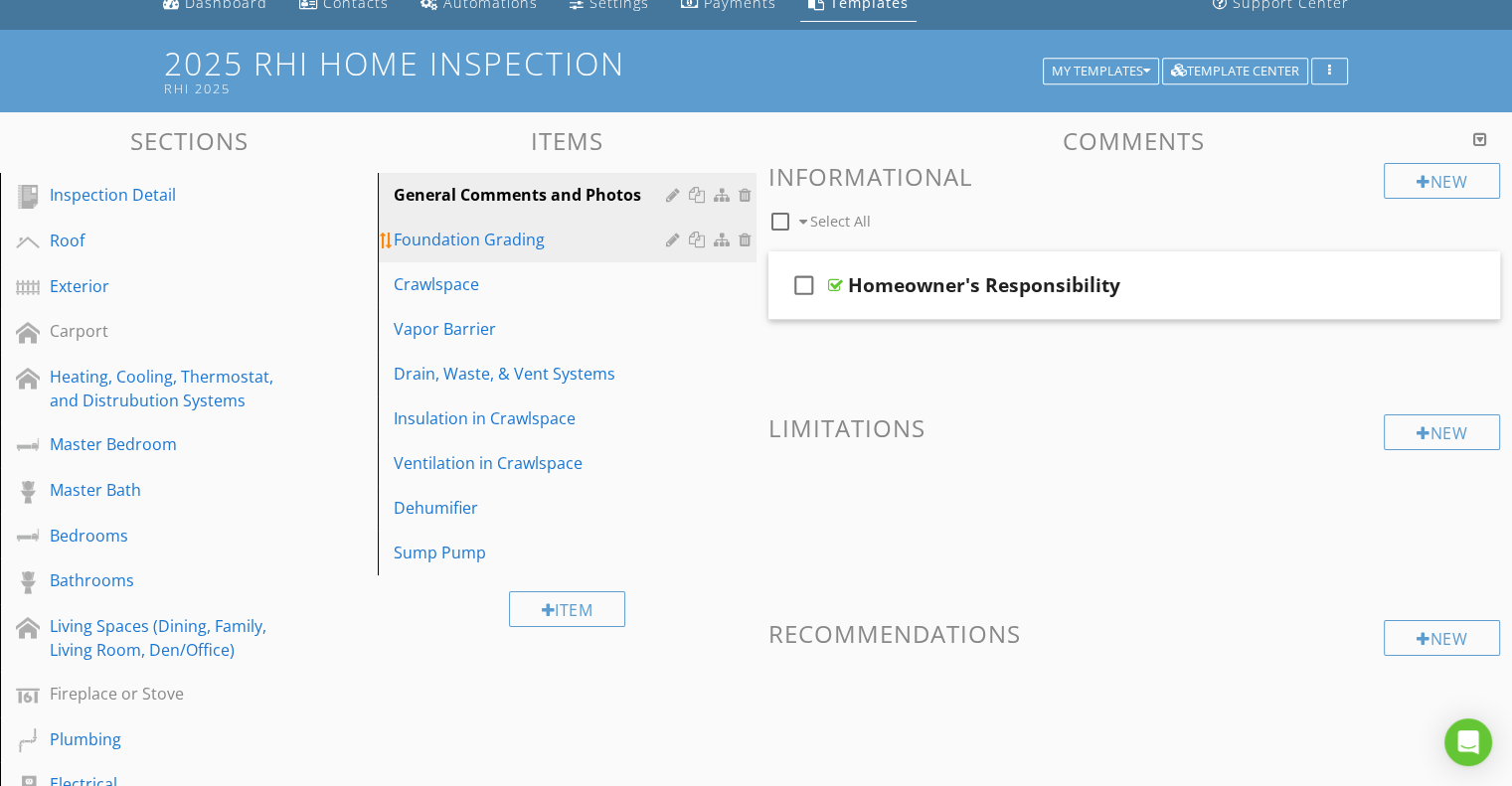 click on "Foundation Grading" at bounding box center (532, 239) 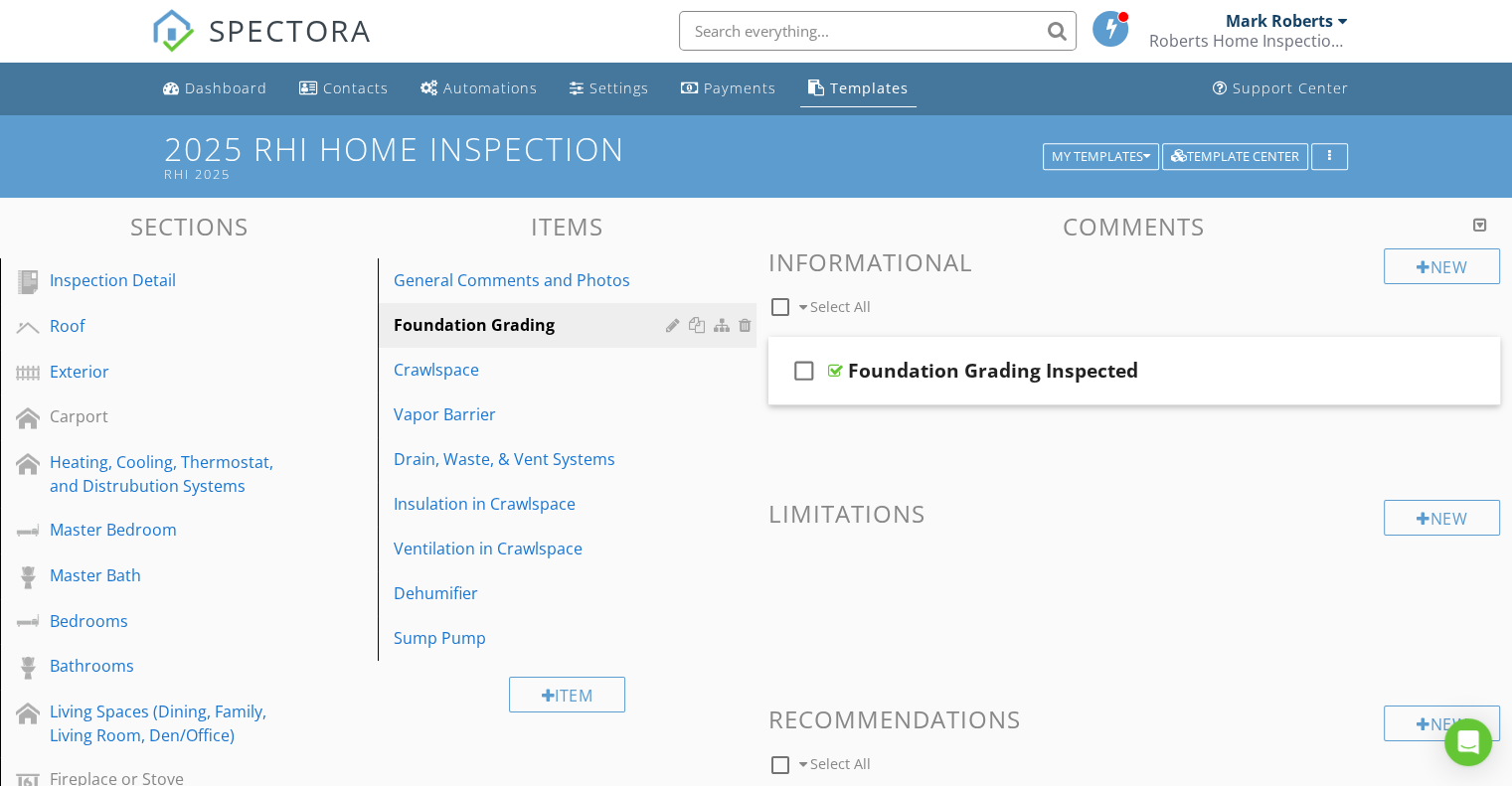 scroll, scrollTop: 0, scrollLeft: 0, axis: both 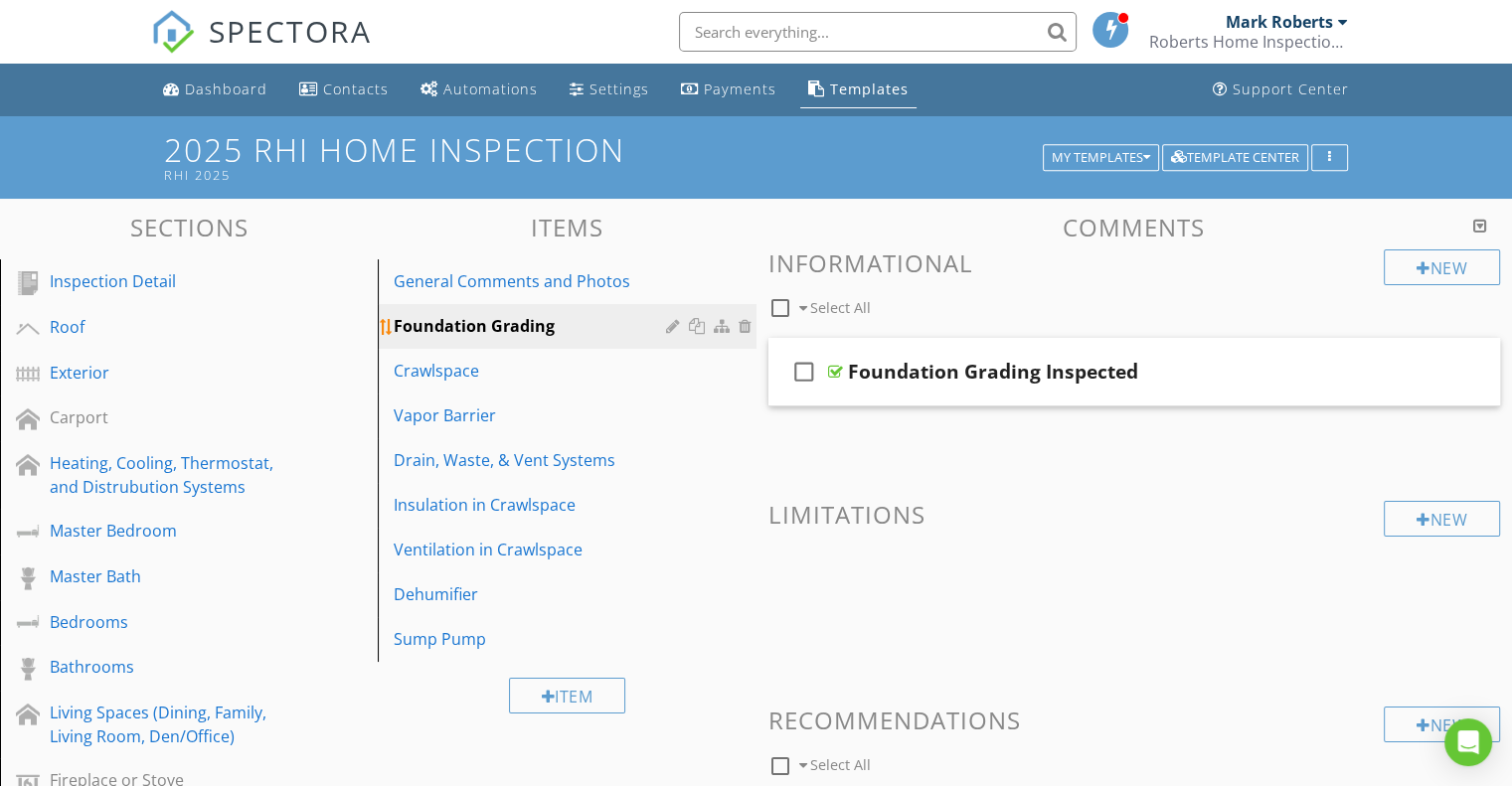 click at bounding box center (724, 326) 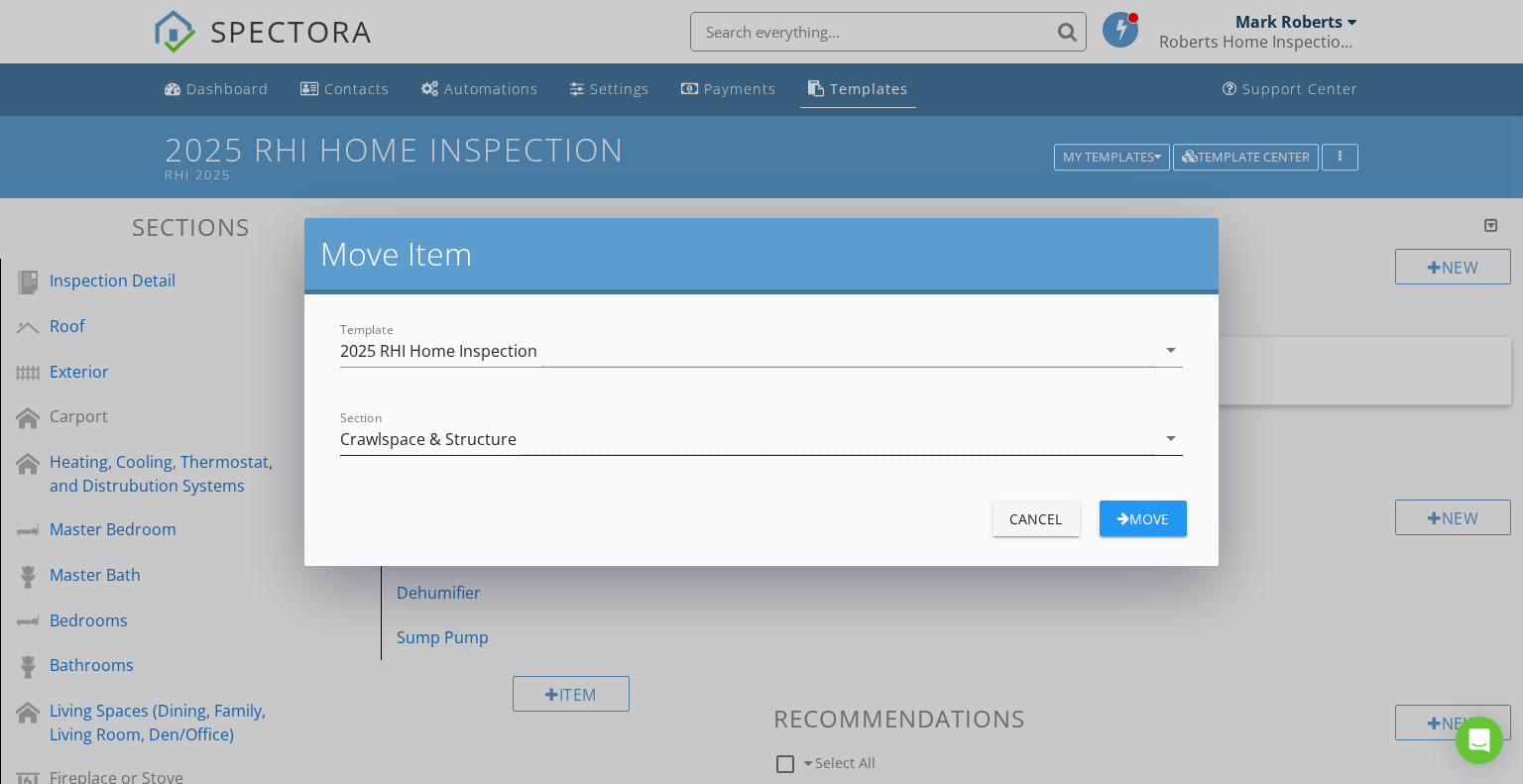click on "Crawlspace & Structure" at bounding box center [428, 439] 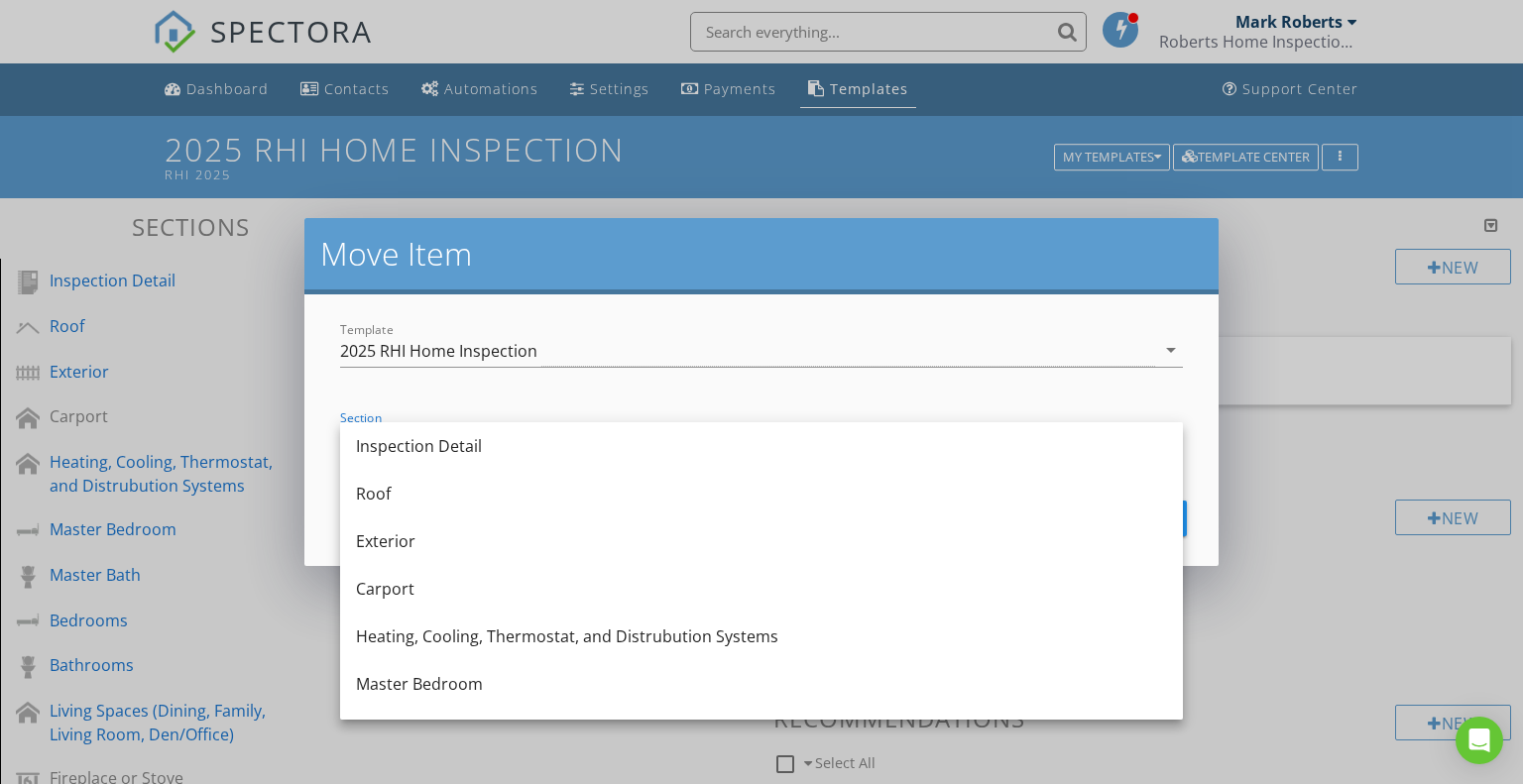 click on "Exterior" at bounding box center [762, 541] 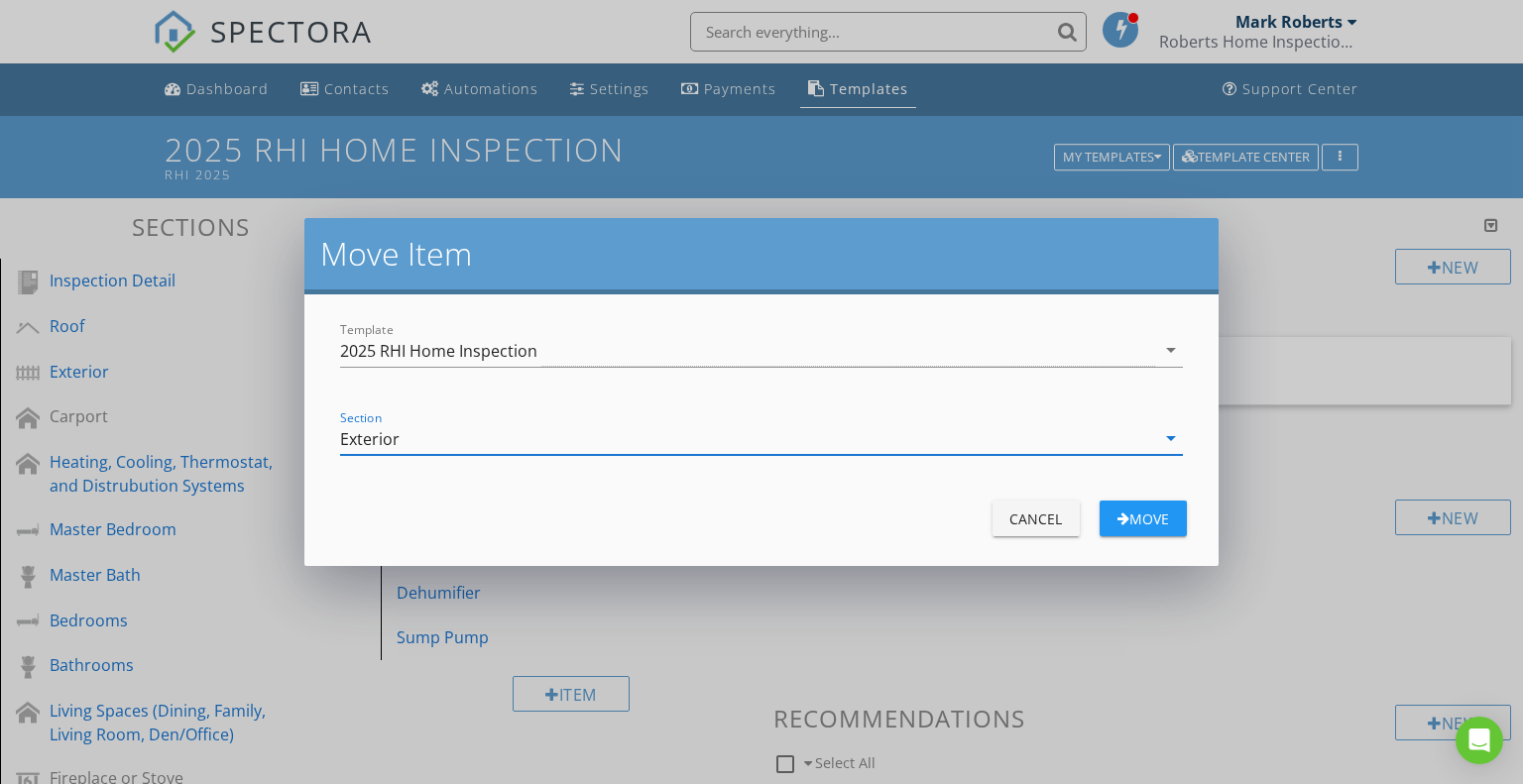 click on "Move" at bounding box center [1143, 518] 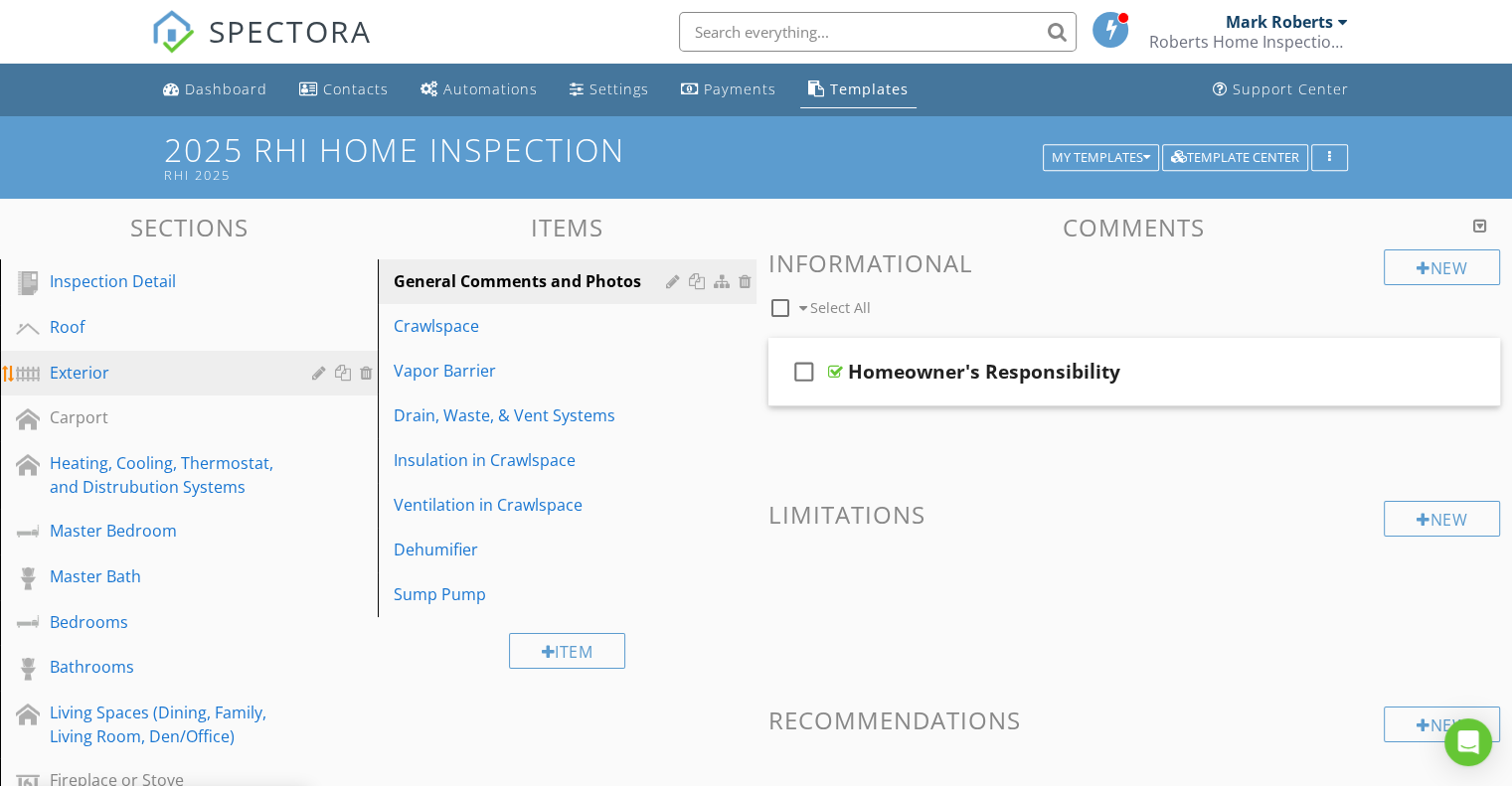 click on "Exterior" at bounding box center (166, 373) 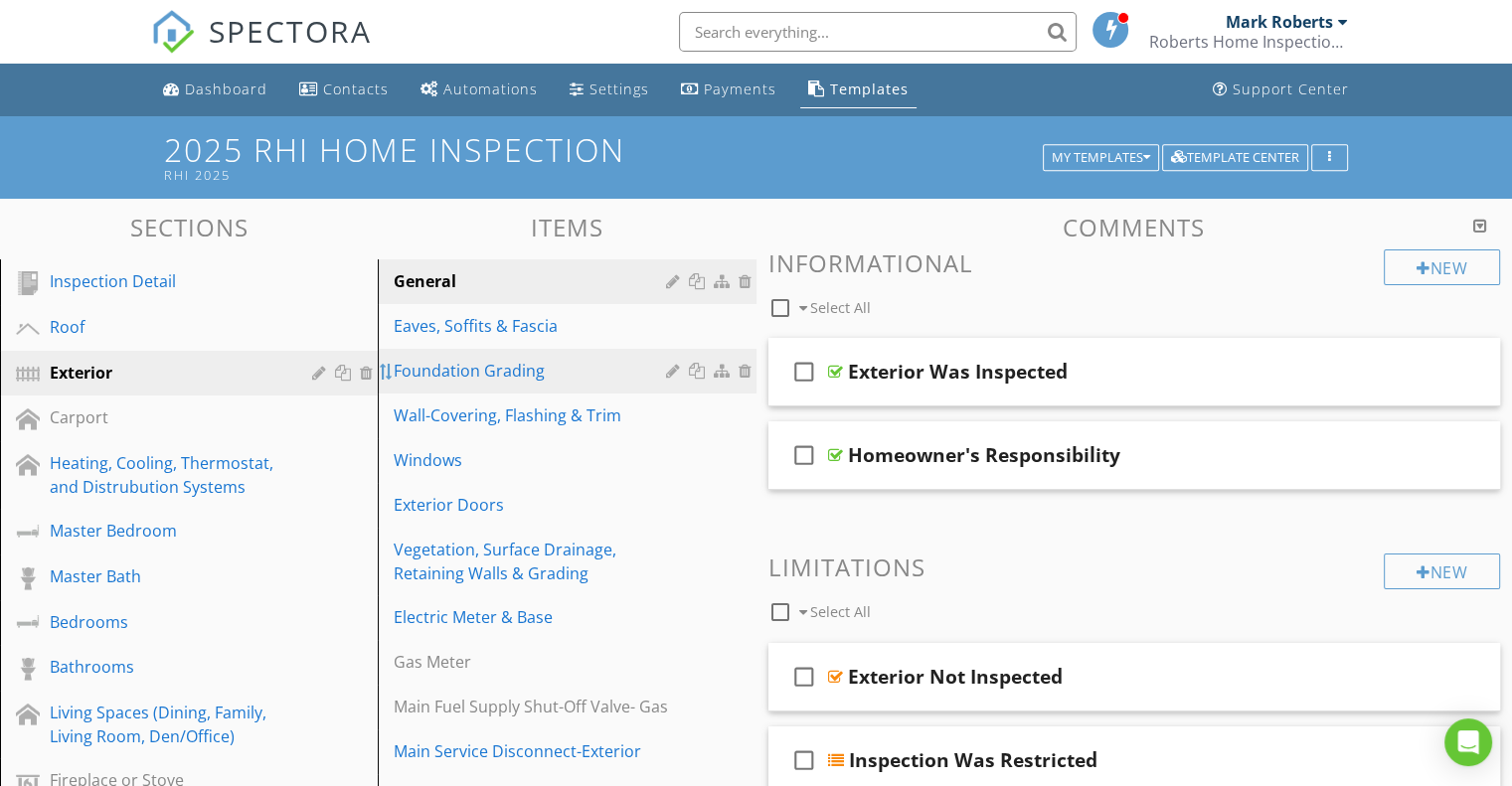 type 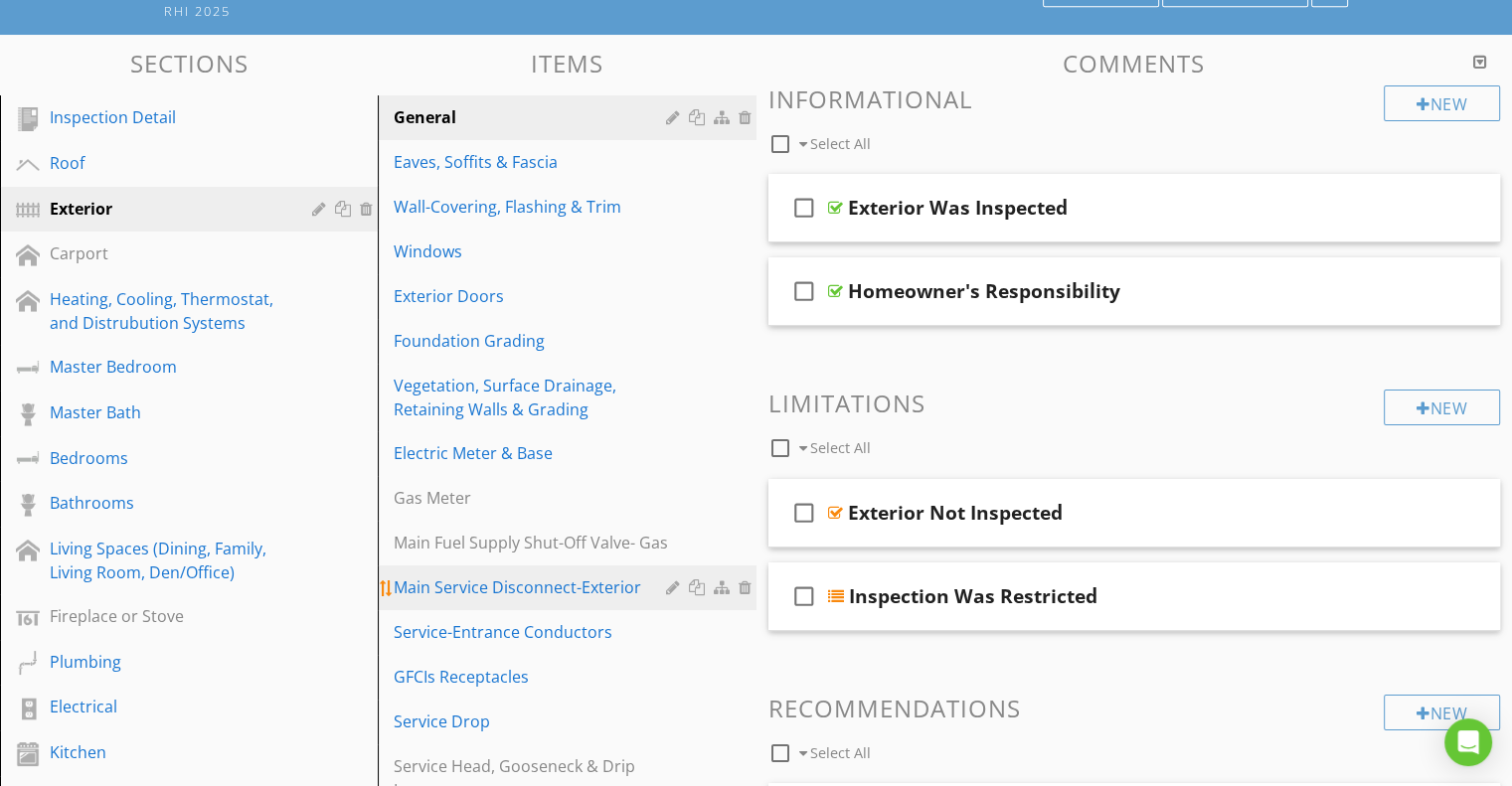 scroll, scrollTop: 199, scrollLeft: 0, axis: vertical 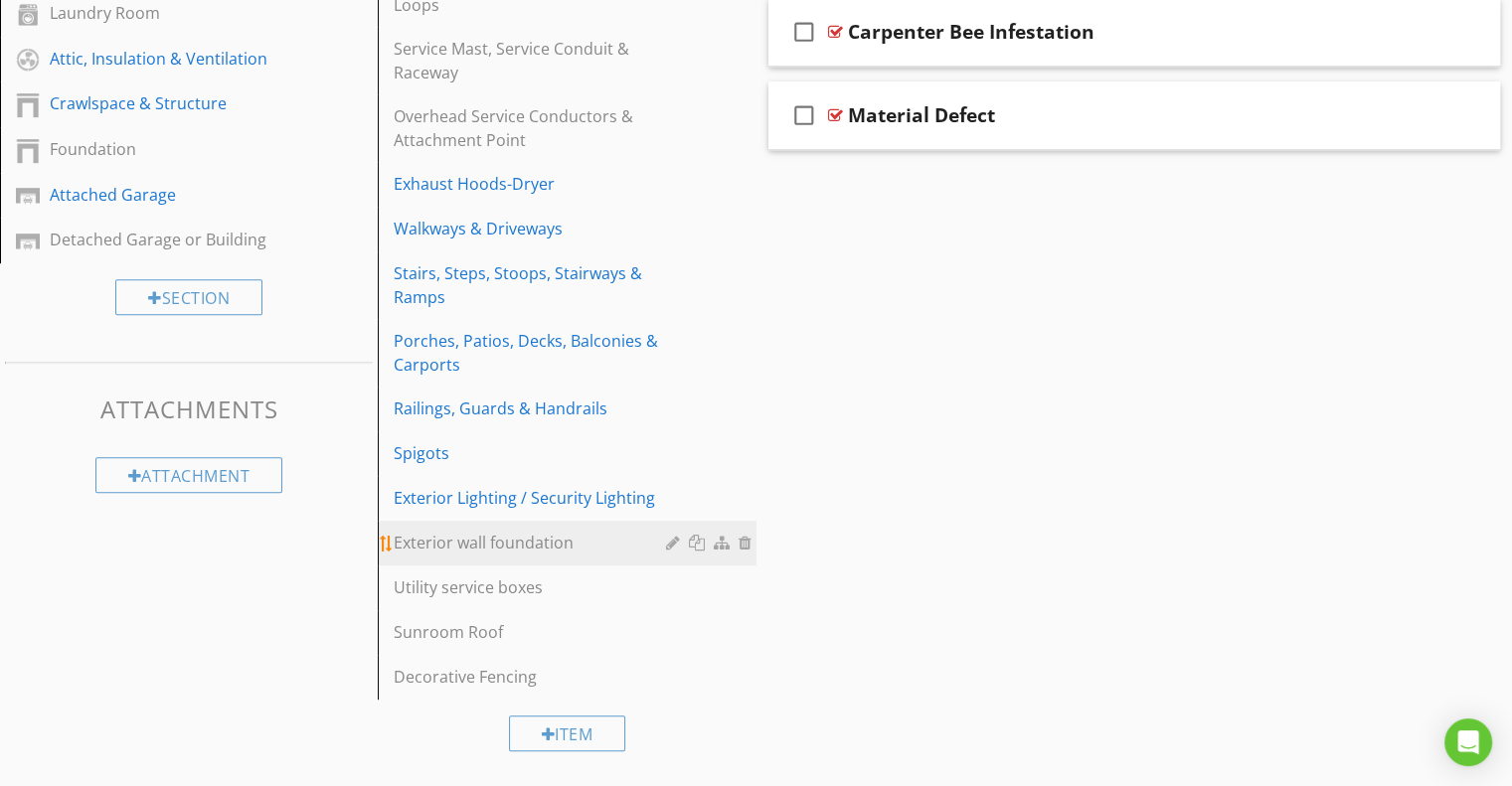 click on "Exterior wall foundation" at bounding box center (532, 543) 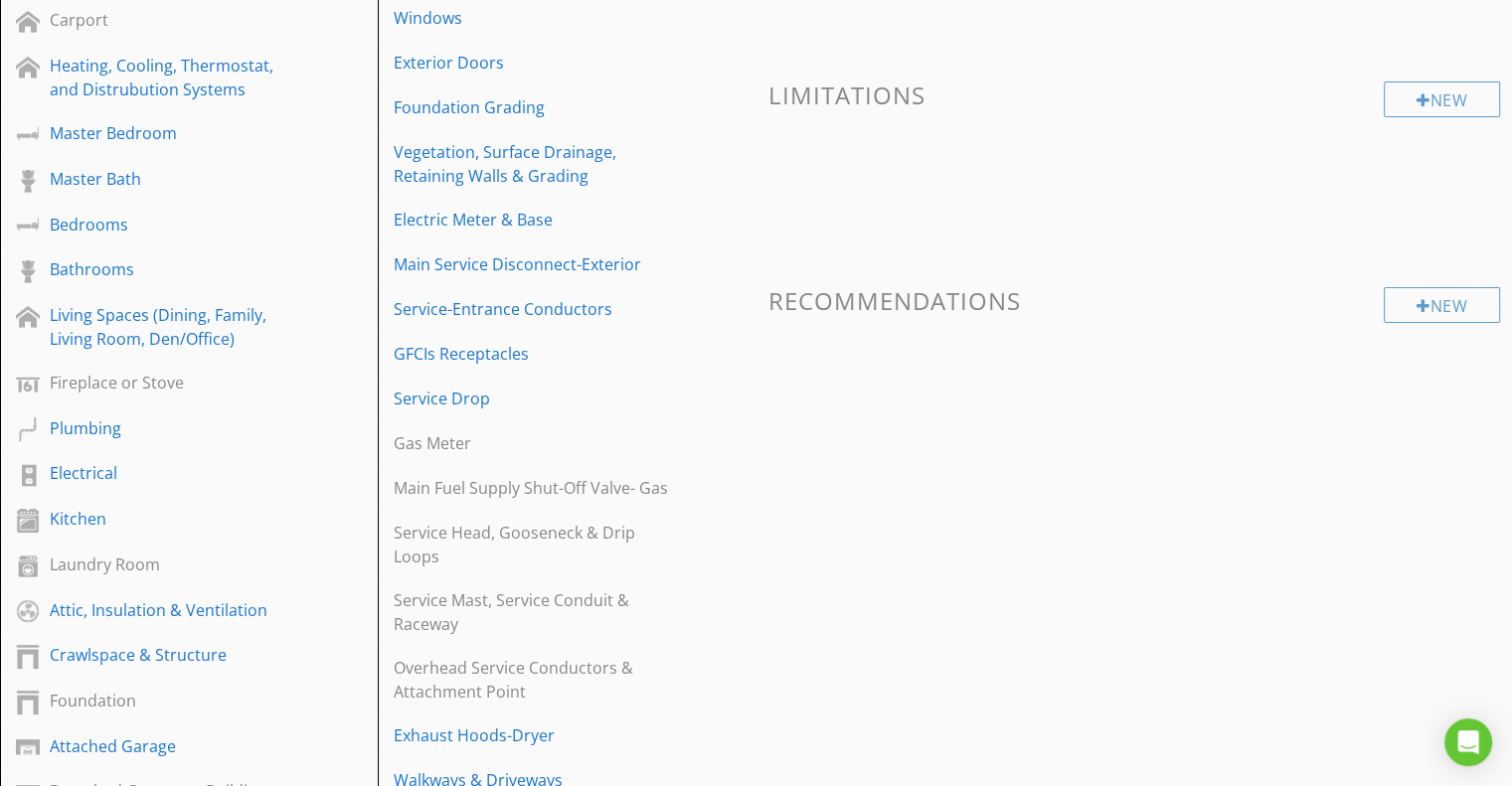 scroll, scrollTop: 795, scrollLeft: 0, axis: vertical 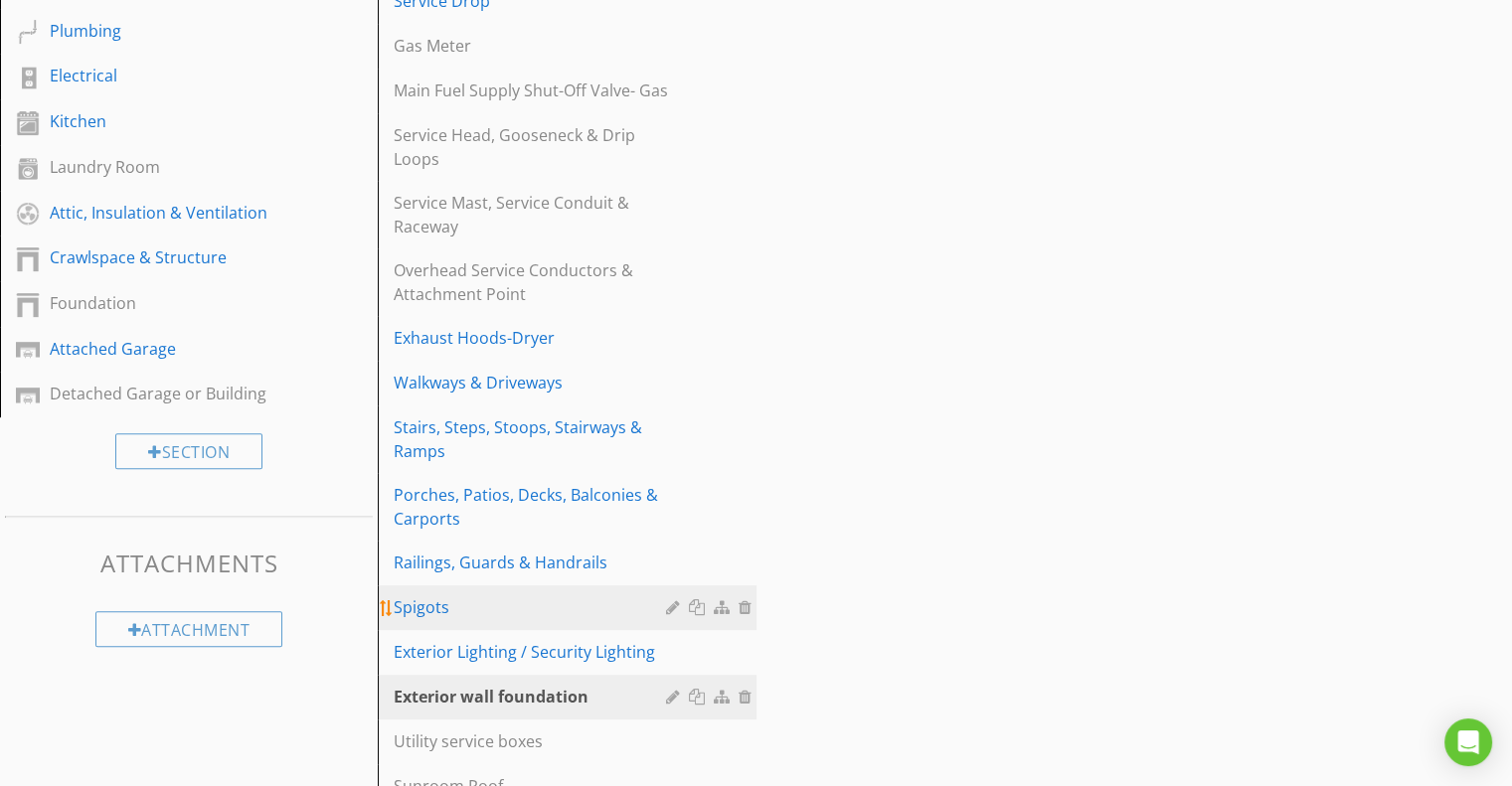 click on "Spigots" at bounding box center [532, 607] 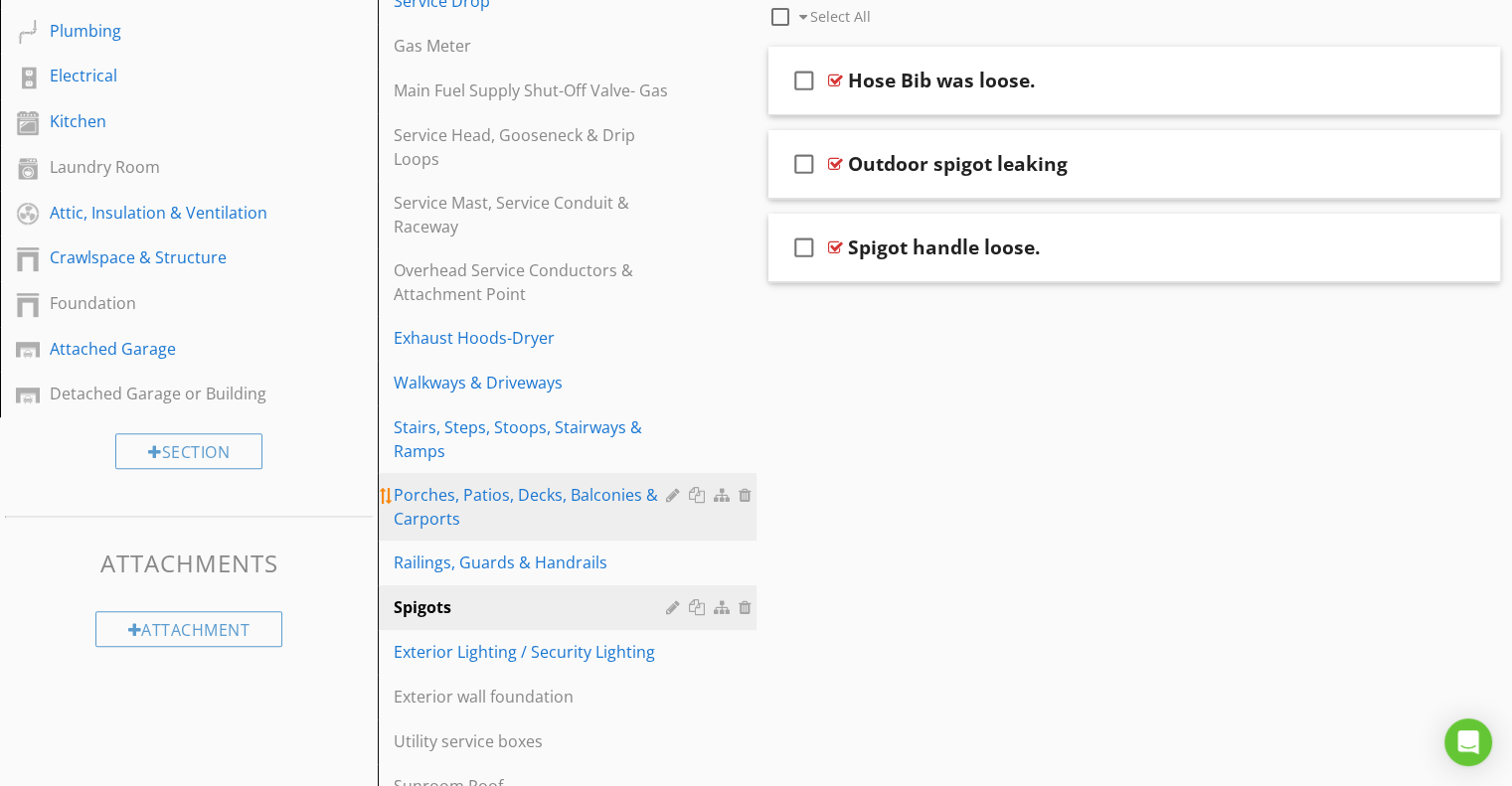 click on "Porches, Patios, Decks, Balconies & Carports" at bounding box center (570, 507) 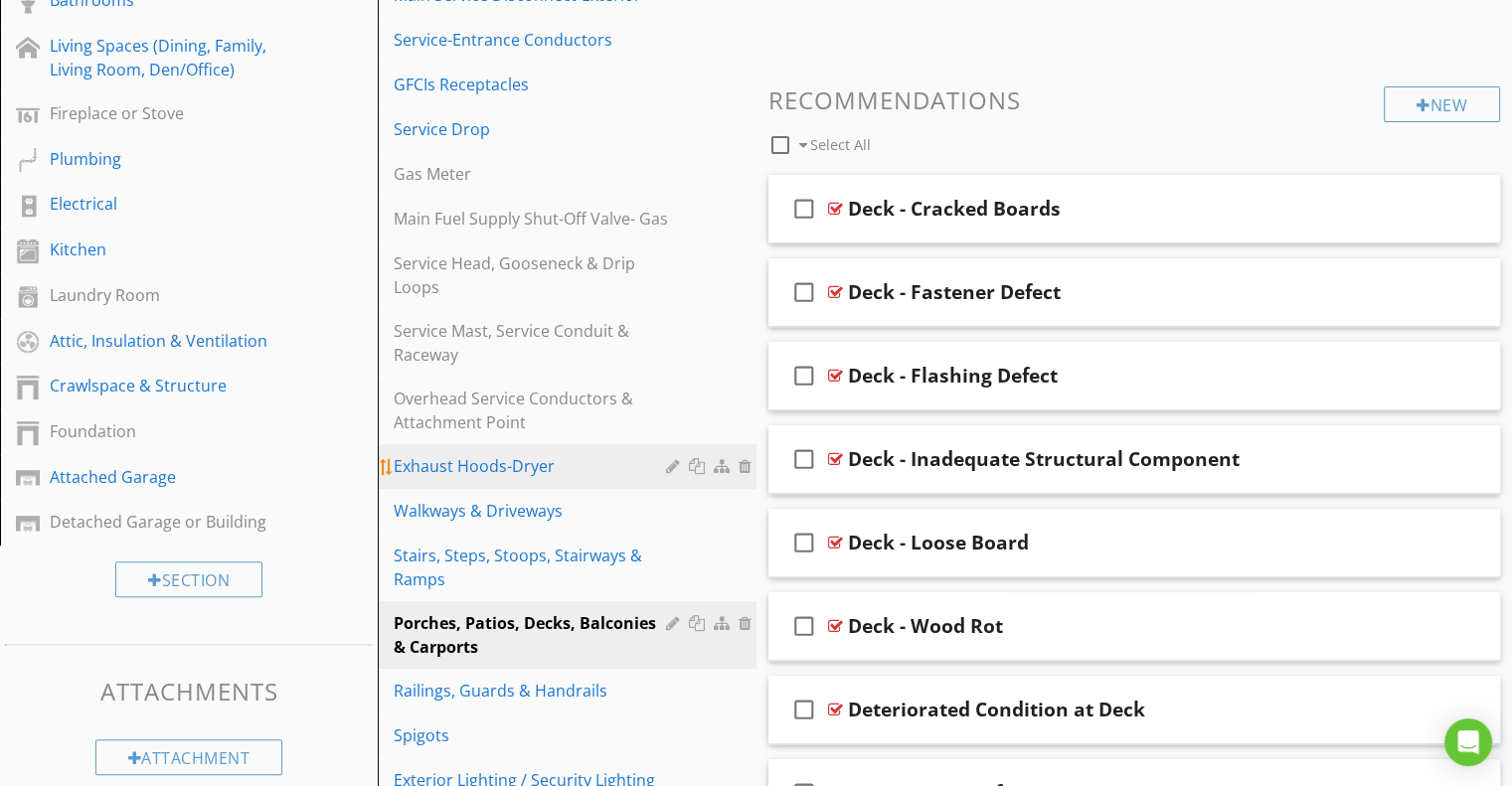 scroll, scrollTop: 795, scrollLeft: 0, axis: vertical 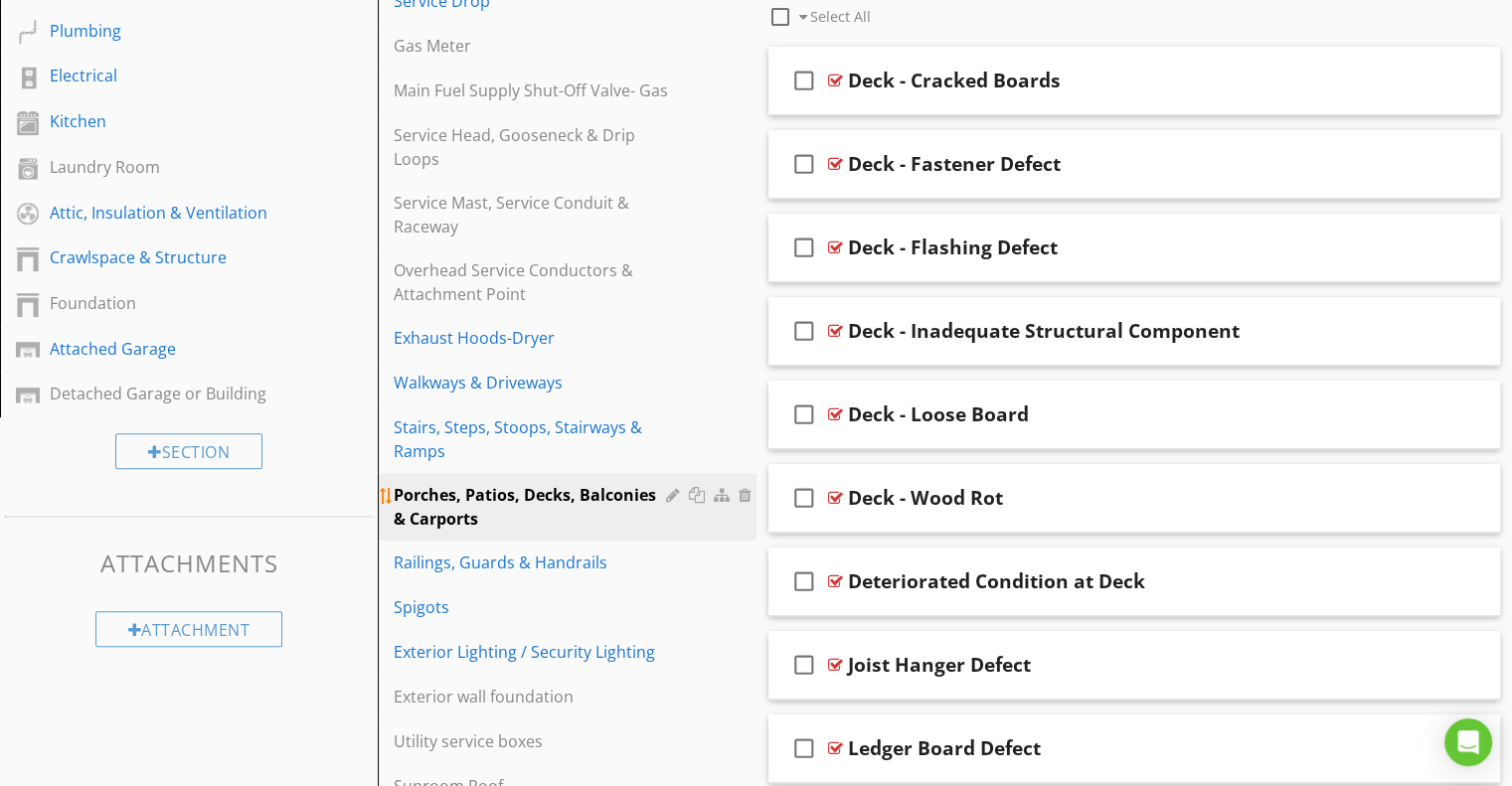 click at bounding box center [675, 495] 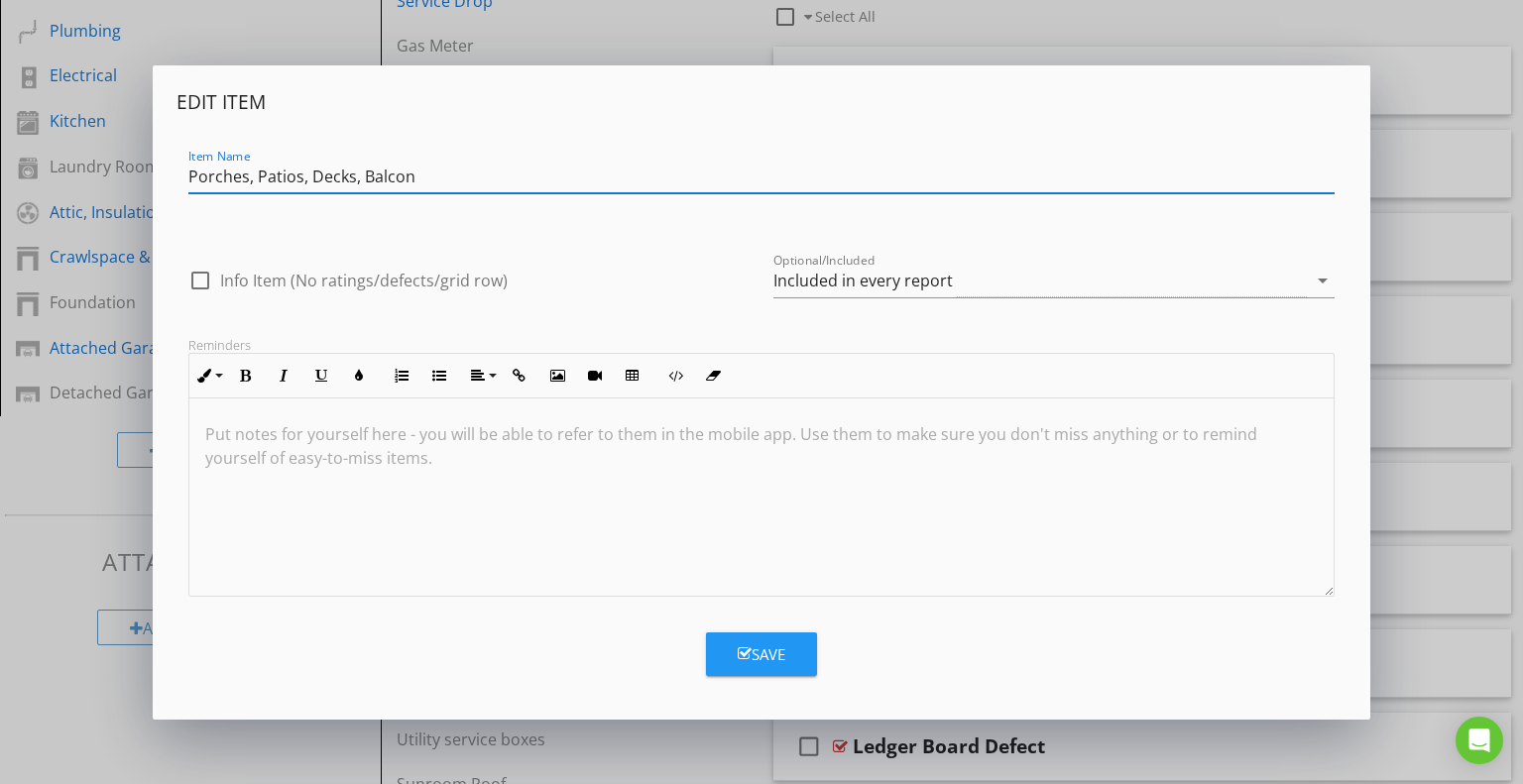 click on "Porches, Patios, Decks, Balcon" at bounding box center (762, 176) 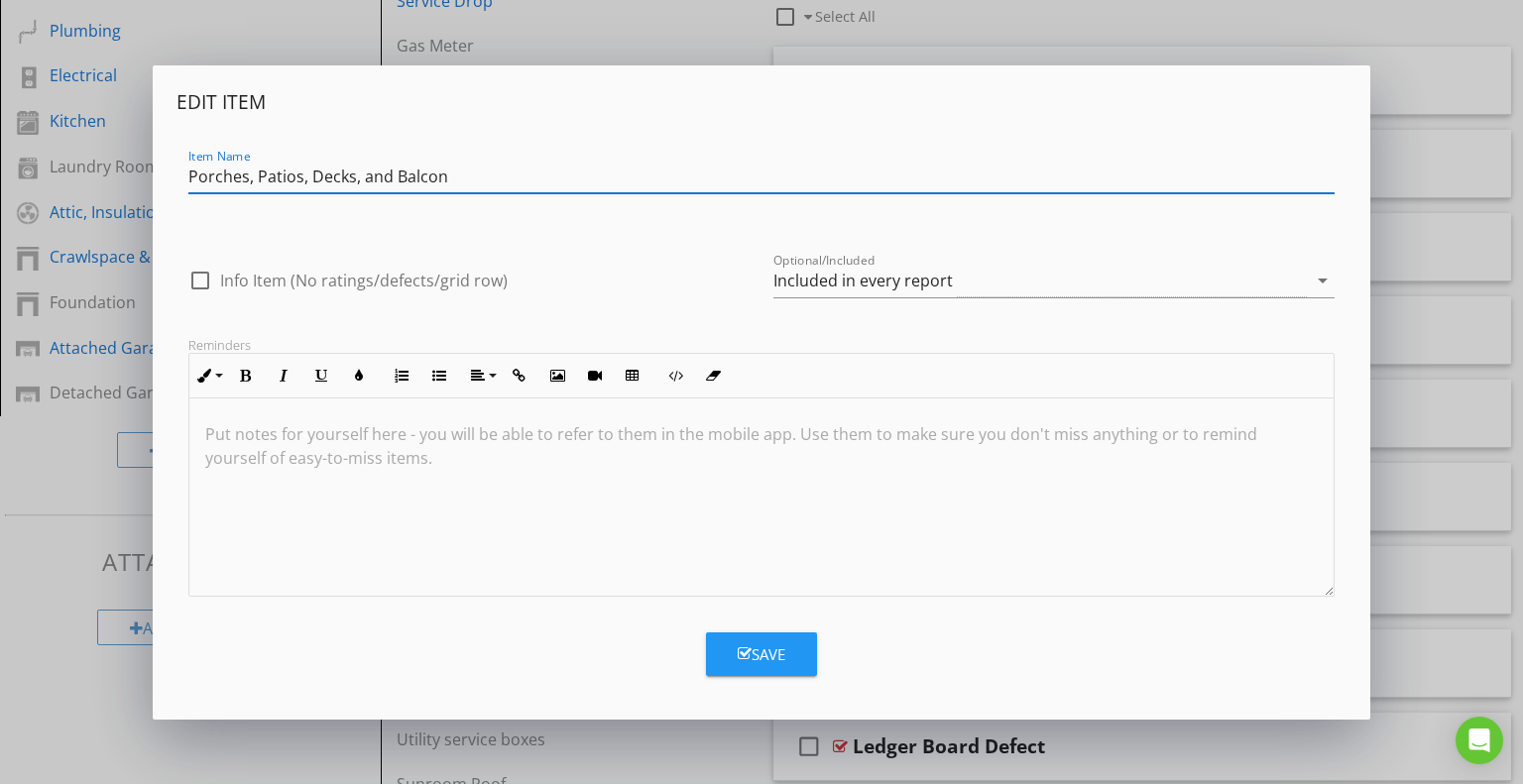 click on "Porches, Patios, Decks, and Balcon" at bounding box center [762, 176] 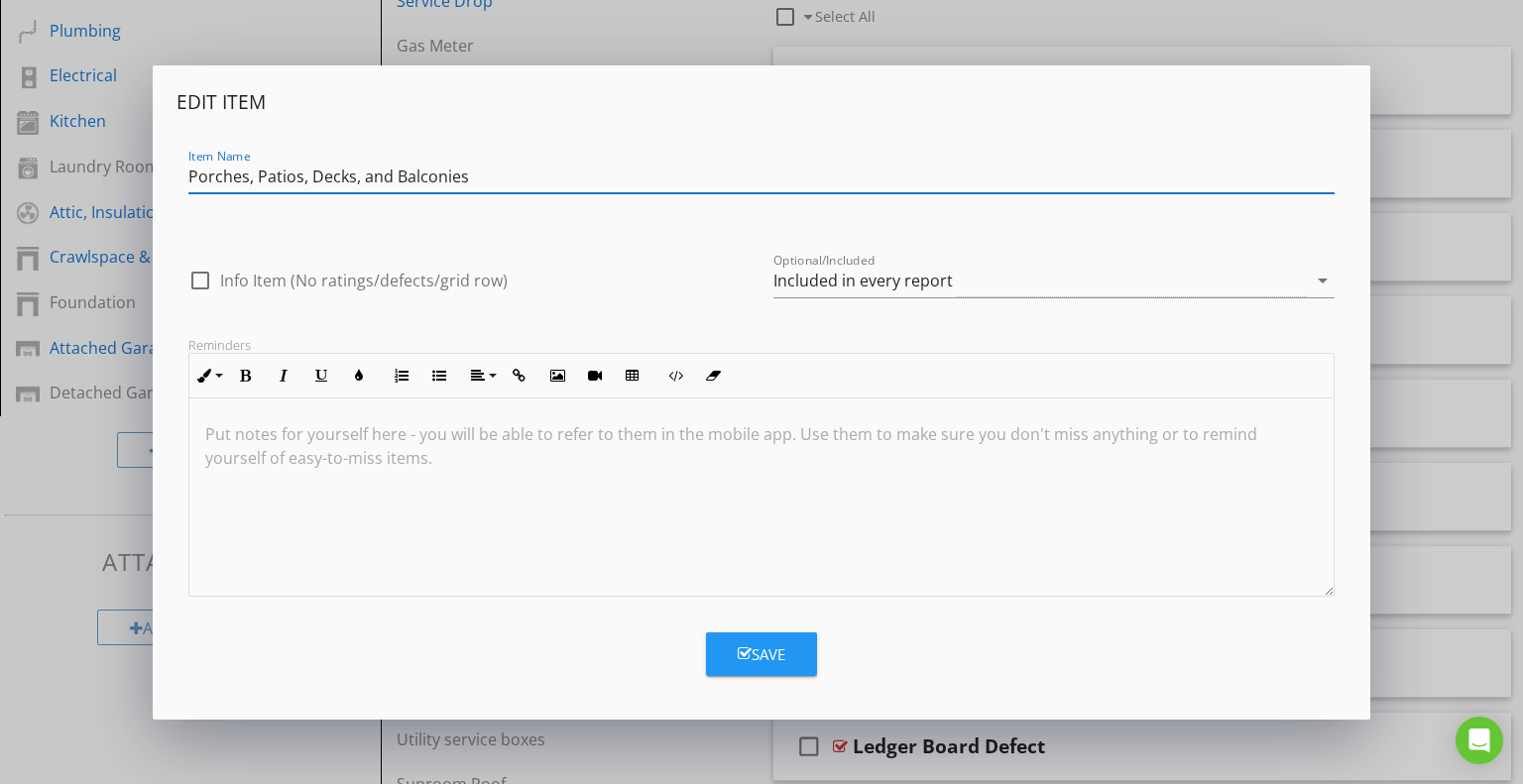 type on "Porches, Patios, Decks, and Balconies" 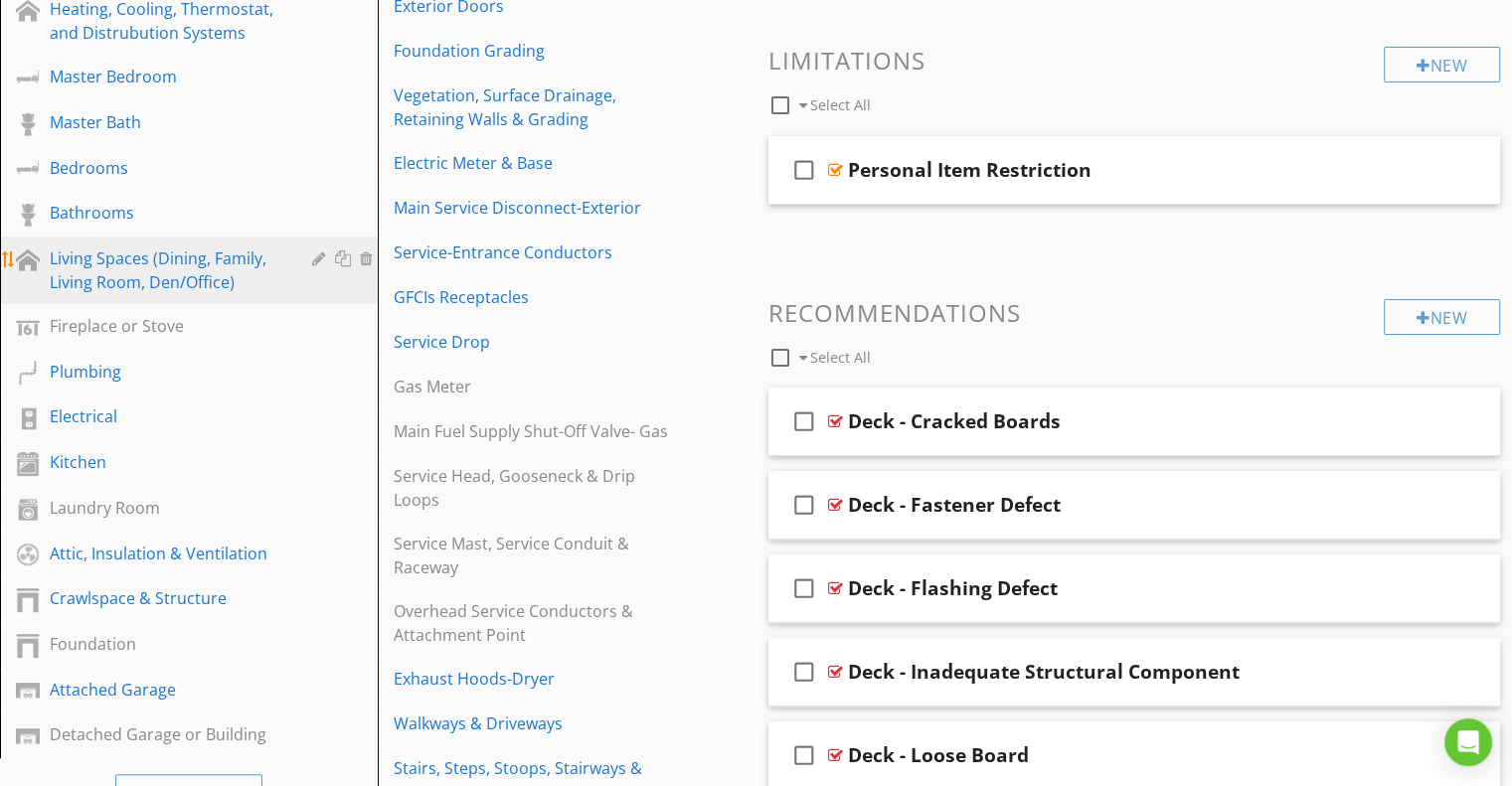 scroll, scrollTop: 397, scrollLeft: 0, axis: vertical 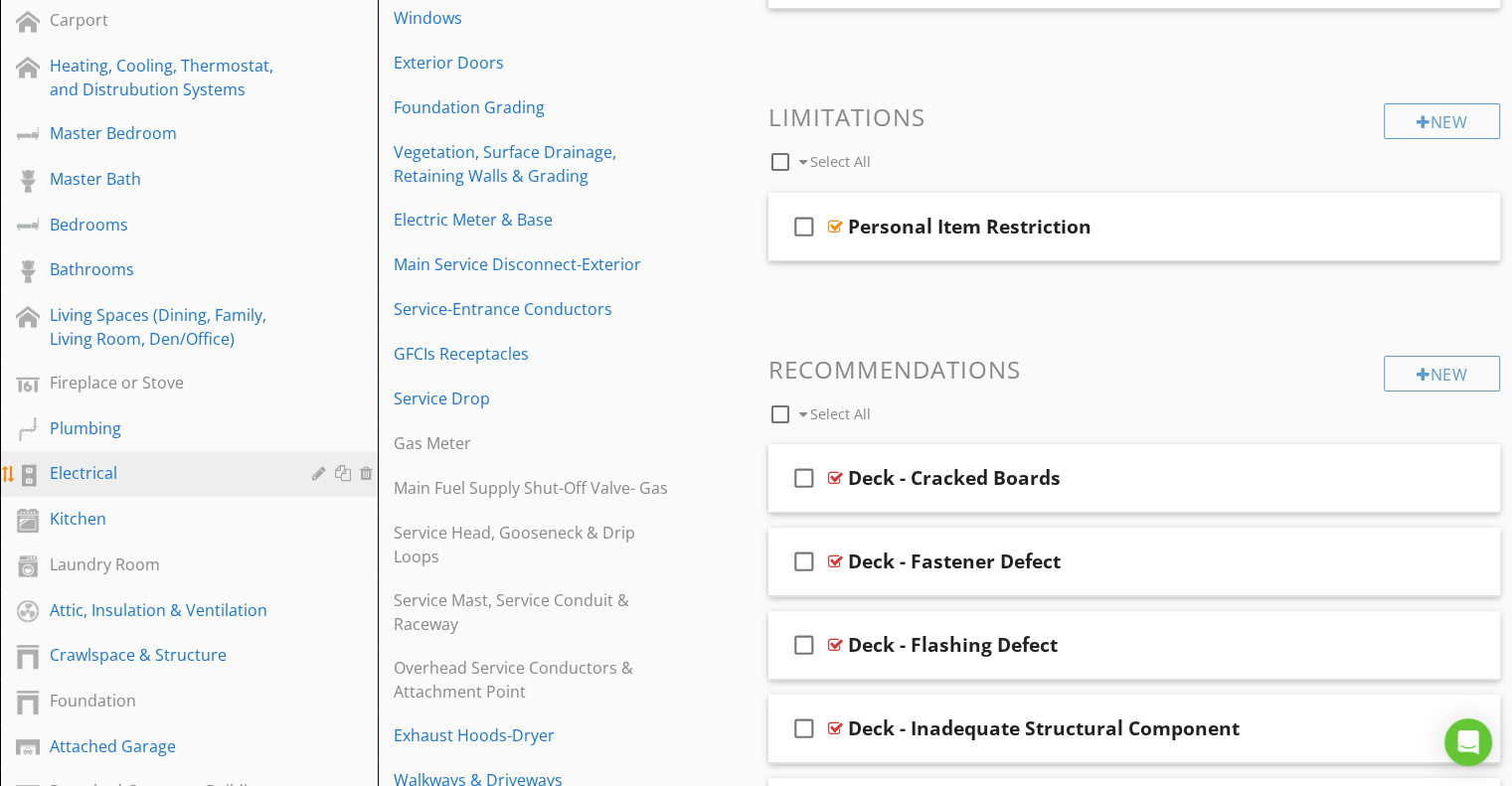 click on "Electrical" at bounding box center (166, 473) 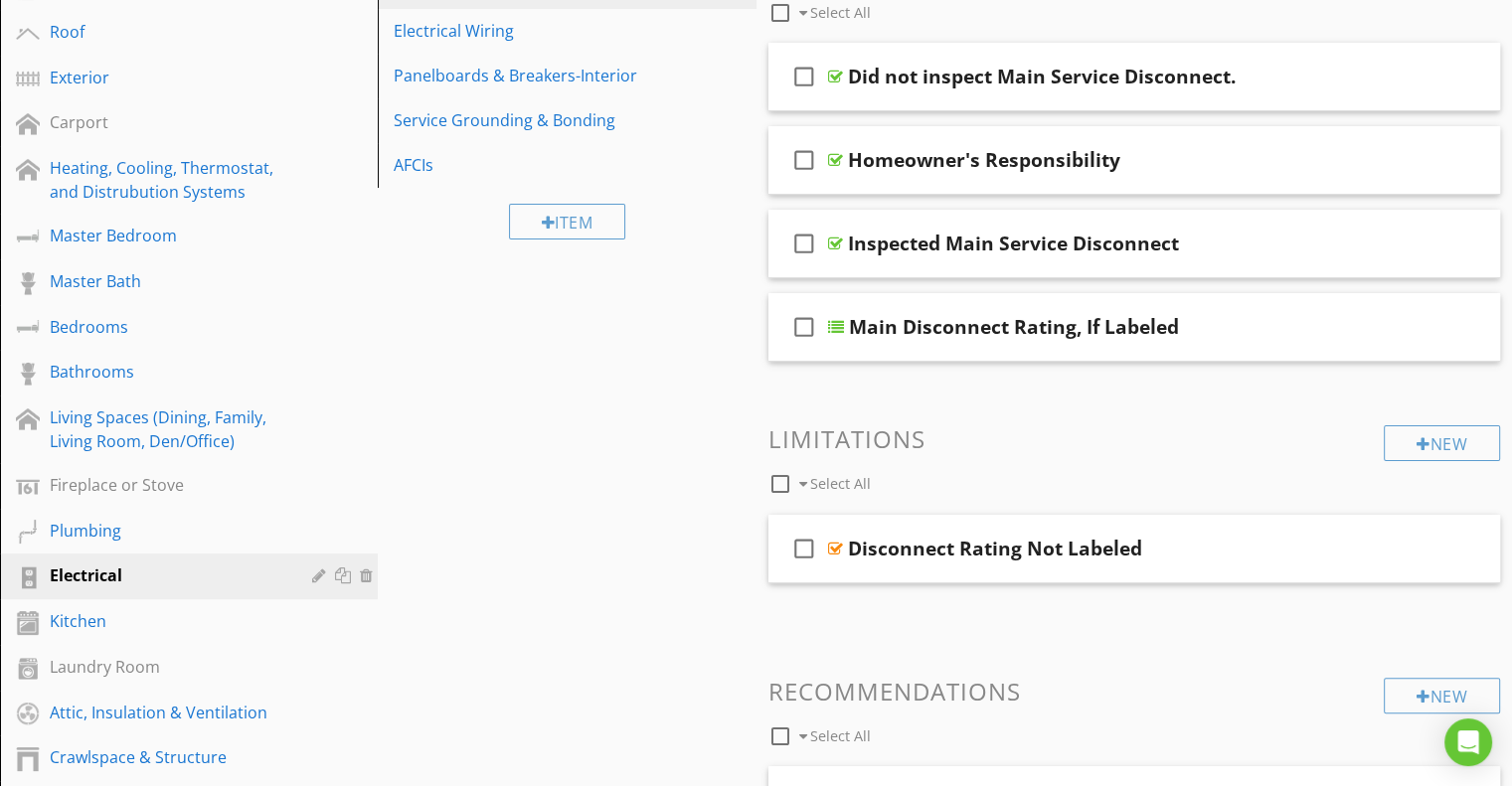 scroll, scrollTop: 99, scrollLeft: 0, axis: vertical 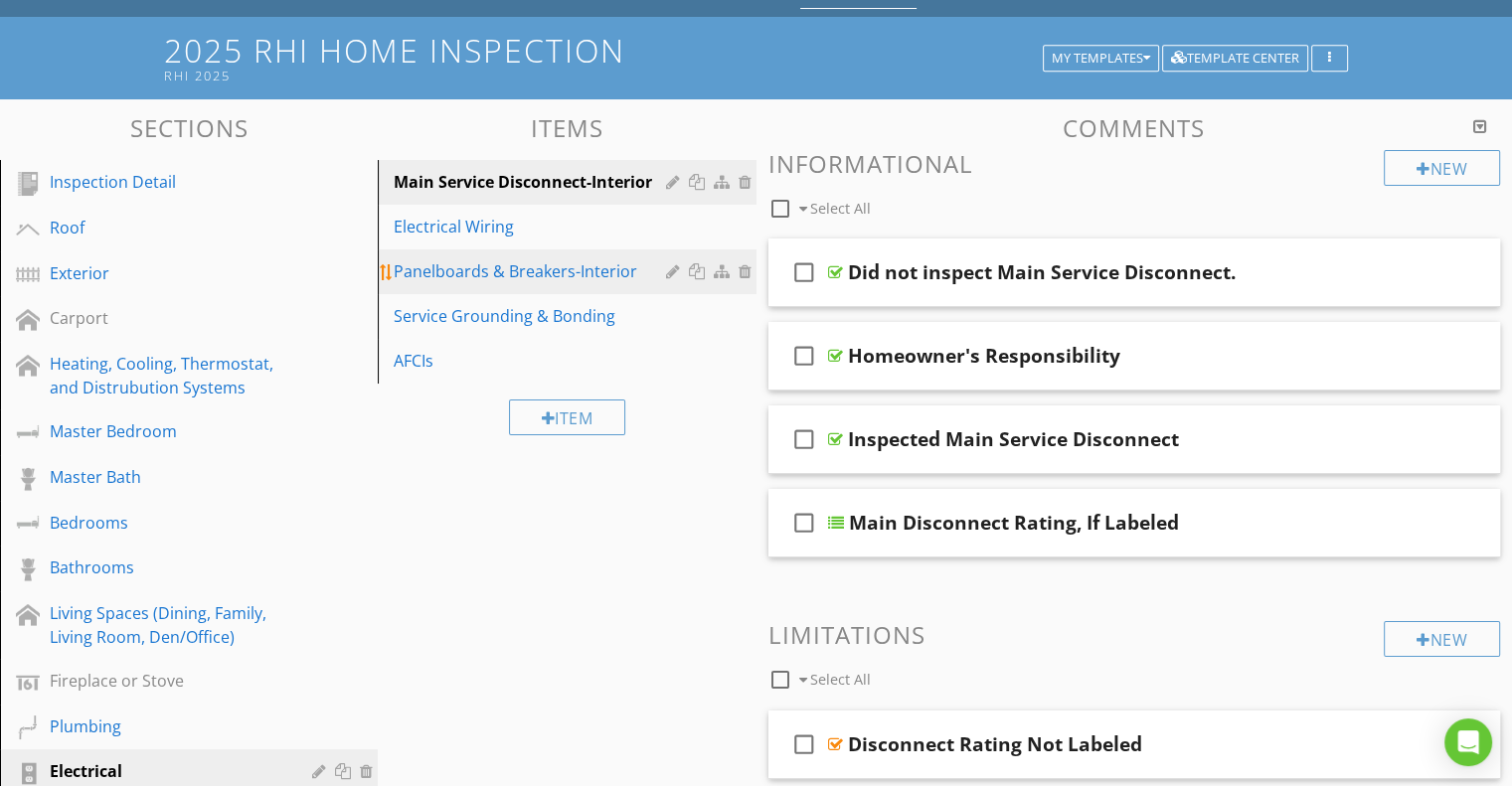 click on "Panelboards & Breakers-Interior" at bounding box center (532, 271) 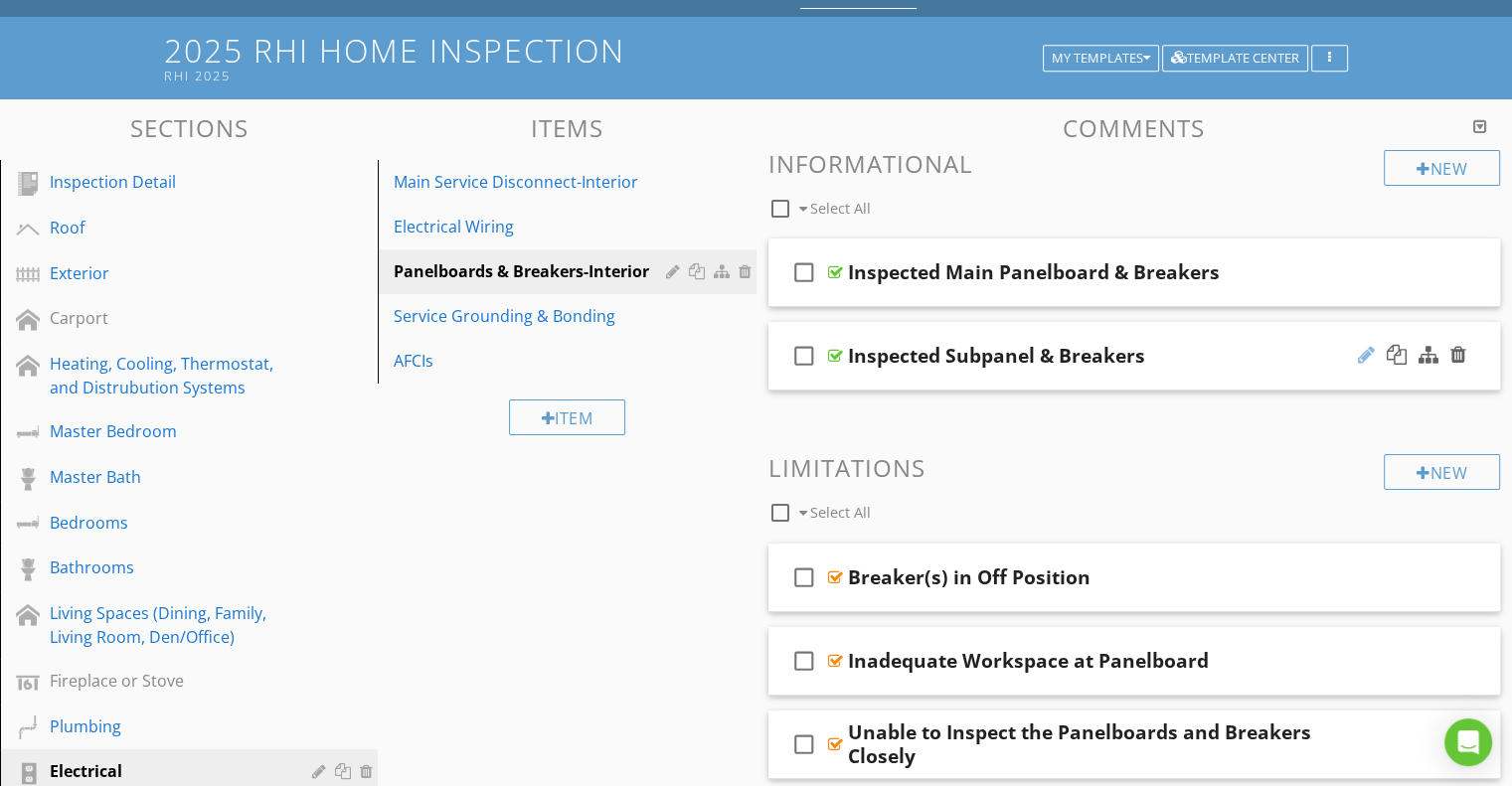 click at bounding box center (1366, 355) 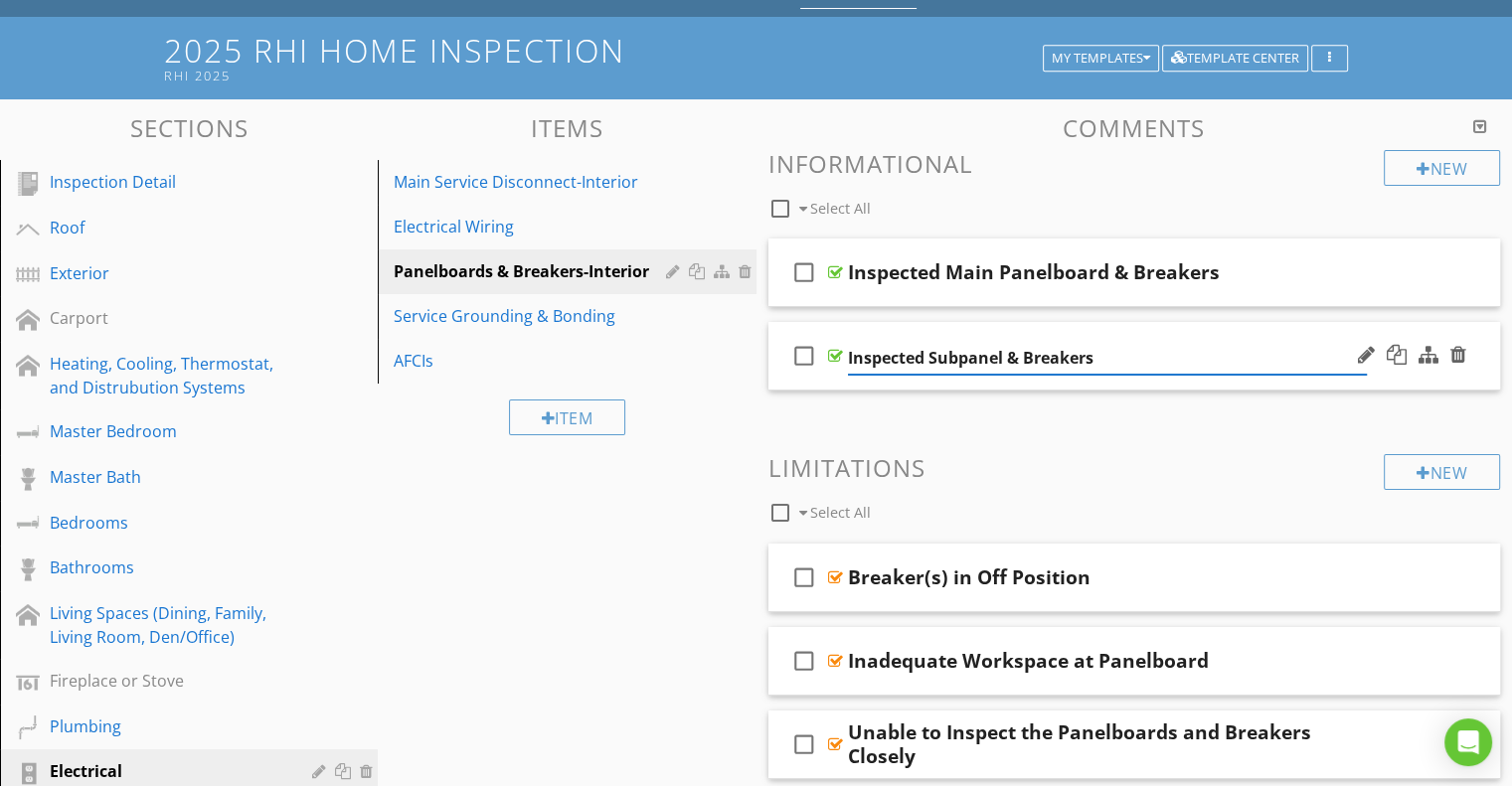 click on "check_box_outline_blank         Inspected Subpanel & Breakers" at bounding box center (1134, 356) 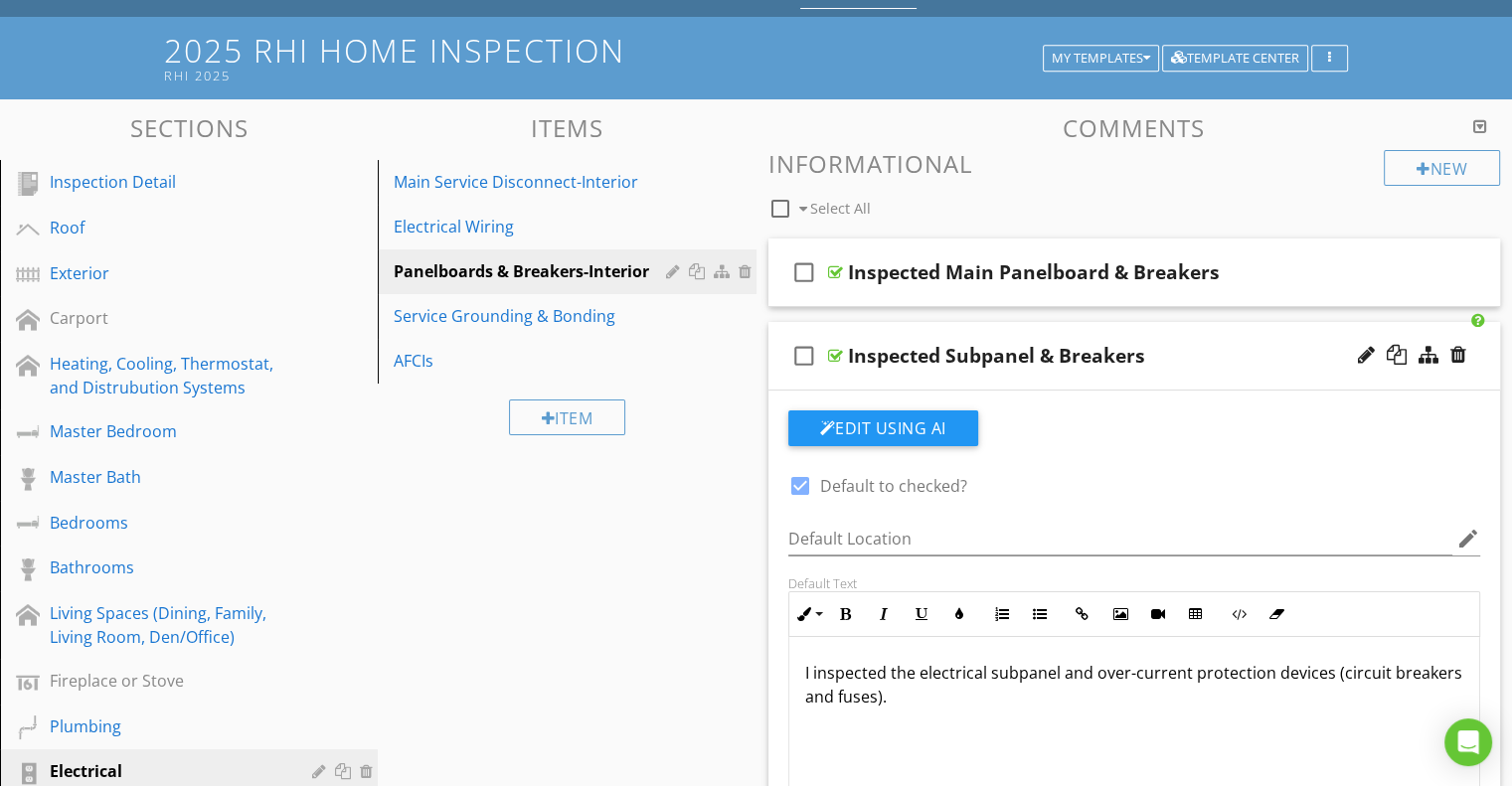 click at bounding box center (800, 486) 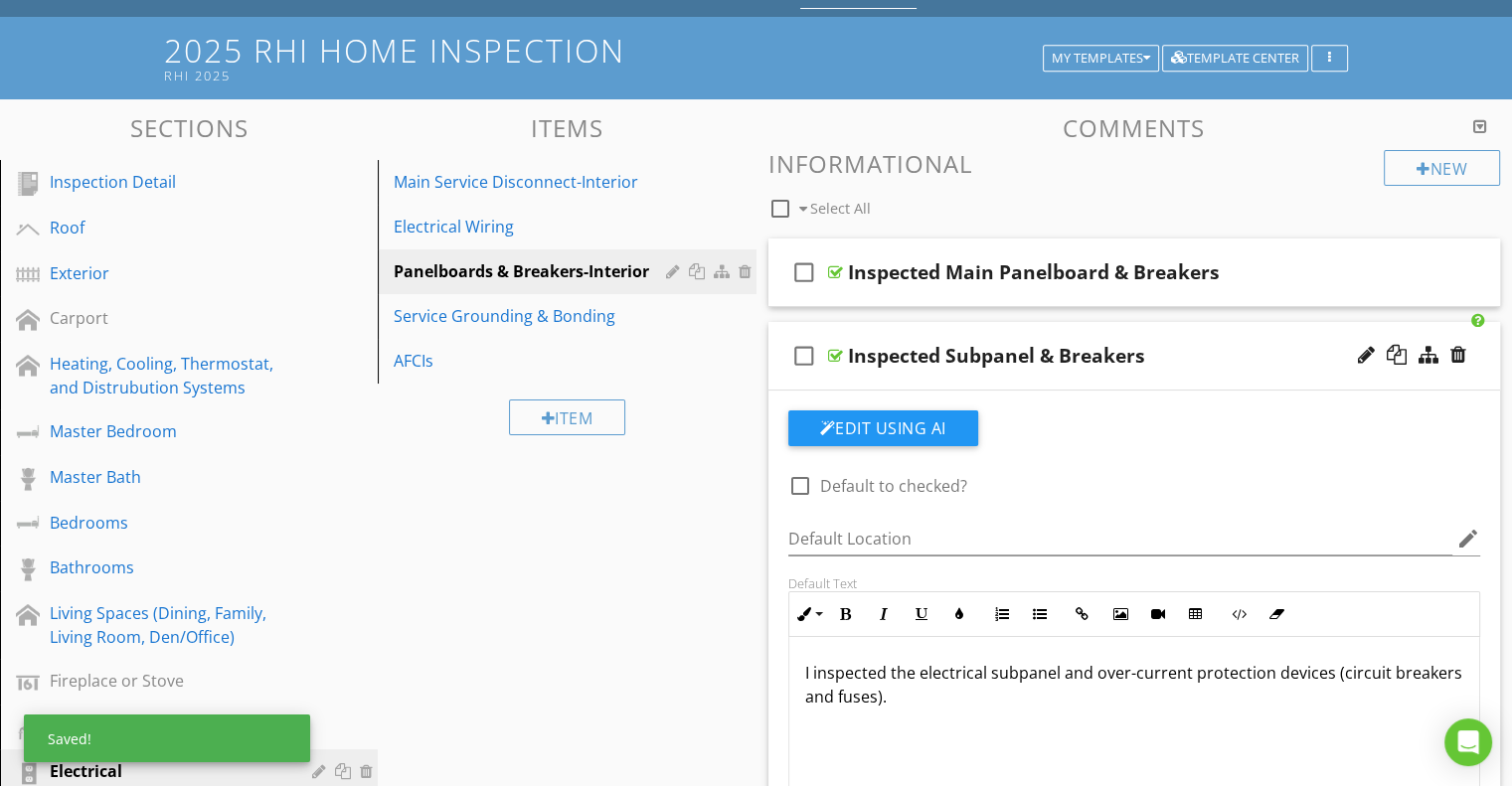 click on "Inspected Subpanel & Breakers" at bounding box center [1107, 356] 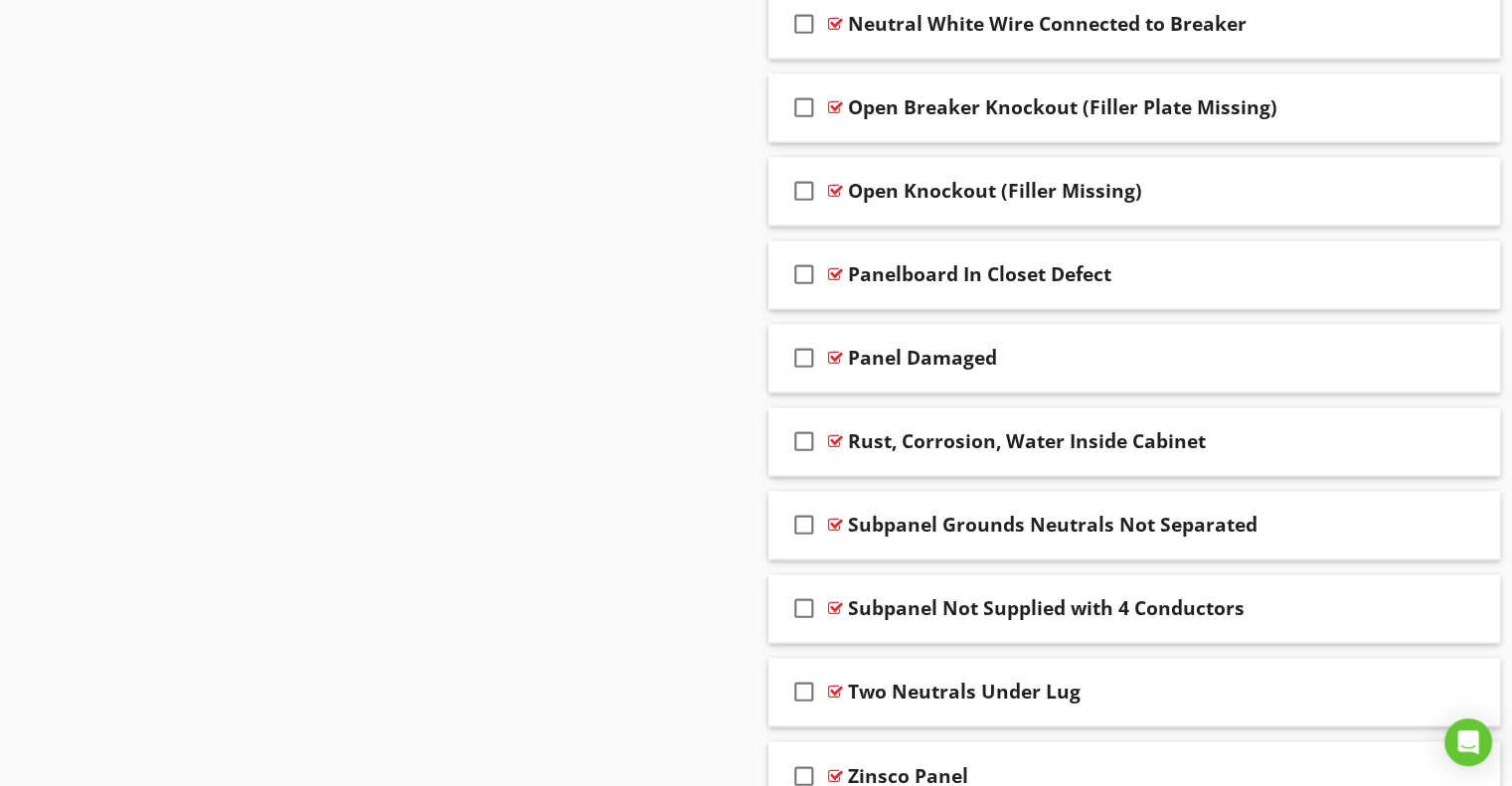 scroll, scrollTop: 3143, scrollLeft: 0, axis: vertical 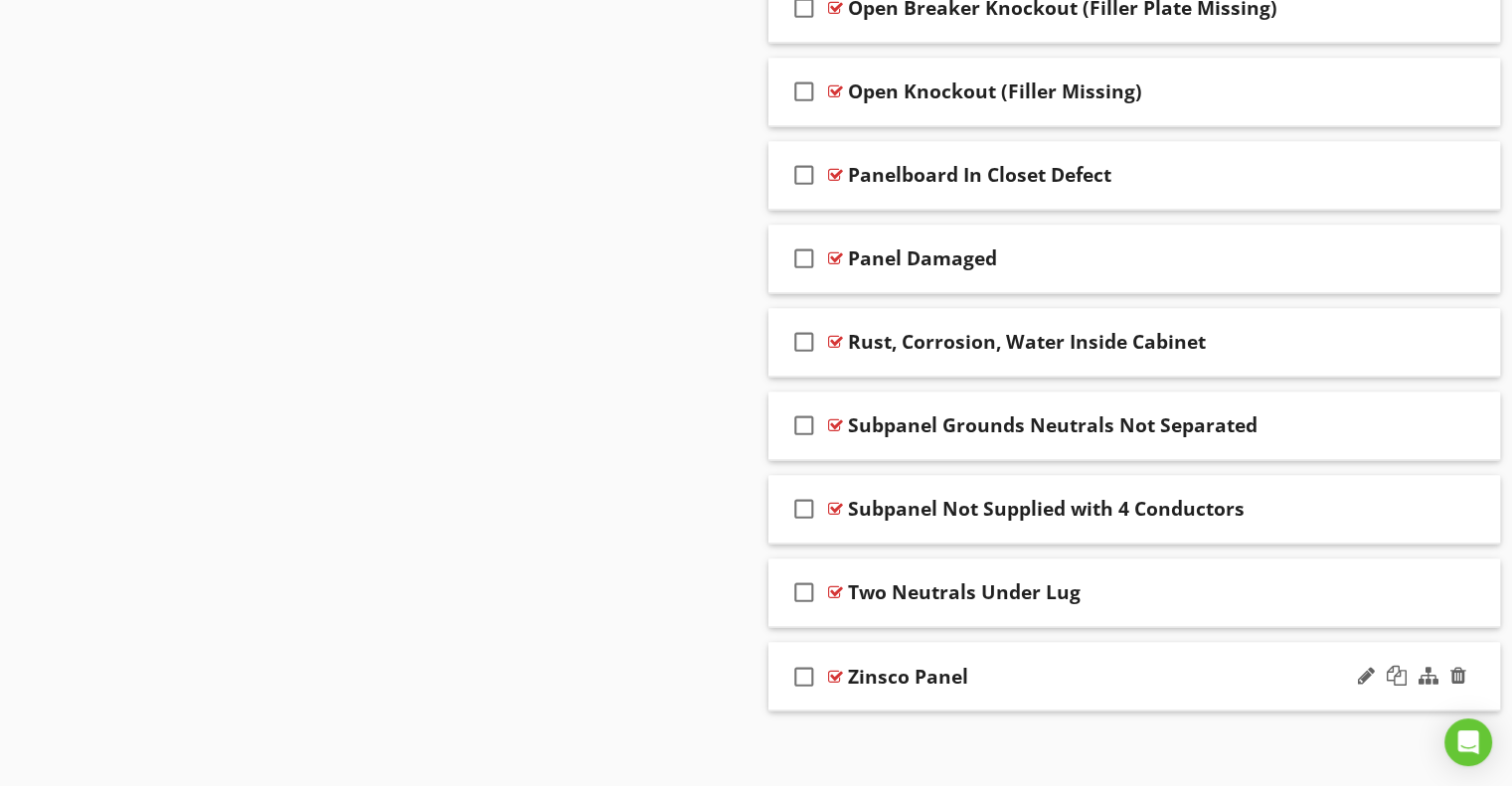 click on "Zinsco Panel" at bounding box center (1107, 676) 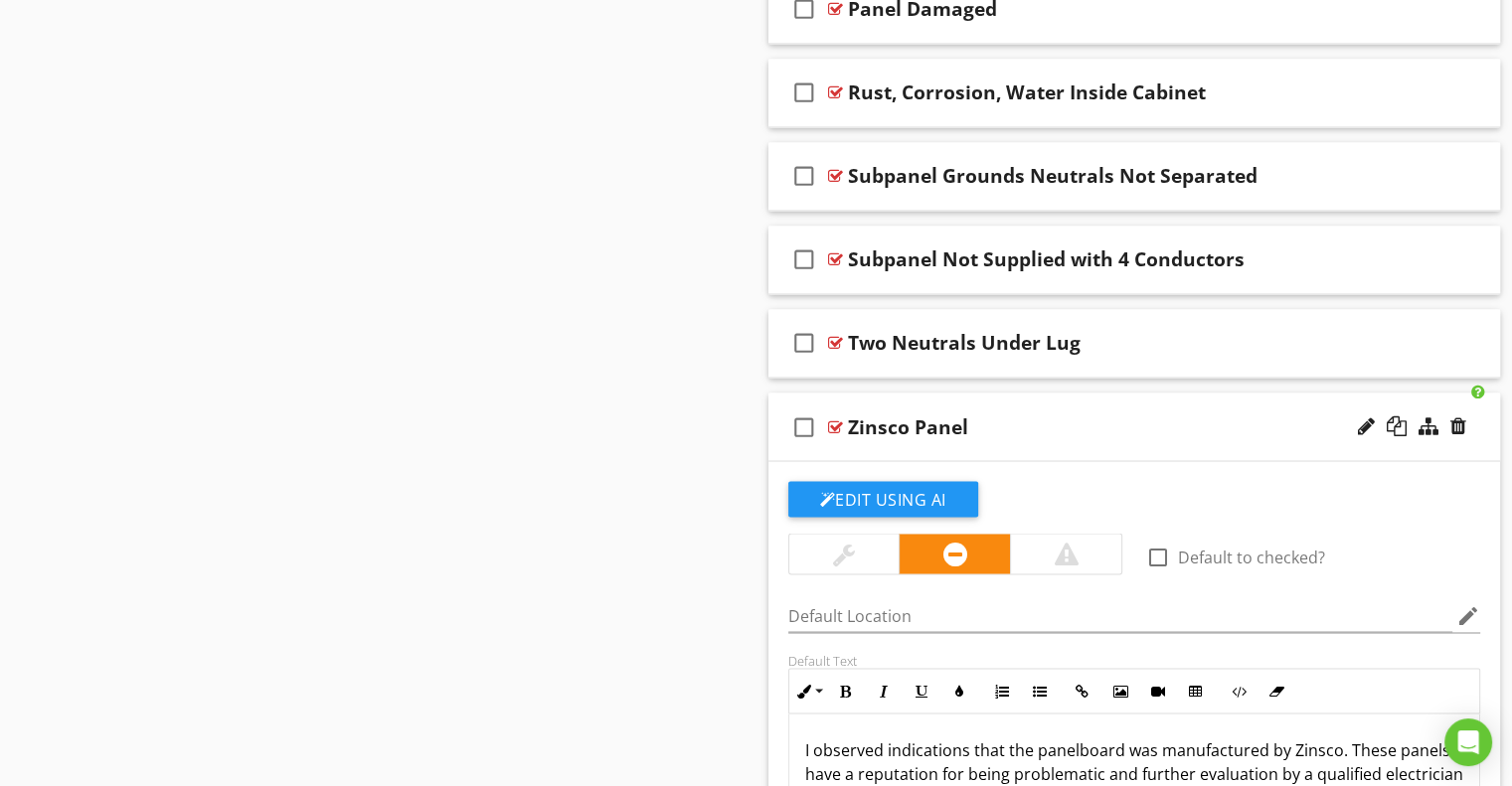scroll, scrollTop: 3441, scrollLeft: 0, axis: vertical 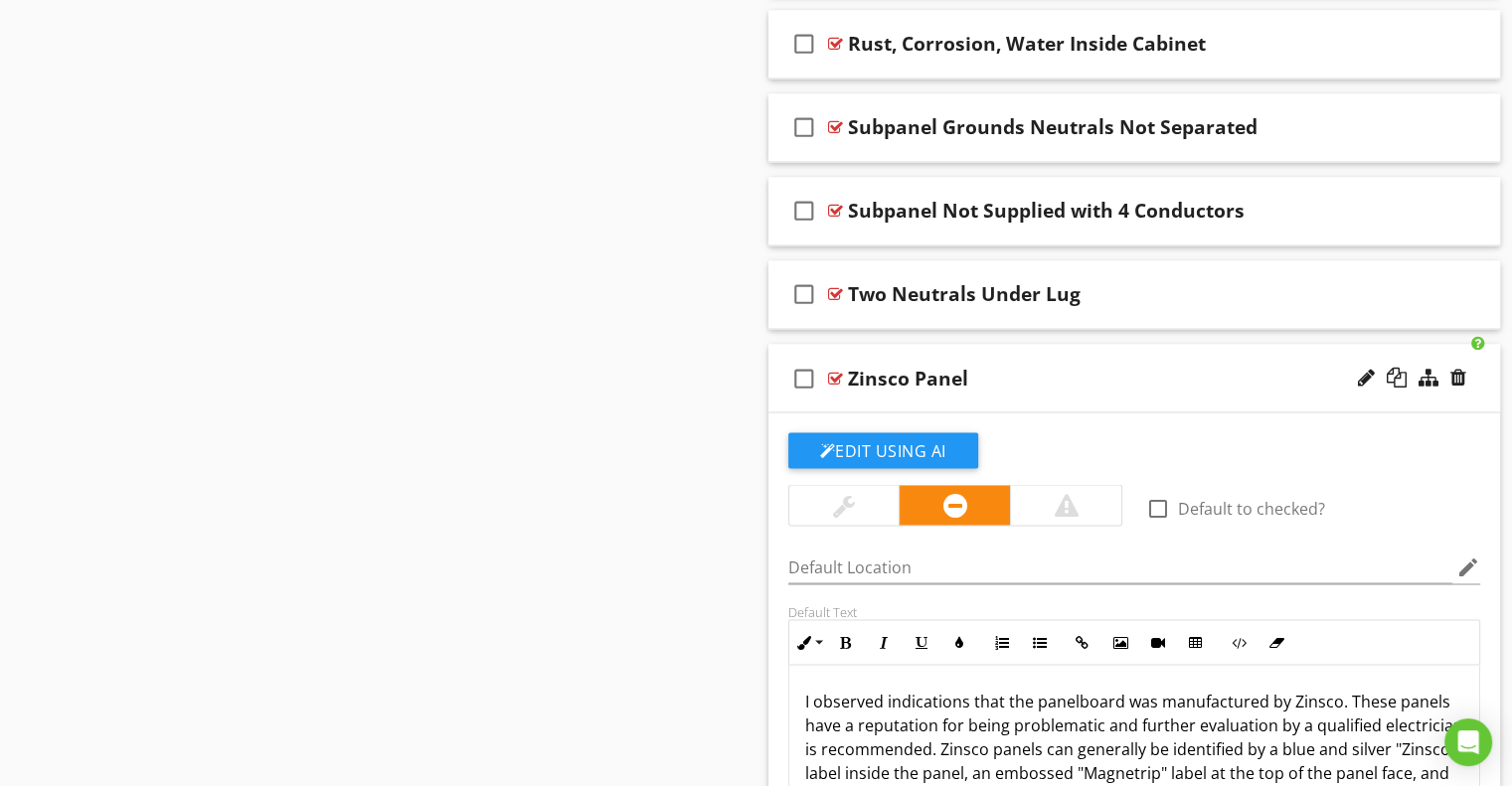 click on "check_box_outline_blank
Zinsco Panel" at bounding box center (1134, 378) 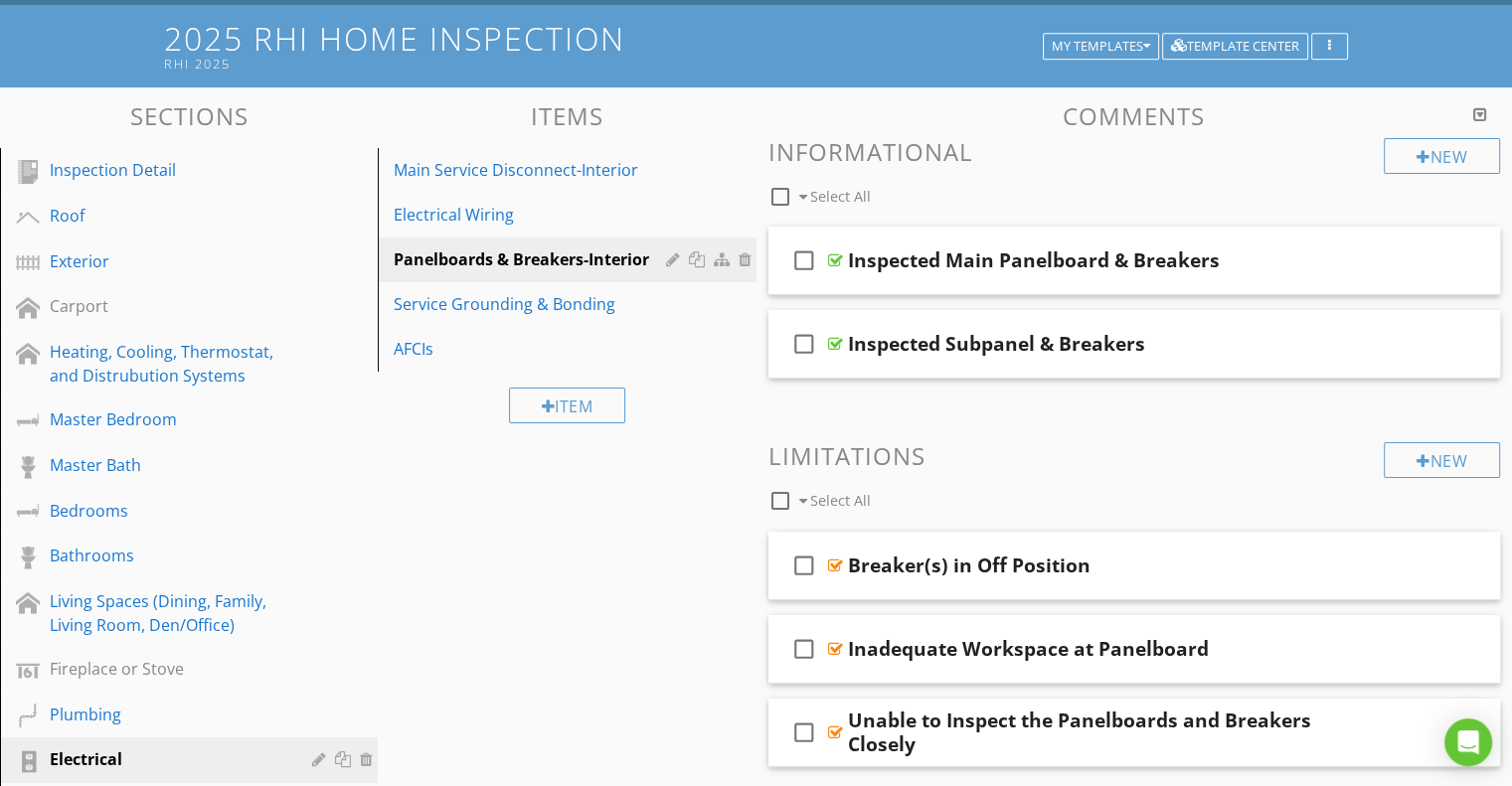 scroll, scrollTop: 0, scrollLeft: 0, axis: both 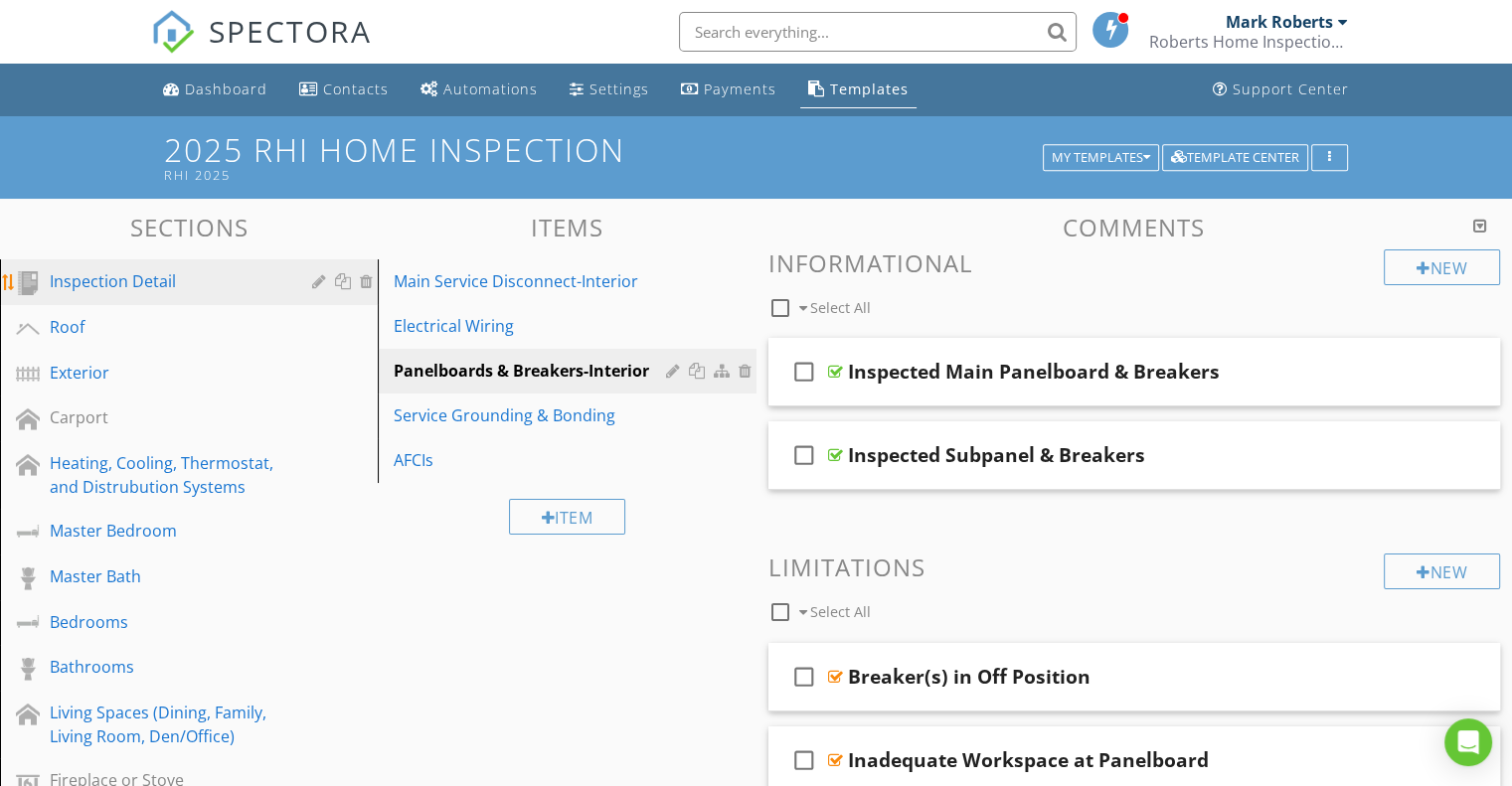 click on "Inspection Detail" at bounding box center [166, 281] 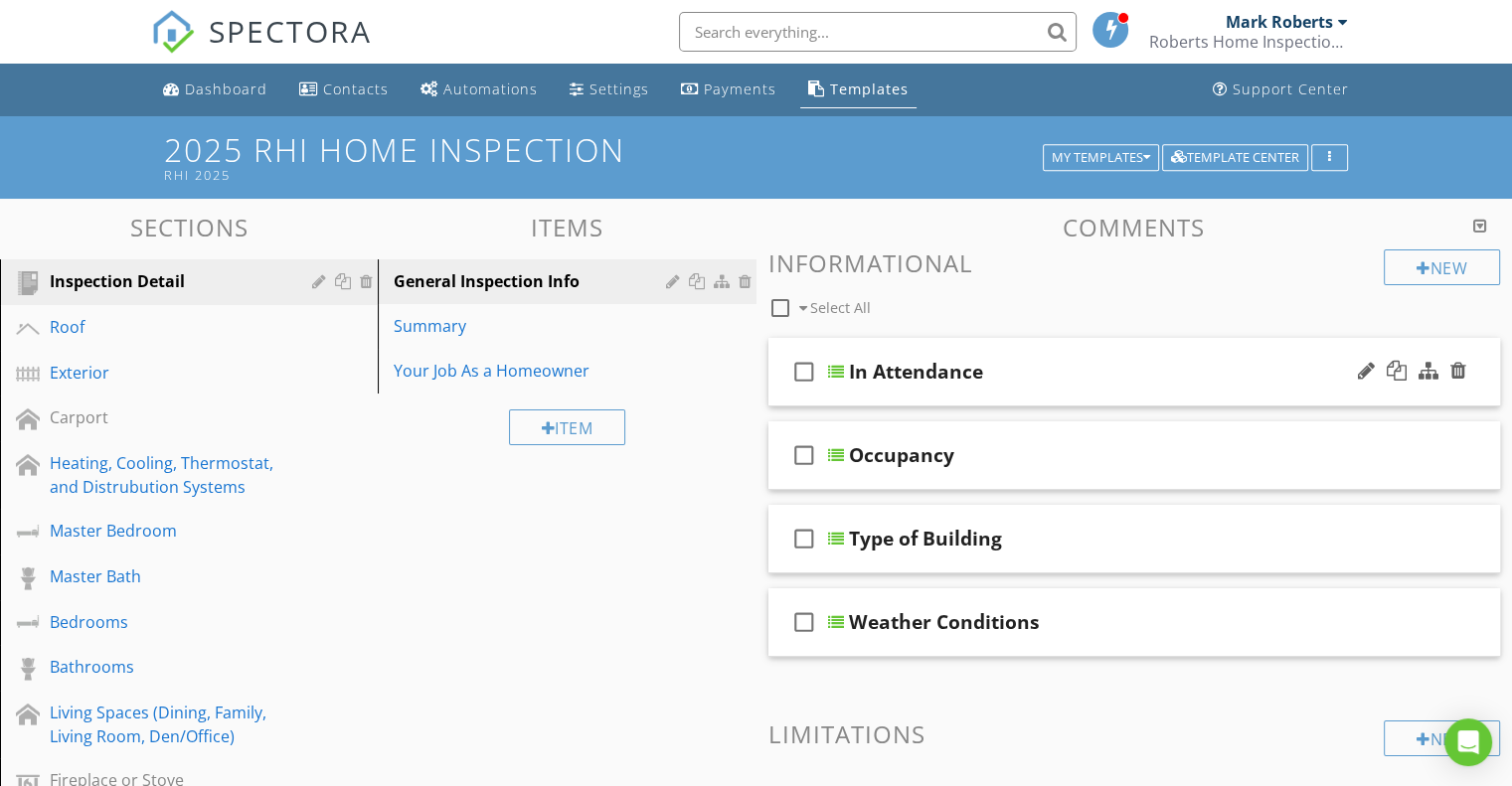 click on "In Attendance" at bounding box center (1108, 372) 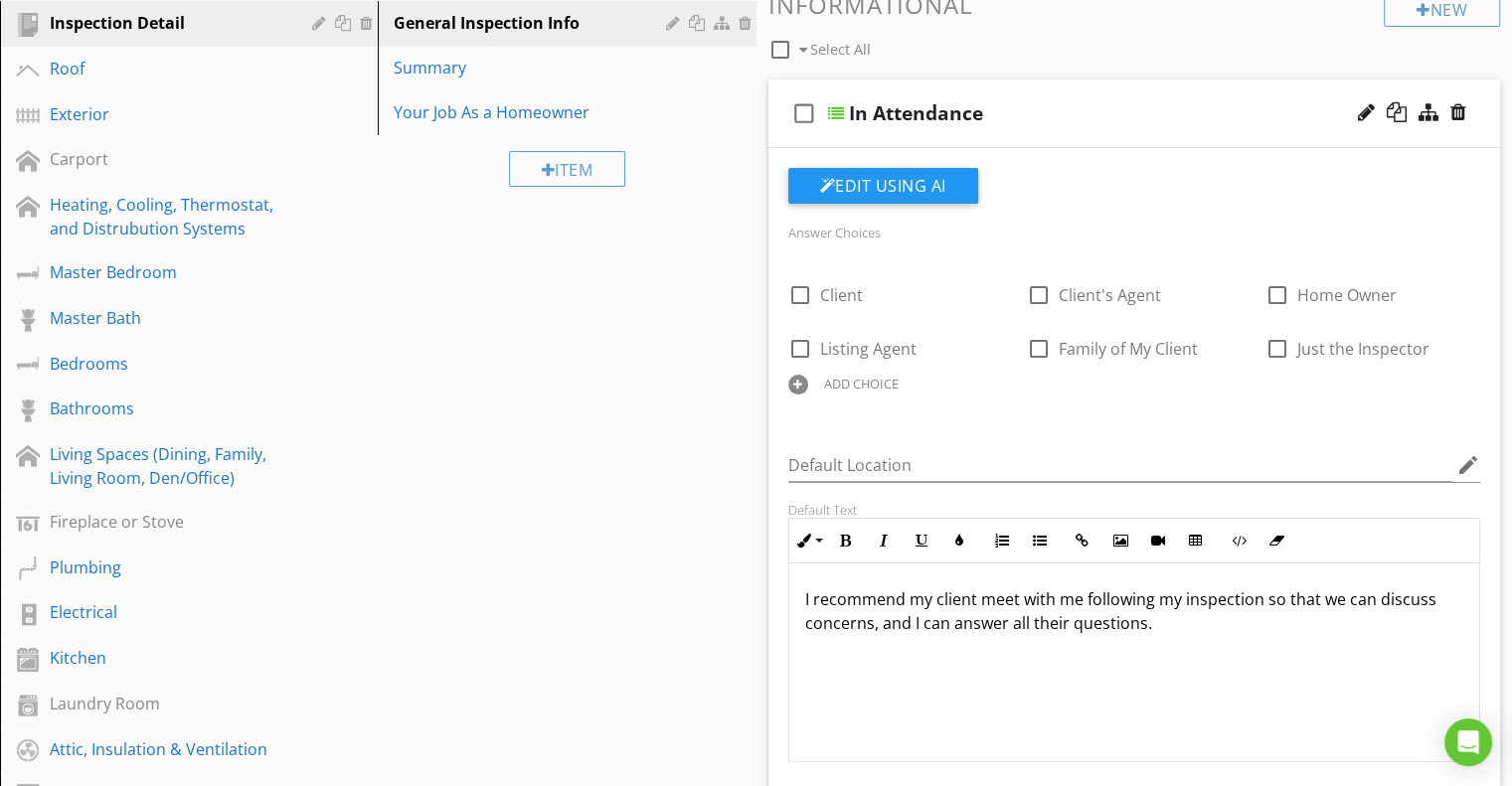 scroll, scrollTop: 298, scrollLeft: 0, axis: vertical 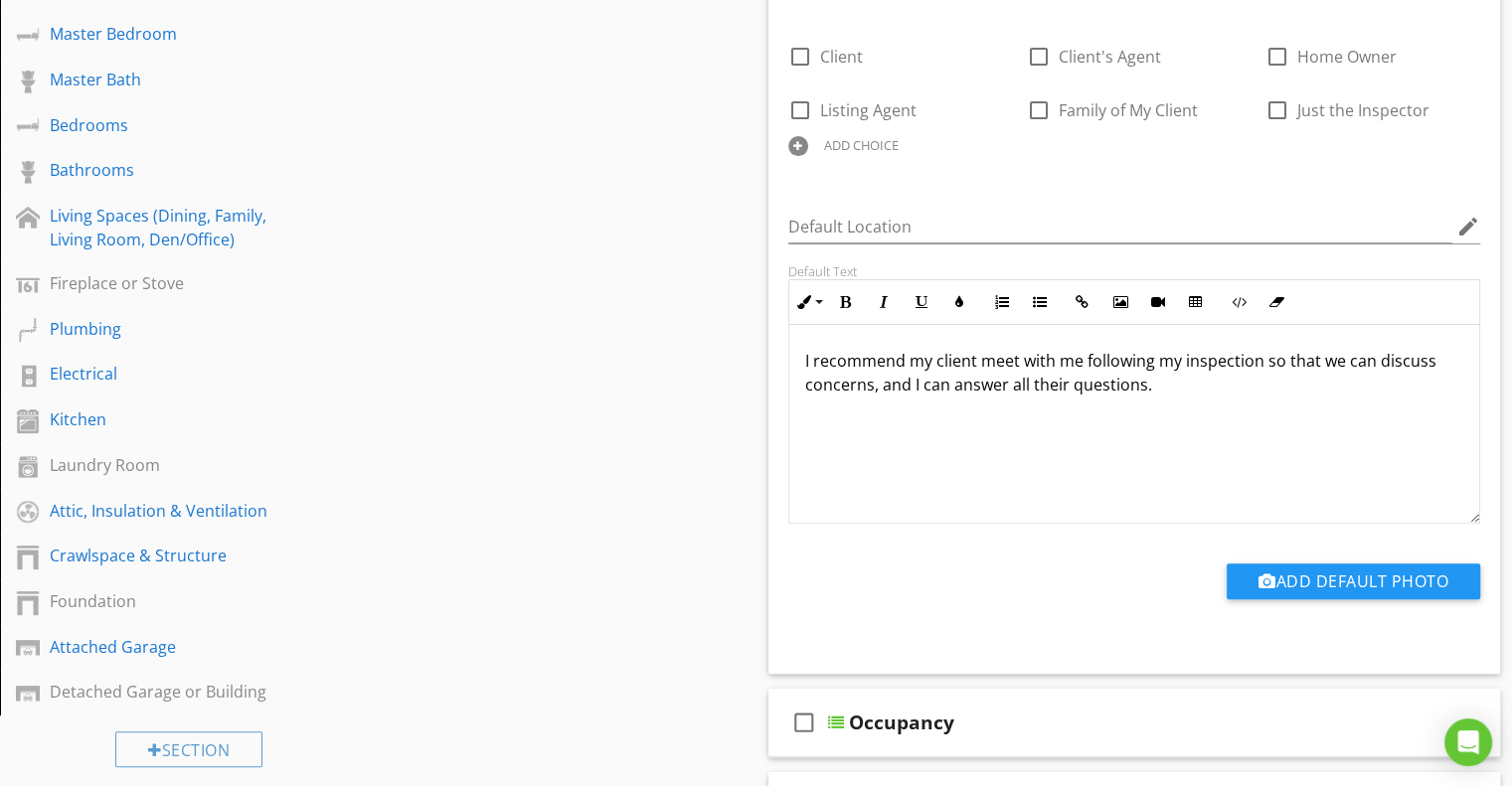 click on "Sections
Inspection Detail           Roof           Exterior           Carport           Heating, Cooling, Thermostat, and Distrubution Systems           Master Bedroom           Master Bath           Bedrooms            Bathrooms           Living Spaces (Dining, Family, Living Room, Den/Office)           Fireplace or Stove           Plumbing           Electrical           Kitchen           Laundry Room           Attic, Insulation & Ventilation           Crawlspace & Structure           Foundation            Attached Garage           Detached Garage or Building
Section
Attachments
Attachment
Items
General Inspection Info           Summary           Your Job As a Homeowner
Item
Comments
New
Informational   check_box_outline_blank     Select All       check_box_outline_blank" at bounding box center [756, 573] 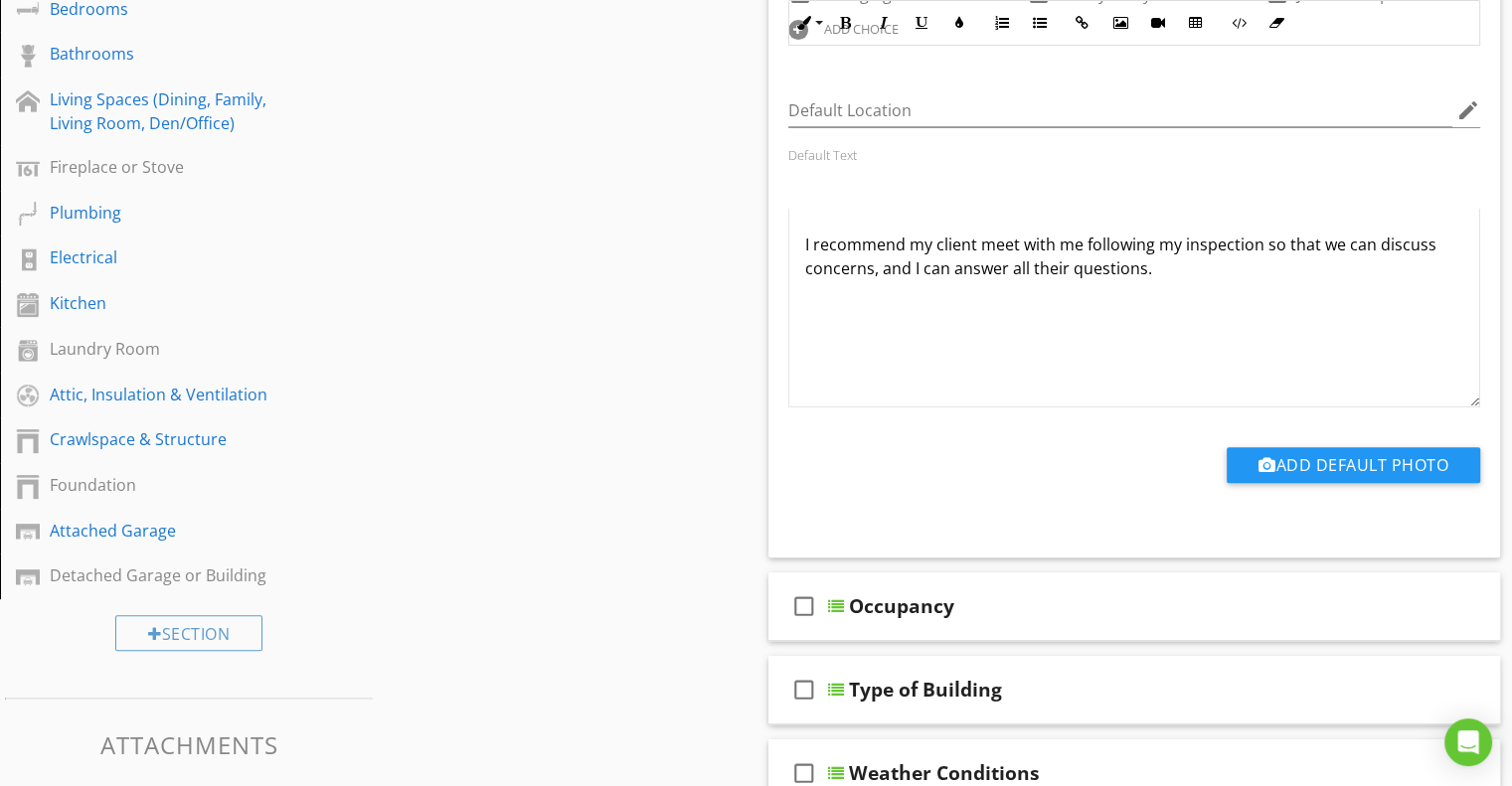 scroll, scrollTop: 795, scrollLeft: 0, axis: vertical 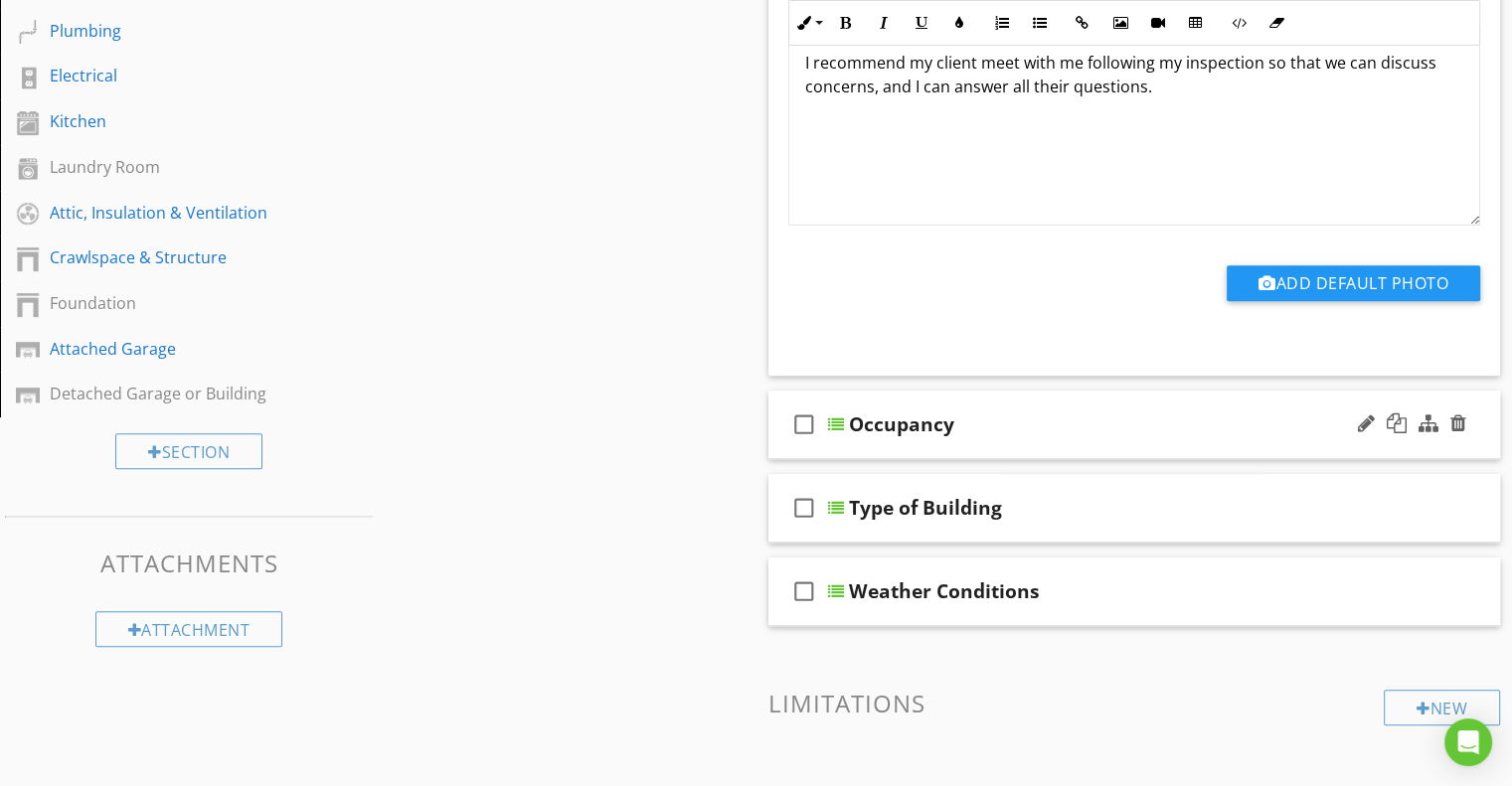 click on "Occupancy" at bounding box center [1108, 424] 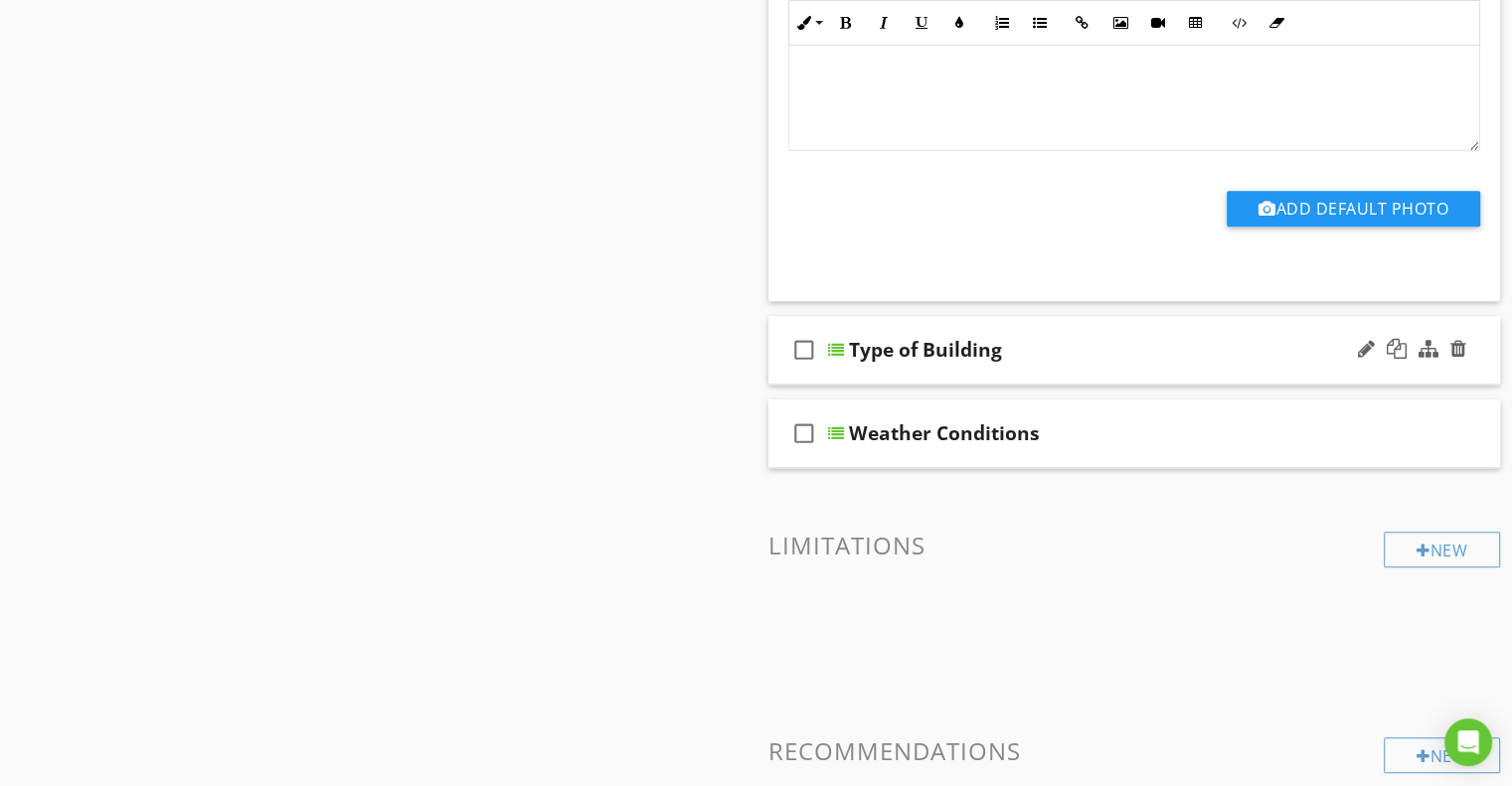 scroll, scrollTop: 1689, scrollLeft: 0, axis: vertical 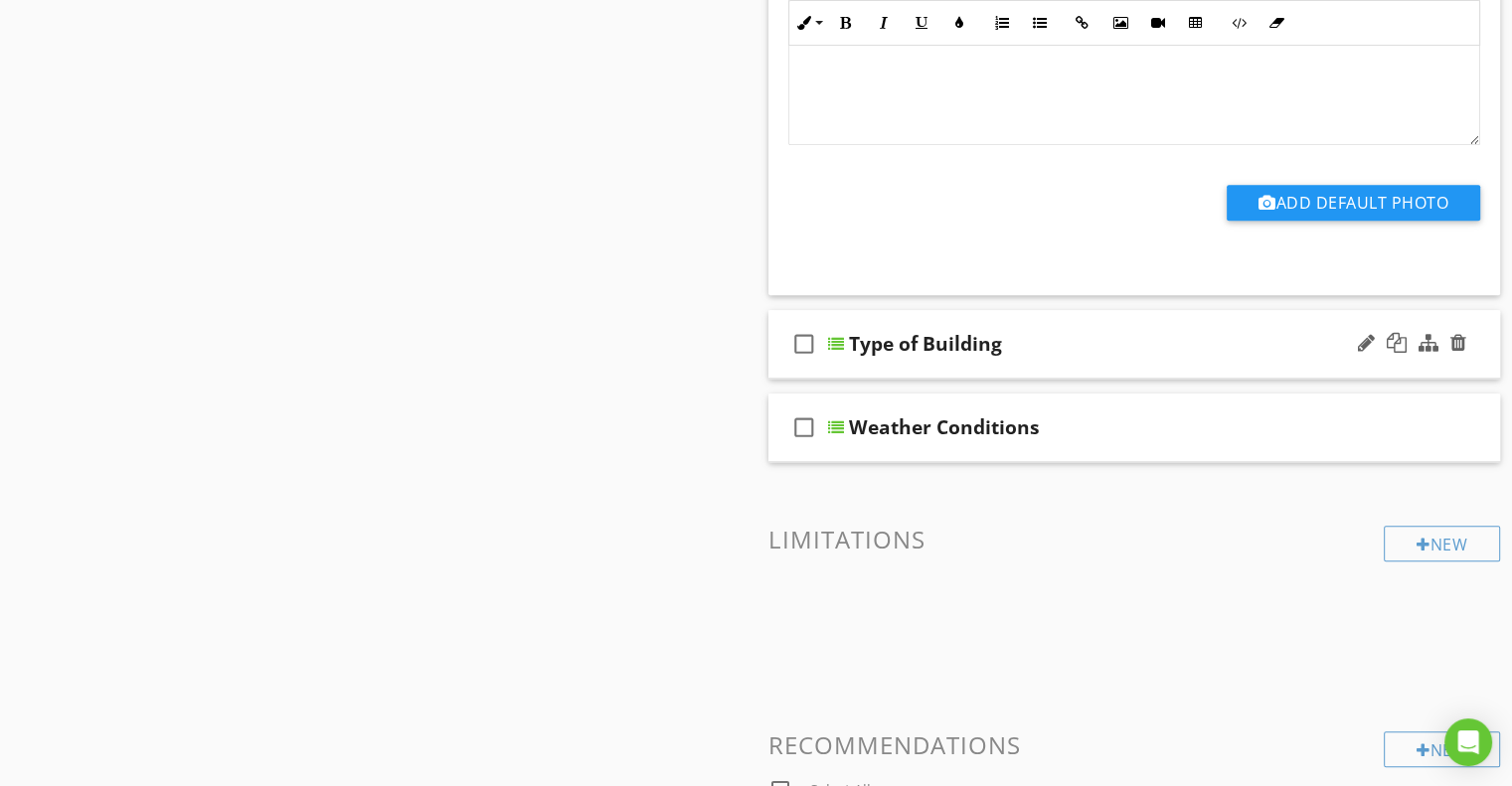 click on "Type of Building" at bounding box center (1108, 344) 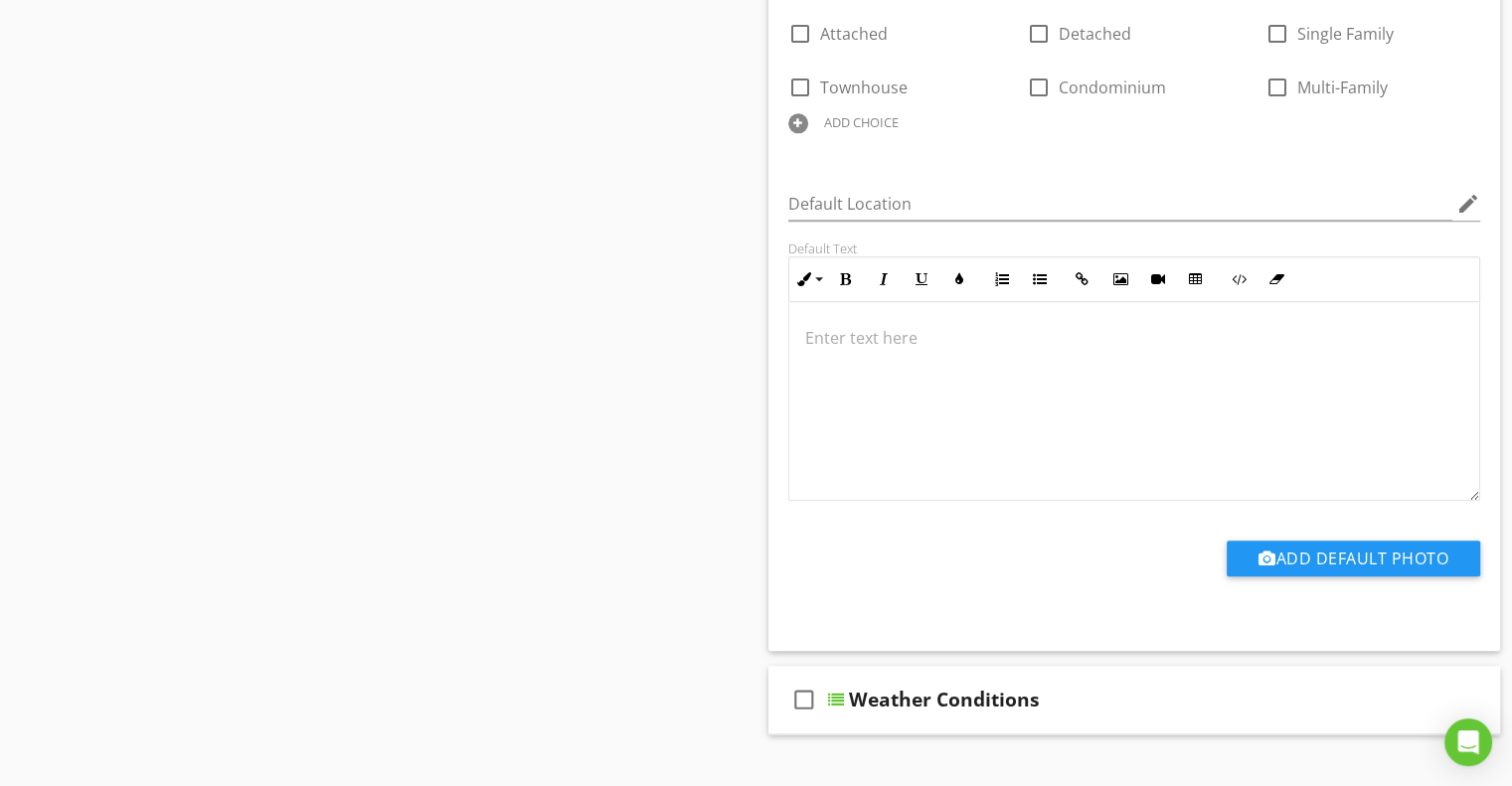 scroll, scrollTop: 2186, scrollLeft: 0, axis: vertical 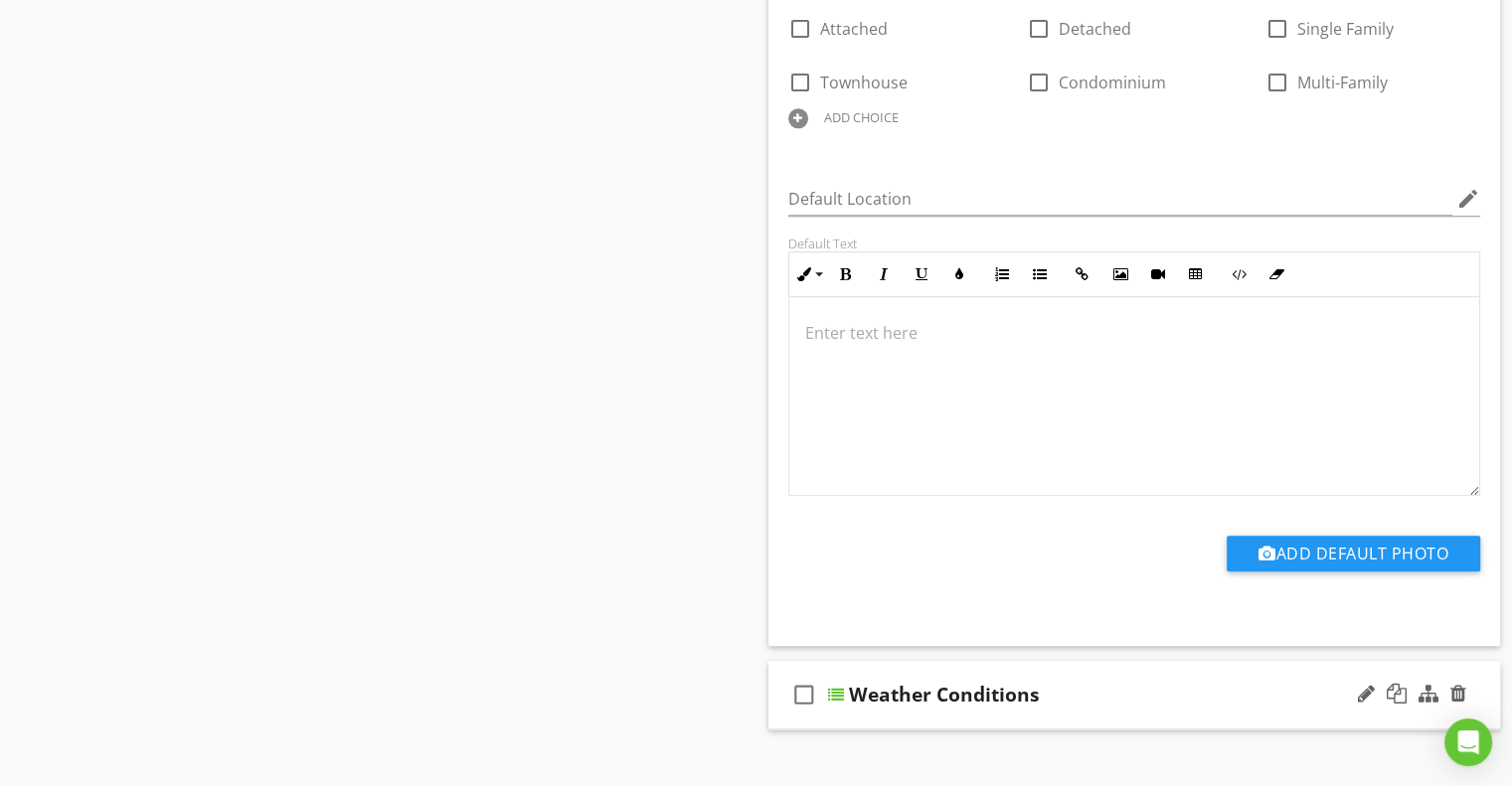 click on "Weather Conditions" at bounding box center (1108, 695) 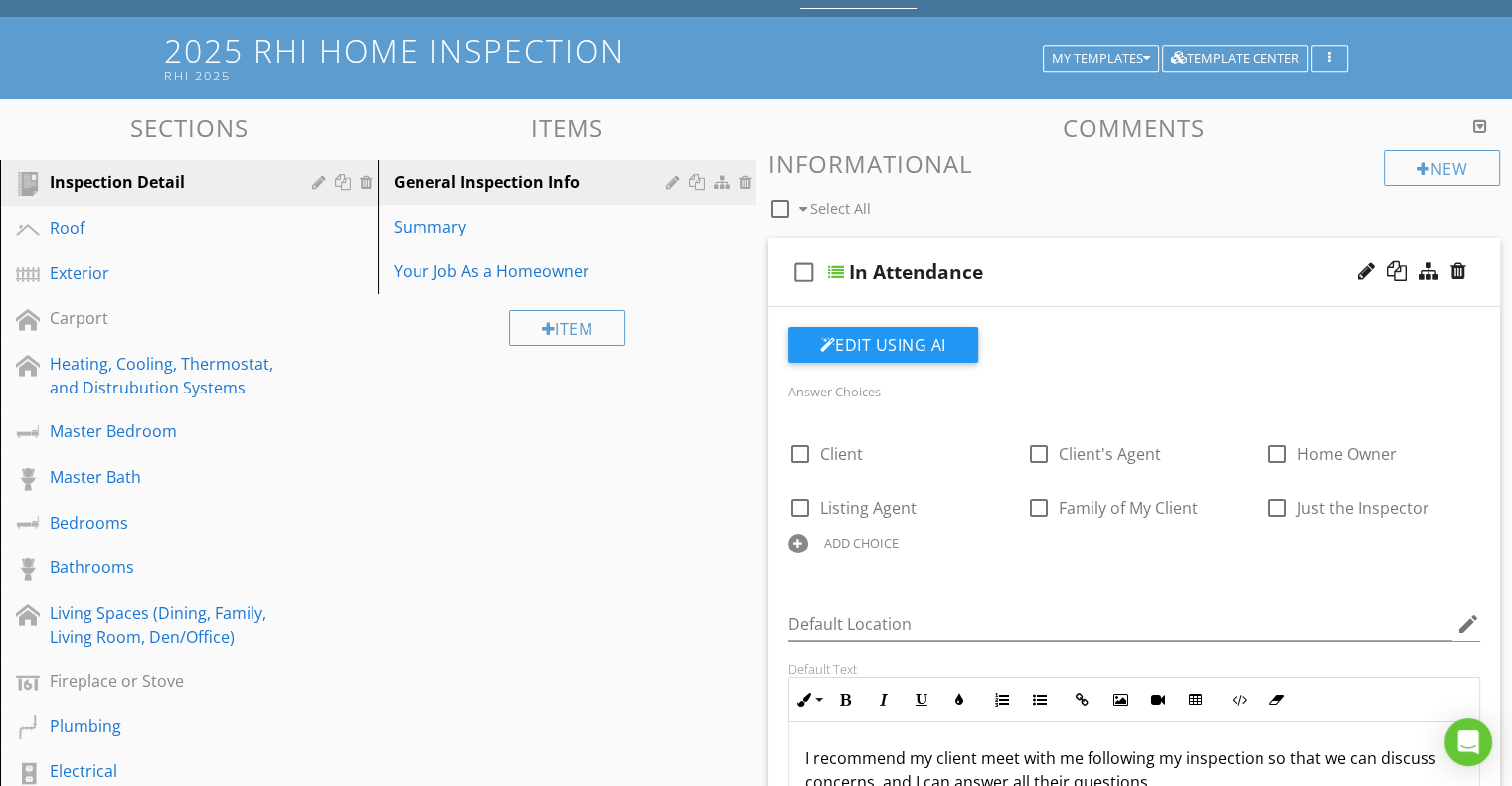 scroll, scrollTop: 0, scrollLeft: 0, axis: both 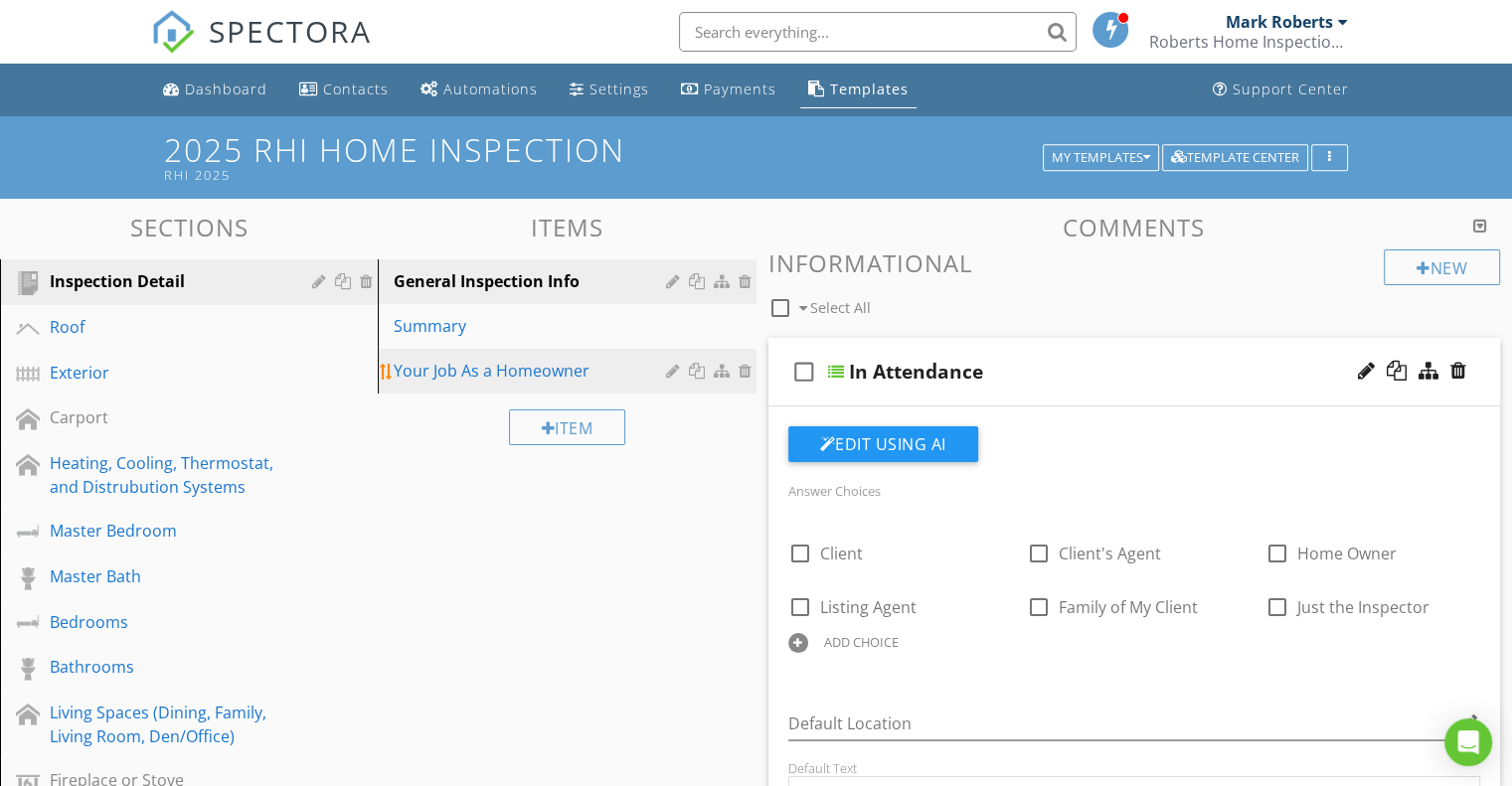 click on "Your Job As a Homeowner" at bounding box center [532, 371] 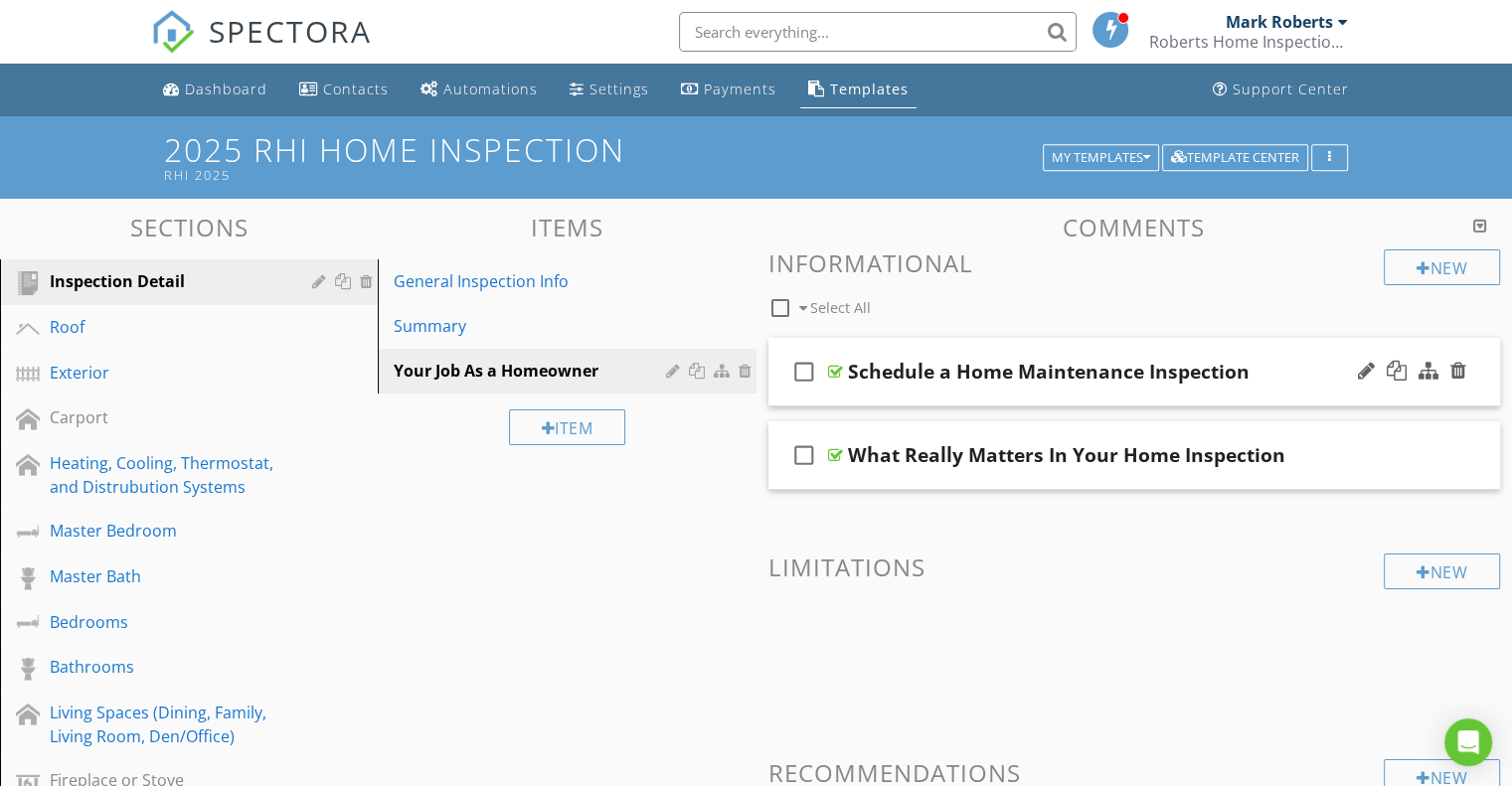 click on "Schedule a Home Maintenance Inspection" at bounding box center [1049, 372] 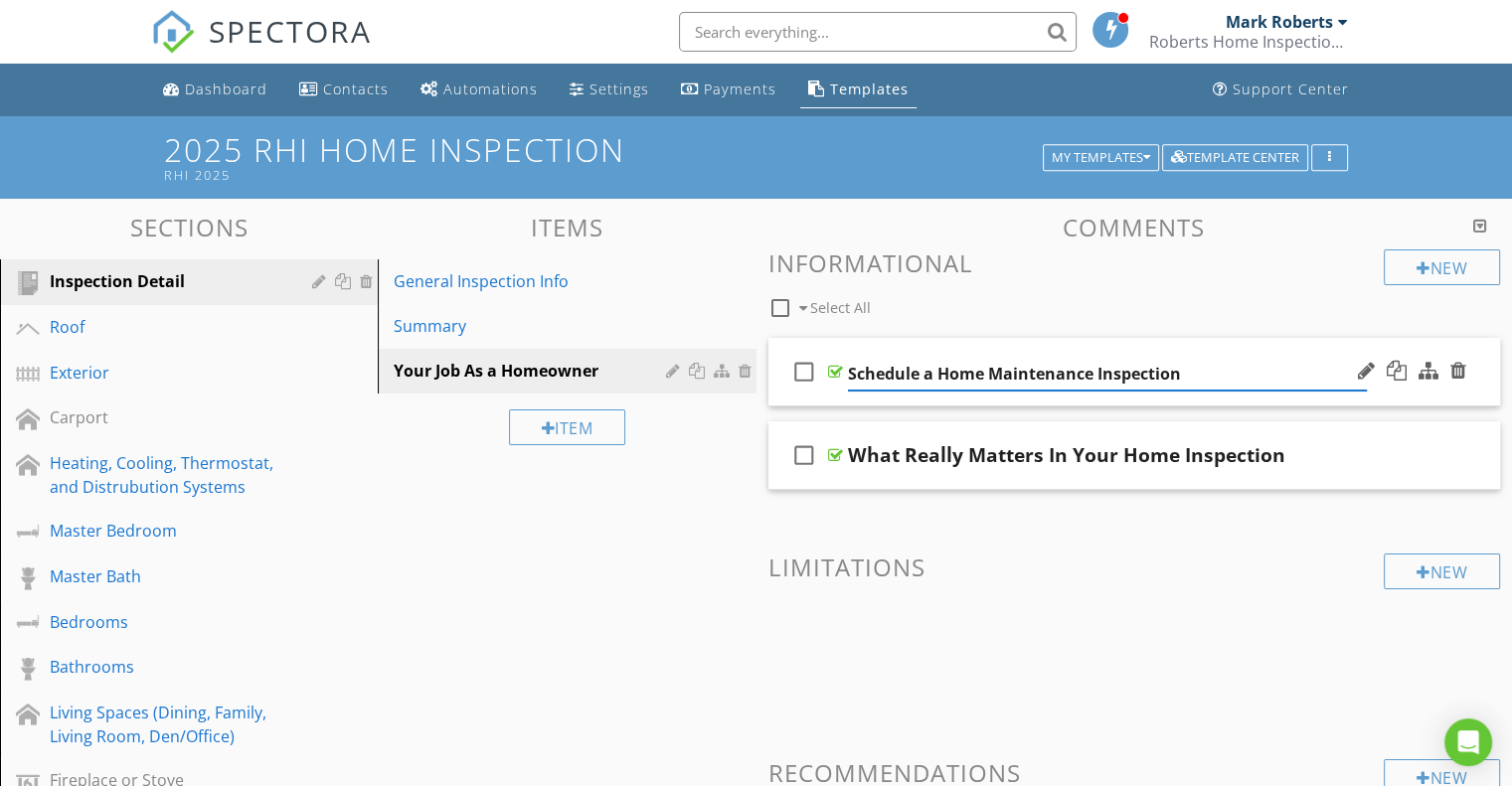 click on "check_box_outline_blank         Schedule a Home Maintenance Inspection" at bounding box center [1134, 372] 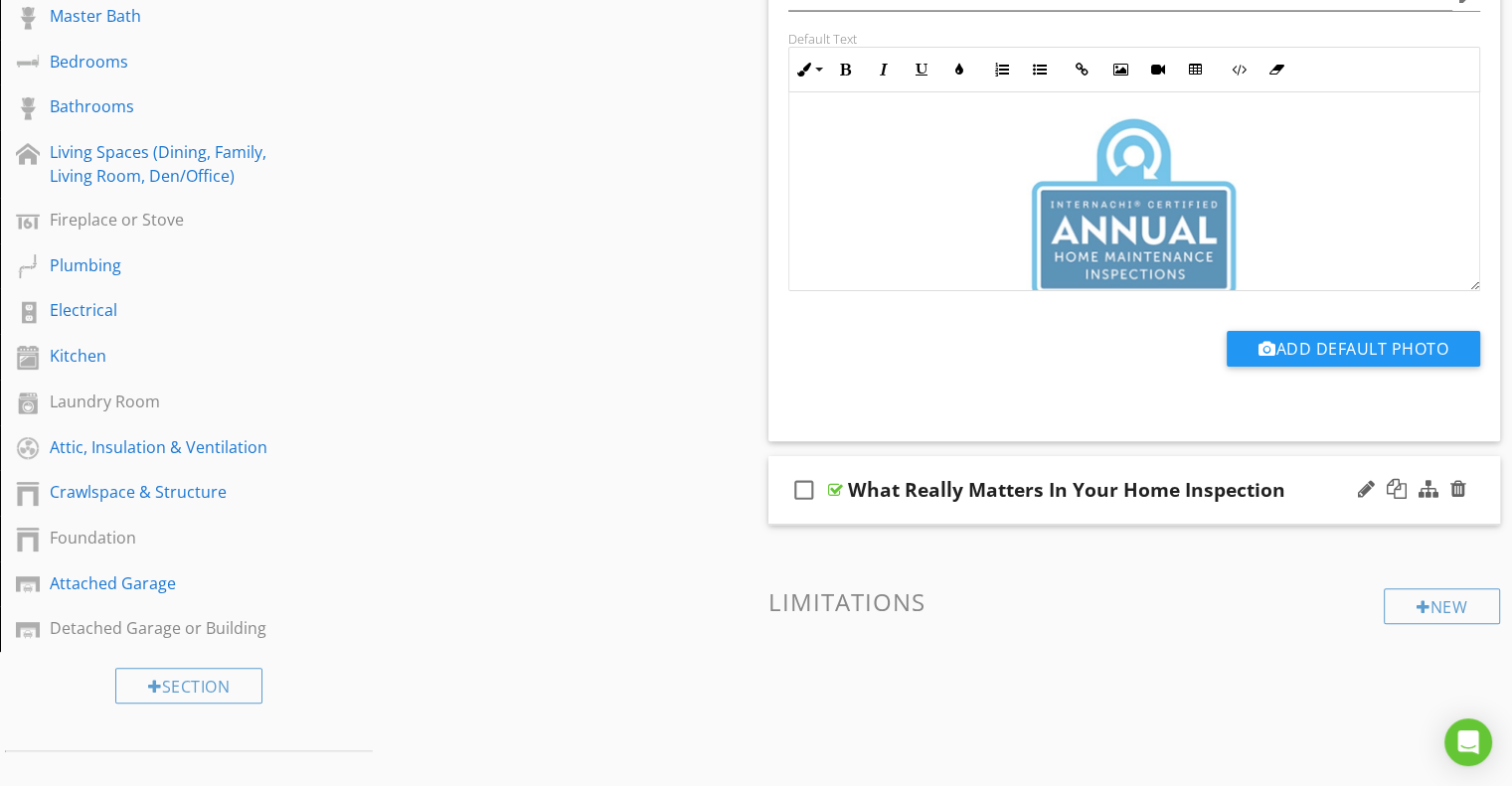 scroll, scrollTop: 596, scrollLeft: 0, axis: vertical 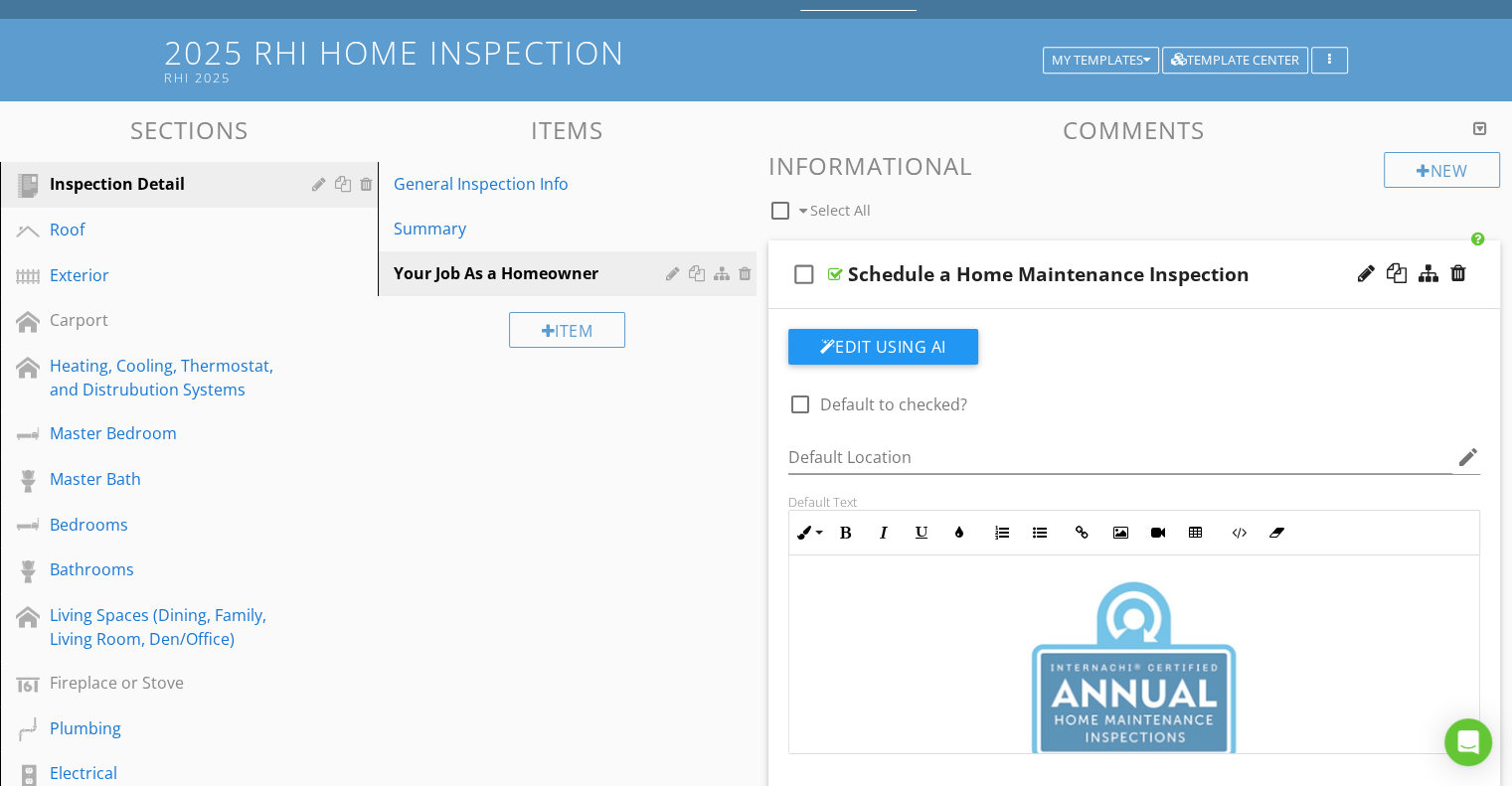 click on "Schedule a Home Maintenance Inspection" at bounding box center [1107, 274] 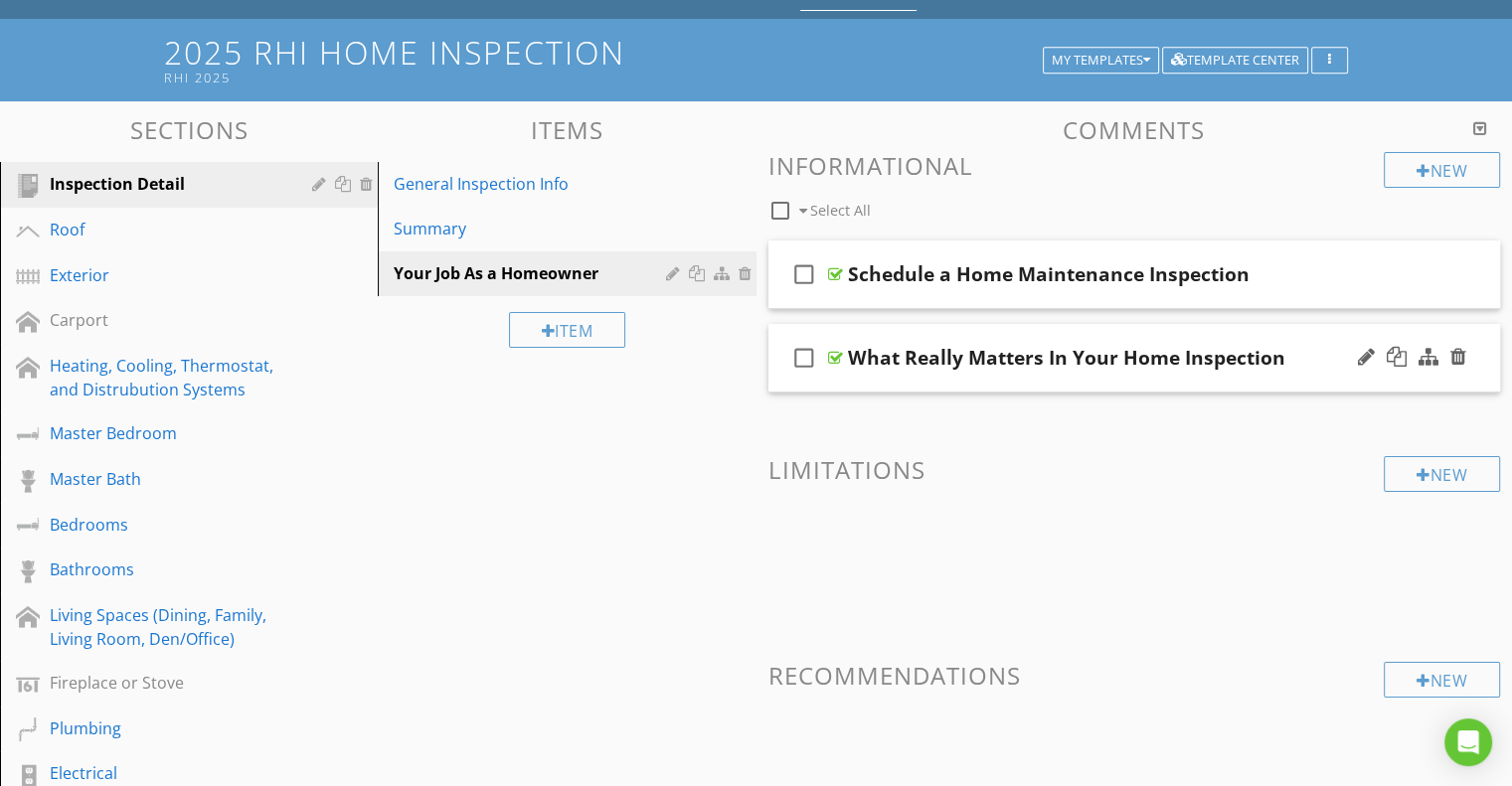 click on "What Really Matters In Your Home Inspection" at bounding box center [1107, 358] 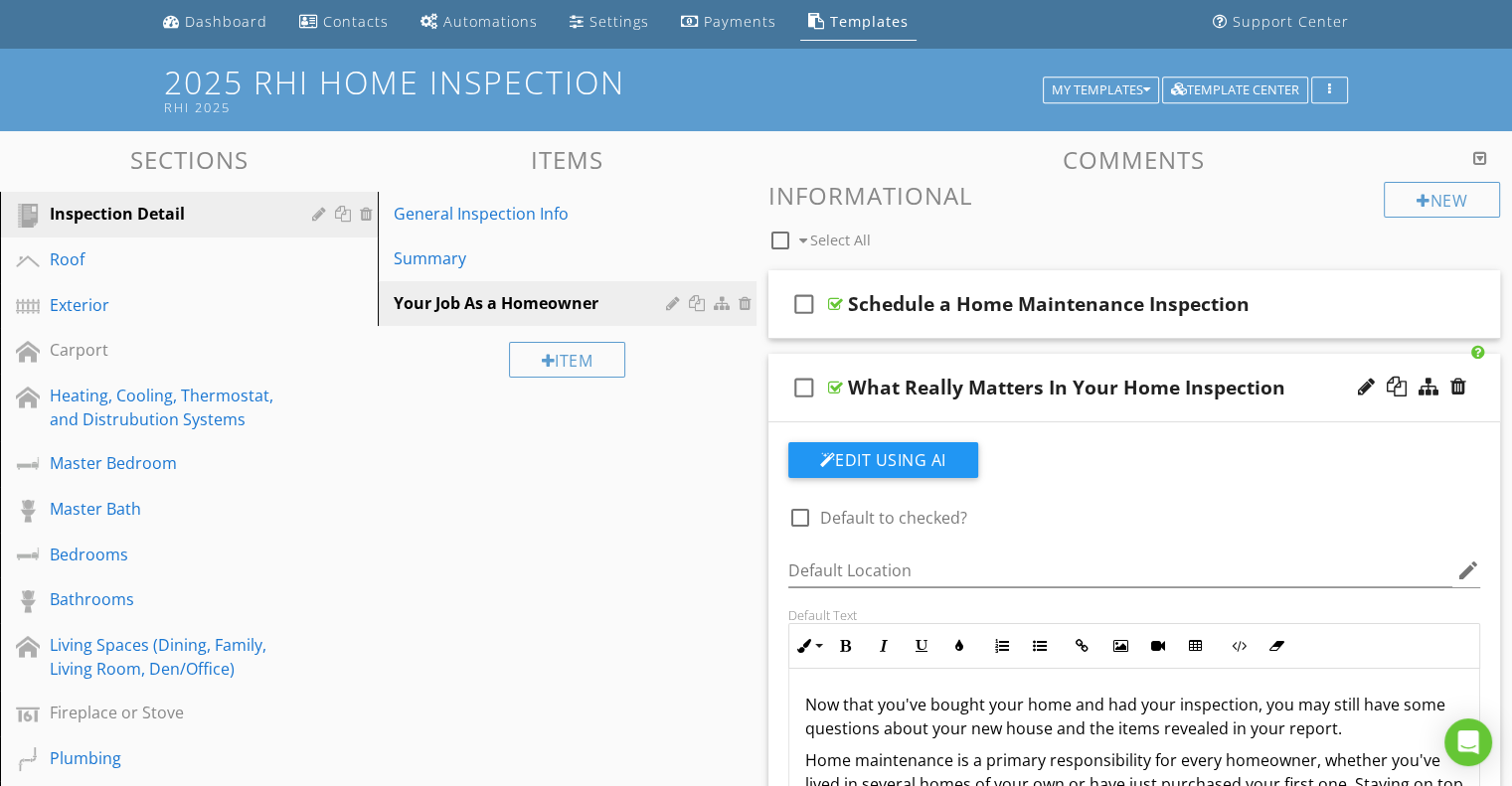 scroll, scrollTop: 99, scrollLeft: 0, axis: vertical 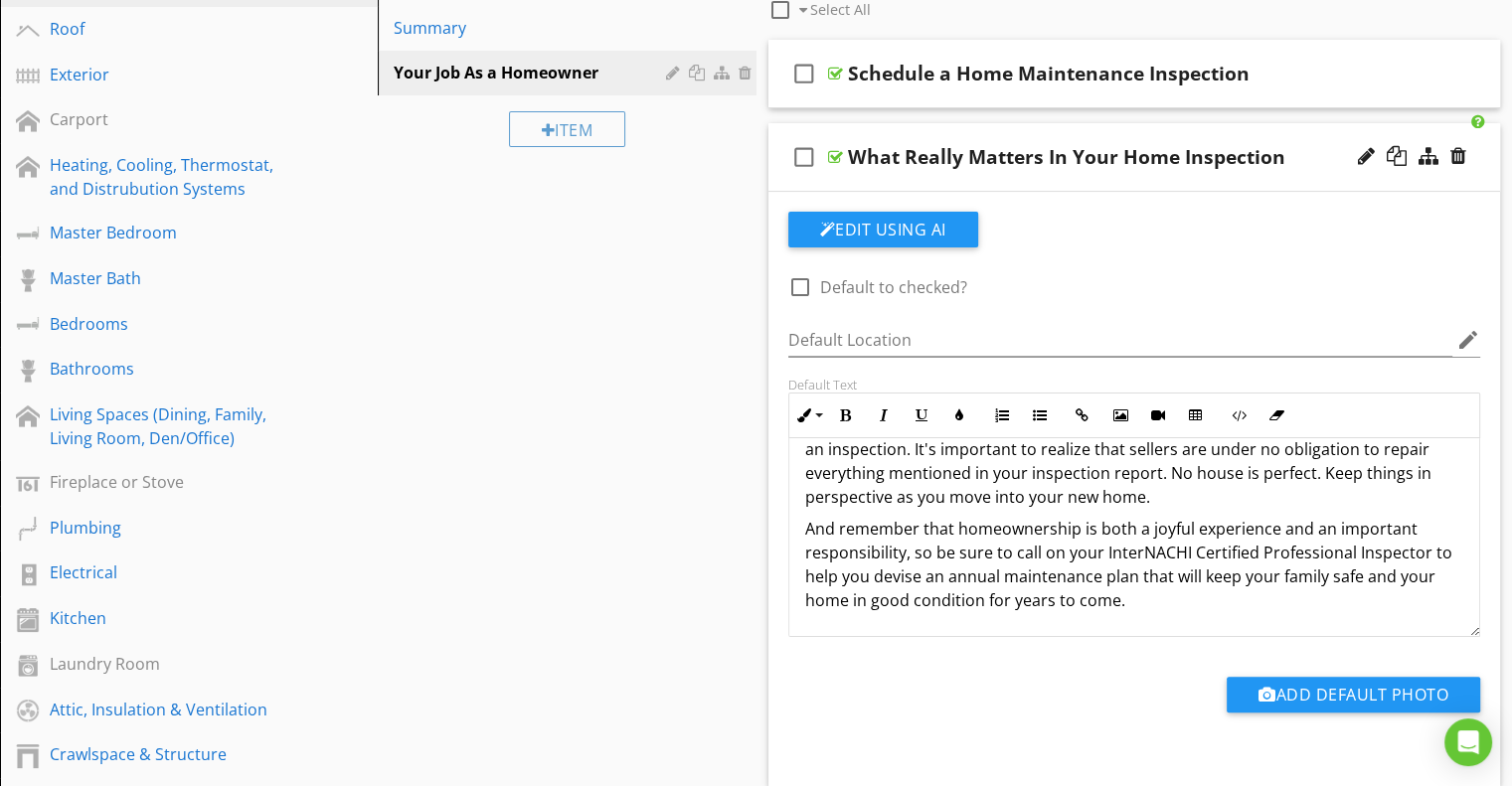 click on "What Really Matters In Your Home Inspection" at bounding box center [1107, 157] 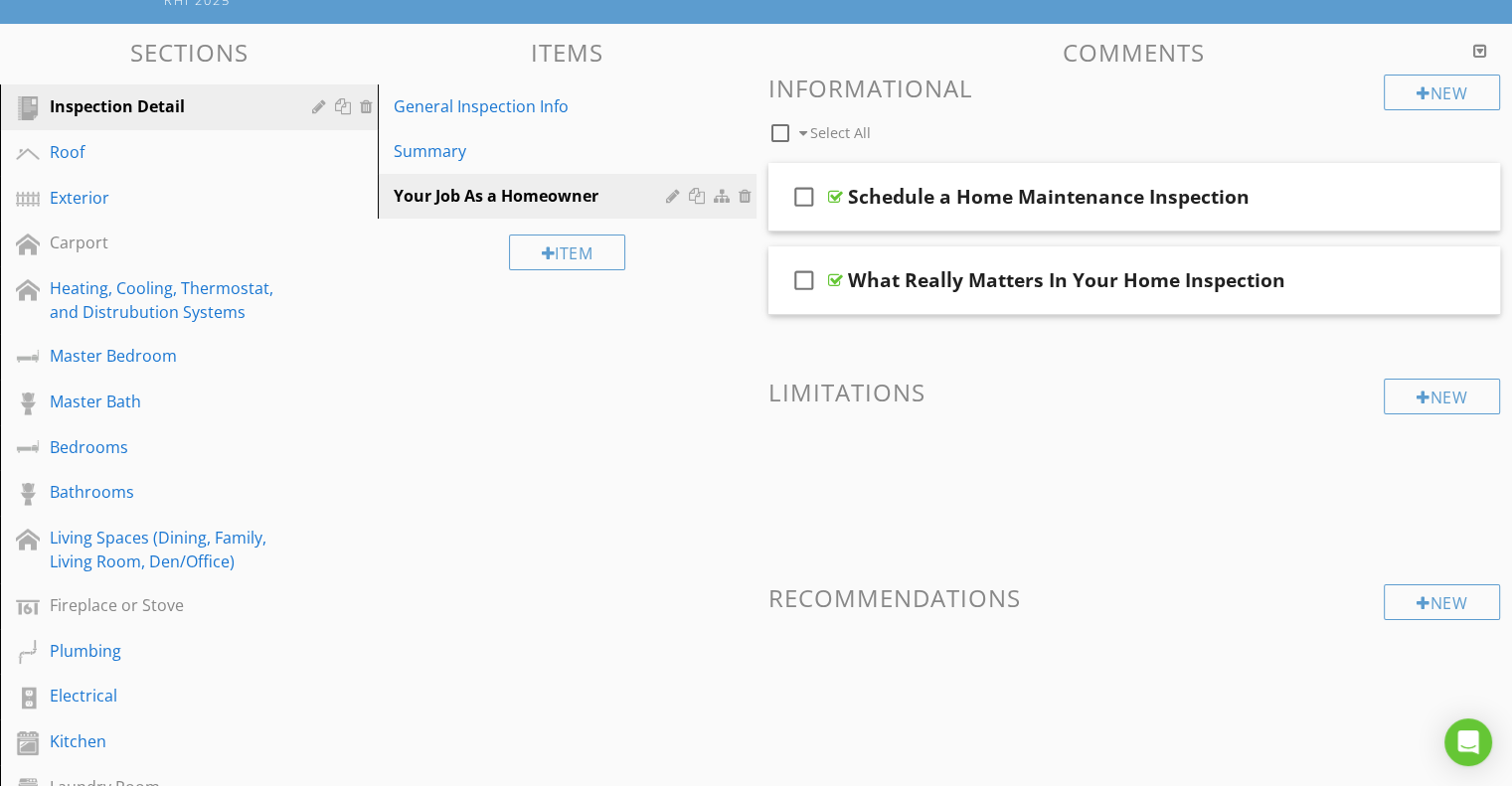 scroll, scrollTop: 0, scrollLeft: 0, axis: both 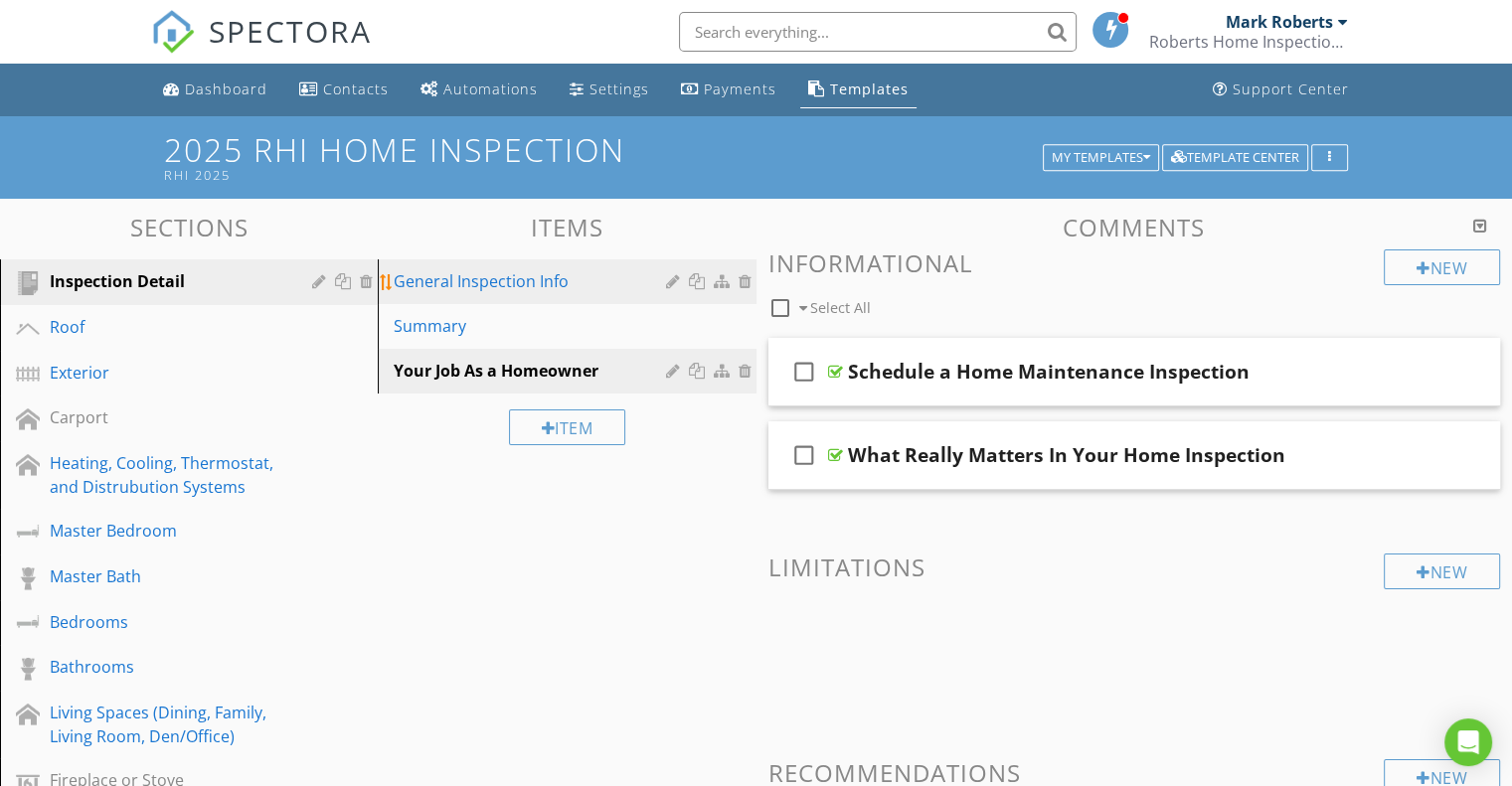 click on "General Inspection Info" at bounding box center (532, 281) 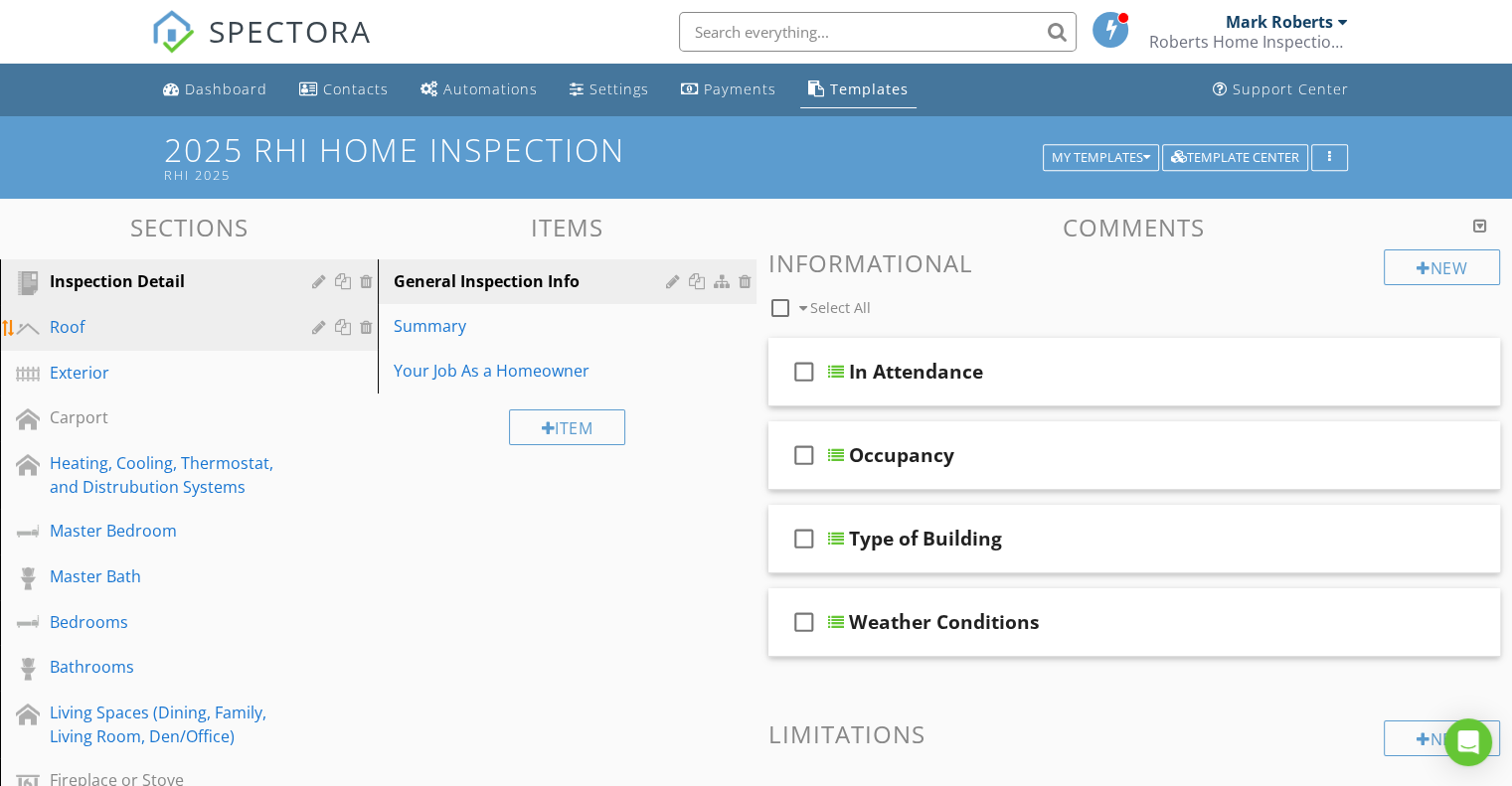 click on "Roof" at bounding box center [166, 327] 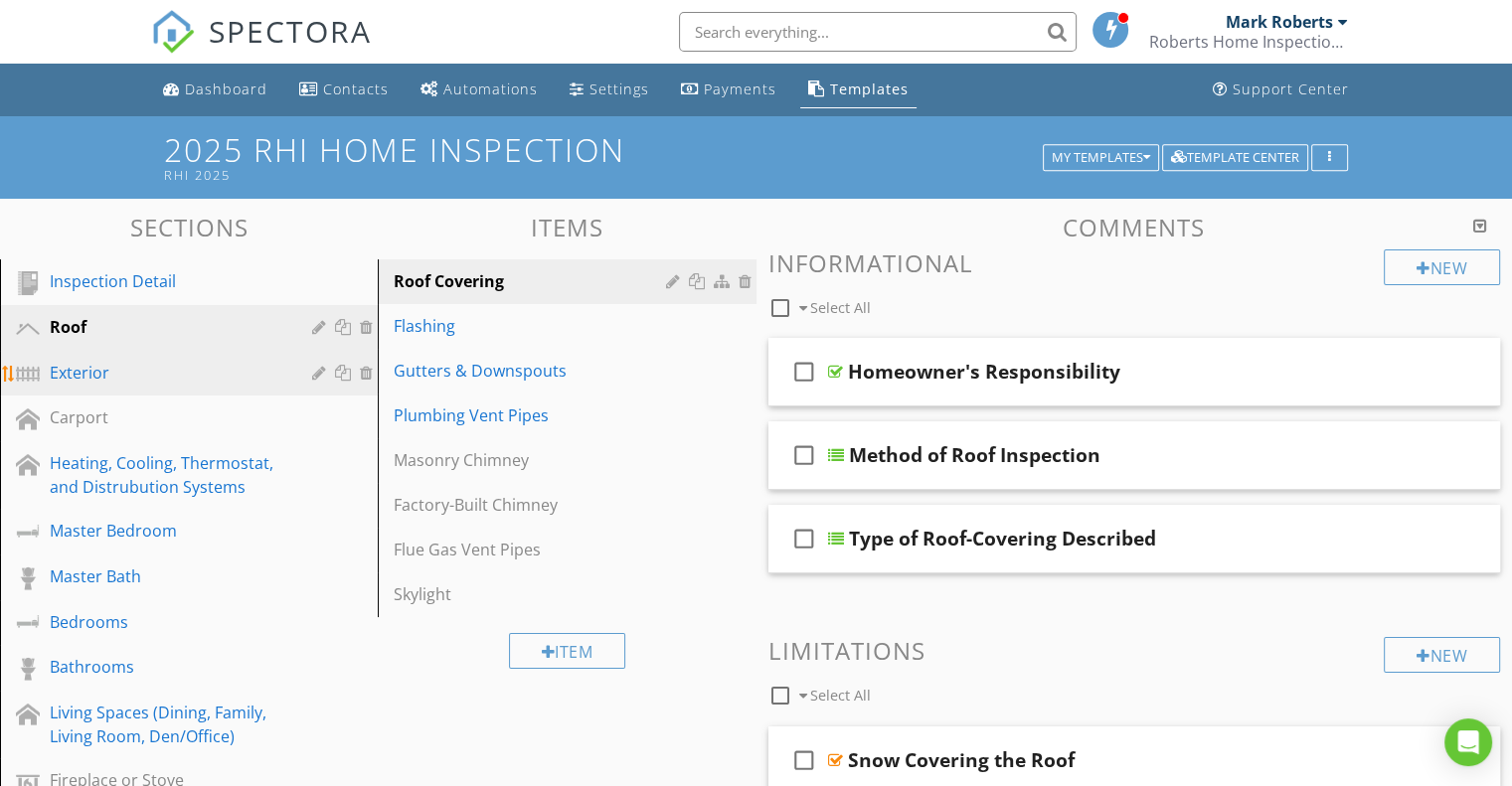 click on "Exterior" at bounding box center [166, 373] 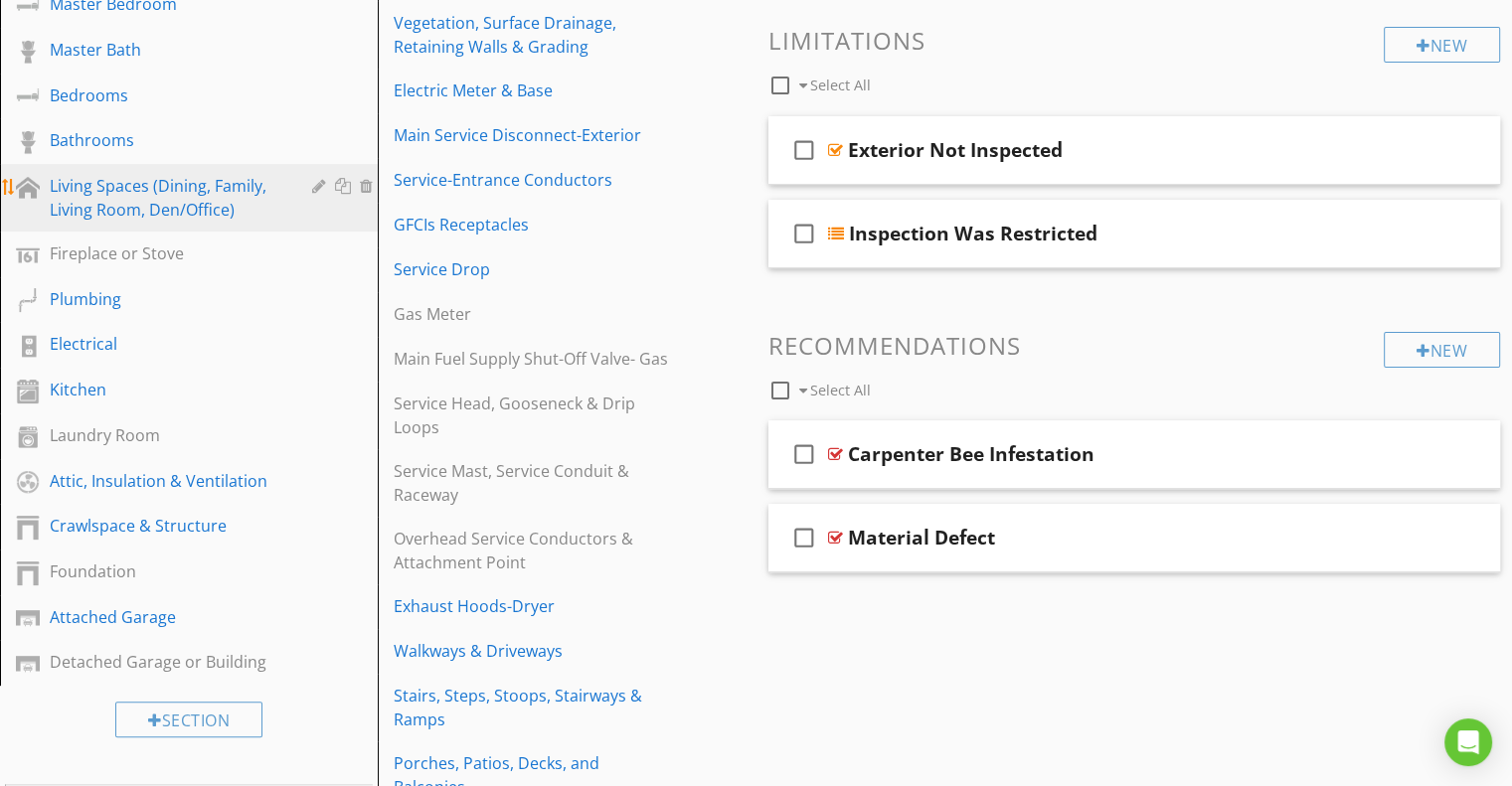 scroll, scrollTop: 529, scrollLeft: 0, axis: vertical 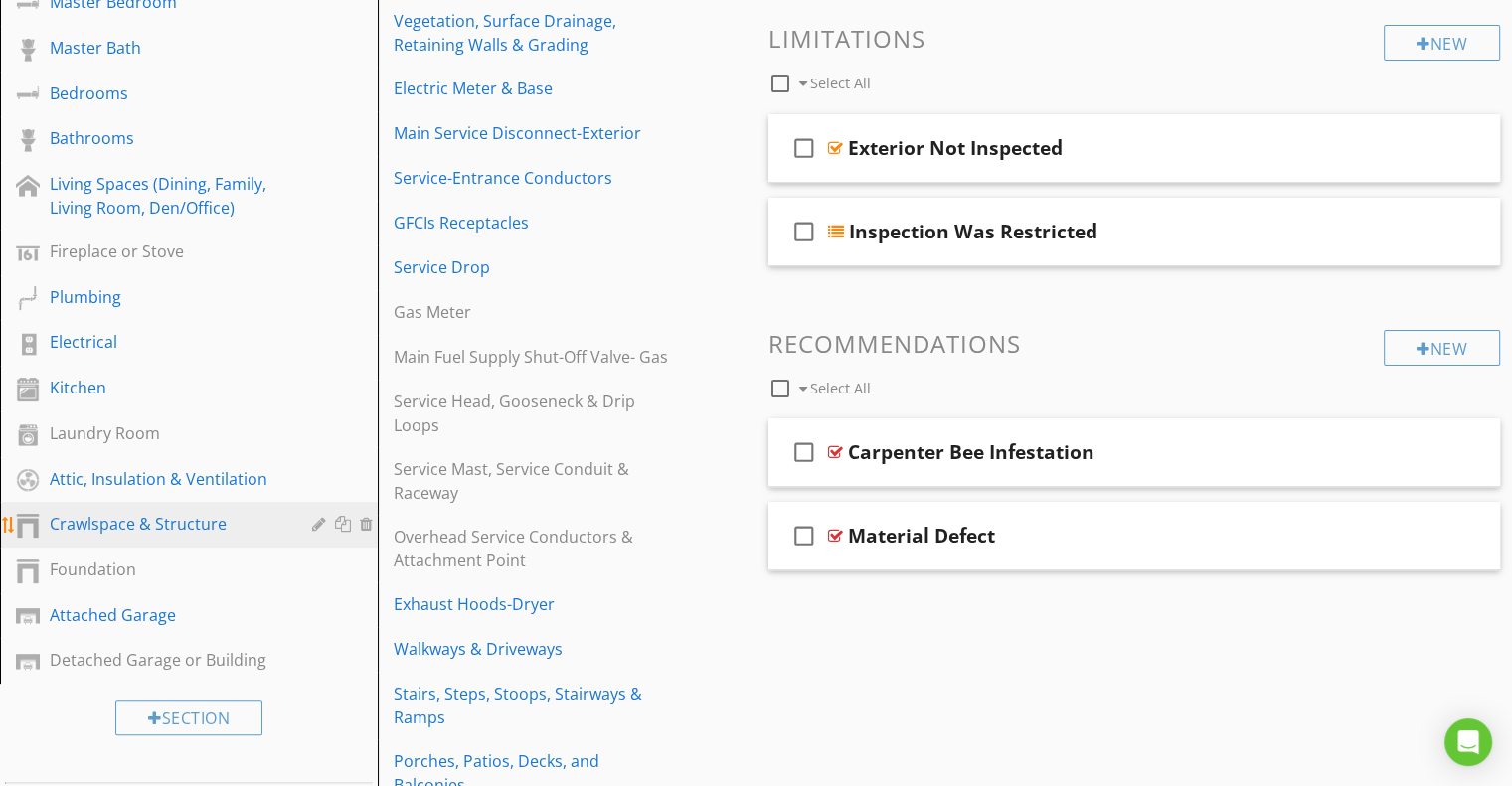 click on "Crawlspace & Structure" at bounding box center (166, 524) 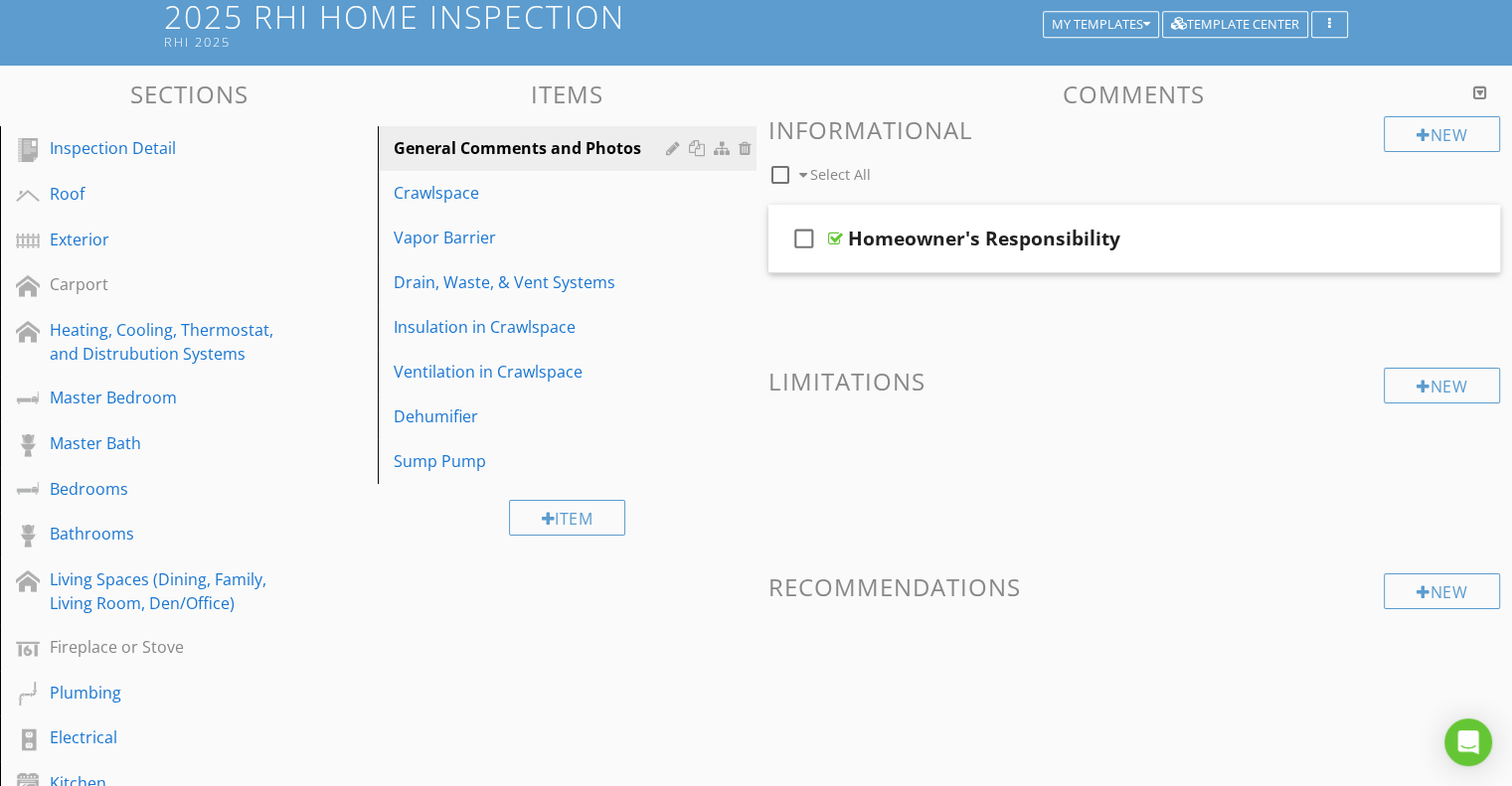 scroll, scrollTop: 131, scrollLeft: 0, axis: vertical 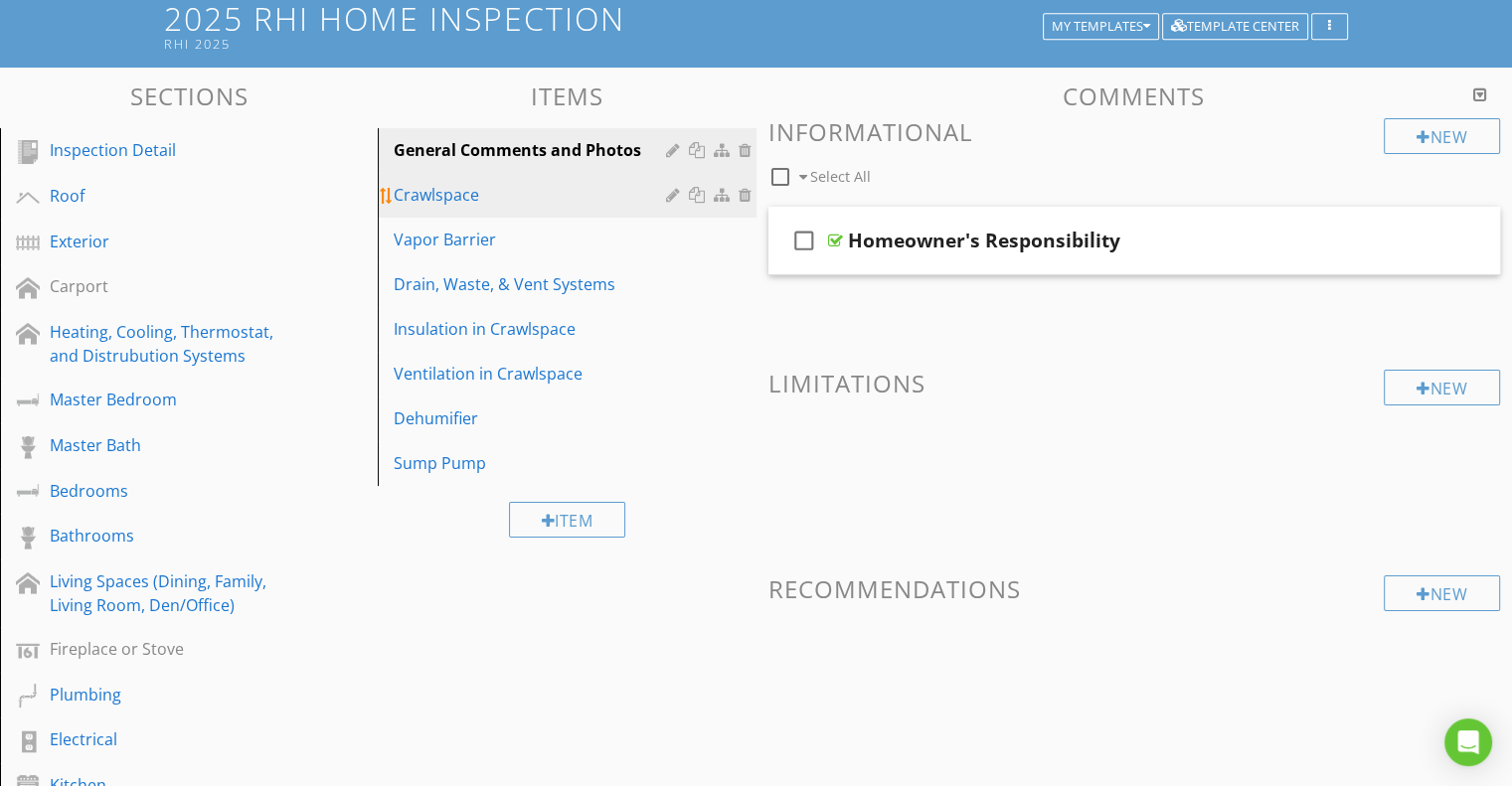 click on "Crawlspace" at bounding box center [532, 195] 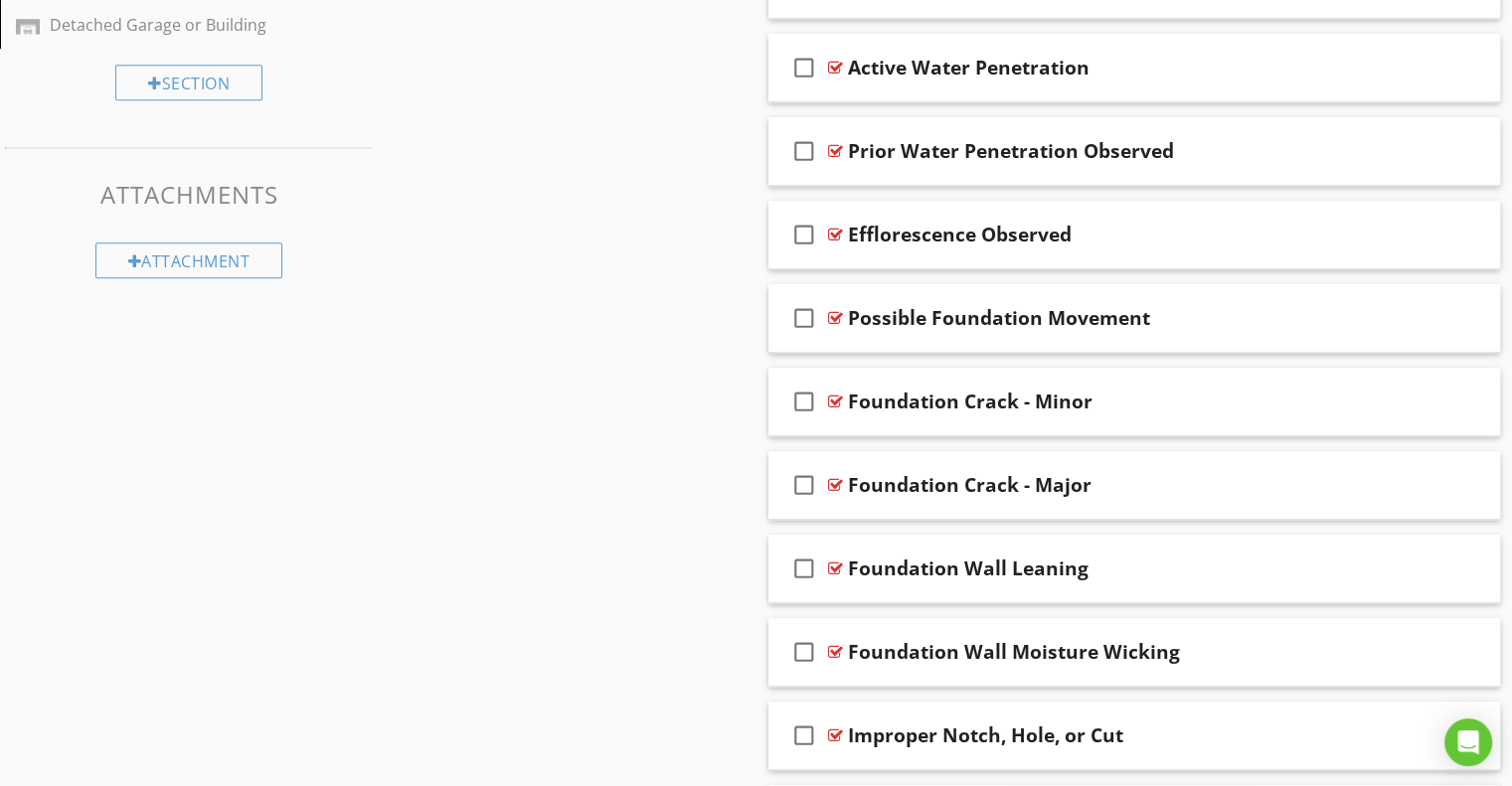 scroll, scrollTop: 865, scrollLeft: 0, axis: vertical 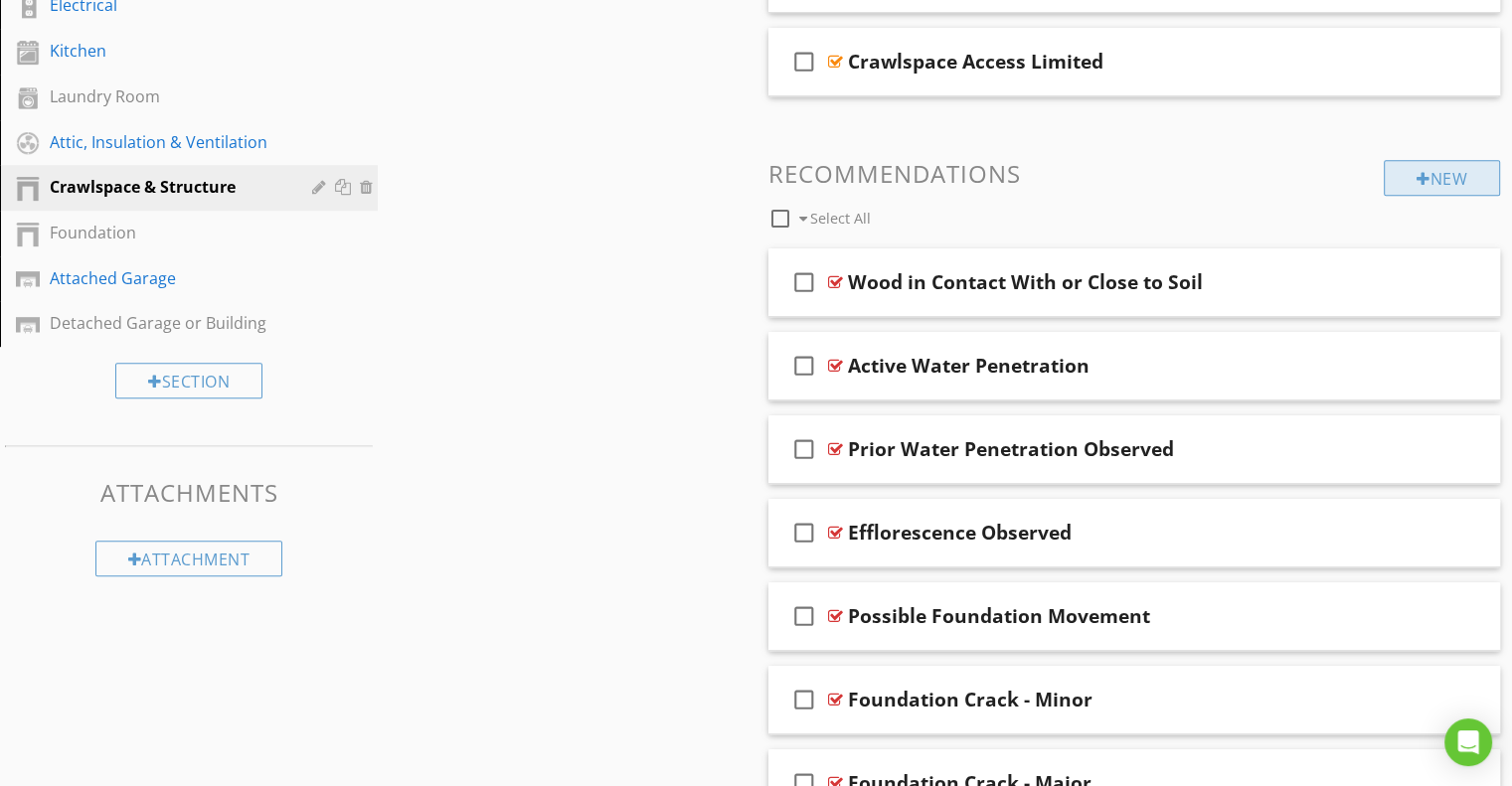 click on "New" at bounding box center (1441, 178) 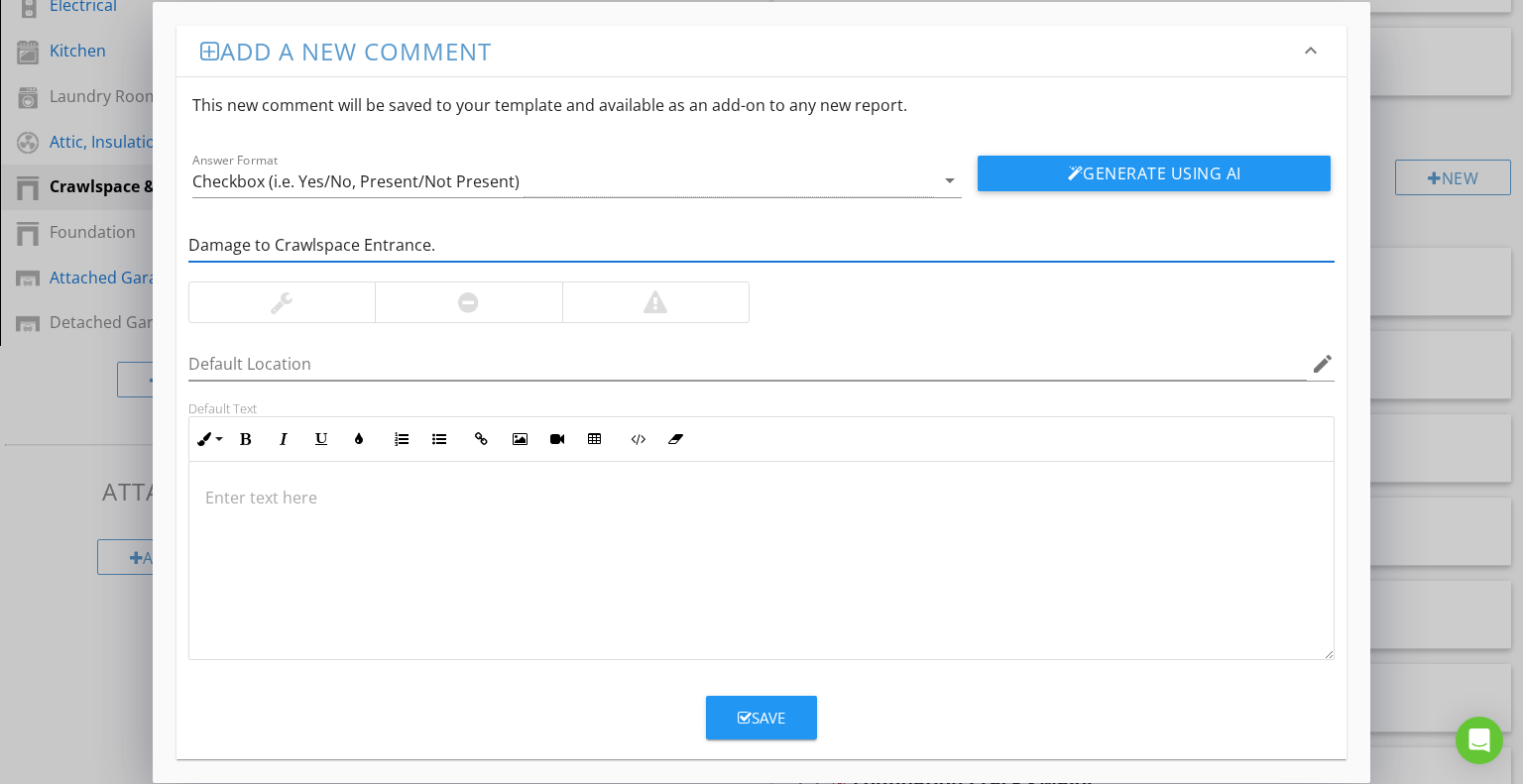 type on "Damage to Crawlspace Entrance." 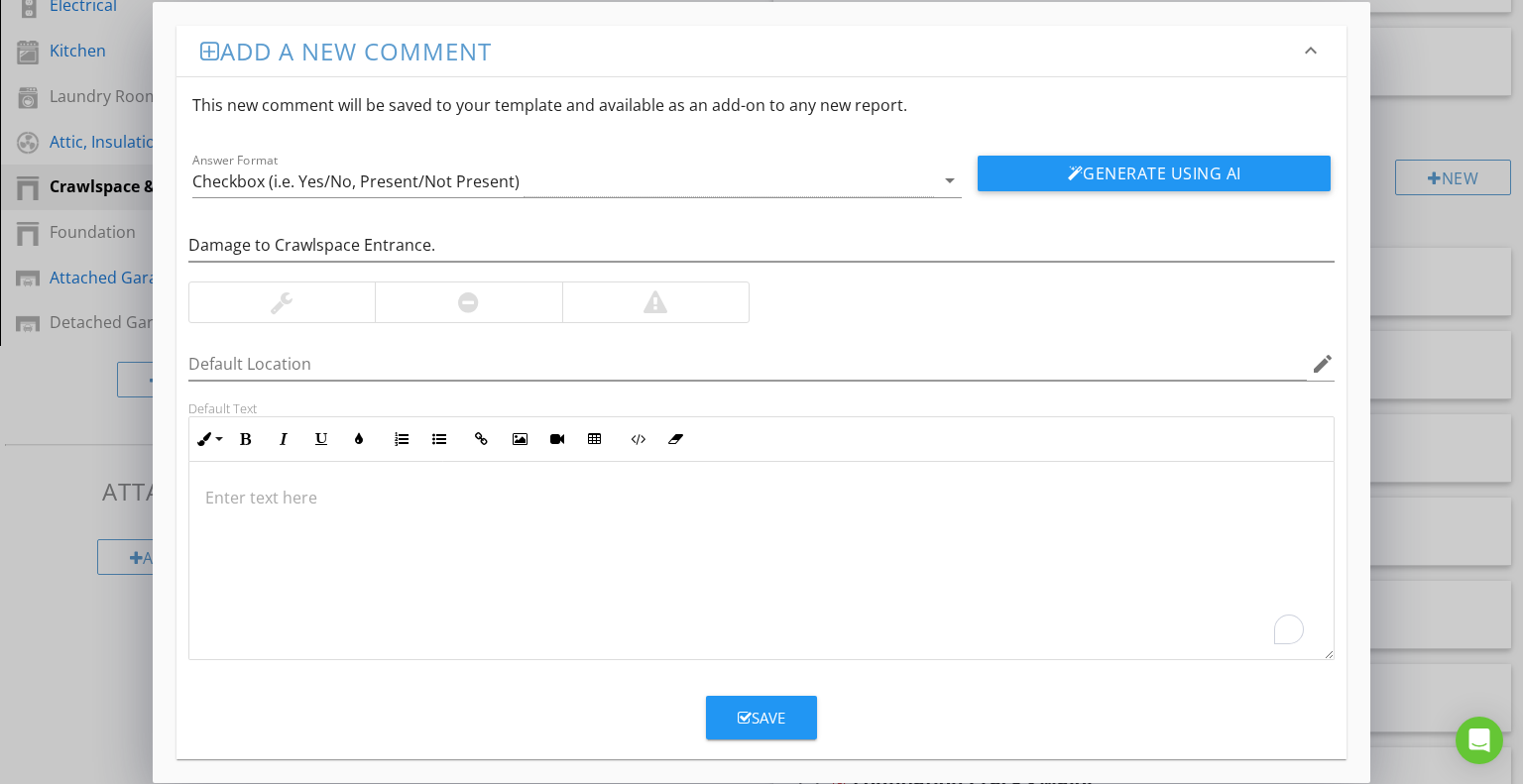type 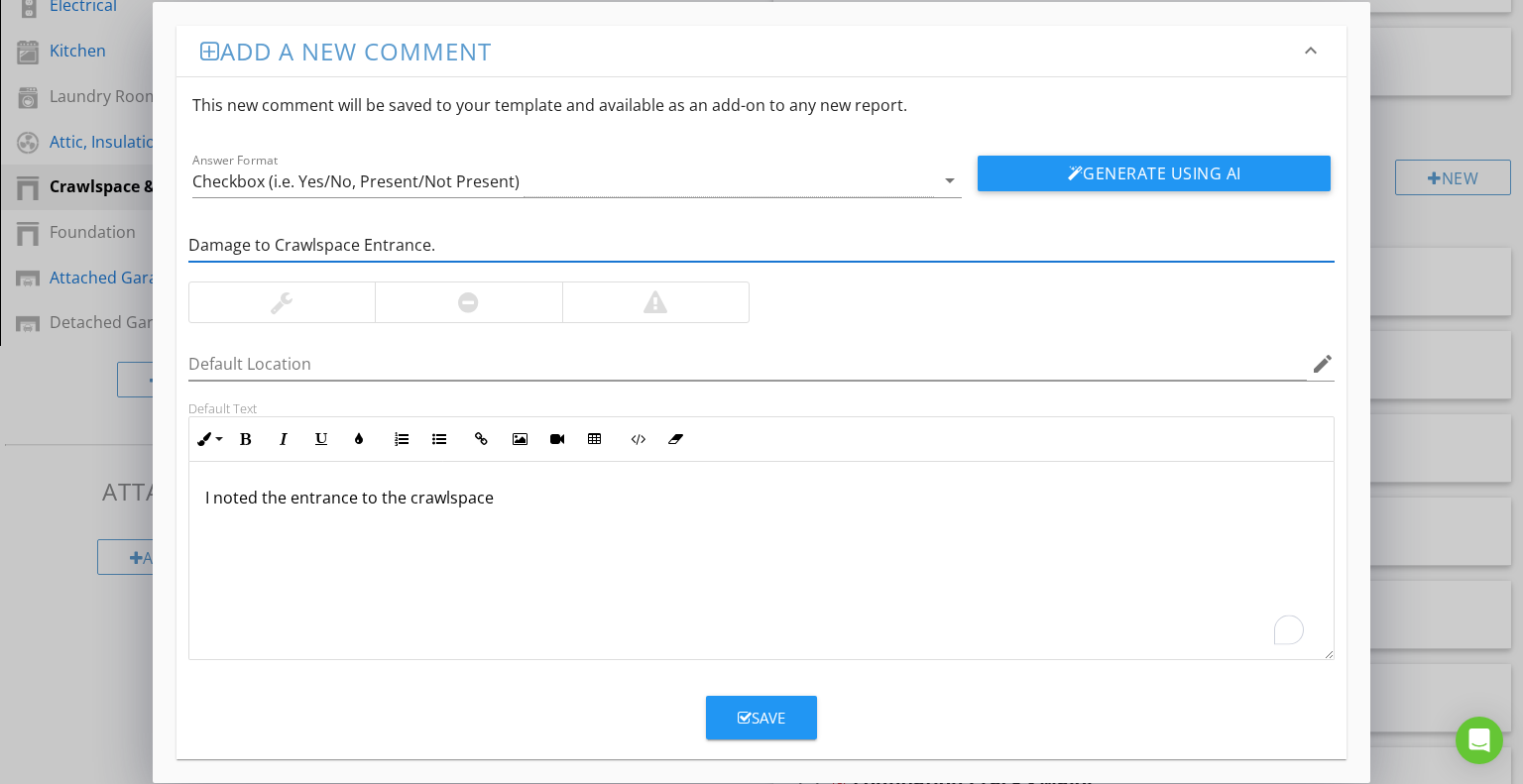 click on "Damage to Crawlspace Entrance." at bounding box center [762, 245] 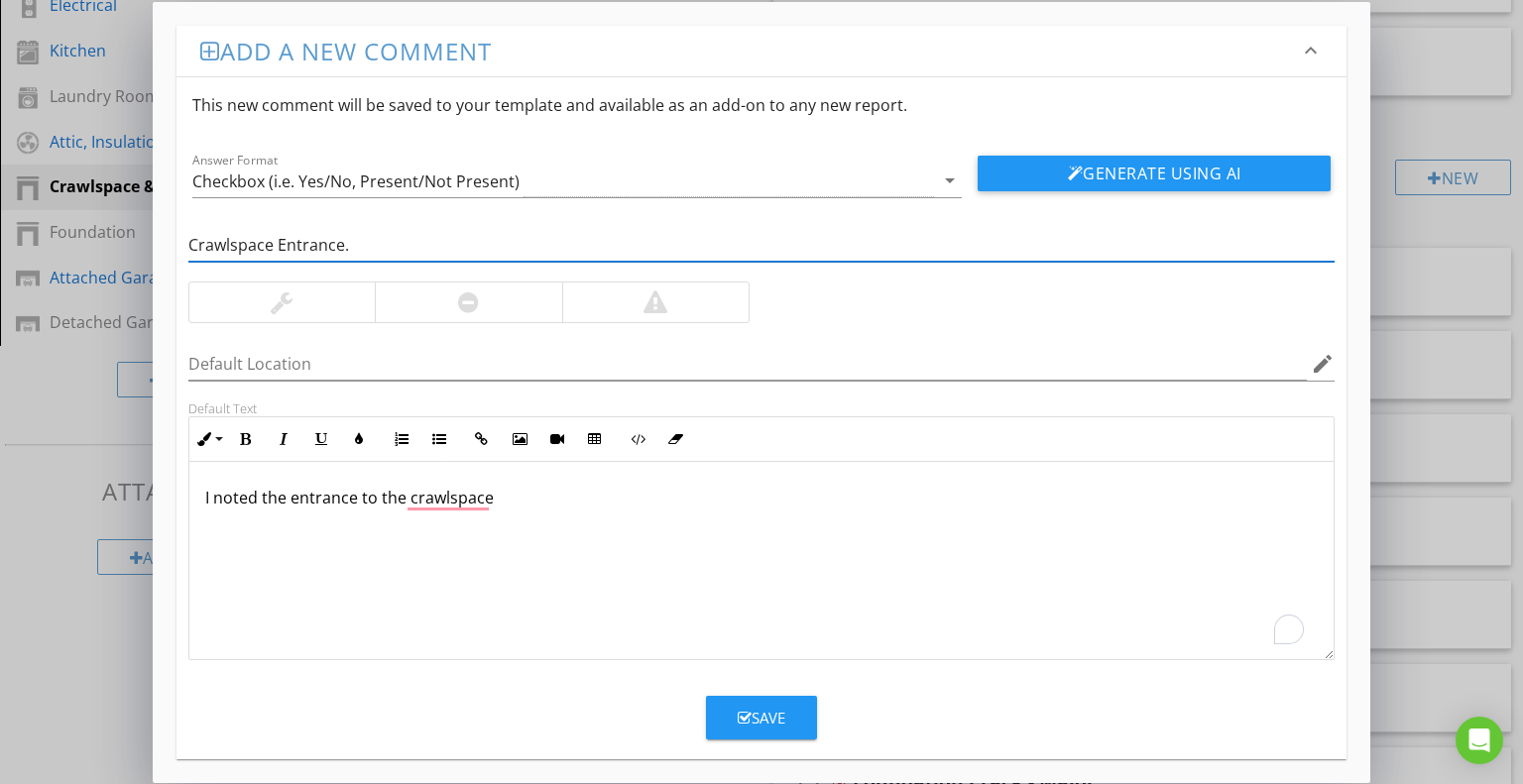 click on "Crawlspace Entrance." at bounding box center (762, 245) 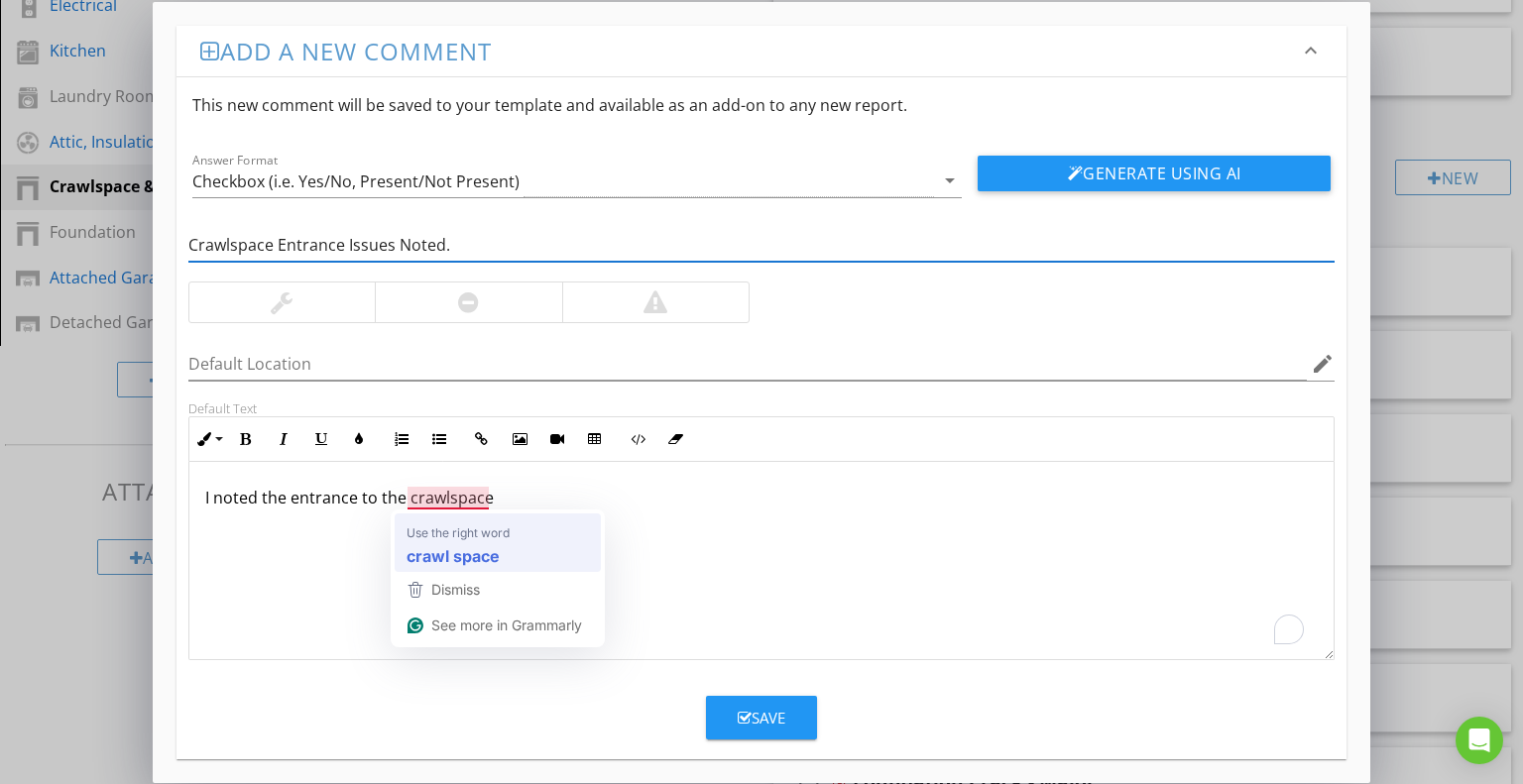 type on "Crawlspace Entrance Issues Noted." 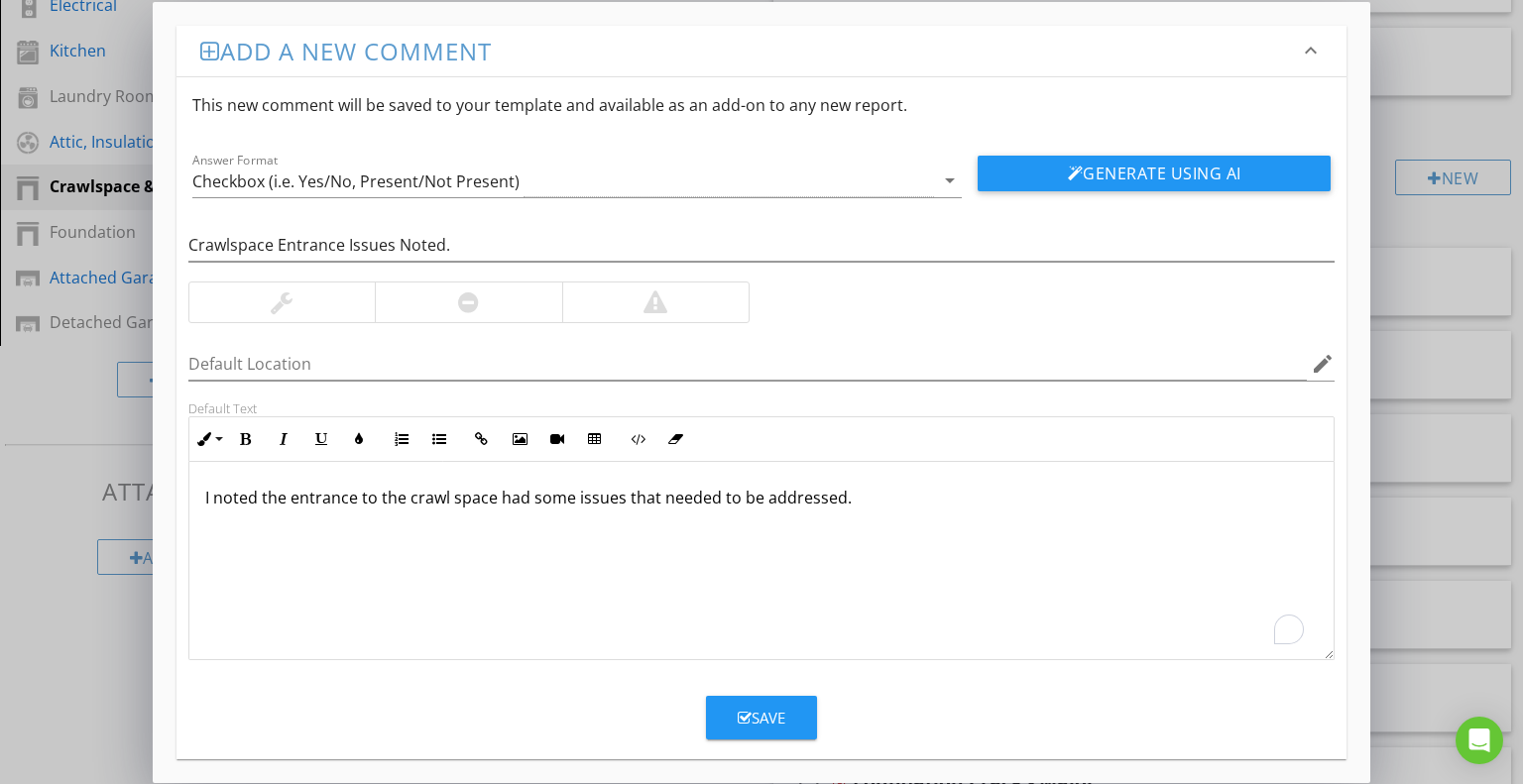 click on "I noted the entrance to the crawl space had some issues that needed to be addressed." at bounding box center (762, 561) 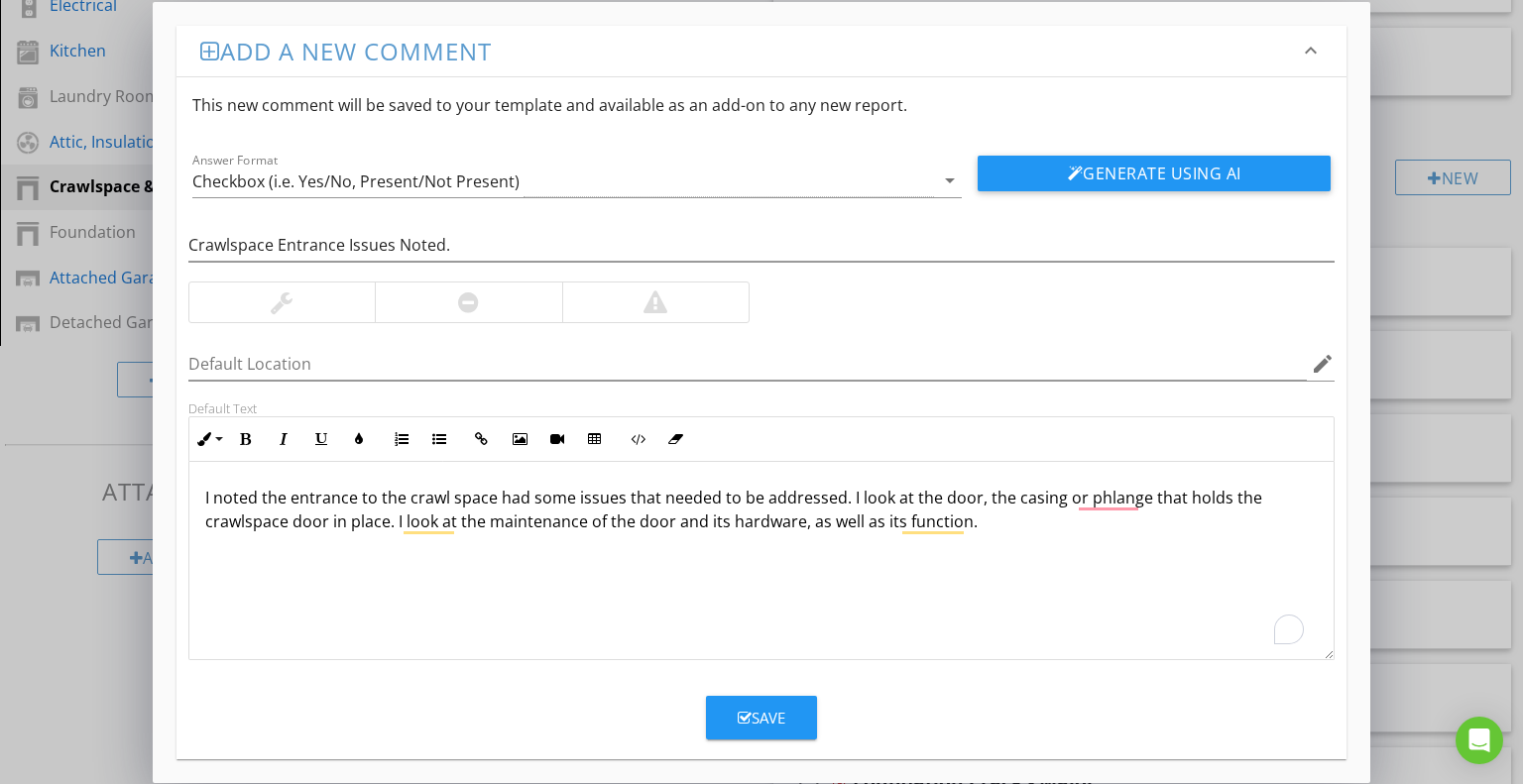 click on "I noted the entrance to the crawl space had some issues that needed to be addressed. I look at the door, the casing or phlange that holds the crawlspace door in place. I look at the maintenance of the door and its hardware, as well as its function." at bounding box center (762, 509) 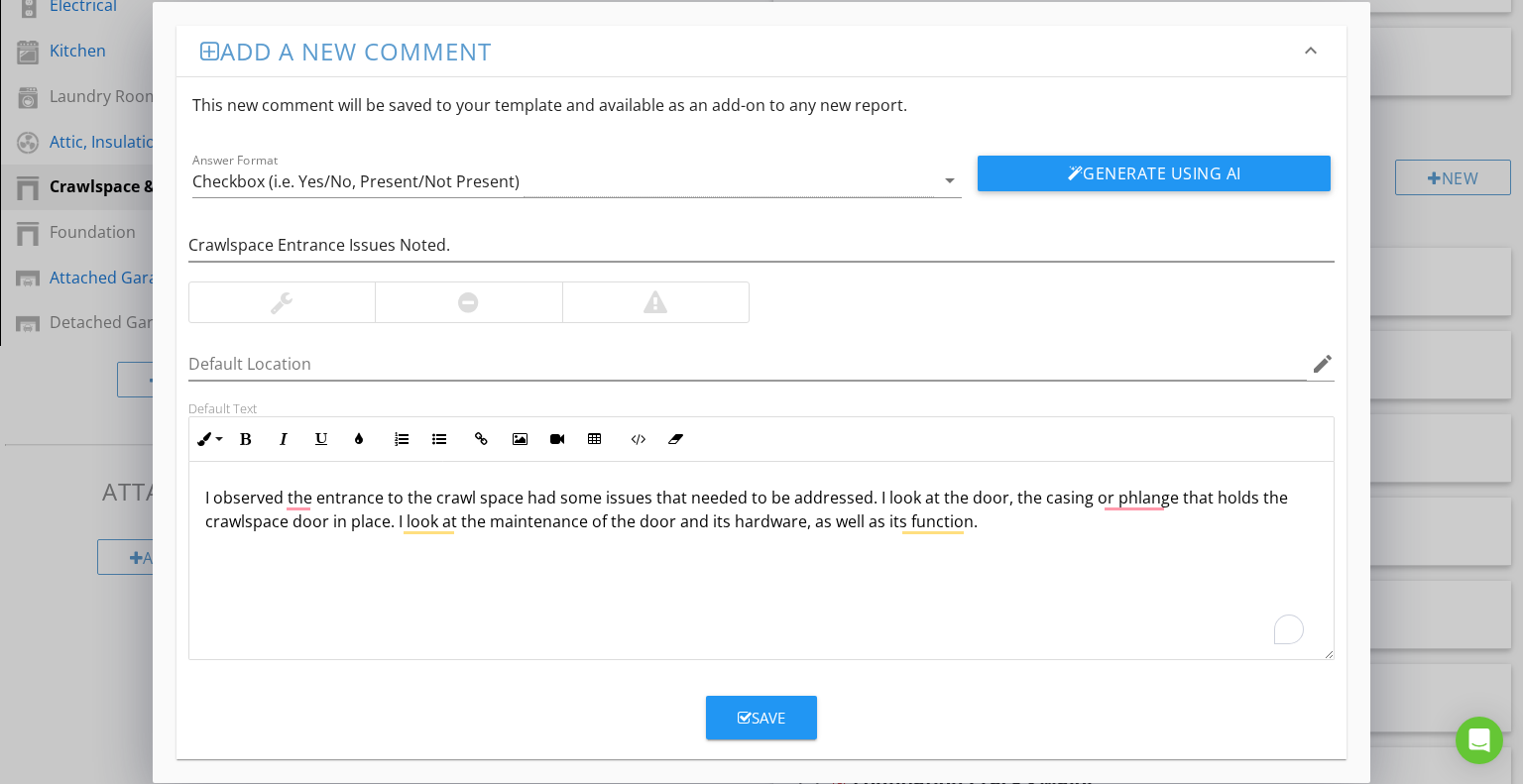 click on "I observed the entrance to the crawl space had some issues that needed to be addressed. I look at the door, the casing or phlange that holds the crawlspace door in place. I look at the maintenance of the door and its hardware, as well as its function." at bounding box center (762, 509) 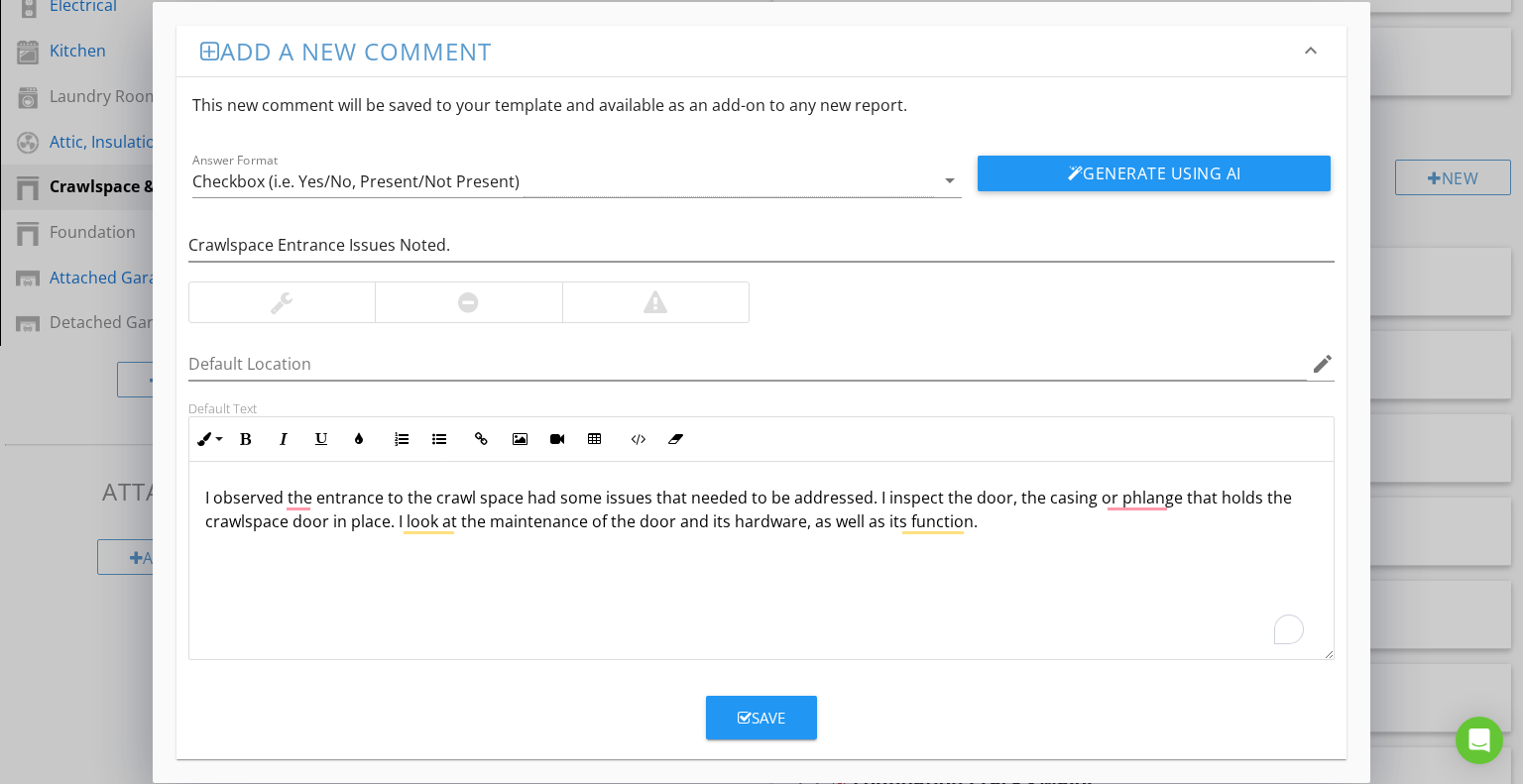 click on "I observed the entrance to the crawl space had some issues that needed to be addressed. I inspect the door, the casing or phlange that holds the crawlspace door in place. I look at the maintenance of the door and its hardware, as well as its function." at bounding box center (762, 509) 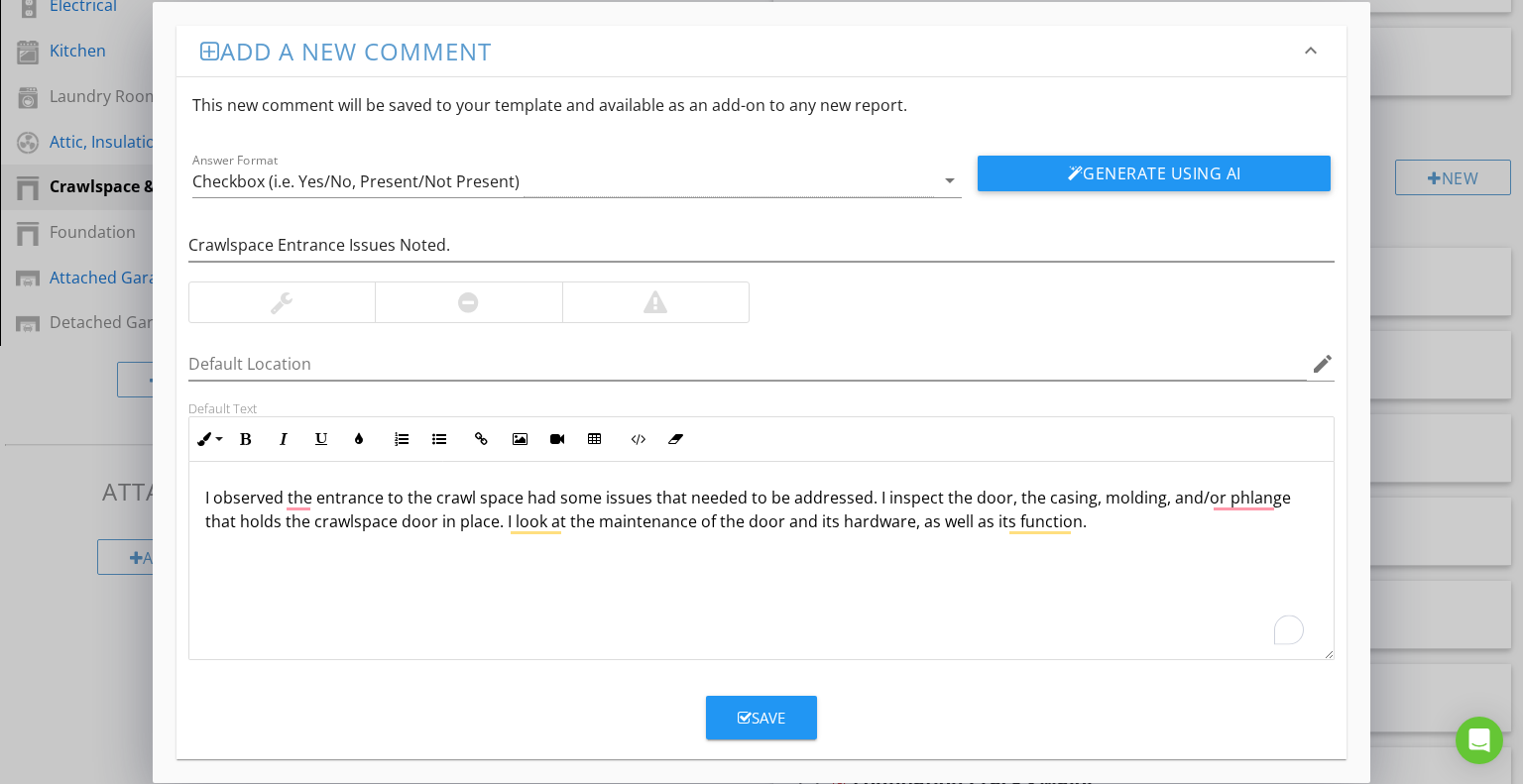 click on "I observed the entrance to the crawl space had some issues that needed to be addressed. I inspect the door, the casing, molding, and/or phlange that holds the crawlspace door in place. I look at the maintenance of the door and its hardware, as well as its function." at bounding box center (762, 509) 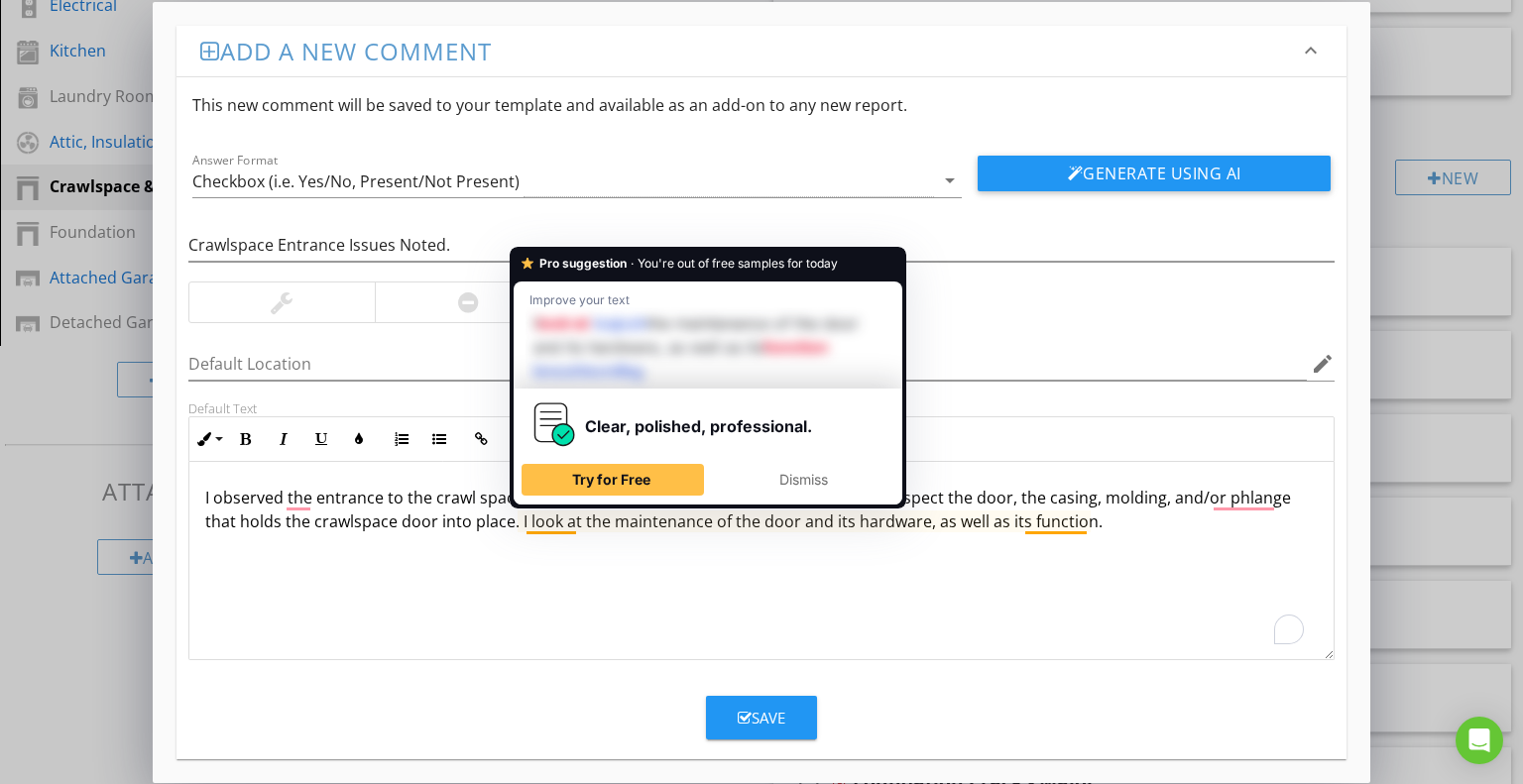 click on "I observed the entrance to the crawl space had some issues that needed to be addressed. I inspect the door, the casing, molding, and/or phlange that holds the crawlspace door into place. I look at the maintenance of the door and its hardware, as well as its function." at bounding box center (762, 509) 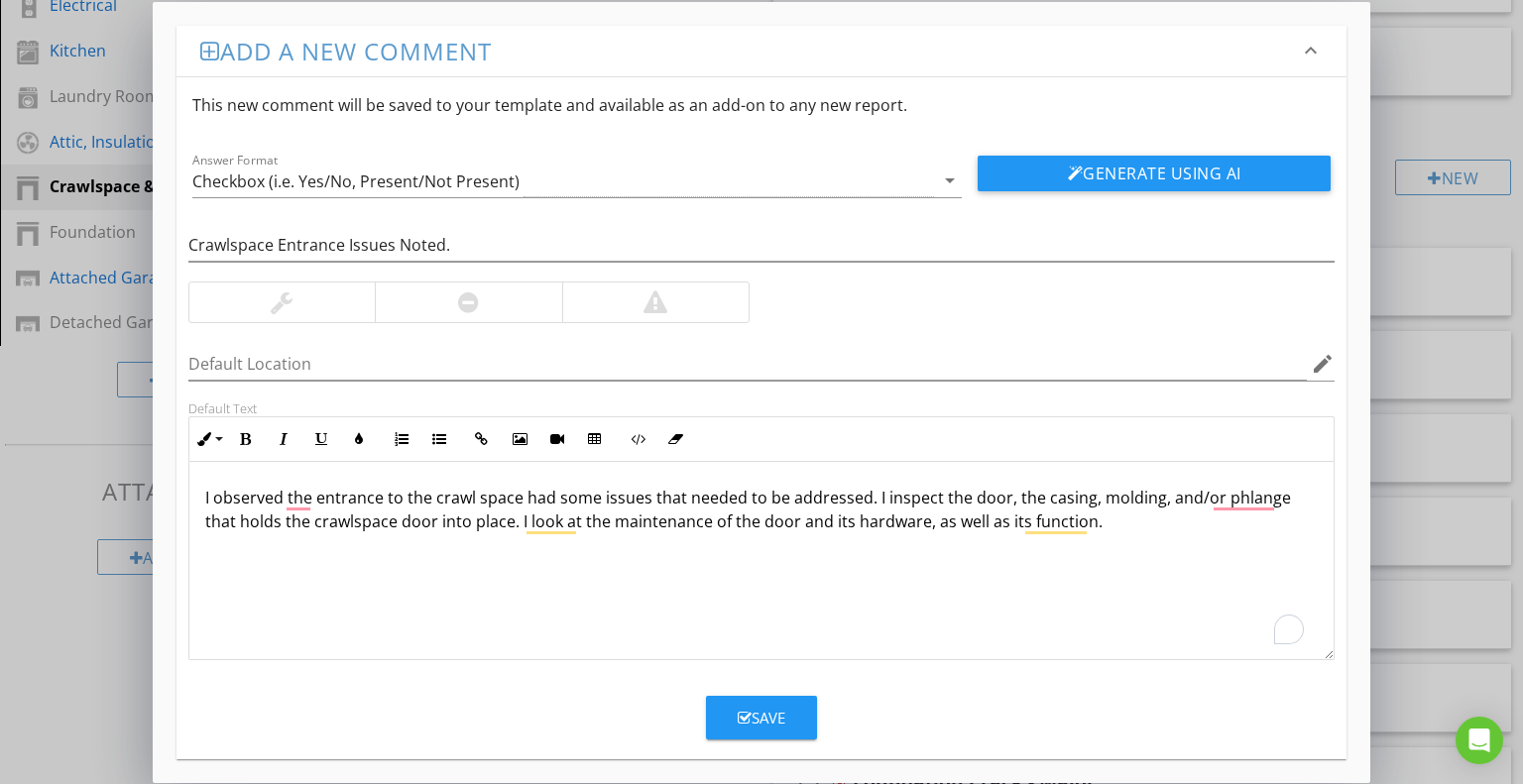 click on "I observed the entrance to the crawl space had some issues that needed to be addressed. I inspect the door, the casing, molding, and/or phlange that holds the crawlspace door into place. I look at the maintenance of the door and its hardware, as well as its function." at bounding box center (762, 509) 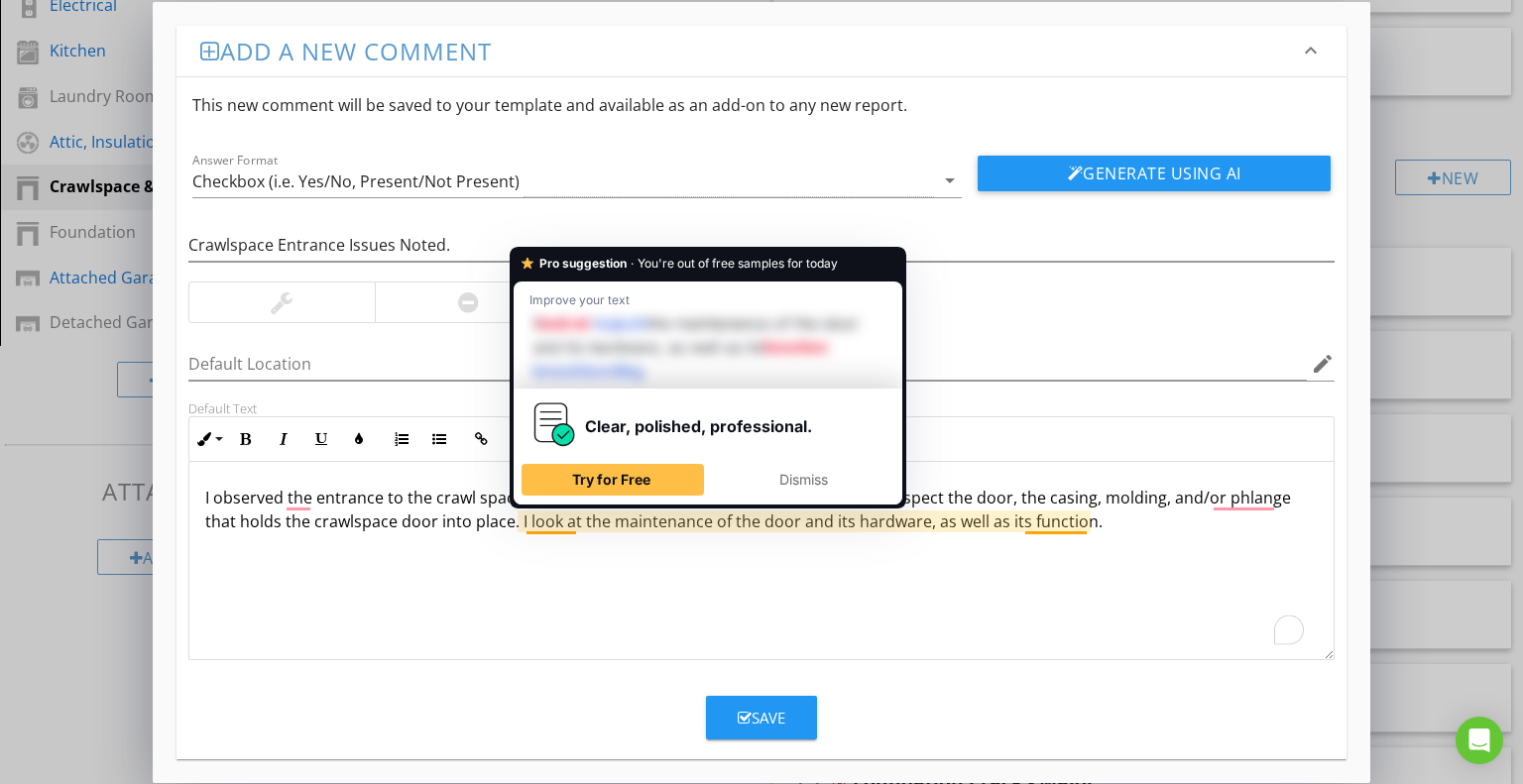 click on "I observed the entrance to the crawl space had some issues that needed to be addressed. I inspect the door, the casing, molding, and/or phlange that holds the crawlspace door into place. I look at the maintenance of the door and its hardware, as well as its function." at bounding box center (762, 509) 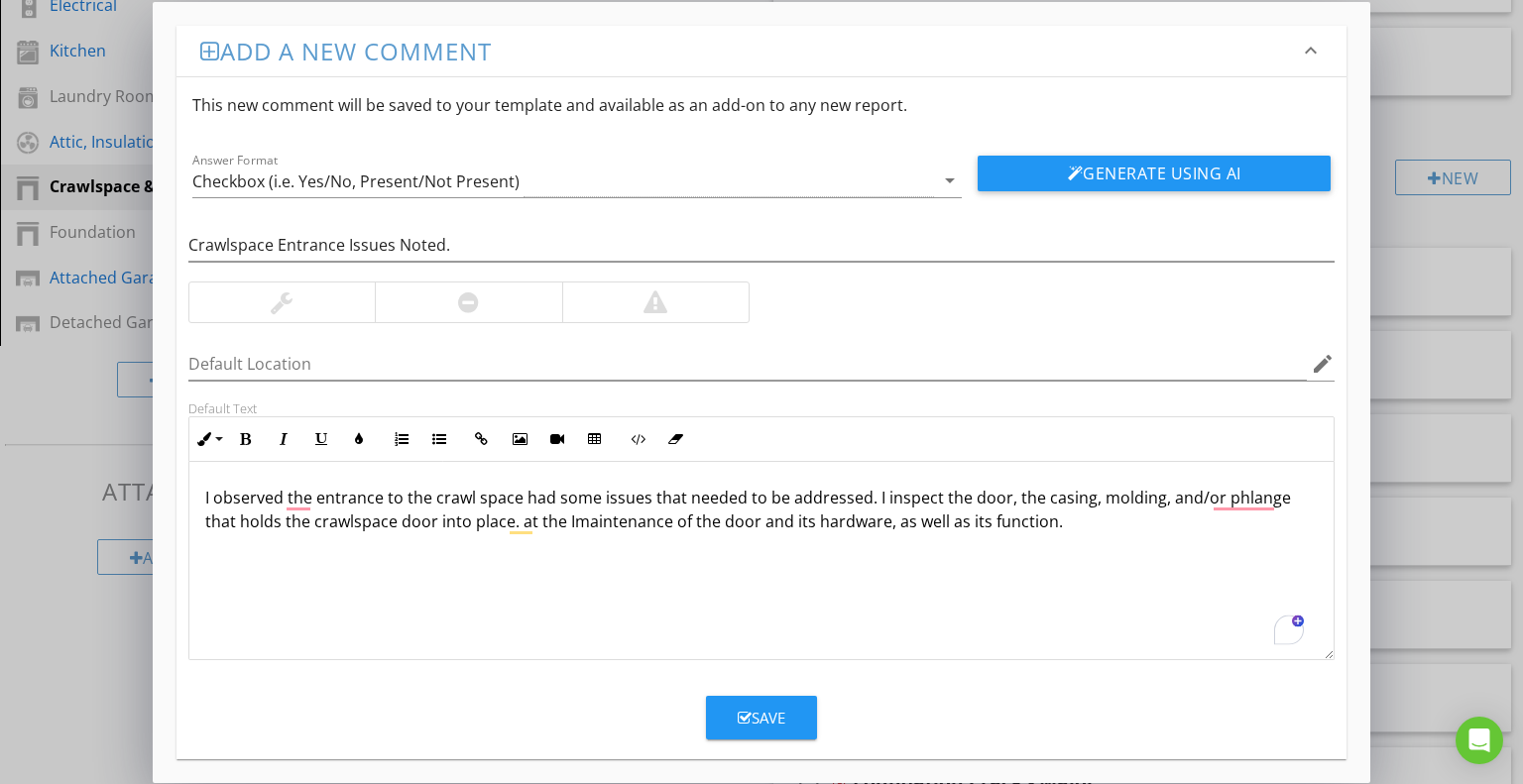 click on "I observed the entrance to the crawl space had some issues that needed to be addressed. I inspect the door, the casing, molding, and/or phlange that holds the crawlspace door into place. at the Imaintenance of the door and its hardware, as well as its function." at bounding box center (762, 509) 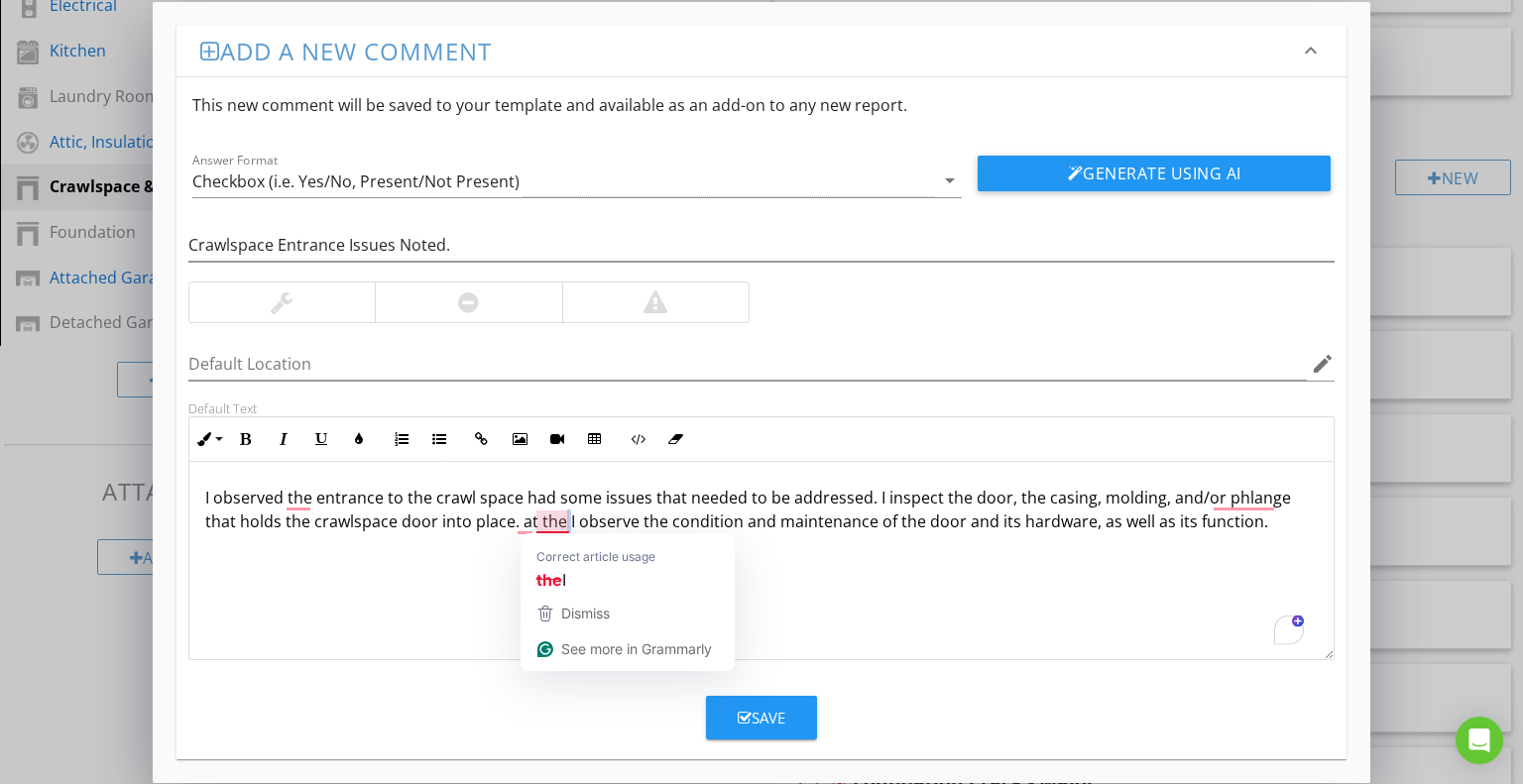 click on "I observed the entrance to the crawl space had some issues that needed to be addressed. I inspect the door, the casing, molding, and/or phlange that holds the crawlspace door into place. at the I observe the condition and maintenance of the door and its hardware, as well as its function." at bounding box center (762, 509) 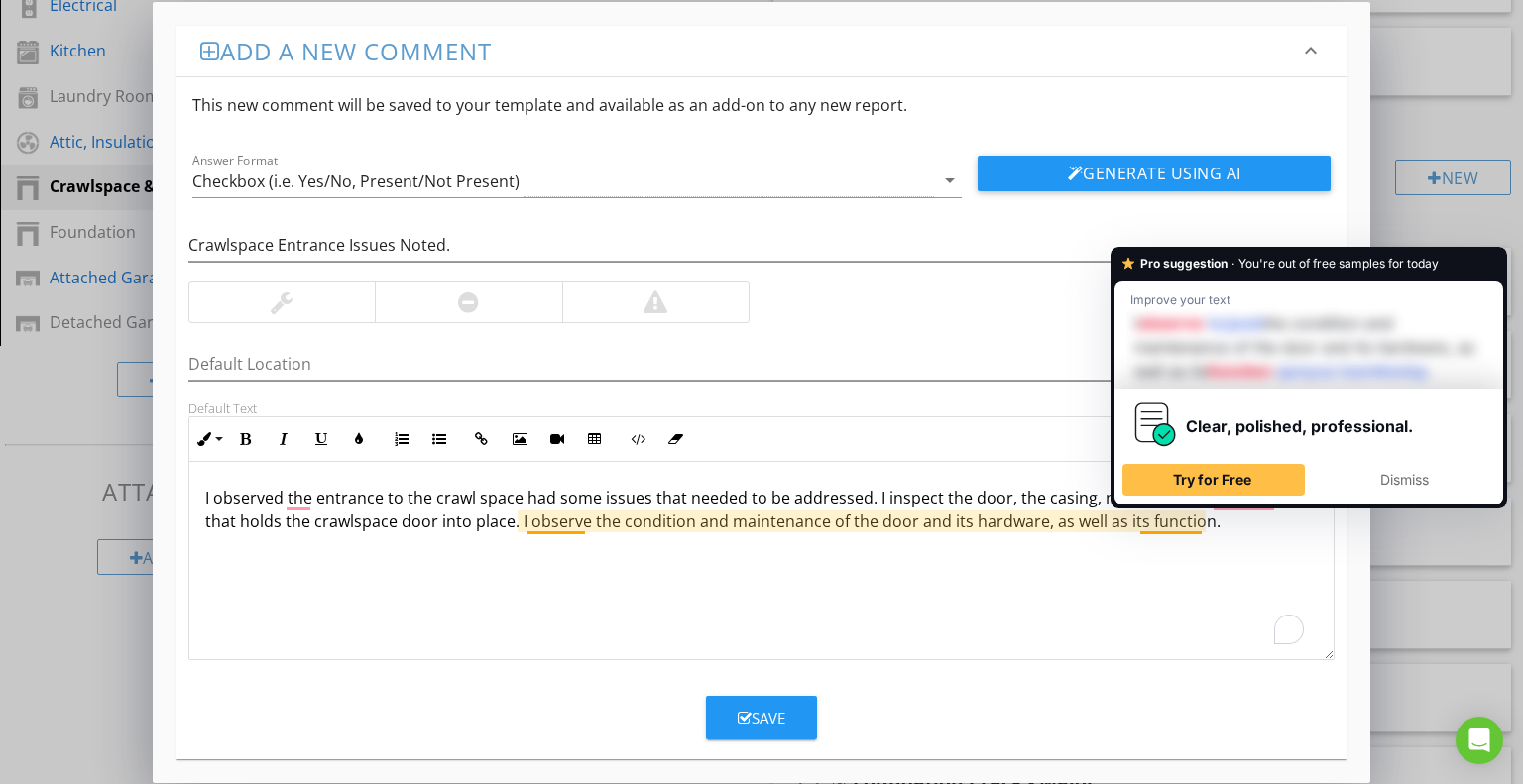 click on "I observed the entrance to the crawl space had some issues that needed to be addressed. I inspect the door, the casing, molding, and/or phlange that holds the crawlspace door into place. I observe the condition and maintenance of the door and its hardware, as well as its function." at bounding box center (762, 509) 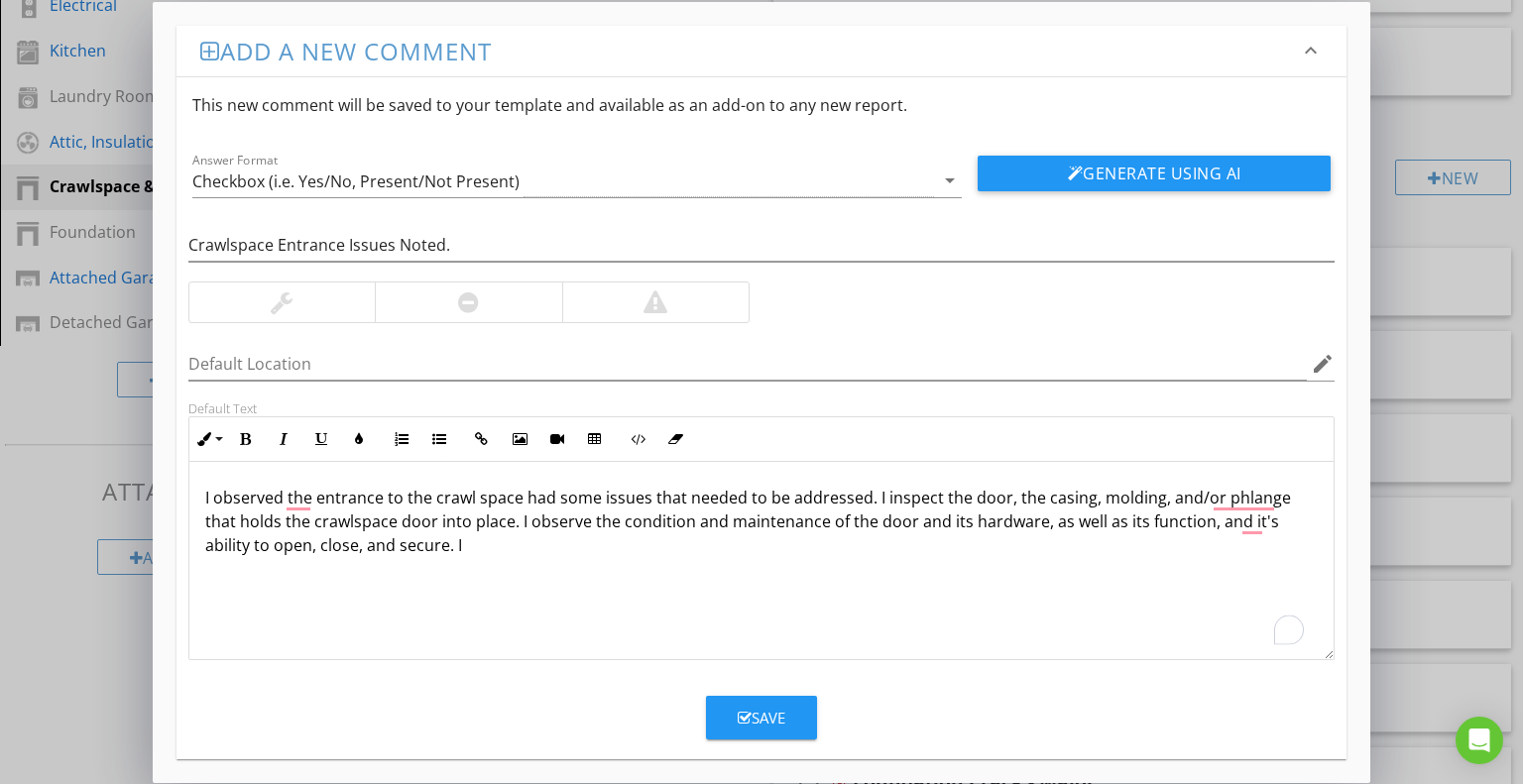 click on "I observed the entrance to the crawl space had some issues that needed to be addressed. I inspect the door, the casing, molding, and/or phlange that holds the crawlspace door into place. I observe the condition and maintenance of the door and its hardware, as well as its function, and it's ability to open, close, and secure. I" at bounding box center (762, 521) 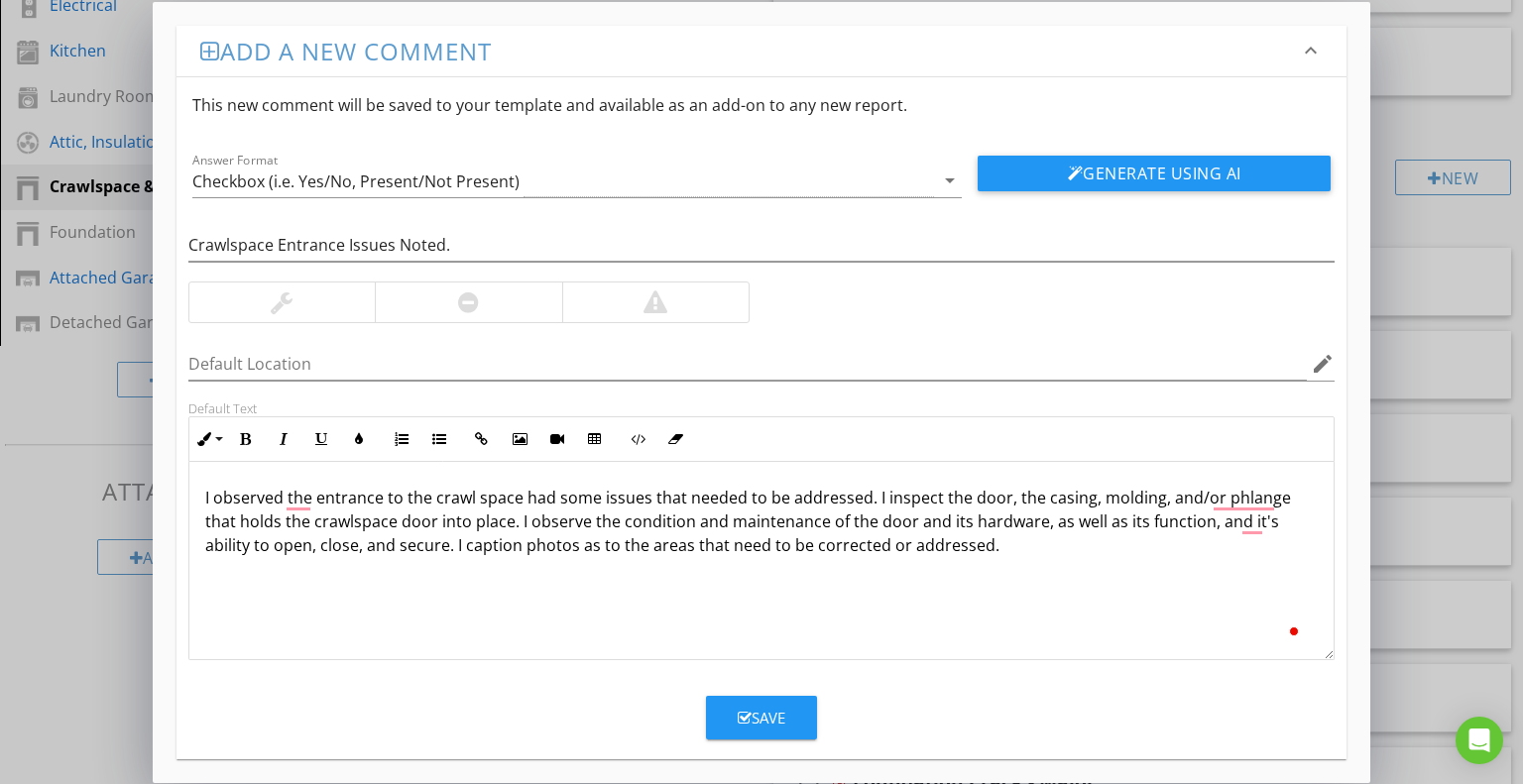 type on "<p>I observed the entrance to the crawl space had some issues that needed to be addressed. I inspect the door, the casing, molding, and/or phlange that holds the crawlspace door into place. I observe the condition and maintenance of the door and its hardware, as well as its function, and it's ability to open, close, and secure. I caption photos as to the areas that need to be corrected or addressed.&nbsp;</p>" 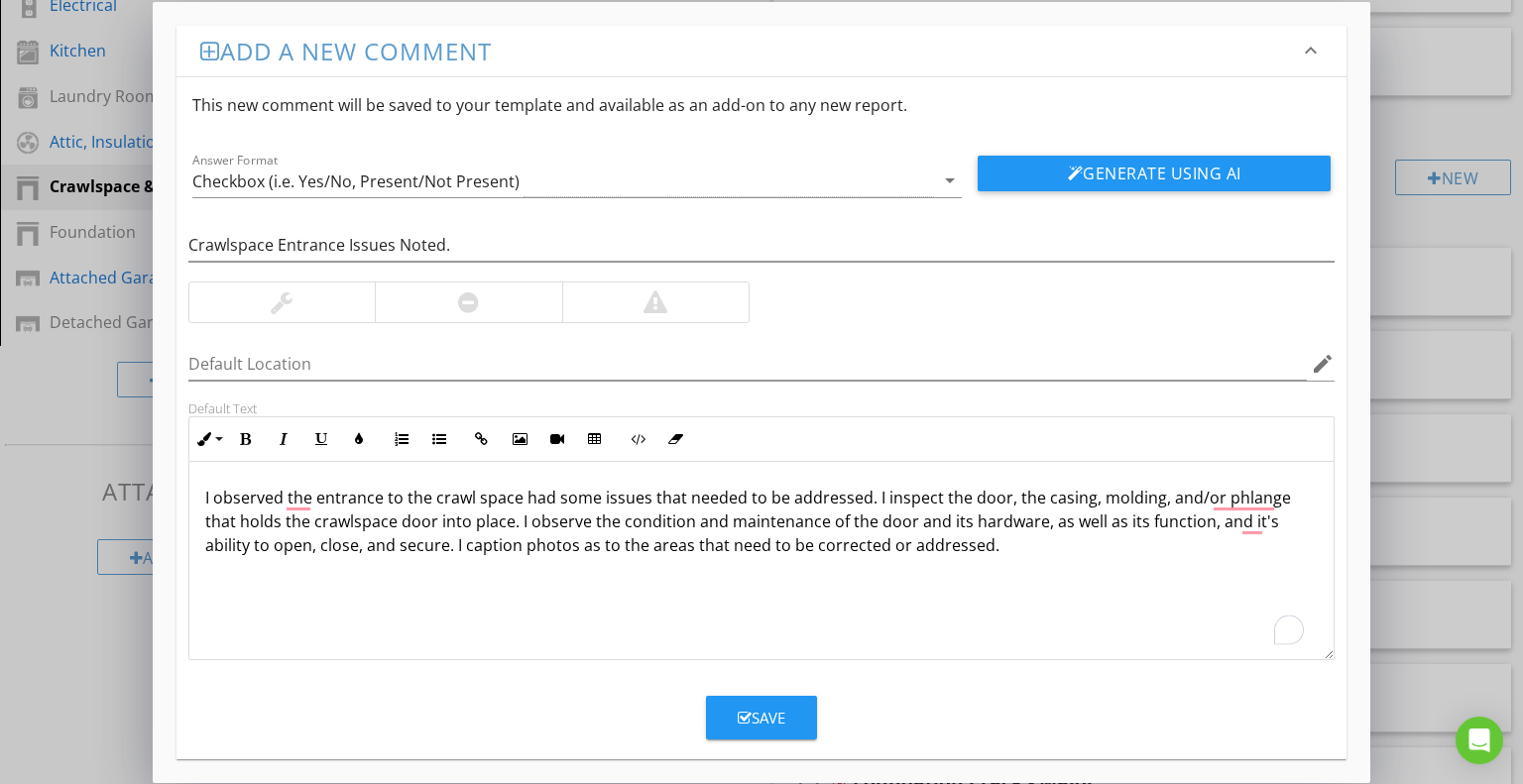 click on "Save" at bounding box center (762, 718) 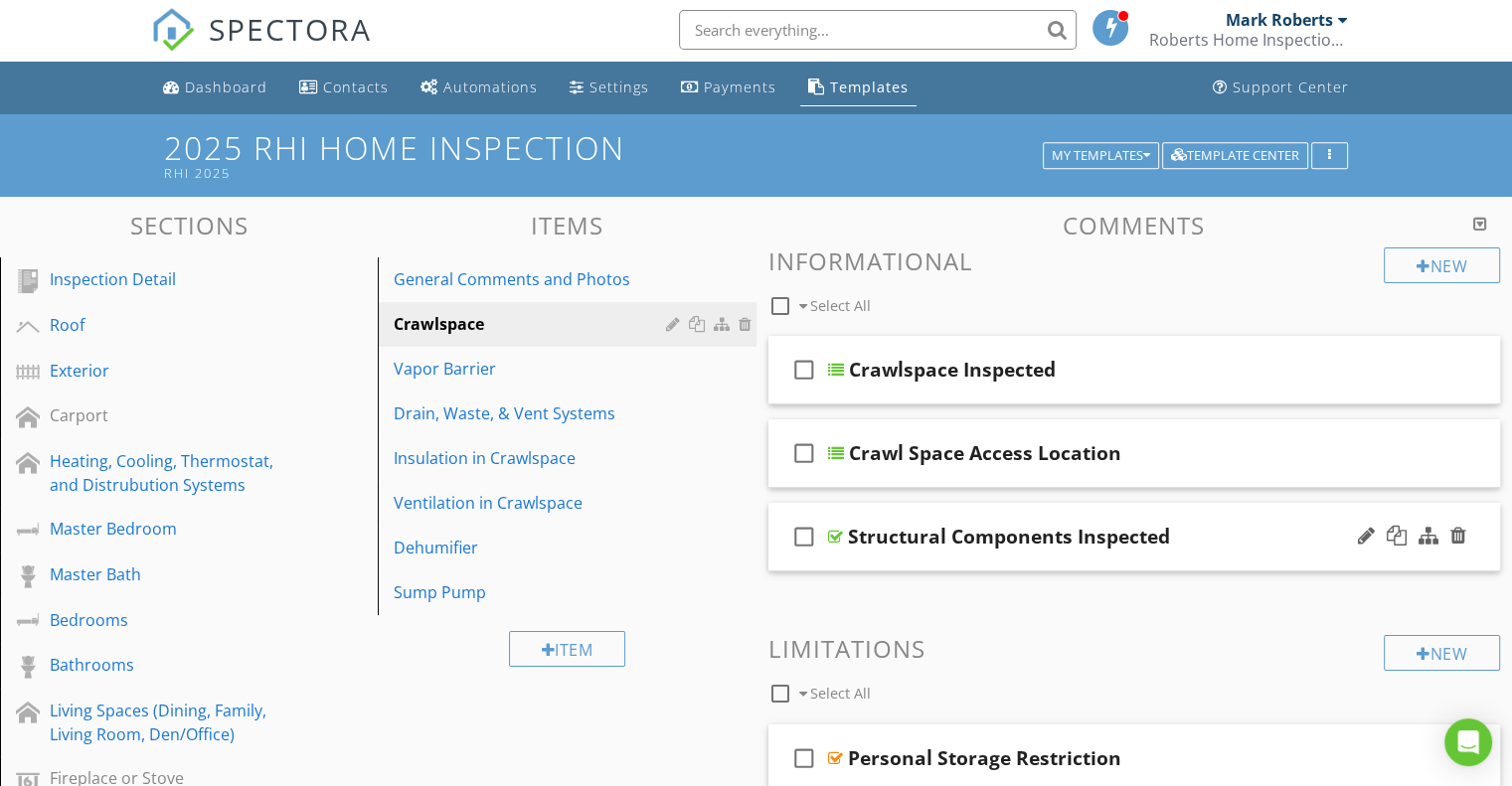 scroll, scrollTop: 0, scrollLeft: 0, axis: both 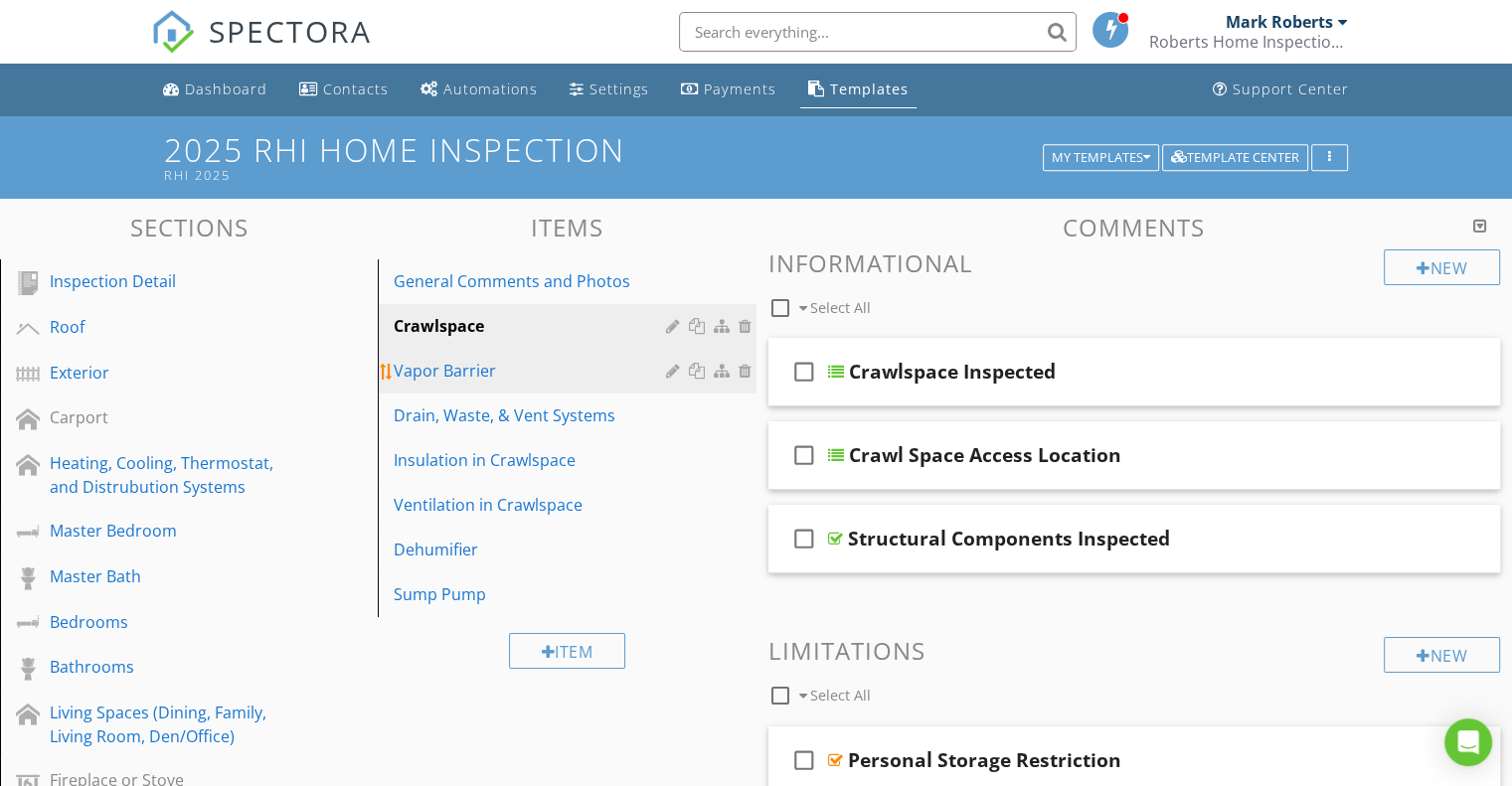 click on "Vapor Barrier" at bounding box center (532, 371) 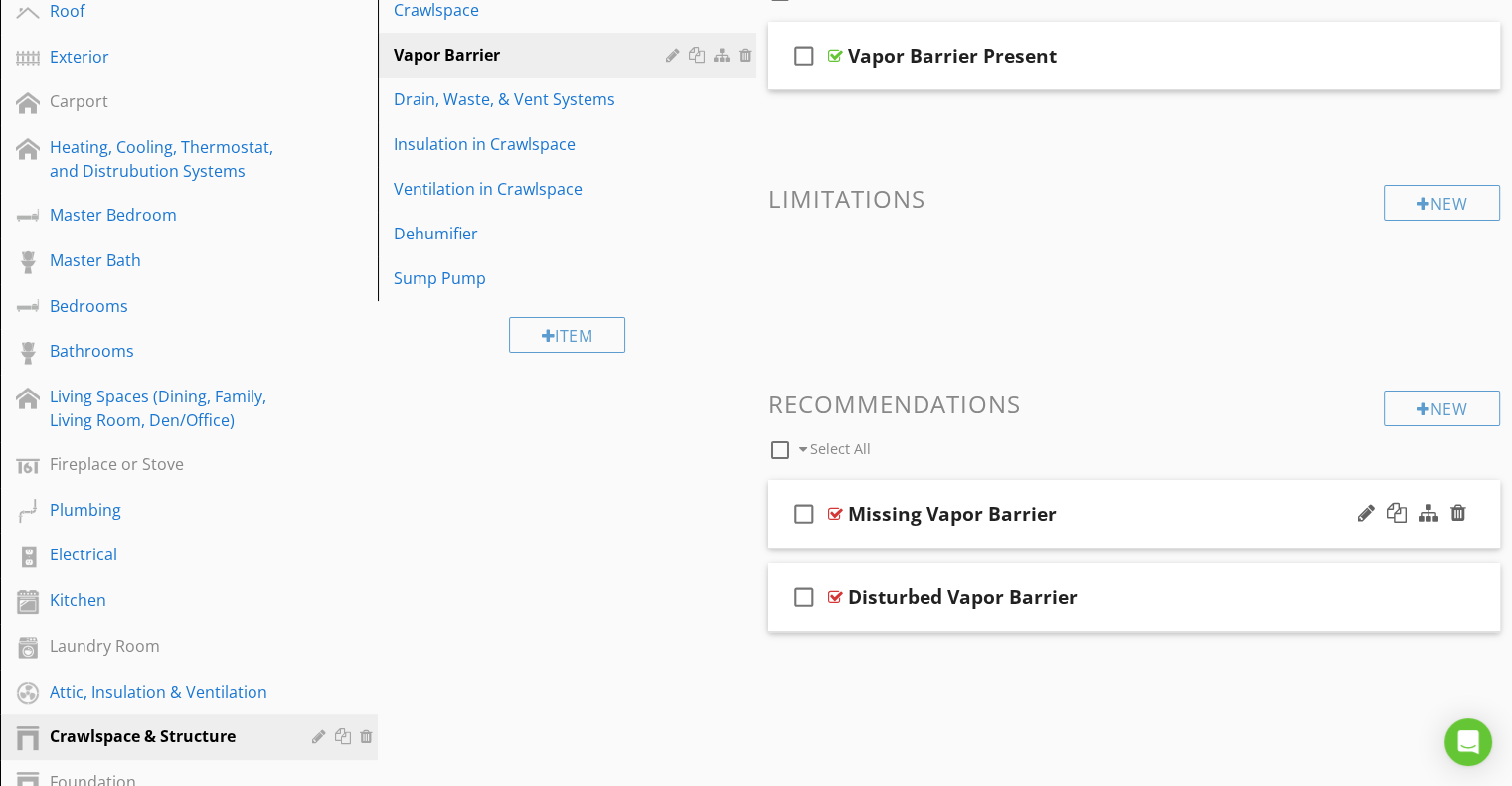 scroll, scrollTop: 199, scrollLeft: 0, axis: vertical 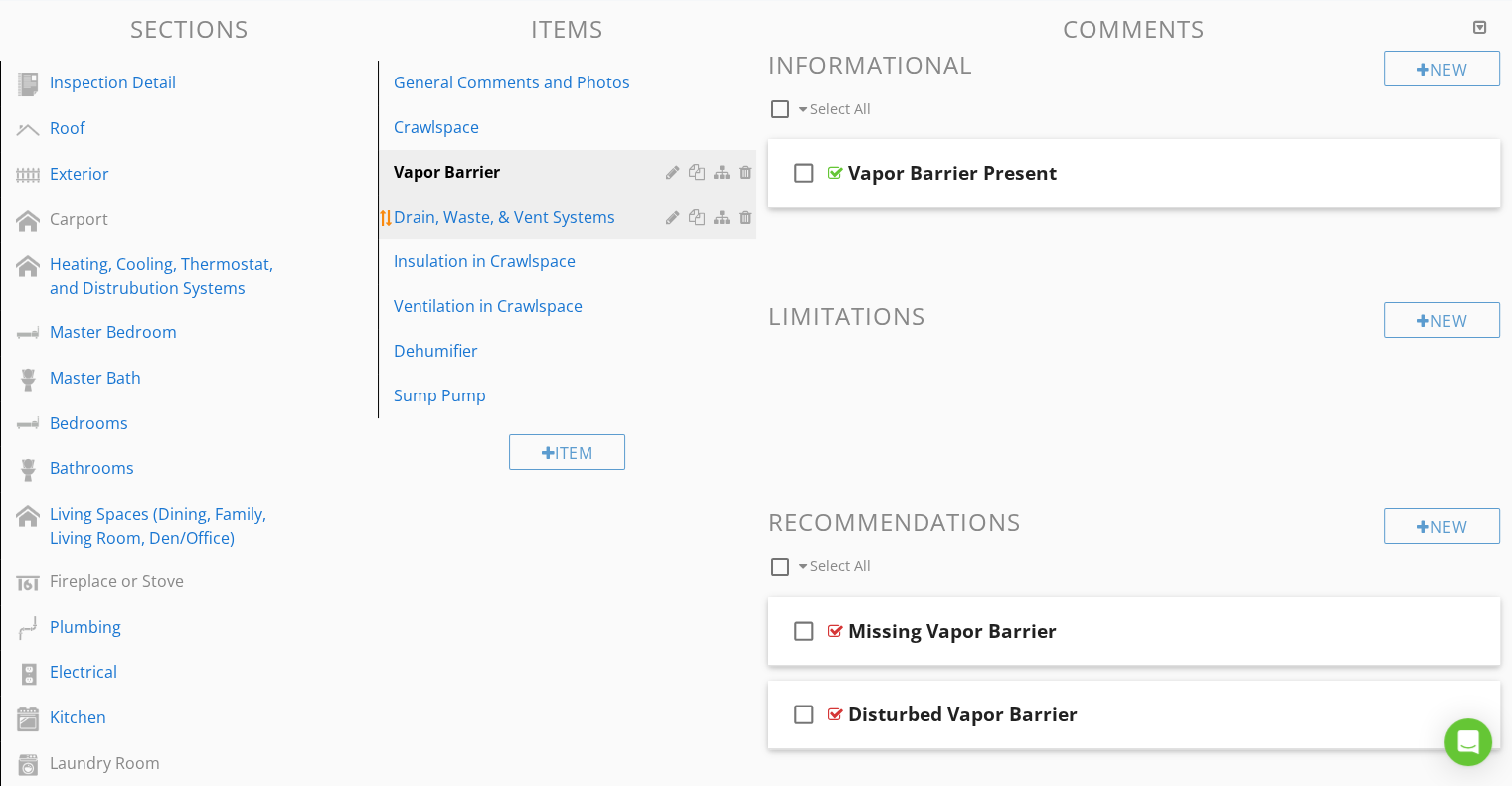 click on "Drain, Waste, & Vent Systems" at bounding box center (532, 217) 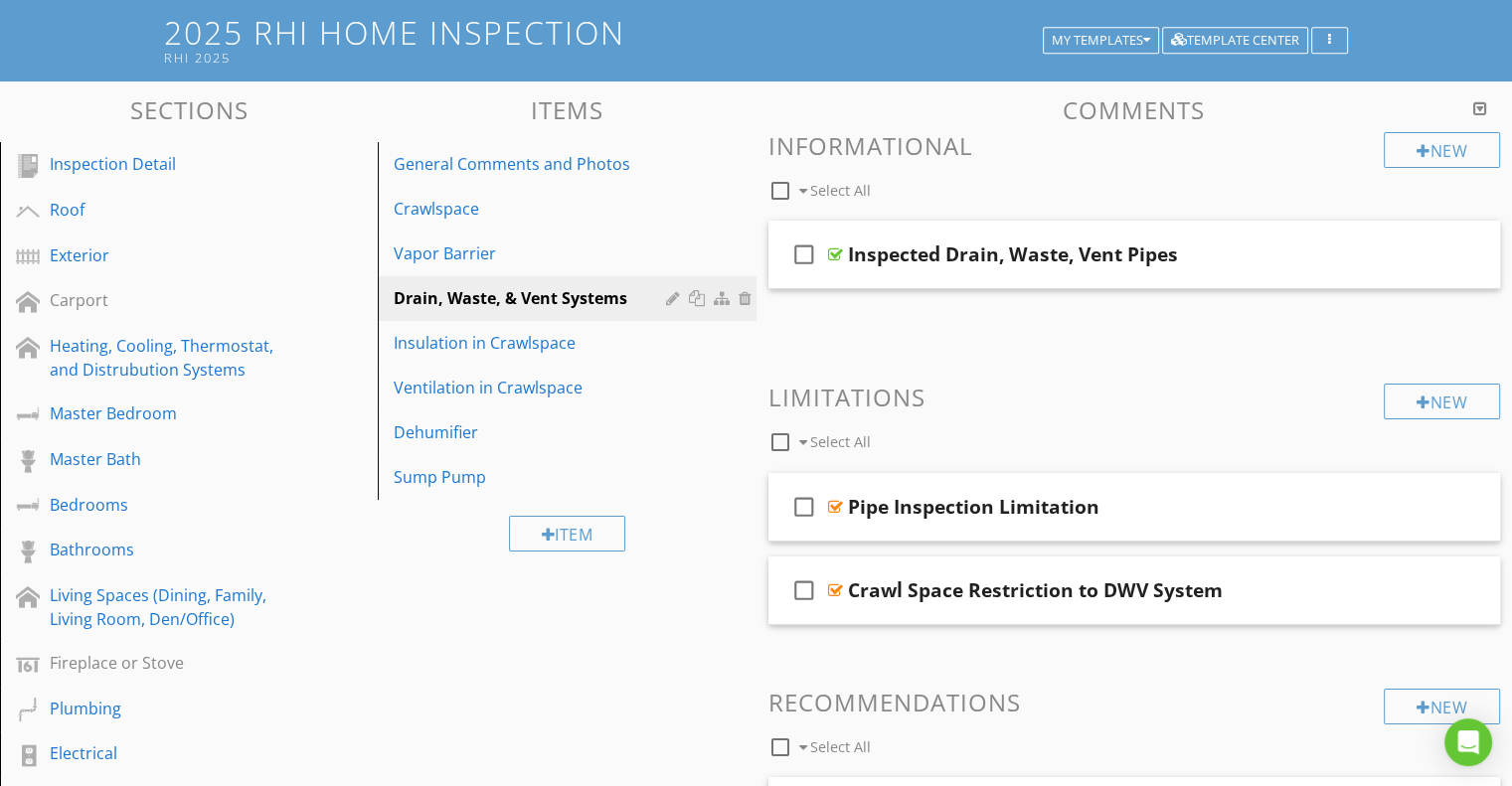 scroll, scrollTop: 0, scrollLeft: 0, axis: both 